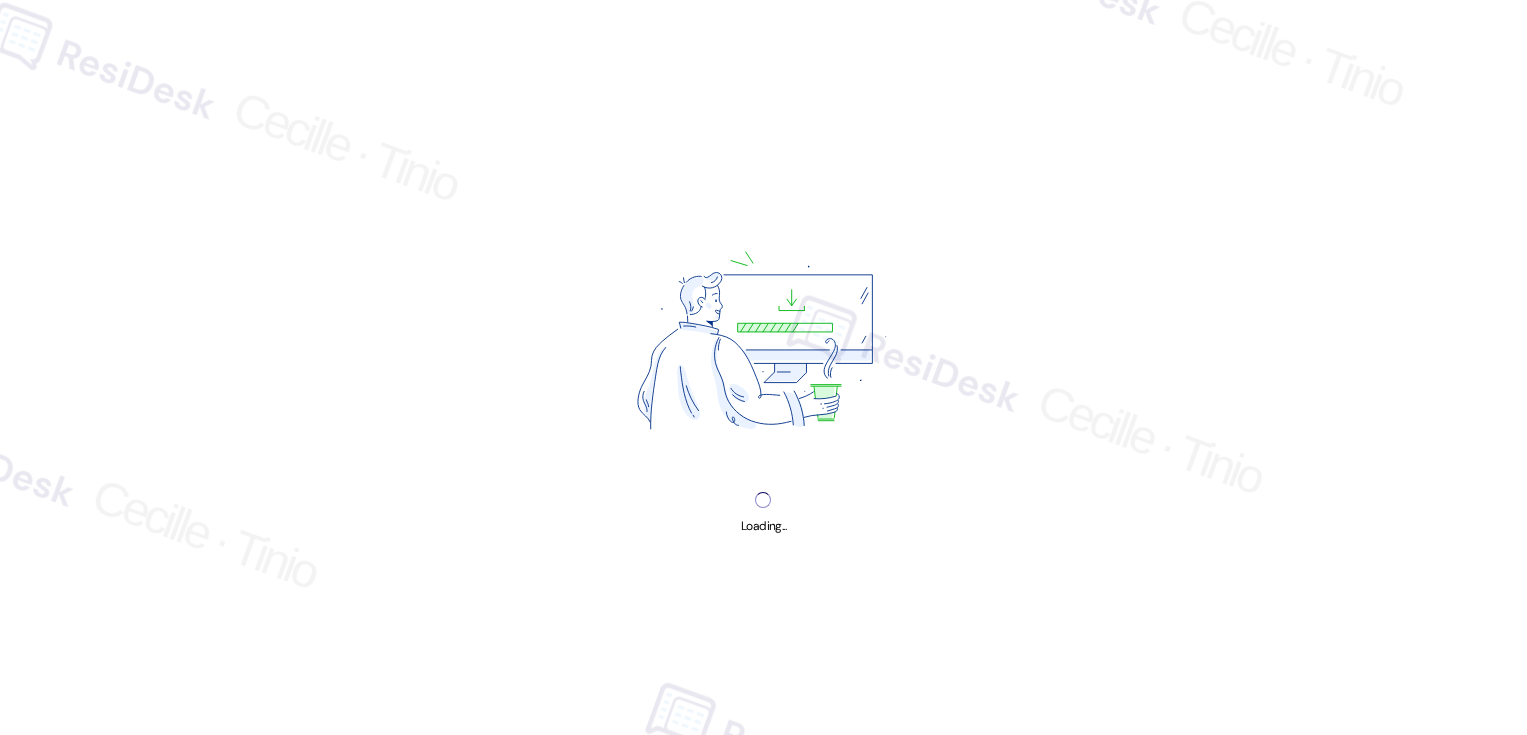 scroll, scrollTop: 0, scrollLeft: 0, axis: both 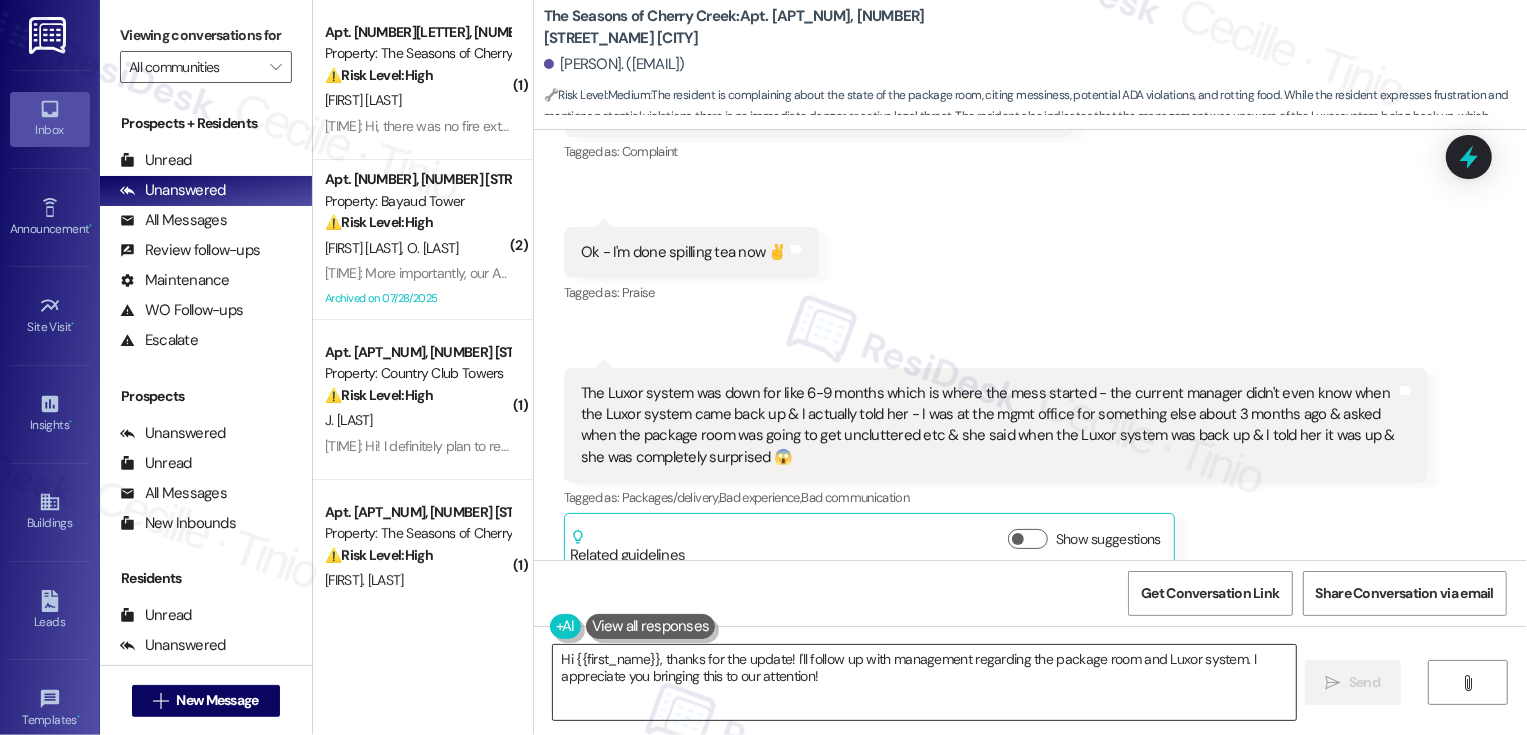 click on "Hi {{first_name}}, thanks for the update! I'll follow up with management regarding the package room and Luxor system. I appreciate you bringing this to our attention!" at bounding box center [924, 682] 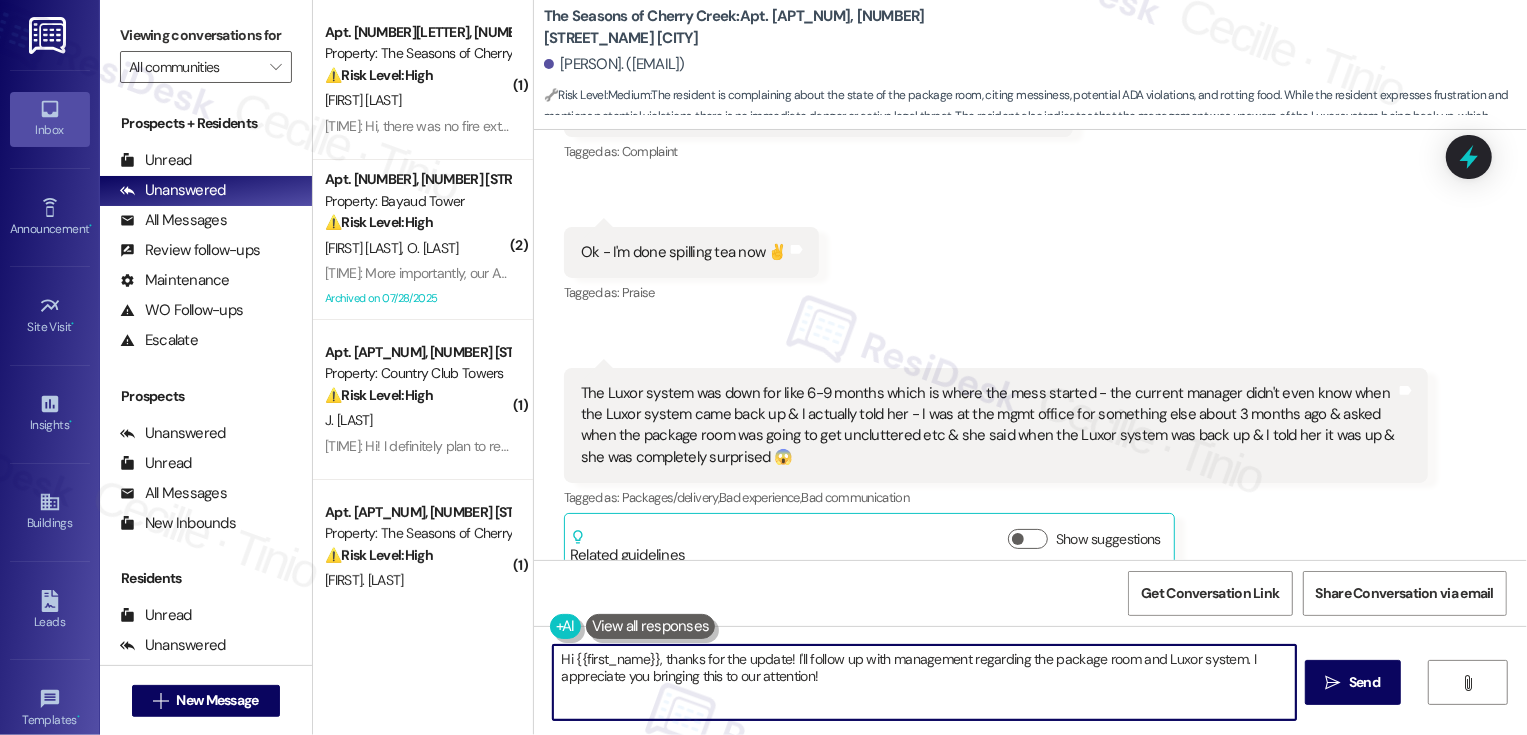 click on "Hi {{first_name}}, thanks for the update! I'll follow up with management regarding the package room and Luxor system. I appreciate you bringing this to our attention!" at bounding box center (924, 682) 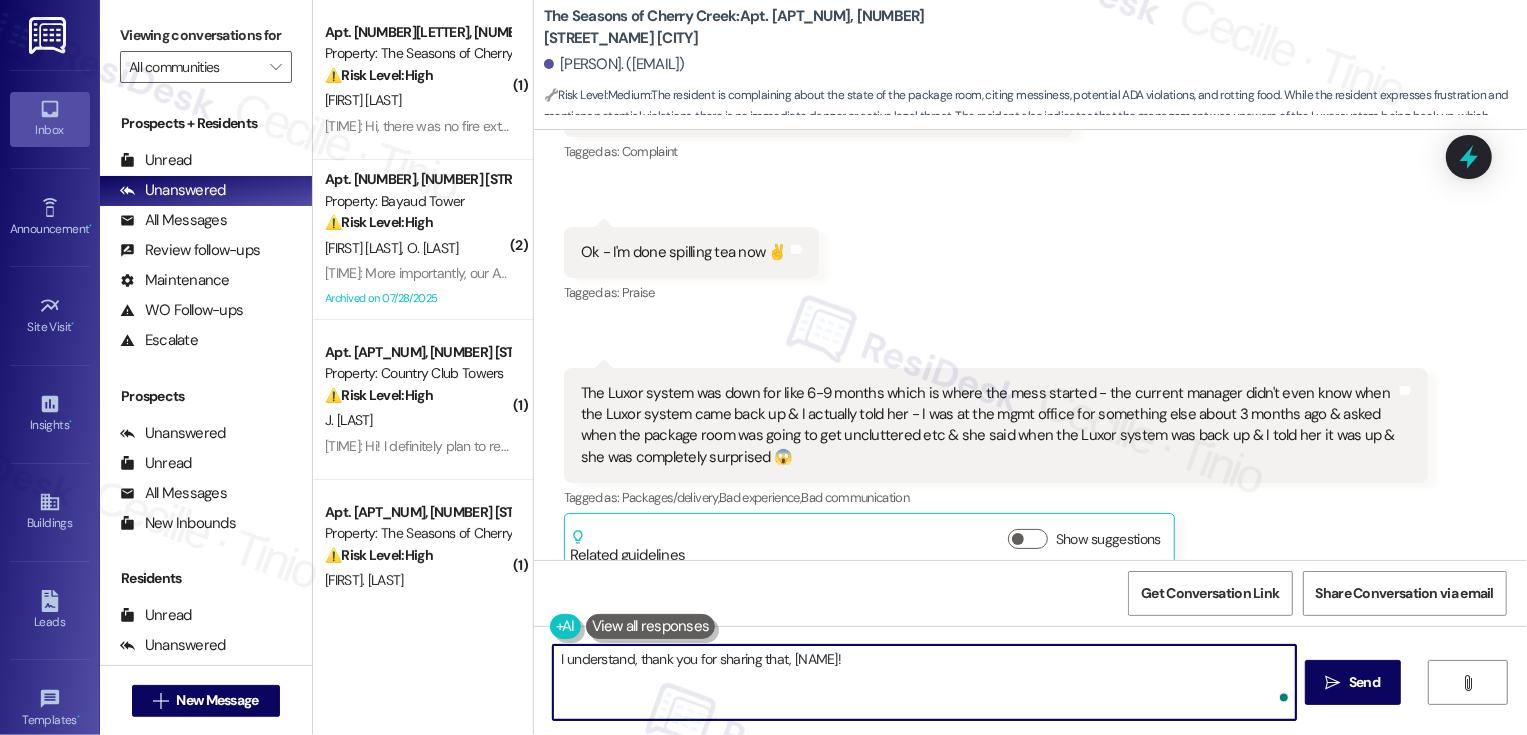 type on "I understand, thank you for sharing that, [NAME]!" 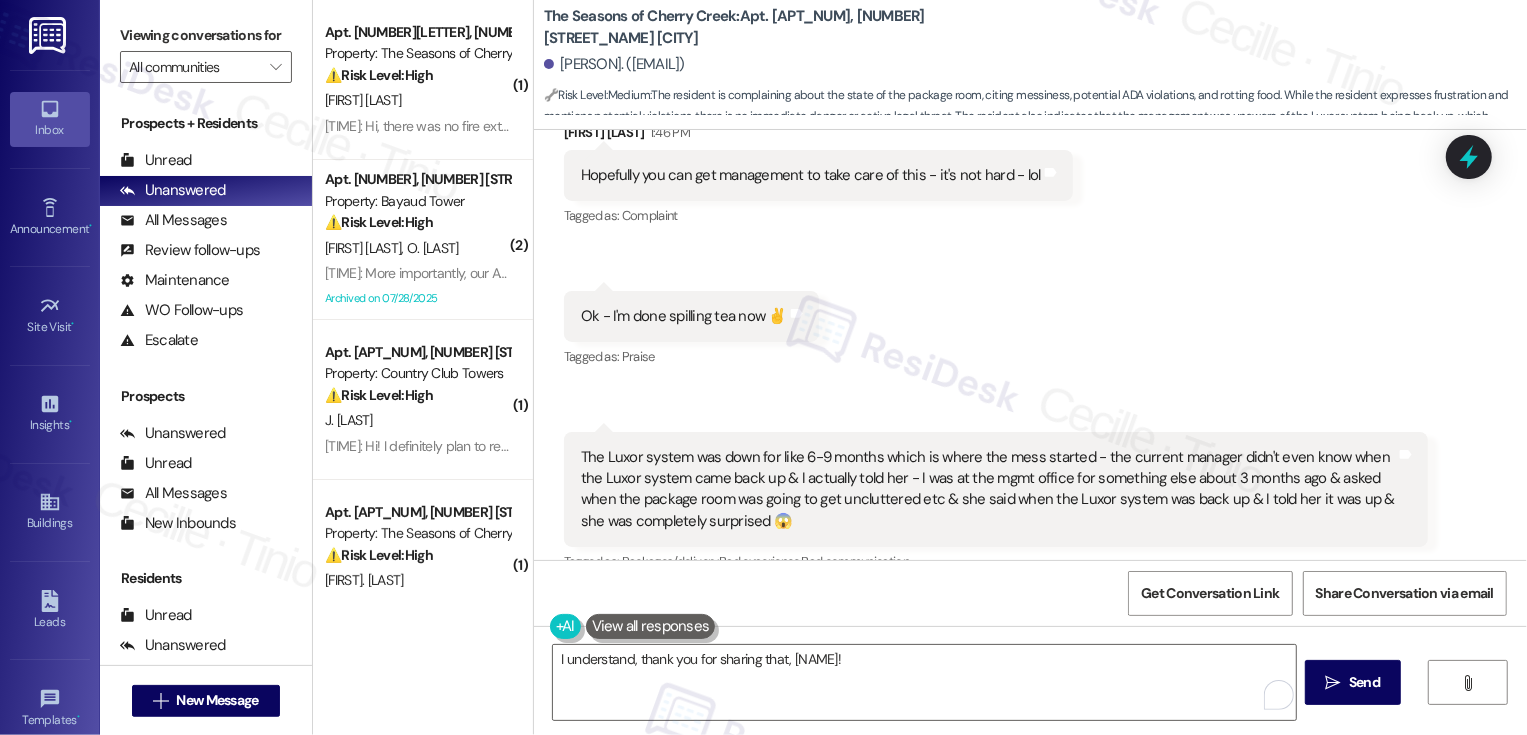 scroll, scrollTop: 5840, scrollLeft: 0, axis: vertical 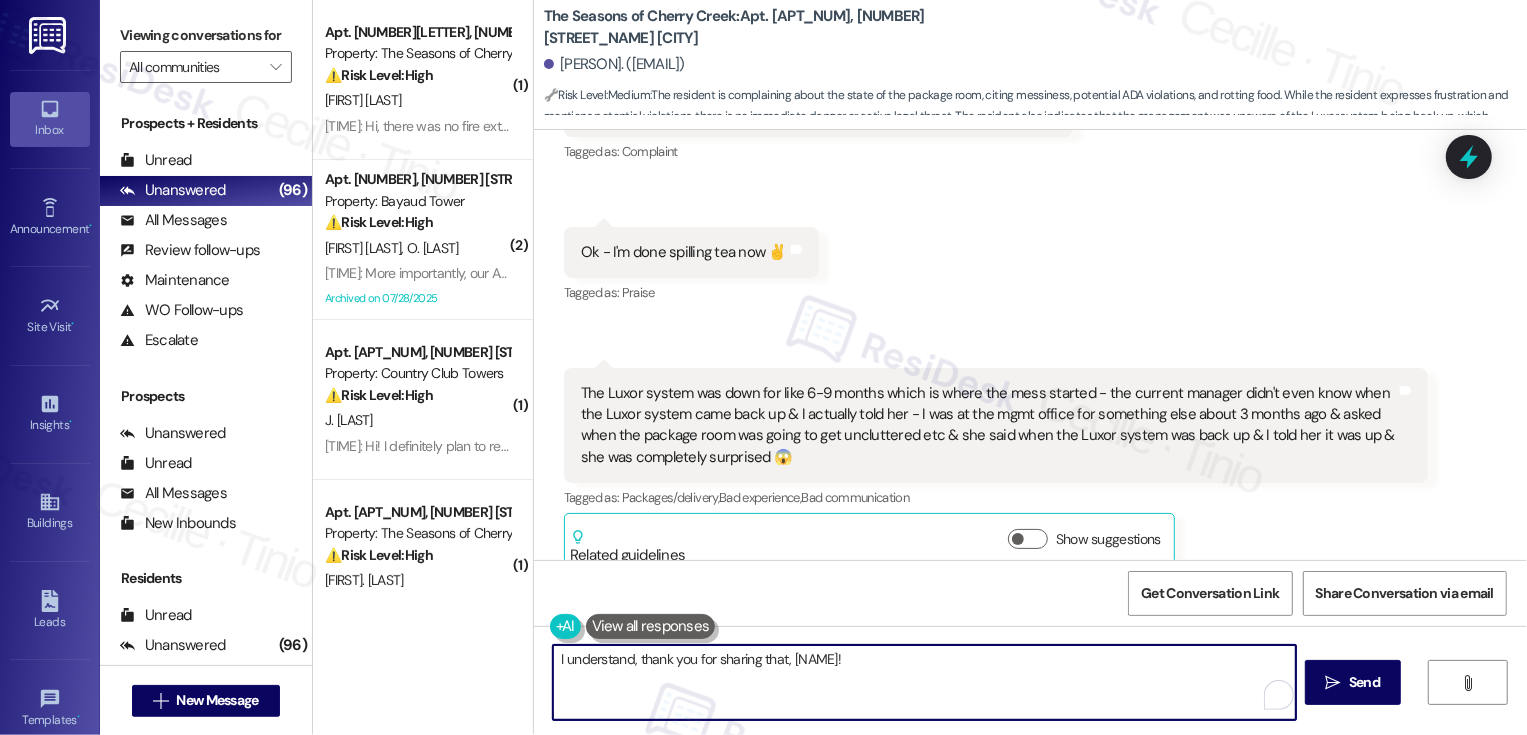 click on "I understand, thank you for sharing that, Holly!" at bounding box center [924, 682] 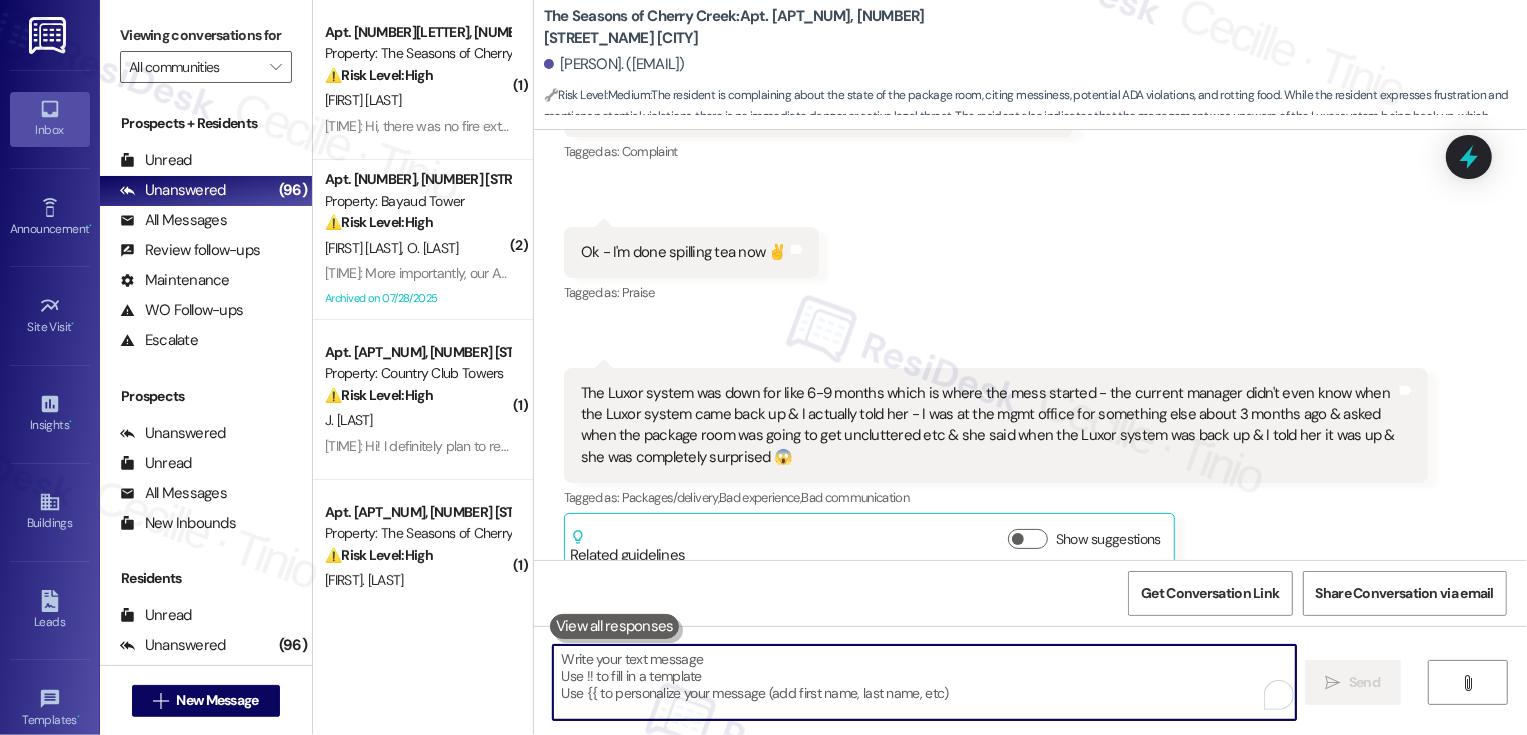 paste on "Thank you so much for your feedback — we really appreciate you taking the time to share your thoughts.
The Luxer package lockers are located inside the package room, but since we often receive more packages than the lockers can hold, we created a secure, fob-accessed room to store the overflow. This has helped reduce the issues we were having with package theft.
We’re planning to add more shelving soon to help couriers keep things better organized. While we do our best to keep the room tidy throughout the day, there may be times it’s not perfectly in order — our concierge team helps manage it as much as they can.
We’re always looking for ways to improve, and your input helps us do just that. Thanks again for your patience and understanding as we continue working on better solutions." 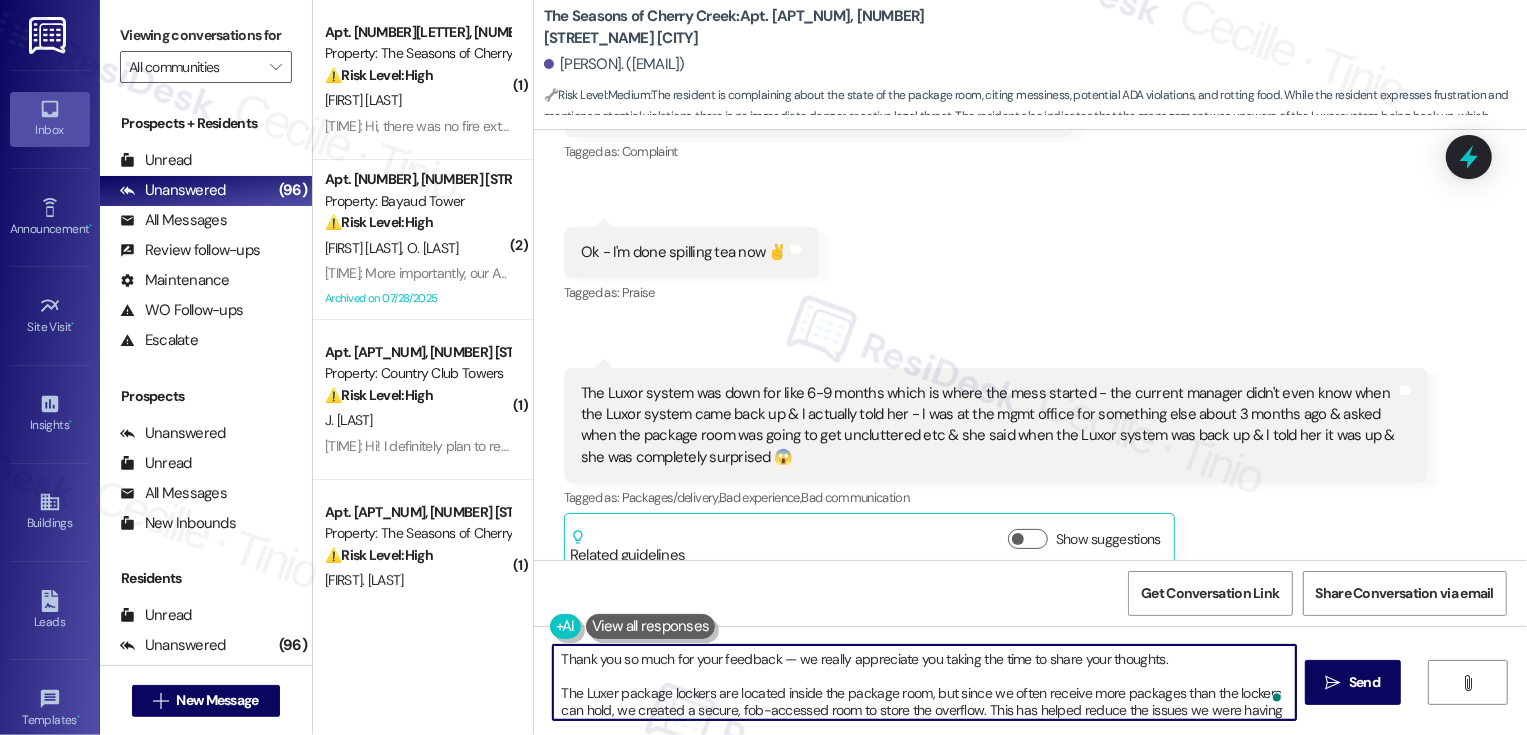 scroll, scrollTop: 135, scrollLeft: 0, axis: vertical 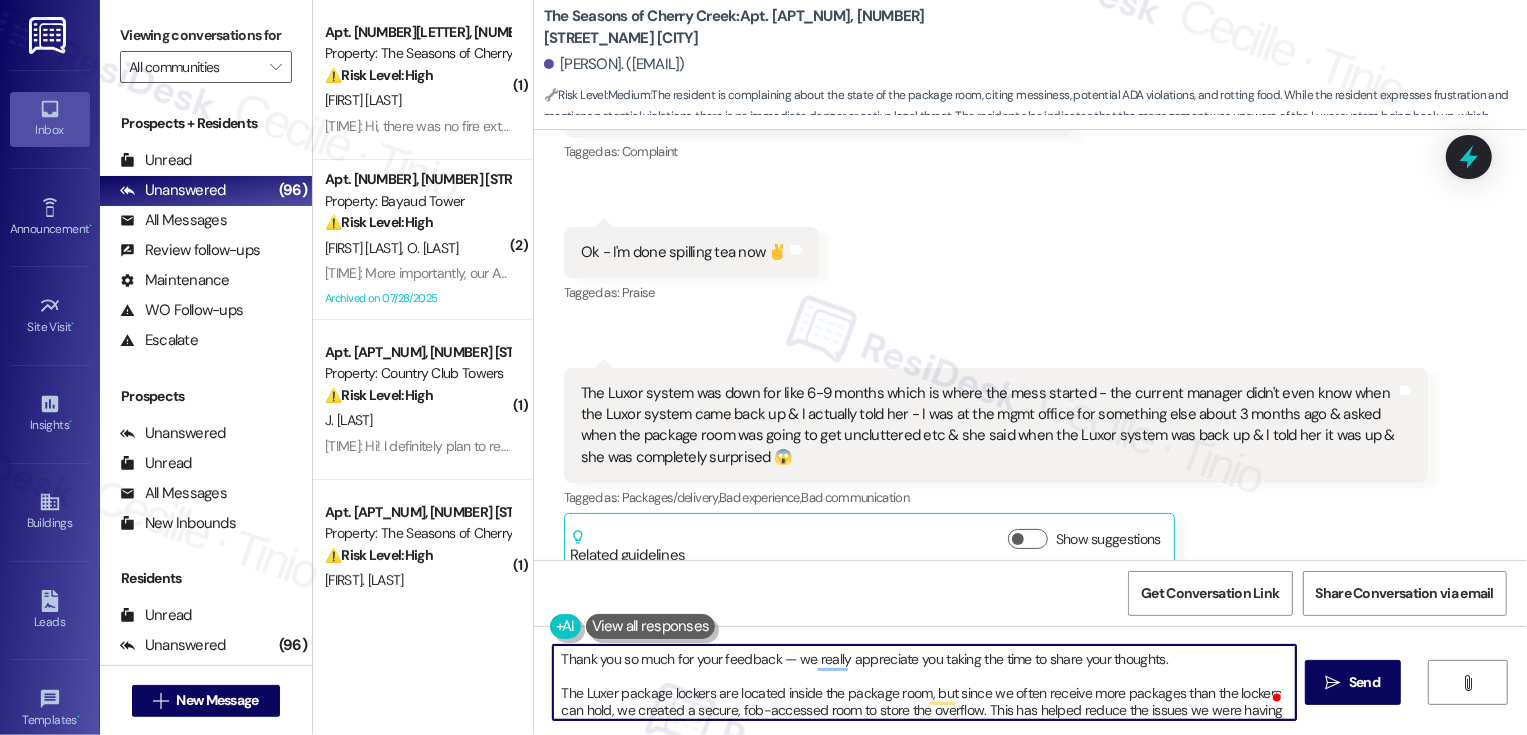 click on "Thank you so much for your feedback — we really appreciate you taking the time to share your thoughts.
The Luxer package lockers are located inside the package room, but since we often receive more packages than the lockers can hold, we created a secure, fob-accessed room to store the overflow. This has helped reduce the issues we were having with package theft.
We’re planning to add more shelving soon to help couriers keep things better organized. While we do our best to keep the room tidy throughout the day, there may be times it’s not perfectly in order — our concierge team helps manage it as much as they can.
We’re always looking for ways to improve, and your input helps us do just that. Thanks again for your patience and understanding as we continue working on better solutions." at bounding box center [924, 682] 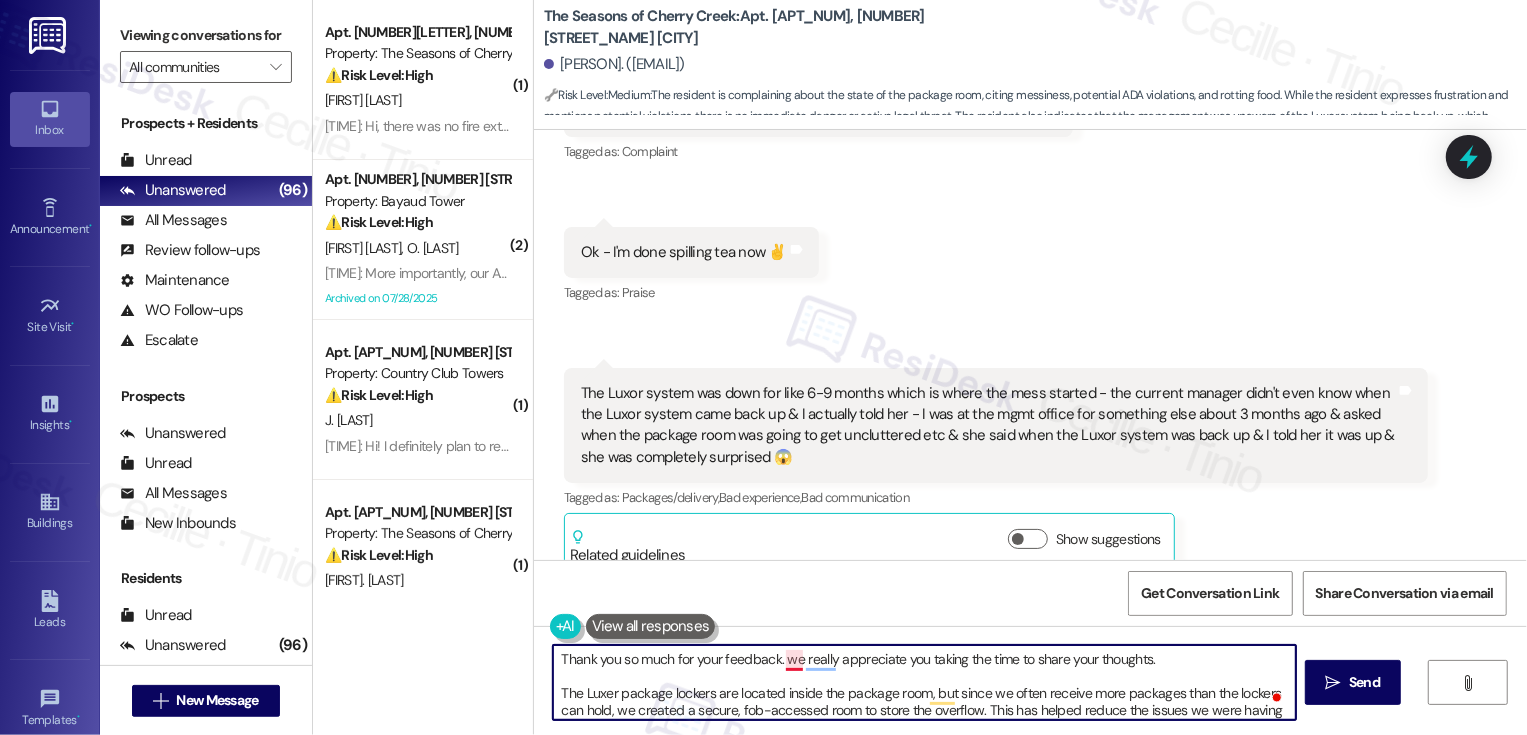 click on "Thank you so much for your feedback. we really appreciate you taking the time to share your thoughts.
The Luxer package lockers are located inside the package room, but since we often receive more packages than the lockers can hold, we created a secure, fob-accessed room to store the overflow. This has helped reduce the issues we were having with package theft.
We’re planning to add more shelving soon to help couriers keep things better organized. While we do our best to keep the room tidy throughout the day, there may be times it’s not perfectly in order — our concierge team helps manage it as much as they can.
We’re always looking for ways to improve, and your input helps us do just that. Thanks again for your patience and understanding as we continue working on better solutions." at bounding box center [924, 682] 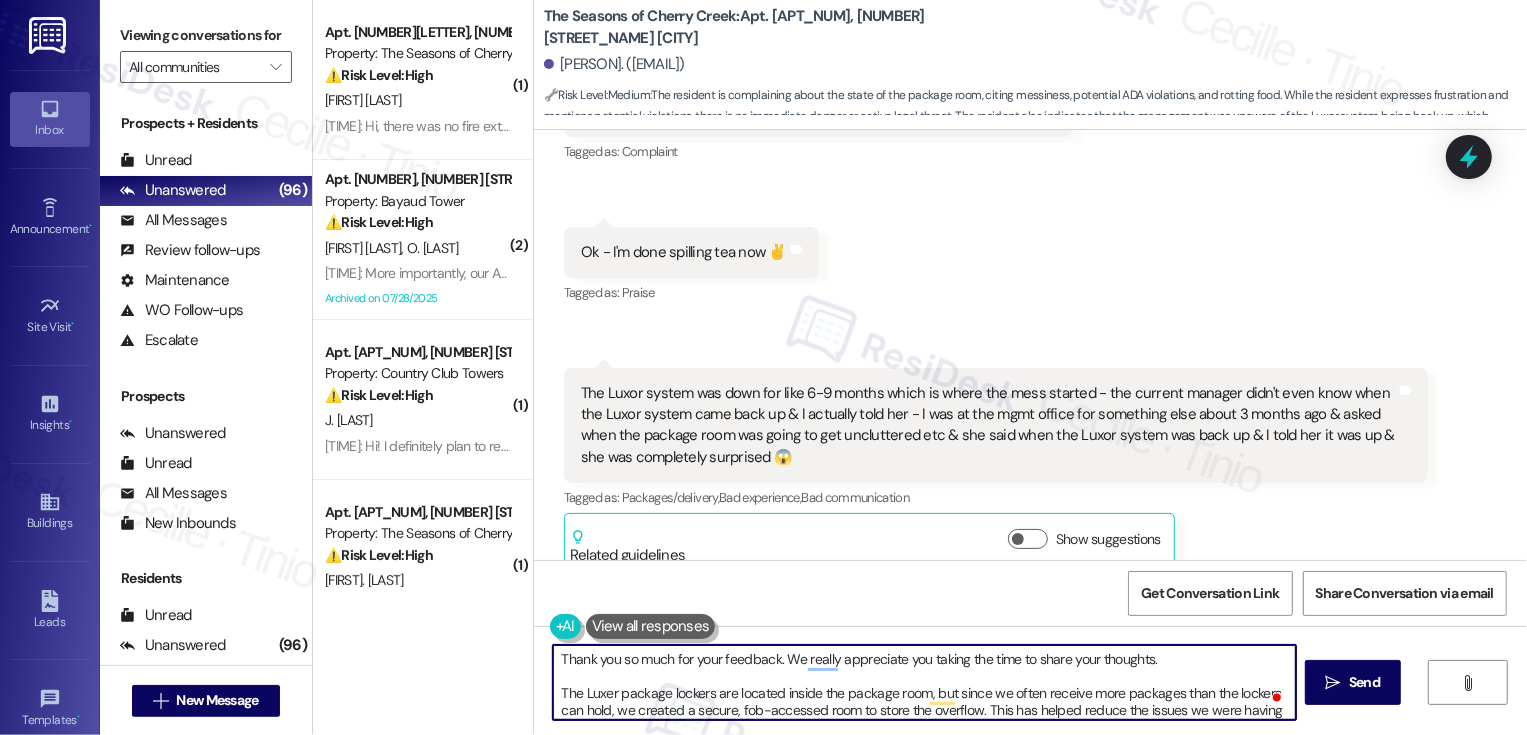 click on "Thank you so much for your feedback. We really appreciate you taking the time to share your thoughts.
The Luxer package lockers are located inside the package room, but since we often receive more packages than the lockers can hold, we created a secure, fob-accessed room to store the overflow. This has helped reduce the issues we were having with package theft.
We’re planning to add more shelving soon to help couriers keep things better organized. While we do our best to keep the room tidy throughout the day, there may be times it’s not perfectly in order — our concierge team helps manage it as much as they can.
We’re always looking for ways to improve, and your input helps us do just that. Thanks again for your patience and understanding as we continue working on better solutions." at bounding box center (924, 682) 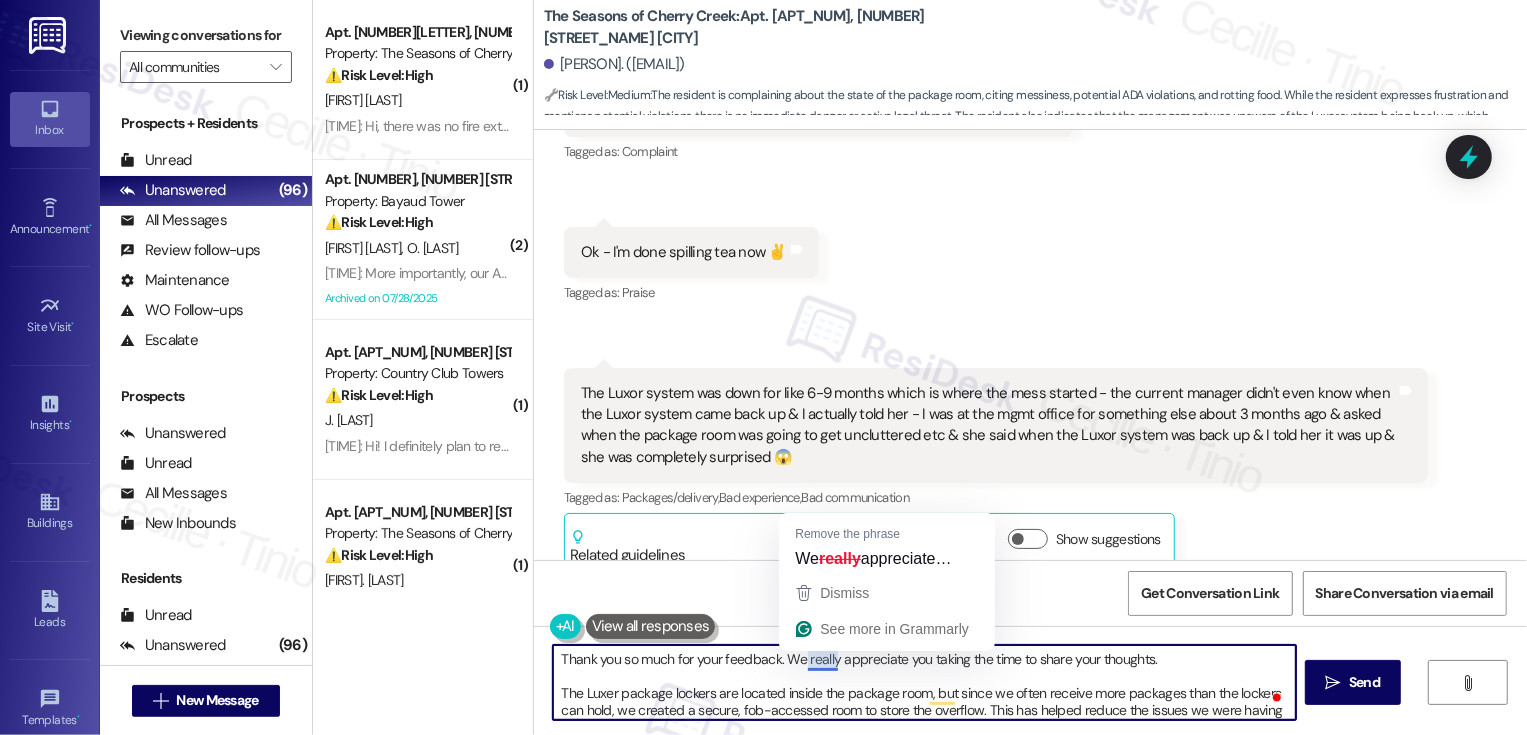 click on "Thank you so much for your feedback. We really appreciate you taking the time to share your thoughts.
The Luxer package lockers are located inside the package room, but since we often receive more packages than the lockers can hold, we created a secure, fob-accessed room to store the overflow. This has helped reduce the issues we were having with package theft.
We’re planning to add more shelving soon to help couriers keep things better organized. While we do our best to keep the room tidy throughout the day, there may be times it’s not perfectly in order — our concierge team helps manage it as much as they can.
We’re always looking for ways to improve, and your input helps us do just that. Thanks again for your patience and understanding as we continue working on better solutions." at bounding box center [924, 682] 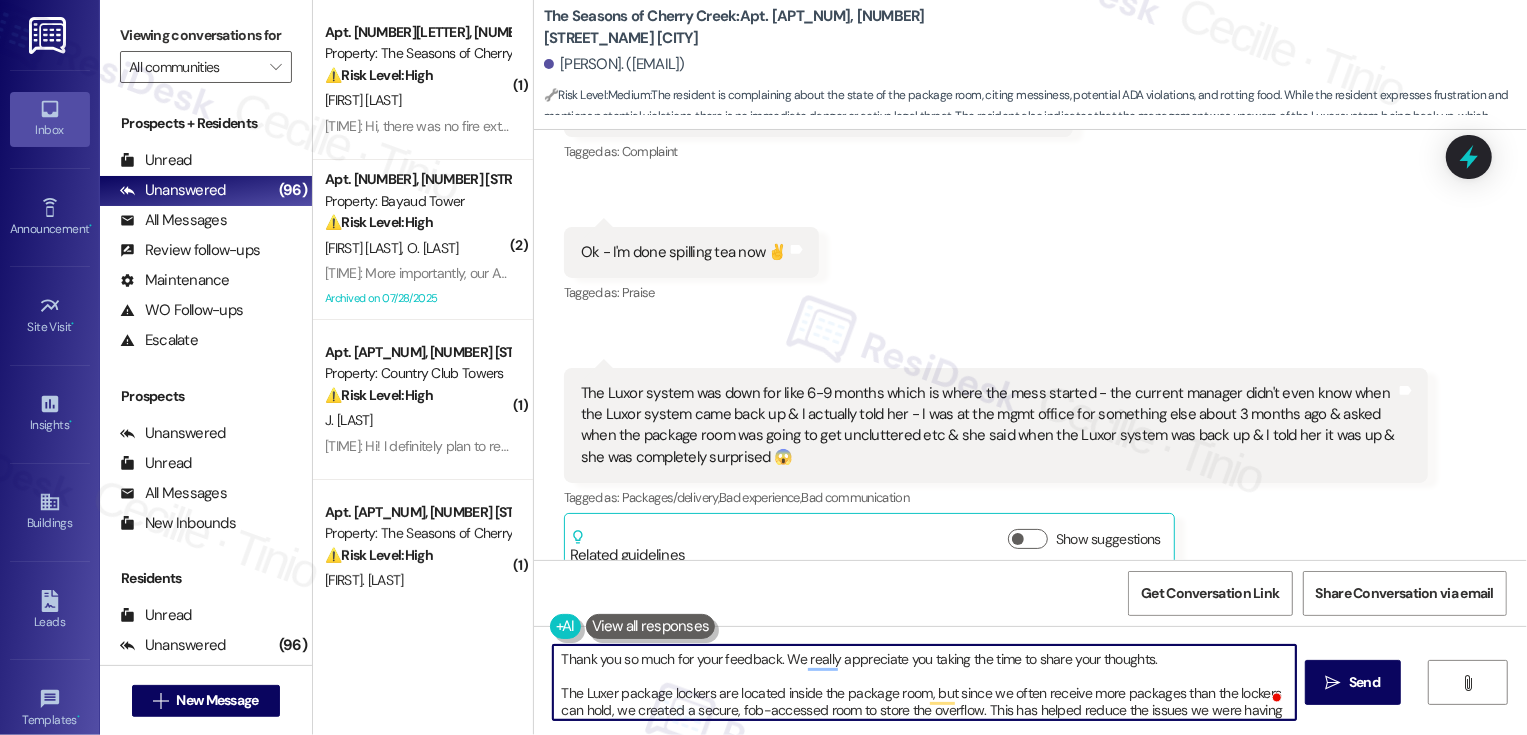 scroll, scrollTop: 9, scrollLeft: 0, axis: vertical 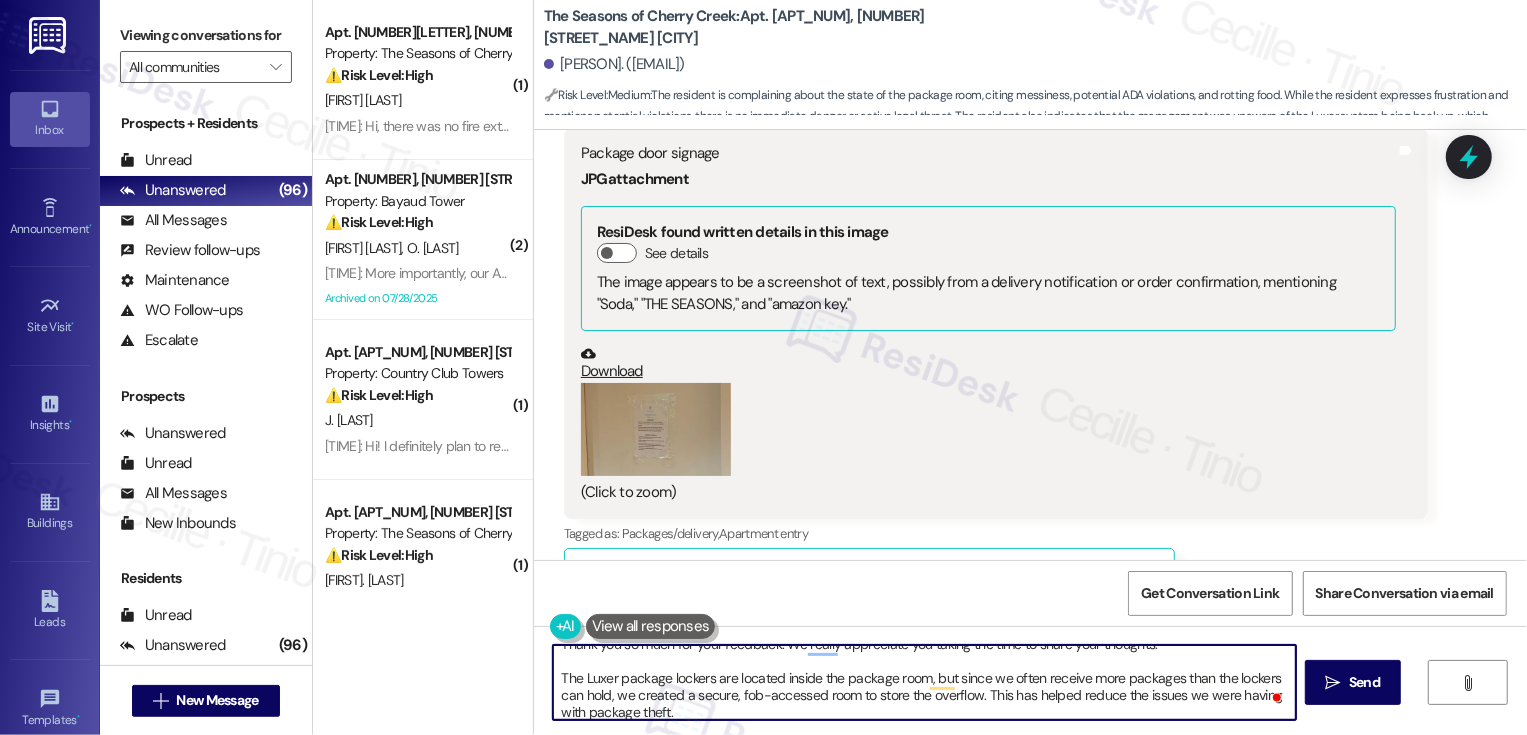 click on "Thank you so much for your feedback. We really appreciate you taking the time to share your thoughts.
The Luxer package lockers are located inside the package room, but since we often receive more packages than the lockers can hold, we created a secure, fob-accessed room to store the overflow. This has helped reduce the issues we were having with package theft.
We’re planning to add more shelving soon to help couriers keep things better organized. While we do our best to keep the room tidy throughout the day, there may be times it’s not perfectly in order — our concierge team helps manage it as much as they can.
We’re always looking for ways to improve, and your input helps us do just that. Thanks again for your patience and understanding as we continue working on better solutions." at bounding box center [924, 682] 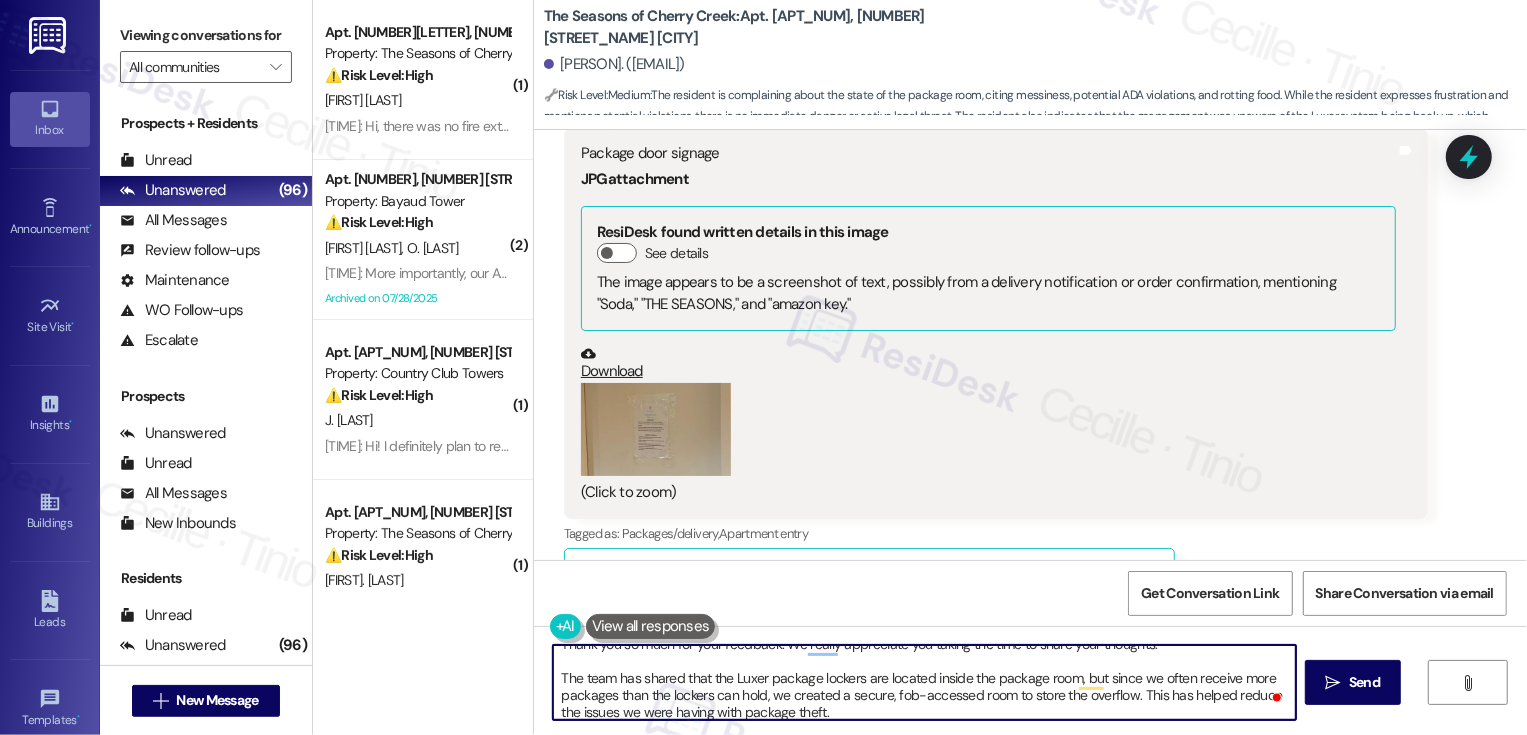 scroll, scrollTop: 25, scrollLeft: 0, axis: vertical 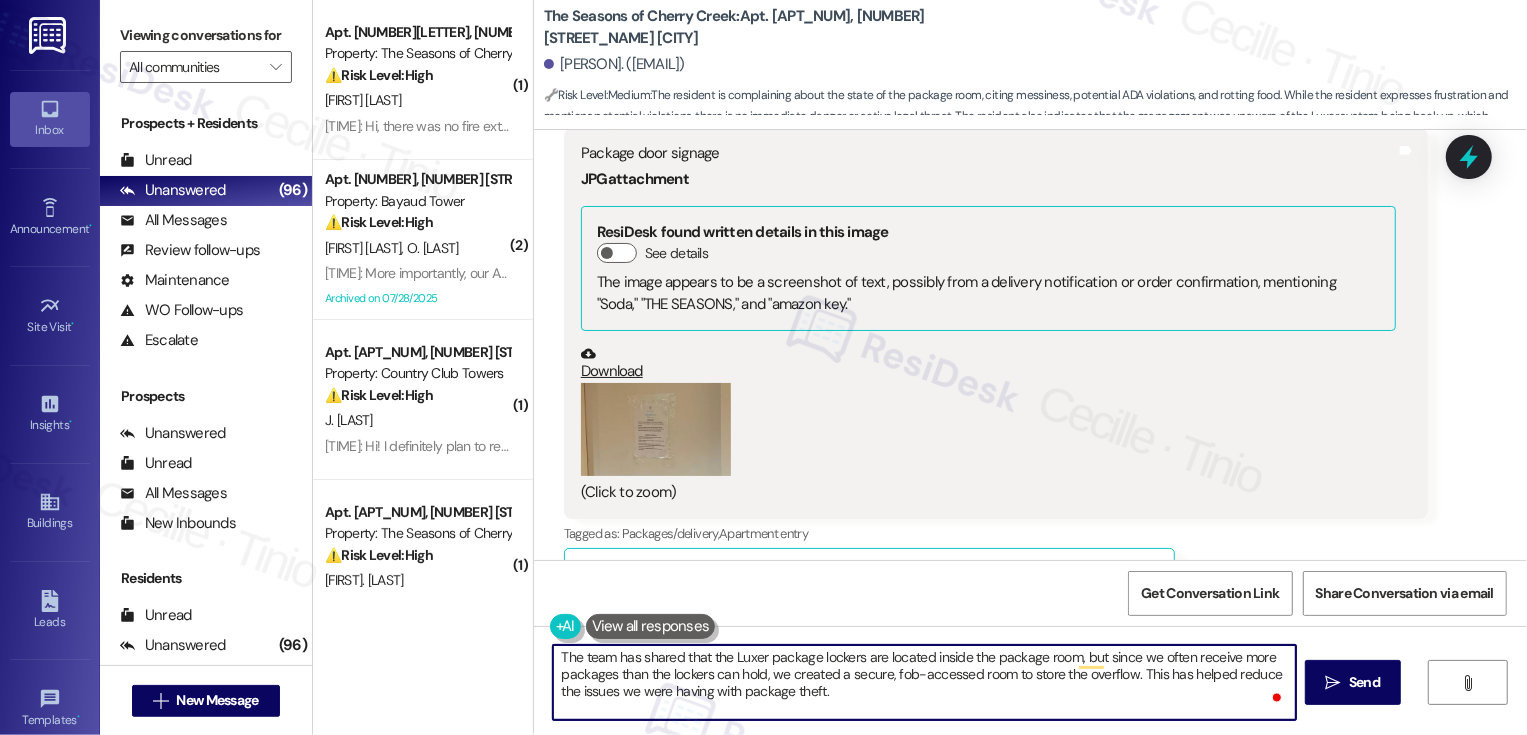 click on "Thank you so much for your feedback. We really appreciate you taking the time to share your thoughts.
The team has shared that the Luxer package lockers are located inside the package room, but since we often receive more packages than the lockers can hold, we created a secure, fob-accessed room to store the overflow. This has helped reduce the issues we were having with package theft.
We’re planning to add more shelving soon to help couriers keep things better organized. While we do our best to keep the room tidy throughout the day, there may be times it’s not perfectly in order — our concierge team helps manage it as much as they can.
We’re always looking for ways to improve, and your input helps us do just that. Thanks again for your patience and understanding as we continue working on better solutions." at bounding box center (924, 682) 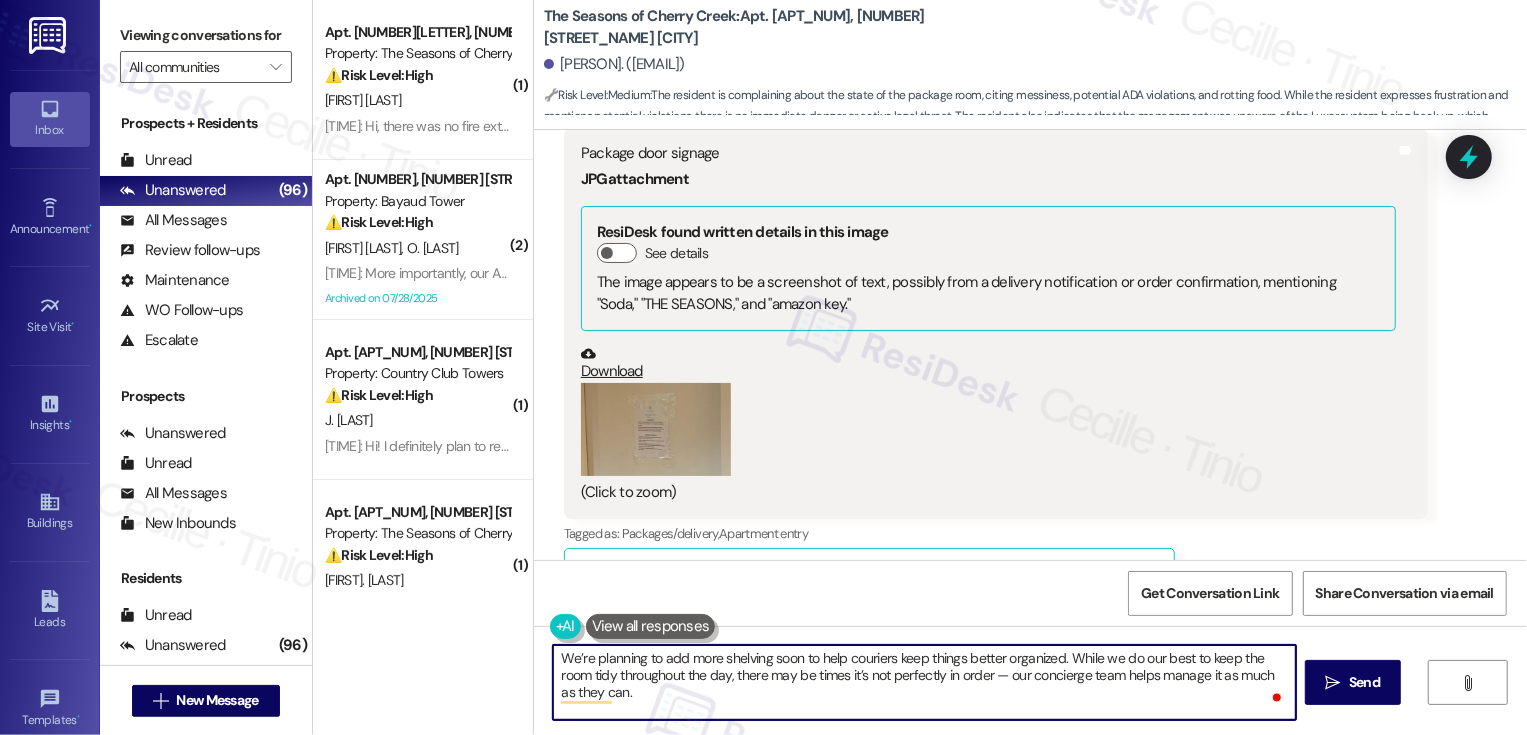 click on "Thank you so much for your feedback. We really appreciate you taking the time to share your thoughts.
The team has shared that the Luxer package lockers are located inside the package room, but since we often receive more packages than the lockers can hold, we created a secure, fob-accessed room to store the overflow. This has helped reduce the issues we were having with package theft.
We’re planning to add more shelving soon to help couriers keep things better organized. While we do our best to keep the room tidy throughout the day, there may be times it’s not perfectly in order — our concierge team helps manage it as much as they can.
We’re always looking for ways to improve, and your input helps us do just that. Thanks again for your patience and understanding as we continue working on better solutions." at bounding box center (924, 682) 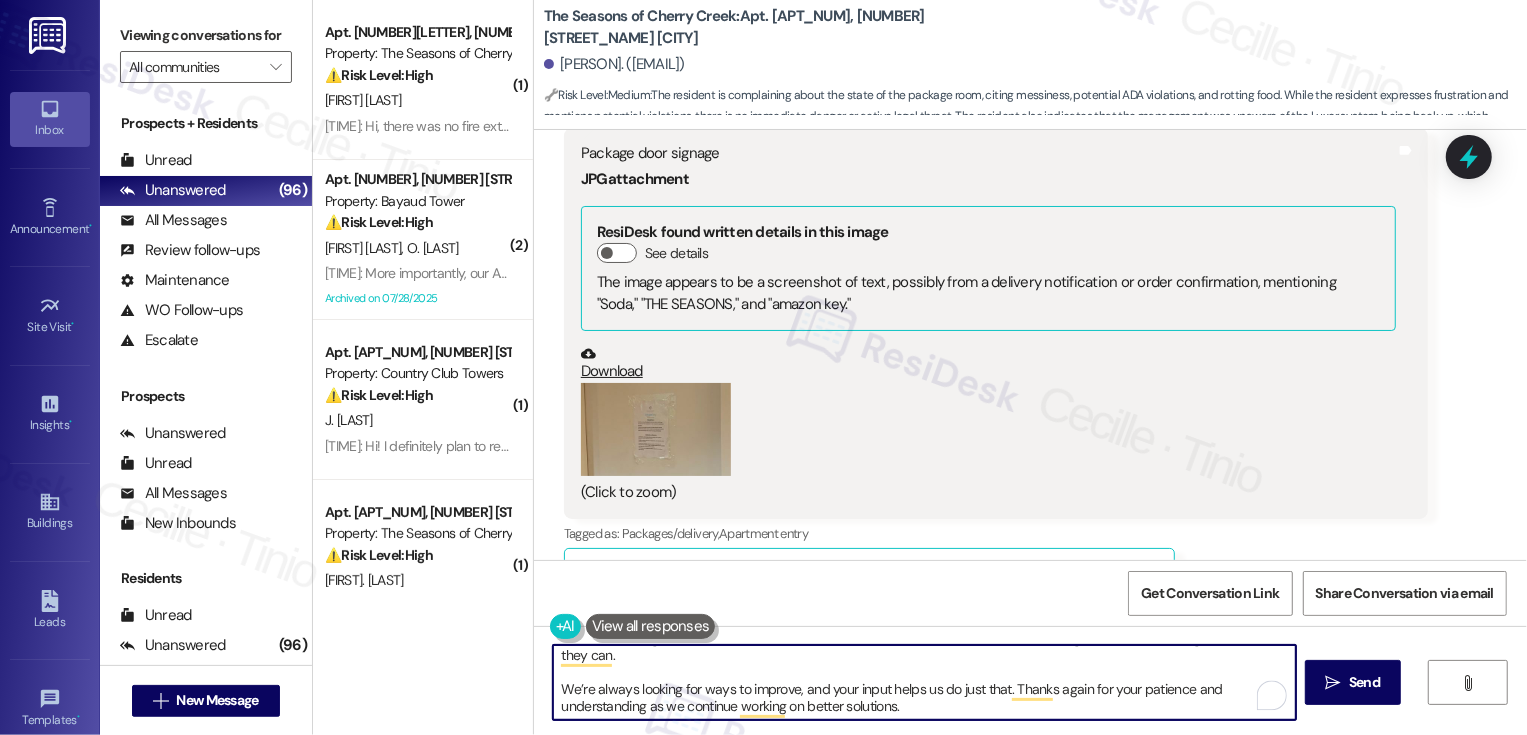 click on "Thank you so much for your feedback. We really appreciate you taking the time to share your thoughts.
The team has shared that the Luxer package lockers are located inside the package room, but since we often receive more packages than the lockers can hold, we created a secure, fob-accessed room to store the overflow. This has helped reduce the issues we were having with package theft.
We’re planning to add more shelving soon to help couriers keep things better organized. While we do our best to keep the room tidy throughout the day, there may be times it’s not perfectly in order - our concierge team helps manage it as much as they can.
We’re always looking for ways to improve, and your input helps us do just that. Thanks again for your patience and understanding as we continue working on better solutions." at bounding box center [924, 682] 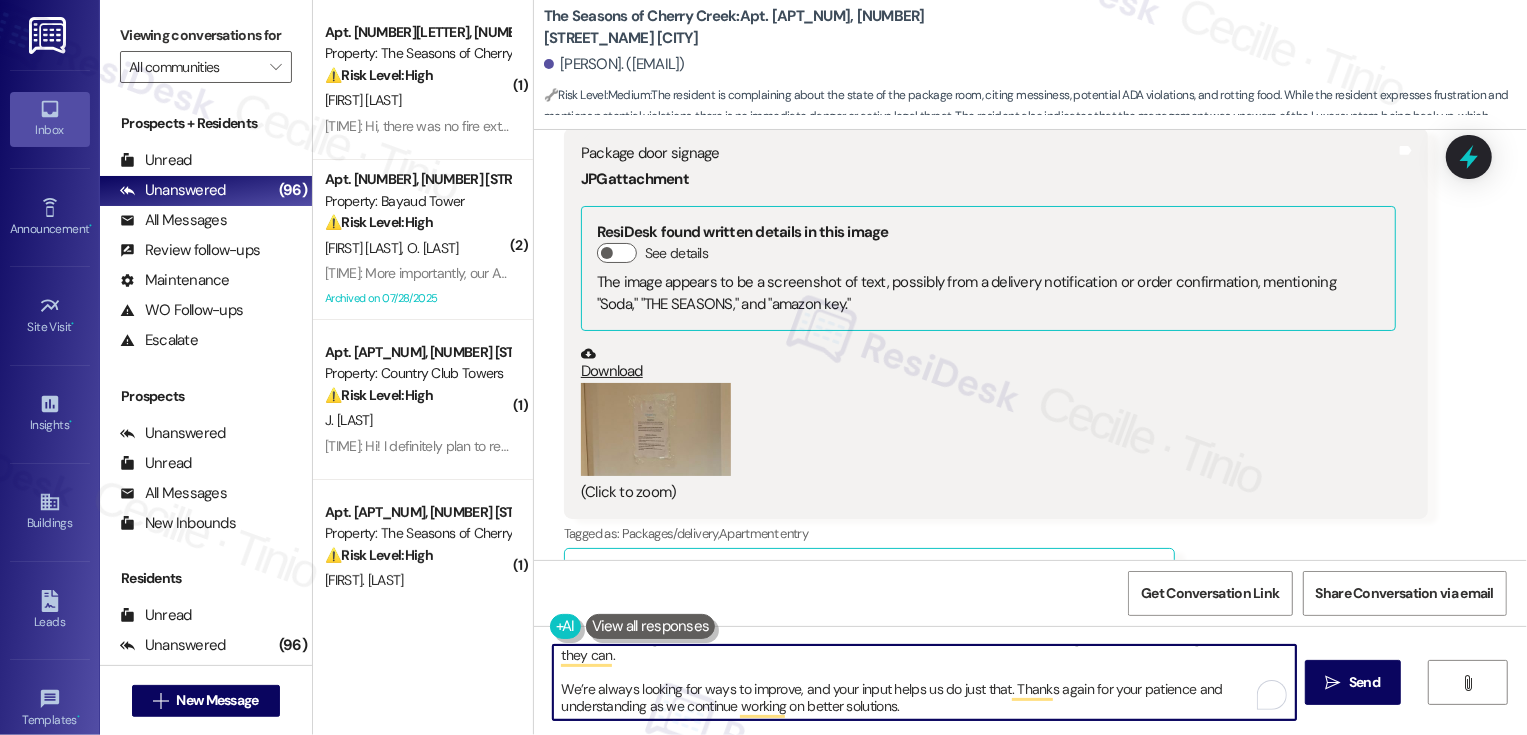 click on "Thank you so much for your feedback. We really appreciate you taking the time to share your thoughts.
The team has shared that the Luxer package lockers are located inside the package room, but since we often receive more packages than the lockers can hold, we created a secure, fob-accessed room to store the overflow. This has helped reduce the issues we were having with package theft.
We’re planning to add more shelving soon to help couriers keep things better organized. While we do our best to keep the room tidy throughout the day, there may be times it’s not perfectly in order - our concierge team helps manage it as much as they can.
We’re always looking for ways to improve, and your input helps us do just that. Thanks again for your patience and understanding as we continue working on better solutions." at bounding box center (924, 682) 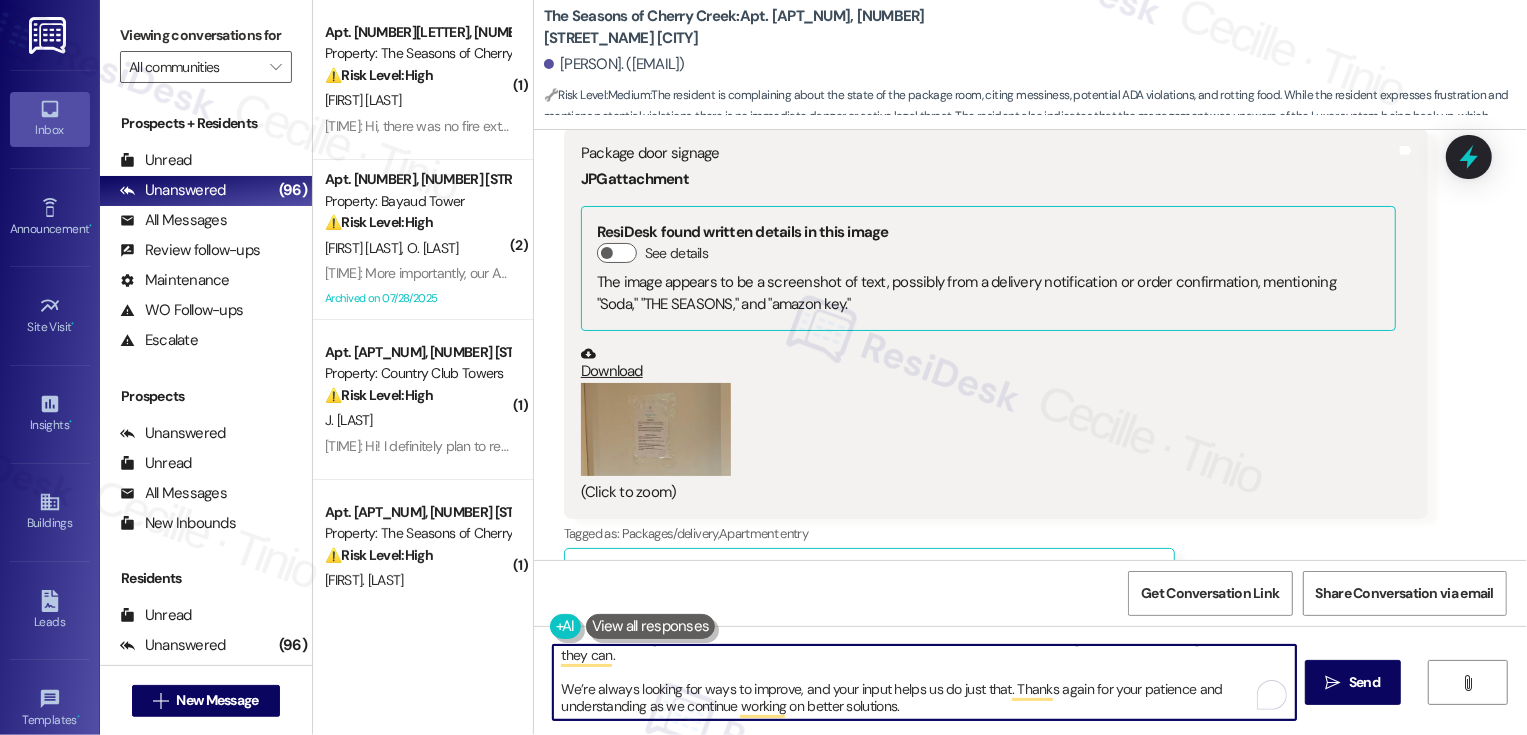 click on "Thank you so much for your feedback. We really appreciate you taking the time to share your thoughts.
The team has shared that the Luxer package lockers are located inside the package room, but since we often receive more packages than the lockers can hold, we created a secure, fob-accessed room to store the overflow. This has helped reduce the issues we were having with package theft.
We’re planning to add more shelving soon to help couriers keep things better organized. While we do our best to keep the room tidy throughout the day, there may be times it’s not perfectly in order - our concierge team helps manage it as much as they can.
We’re always looking for ways to improve, and your input helps us do just that. Thanks again for your patience and understanding as we continue working on better solutions." at bounding box center (924, 682) 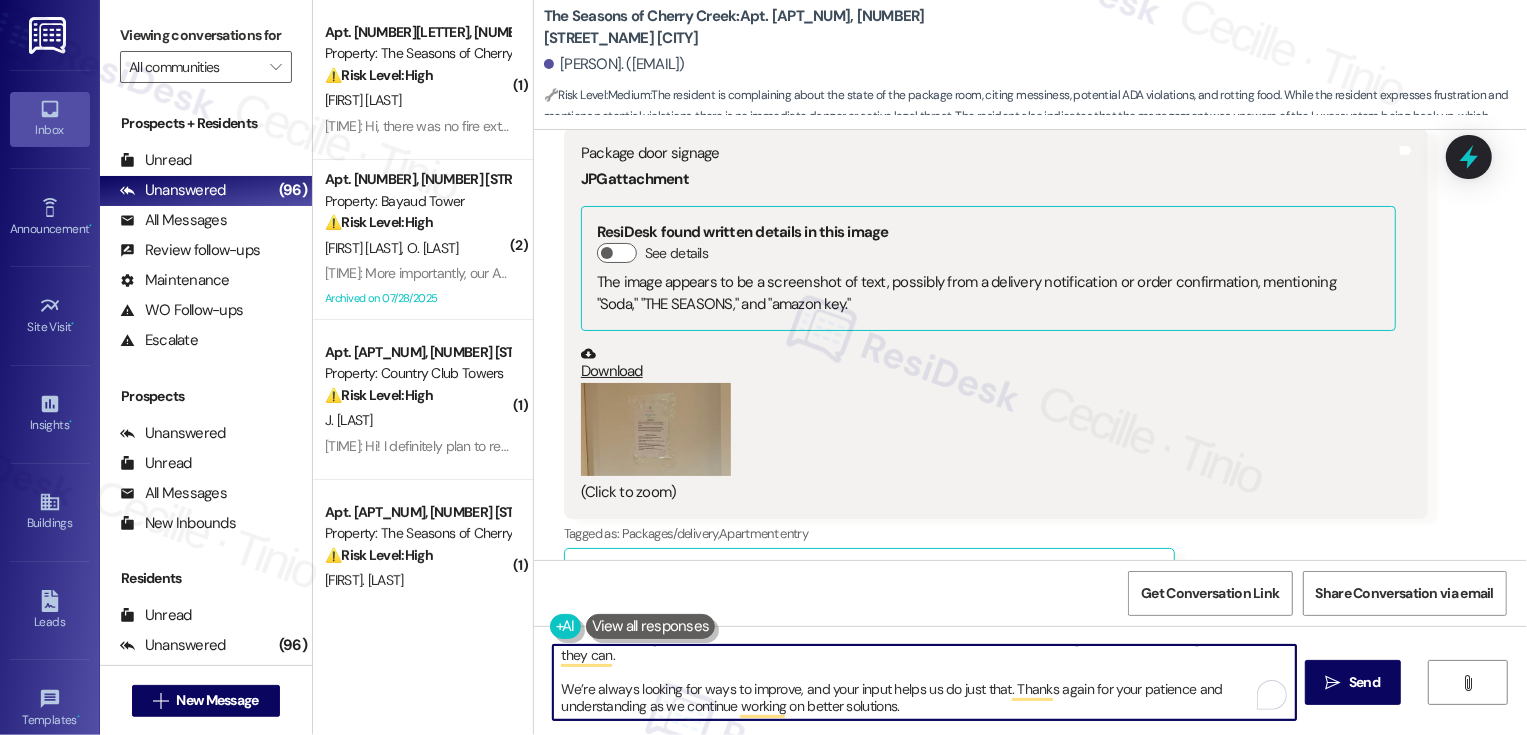 click on "Thank you so much for your feedback. We really appreciate you taking the time to share your thoughts.
The team has shared that the Luxer package lockers are located inside the package room, but since we often receive more packages than the lockers can hold, we created a secure, fob-accessed room to store the overflow. This has helped reduce the issues we were having with package theft.
We’re planning to add more shelving soon to help couriers keep things better organized. While we do our best to keep the room tidy throughout the day, there may be times it’s not perfectly in order - our concierge team helps manage it as much as they can.
We’re always looking for ways to improve, and your input helps us do just that. Thanks again for your patience and understanding as we continue working on better solutions." at bounding box center (924, 682) 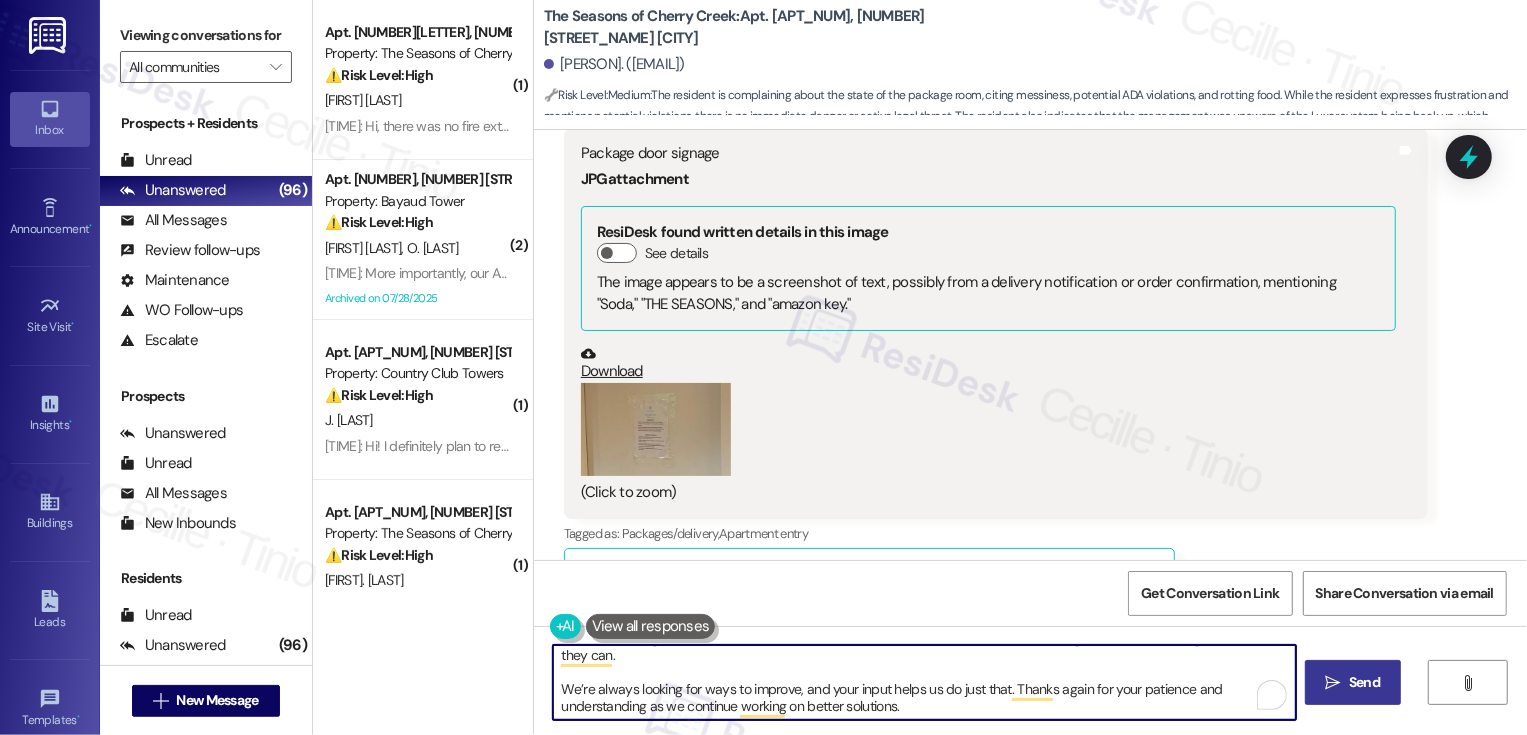 type on "Thank you so much for your feedback. We really appreciate you taking the time to share your thoughts.
The team has shared that the Luxer package lockers are located inside the package room, but since we often receive more packages than the lockers can hold, we created a secure, fob-accessed room to store the overflow. This has helped reduce the issues we were having with package theft.
We’re planning to add more shelving soon to help couriers keep things better organized. While we do our best to keep the room tidy throughout the day, there may be times it’s not perfectly in order - our concierge team helps manage it as much as they can.
We’re always looking for ways to improve, and your input helps us do just that. Thanks again for your patience and understanding as we continue working on better solutions." 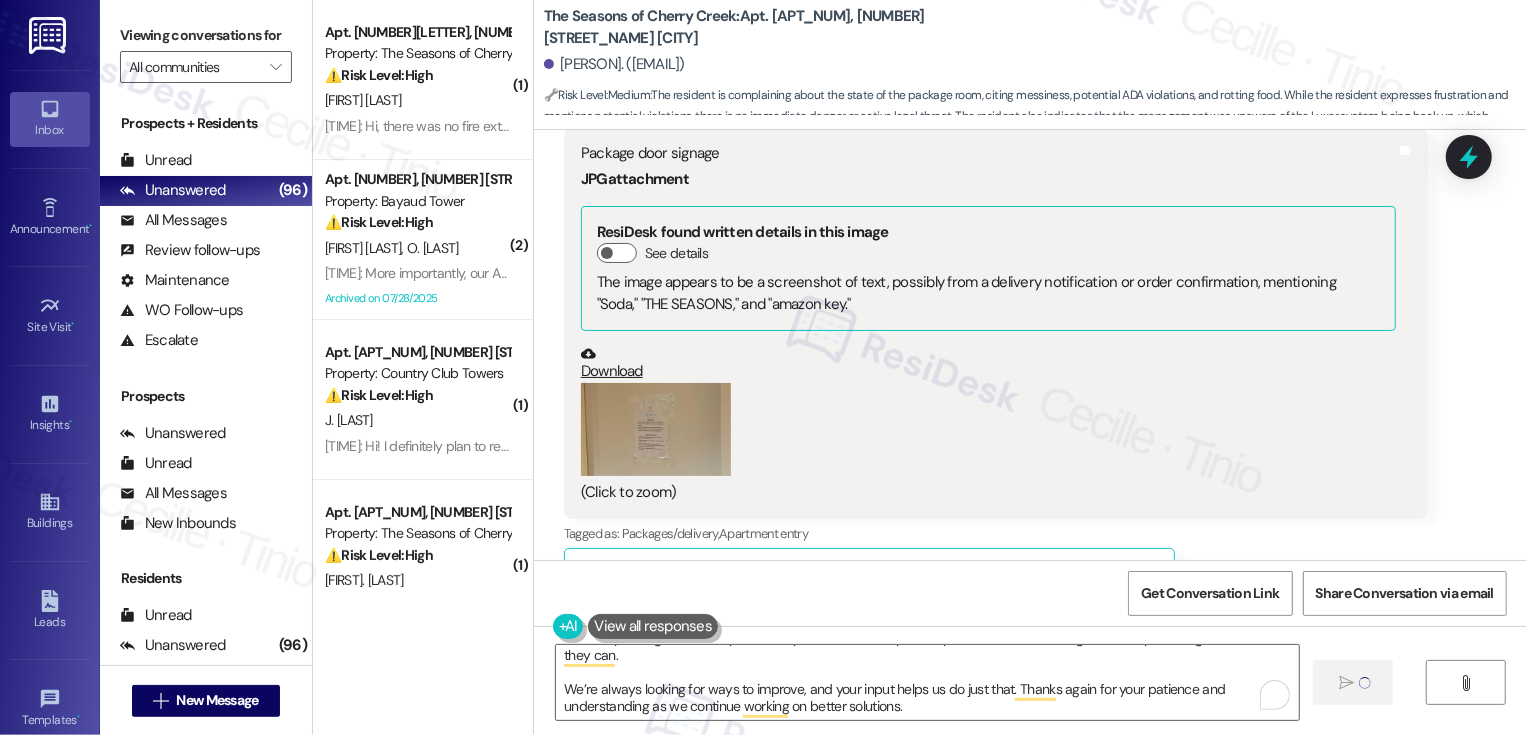 type 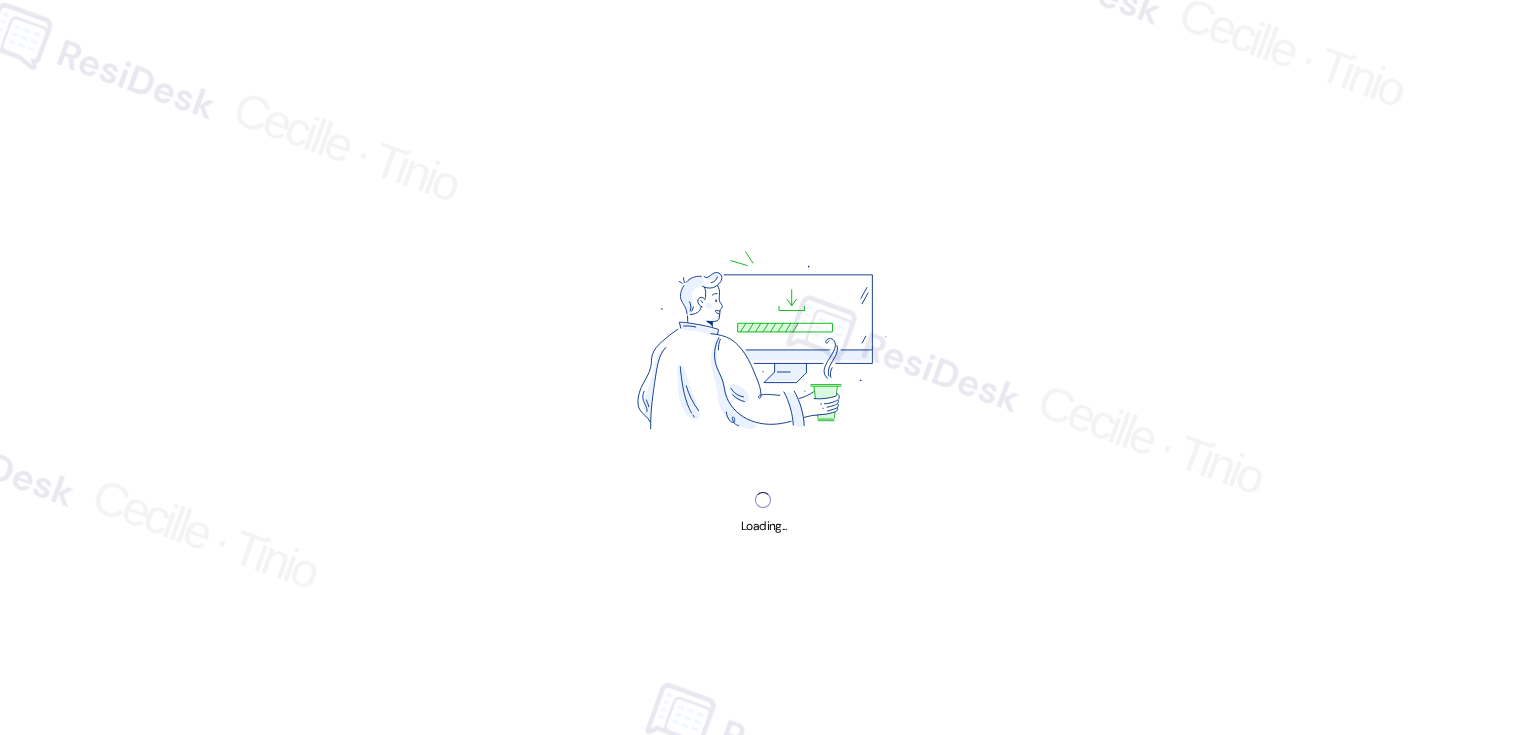 scroll, scrollTop: 0, scrollLeft: 0, axis: both 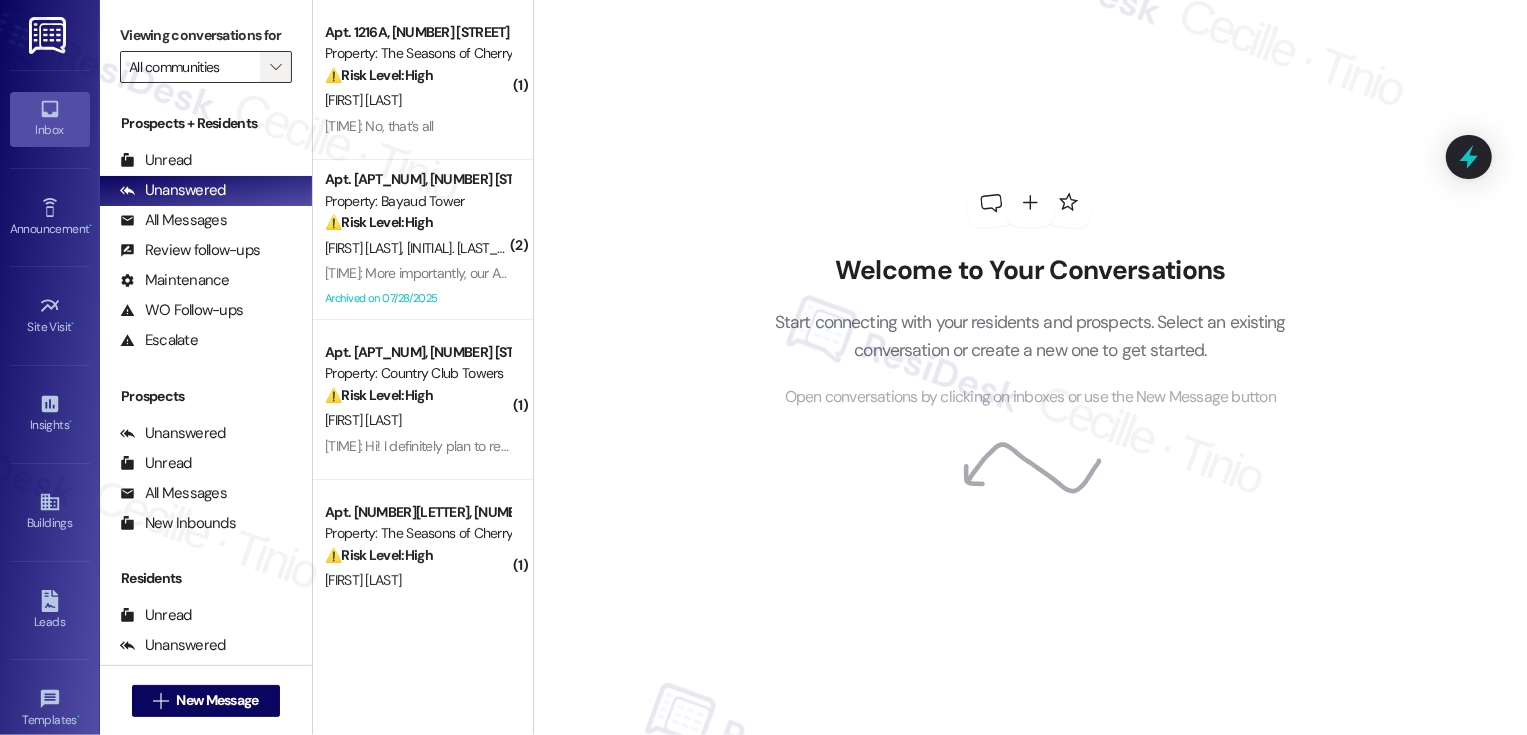 click on "" at bounding box center [275, 67] 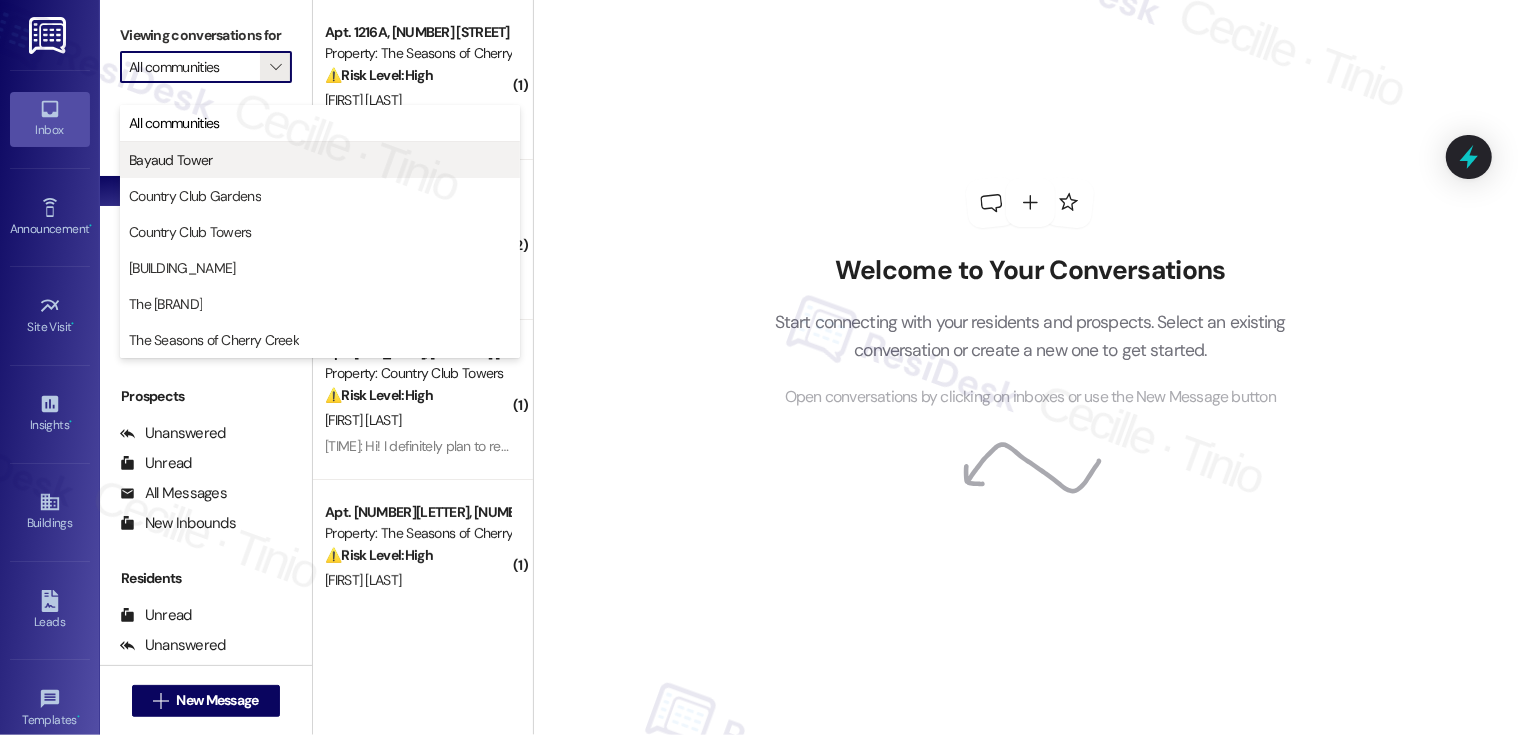 click on "Bayaud Tower" at bounding box center [320, 160] 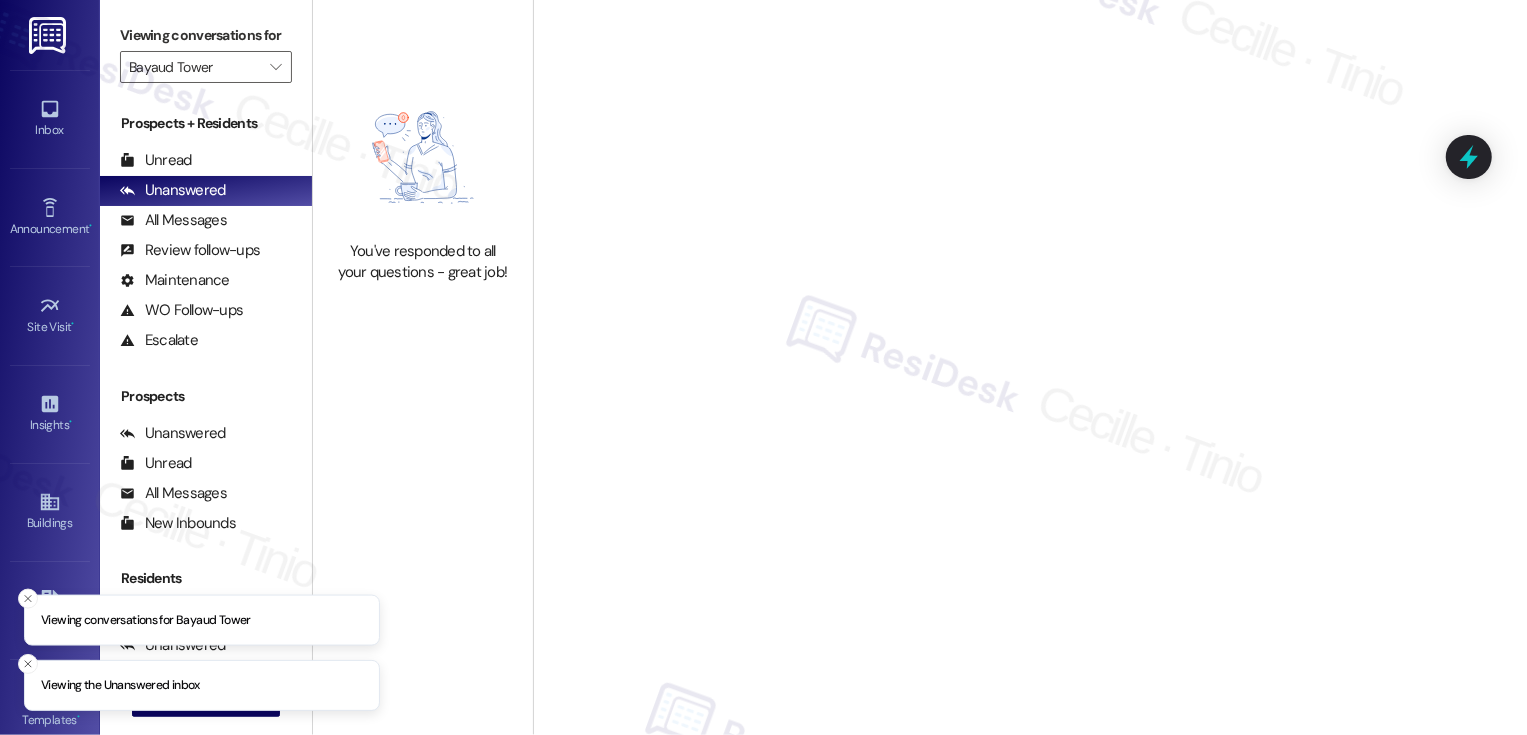 type on "Bayaud Tower" 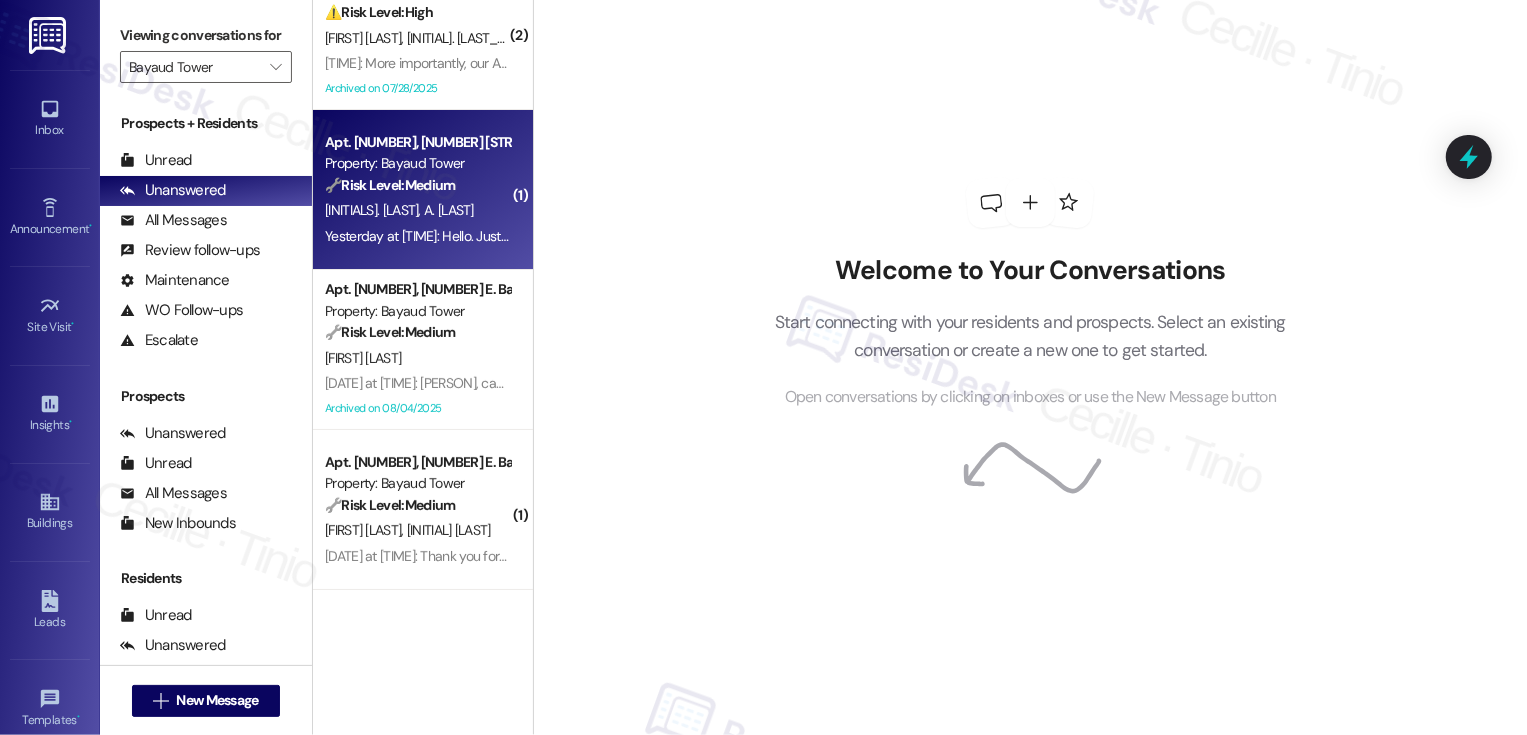 scroll, scrollTop: 59, scrollLeft: 0, axis: vertical 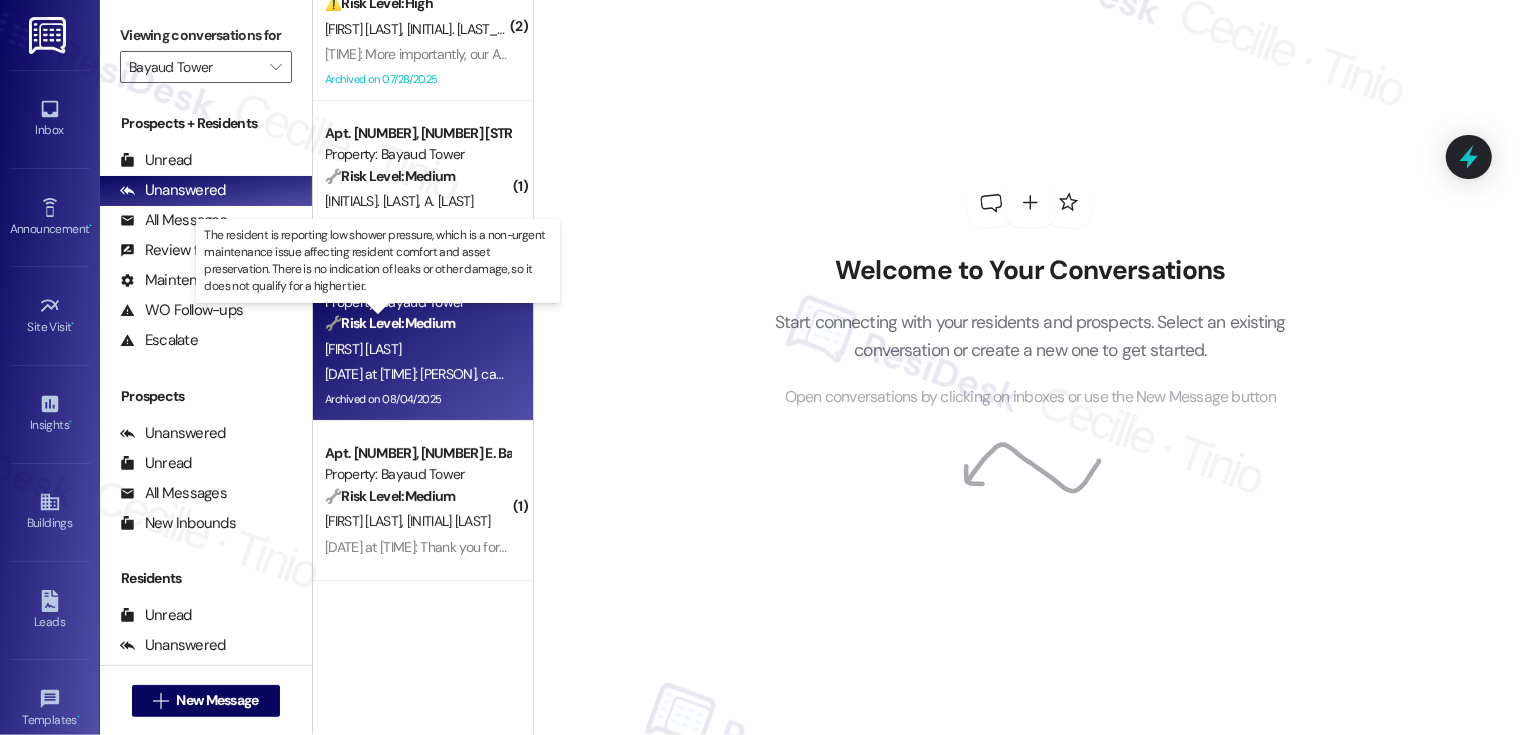 click on "🔧  Risk Level:  Medium" at bounding box center (390, 323) 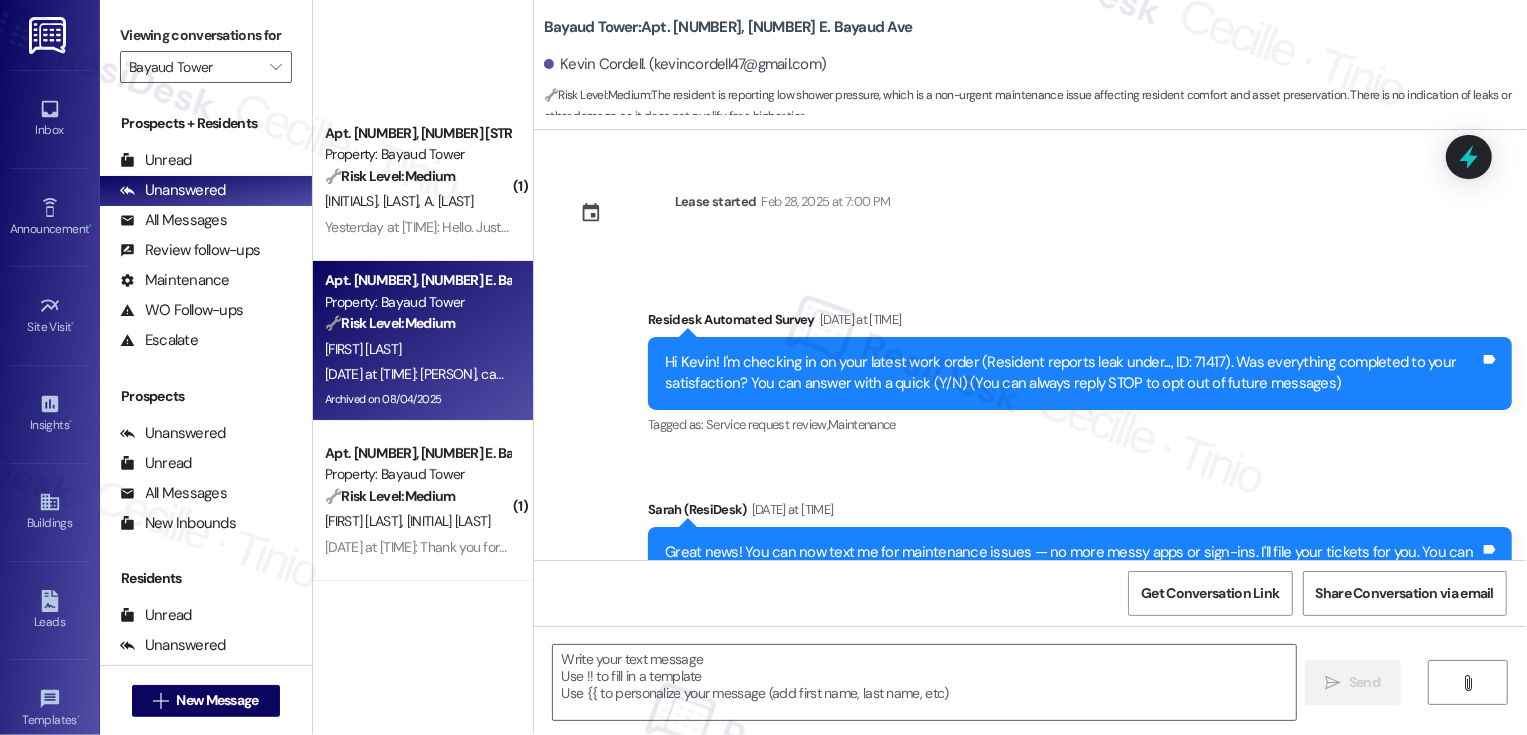 scroll, scrollTop: 488, scrollLeft: 0, axis: vertical 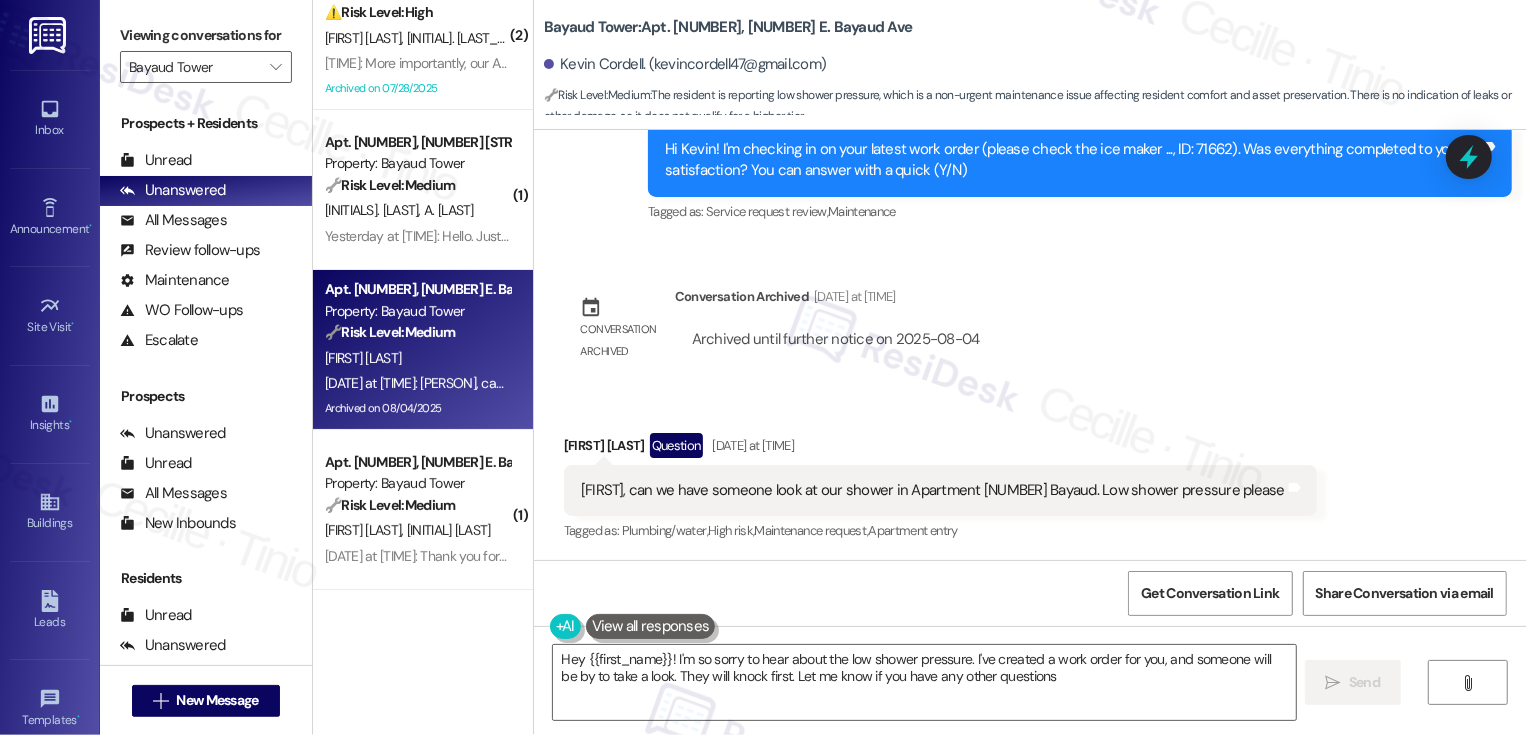type on "Hey [NAME]! I'm so sorry to hear about the low shower pressure. I've created a work order for you, and someone will be by to take a look. They will knock first. Let me know if you have any other questions!" 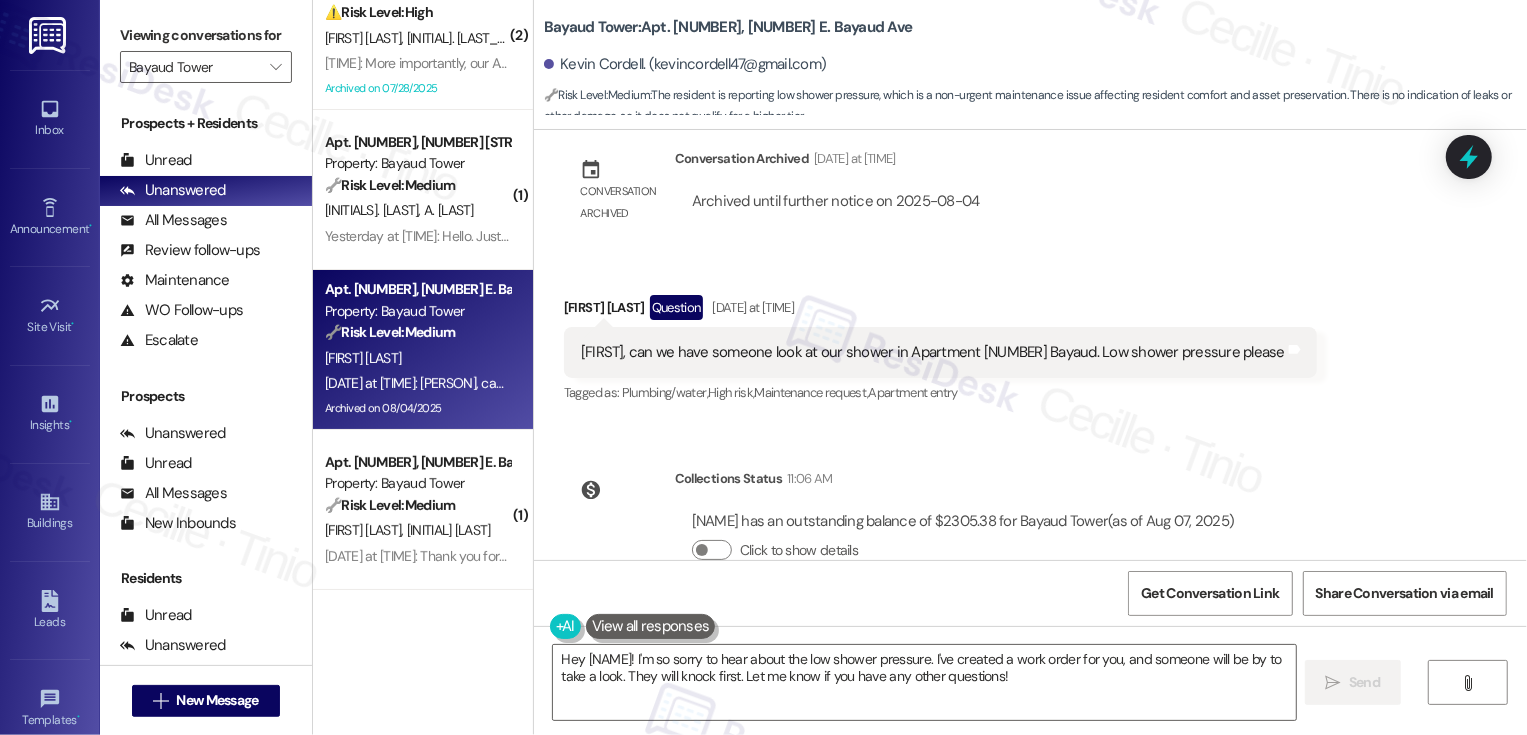 scroll, scrollTop: 1915, scrollLeft: 0, axis: vertical 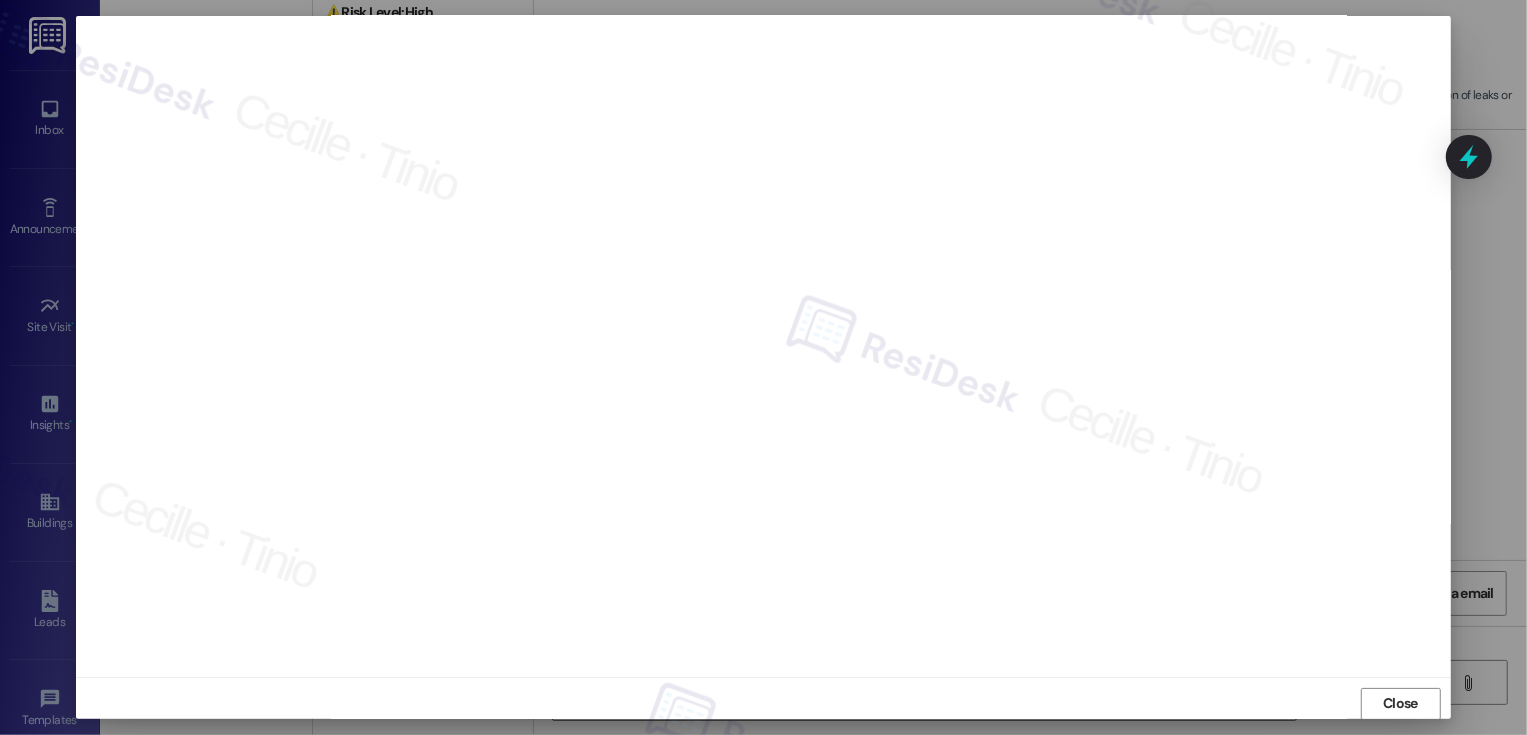 type 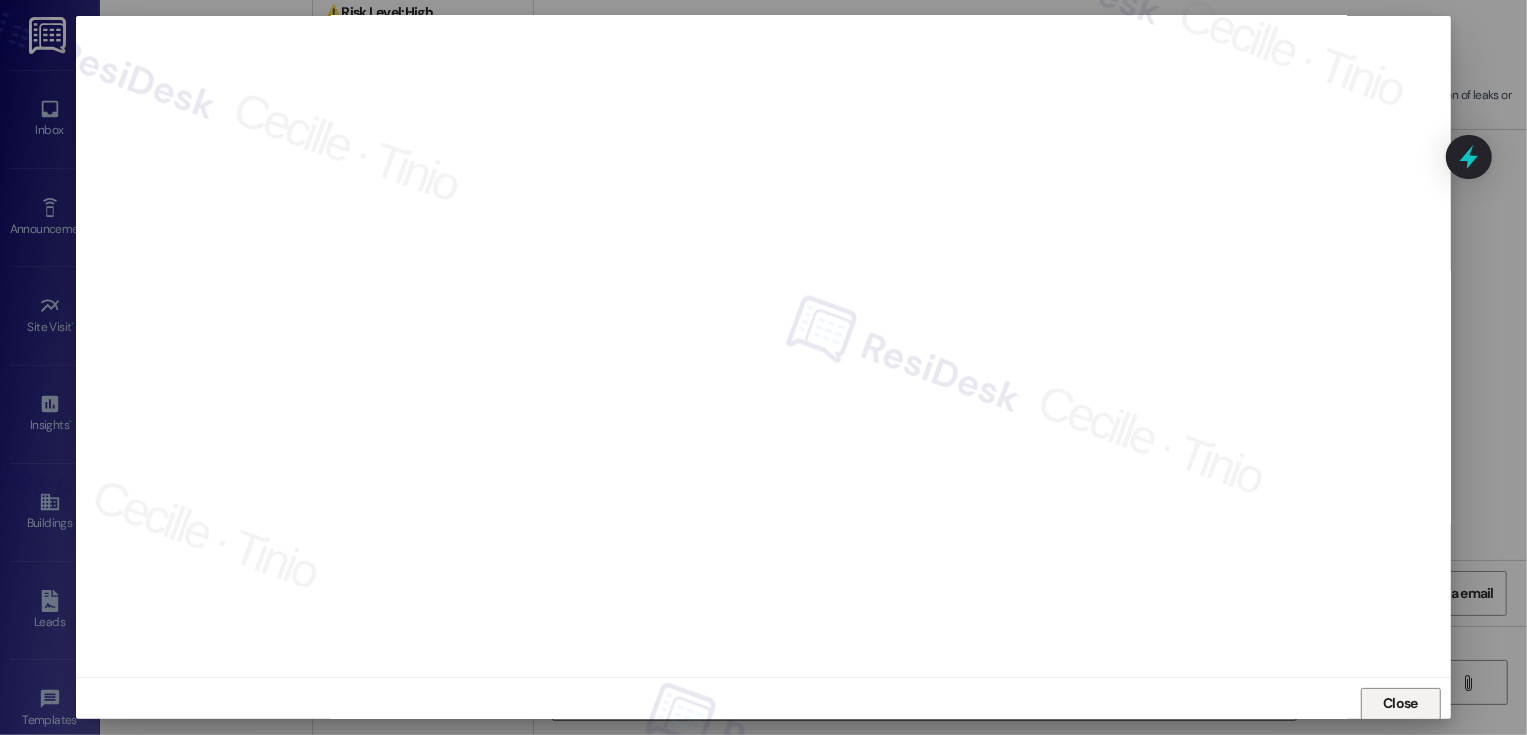 click on "Close" at bounding box center [1400, 704] 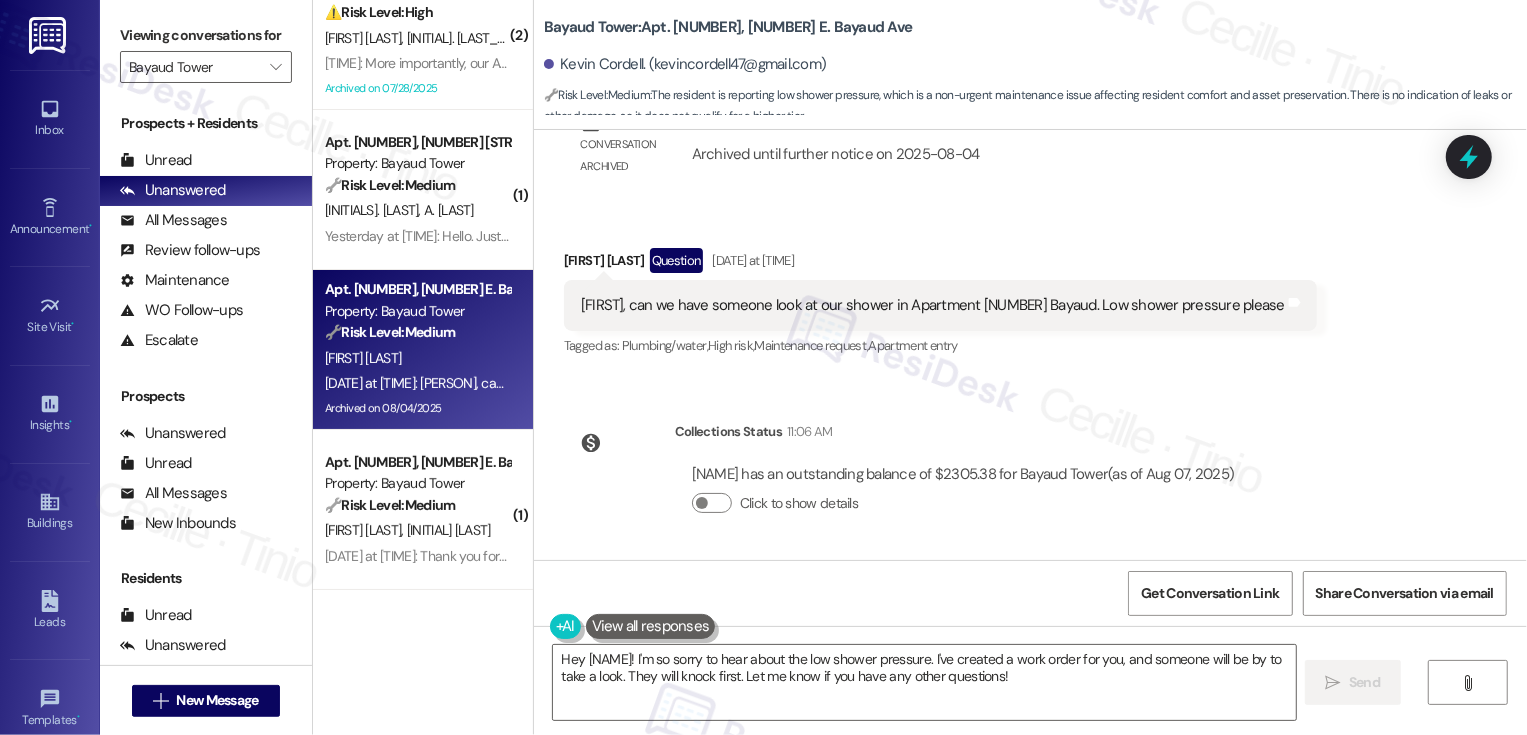click on "[NAME] Question [DATE] at [TIME]" at bounding box center [940, 264] 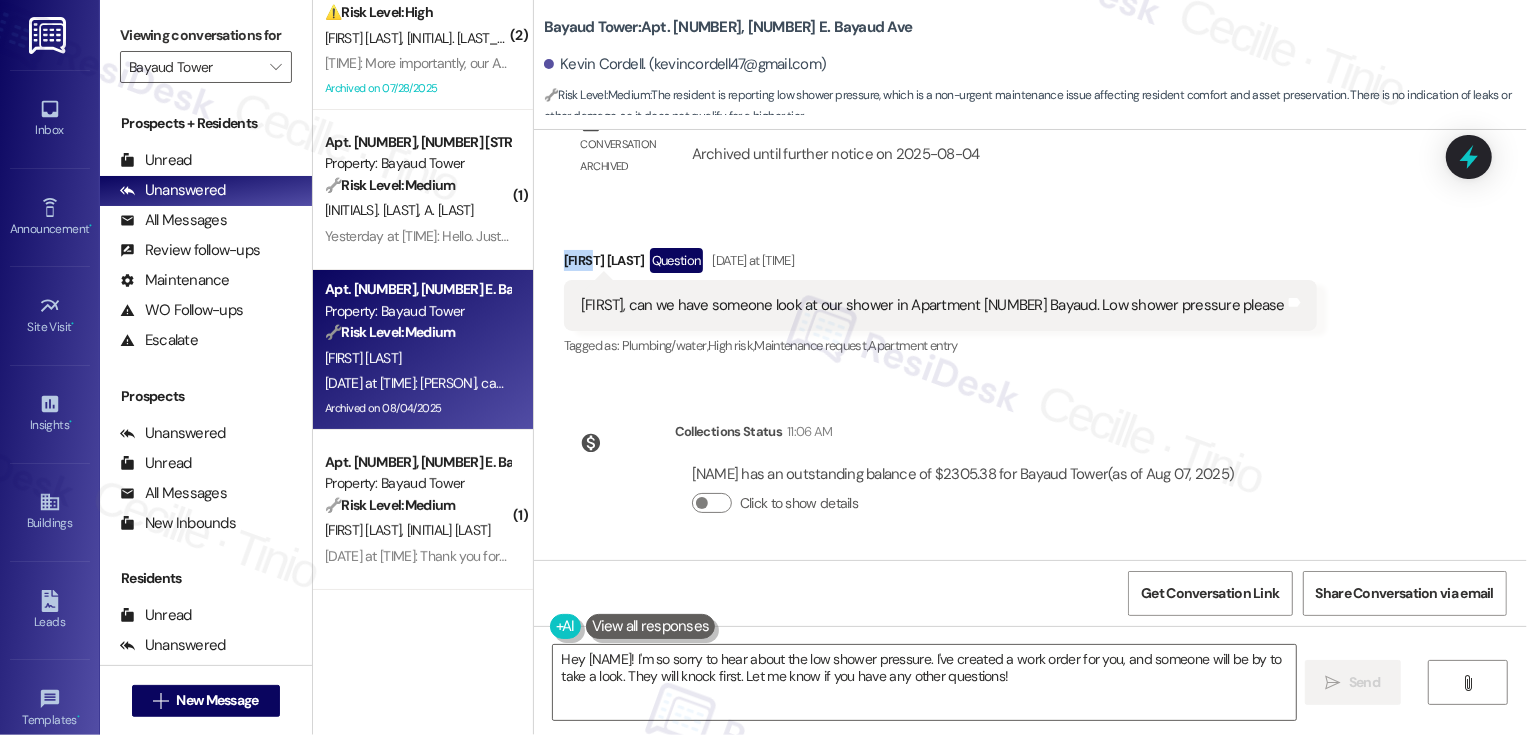 copy on "Kevin" 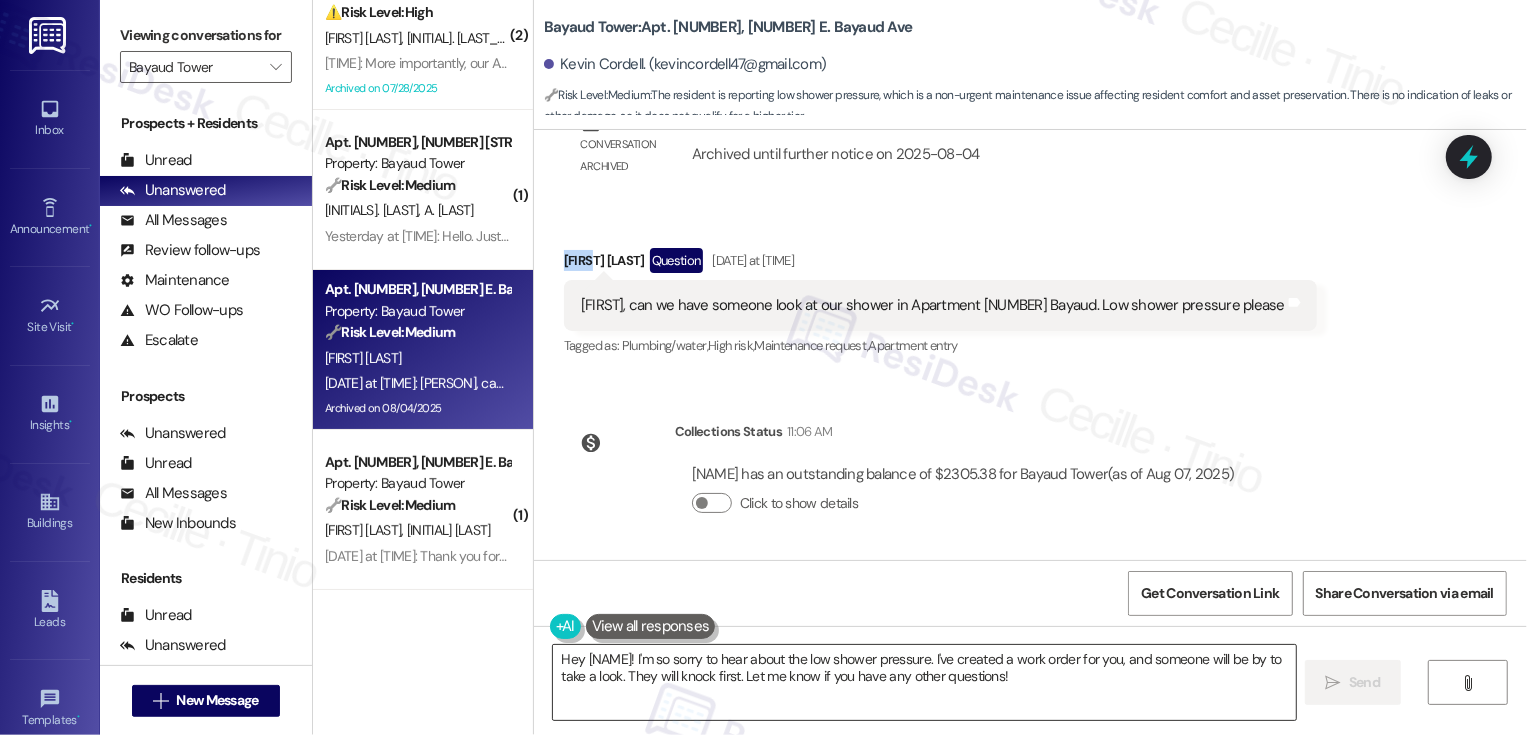 click on "Hey [NAME]! I'm so sorry to hear about the low shower pressure. I've created a work order for you, and someone will be by to take a look. They will knock first. Let me know if you have any other questions!" at bounding box center [924, 682] 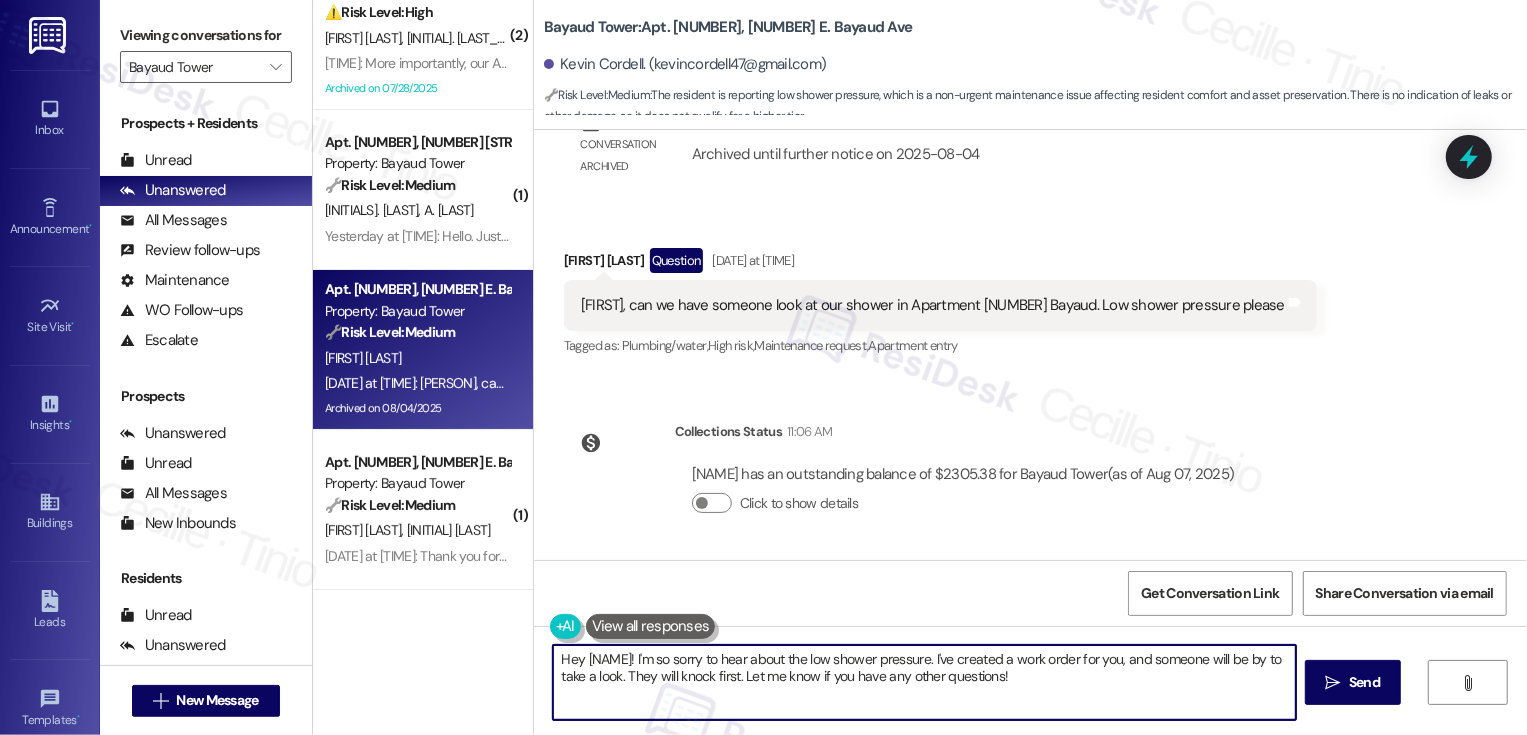 click on "Hey [NAME]! I'm so sorry to hear about the low shower pressure. I've created a work order for you, and someone will be by to take a look. They will knock first. Let me know if you have any other questions!" at bounding box center [924, 682] 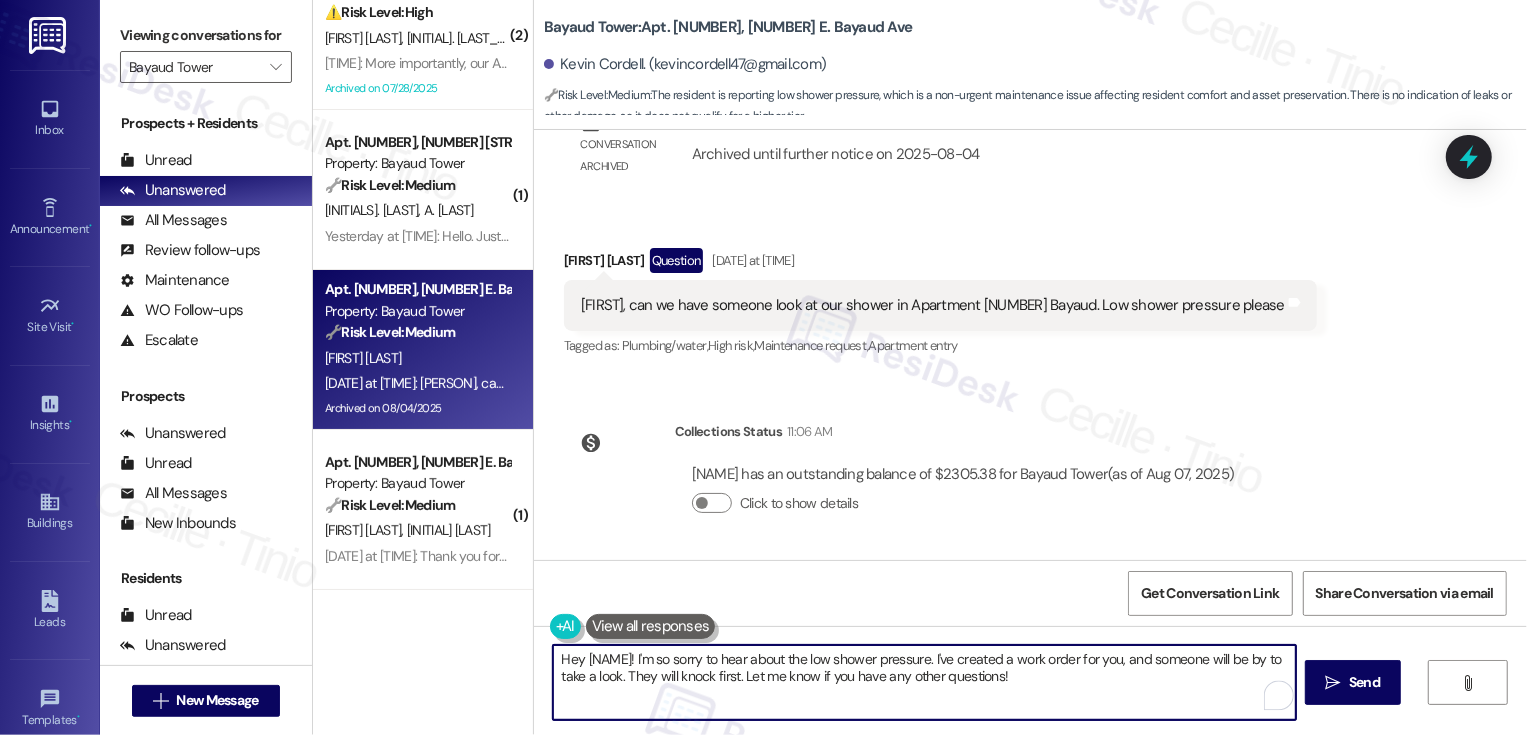 drag, startPoint x: 964, startPoint y: 656, endPoint x: 1114, endPoint y: 711, distance: 159.76546 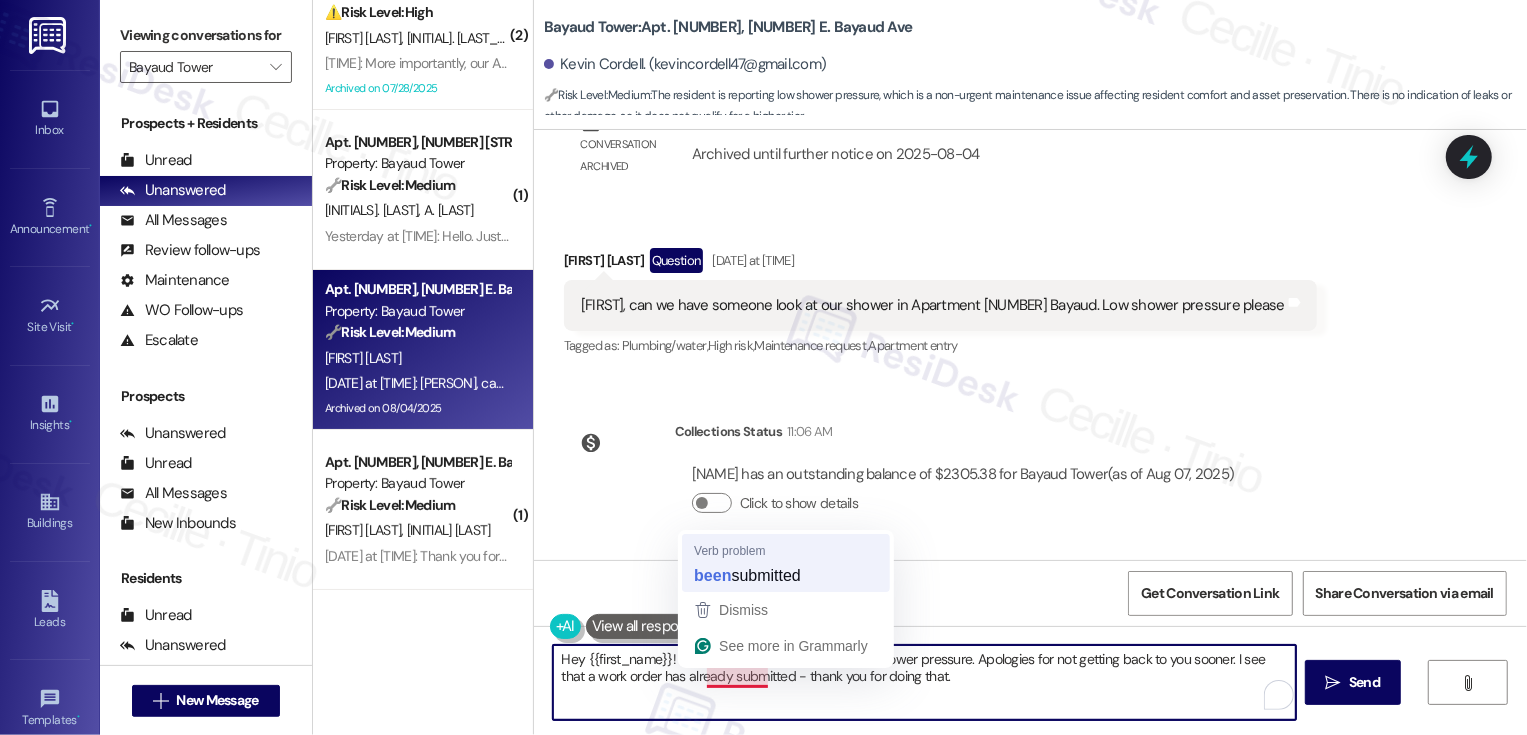 type on "Hey [FIRST_NAME]! I'm so sorry to hear about the low shower pressure. Apologies for not getting back to you sooner. I see that a work order has already been submitted - thank you for doing that." 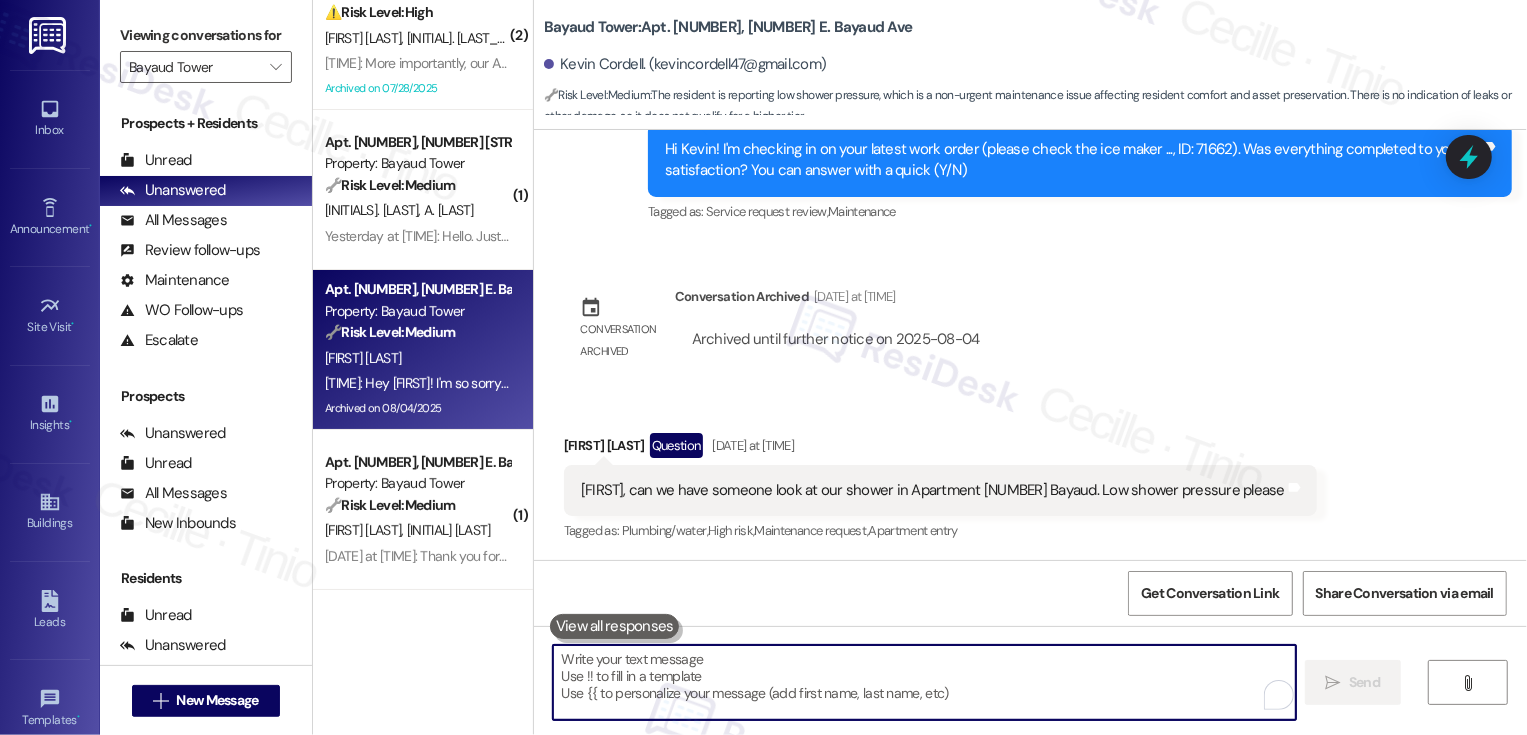 scroll, scrollTop: 2075, scrollLeft: 0, axis: vertical 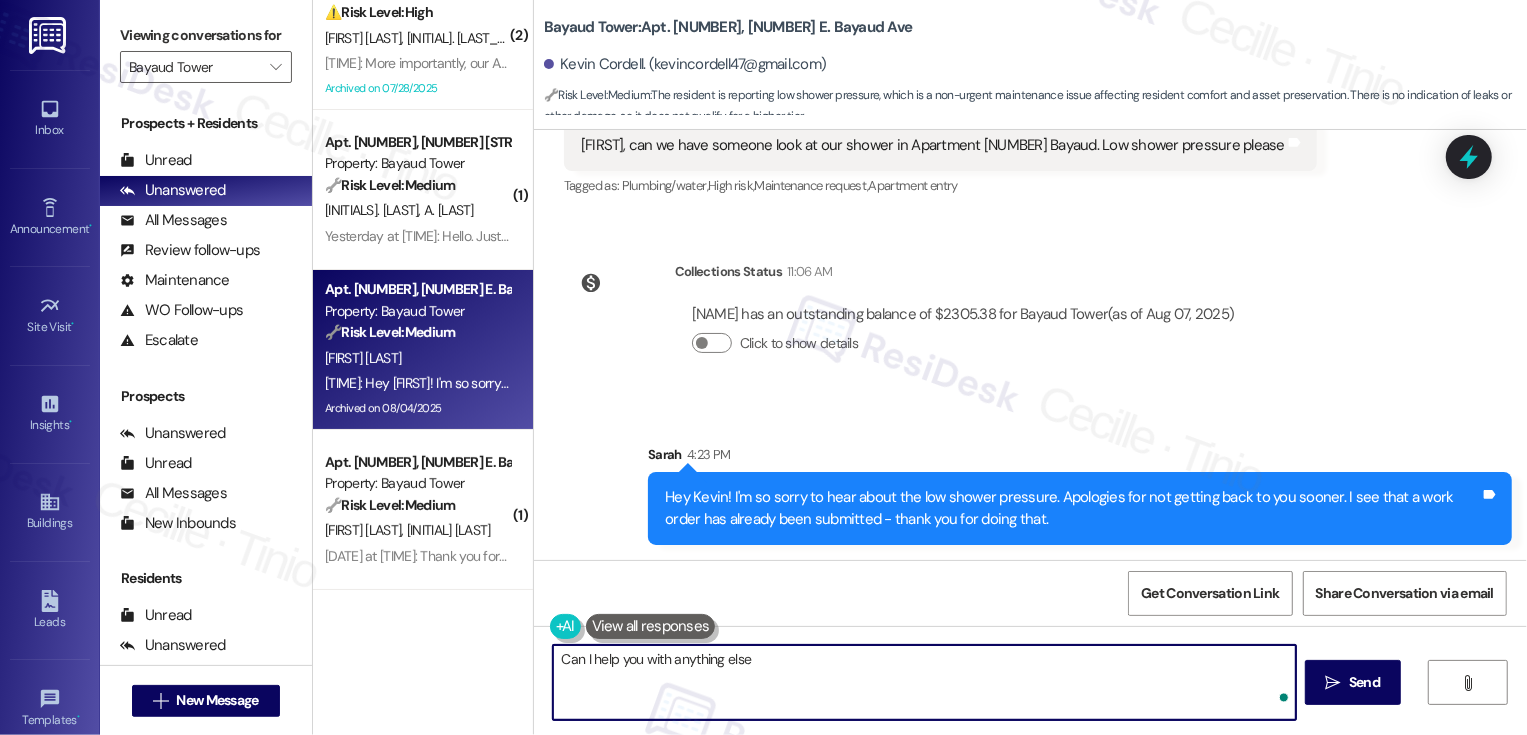 type on "Can I help you with anything else?" 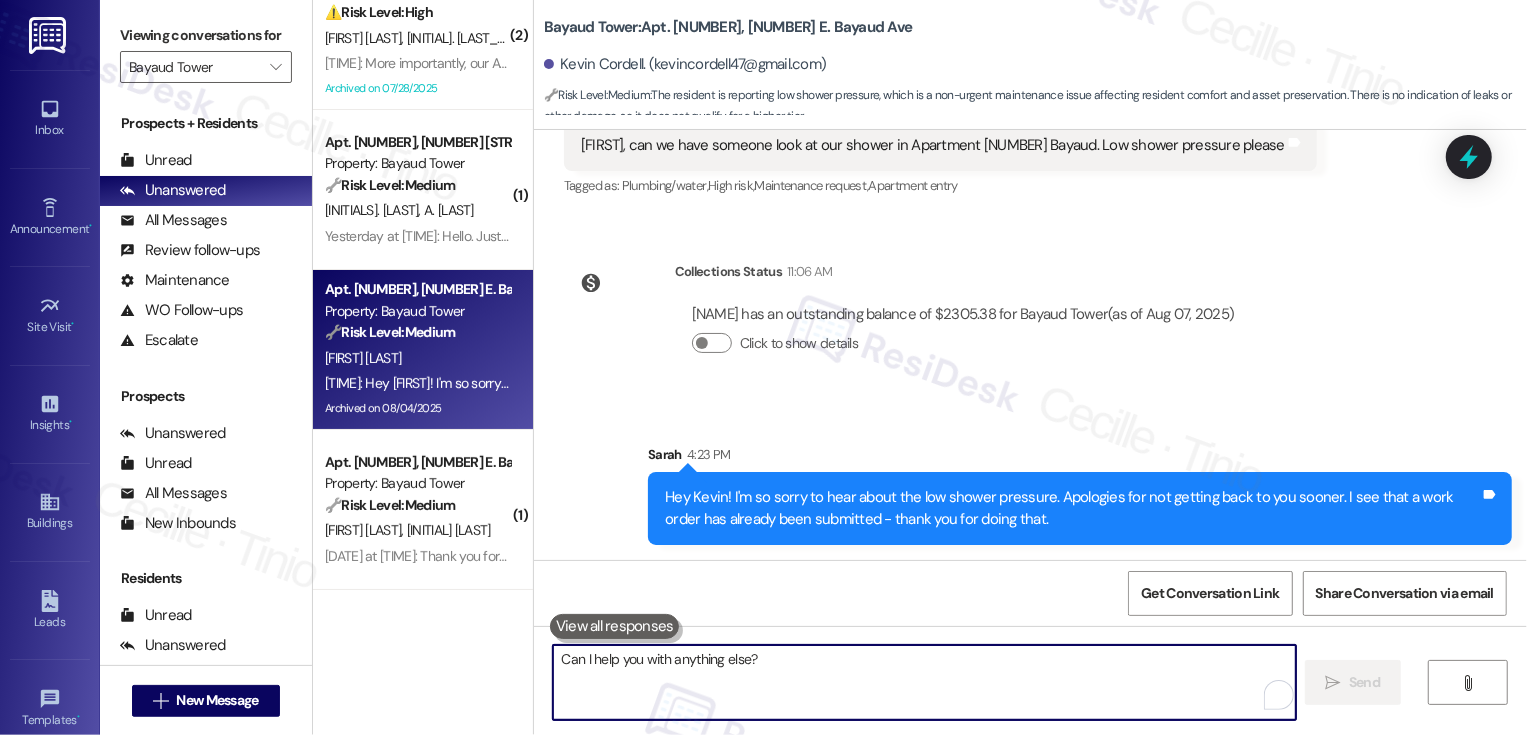 type 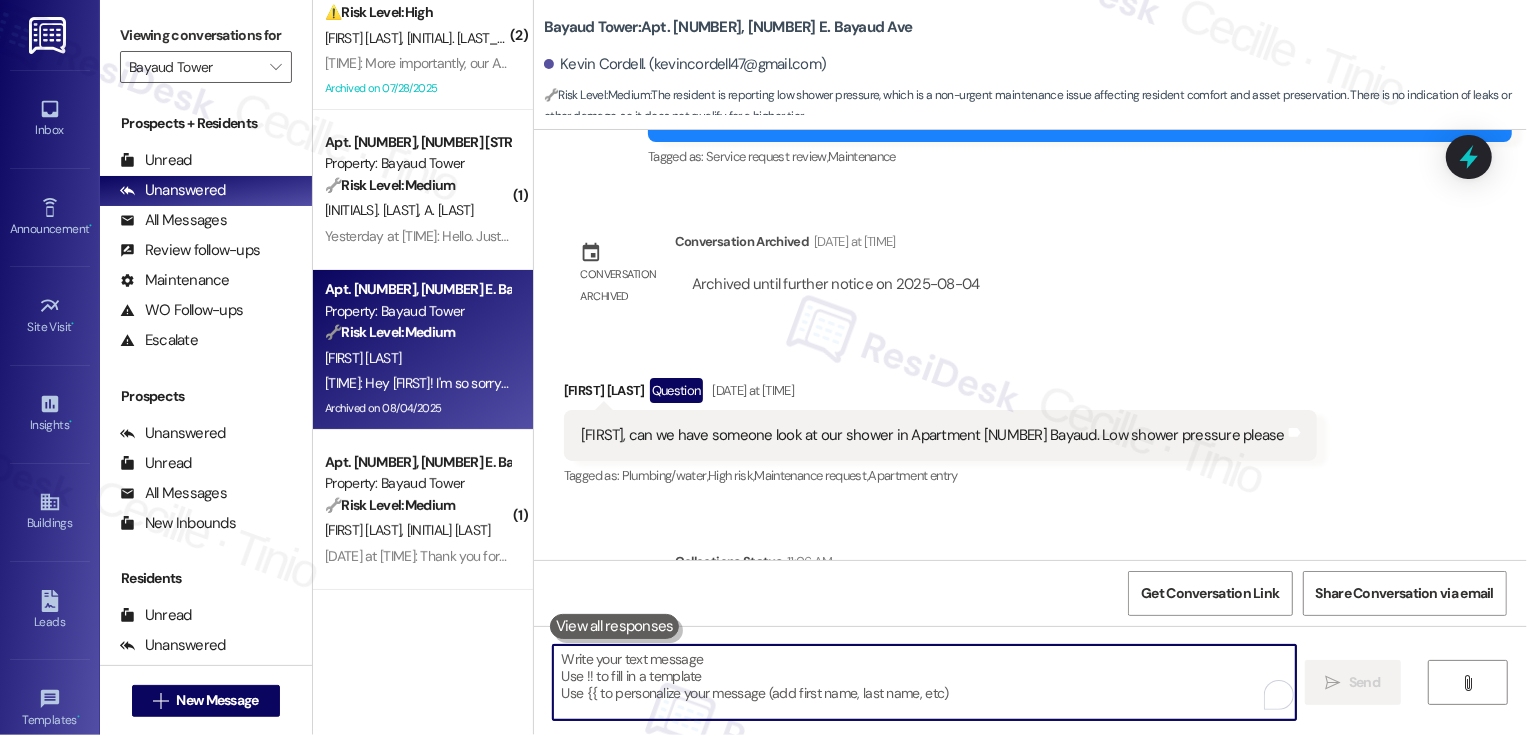 scroll, scrollTop: 1730, scrollLeft: 0, axis: vertical 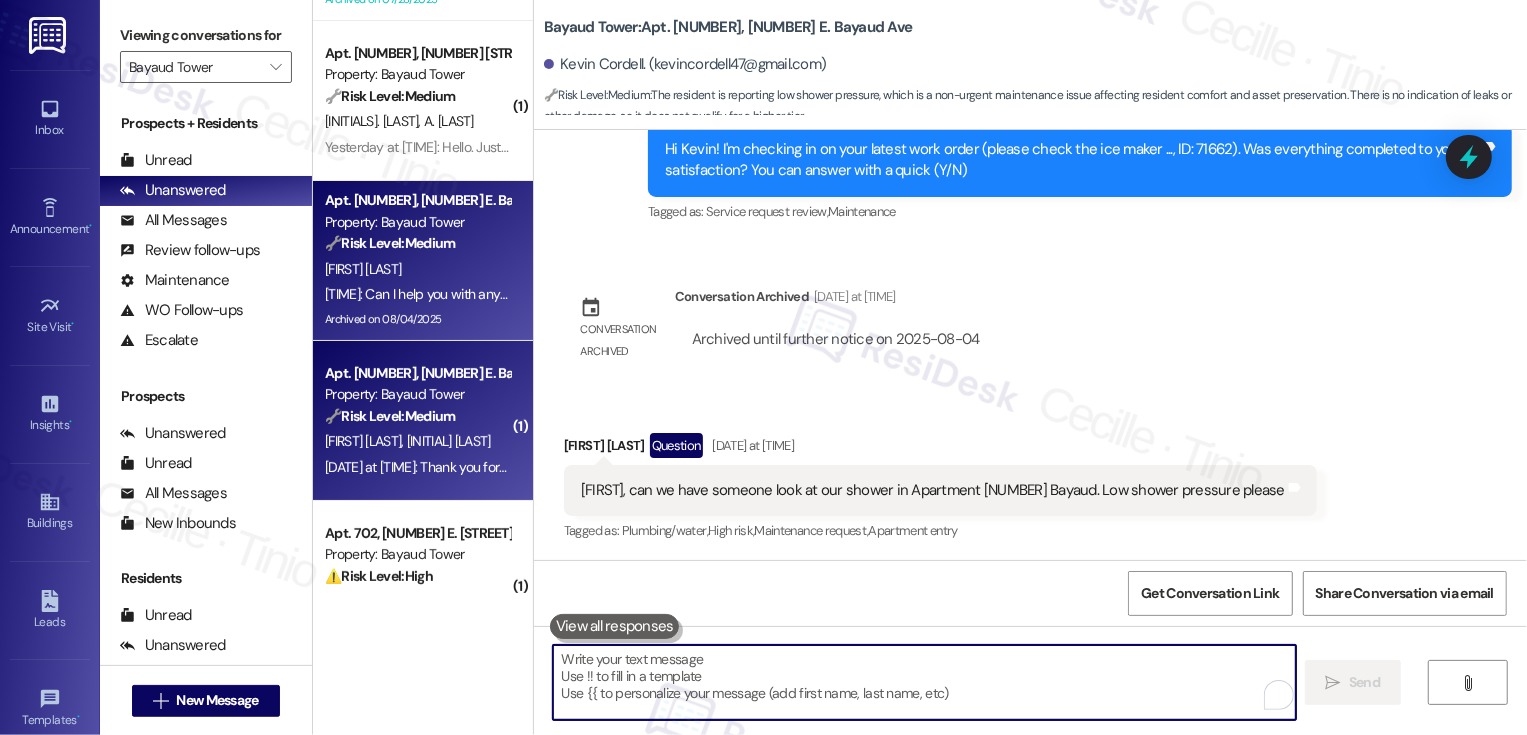click on "Property: Bayaud Tower" at bounding box center (417, 394) 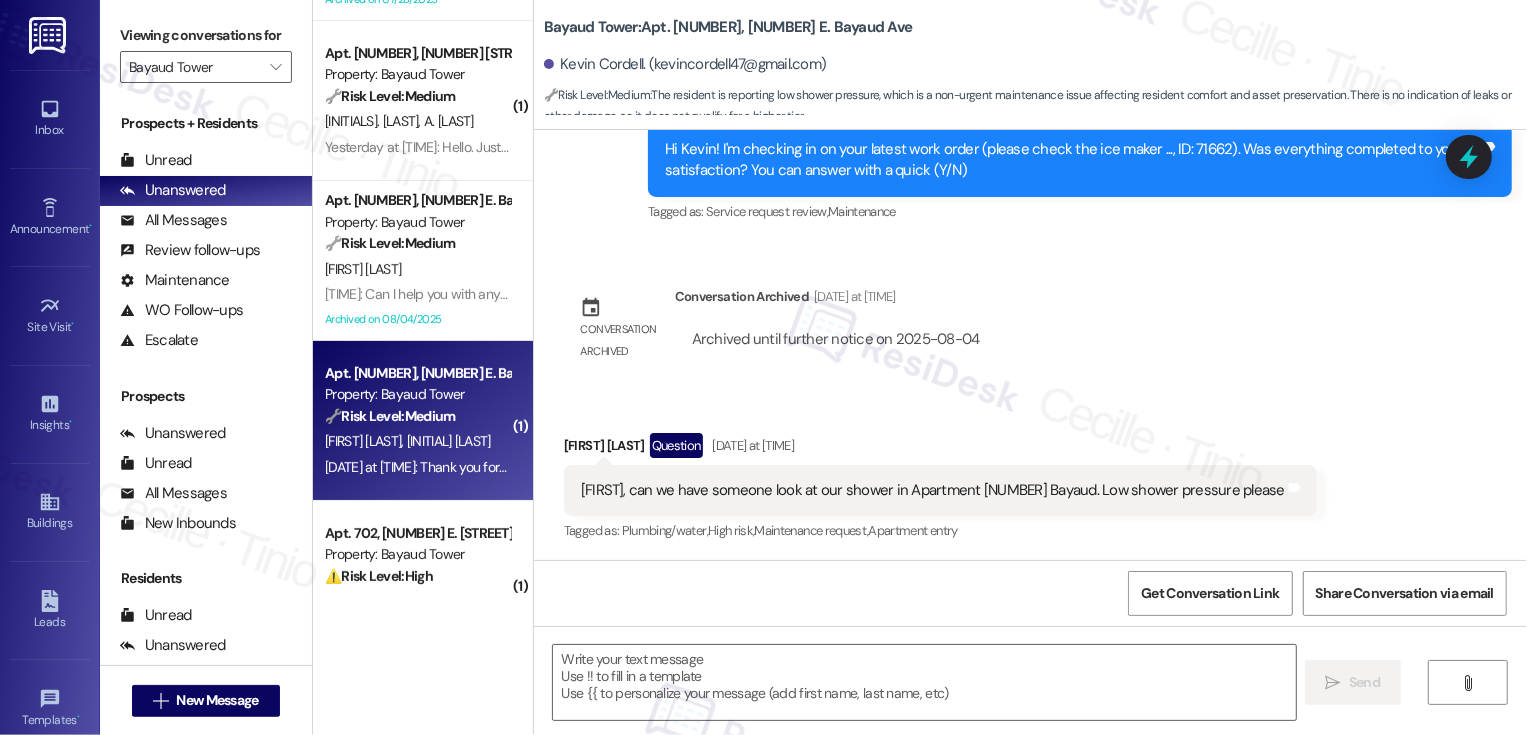type on "Fetching suggested responses. Please feel free to read through the conversation in the meantime." 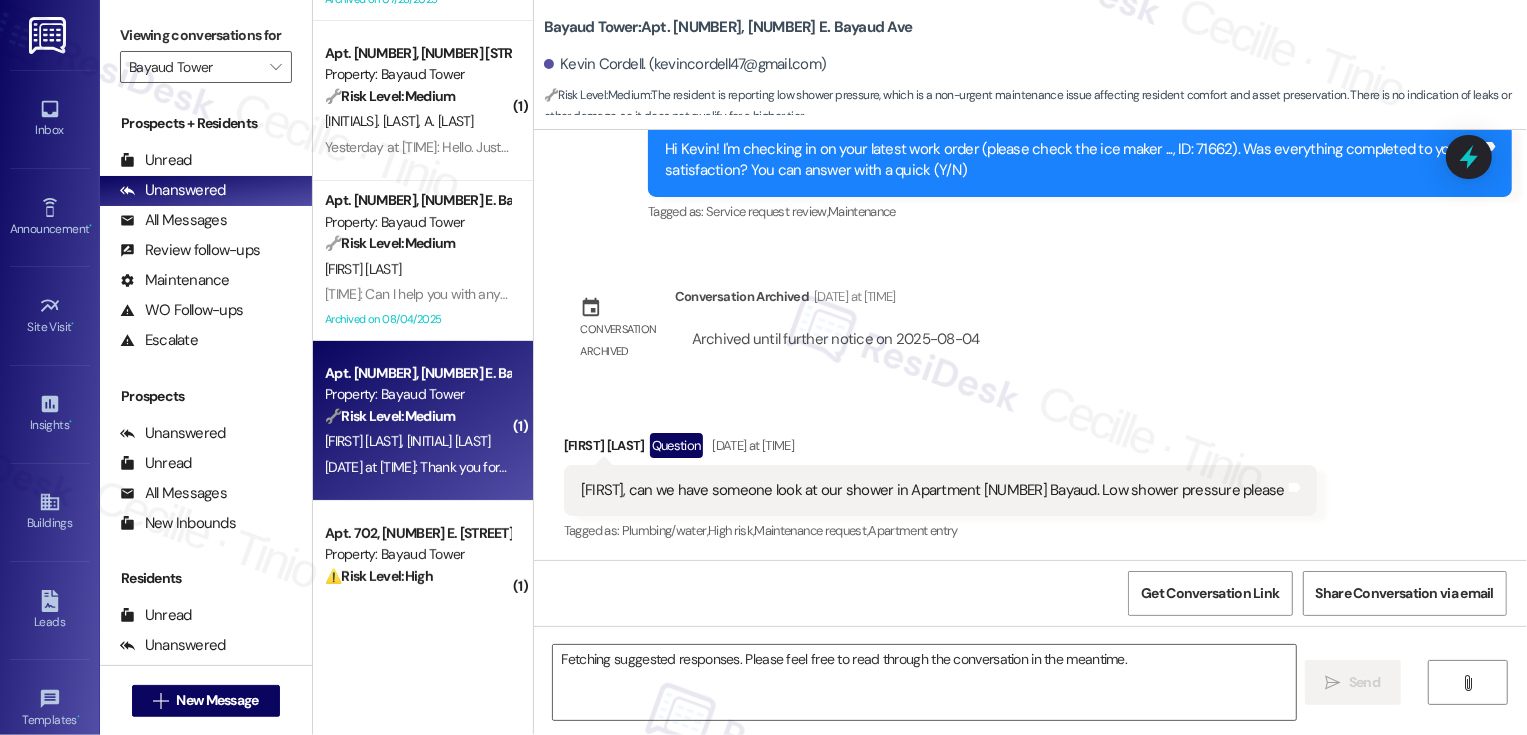 click on "Property: Bayaud Tower" at bounding box center [417, 394] 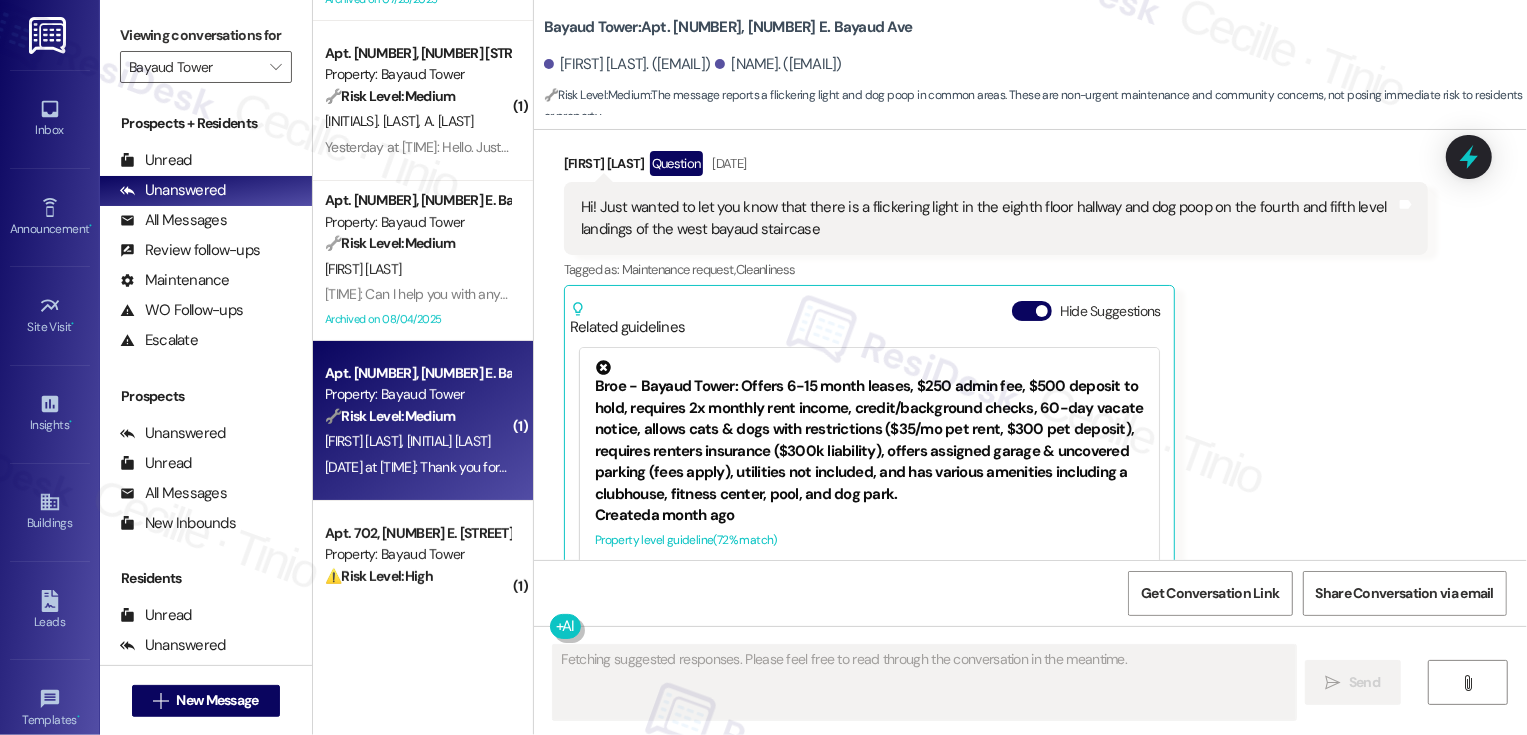 scroll, scrollTop: 462, scrollLeft: 0, axis: vertical 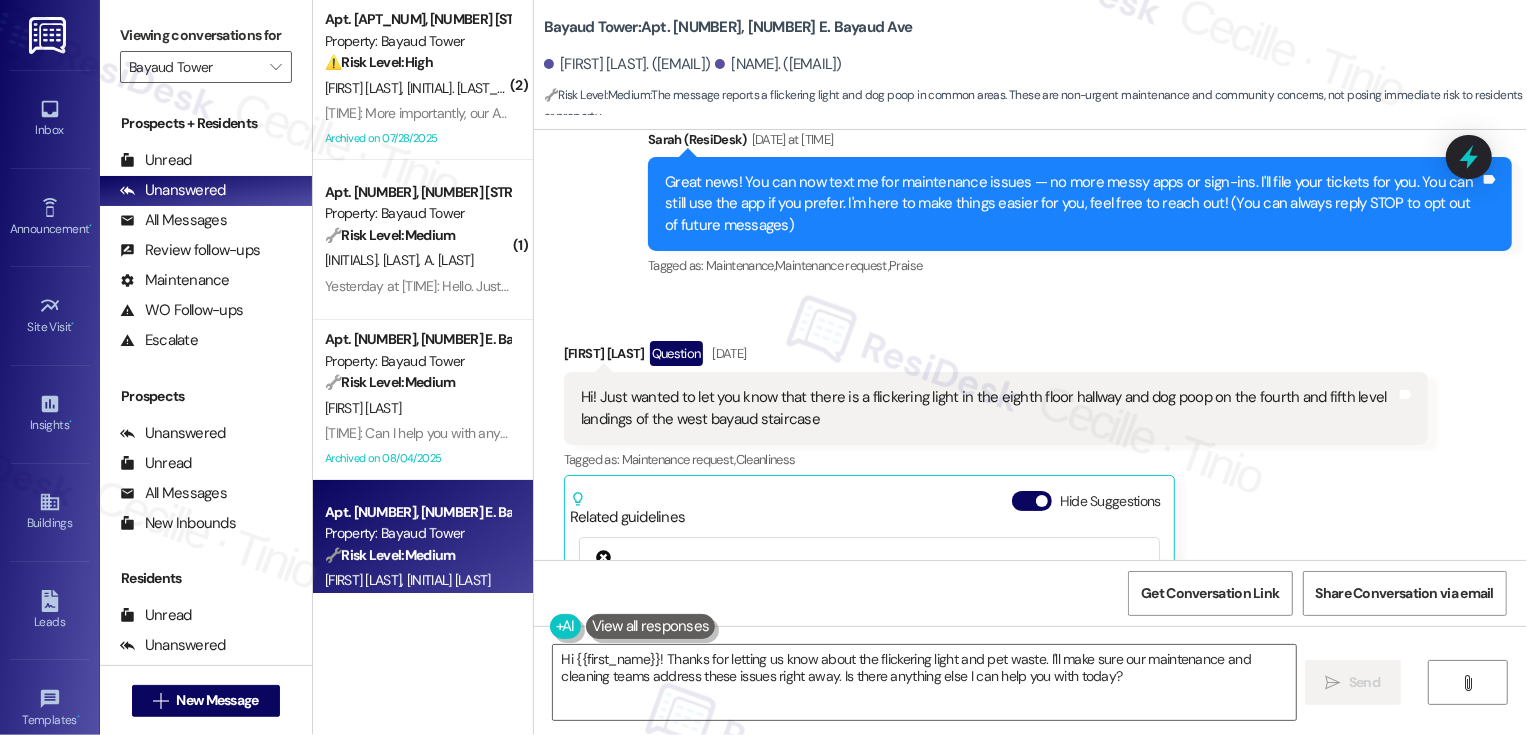 click on "Received via SMS [FIRST] [LAST] Question [DATE] at [TIME] Hi! Just wanted to let you know that there is a flickering light in the eighth floor hallway and dog poop on the fourth and fifth level landings of the west bayaud staircase Tags and notes Tagged as: Maintenance request , Click to highlight conversations about Maintenance request Cleanliness Click to highlight conversations about Cleanliness Related guidelines Hide Suggestions Broe - Bayaud Tower: Offers 6-15 month leases, $250 admin fee, $500 deposit to hold, requires 2x monthly rent income, credit/background checks, 60-day vacate notice, allows cats pets with restrictions ($35/mo pet rent, $300 pet deposit), requires renters insurance ($300k liability), offers assigned garage uncovered parking (fees apply), utilities not included, and has various amenities including a clubhouse, fitness center, pool, and dog park. Created a month ago Property level guideline (72 % match) FAQs generated by ResiDesk AI Original Guideline" at bounding box center (996, 585) 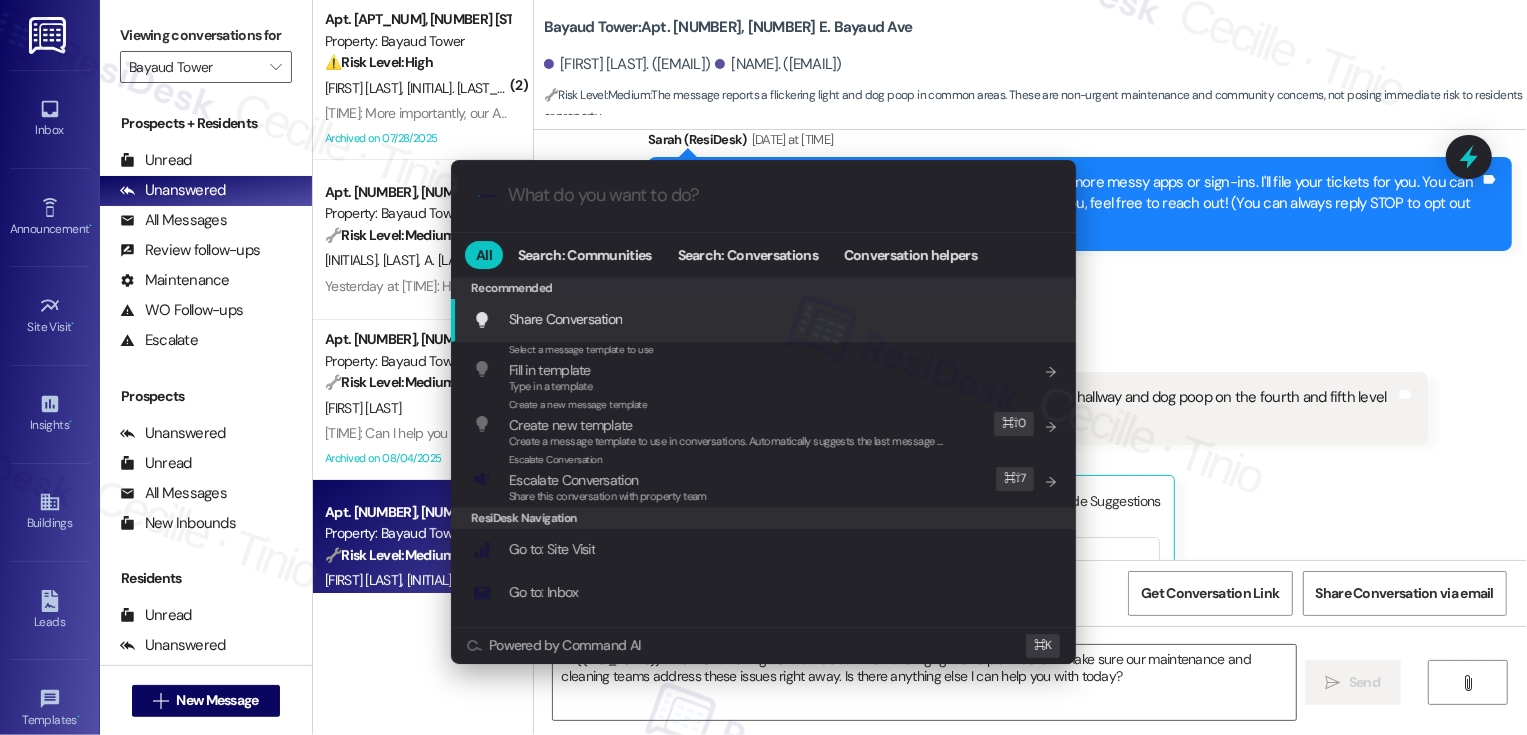 click on ".cls-1{fill:#0a055f;}.cls-2{fill:#0cc4c4;} resideskLogoBlueOrange All Search: Communities Search: Conversations Conversation helpers Recommended Recommended Share Conversation Add shortcut Select a message template to use Fill in template Type in a template Add shortcut Create a new message template Create new template Create a message template to use in conversations. Automatically suggests the last message you sent. Edit ⌘ ⇧ 0 Escalate Conversation Escalate Conversation Share this conversation with property team Edit ⌘ ⇧ 7 ResiDesk Navigation Go to: Site Visit Add shortcut Go to: Inbox Add shortcut Go to: Settings Add shortcut Go to: Message Templates Add shortcut Go to: Buildings Add shortcut Help Getting Started: What you can do with ResiDesk How to message a tenant
How to send an announcement
How to attach a file on messages and announcements
How to message a prospect
How to message an inbound prospect
How to send an internal message
How to use the ResiDesk Outlook Add-in Add shortcut ⌘ K" at bounding box center [763, 367] 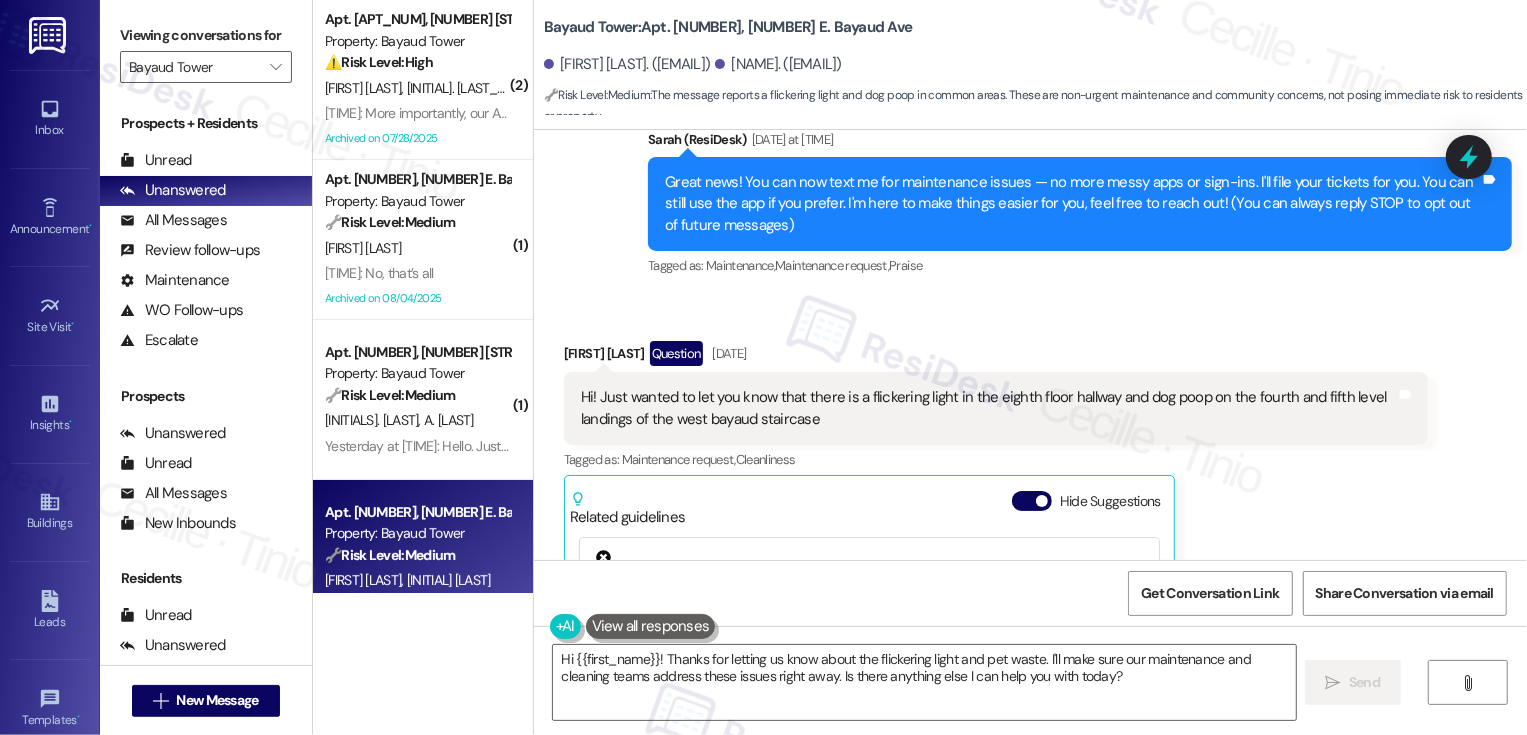 click on "Leah Kleiner Question [DATE] at [TIME]" at bounding box center (996, 357) 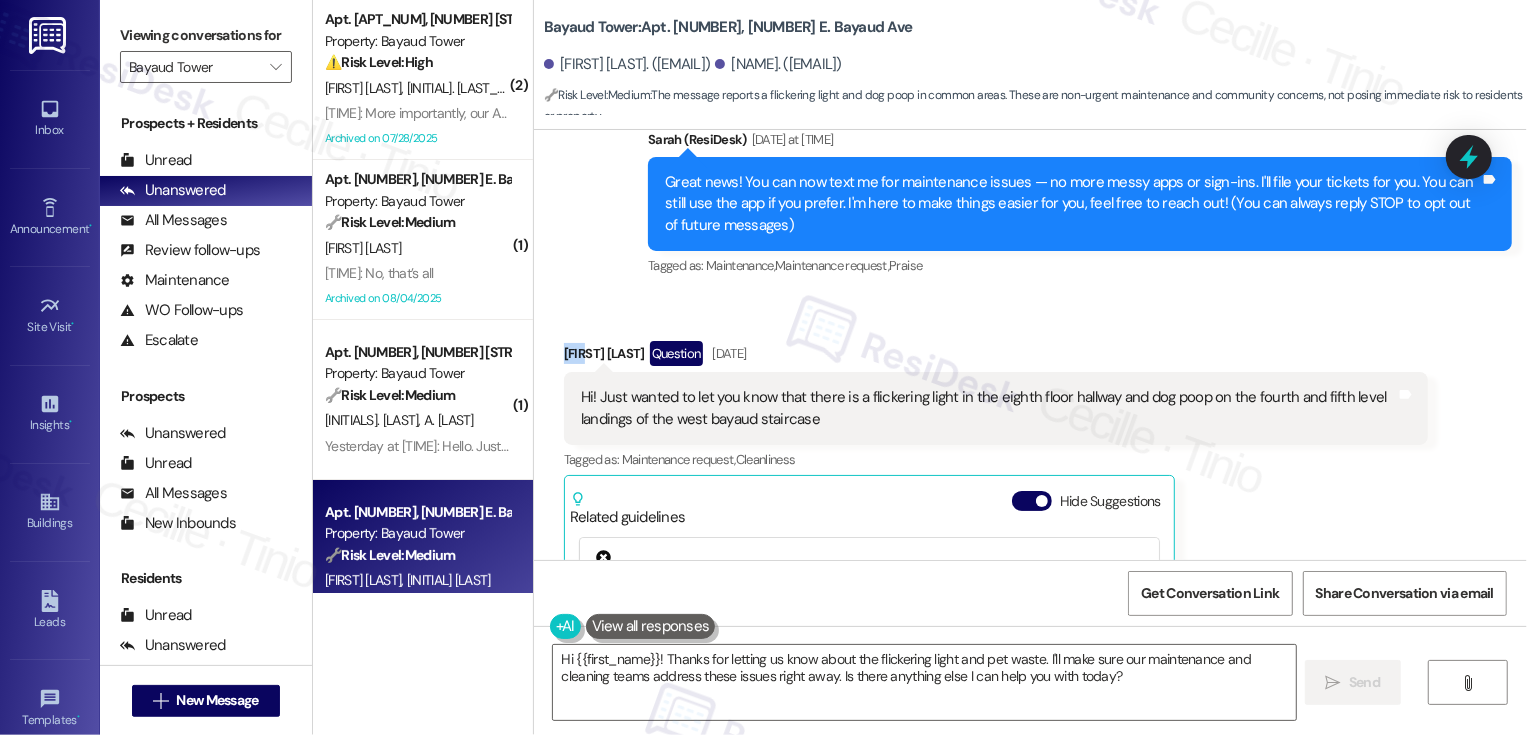 copy on "[PERSON]" 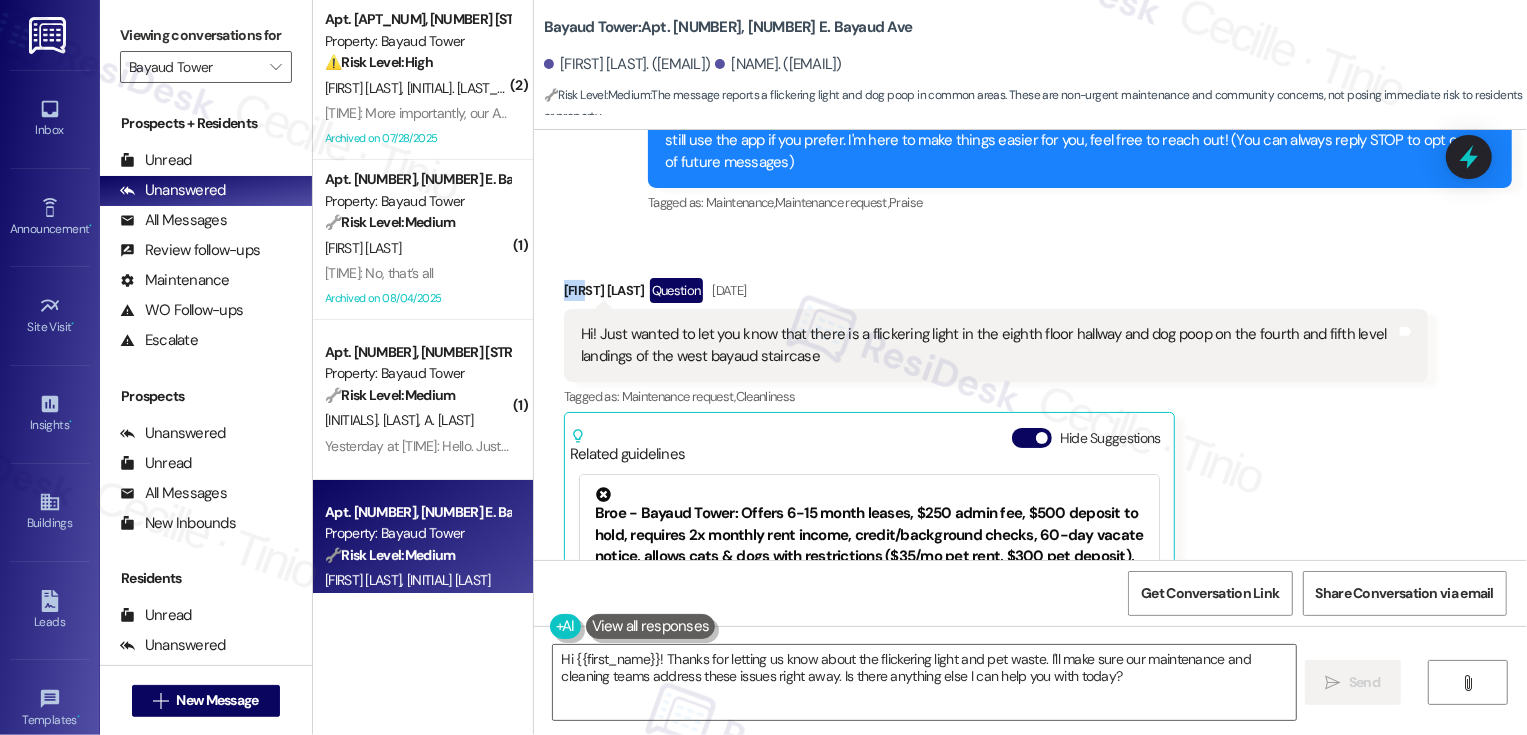 scroll, scrollTop: 615, scrollLeft: 0, axis: vertical 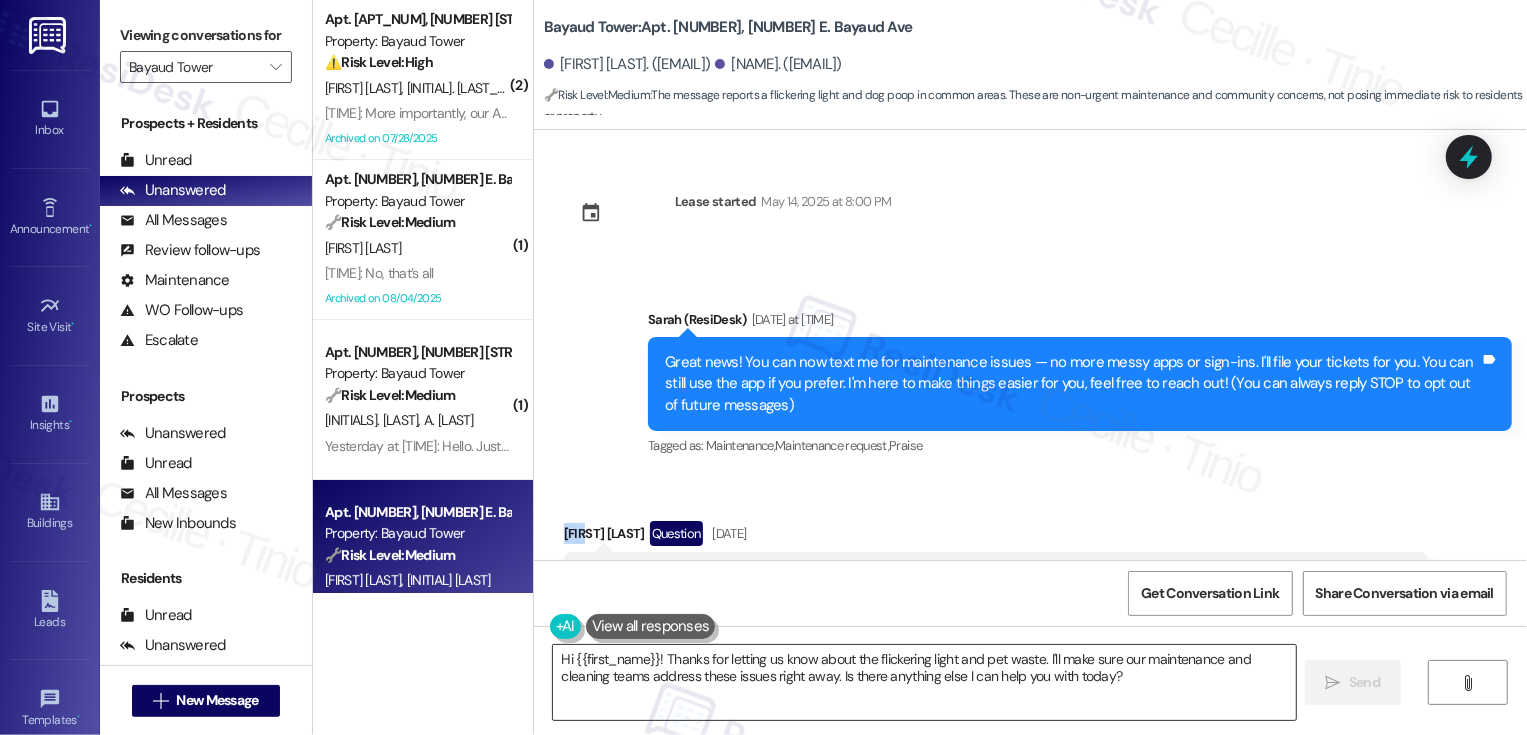 click on "Hi {{first_name}}! Thanks for letting us know about the flickering light and pet waste. I'll make sure our maintenance and cleaning teams address these issues right away. Is there anything else I can help you with today?" at bounding box center [924, 682] 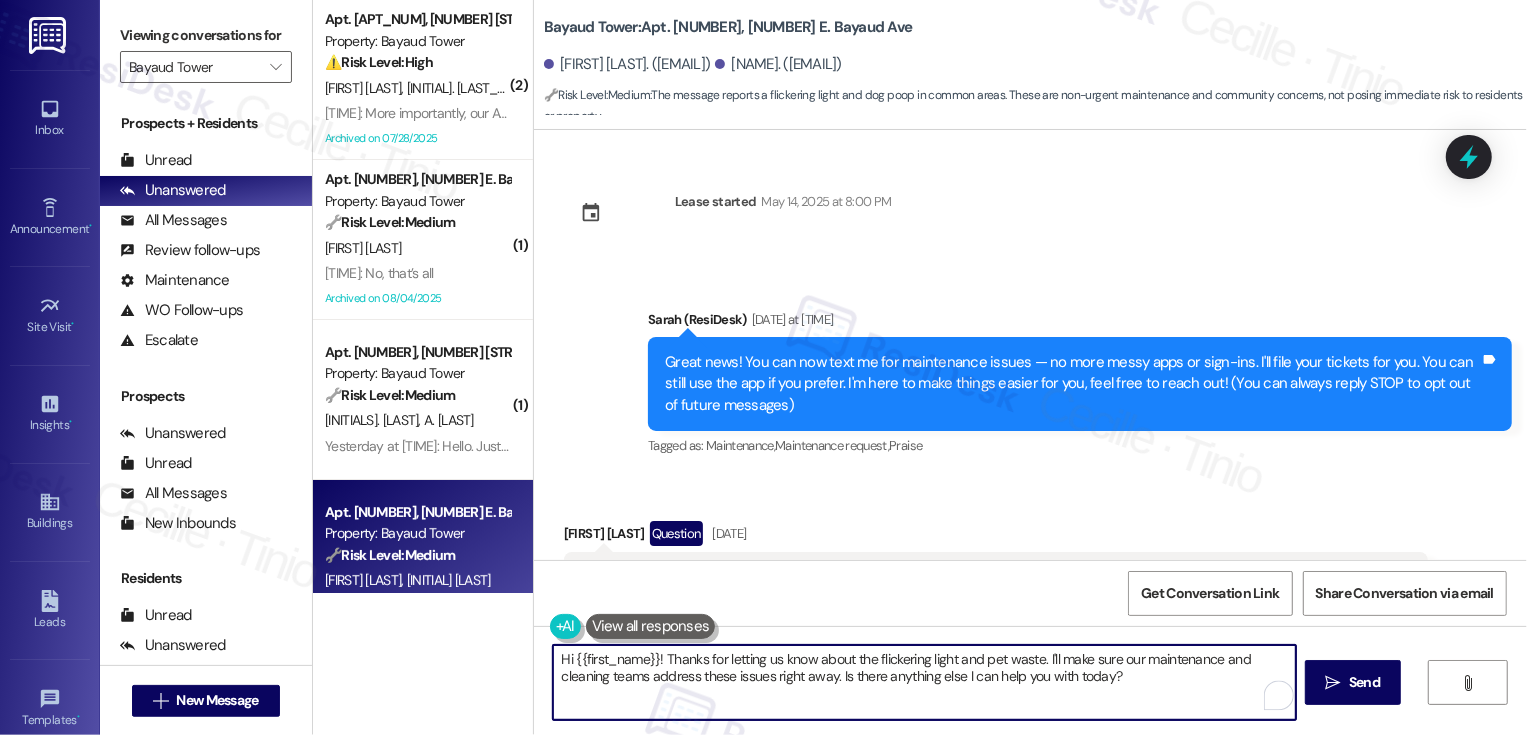 drag, startPoint x: 649, startPoint y: 658, endPoint x: 507, endPoint y: 658, distance: 142 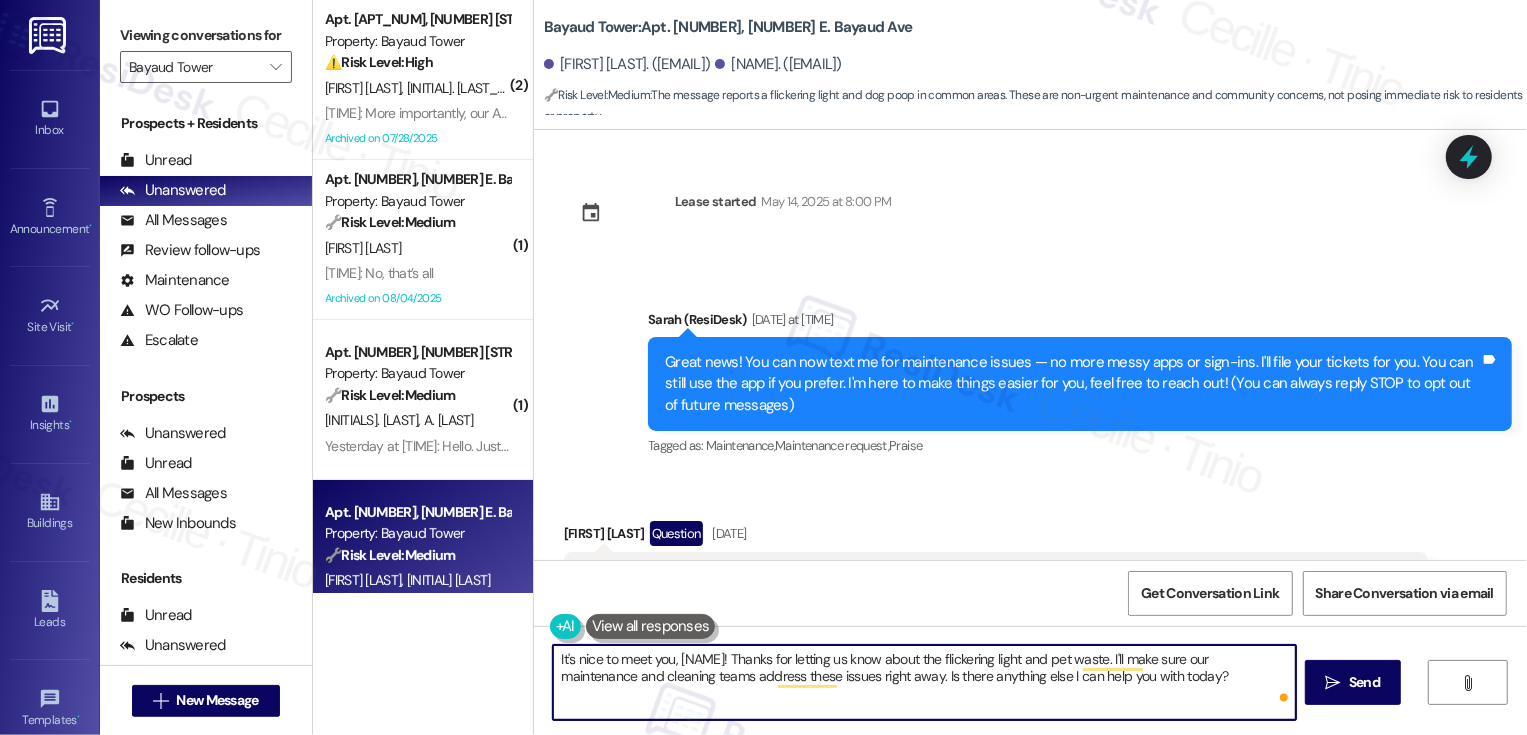 paste on "[PERSON]" 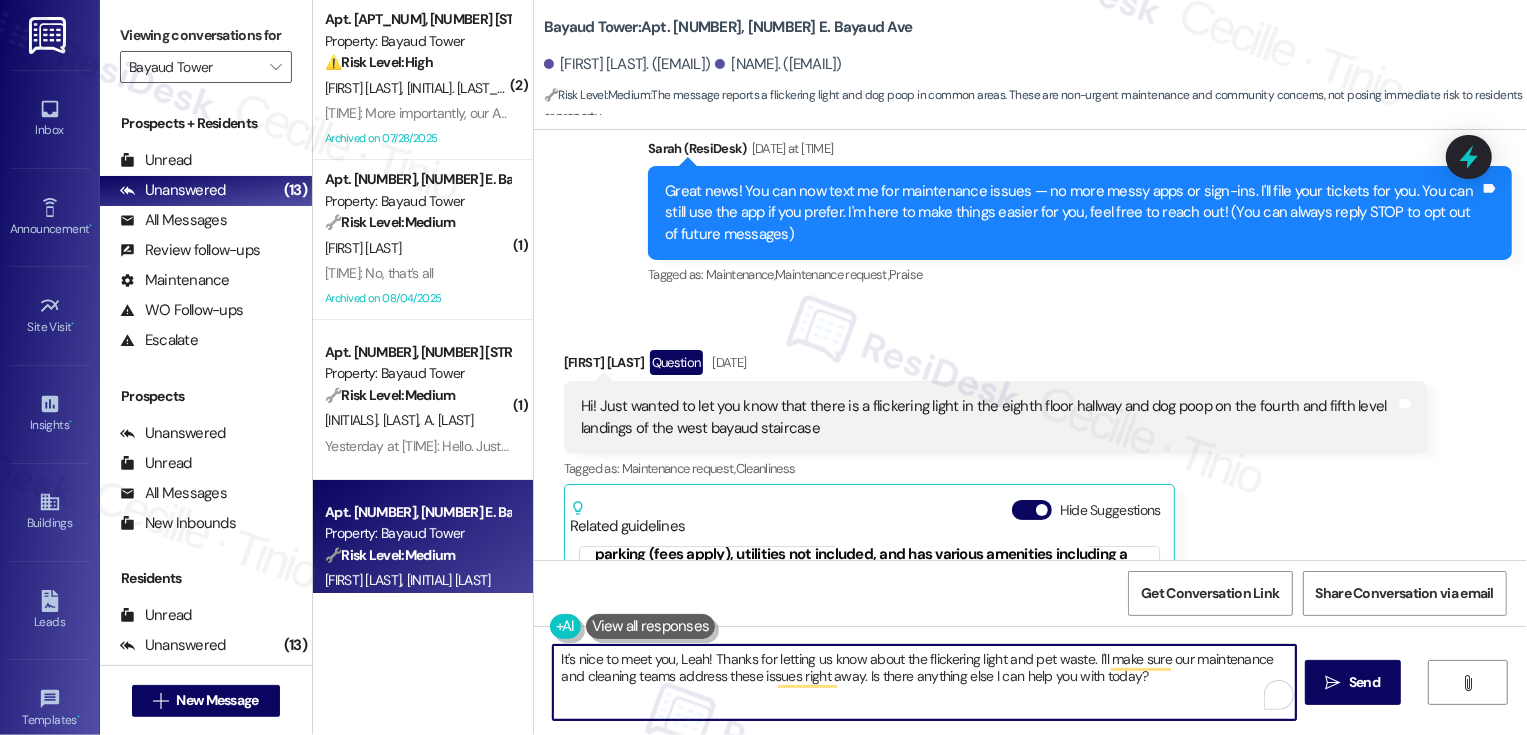 scroll, scrollTop: 351, scrollLeft: 0, axis: vertical 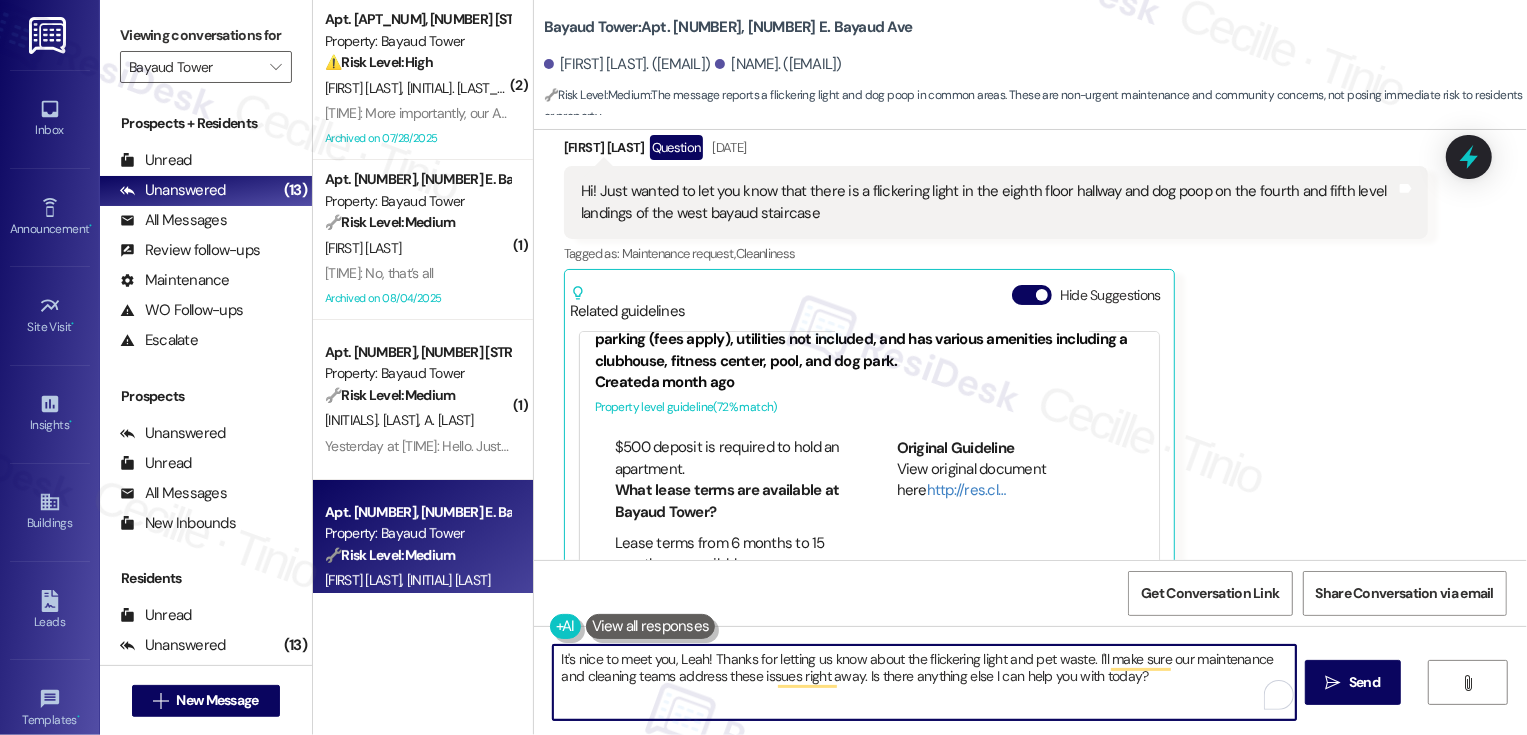 click on "It's nice to meet you, Leah! Thanks for letting us know about the flickering light and pet waste. I'll make sure our maintenance and cleaning teams address these issues right away. Is there anything else I can help you with today?" at bounding box center (924, 682) 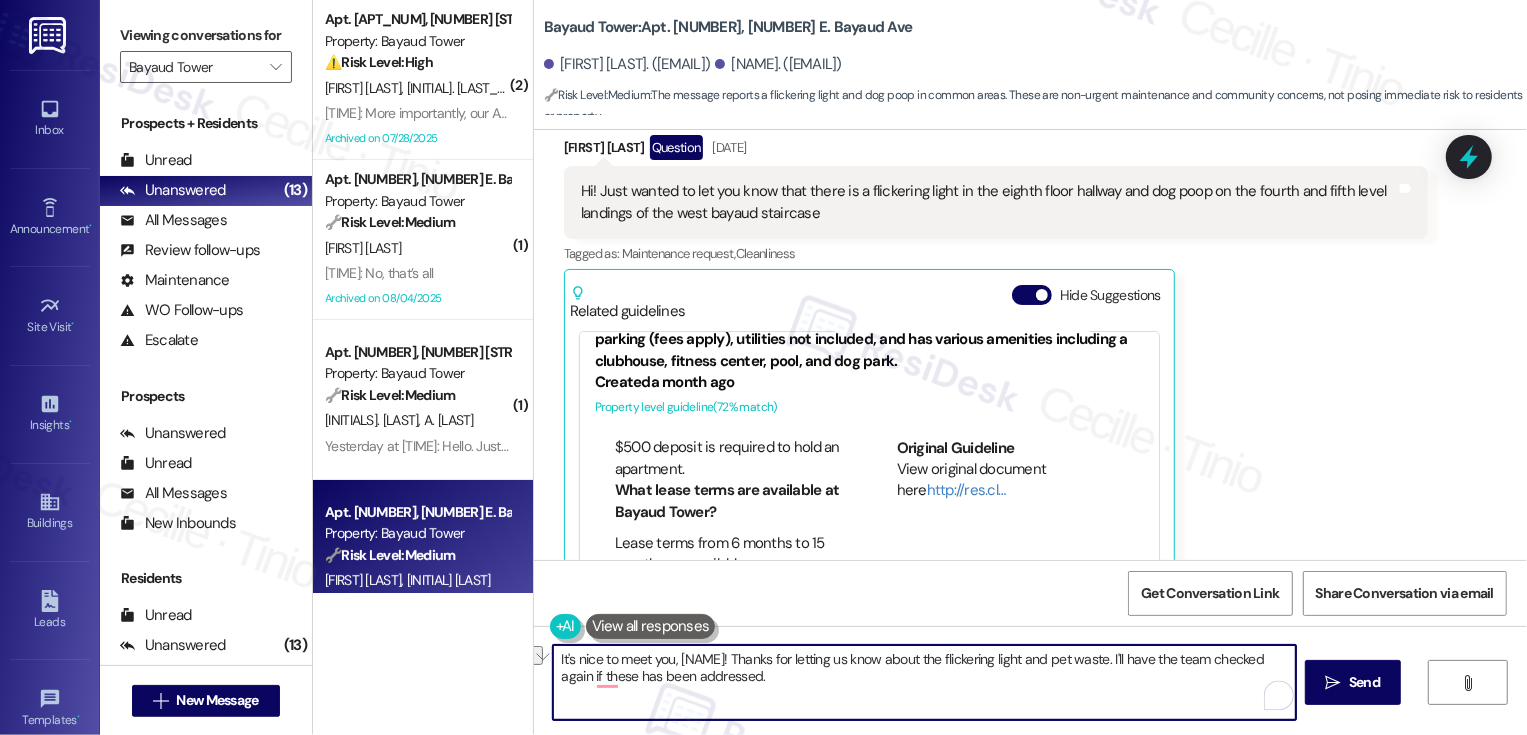 drag, startPoint x: 1100, startPoint y: 662, endPoint x: 1147, endPoint y: 663, distance: 47.010635 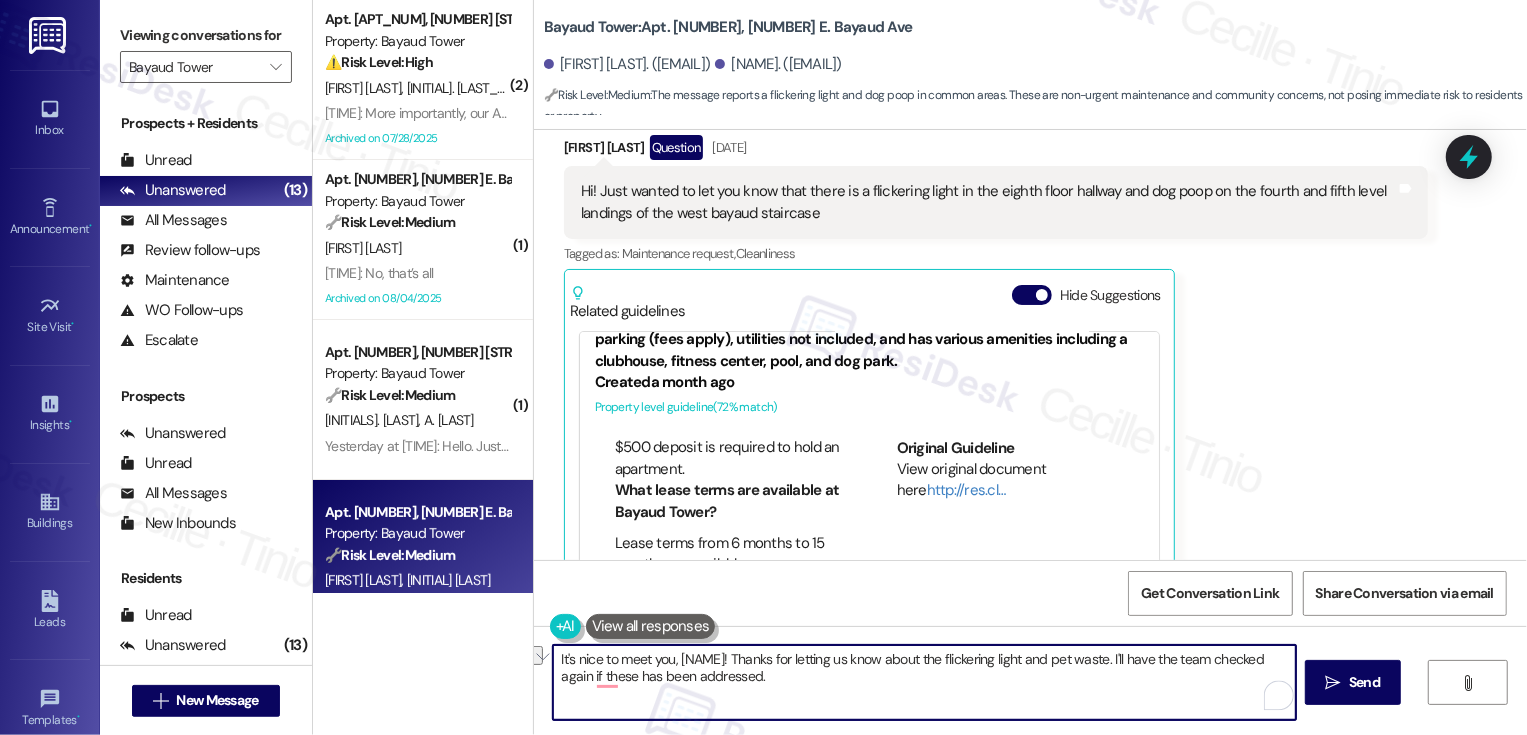 click on "It's nice to meet you, [NAME]! Thanks for letting us know about the flickering light and pet waste. I'll have the team checked again if these has been addressed." at bounding box center [924, 682] 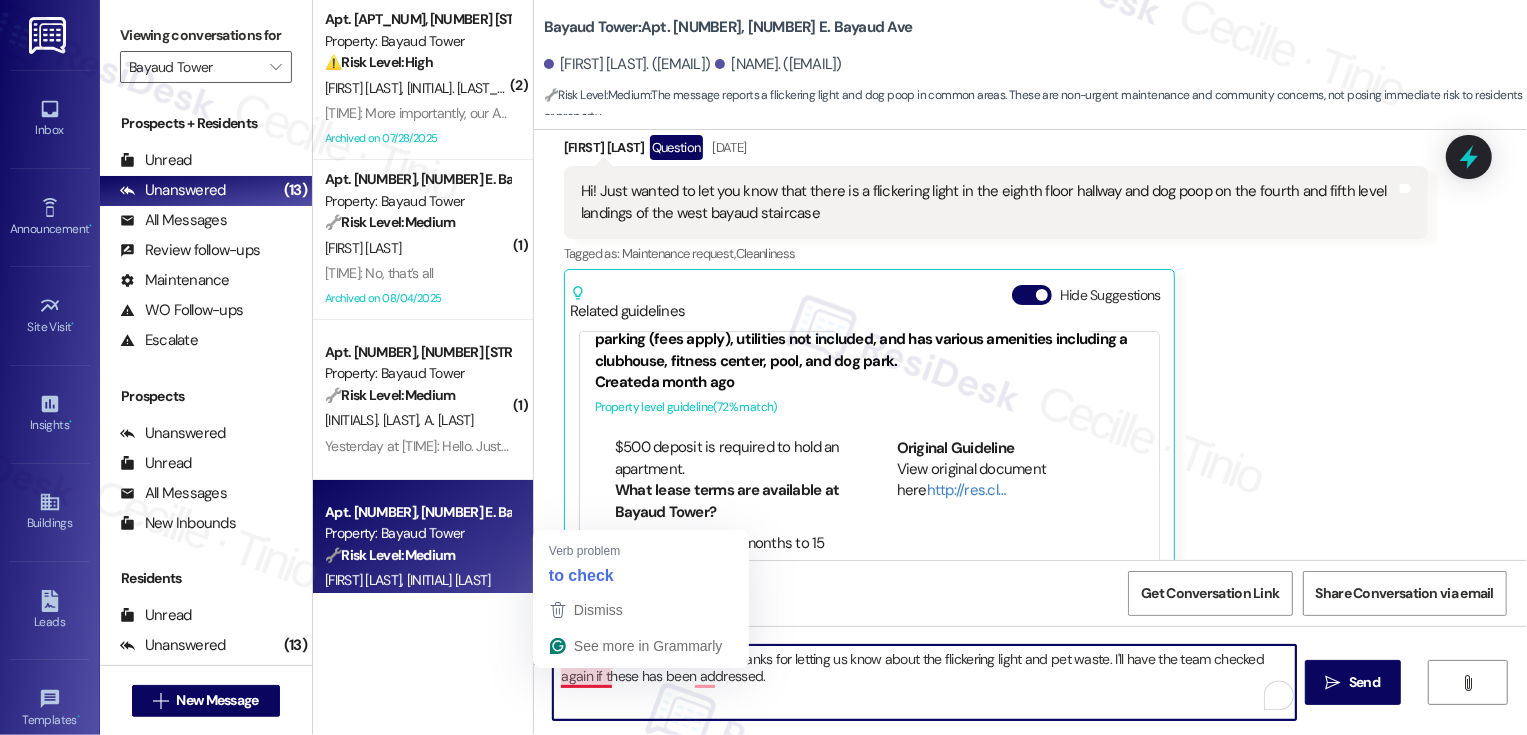 drag, startPoint x: 551, startPoint y: 681, endPoint x: 856, endPoint y: 689, distance: 305.1049 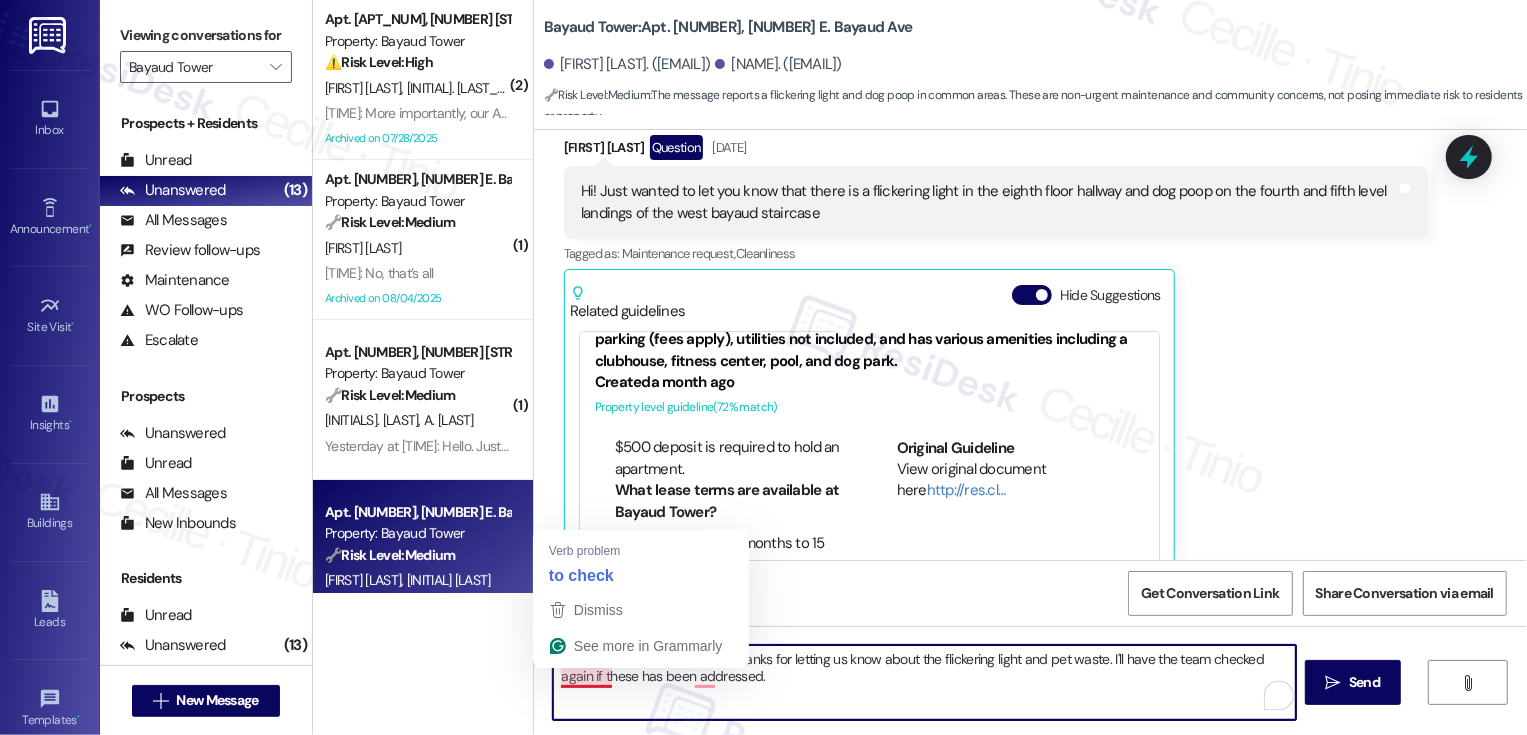 click on "It's nice to meet you, [NAME]! Thanks for letting us know about the flickering light and pet waste. I'll have the team checked again if these has been addressed." at bounding box center [924, 682] 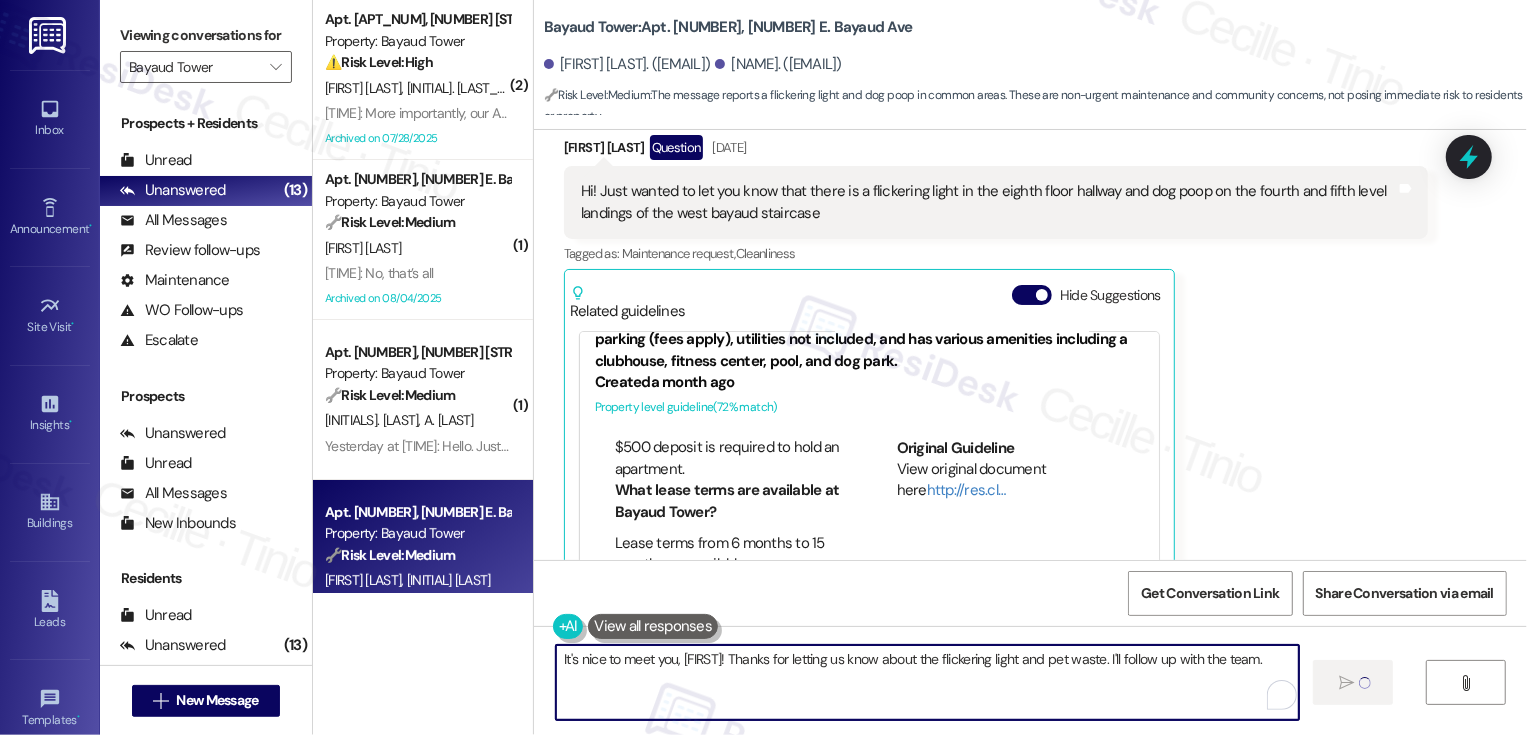 type on "It's nice to meet you, [FIRST]! Thanks for letting us know about the flickering light and pet waste. I'll follow up with the team." 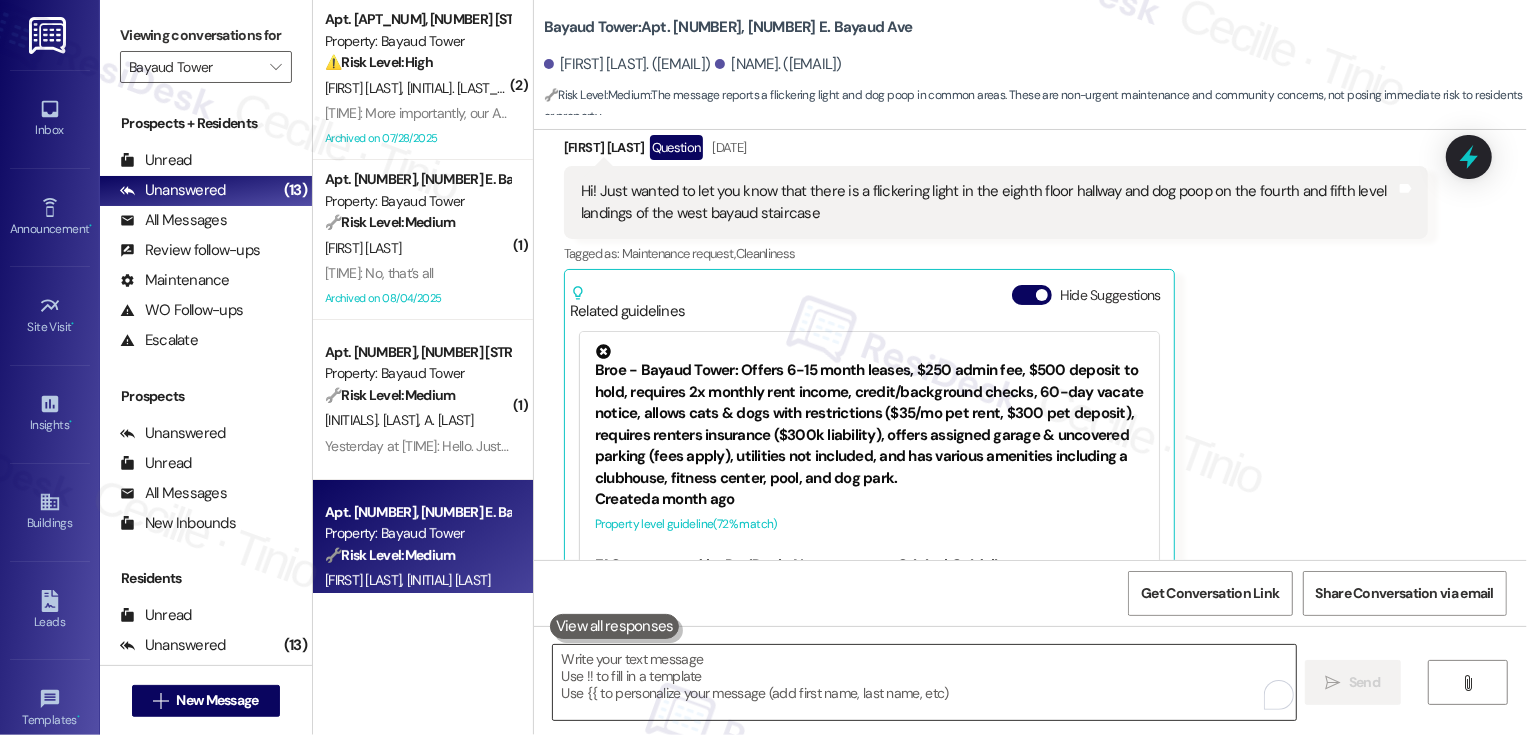 scroll, scrollTop: 462, scrollLeft: 0, axis: vertical 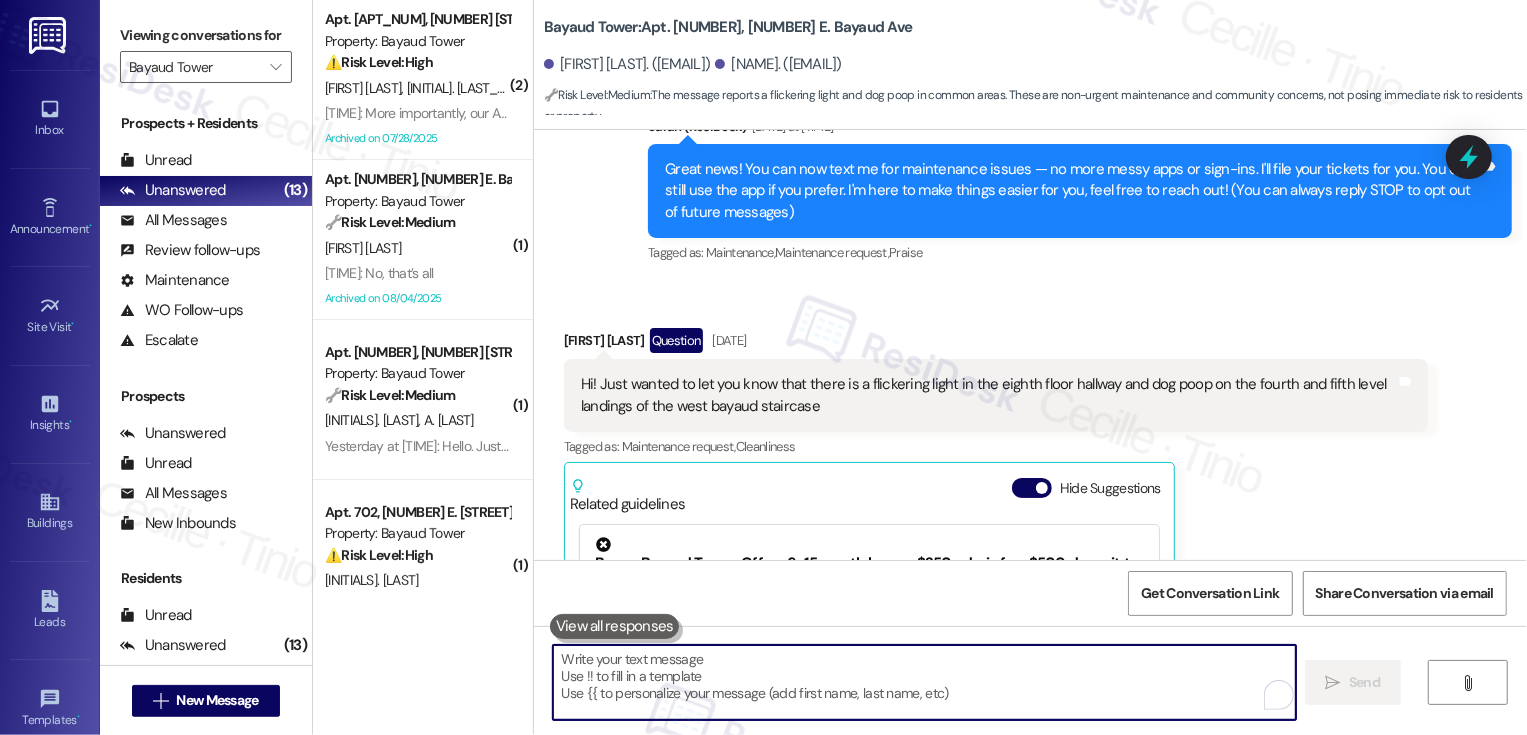 click at bounding box center (924, 682) 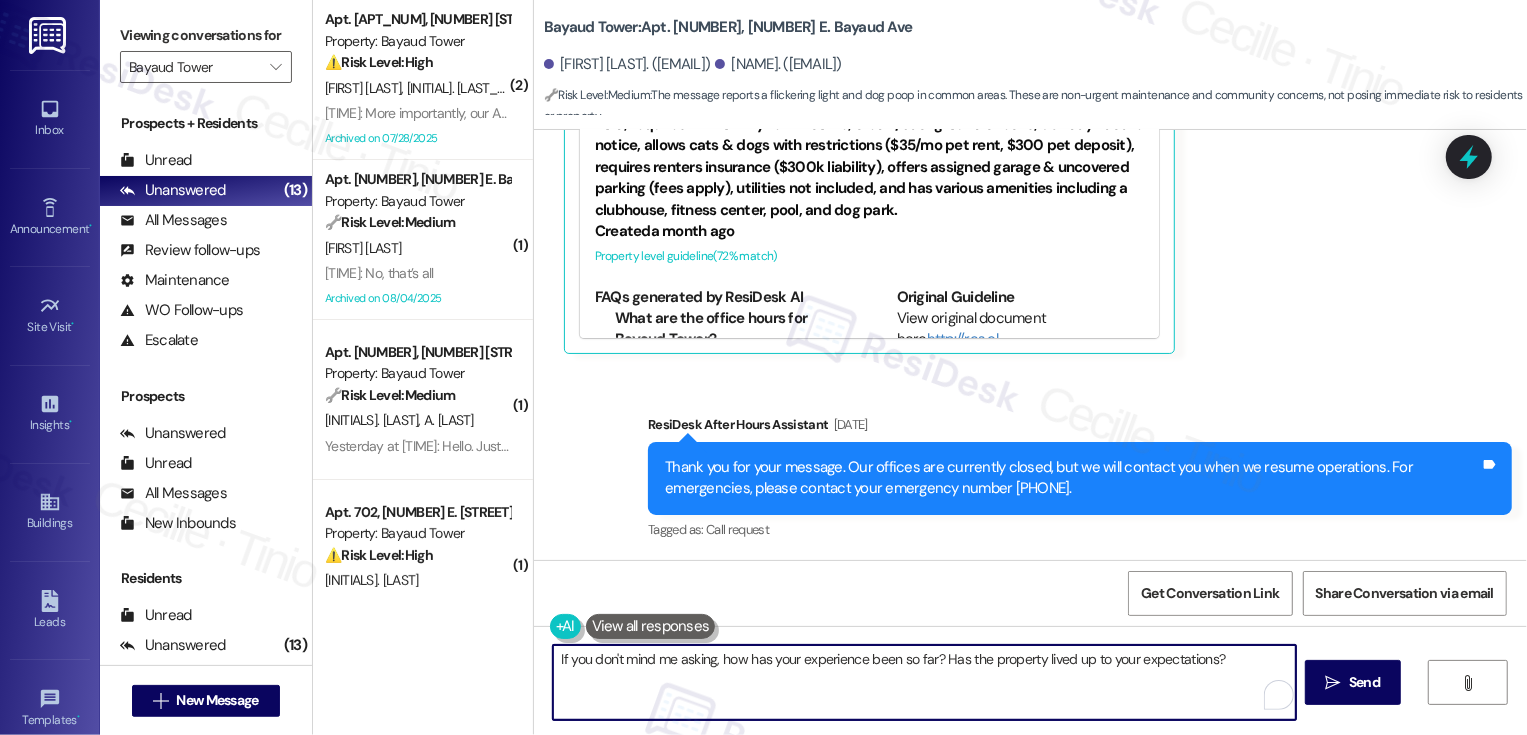 scroll, scrollTop: 977, scrollLeft: 0, axis: vertical 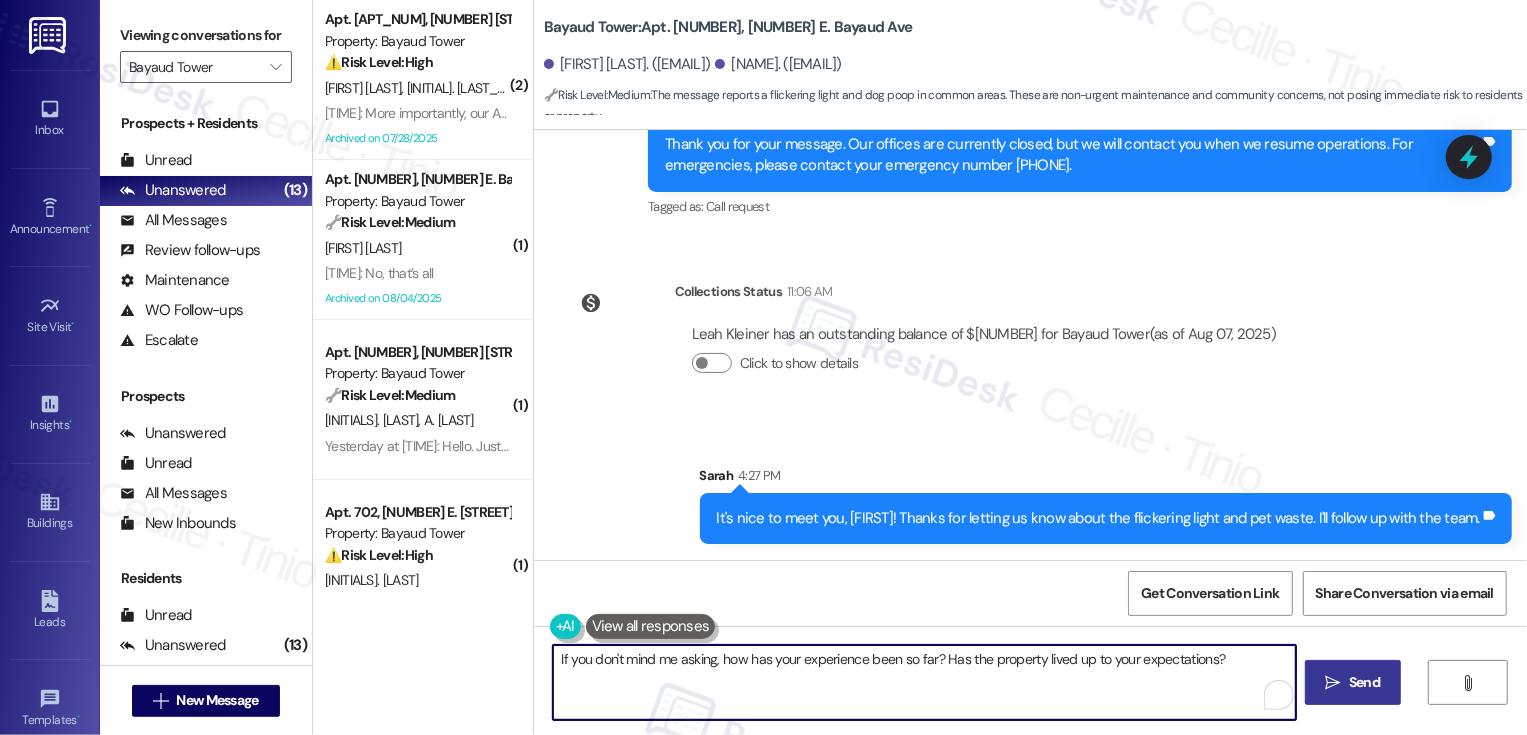 type on "If you don't mind me asking, how has your experience been so far? Has the property lived up to your expectations?" 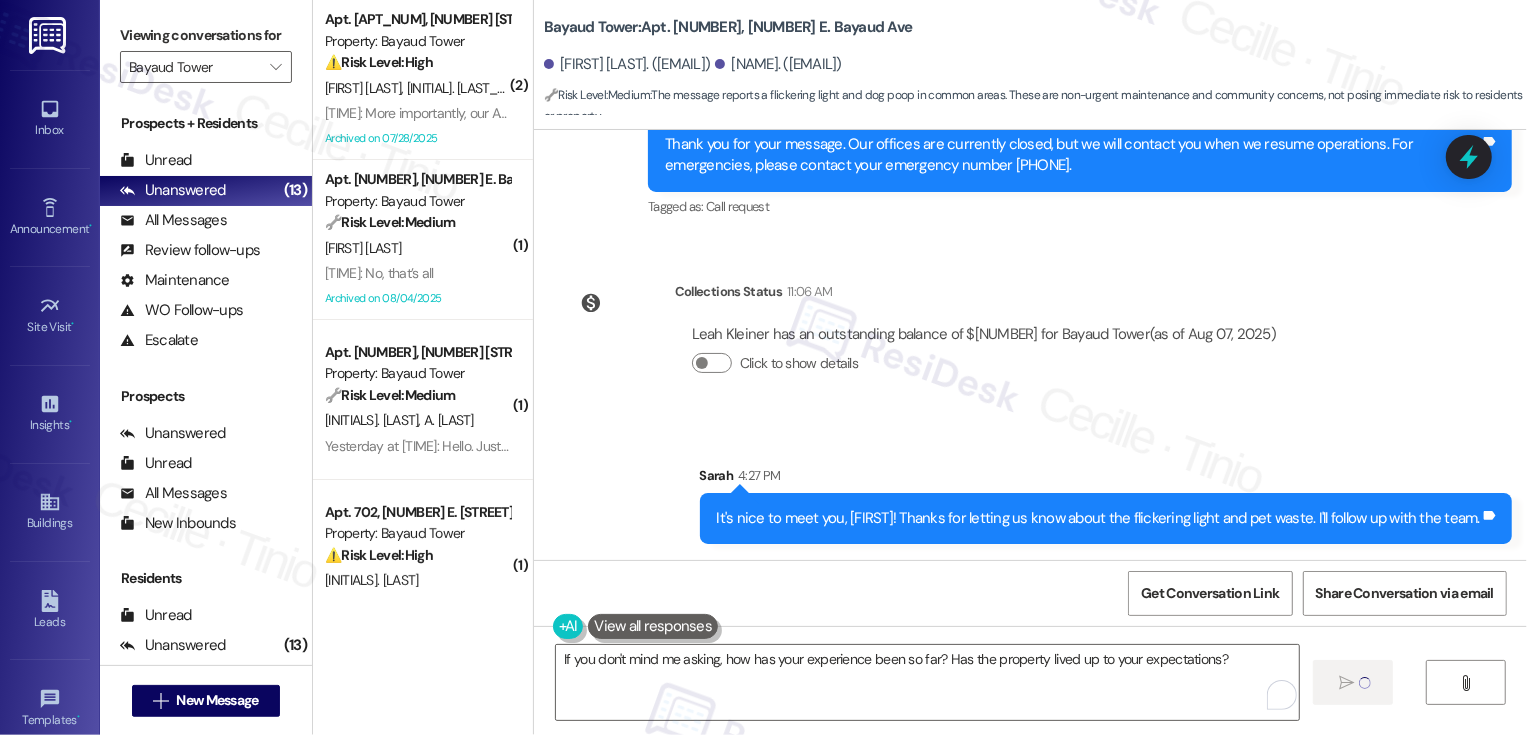 type 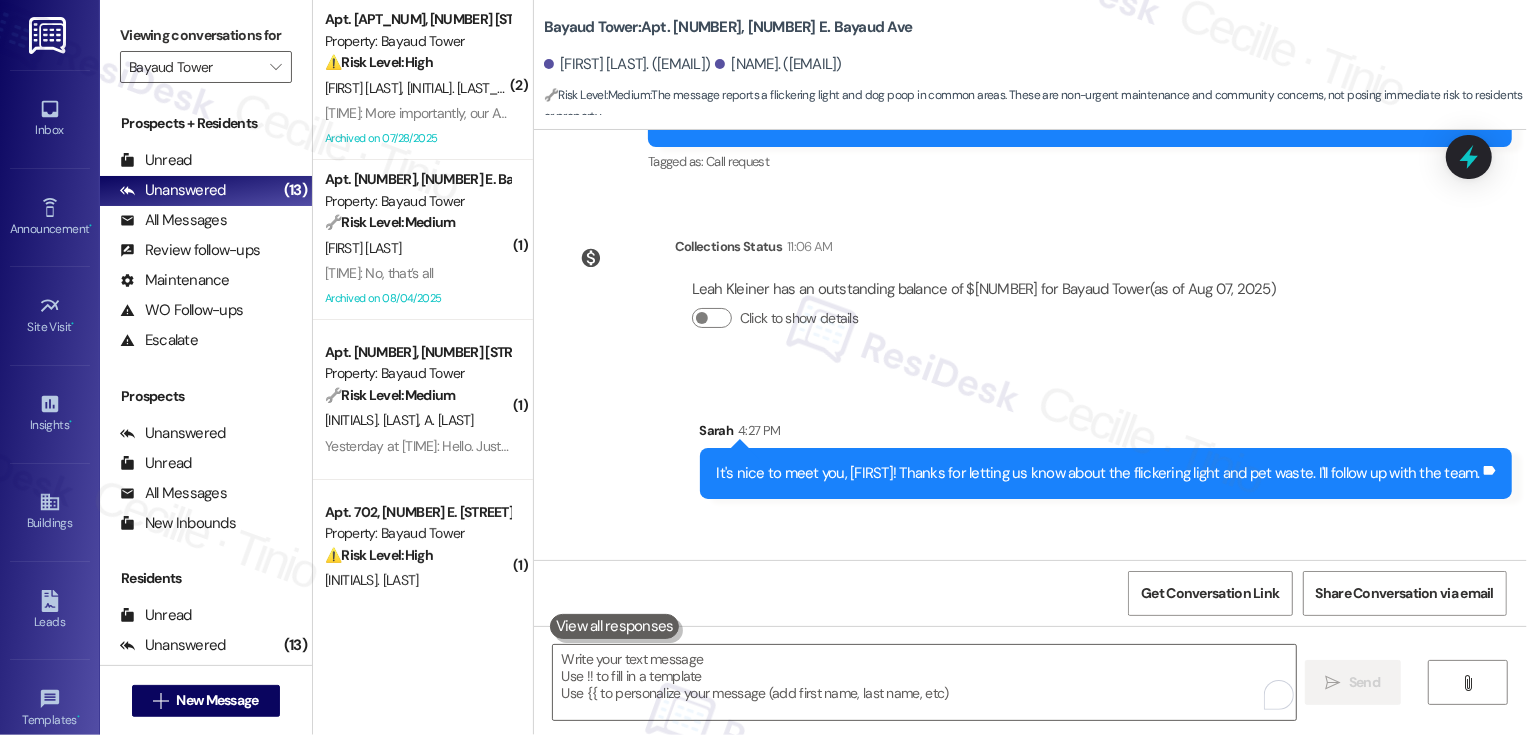 scroll, scrollTop: 1116, scrollLeft: 0, axis: vertical 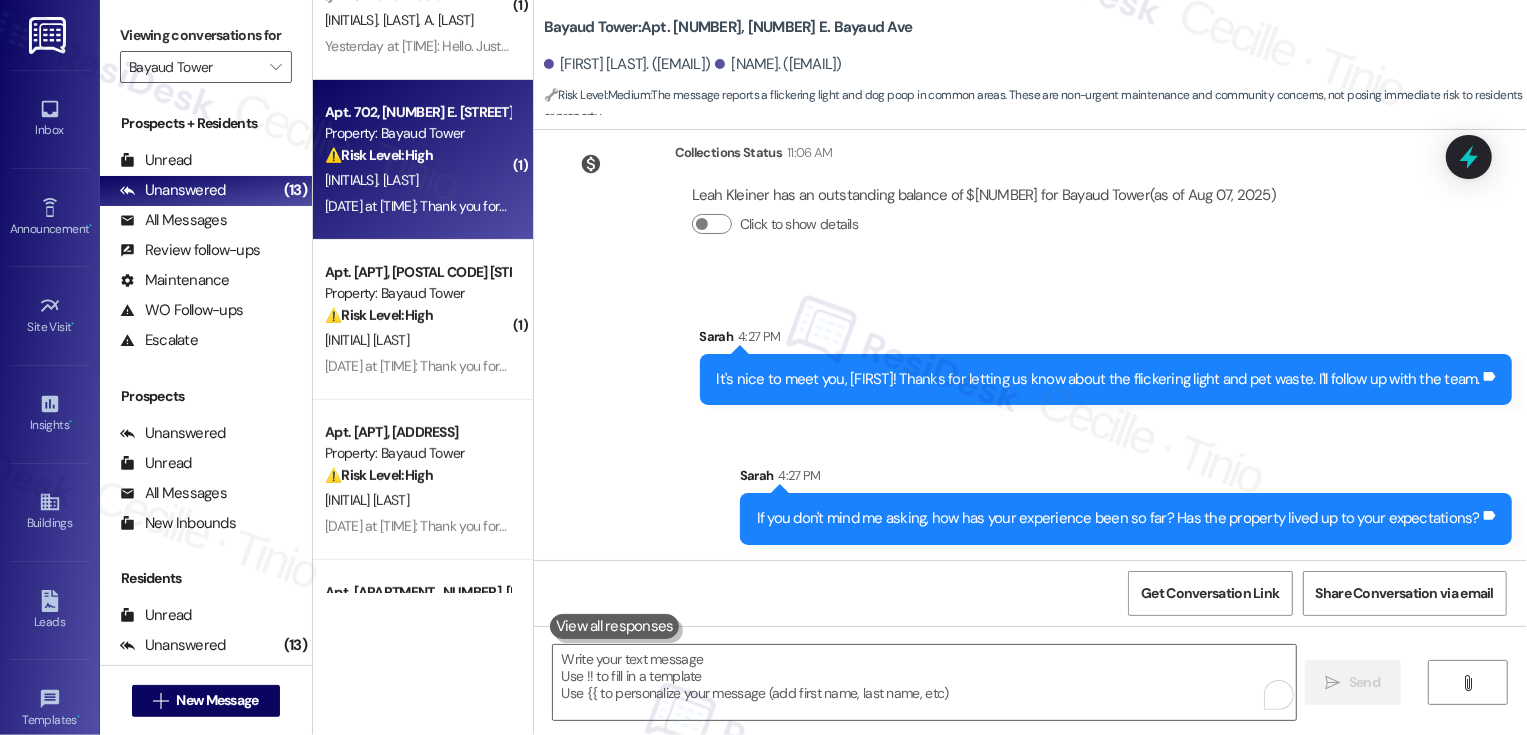 click on "[INITIALS]. [LAST]" at bounding box center [417, 180] 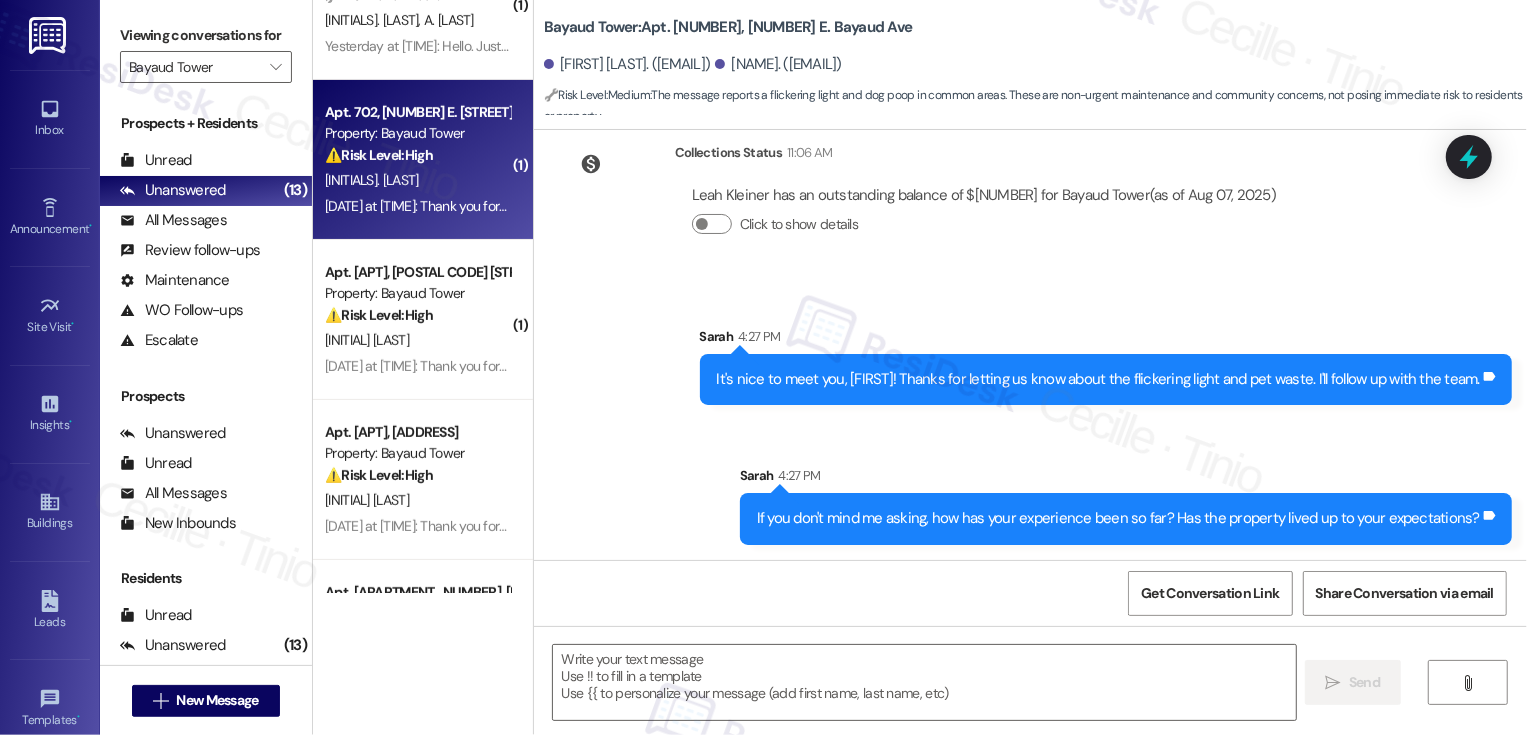 click on "[INITIALS]. [LAST]" at bounding box center (417, 180) 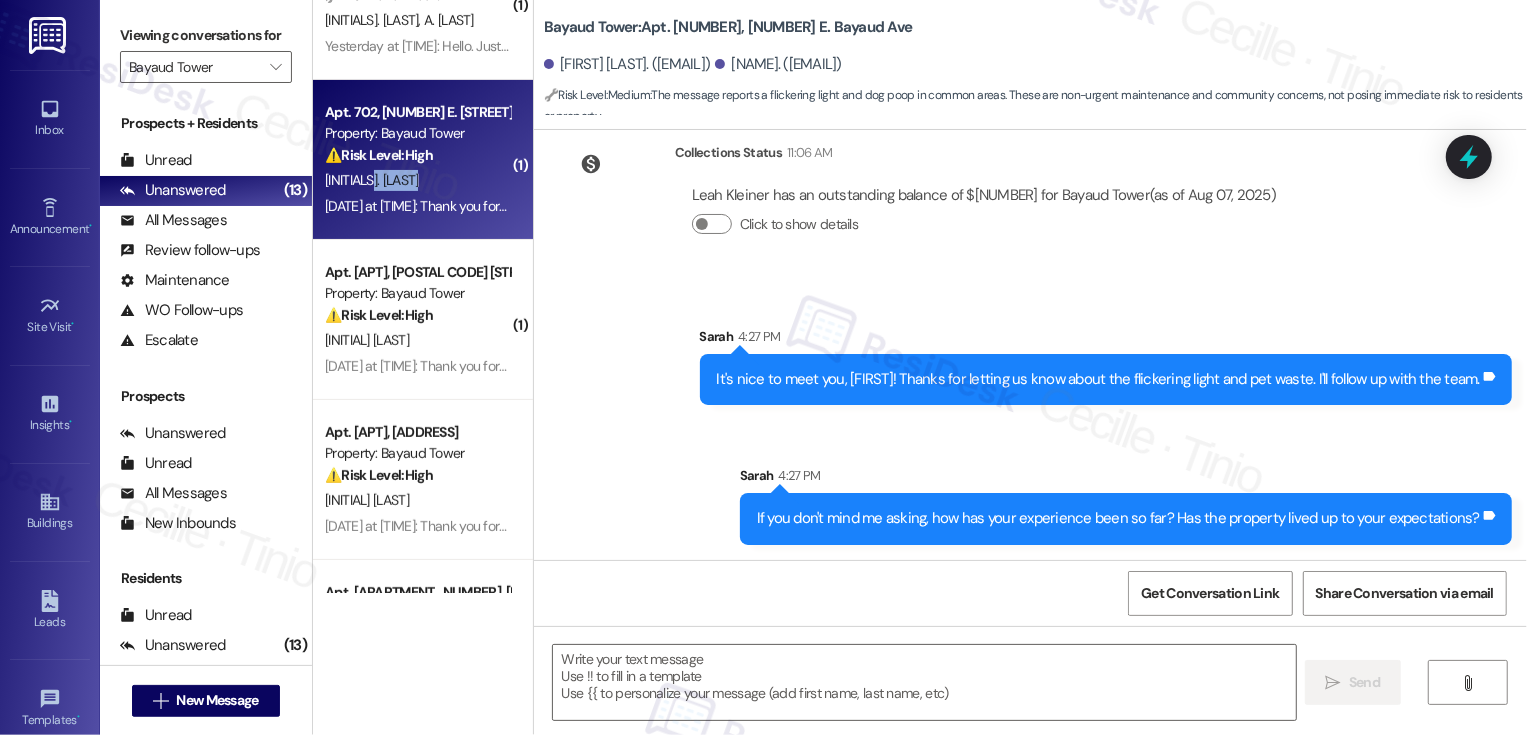type on "Fetching suggested responses. Please feel free to read through the conversation in the meantime." 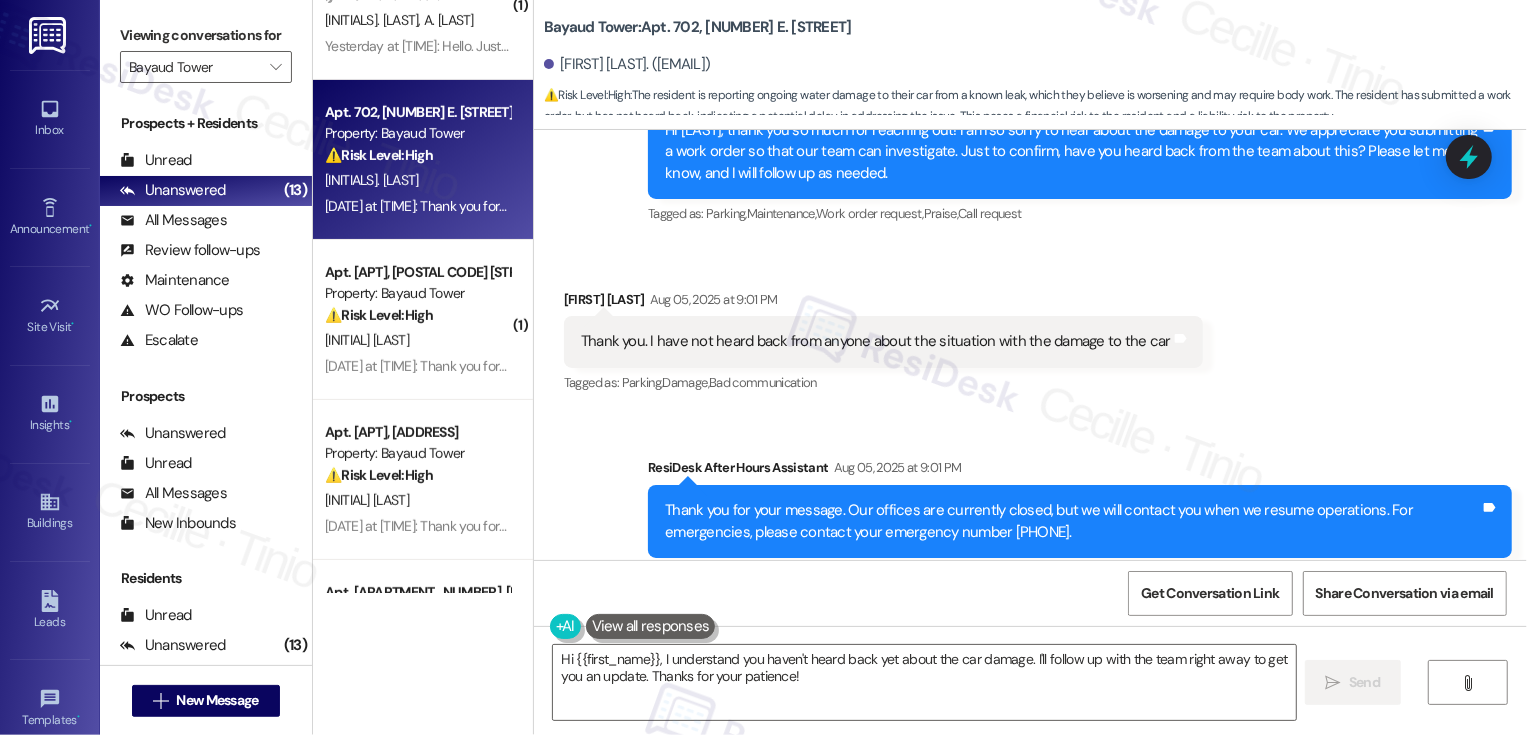 scroll, scrollTop: 1280, scrollLeft: 0, axis: vertical 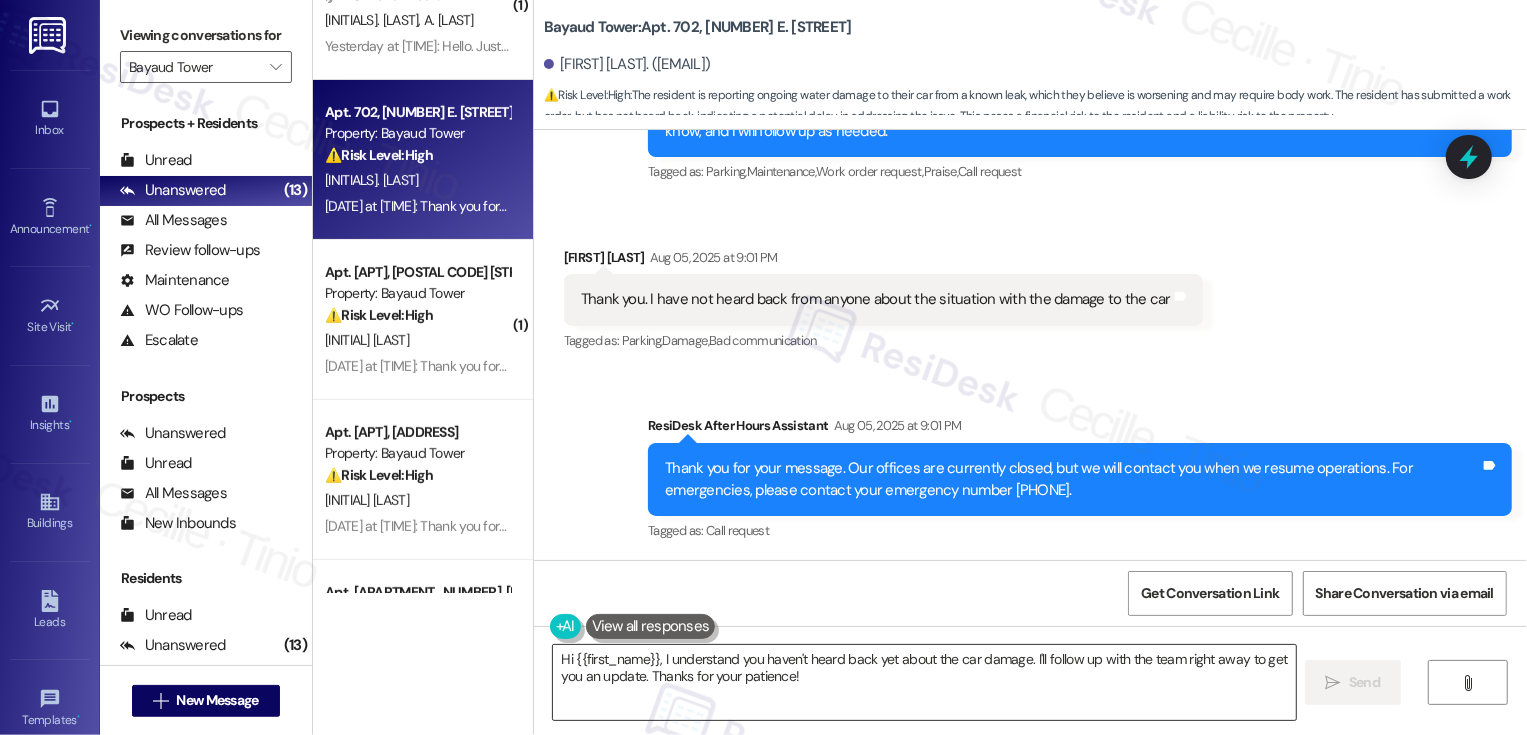 click on "Hi {{first_name}}, I understand you haven't heard back yet about the car damage. I'll follow up with the team right away to get you an update. Thanks for your patience!" at bounding box center (924, 682) 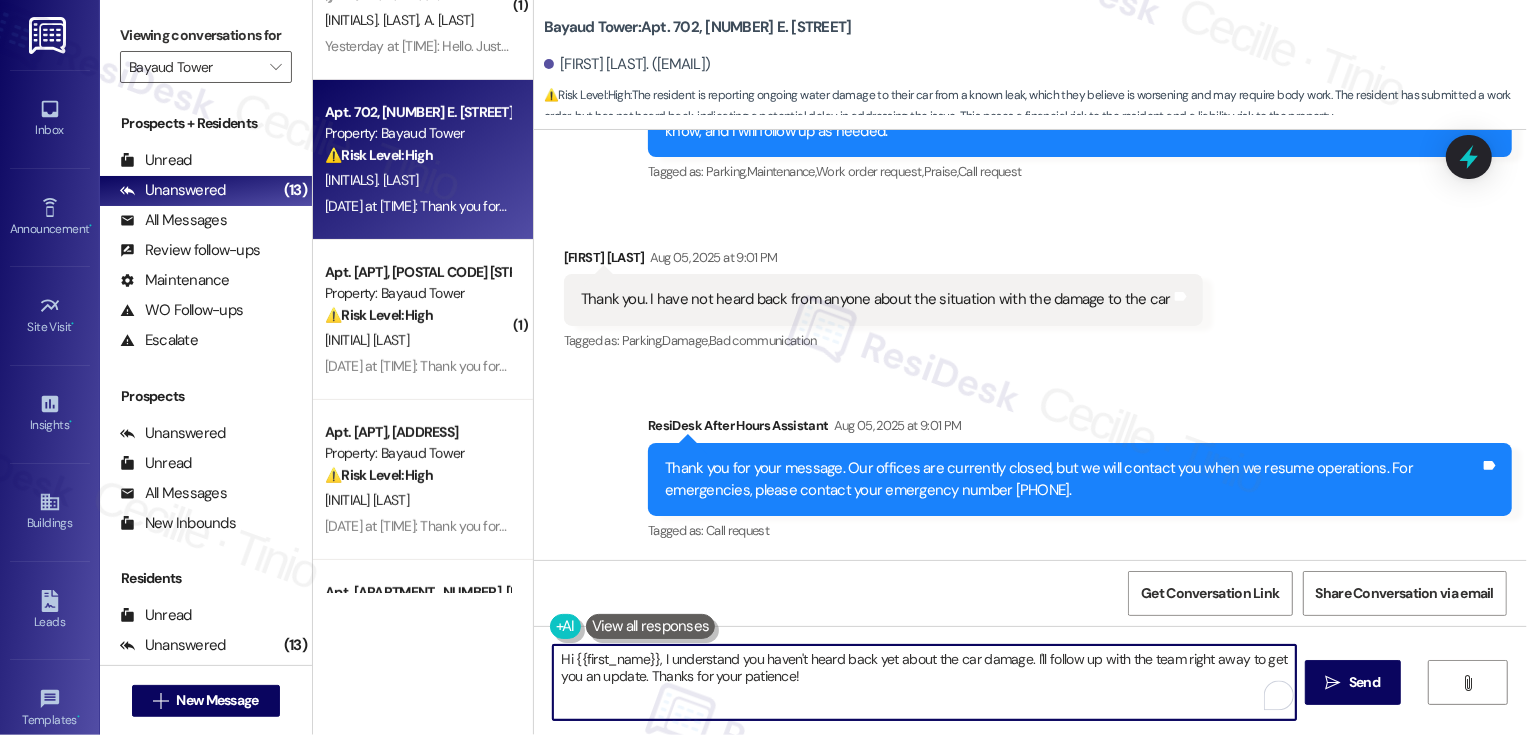 drag, startPoint x: 1016, startPoint y: 660, endPoint x: 537, endPoint y: 650, distance: 479.10437 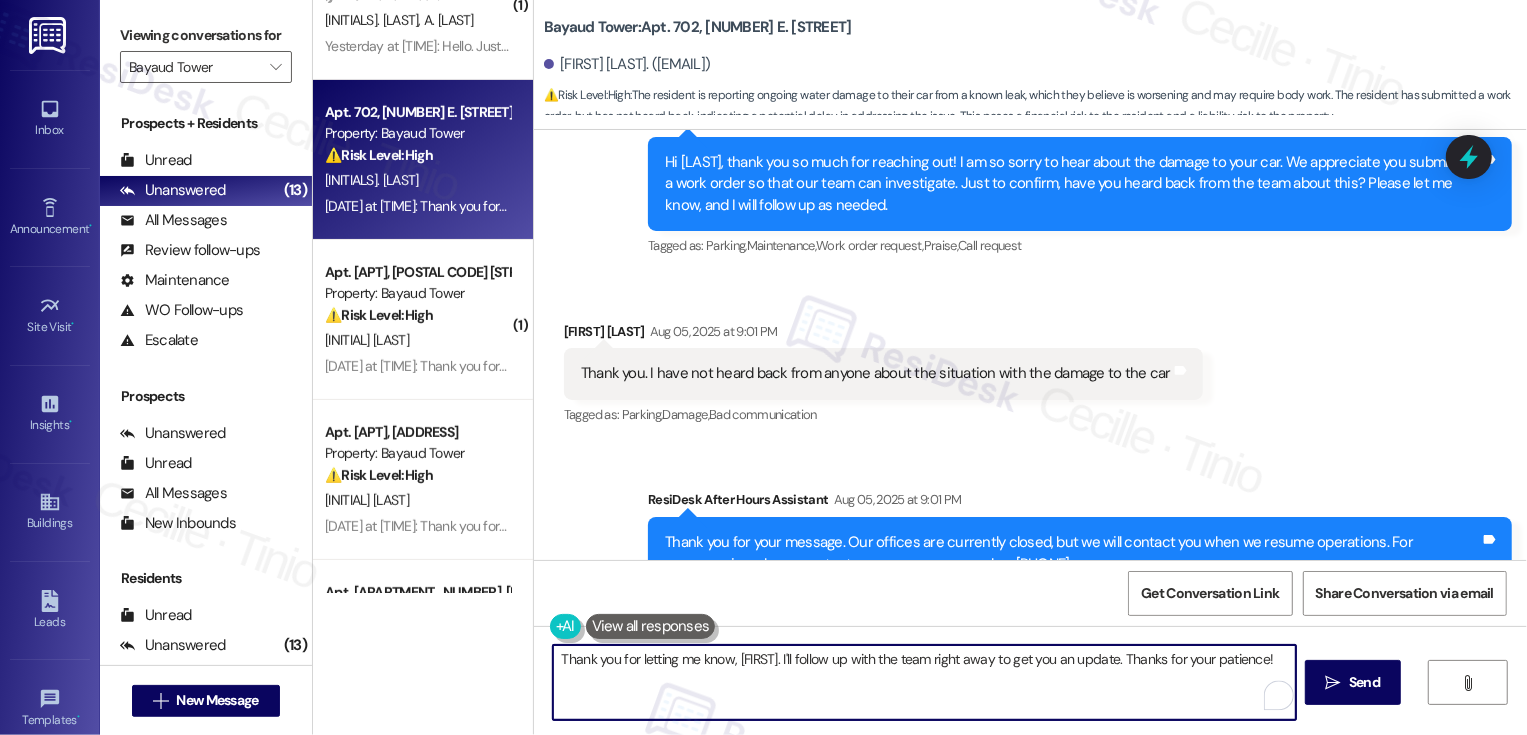 scroll, scrollTop: 1280, scrollLeft: 0, axis: vertical 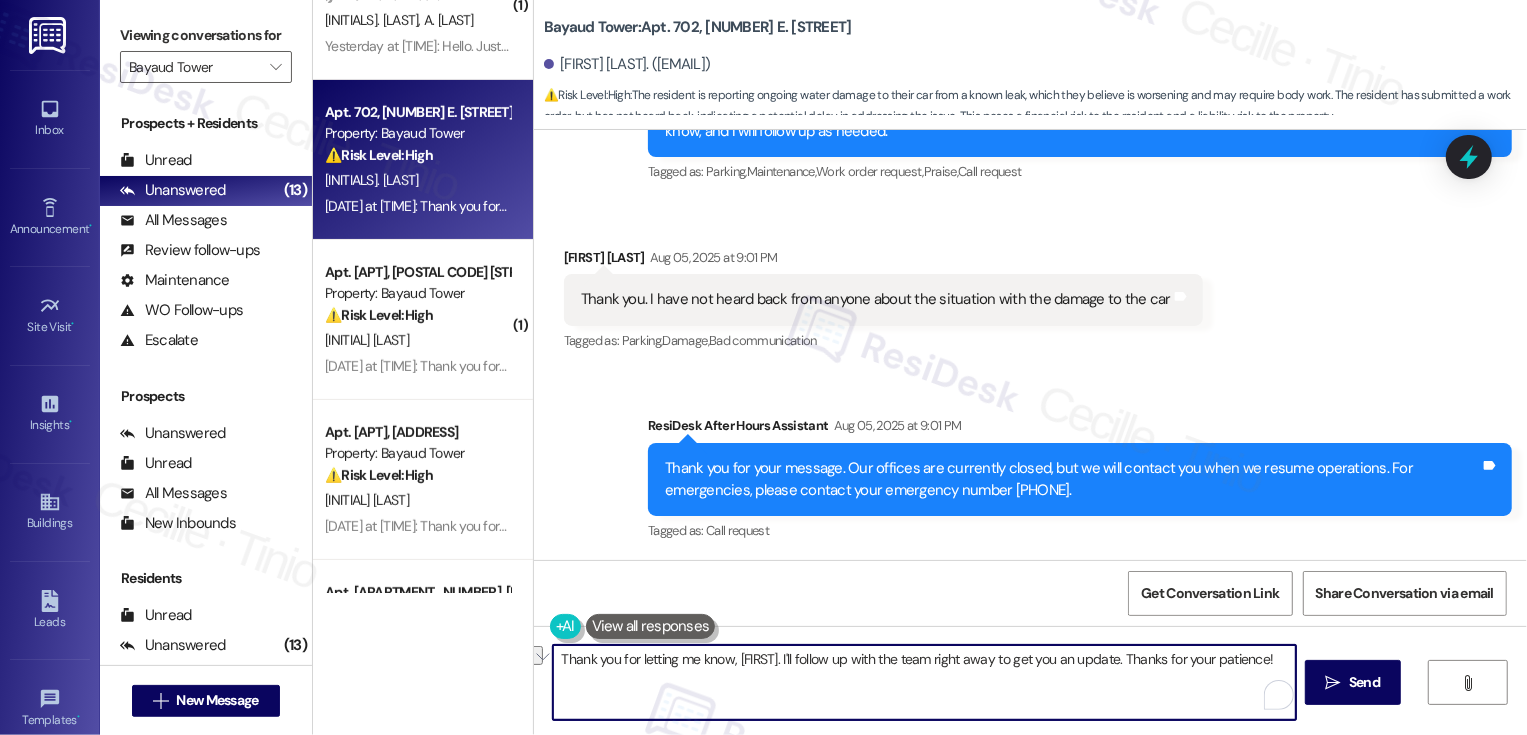 drag, startPoint x: 900, startPoint y: 657, endPoint x: 1214, endPoint y: 661, distance: 314.02548 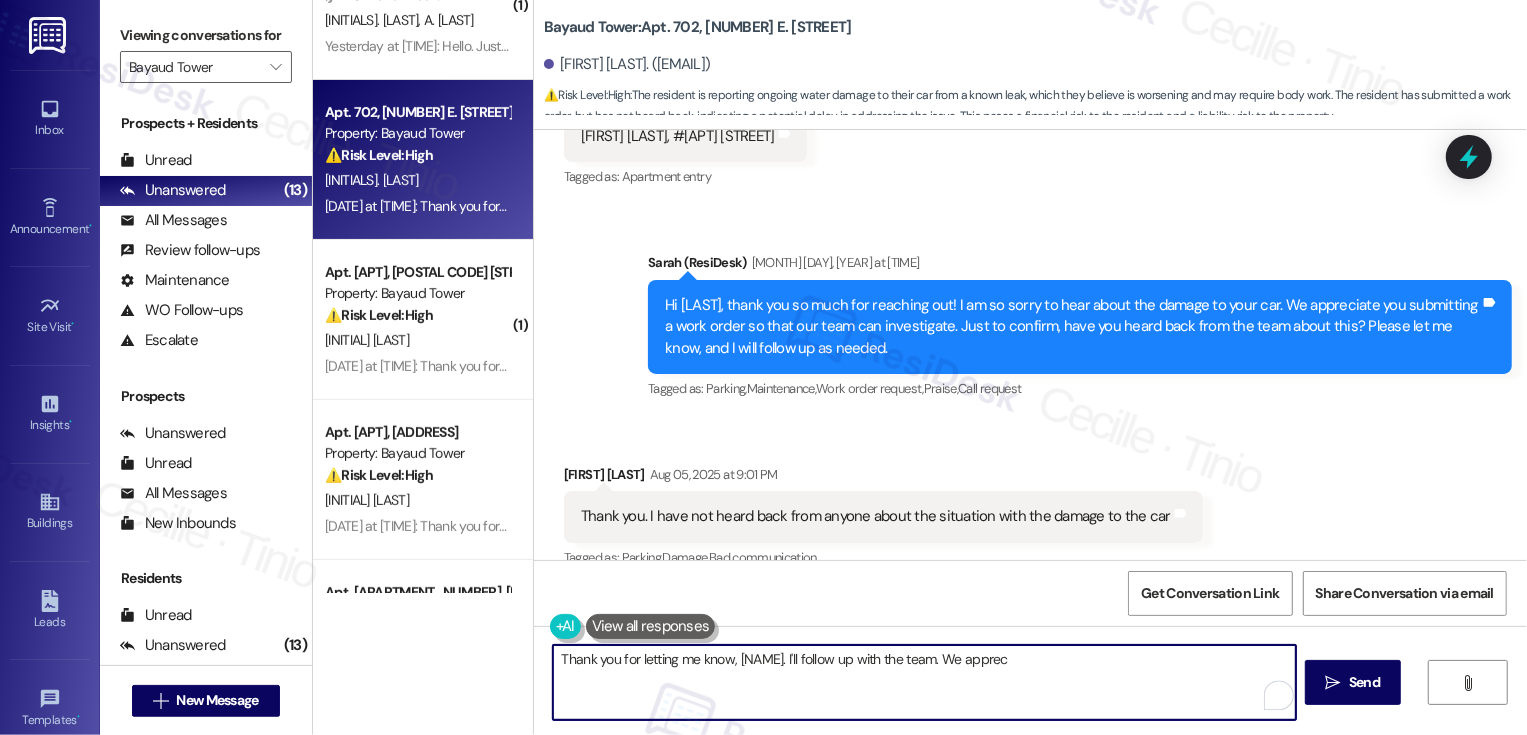 scroll, scrollTop: 1056, scrollLeft: 0, axis: vertical 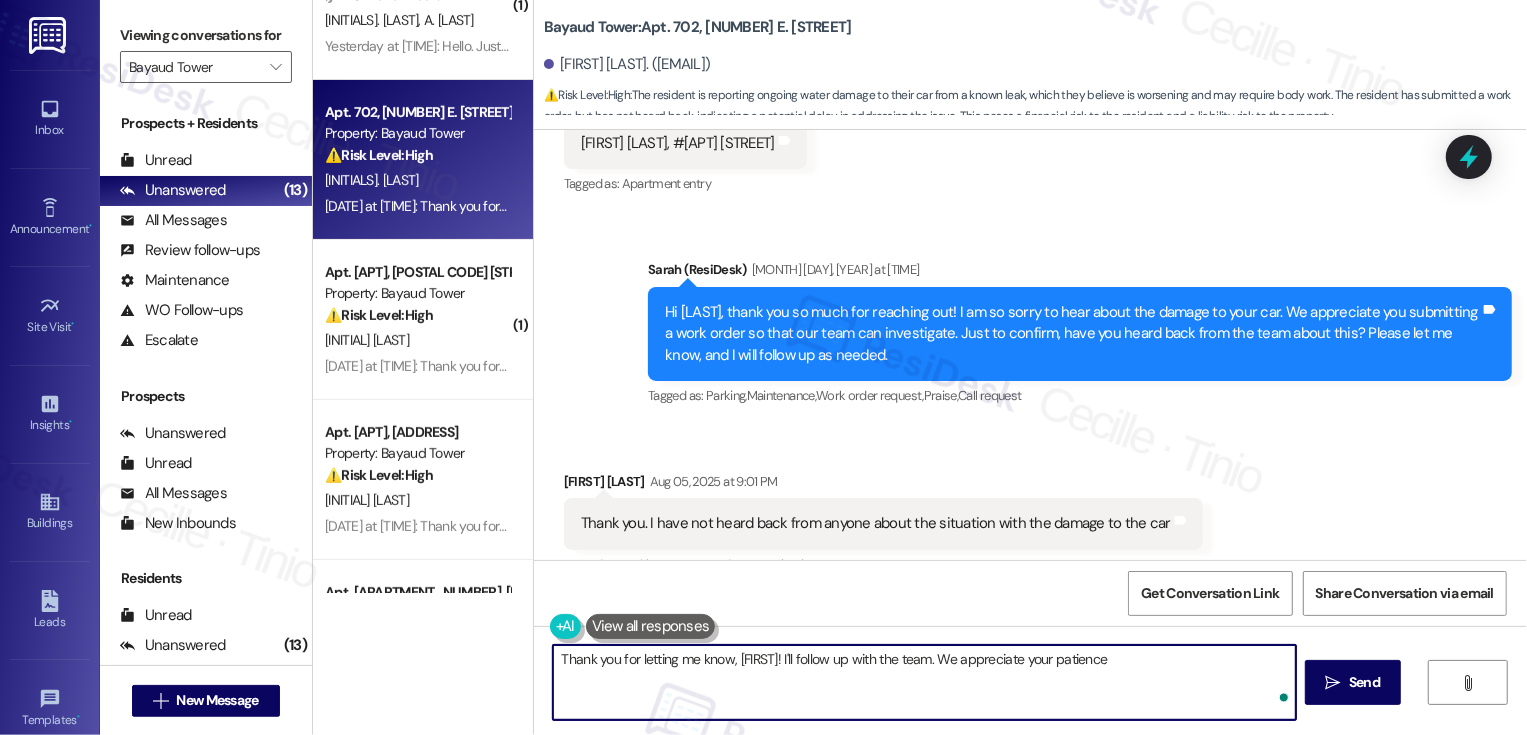 type on "Thank you for letting me know, Wil. I'll follow up with the team. We appreciate your patience!" 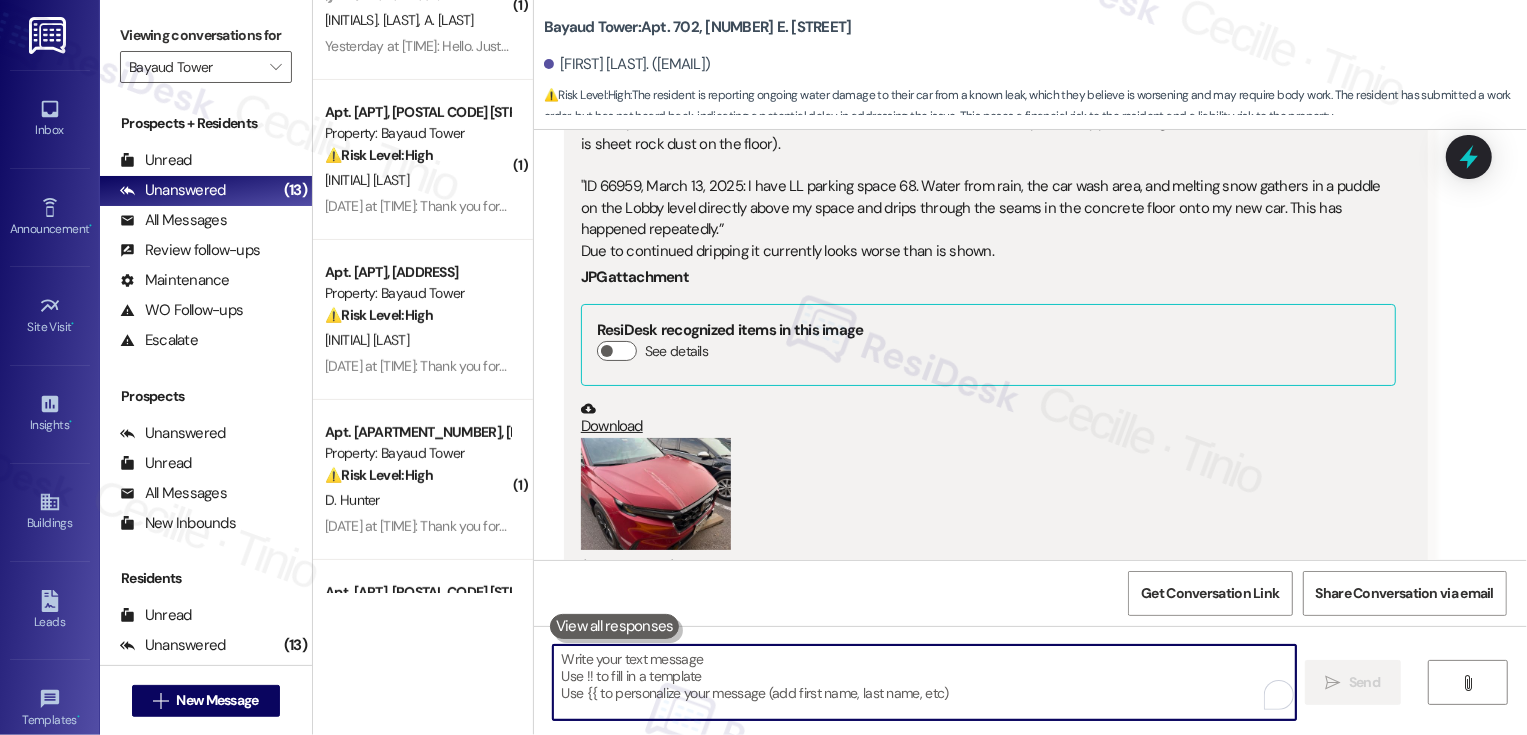 scroll, scrollTop: 435, scrollLeft: 0, axis: vertical 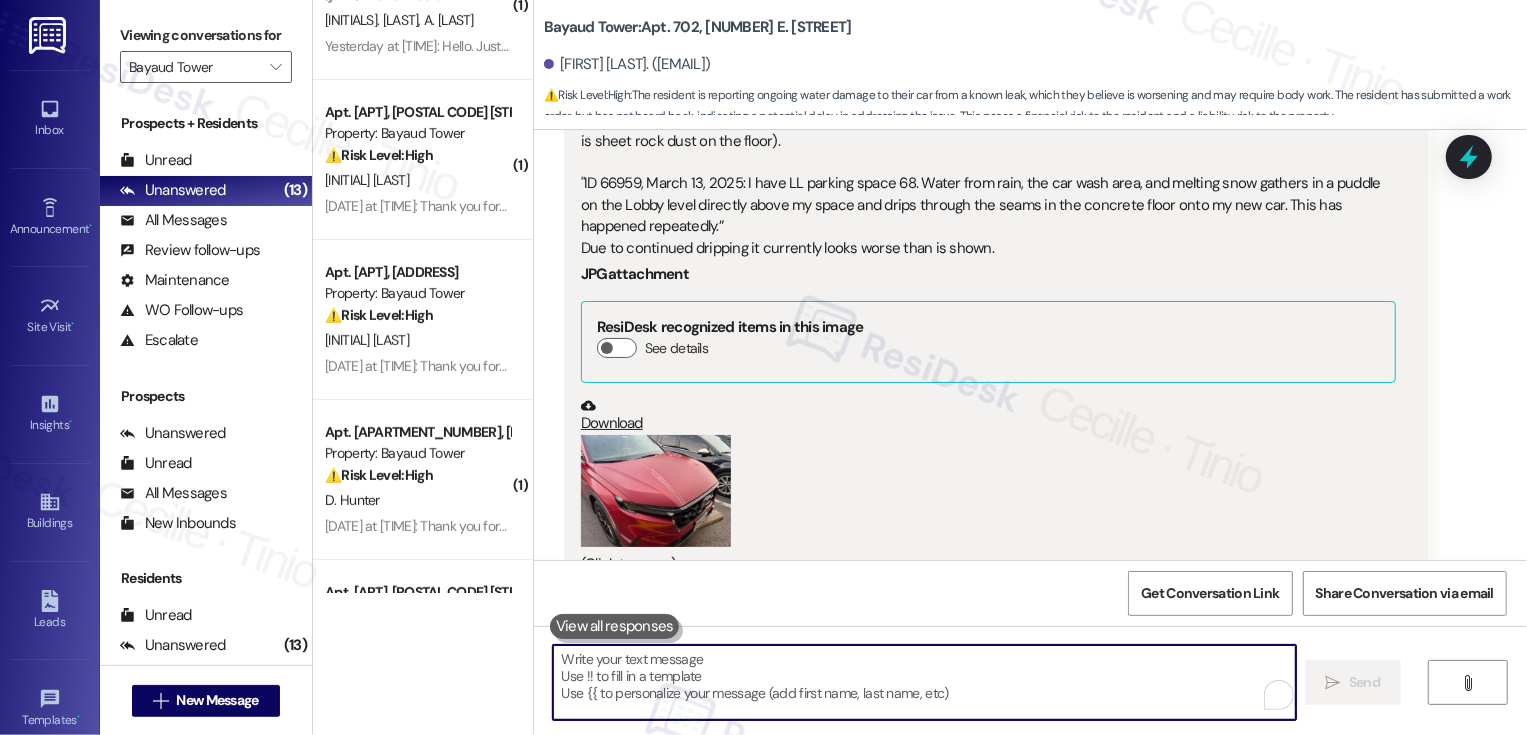 type 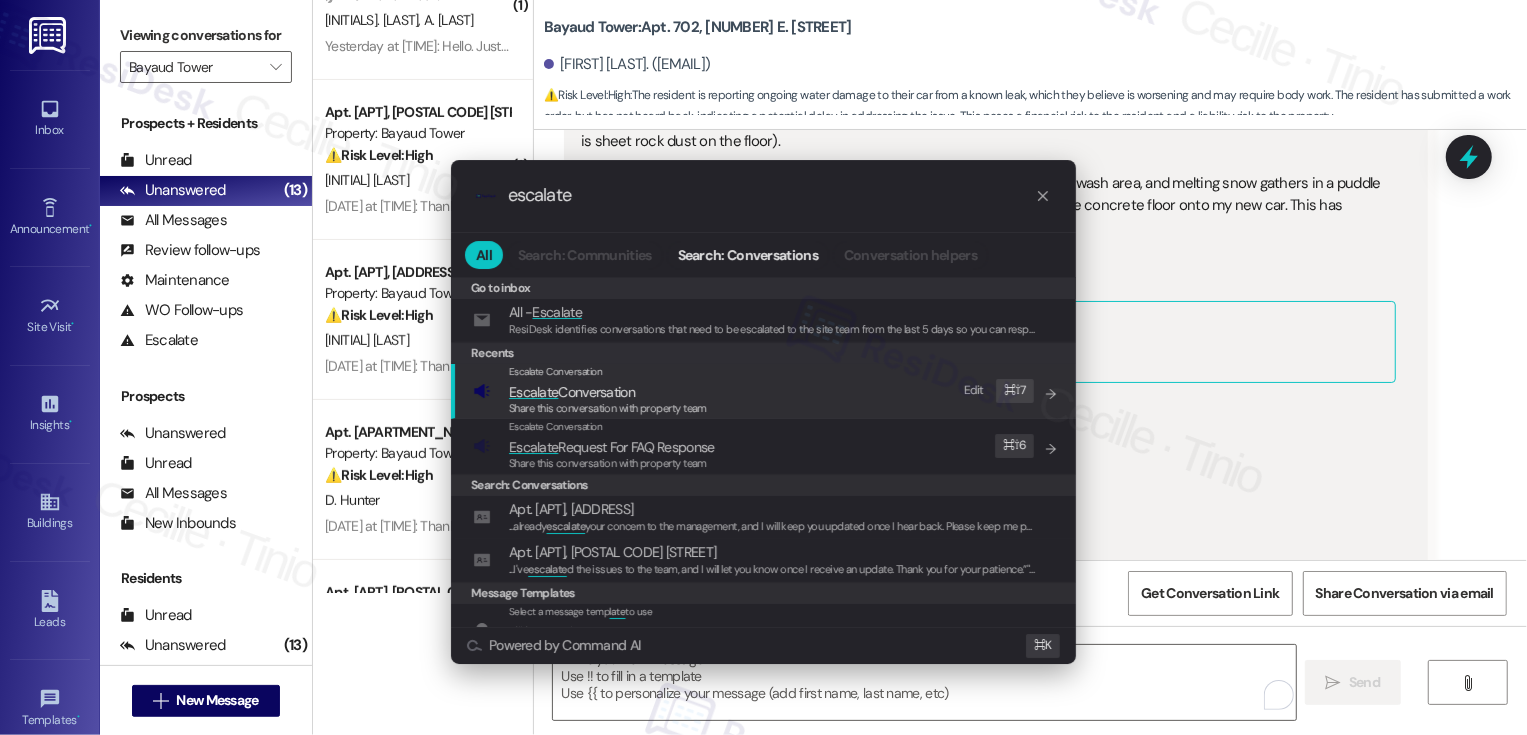 type on "escalate" 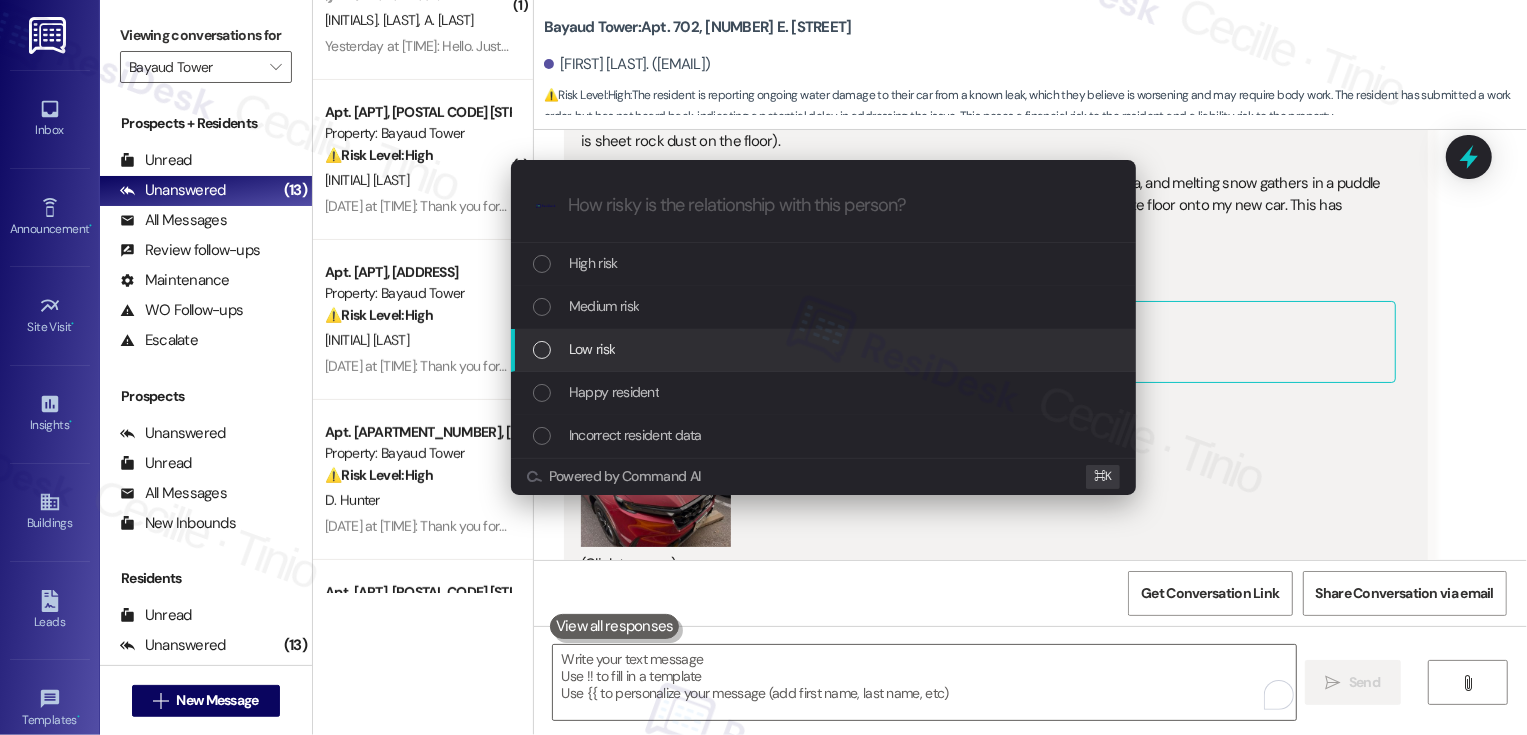 click on "Low risk" at bounding box center (592, 349) 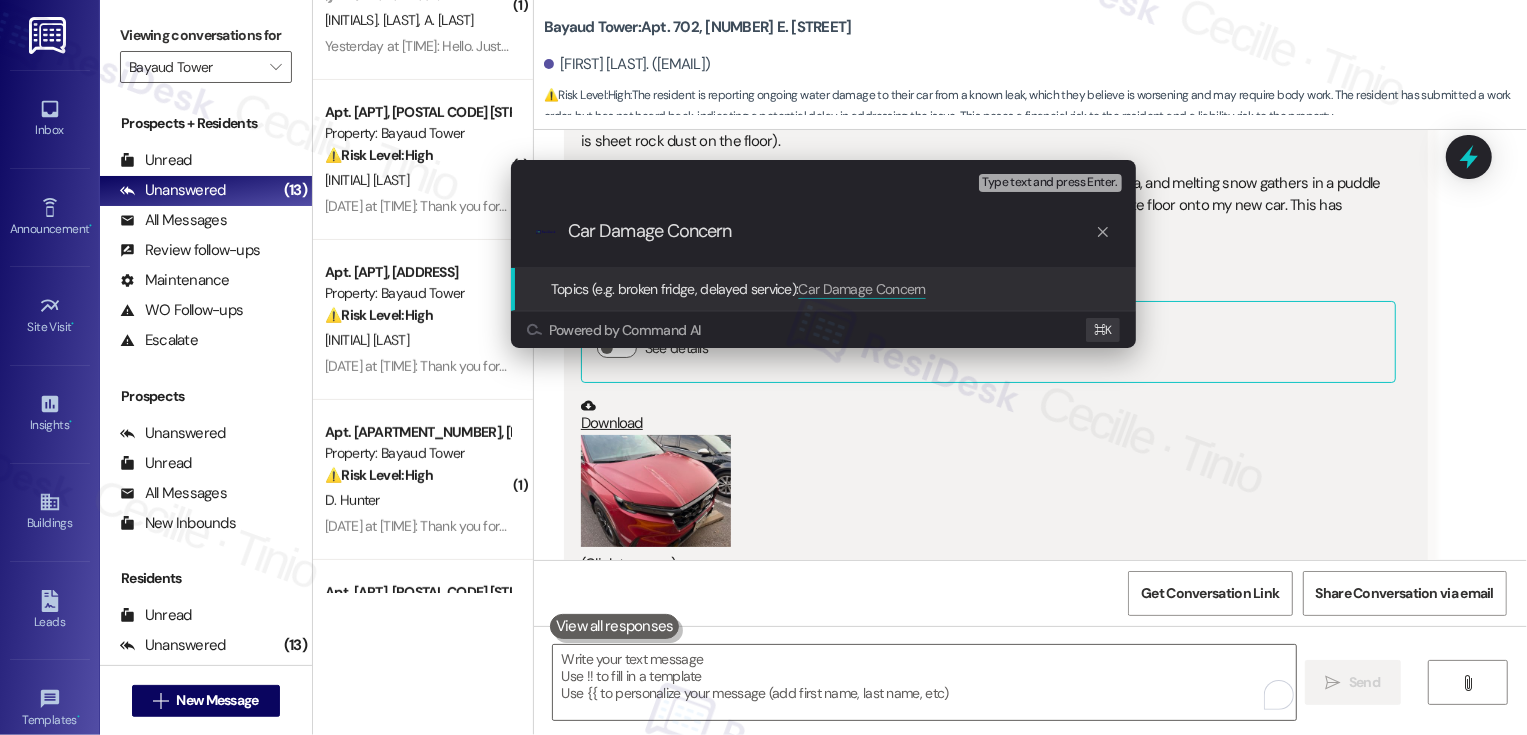 click on "Escalate Conversation Low risk Topics (e.g. broken fridge, delayed service) Any messages to highlight in the email? Type text and press Enter. .cls-1{fill:#0a055f;}.cls-2{fill:#0cc4c4;} resideskLogoBlueOrange Car Damage Concern Topics (e.g. broken fridge, delayed service):  Car Damage Concern Powered by Command AI ⌘ K" at bounding box center (763, 367) 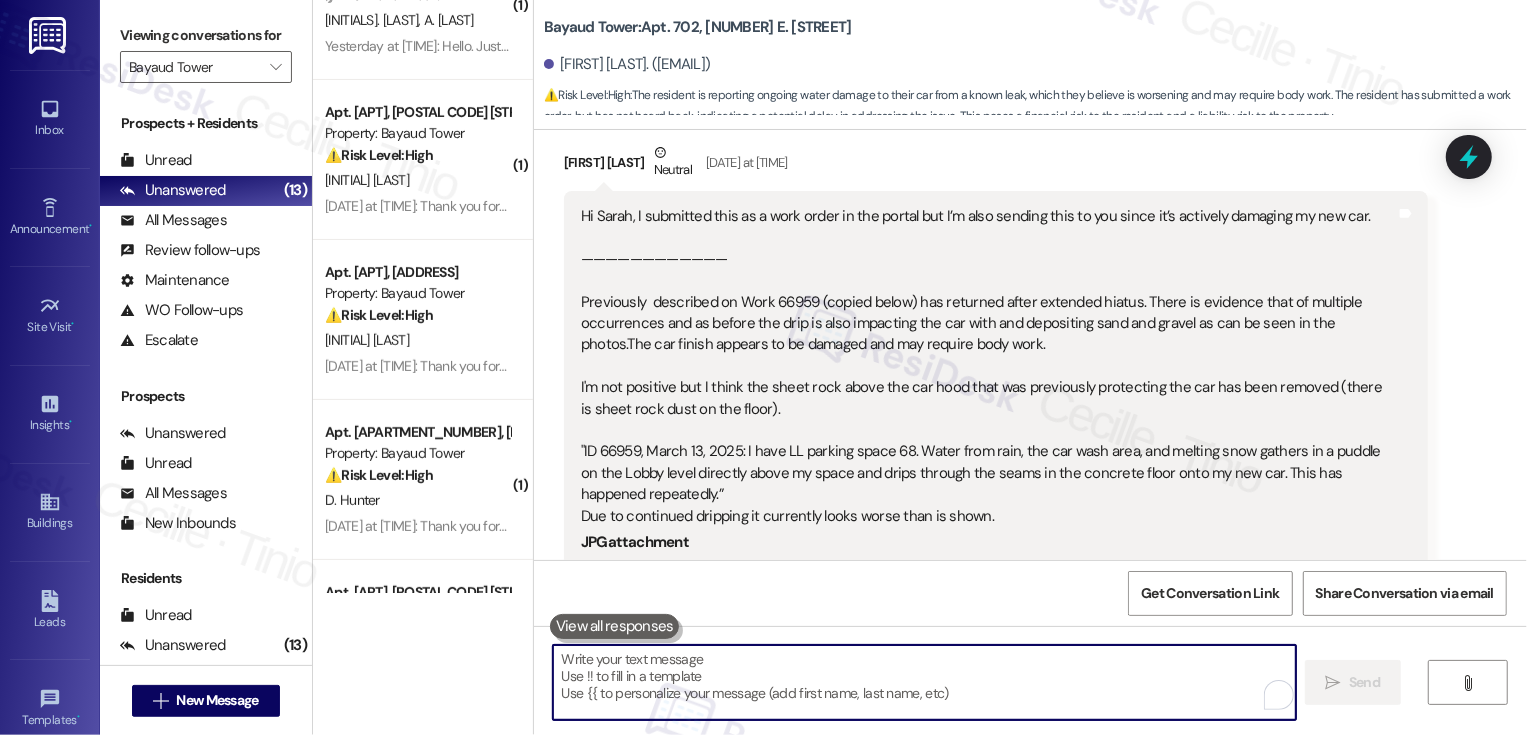 scroll, scrollTop: 180, scrollLeft: 0, axis: vertical 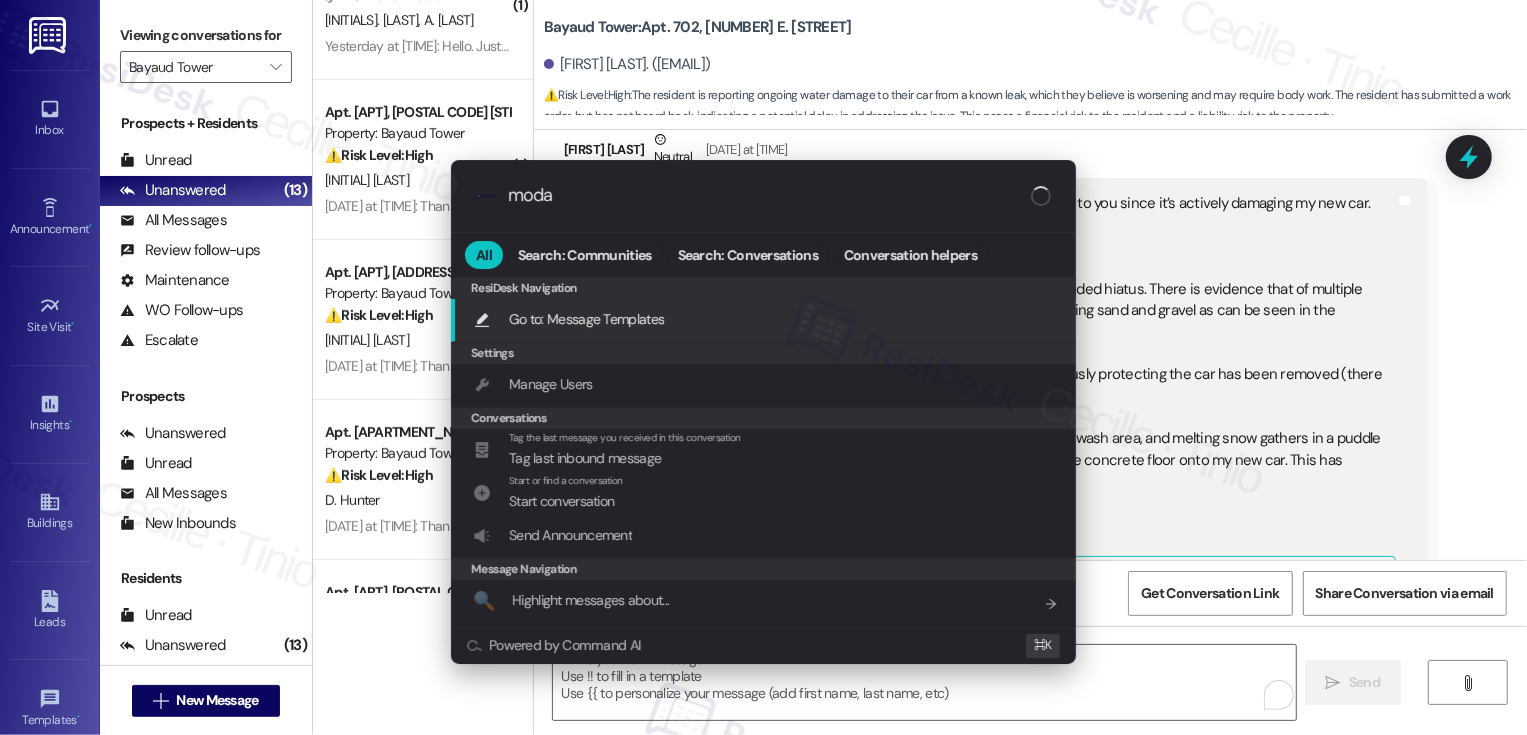 type on "modal" 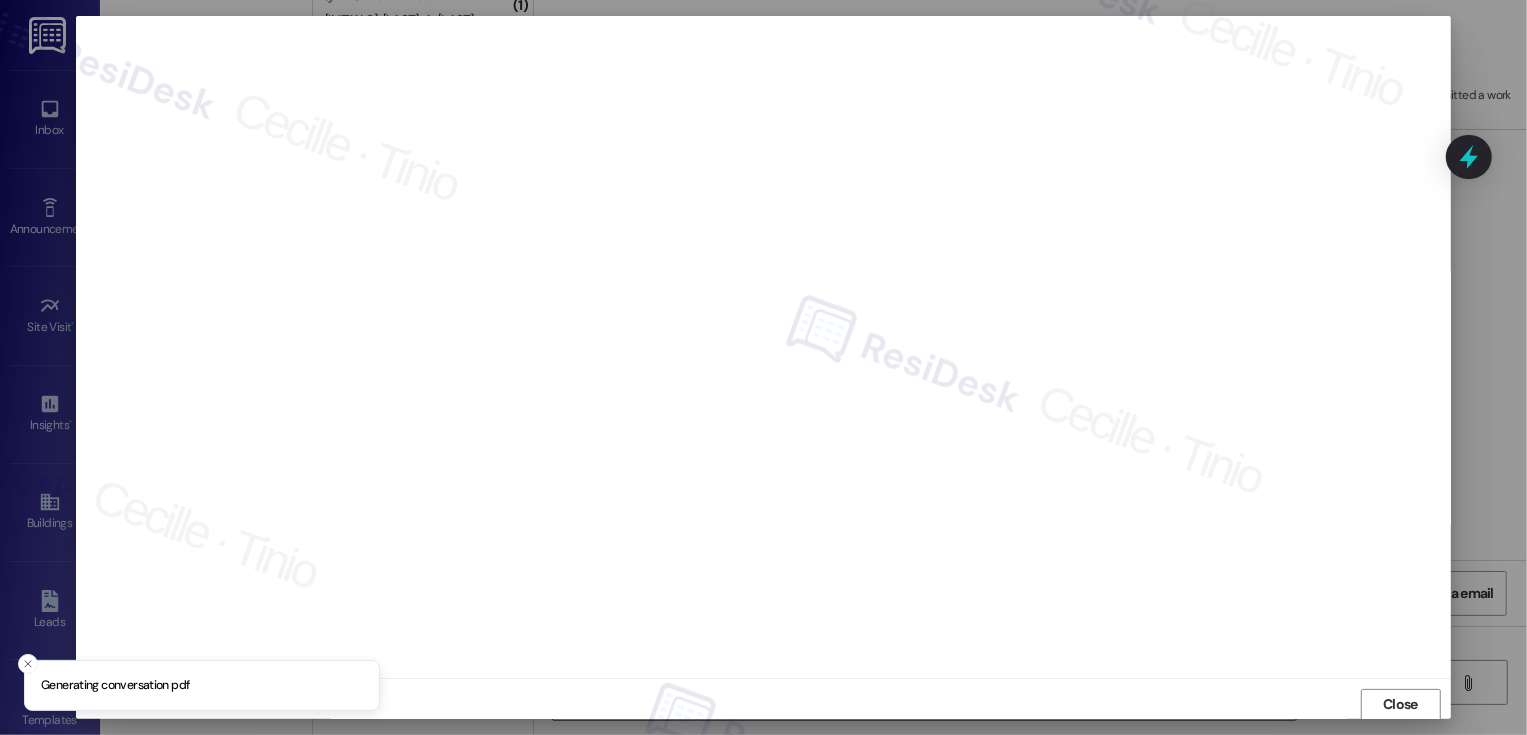 scroll, scrollTop: 1, scrollLeft: 0, axis: vertical 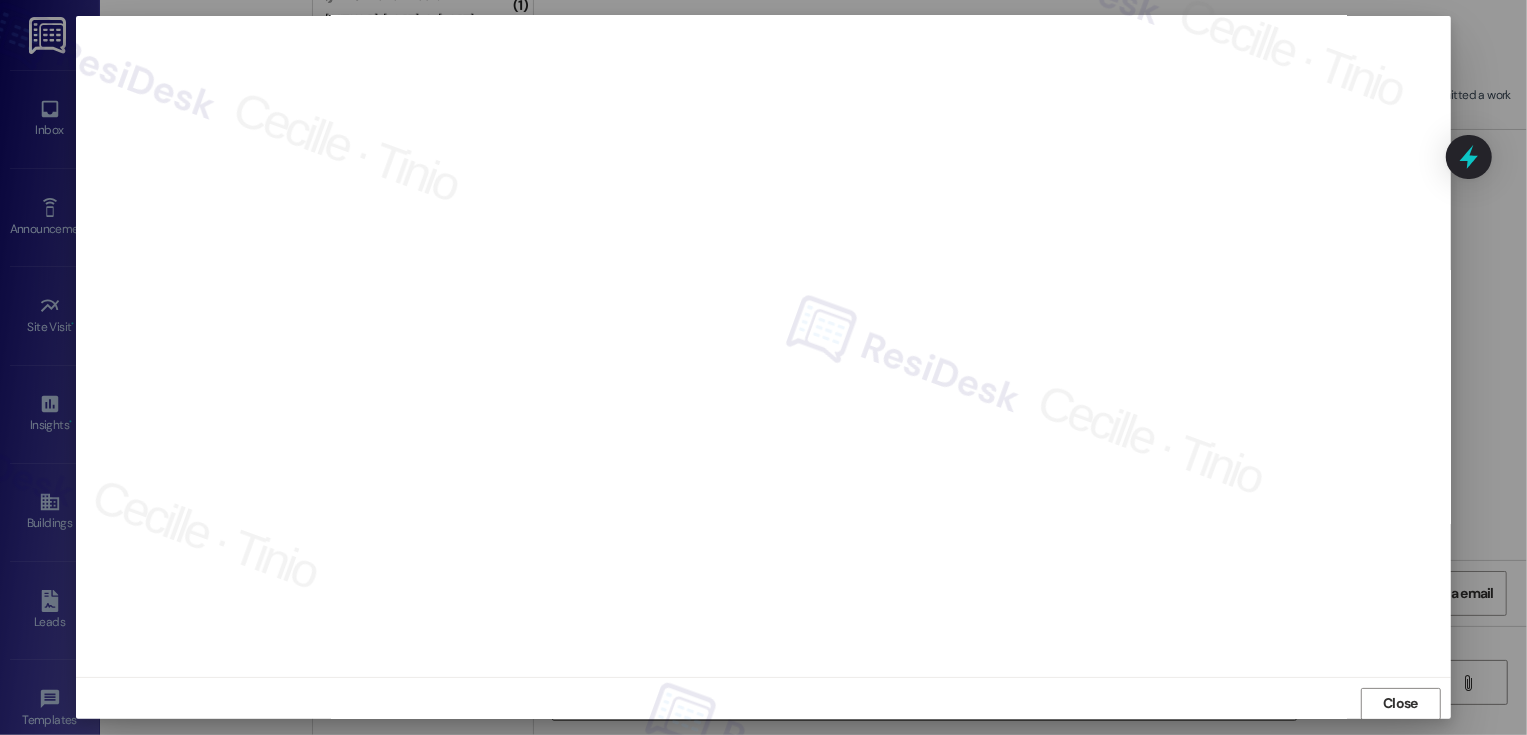 click at bounding box center (763, 367) 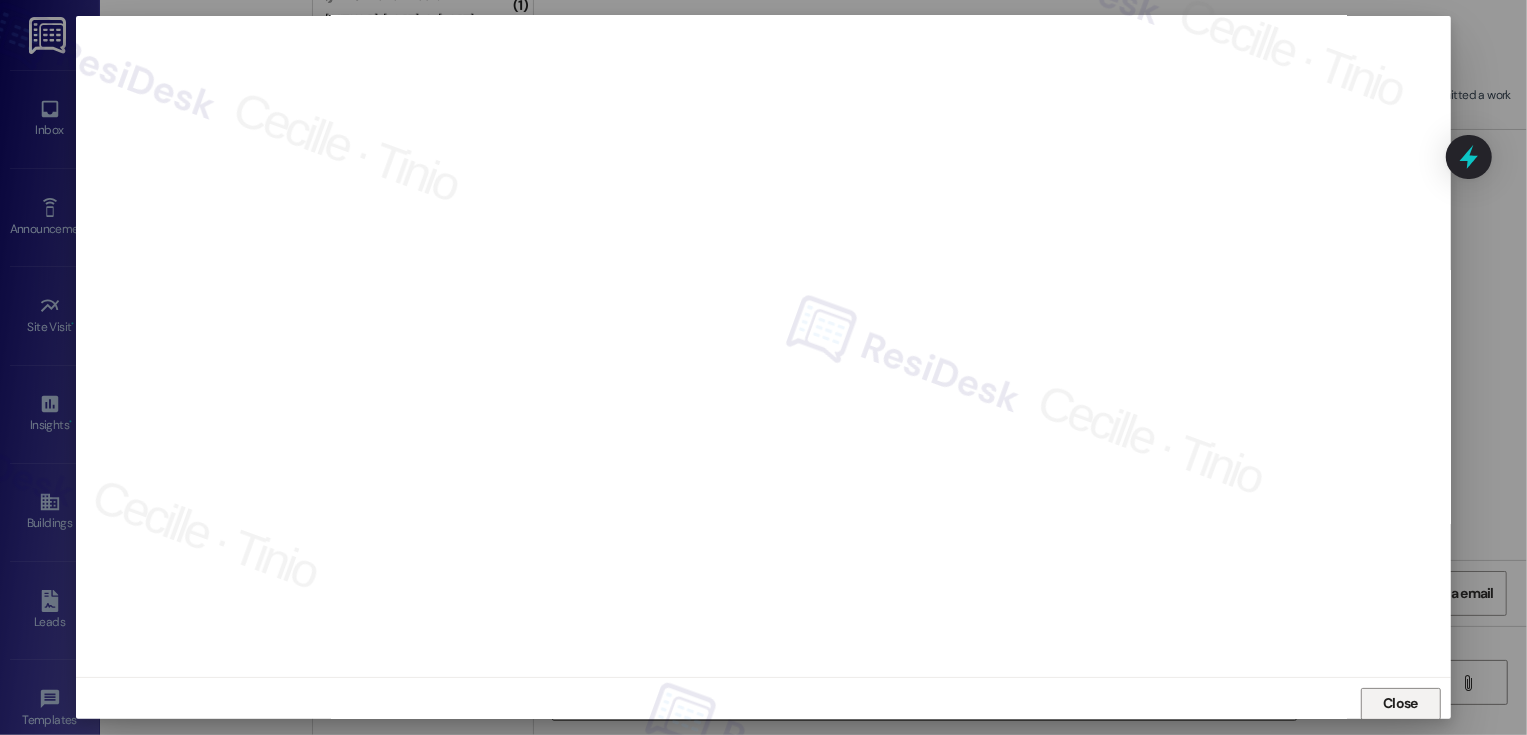 click on "Close" at bounding box center (1400, 703) 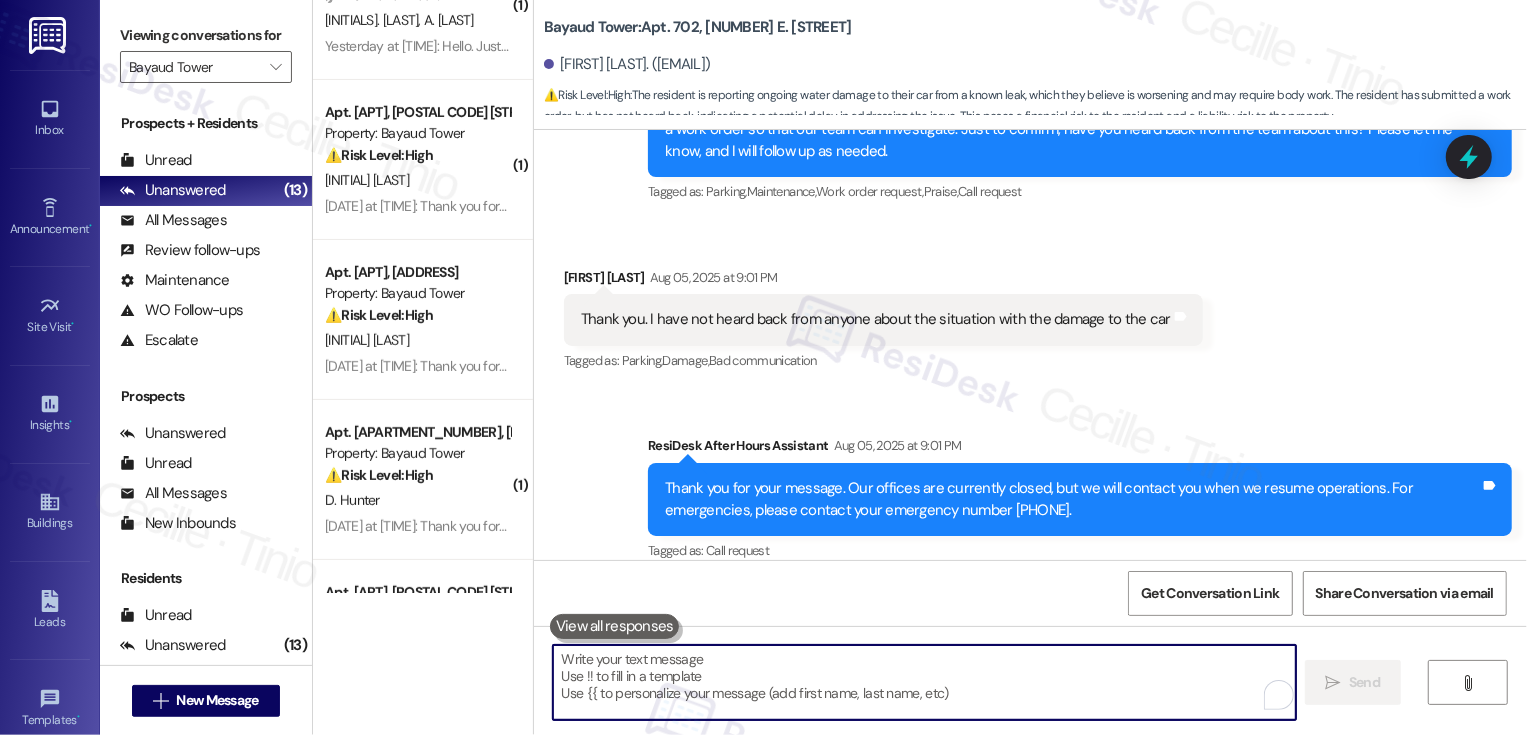 scroll, scrollTop: 1419, scrollLeft: 0, axis: vertical 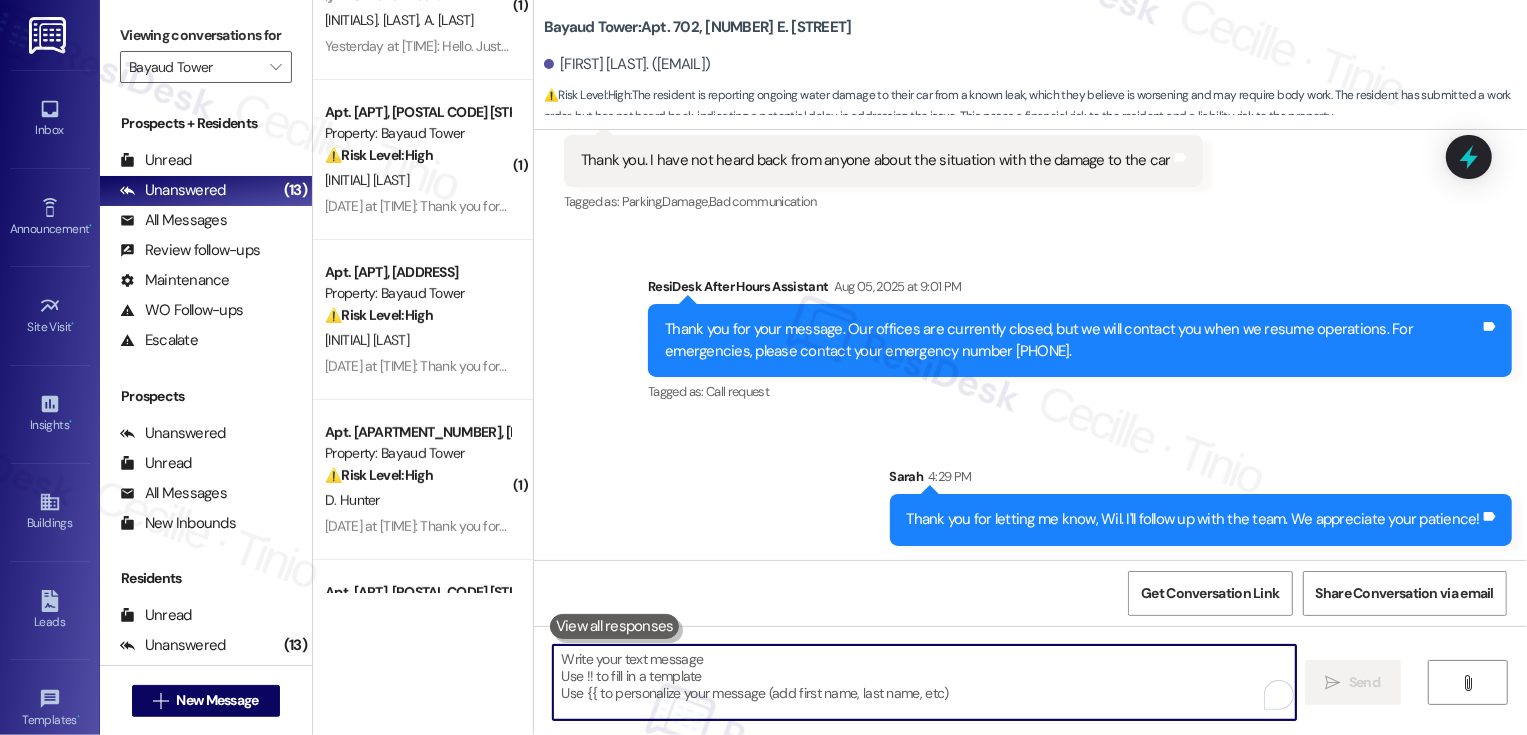 click at bounding box center [924, 682] 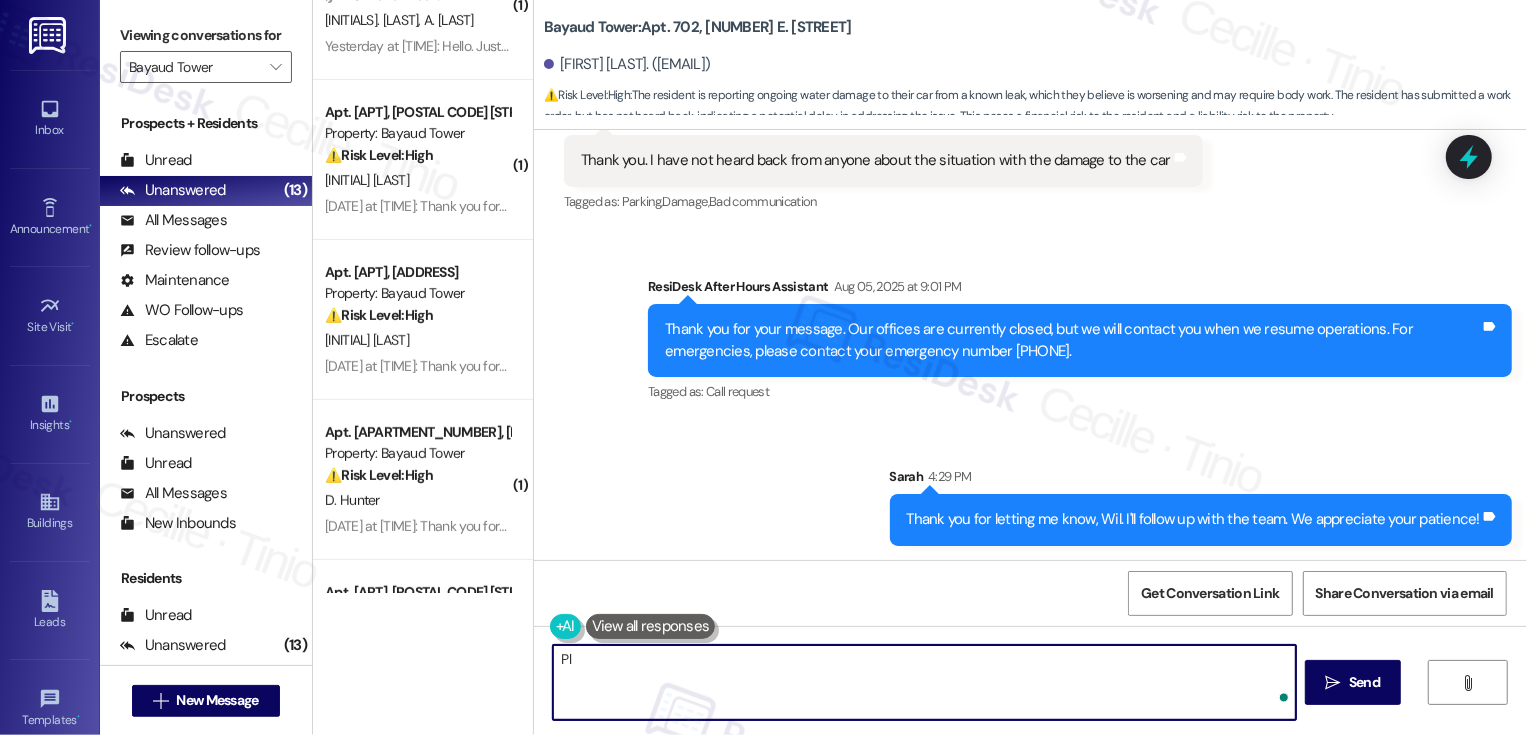 type on "P" 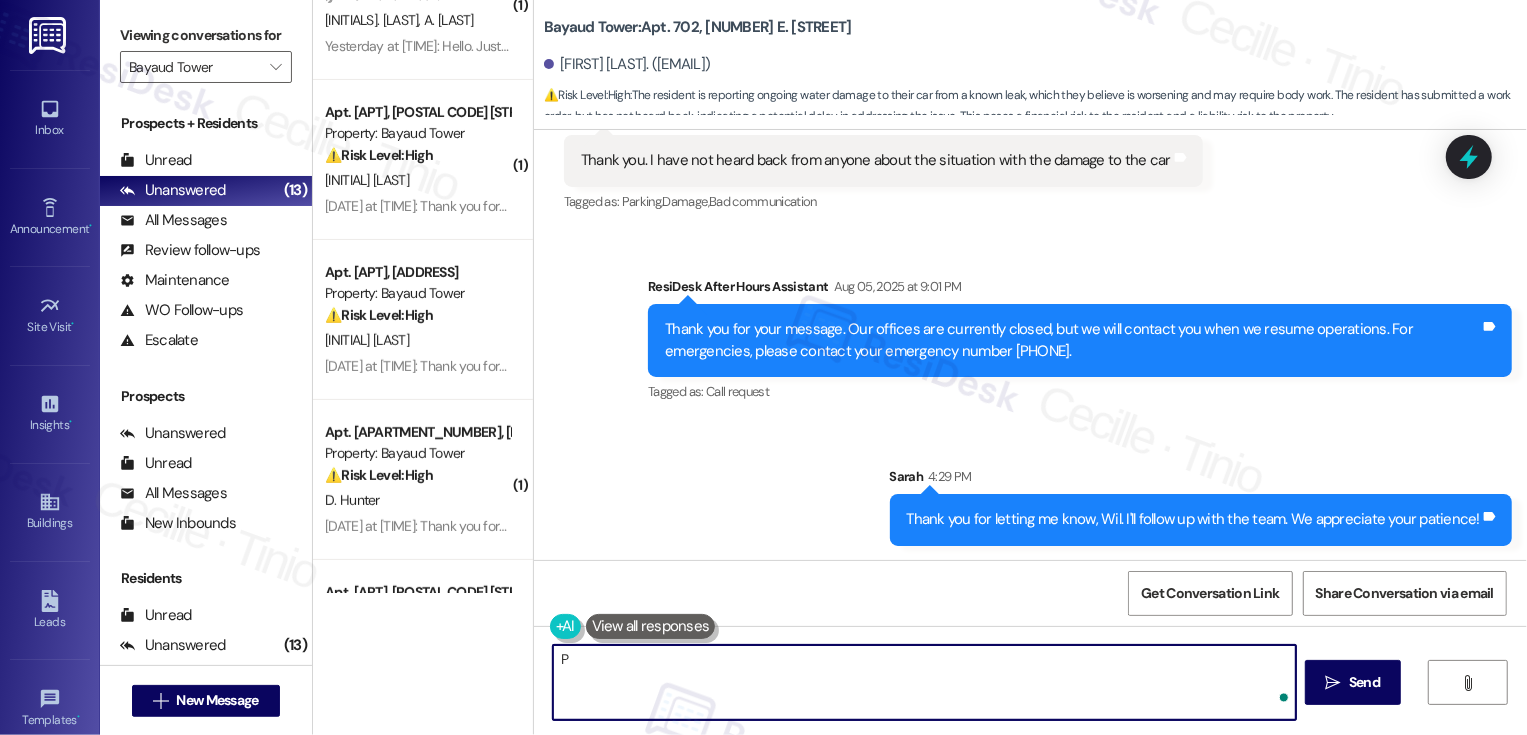 type 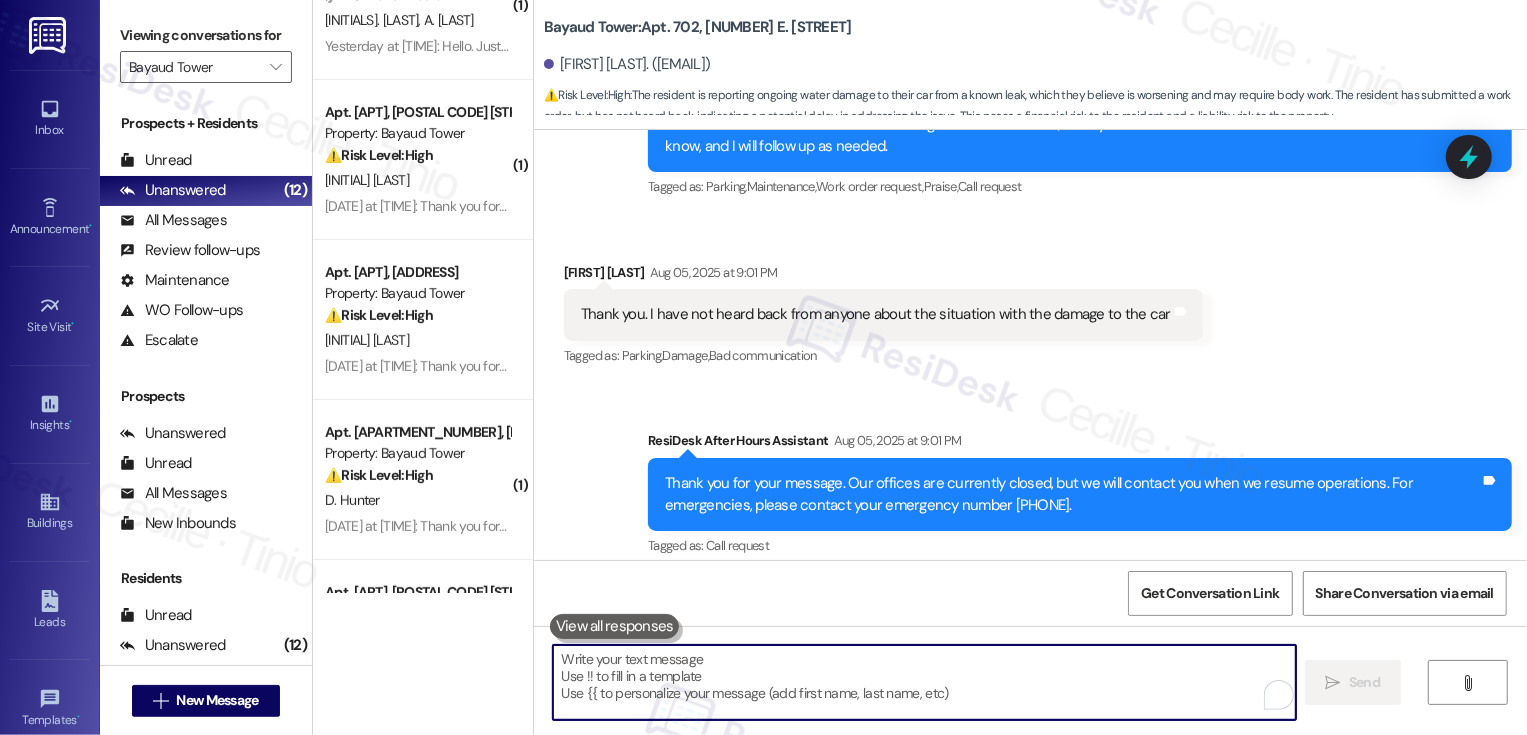 scroll, scrollTop: 1419, scrollLeft: 0, axis: vertical 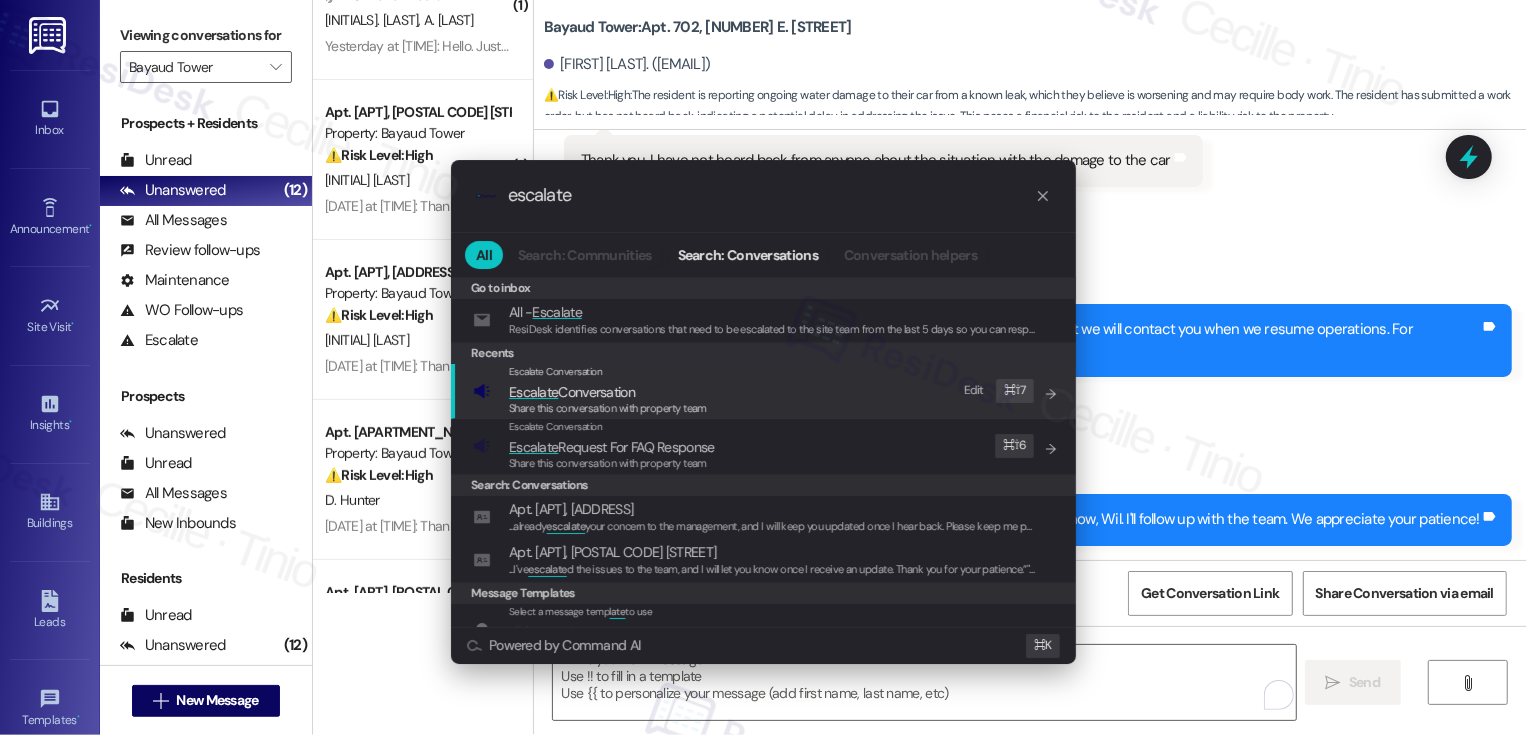 type on "escalate" 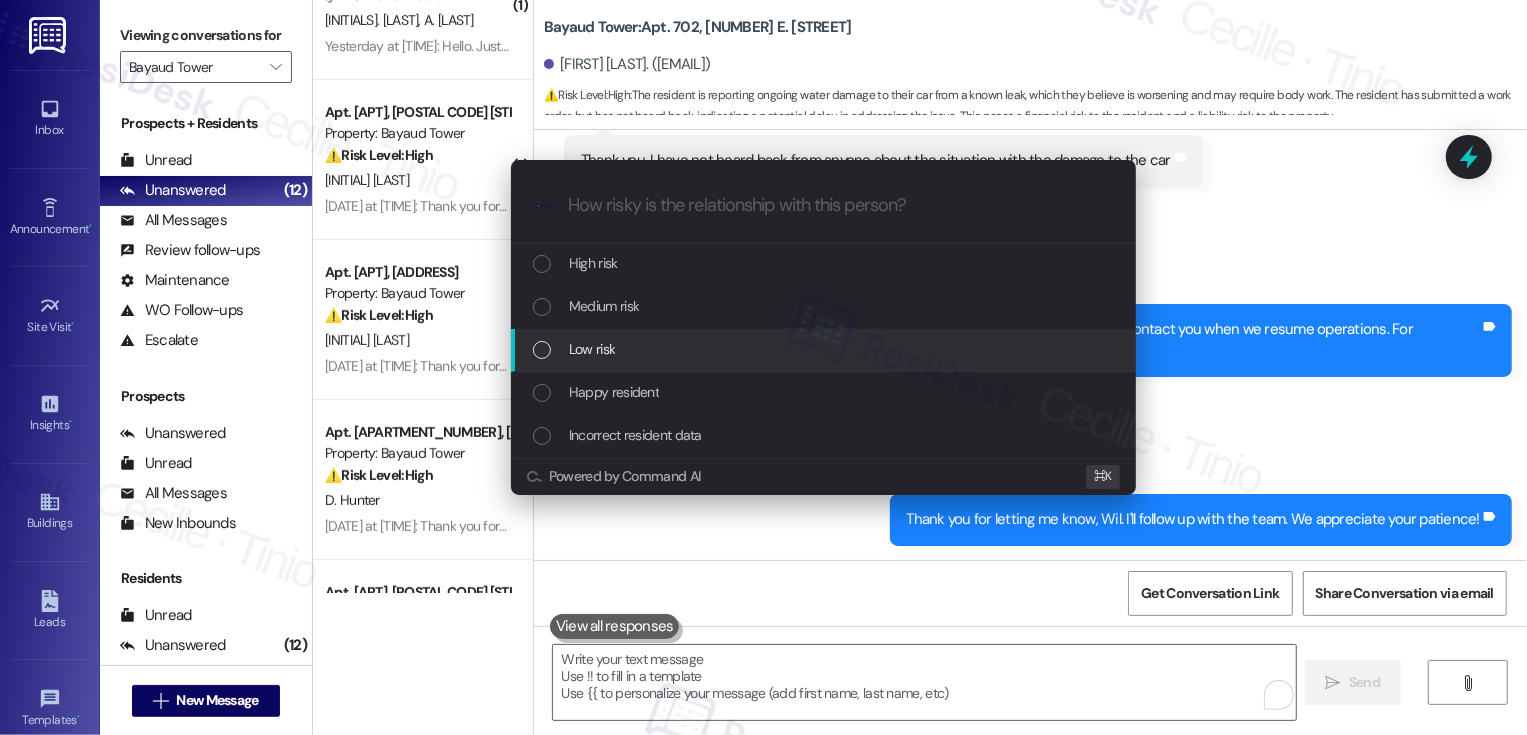 click on "Low risk" at bounding box center [592, 349] 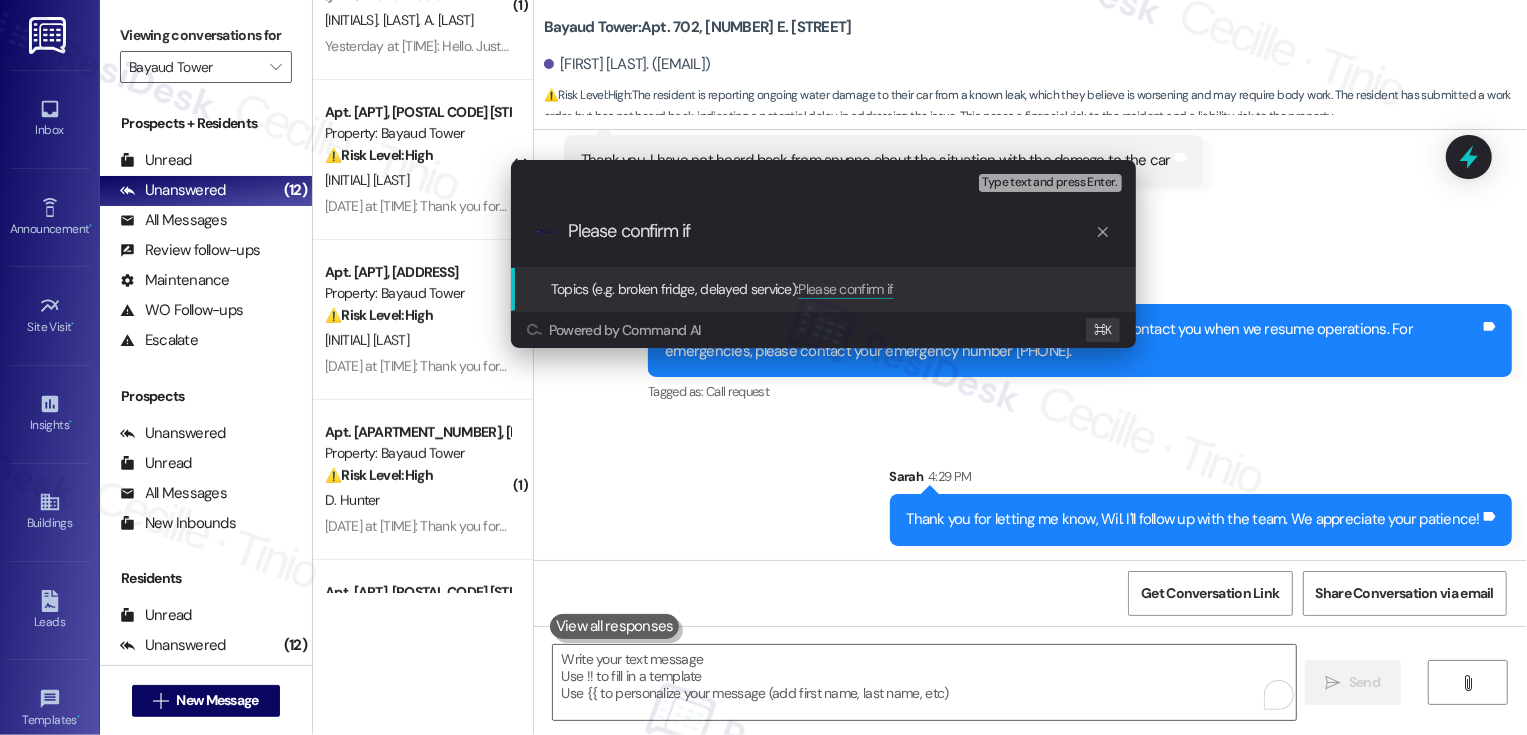 type on "Please confirm if" 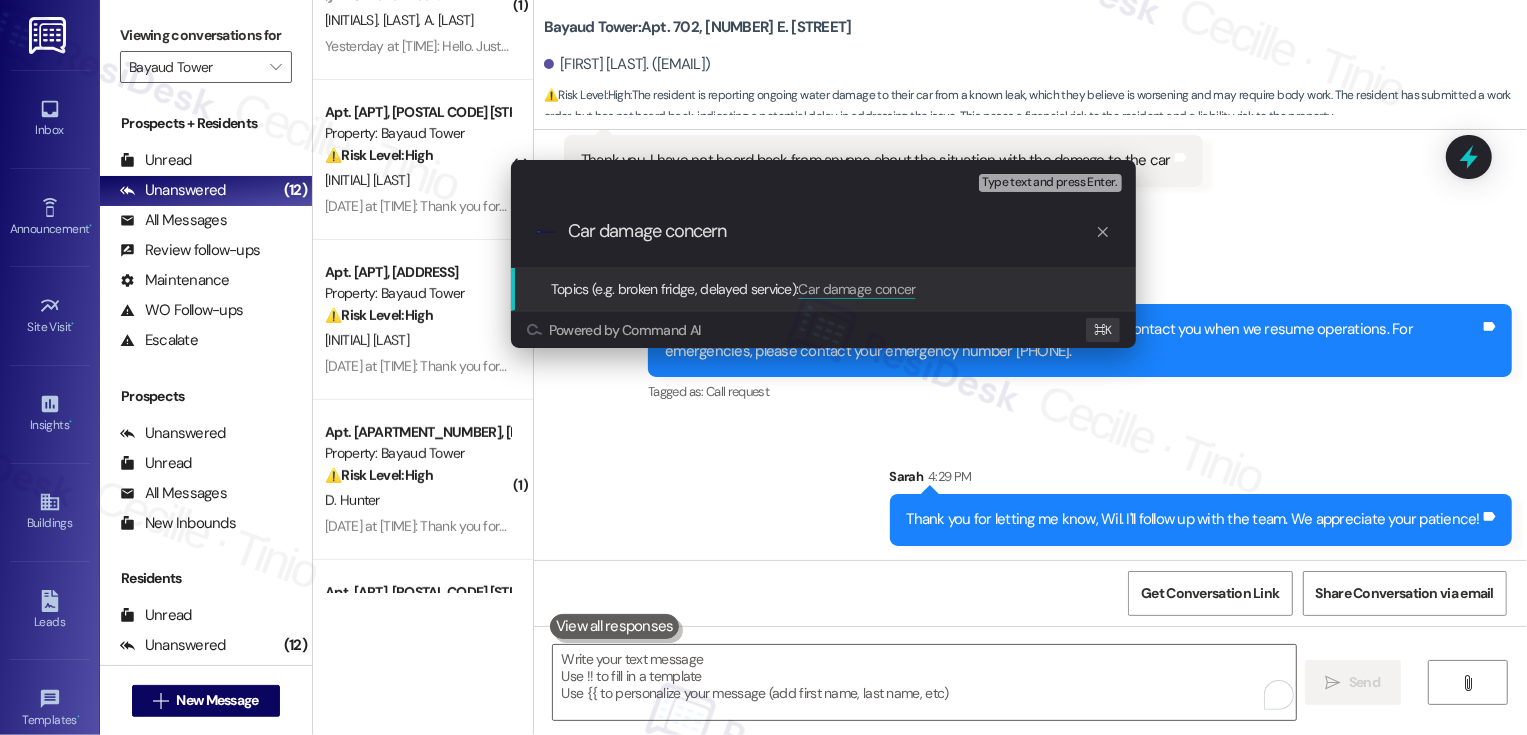 type on "Car damage concerns" 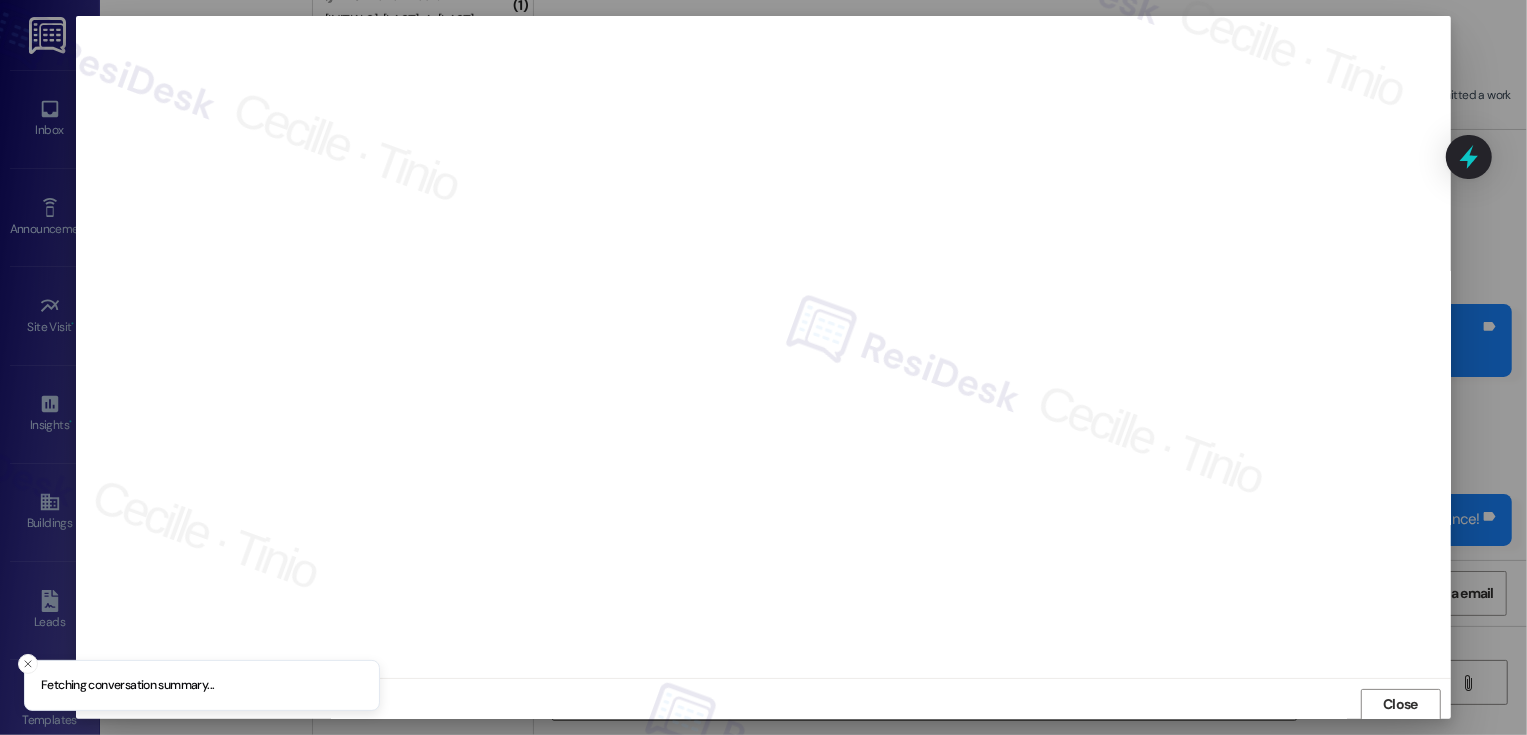 scroll, scrollTop: 1, scrollLeft: 0, axis: vertical 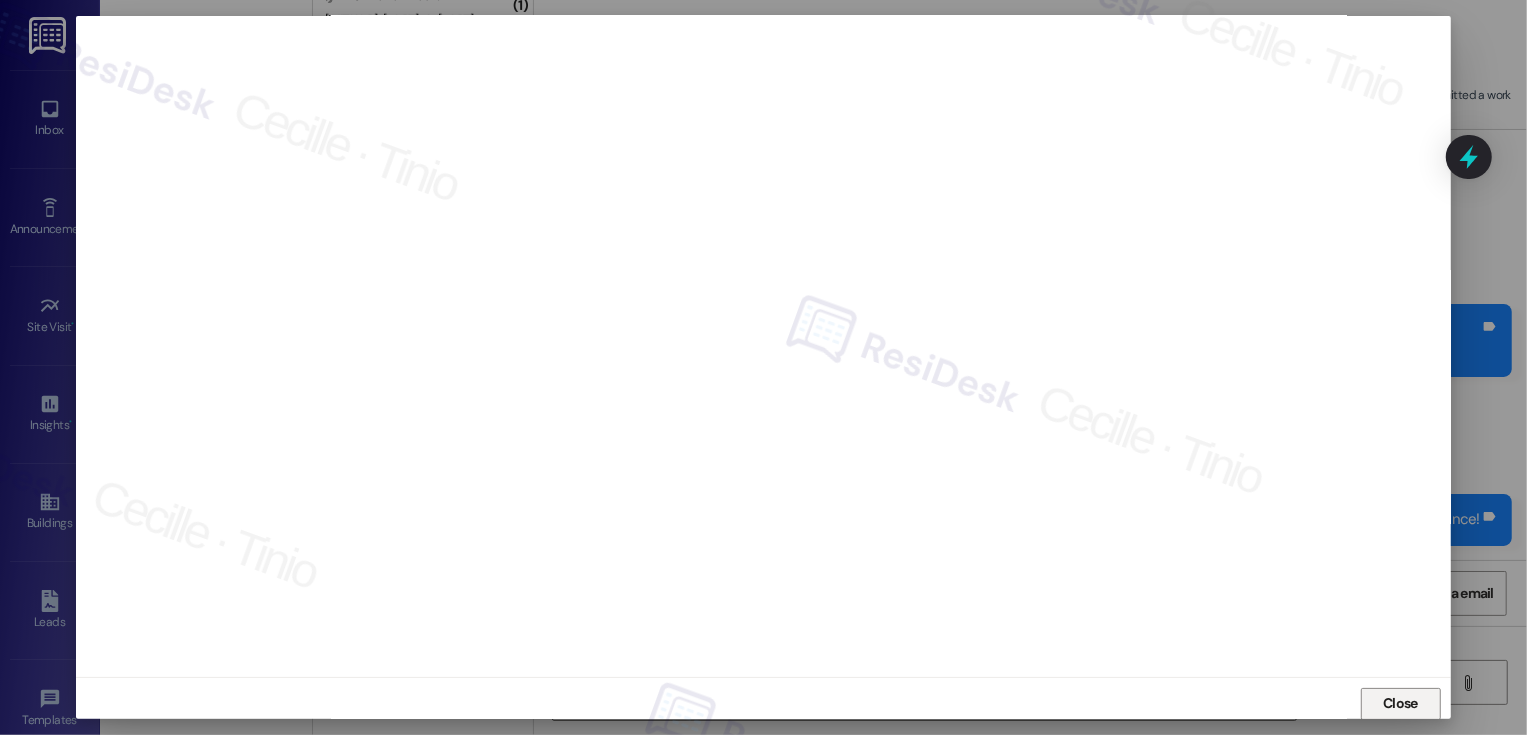 click on "Close" at bounding box center (1401, 704) 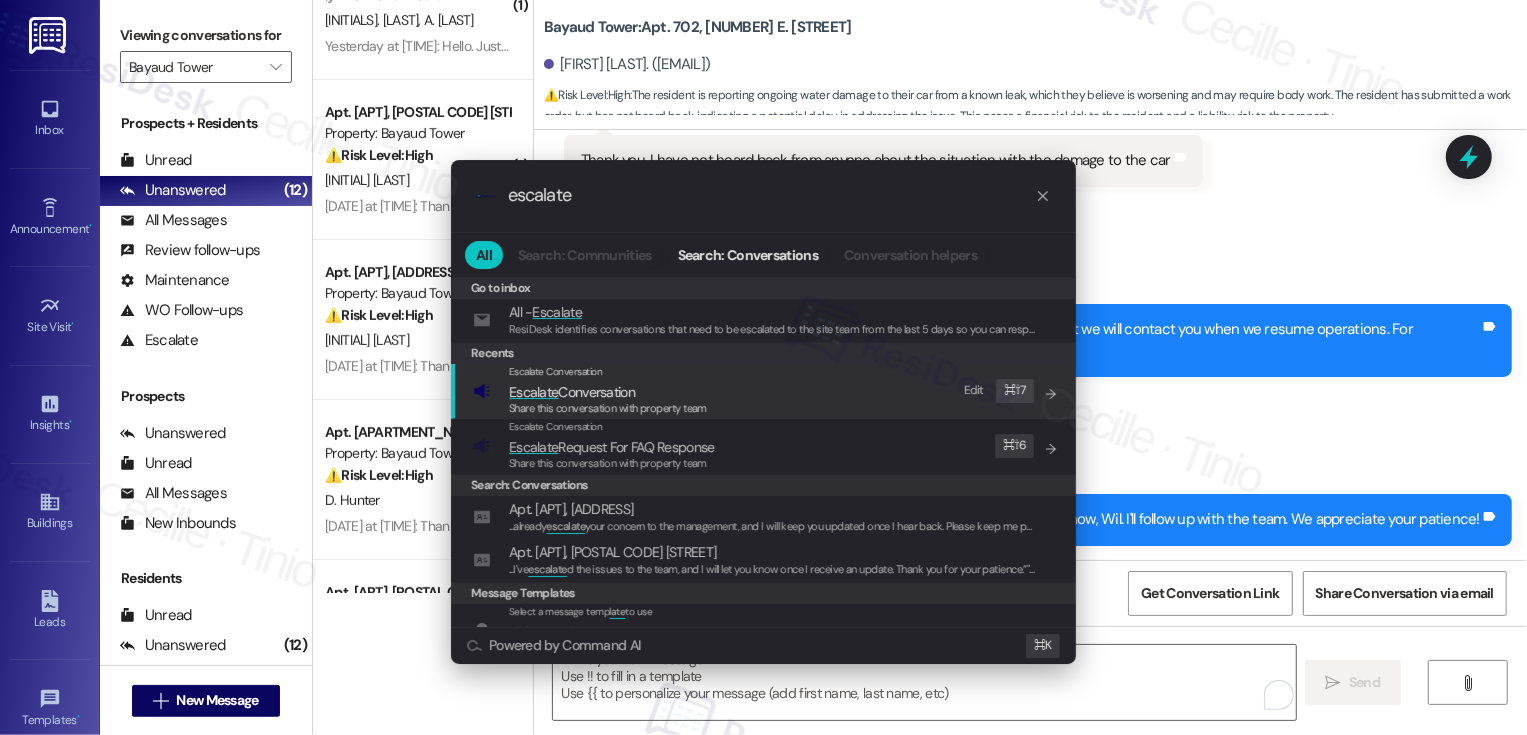 type on "escalate" 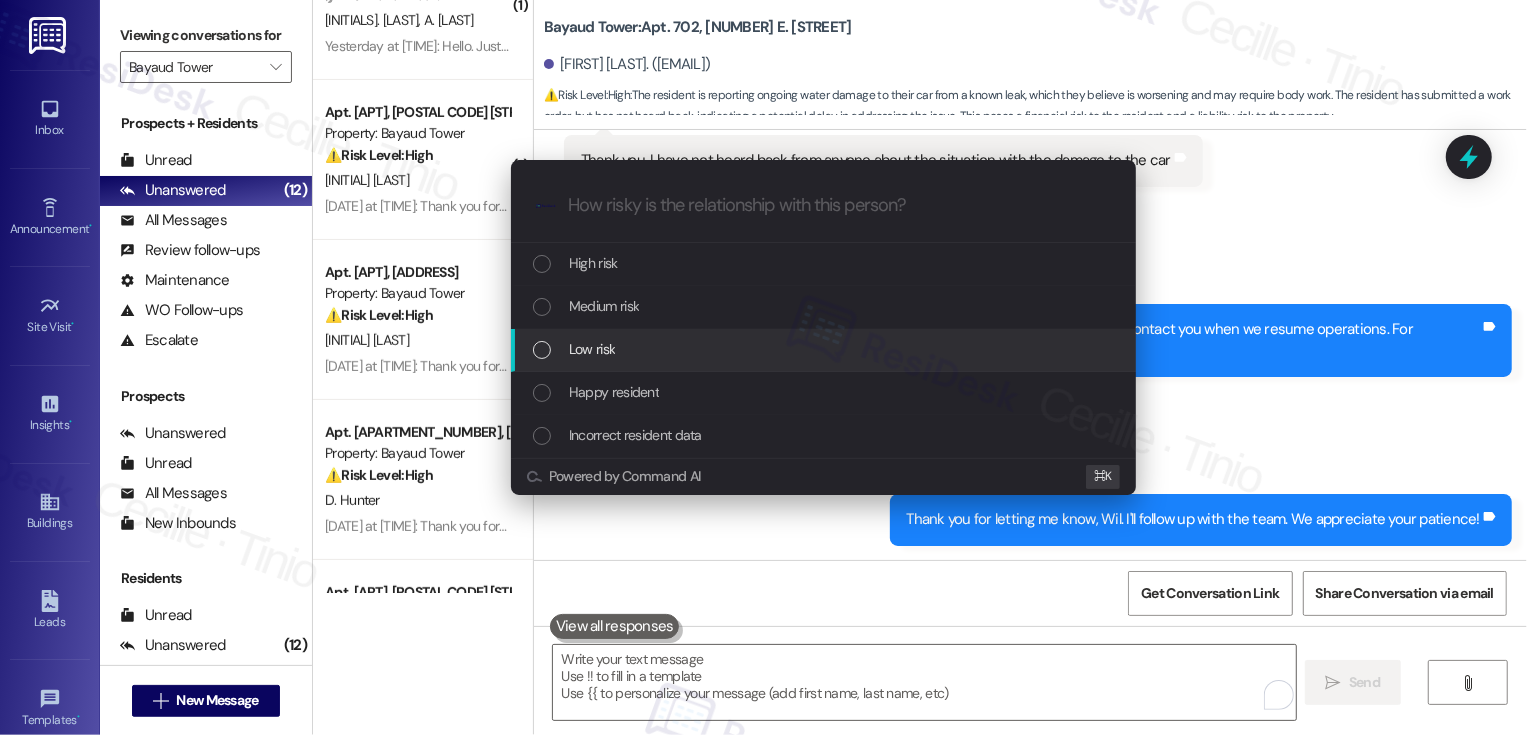 click on "Low risk" at bounding box center [823, 350] 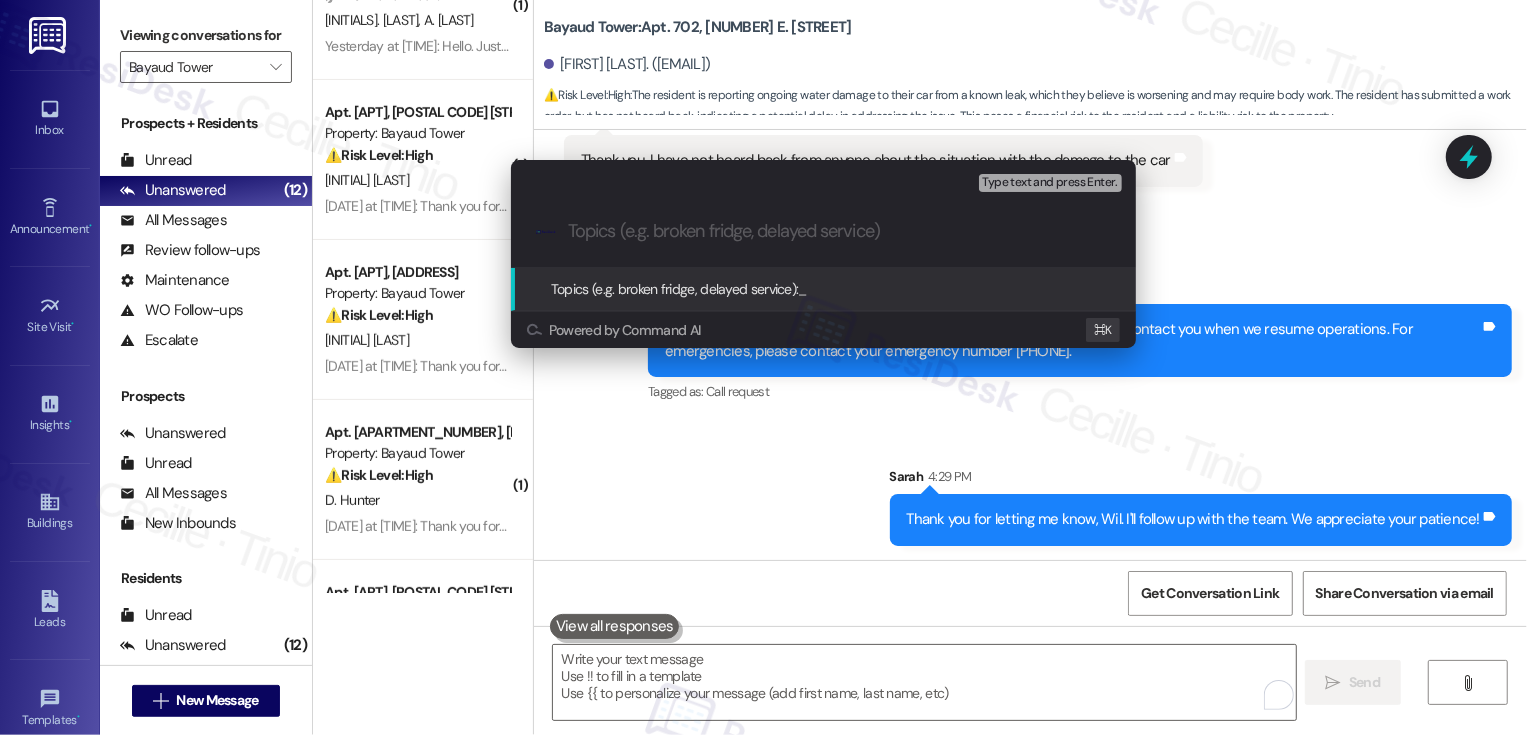 paste on "Car damage concerns" 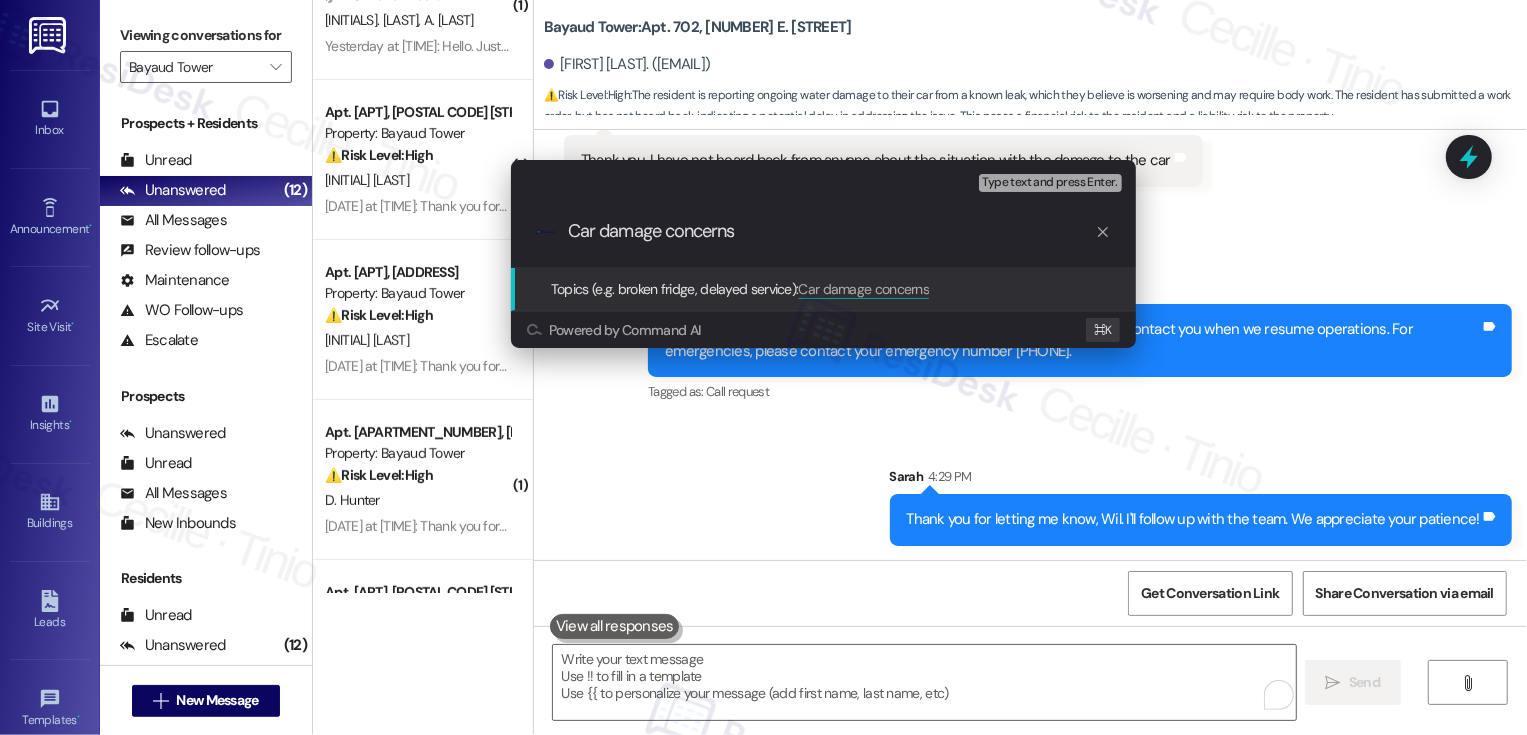 type 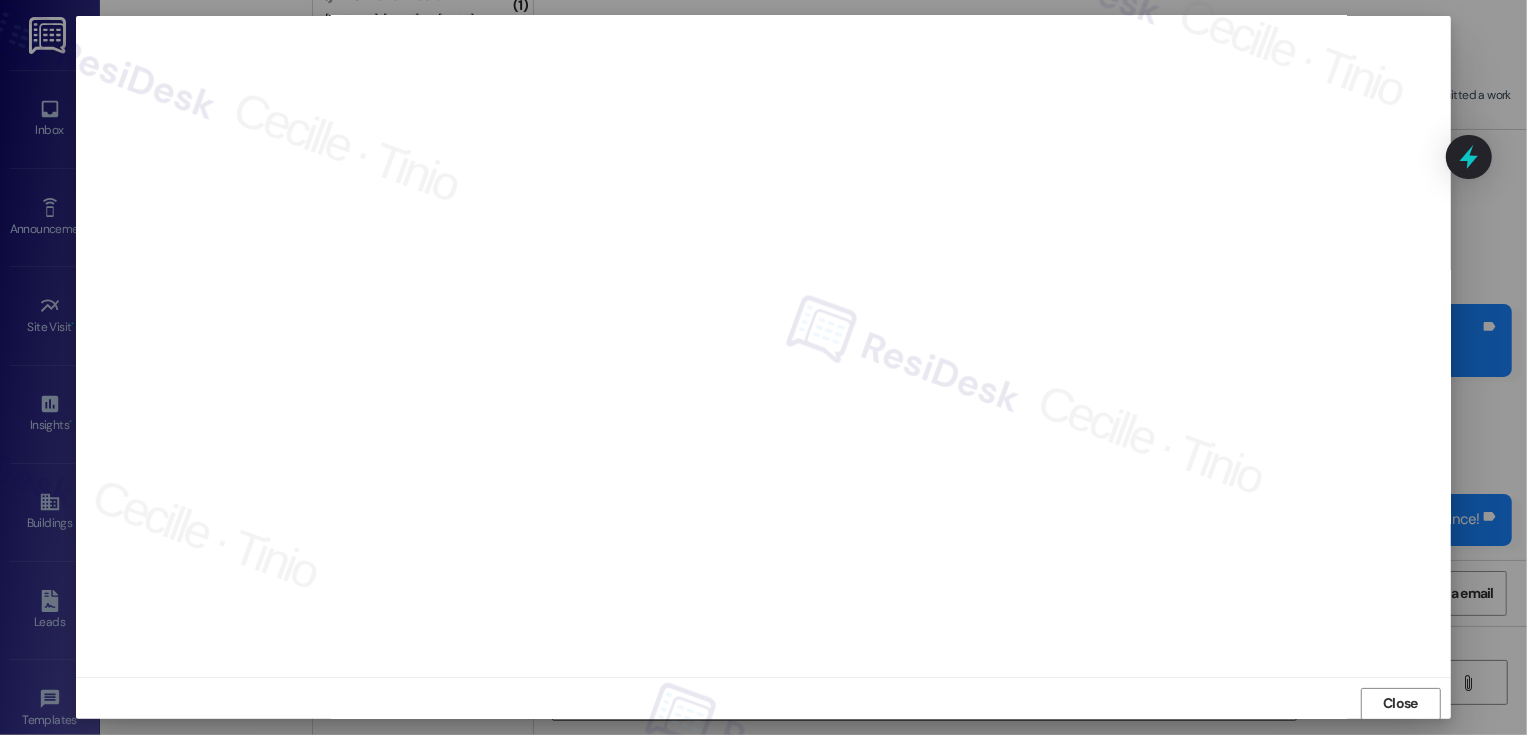 scroll, scrollTop: 11, scrollLeft: 0, axis: vertical 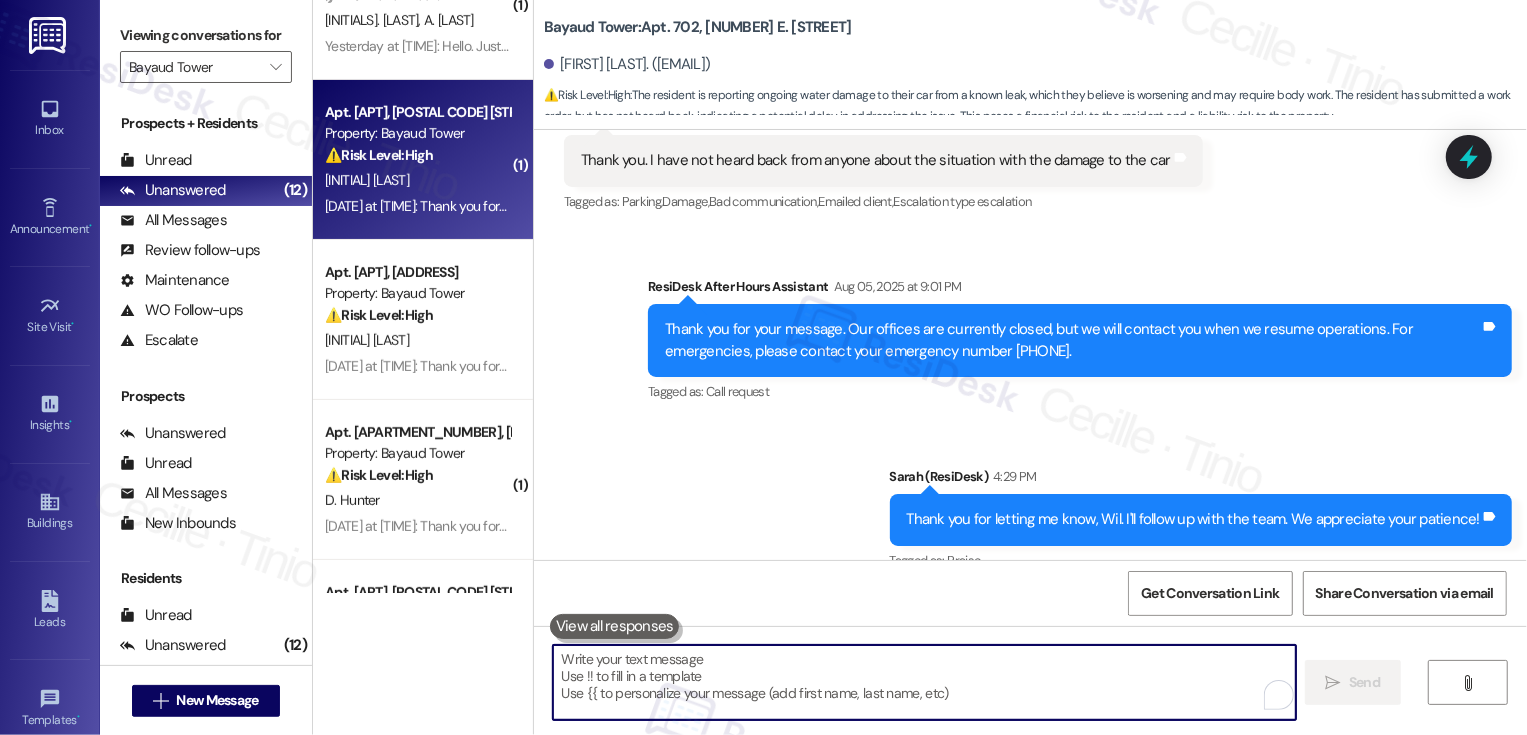 click on "Aug 05, 2025 at 8:49 PM: Thank you for your message. Our offices are currently closed, but we will contact you when we resume operations. For emergencies, please contact your emergency number 720-656-5484. Aug 05, 2025 at 8:49 PM: Thank you for your message. Our offices are currently closed, but we will contact you when we resume operations. For emergencies, please contact your emergency number 720-656-5484." at bounding box center (902, 206) 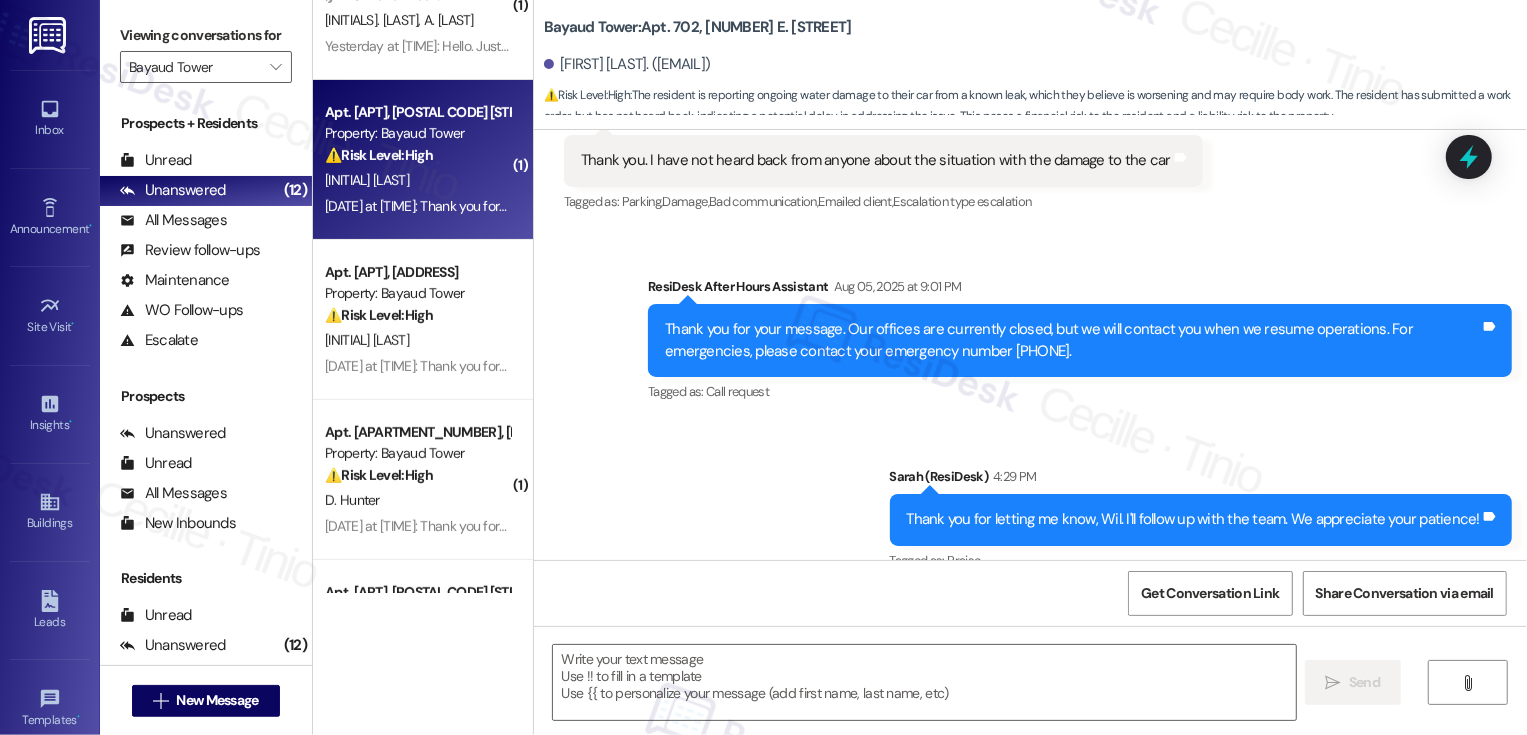 click on "Aug 05, 2025 at 8:49 PM: Thank you for your message. Our offices are currently closed, but we will contact you when we resume operations. For emergencies, please contact your emergency number 720-656-5484. Aug 05, 2025 at 8:49 PM: Thank you for your message. Our offices are currently closed, but we will contact you when we resume operations. For emergencies, please contact your emergency number 720-656-5484." at bounding box center [902, 206] 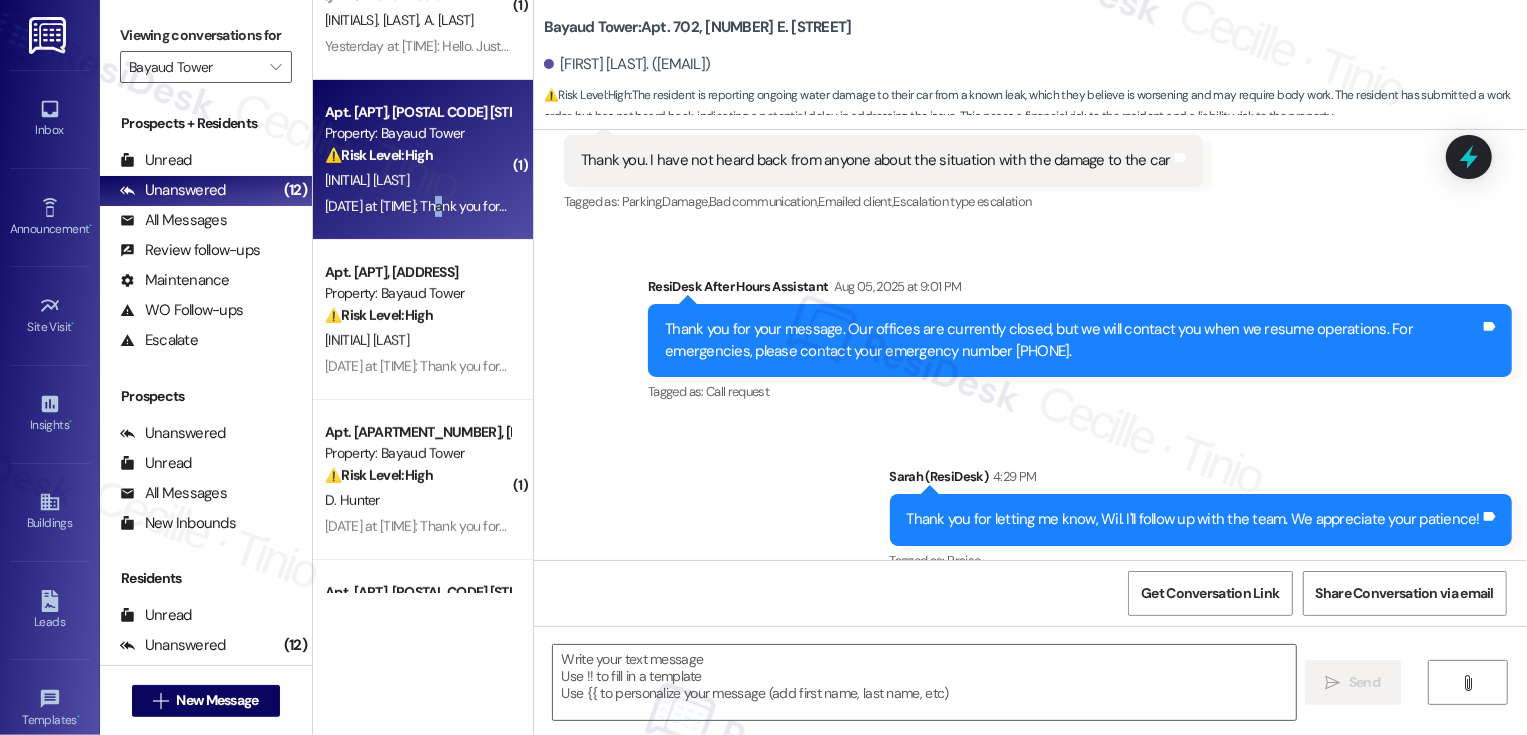 type on "Fetching suggested responses. Please feel free to read through the conversation in the meantime." 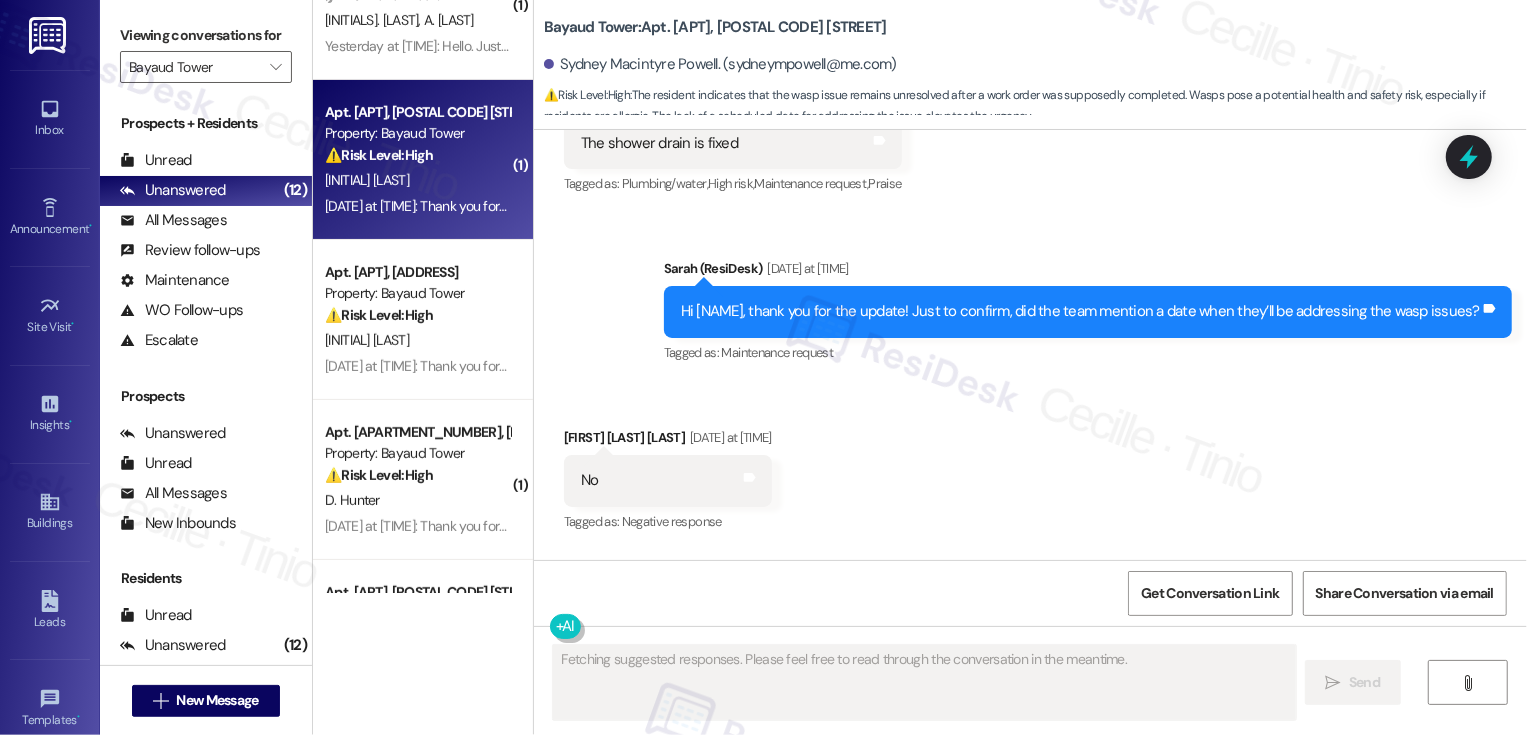 scroll, scrollTop: 2608, scrollLeft: 0, axis: vertical 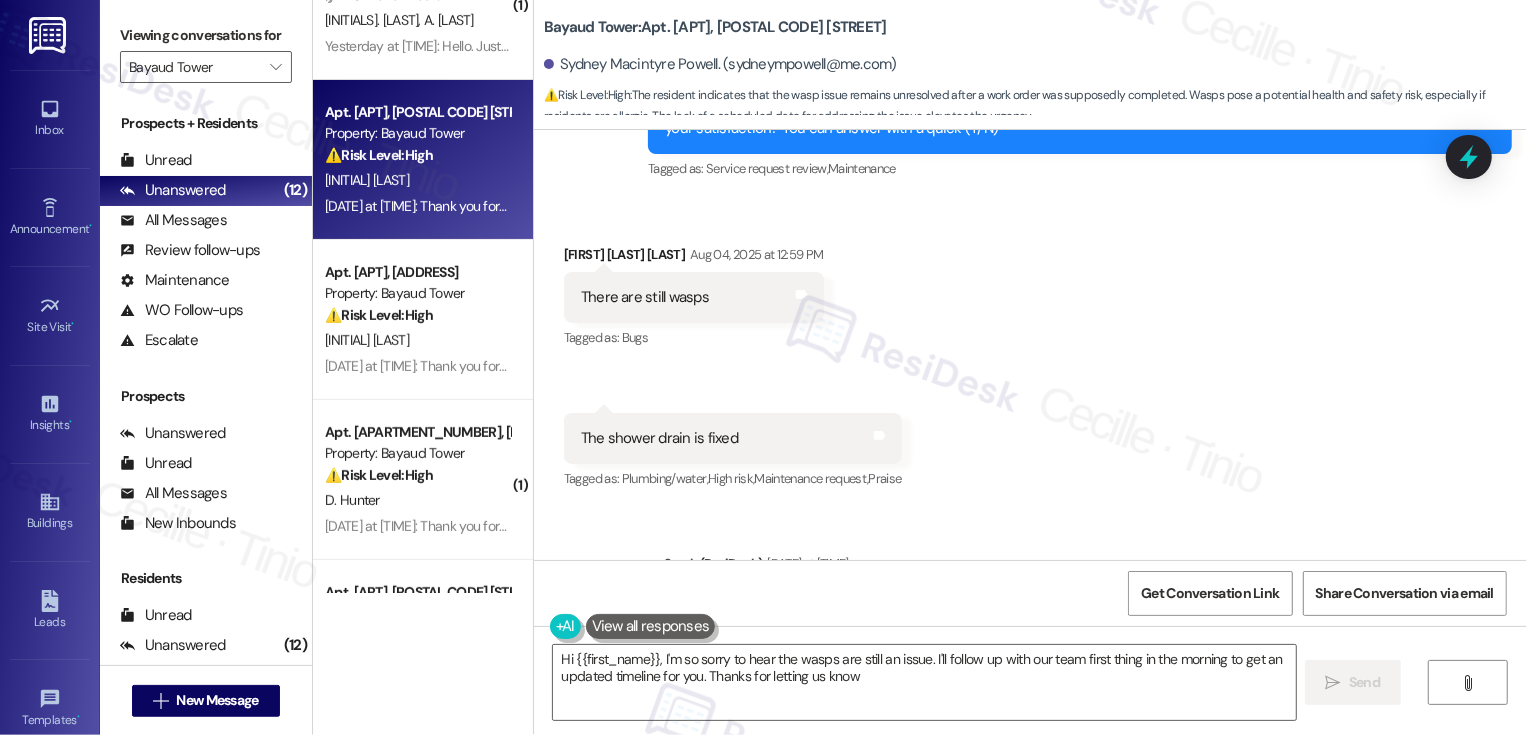 type on "Hi {{first_name}}, I'm so sorry to hear the wasps are still an issue. I'll follow up with our team first thing in the morning to get an updated timeline for you. Thanks for letting us know!" 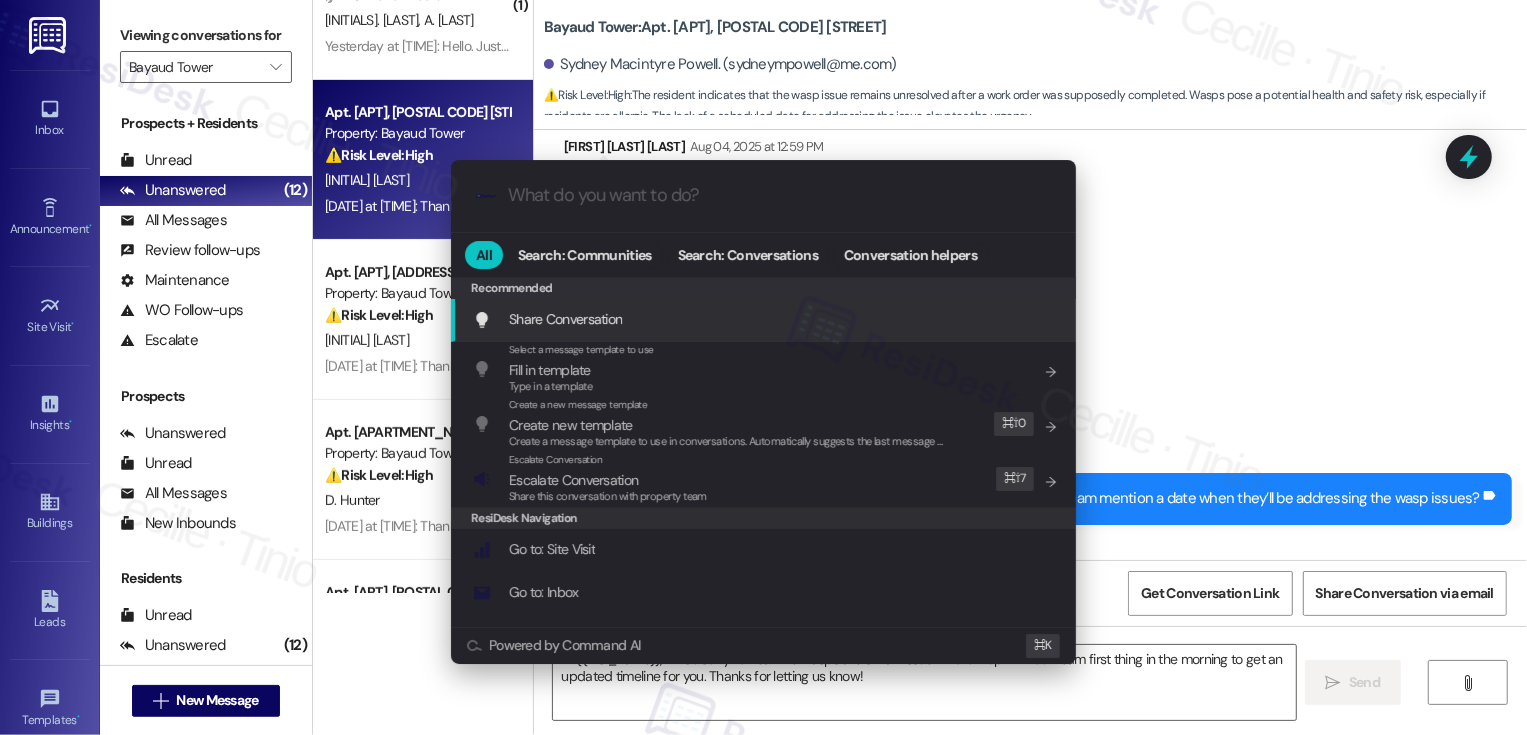 scroll, scrollTop: 2413, scrollLeft: 0, axis: vertical 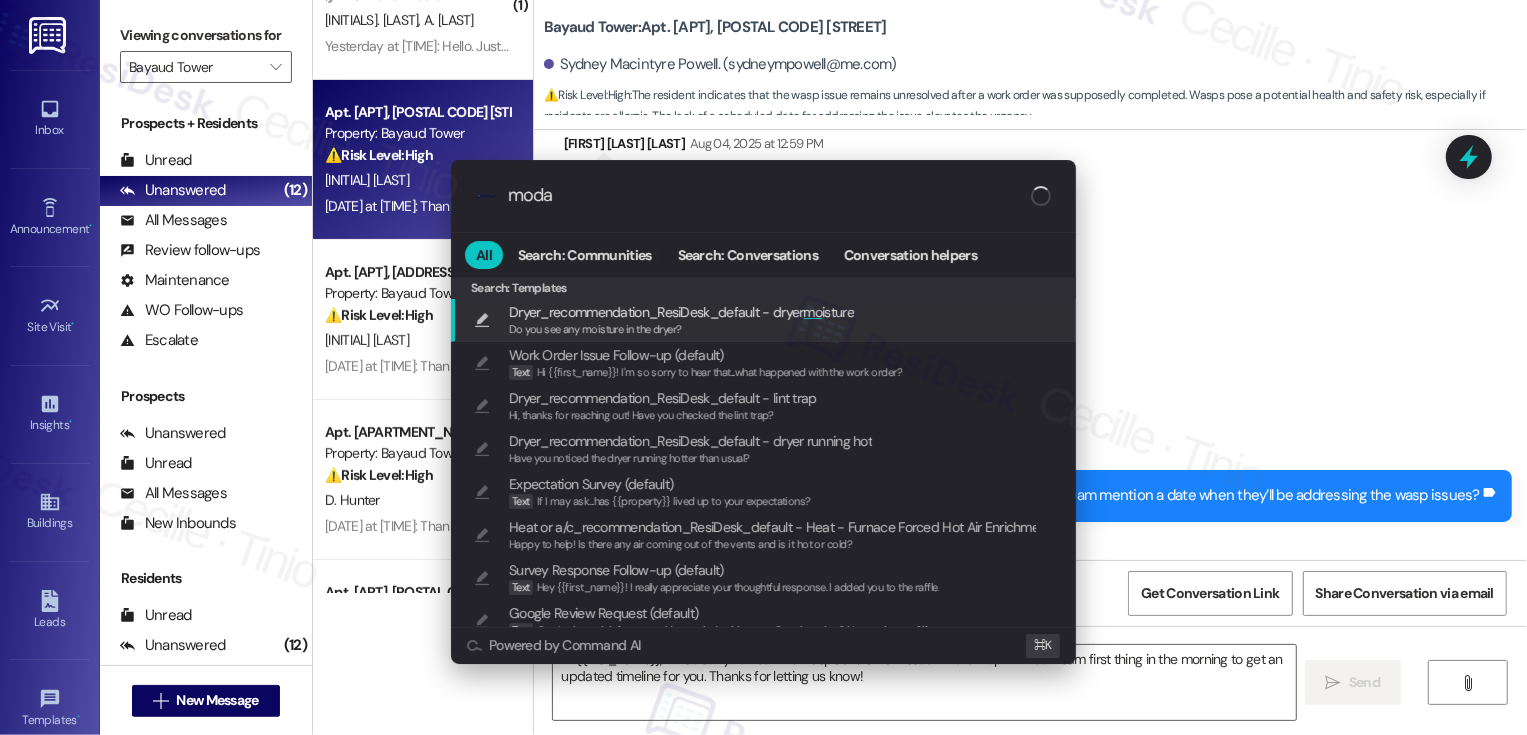 type on "modal" 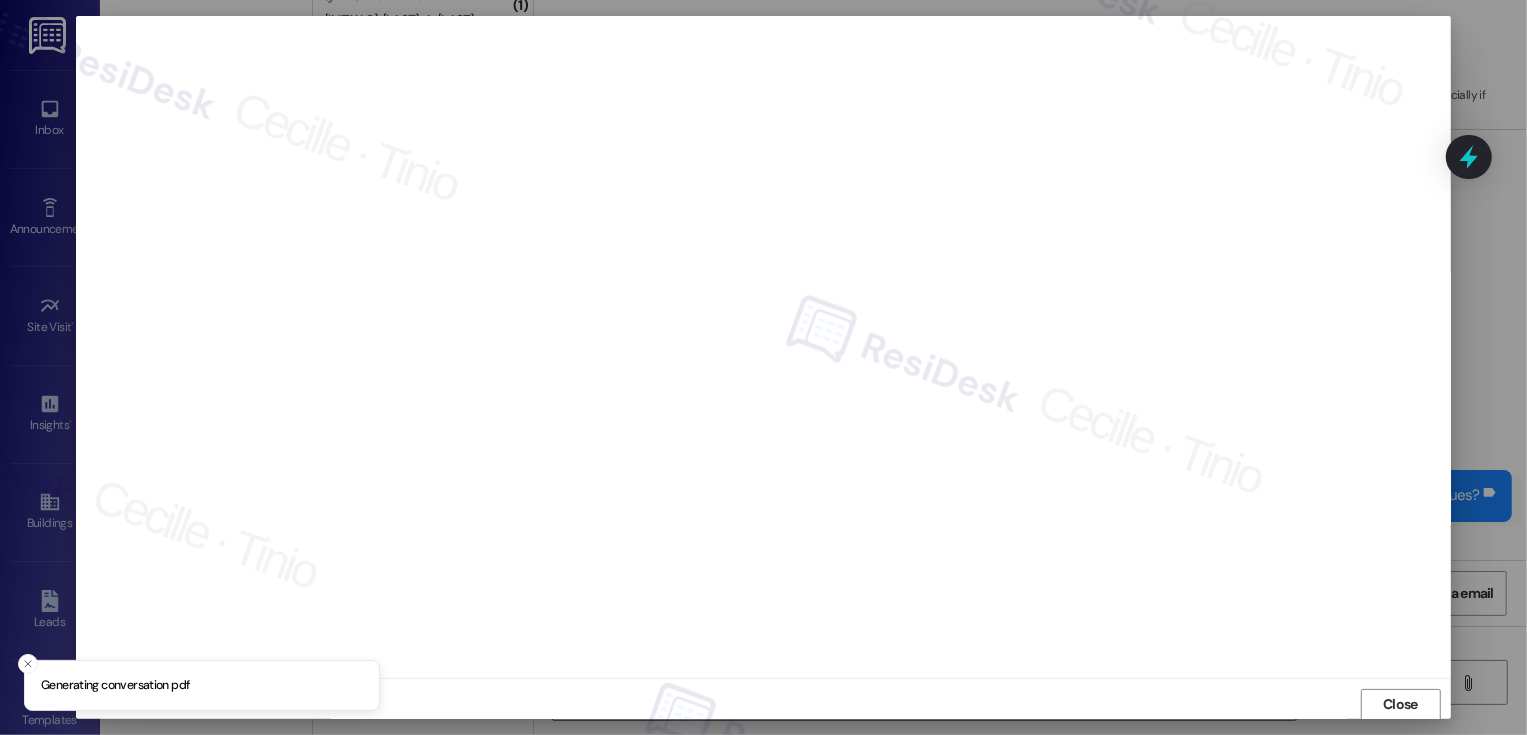 scroll, scrollTop: 1, scrollLeft: 0, axis: vertical 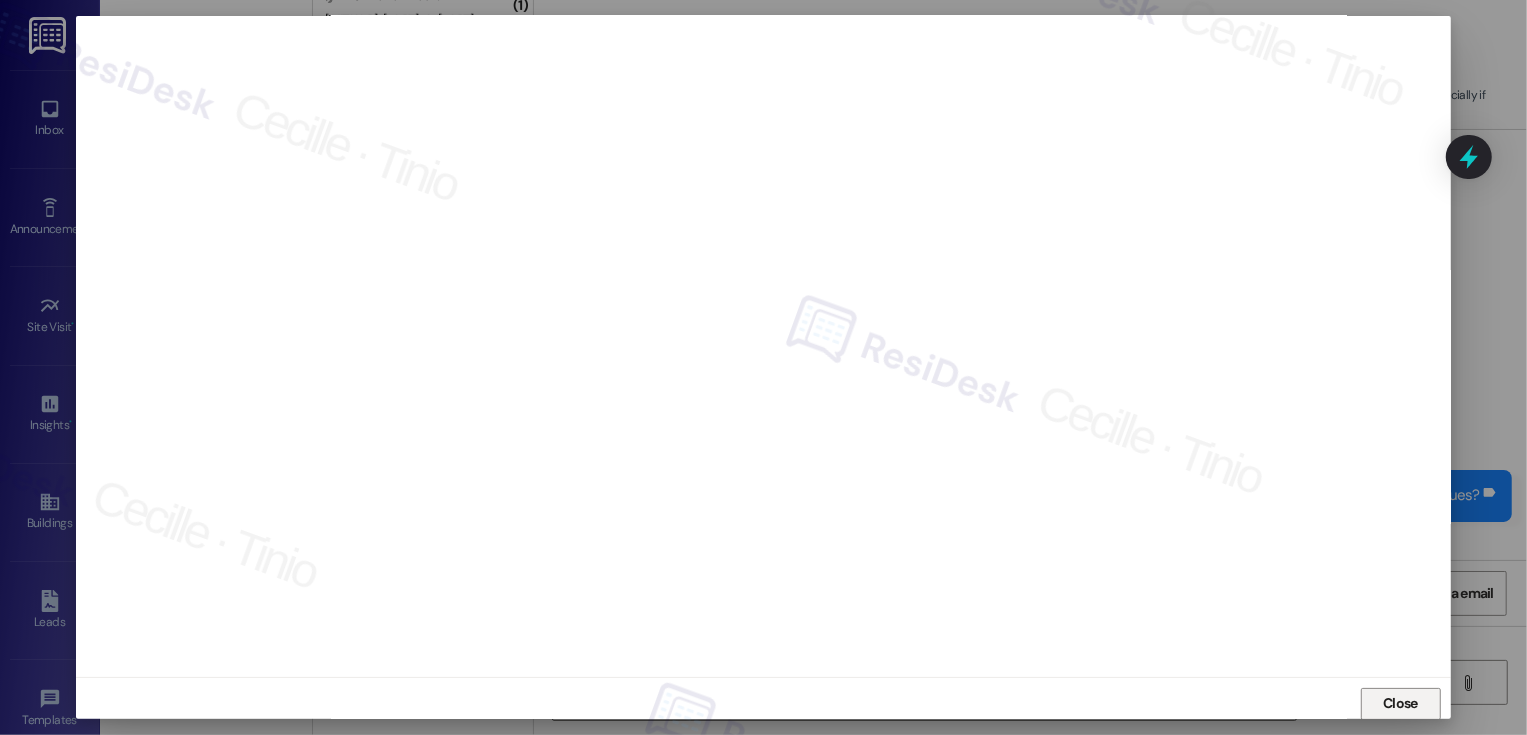 click on "Close" at bounding box center (1401, 704) 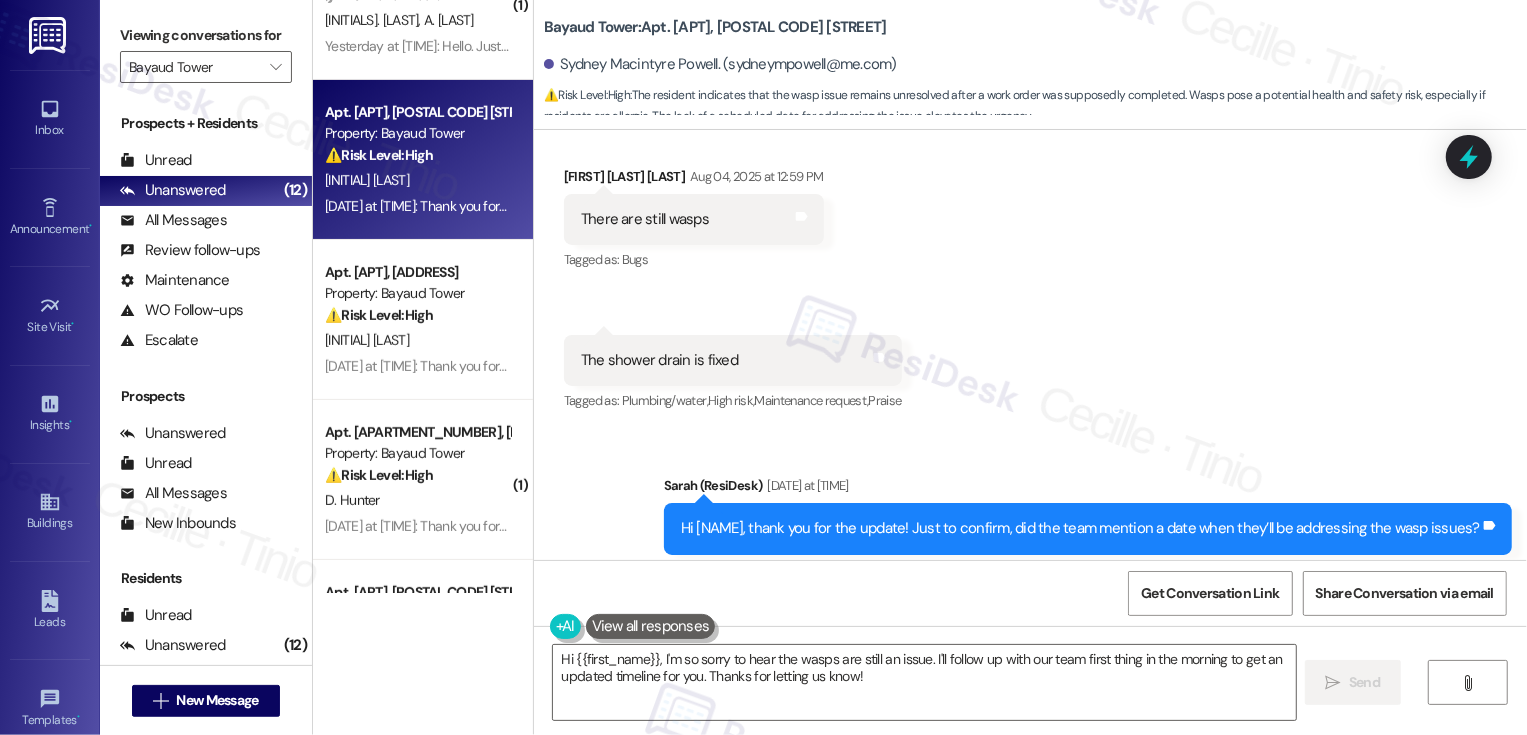 scroll, scrollTop: 2354, scrollLeft: 0, axis: vertical 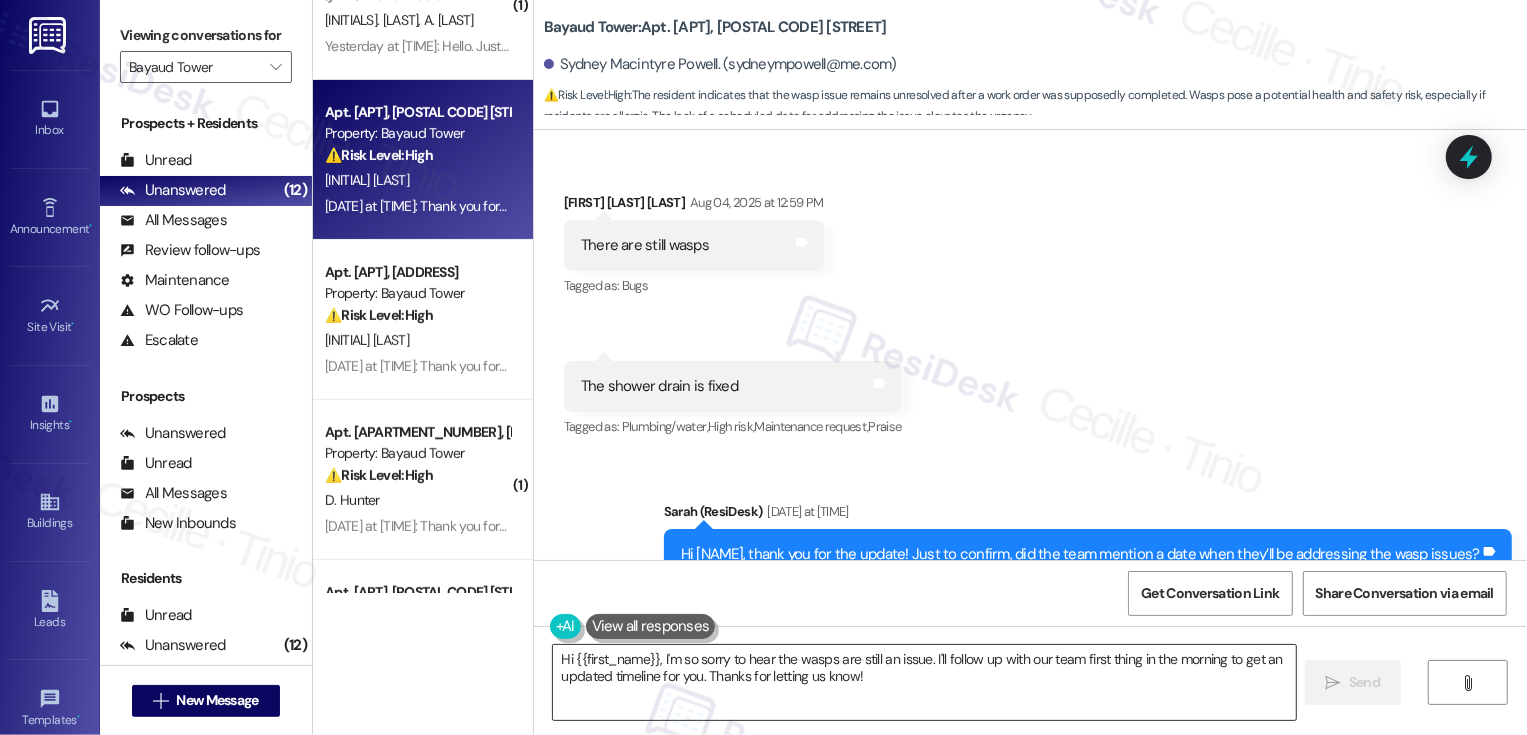 click on "Hi {{first_name}}, I'm so sorry to hear the wasps are still an issue. I'll follow up with our team first thing in the morning to get an updated timeline for you. Thanks for letting us know!" at bounding box center (924, 682) 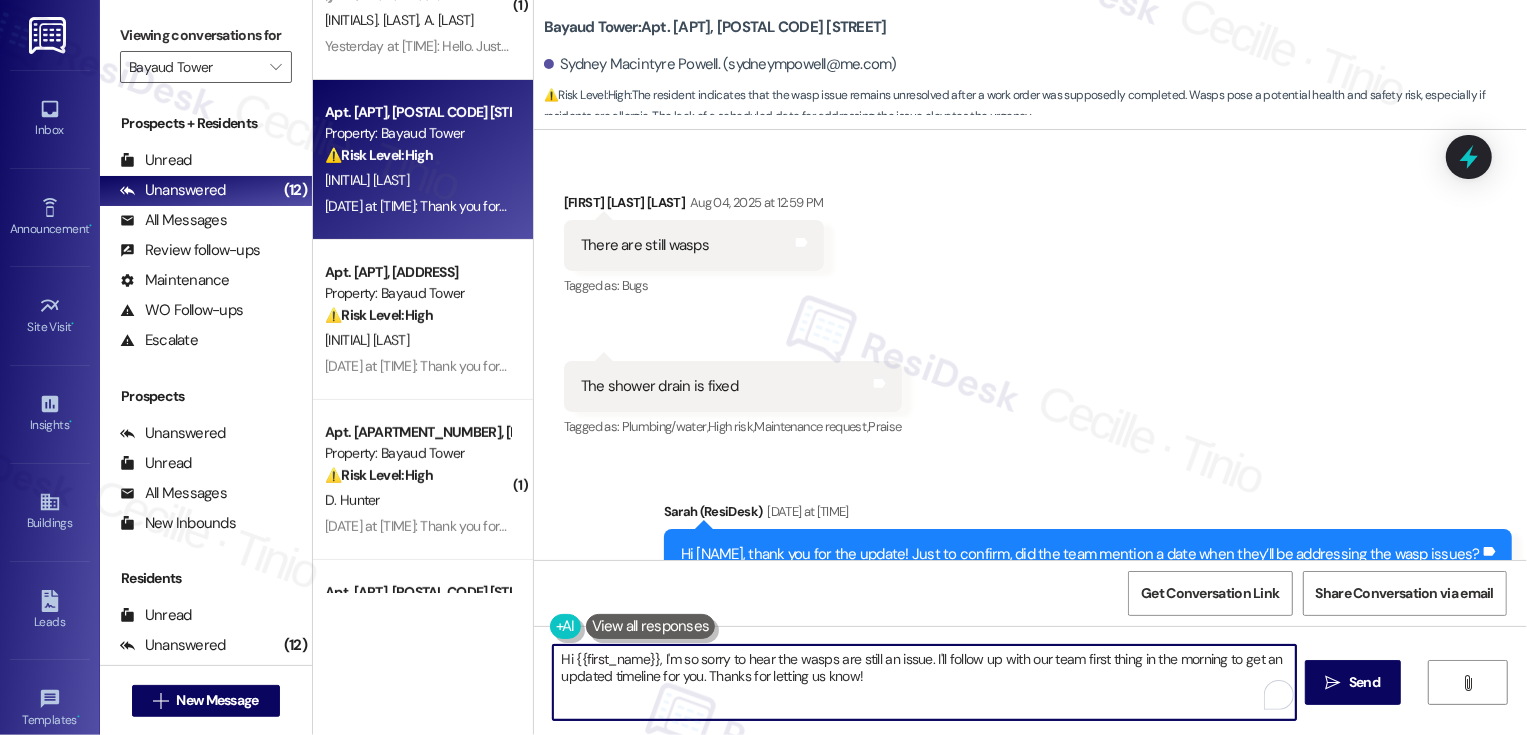 drag, startPoint x: 869, startPoint y: 688, endPoint x: 507, endPoint y: 654, distance: 363.59317 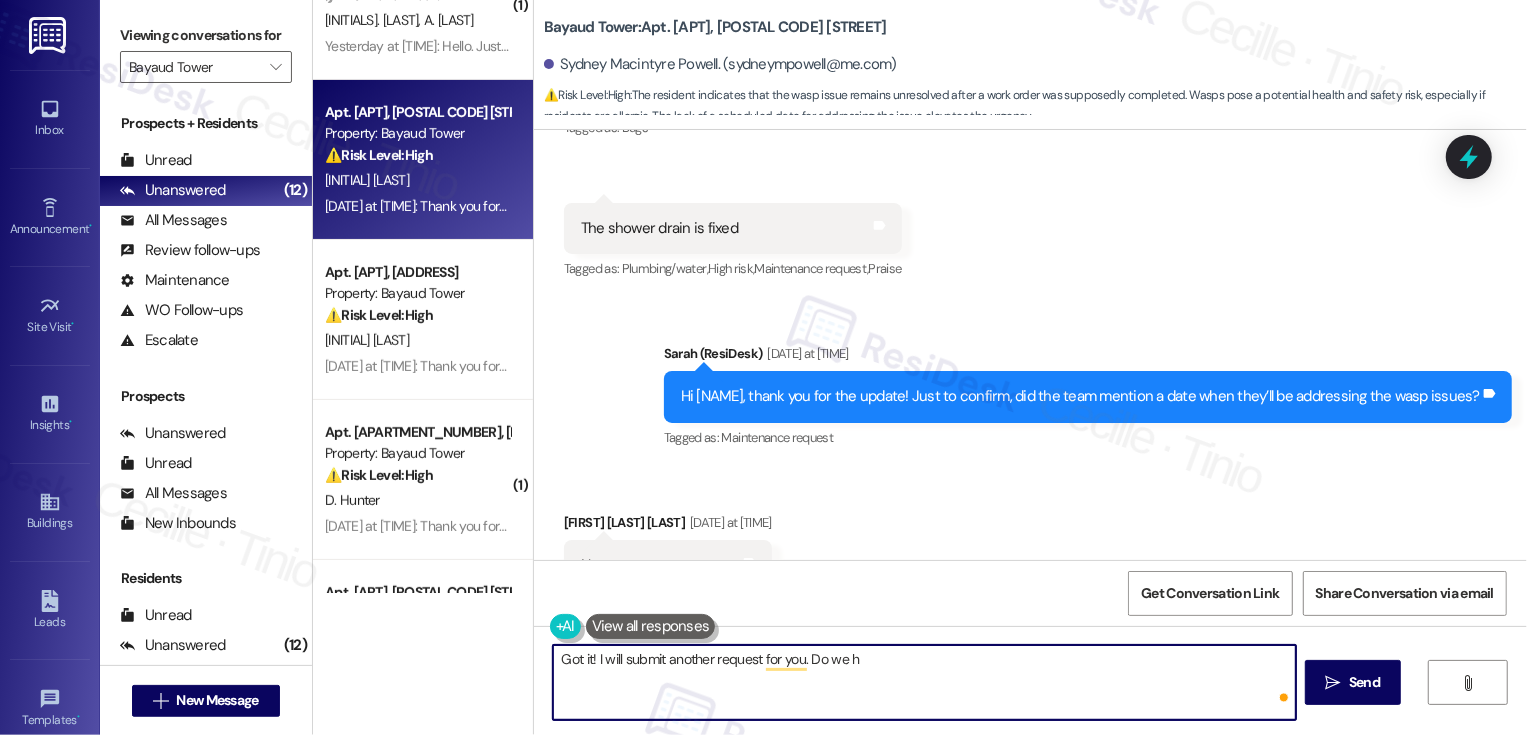 scroll, scrollTop: 2493, scrollLeft: 0, axis: vertical 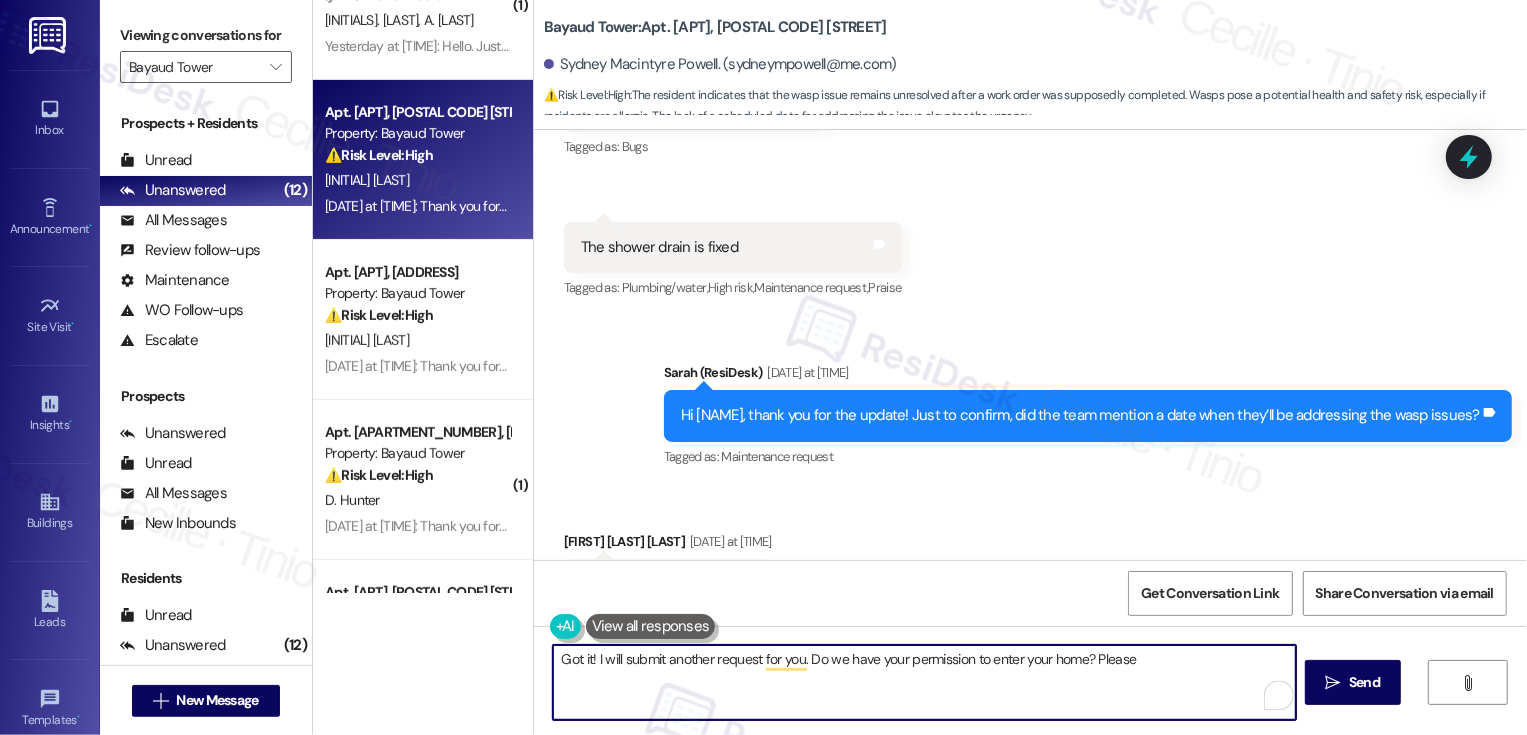 click on "Got it! I will submit another request for you. Do we have your permission to enter your home? Please" at bounding box center [924, 682] 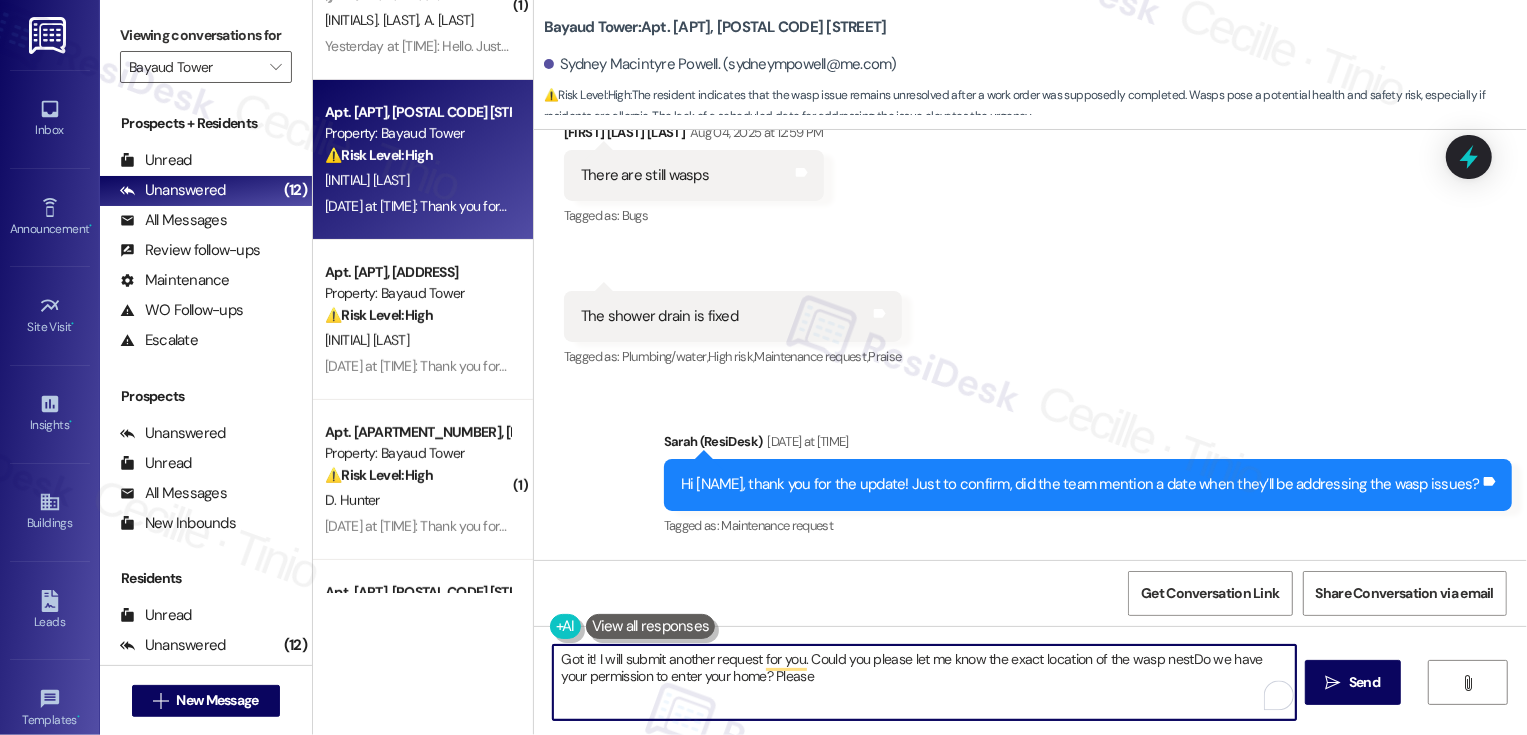 scroll, scrollTop: 2410, scrollLeft: 0, axis: vertical 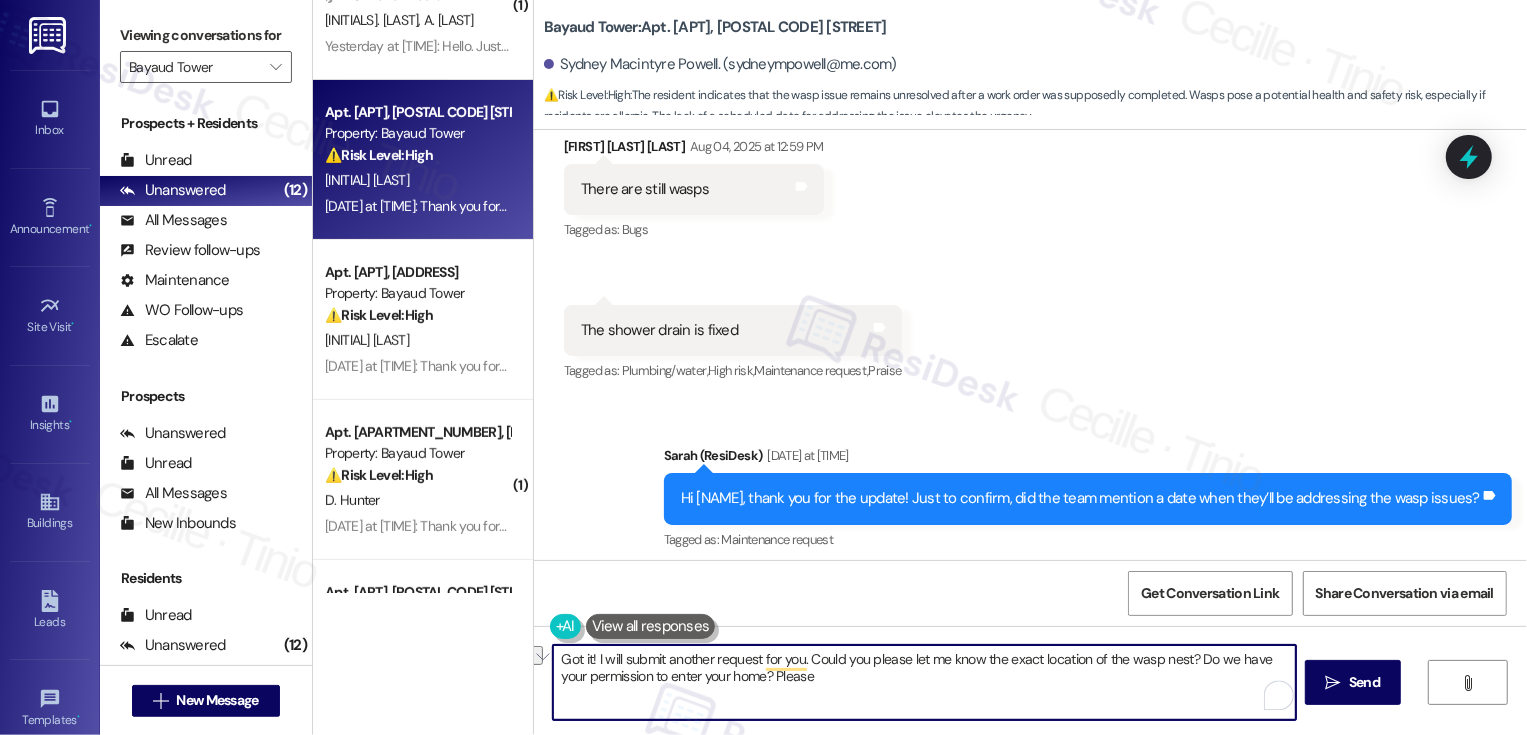drag, startPoint x: 1191, startPoint y: 658, endPoint x: 1293, endPoint y: 656, distance: 102.01961 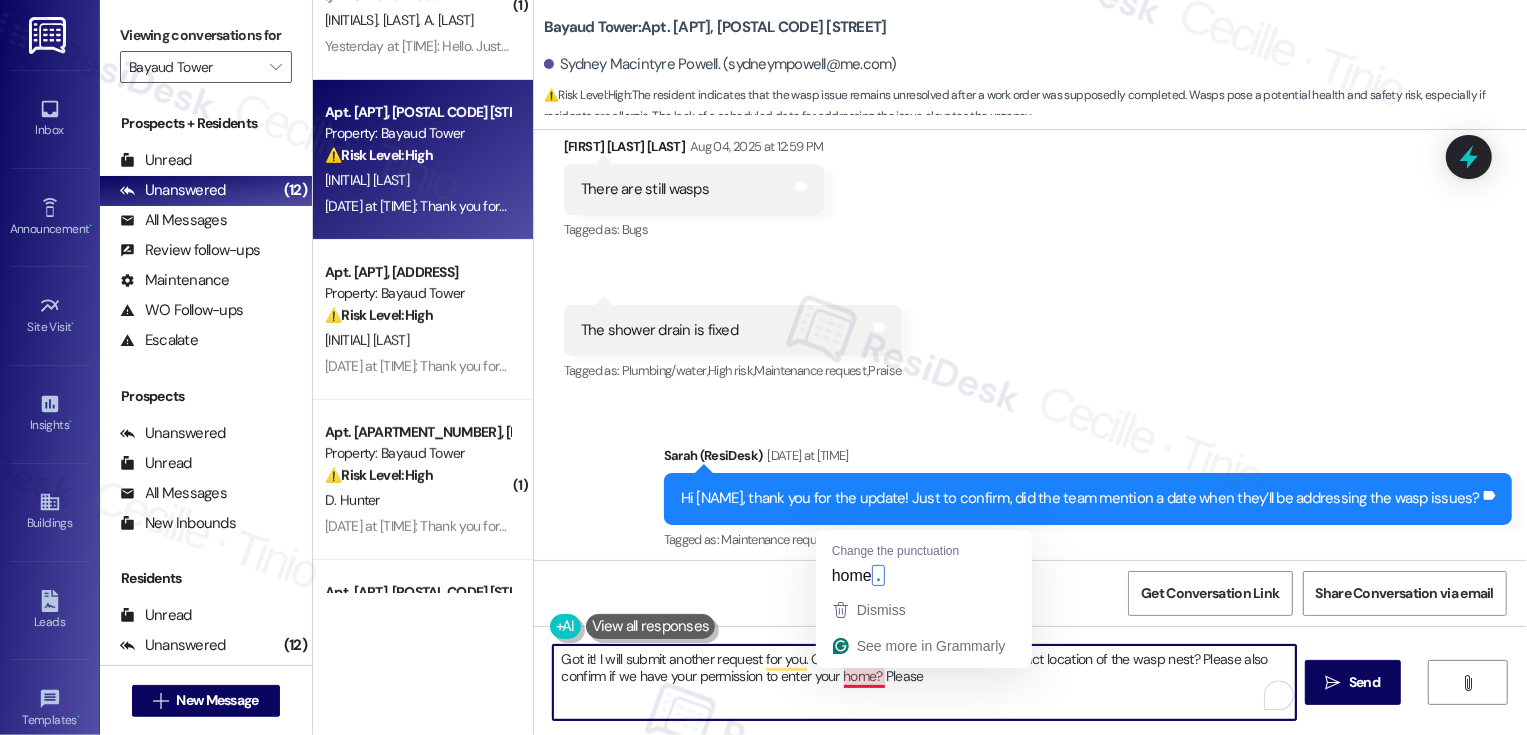 drag, startPoint x: 866, startPoint y: 675, endPoint x: 969, endPoint y: 676, distance: 103.00485 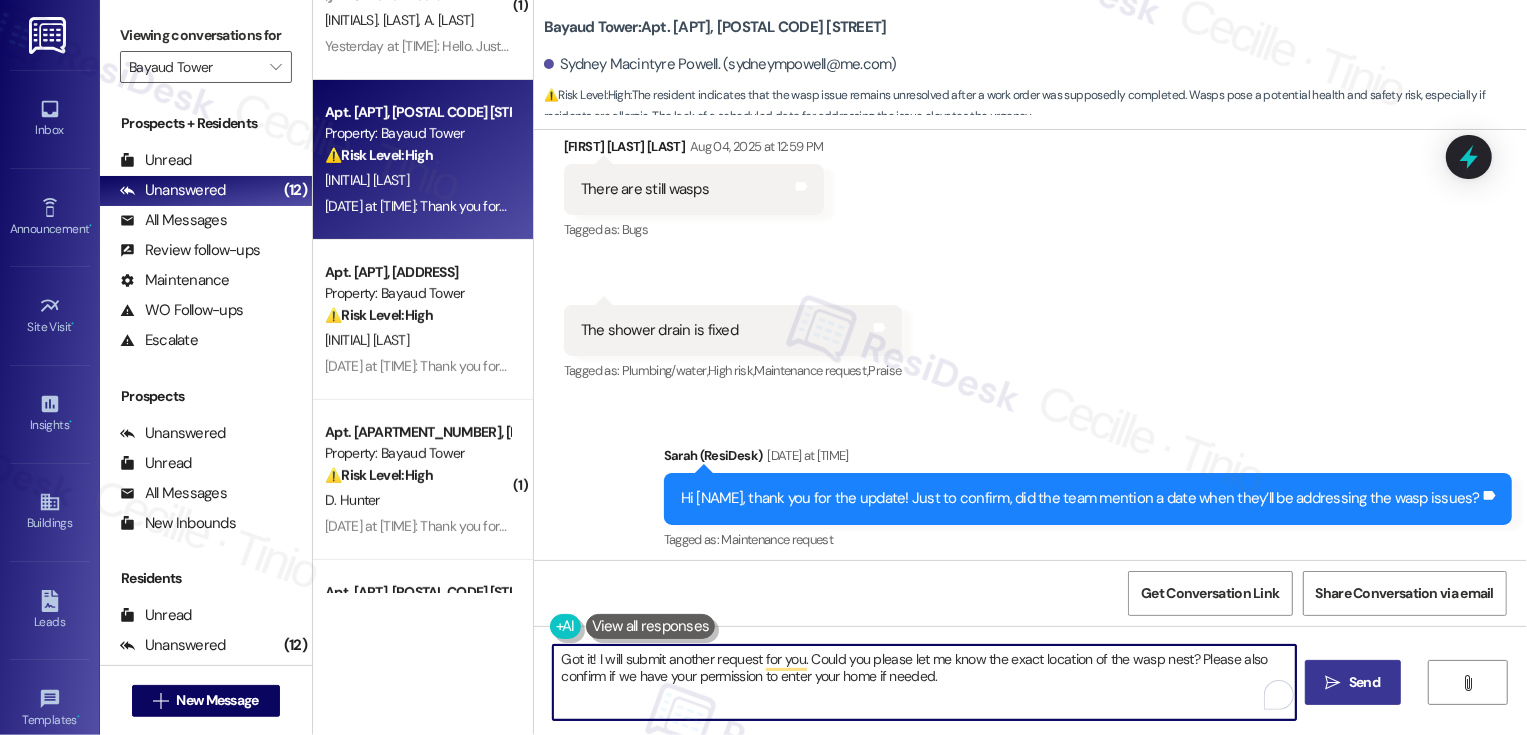 type on "Got it! I will submit another request for you. Could you please let me know the exact location of the wasp nest? Please also confirm if we have your permission to enter your home if needed." 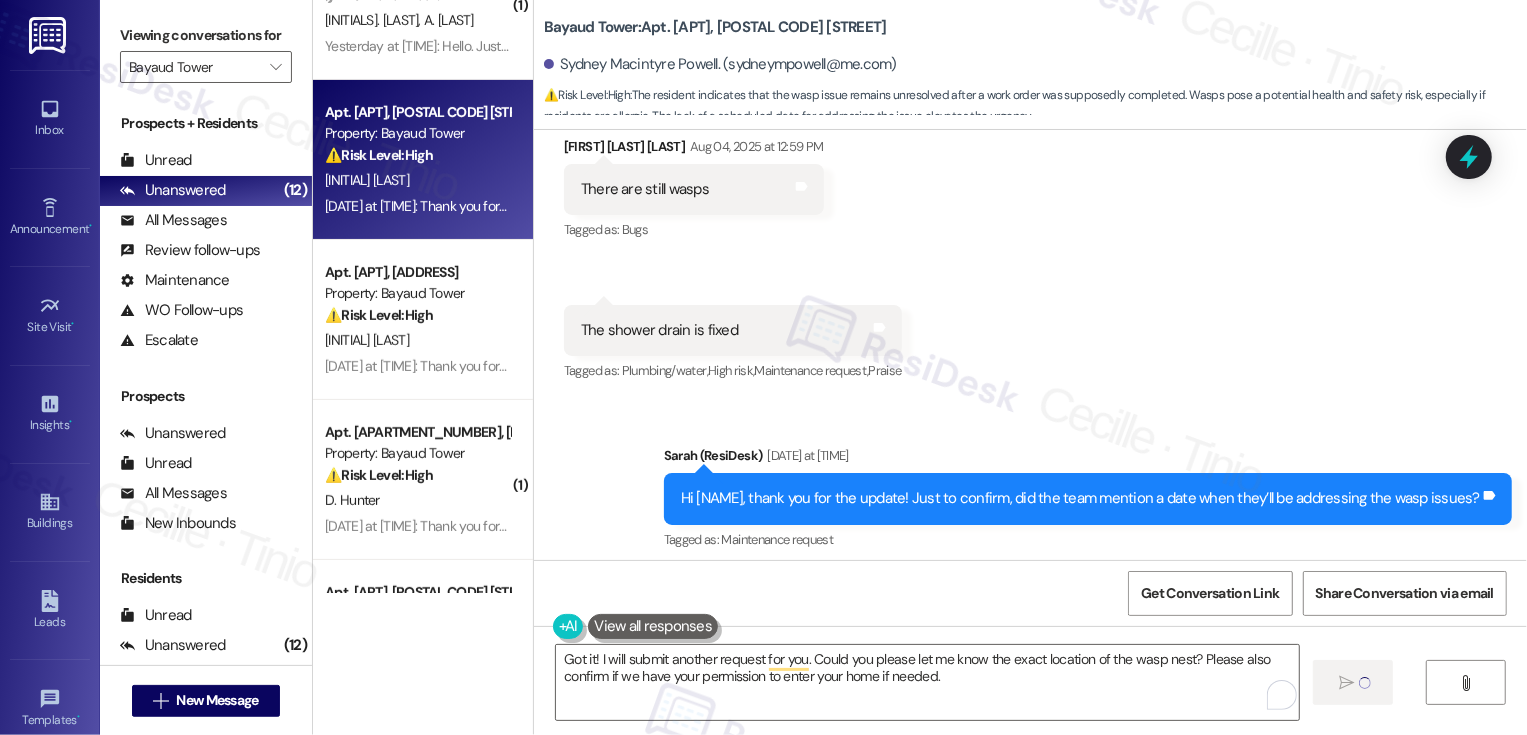 type 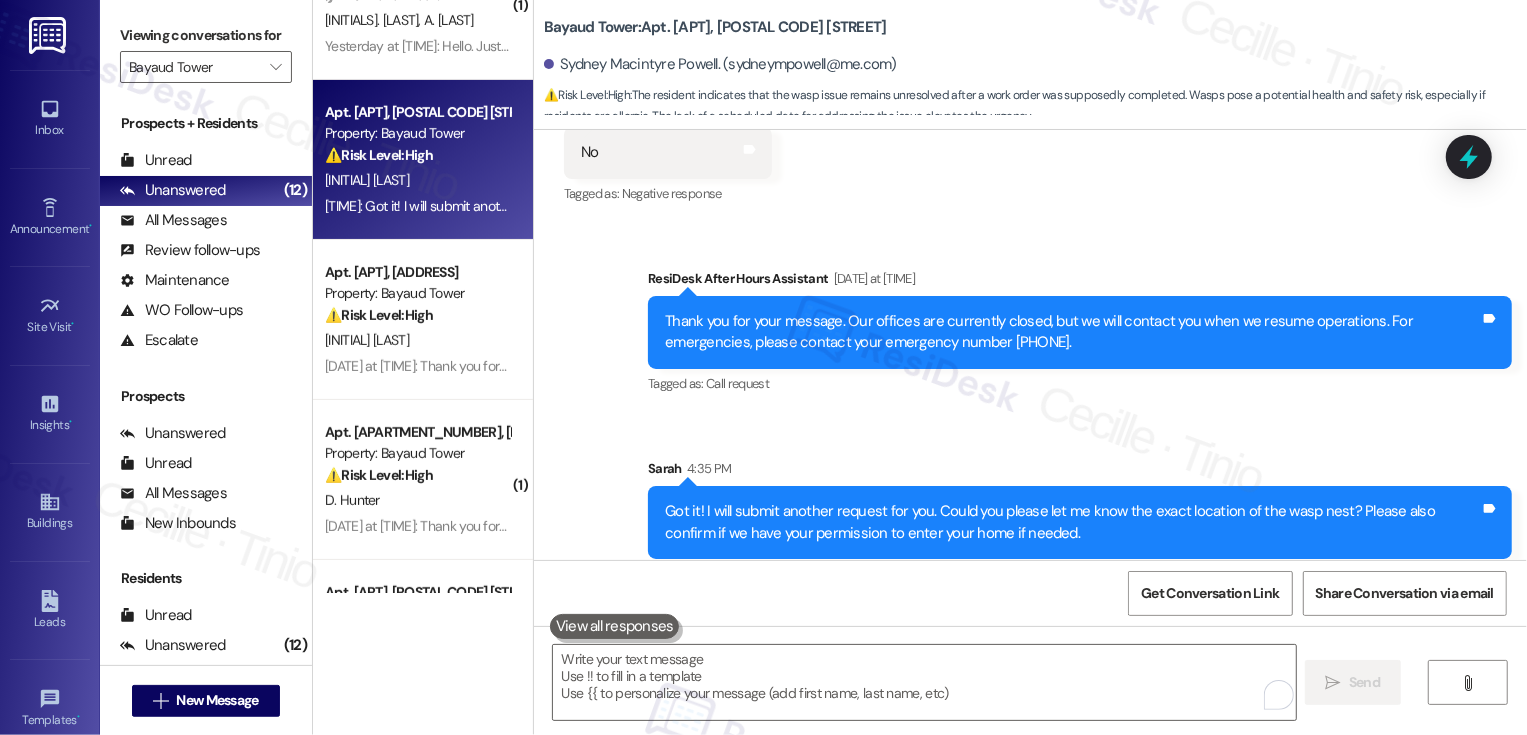 scroll, scrollTop: 2960, scrollLeft: 0, axis: vertical 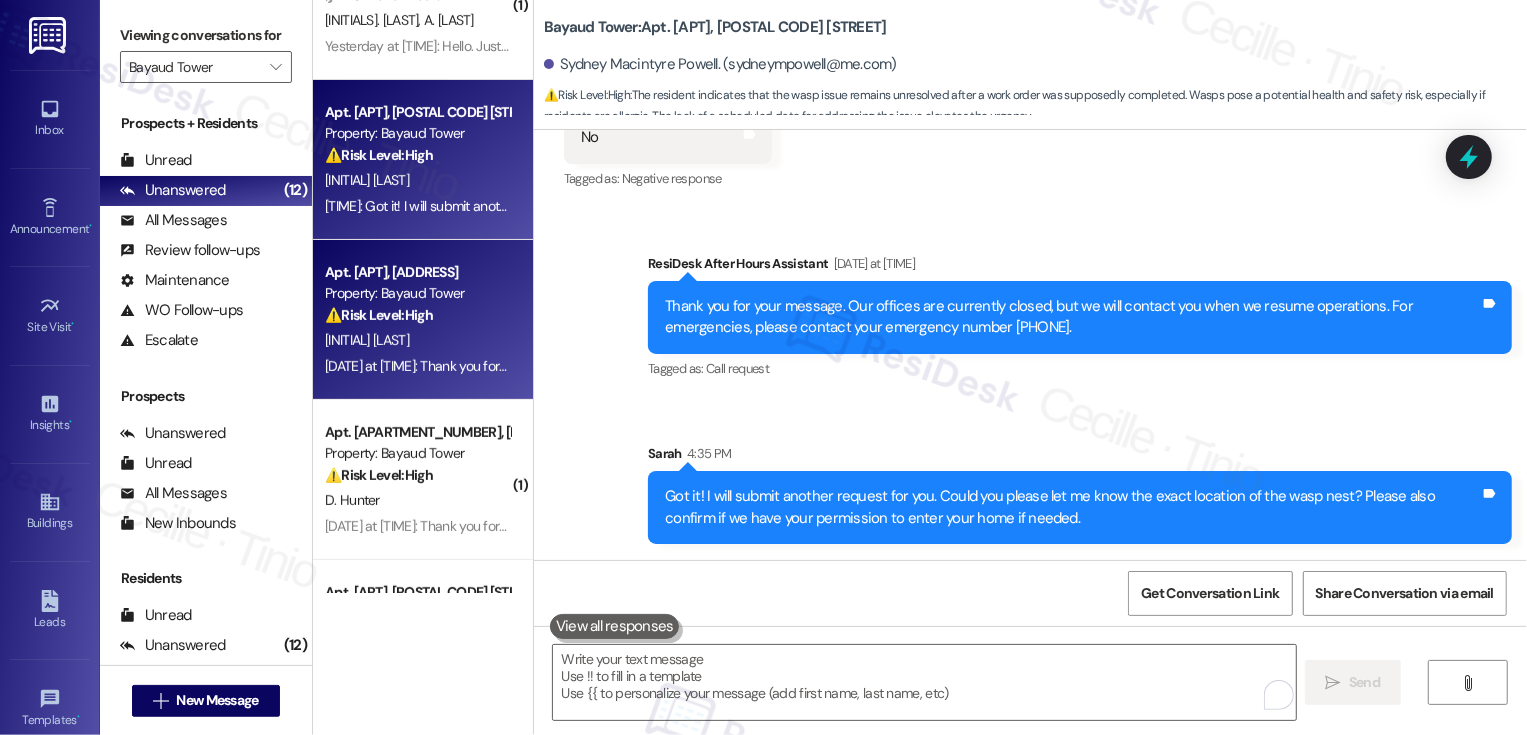 click on "Property: Bayaud Tower" at bounding box center [417, 293] 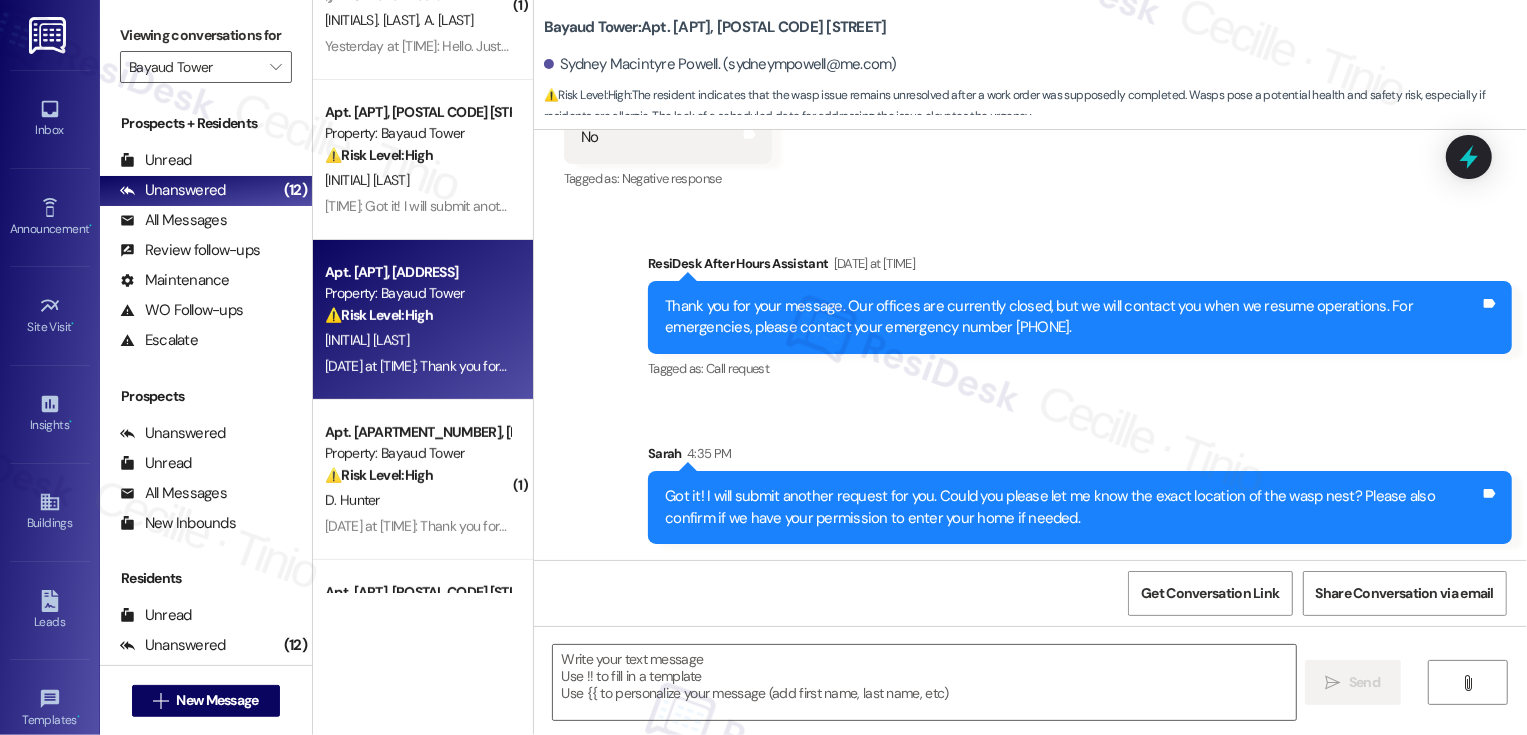 click on "Property: Bayaud Tower" at bounding box center (417, 293) 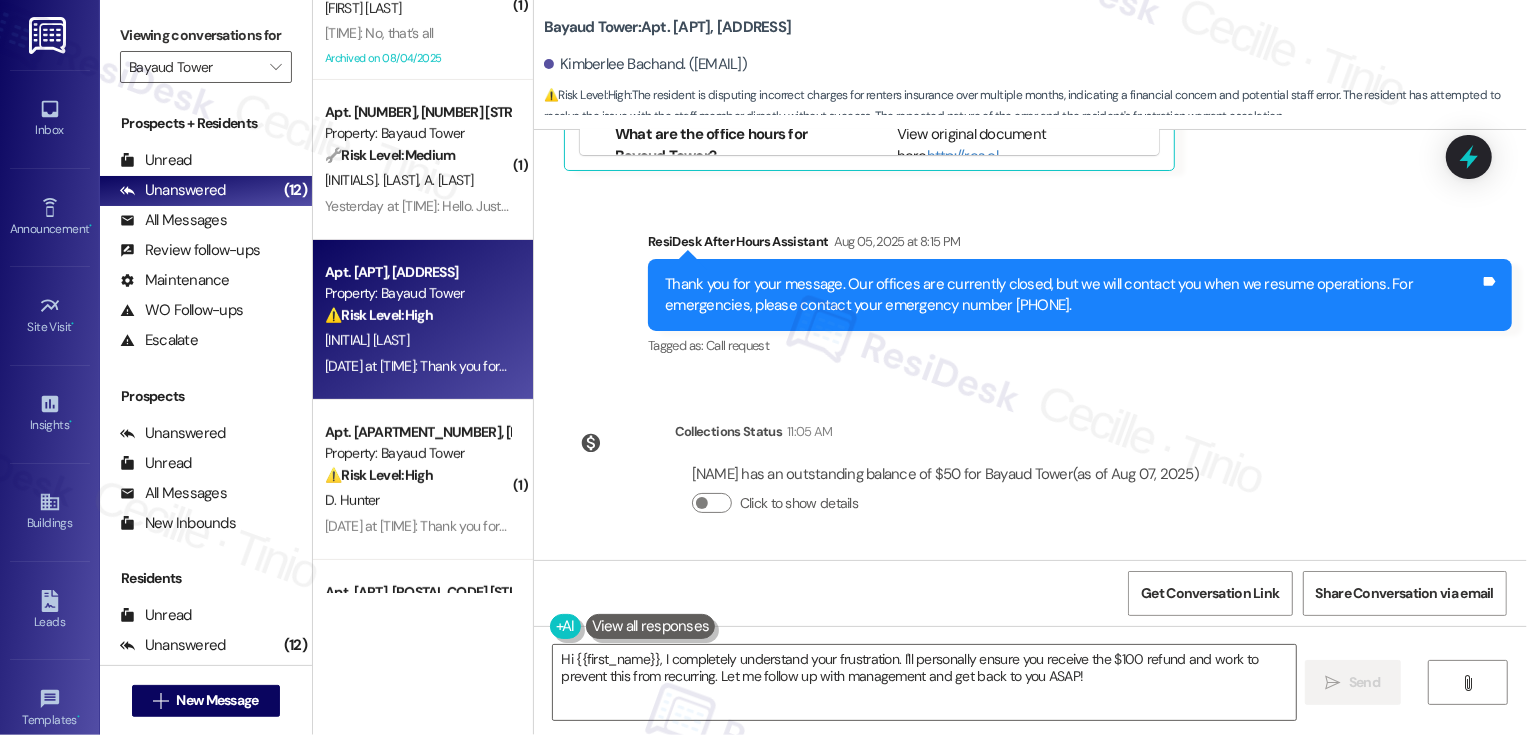 scroll, scrollTop: 2203, scrollLeft: 0, axis: vertical 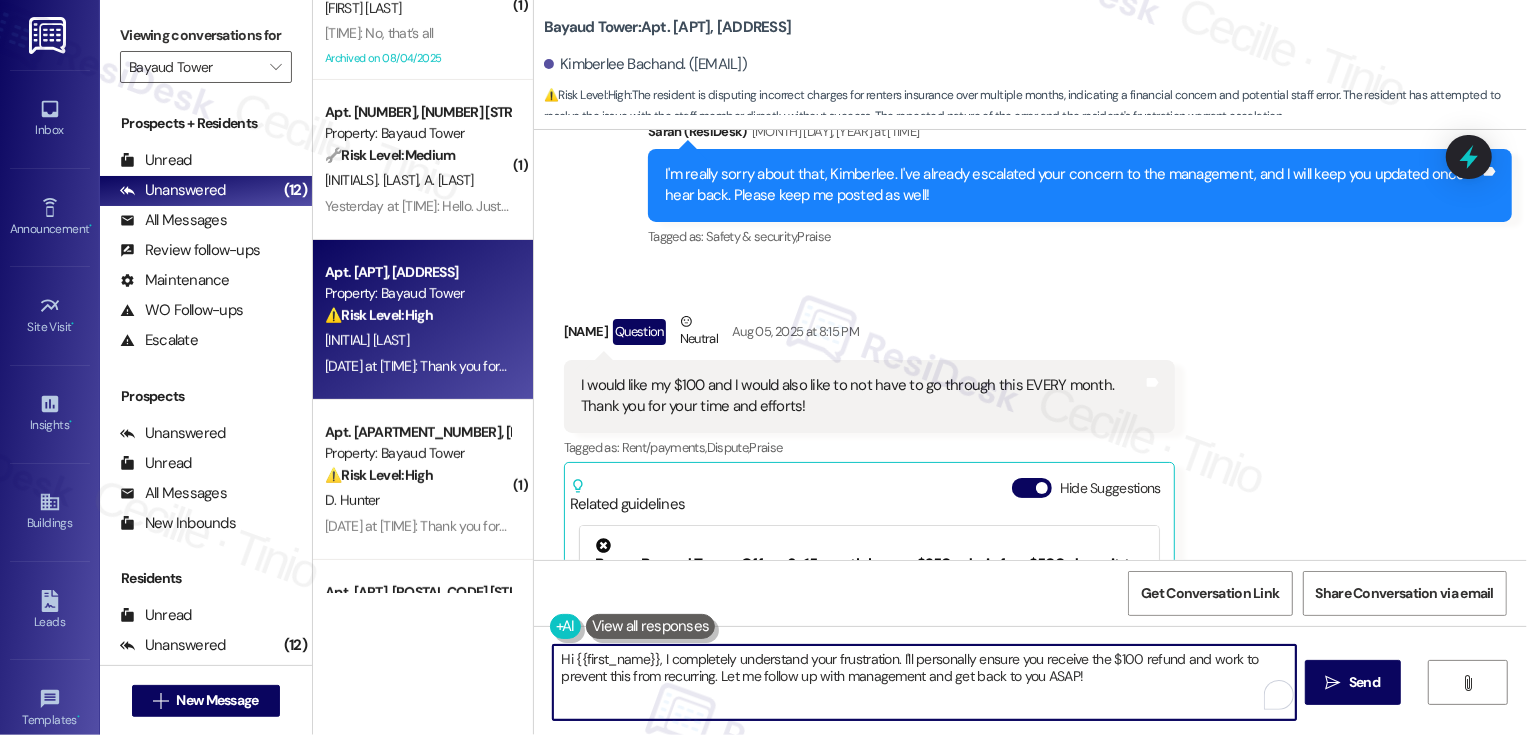 drag, startPoint x: 650, startPoint y: 656, endPoint x: 485, endPoint y: 669, distance: 165.51132 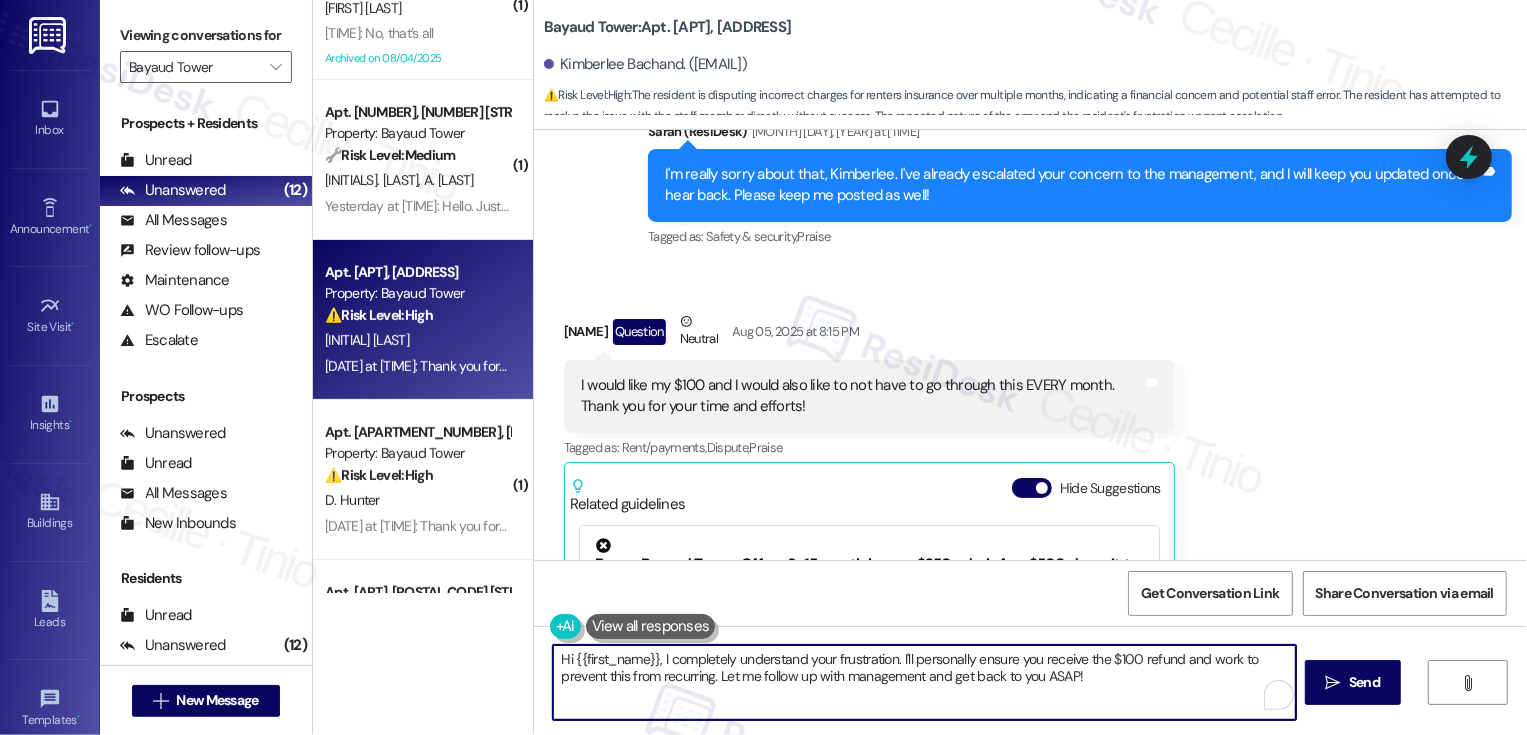 click on "Hi {{first_name}}, I completely understand your frustration. I'll personally ensure you receive the $100 refund and work to prevent this from recurring. Let me follow up with management and get back to you ASAP!" at bounding box center [924, 682] 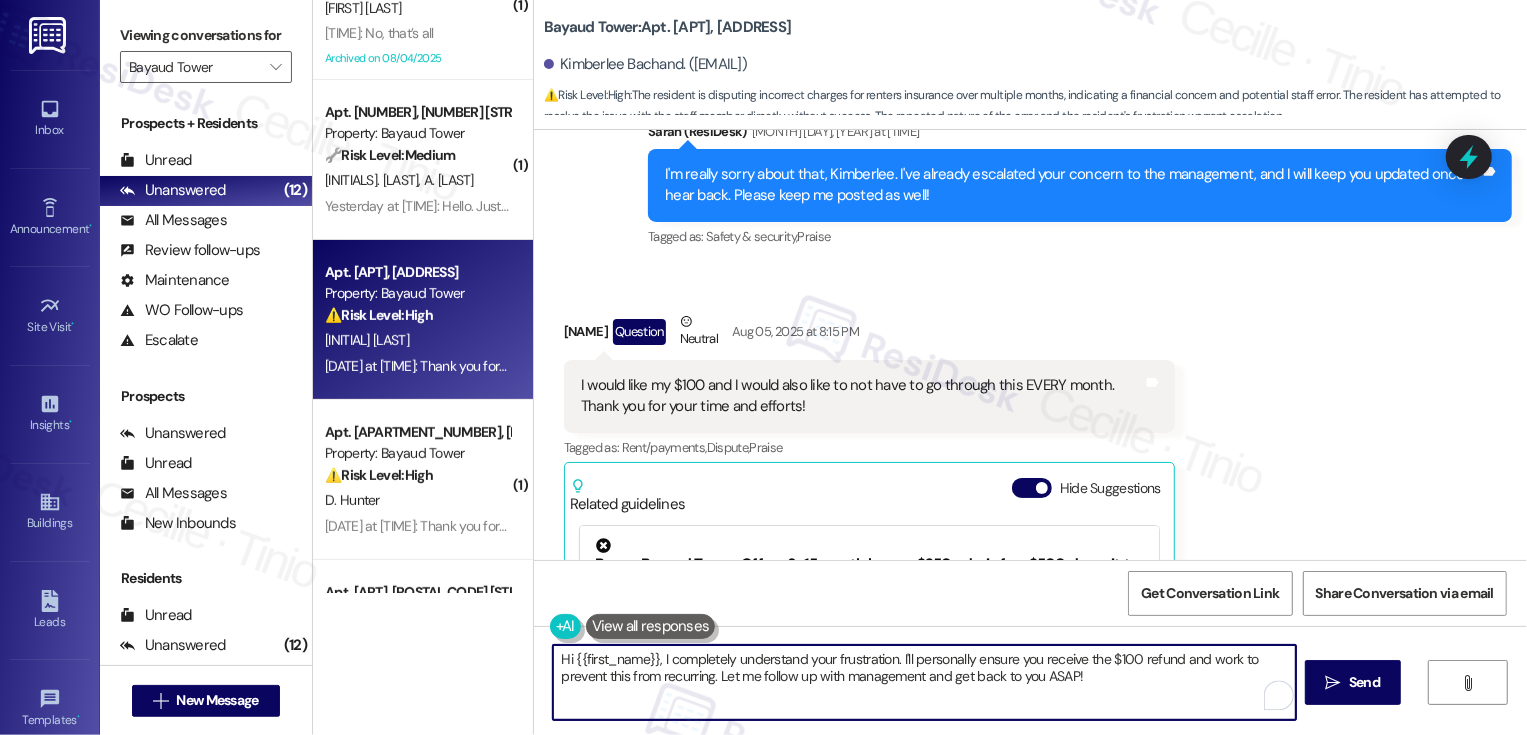 drag, startPoint x: 650, startPoint y: 659, endPoint x: 492, endPoint y: 659, distance: 158 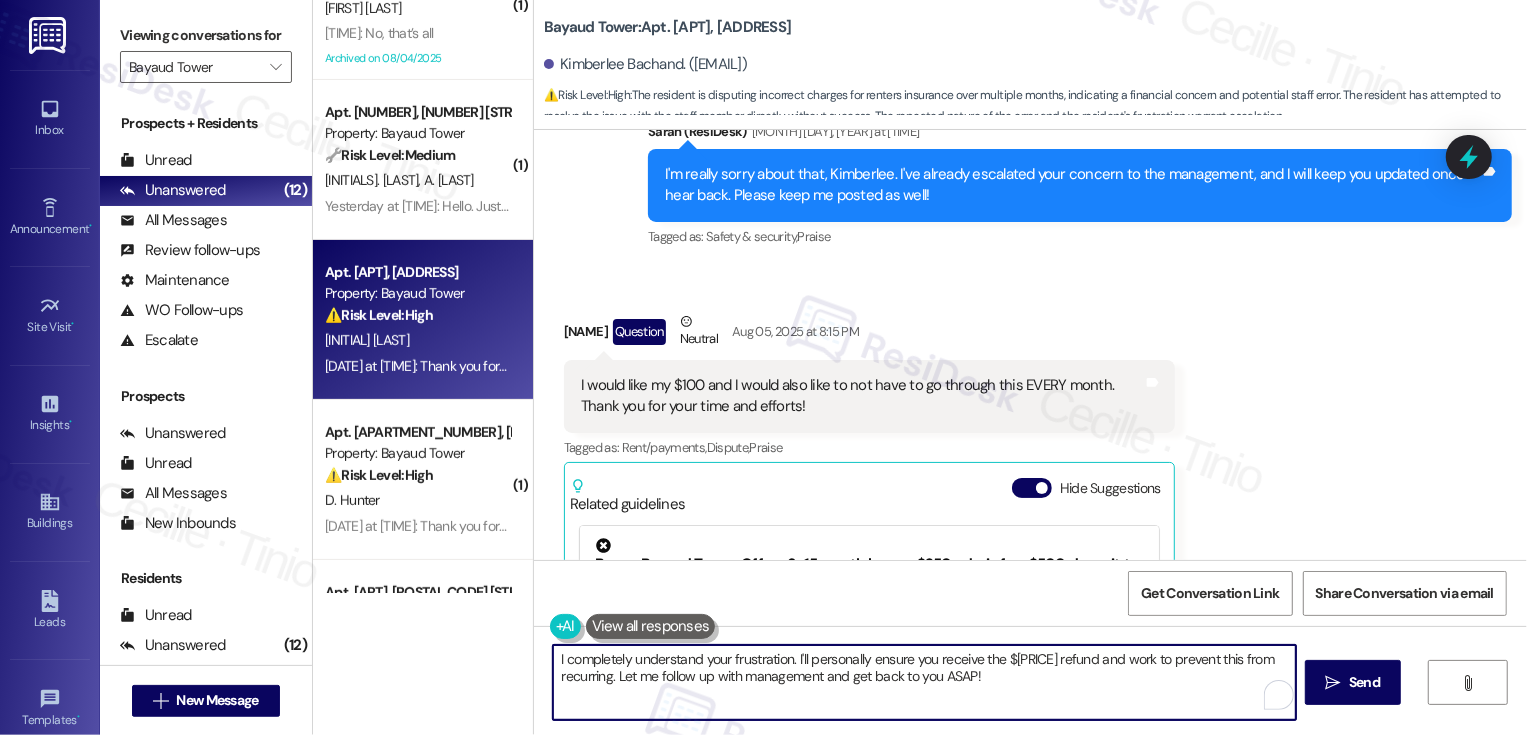 drag, startPoint x: 788, startPoint y: 656, endPoint x: 1008, endPoint y: 687, distance: 222.17336 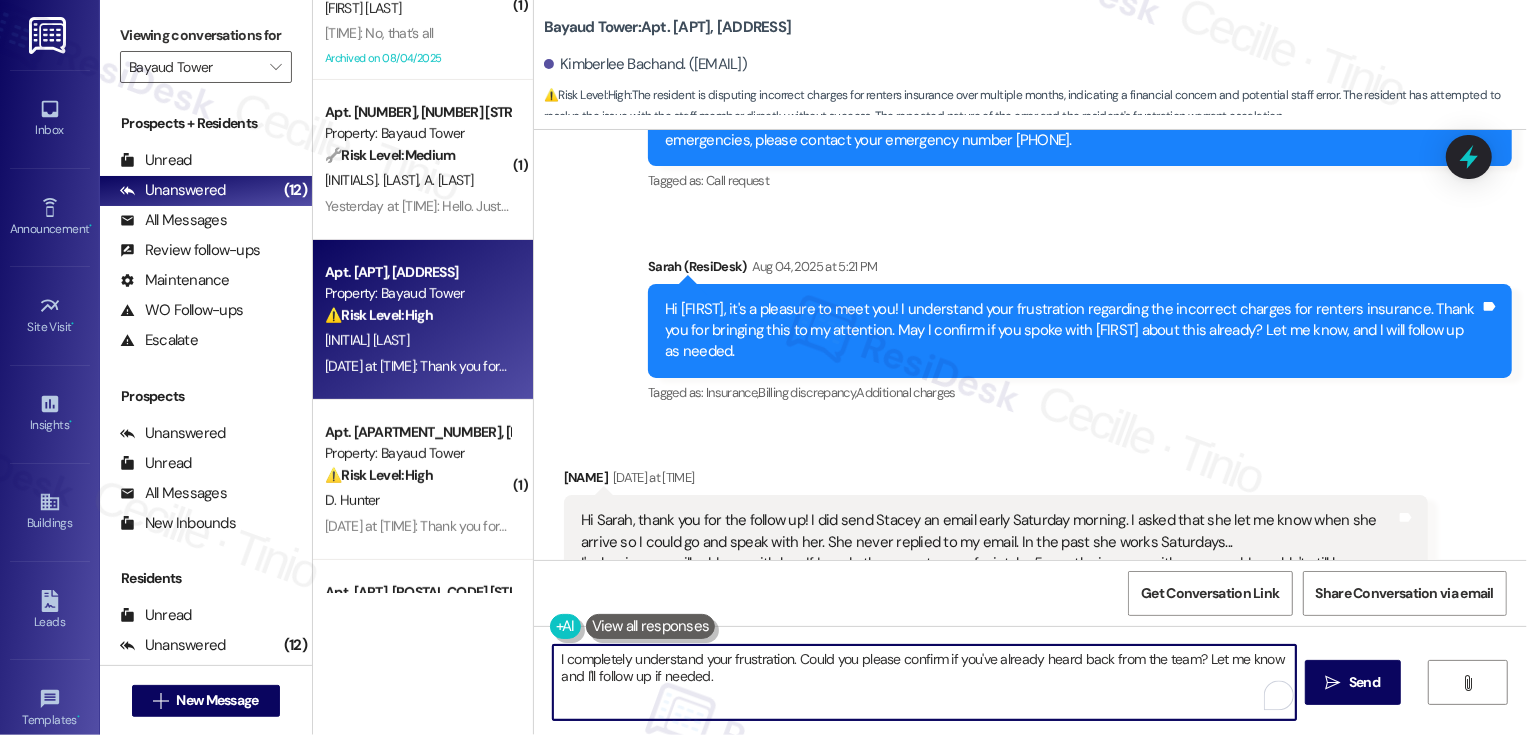 scroll, scrollTop: 874, scrollLeft: 0, axis: vertical 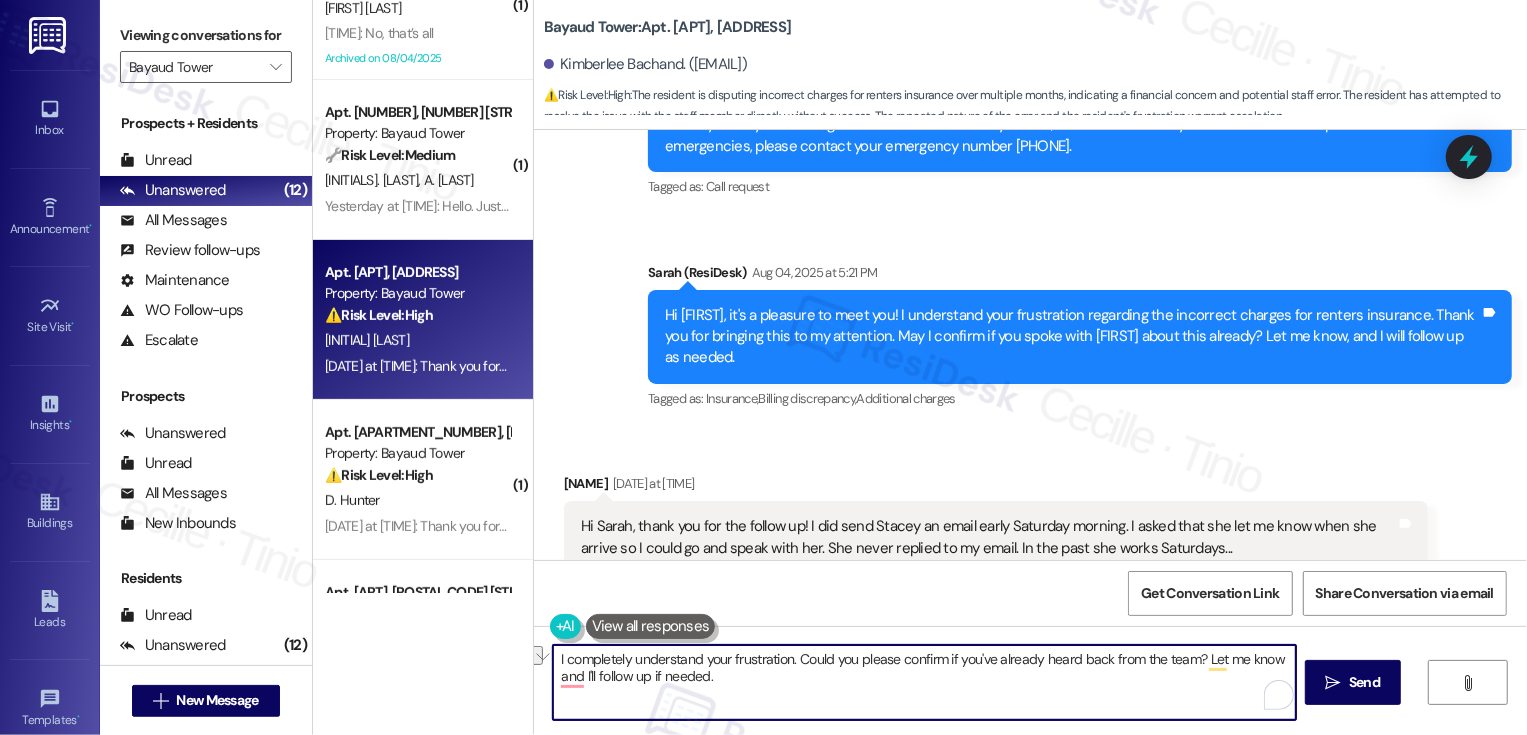 drag, startPoint x: 790, startPoint y: 658, endPoint x: 538, endPoint y: 645, distance: 252.3351 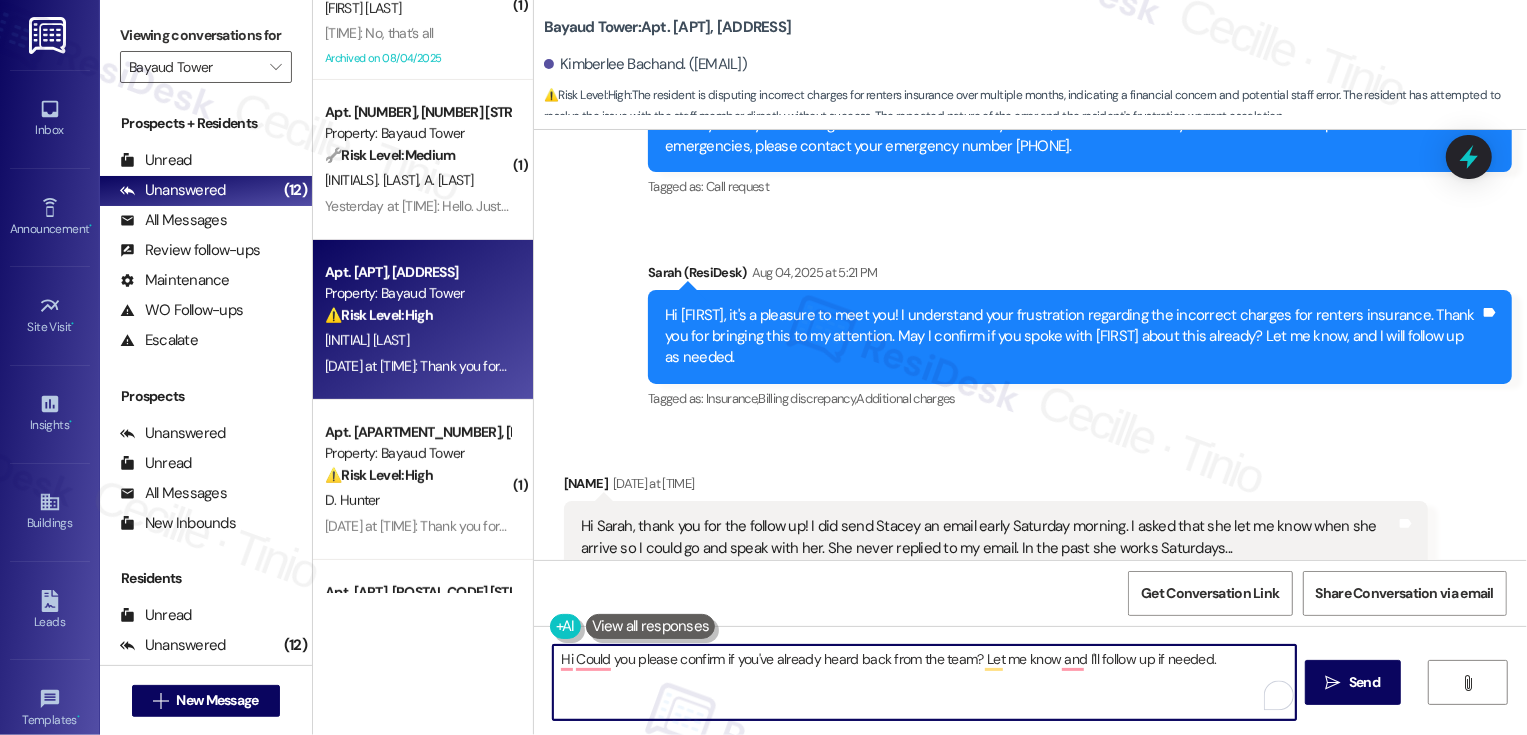 click on "Kimberlee Bachand Aug 04, 2025 at 7:07 PM" at bounding box center (996, 487) 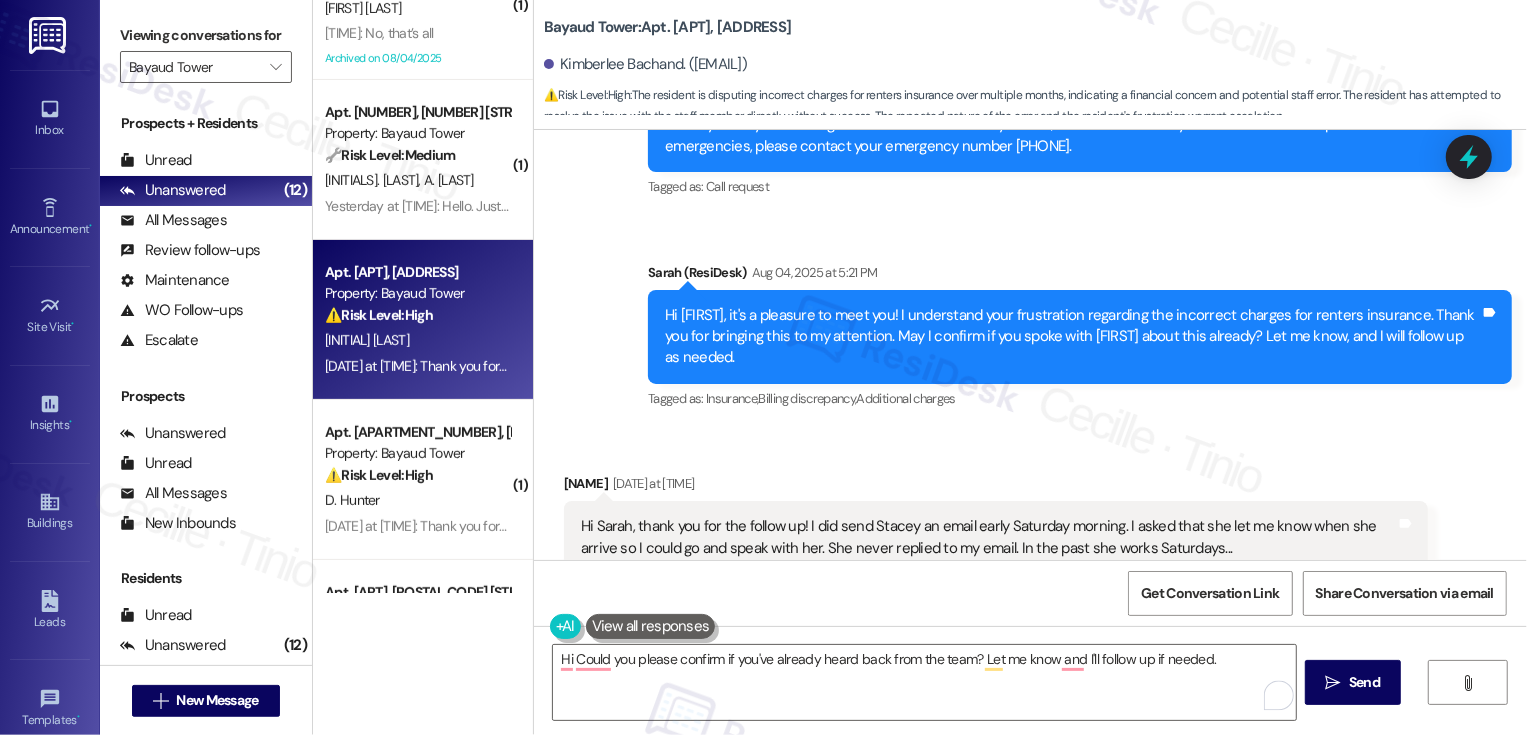 copy on "Kimberlee" 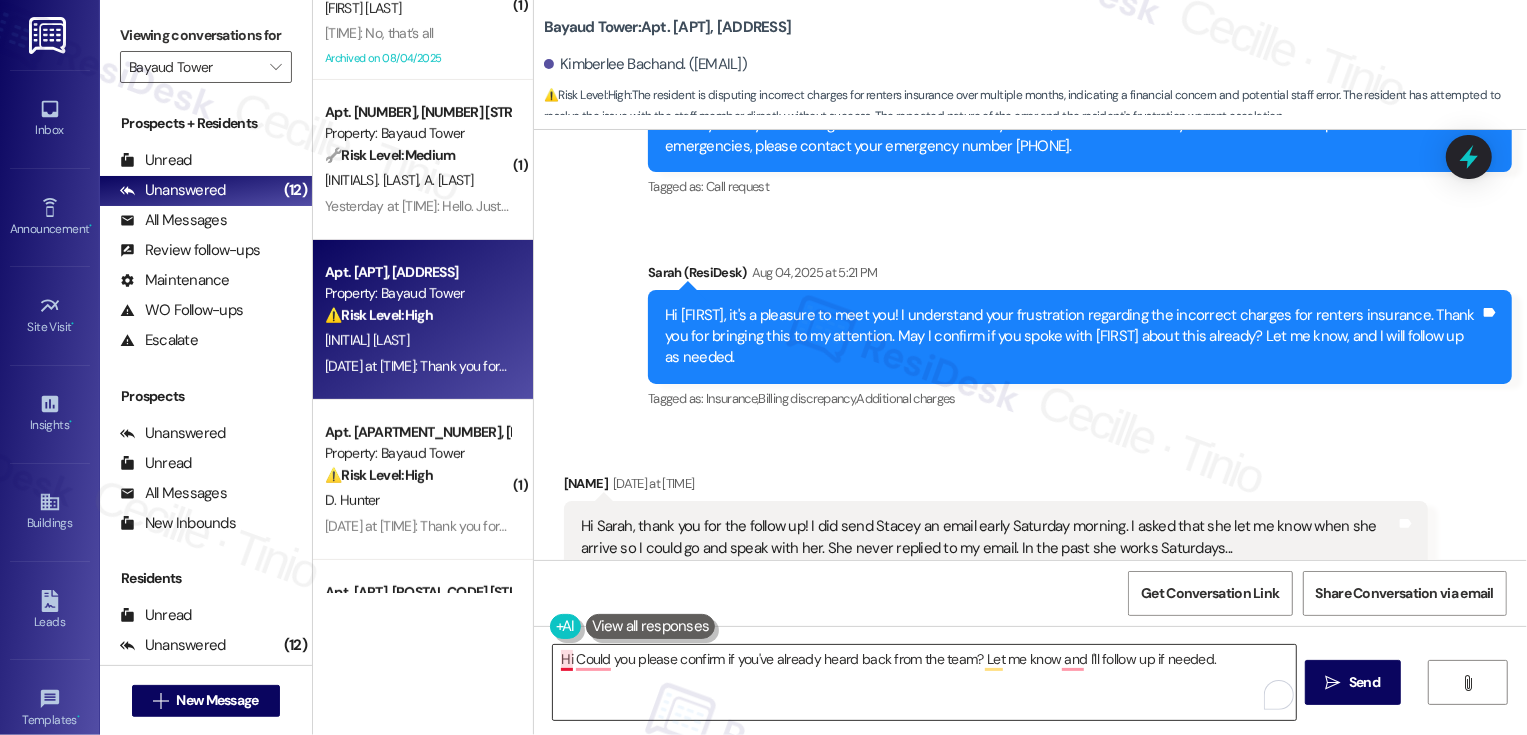 click on "Hi Could you please confirm if you've already heard back from the team? Let me know and I'll follow up if needed." at bounding box center [924, 682] 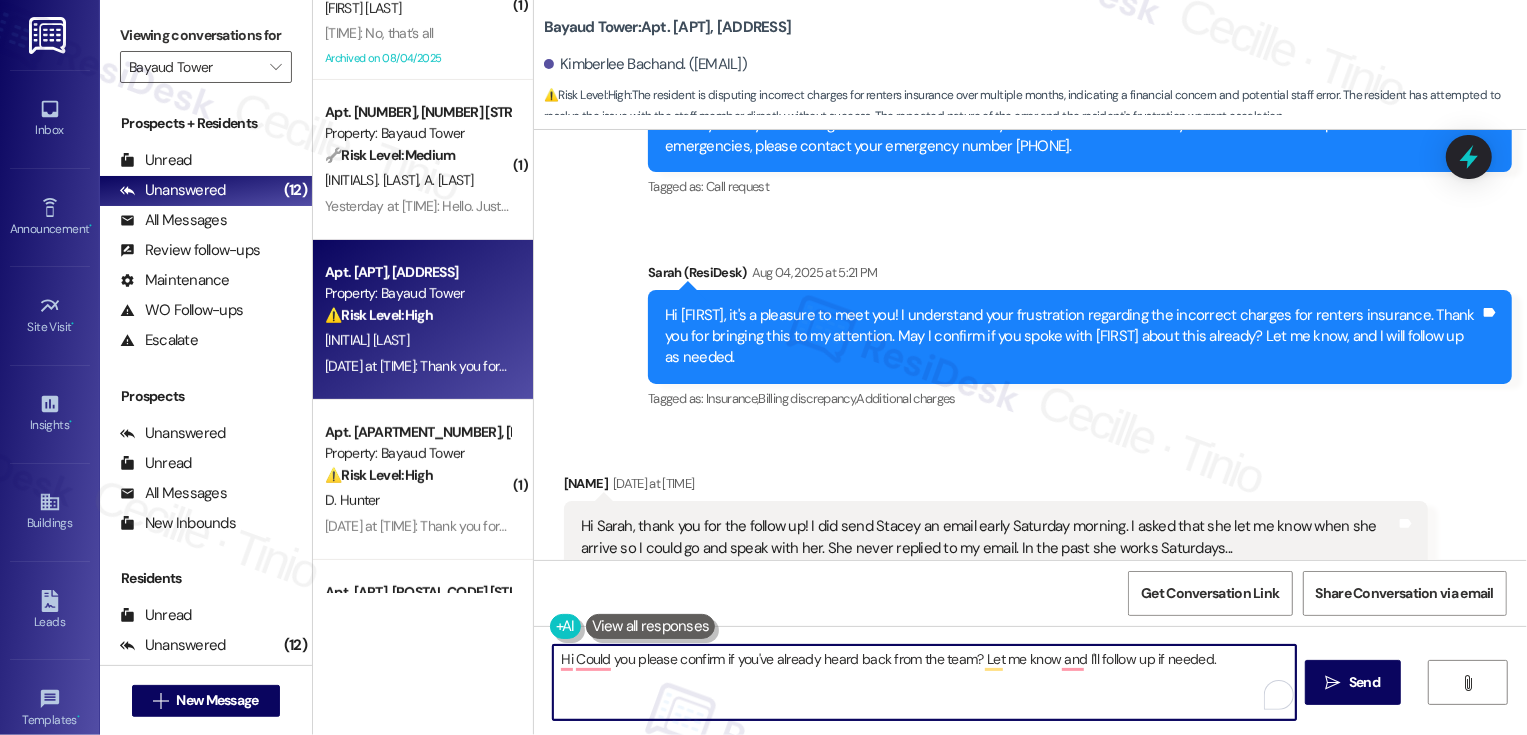 paste on "Kimberlee" 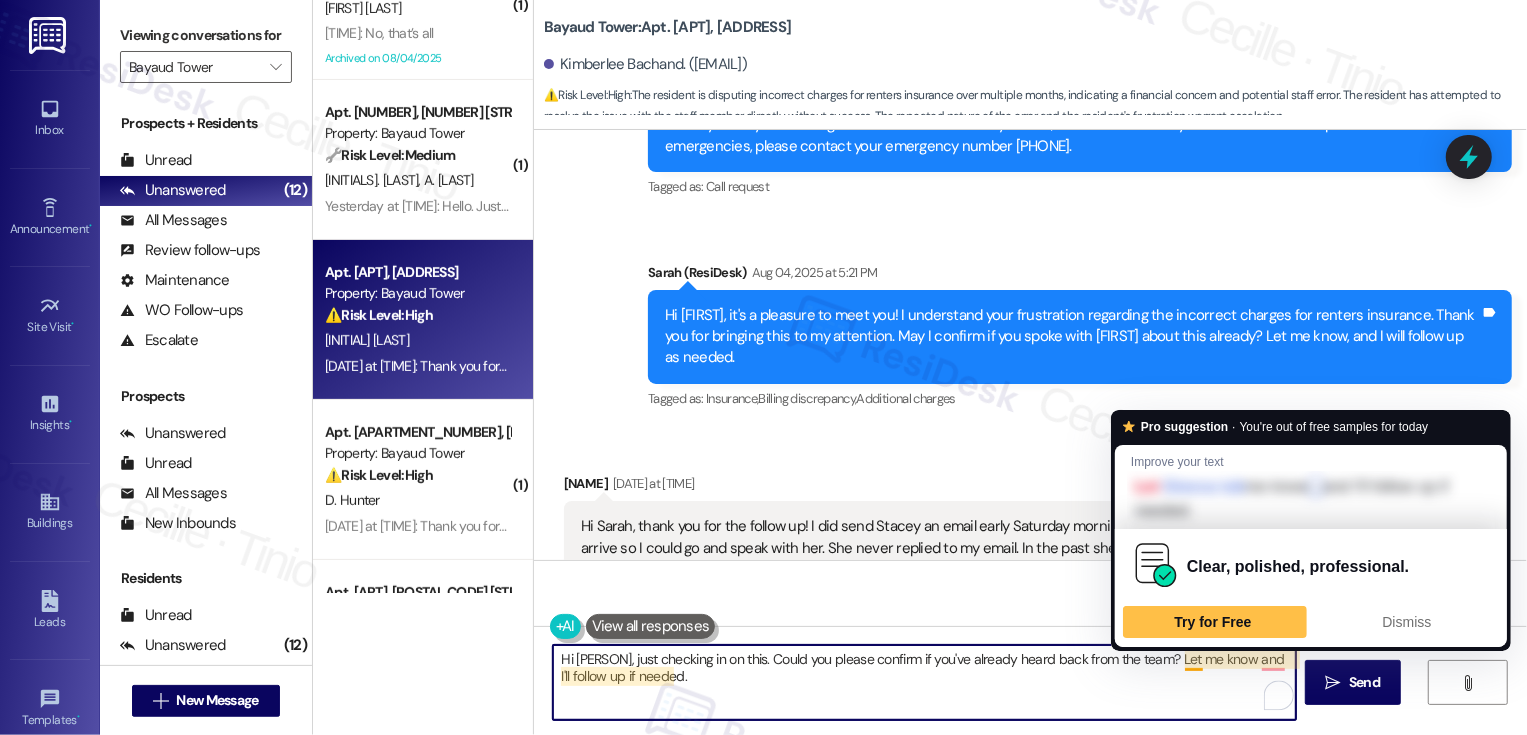 drag, startPoint x: 1174, startPoint y: 660, endPoint x: 1179, endPoint y: 686, distance: 26.476404 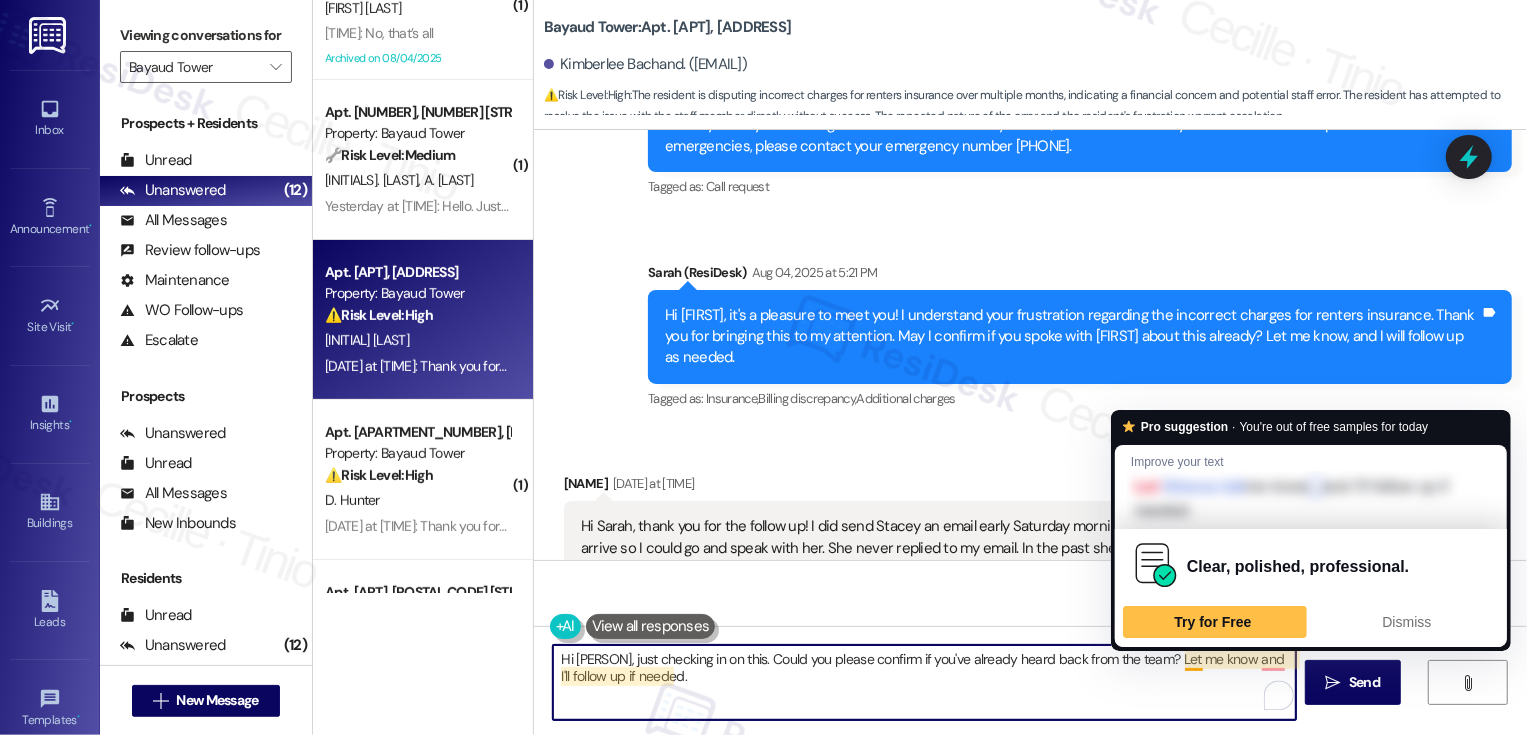 click on "Hi Kimberlee, just checking in on this. Could you please confirm if you've already heard back from the team? Let me know and I'll follow up if needed." at bounding box center (924, 682) 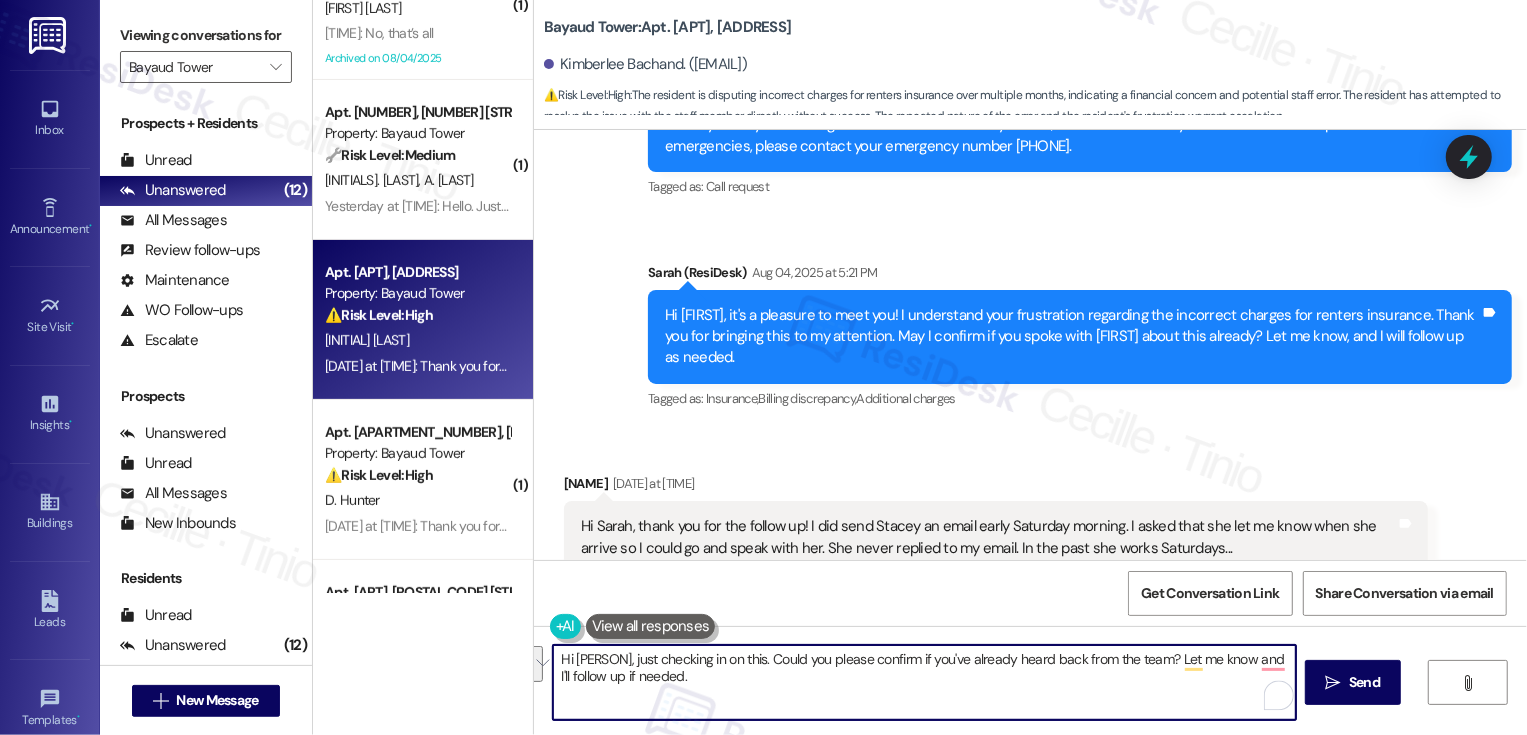 type on "Hi Kimberlee, just checking in on this. Could you please confirm if you've already heard back from the team?" 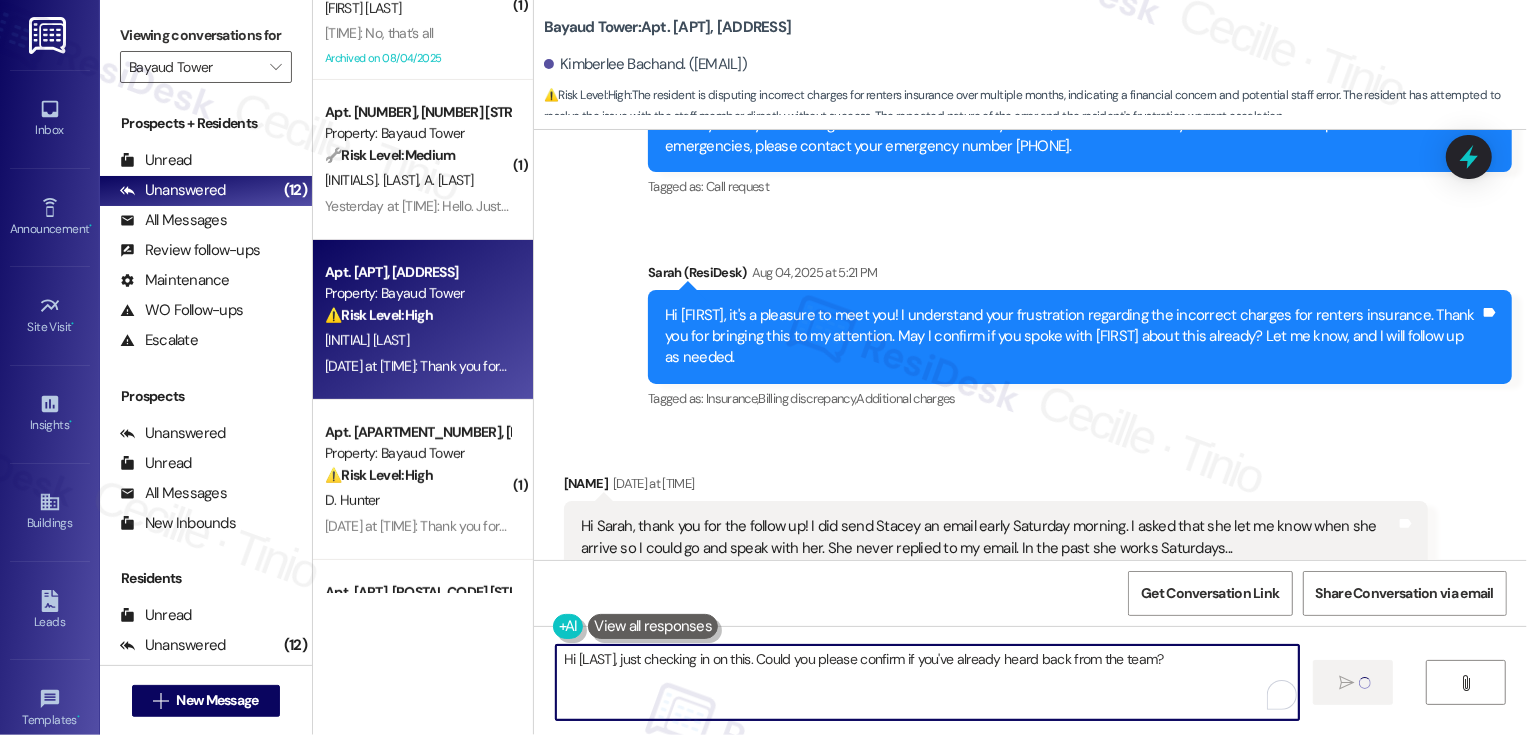 type 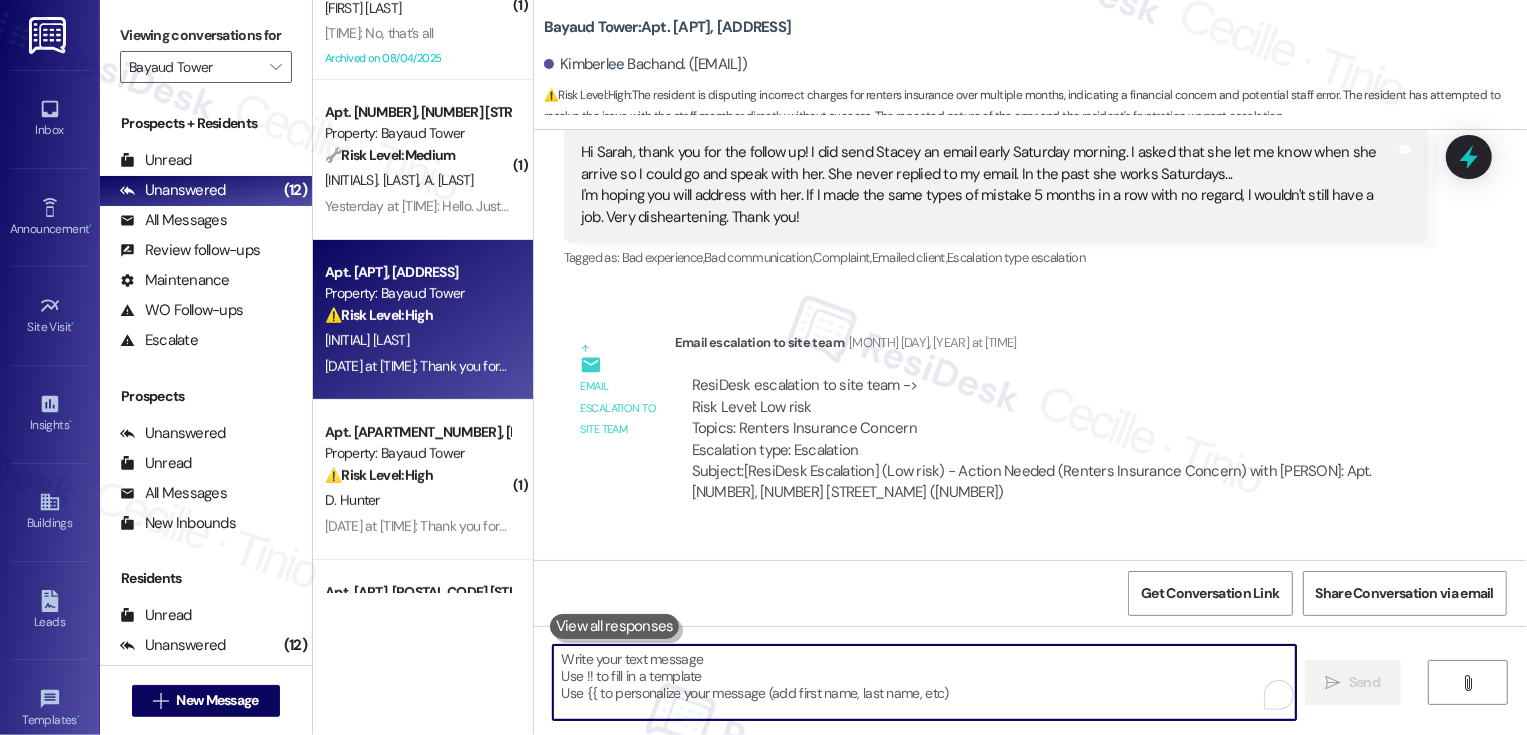 scroll, scrollTop: 1976, scrollLeft: 0, axis: vertical 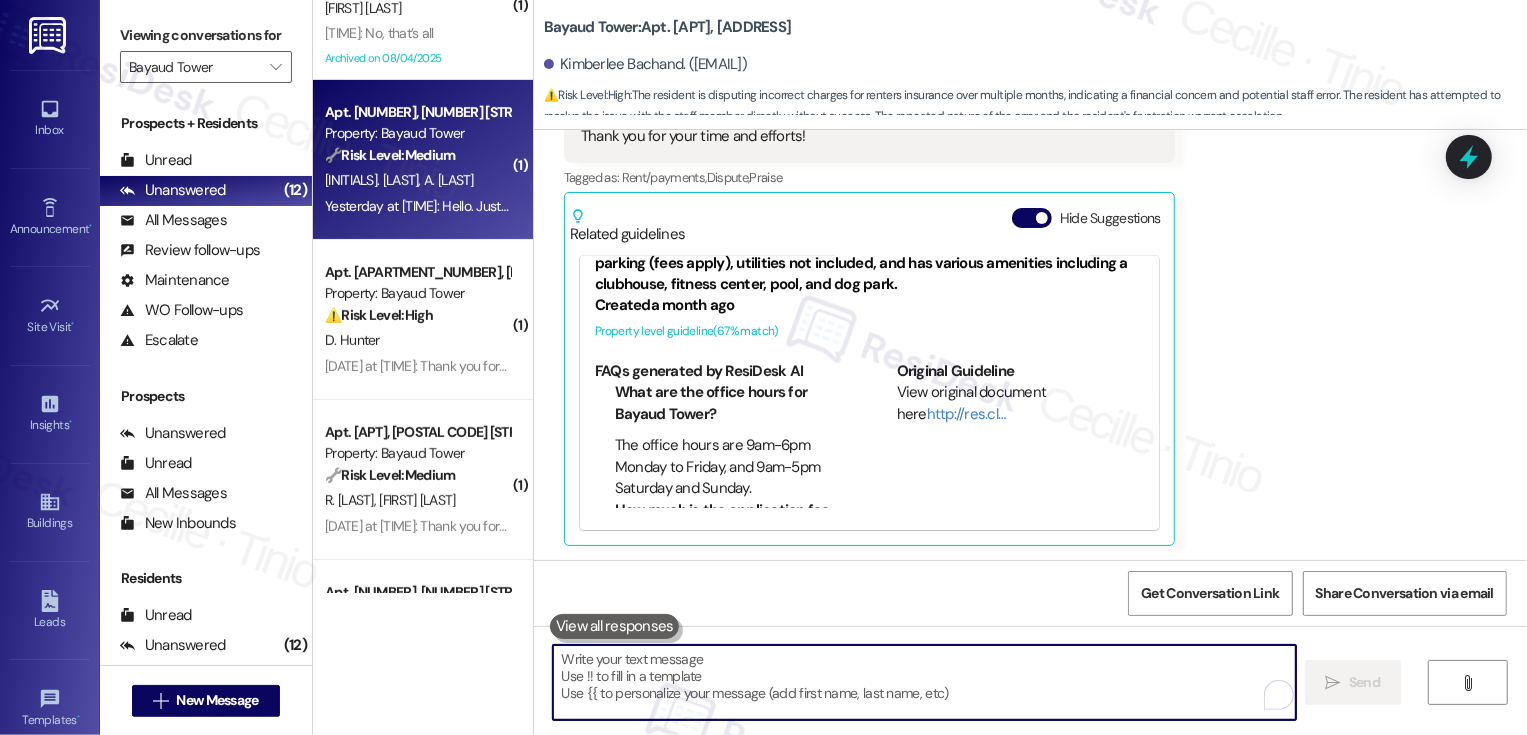 click on "Yesterday at 1:16 PM: Hello. Just following up on this work order - When could I expect the team to come by for the closet door?  Yesterday at 1:16 PM: Hello. Just following up on this work order - When could I expect the team to come by for the closet door?" at bounding box center (691, 206) 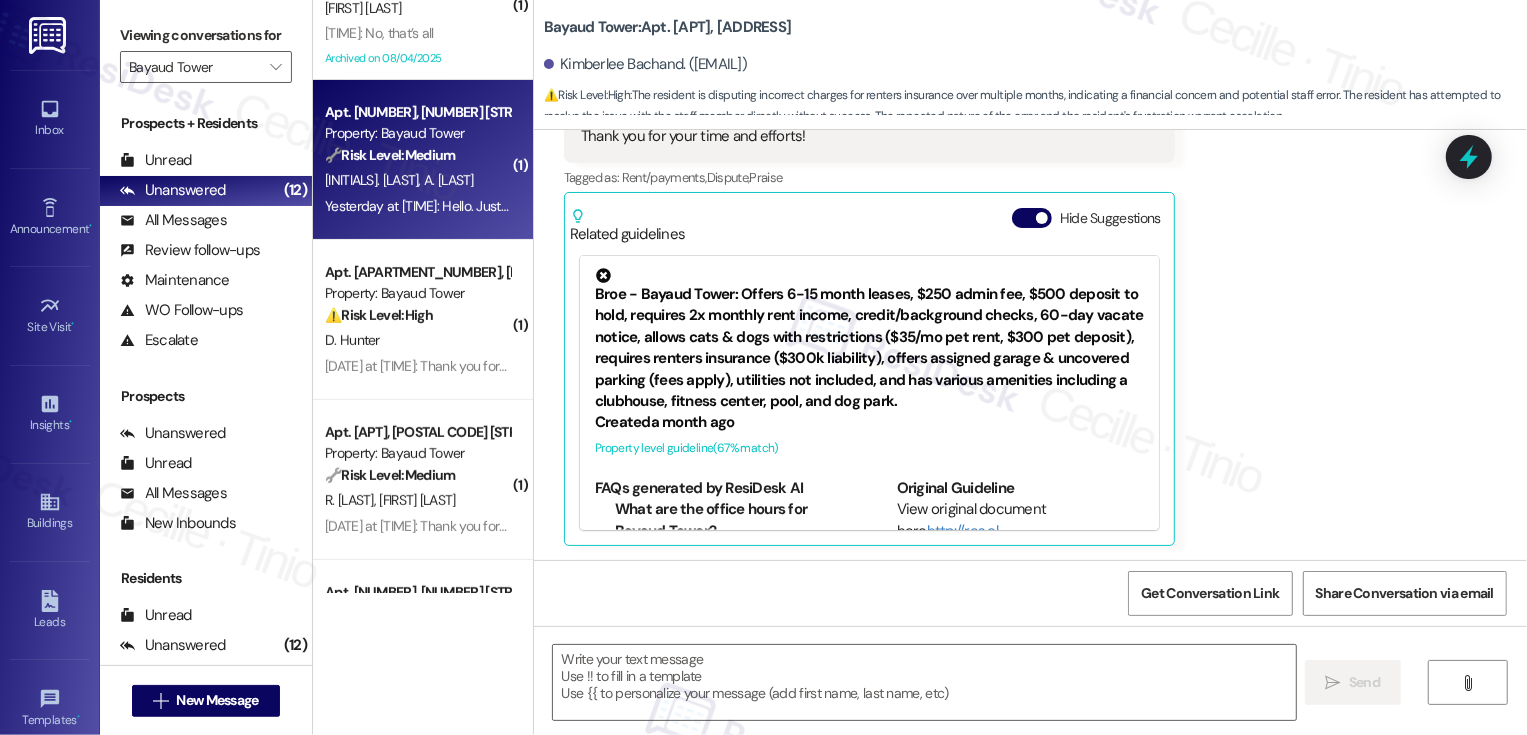 click on "Yesterday at 1:16 PM: Hello. Just following up on this work order - When could I expect the team to come by for the closet door?  Yesterday at 1:16 PM: Hello. Just following up on this work order - When could I expect the team to come by for the closet door?" at bounding box center [691, 206] 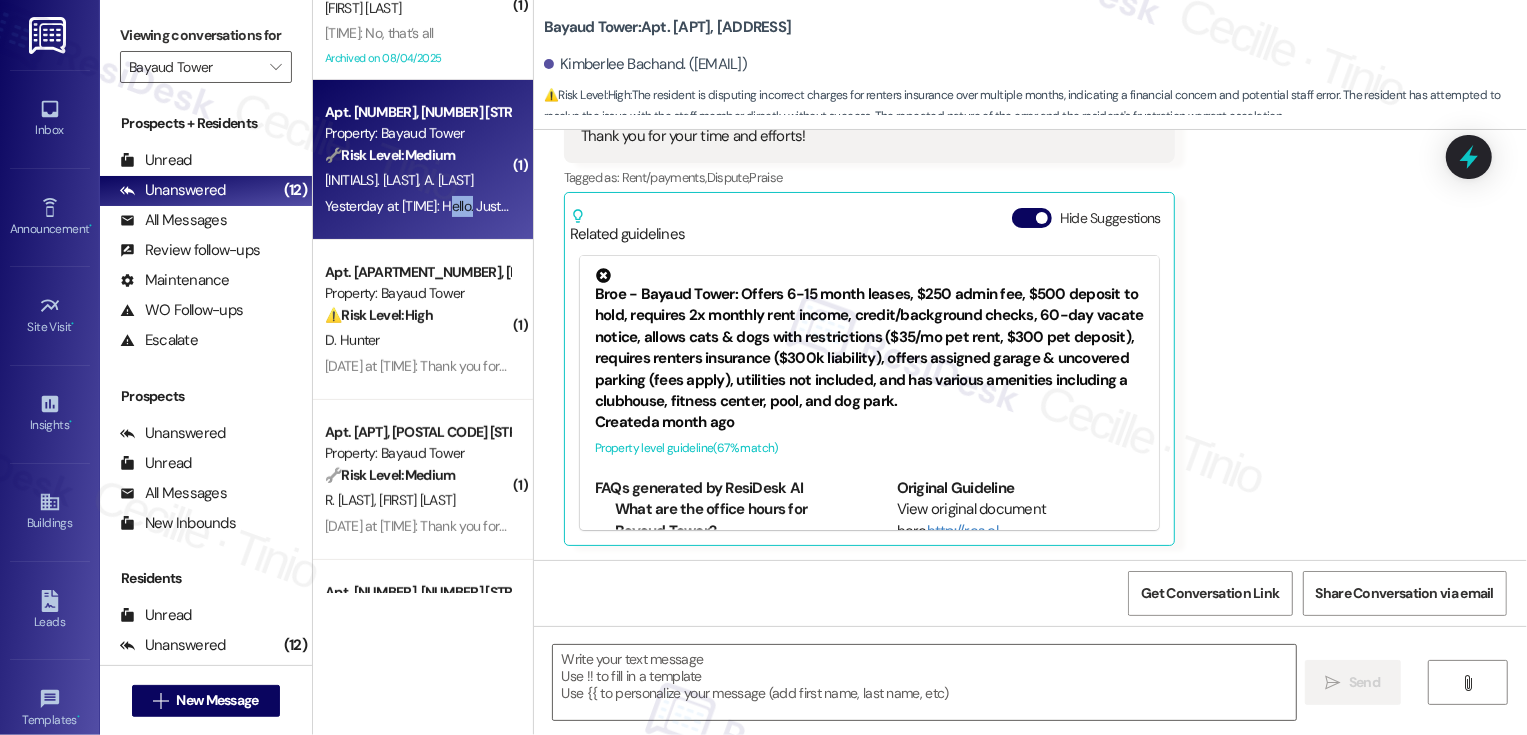 type on "Fetching suggested responses. Please feel free to read through the conversation in the meantime." 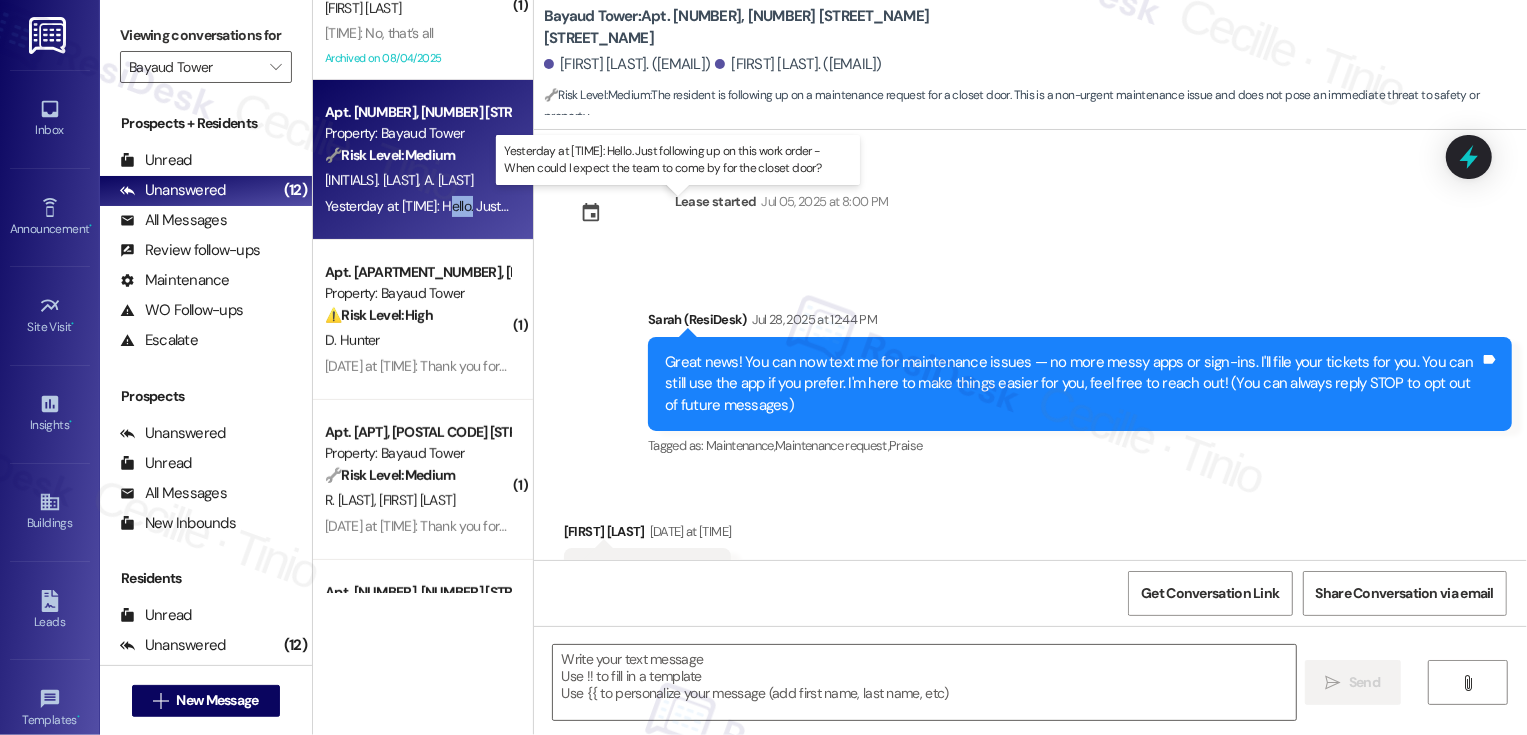 type on "Fetching suggested responses. Please feel free to read through the conversation in the meantime." 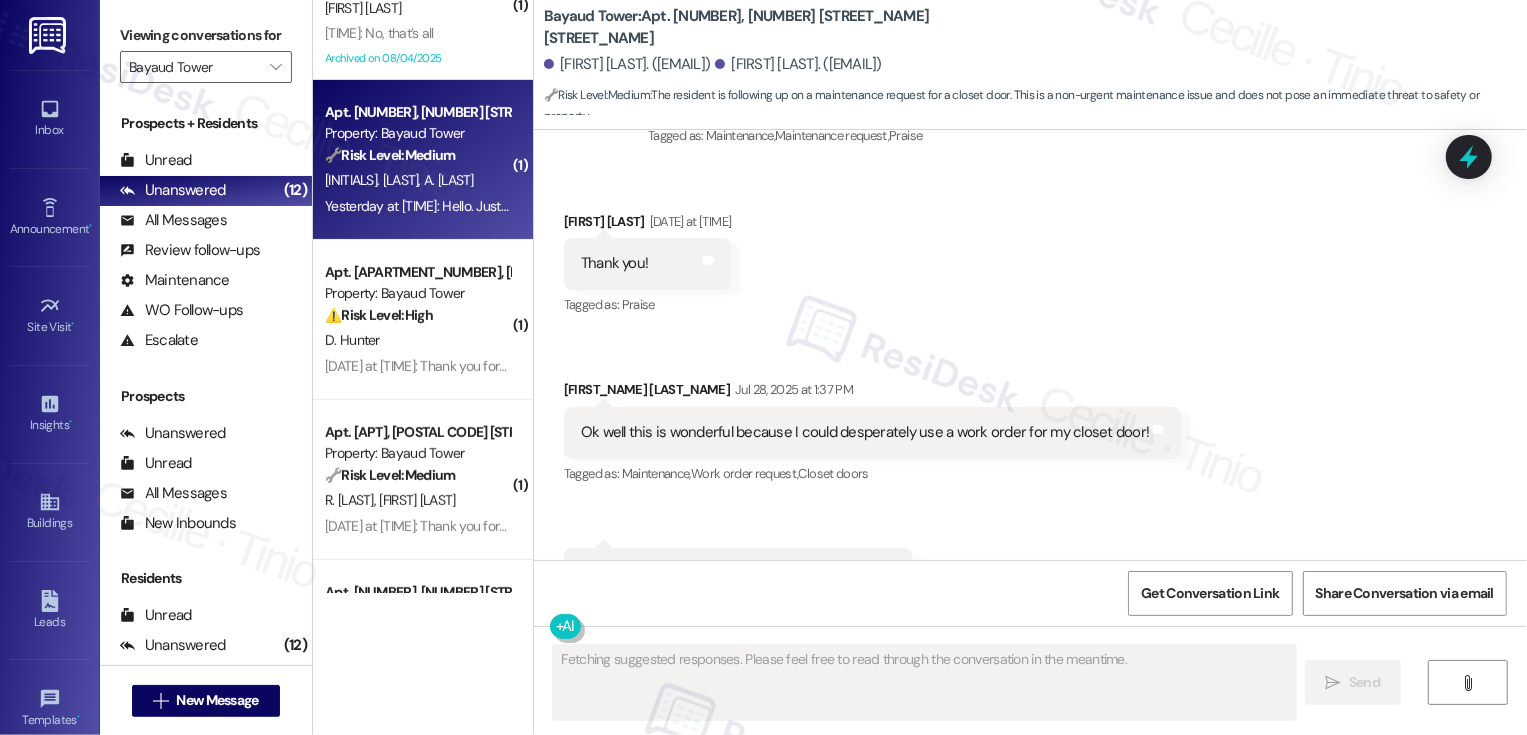 scroll, scrollTop: 3026, scrollLeft: 0, axis: vertical 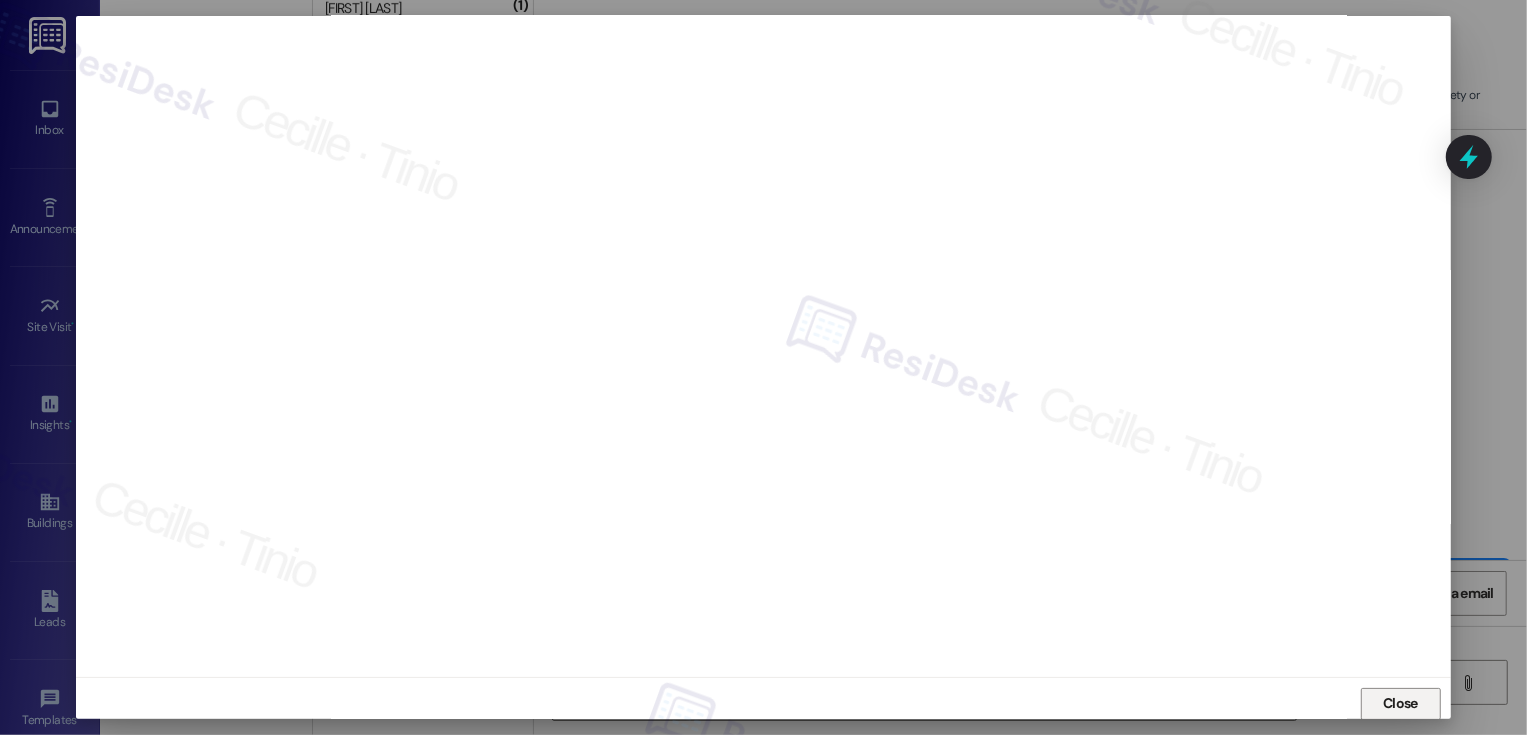 click on "Close" at bounding box center (1400, 703) 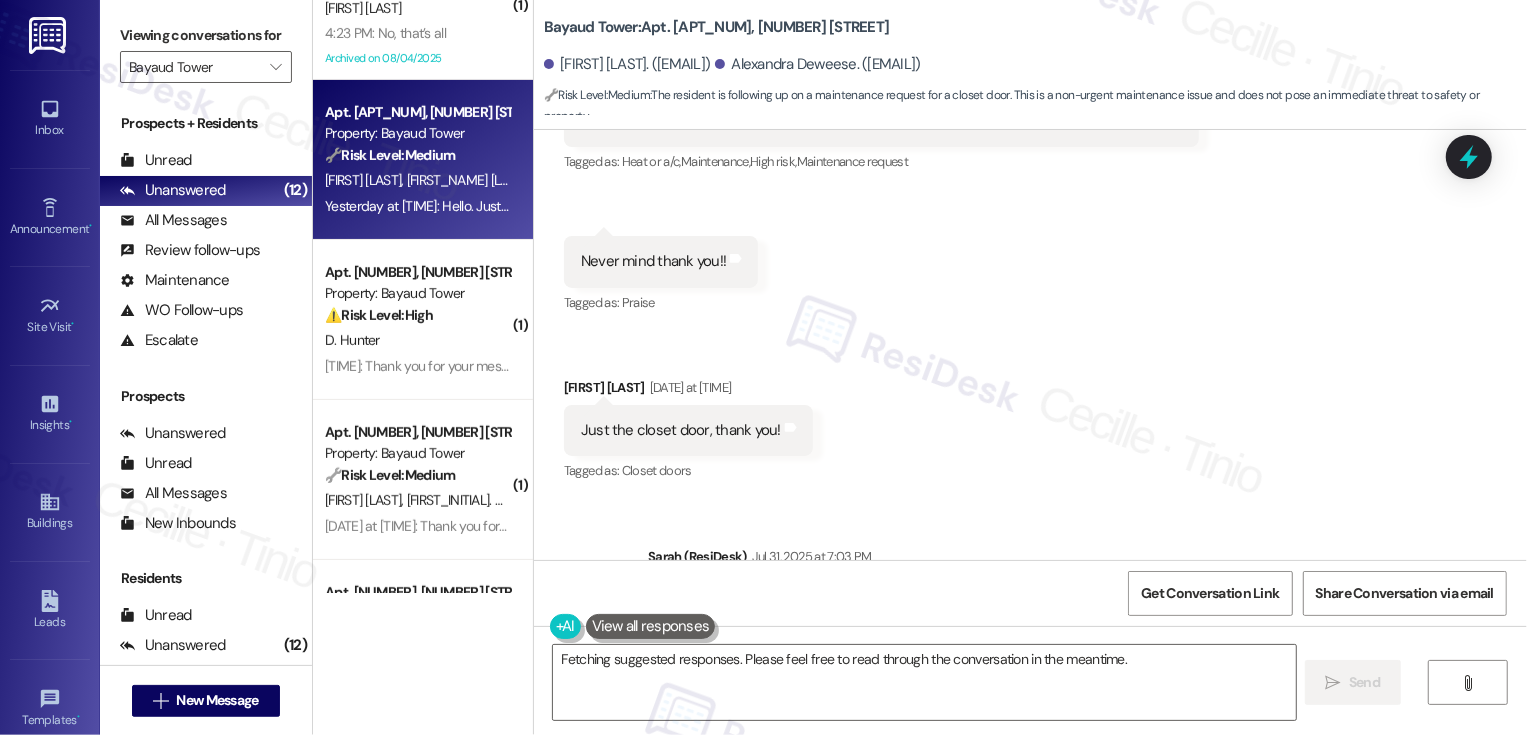 scroll, scrollTop: 2223, scrollLeft: 0, axis: vertical 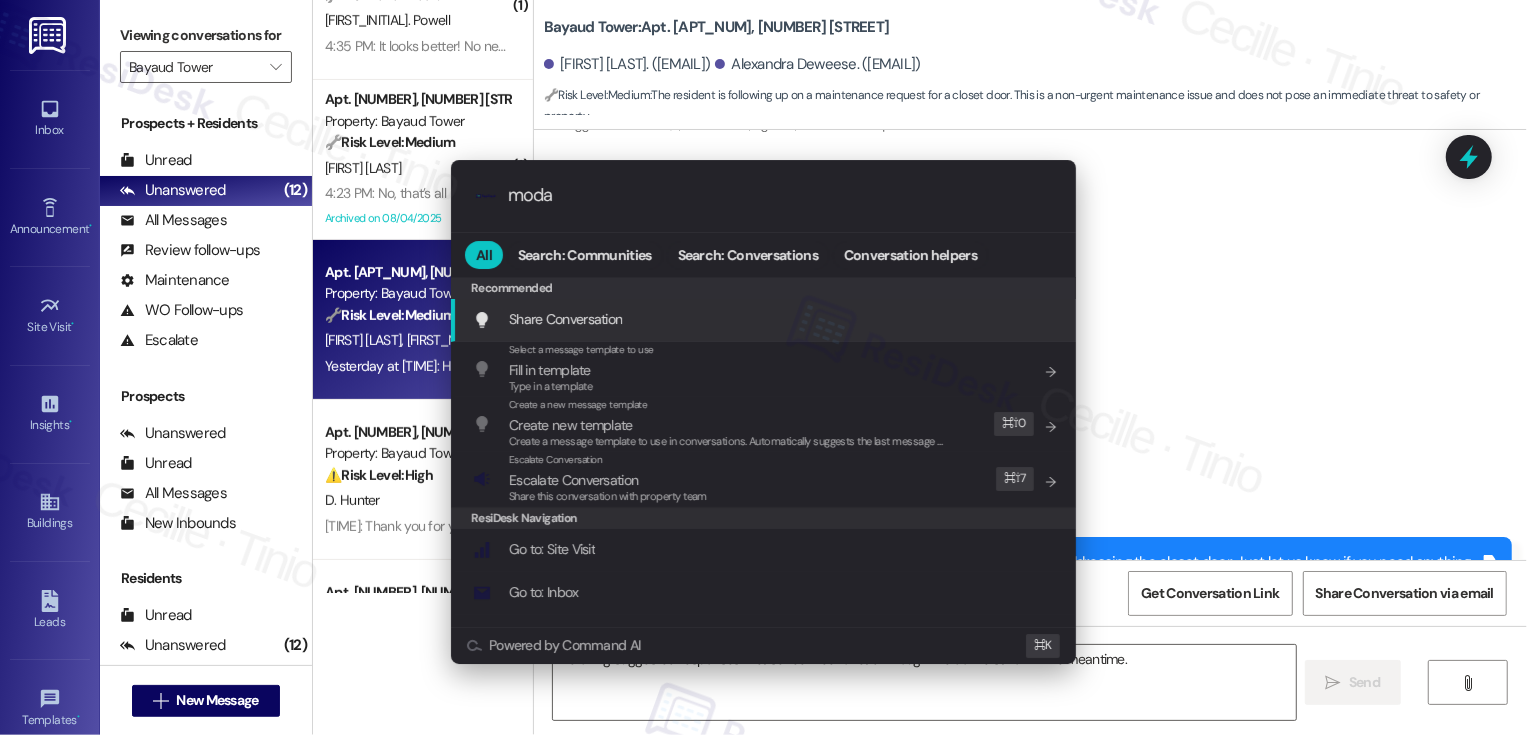 type on "modal" 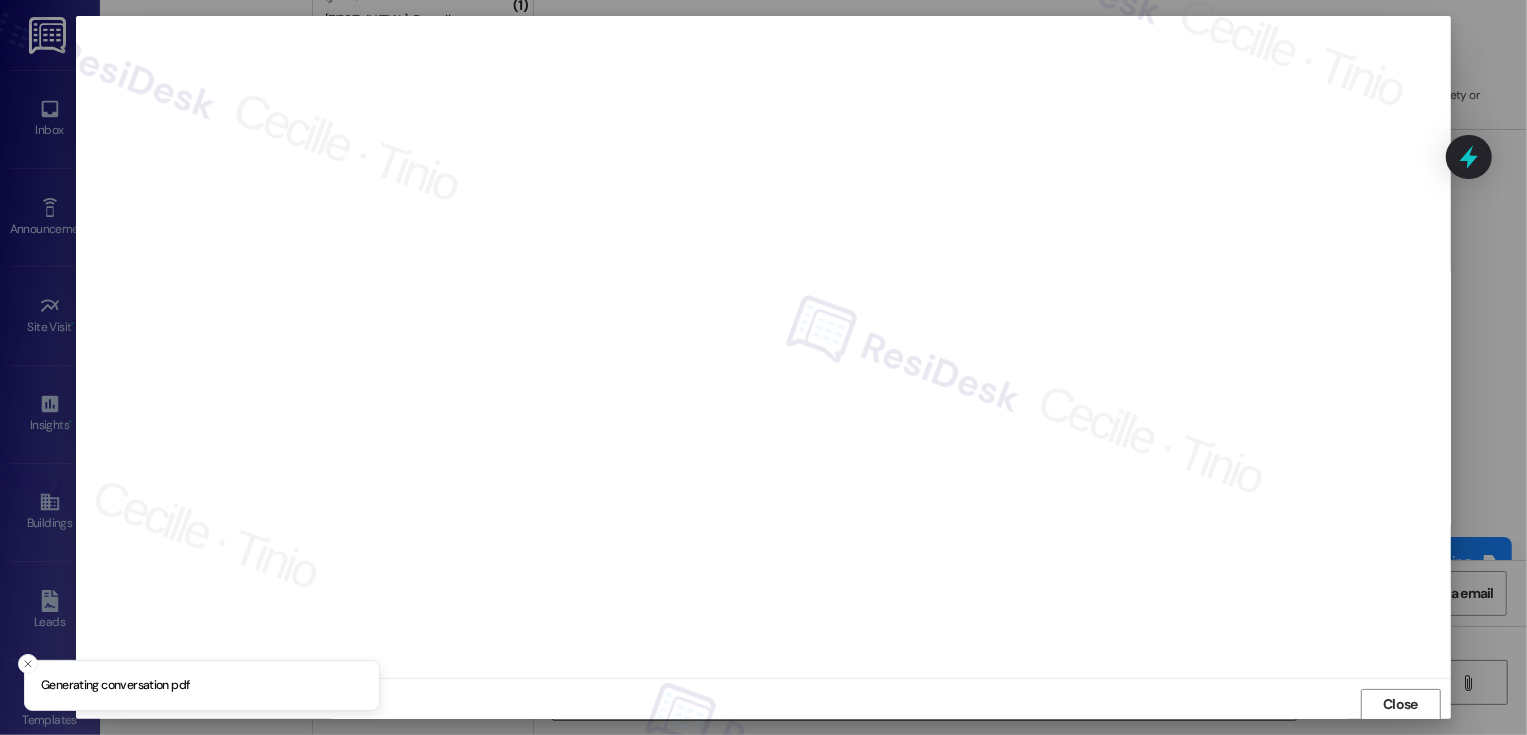 scroll, scrollTop: 1, scrollLeft: 0, axis: vertical 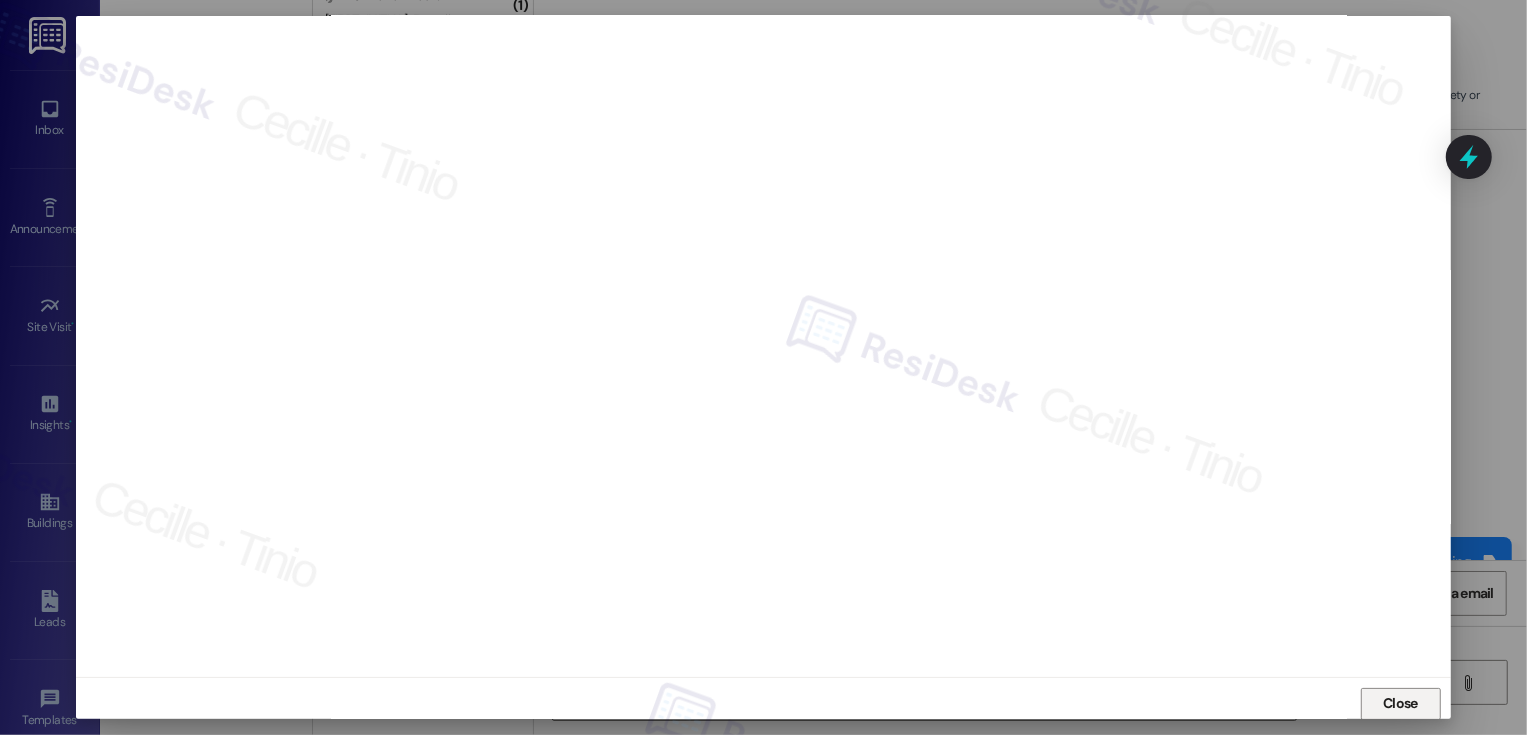 click on "Close" at bounding box center [1400, 703] 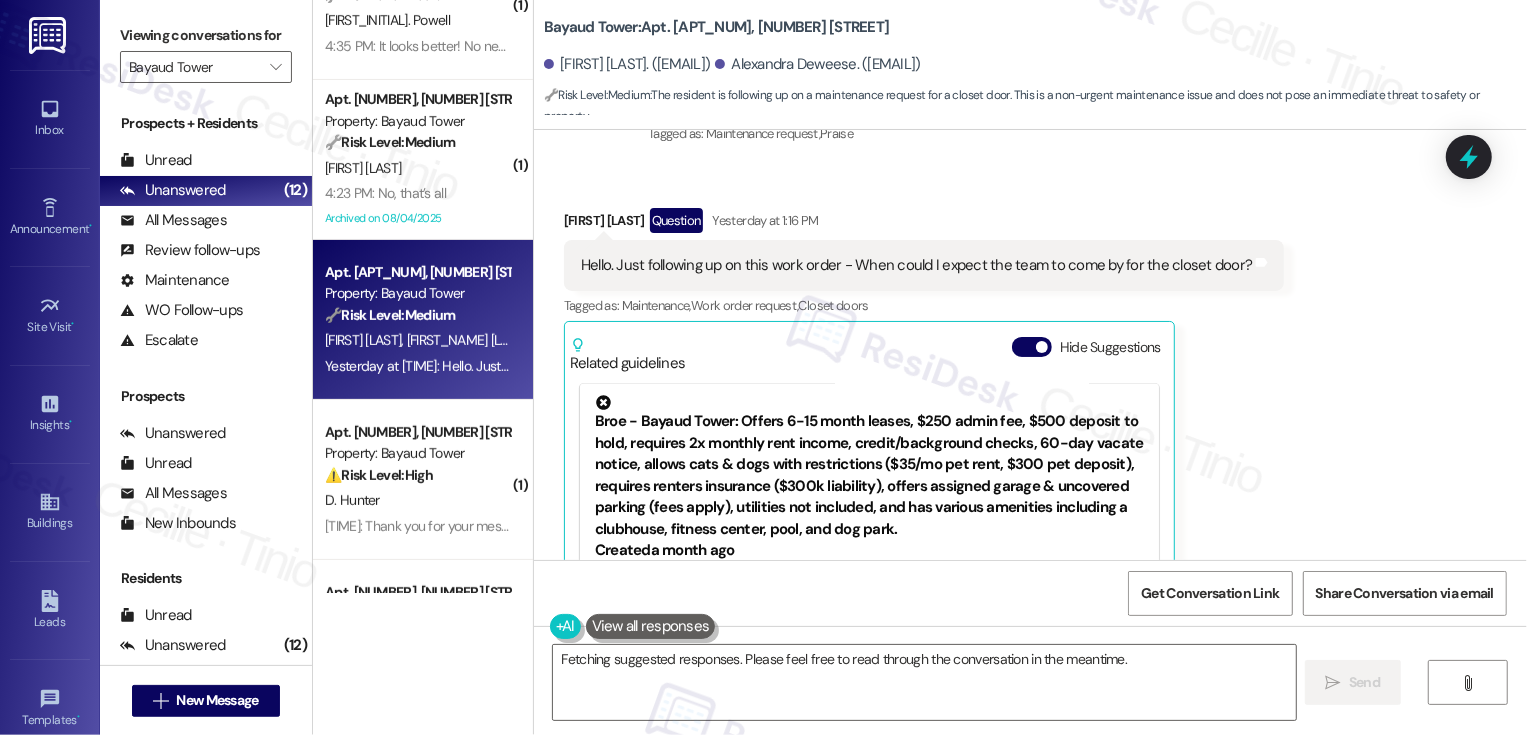 scroll, scrollTop: 2718, scrollLeft: 0, axis: vertical 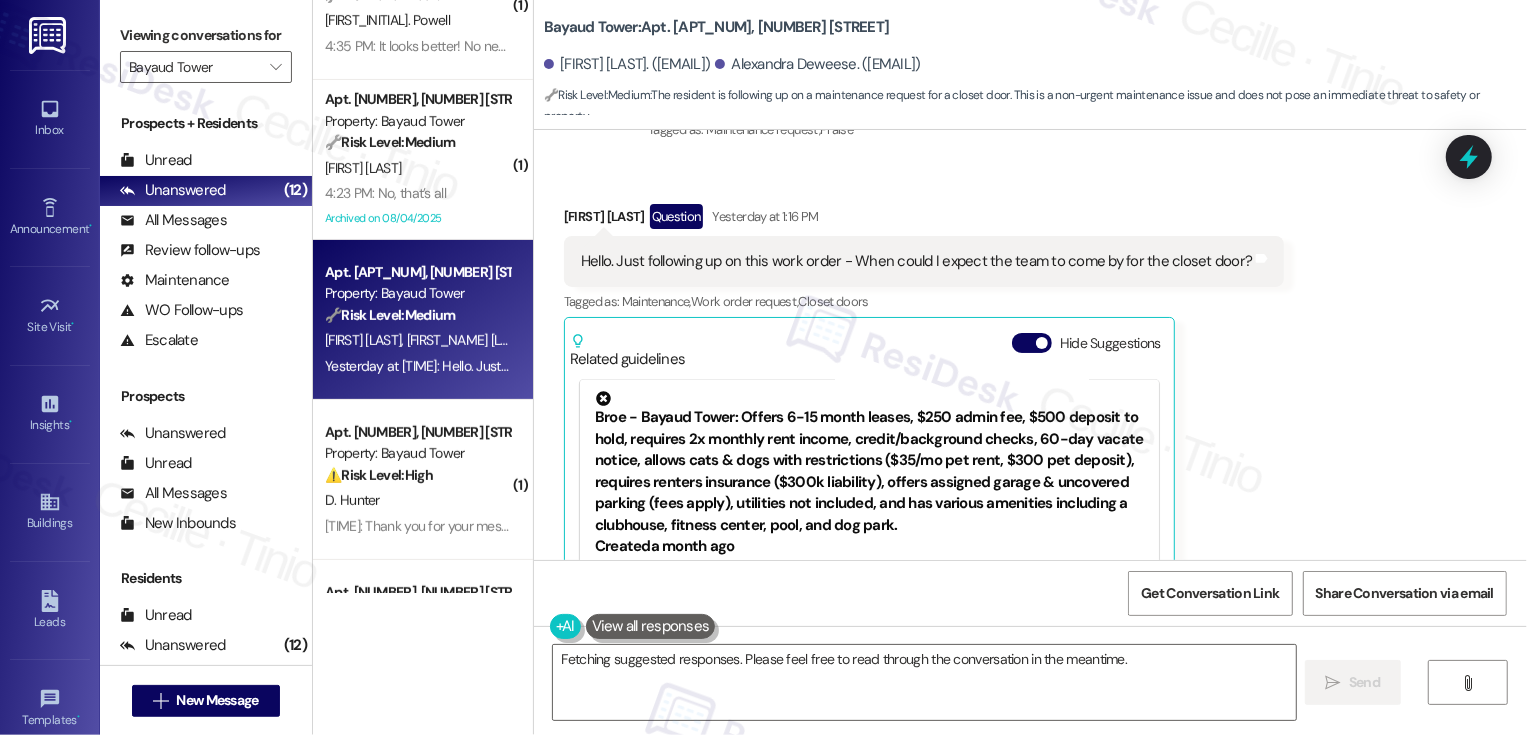 click on "Alexandra Deweese Question Yesterday at [TIME]" at bounding box center [924, 220] 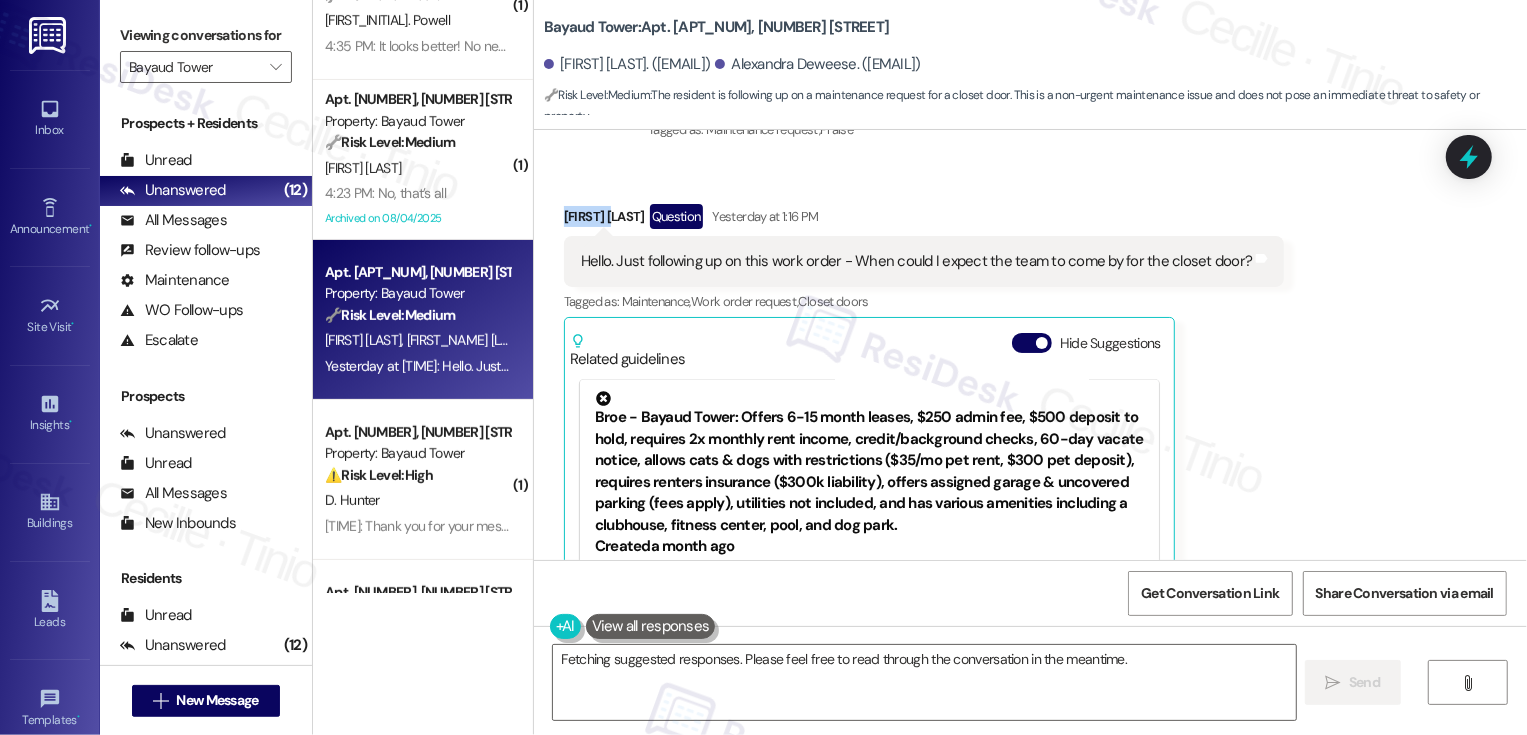 copy on "Alexandra" 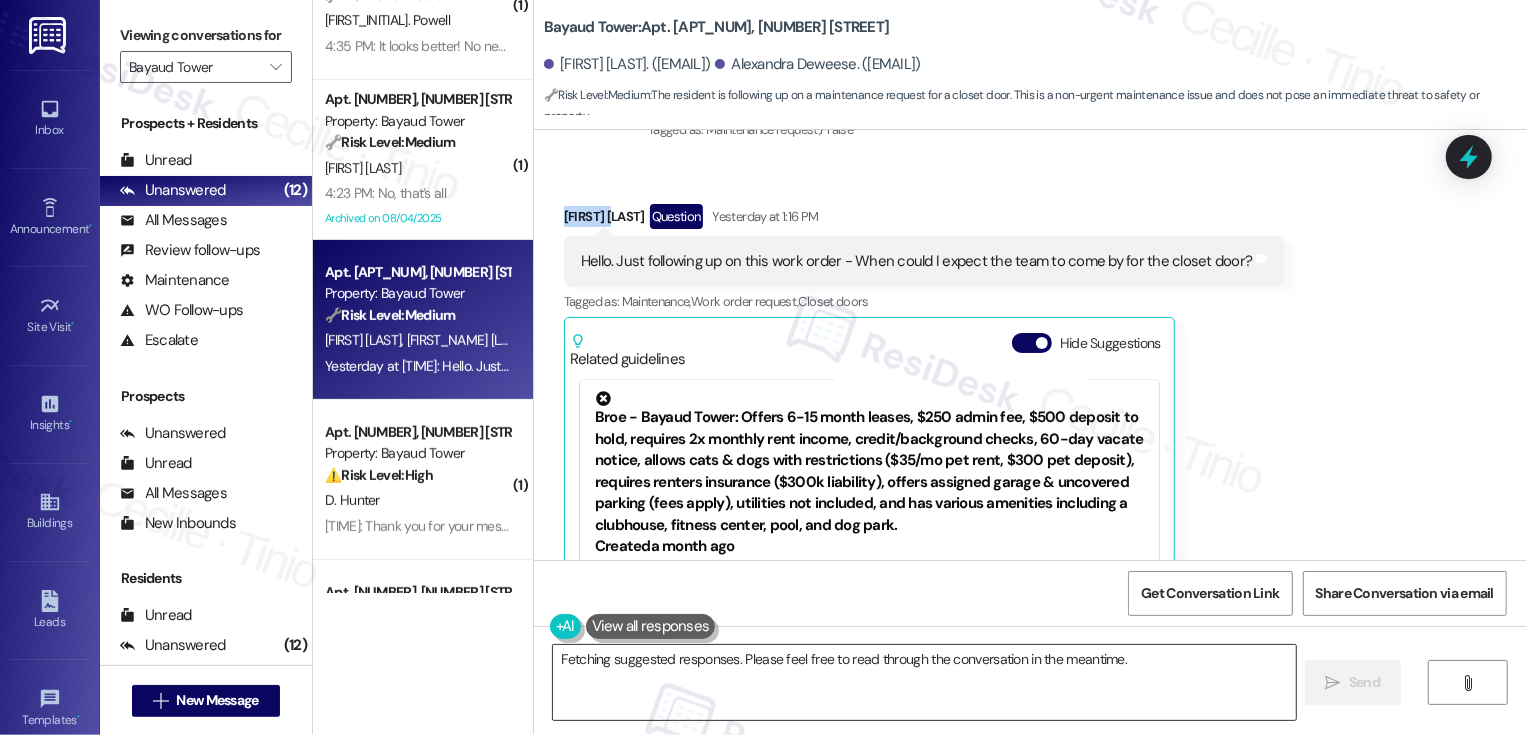 click on "Hi {{first_name}}! I'm happy to follow up on the closet door work order. Let me check on the timeline for you and I'll get back to you ASAP with an update!" at bounding box center (924, 682) 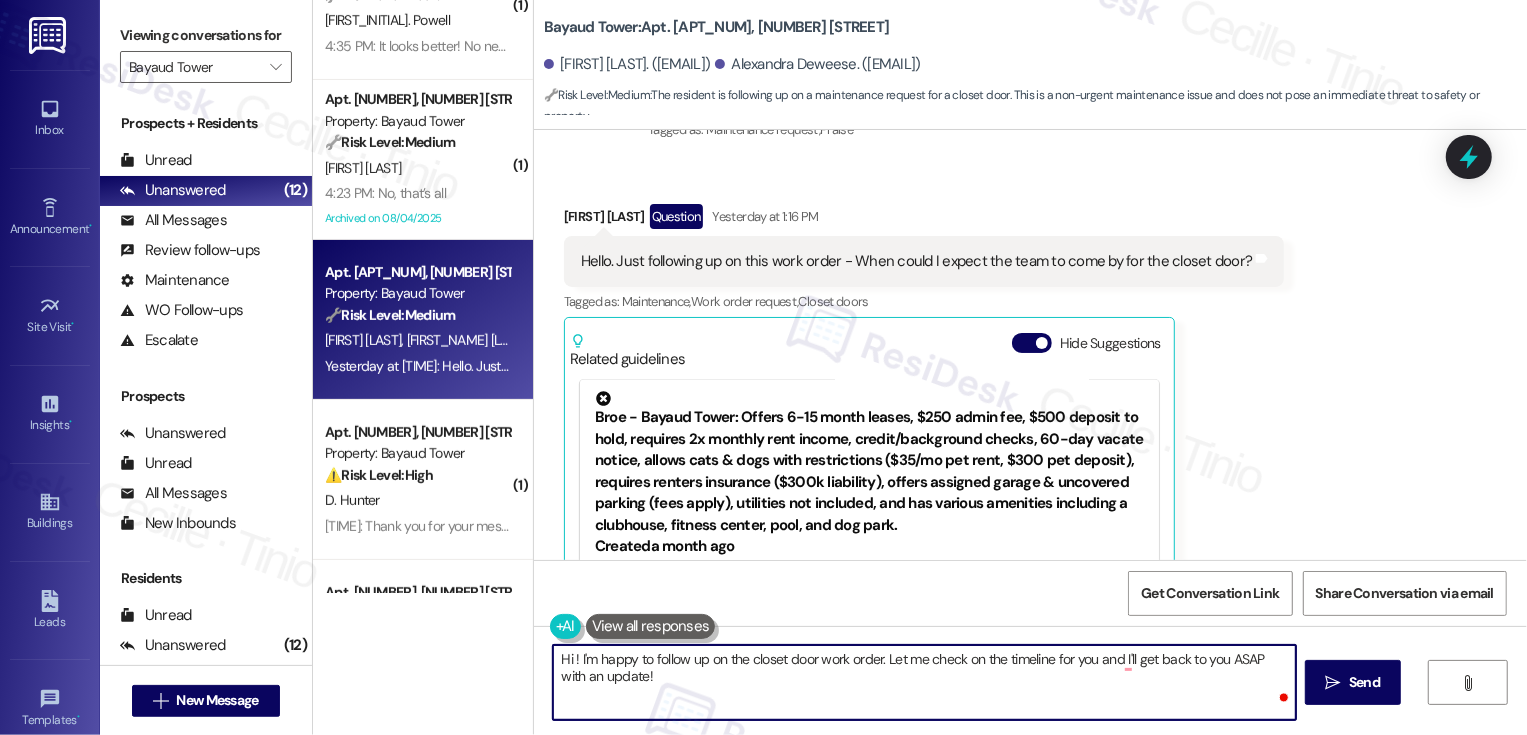paste on "Alexandra" 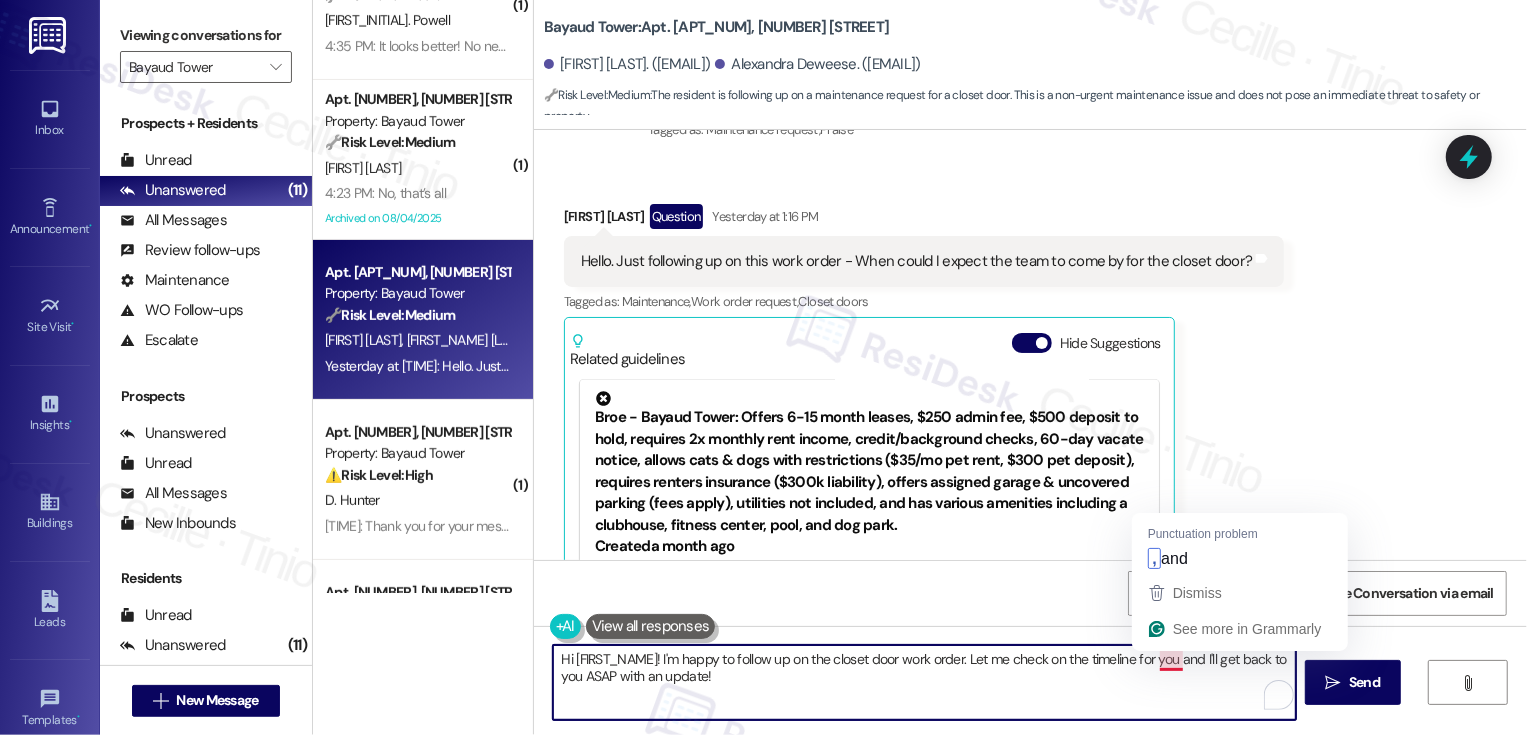 click on "Hi [FIRST_NAME]! I'm happy to follow up on the closet door work order. Let me check on the timeline for you and I'll get back to you ASAP with an update!" at bounding box center (924, 682) 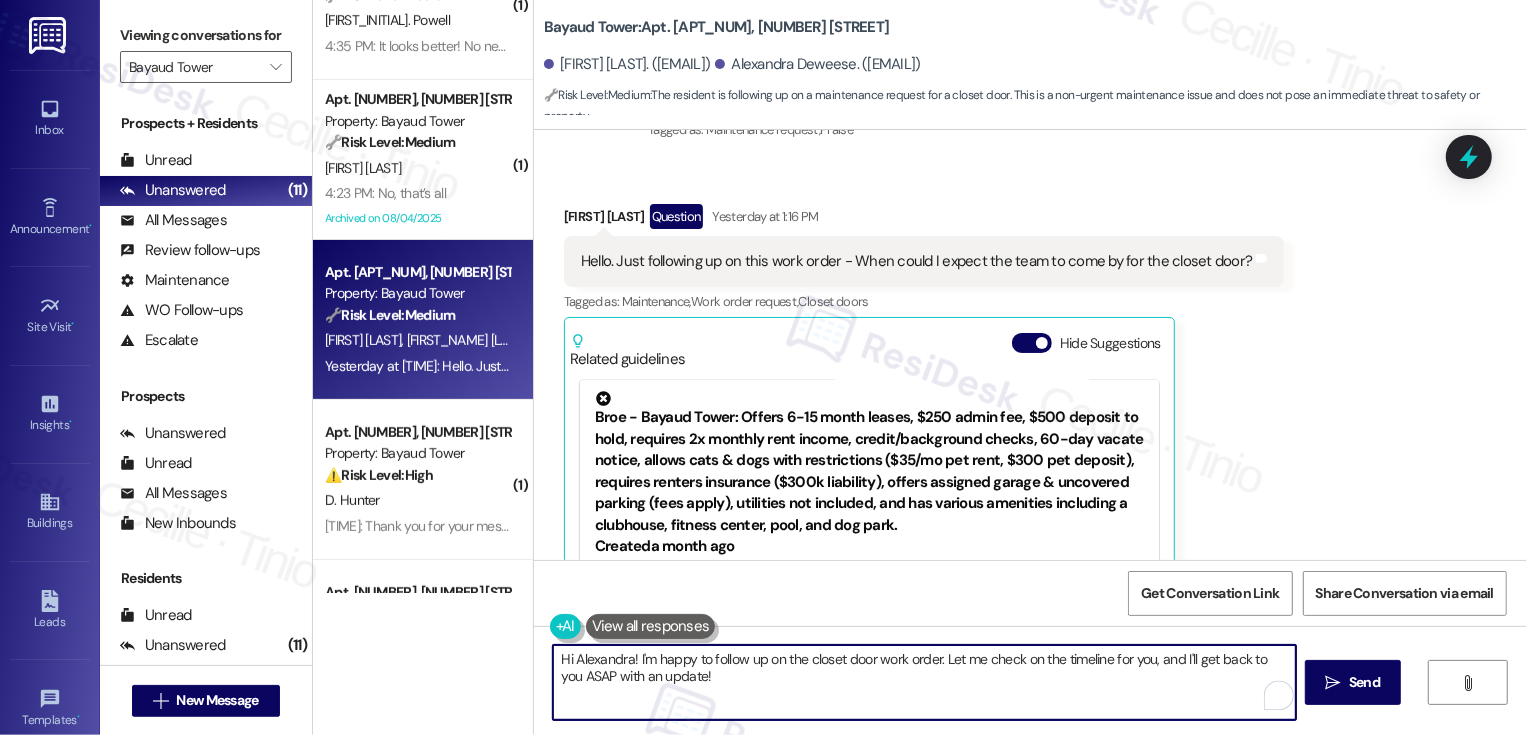 click on "Hi Alexandra! I'm happy to follow up on the closet door work order. Let me check on the timeline for you, and I'll get back to you ASAP with an update!" at bounding box center (924, 682) 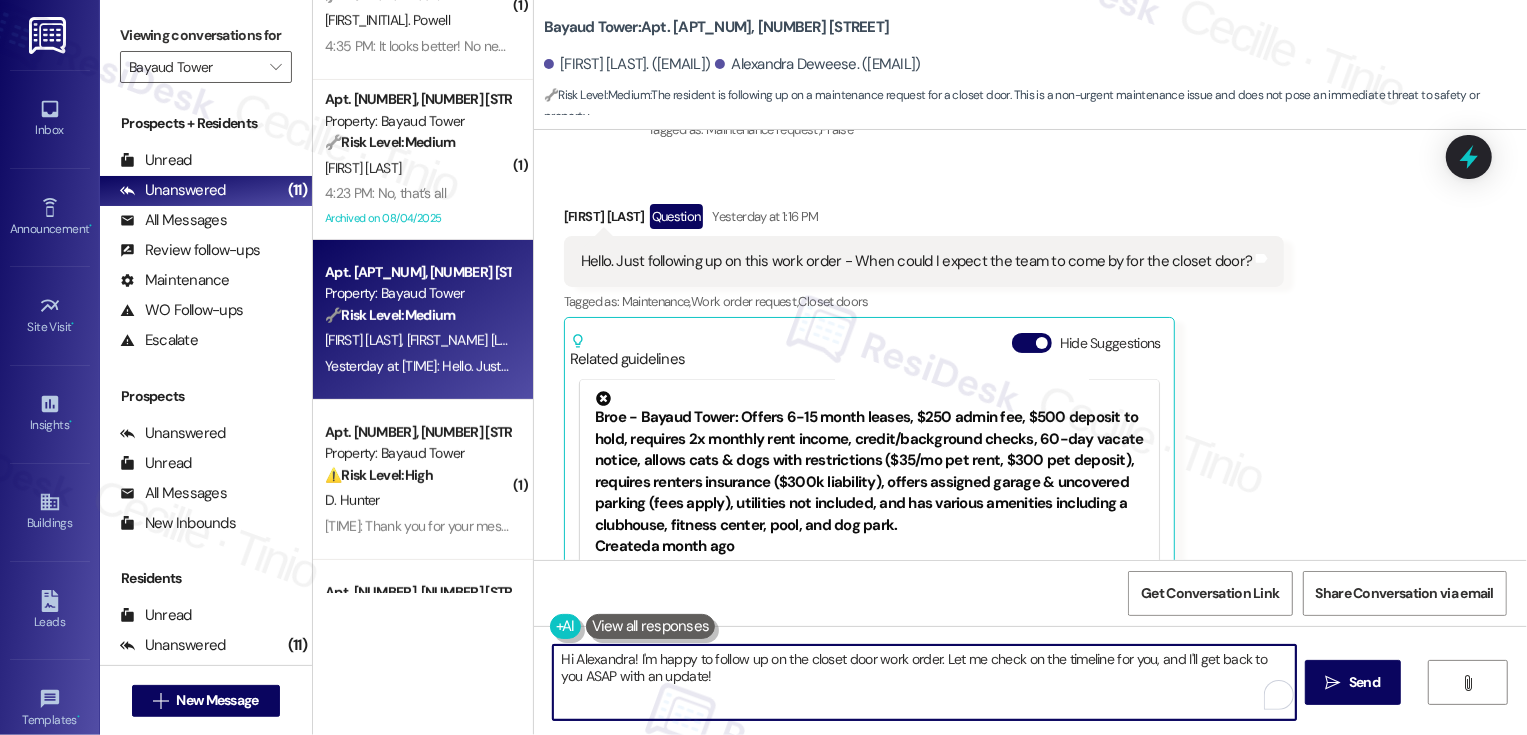click on "Hi Alexandra! I'm happy to follow up on the closet door work order. Let me check on the timeline for you, and I'll get back to you ASAP with an update!" at bounding box center (924, 682) 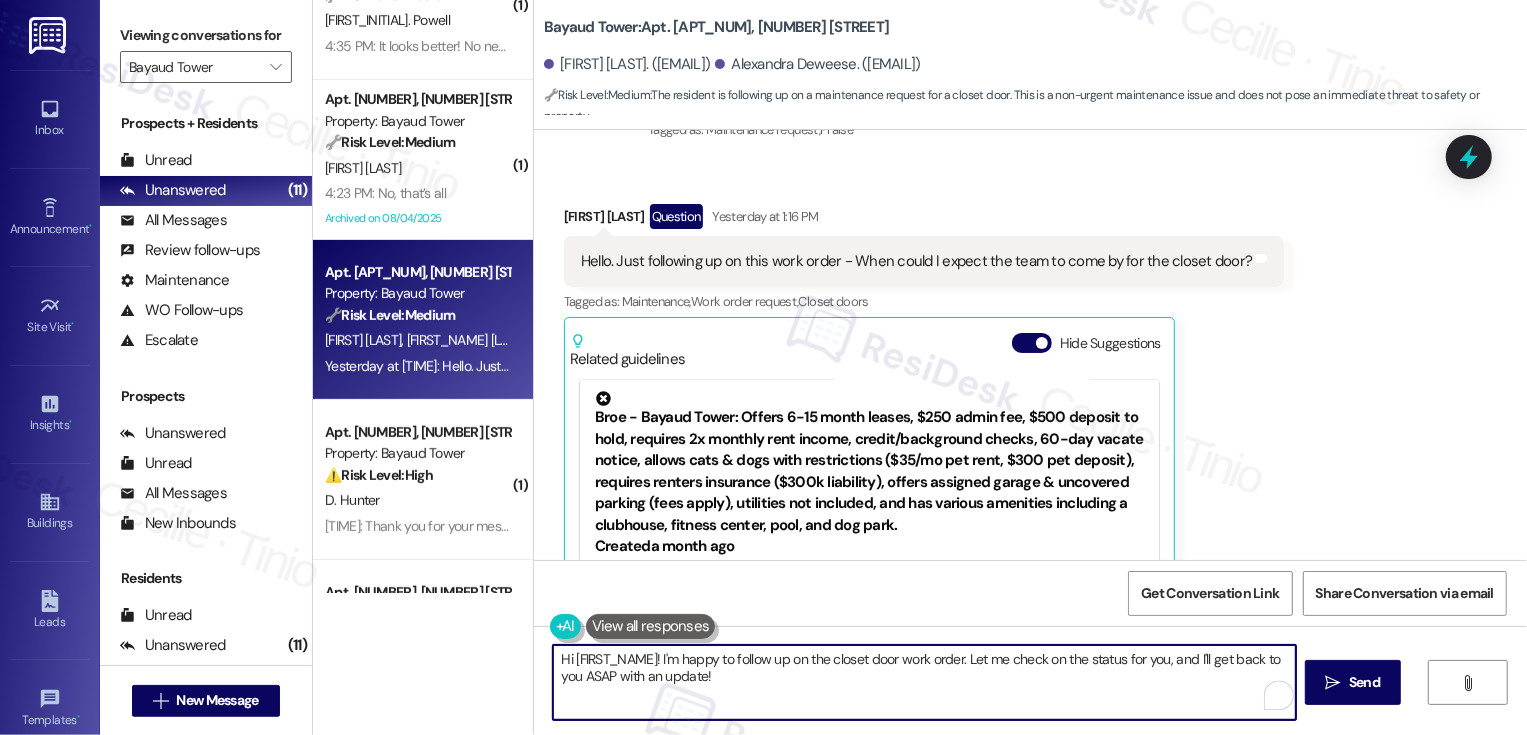 click on "Hi [FIRST_NAME]! I'm happy to follow up on the closet door work order. Let me check on the status for you, and I'll get back to you ASAP with an update!" at bounding box center [924, 682] 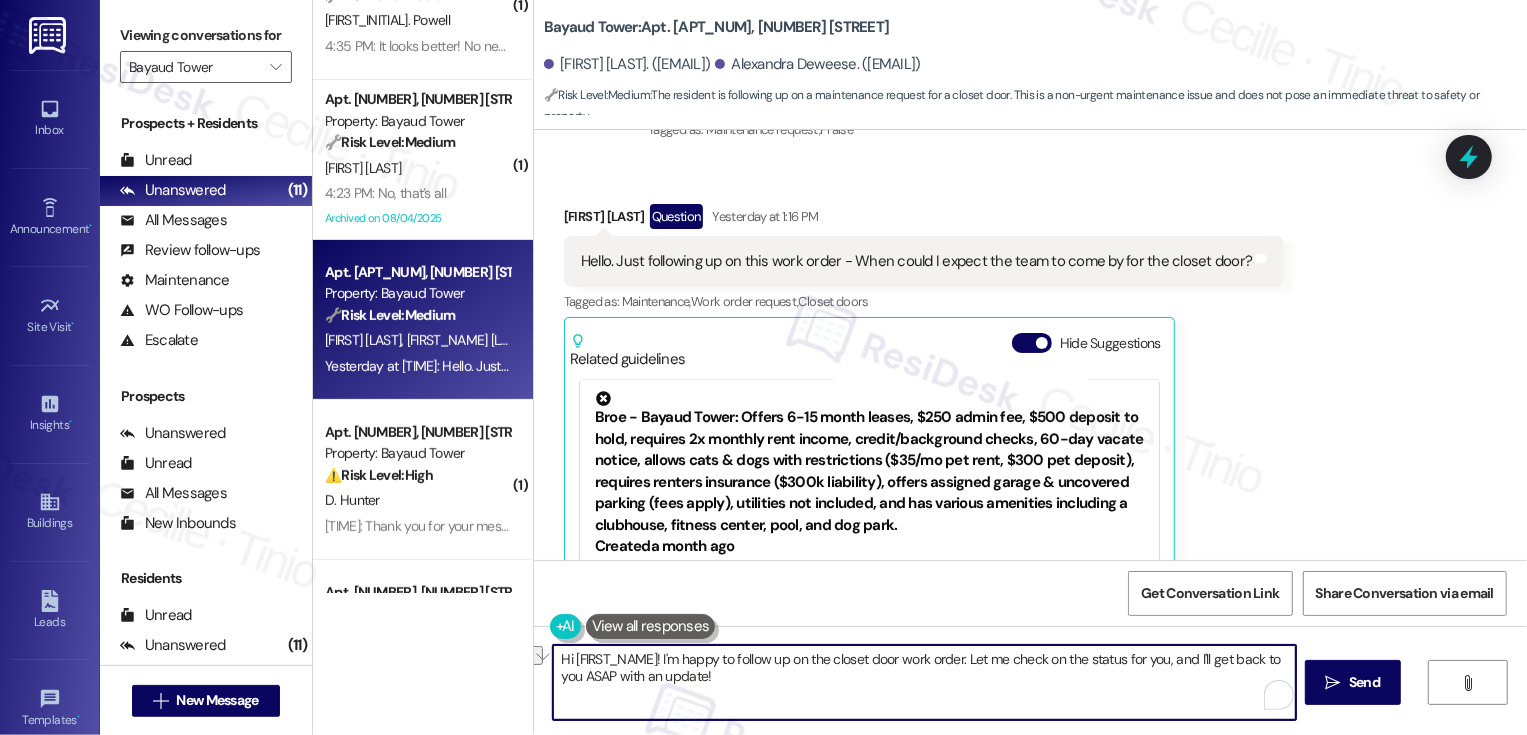 drag, startPoint x: 545, startPoint y: 678, endPoint x: 605, endPoint y: 680, distance: 60.033325 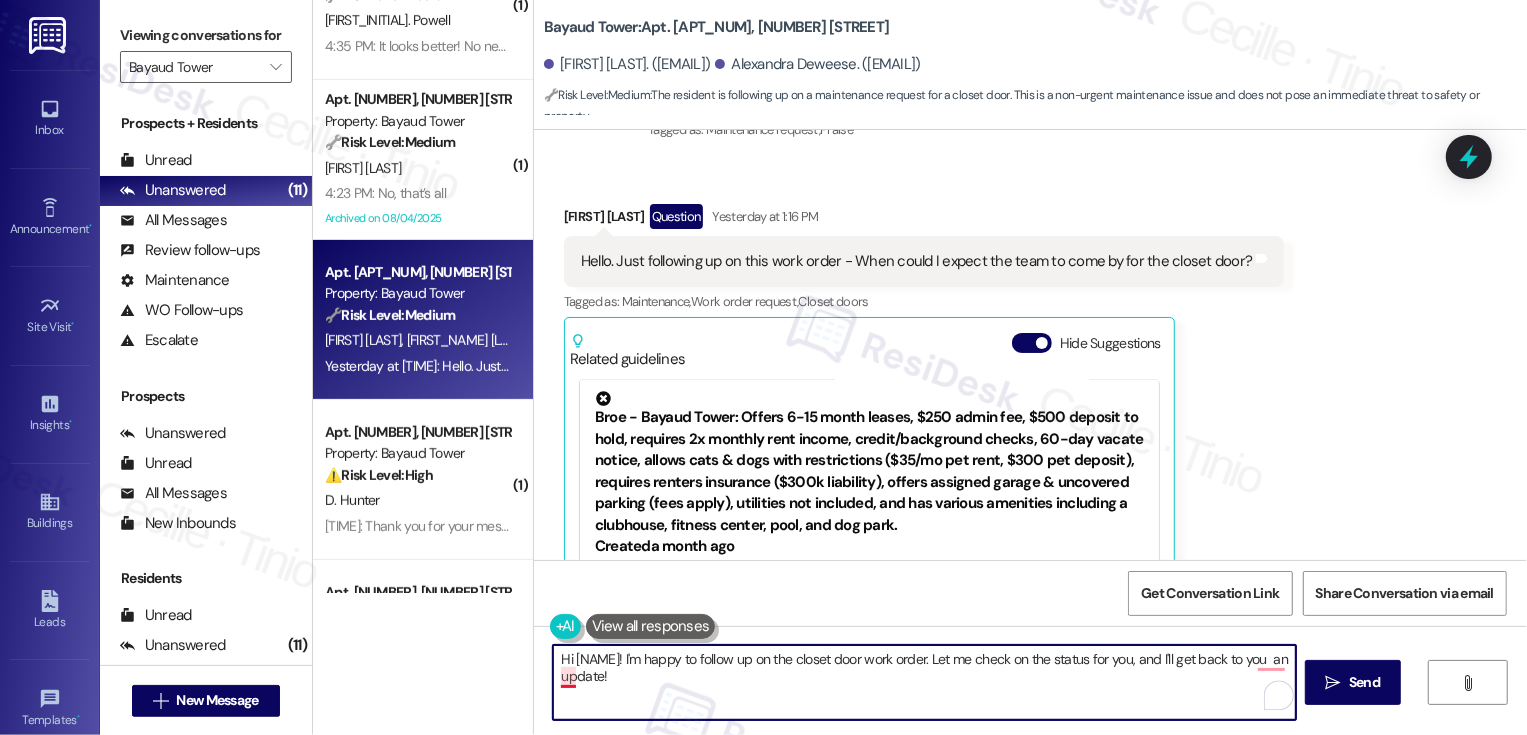drag, startPoint x: 623, startPoint y: 675, endPoint x: 562, endPoint y: 675, distance: 61 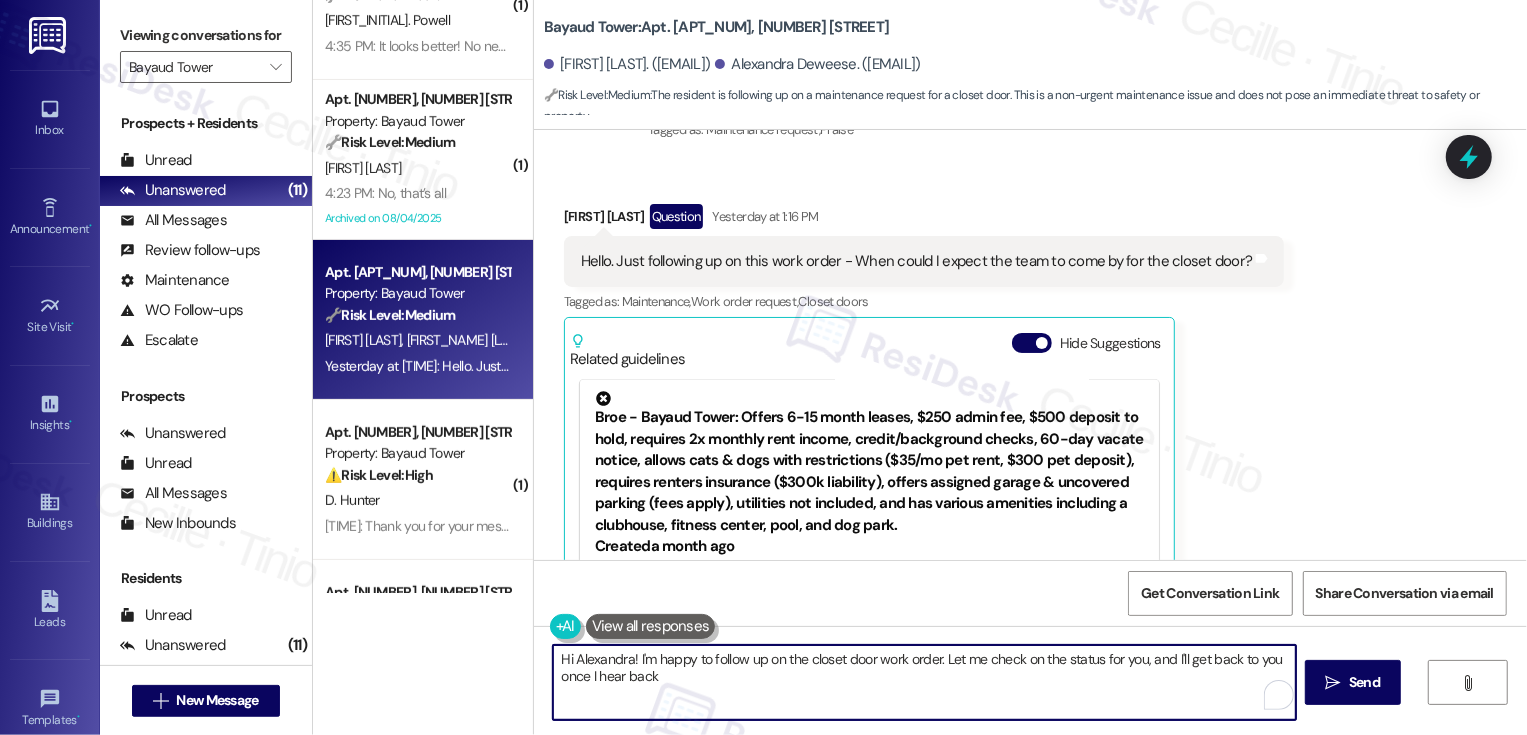 click on "Hi Alexandra! I'm happy to follow up on the closet door work order. Let me check on the status for you, and I'll get back to you once I hear back" at bounding box center [924, 682] 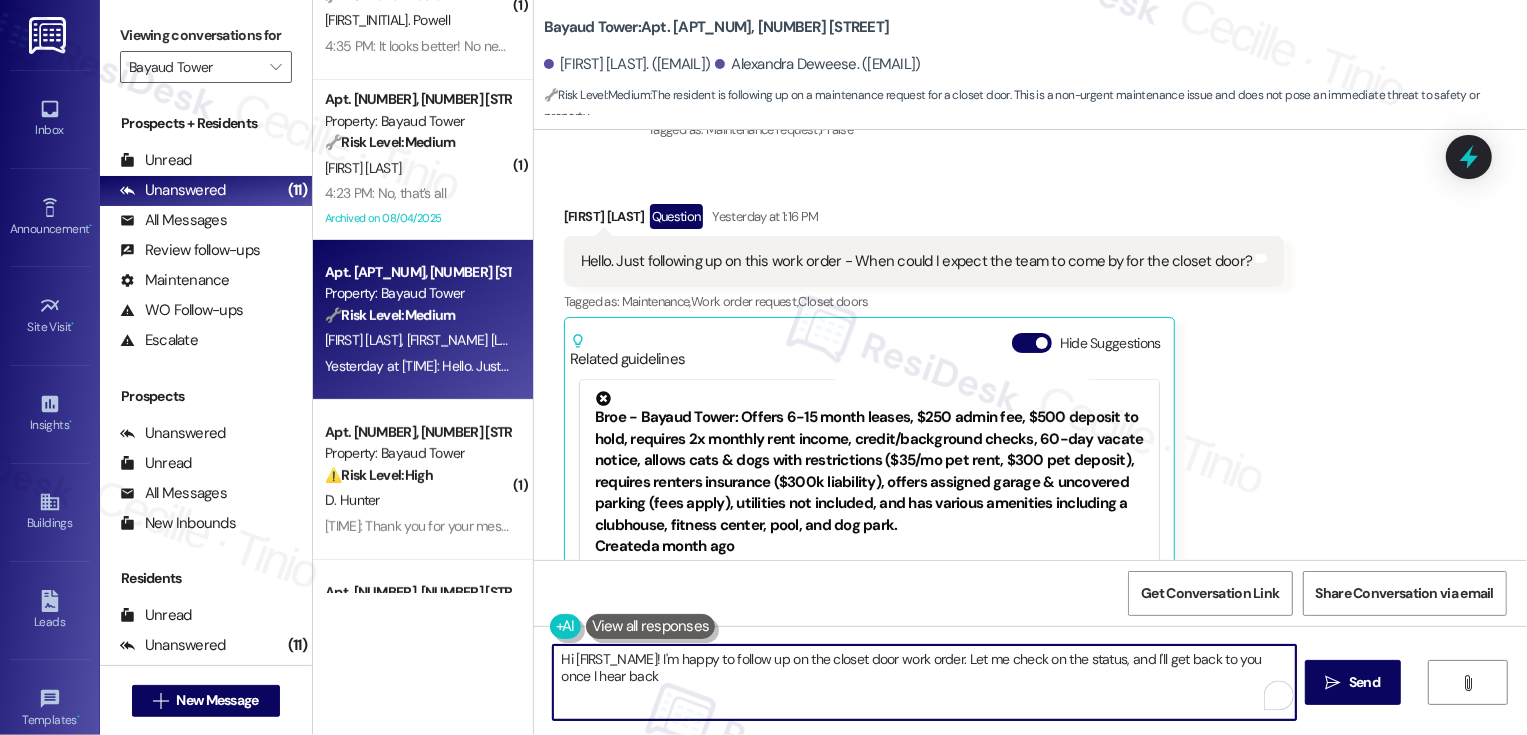 click on "Hi Alexandra! I'm happy to follow up on the closet door work order. Let me check on the status, and I'll get back to you once I hear back" at bounding box center (924, 682) 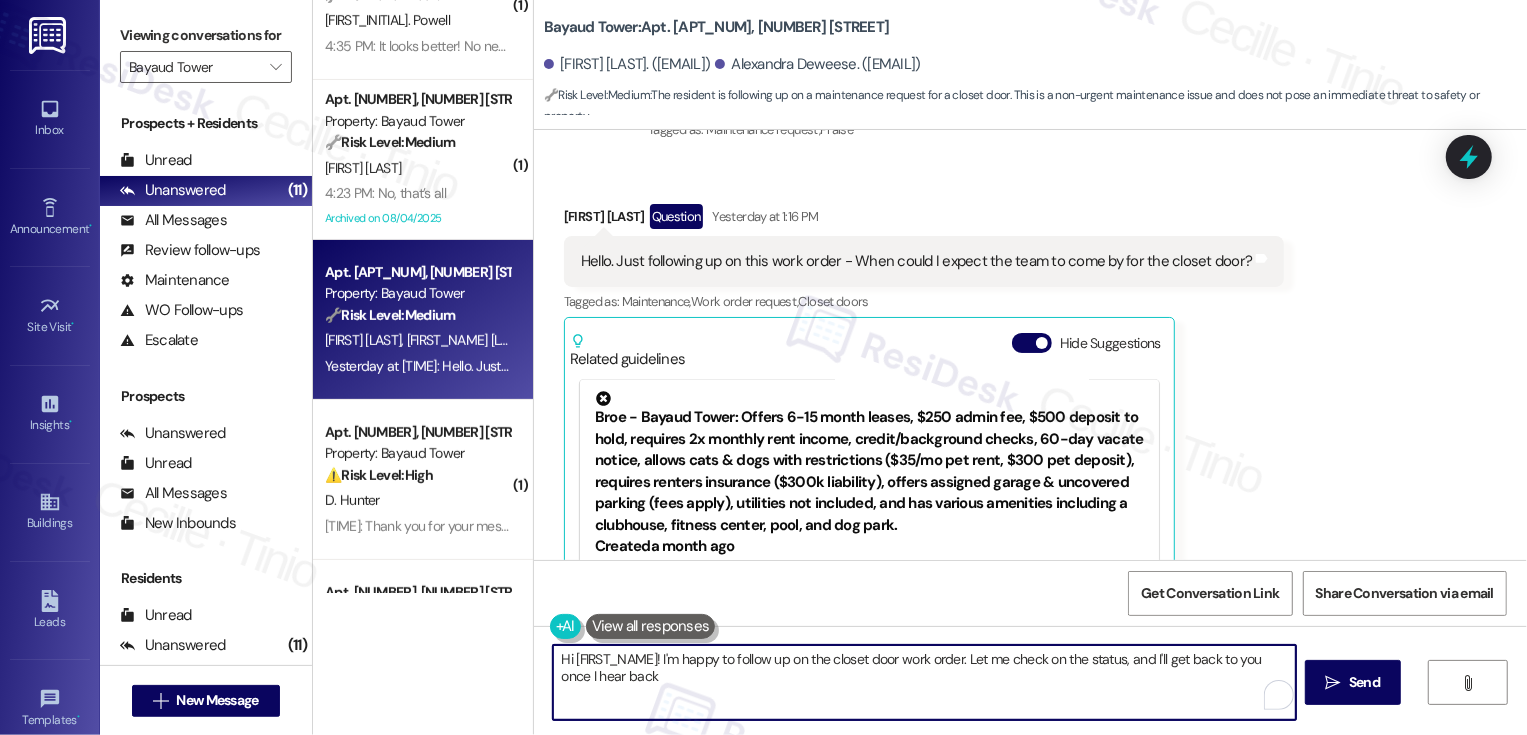 click on "Hi Alexandra! I'm happy to follow up on the closet door work order. Let me check on the status, and I'll get back to you once I hear back" at bounding box center (924, 682) 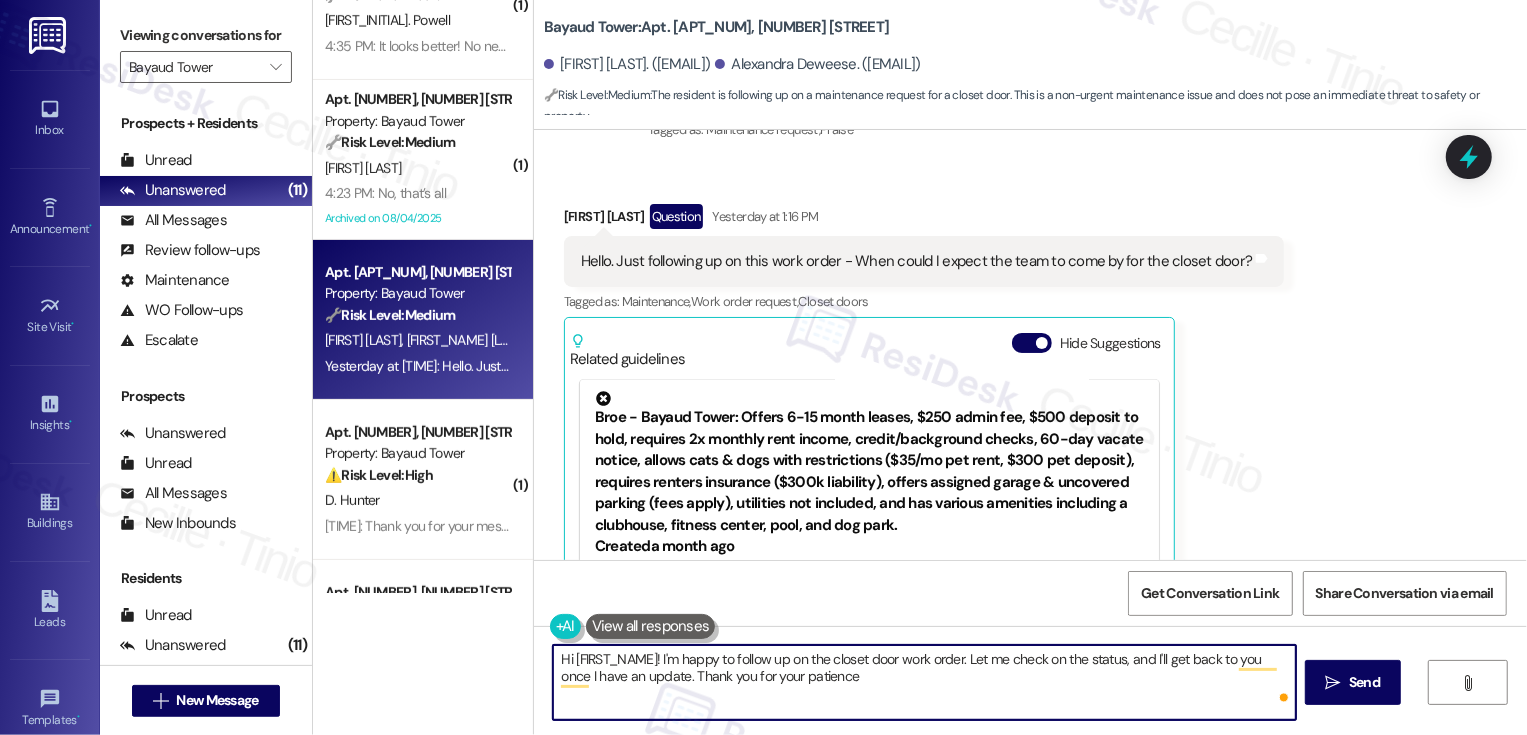 type on "Hi Alexandra! I'm happy to follow up on the closet door work order. Let me check on the status, and I'll get back to you once I have an update. Thank you for your patience!" 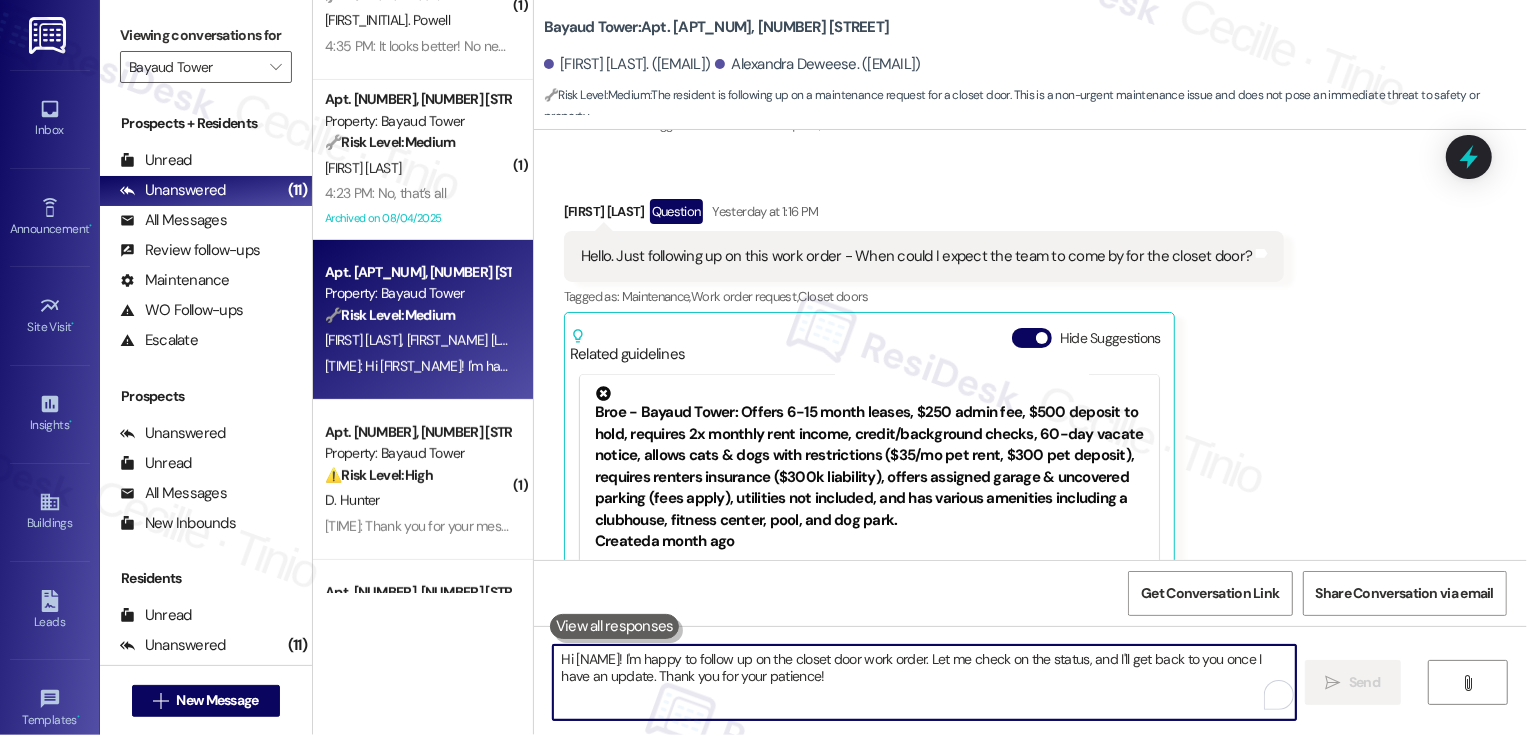 scroll, scrollTop: 2718, scrollLeft: 0, axis: vertical 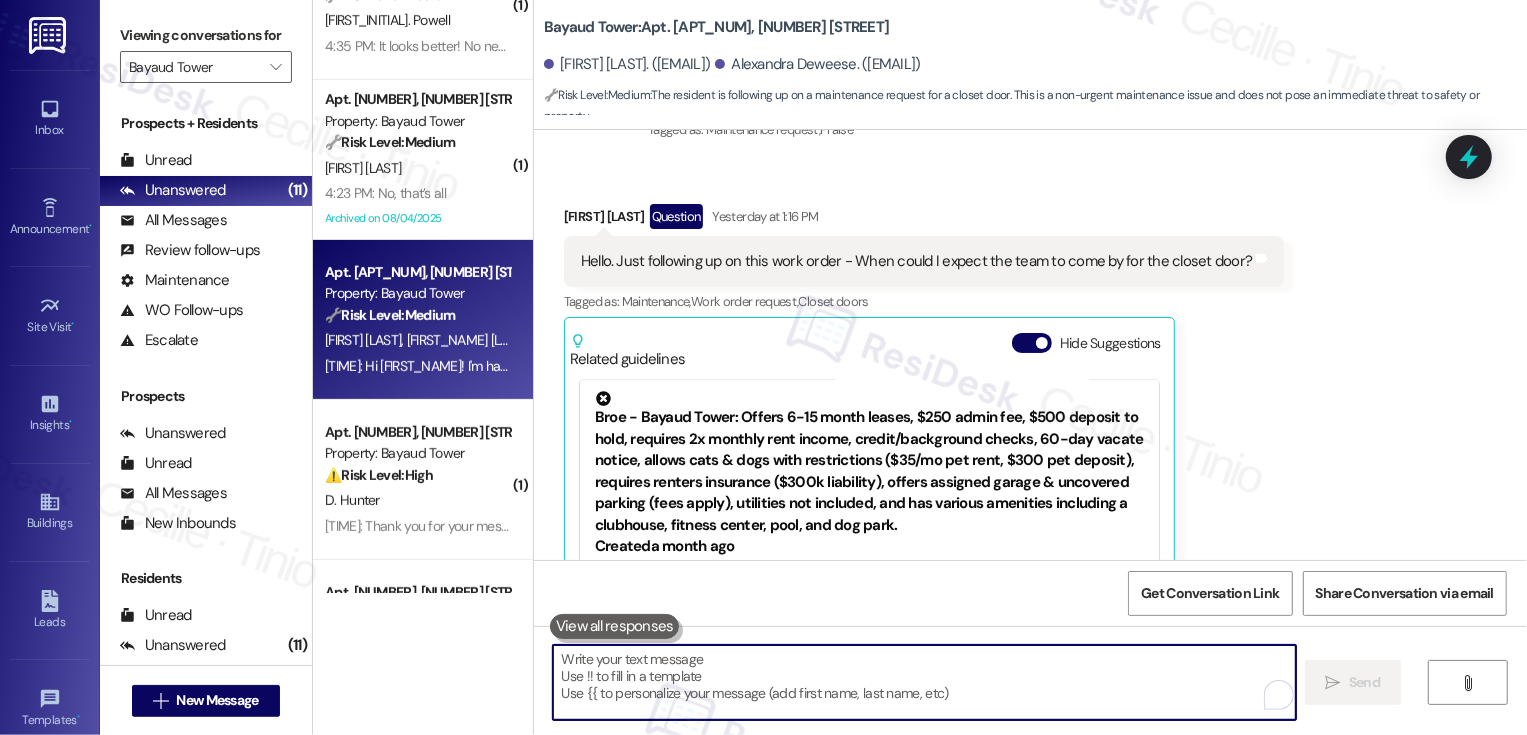 type 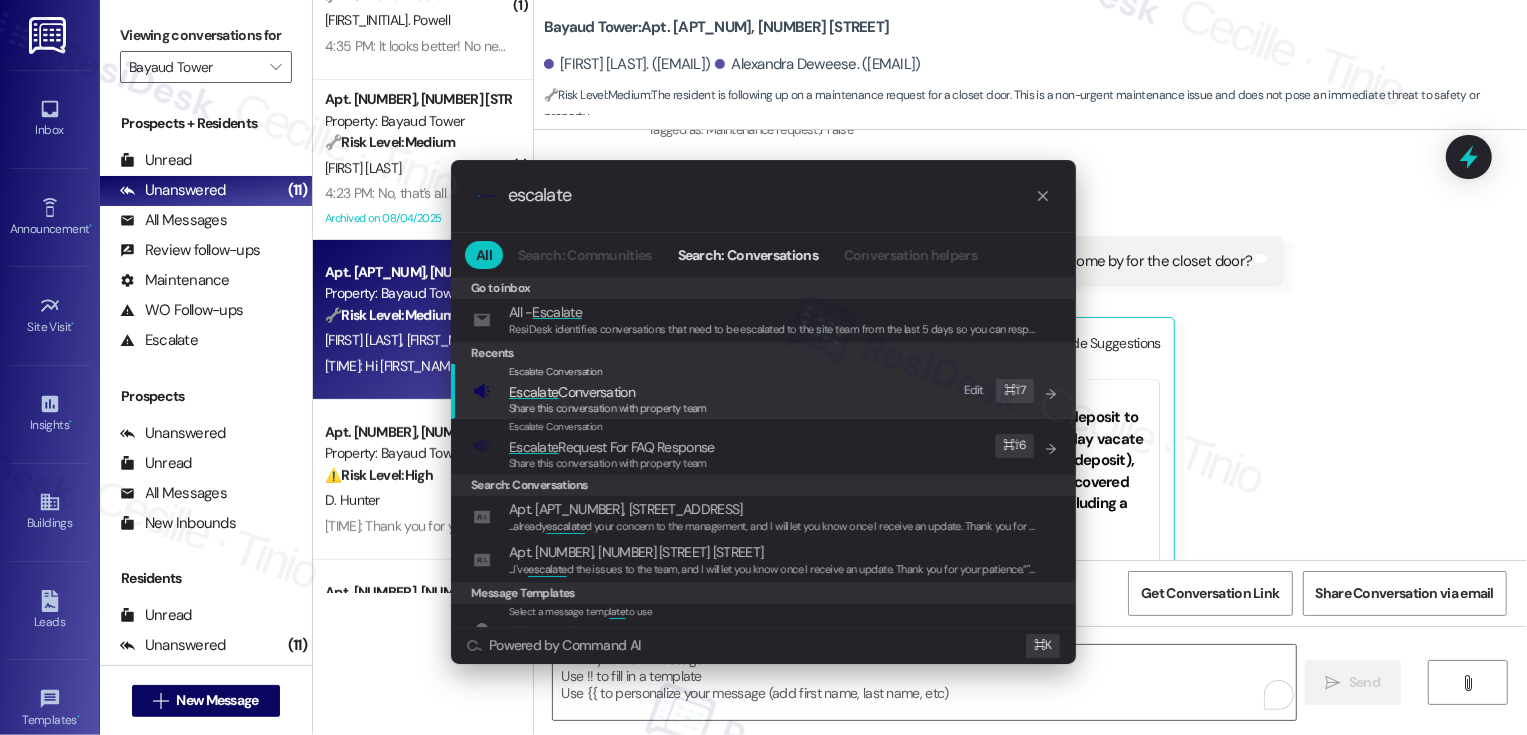 type on "escalate" 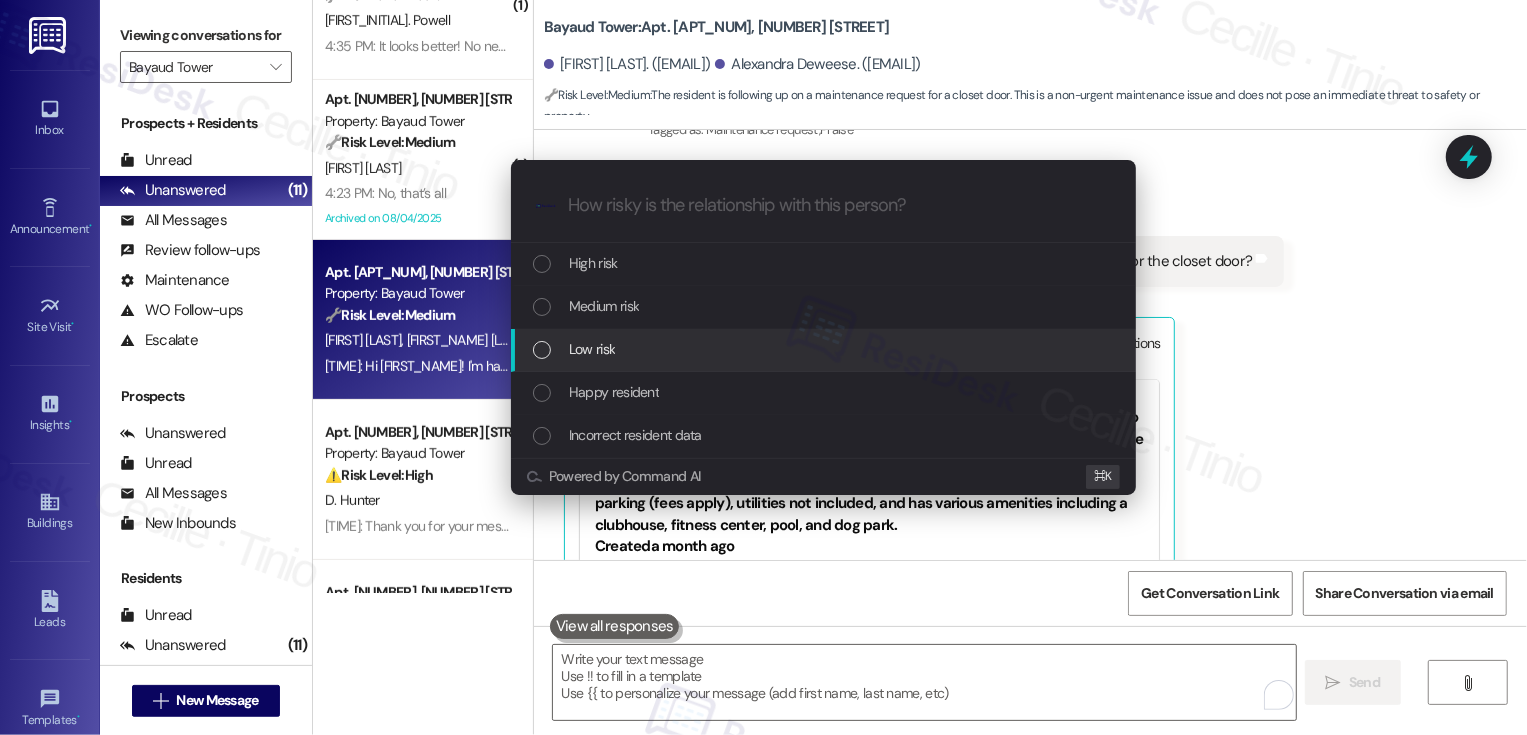 click on "Low risk" at bounding box center (825, 349) 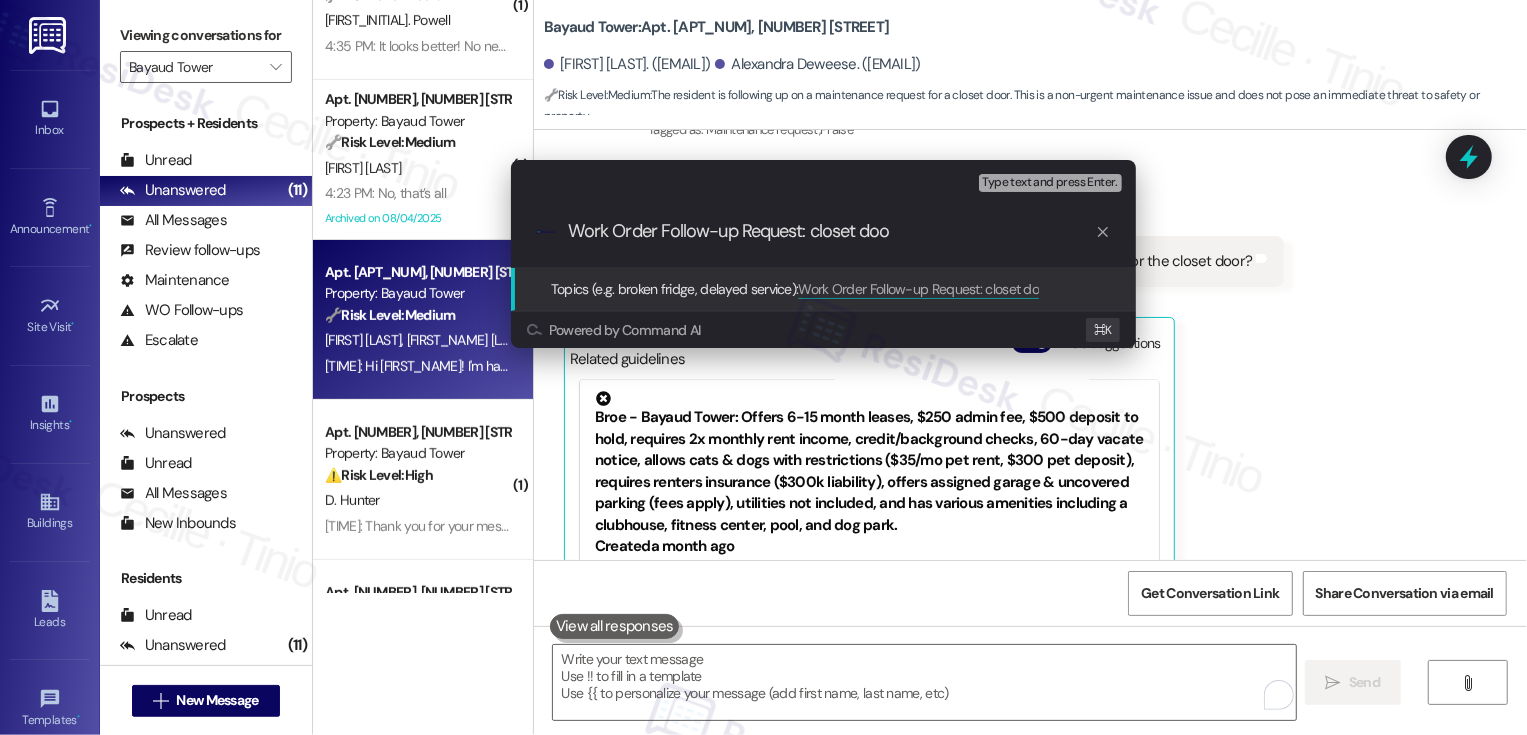type on "Work Order Follow-up  Request: closet door" 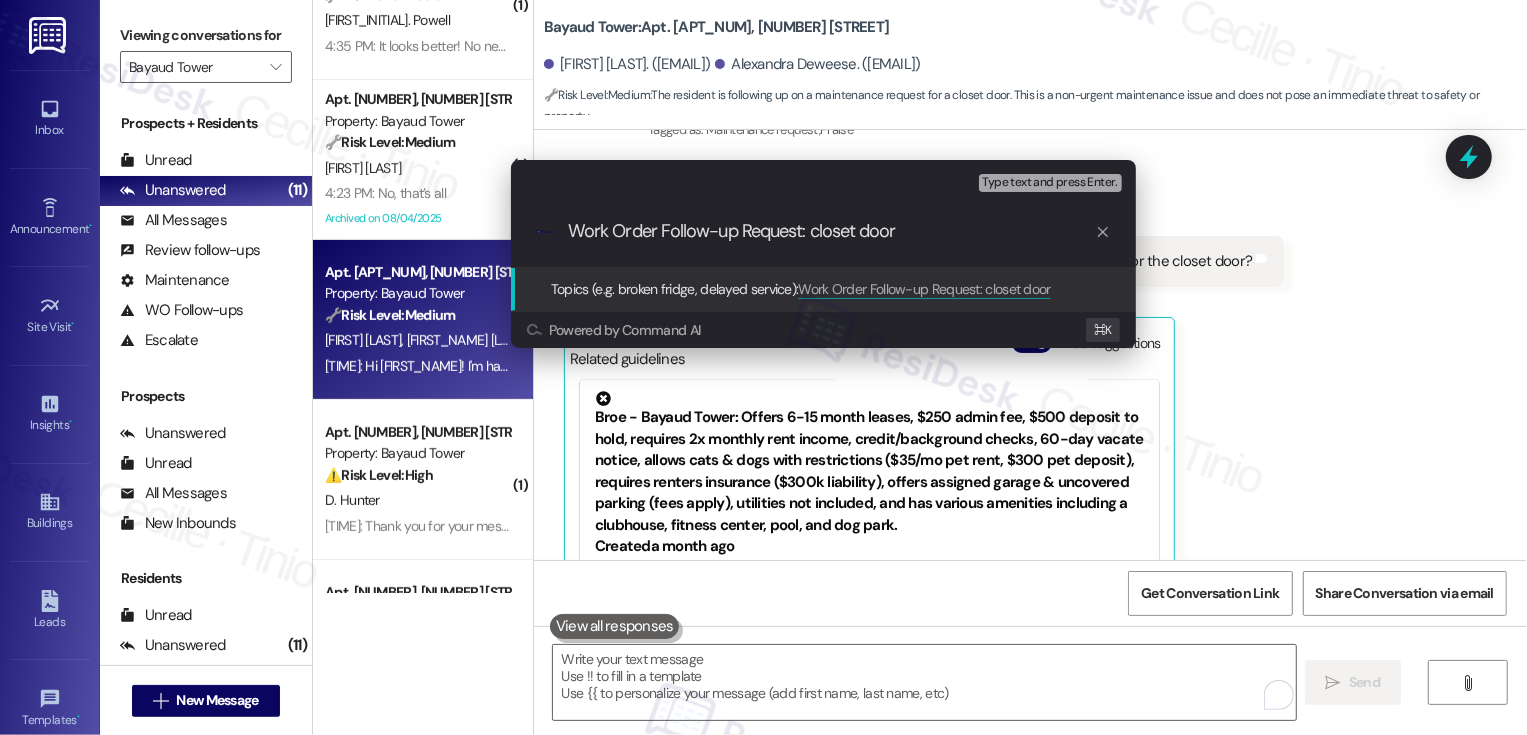 type 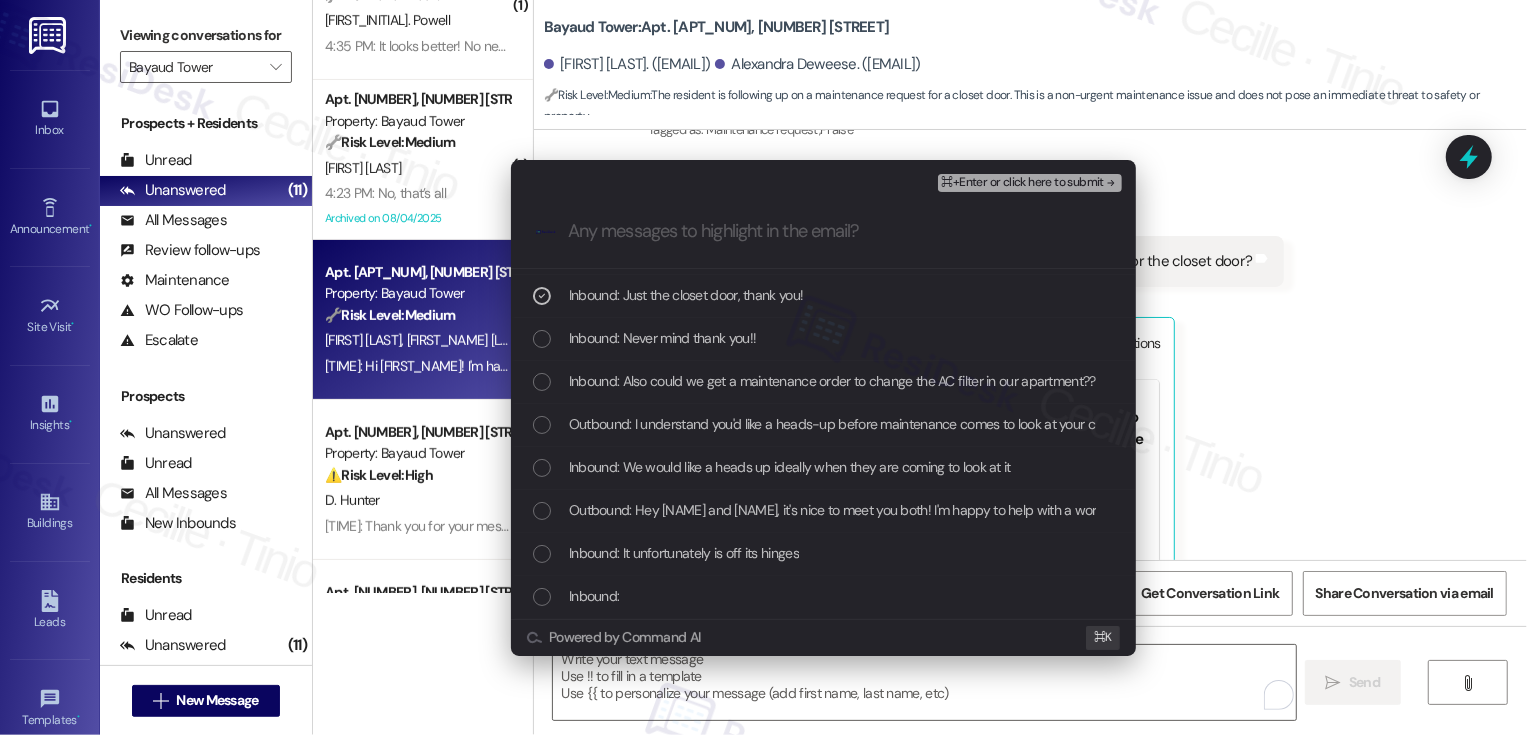 scroll, scrollTop: 165, scrollLeft: 0, axis: vertical 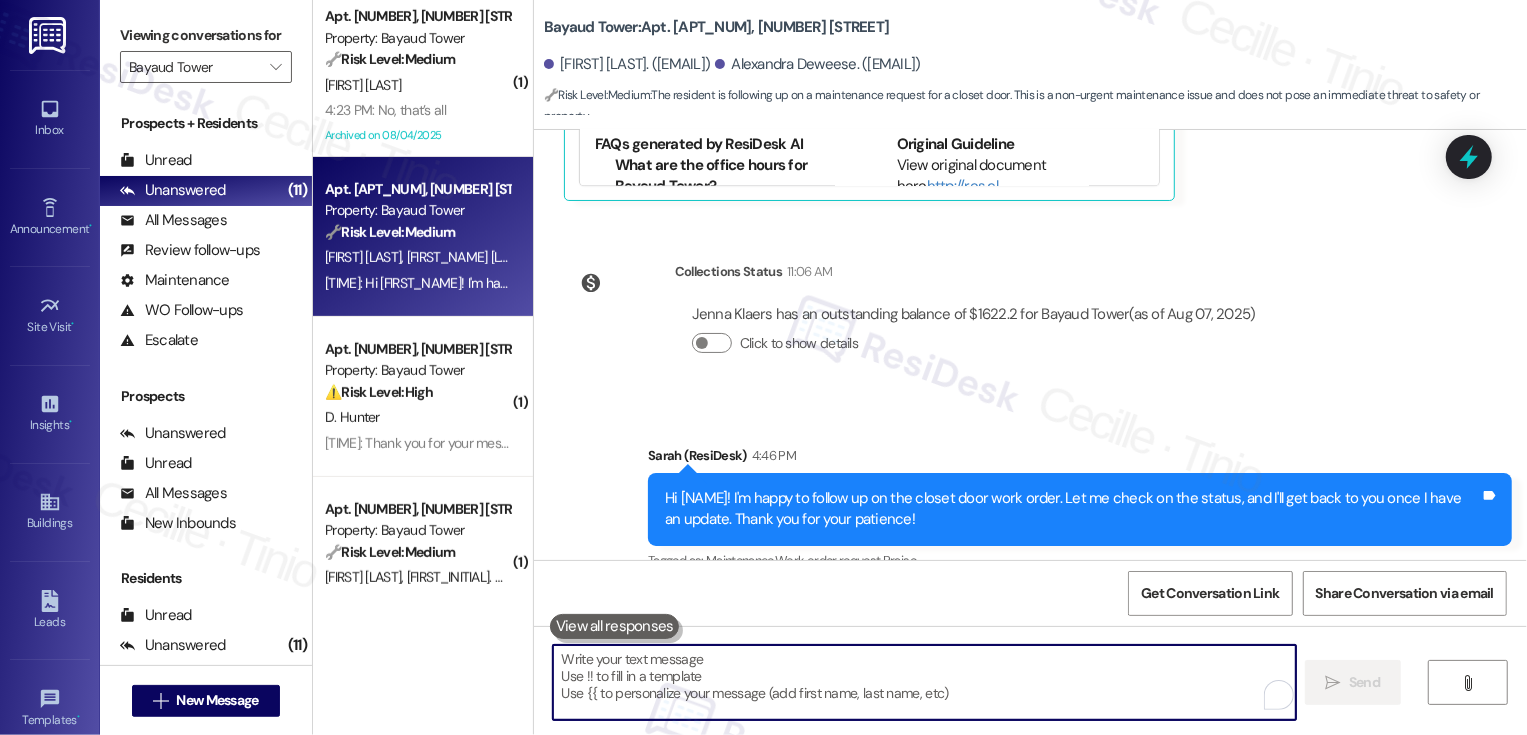 click on "D. Hunter" at bounding box center (417, 417) 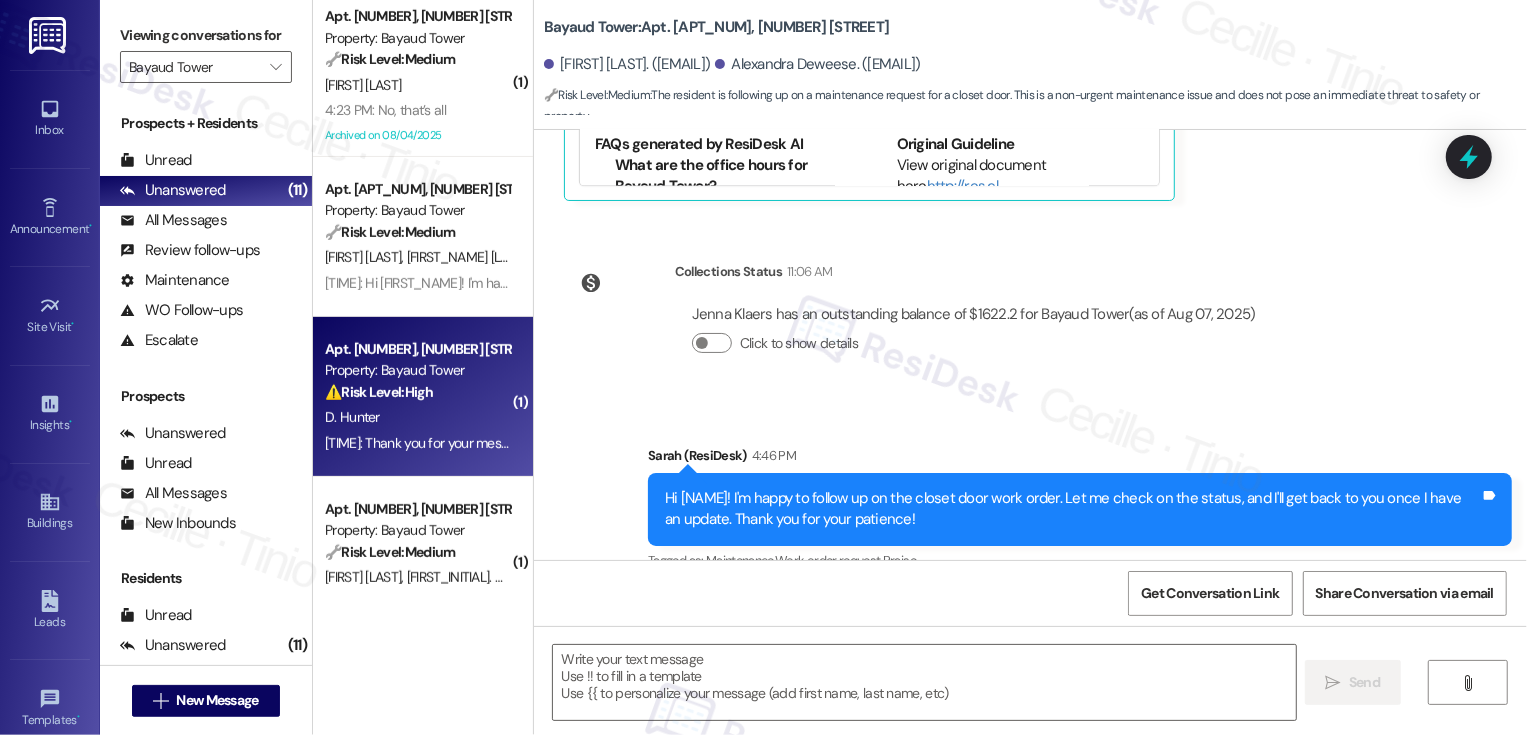 click on "D. Hunter" at bounding box center [417, 417] 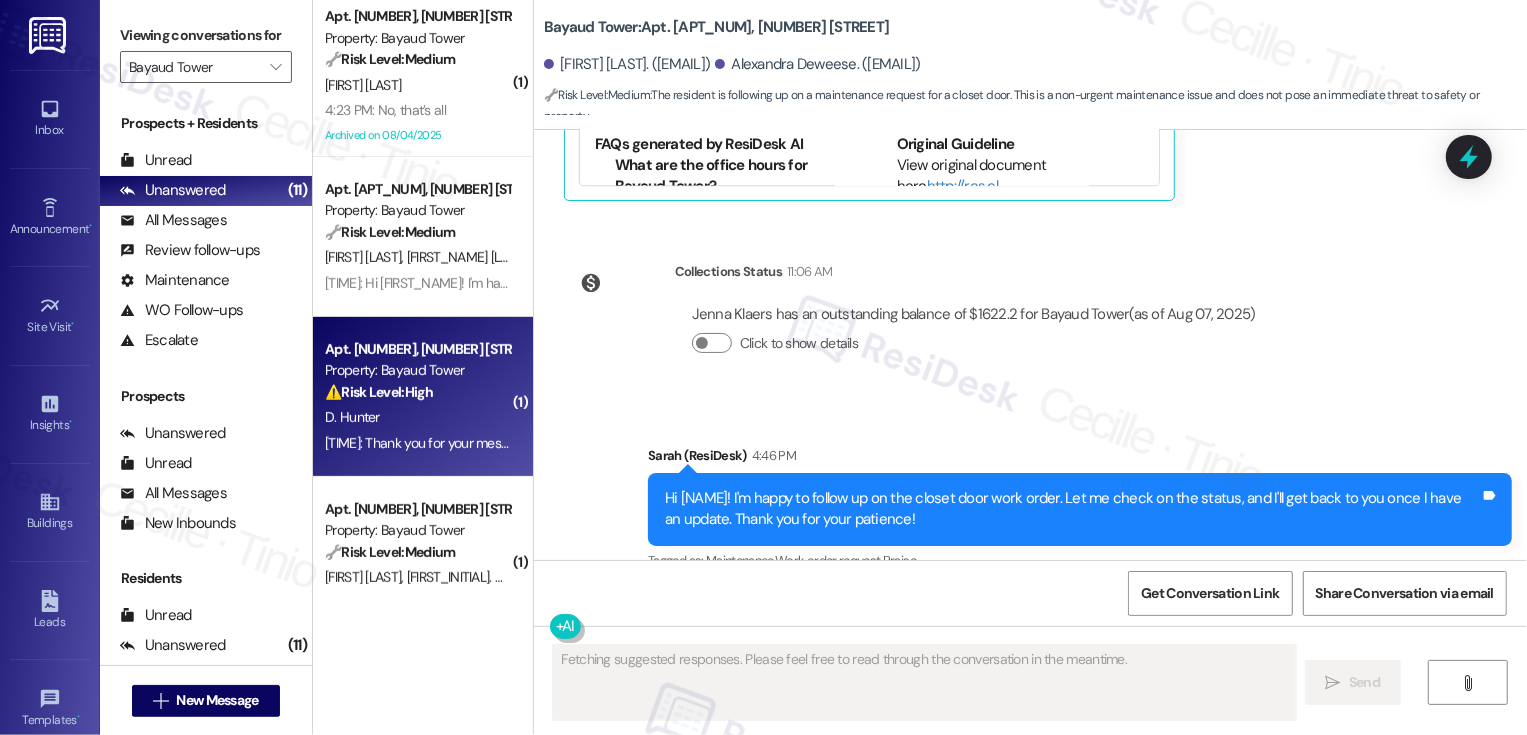 click on "D. Hunter" at bounding box center (417, 417) 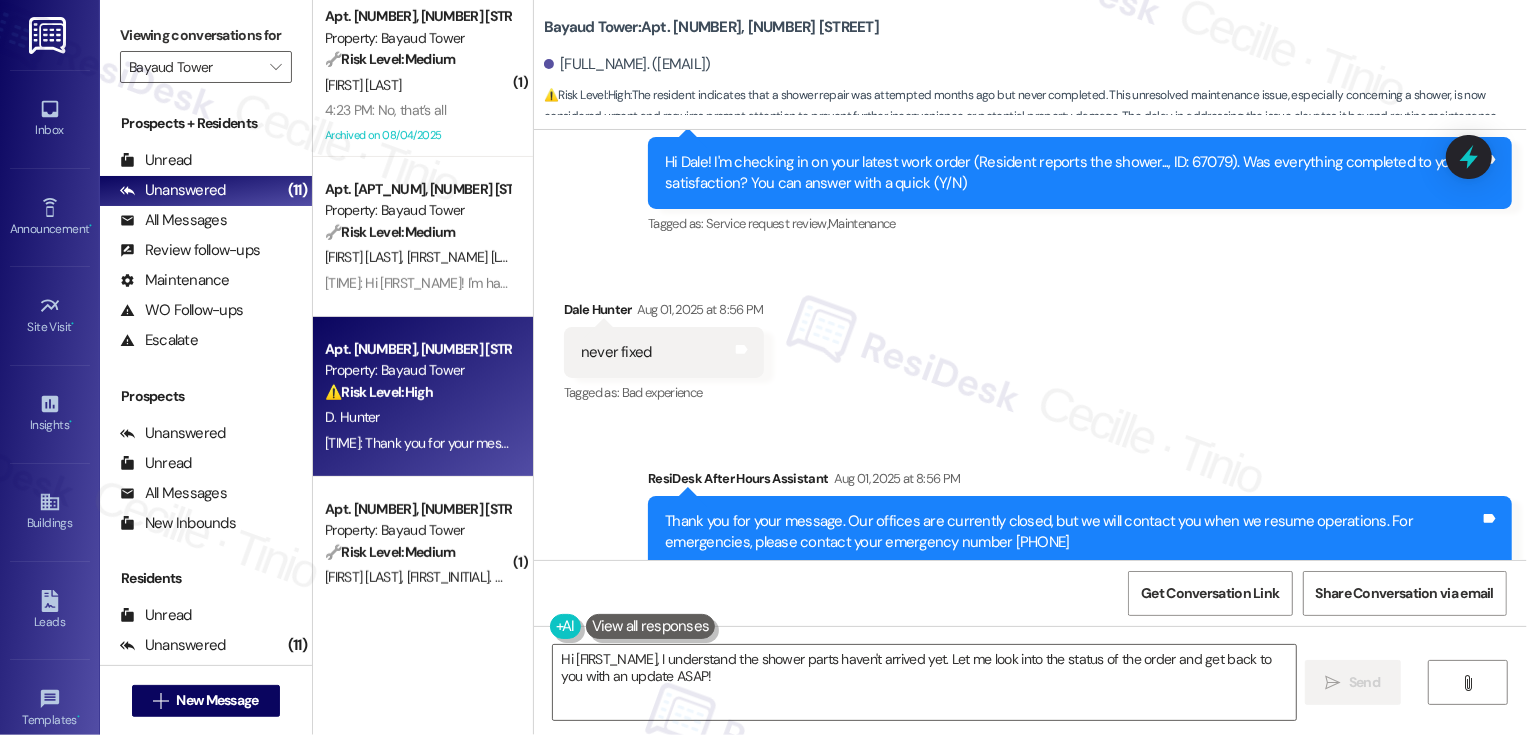 scroll, scrollTop: 505, scrollLeft: 0, axis: vertical 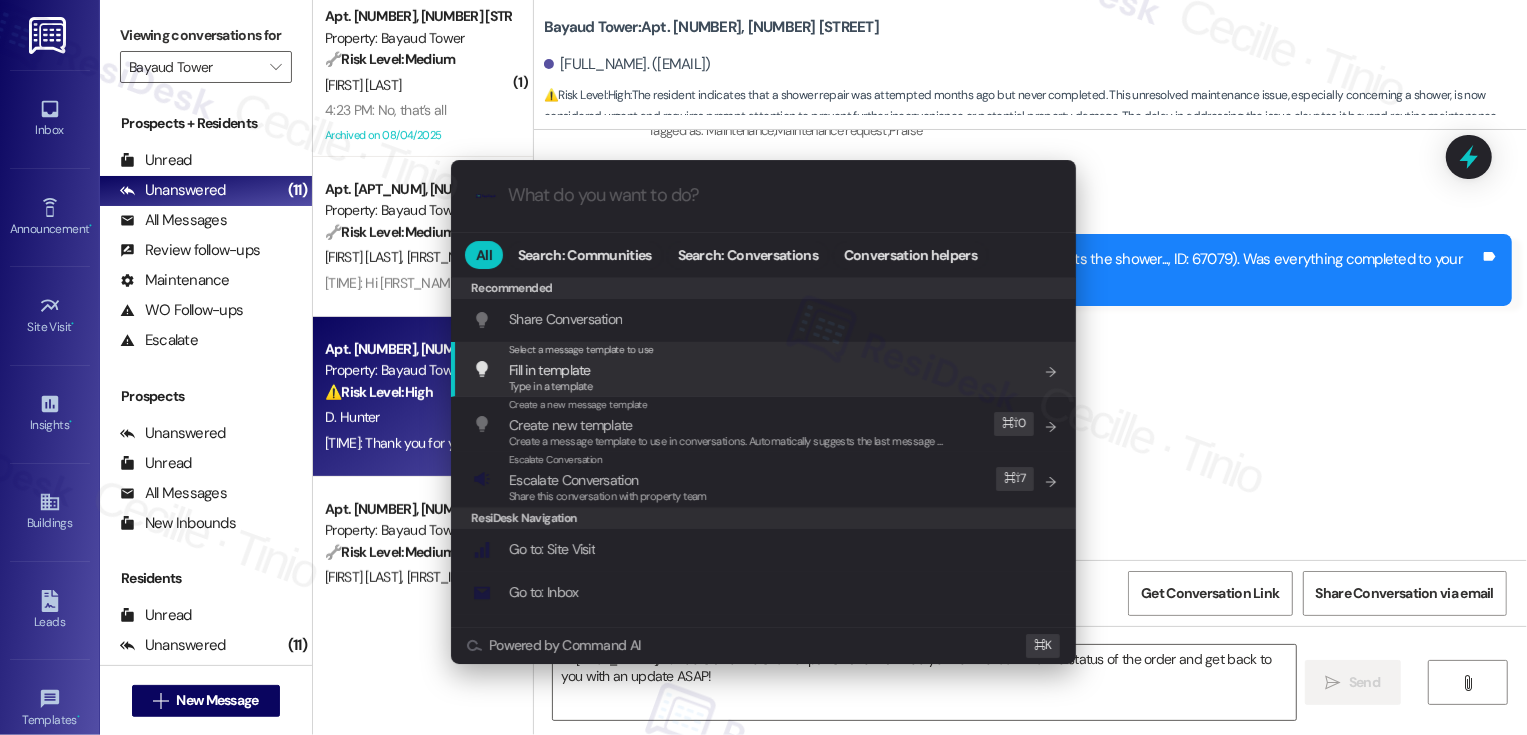 click on ".cls-1{fill:#0a055f;}.cls-2{fill:#0cc4c4;} resideskLogoBlueOrange All Search: Communities Search: Conversations Conversation helpers Recommended Recommended Share Conversation Add shortcut Select a message template to use Fill in template Type in a template Add shortcut Create a new message template Create new template Create a message template to use in conversations. Automatically suggests the last message you sent. Edit ⌘ ⇧ 0 Escalate Conversation Escalate Conversation Share this conversation with property team Edit ⌘ ⇧ 7 ResiDesk Navigation Go to: Site Visit Add shortcut Go to: Inbox Add shortcut Go to: Settings Add shortcut Go to: Message Templates Add shortcut Go to: Buildings Add shortcut Help Getting Started: What you can do with ResiDesk How to message a tenant
How to send an announcement
How to attach a file on messages and announcements
How to message a prospect
How to message an inbound prospect
How to send an internal message
How to use the ResiDesk Outlook Add-in Add shortcut ⌘ K" at bounding box center [763, 367] 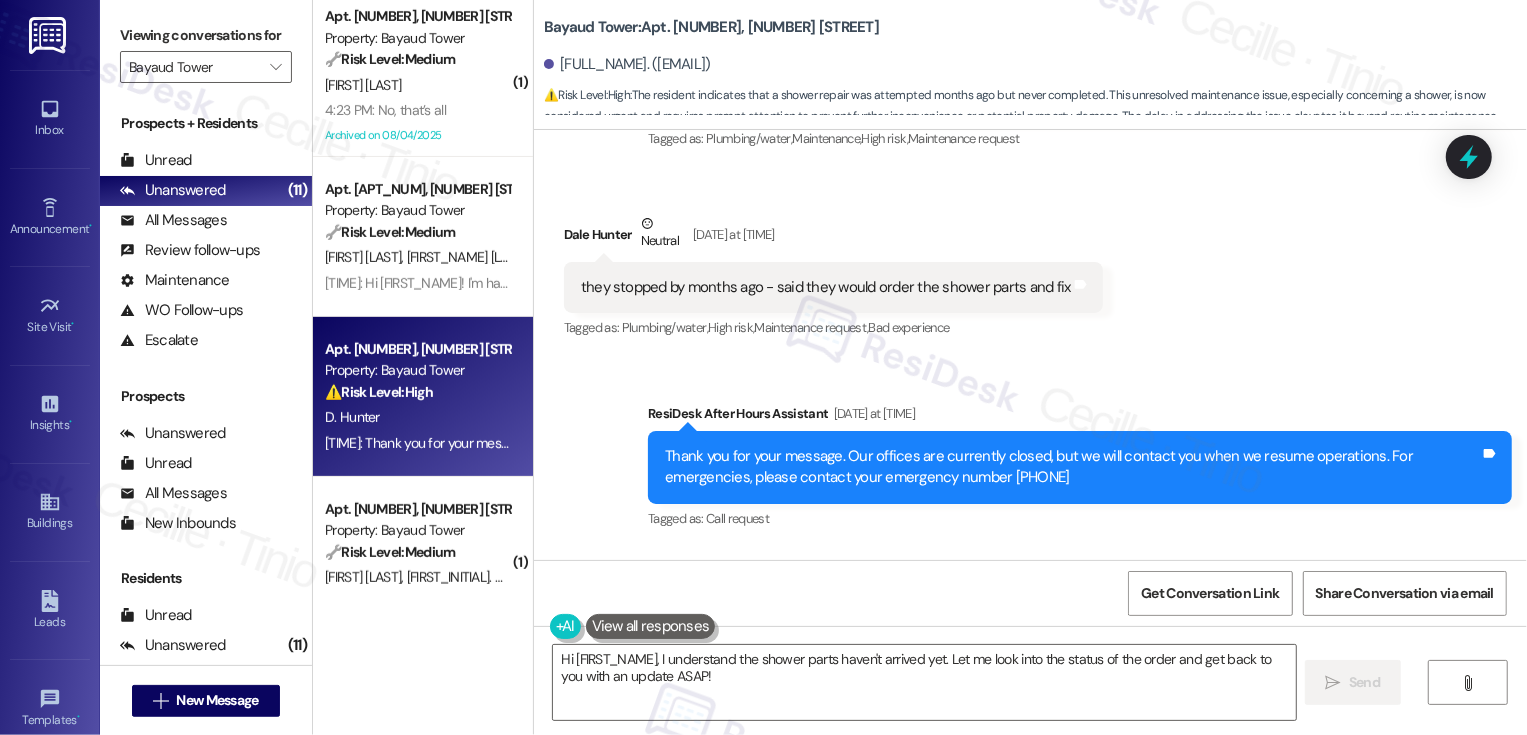 scroll, scrollTop: 1214, scrollLeft: 0, axis: vertical 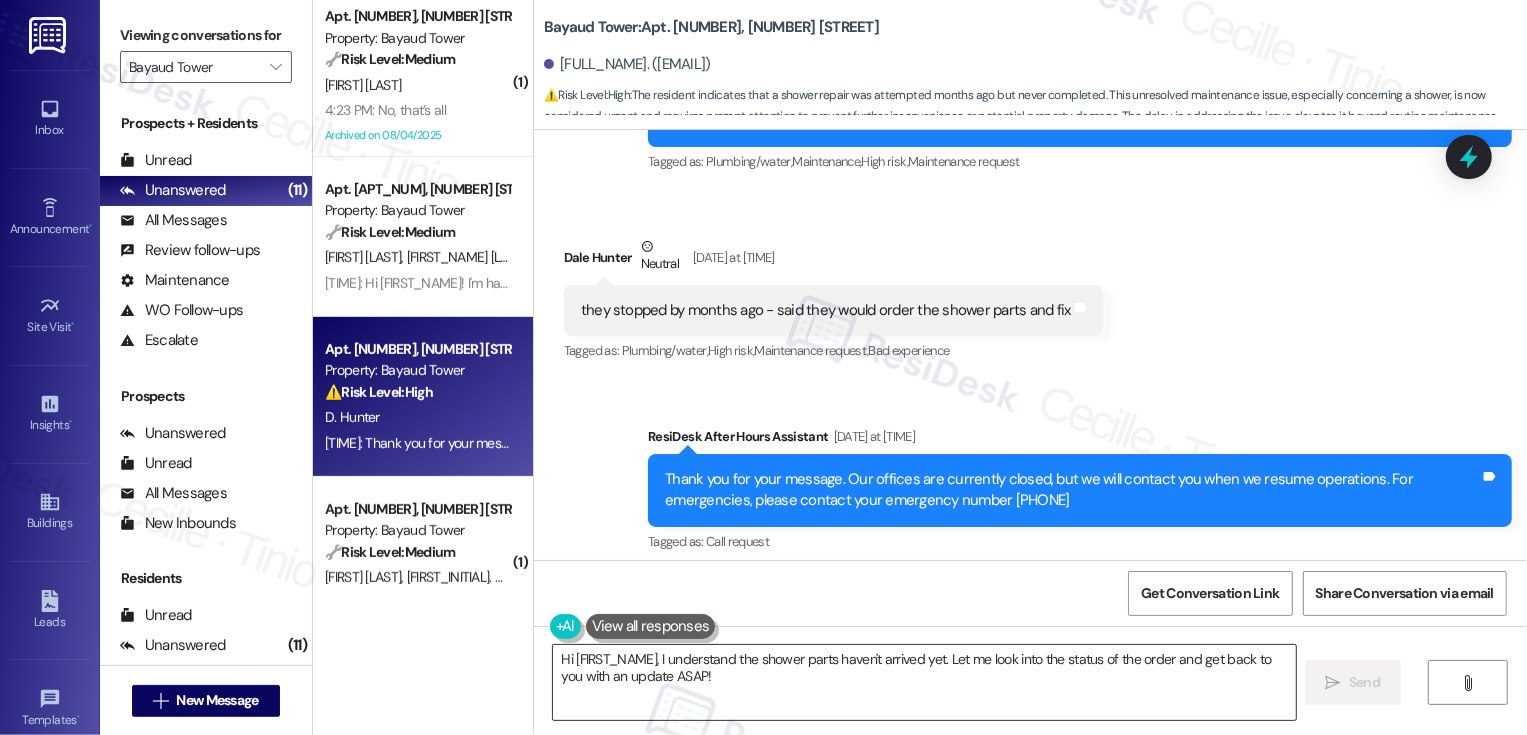 click on "Hi Dale, I understand the shower parts haven't arrived yet. Let me look into the status of the order and get back to you with an update ASAP!" at bounding box center (924, 682) 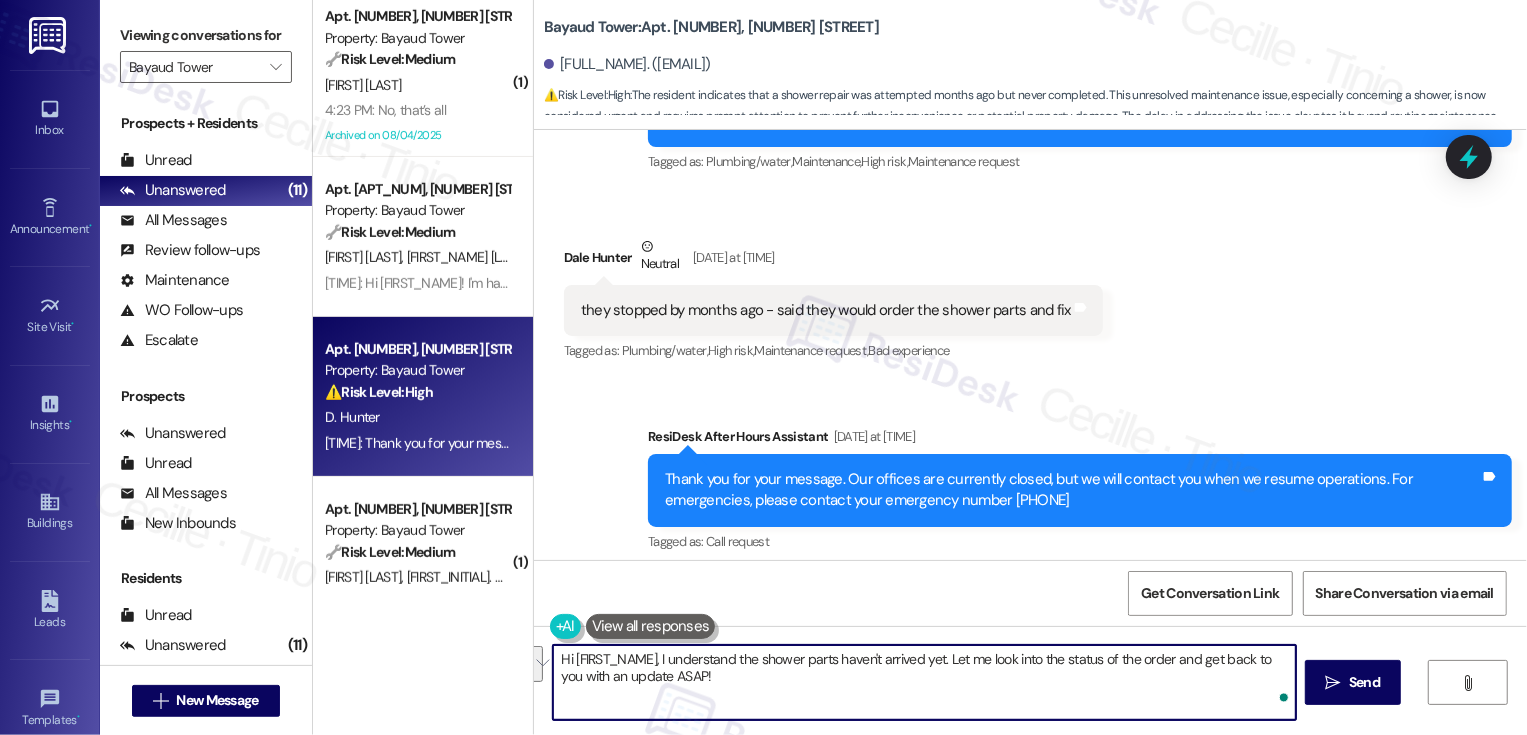 click on "Hi Dale, I understand the shower parts haven't arrived yet. Let me look into the status of the order and get back to you with an update ASAP!" at bounding box center [924, 682] 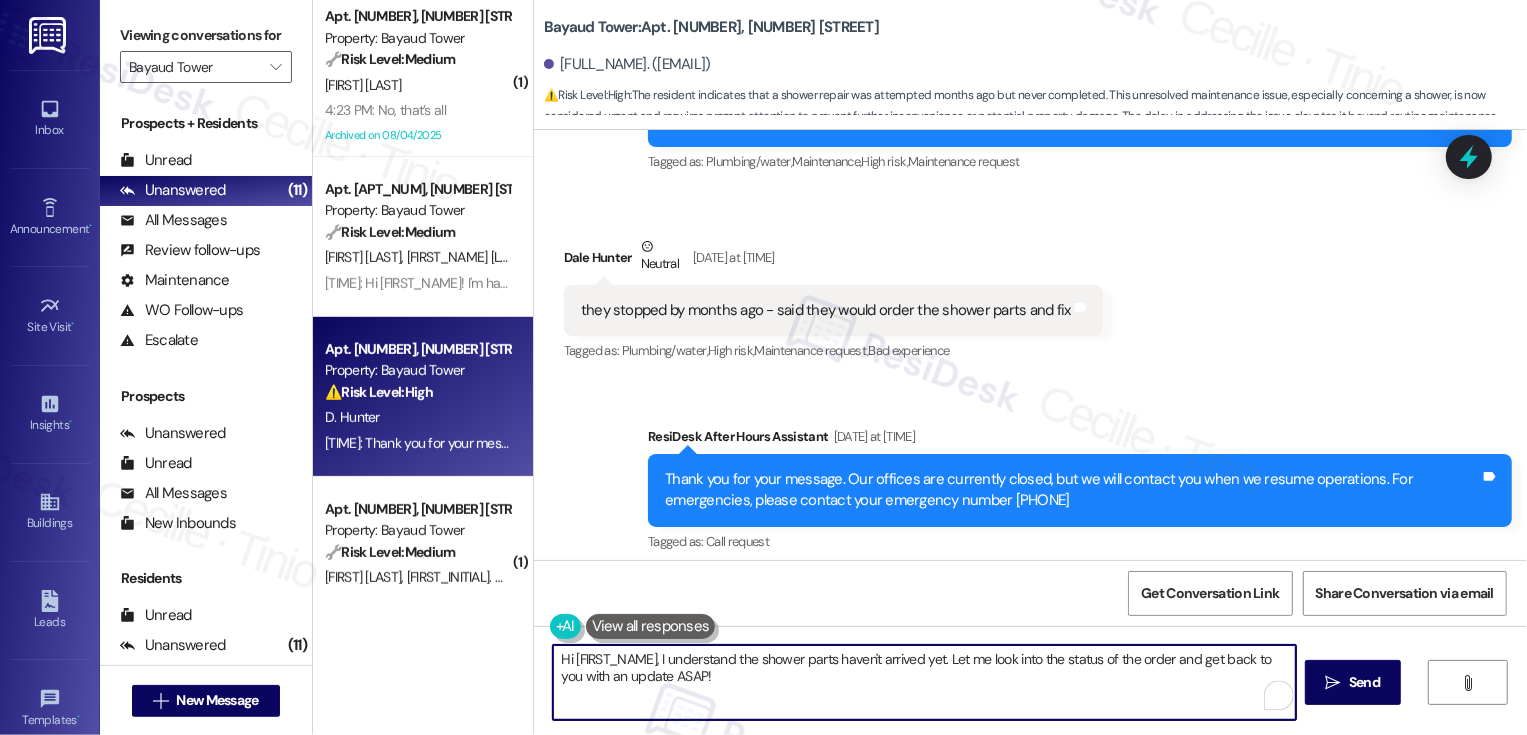 drag, startPoint x: 593, startPoint y: 657, endPoint x: 505, endPoint y: 657, distance: 88 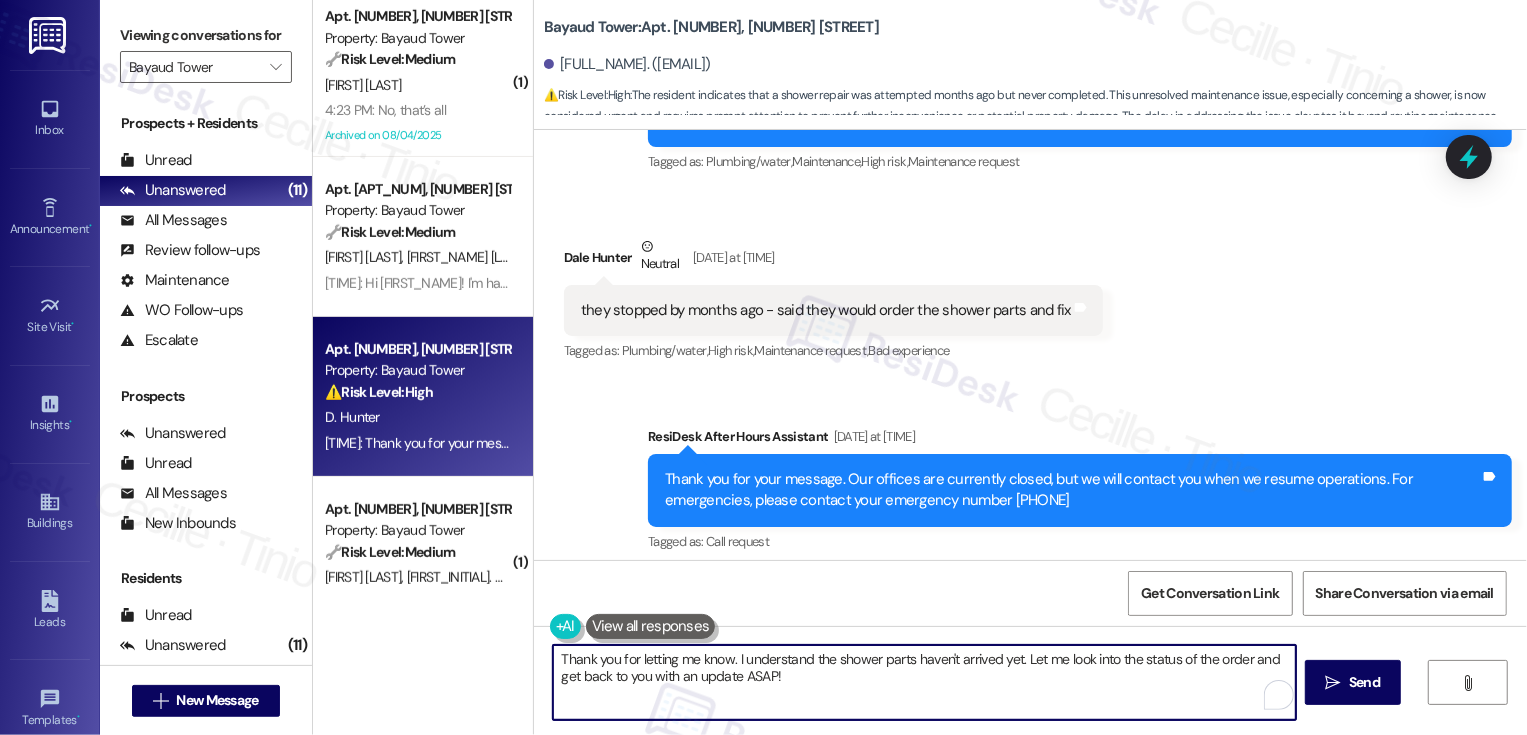 drag, startPoint x: 731, startPoint y: 679, endPoint x: 906, endPoint y: 674, distance: 175.07141 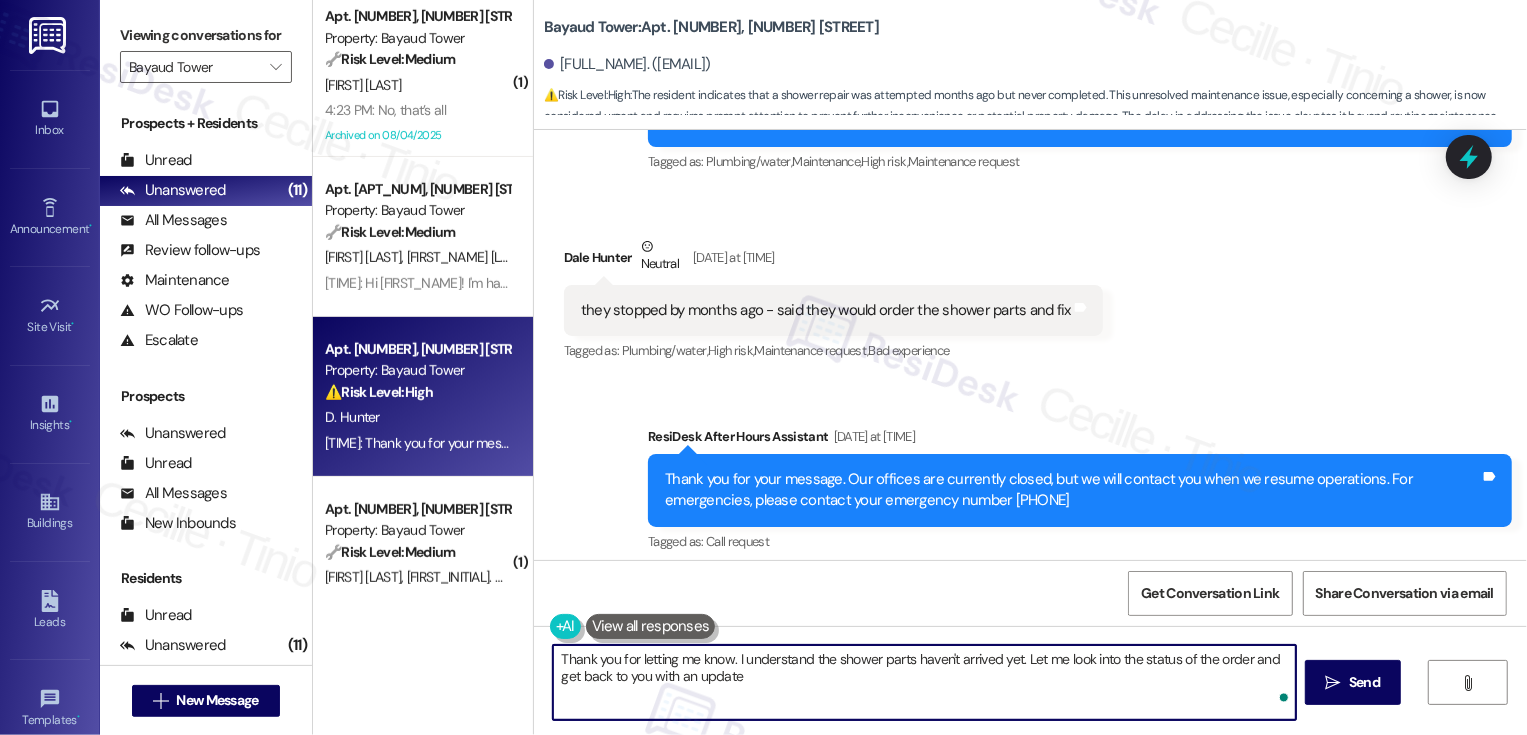type on "Thank you for letting me know. I understand the shower parts haven't arrived yet. Let me look into the status of the order and get back to you with an update." 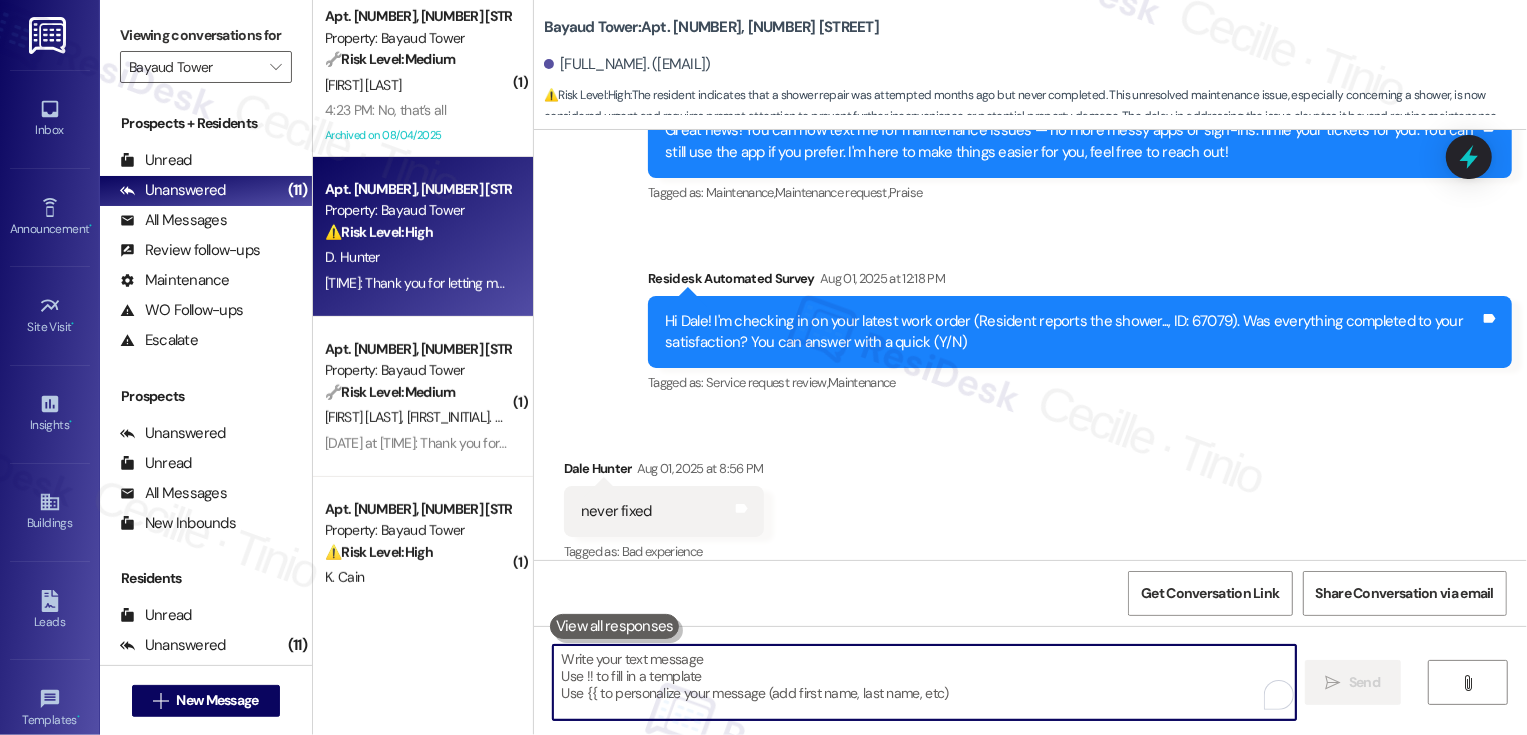 scroll, scrollTop: 427, scrollLeft: 0, axis: vertical 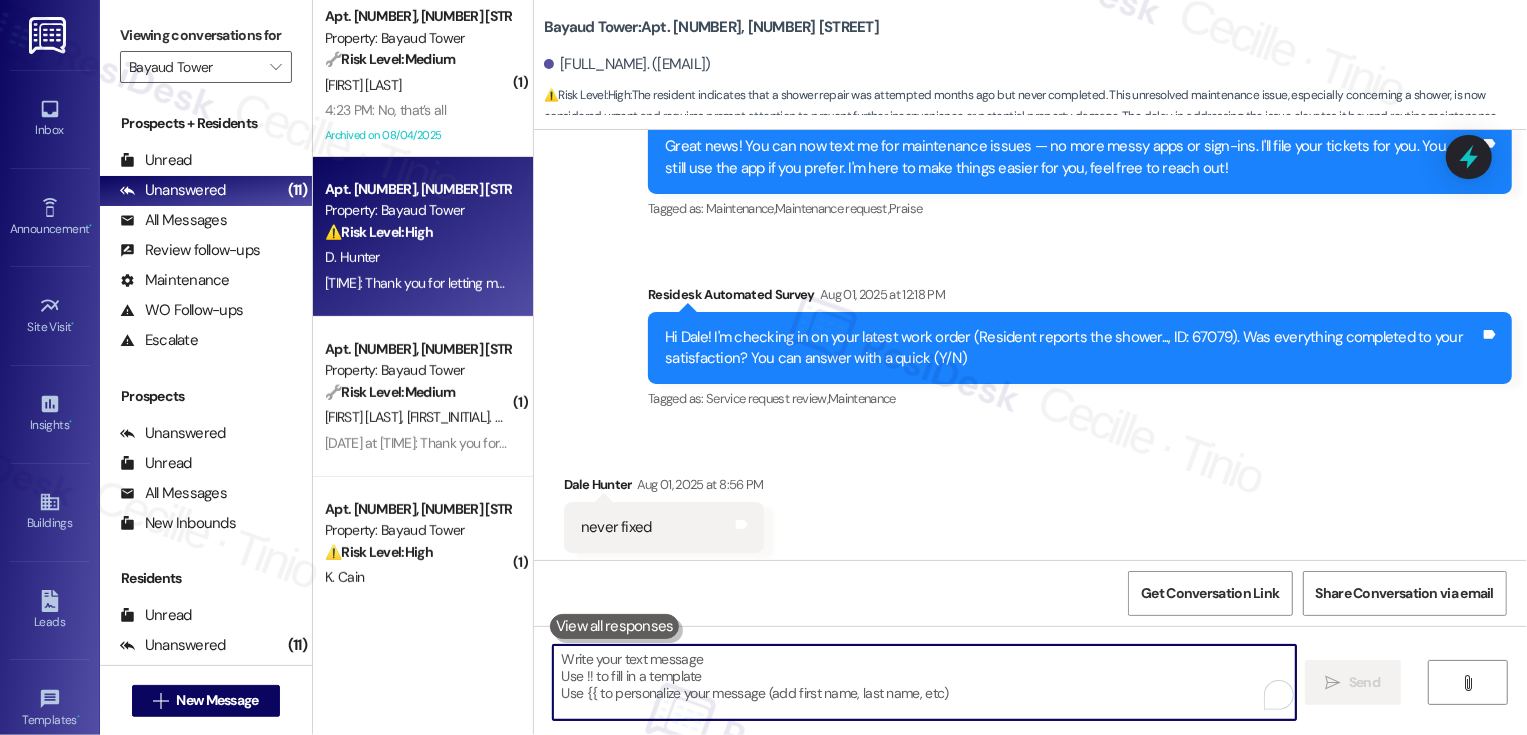 type 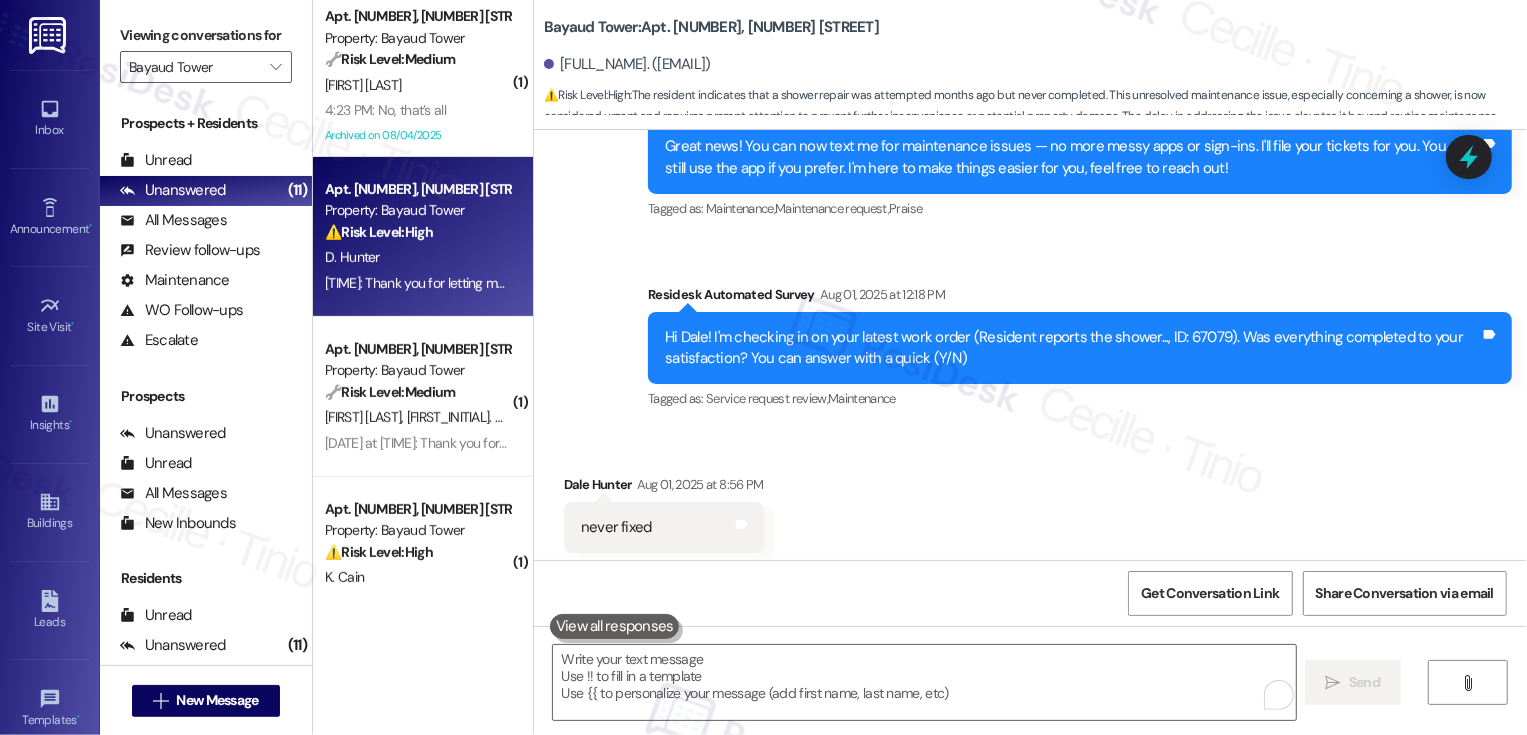 click on "Hi Dale! I'm checking in on your latest work order (Resident reports the shower..., ID: 67079). Was everything completed to your satisfaction? You can answer with a quick (Y/N)" at bounding box center [1072, 348] 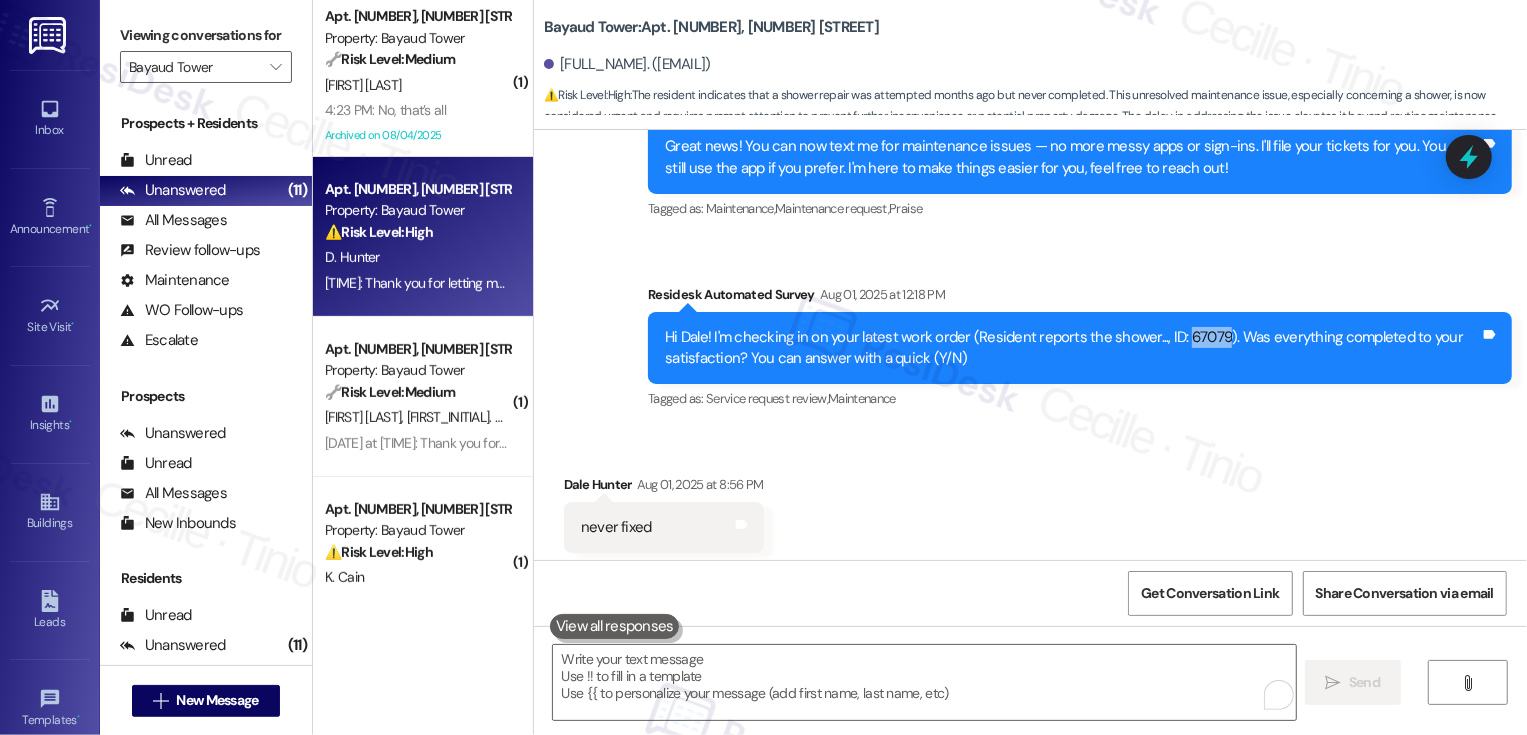 copy on "67079" 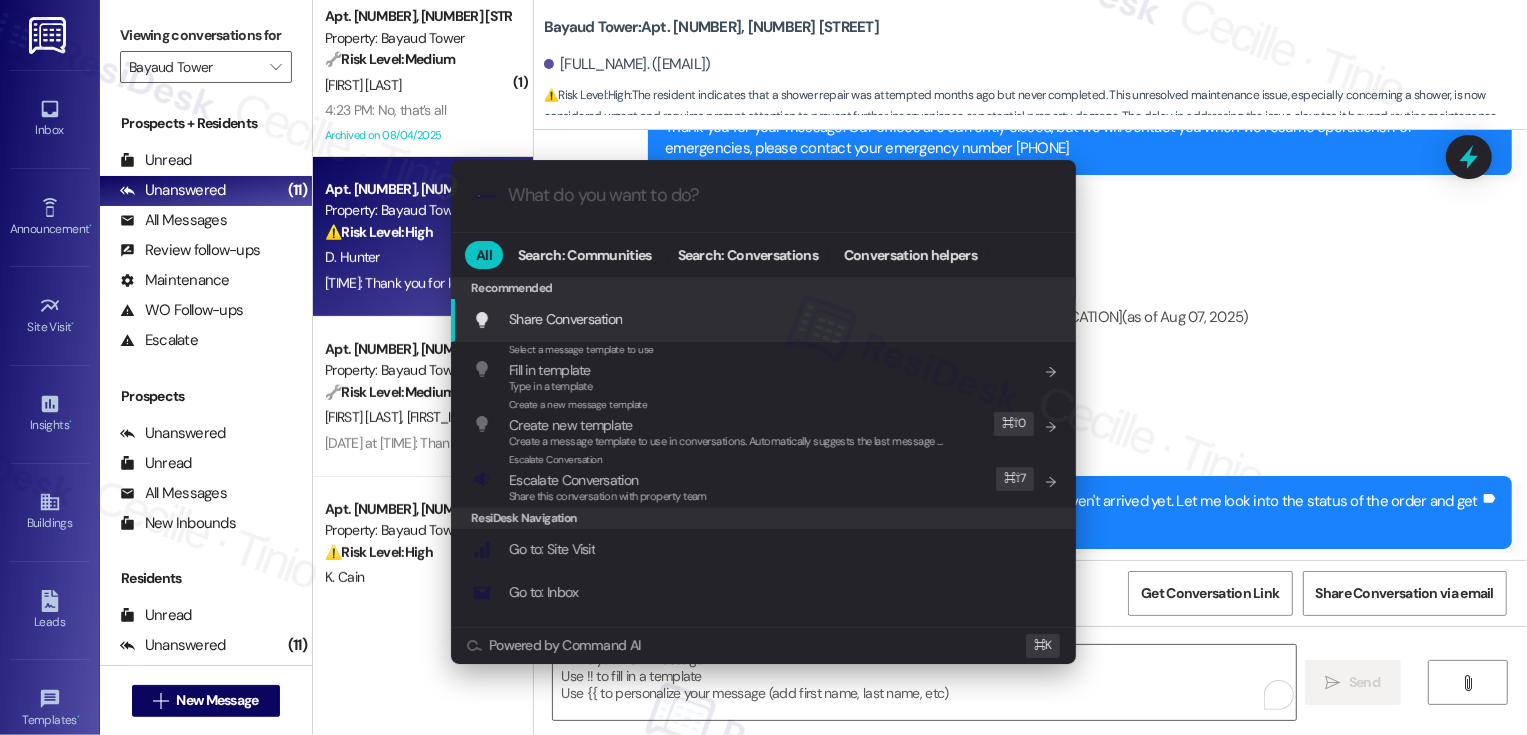 scroll, scrollTop: 1570, scrollLeft: 0, axis: vertical 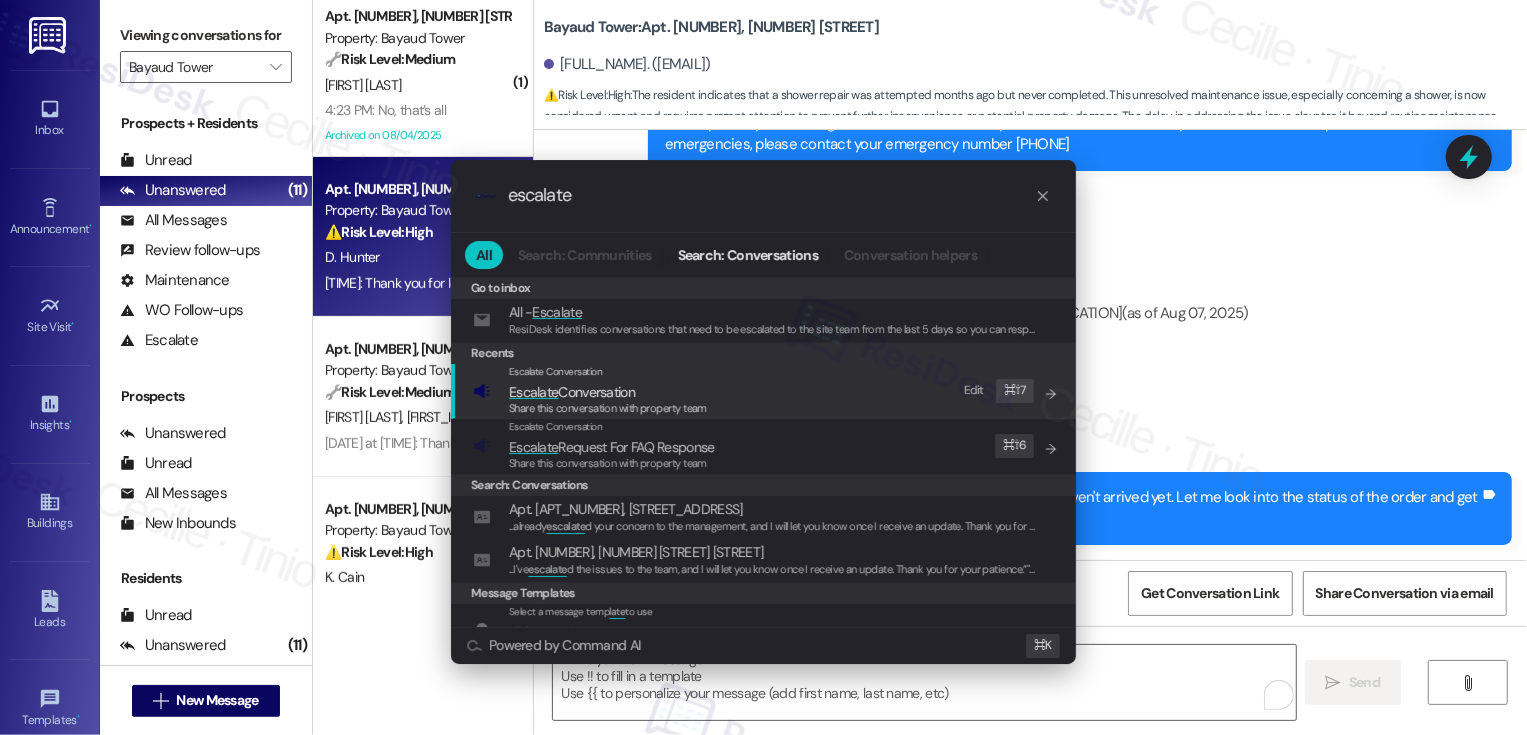 click on ".cls-1{fill:#0a055f;}.cls-2{fill:#0cc4c4;} resideskLogoBlueOrange escalate All Search: Communities Search: Conversations Conversation helpers Go to inbox Go to inbox All - Escalate ResiDesk identifies conversations that need to be escalated to the site team from the last 5 days so you can respond to them. Recents Escalate Conversation Escalate Conversation Share this conversation with property team Edit ⌘ ⇧ 7 Escalate Conversation Escalate Request For FAQ Response Share this conversation with property team Edit ⌘ ⇧ 6 Search: Conversations Apt. [NUMBER], [NUMBER] [STREET_NAME] ... already escalated your concern to the management, and I will keep you updated once I hear back. Please keep me posted as well! Apt. [NUMBER], [NUMBER] [STREET_NAME] ... I've escalated Message Templates Select a message template to use Fill in template Type in a template Add shortcut Search: Communities No results Search: Templates No results Powered by Command AI ⌘ K" at bounding box center (763, 367) 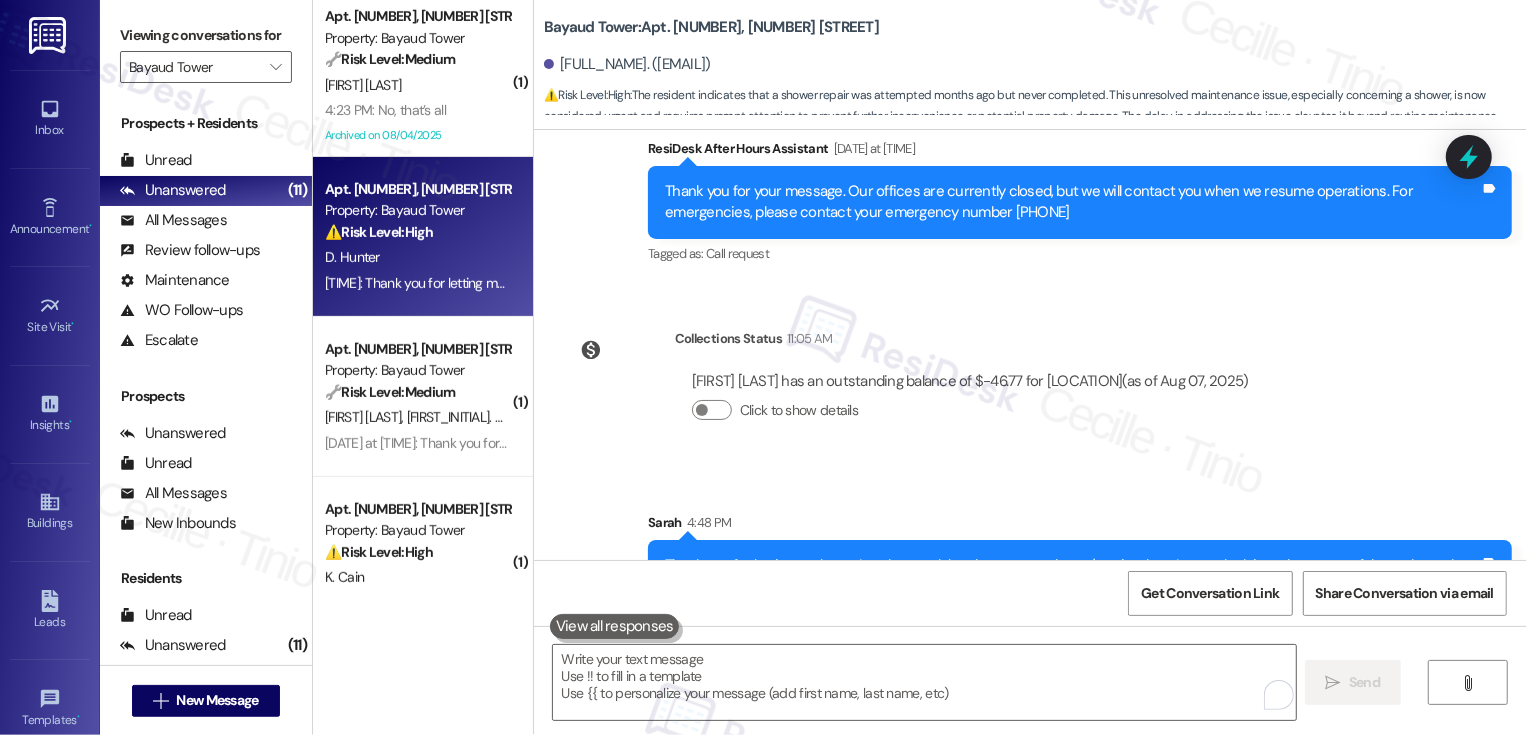 scroll, scrollTop: 1570, scrollLeft: 0, axis: vertical 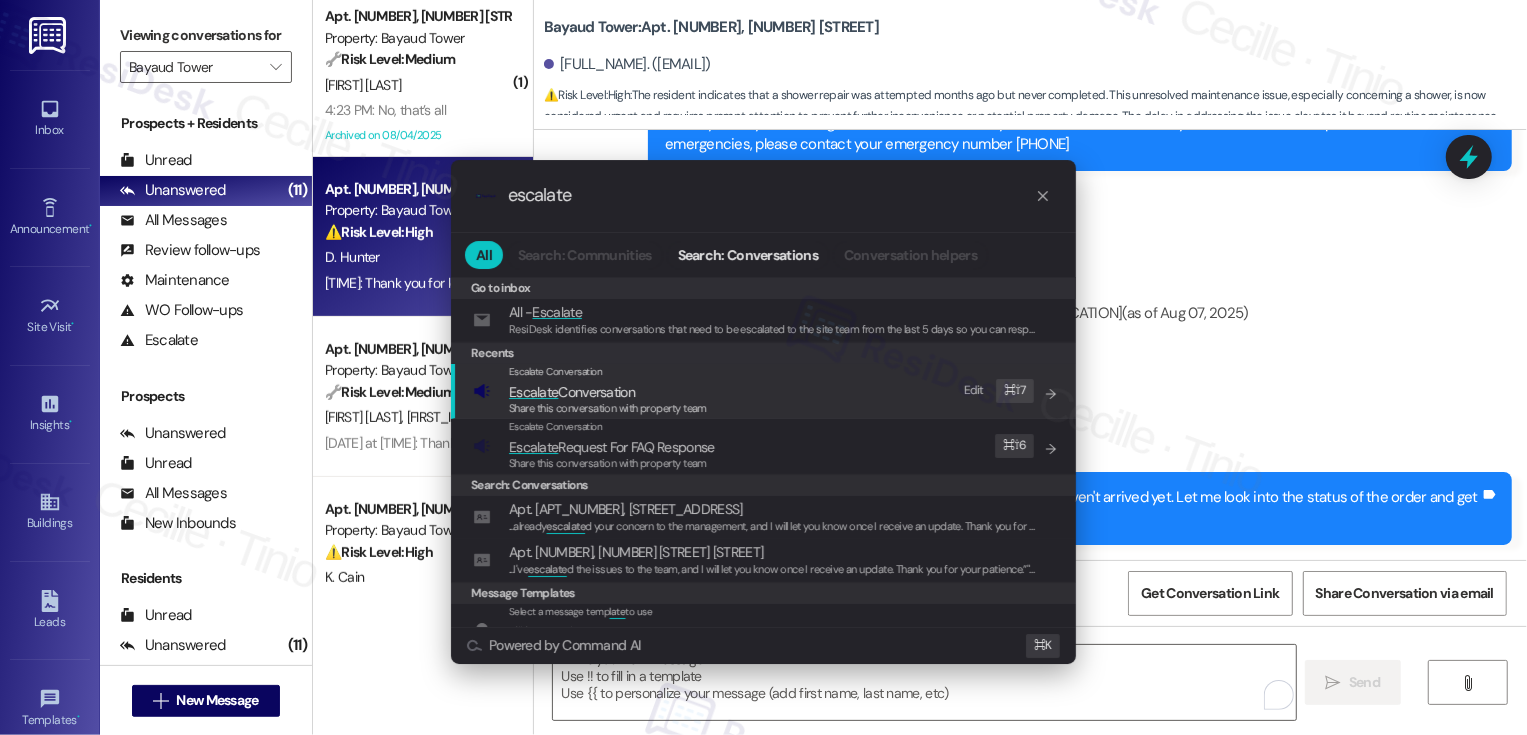 type on "escalate" 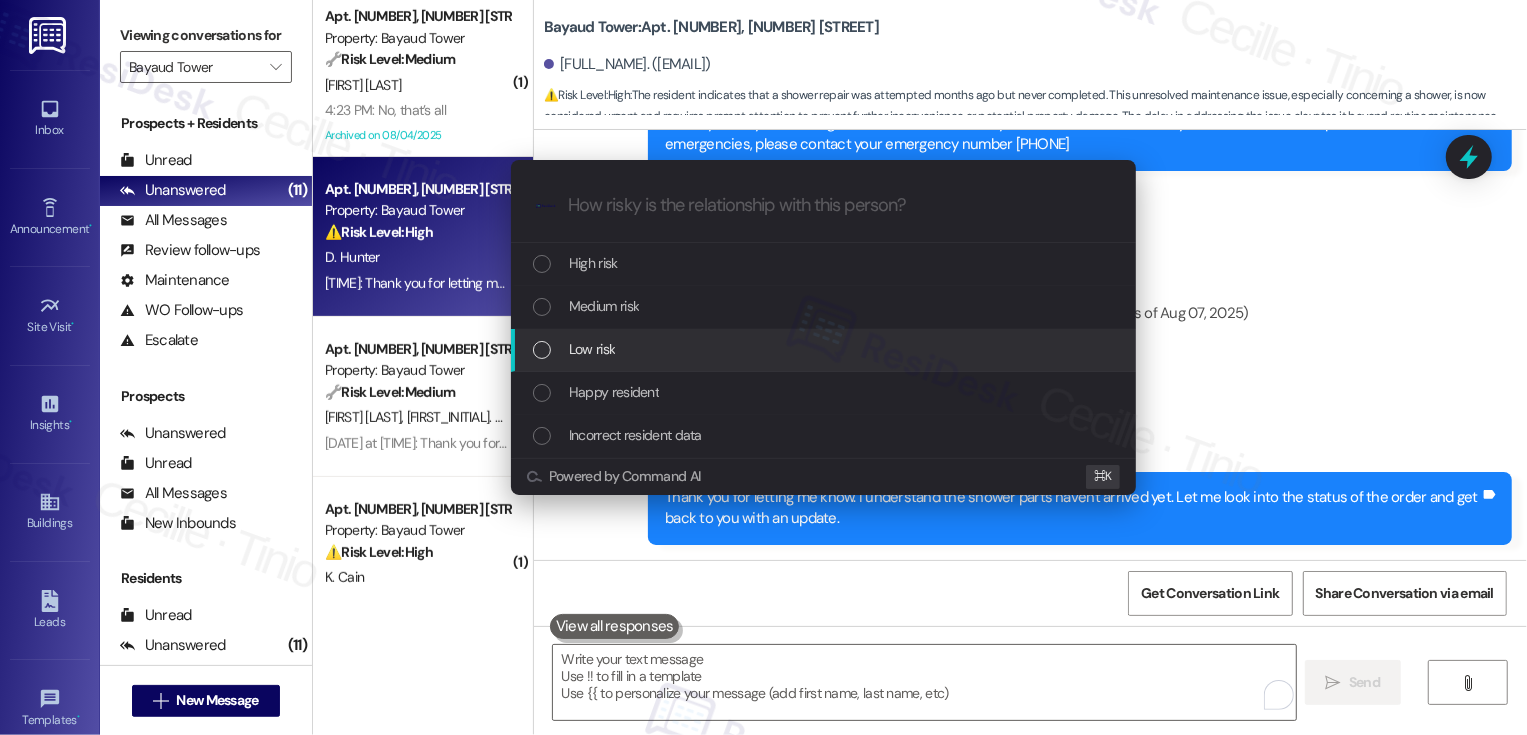 click on "Low risk" at bounding box center (825, 349) 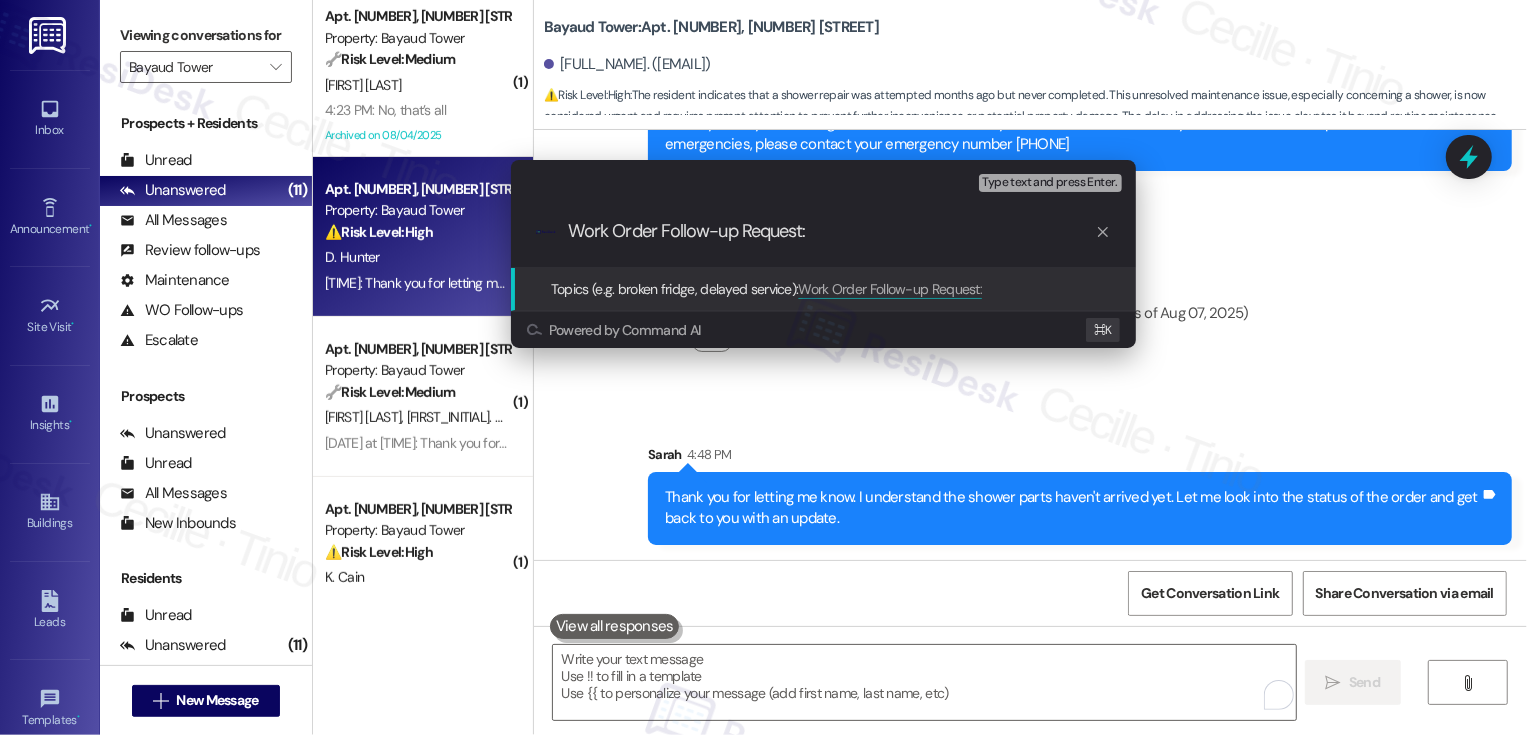 paste on "67079" 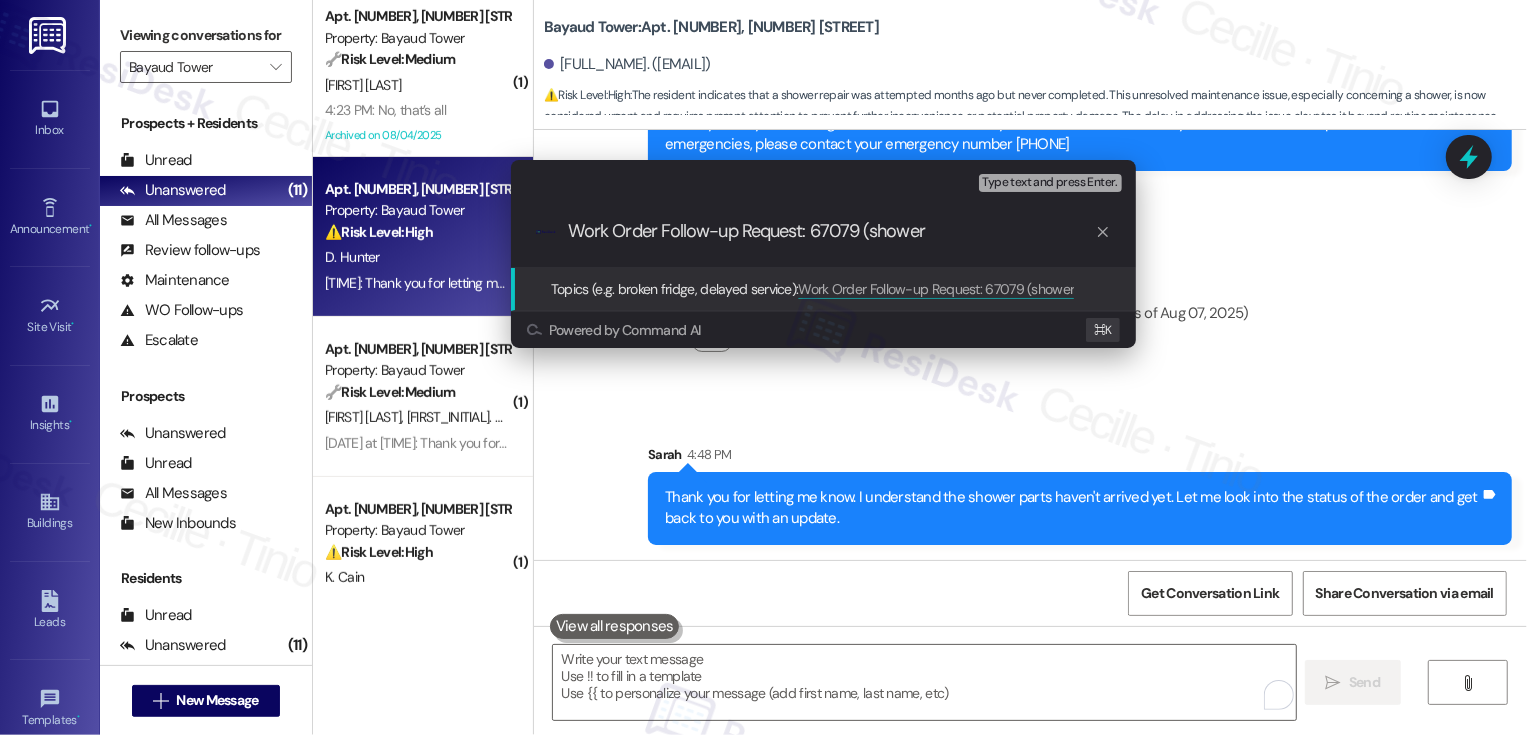 type on "Work Order Follow-up Request: 67079 (shower)" 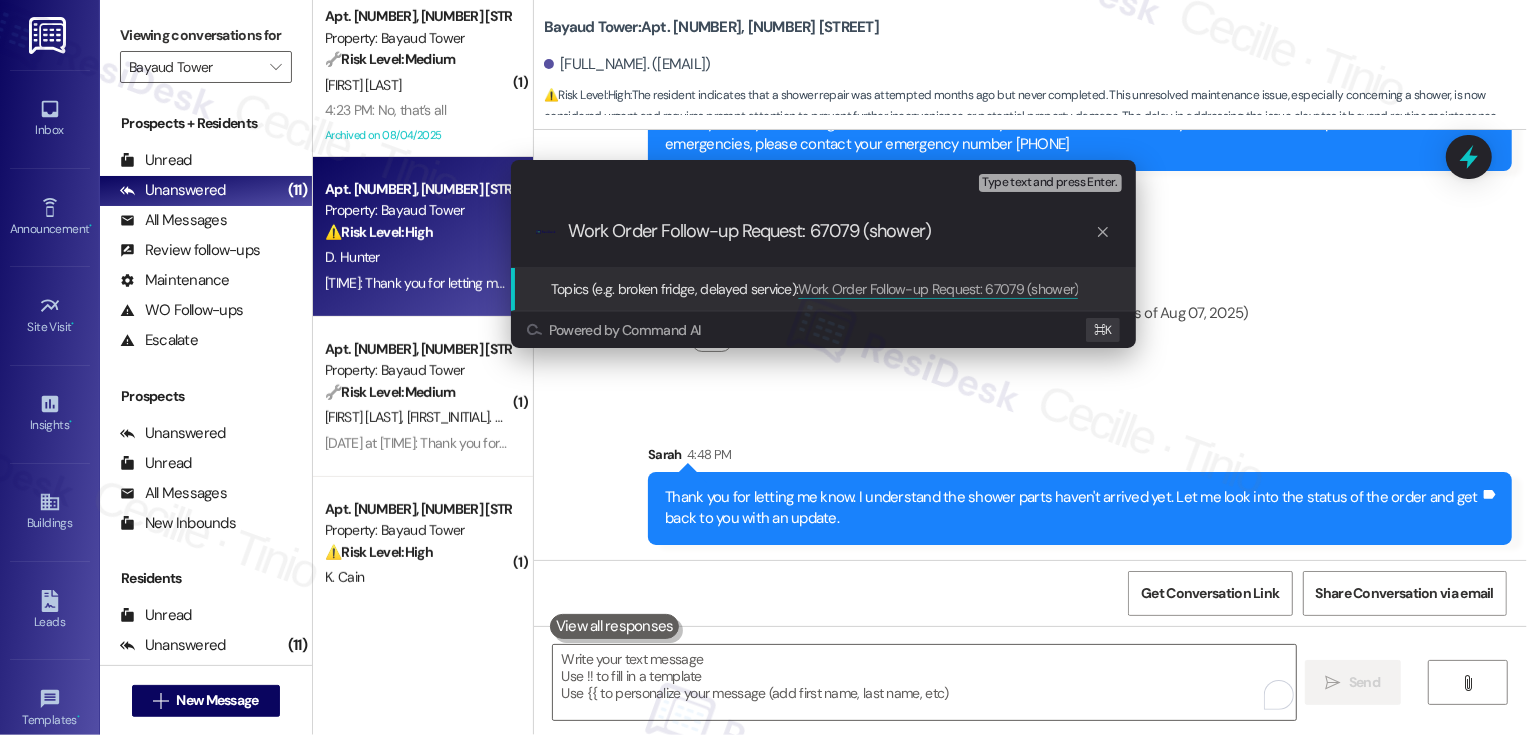type 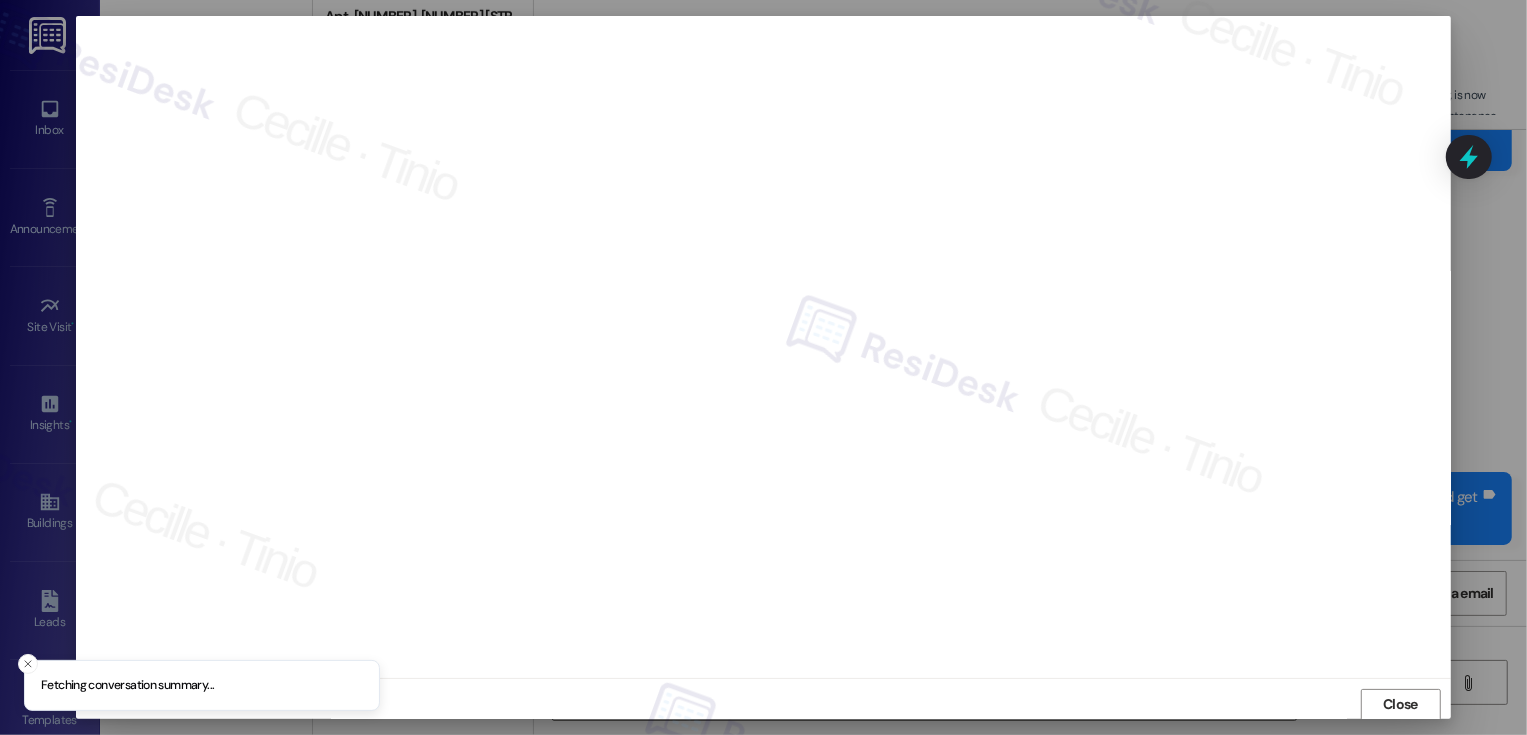 scroll, scrollTop: 1, scrollLeft: 0, axis: vertical 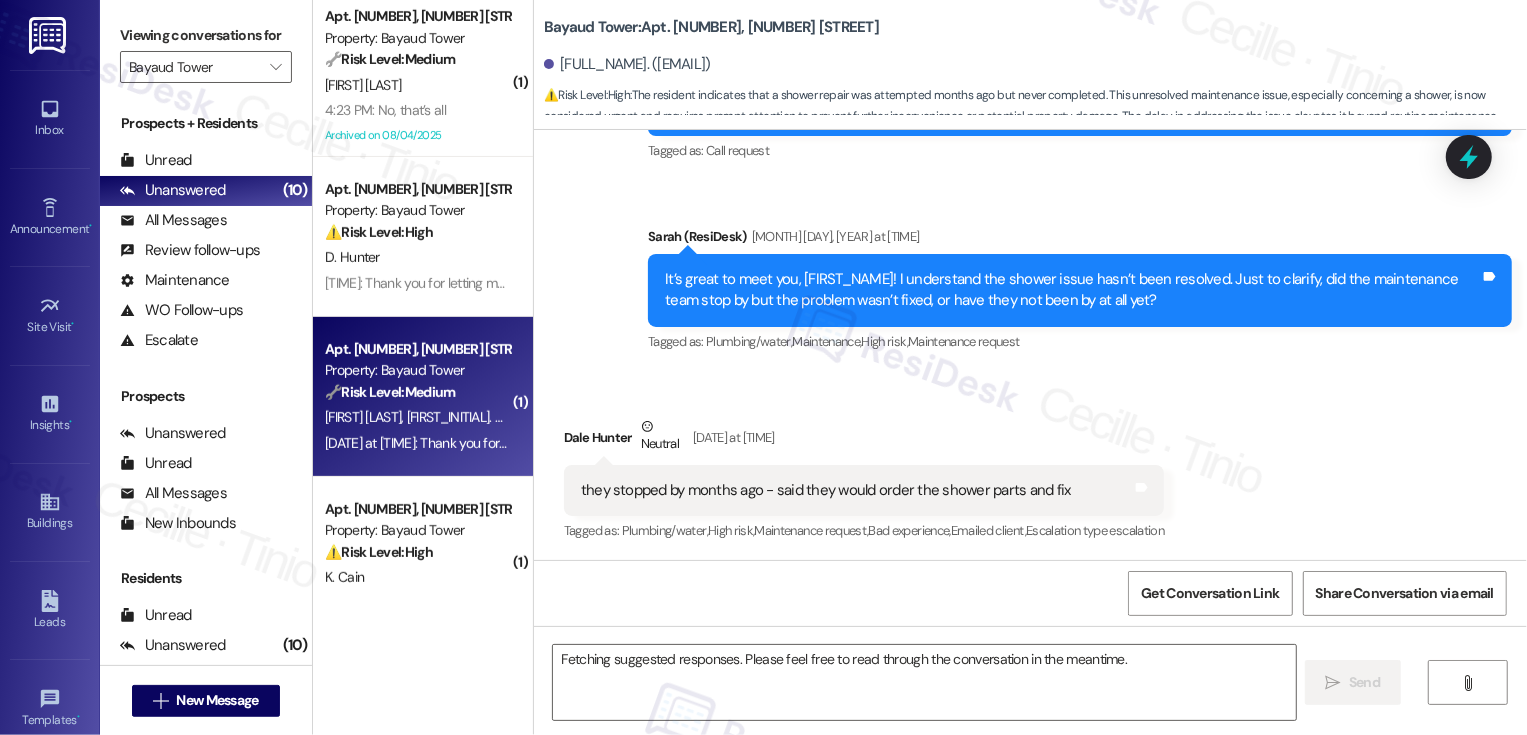 click on "🔧  Risk Level:  Medium" at bounding box center [390, 392] 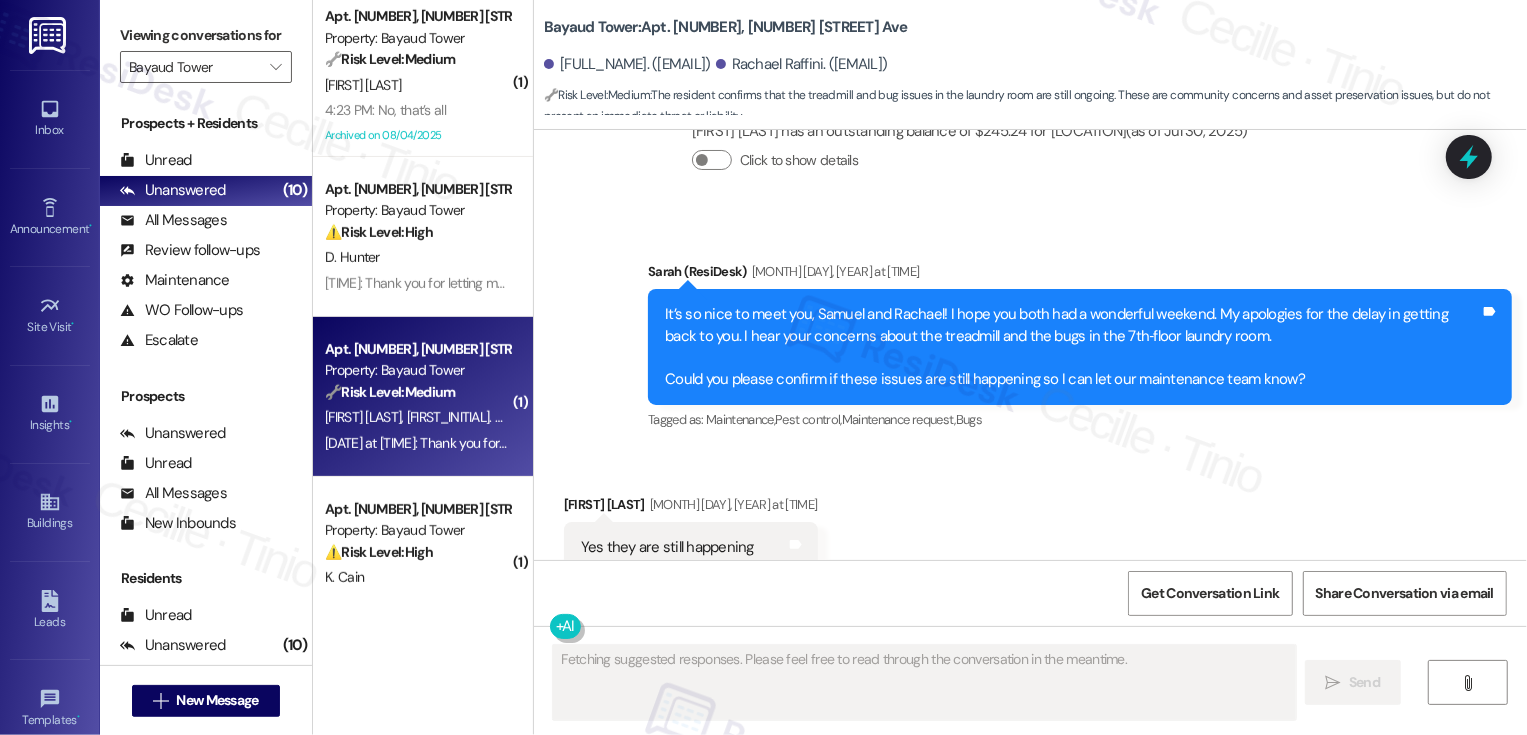 scroll, scrollTop: 886, scrollLeft: 0, axis: vertical 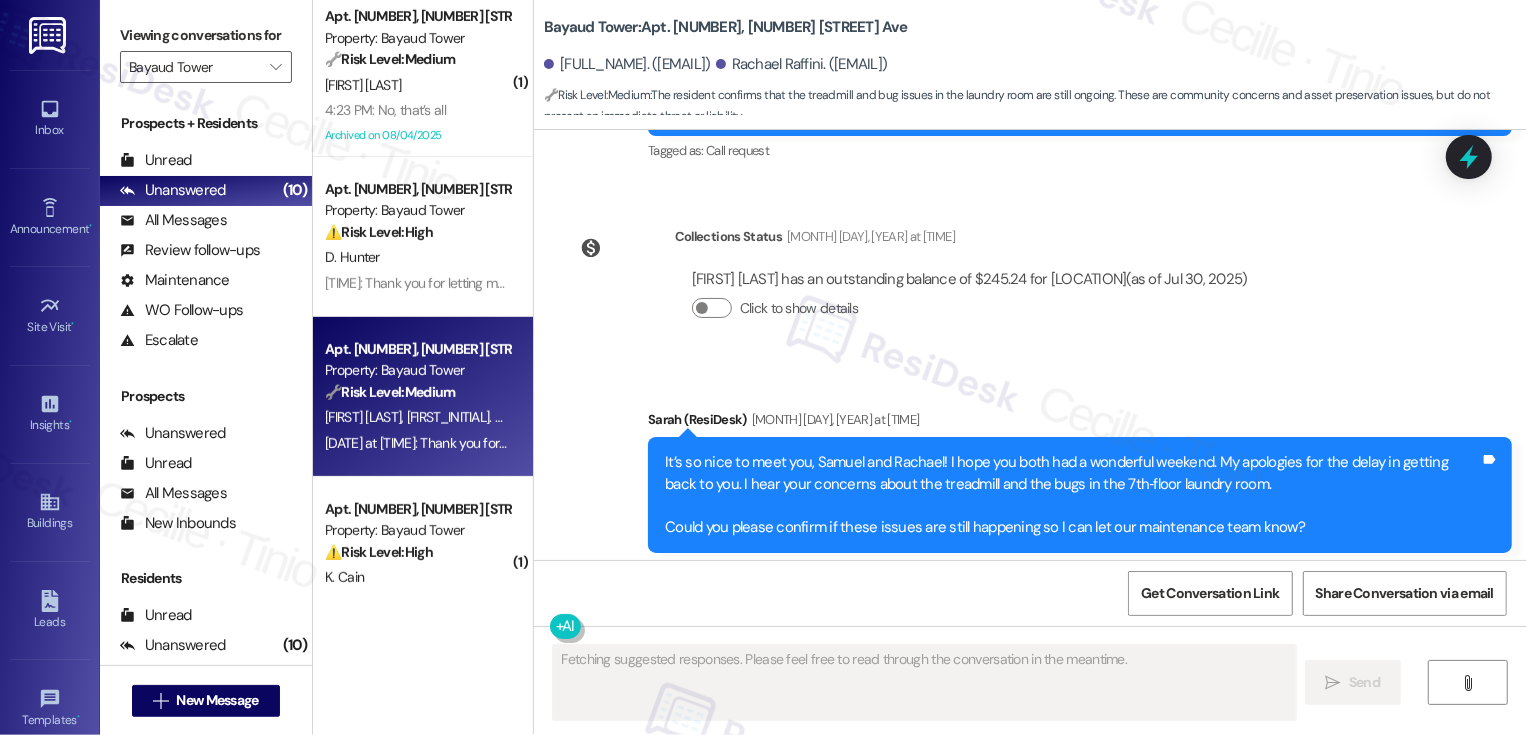 click on "🔧  Risk Level:  Medium" at bounding box center [390, 392] 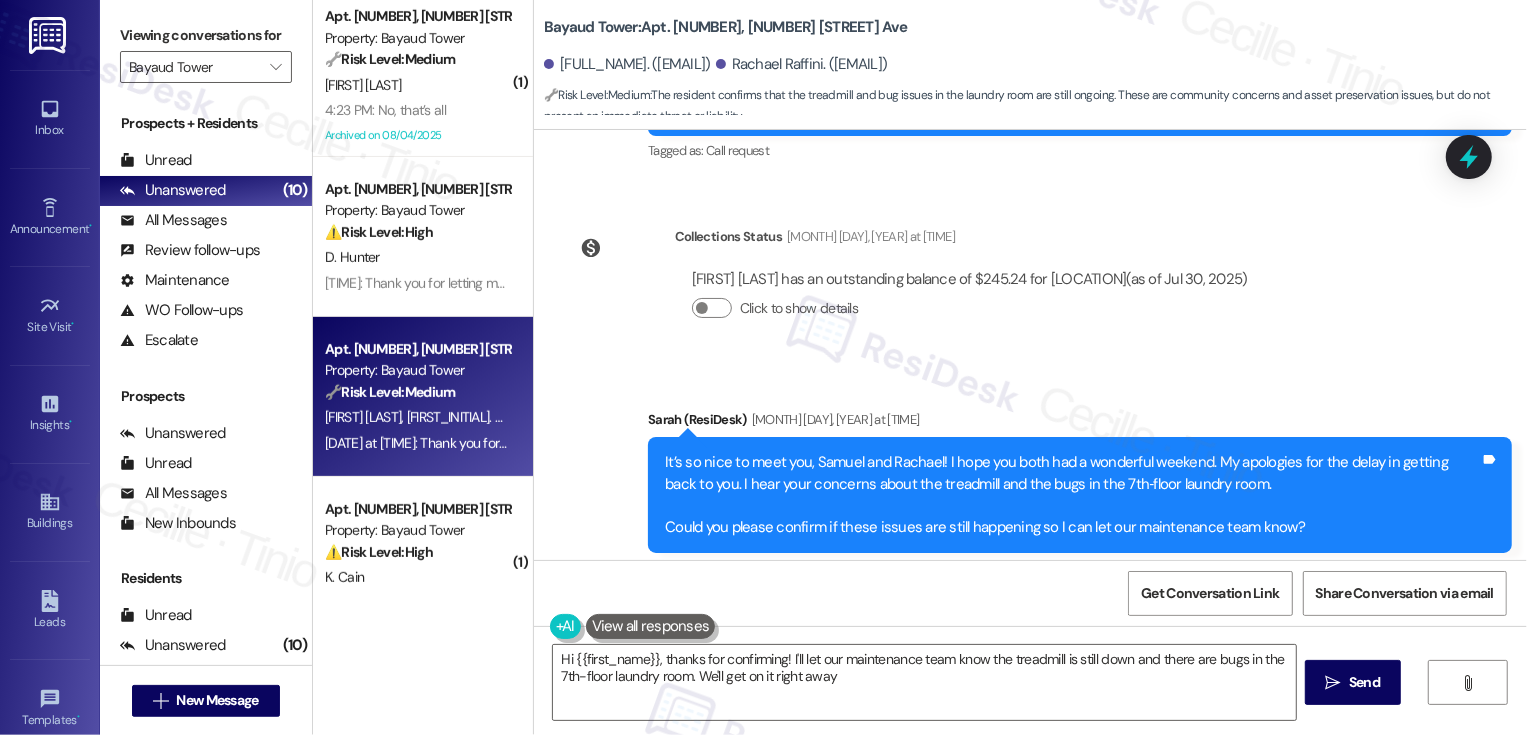 type on "Hi {{first_name}}, thanks for confirming! I'll let our maintenance team know the treadmill is still down and there are bugs in the 7th-floor laundry room. We'll get on it right away!" 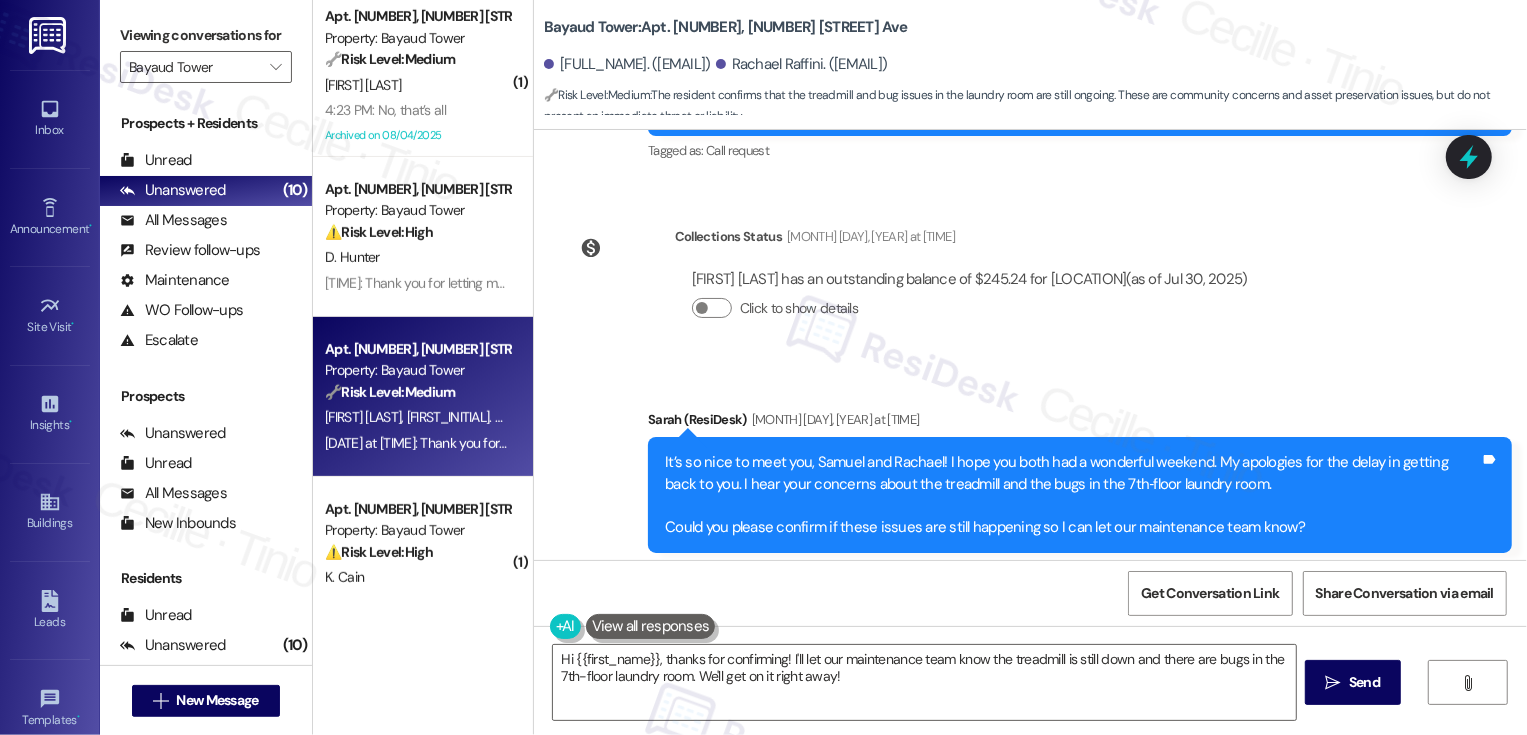 click on "🔧  Risk Level:  Medium" at bounding box center [390, 392] 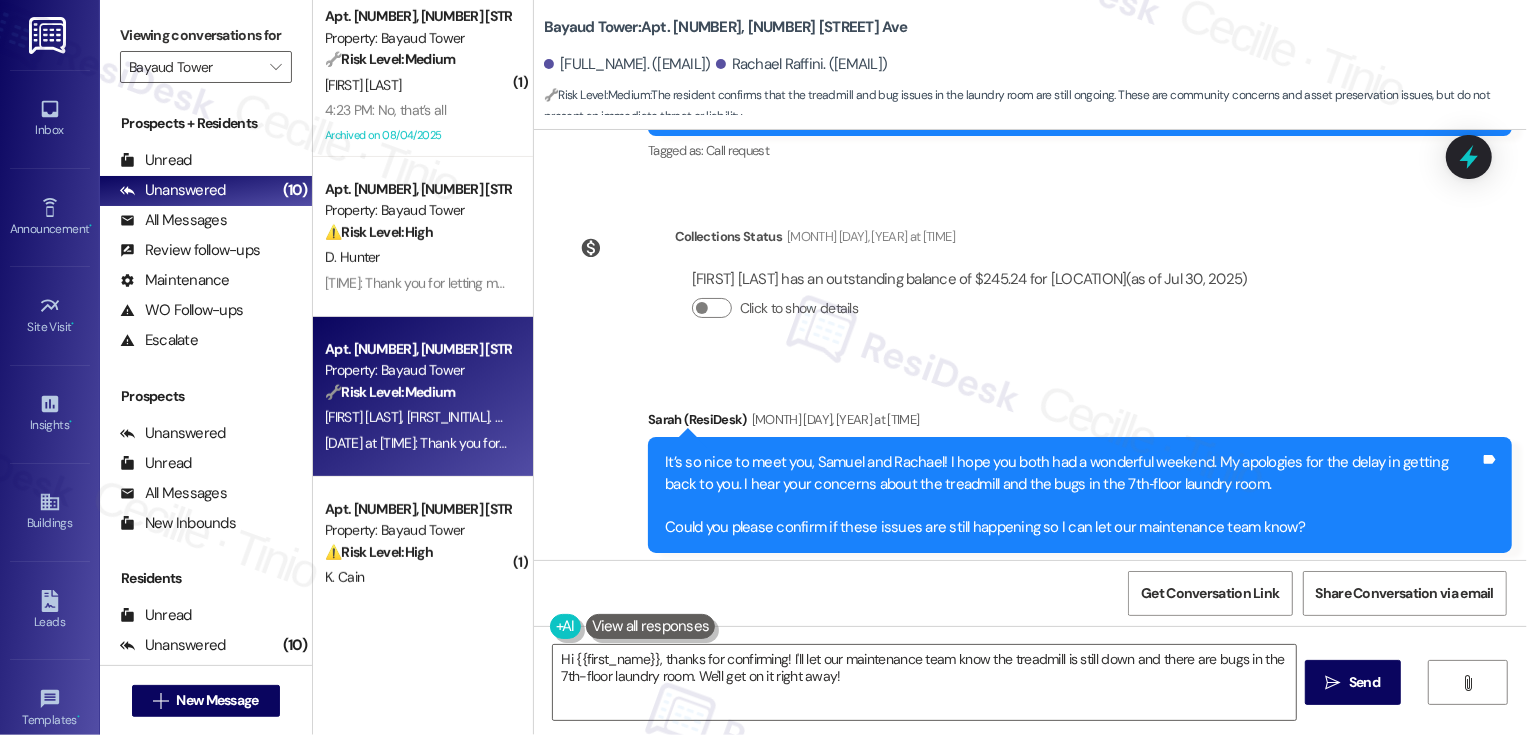 click on "Property: Bayaud Tower" at bounding box center [417, 370] 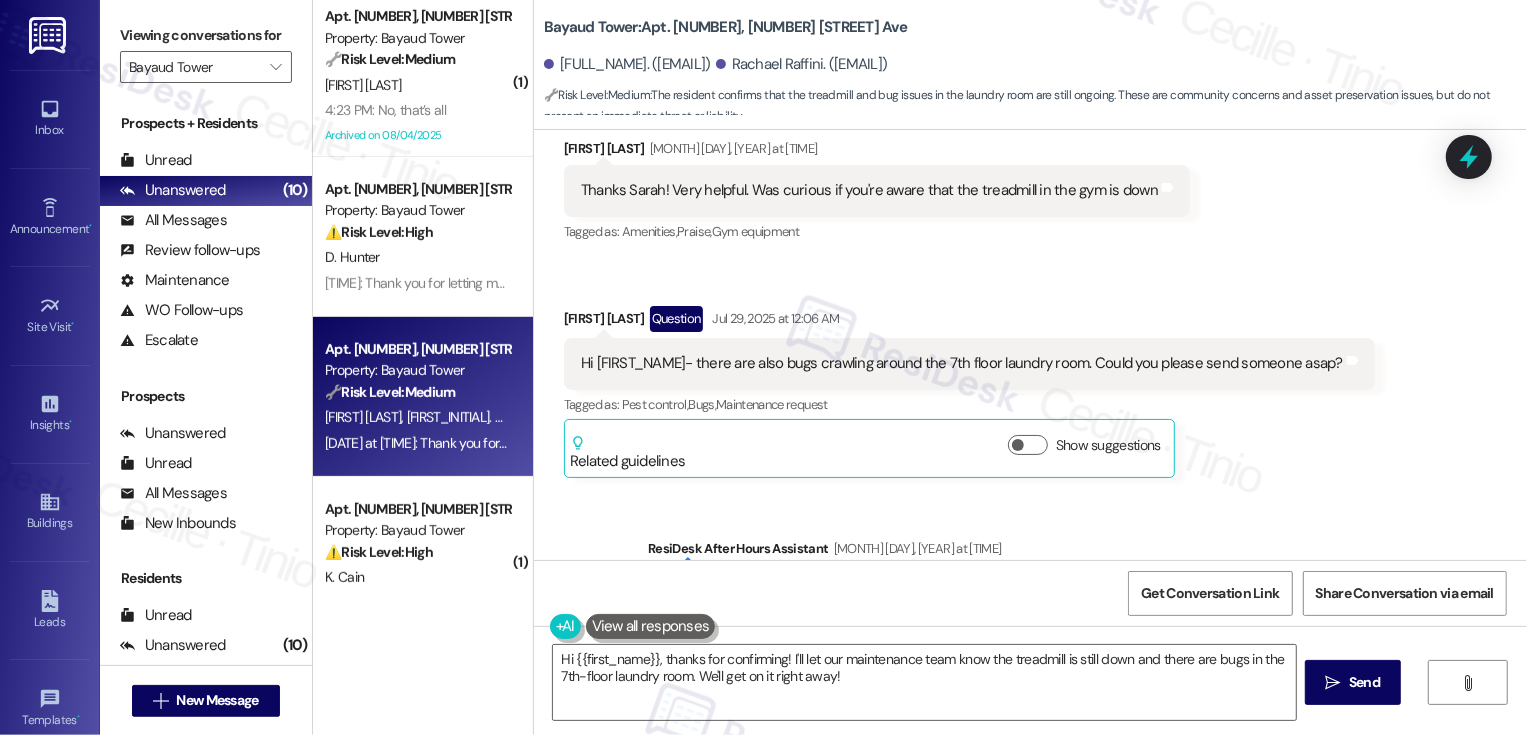 scroll, scrollTop: 283, scrollLeft: 0, axis: vertical 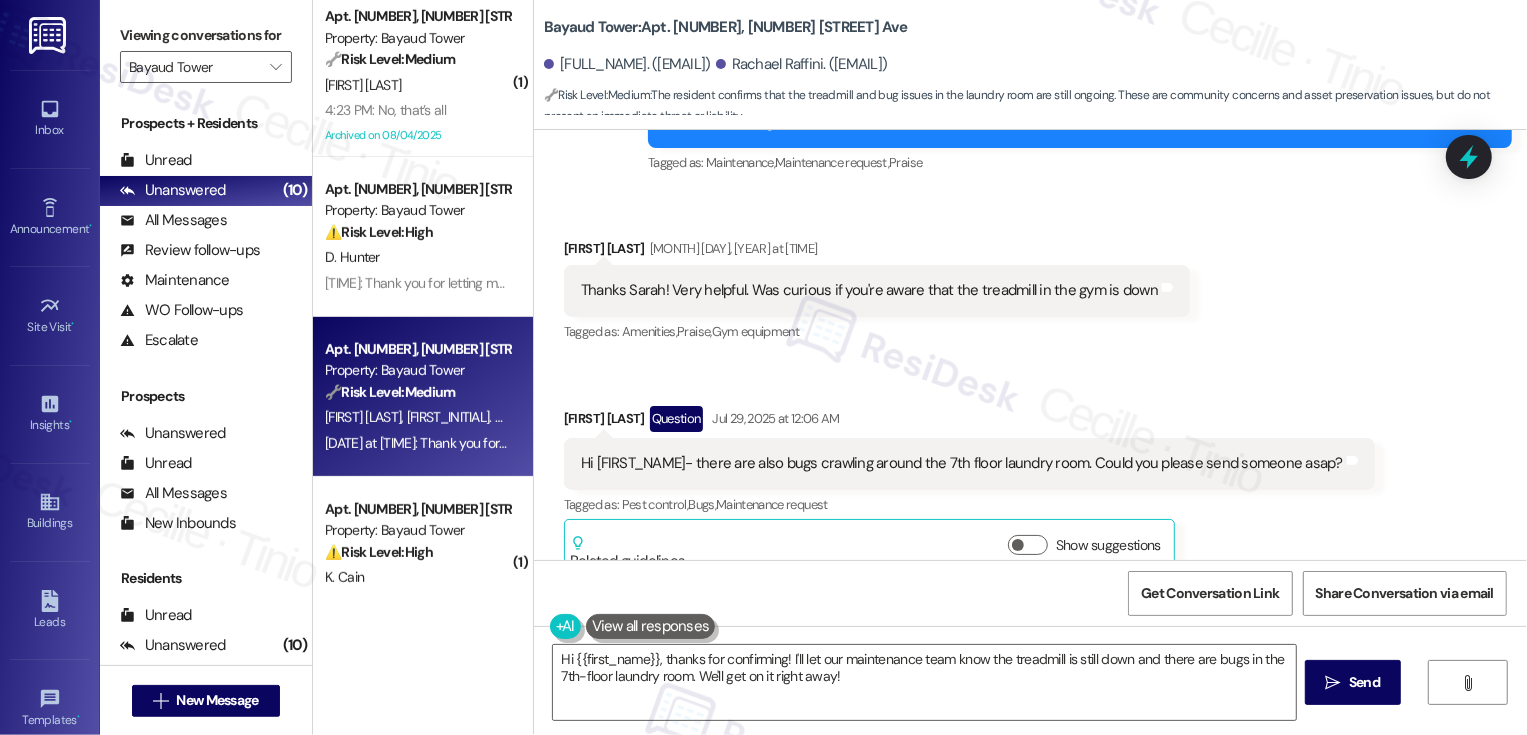 click on "Bayaud Tower:  Apt. 708, 1001 E. Bayaud Ave" at bounding box center [725, 27] 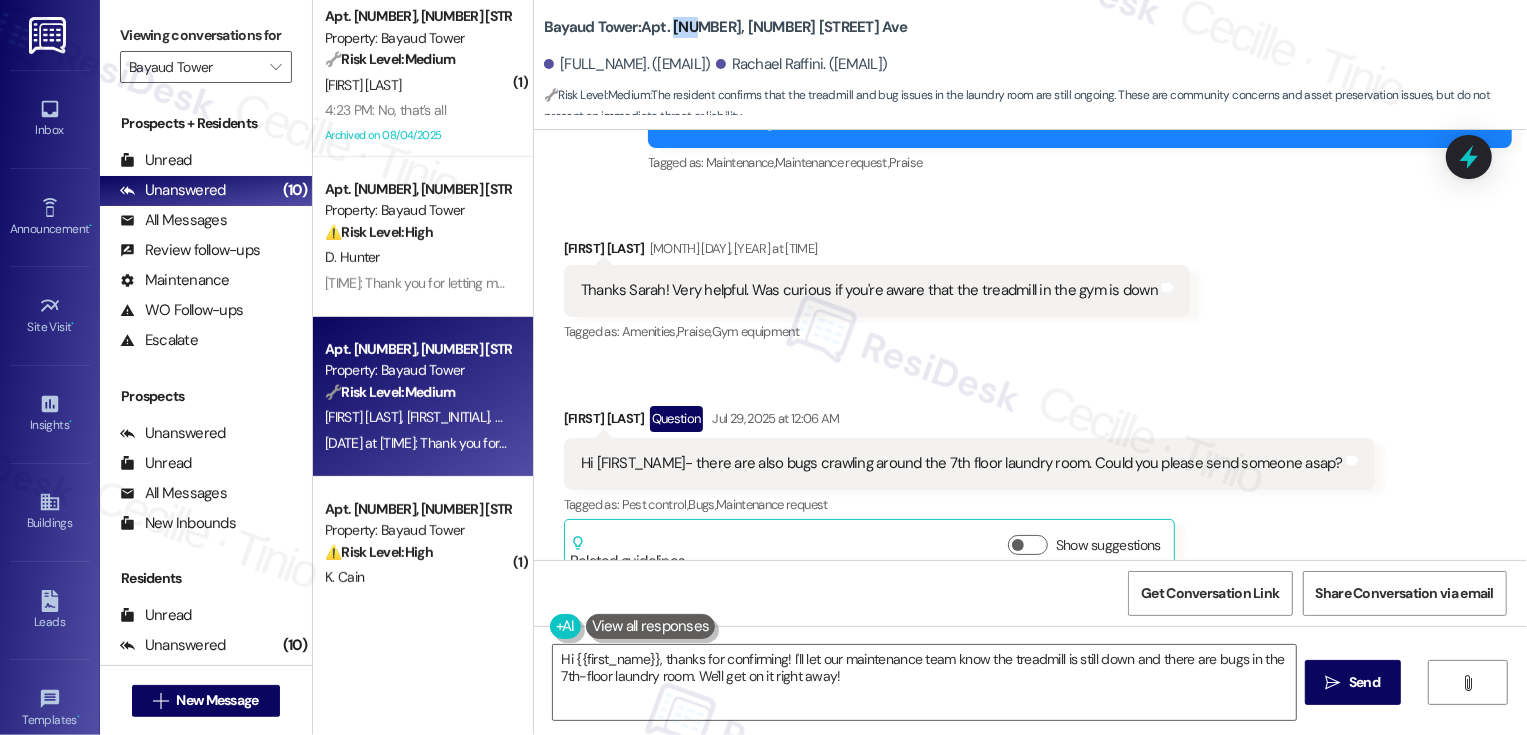 copy on "708" 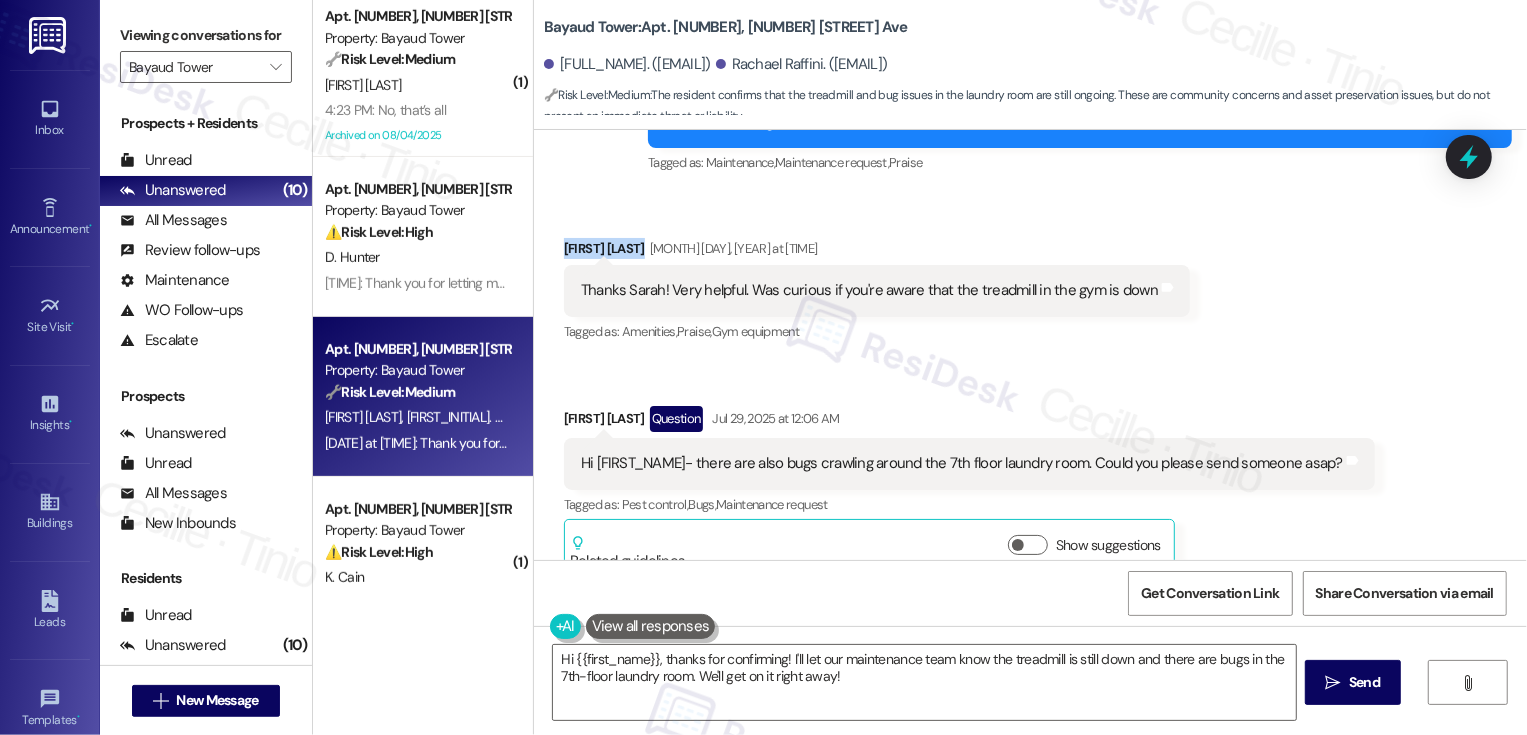 drag, startPoint x: 552, startPoint y: 245, endPoint x: 640, endPoint y: 248, distance: 88.051125 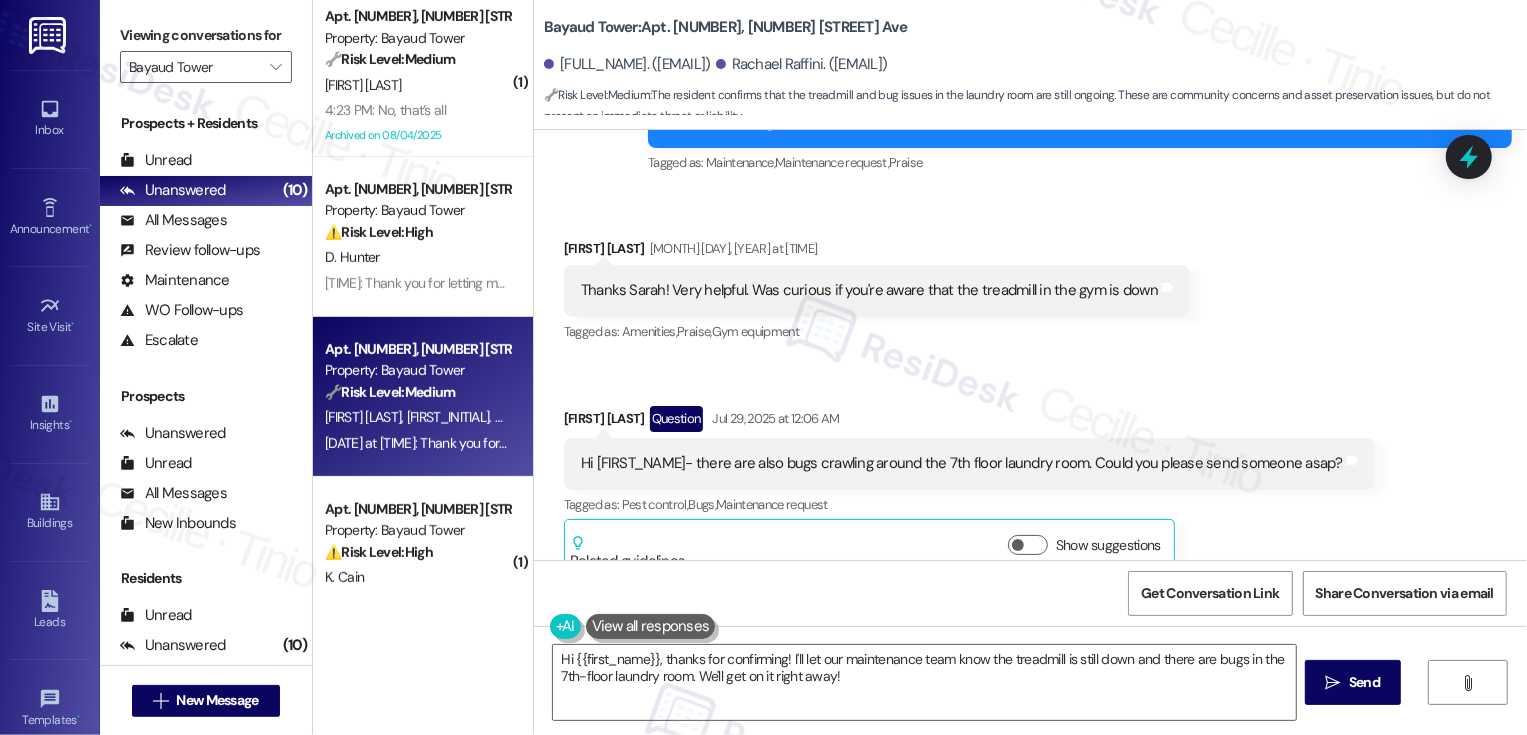 scroll, scrollTop: 290, scrollLeft: 0, axis: vertical 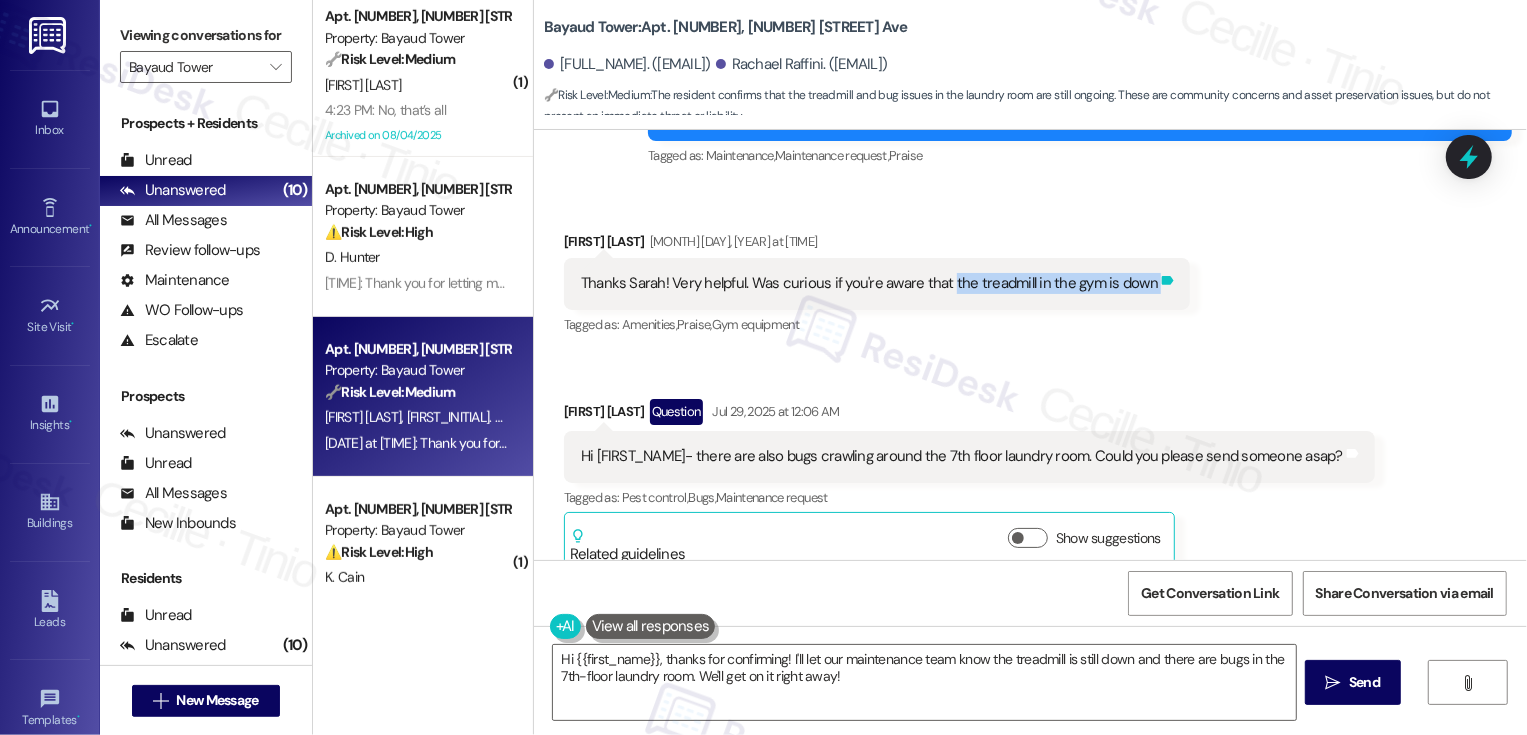 drag, startPoint x: 936, startPoint y: 282, endPoint x: 1139, endPoint y: 283, distance: 203.00246 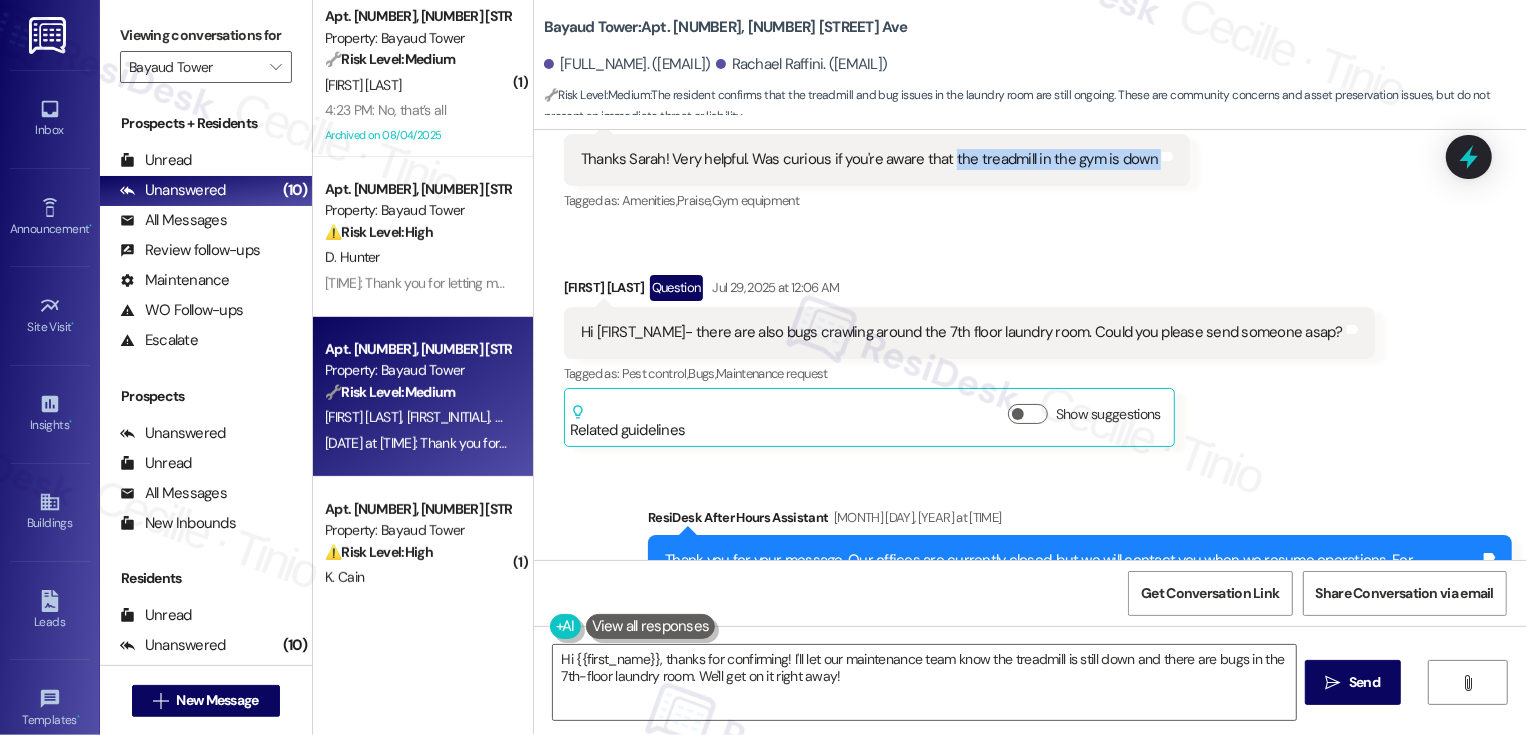 scroll, scrollTop: 468, scrollLeft: 0, axis: vertical 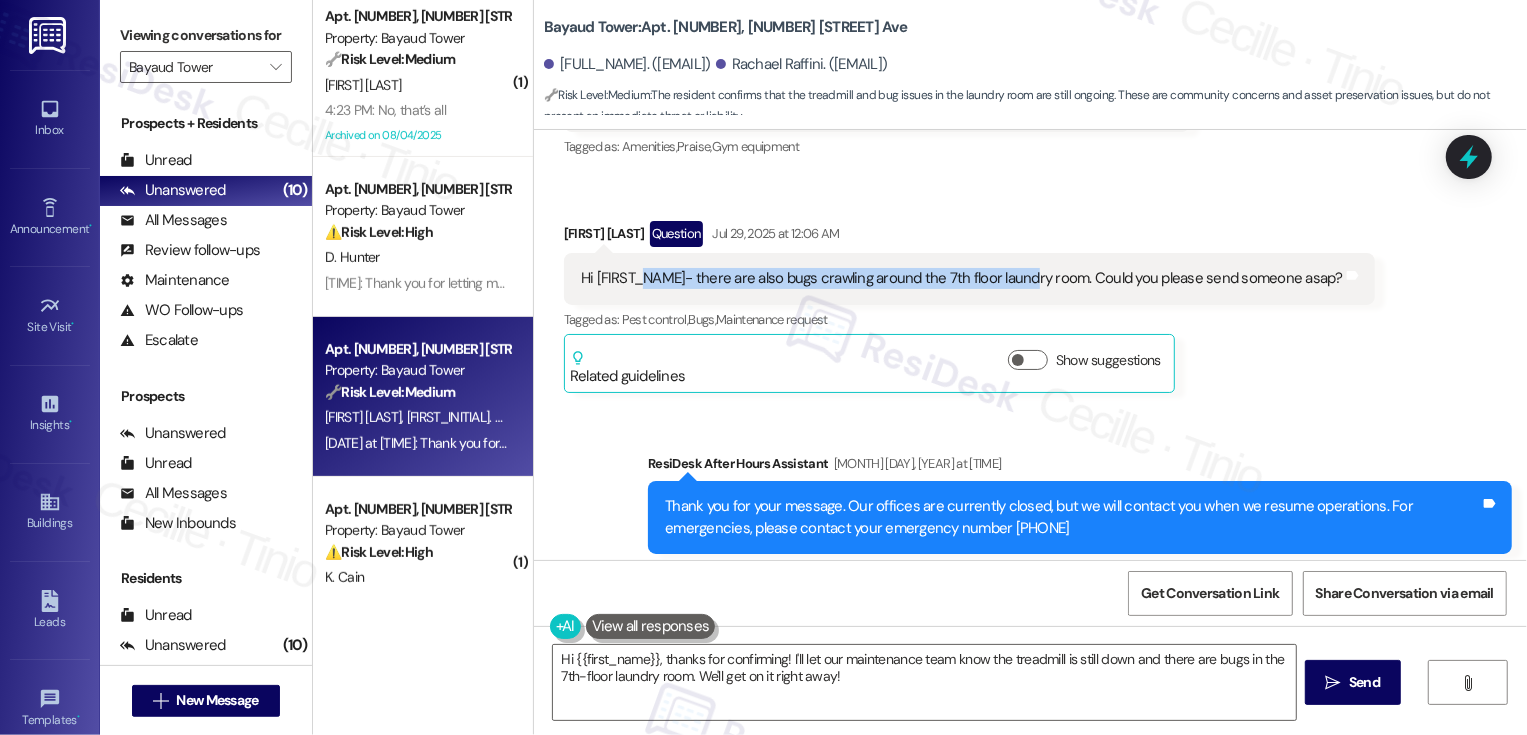drag, startPoint x: 630, startPoint y: 278, endPoint x: 1015, endPoint y: 281, distance: 385.0117 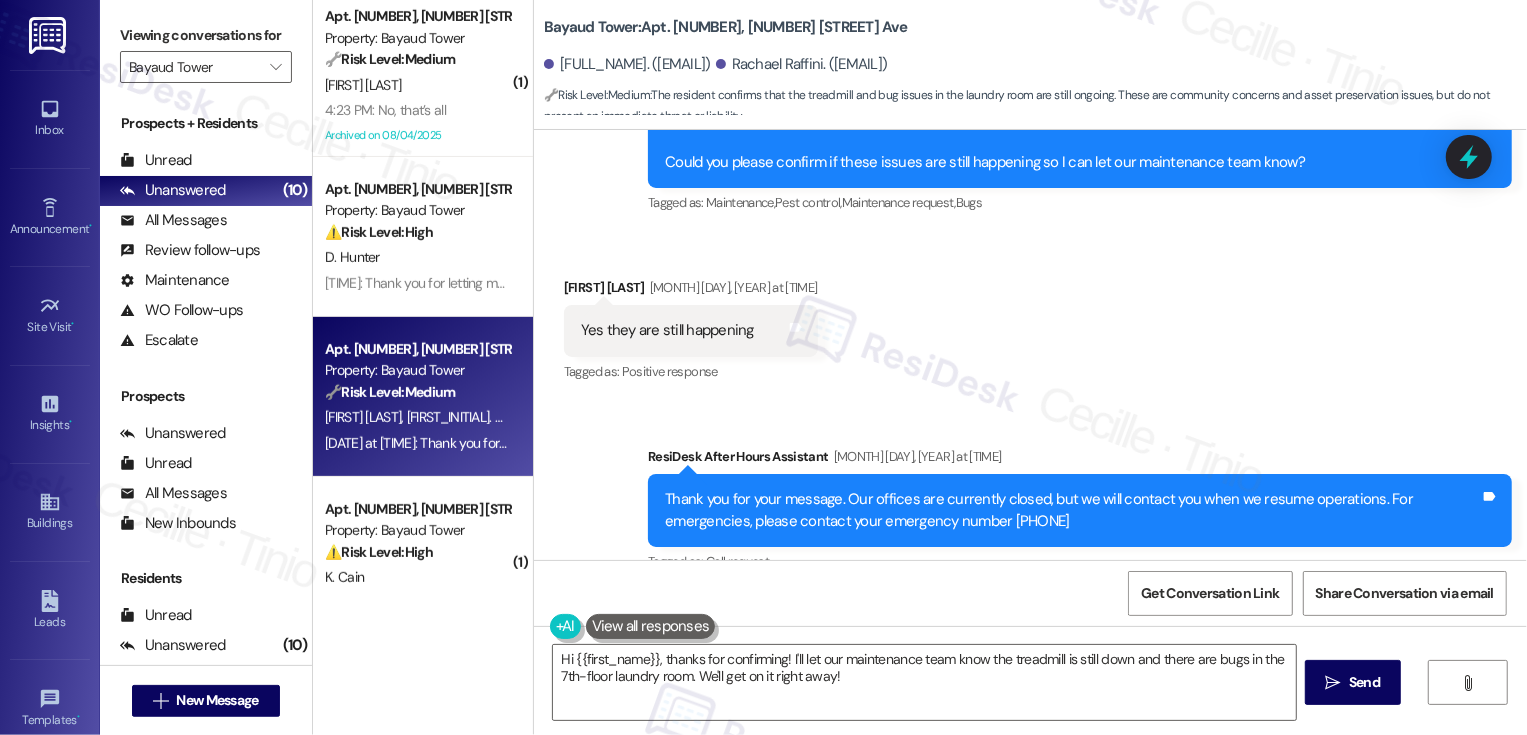 scroll, scrollTop: 1282, scrollLeft: 0, axis: vertical 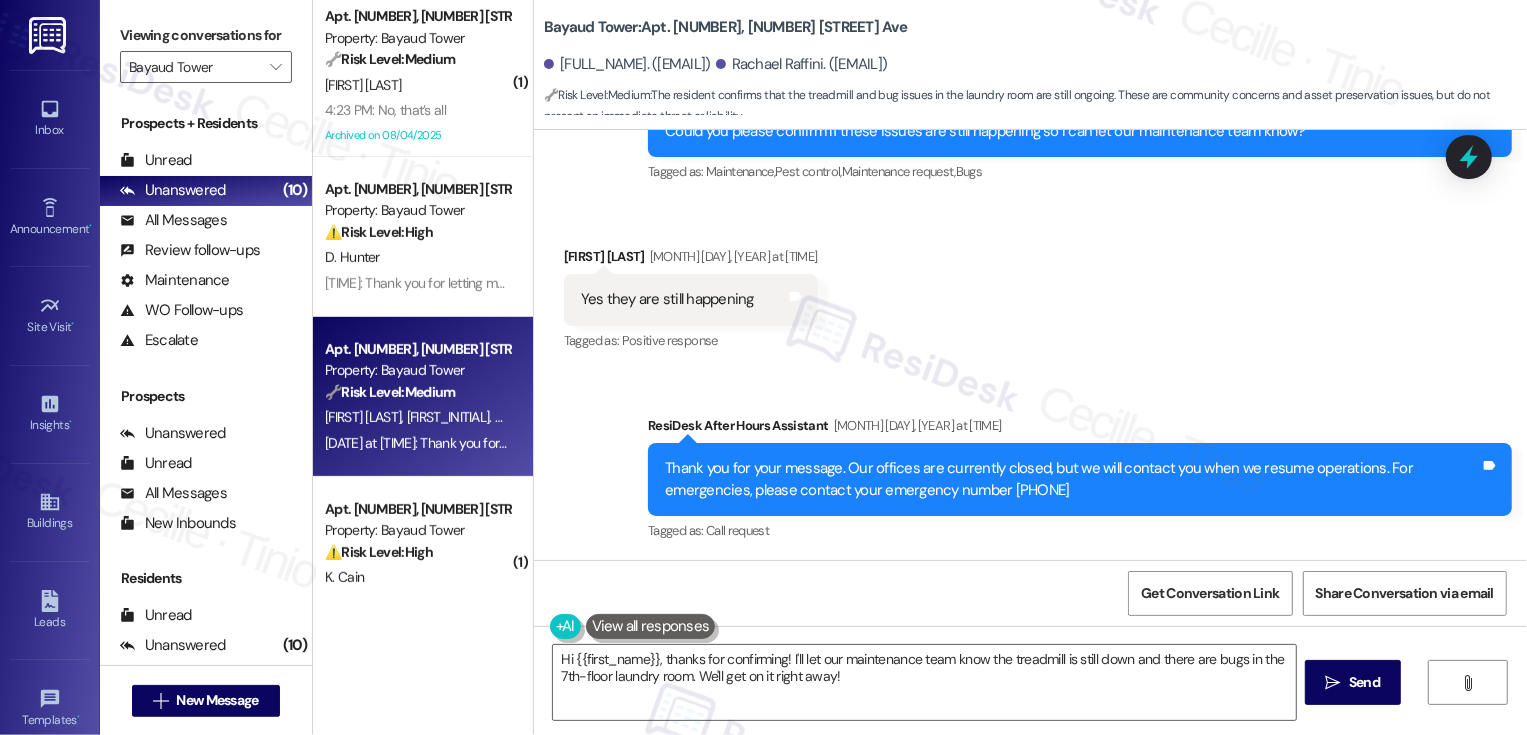 click on "Received via SMS Samuel Goodell Aug 04, 2025 at 9:36 PM Yes they are still happening Tags and notes Tagged as:   Positive response Click to highlight conversations about Positive response" at bounding box center [1030, 285] 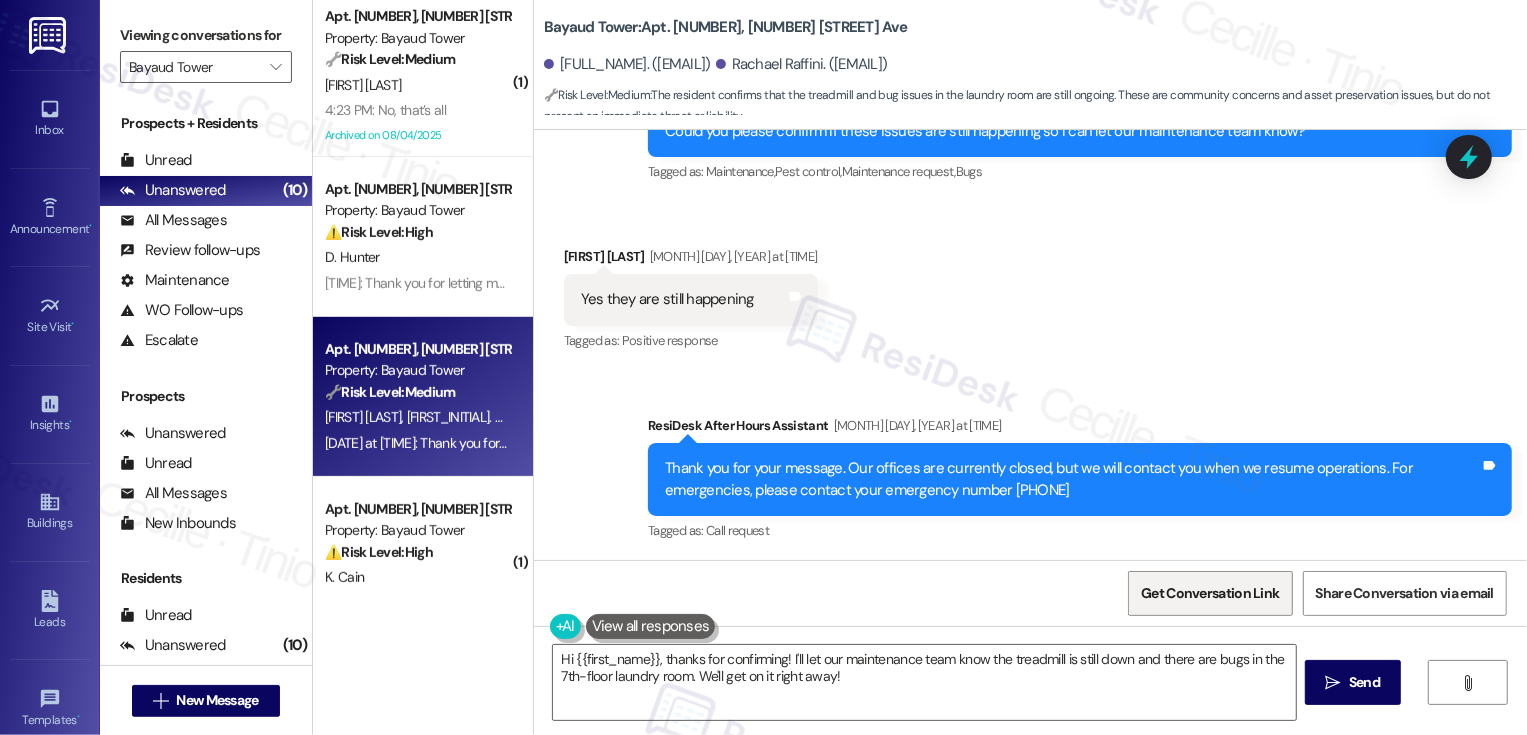 click on "Get Conversation Link" at bounding box center (1210, 593) 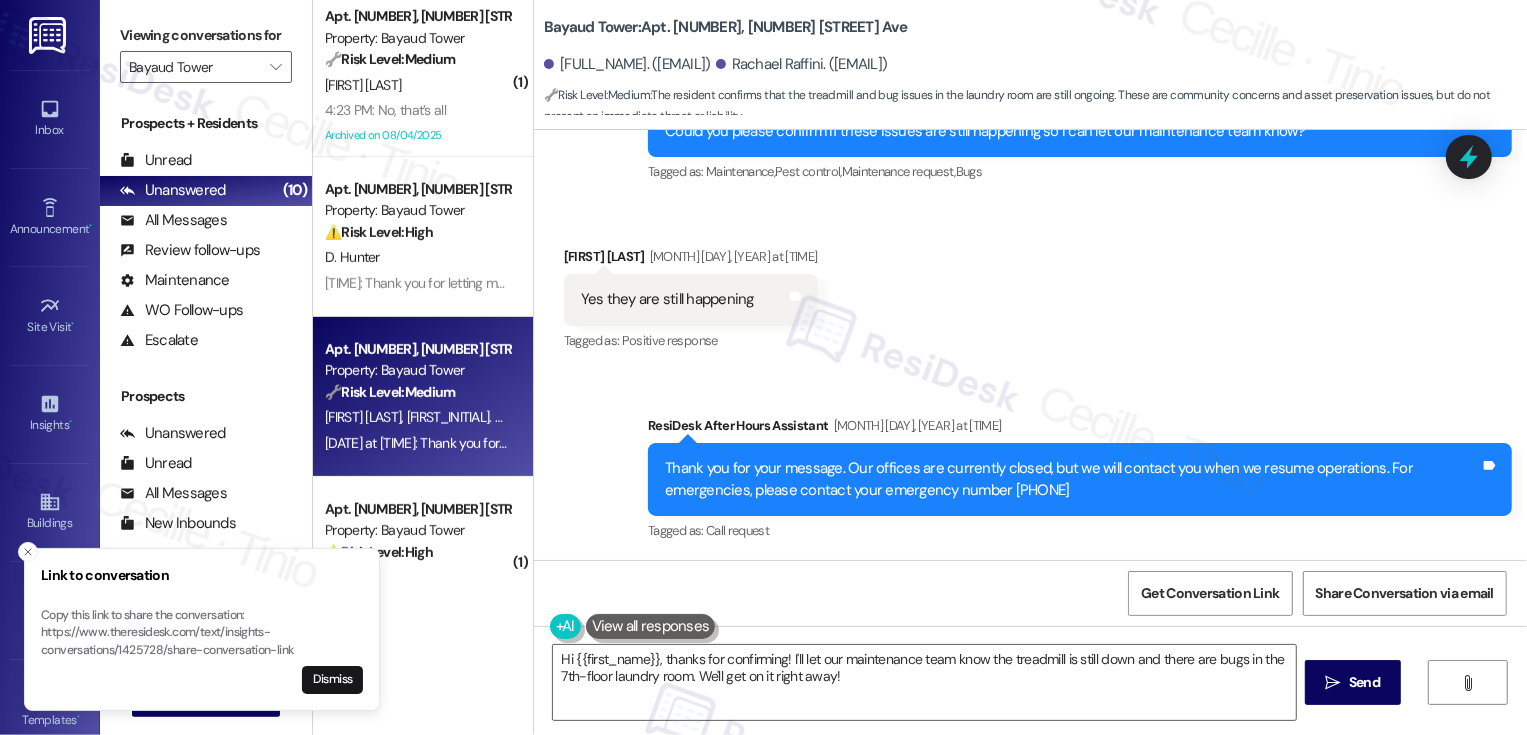 click on "Sent via SMS ResiDesk After Hours Assistant Aug 04, 2025 at 9:36 PM Thank you for your message. Our offices are currently closed, but we will contact you when we resume operations. For emergencies, please contact your emergency number 720-656-5484. Tags and notes Tagged as:   Call request Click to highlight conversations about Call request" at bounding box center [1030, 465] 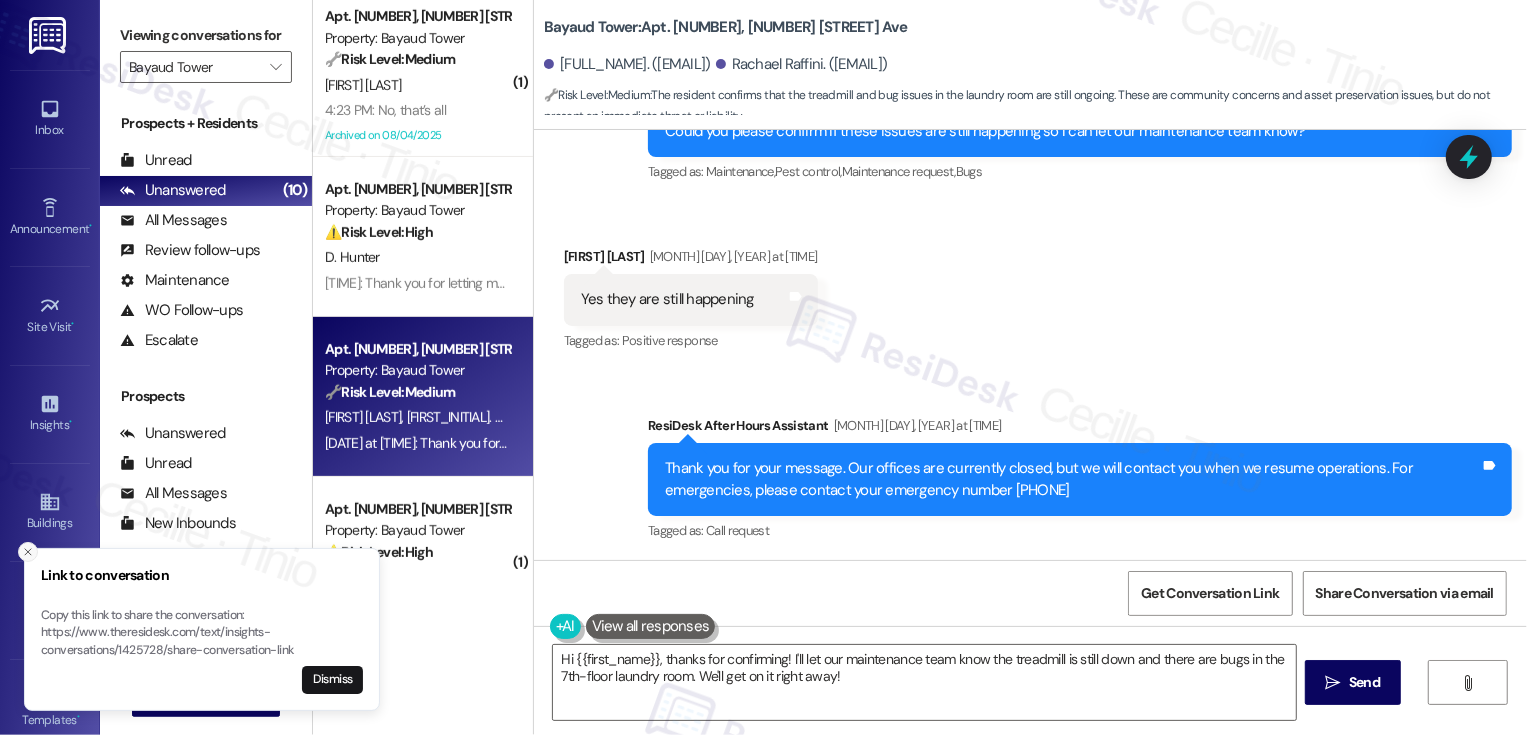 click 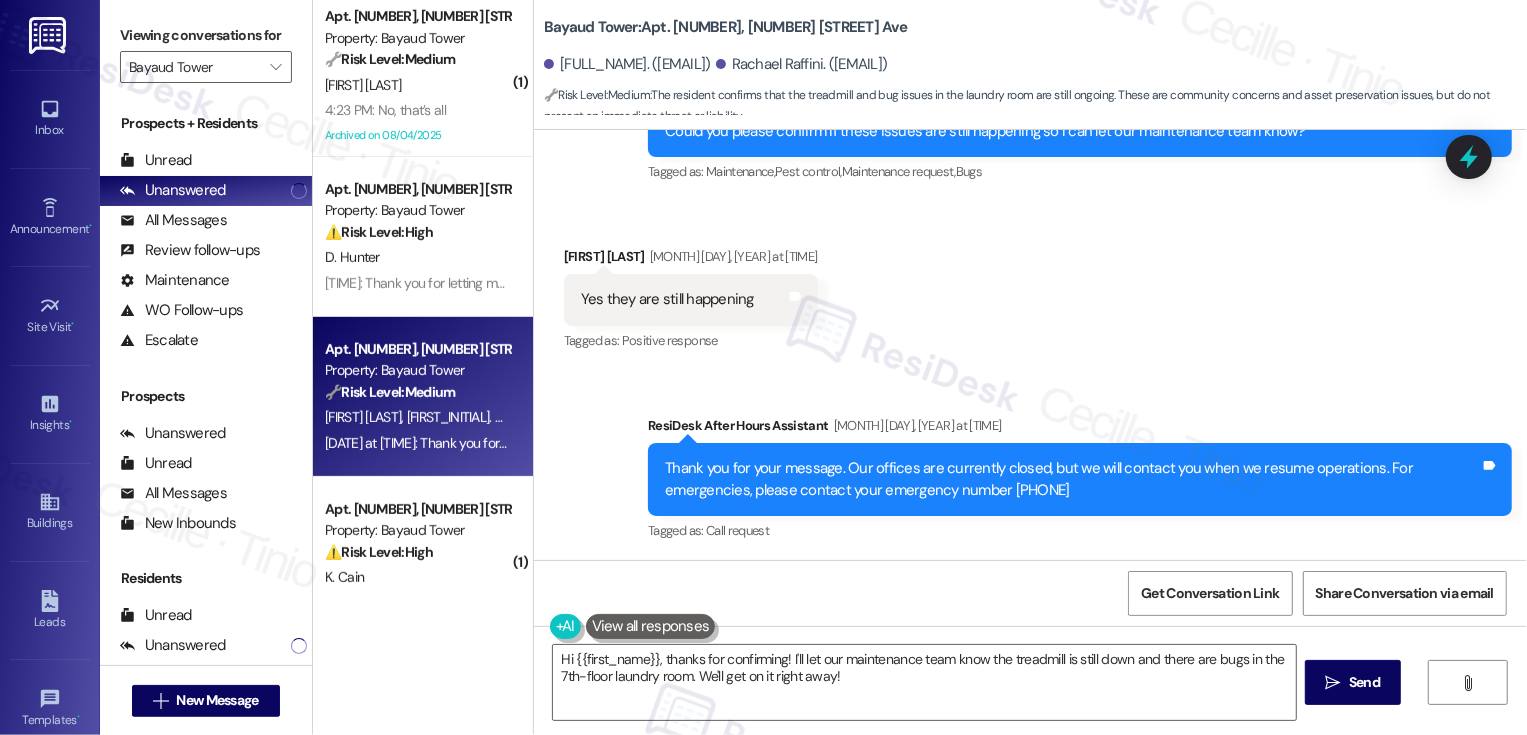click on "Sent via SMS ResiDesk After Hours Assistant Aug 04, 2025 at 9:36 PM Thank you for your message. Our offices are currently closed, but we will contact you when we resume operations. For emergencies, please contact your emergency number 720-656-5484. Tags and notes Tagged as:   Call request Click to highlight conversations about Call request" at bounding box center (1030, 465) 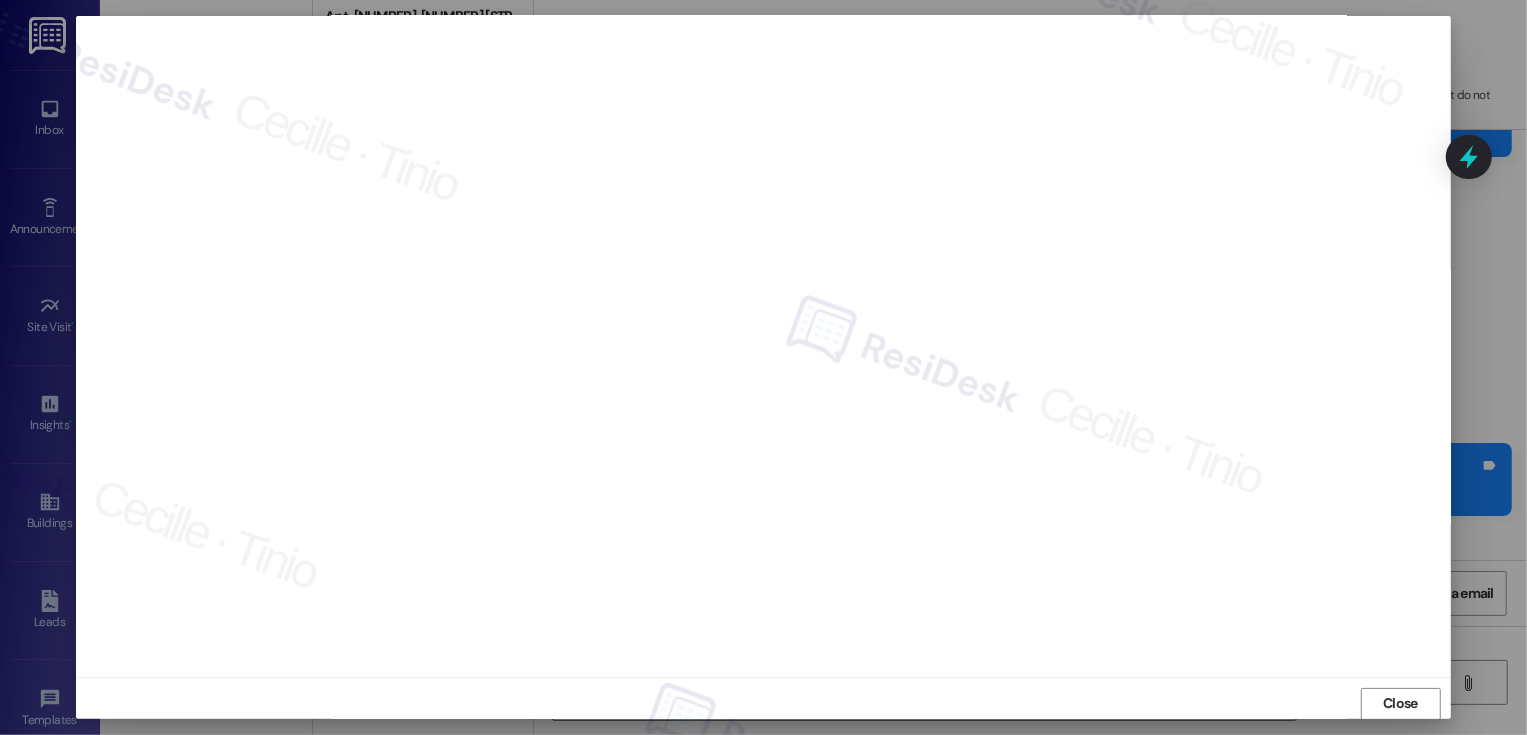 scroll, scrollTop: 0, scrollLeft: 0, axis: both 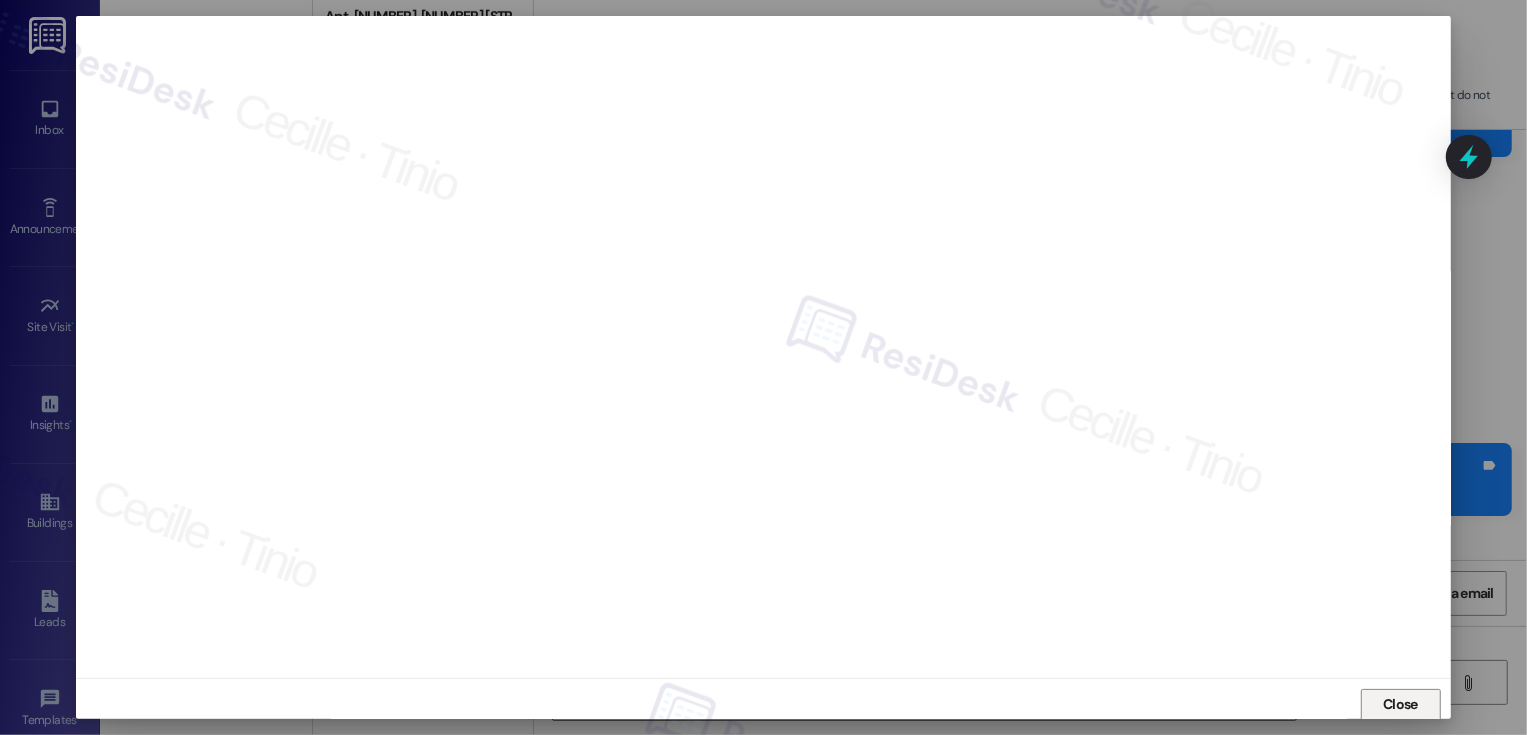 click on "Close" at bounding box center [1400, 704] 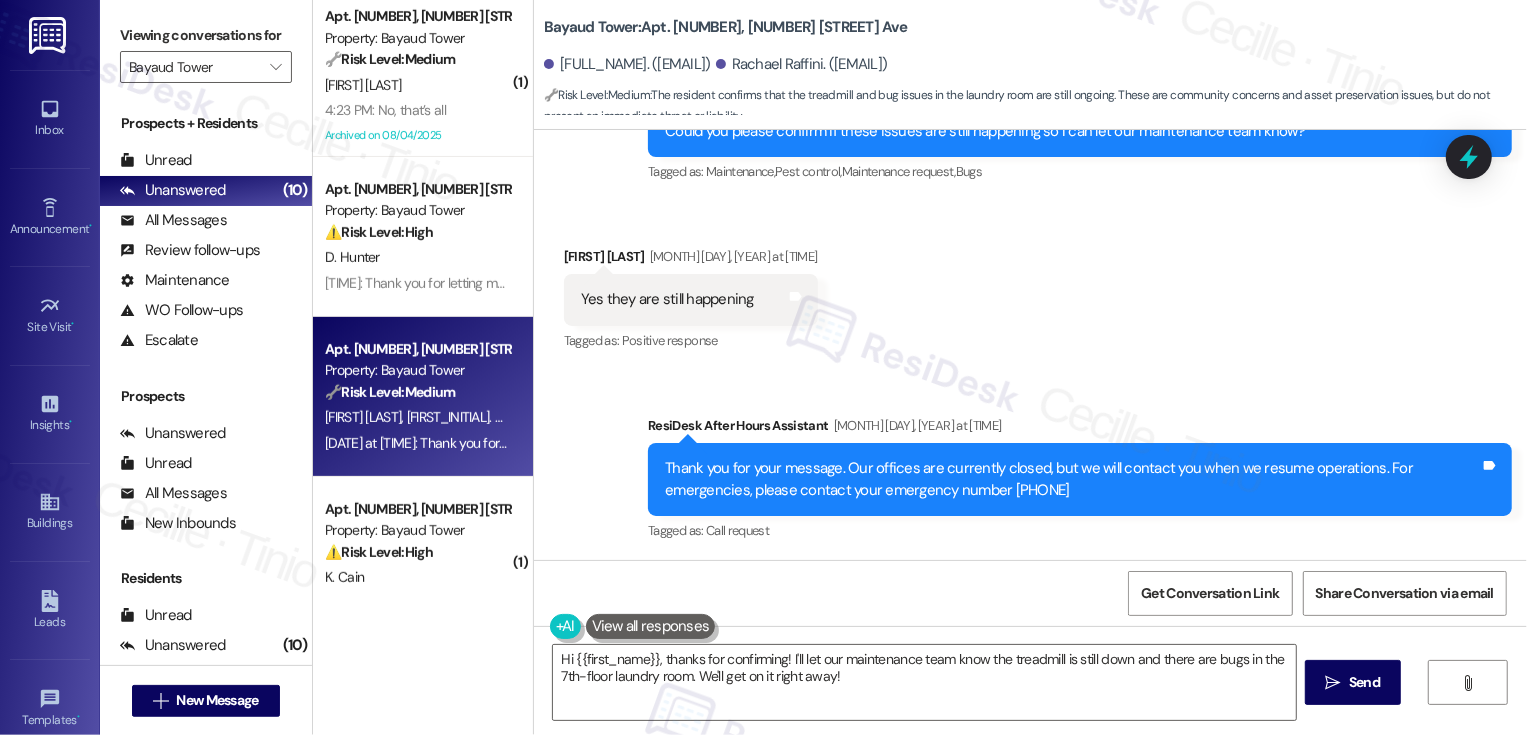 click on "Received via SMS Samuel Goodell Aug 04, 2025 at 9:36 PM Yes they are still happening Tags and notes Tagged as:   Positive response Click to highlight conversations about Positive response" at bounding box center [1030, 285] 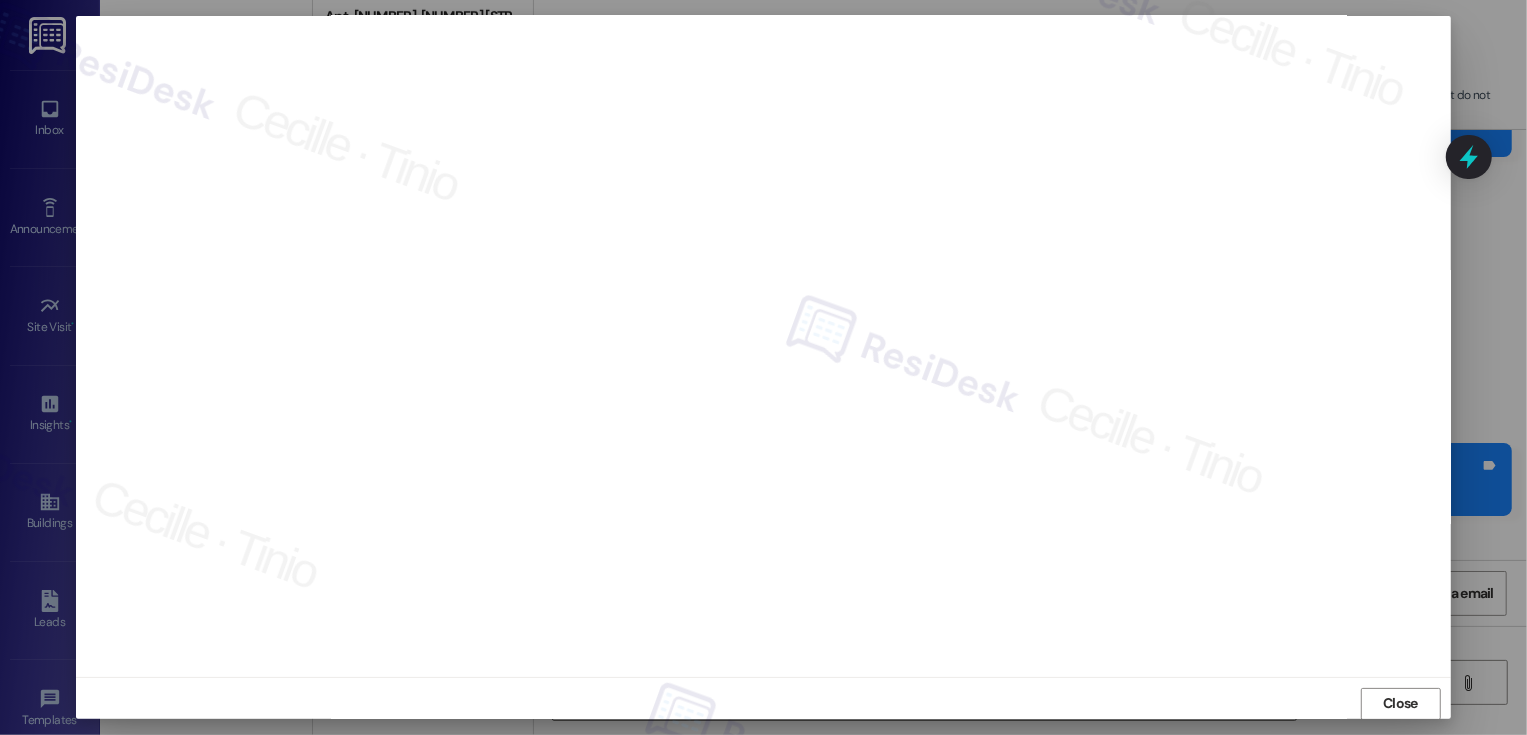 scroll, scrollTop: 11, scrollLeft: 0, axis: vertical 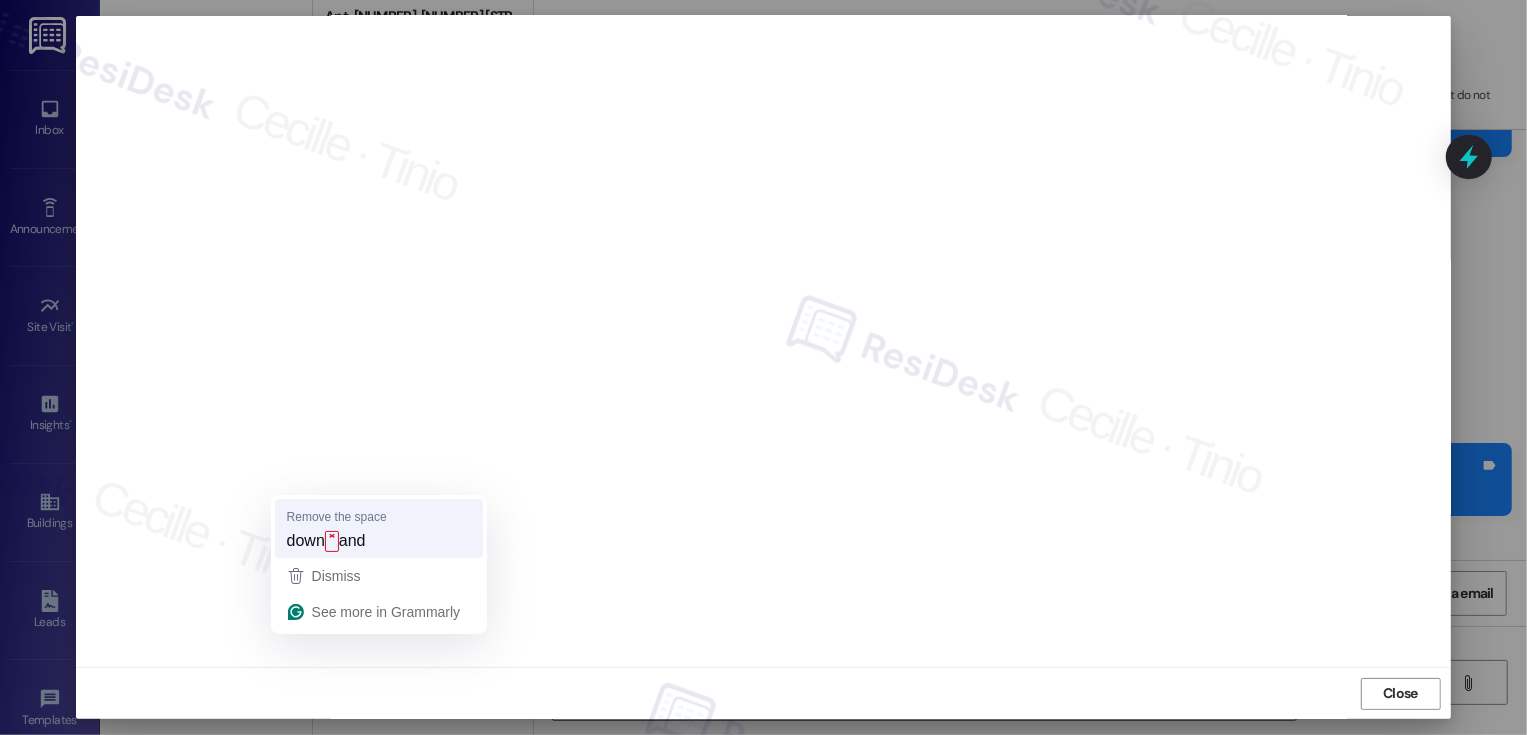 click on "˟" at bounding box center (332, 541) 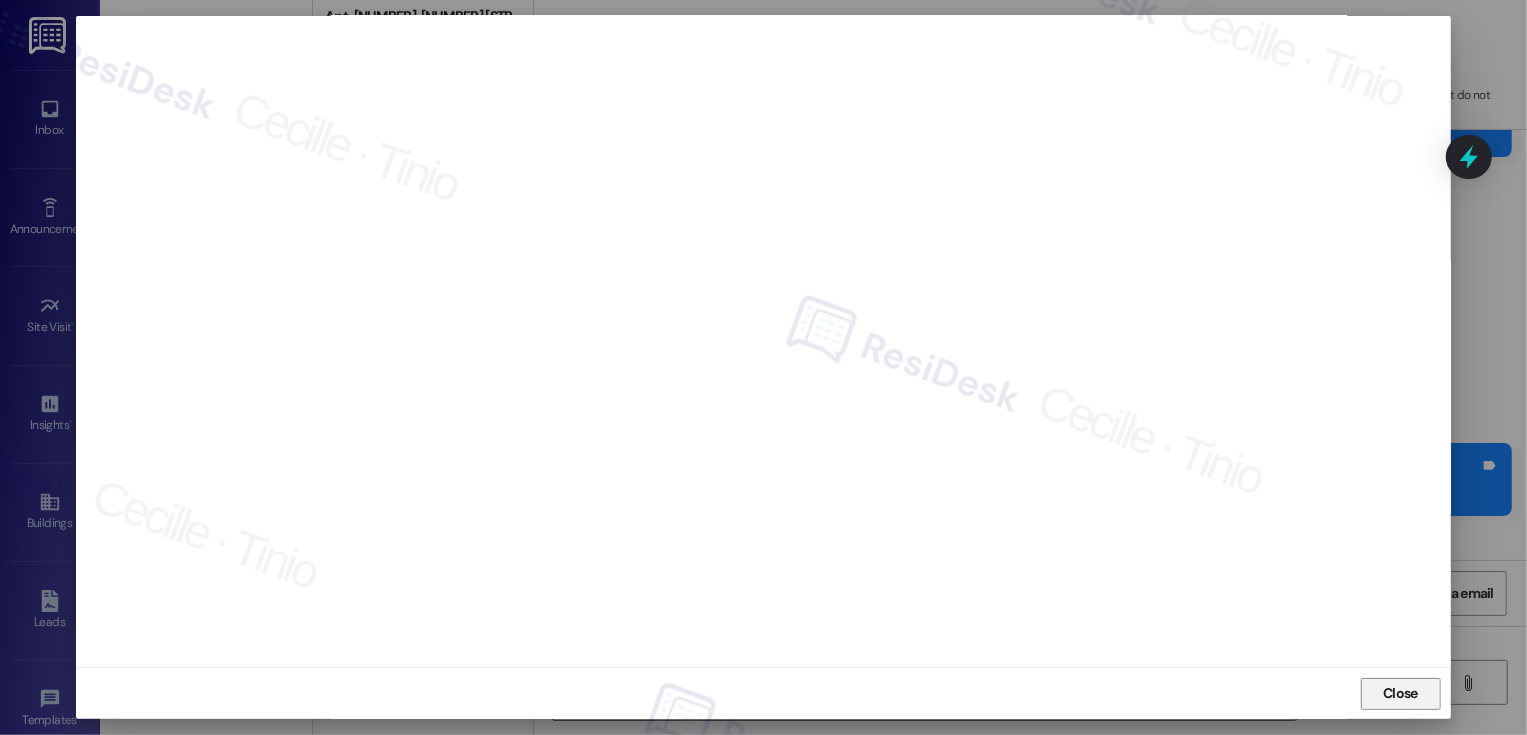 click on "Close" at bounding box center (1400, 693) 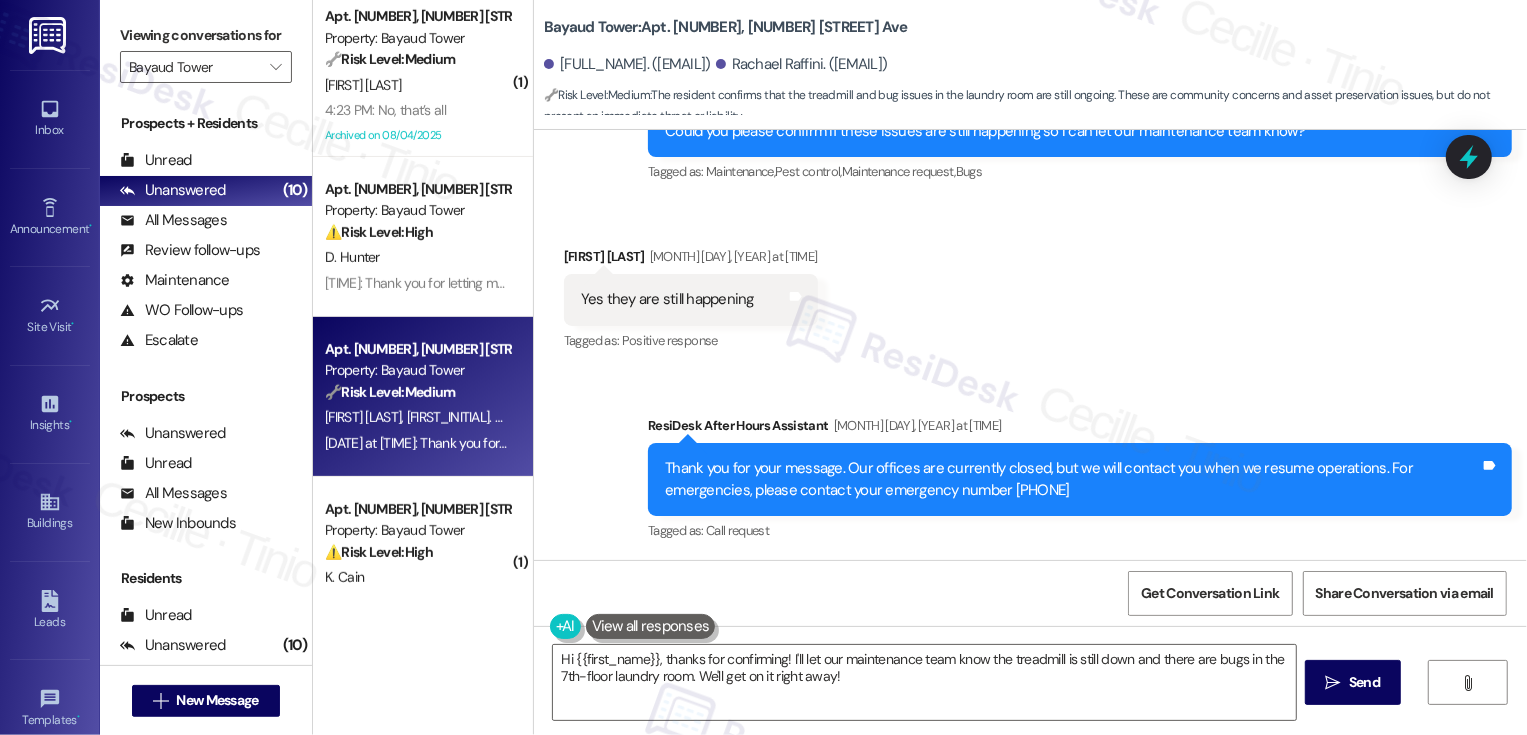 click on "Received via SMS Samuel Goodell Aug 04, 2025 at 9:36 PM Yes they are still happening Tags and notes Tagged as:   Positive response Click to highlight conversations about Positive response" at bounding box center (1030, 285) 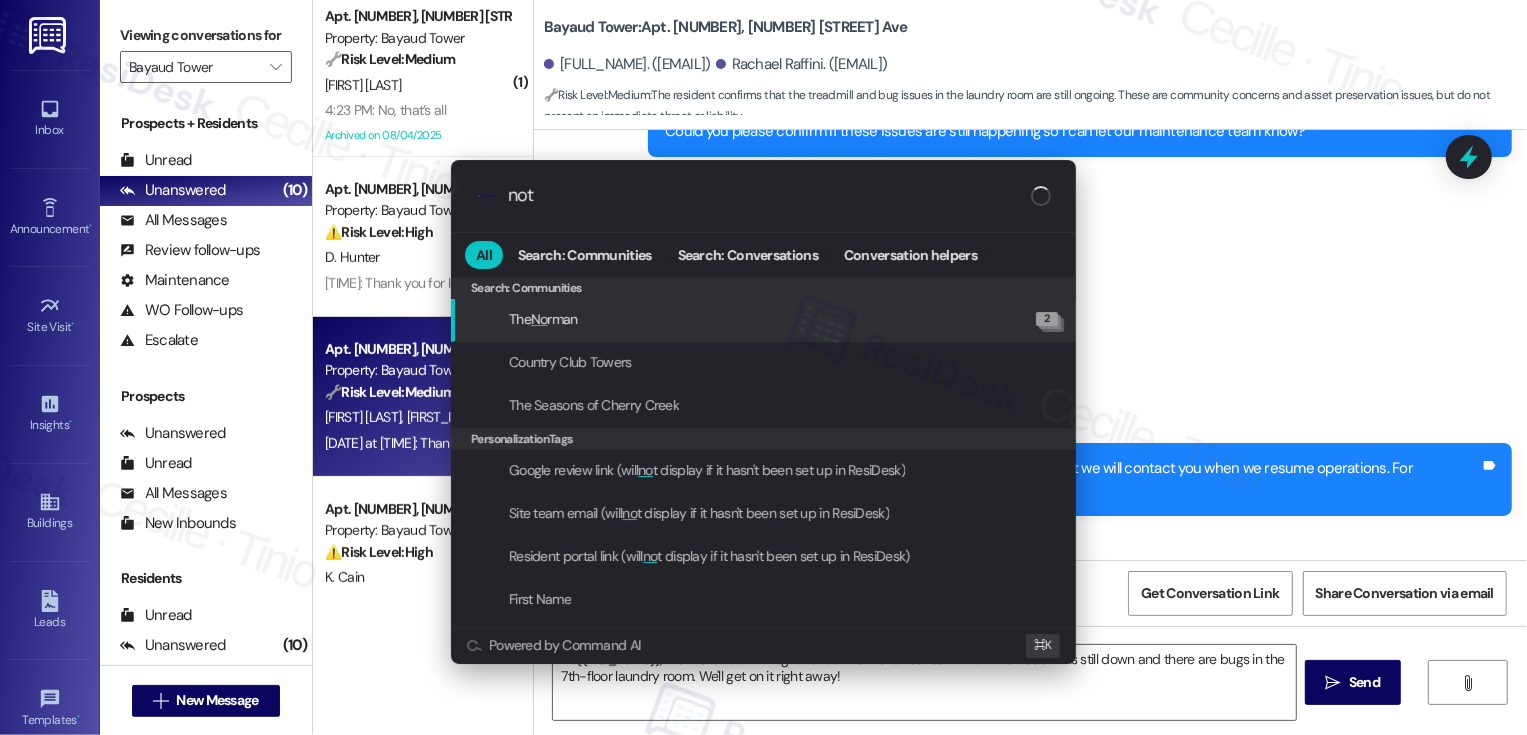 type on "note" 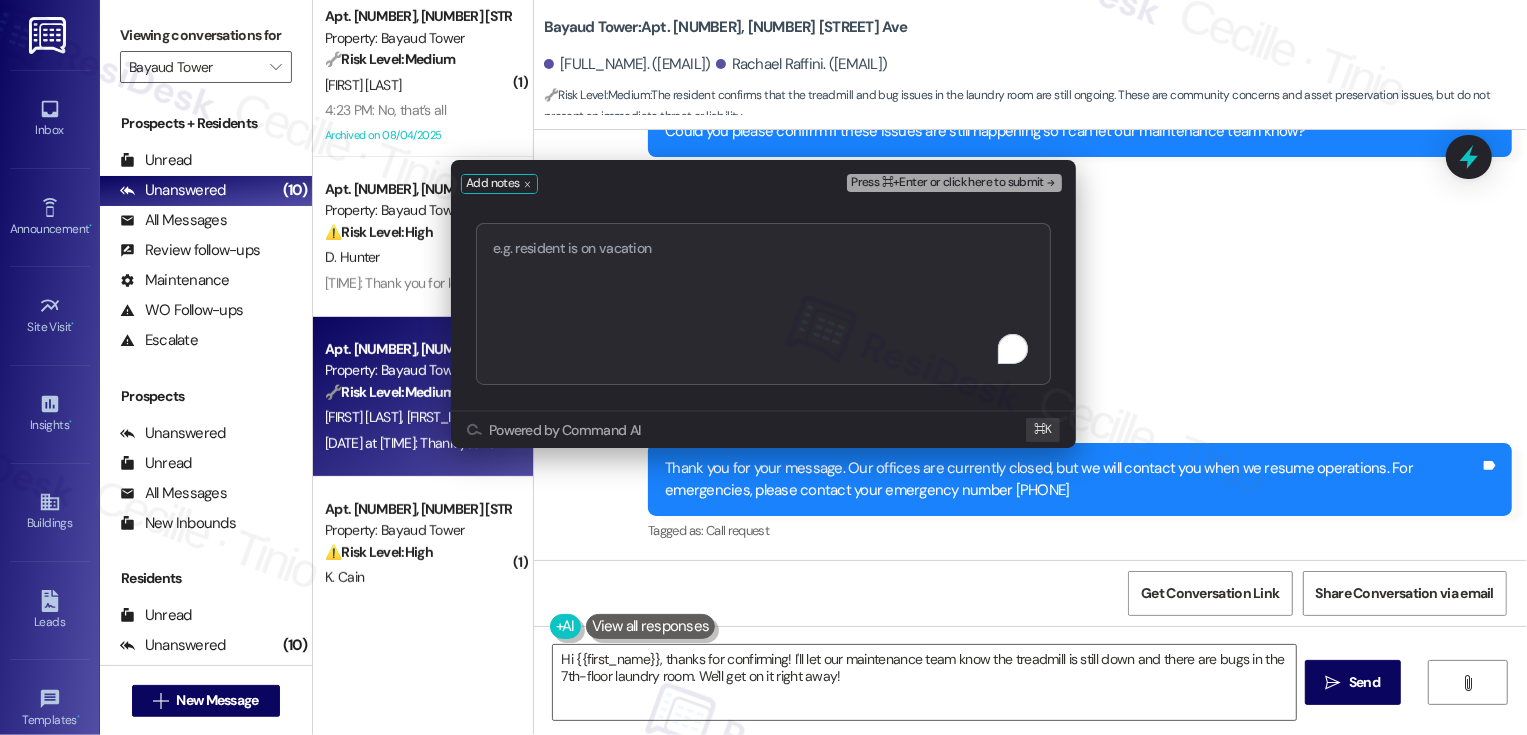 type on "Work order 71909" 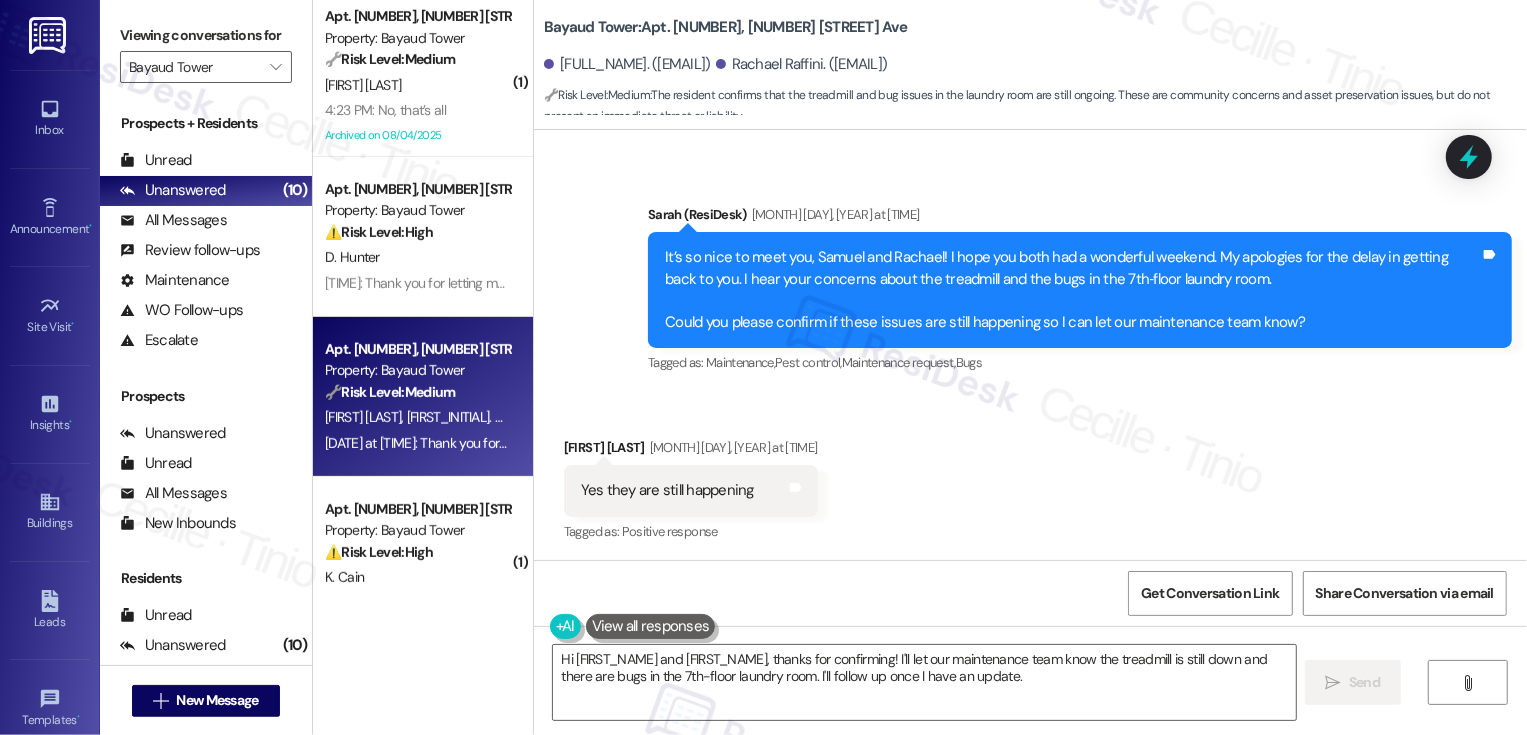 scroll, scrollTop: 1451, scrollLeft: 0, axis: vertical 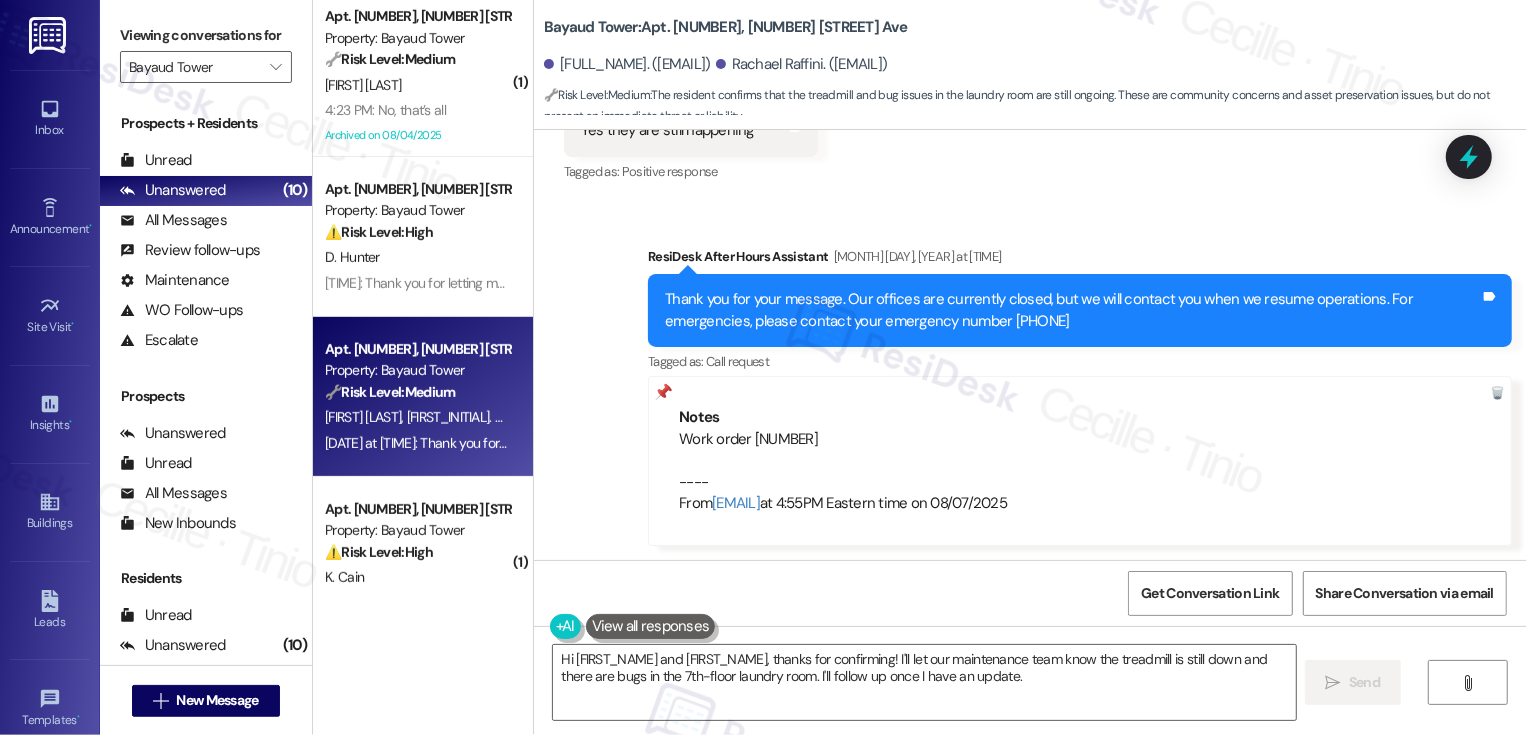click on "Hi Samuel and Rachael, thanks for confirming! I'll let our maintenance team know the treadmill is still down and there are bugs in the 7th-floor laundry room. I'll follow up once I have an update.  Send " at bounding box center [1030, 701] 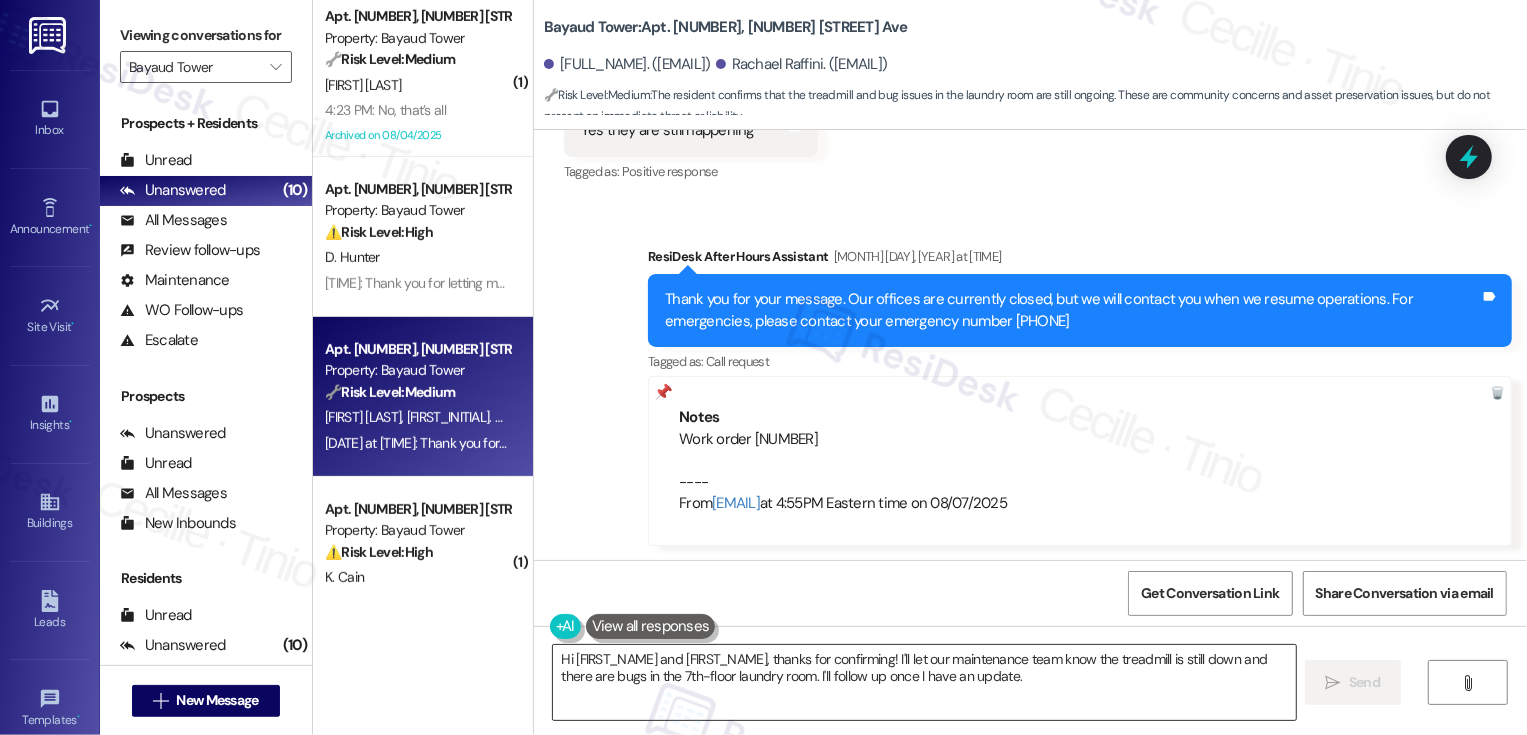 click on "Hi Samuel and Rachael, thanks for confirming! I'll let our maintenance team know the treadmill is still down and there are bugs in the 7th-floor laundry room. I'll follow up once I have an update." at bounding box center (924, 682) 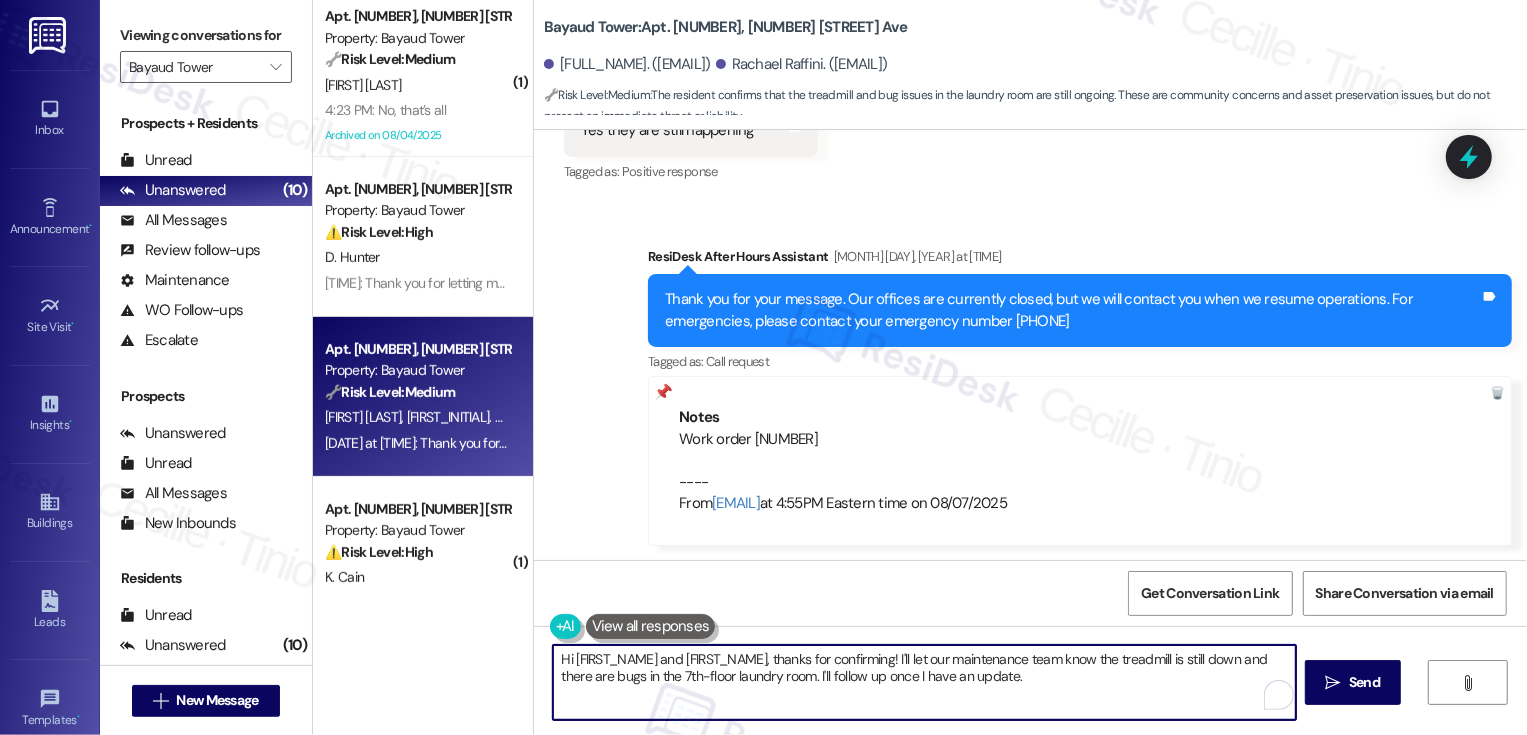 drag, startPoint x: 689, startPoint y: 660, endPoint x: 475, endPoint y: 658, distance: 214.00934 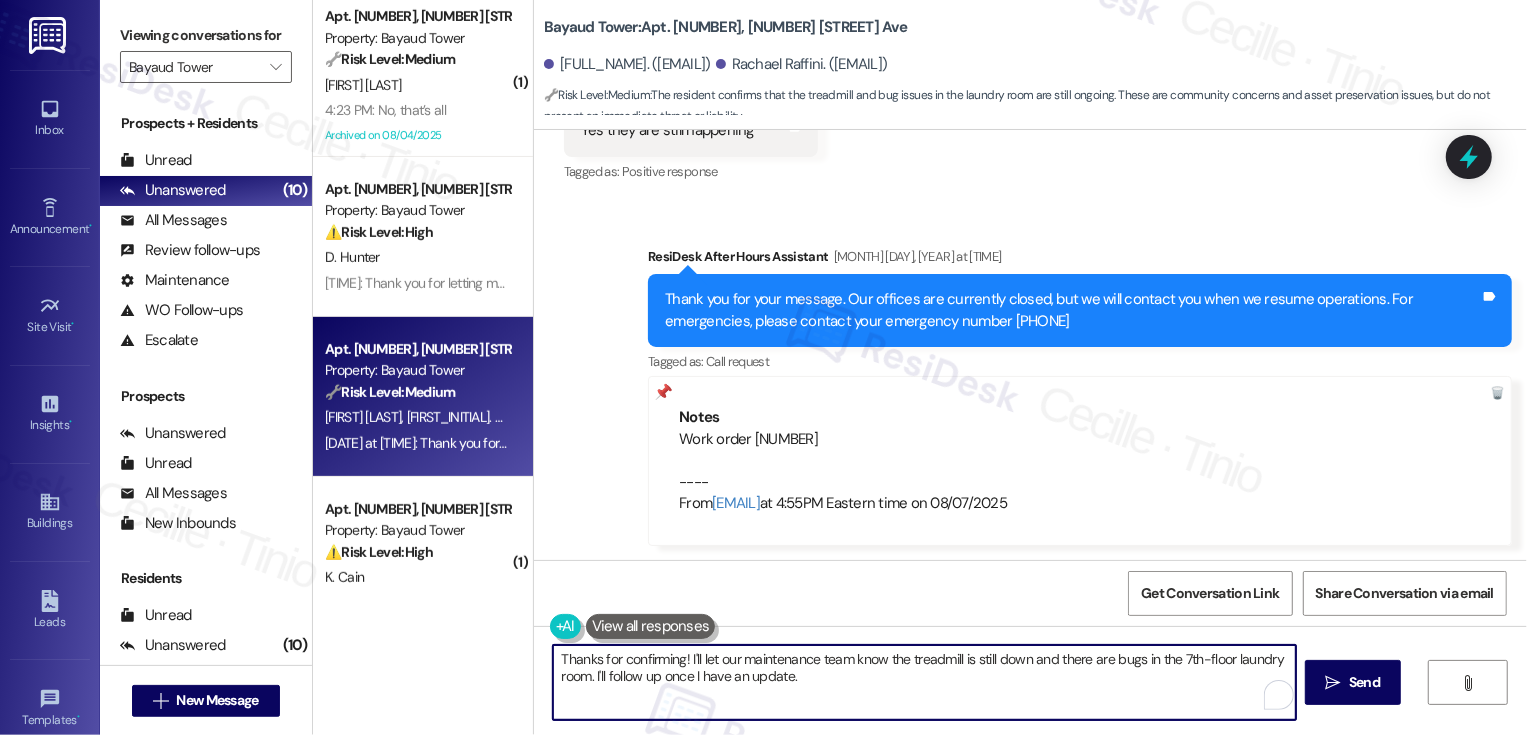 drag, startPoint x: 690, startPoint y: 658, endPoint x: 867, endPoint y: 709, distance: 184.20097 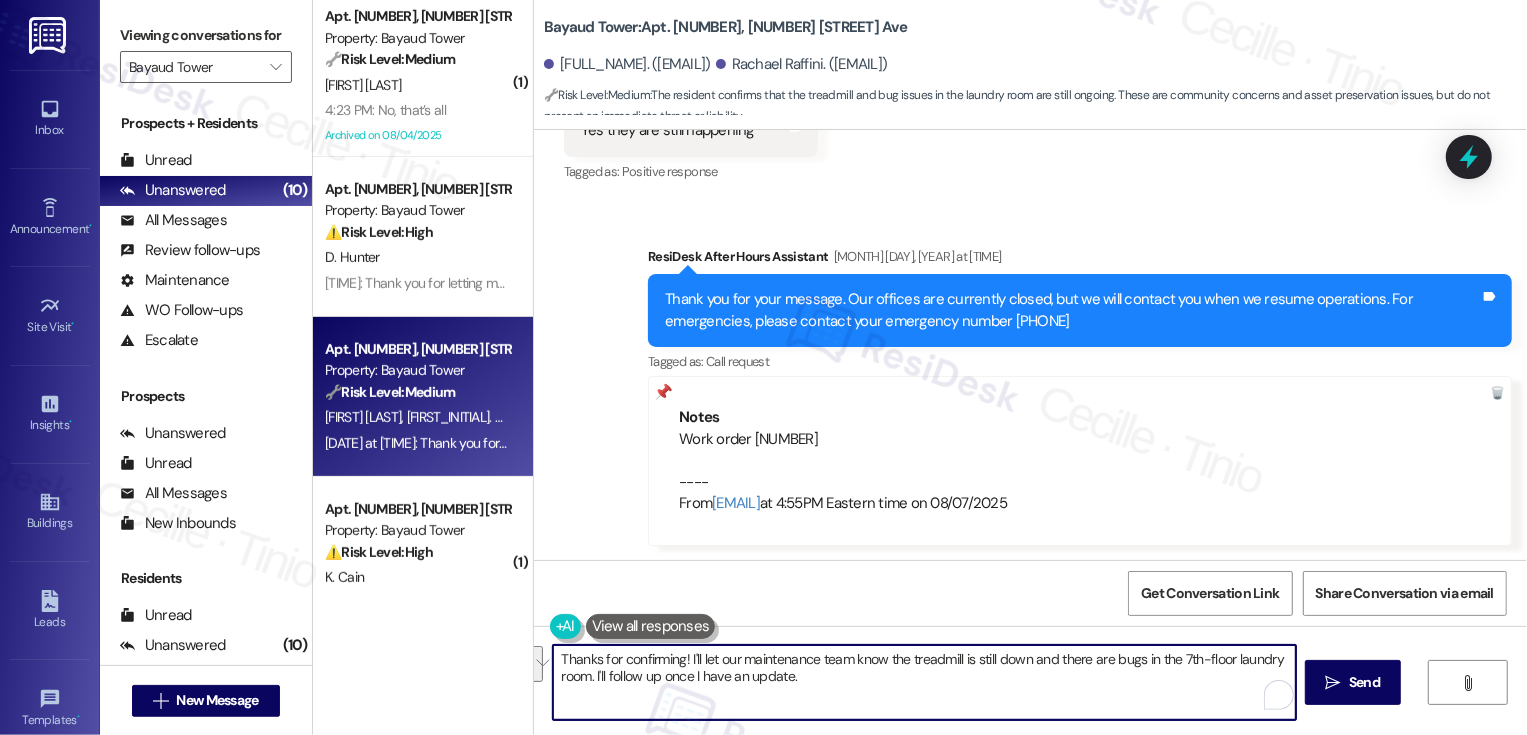 drag, startPoint x: 691, startPoint y: 658, endPoint x: 890, endPoint y: 714, distance: 206.7293 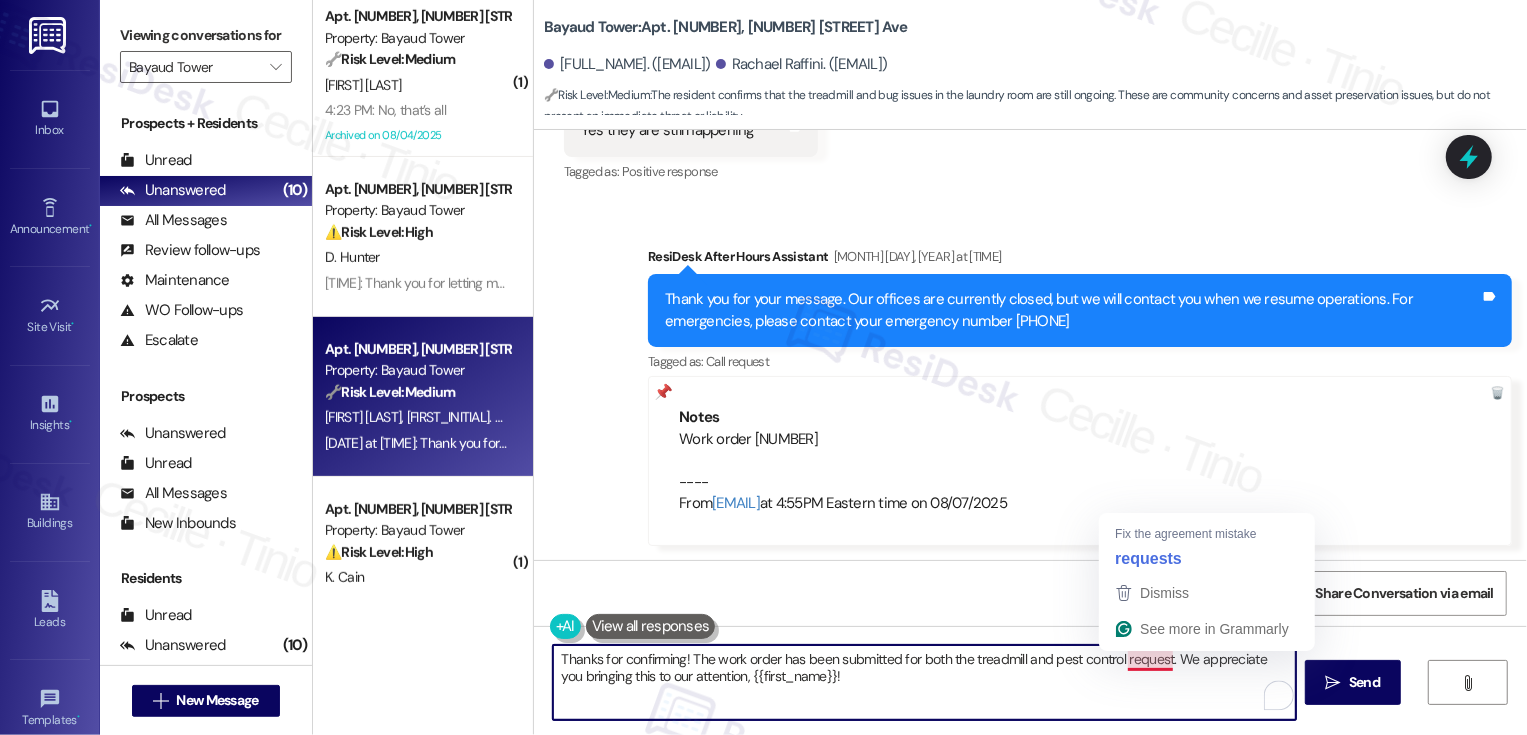 click on "Thanks for confirming! The work order has been submitted for both the treadmill and pest control request. We appreciate you bringing this to our attention, {{first_name}}!" at bounding box center (924, 682) 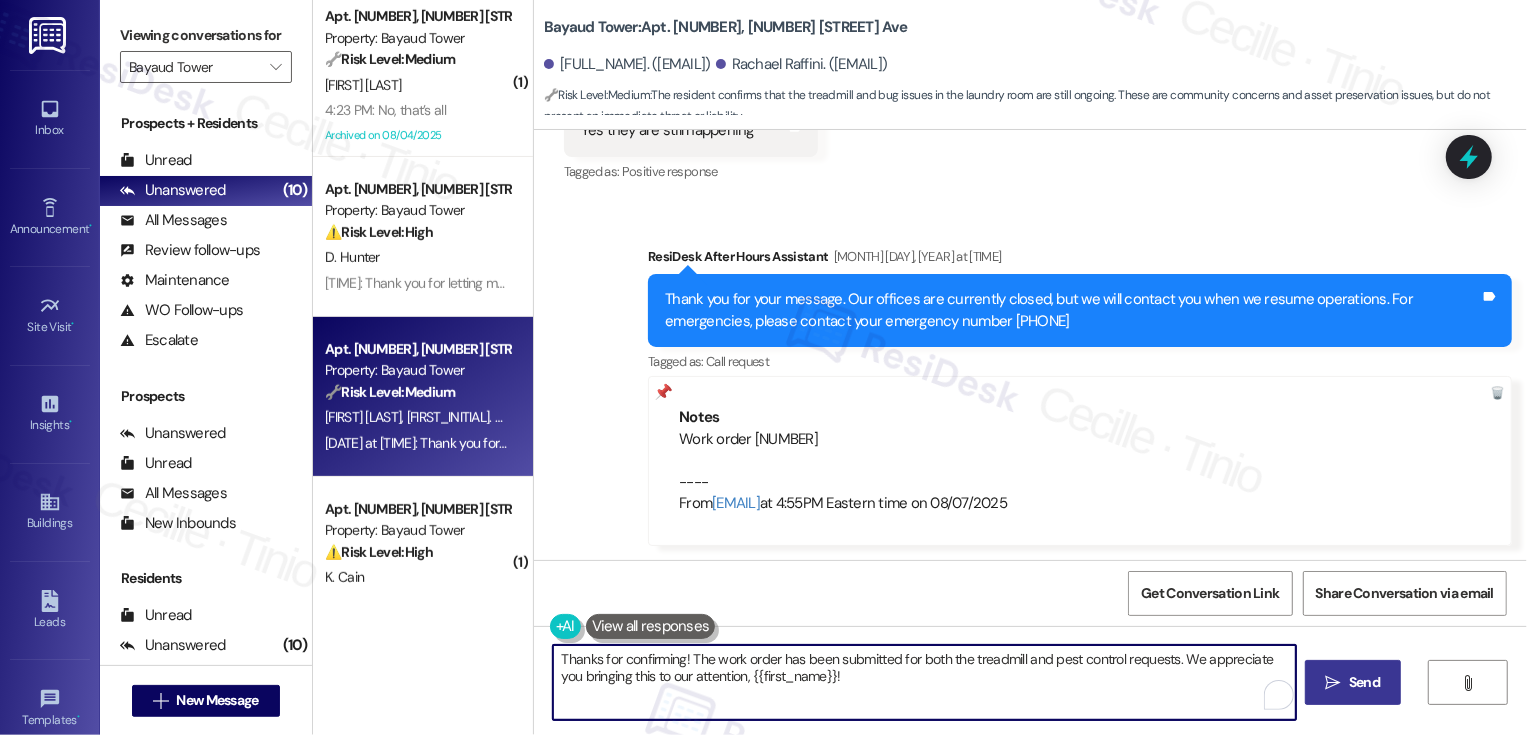 type on "Thanks for confirming! The work order has been submitted for both the treadmill and pest control requests. We appreciate you bringing this to our attention, {{first_name}}!" 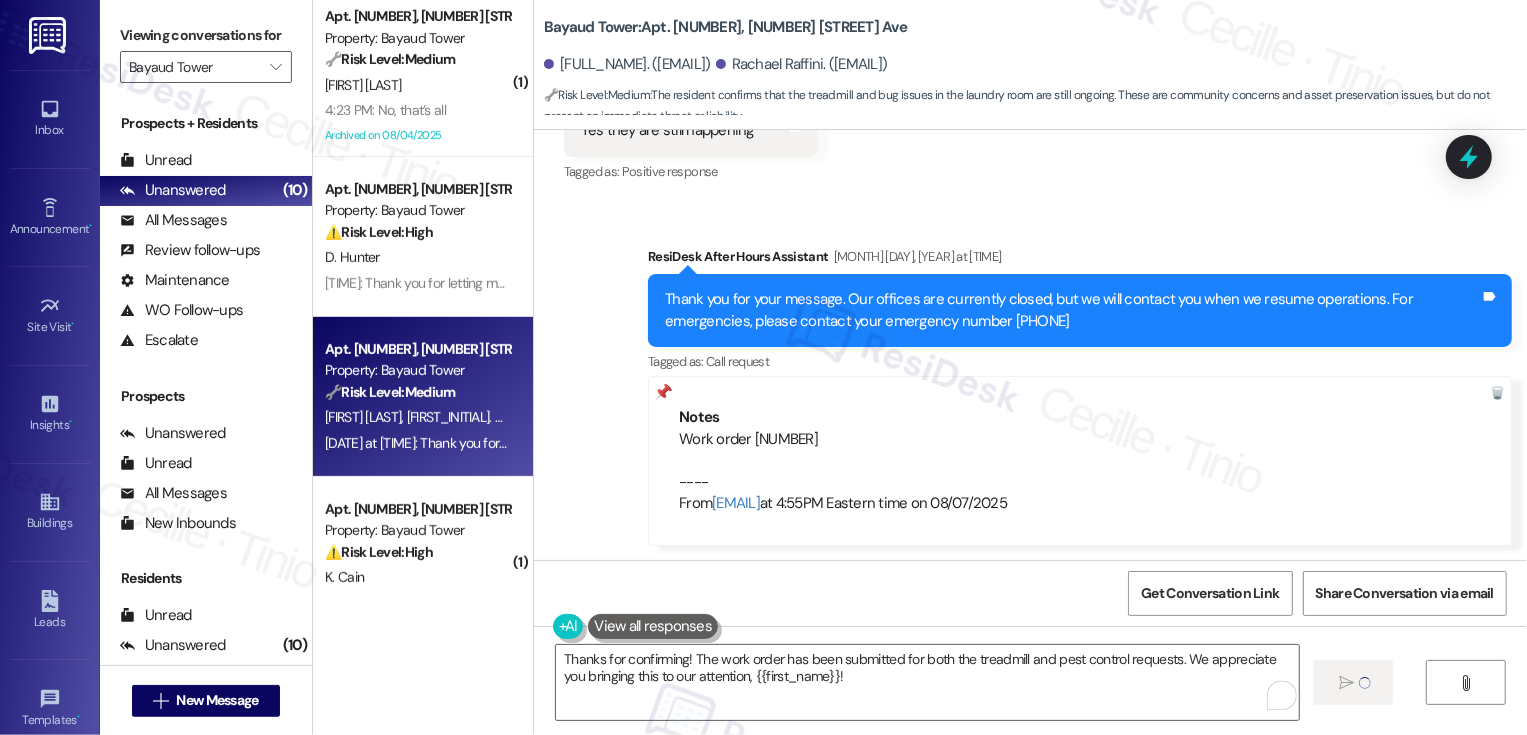 type 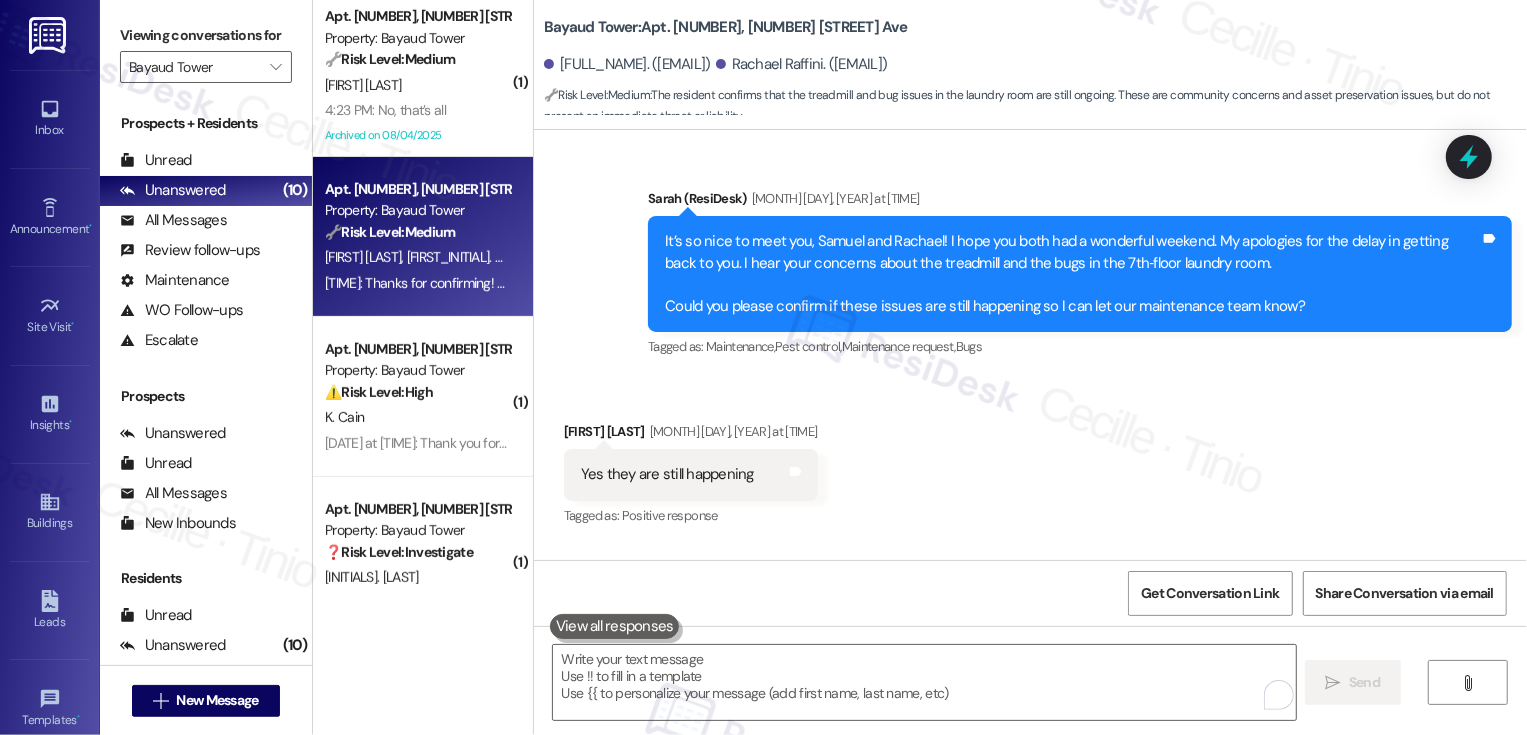 scroll, scrollTop: 1091, scrollLeft: 0, axis: vertical 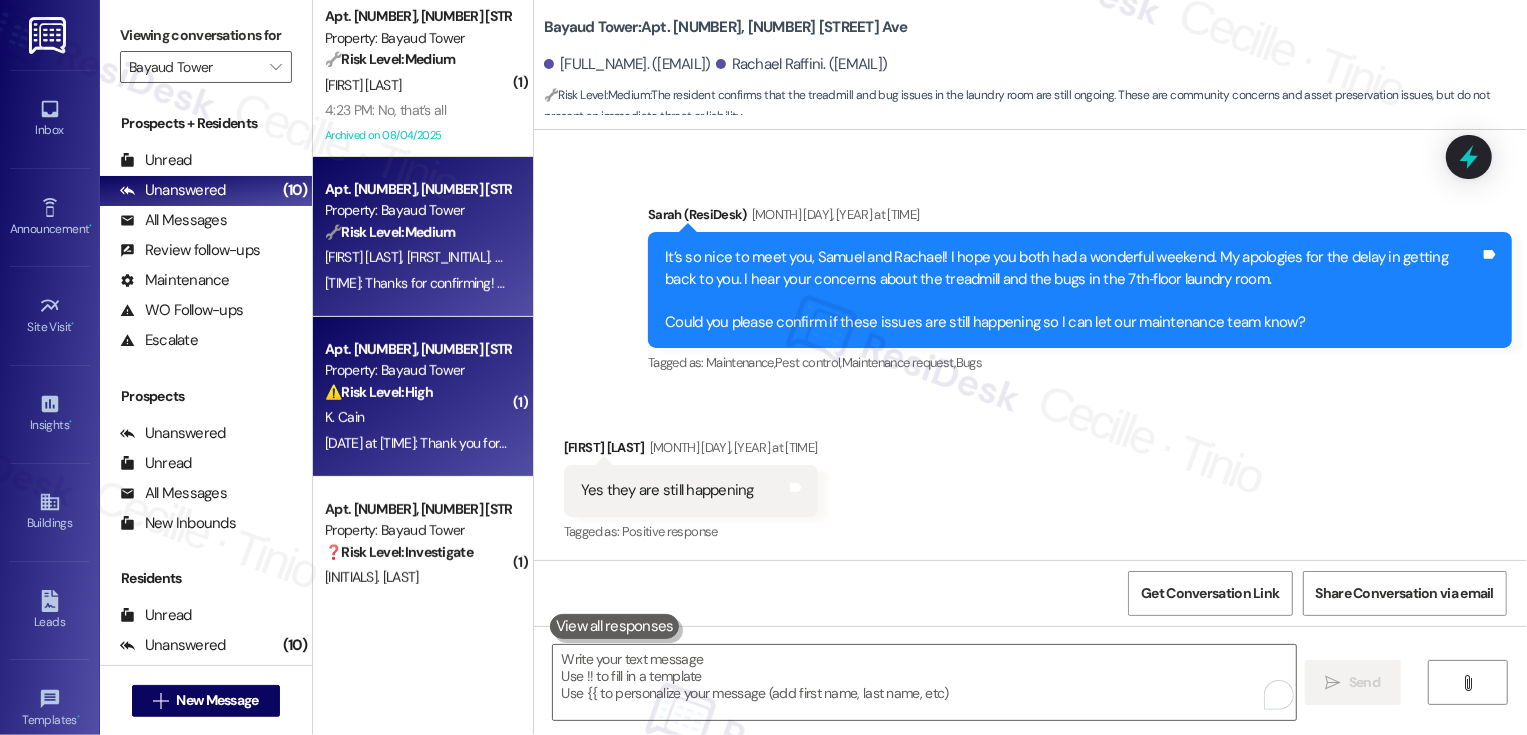 click on "K. Cain" at bounding box center (417, 417) 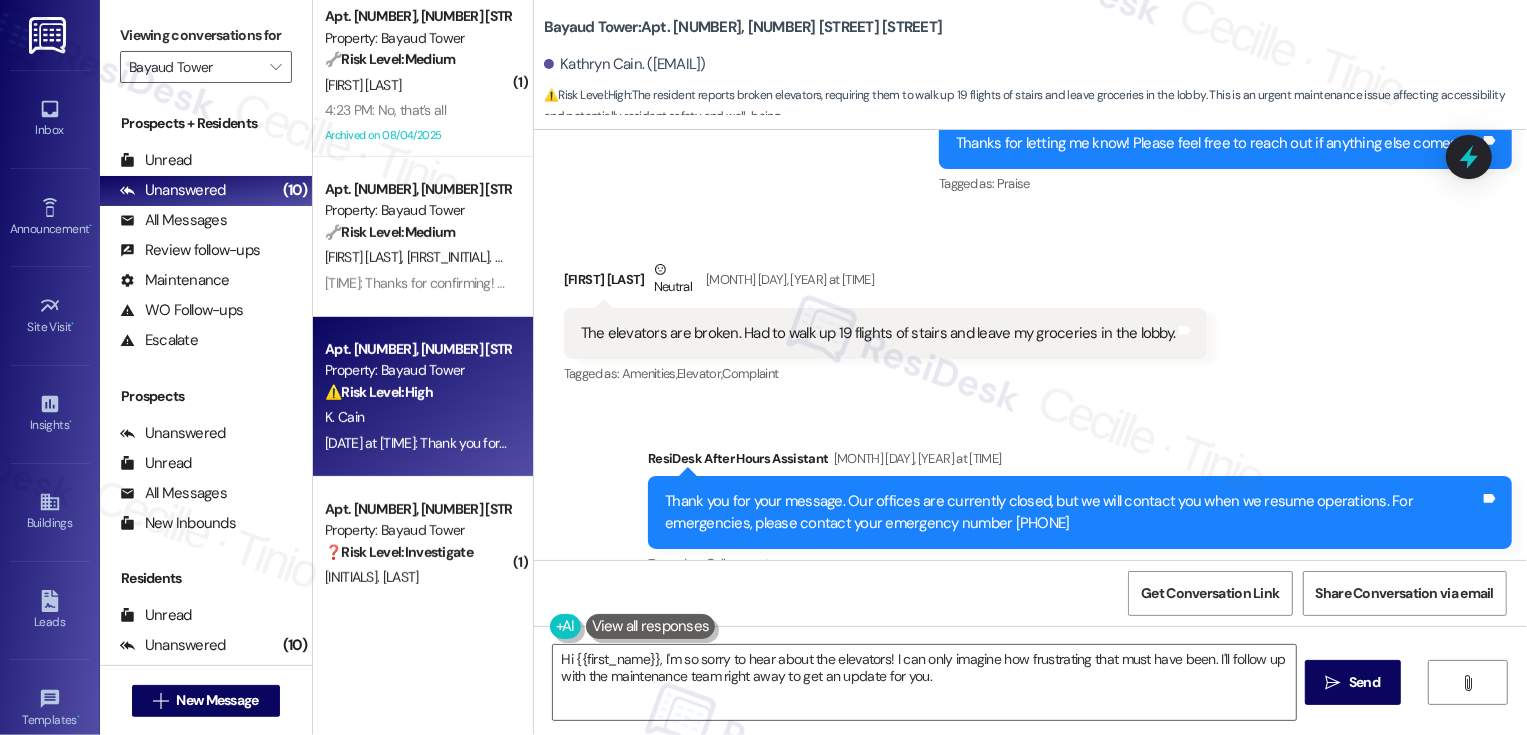 scroll, scrollTop: 1561, scrollLeft: 0, axis: vertical 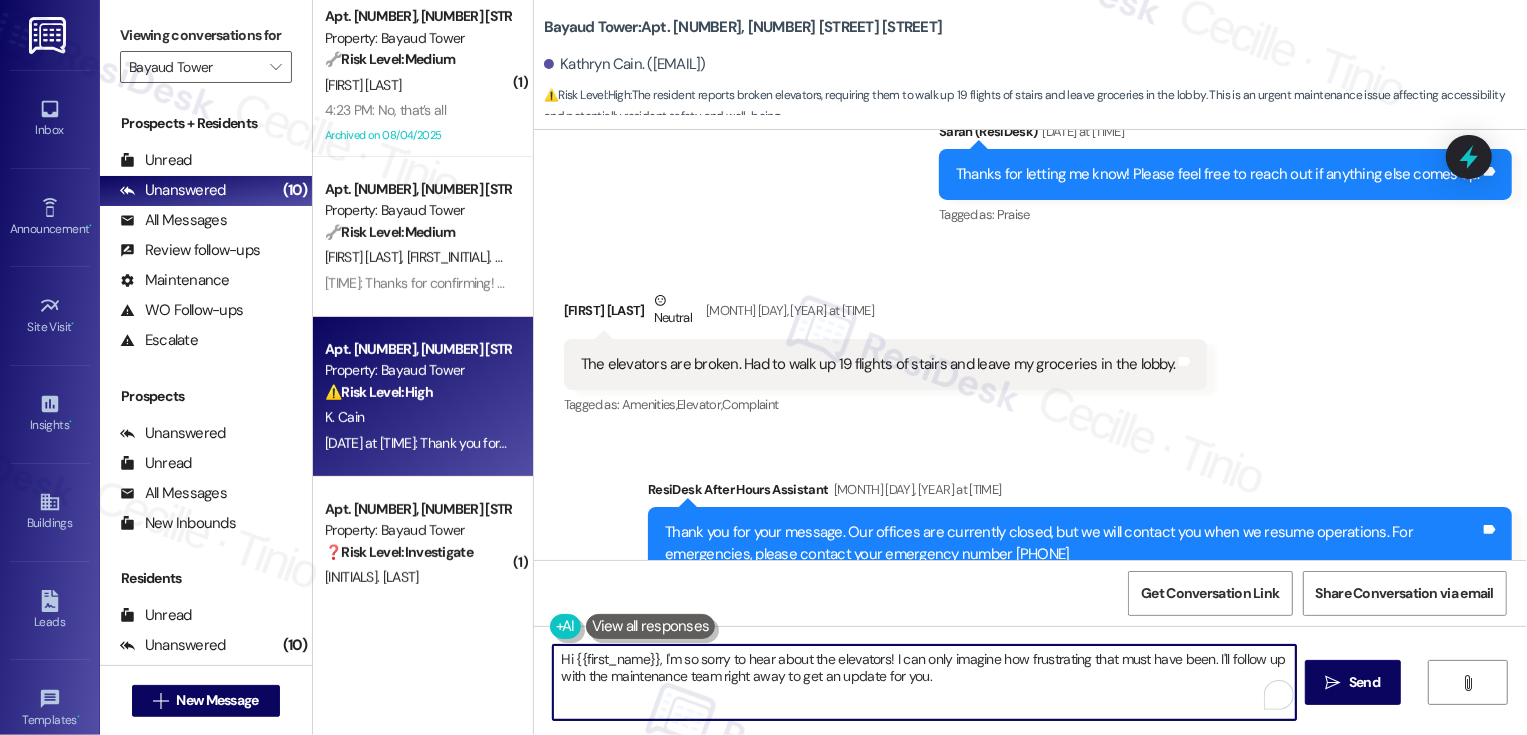 drag, startPoint x: 878, startPoint y: 659, endPoint x: 983, endPoint y: 696, distance: 111.32835 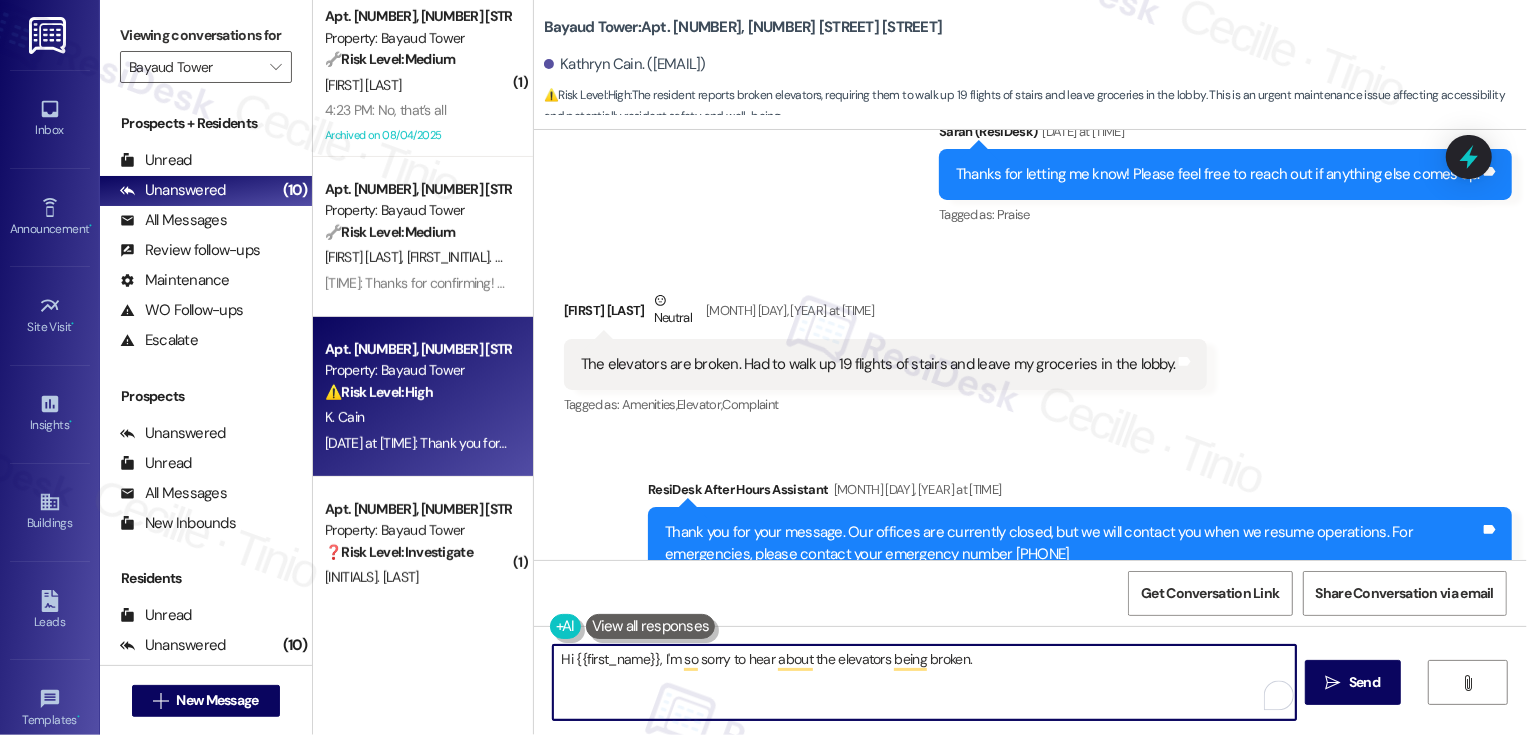 type on "Hi {{first_name}}, I'm so sorry to hear about the elevators being broken. I" 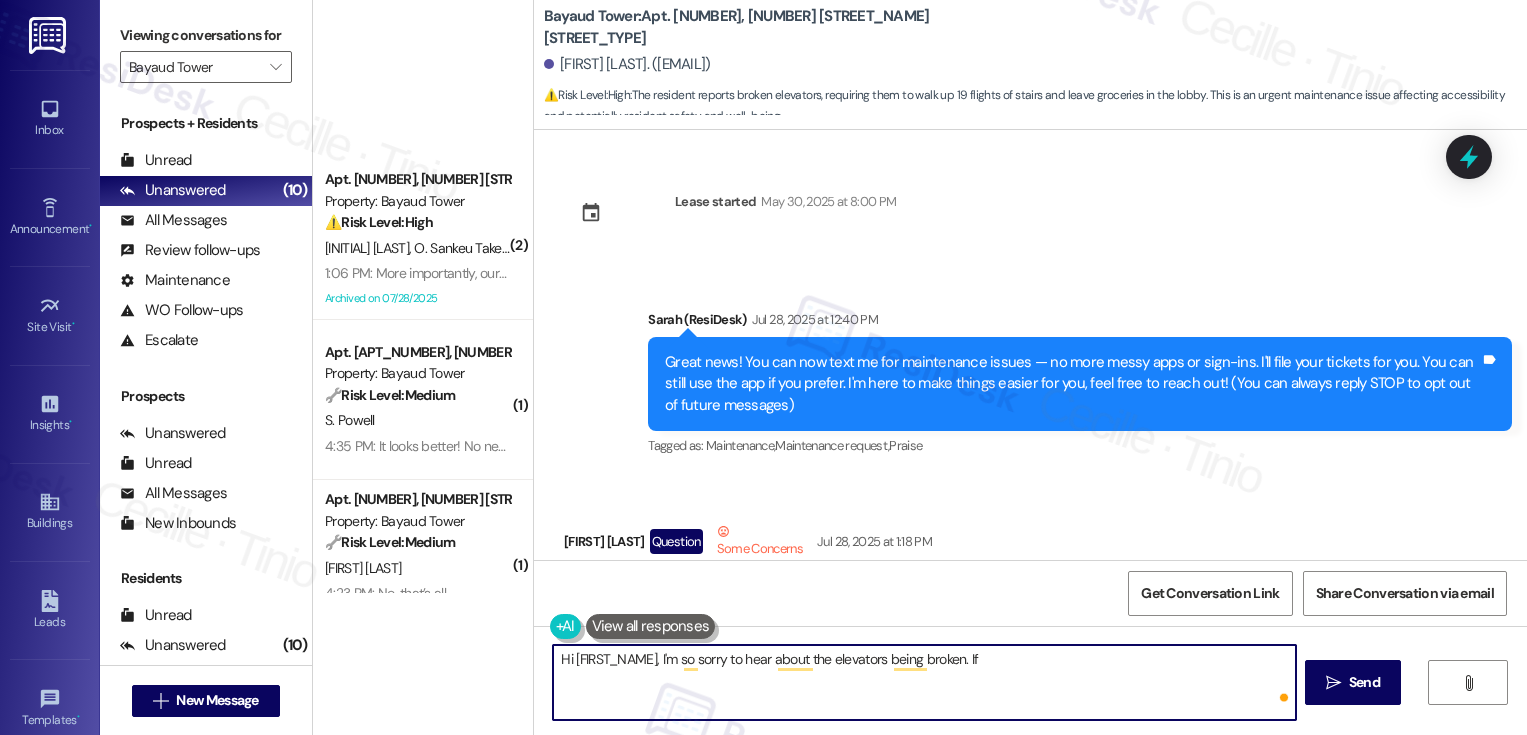 scroll, scrollTop: 0, scrollLeft: 0, axis: both 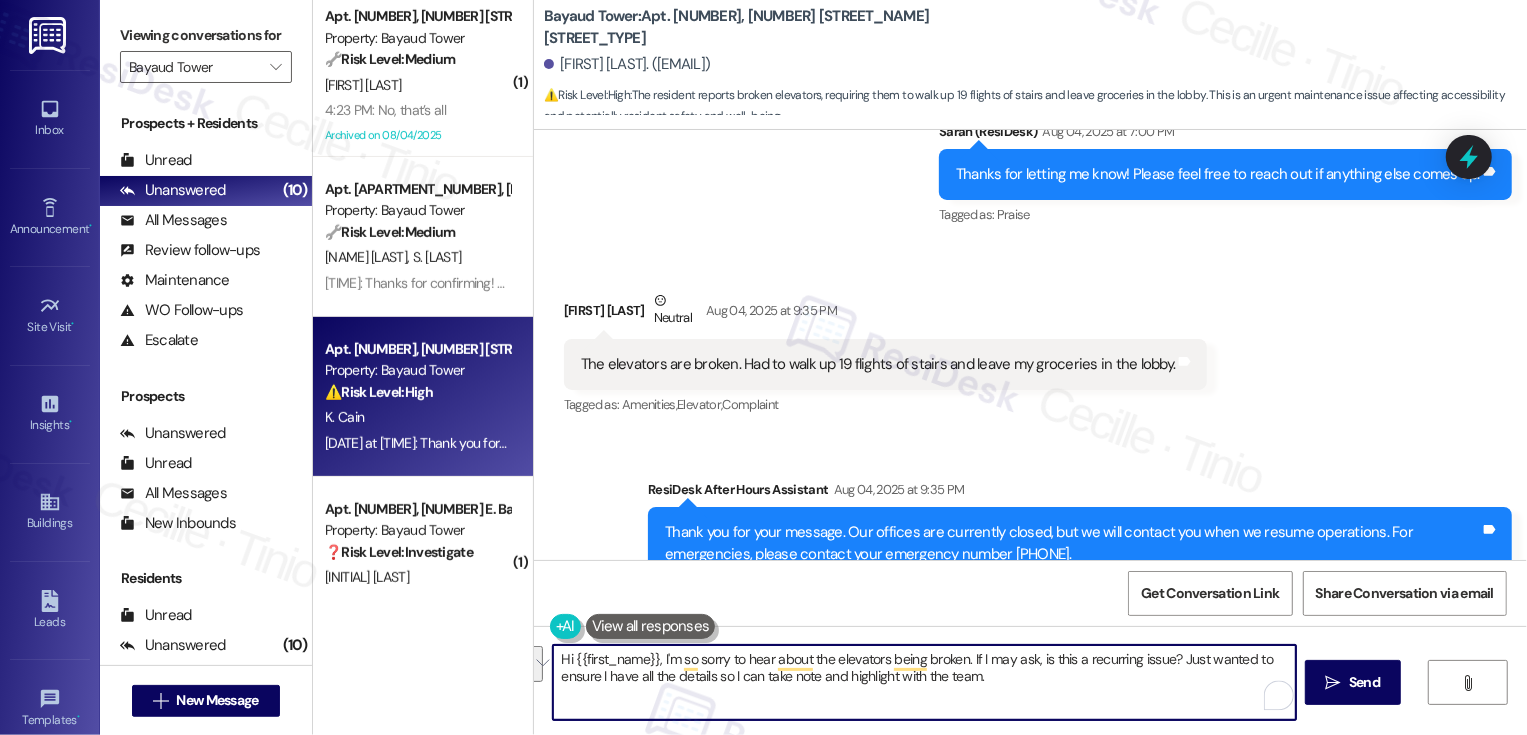 click on "Hi {{first_name}}, I'm so sorry to hear about the elevators being broken. If I may ask, is this a recurring issue? Just wanted to ensure I have all the details so I can take note and highlight with the team." at bounding box center [924, 682] 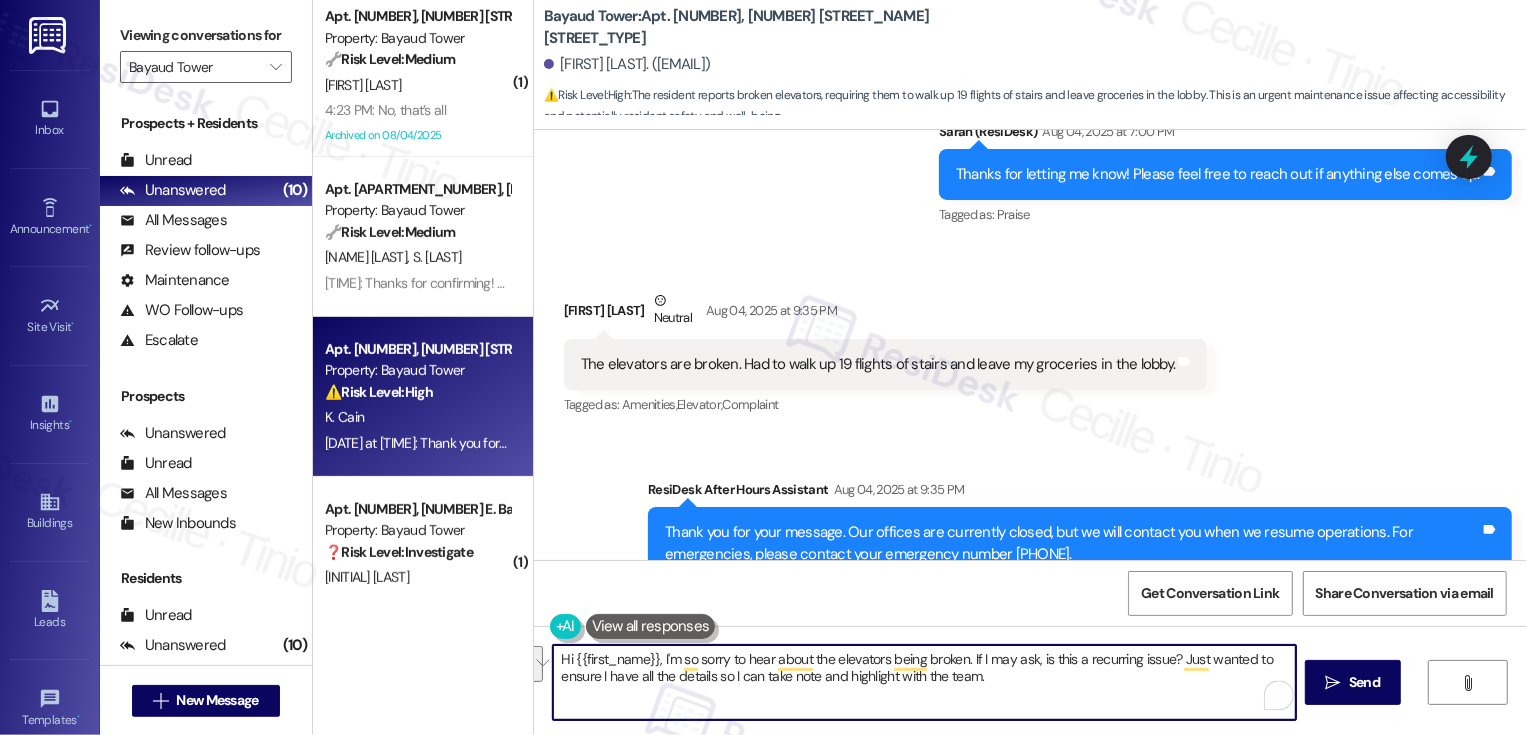 click on "Hi {{first_name}}, I'm so sorry to hear about the elevators being broken. If I may ask, is this a recurring issue? Just wanted to ensure I have all the details so I can take note and highlight with the team." at bounding box center [924, 682] 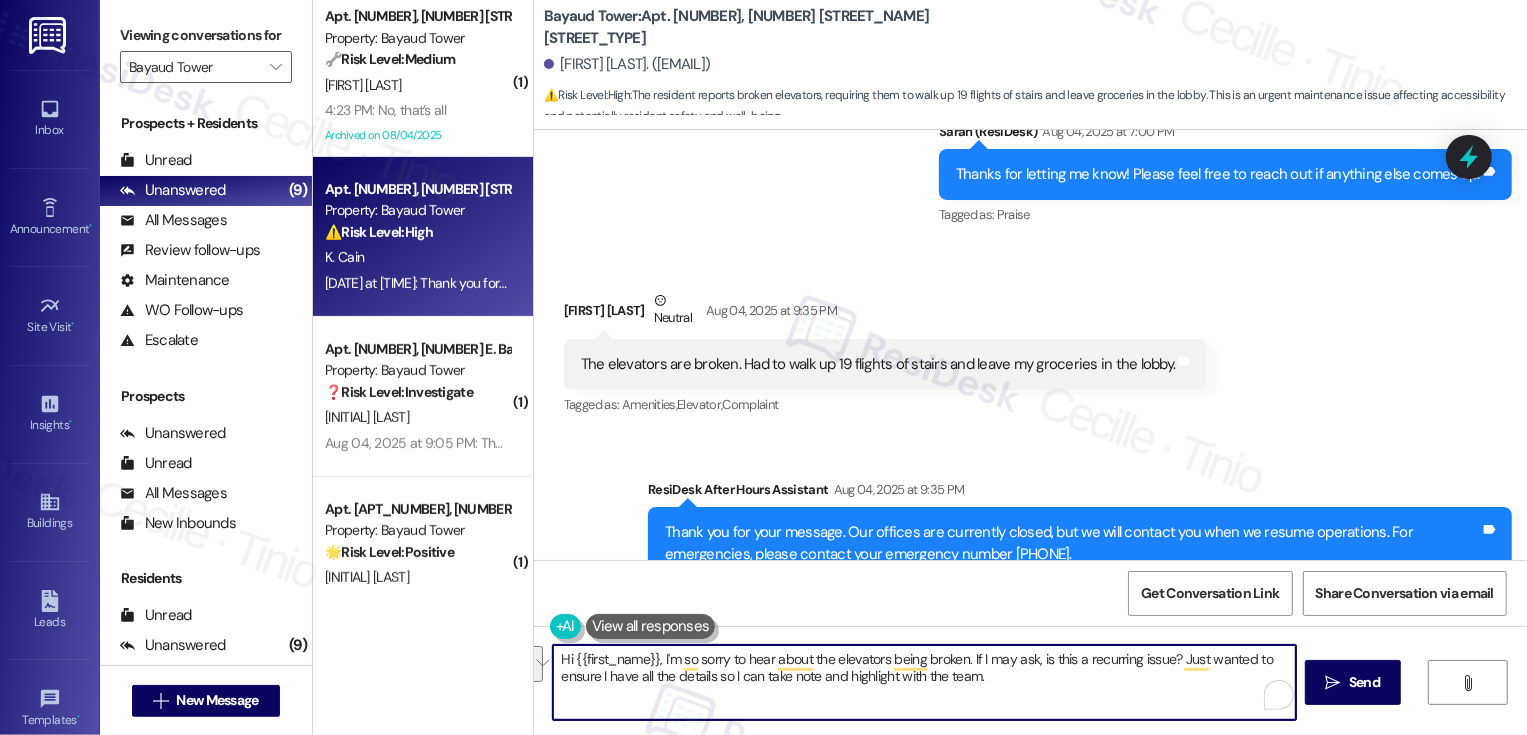 paste on "as this been happening often, or is it a more recent issue? I just want to make sure I have all the details so I can flag it properly" 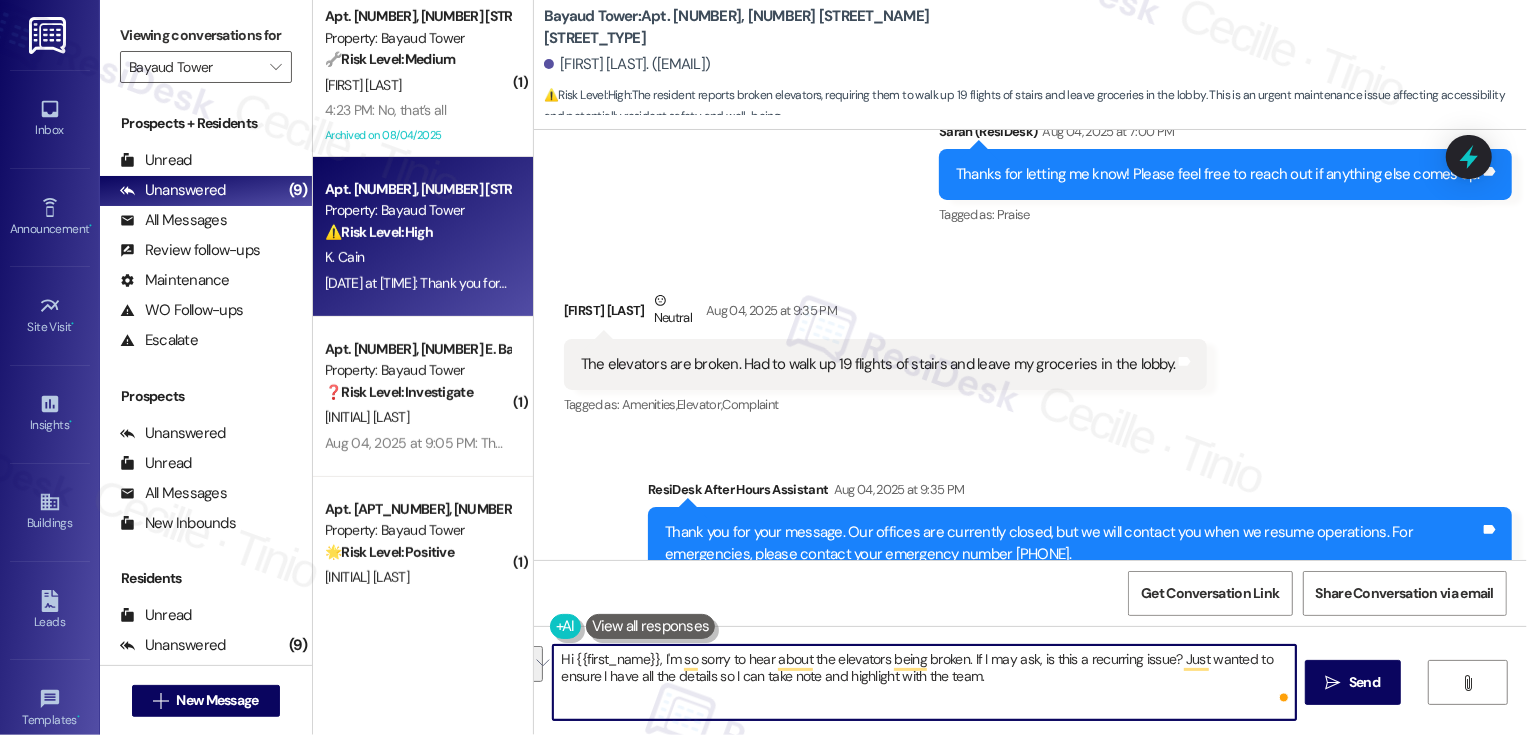 click on "Hi {{first_name}}, I'm so sorry to hear about the elevators being broken. If I may ask, is this a recurring issue? Just wanted to ensure I have all the details so I can take note and highlight with the team." at bounding box center (924, 682) 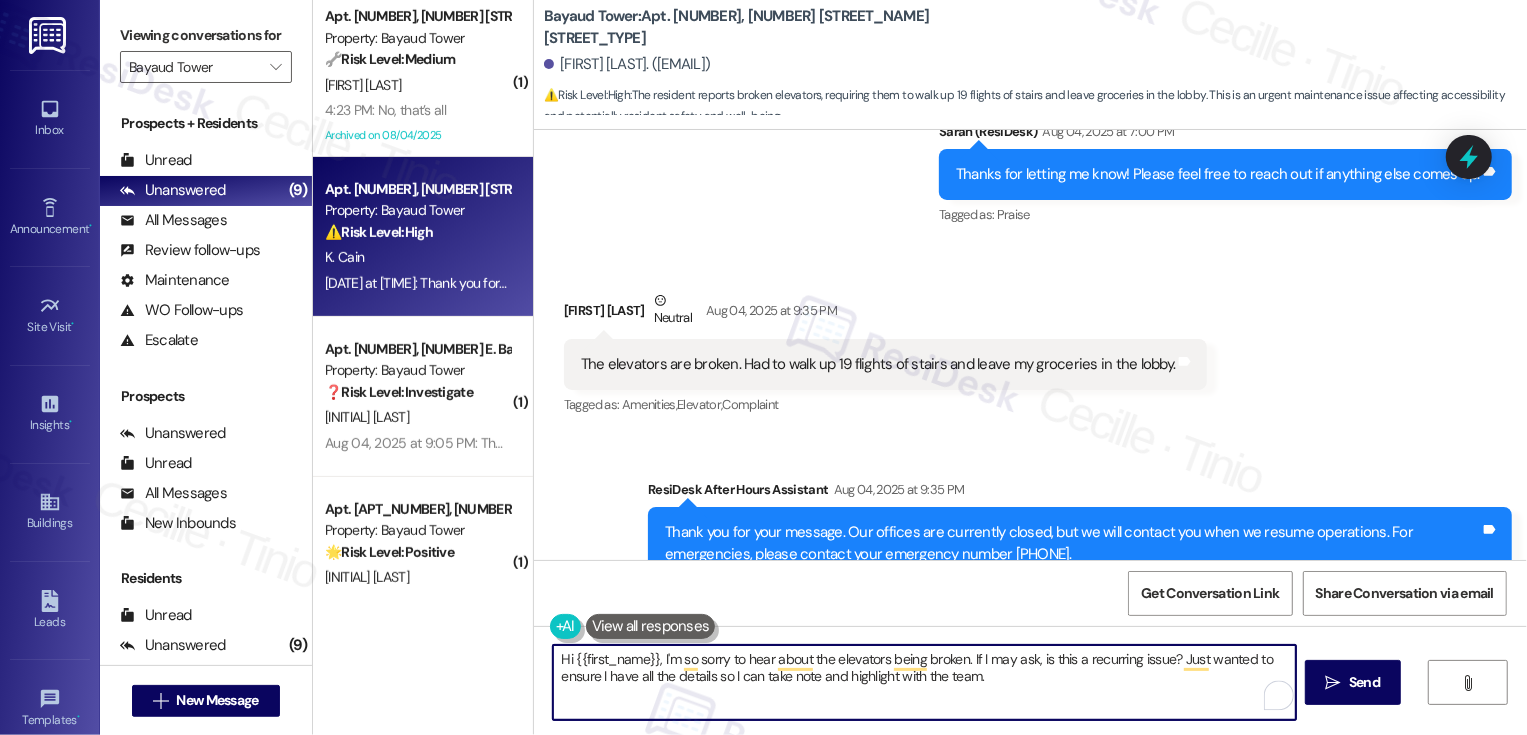 drag, startPoint x: 963, startPoint y: 655, endPoint x: 1014, endPoint y: 689, distance: 61.294373 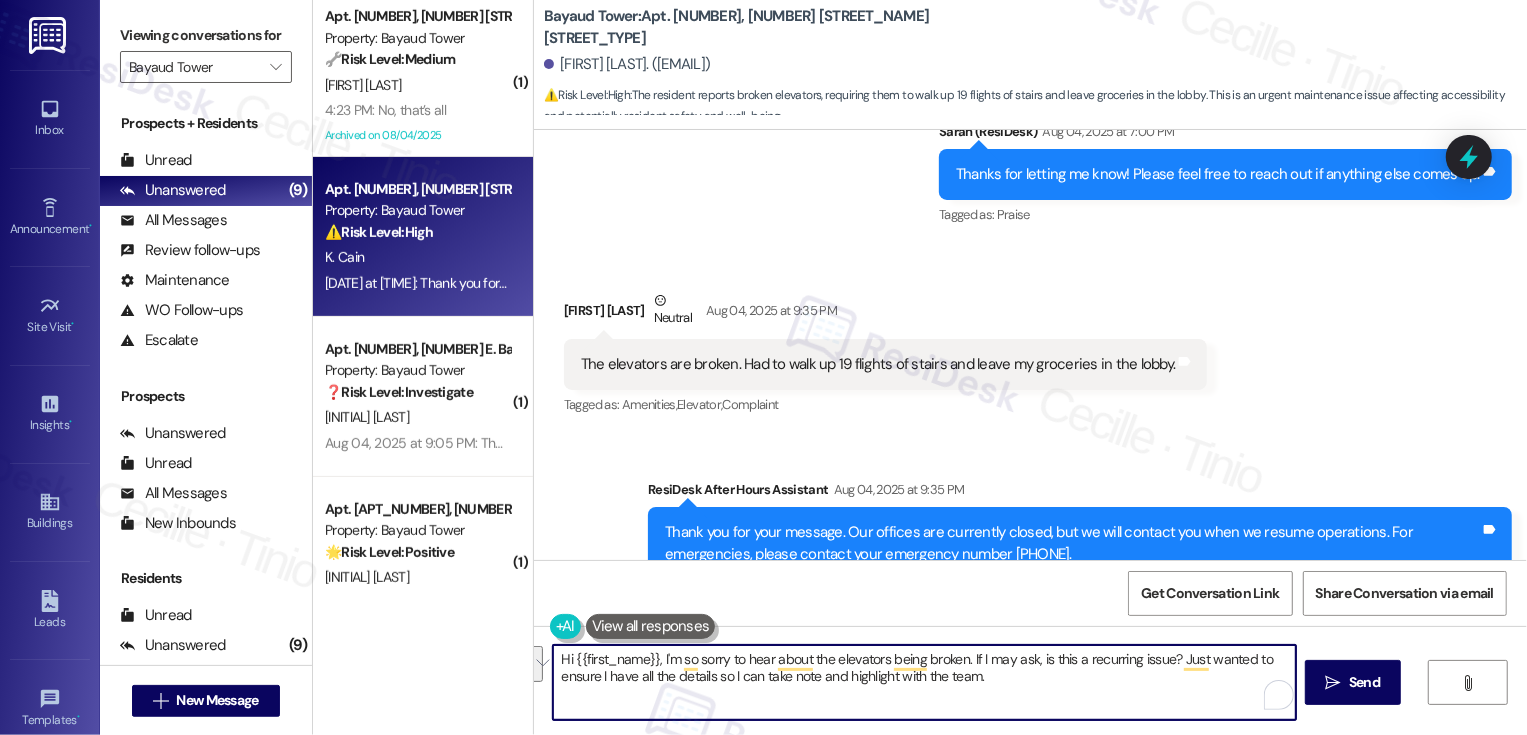 paste on "Has this been happening often, or is it a more recent issue? I just want to make sure I have all the details so I can flag it properly" 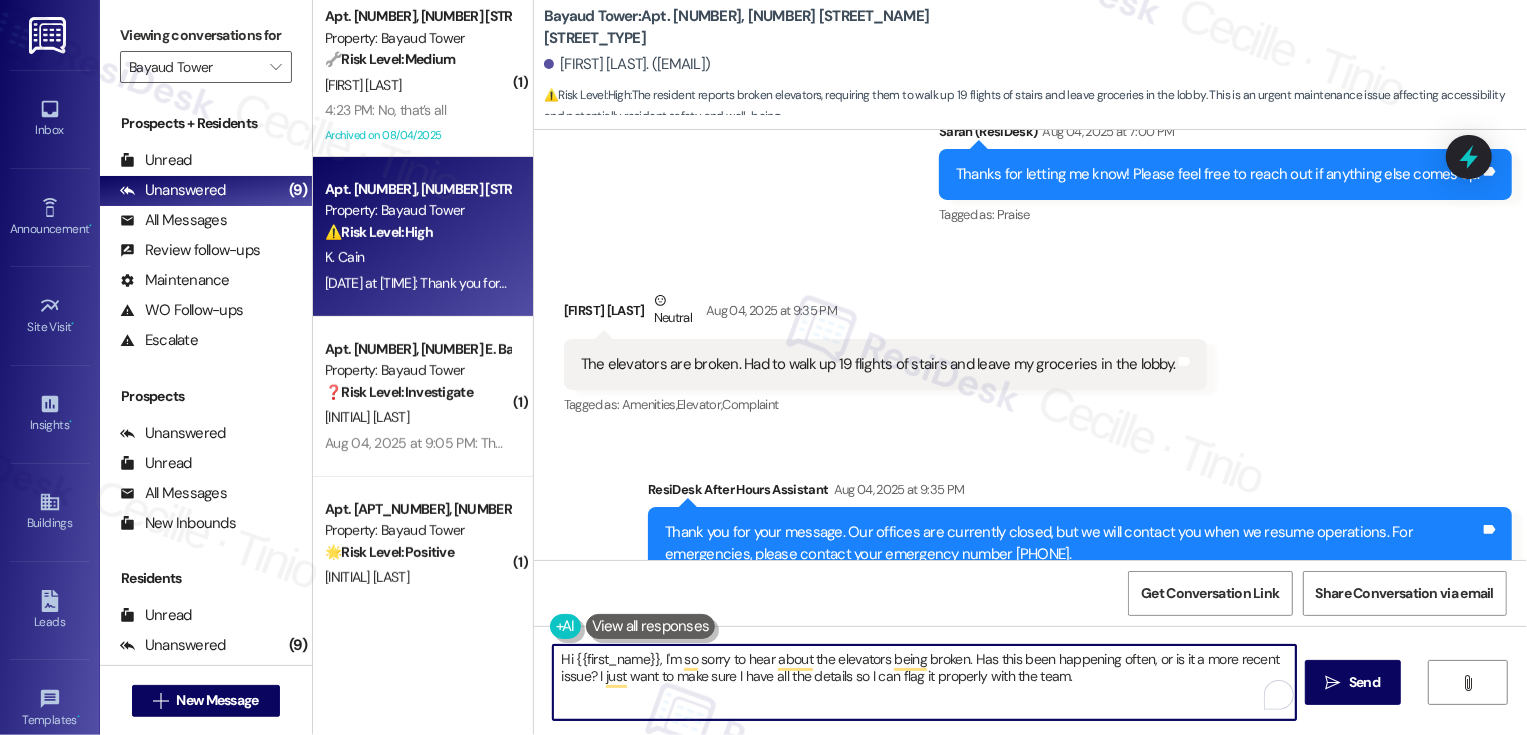 click on "Hi {{first_name}}, I'm so sorry to hear about the elevators being broken. Has this been happening often, or is it a more recent issue? I just want to make sure I have all the details so I can flag it properly with the team." at bounding box center [924, 682] 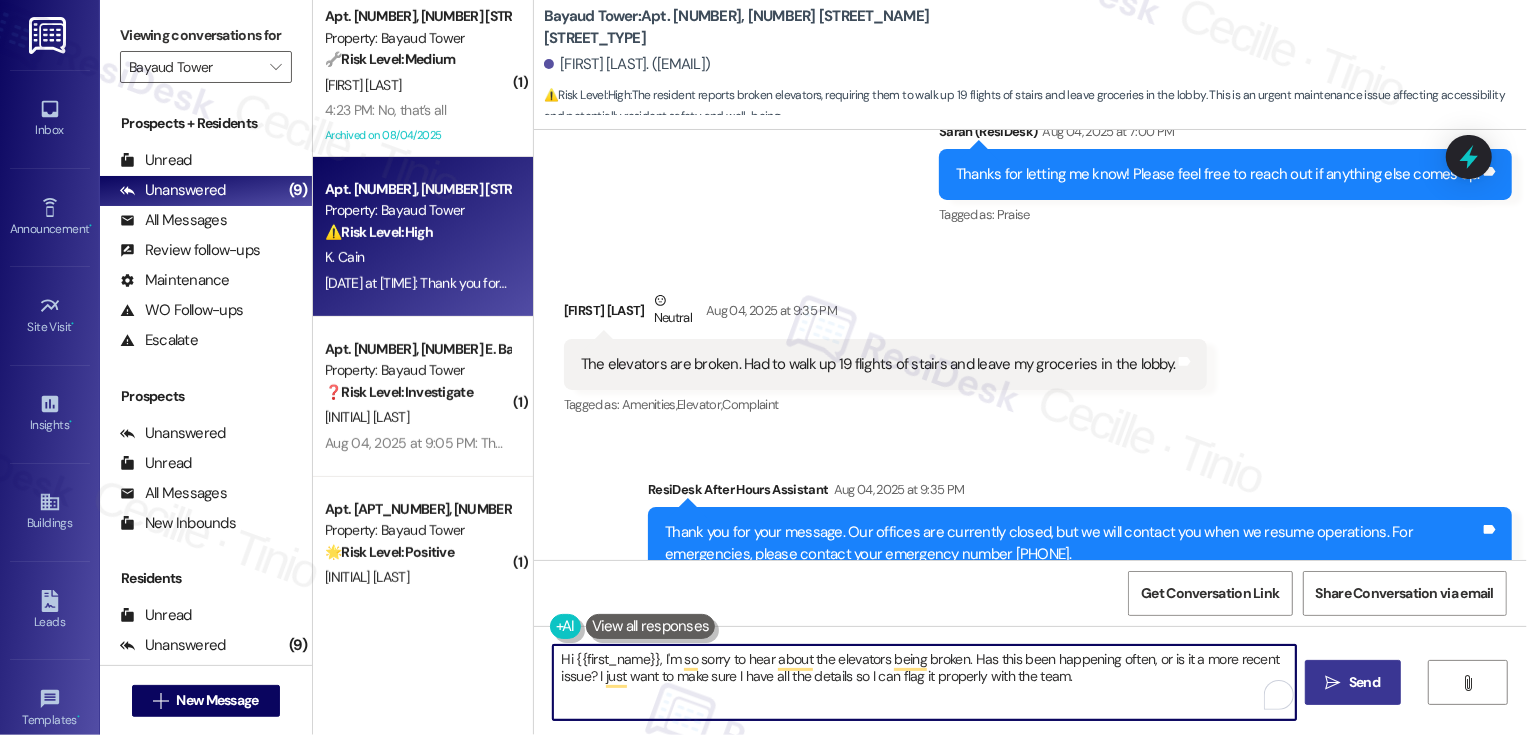 type on "Hi {{first_name}}, I'm so sorry to hear about the elevators being broken. Has this been happening often, or is it a more recent issue? I just want to make sure I have all the details so I can flag it properly with the team." 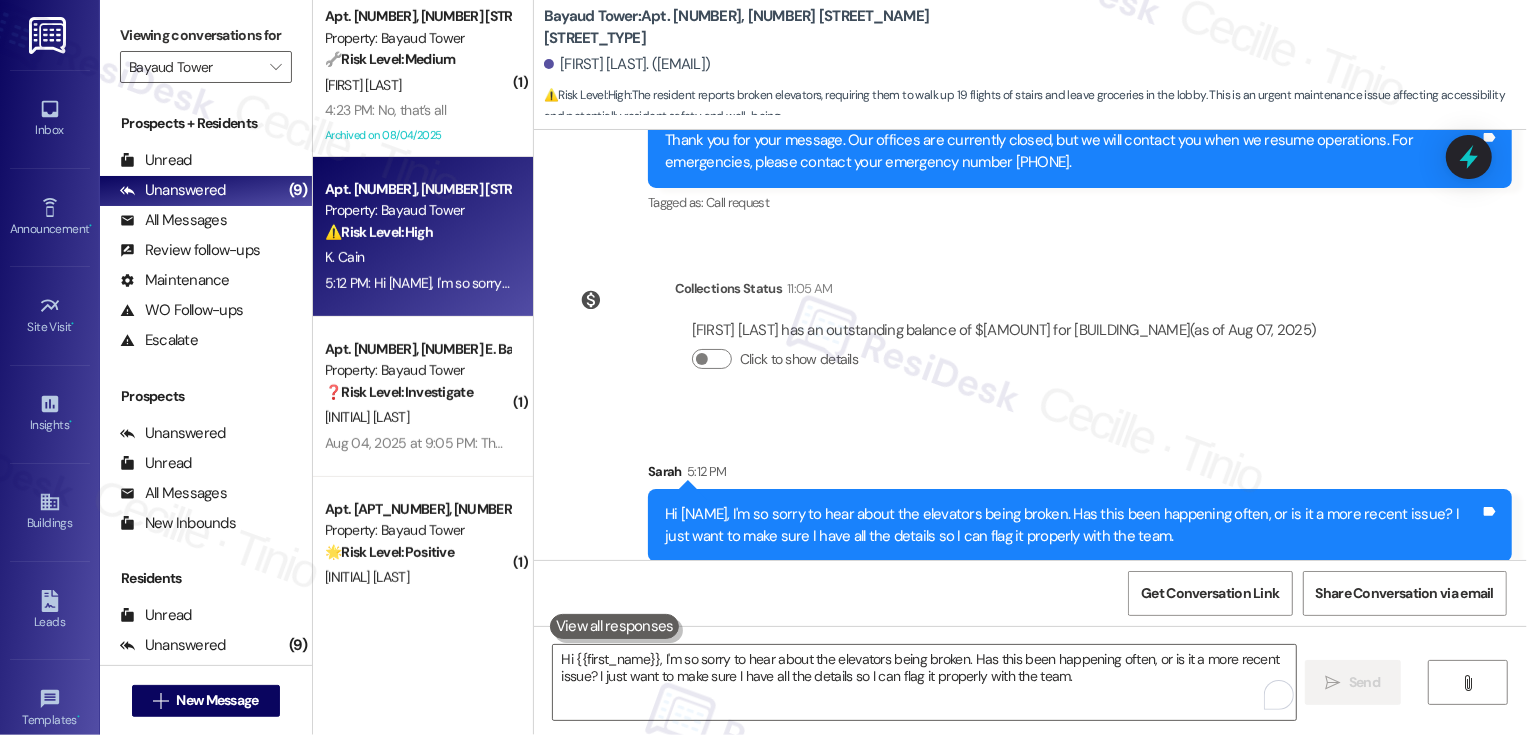 scroll, scrollTop: 1970, scrollLeft: 0, axis: vertical 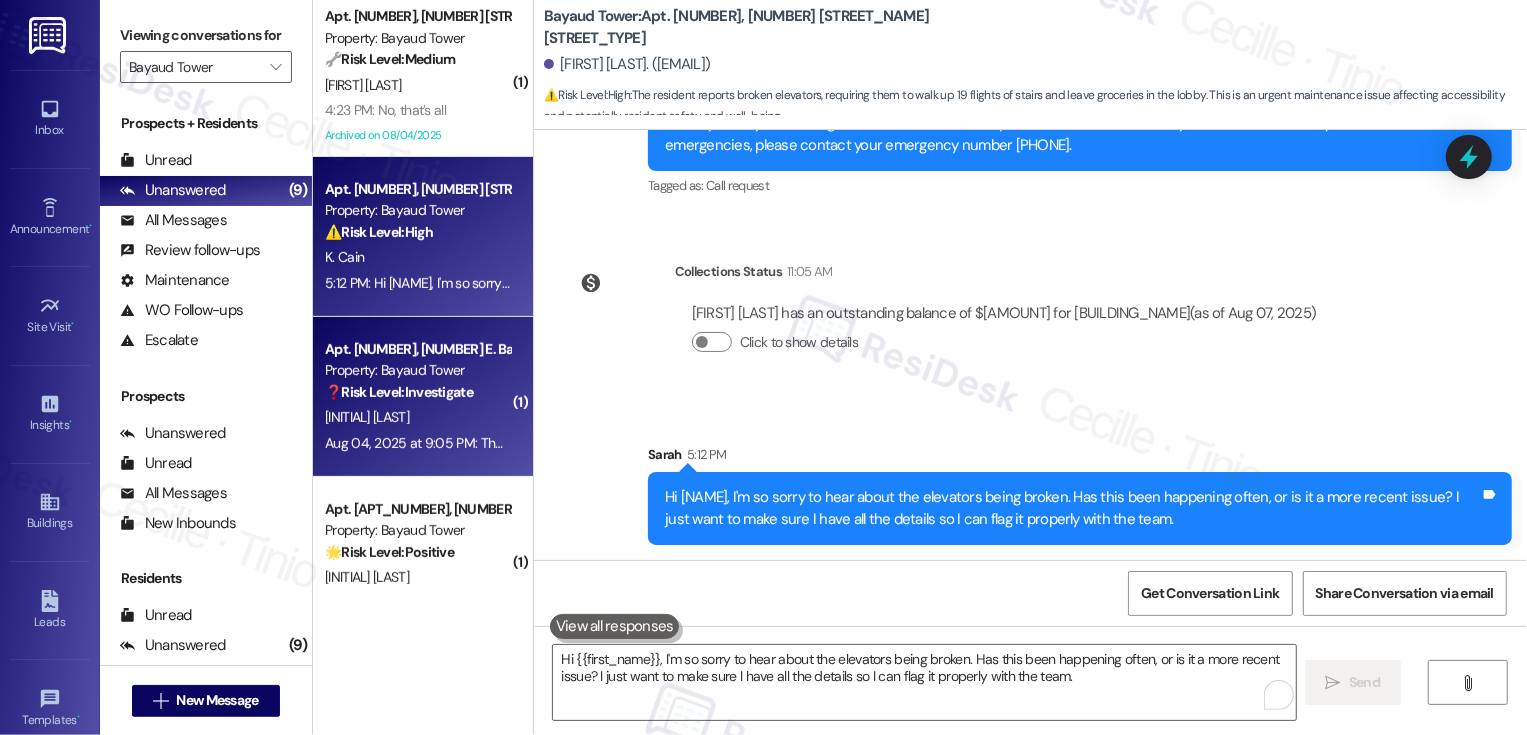 click on "❓  Risk Level:  Investigate" at bounding box center [399, 392] 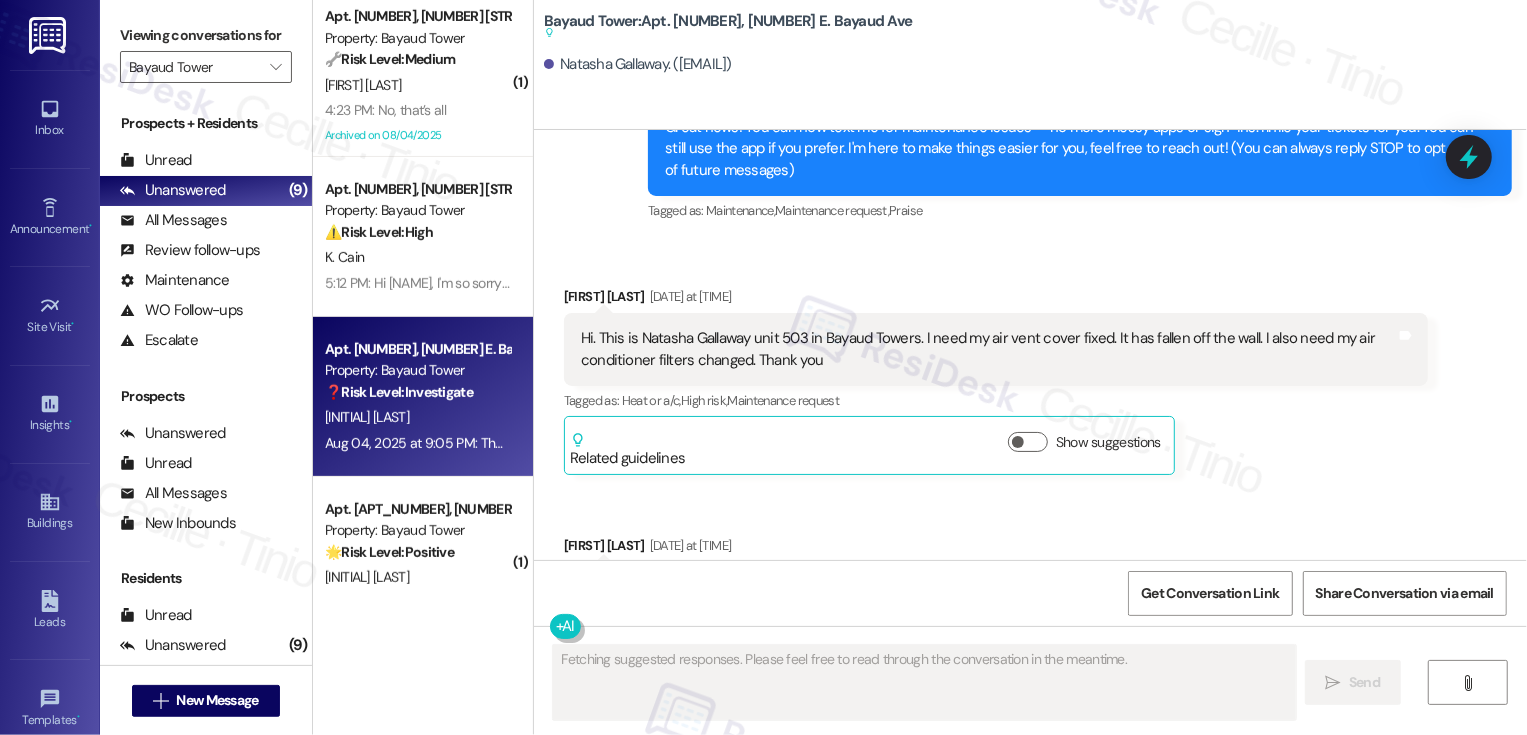 scroll, scrollTop: 232, scrollLeft: 0, axis: vertical 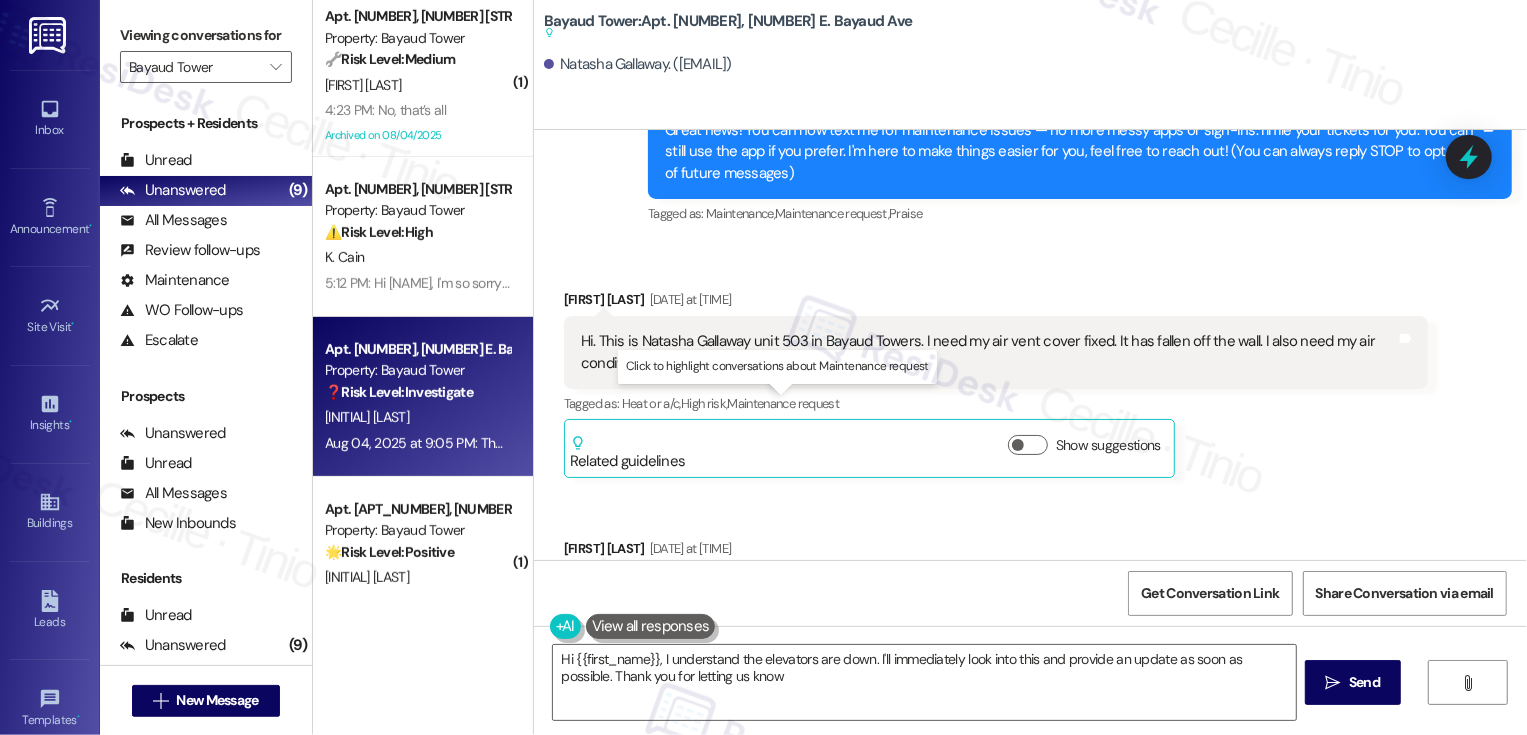 type on "Hi {{first_name}}, I understand the elevators are down. I'll immediately look into this and provide an update as soon as possible. Thank you for letting us know!" 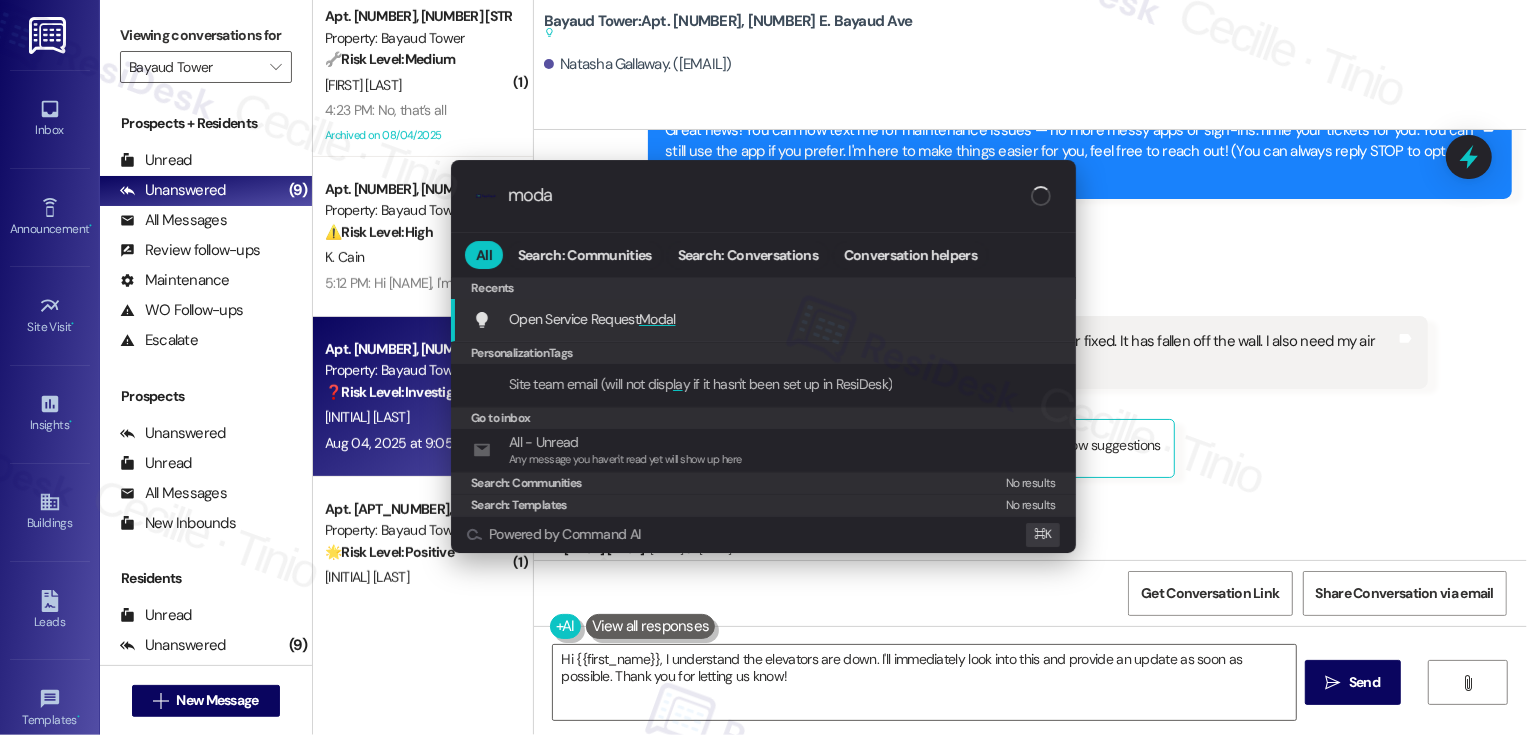 type on "modal" 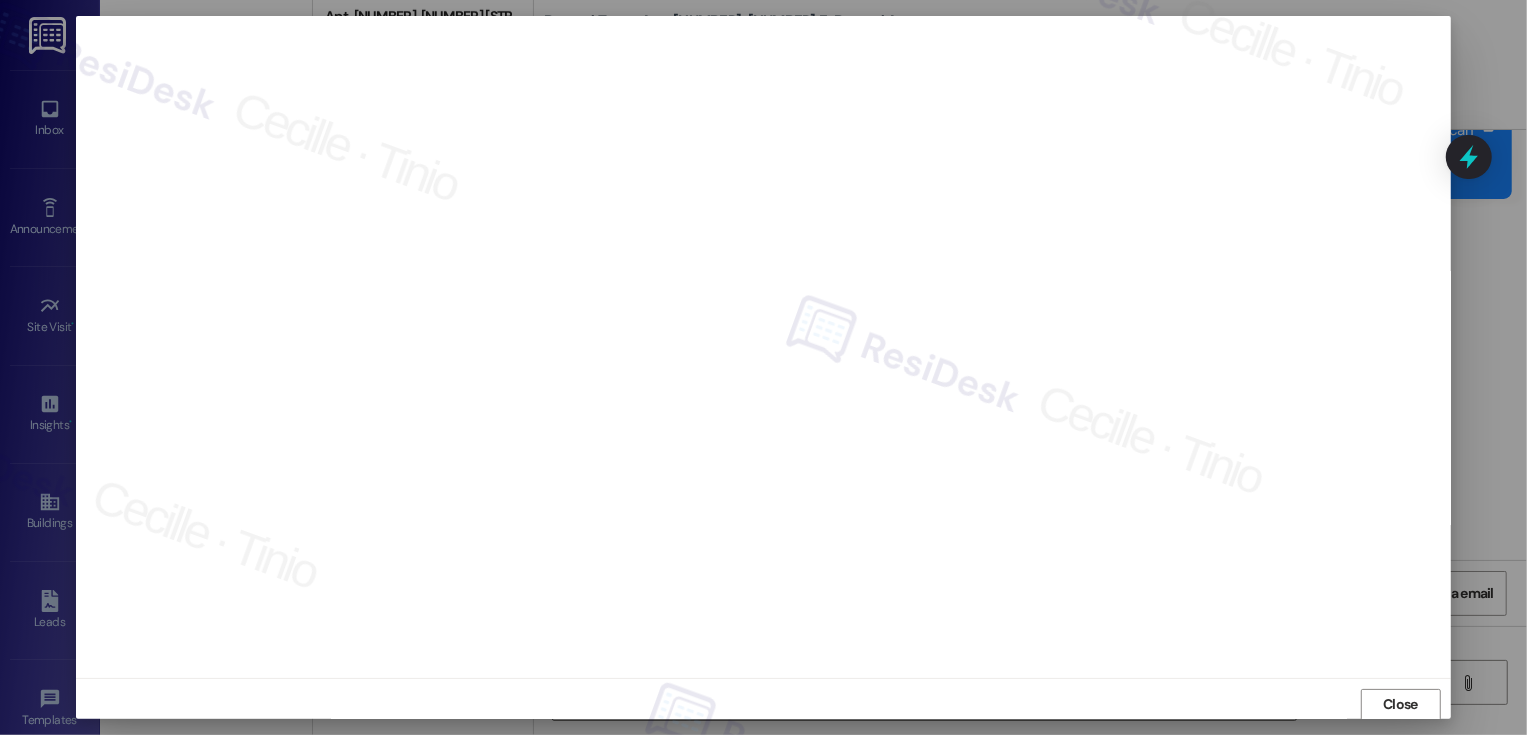 scroll, scrollTop: 1, scrollLeft: 0, axis: vertical 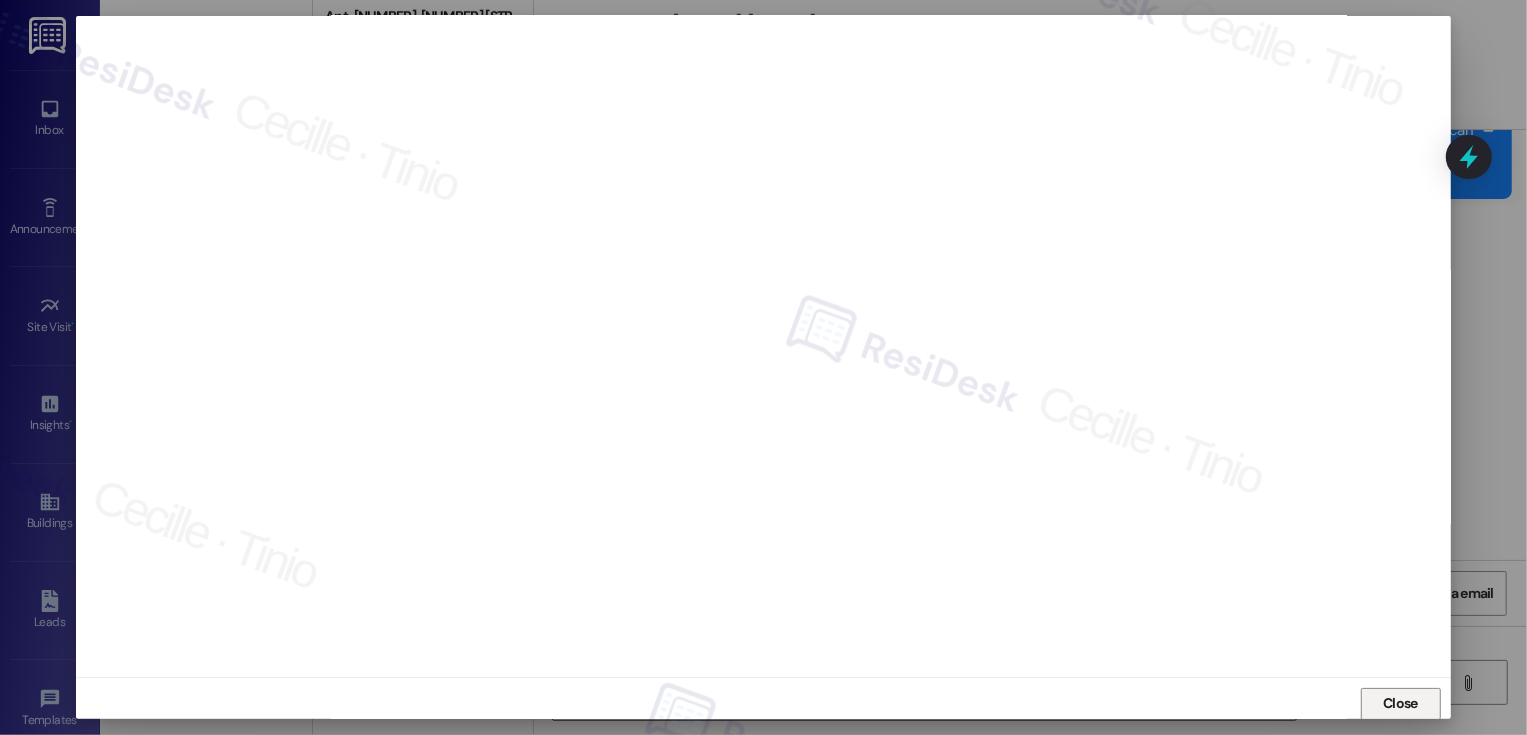 click on "Close" at bounding box center [1400, 703] 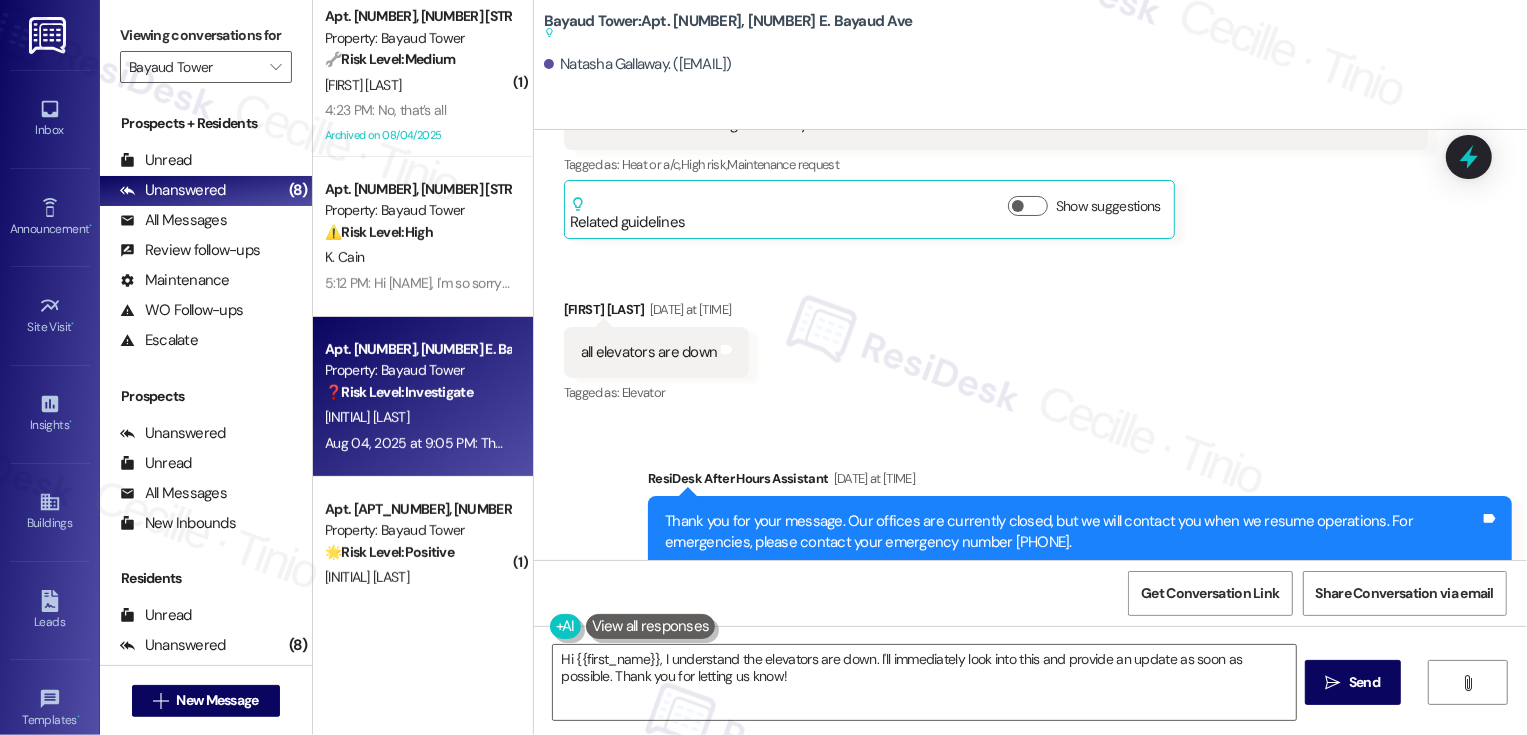 scroll, scrollTop: 524, scrollLeft: 0, axis: vertical 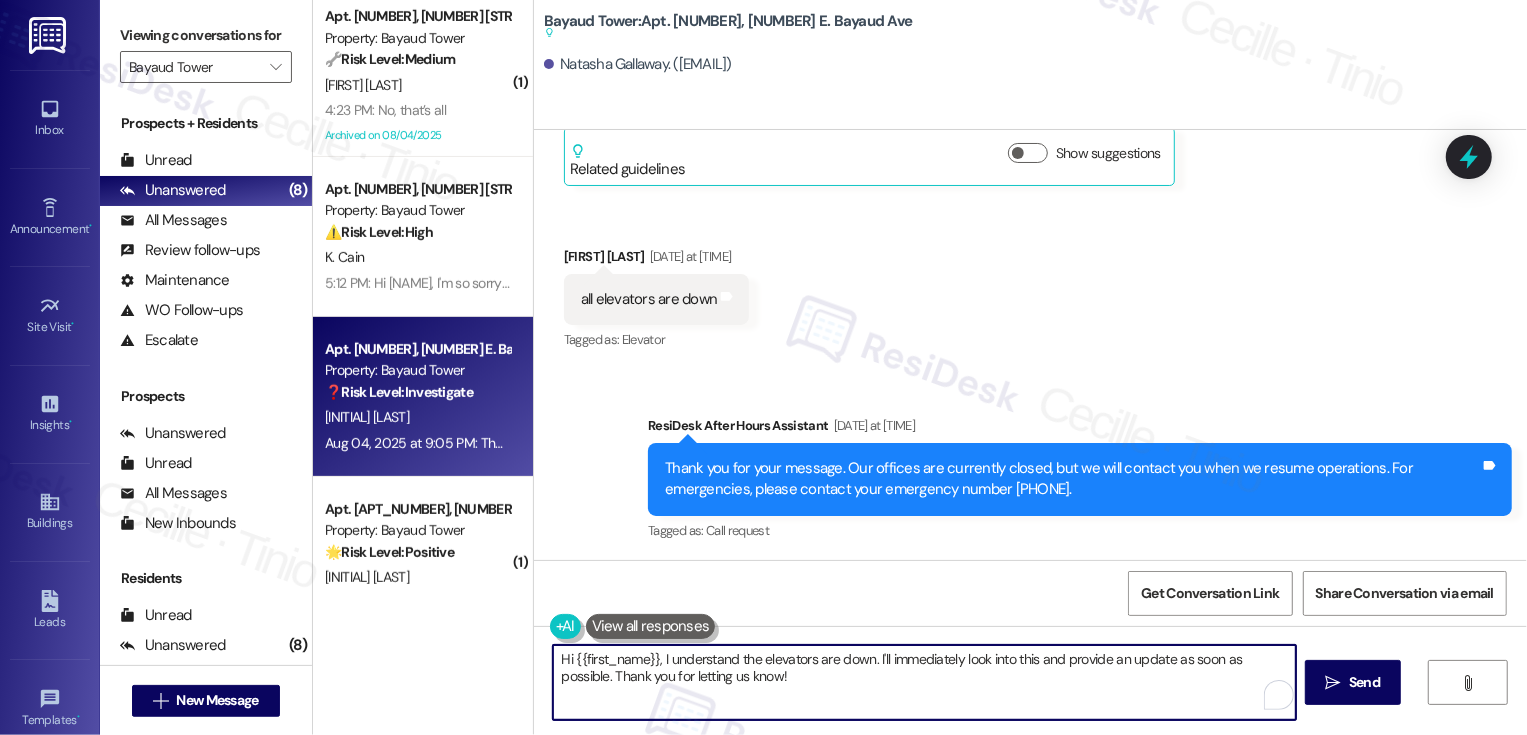 drag, startPoint x: 665, startPoint y: 660, endPoint x: 791, endPoint y: 707, distance: 134.48048 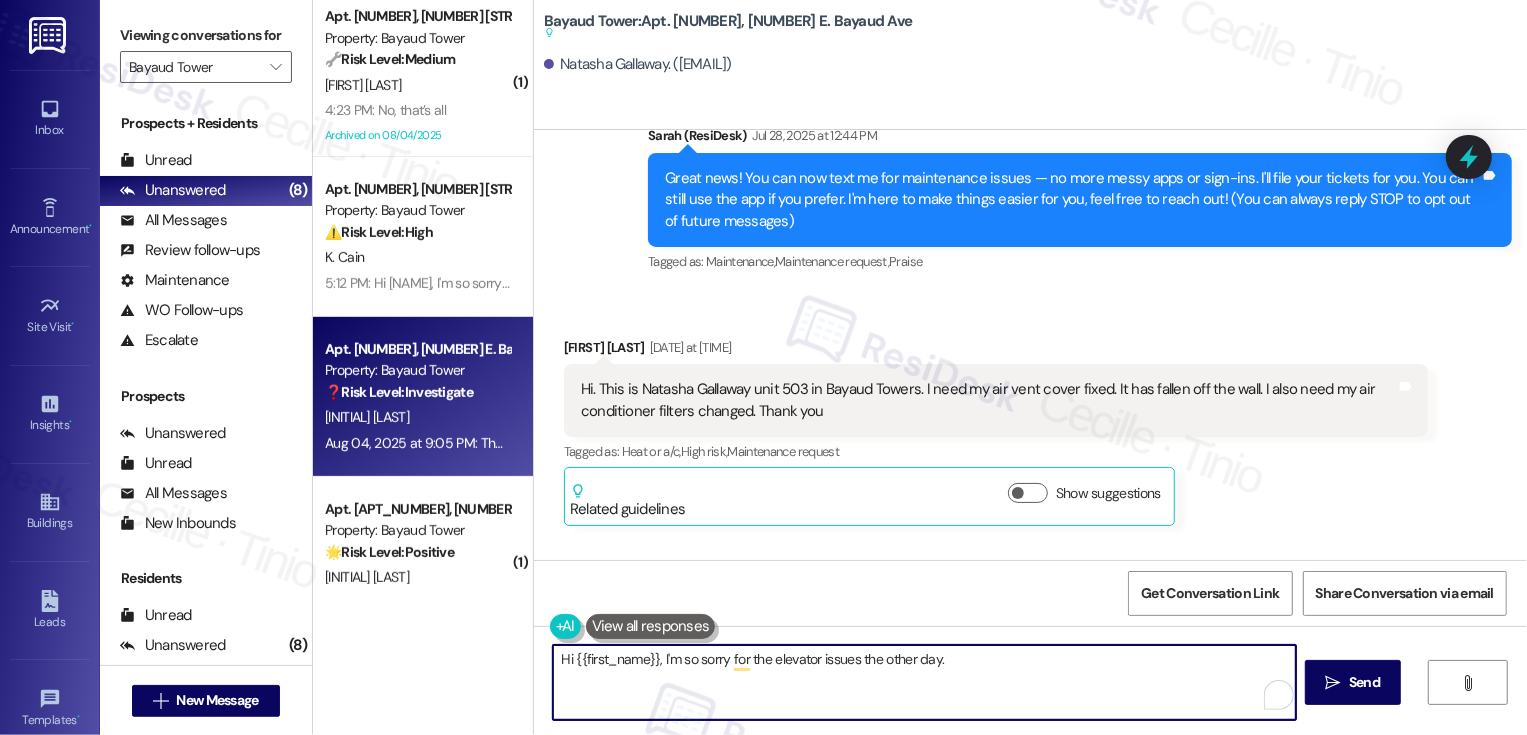 scroll, scrollTop: 181, scrollLeft: 0, axis: vertical 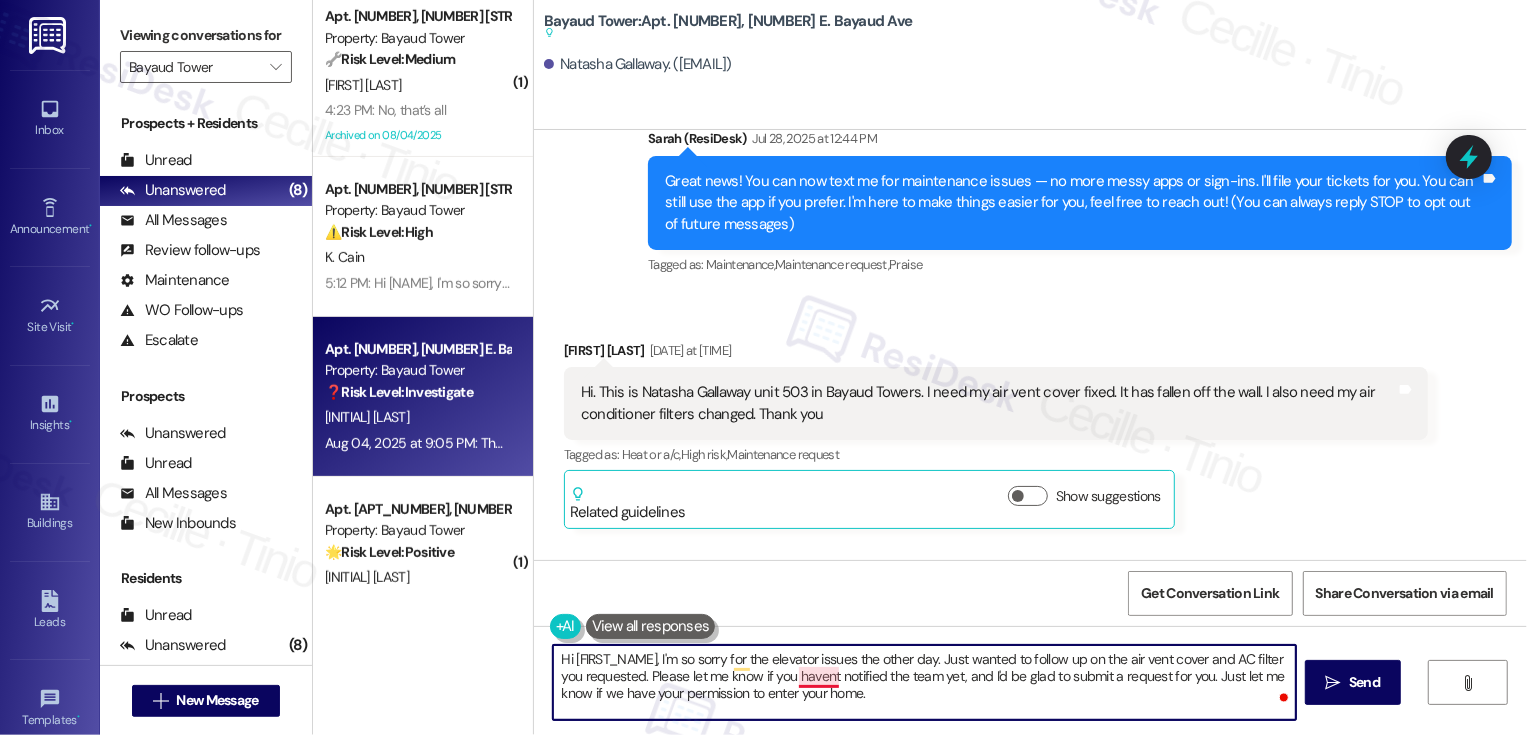 click on "Hi {{first_name}}, I'm so sorry for the elevator issues the other day. Just wanted to follow up on the air vent cover and AC filter you requested. Please let me know if you havent notified the team yet, and I'd be glad to submit a request for you. Just let me know if we have your permission to enter your home." at bounding box center [924, 682] 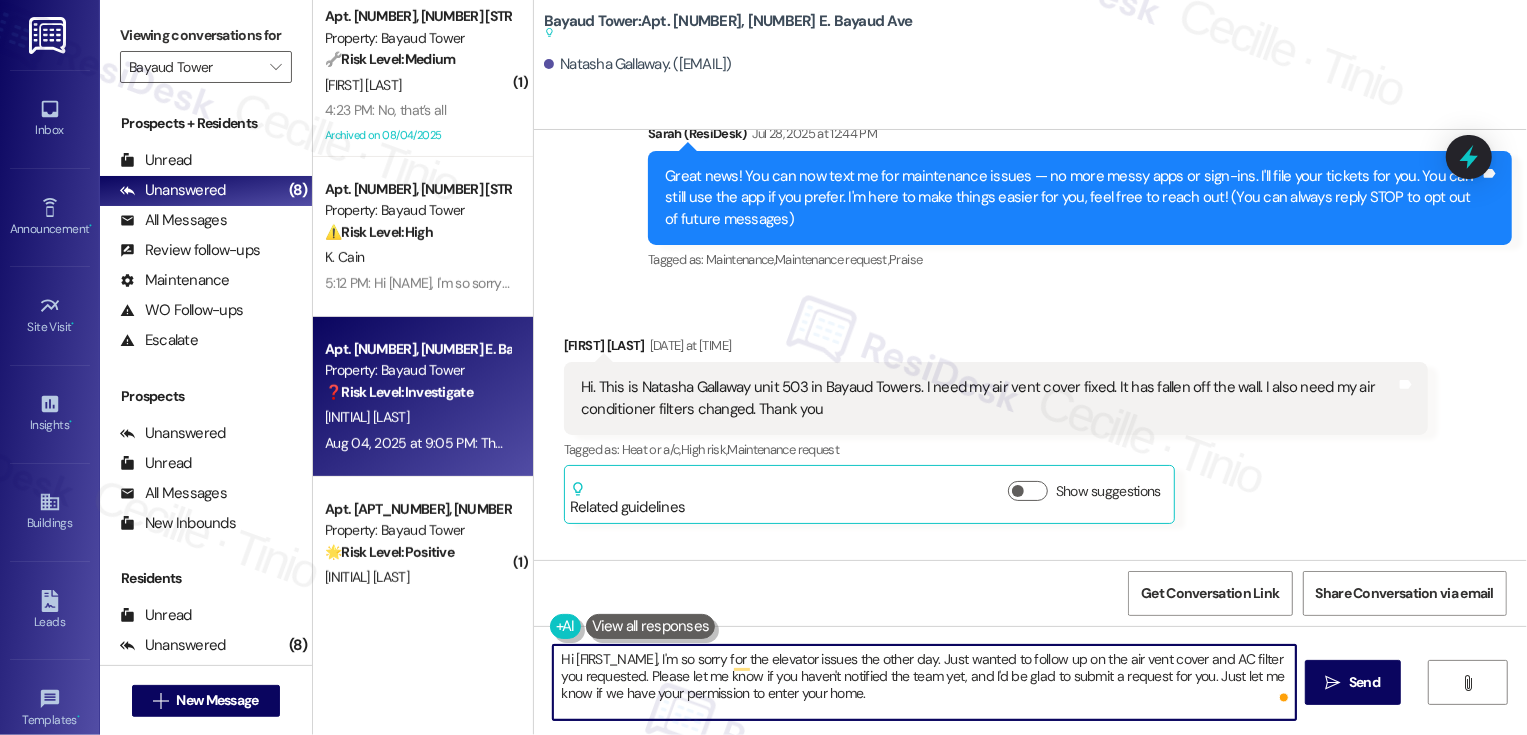 scroll, scrollTop: 0, scrollLeft: 0, axis: both 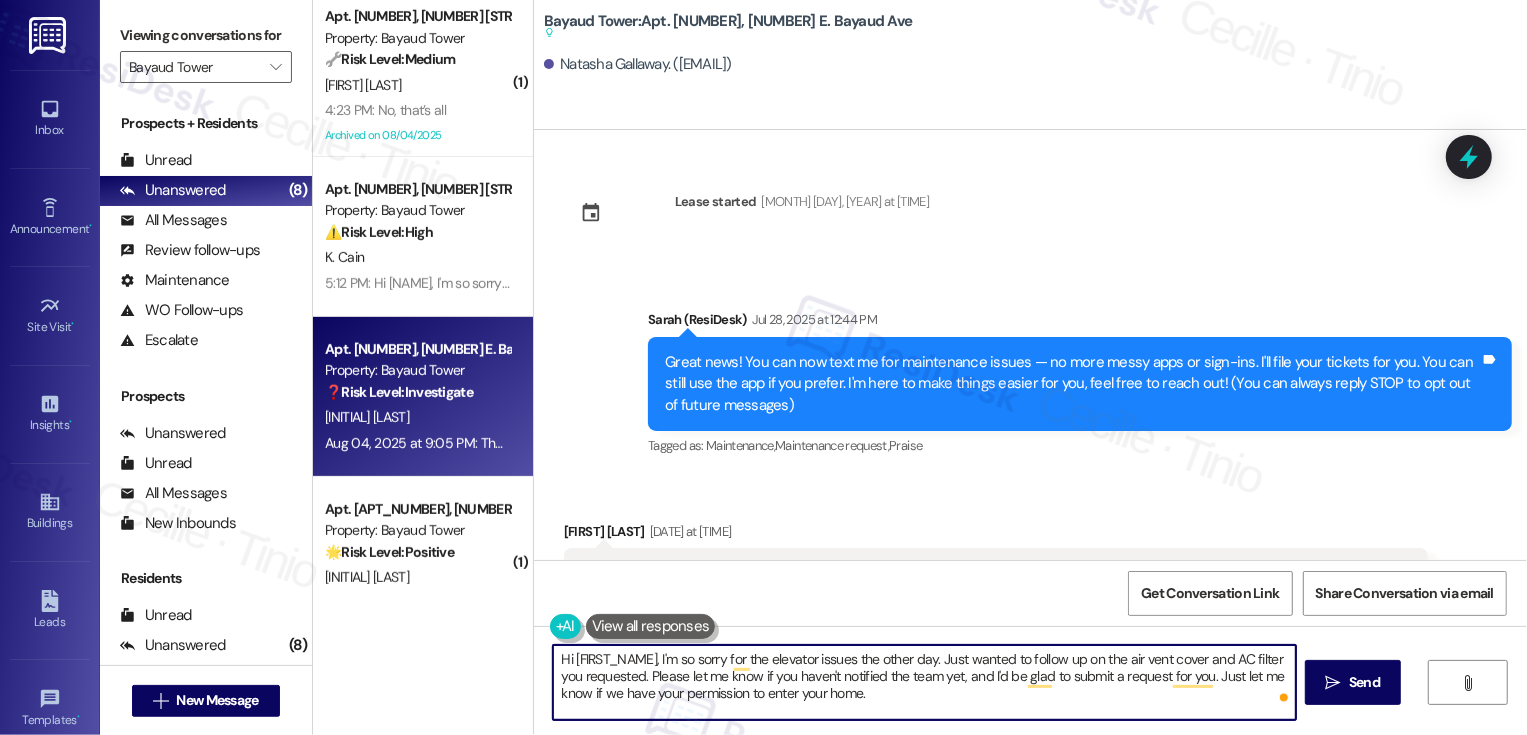 click on "Hi {{first_name}}, I'm so sorry for the elevator issues the other day. Just wanted to follow up on the air vent cover and AC filter you requested. Please let me know if you haven't notified the team yet, and I'd be glad to submit a request for you. Just let me know if we have your permission to enter your home." at bounding box center [924, 682] 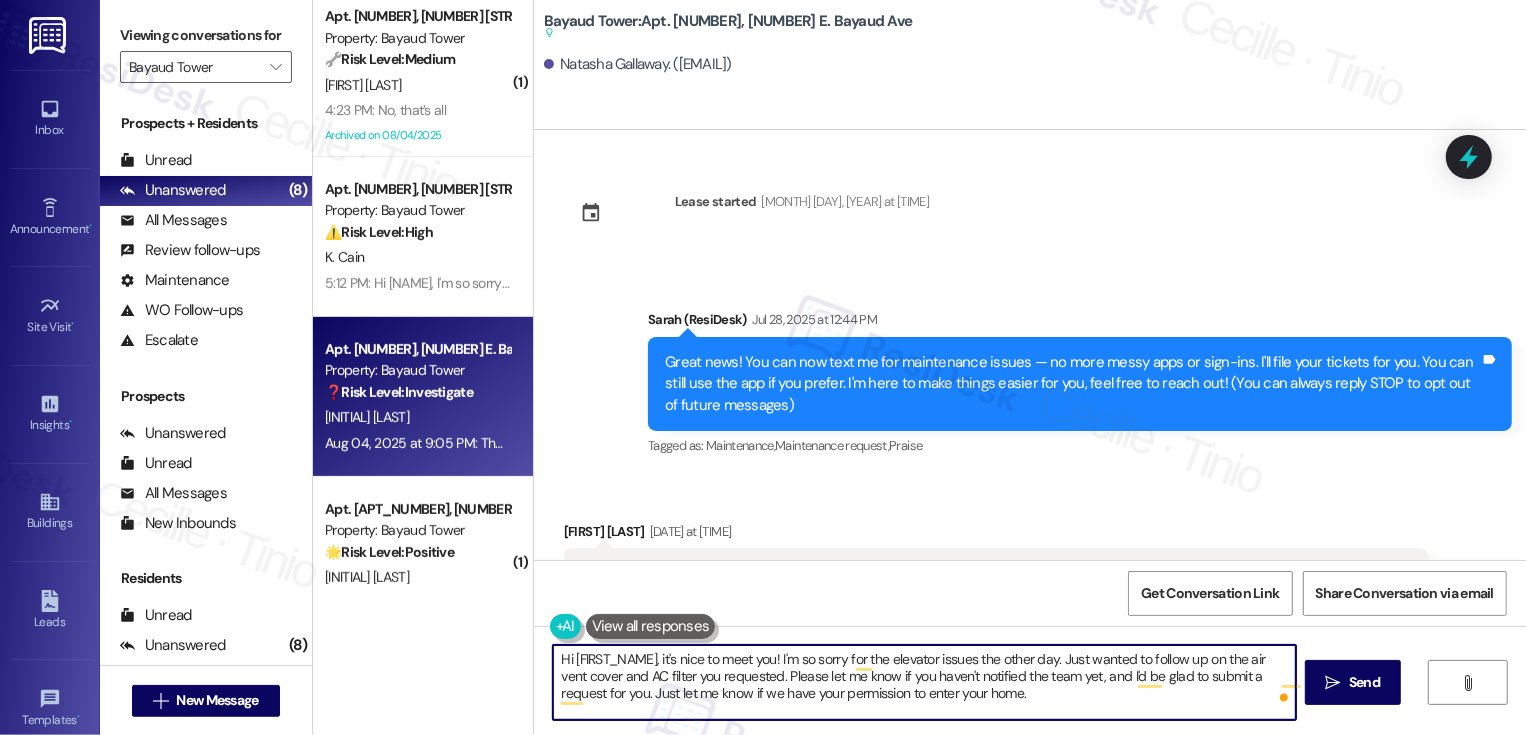 click on "Hi {{first_name}}, it's nice to meet you! I'm so sorry for the elevator issues the other day. Just wanted to follow up on the air vent cover and AC filter you requested. Please let me know if you haven't notified the team yet, and I'd be glad to submit a request for you. Just let me know if we have your permission to enter your home." at bounding box center (924, 682) 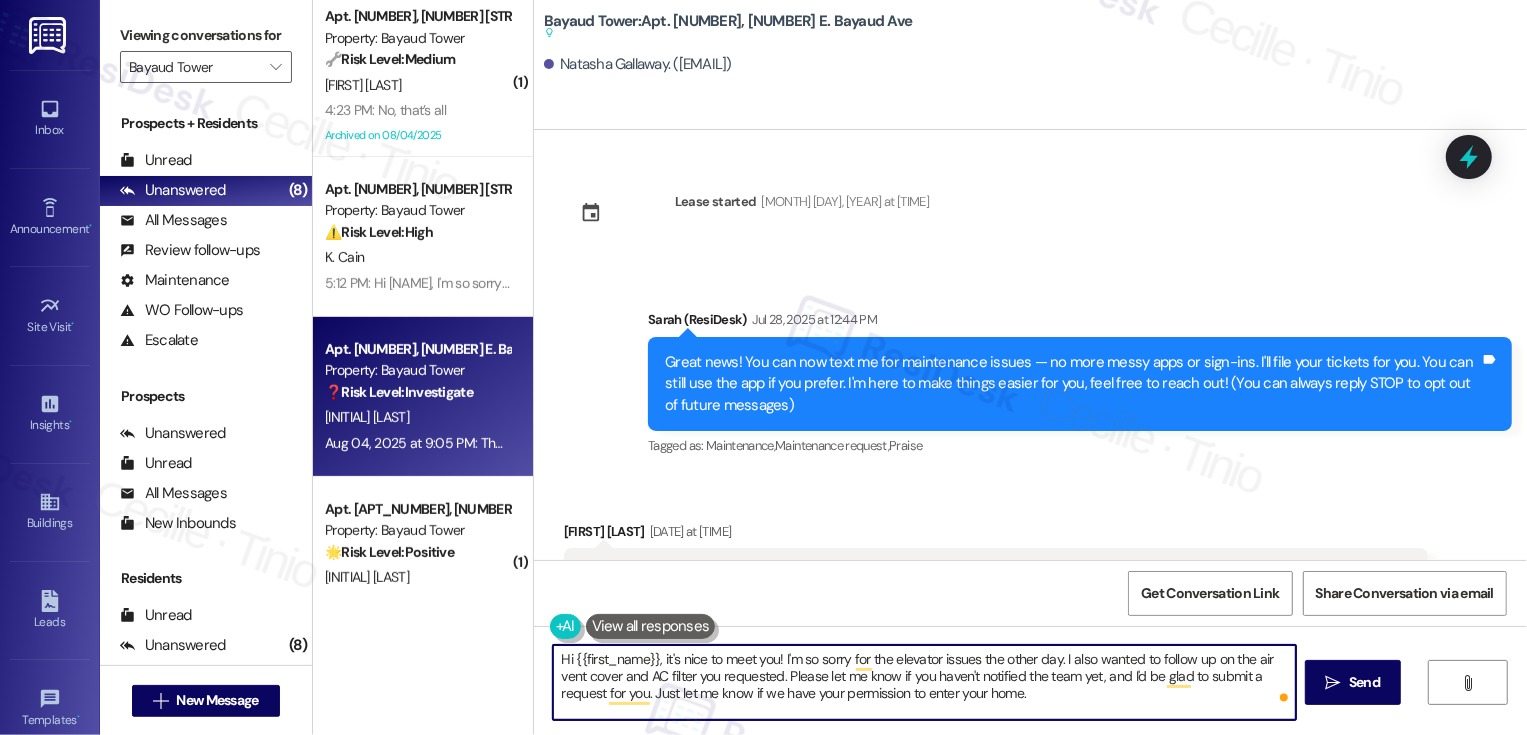 click on "Hi {{first_name}}, it's nice to meet you! I'm so sorry for the elevator issues the other day. I also wanted to follow up on the air vent cover and AC filter you requested. Please let me know if you haven't notified the team yet, and I'd be glad to submit a request for you. Just let me know if we have your permission to enter your home." at bounding box center [924, 682] 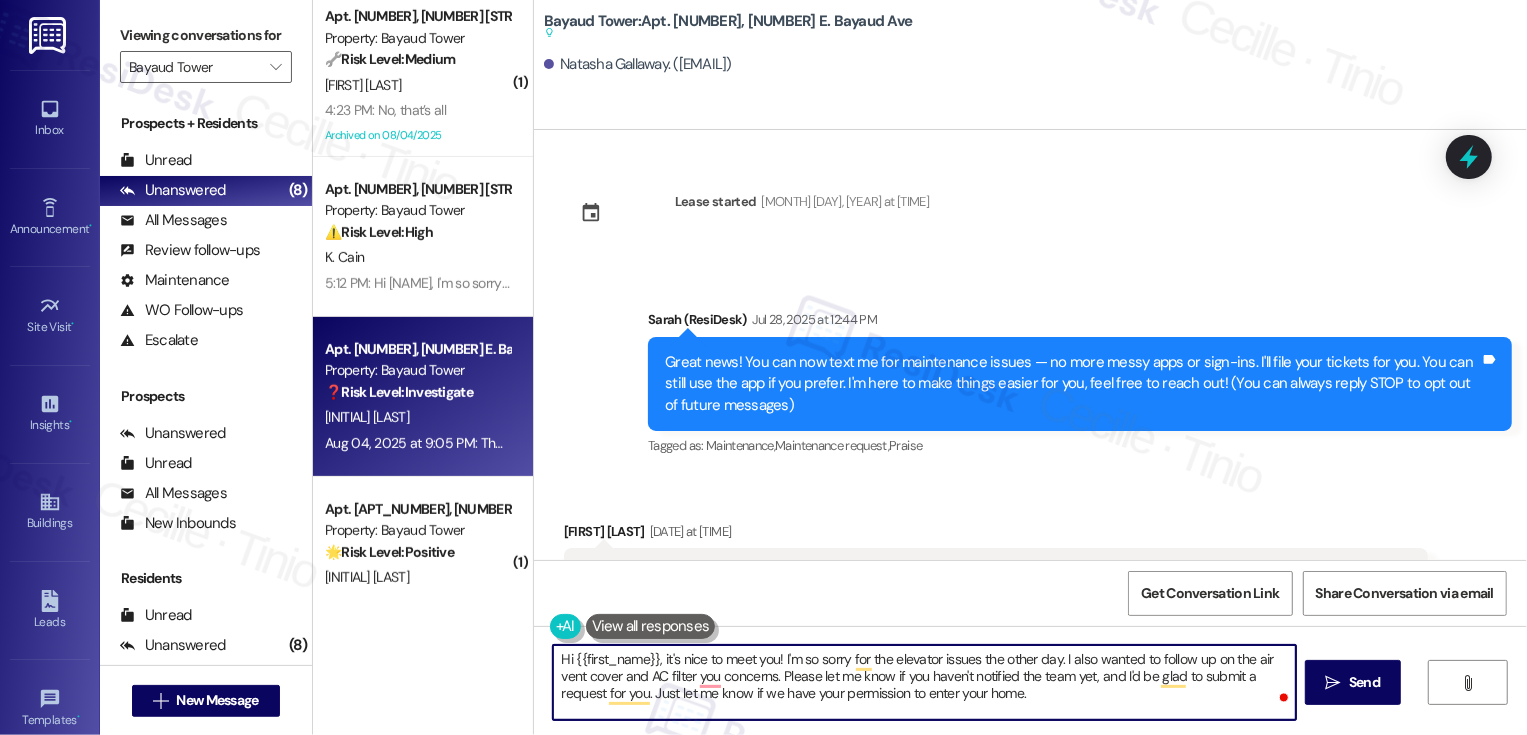 click on "Hi {{first_name}}, it's nice to meet you! I'm so sorry for the elevator issues the other day. I also wanted to follow up on the air vent cover and AC filter you concerns. Please let me know if you haven't notified the team yet, and I'd be glad to submit a request for you. Just let me know if we have your permission to enter your home." at bounding box center [924, 682] 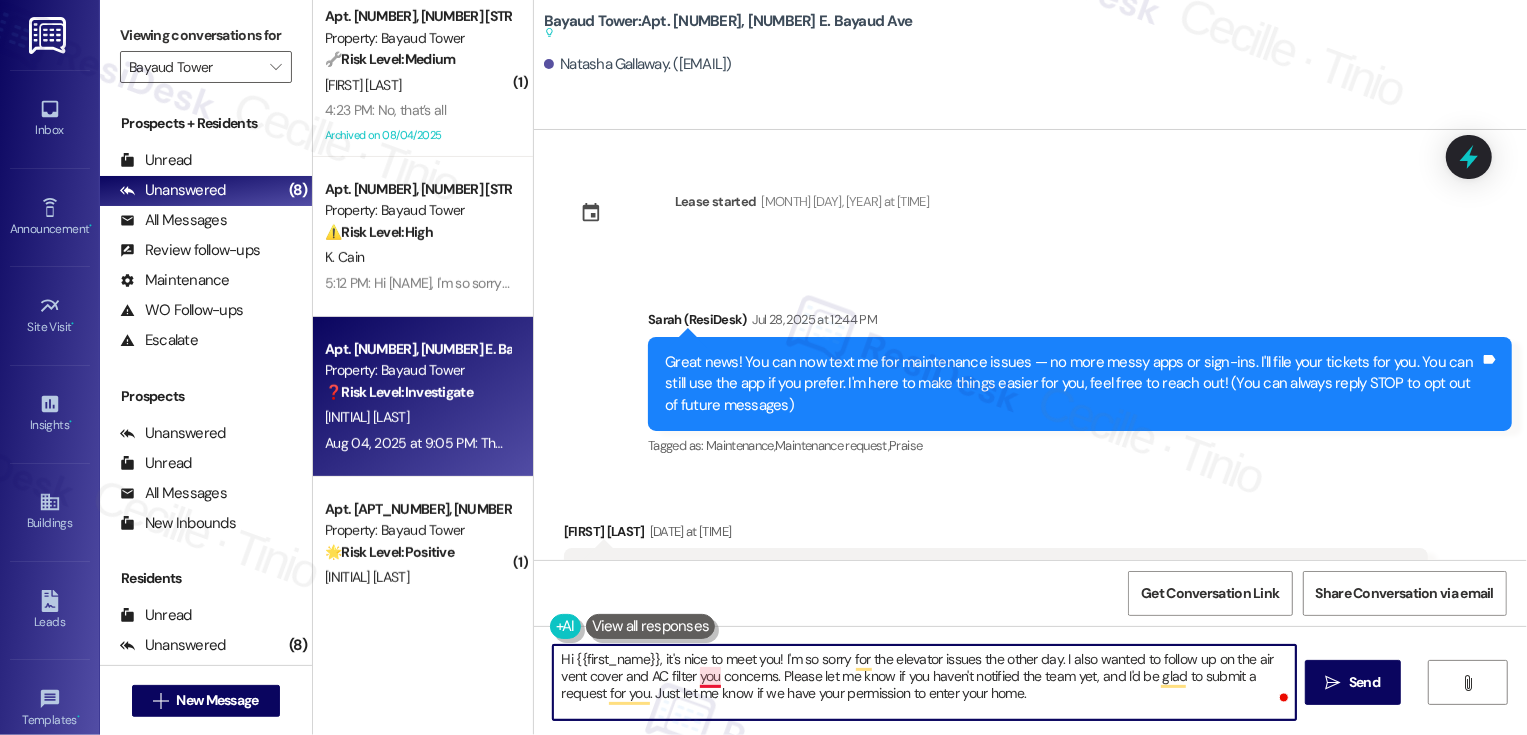 click on "Hi {{first_name}}, it's nice to meet you! I'm so sorry for the elevator issues the other day. I also wanted to follow up on the air vent cover and AC filter you concerns. Please let me know if you haven't notified the team yet, and I'd be glad to submit a request for you. Just let me know if we have your permission to enter your home." at bounding box center [924, 682] 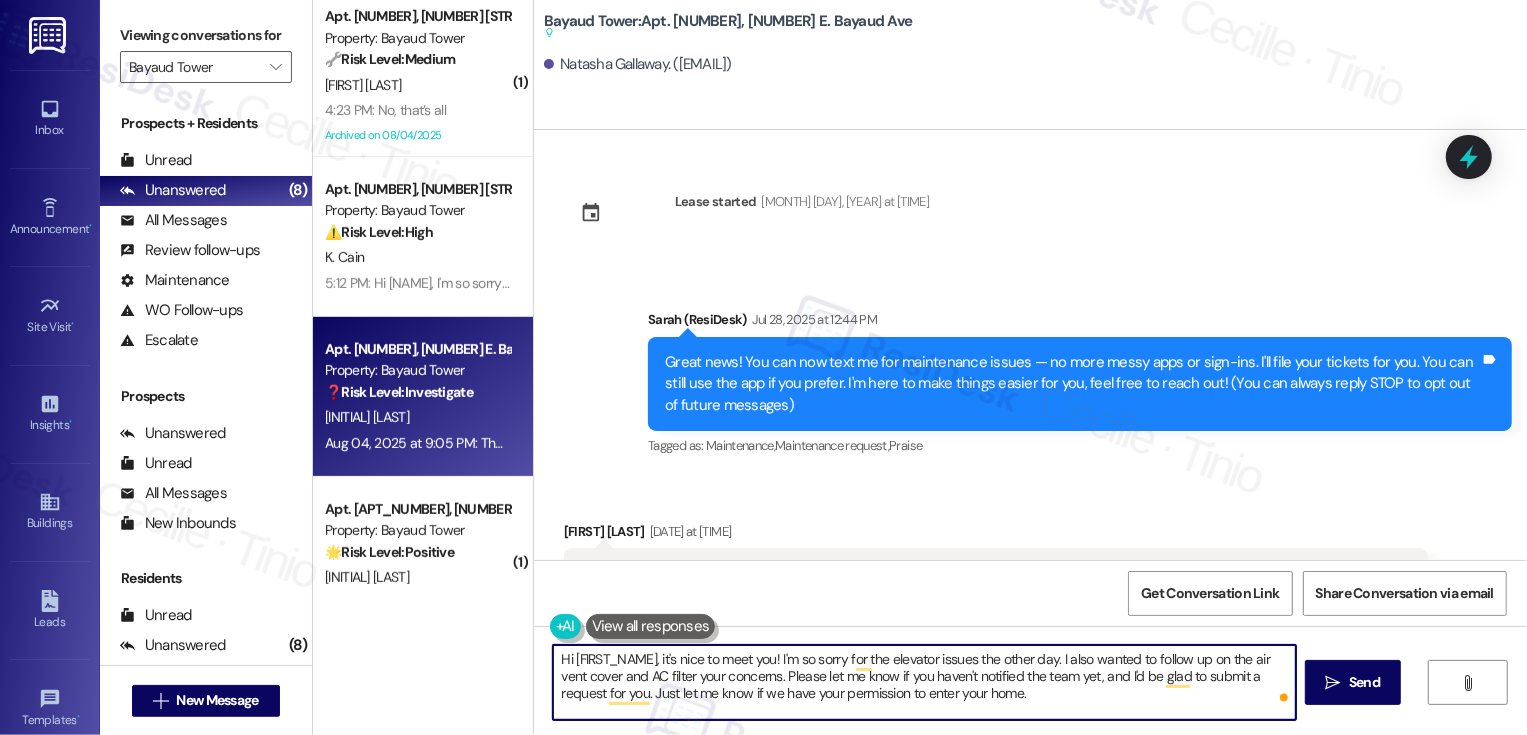 click on "Hi {{first_name}}, it's nice to meet you! I'm so sorry for the elevator issues the other day. I also wanted to follow up on the air vent cover and AC filter your concerns. Please let me know if you haven't notified the team yet, and I'd be glad to submit a request for you. Just let me know if we have your permission to enter your home." at bounding box center (924, 682) 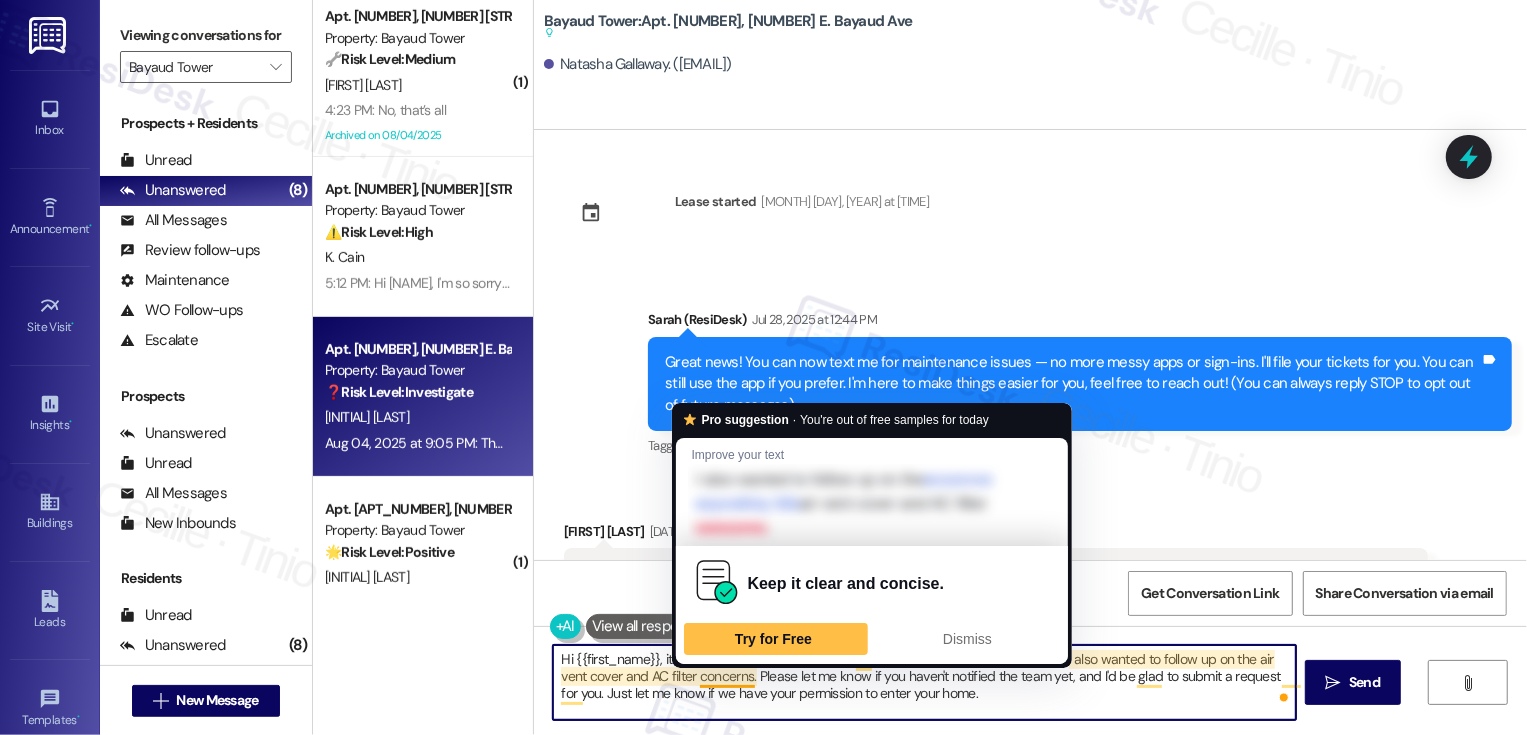 click on "Hi {{first_name}}, it's nice to meet you! I'm so sorry for the elevator issues the other day. I also wanted to follow up on the air vent cover and AC filter concerns. Please let me know if you haven't notified the team yet, and I'd be glad to submit a request for you. Just let me know if we have your permission to enter your home." at bounding box center [924, 682] 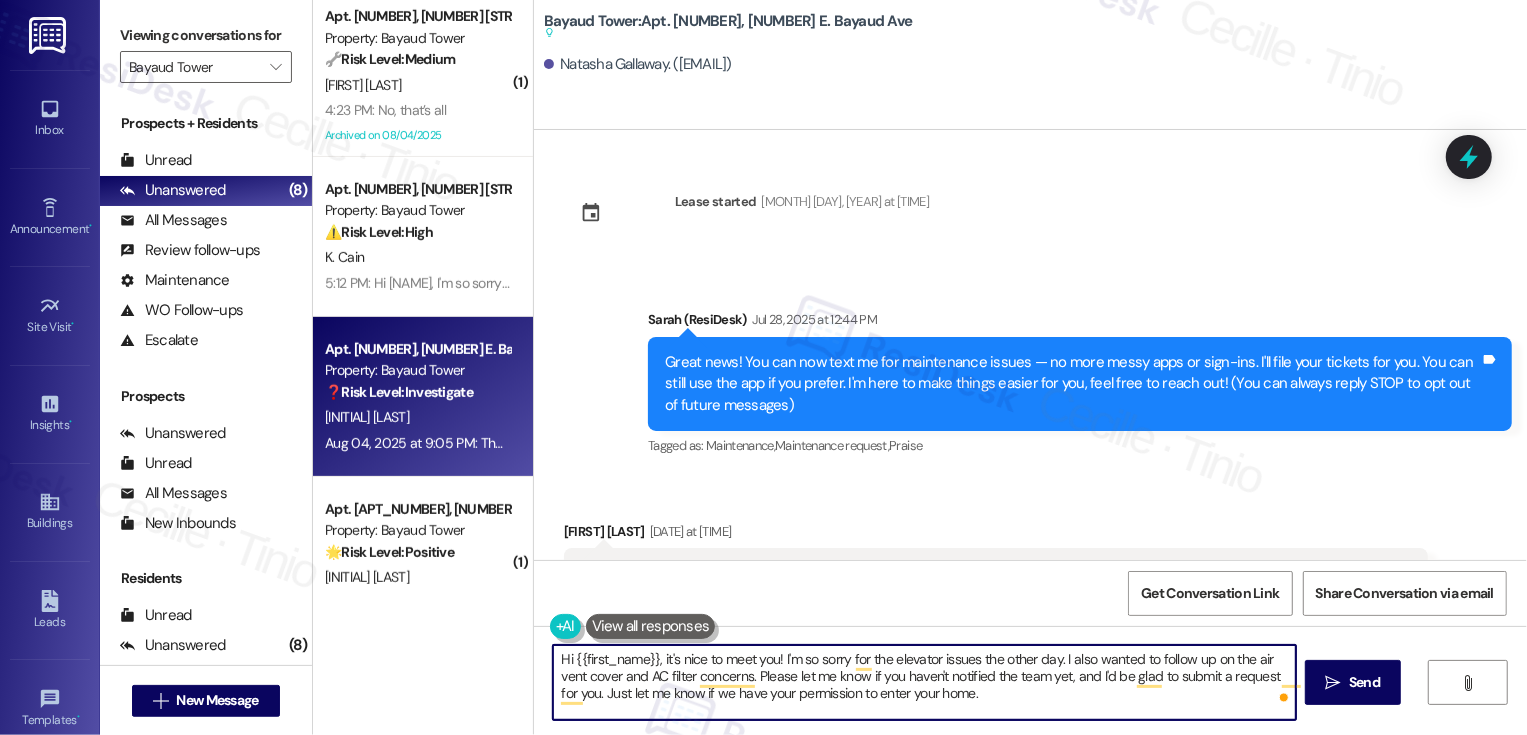 click on "Hi {{first_name}}, it's nice to meet you! I'm so sorry for the elevator issues the other day. I also wanted to follow up on the air vent cover and AC filter concerns. Please let me know if you haven't notified the team yet, and I'd be glad to submit a request for you. Just let me know if we have your permission to enter your home." at bounding box center [924, 682] 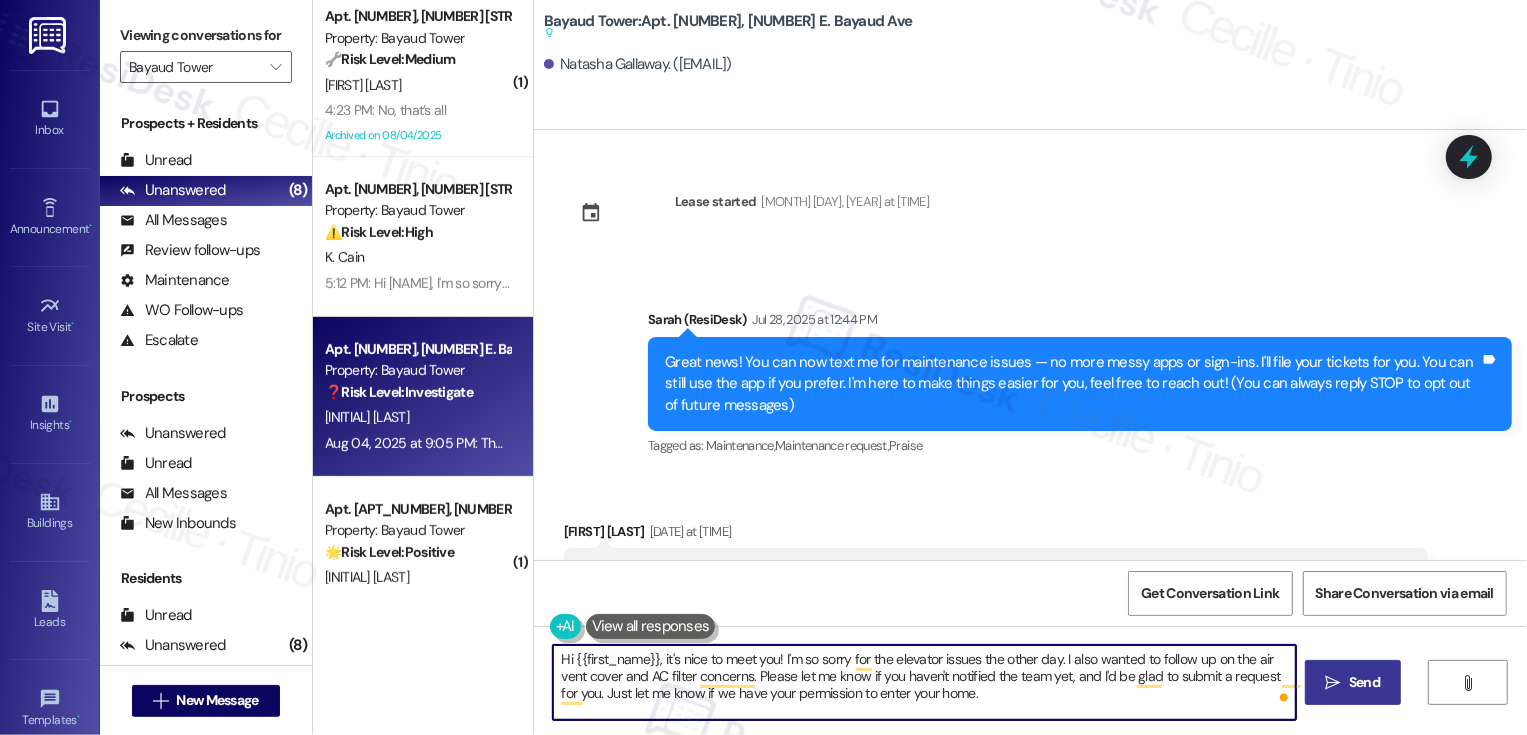 type on "Hi {{first_name}}, it's nice to meet you! I'm so sorry for the elevator issues the other day. I also wanted to follow up on the air vent cover and AC filter concerns. Please let me know if you haven't notified the team yet, and I'd be glad to submit a request for you. Just let me know if we have your permission to enter your home." 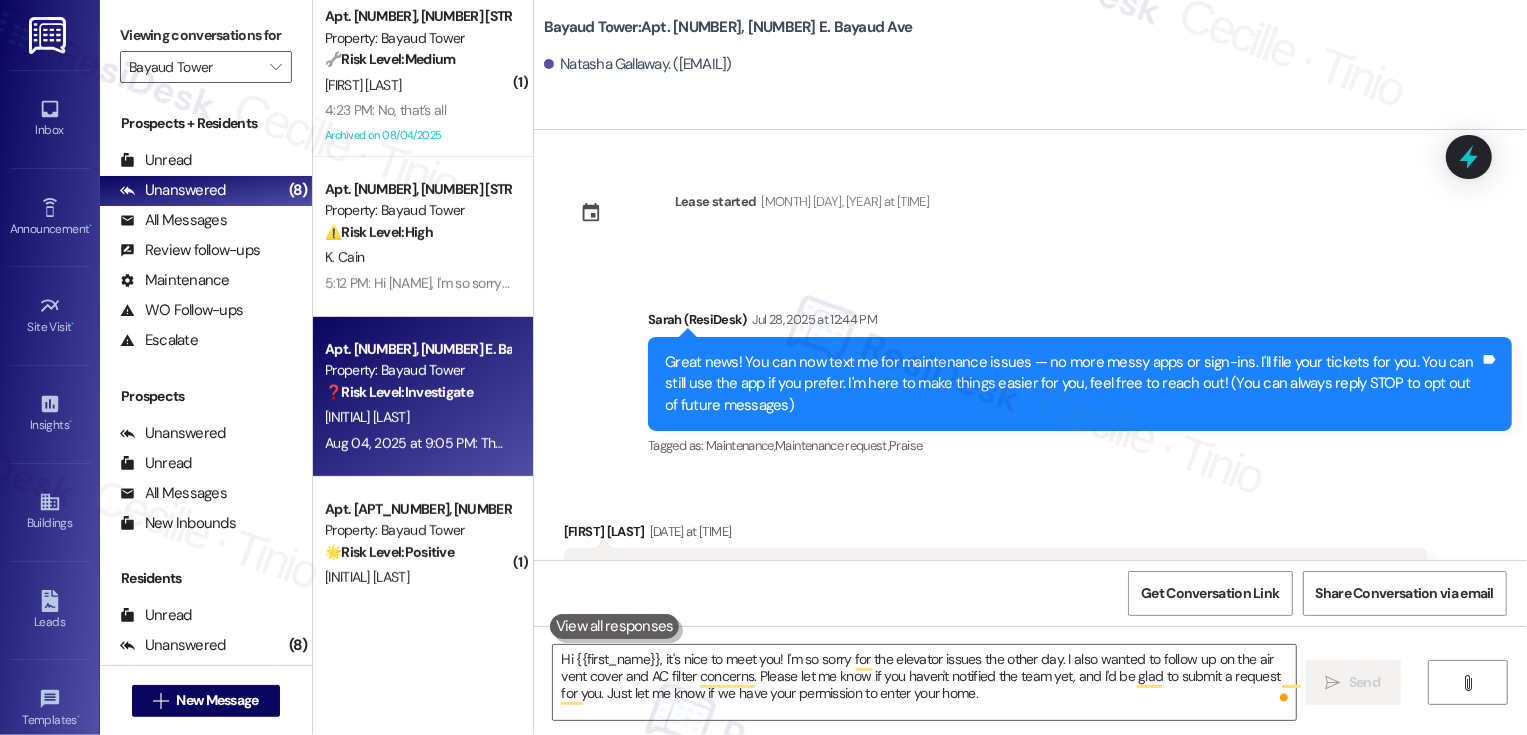 type 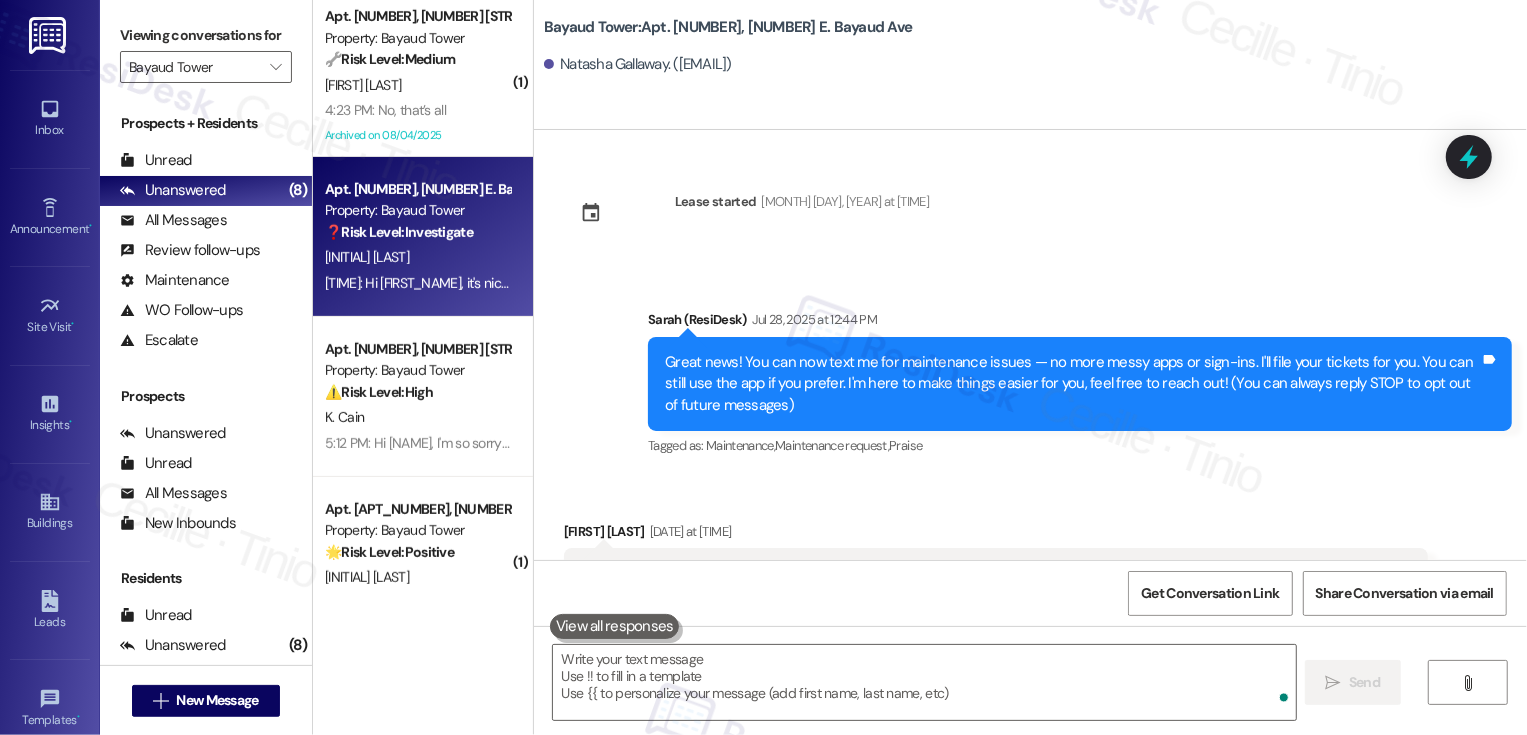 scroll, scrollTop: 311, scrollLeft: 0, axis: vertical 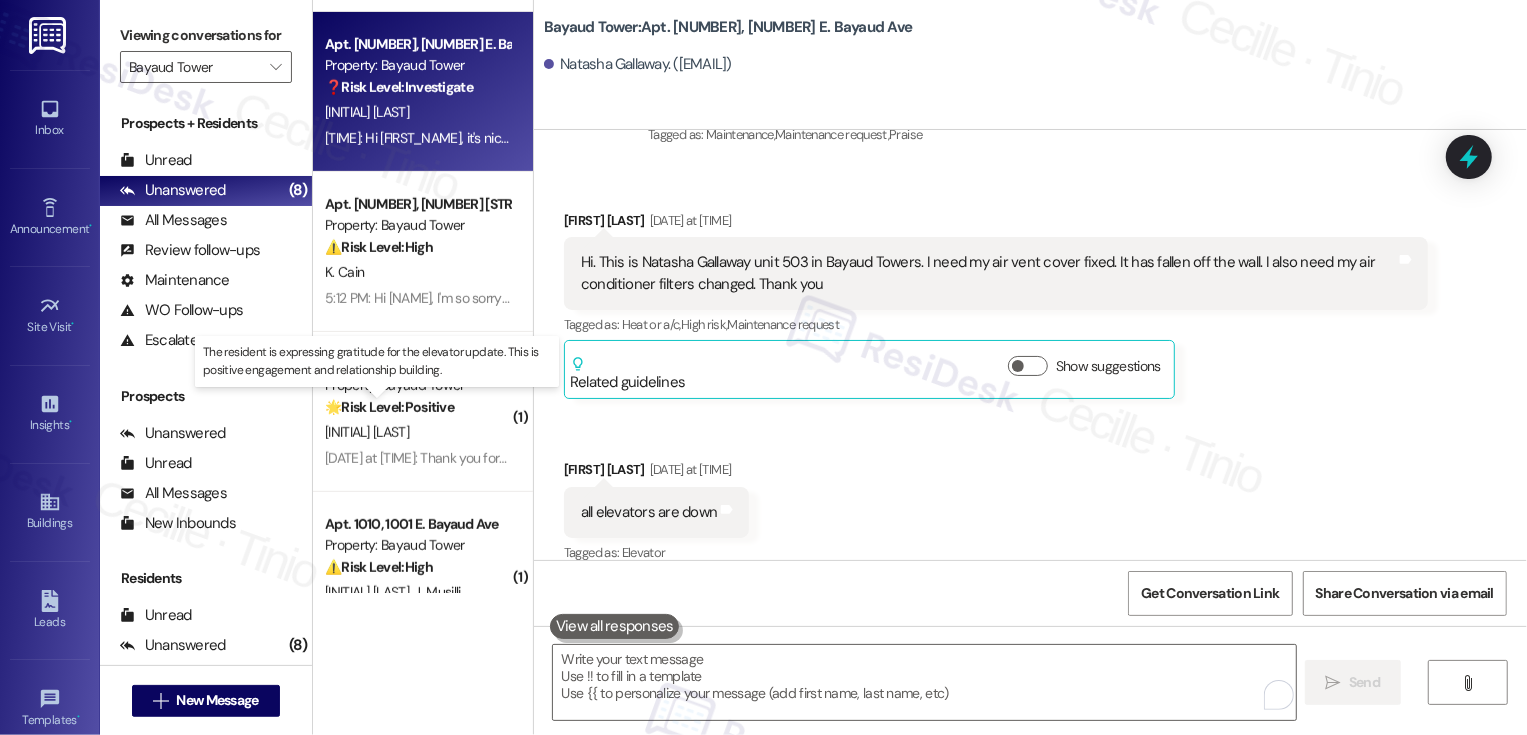 click on "🌟  Risk Level:  Positive" at bounding box center (389, 407) 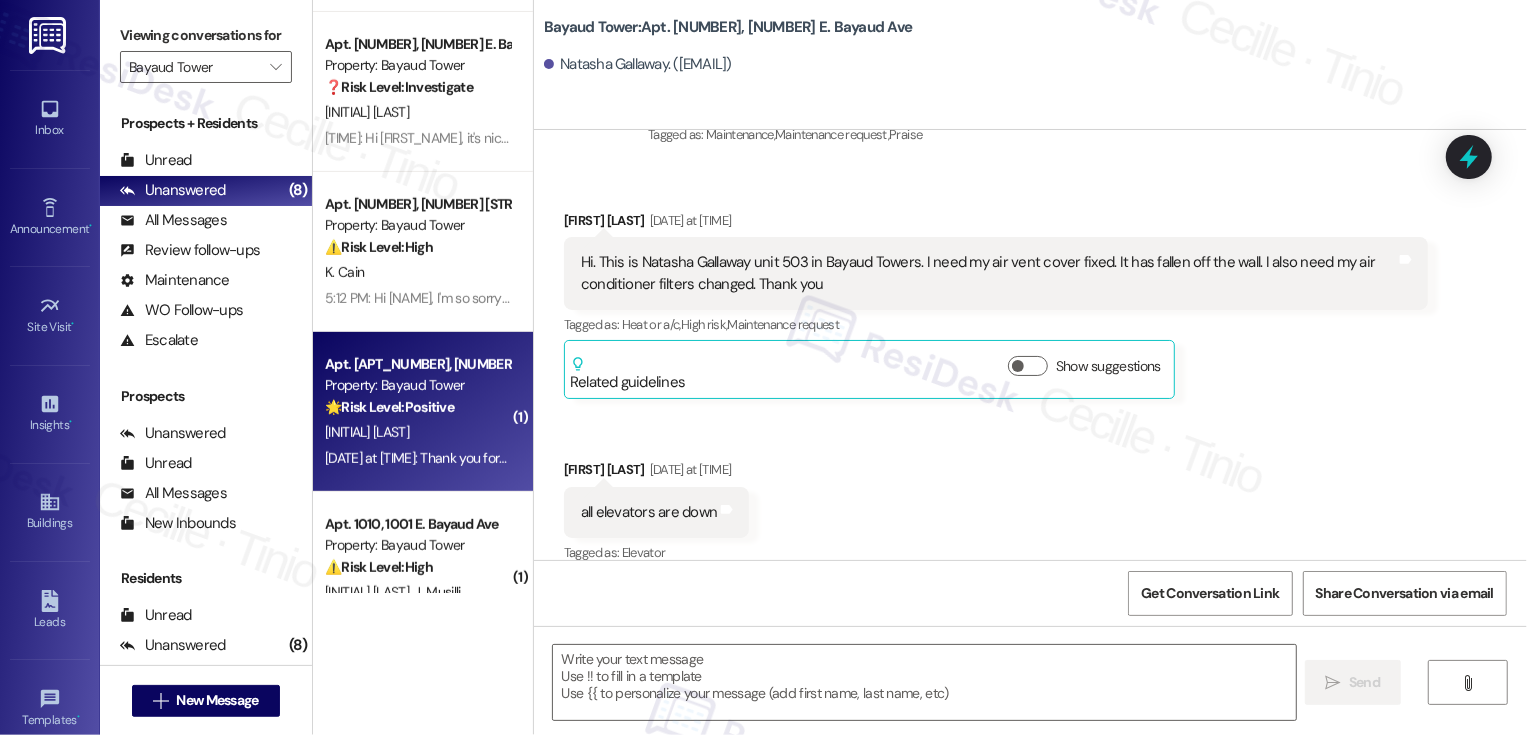 click on "🌟  Risk Level:  Positive" at bounding box center [389, 407] 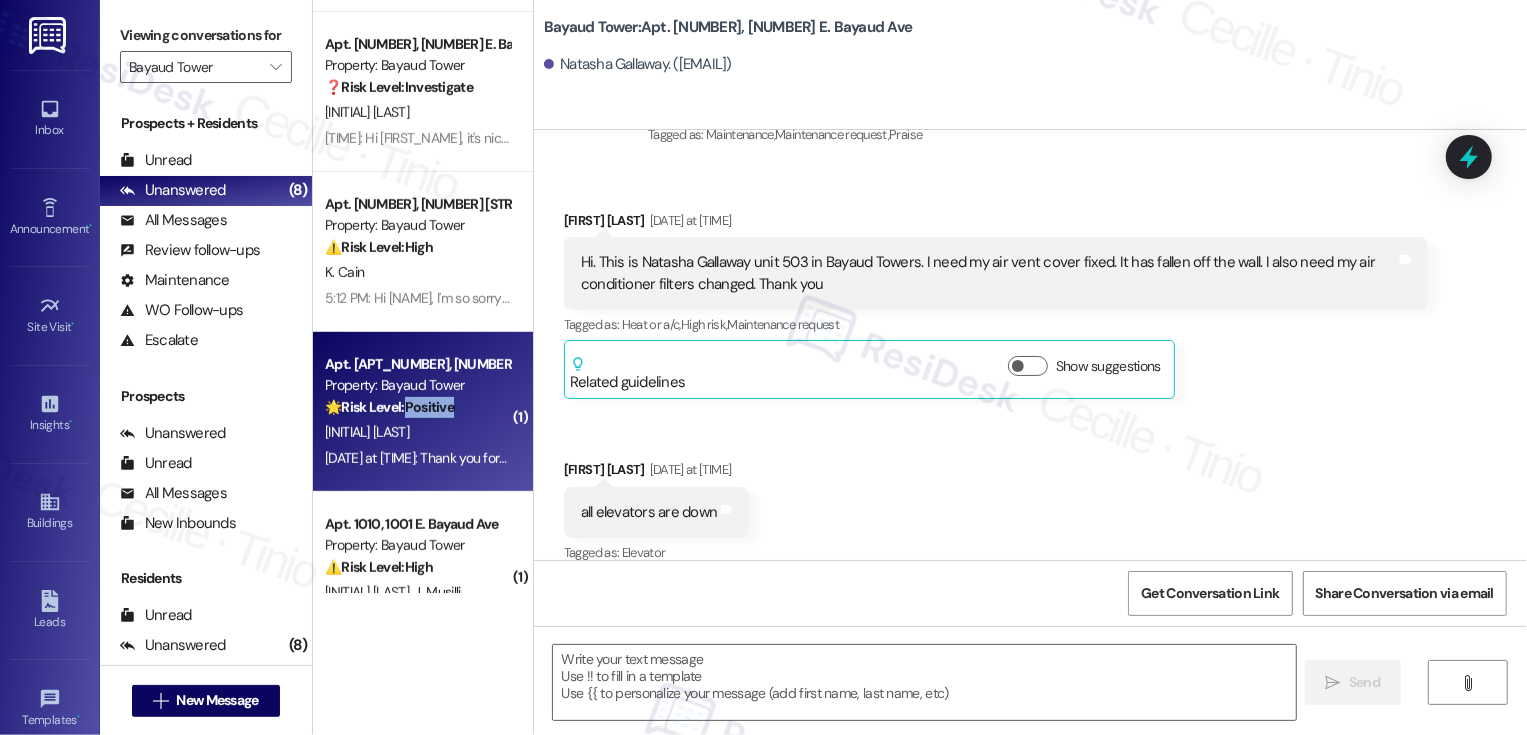 type on "Fetching suggested responses. Please feel free to read through the conversation in the meantime." 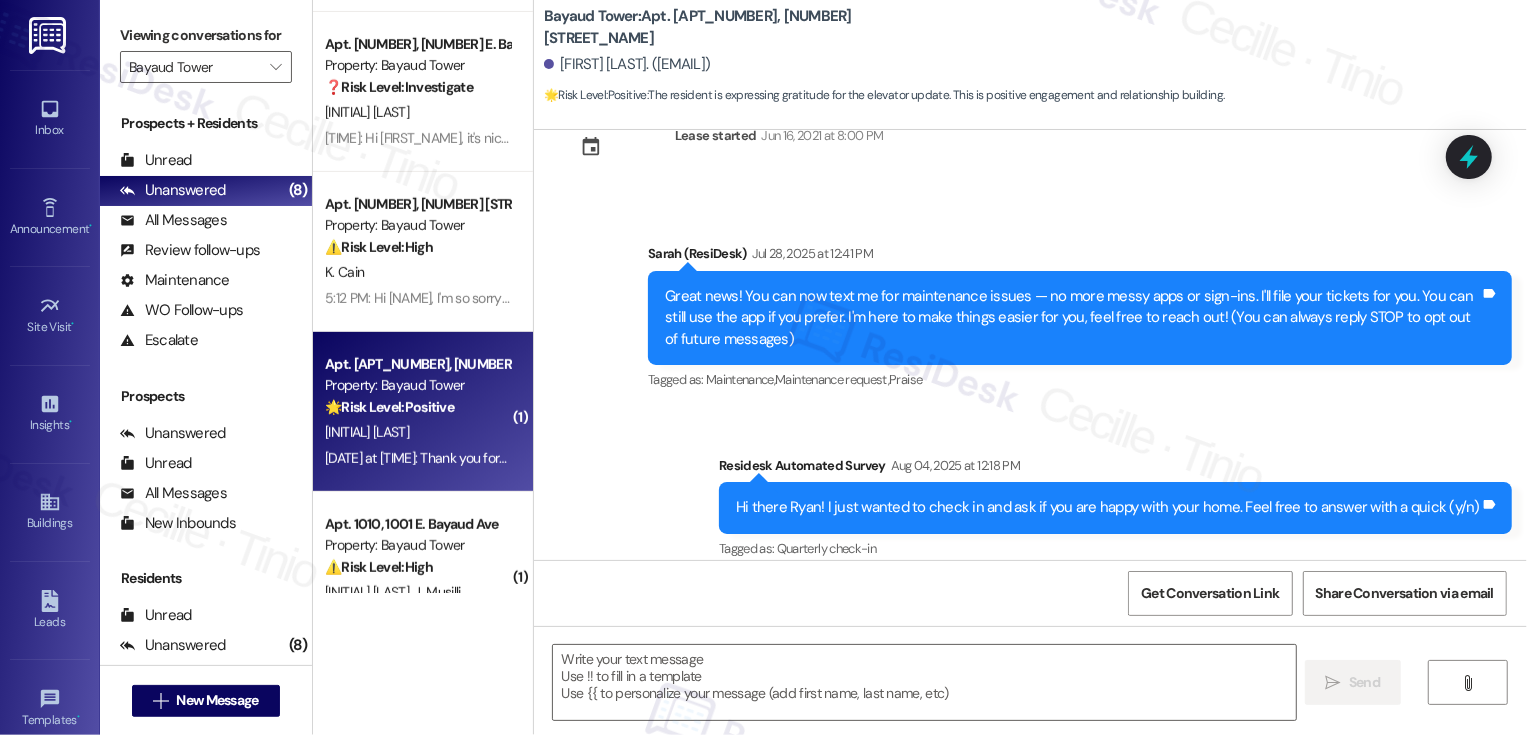 type on "Fetching suggested responses. Please feel free to read through the conversation in the meantime." 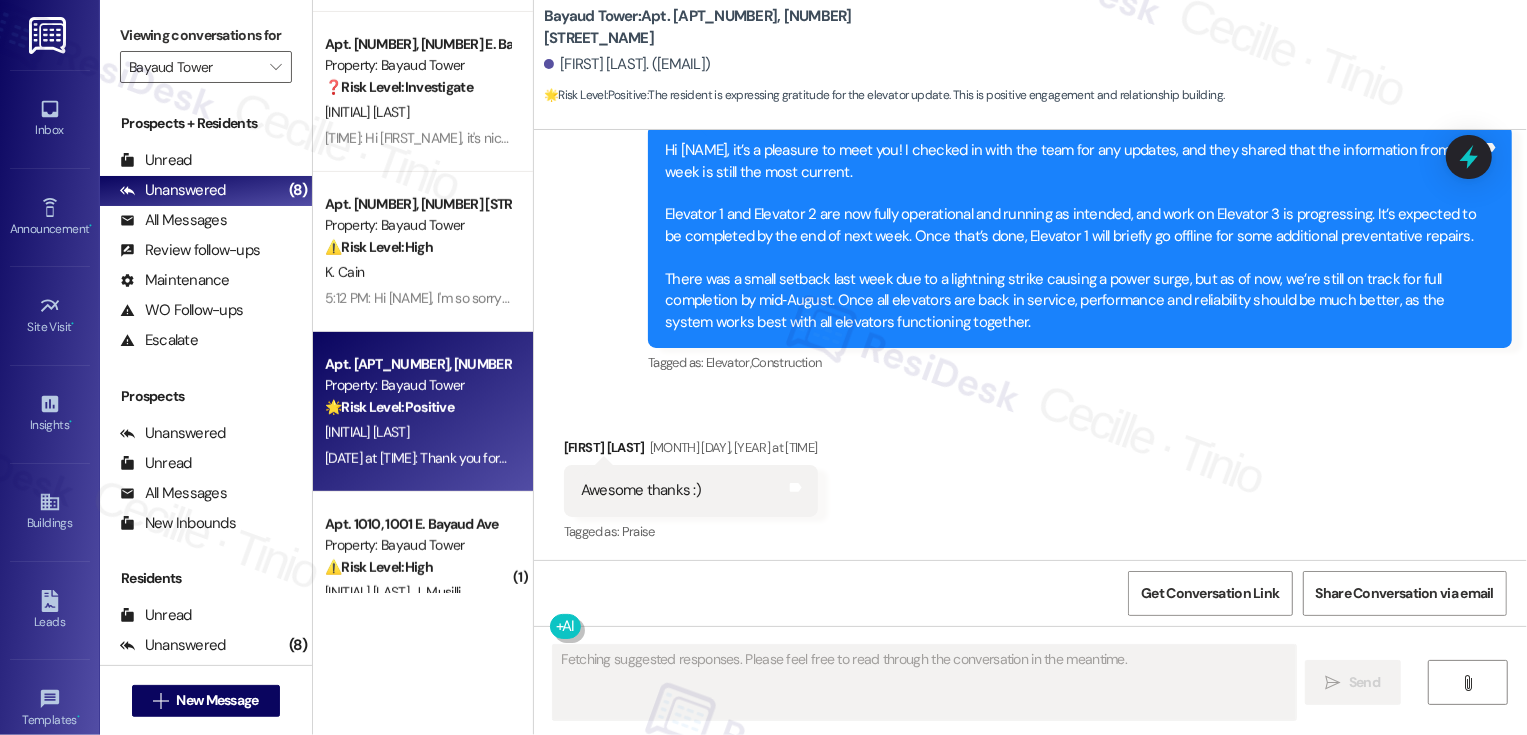 type 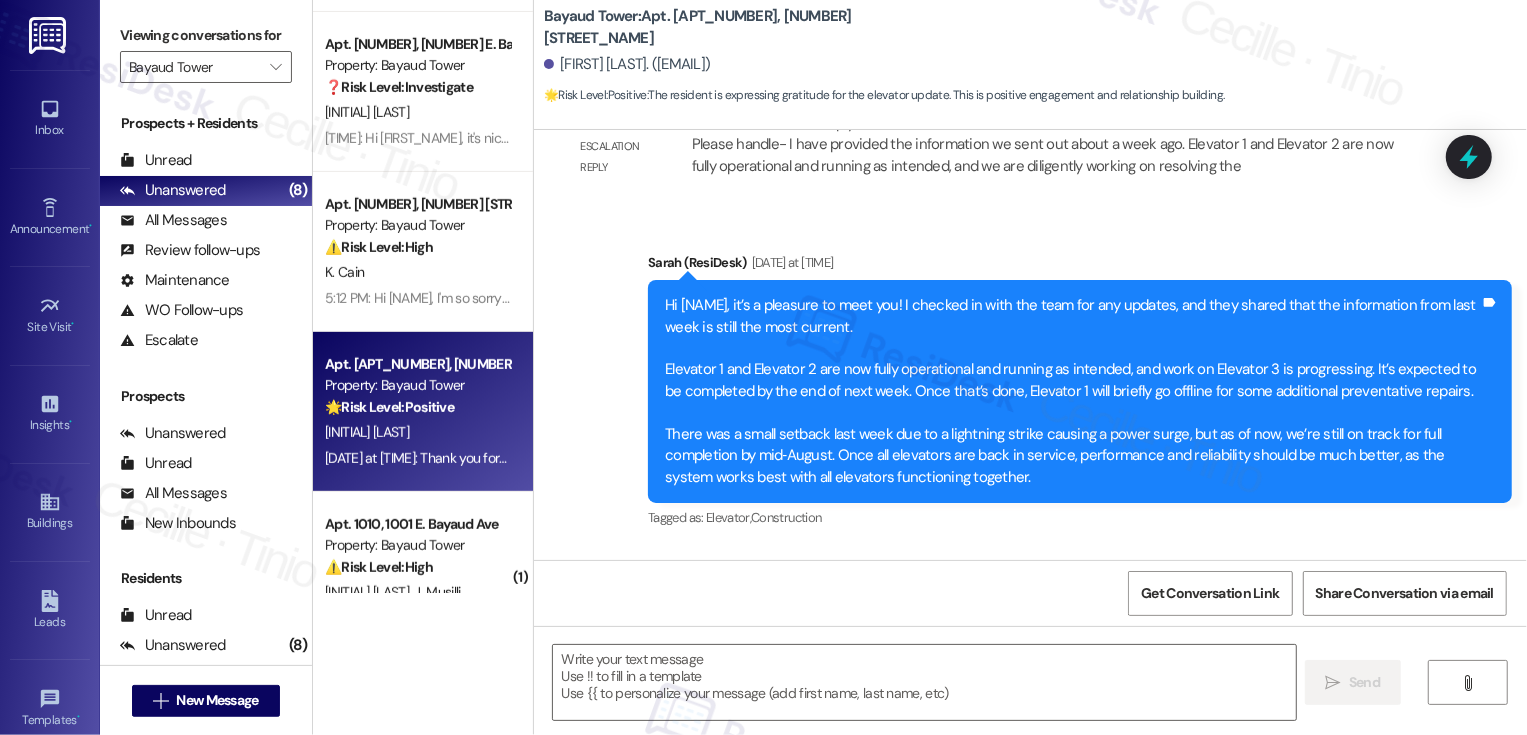 scroll, scrollTop: 1028, scrollLeft: 0, axis: vertical 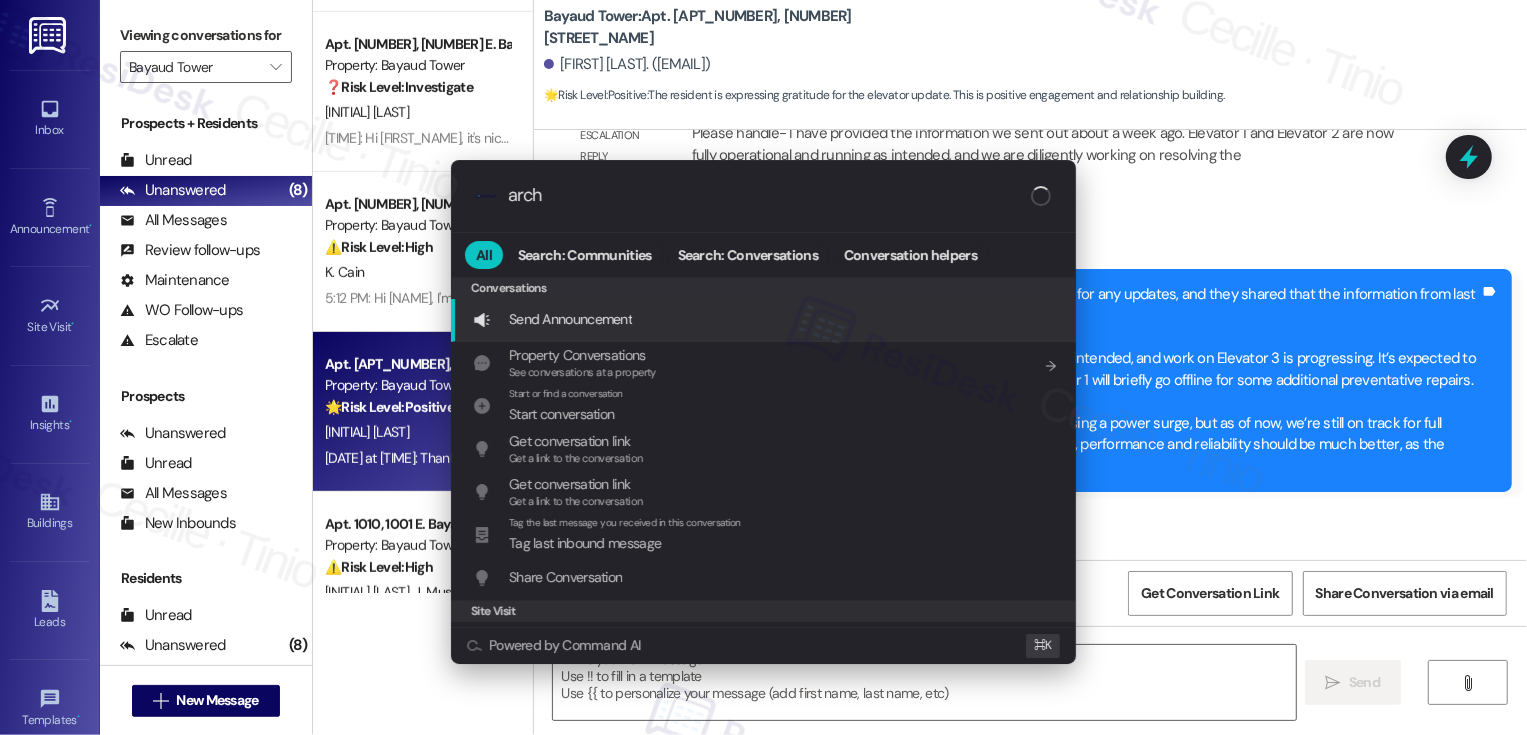 type on "archi" 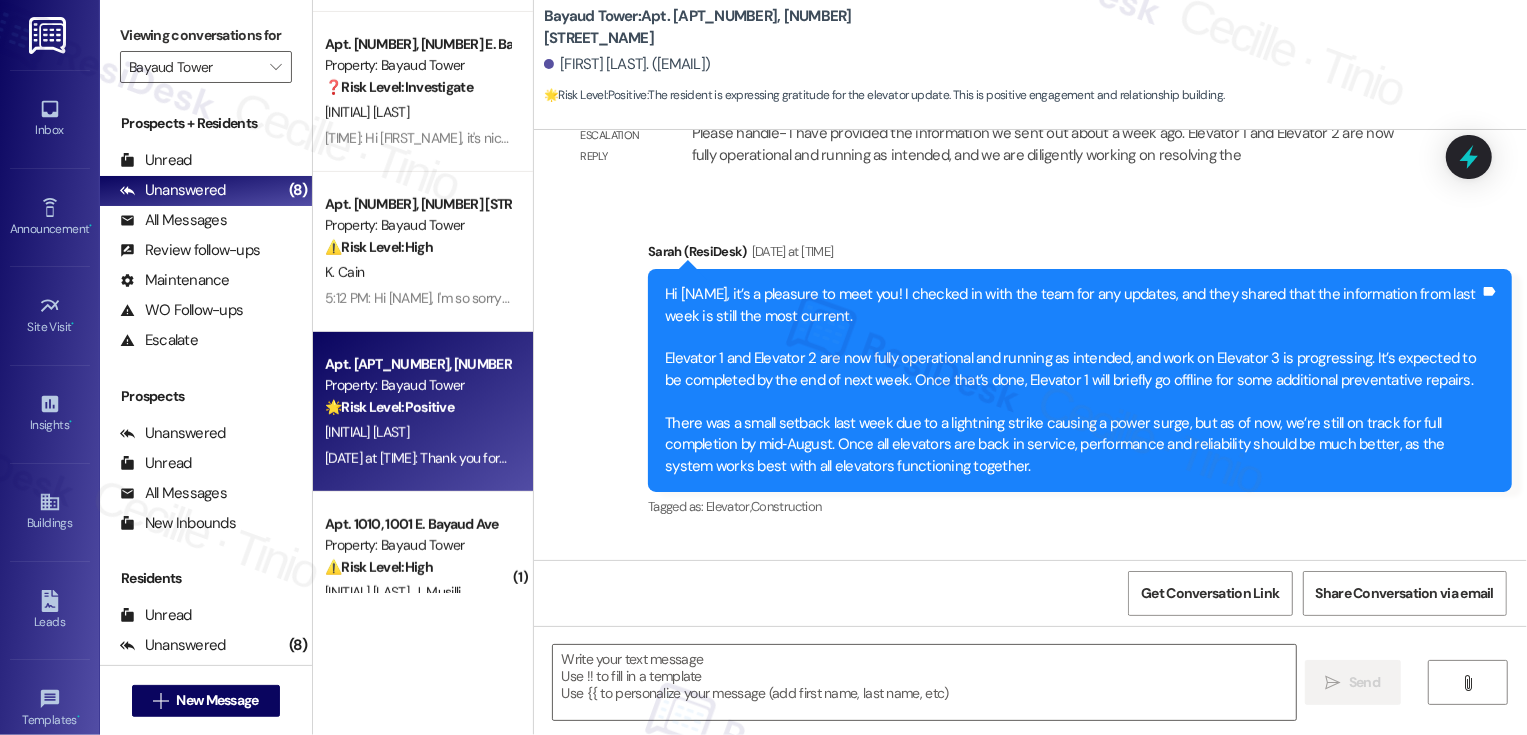 scroll, scrollTop: 686, scrollLeft: 0, axis: vertical 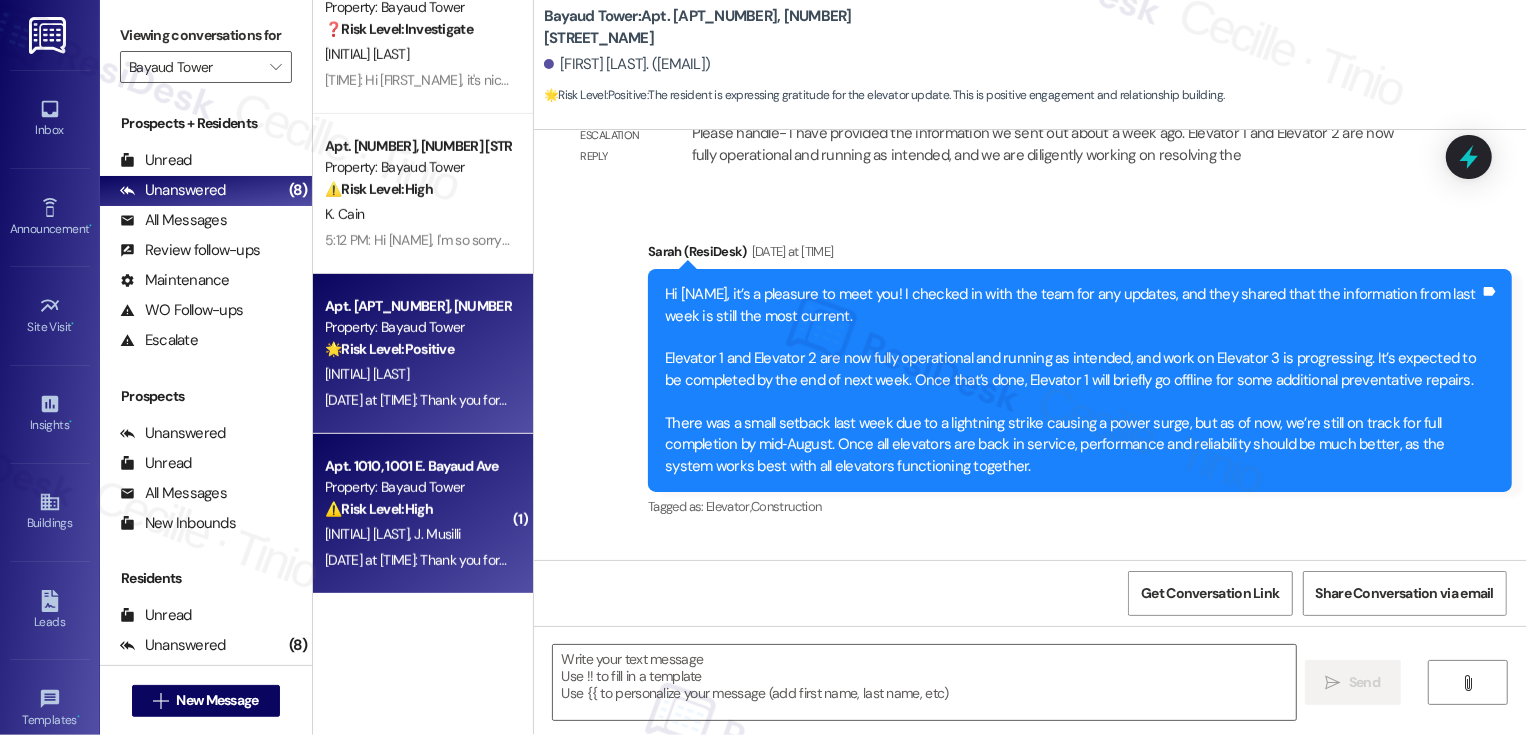 click on "Property: Bayaud Tower" at bounding box center [417, 487] 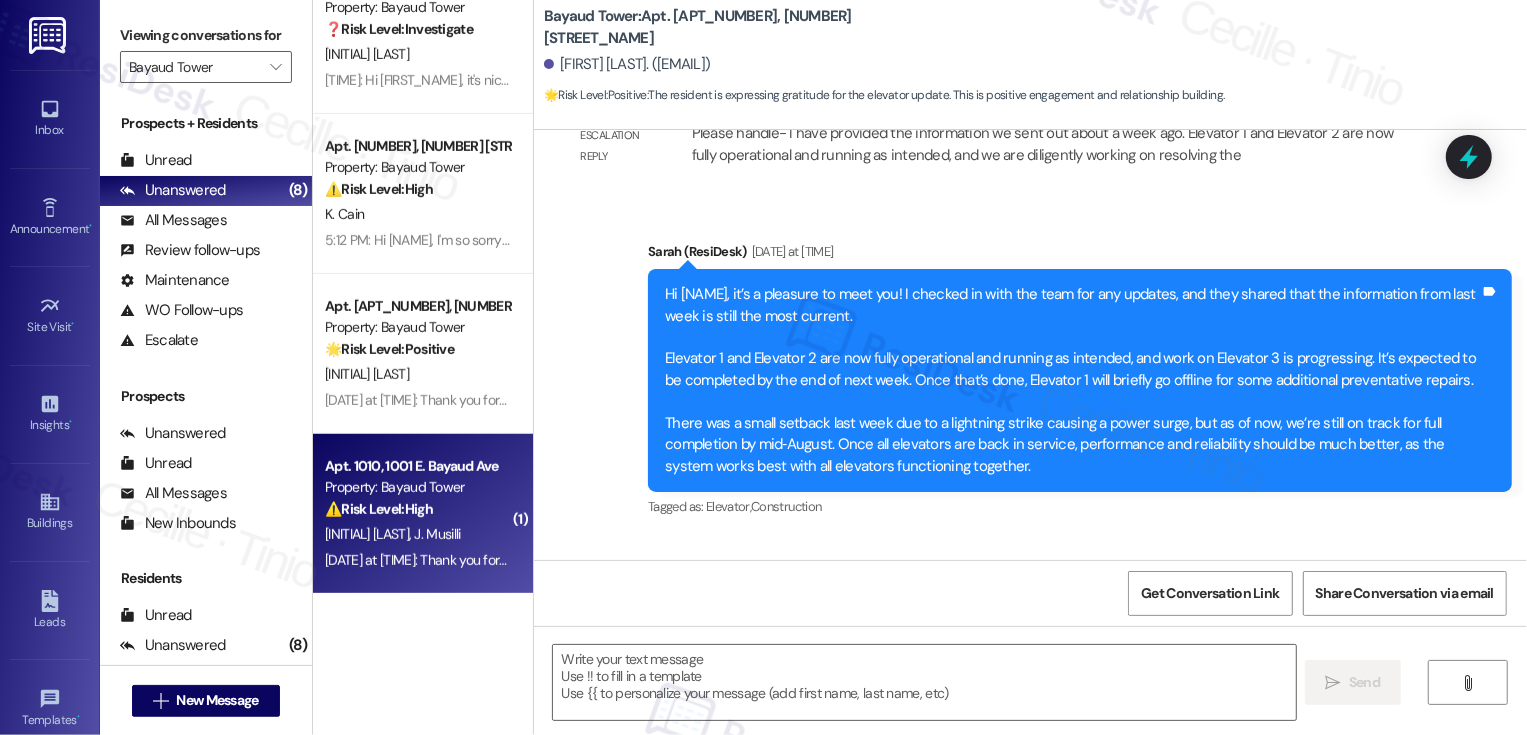 type on "Fetching suggested responses. Please feel free to read through the conversation in the meantime." 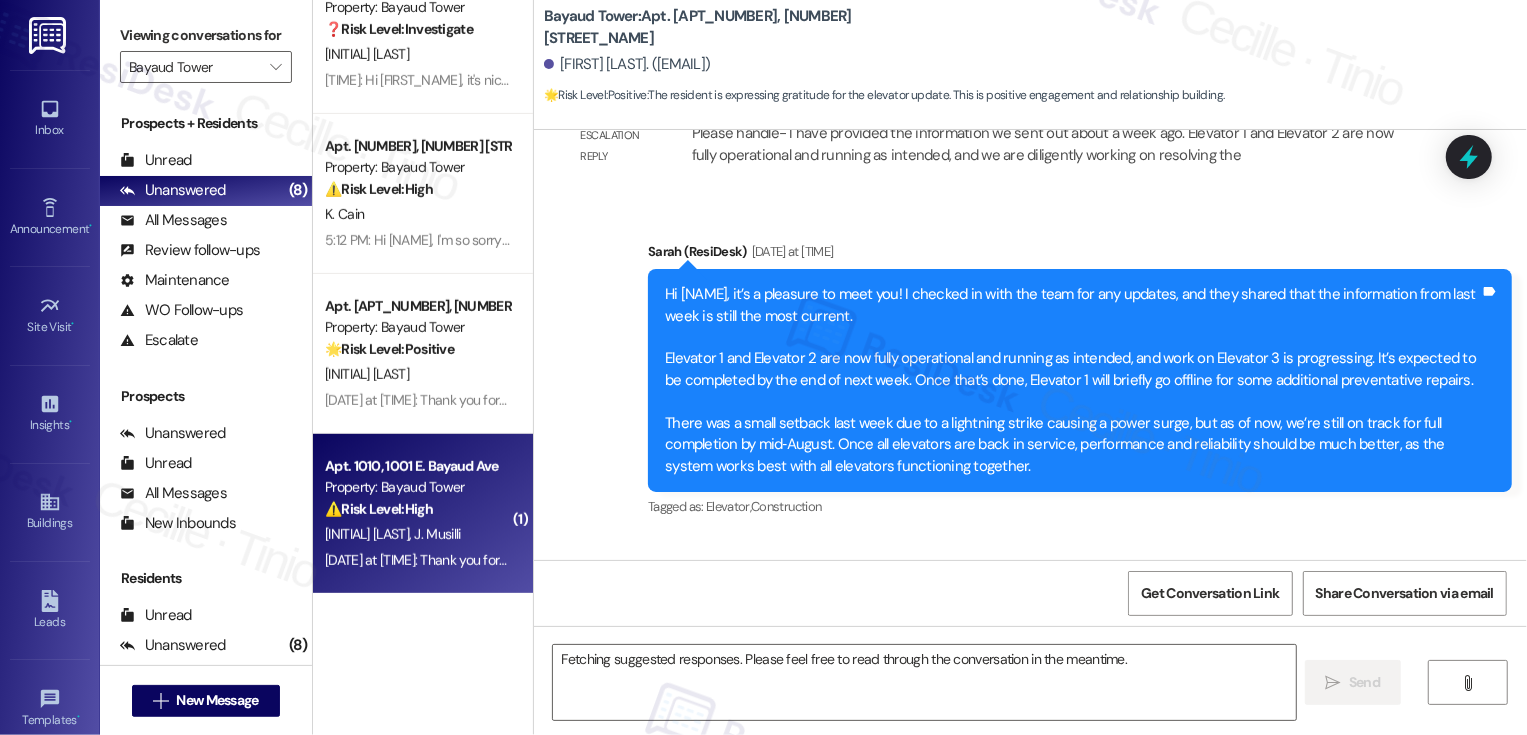 click on "Property: Bayaud Tower" at bounding box center [417, 487] 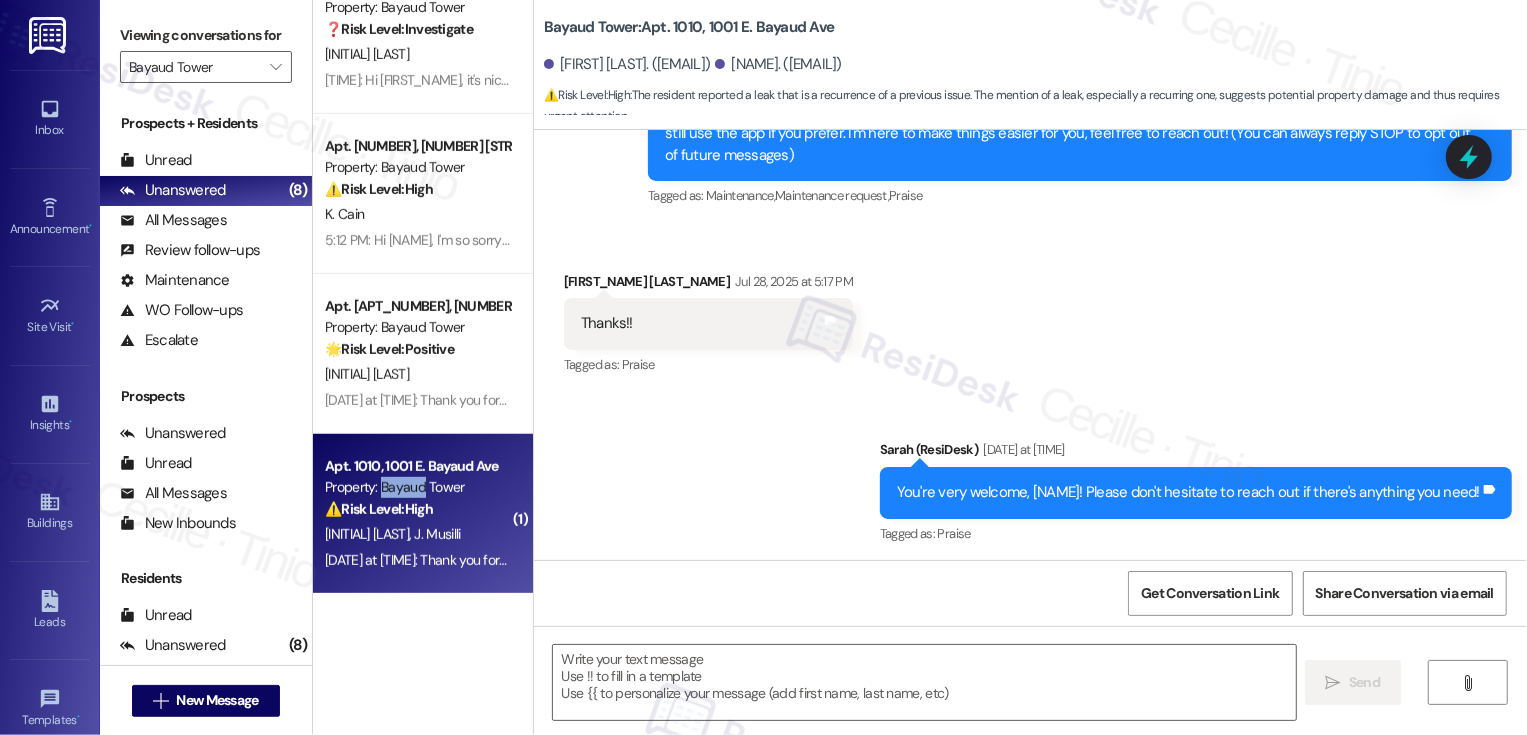 type on "Fetching suggested responses. Please feel free to read through the conversation in the meantime." 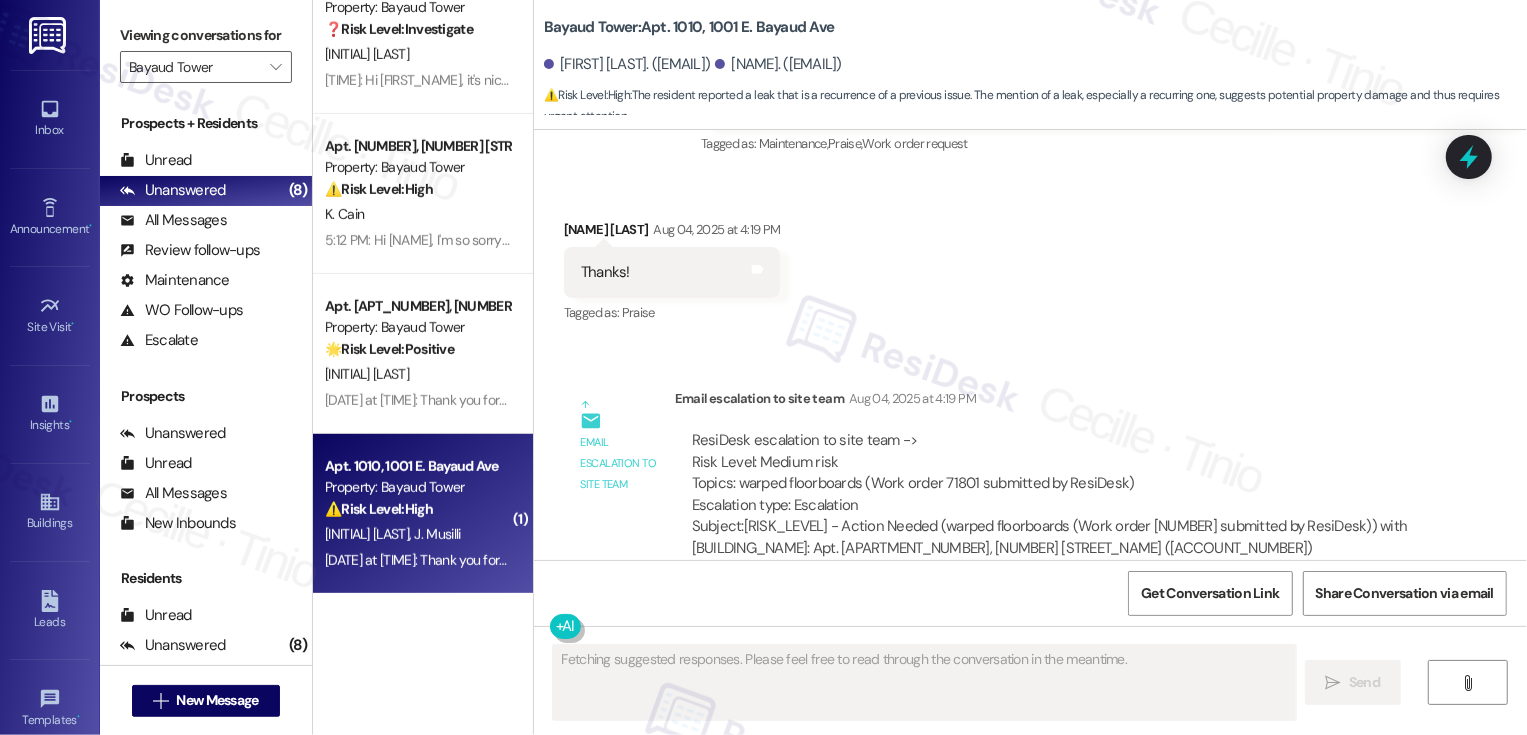 scroll, scrollTop: 2650, scrollLeft: 0, axis: vertical 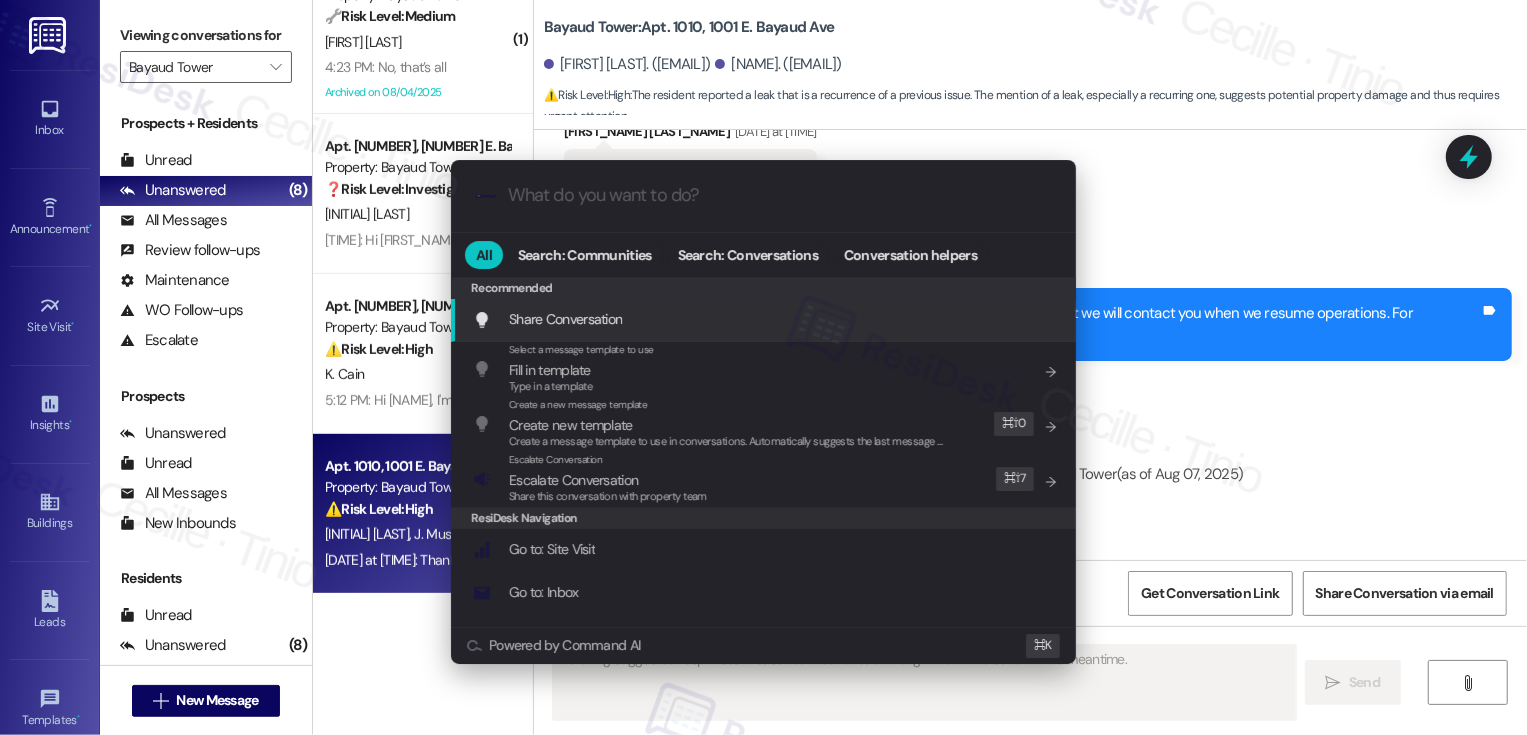 type on "a" 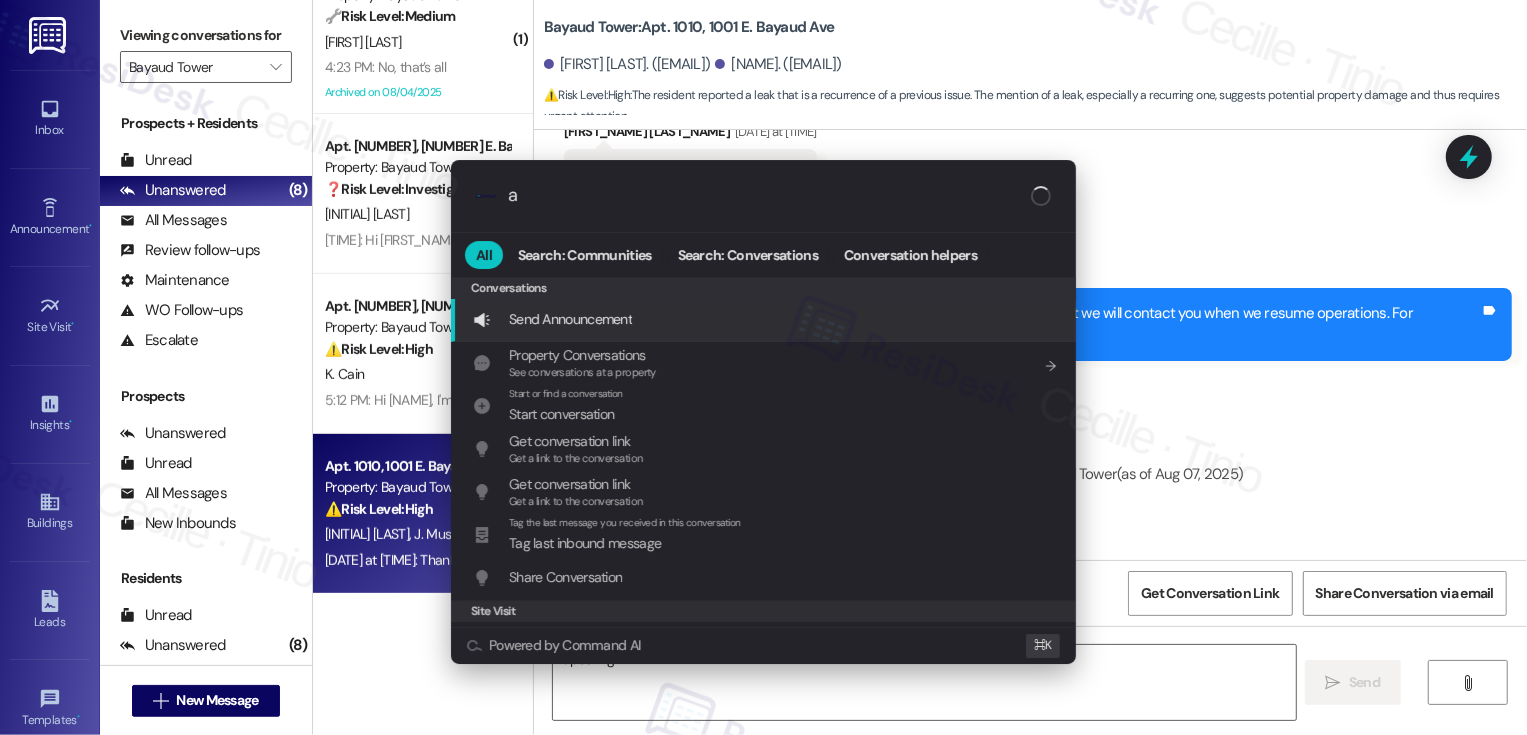 type on "Hey" 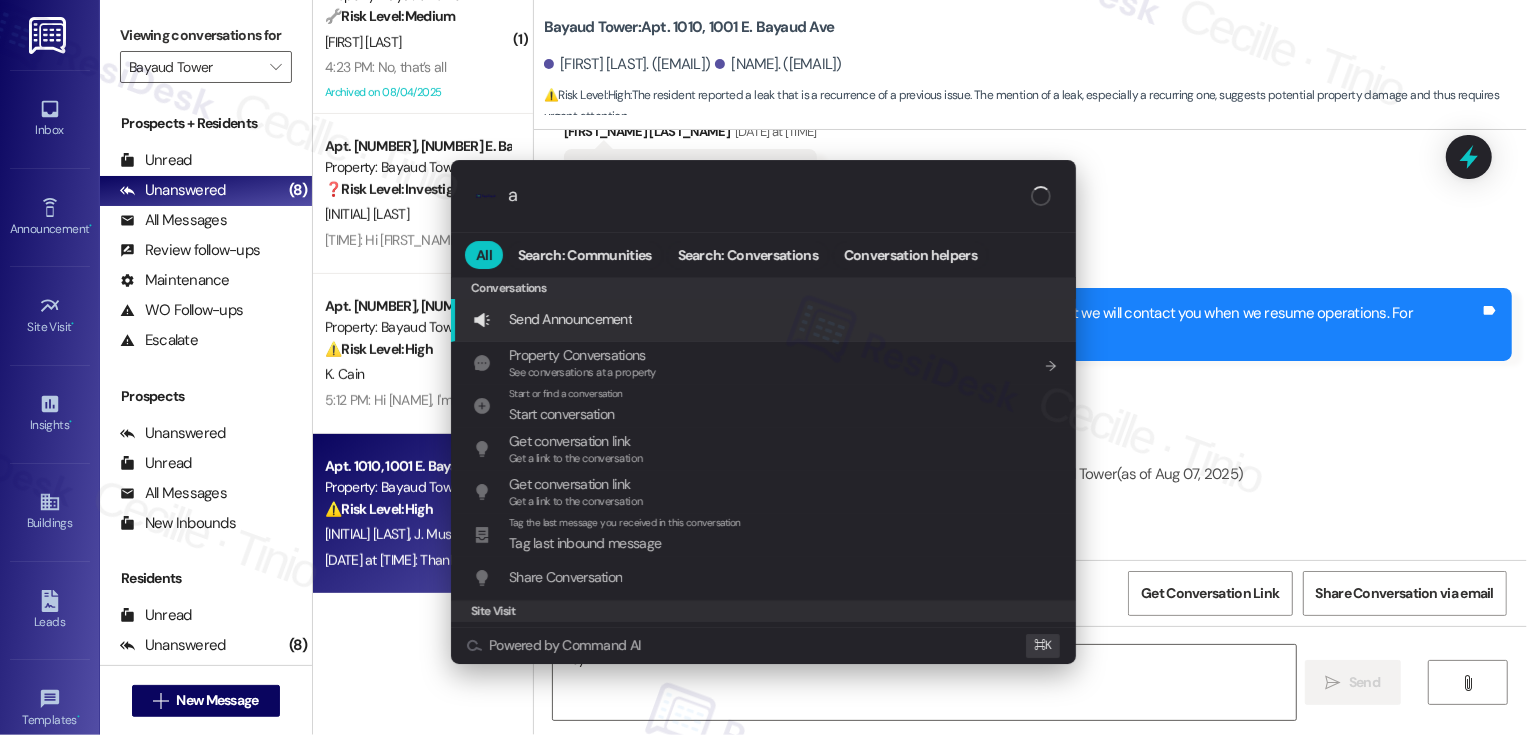 type on "ar" 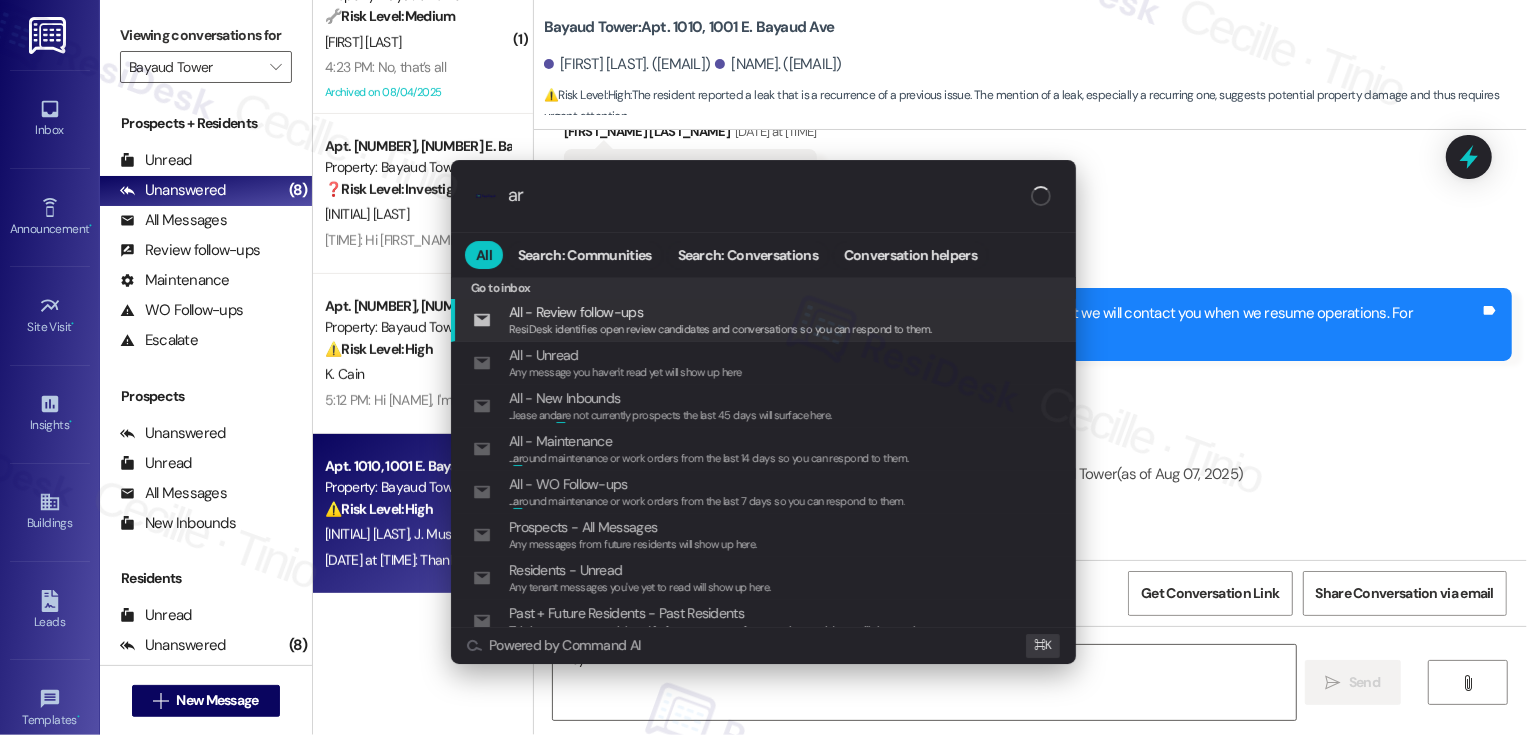 type on "Hey {{first_name}}" 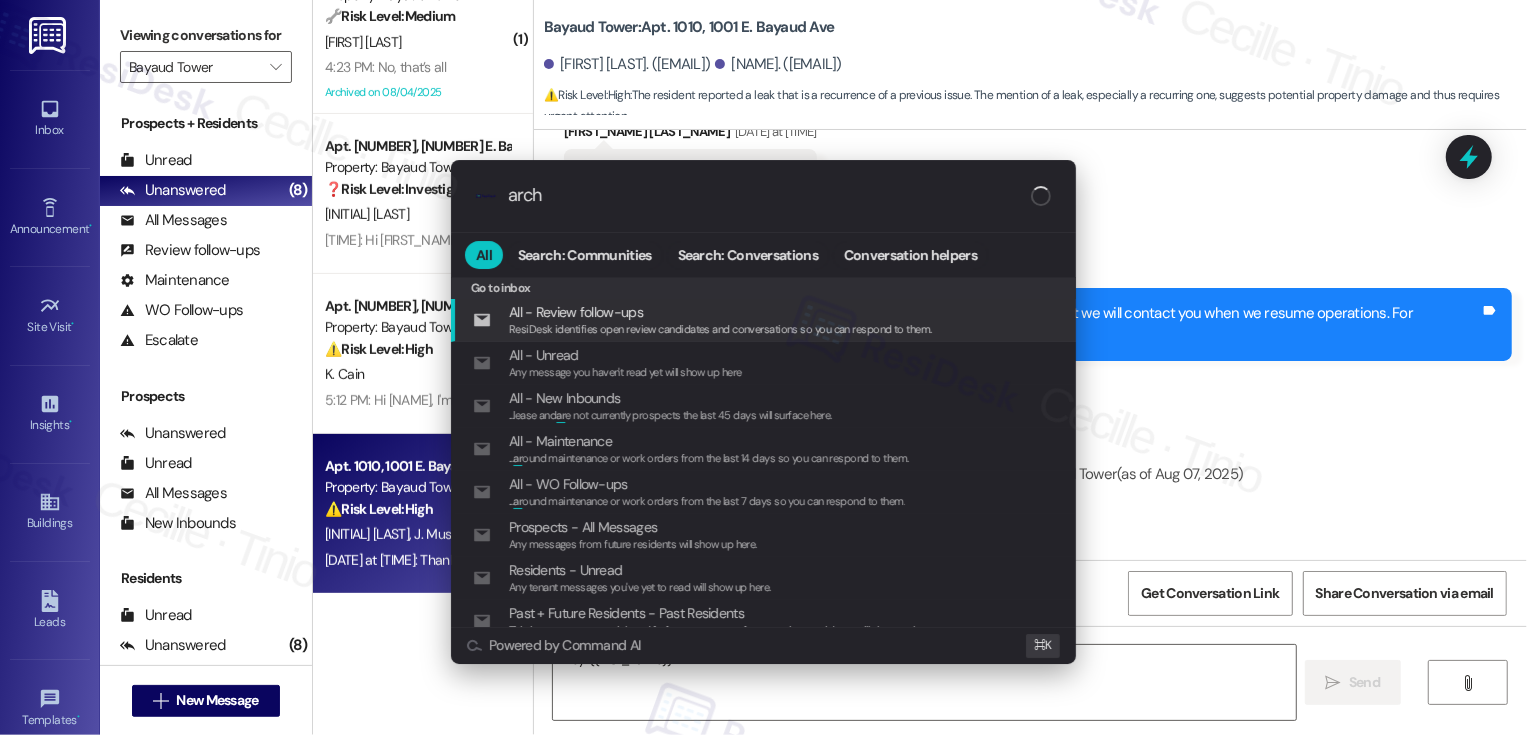 type on "archi" 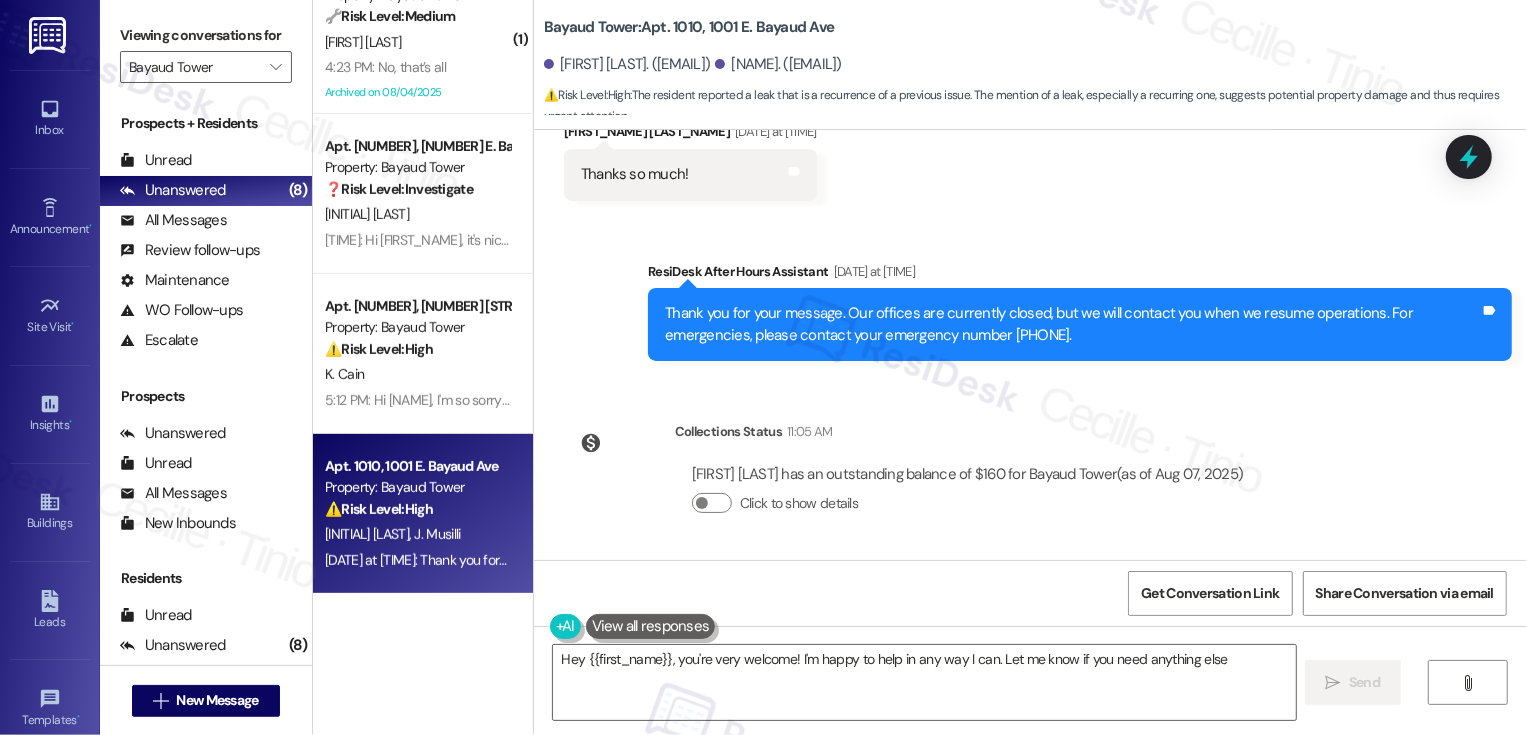 type on "Hey {{first_name}}, you're very welcome! I'm happy to help in any way I can. Let me know if you need anything else!" 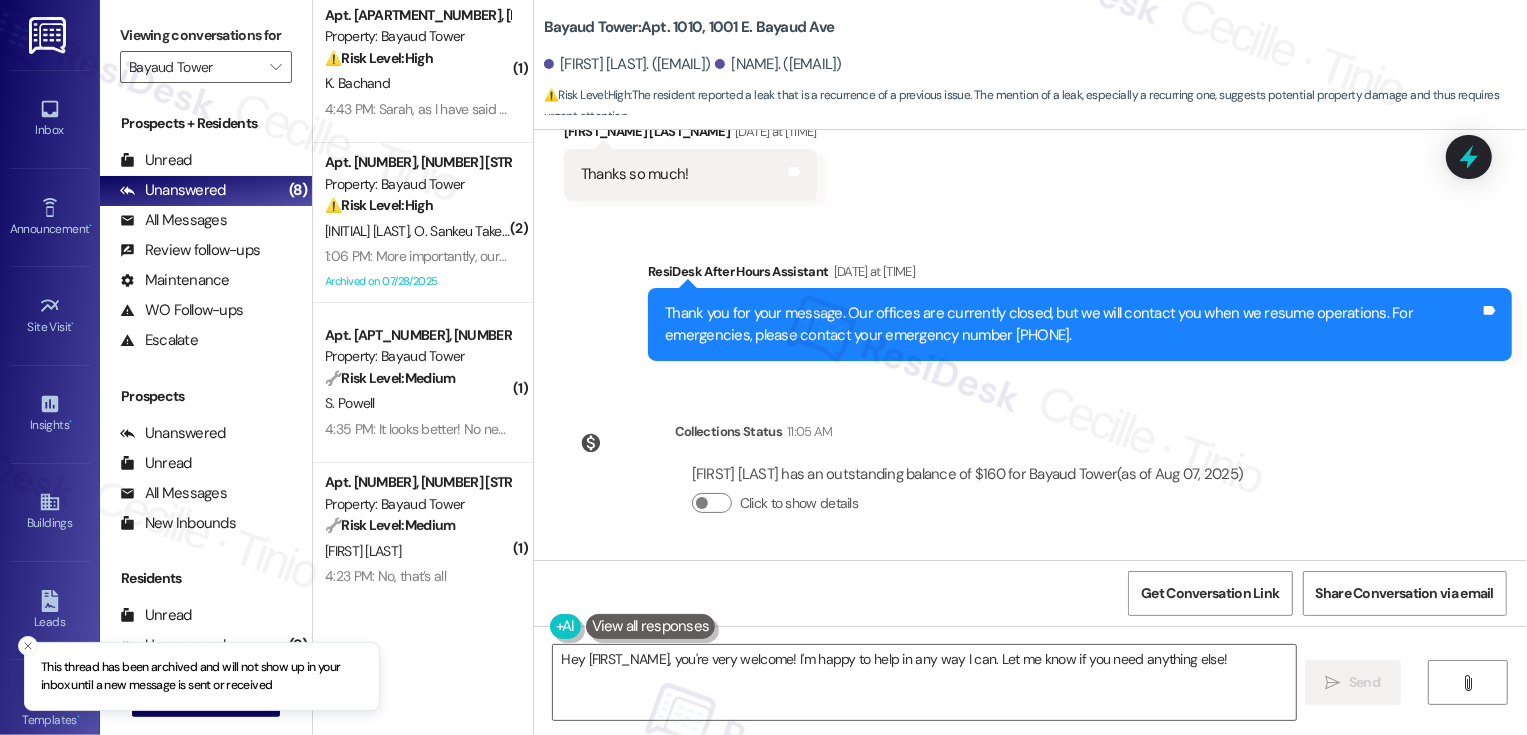 scroll, scrollTop: 0, scrollLeft: 0, axis: both 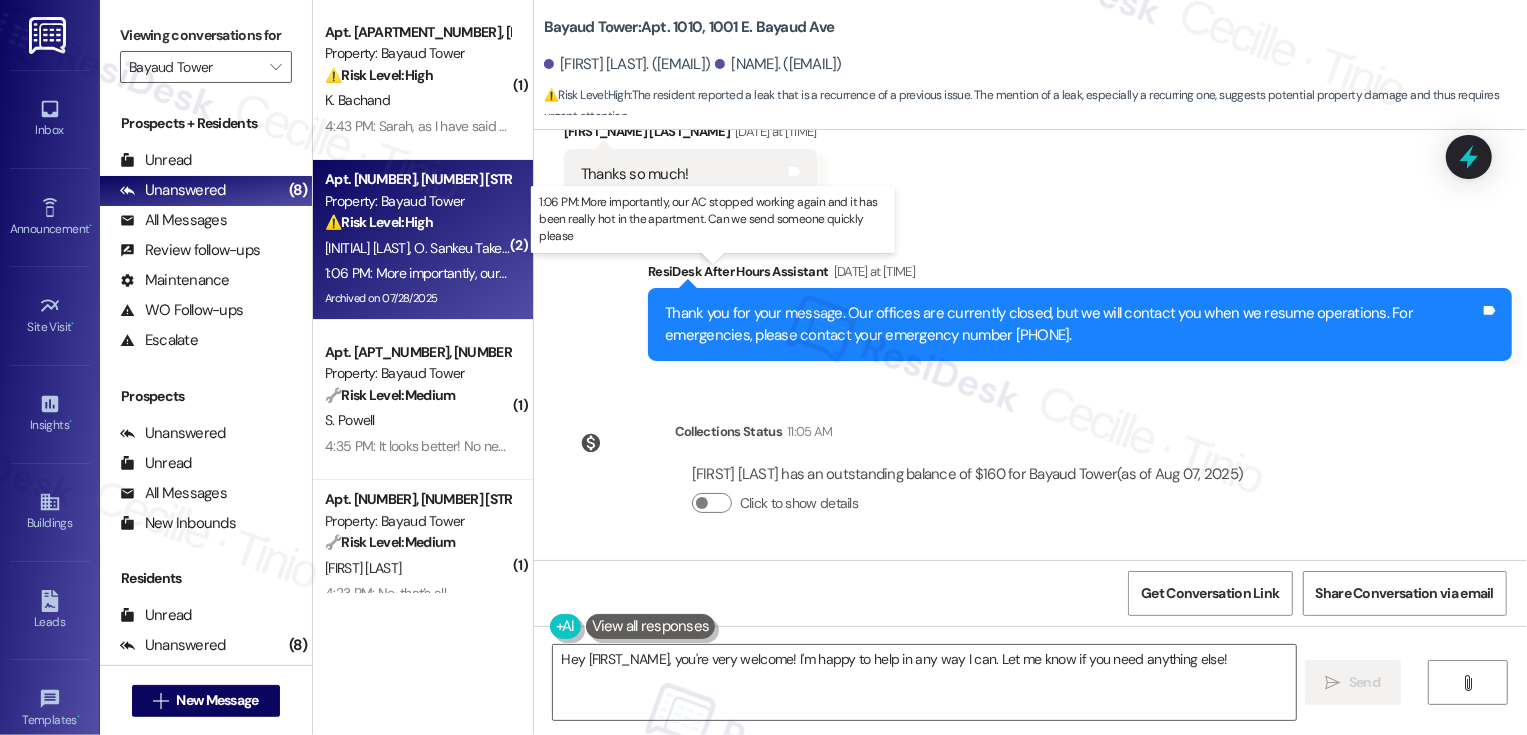 click on "1:06 PM: More importantly, our AC stopped working again and it has been really hot in the apartment. Can we send someone quickly please 1:06 PM: More importantly, our AC stopped working again and it has been really hot in the apartment. Can we send someone quickly please" at bounding box center [729, 273] 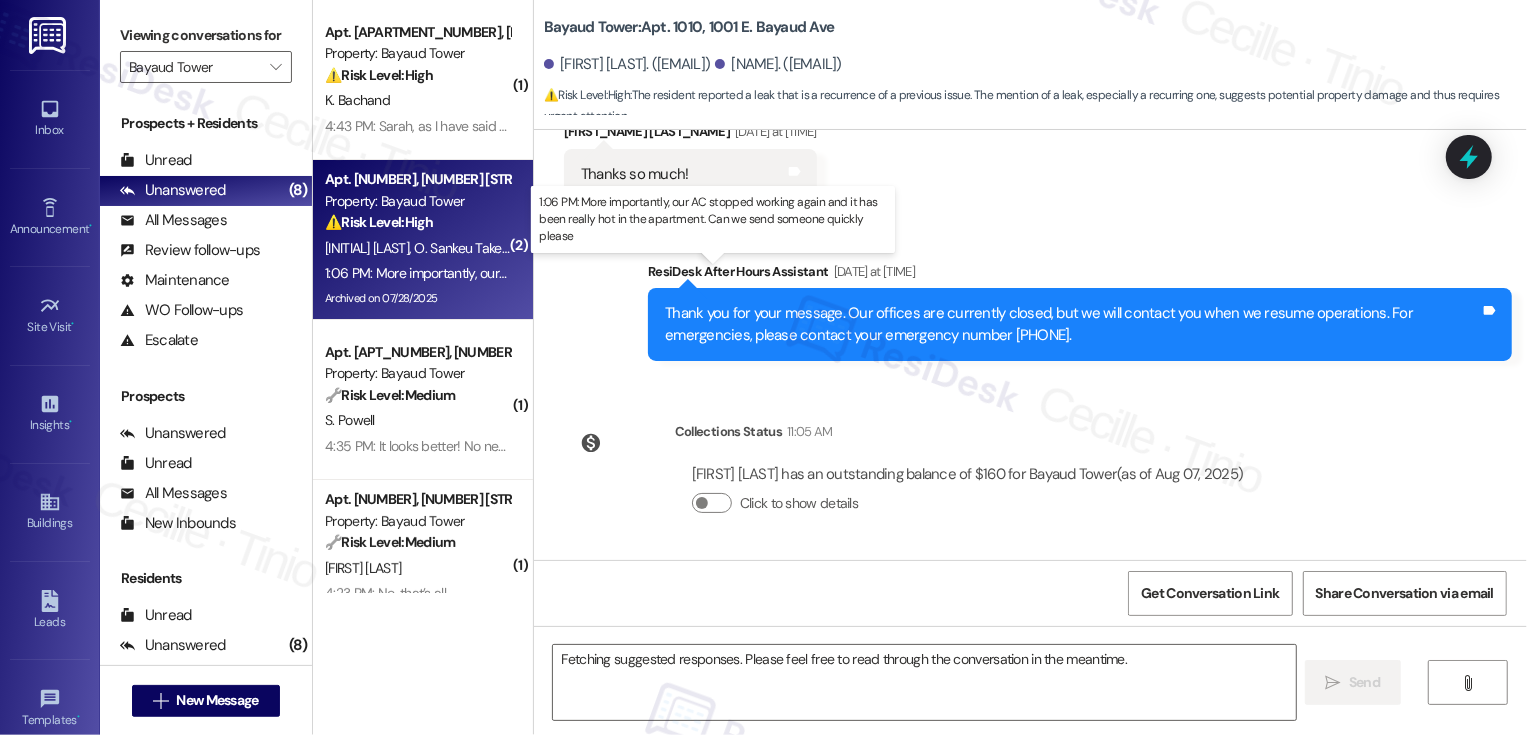 click on "1:06 PM: More importantly, our AC stopped working again and it has been really hot in the apartment. Can we send someone quickly please 1:06 PM: More importantly, our AC stopped working again and it has been really hot in the apartment. Can we send someone quickly please" at bounding box center (729, 273) 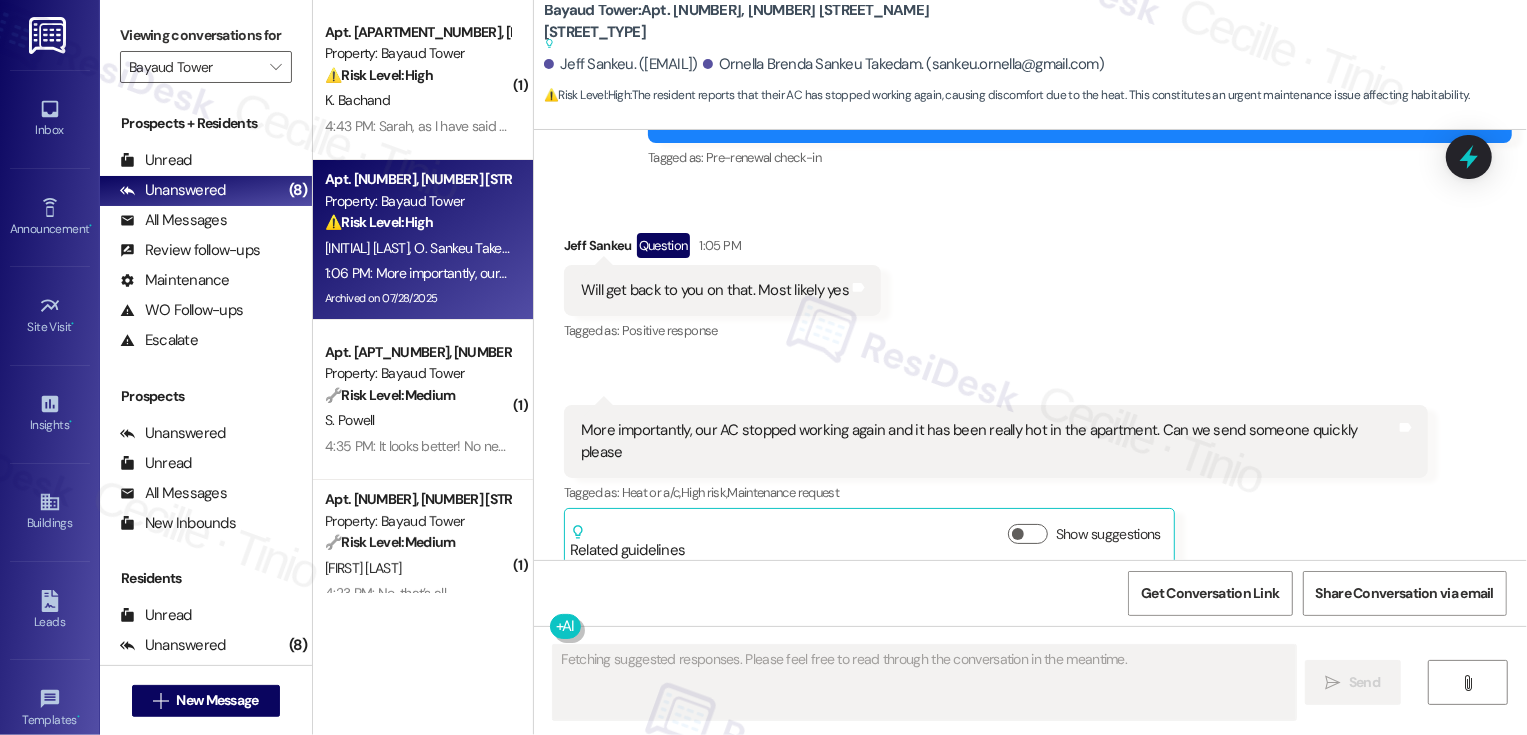 scroll, scrollTop: 829, scrollLeft: 0, axis: vertical 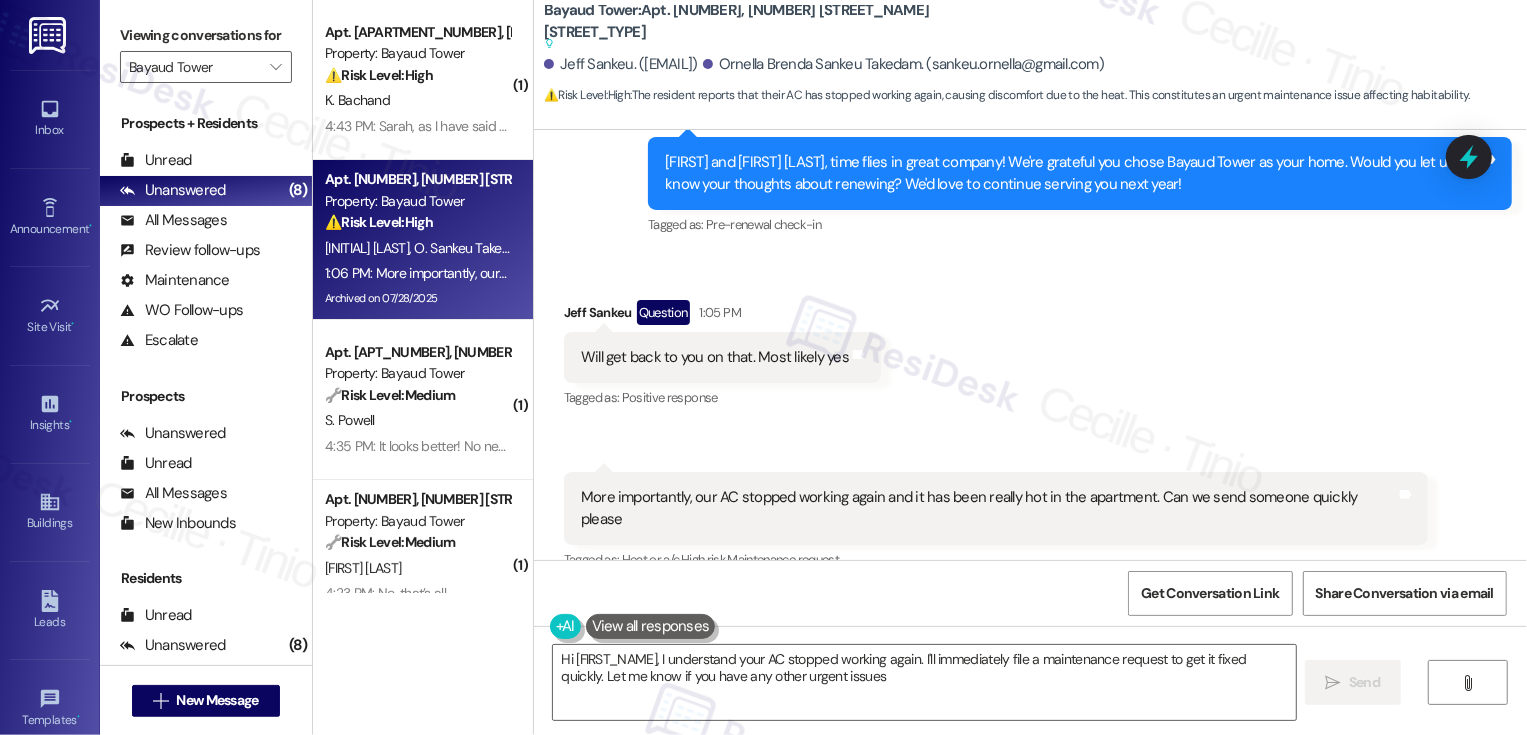 type on "Hi {{first_name}}, I understand your AC stopped working again. I'll immediately file a maintenance request to get it fixed quickly. Let me know if you have any other urgent issues!" 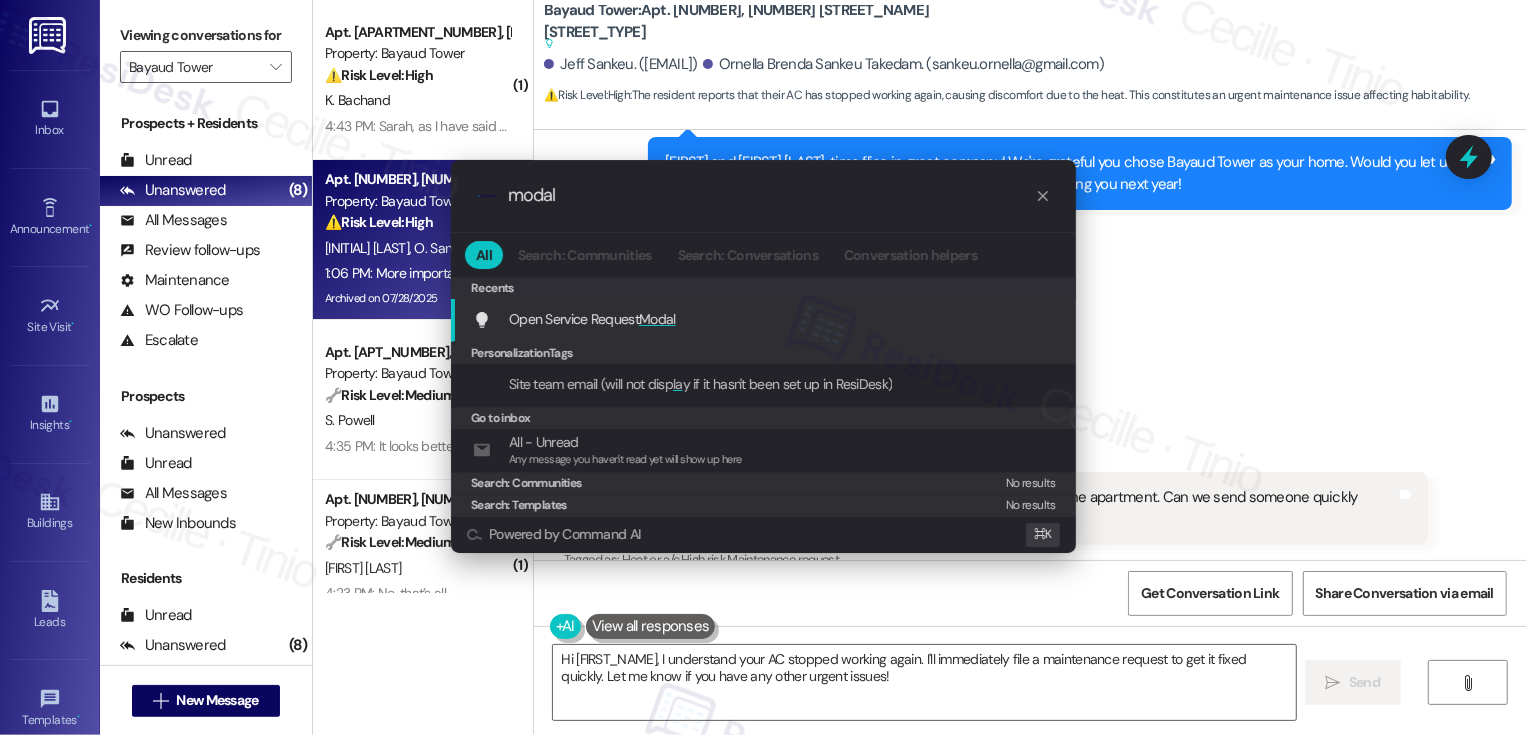 type on "modal" 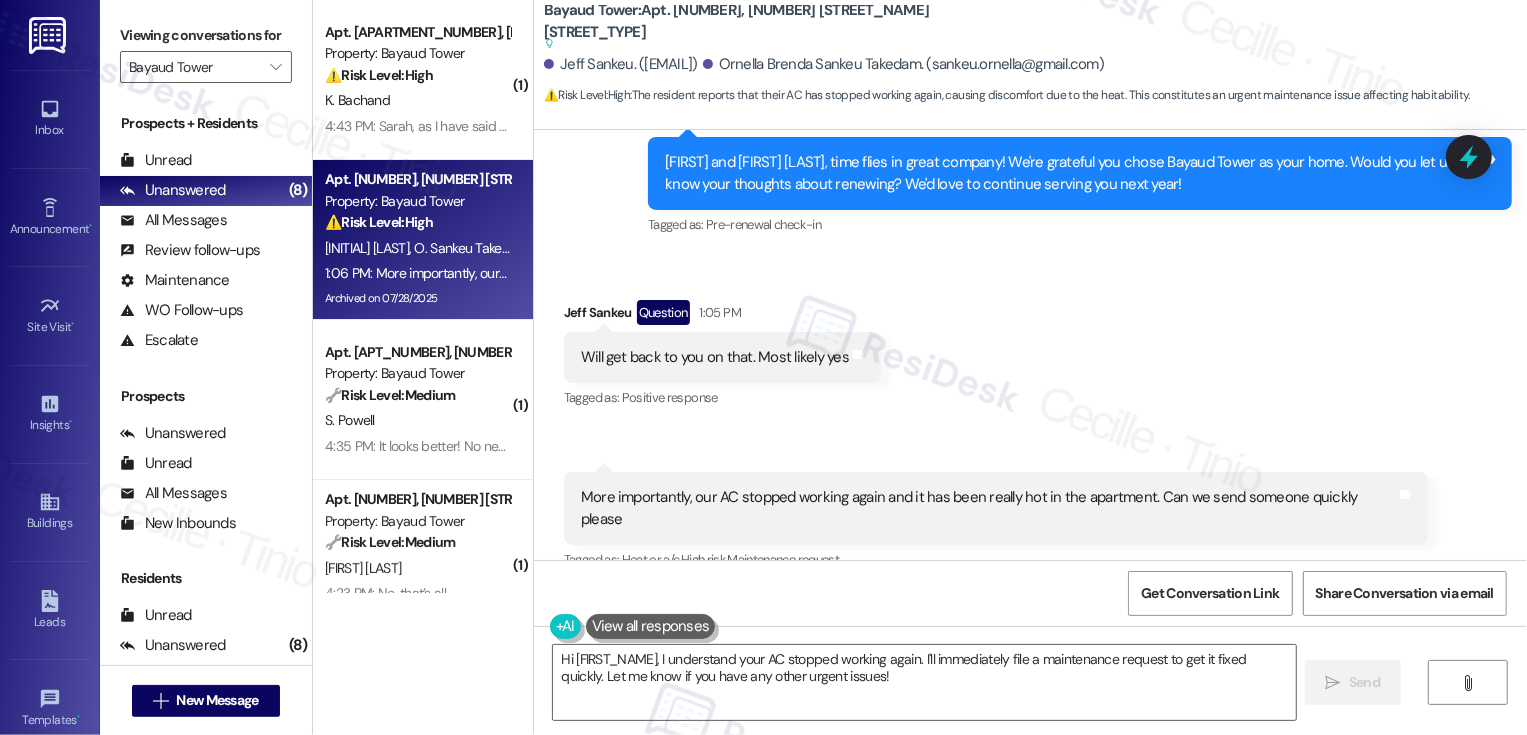 scroll, scrollTop: 896, scrollLeft: 0, axis: vertical 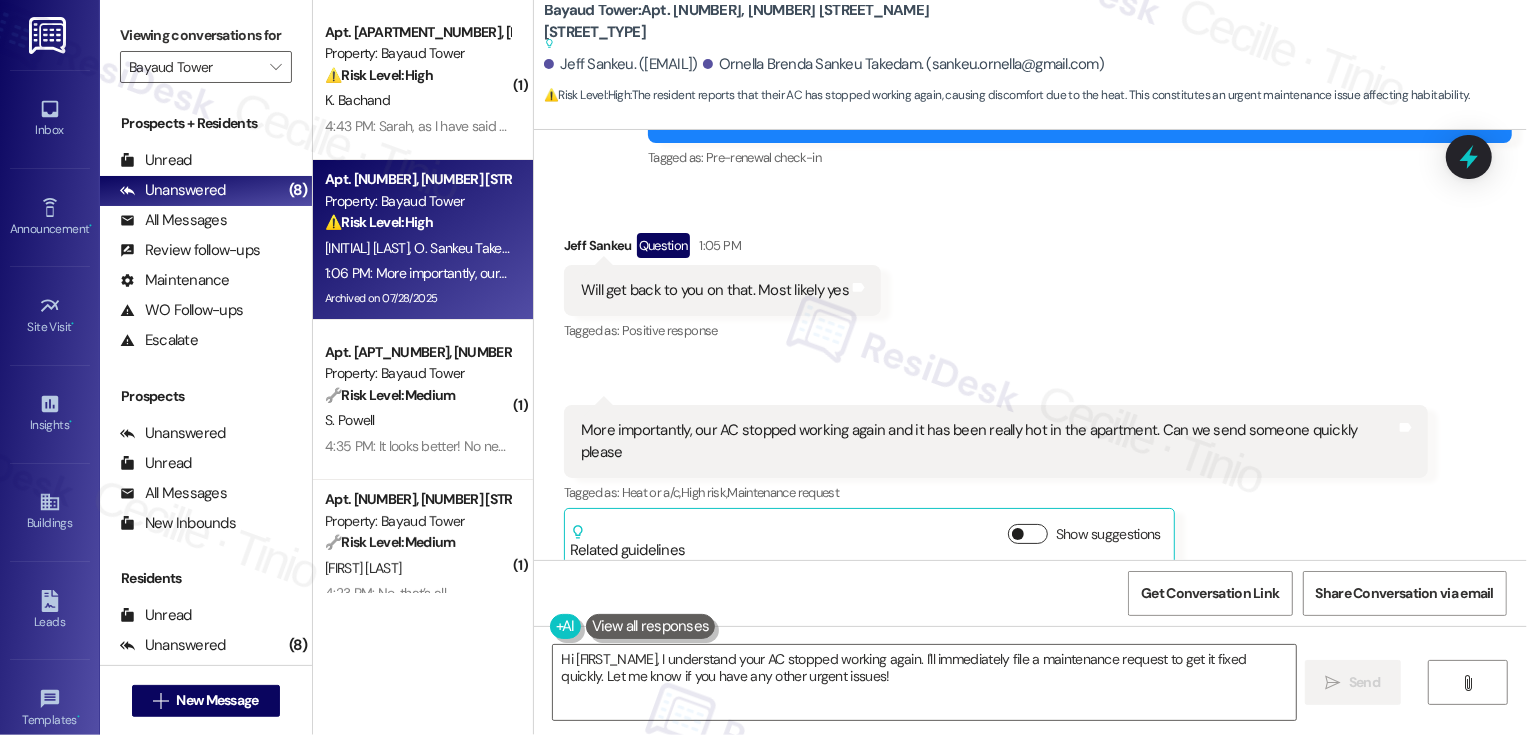 click on "Show suggestions" at bounding box center (1028, 534) 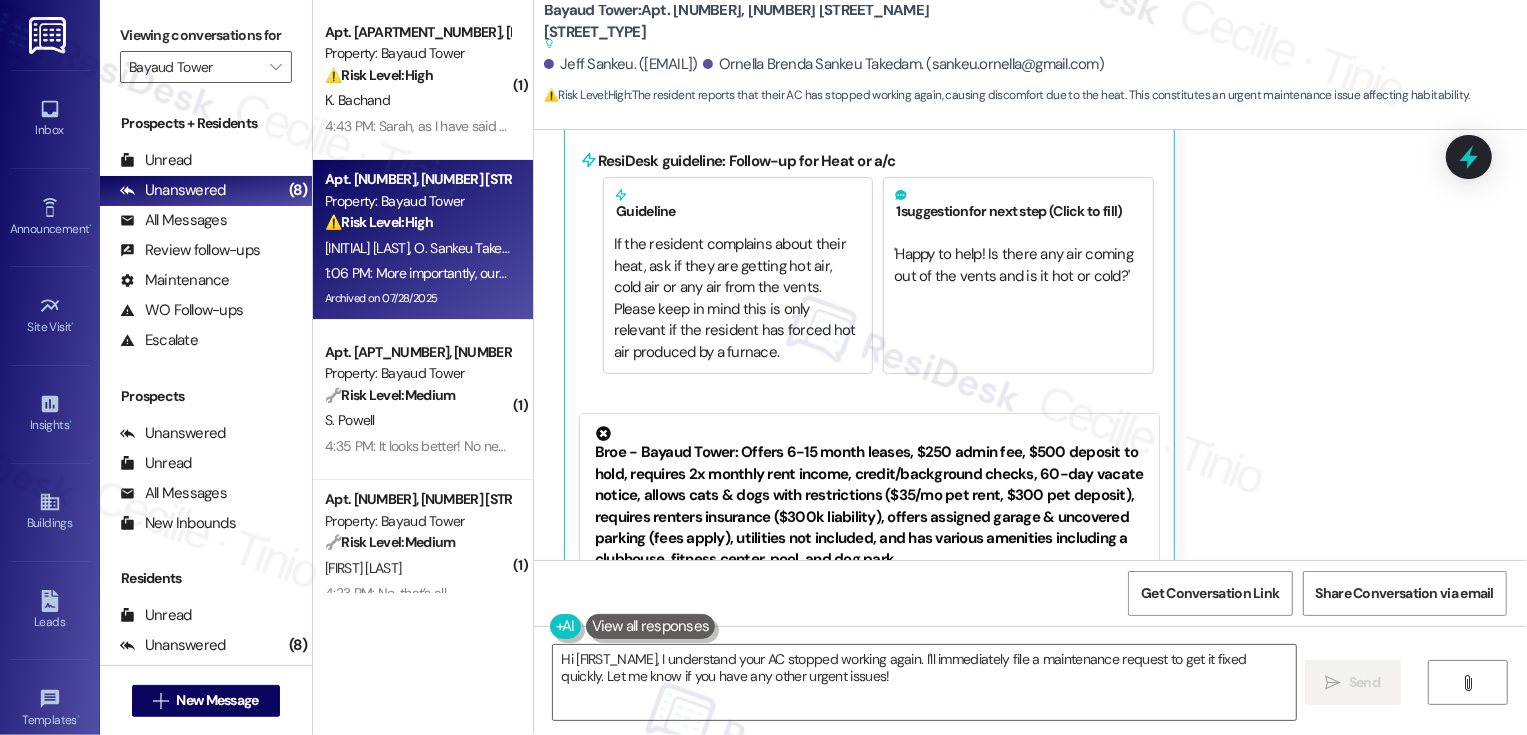 scroll, scrollTop: 1369, scrollLeft: 0, axis: vertical 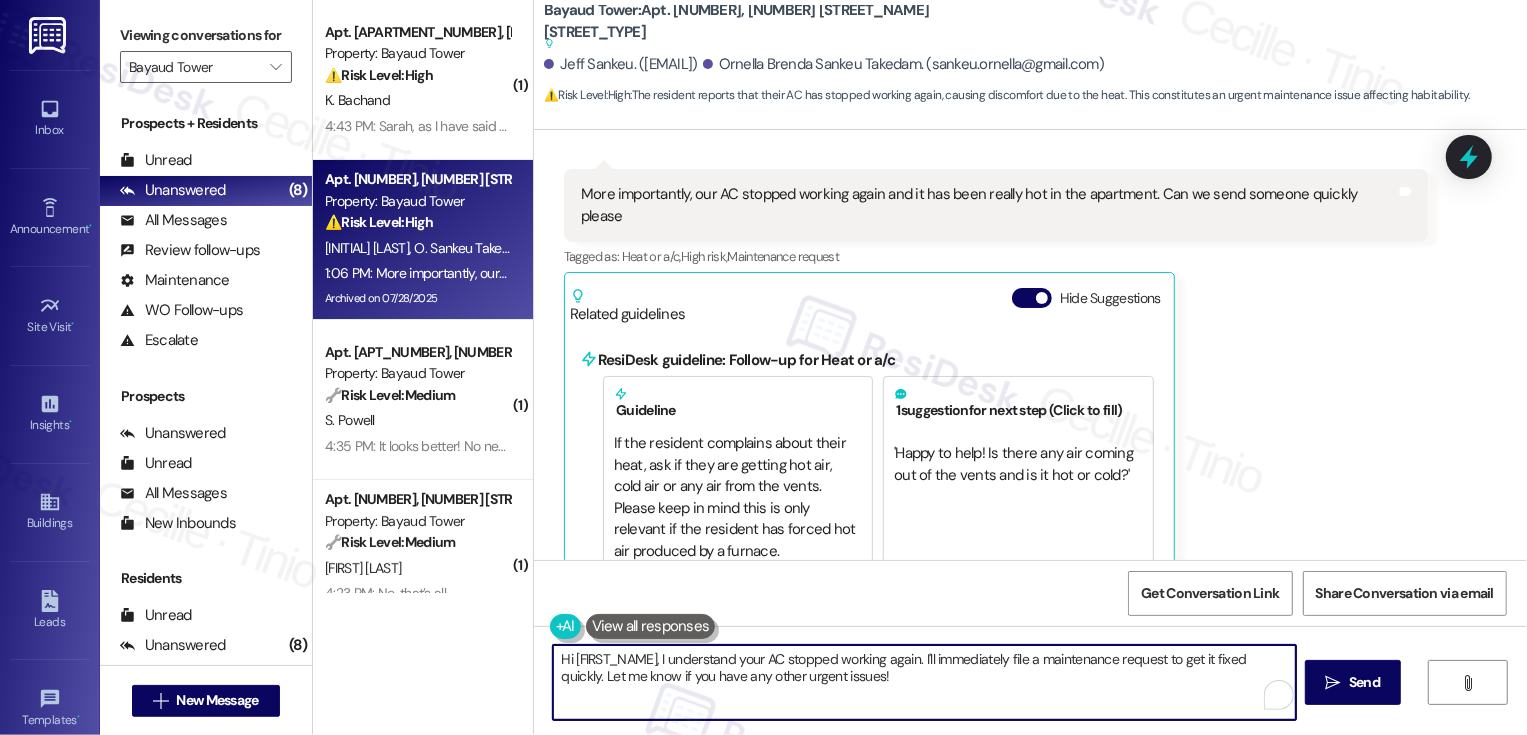 drag, startPoint x: 653, startPoint y: 659, endPoint x: 476, endPoint y: 661, distance: 177.01129 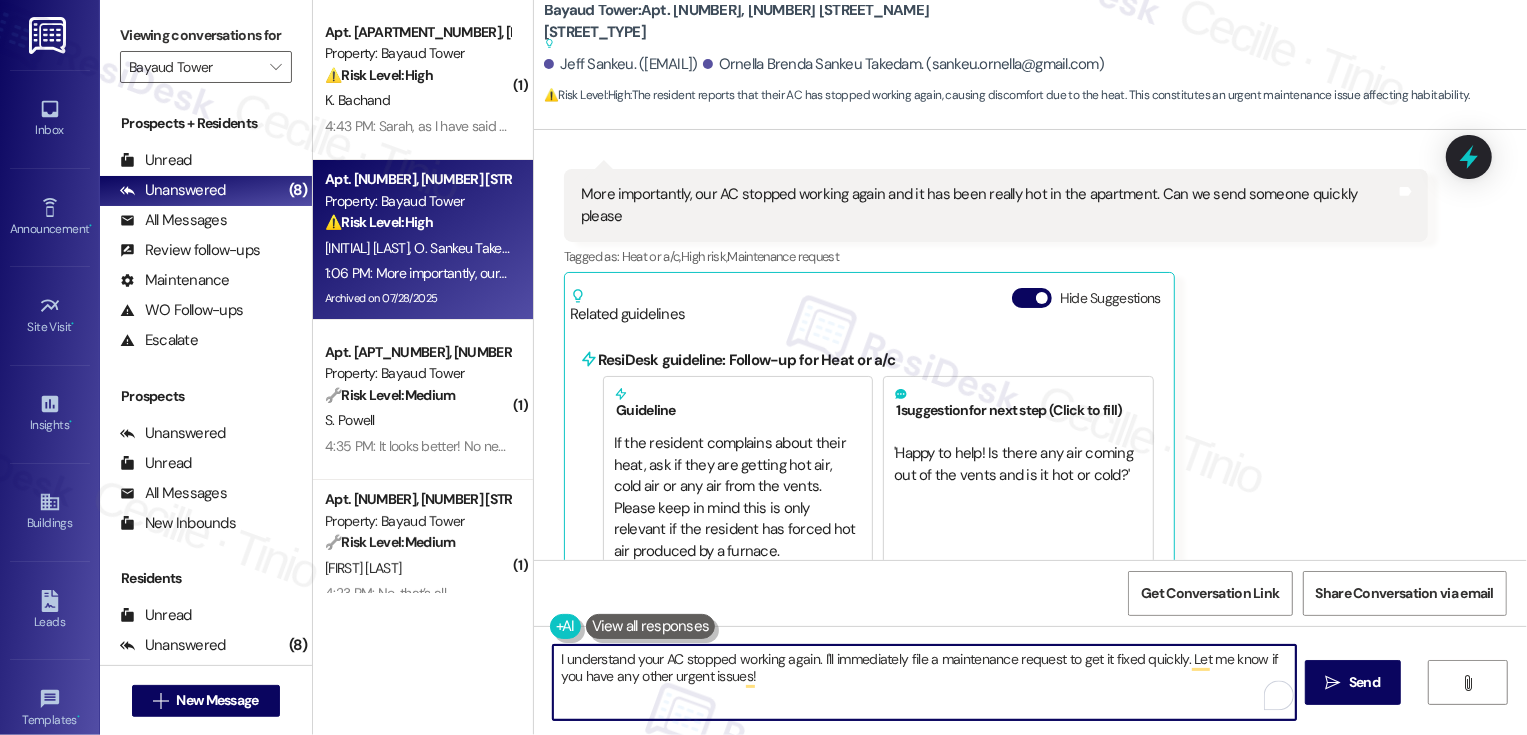 click on "I understand your AC stopped working again. I'll immediately file a maintenance request to get it fixed quickly. Let me know if you have any other urgent issues!" at bounding box center (924, 682) 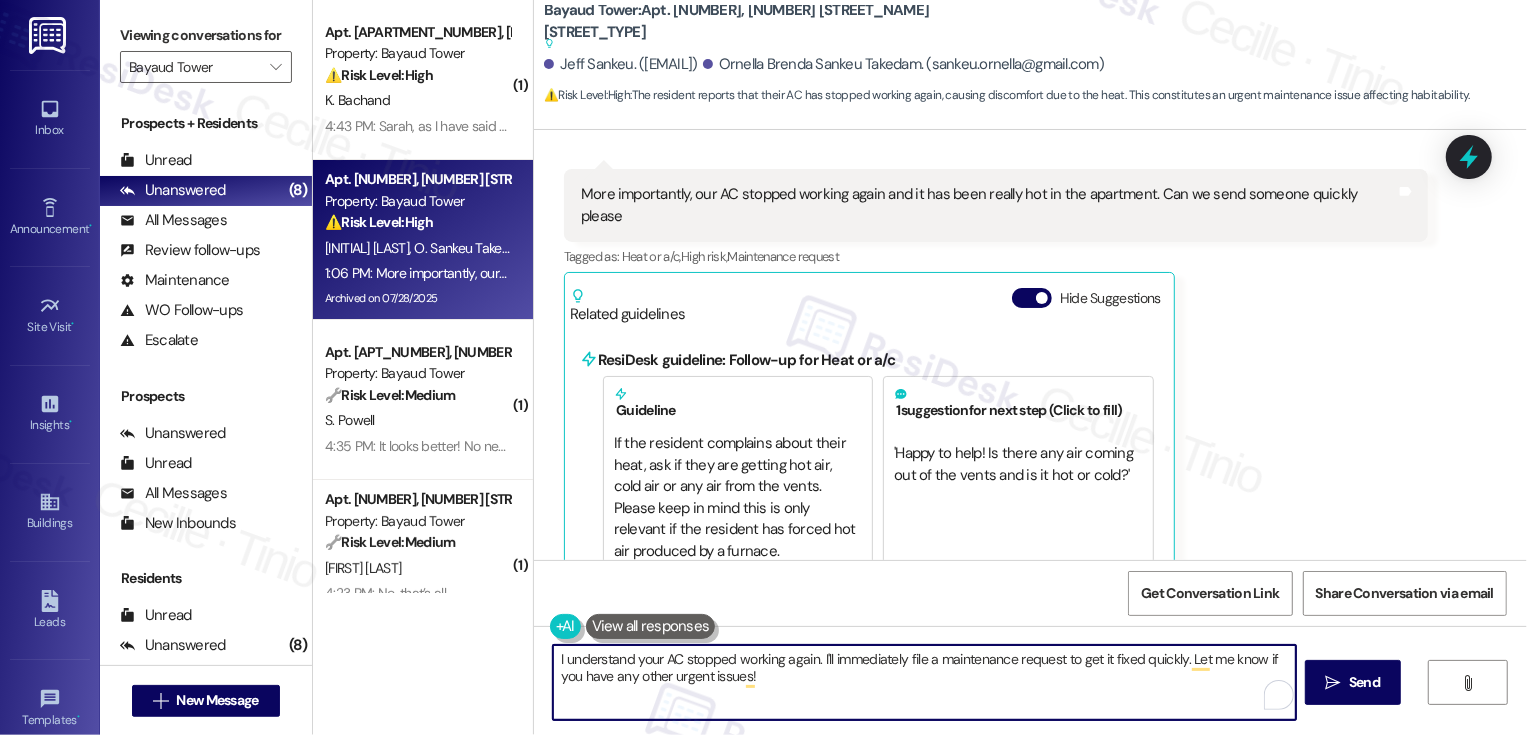 drag, startPoint x: 812, startPoint y: 655, endPoint x: 835, endPoint y: 689, distance: 41.04875 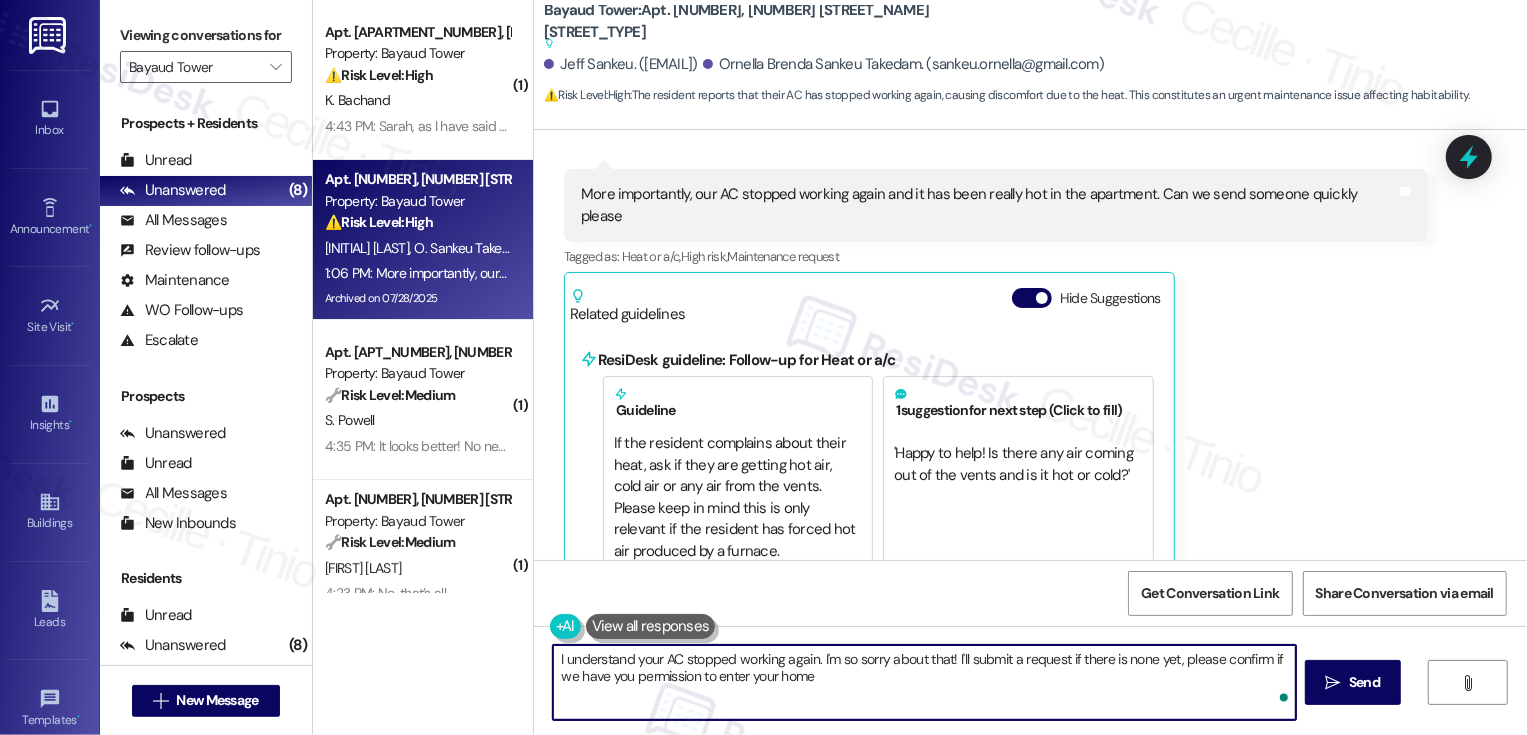 type on "I understand your AC stopped working again. I'm so sorry about that! I'll submit a request if there is none yet, please confirm if we have you permission to enter your home." 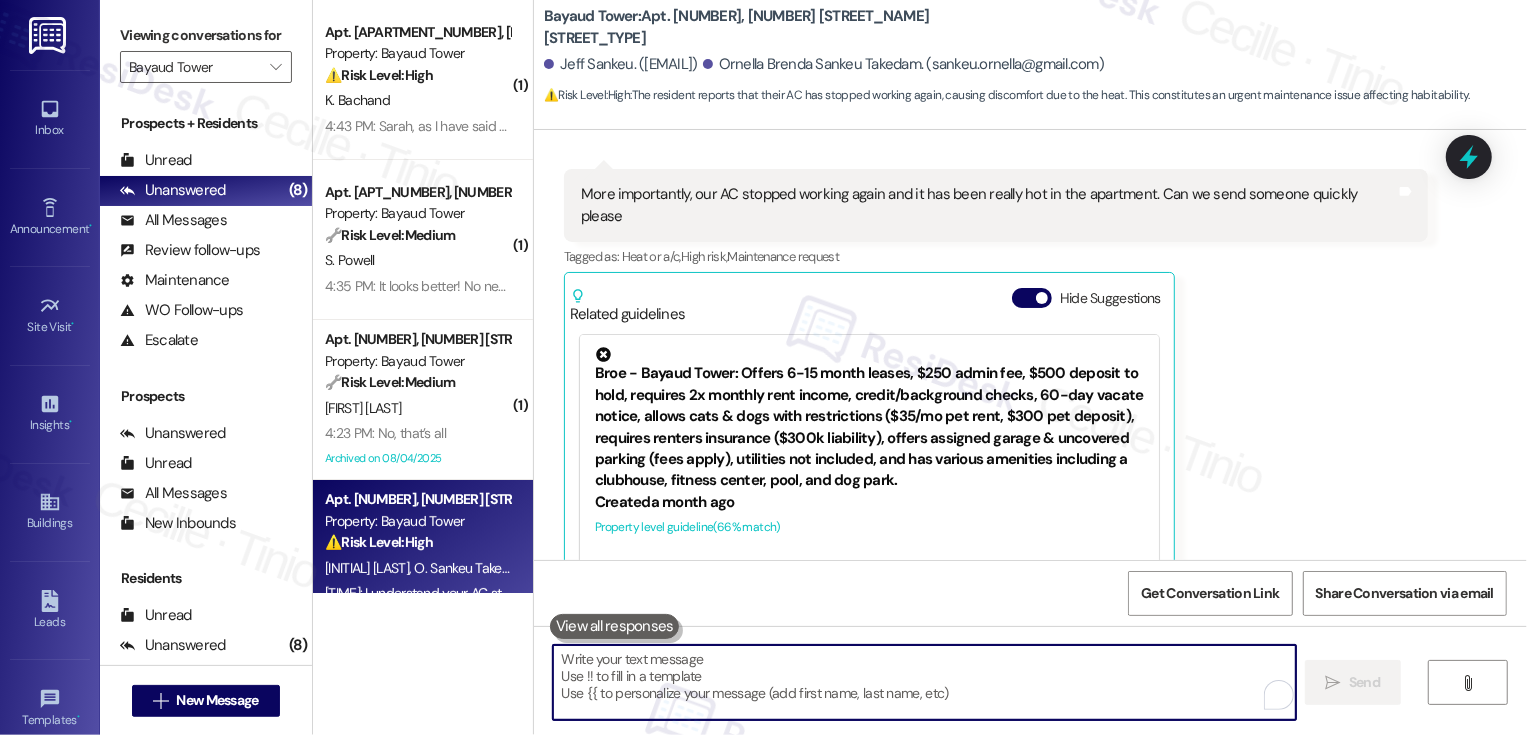type 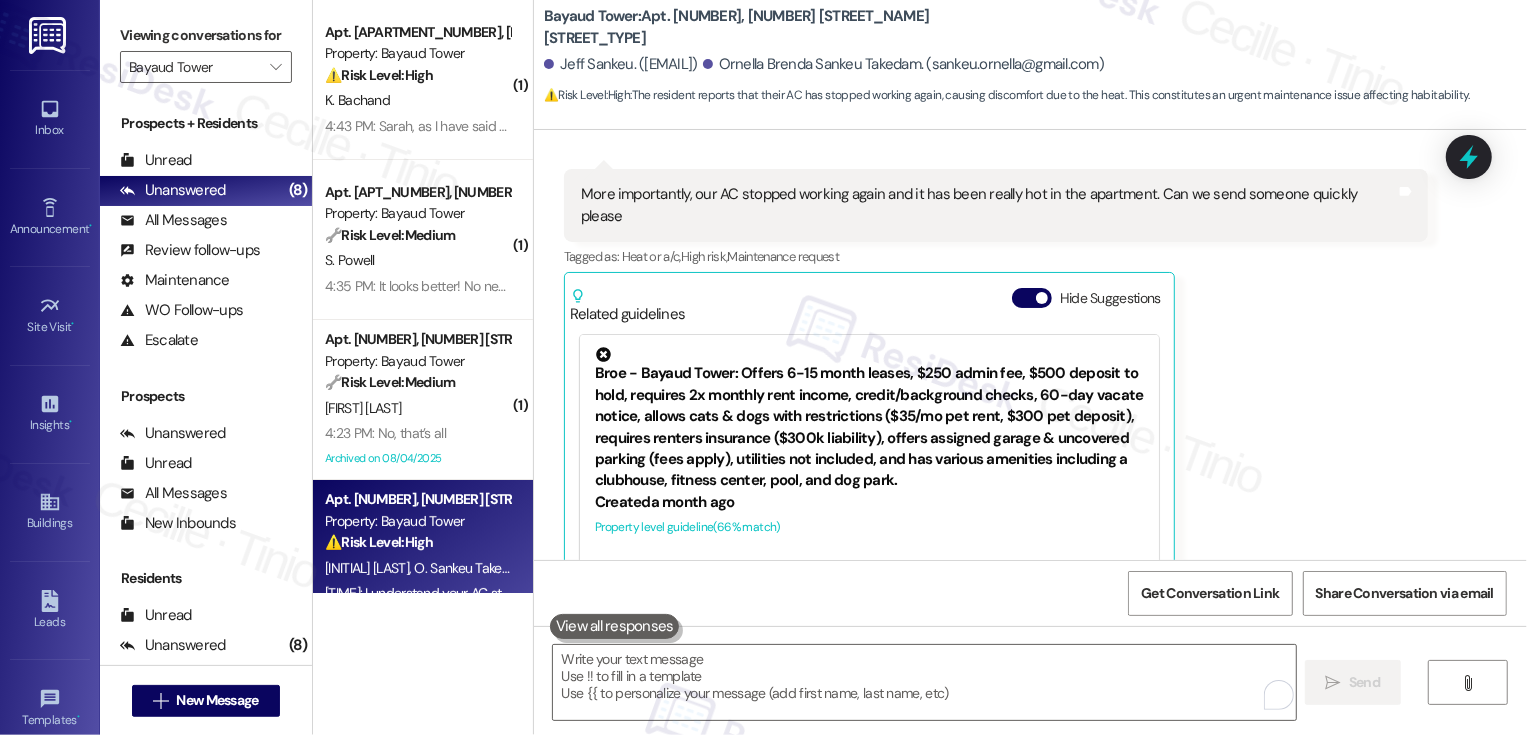 click on "Bayaud Tower:  Apt. 1608, 1001 E. Bayaud Ave" at bounding box center (744, 27) 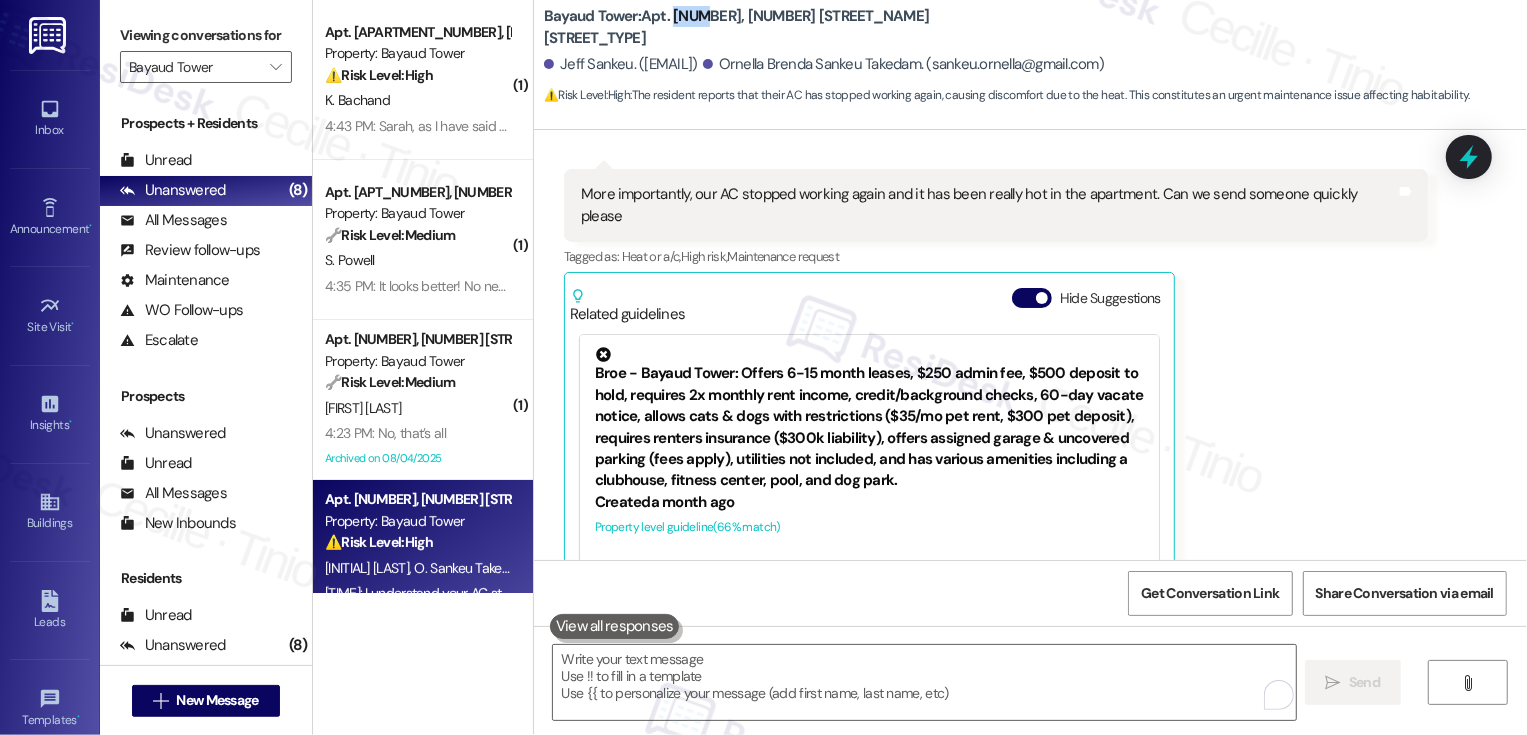 copy on "1608" 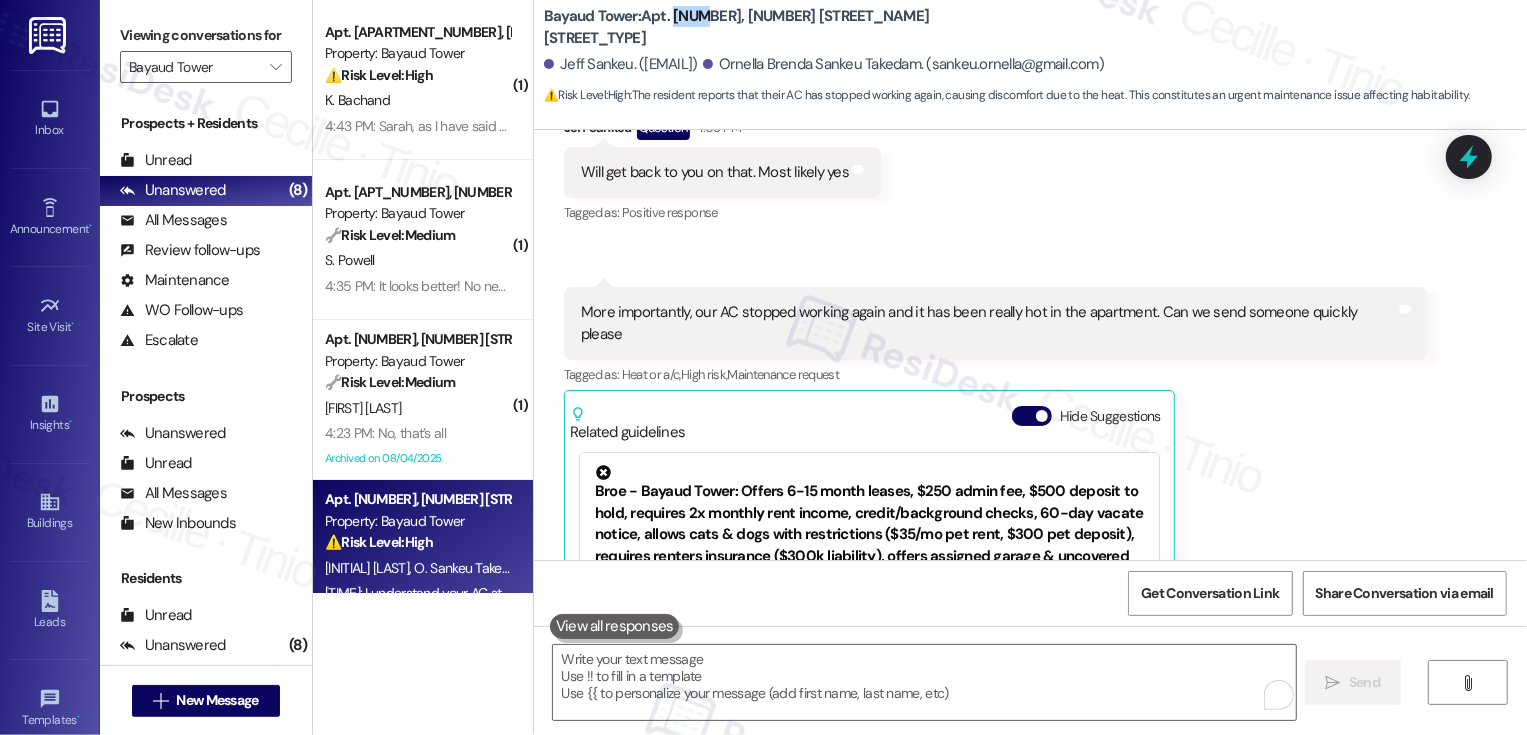 scroll, scrollTop: 975, scrollLeft: 0, axis: vertical 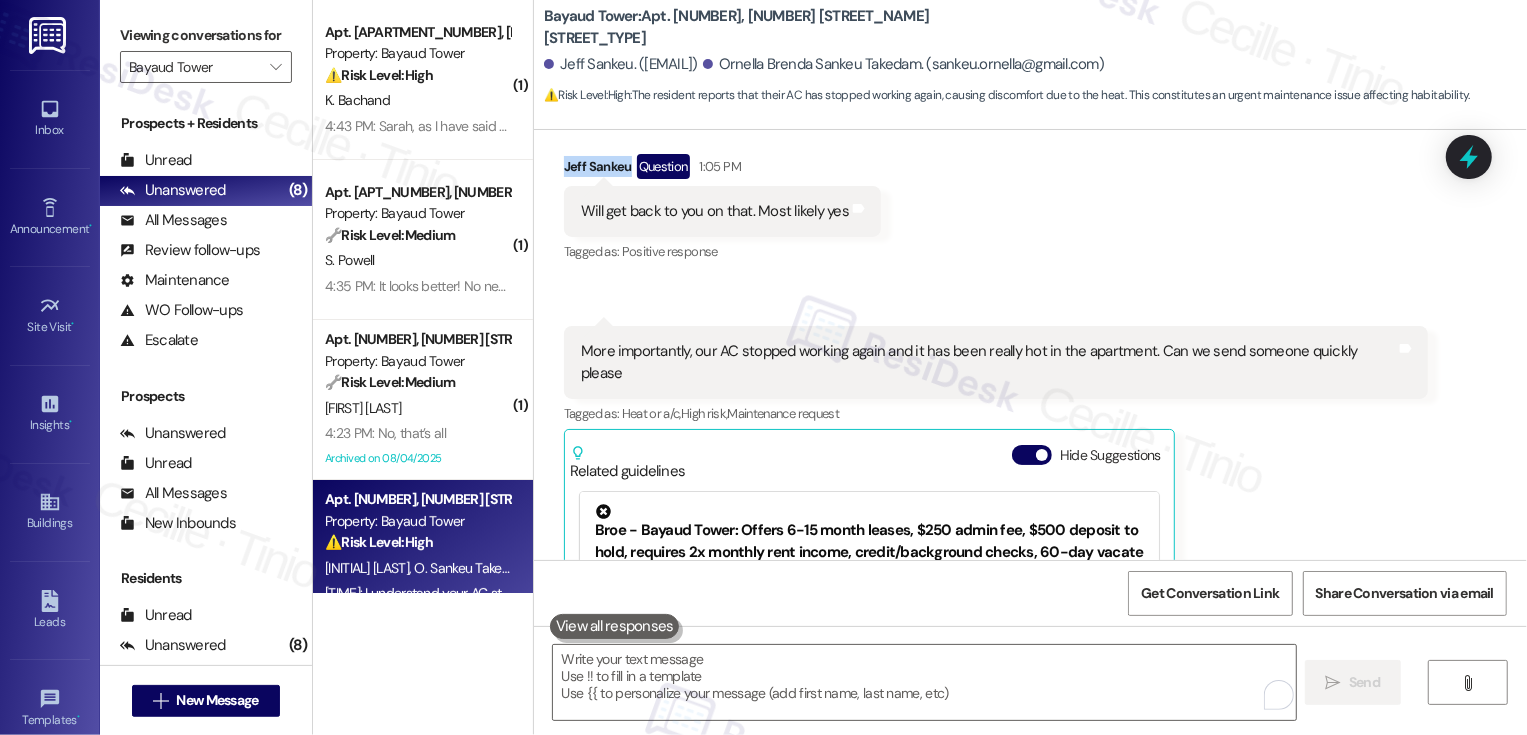 drag, startPoint x: 552, startPoint y: 163, endPoint x: 615, endPoint y: 164, distance: 63.007935 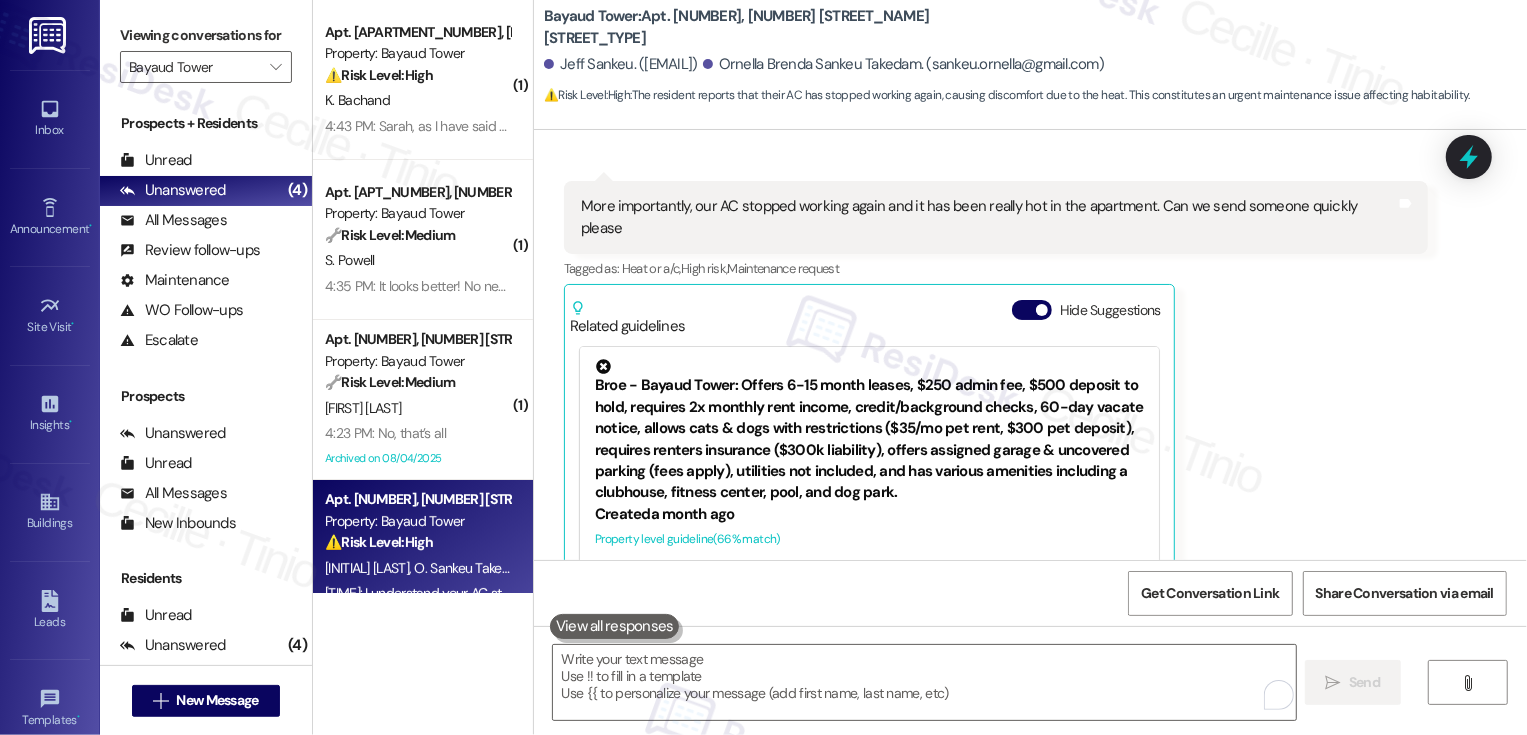 scroll, scrollTop: 1170, scrollLeft: 0, axis: vertical 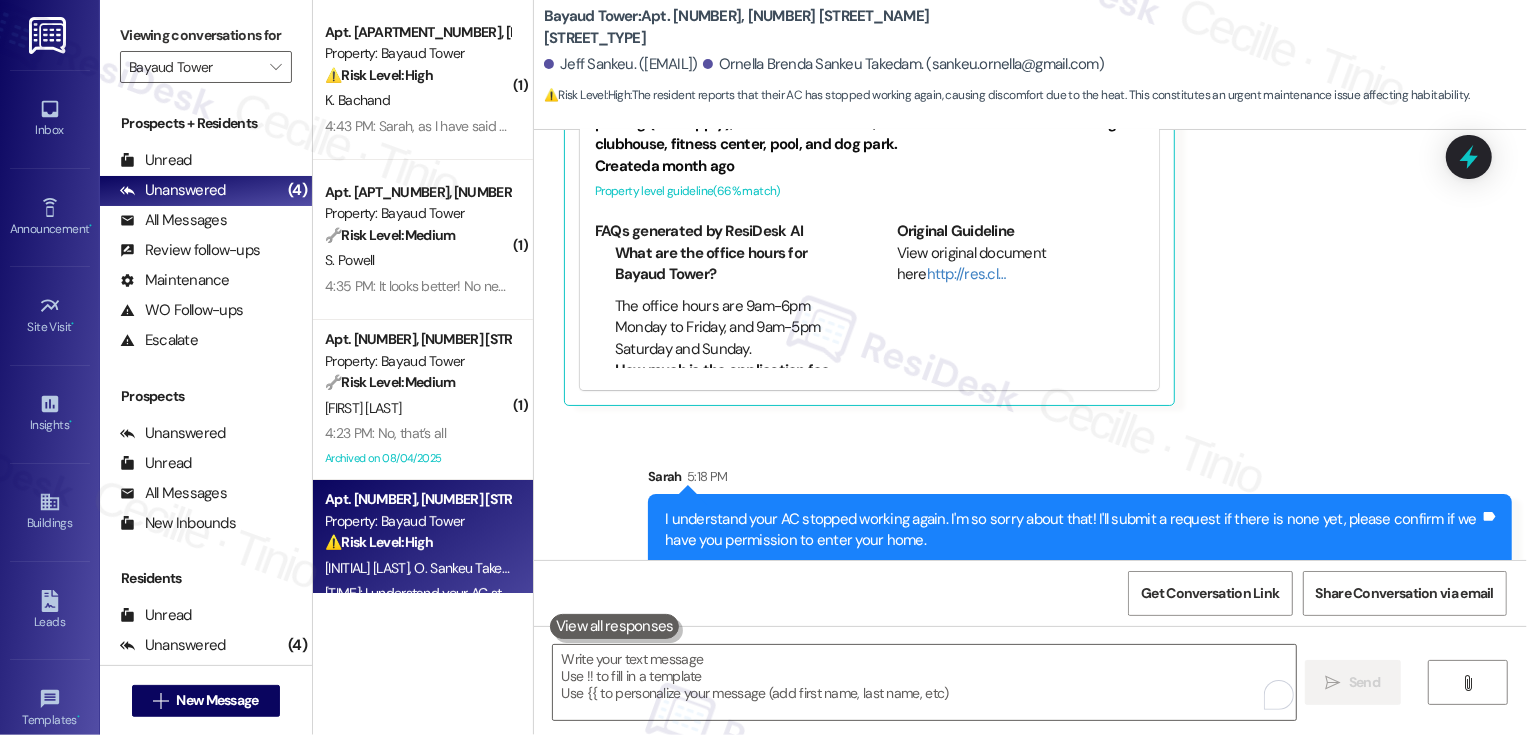click on "Jeff Sankeu Question 1:06 PM More importantly, our AC stopped working again and it has been really hot in the apartment. Can we send someone quickly please Tags and notes Tagged as:   Heat or a/c ,  Click to highlight conversations about Heat or a/c High risk ,  Click to highlight conversations about High risk Maintenance request Click to highlight conversations about Maintenance request  Related guidelines Hide Suggestions Broe - Bayaud Tower:  Offers 6-15 month leases, $250 admin fee, $500 deposit to hold, requires 2x monthly rent income, credit/background checks, 60-day vacate notice, allows cats & dogs with restrictions ($35/mo pet rent, $300 pet deposit), requires renters insurance ($300k liability), offers assigned garage & uncovered parking (fees apply), utilities not included, and has various amenities including a clubhouse, fitness center, pool, and dog park.
Created  a month ago Property level guideline  ( 66 % match) FAQs generated by ResiDesk AI What are the office hours for Bayaud Tower?" at bounding box center (996, 178) 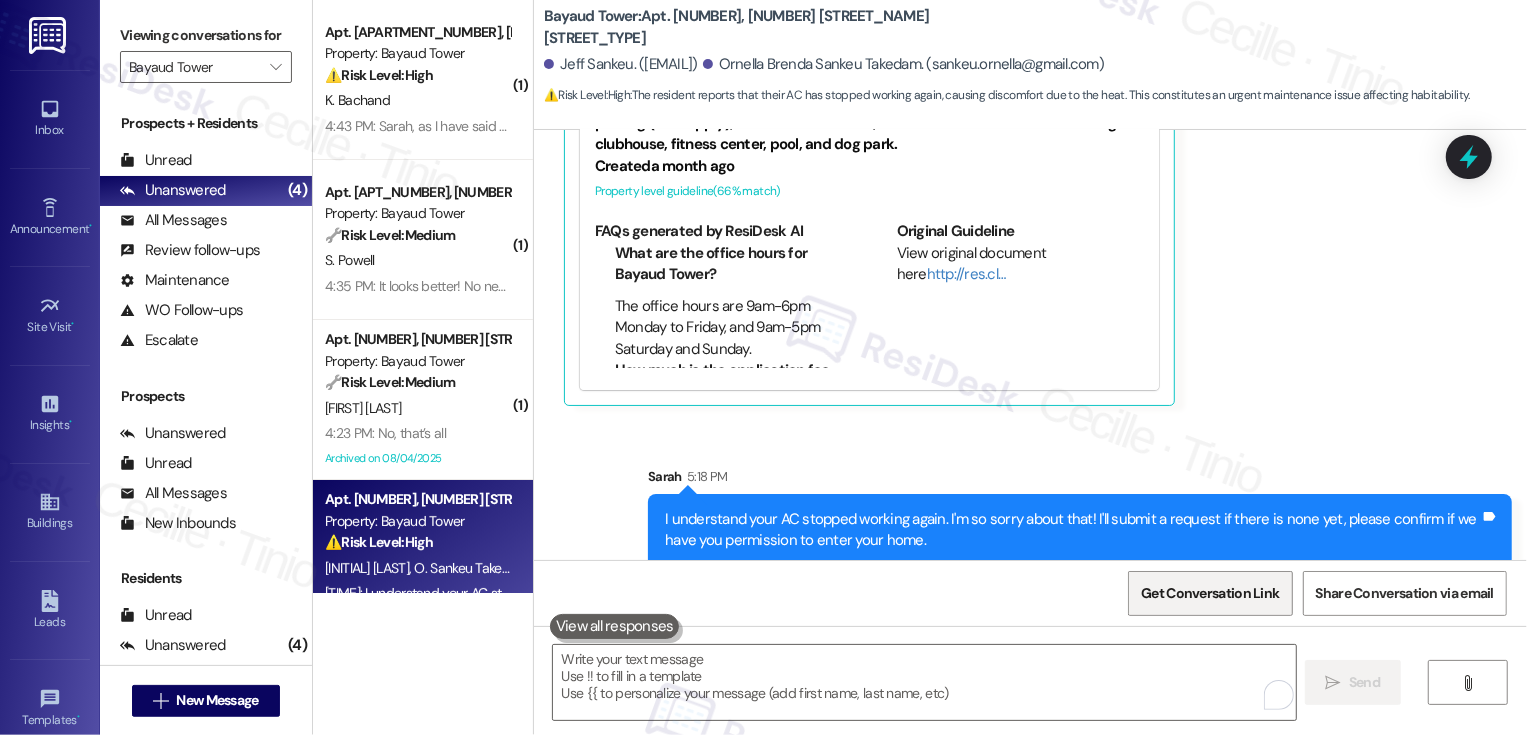 click on "Get Conversation Link" at bounding box center (1210, 593) 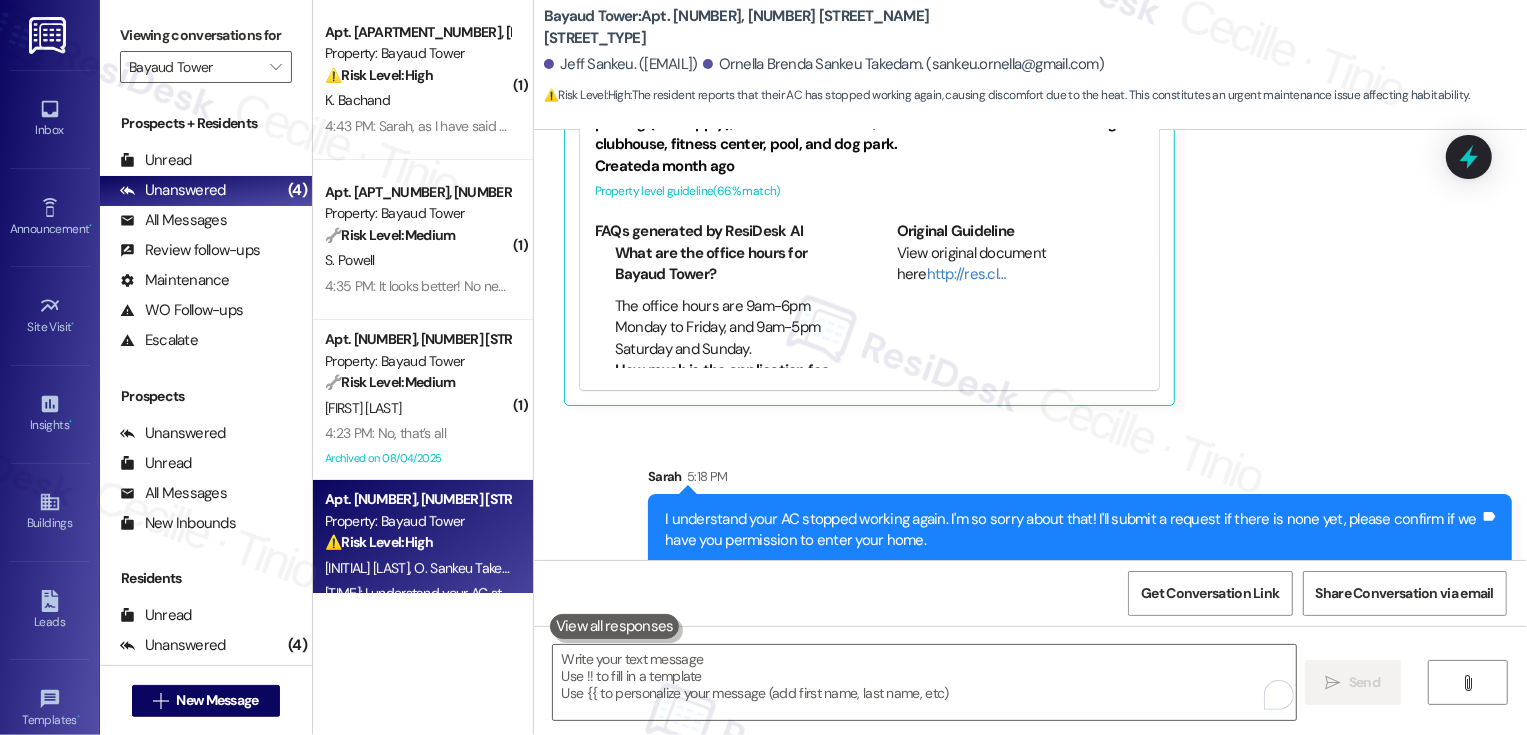 click on "Jeff Sankeu Question 1:06 PM More importantly, our AC stopped working again and it has been really hot in the apartment. Can we send someone quickly please Tags and notes Tagged as:   Heat or a/c ,  Click to highlight conversations about Heat or a/c High risk ,  Click to highlight conversations about High risk Maintenance request Click to highlight conversations about Maintenance request  Related guidelines Hide Suggestions Broe - Bayaud Tower:  Offers 6-15 month leases, $250 admin fee, $500 deposit to hold, requires 2x monthly rent income, credit/background checks, 60-day vacate notice, allows cats & dogs with restrictions ($35/mo pet rent, $300 pet deposit), requires renters insurance ($300k liability), offers assigned garage & uncovered parking (fees apply), utilities not included, and has various amenities including a clubhouse, fitness center, pool, and dog park.
Created  a month ago Property level guideline  ( 66 % match) FAQs generated by ResiDesk AI What are the office hours for Bayaud Tower?" at bounding box center [996, 178] 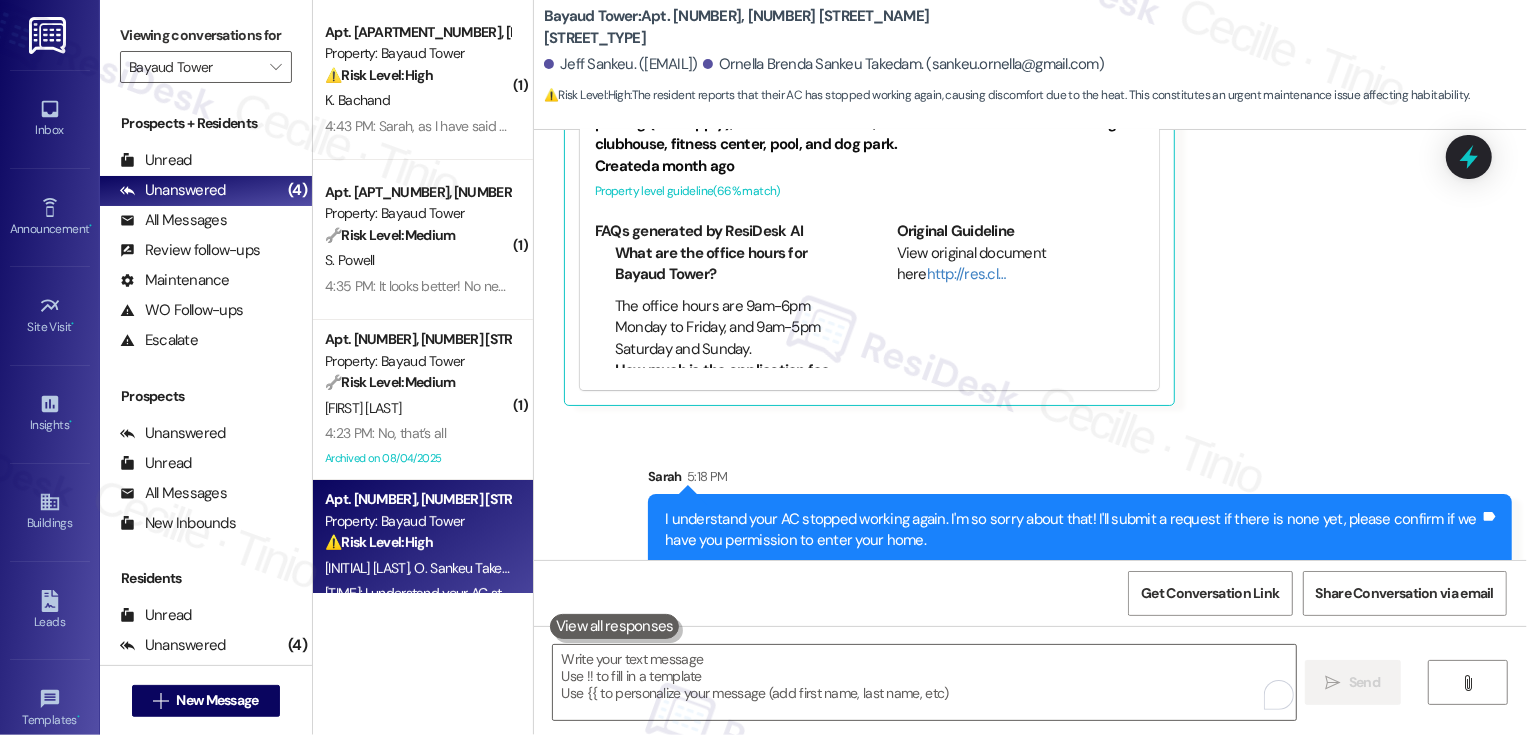 click on "Get Conversation Link Share Conversation via email" at bounding box center (1030, 593) 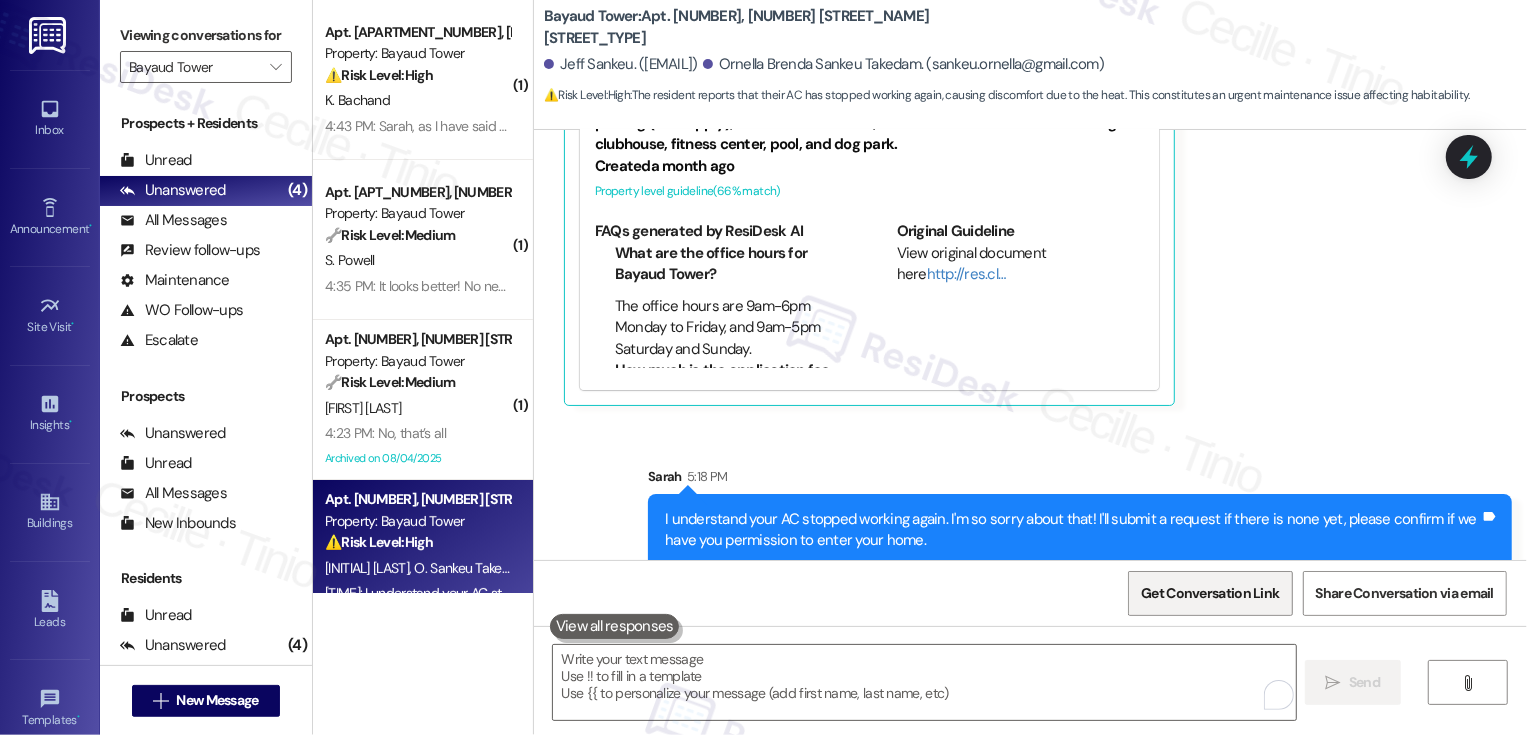 click on "Get Conversation Link" at bounding box center (1210, 593) 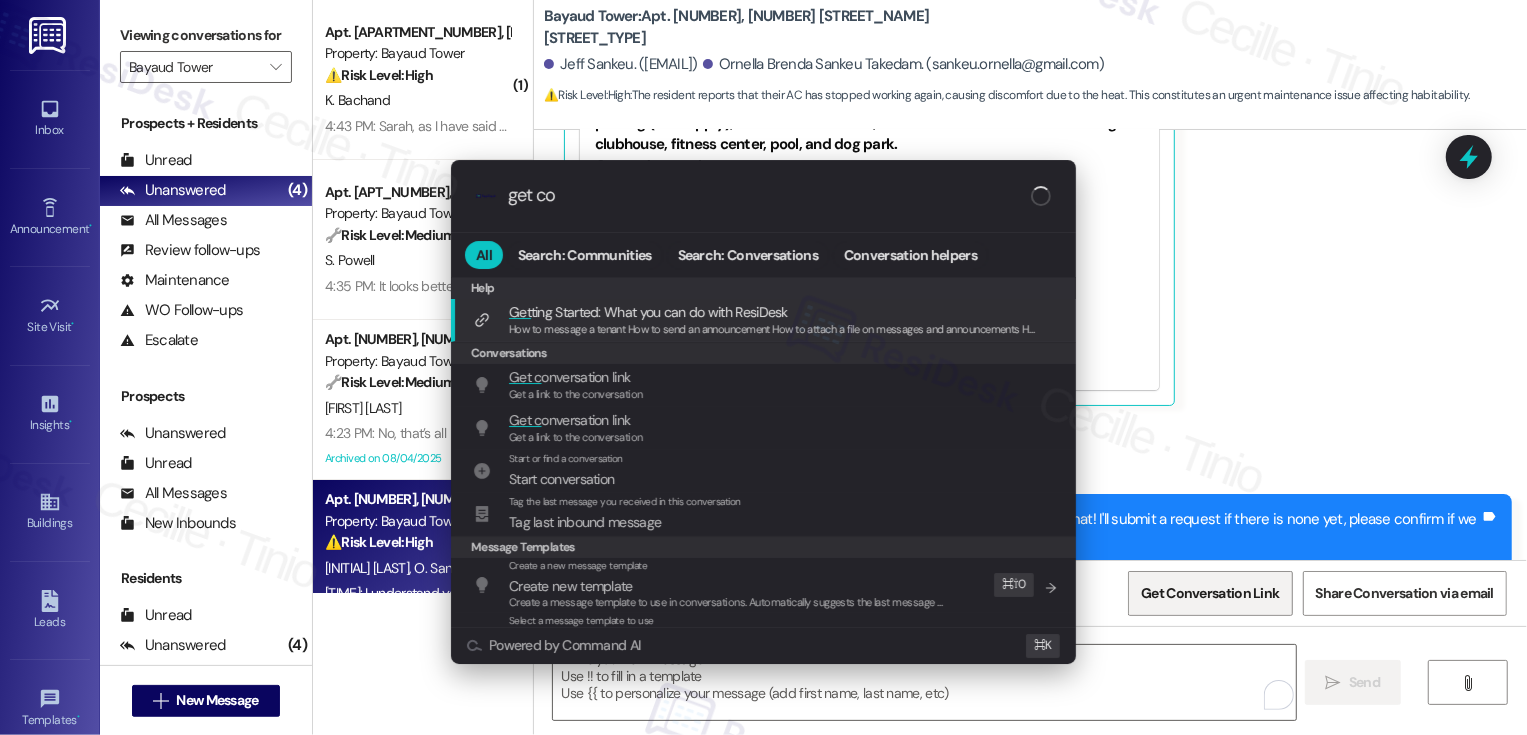 type on "get con" 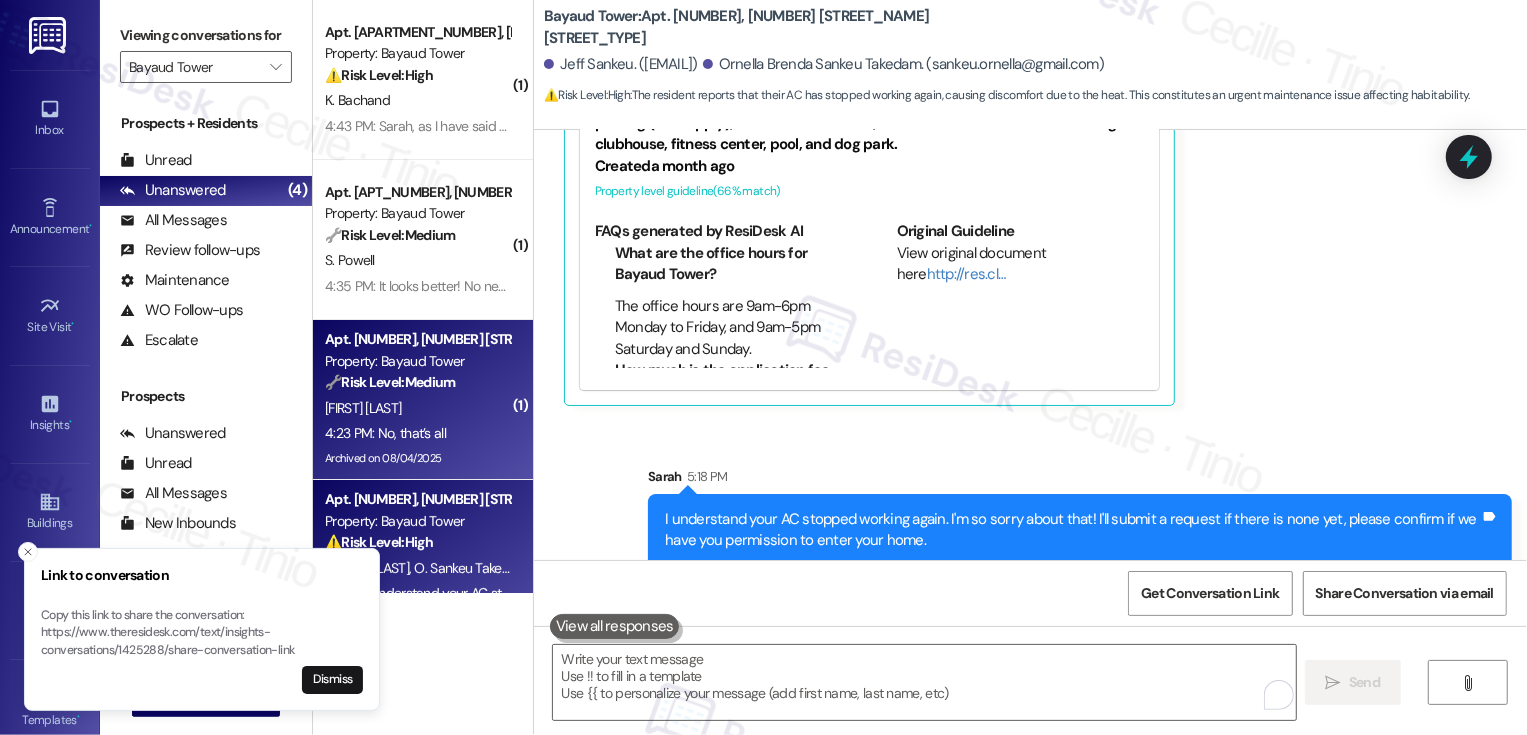scroll, scrollTop: 46, scrollLeft: 0, axis: vertical 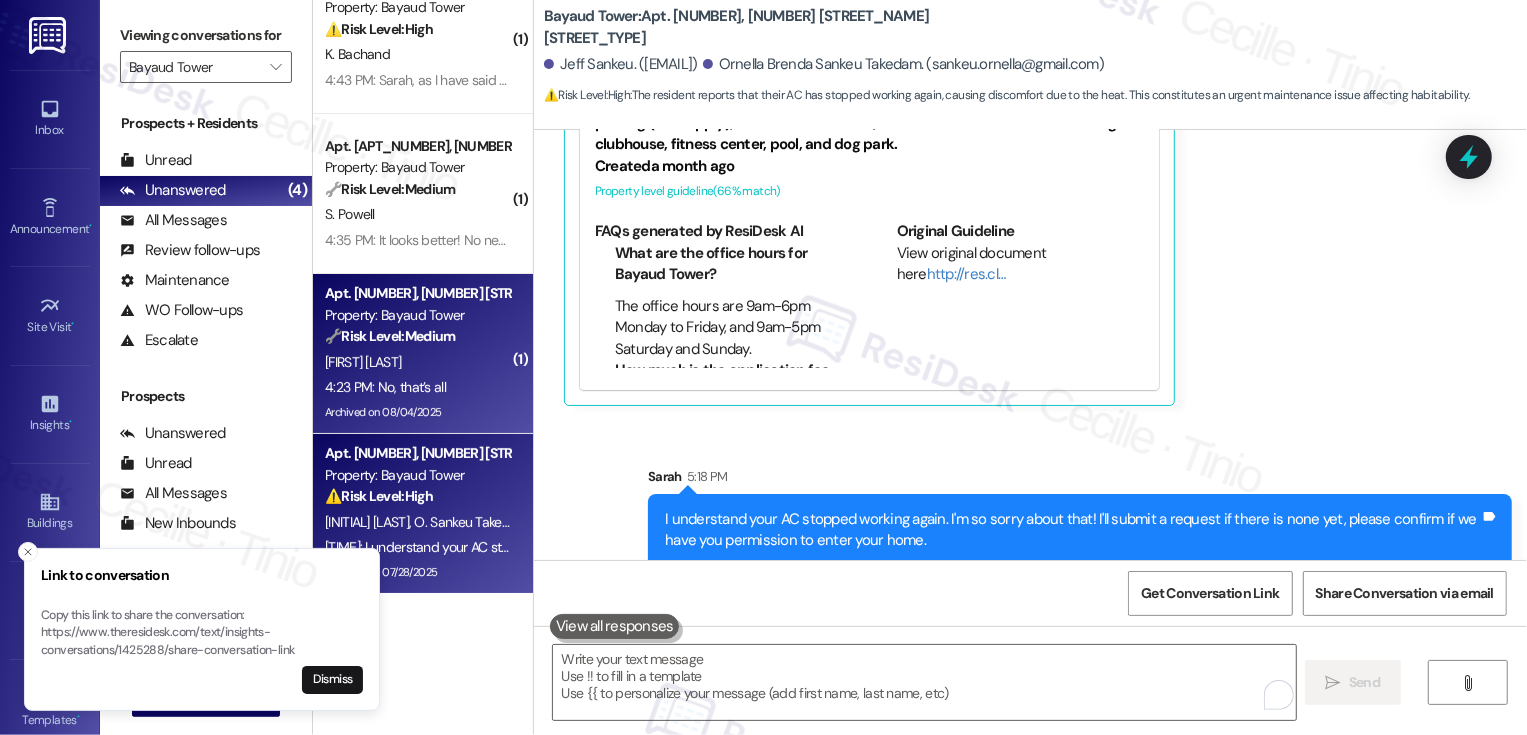 click on "4:23 PM: No, that’s all  4:23 PM: No, that’s all" at bounding box center [417, 387] 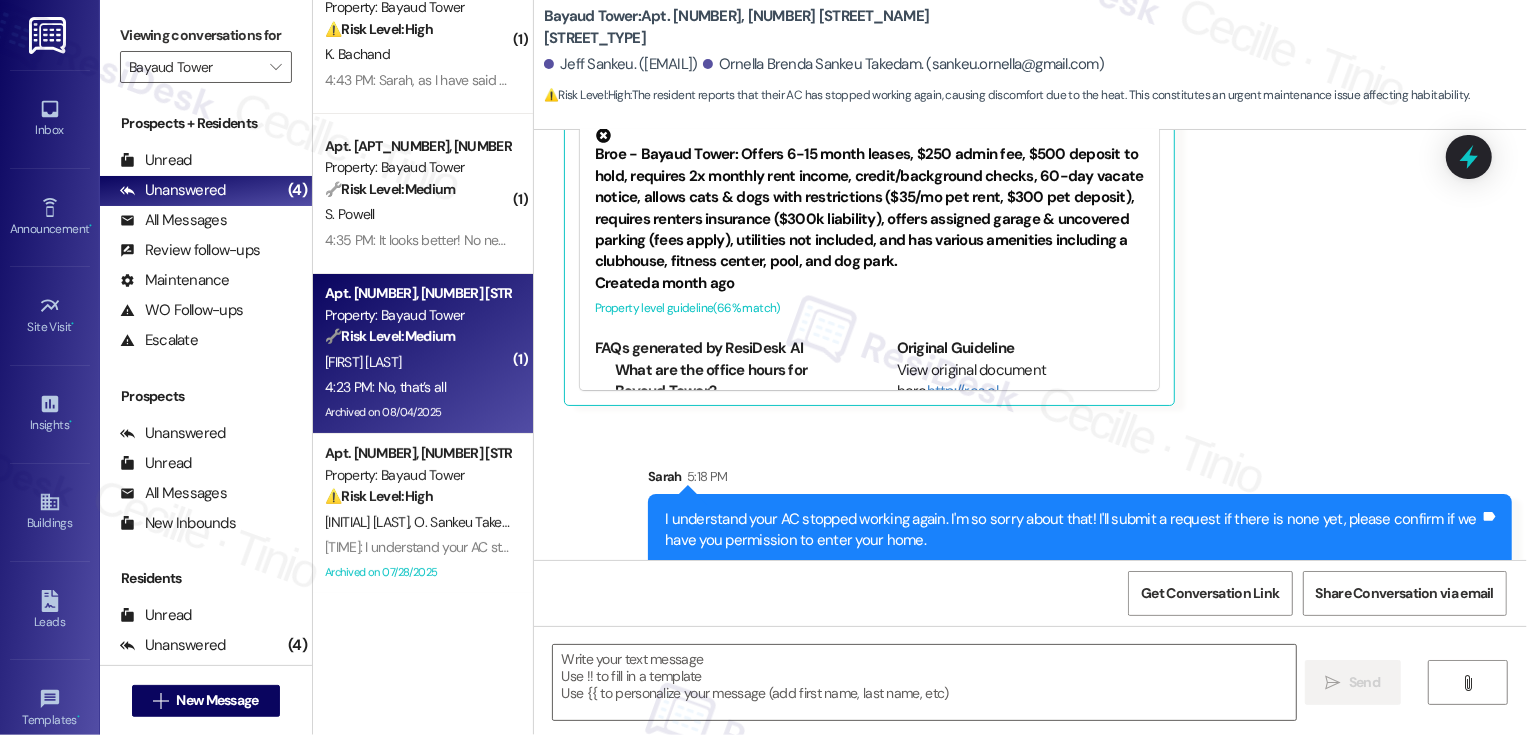 click on "4:23 PM: No, that’s all  4:23 PM: No, that’s all" at bounding box center [417, 387] 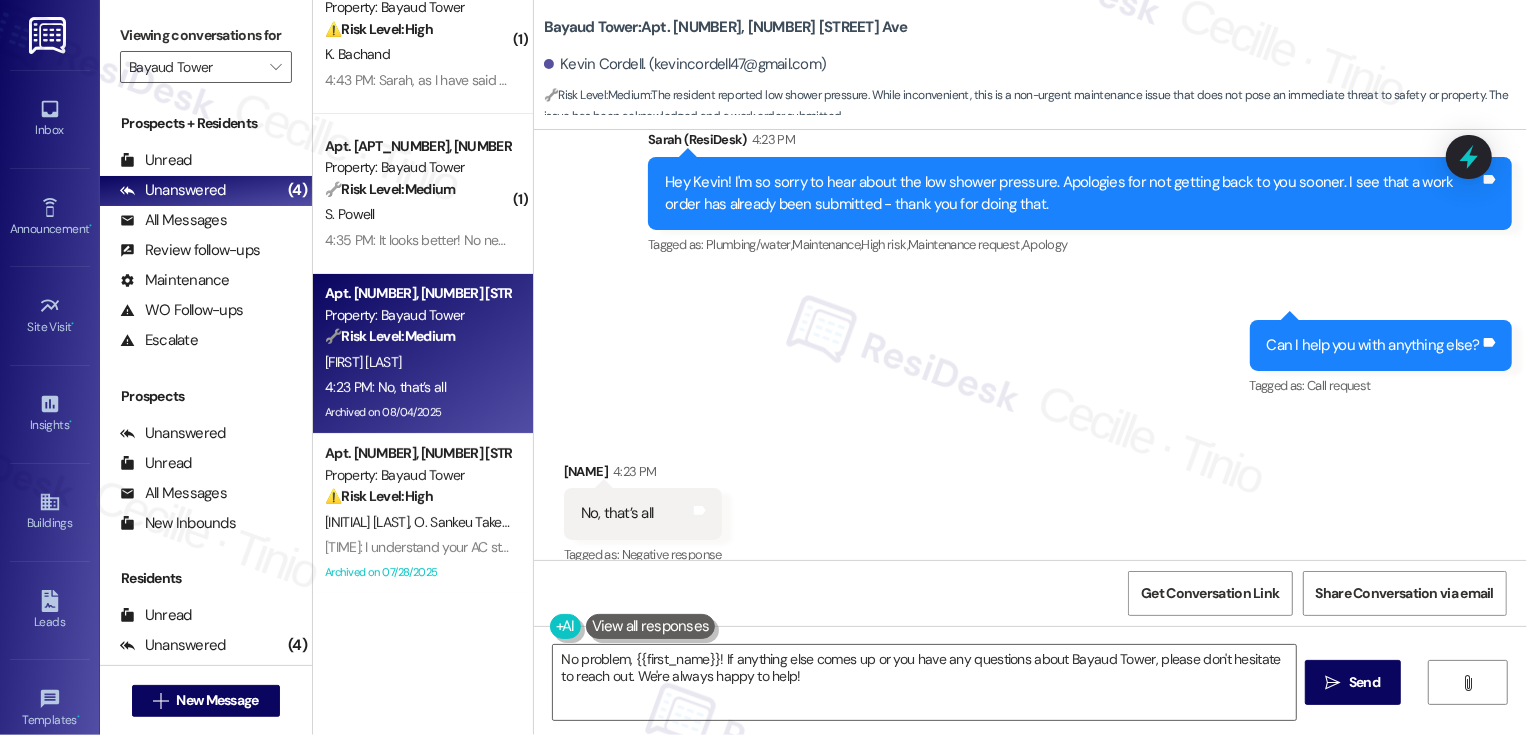scroll, scrollTop: 2414, scrollLeft: 0, axis: vertical 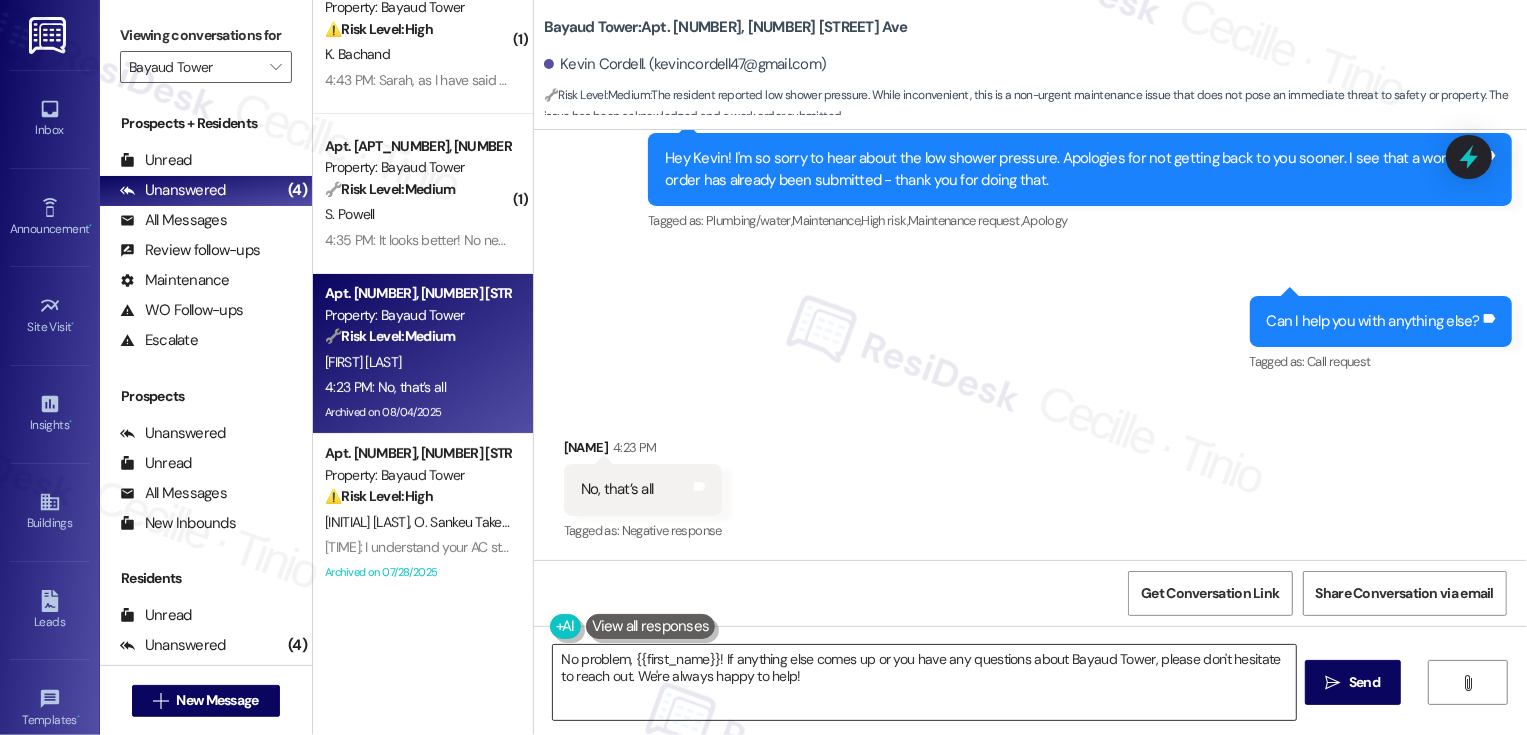 click on "No problem, {{first_name}}! If anything else comes up or you have any questions about Bayaud Tower, please don't hesitate to reach out. We're always happy to help!" at bounding box center [924, 682] 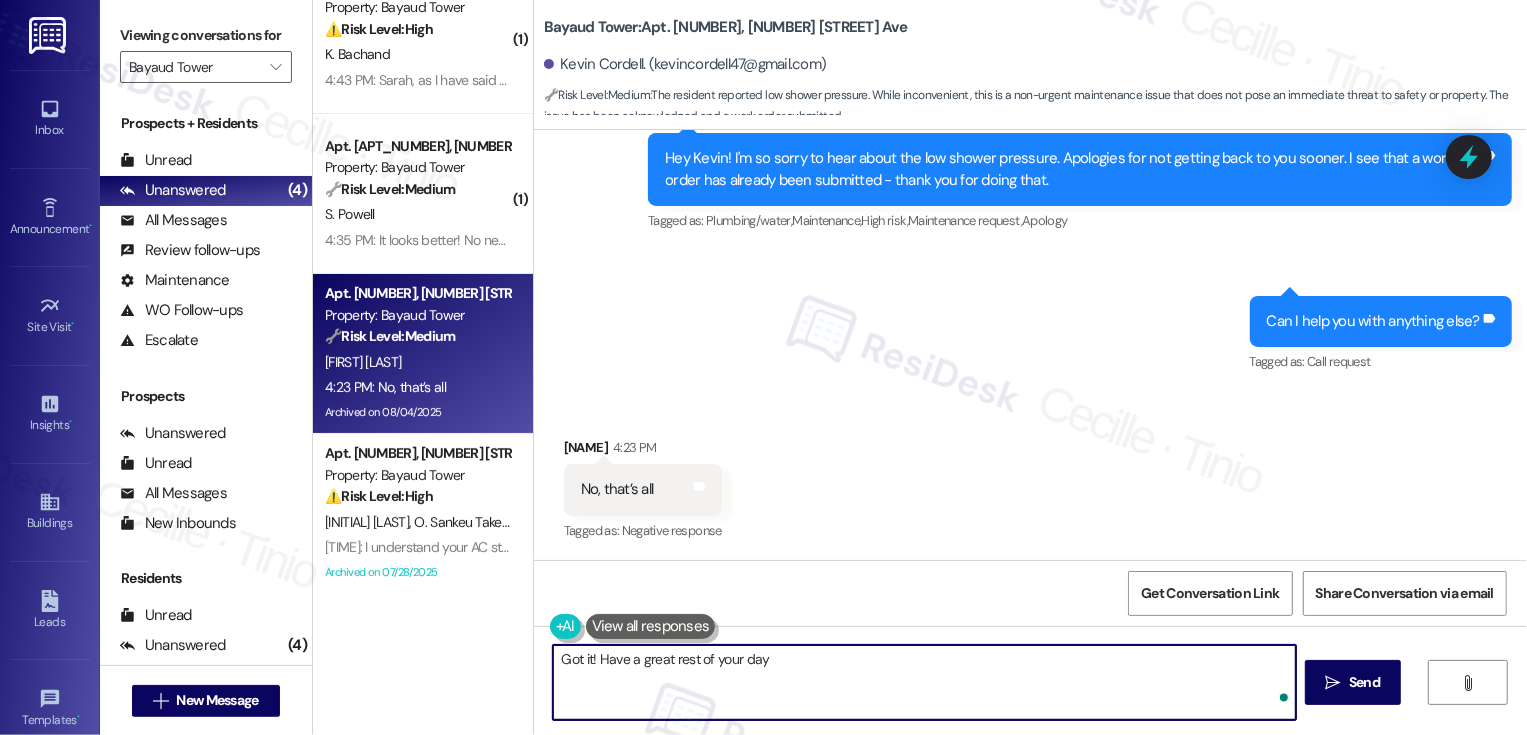 type on "Got it! Have a great rest of your day!" 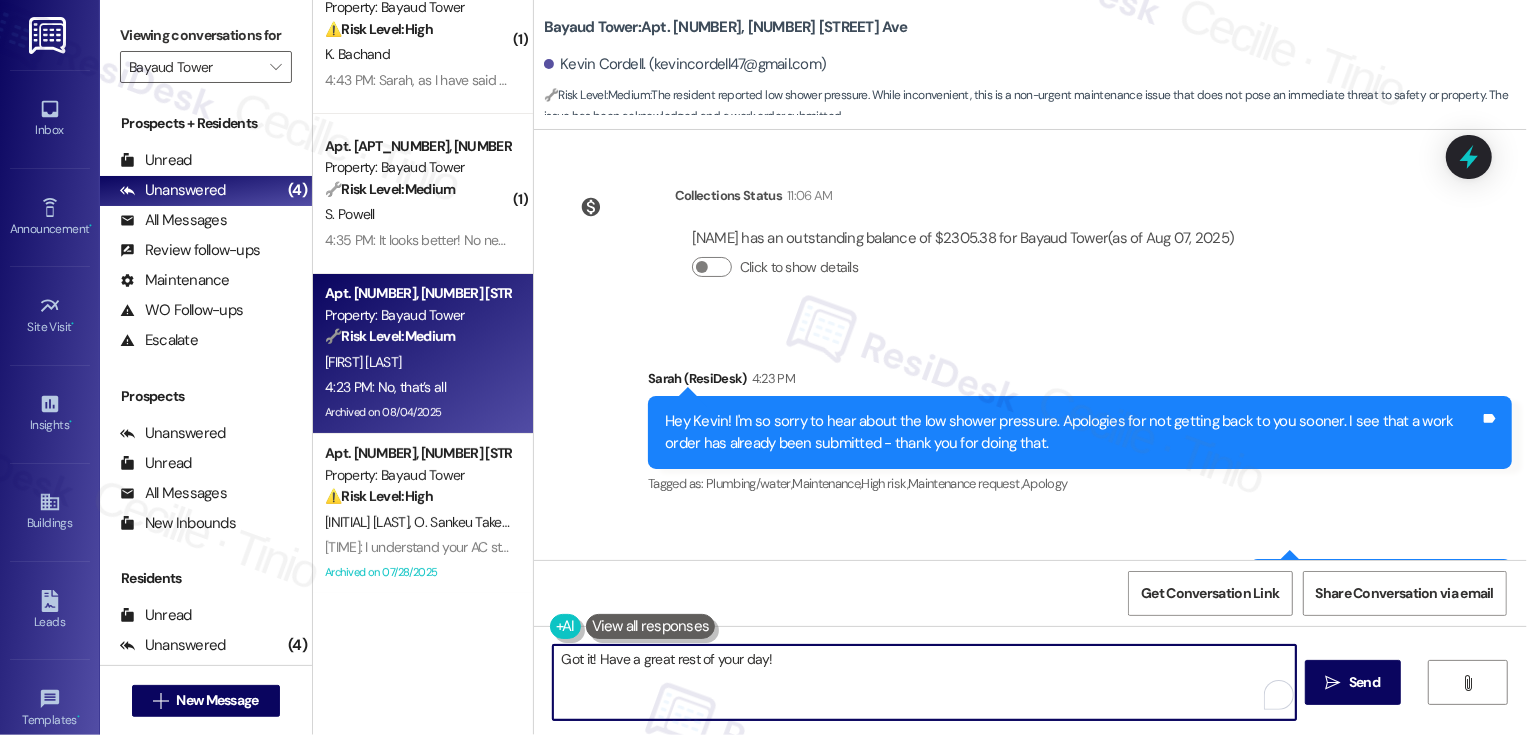 scroll, scrollTop: 2414, scrollLeft: 0, axis: vertical 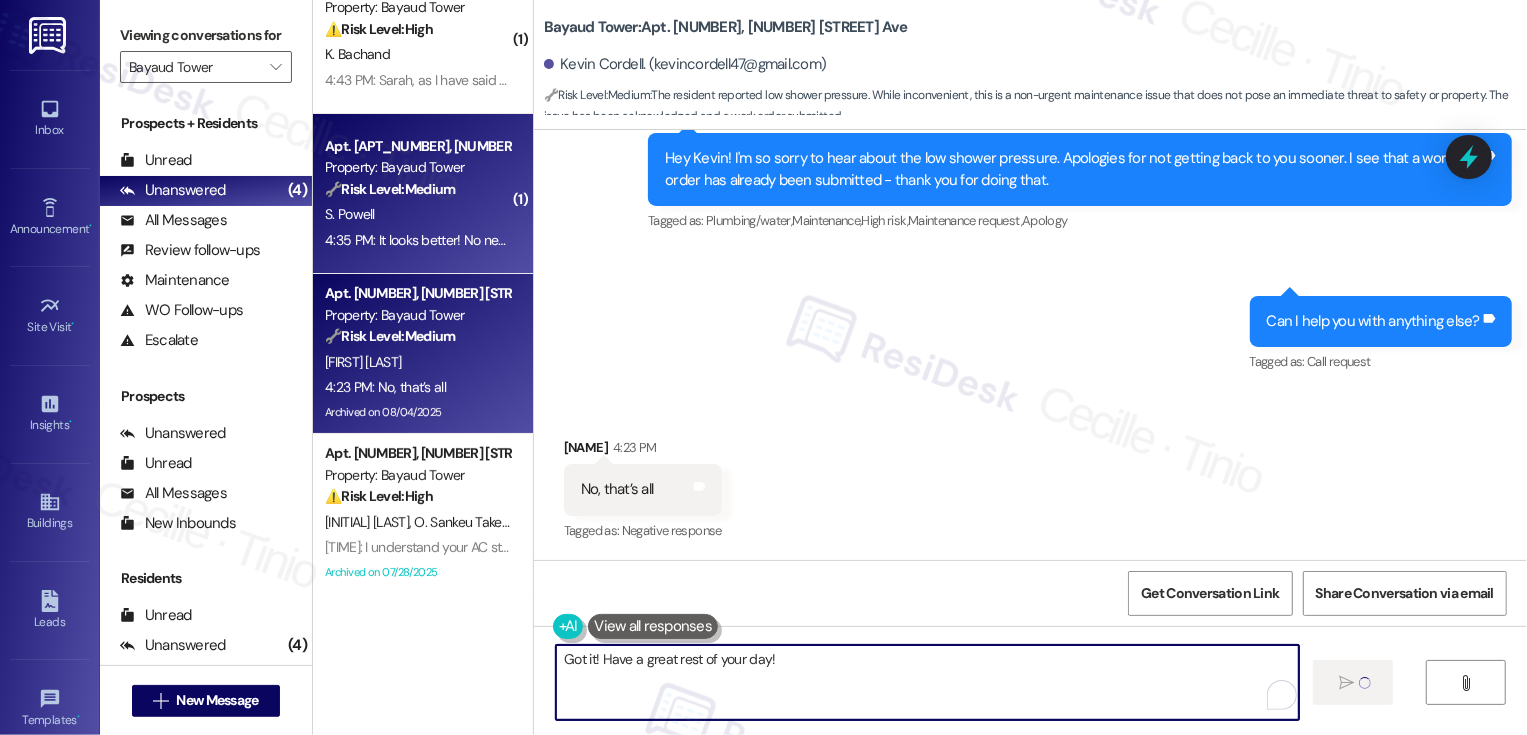 click on "4:35 PM: It looks better! No need for more right now! 4:35 PM: It looks better! No need for more right now!" at bounding box center (476, 240) 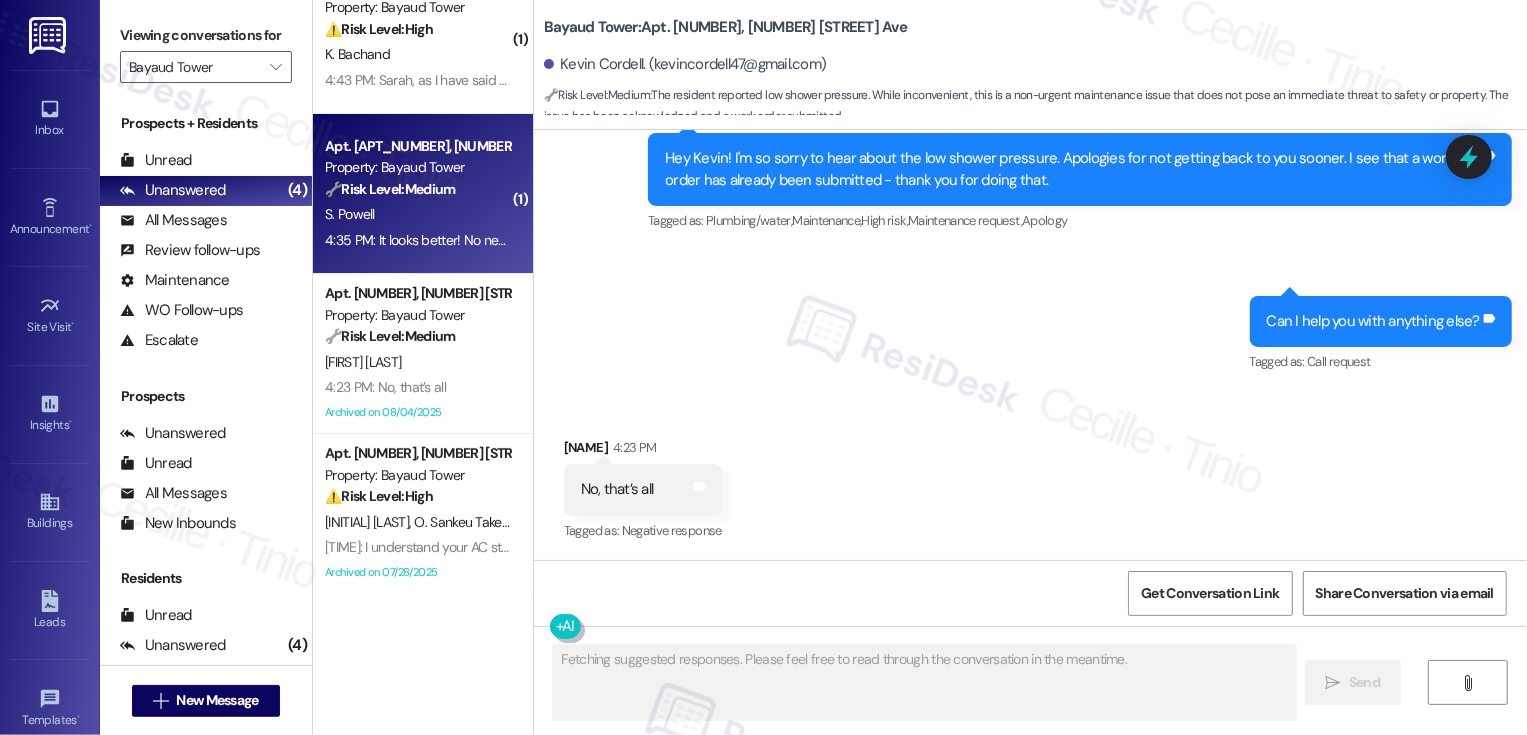 scroll, scrollTop: 0, scrollLeft: 0, axis: both 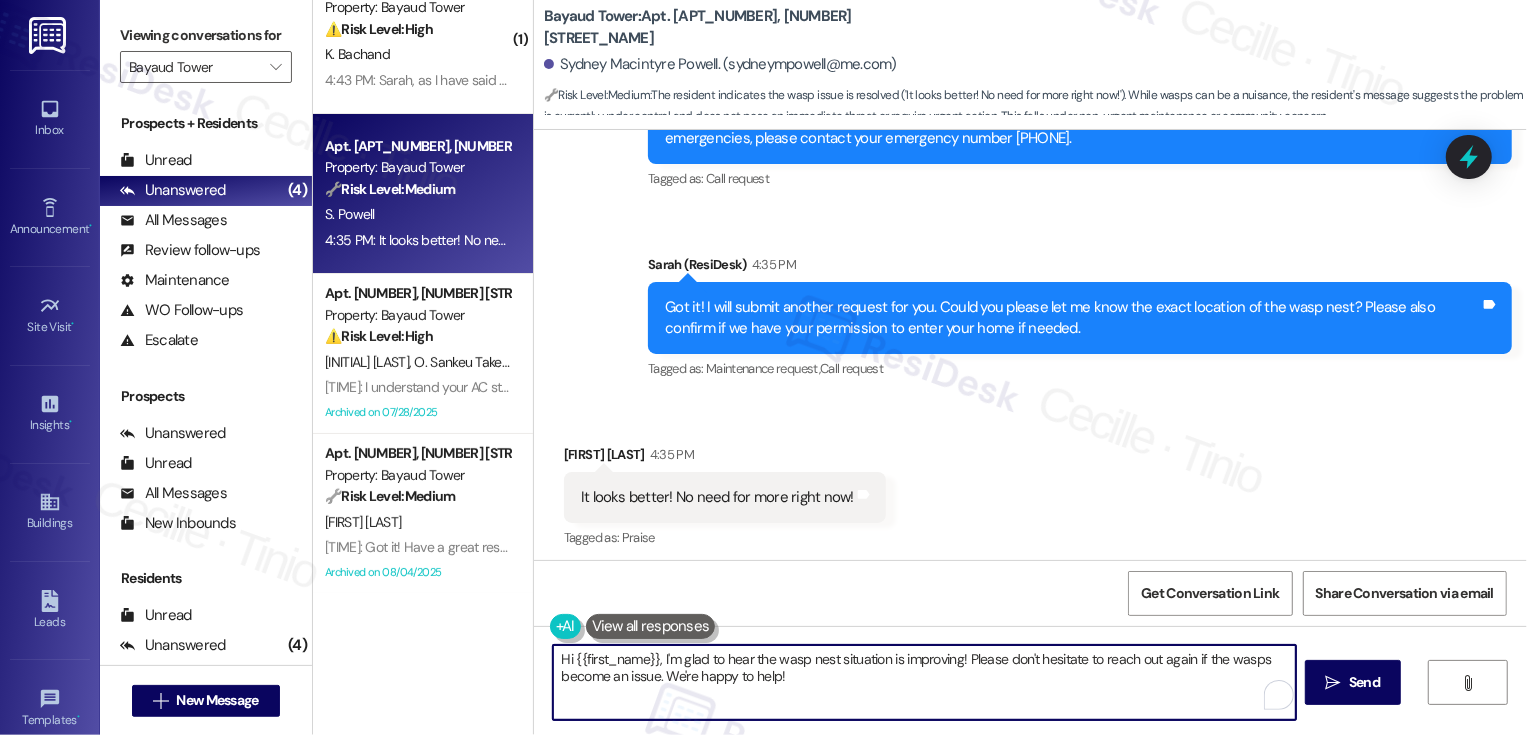 click on "Hi {{first_name}}, I'm glad to hear the wasp nest situation is improving! Please don't hesitate to reach out again if the wasps become an issue. We're happy to help!" at bounding box center (924, 682) 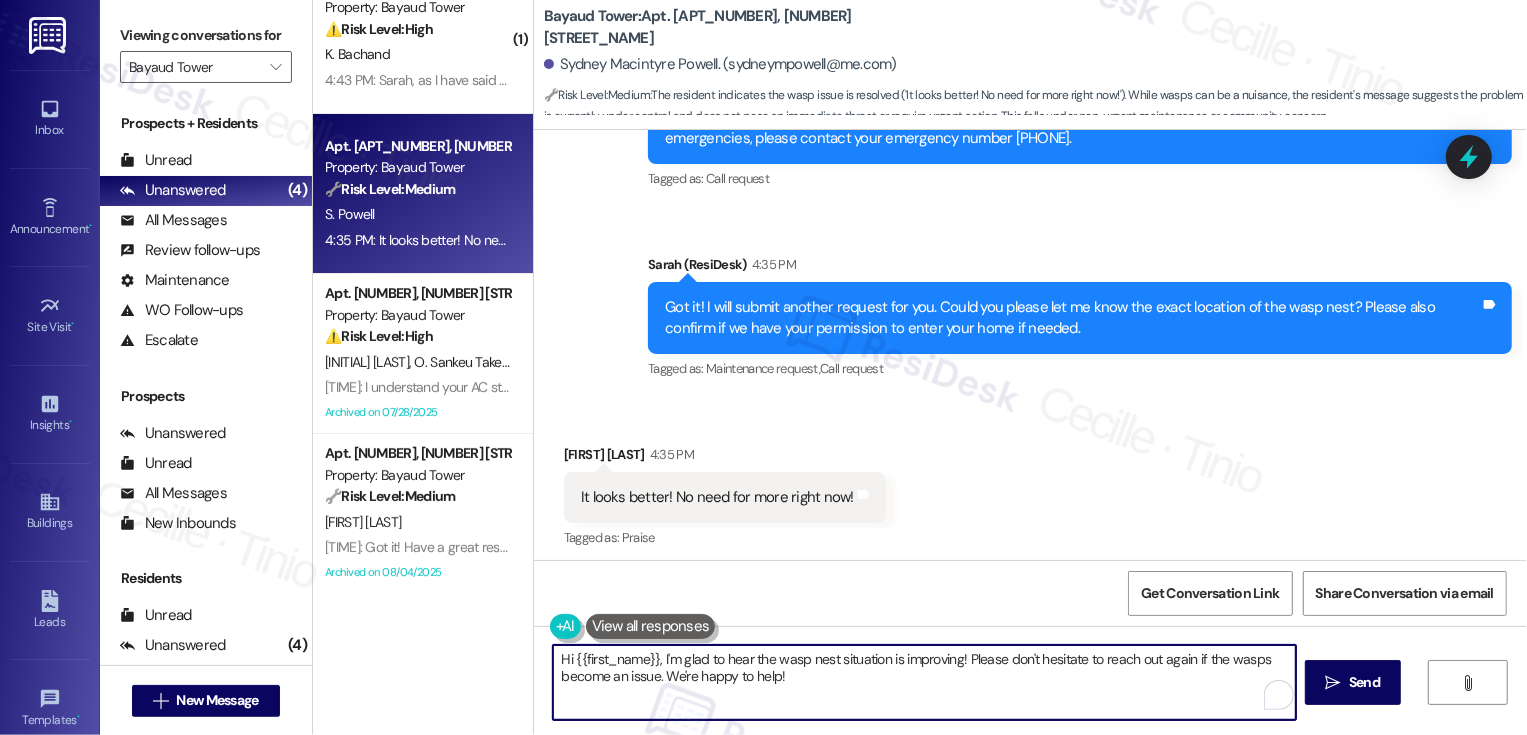 drag, startPoint x: 679, startPoint y: 661, endPoint x: 537, endPoint y: 659, distance: 142.01408 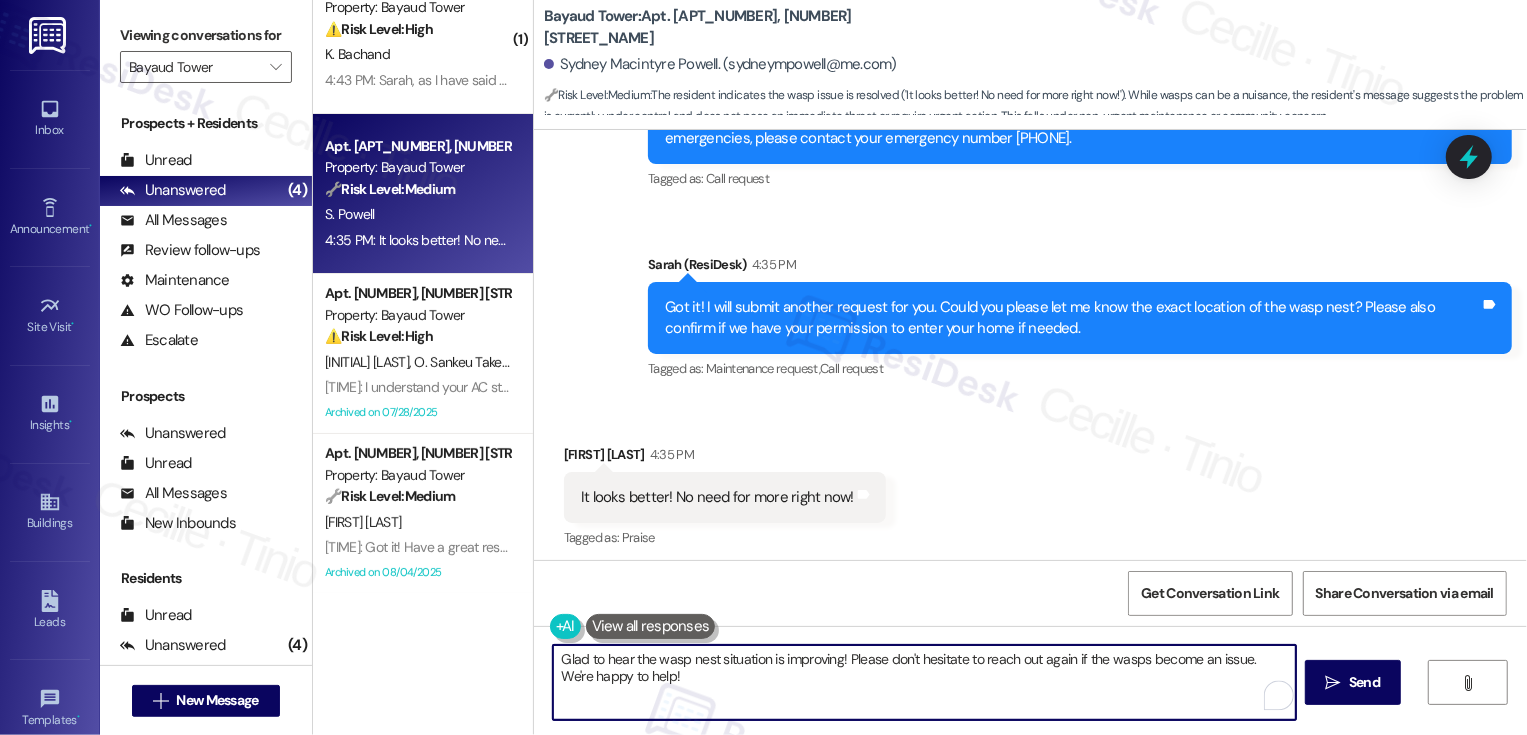 click on "Glad to hear the wasp nest situation is improving! Please don't hesitate to reach out again if the wasps become an issue. We're happy to help!" at bounding box center (924, 682) 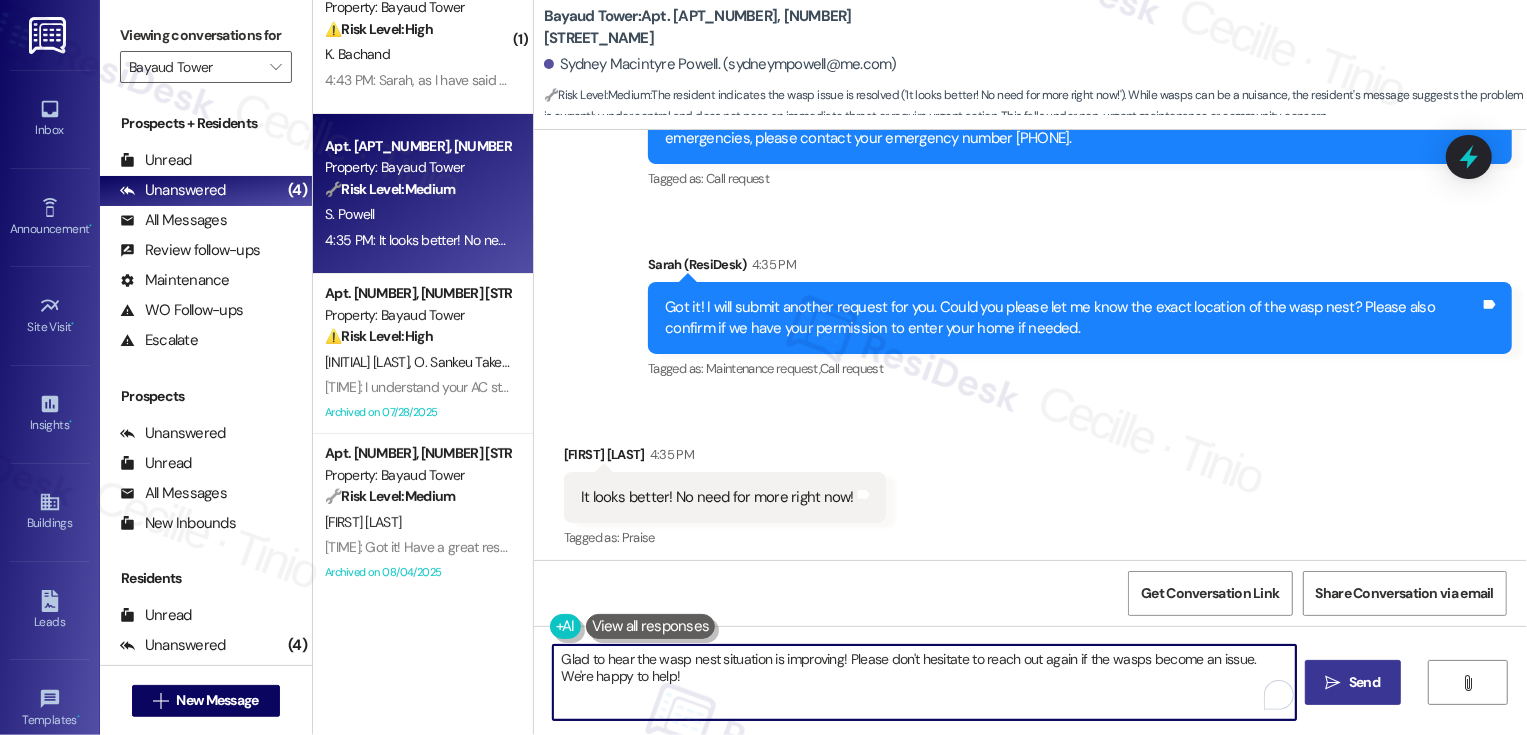 type on "Glad to hear the wasp nest situation is improving! Please don't hesitate to reach out again if the wasps become an issue. We're happy to help!" 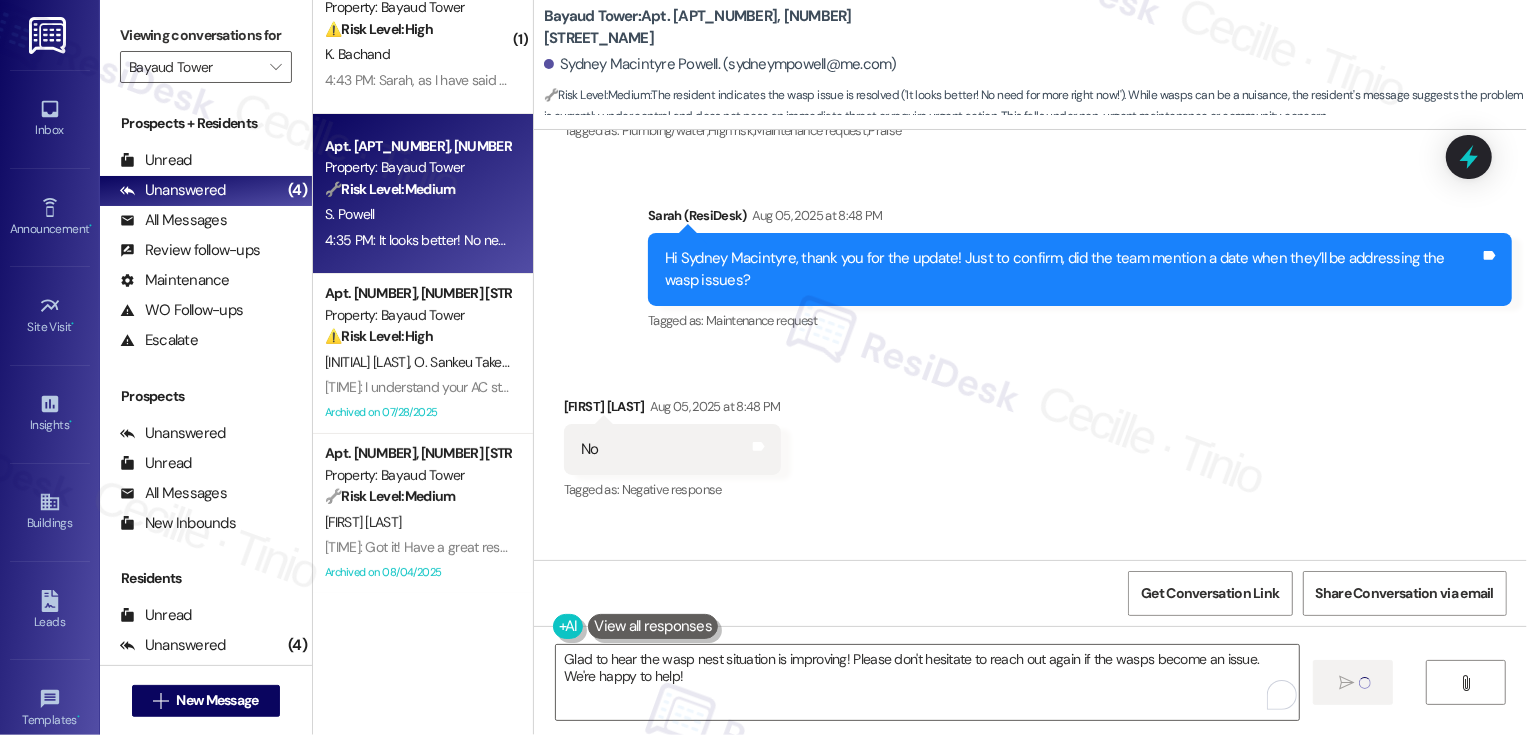 type 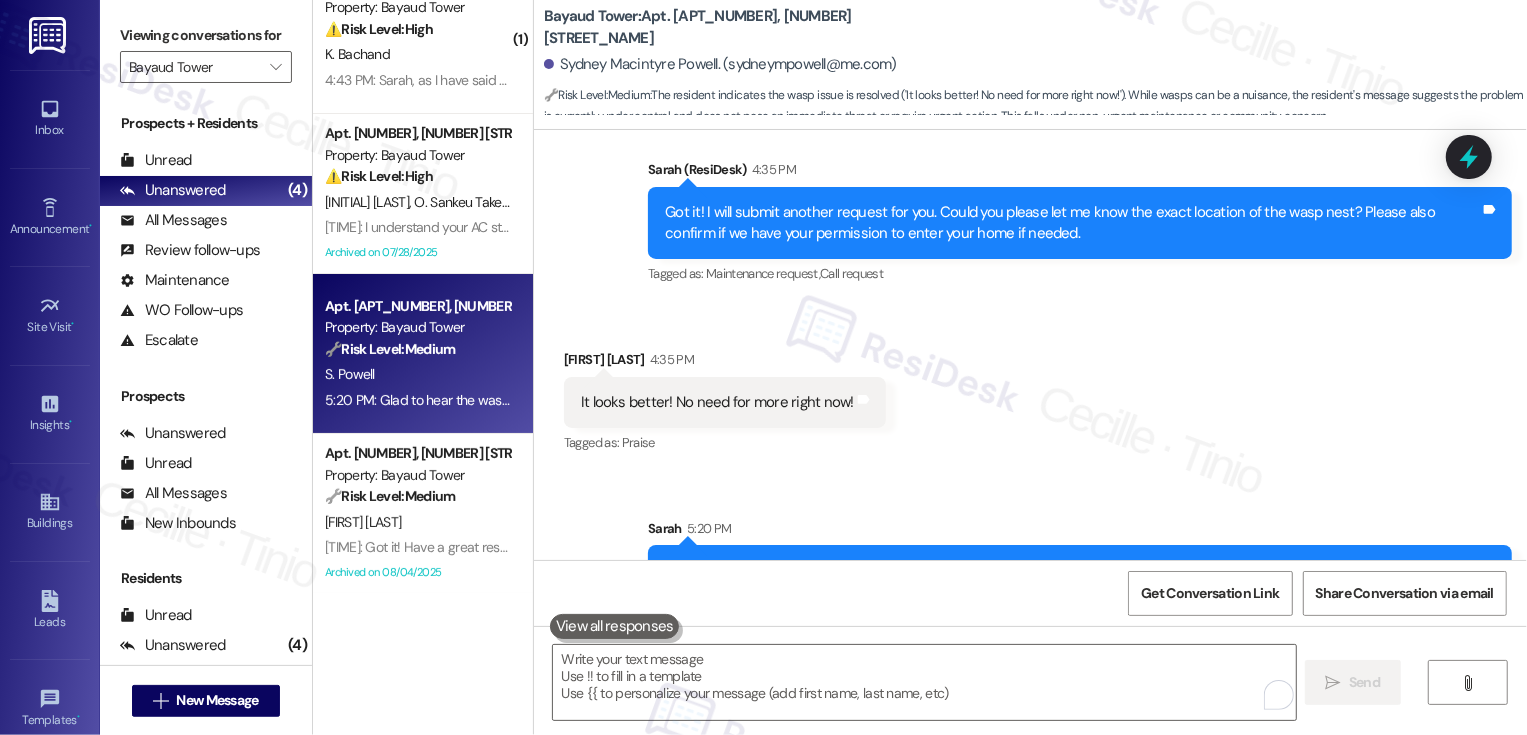 scroll, scrollTop: 3320, scrollLeft: 0, axis: vertical 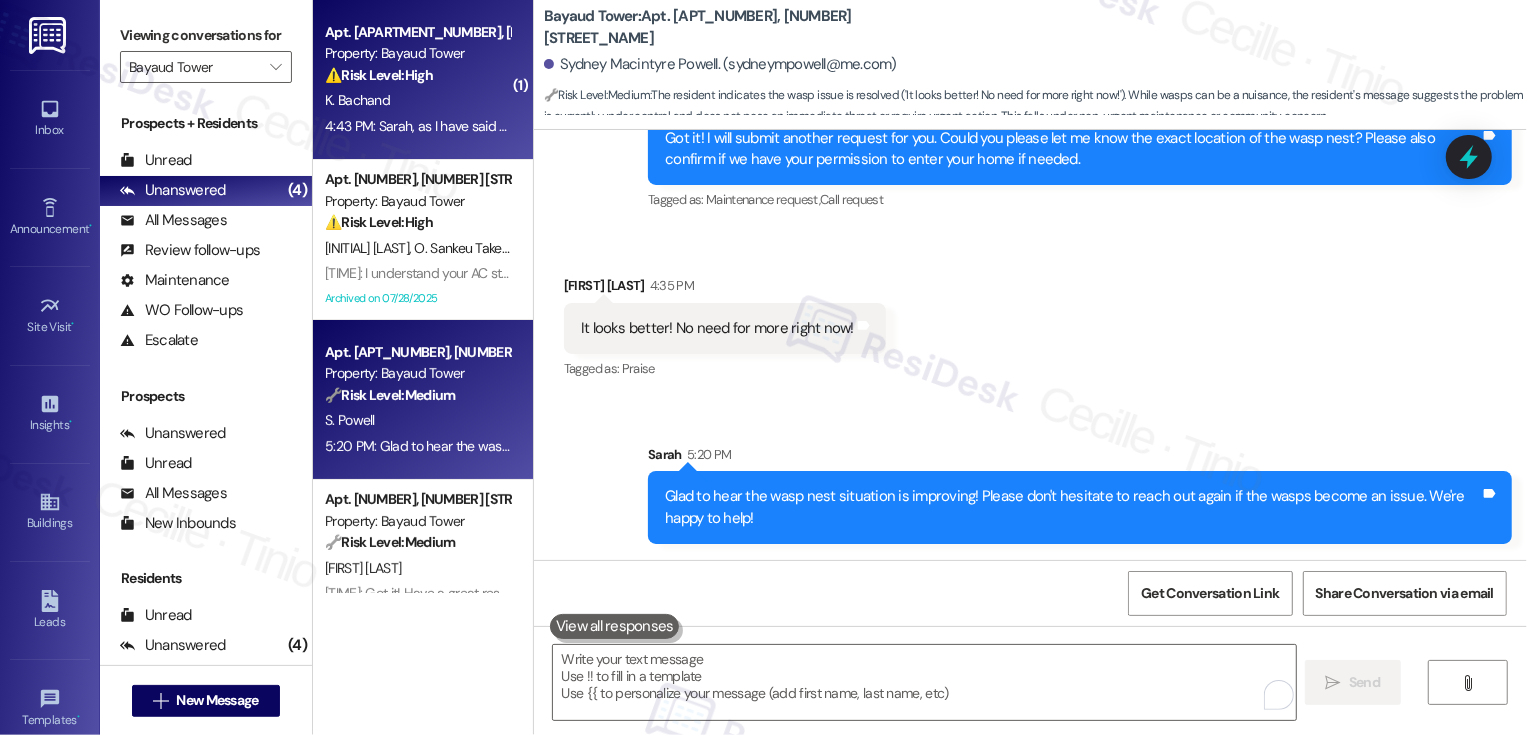 click on "⚠️  Risk Level:  High The resident is requesting a $100 refund and expressing frustration about a recurring monthly issue. The resident states they have not heard back from the team despite prior contact. This indicates a financial concern and a potential service failure requiring urgent attention and risk mitigation." at bounding box center (417, 75) 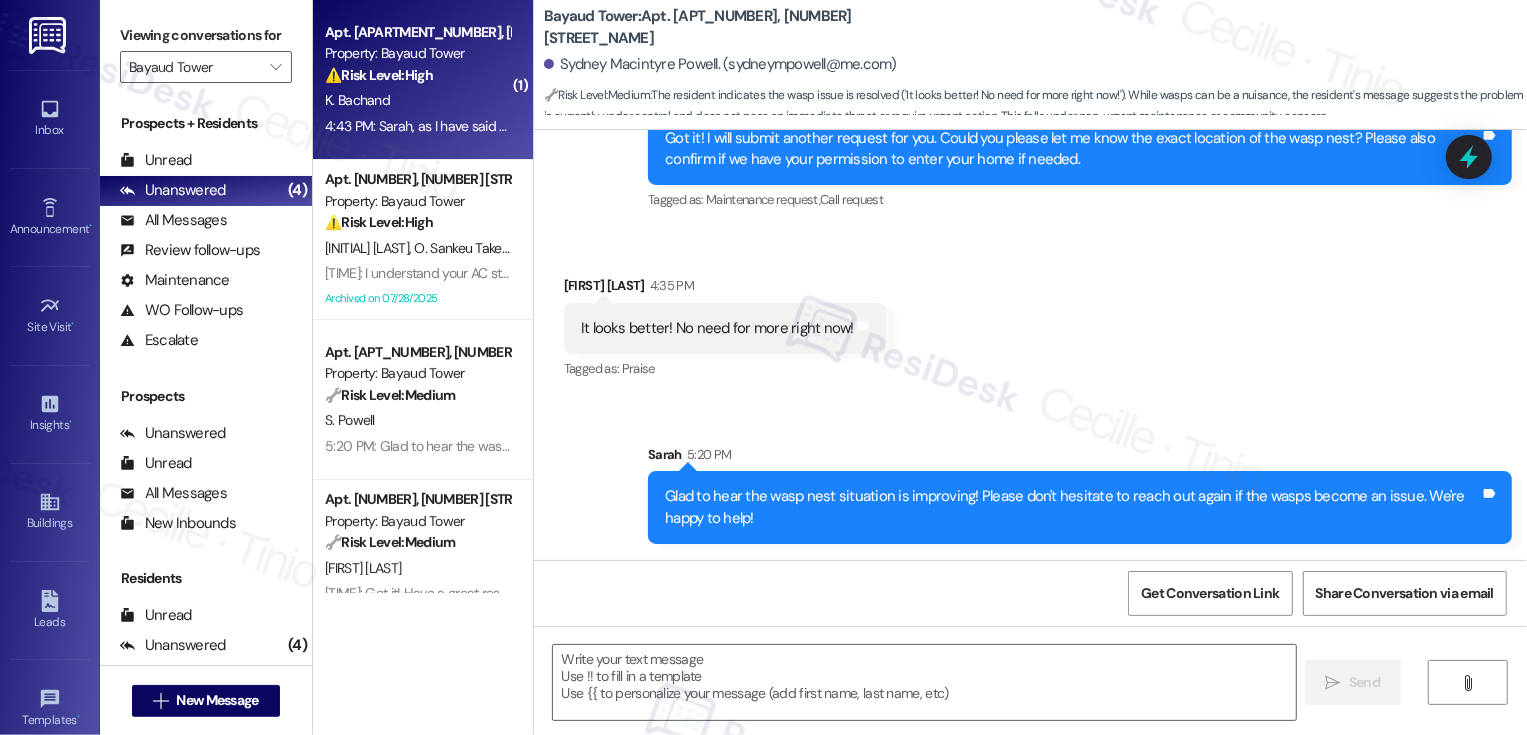 type on "Fetching suggested responses. Please feel free to read through the conversation in the meantime." 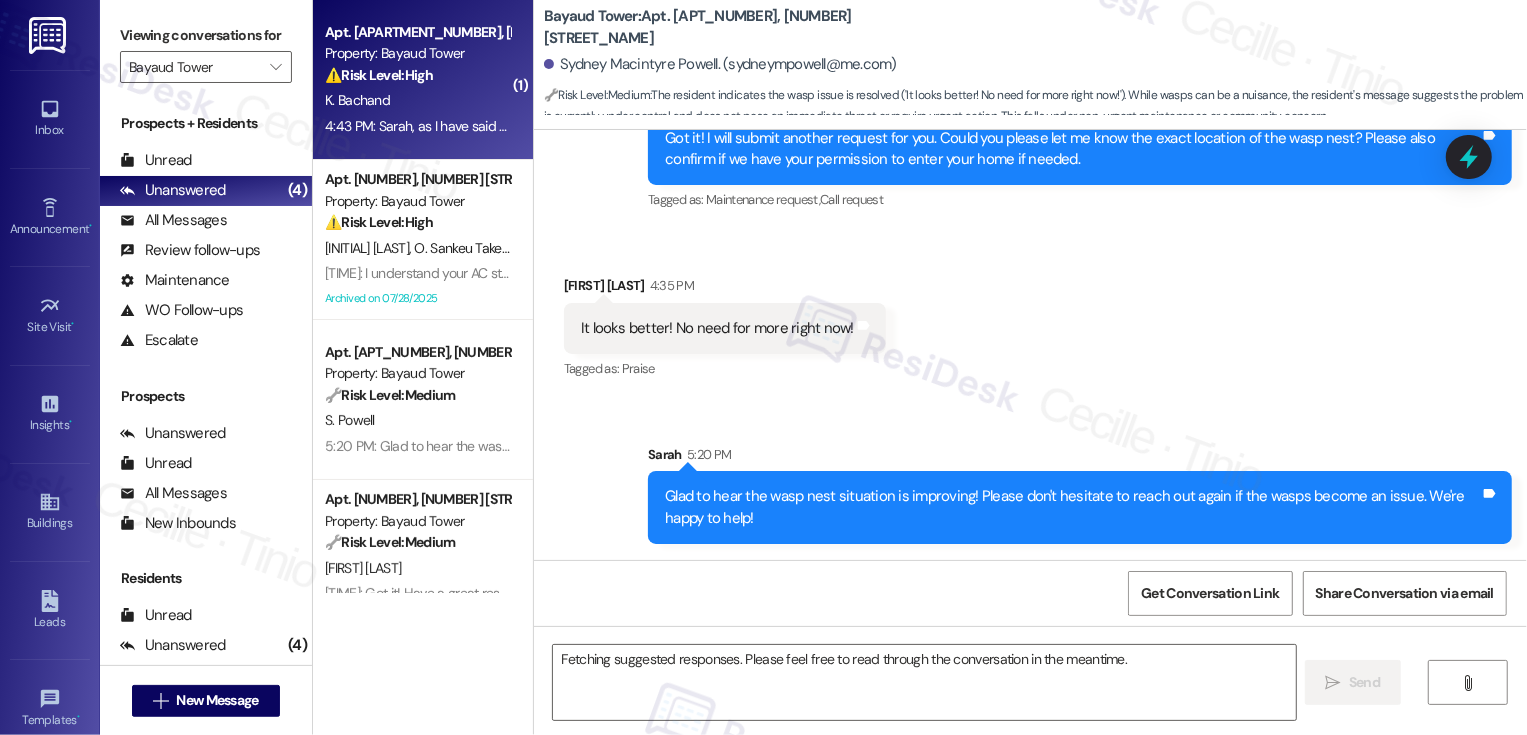 click on "⚠️  Risk Level:  High The resident is requesting a $100 refund and expressing frustration about a recurring monthly issue. The resident states they have not heard back from the team despite prior contact. This indicates a financial concern and a potential service failure requiring urgent attention and risk mitigation." at bounding box center [417, 75] 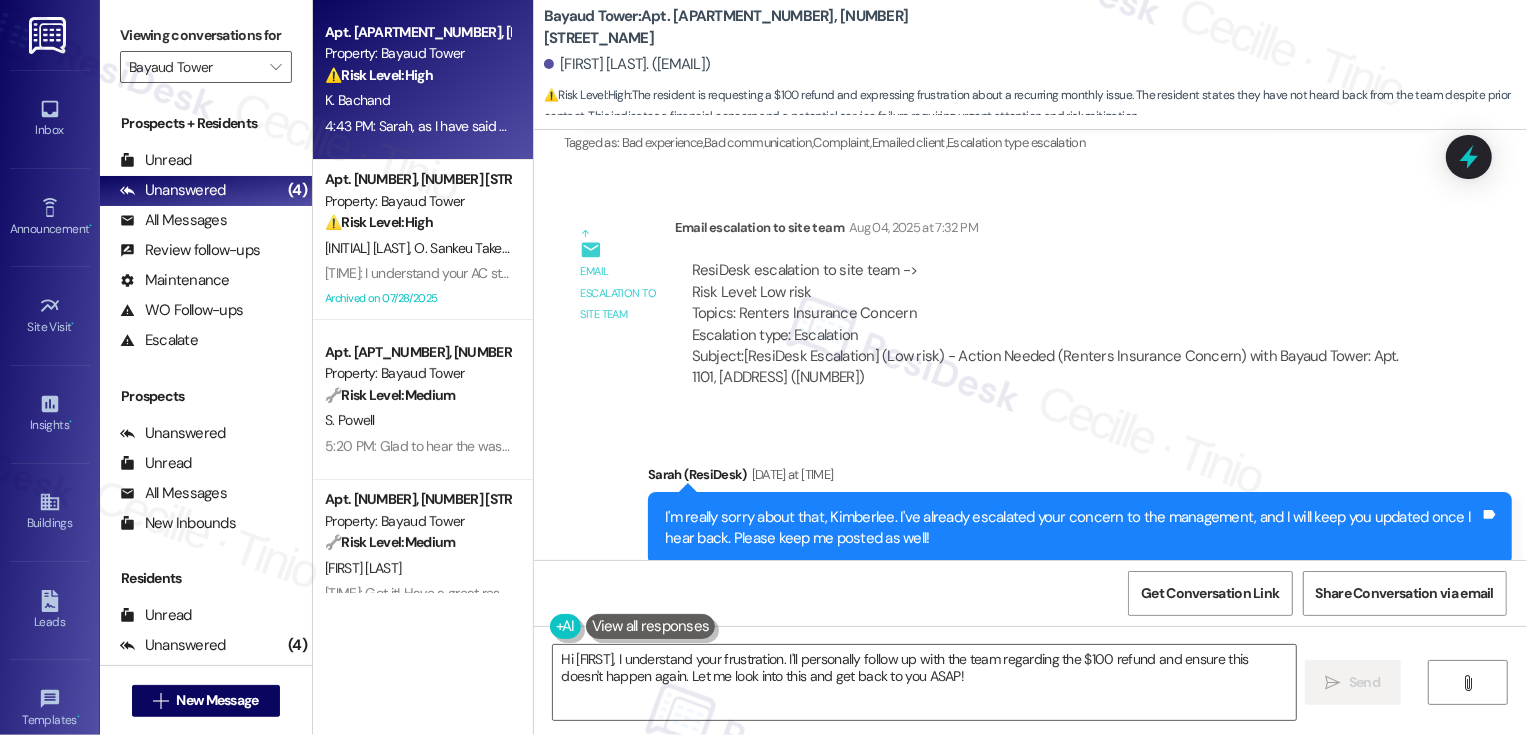 scroll, scrollTop: 1319, scrollLeft: 0, axis: vertical 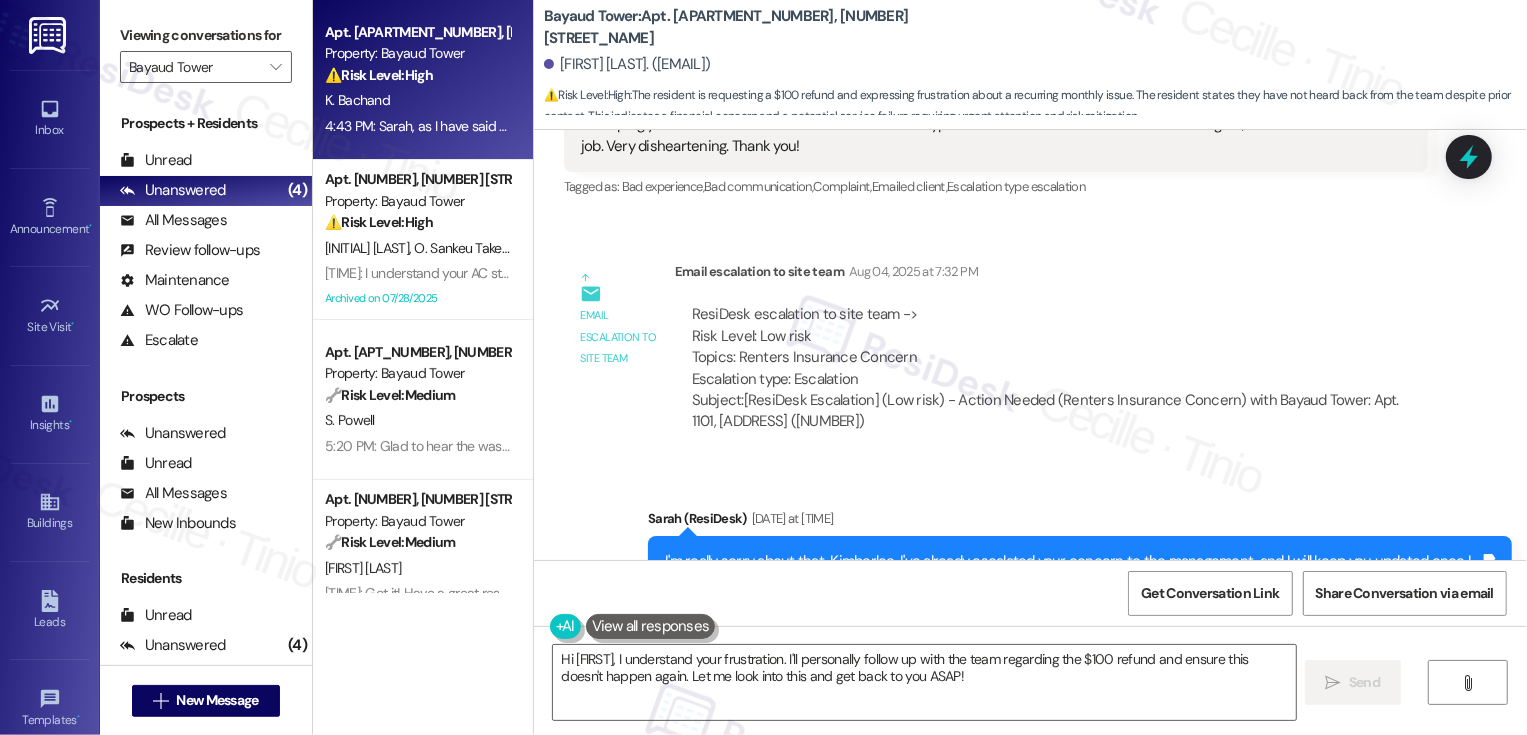 drag, startPoint x: 1045, startPoint y: 399, endPoint x: 1203, endPoint y: 399, distance: 158 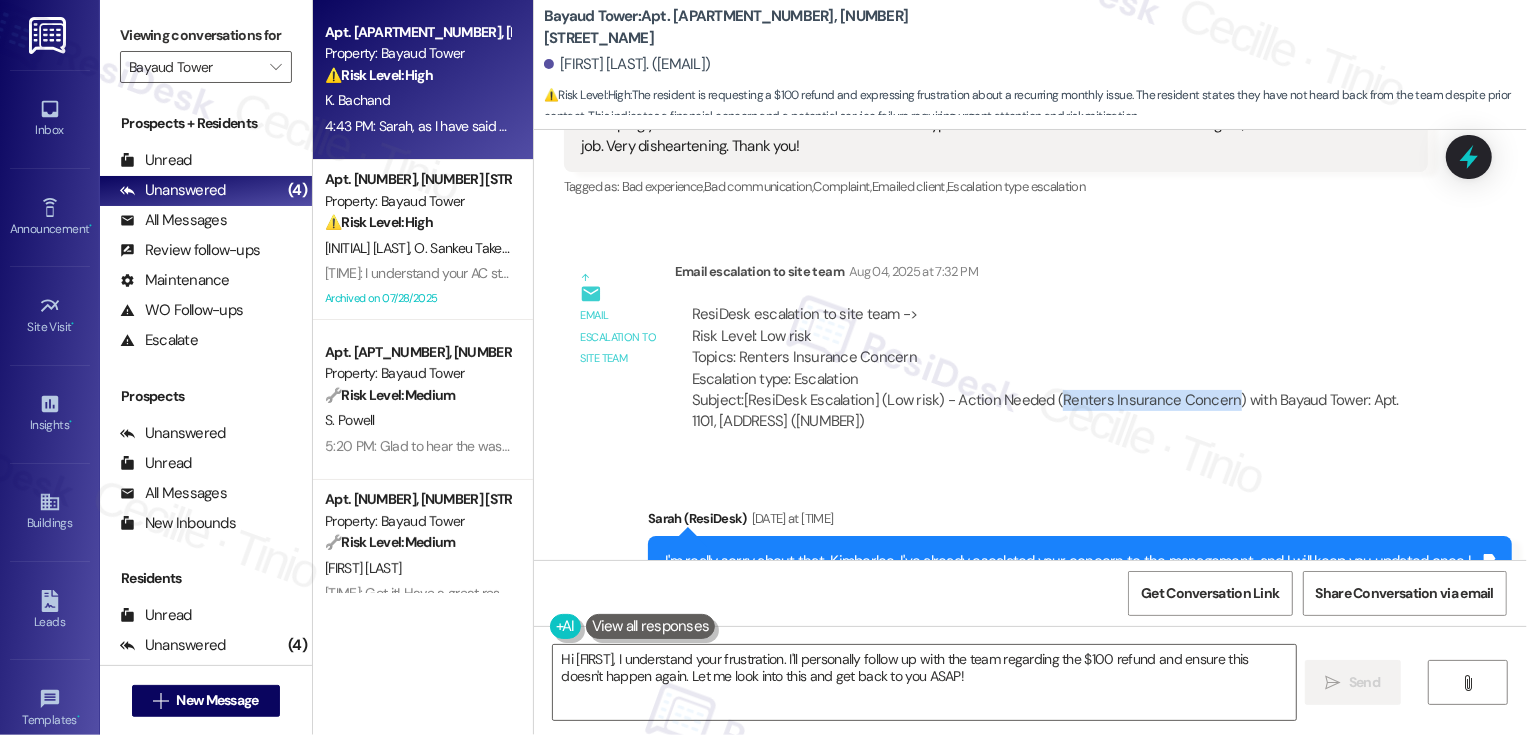 drag, startPoint x: 1212, startPoint y: 400, endPoint x: 1042, endPoint y: 399, distance: 170.00294 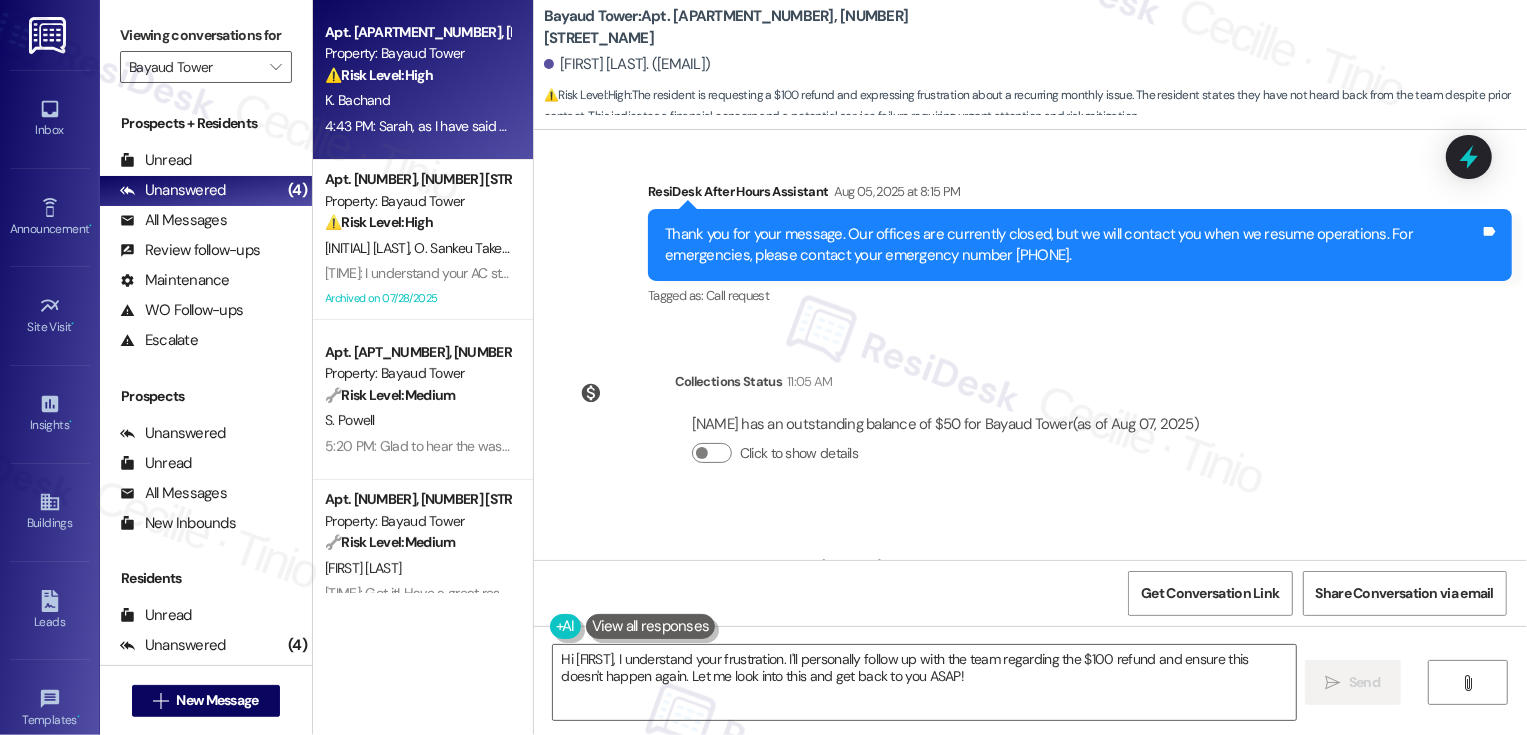 scroll, scrollTop: 2415, scrollLeft: 0, axis: vertical 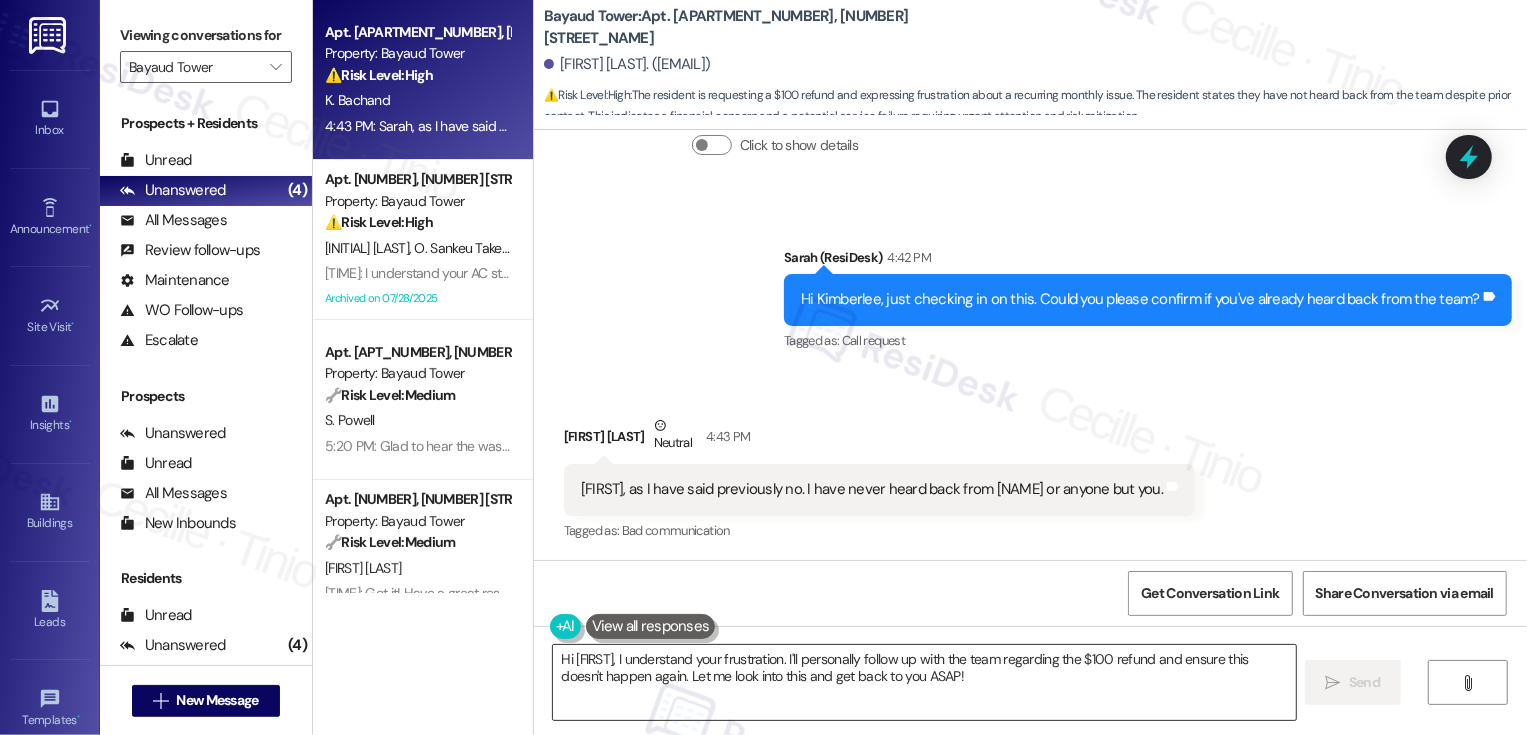 click on "Hi {{first_name}}, I understand your frustration. I'll personally follow up with the team regarding the $100 refund and ensure this doesn't happen again. Let me look into this and get back to you ASAP!" at bounding box center (924, 682) 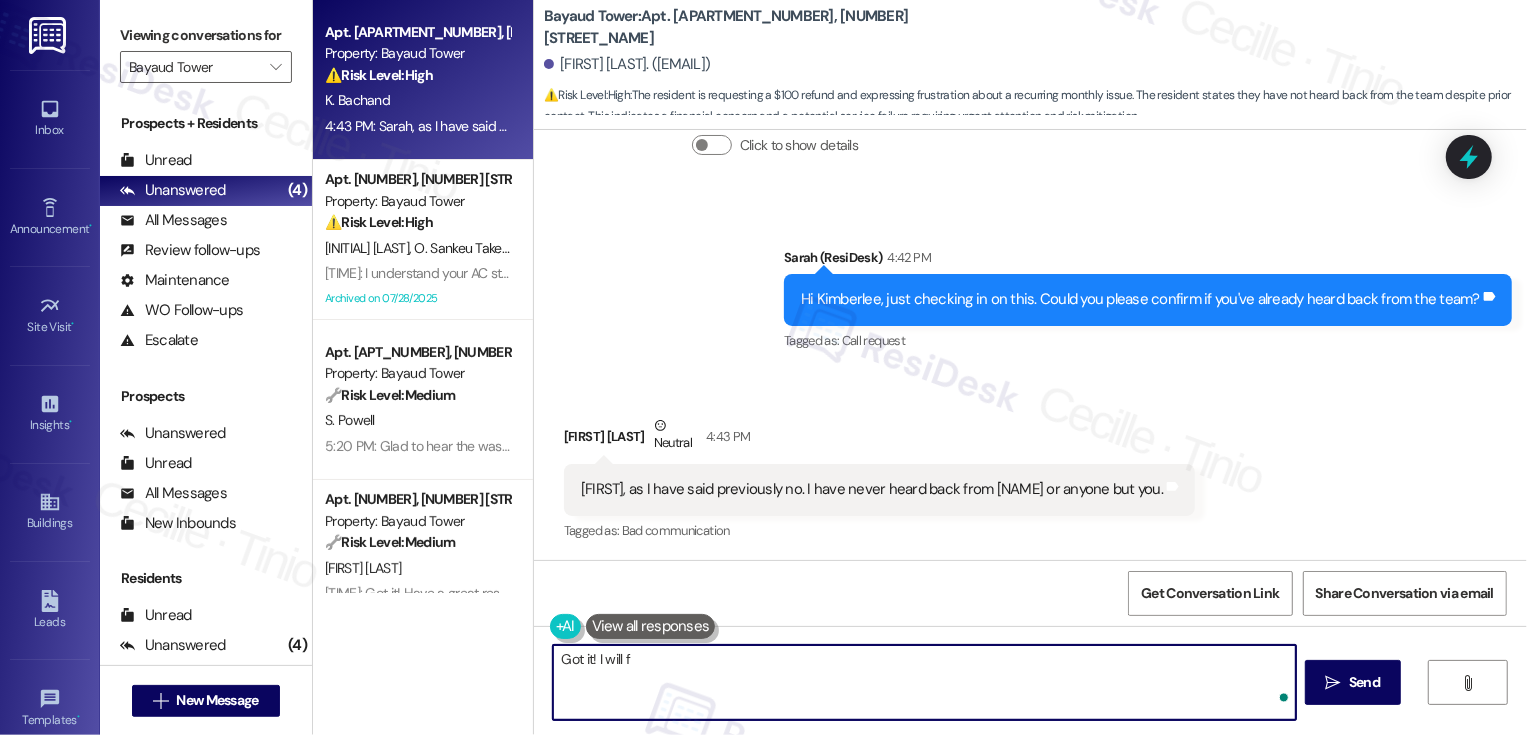 type on "Got it! I will fo" 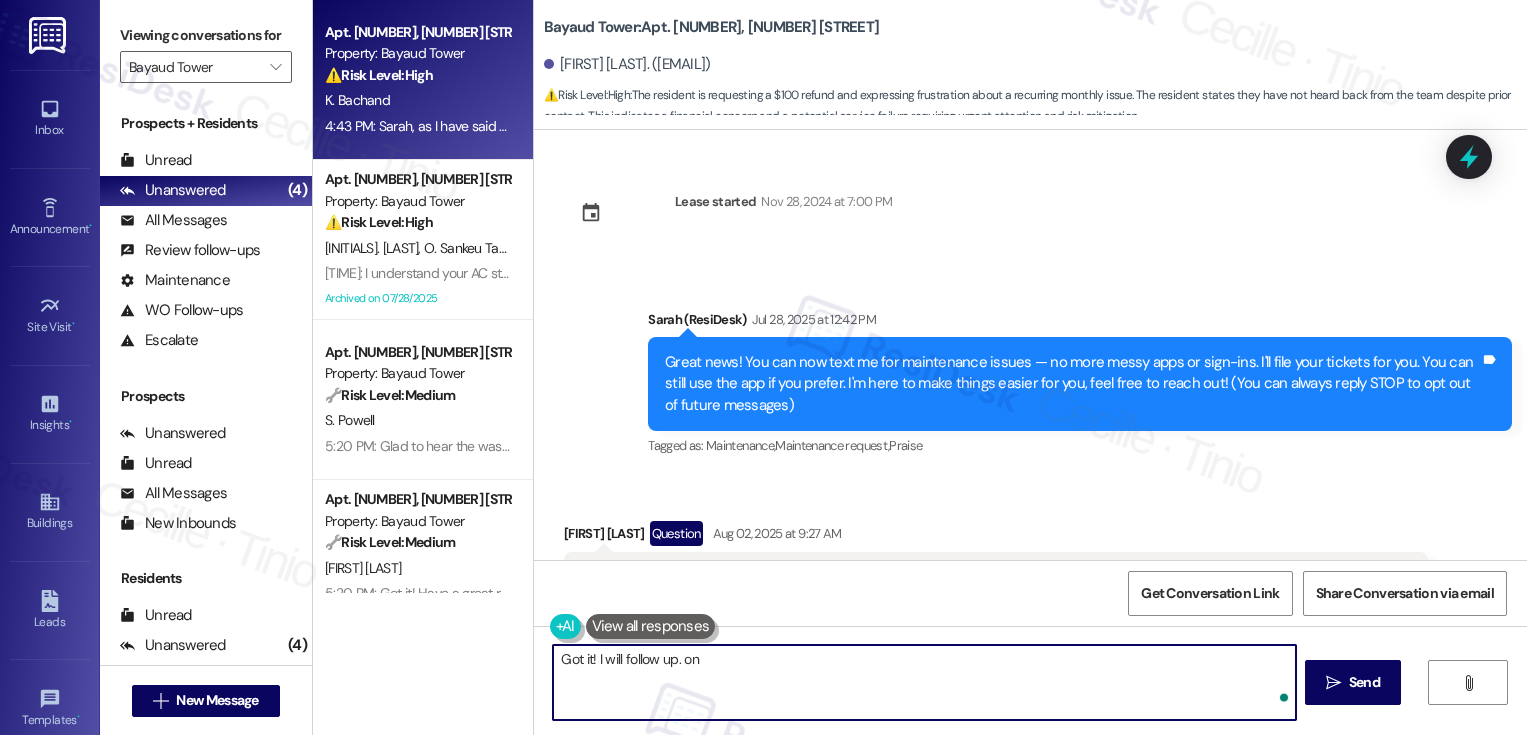 scroll, scrollTop: 0, scrollLeft: 0, axis: both 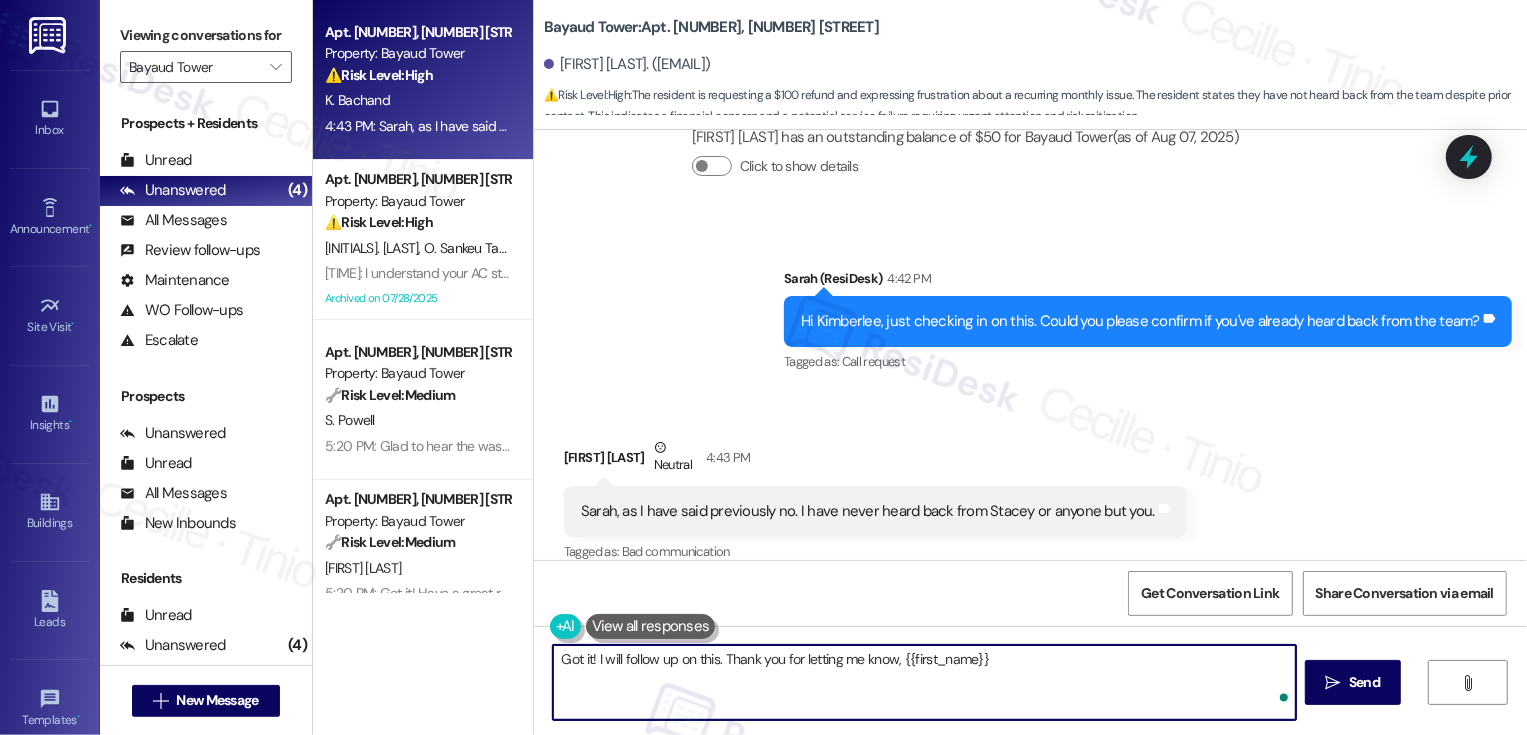 type on "Got it! I will follow up on this. Thank you for letting me know, [NAME]!" 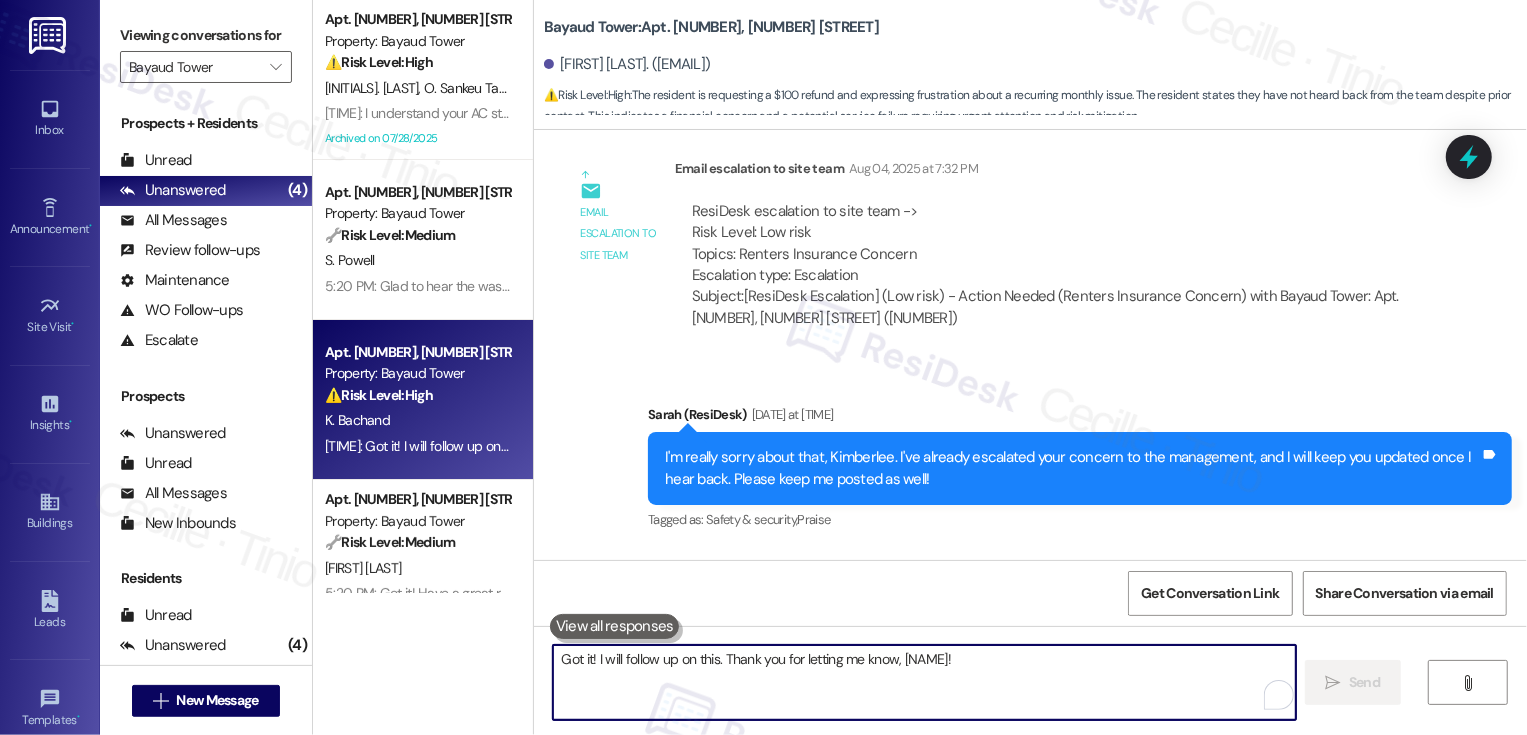 scroll, scrollTop: 1377, scrollLeft: 0, axis: vertical 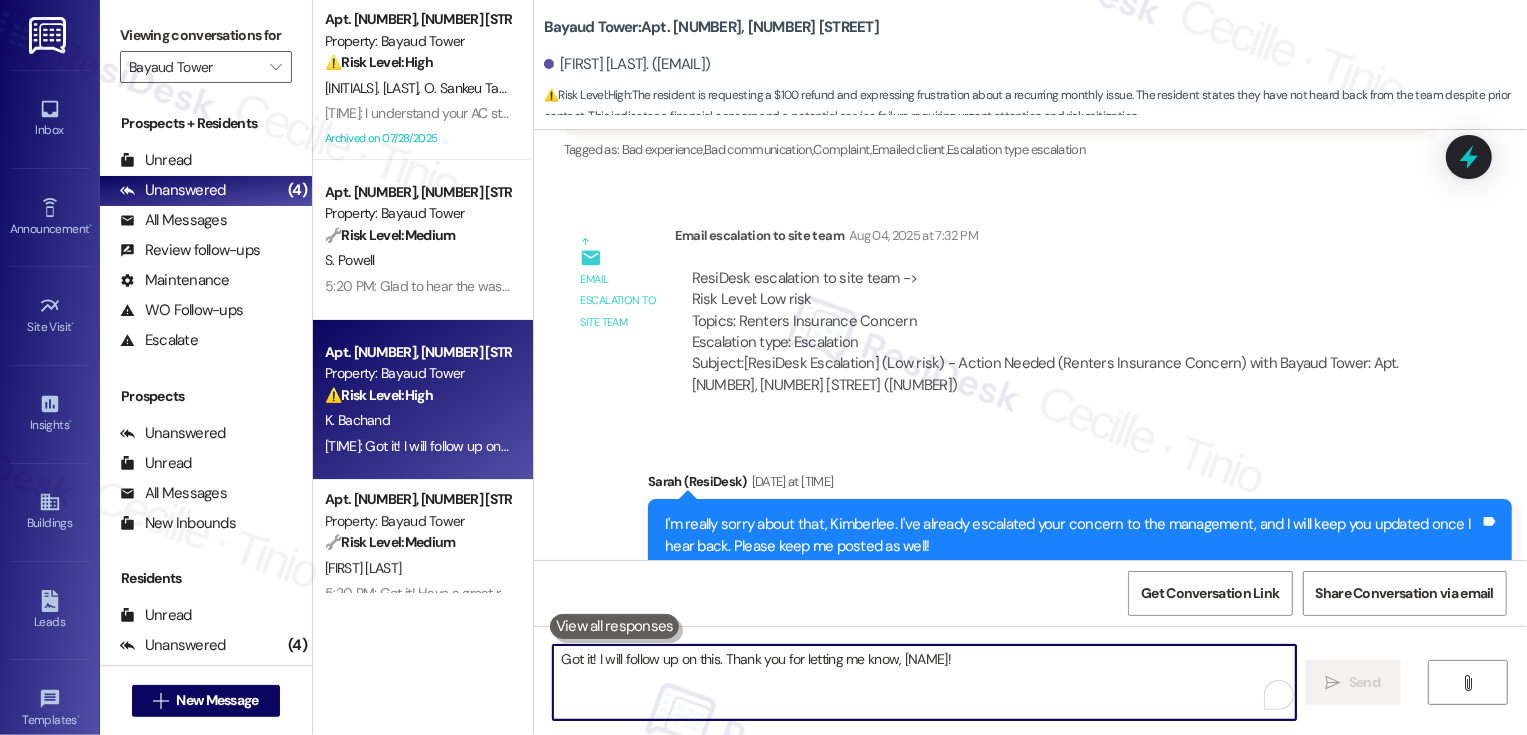 type 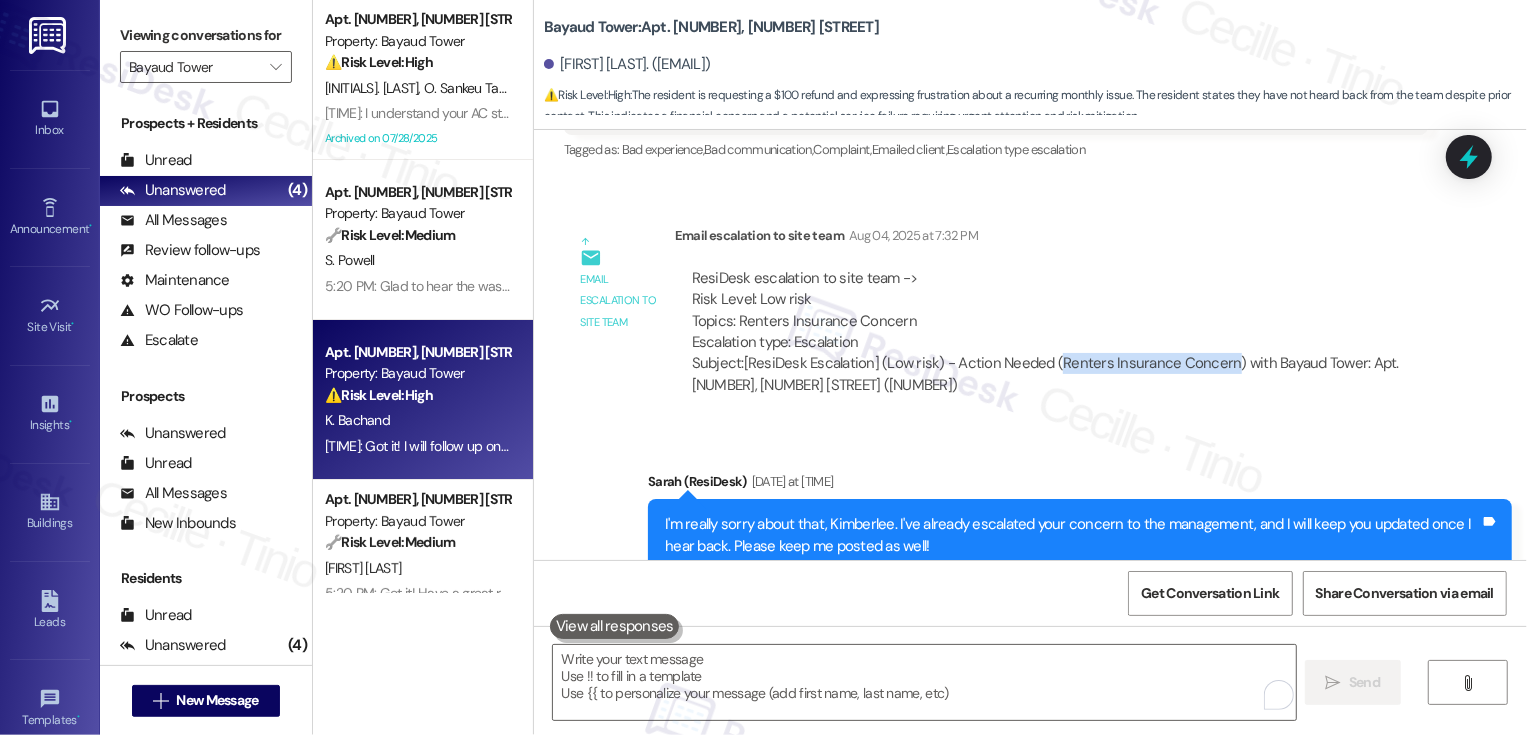 drag, startPoint x: 1043, startPoint y: 338, endPoint x: 1213, endPoint y: 340, distance: 170.01176 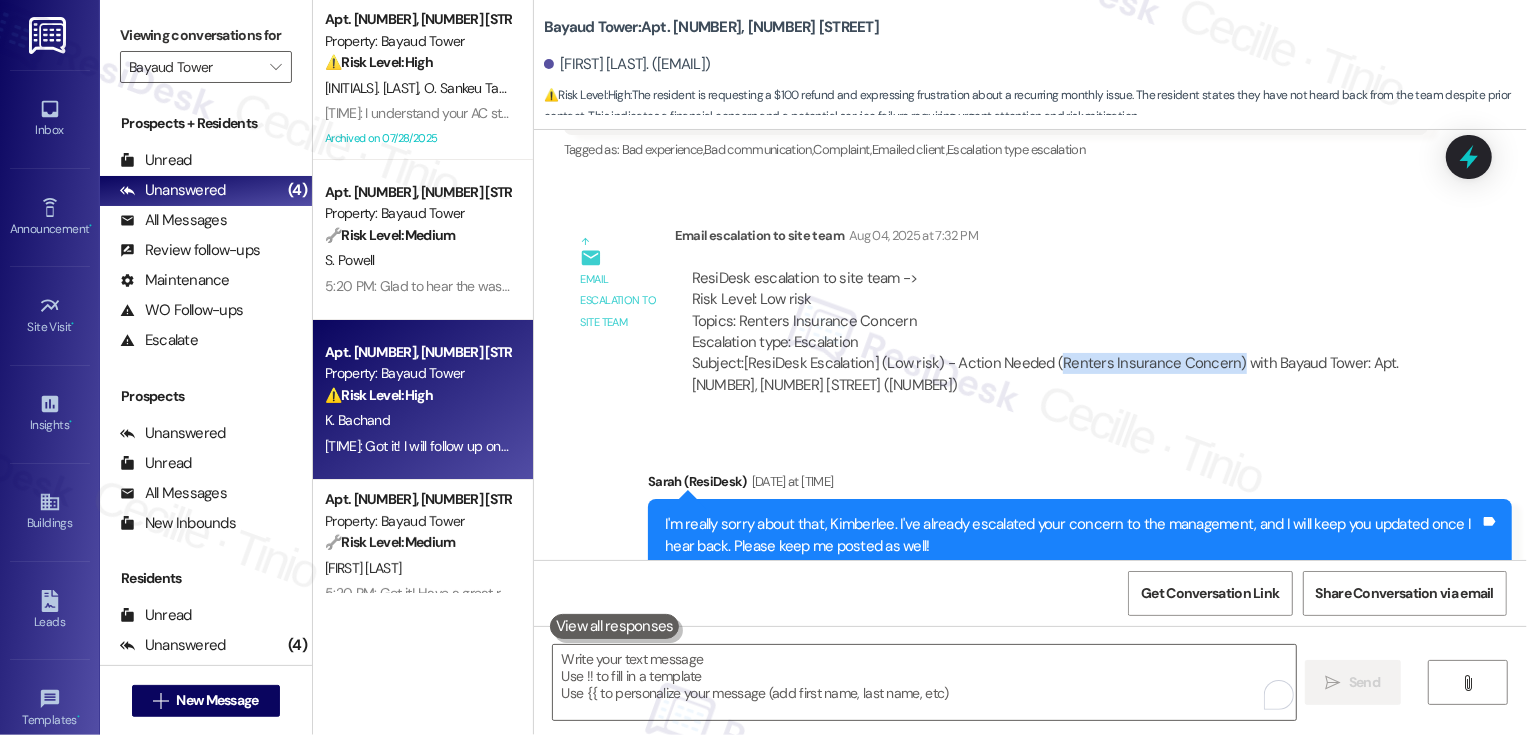 drag, startPoint x: 1044, startPoint y: 341, endPoint x: 1214, endPoint y: 347, distance: 170.10585 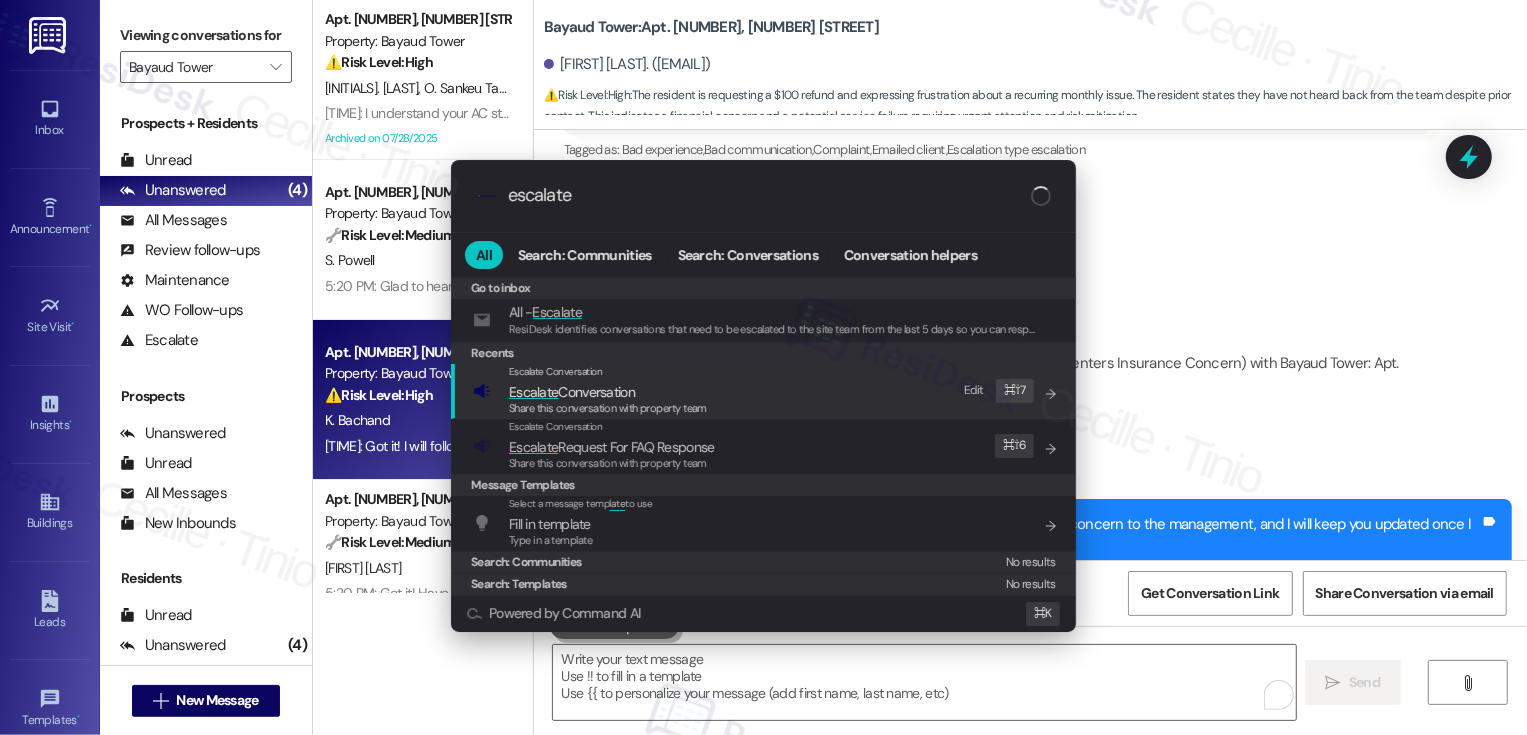 type on "escalate" 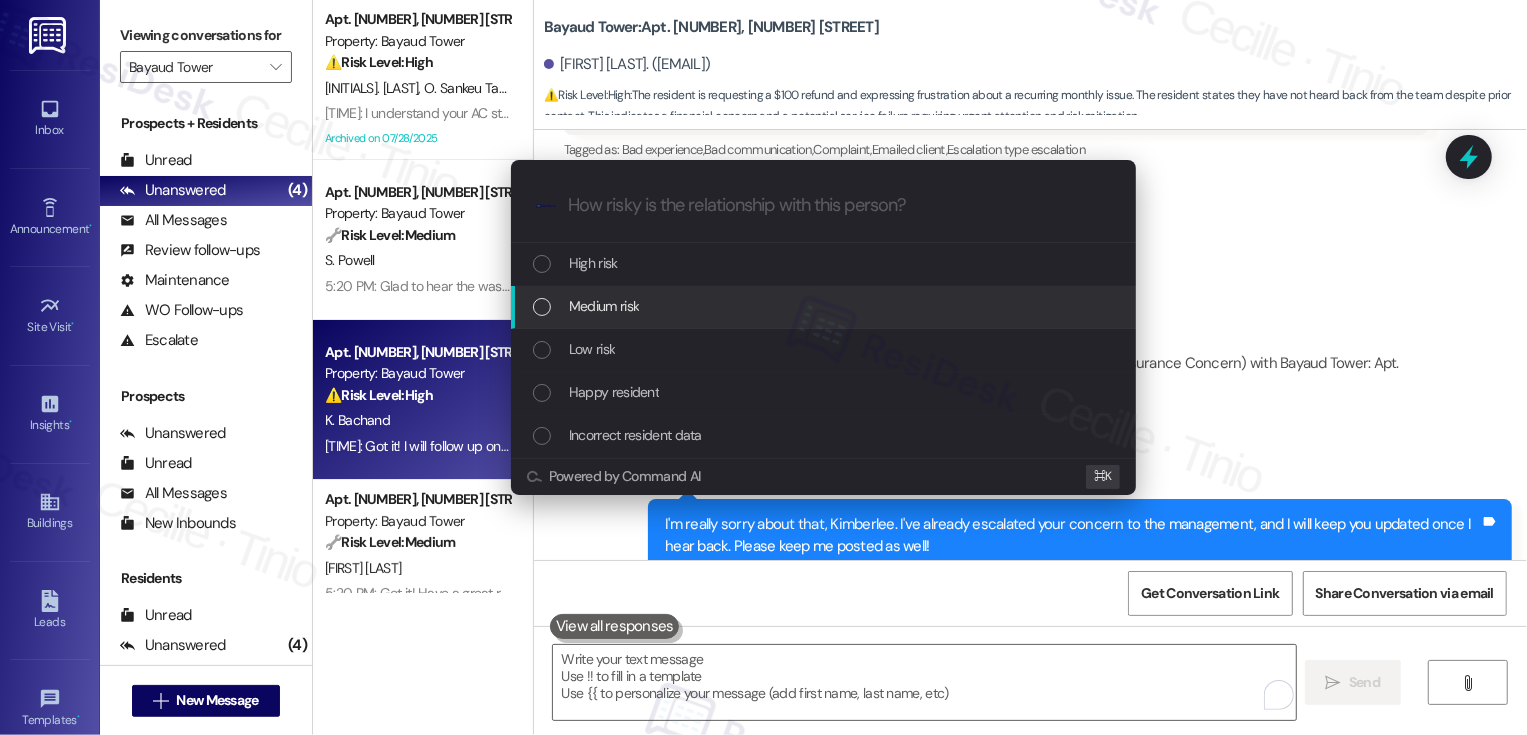 click on "Medium risk" at bounding box center (825, 306) 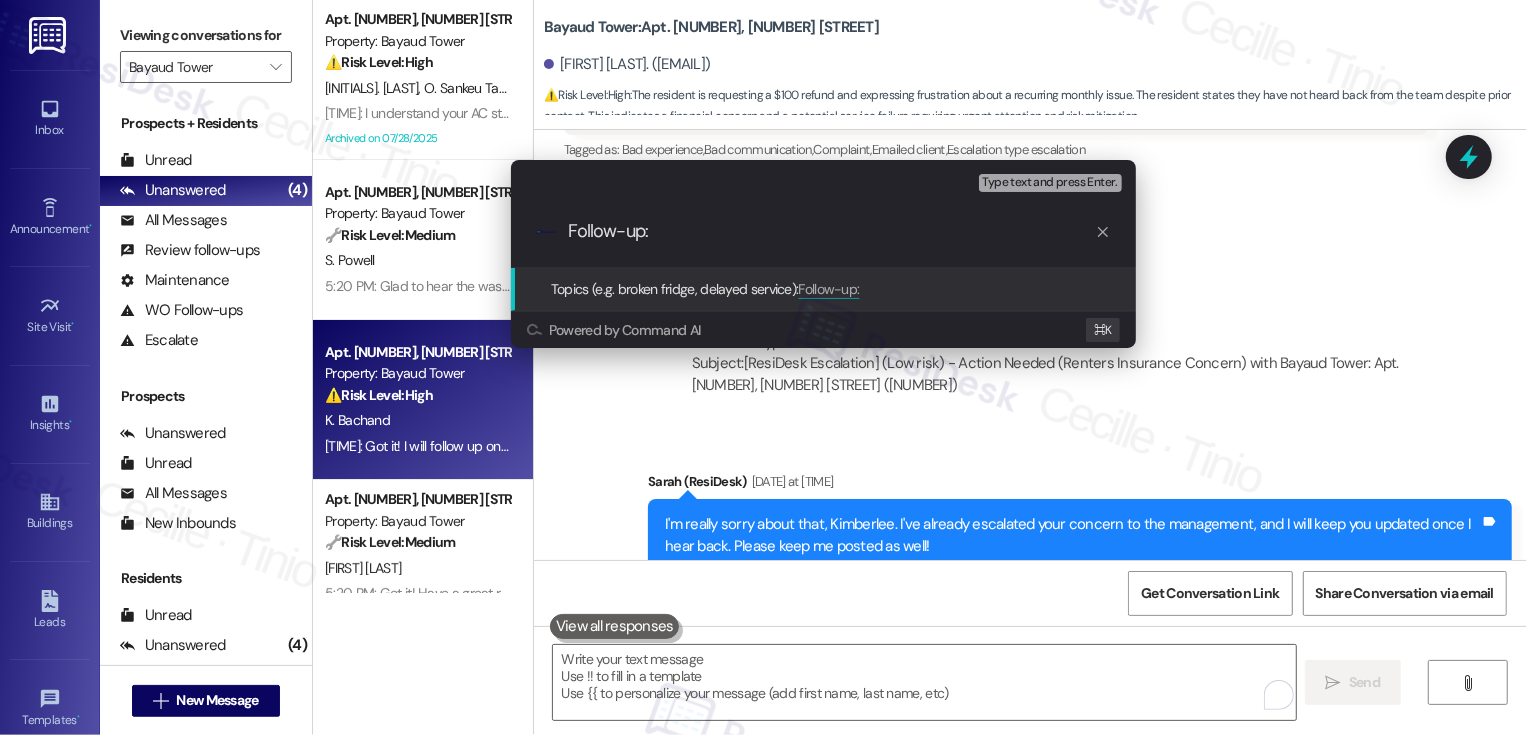 paste on "Renters Insurance Concern)" 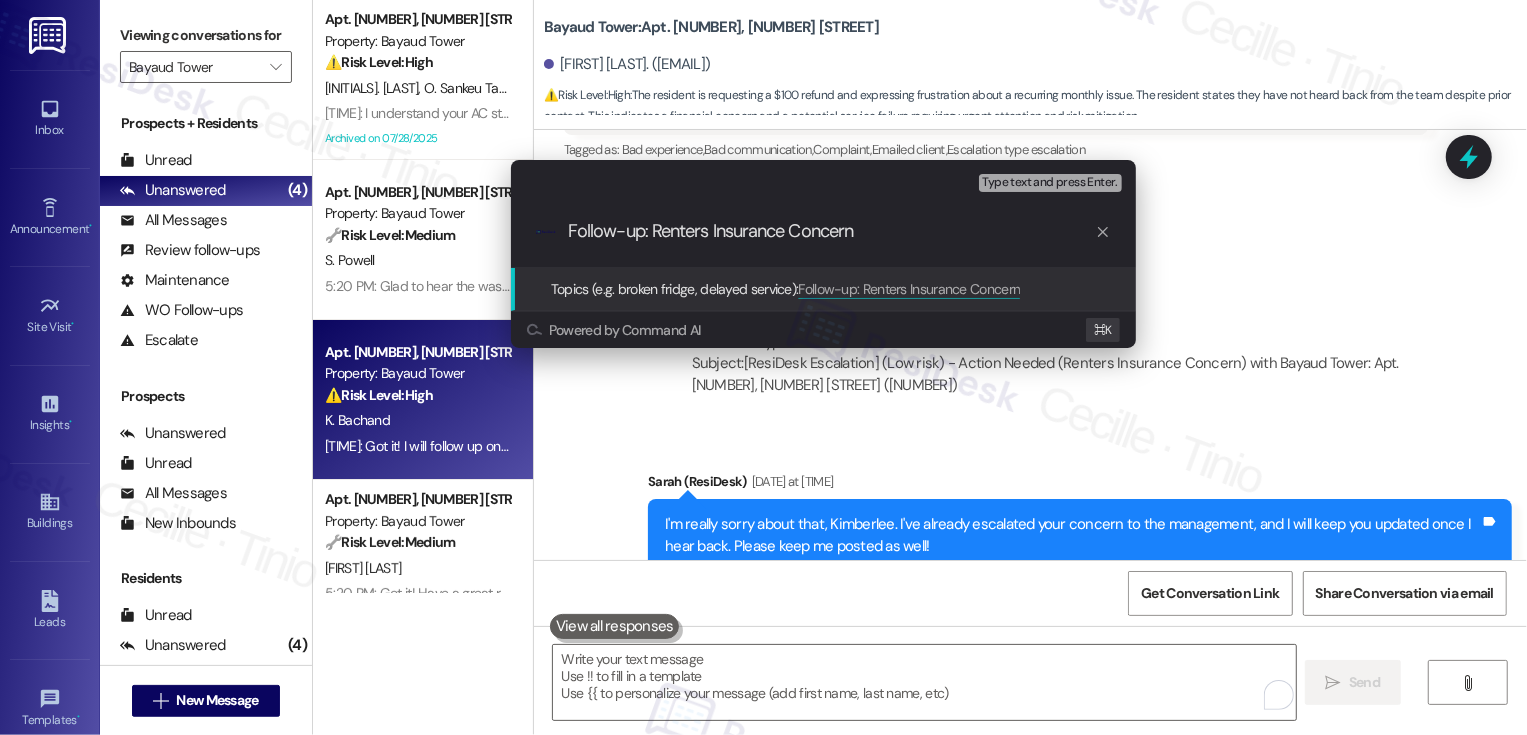 type on "Follow-up: Renters Insurance Concerns" 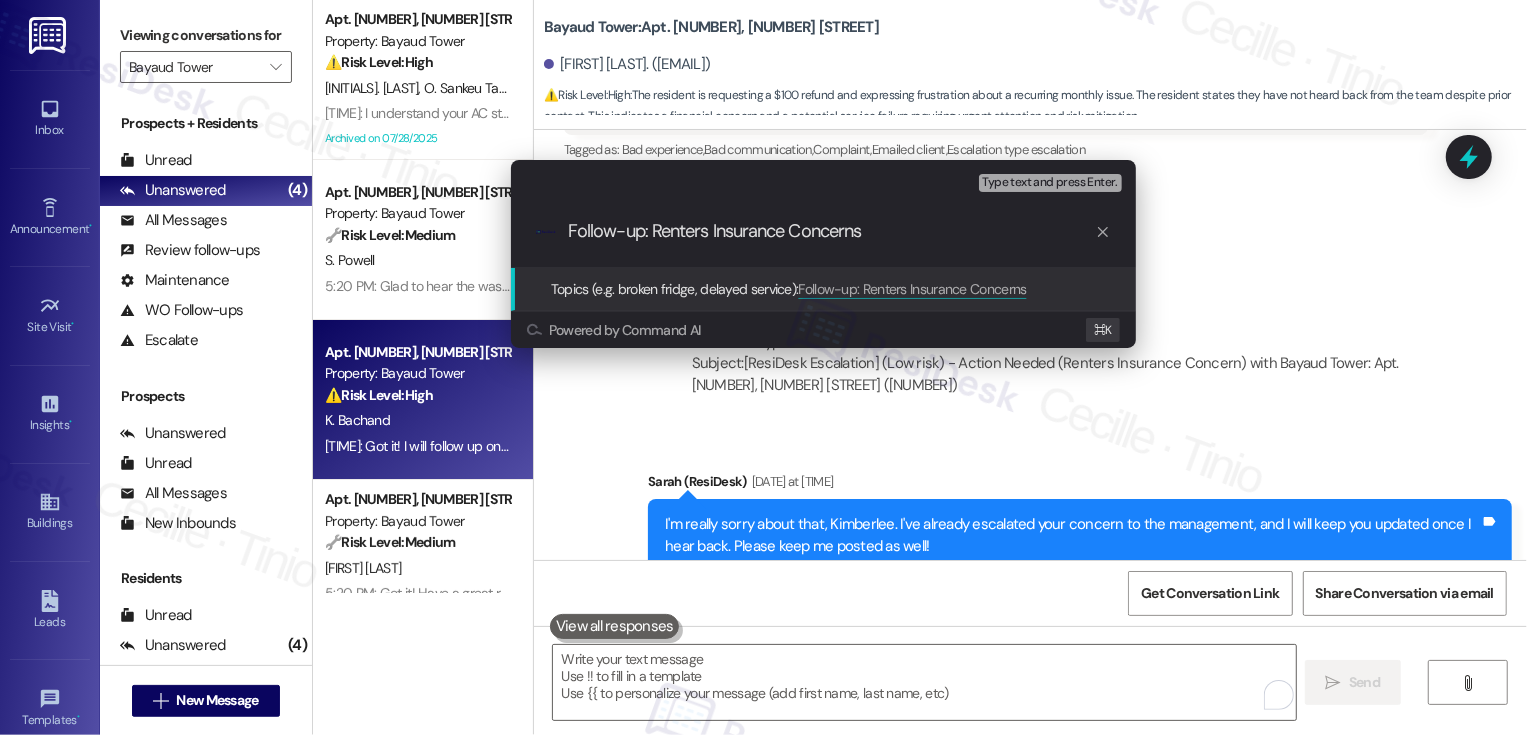 type 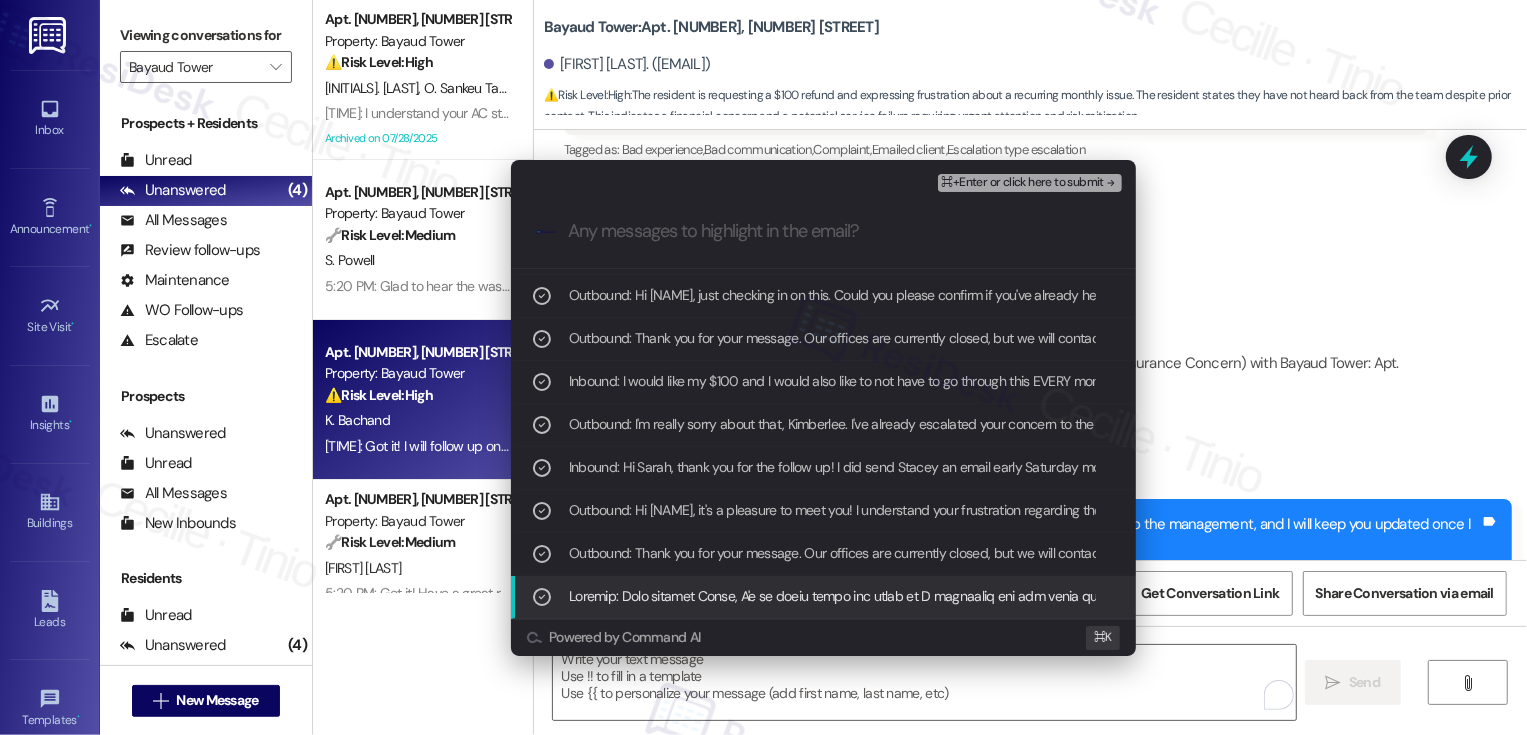 scroll, scrollTop: 123, scrollLeft: 0, axis: vertical 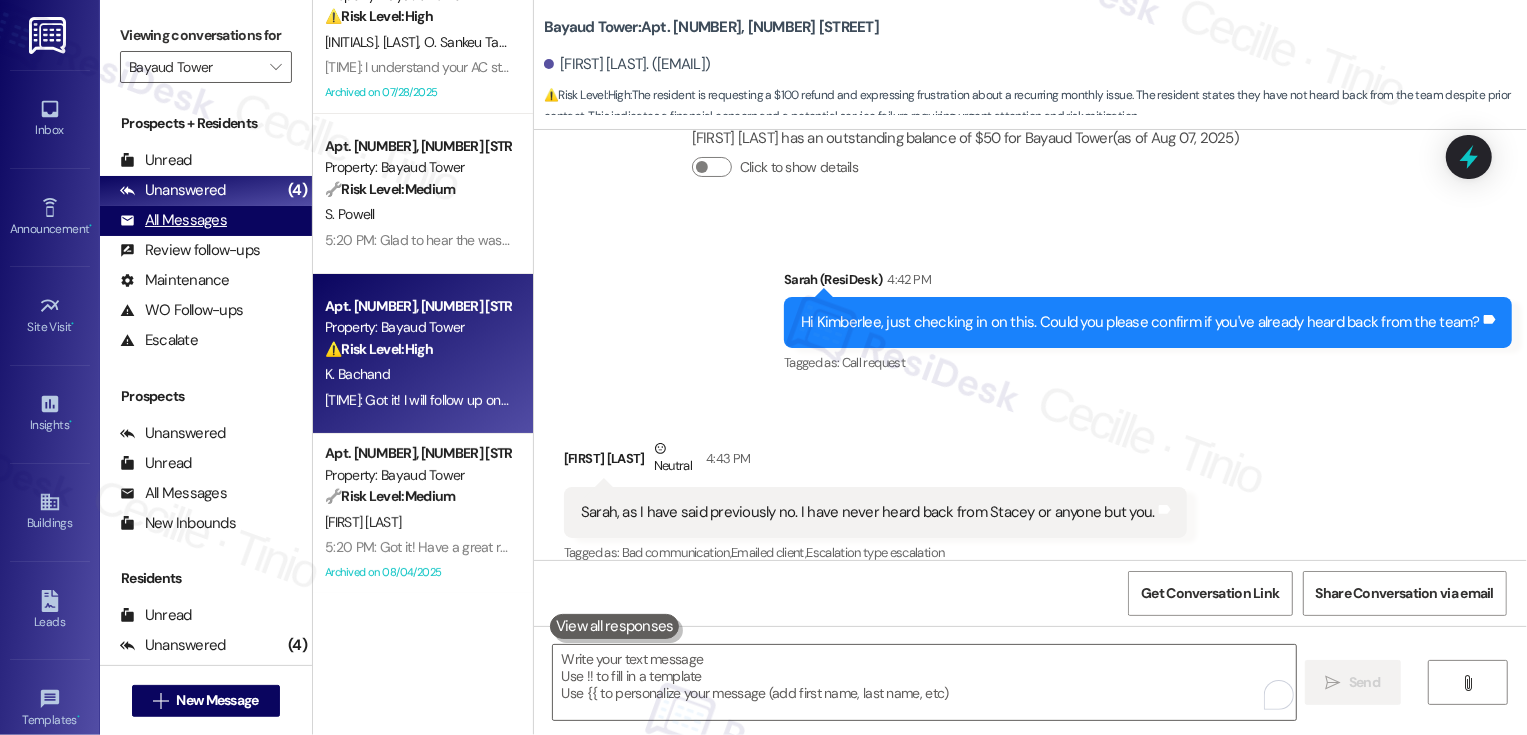 click on "All Messages" at bounding box center (173, 220) 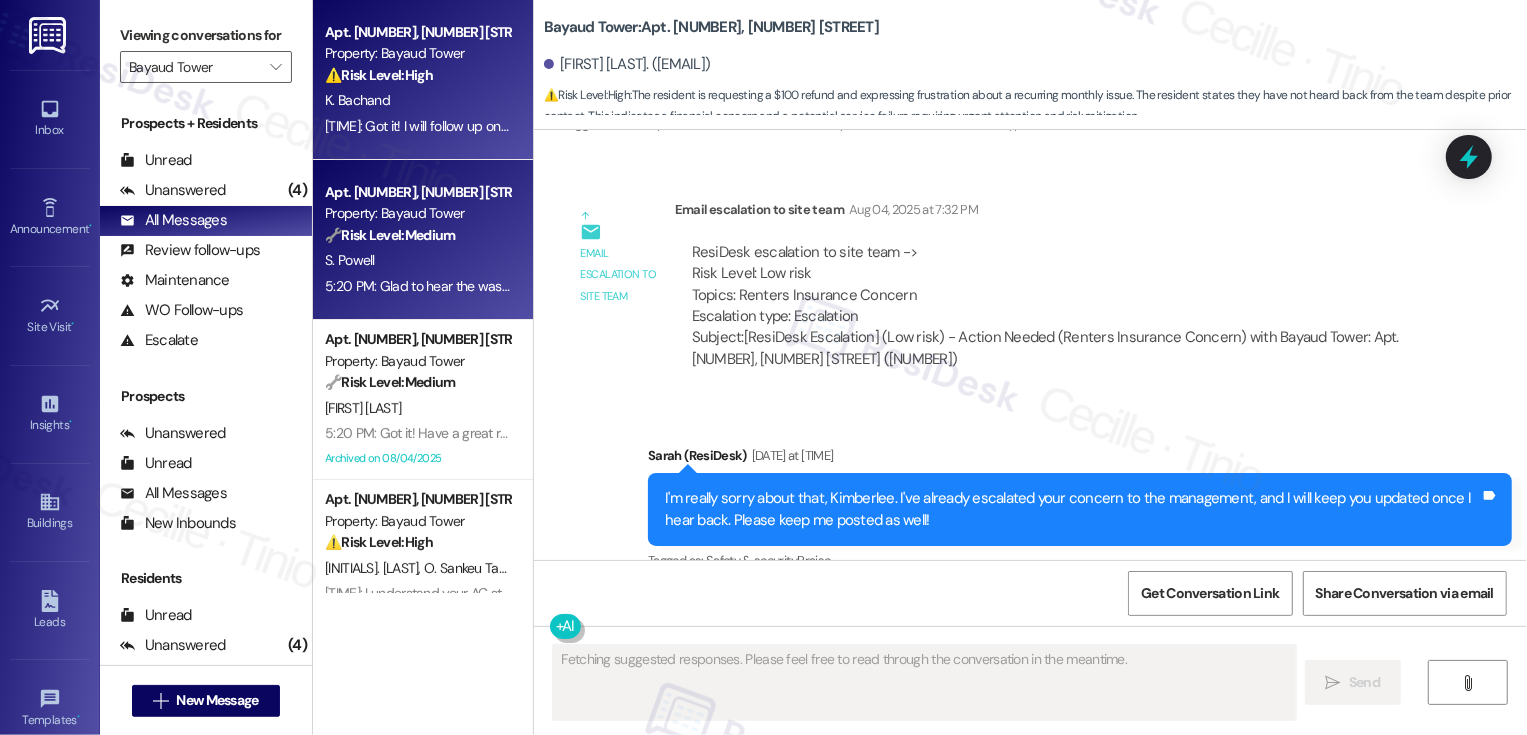 scroll, scrollTop: 2390, scrollLeft: 0, axis: vertical 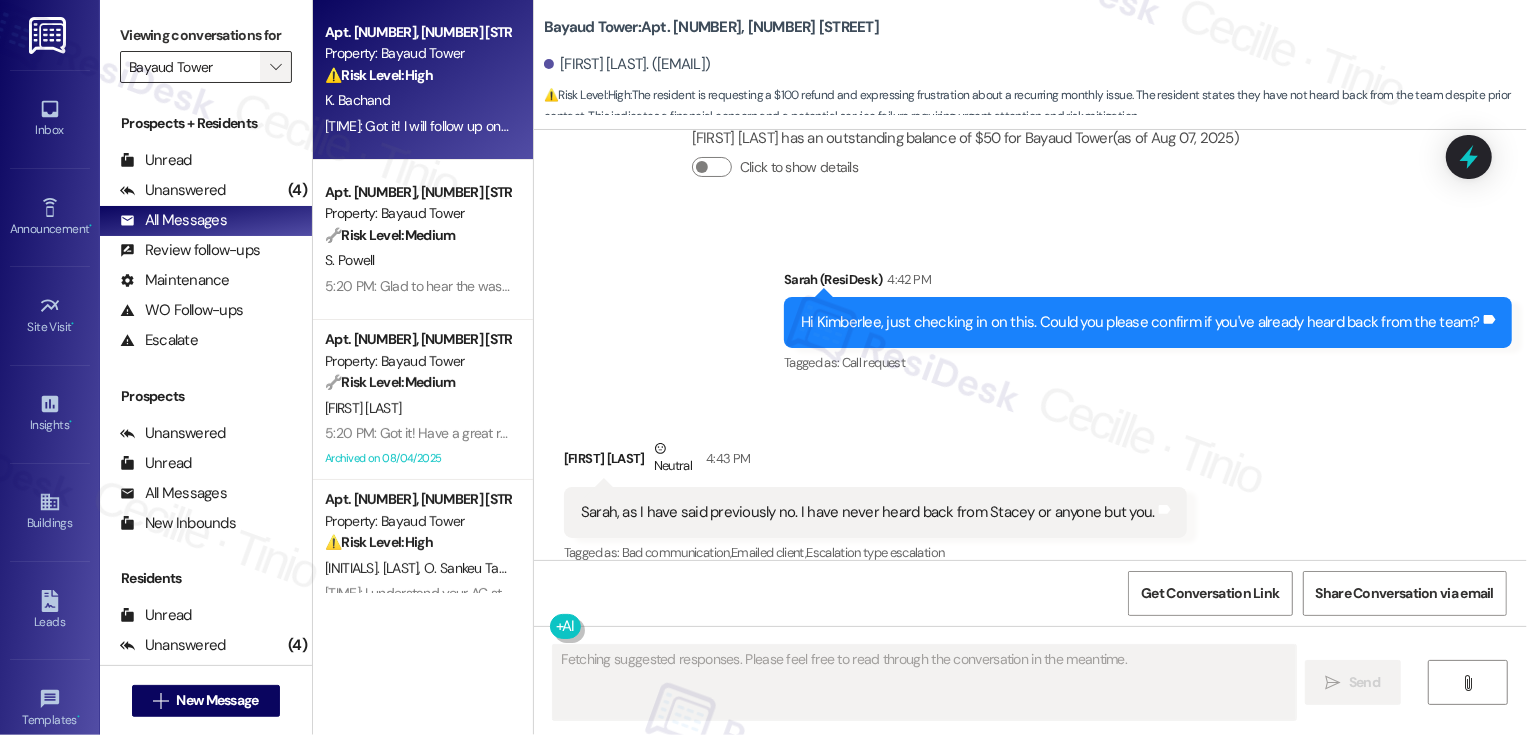 click on "" at bounding box center [275, 67] 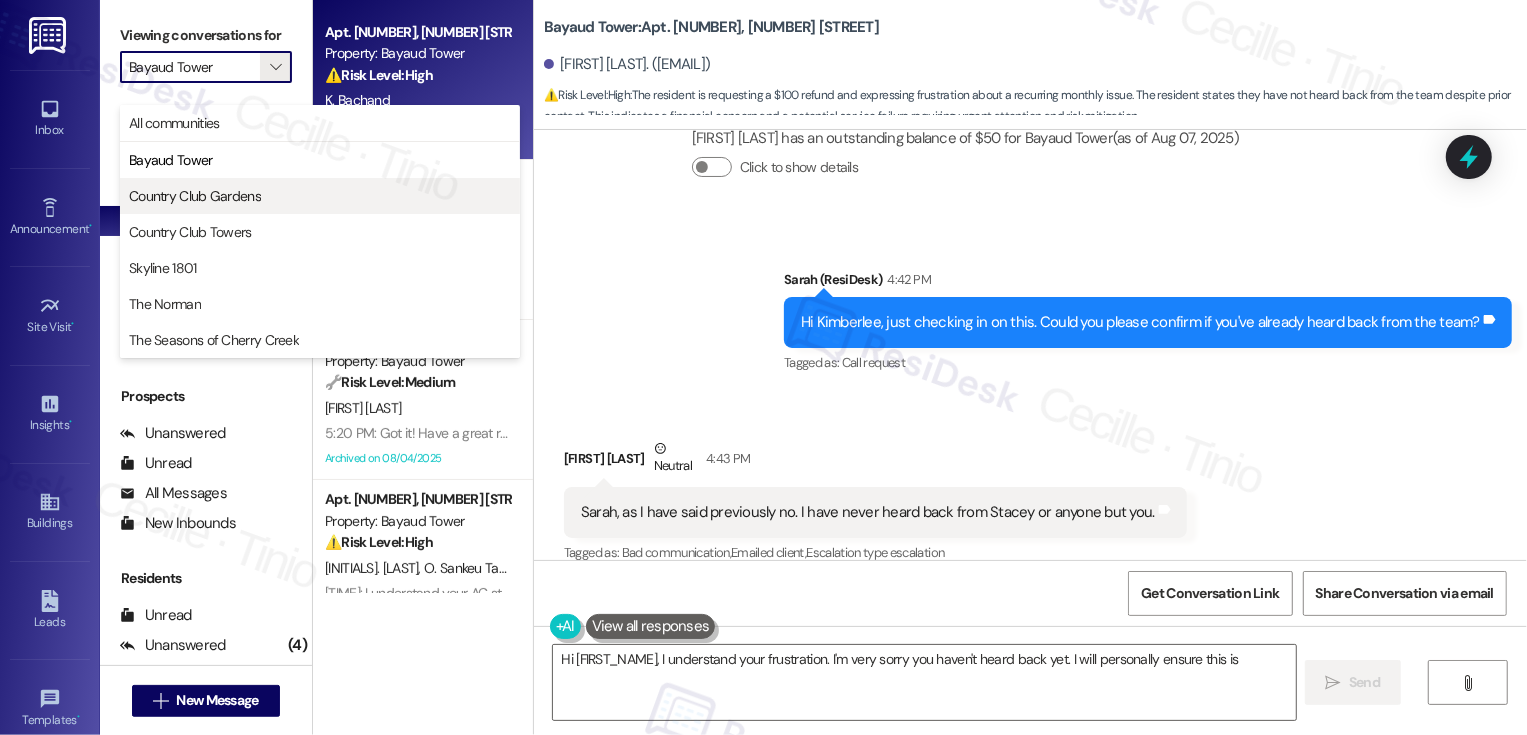 click on "Country Club Gardens" at bounding box center [195, 196] 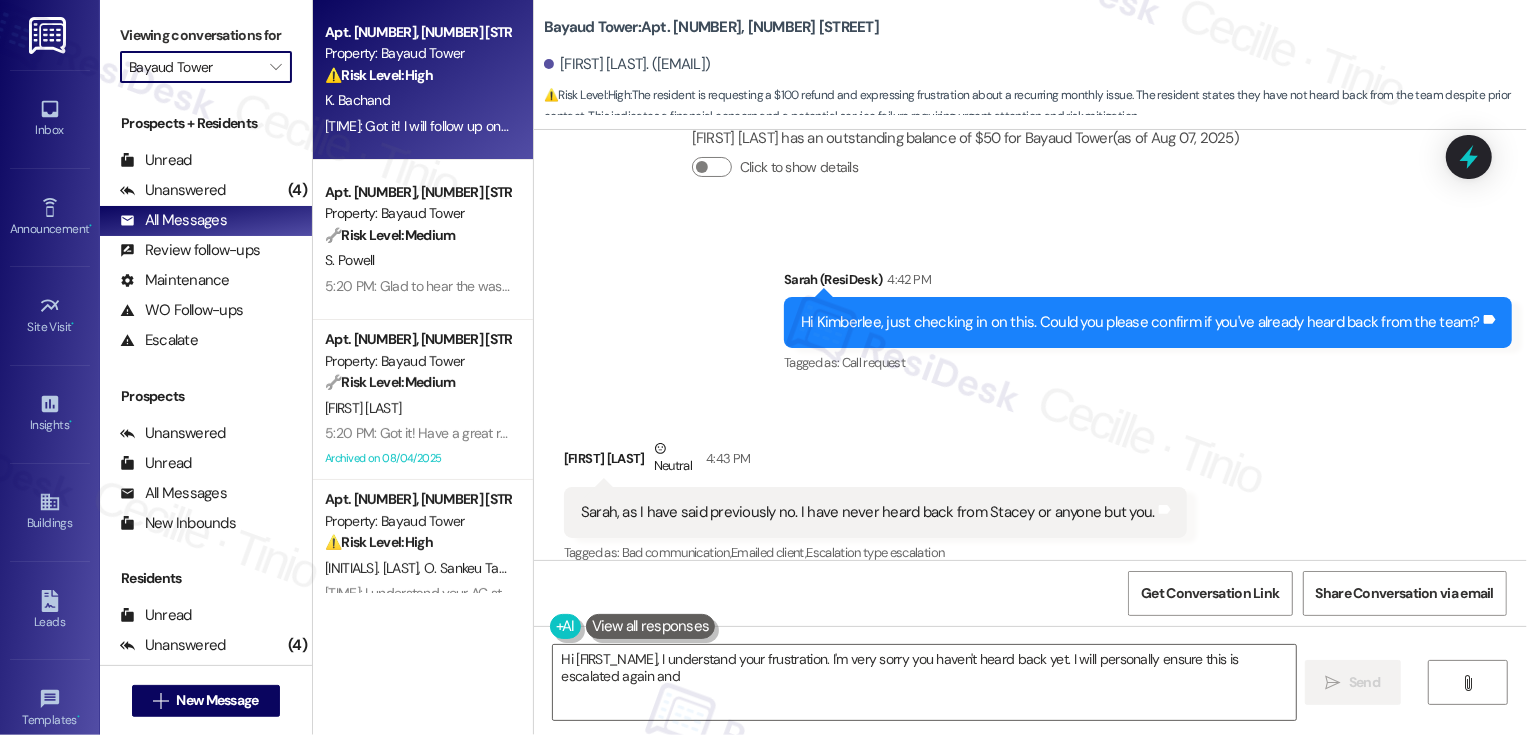 type on "Hi [FIRST_NAME], I understand your frustration. I'm very sorry you haven't heard back yet. I will personally ensure this is escalated again and" 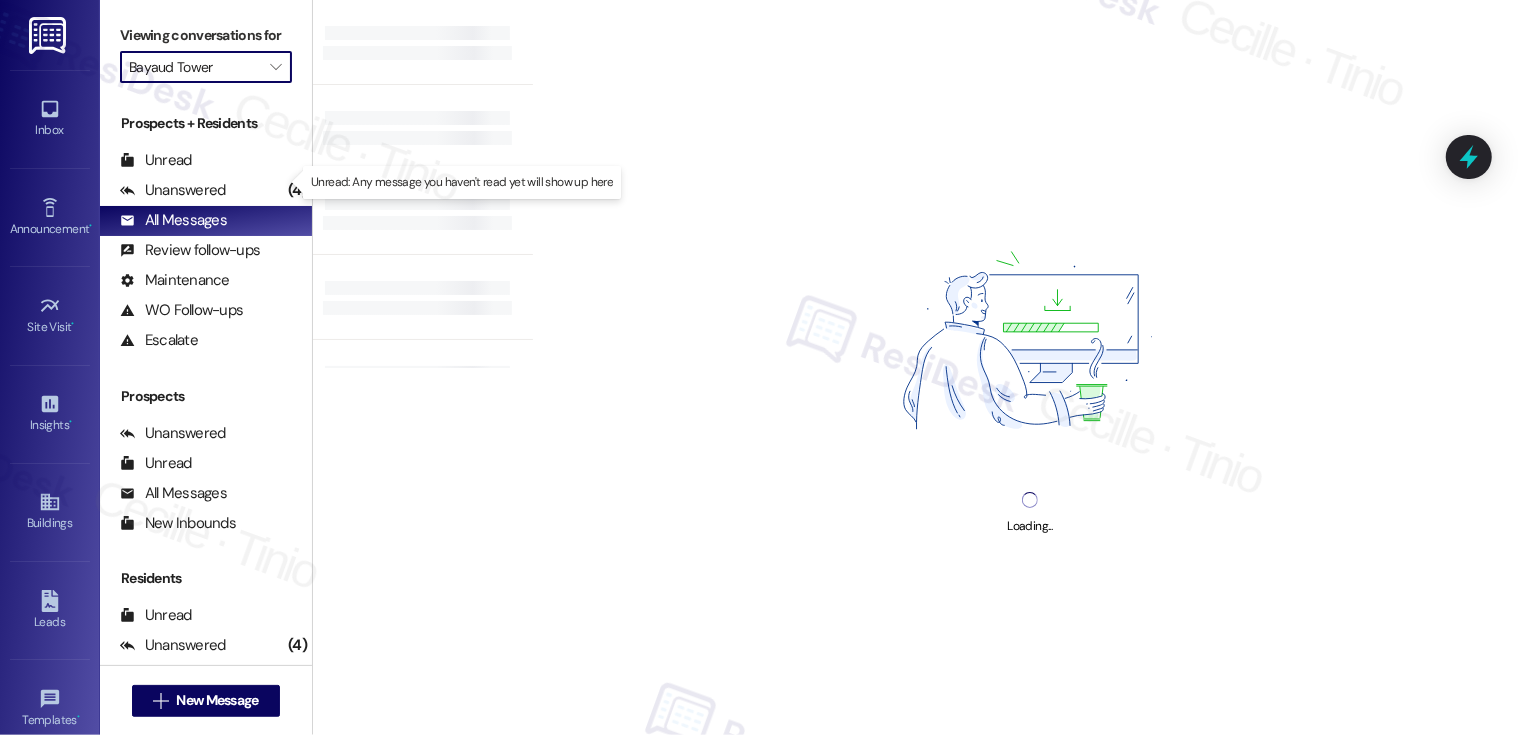 type on "Country Club Gardens" 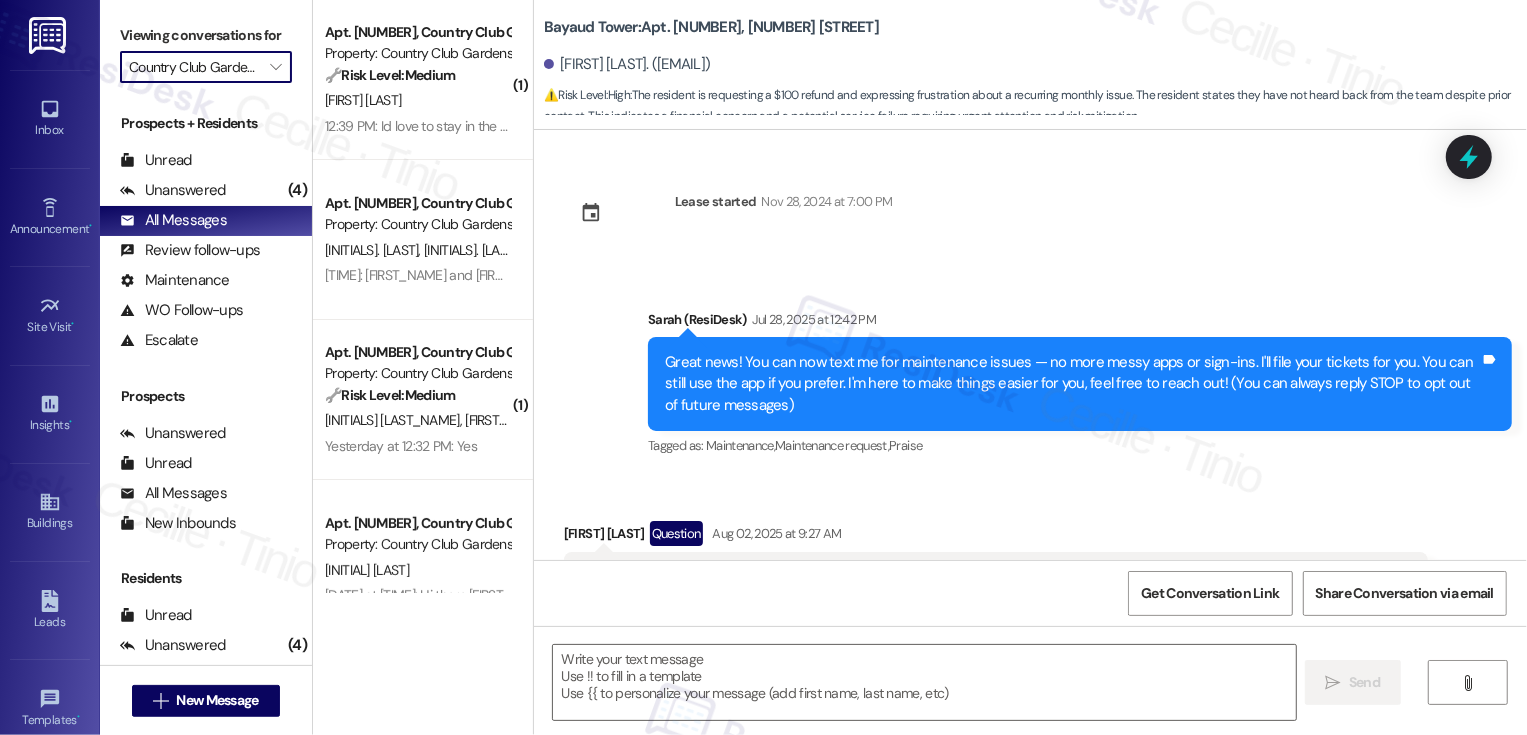 scroll, scrollTop: 410, scrollLeft: 0, axis: vertical 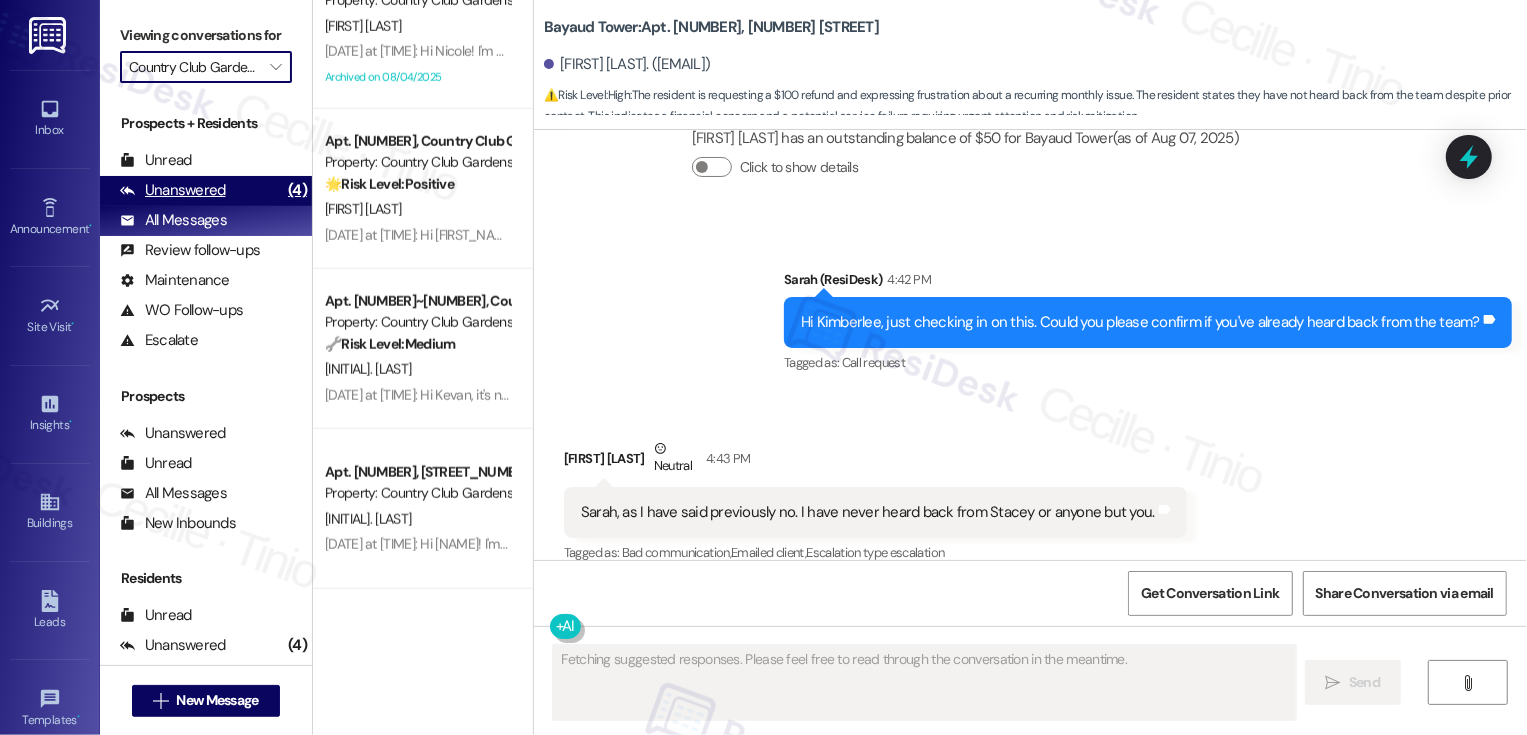 click on "(4)" at bounding box center [297, 190] 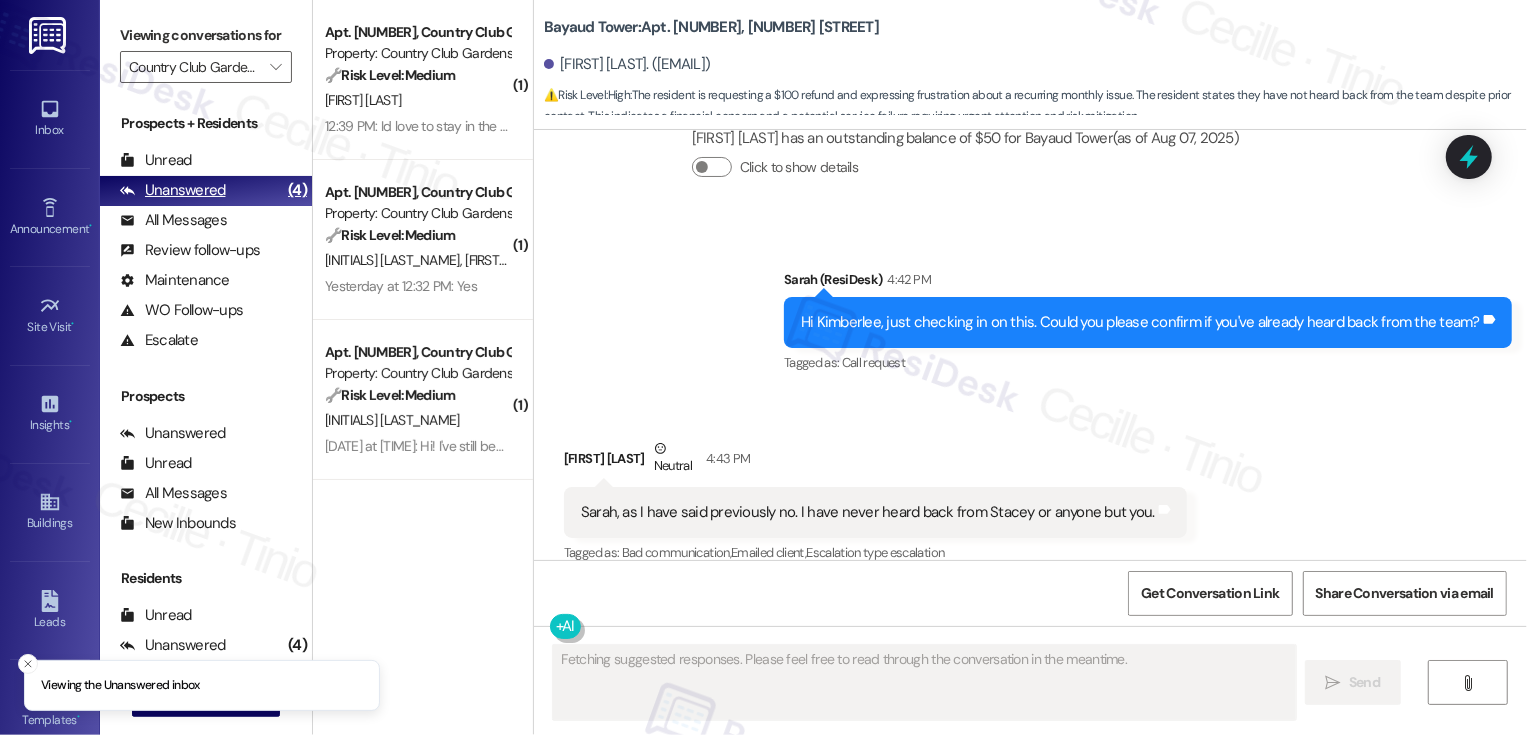 scroll, scrollTop: 0, scrollLeft: 0, axis: both 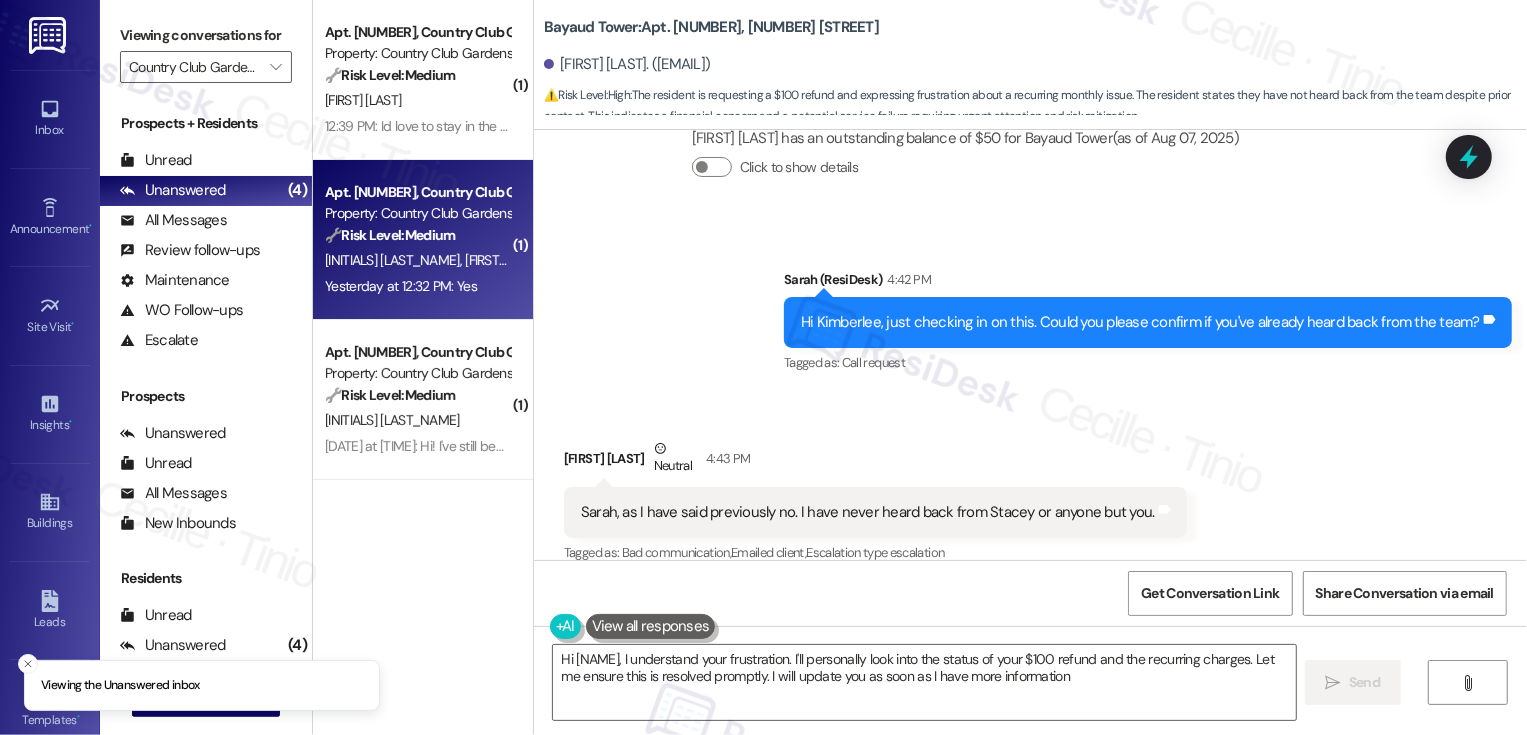 type on "Hi [FIRST_NAME], I understand your frustration. I'll personally look into the status of your $[AMOUNT] refund and the recurring charges. Let me ensure this is resolved promptly. I will update you as soon as I have more information." 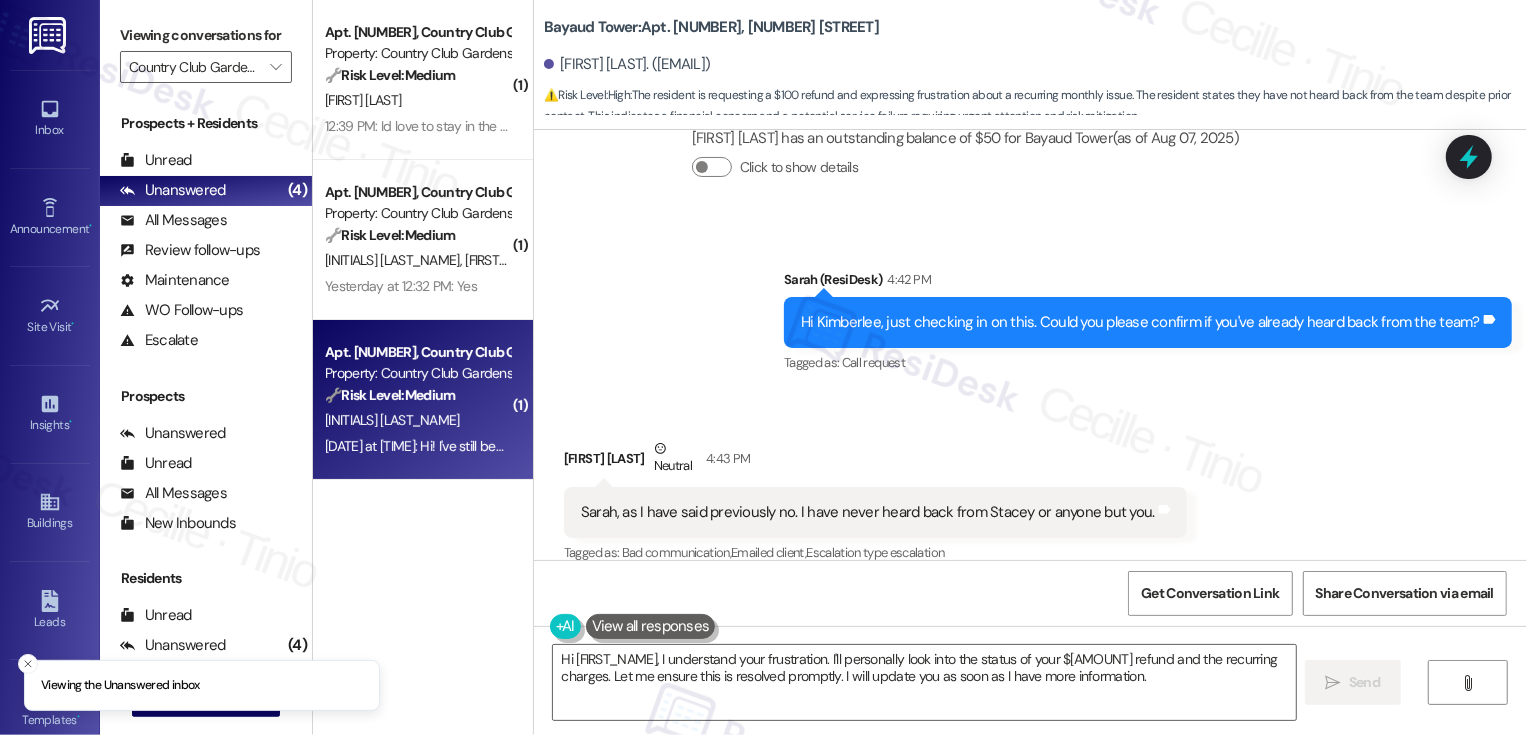 click on "🔧  Risk Level:  Medium The resident is still experiencing internet issues, but is actively working with the service provider (Xfinity) to resolve them. While the issue persists, it doesn't represent an immediate threat or critical service outage requiring escalation. This is a non-urgent maintenance follow-up." at bounding box center (417, 395) 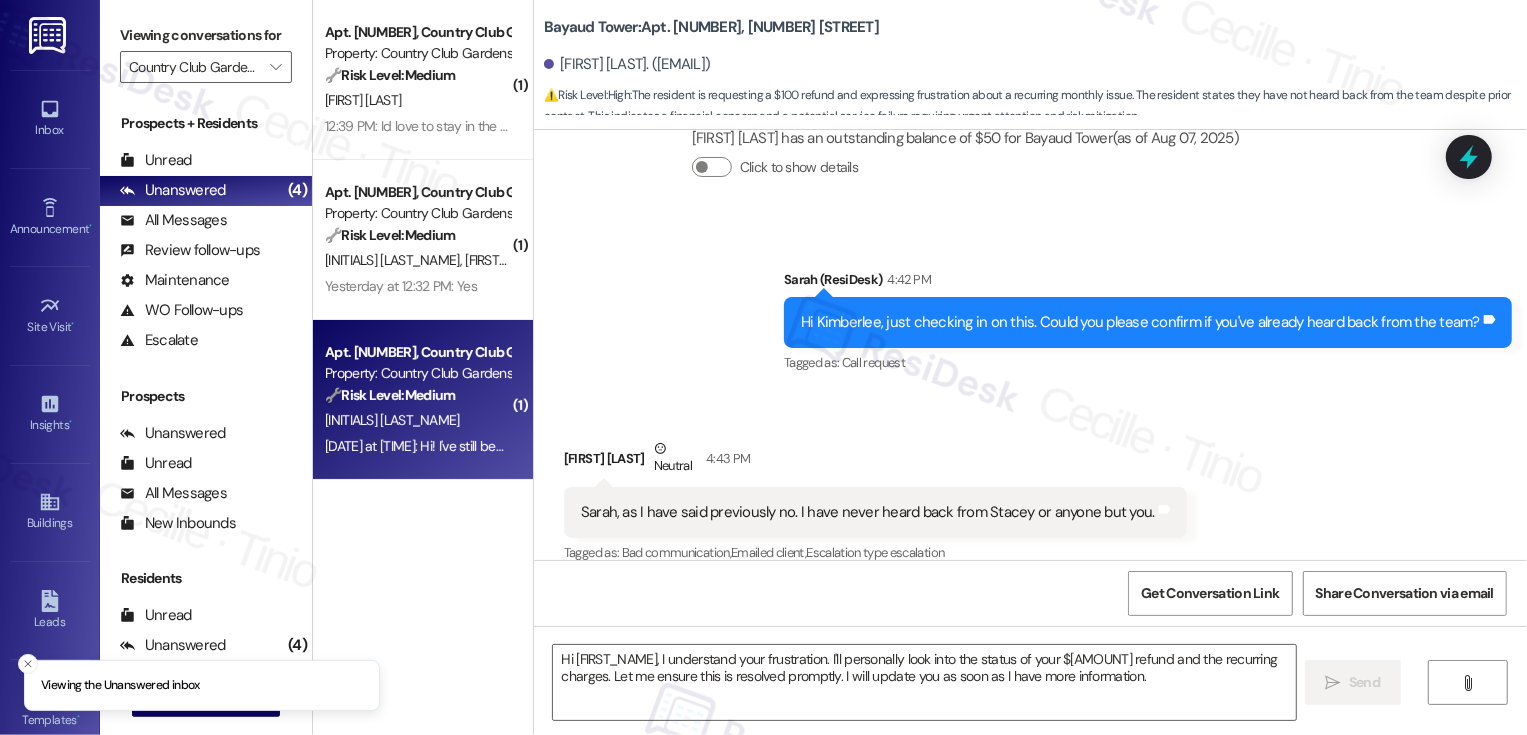 click on "🔧  Risk Level:  Medium The resident is still experiencing internet issues, but is actively working with the service provider (Xfinity) to resolve them. While the issue persists, it doesn't represent an immediate threat or critical service outage requiring escalation. This is a non-urgent maintenance follow-up." at bounding box center (417, 395) 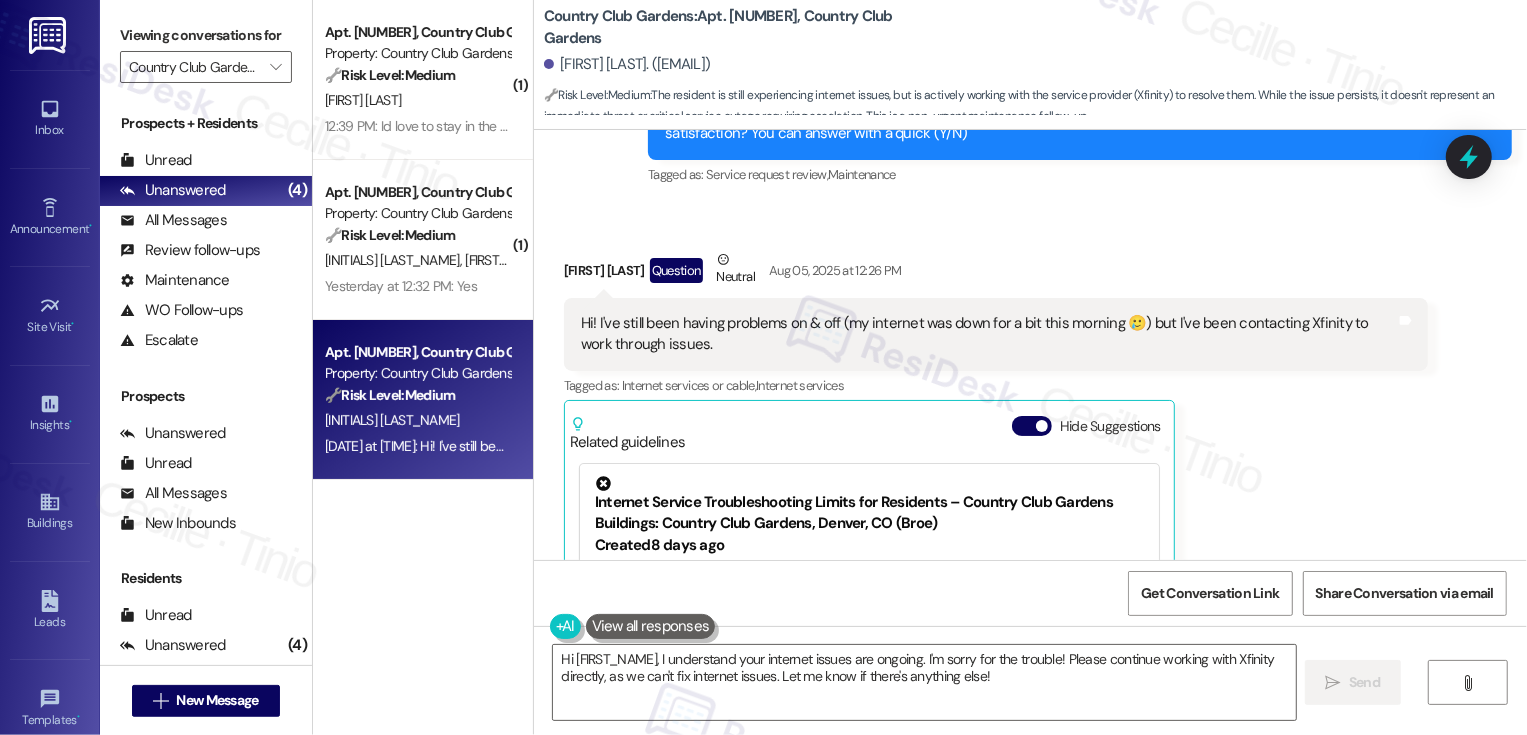 scroll, scrollTop: 3076, scrollLeft: 0, axis: vertical 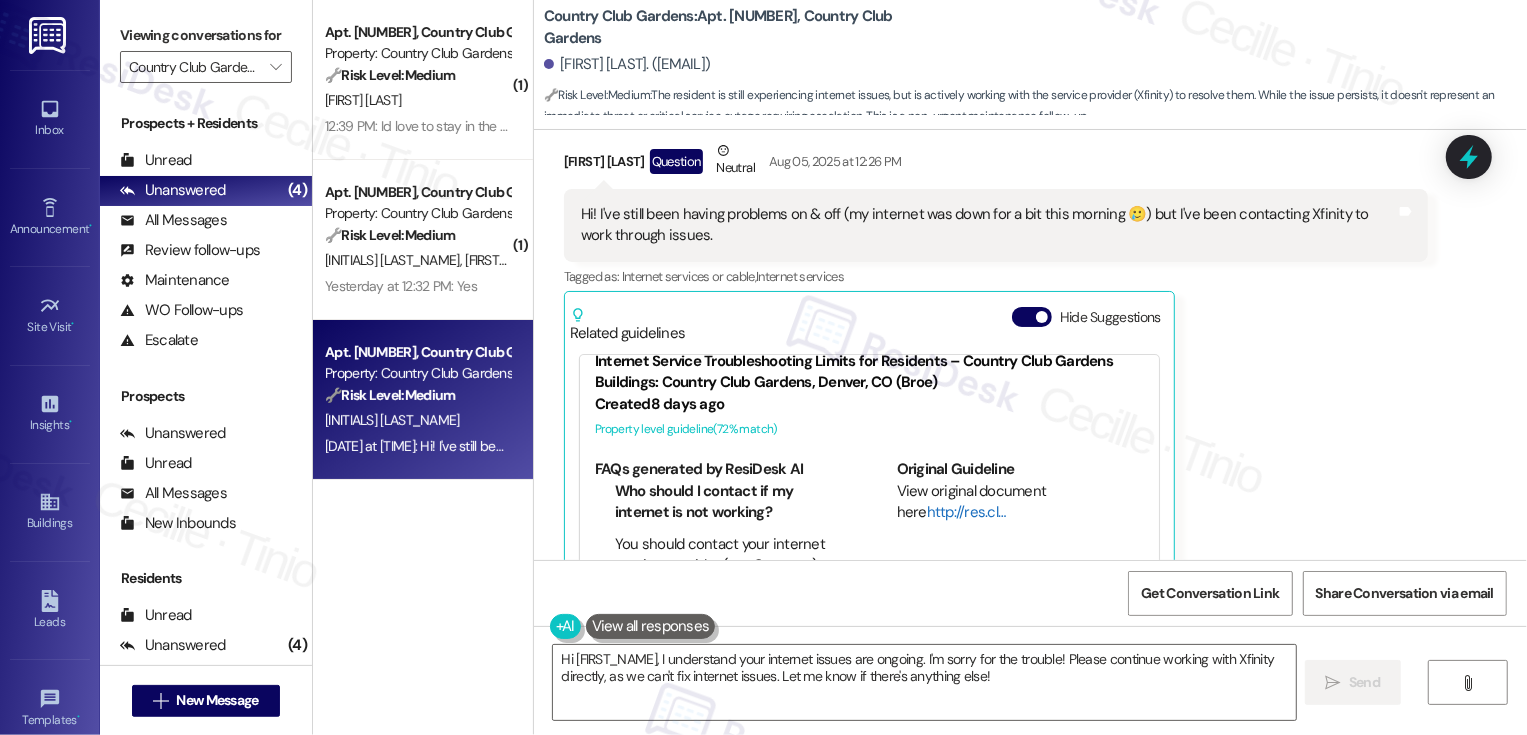click on "http://res.cl…" at bounding box center [966, 512] 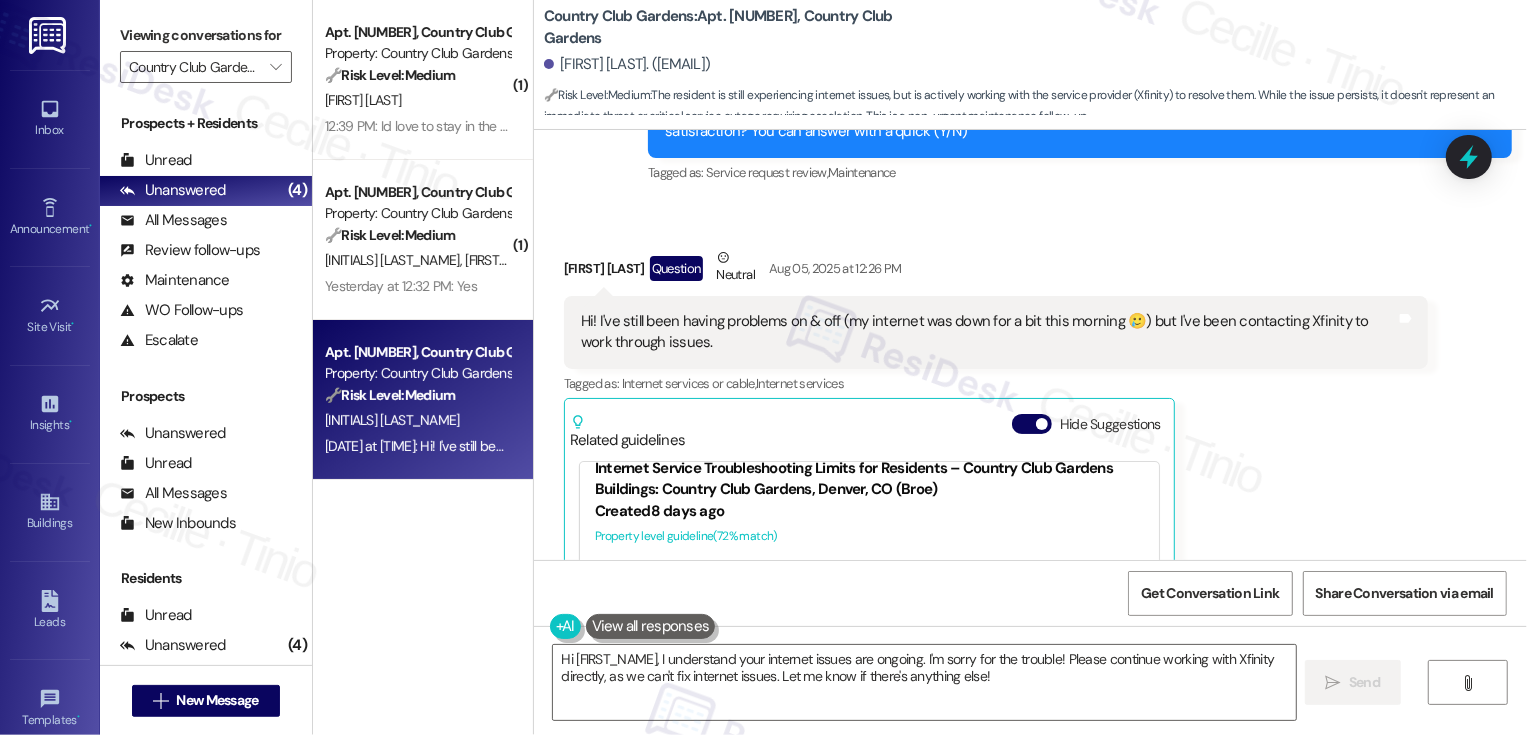 scroll, scrollTop: 3200, scrollLeft: 0, axis: vertical 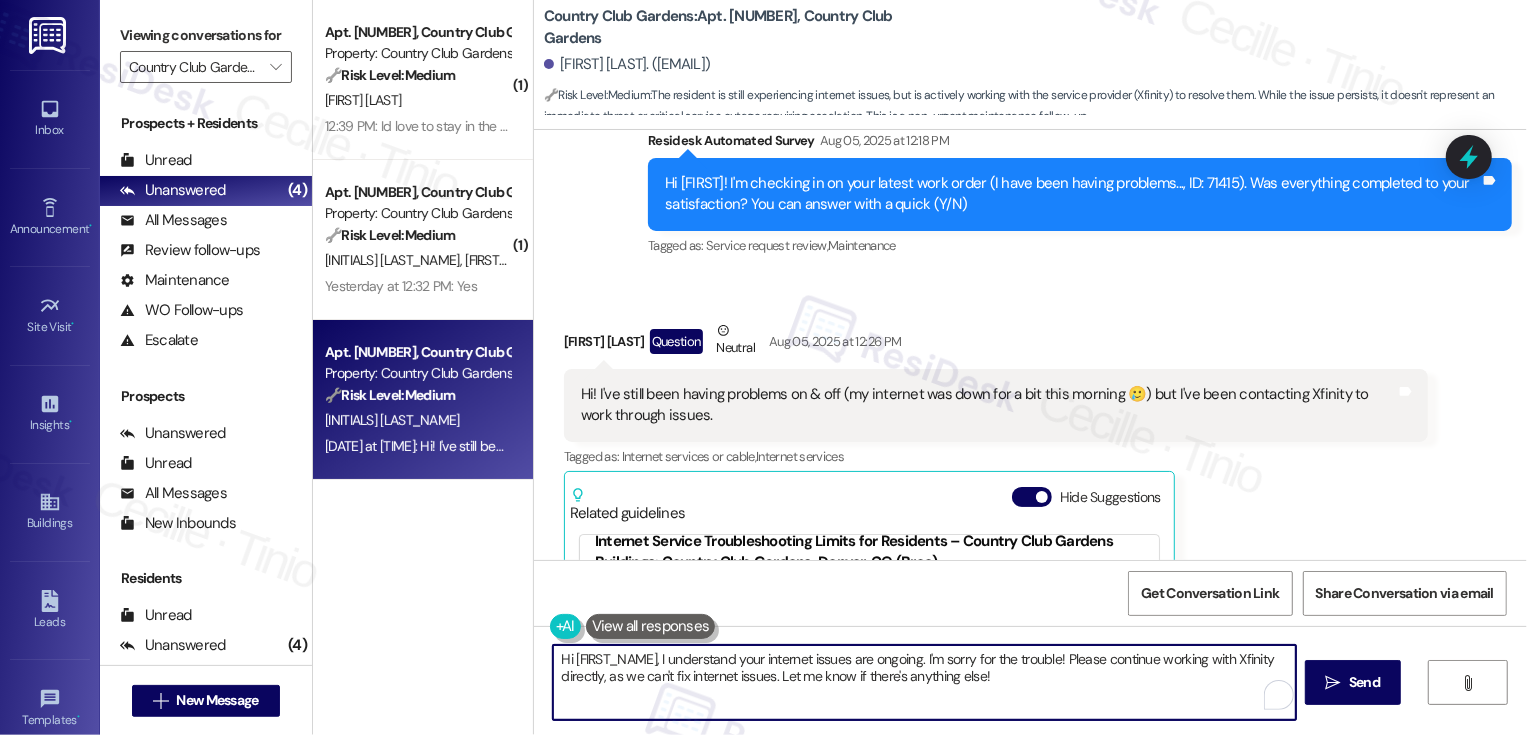 drag, startPoint x: 728, startPoint y: 662, endPoint x: 988, endPoint y: 704, distance: 263.37045 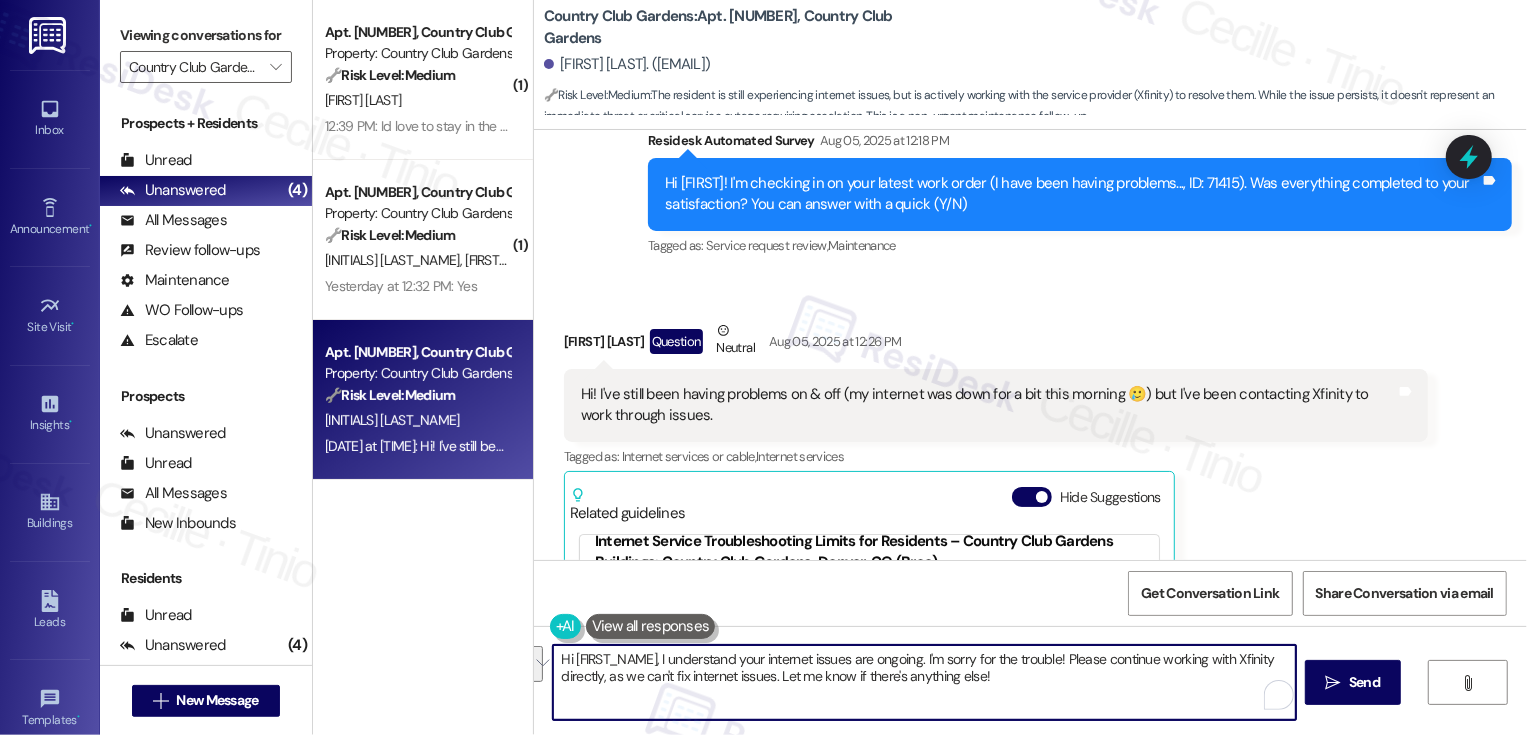 drag, startPoint x: 1000, startPoint y: 690, endPoint x: 653, endPoint y: 664, distance: 347.9727 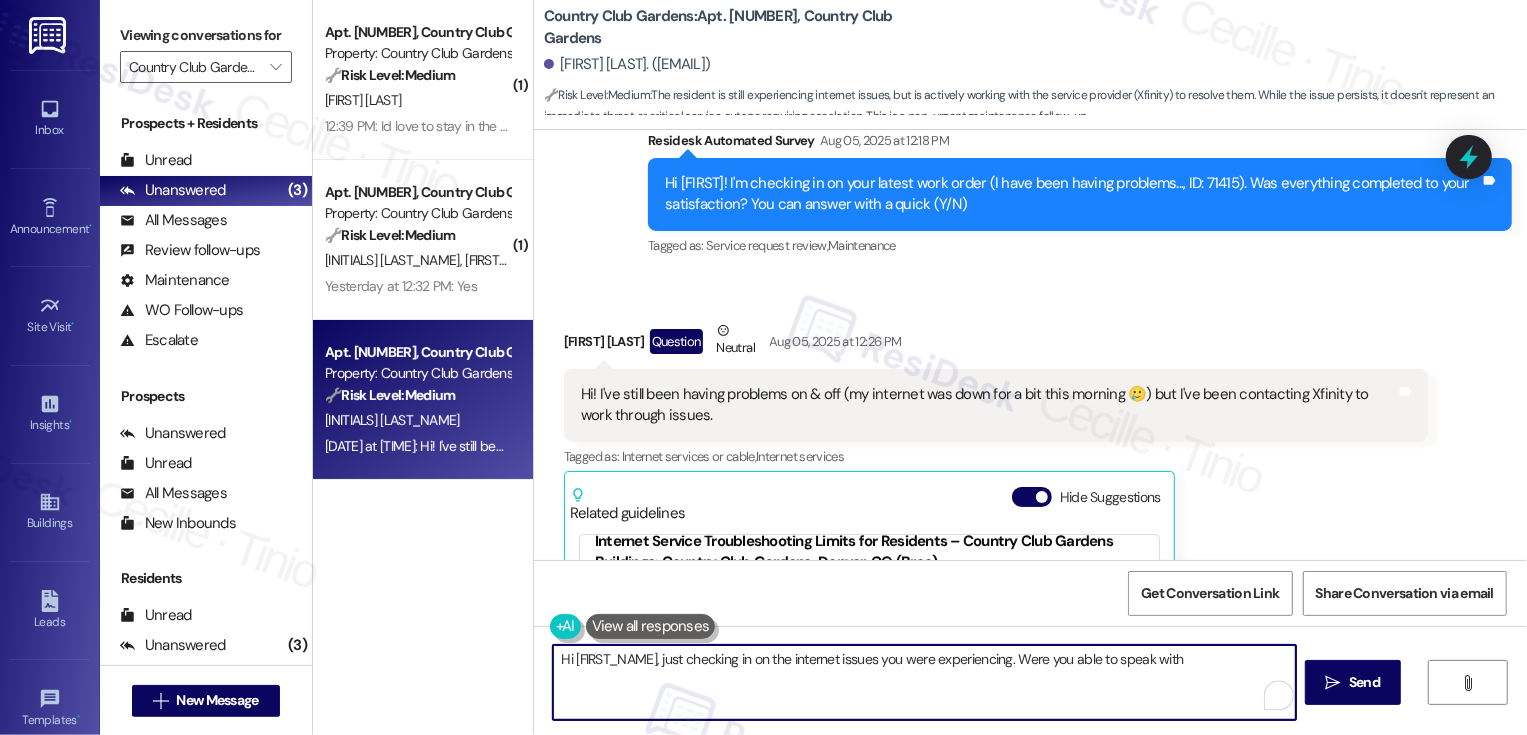 click on "Hi! I've still been having problems on & off (my internet was down for a bit this morning 🥲) but I've been contacting Xfinity to work through issues." at bounding box center (988, 405) 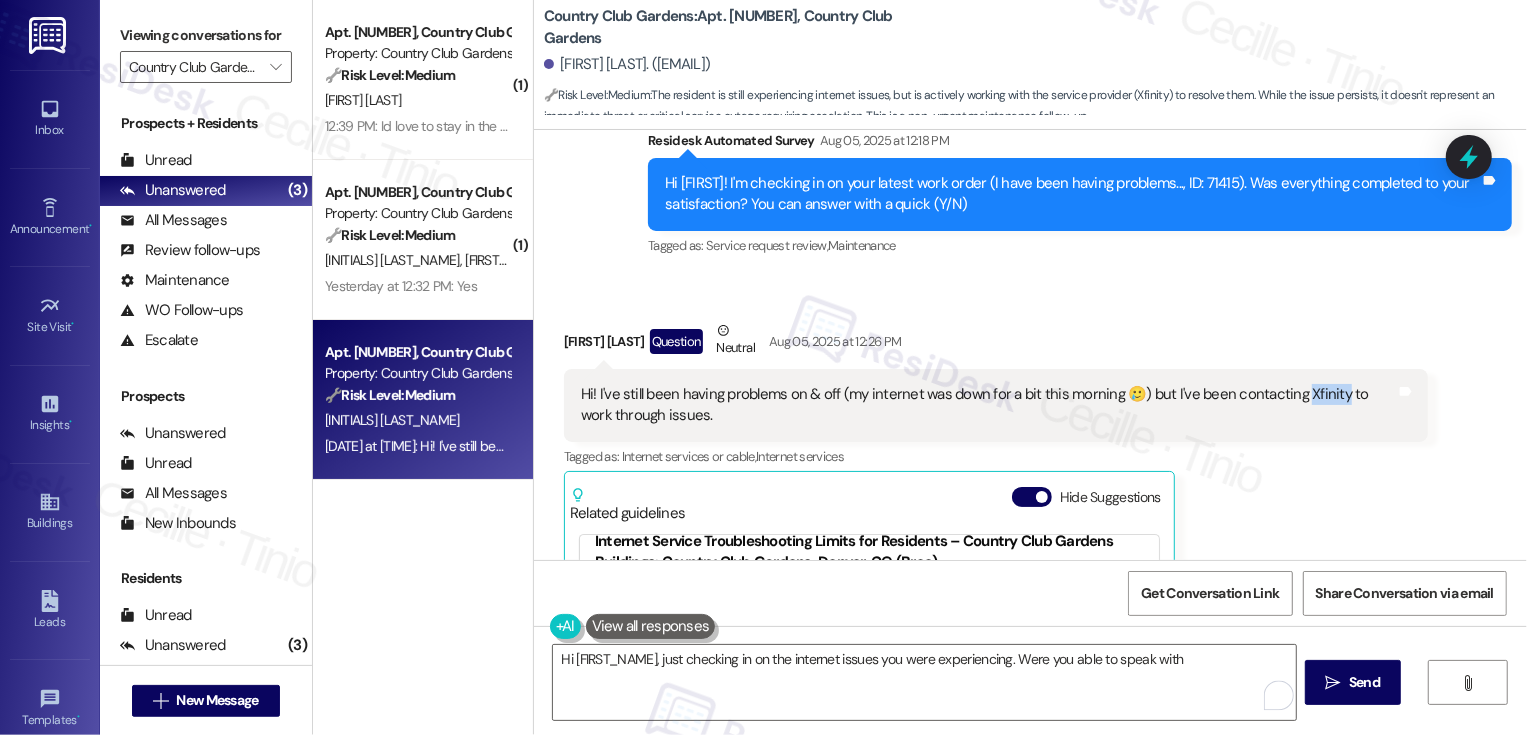 copy on "finity" 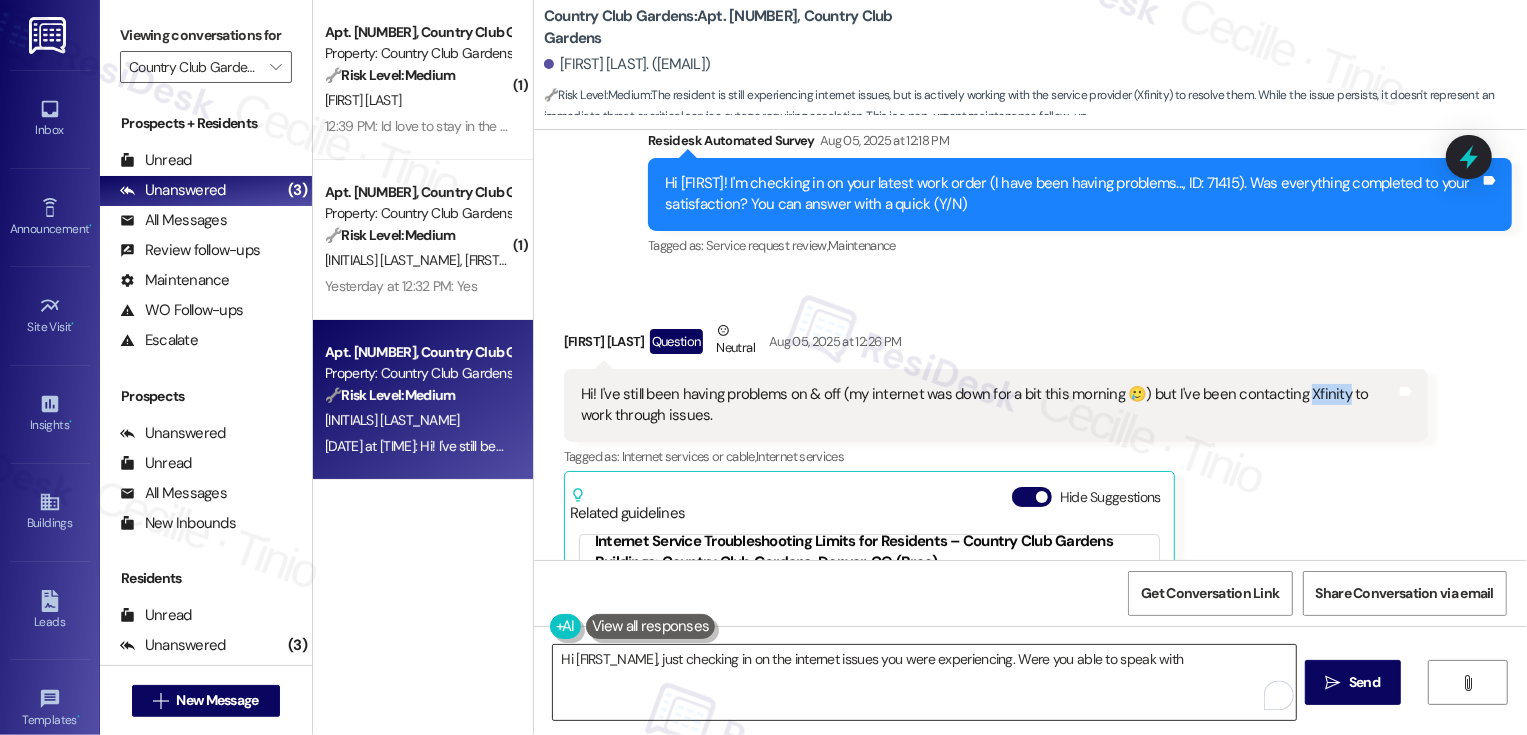 click on "Hi {{first_name}}, just checking in on the internet issues you were experiencing. Were you able to speak with" at bounding box center (924, 682) 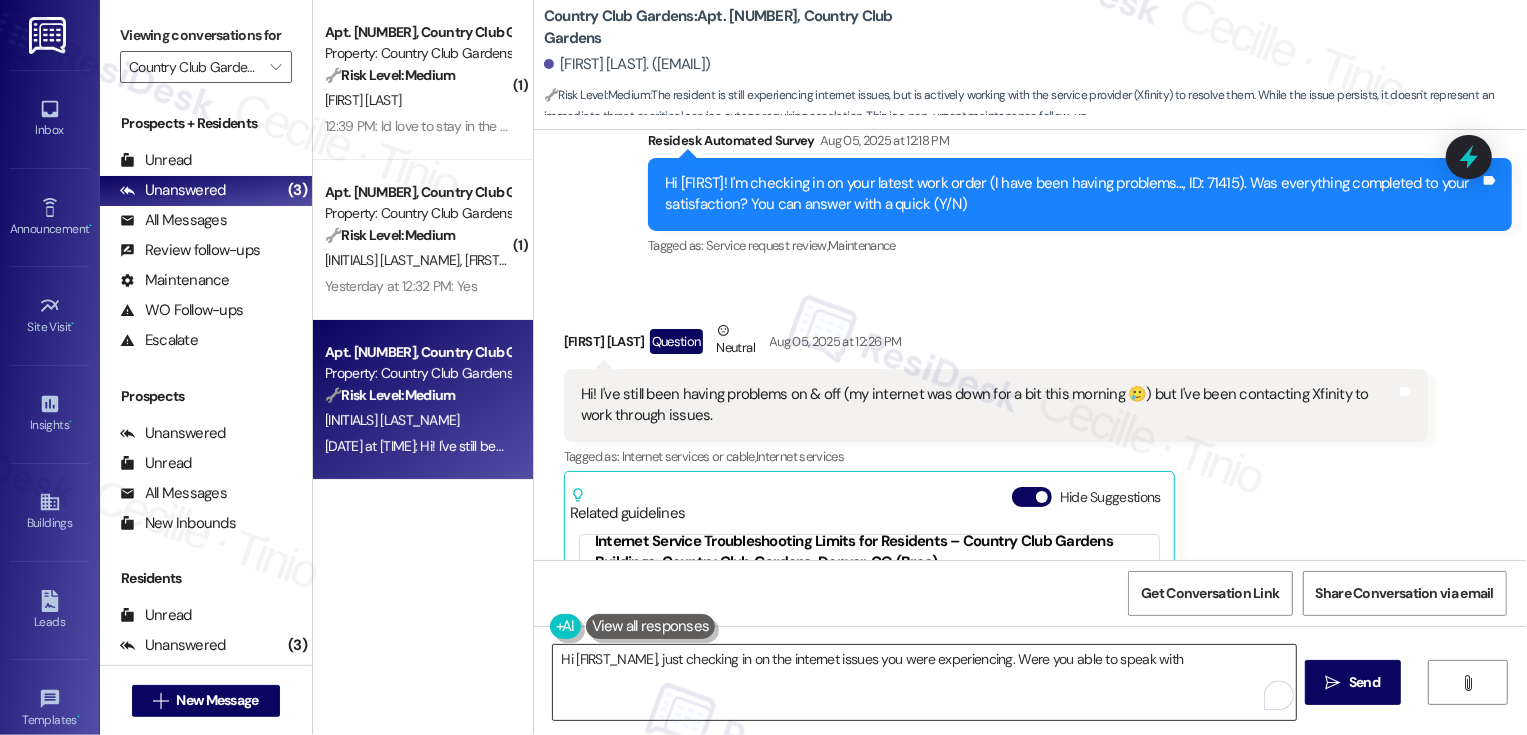 paste on "Xfinity" 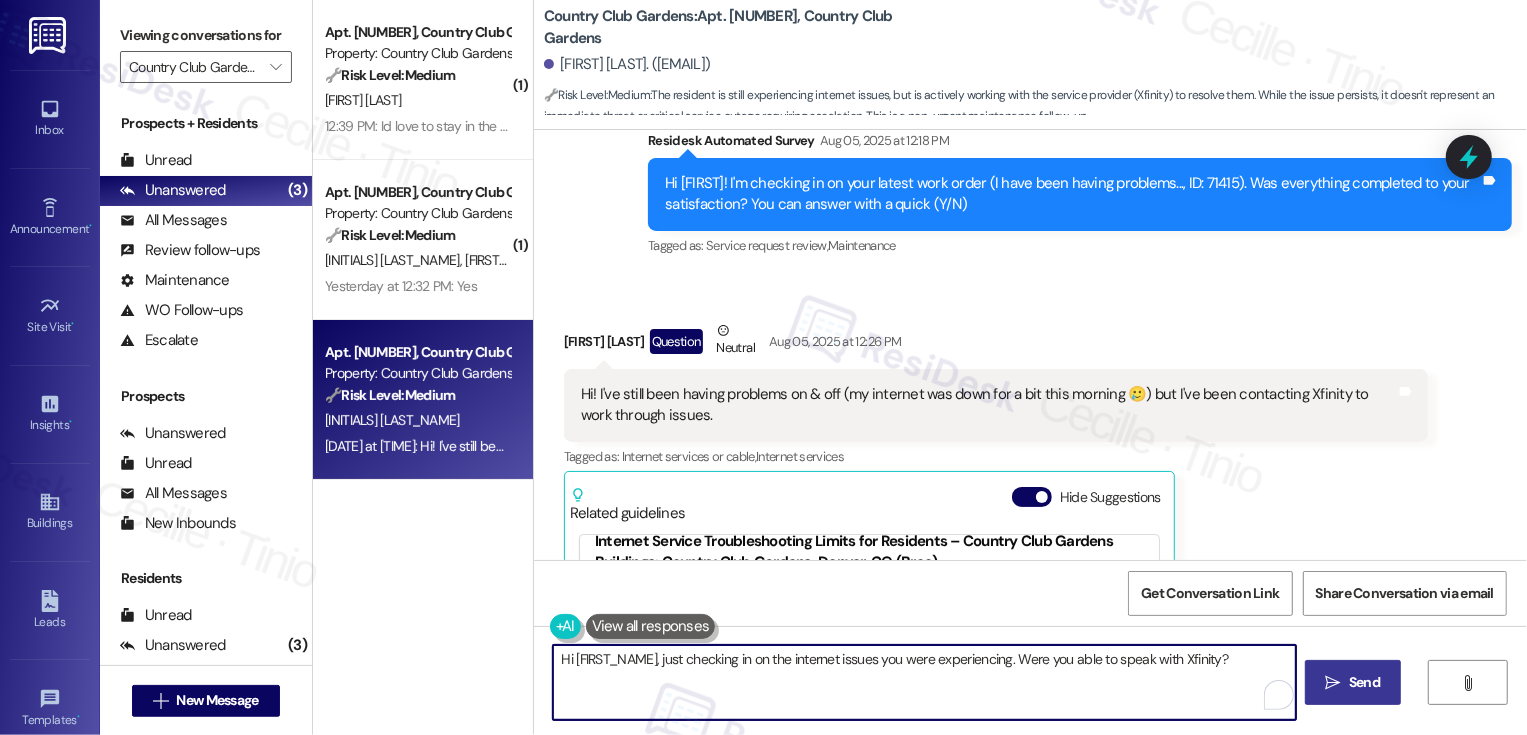 type on "Hi {{first_name}}, just checking in on the internet issues you were experiencing. Were you able to speak with Xfinity?" 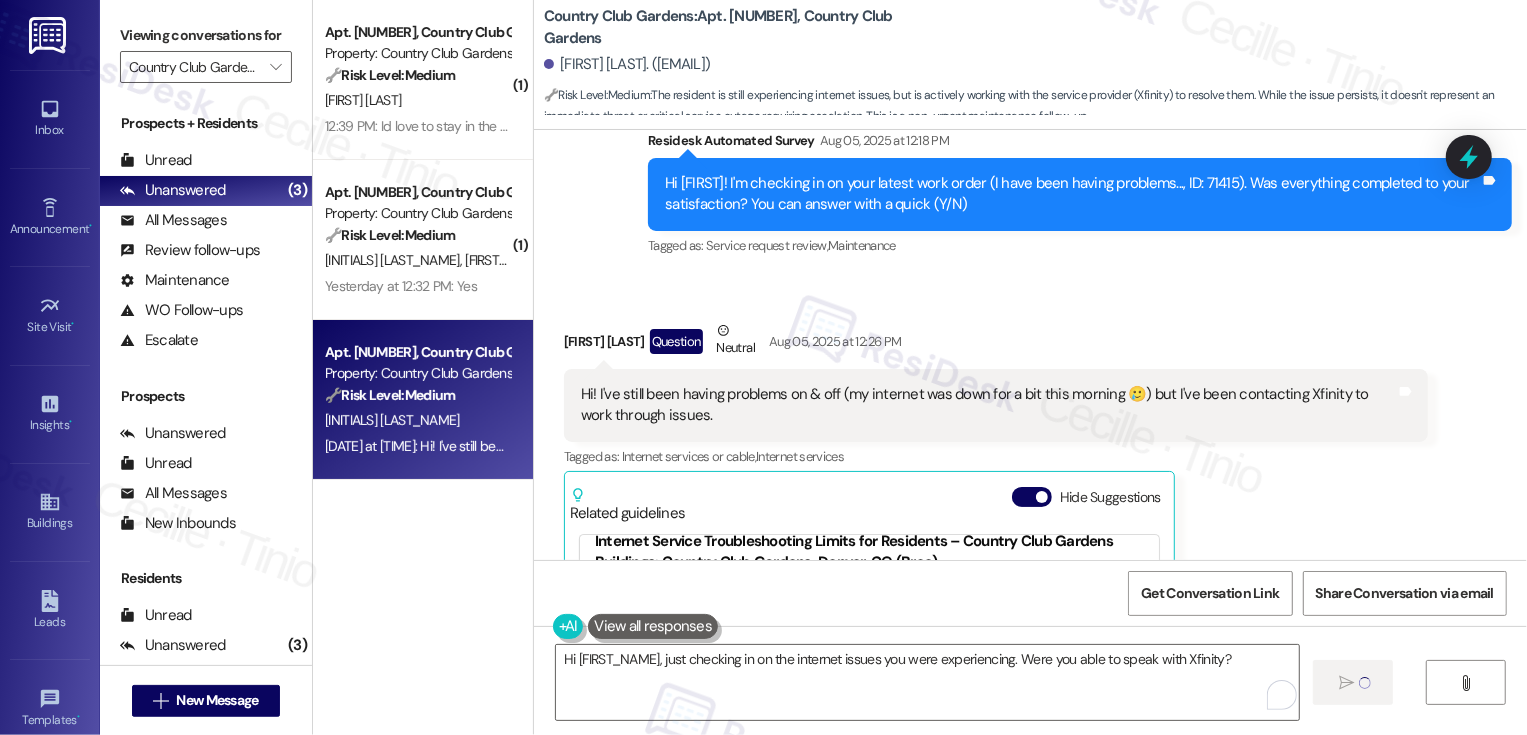 type 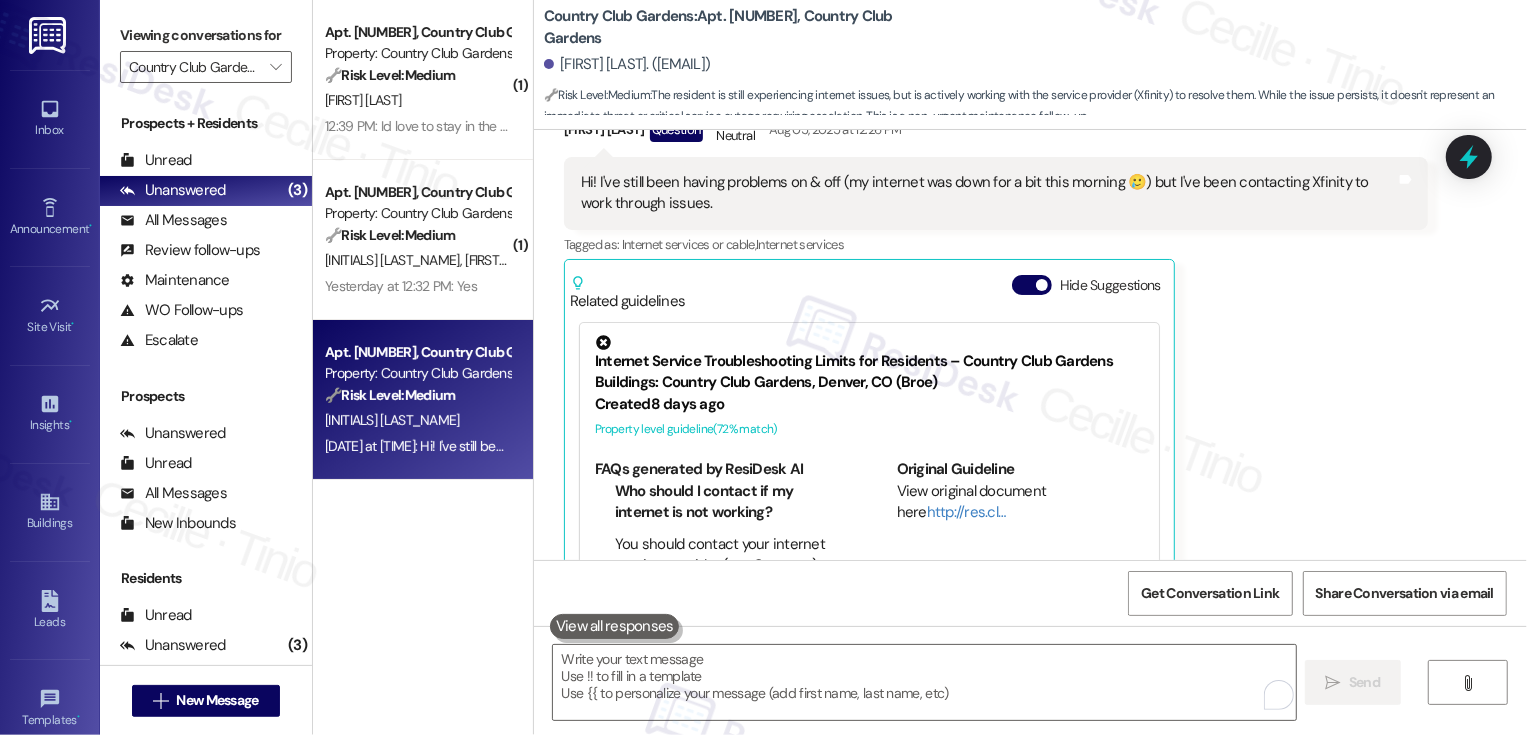 scroll, scrollTop: 3199, scrollLeft: 0, axis: vertical 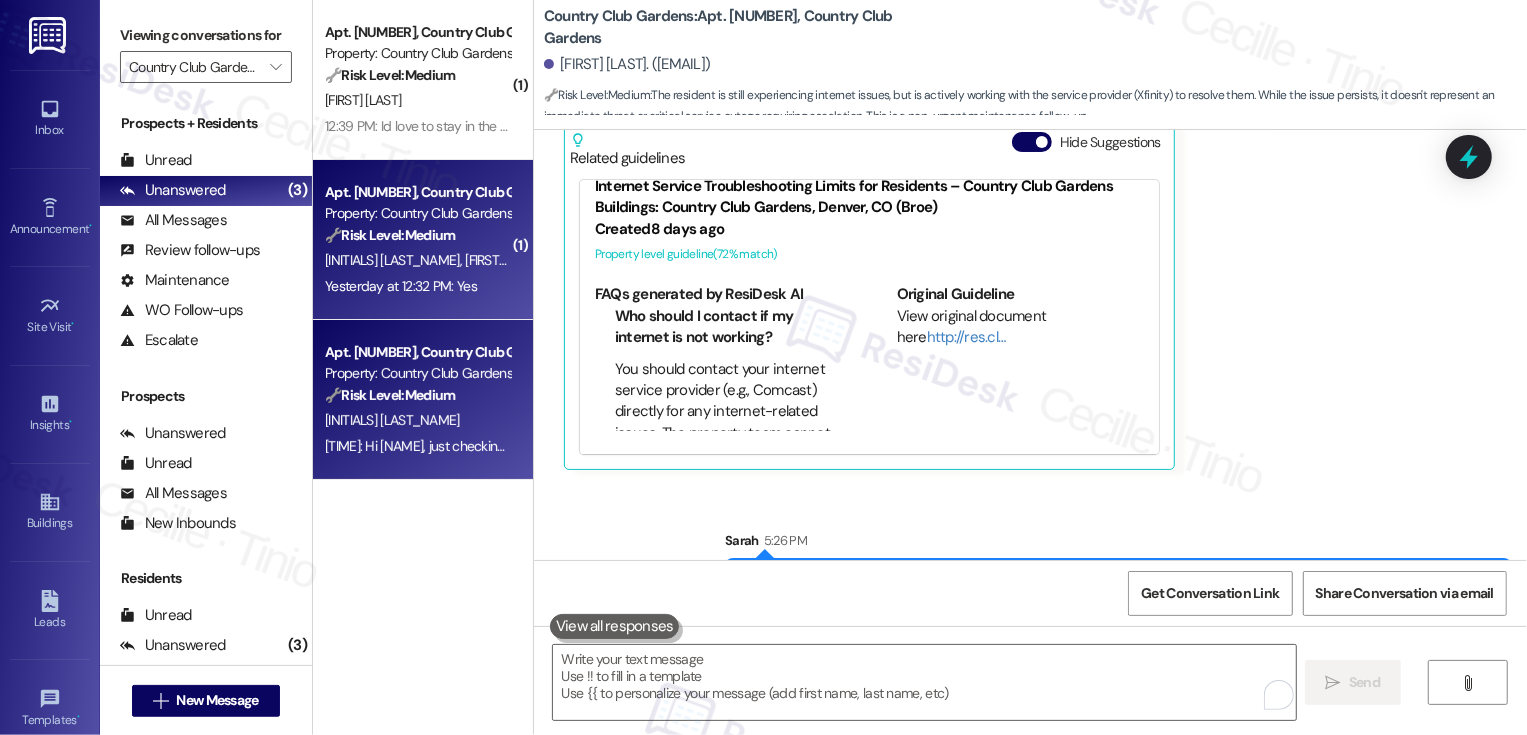 click on "🔧  Risk Level:  Medium" at bounding box center [390, 235] 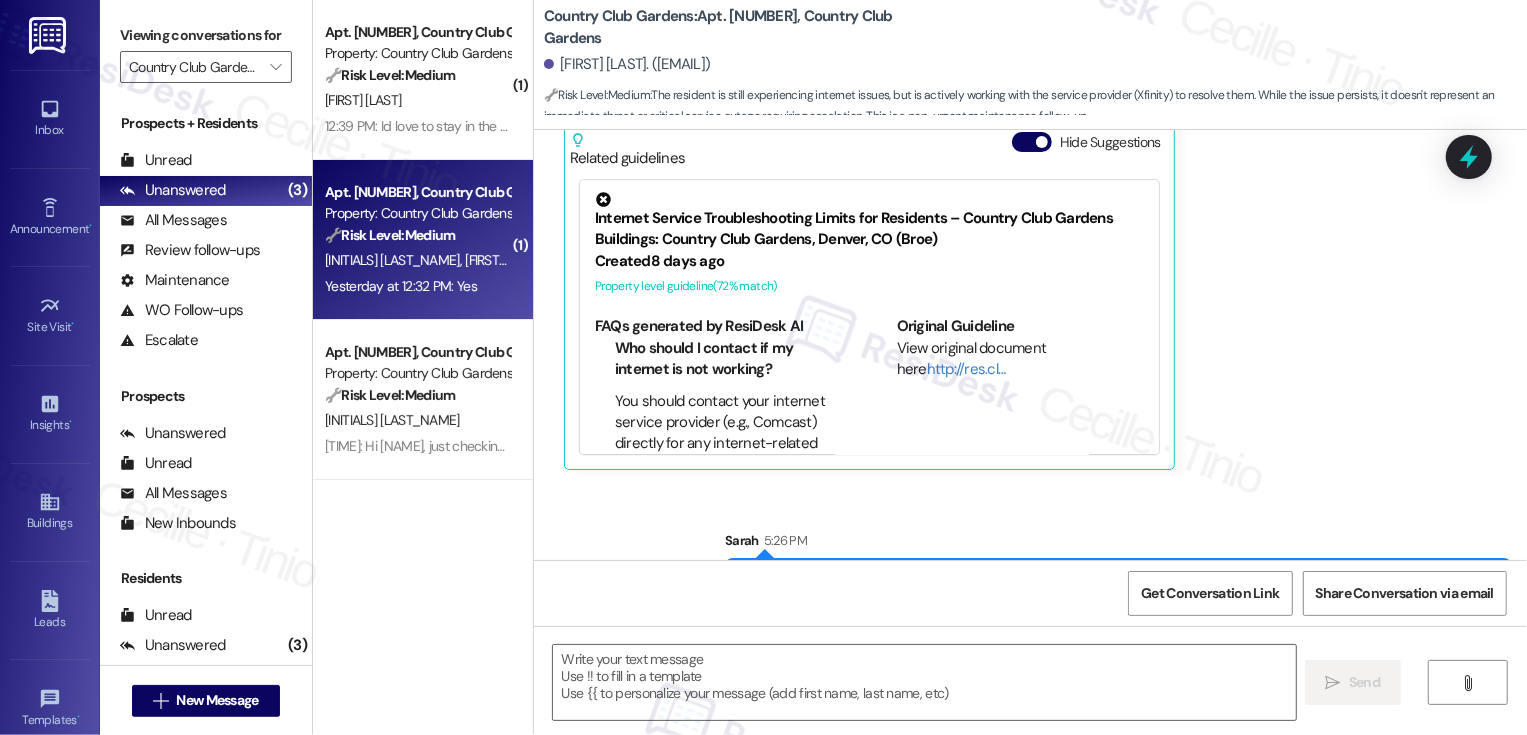 click on "🔧  Risk Level:  Medium" at bounding box center [390, 235] 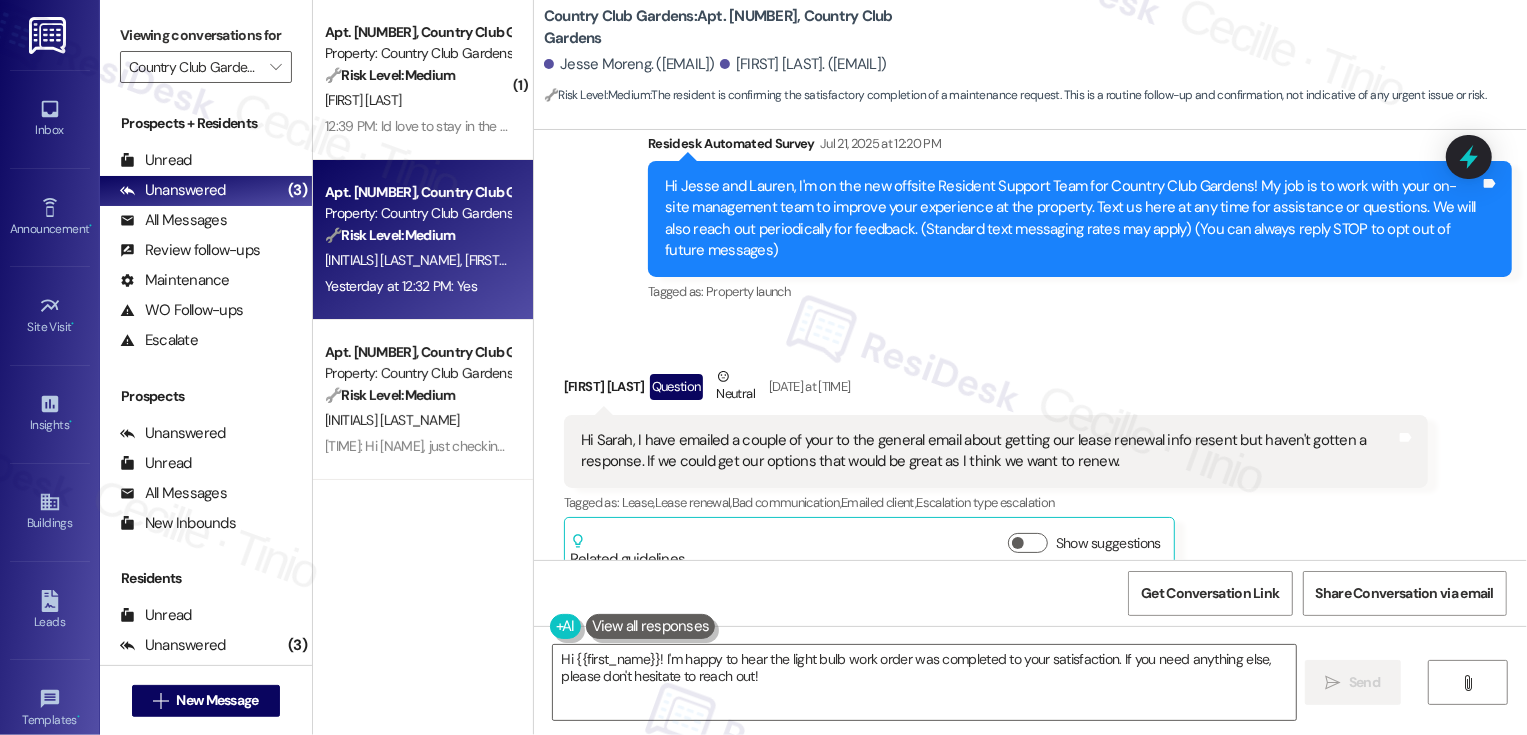 scroll, scrollTop: 413, scrollLeft: 0, axis: vertical 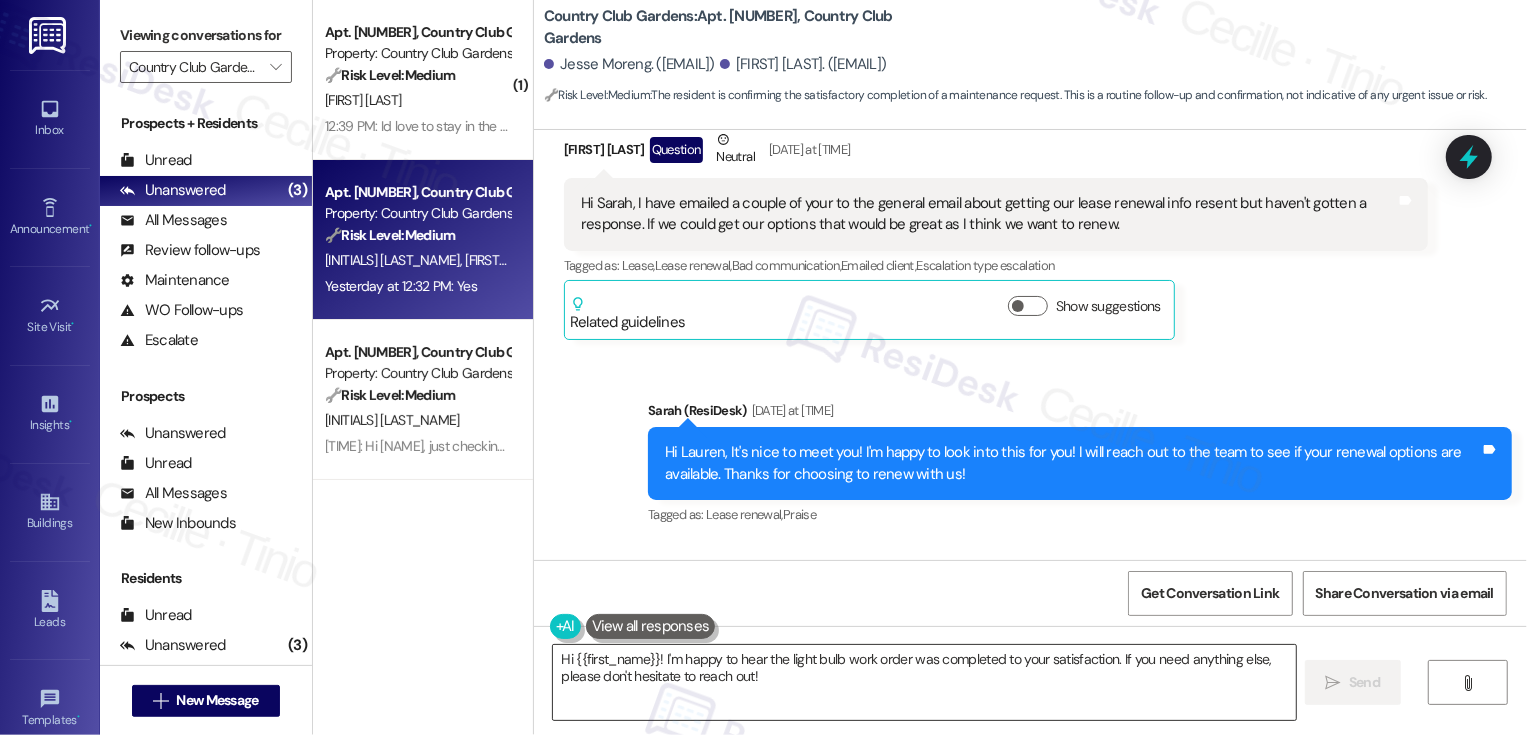drag, startPoint x: 1115, startPoint y: 660, endPoint x: 1168, endPoint y: 702, distance: 67.62396 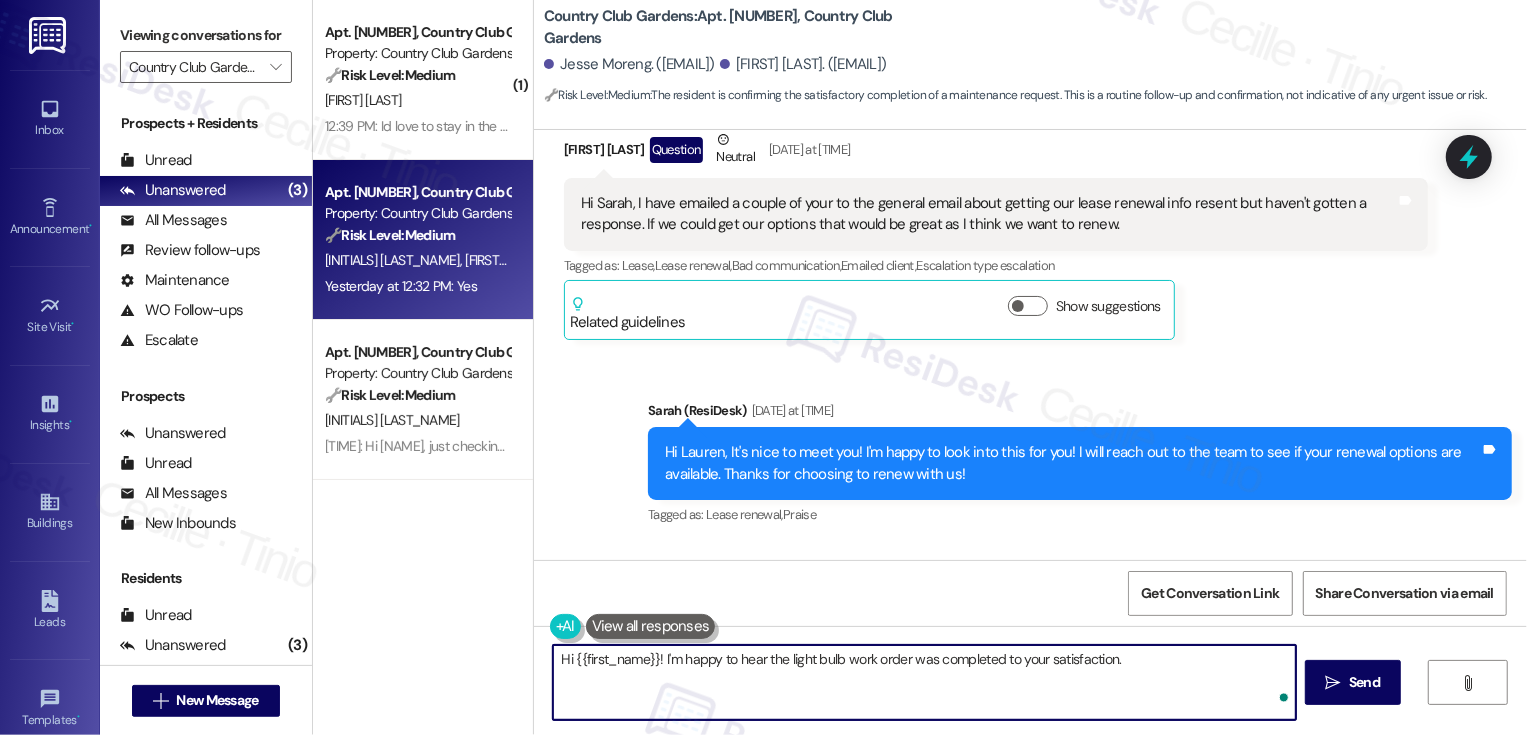 paste on "Xfinity" 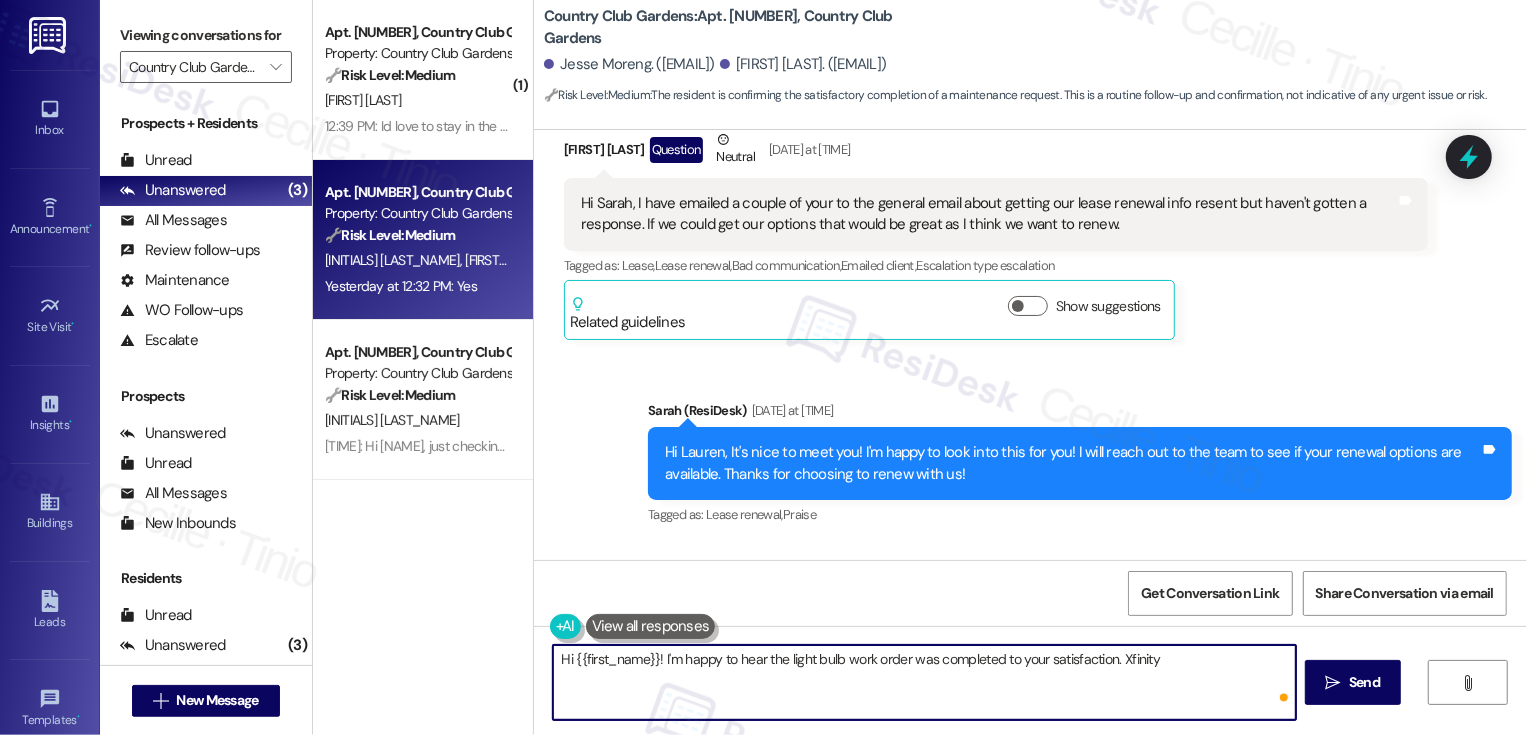 click on "Hi {{first_name}}! I'm happy to hear the light bulb work order was completed to your satisfaction. Xfinity" at bounding box center (924, 682) 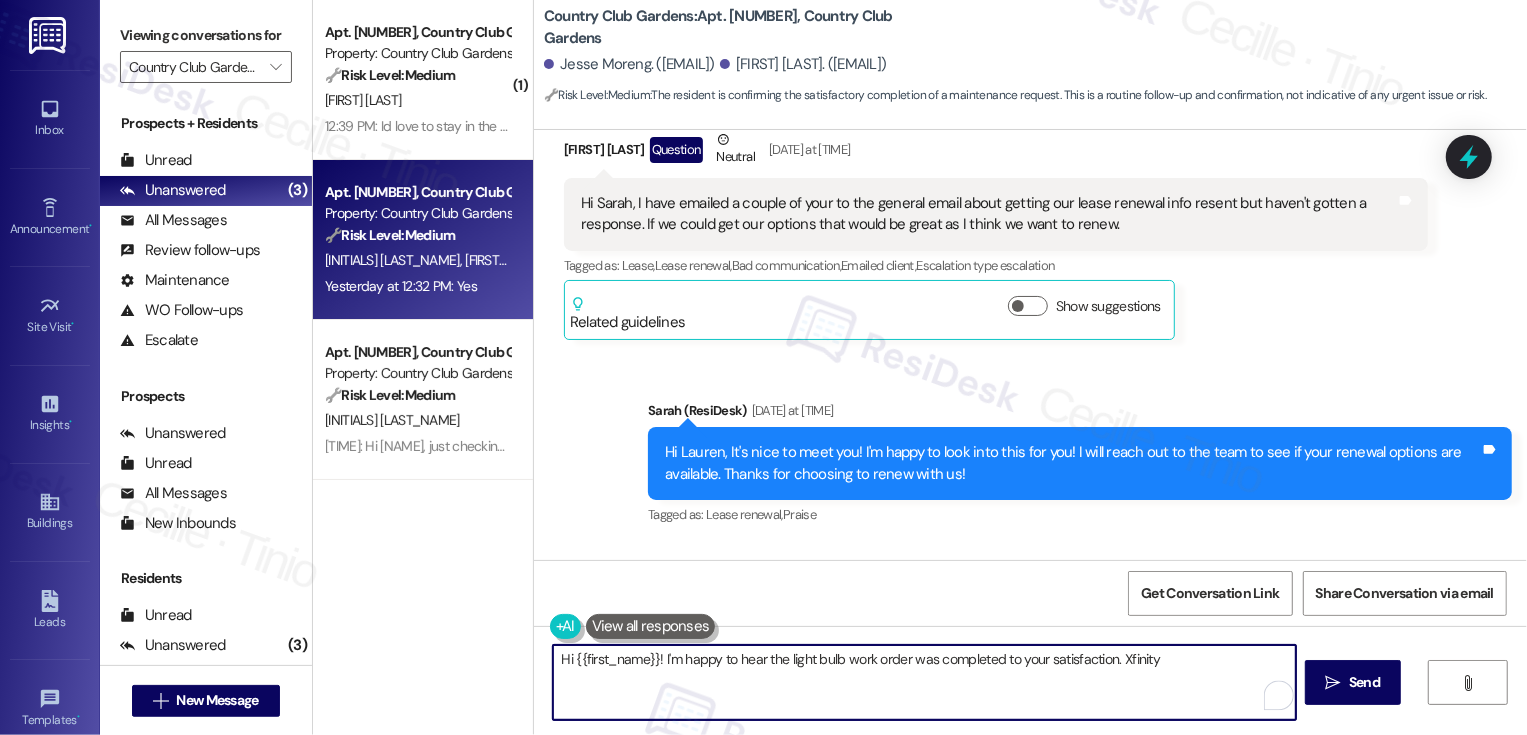 click on "Hi {{first_name}}! I'm happy to hear the light bulb work order was completed to your satisfaction. Xfinity" at bounding box center [924, 682] 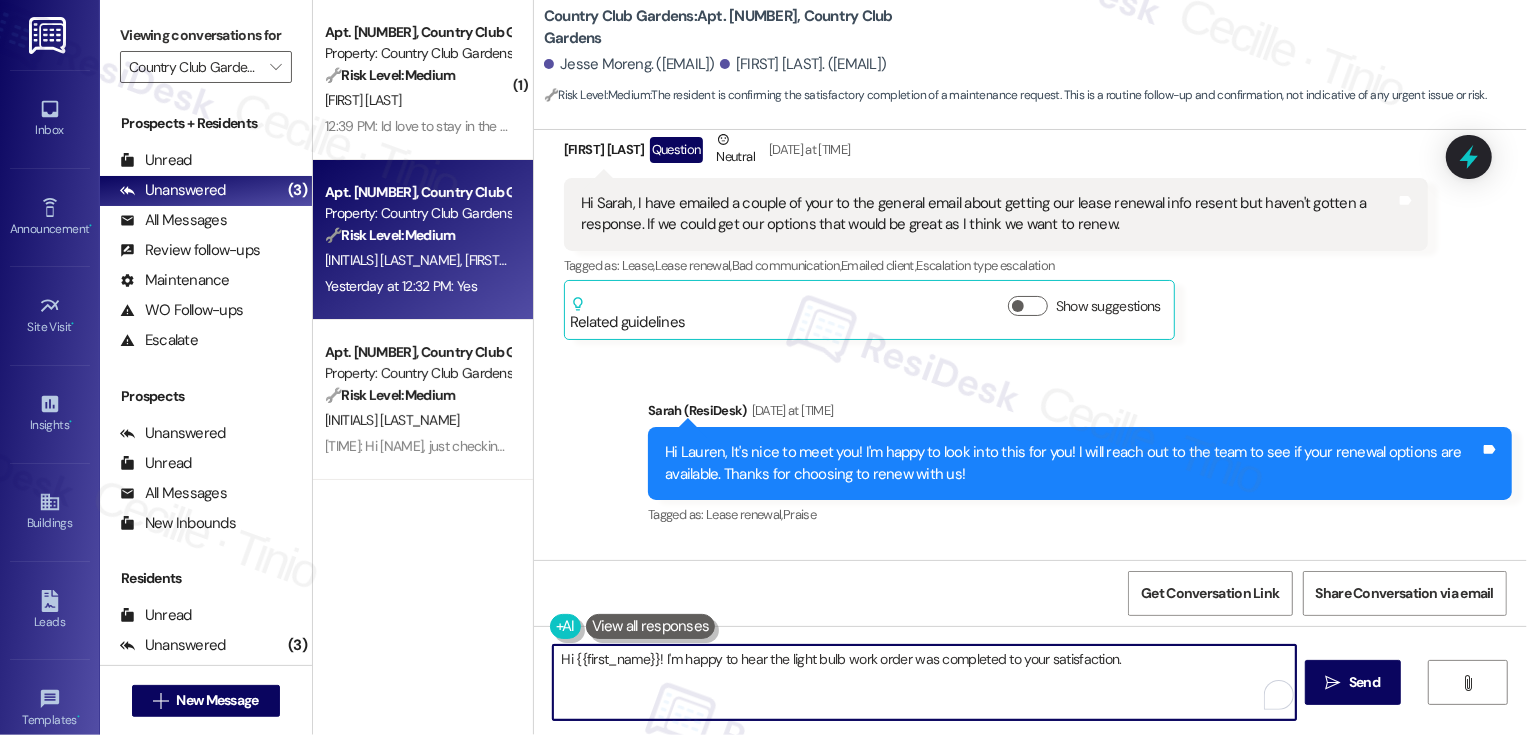 paste on "If you don't mind me asking, how has your experience been so far? Has the property lived up to your expectations?" 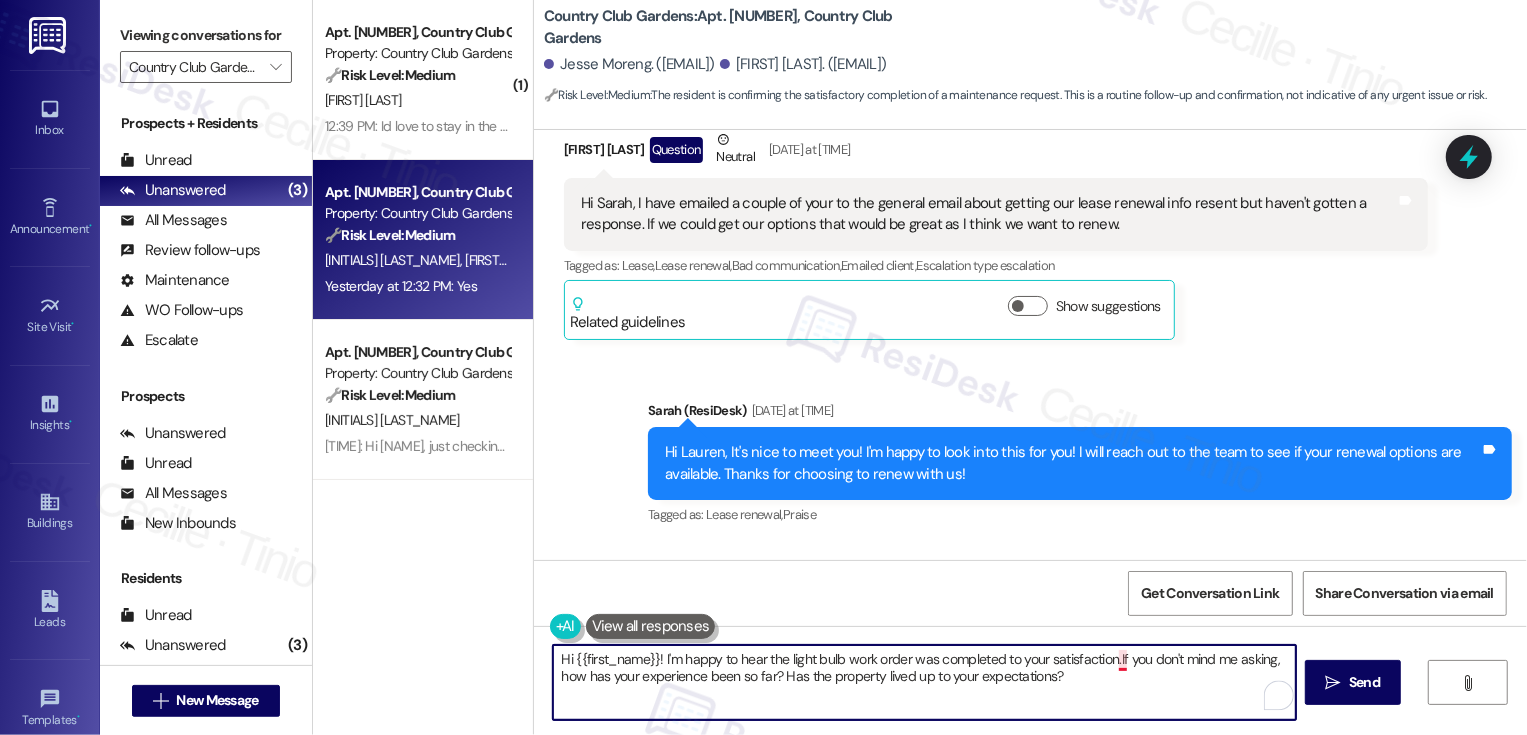 click on "Hi {{first_name}}! I'm happy to hear the light bulb work order was completed to your satisfaction.If you don't mind me asking, how has your experience been so far? Has the property lived up to your expectations?" at bounding box center (924, 682) 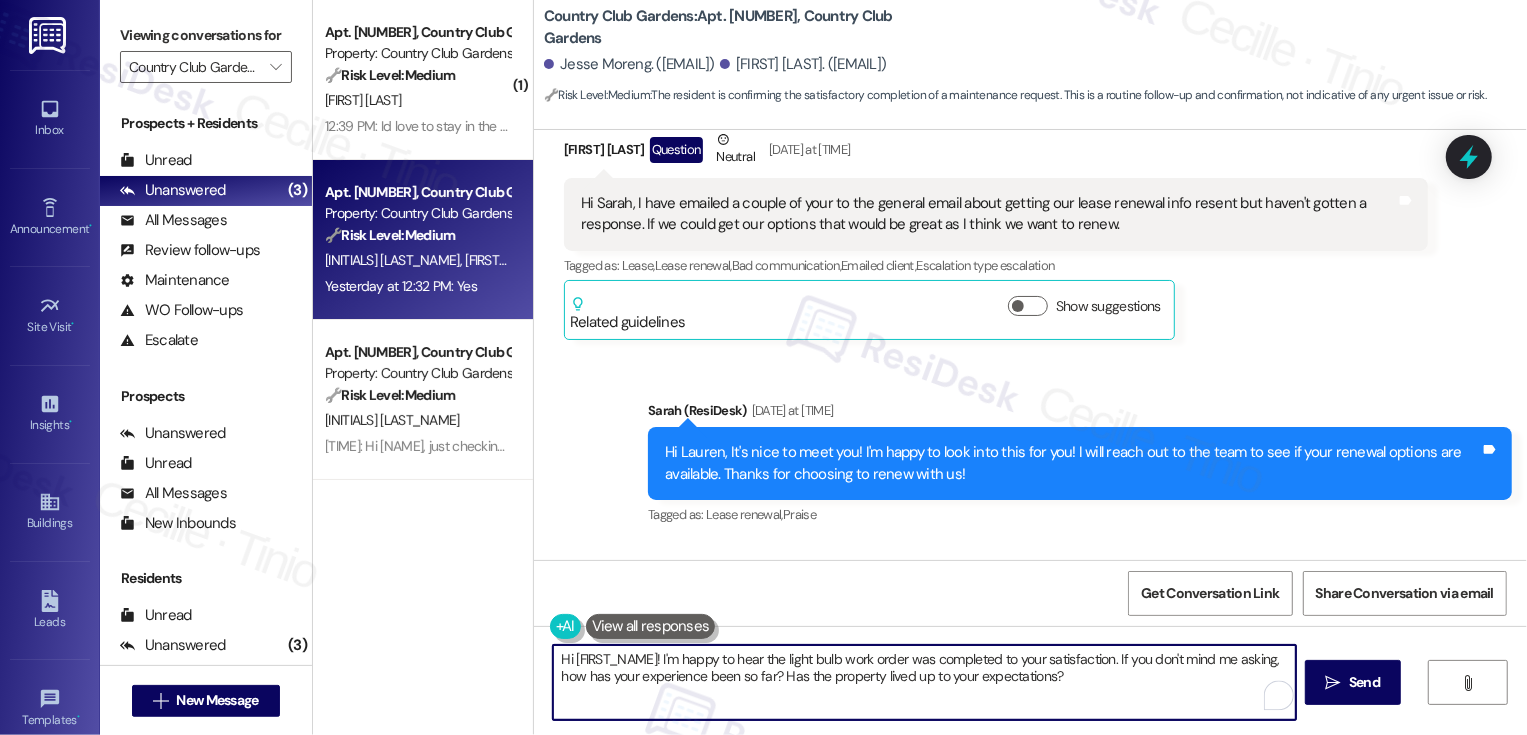 click on "Hi {{first_name}}! I'm happy to hear the light bulb work order was completed to your satisfaction. If you don't mind me asking, how has your experience been so far? Has the property lived up to your expectations?" at bounding box center [924, 682] 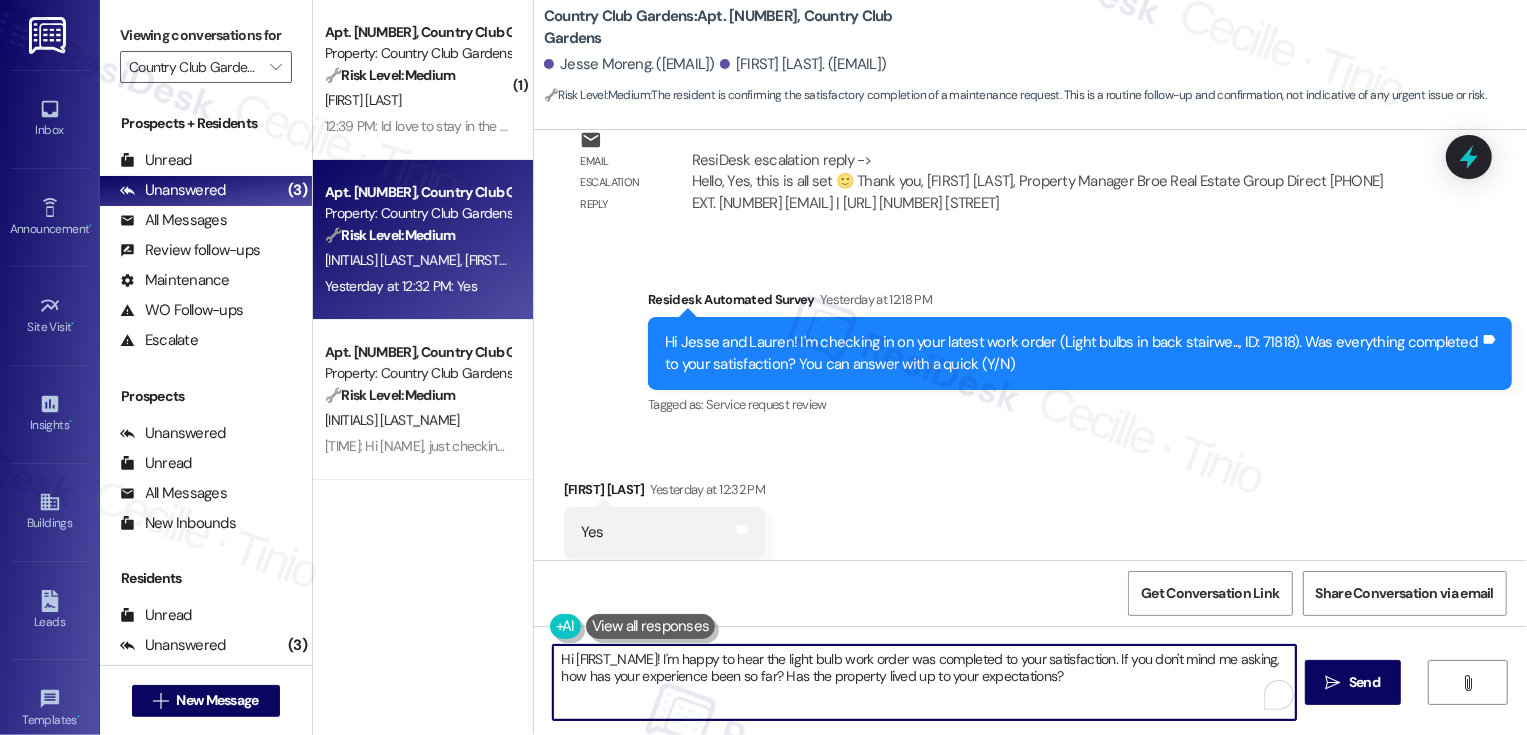 scroll, scrollTop: 1846, scrollLeft: 0, axis: vertical 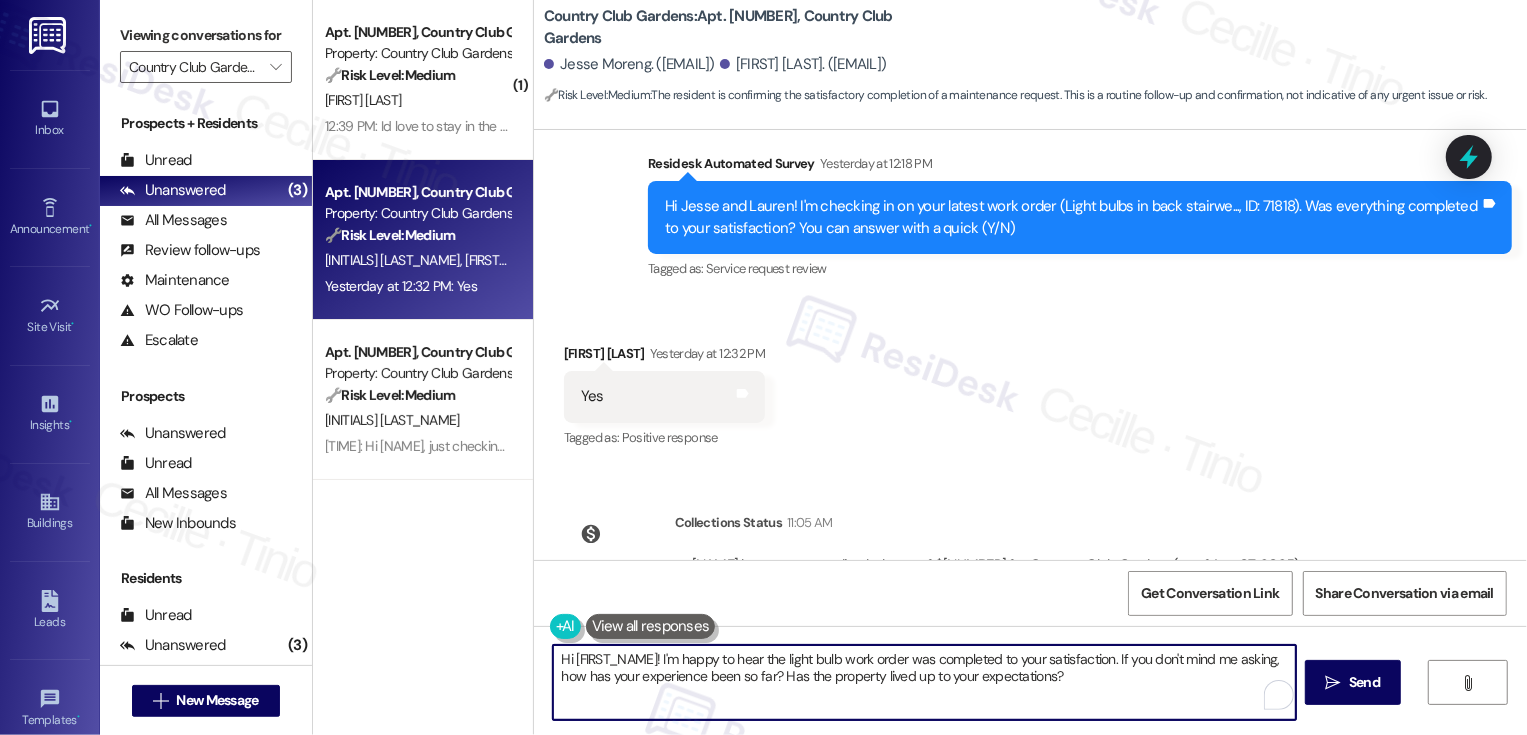 click on "Jesse Moreng Yesterday at 12:32 PM" at bounding box center (664, 357) 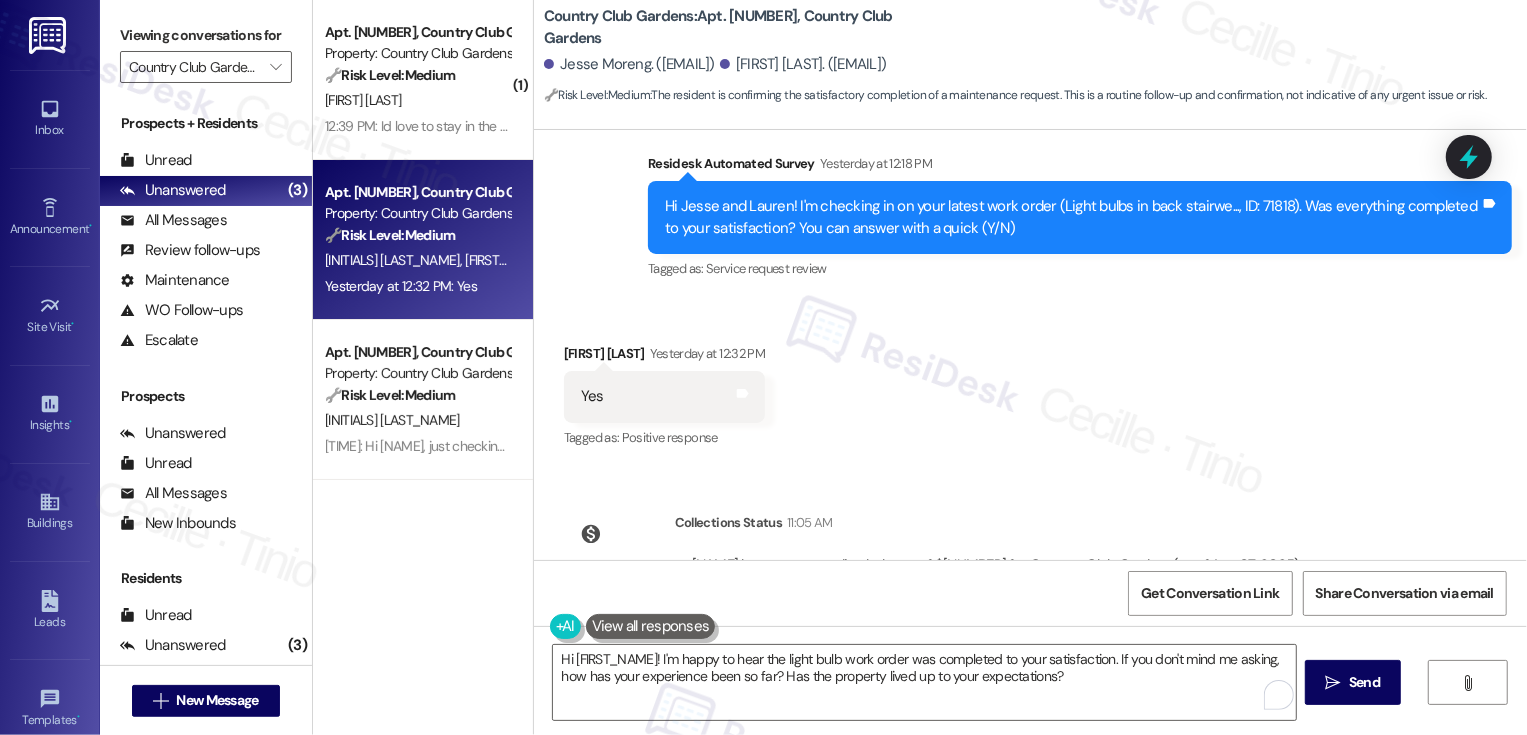click on "Jesse Moreng Yesterday at 12:32 PM" at bounding box center (664, 357) 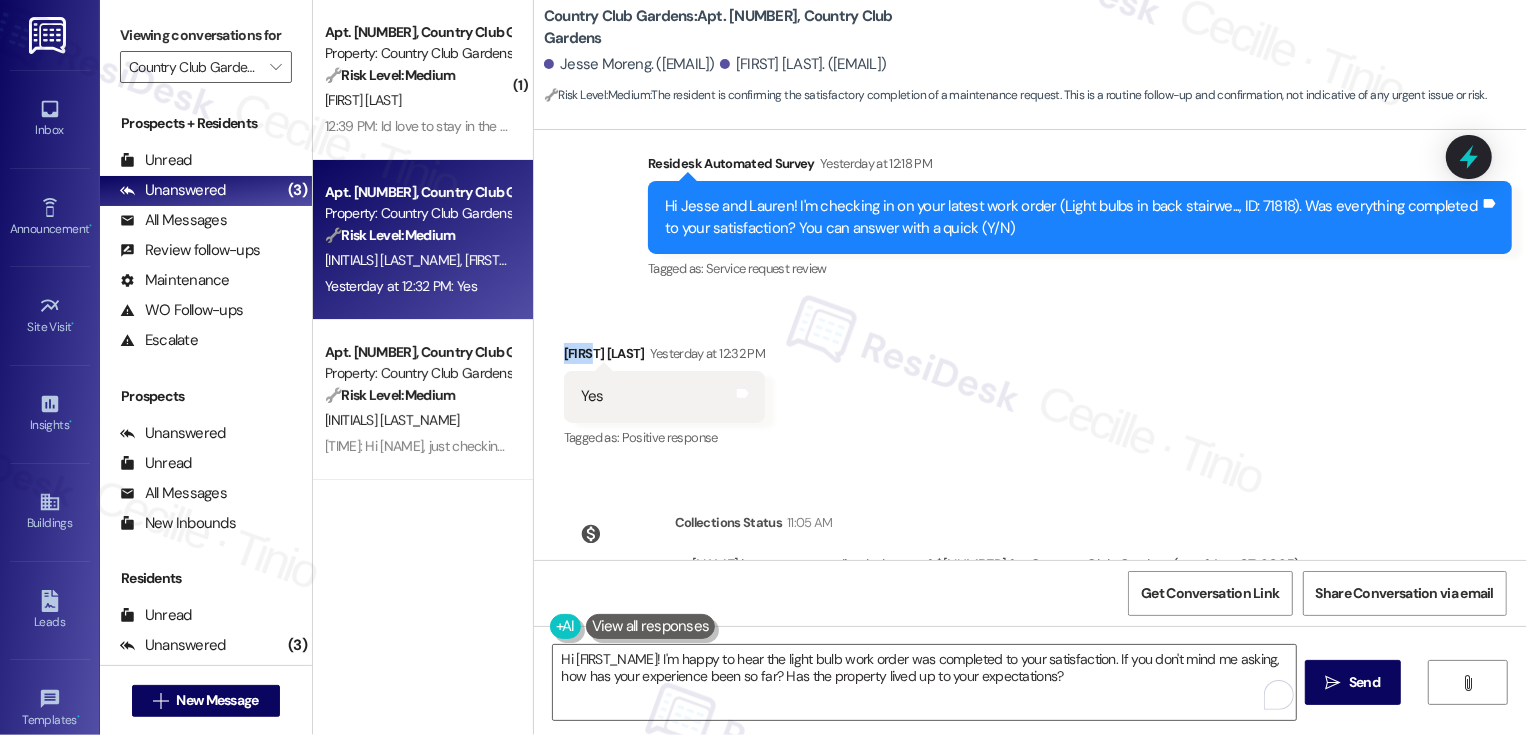 copy on "Jesse" 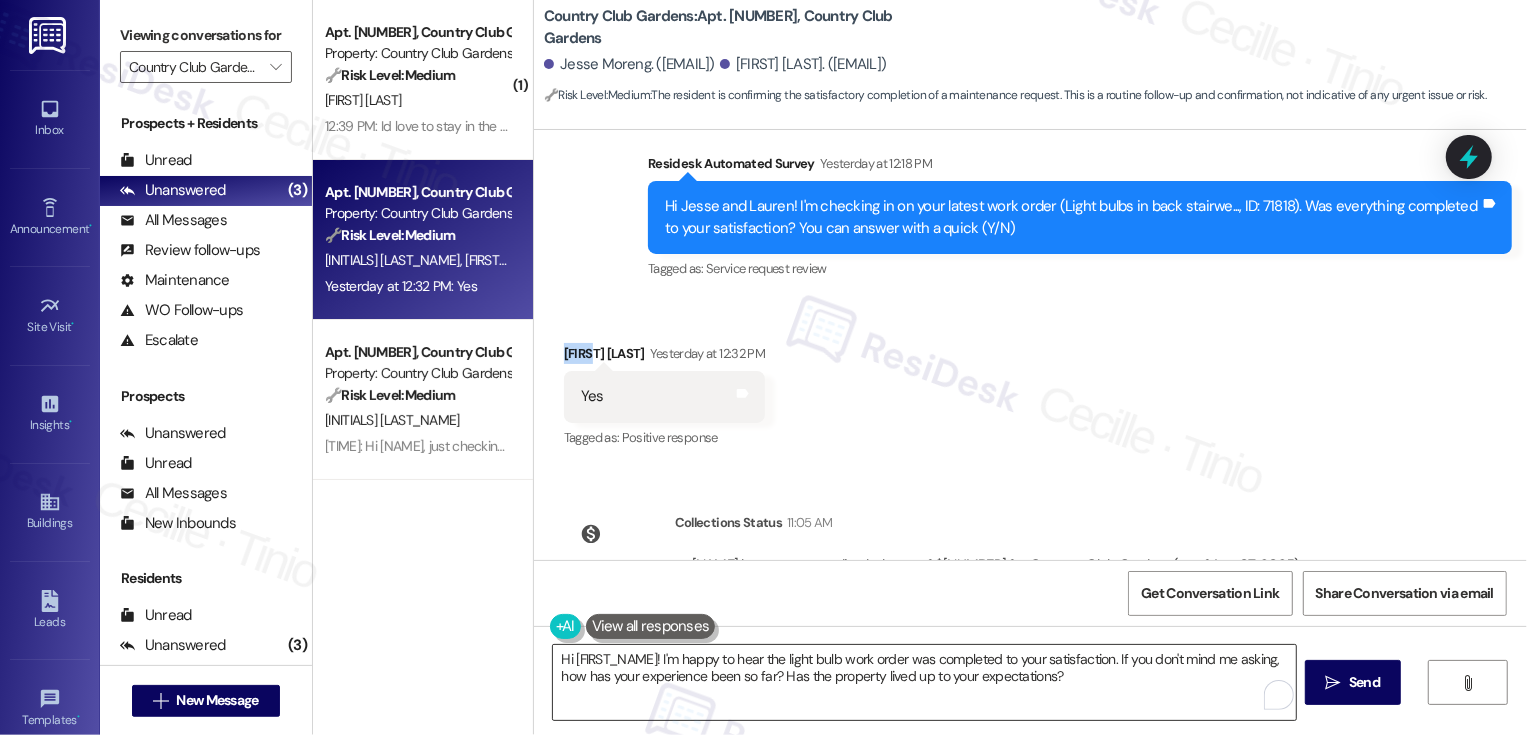 click on "Hi {{first_name}}! I'm happy to hear the light bulb work order was completed to your satisfaction. If you don't mind me asking, how has your experience been so far? Has the property lived up to your expectations?" at bounding box center [924, 682] 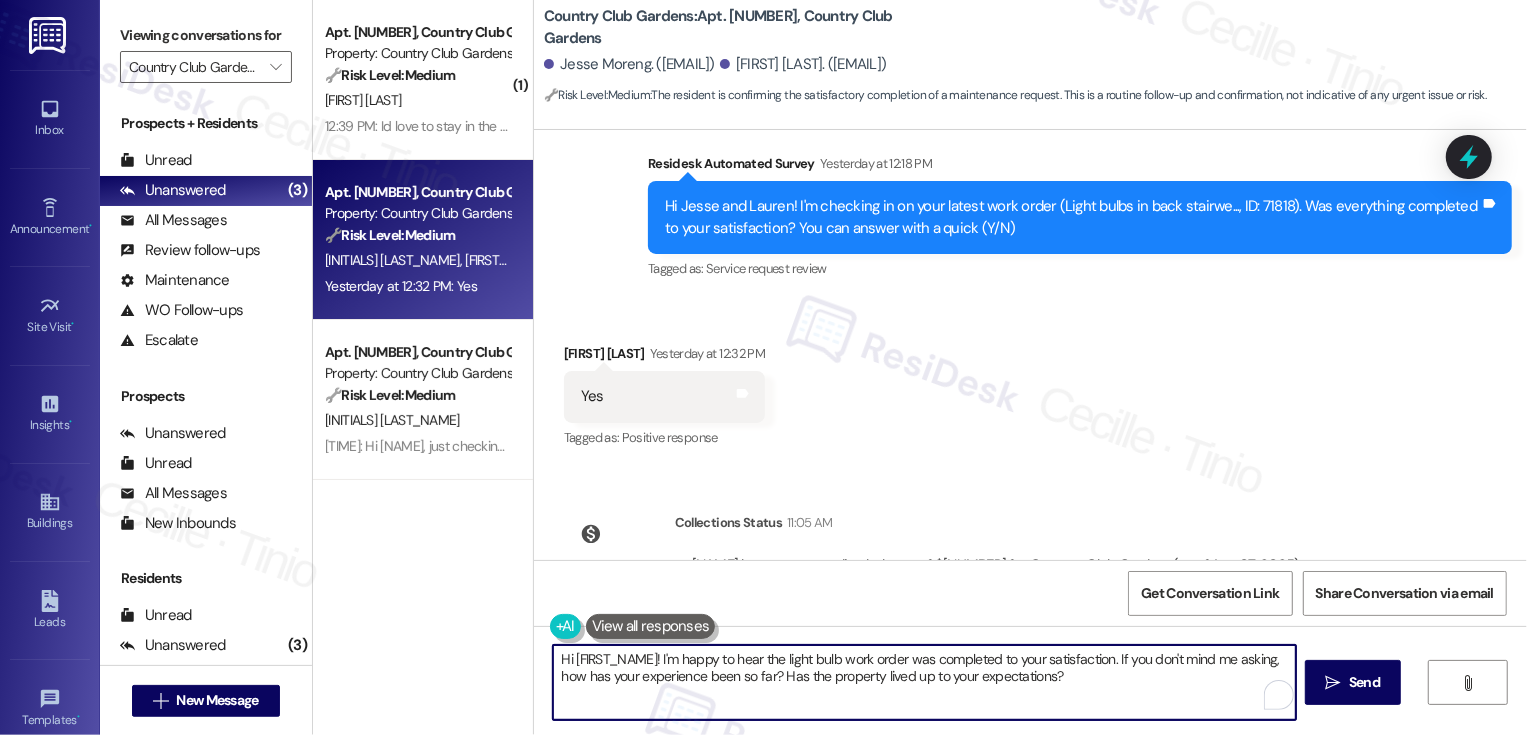 click on "Hi {{first_name}}! I'm happy to hear the light bulb work order was completed to your satisfaction. If you don't mind me asking, how has your experience been so far? Has the property lived up to your expectations?" at bounding box center [924, 682] 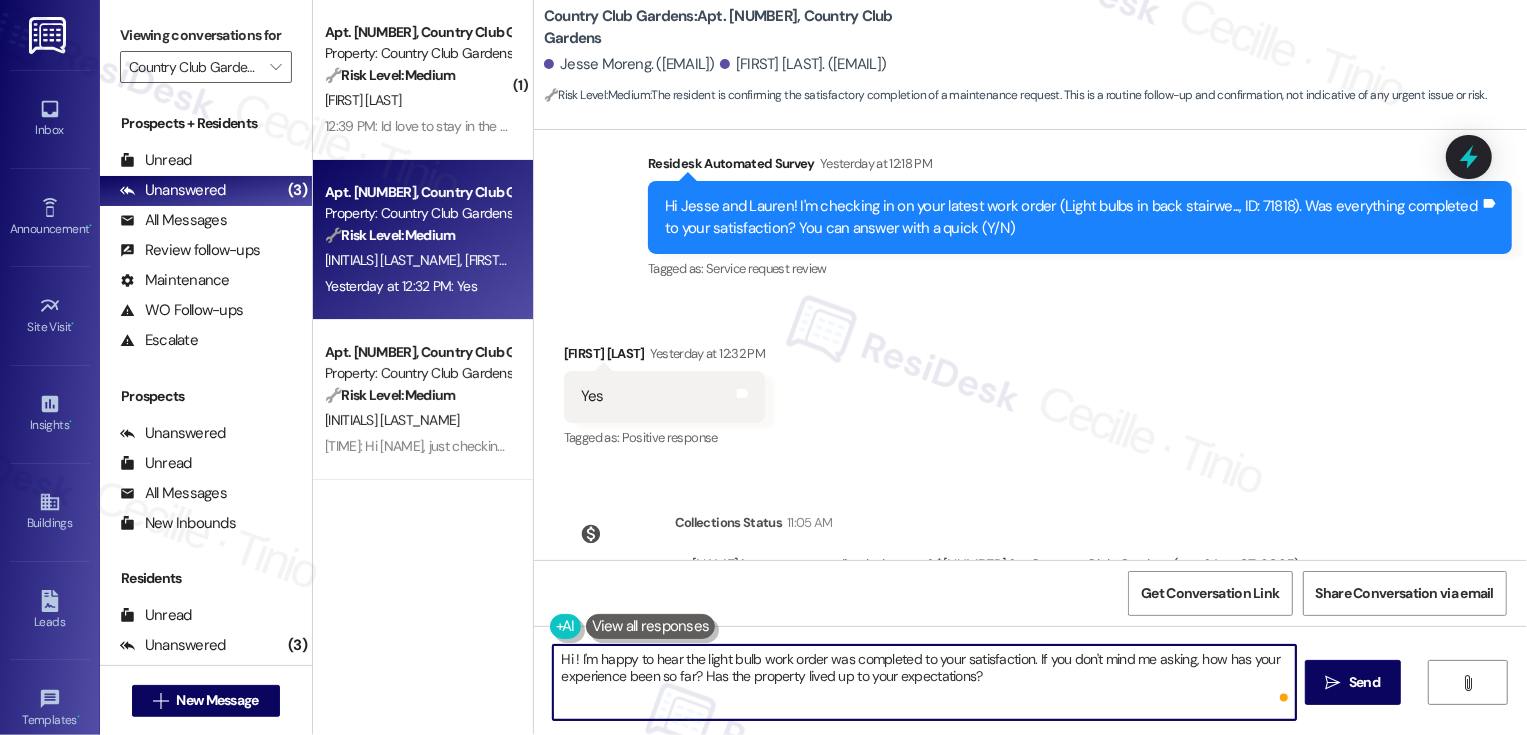 paste on "Jesse" 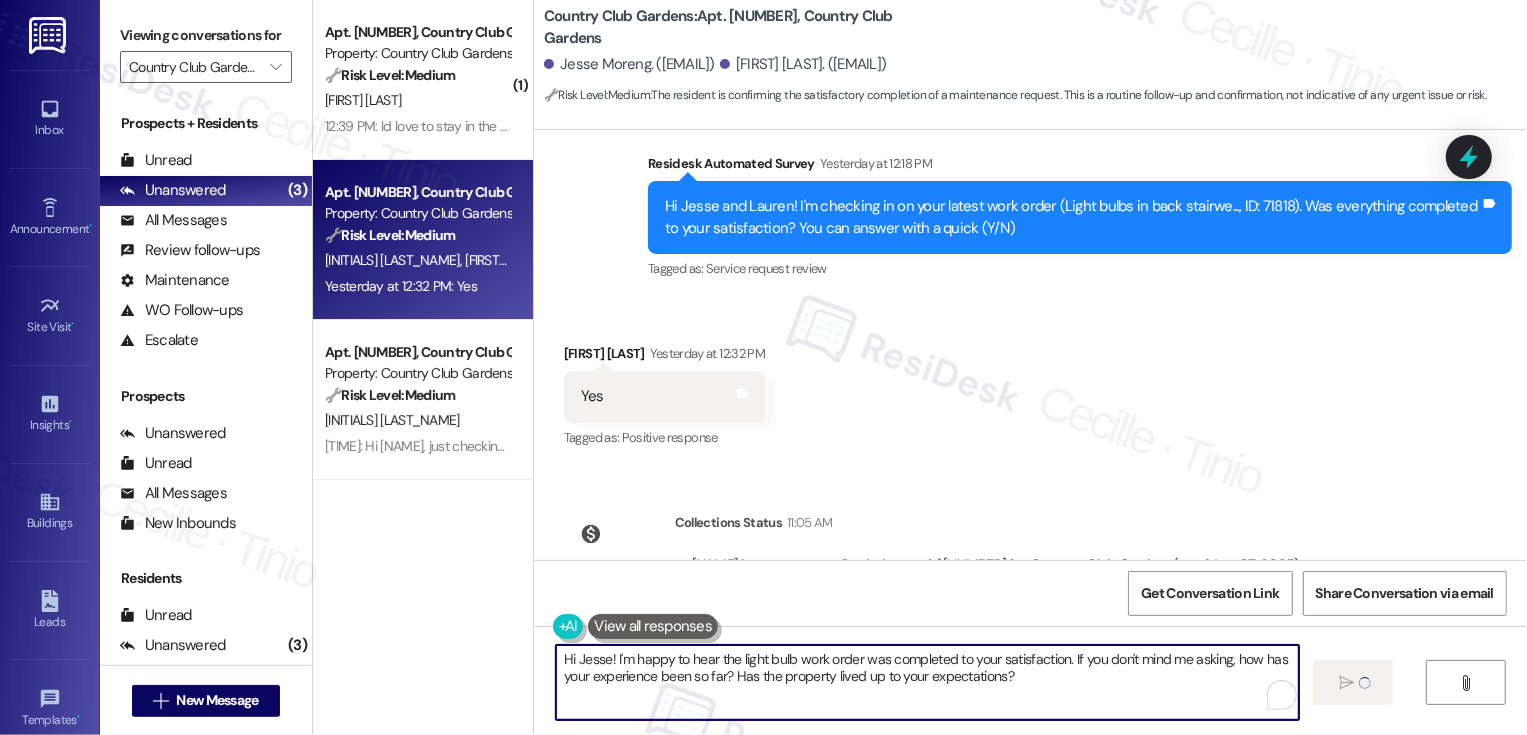 type 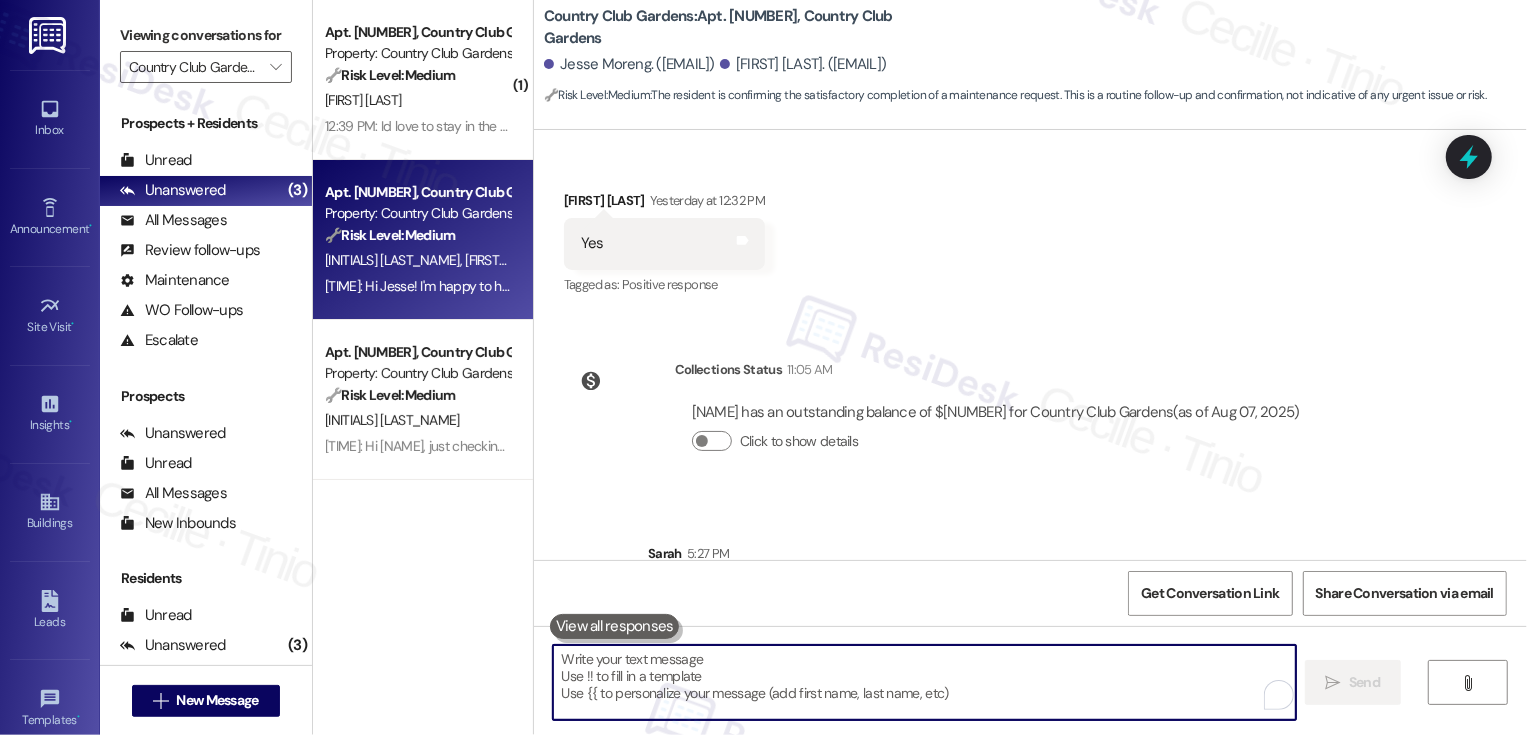 scroll, scrollTop: 2098, scrollLeft: 0, axis: vertical 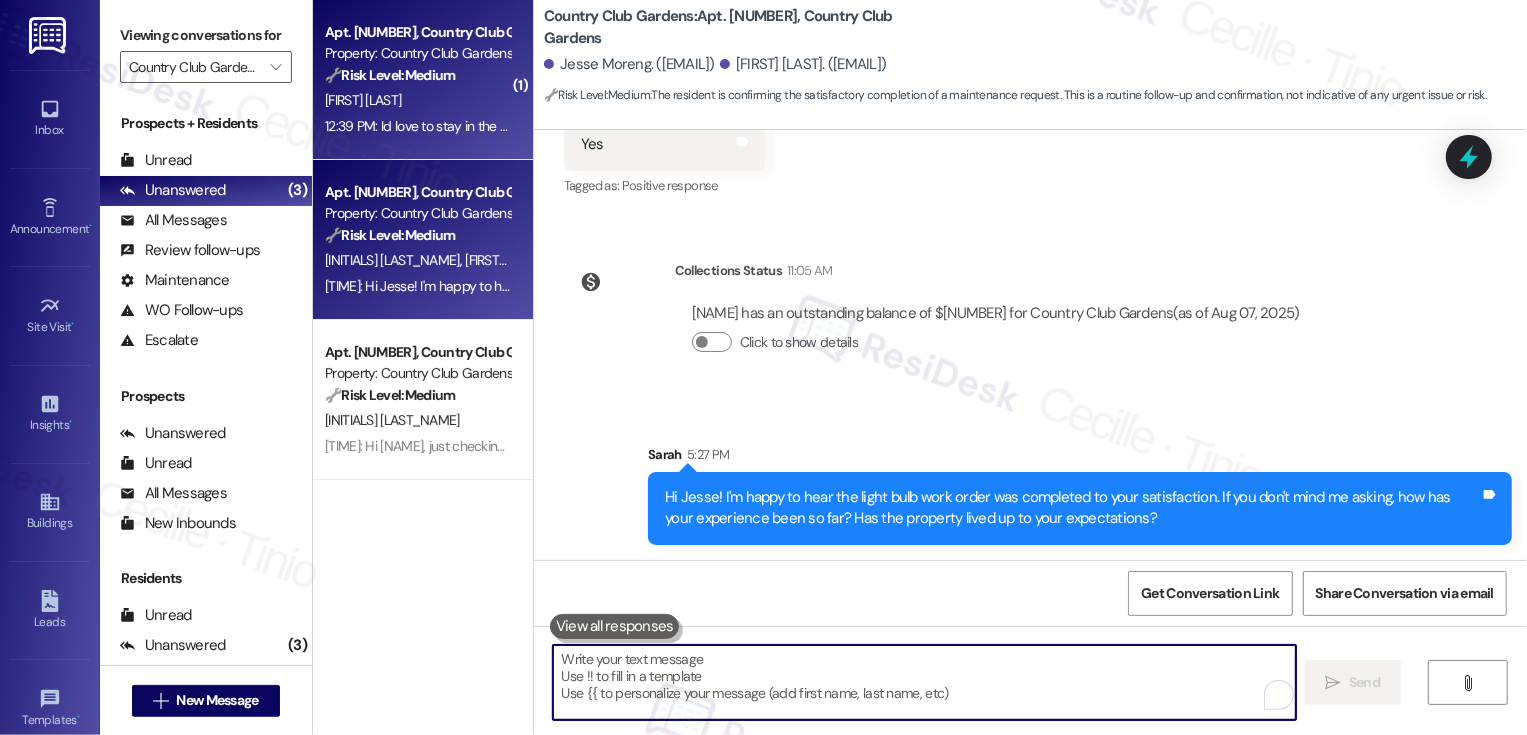 click on "Apt. 1020, Country Club Gardens Property: Country Club Gardens 🔧  Risk Level:  Medium The resident is interested in renewing their lease but wants to explore different unit options. This is a standard renewal inquiry and does not indicate any urgent issues or risks. T. Seaver 12:39 PM: Id love to stay in the Gardens, but im interested in looking at different units! 12:39 PM: Id love to stay in the Gardens, but im interested in looking at different units!" at bounding box center [423, 80] 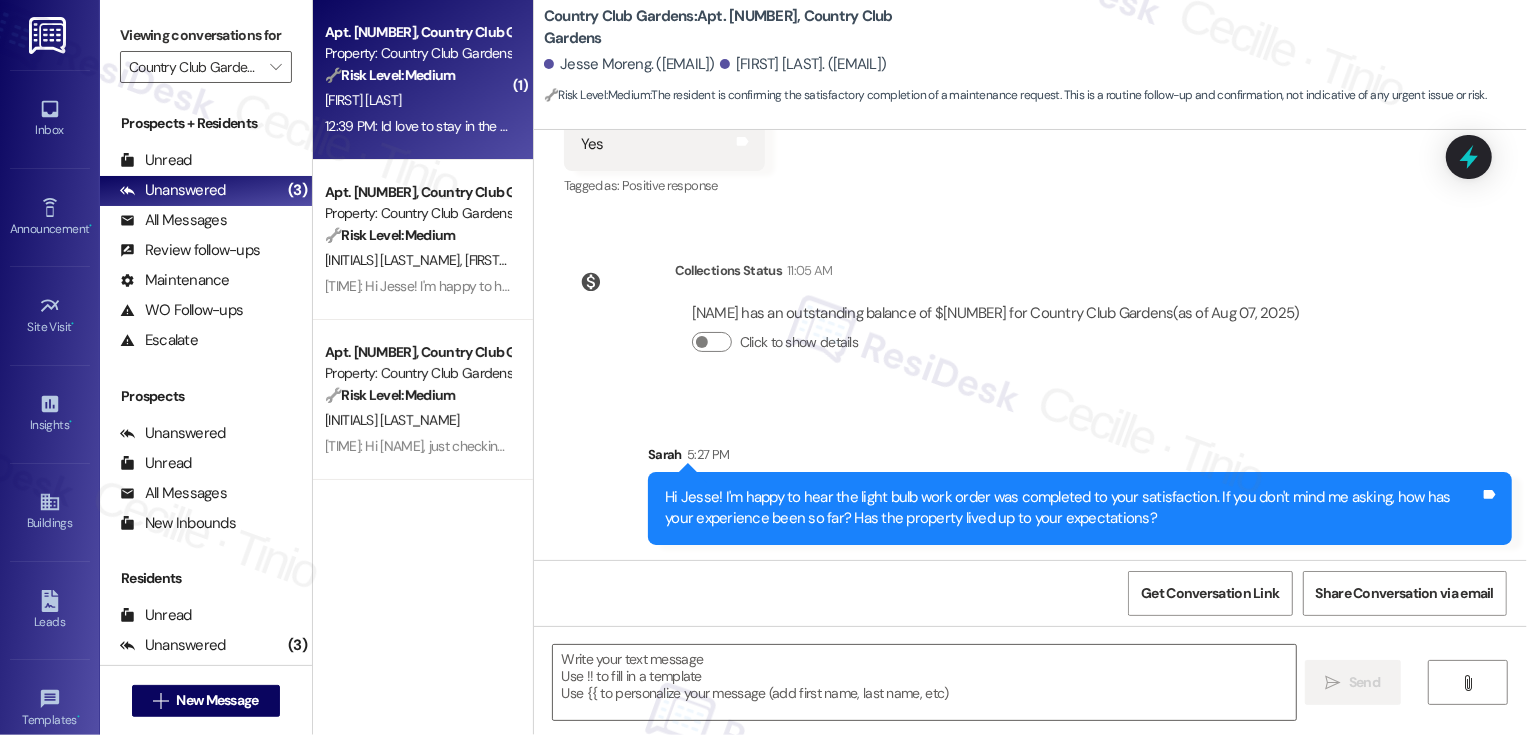 click on "Apt. 1020, Country Club Gardens Property: Country Club Gardens 🔧  Risk Level:  Medium The resident is interested in renewing their lease but wants to explore different unit options. This is a standard renewal inquiry and does not indicate any urgent issues or risks. T. Seaver 12:39 PM: Id love to stay in the Gardens, but im interested in looking at different units! 12:39 PM: Id love to stay in the Gardens, but im interested in looking at different units!" at bounding box center [423, 80] 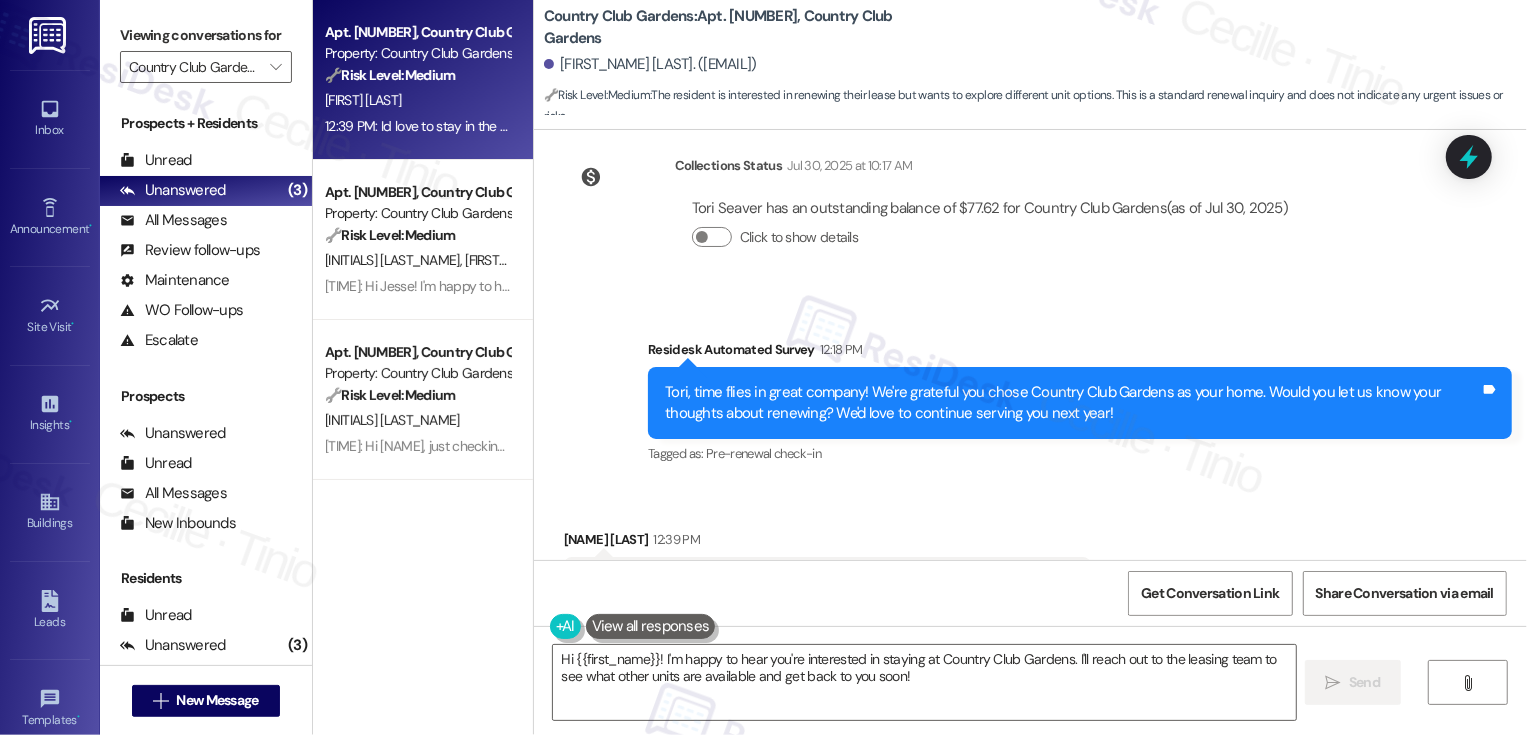 scroll, scrollTop: 458, scrollLeft: 0, axis: vertical 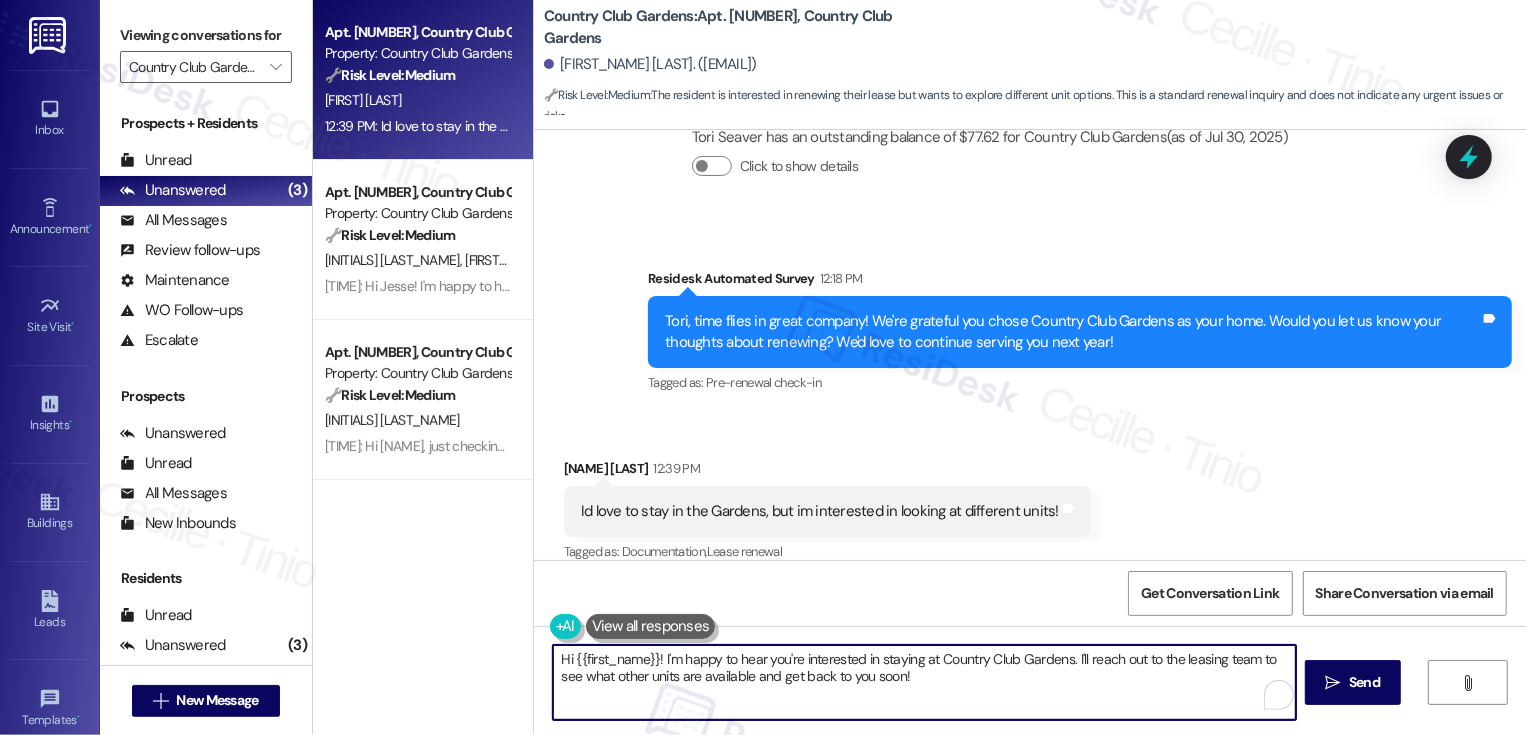 drag, startPoint x: 1066, startPoint y: 657, endPoint x: 1078, endPoint y: 677, distance: 23.323807 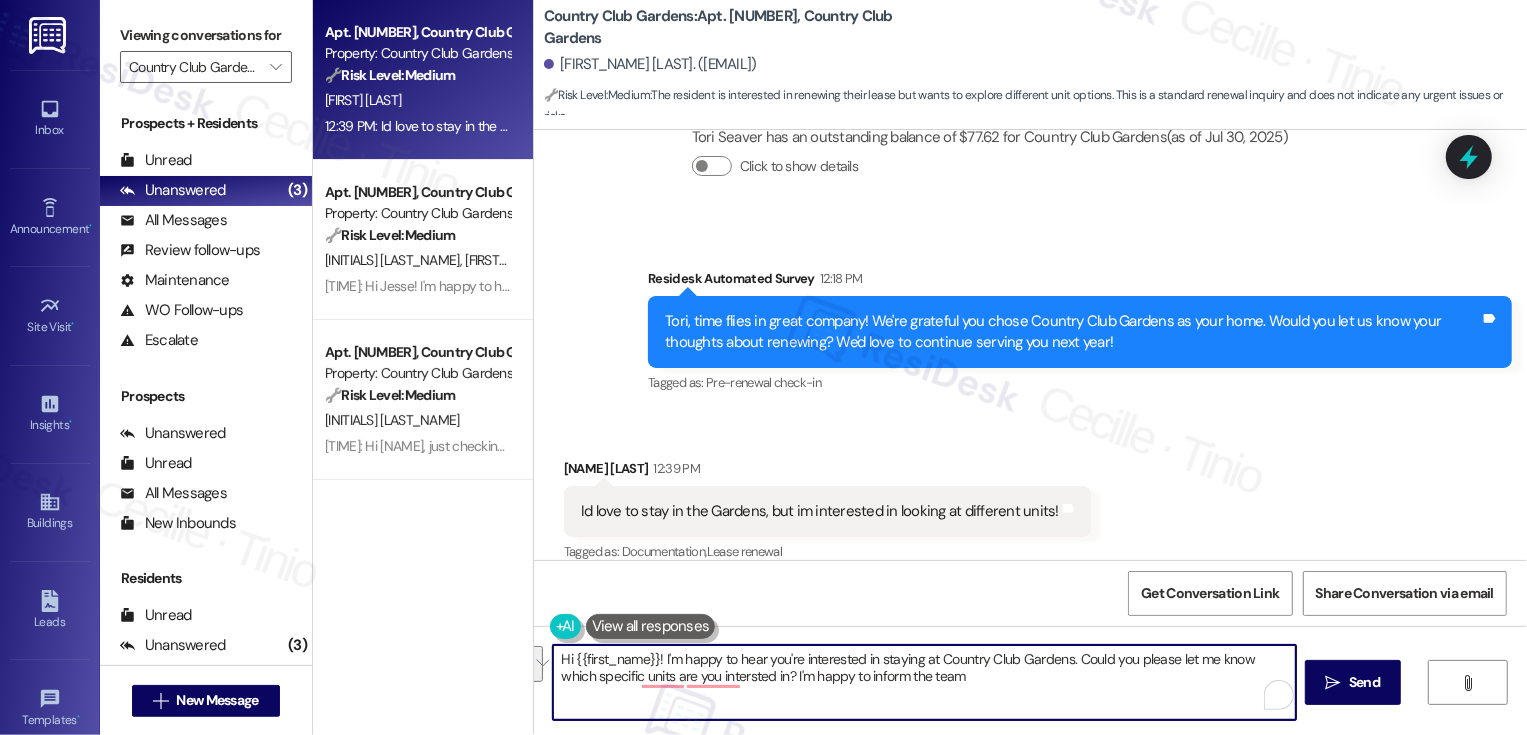 click on "Hi {{first_name}}! I'm happy to hear you're interested in staying at Country Club Gardens. Could you please let me know which specific units are you intersted in? I'm happy to inform the team" at bounding box center (924, 682) 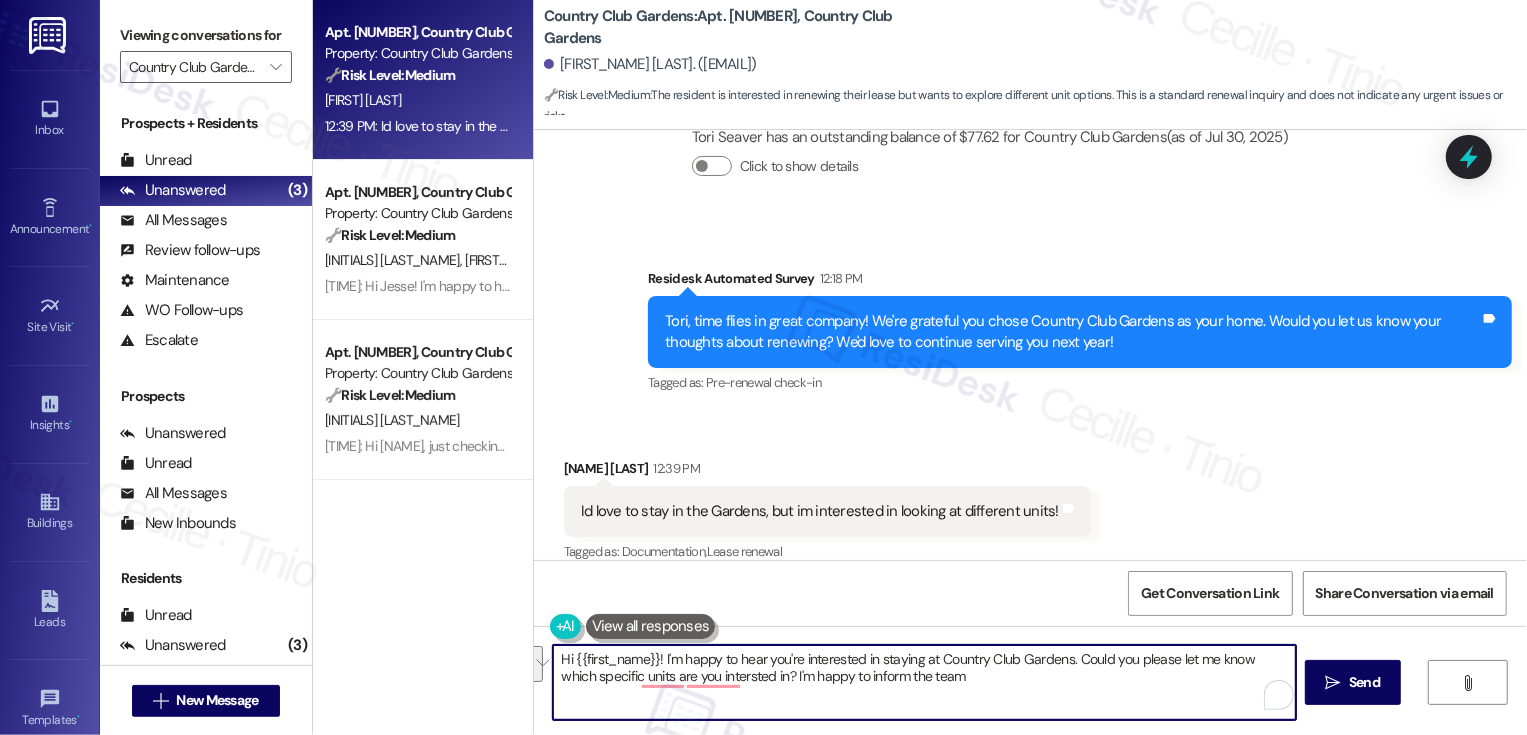 drag, startPoint x: 652, startPoint y: 656, endPoint x: 1032, endPoint y: 694, distance: 381.89526 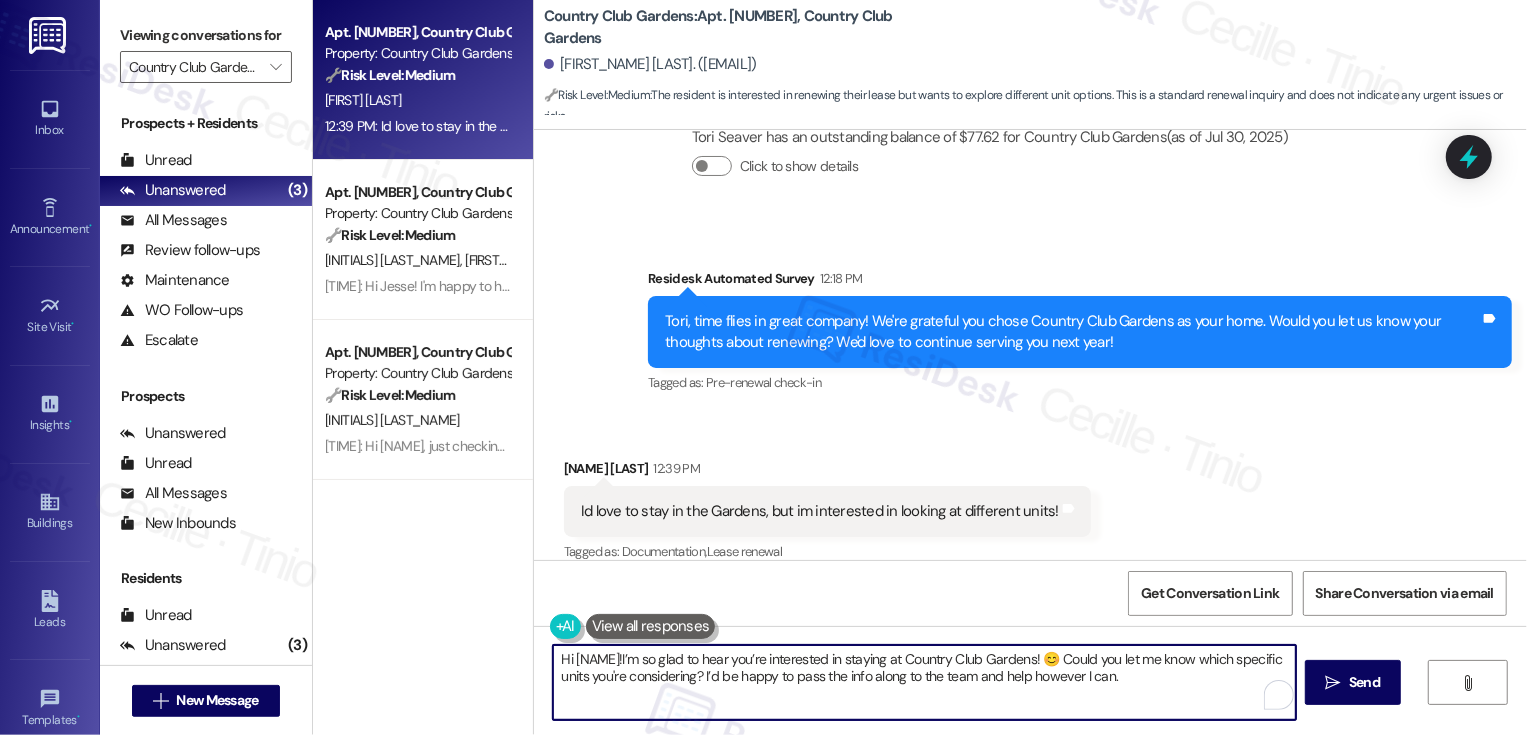 click on "Hi {{first_name}}!I’m so glad to hear you’re interested in staying at Country Club Gardens! 😊 Could you let me know which specific units you're considering? I’d be happy to pass the info along to the team and help however I can." at bounding box center [924, 682] 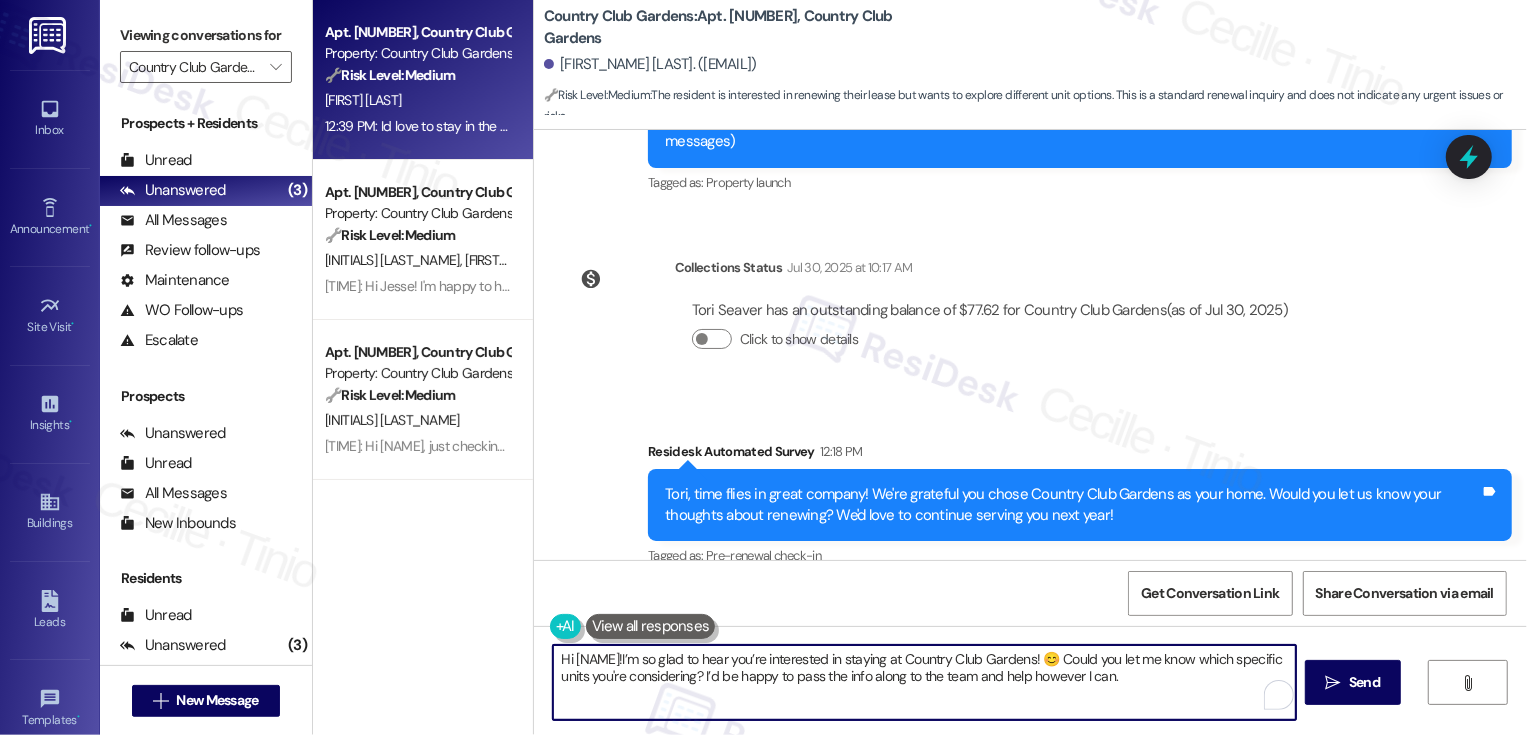 scroll, scrollTop: 458, scrollLeft: 0, axis: vertical 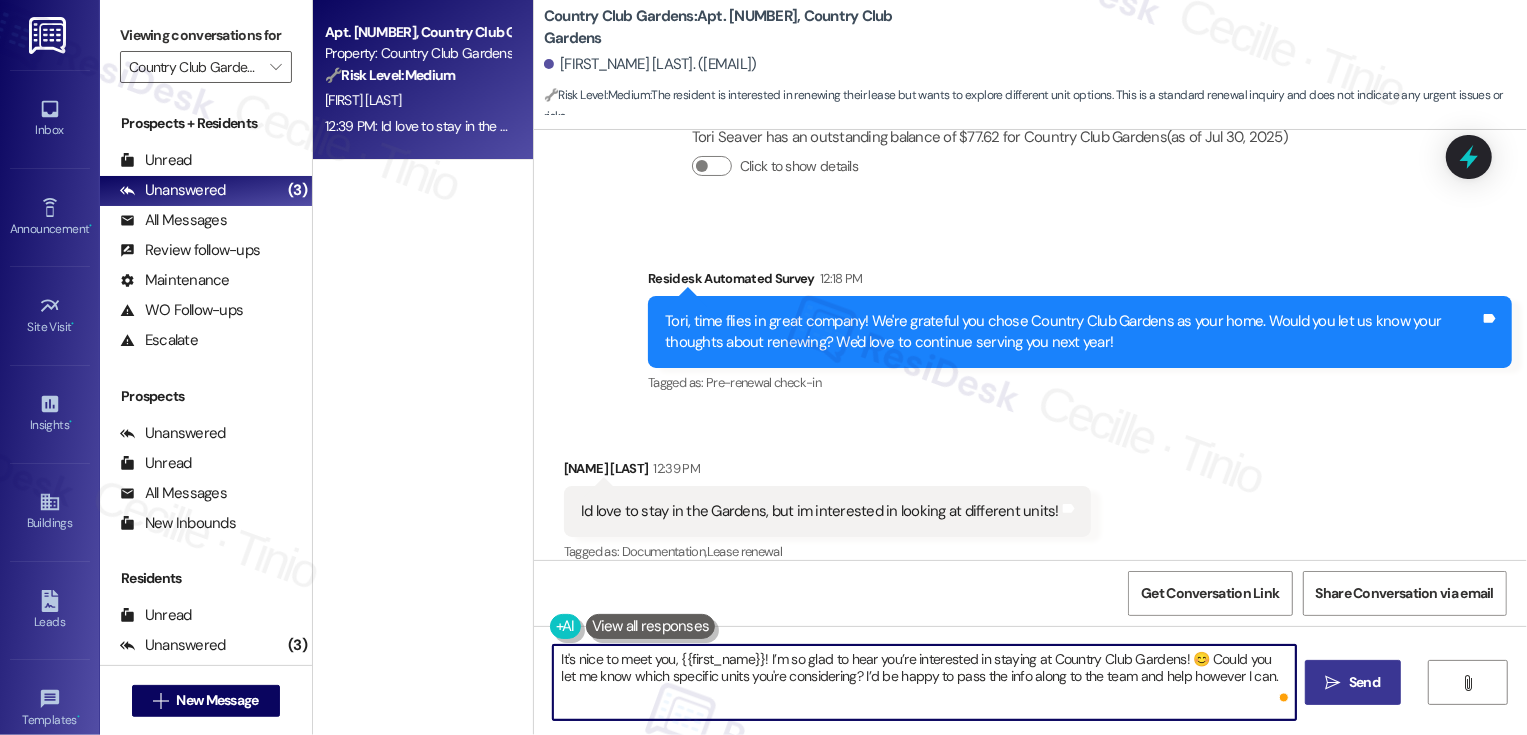 drag, startPoint x: 1106, startPoint y: 678, endPoint x: 1334, endPoint y: 676, distance: 228.00877 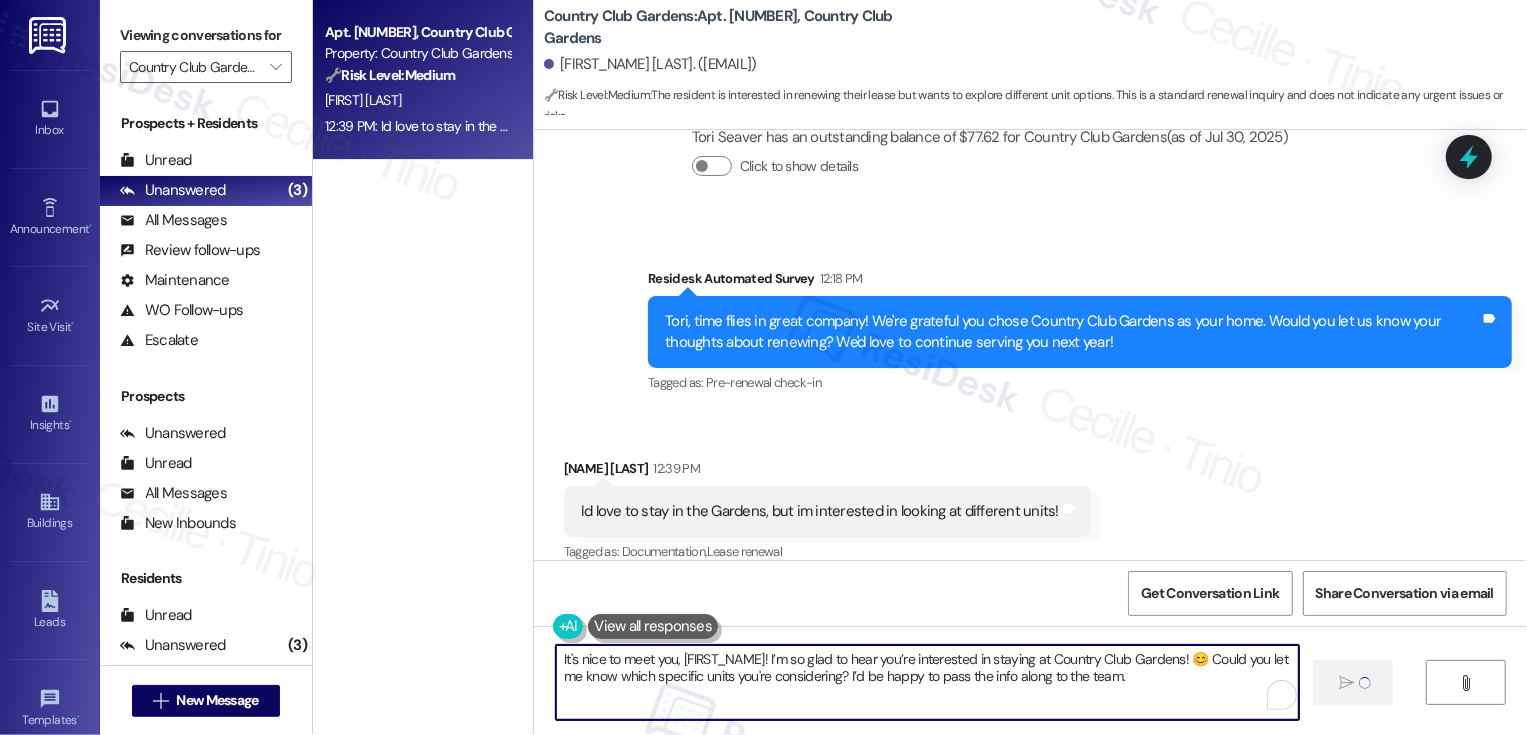 type on "It's nice to meet you, {{first_name}}! I’m so glad to hear you’re interested in staying at Country Club Gardens! 😊 Could you let me know which specific units you're considering? I’d be happy to pass the info along to the team." 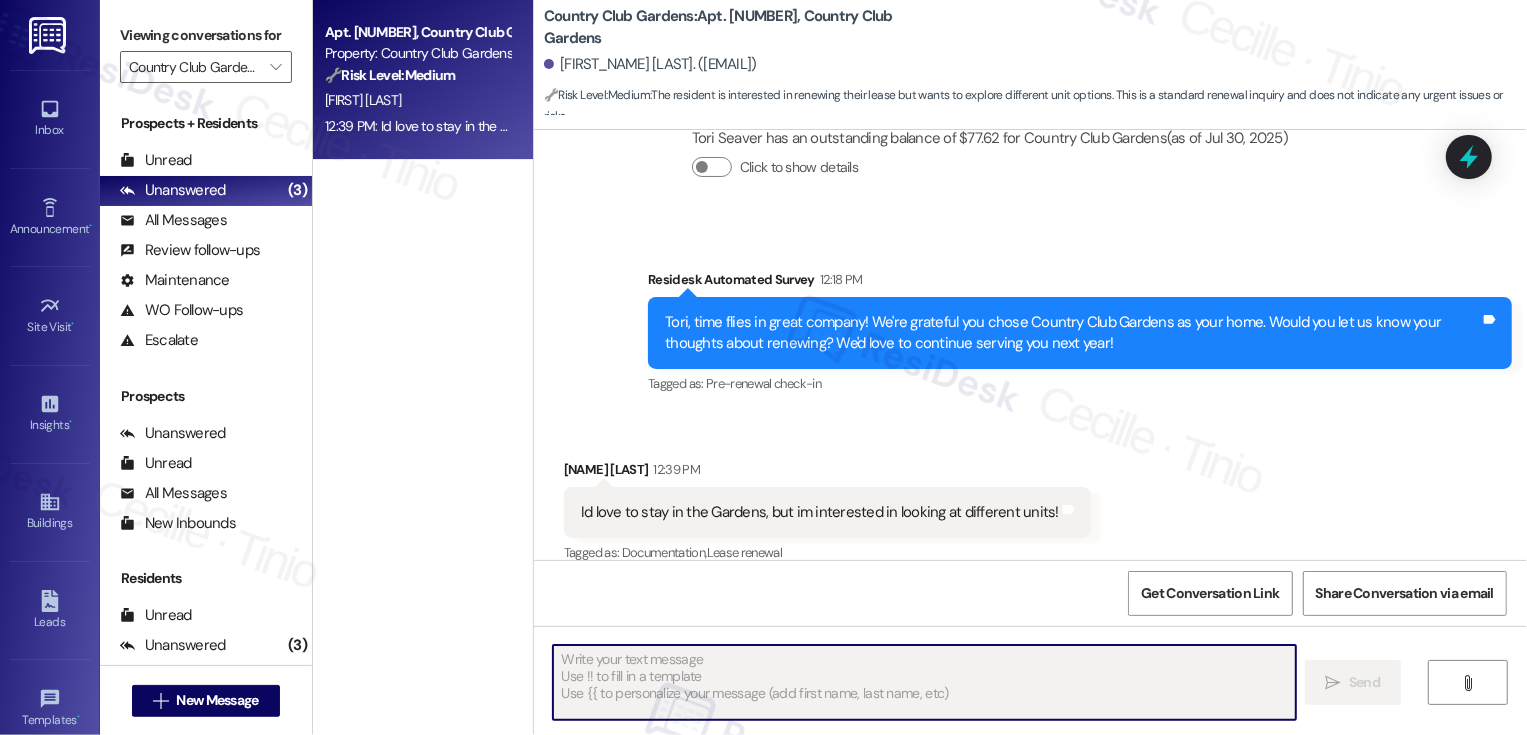 scroll, scrollTop: 619, scrollLeft: 0, axis: vertical 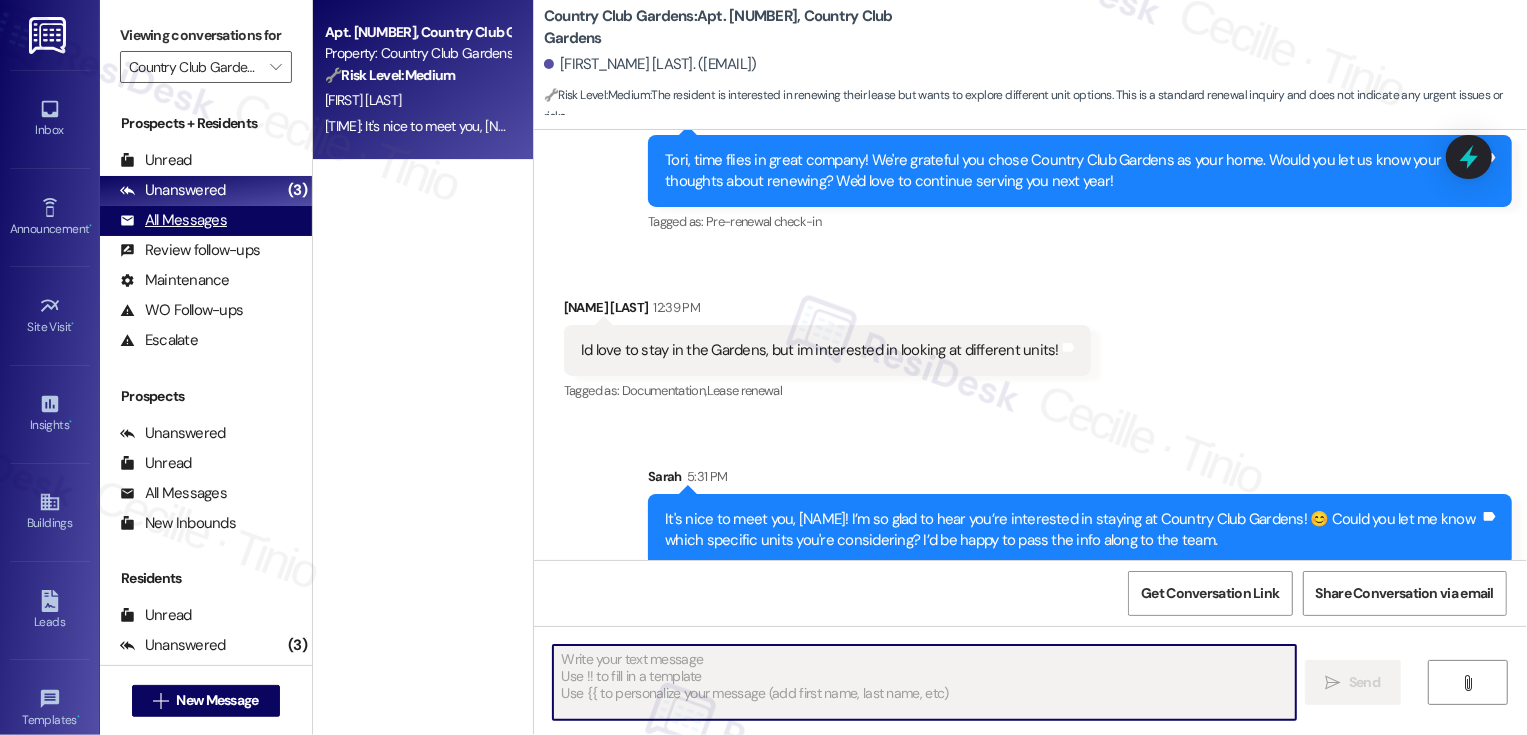 click on "All Messages (undefined)" at bounding box center (206, 221) 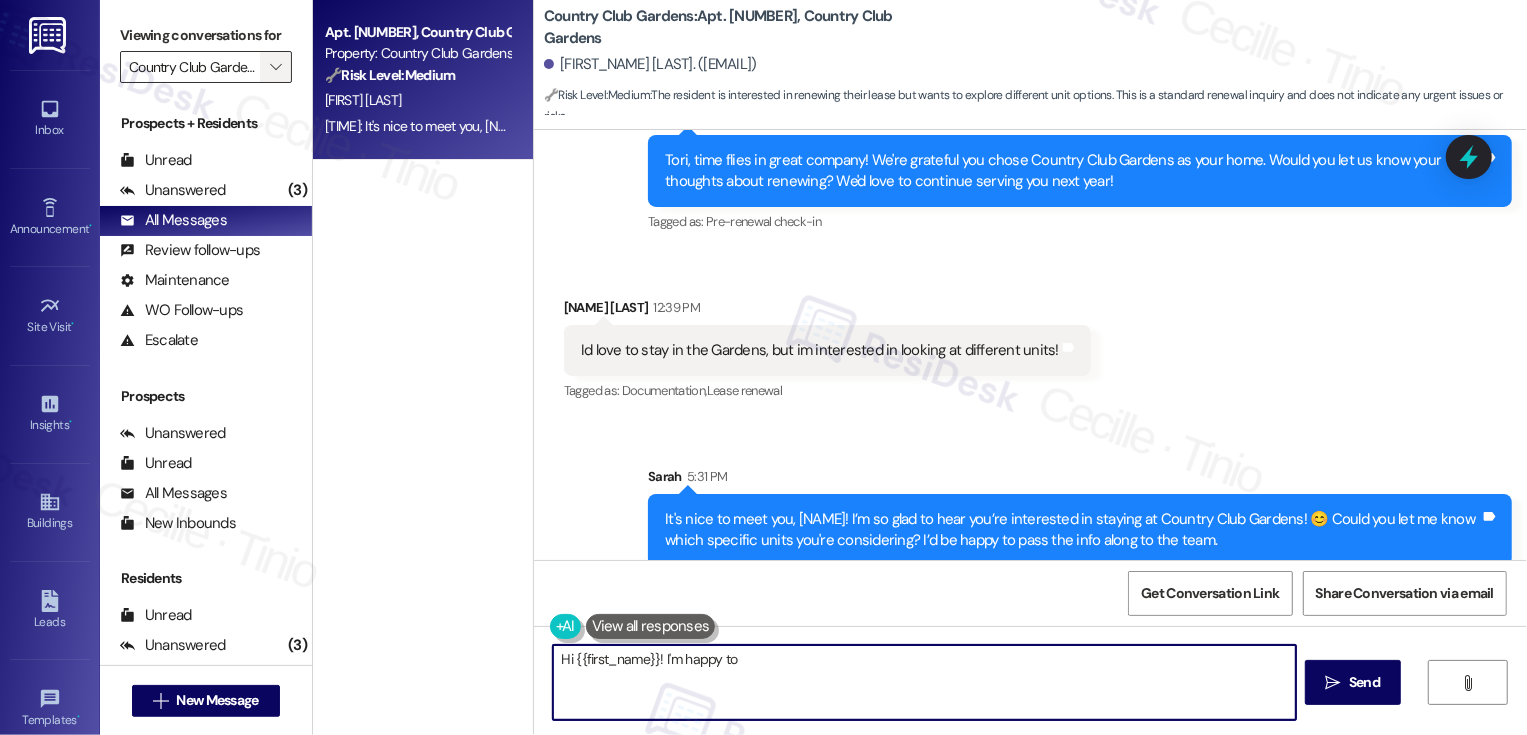 type on "Hi {{first_name}}! I'm happy to" 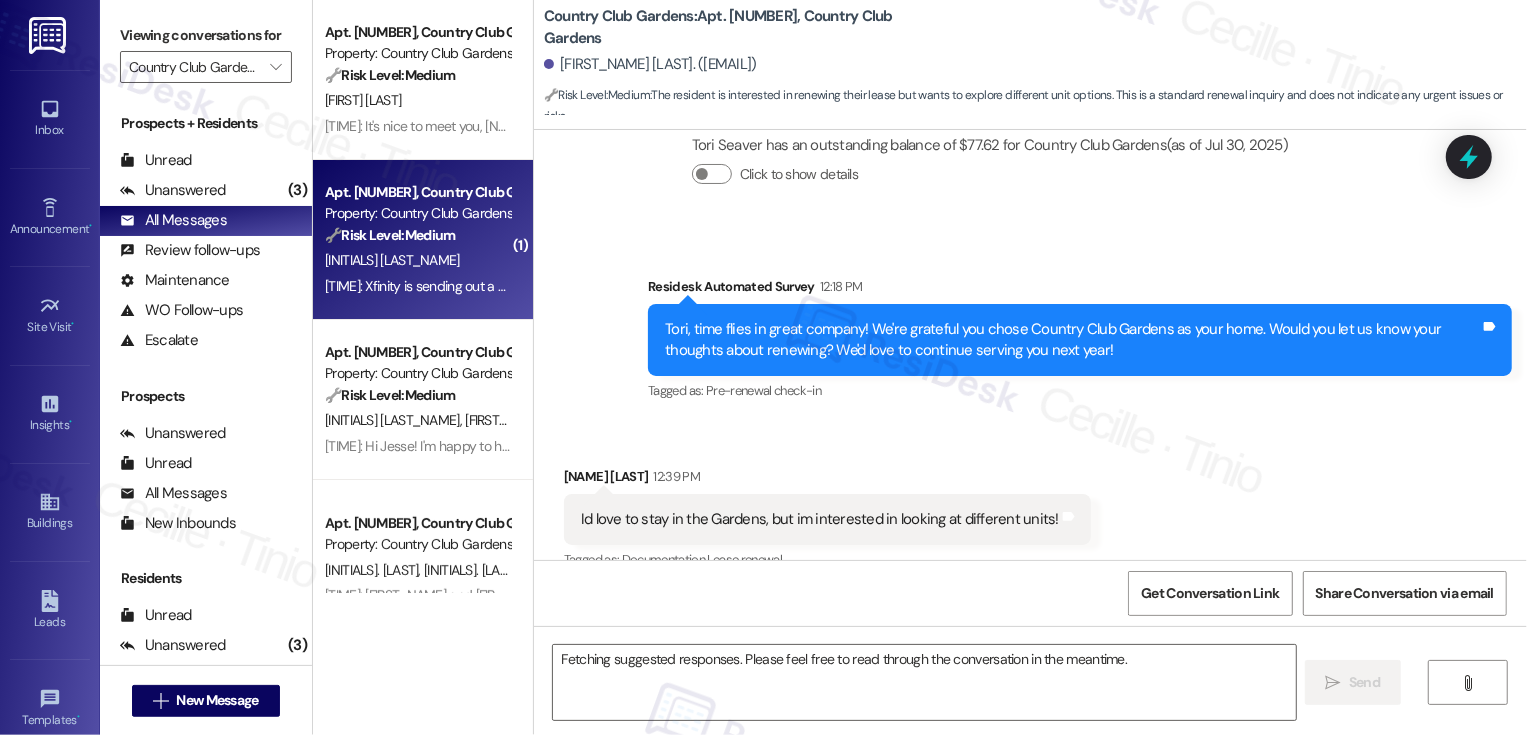 scroll, scrollTop: 457, scrollLeft: 0, axis: vertical 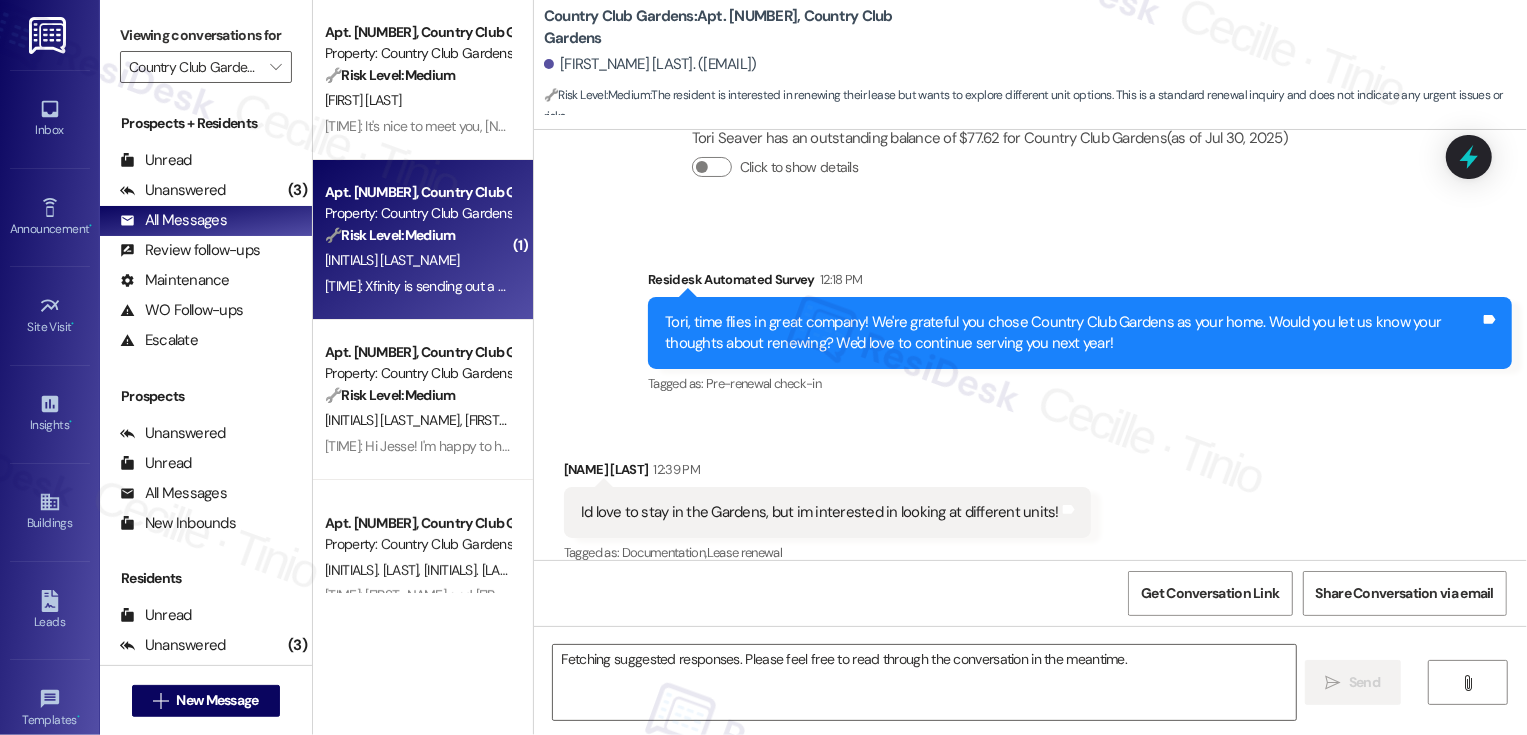 click on "E. Woytowitz" at bounding box center [417, 260] 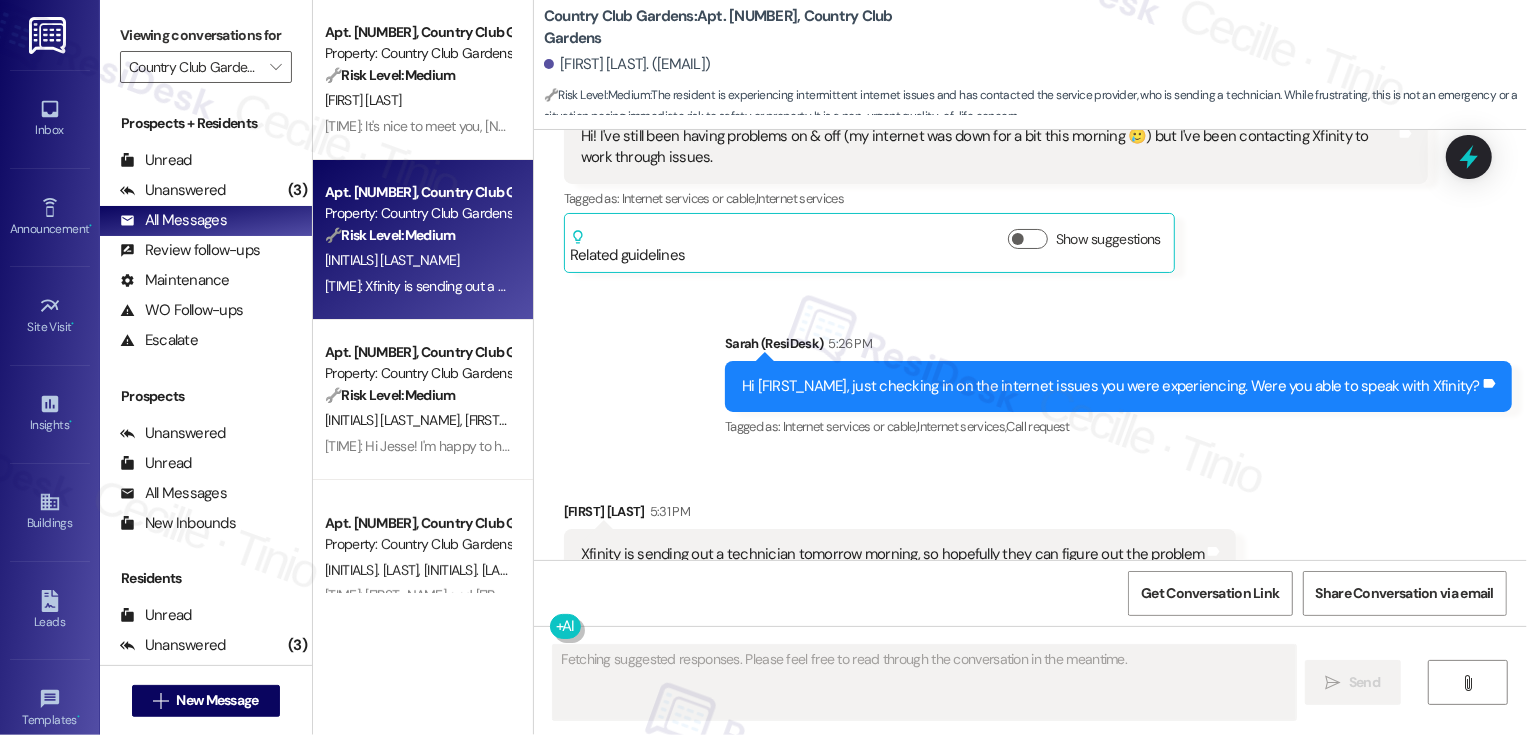 scroll, scrollTop: 3243, scrollLeft: 0, axis: vertical 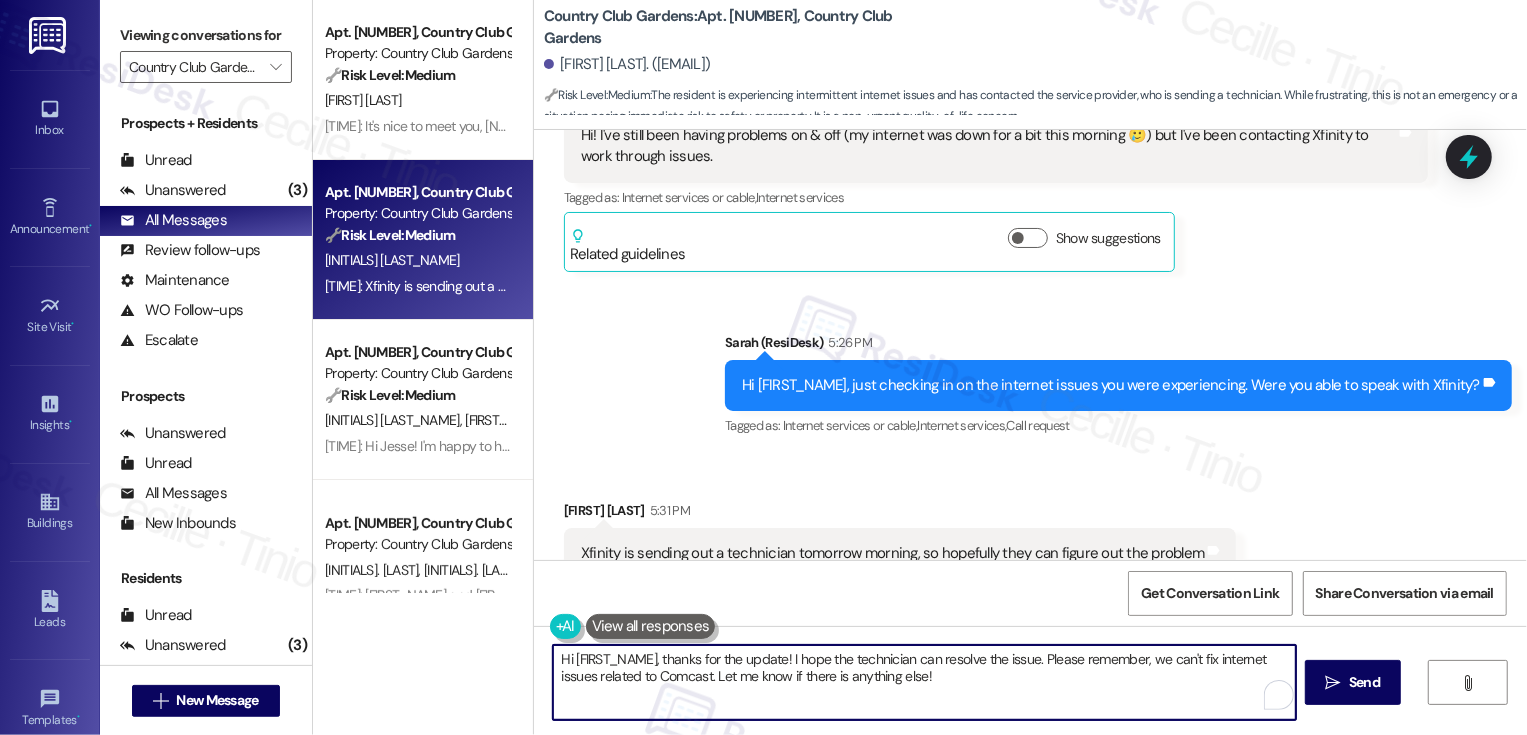 drag, startPoint x: 659, startPoint y: 658, endPoint x: 495, endPoint y: 662, distance: 164.04877 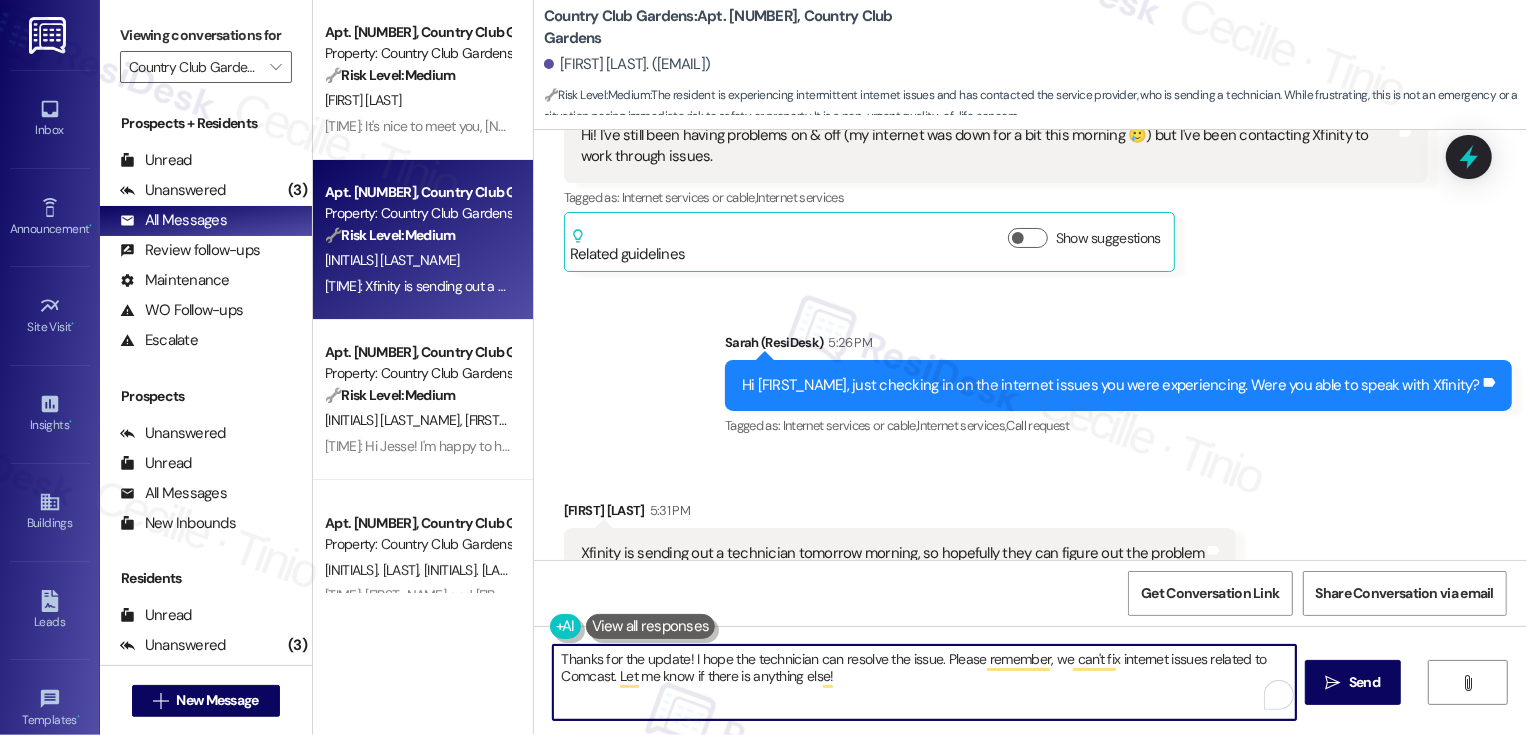 click on "Thanks for the update! I hope the technician can resolve the issue. Please remember, we can't fix internet issues related to Comcast. Let me know if there is anything else!" at bounding box center (924, 682) 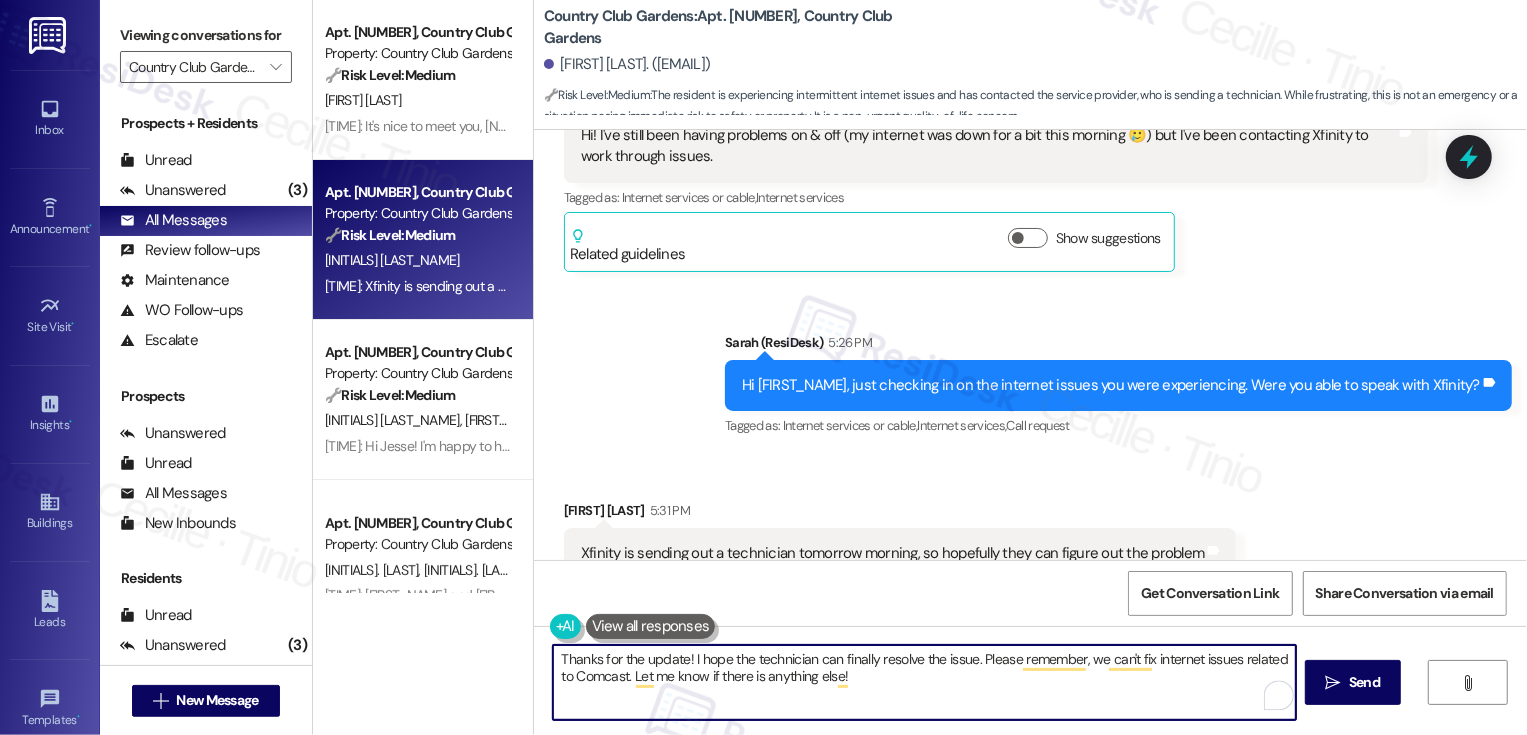 click on "Thanks for the update! I hope the technician can finally resolve the issue. Please remember, we can't fix internet issues related to Comcast. Let me know if there is anything else!" at bounding box center [924, 682] 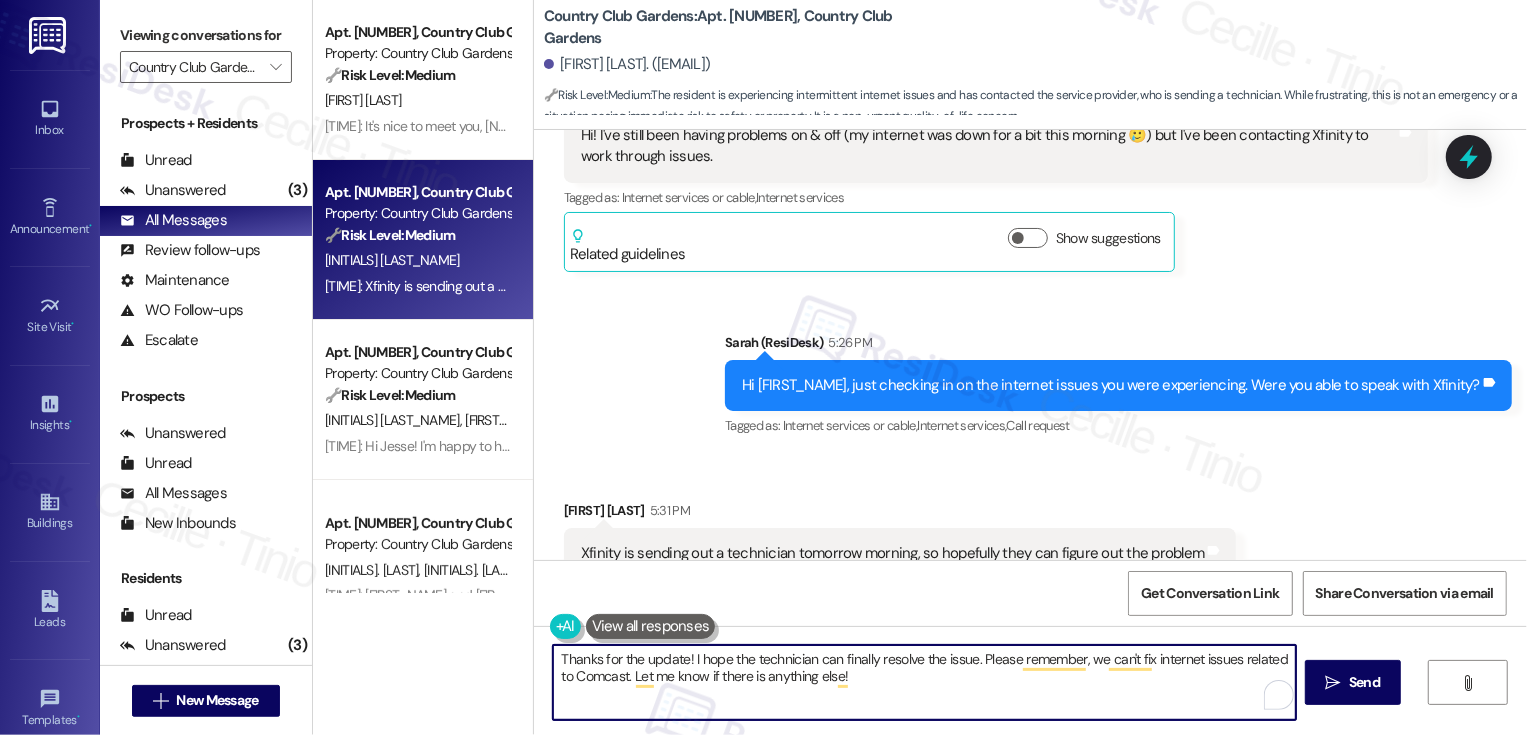 drag, startPoint x: 970, startPoint y: 656, endPoint x: 987, endPoint y: 690, distance: 38.013157 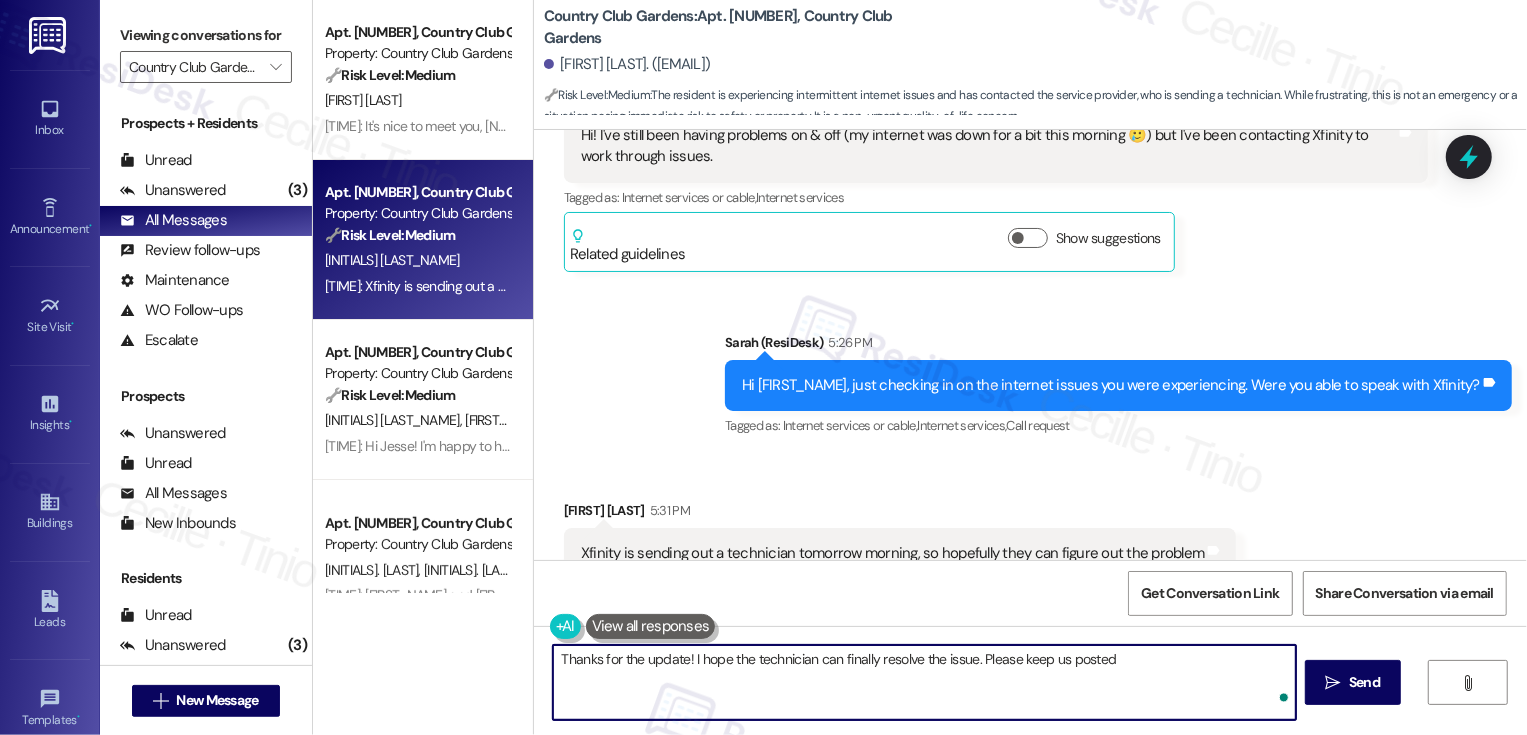 type on "Thanks for the update! I hope the technician can finally resolve the issue. Please keep us posted!" 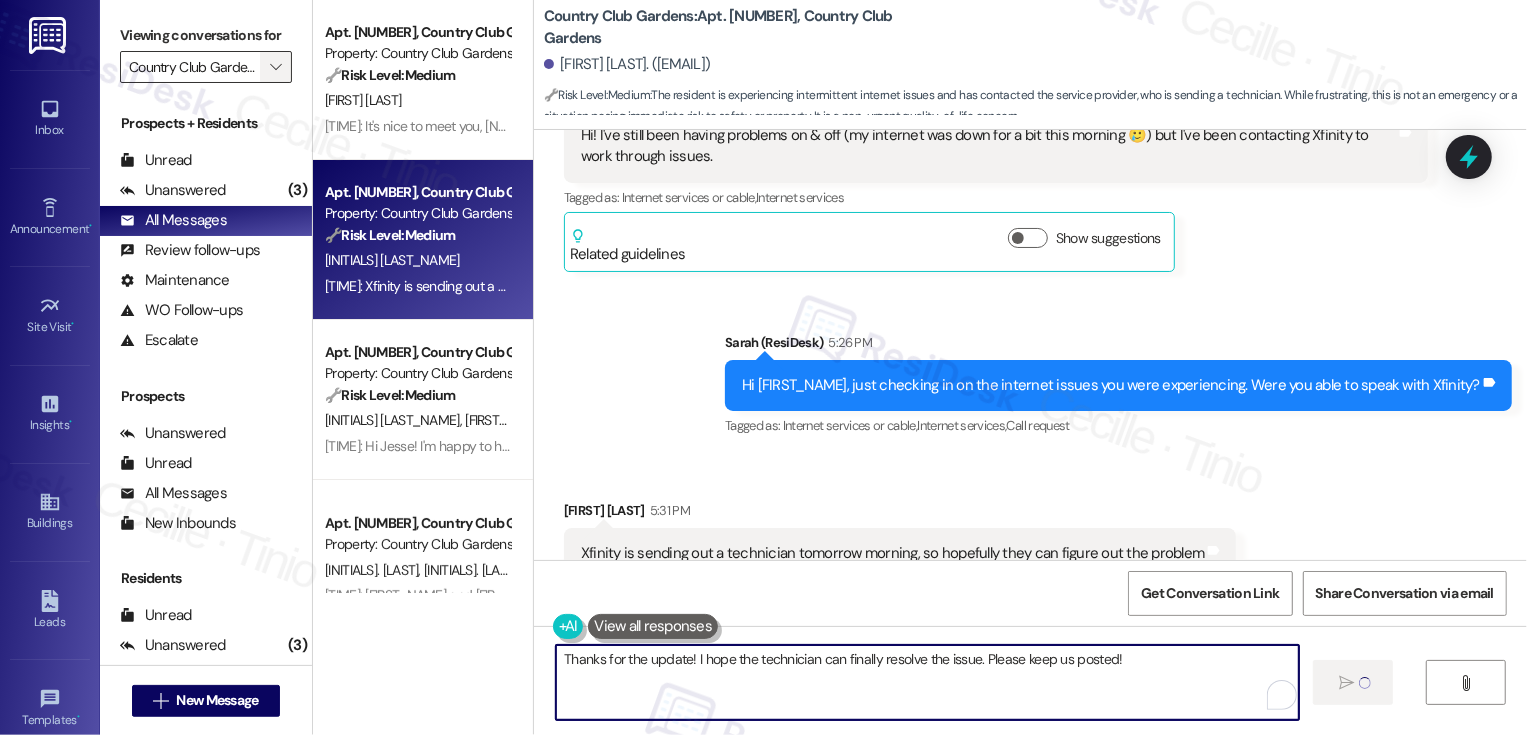 scroll, scrollTop: 3242, scrollLeft: 0, axis: vertical 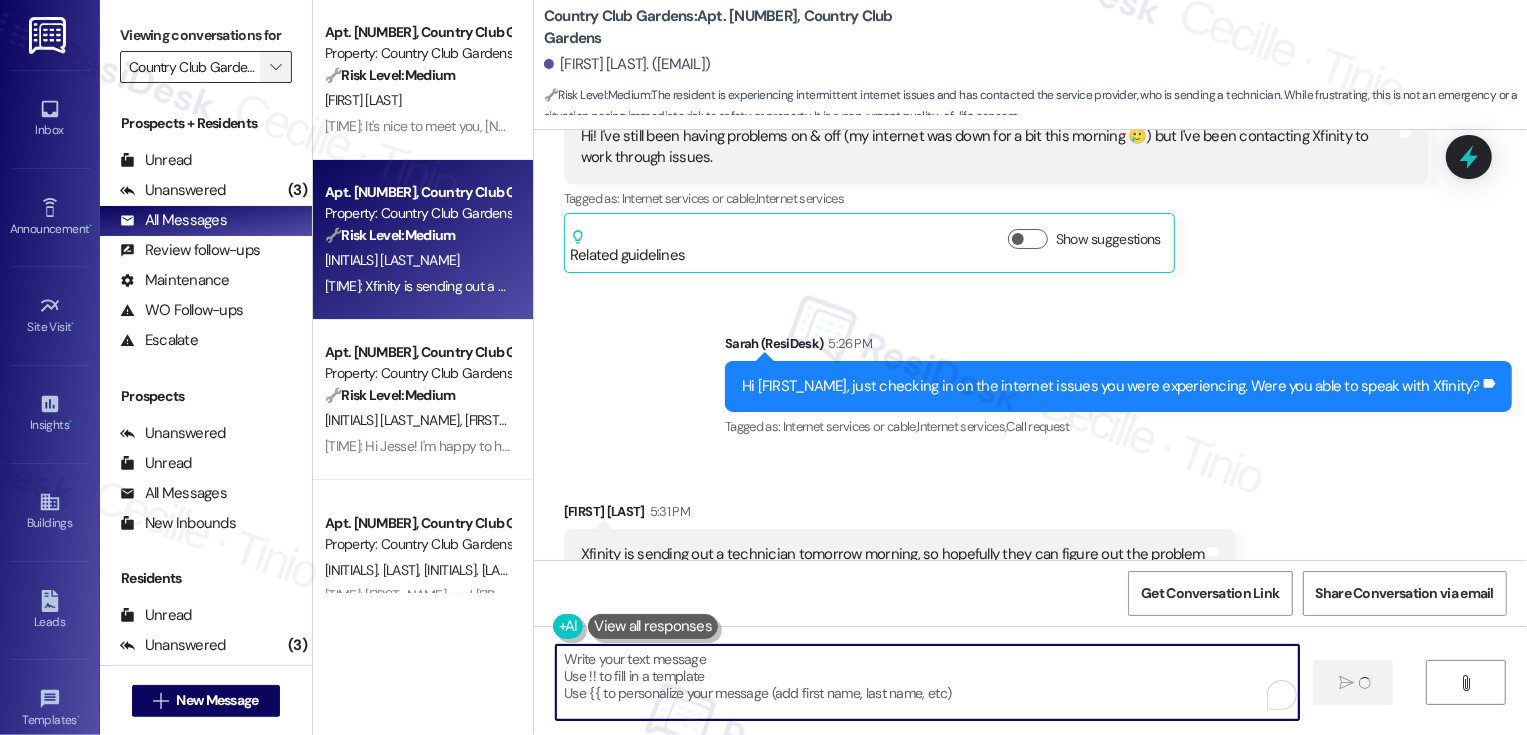 type 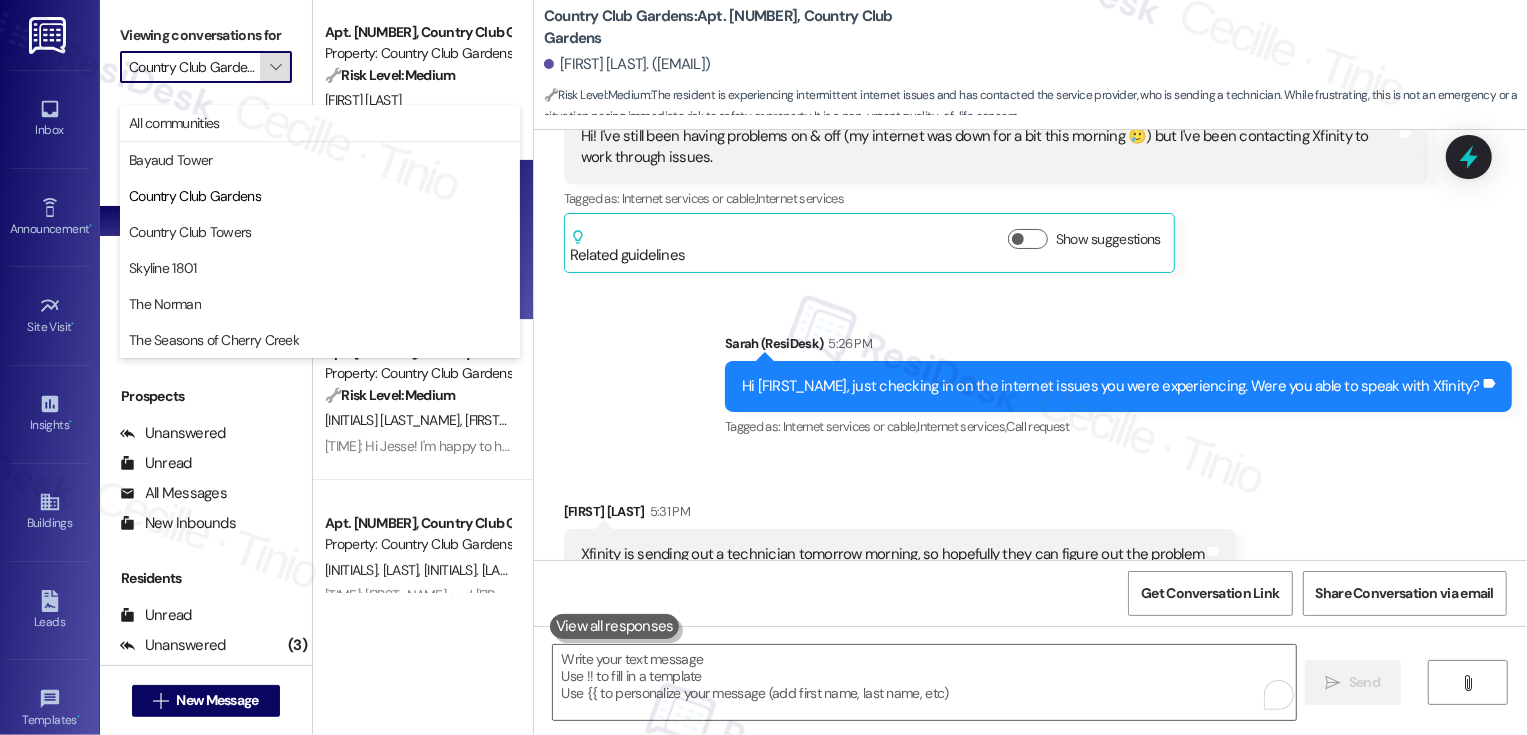 scroll, scrollTop: 0, scrollLeft: 13, axis: horizontal 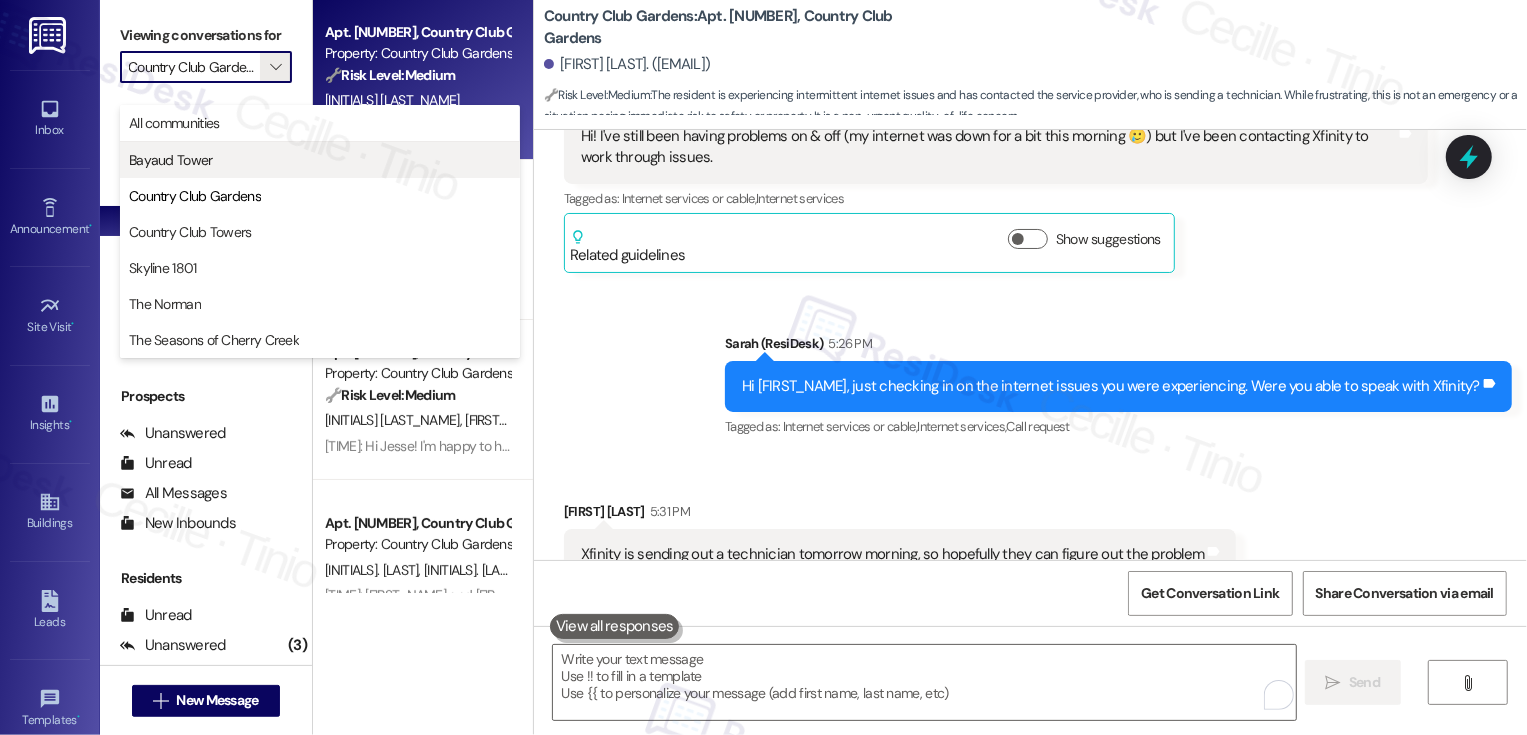 click on "Bayaud Tower" at bounding box center (320, 160) 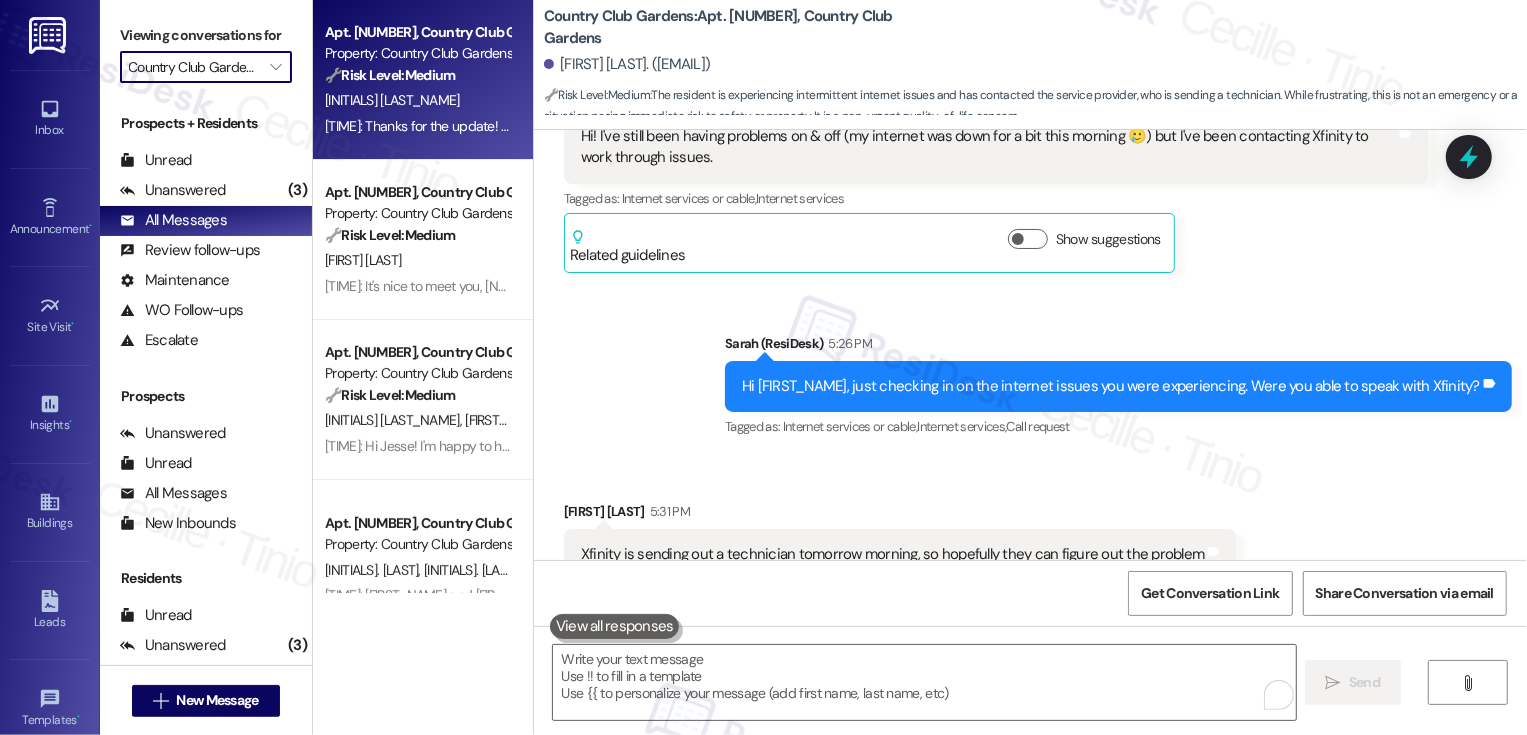 type on "Bayaud Tower" 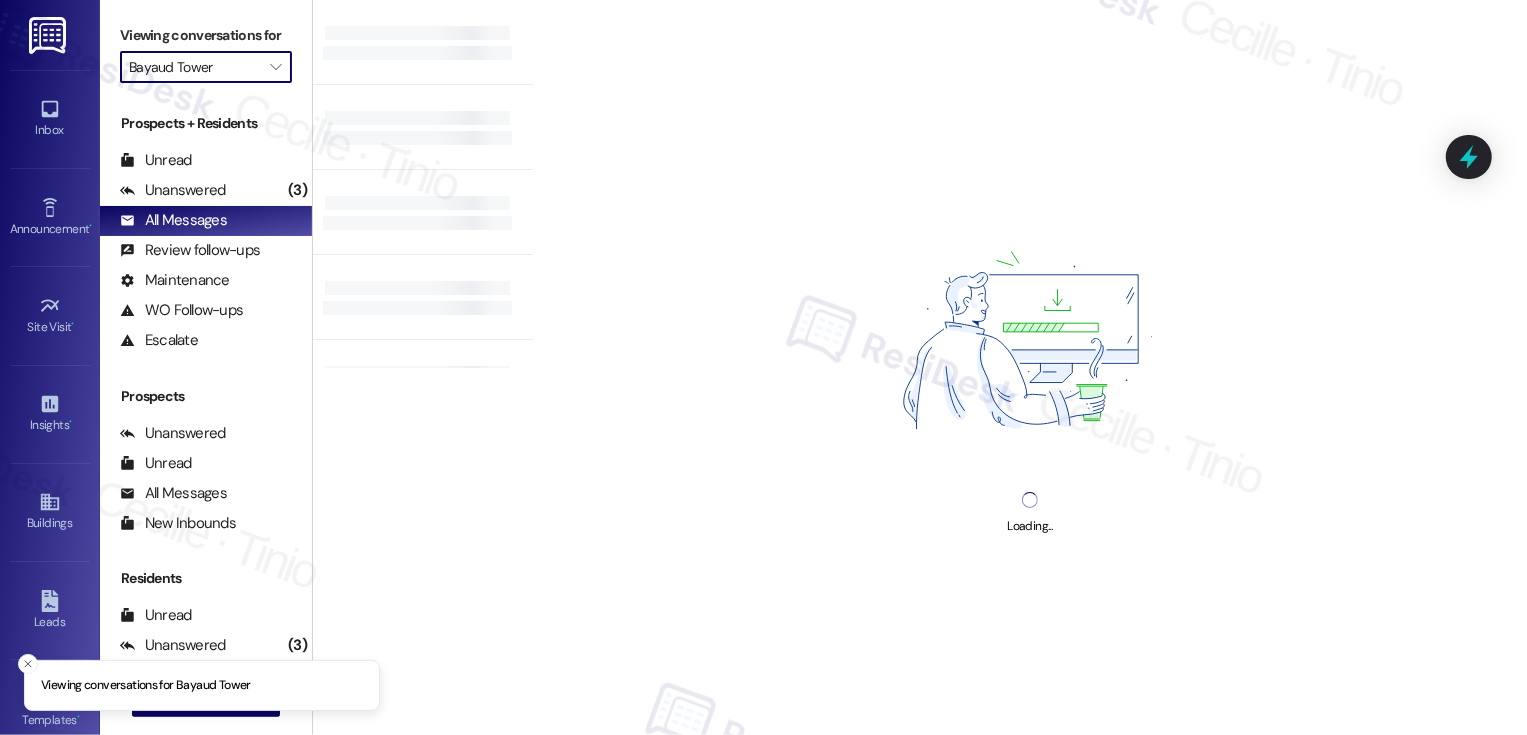 scroll, scrollTop: 0, scrollLeft: 0, axis: both 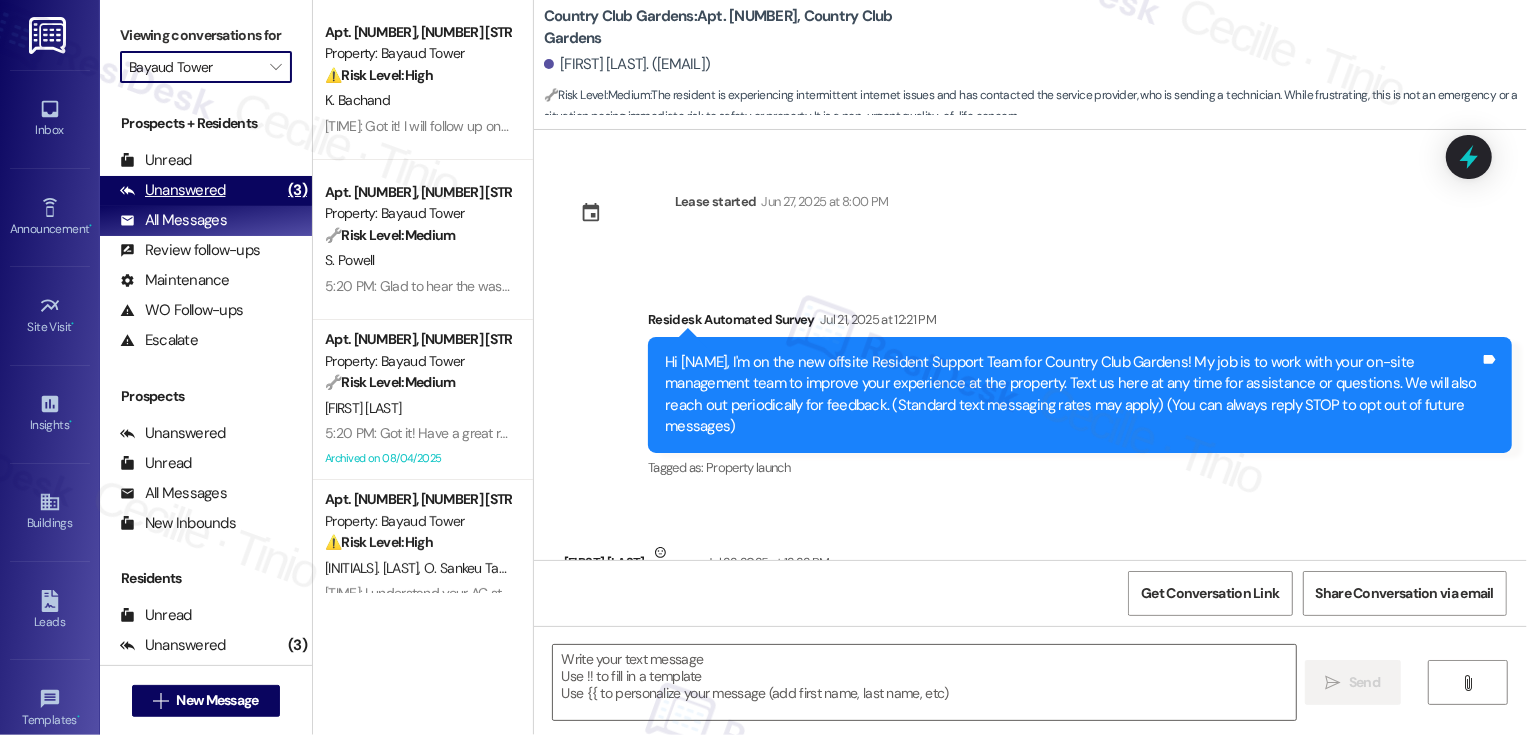 click on "Unanswered (3)" at bounding box center [206, 191] 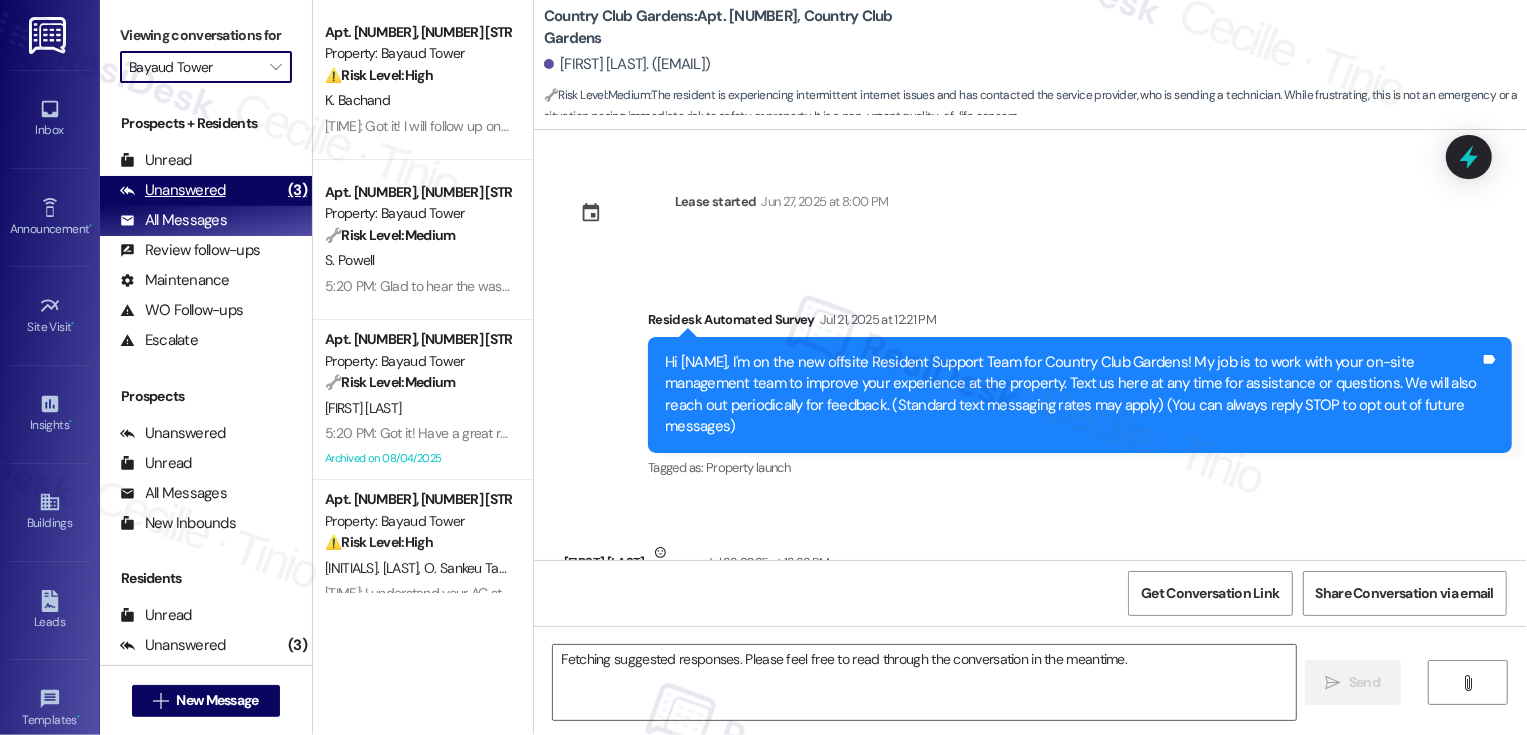 scroll, scrollTop: 3242, scrollLeft: 0, axis: vertical 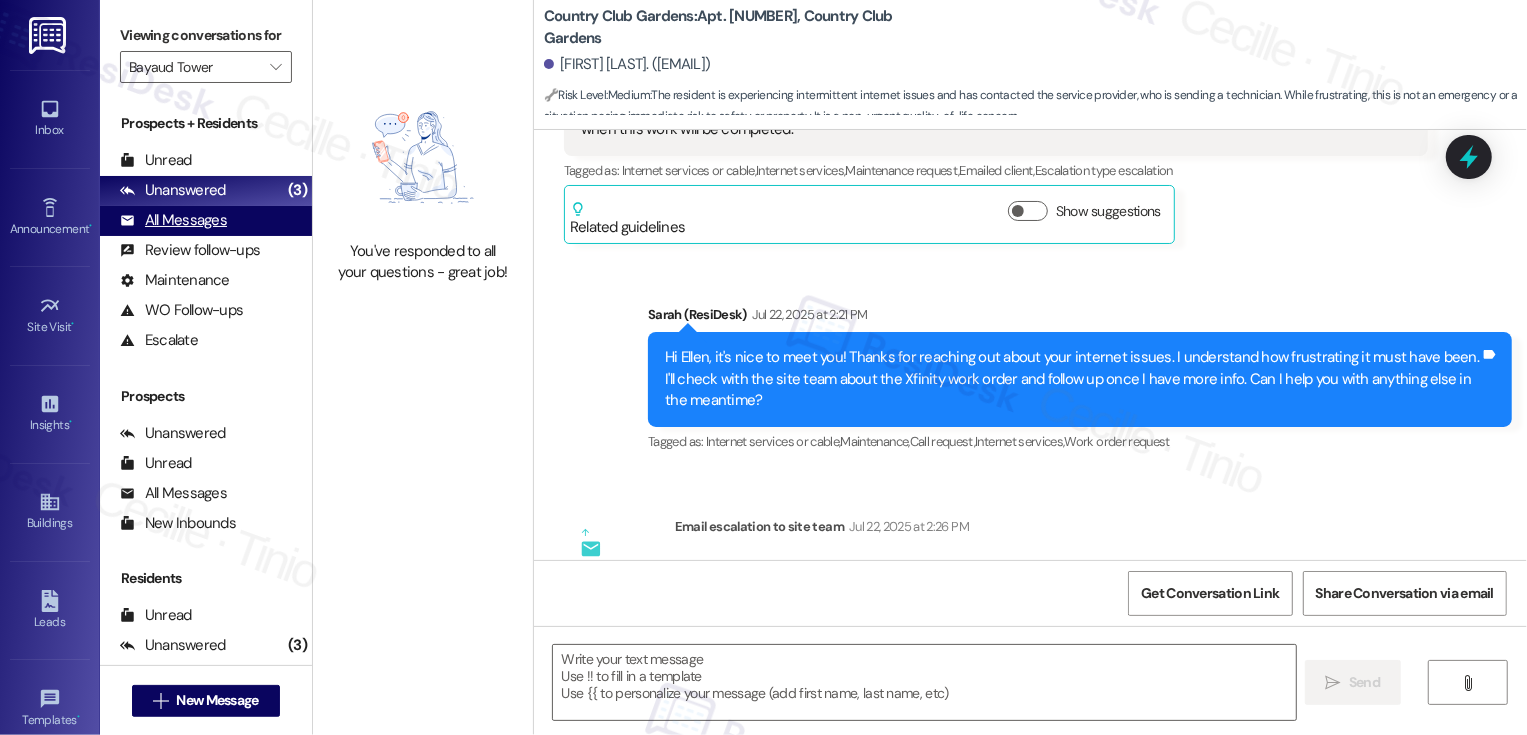 type on "Fetching suggested responses. Please feel free to read through the conversation in the meantime." 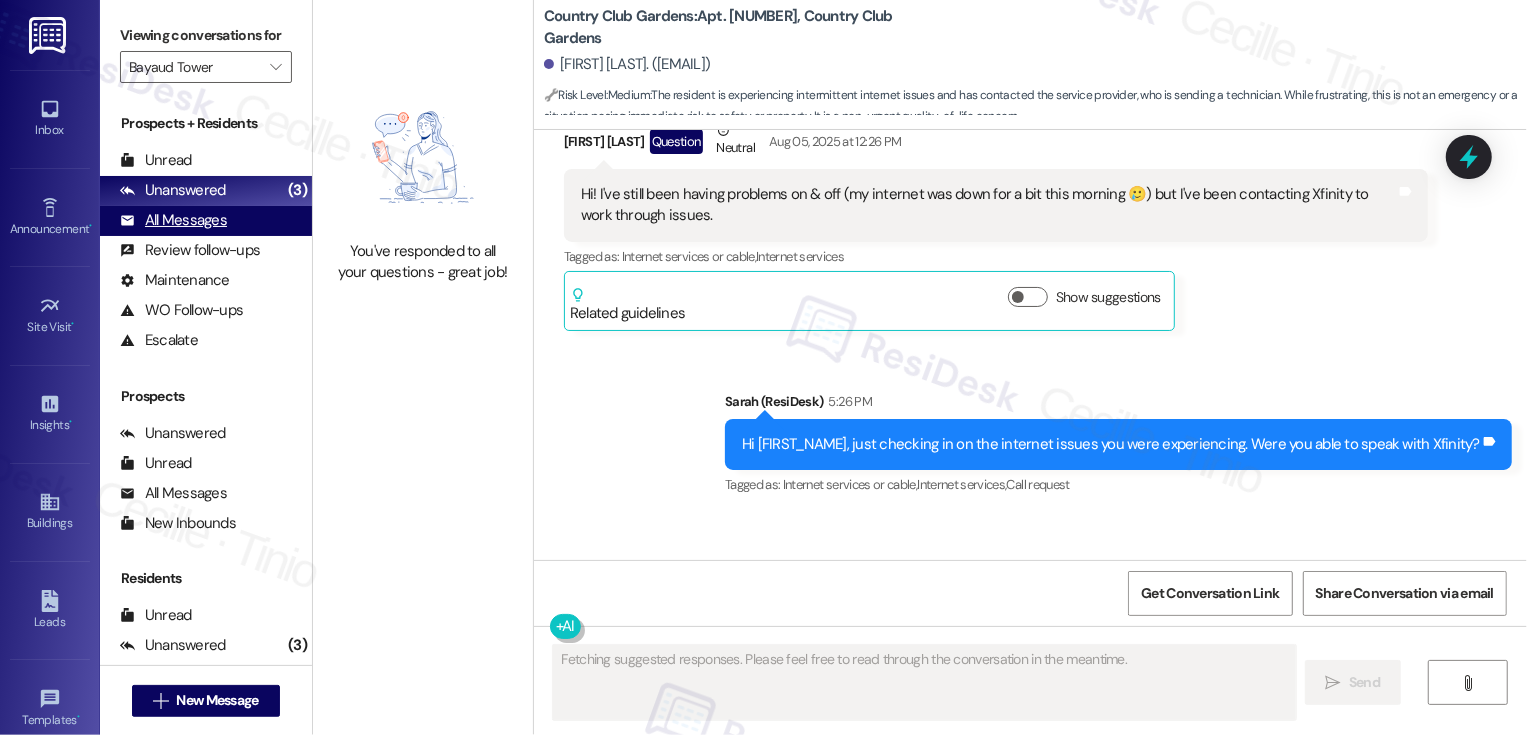 scroll, scrollTop: 3242, scrollLeft: 0, axis: vertical 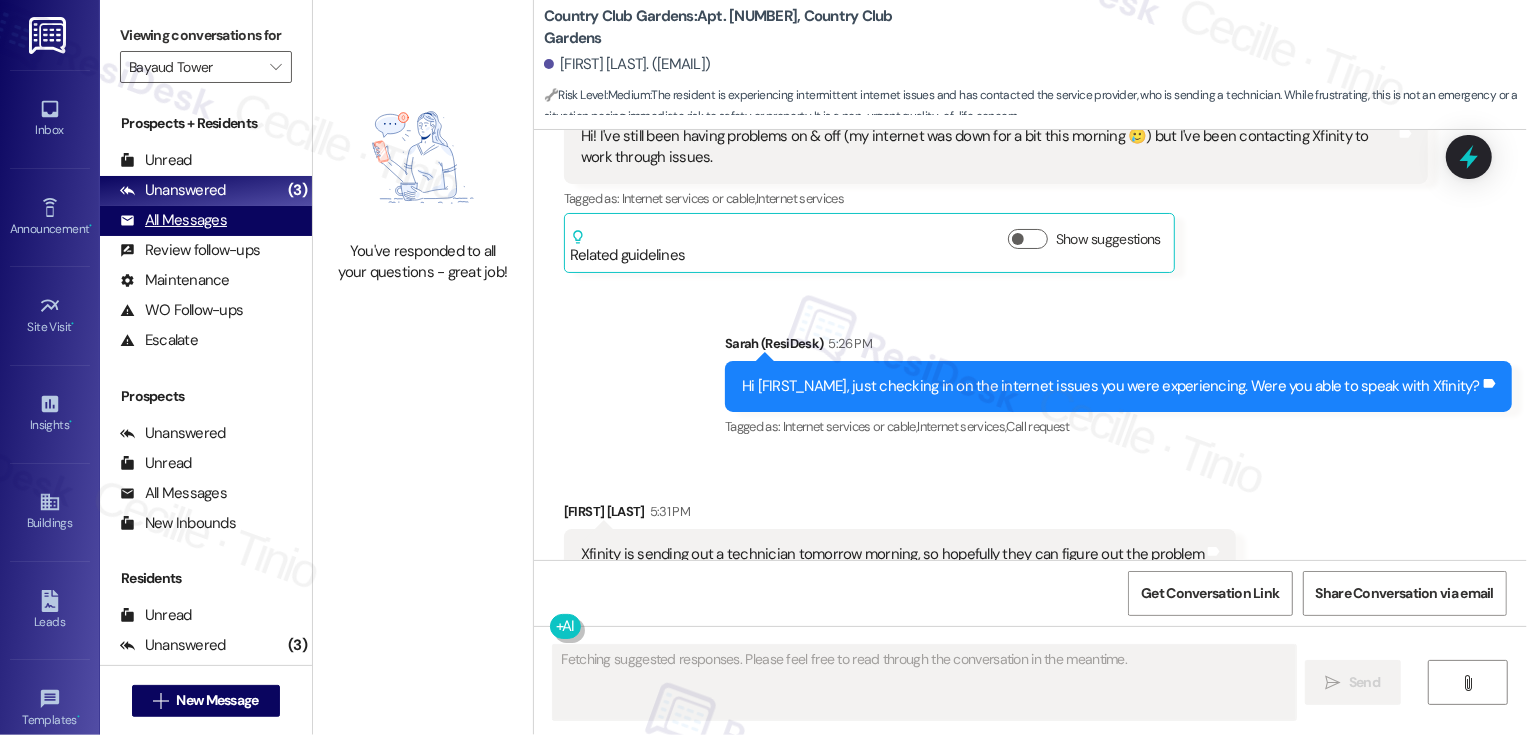 click on "All Messages (undefined)" at bounding box center (206, 221) 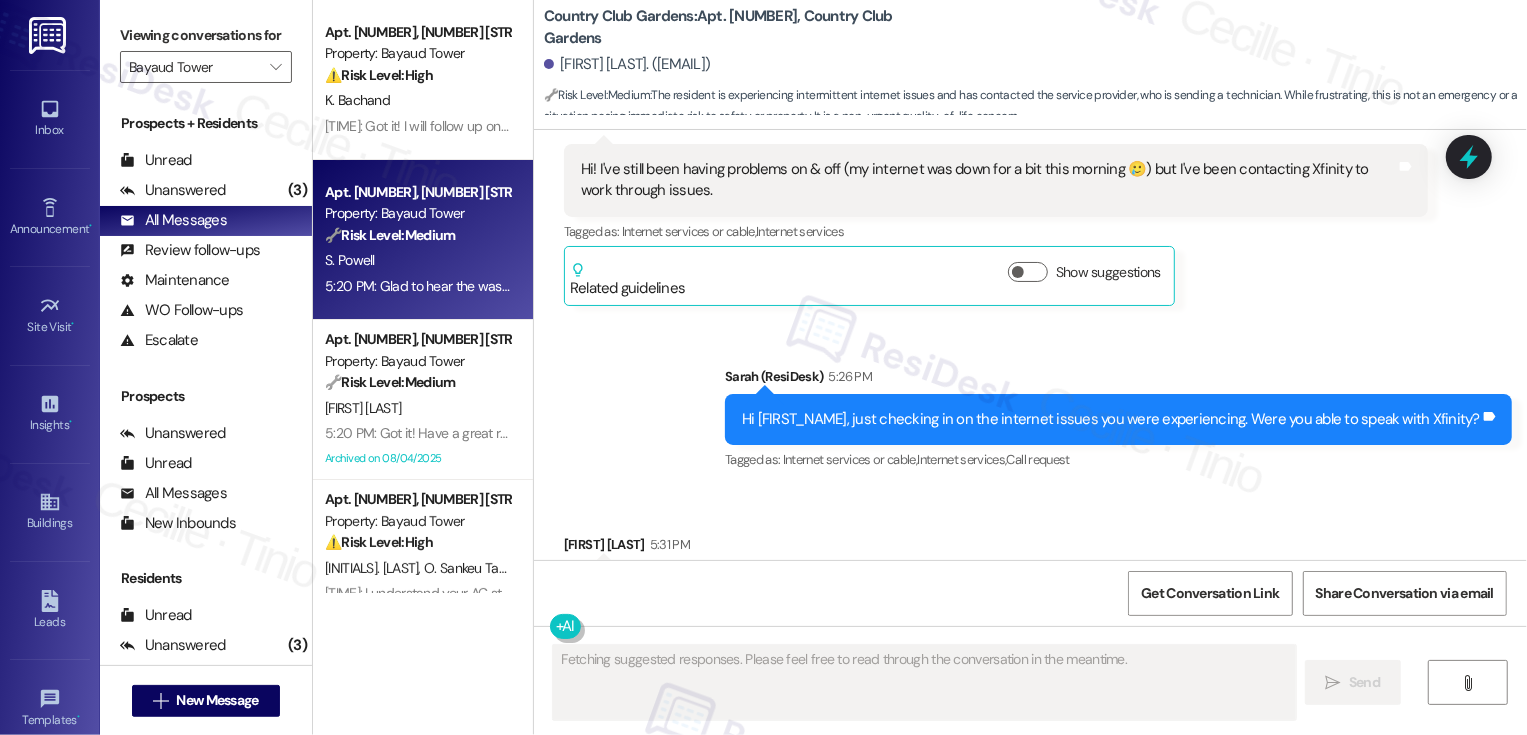 scroll, scrollTop: 3242, scrollLeft: 0, axis: vertical 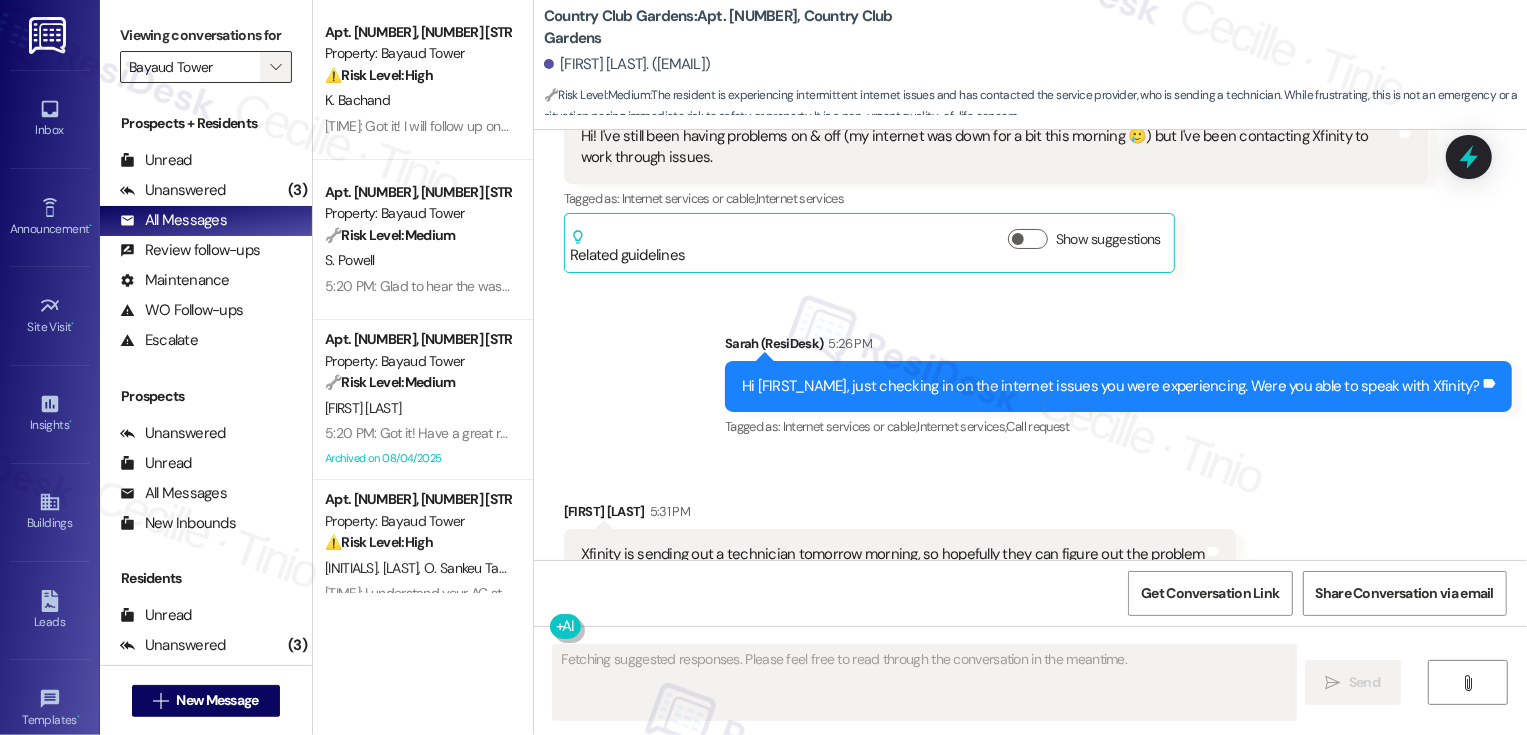click on "" at bounding box center (275, 67) 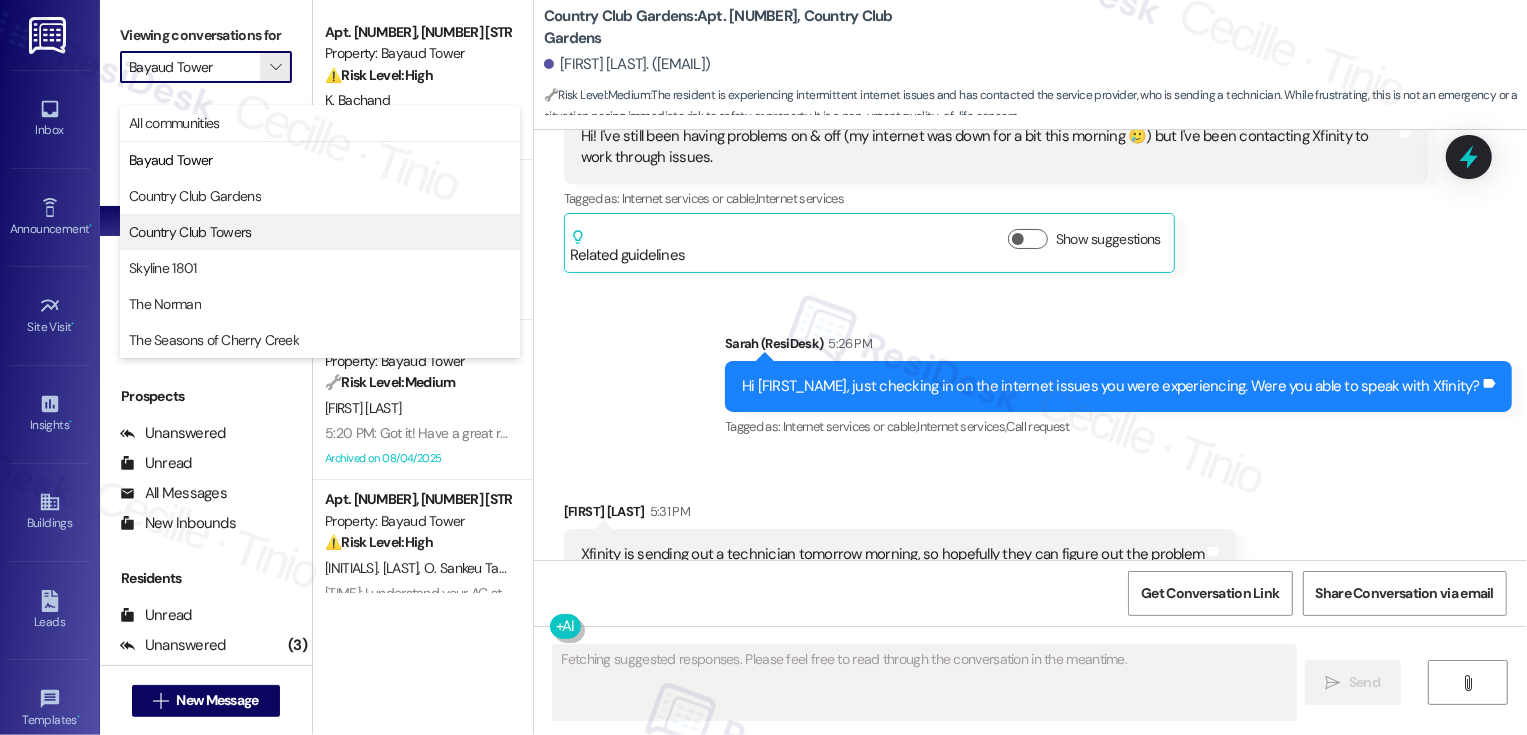 click on "Country Club Towers" at bounding box center [190, 232] 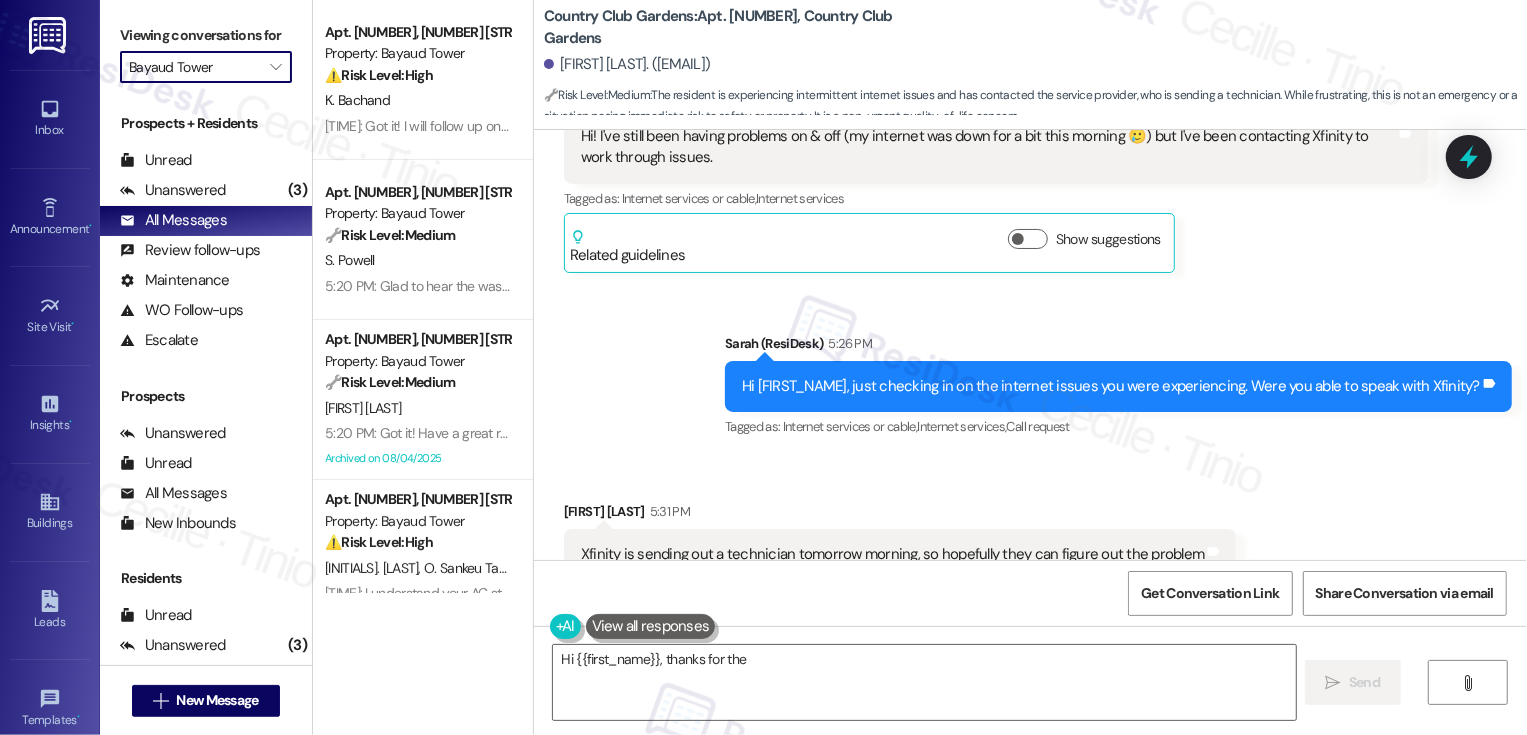 type on "Hi {{first_name}}, thanks for the update" 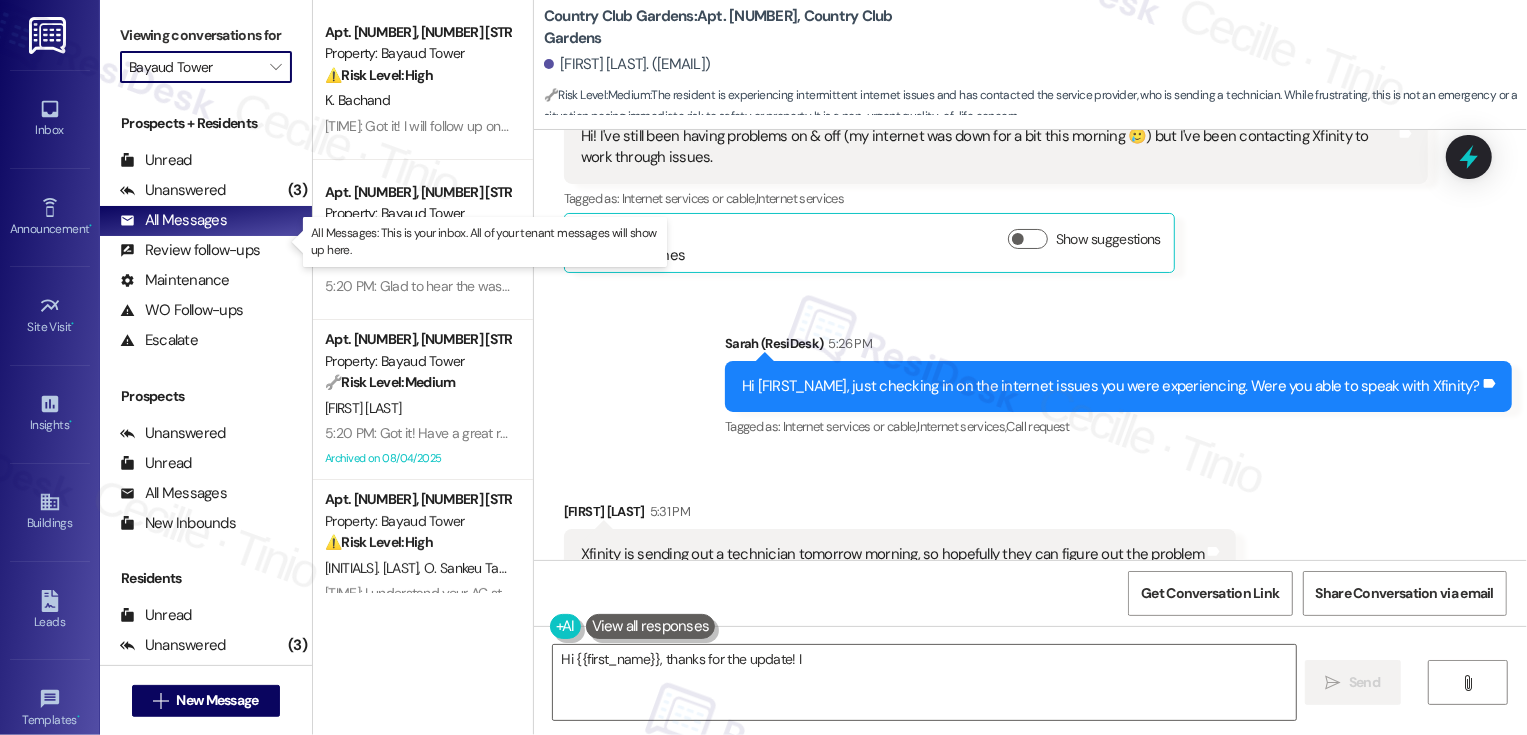 type on "Country Club Towers" 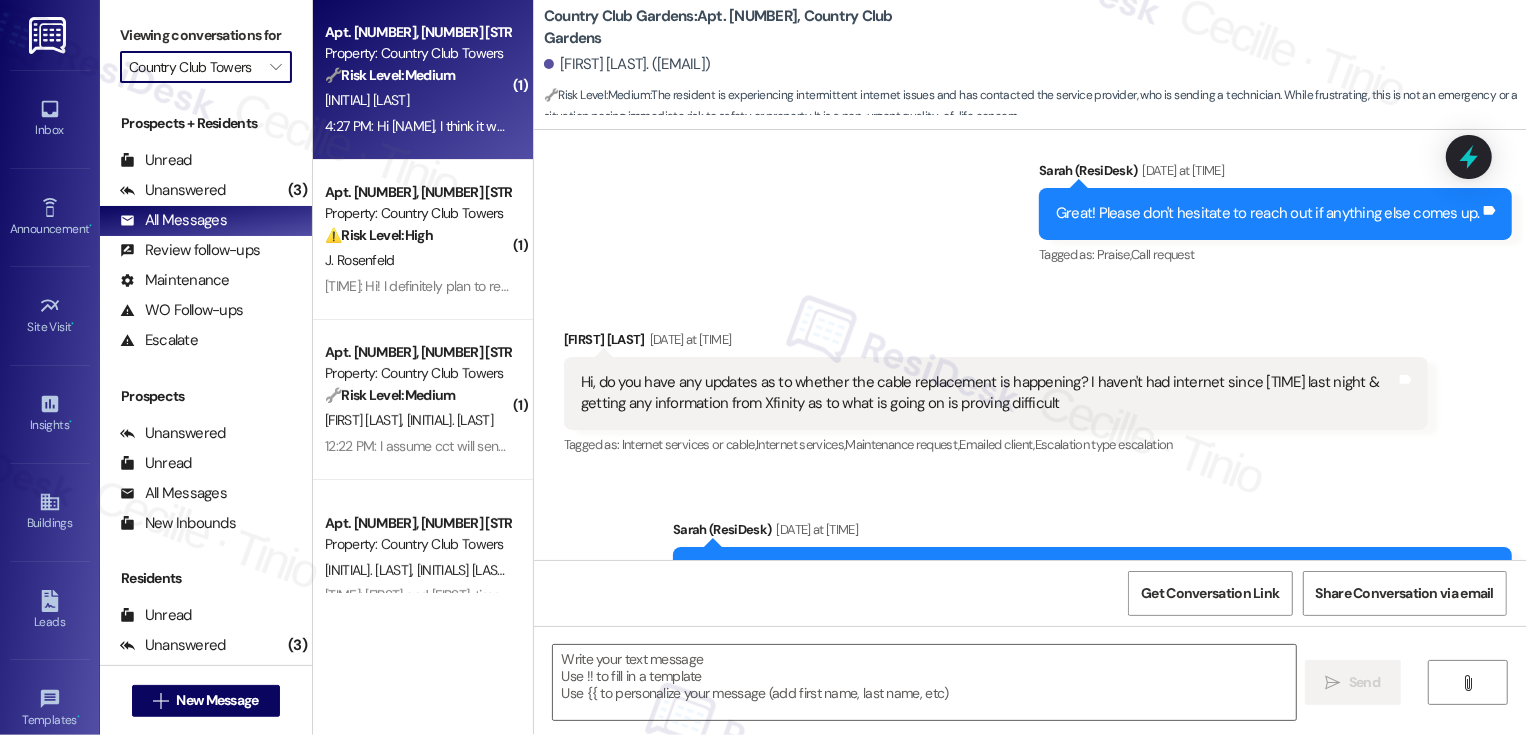 type on "Fetching suggested responses. Please feel free to read through the conversation in the meantime." 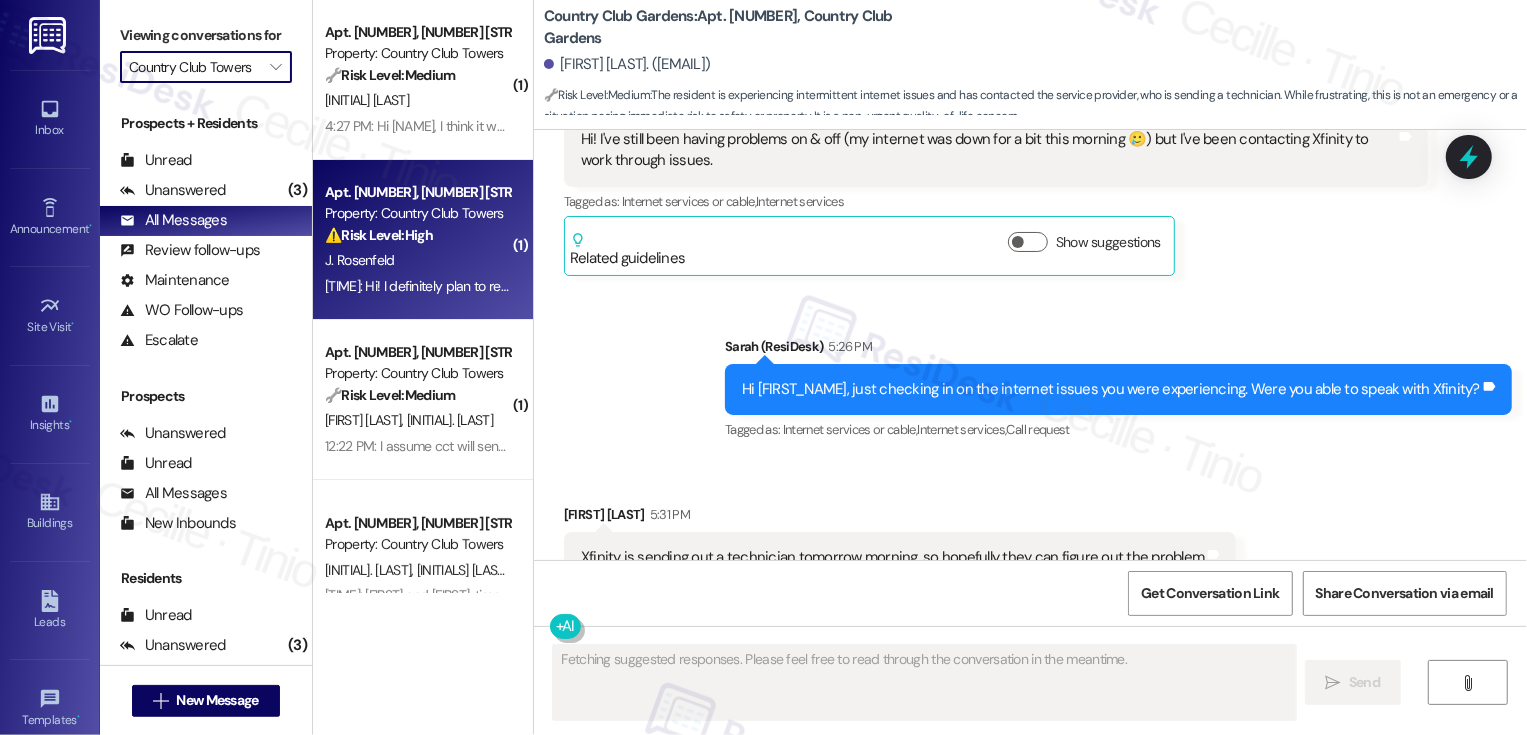 scroll, scrollTop: 3242, scrollLeft: 0, axis: vertical 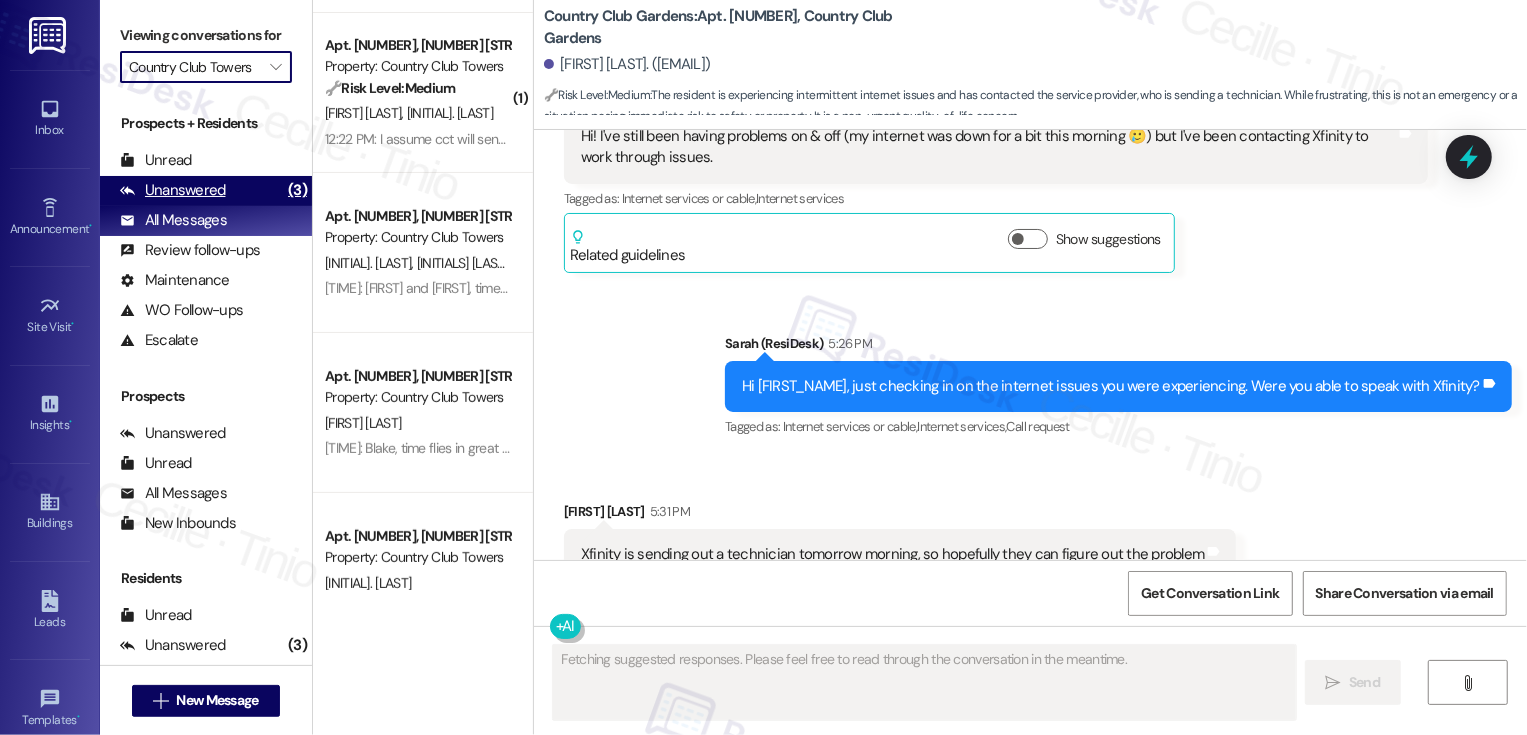 click on "(3)" at bounding box center [297, 190] 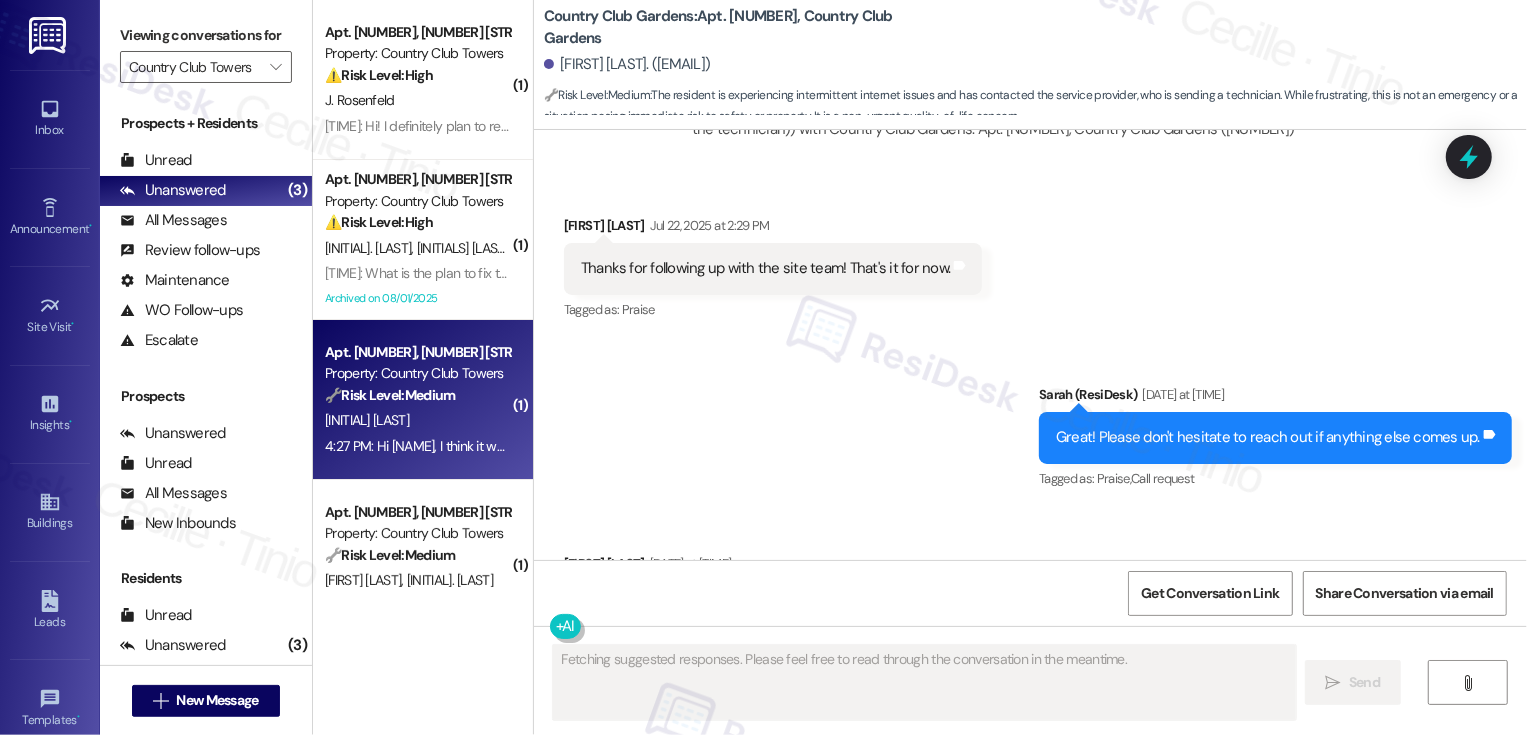 scroll, scrollTop: 2008, scrollLeft: 0, axis: vertical 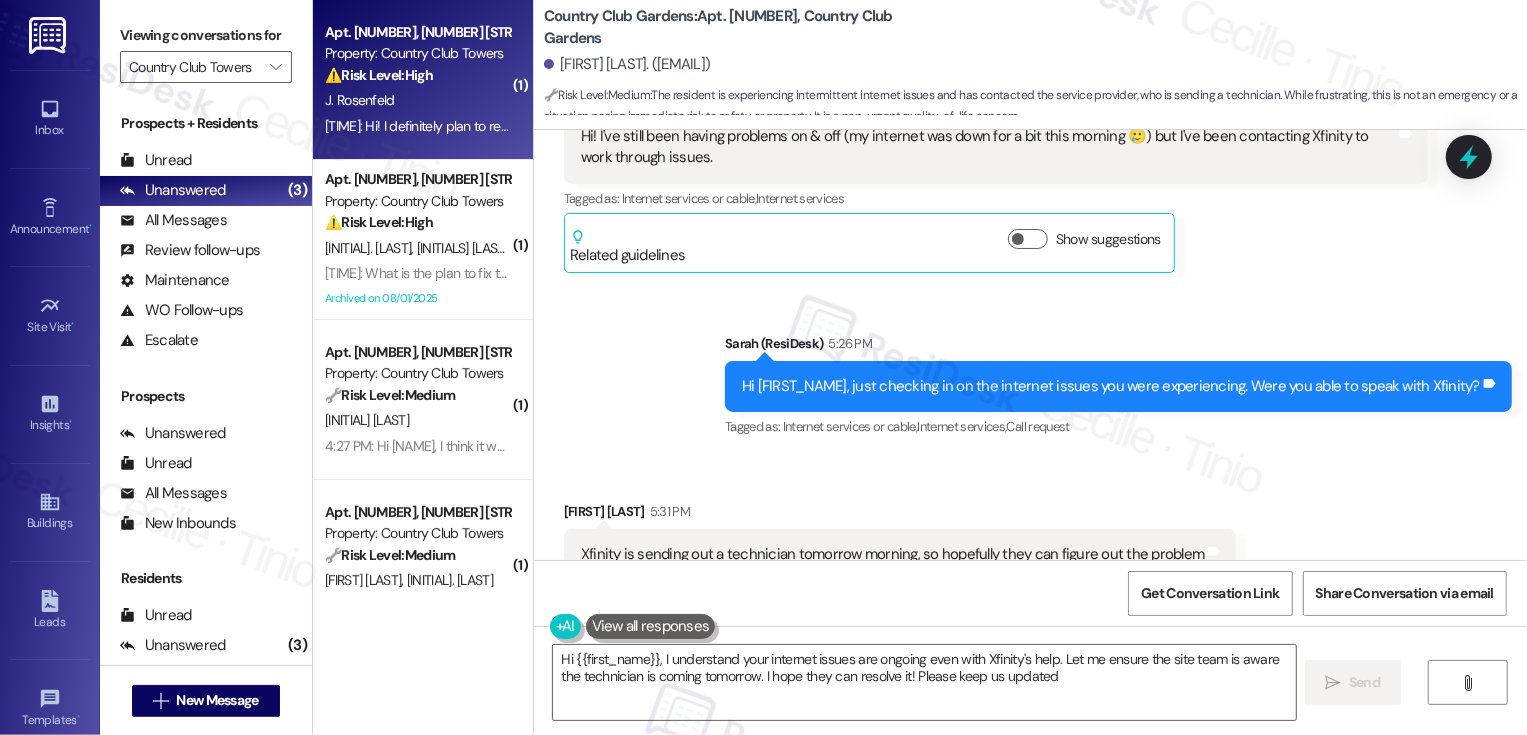 type on "Hi {{first_name}}, I understand your internet issues are ongoing even with Xfinity's help. Let me ensure the site team is aware the technician is coming tomorrow. I hope they can resolve it! Please keep us updated." 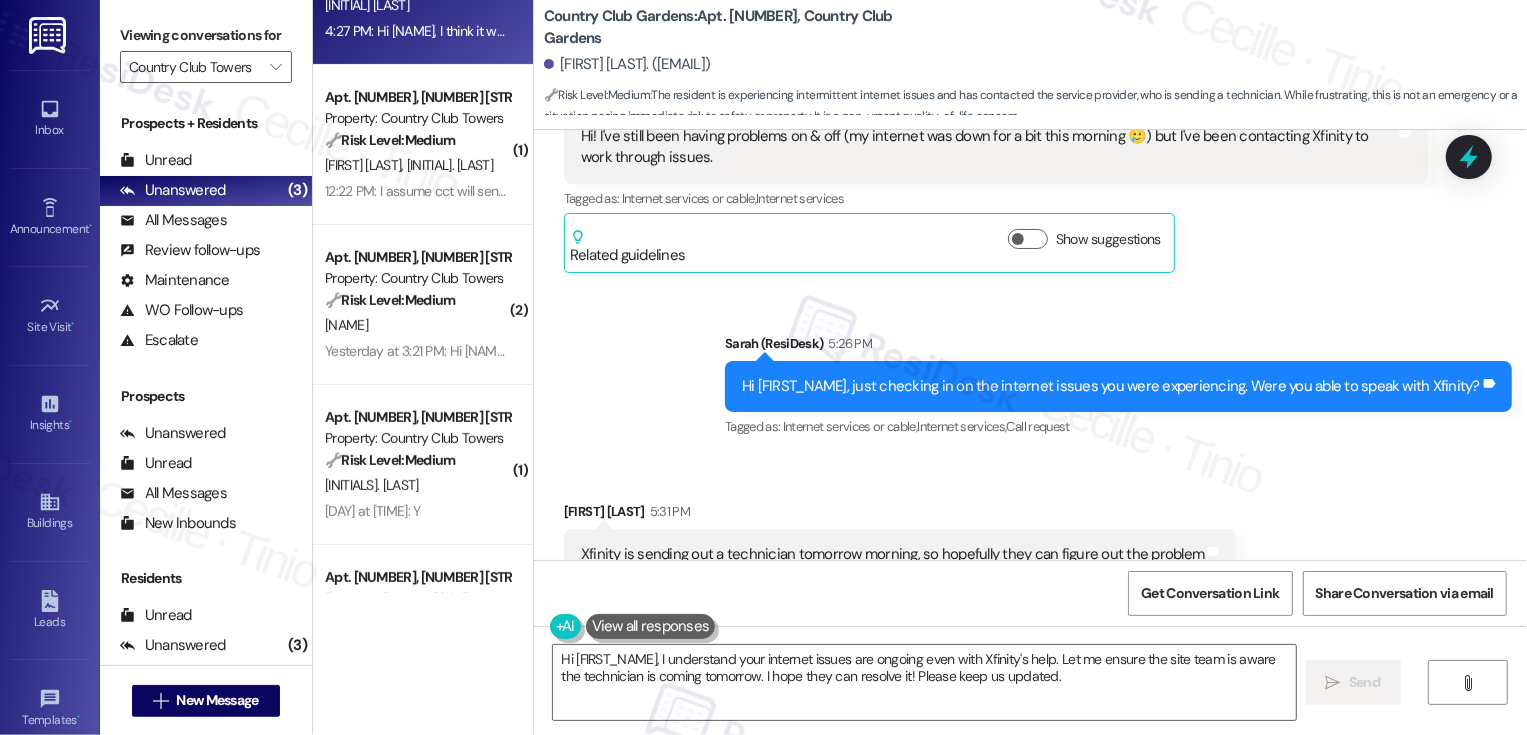 scroll, scrollTop: 442, scrollLeft: 0, axis: vertical 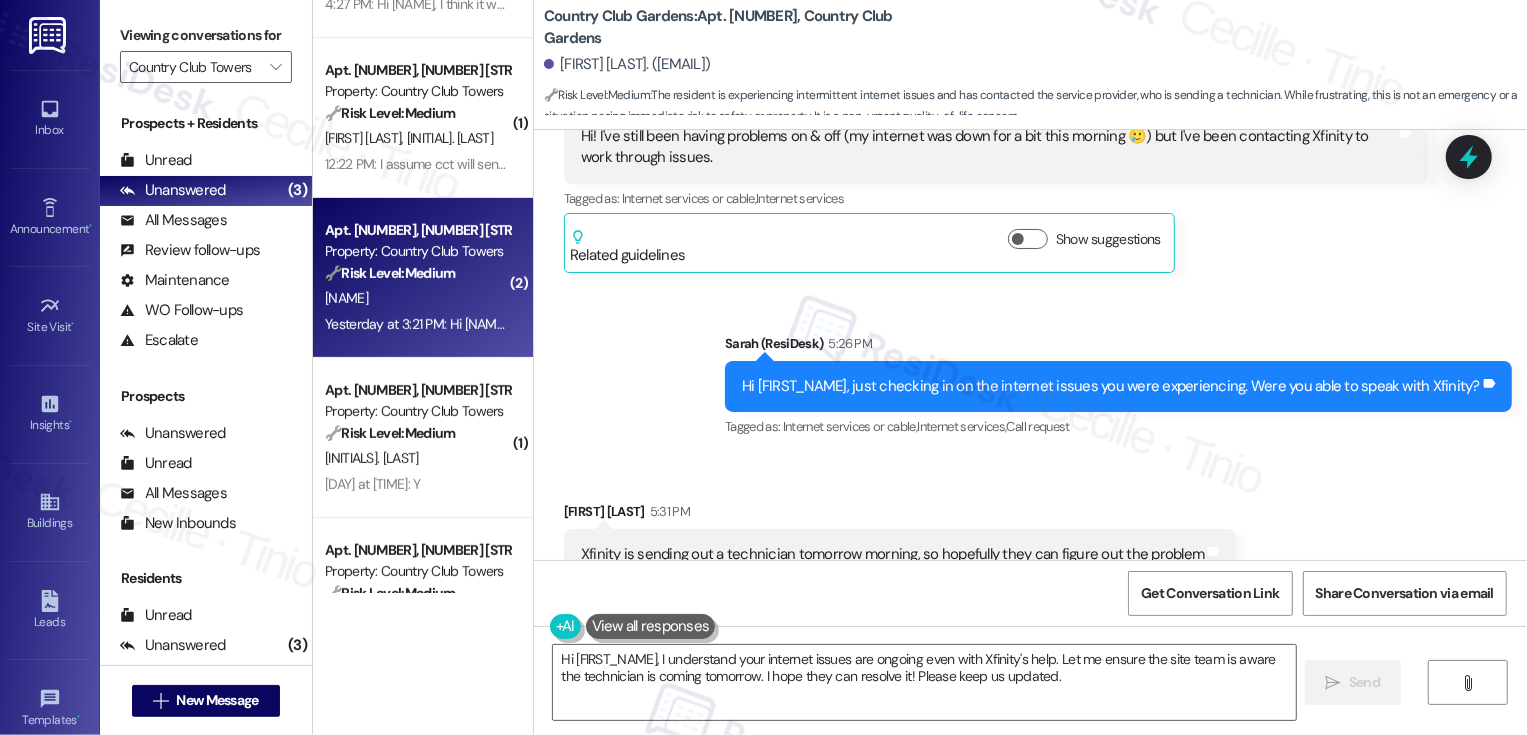 click on "[FIRST] [LAST]" at bounding box center [417, 298] 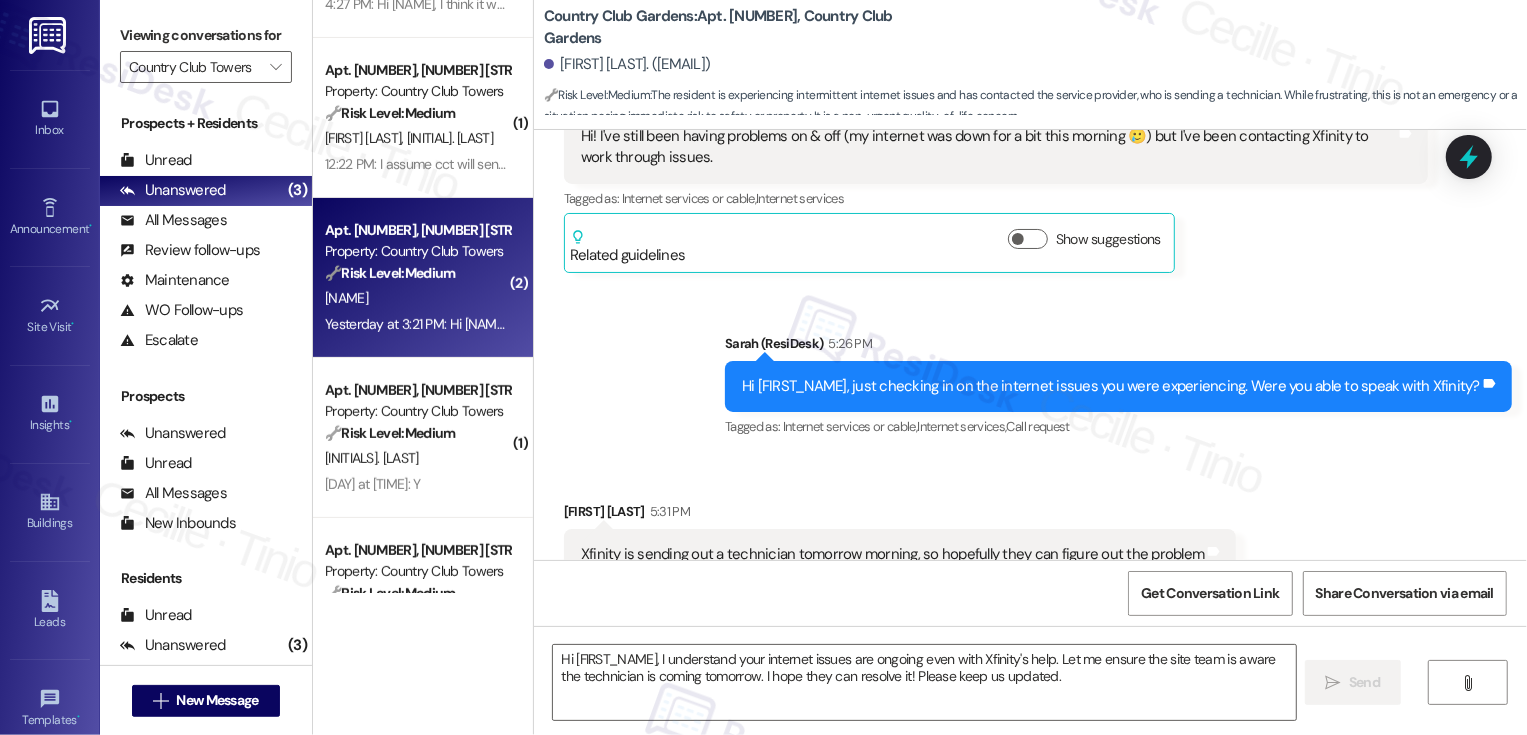 click on "[FIRST] [LAST]" at bounding box center (417, 298) 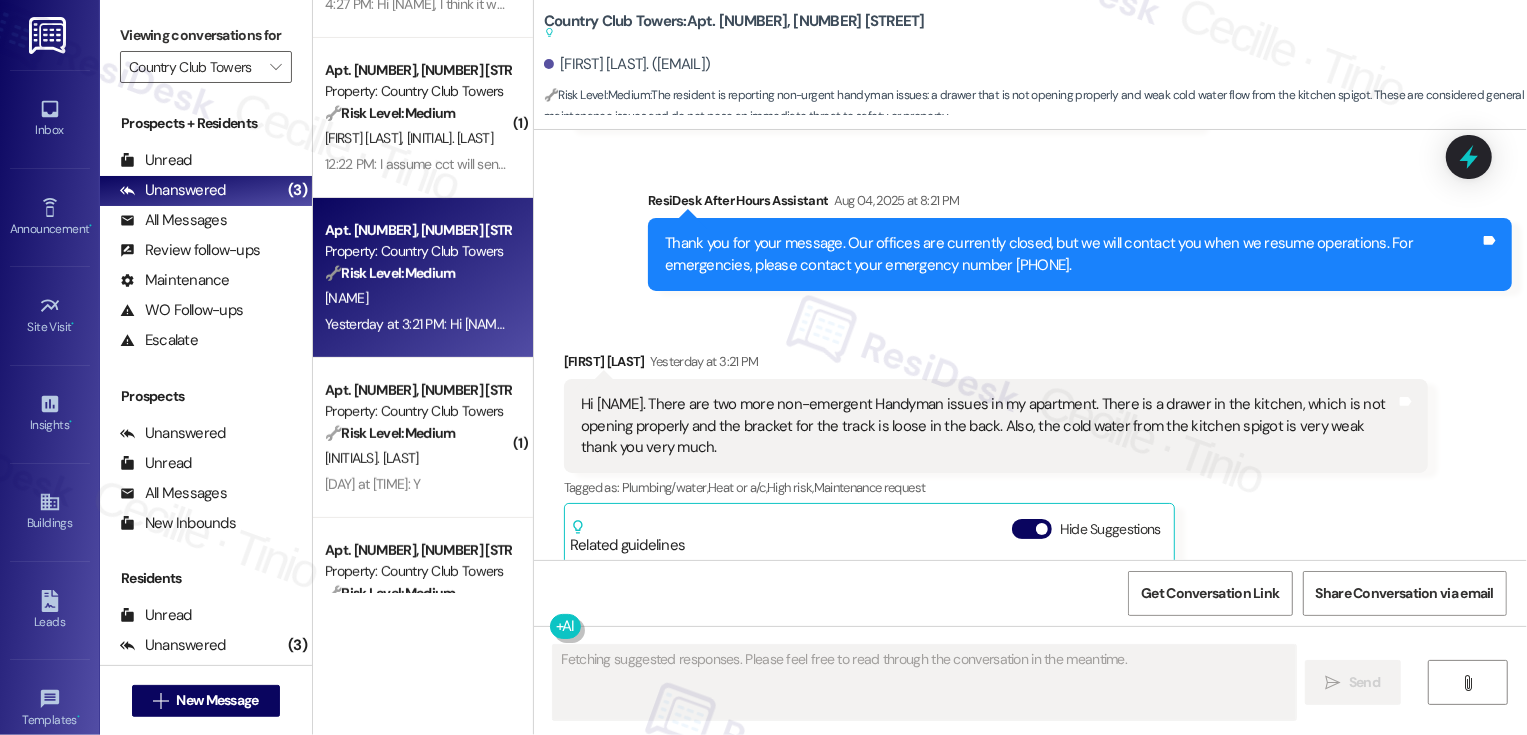 scroll, scrollTop: 4193, scrollLeft: 0, axis: vertical 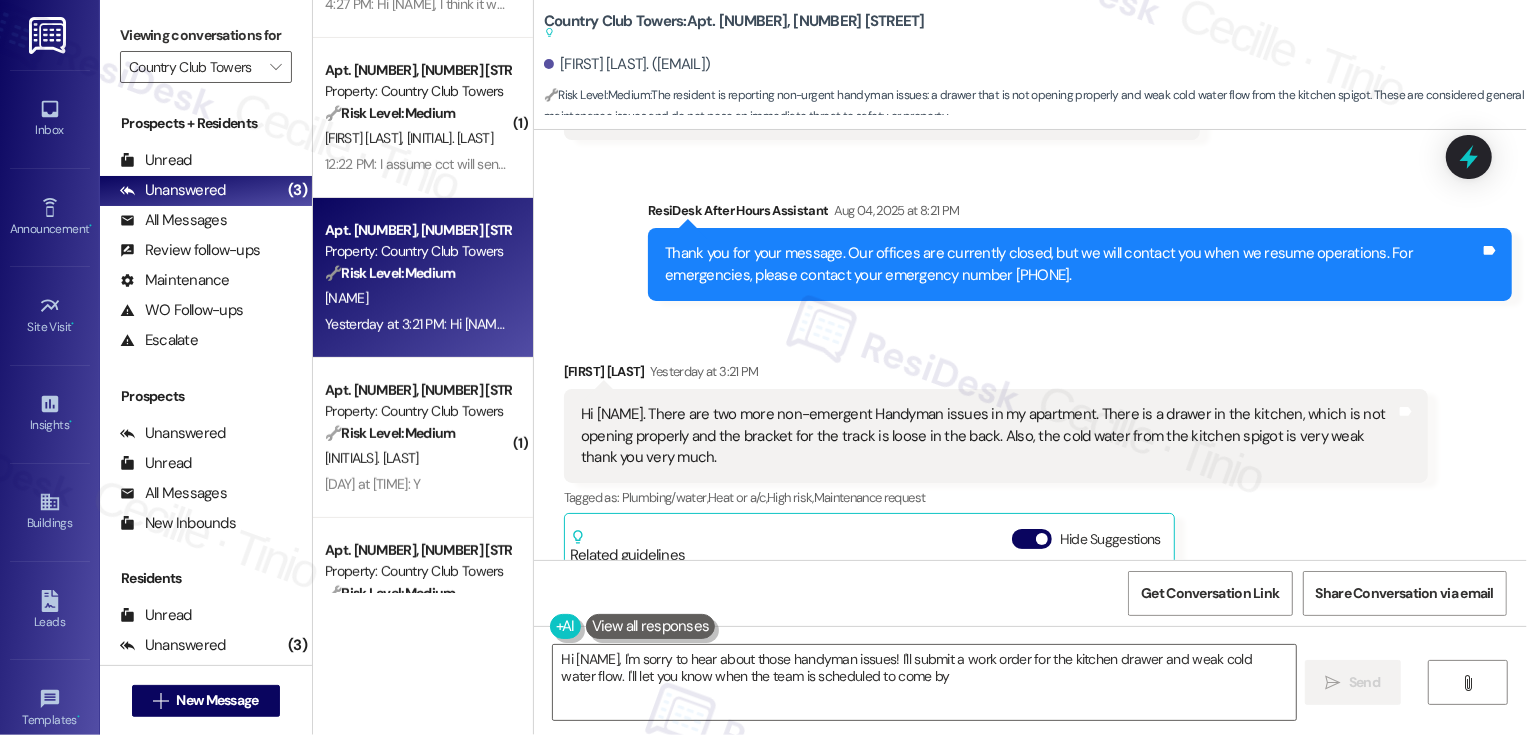 type on "Hi {{first_name}}, I'm sorry to hear about those handyman issues! I'll submit a work order for the kitchen drawer and weak cold water flow. I'll let you know when the team is scheduled to come by!" 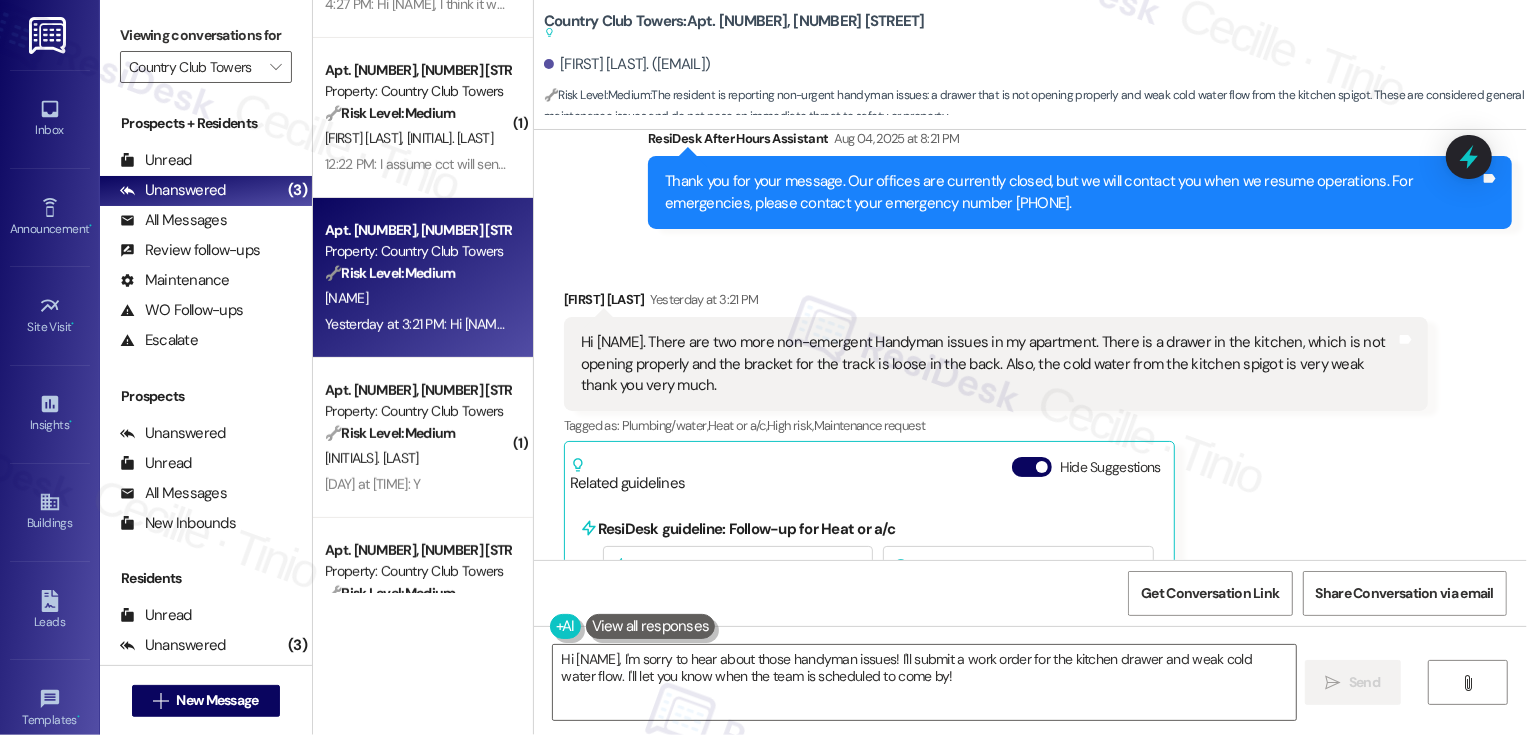 scroll, scrollTop: 4274, scrollLeft: 0, axis: vertical 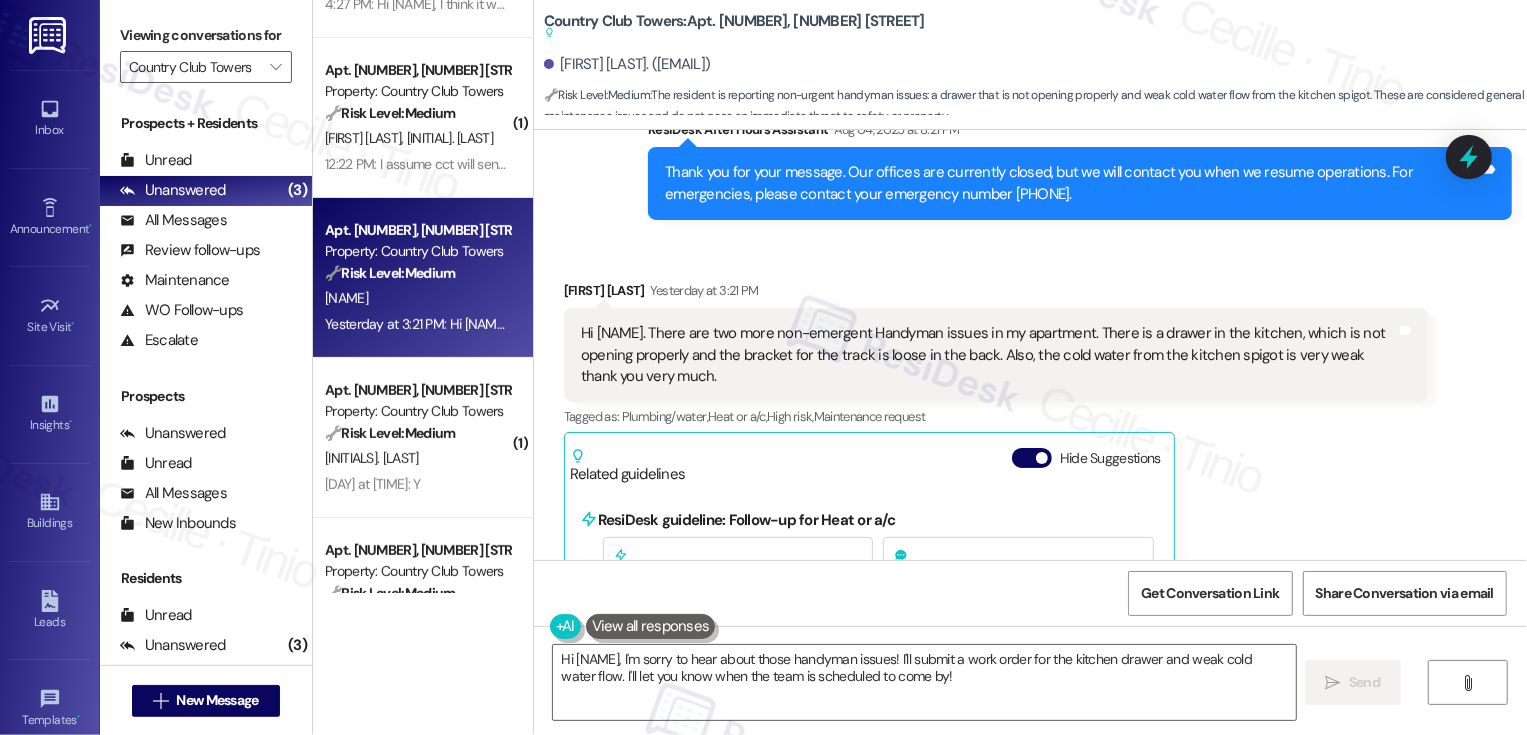 click on "Country Club Towers:  Apt. W1202, 1101 East Bayaud Avenue   Suggested actions and notes available for this message and will show as you scroll through." at bounding box center [734, 27] 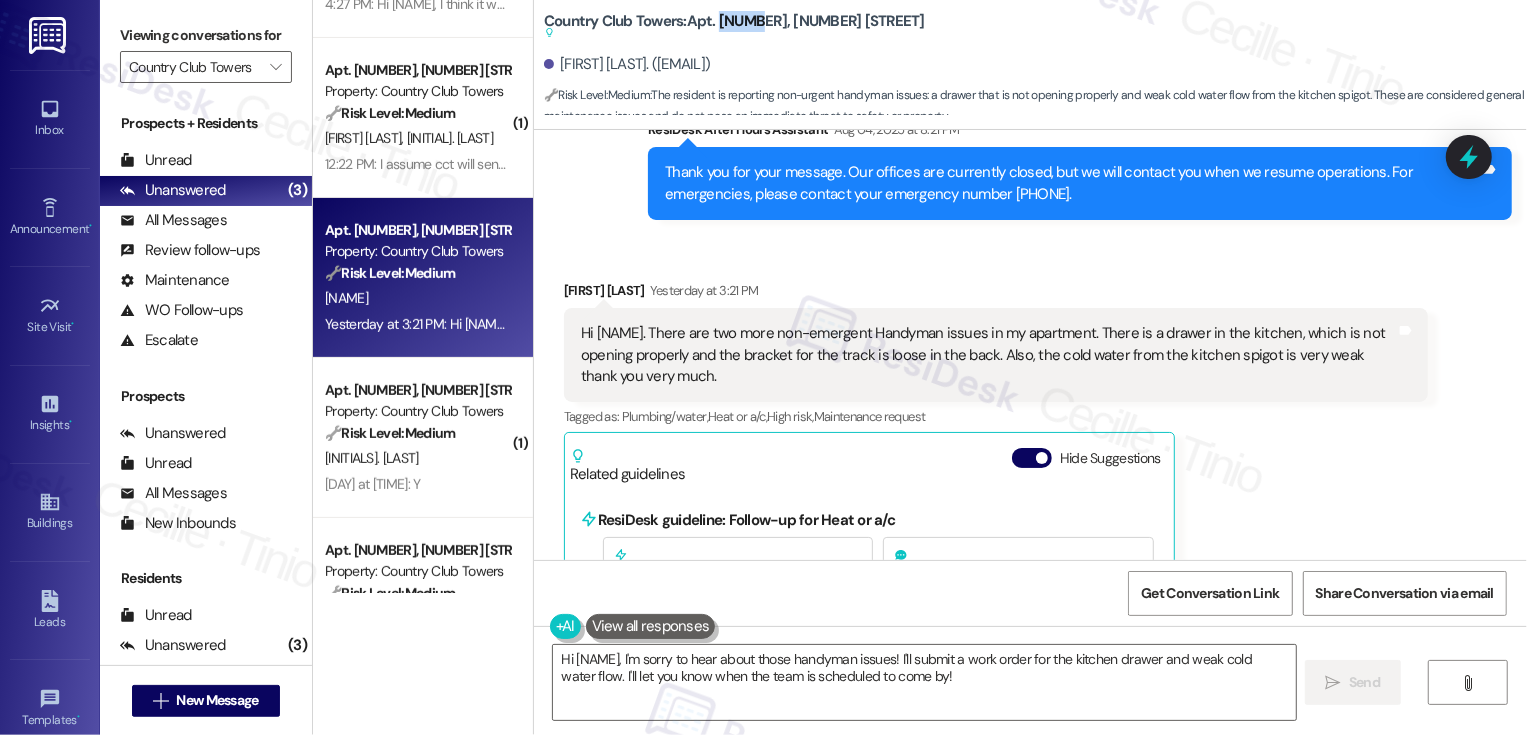 copy on "W1202" 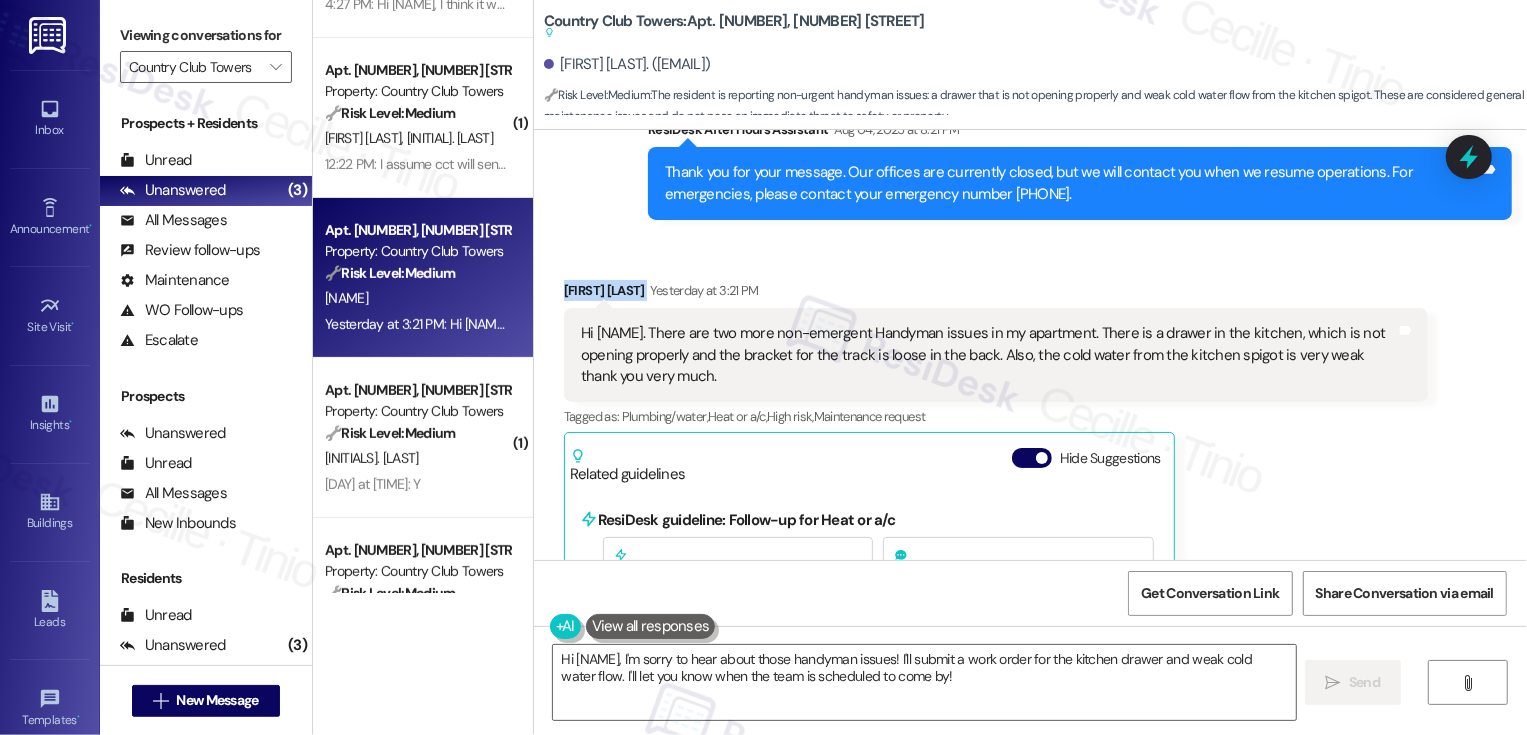 drag, startPoint x: 548, startPoint y: 266, endPoint x: 654, endPoint y: 270, distance: 106.07545 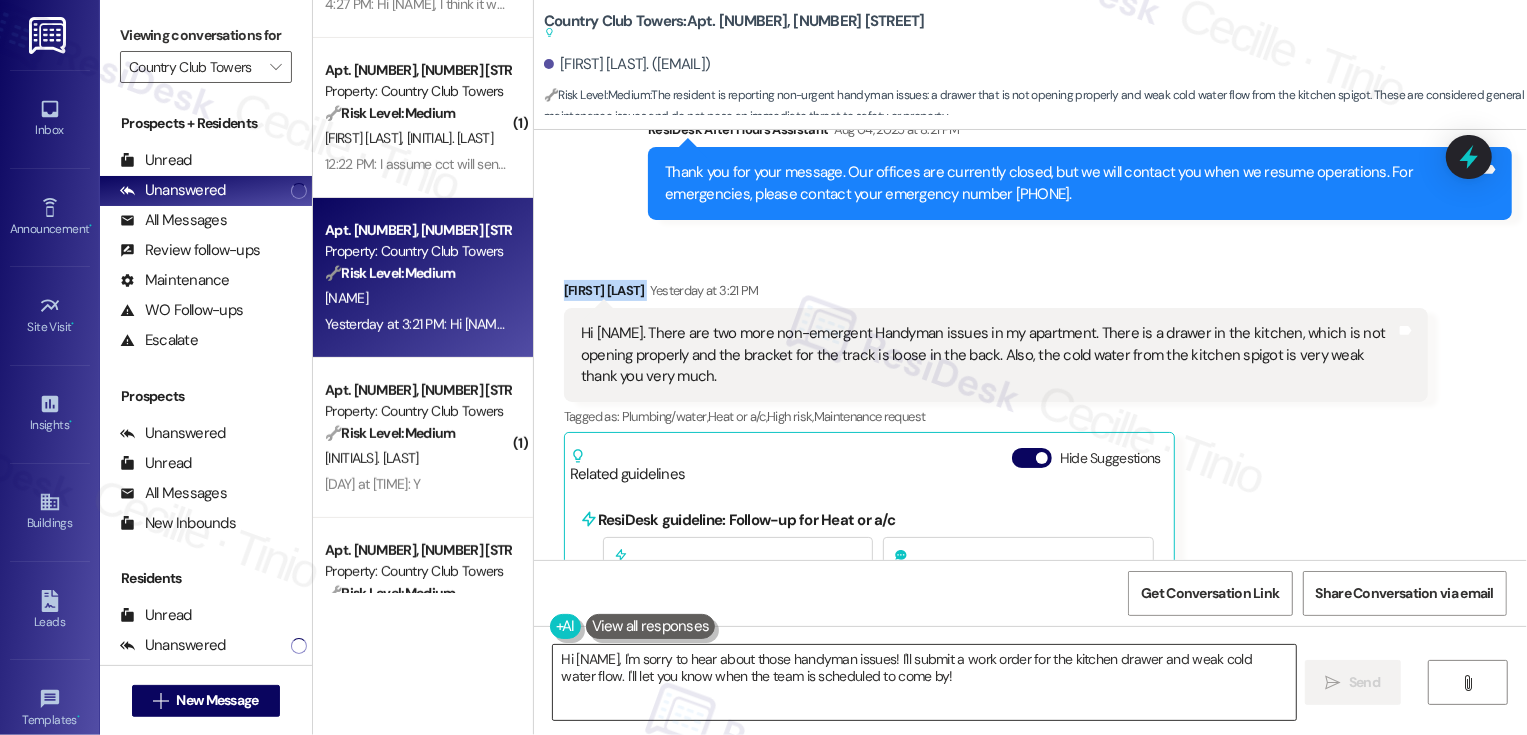 click on "Hi {{first_name}}, I'm sorry to hear about those handyman issues! I'll submit a work order for the kitchen drawer and weak cold water flow. I'll let you know when the team is scheduled to come by!" at bounding box center [924, 682] 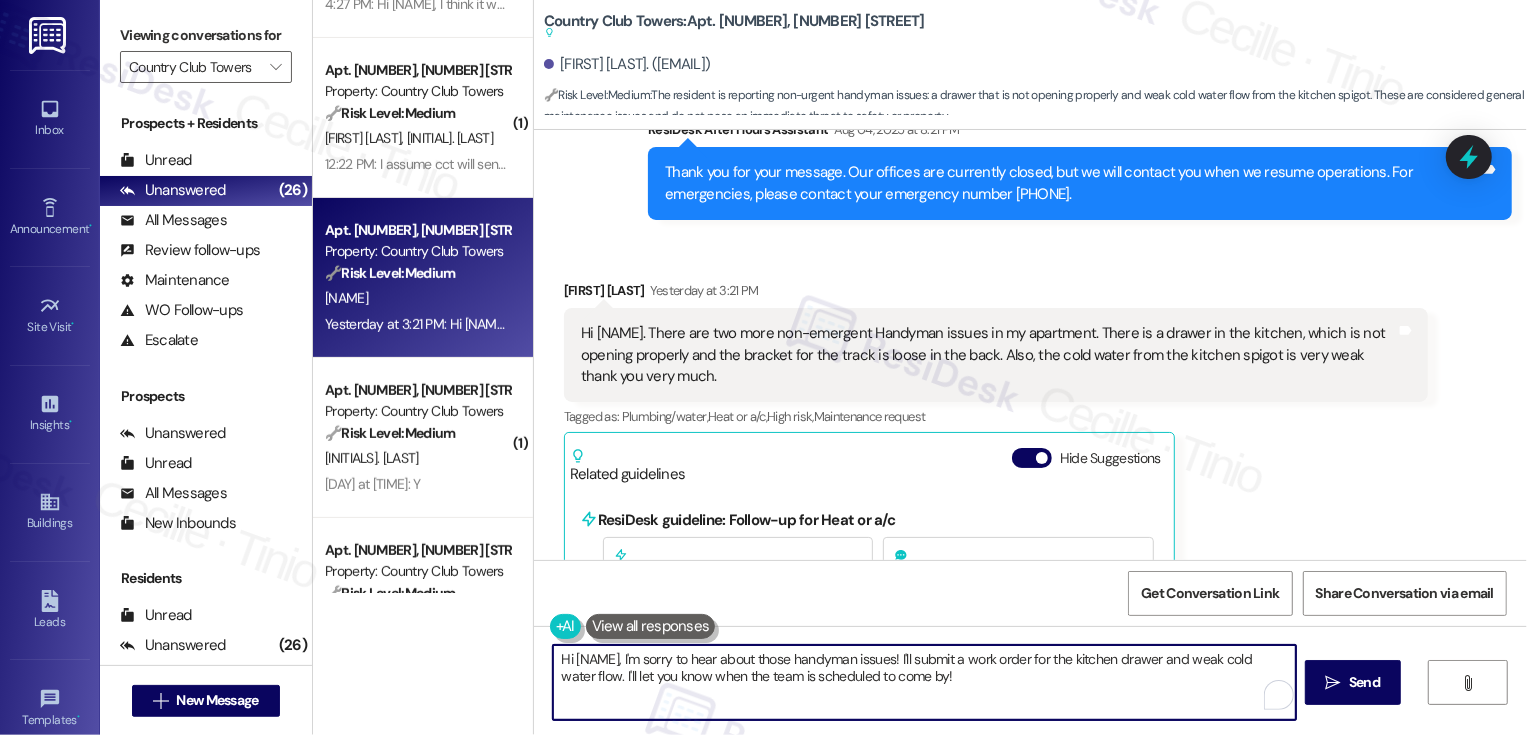 click on "Hi {{first_name}}, I'm sorry to hear about those handyman issues! I'll submit a work order for the kitchen drawer and weak cold water flow. I'll let you know when the team is scheduled to come by!" at bounding box center (924, 682) 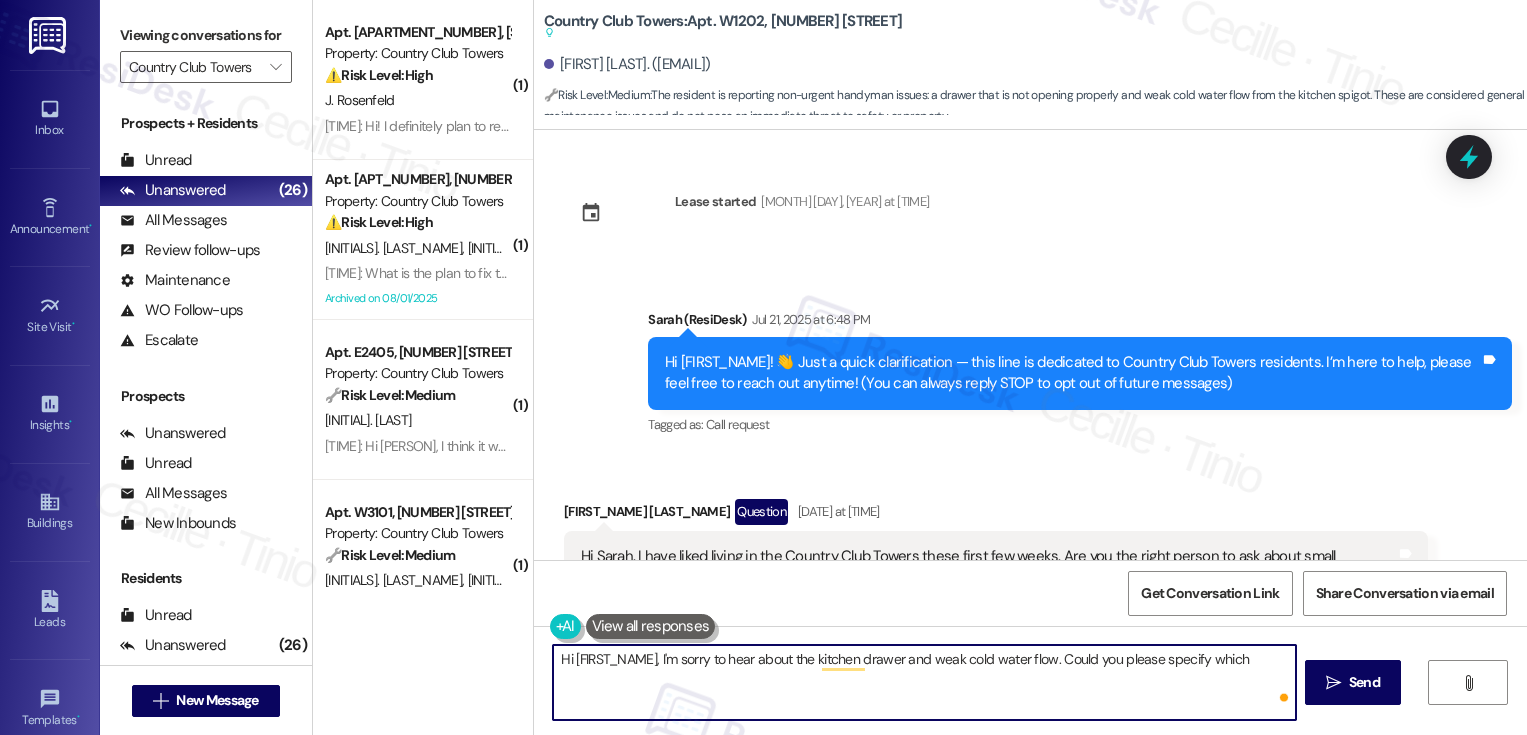 scroll, scrollTop: 0, scrollLeft: 0, axis: both 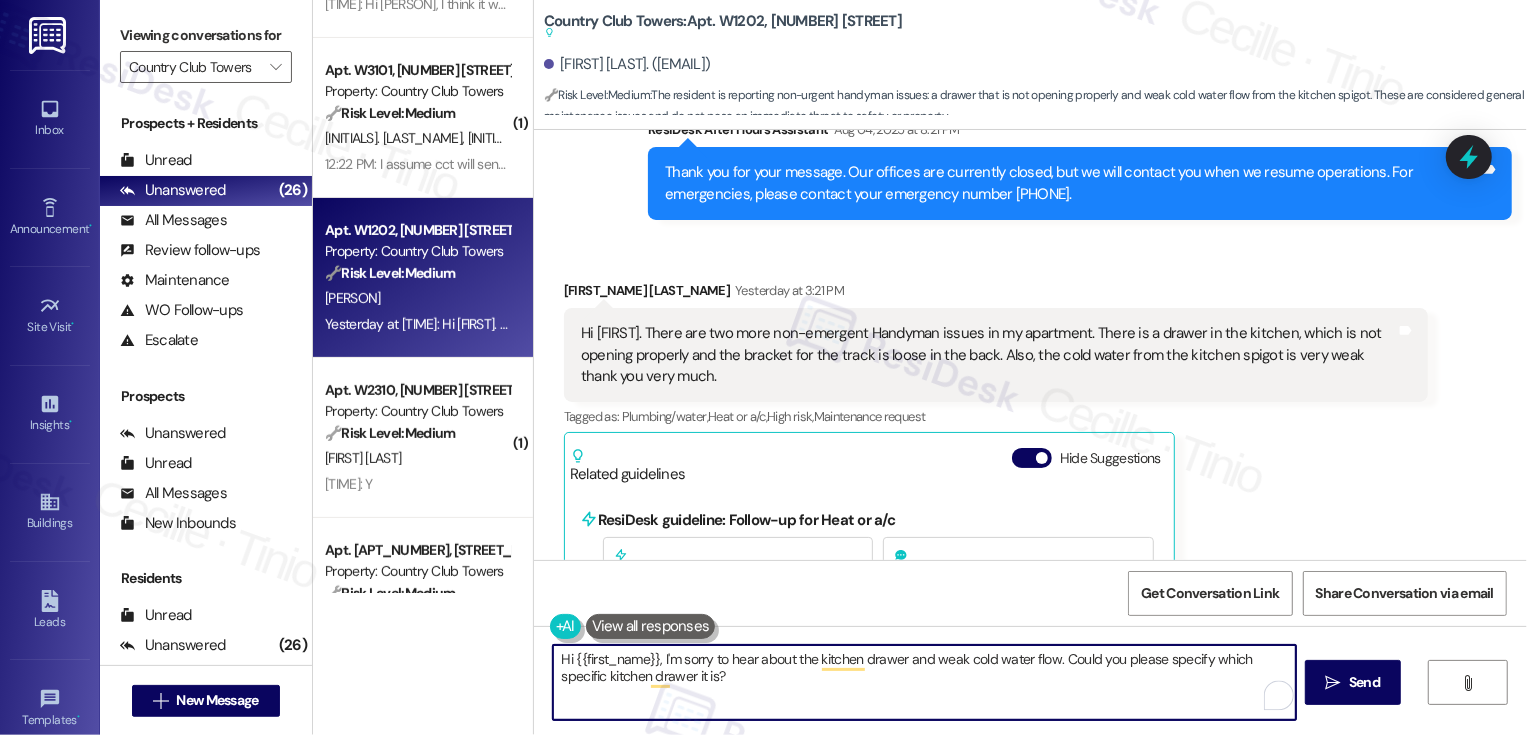 type on "Hi {{first_name}}, I'm sorry to hear about the kitchen drawer and weak cold water flow. Could you please specify which specific kitchen drawer it is?" 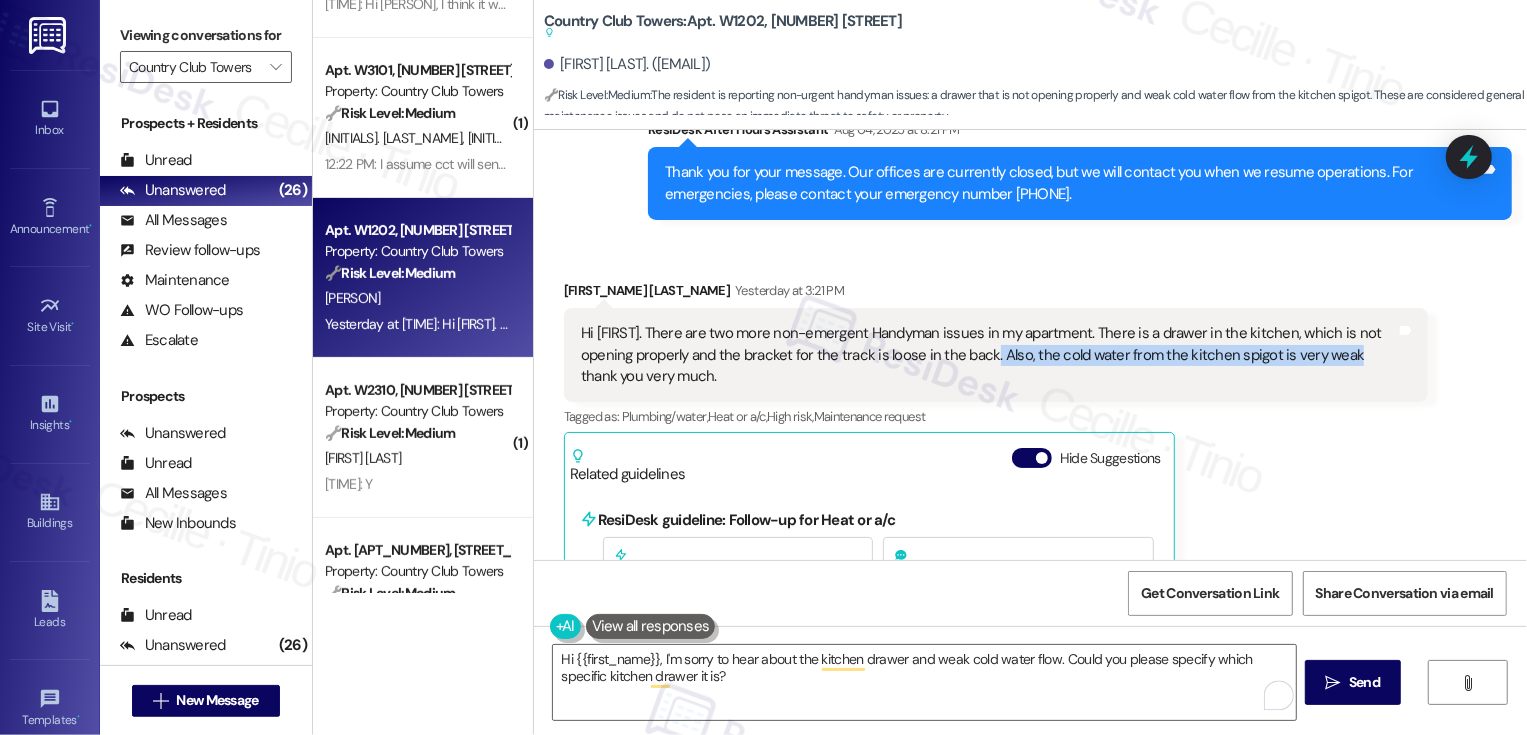 drag, startPoint x: 982, startPoint y: 334, endPoint x: 1340, endPoint y: 334, distance: 358 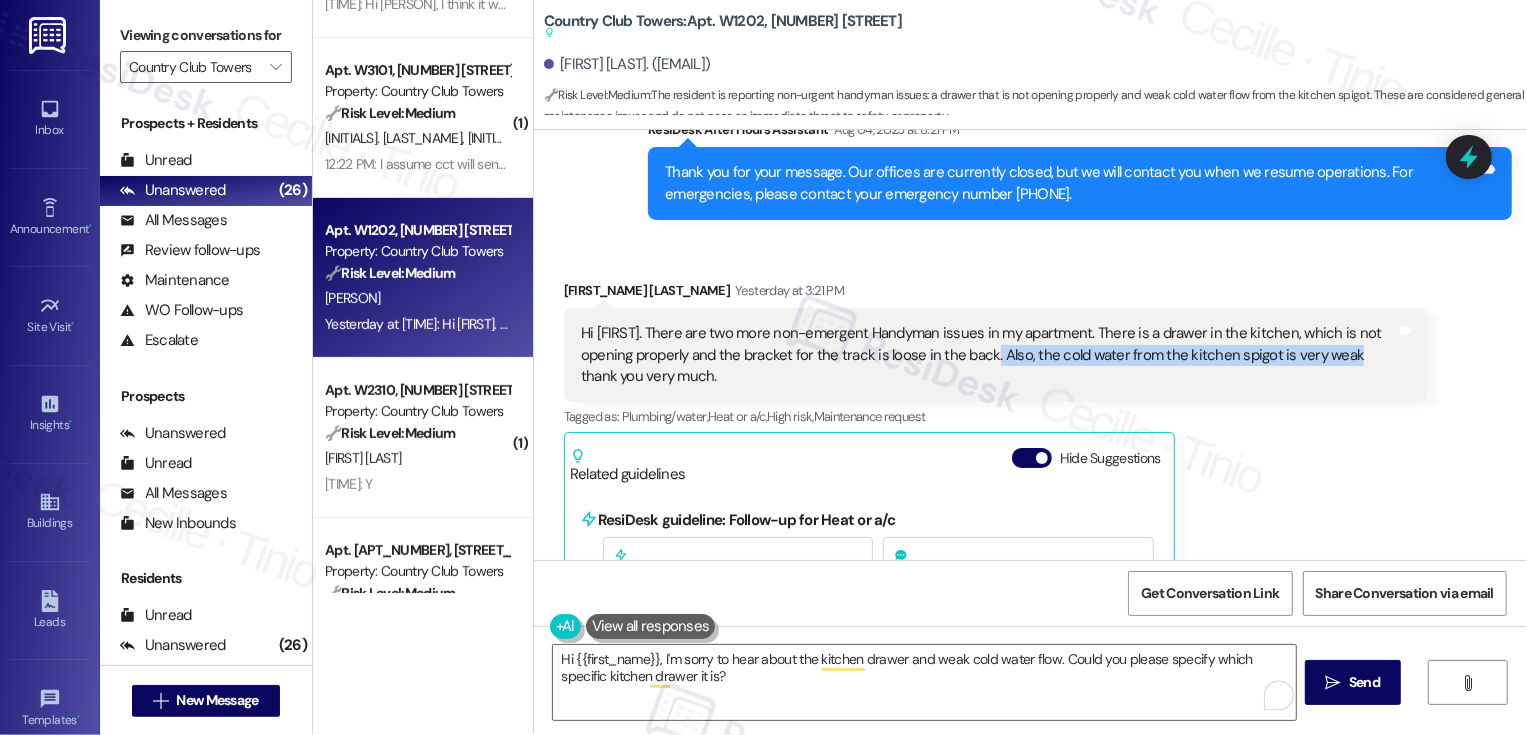click on "Hi [FIRST]. There are two more non-emergent Handyman issues in my apartment. There is a drawer in the kitchen, which is not opening properly and the bracket for the track is loose in the back. Also, the cold water from the kitchen spigot is very weak thank you very much." at bounding box center [988, 355] 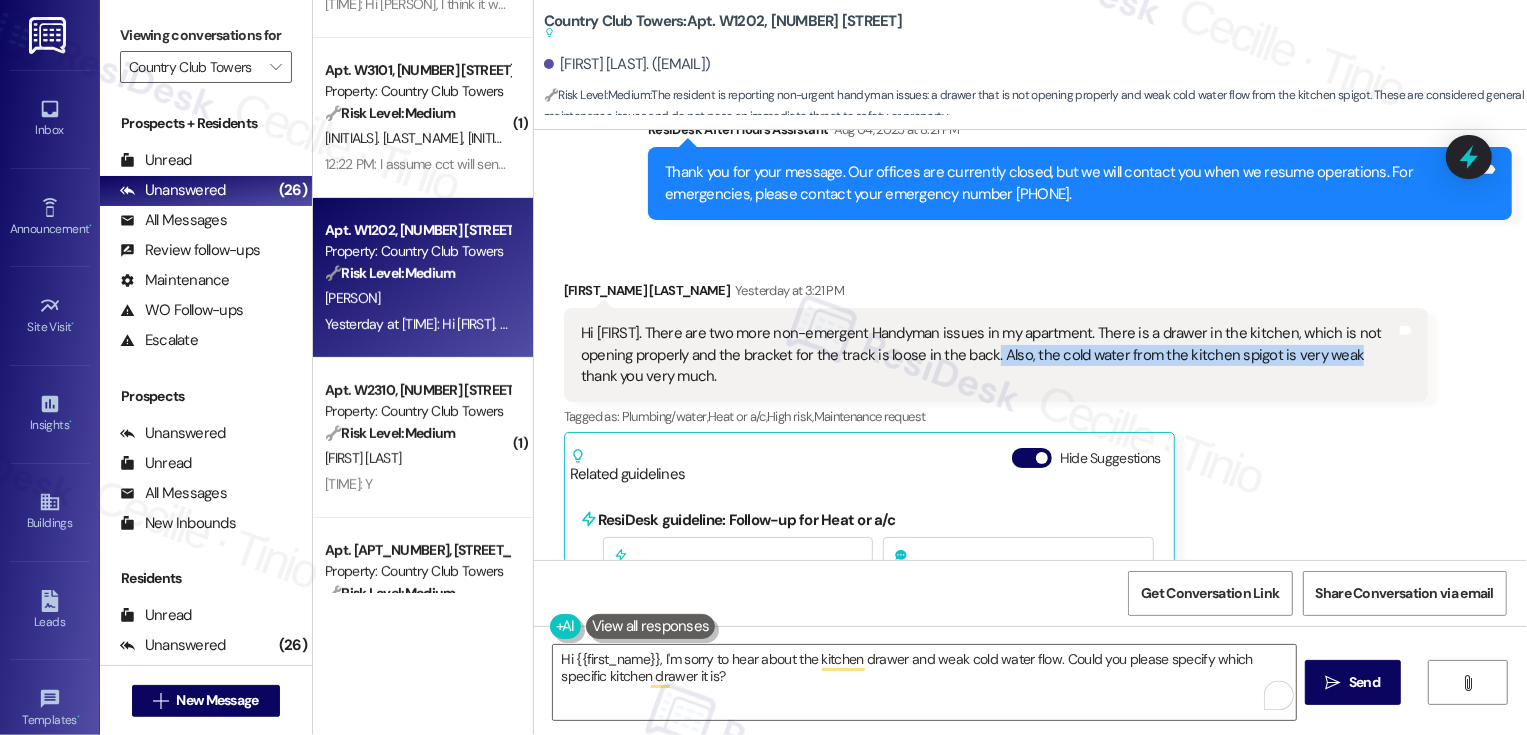 copy on "Also, the cold water from the kitchen spigot is very weak t" 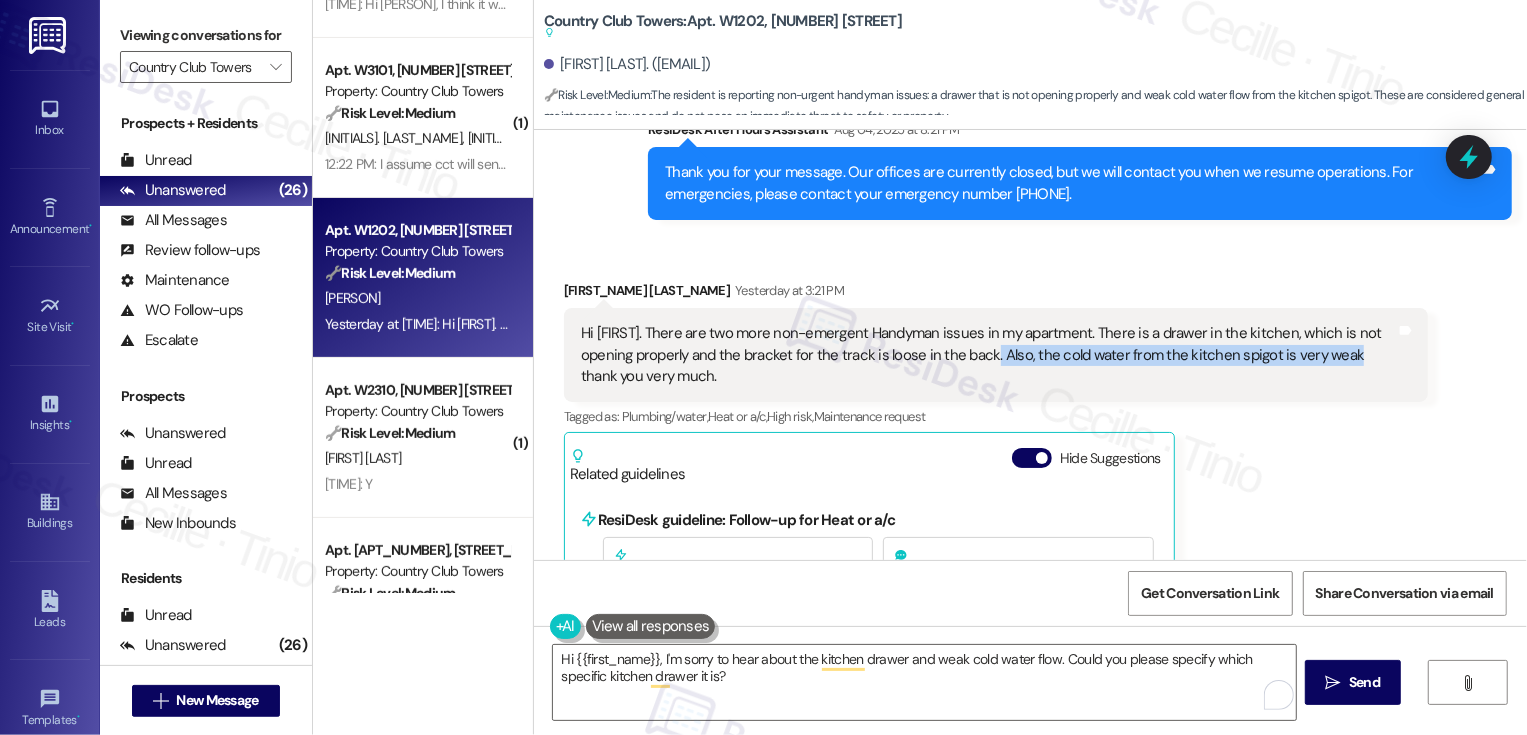 click on "Thomas Donnelly Yesterday at 3:21 PM Hi Sarah. There are two more non-emergent Handyman issues in my apartment. There is a drawer in the kitchen, which is not opening properly and the bracket for the track is loose in the back. Also, the cold water from the kitchen spigot is very weak thank you very much. Tags and notes Tagged as:   Plumbing/water ,  Click to highlight conversations about Plumbing/water Heat or a/c ,  Click to highlight conversations about Heat or a/c High risk ,  Click to highlight conversations about High risk Maintenance request Click to highlight conversations about Maintenance request  Related guidelines Hide Suggestions ResiDesk guideline: Follow-up for Heat or a/c   Guideline If the resident complains about their heat, ask if they are getting hot air, cold air or any air from the vents.  Please keep in mind this is only relevant if the resident has forced hot air produced by a furnace.   1  suggestion  for next step (Click to fill) ' ' Click to use this message in your reply Created" at bounding box center (996, 671) 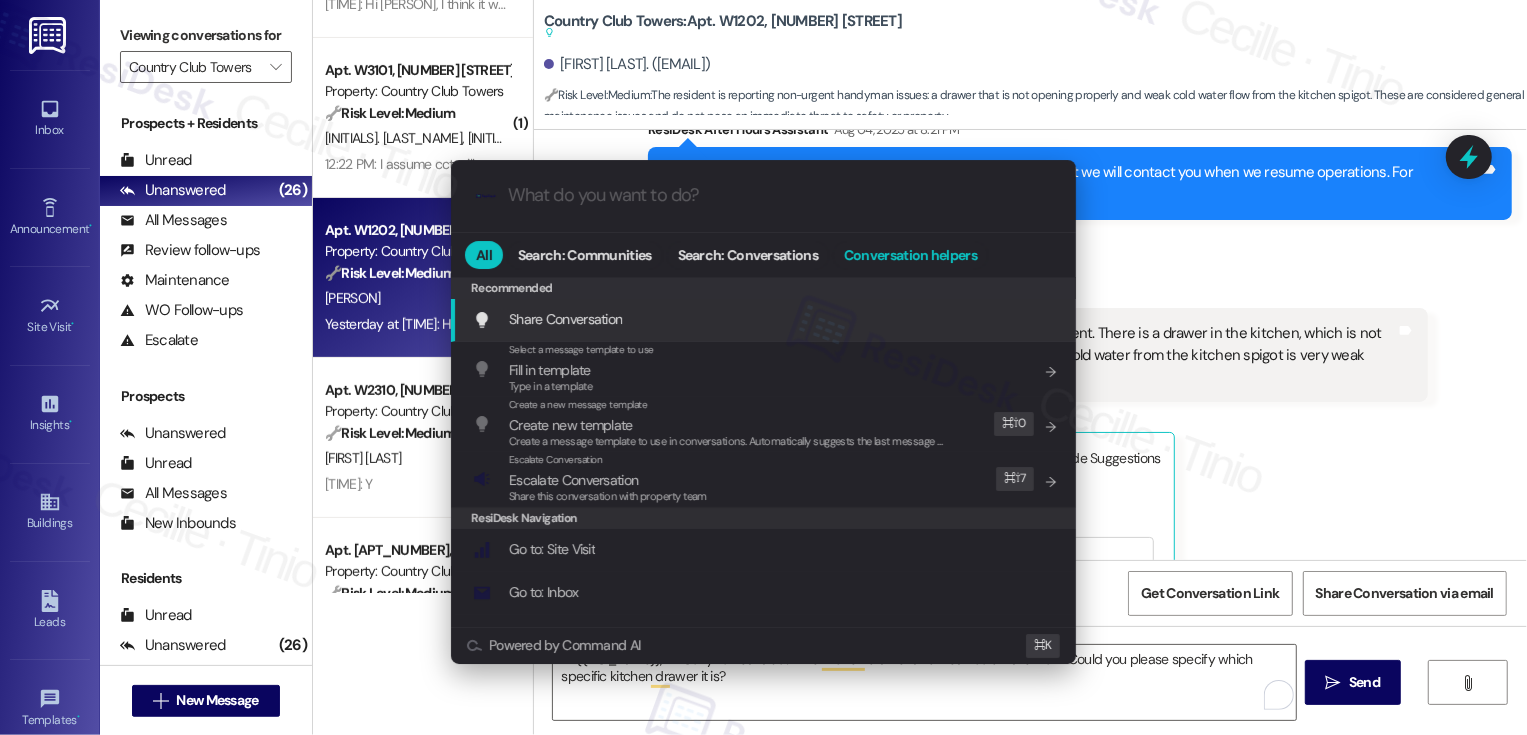 click on "Conversation helpers" at bounding box center [910, 255] 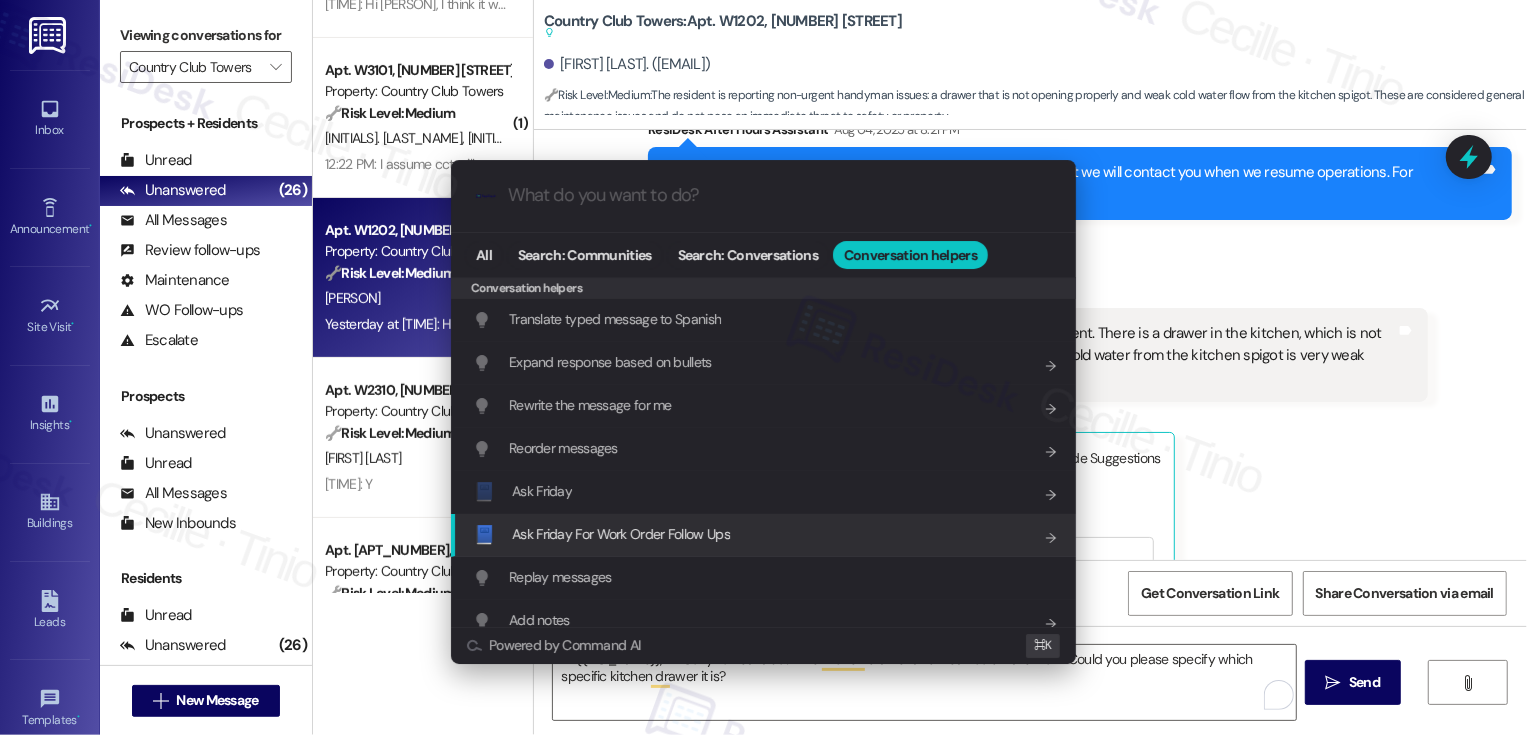 click on "📘 Ask Friday For Work Order Follow Ups Add shortcut" at bounding box center [765, 534] 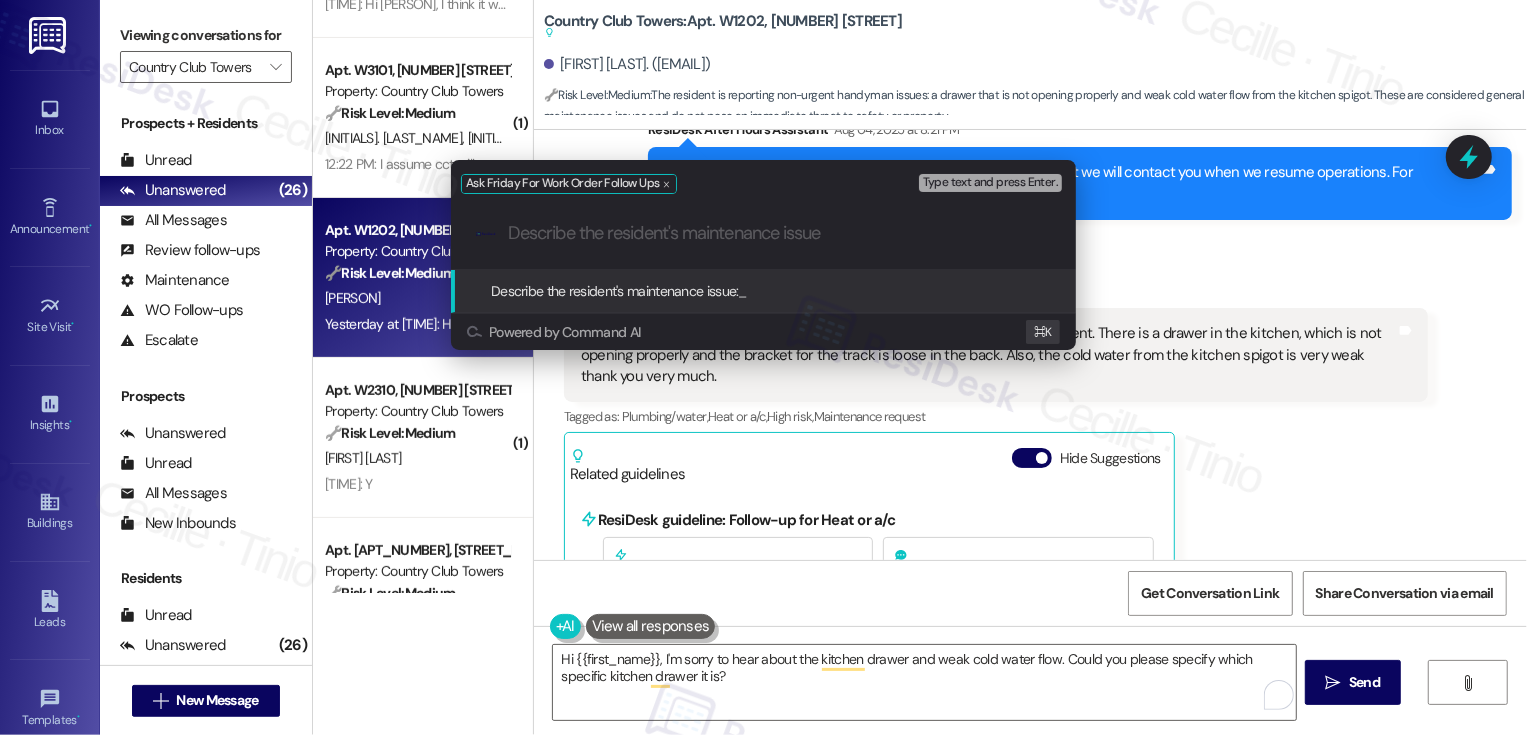 paste on "Also, the cold water from the kitchen spigot is very weak t" 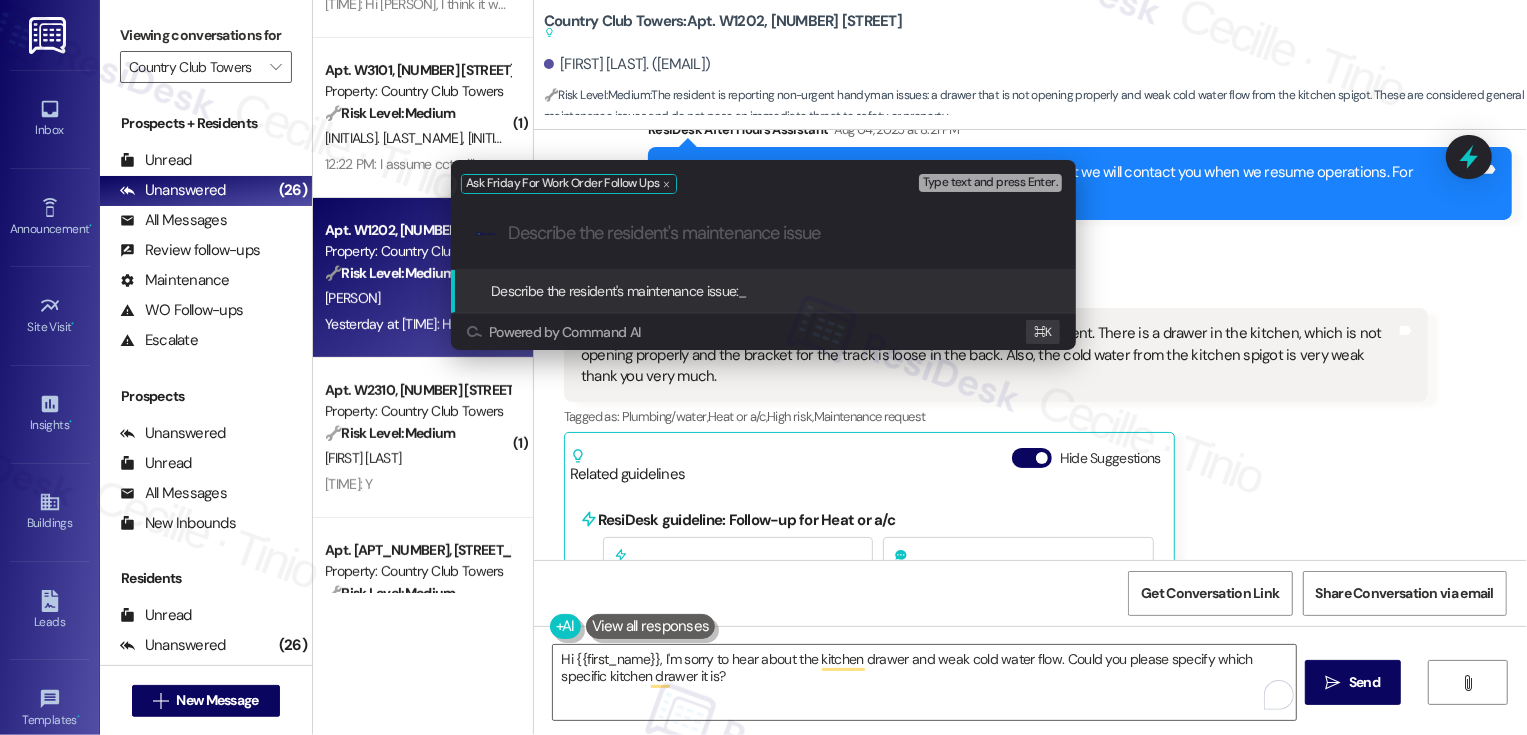 type on "Also, the cold water from the kitchen spigot is very weak t" 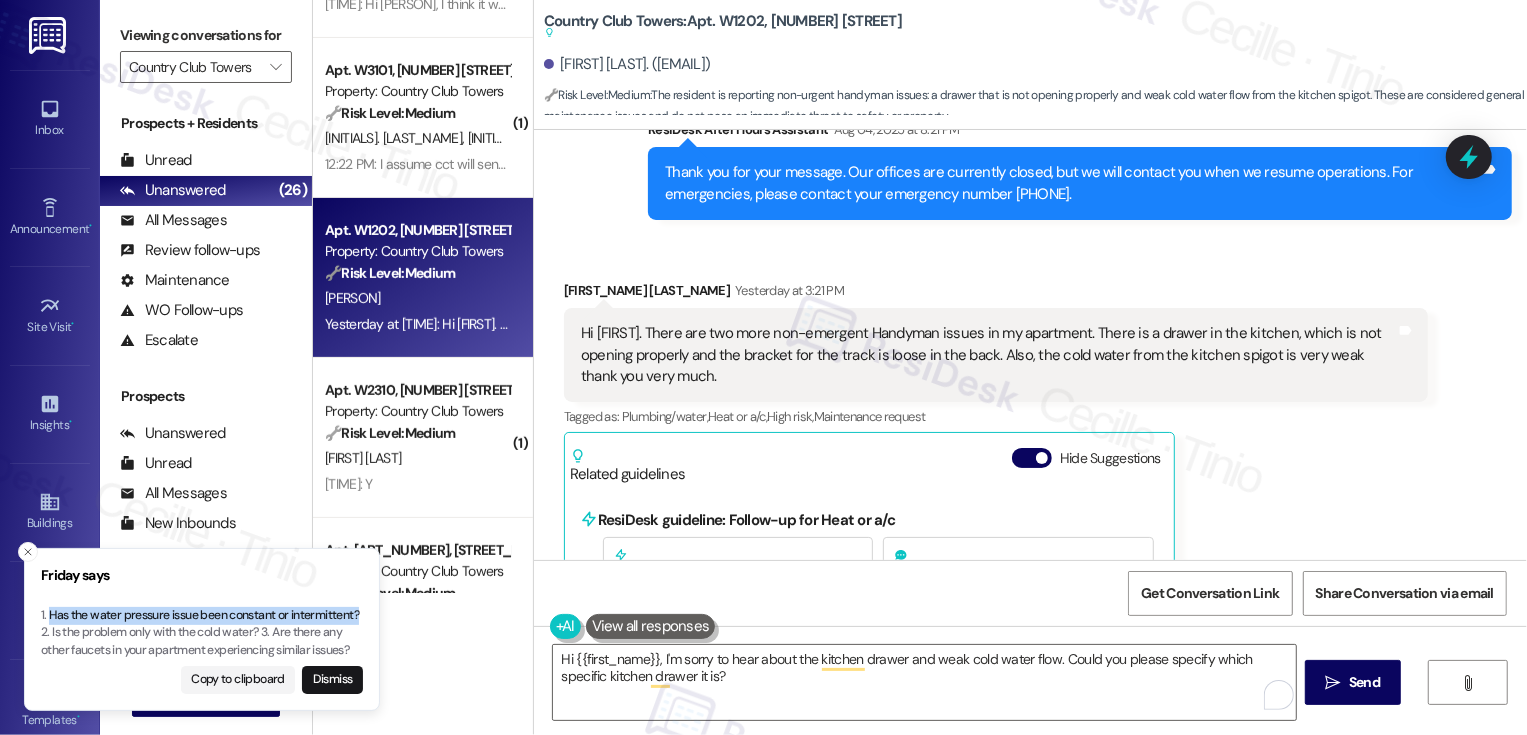 drag, startPoint x: 52, startPoint y: 616, endPoint x: 368, endPoint y: 617, distance: 316.0016 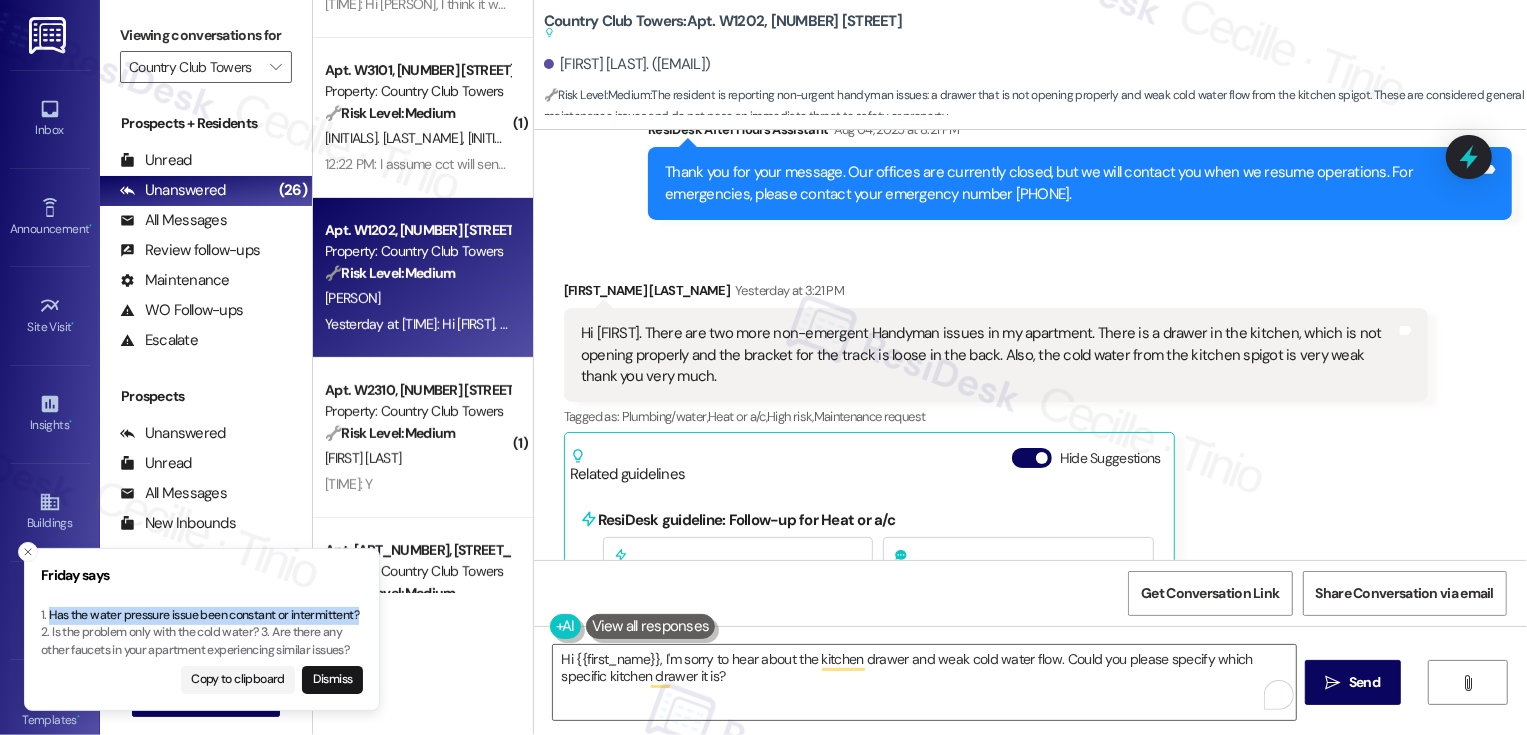 click on "1. Has the water pressure issue been constant or intermittent?
2. Is the problem only with the cold water?
3. Are there any other faucets in your apartment experiencing similar issues?" at bounding box center (202, 633) 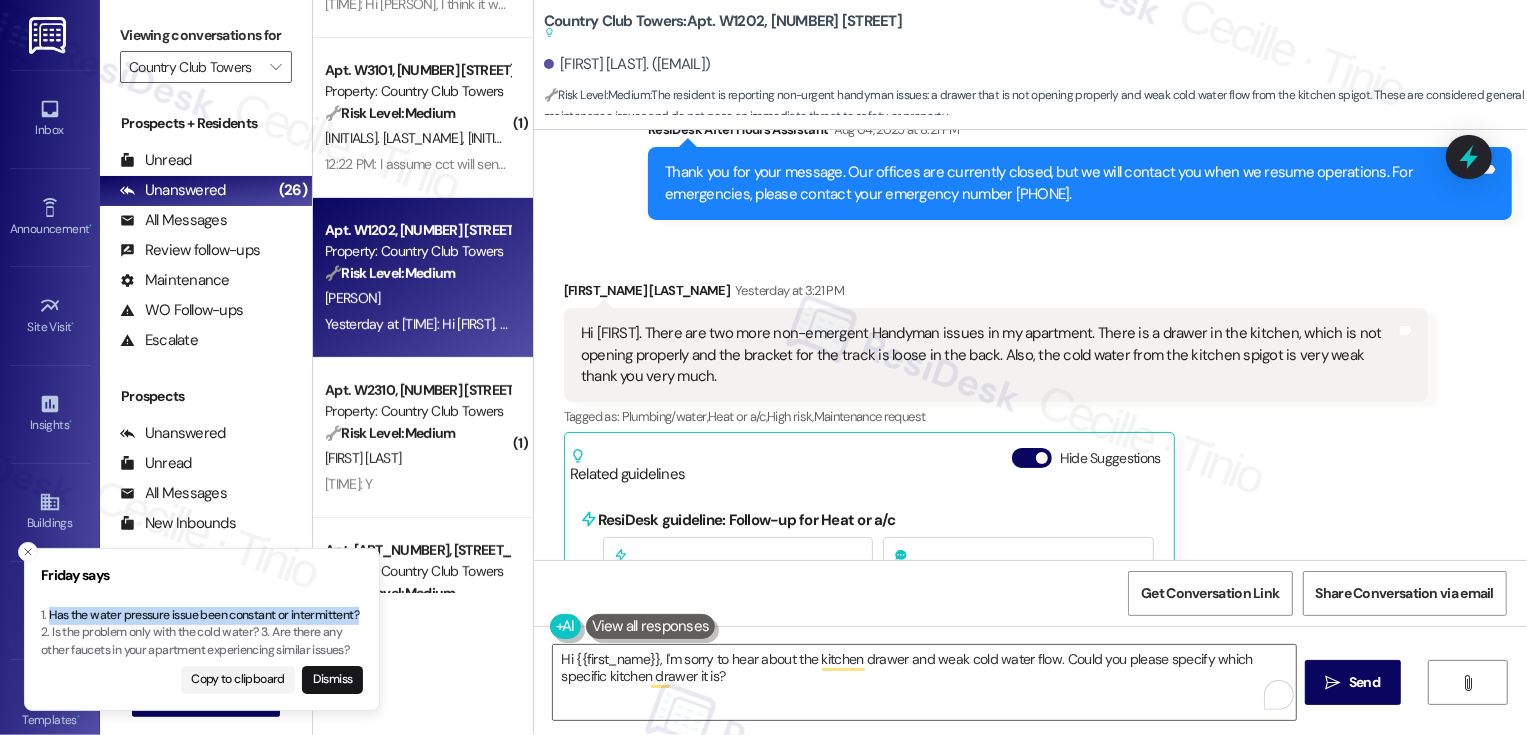 type 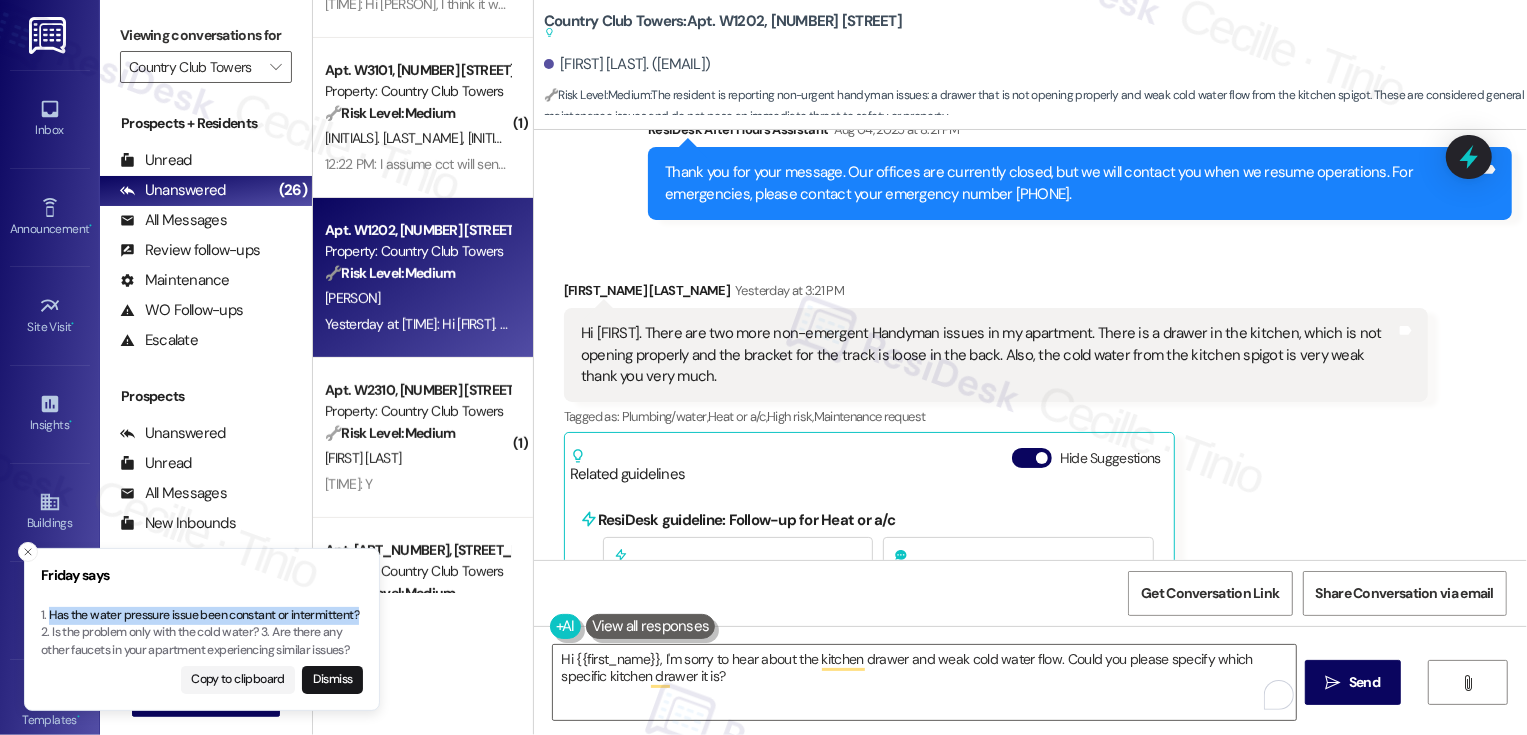 copy on "Has the water pressure issue been constant or intermittent?" 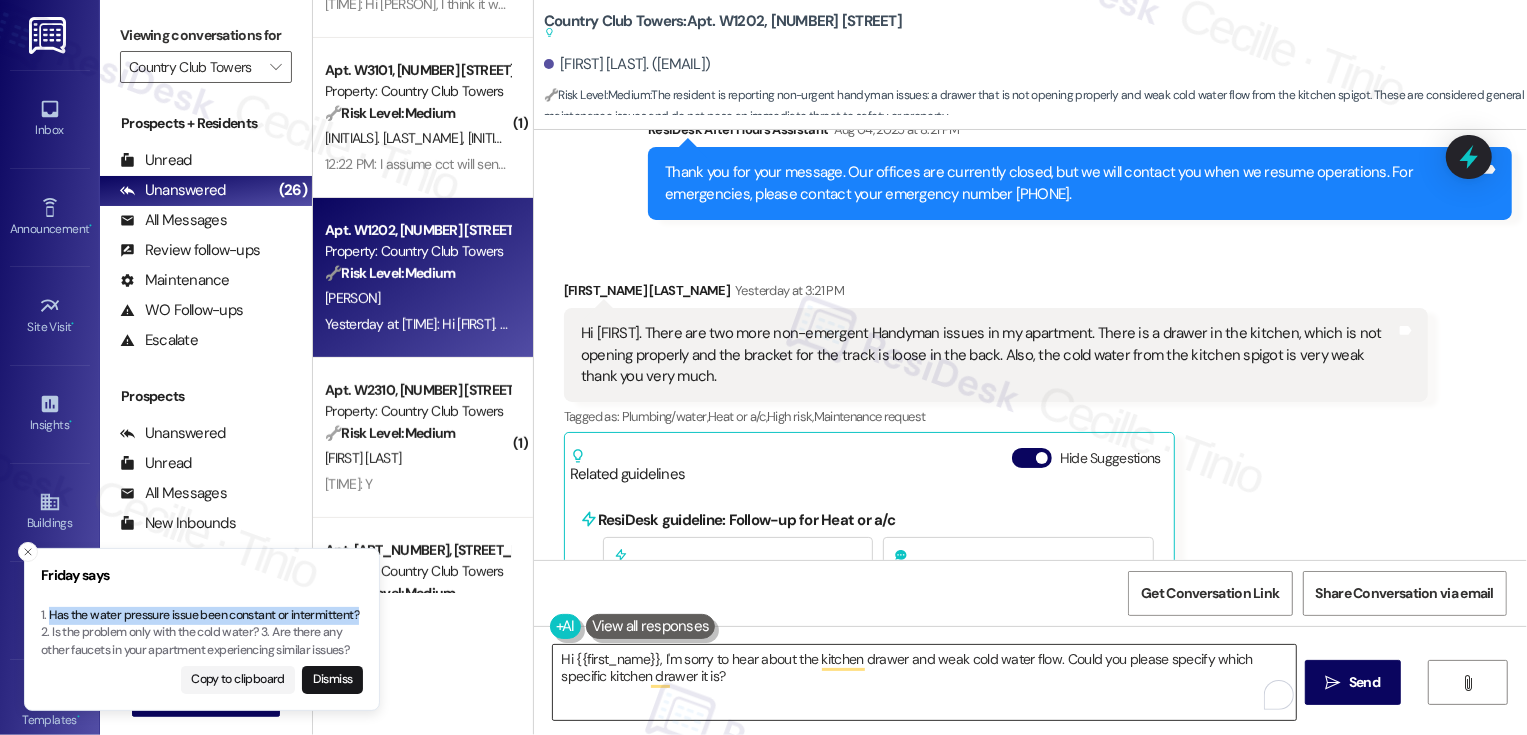 click on "Hi {{first_name}}, I'm sorry to hear about the kitchen drawer and weak cold water flow. Could you please specify which specific kitchen drawer it is?" at bounding box center [924, 682] 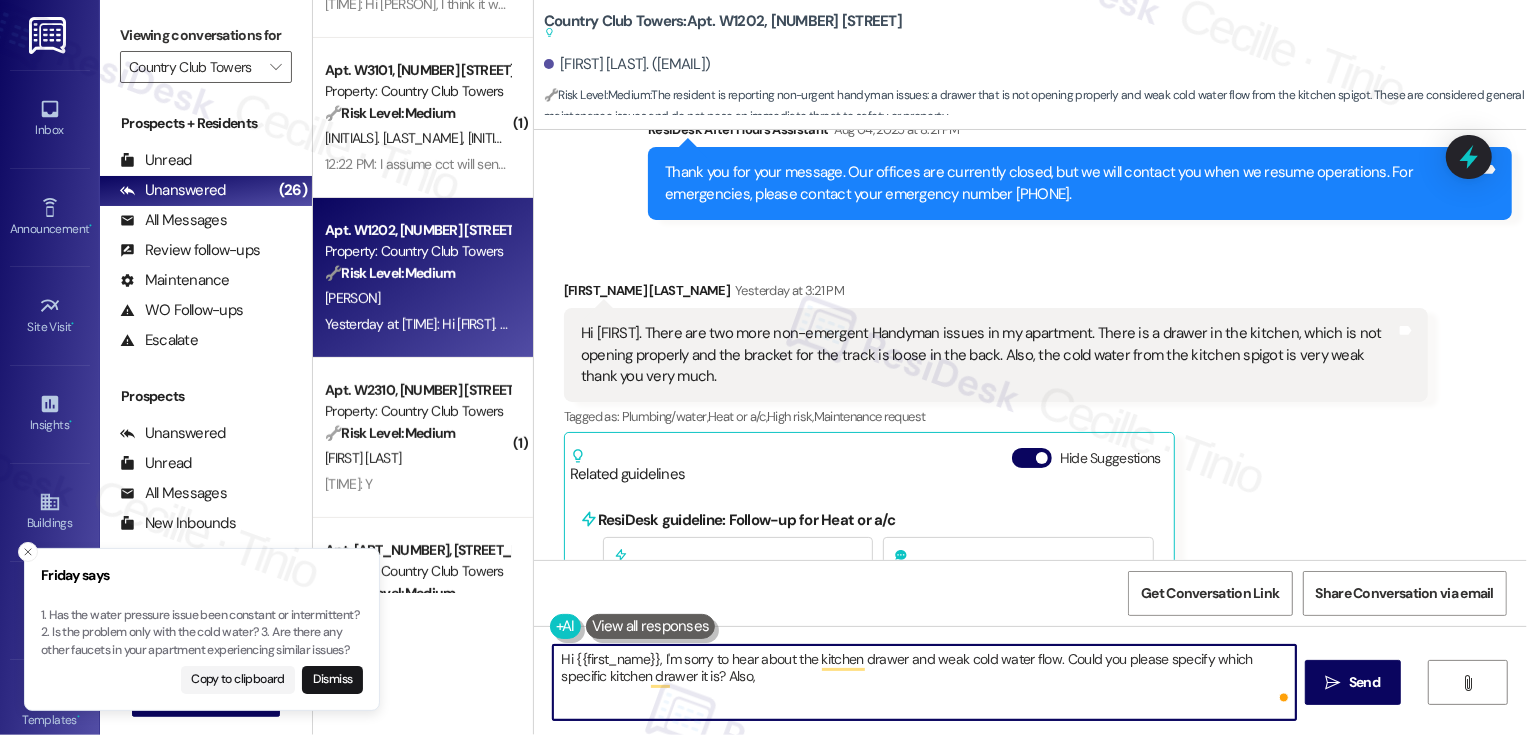 paste on "Has the water pressure issue been constant or intermittent?" 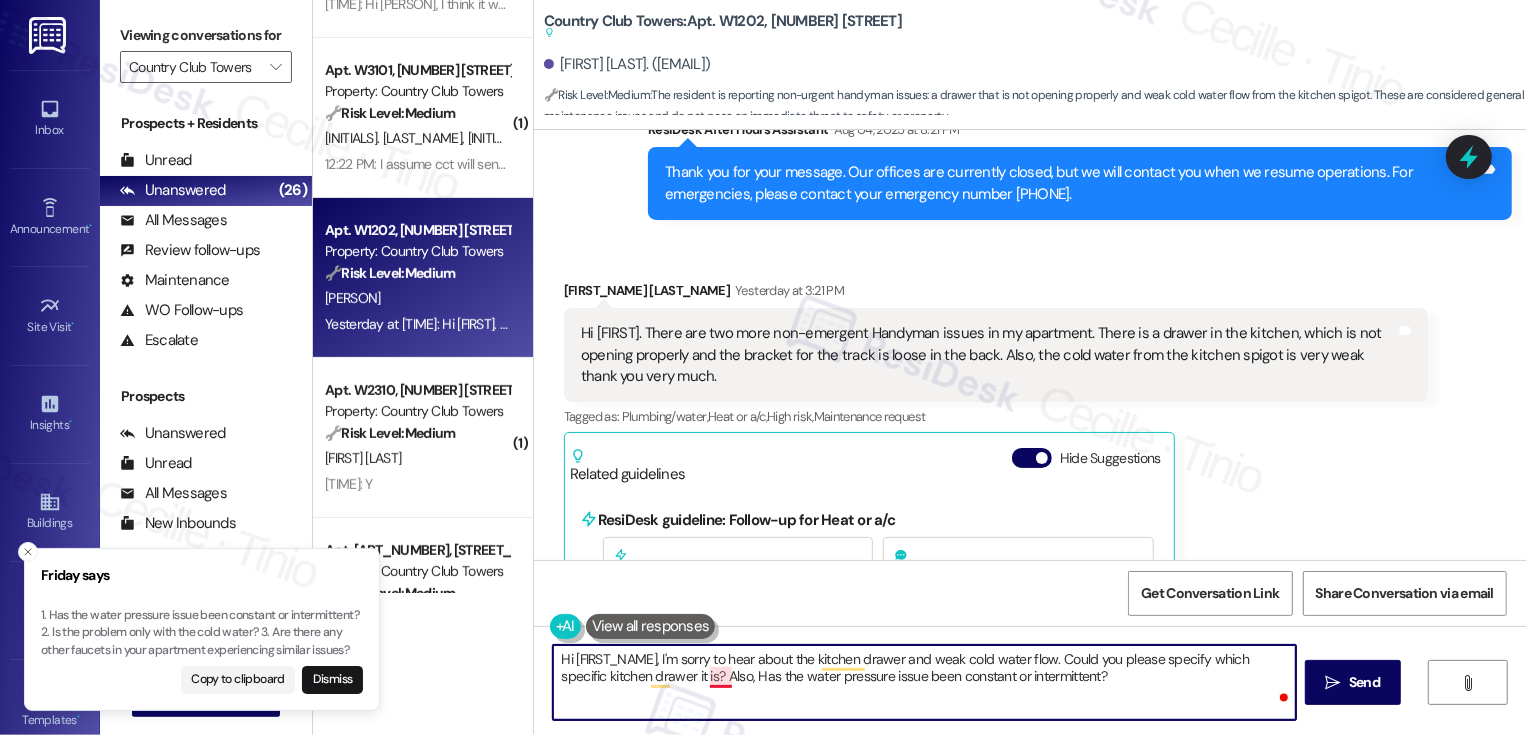 click on "Hi {{first_name}}, I'm sorry to hear about the kitchen drawer and weak cold water flow. Could you please specify which specific kitchen drawer it is? Also, Has the water pressure issue been constant or intermittent?" at bounding box center (924, 682) 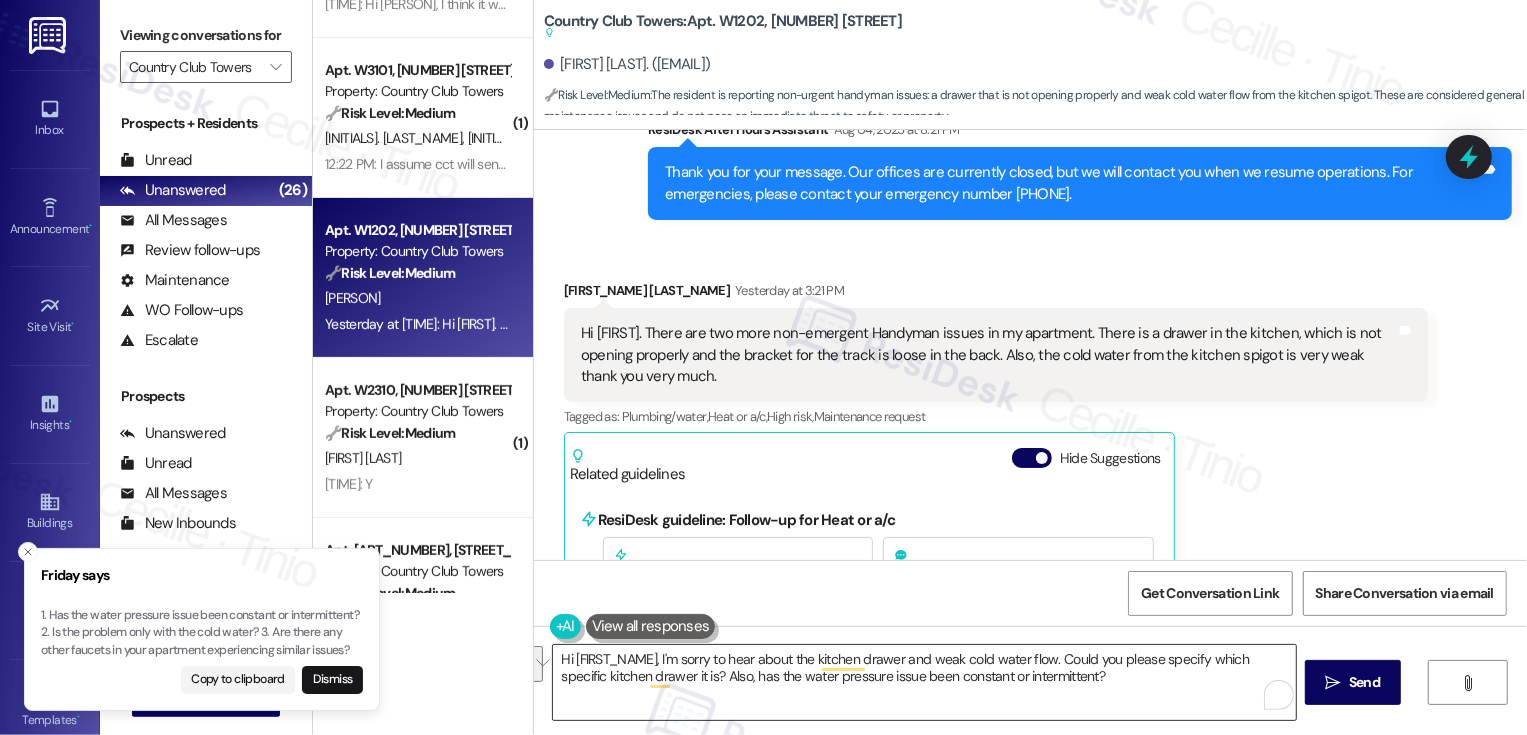 click on "Hi {{first_name}}, I'm sorry to hear about the kitchen drawer and weak cold water flow. Could you please specify which specific kitchen drawer it is? Also, has the water pressure issue been constant or intermittent?" at bounding box center [924, 682] 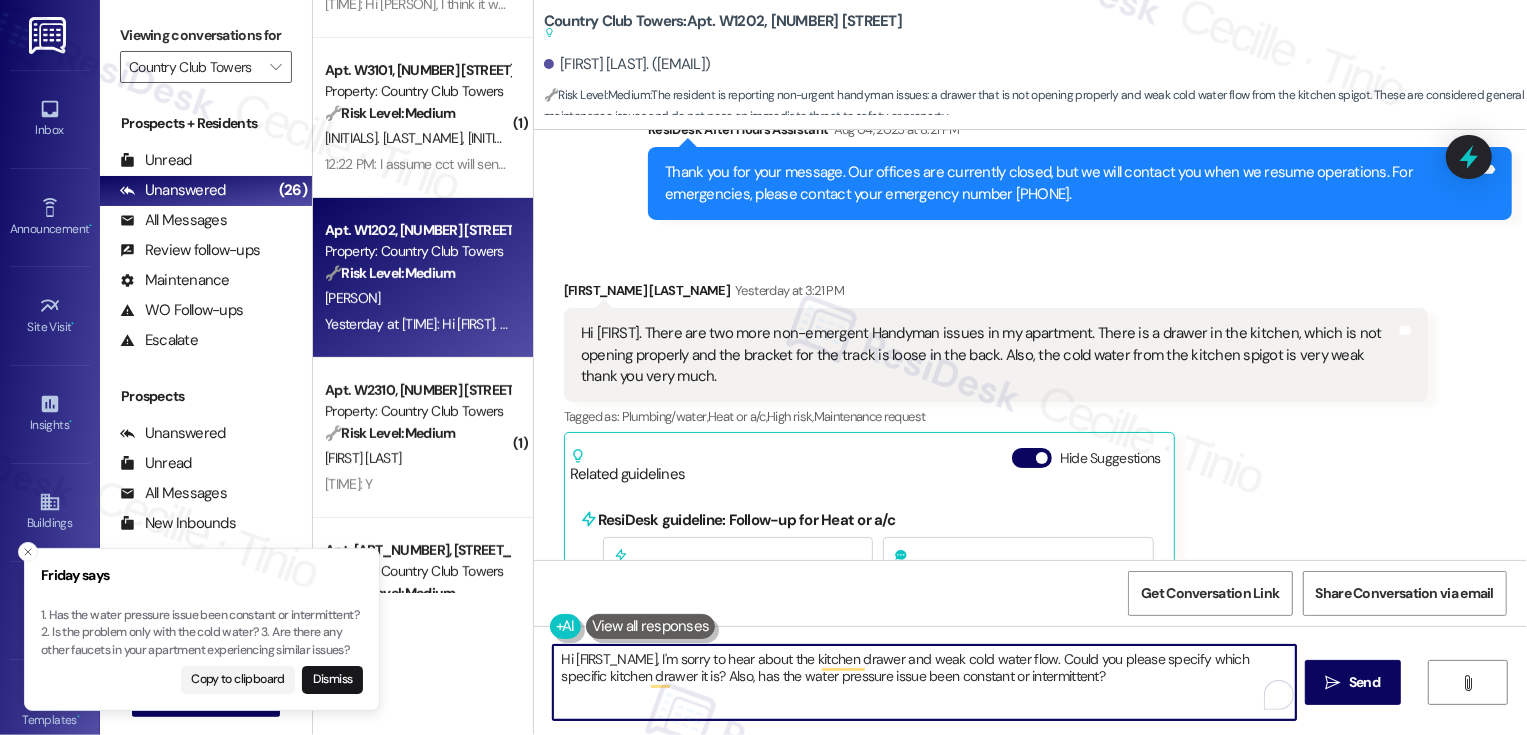 scroll, scrollTop: 4245, scrollLeft: 0, axis: vertical 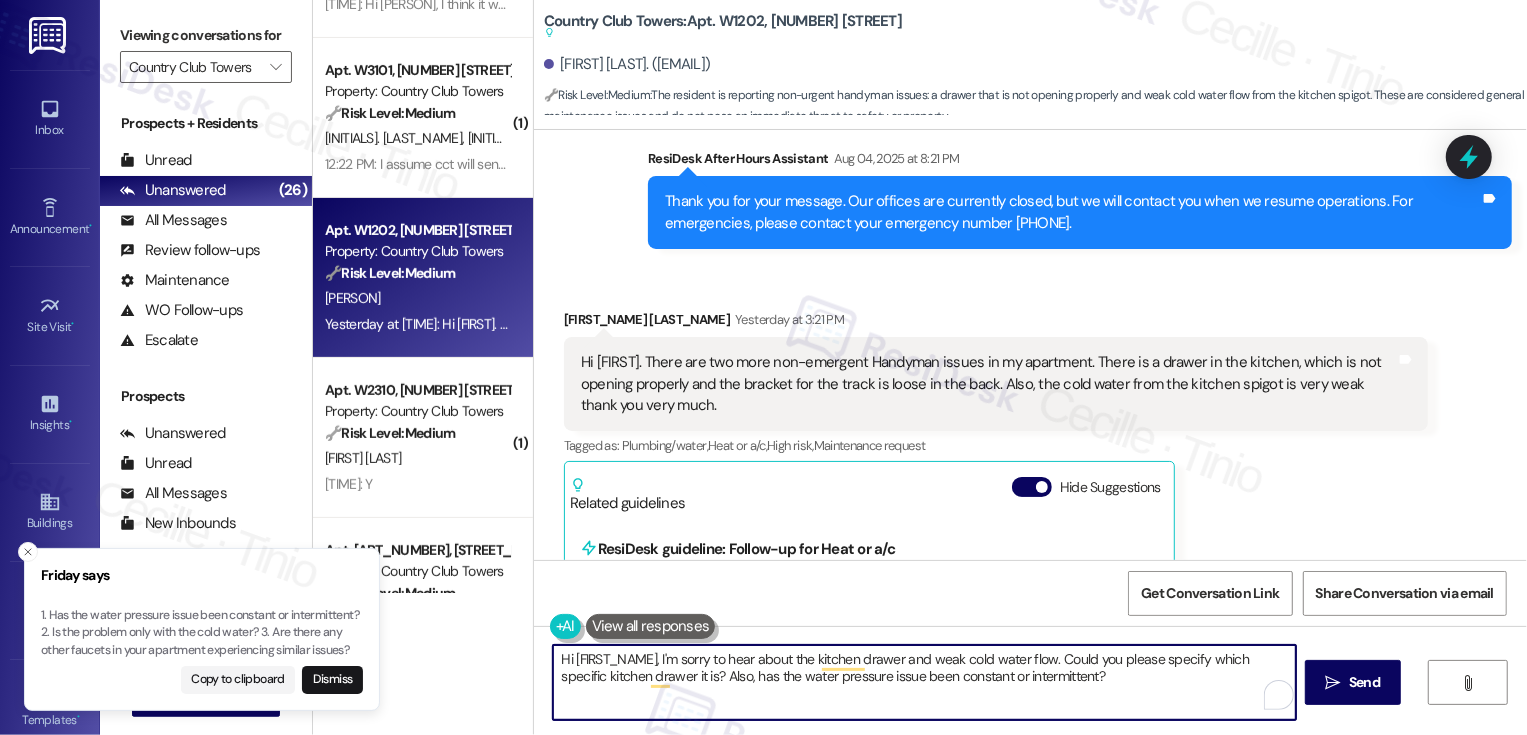 click on "Hi {{first_name}}, I'm sorry to hear about the kitchen drawer and weak cold water flow. Could you please specify which specific kitchen drawer it is? Also, has the water pressure issue been constant or intermittent?" at bounding box center (924, 682) 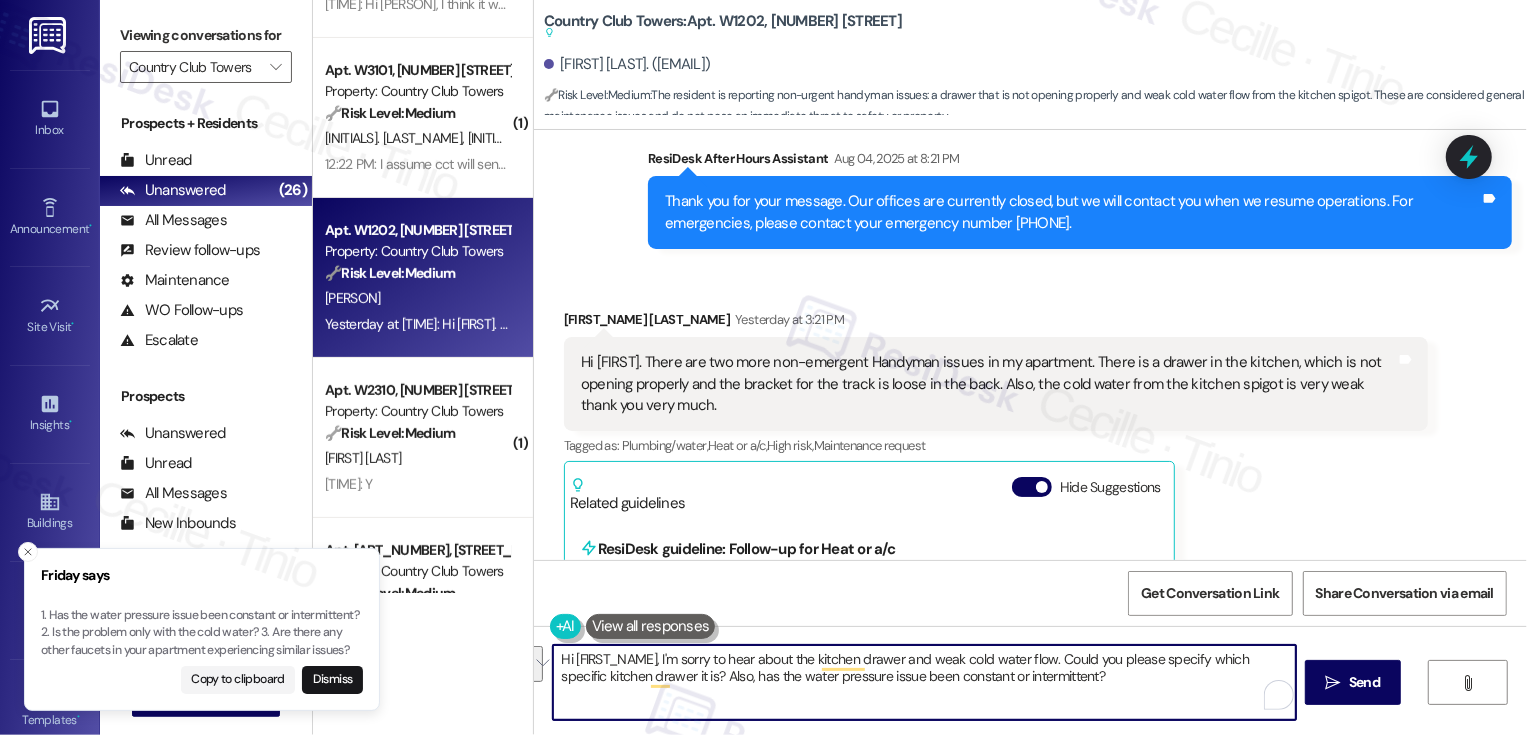 drag, startPoint x: 654, startPoint y: 662, endPoint x: 1064, endPoint y: 697, distance: 411.49118 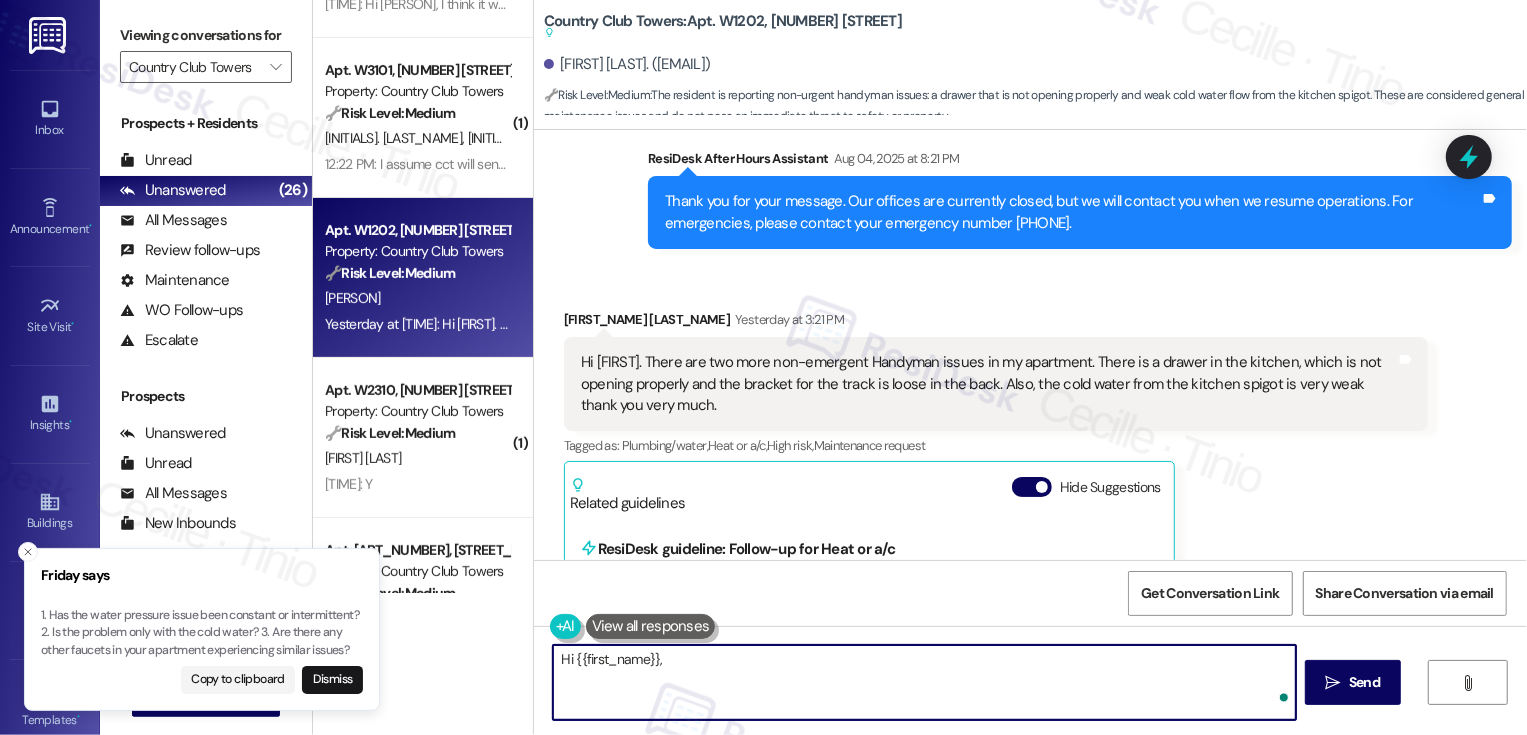 paste on "I'm so sorry to hear about the kitchen drawer and the cold water flow issue. Could you let me know which specific drawer is having the problem? Also, has the low water pressure been ongoing or does it come and go? I’d be happy to help get this resolved for you!
Ask ChatGPT" 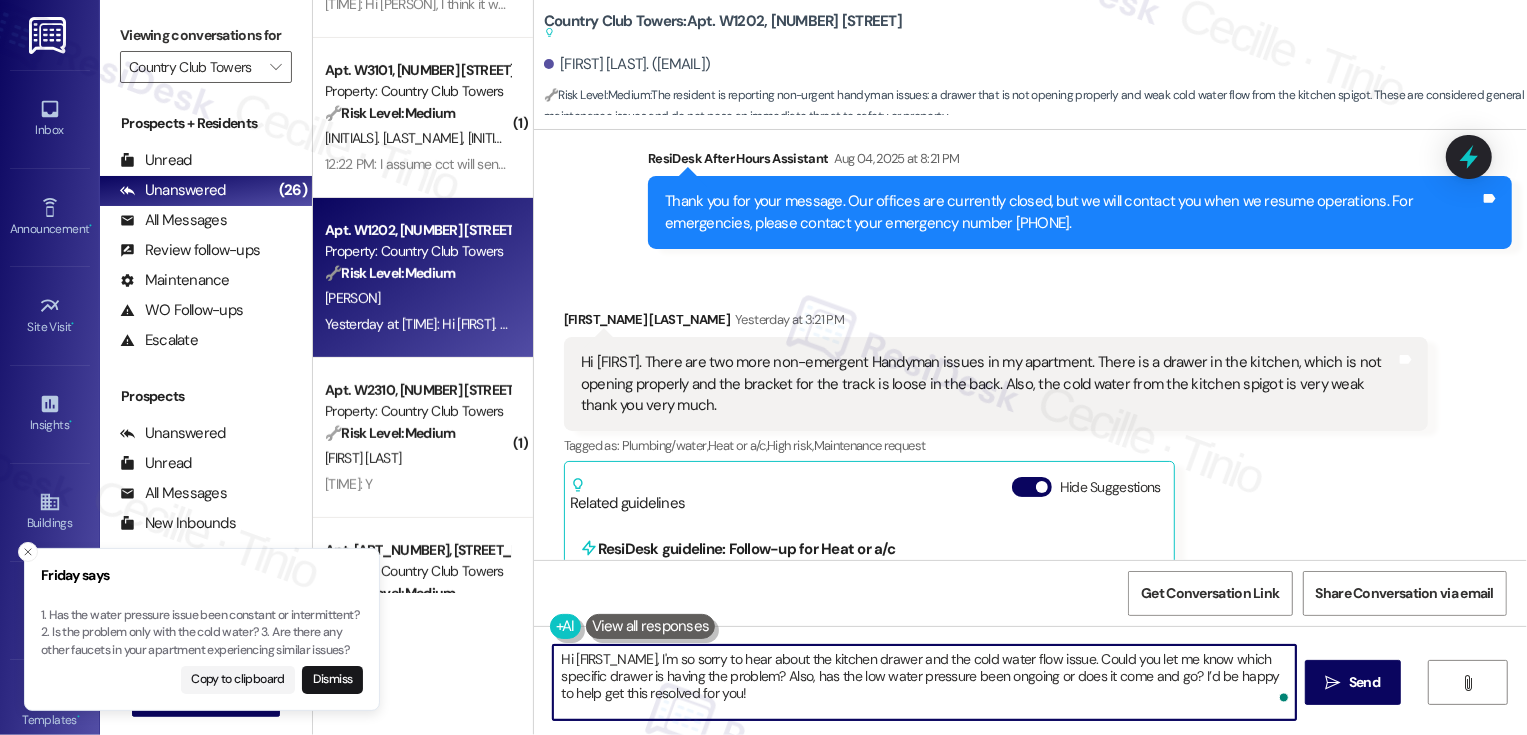 scroll, scrollTop: 135, scrollLeft: 0, axis: vertical 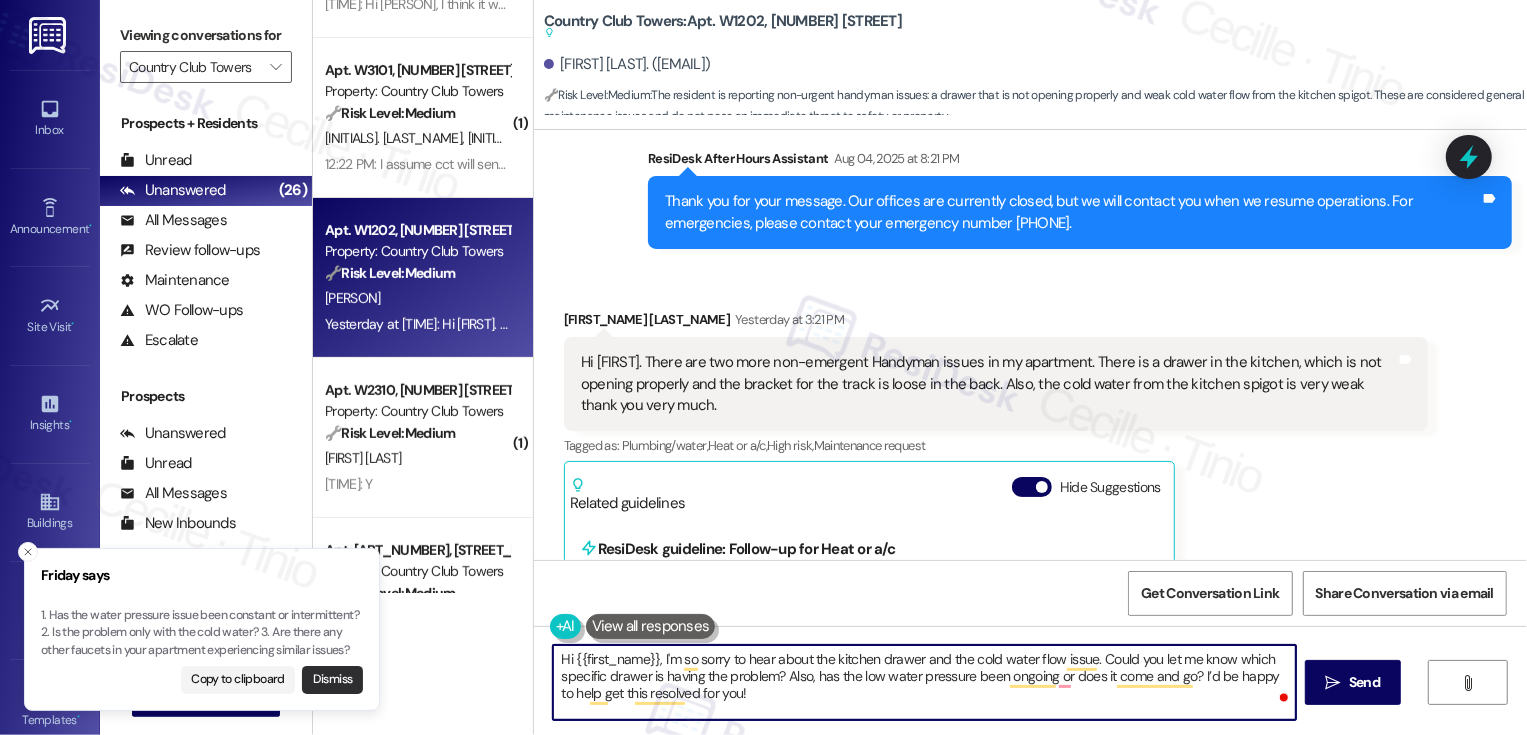 click on "Dismiss" at bounding box center [332, 680] 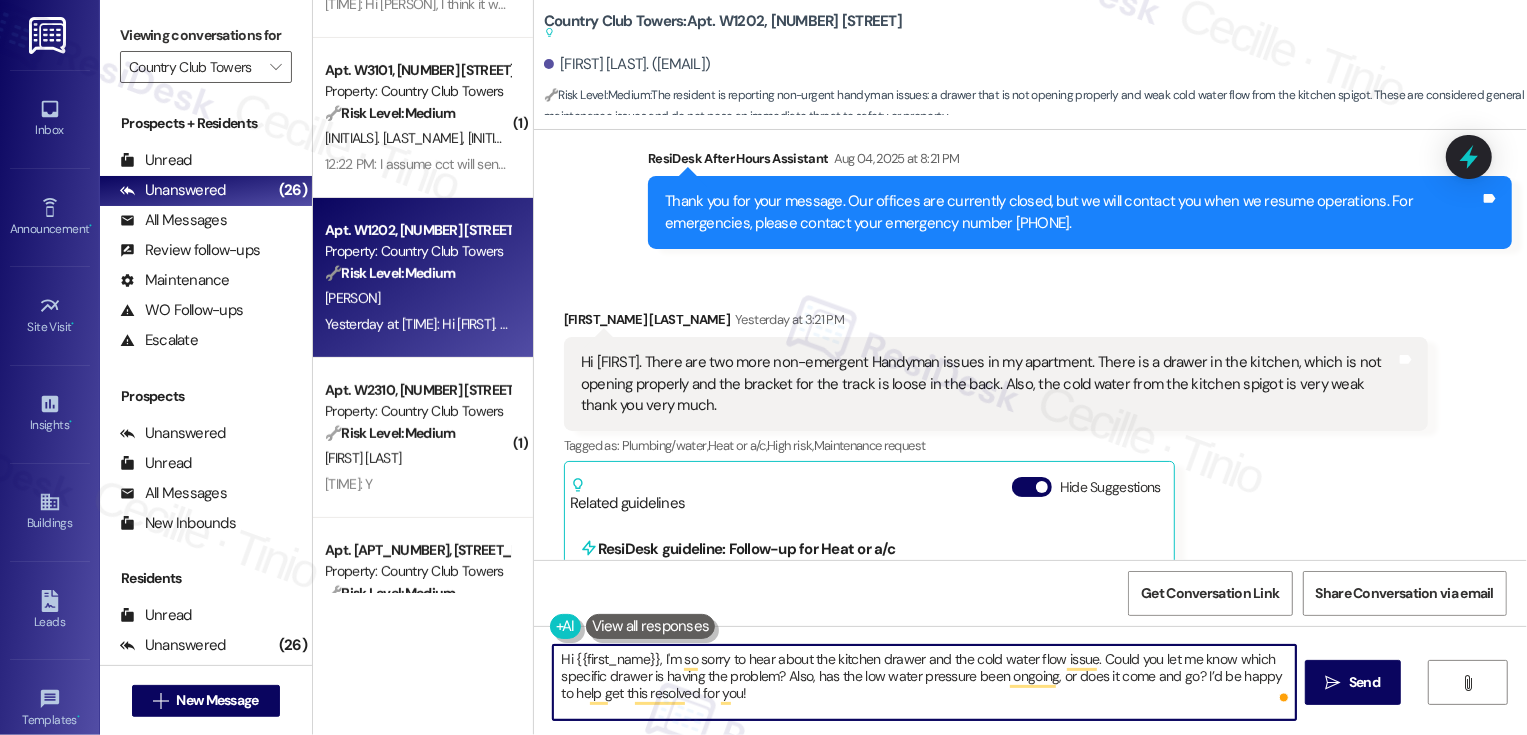 click on "Hi {{first_name}}, I'm so sorry to hear about the kitchen drawer and the cold water flow issue. Could you let me know which specific drawer is having the problem? Also, has the low water pressure been ongoing, or does it come and go? I’d be happy to help get this resolved for you!" at bounding box center [924, 682] 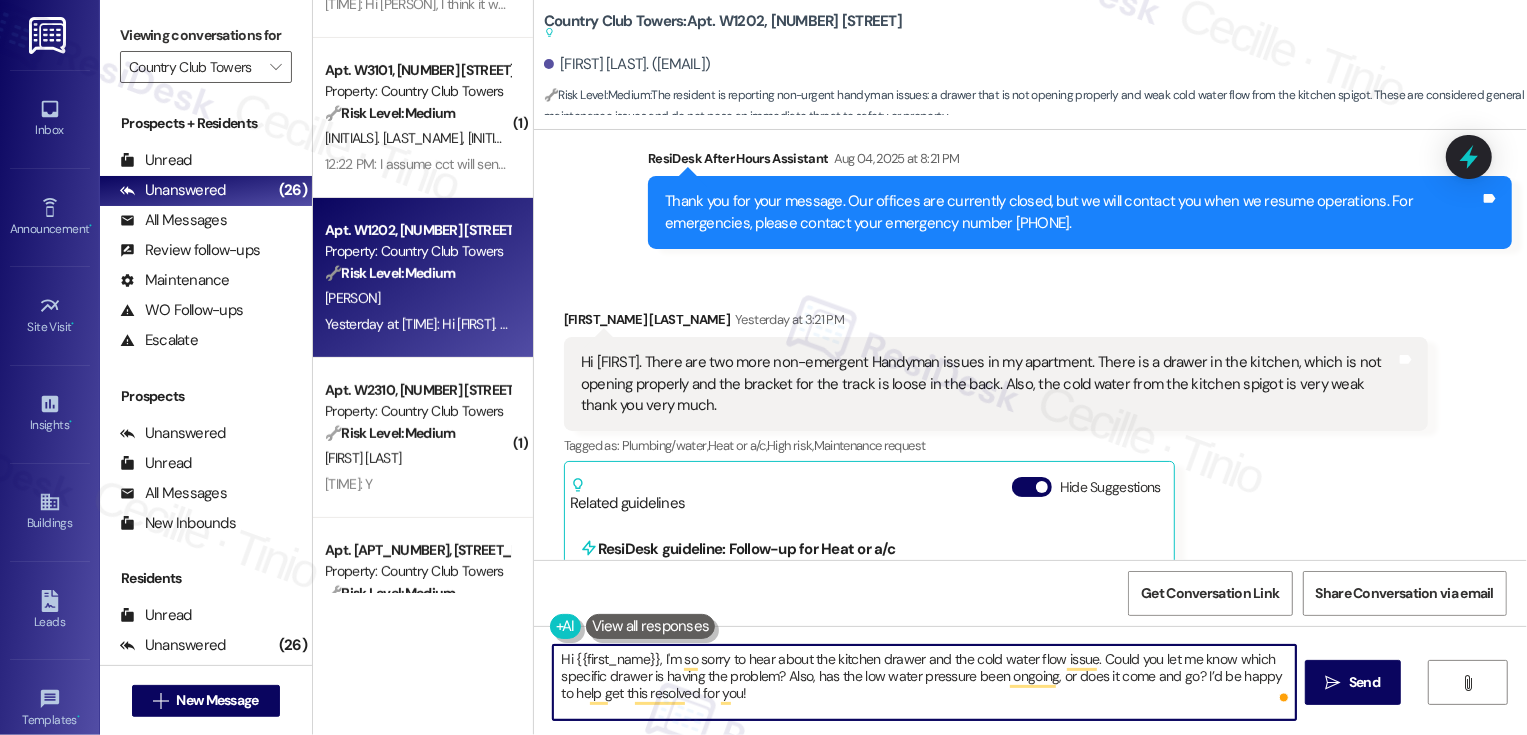 drag, startPoint x: 1191, startPoint y: 676, endPoint x: 1209, endPoint y: 726, distance: 53.14132 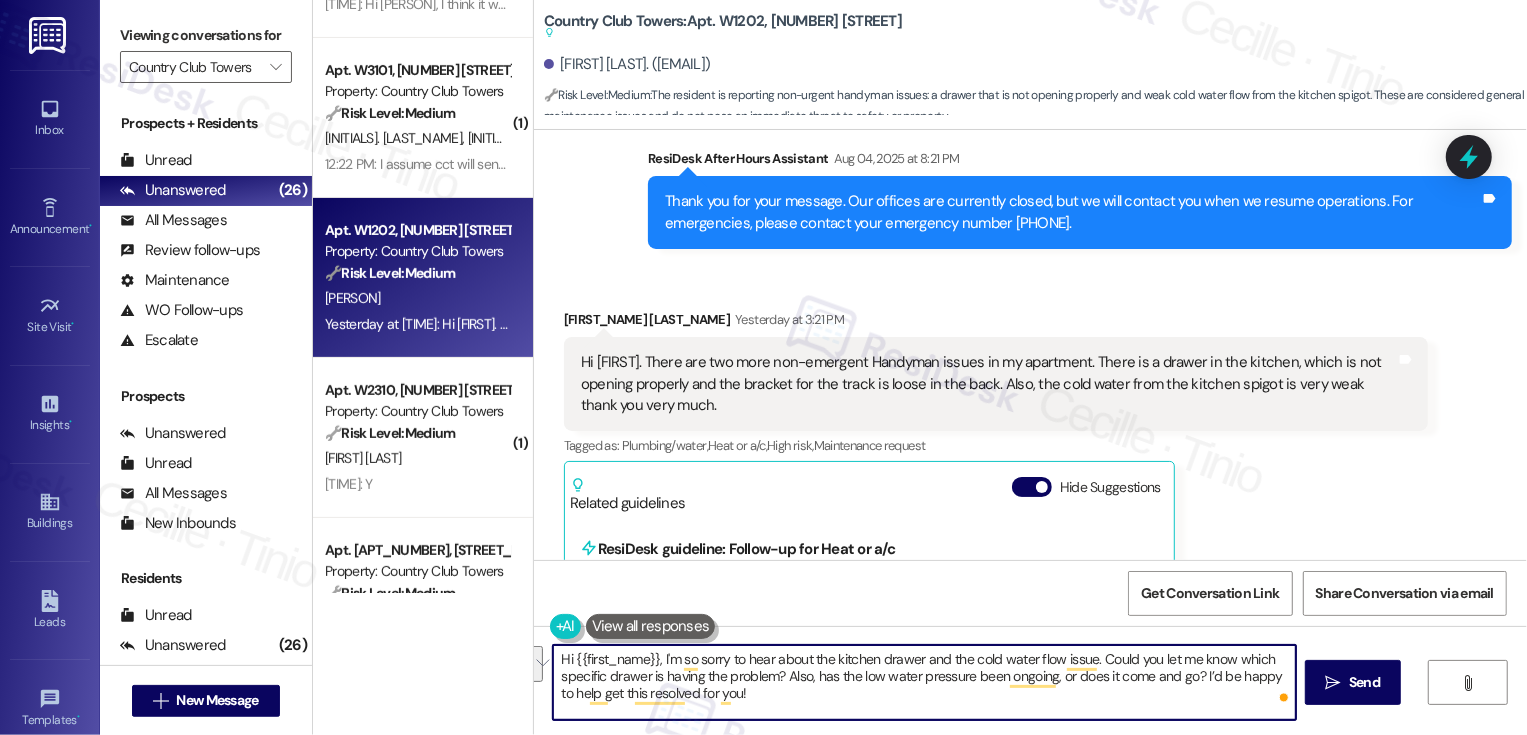 type on "Hi {{first_name}}, I'm so sorry to hear about the kitchen drawer and the cold water flow issue. Could you let me know which specific drawer is having the problem? Also, has the low water pressure been ongoing, or does it come and go?" 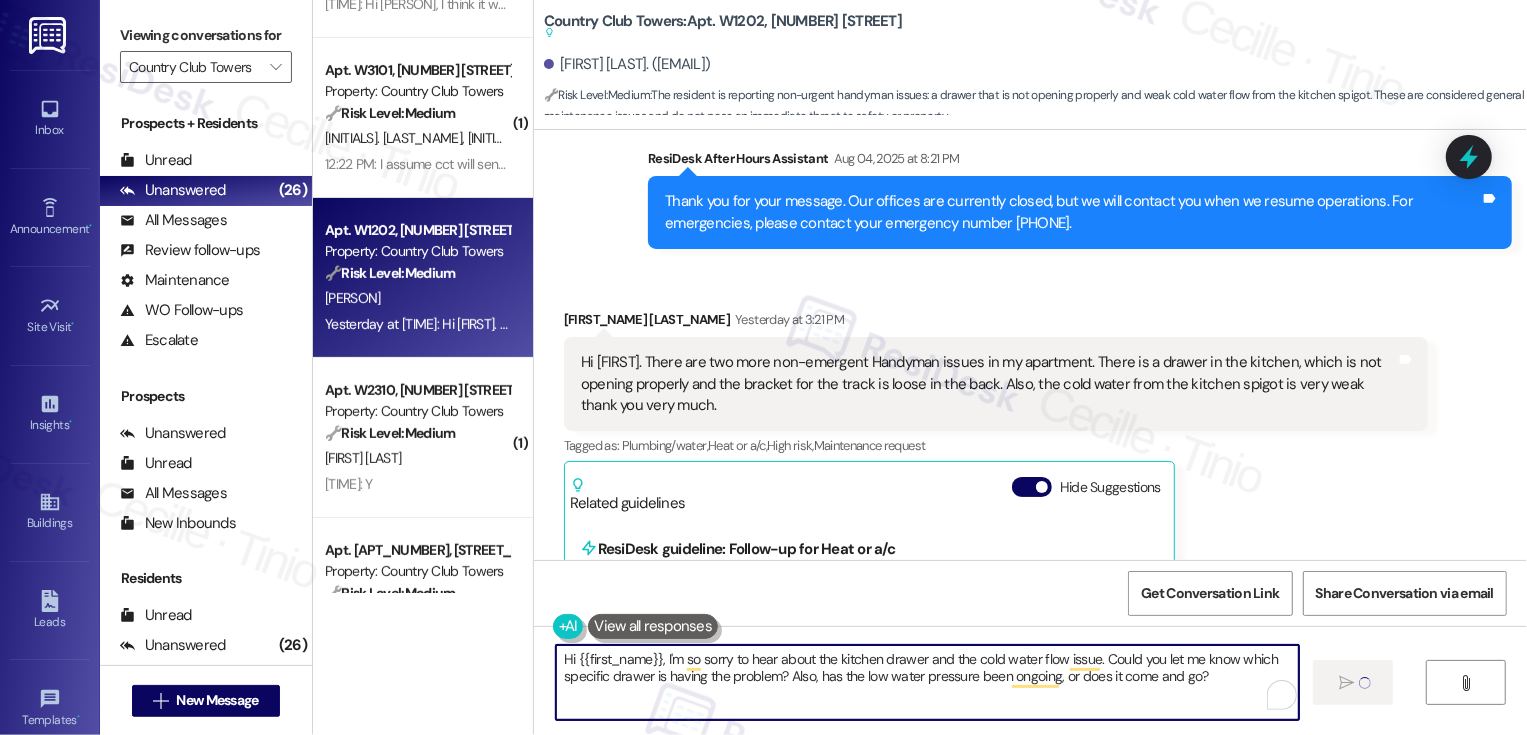 type 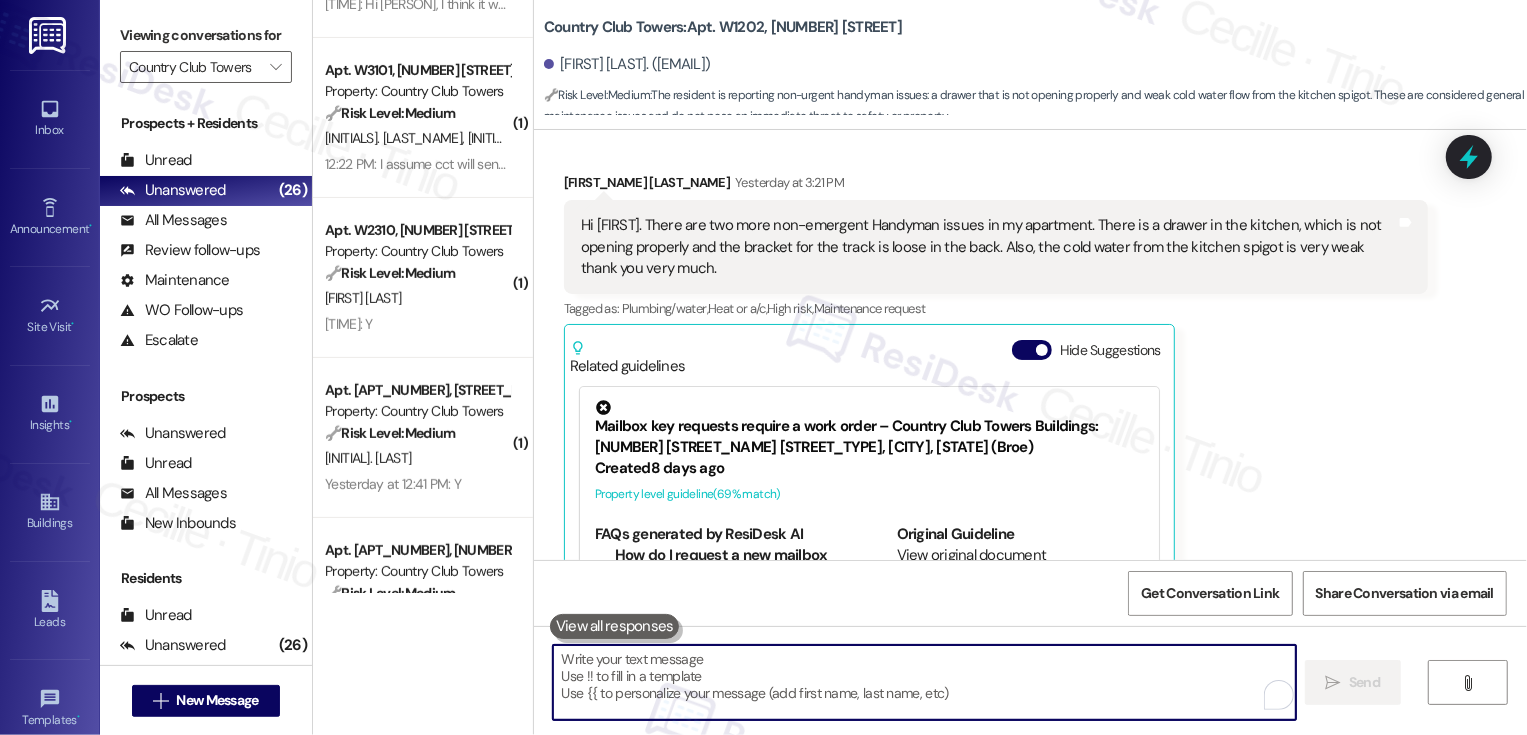 scroll, scrollTop: 4280, scrollLeft: 0, axis: vertical 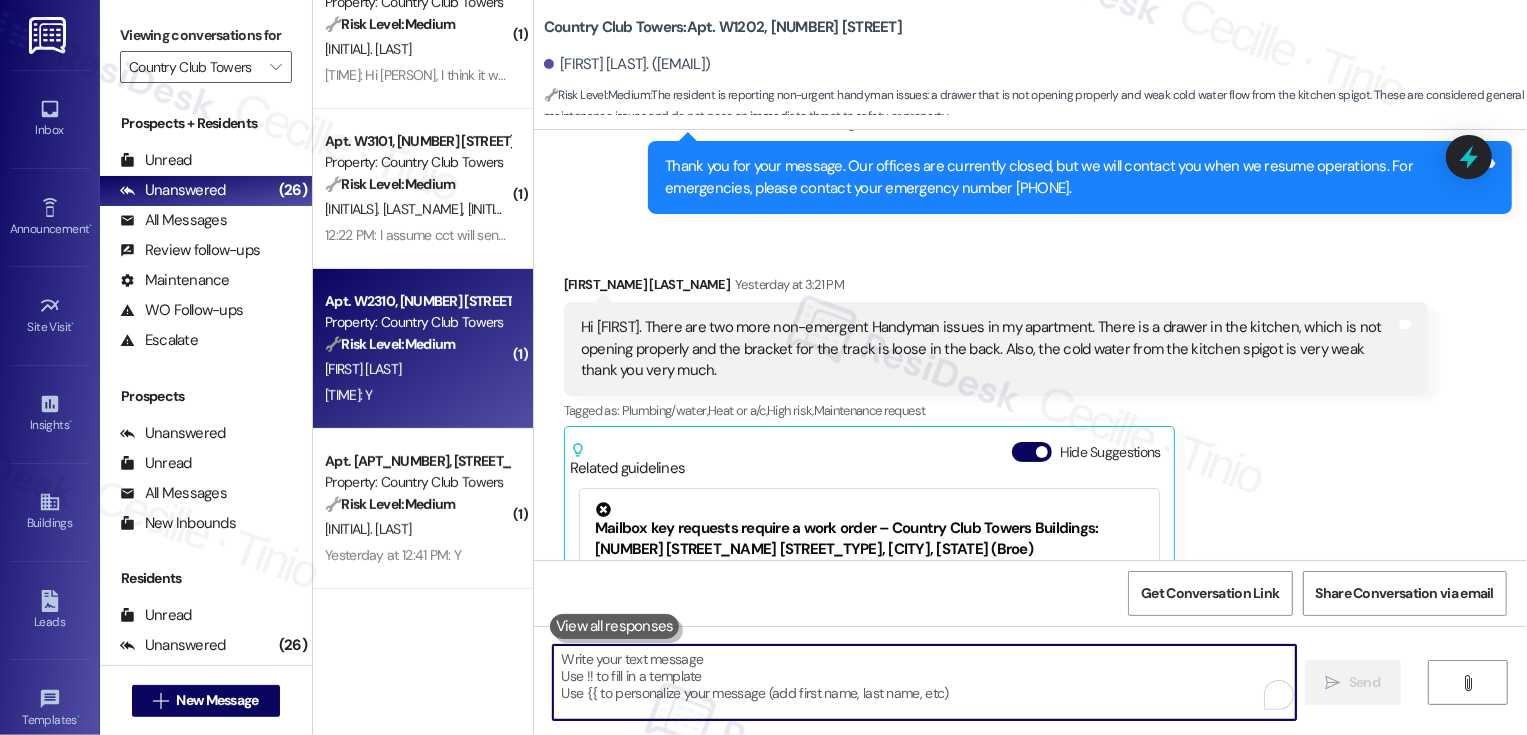 click on "Yesterday at 1:35 PM: Y Yesterday at 1:35 PM: Y" at bounding box center [349, 395] 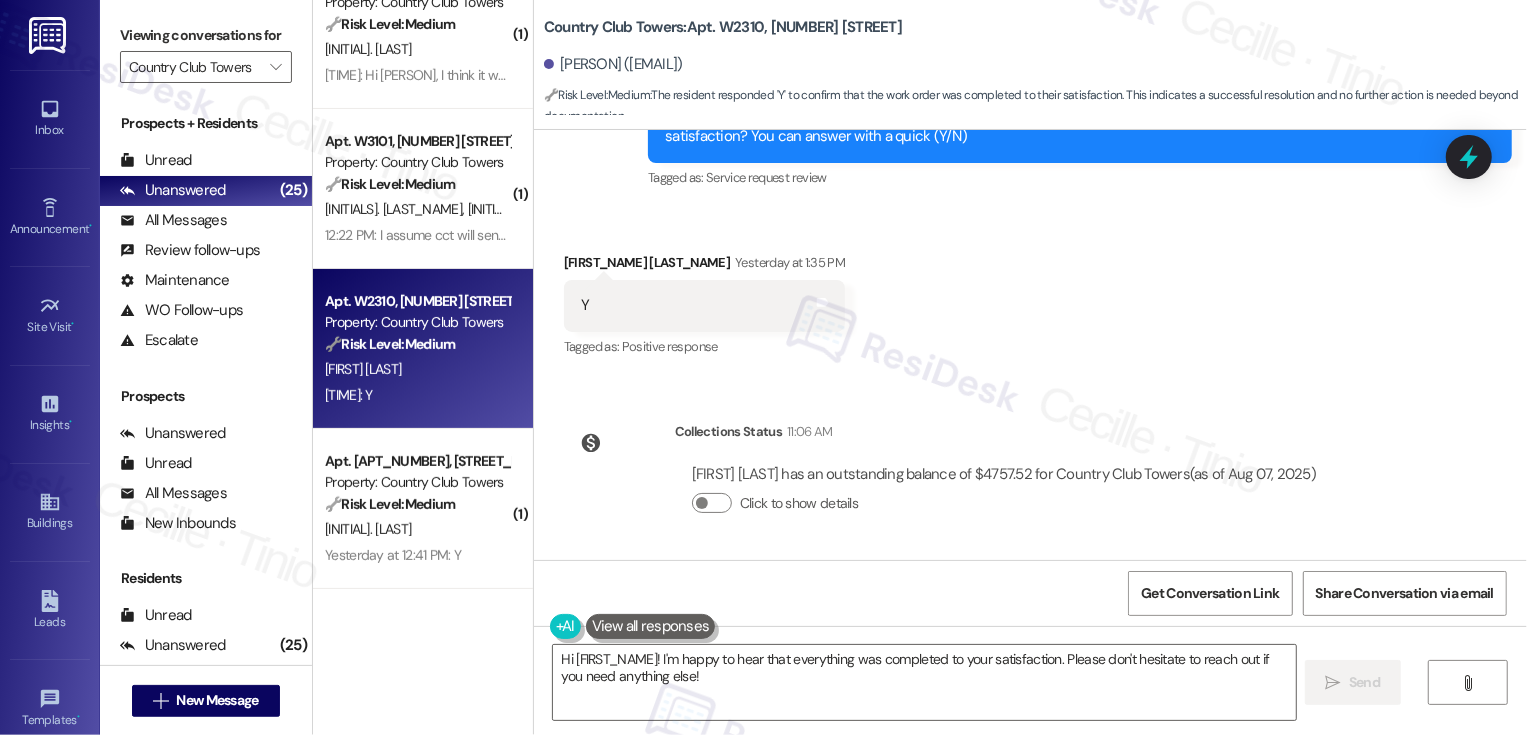 scroll, scrollTop: 333, scrollLeft: 0, axis: vertical 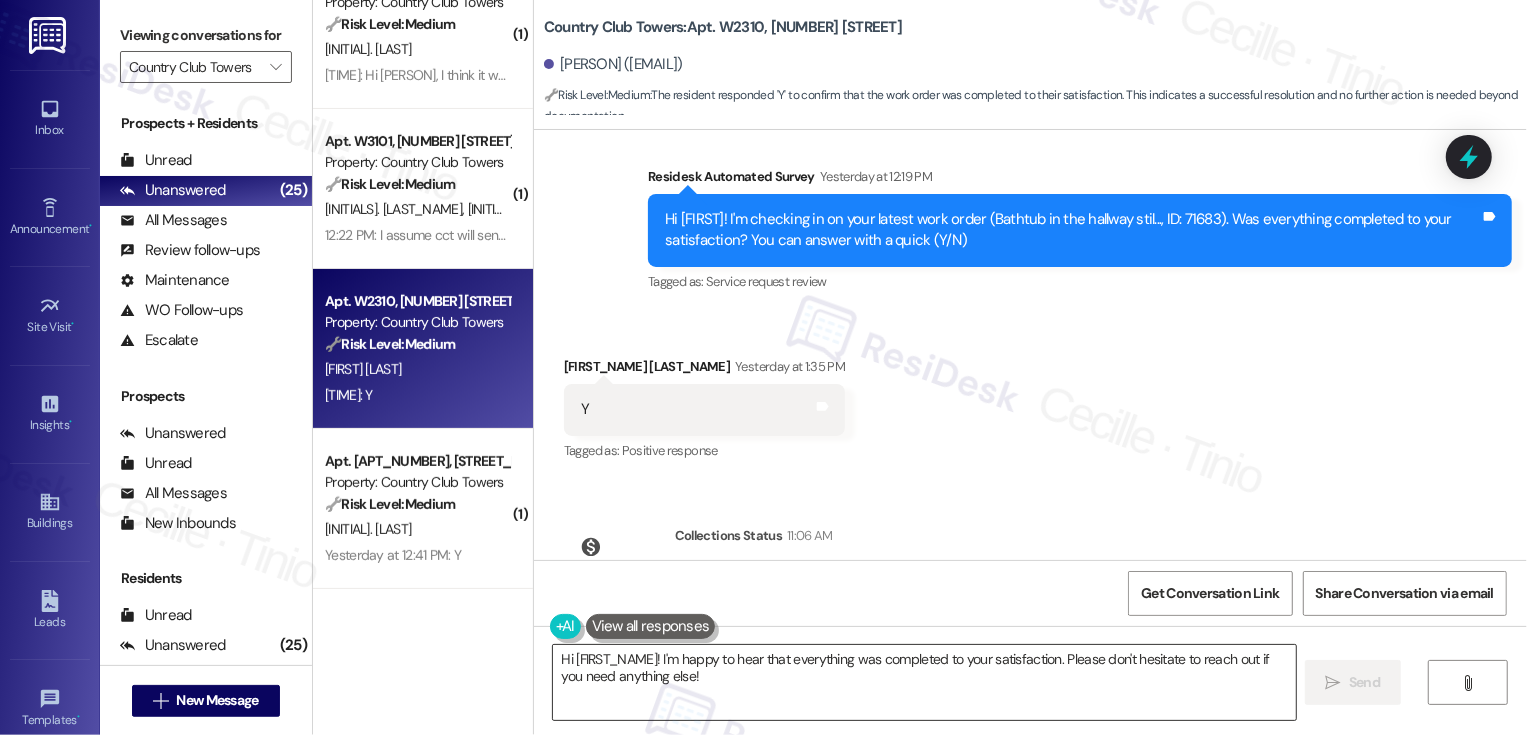 click on "Hi {{first_name}}! I'm happy to hear that everything was completed to your satisfaction. Please don't hesitate to reach out if you need anything else!" at bounding box center (924, 682) 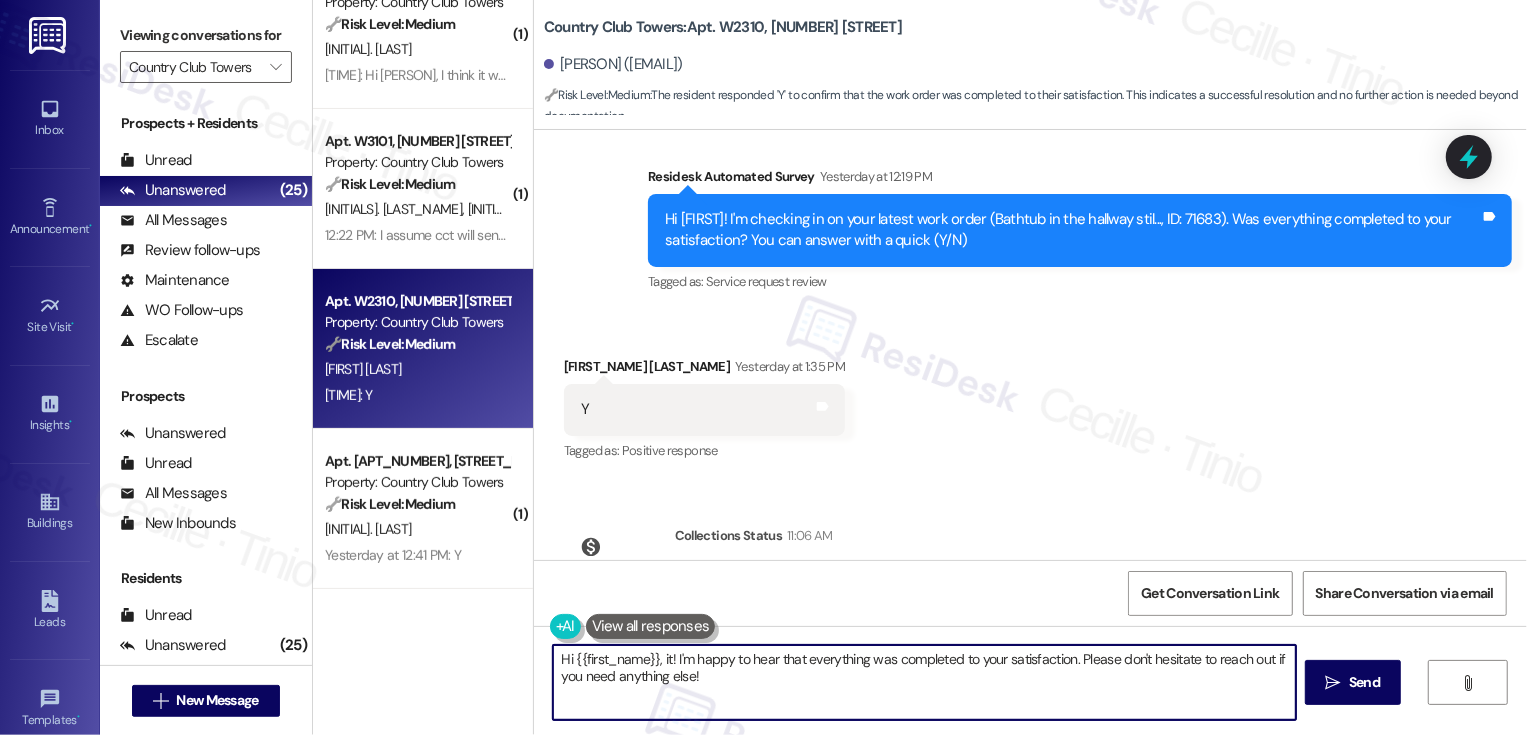 click on "Hi {{first_name}}, it! I'm happy to hear that everything was completed to your satisfaction. Please don't hesitate to reach out if you need anything else!" at bounding box center [924, 682] 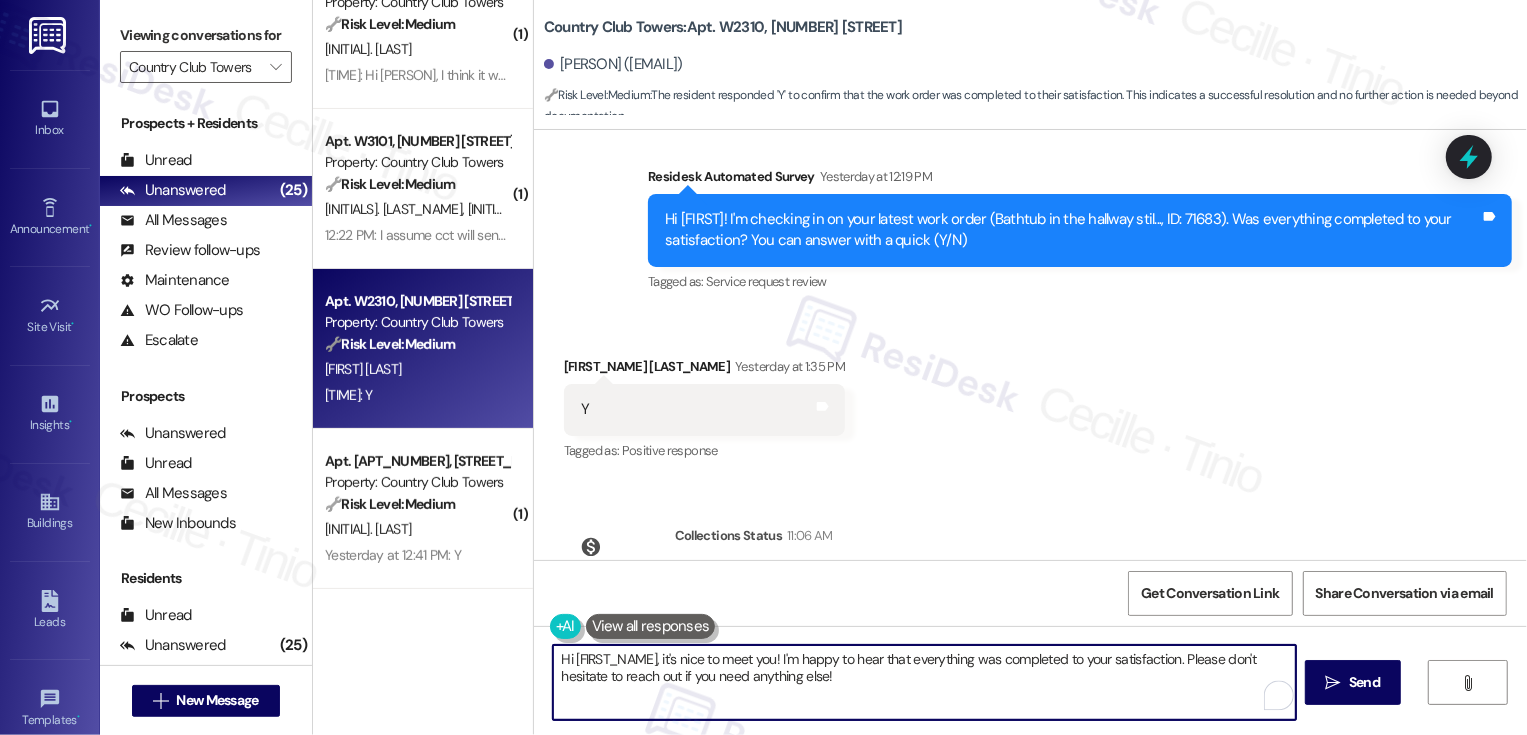 drag, startPoint x: 1179, startPoint y: 656, endPoint x: 1179, endPoint y: 687, distance: 31 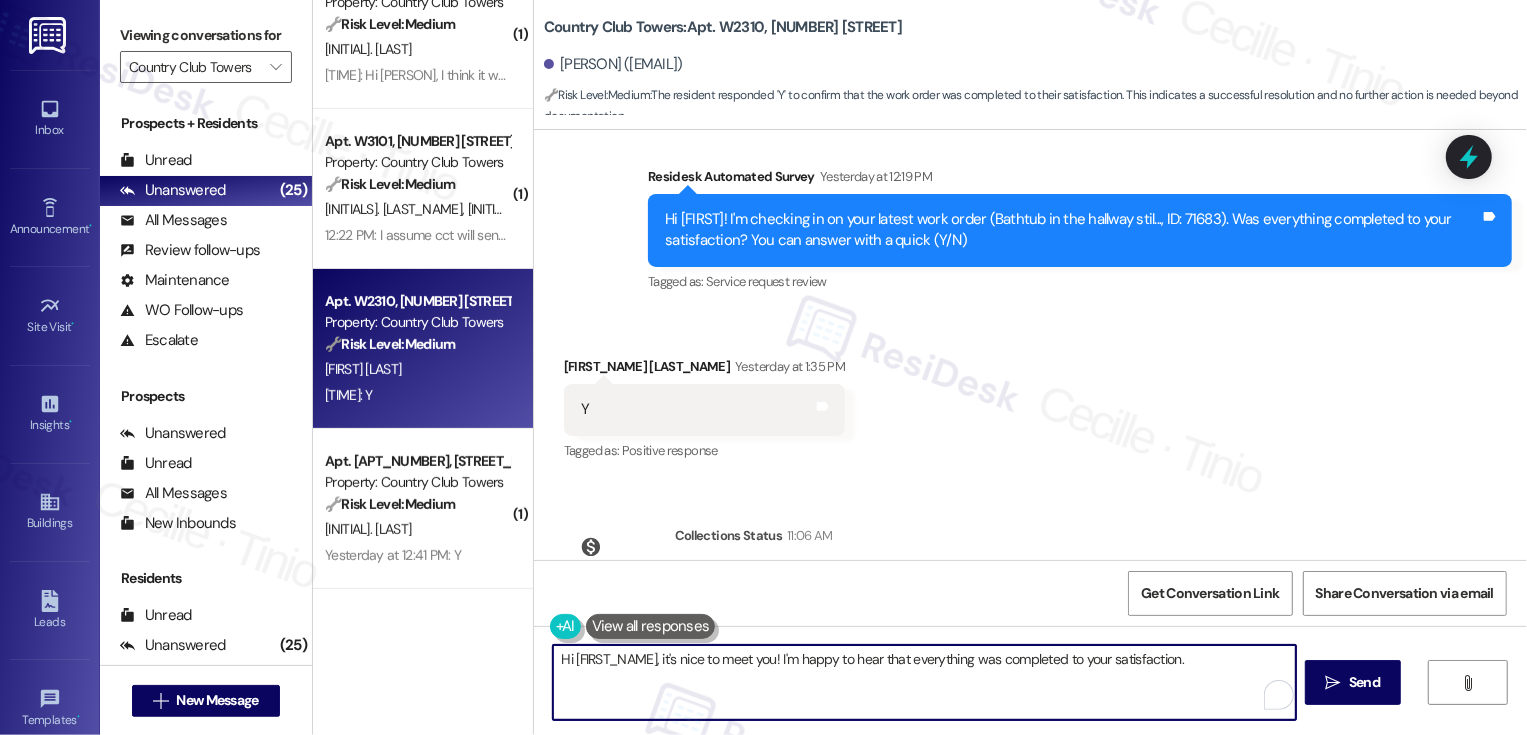 paste on "I’d be happy to check with the team to confirm the specific brand of your dishwasher. Would you like for our maintenance team to stop by and walk you through how it works? Just let me know what you prefer!" 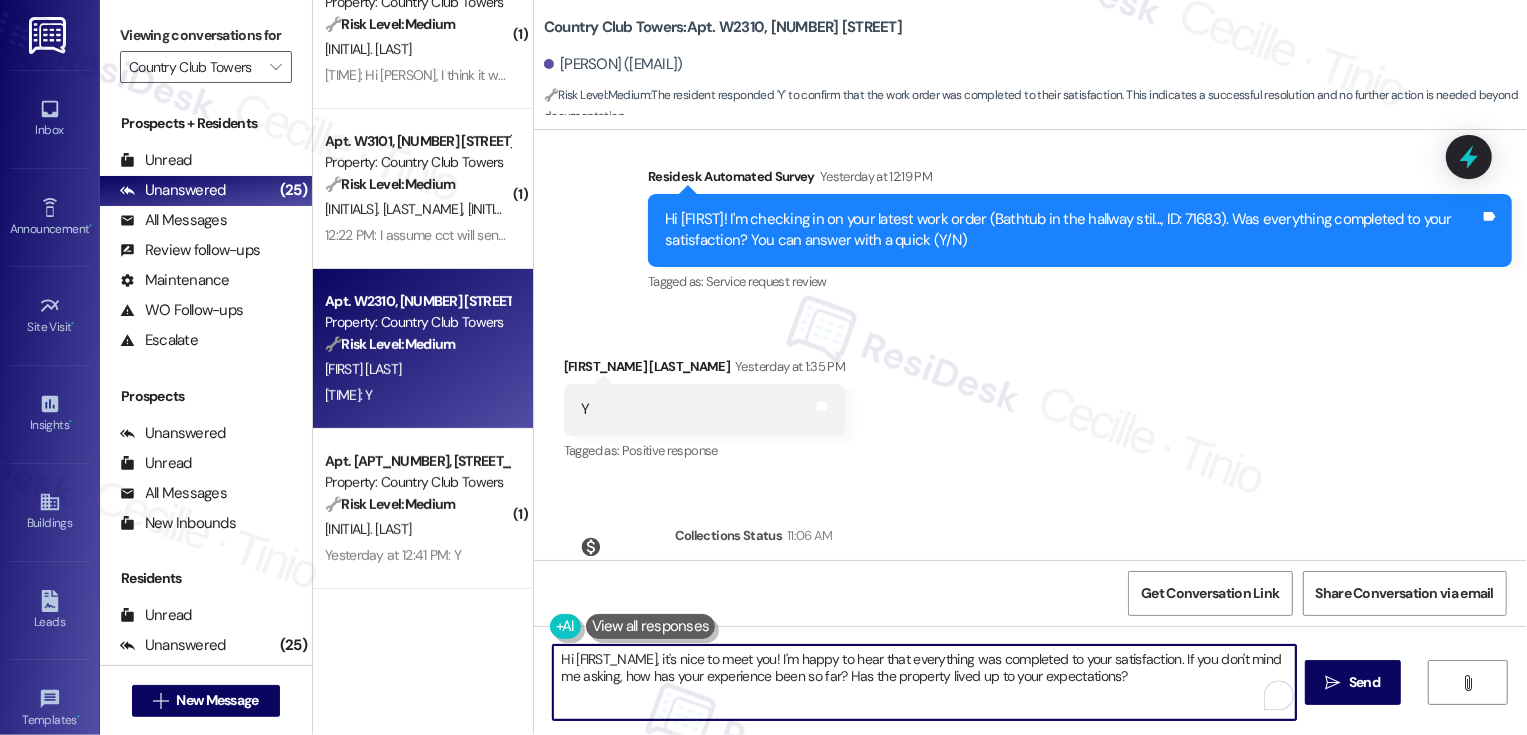 click on "Hi {{first_name}}, it's nice to meet you! I'm happy to hear that everything was completed to your satisfaction. If you don't mind me asking, how has your experience been so far? Has the property lived up to your expectations?" at bounding box center (924, 682) 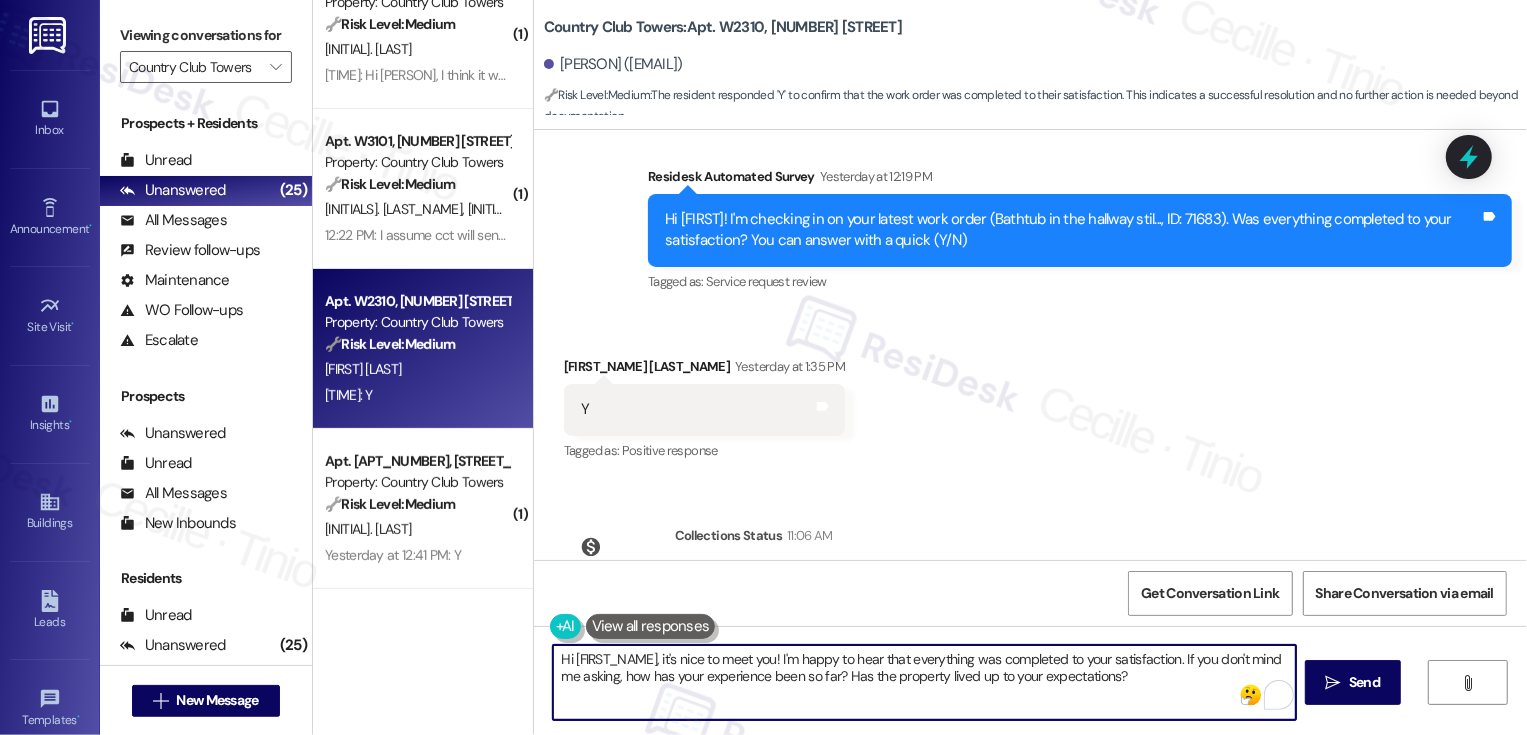 click on "Hi {{first_name}}, it's nice to meet you! I'm happy to hear that everything was completed to your satisfaction. If you don't mind me asking, how has your experience been so far? Has the property lived up to your expectations?" at bounding box center [924, 682] 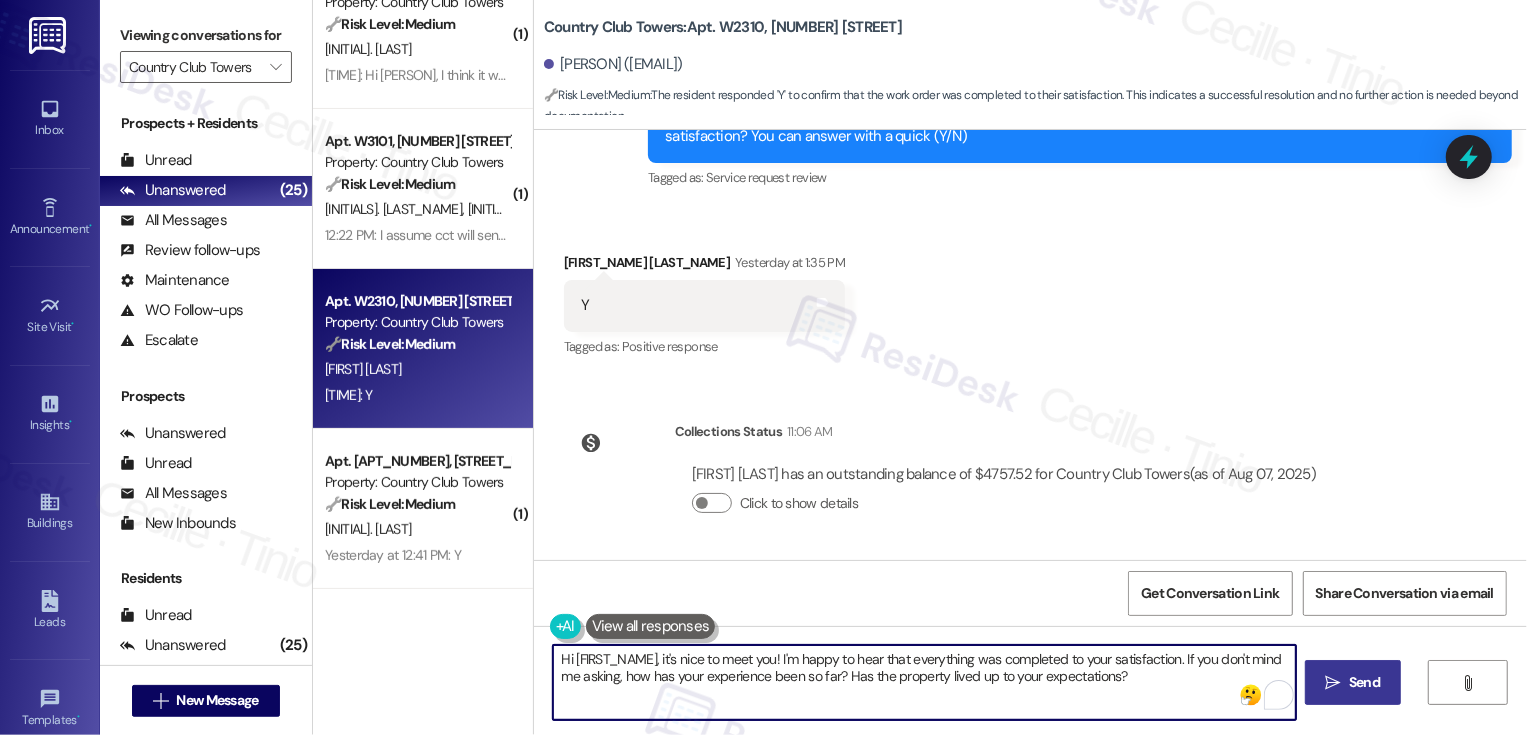 type on "Hi {{first_name}}, it's nice to meet you! I'm happy to hear that everything was completed to your satisfaction. If you don't mind me asking, how has your experience been so far? Has the property lived up to your expectations?" 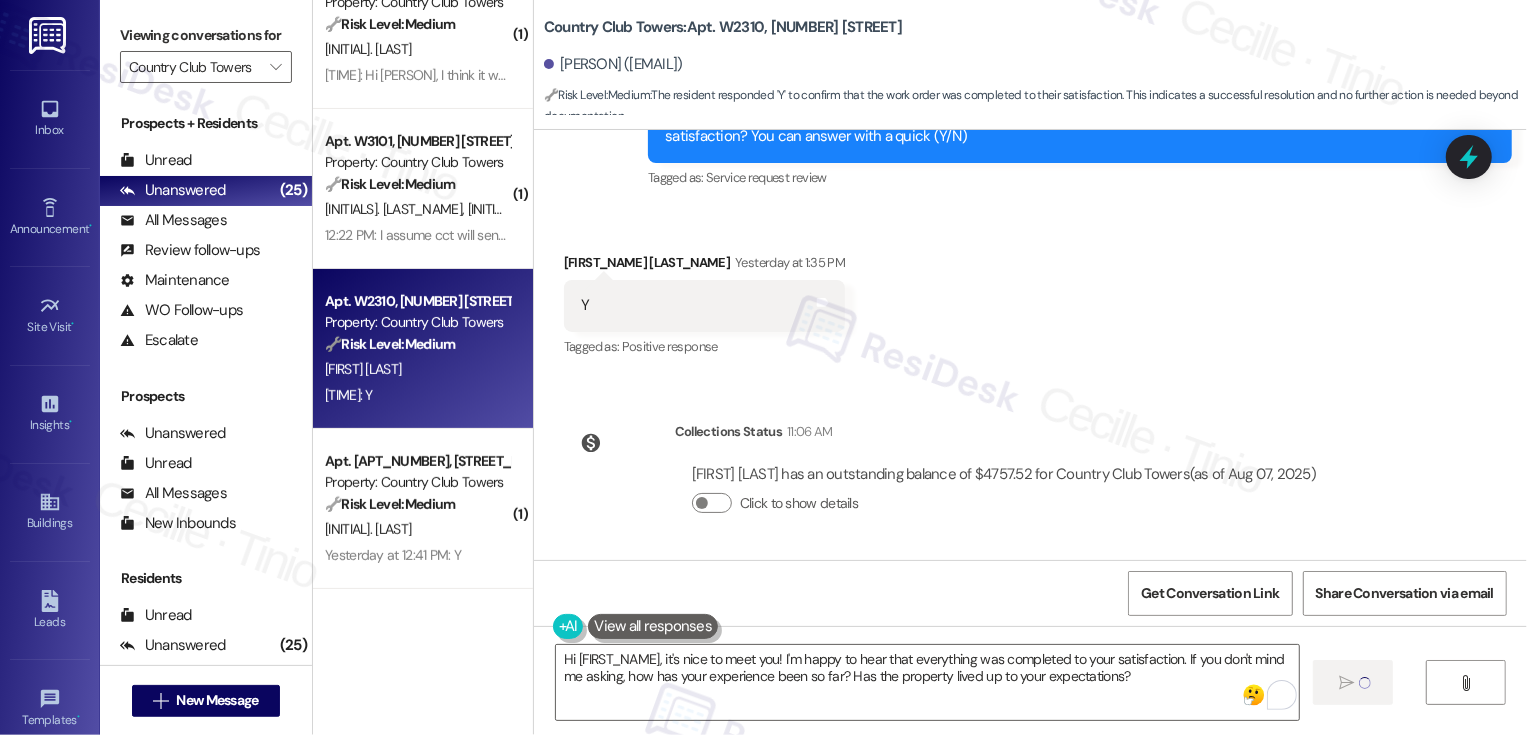 type 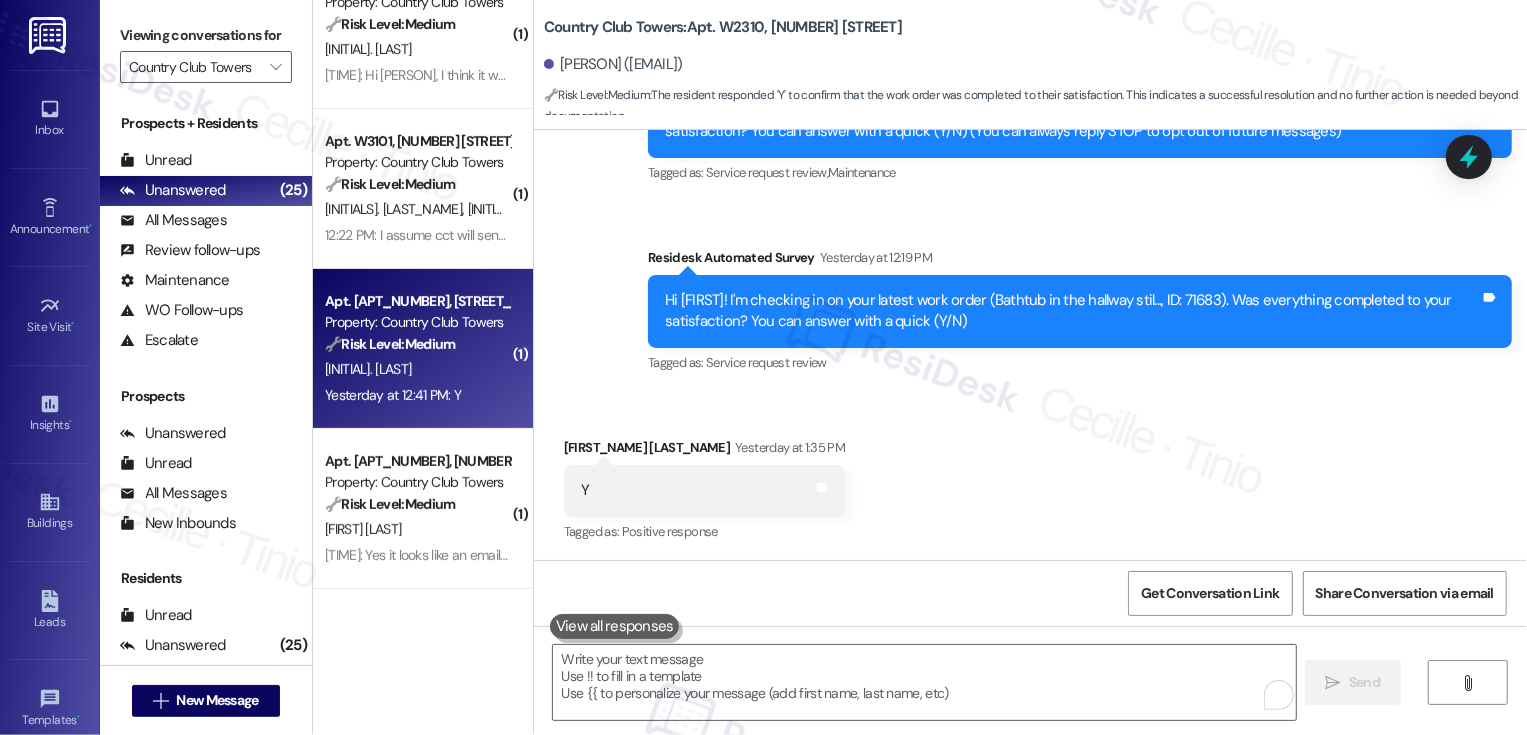 scroll, scrollTop: 598, scrollLeft: 0, axis: vertical 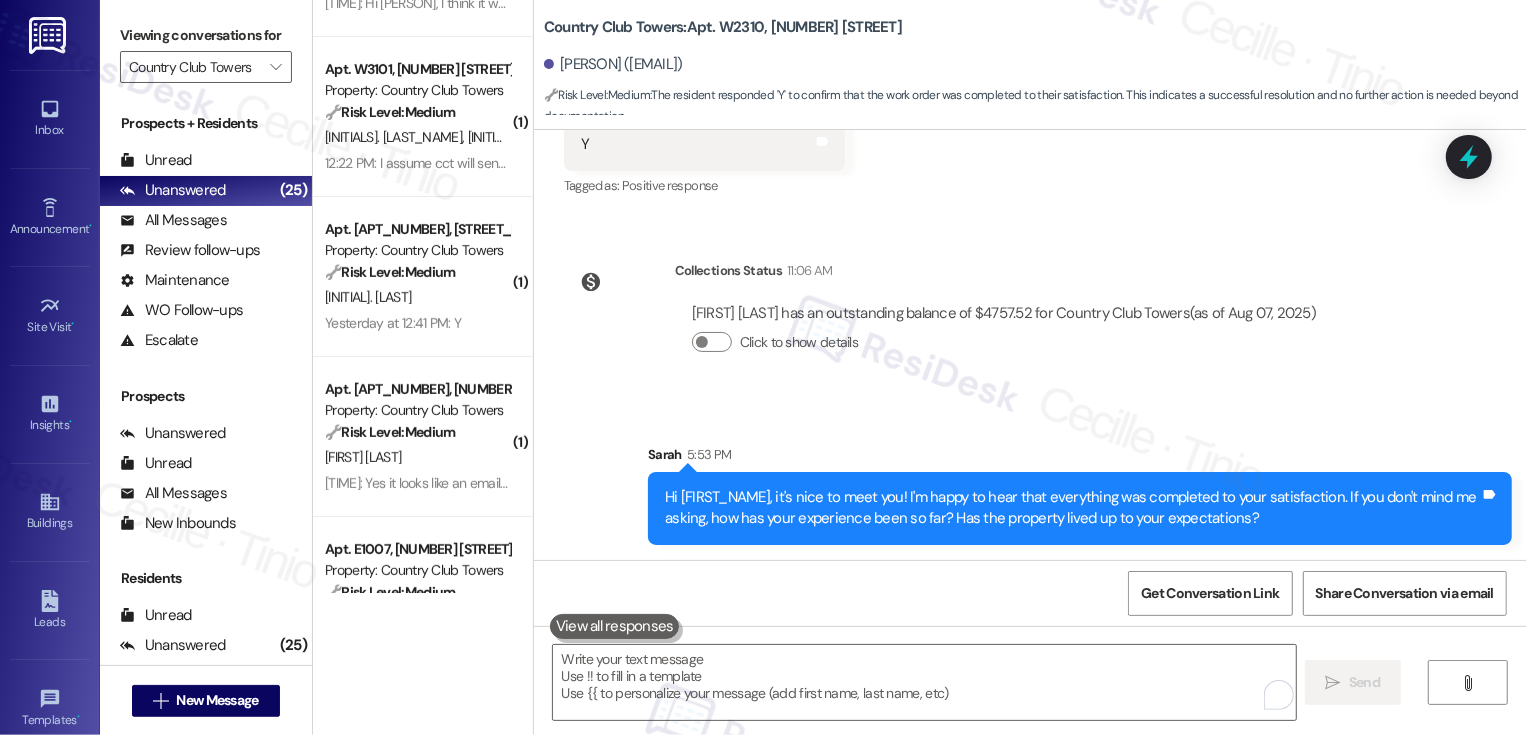 click on "Yesterday at 12:41 PM: Y Yesterday at 12:41 PM: Y" at bounding box center [393, 323] 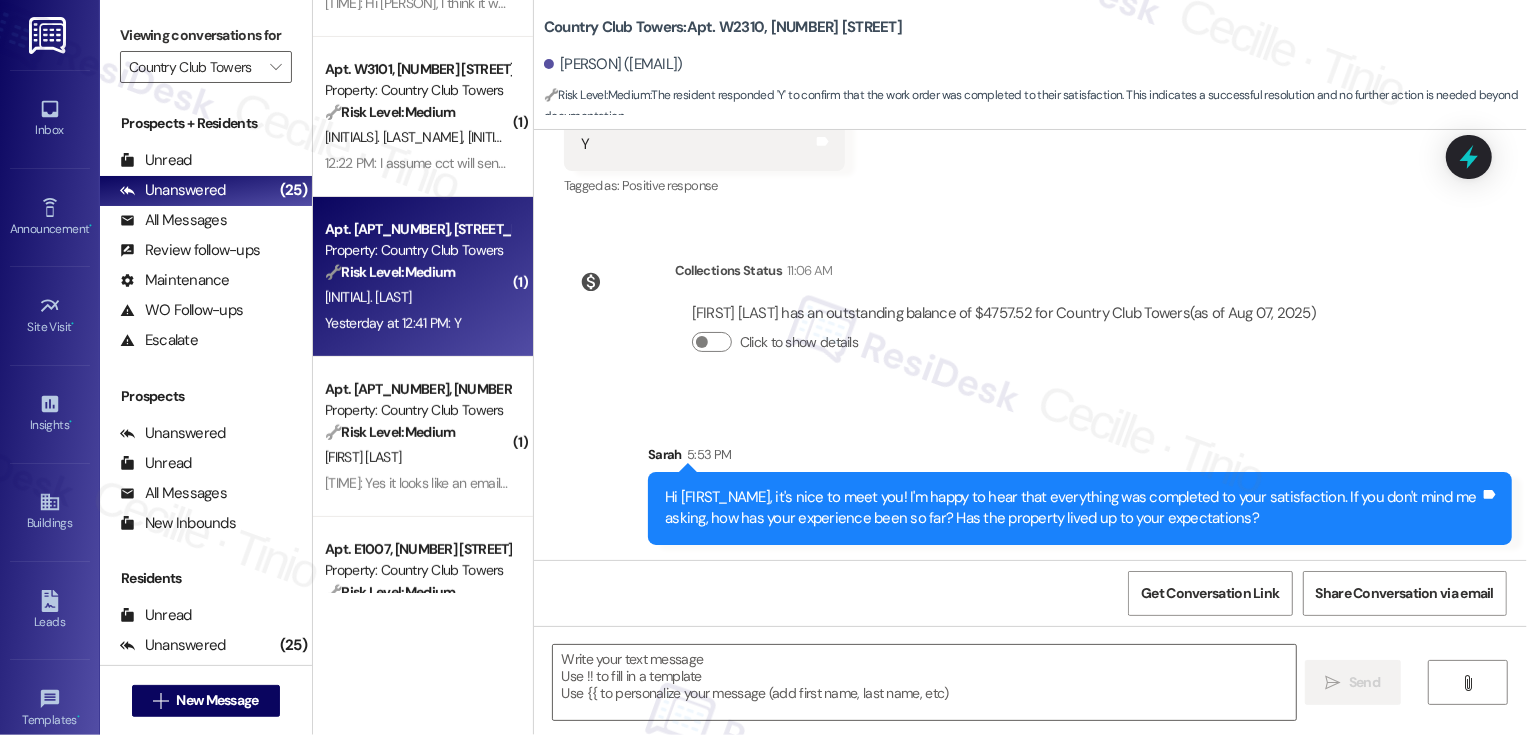 click on "Yesterday at 12:41 PM: Y Yesterday at 12:41 PM: Y" at bounding box center [393, 323] 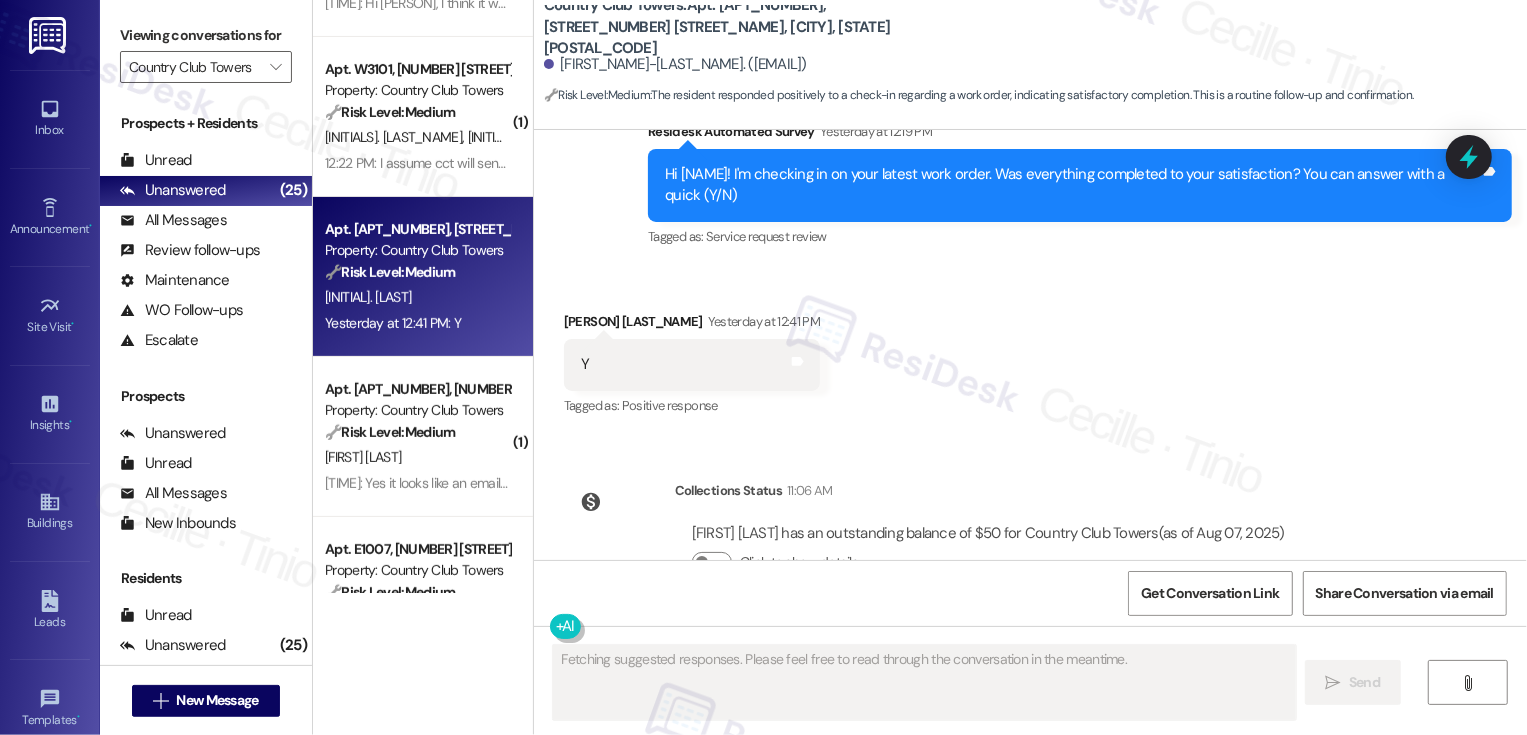 scroll, scrollTop: 437, scrollLeft: 0, axis: vertical 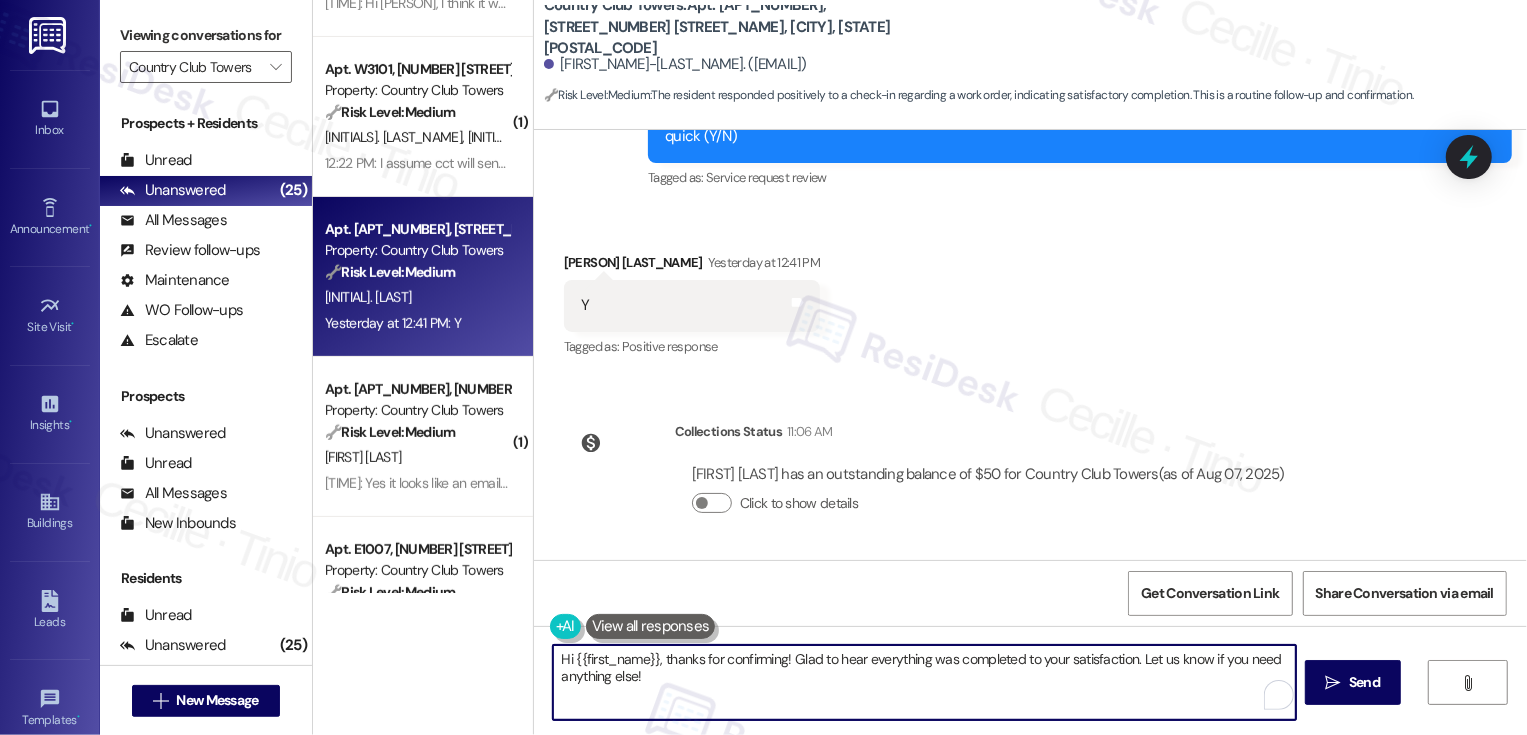 drag, startPoint x: 655, startPoint y: 660, endPoint x: 769, endPoint y: 654, distance: 114.15778 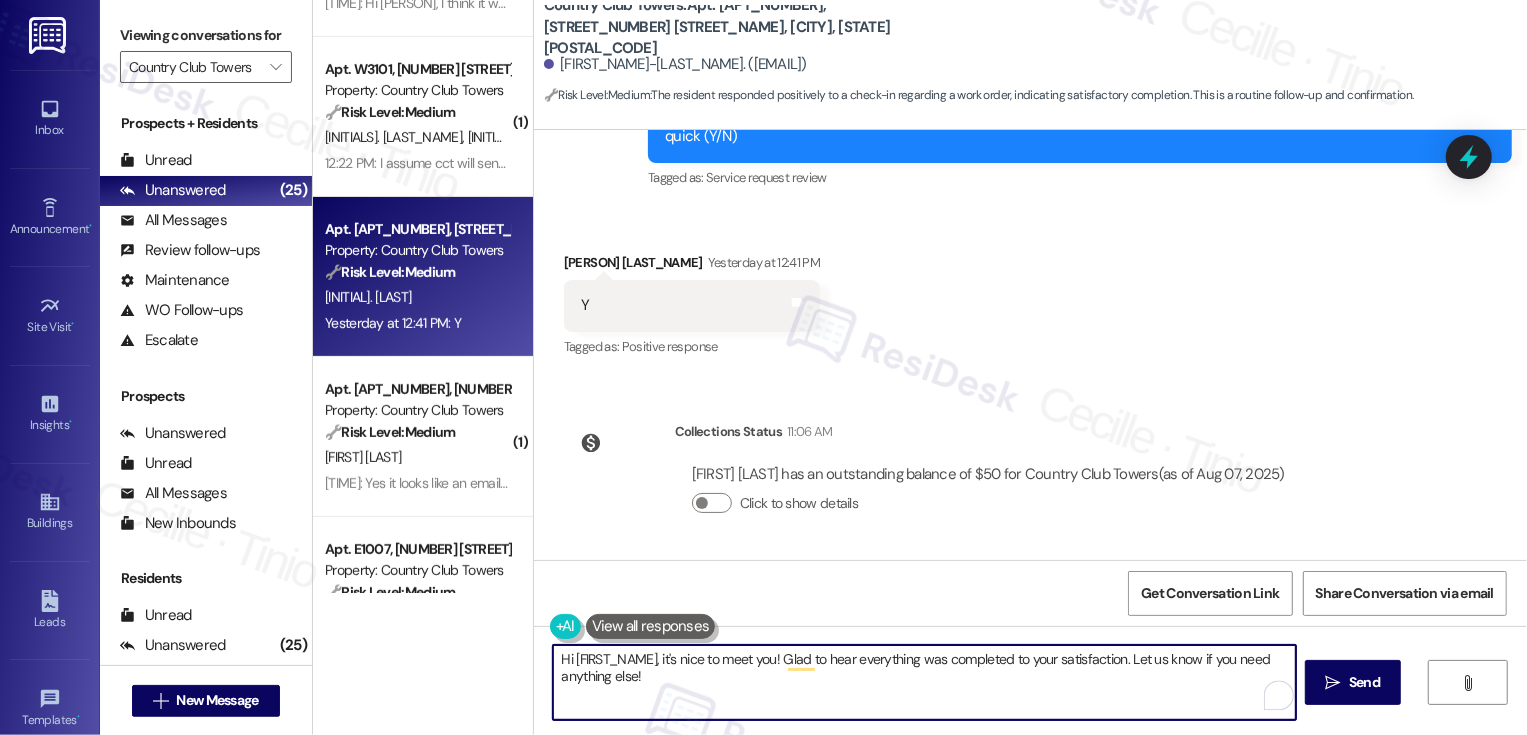 drag, startPoint x: 1124, startPoint y: 659, endPoint x: 1138, endPoint y: 682, distance: 26.925823 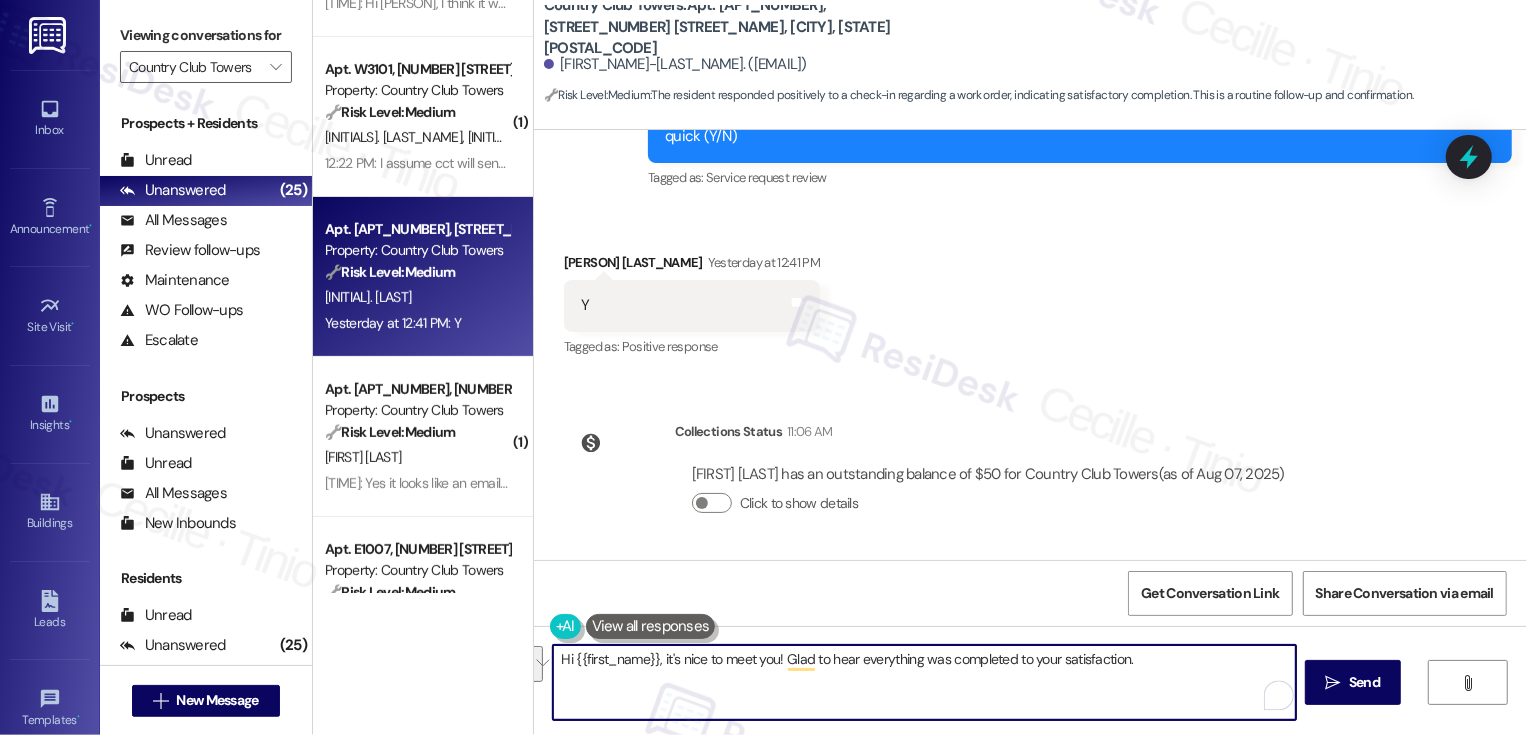 paste on "If you don't mind me asking, how has your experience been so far? Has the property lived up to your expectations?" 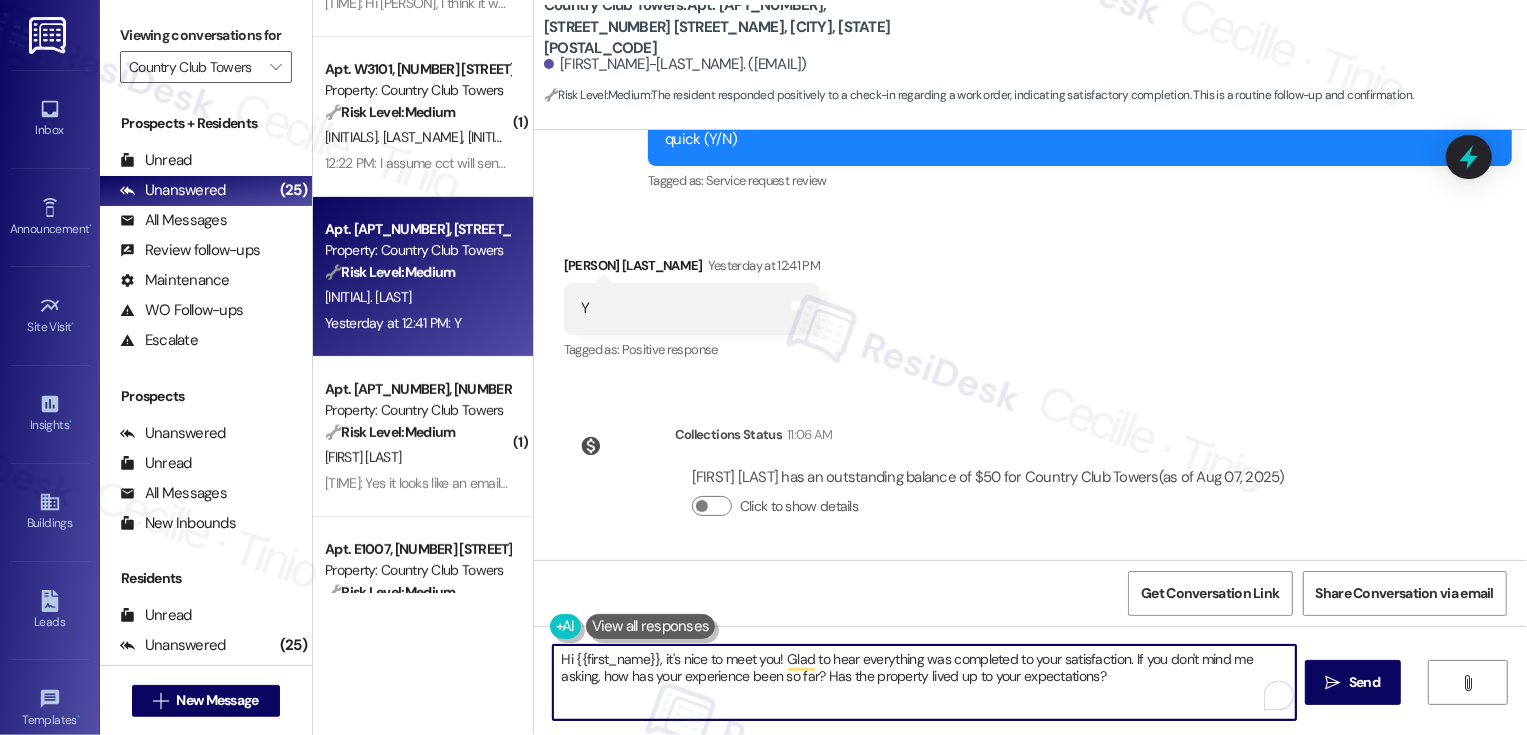 scroll, scrollTop: 437, scrollLeft: 0, axis: vertical 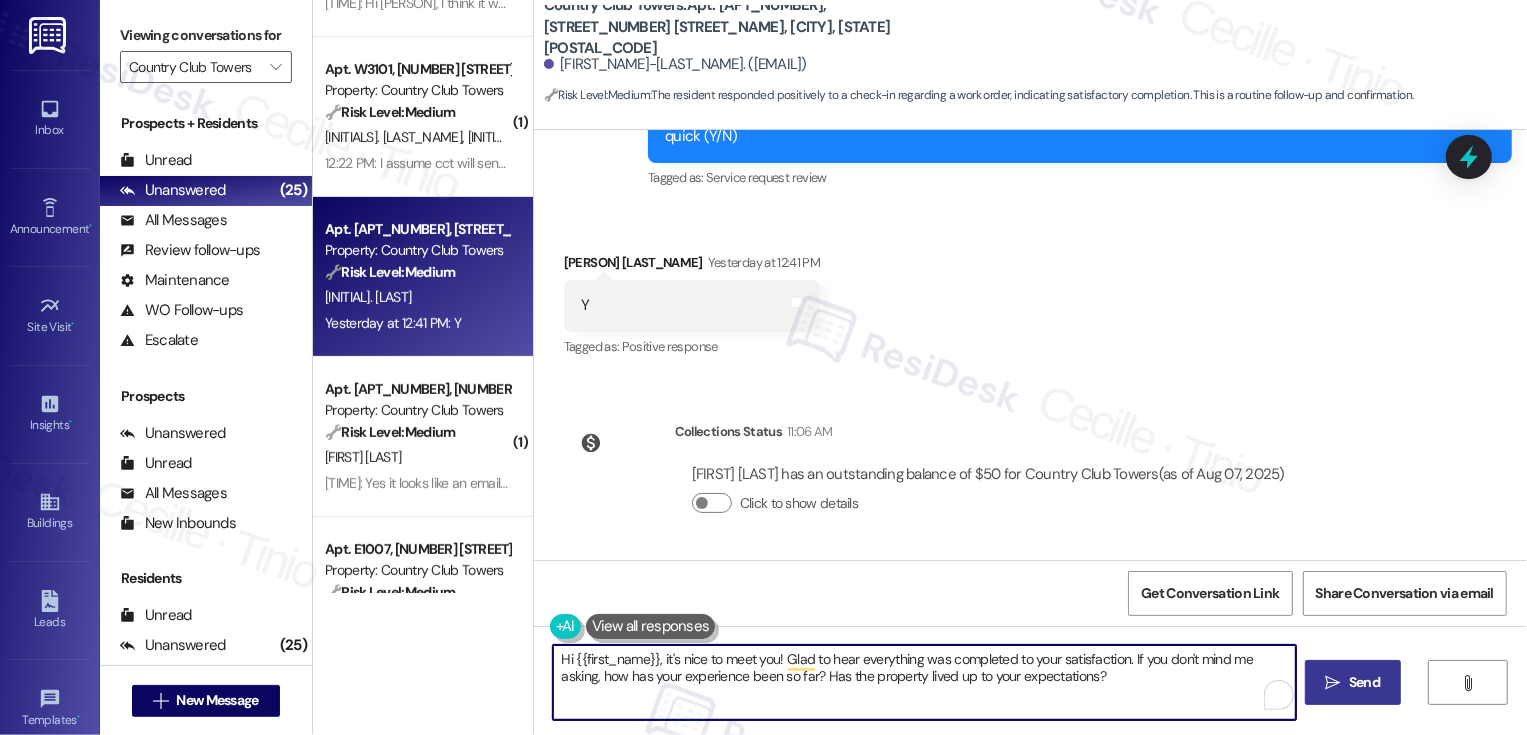 type on "Hi {{first_name}}, it's nice to meet you! Glad to hear everything was completed to your satisfaction. If you don't mind me asking, how has your experience been so far? Has the property lived up to your expectations?" 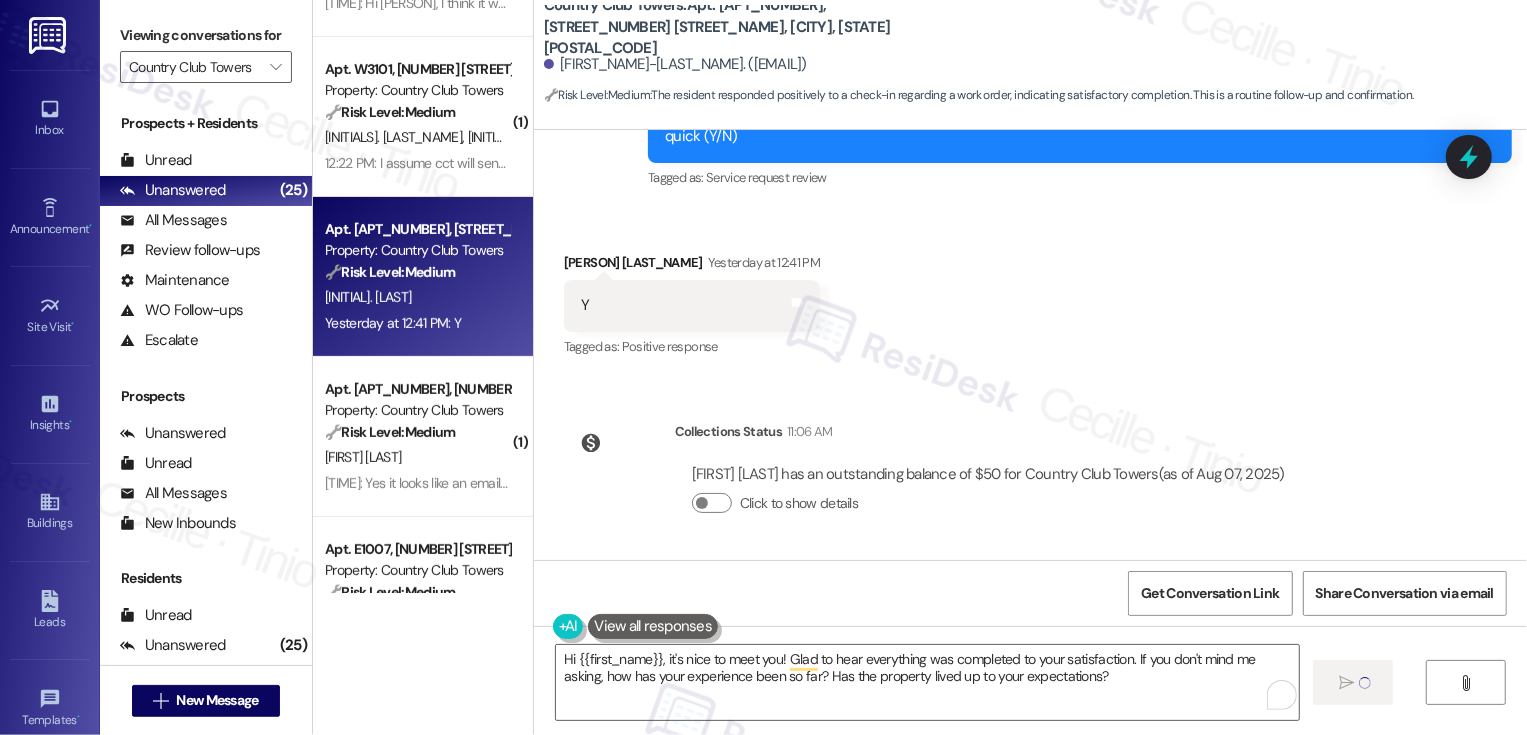 type 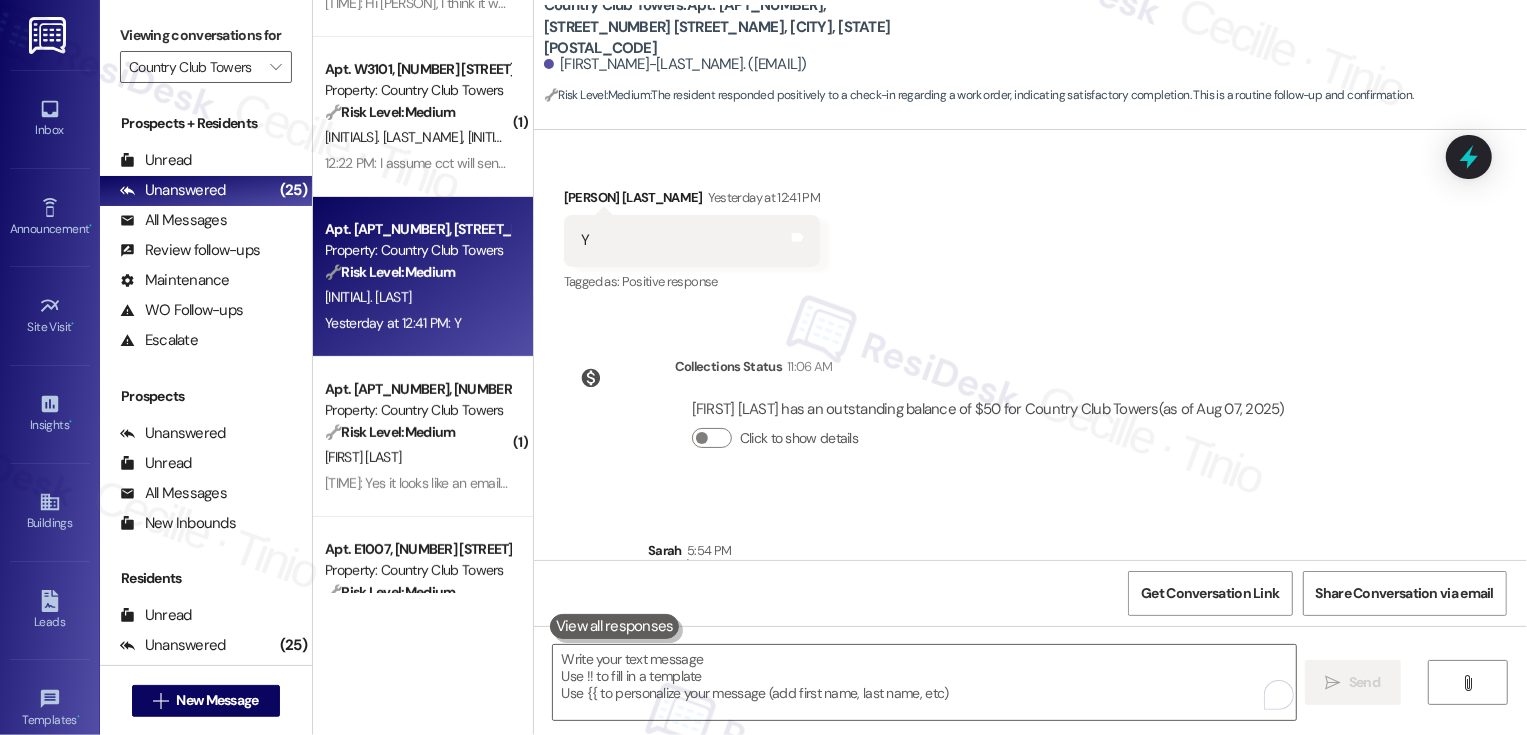 scroll, scrollTop: 598, scrollLeft: 0, axis: vertical 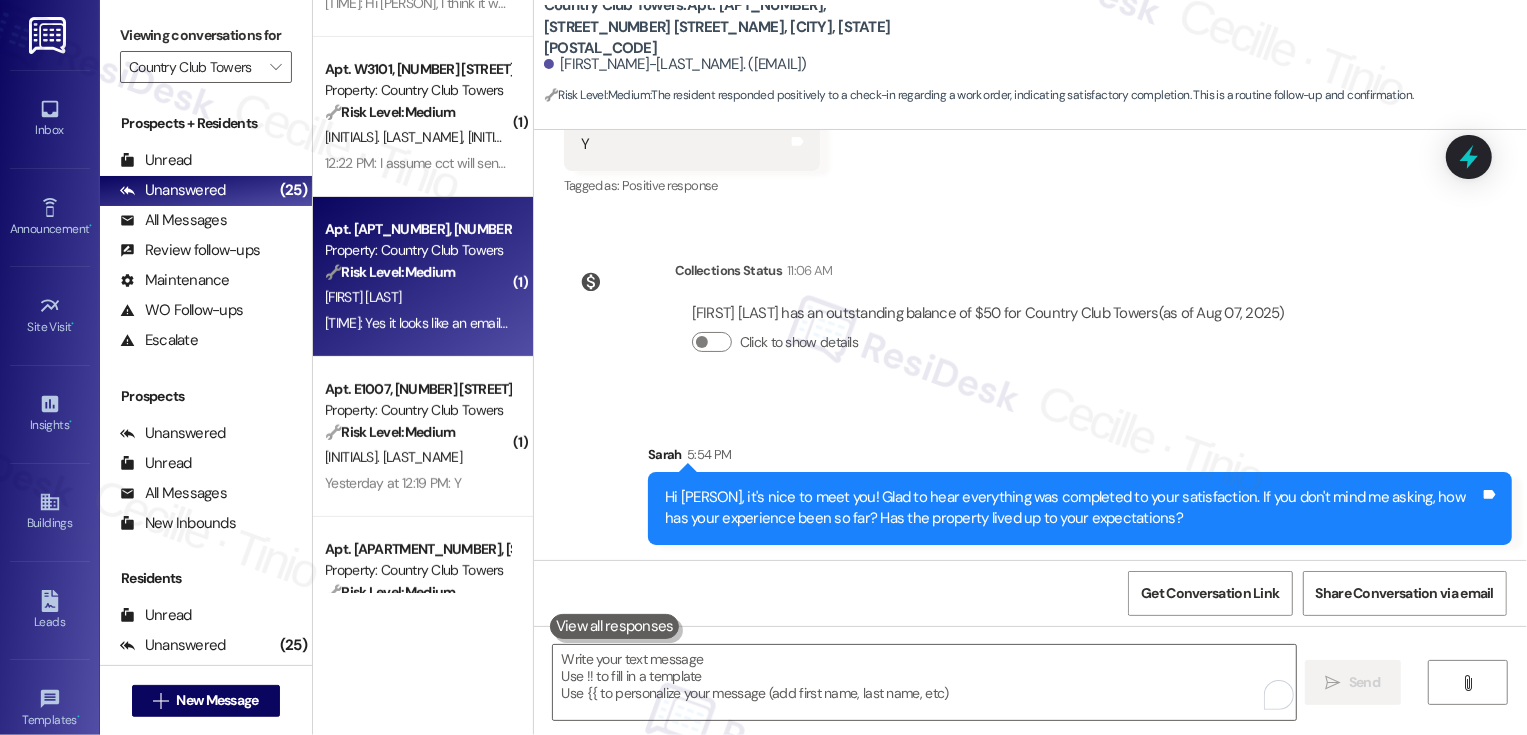 click on "🔧  Risk Level:  Medium The resident is confirming the completion of a work order related to an amenity. While there is a change in the amenity (steam room to dry sauna), the resident acknowledges the communication and is awaiting a date. This is a non-urgent maintenance follow-up." at bounding box center [417, 272] 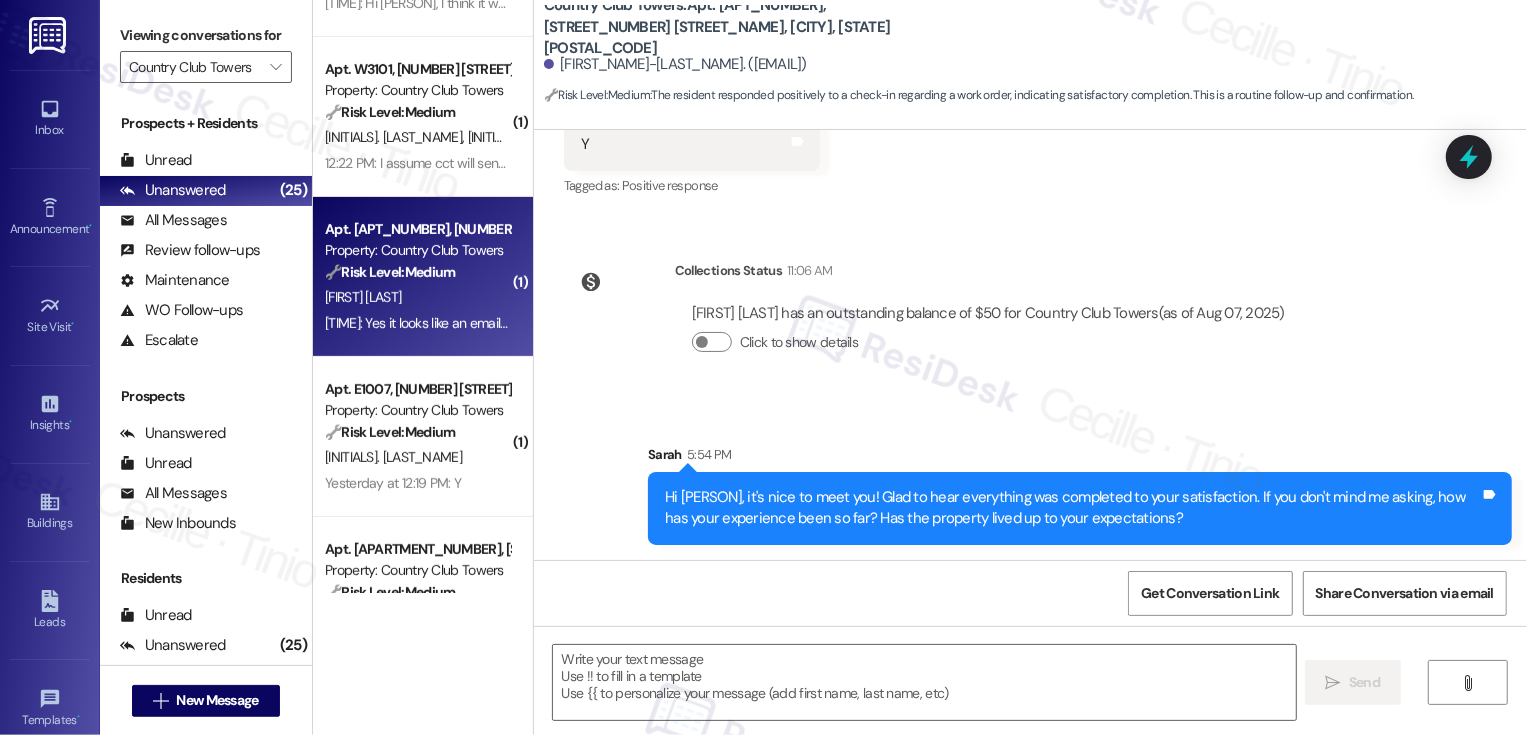 type on "Fetching suggested responses. Please feel free to read through the conversation in the meantime." 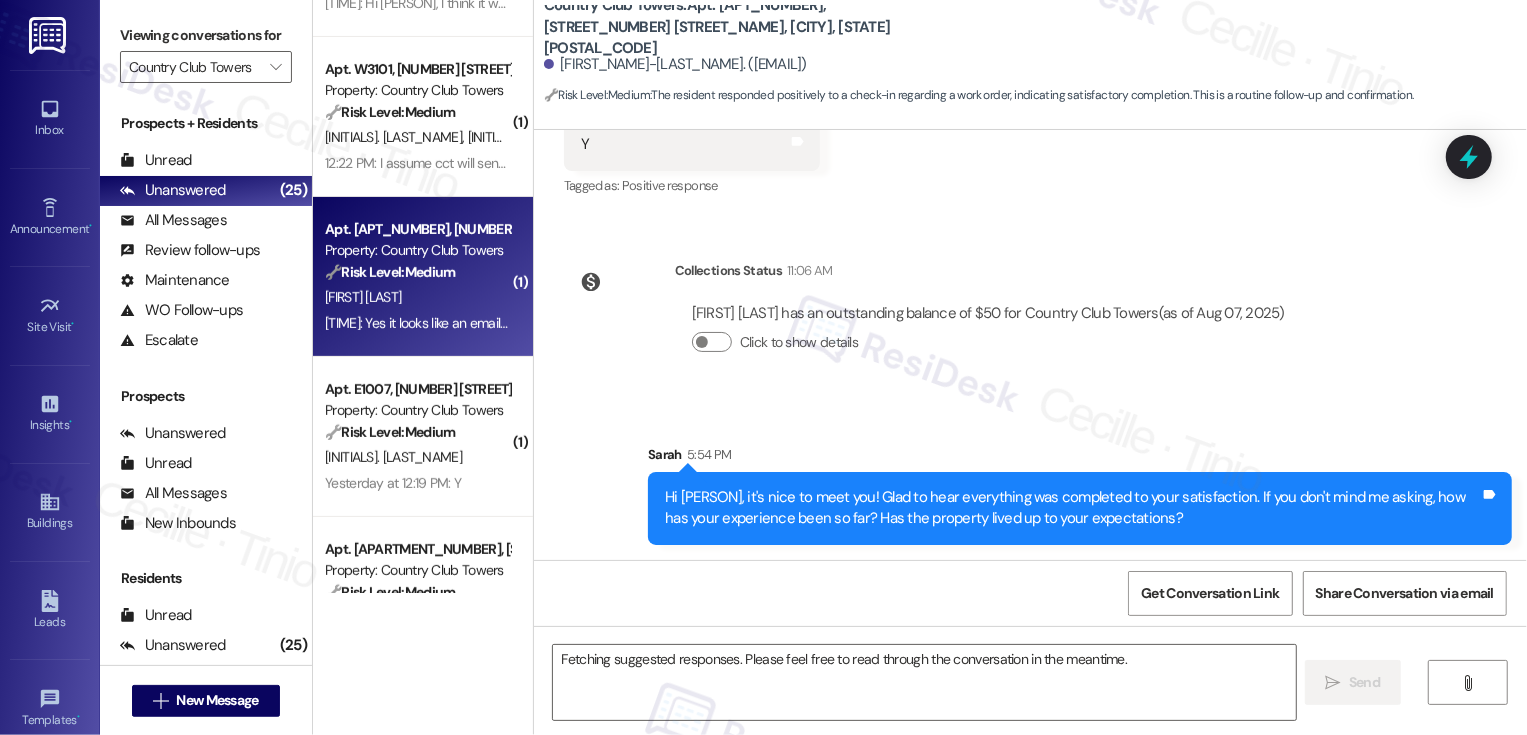 click on "🔧  Risk Level:  Medium The resident is confirming the completion of a work order related to an amenity. While there is a change in the amenity (steam room to dry sauna), the resident acknowledges the communication and is awaiting a date. This is a non-urgent maintenance follow-up." at bounding box center [417, 272] 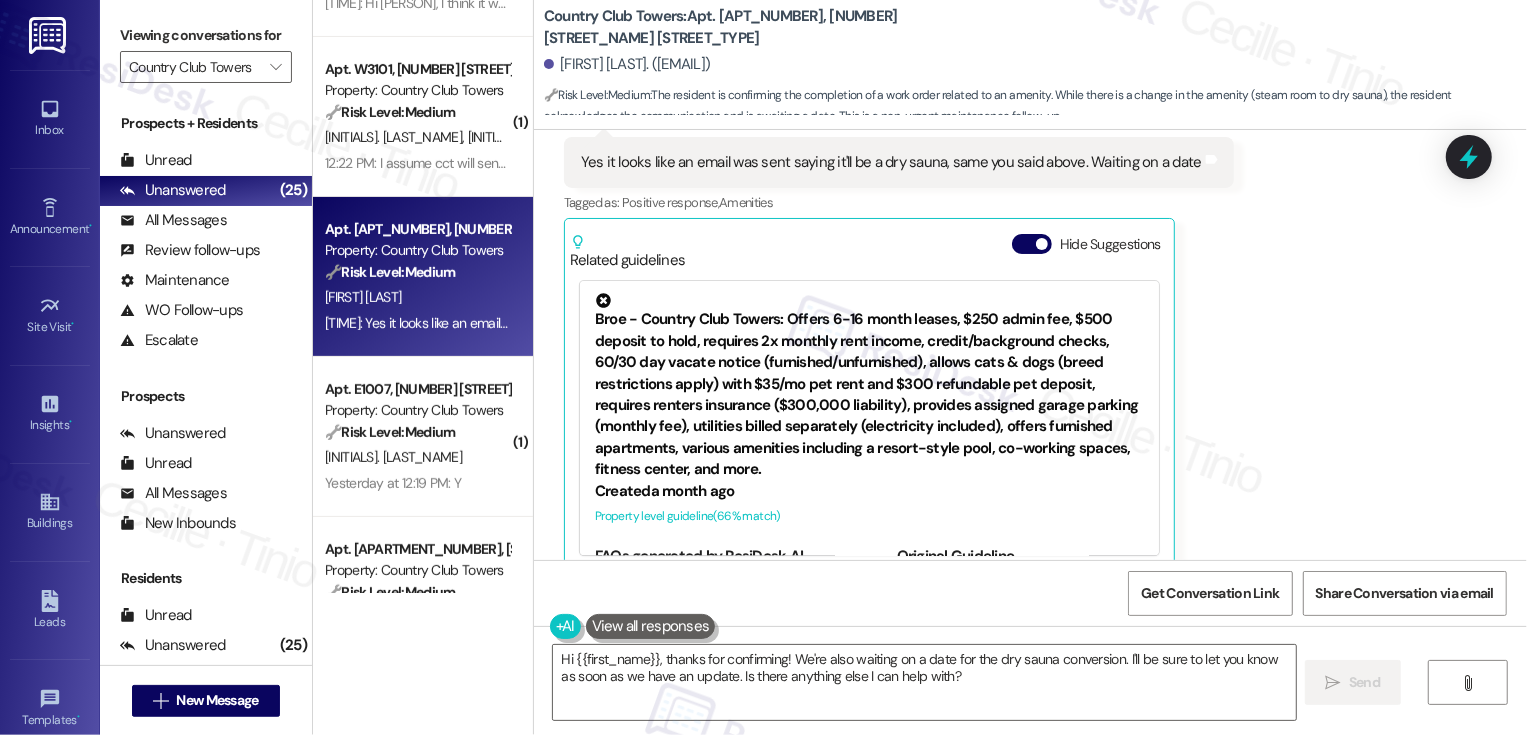 scroll, scrollTop: 3836, scrollLeft: 0, axis: vertical 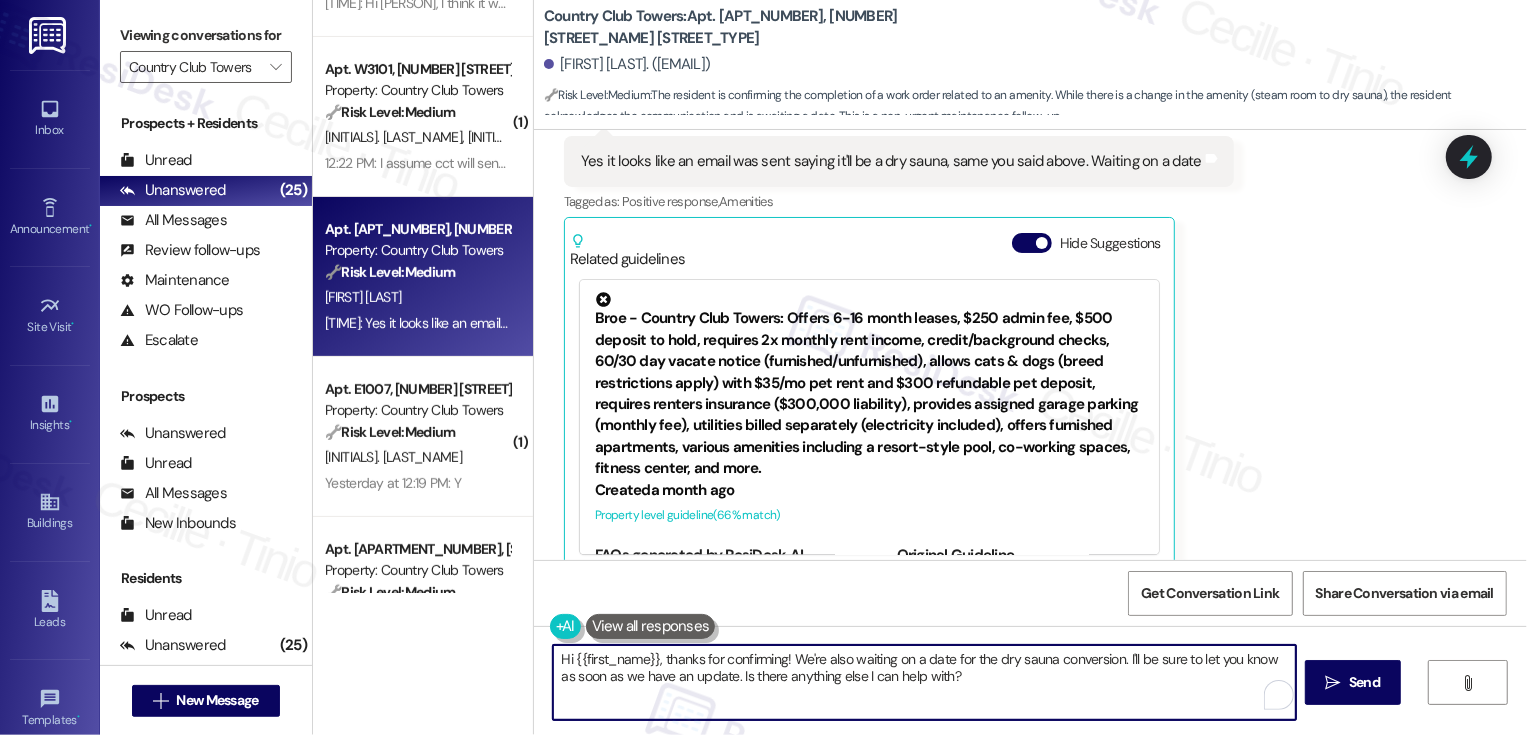 drag, startPoint x: 1127, startPoint y: 659, endPoint x: 670, endPoint y: 631, distance: 457.85696 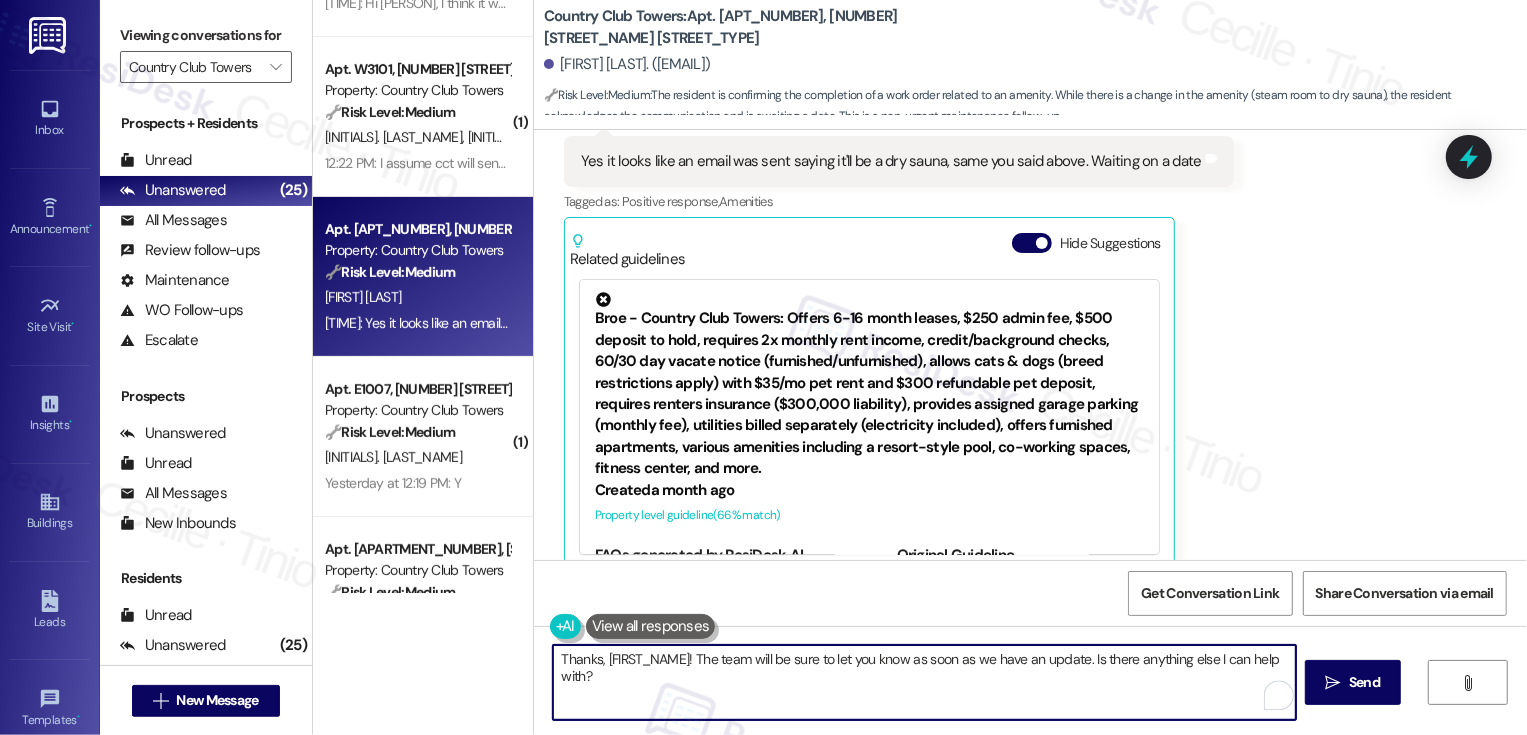 click on "Thanks, Michael! The team will be sure to let you know as soon as we have an update. Is there anything else I can help with?" at bounding box center [924, 682] 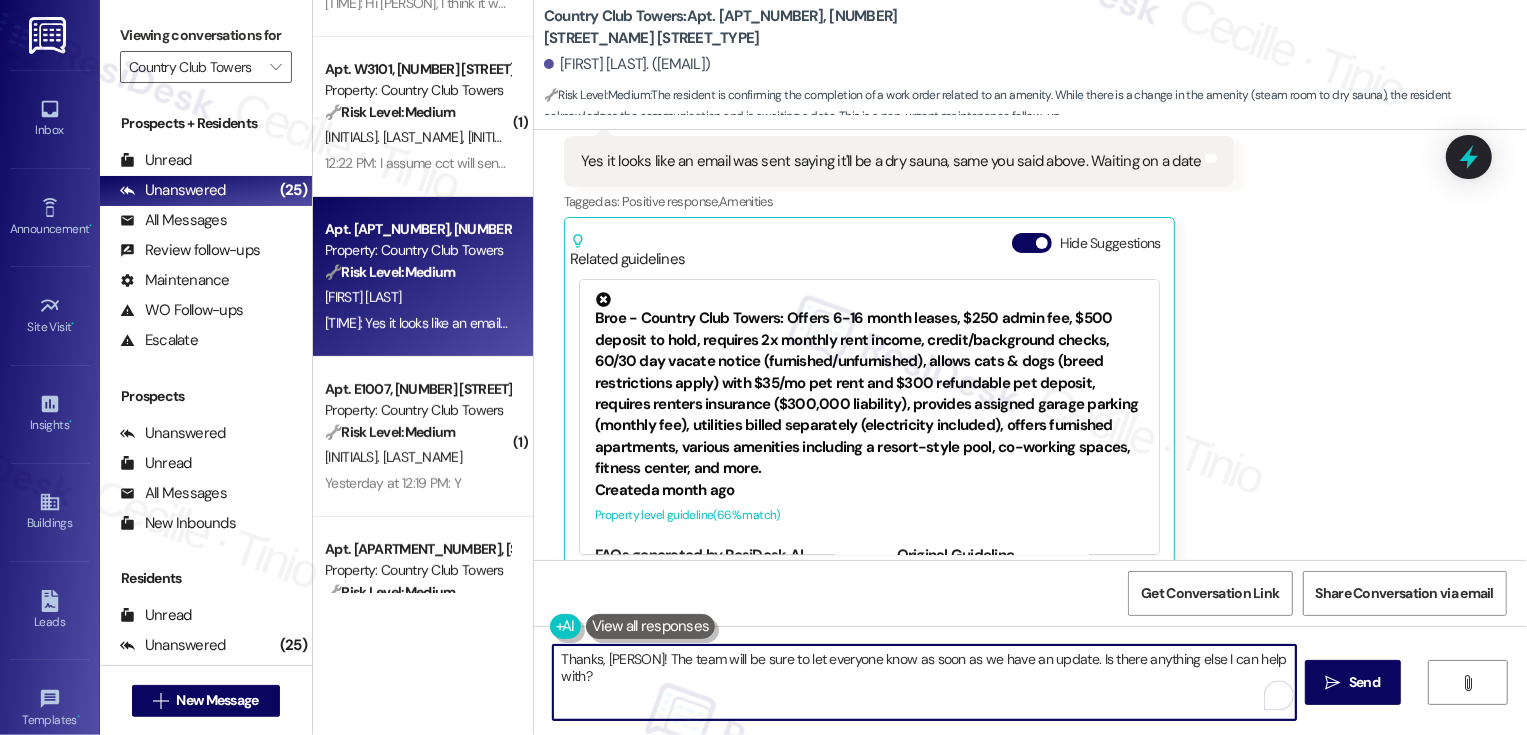 drag, startPoint x: 1075, startPoint y: 657, endPoint x: 1107, endPoint y: 711, distance: 62.76942 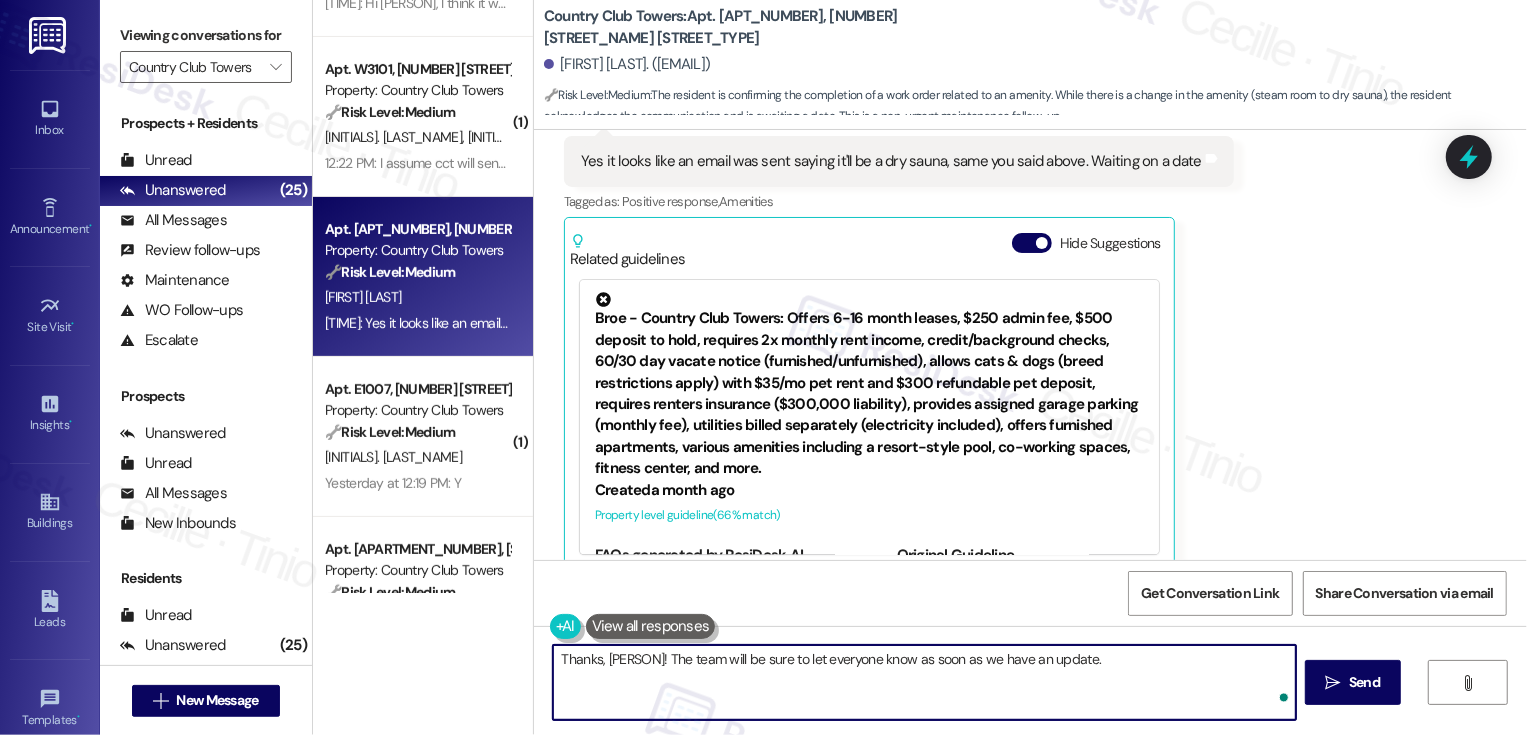 type on "Thanks, Michael! The team will be sure to let everyone know as soon as we have an update." 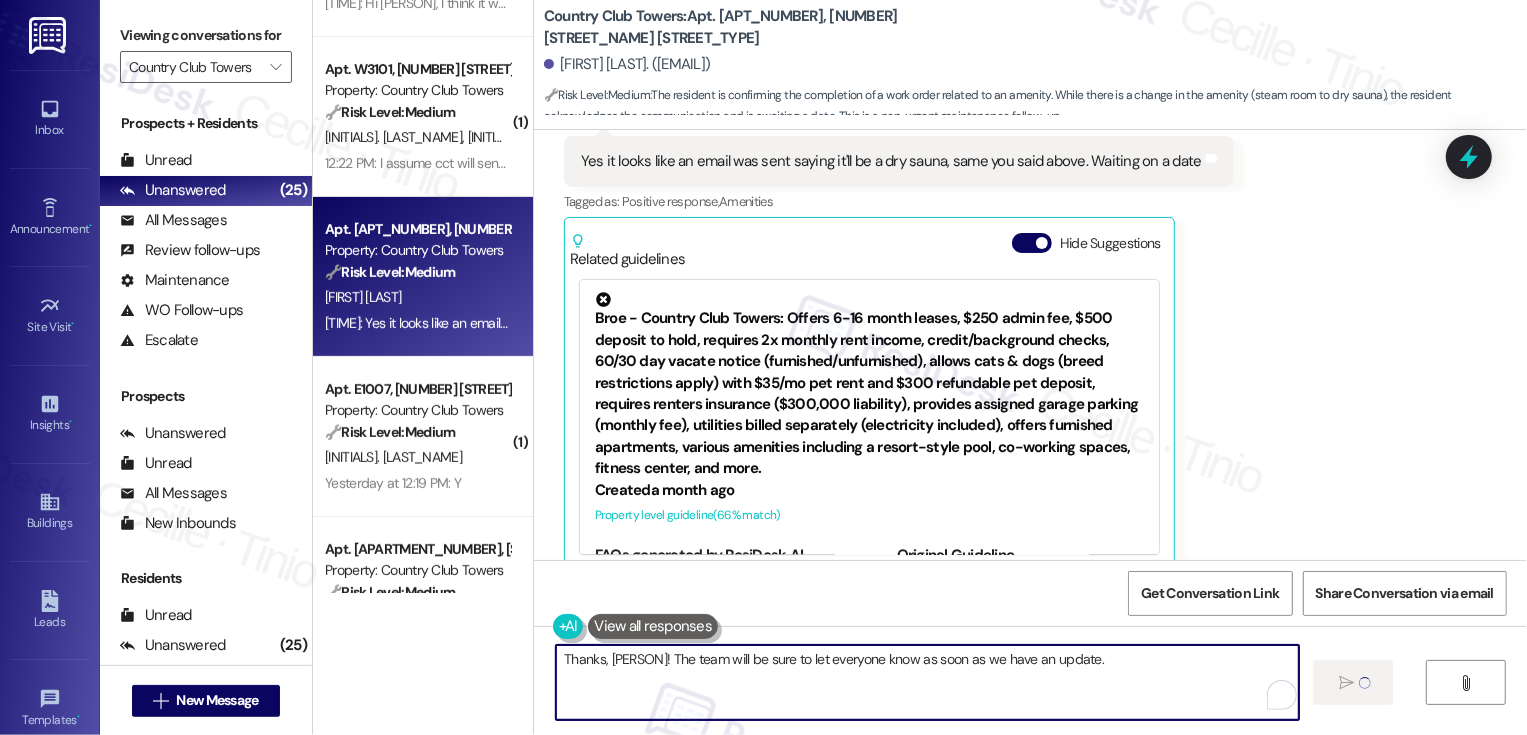 type 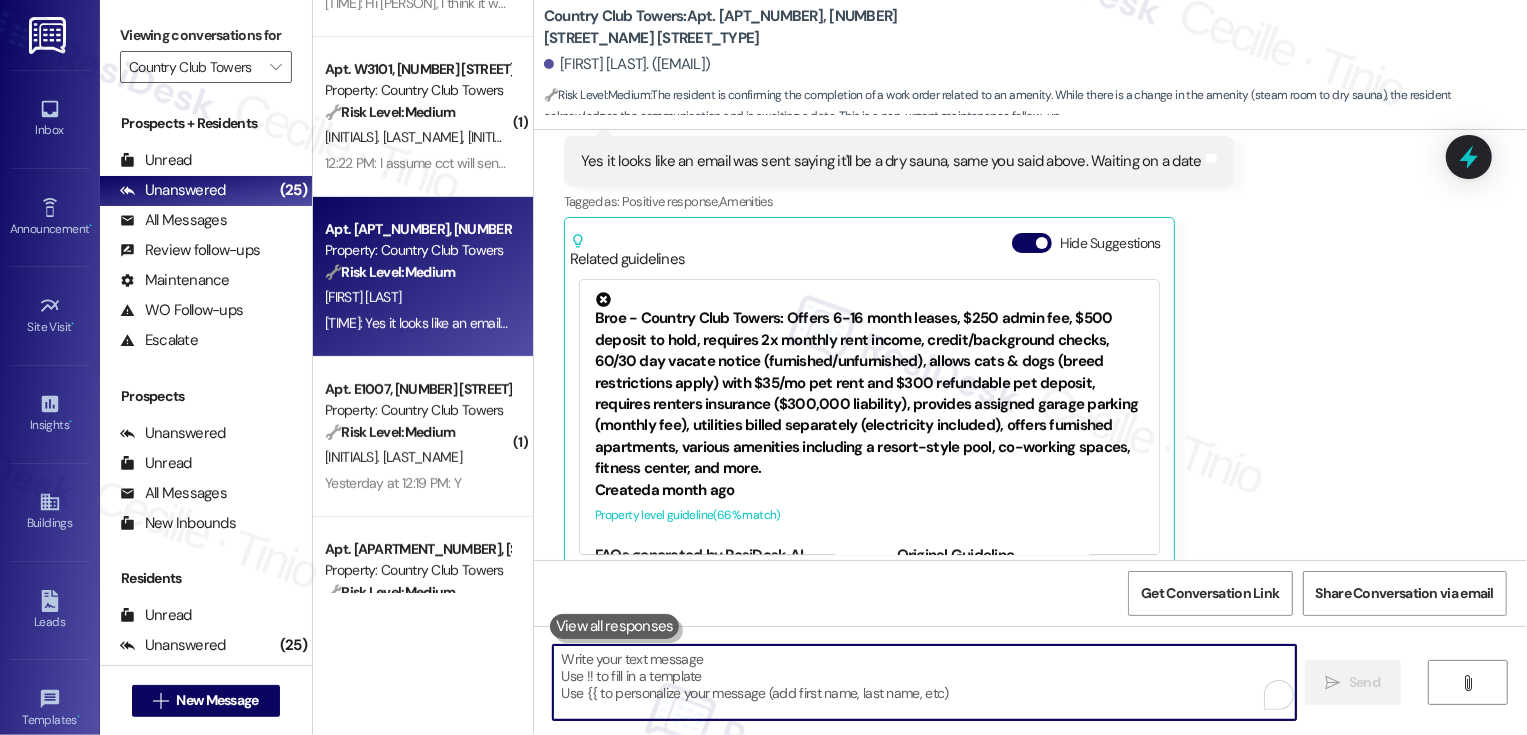 scroll, scrollTop: 3882, scrollLeft: 0, axis: vertical 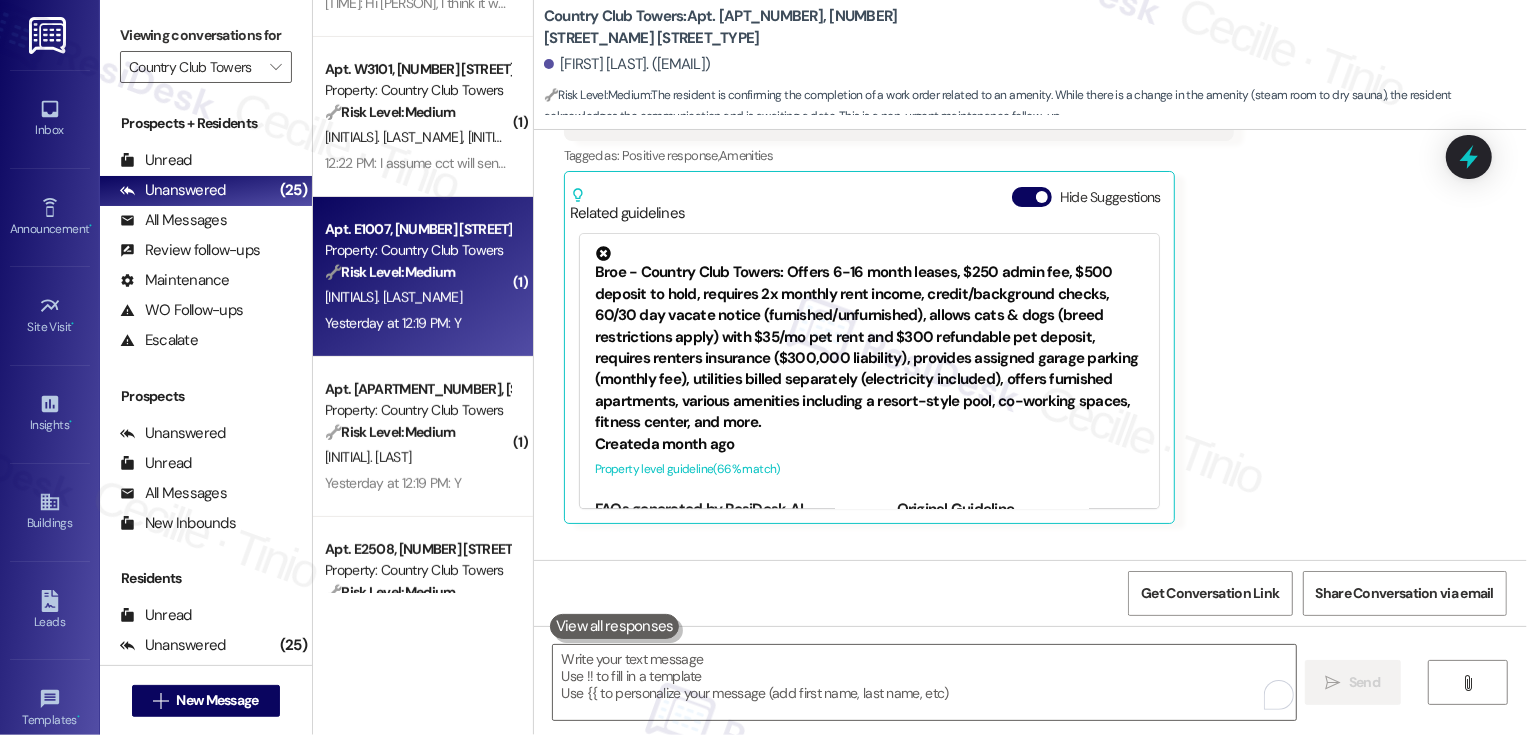click on "🔧  Risk Level:  Medium" at bounding box center (390, 272) 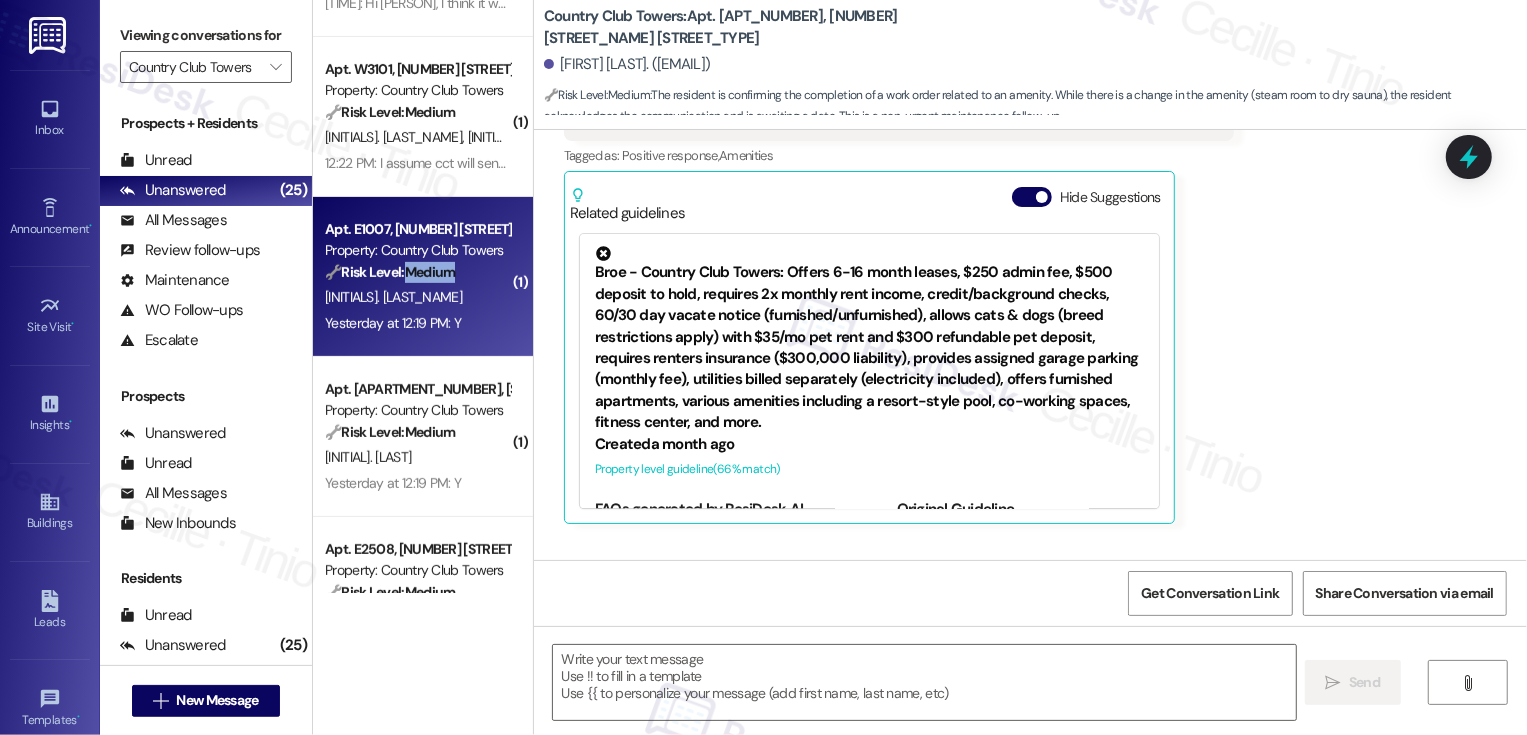 click on "🔧  Risk Level:  Medium" at bounding box center (390, 272) 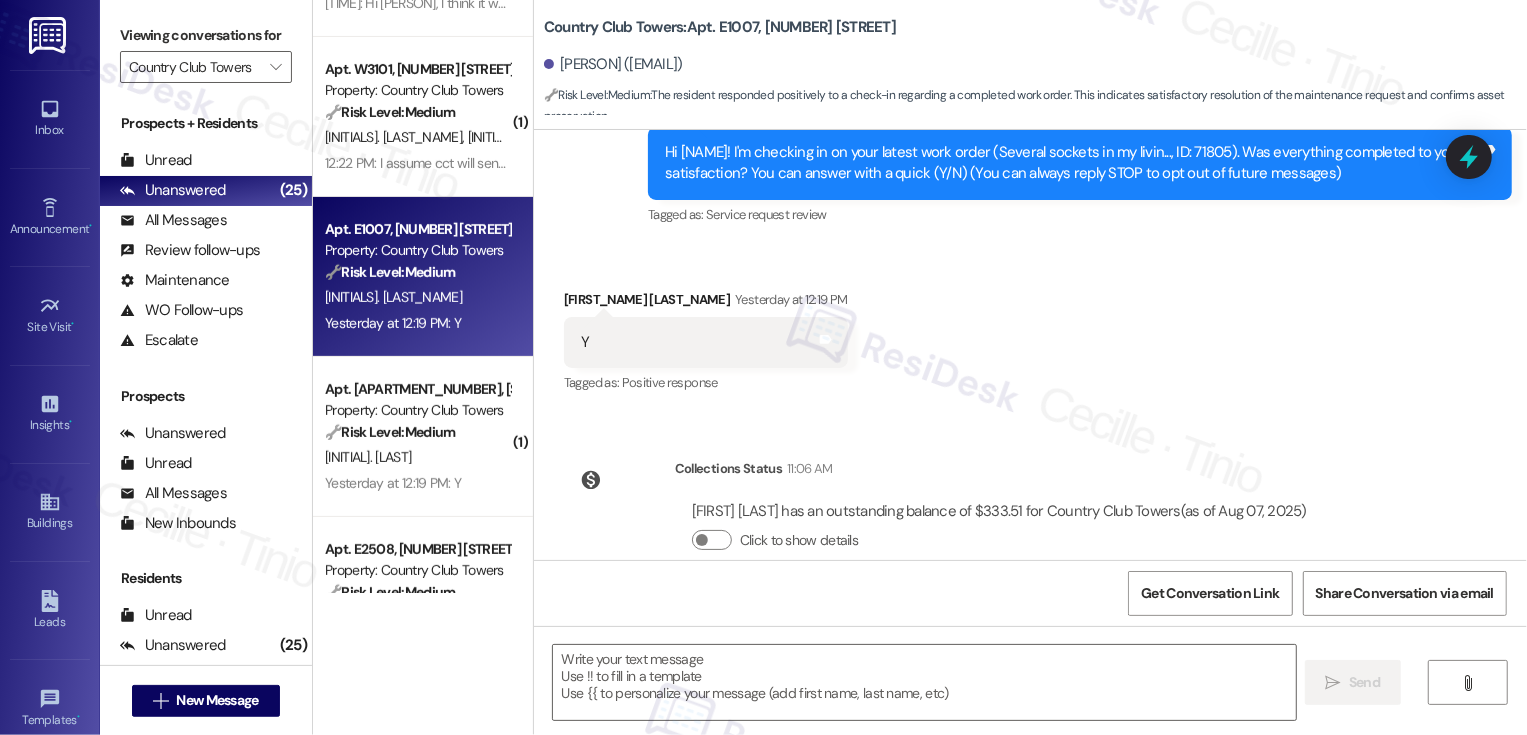 scroll, scrollTop: 204, scrollLeft: 0, axis: vertical 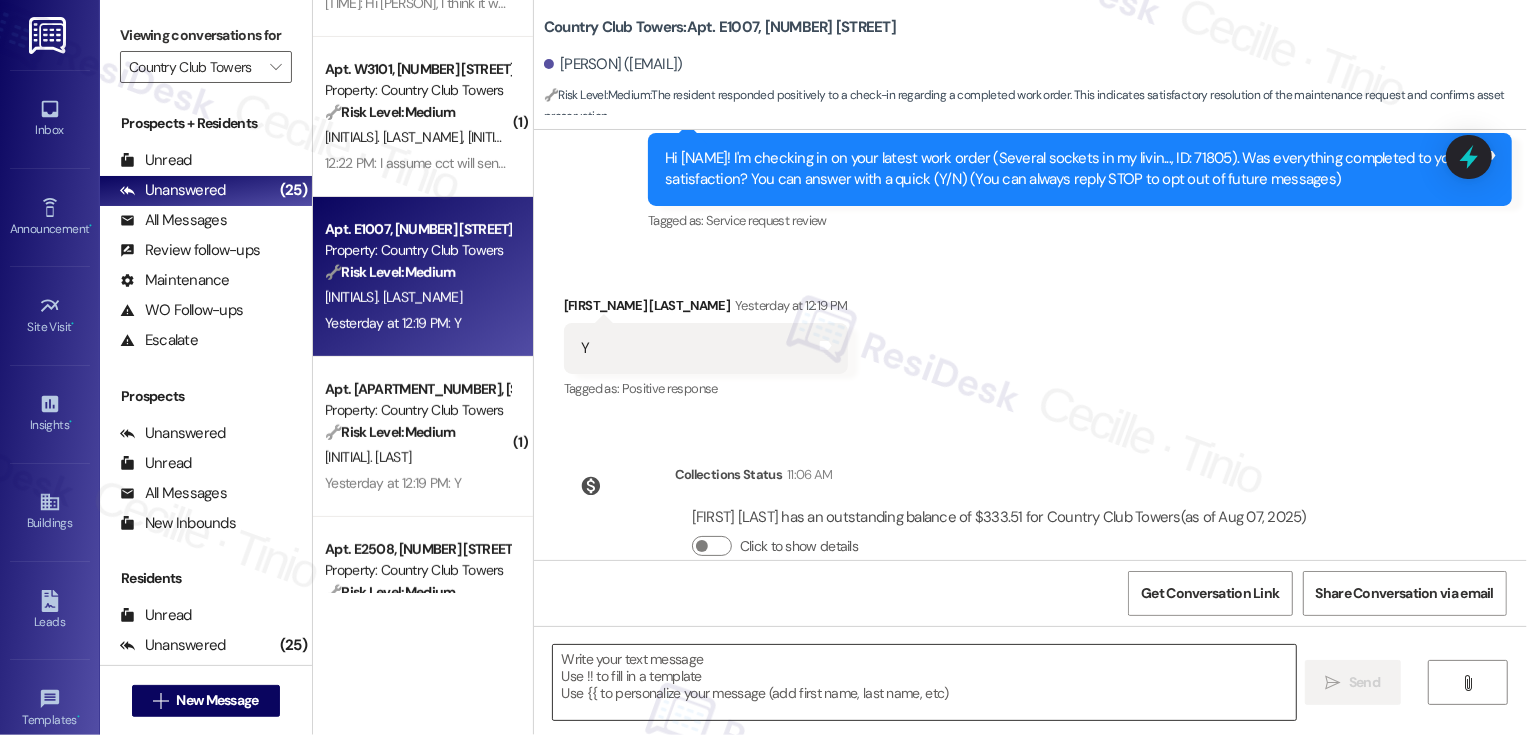click at bounding box center (924, 682) 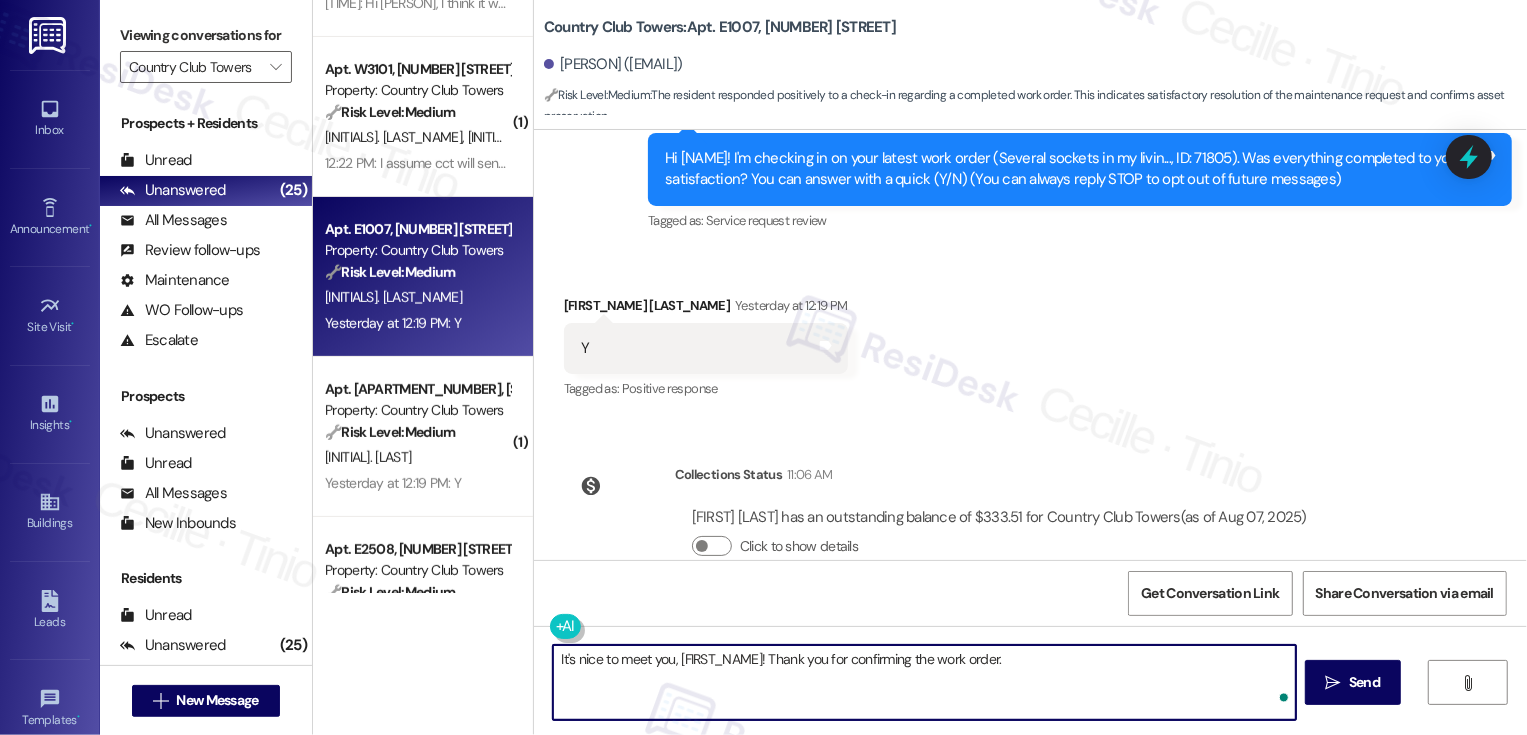 paste on "If you don't mind me asking, how has your experience been so far? Has the property lived up to your expectations?" 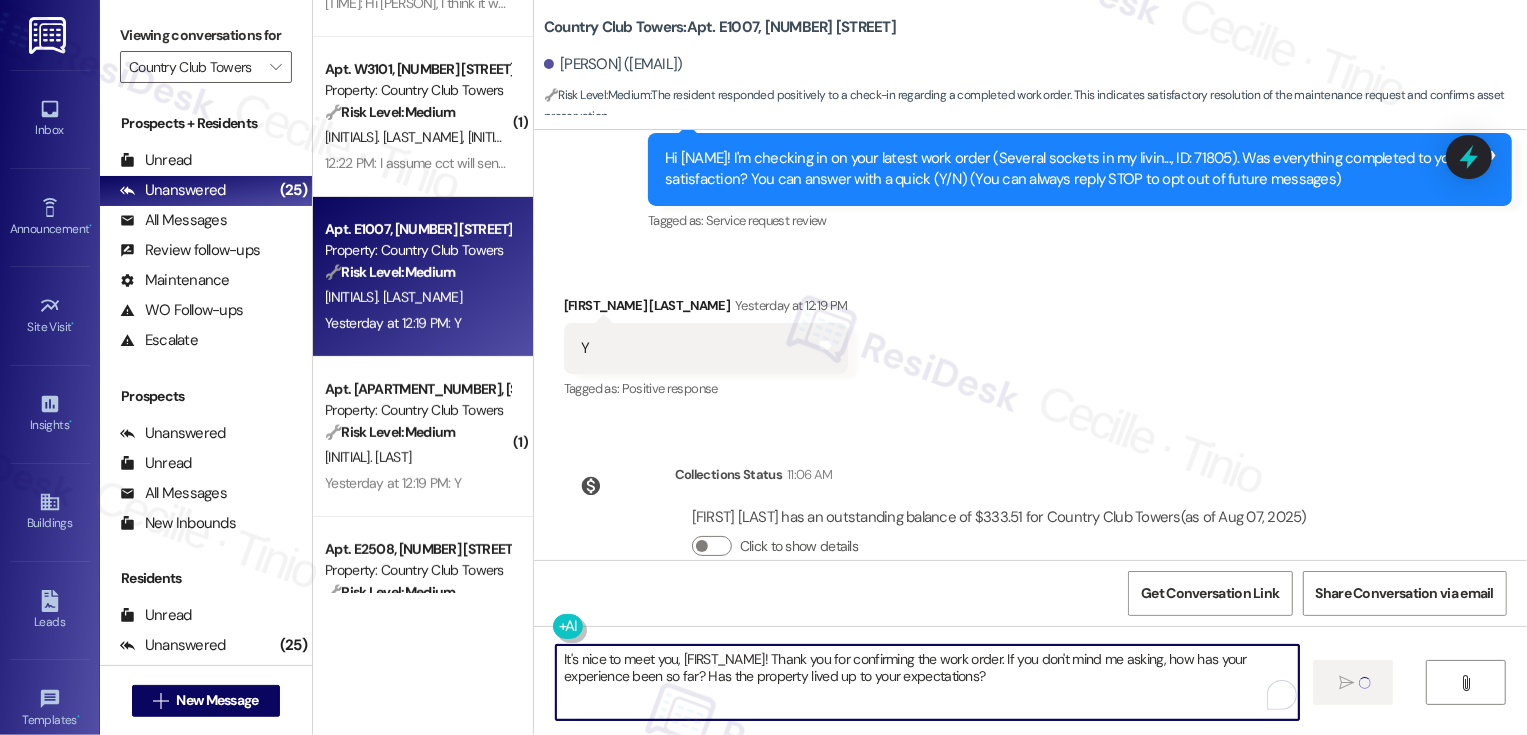 type on "It's nice to meet you, {{first_name}}! Thank you for confirming the work order. If you don't mind me asking, how has your experience been so far? Has the property lived up to your expectations?" 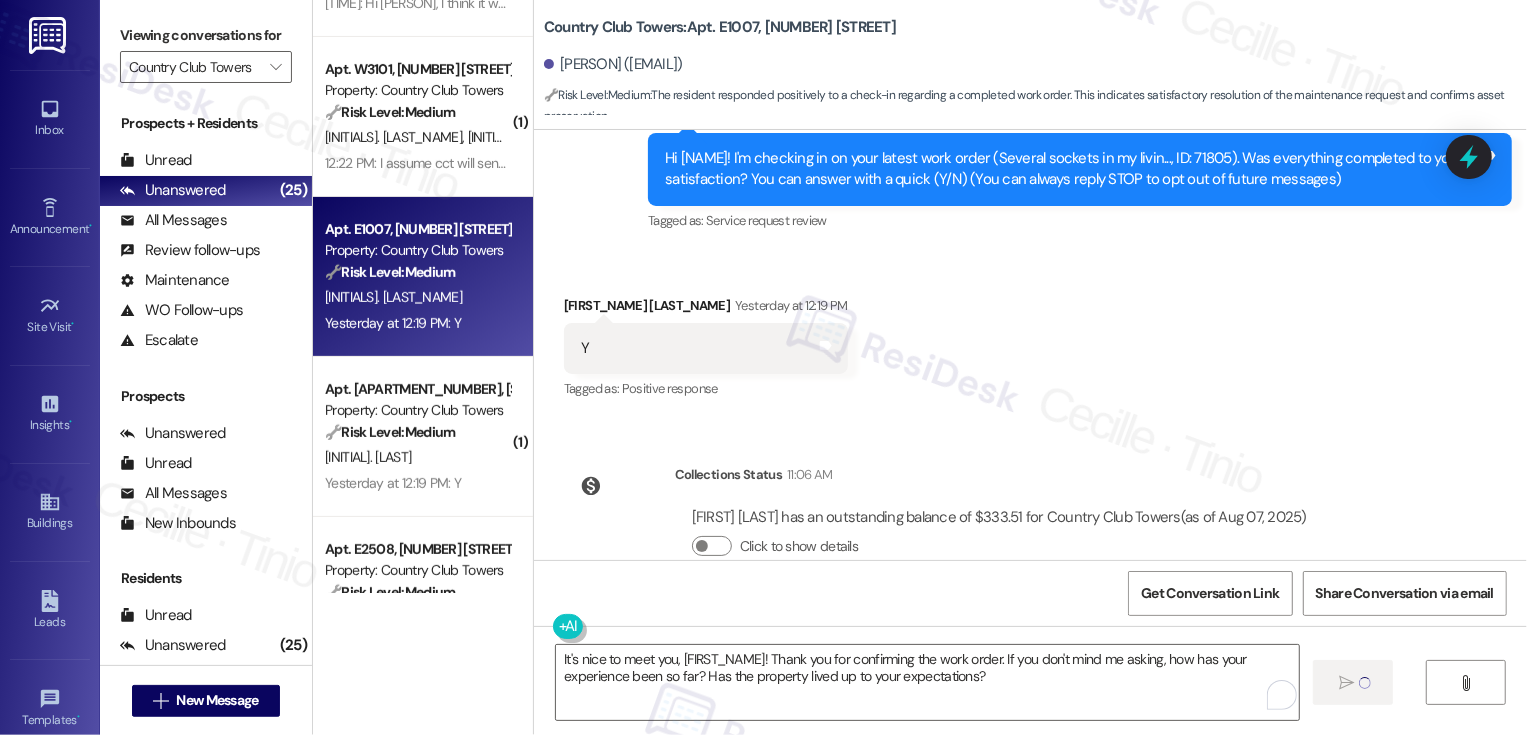 type 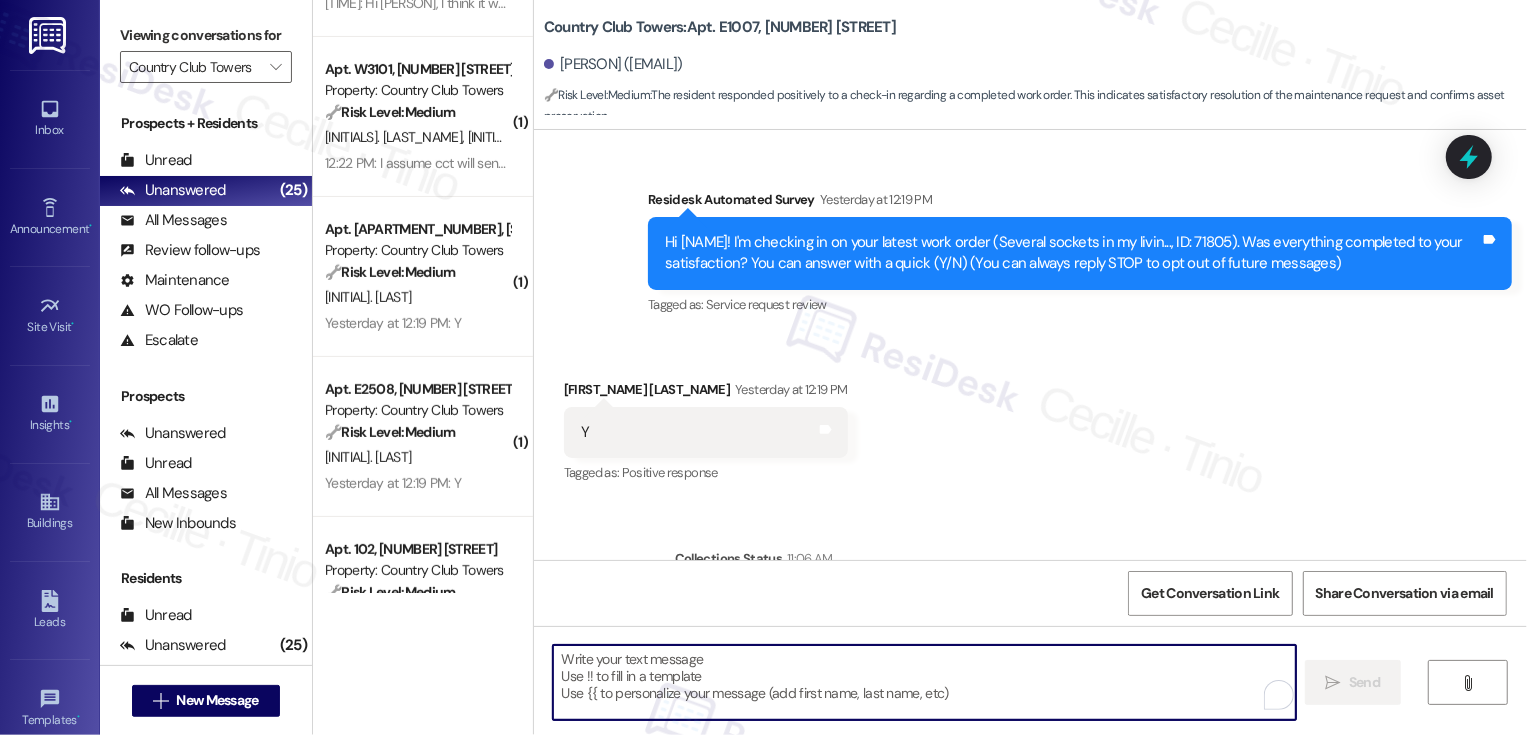 scroll, scrollTop: 408, scrollLeft: 0, axis: vertical 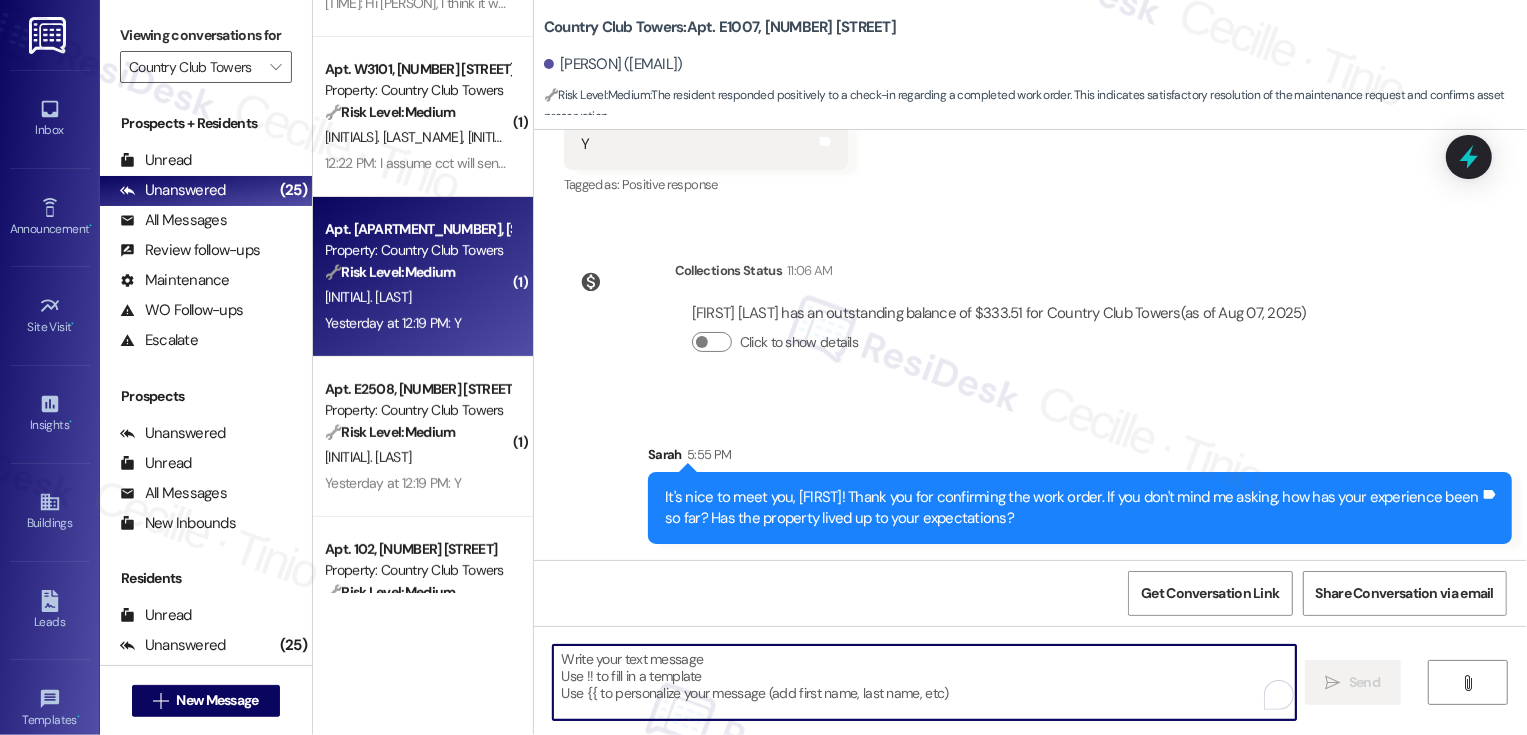 click on "S. Sacks" at bounding box center (417, 297) 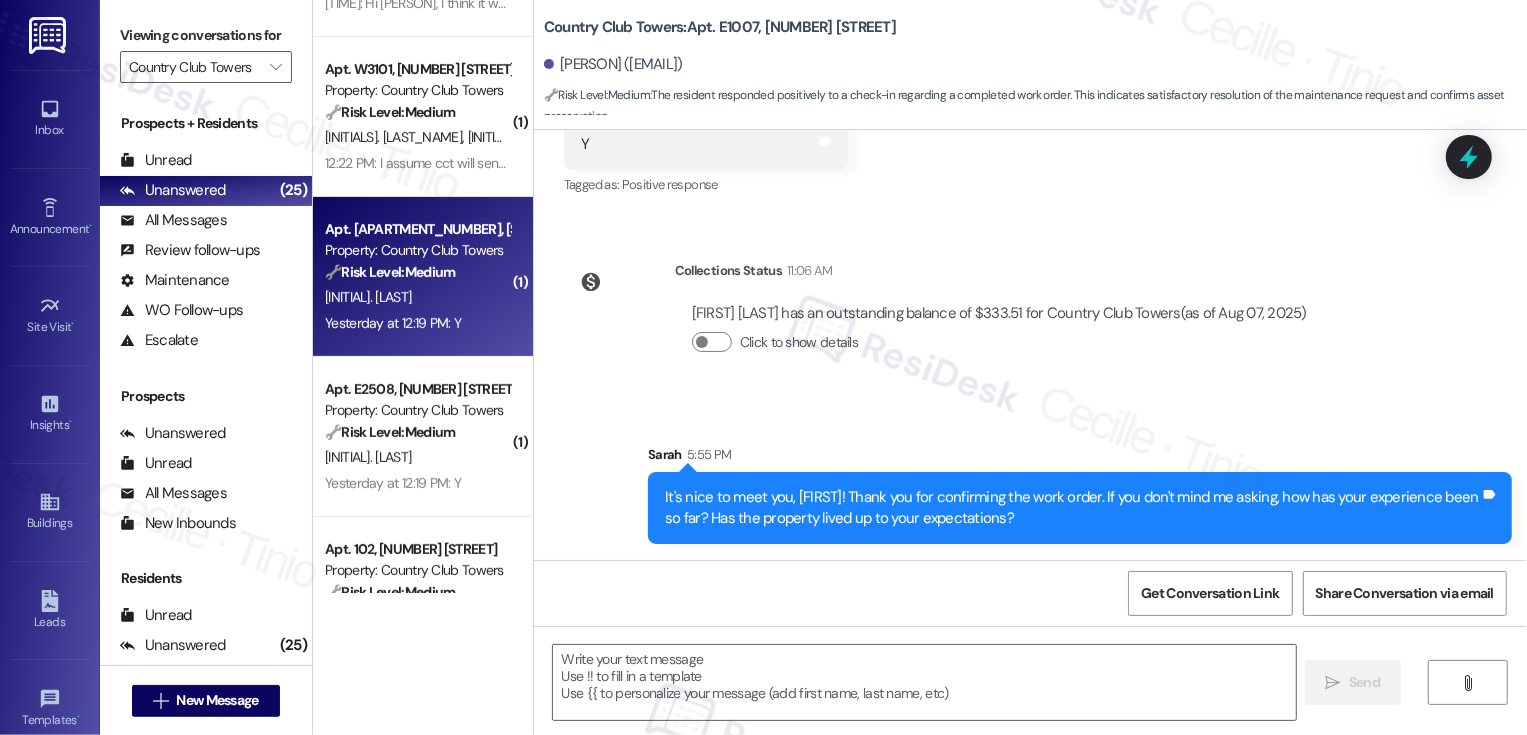 click on "S. Sacks" at bounding box center (417, 297) 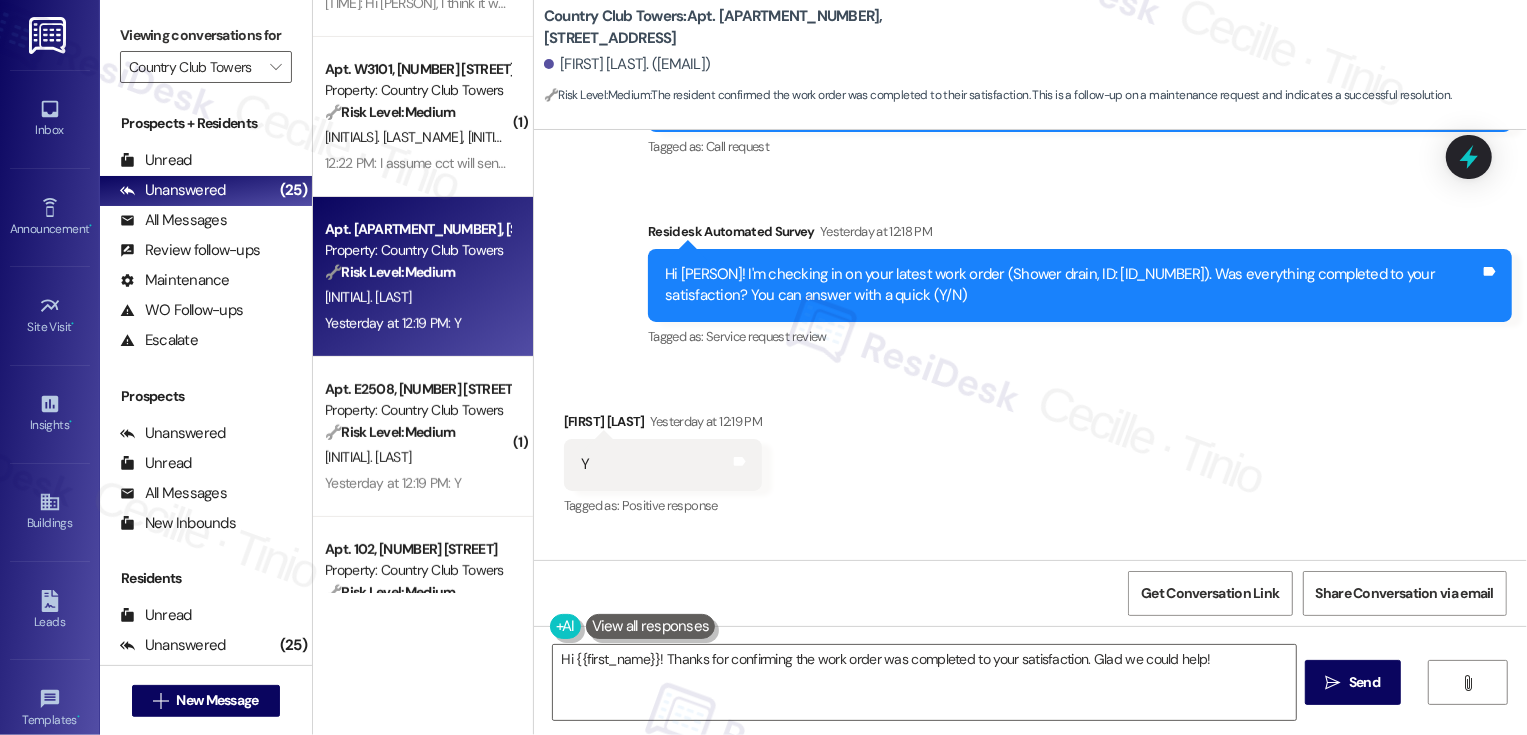 scroll, scrollTop: 226, scrollLeft: 0, axis: vertical 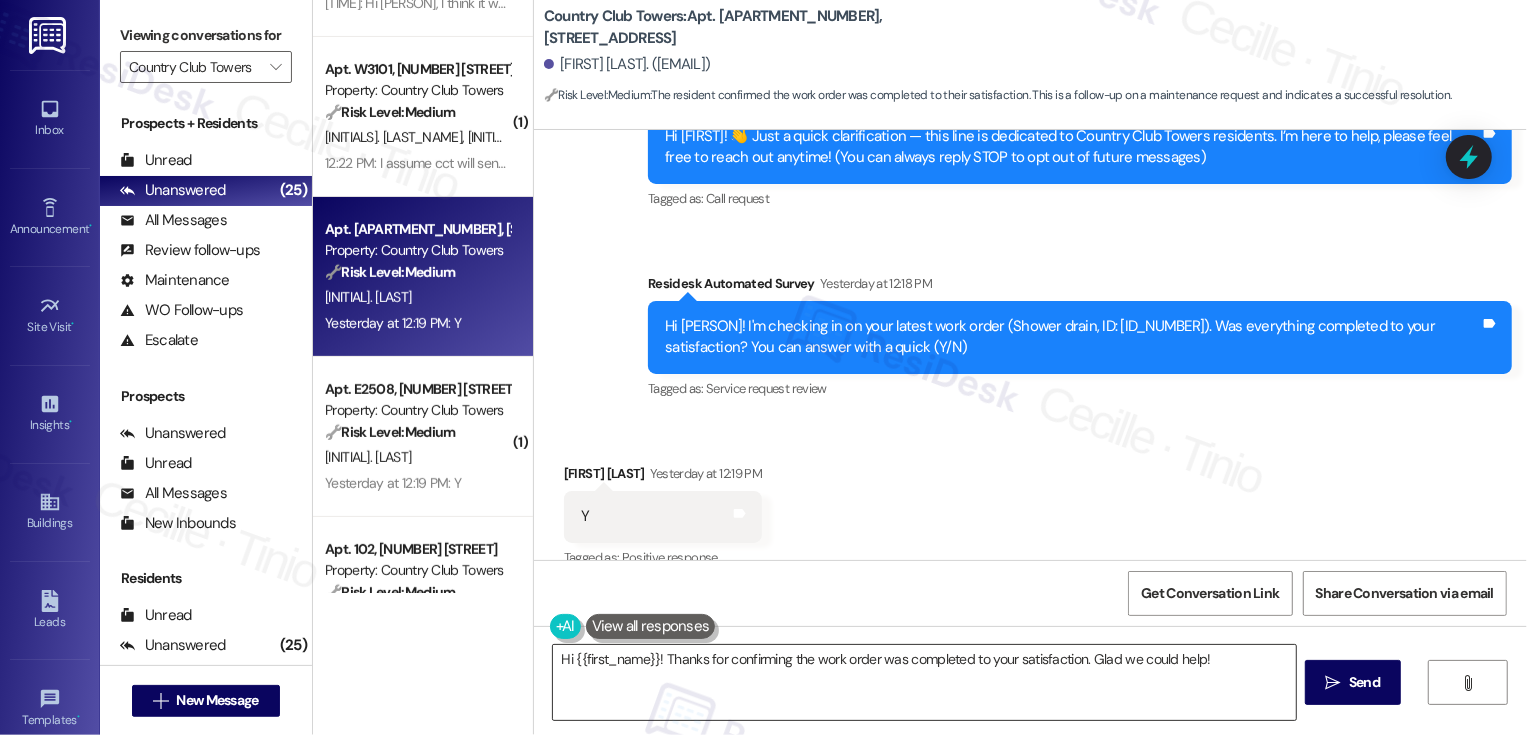 click on "Hi {{first_name}}! Thanks for confirming the work order was completed to your satisfaction. Glad we could help!" at bounding box center [924, 682] 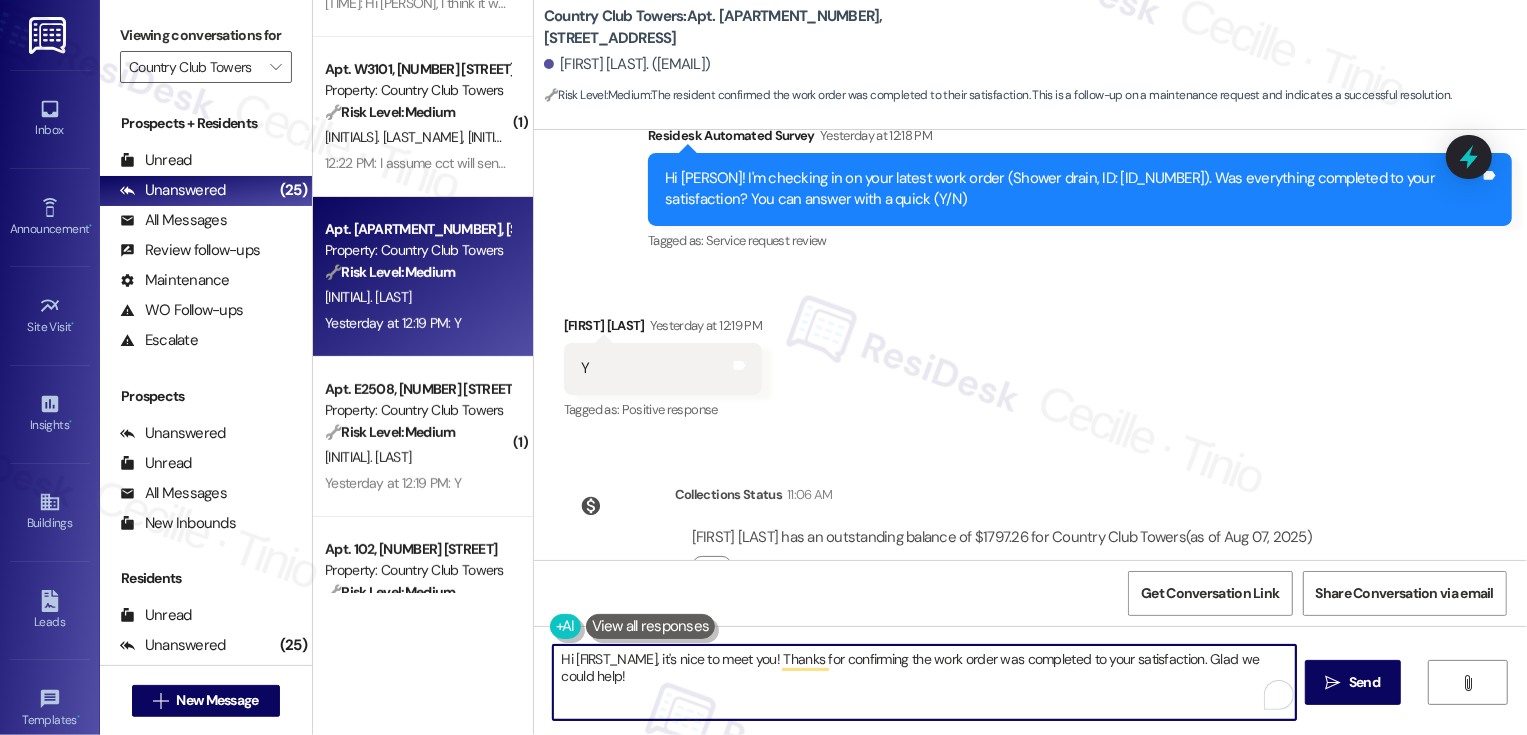 scroll, scrollTop: 437, scrollLeft: 0, axis: vertical 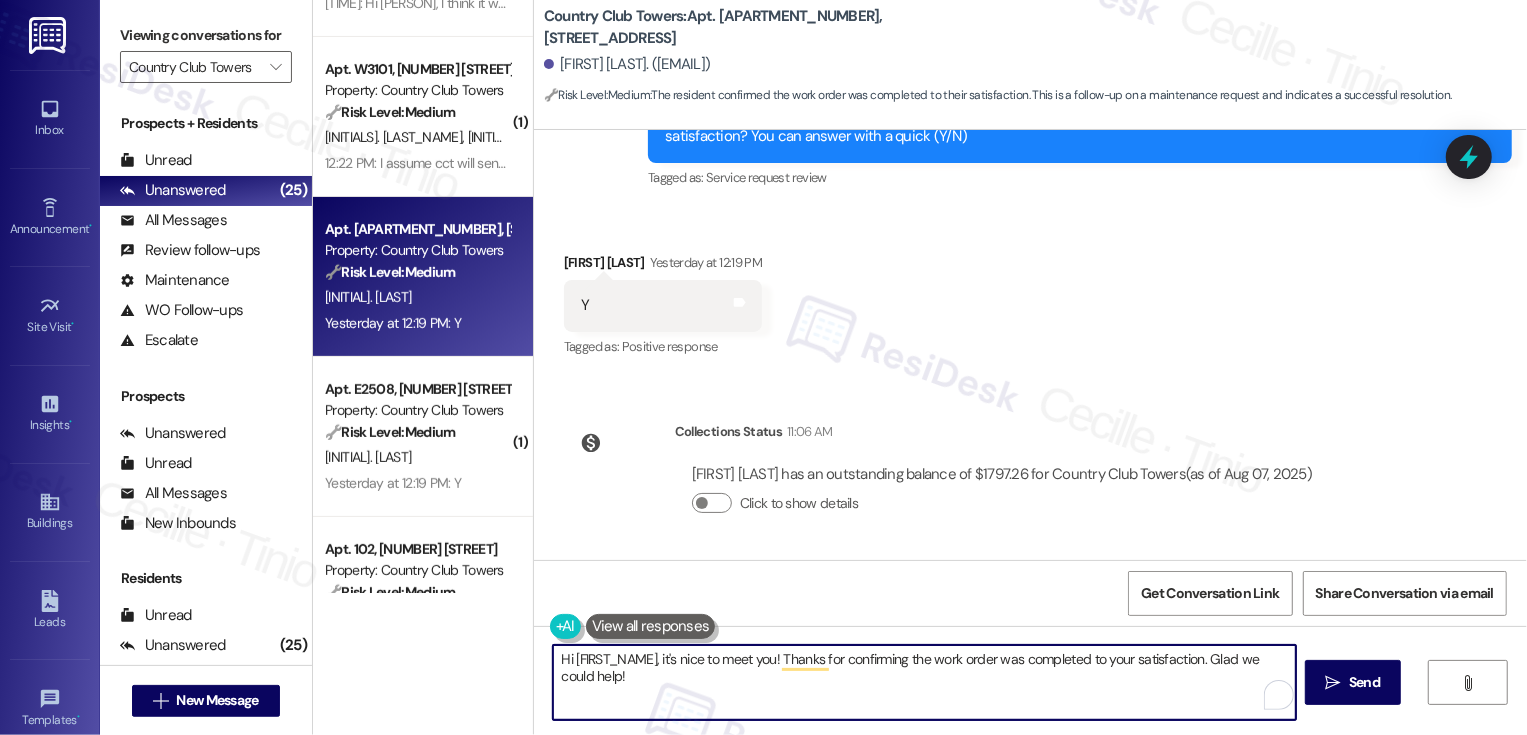drag, startPoint x: 1199, startPoint y: 654, endPoint x: 1234, endPoint y: 721, distance: 75.591 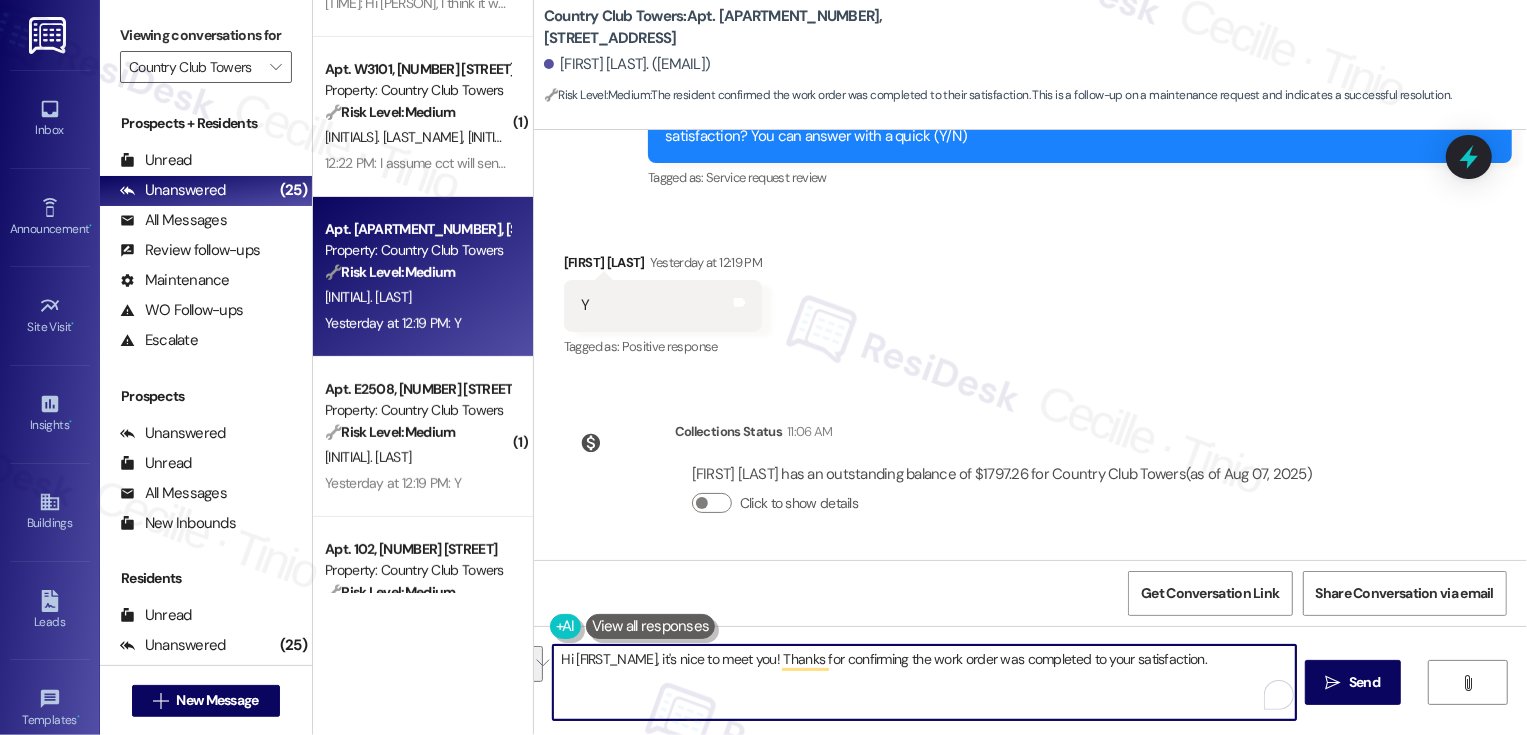 paste on "If you don't mind me asking, how has your experience been so far? Has the property lived up to your expectations?" 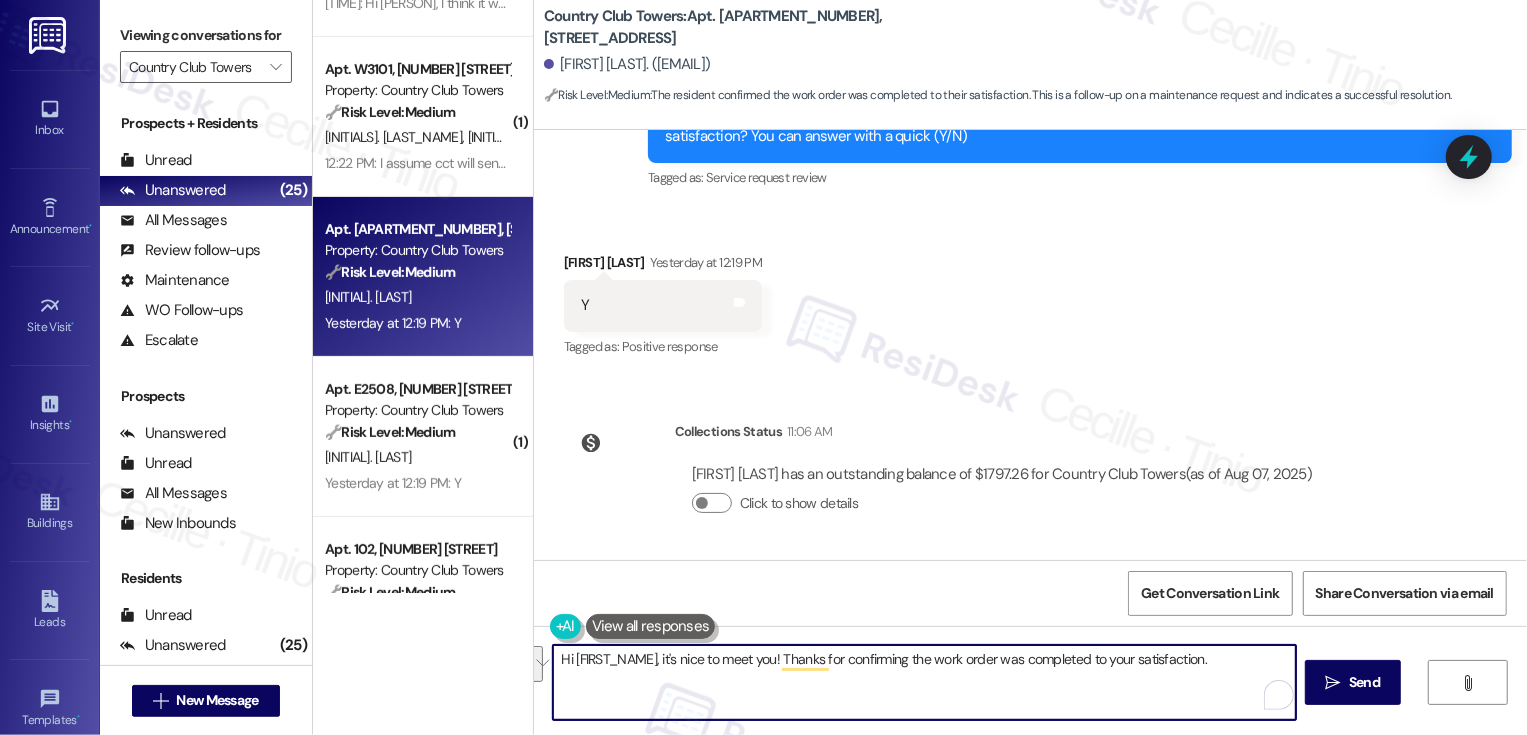 type on "Hi {{first_name}}, it's nice to meet you! Thanks for confirming the work order was completed to your satisfaction. If you don't mind me asking, how has your experience been so far? Has the property lived up to your expectations?" 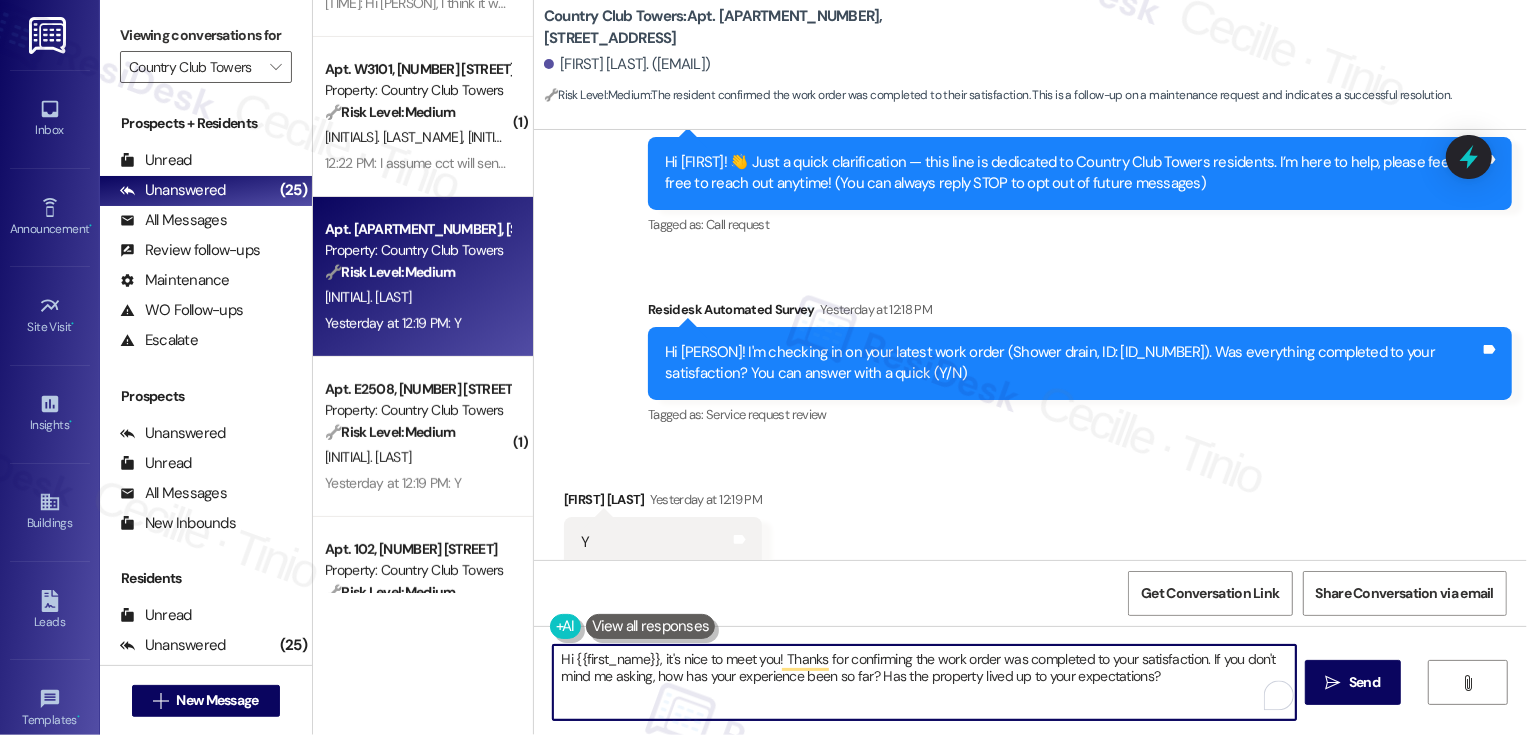 scroll, scrollTop: 224, scrollLeft: 0, axis: vertical 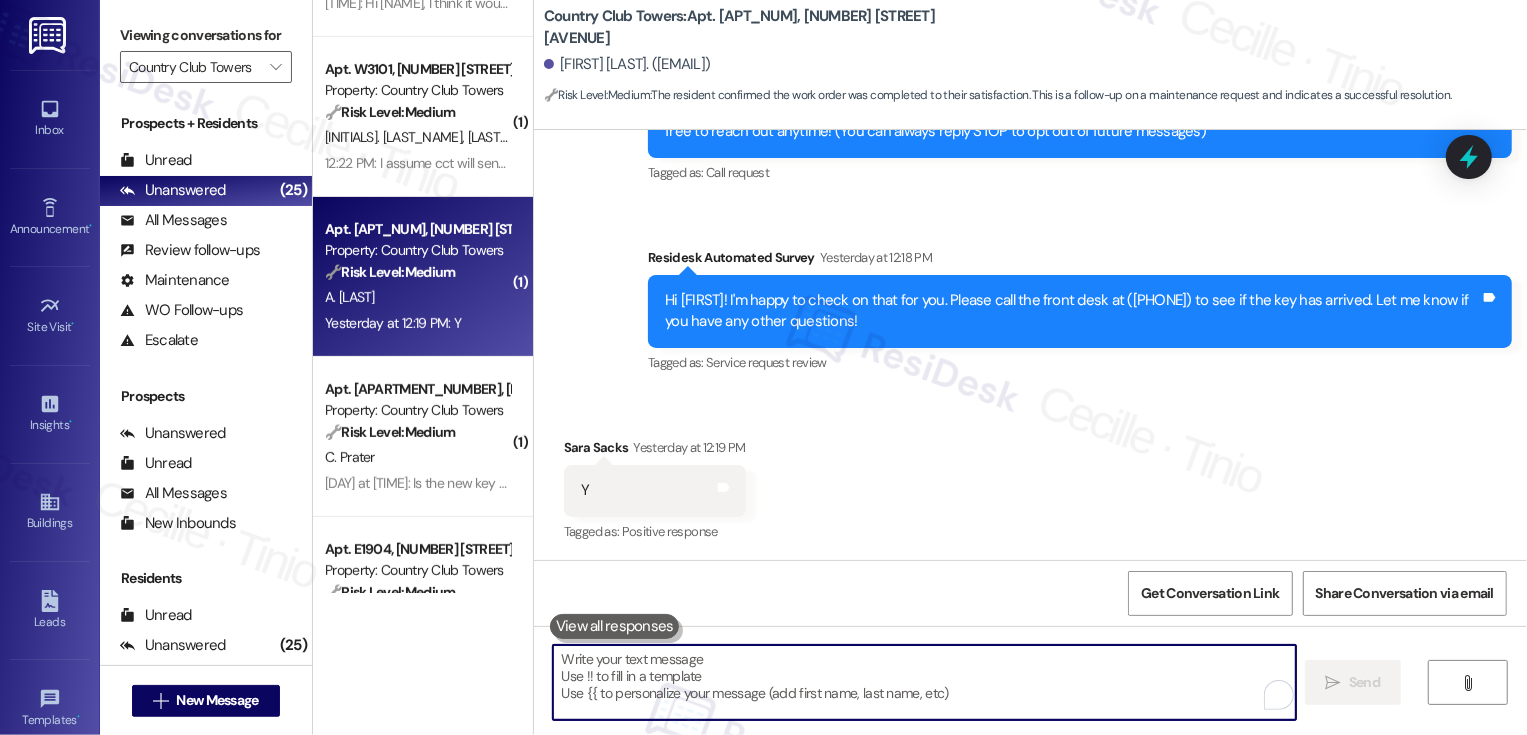click on "🔧  Risk Level:  Medium" at bounding box center (390, 272) 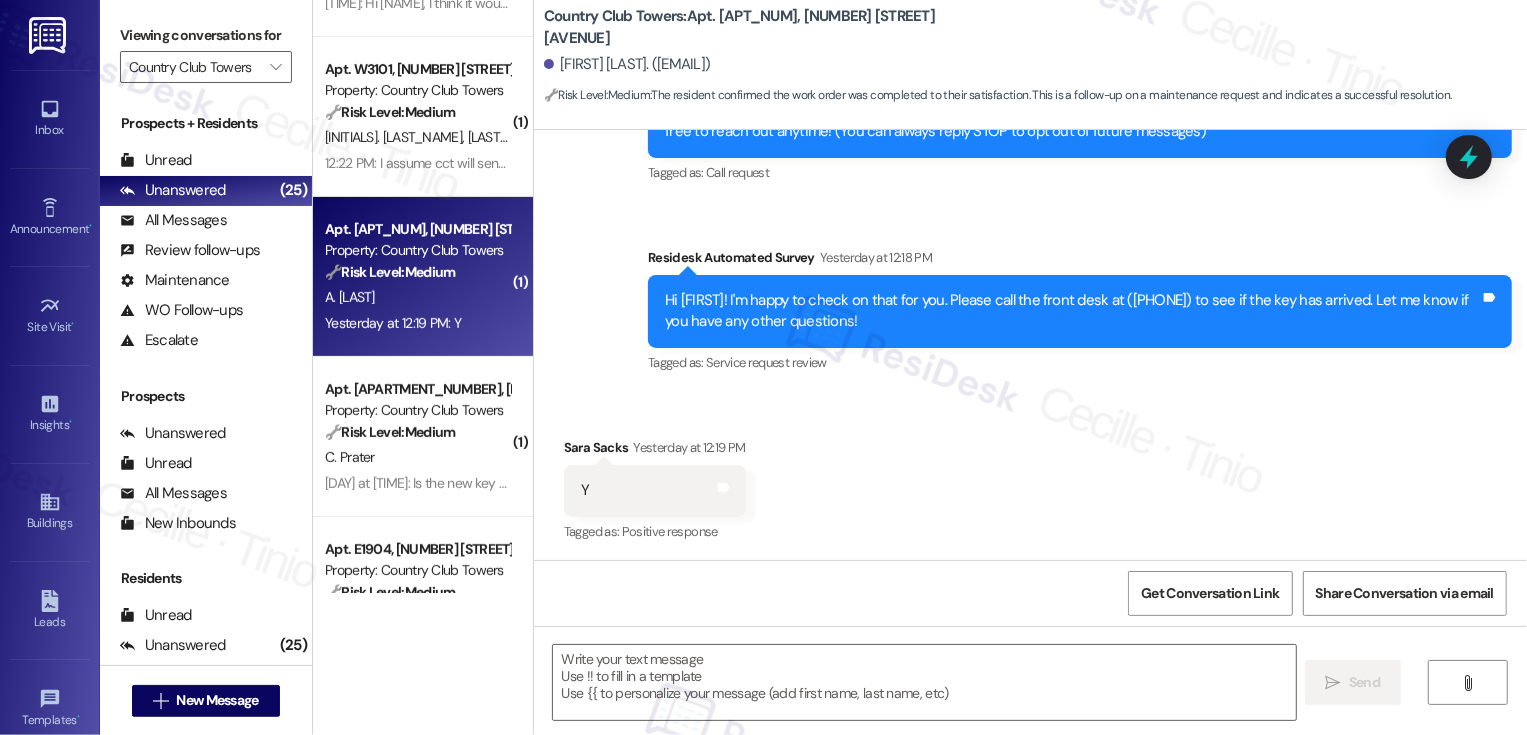 click on "🔧  Risk Level:  Medium" at bounding box center [390, 272] 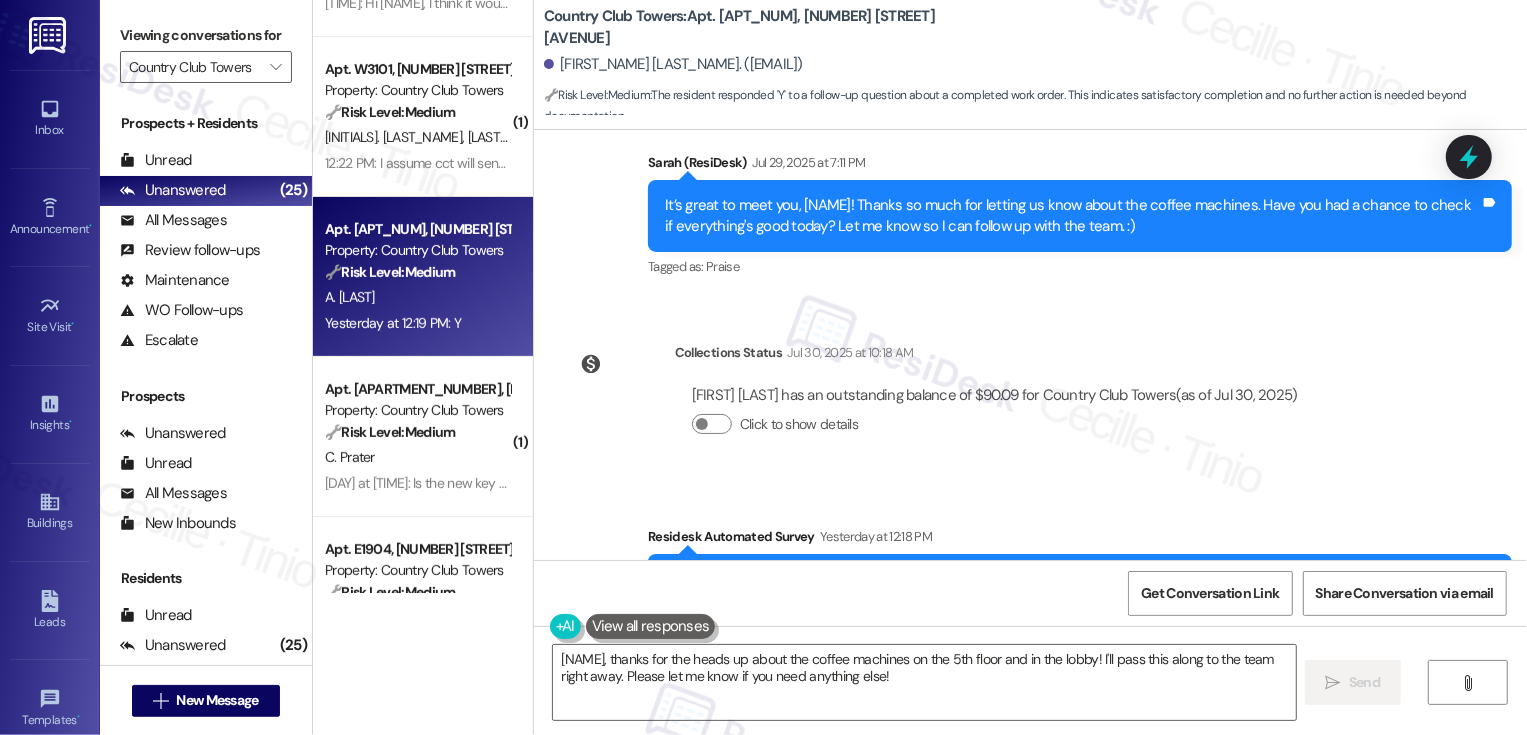 scroll, scrollTop: 898, scrollLeft: 0, axis: vertical 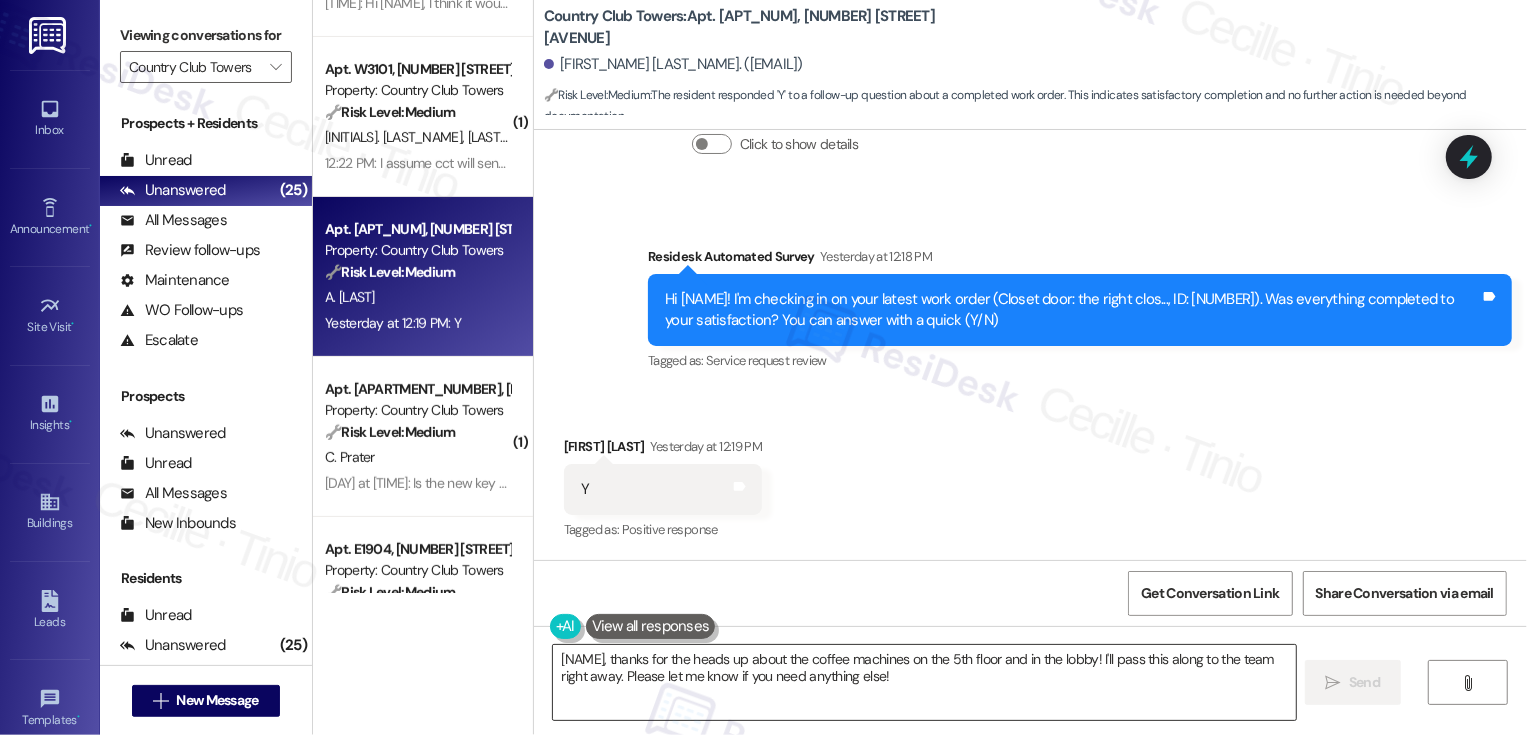 click on "{{first_name}}, thanks for the heads up about the coffee machines on the 5th floor and in the lobby! I'll pass this along to the team right away. Please let me know if you need anything else!" at bounding box center (924, 682) 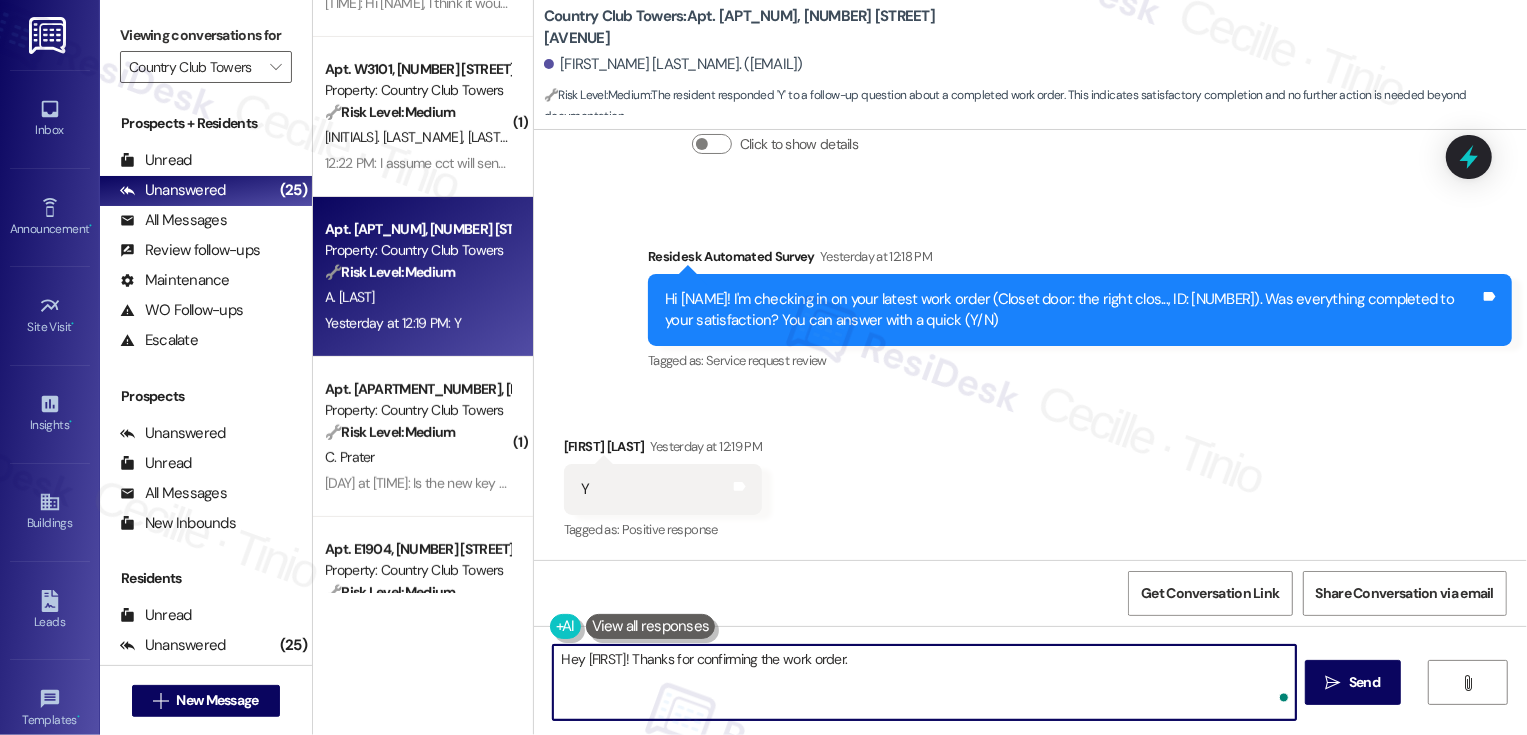 paste on "If you don't mind me asking, how has your experience been so far? Has the property lived up to your expectations?" 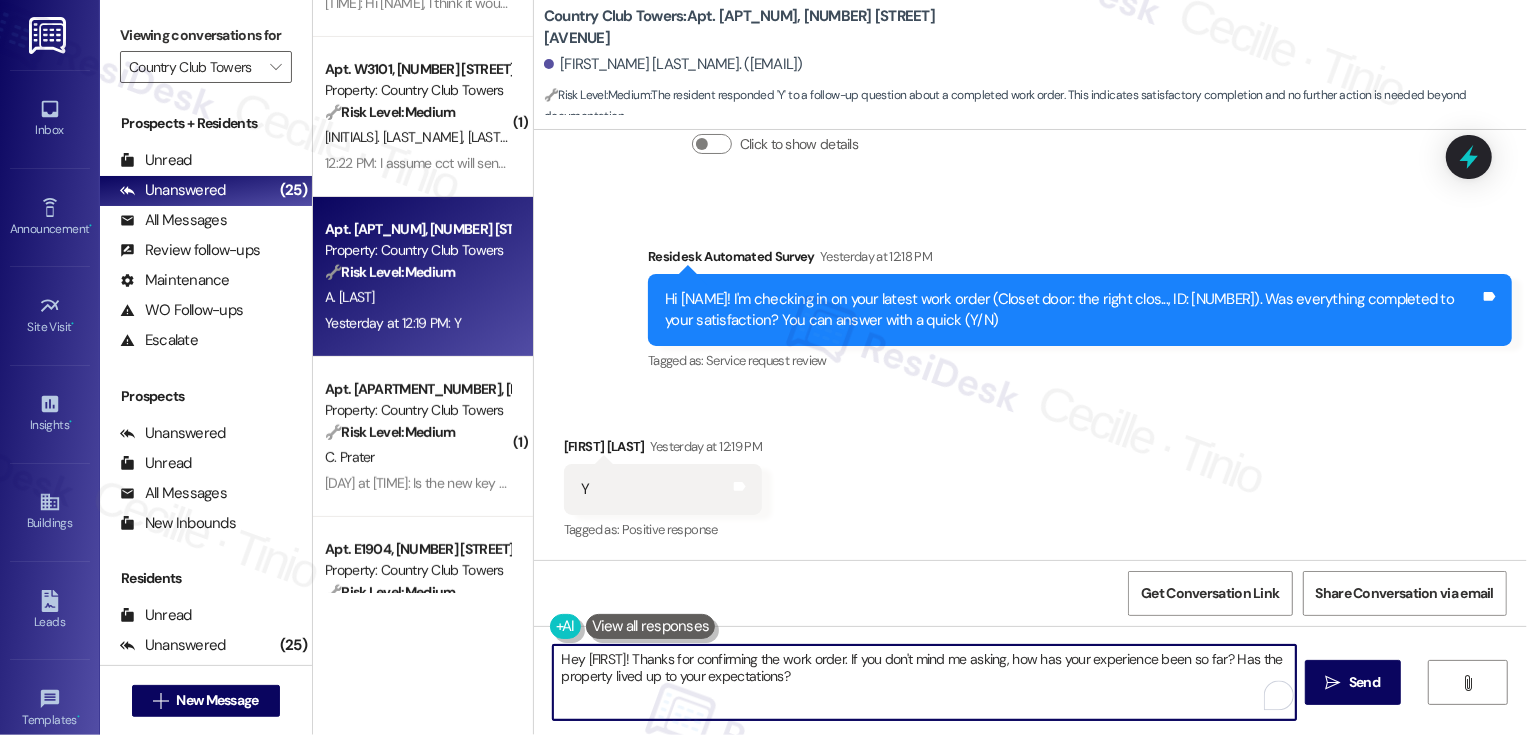 click on "Hey {{first_name}}! Thanks for confirming the work order. If you don't mind me asking, how has your experience been so far? Has the property lived up to your expectations?" at bounding box center [924, 682] 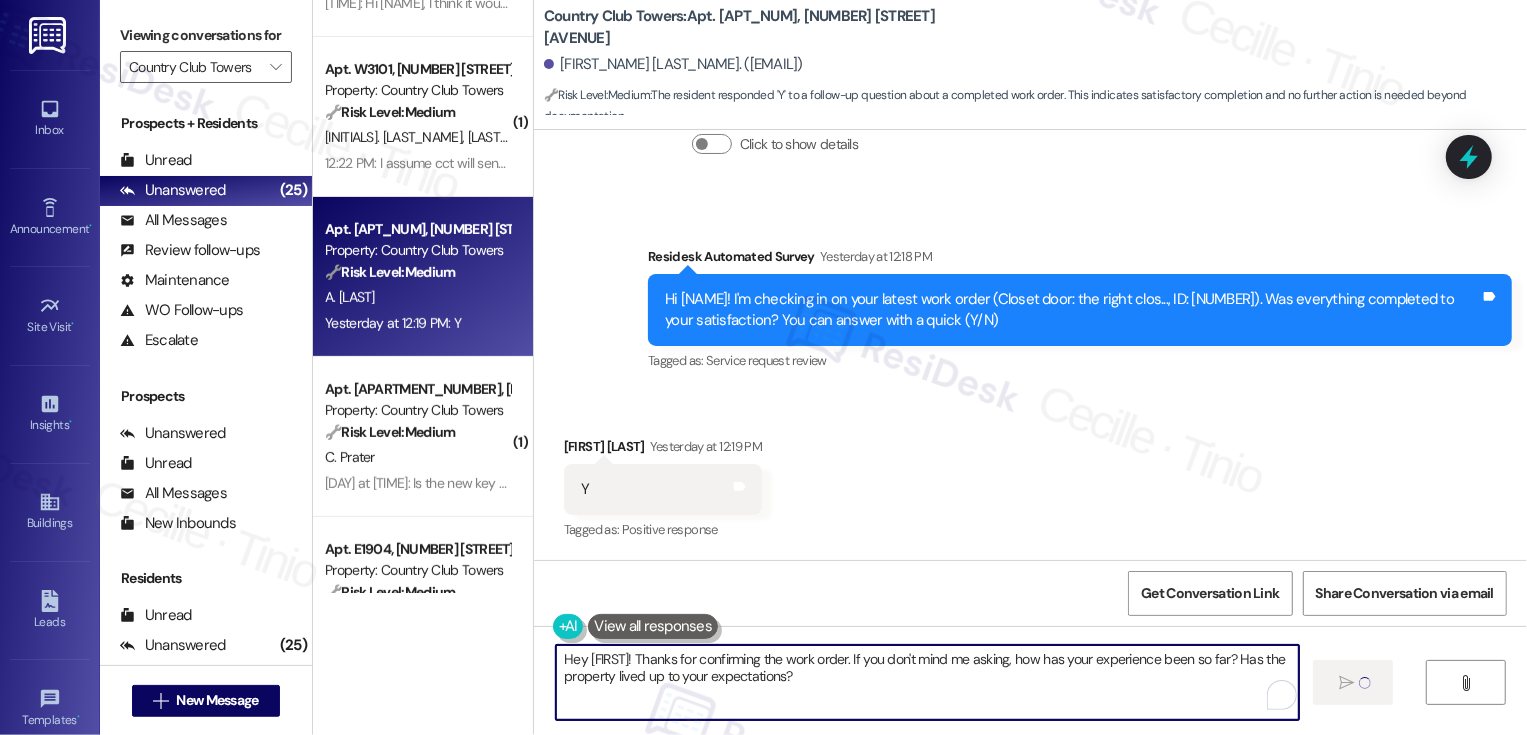type 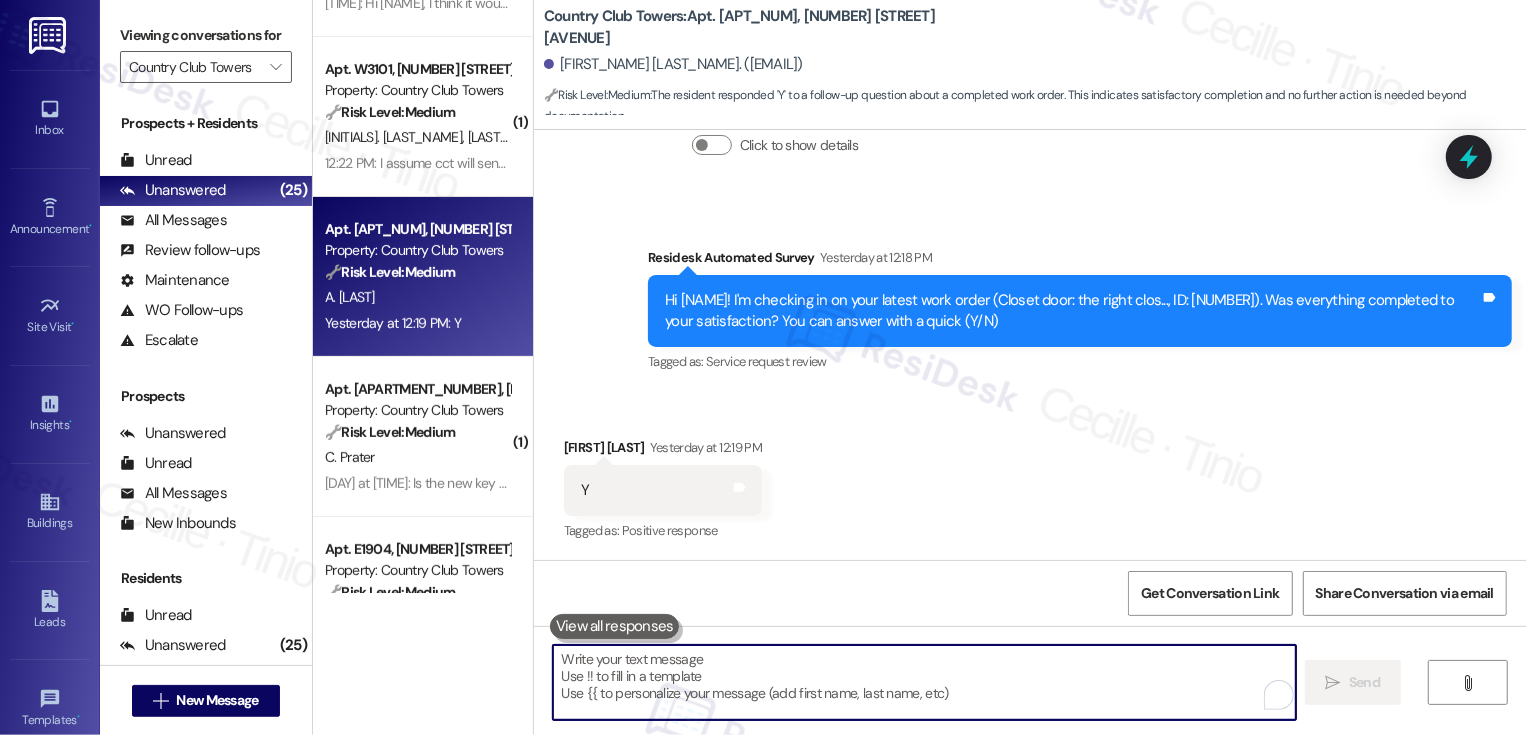 scroll, scrollTop: 1058, scrollLeft: 0, axis: vertical 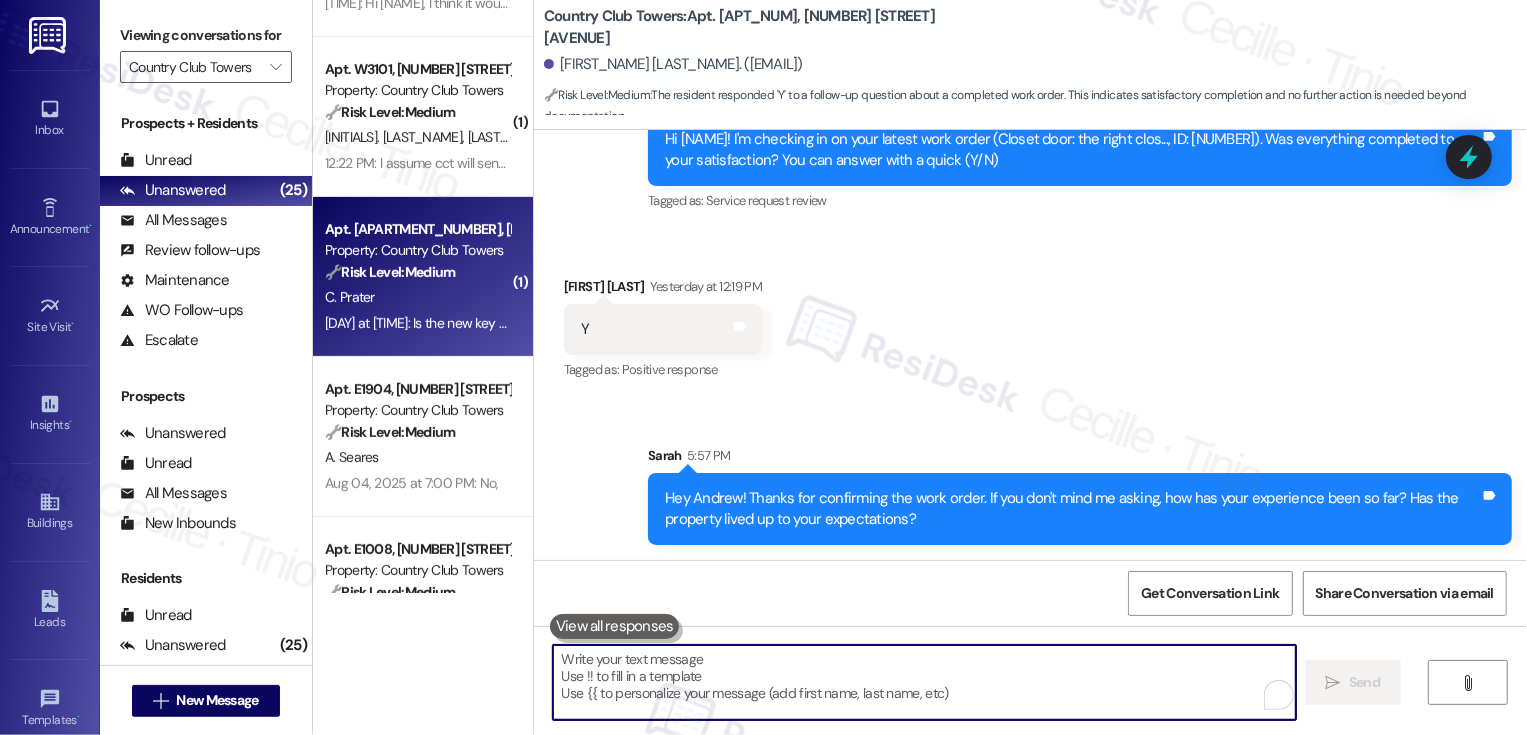 click on "C. Prater" at bounding box center [417, 297] 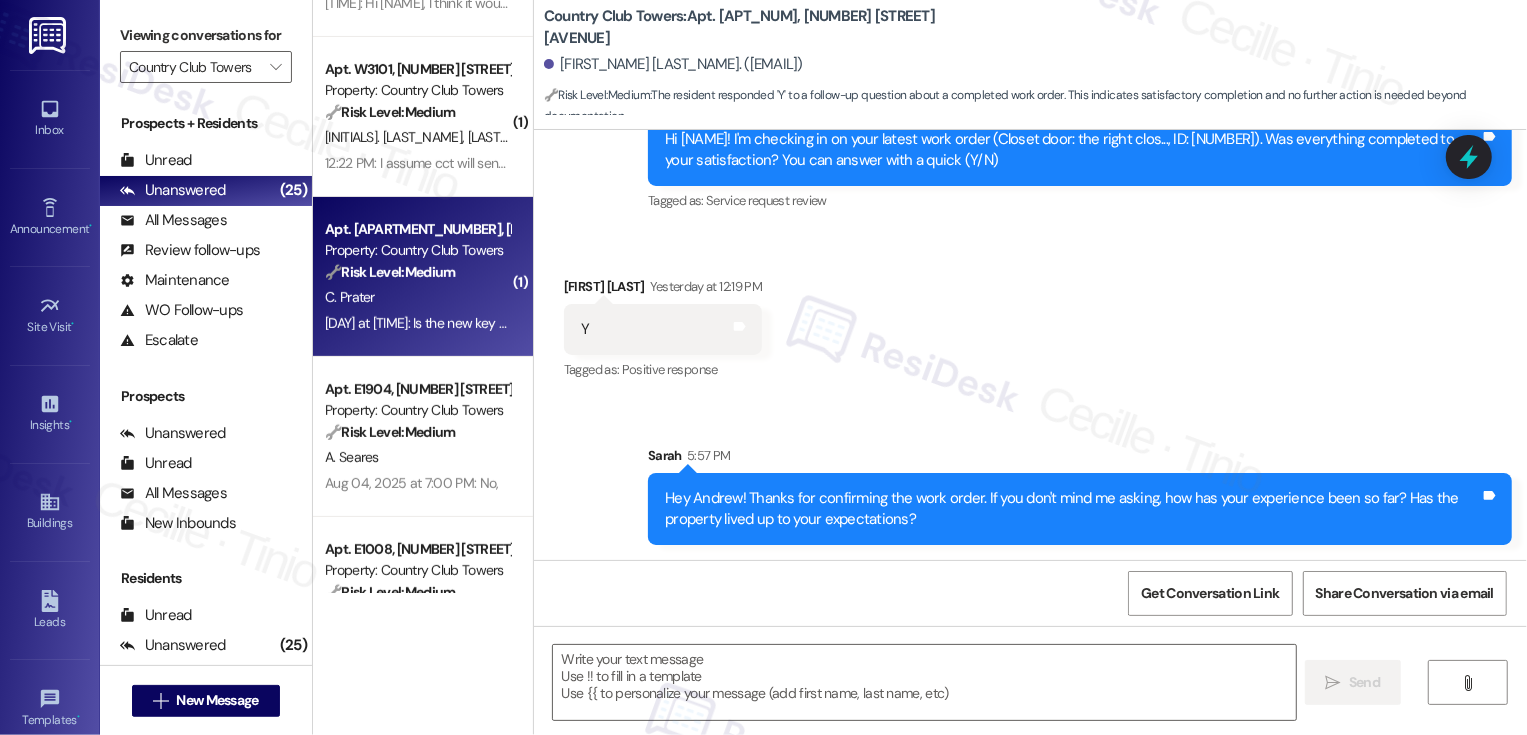 type on "Fetching suggested responses. Please feel free to read through the conversation in the meantime." 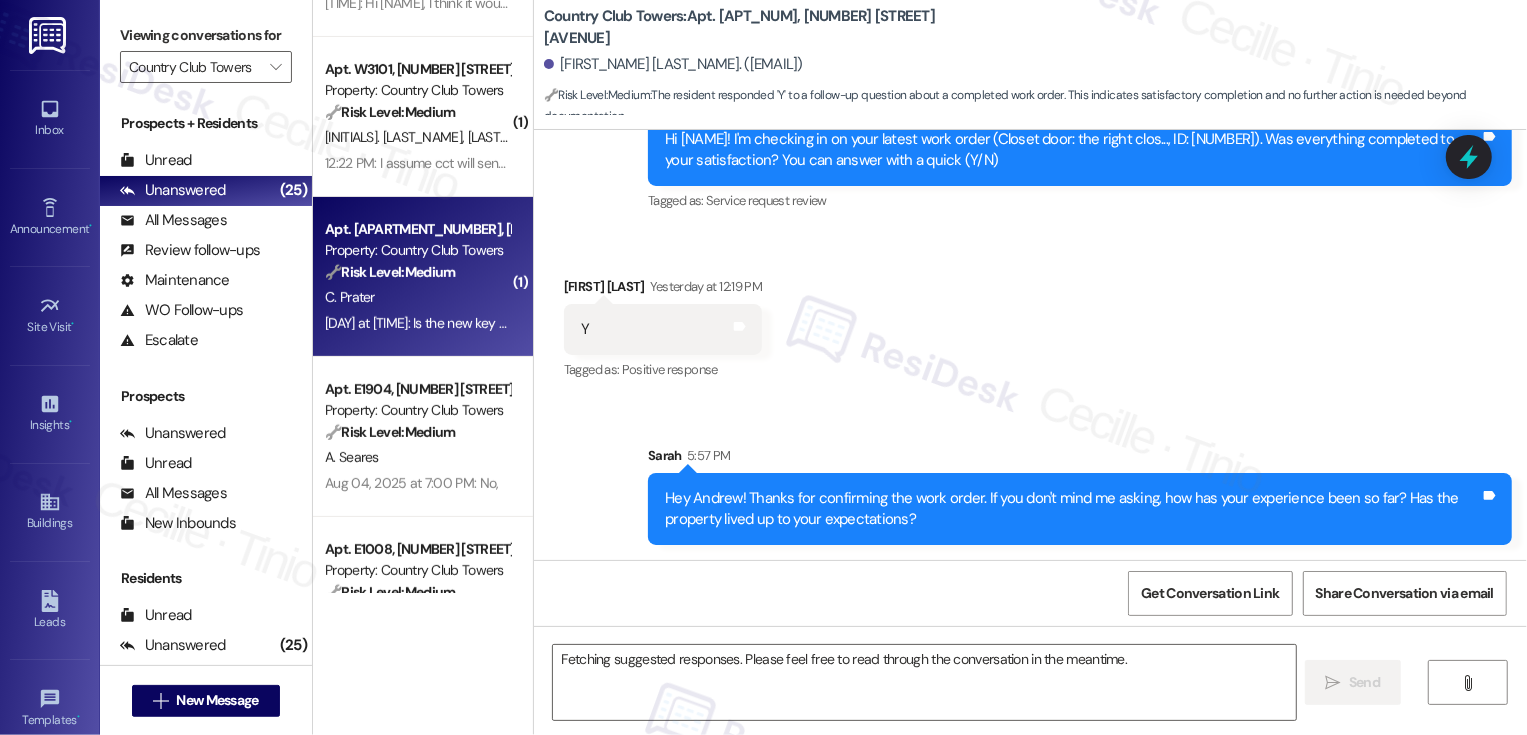 click on "C. Prater" at bounding box center [417, 297] 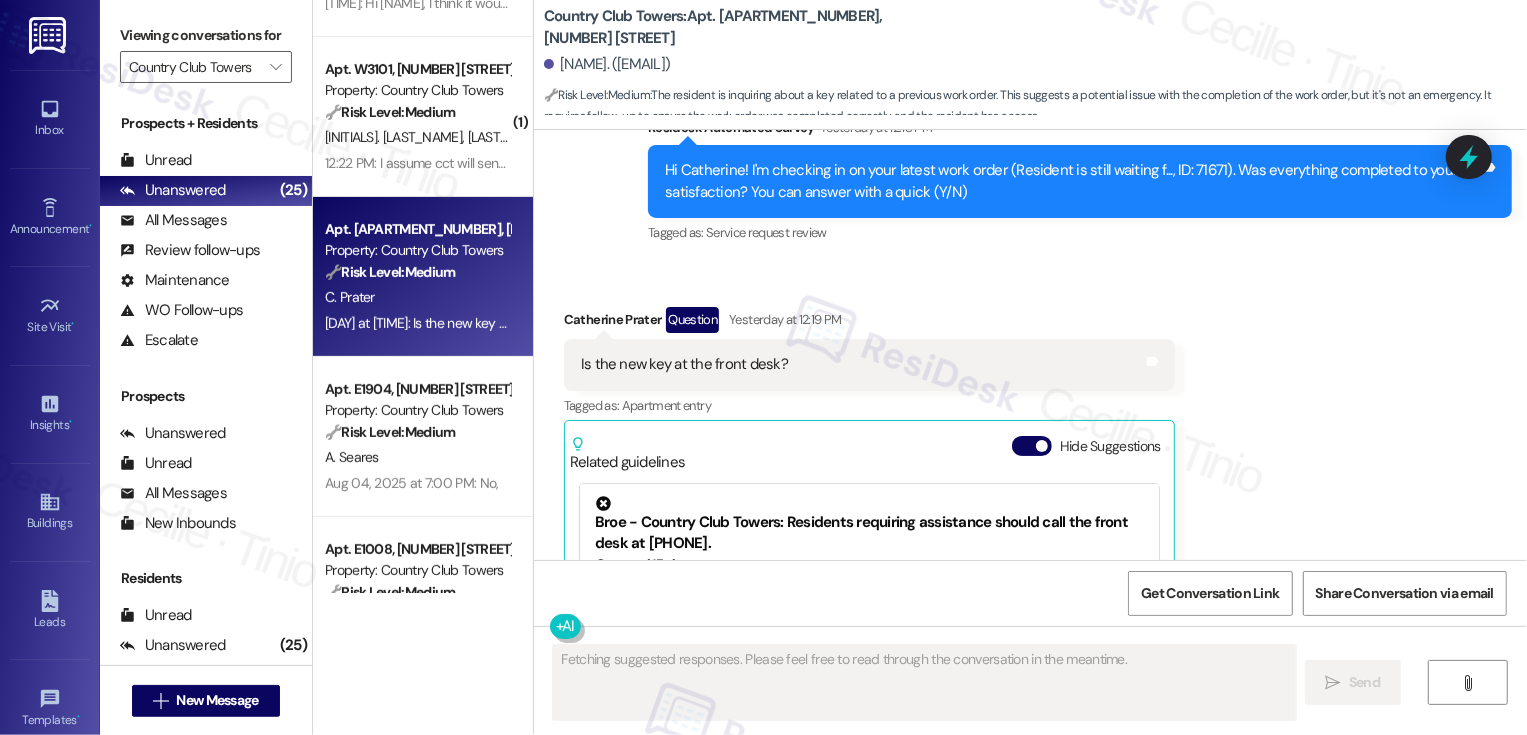 scroll, scrollTop: 1905, scrollLeft: 0, axis: vertical 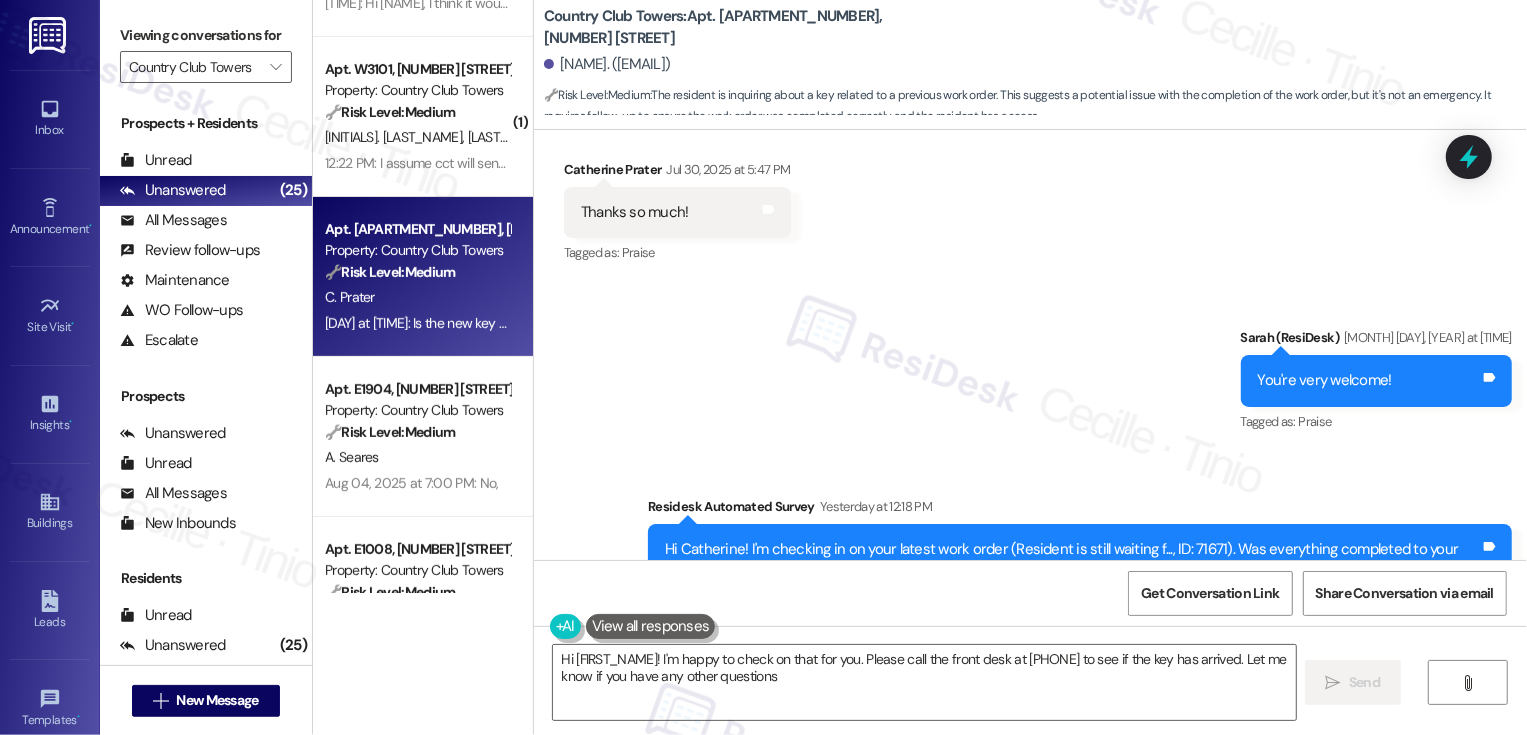 type on "Hi {{first_name}}! I'm happy to check on that for you. Please call the front desk at (720) 625-8462 to see if the key has arrived. Let me know if you have any other questions!" 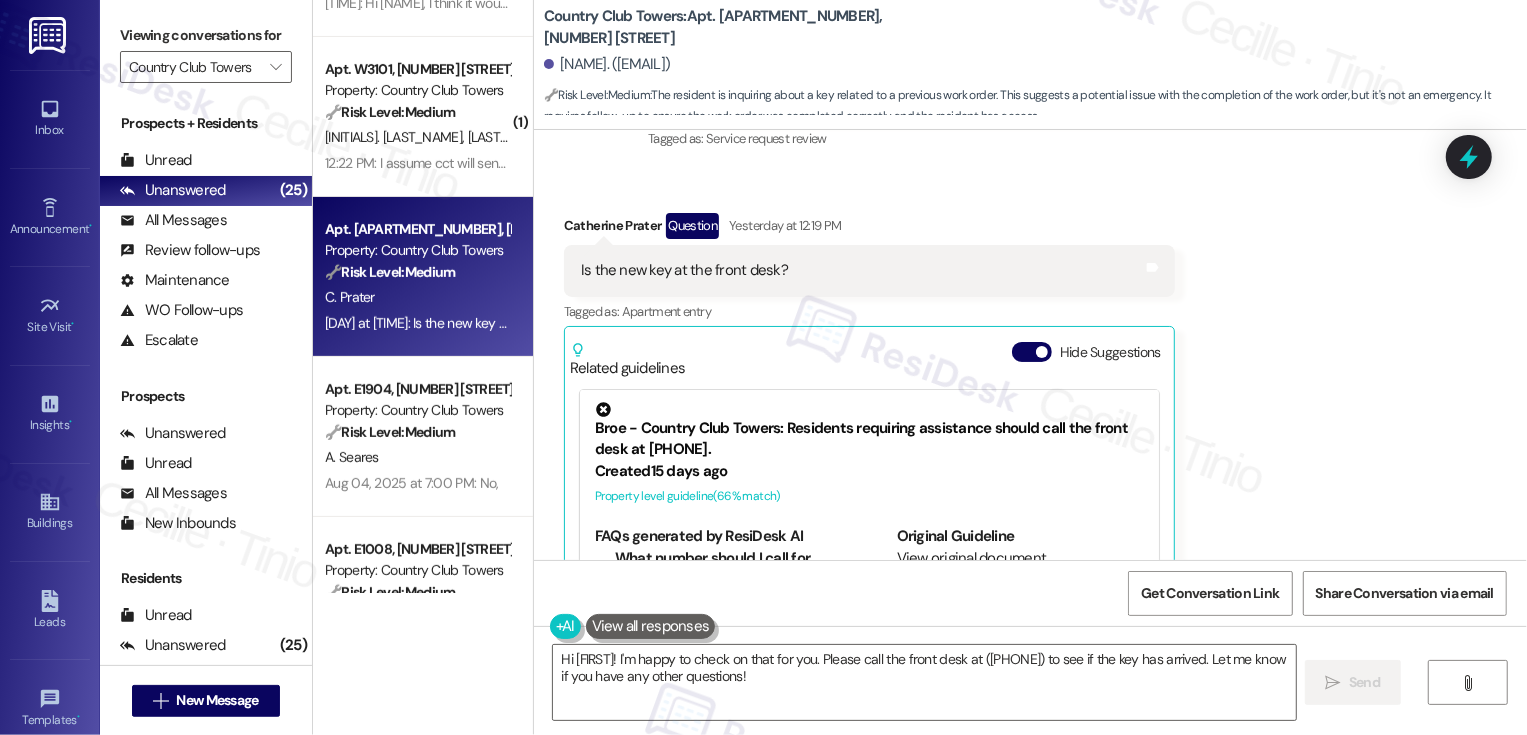 scroll, scrollTop: 2071, scrollLeft: 0, axis: vertical 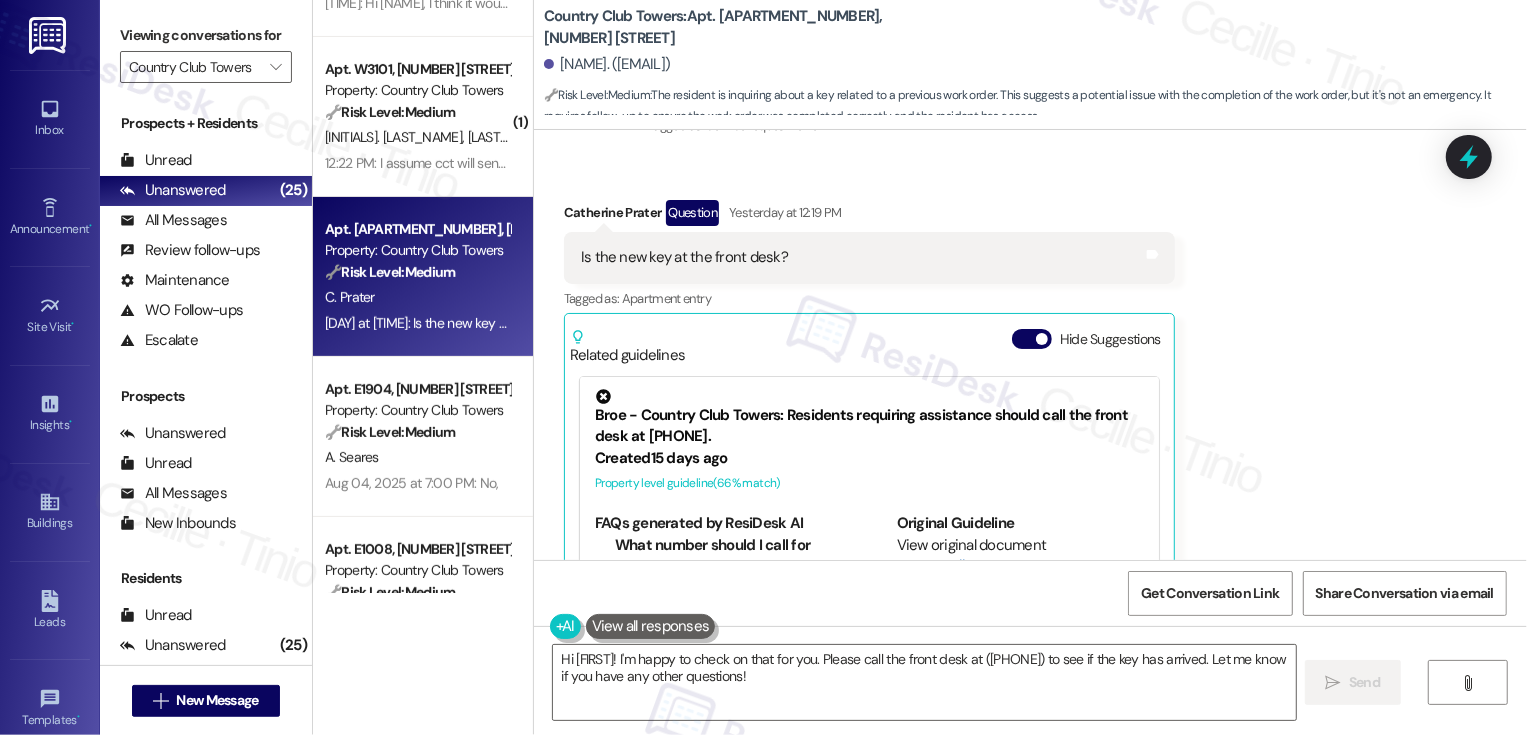 click on "Received via SMS Catherine Prater Question Yesterday at 12:19 PM Is the new key at the front desk? Tags and notes Tagged as:   Apartment entry Click to highlight conversations about Apartment entry  Related guidelines Hide Suggestions Broe - Country Club Towers: Residents requiring assistance should call the front desk at (720) 625-8462.
Created  15 days ago Property level guideline  ( 66 % match) FAQs generated by ResiDesk AI What number should I call for assistance? You should call the front desk at (720) 625-8462 for assistance. Is there a 24/7 number I can call for help? Yes, you can call the front desk at (720) 625-8462 for assistance at any time. Who should I contact if I have a maintenance issue? For any issues, including maintenance, you should call the front desk at (720) 625-8462 for assistance. What's the number for the property management office? The number for the property management office, which is the front desk, is (720) 625-8462. How do I report a problem in my unit? Original Guideline  (" at bounding box center (1030, 418) 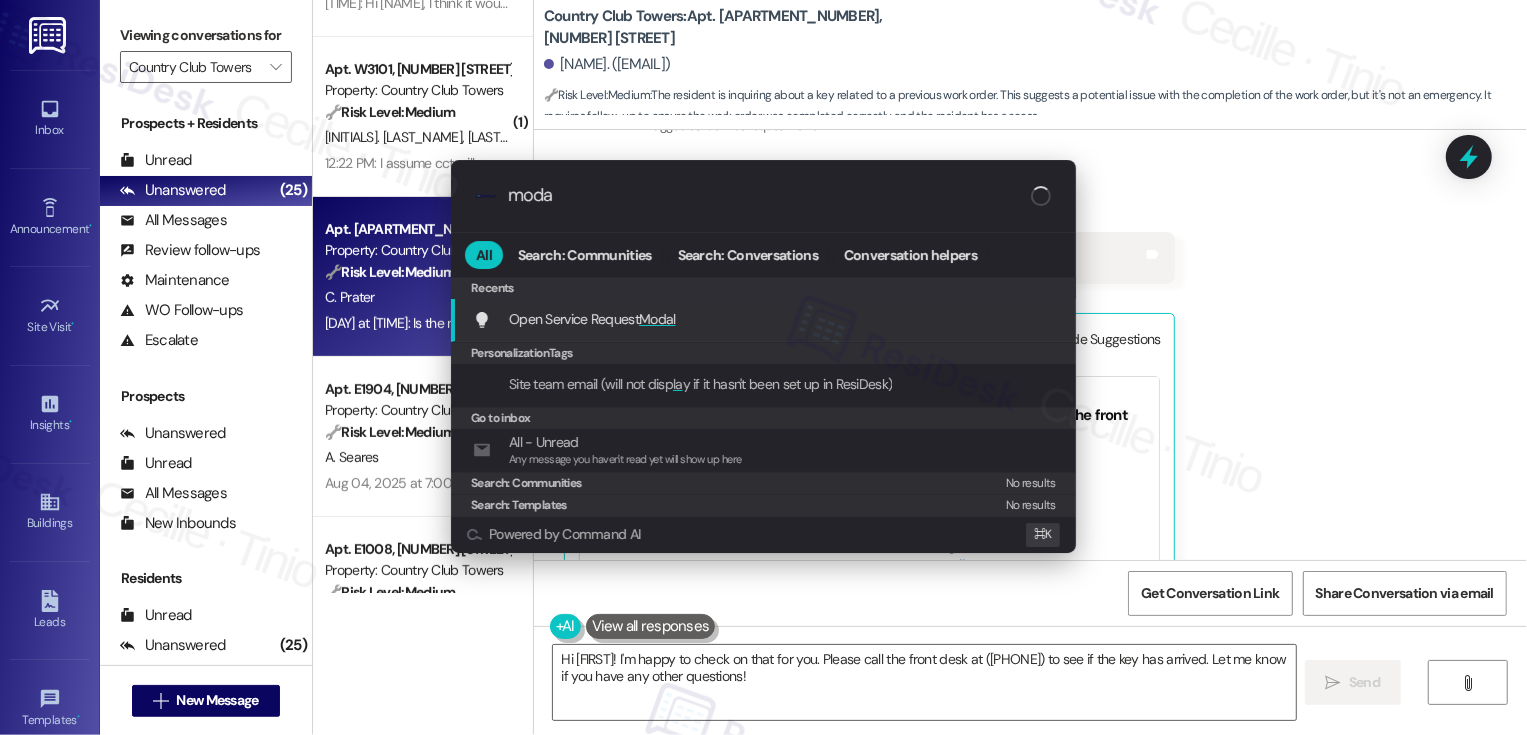 type on "modal" 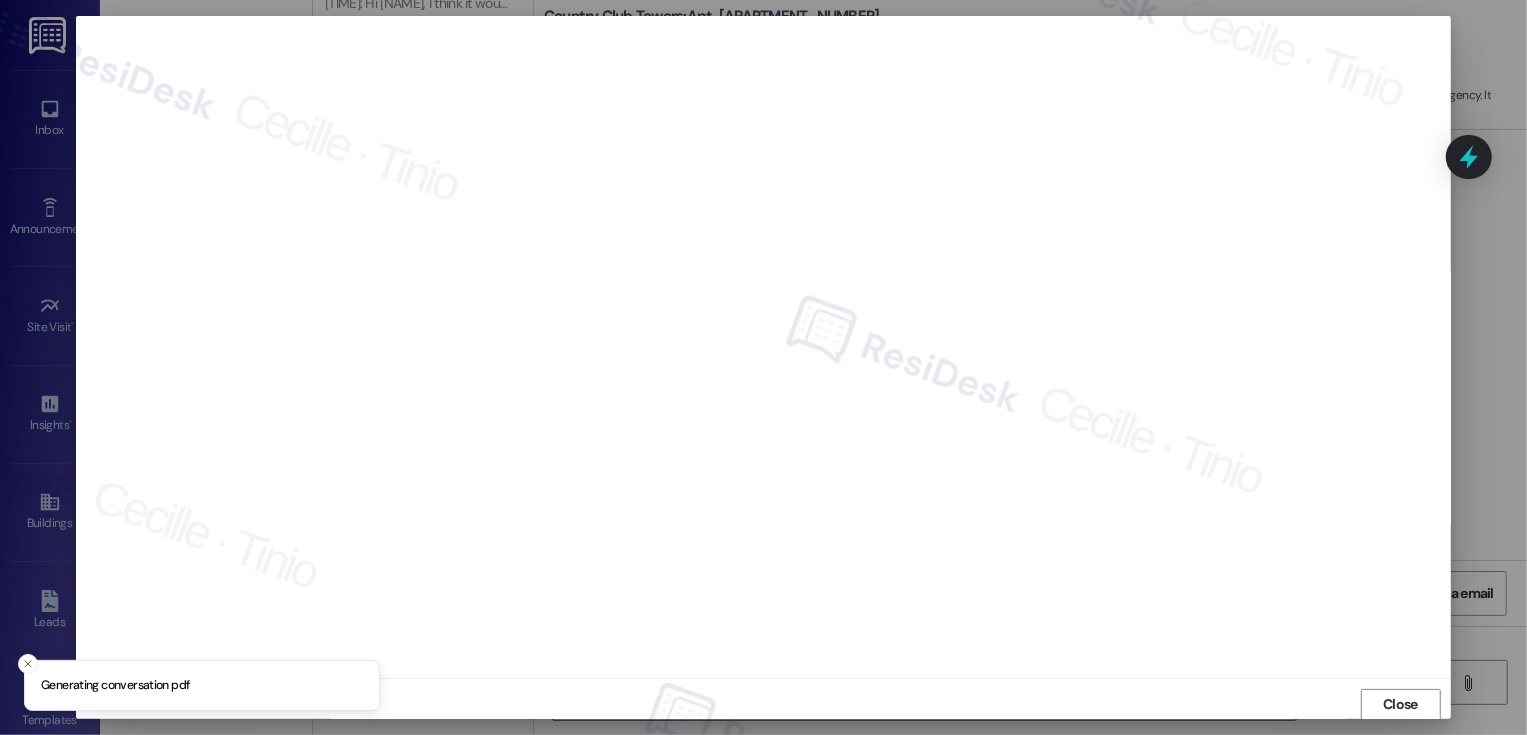 scroll, scrollTop: 1, scrollLeft: 0, axis: vertical 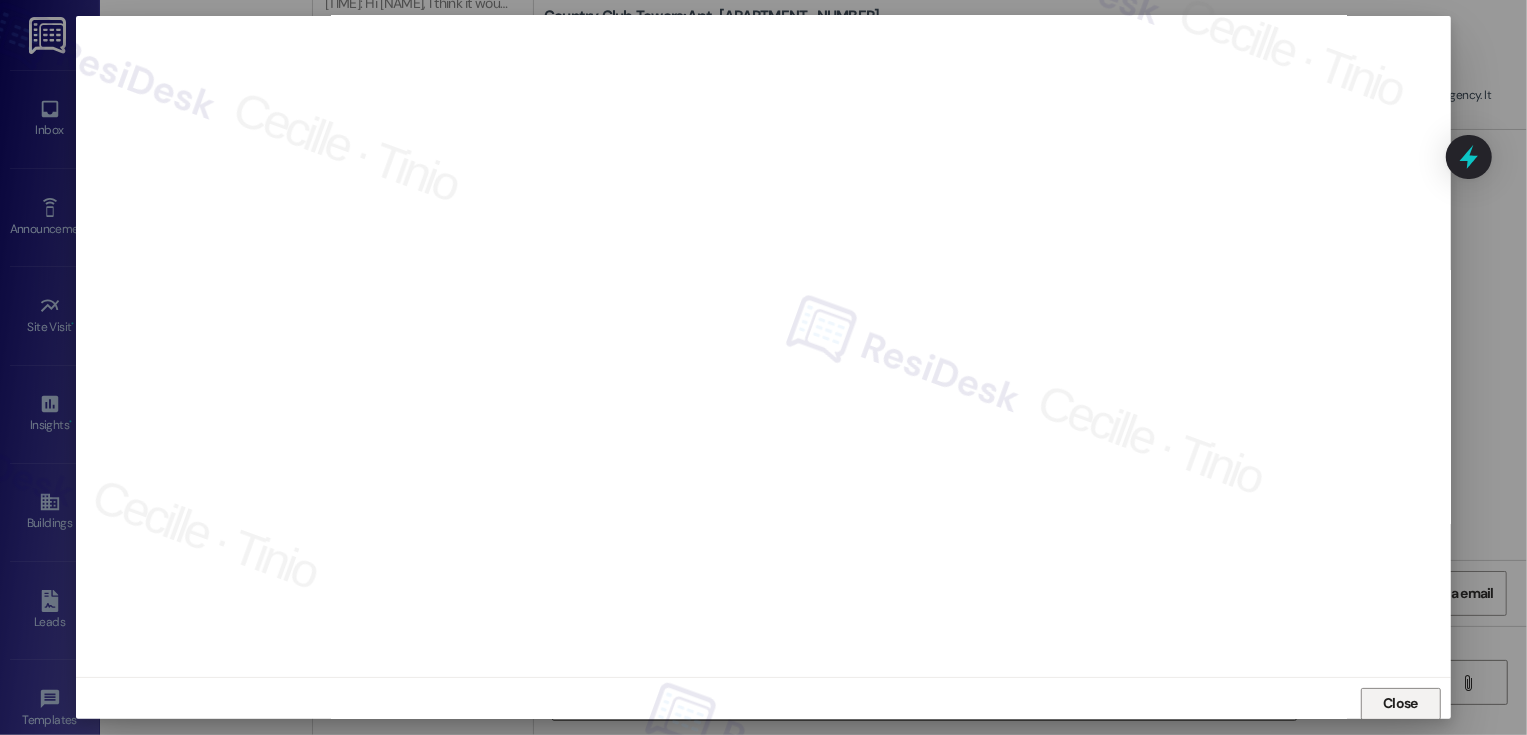 click on "Close" at bounding box center (1400, 703) 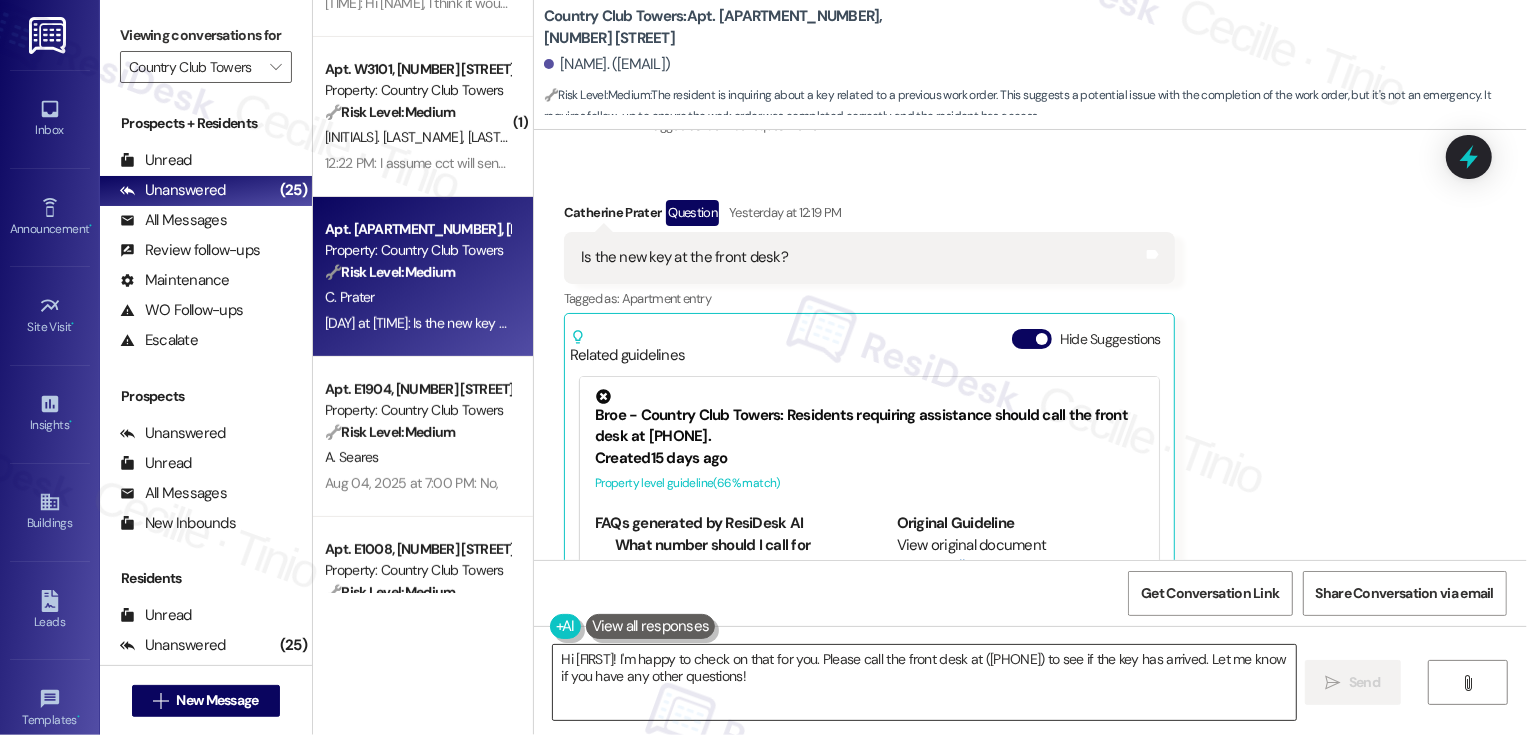 click on "Hi {{first_name}}! I'm happy to check on that for you. Please call the front desk at (720) 625-8462 to see if the key has arrived. Let me know if you have any other questions!" at bounding box center (924, 682) 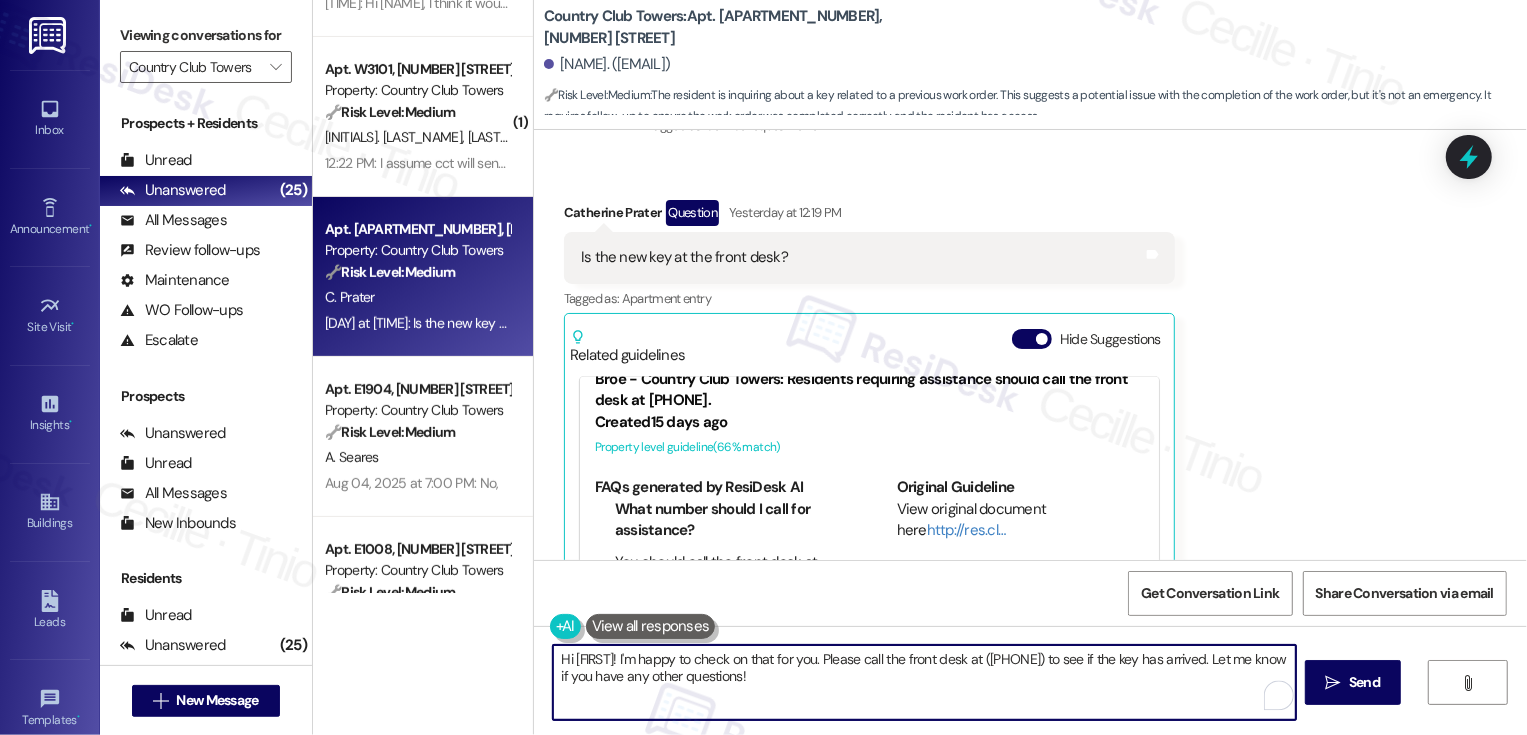 scroll, scrollTop: 27, scrollLeft: 0, axis: vertical 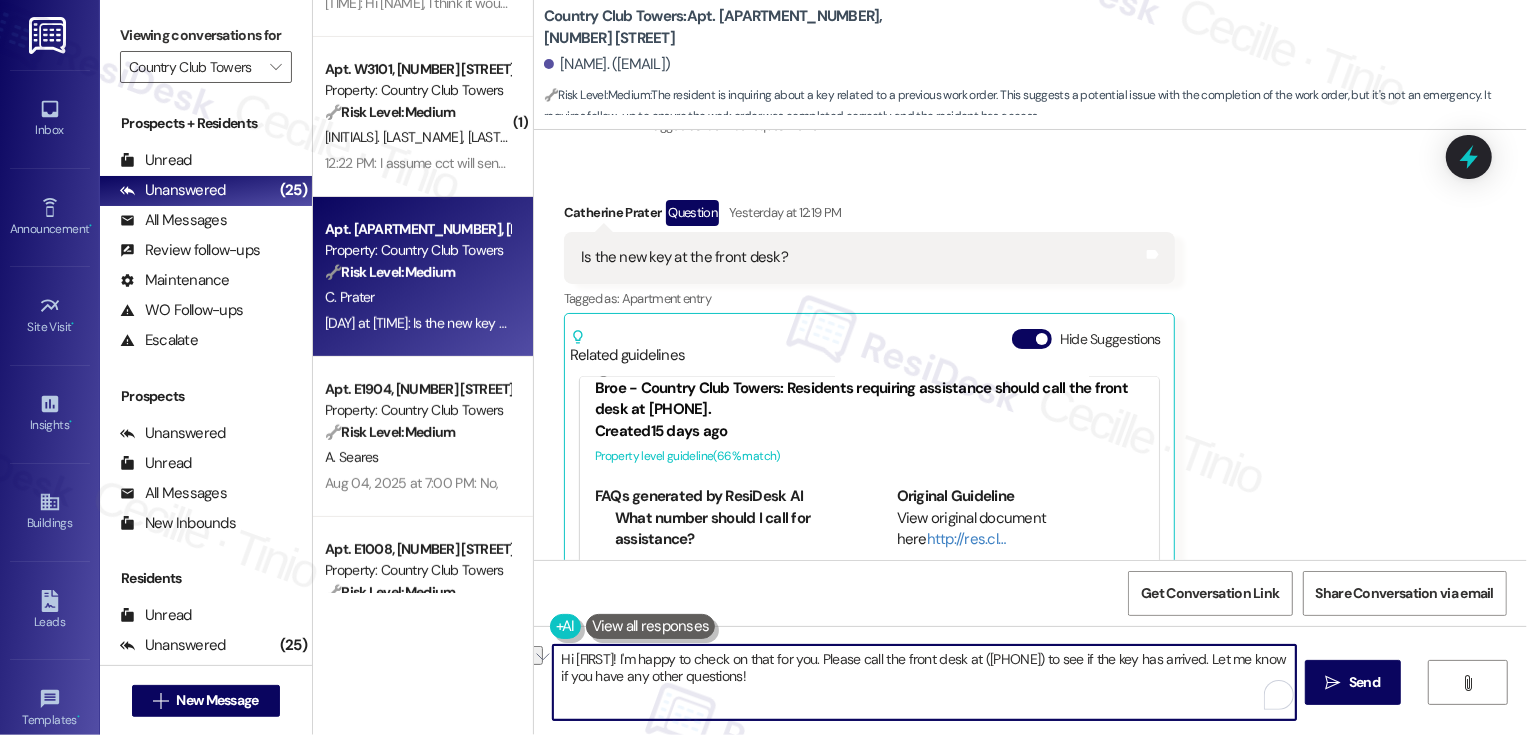 drag, startPoint x: 897, startPoint y: 656, endPoint x: 659, endPoint y: 656, distance: 238 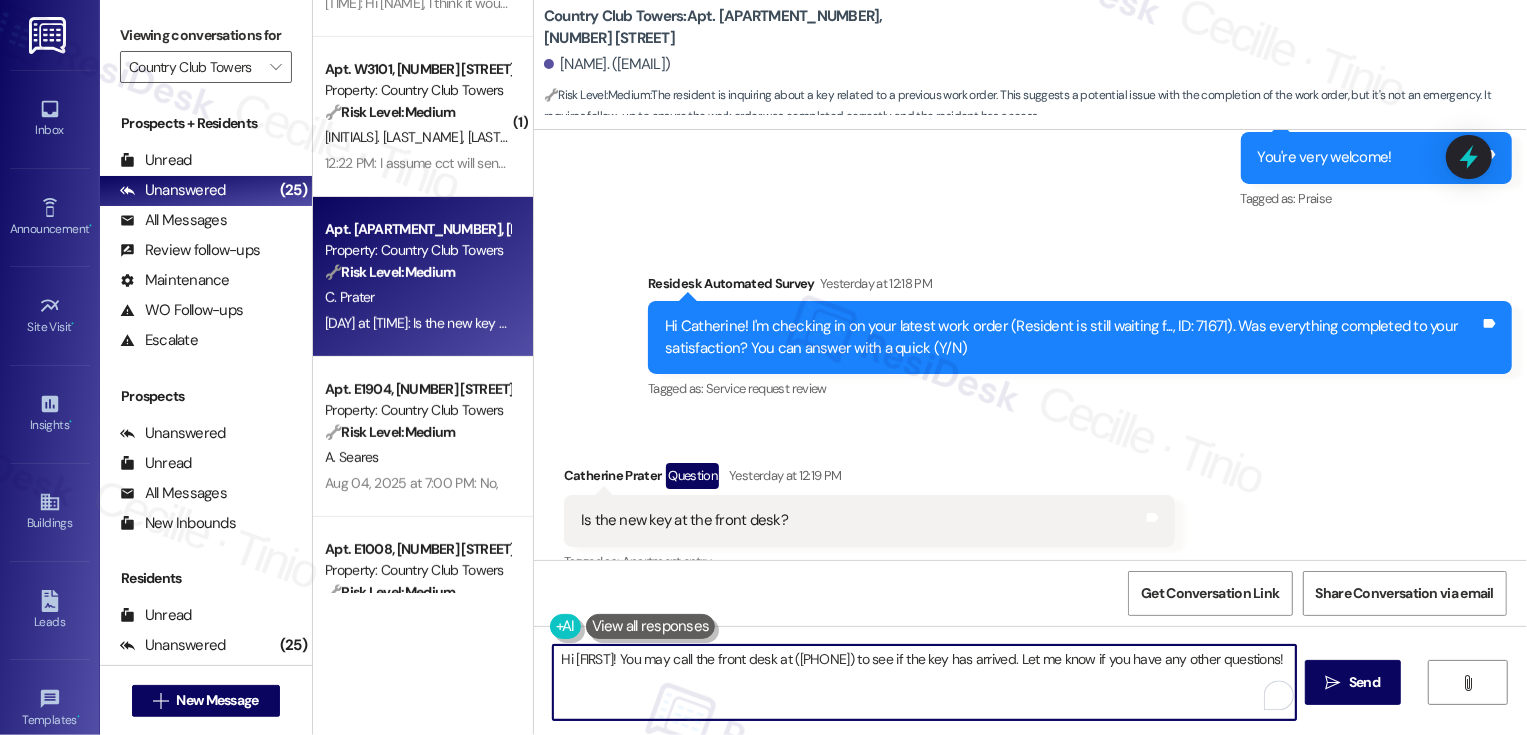 scroll, scrollTop: 1902, scrollLeft: 0, axis: vertical 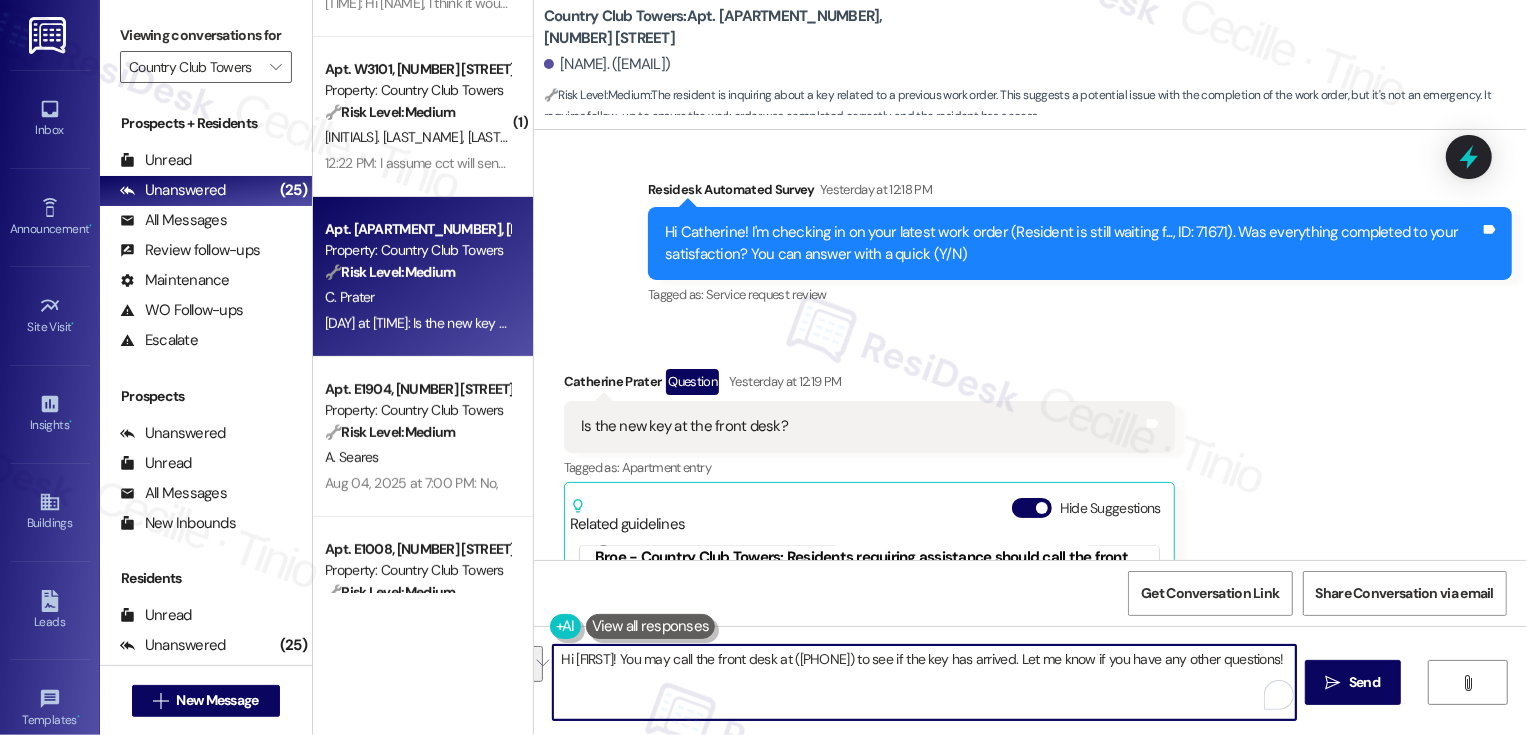 drag, startPoint x: 1021, startPoint y: 657, endPoint x: 1039, endPoint y: 681, distance: 30 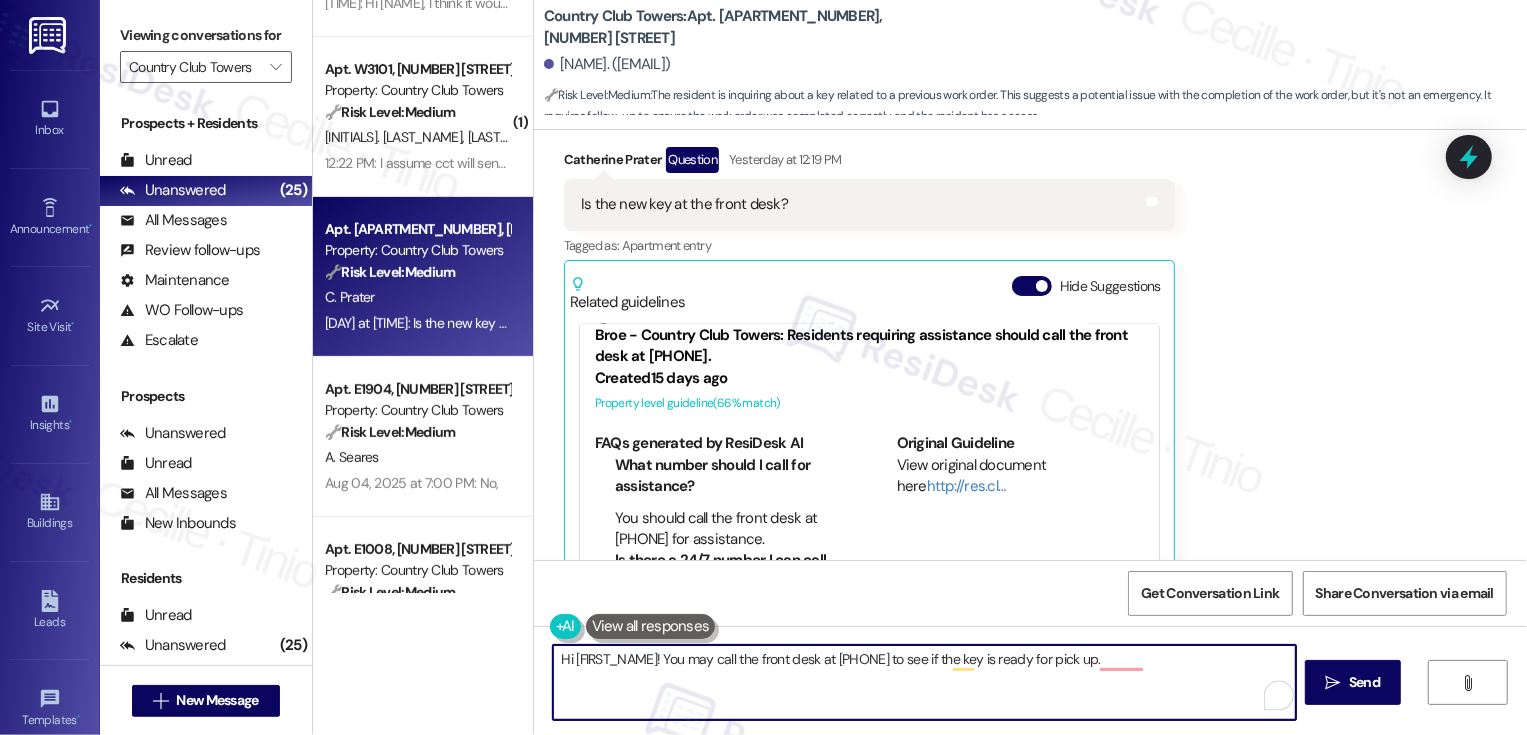 scroll, scrollTop: 2193, scrollLeft: 0, axis: vertical 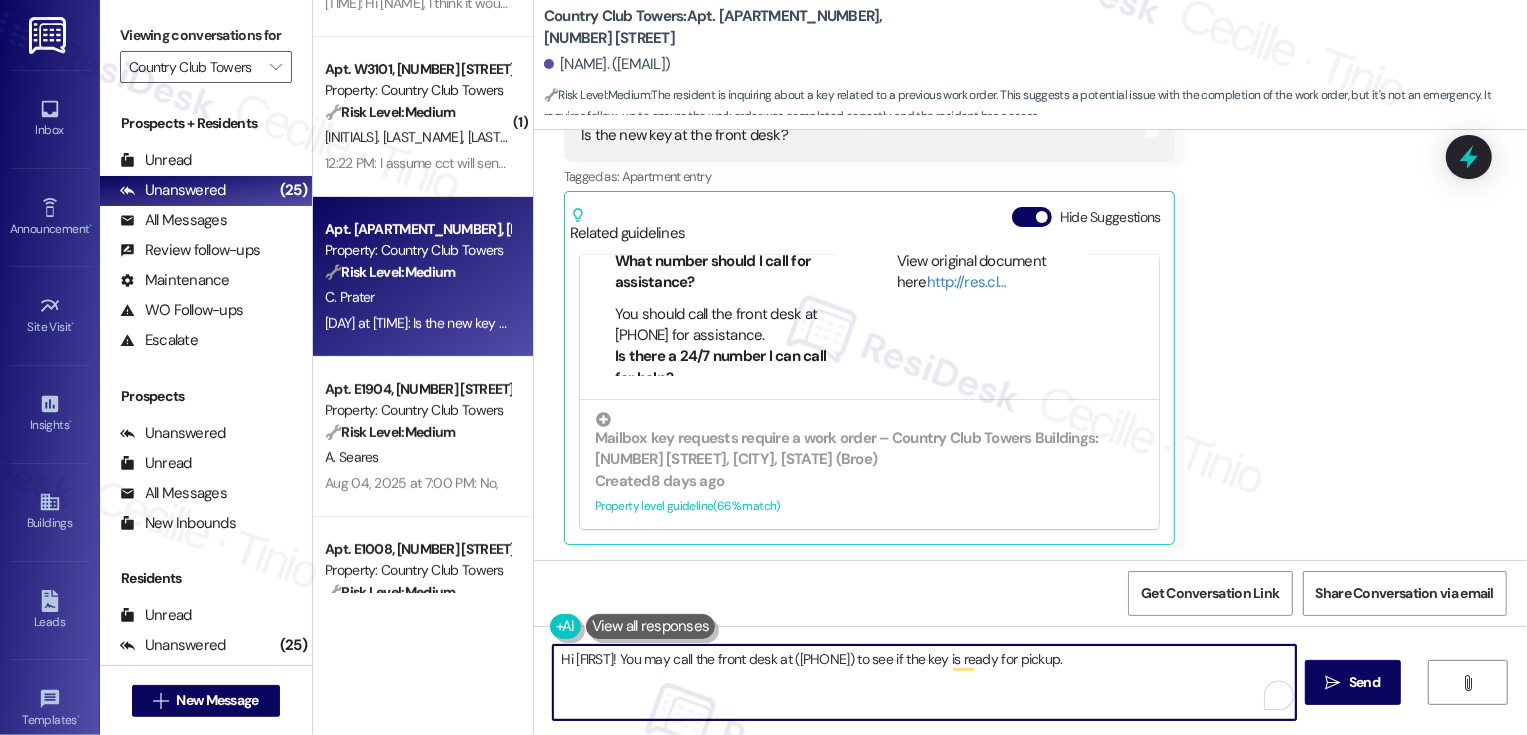 click on "Hi {{first_name}}! You may call the front desk at (720) 625-8462 to see if the key is ready for pickup." at bounding box center [924, 682] 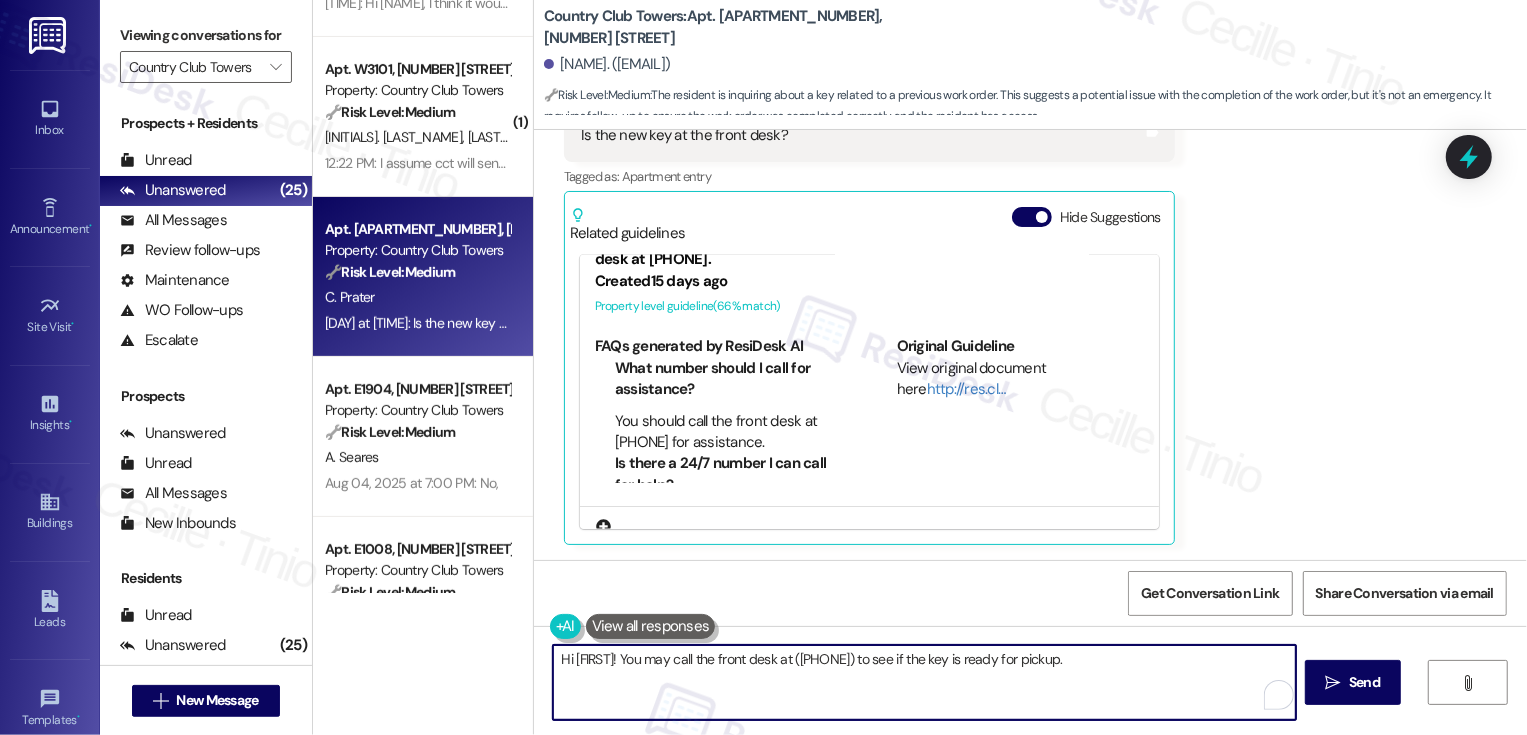 scroll, scrollTop: 52, scrollLeft: 0, axis: vertical 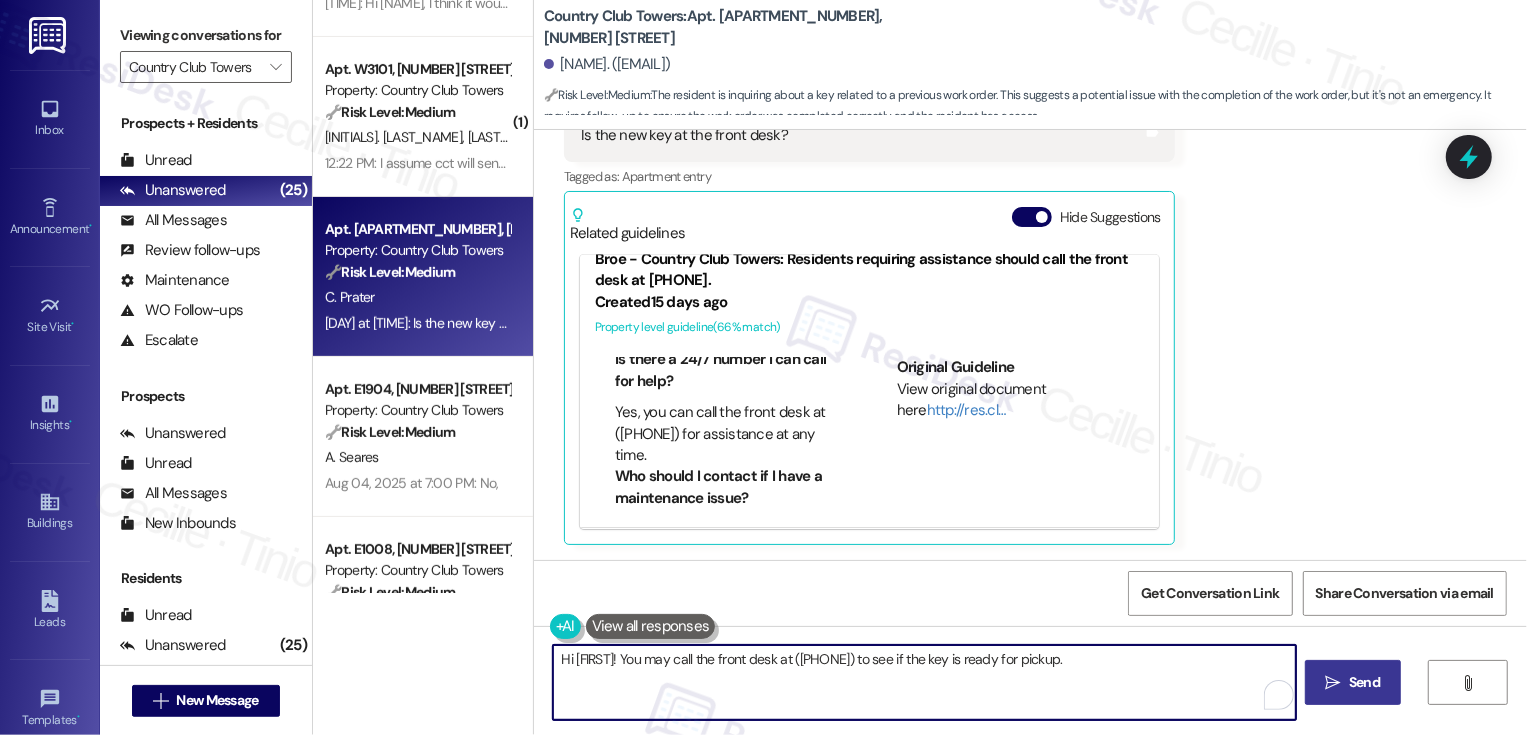 type on "Hi {{first_name}}! You may call the front desk at (720) 625-8462 to see if the key is ready for pickup." 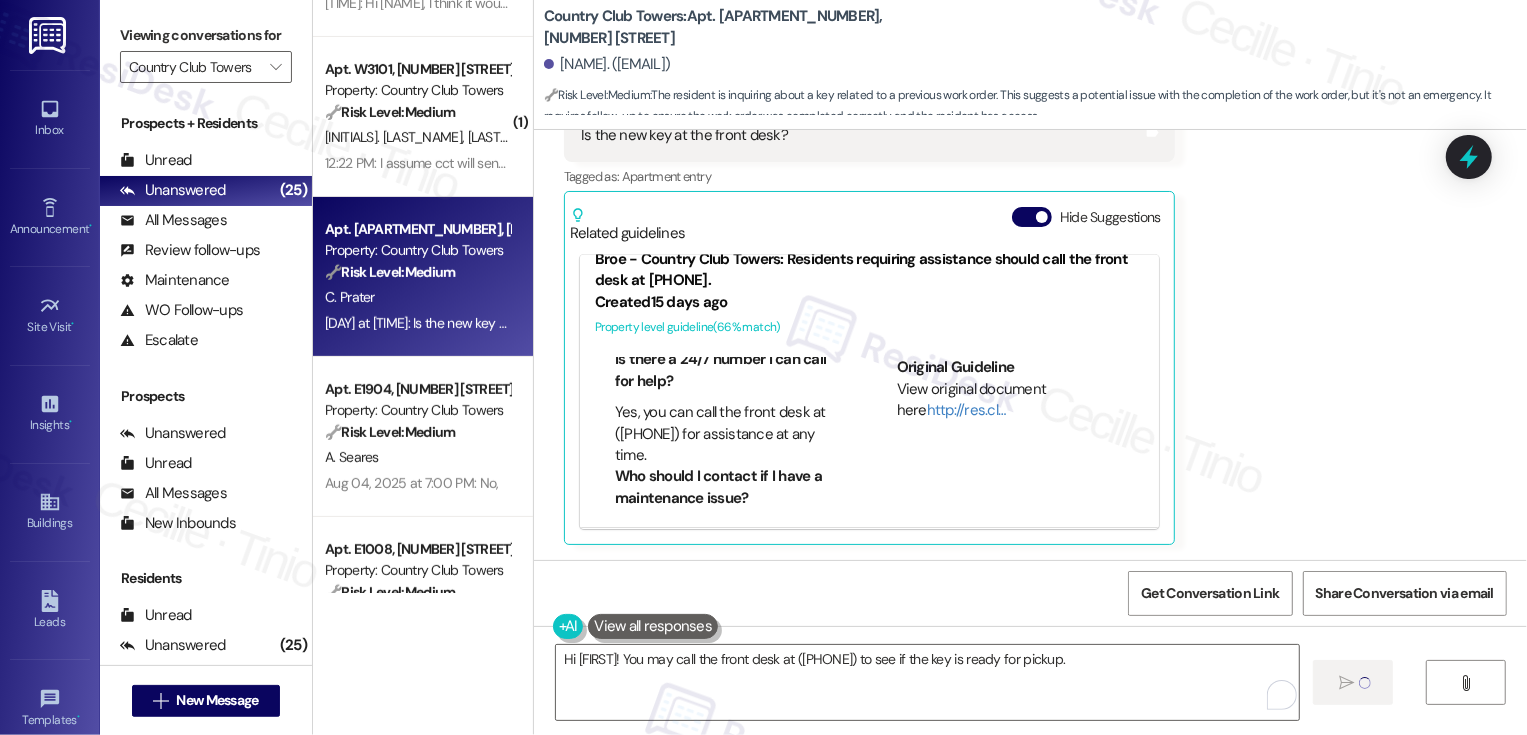 type 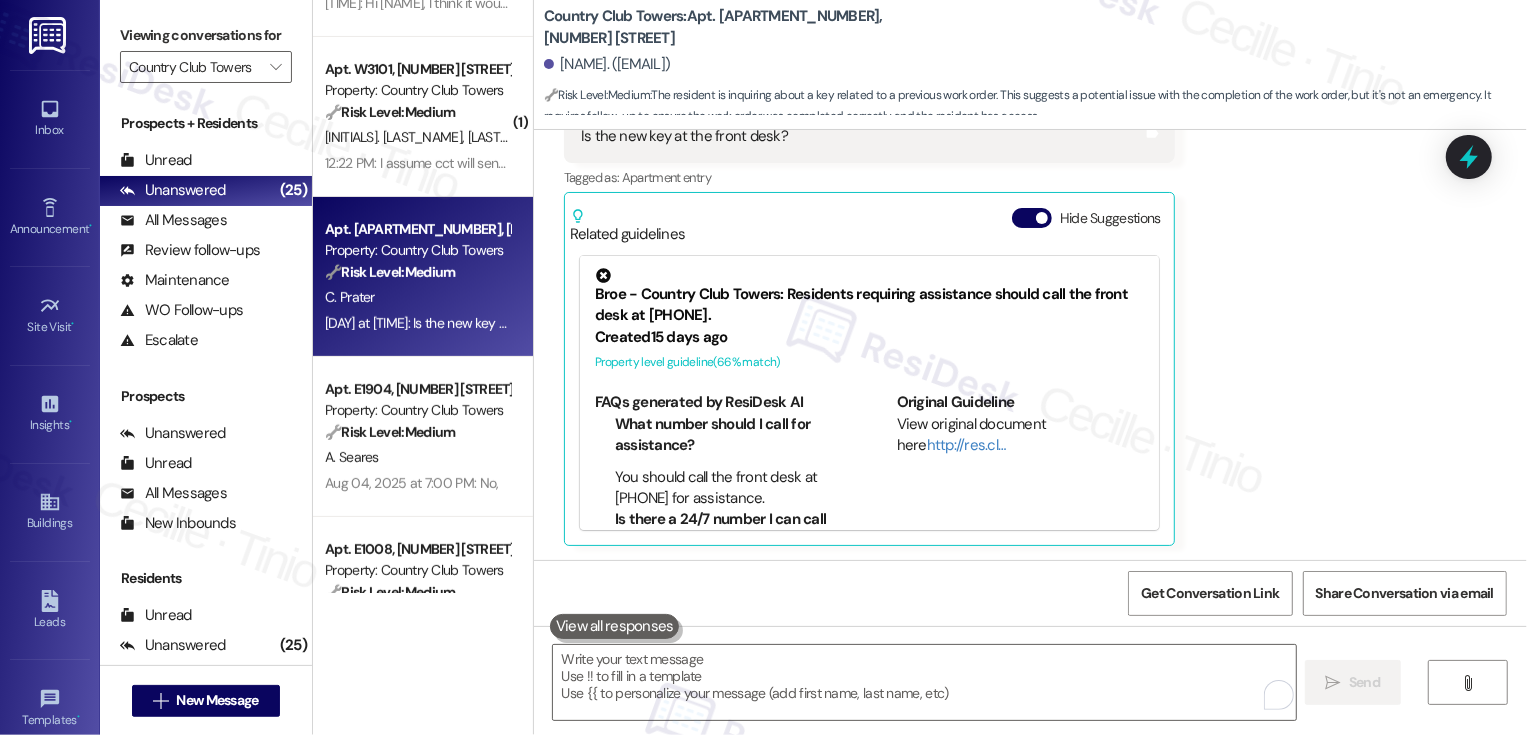 scroll, scrollTop: 2332, scrollLeft: 0, axis: vertical 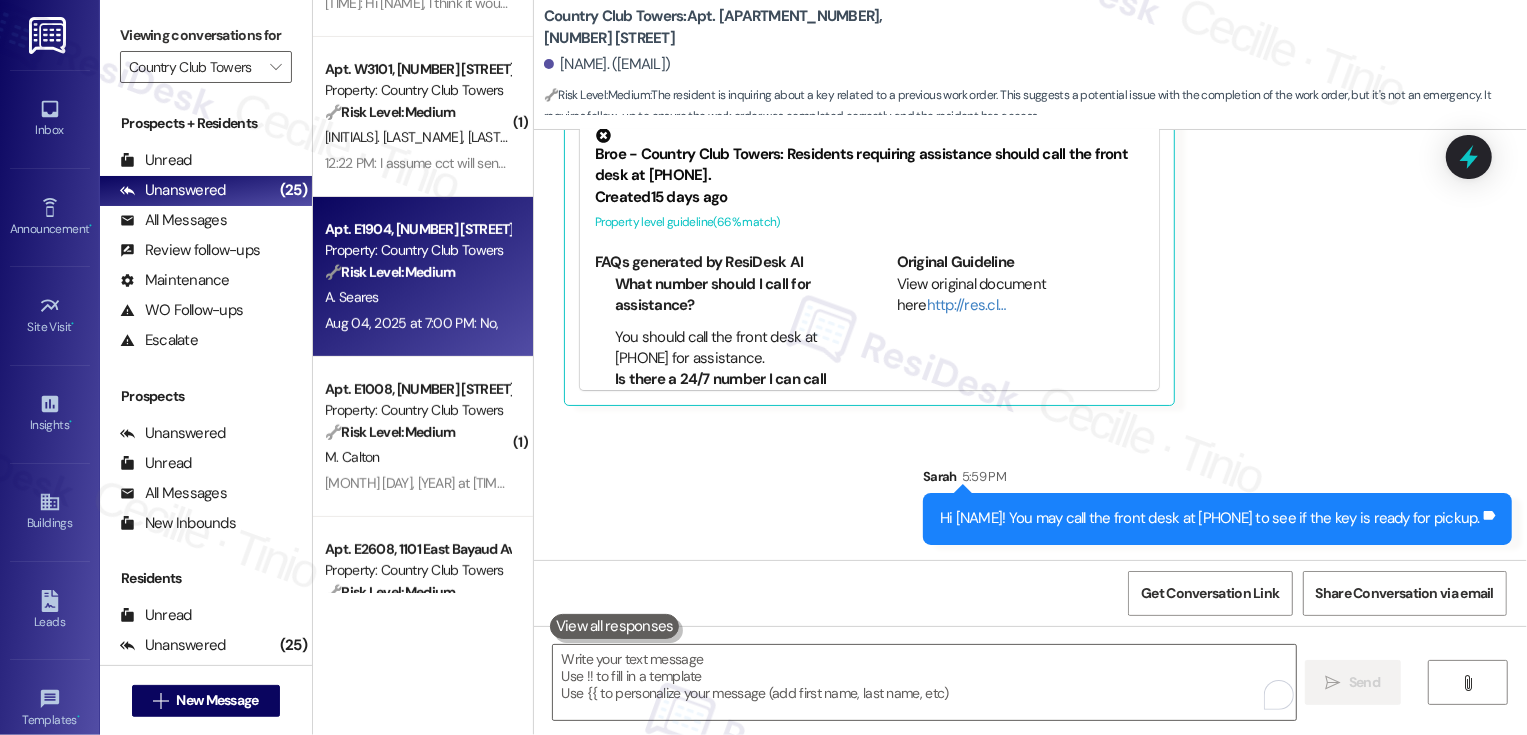 click on "A. Seares" at bounding box center [417, 297] 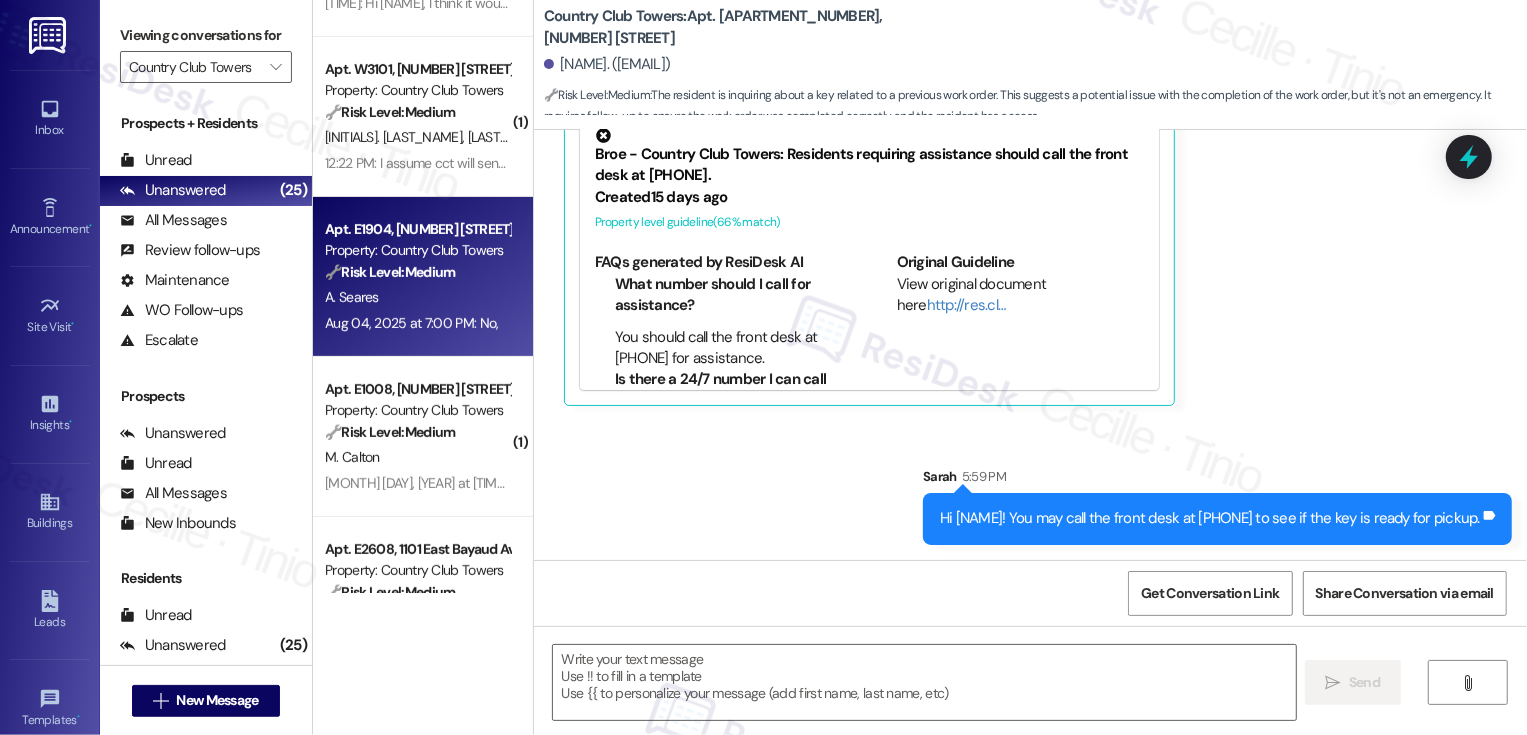 click on "A. Seares" at bounding box center [417, 297] 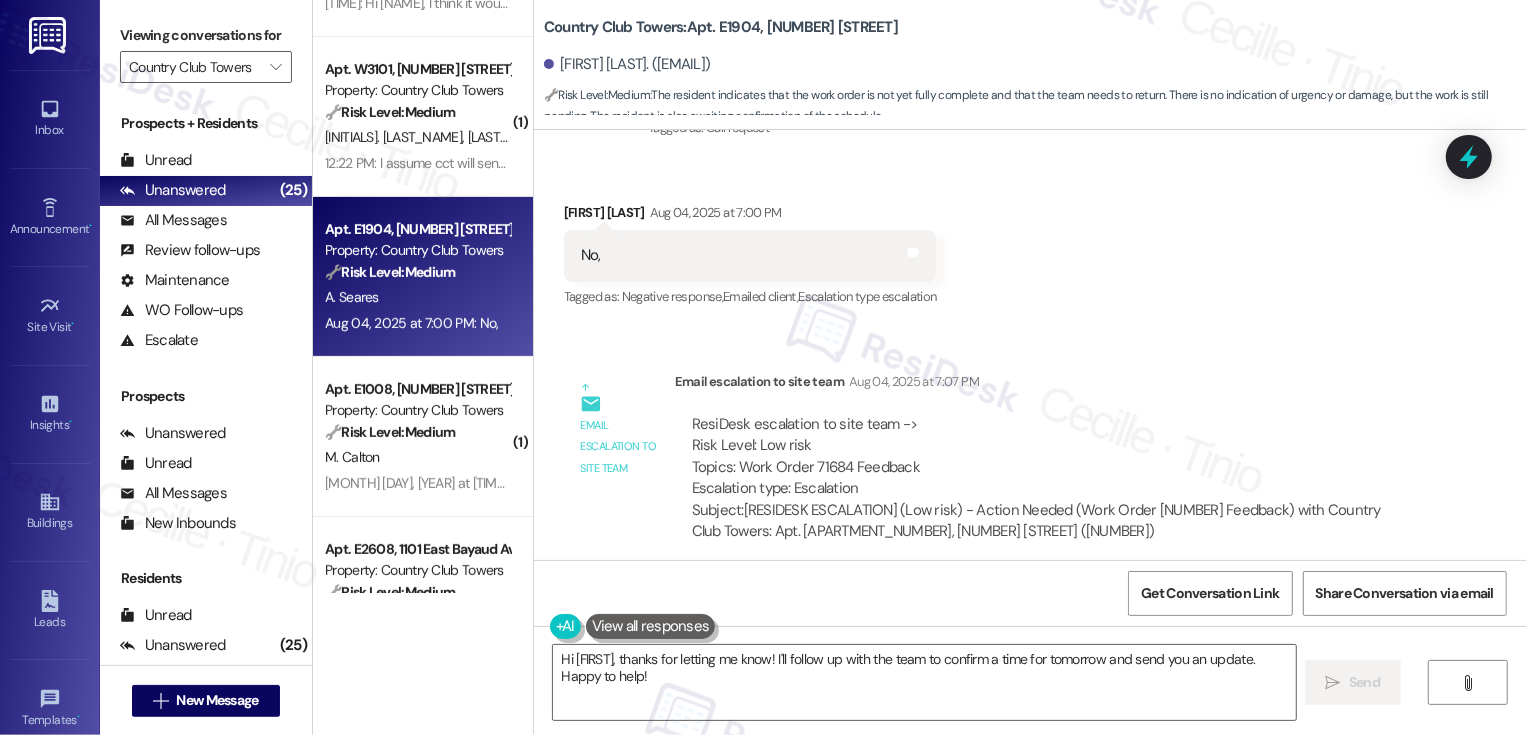 scroll, scrollTop: 863, scrollLeft: 0, axis: vertical 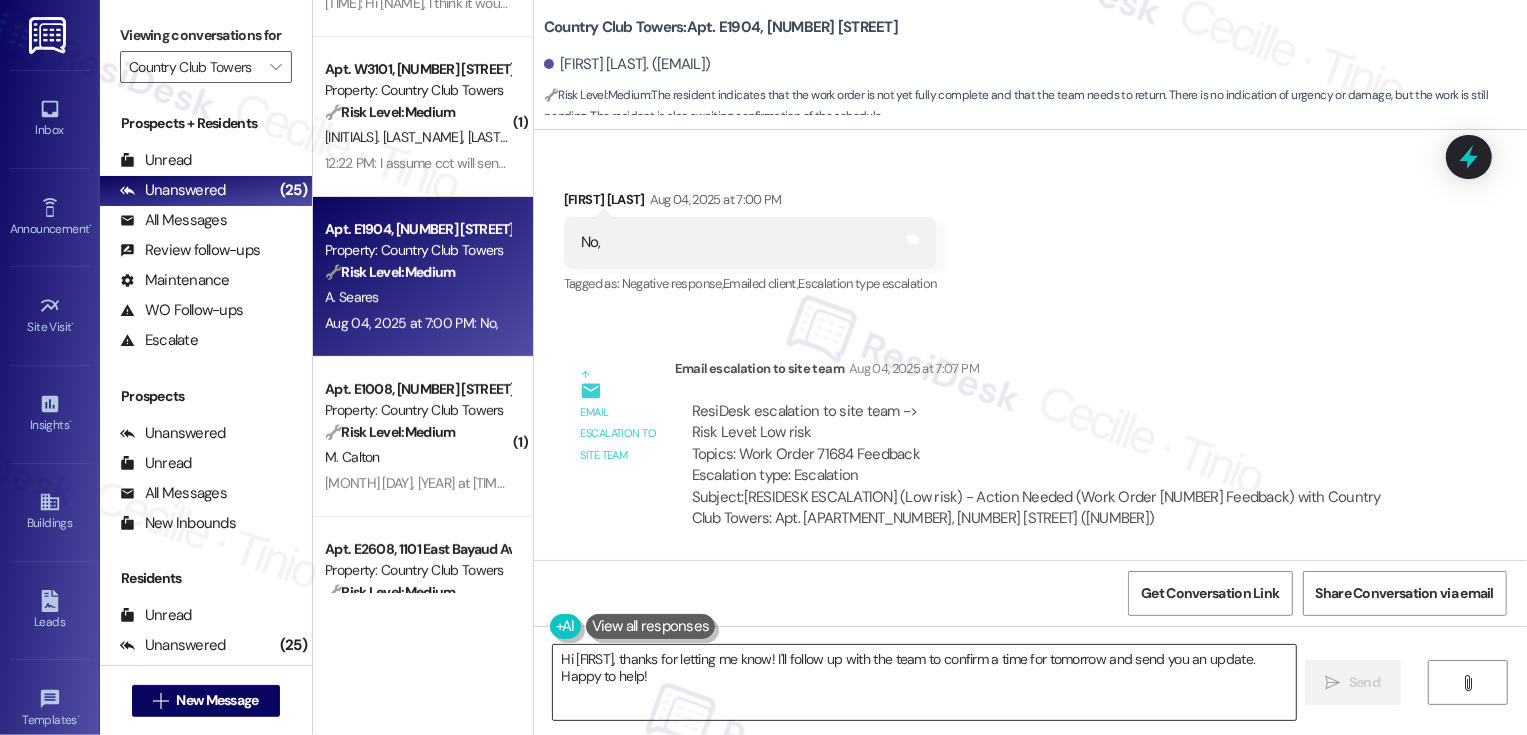 click on "Hi {{first_name}}, thanks for letting me know! I'll follow up with the team to confirm a time for tomorrow and send you an update. Happy to help!" at bounding box center (924, 682) 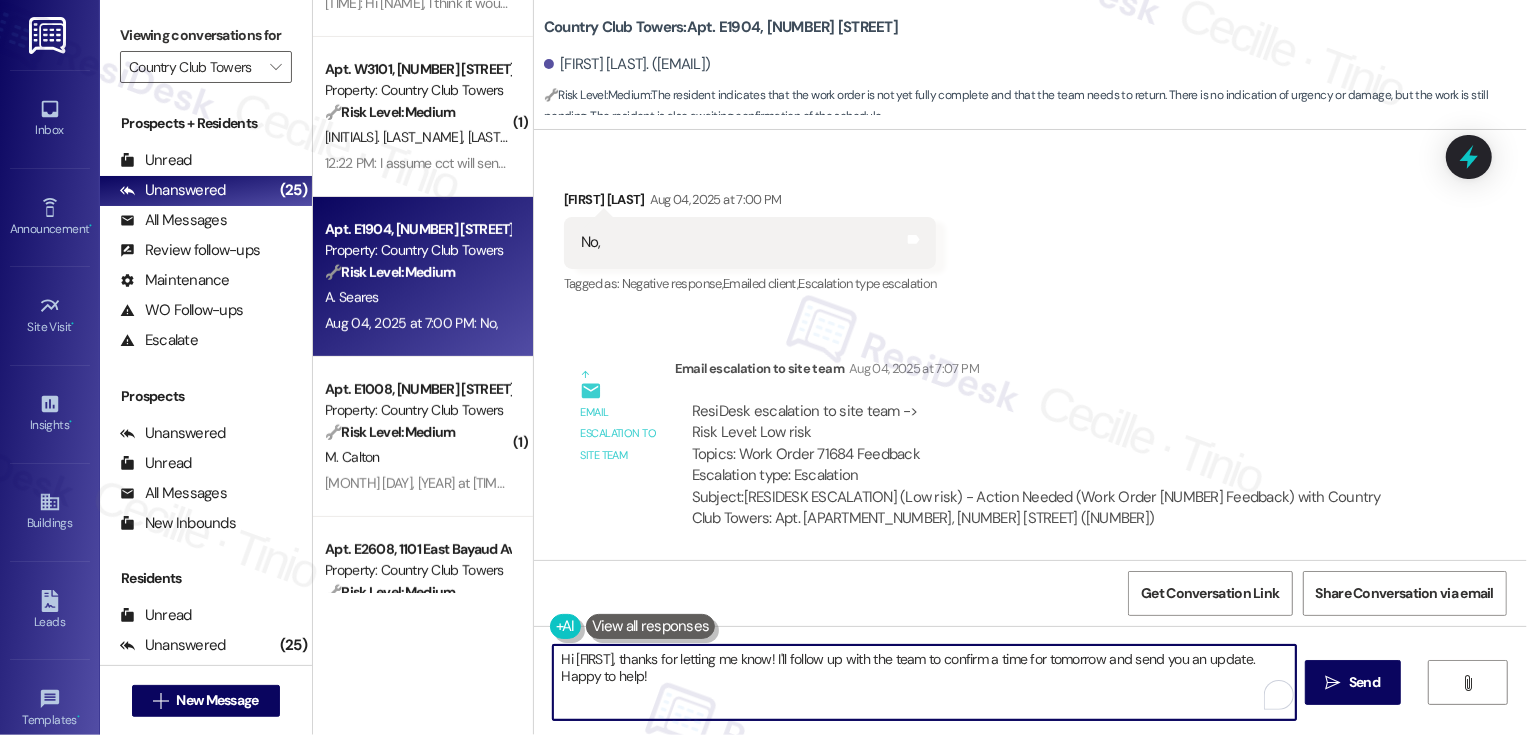 drag, startPoint x: 648, startPoint y: 659, endPoint x: 776, endPoint y: 710, distance: 137.78607 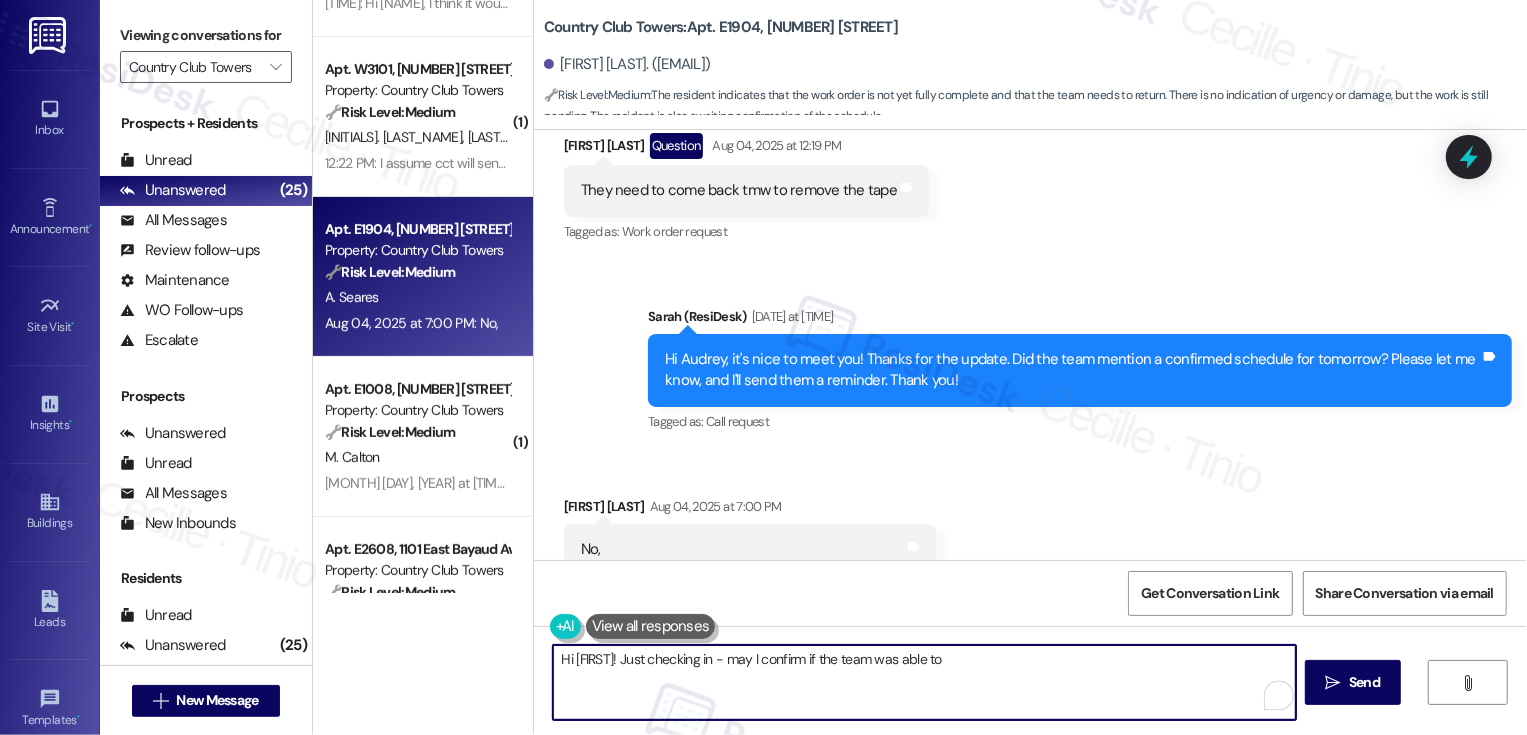 scroll, scrollTop: 544, scrollLeft: 0, axis: vertical 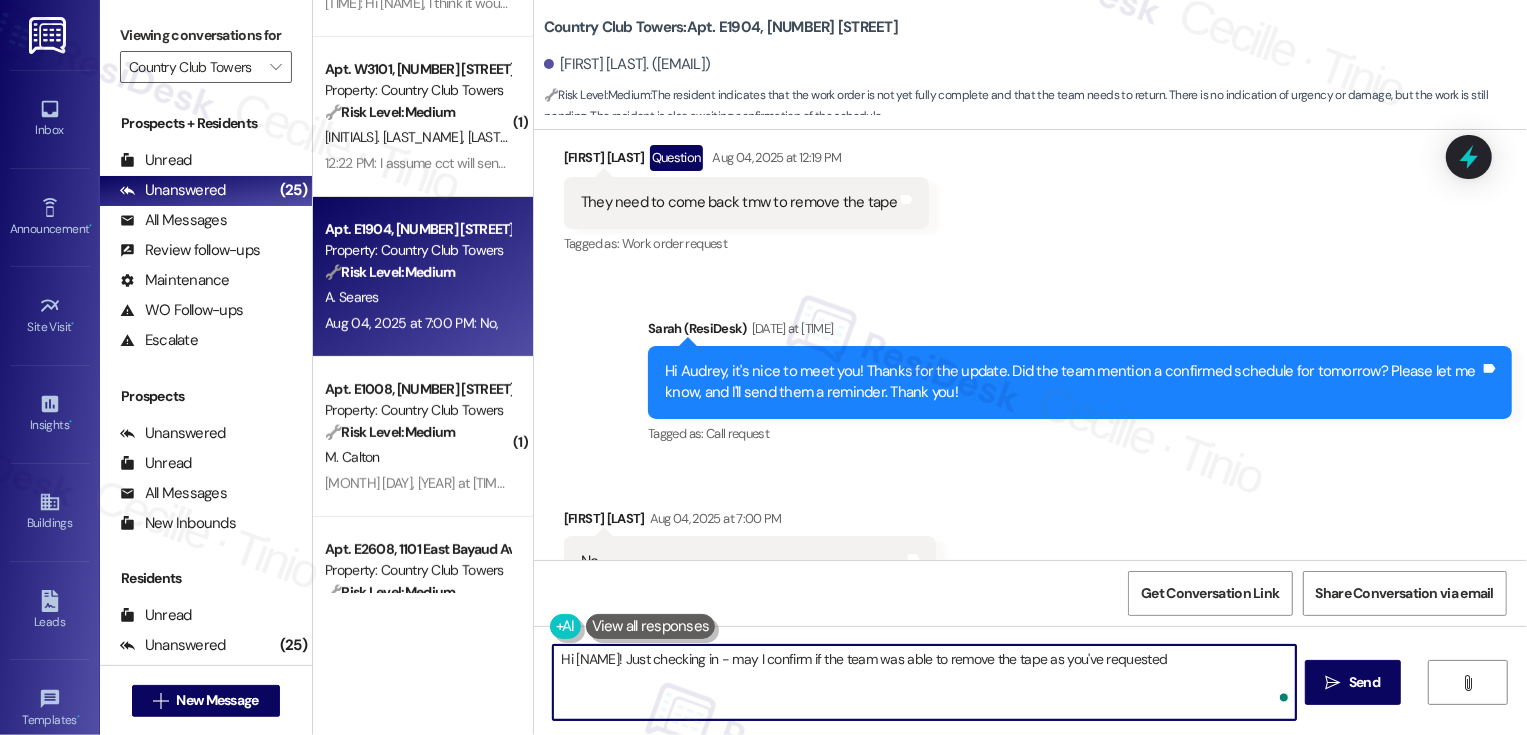 type on "Hi {{first_name}}! Just checking in - may I confirm if the team was able to remove the tape as you've requested?" 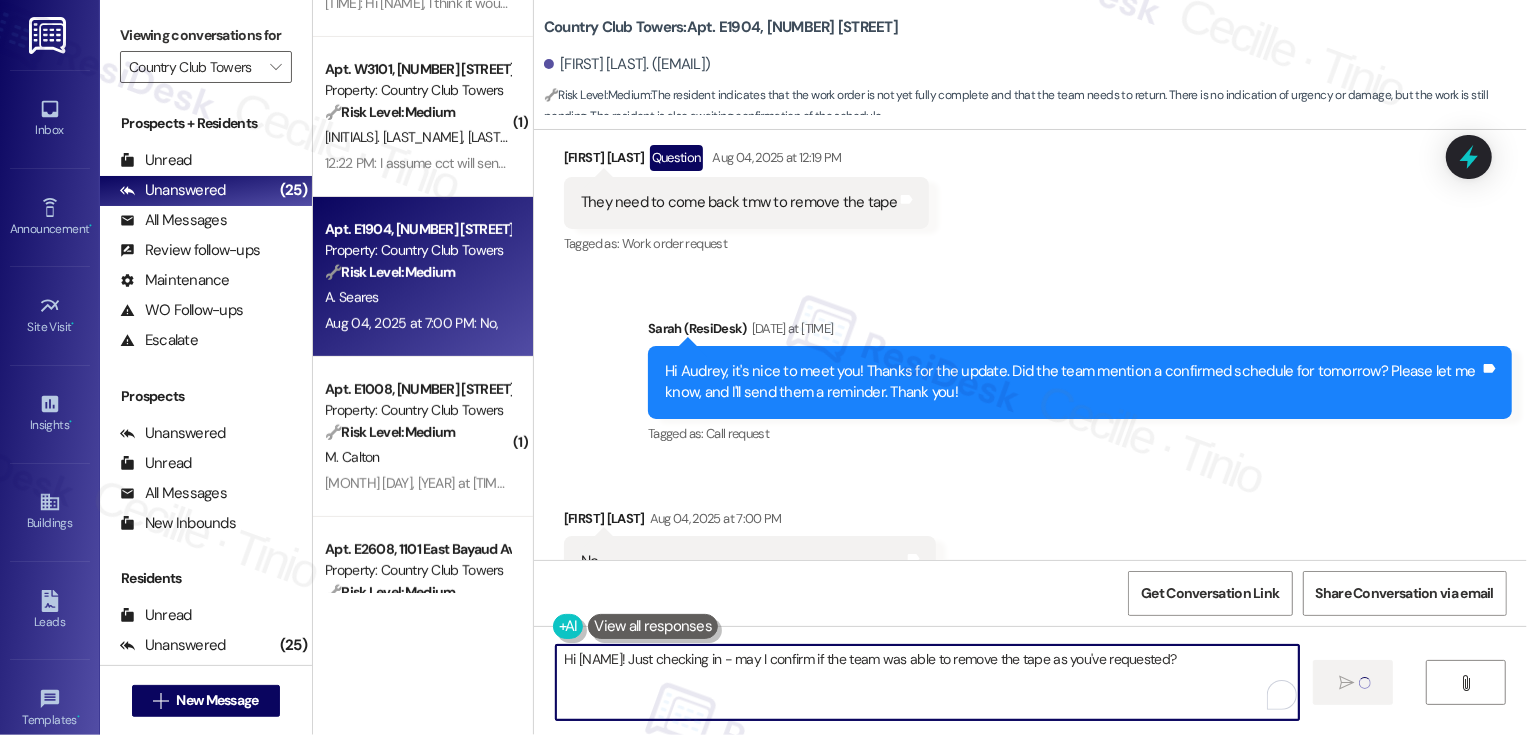 type 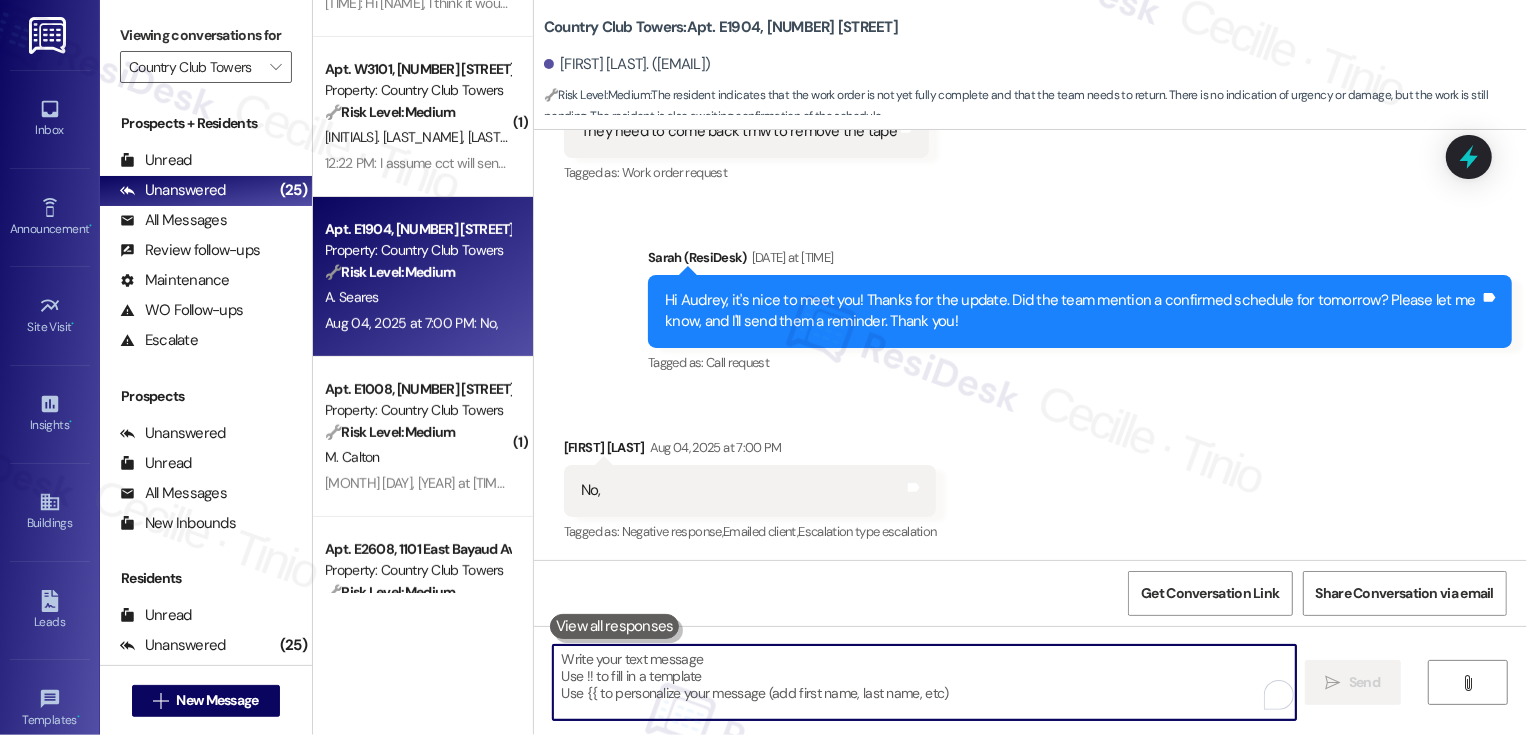 scroll, scrollTop: 1002, scrollLeft: 0, axis: vertical 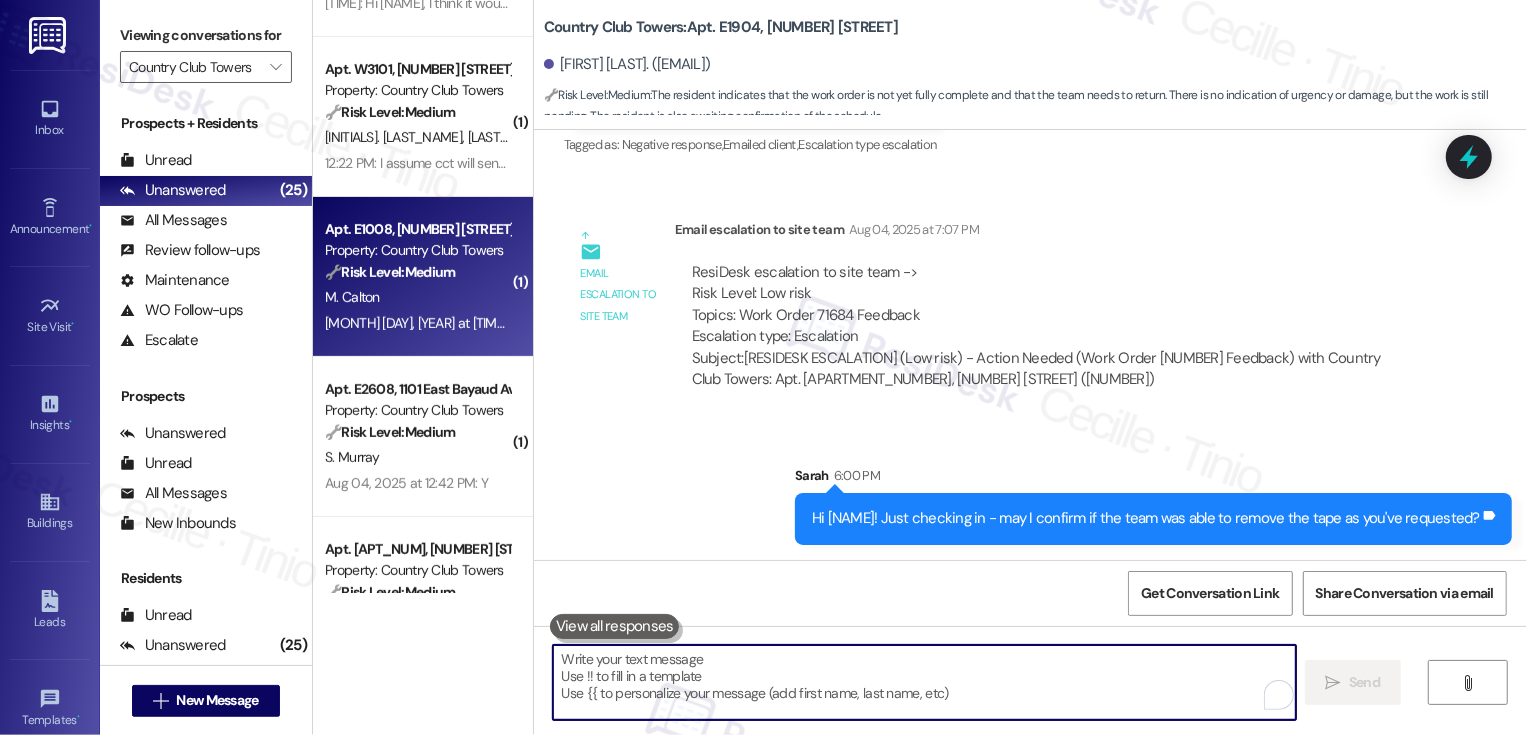 click on "🔧  Risk Level:  Medium" at bounding box center (390, 272) 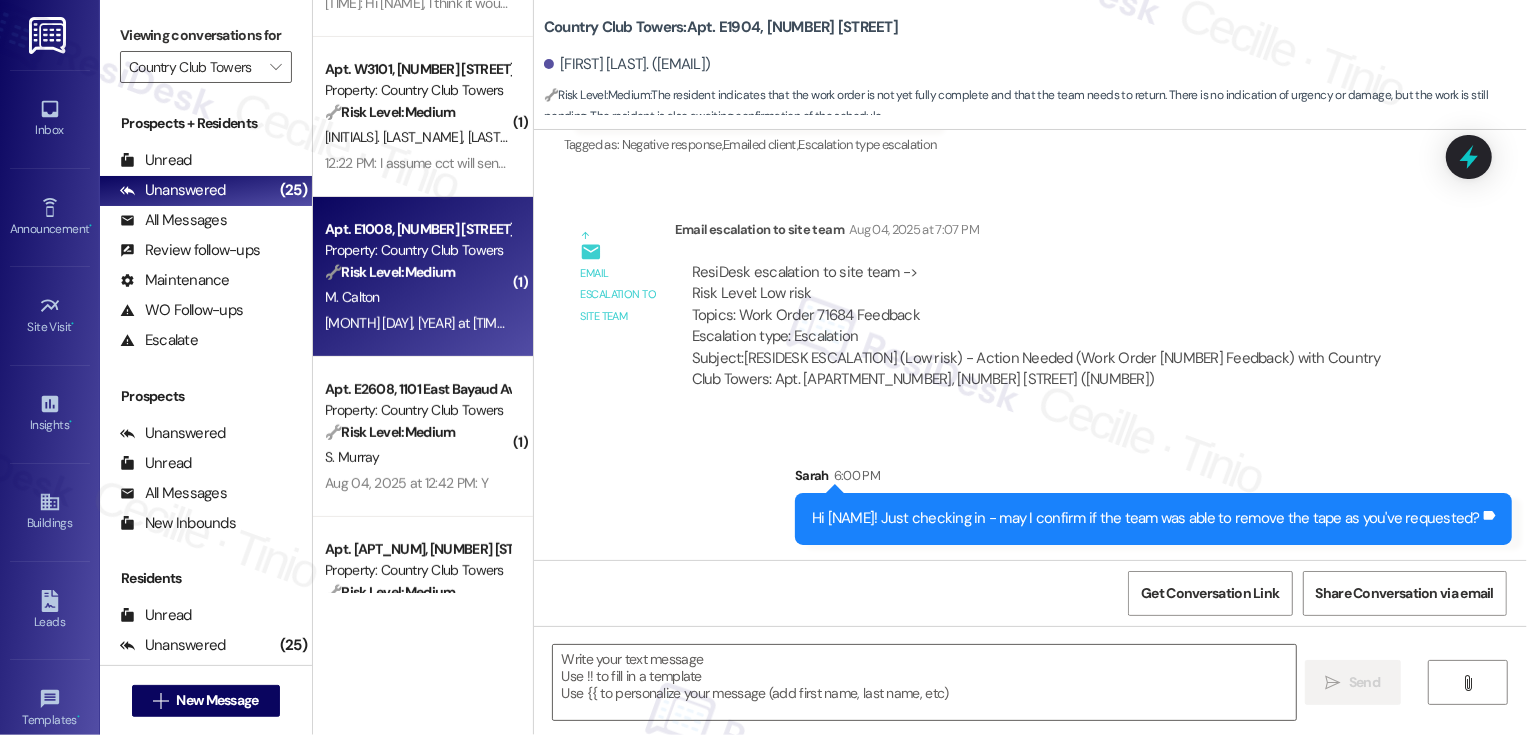 type on "Fetching suggested responses. Please feel free to read through the conversation in the meantime." 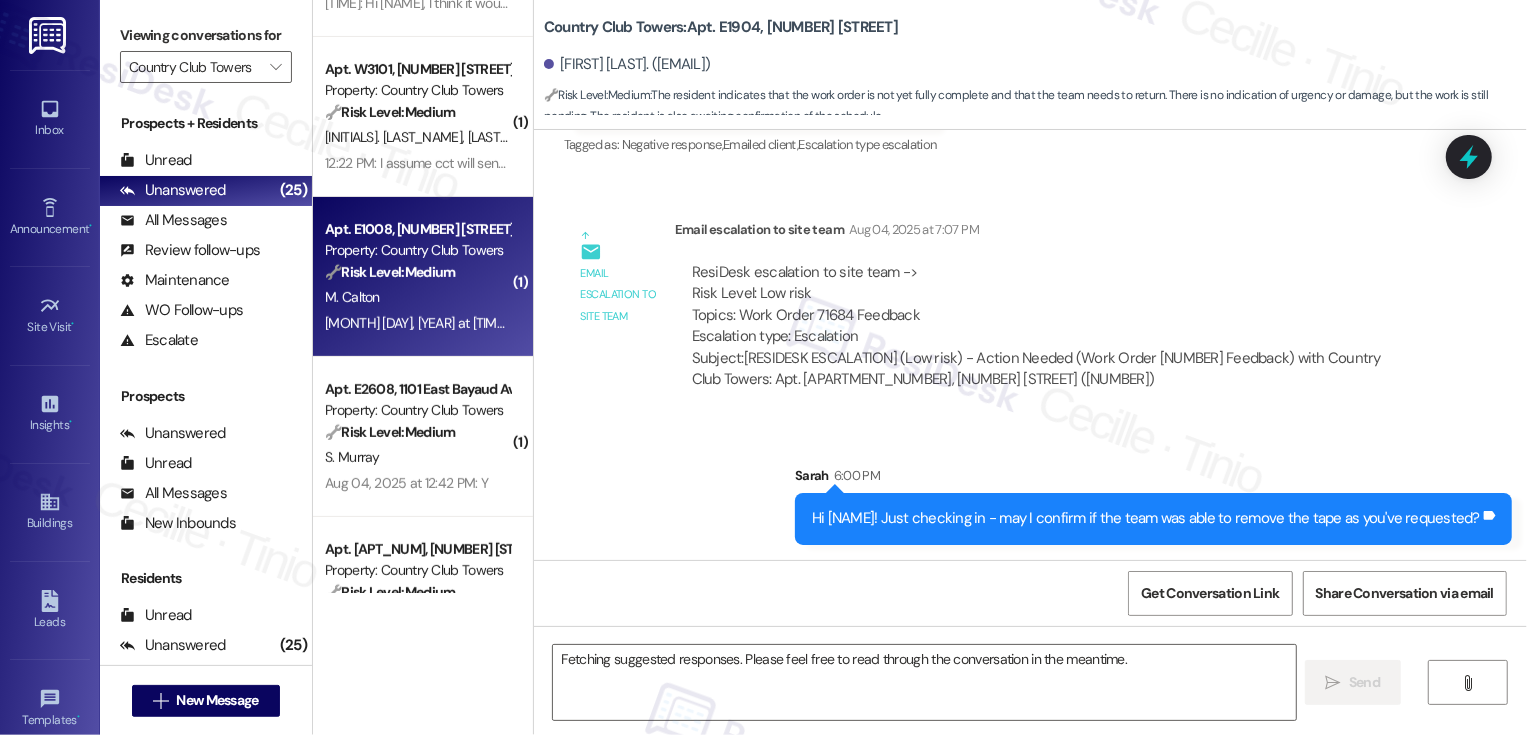 click on "🔧  Risk Level:  Medium" at bounding box center [390, 272] 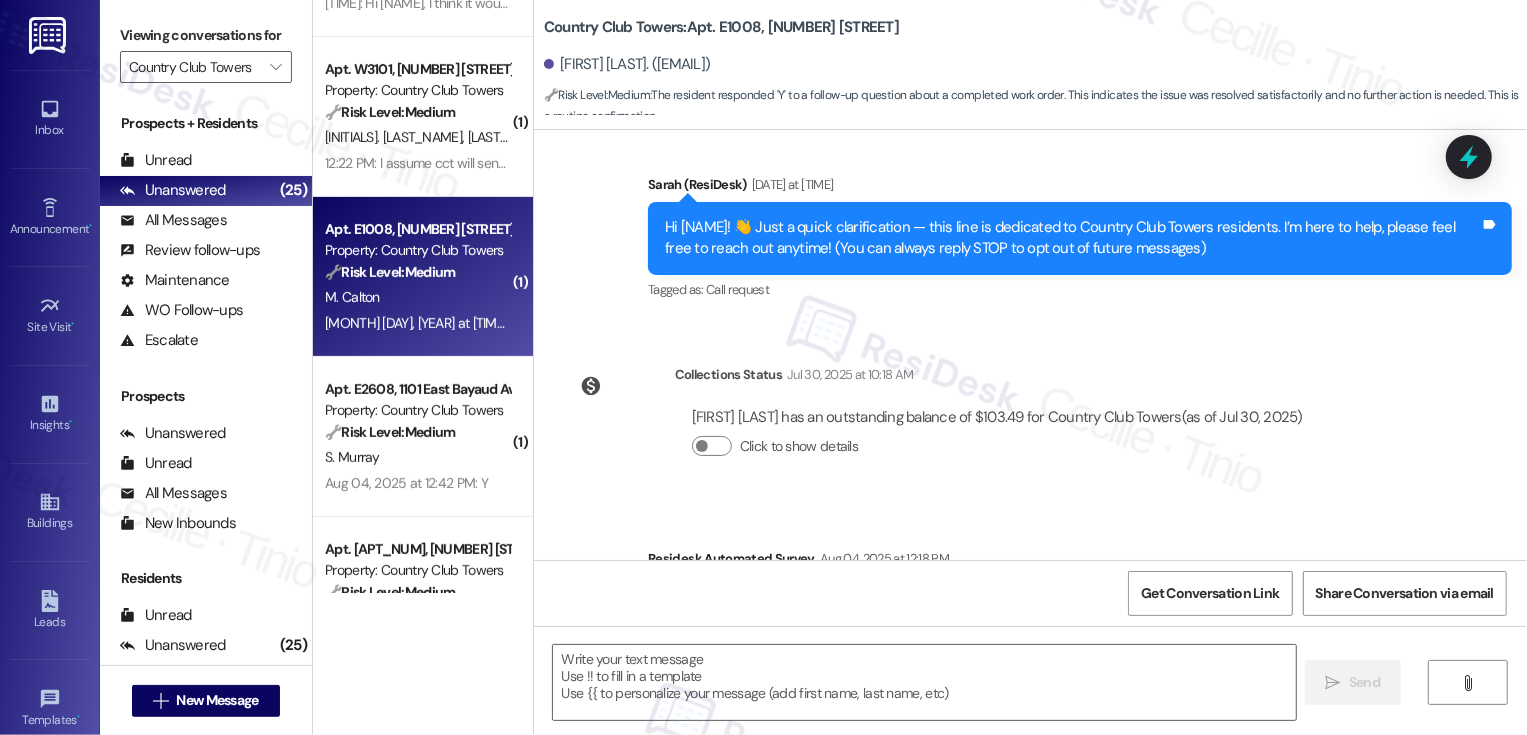 scroll, scrollTop: 436, scrollLeft: 0, axis: vertical 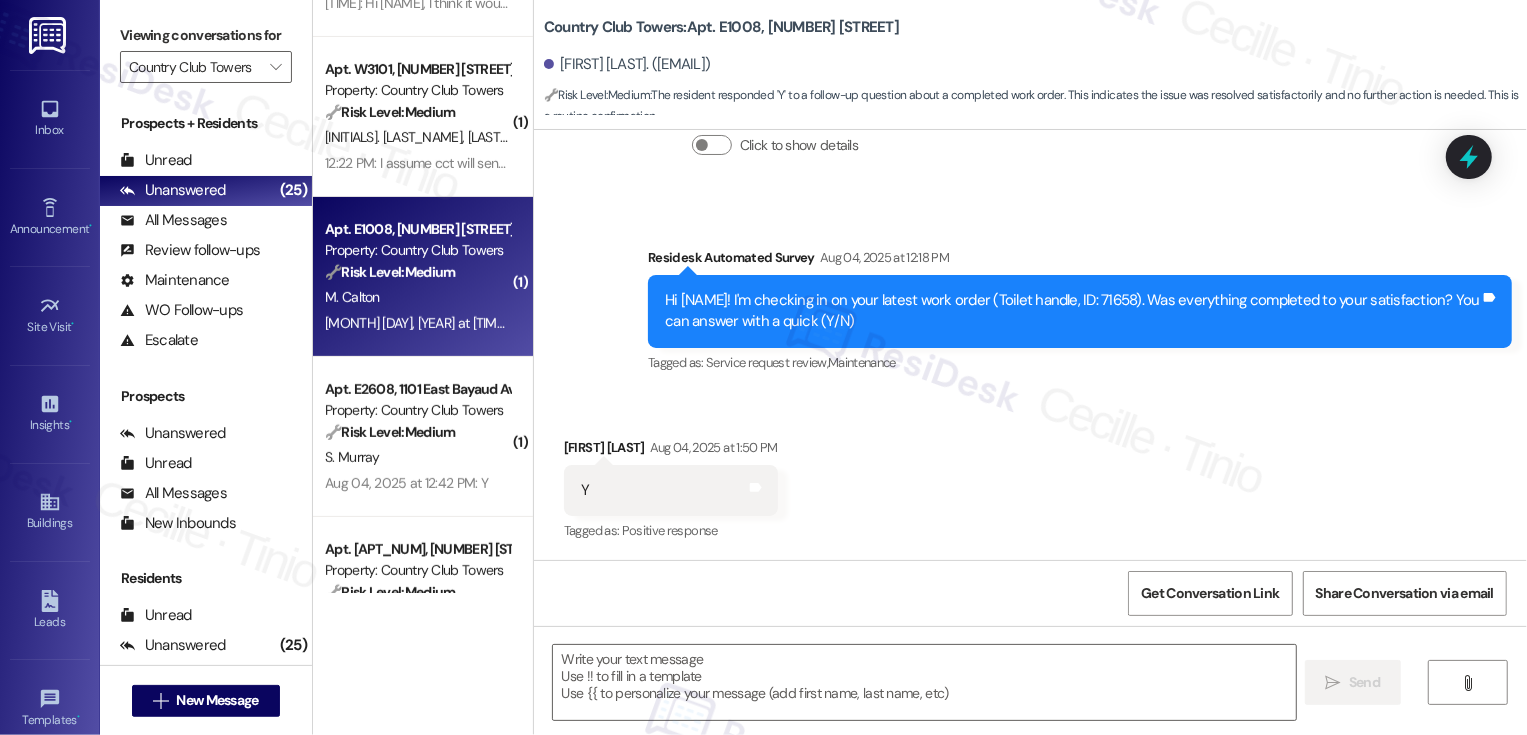 type on "Fetching suggested responses. Please feel free to read through the conversation in the meantime." 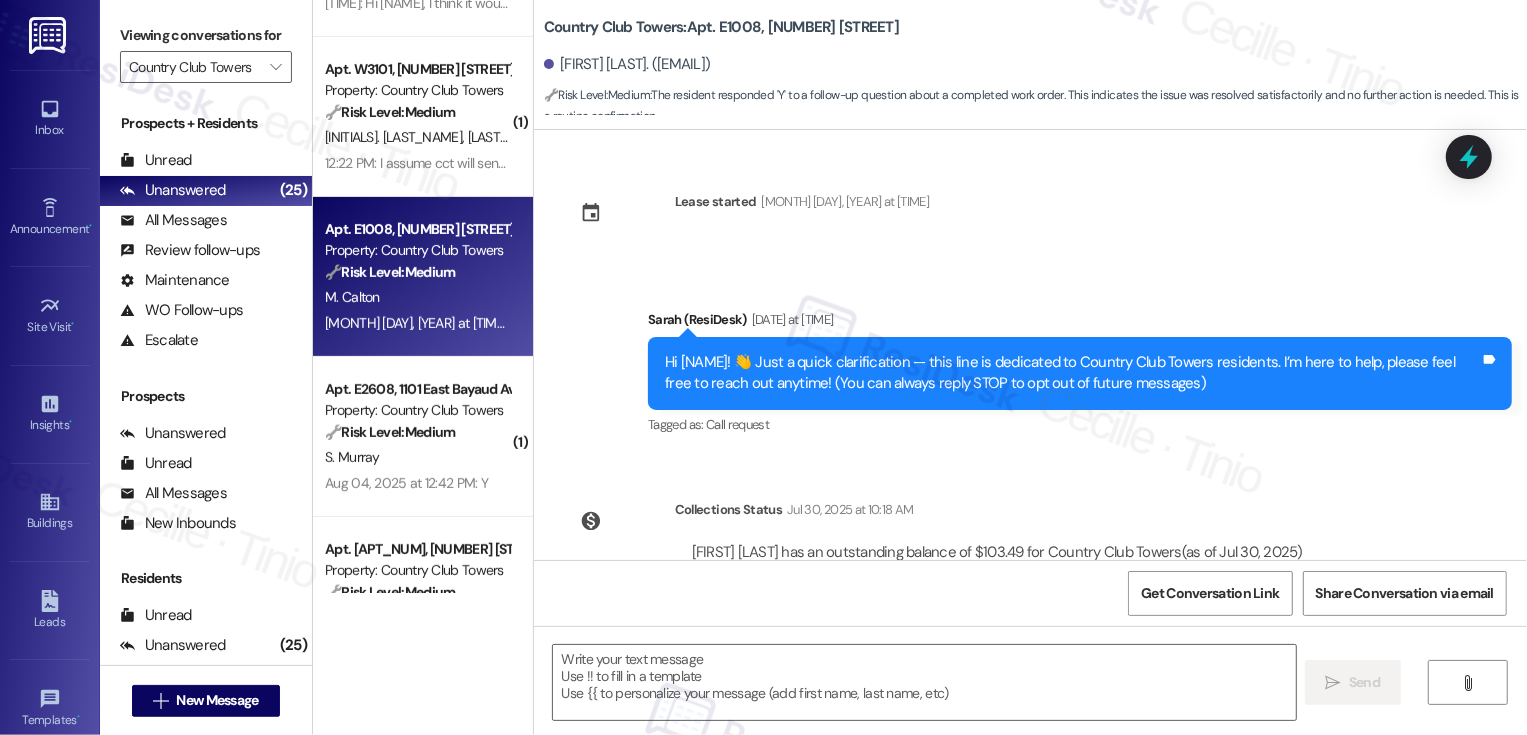 scroll, scrollTop: 437, scrollLeft: 0, axis: vertical 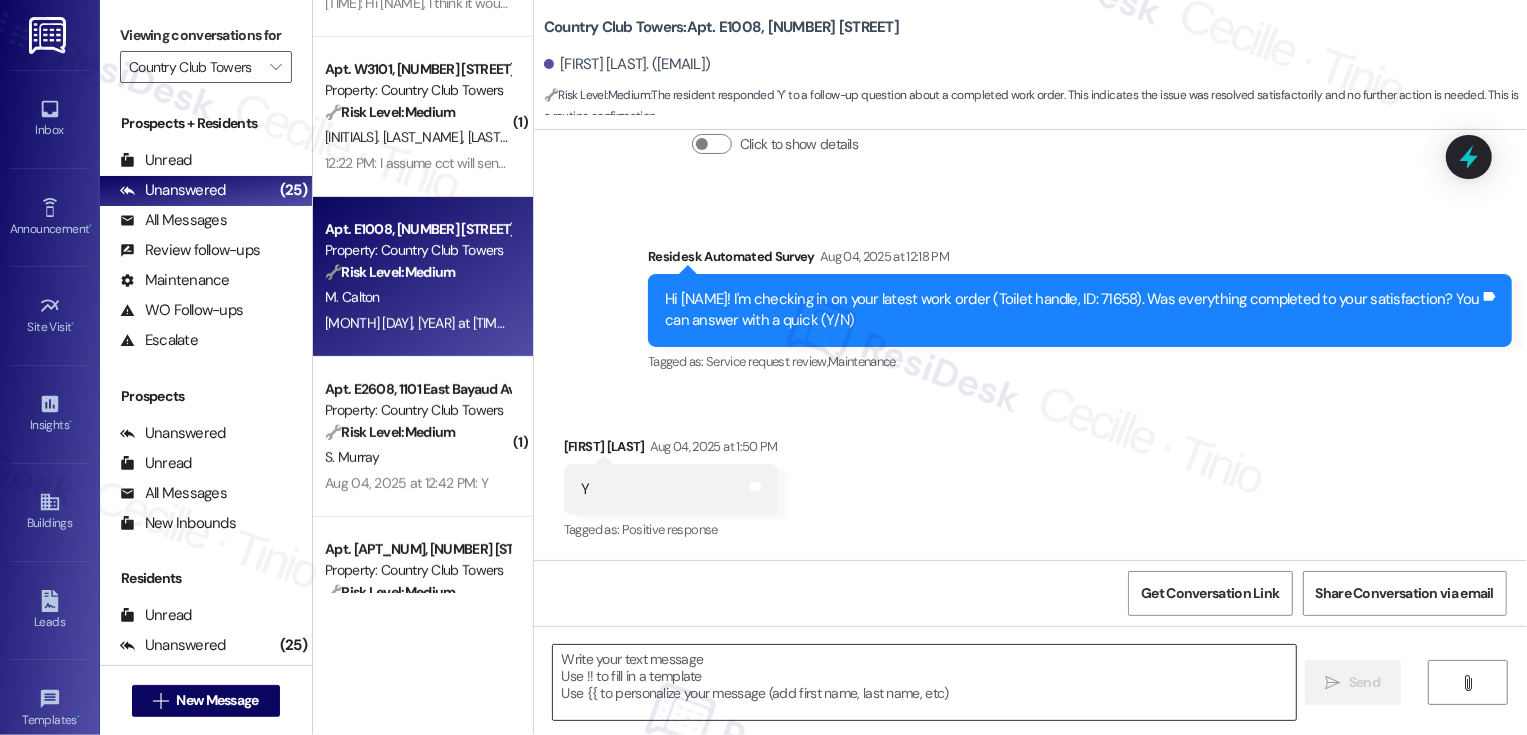 click at bounding box center [924, 682] 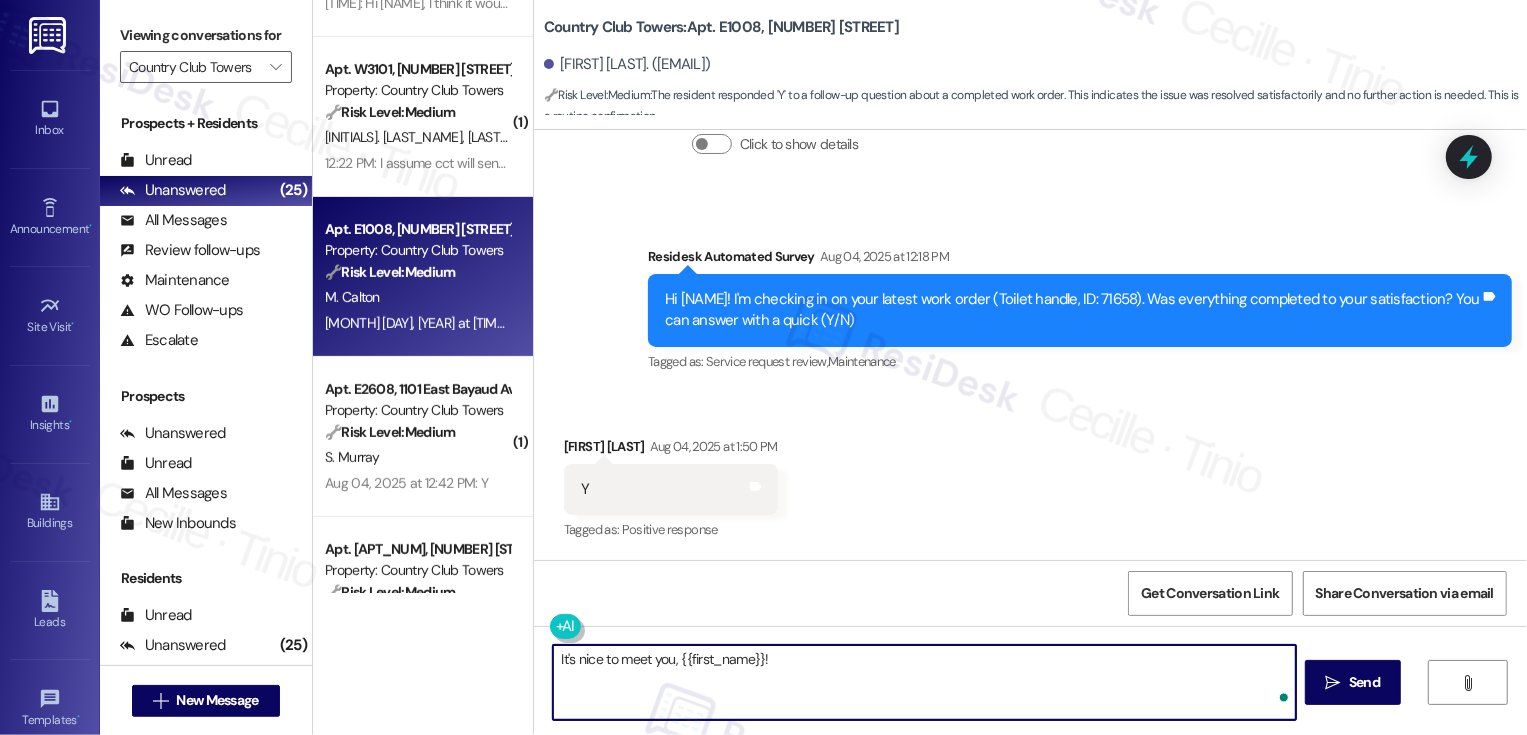 paste on "If you don't mind me asking, how has your experience been so far? Has the property lived up to your expectations?" 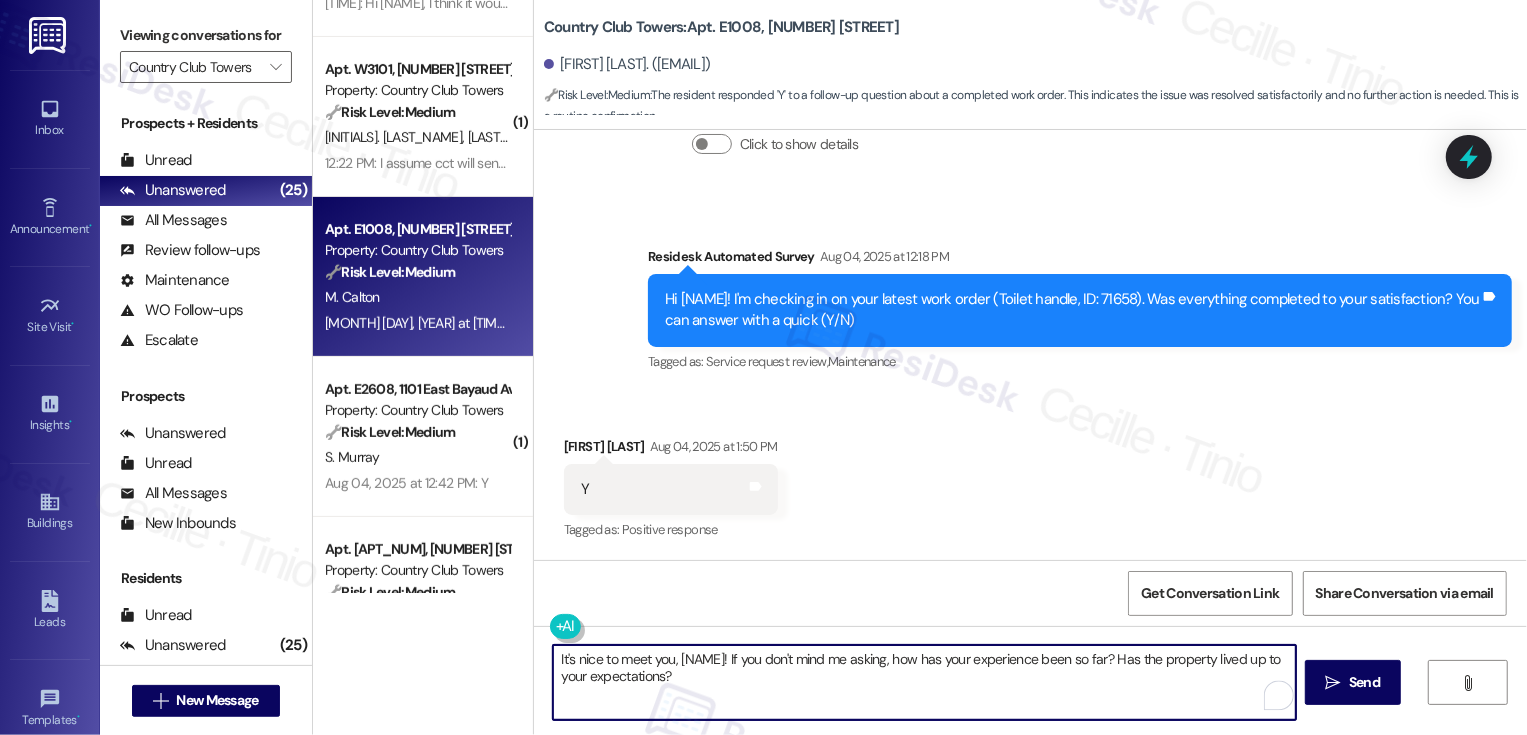 click on "It's nice to meet you, {{first_name}}! If you don't mind me asking, how has your experience been so far? Has the property lived up to your expectations?" at bounding box center (924, 682) 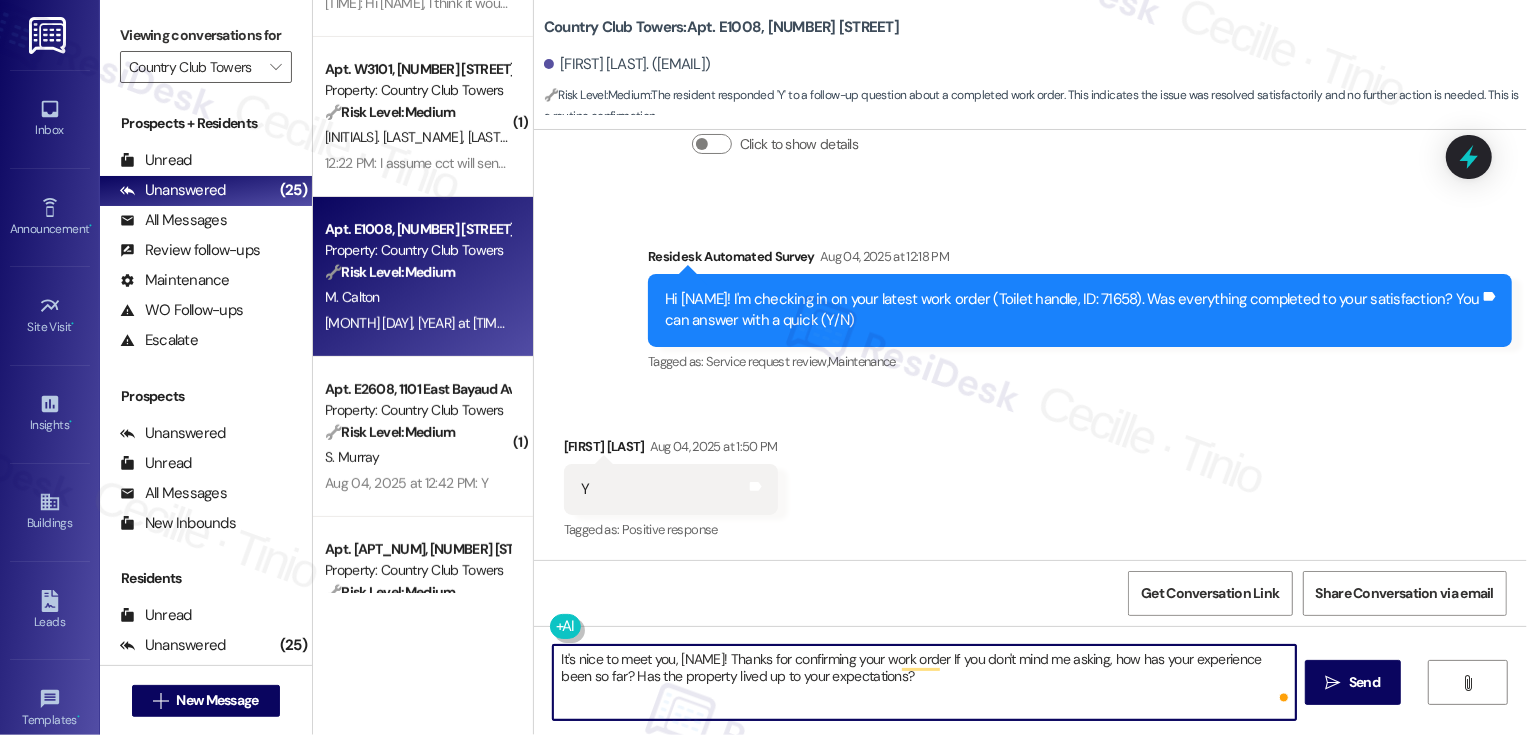type on "It's nice to meet you, {{first_name}}! Thanks for confirming your work order. If you don't mind me asking, how has your experience been so far? Has the property lived up to your expectations?" 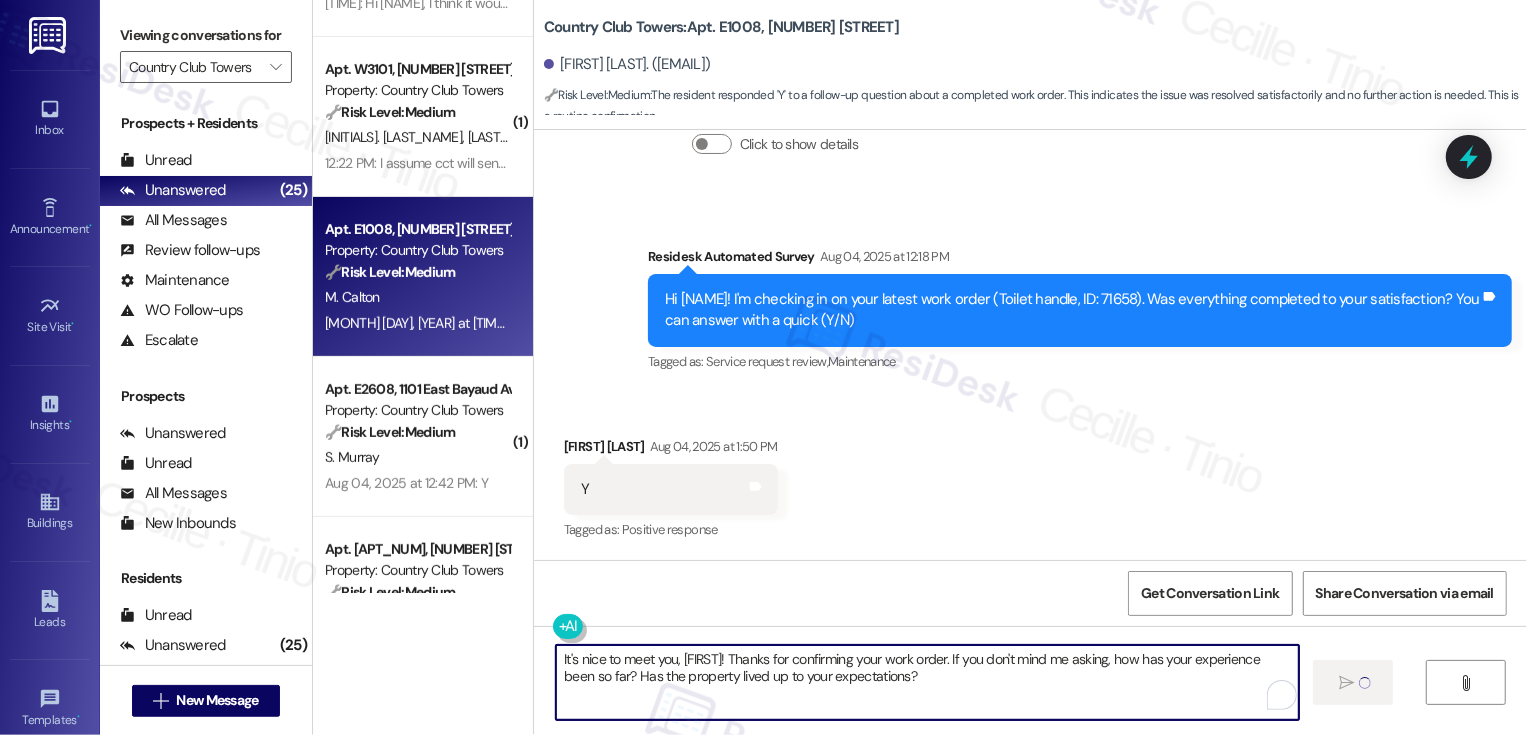 type 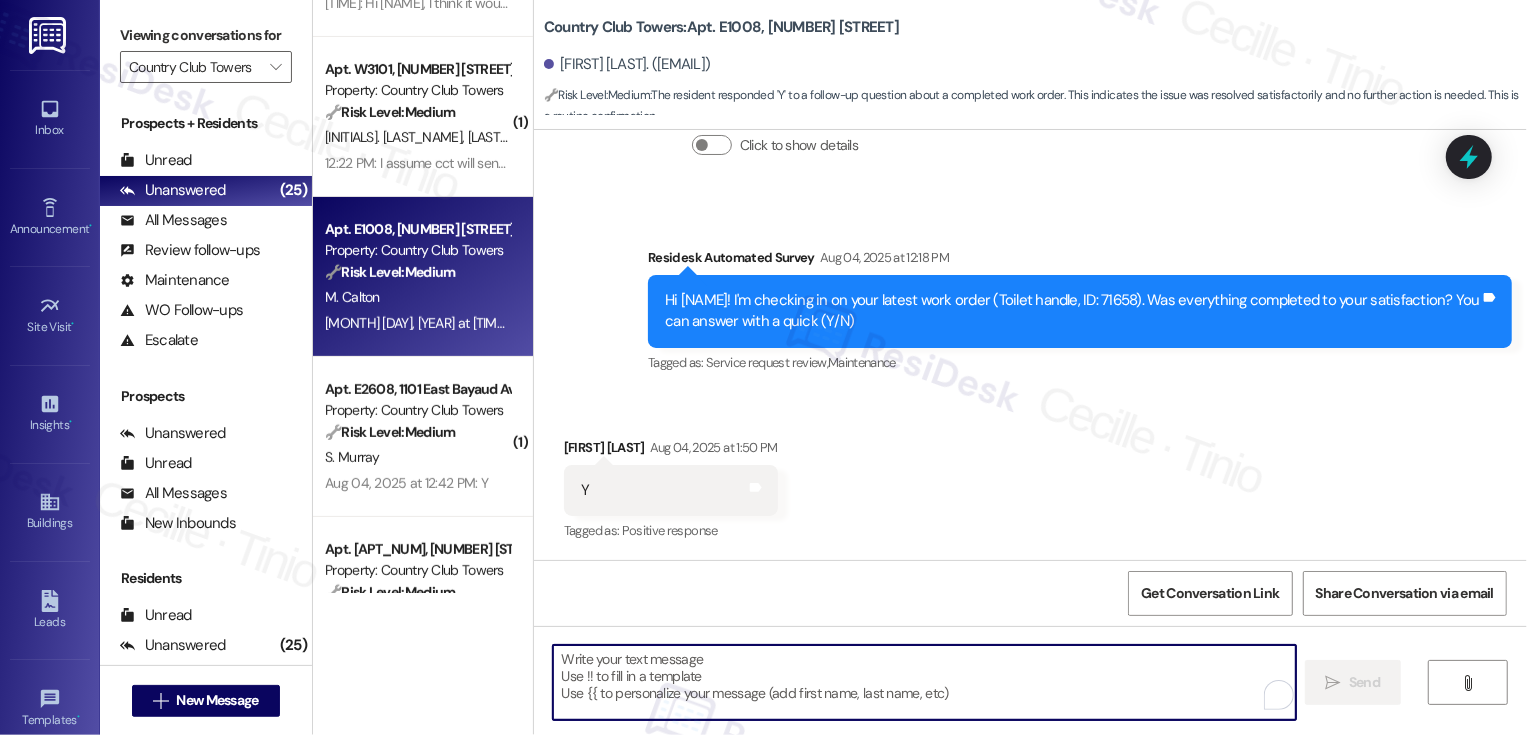 scroll, scrollTop: 598, scrollLeft: 0, axis: vertical 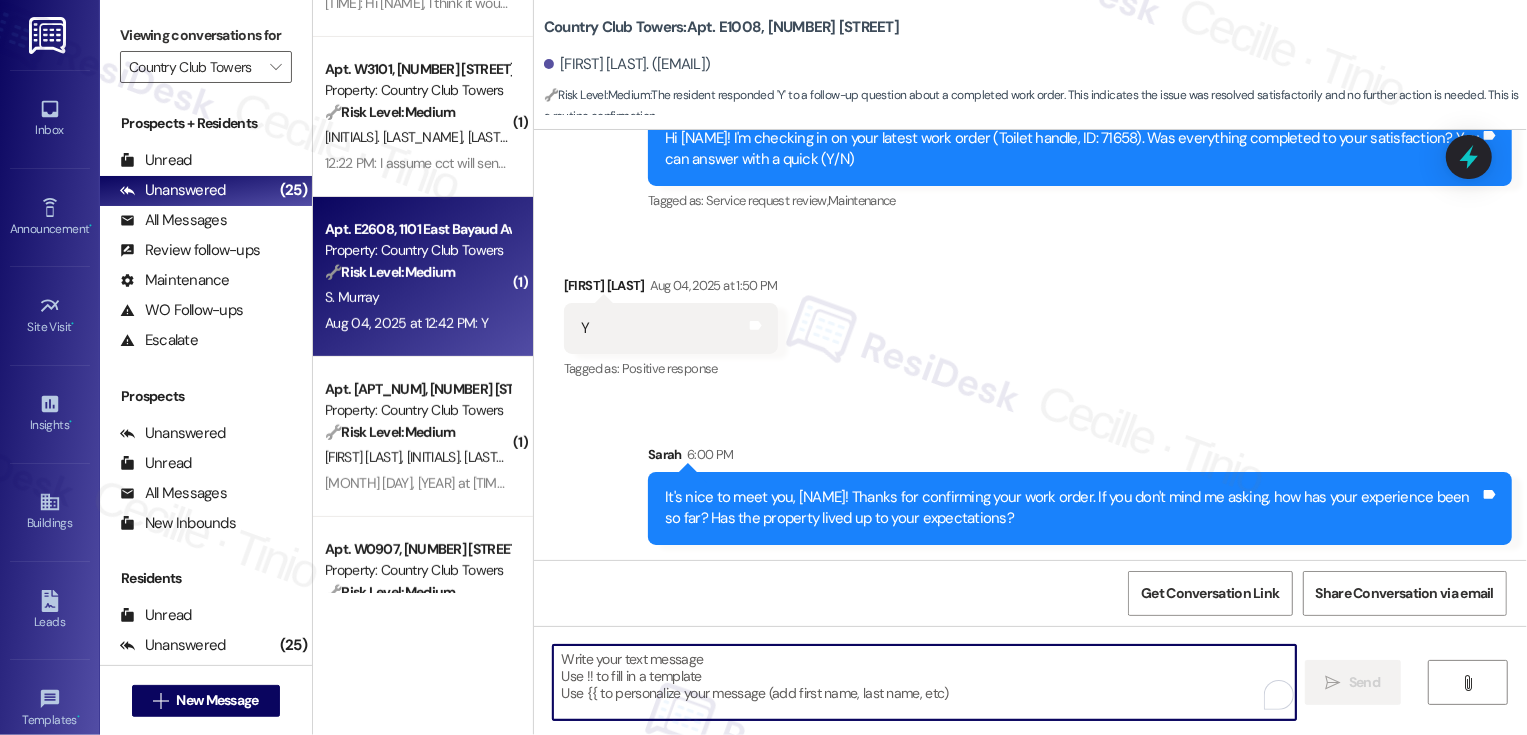 click on "Apt. E2608, 1101 East Bayaud Avenue Property: Country Club Towers 🔧  Risk Level:  Medium The resident responded positively to a follow-up regarding a completed work order. This indicates the issue was resolved and the resident is satisfied. This is a standard customer satisfaction check. S. Murray Aug 04, 2025 at 12:42 PM: Y Aug 04, 2025 at 12:42 PM: Y" at bounding box center (423, 277) 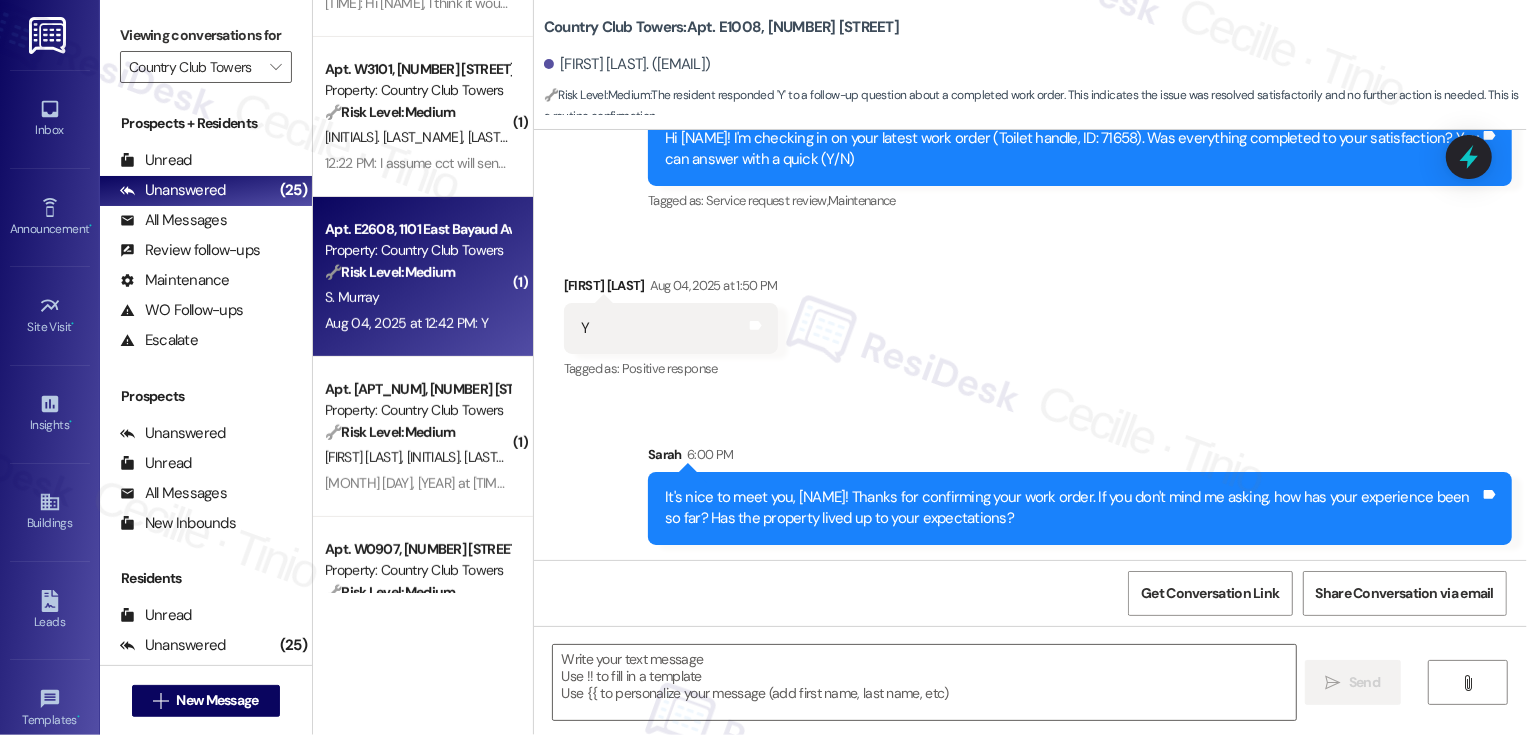 type on "Fetching suggested responses. Please feel free to read through the conversation in the meantime." 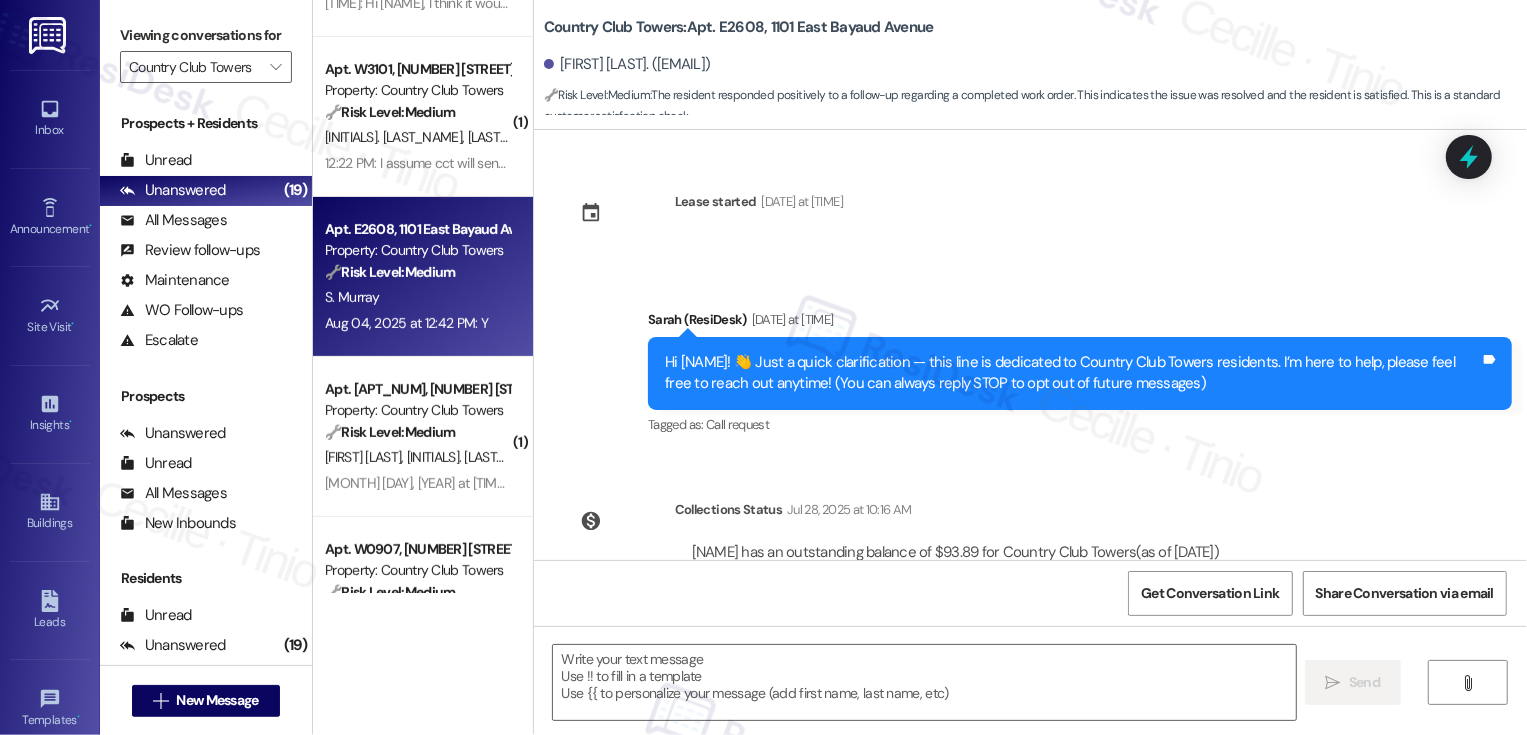 scroll, scrollTop: 437, scrollLeft: 0, axis: vertical 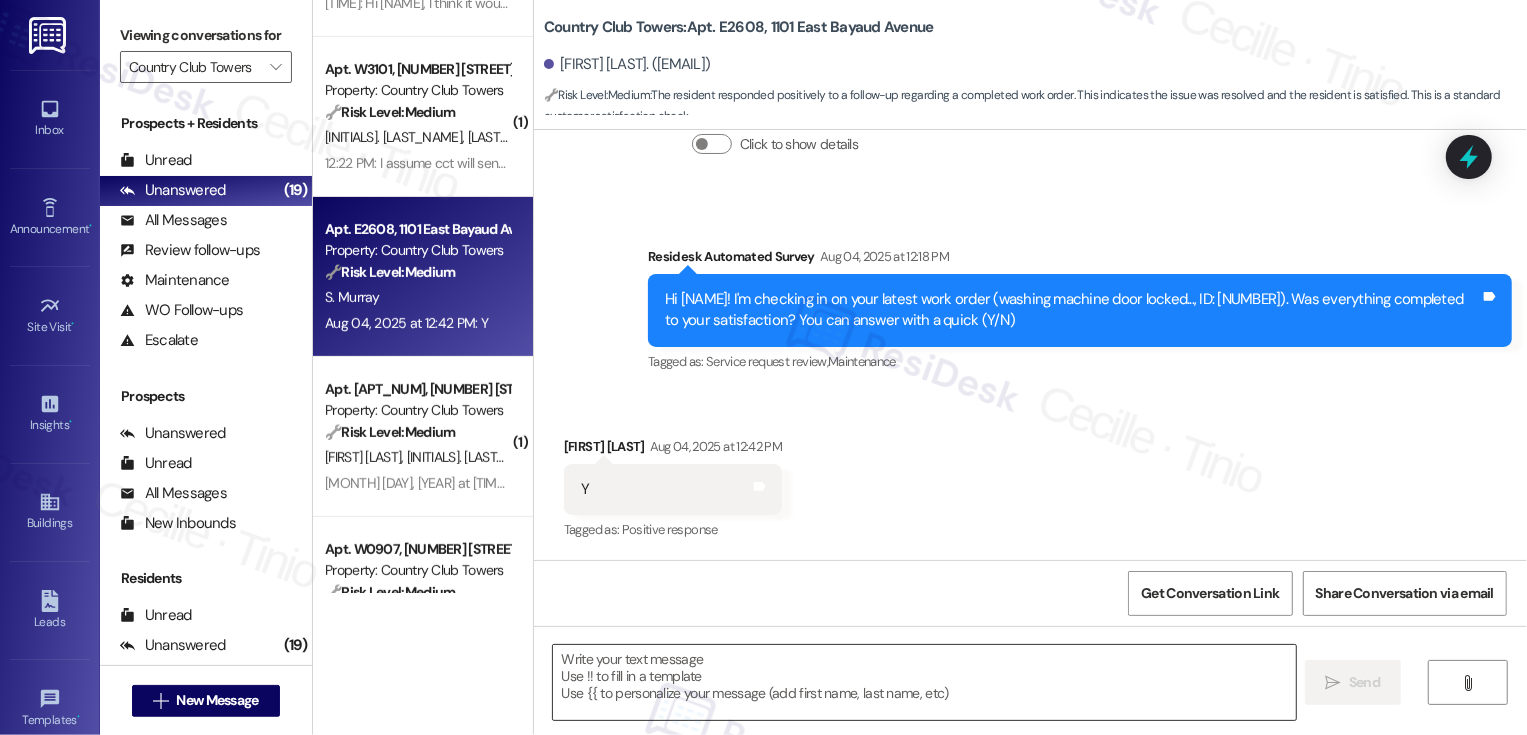 click at bounding box center (924, 682) 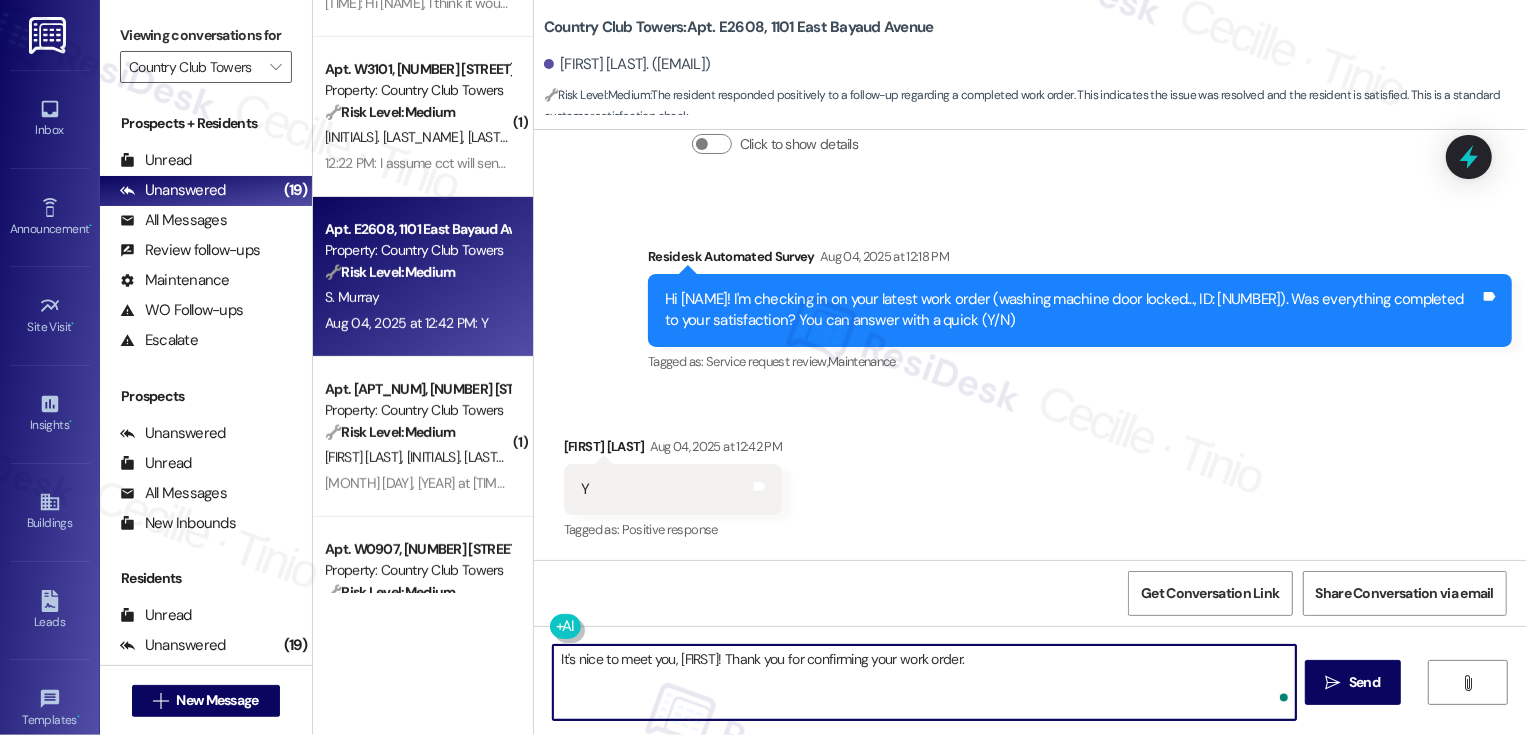 paste on "If you don't mind me asking, how has your experience been so far? Has the property lived up to your expectations?" 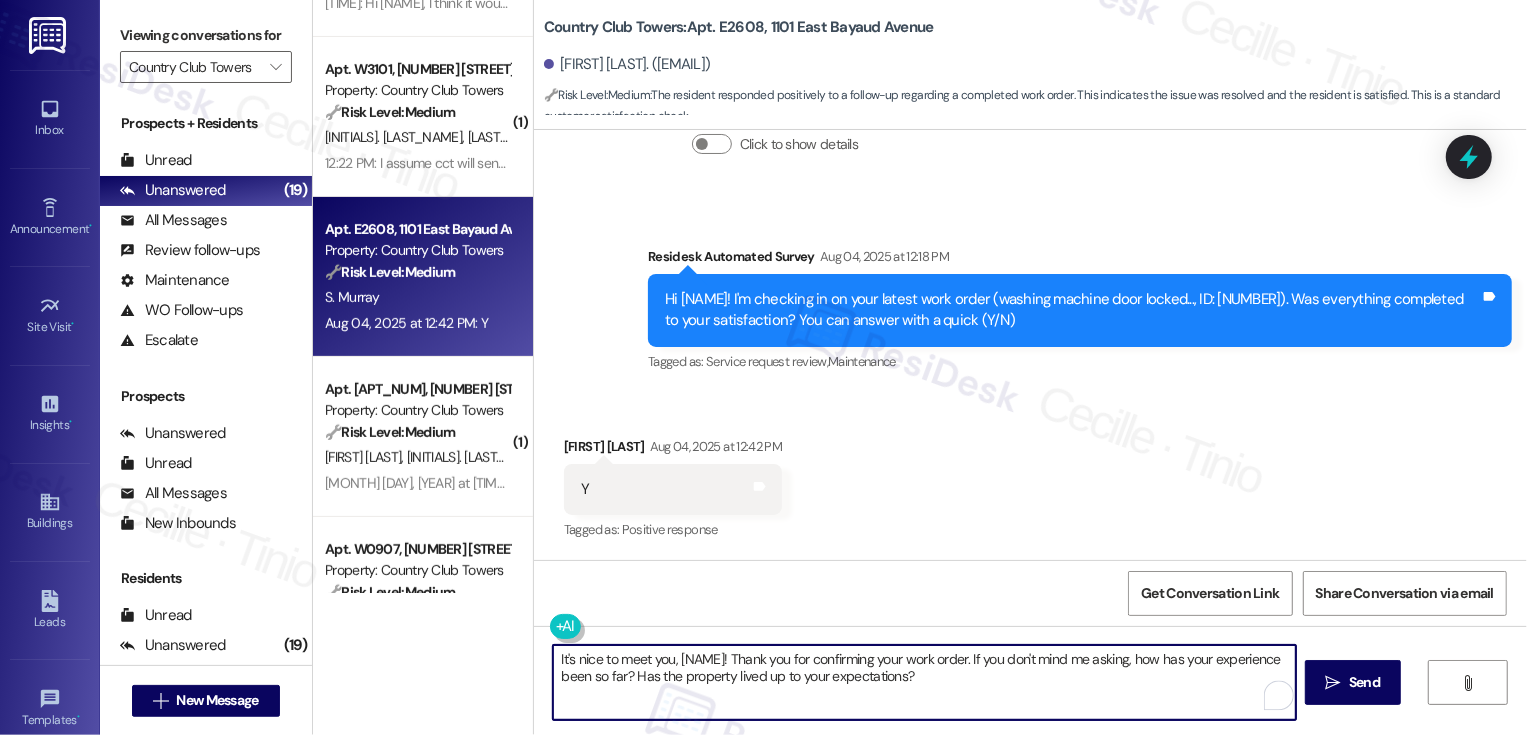 click on "It's nice to meet you, Steven! Thank you for confirming your work order. If you don't mind me asking, how has your experience been so far? Has the property lived up to your expectations?" at bounding box center (924, 682) 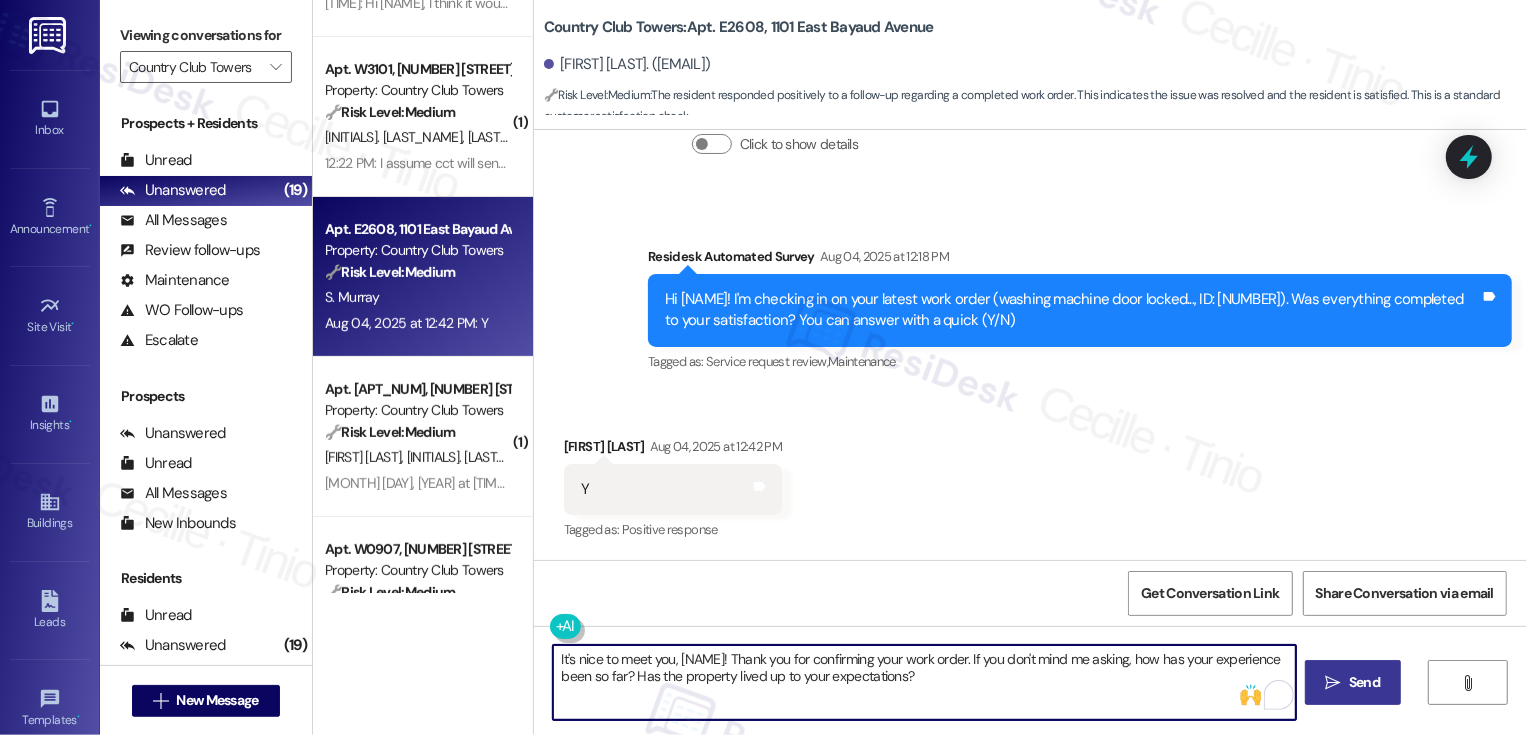 type on "It's nice to meet you, Steven! Thank you for confirming your work order. If you don't mind me asking, how has your experience been so far? Has the property lived up to your expectations?" 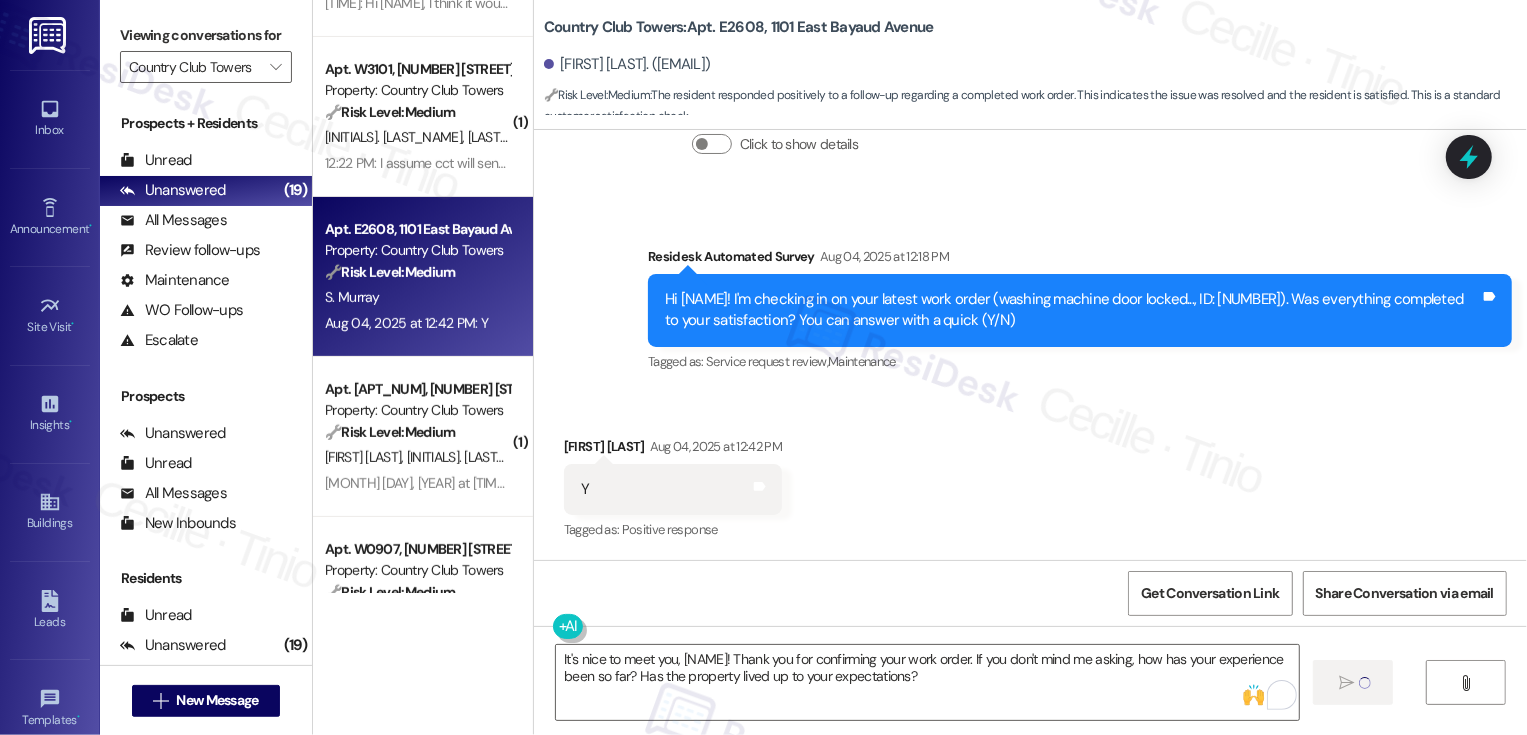 type 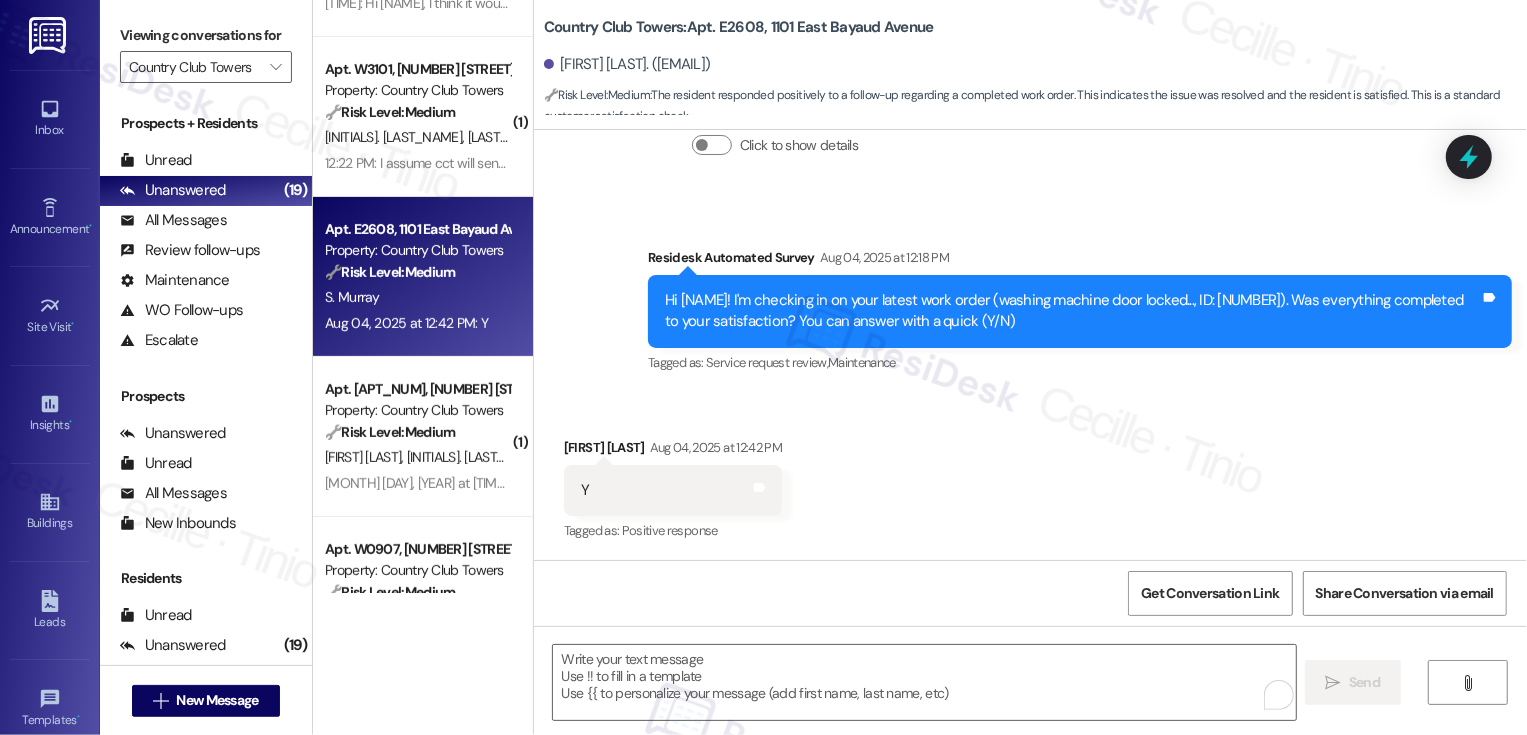 scroll, scrollTop: 598, scrollLeft: 0, axis: vertical 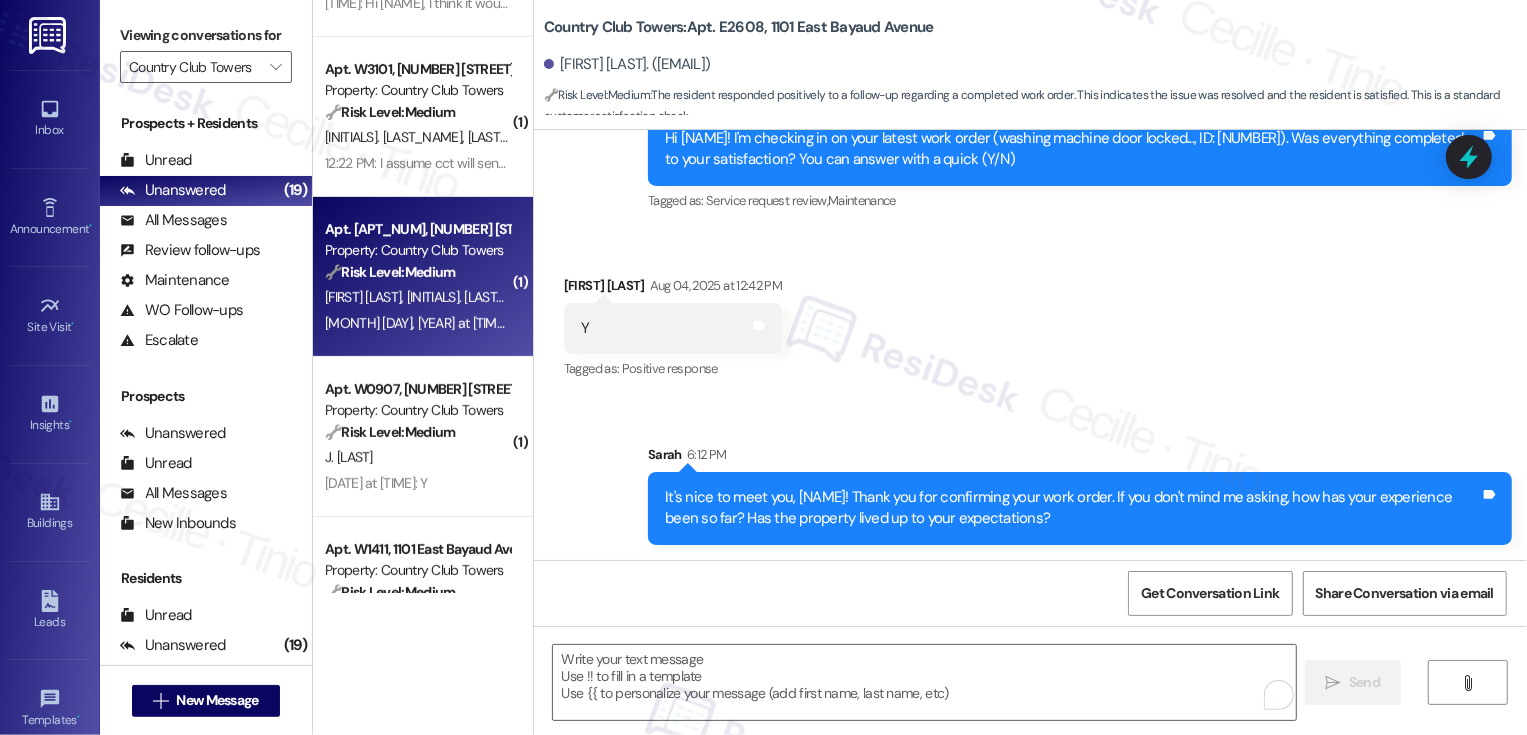 click on "🔧  Risk Level:  Medium The resident is requesting a phone number to call. While the initial message was about a work order, the resident's response is a general request for contact information. This is a routine request, not indicative of an emergency or urgent issue related to the work order itself." at bounding box center [417, 272] 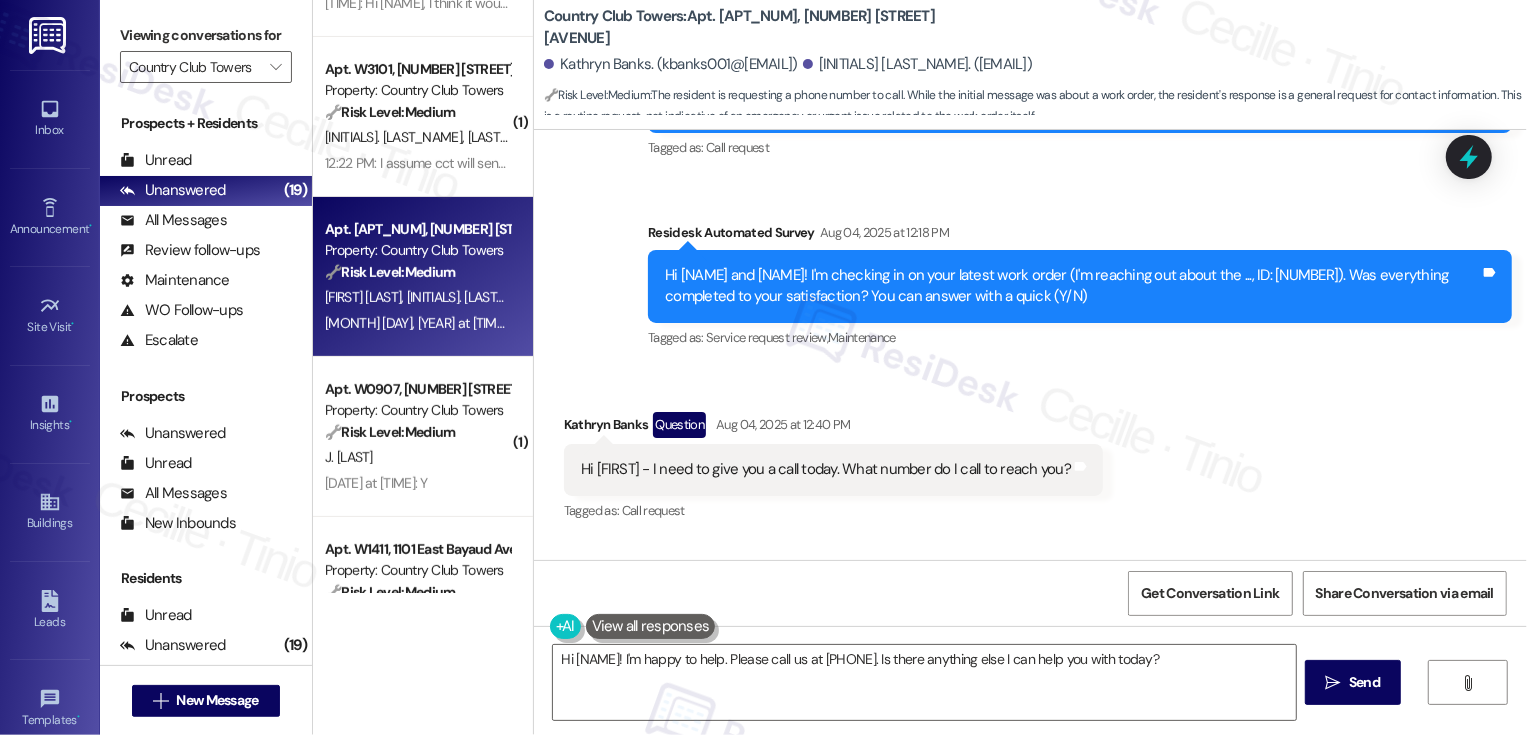scroll, scrollTop: 298, scrollLeft: 0, axis: vertical 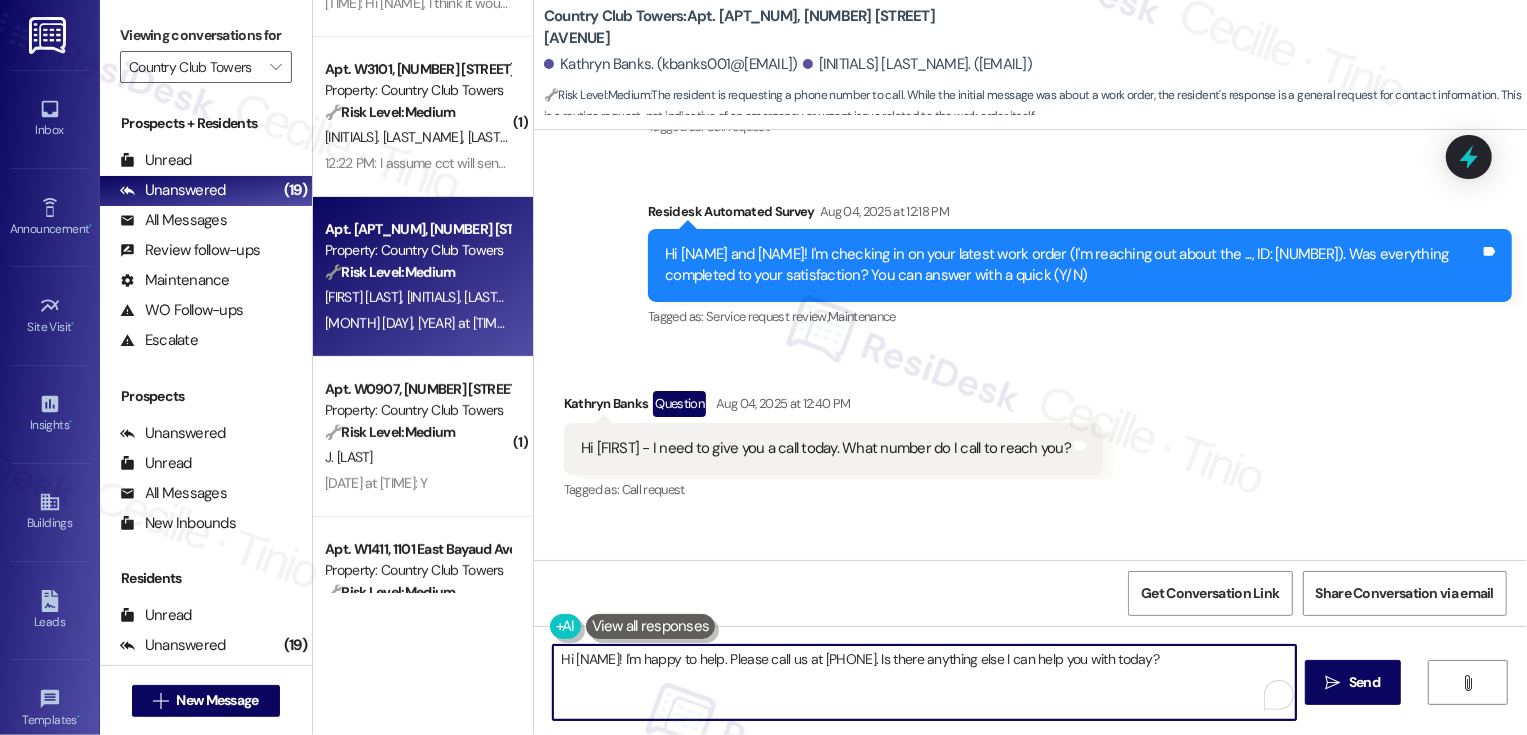 click on "Hi {{first_name}}! I'm happy to help. Please call us at 555-123-4567. Is there anything else I can help you with today?" at bounding box center [924, 682] 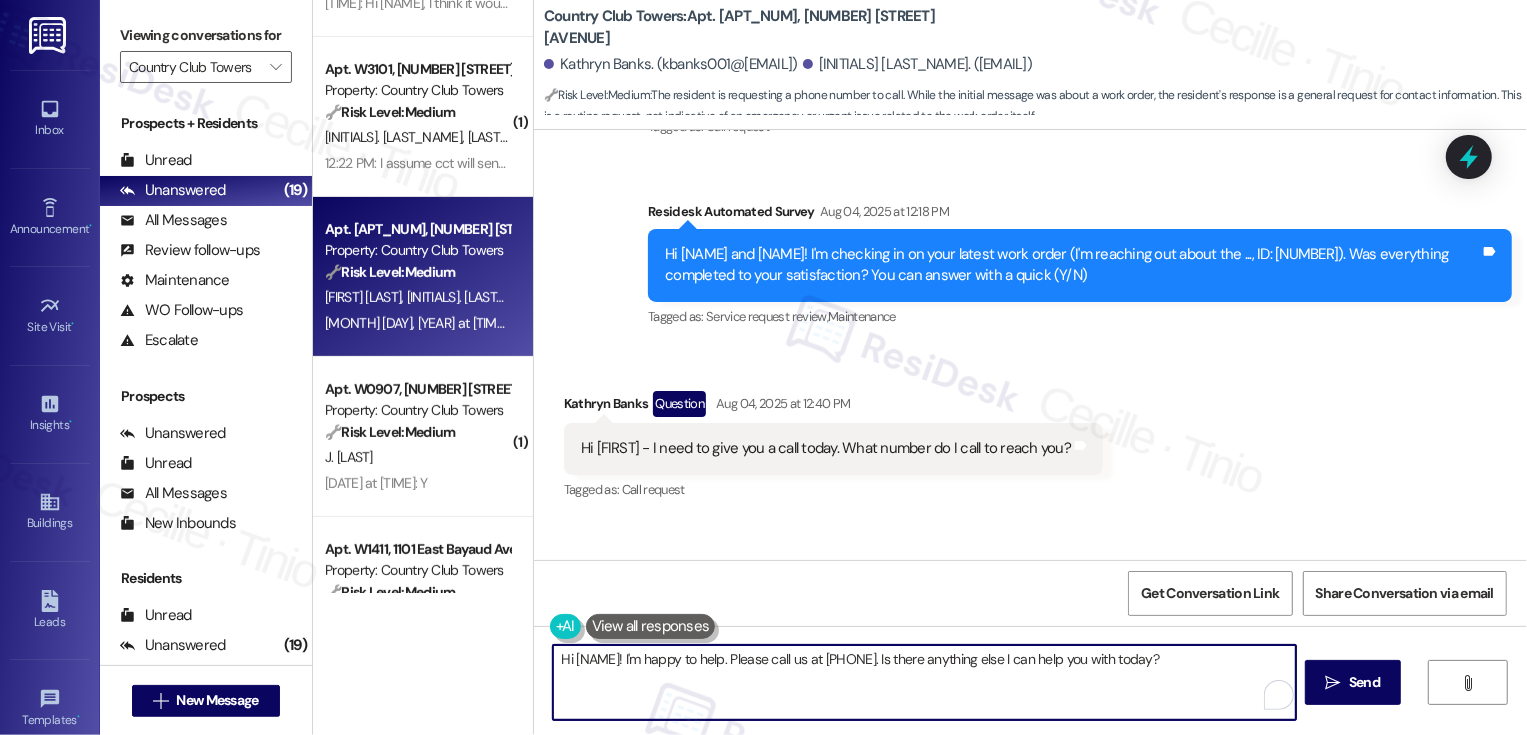 drag, startPoint x: 852, startPoint y: 660, endPoint x: 937, endPoint y: 662, distance: 85.02353 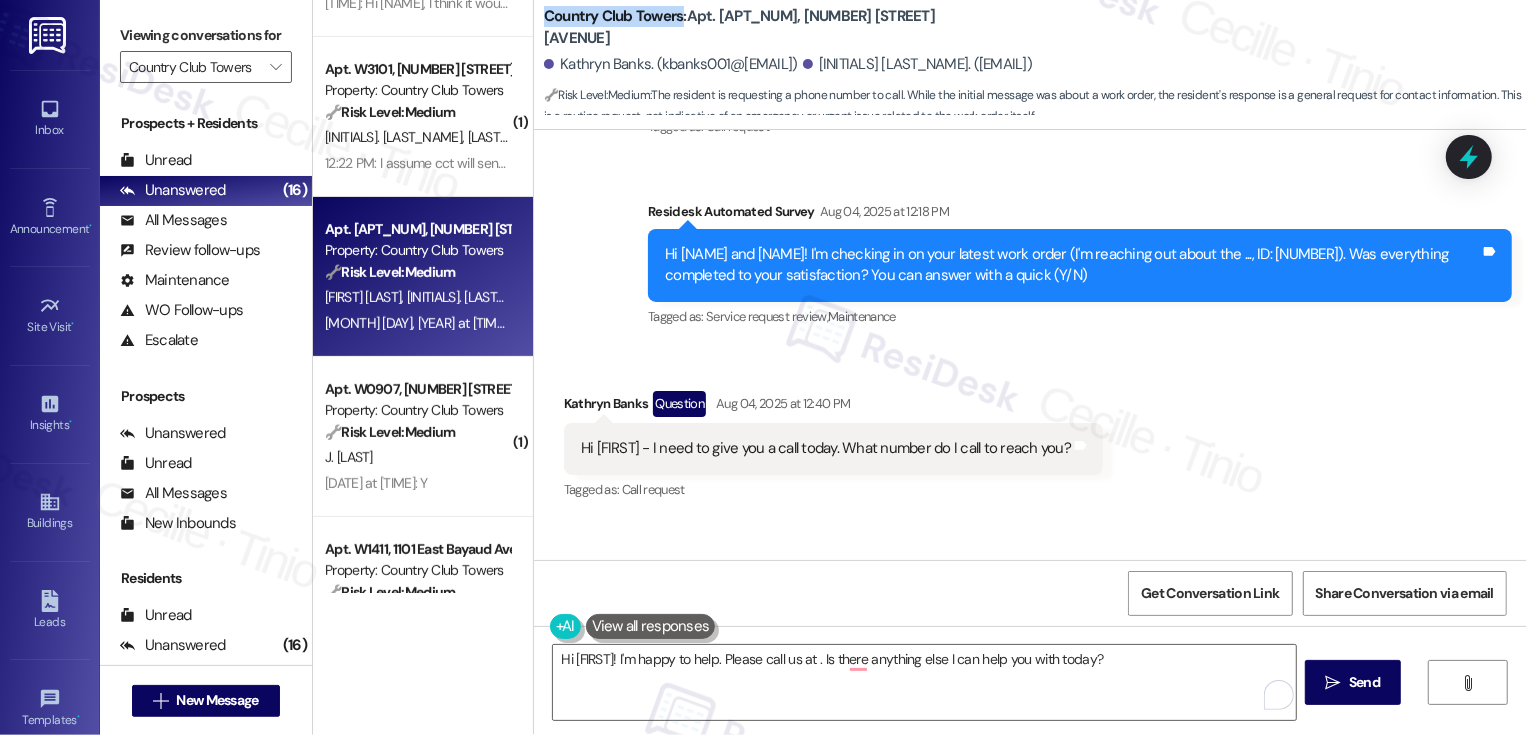drag, startPoint x: 533, startPoint y: 28, endPoint x: 669, endPoint y: 31, distance: 136.03308 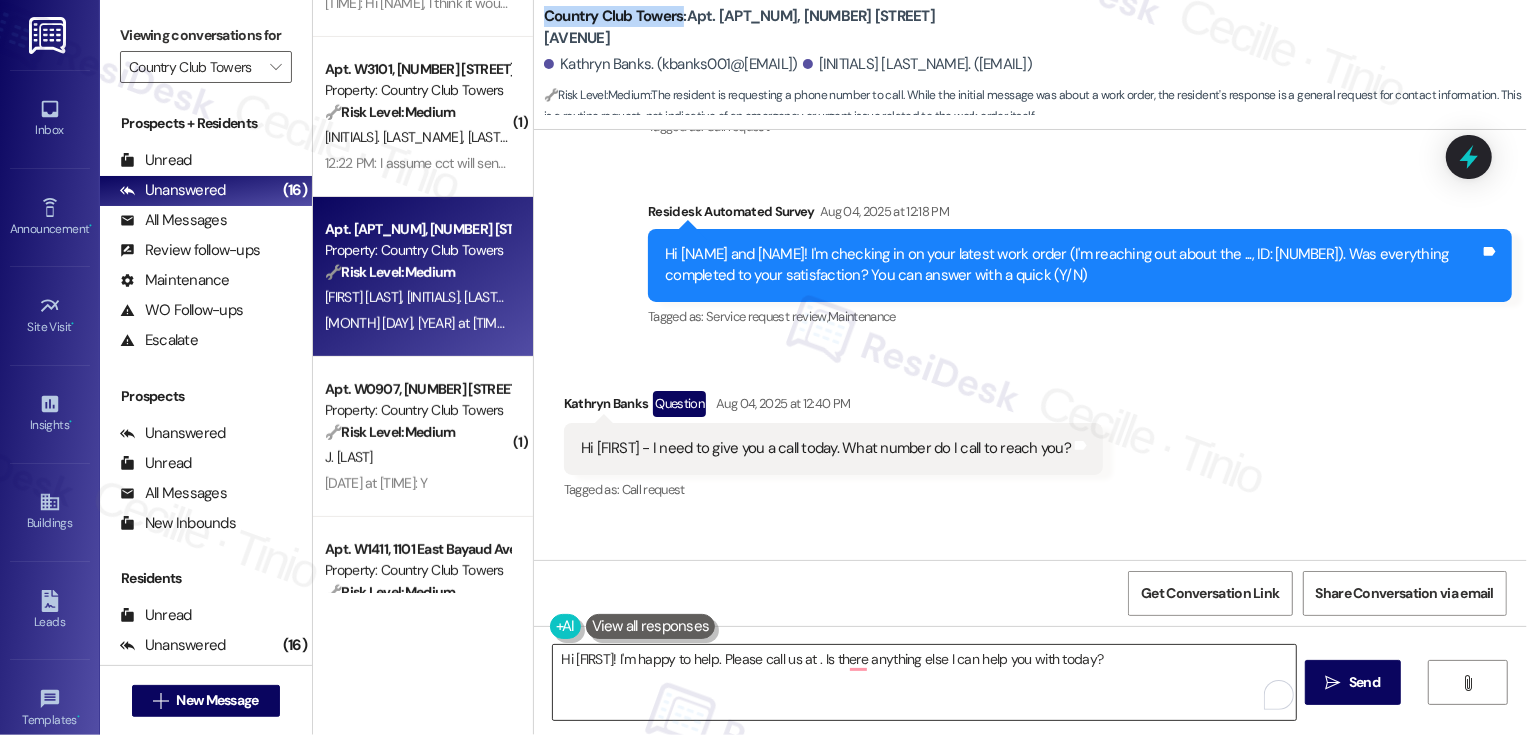 click on "Hi {{first_name}}! I'm happy to help. Please call us at . Is there anything else I can help you with today?" at bounding box center [924, 682] 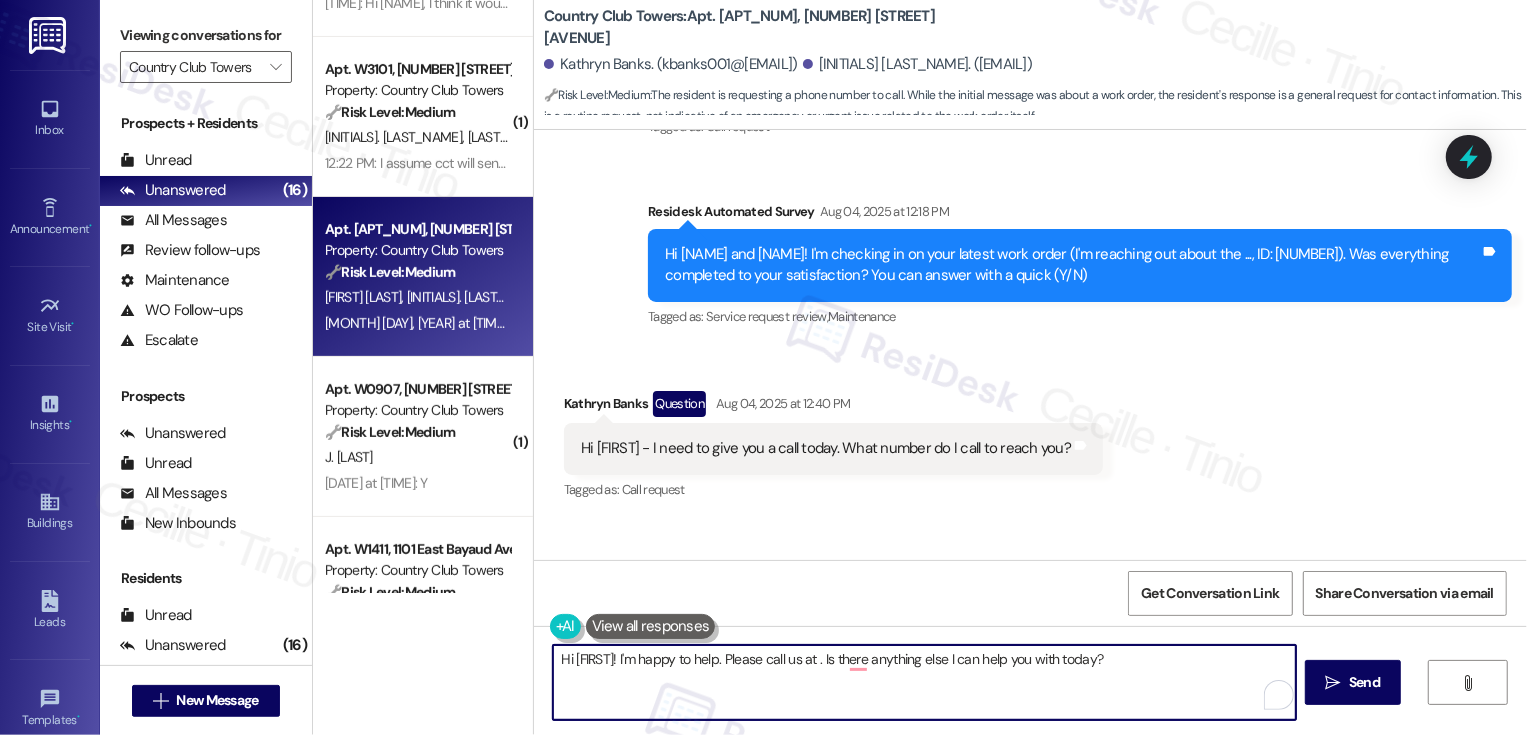 drag, startPoint x: 651, startPoint y: 657, endPoint x: 700, endPoint y: 725, distance: 83.81527 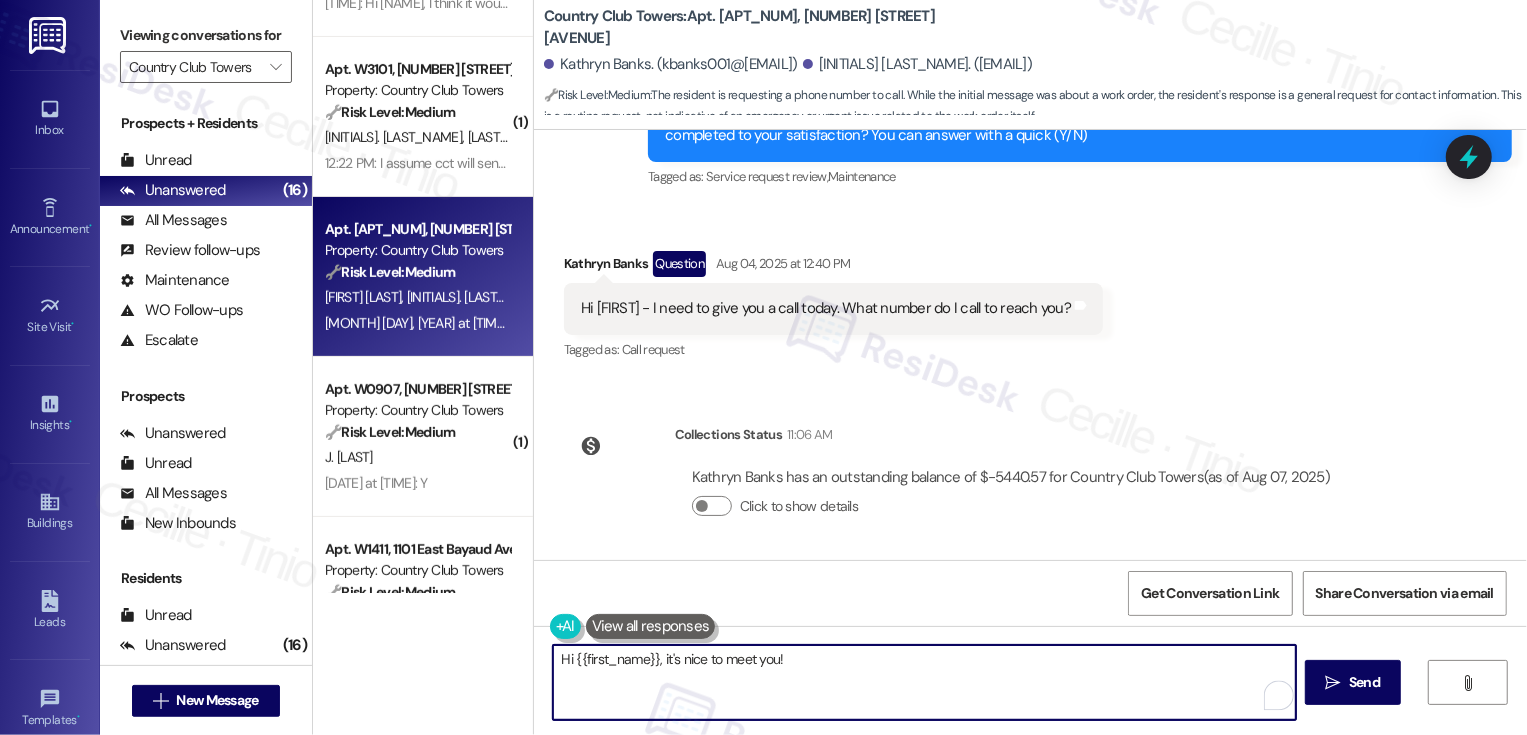 scroll, scrollTop: 441, scrollLeft: 0, axis: vertical 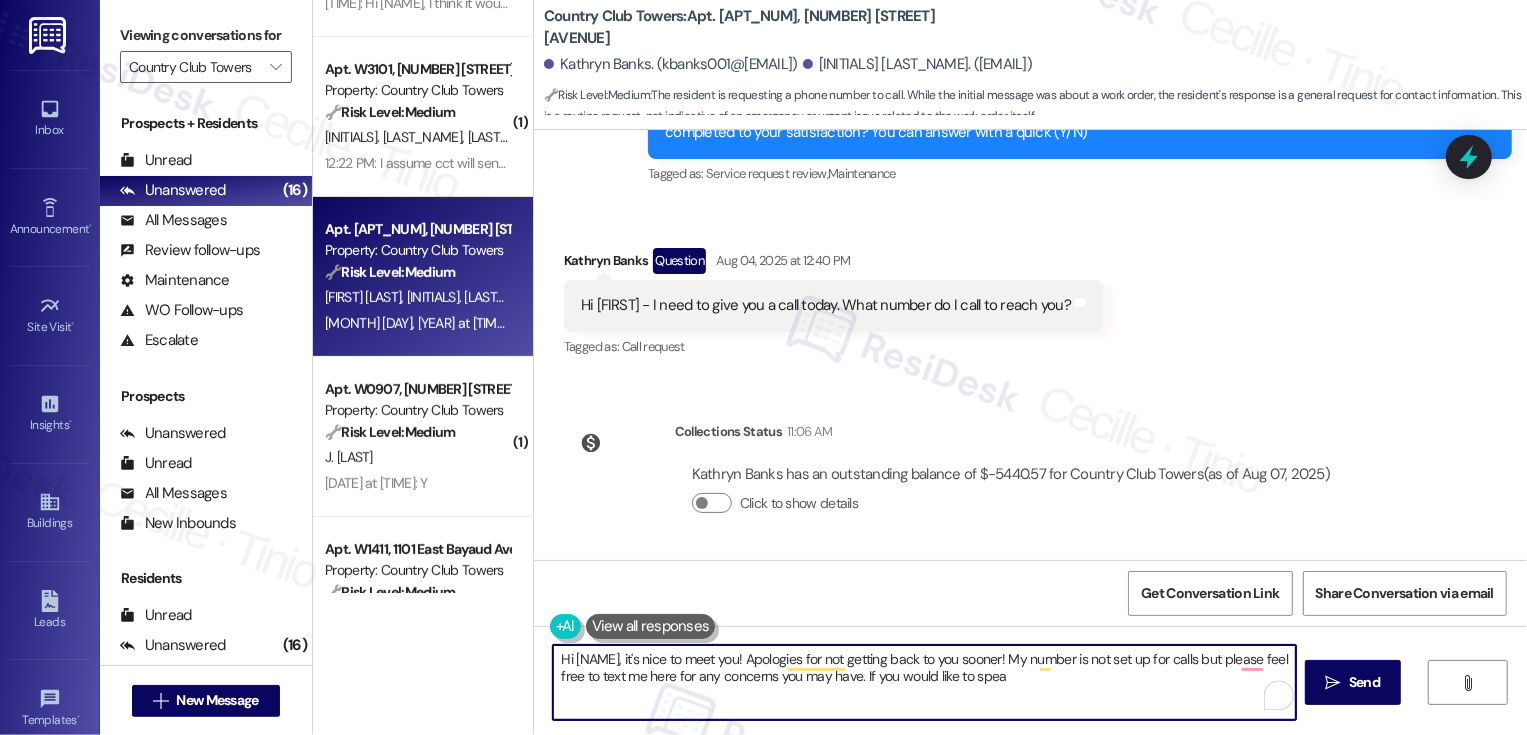 drag, startPoint x: 919, startPoint y: 677, endPoint x: 1185, endPoint y: 673, distance: 266.03006 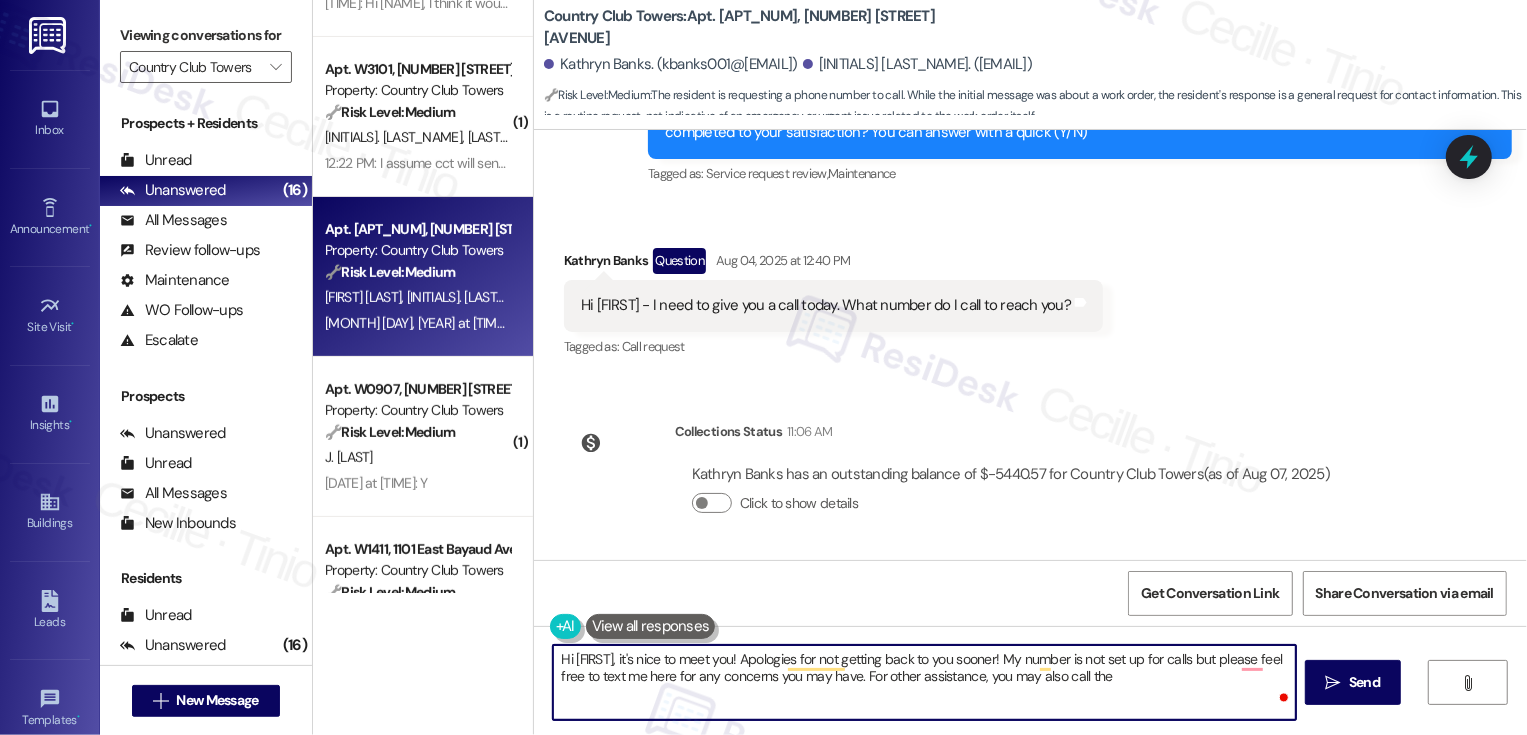 paste on "(720) 625-846" 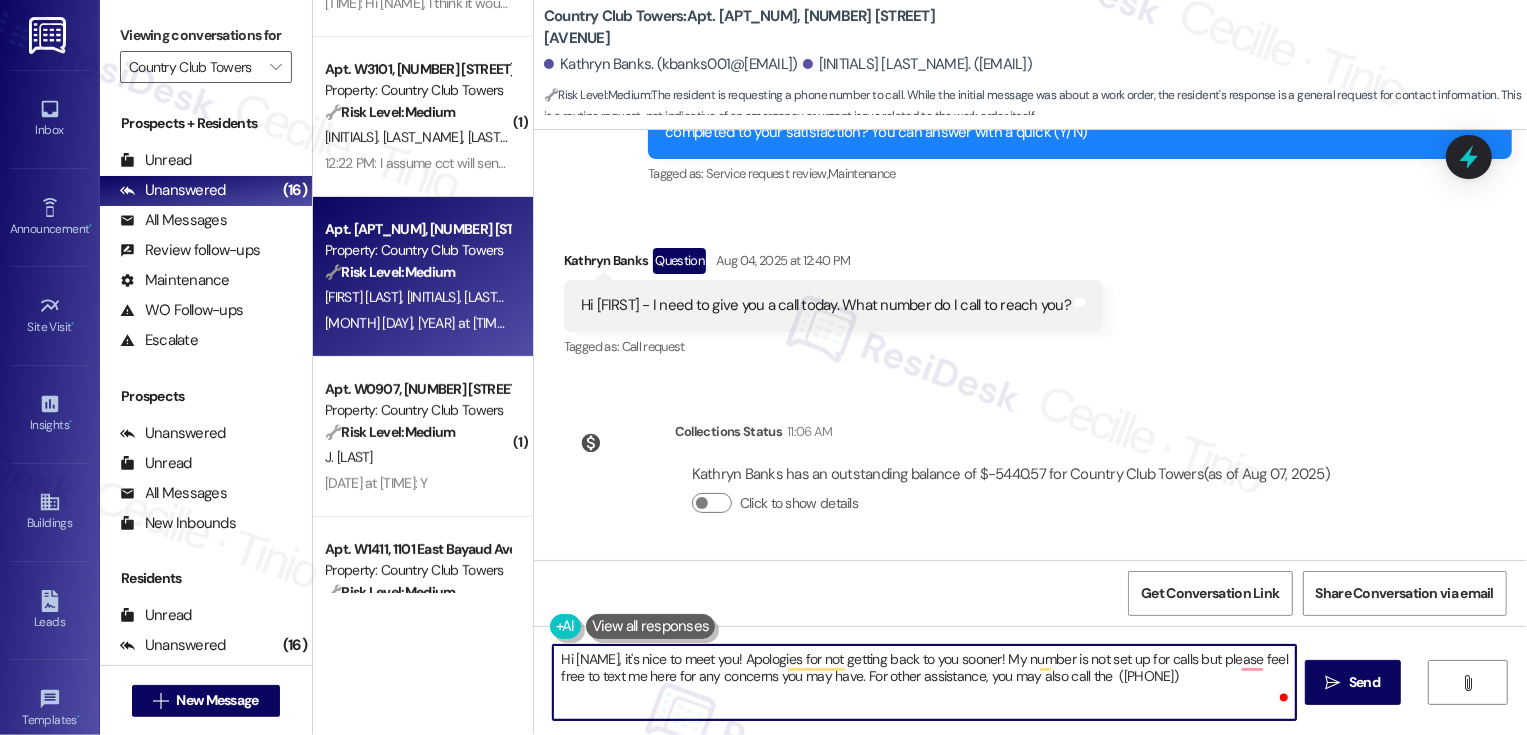 click on "Hi {{first_name}}, it's nice to meet you! Apologies for not getting back to you sooner! My number is not set up for calls but please feel free to text me here for any concerns you may have. For other assistance, you may also call the  (720) 625-846" at bounding box center [924, 682] 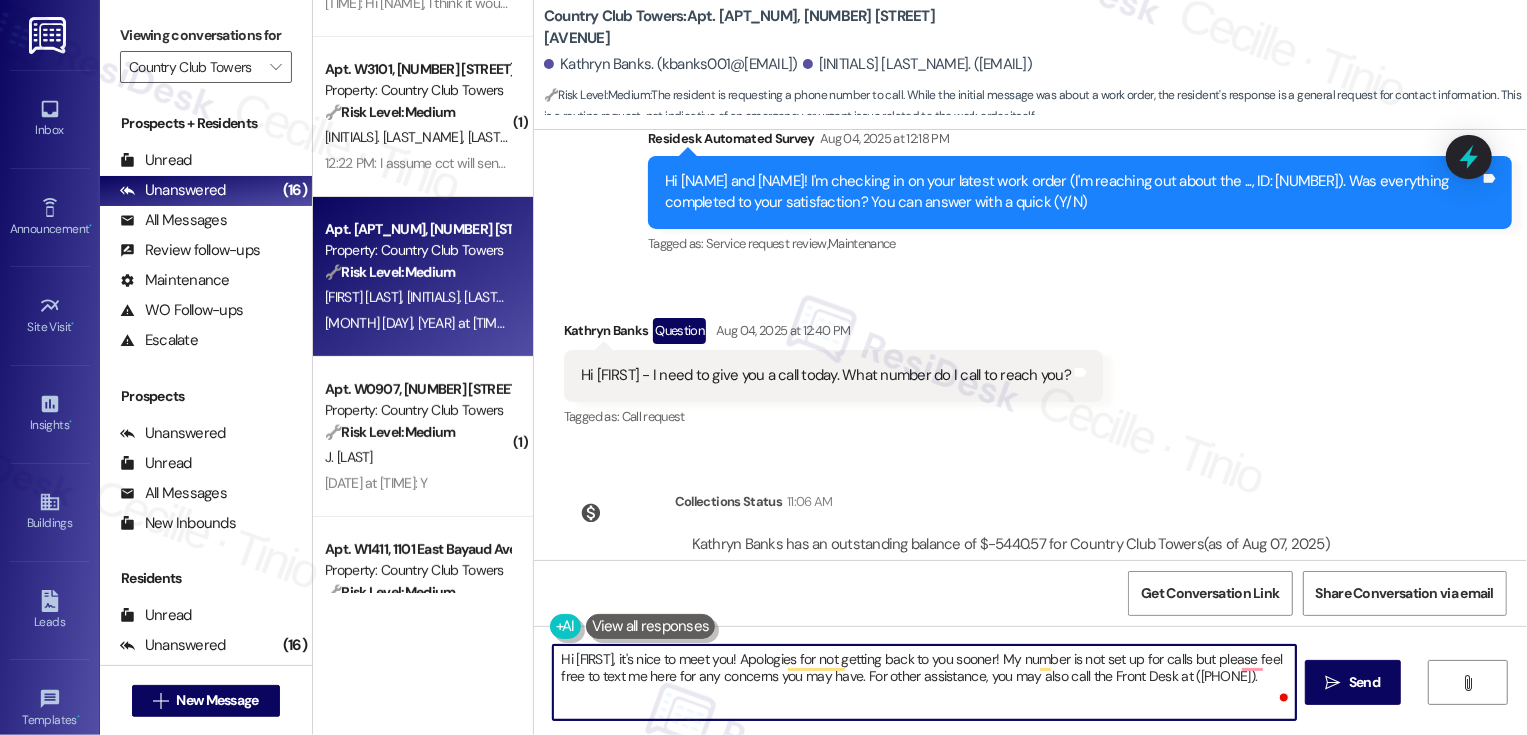scroll, scrollTop: 441, scrollLeft: 0, axis: vertical 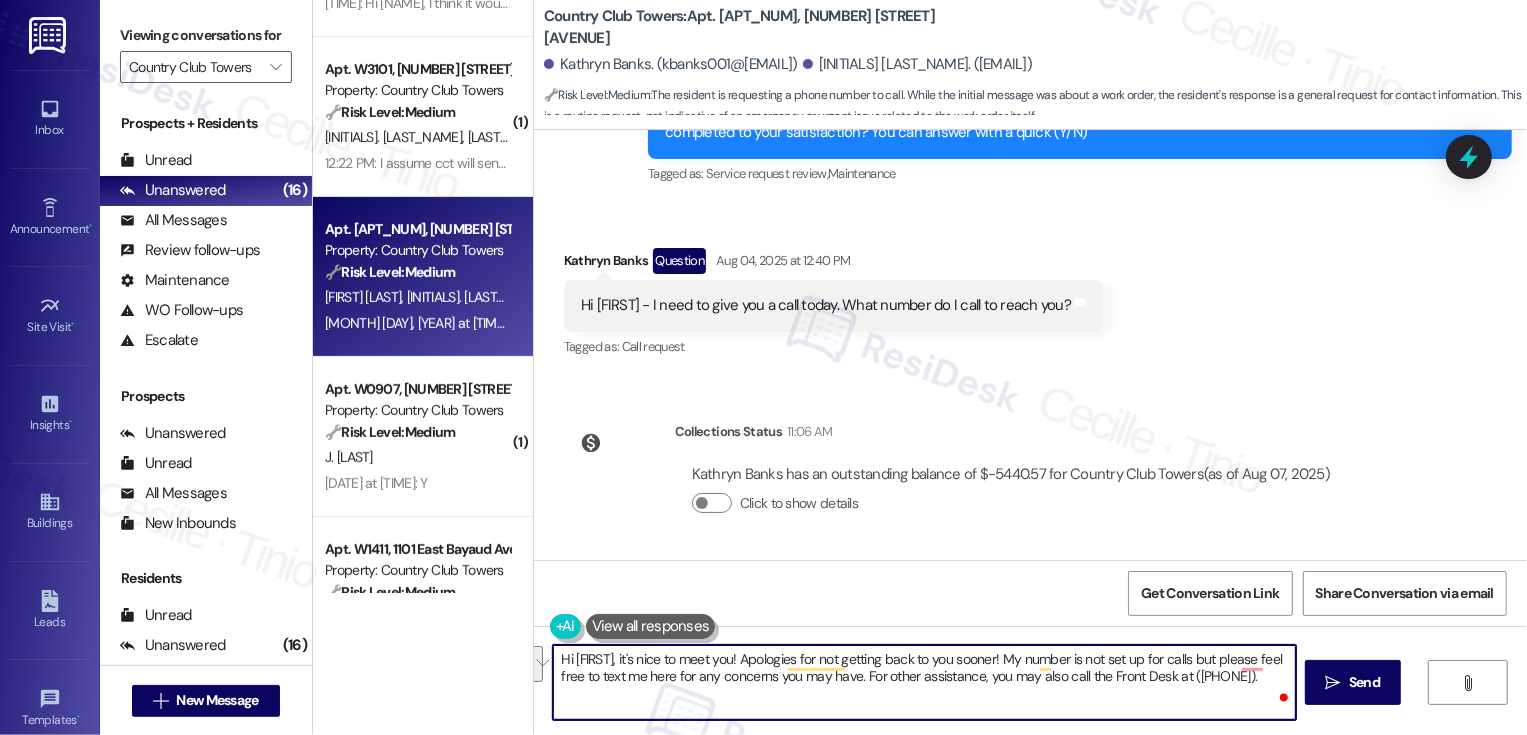 drag, startPoint x: 1244, startPoint y: 678, endPoint x: 1253, endPoint y: 699, distance: 22.847319 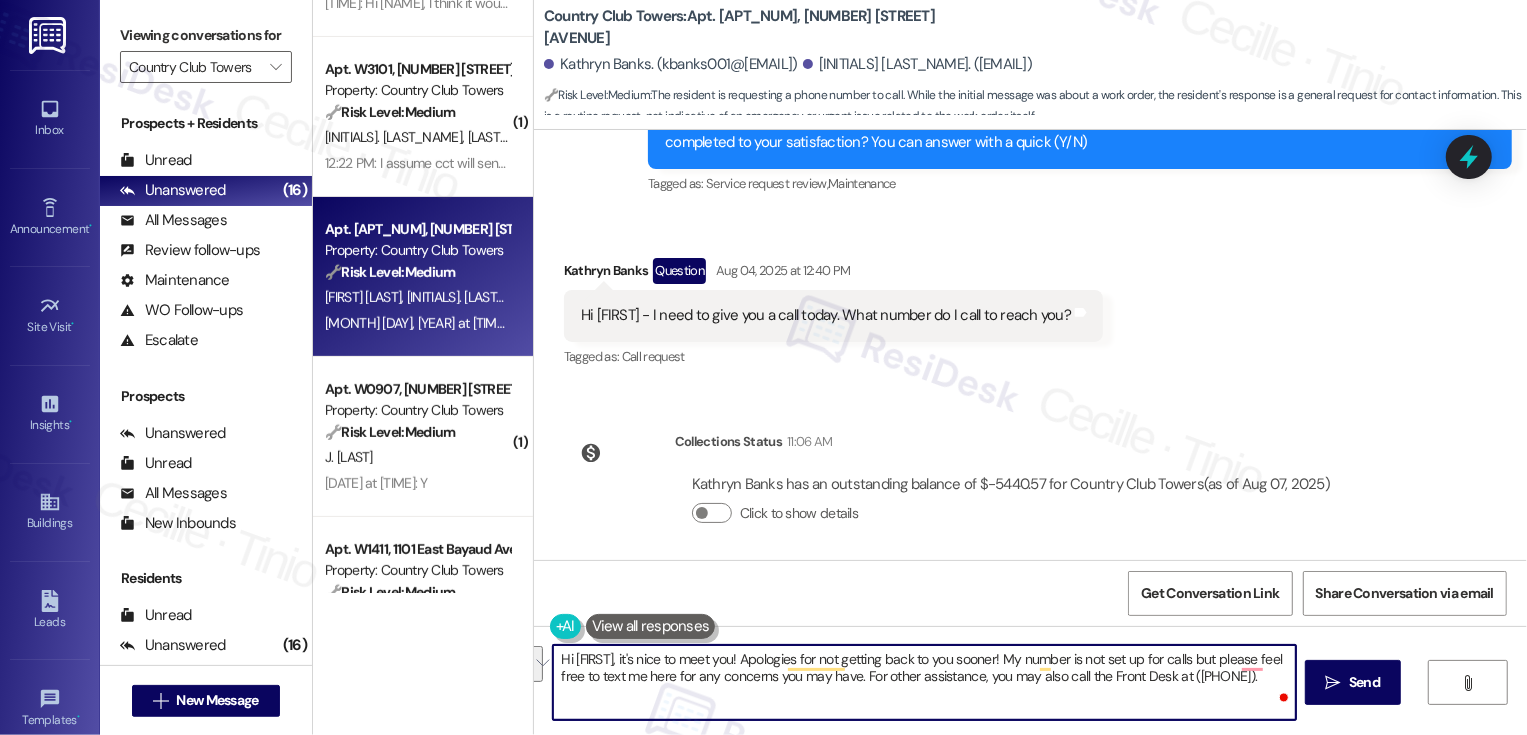 scroll, scrollTop: 430, scrollLeft: 0, axis: vertical 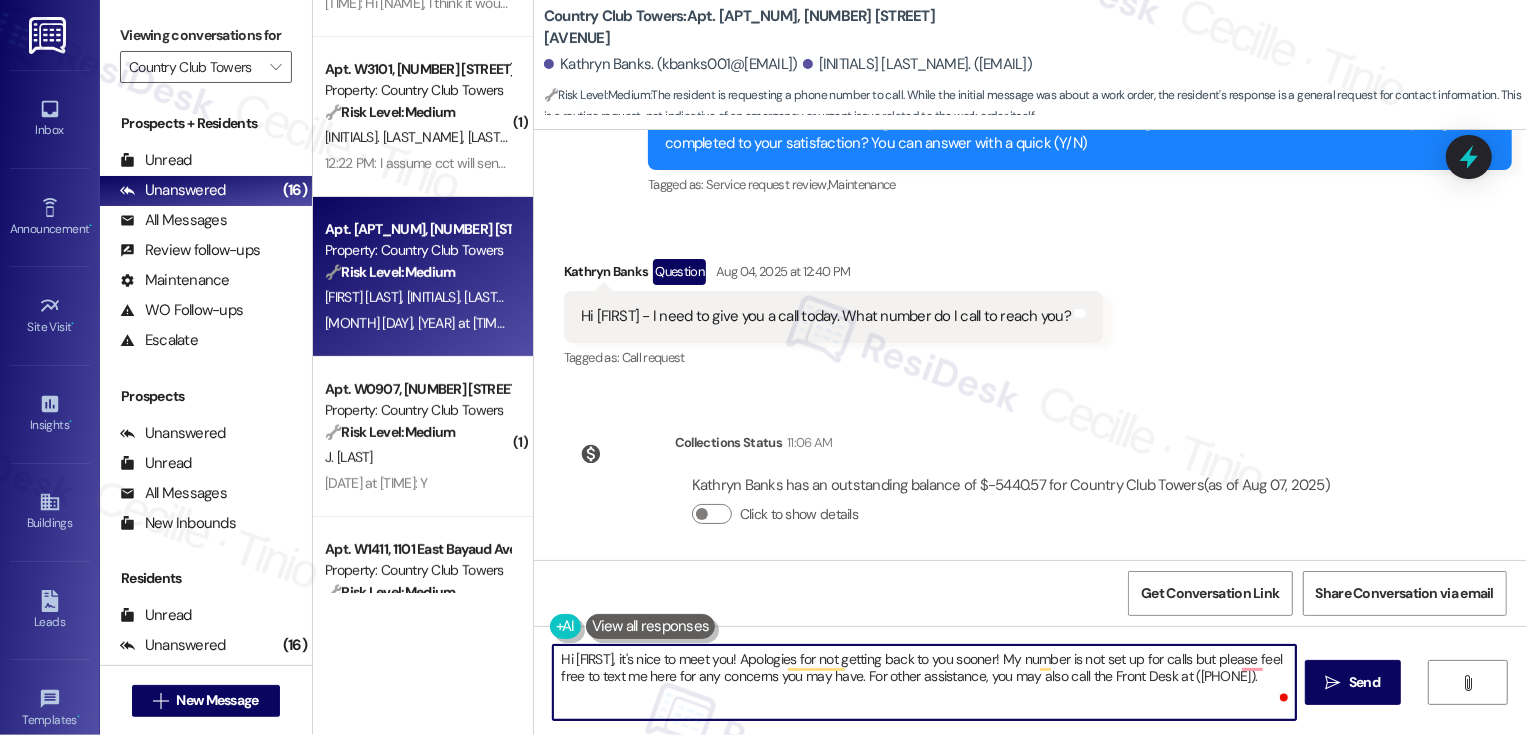 drag, startPoint x: 920, startPoint y: 679, endPoint x: 965, endPoint y: 737, distance: 73.409805 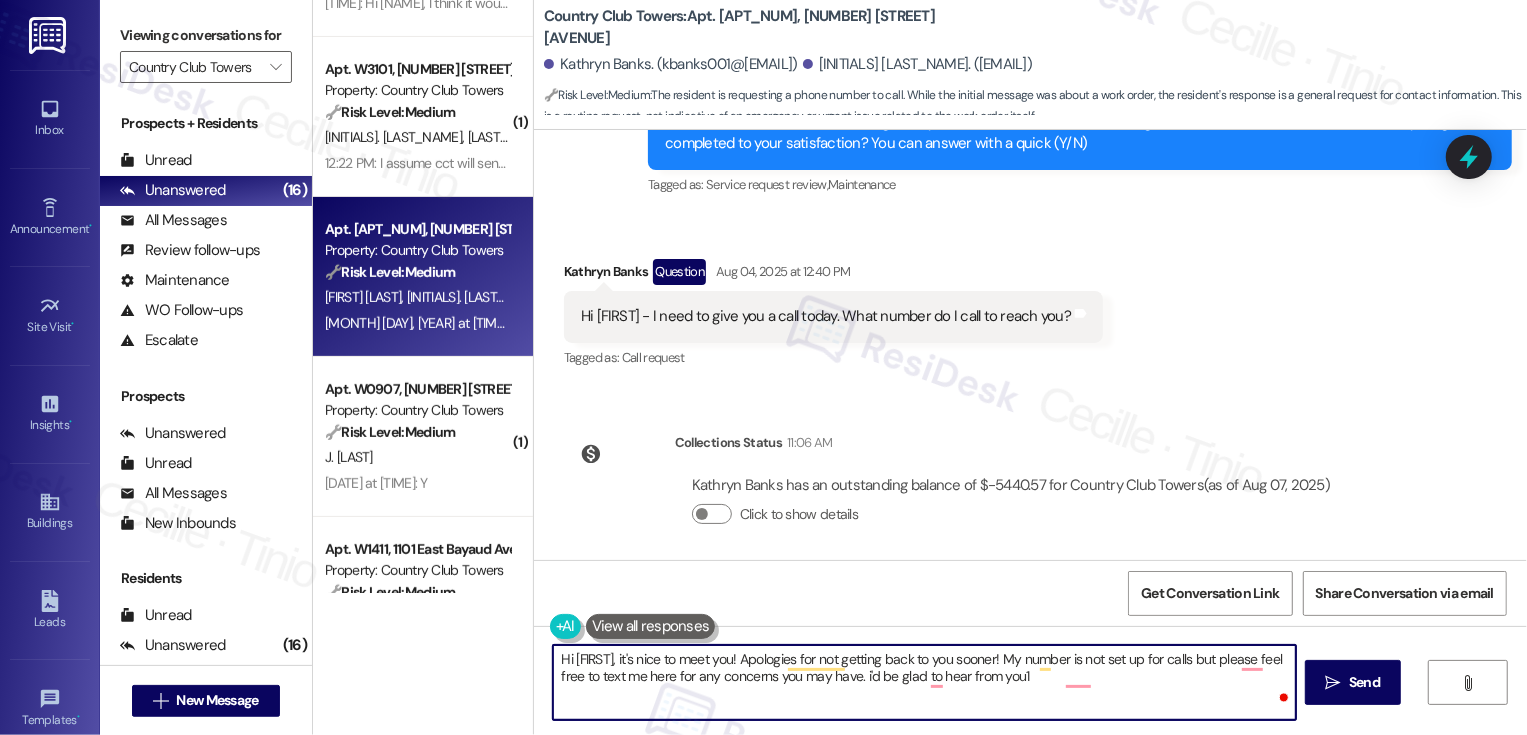 type on "Hi {{first_name}}, it's nice to meet you! Apologies for not getting back to you sooner! My number is not set up for calls but please feel free to text me here for any concerns you may have. i'd be glad to hear from you" 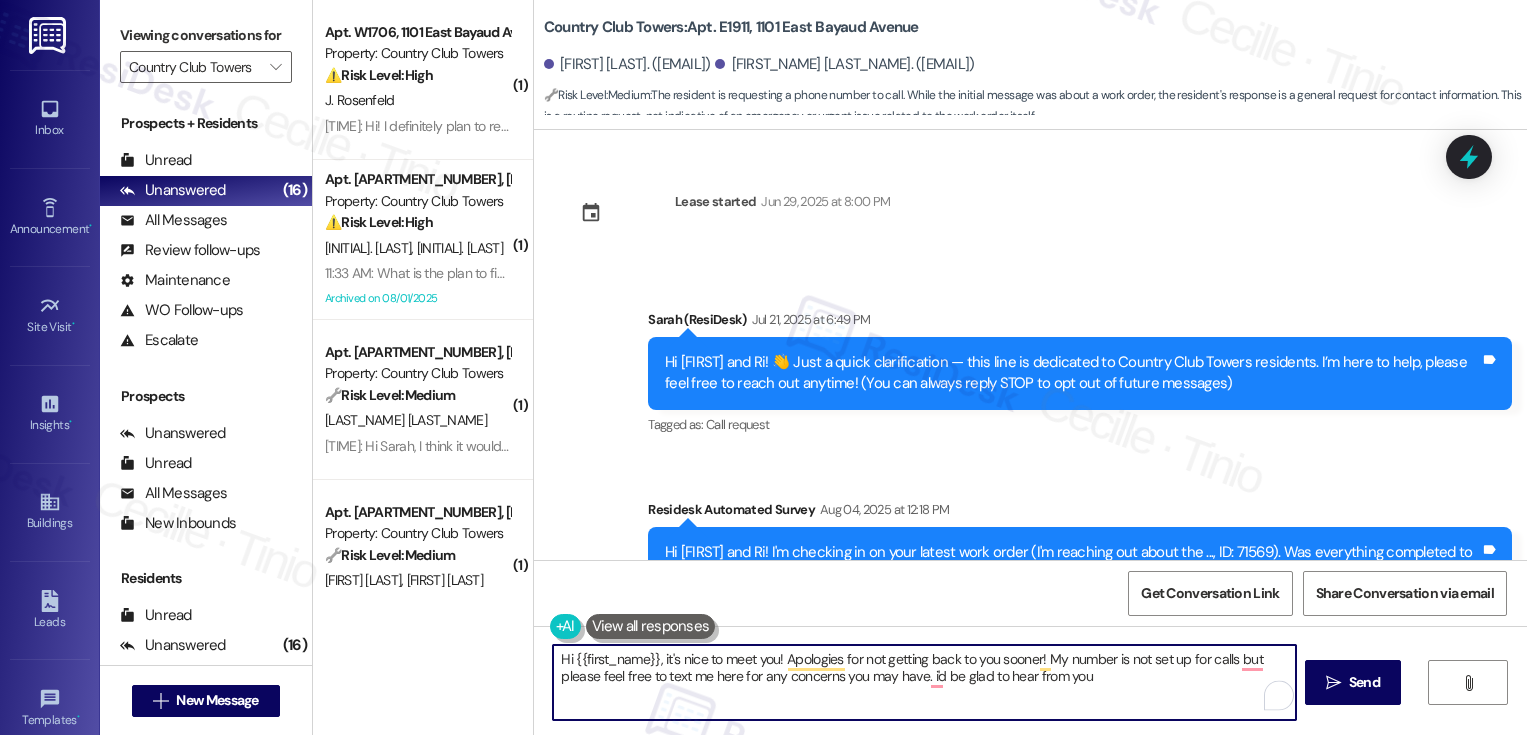 drag, startPoint x: 0, startPoint y: 0, endPoint x: 1253, endPoint y: 667, distance: 1419.4711 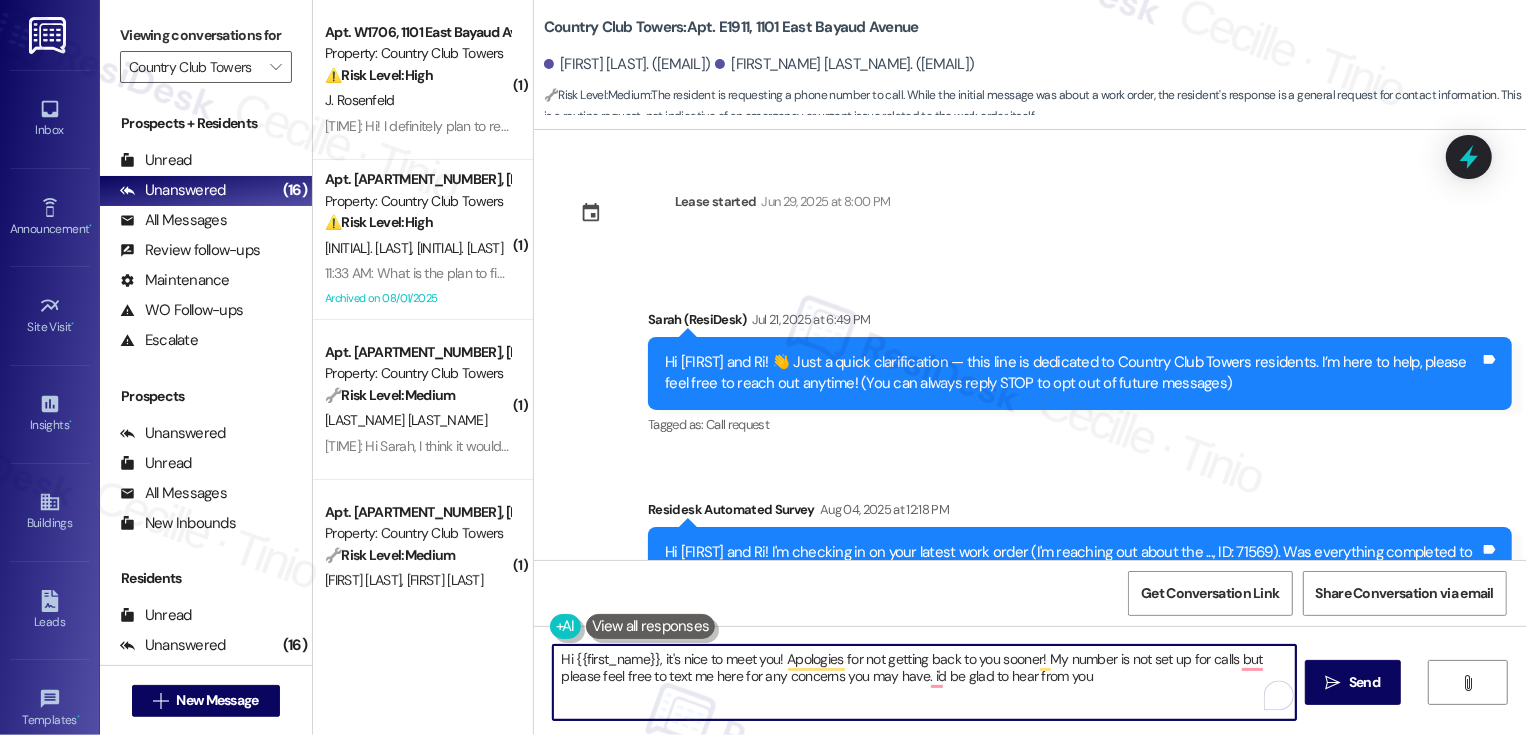 scroll, scrollTop: 443, scrollLeft: 0, axis: vertical 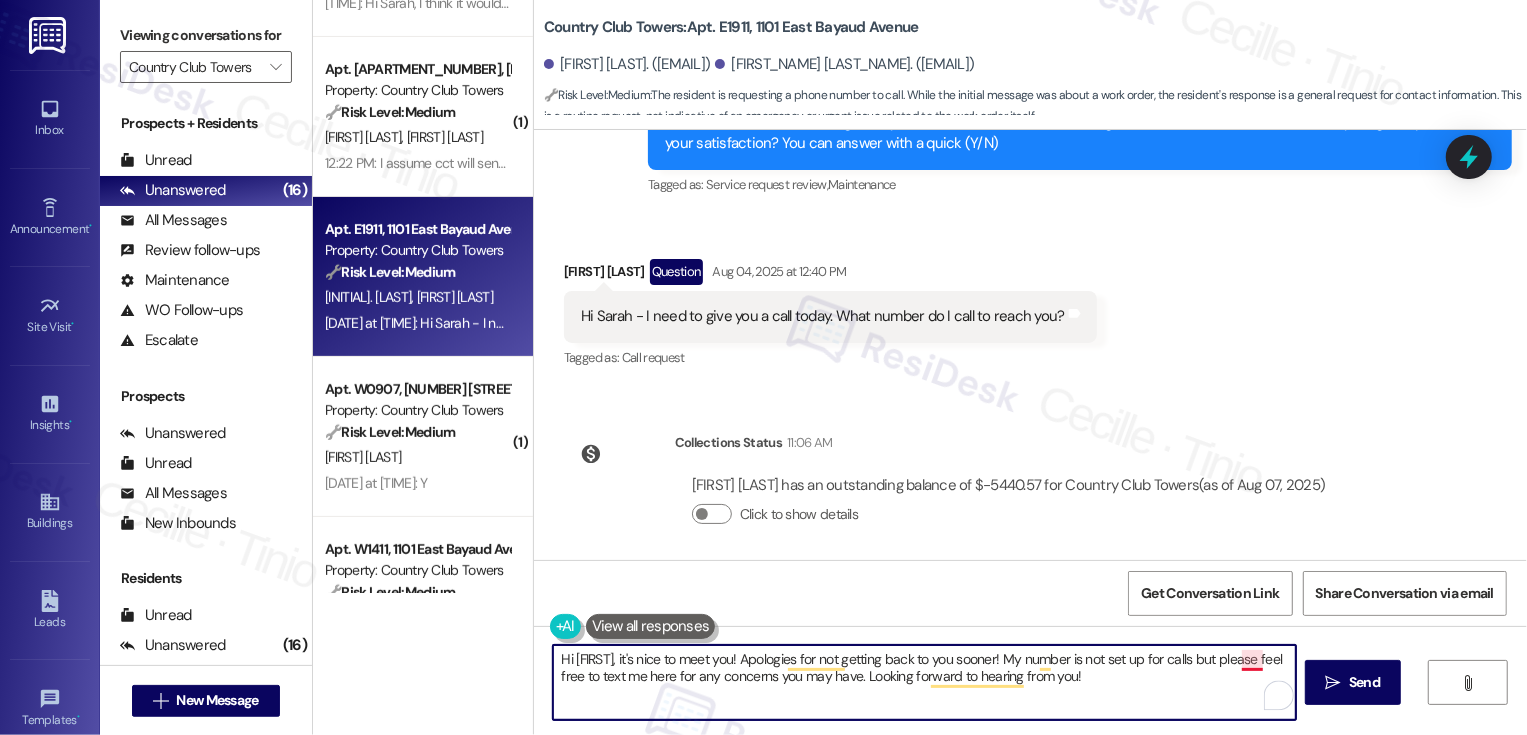 click on "Hi [FIRST], it's nice to meet you! Apologies for not getting back to you sooner! My number is not set up for calls but please feel free to text me here for any concerns you may have. Looking forward to hearing from you!" at bounding box center [924, 682] 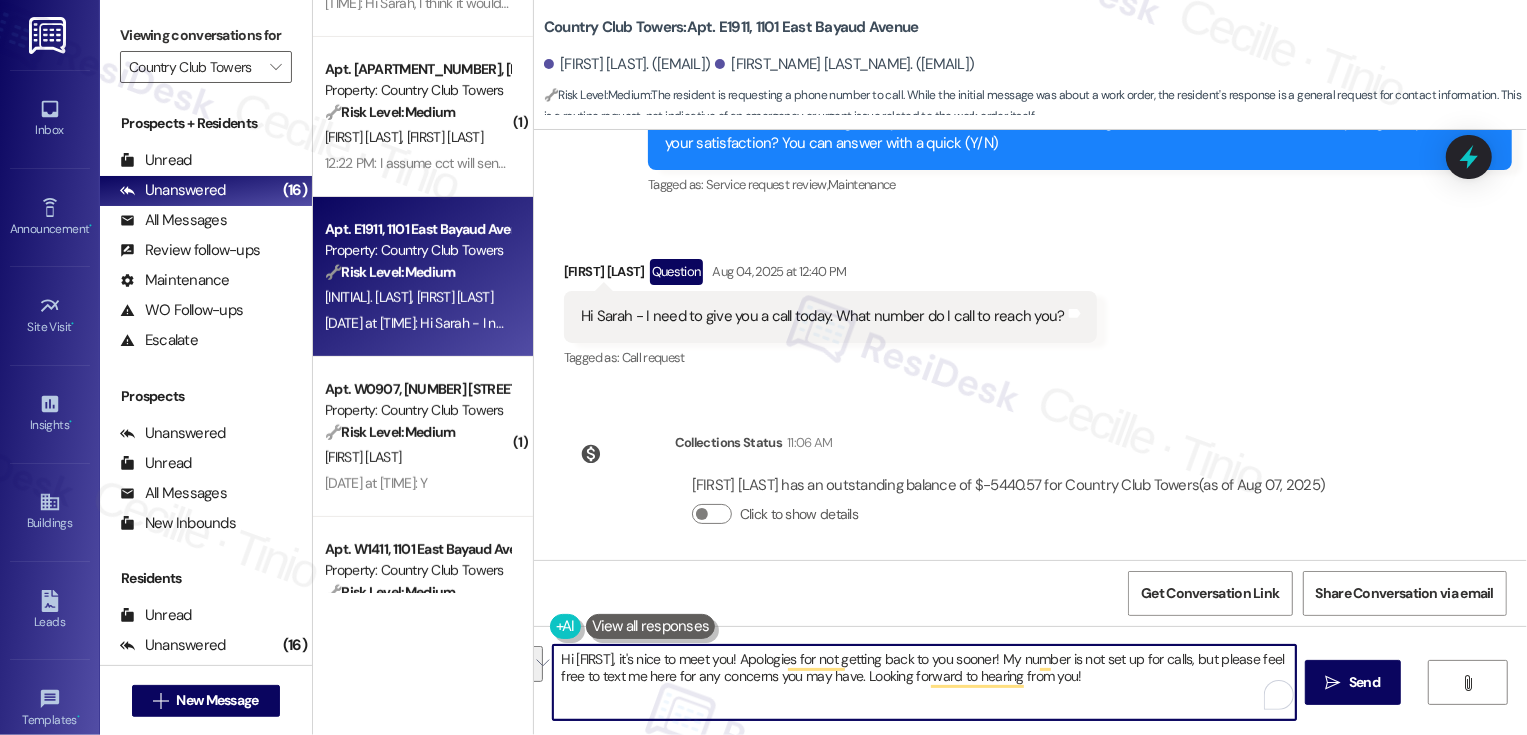 paste on "Apologies for the delay in getting back to you. My number isn’t set up for phone calls, but feel free to text me here anytime with any questions or concerns. I’m happy to help and look" 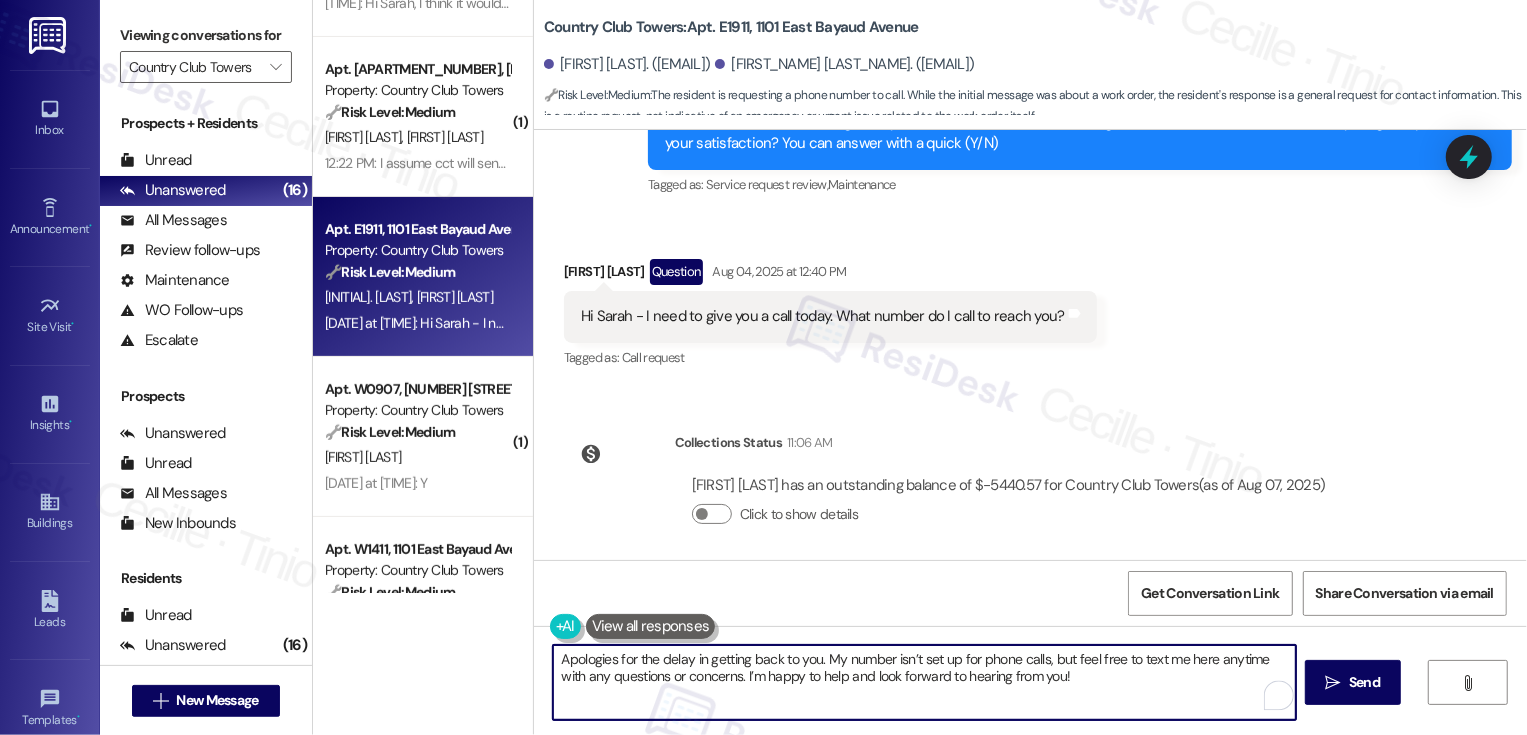 click on "Apologies for the delay in getting back to you. My number isn’t set up for phone calls, but feel free to text me here anytime with any questions or concerns. I’m happy to help and look forward to hearing from you!" at bounding box center [924, 682] 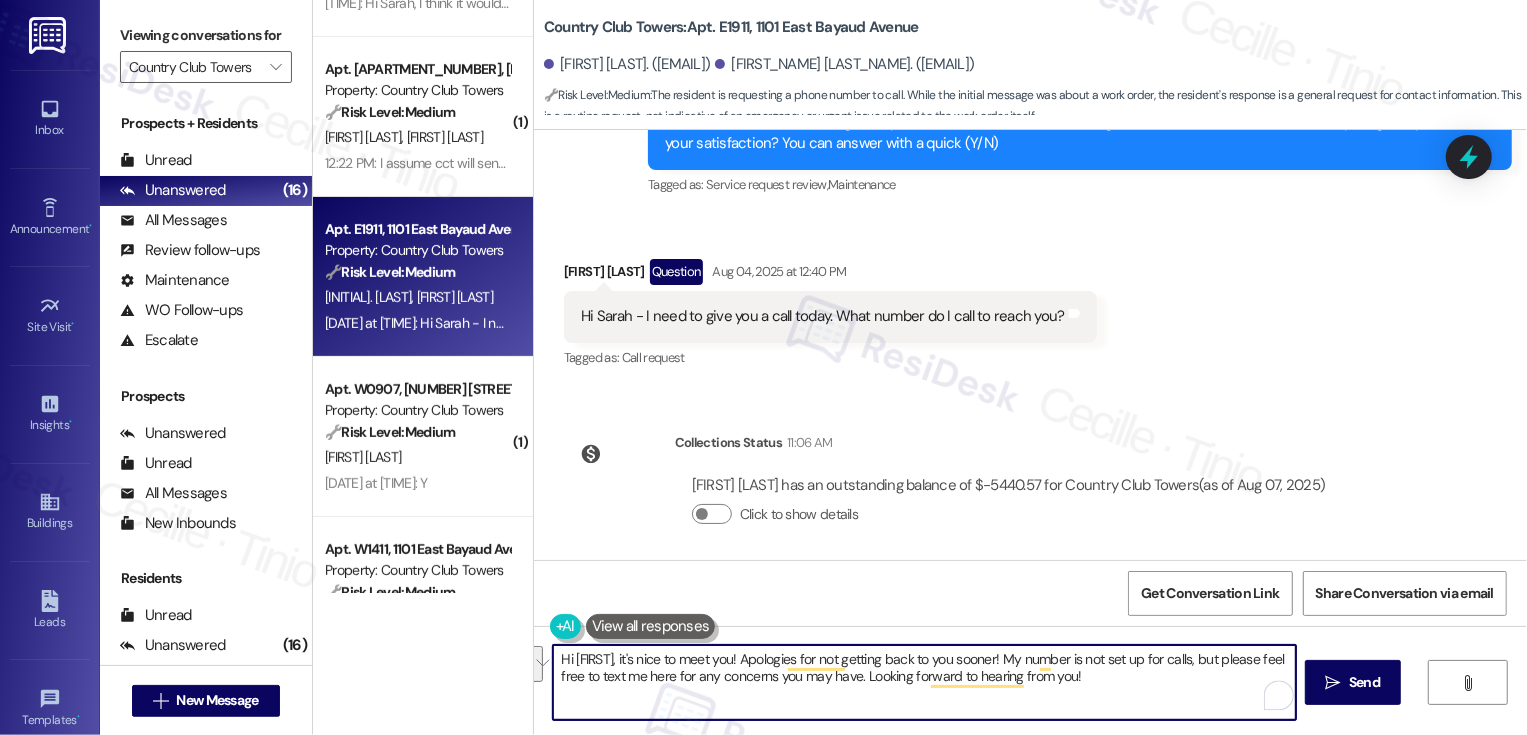 click on "Hi [FIRST], it's nice to meet you! Apologies for not getting back to you sooner! My number is not set up for calls, but please feel free to text me here for any concerns you may have. Looking forward to hearing from you!" at bounding box center [924, 682] 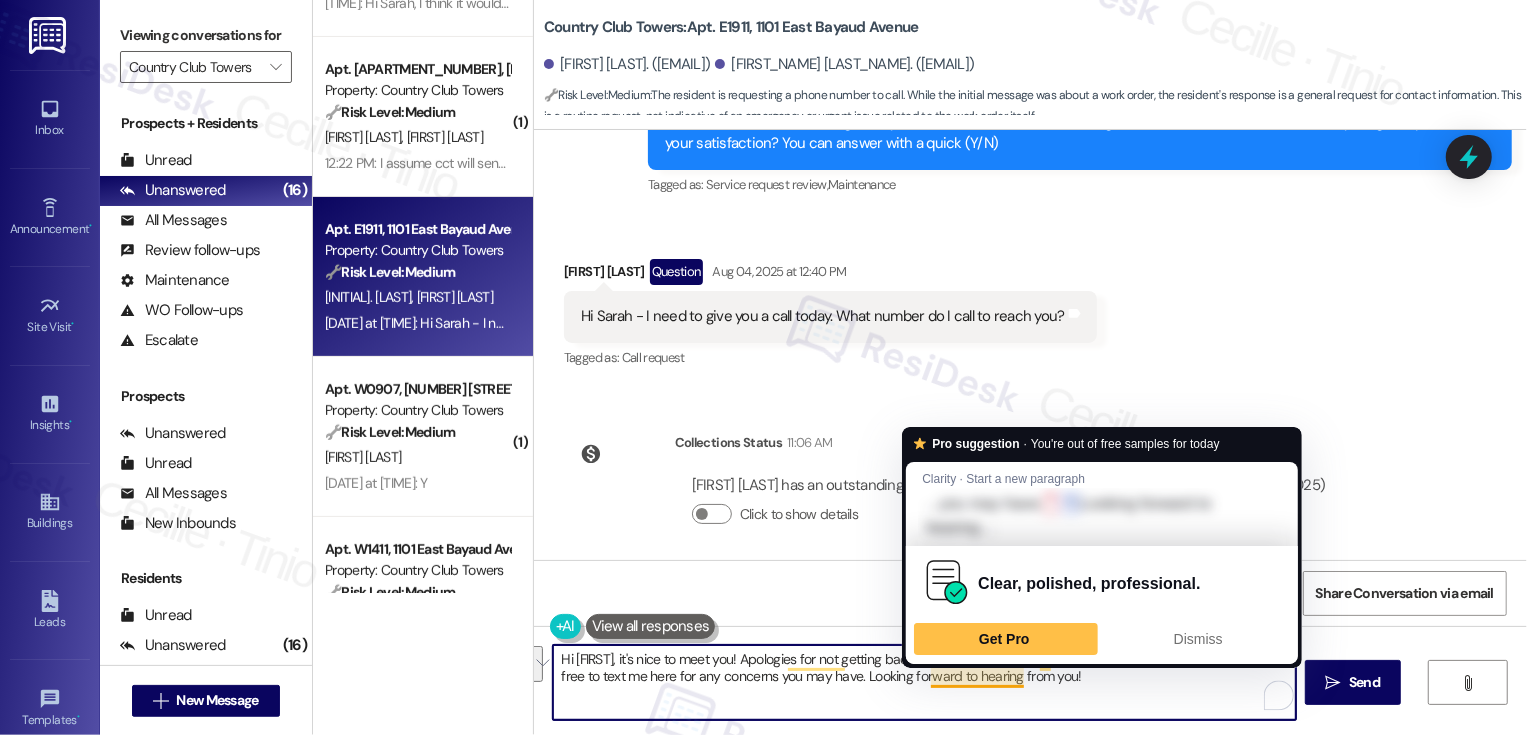drag, startPoint x: 775, startPoint y: 659, endPoint x: 1151, endPoint y: 698, distance: 378.01718 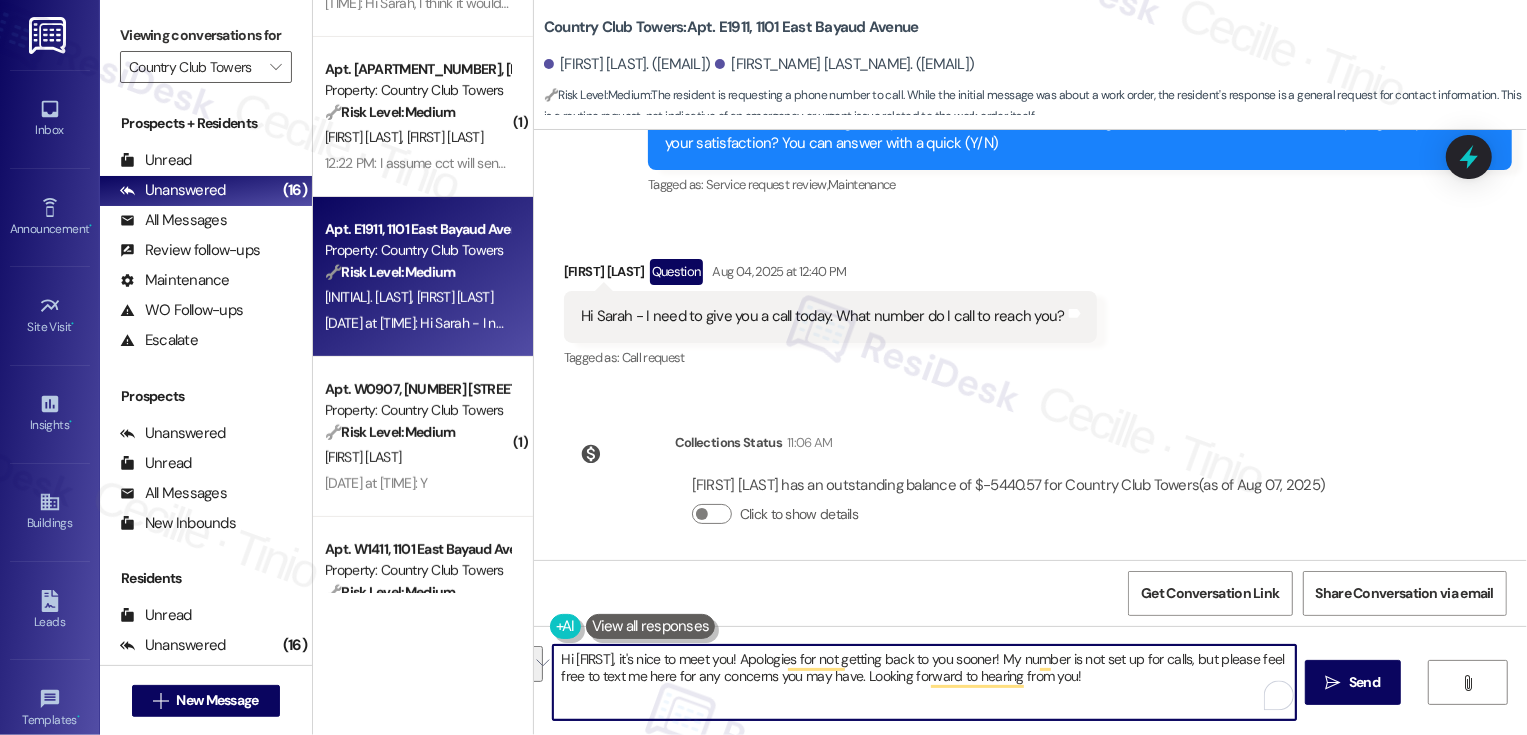 paste on "the delay in getting back to you. My number isn’t set up for phone calls, but feel free to text me here anytime with any questions or concerns. I’m happy to help and look" 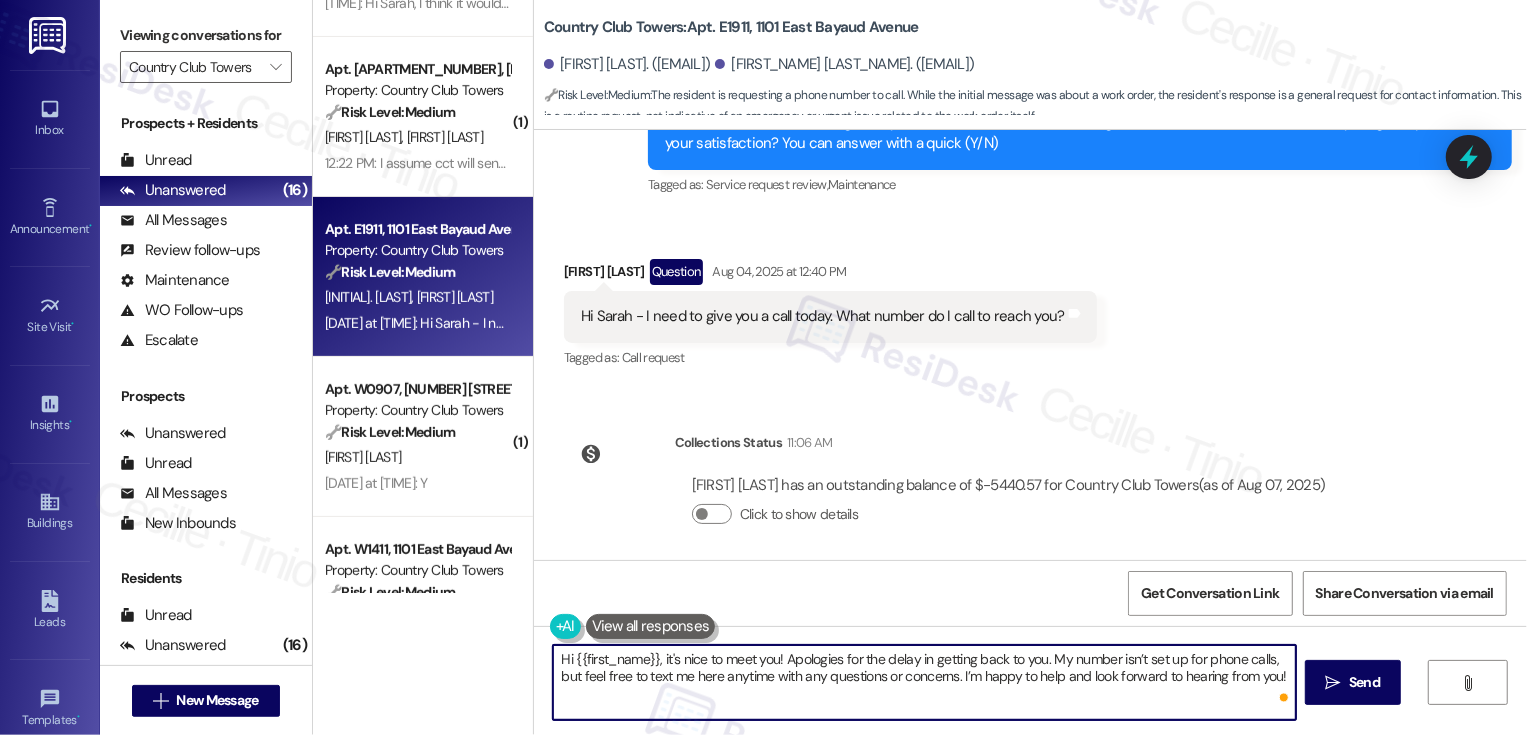 click on "Hi {{first_name}}, it's nice to meet you! Apologies for the delay in getting back to you. My number isn’t set up for phone calls, but feel free to text me here anytime with any questions or concerns. I’m happy to help and look forward to hearing from you!" at bounding box center [924, 682] 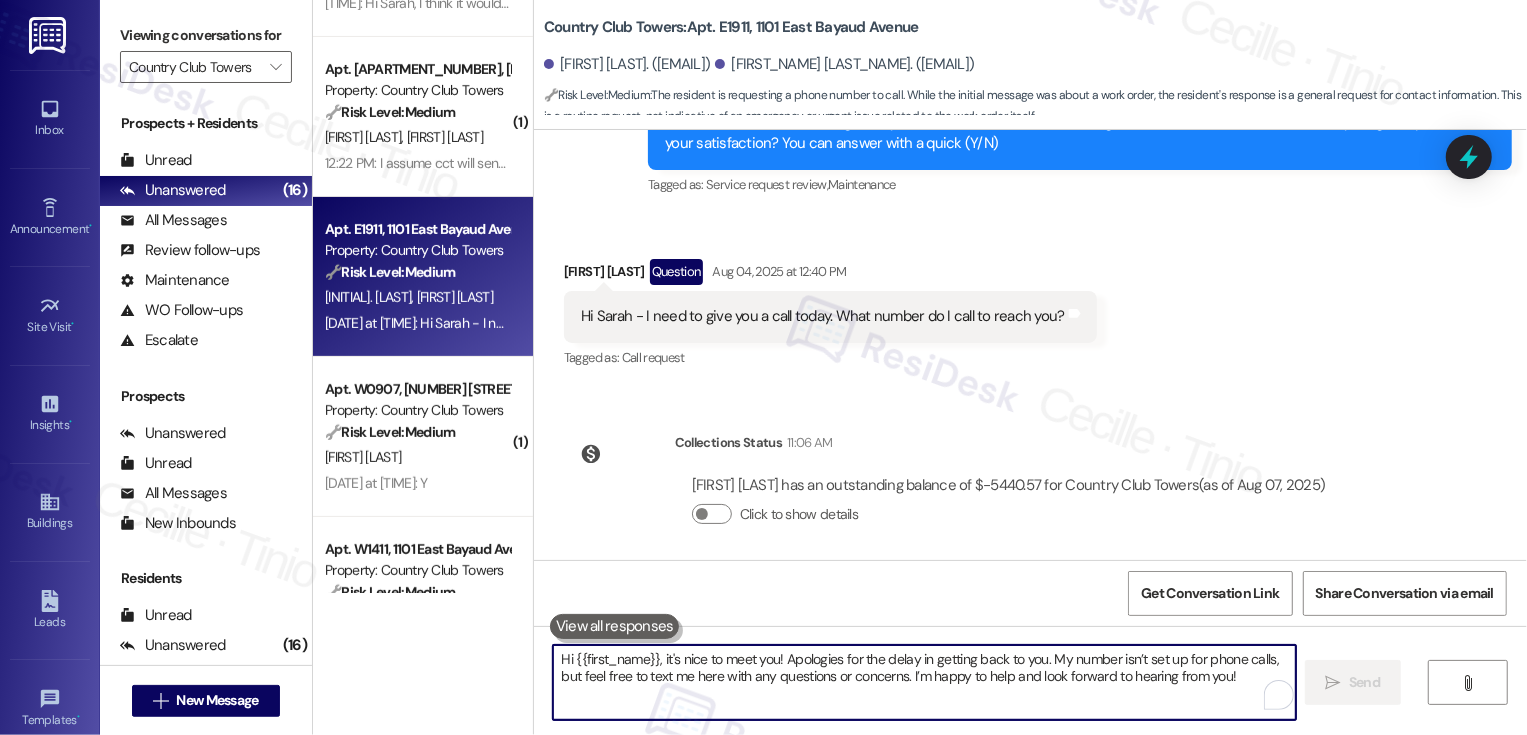 scroll, scrollTop: 256, scrollLeft: 0, axis: vertical 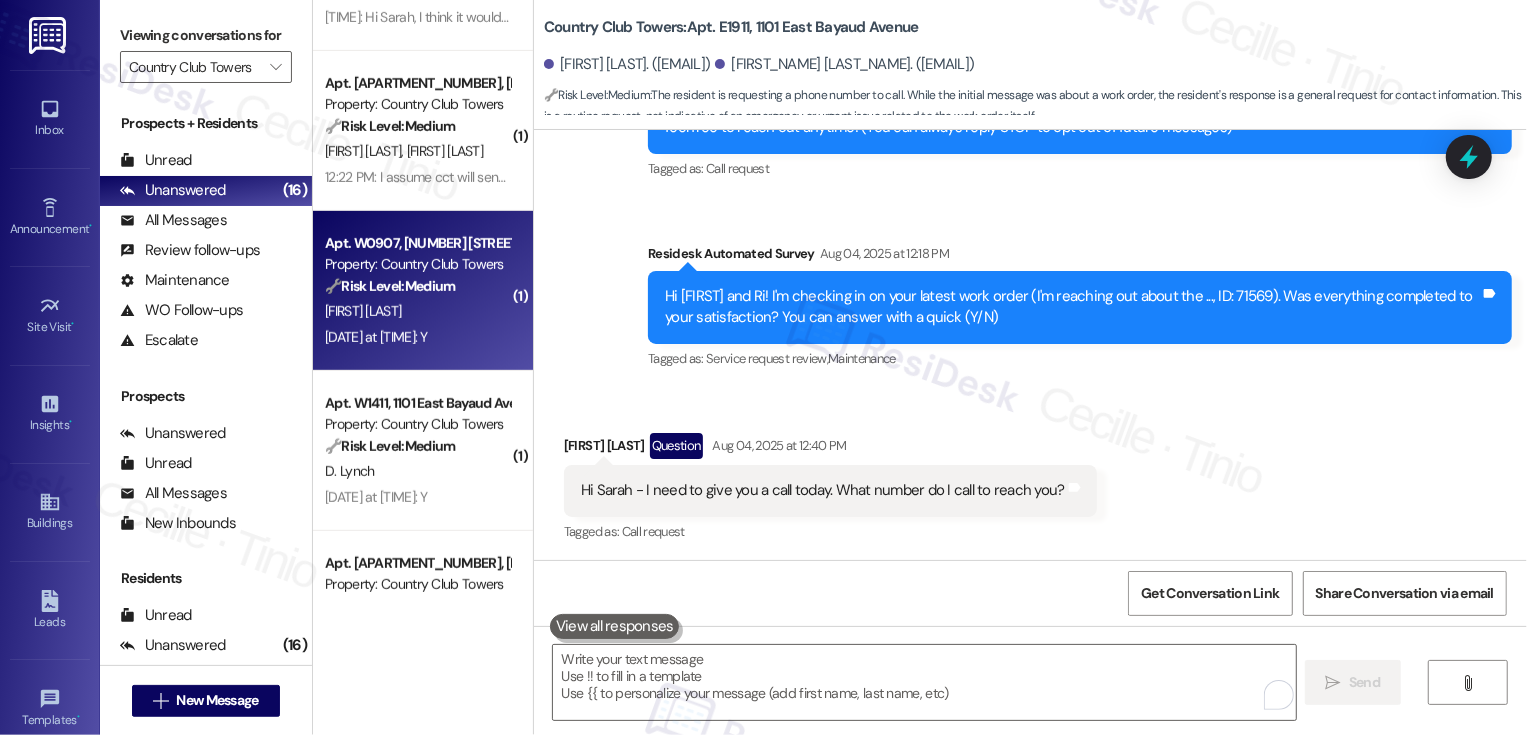 click on "[FIRST] [LAST]" at bounding box center (417, 311) 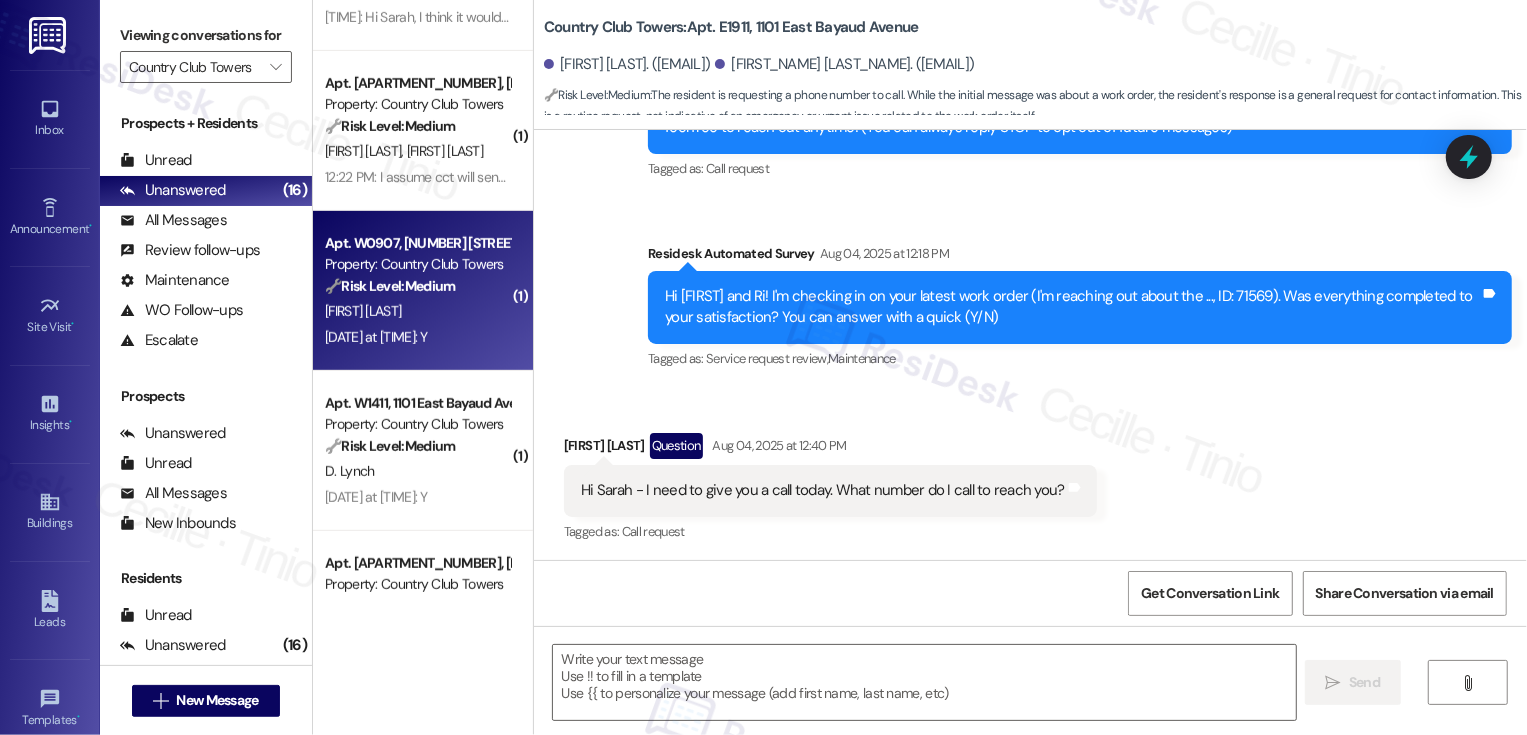type on "Fetching suggested responses. Please feel free to read through the conversation in the meantime." 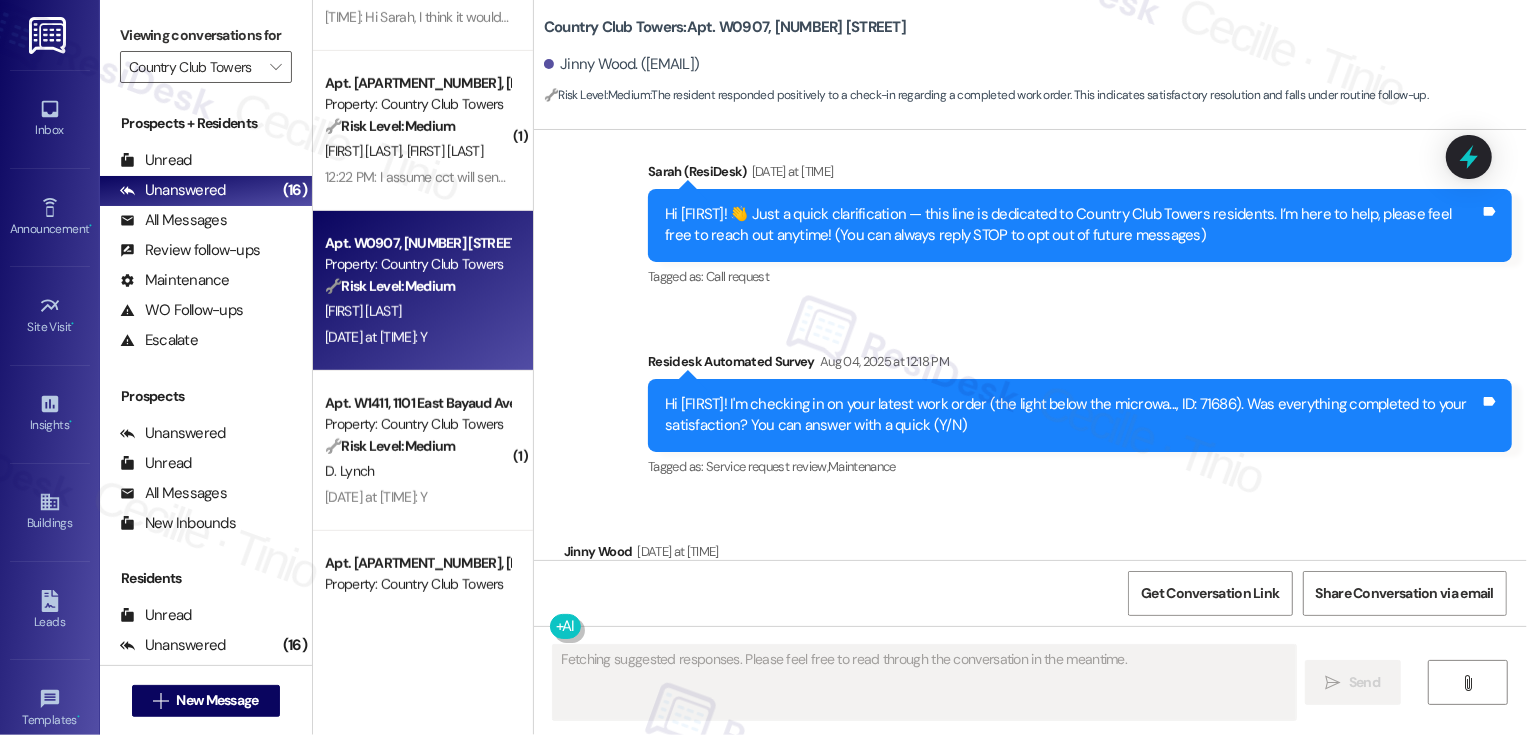 scroll, scrollTop: 252, scrollLeft: 0, axis: vertical 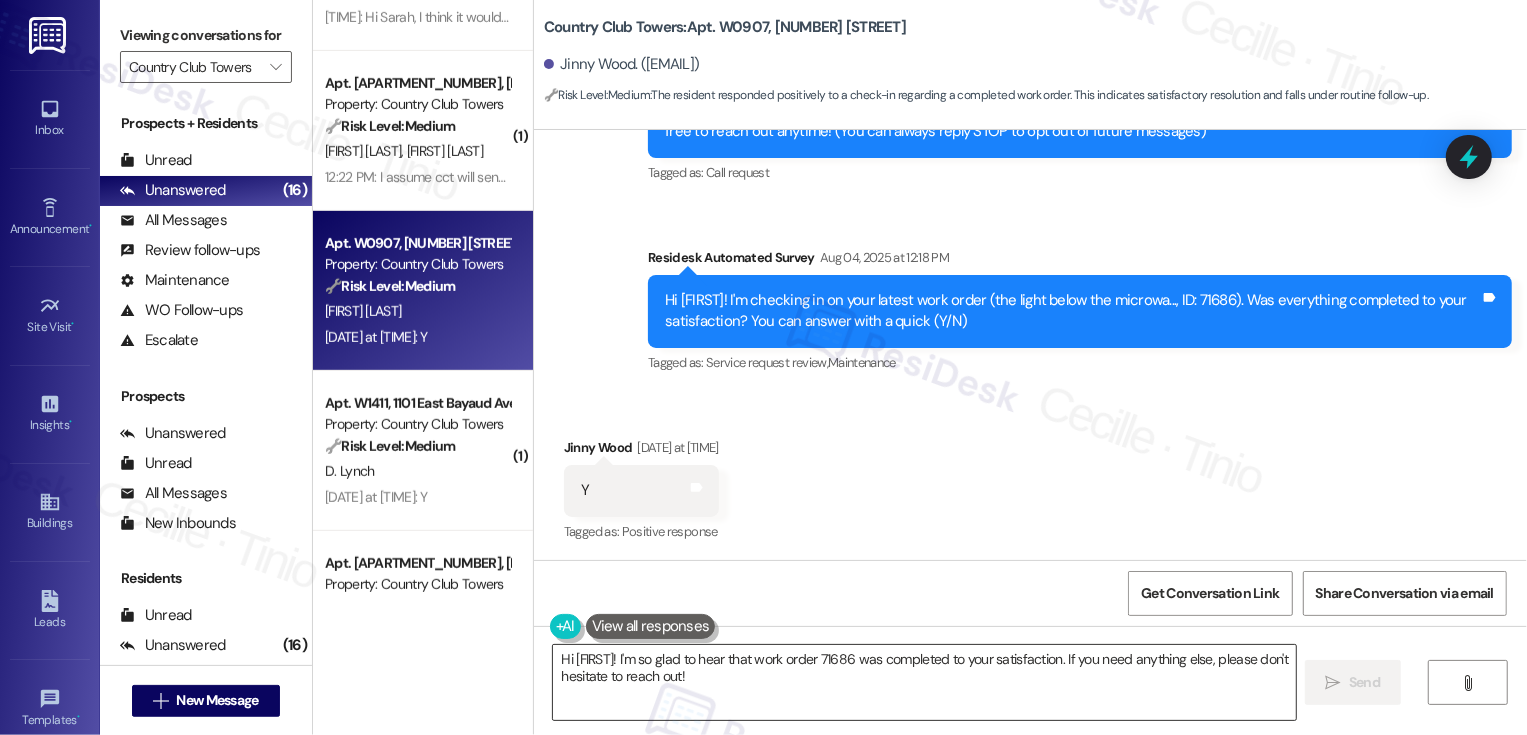 click on "Hi [FIRST]! I'm so glad to hear that work order 71686 was completed to your satisfaction. If you need anything else, please don't hesitate to reach out!" at bounding box center [924, 682] 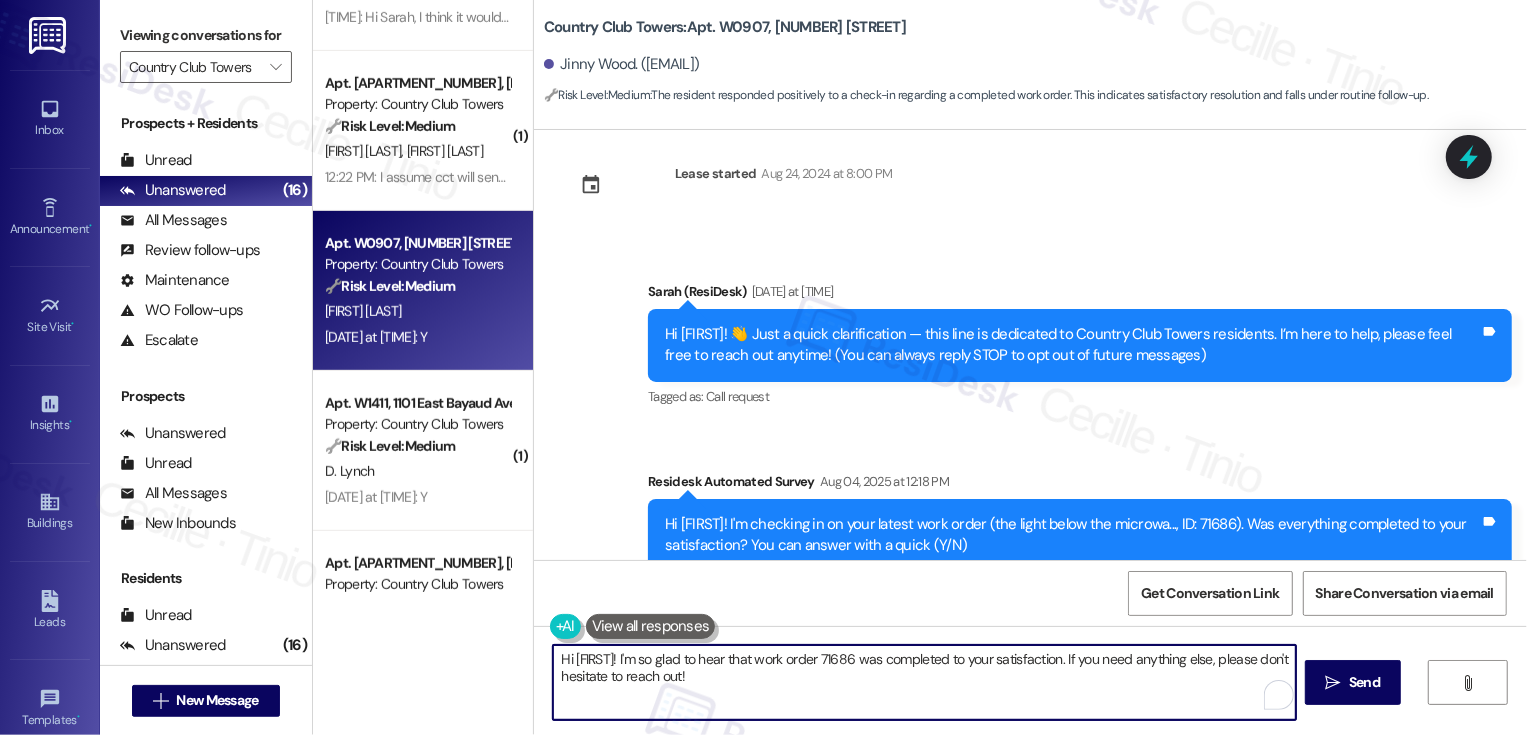 scroll, scrollTop: 290, scrollLeft: 0, axis: vertical 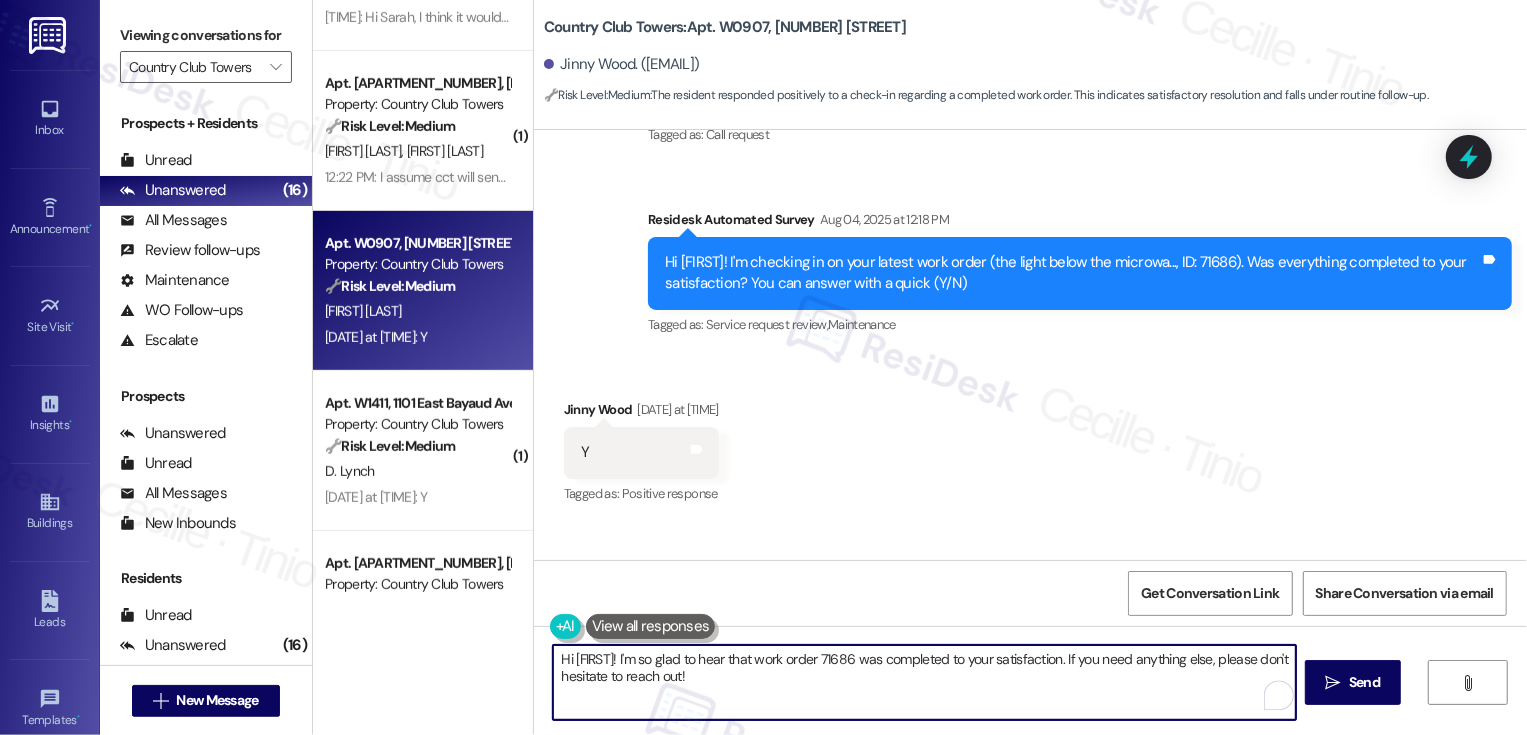click on "Hi [FIRST]! I'm so glad to hear that work order 71686 was completed to your satisfaction. If you need anything else, please don't hesitate to reach out!" at bounding box center [924, 682] 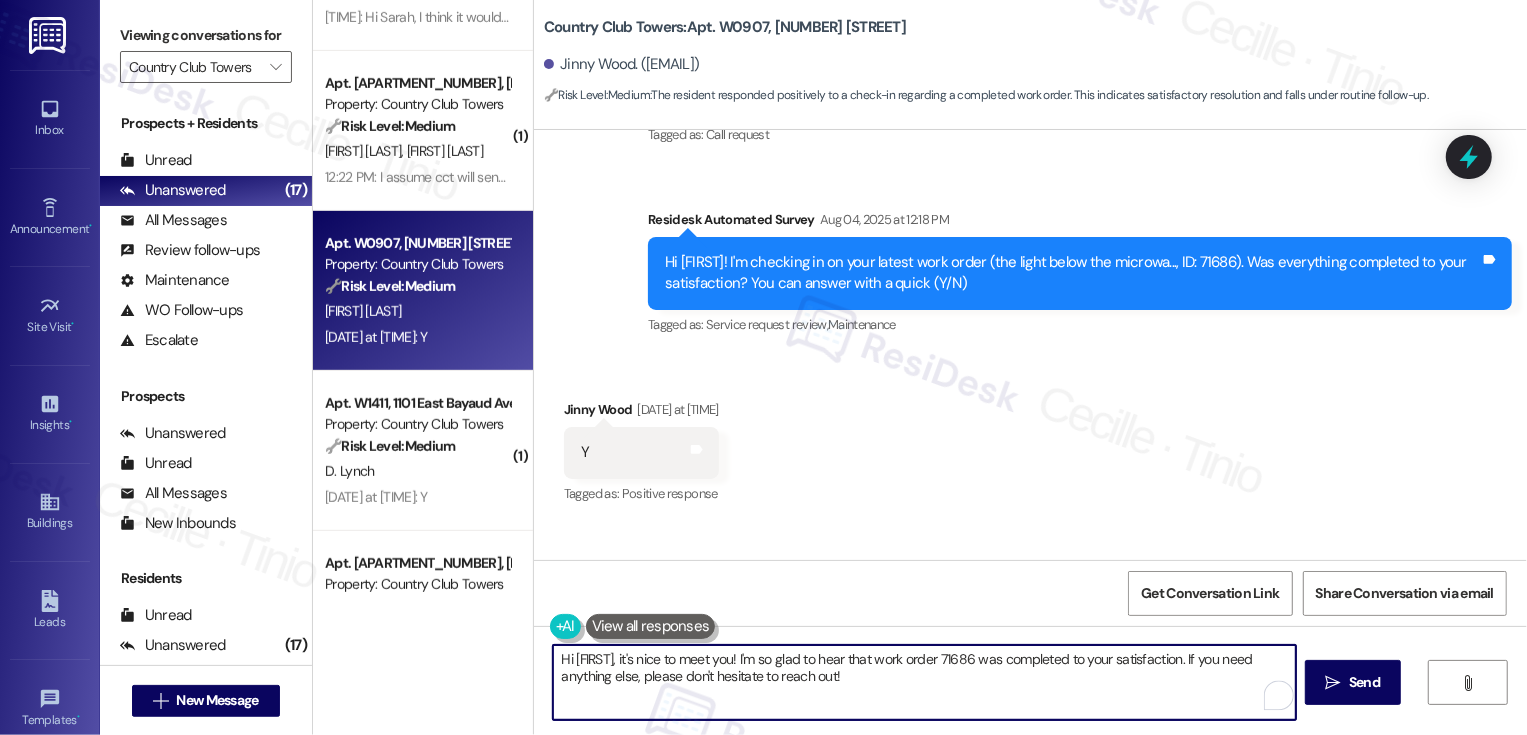 drag, startPoint x: 1226, startPoint y: 658, endPoint x: 1226, endPoint y: 689, distance: 31 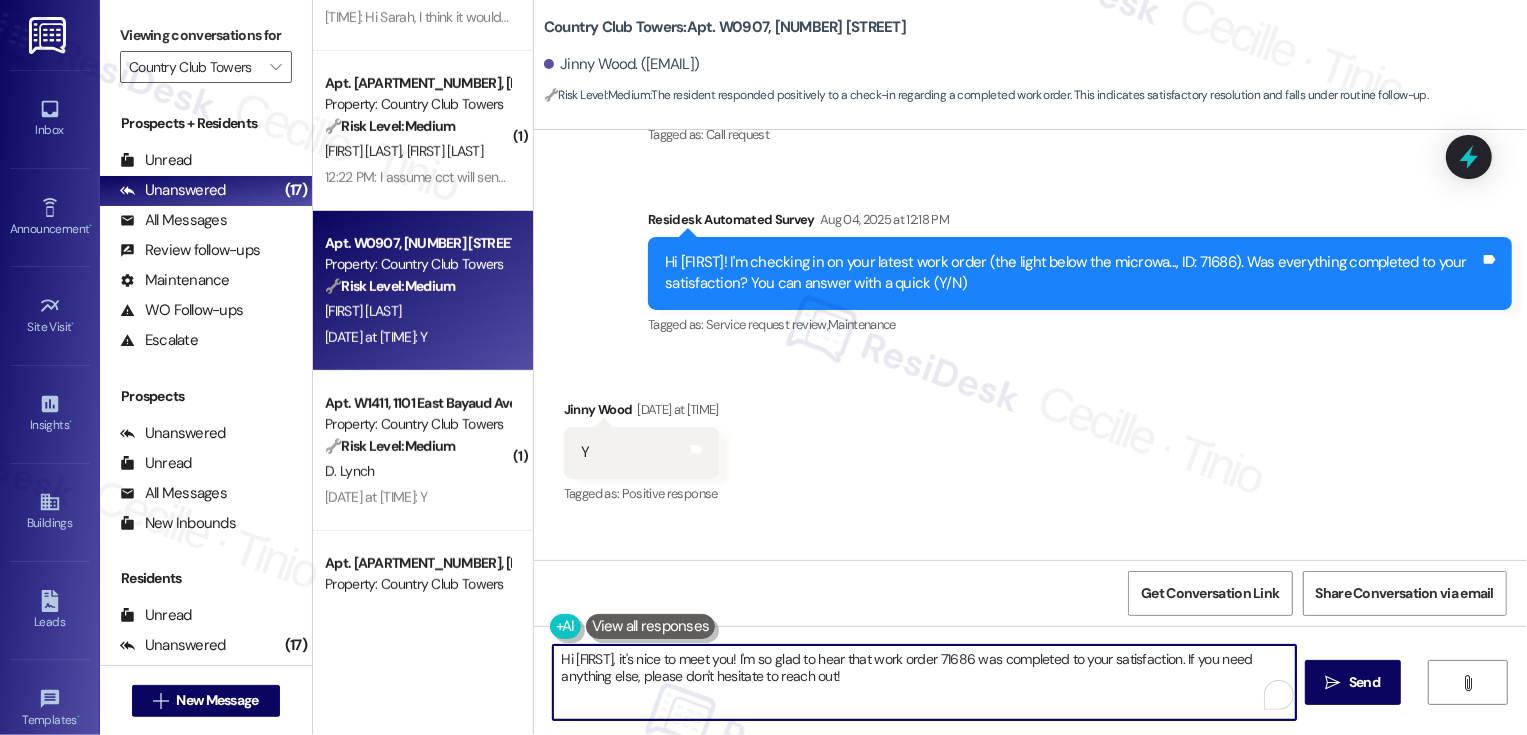 drag, startPoint x: 1221, startPoint y: 659, endPoint x: 1251, endPoint y: 691, distance: 43.863426 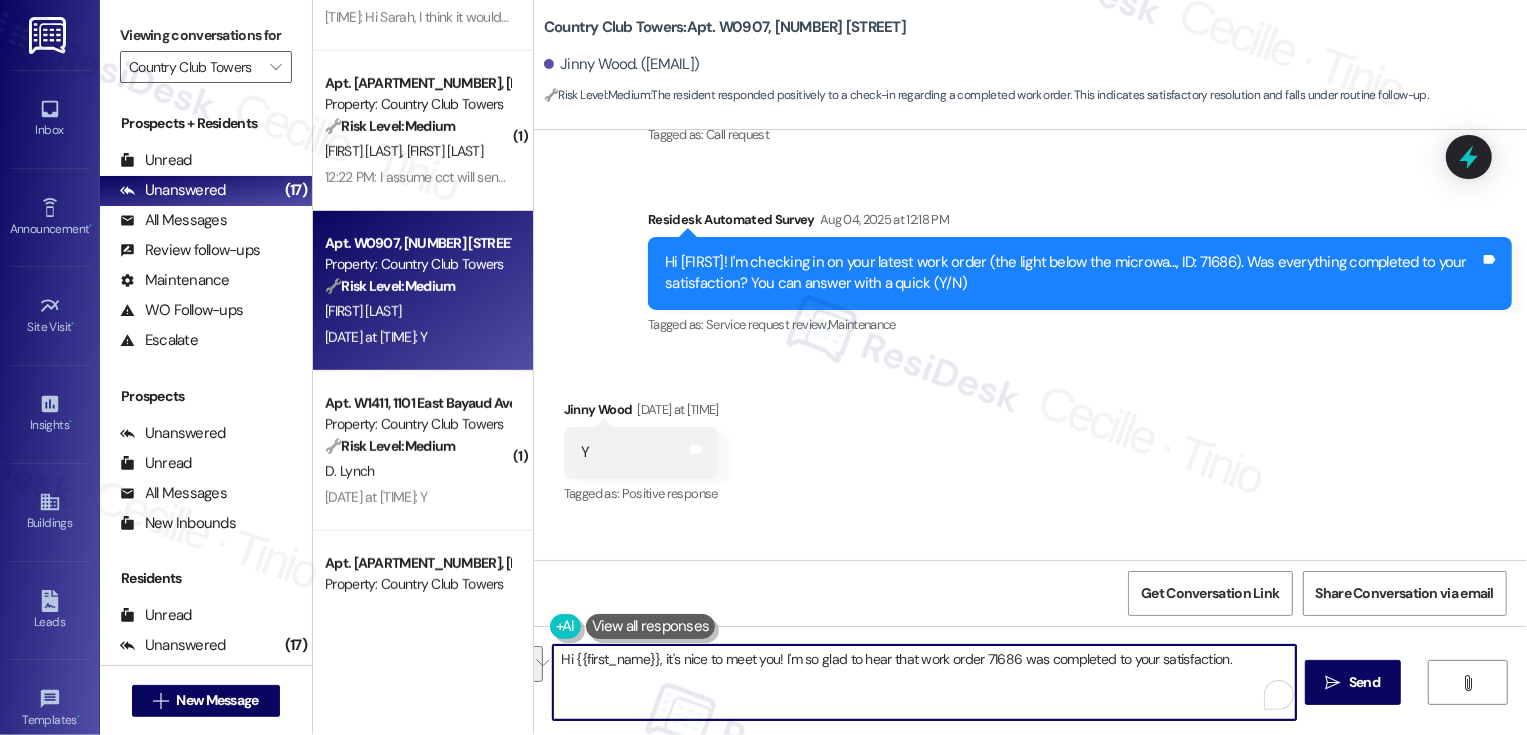 paste on "Apologies for the delay in getting back to you. My number isn’t set up for phone calls, but feel free to text me here anytime with any questions or concerns. I’m happy to help and look forward to hearing from you!" 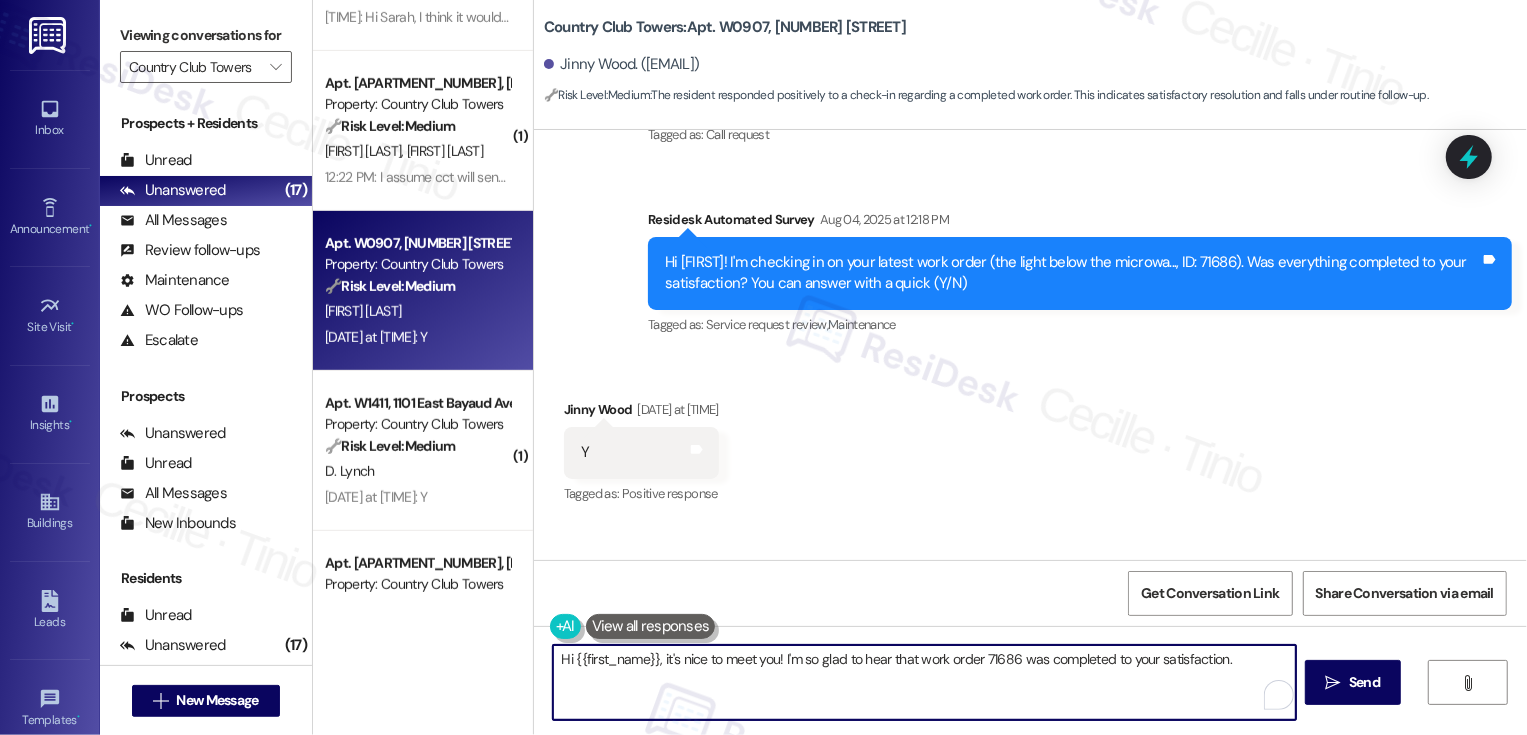 paste on "Apologies for the delay in getting back to you. My number isn’t set up for phone calls, but feel free to text me here anytime with any questions or concerns. I’m happy to help and look forward to hearing from you!" 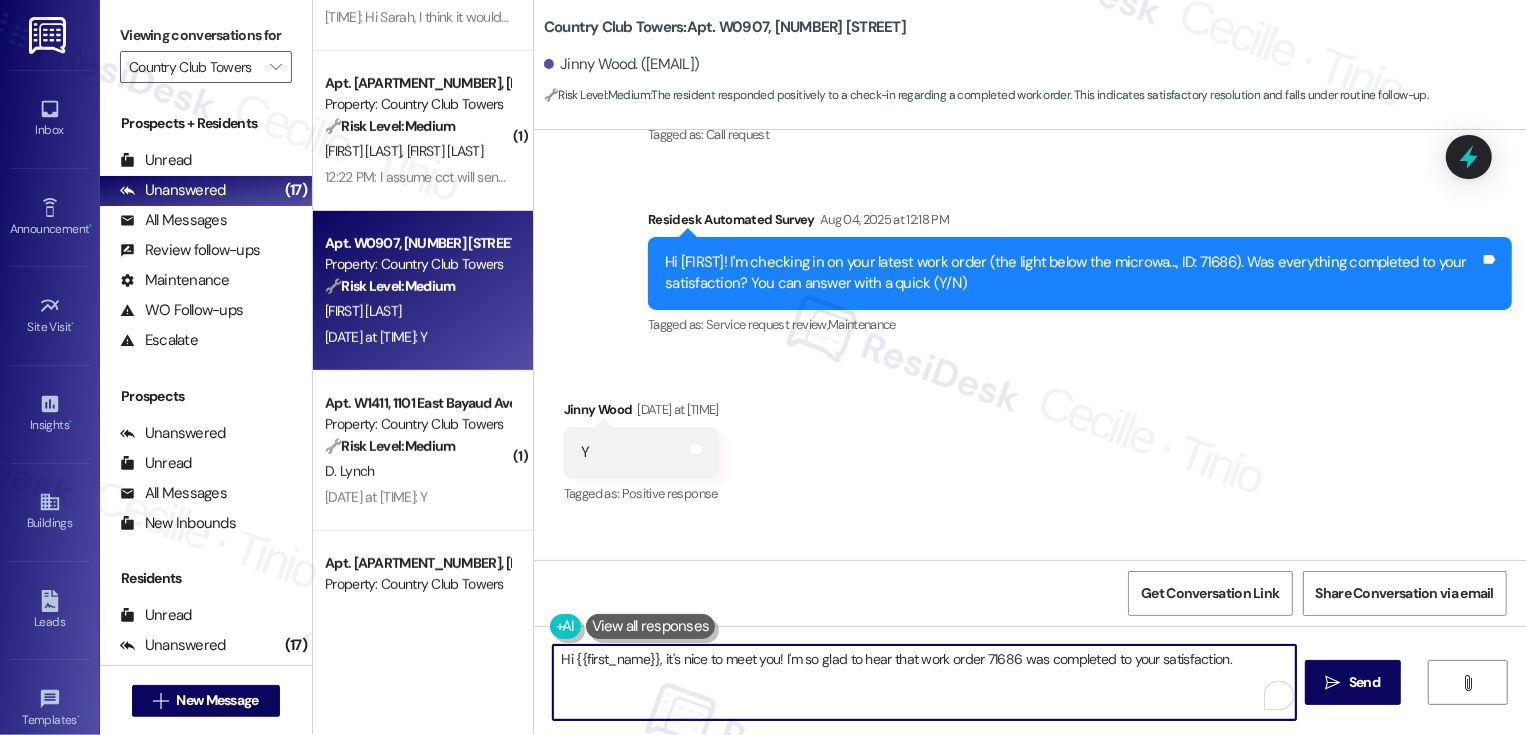 paste on "If you don't mind me asking, how has your experience been so far? Has the property lived up to your expectations?" 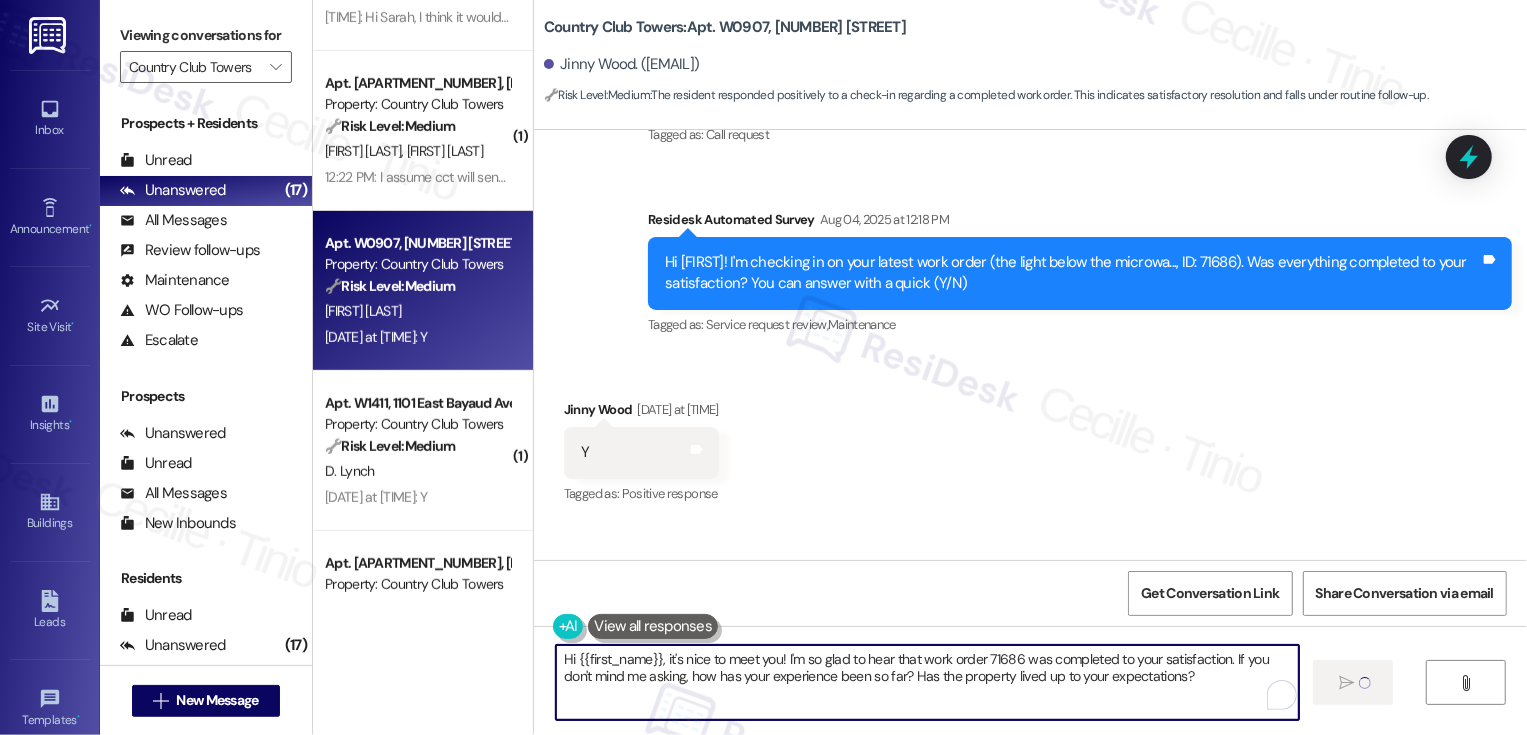 type 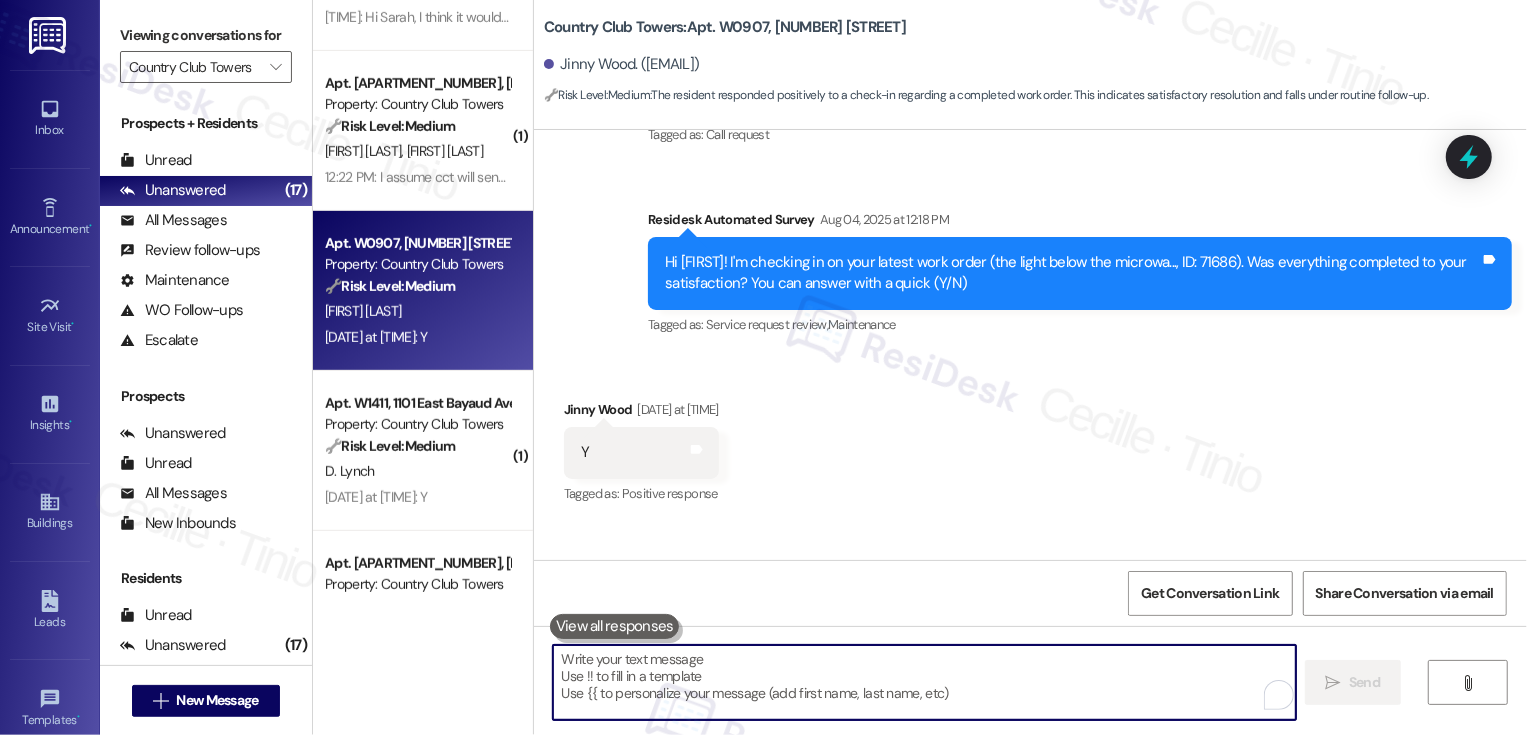 scroll, scrollTop: 252, scrollLeft: 0, axis: vertical 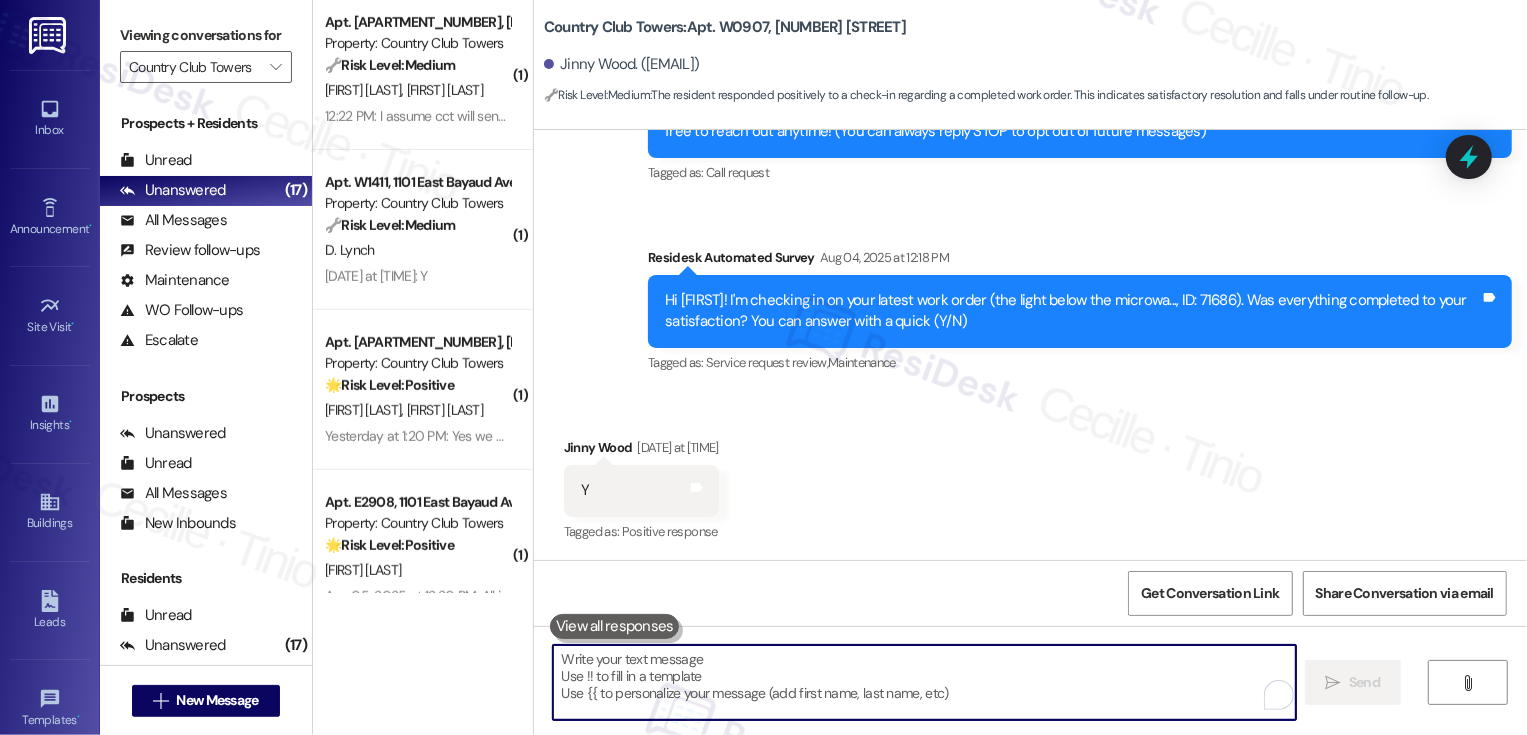 click on "D. Lynch" at bounding box center [417, 250] 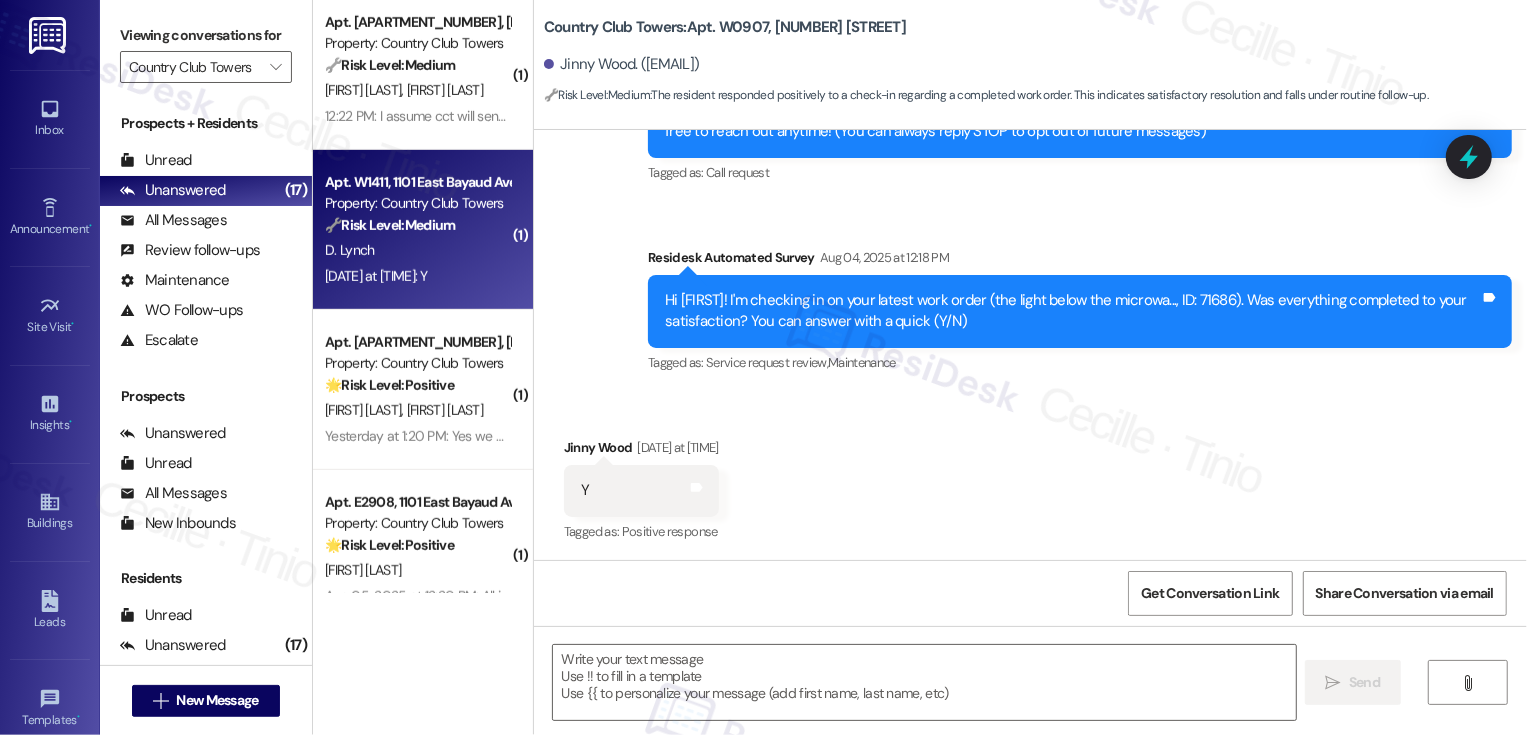 click on "D. Lynch" at bounding box center [417, 250] 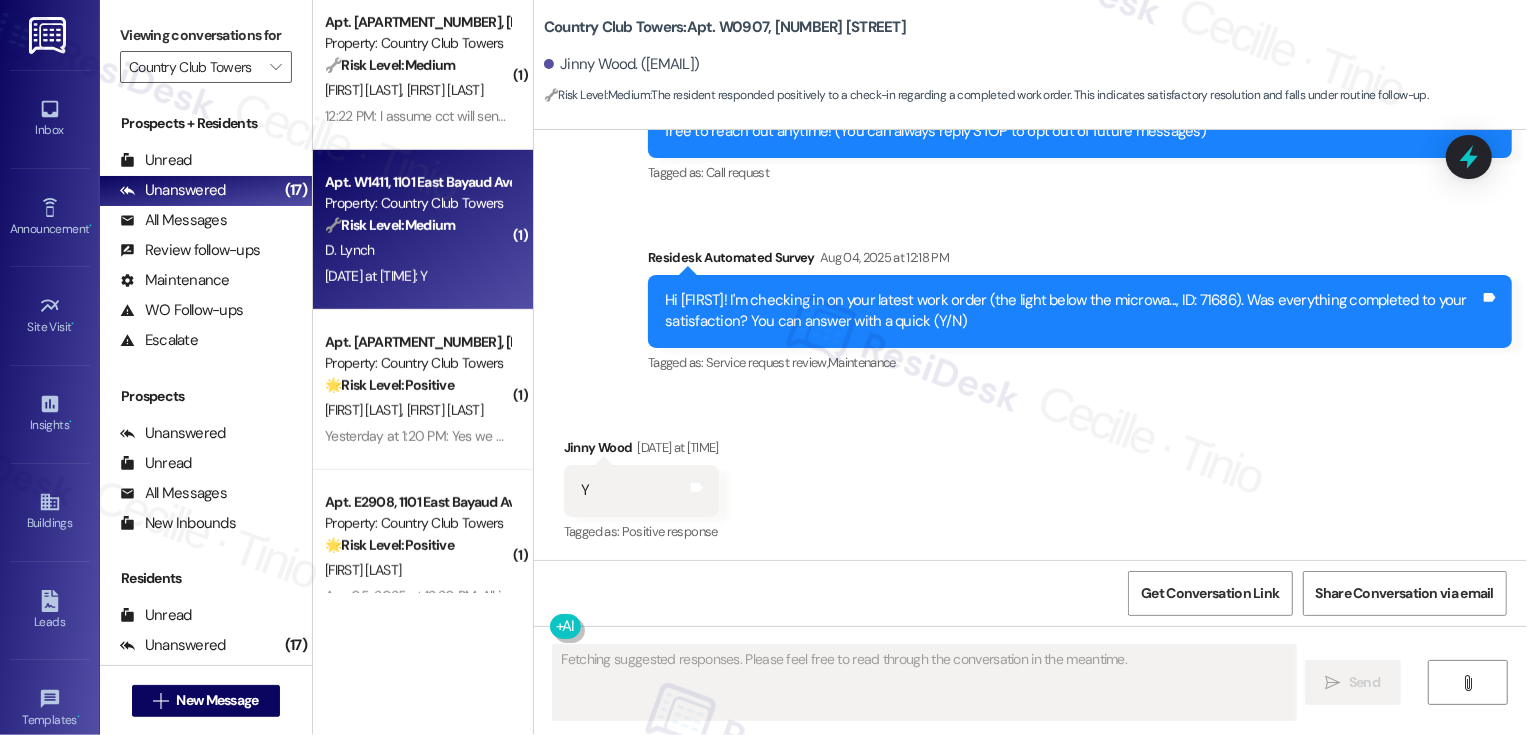 click on "D. Lynch" at bounding box center (417, 250) 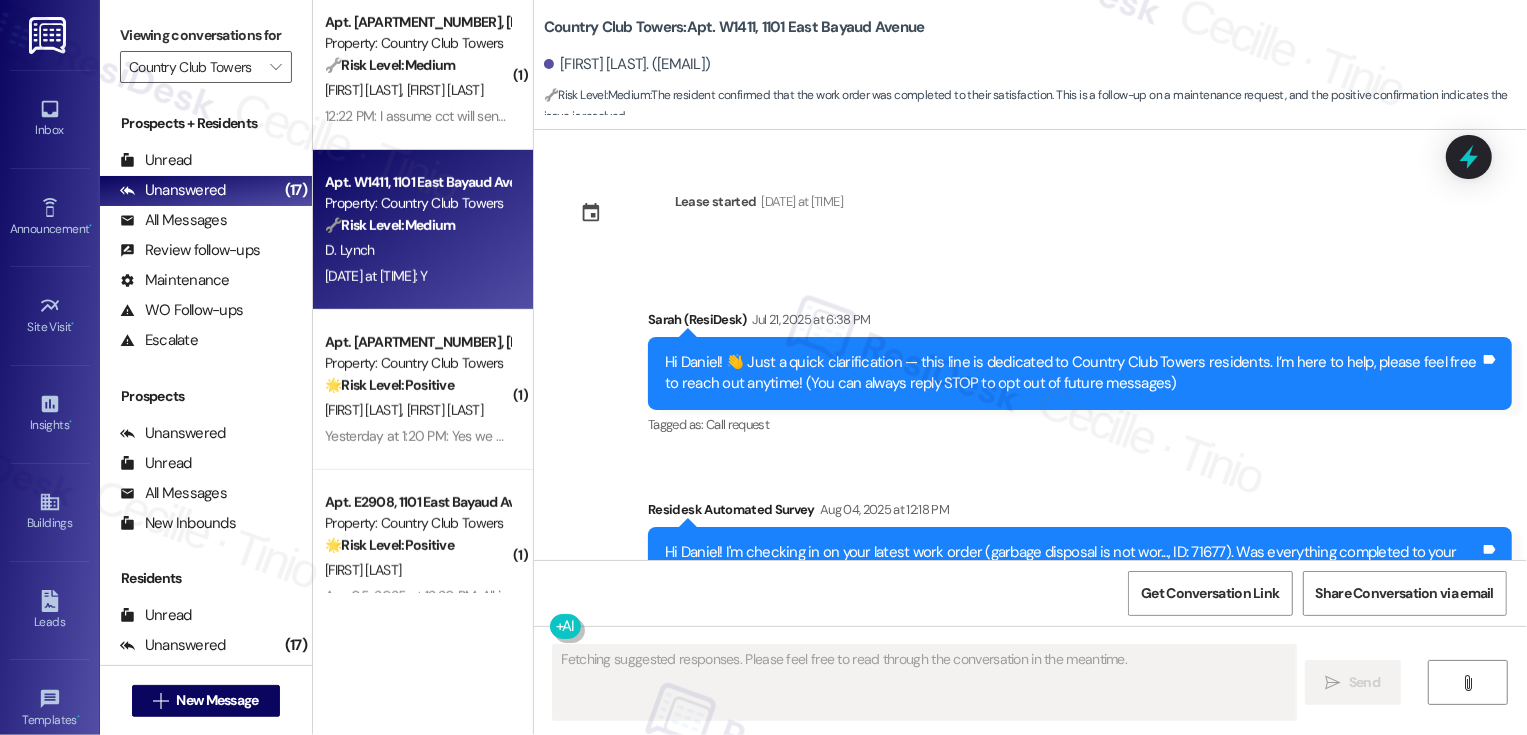 scroll, scrollTop: 408, scrollLeft: 0, axis: vertical 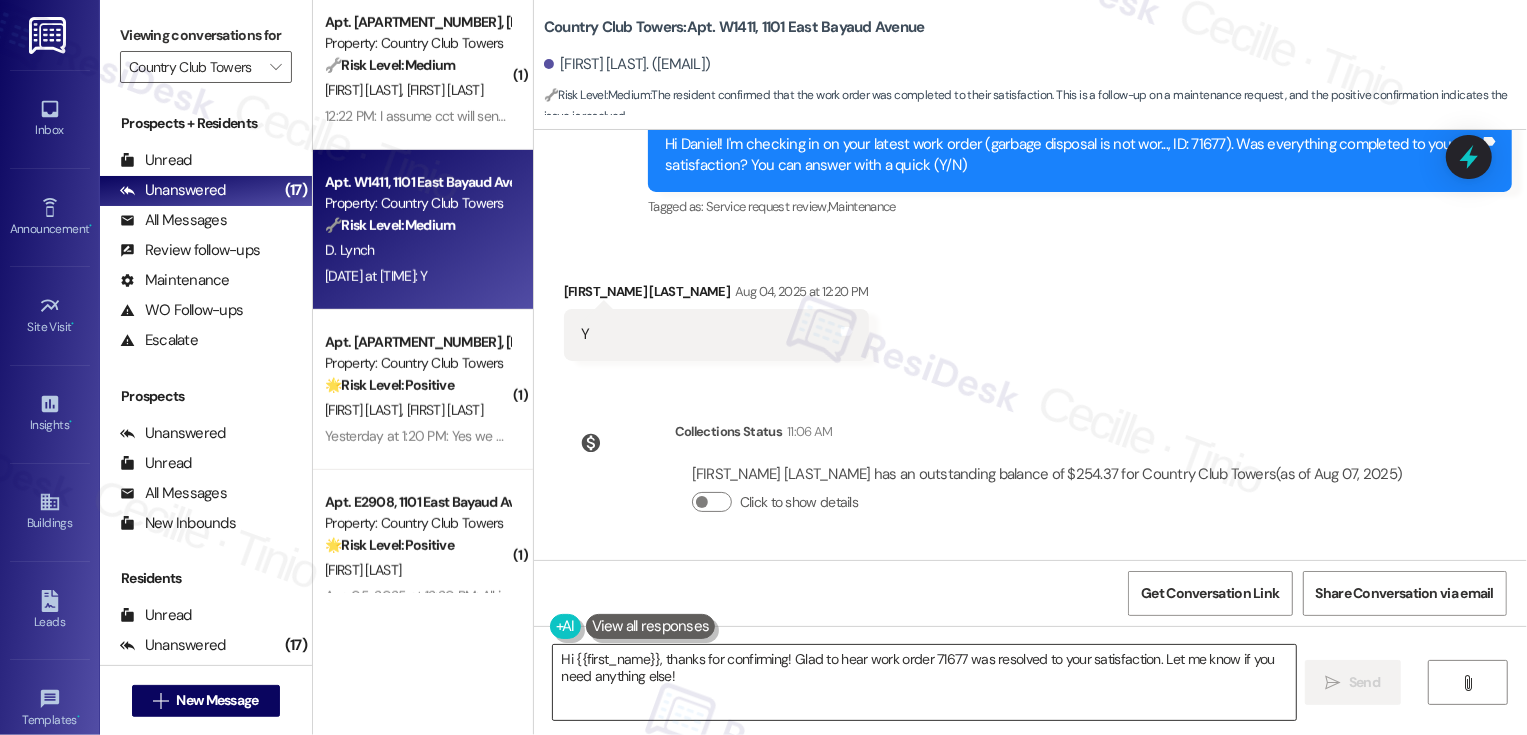 click on "Hi {{first_name}}, thanks for confirming! Glad to hear work order 71677 was resolved to your satisfaction. Let me know if you need anything else!" at bounding box center [924, 682] 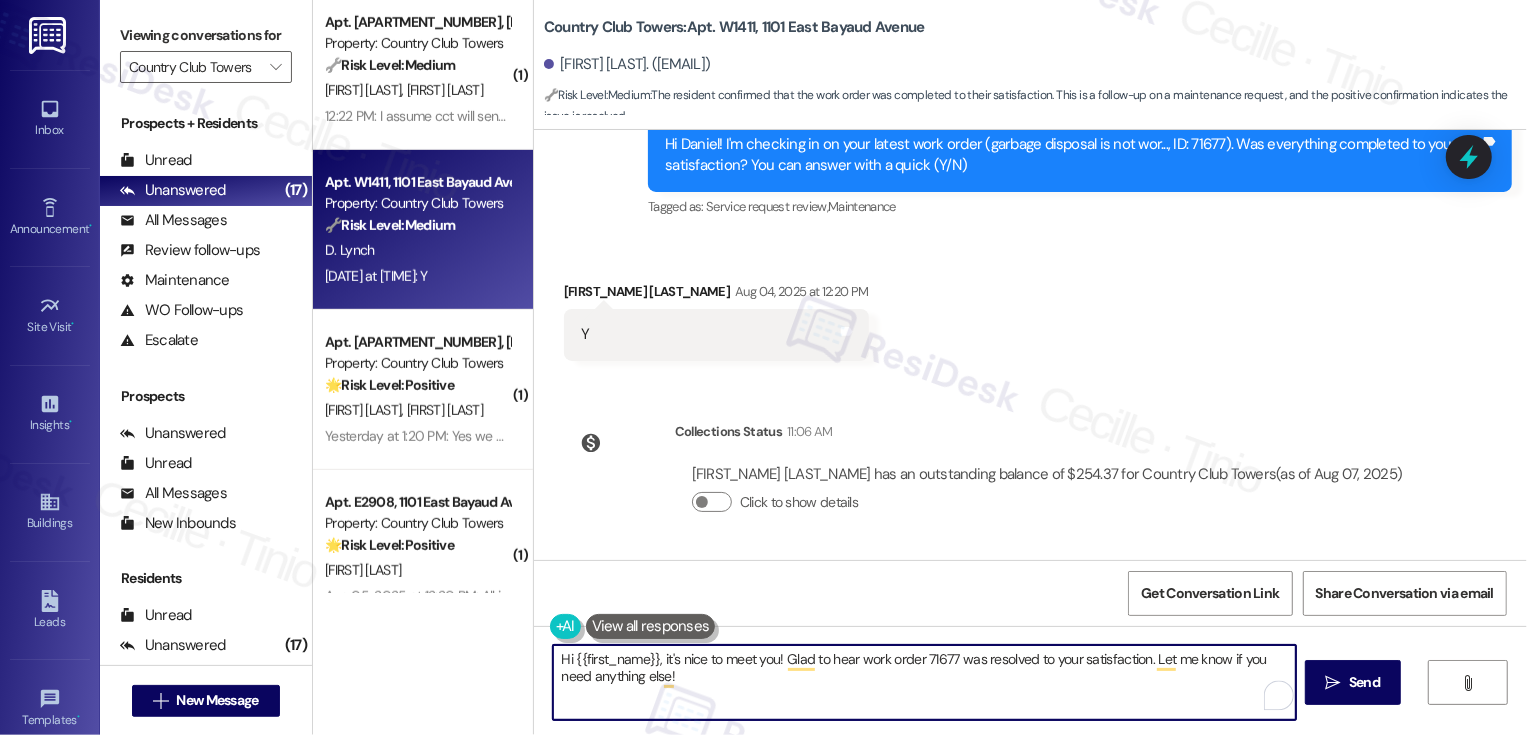 click on "Hi {{first_name}}, it's nice to meet you! Glad to hear work order 71677 was resolved to your satisfaction. Let me know if you need anything else!" at bounding box center (924, 682) 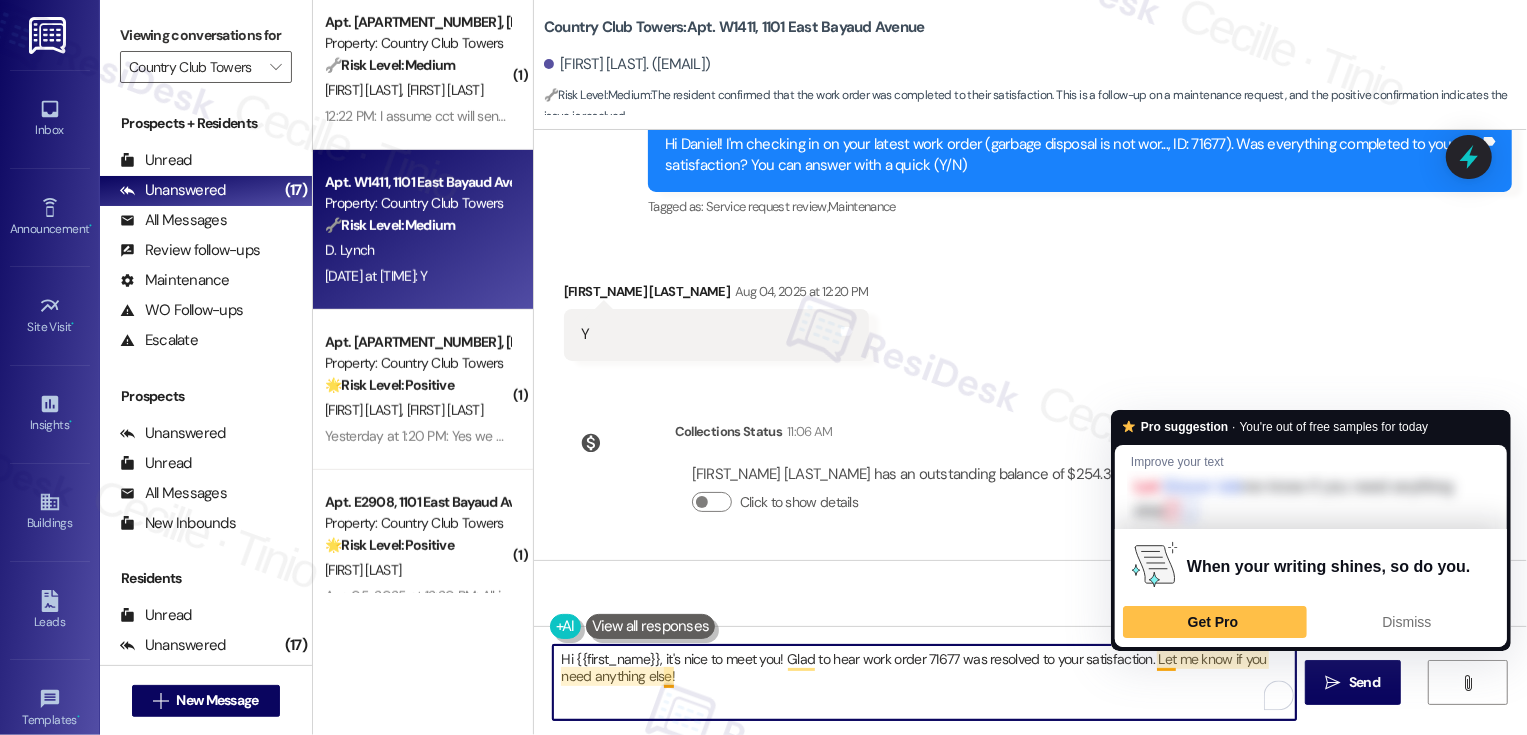 drag, startPoint x: 1145, startPoint y: 659, endPoint x: 1159, endPoint y: 690, distance: 34.0147 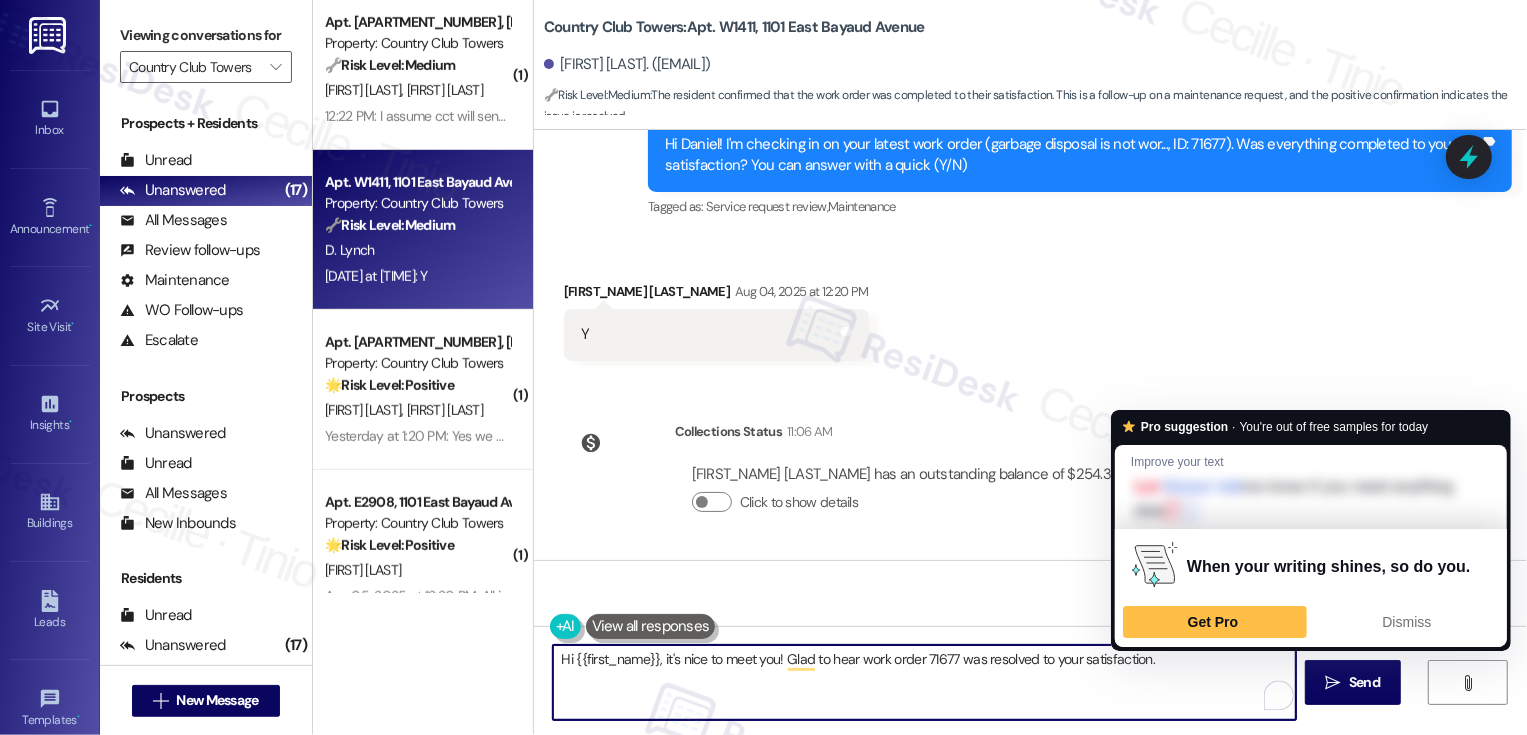 paste on "If you don't mind me asking, how has your experience been so far? Has the property lived up to your expectations?" 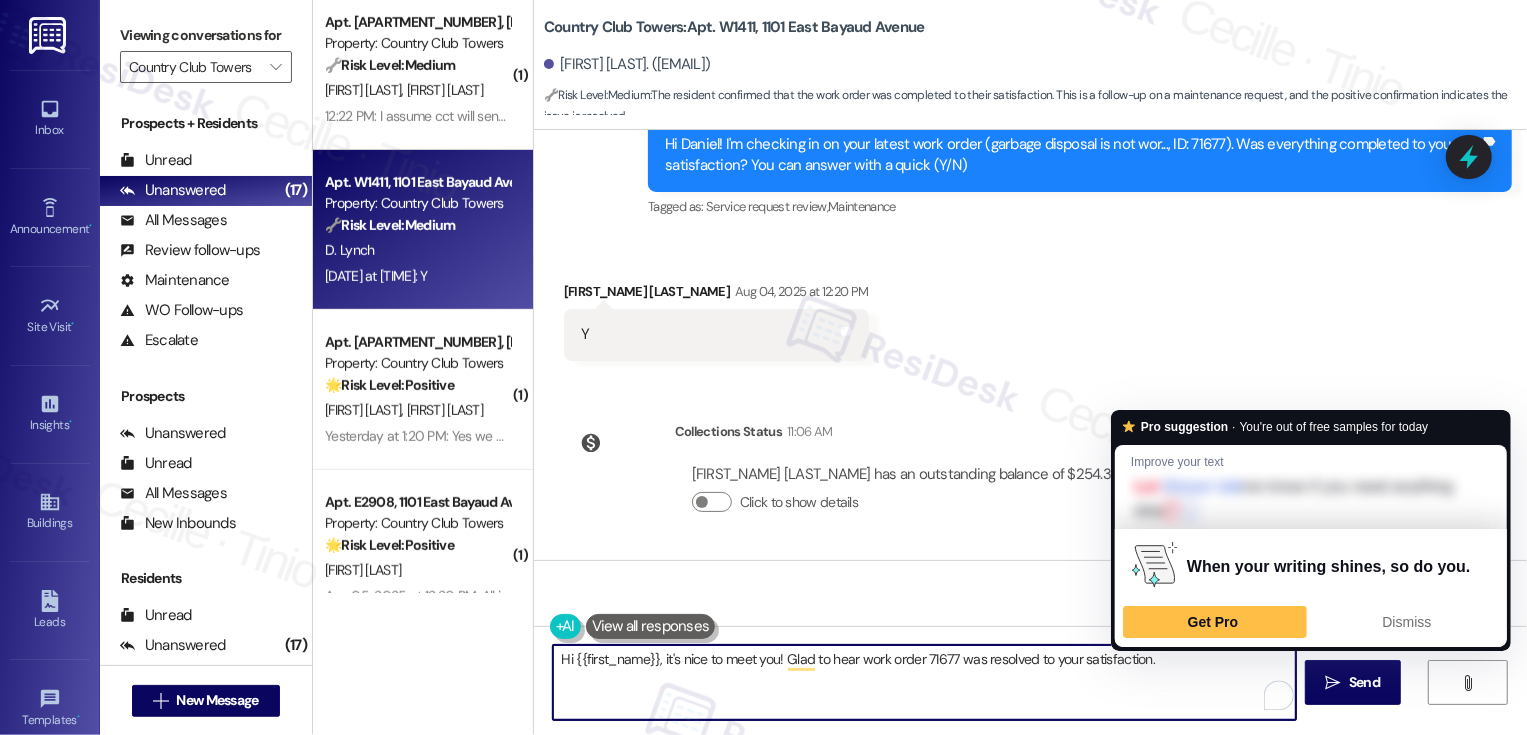 type on "Hi {{first_name}}, it's nice to meet you! Glad to hear work order 71677 was resolved to your satisfaction. If you don't mind me asking, how has your experience been so far? Has the property lived up to your expectations?" 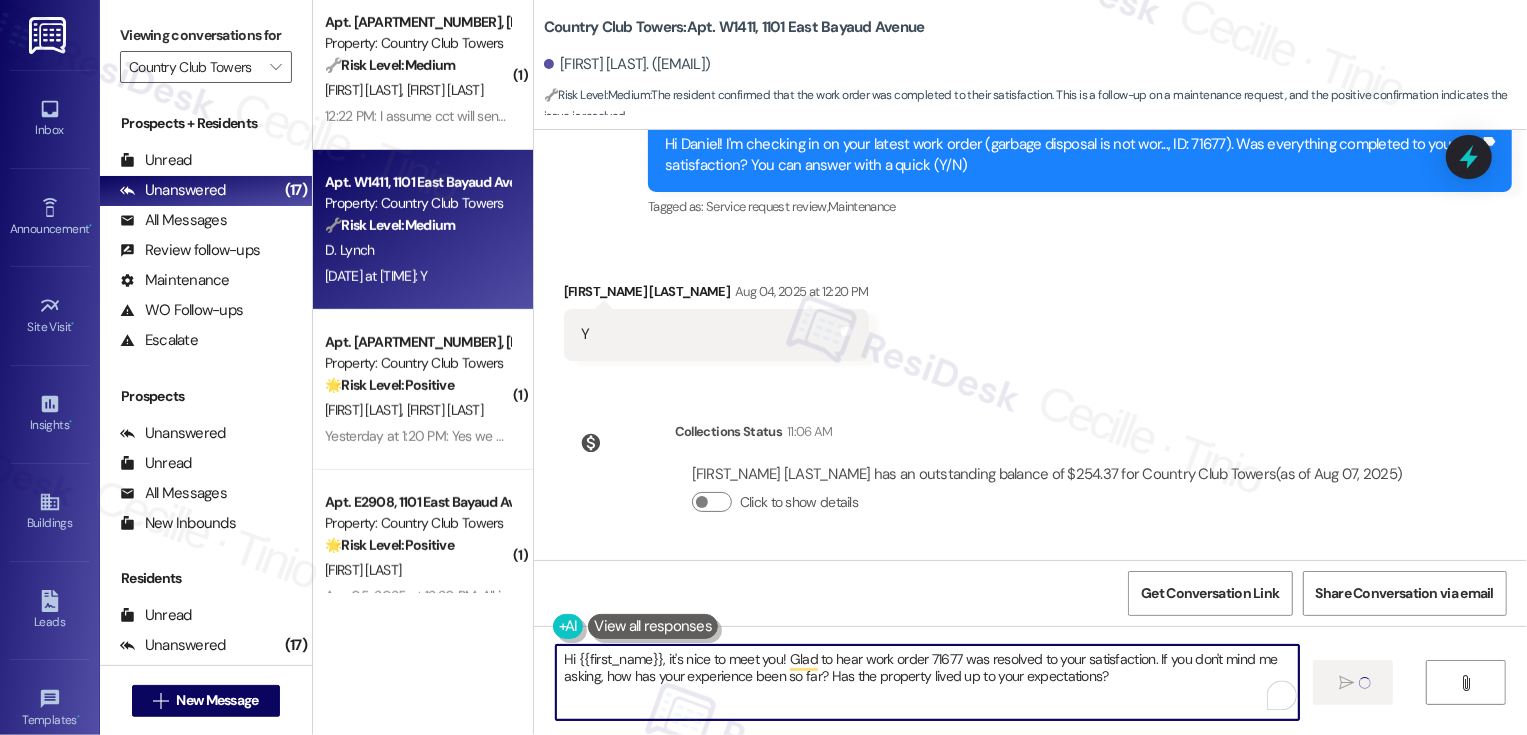 type 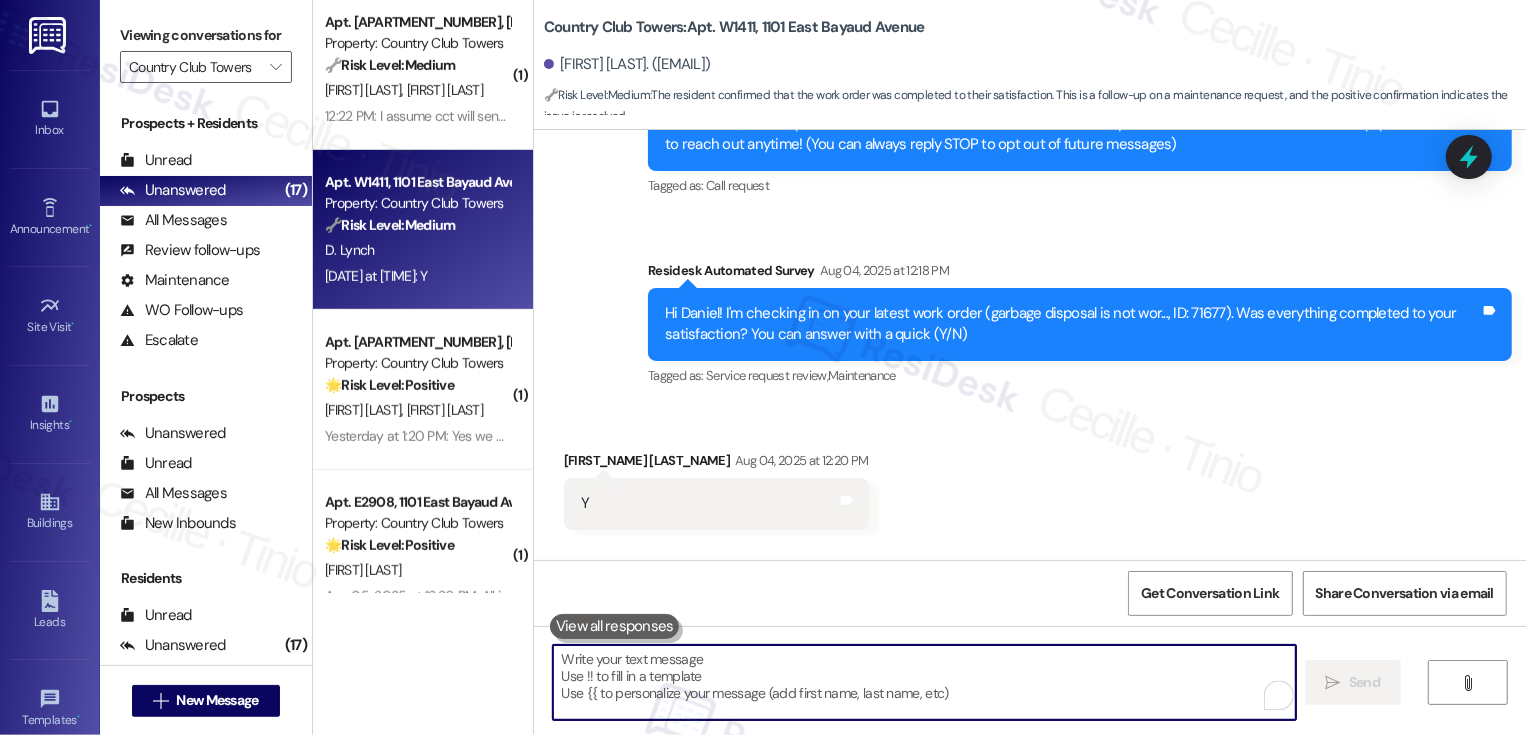 scroll, scrollTop: 223, scrollLeft: 0, axis: vertical 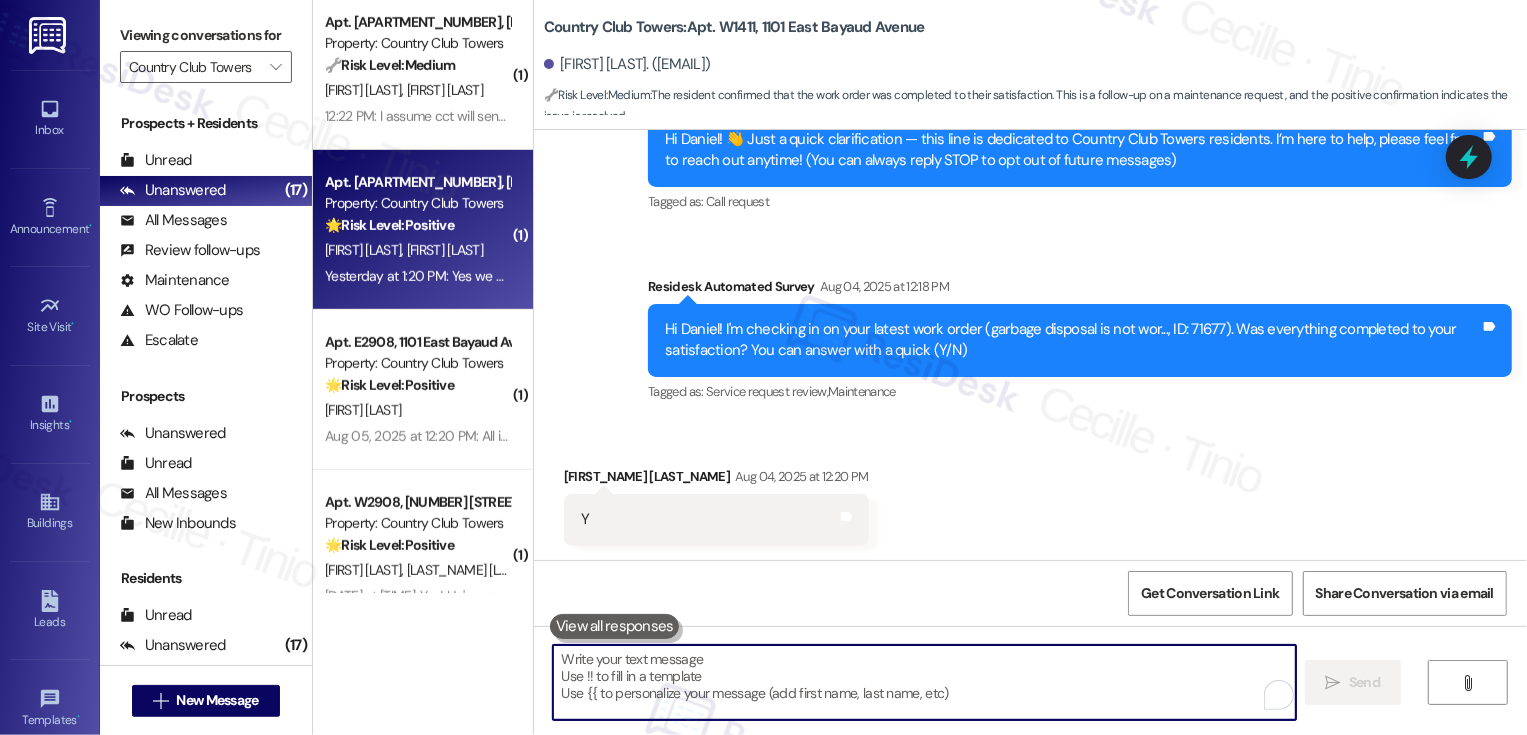 click on "[FIRST] [LAST]" at bounding box center [445, 250] 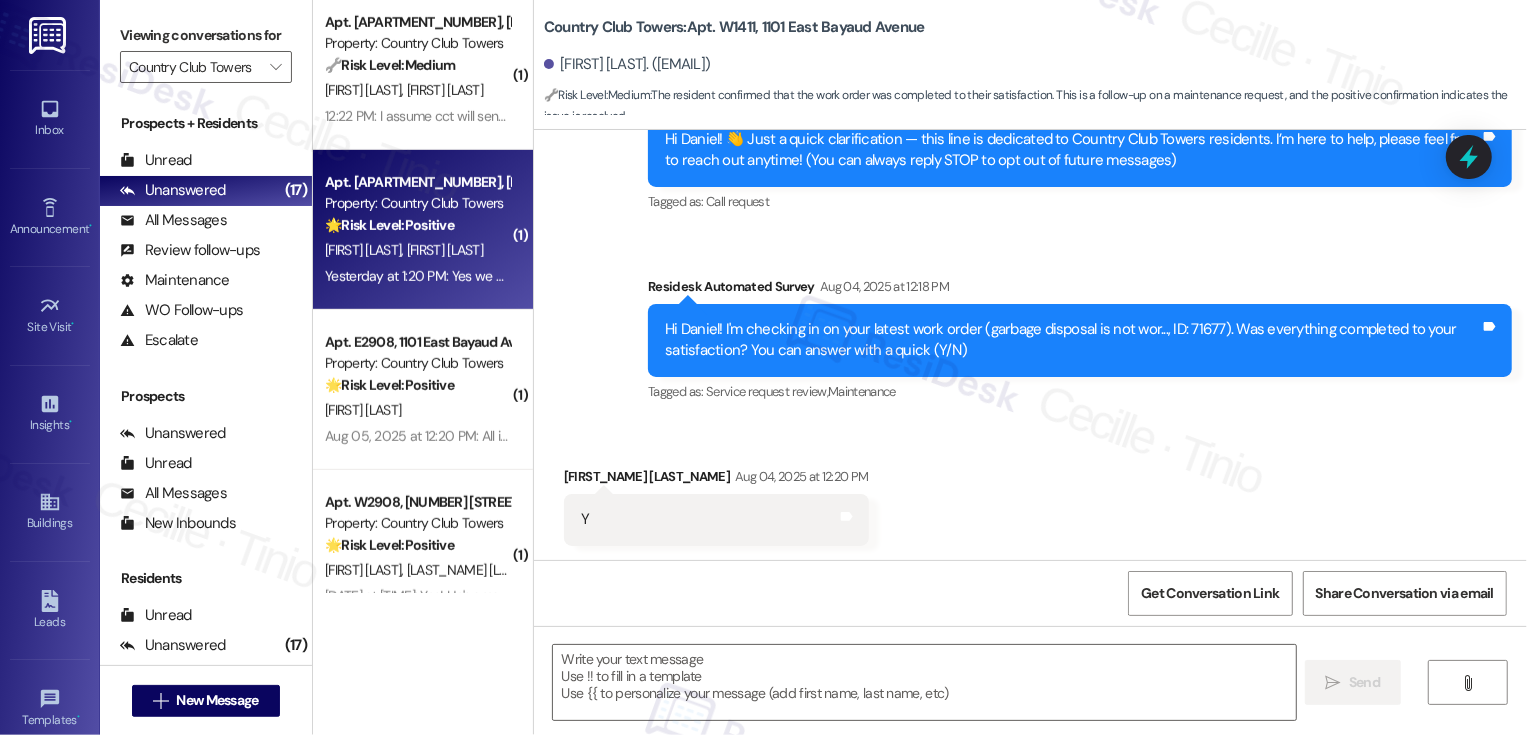 type on "Fetching suggested responses. Please feel free to read through the conversation in the meantime." 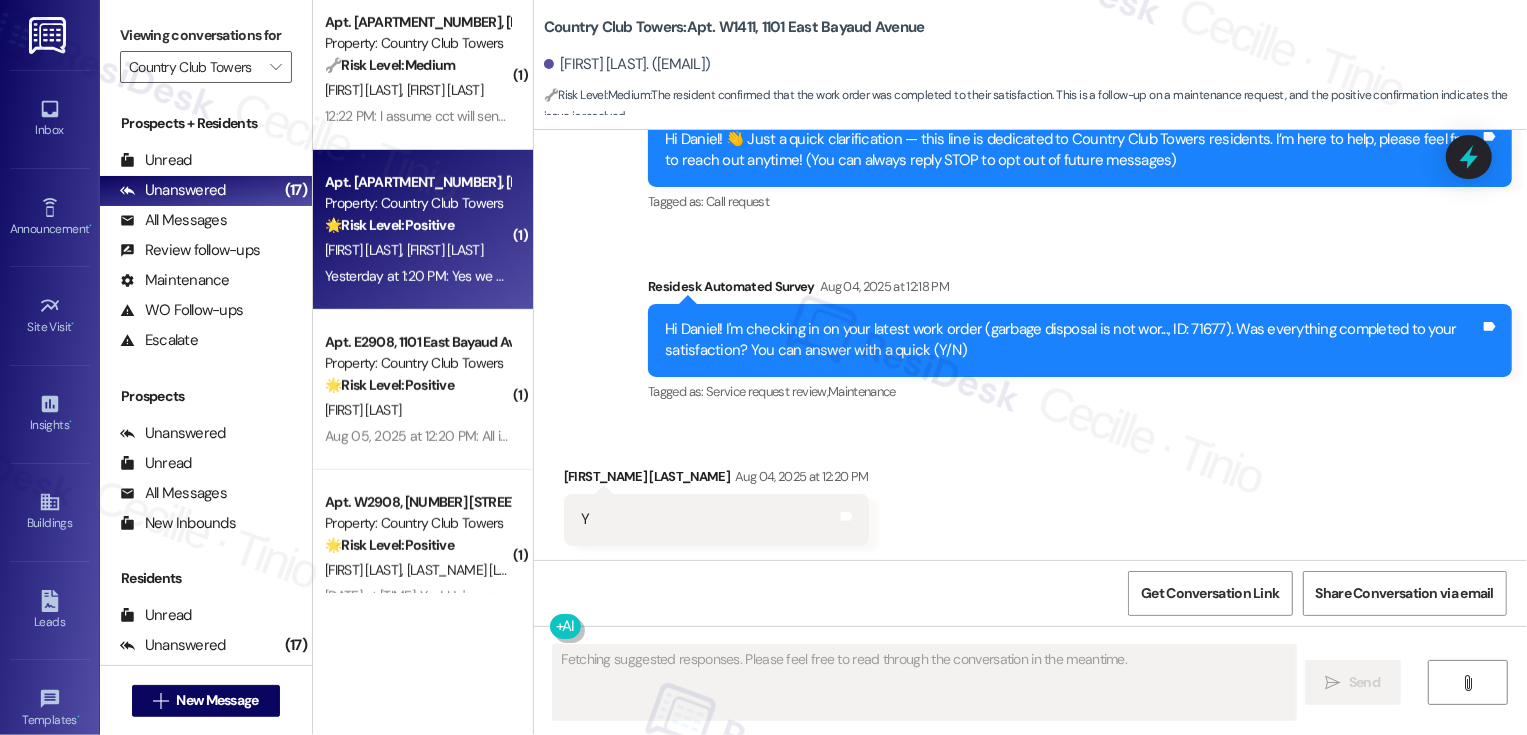 click on "[FIRST] [LAST]" at bounding box center (445, 250) 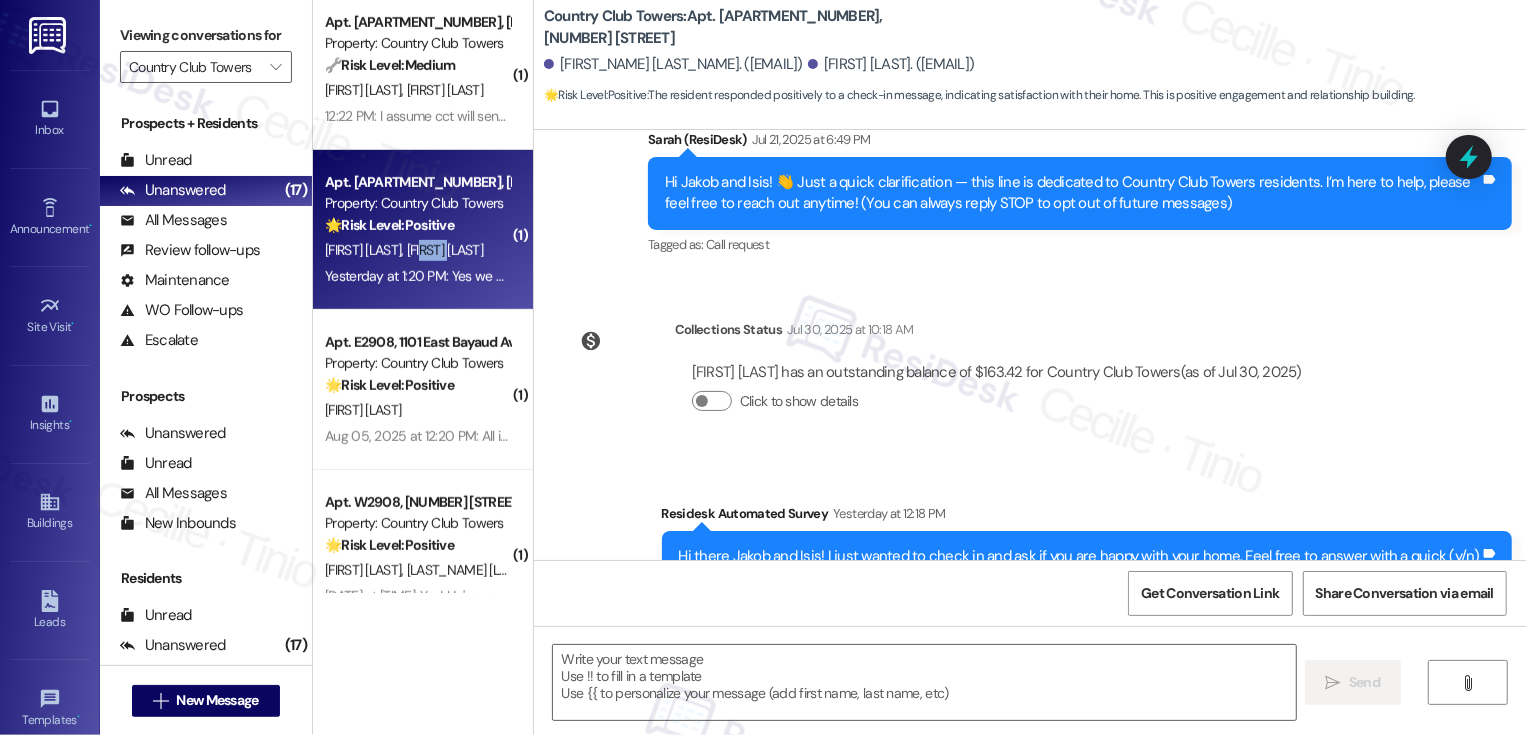 type on "Fetching suggested responses. Please feel free to read through the conversation in the meantime." 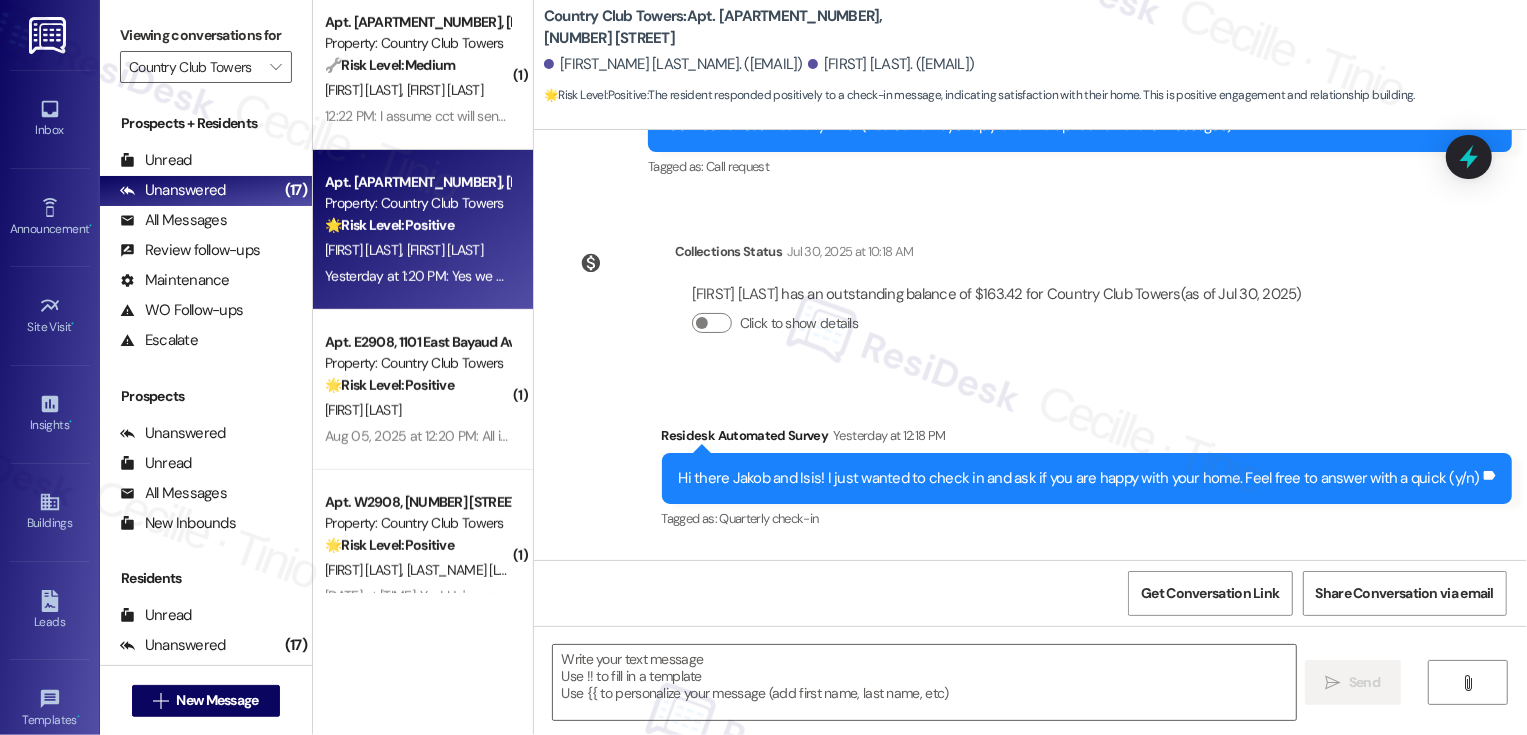 scroll, scrollTop: 415, scrollLeft: 0, axis: vertical 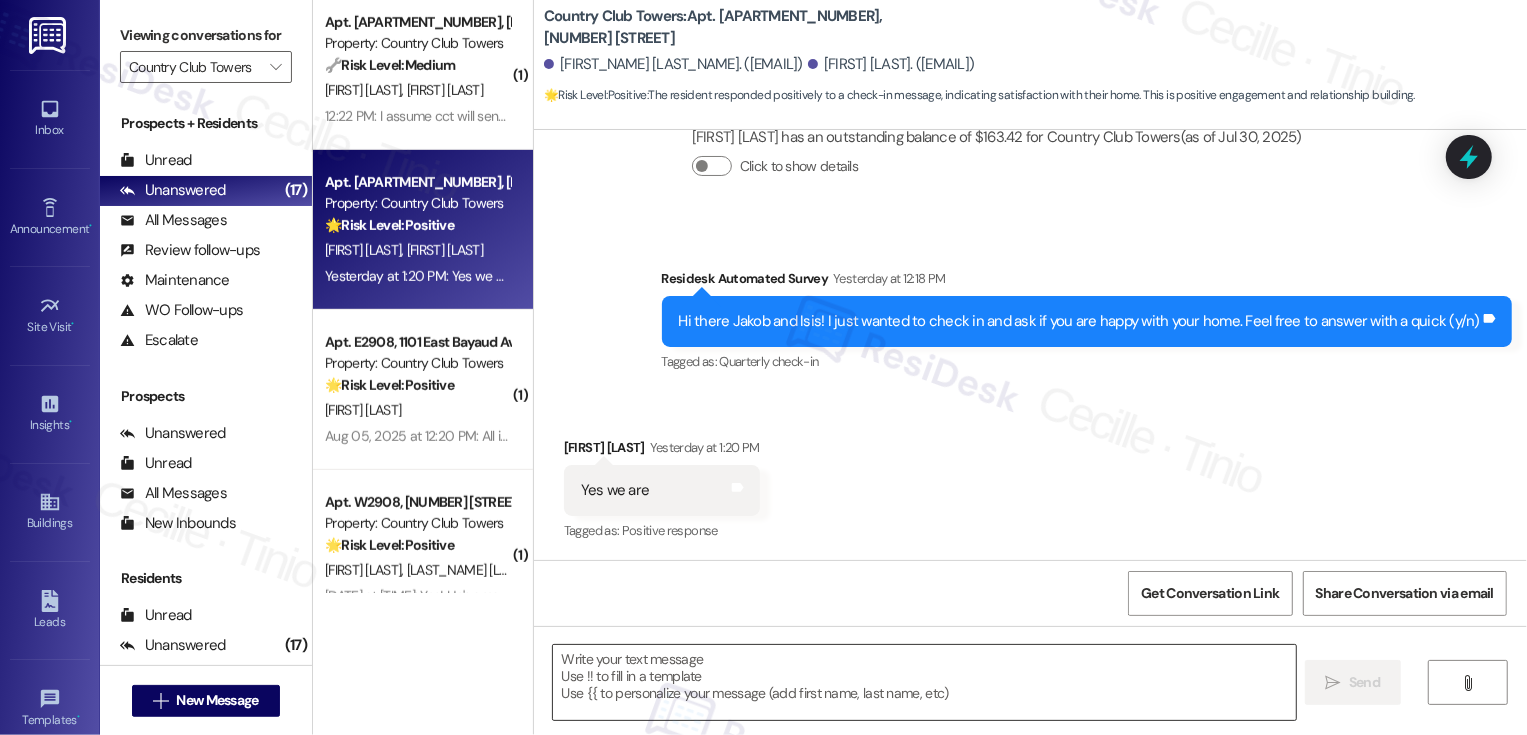 click at bounding box center [924, 682] 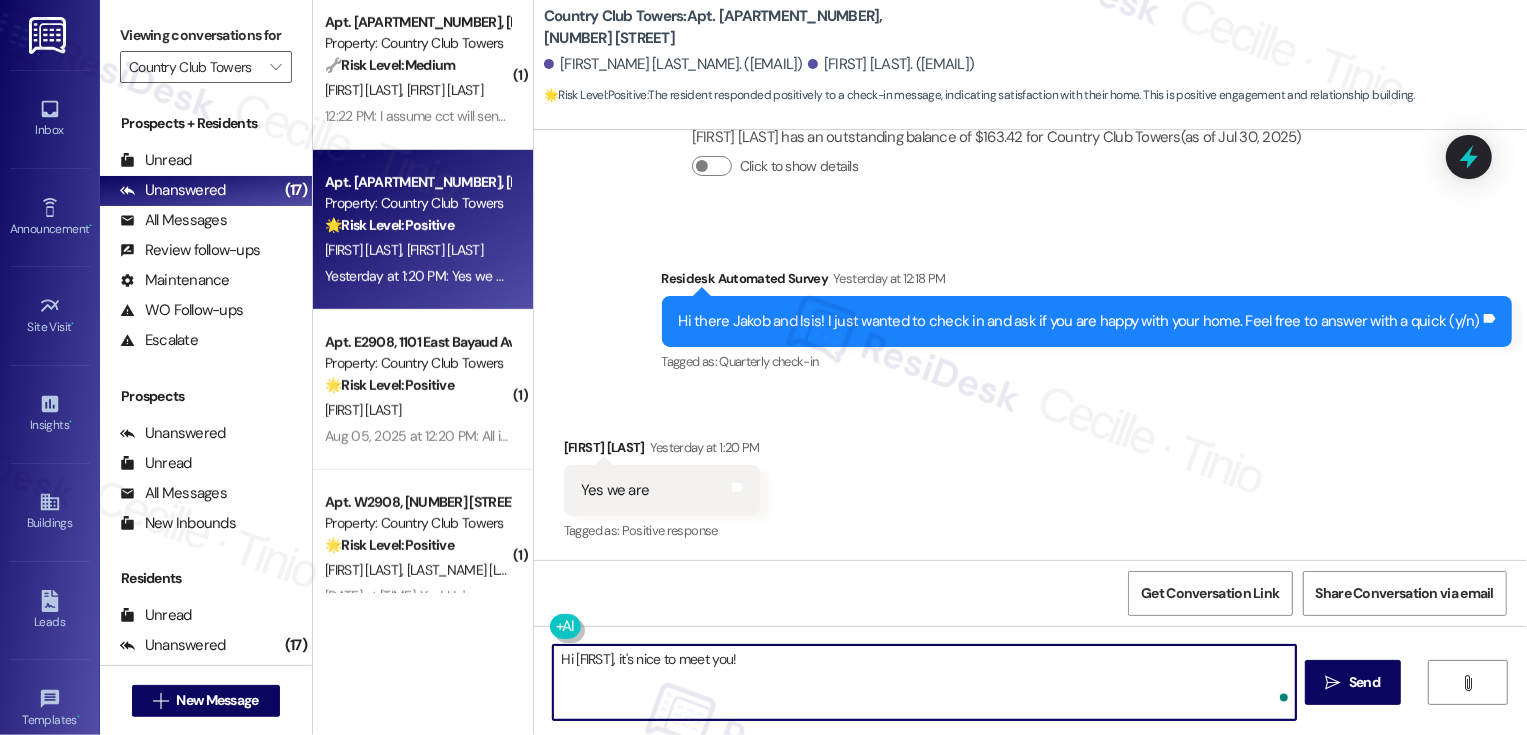 paste on "If you don't mind me asking, how has your experience been so far? Has the property lived up to your expectations?" 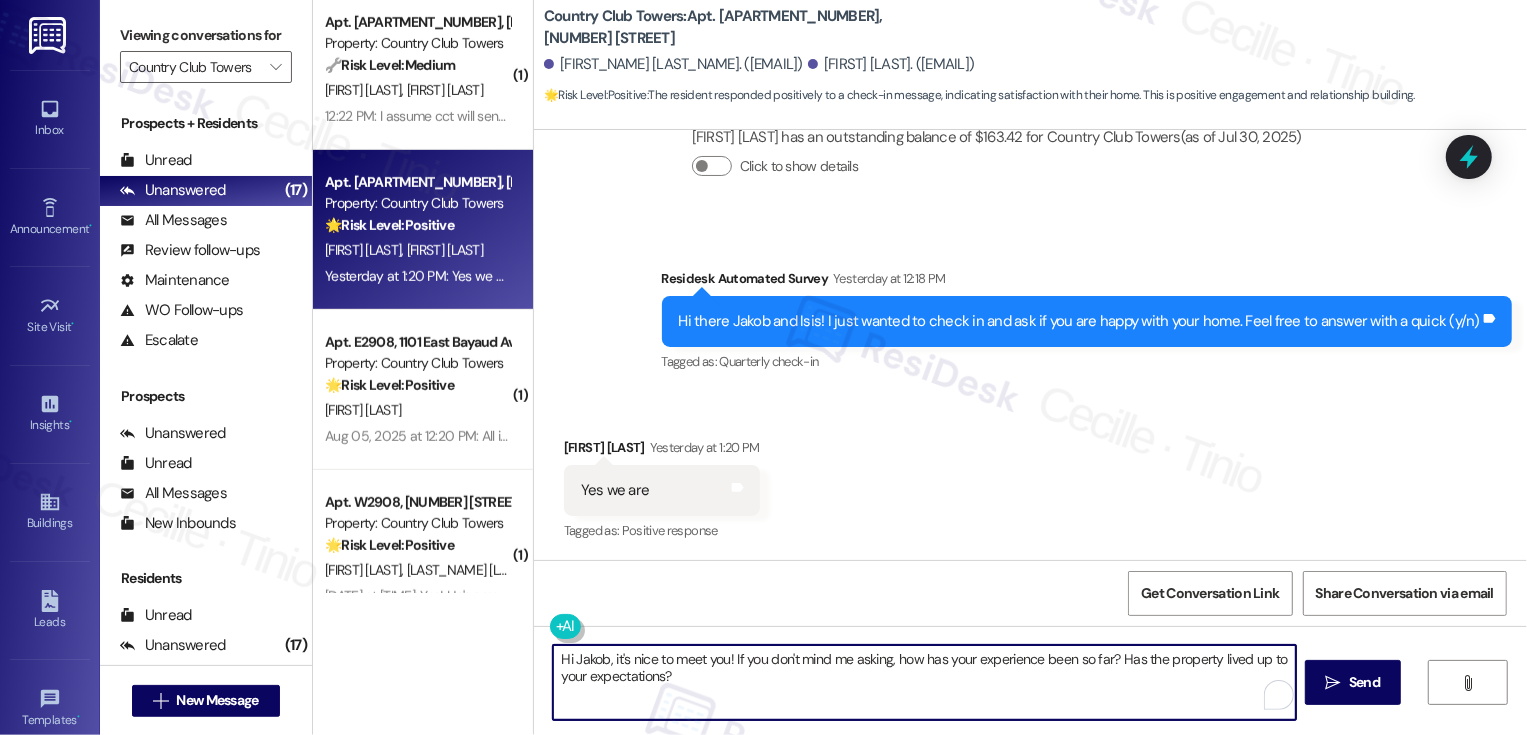 drag, startPoint x: 728, startPoint y: 658, endPoint x: 773, endPoint y: 718, distance: 75 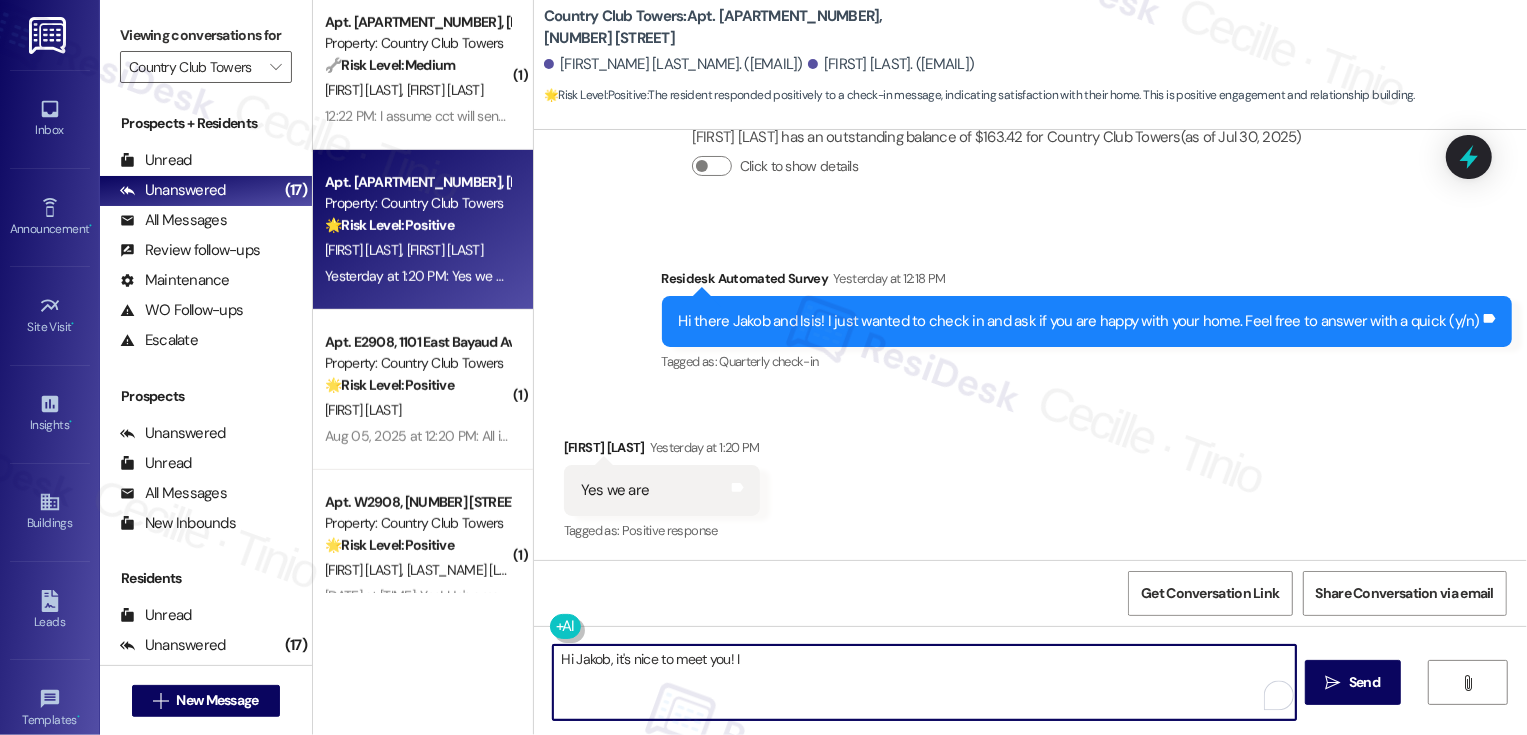 type on "Hi Jakob, it's nice to meet you! I" 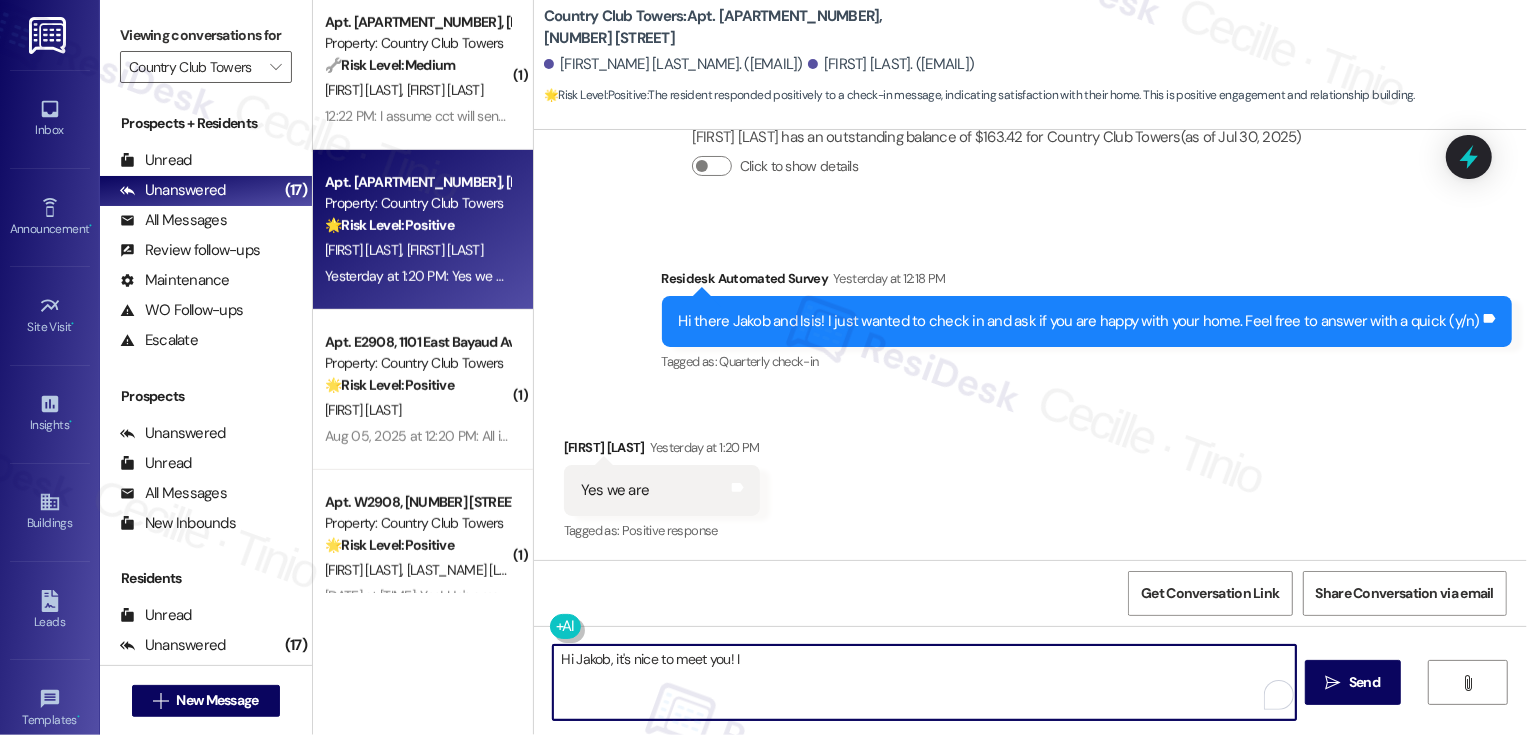 click on "Hi Jakob, it's nice to meet you! I" at bounding box center [924, 682] 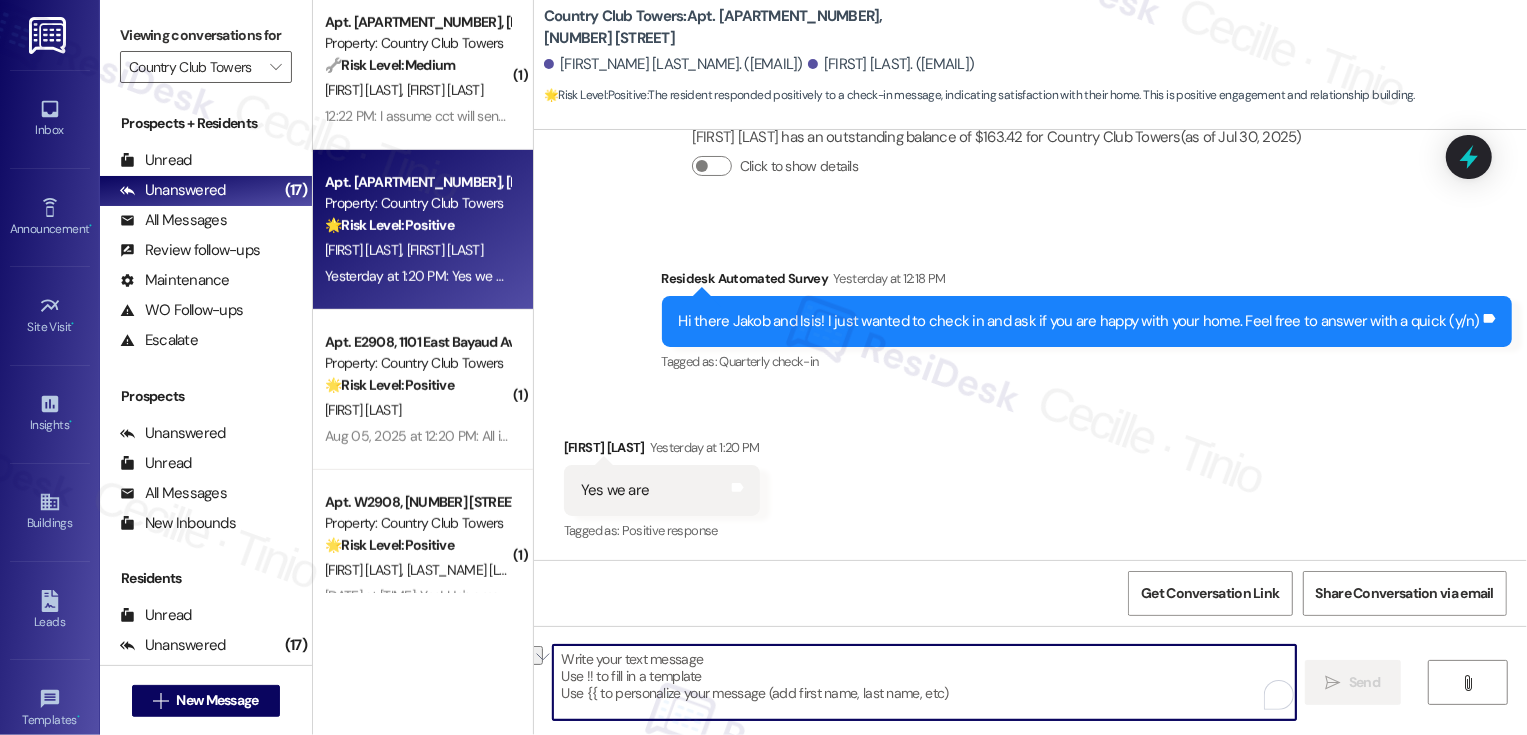 paste on "Hi {{first_name}}, it's nice to meet you! I'm so glad to hear you're happy with your home. If I may ask..overall, has {{property}} lived up to your expectations?" 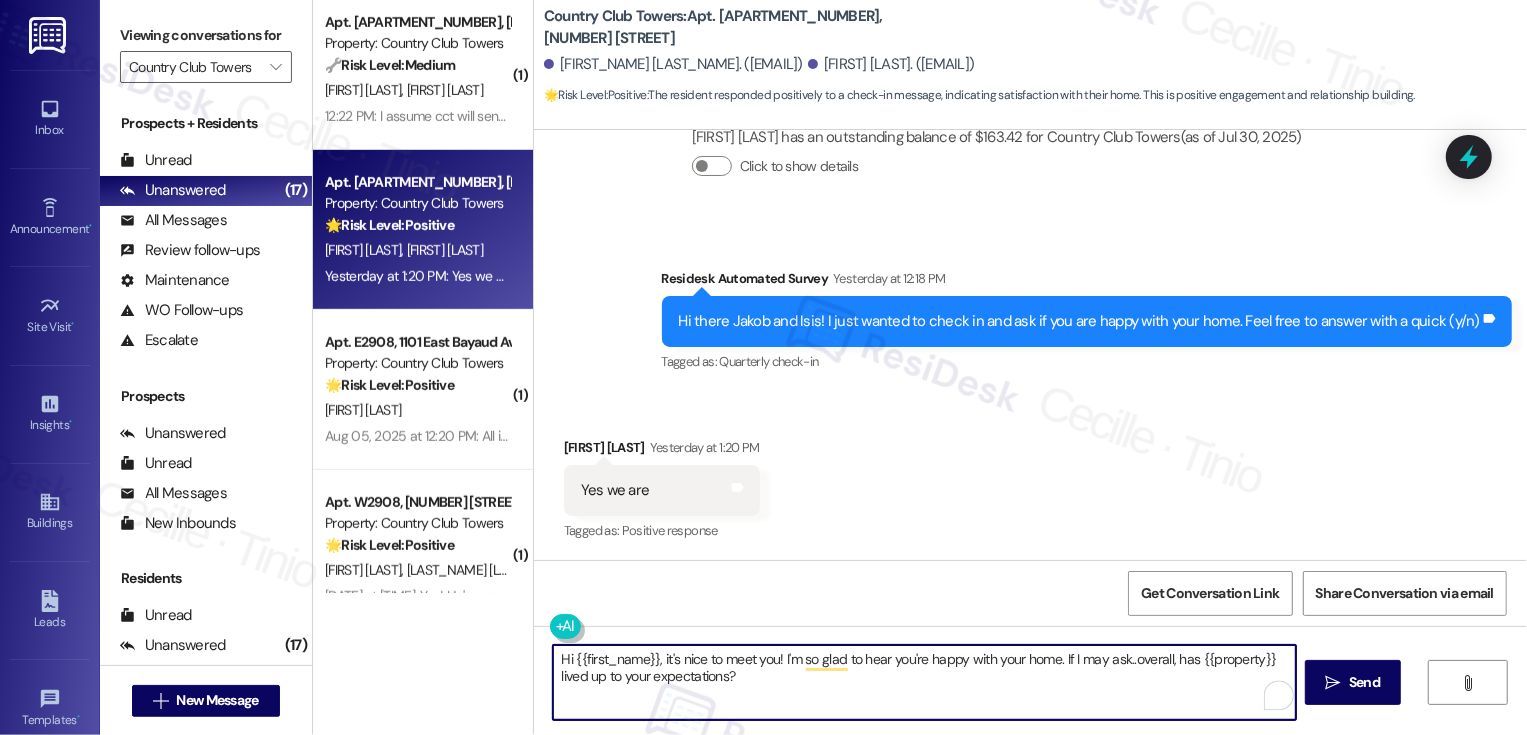 click on "[FIRST] [LAST] [DATE] at 1:20 PM" at bounding box center (662, 451) 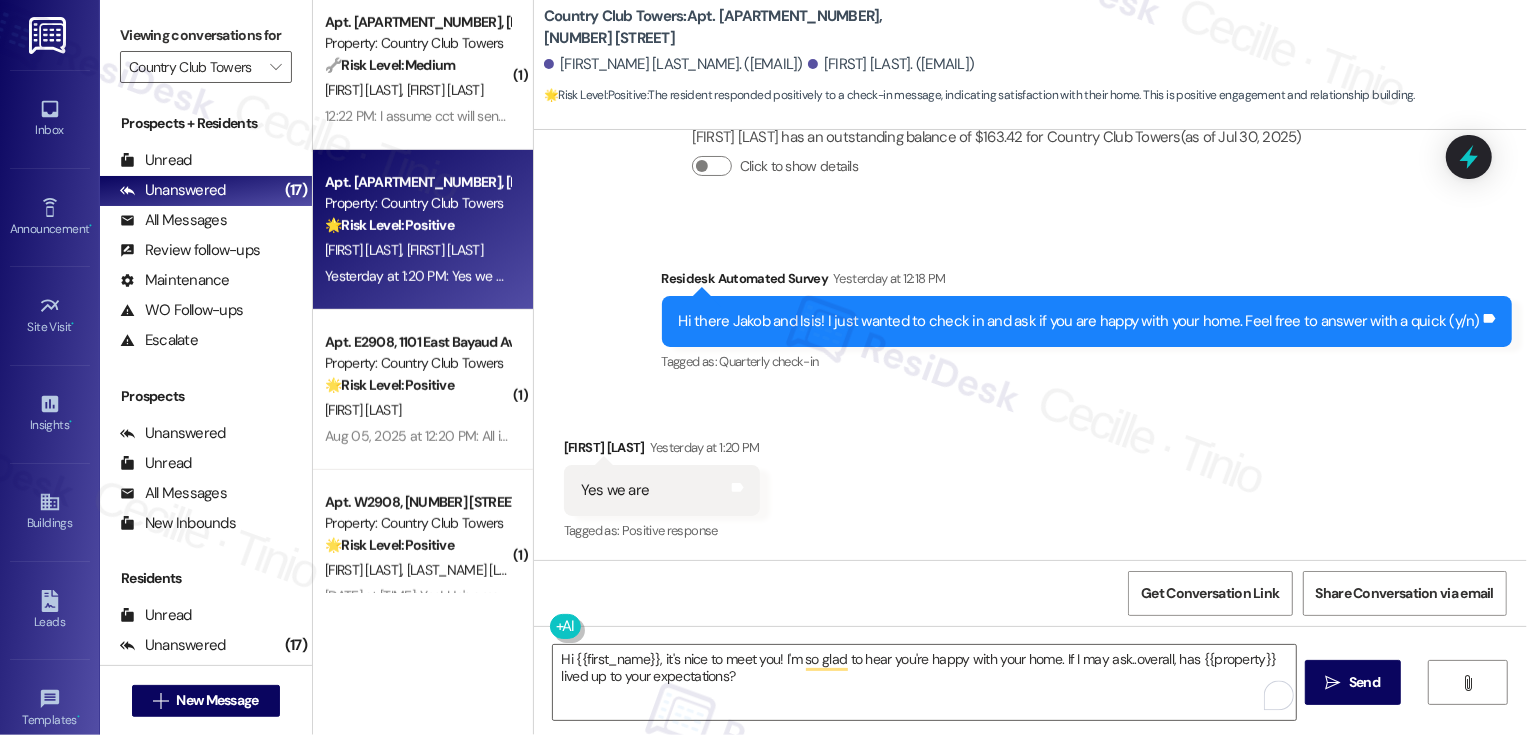 click on "[FIRST] [LAST] [DATE] at 1:20 PM" at bounding box center (662, 451) 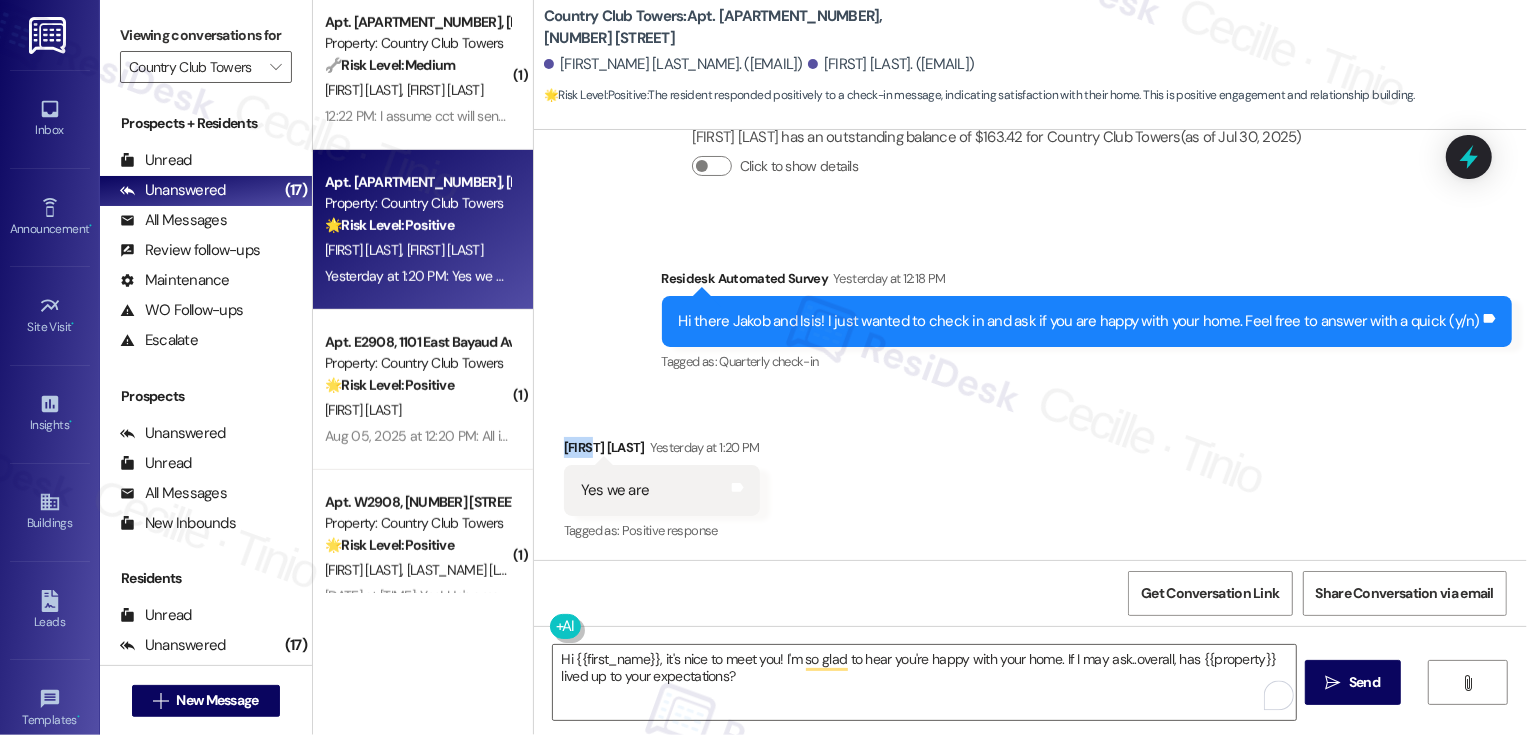 copy on "[FIRST]" 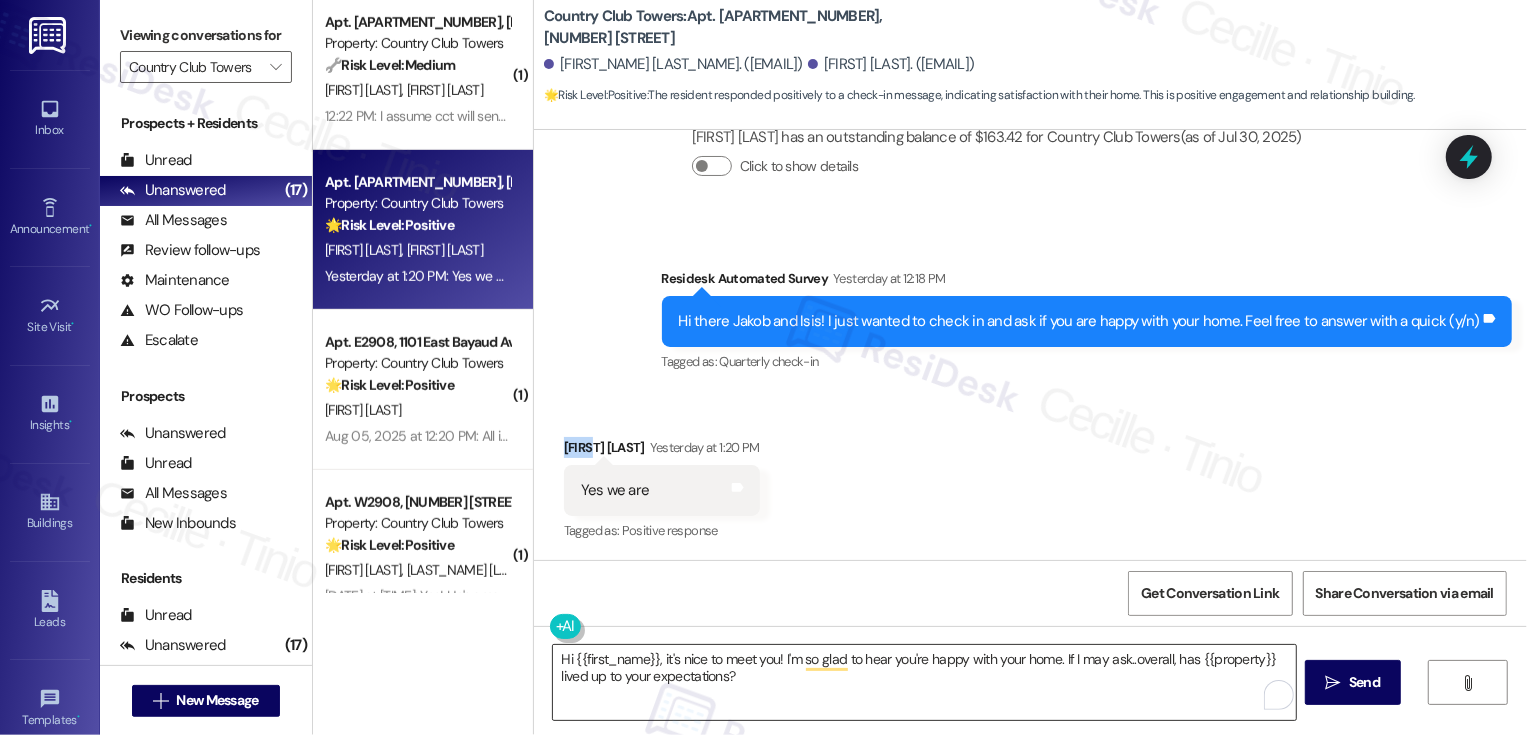 click on "Hi {{first_name}}, it's nice to meet you! I'm so glad to hear you're happy with your home. If I may ask..overall, has {{property}} lived up to your expectations?" at bounding box center [924, 682] 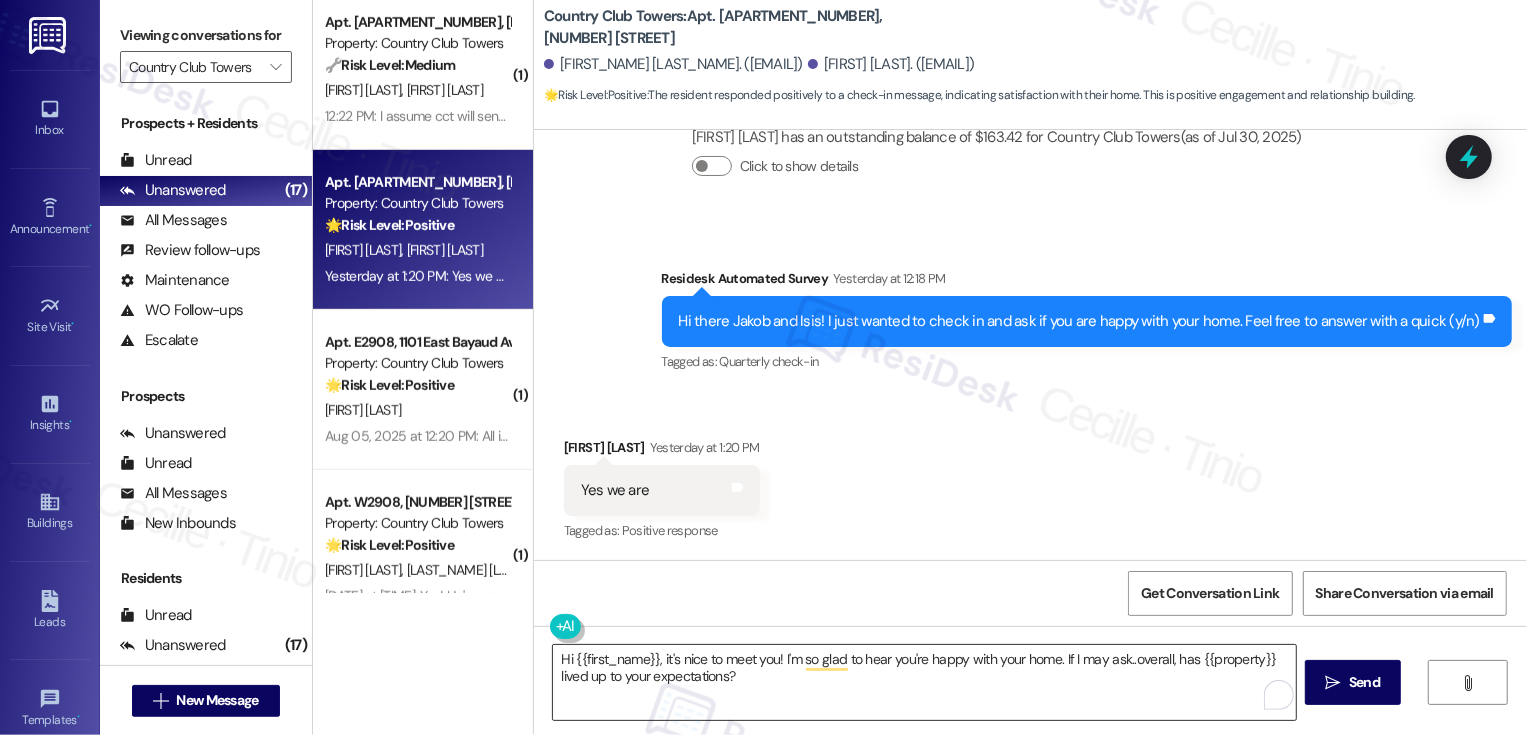 click on "Hi {{first_name}}, it's nice to meet you! I'm so glad to hear you're happy with your home. If I may ask..overall, has {{property}} lived up to your expectations?" at bounding box center [924, 682] 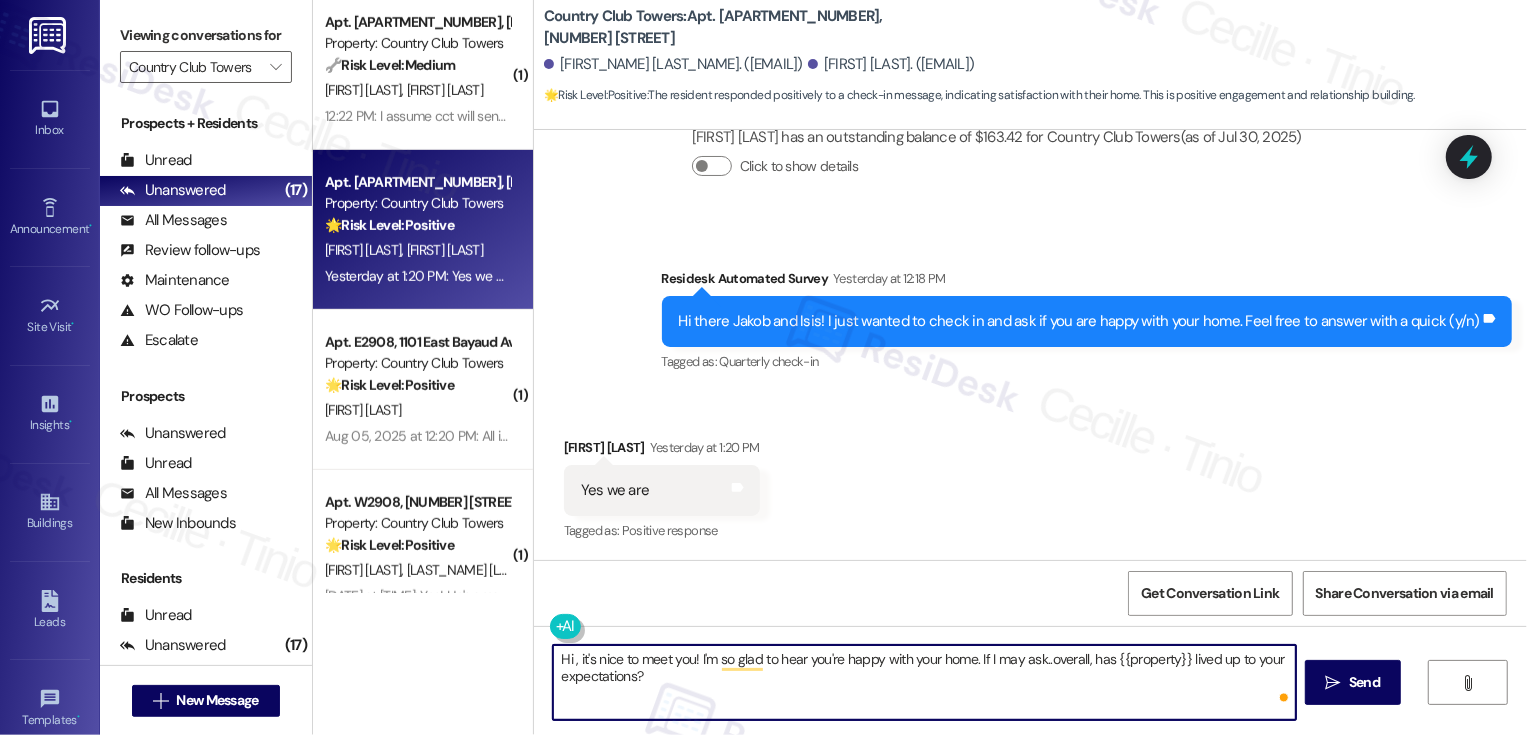 paste on "[FIRST]" 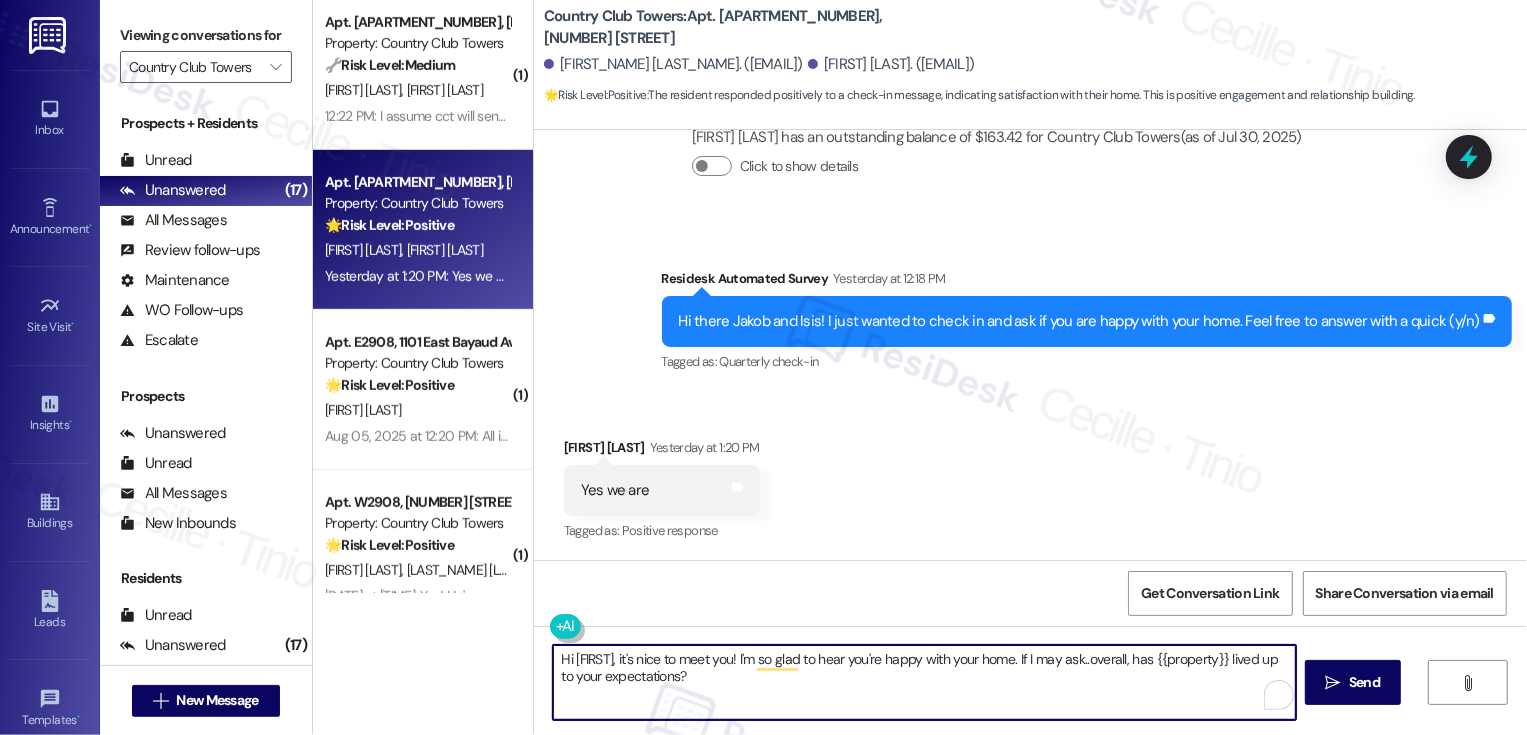 type on "Hi [FIRST], it's nice to meet you! I'm so glad to hear you're happy with your home. If I may ask..overall, has {{property}} lived up to your expectations?" 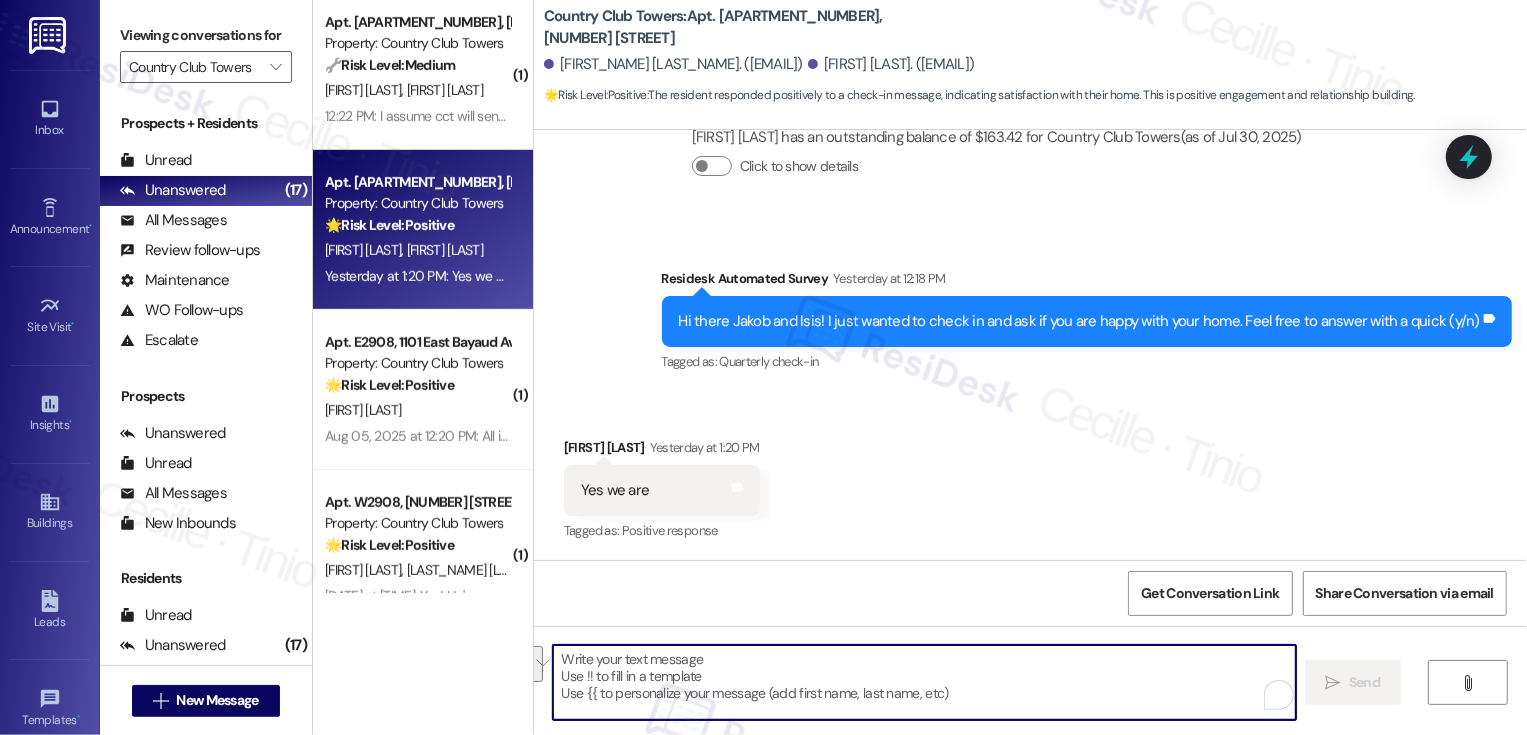 paste on "Hi {{first_name}}, it's nice to meet you! I'm so glad to hear you're happy with your home! We're always looking to improve. Any ideas on how we can make things better for you?" 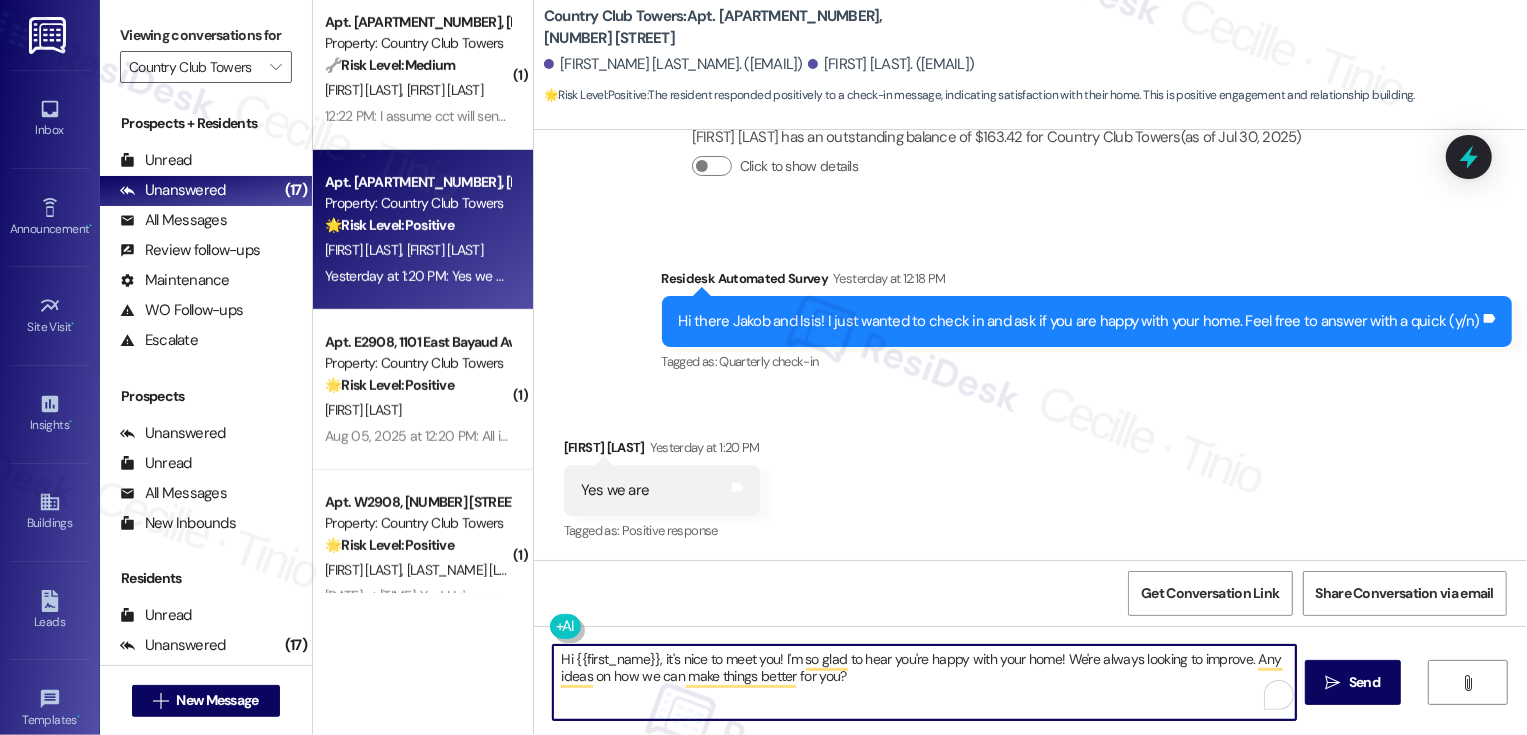 click on "[FIRST] [LAST] [DATE] at 1:20 PM" at bounding box center [662, 451] 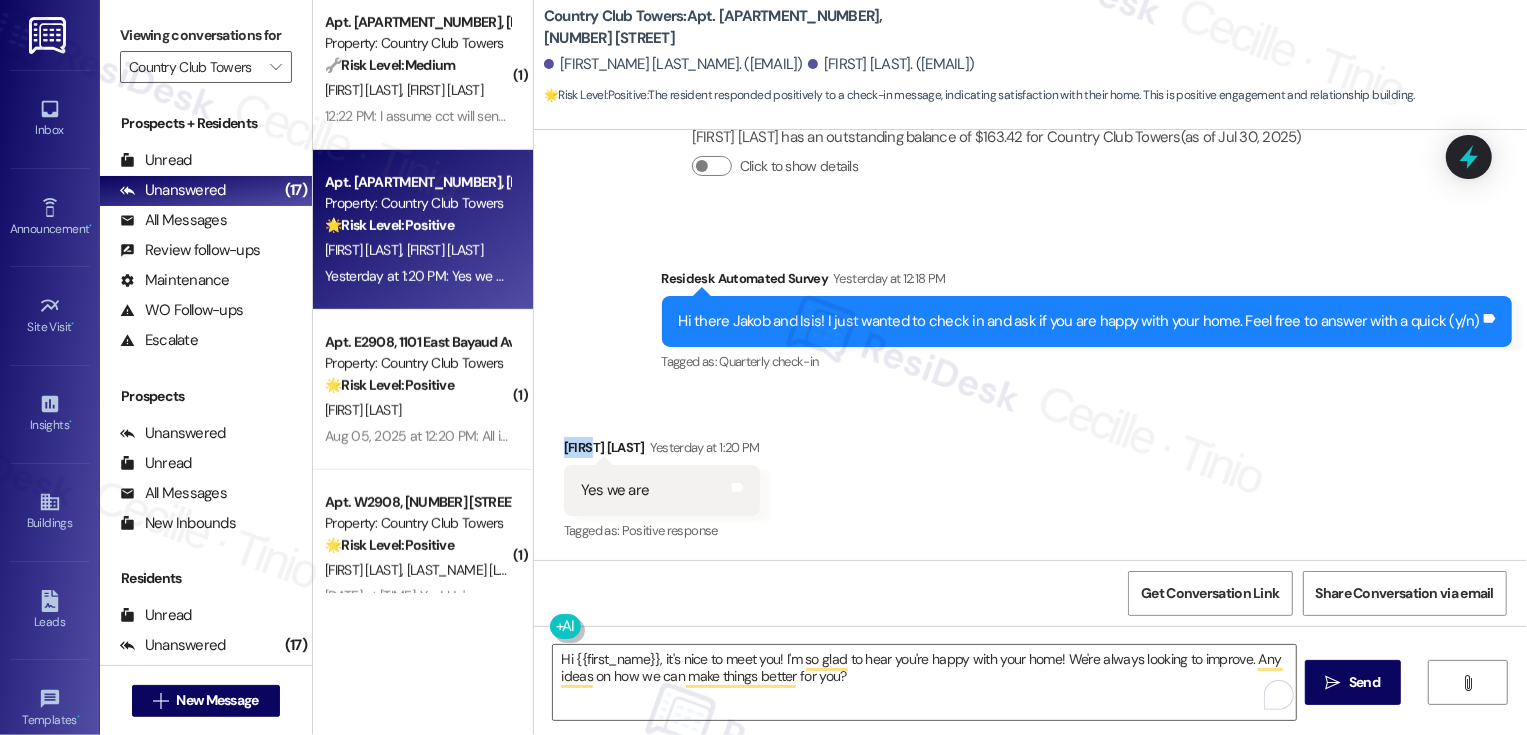click on "[FIRST] [LAST] [DATE] at 1:20 PM" at bounding box center [662, 451] 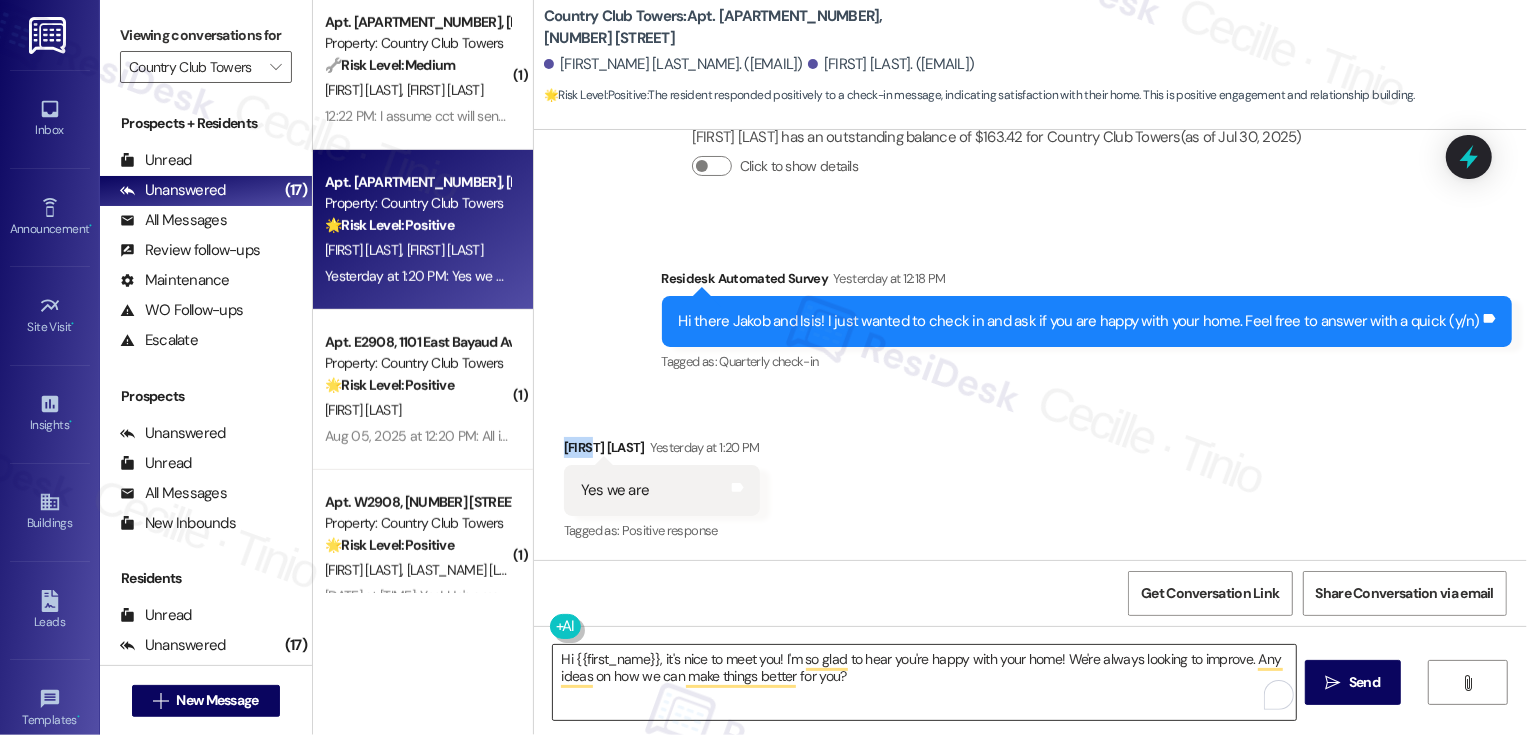 click on "Hi {{first_name}}, it's nice to meet you! I'm so glad to hear you're happy with your home! We're always looking to improve. Any ideas on how we can make things better for you?" at bounding box center [924, 682] 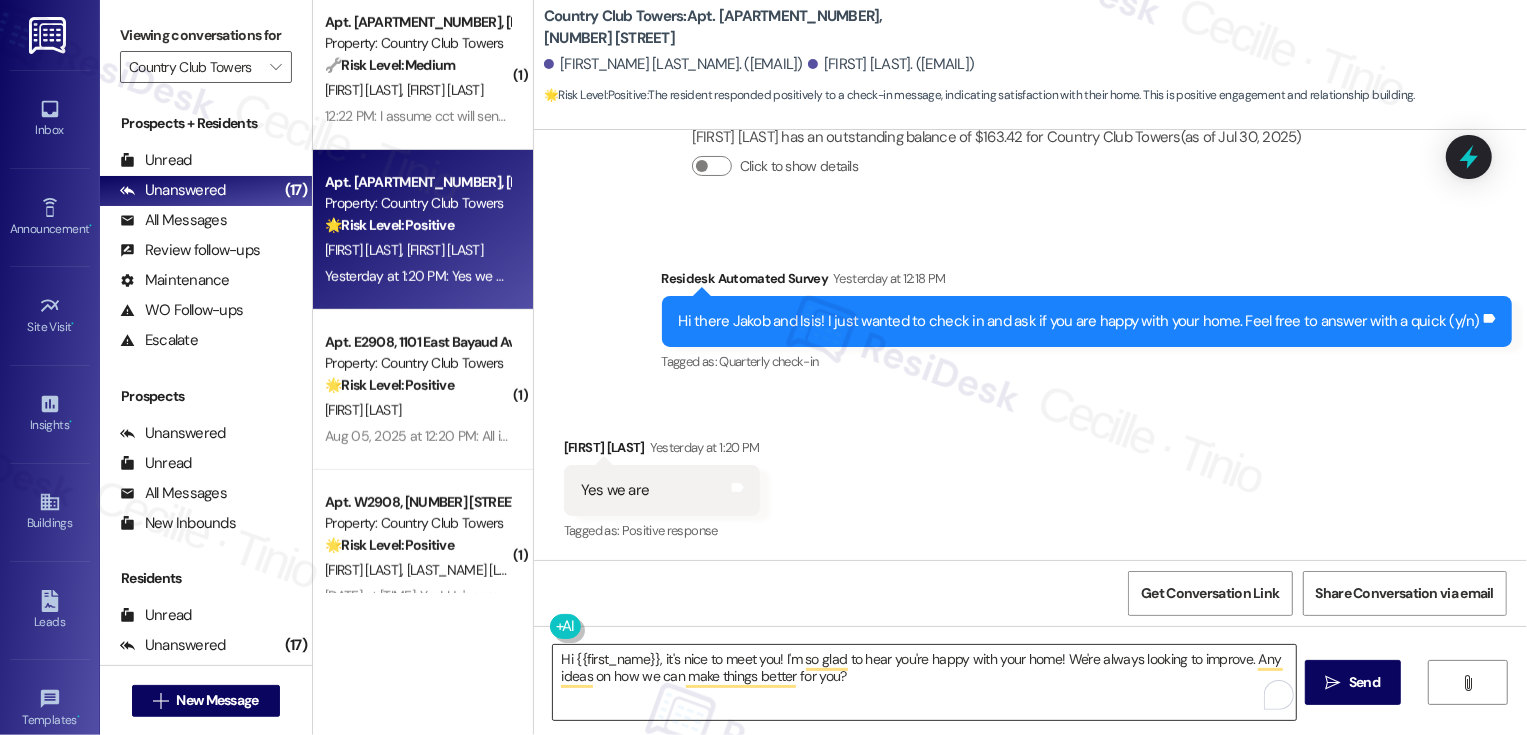 click on "Hi {{first_name}}, it's nice to meet you! I'm so glad to hear you're happy with your home! We're always looking to improve. Any ideas on how we can make things better for you?" at bounding box center (924, 682) 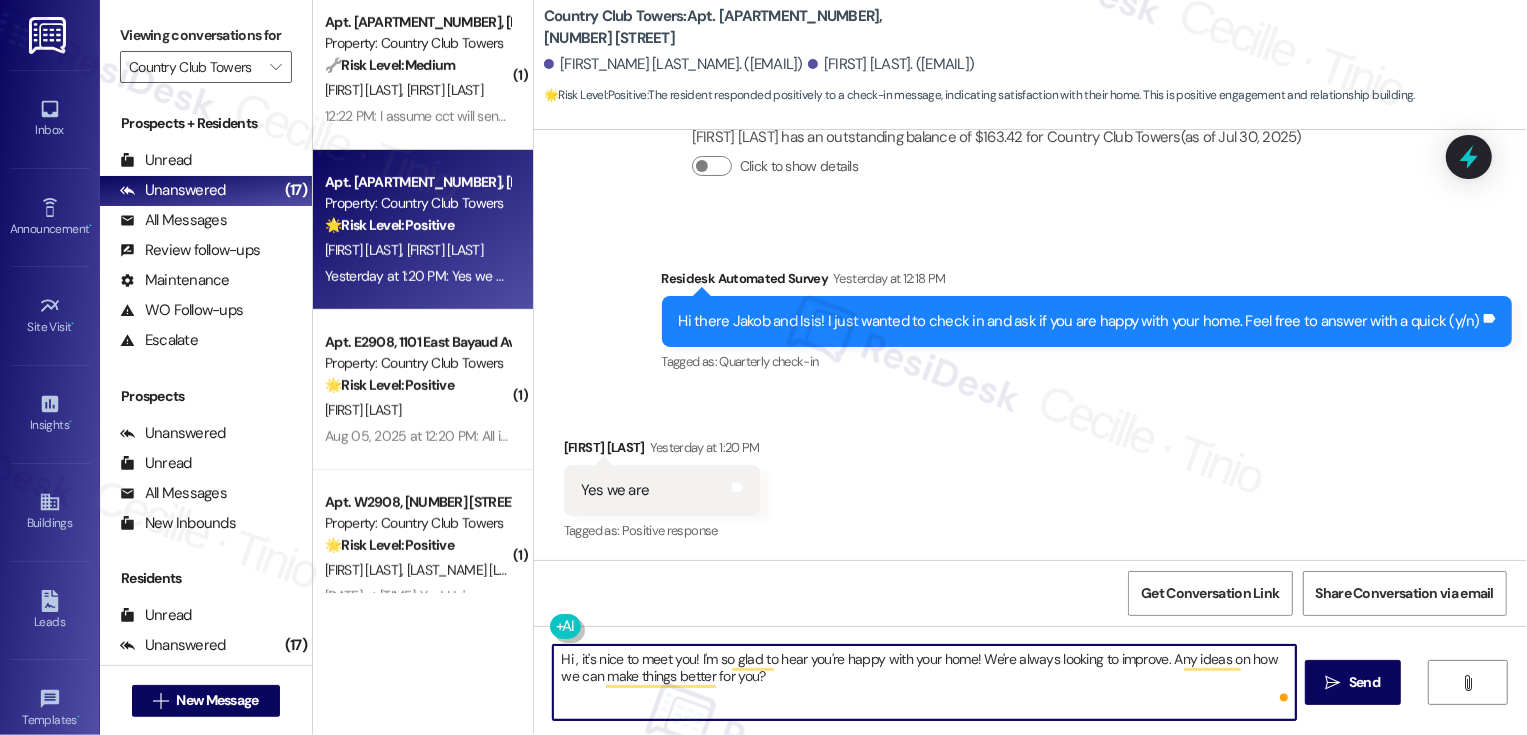 paste on "[FIRST]" 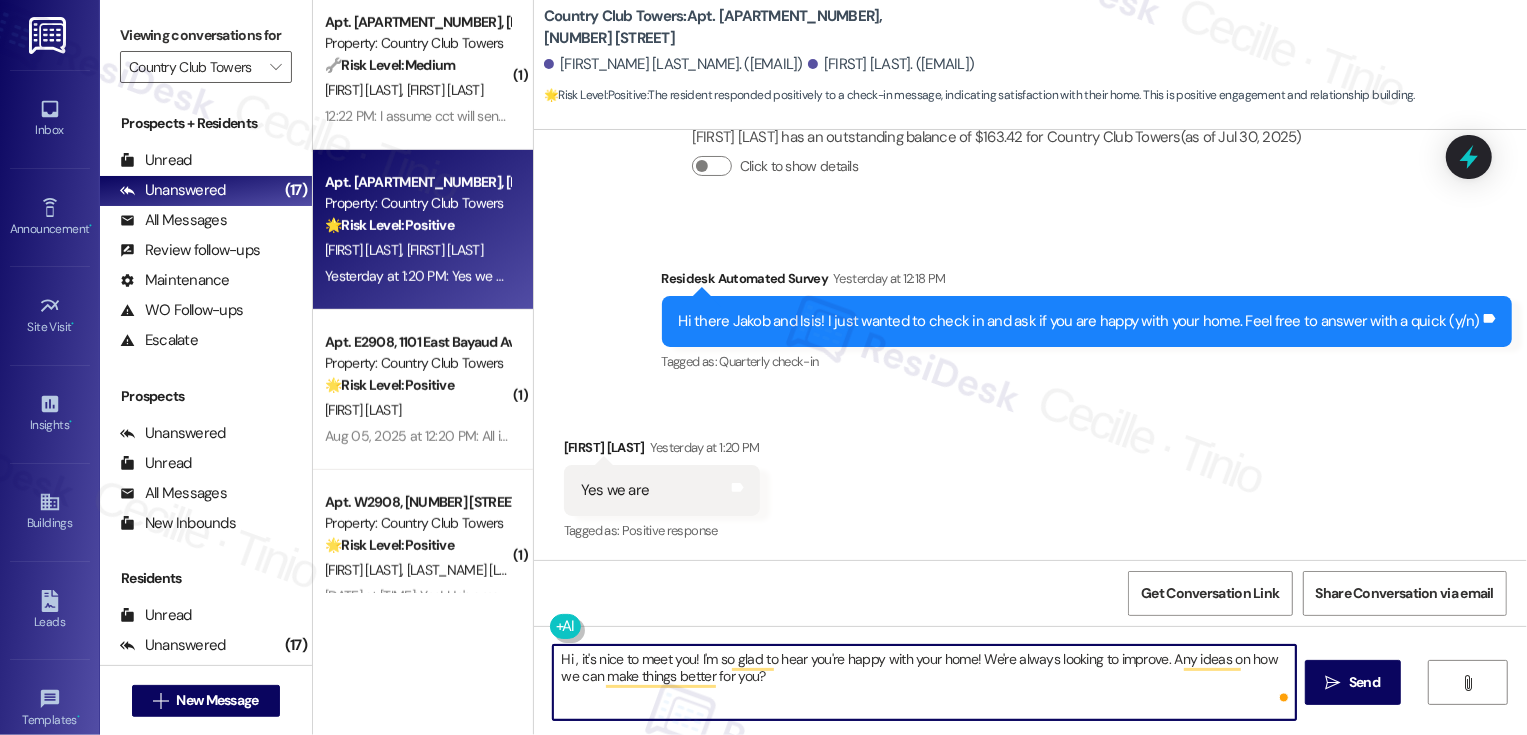 type on "Hi Jakob, it's nice to meet you! I'm so glad to hear you're happy with your home! We're always looking to improve. Any ideas on how we can make things better for you?" 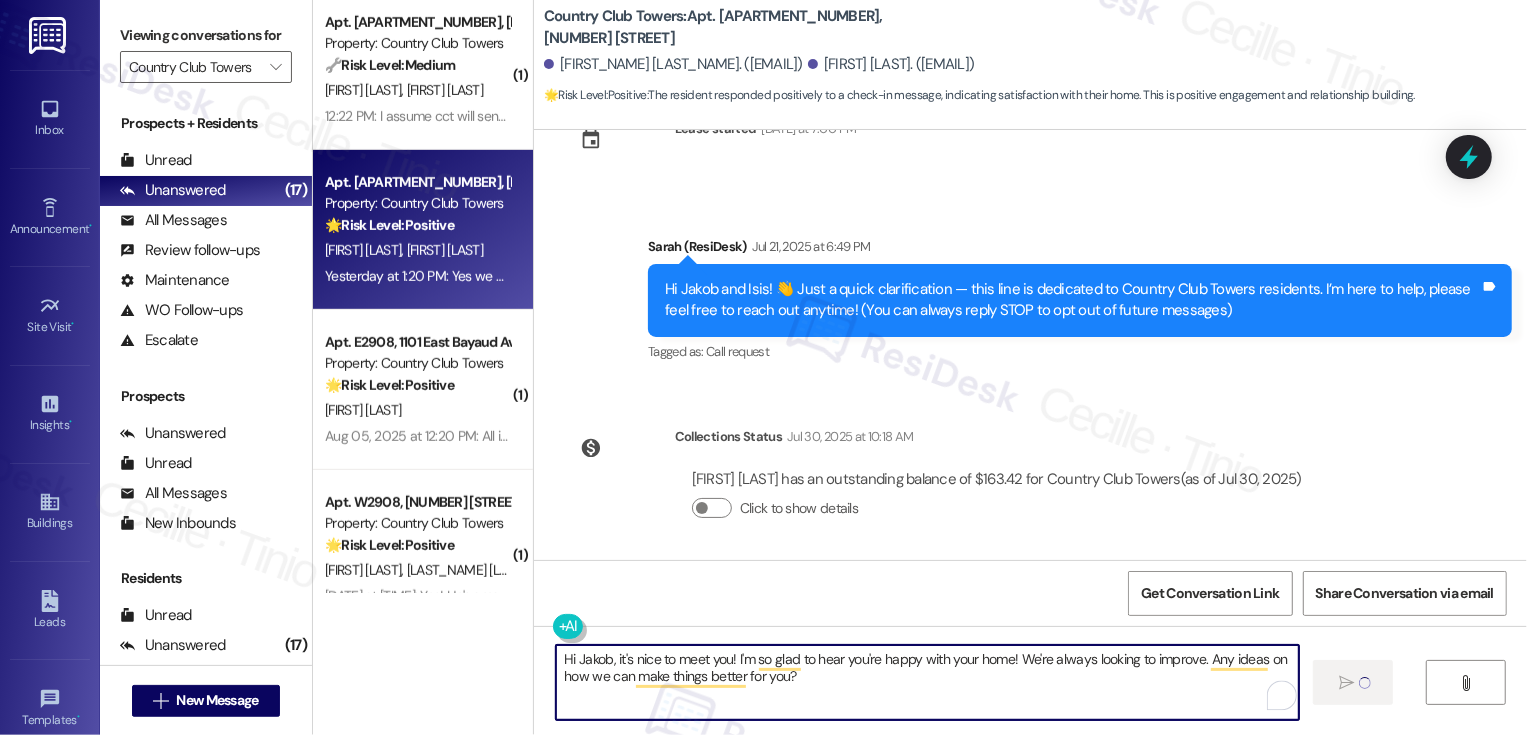 scroll, scrollTop: 0, scrollLeft: 0, axis: both 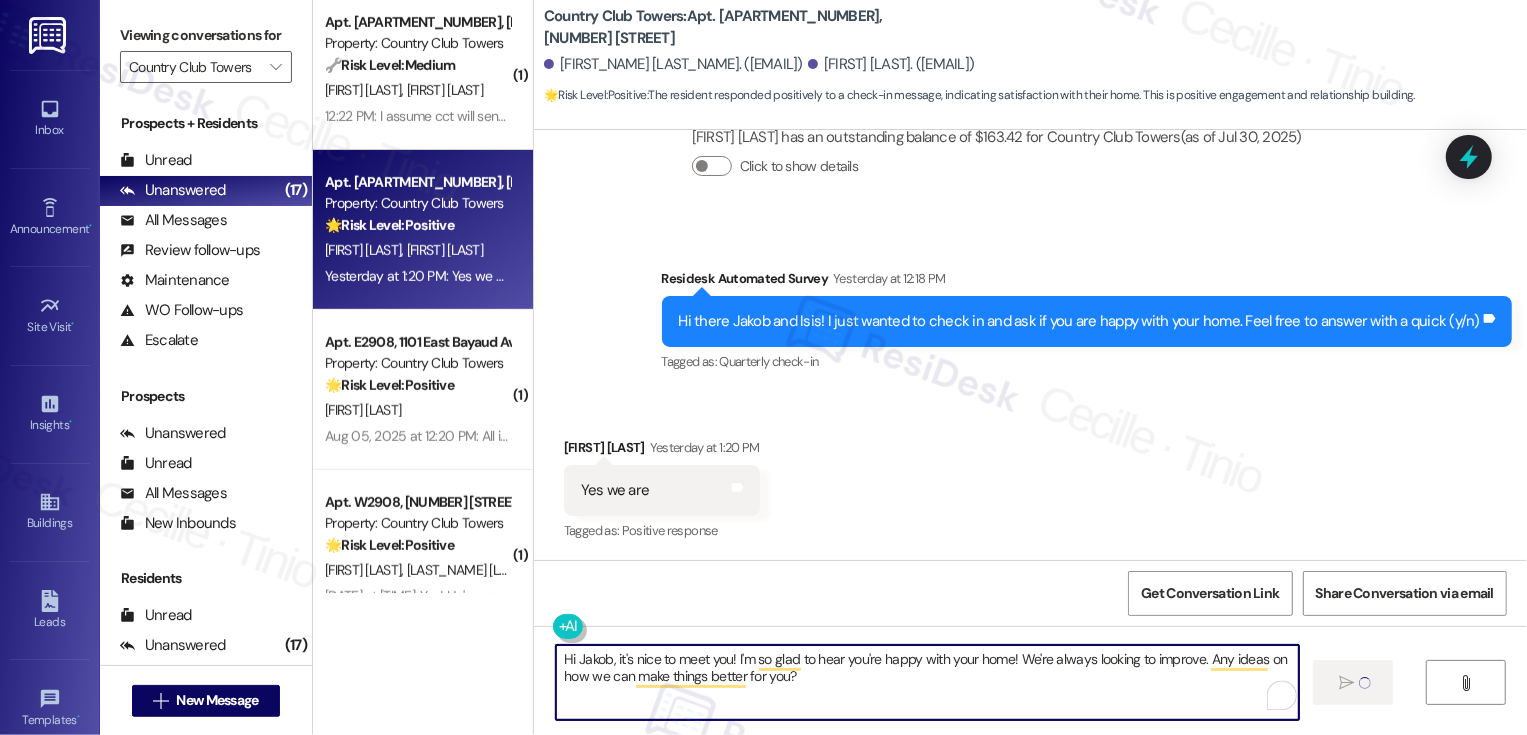 type 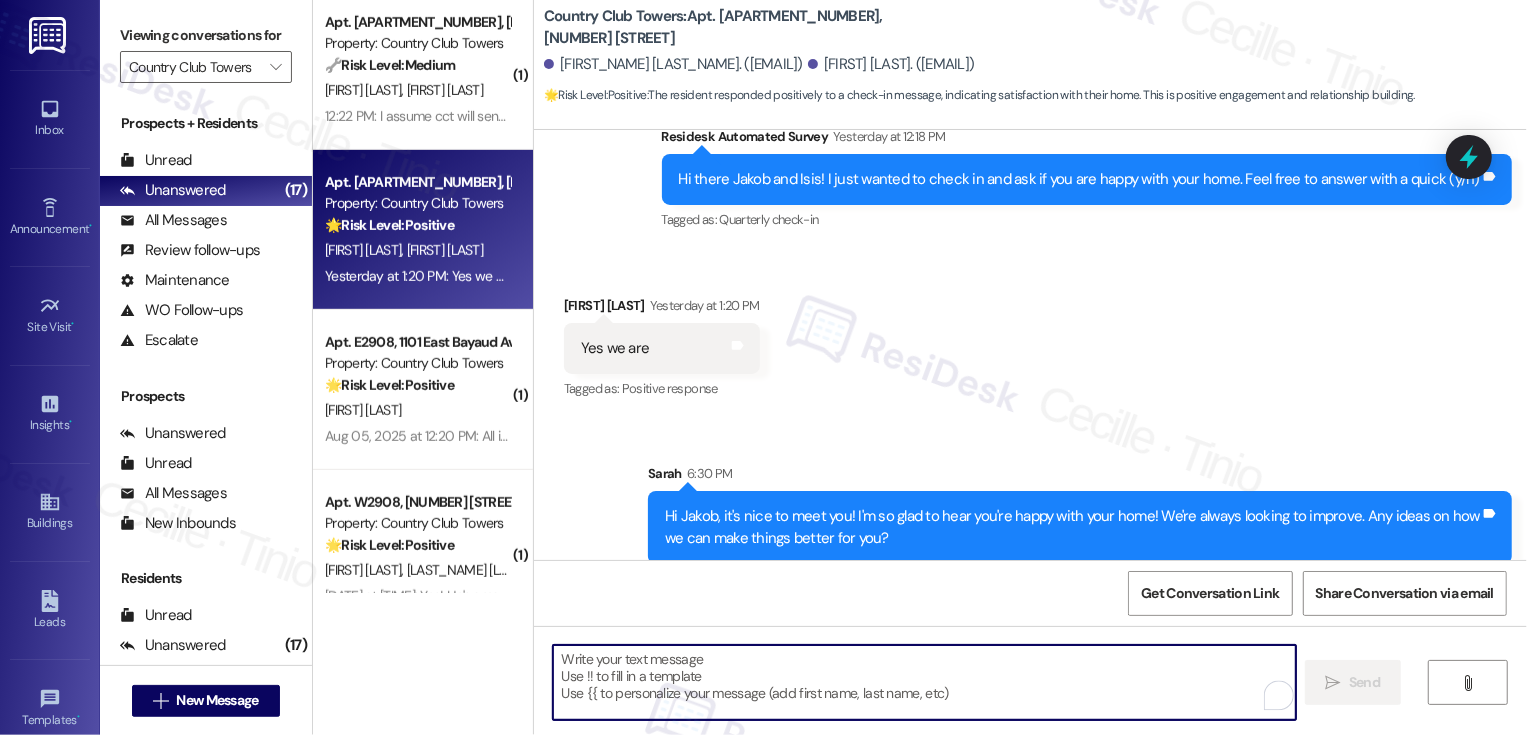 scroll, scrollTop: 576, scrollLeft: 0, axis: vertical 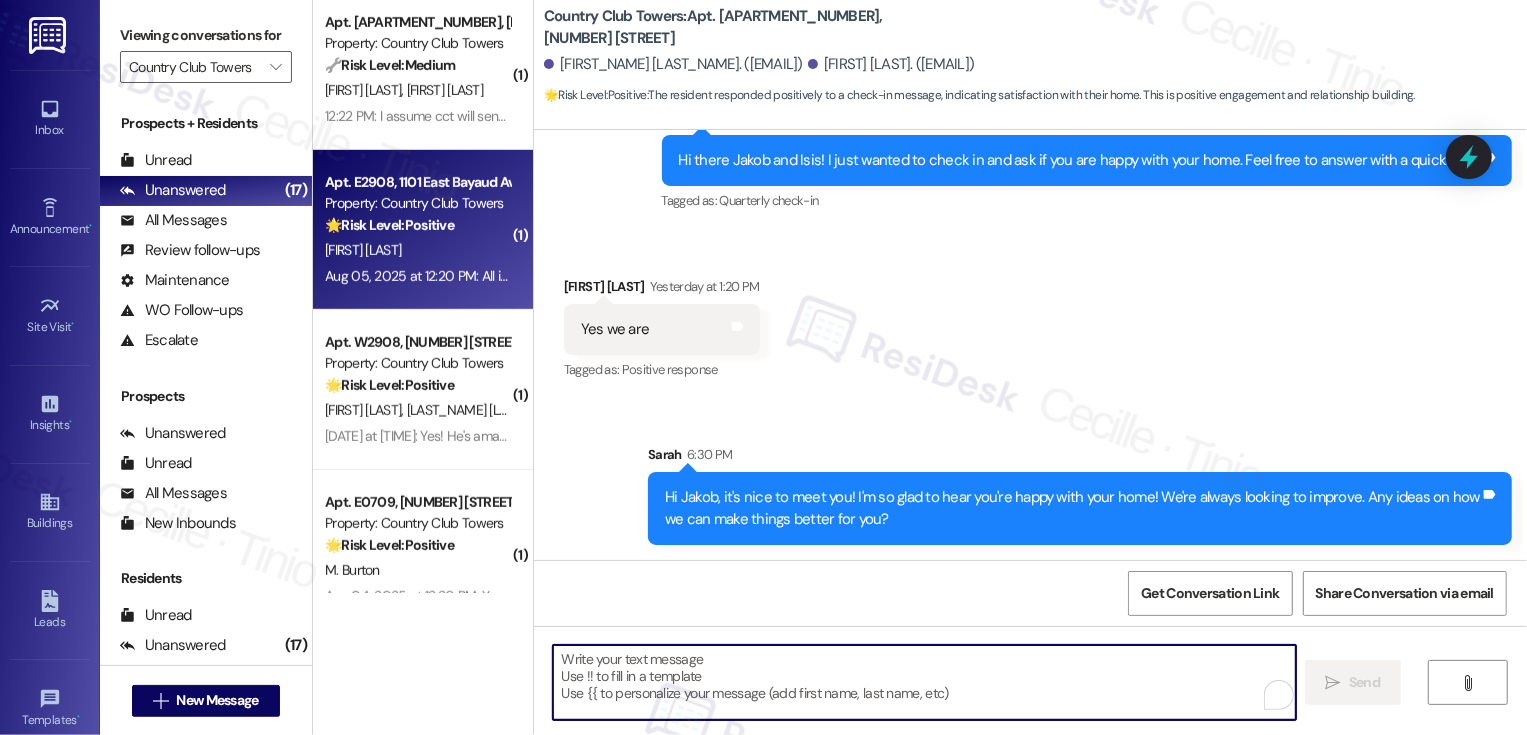 click on "[DATE] at 12:20 PM: All is good  [DATE] at 12:20 PM: All is good" at bounding box center (417, 276) 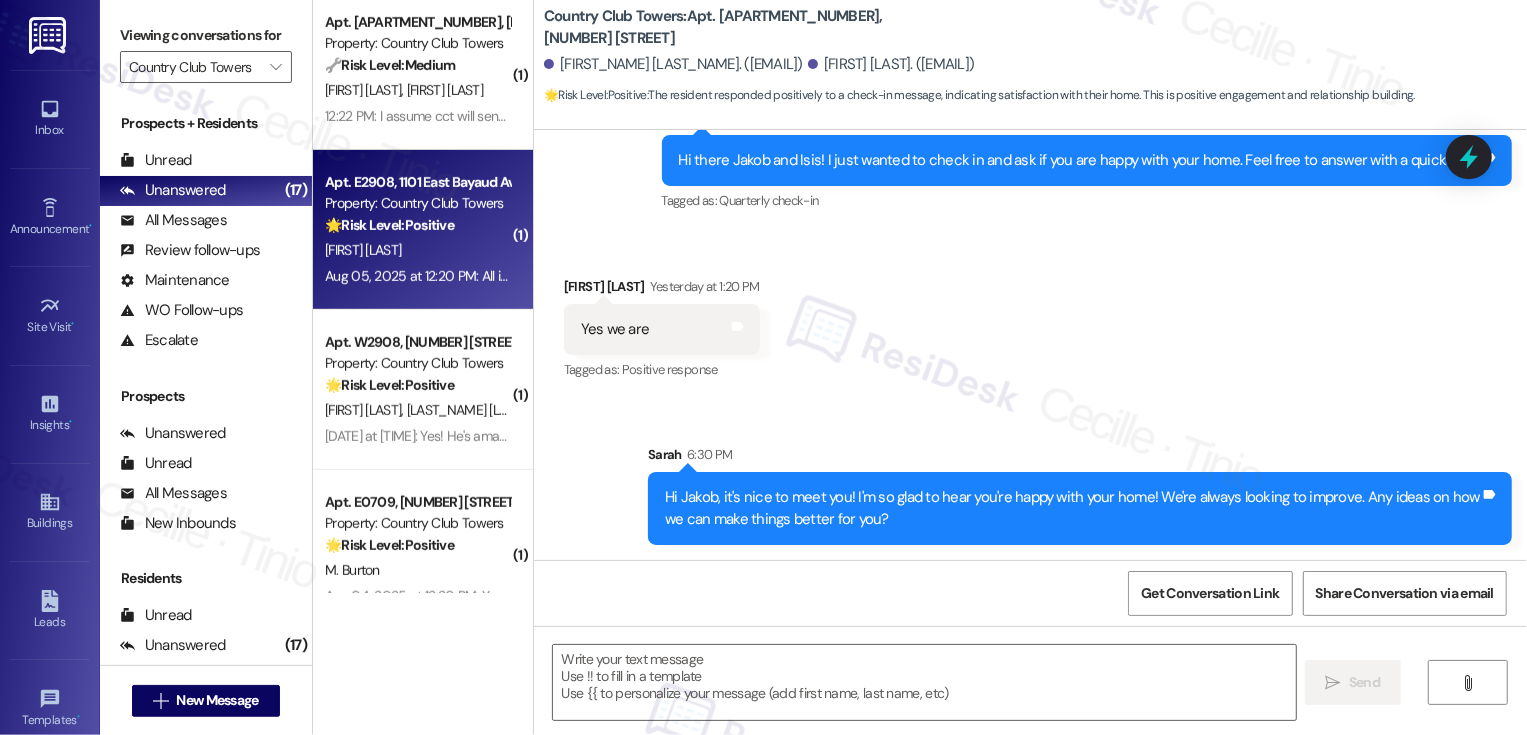click on "[DATE] at 12:20 PM: All is good  [DATE] at 12:20 PM: All is good" at bounding box center (417, 276) 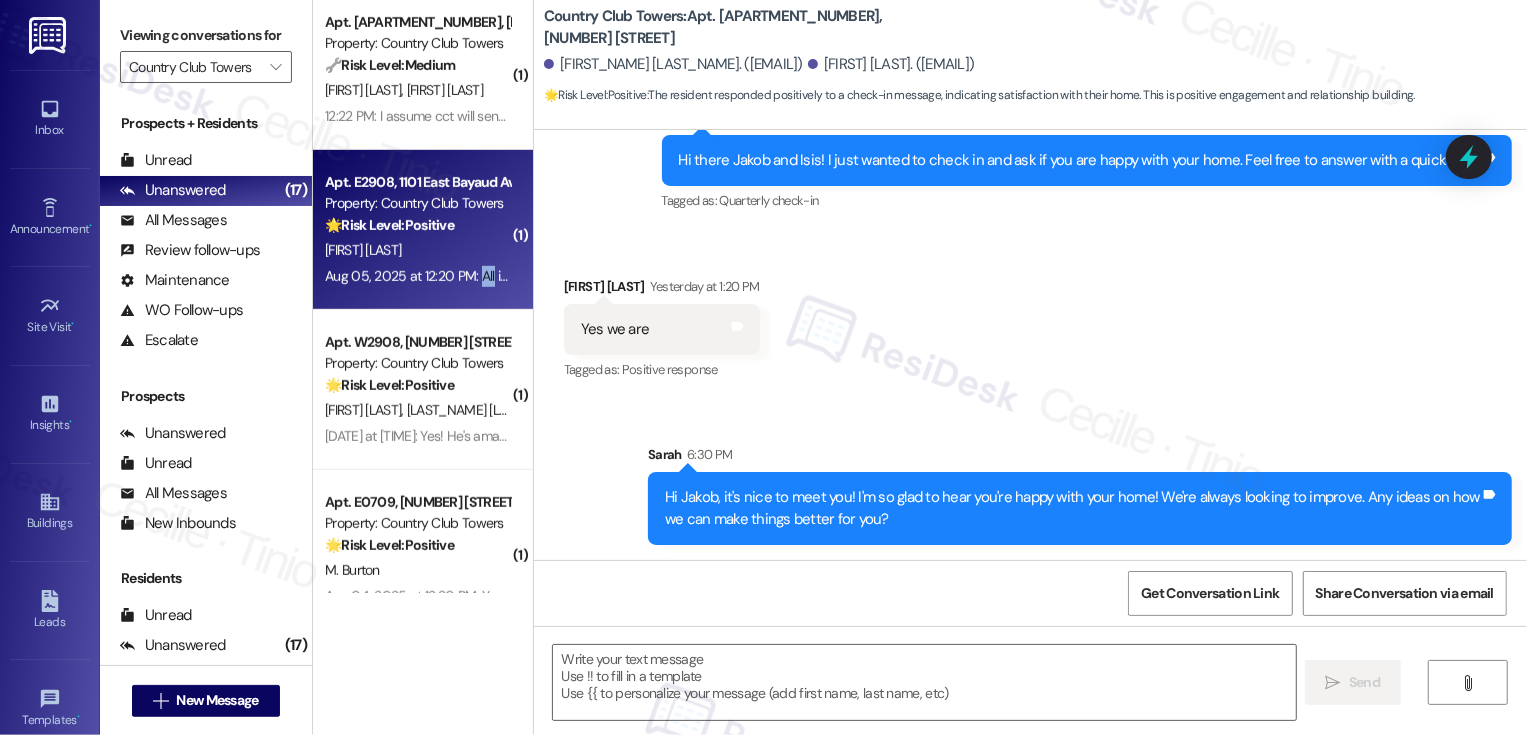 type on "Fetching suggested responses. Please feel free to read through the conversation in the meantime." 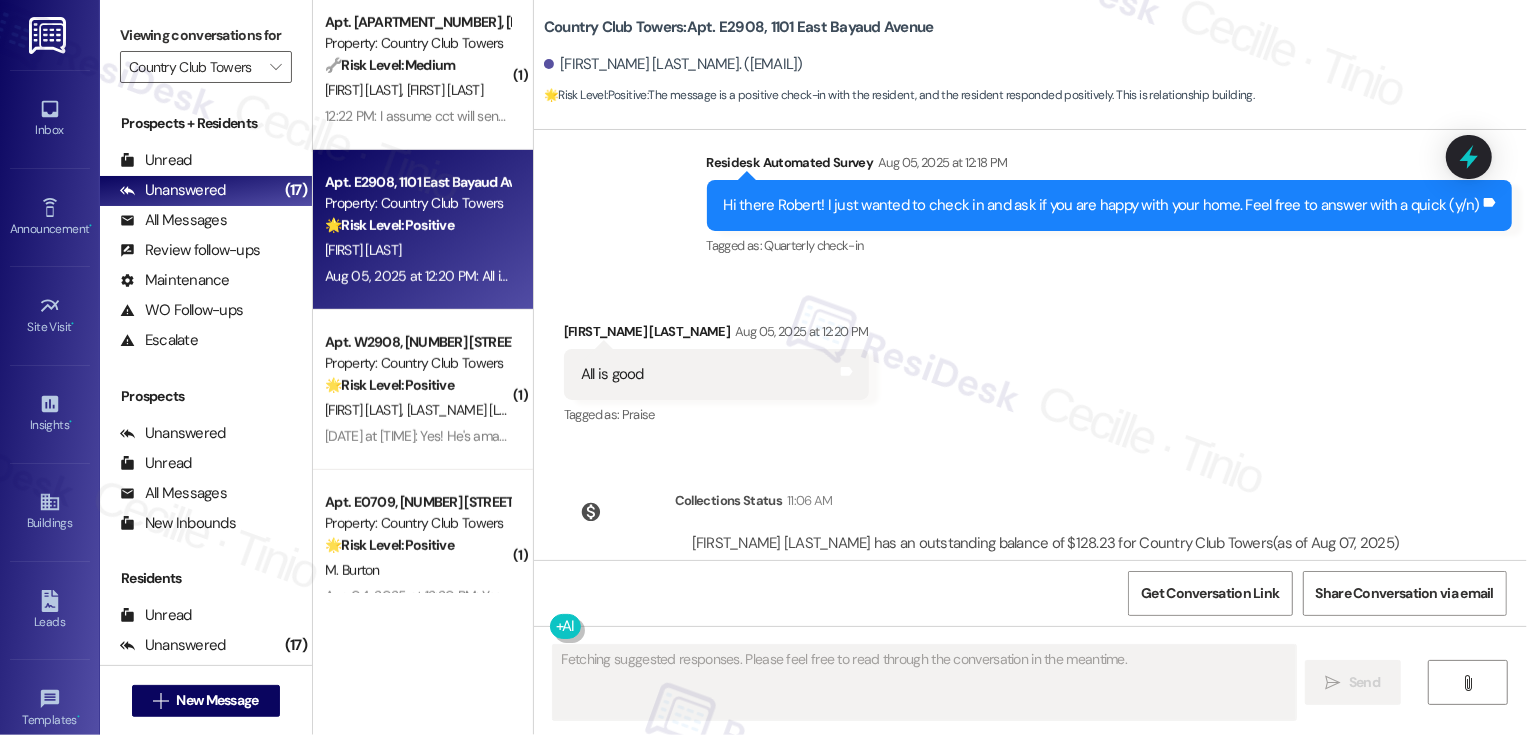 scroll, scrollTop: 305, scrollLeft: 0, axis: vertical 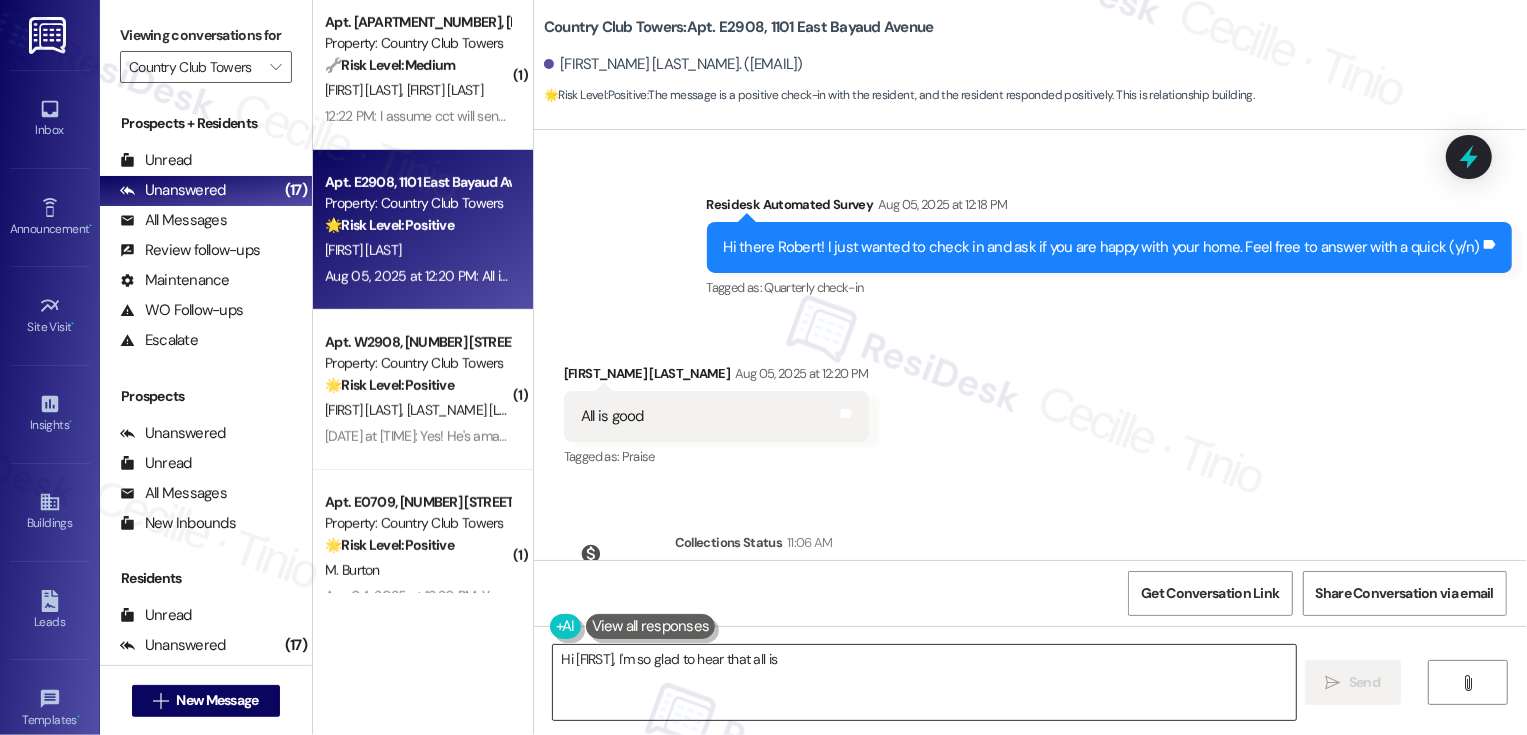 click on "Hi [FIRST], I'm so glad to hear that all is" at bounding box center (924, 682) 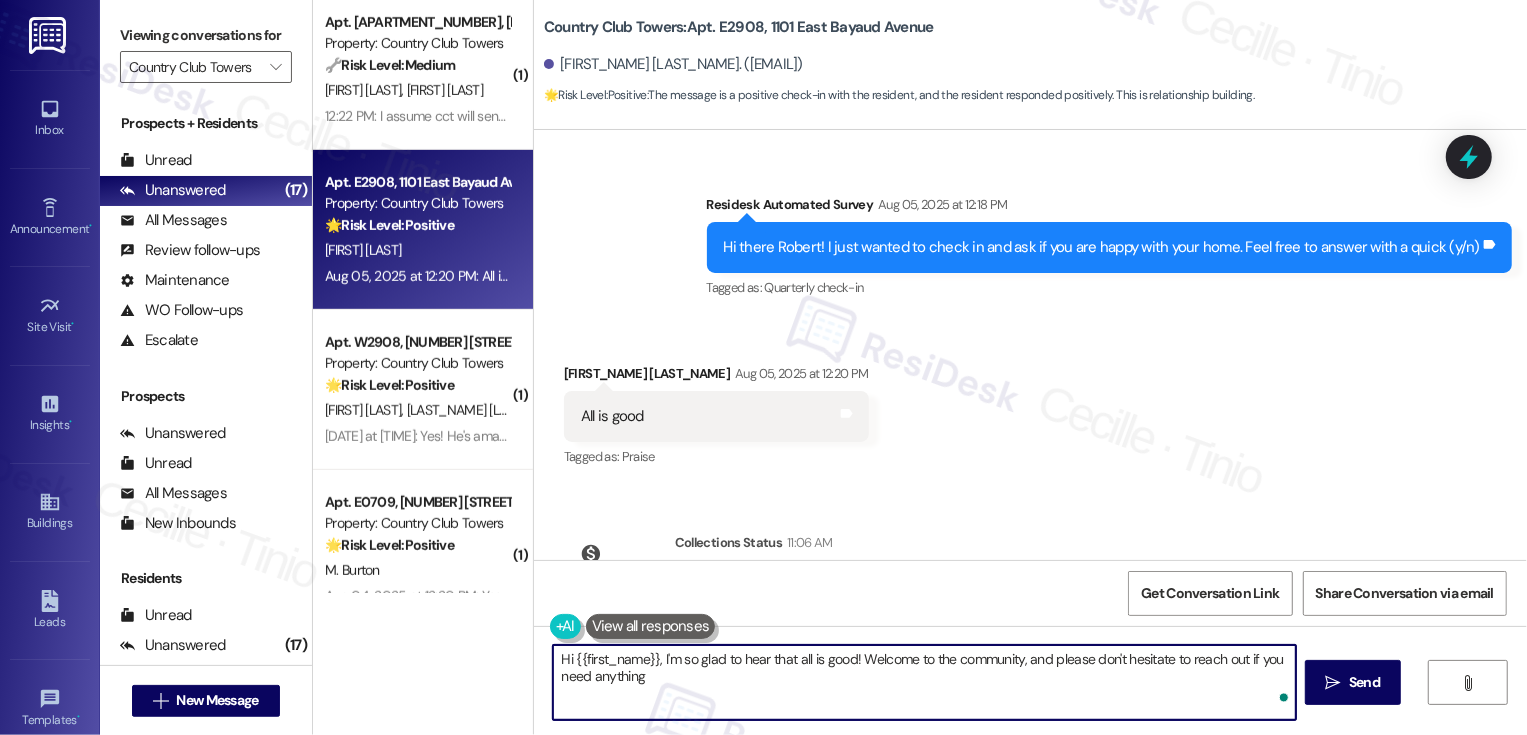 click on "Hi {{first_name}}, I'm so glad to hear that all is good! Welcome to the community, and please don't hesitate to reach out if you need anything" at bounding box center [924, 682] 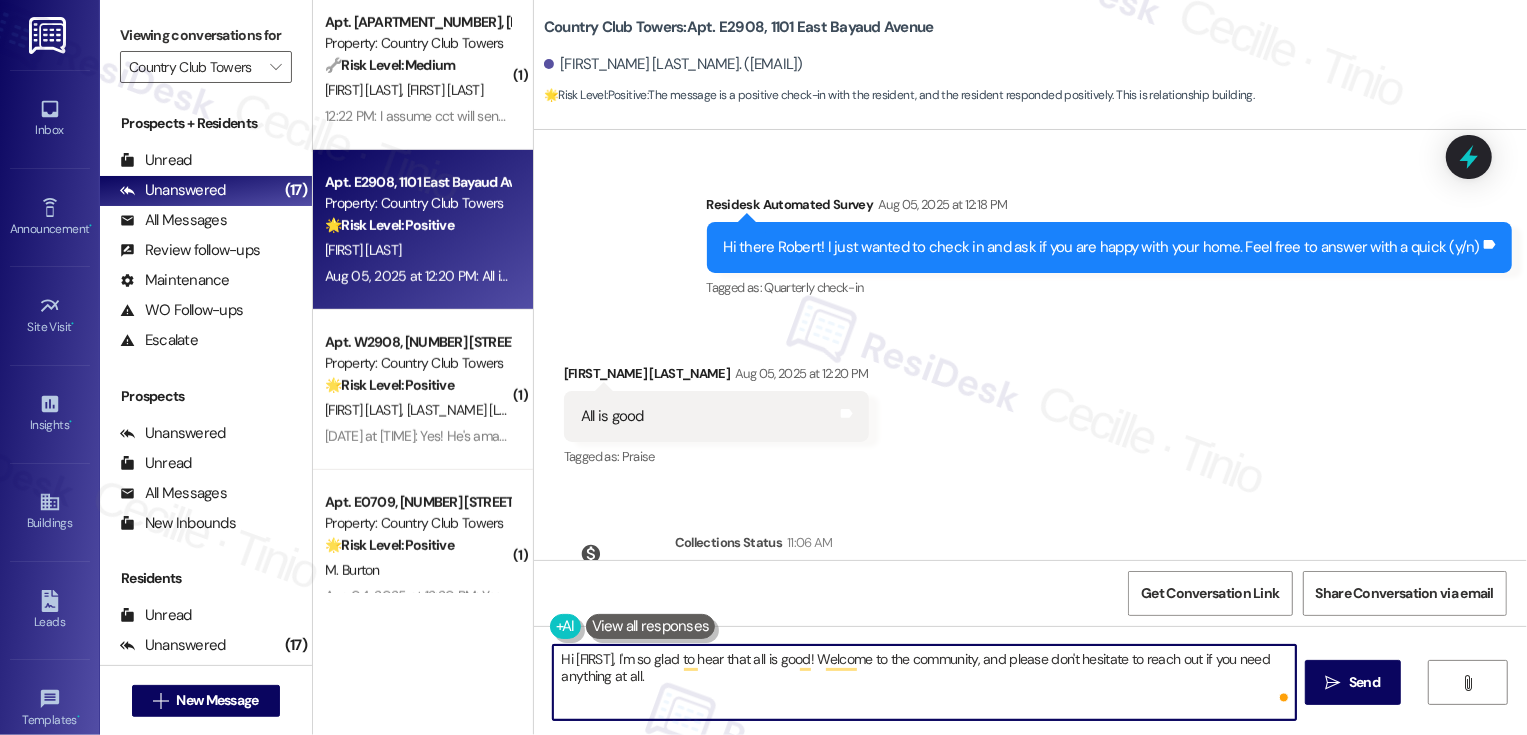 drag, startPoint x: 853, startPoint y: 659, endPoint x: 911, endPoint y: 739, distance: 98.81296 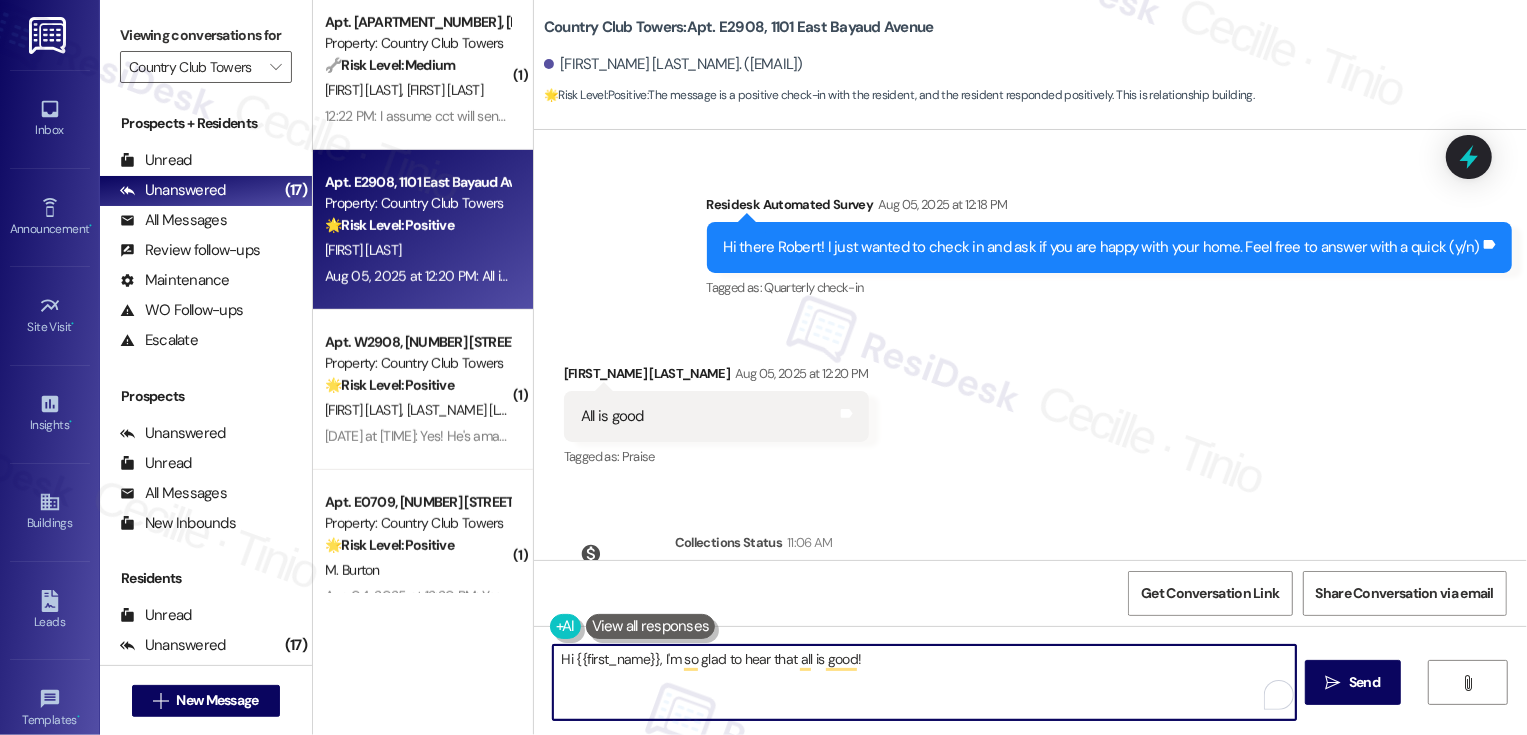 paste on "Hi {{first_name}}, it's nice to meet you! I'm so glad to hear you're happy with your home! We're always looking to improve. Any ideas on how we can make things better for you?" 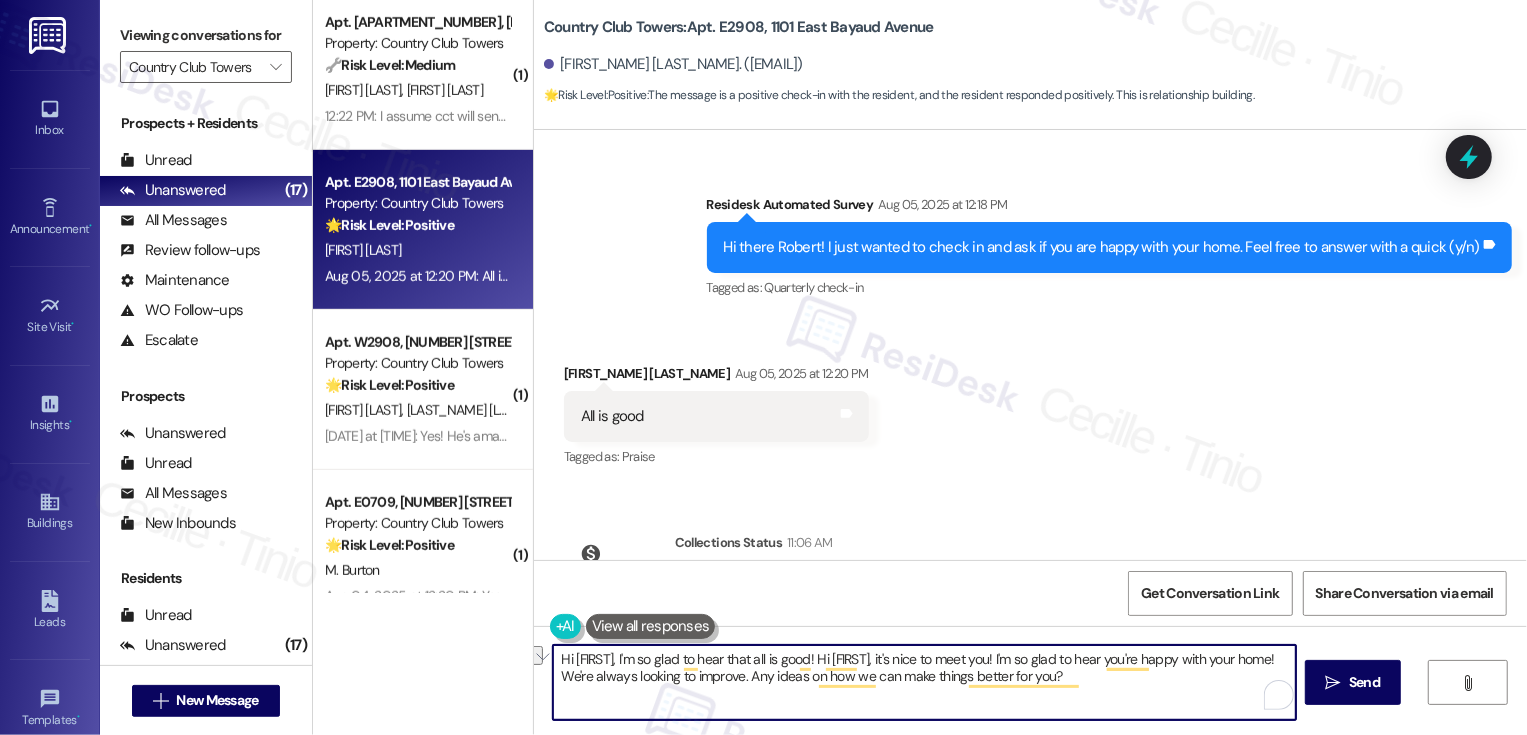 drag, startPoint x: 850, startPoint y: 656, endPoint x: 954, endPoint y: 660, distance: 104.0769 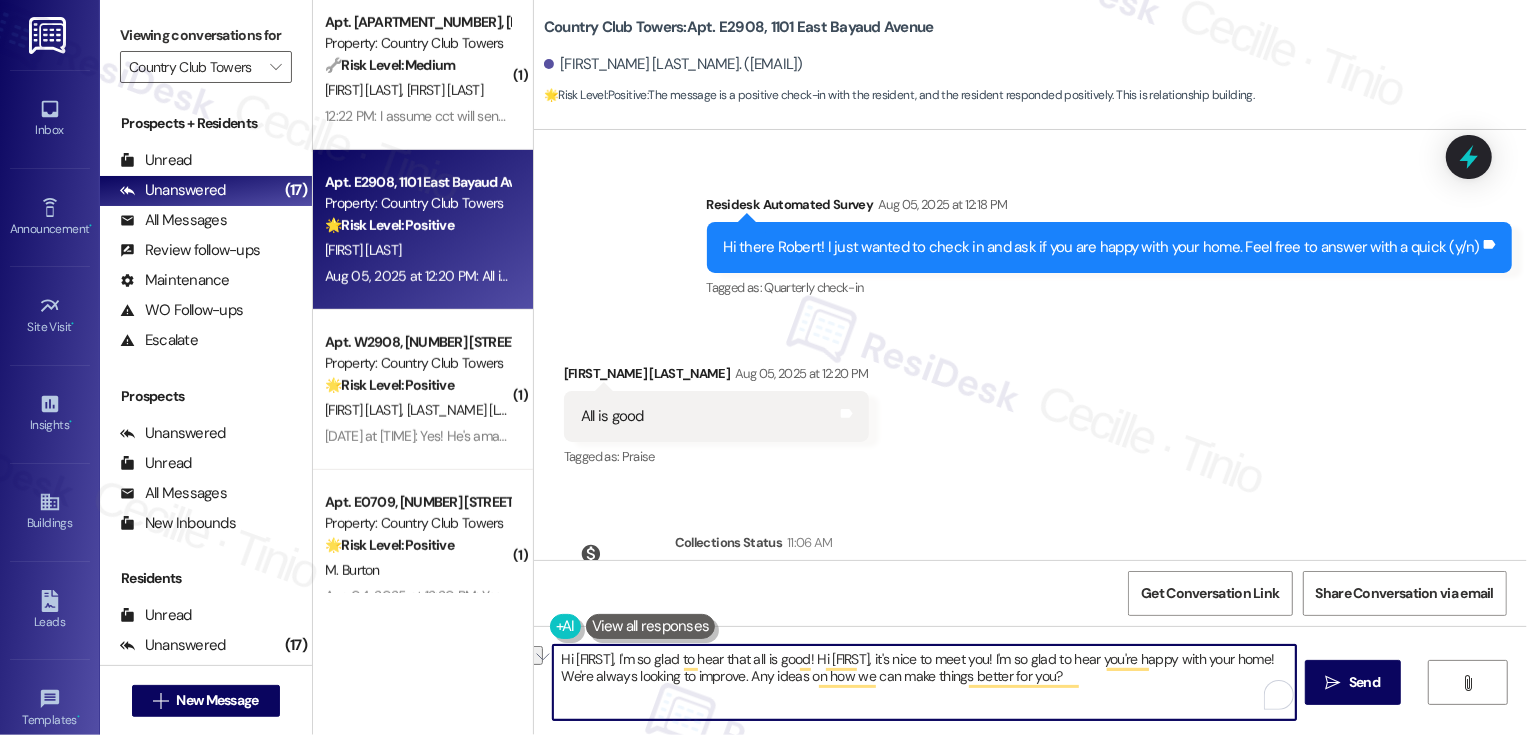 click on "Hi [FIRST], I'm so glad to hear that all is good! Hi [FIRST], it's nice to meet you! I'm so glad to hear you're happy with your home! We're always looking to improve. Any ideas on how we can make things better for you?" at bounding box center [924, 682] 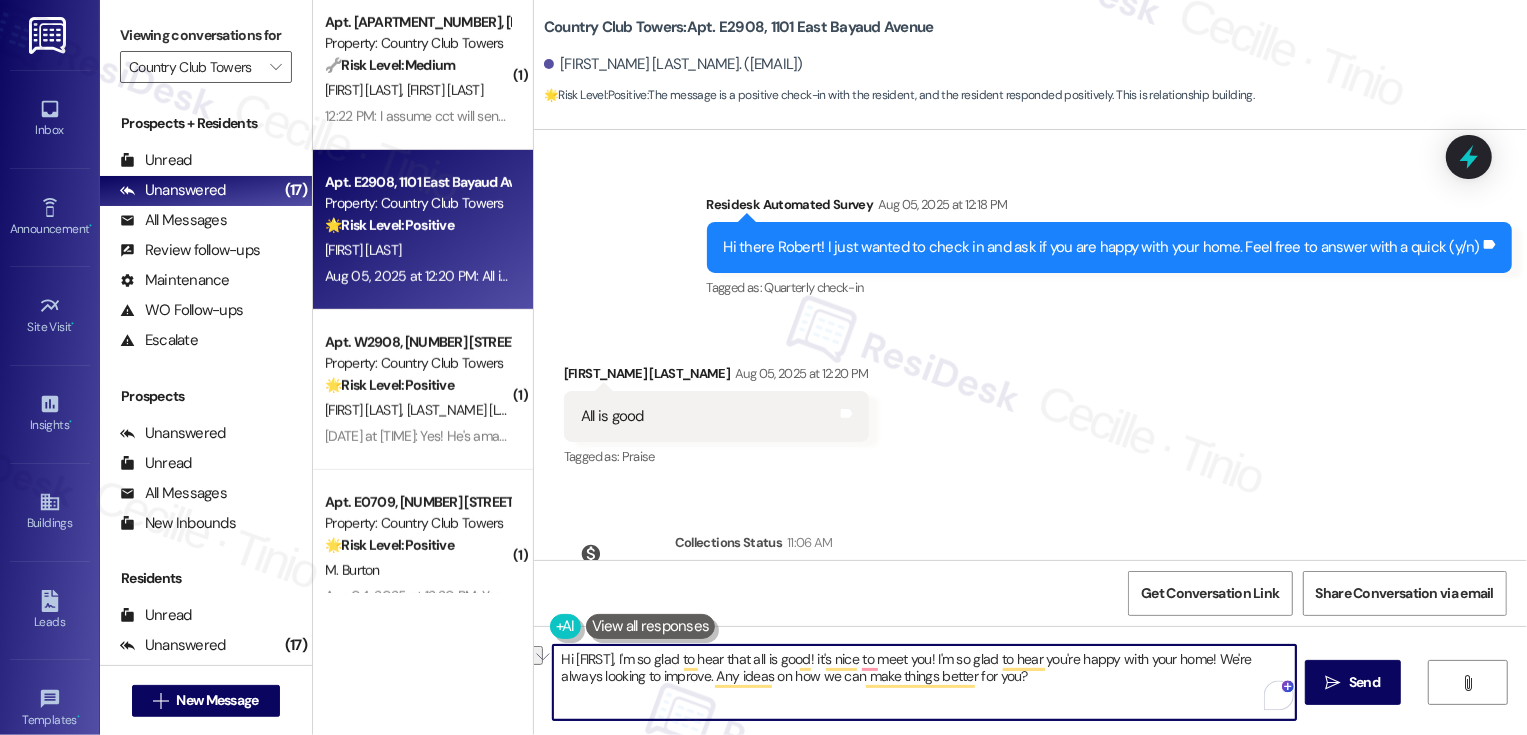 drag, startPoint x: 851, startPoint y: 659, endPoint x: 970, endPoint y: 657, distance: 119.01681 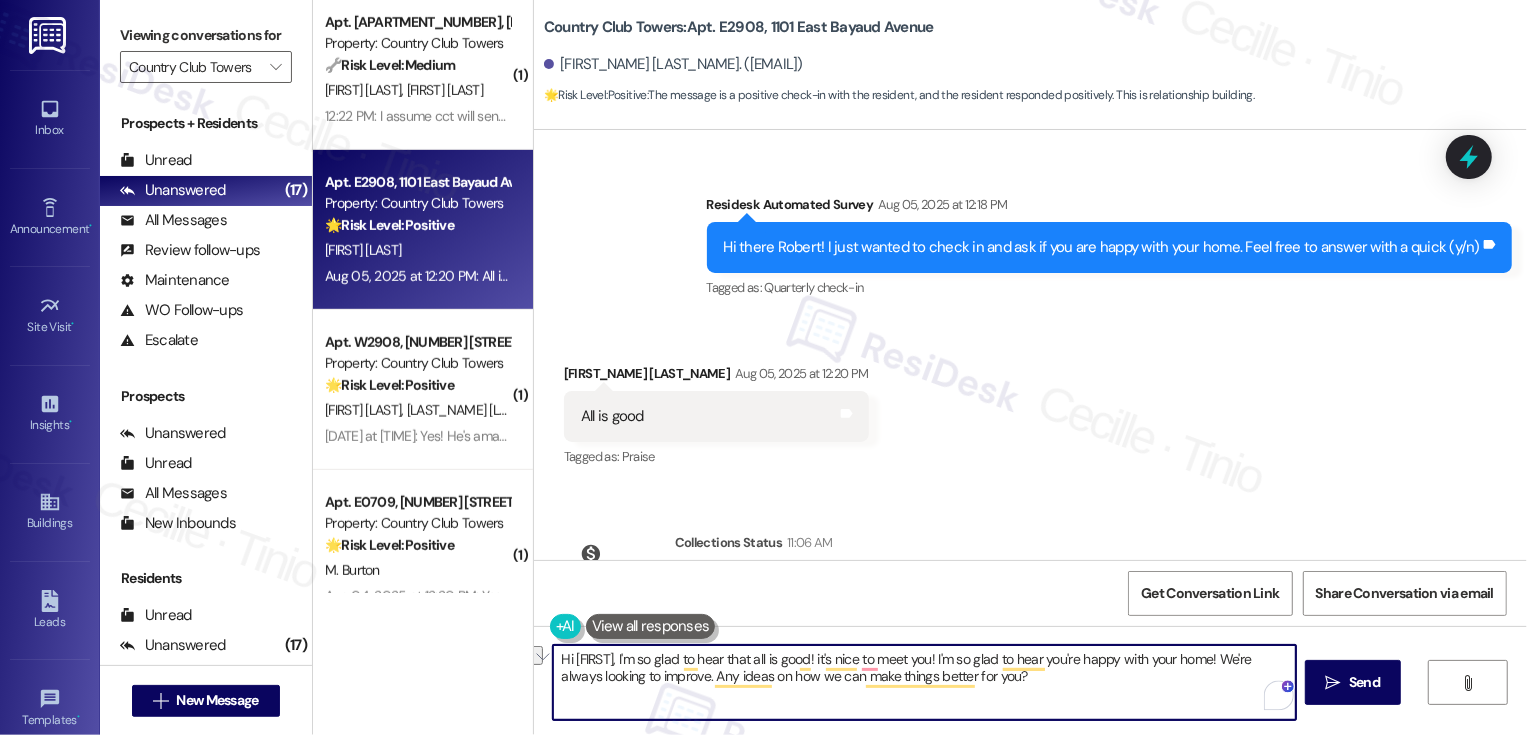 click on "Hi [FIRST], I'm so glad to hear that all is good! it's nice to meet you! I'm so glad to hear you're happy with your home! We're always looking to improve. Any ideas on how we can make things better for you?" at bounding box center (924, 682) 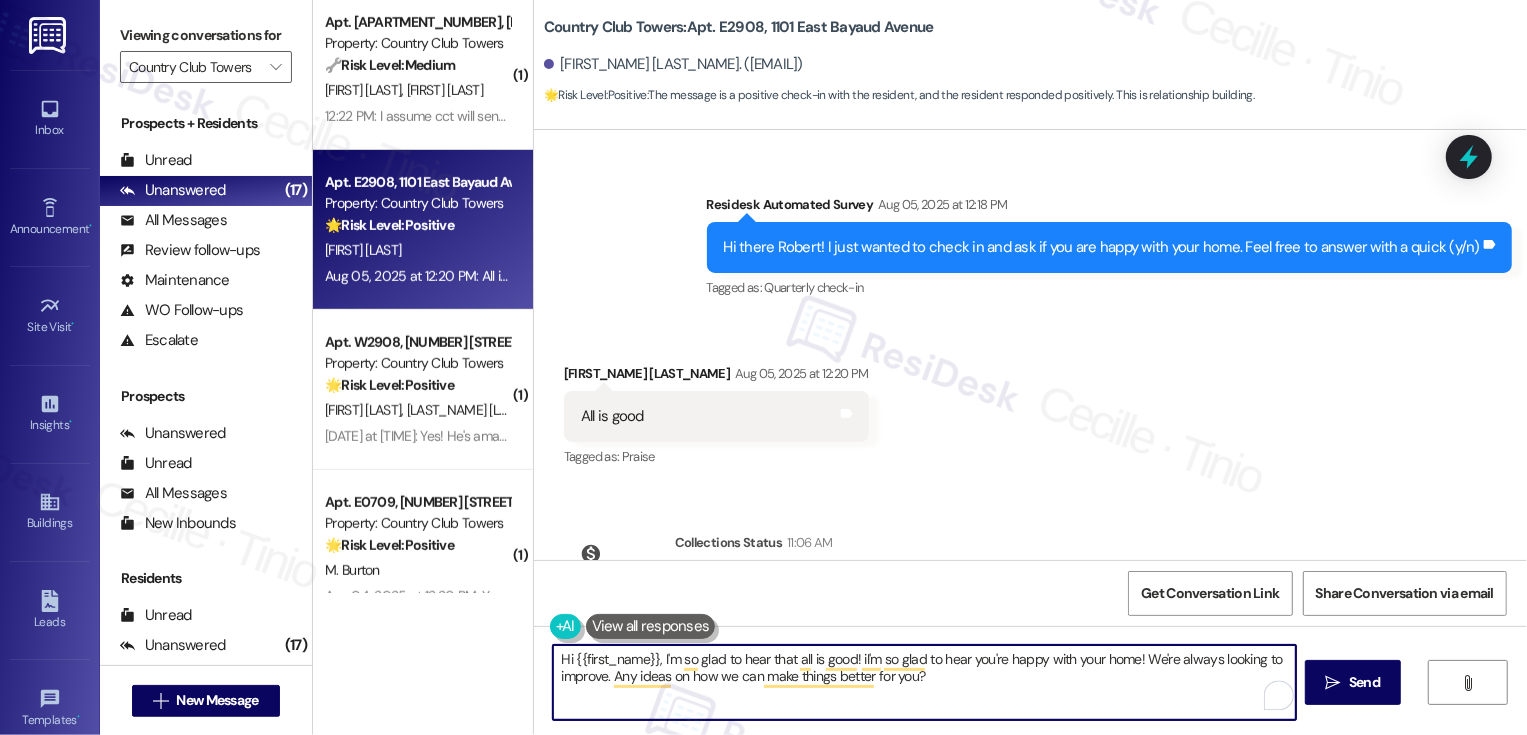 click on "Hi {{first_name}}, I'm so glad to hear that all is good! iI'm so glad to hear you're happy with your home! We're always looking to improve. Any ideas on how we can make things better for you?" at bounding box center [924, 682] 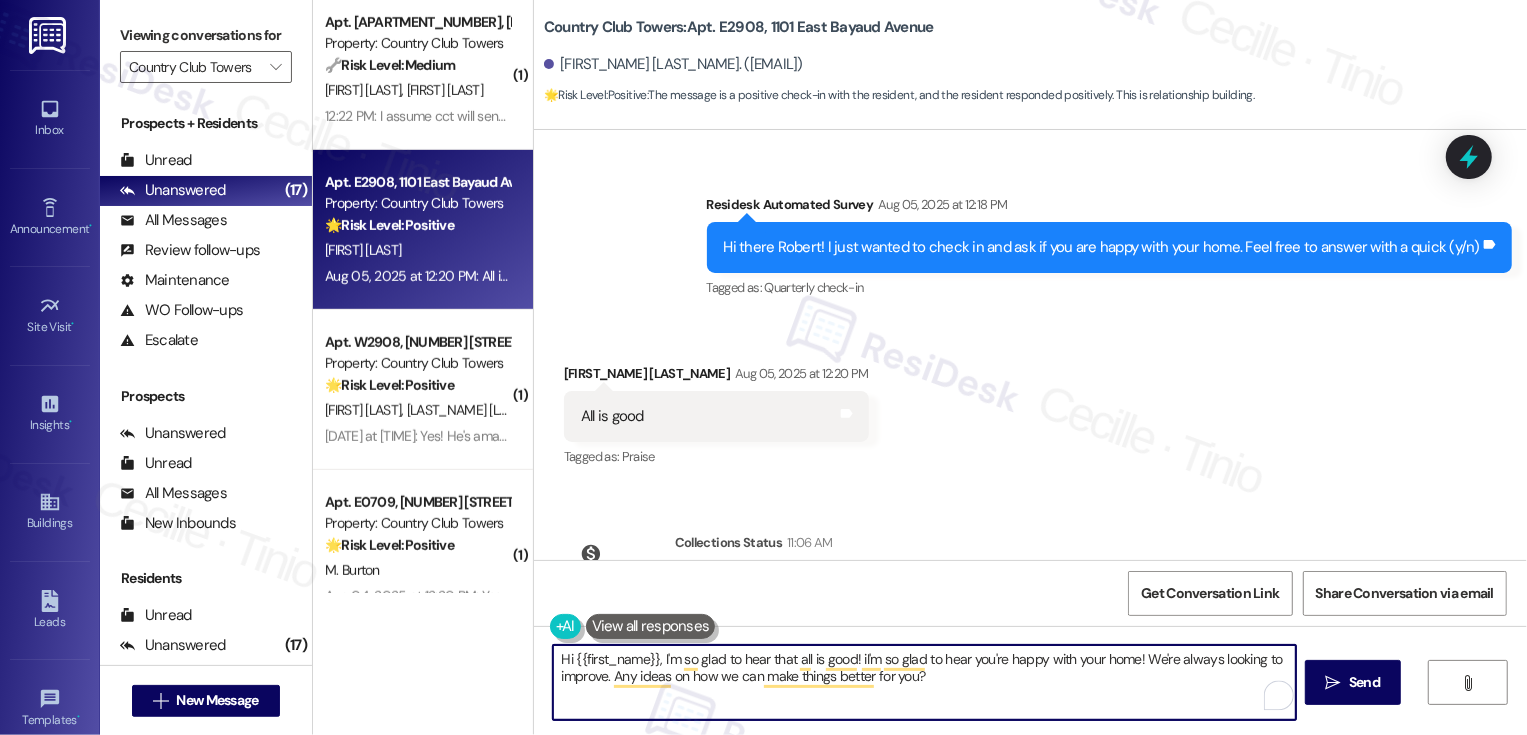 paste on "t's nice to meet you!" 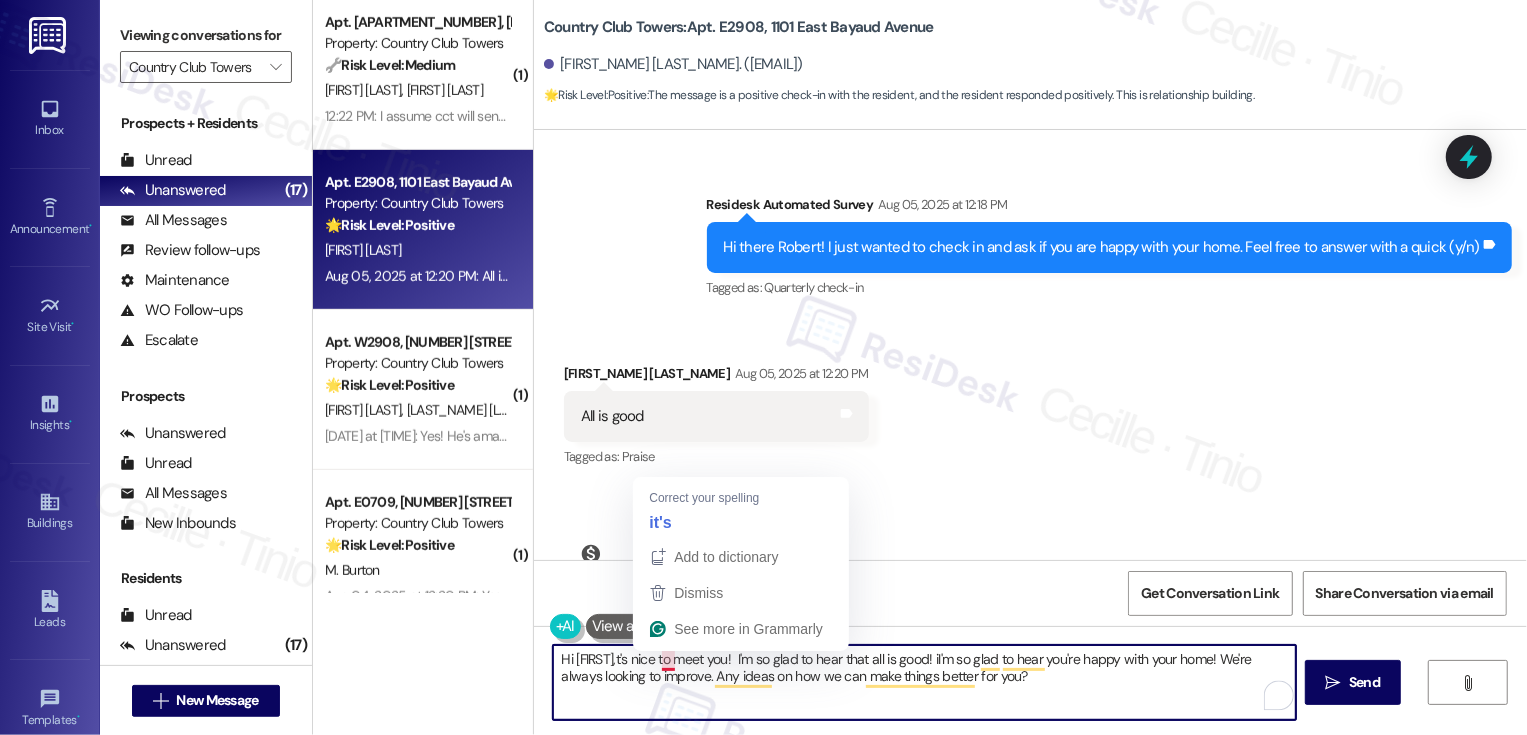 click on "Hi [FIRST],t's nice to meet you!  I'm so glad to hear that all is good! iI'm so glad to hear you're happy with your home! We're always looking to improve. Any ideas on how we can make things better for you?" at bounding box center (924, 682) 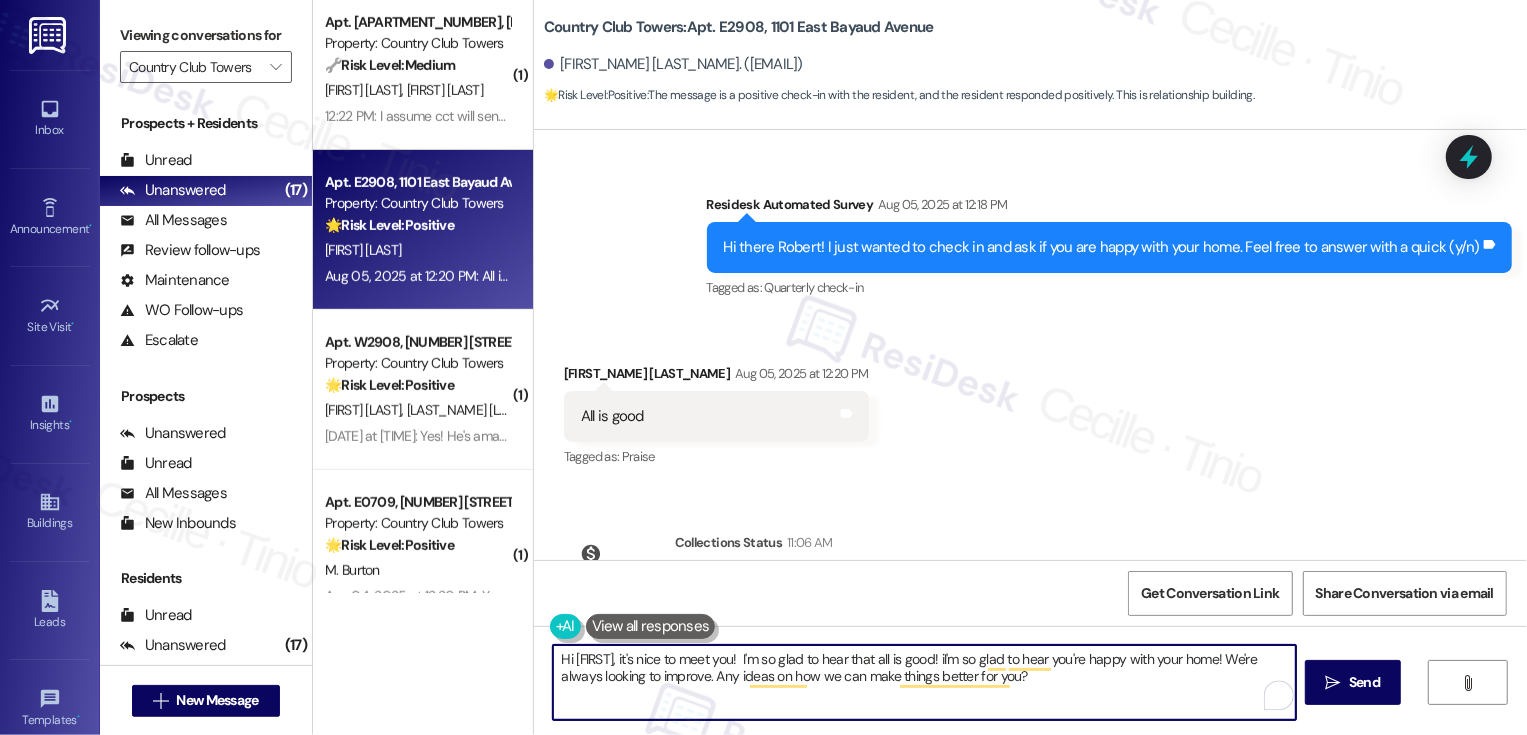 click on "Hi [FIRST], it's nice to meet you!  I'm so glad to hear that all is good! iI'm so glad to hear you're happy with your home! We're always looking to improve. Any ideas on how we can make things better for you?" at bounding box center [924, 682] 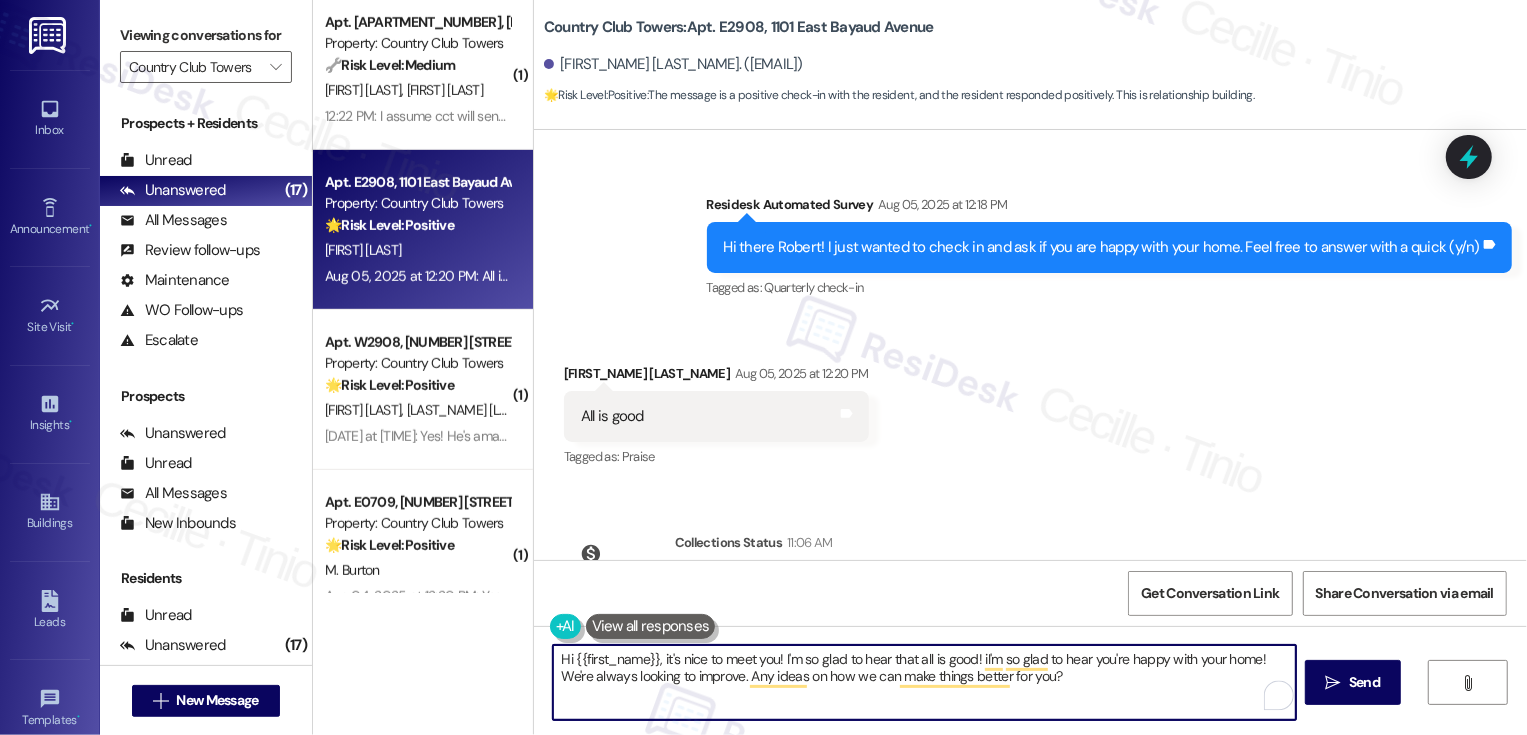 click on "Hi {{first_name}}, it's nice to meet you! I'm so glad to hear that all is good! iI'm so glad to hear you're happy with your home! We're always looking to improve. Any ideas on how we can make things better for you?" at bounding box center [924, 682] 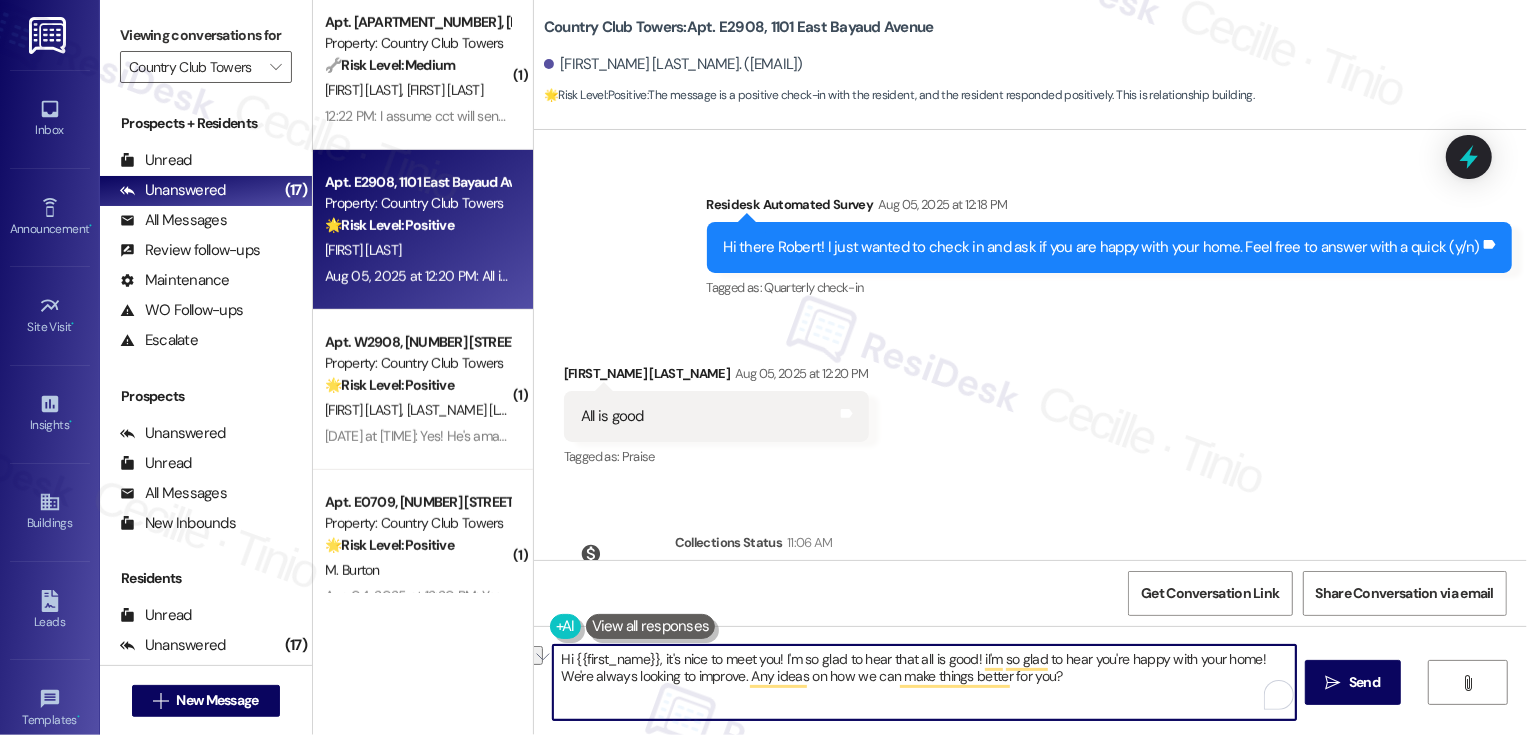drag, startPoint x: 970, startPoint y: 658, endPoint x: 1257, endPoint y: 661, distance: 287.0157 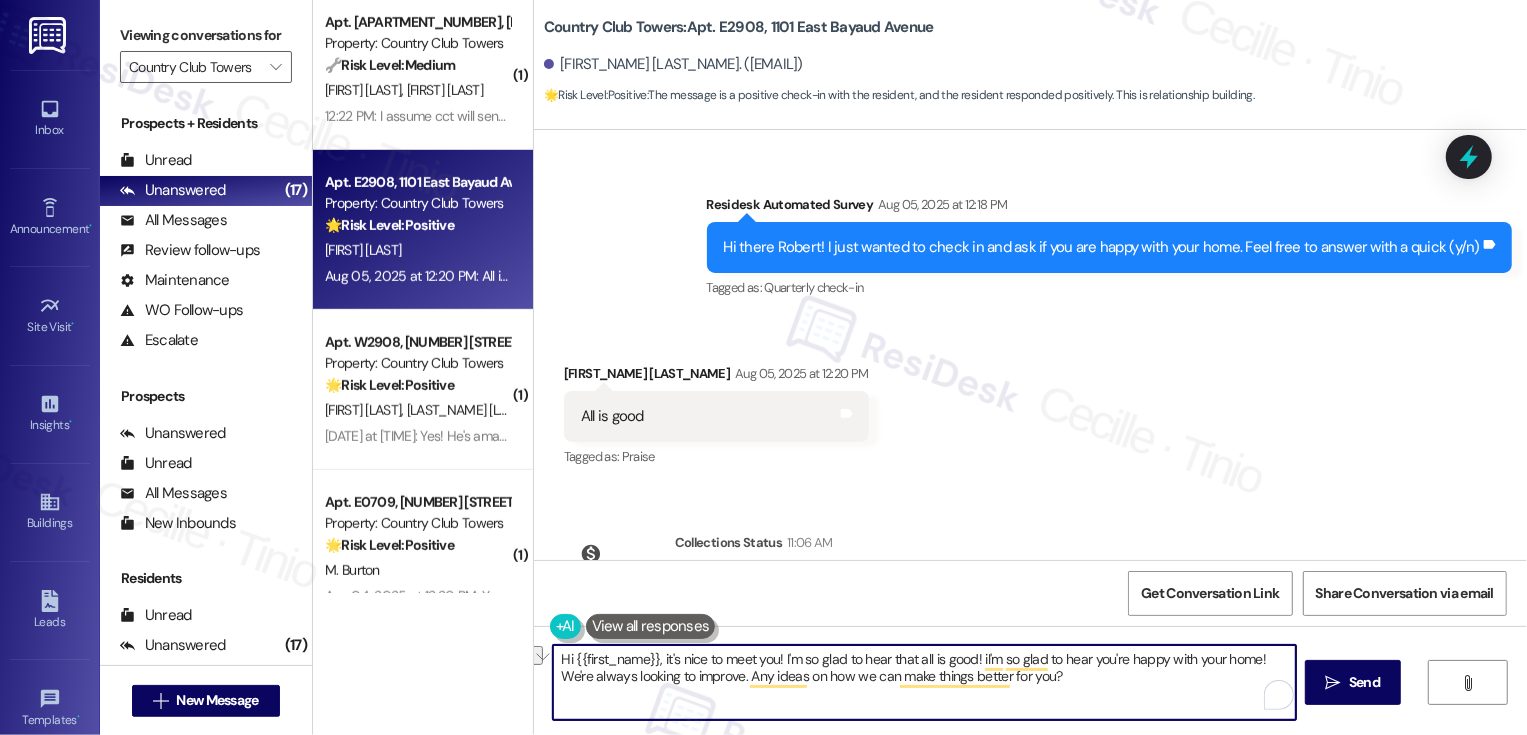 click on "Hi {{first_name}}, it's nice to meet you! I'm so glad to hear that all is good! iI'm so glad to hear you're happy with your home! We're always looking to improve. Any ideas on how we can make things better for you?" at bounding box center (924, 682) 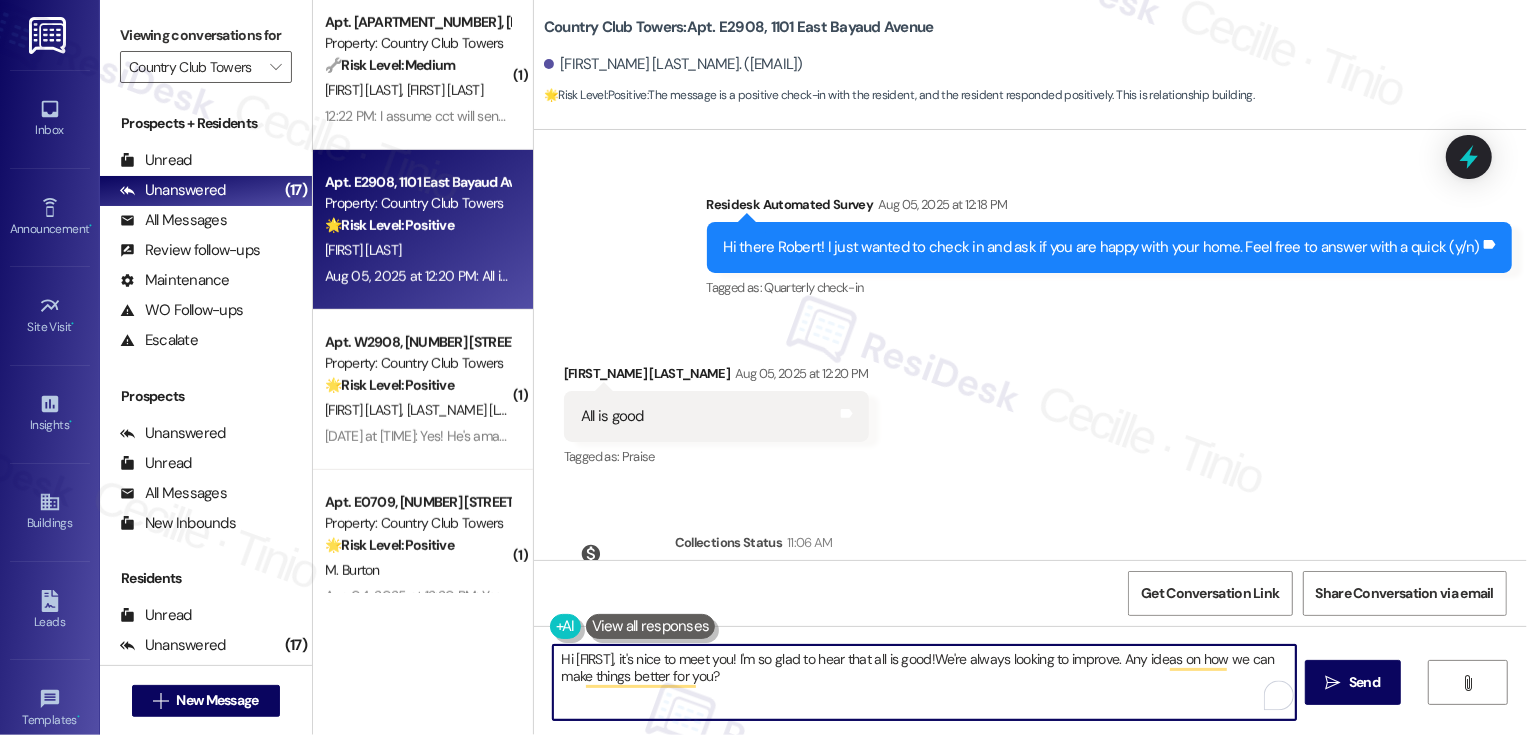 type on "Hi {{first_name}}, it's nice to meet you! I'm so glad to hear that all is good! We're always looking to improve. Any ideas on how we can make things better for you?" 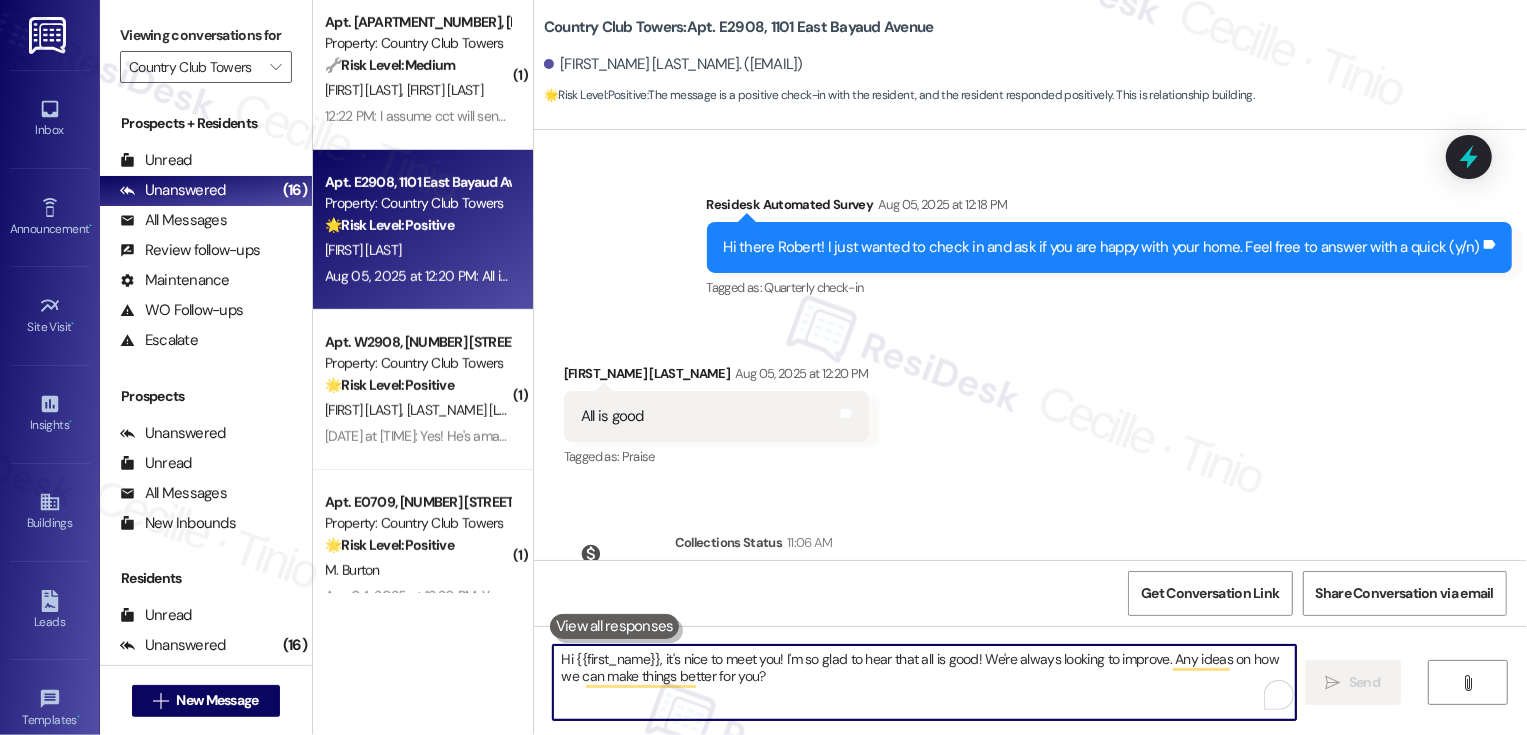 type 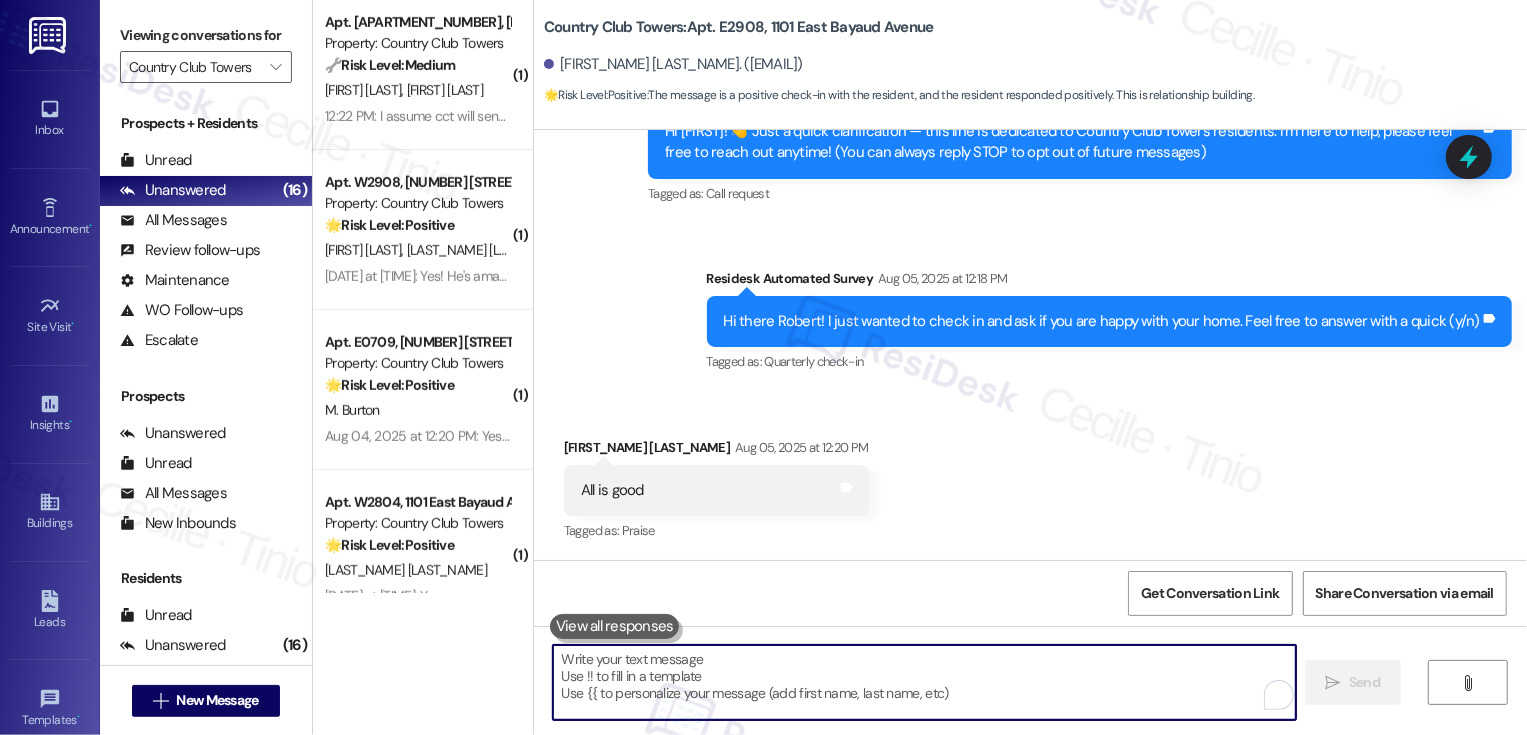 scroll, scrollTop: 533, scrollLeft: 0, axis: vertical 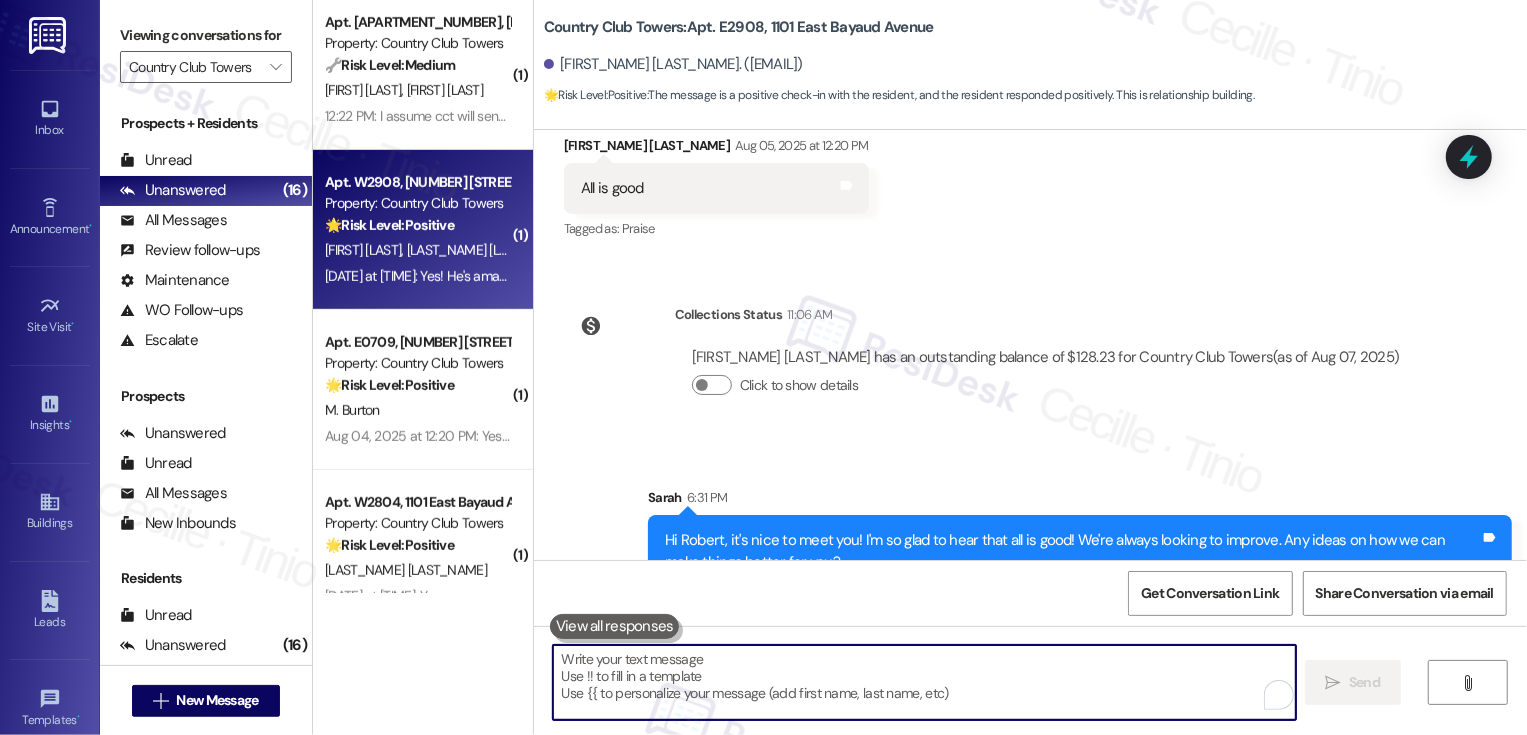 click on "[FIRST] [LAST] [FIRST] [LAST]" at bounding box center [417, 250] 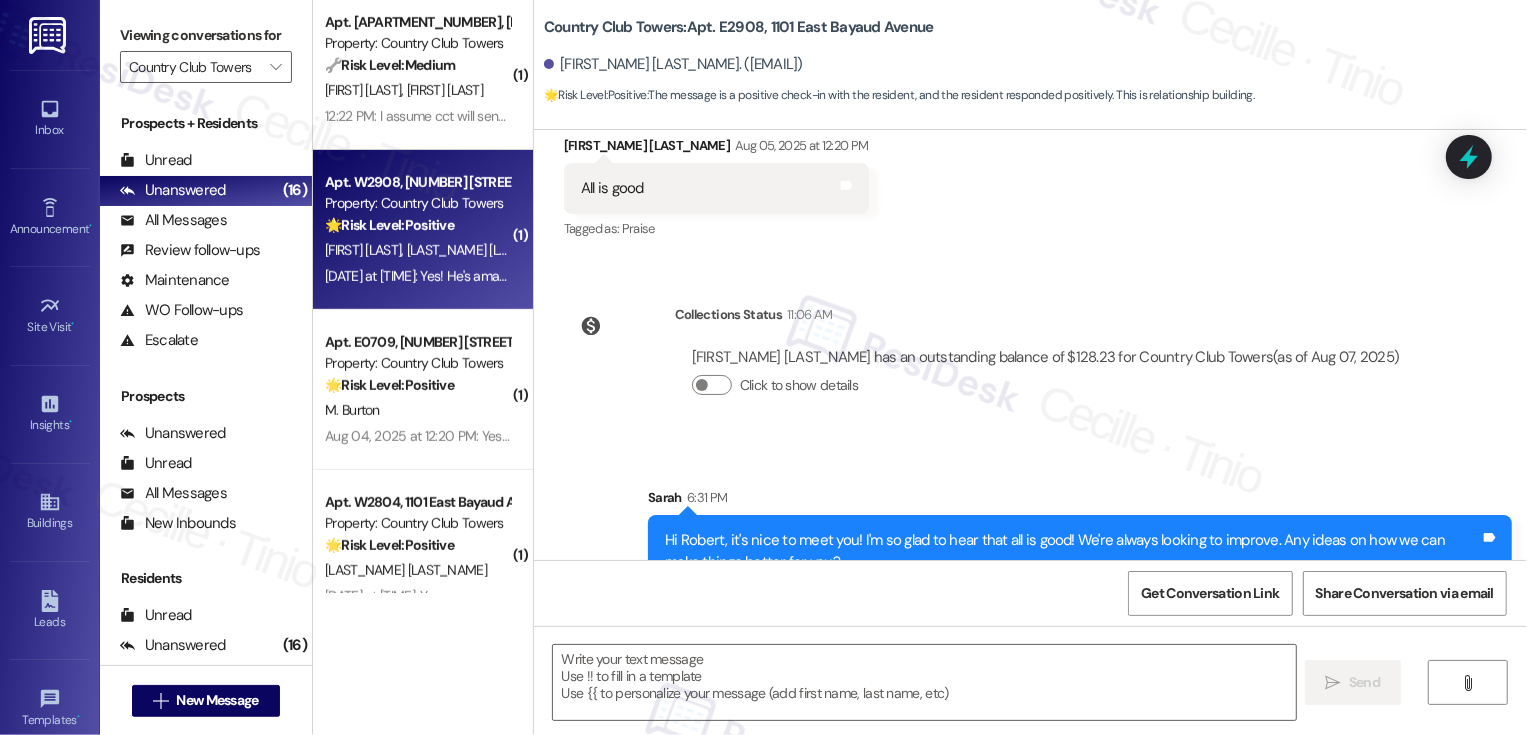 click on "[FIRST] [LAST] [FIRST] [LAST]" at bounding box center [417, 250] 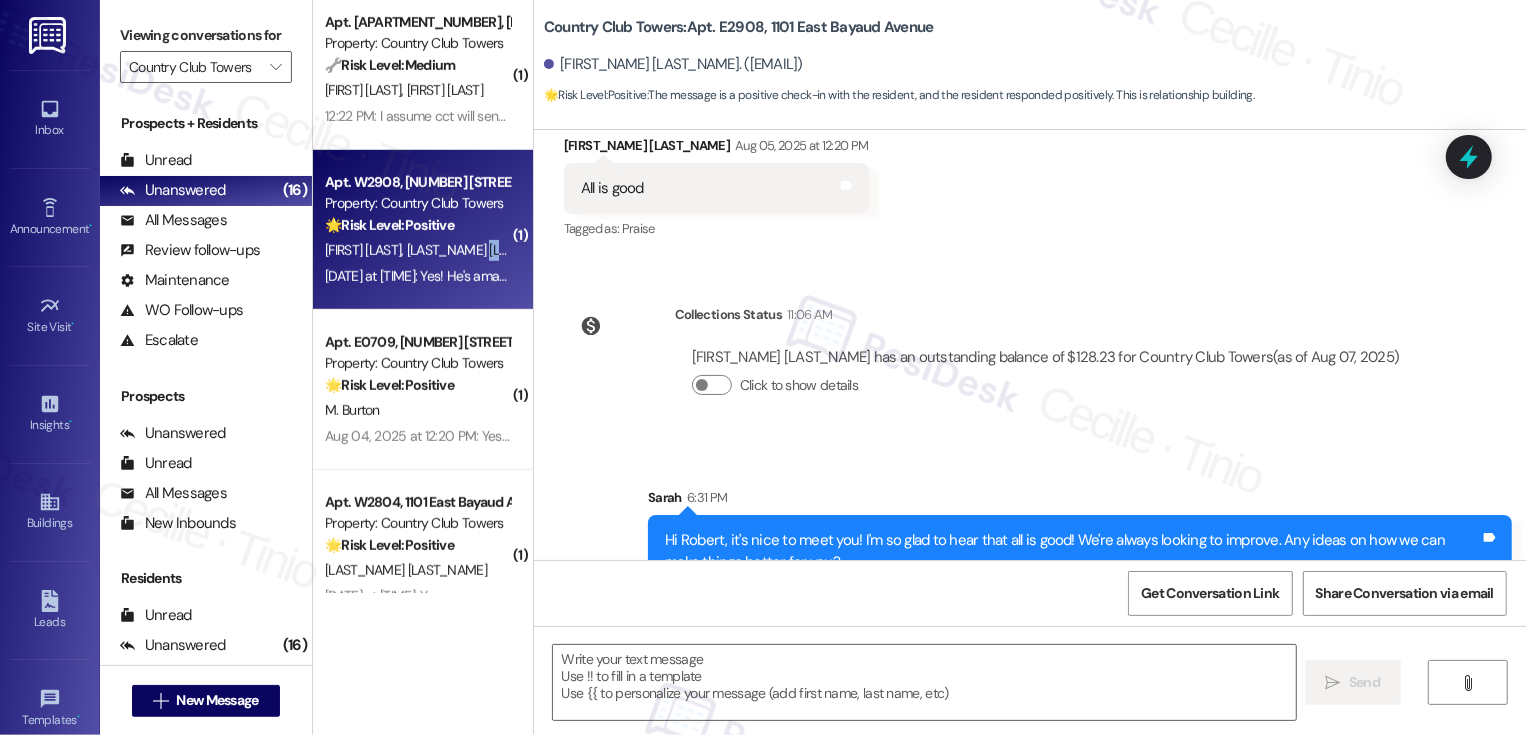 type on "Fetching suggested responses. Please feel free to read through the conversation in the meantime." 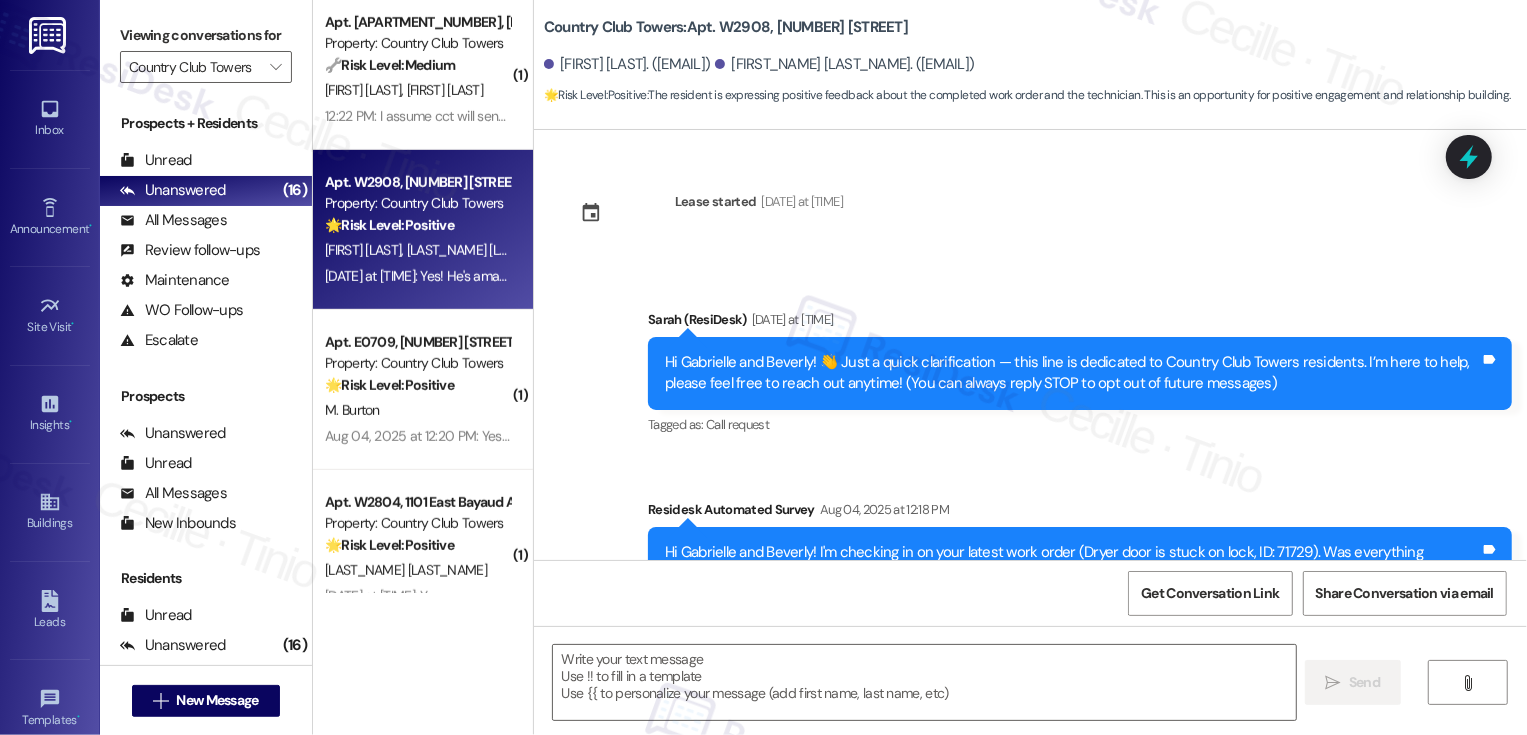scroll, scrollTop: 628, scrollLeft: 0, axis: vertical 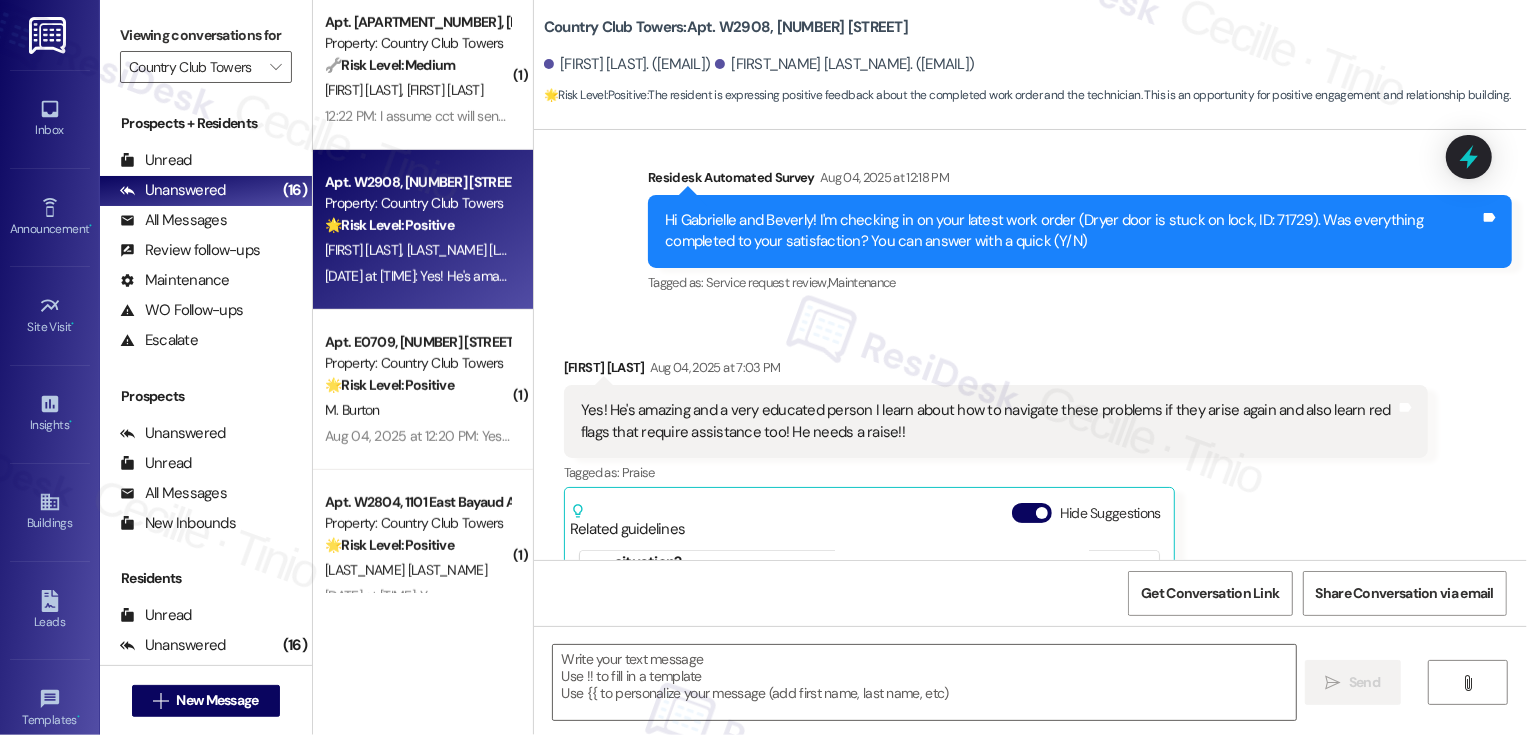 click on "Gabrielle Moss [DATE] at [TIME]" at bounding box center [996, 371] 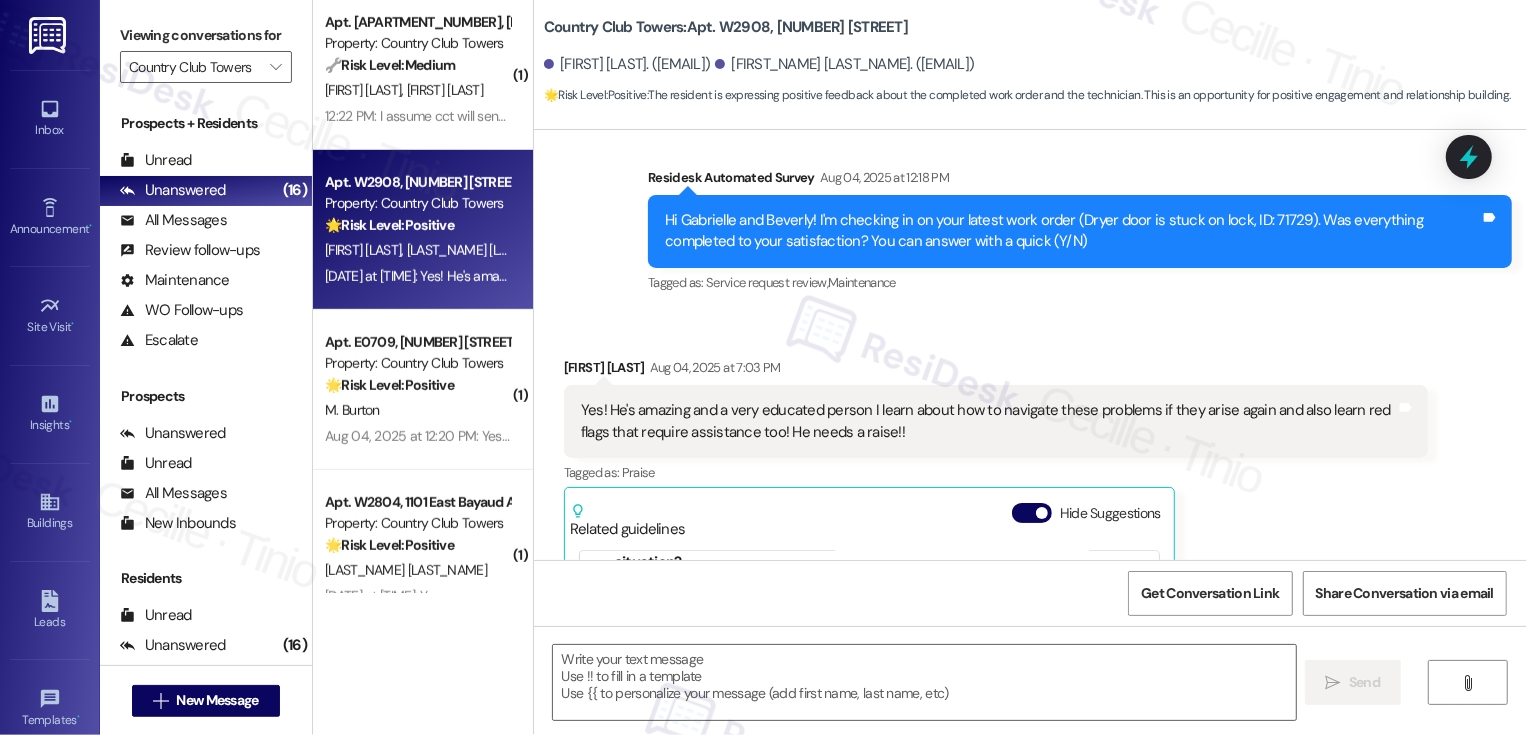 click on "Gabrielle Moss [DATE] at [TIME]" at bounding box center [996, 371] 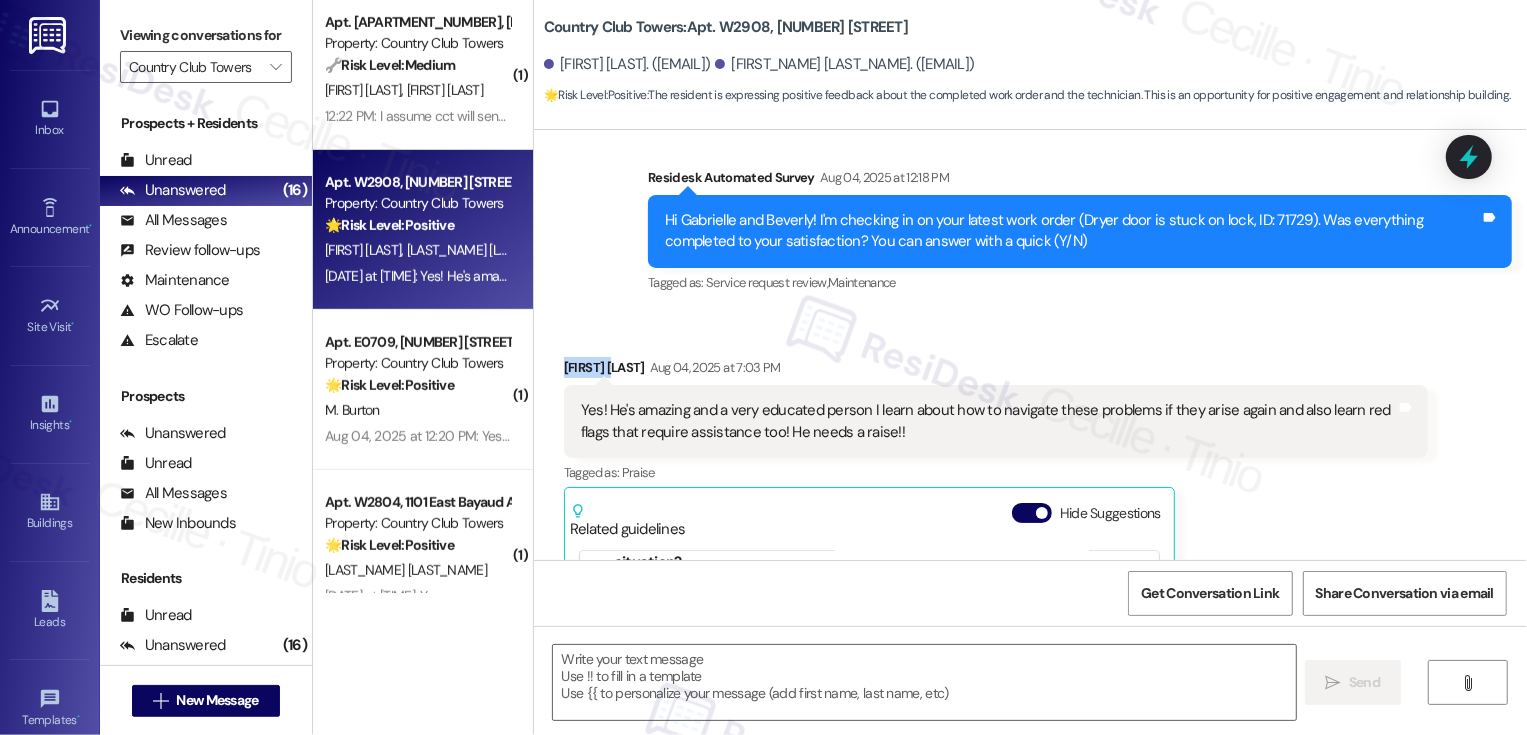 copy on "[FIRST]" 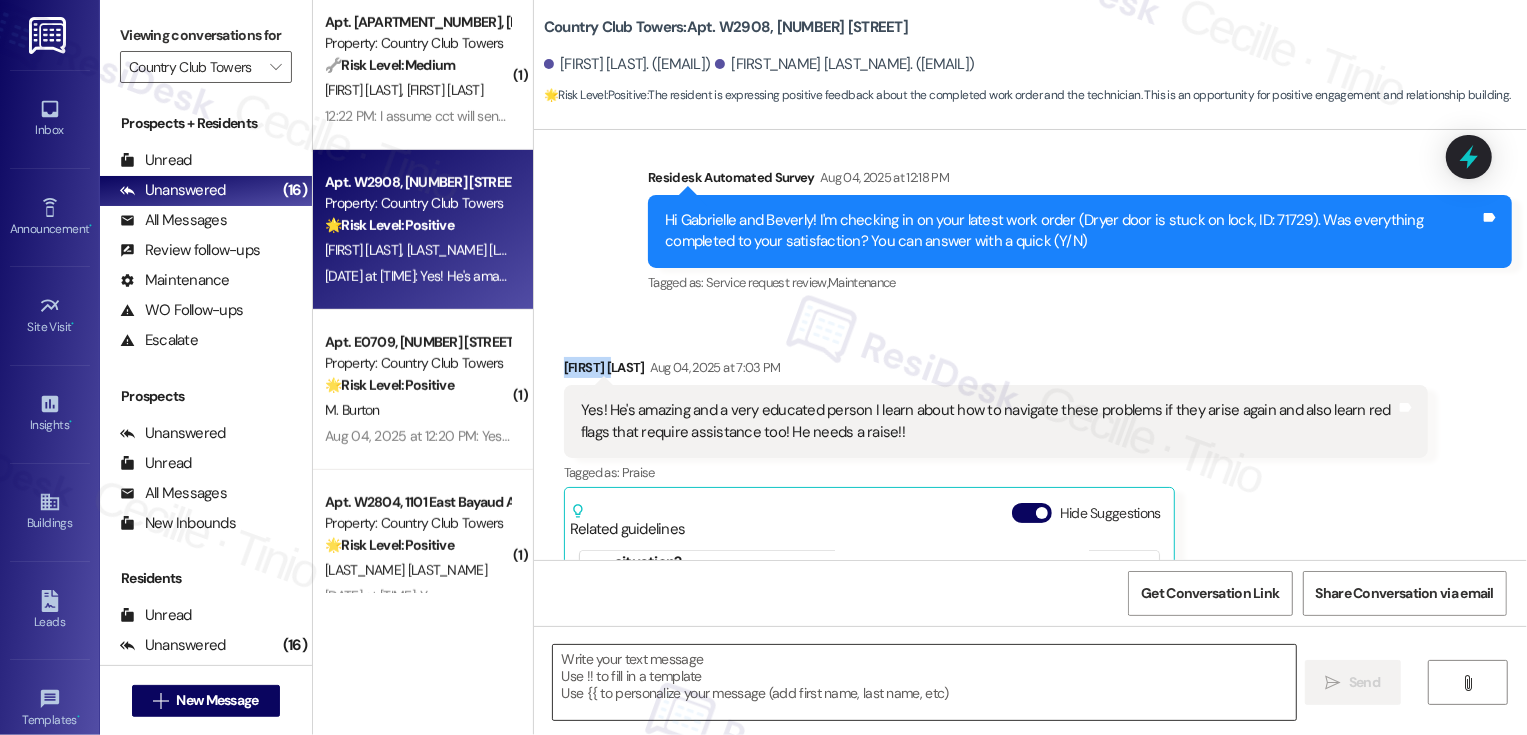 click at bounding box center [924, 682] 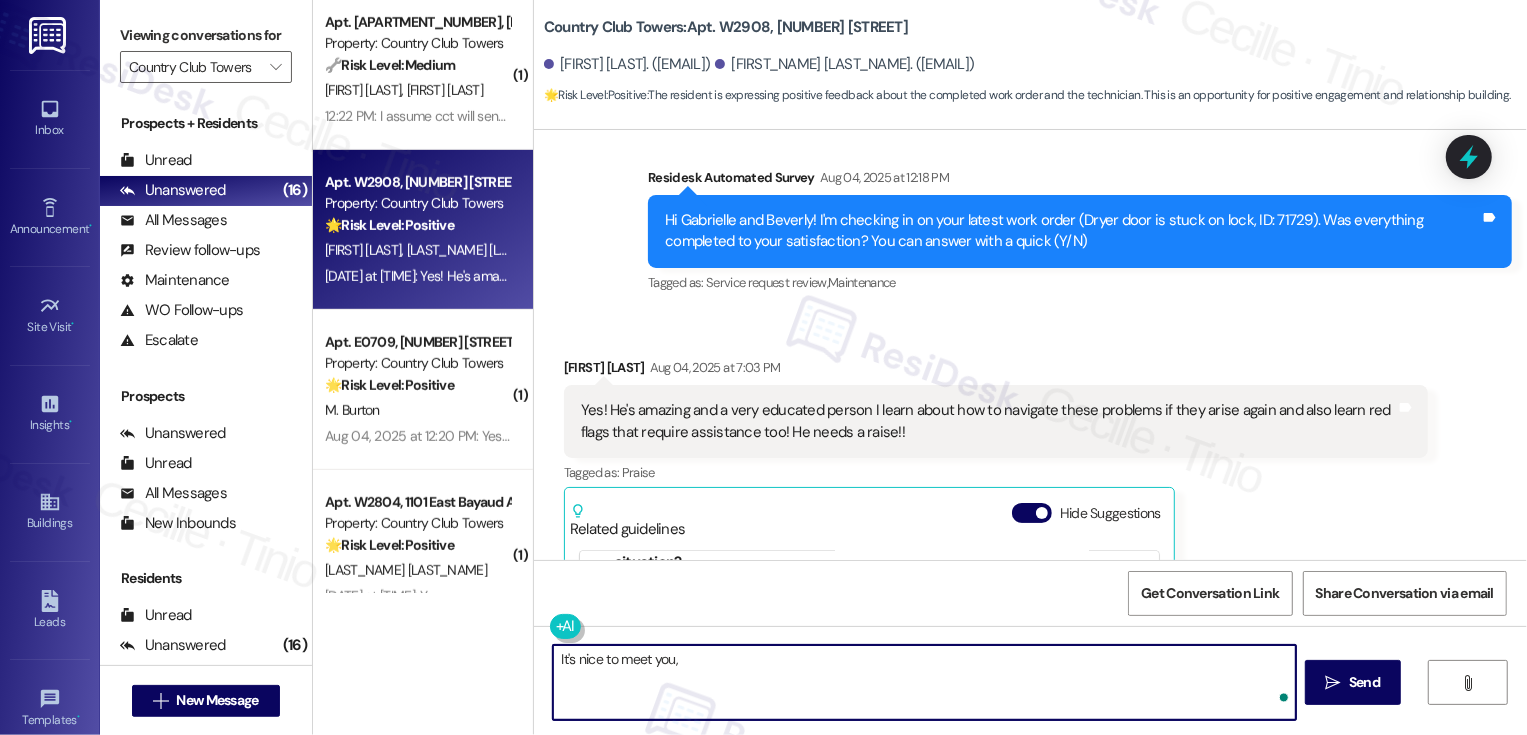 paste on "[FIRST]" 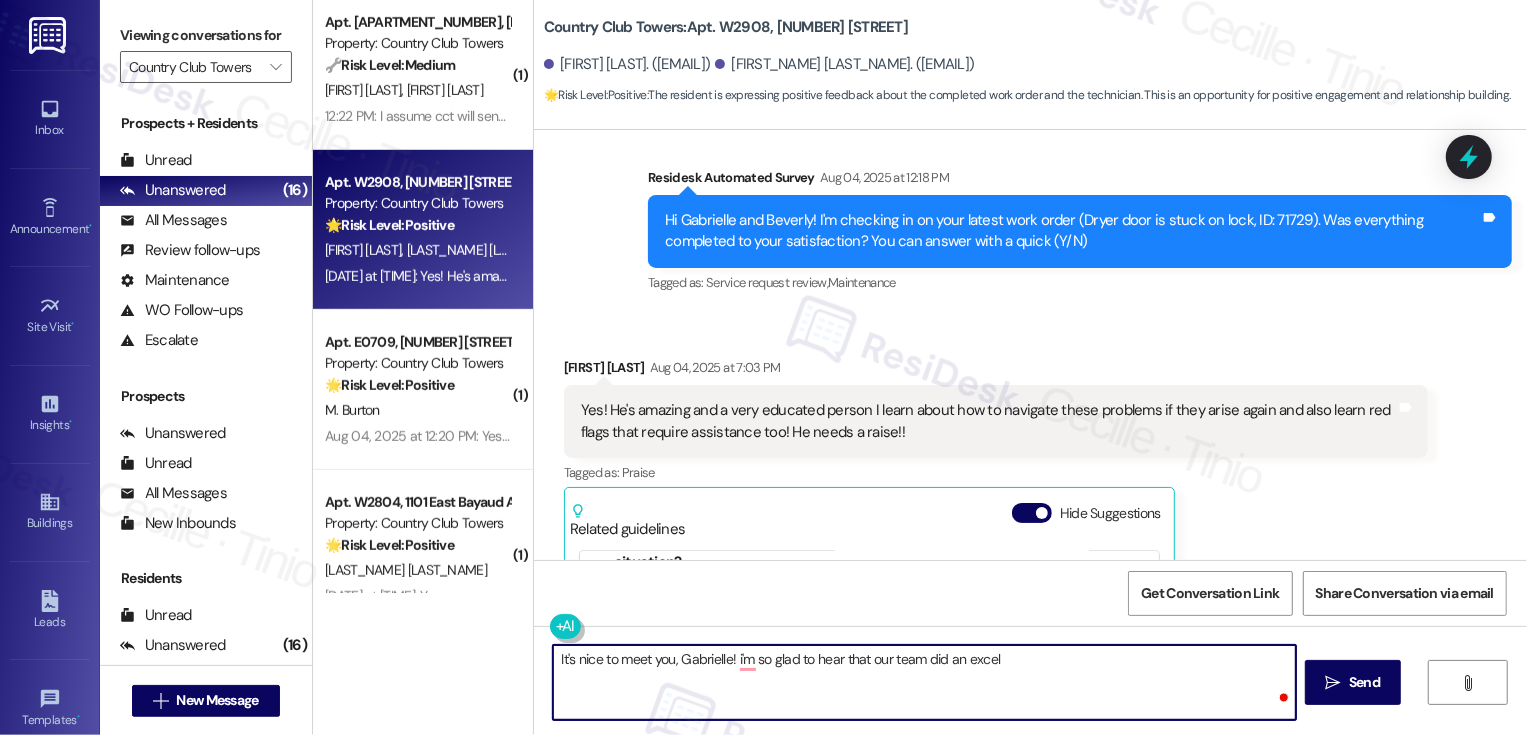 type on "It's nice to meet you, [FIRST]! i'm so glad to hear that our team did an excell" 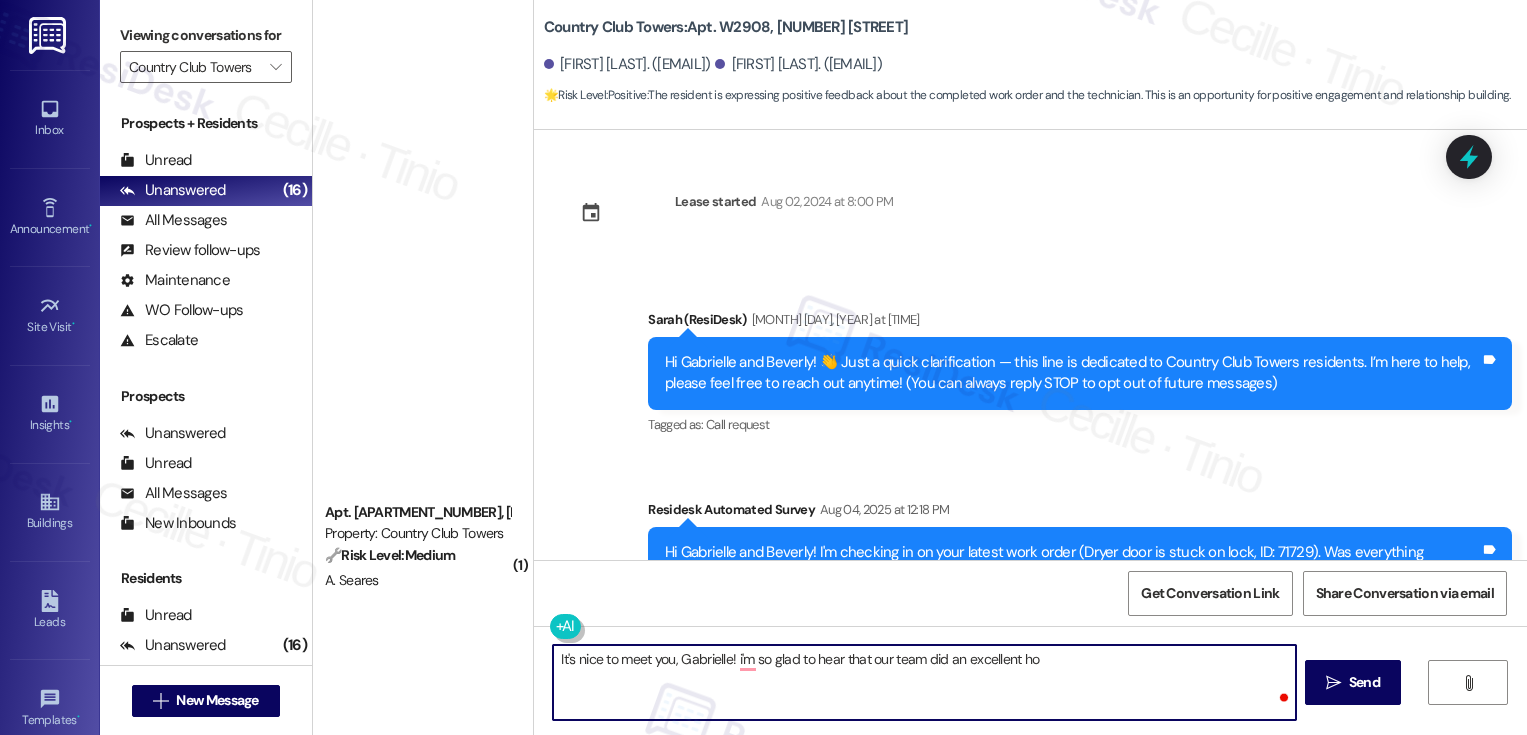 scroll, scrollTop: 0, scrollLeft: 0, axis: both 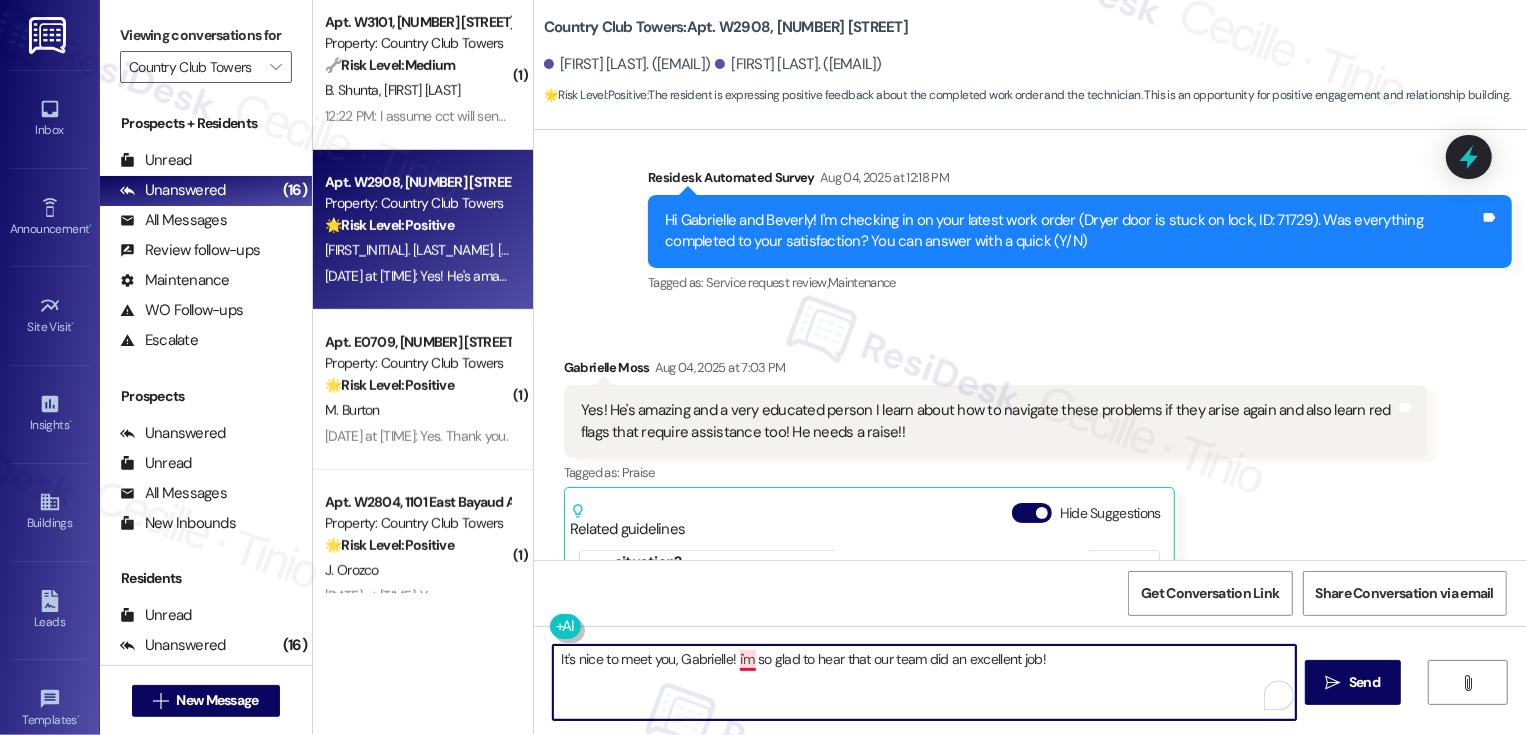 click on "It's nice to meet you, Gabrielle! i'm so glad to hear that our team did an excellent job!" at bounding box center [924, 682] 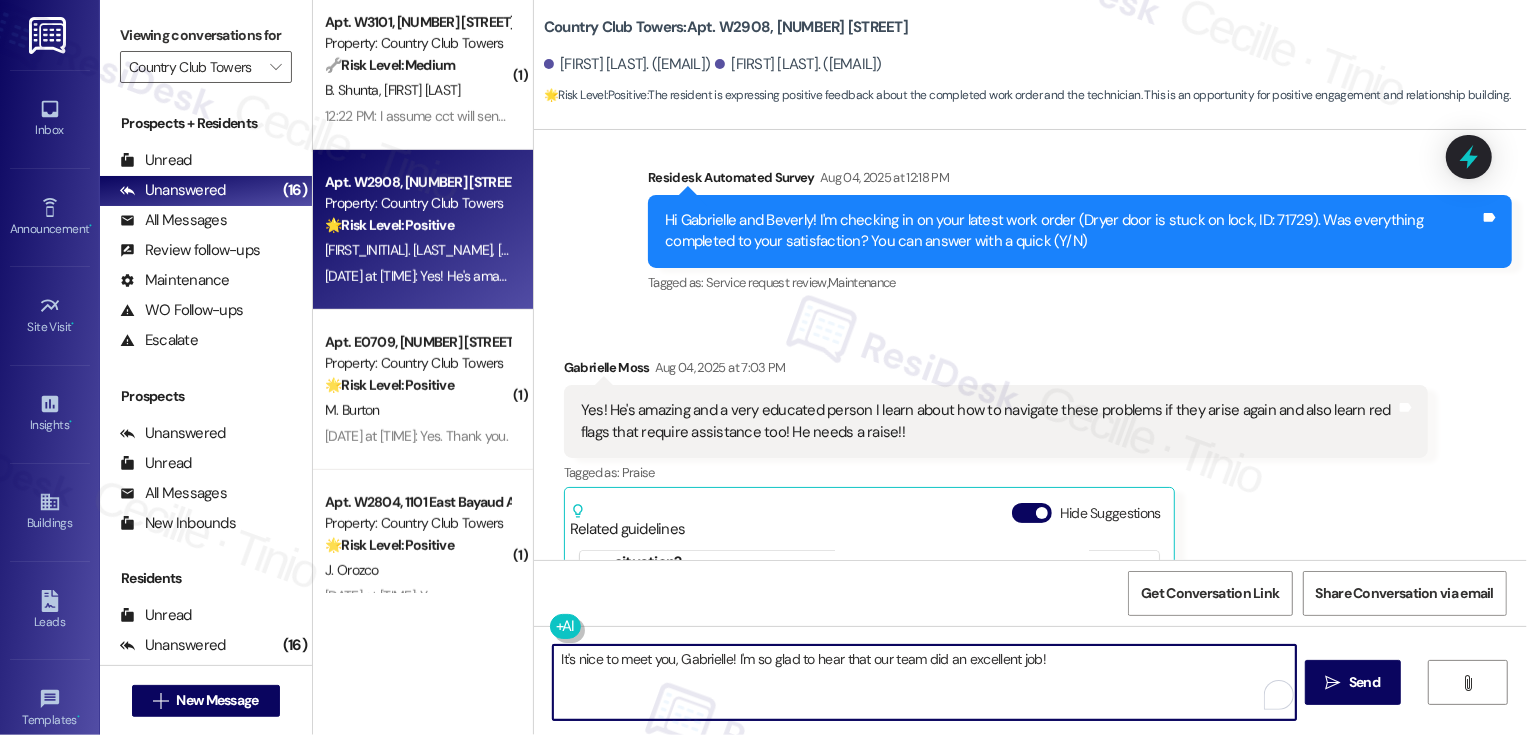paste on "If I may ask, how has your experience been living at {{property}}? Has the property lived up to your expectations?" 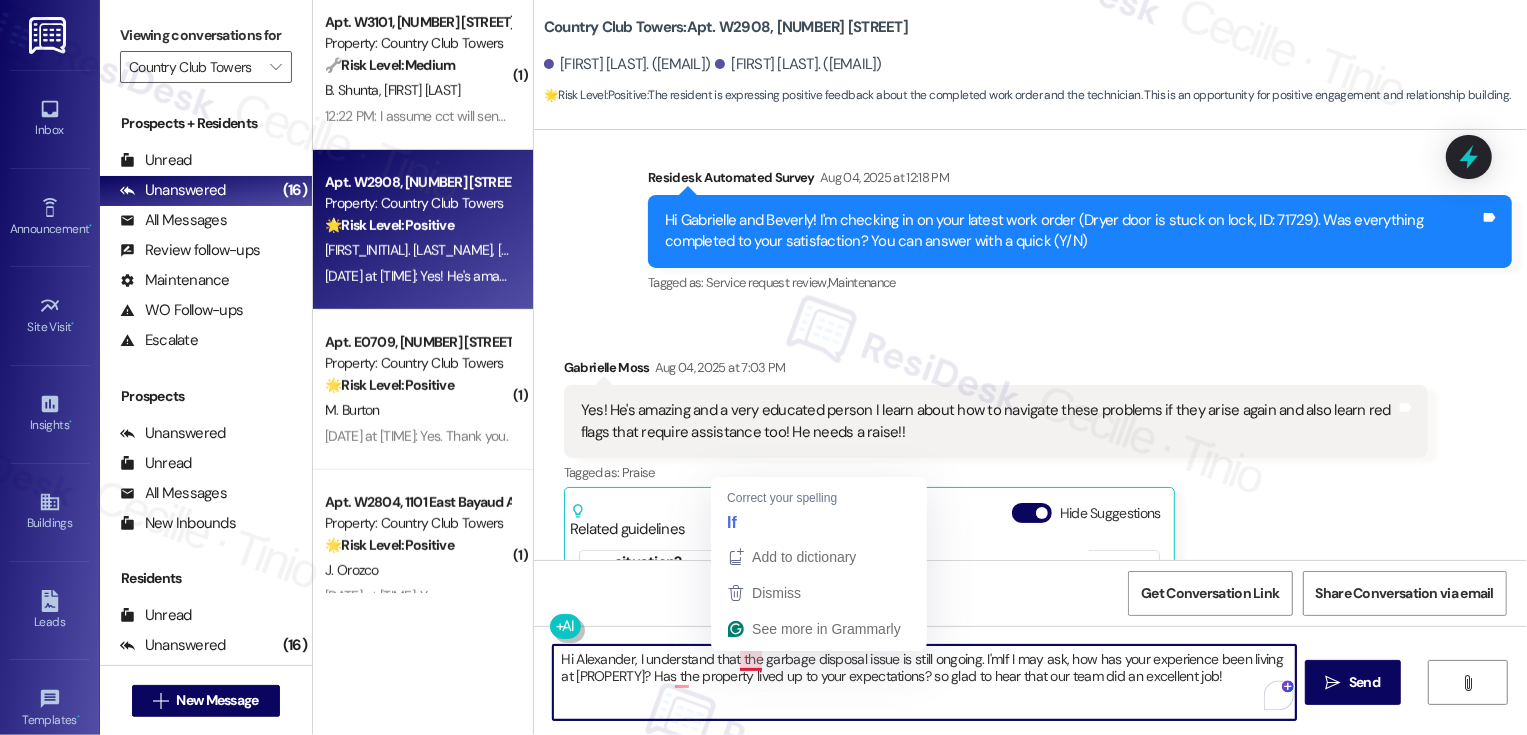 click on "Hi Alexander, I understand that the garbage disposal issue is still ongoing. I'mIf I may ask, how has your experience been living at [PROPERTY]? Has the property lived up to your expectations? so glad to hear that our team did an excellent job!" at bounding box center (924, 682) 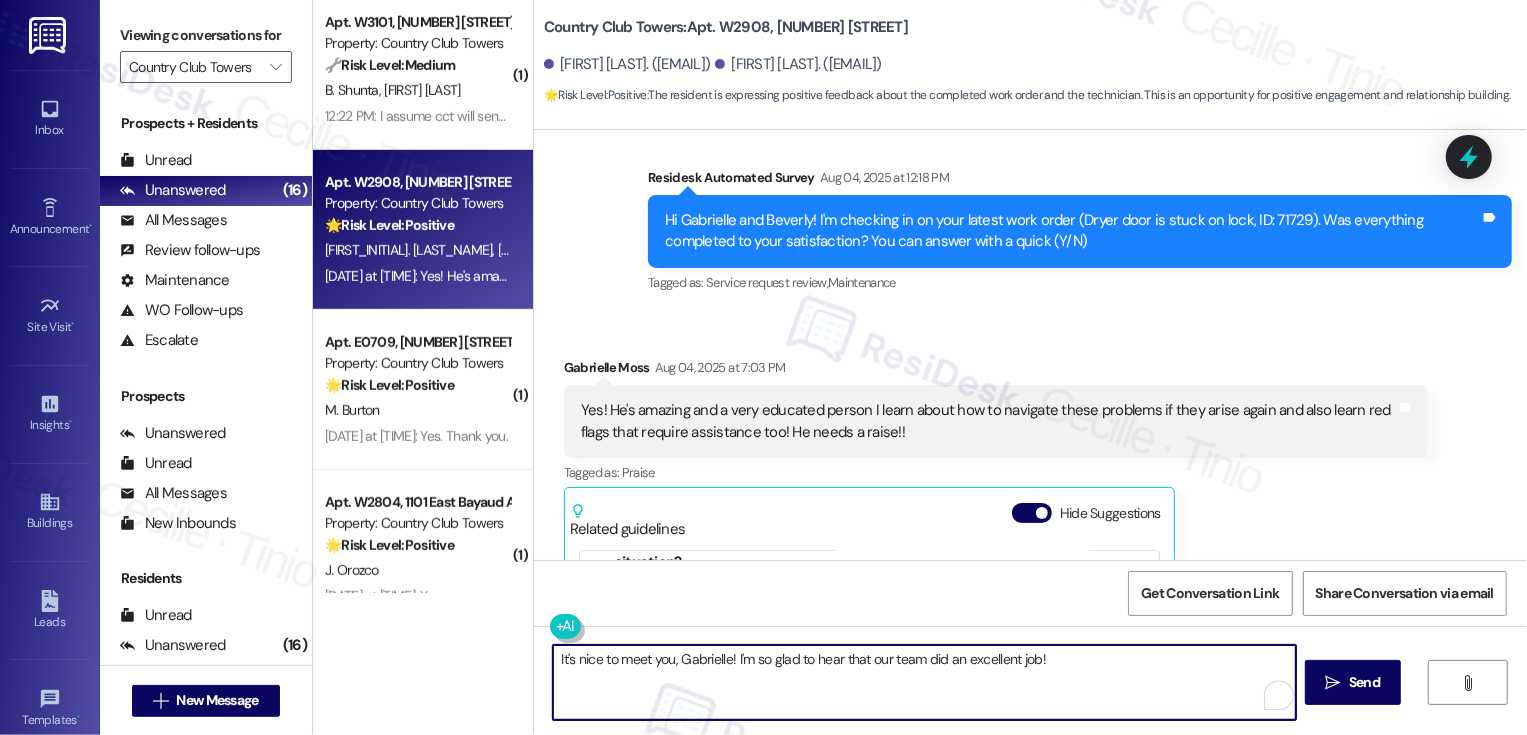 click on "It's nice to meet you, Gabrielle! I'm so glad to hear that our team did an excellent job!" at bounding box center [924, 682] 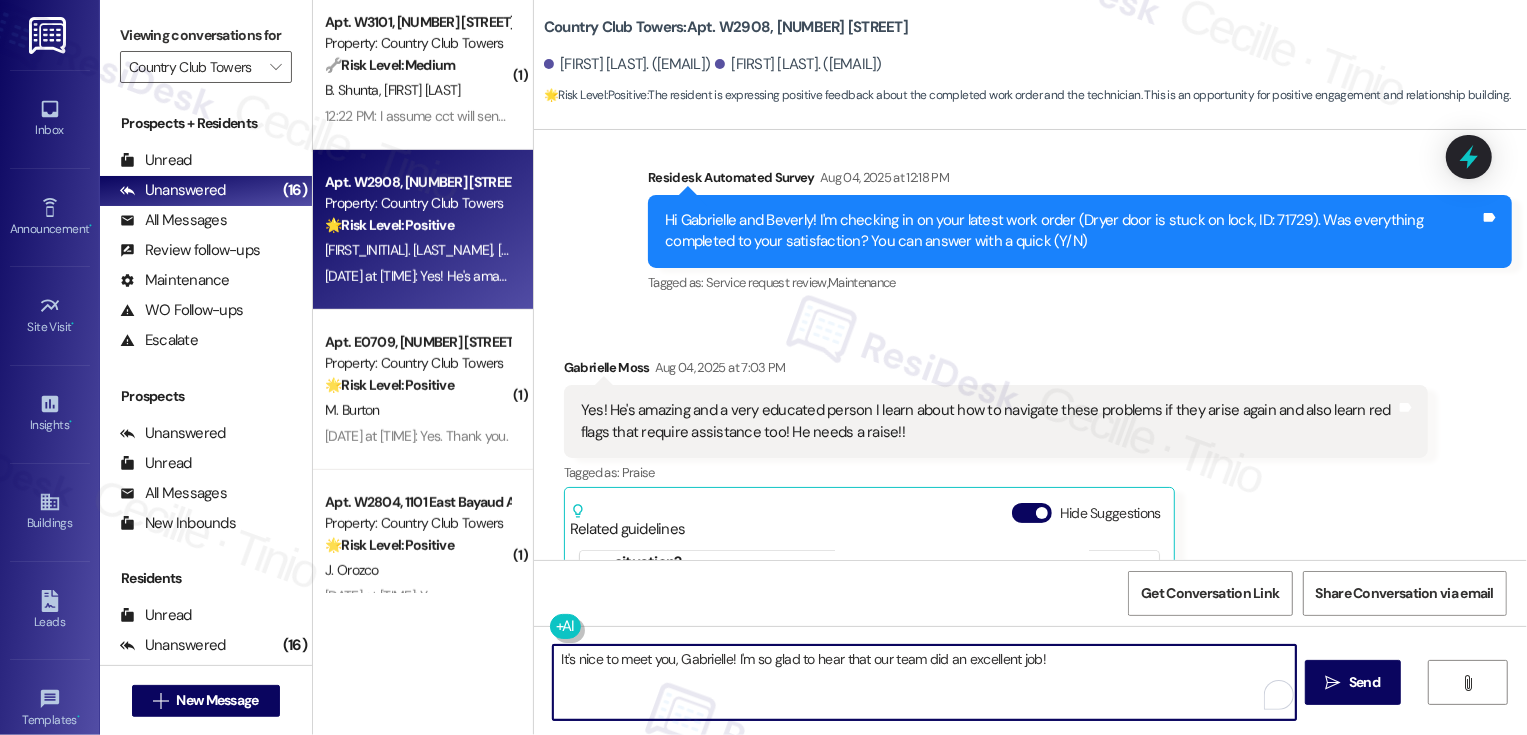 paste on "If I may ask, how has your experience been living at {{property}}? Has the property lived up to your expectations?" 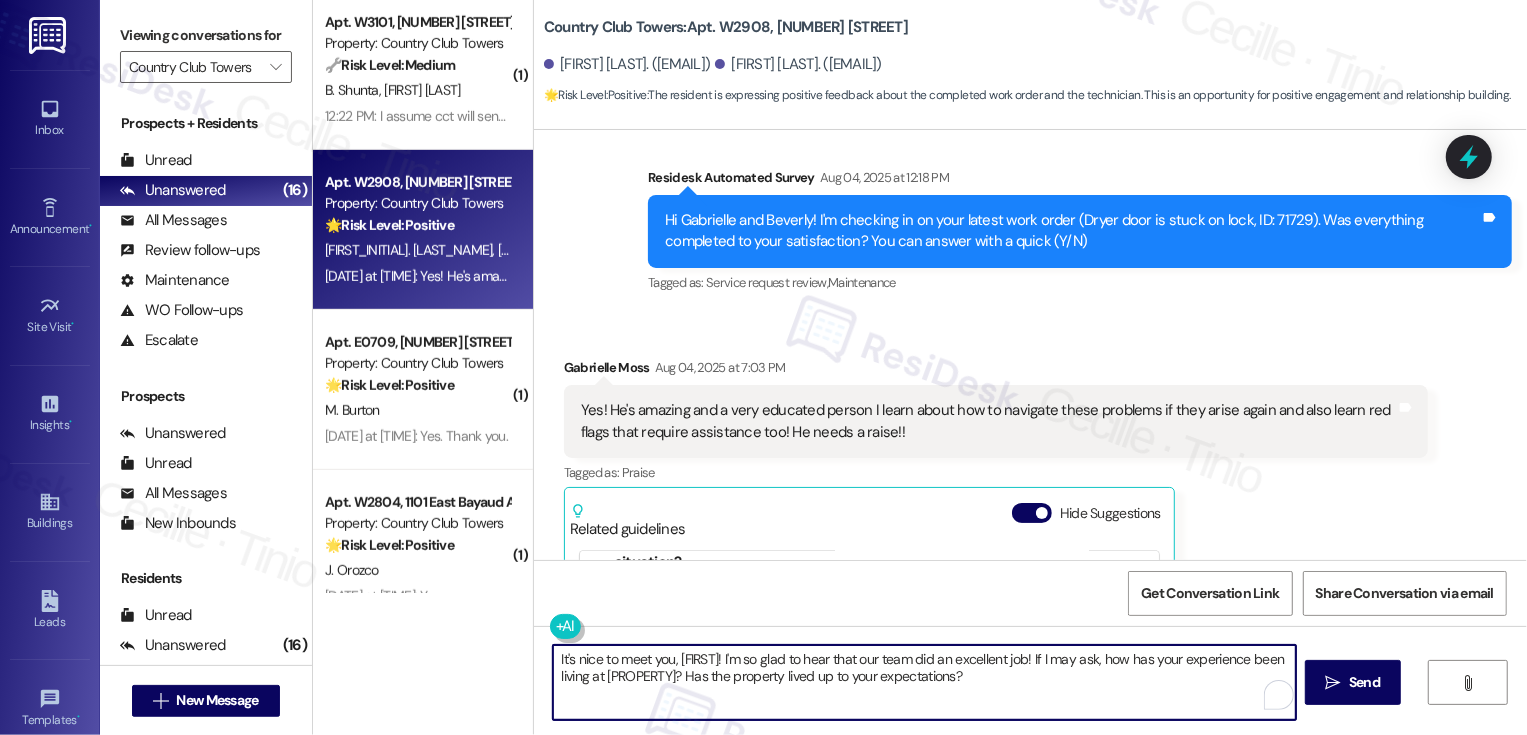 click on "It's nice to meet you, [FIRST]! I'm so glad to hear that our team did an excellent job! If I may ask, how has your experience been living at [PROPERTY]? Has the property lived up to your expectations?" at bounding box center (924, 682) 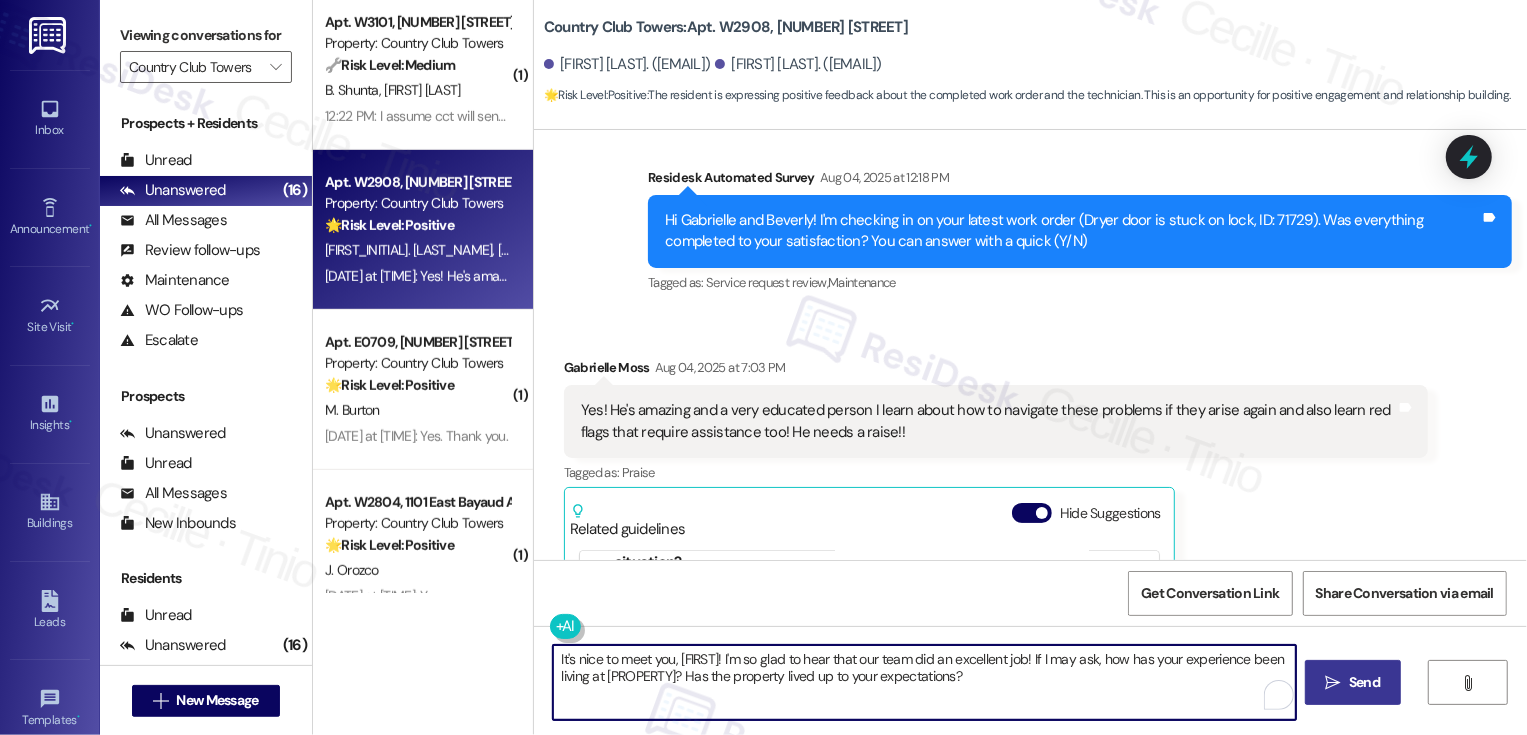 type on "It's nice to meet you, [FIRST]! I'm so glad to hear that our team did an excellent job! If I may ask, how has your experience been living at [PROPERTY]? Has the property lived up to your expectations?" 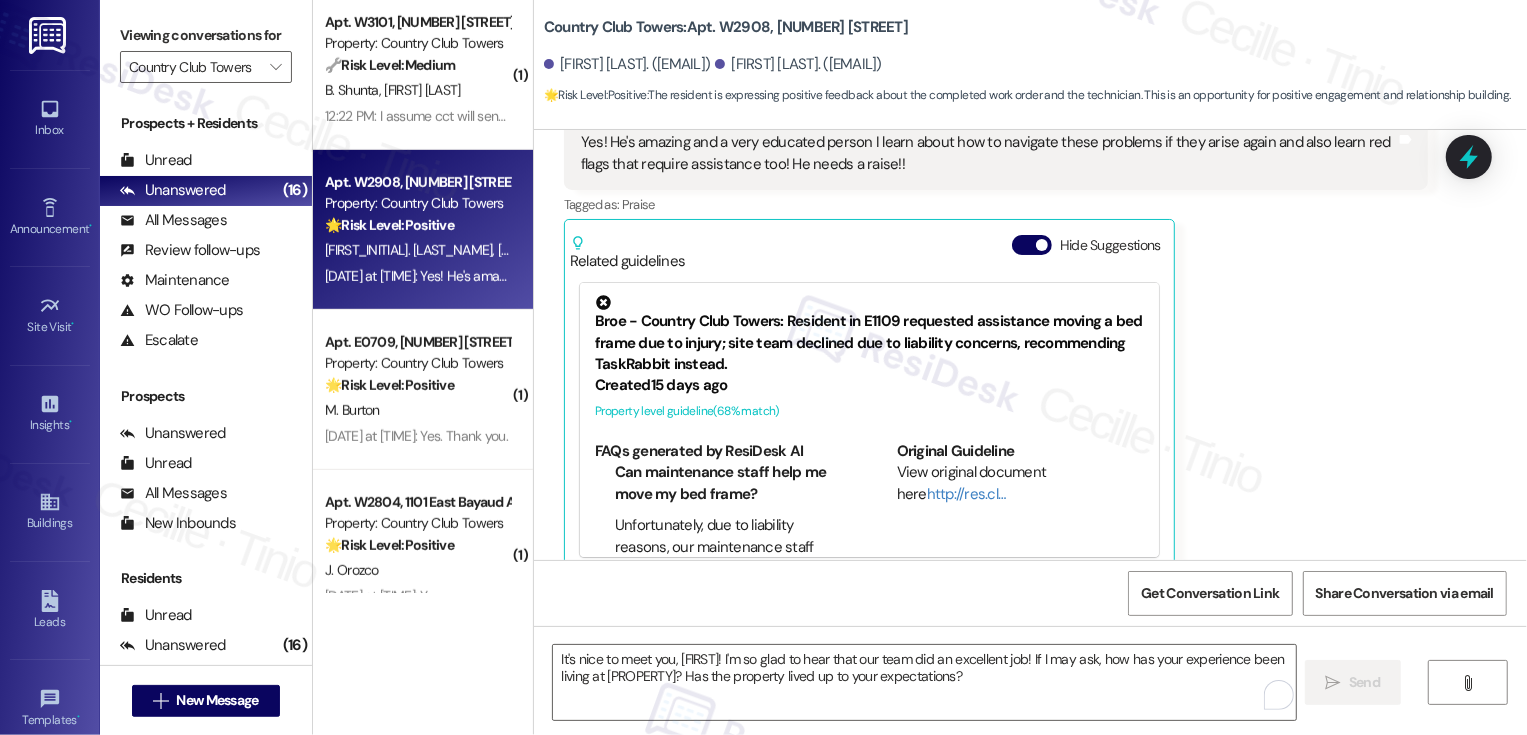 scroll, scrollTop: 627, scrollLeft: 0, axis: vertical 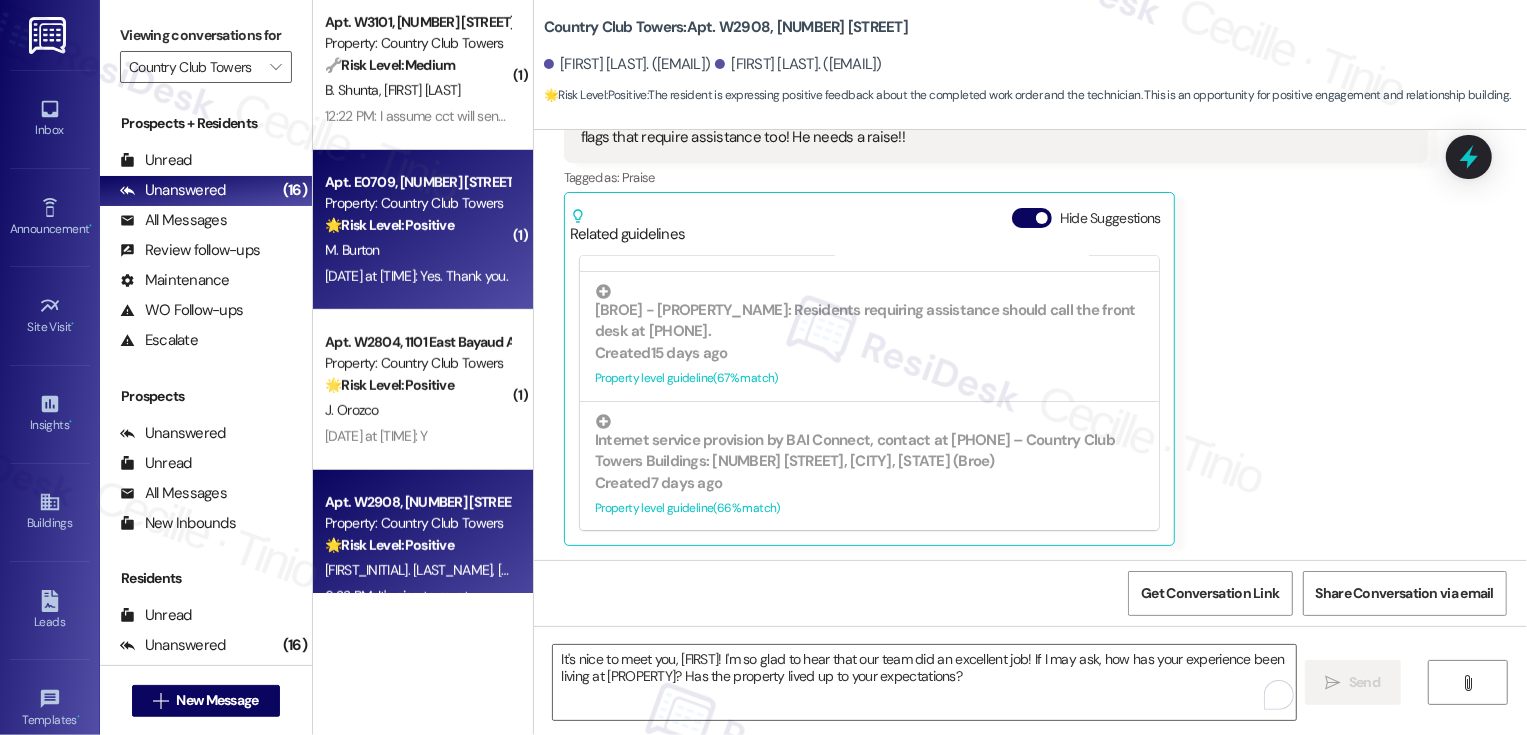 click on "🌟  Risk Level:  Positive" at bounding box center (389, 225) 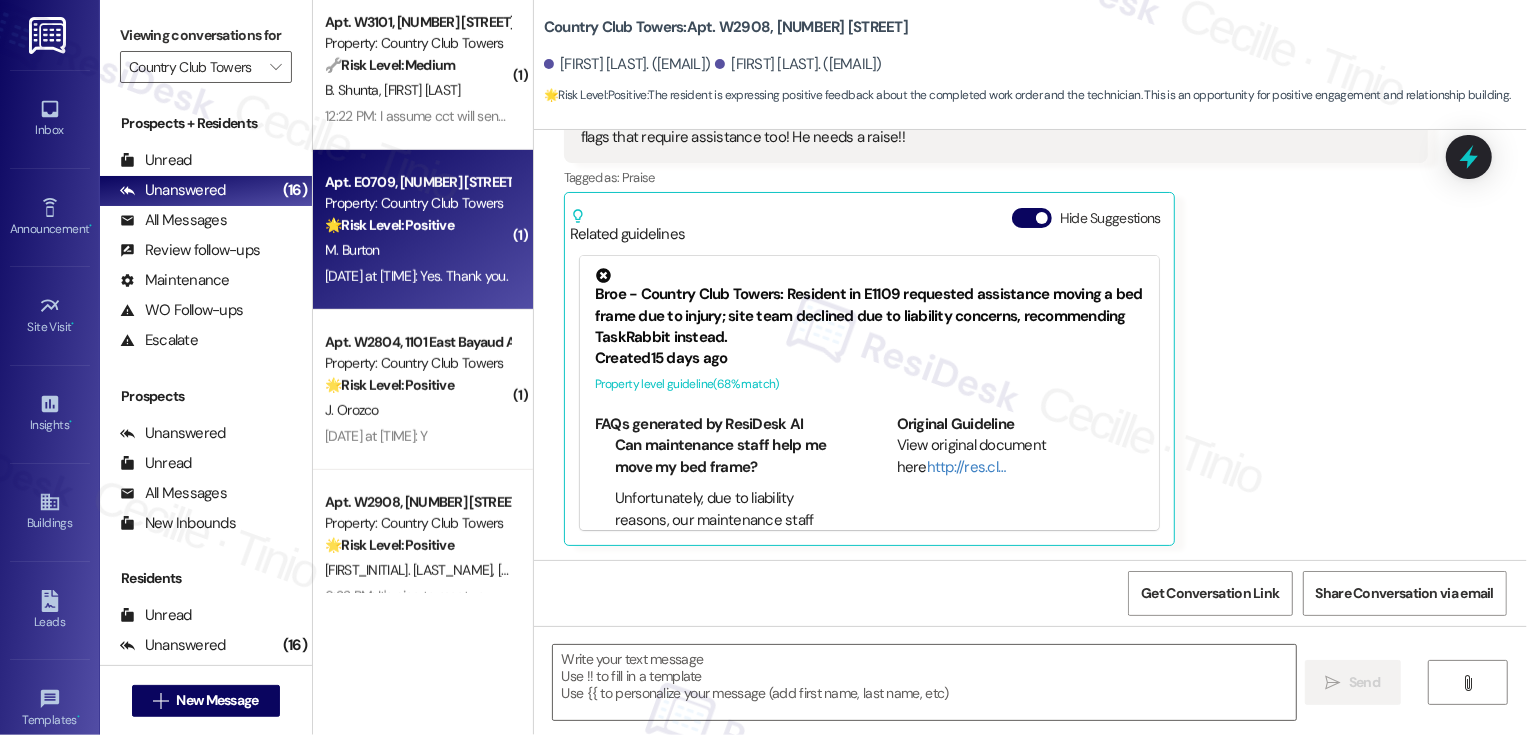 type on "Fetching suggested responses. Please feel free to read through the conversation in the meantime." 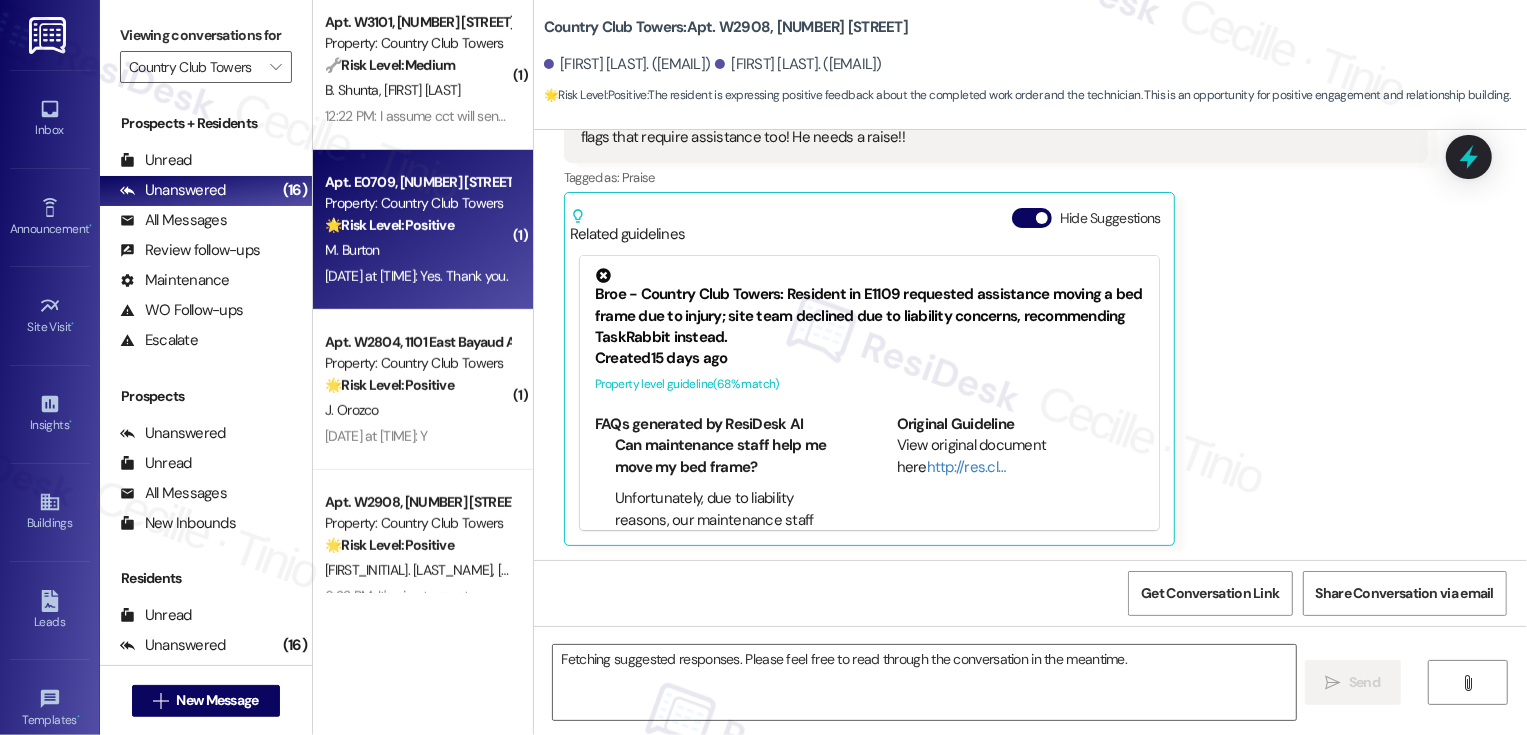 click on "🌟  Risk Level:  Positive" at bounding box center [389, 225] 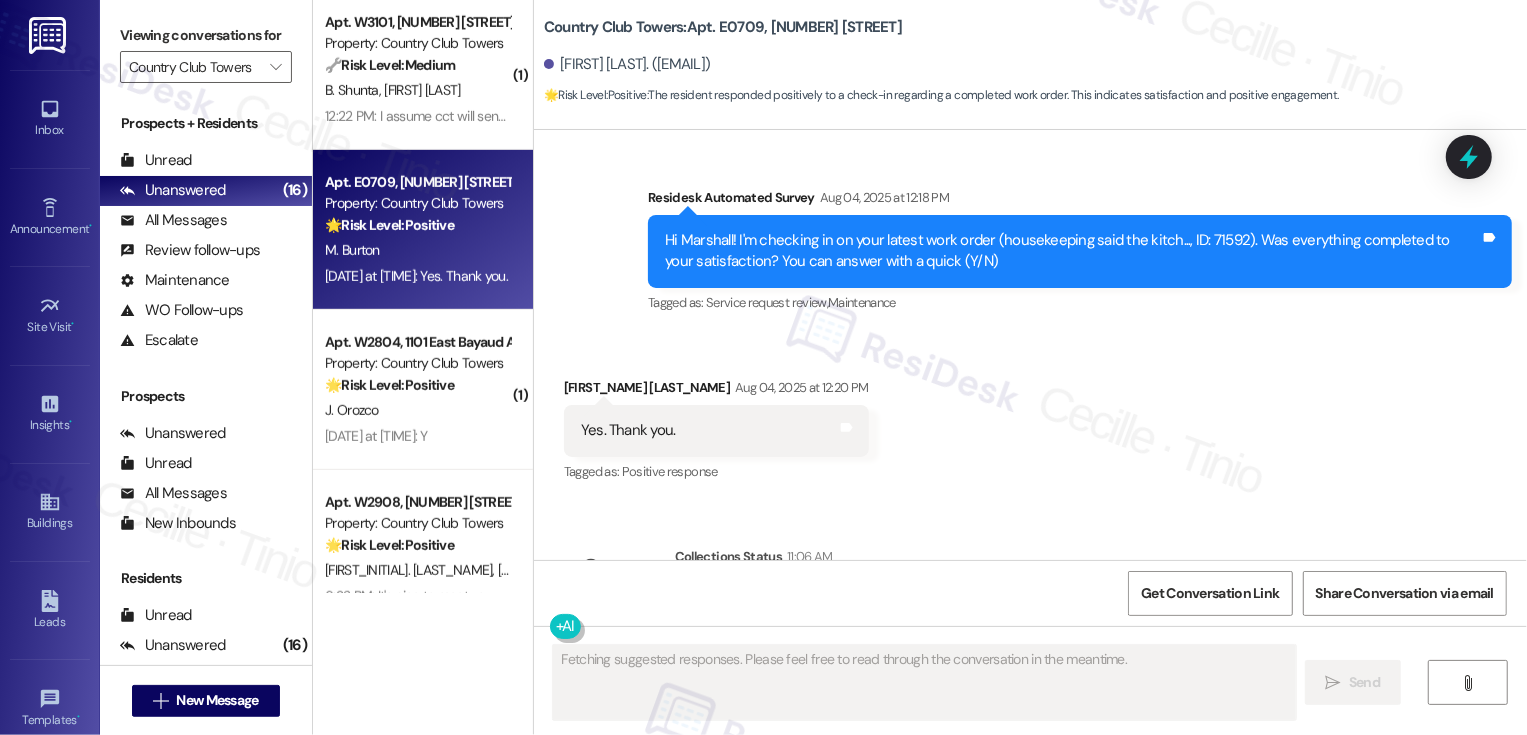 scroll, scrollTop: 437, scrollLeft: 0, axis: vertical 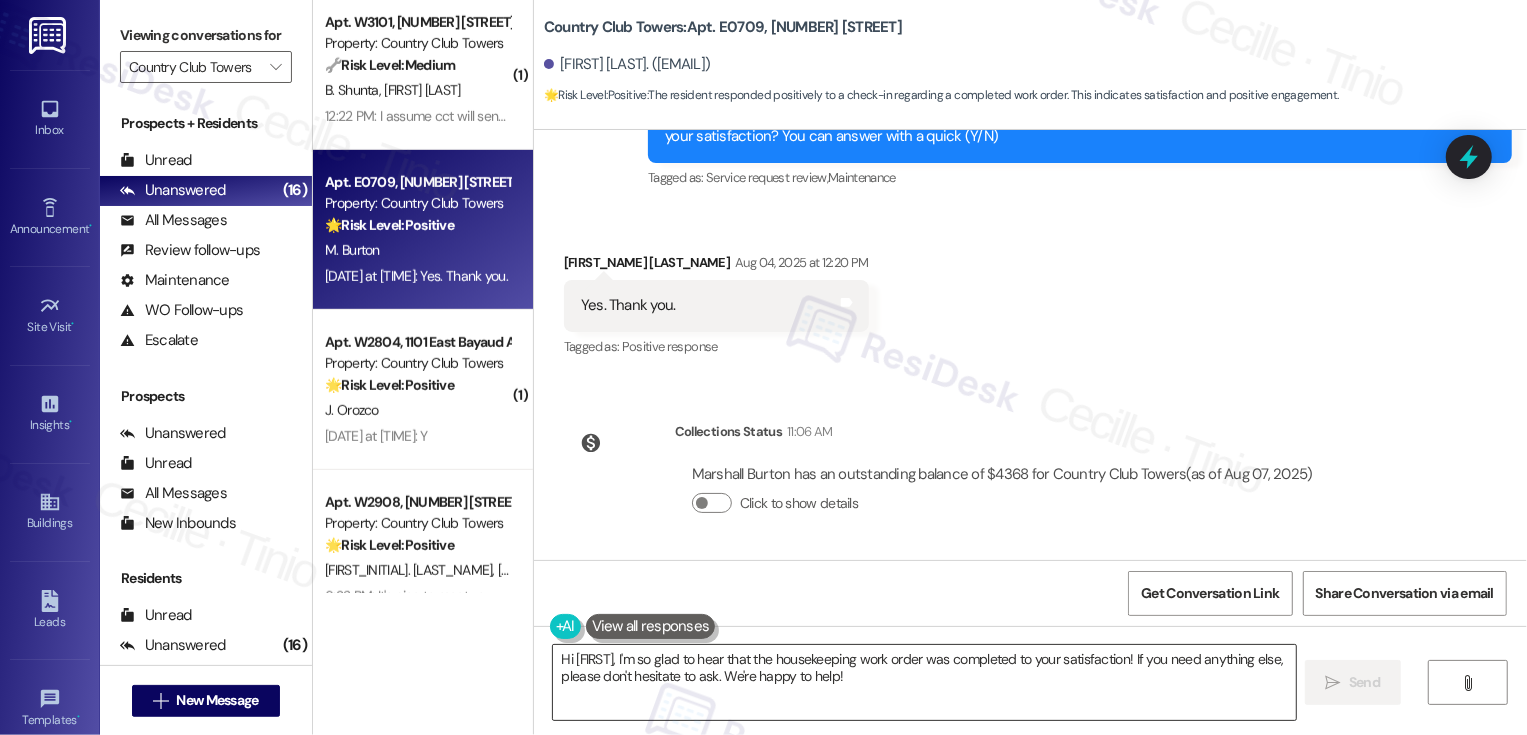 click on "Hi {{first_name}}, I'm so glad to hear that the housekeeping work order was completed to your satisfaction! If you need anything else, please don't hesitate to ask. We're happy" at bounding box center (924, 682) 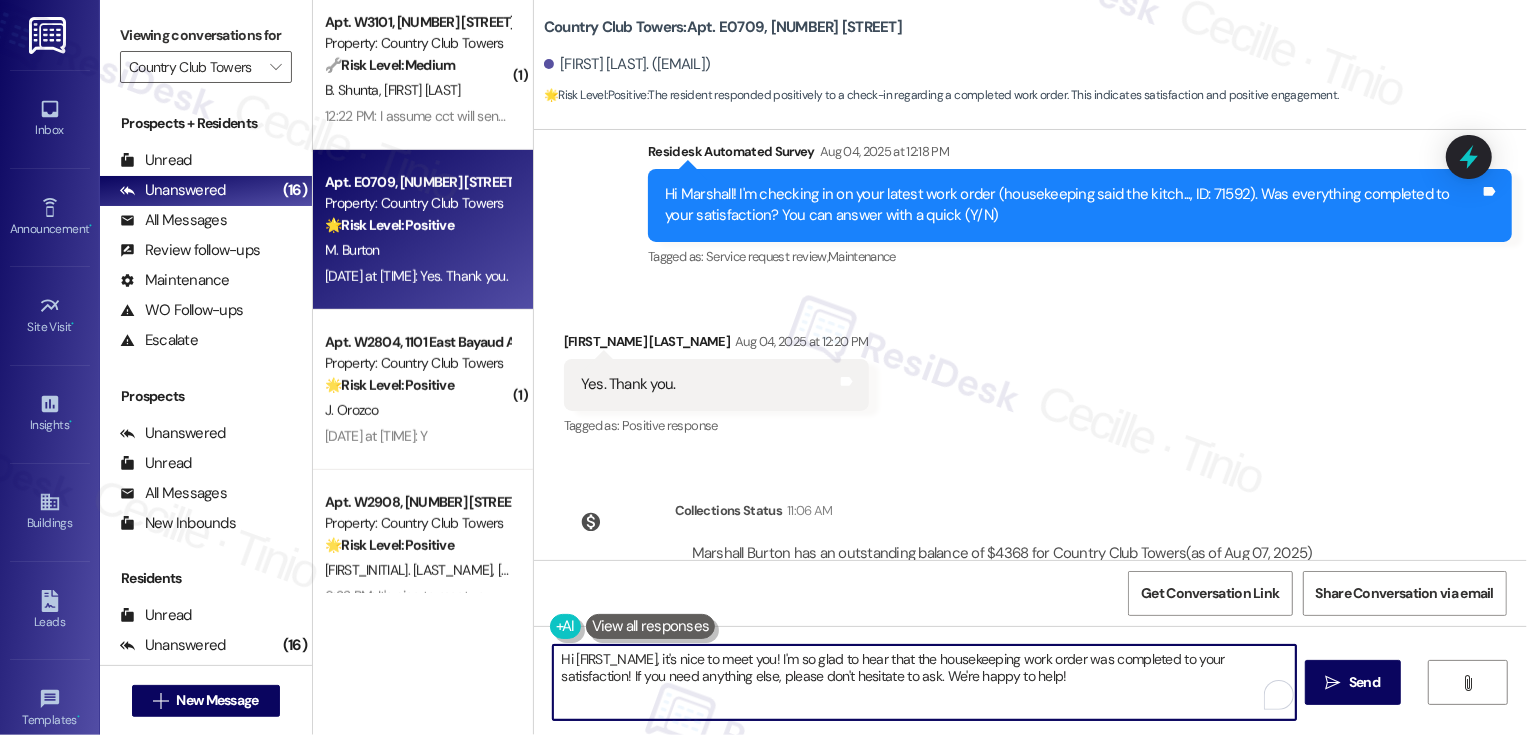 scroll, scrollTop: 437, scrollLeft: 0, axis: vertical 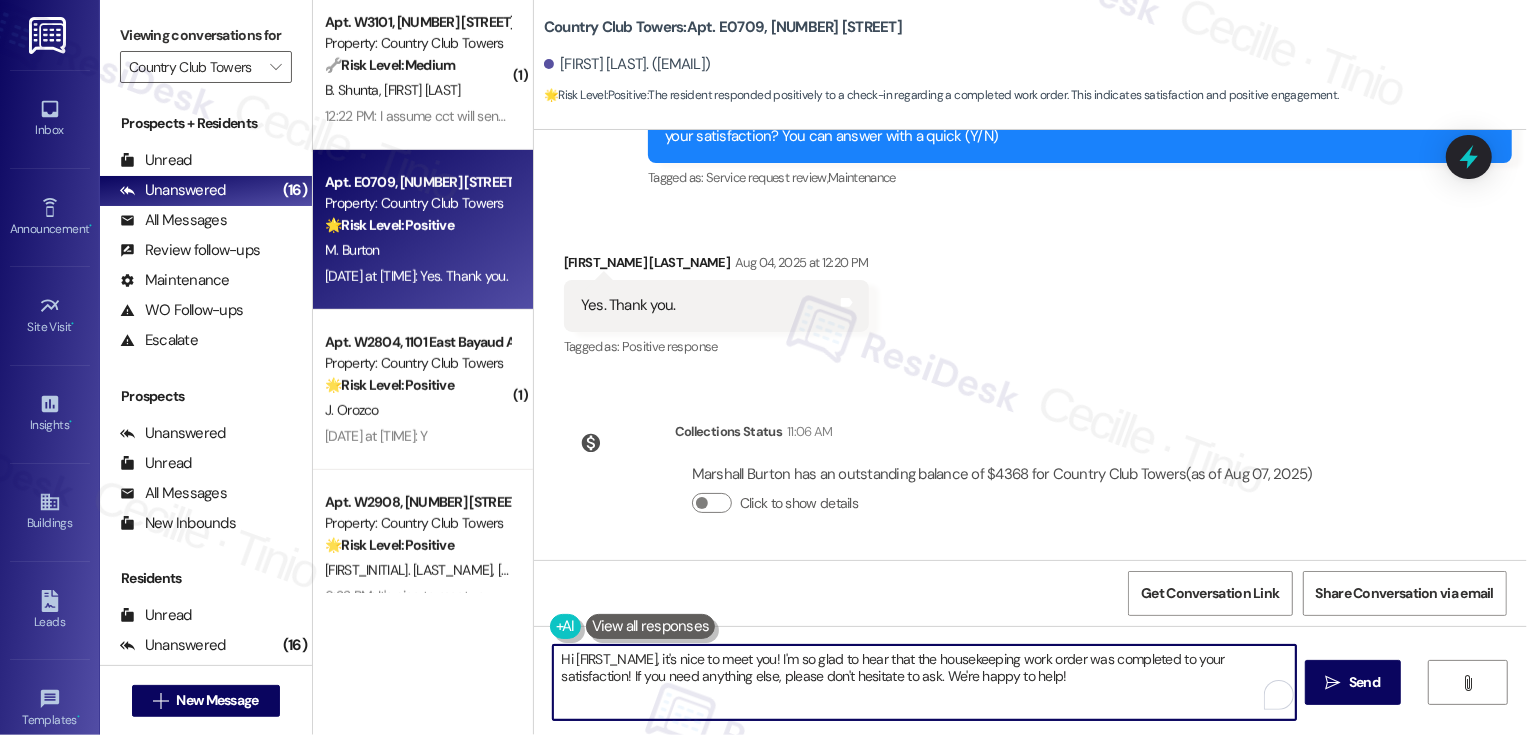 drag, startPoint x: 623, startPoint y: 679, endPoint x: 1089, endPoint y: 686, distance: 466.05258 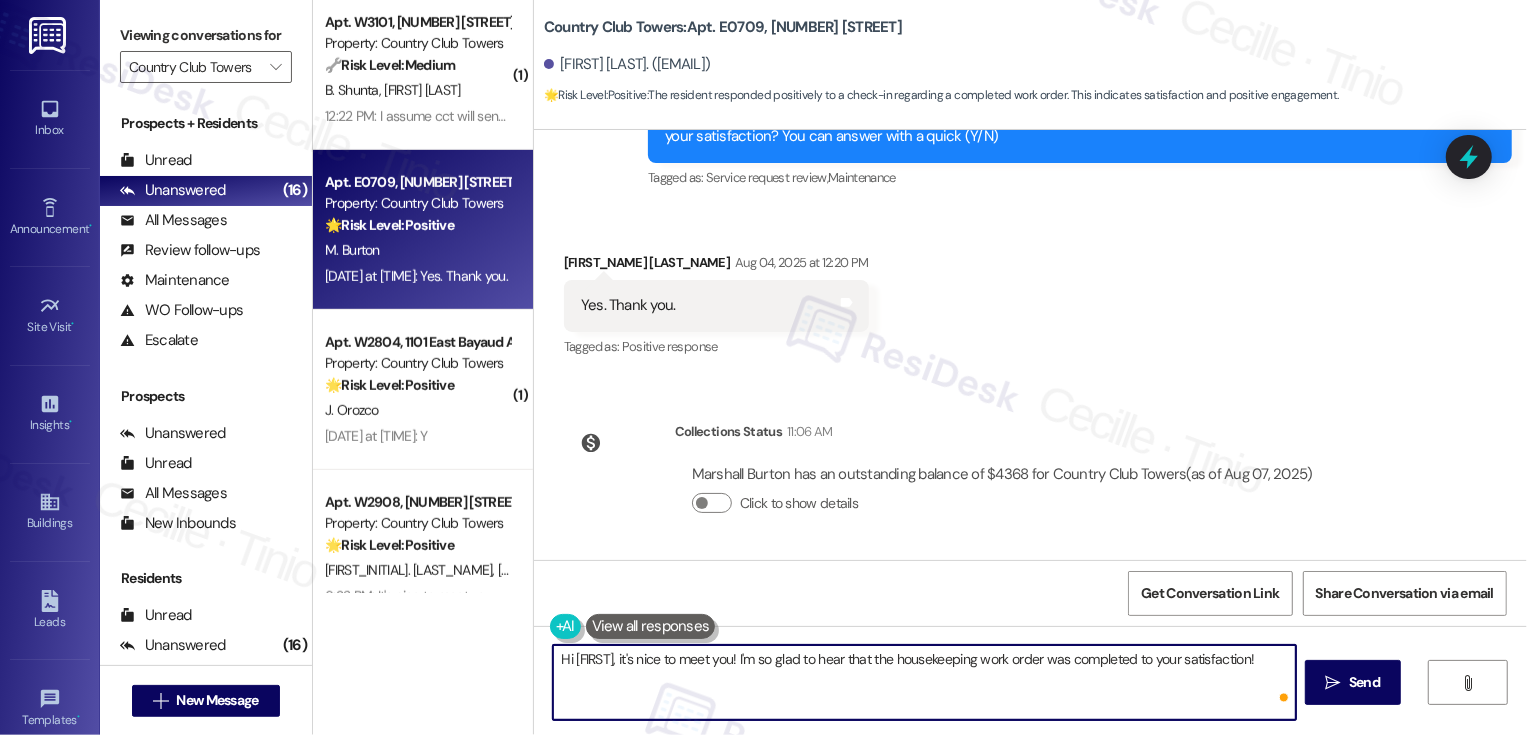 paste on "If I may ask, how has your experience been living at {{property}}? Has the property lived up to your expectations?" 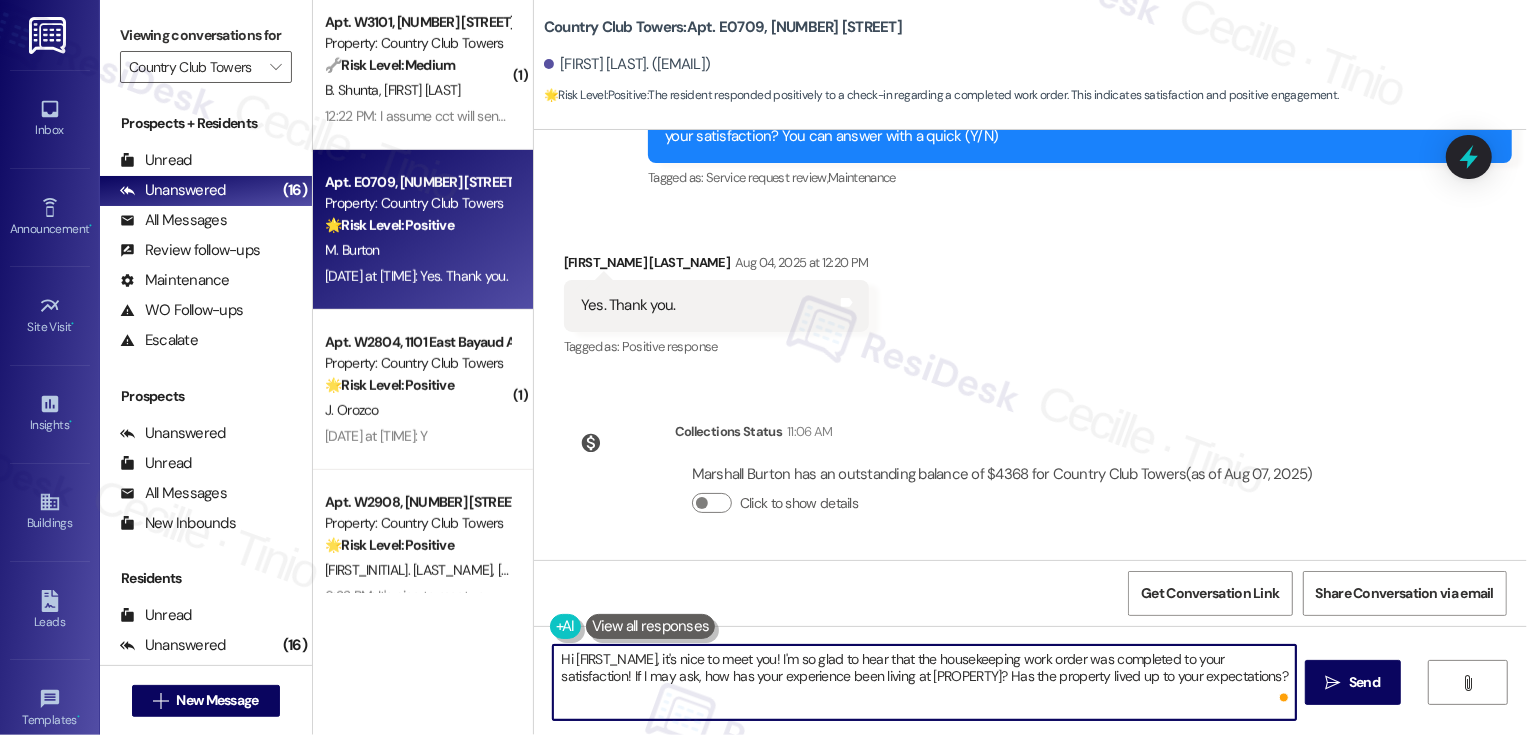 click on "Hi {{first_name}}, it's nice to meet you! I'm so glad to hear that the housekeeping work order was completed to your satisfaction! If I may ask, how has your experience been living at {{property}}? Has the property lived up to your expectations?" at bounding box center [924, 682] 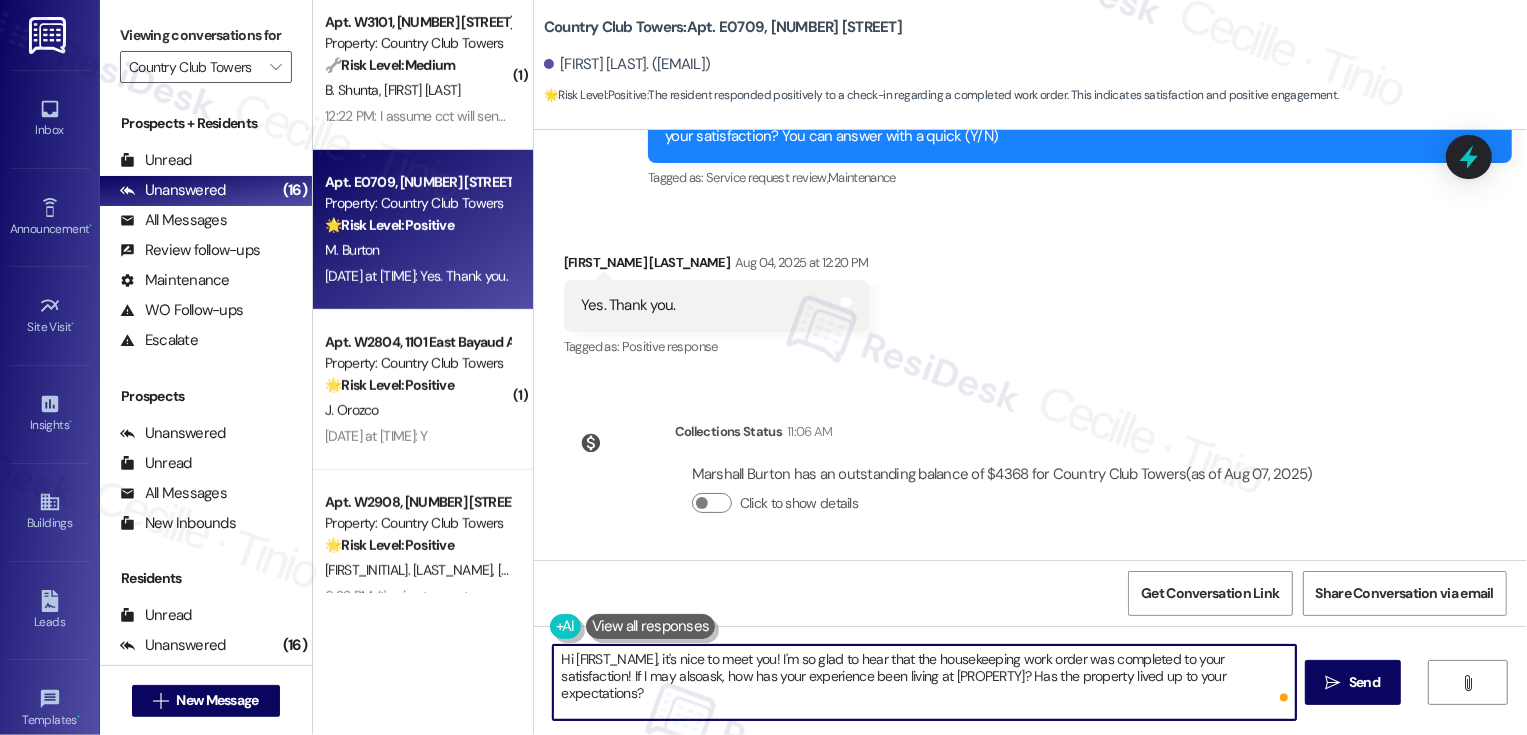 type on "Hi {{first_name}}, it's nice to meet you! I'm so glad to hear that the housekeeping work order was completed to your satisfaction! If I may also ask, how has your experience been living at {{property}}? Has the property lived up to your expectations?" 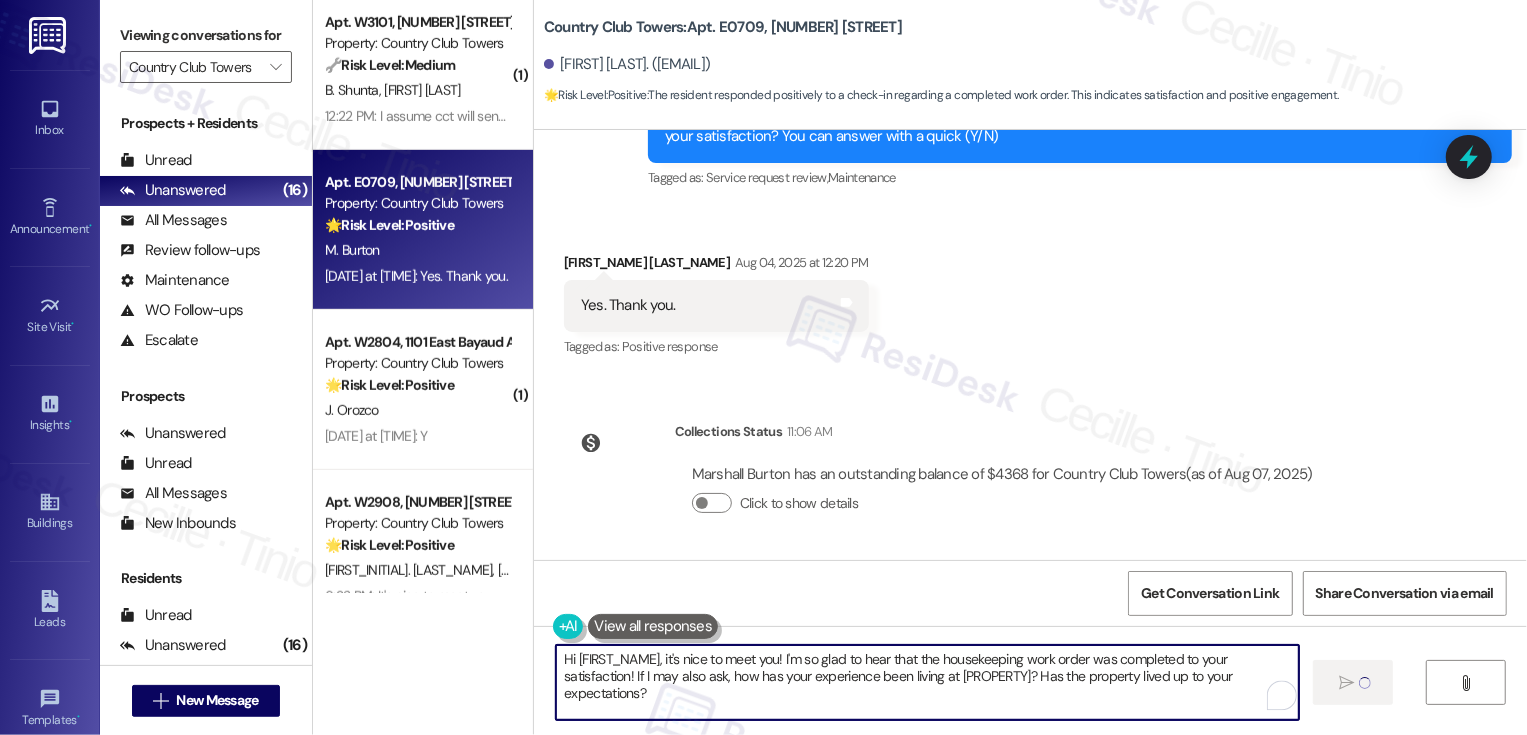 type 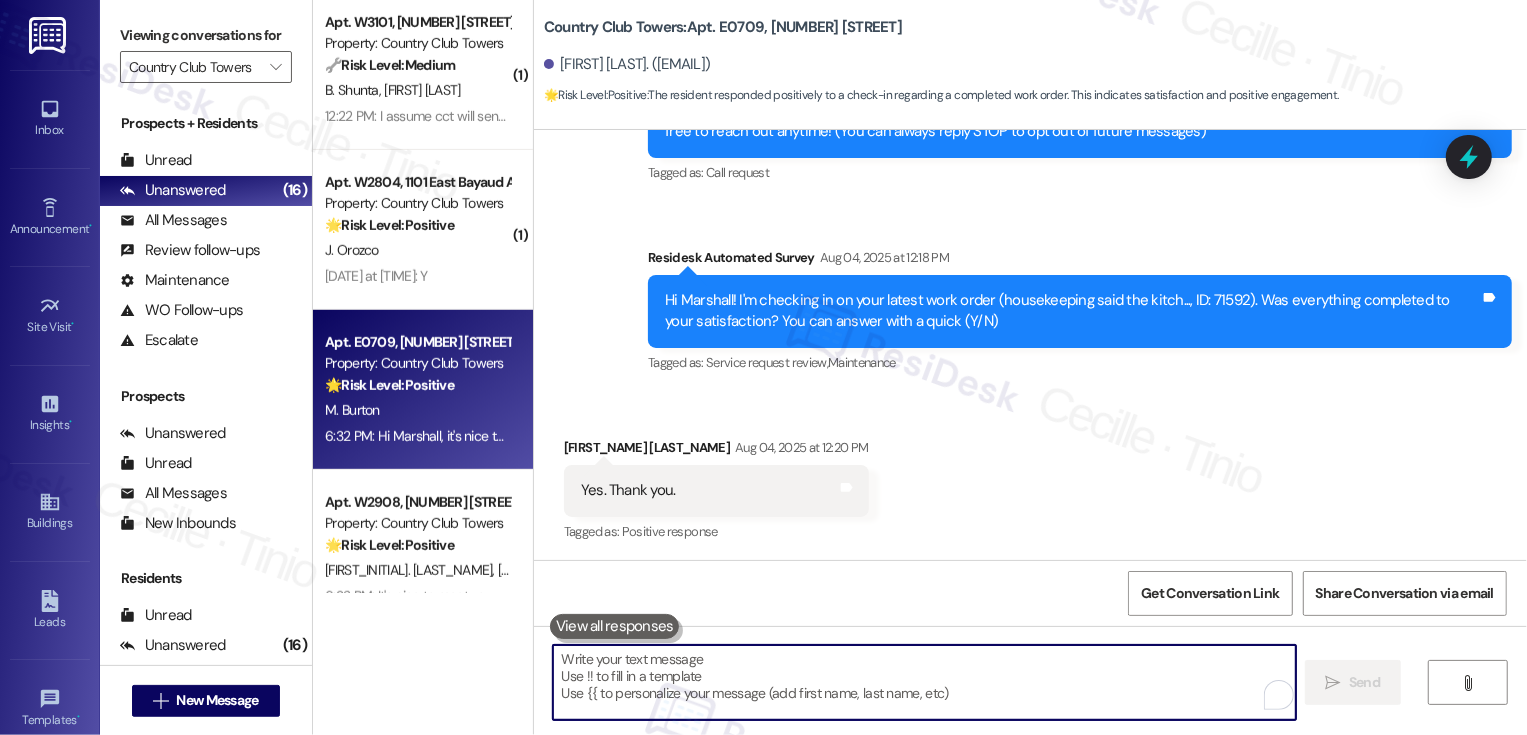 scroll, scrollTop: 598, scrollLeft: 0, axis: vertical 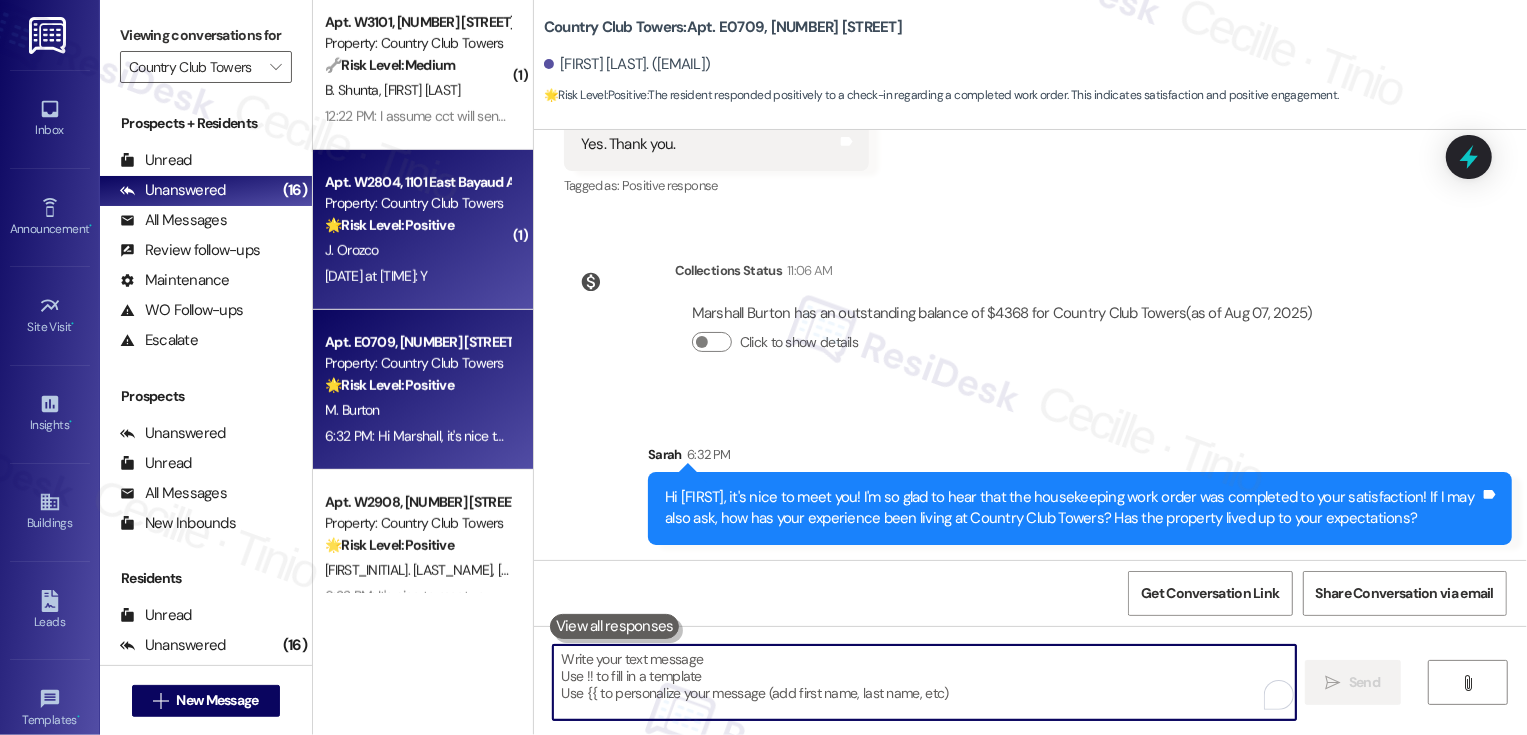 click on "Aug 04, 2025 at 12:19 PM: Y  Aug 04, 2025 at 12:19 PM: Y" at bounding box center (376, 276) 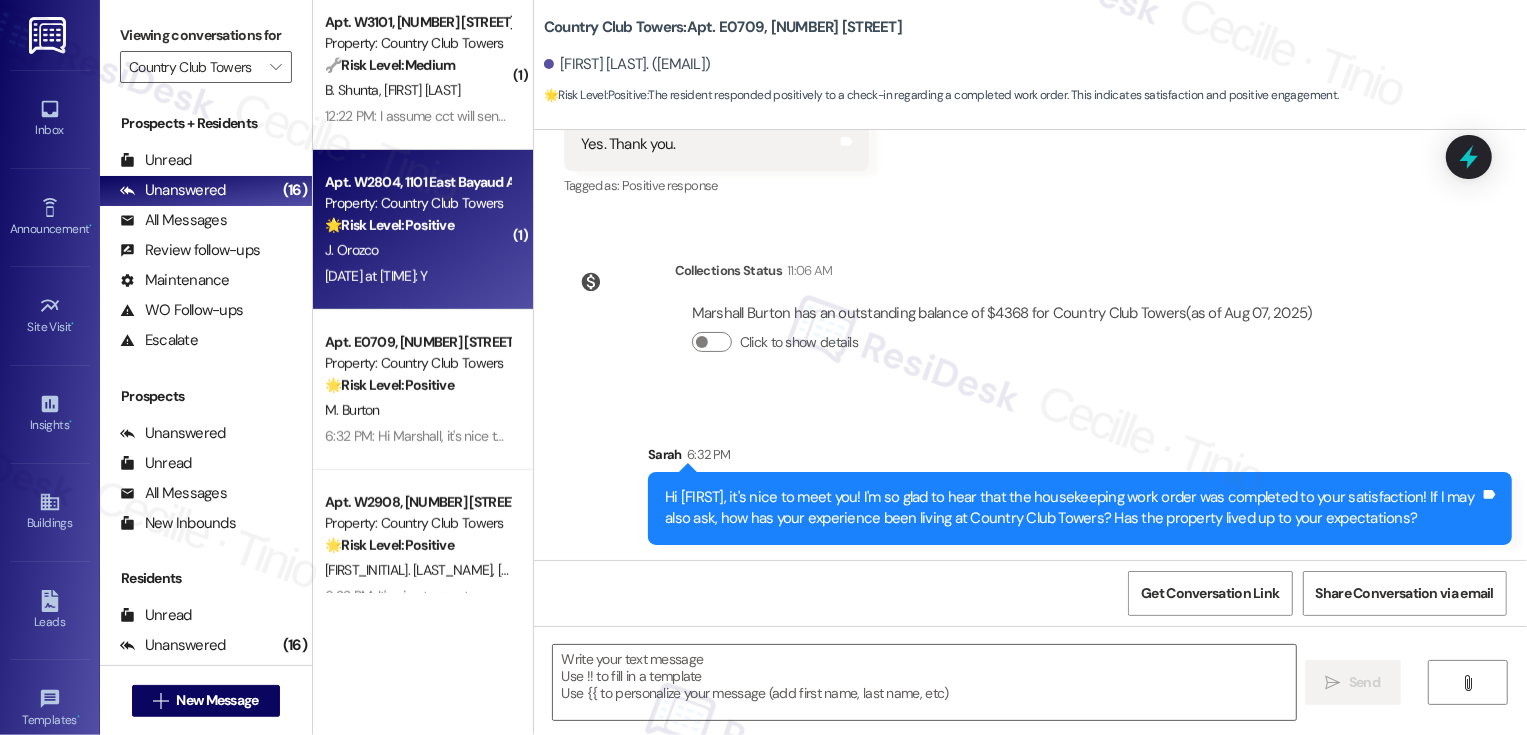 type on "Fetching suggested responses. Please feel free to read through the conversation in the meantime." 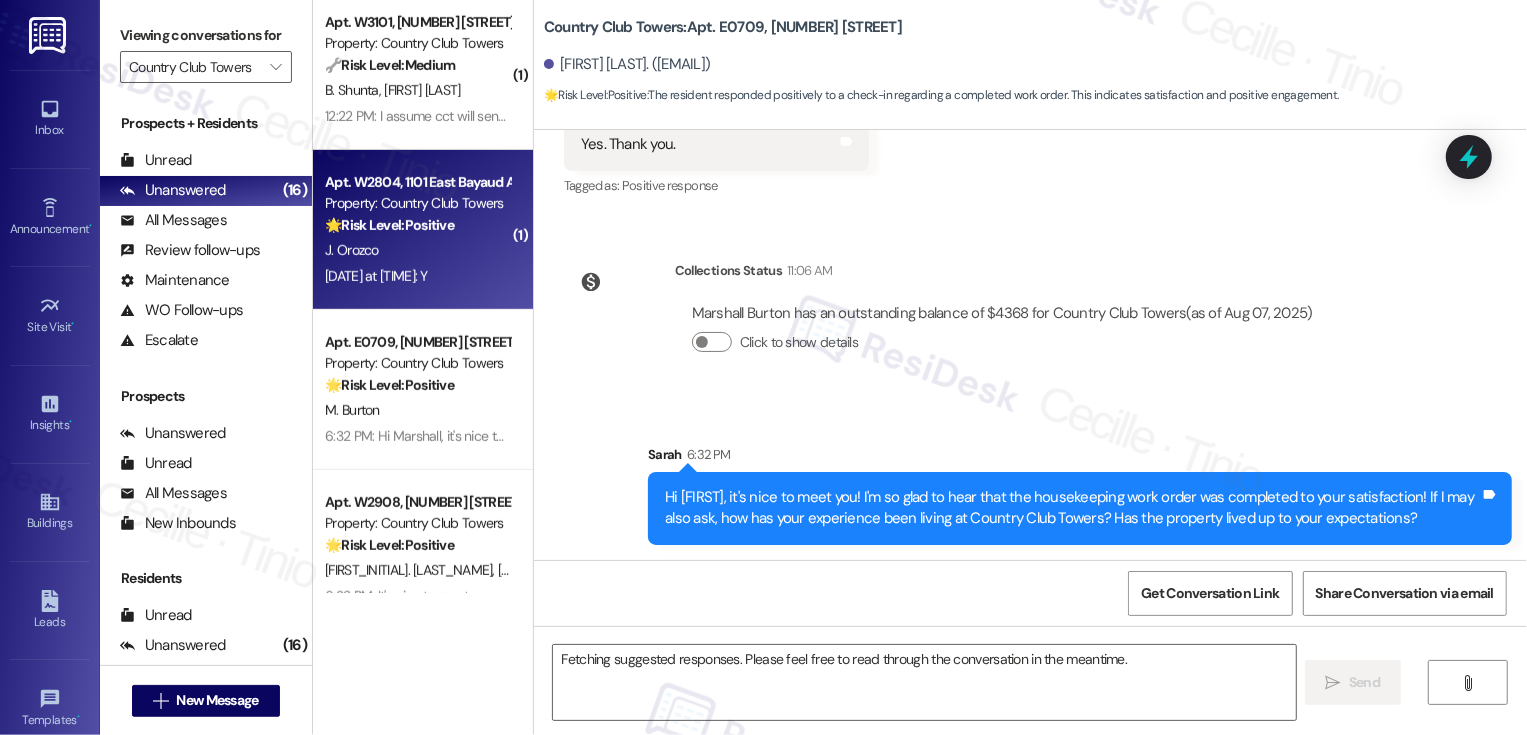click on "Aug 04, 2025 at 12:19 PM: Y  Aug 04, 2025 at 12:19 PM: Y" at bounding box center (376, 276) 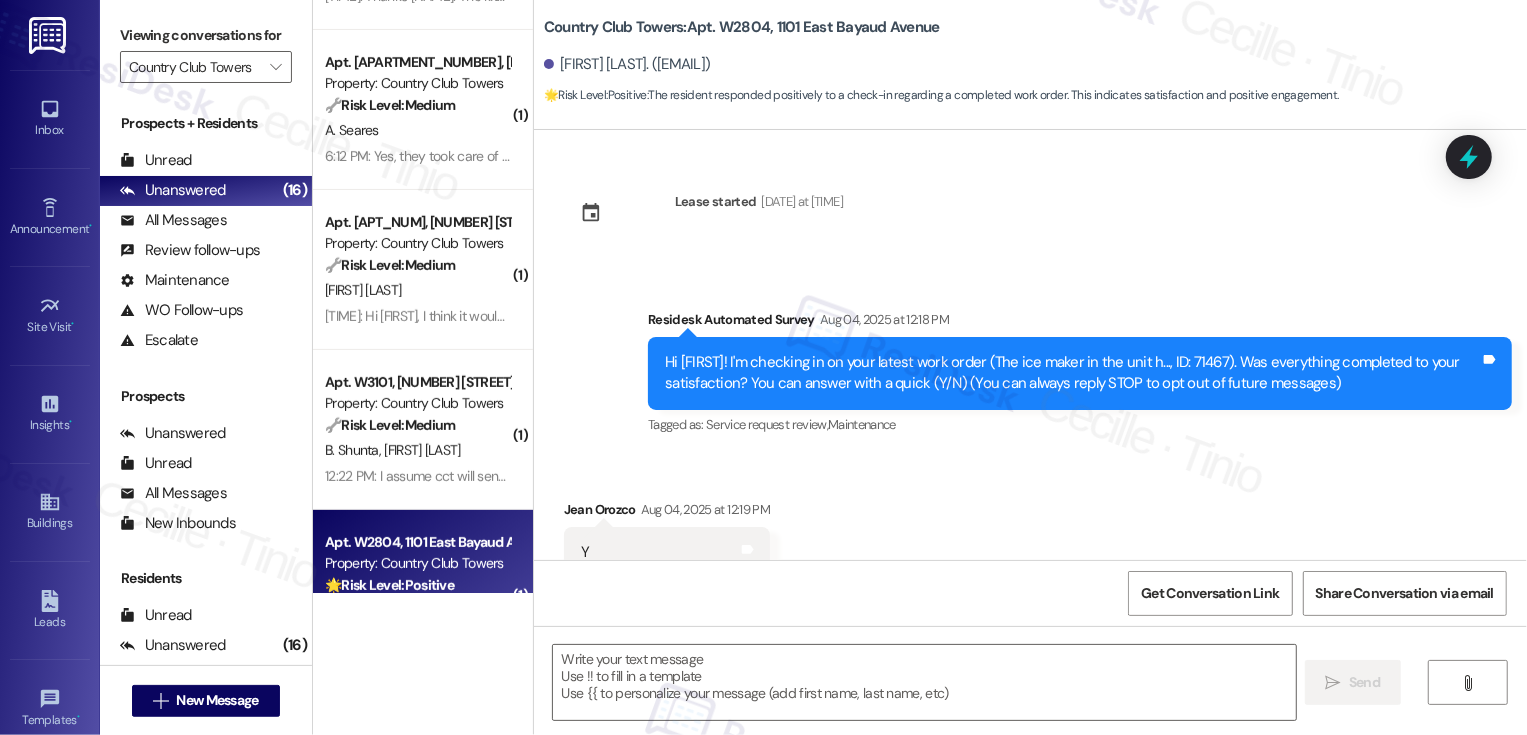 scroll, scrollTop: 392, scrollLeft: 0, axis: vertical 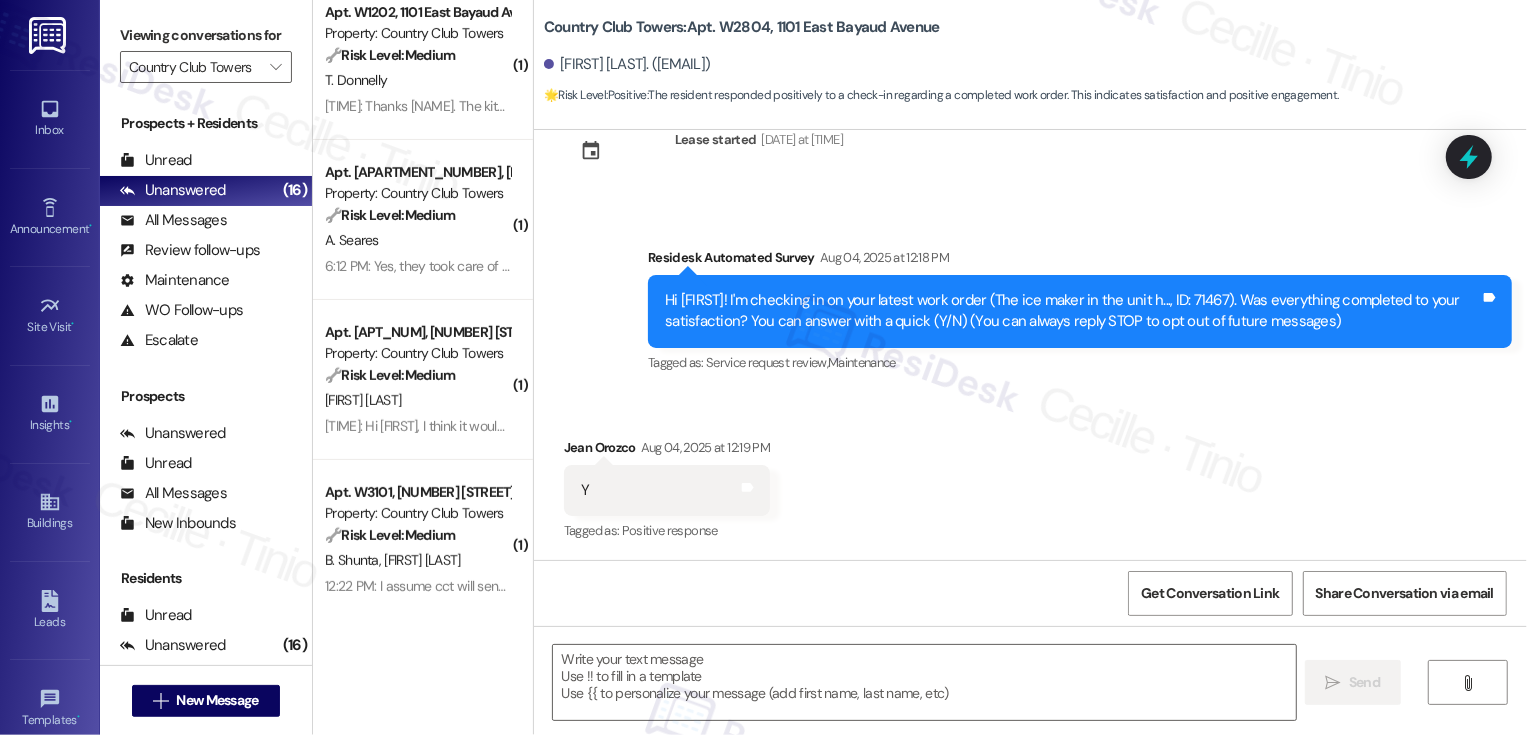 type on "Fetching suggested responses. Please feel free to read through the conversation in the meantime." 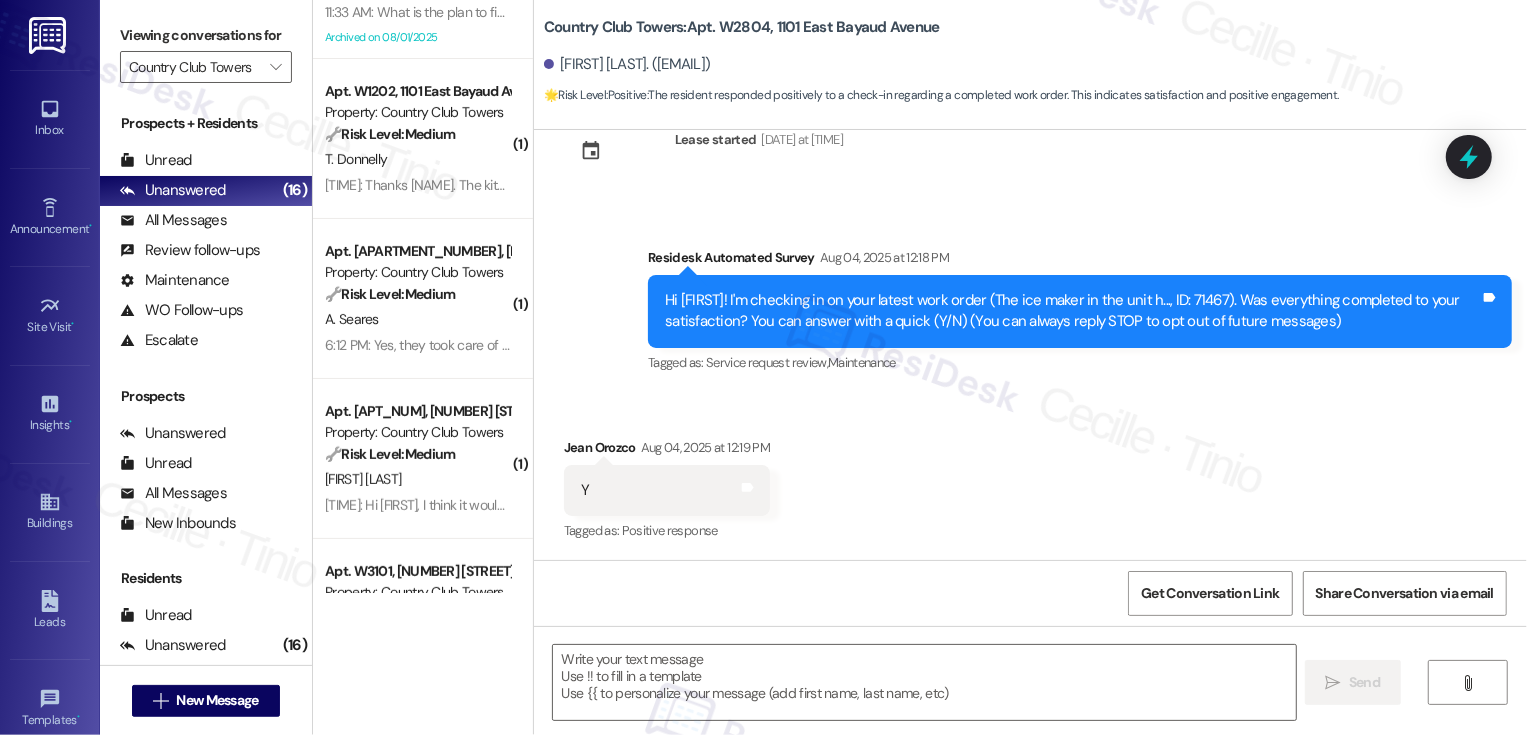 scroll, scrollTop: 347, scrollLeft: 0, axis: vertical 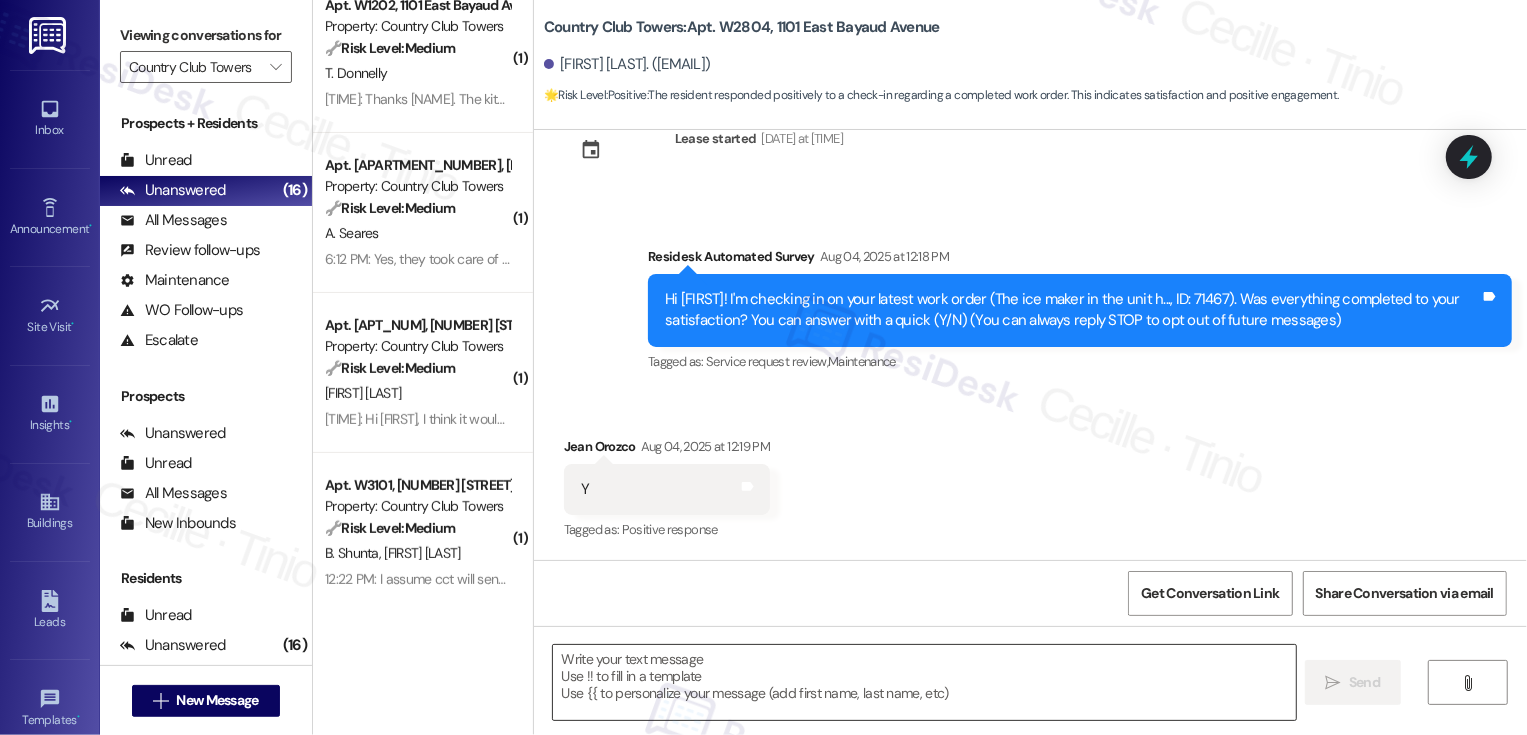 click at bounding box center (924, 682) 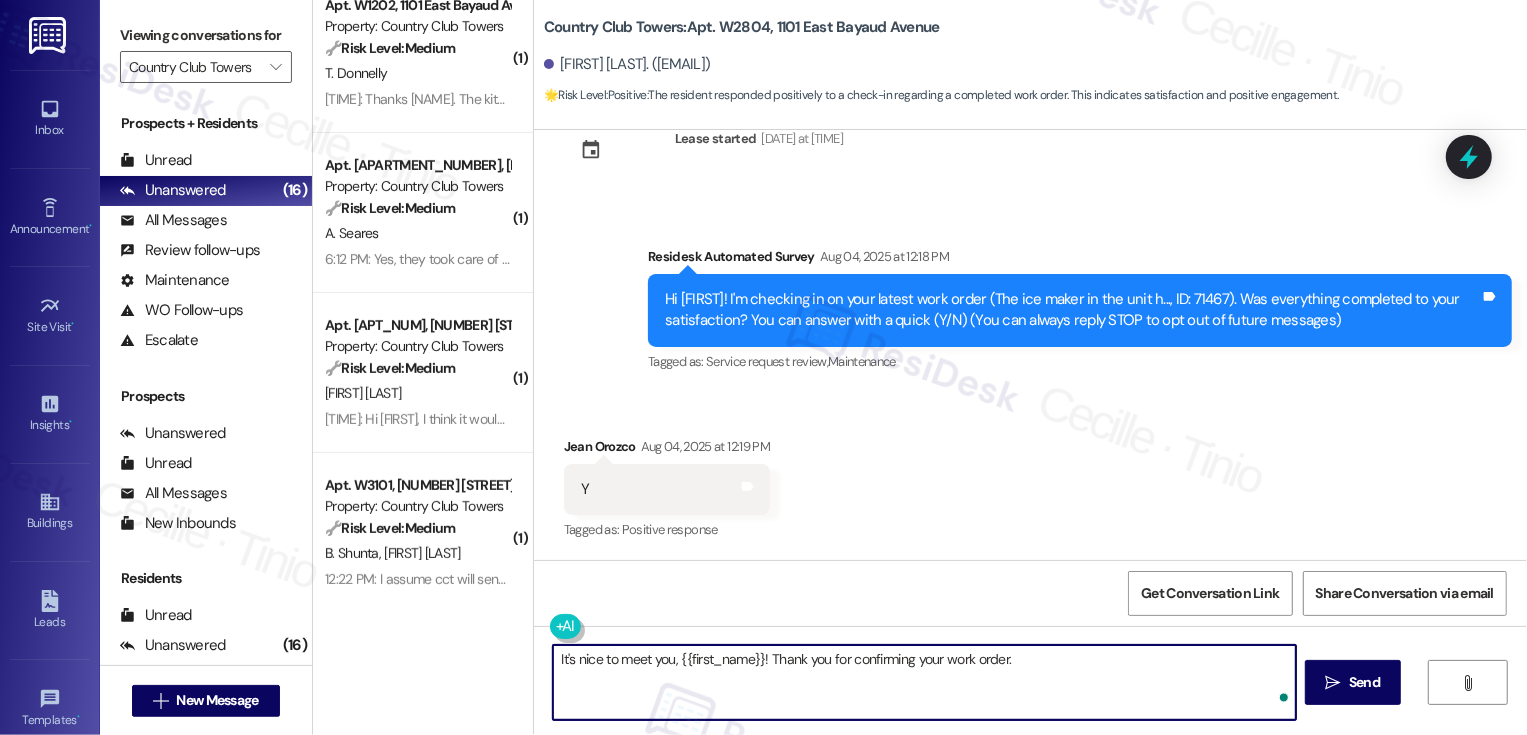 paste on "If I may ask, how has your experience been living at {{property}}? Has the property lived up to your expectations?" 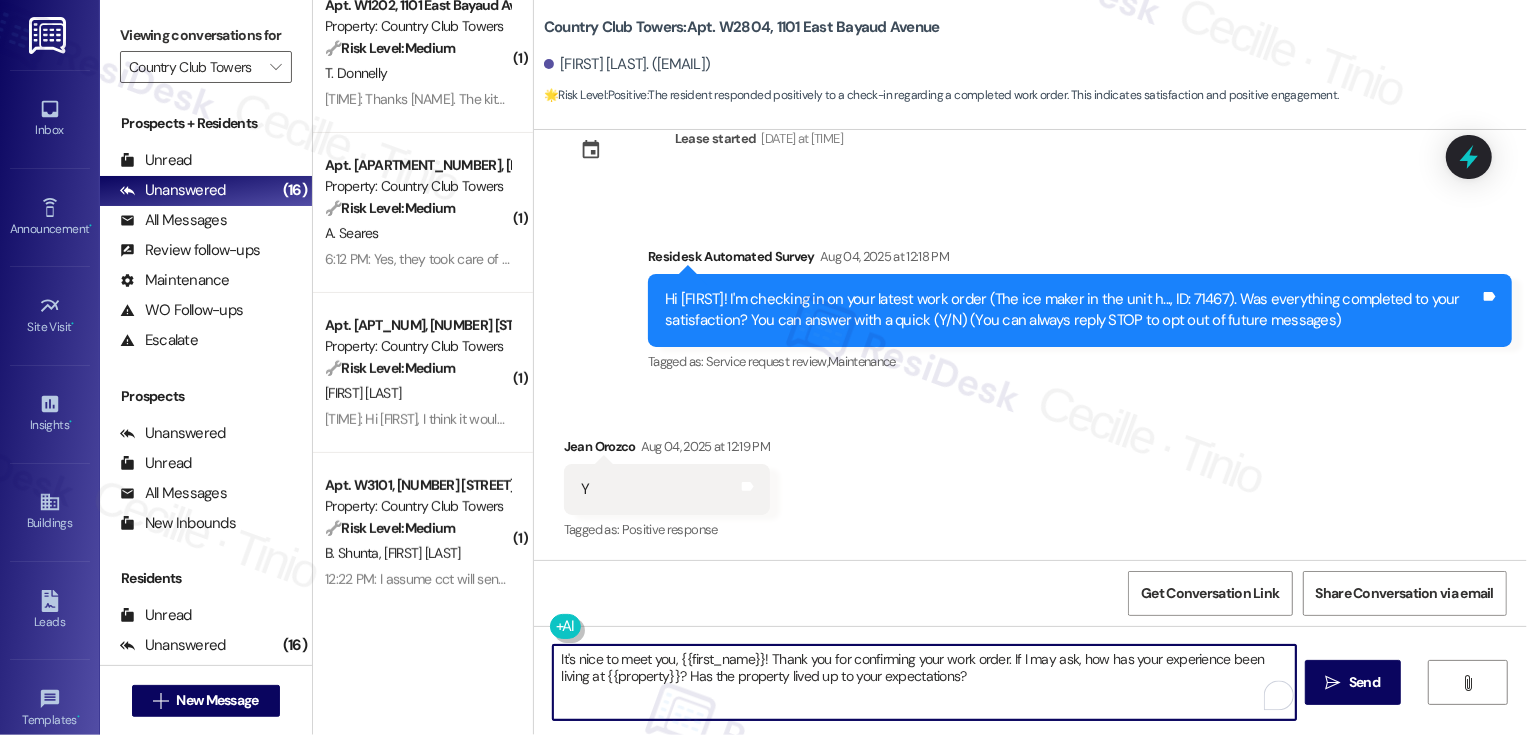 click on "It's nice to meet you, {{first_name}}! Thank you for confirming your work order. If I may ask, how has your experience been living at {{property}}? Has the property lived up to your expectations?" at bounding box center (924, 682) 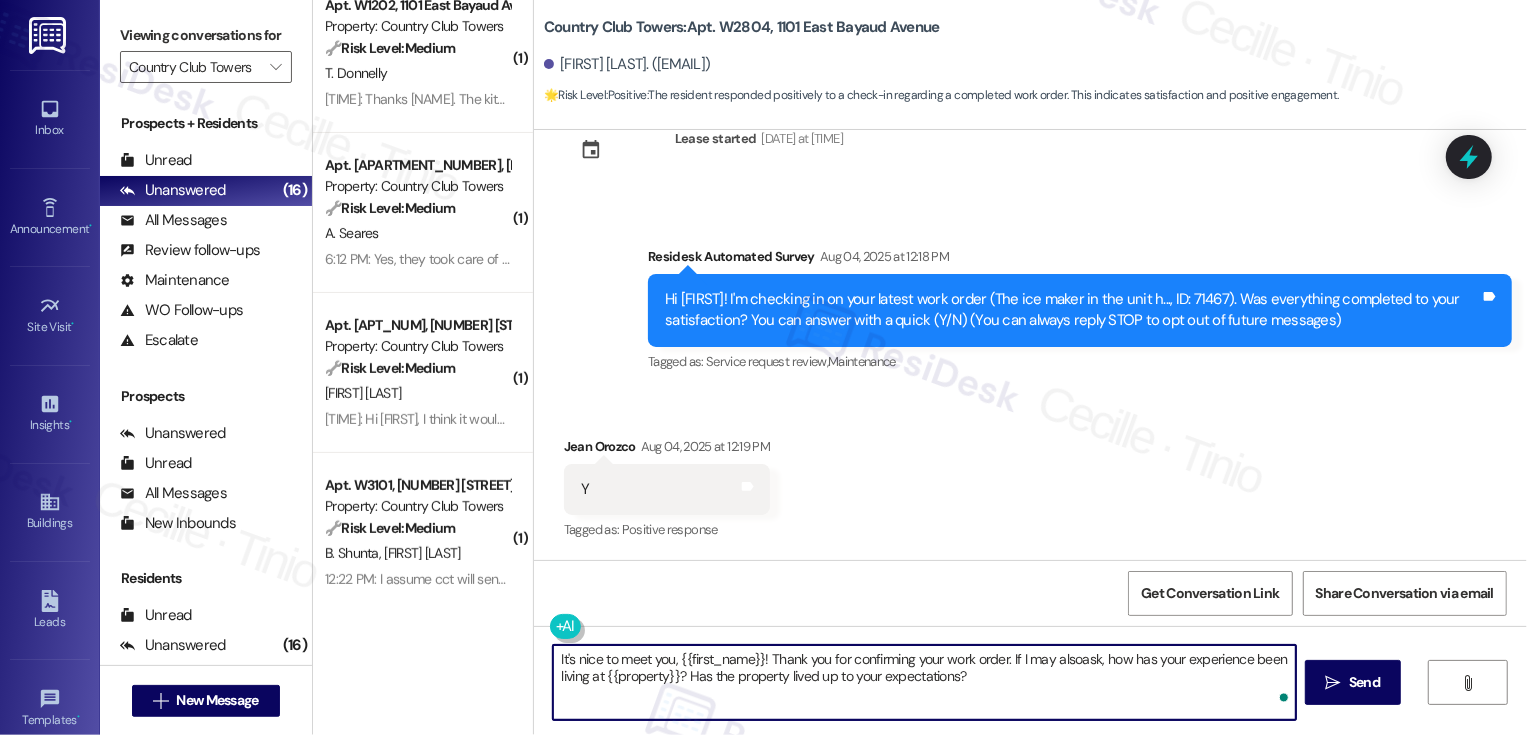 type on "It's nice to meet you, {{first_name}}! Thank you for confirming your work order. If I may also ask, how has your experience been living at {{property}}? Has the property lived up to your expectations?" 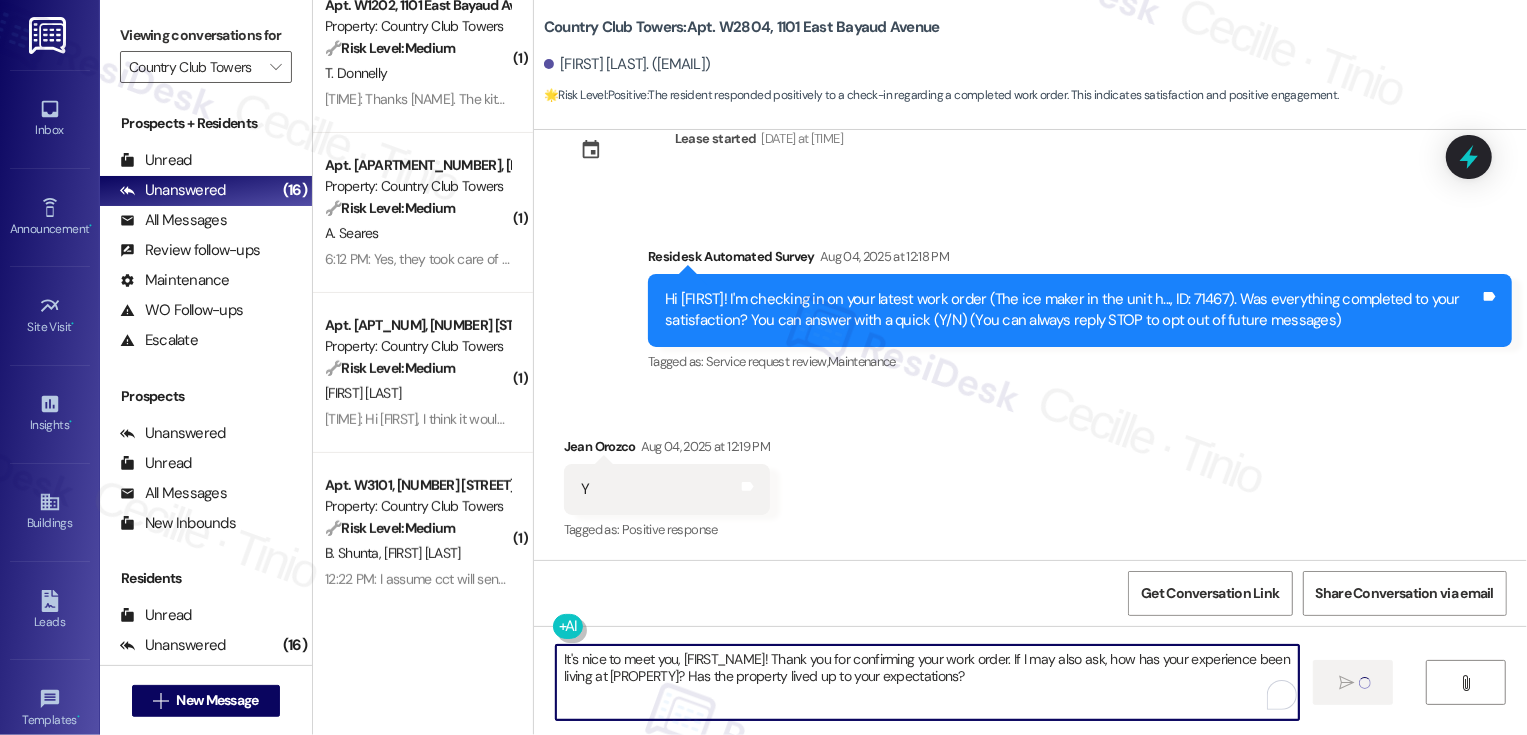 type 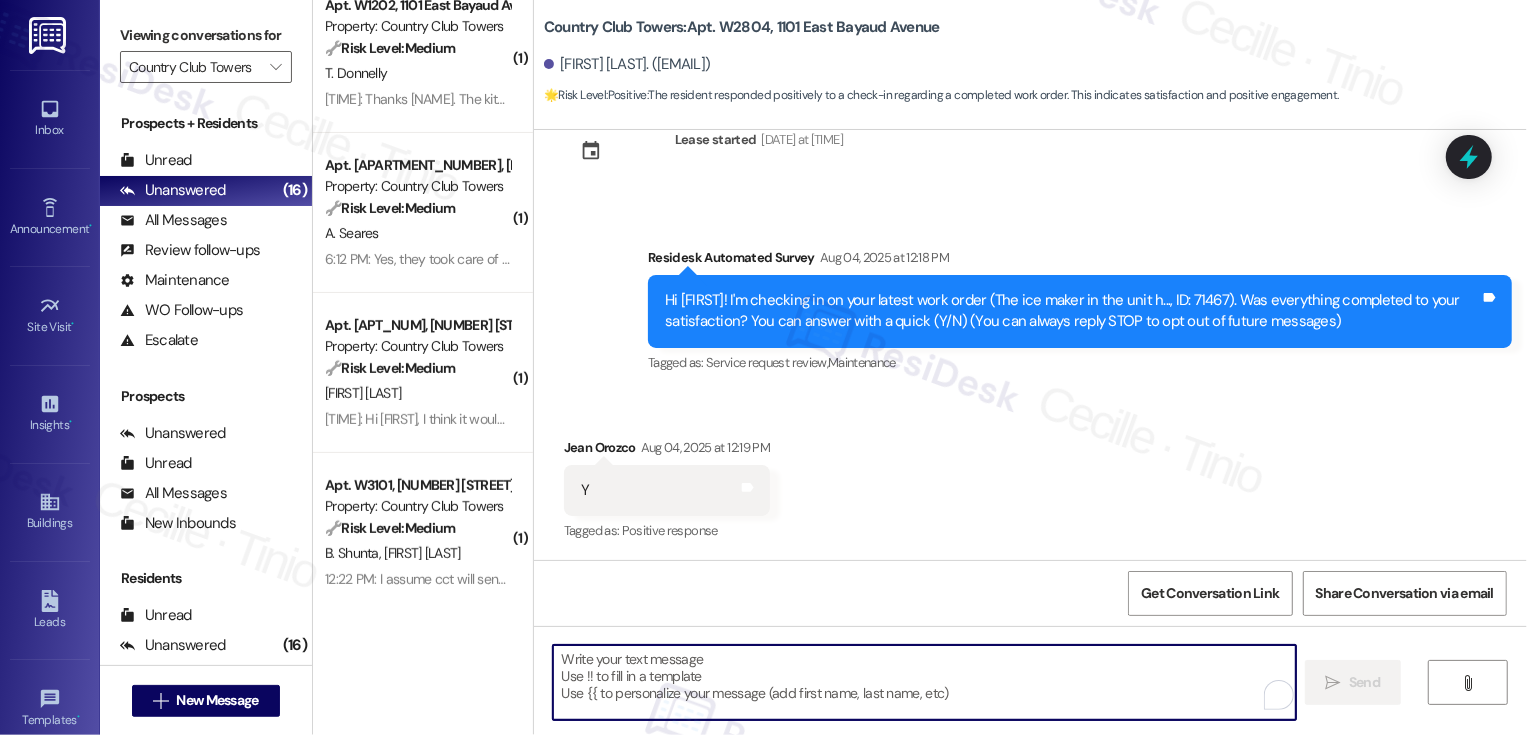 scroll, scrollTop: 224, scrollLeft: 0, axis: vertical 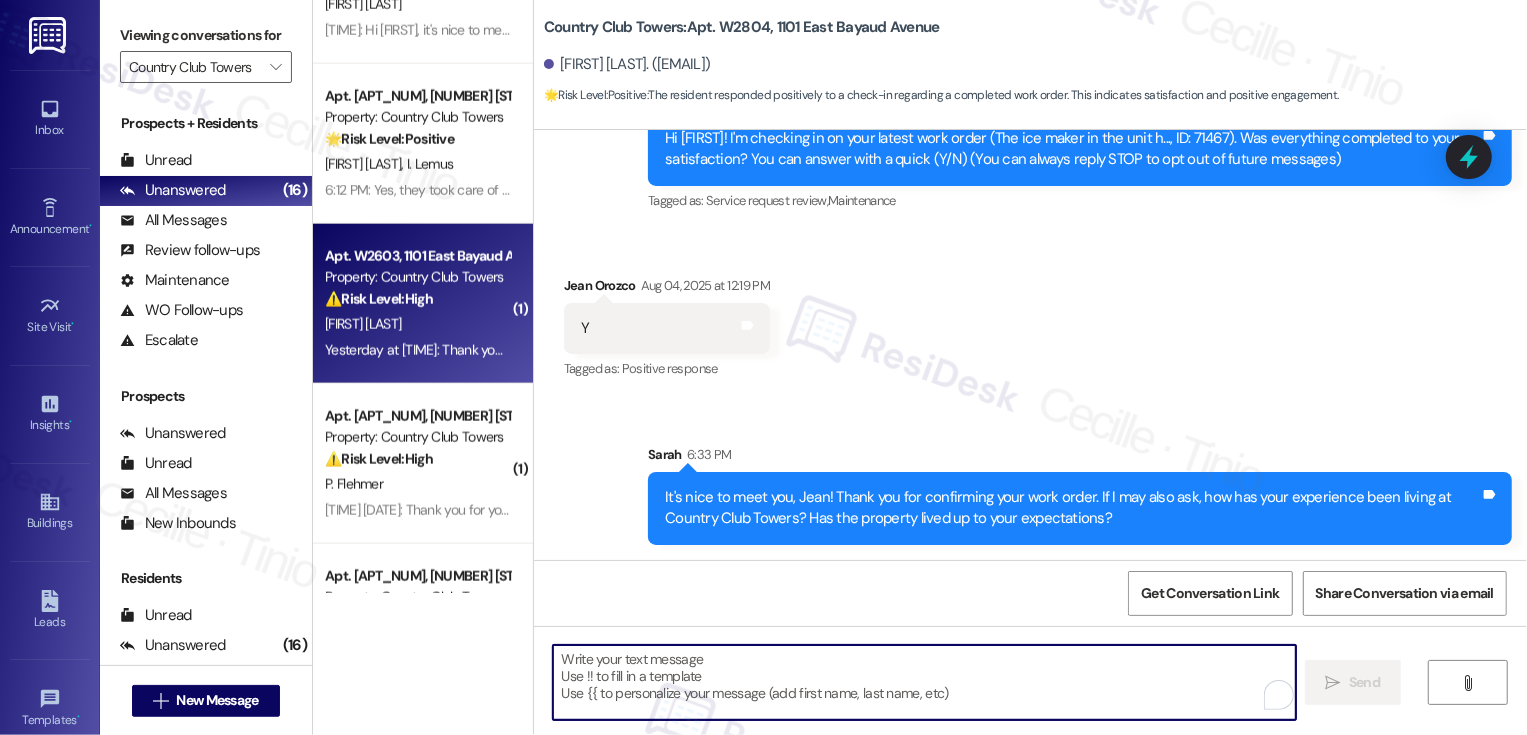 click on "Yesterday at 11:35 PM: Thank you for your message. Our offices are currently closed, but we will contact you when we resume operations. For emergencies, please contact your emergency number 720-552-0536. Yesterday at 11:35 PM: Thank you for your message. Our offices are currently closed, but we will contact you when we resume operations. For emergencies, please contact your emergency number 720-552-0536." at bounding box center (913, 350) 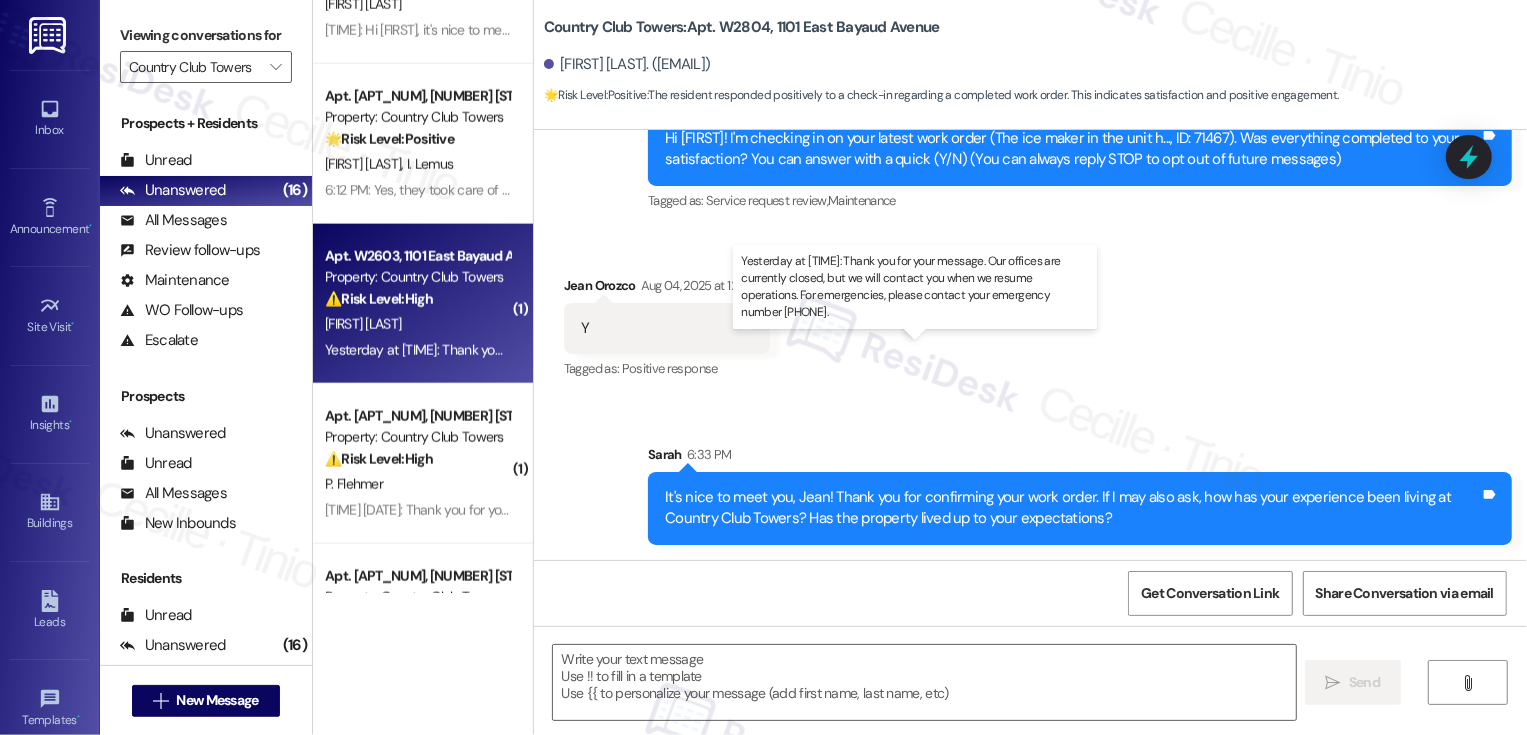 type on "Fetching suggested responses. Please feel free to read through the conversation in the meantime." 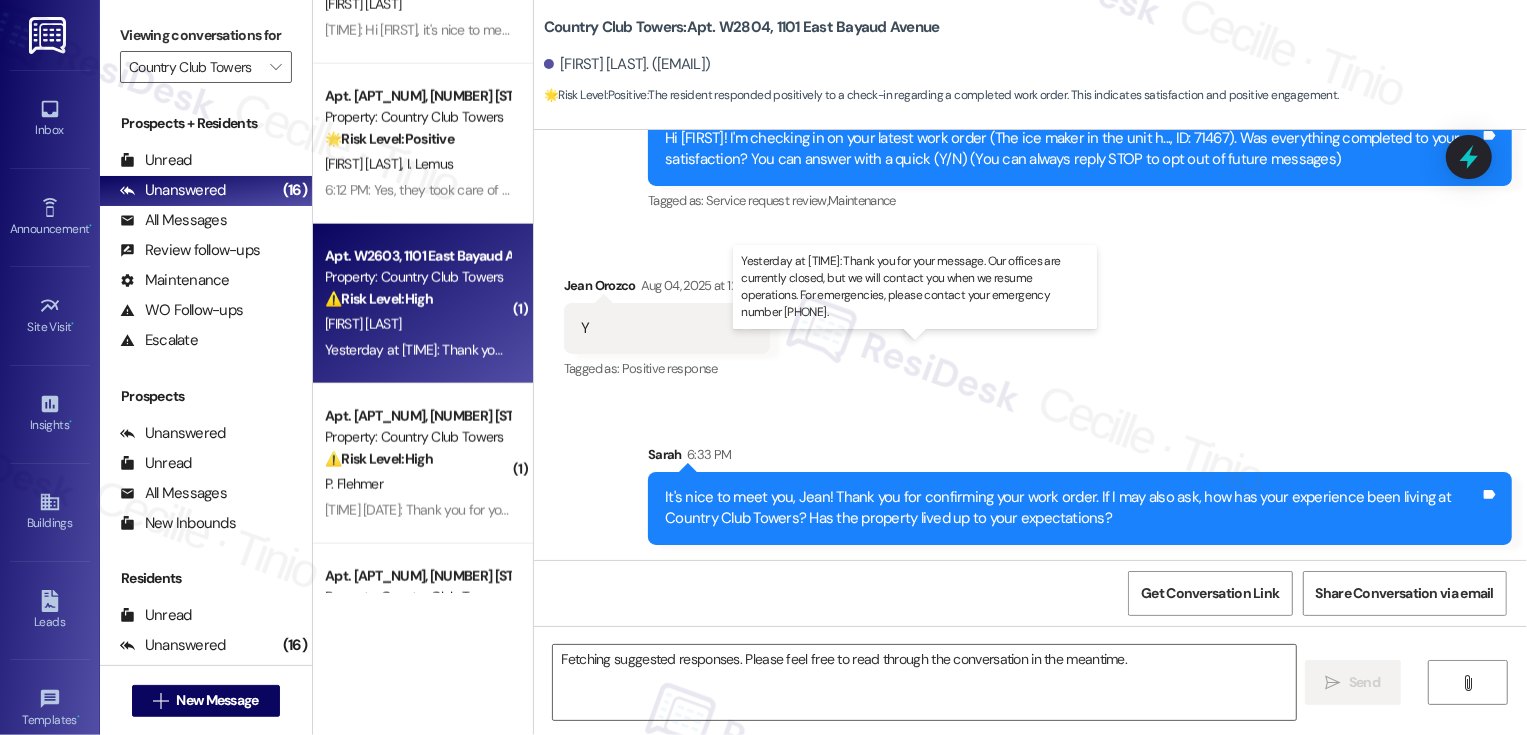 click on "Yesterday at 11:35 PM: Thank you for your message. Our offices are currently closed, but we will contact you when we resume operations. For emergencies, please contact your emergency number 720-552-0536. Yesterday at 11:35 PM: Thank you for your message. Our offices are currently closed, but we will contact you when we resume operations. For emergencies, please contact your emergency number 720-552-0536." at bounding box center (913, 350) 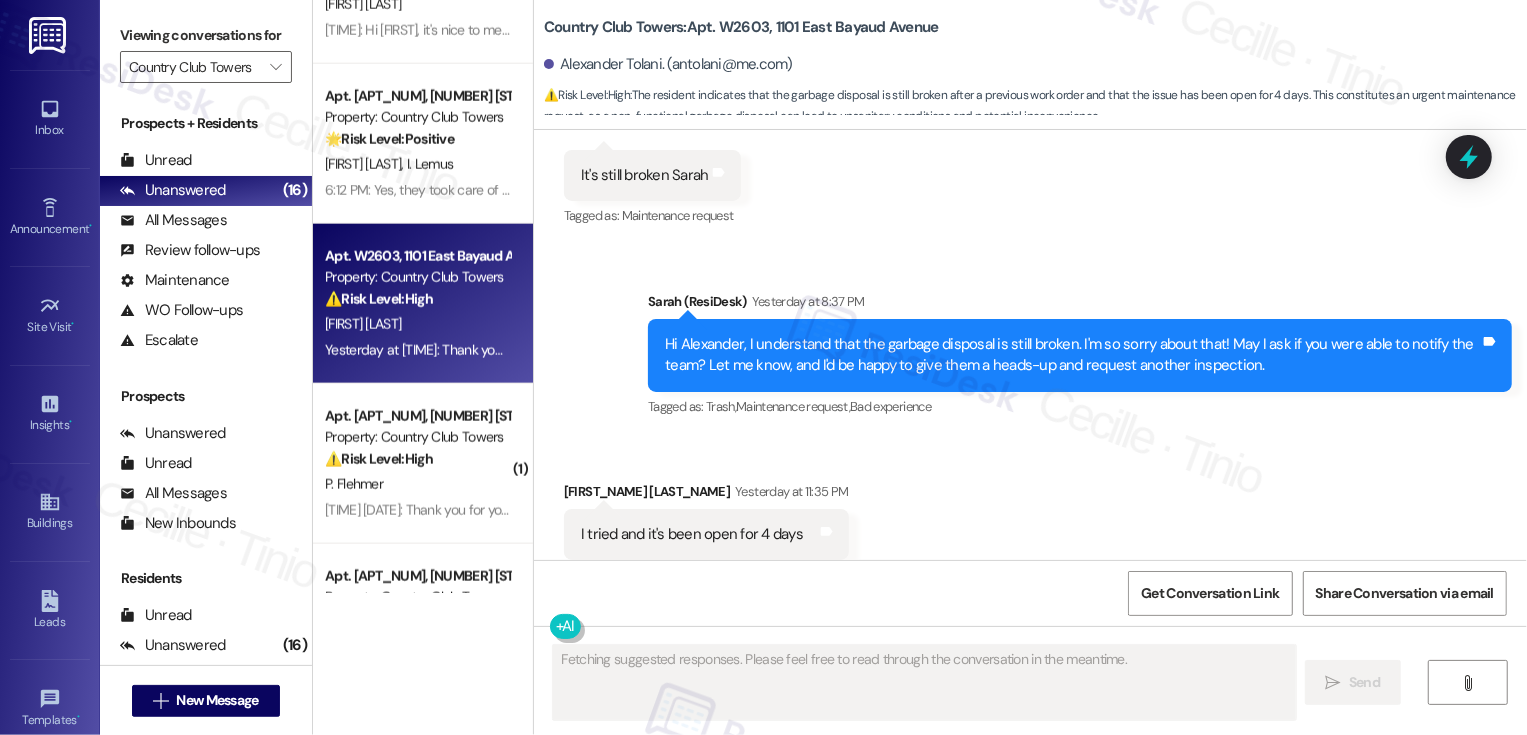 scroll, scrollTop: 697, scrollLeft: 0, axis: vertical 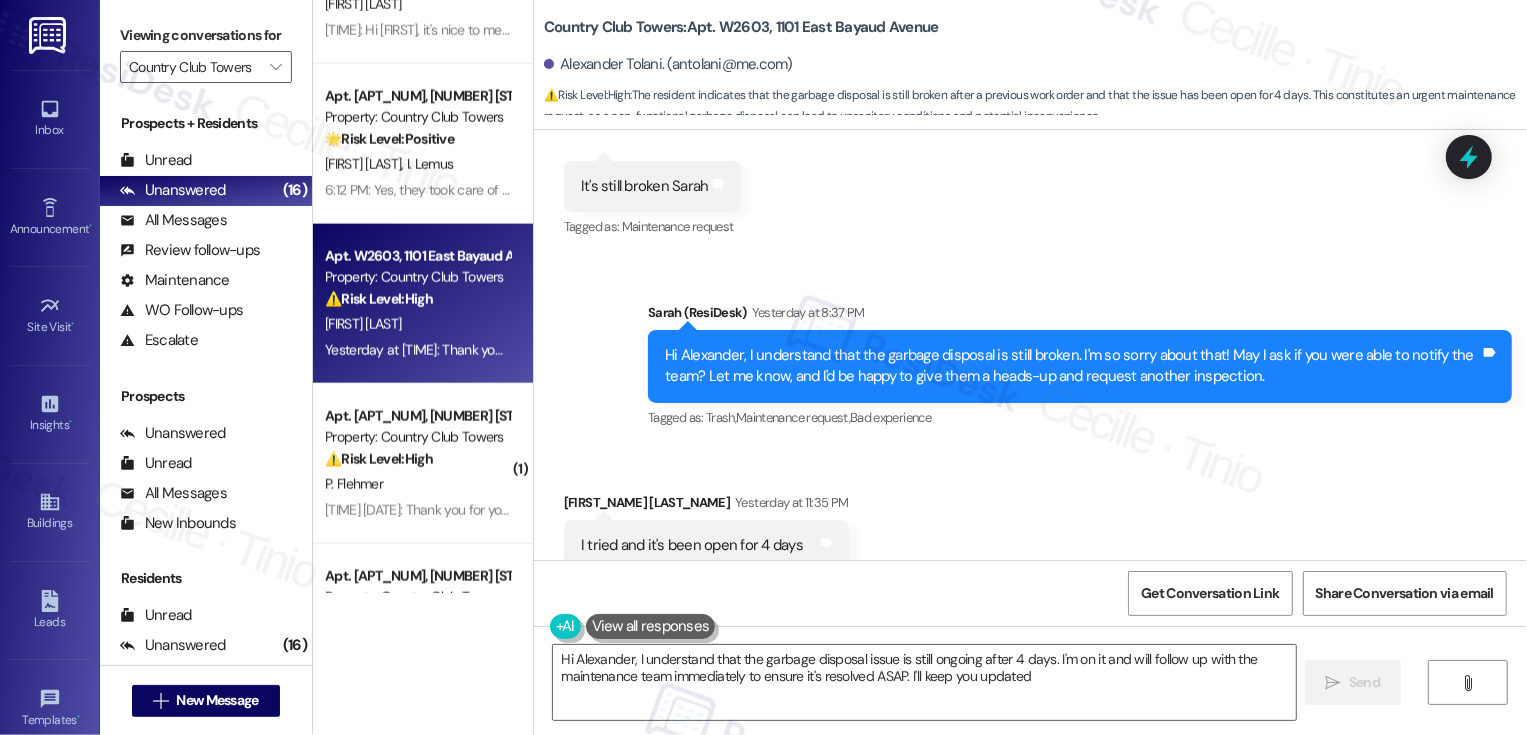 type on "Hi Alexander, I understand that the garbage disposal issue is still ongoing after 4 days. I'm on it and will follow up with the maintenance team immediately to ensure it's resolved ASAP. I'll keep you updated!" 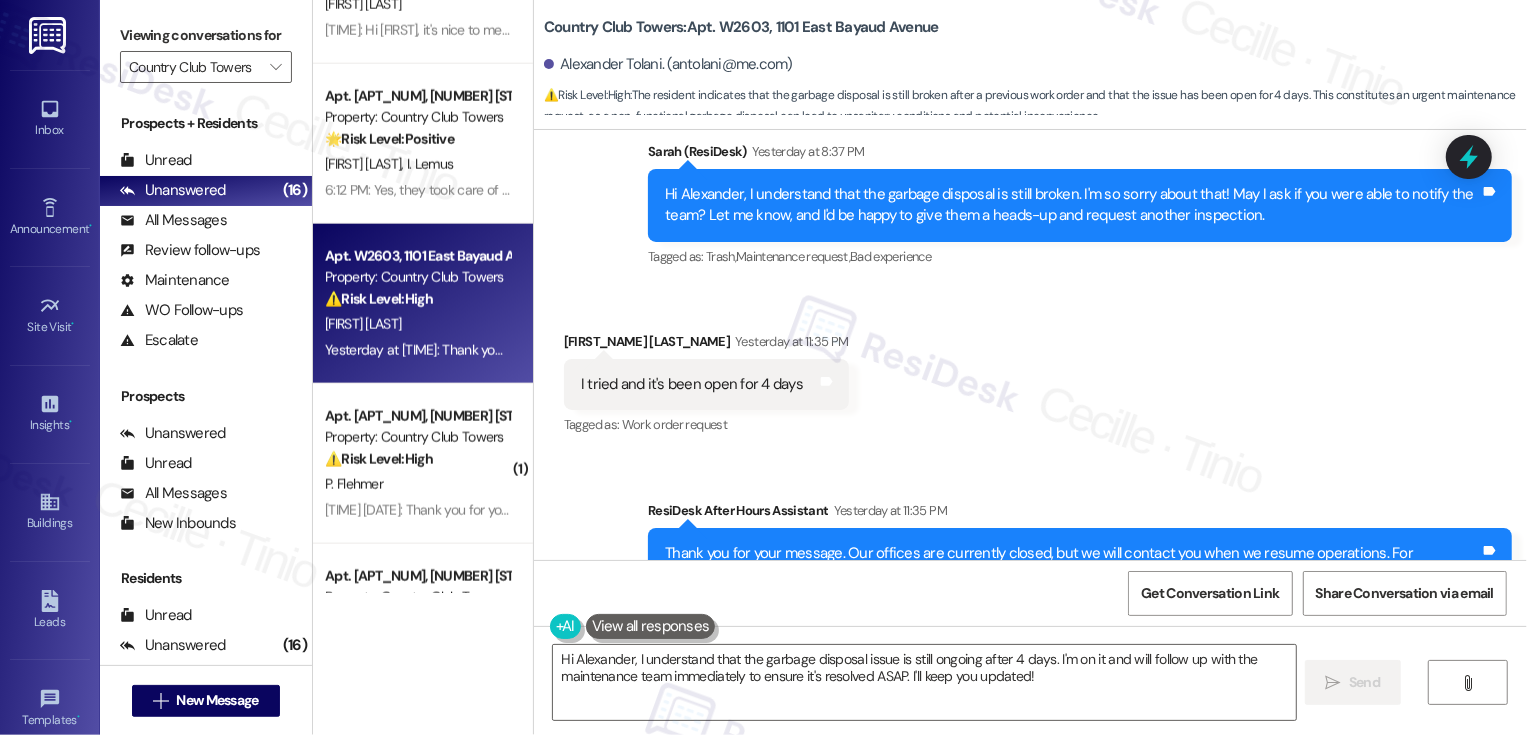 scroll, scrollTop: 856, scrollLeft: 0, axis: vertical 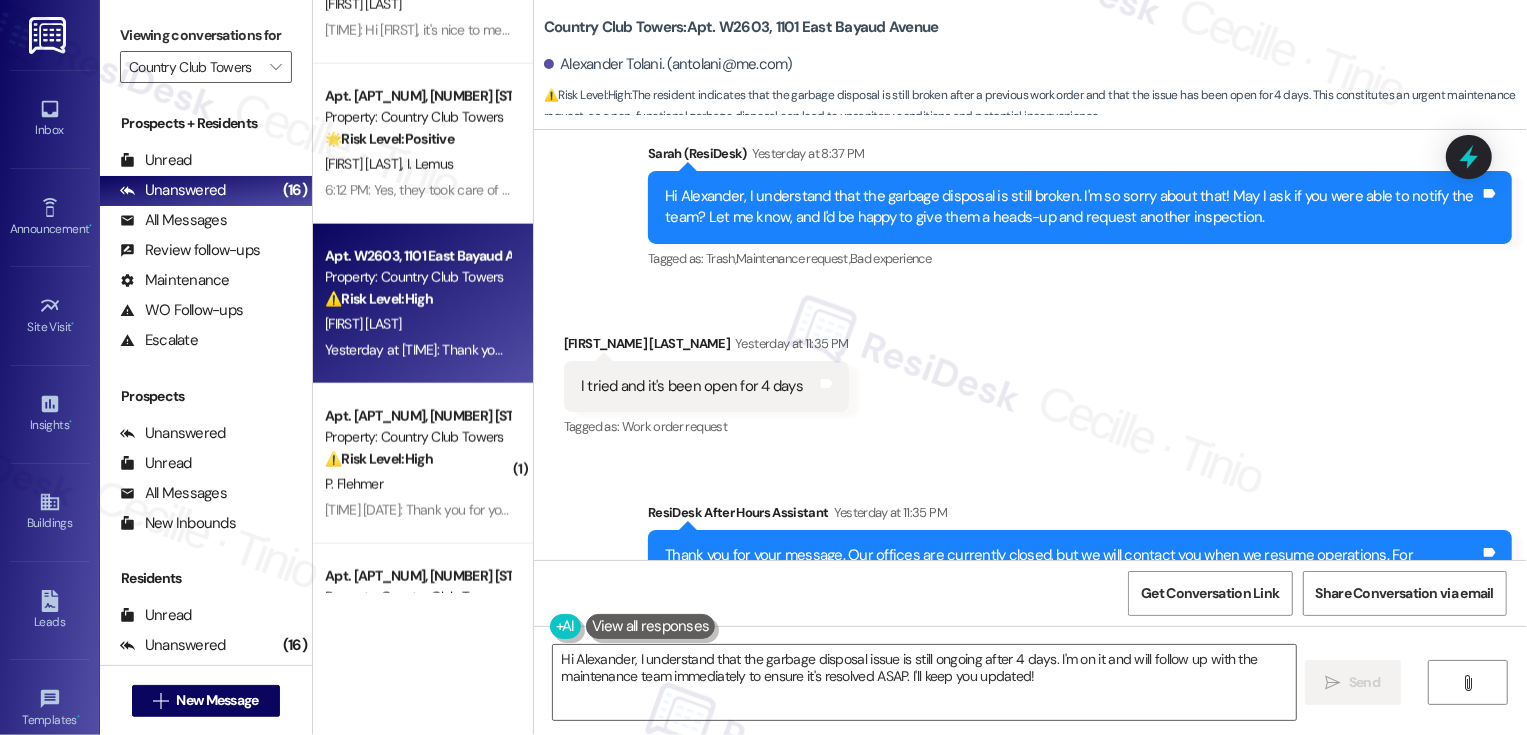 click on "Received via SMS Alexander Tolani Yesterday at 11:35 PM I tried and it's been open for 4 days  Tags and notes Tagged as:   Work order request Click to highlight conversations about Work order request" at bounding box center (1030, 372) 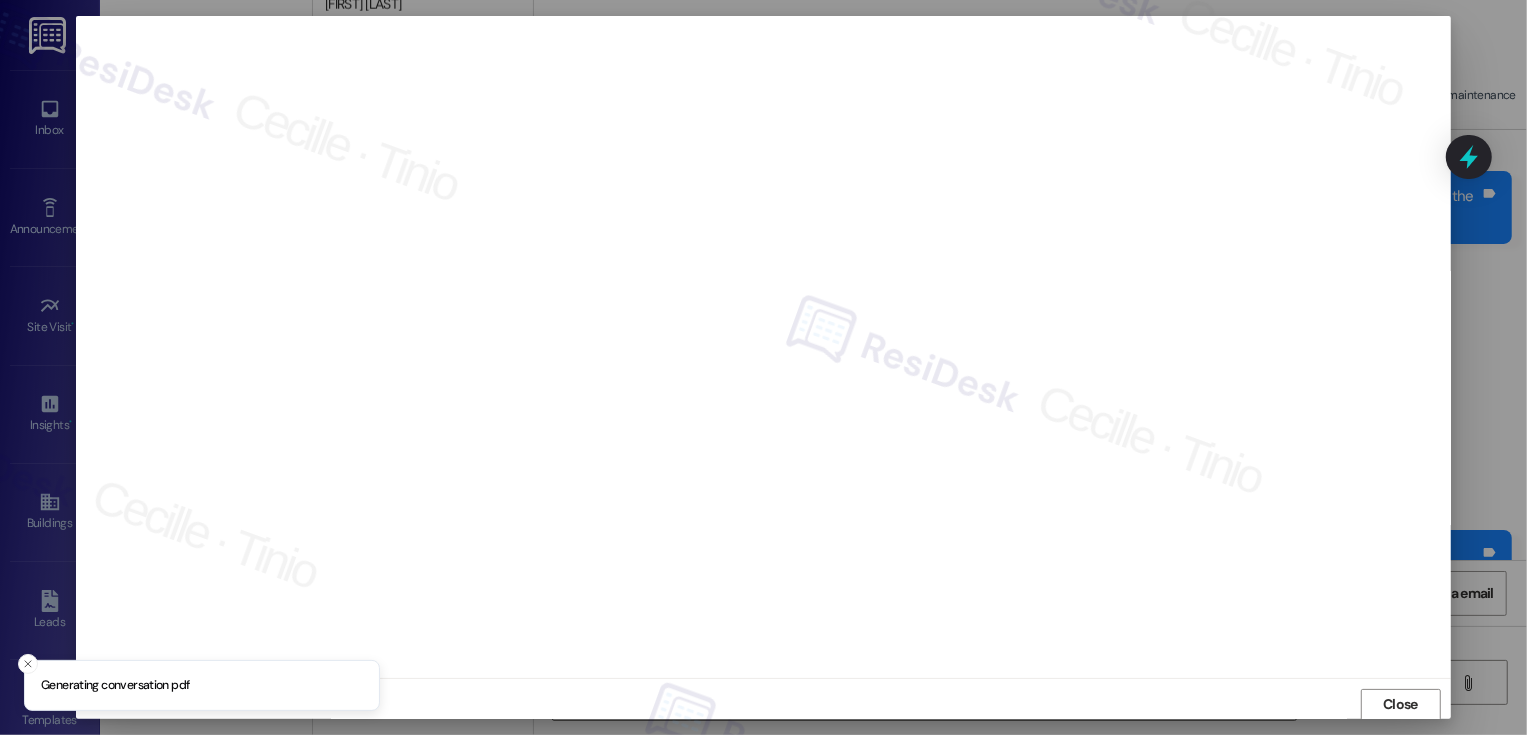 scroll, scrollTop: 1, scrollLeft: 0, axis: vertical 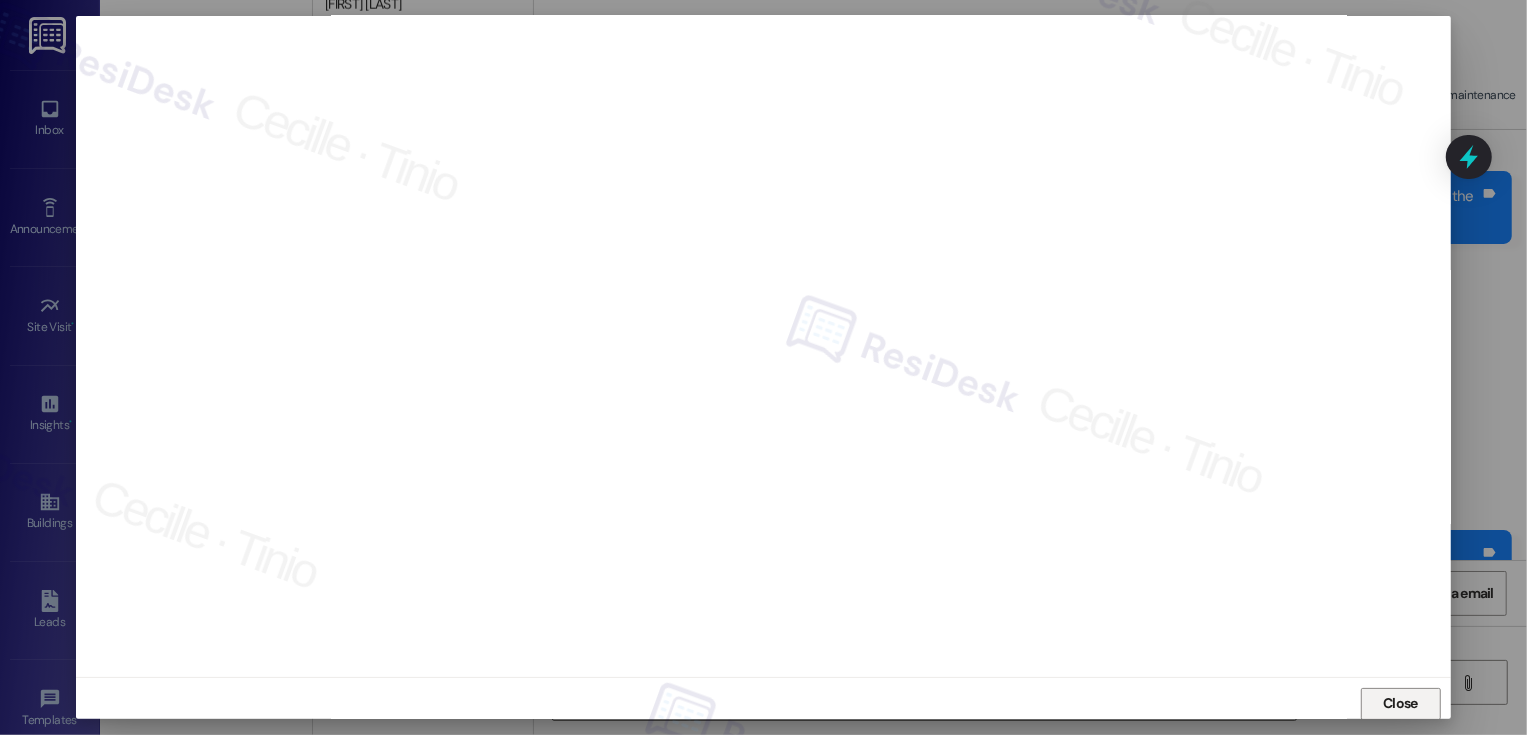 click on "Close" at bounding box center (1400, 703) 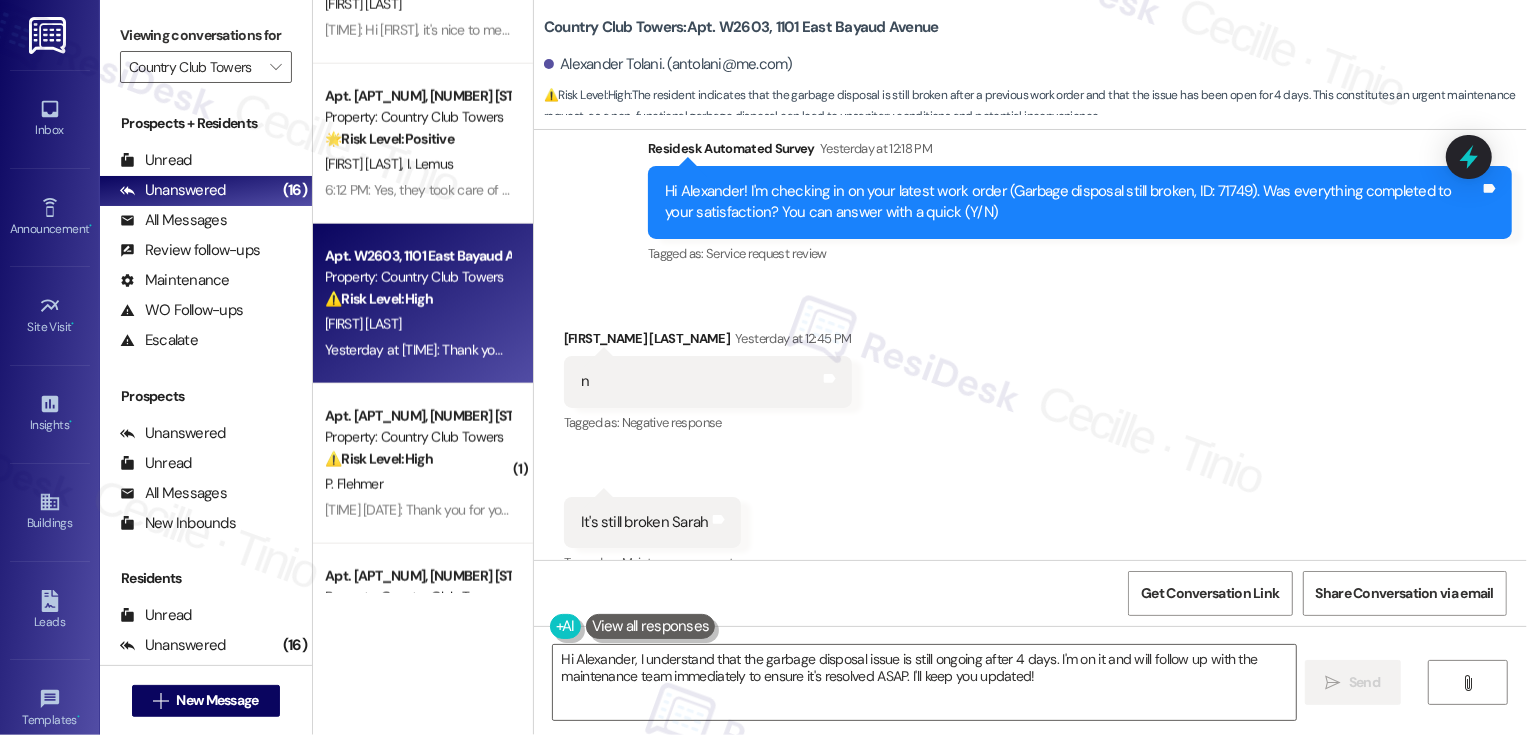 scroll, scrollTop: 379, scrollLeft: 0, axis: vertical 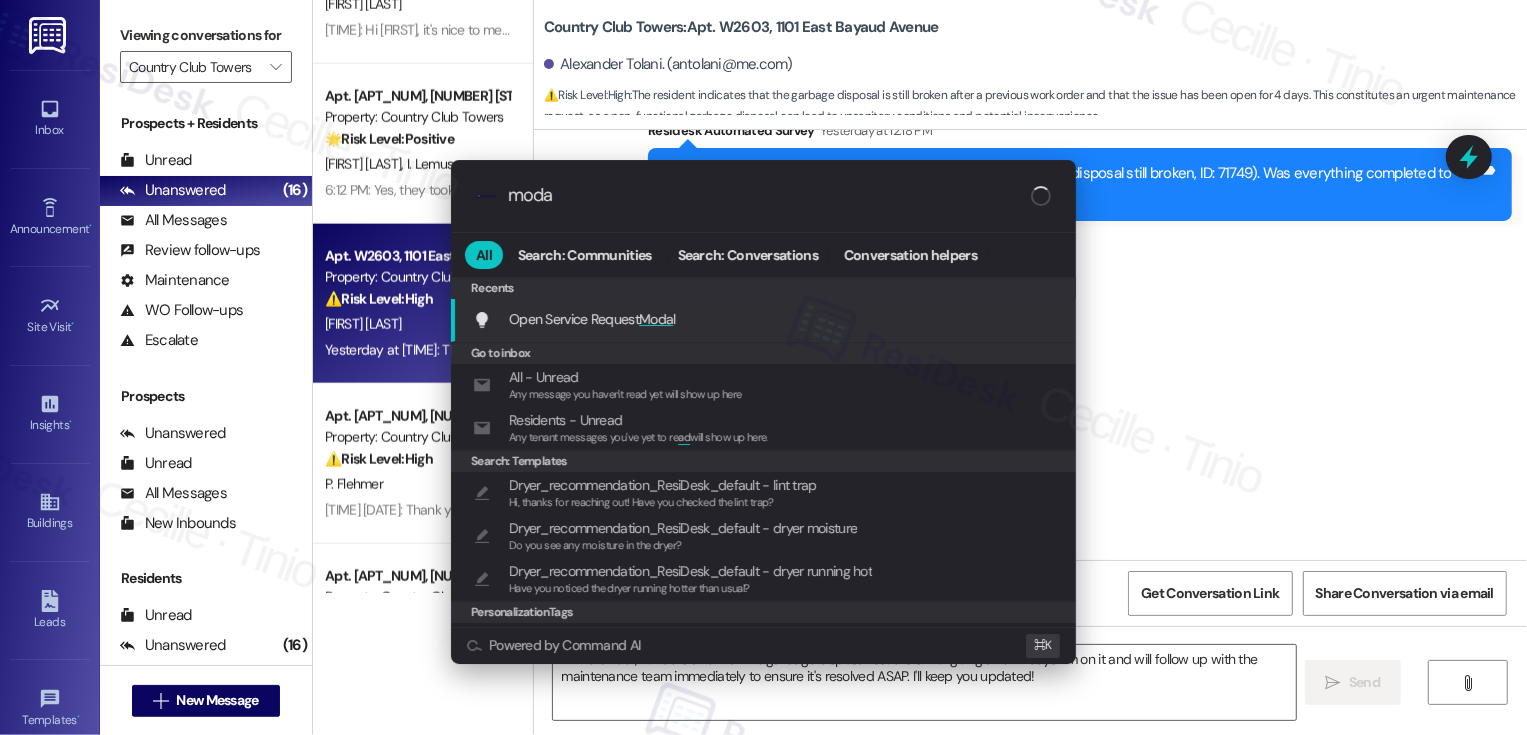 type on "modal" 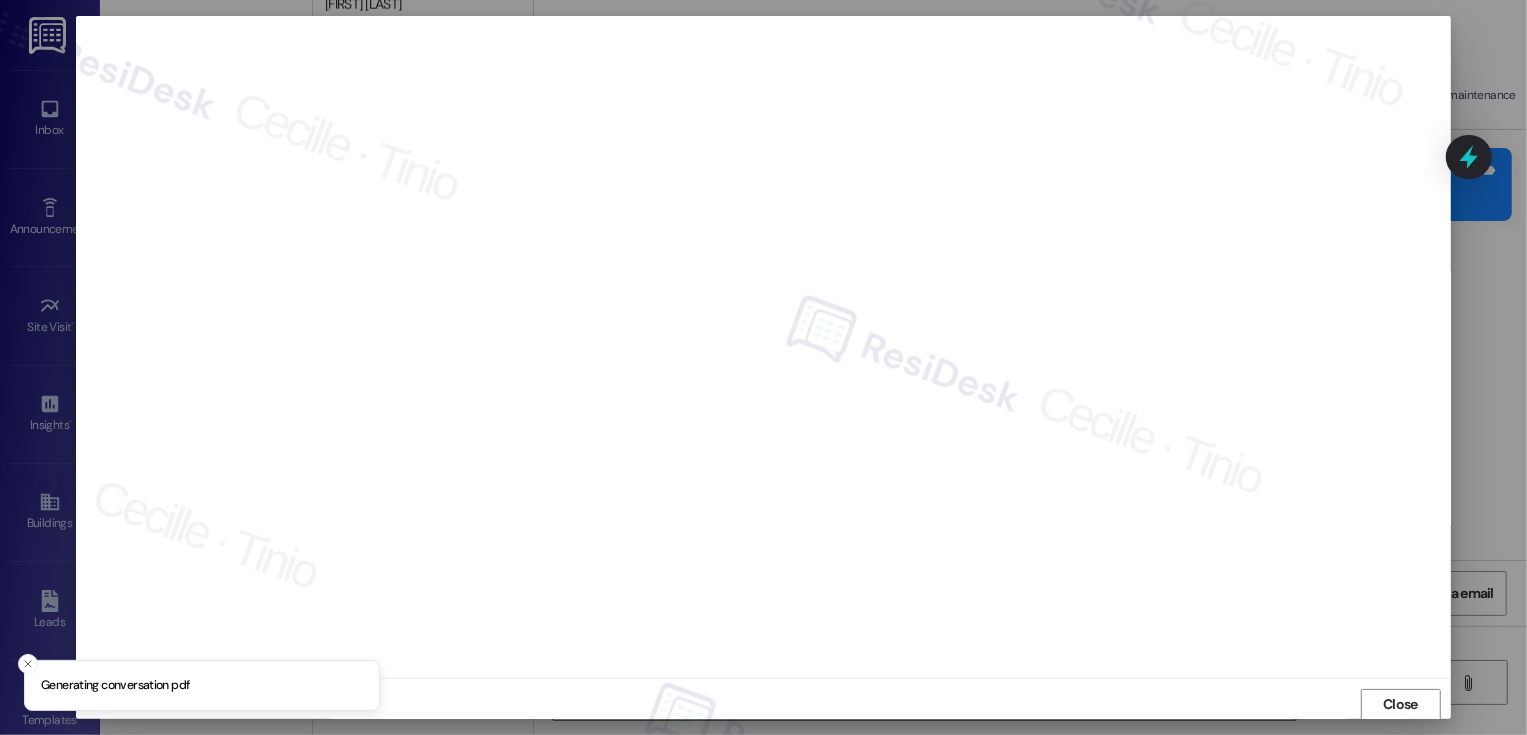 scroll, scrollTop: 1, scrollLeft: 0, axis: vertical 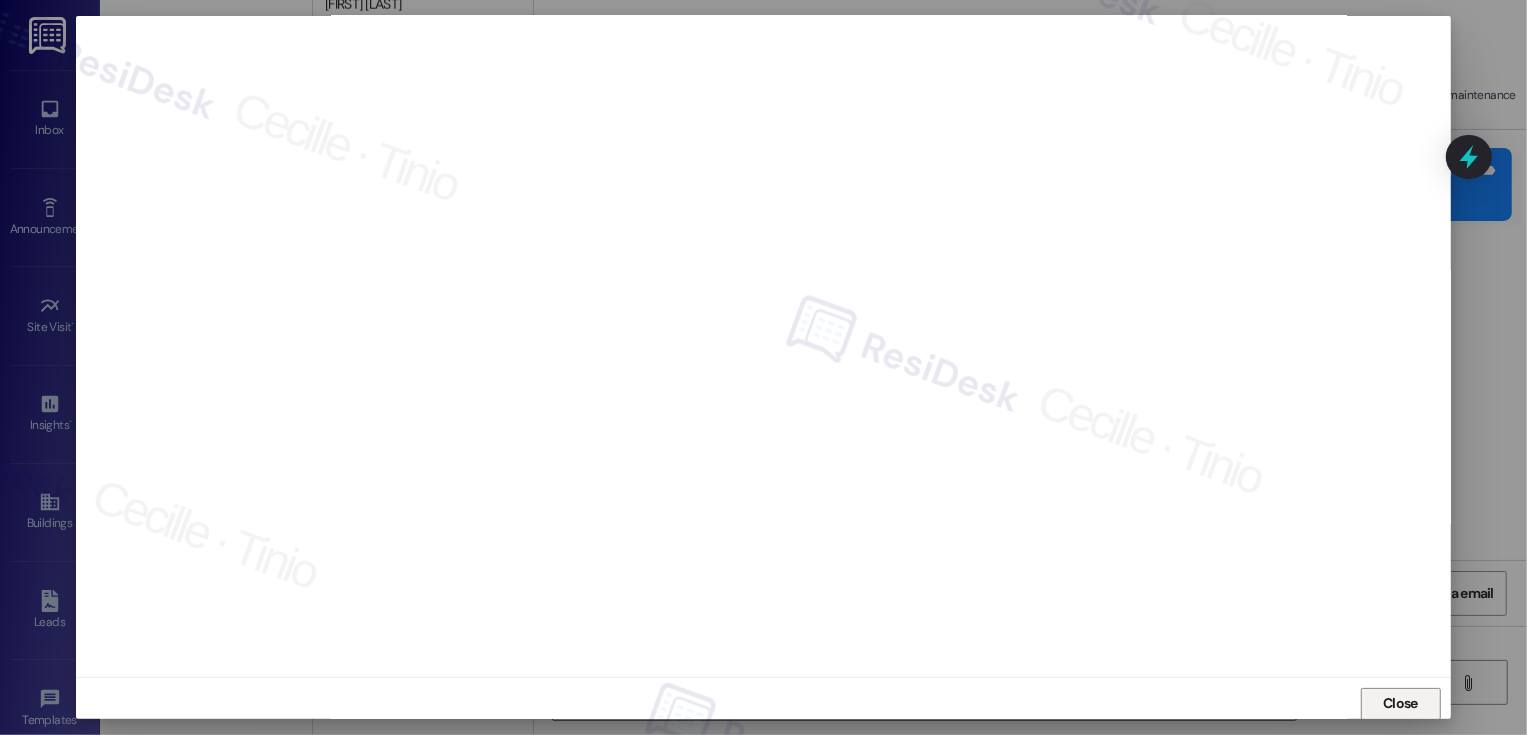 click on "Close" at bounding box center (1400, 703) 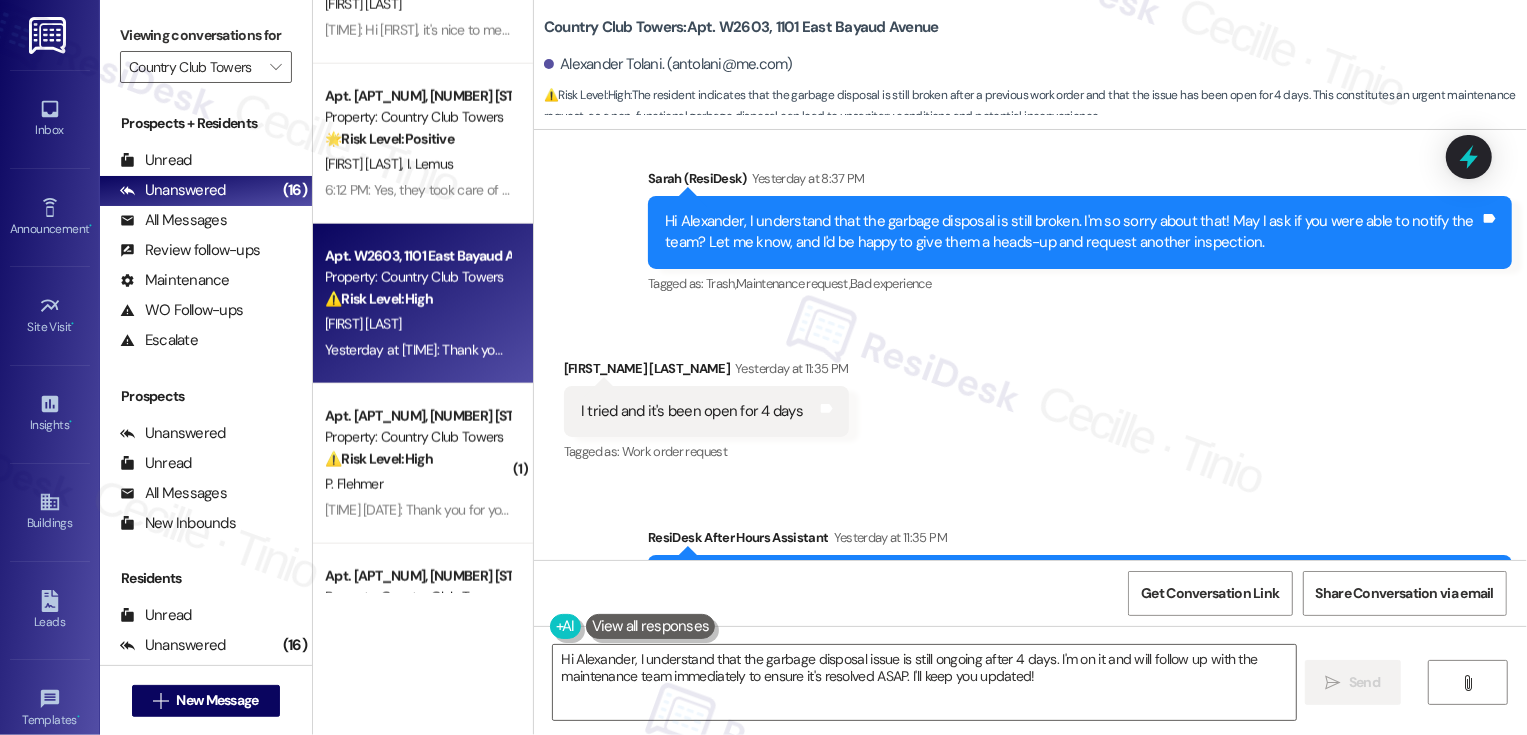 scroll, scrollTop: 820, scrollLeft: 0, axis: vertical 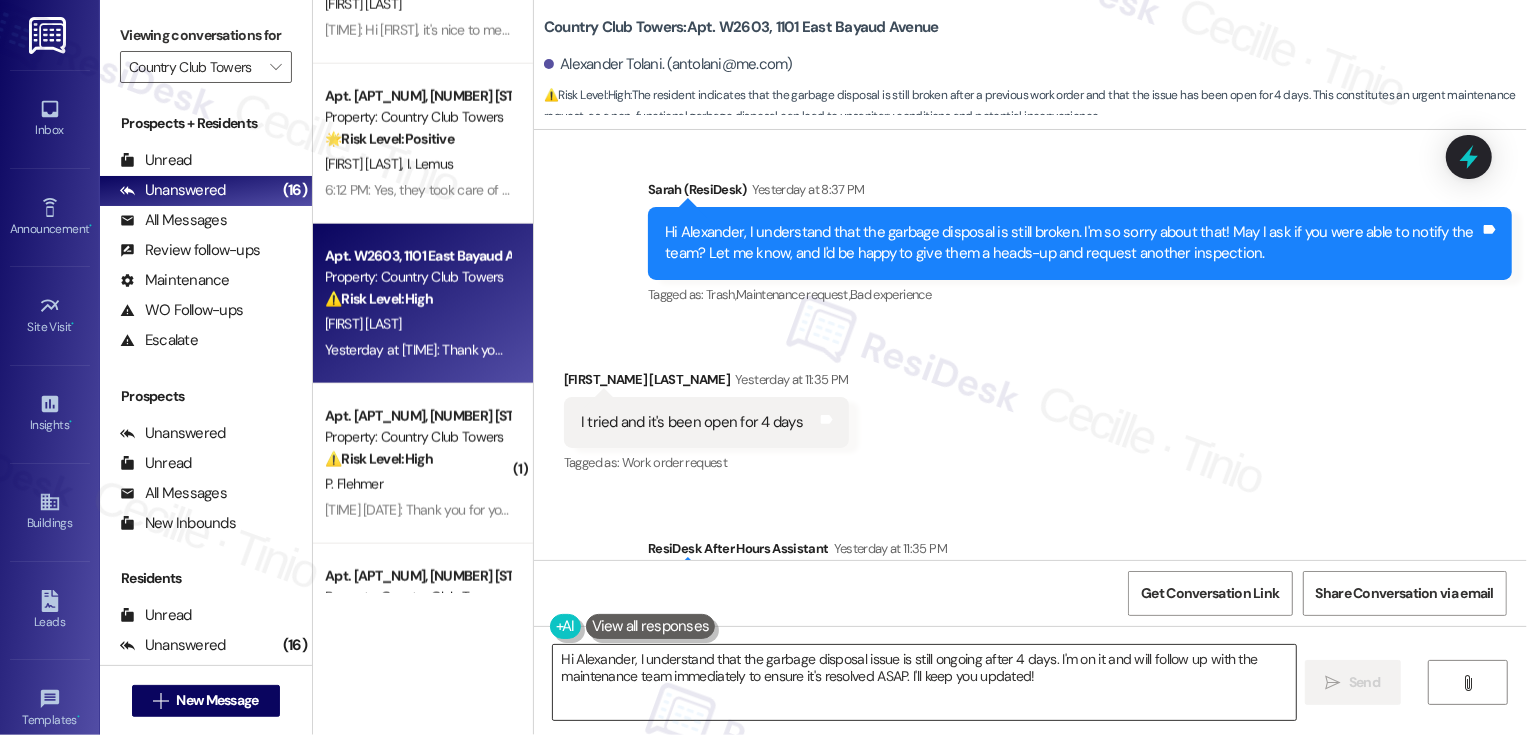 click on "Hi Alexander, I understand that the garbage disposal issue is still ongoing after 4 days. I'm on it and will follow up with the maintenance team immediately to ensure it's resolved ASAP. I'll keep you updated!" at bounding box center [924, 682] 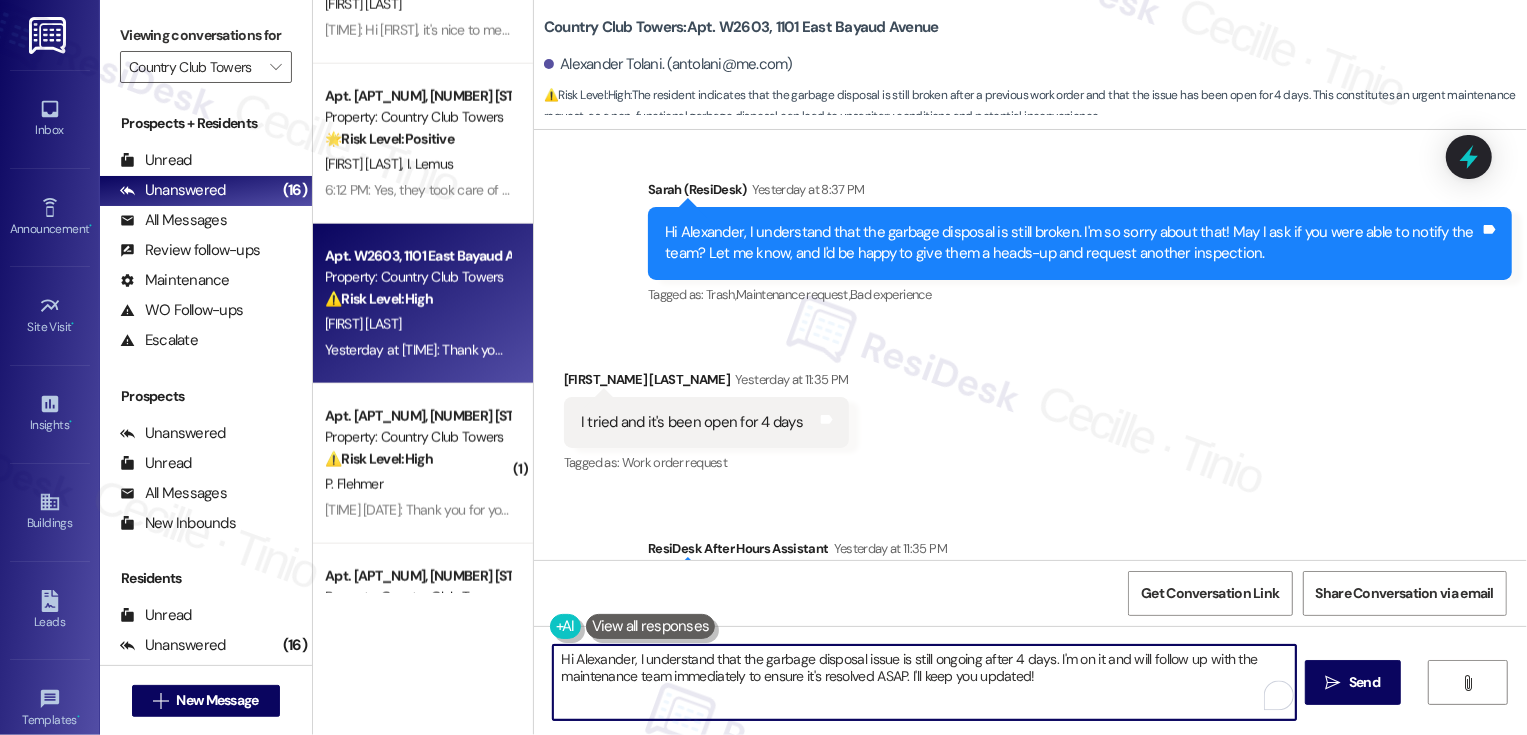 click on "Hi Alexander, I understand that the garbage disposal issue is still ongoing after 4 days. I'm on it and will follow up with the maintenance team immediately to ensure it's resolved ASAP. I'll keep you updated!" at bounding box center (924, 682) 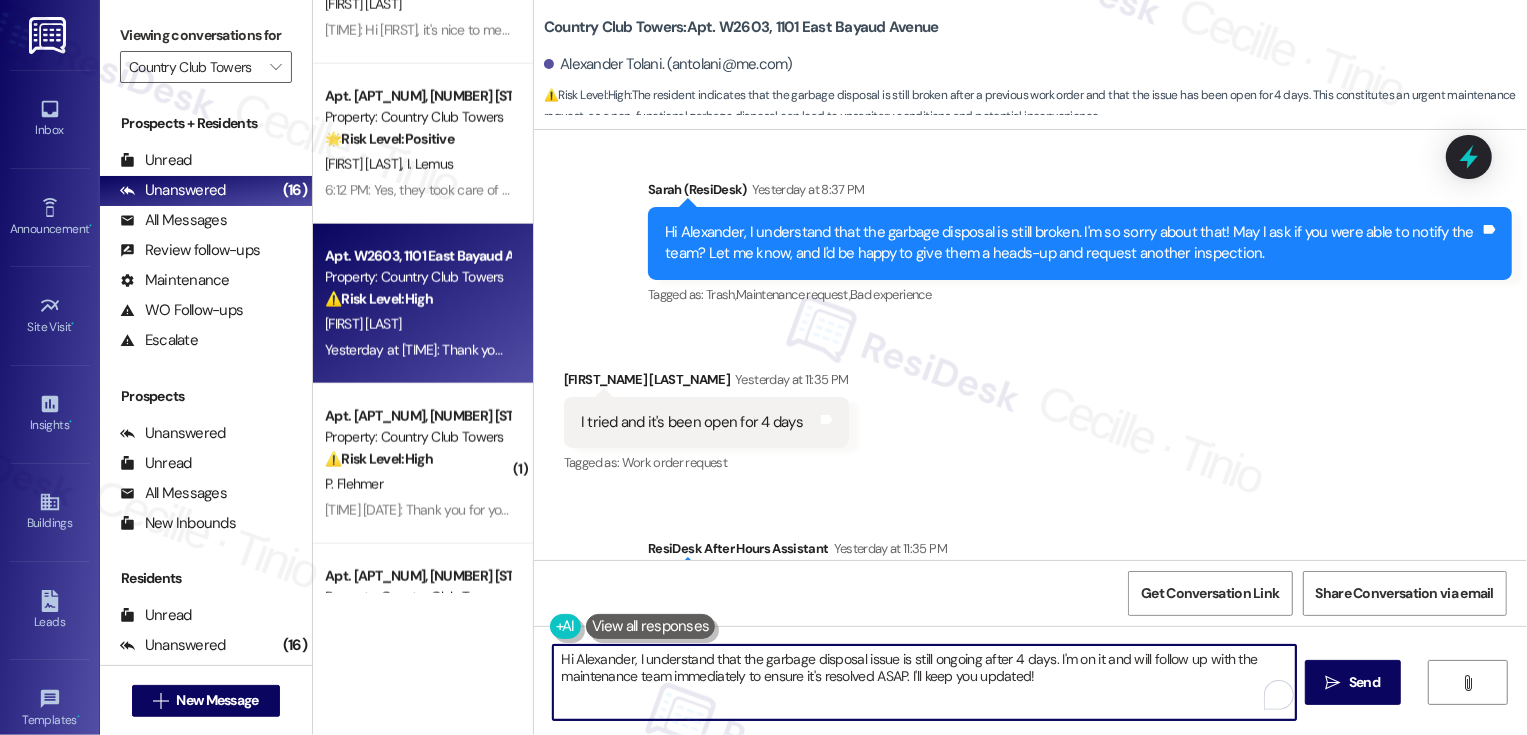 drag, startPoint x: 966, startPoint y: 661, endPoint x: 1061, endPoint y: 661, distance: 95 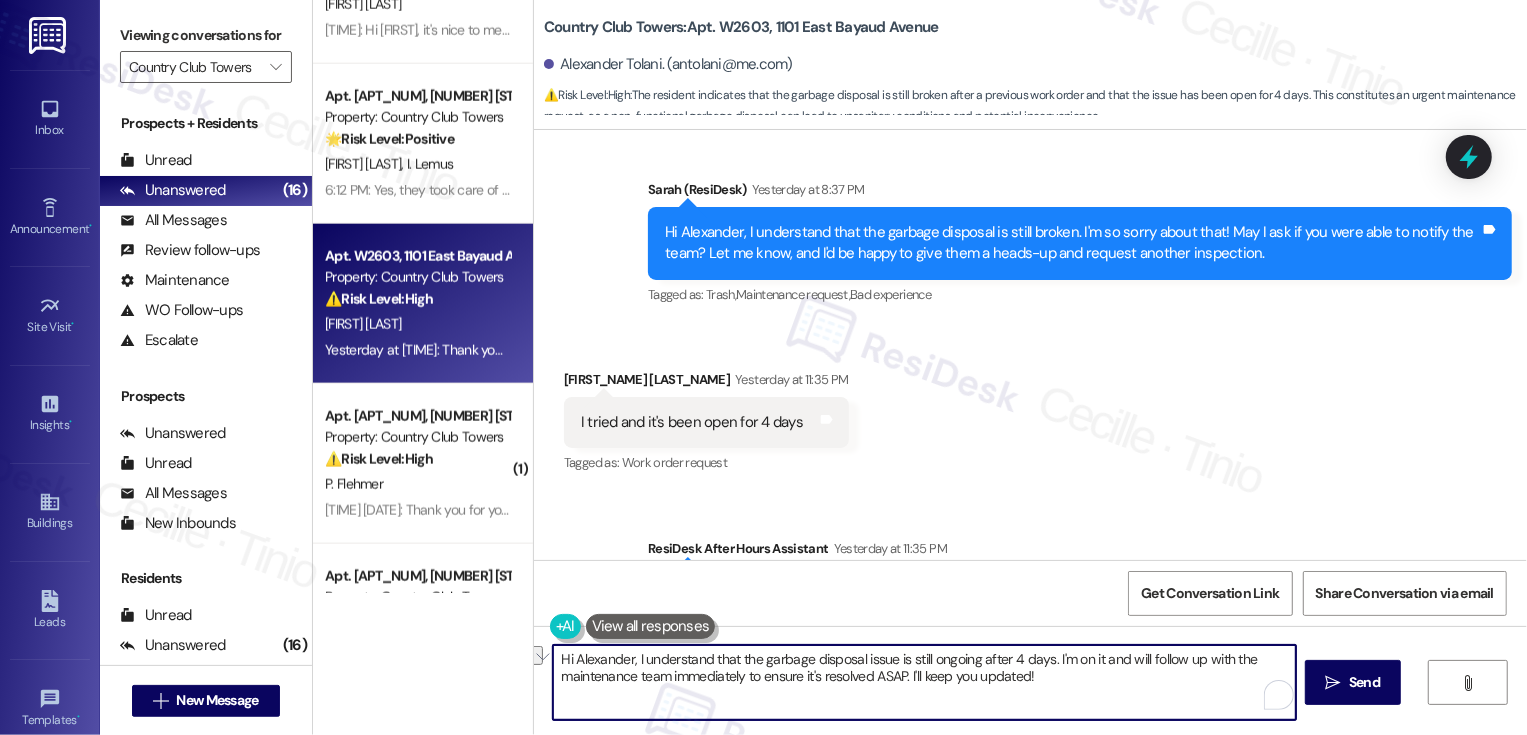 click on "Hi Alexander, I understand that the garbage disposal issue is still ongoing after 4 days. I'm on it and will follow up with the maintenance team immediately to ensure it's resolved ASAP. I'll keep you updated!" at bounding box center [924, 682] 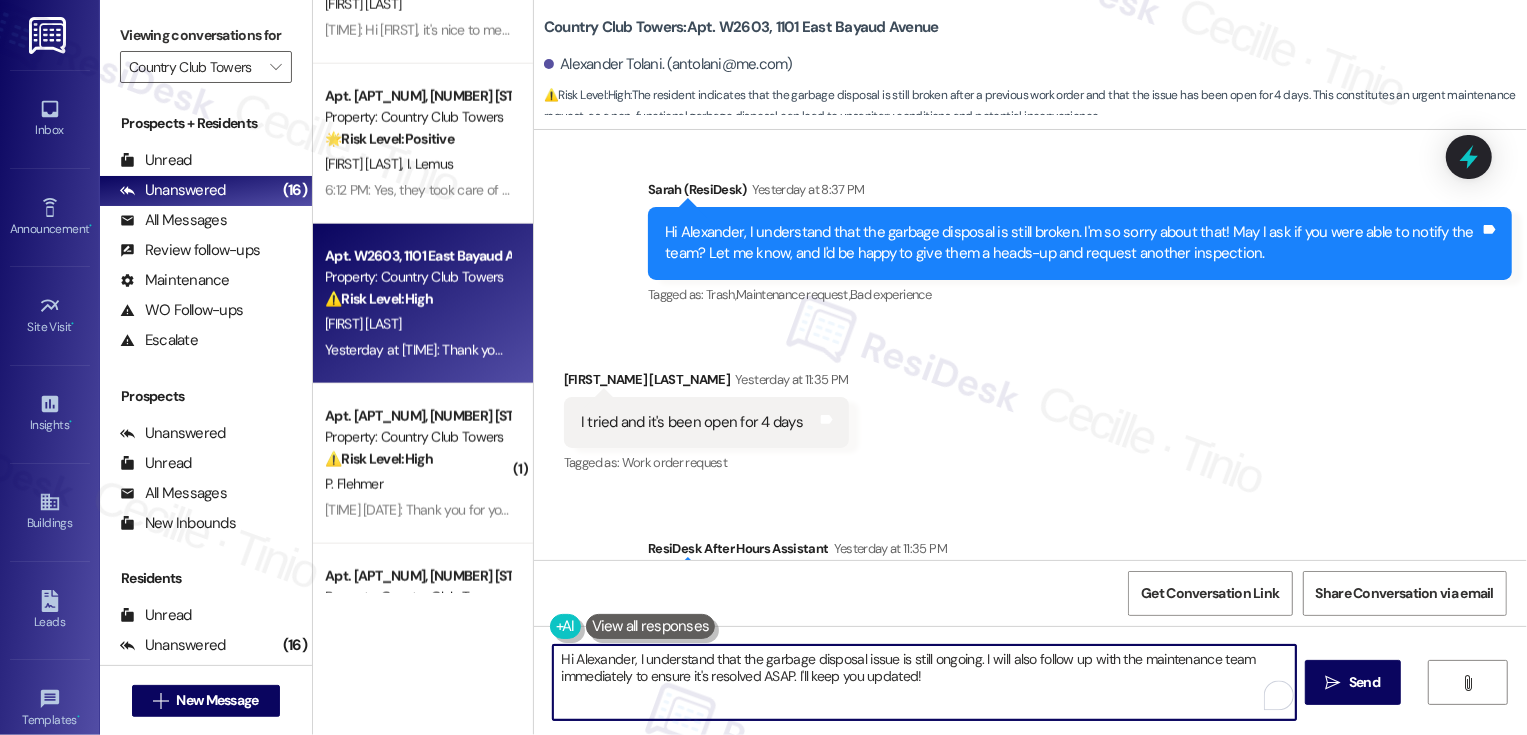 click on "Hi Alexander, I understand that the garbage disposal issue is still ongoing. I will also follow up with the maintenance team immediately to ensure it's resolved ASAP. I'll keep you updated!" at bounding box center [924, 682] 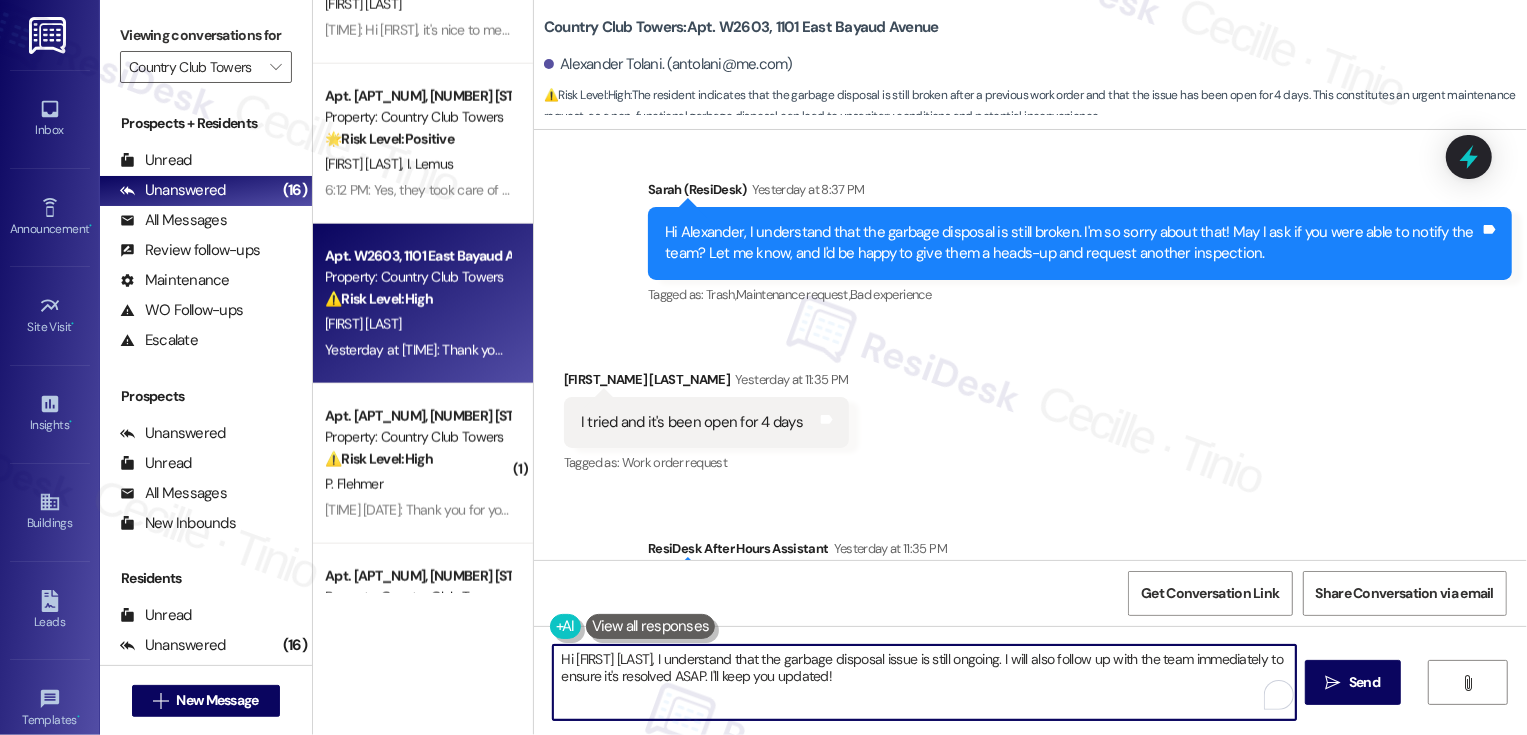 drag, startPoint x: 663, startPoint y: 679, endPoint x: 846, endPoint y: 697, distance: 183.88312 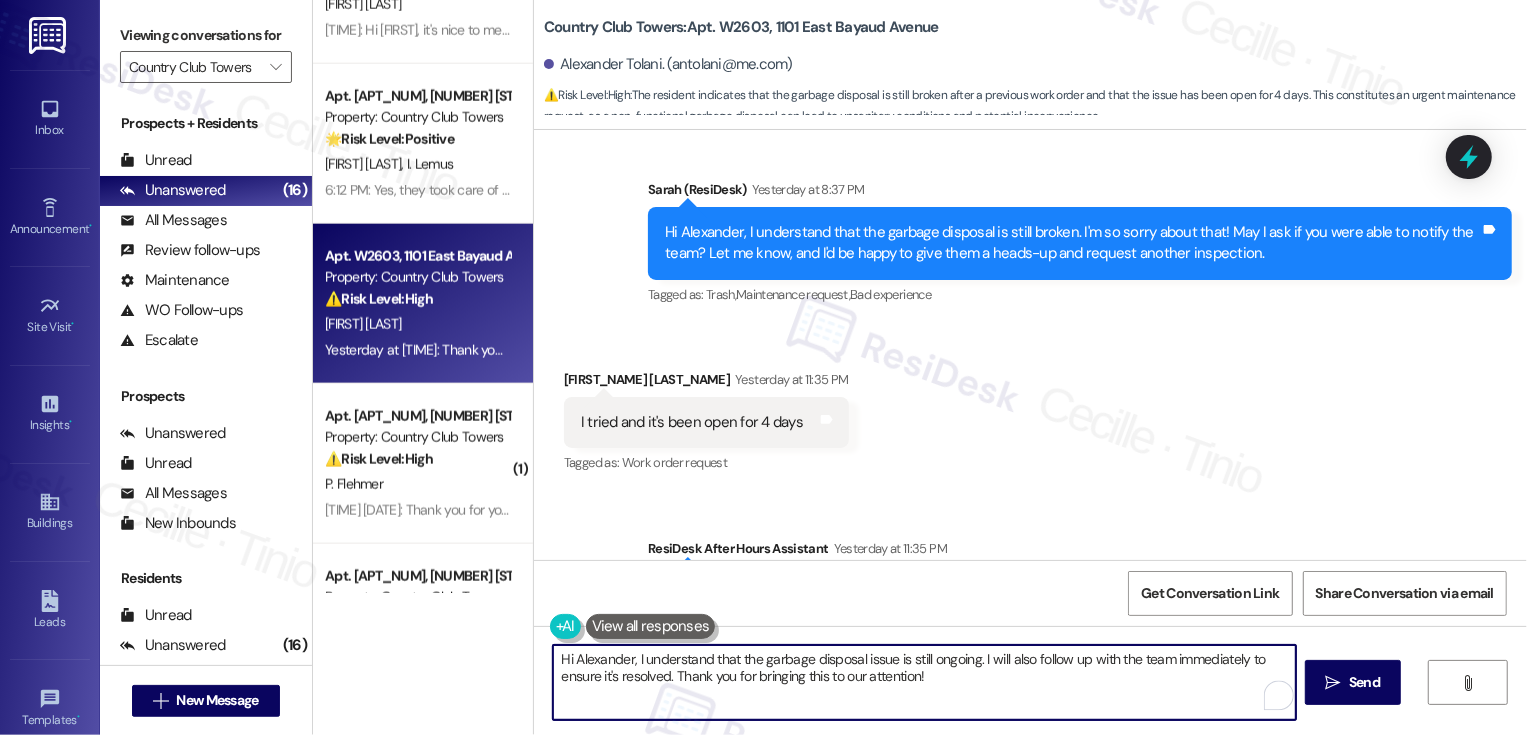 scroll, scrollTop: 1127, scrollLeft: 0, axis: vertical 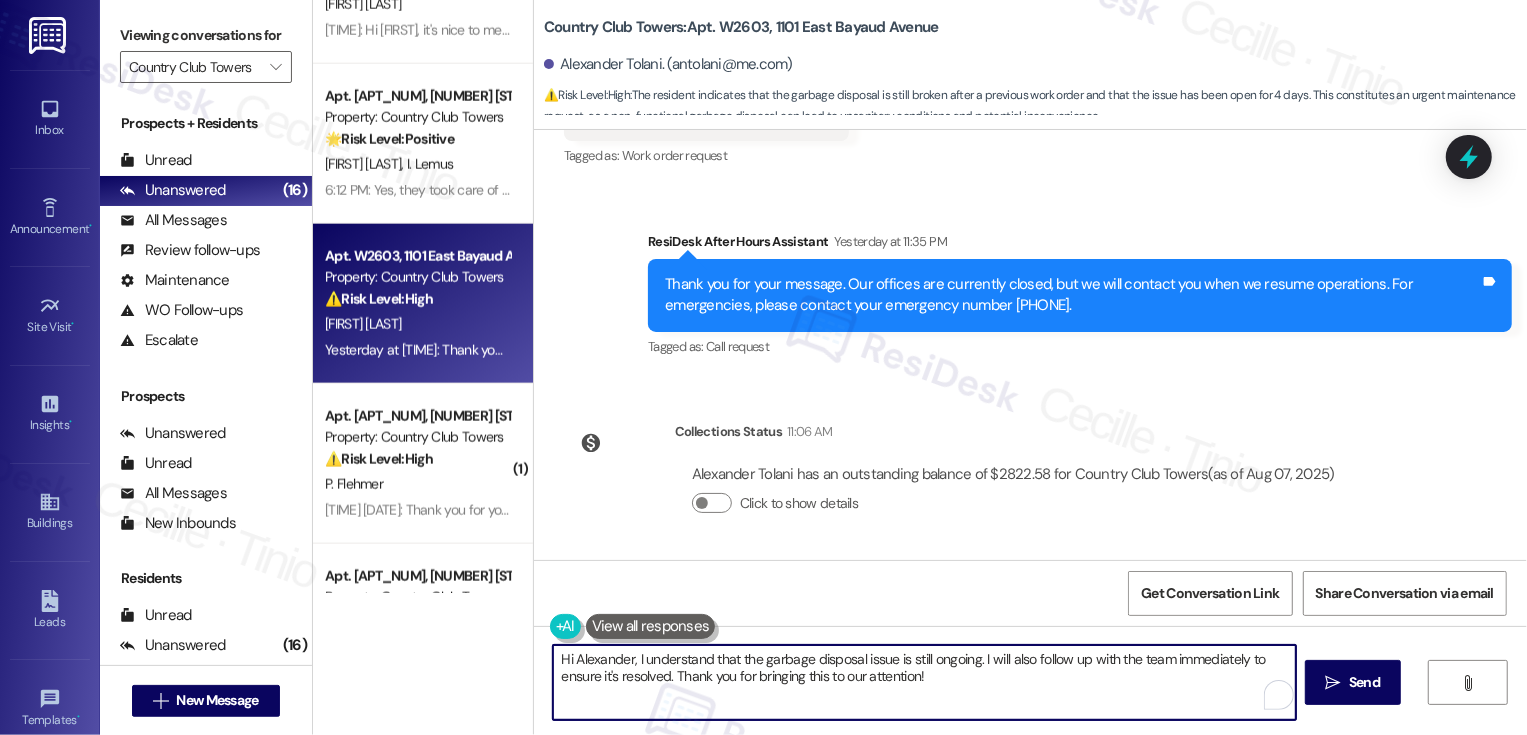 drag, startPoint x: 624, startPoint y: 659, endPoint x: 357, endPoint y: 656, distance: 267.01685 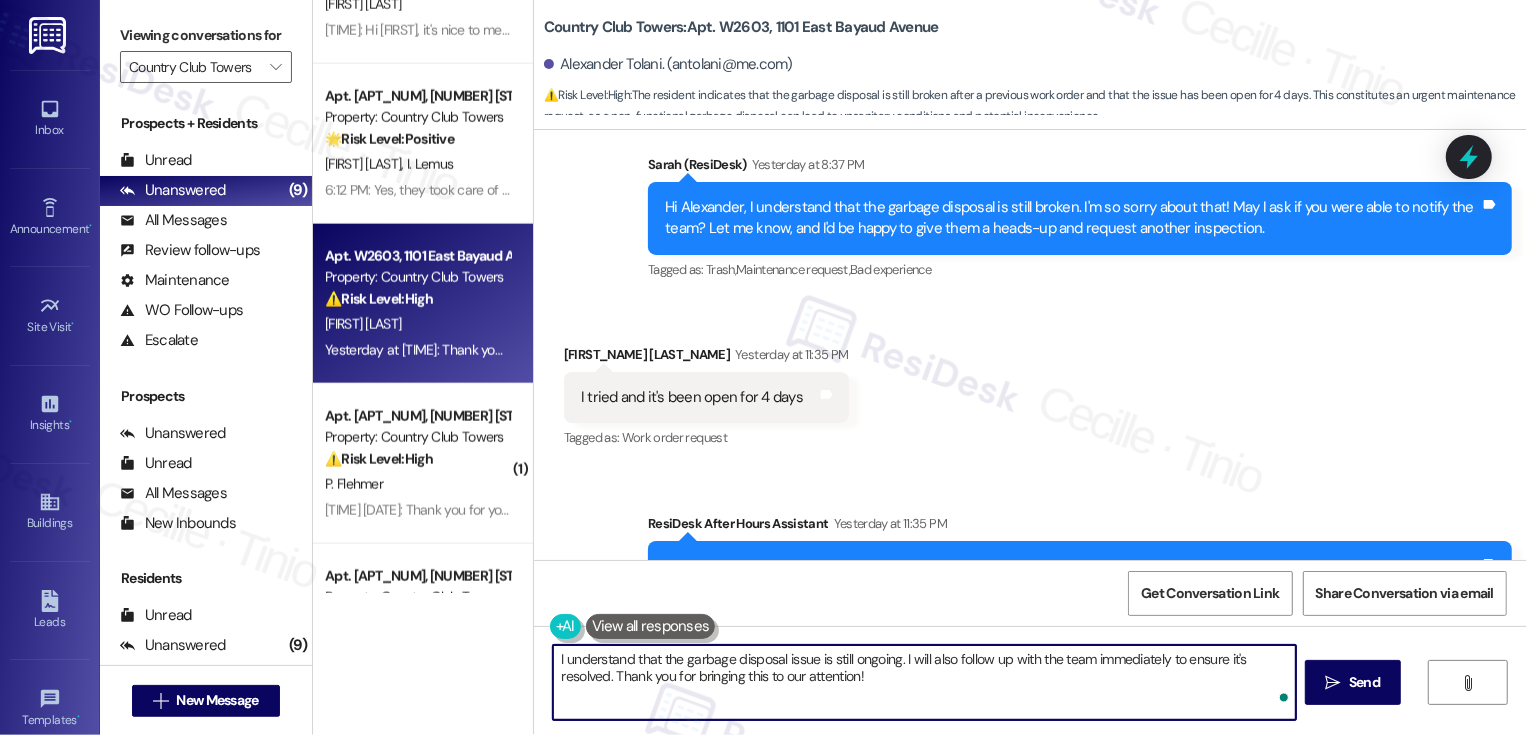 scroll, scrollTop: 840, scrollLeft: 0, axis: vertical 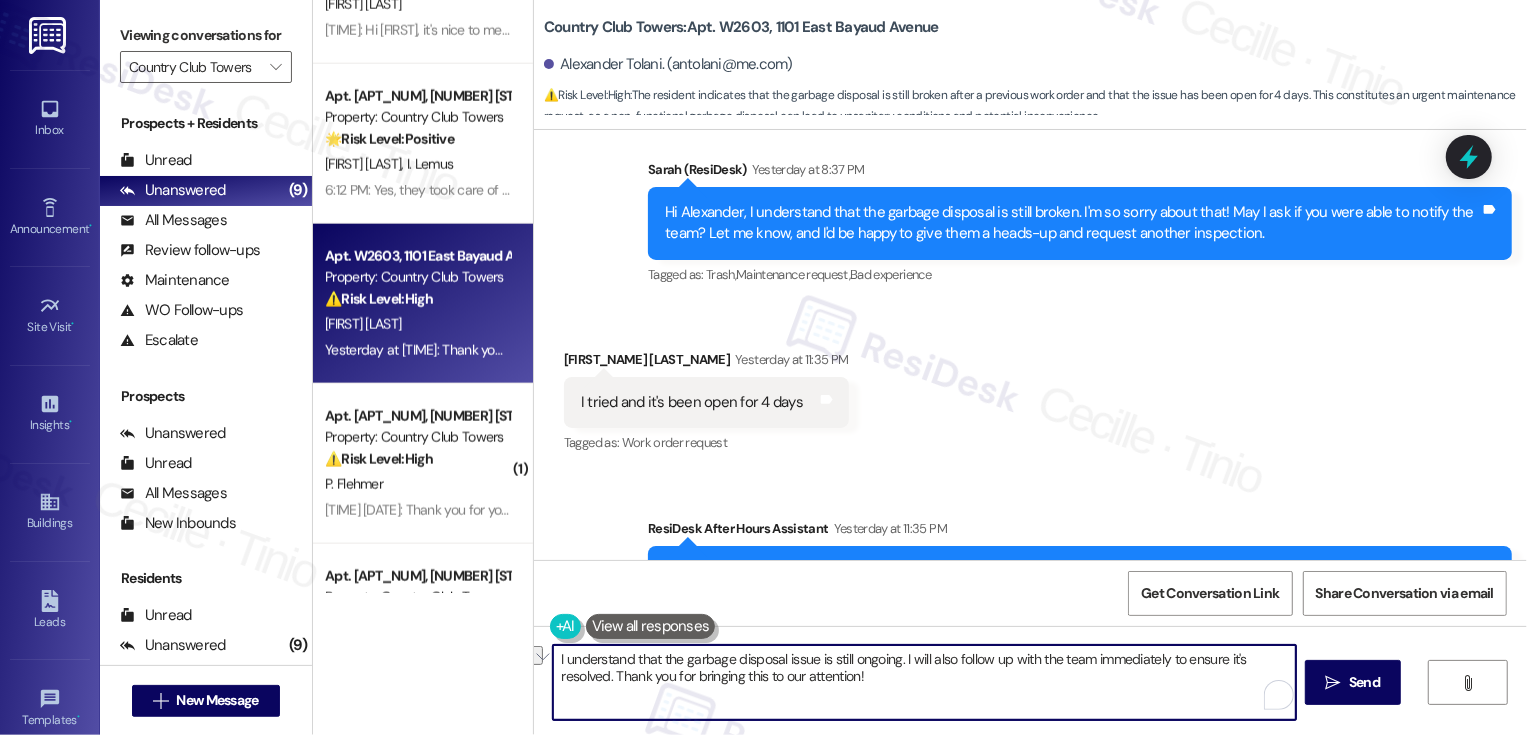drag, startPoint x: 889, startPoint y: 661, endPoint x: 383, endPoint y: 657, distance: 506.0158 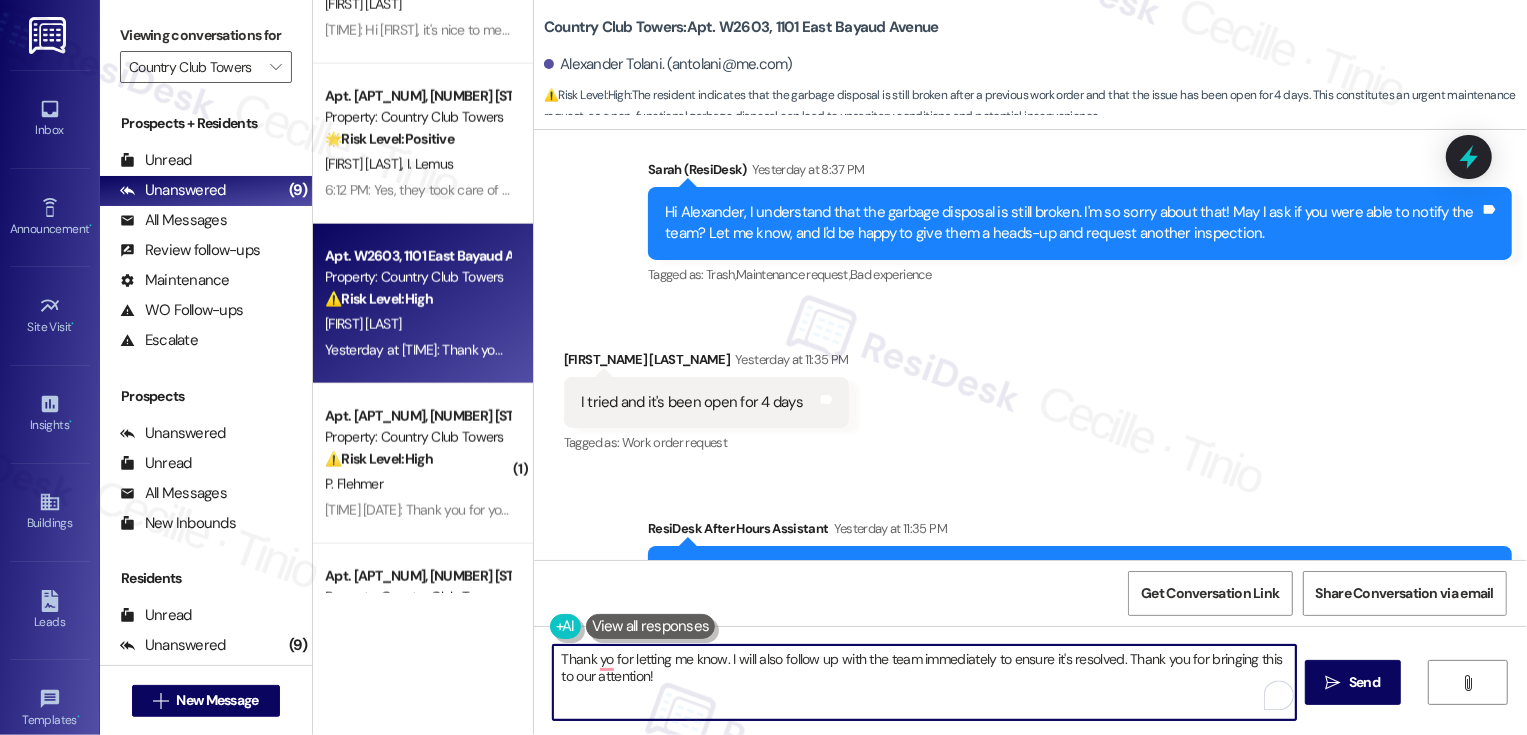 drag, startPoint x: 1118, startPoint y: 658, endPoint x: 1142, endPoint y: 725, distance: 71.168816 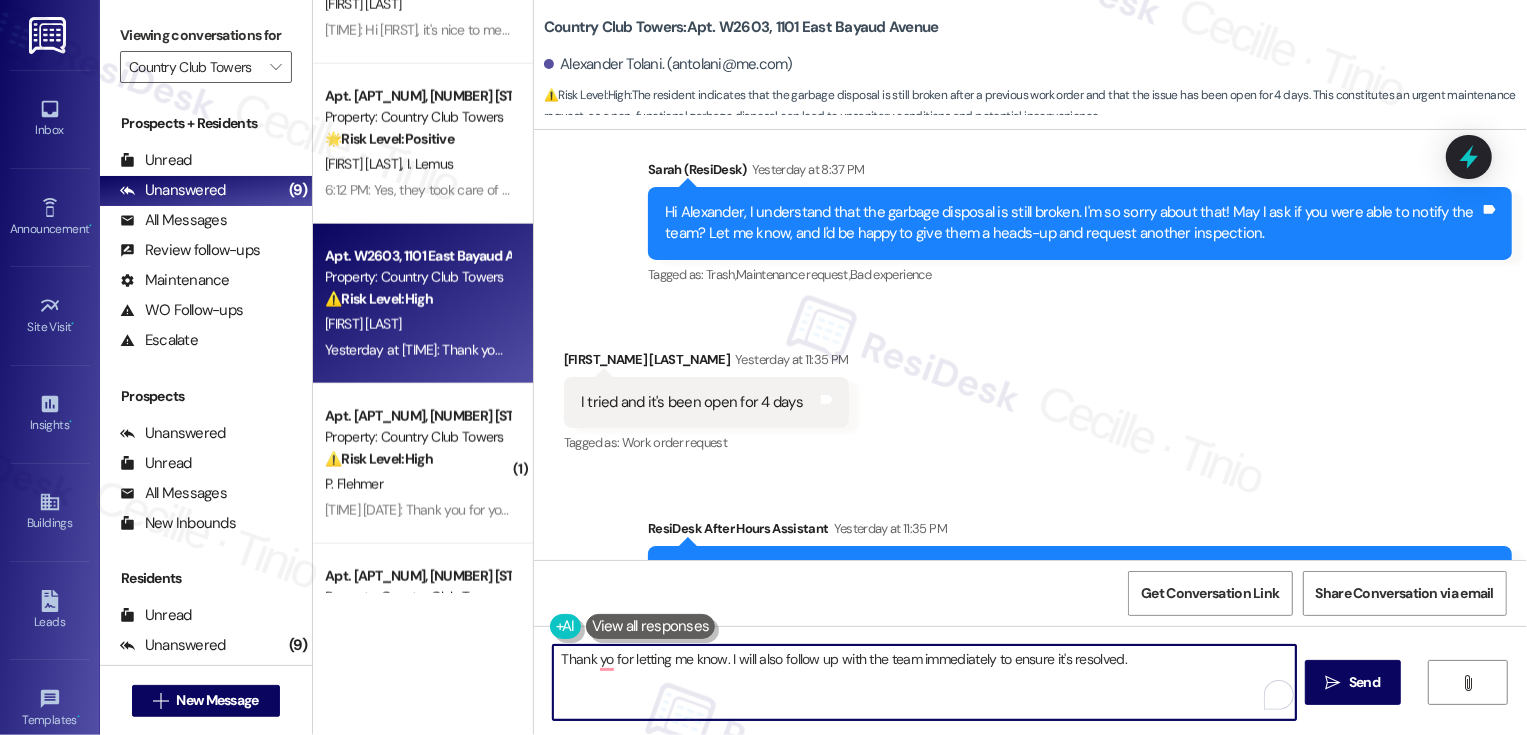 click on "Thank yo for letting me know. I will also follow up with the team immediately to ensure it's resolved." at bounding box center [924, 682] 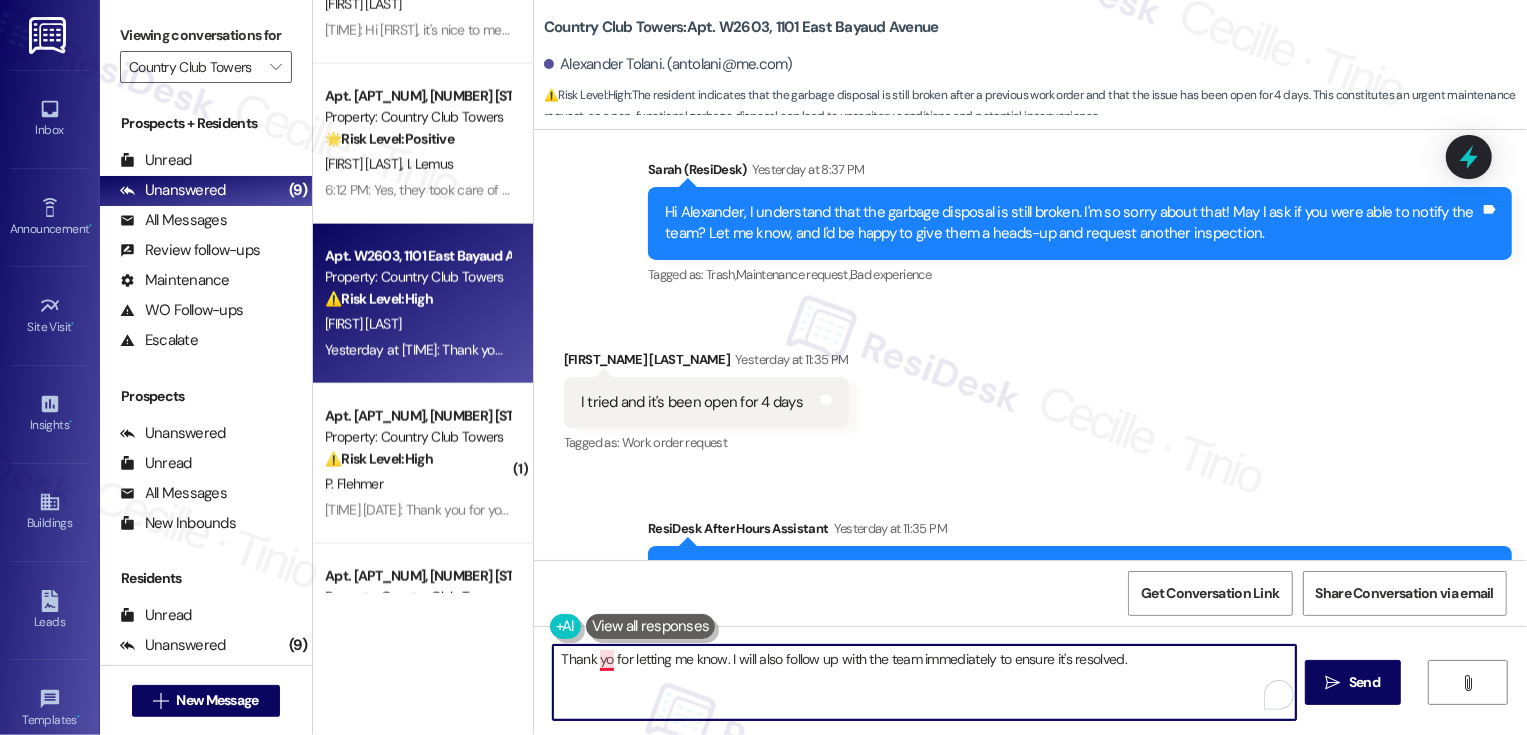 click on "Thank yo for letting me know. I will also follow up with the team immediately to ensure it's resolved." at bounding box center (924, 682) 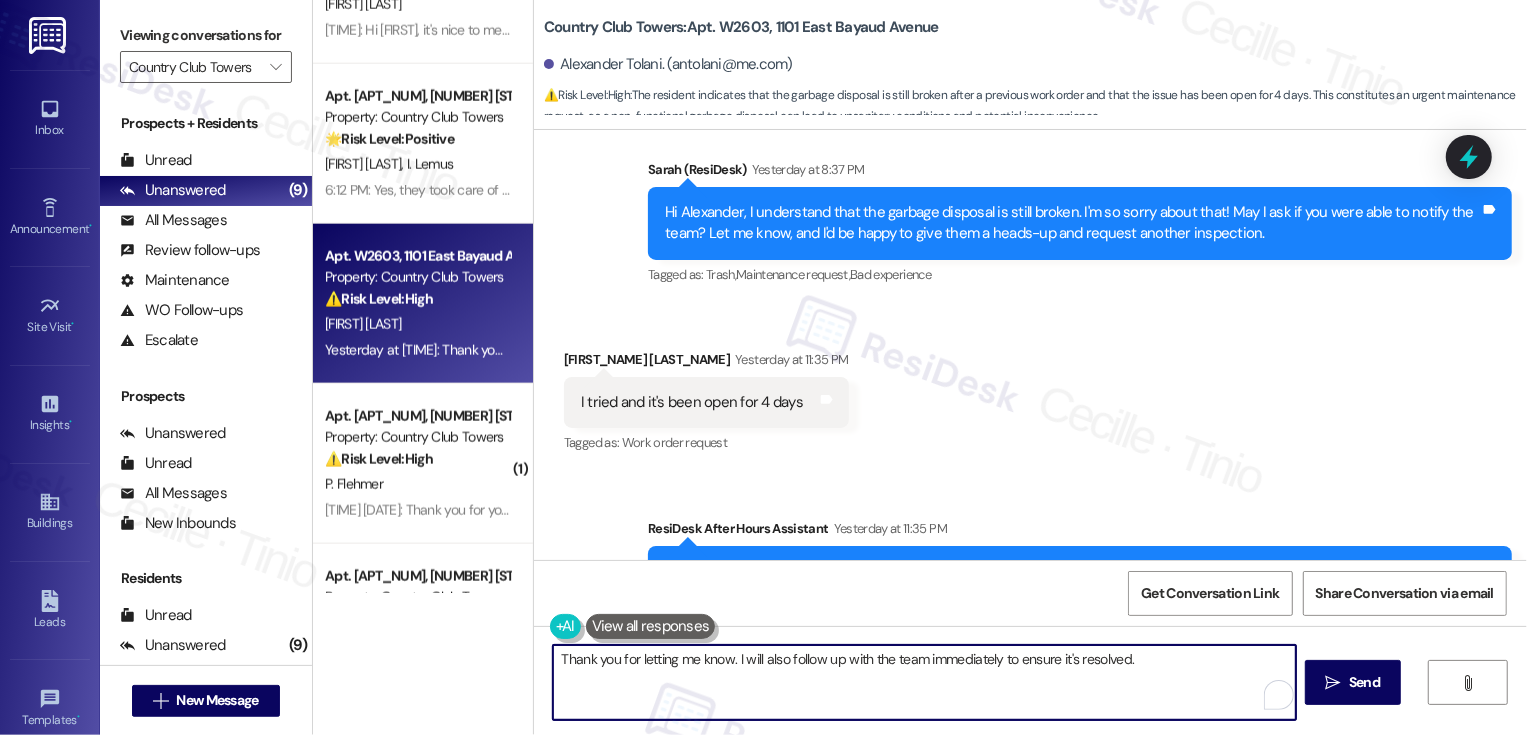 click on "Thank you for letting me know. I will also follow up with the team immediately to ensure it's resolved." at bounding box center (924, 682) 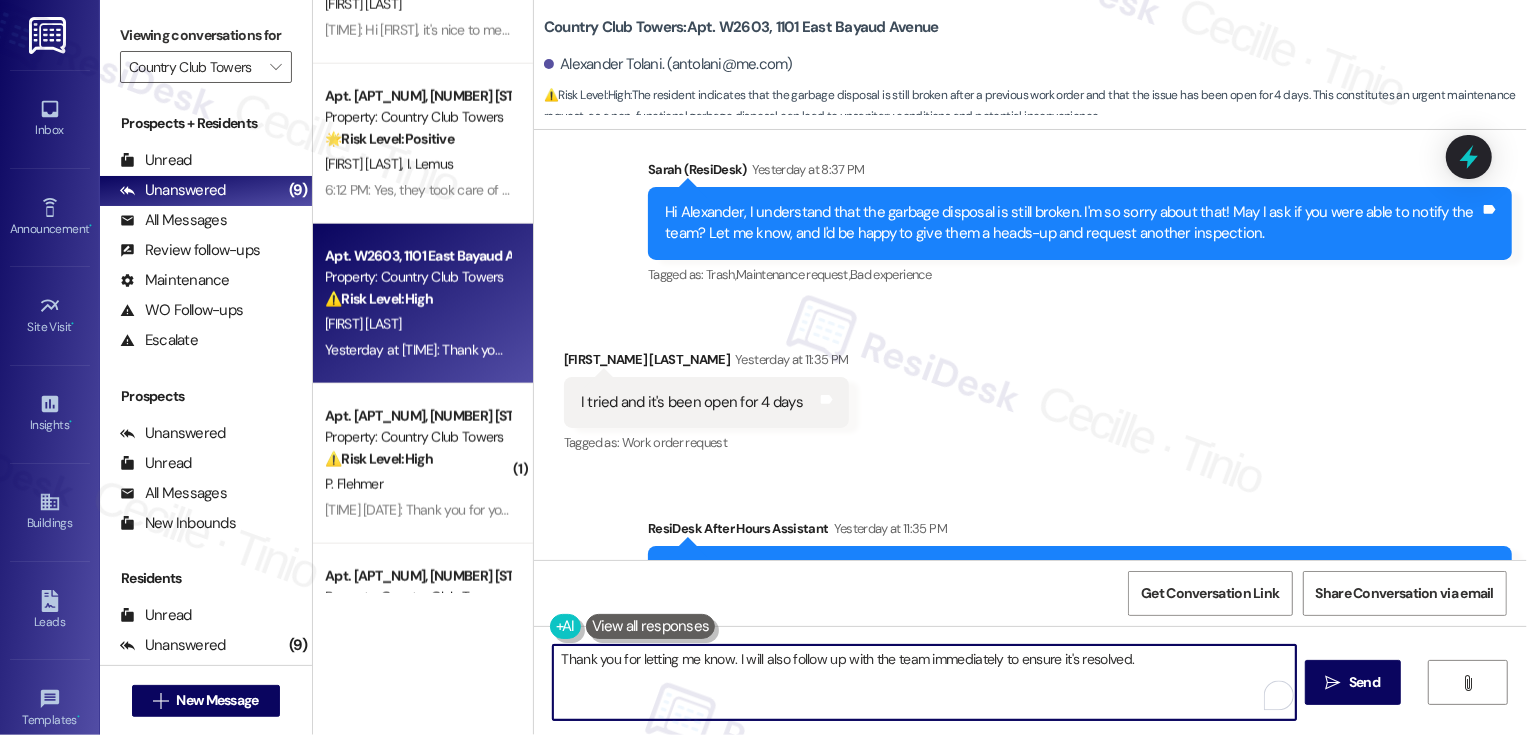 click on "Thank you for letting me know. I will also follow up with the team immediately to ensure it's resolved." at bounding box center (924, 682) 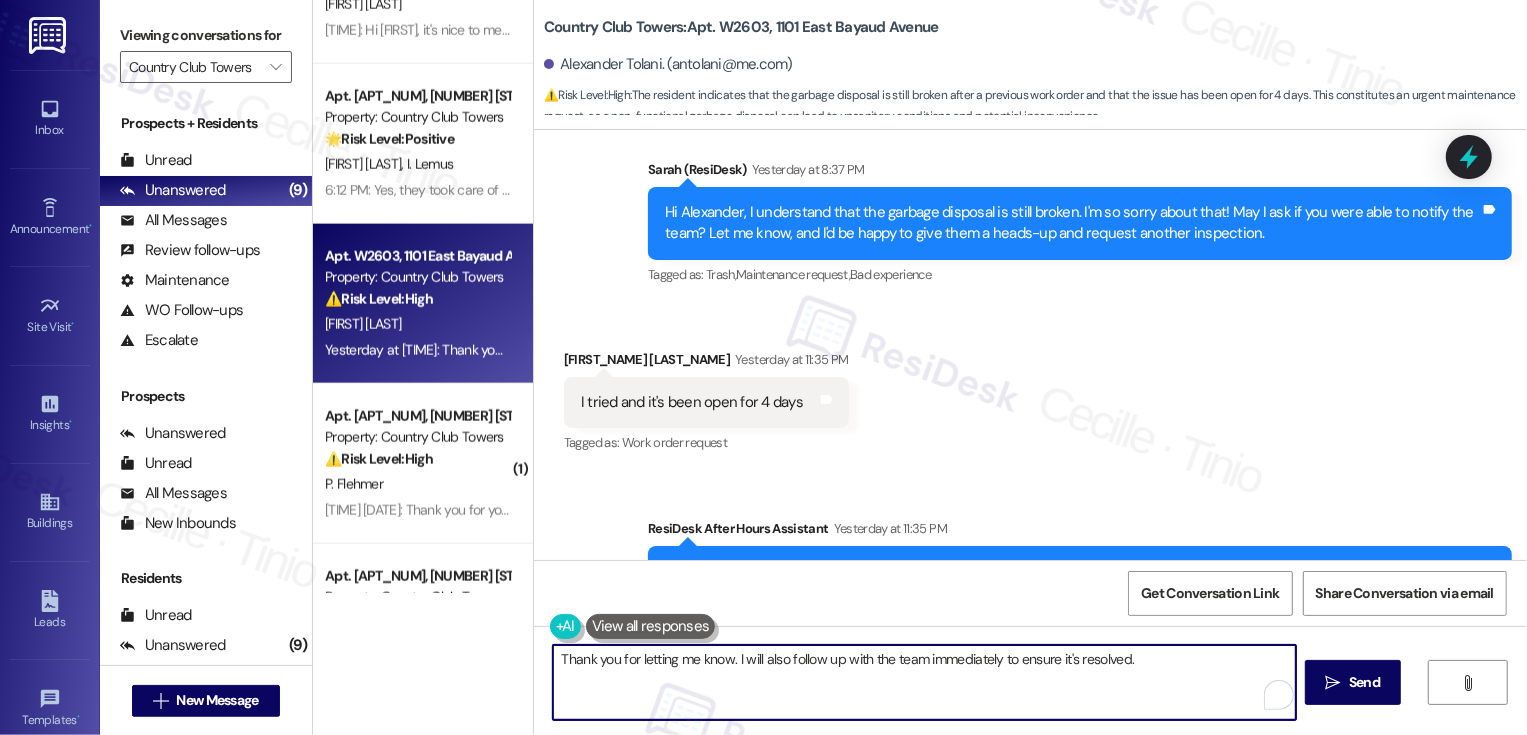 click on "Thank you for letting me know. I will also follow up with the team immediately to ensure it's resolved." at bounding box center (924, 682) 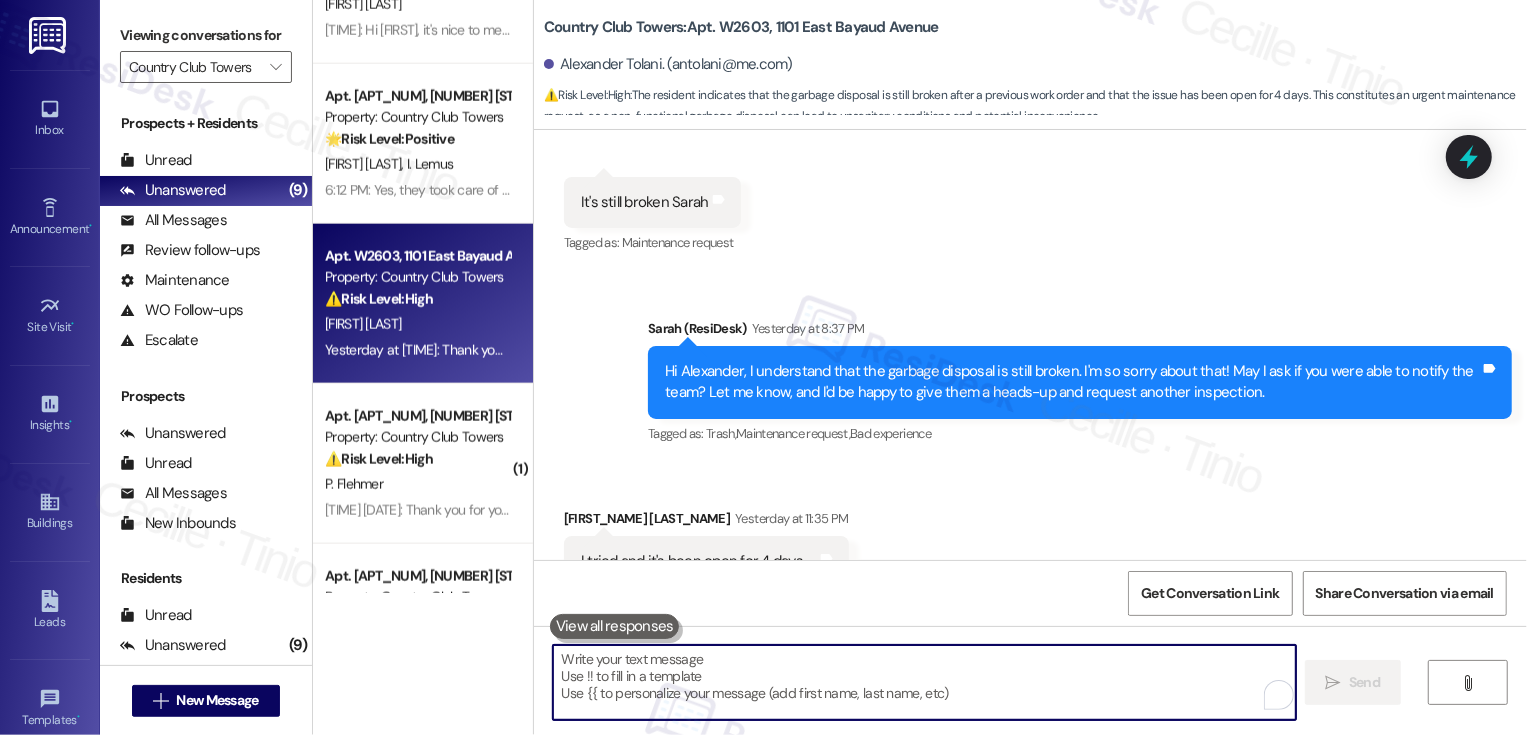 scroll, scrollTop: 598, scrollLeft: 0, axis: vertical 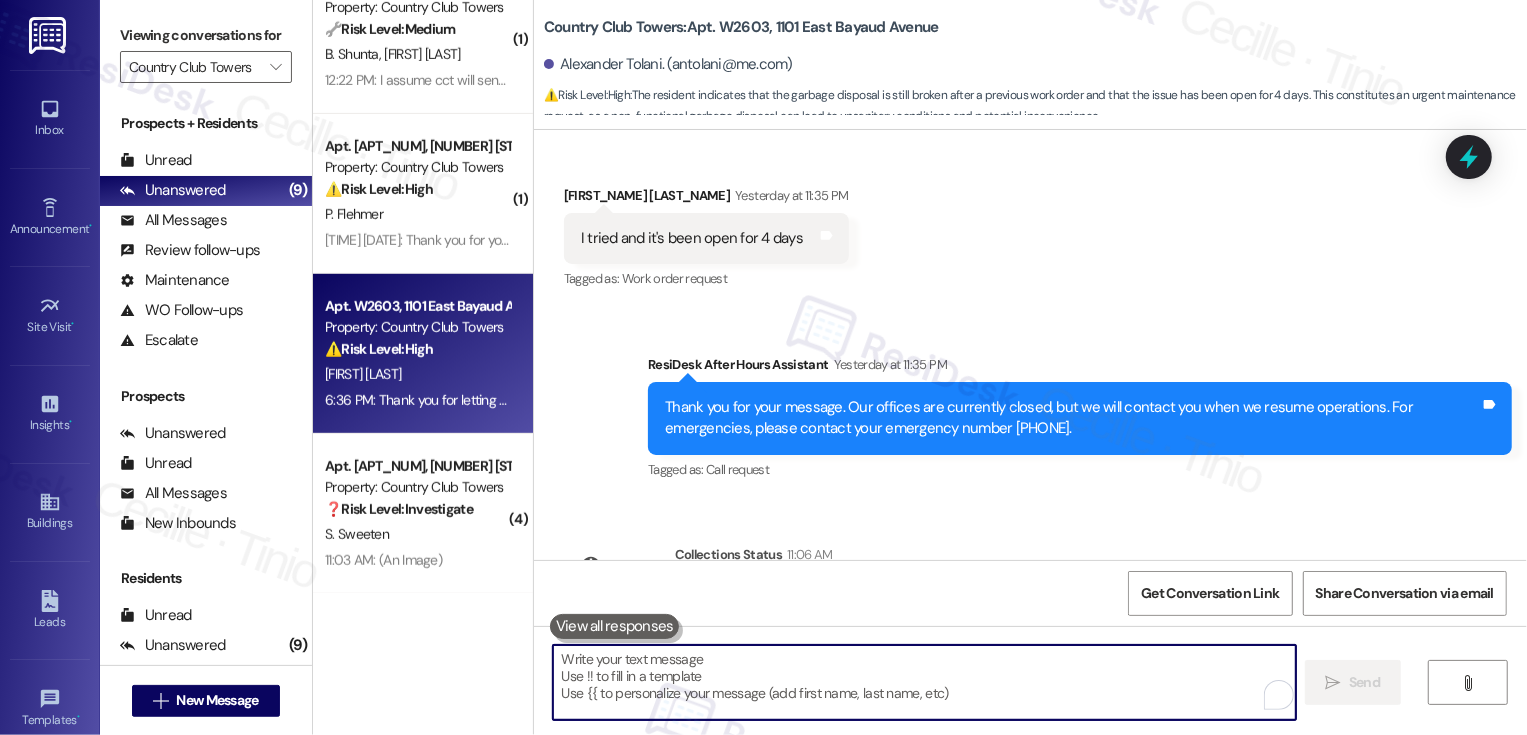 type 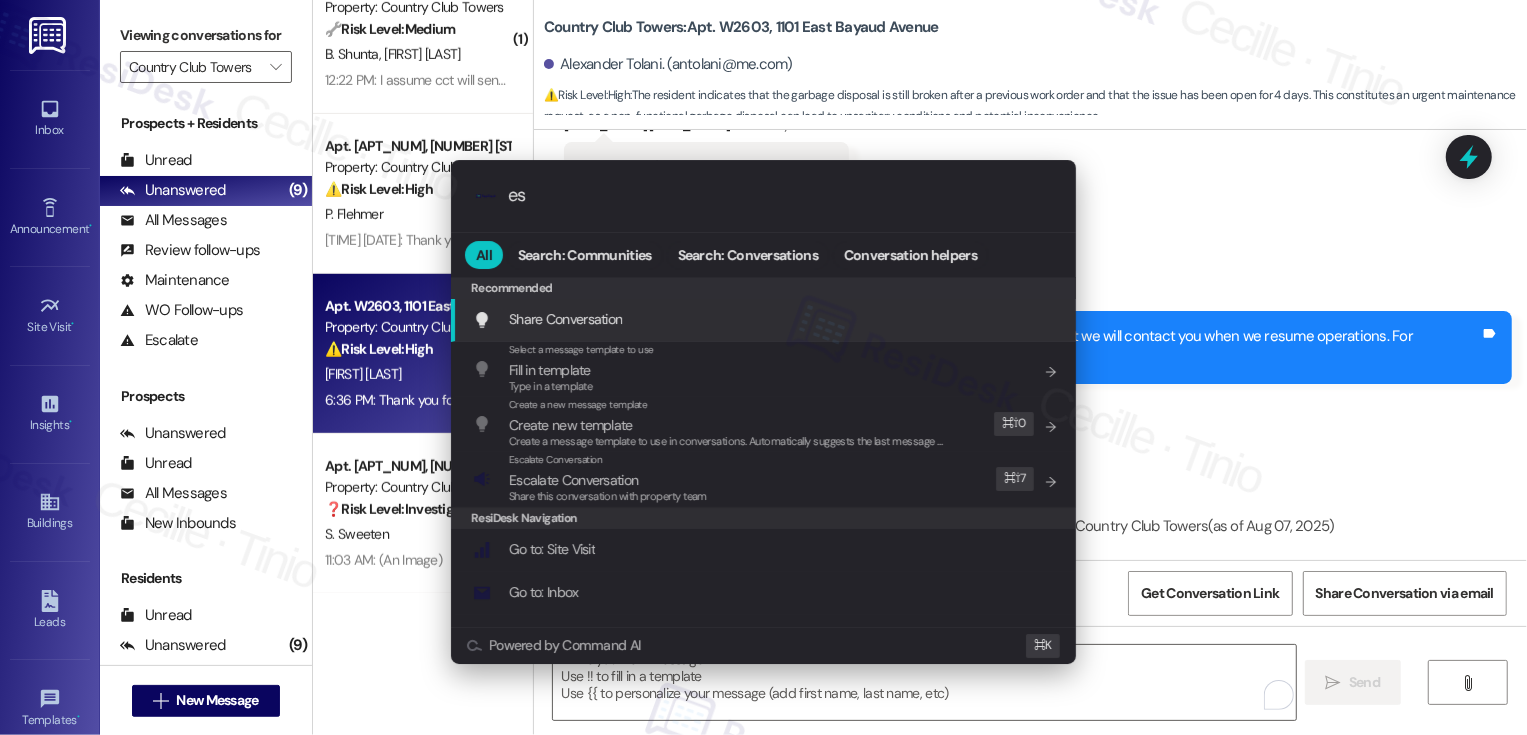 scroll, scrollTop: 1083, scrollLeft: 0, axis: vertical 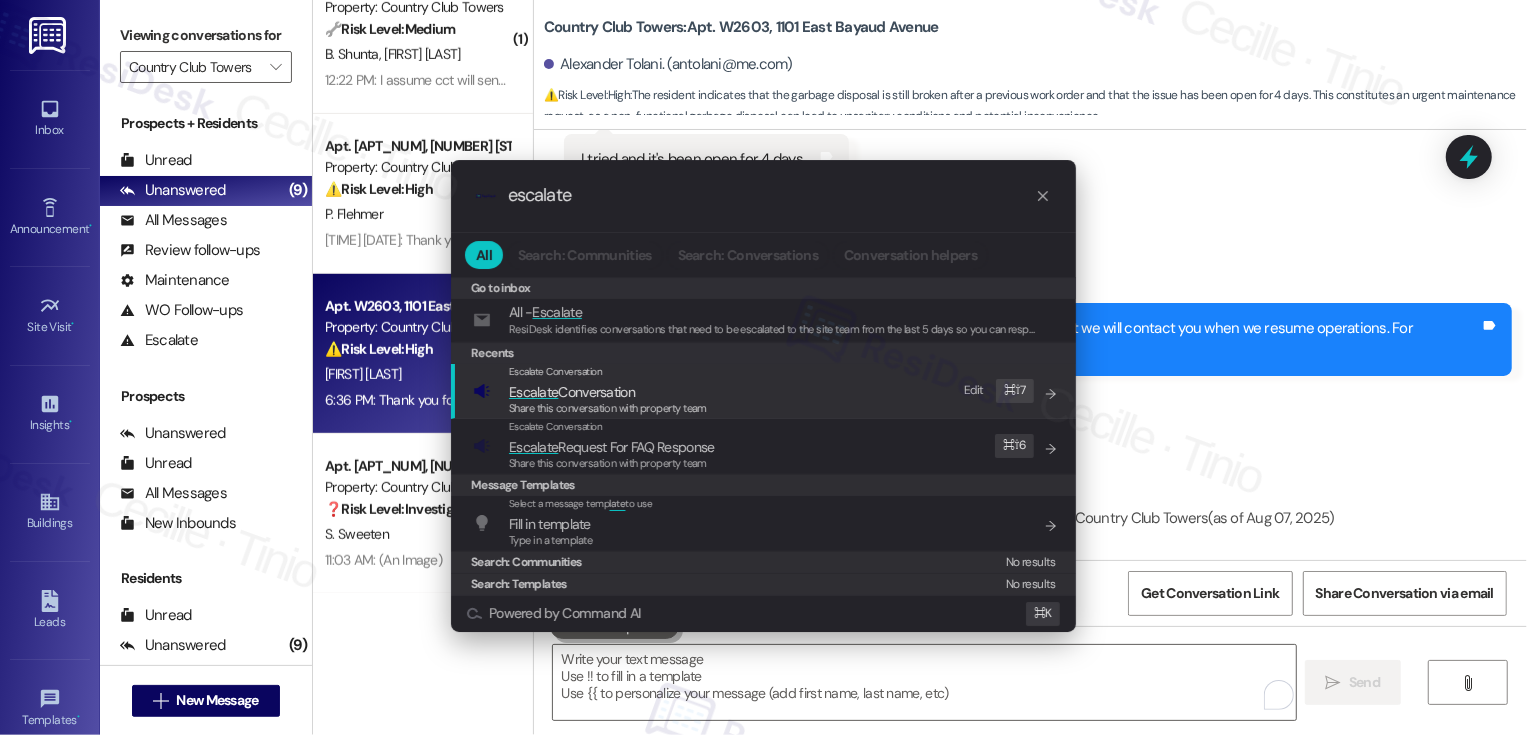 type on "escalate" 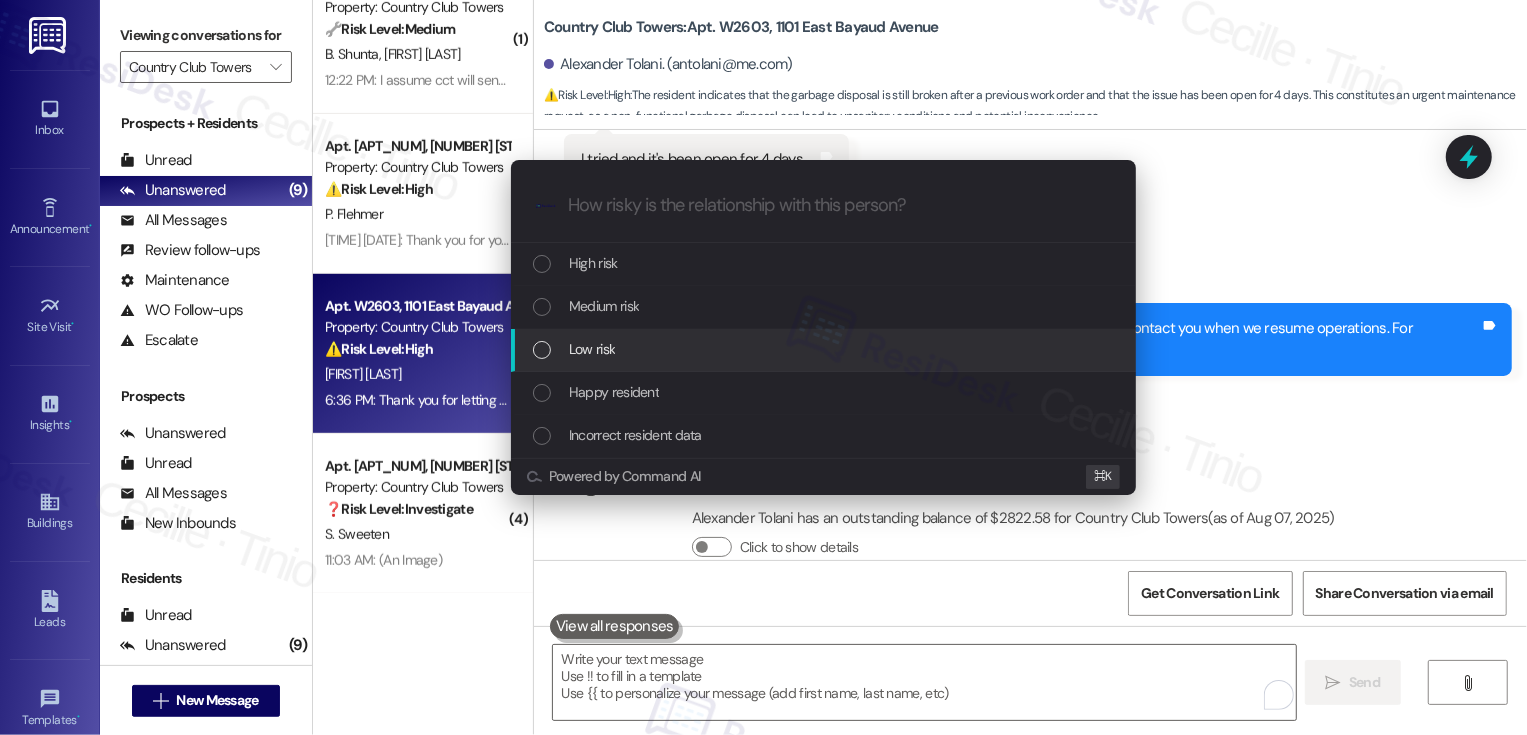 click on "Low risk" at bounding box center [825, 349] 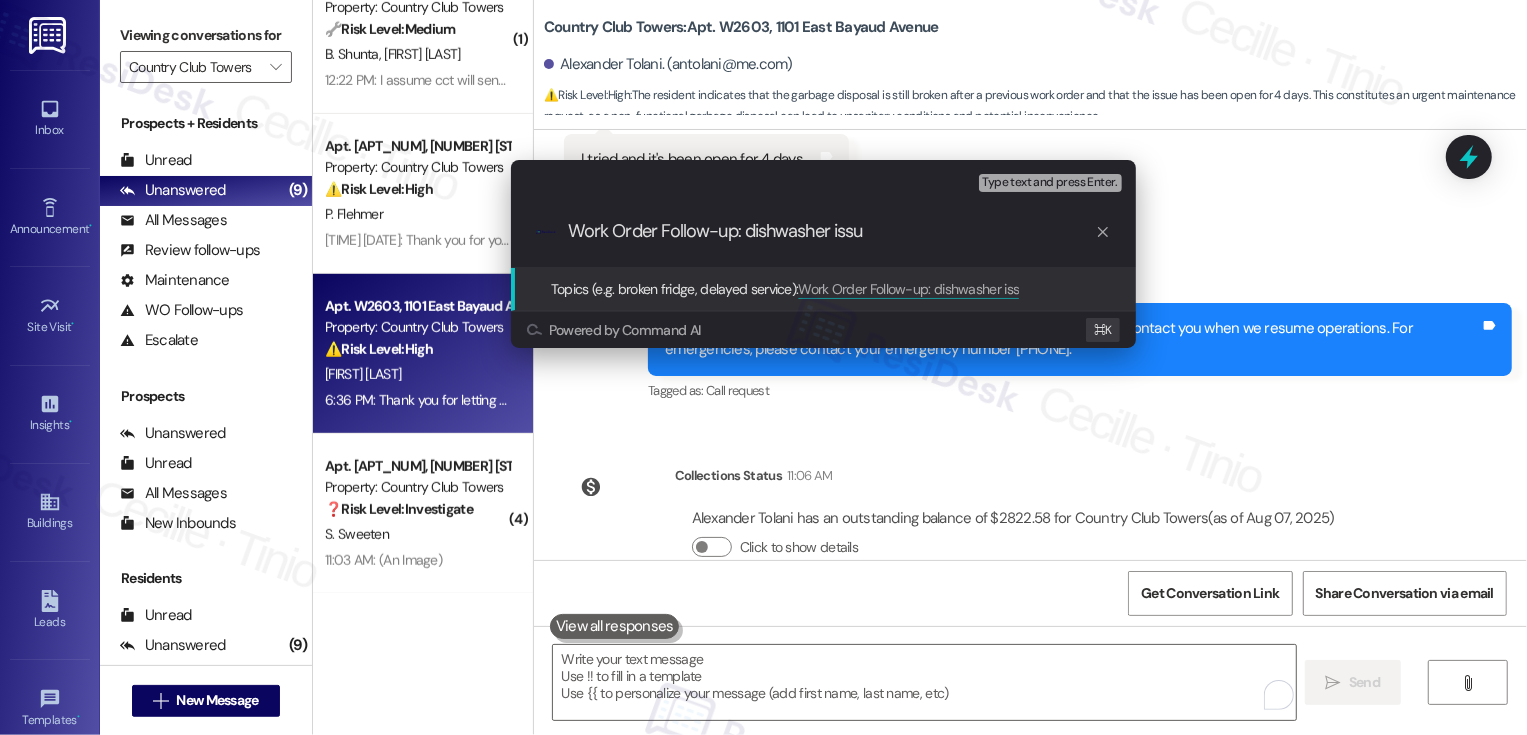 type on "Work Order Follow-up: dishwasher issue" 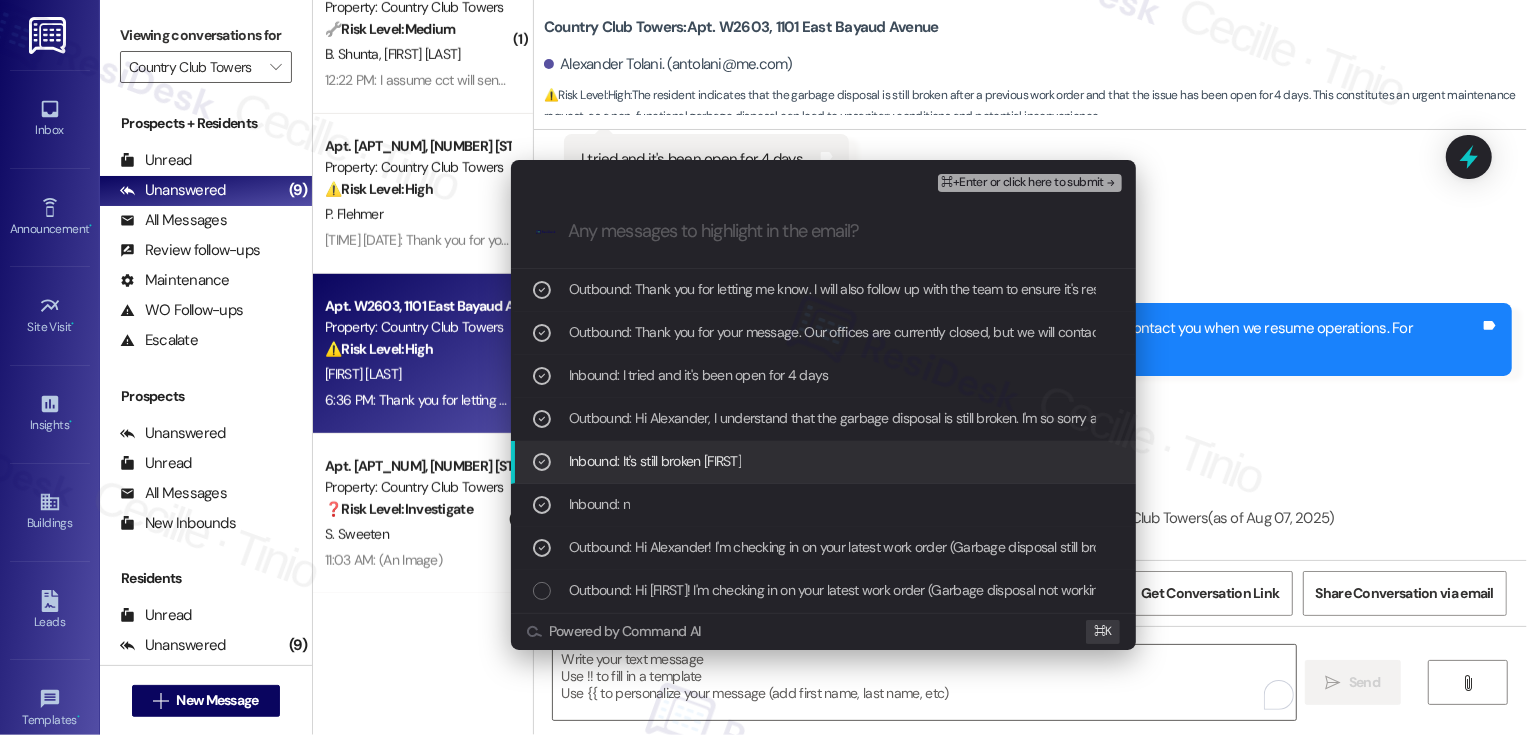 click on "Escalate Conversation Low risk Work Order Follow-up: dishwasher issue Outbound: Thank you for letting me know. I will also follow up with the team to ensure it's resolved., Outbound: Thank you for your message. Our offices are currently closed, but we will contact you when we resume operations. For emergencies, please contact your emergency number 720-552-0536., Inbound: I tried and it's been open for 4 days , Outbound: Hi Alexander, I understand that the garbage disposal is still broken. I'm so sorry about that! May I ask if you were able to notify the team? Let me know, and I'd be happy to give them a heads-up and request another inspection., Inbound: It's still broken Sarah , Inbound: n, Outbound: Hi Alexander! I'm checking in on your latest work order (Garbage disposal still broken, ID: 71749). Was everything completed to your satisfaction? You can answer with a quick (Y/N) ⌘+Enter or click here to submit .cls-1{fill:#0a055f;}.cls-2{fill:#0cc4c4;} resideskLogoBlueOrange Inbound: It's still broken Sarah" at bounding box center (763, 367) 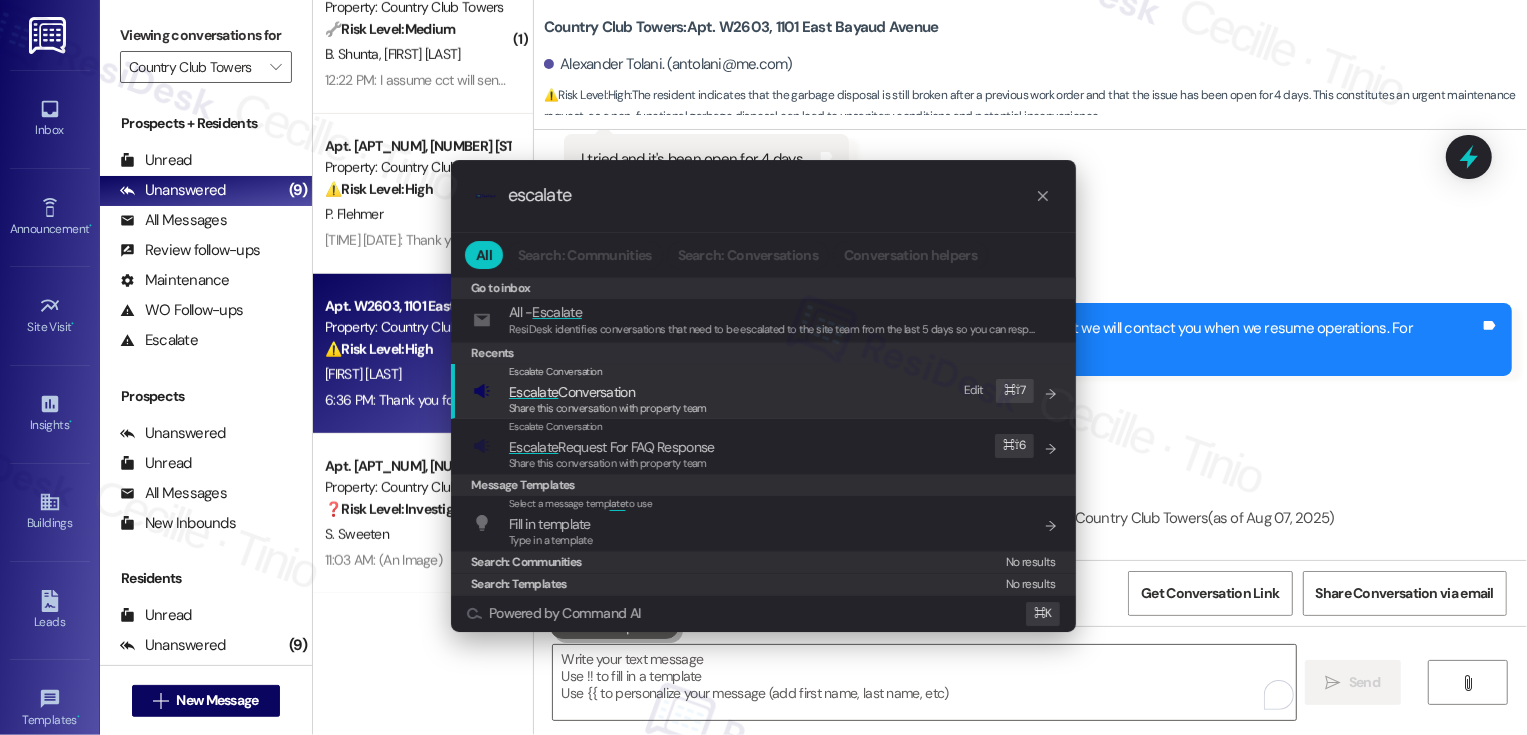 type on "escalate" 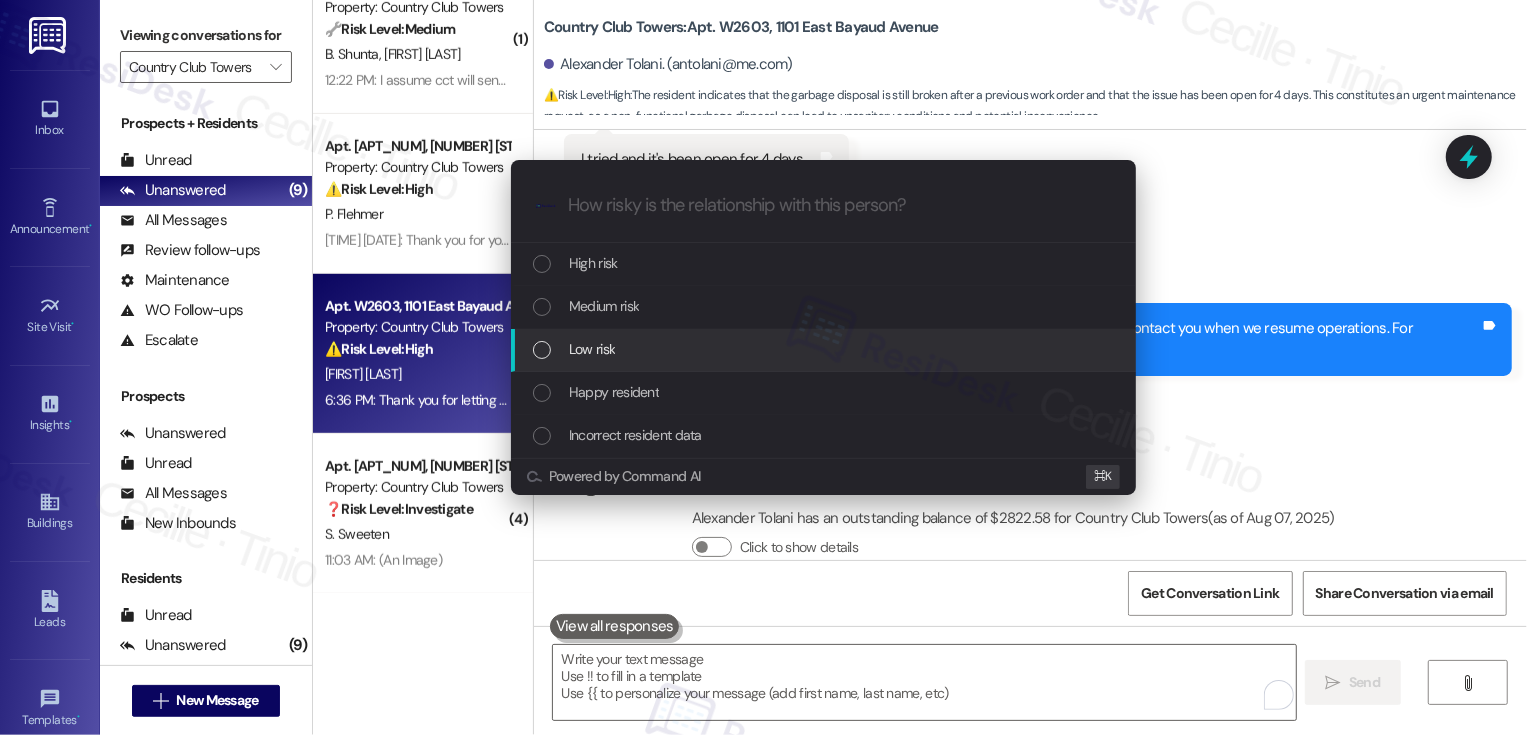 click on "Low risk" at bounding box center [592, 349] 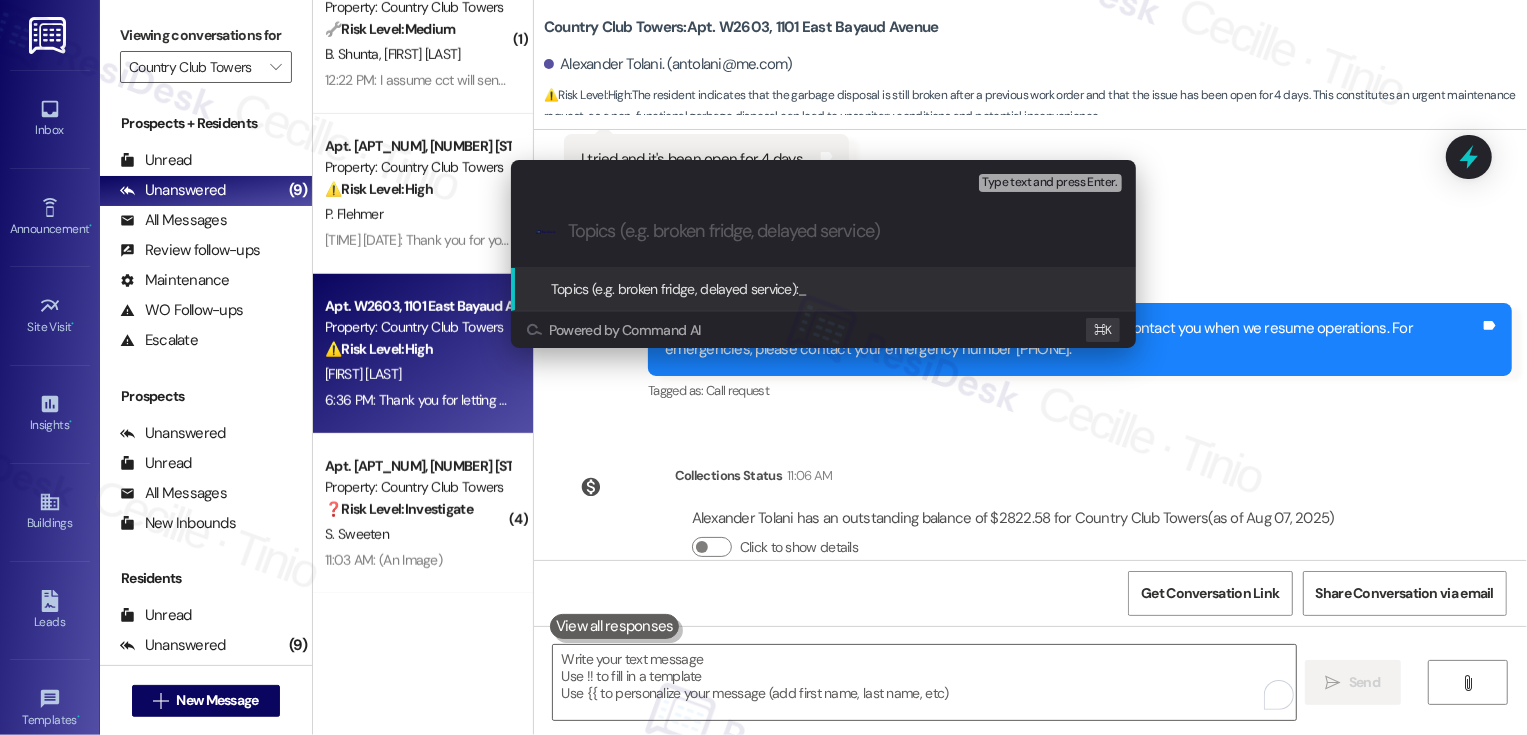 paste on "Work Order Follow-up: dishwasher issue" 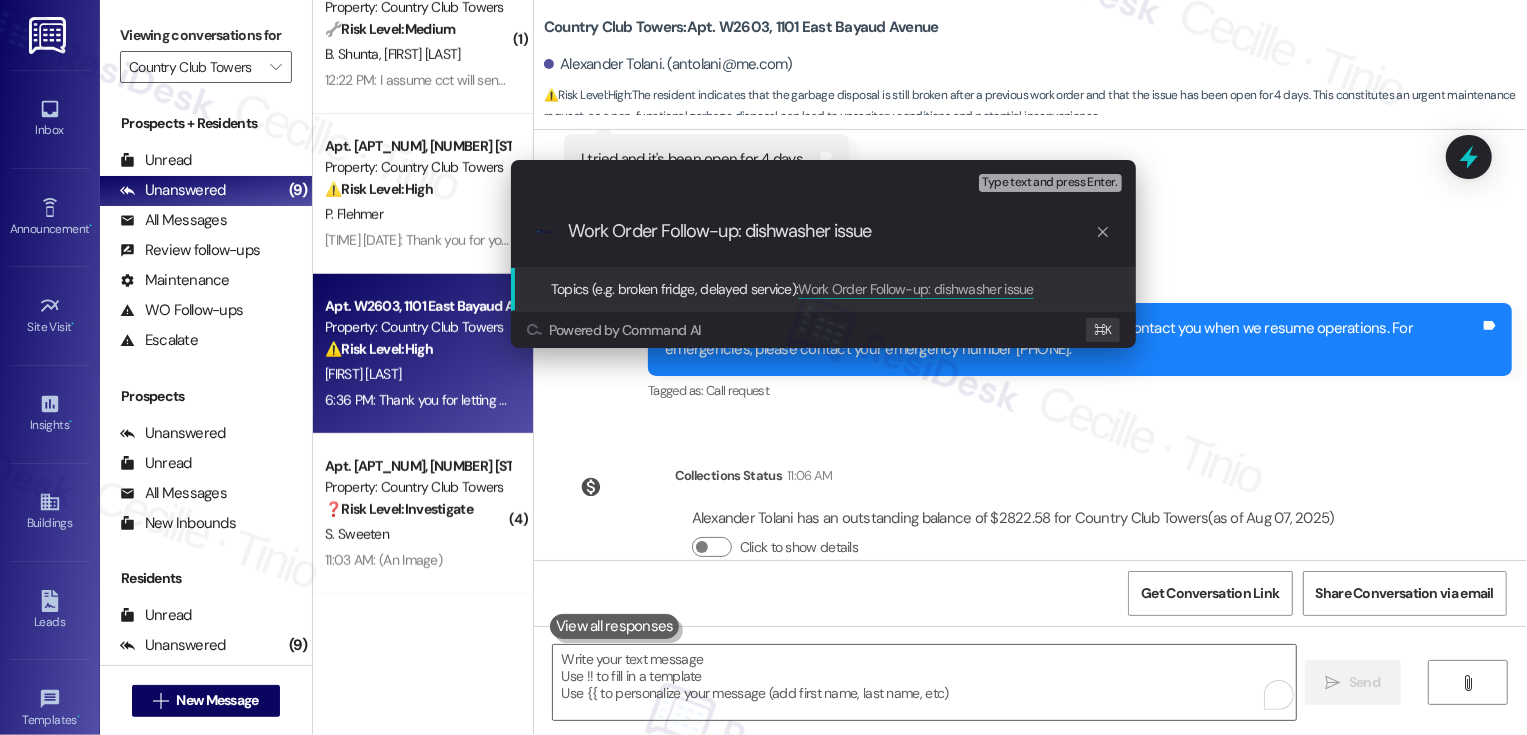 click on "Work Order Follow-up: dishwasher issue" at bounding box center [831, 231] 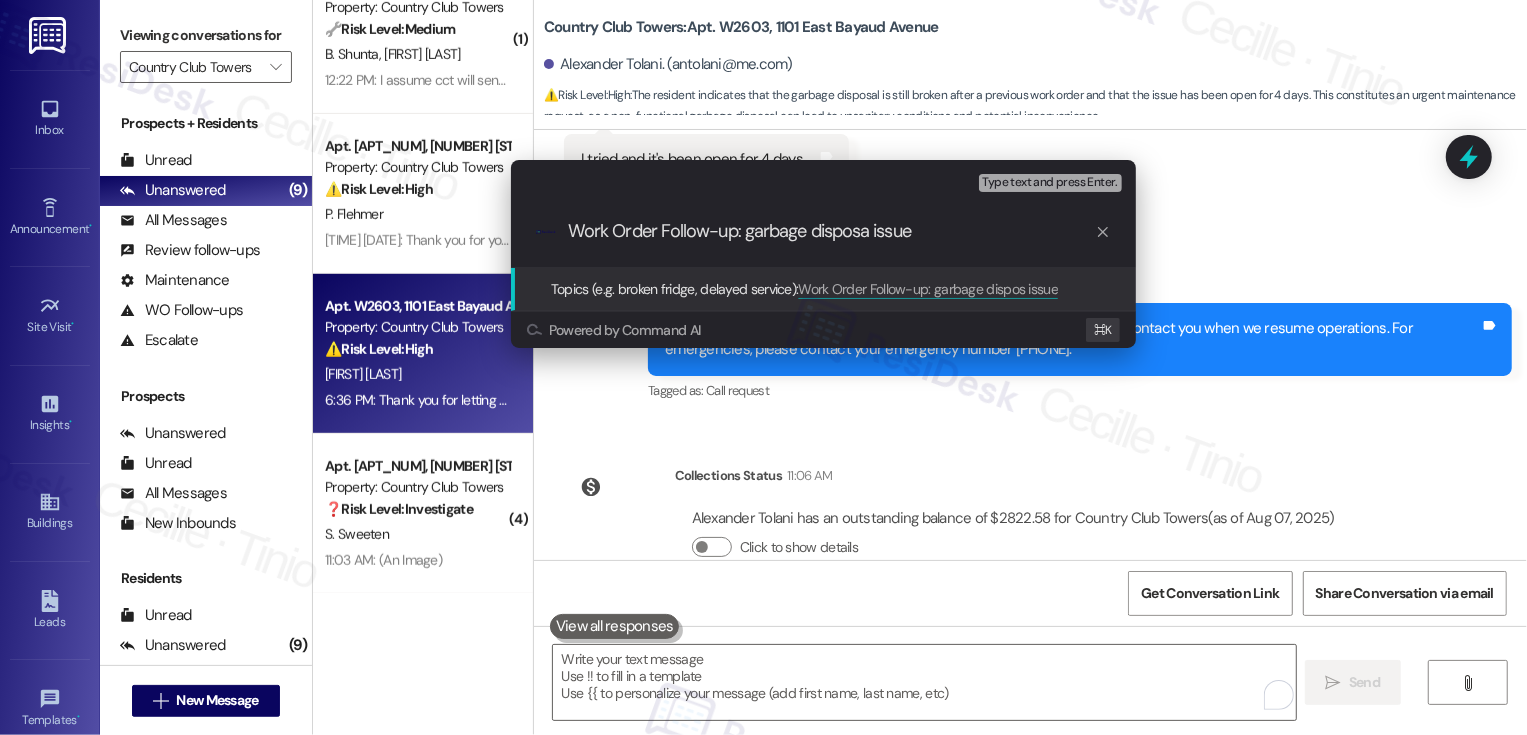 type on "Work Order Follow-up: garbage disposal issue" 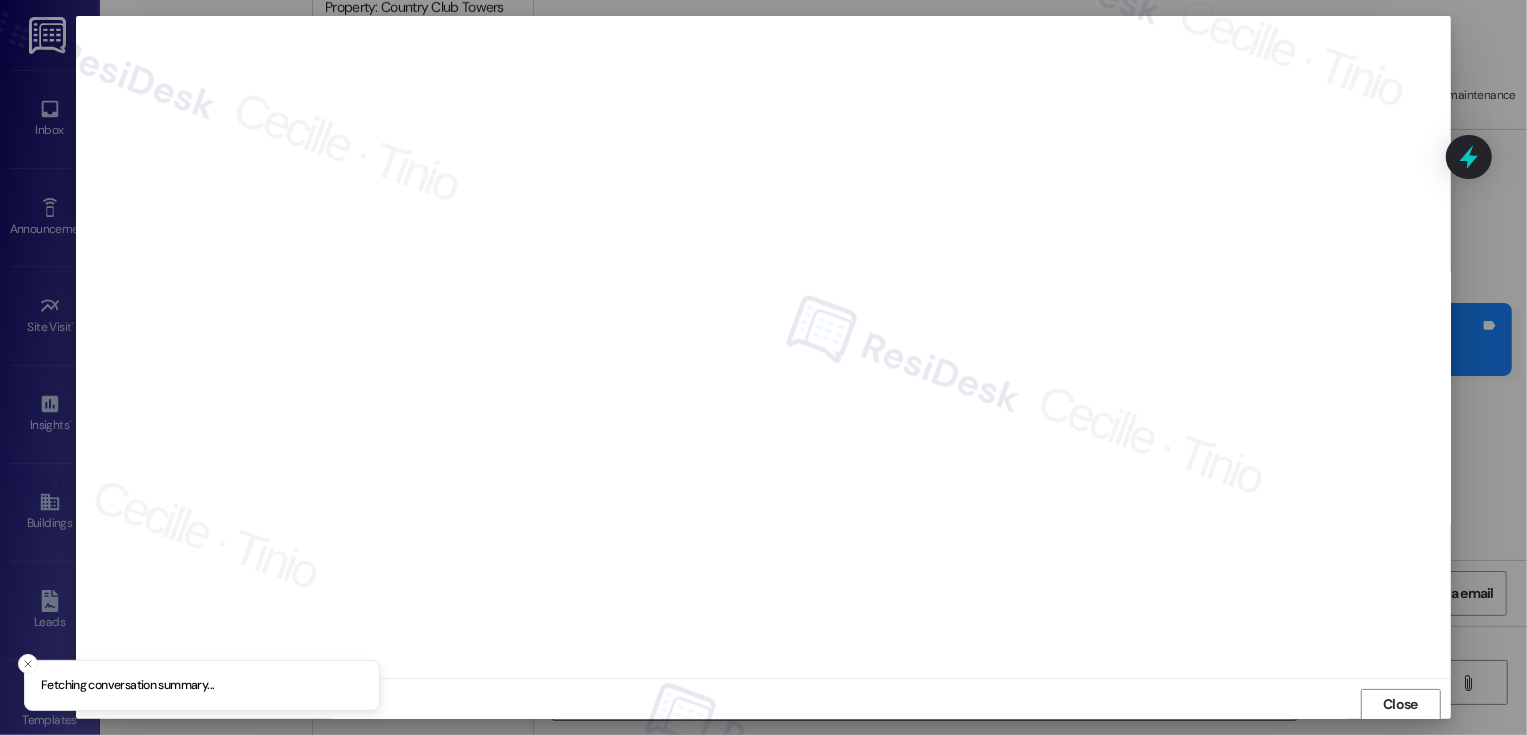 scroll, scrollTop: 1, scrollLeft: 0, axis: vertical 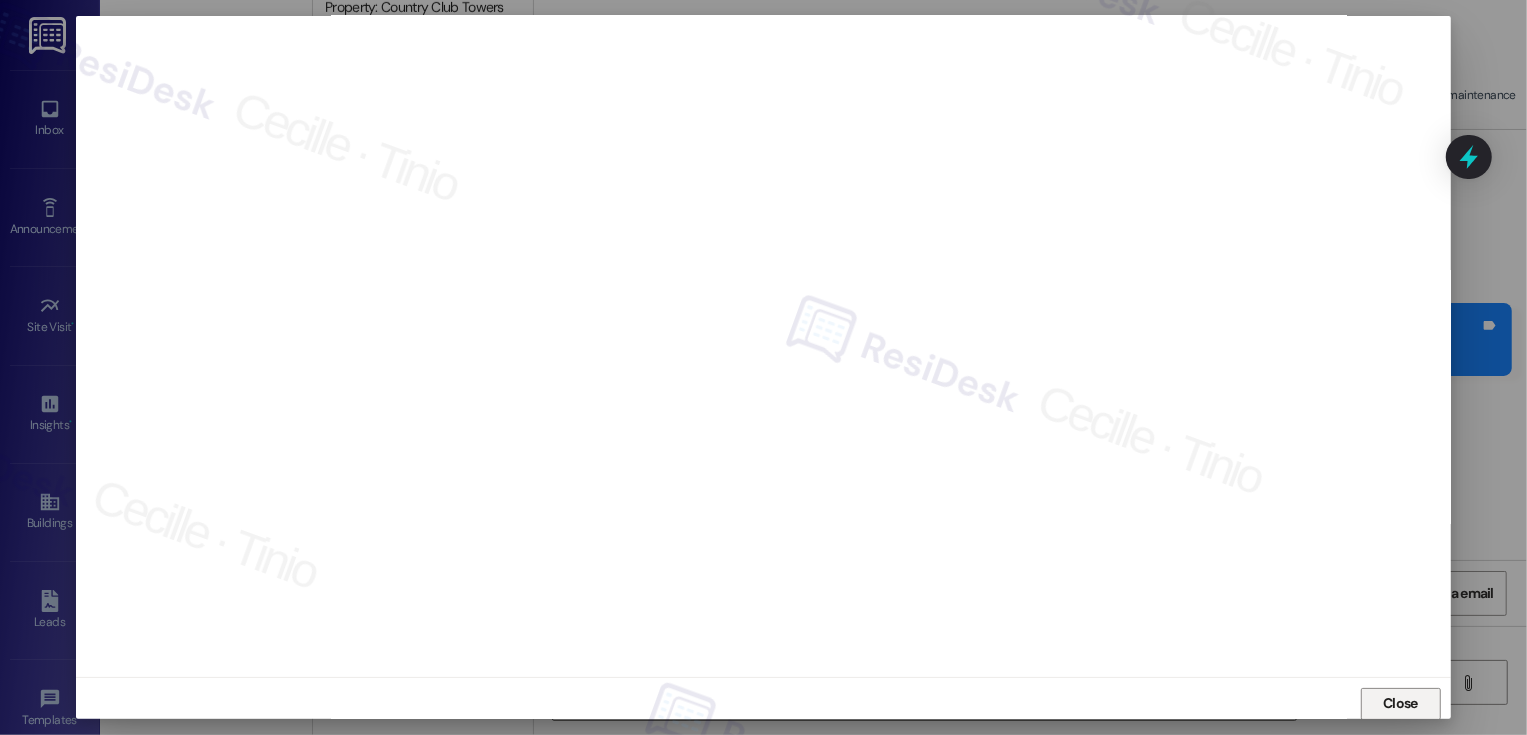 click on "Close" at bounding box center [1400, 704] 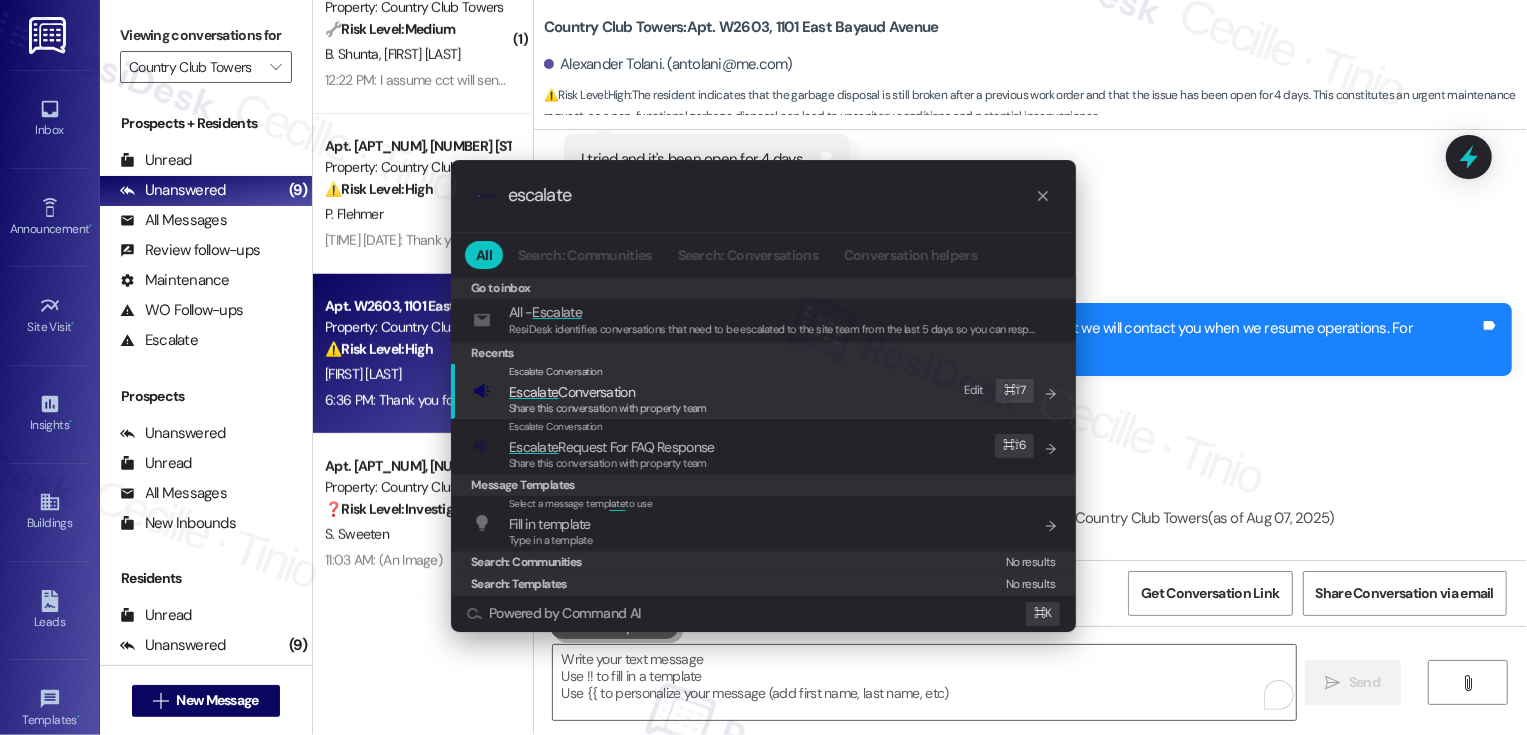 type on "escalate" 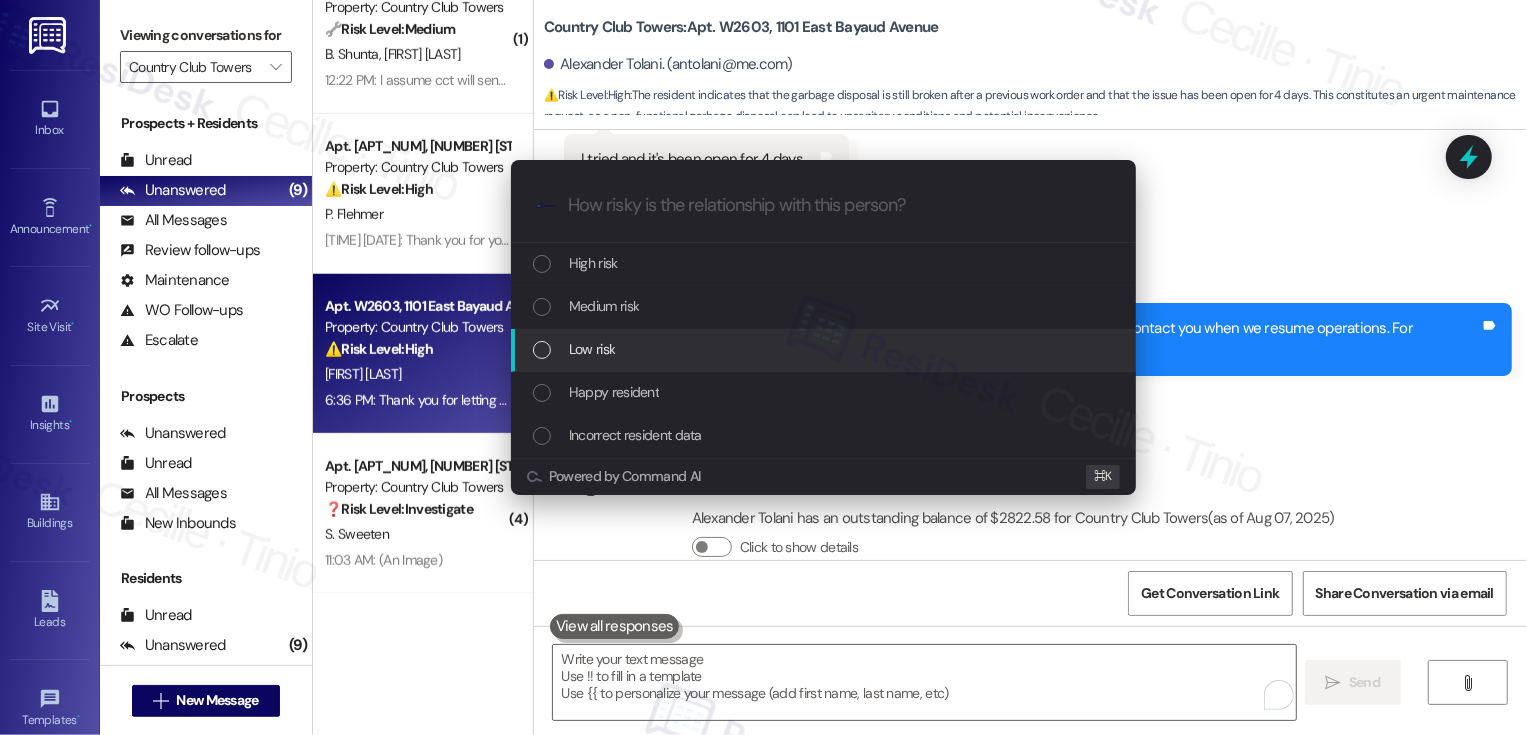 click on "Low risk" at bounding box center (592, 349) 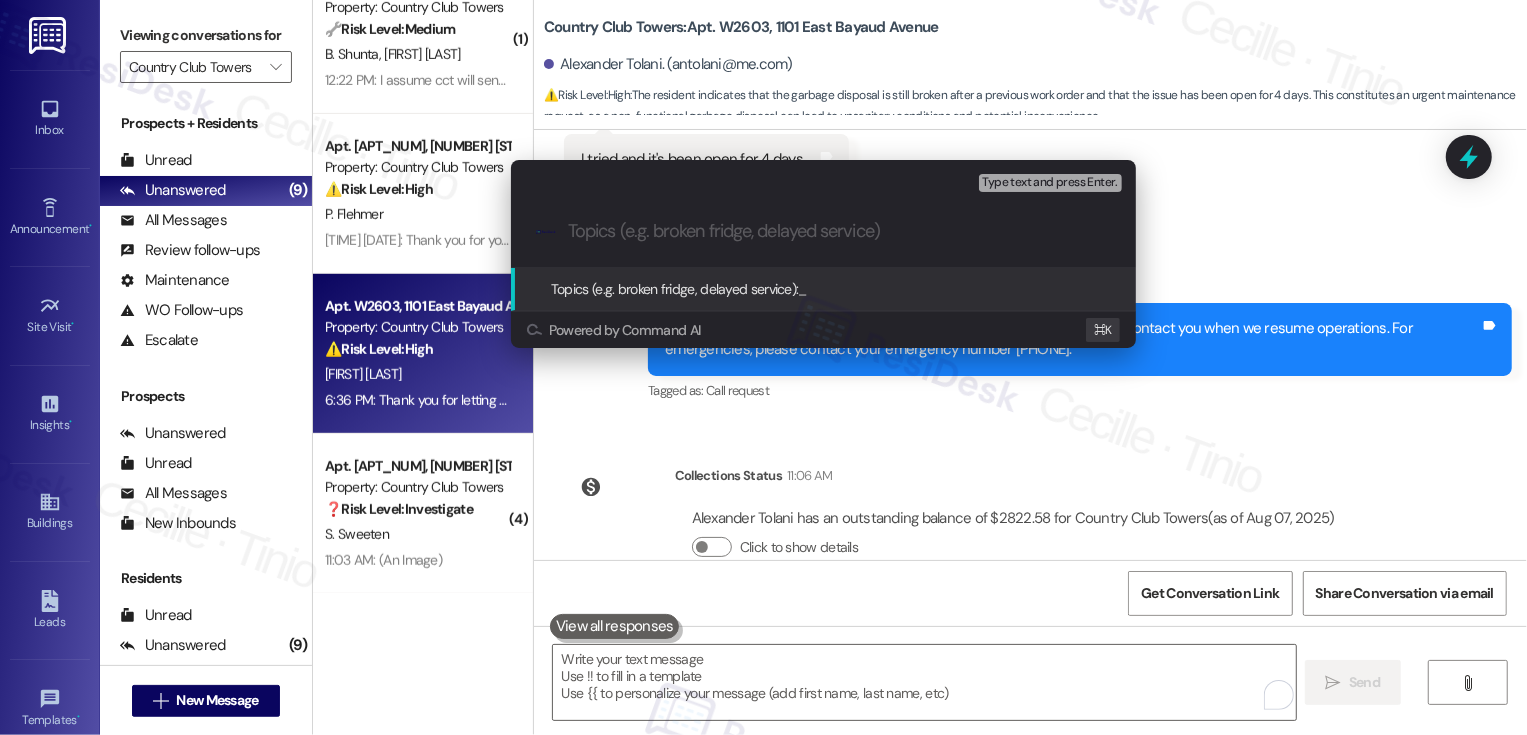 paste on "Work Order Follow-up: garbage disposal issue" 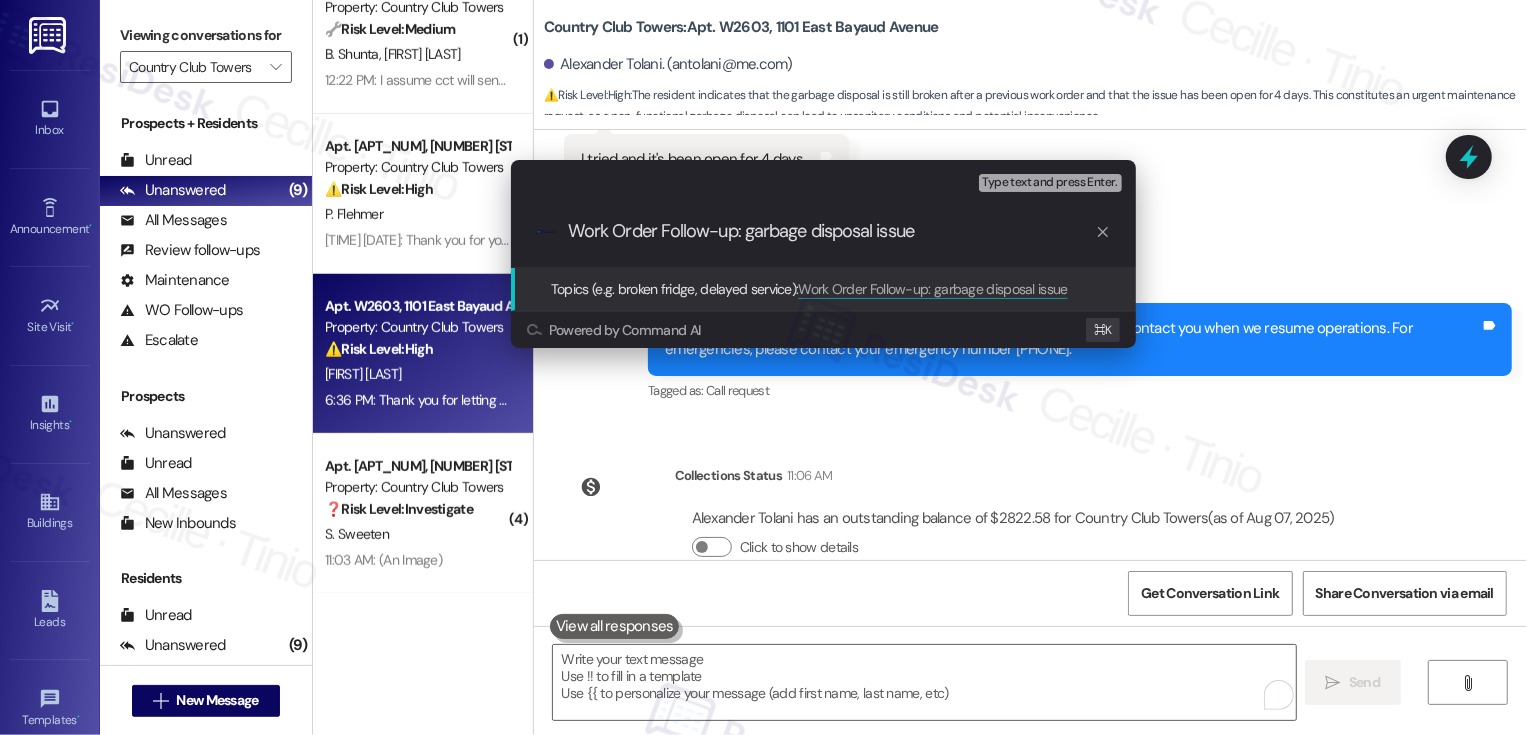 type 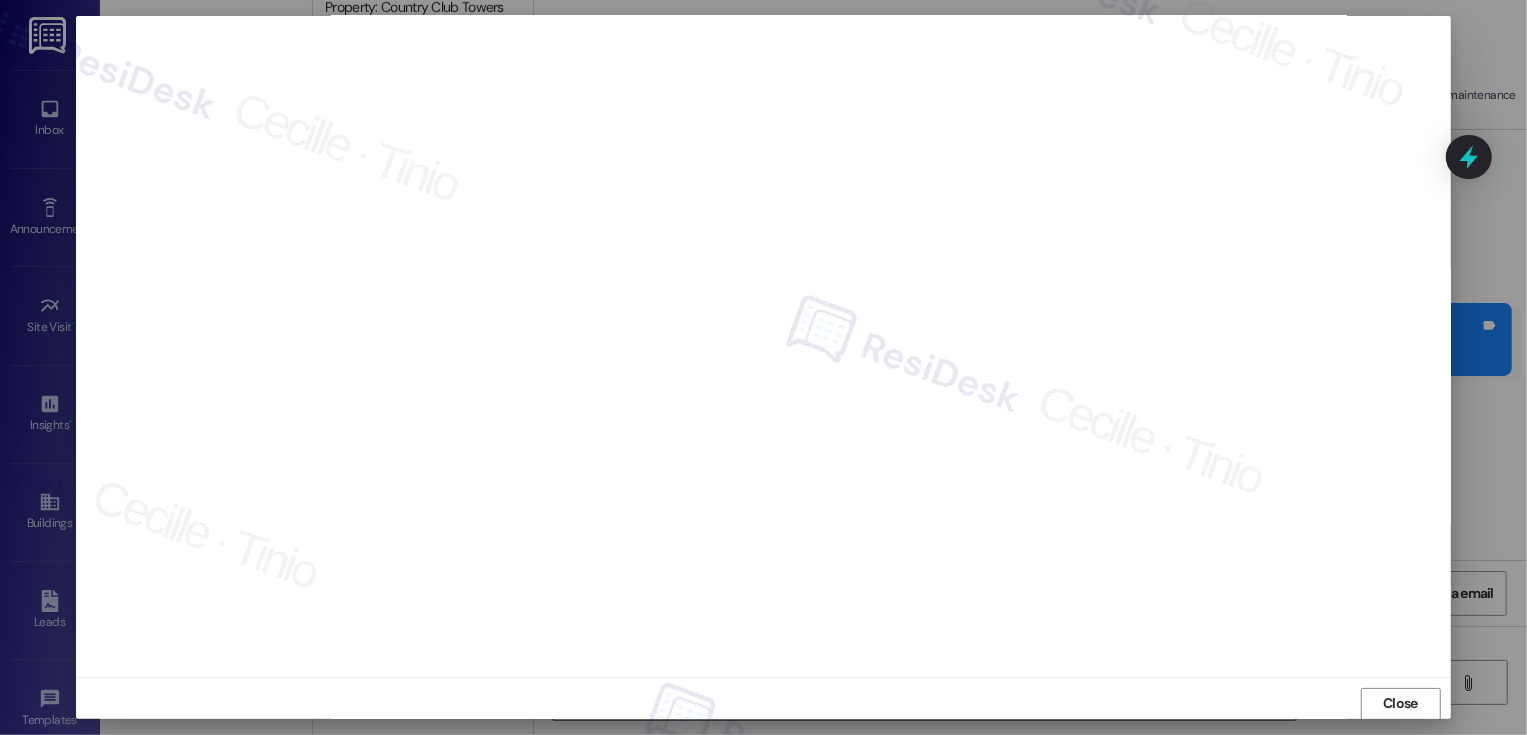 scroll, scrollTop: 11, scrollLeft: 0, axis: vertical 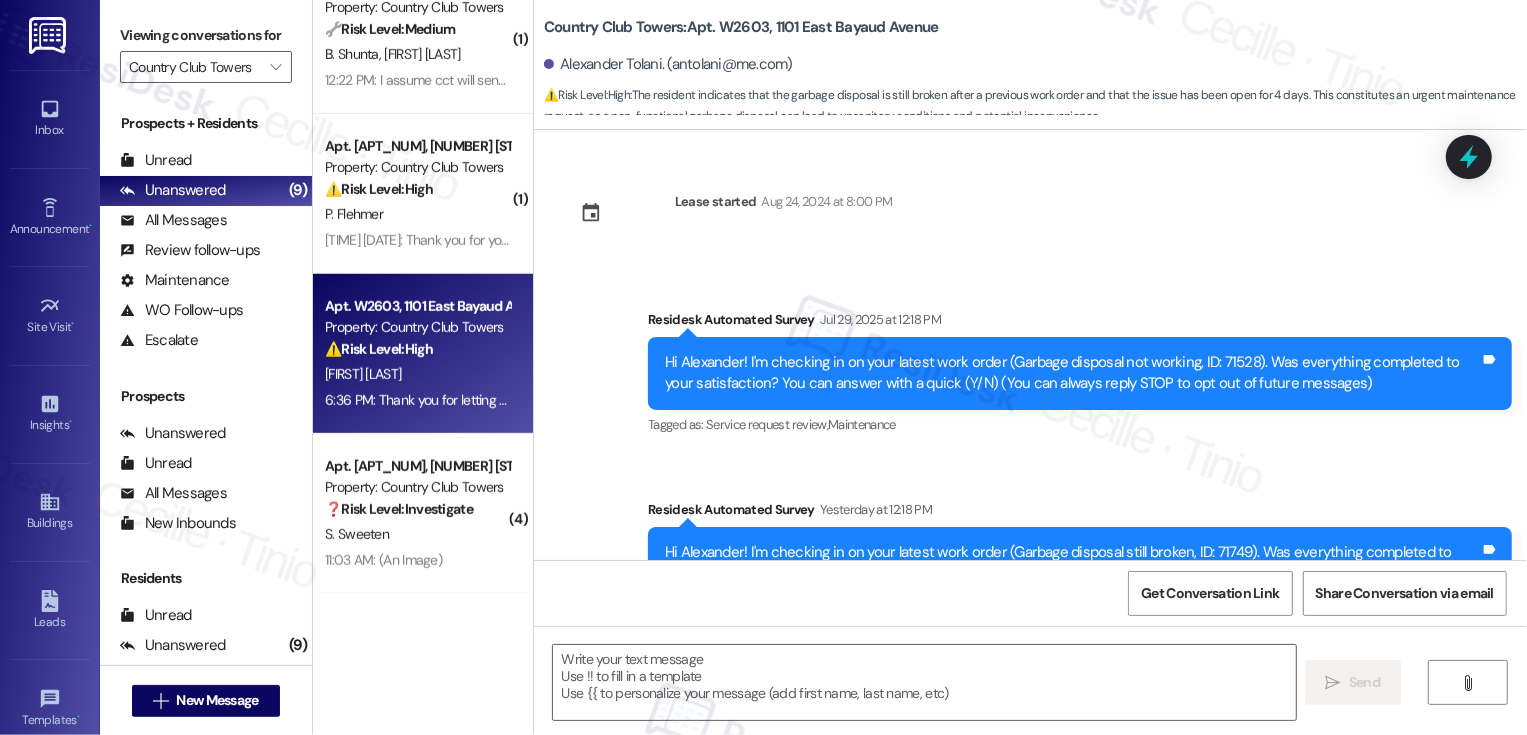 type on "Fetching suggested responses. Please feel free to read through the conversation in the meantime." 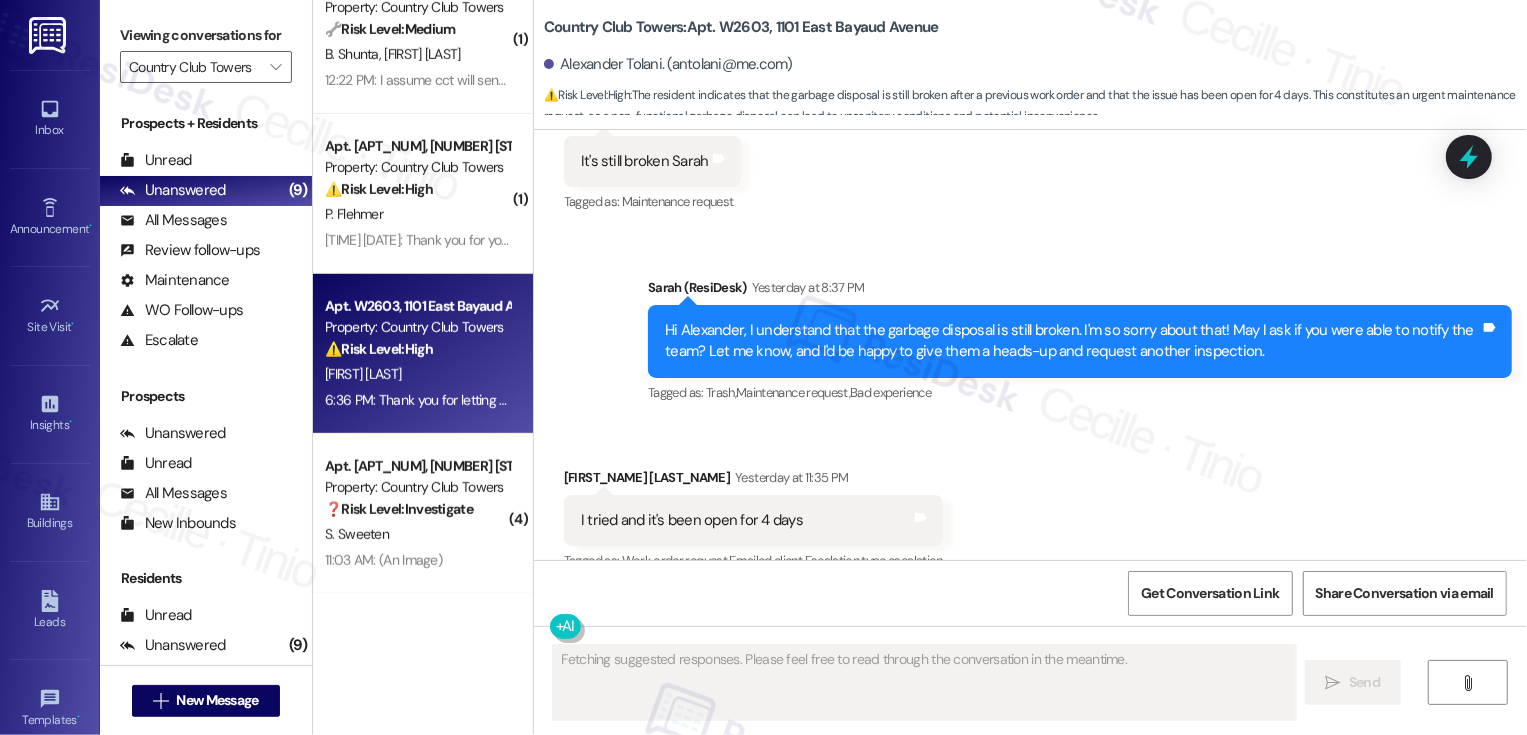 scroll, scrollTop: 752, scrollLeft: 0, axis: vertical 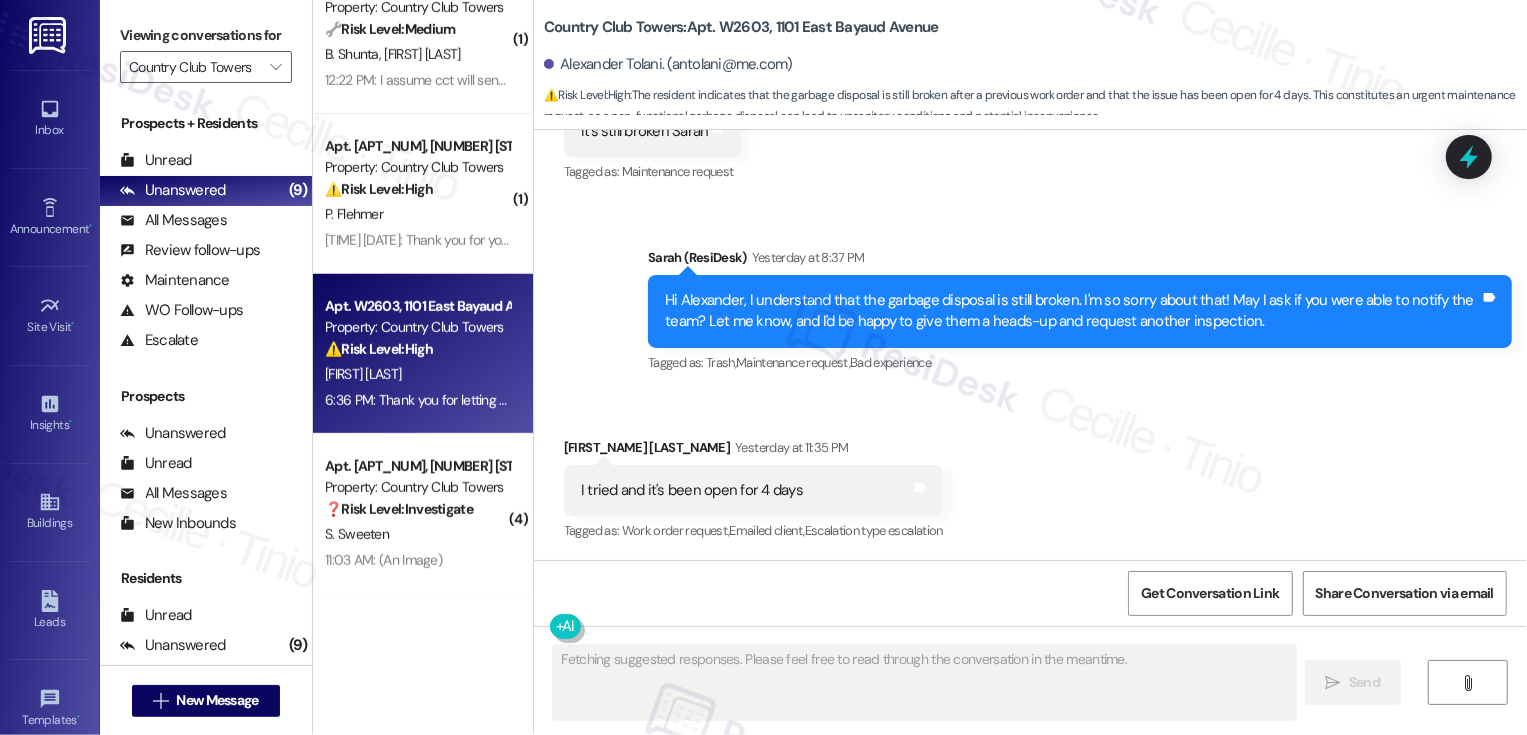type 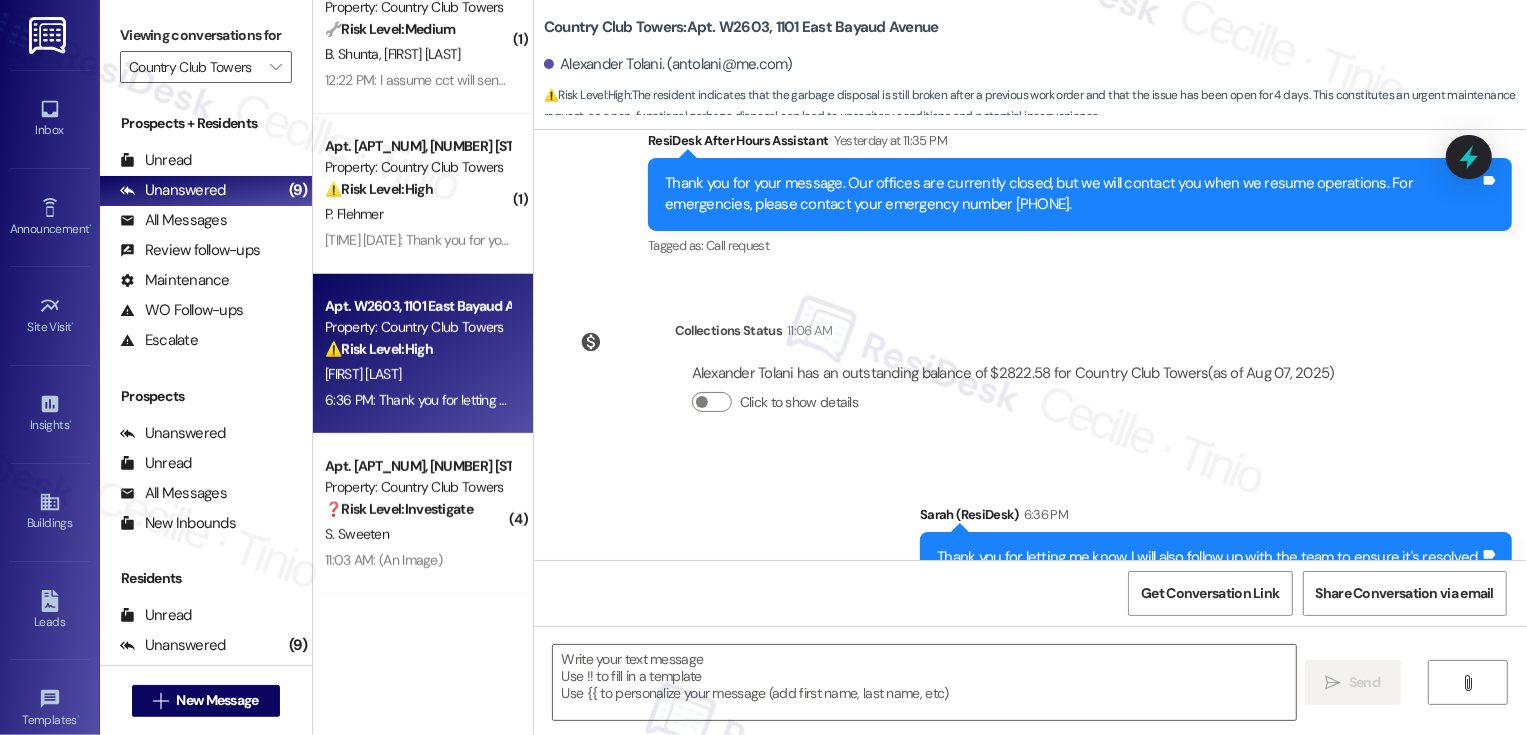 scroll, scrollTop: 1296, scrollLeft: 0, axis: vertical 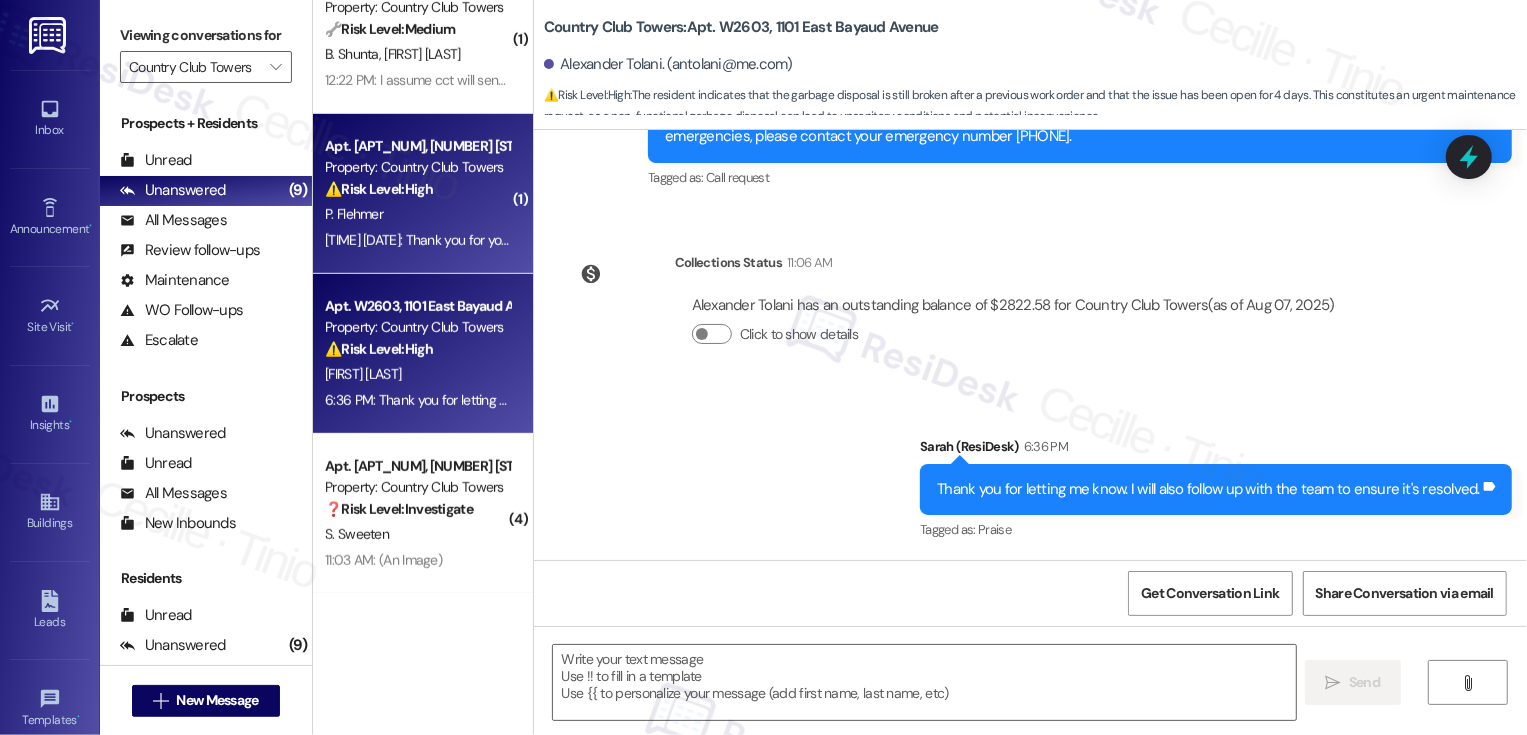 click on "P. Flehmer" at bounding box center (417, 214) 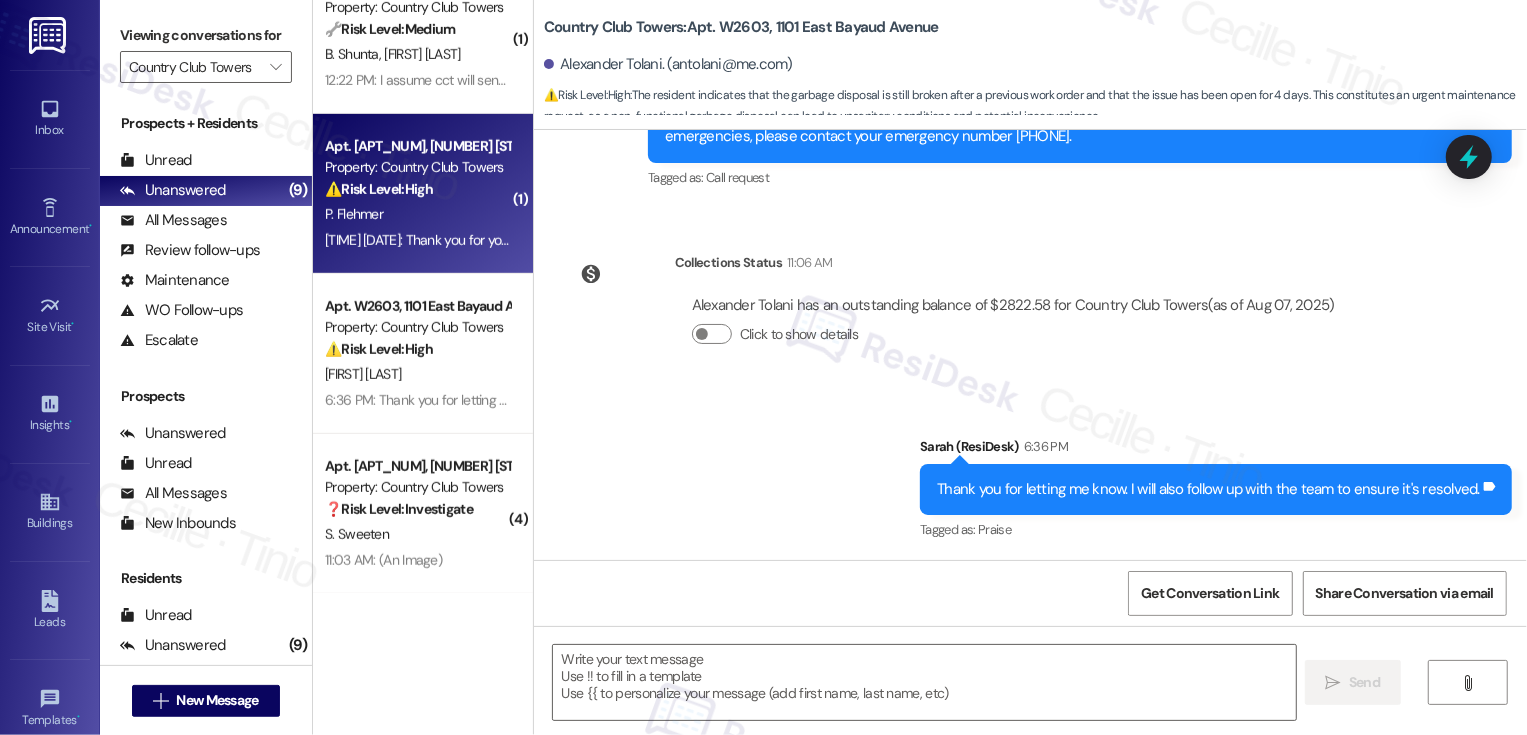 click on "P. Flehmer" at bounding box center (417, 214) 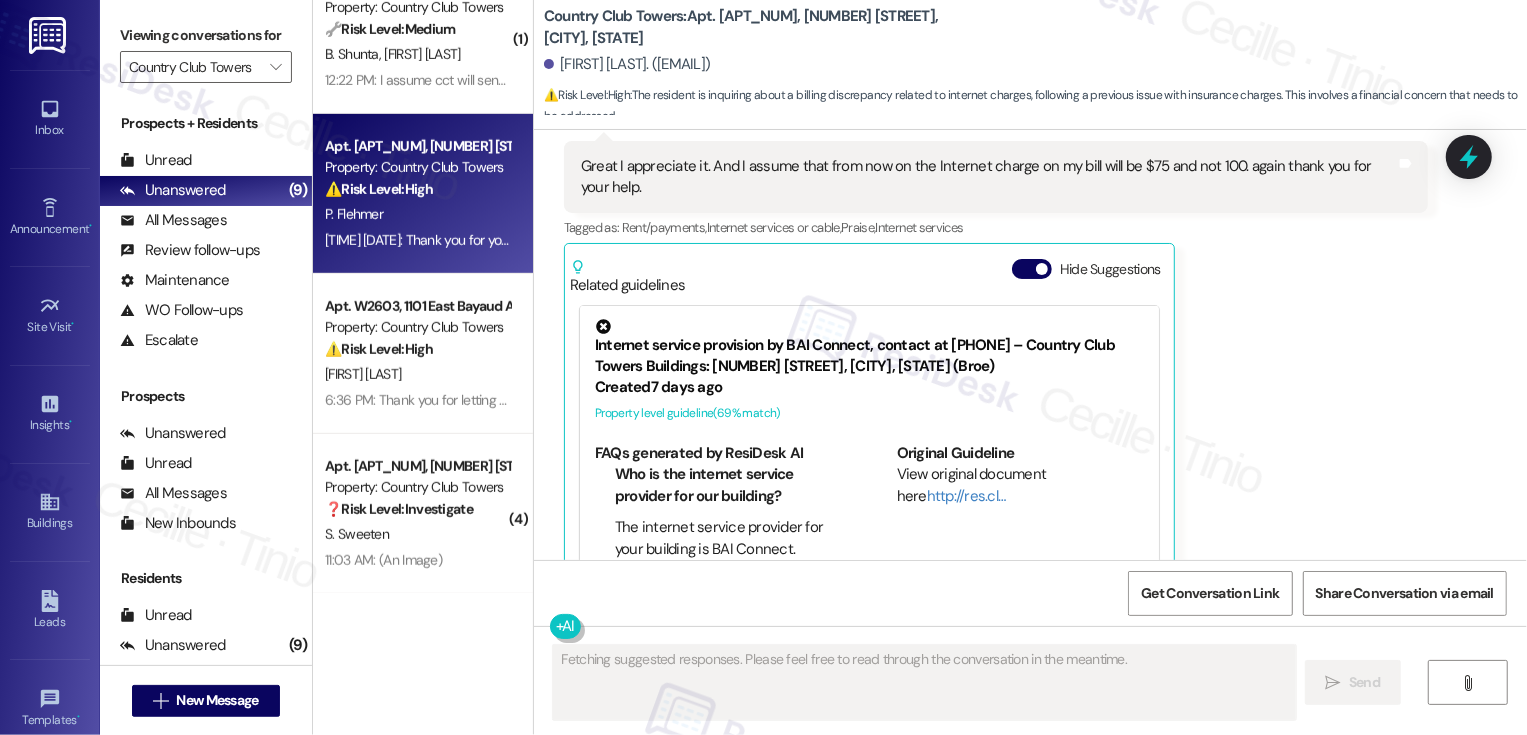 scroll, scrollTop: 2385, scrollLeft: 0, axis: vertical 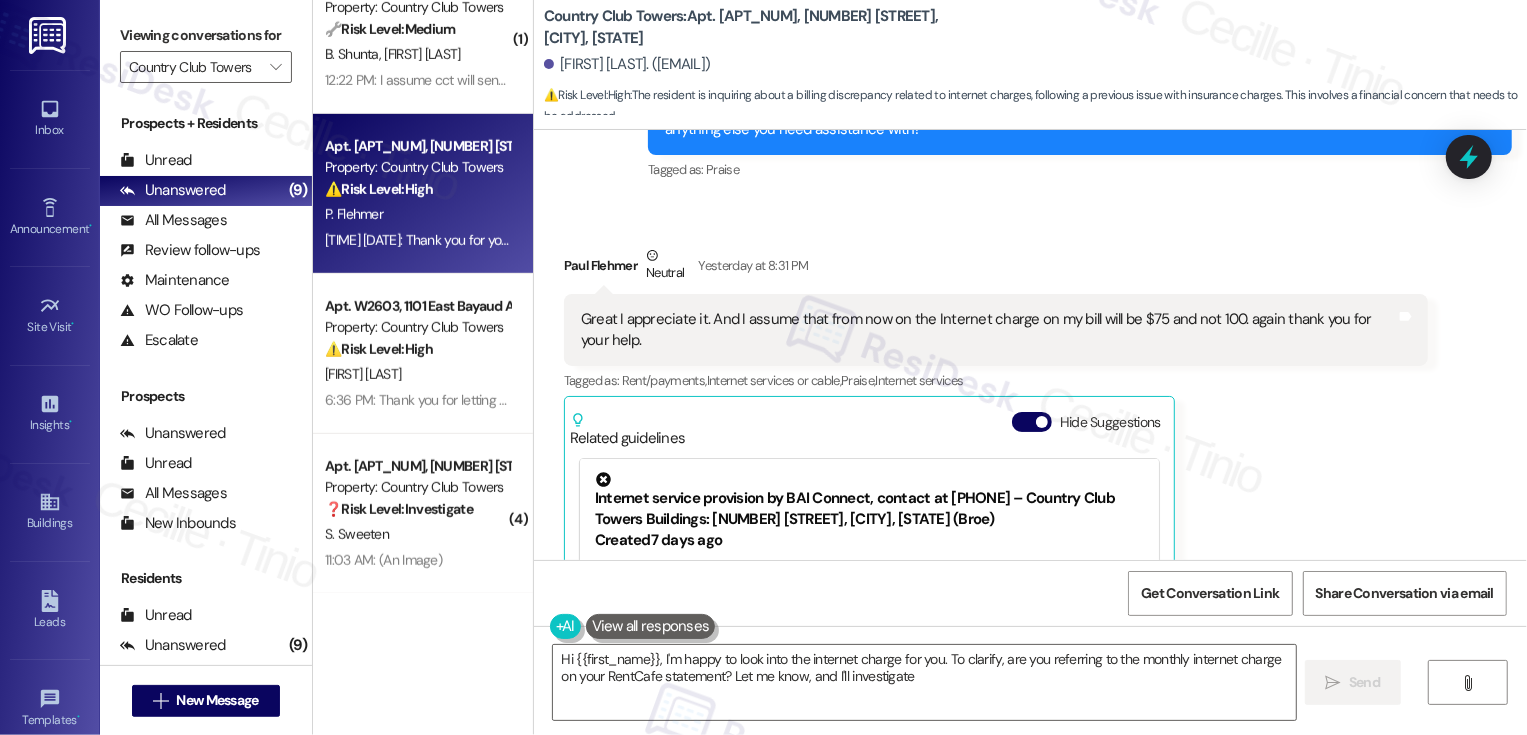 type on "Hi {{first_name}}, I'm happy to look into the internet charge for you. To clarify, are you referring to the monthly internet charge on your RentCafe statement? Let me know, and I'll investigate!" 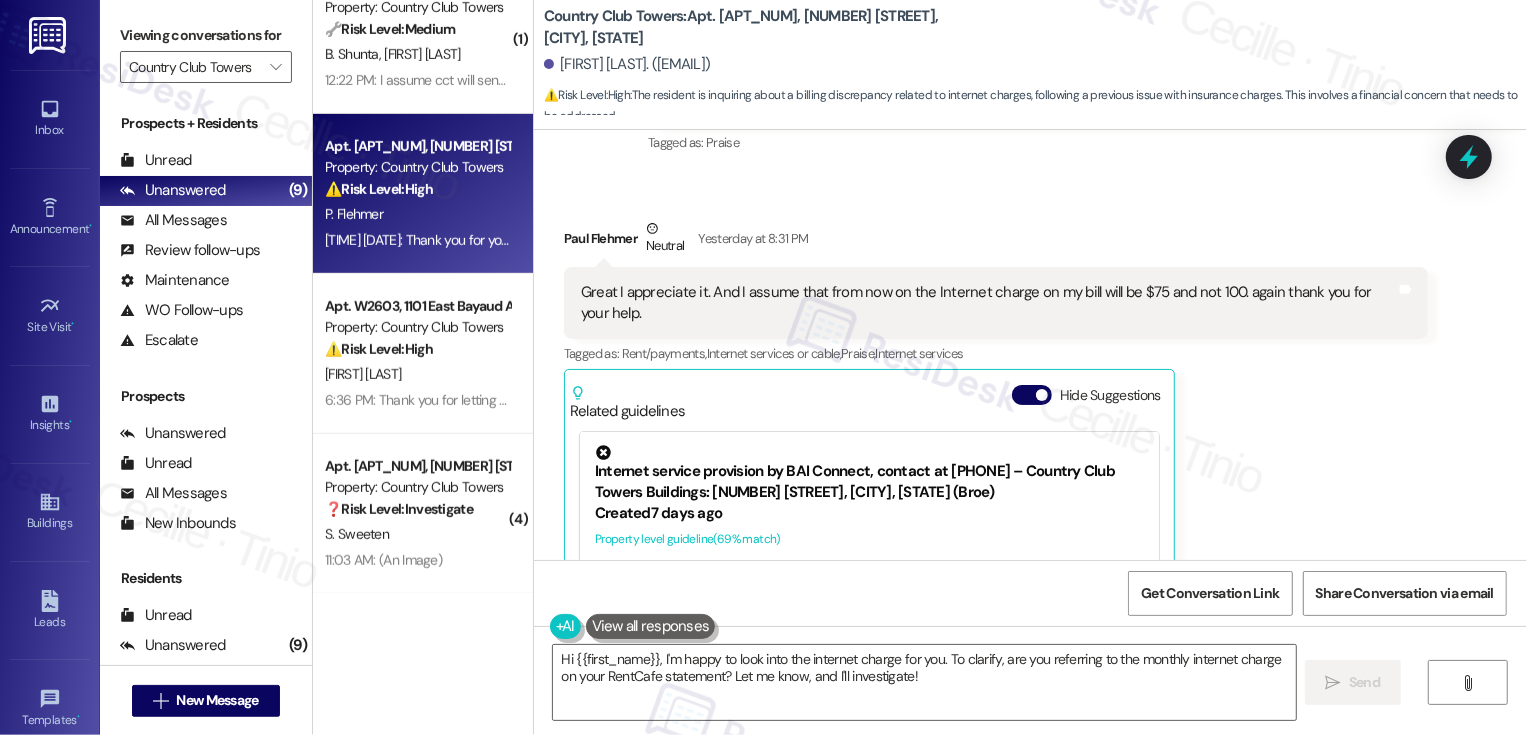 scroll, scrollTop: 2455, scrollLeft: 0, axis: vertical 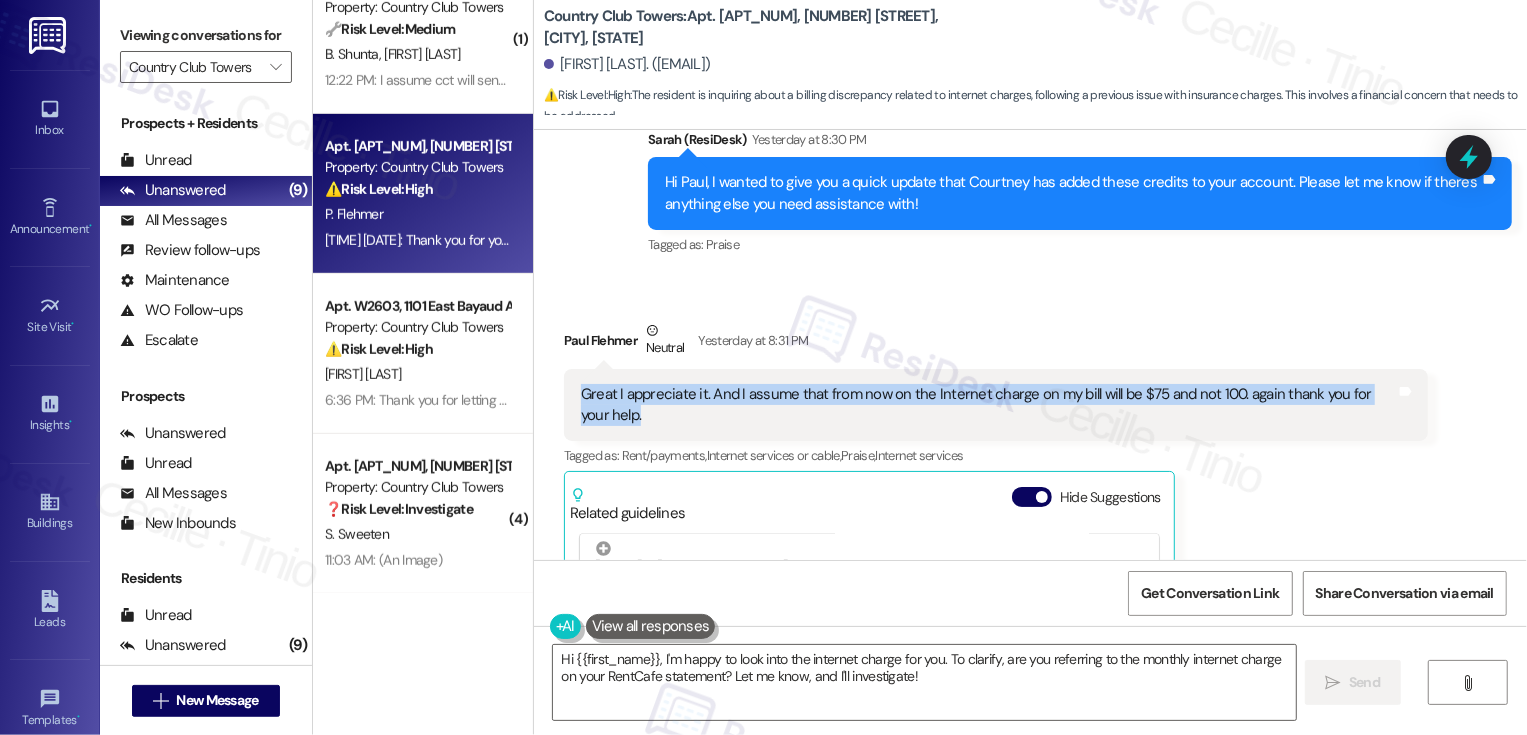 drag, startPoint x: 566, startPoint y: 391, endPoint x: 605, endPoint y: 427, distance: 53.075417 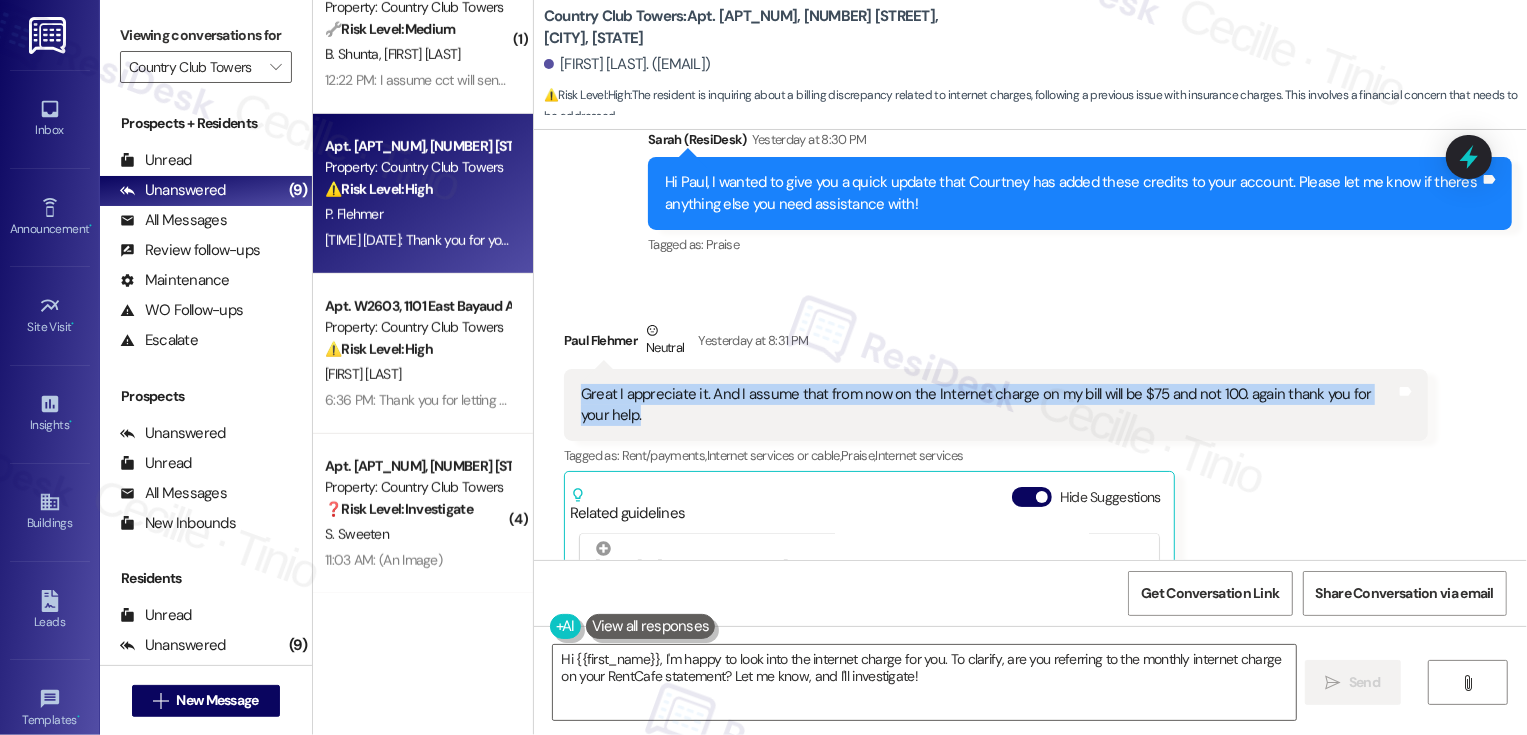 click on "Country Club Towers:  Apt. E2702, 1101 East Bayaud Avenue" at bounding box center [744, 27] 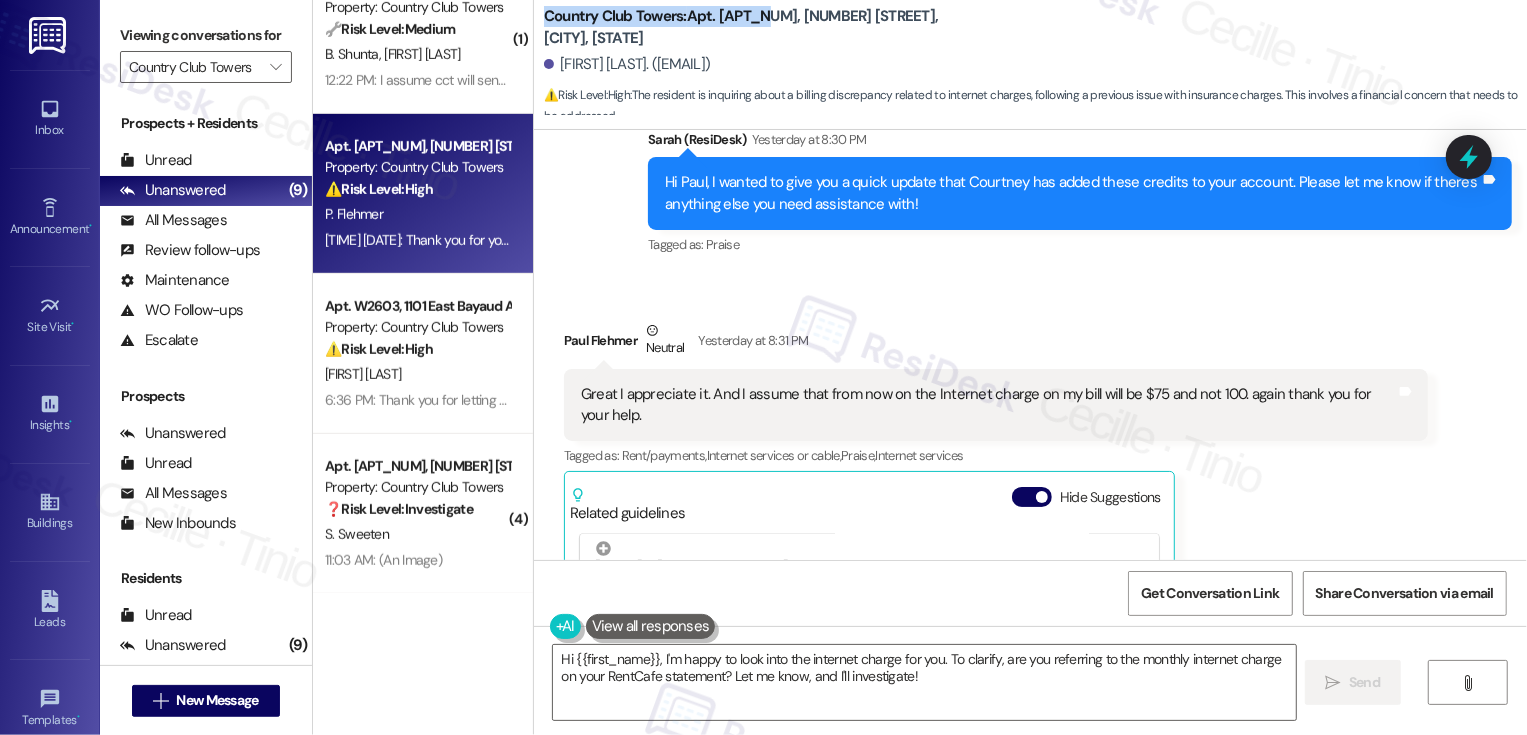 drag, startPoint x: 533, startPoint y: 26, endPoint x: 750, endPoint y: 35, distance: 217.18655 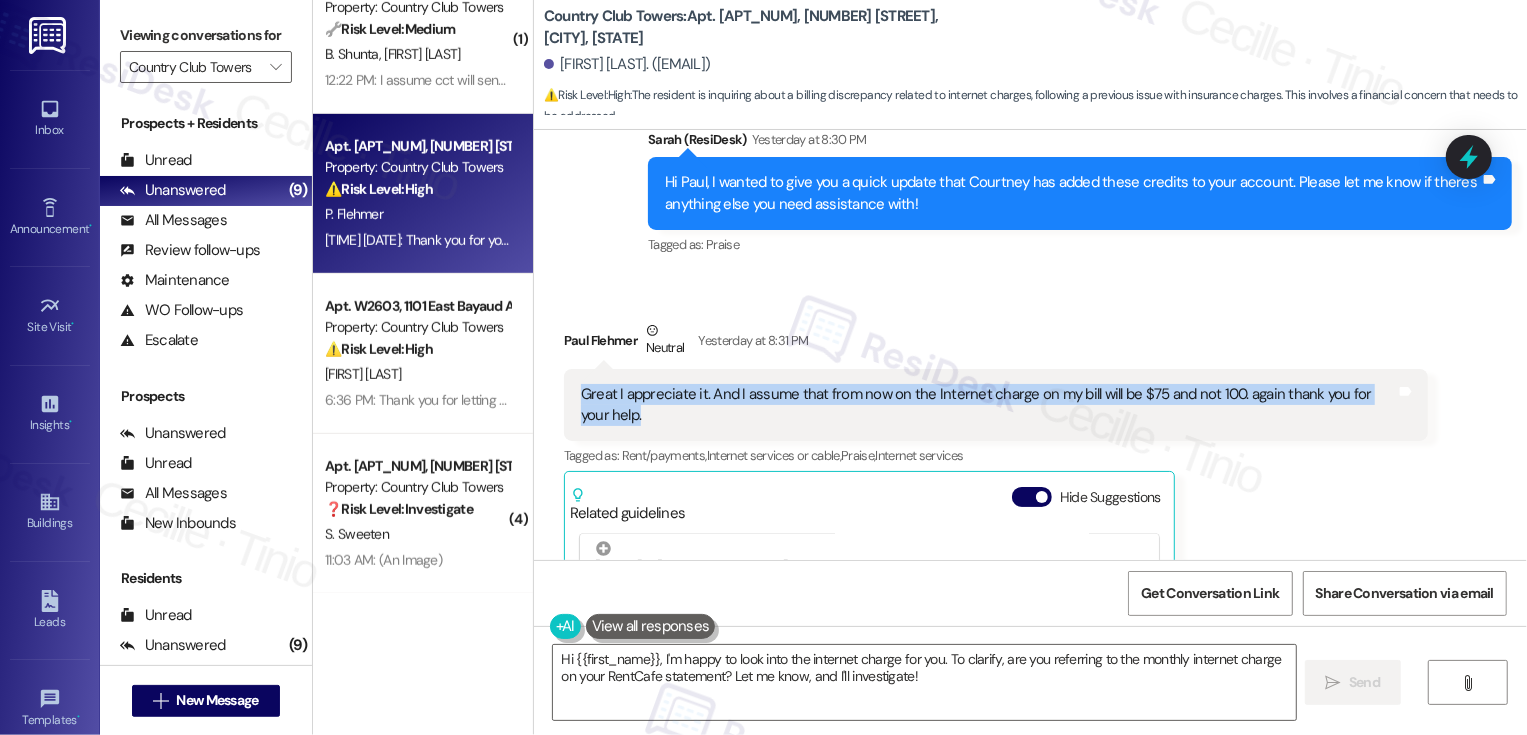 drag, startPoint x: 565, startPoint y: 379, endPoint x: 619, endPoint y: 421, distance: 68.41052 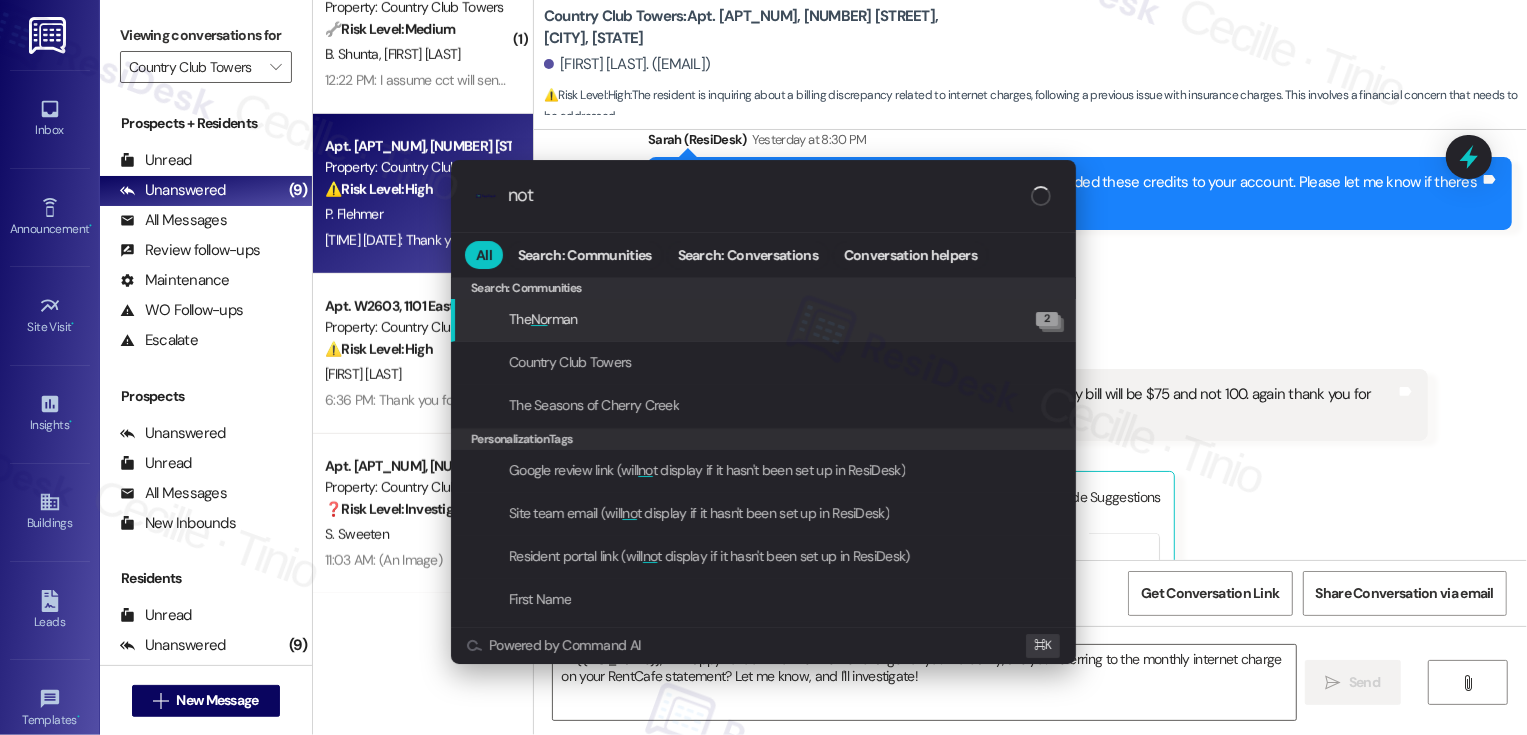 type on "note" 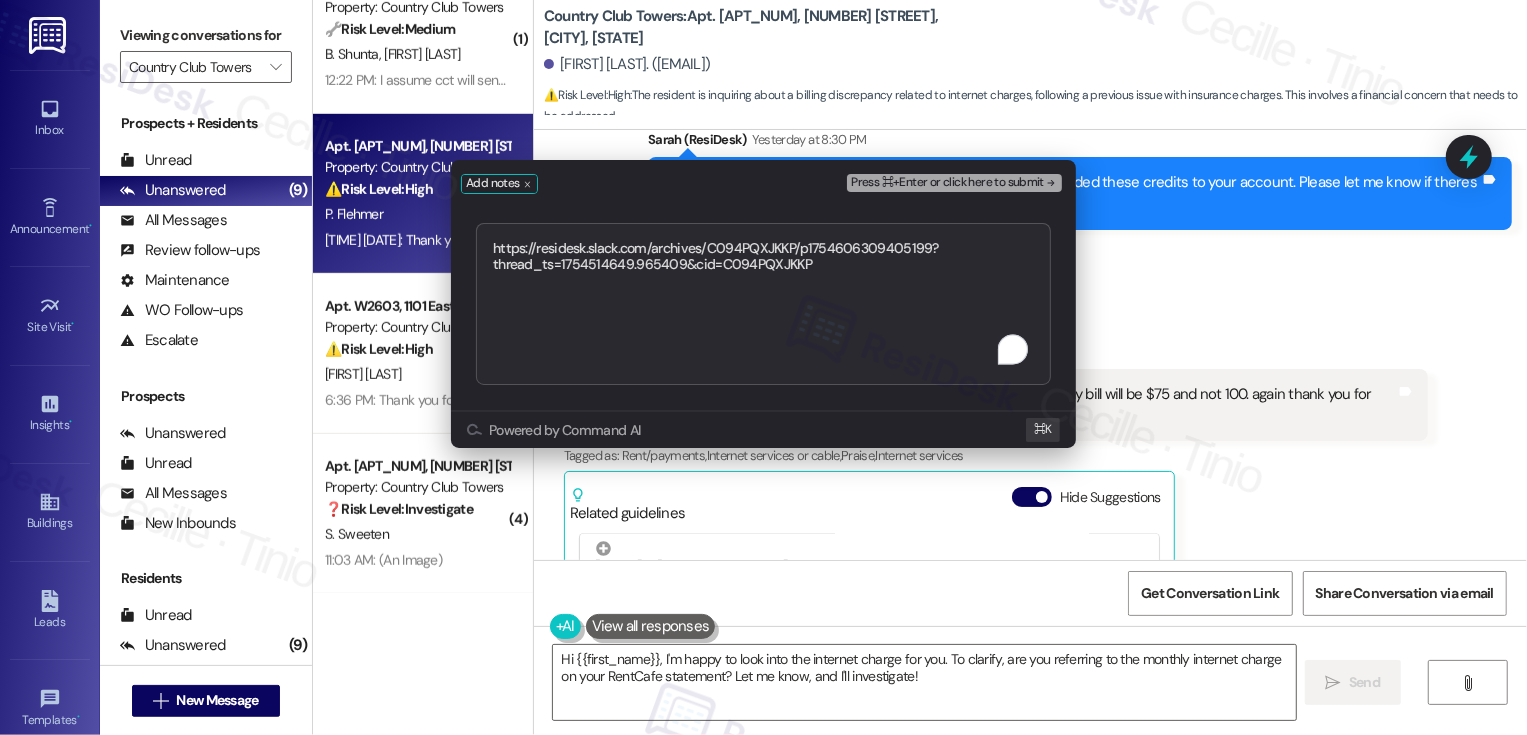 click on "https://residesk.slack.com/archives/C094PQXJKKP/p1754606309405199?thread_ts=1754514649.965409&cid=C094PQXJKKP" at bounding box center [763, 304] 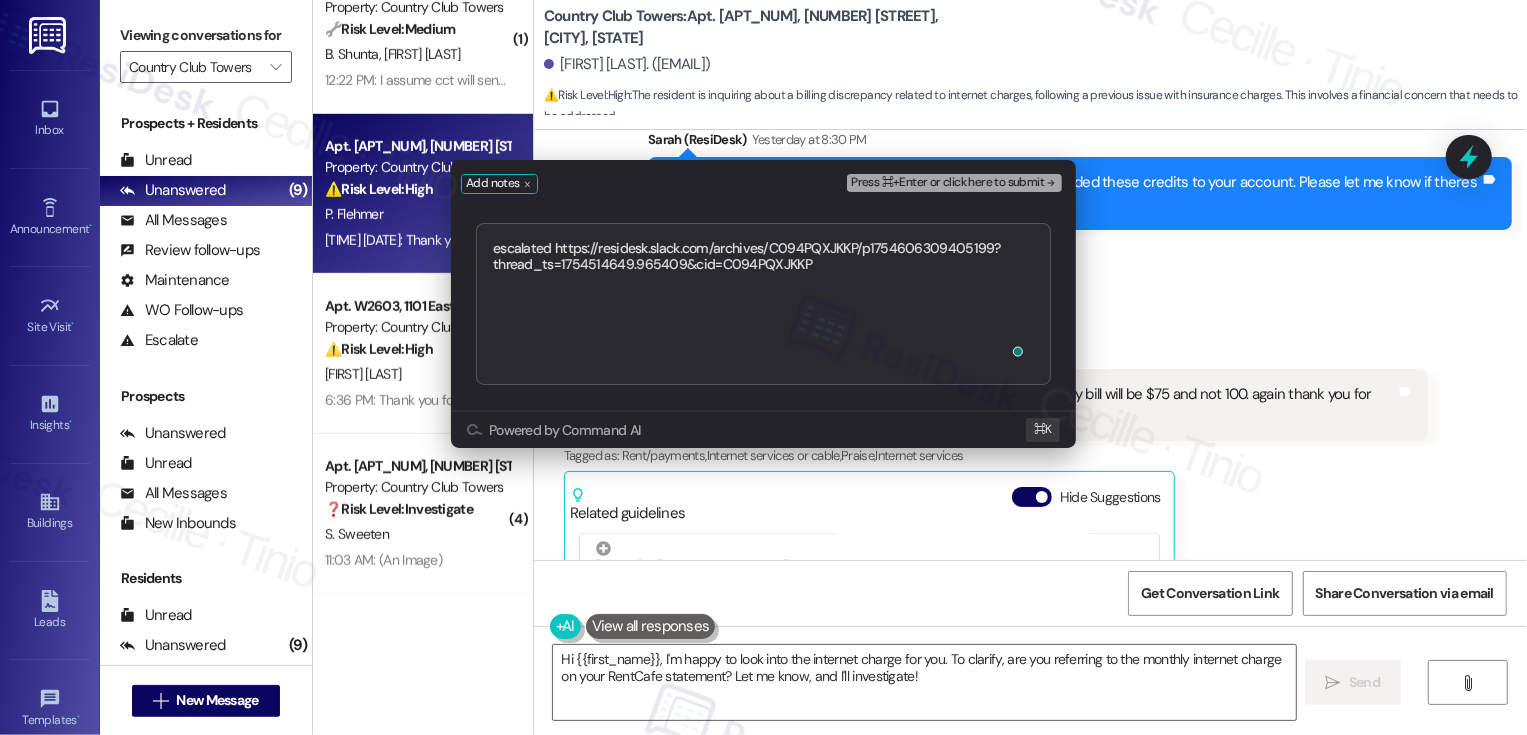 type on "escalated
https://residesk.slack.com/archives/C094PQXJKKP/p1754606309405199?thread_ts=1754514649.965409&cid=C094PQXJKKP" 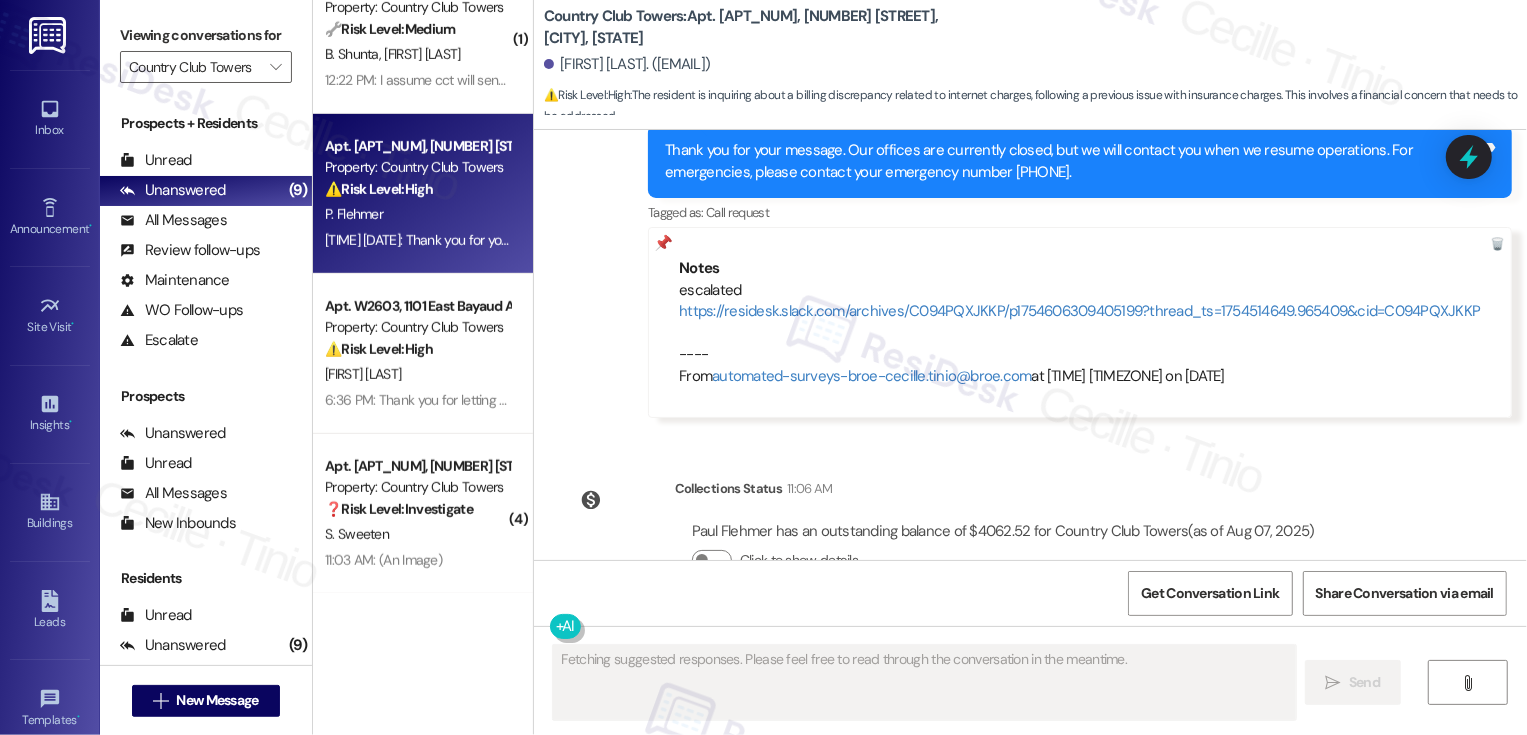 scroll, scrollTop: 3022, scrollLeft: 0, axis: vertical 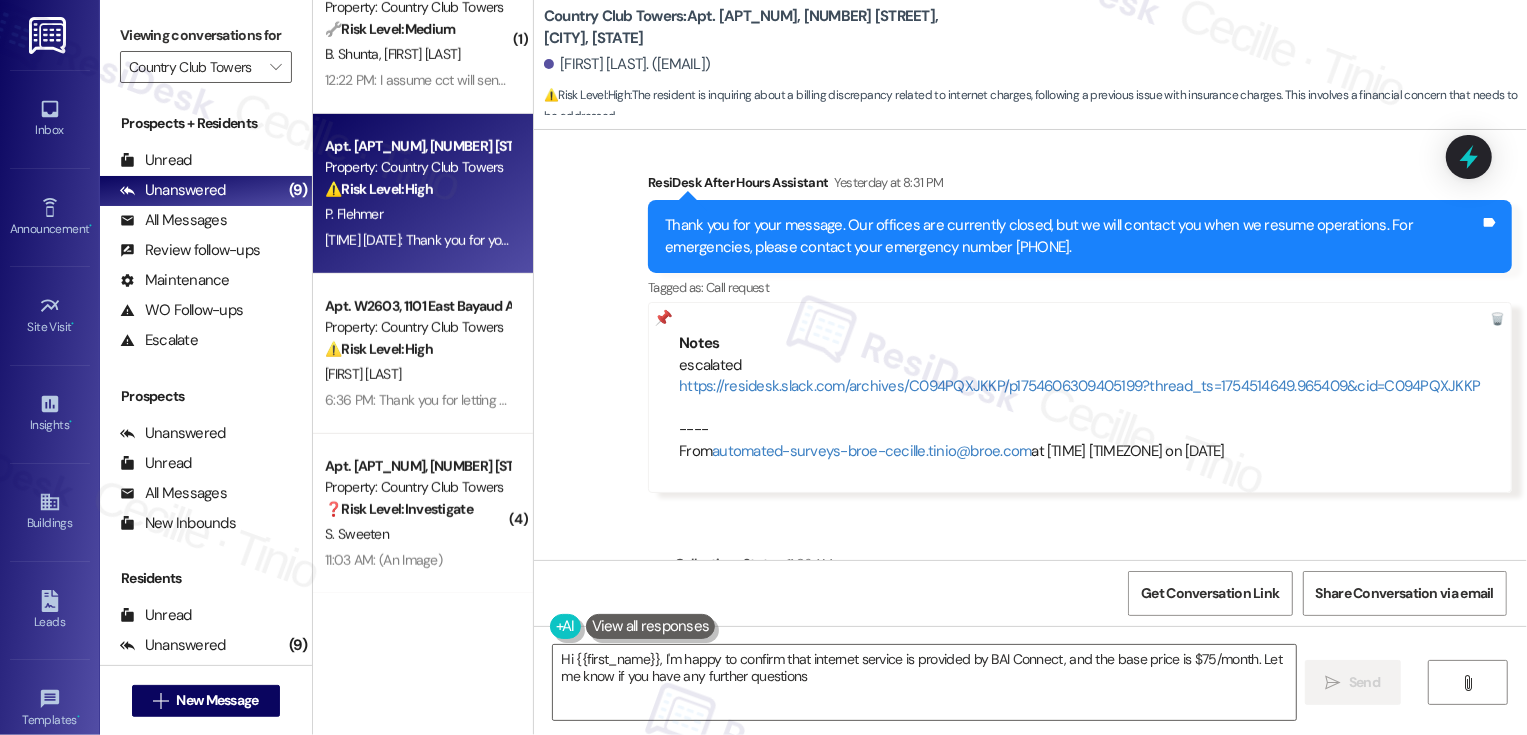 type on "Hi {{first_name}}, I'm happy to confirm that internet service is provided by BAI Connect, and the base price is $75/month. Let me know if you have any further questions!" 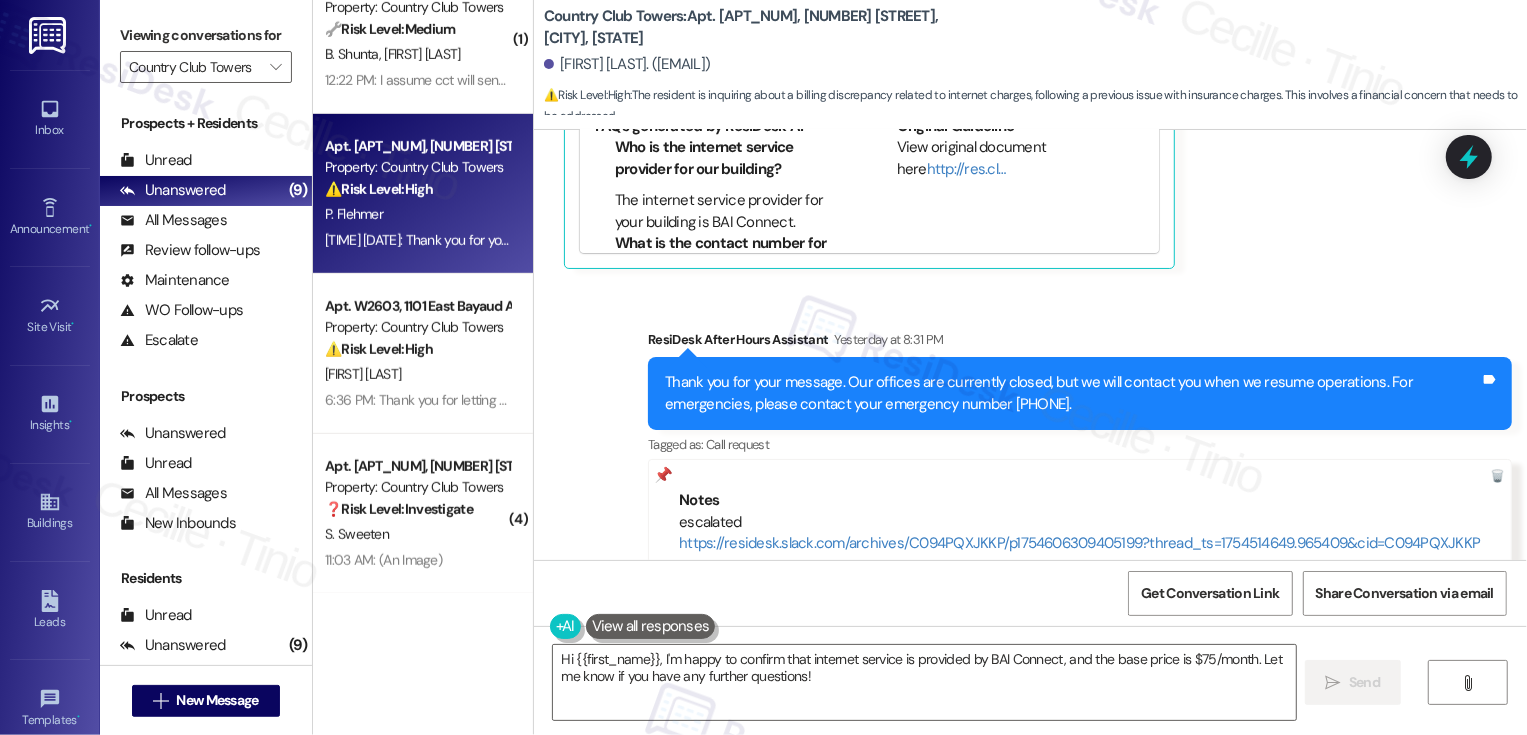 scroll, scrollTop: 2692, scrollLeft: 0, axis: vertical 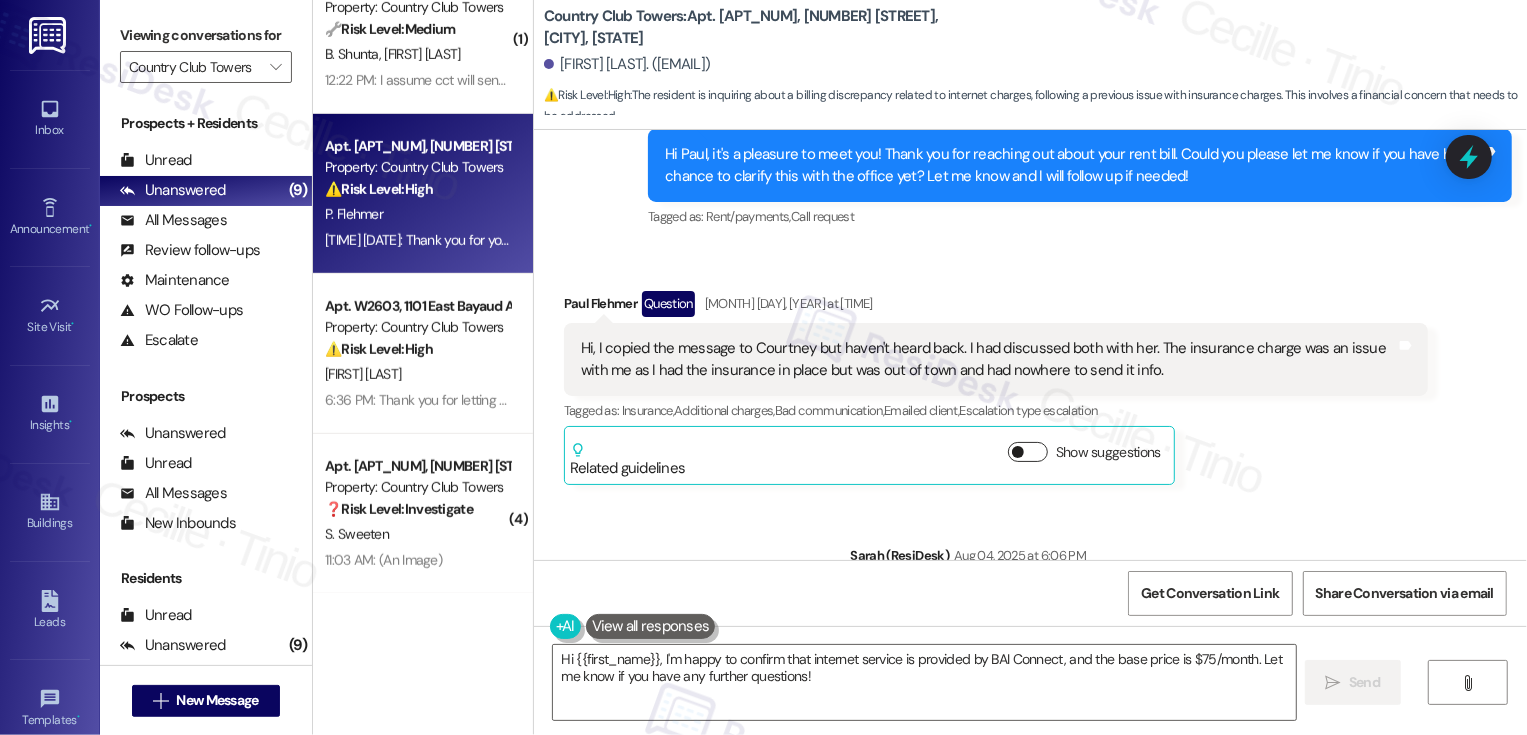 click on "Show suggestions" at bounding box center (1028, 452) 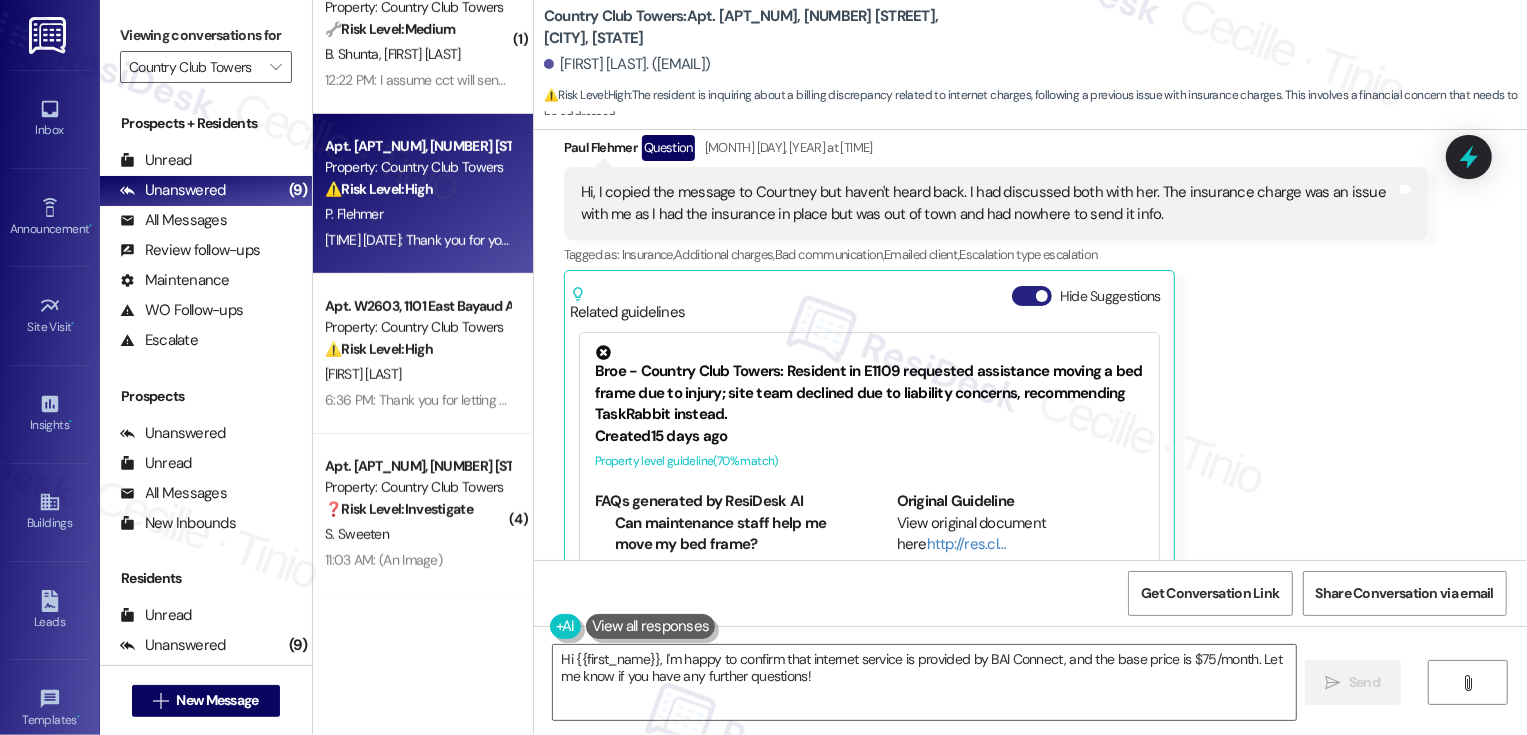 scroll, scrollTop: 1474, scrollLeft: 0, axis: vertical 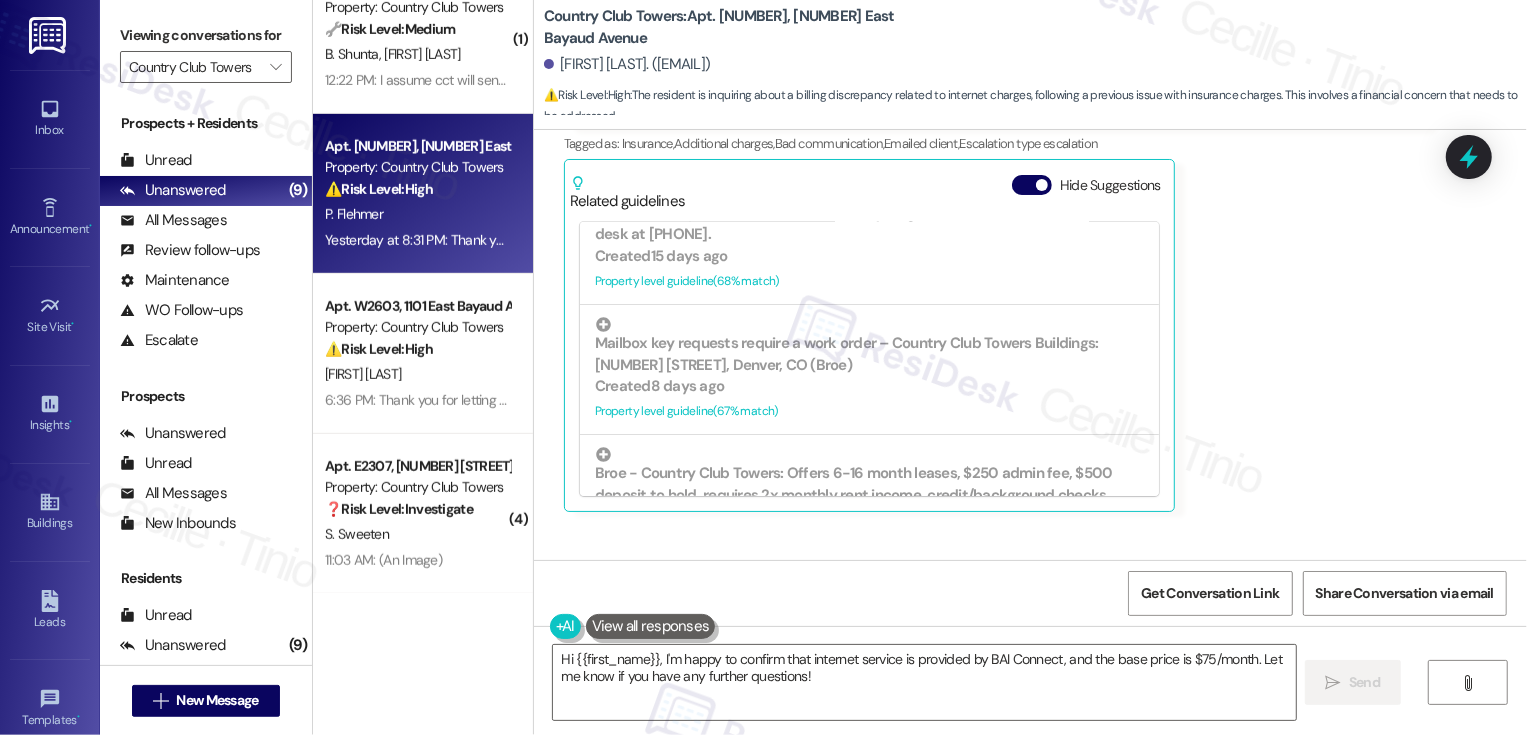 click on "Mailbox key requests require a work order – Country Club Towers
Buildings:
[NUMBER] [STREET], Denver, CO (Broe)" at bounding box center (869, 346) 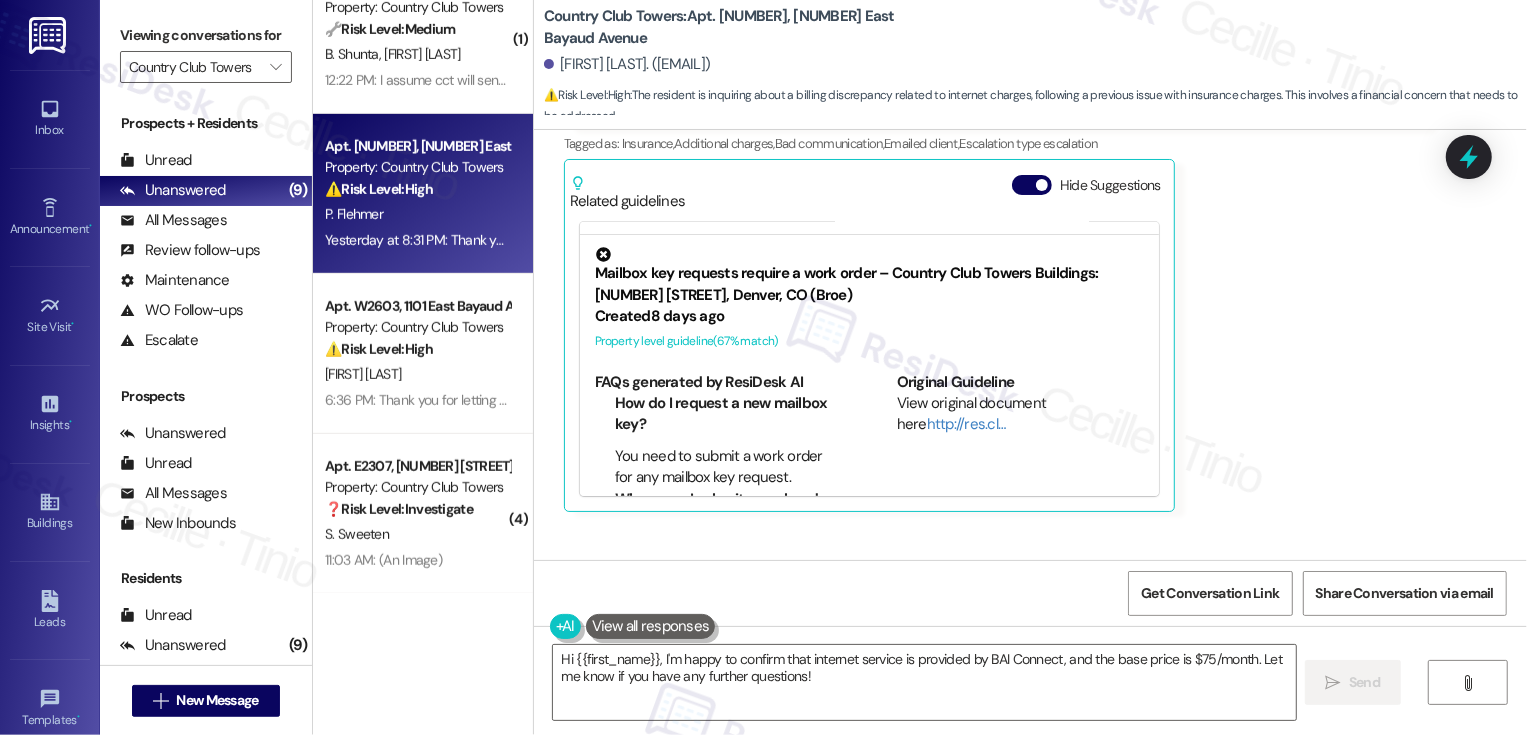 scroll, scrollTop: 274, scrollLeft: 0, axis: vertical 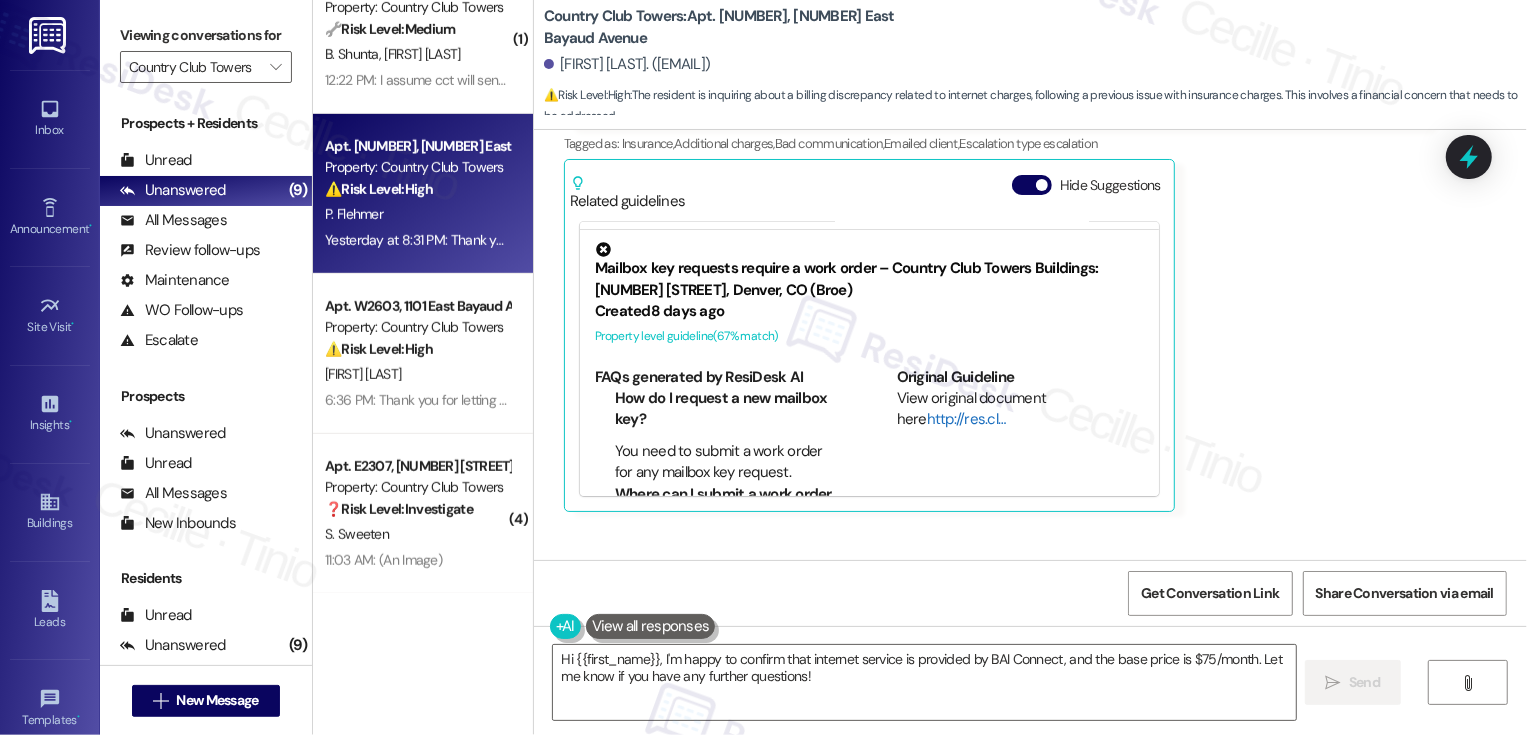 click on "http://res.cl…" at bounding box center (966, 419) 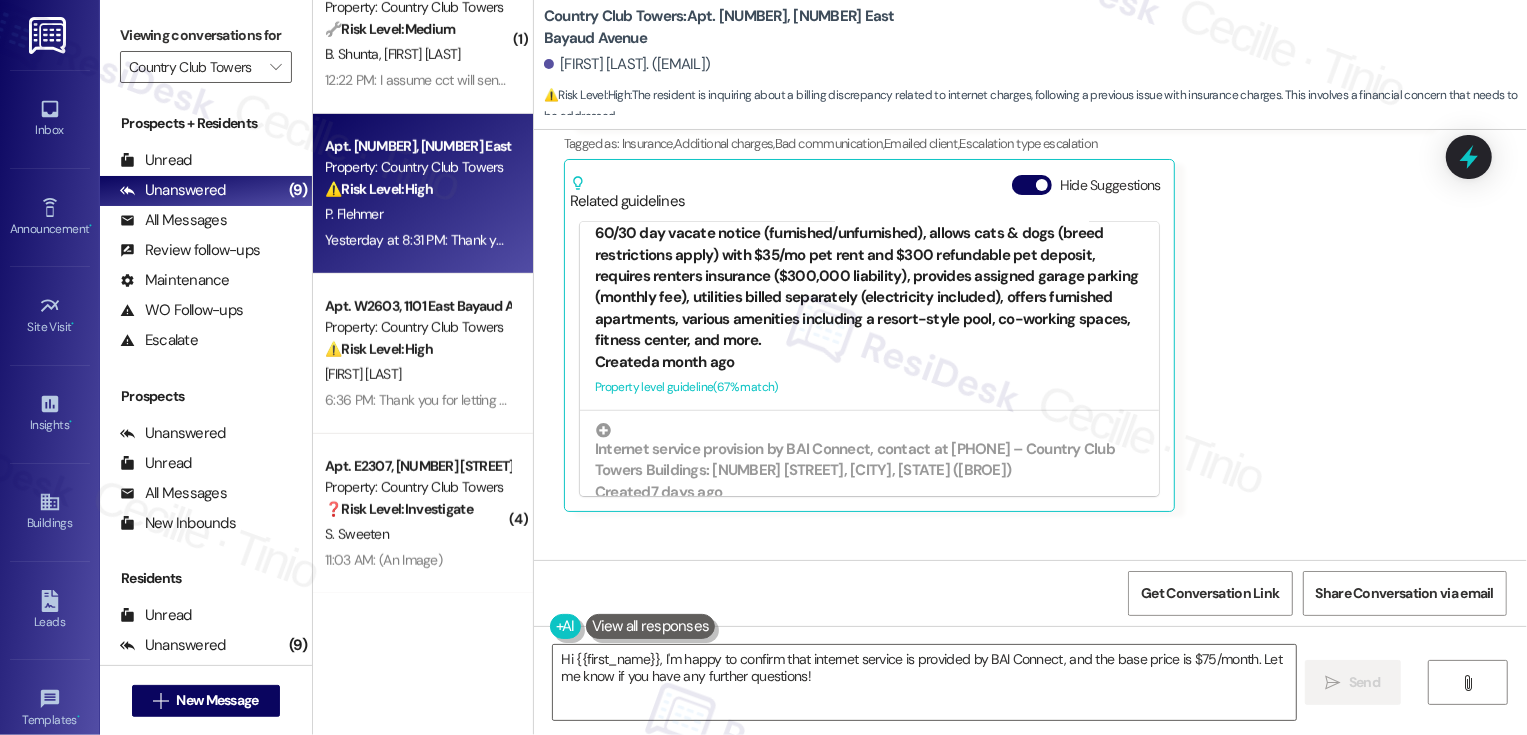 click on "Broe - Country Club Towers:  Offers 6-16 month leases, $250 admin fee, $500 deposit to hold, requires 2x monthly rent income, credit/background checks, 60/30 day vacate notice (furnished/unfurnished), allows cats & dogs (breed restrictions apply) with $35/mo pet rent and $300 refundable pet deposit,  requires renters insurance ($300,000 liability), provides assigned garage parking (monthly fee),  utilities billed separately (electricity included), offers furnished apartments,  various amenities including a resort-style pool, co-working spaces, fitness center, and more." at bounding box center [869, 257] 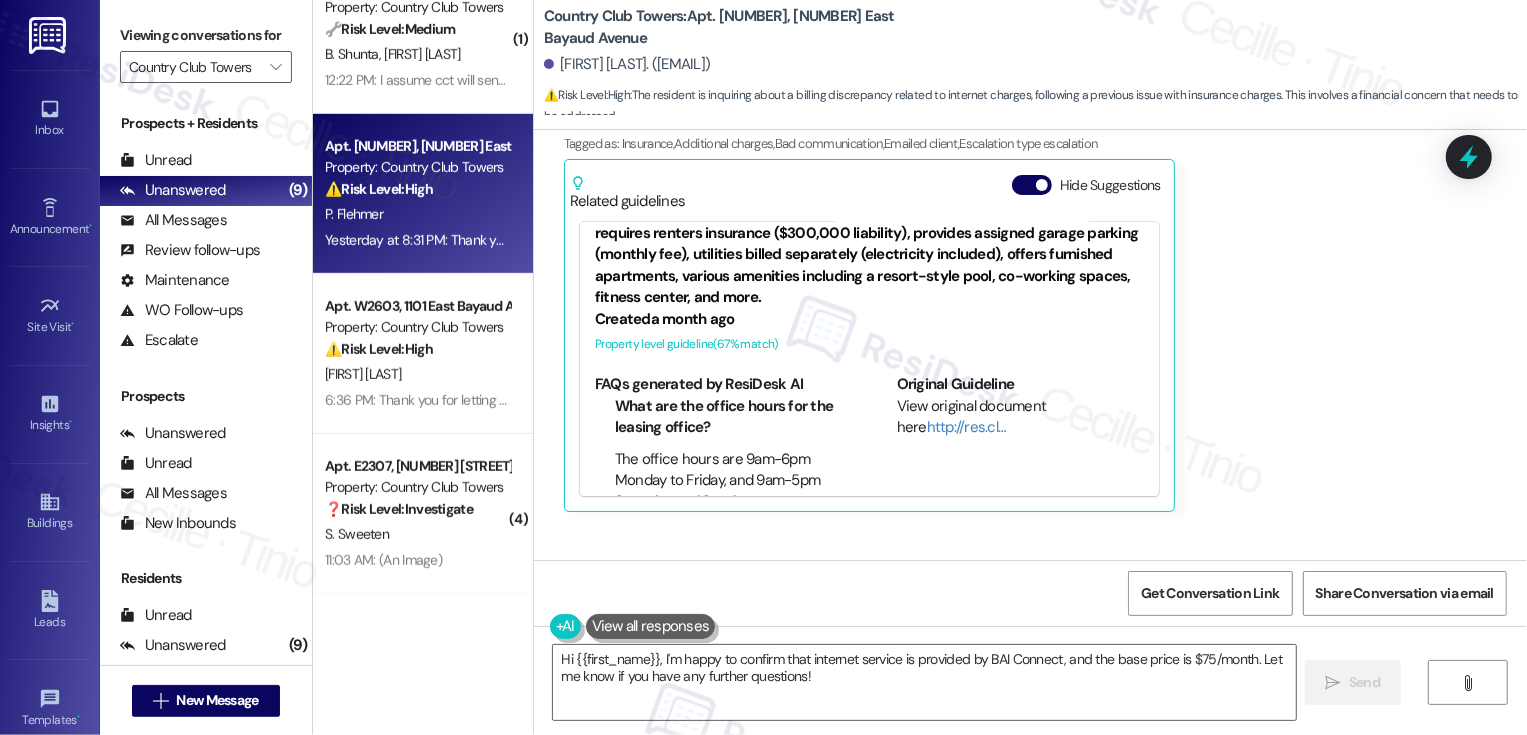 scroll, scrollTop: 552, scrollLeft: 0, axis: vertical 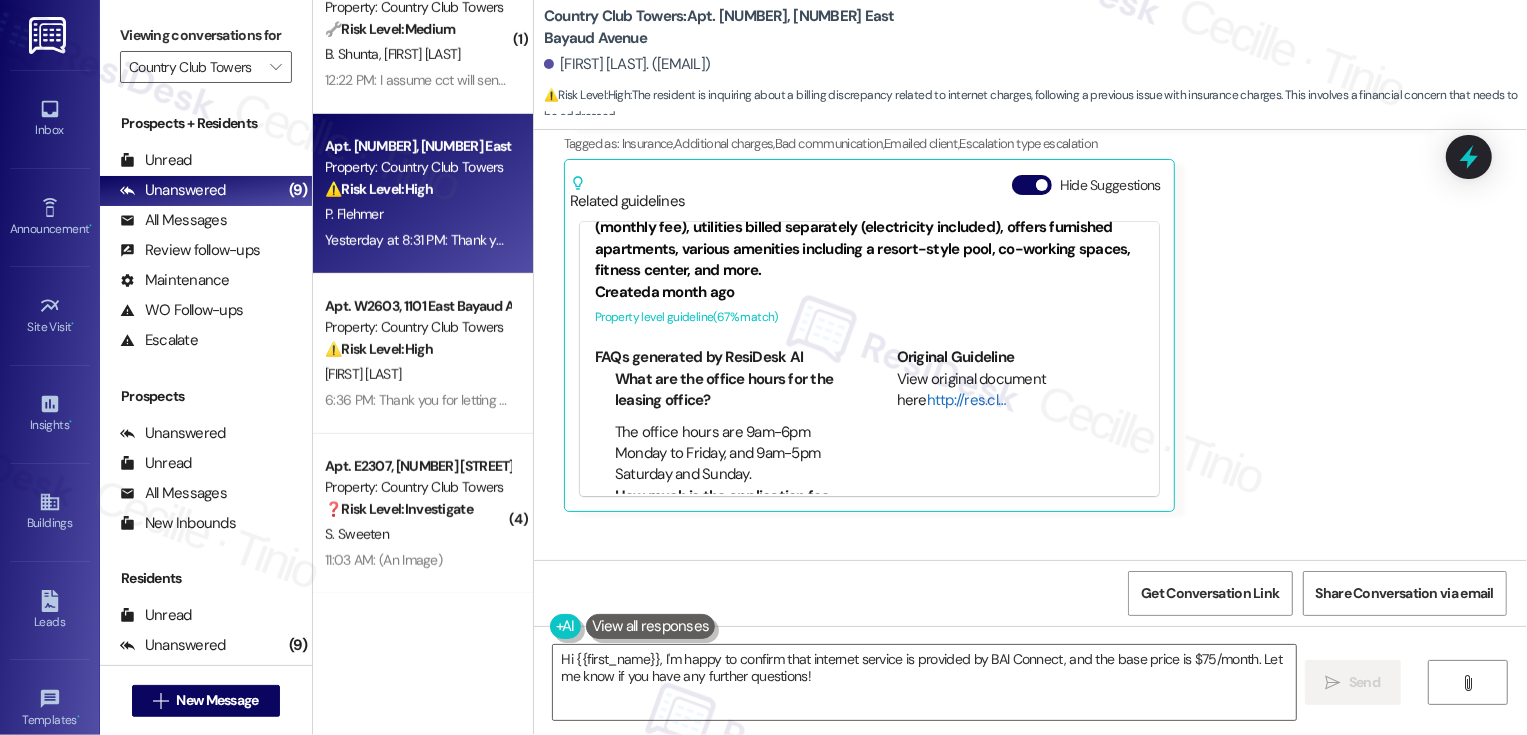 click on "http://res.cl…" at bounding box center [966, 400] 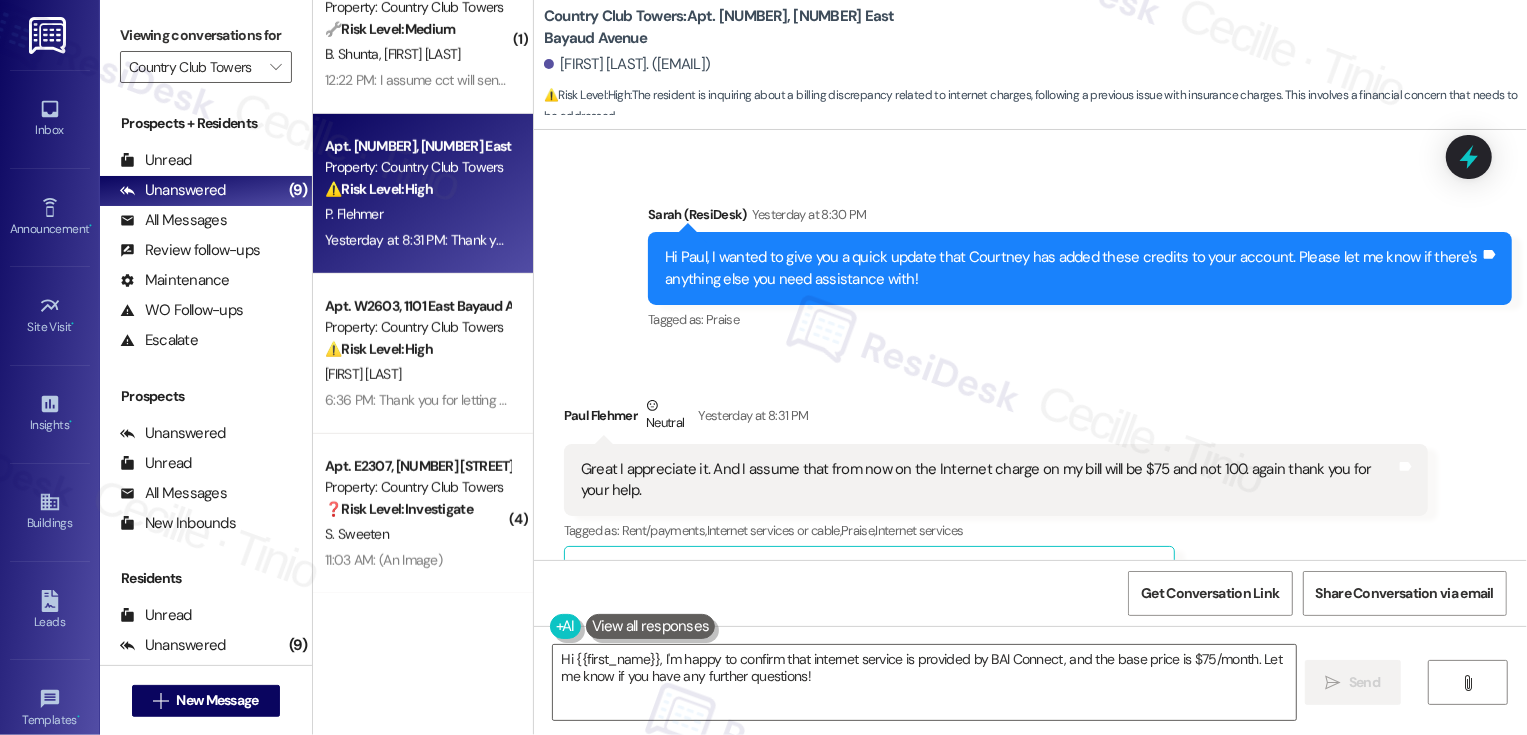 scroll, scrollTop: 2713, scrollLeft: 0, axis: vertical 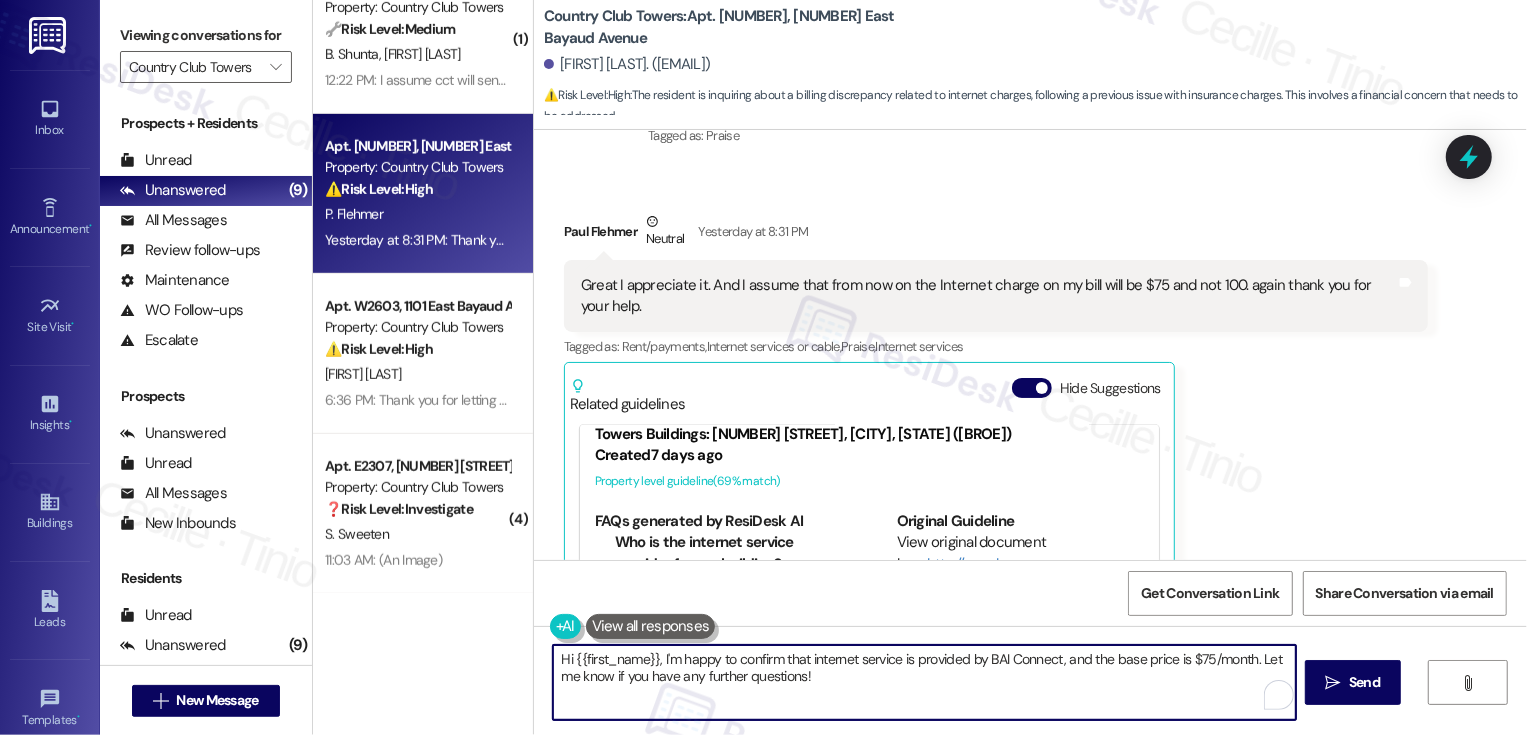 drag, startPoint x: 1250, startPoint y: 661, endPoint x: 958, endPoint y: 605, distance: 297.32138 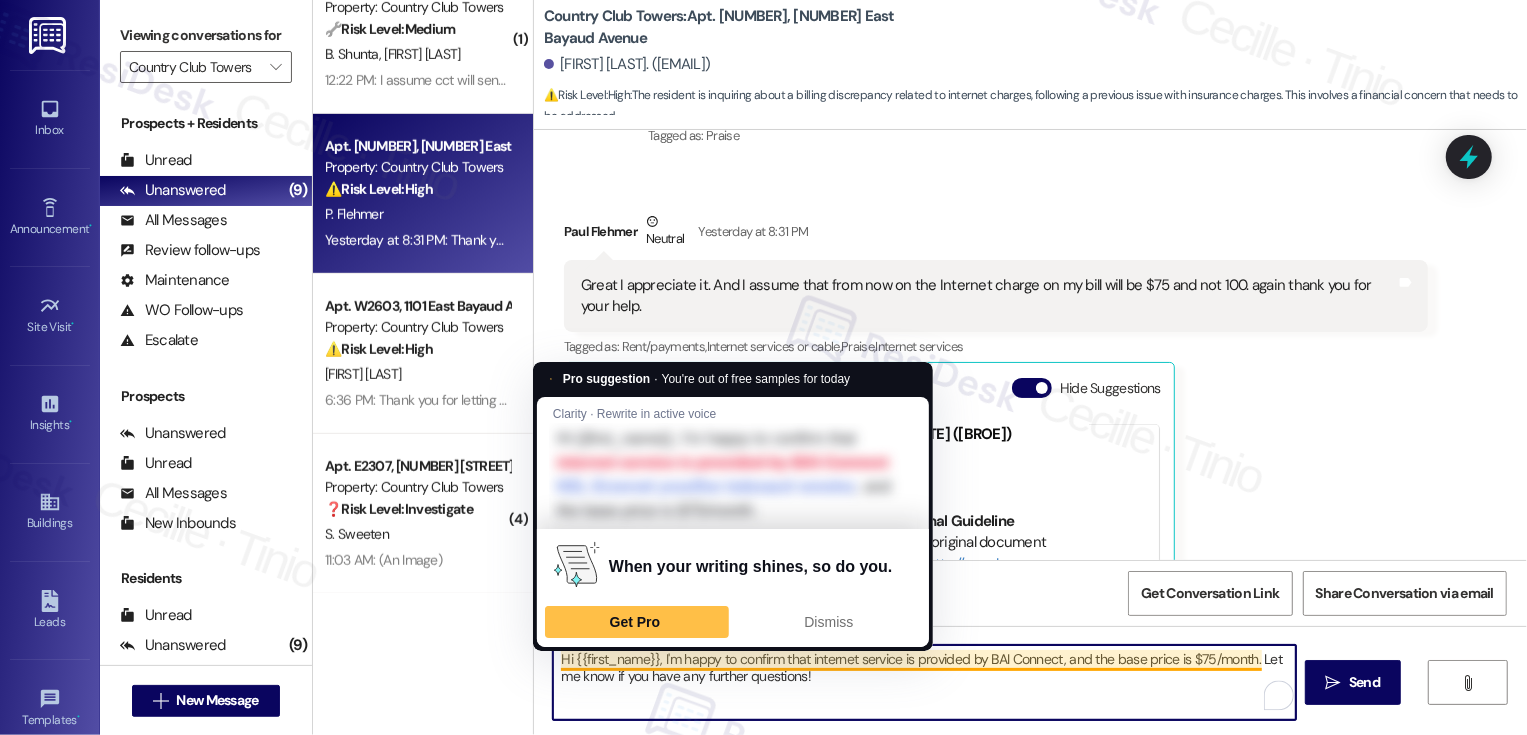 drag, startPoint x: 1249, startPoint y: 658, endPoint x: 665, endPoint y: 662, distance: 584.0137 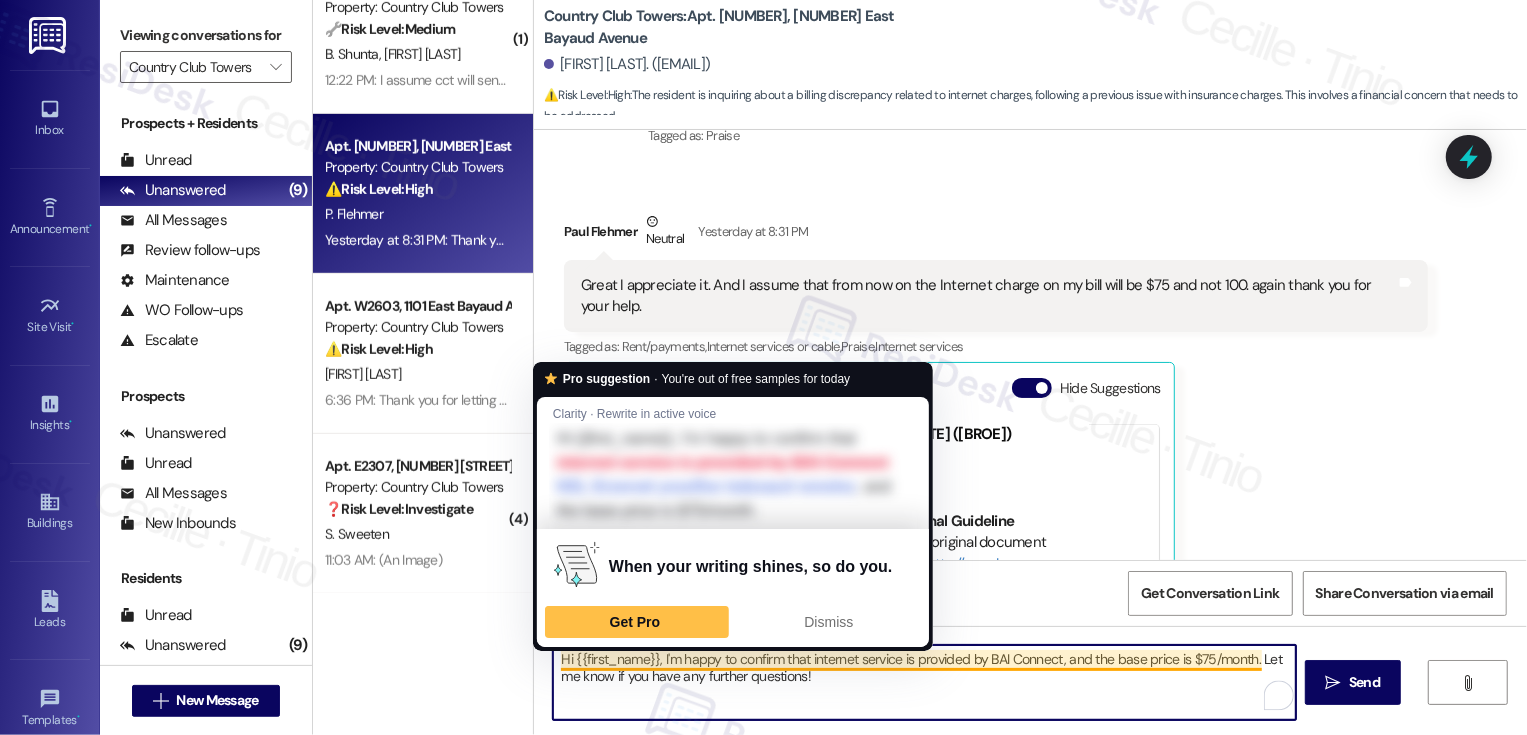 click on "Hi {{first_name}}, I'm happy to confirm that internet service is provided by BAI Connect, and the base price is $75/month. Let me know if you have any further questions!" at bounding box center [924, 682] 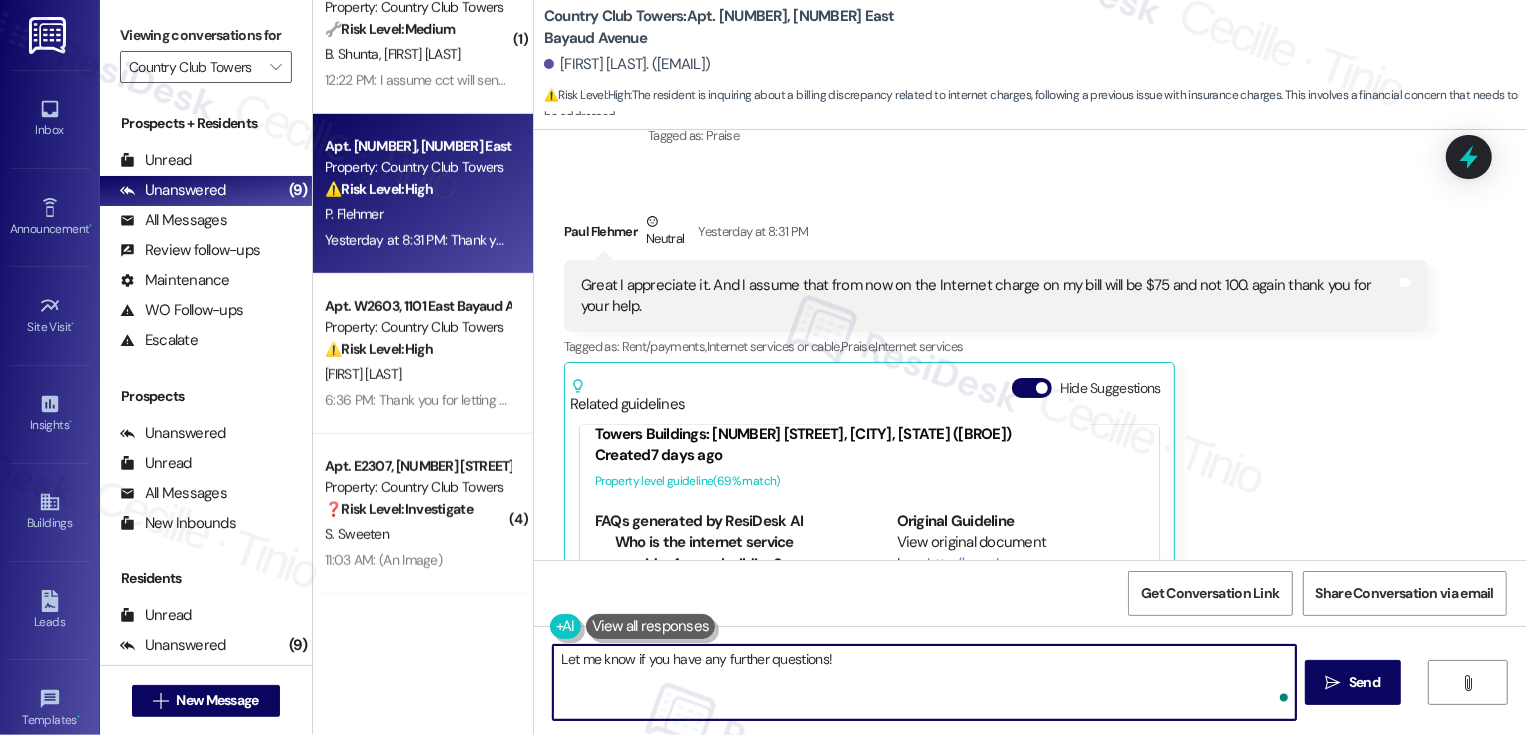 click on "Let me know if you have any further questions!" at bounding box center [924, 682] 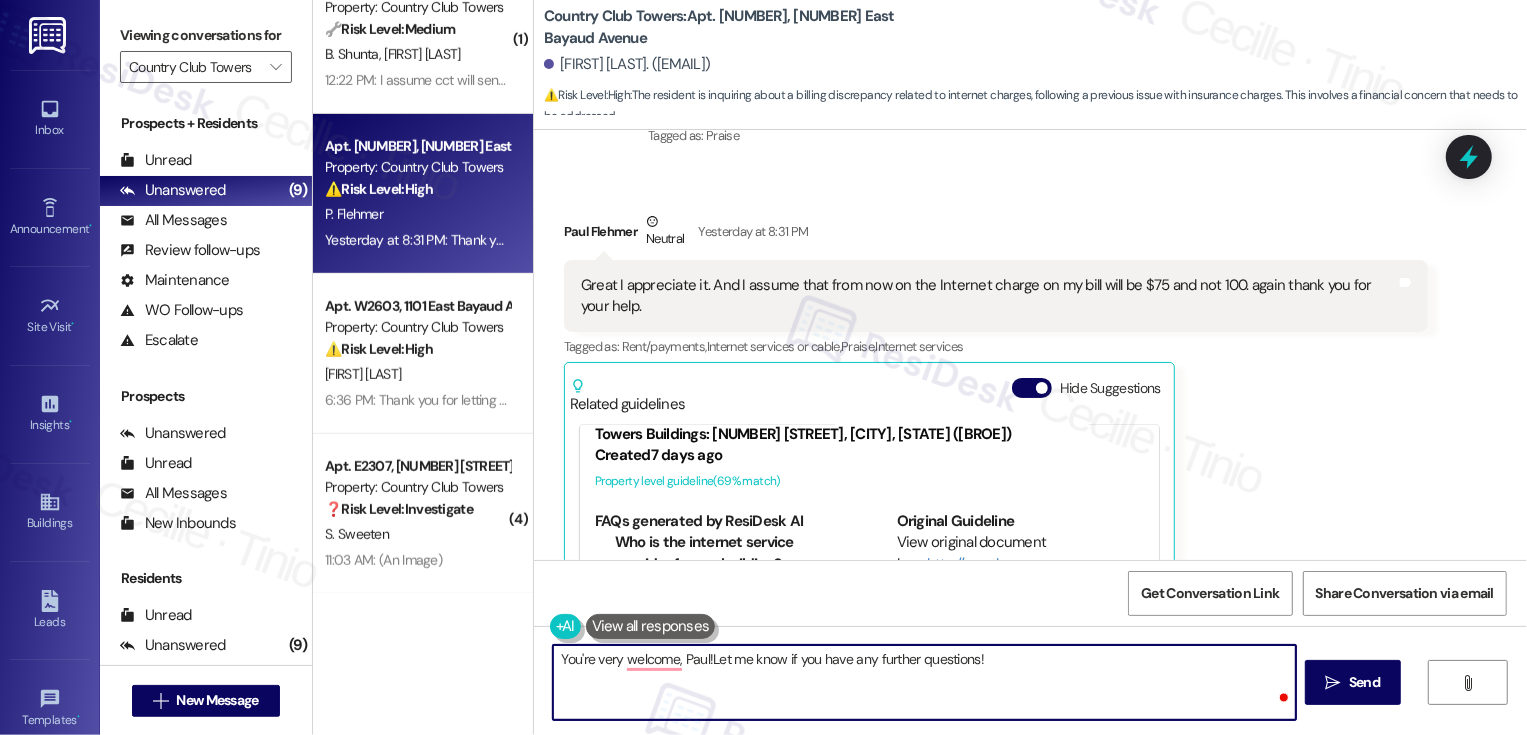 type on "You're very welcome, [FIRST_NAME]! Let me know if you have any further questions!" 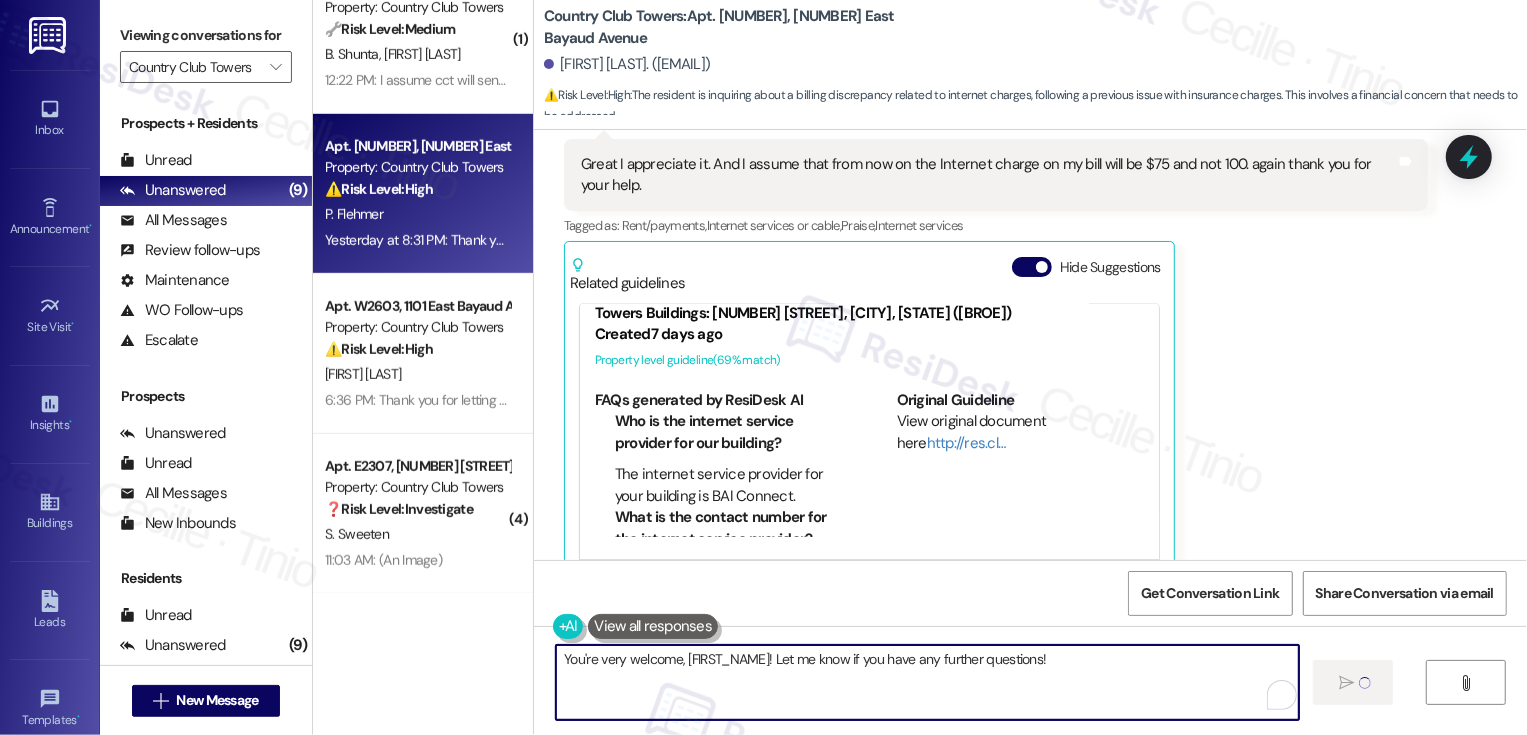 scroll, scrollTop: 2955, scrollLeft: 0, axis: vertical 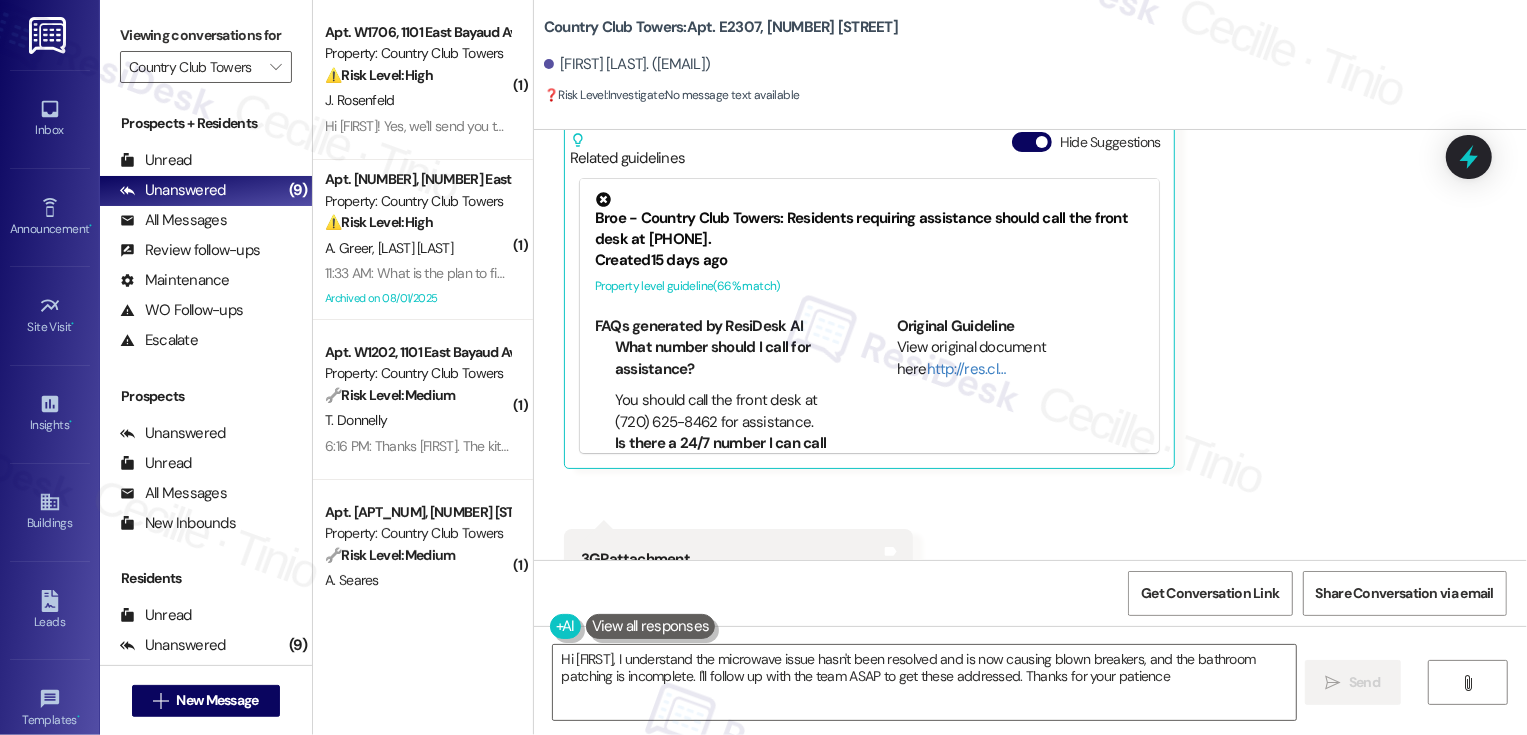 type on "Hi [FIRST], I understand the microwave issue hasn't been resolved and is now causing blown breakers, and the bathroom patching is incomplete. I'll follow up with the team ASAP to get these addressed. Thanks for your patience!" 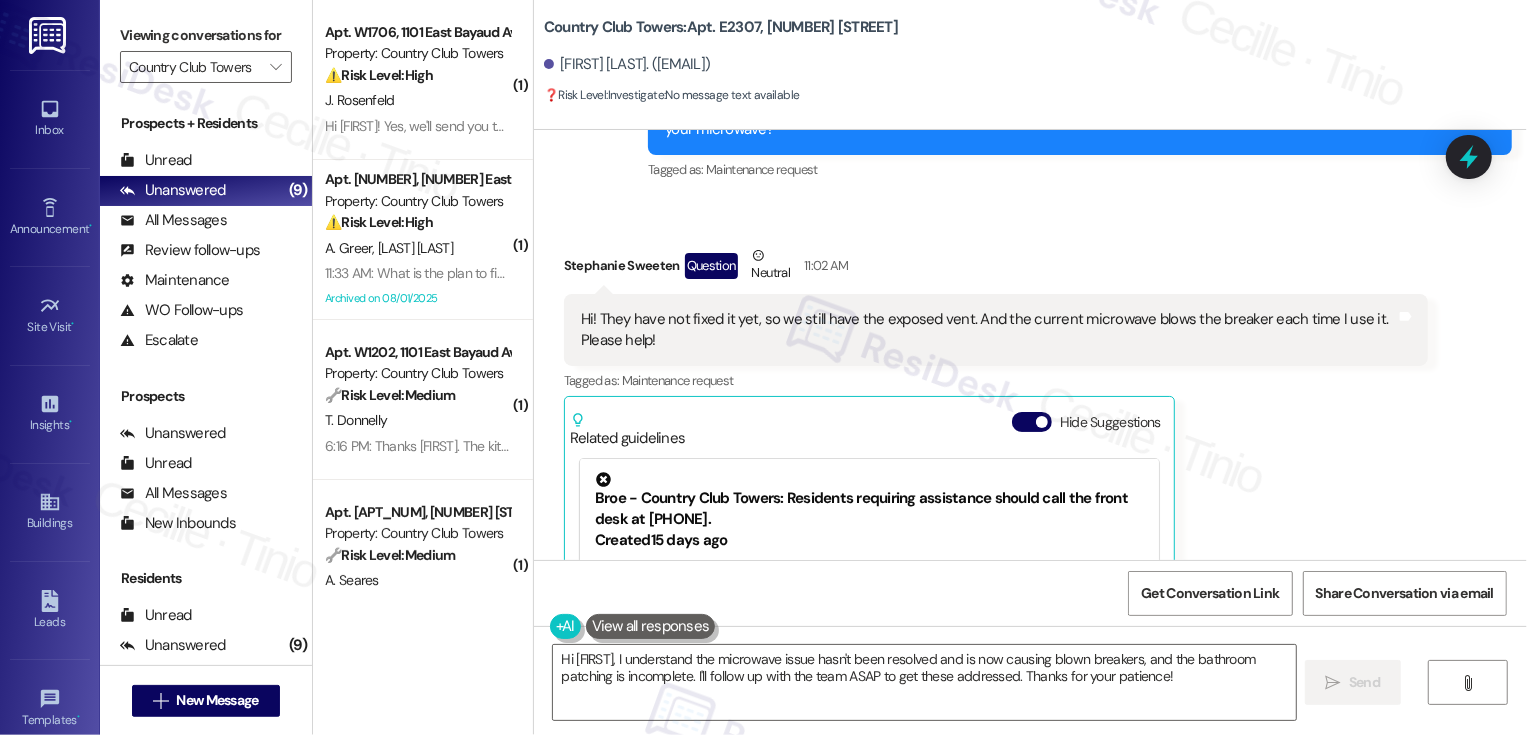 scroll, scrollTop: 2095, scrollLeft: 0, axis: vertical 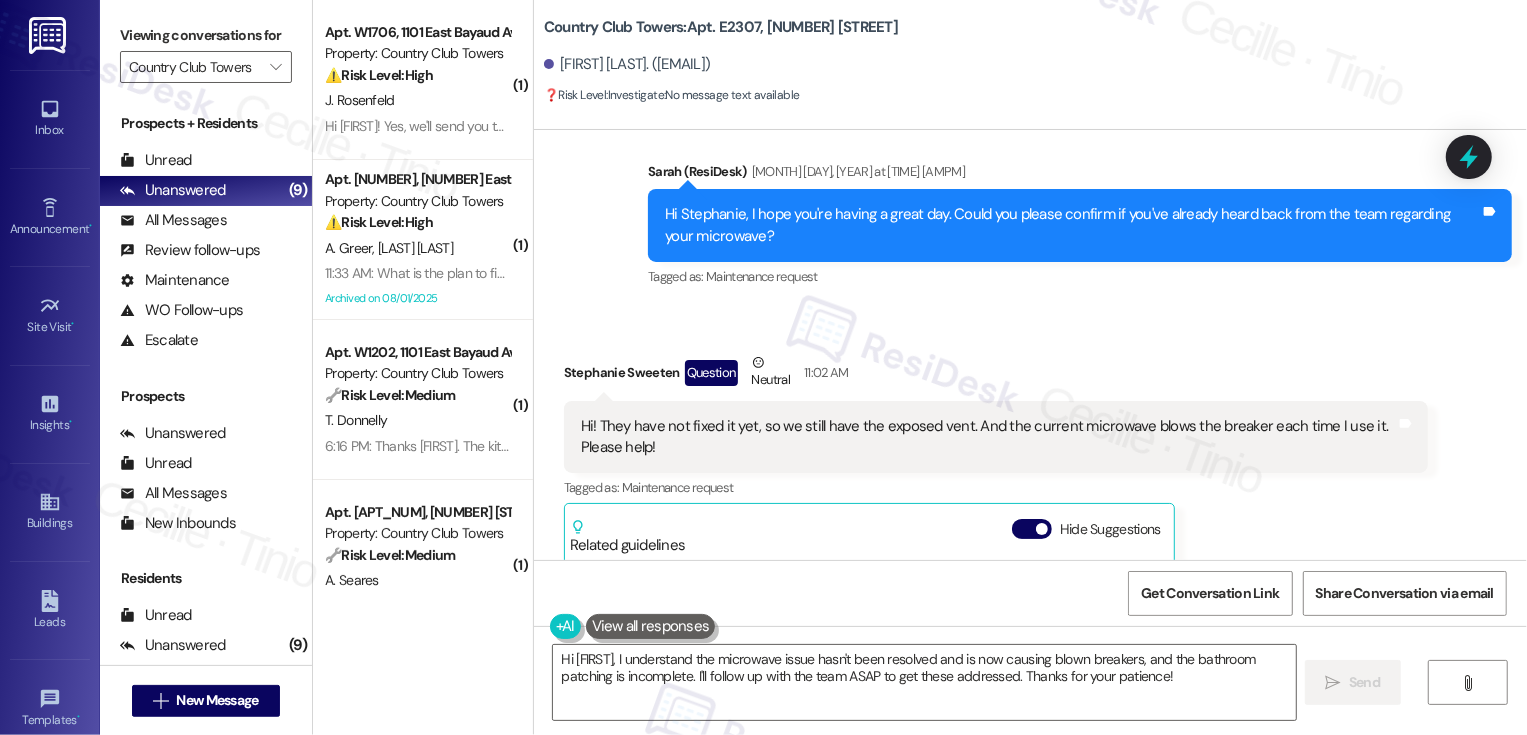 click on "[PROPERTY]: Apt. [APT_NUM], [NUMBER] [STREET]" at bounding box center [721, 27] 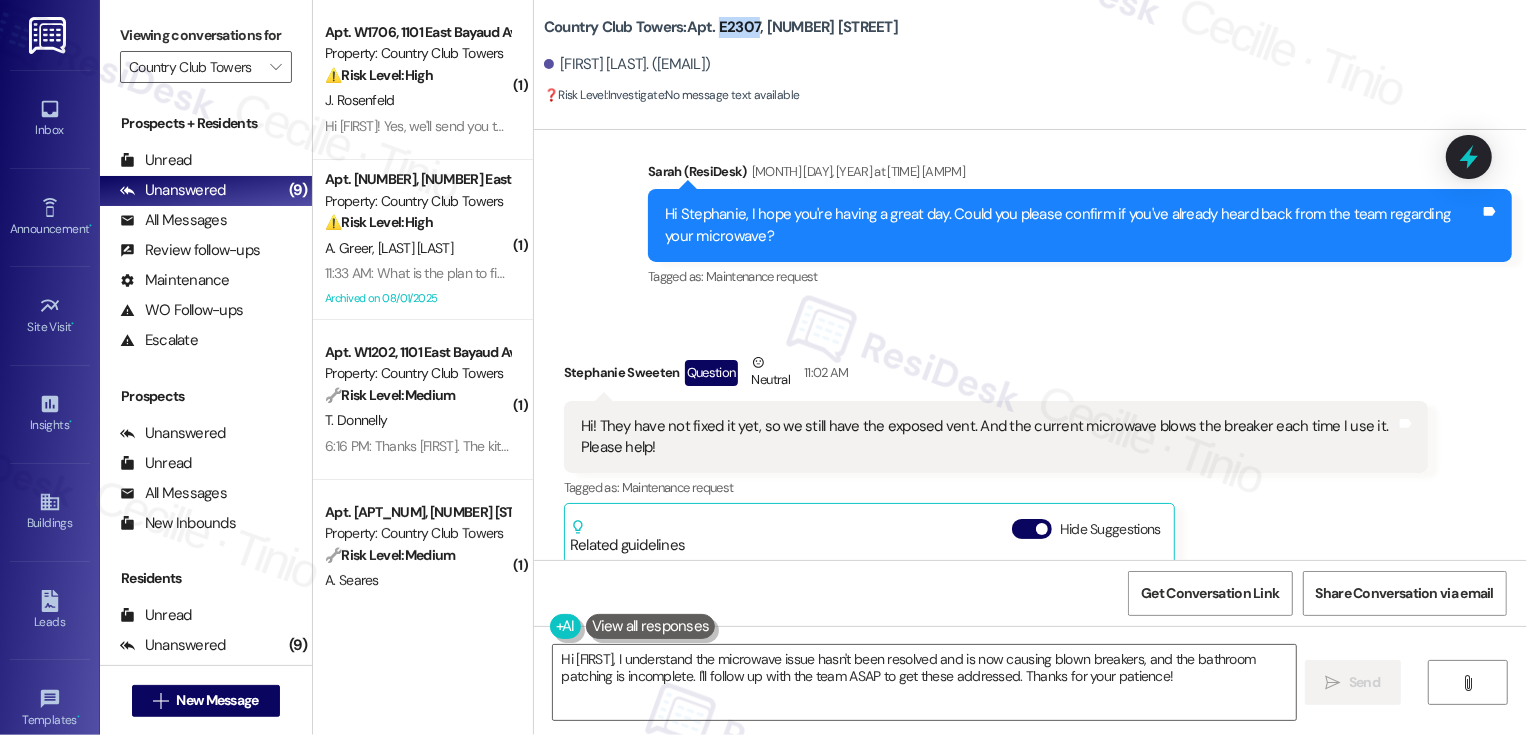 copy on "E2307" 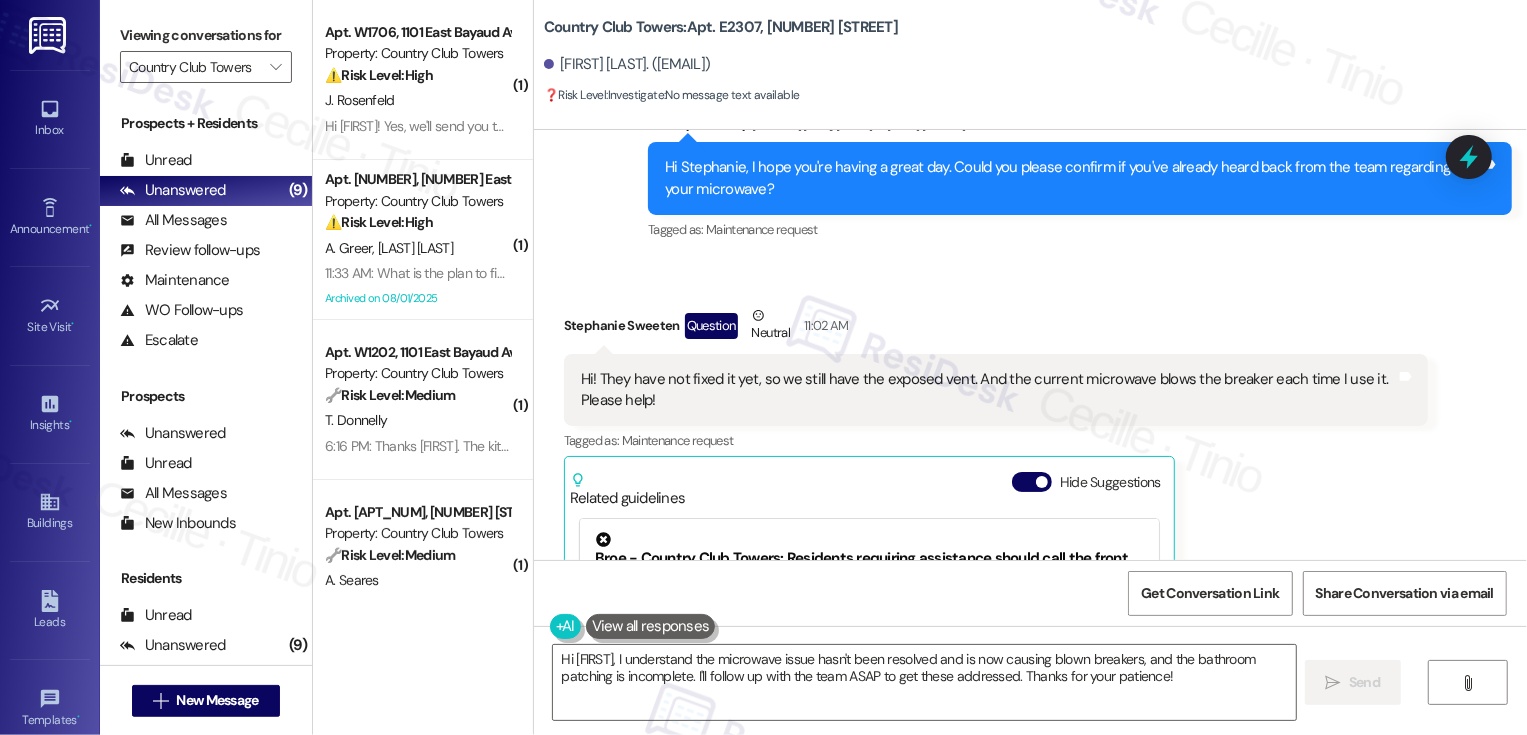 scroll, scrollTop: 2155, scrollLeft: 0, axis: vertical 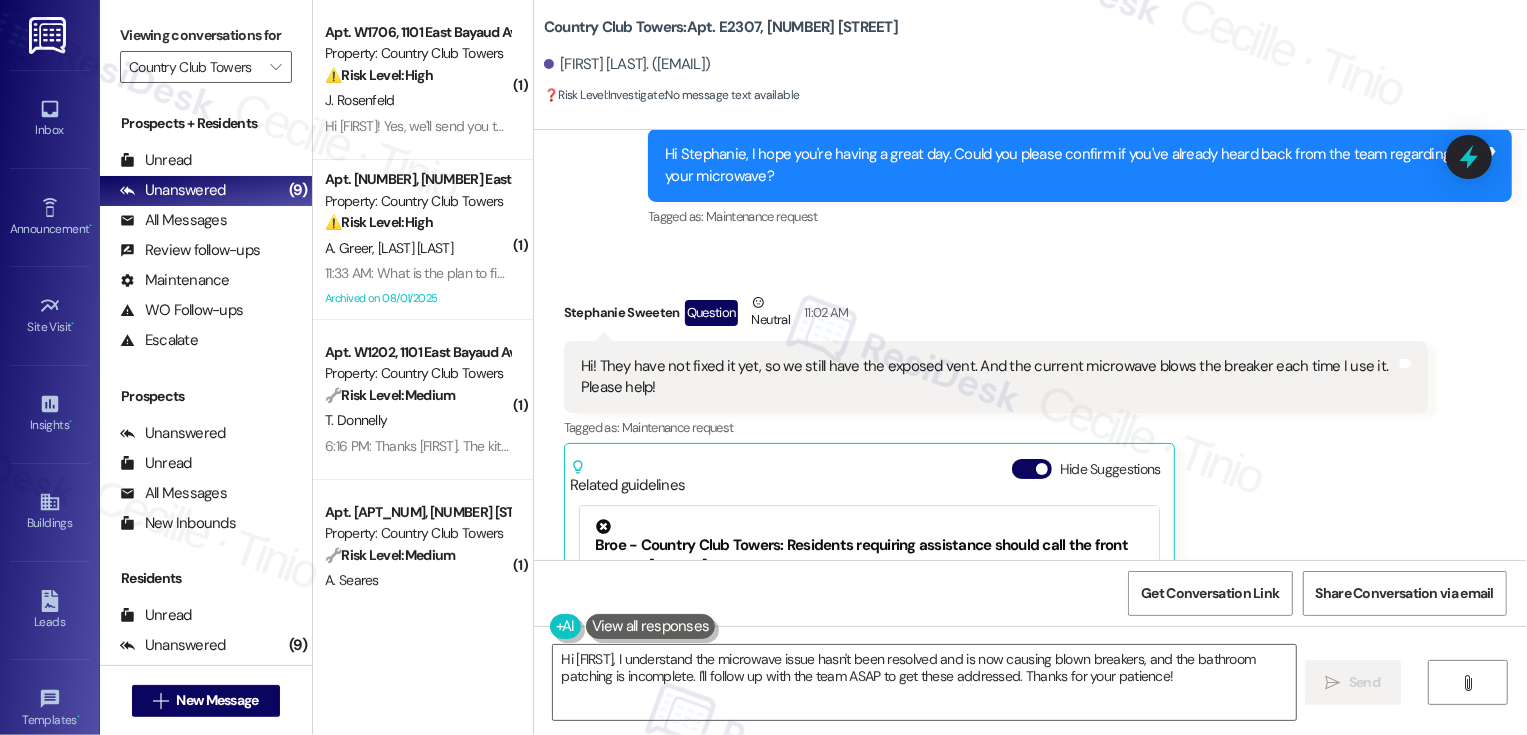 click on "Stephanie Sweeten Question   Neutral 11:02 AM" at bounding box center [996, 316] 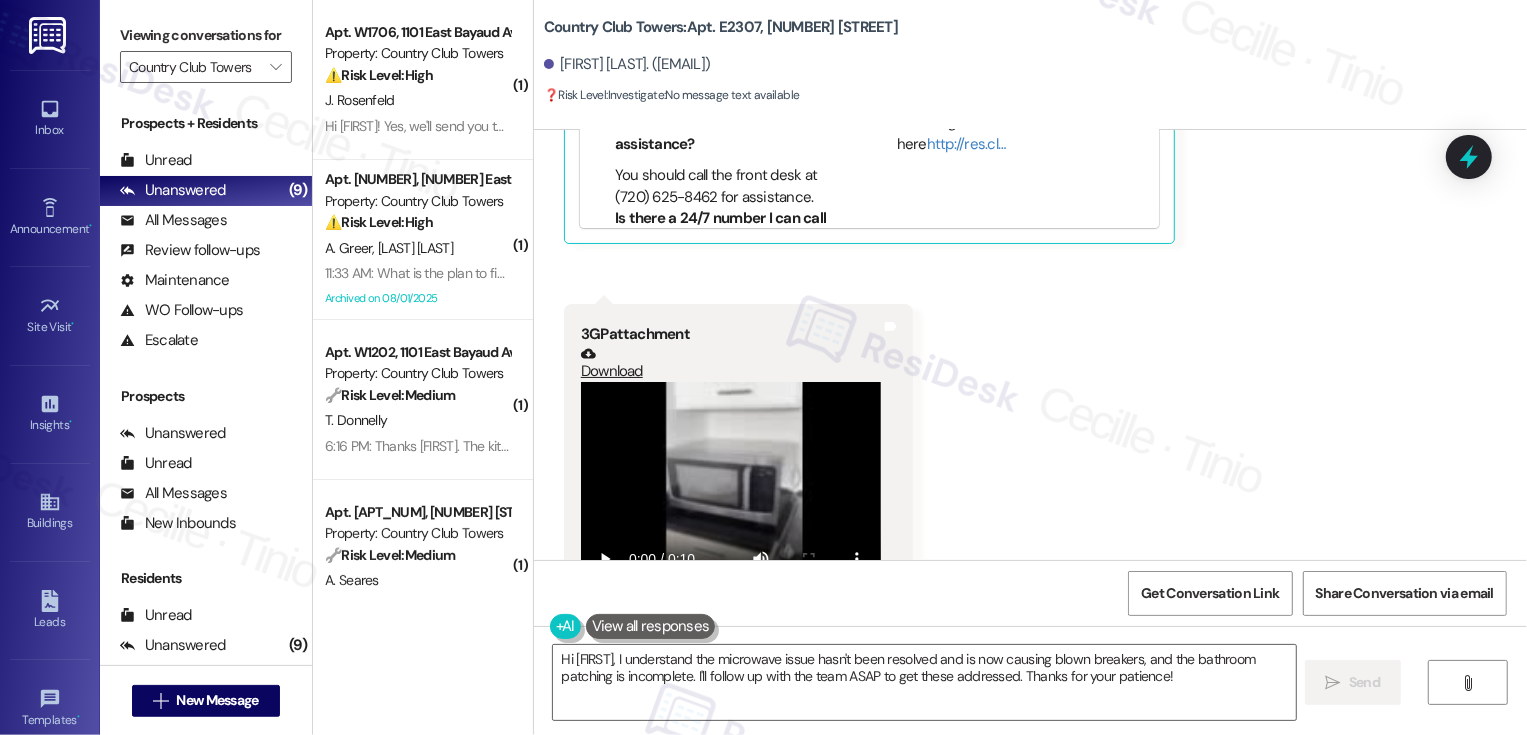 scroll, scrollTop: 2737, scrollLeft: 0, axis: vertical 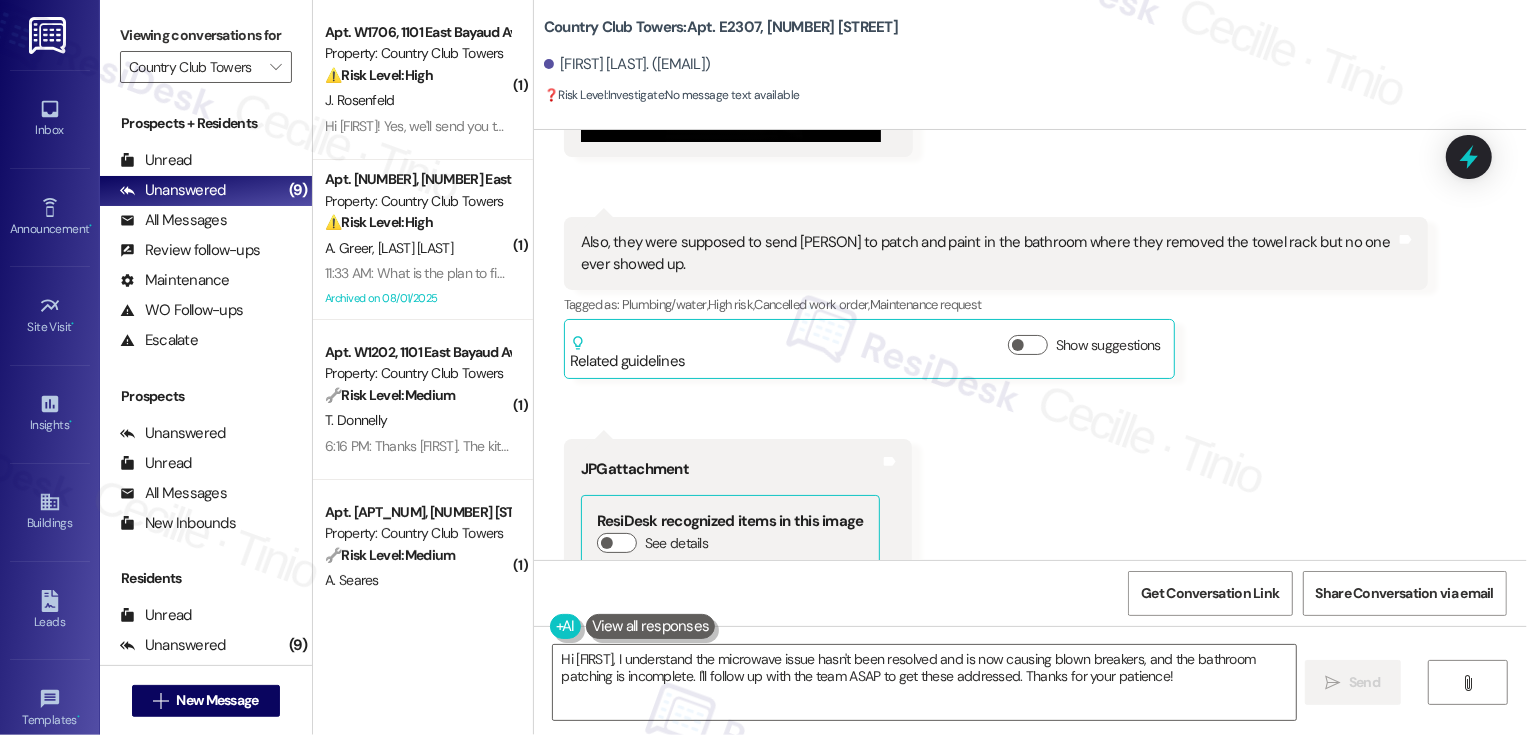 click on "Also, they were supposed to send Simone to patch and paint in the bathroom where they removed the towel rack but no one ever showed up." at bounding box center (988, 253) 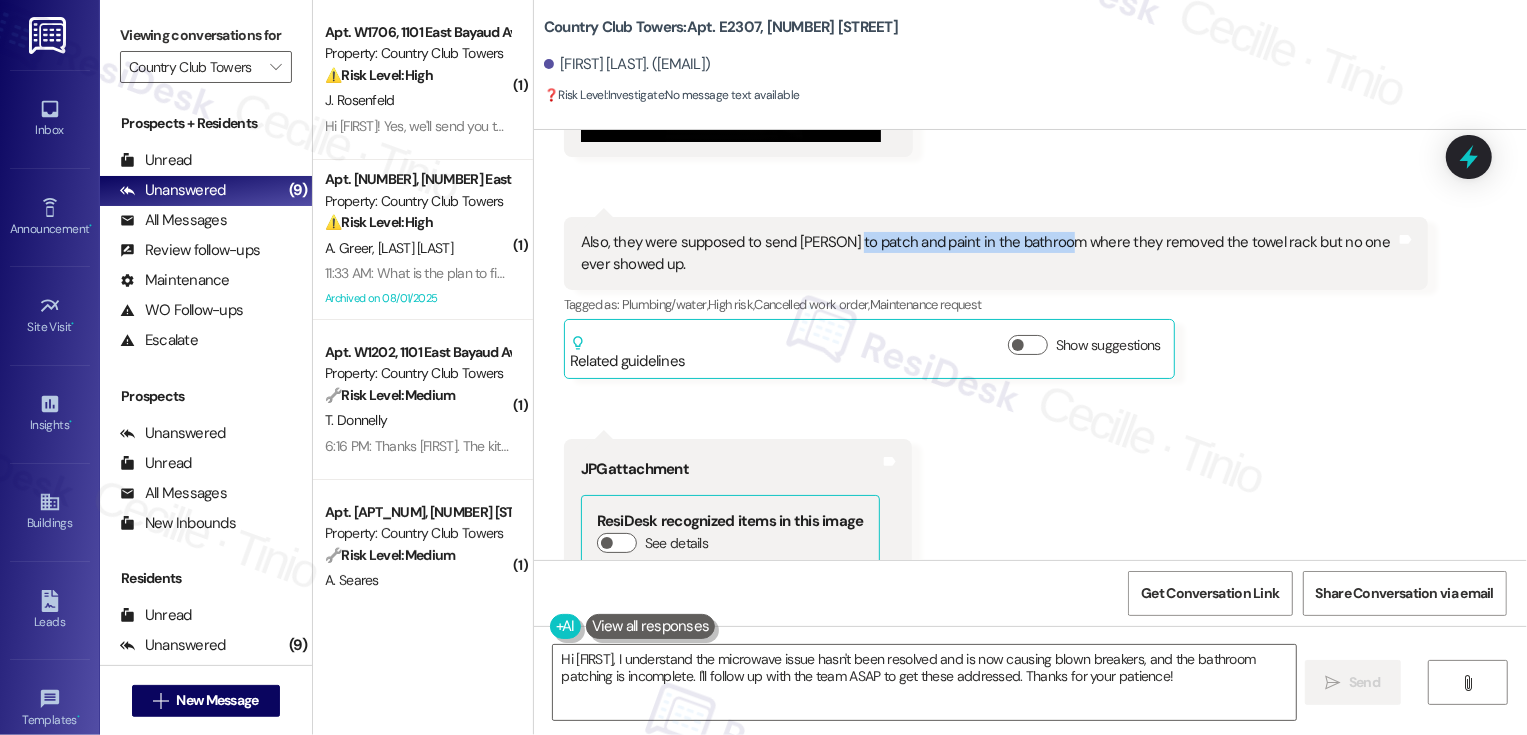 copy on "patch and paint in the bathroom" 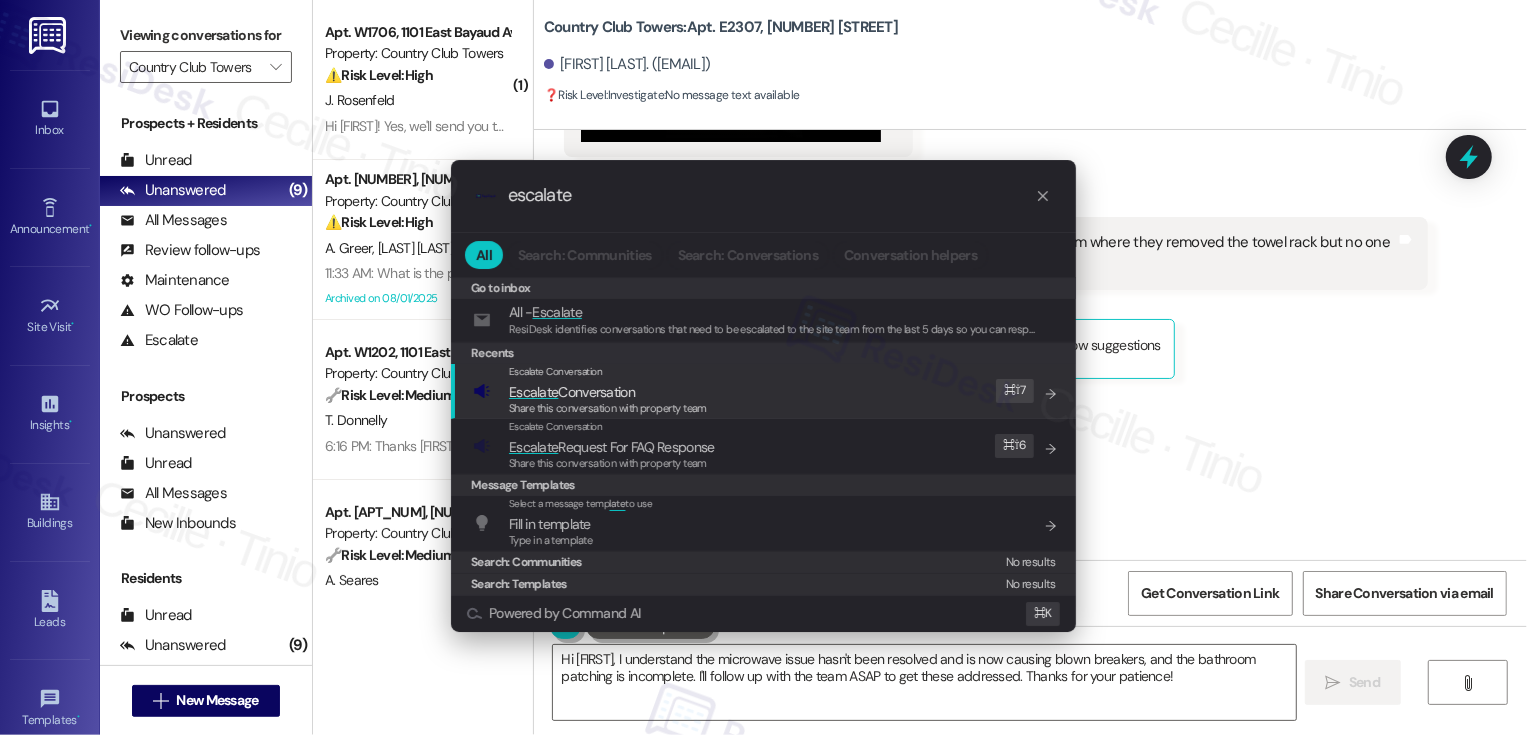 type on "escalate" 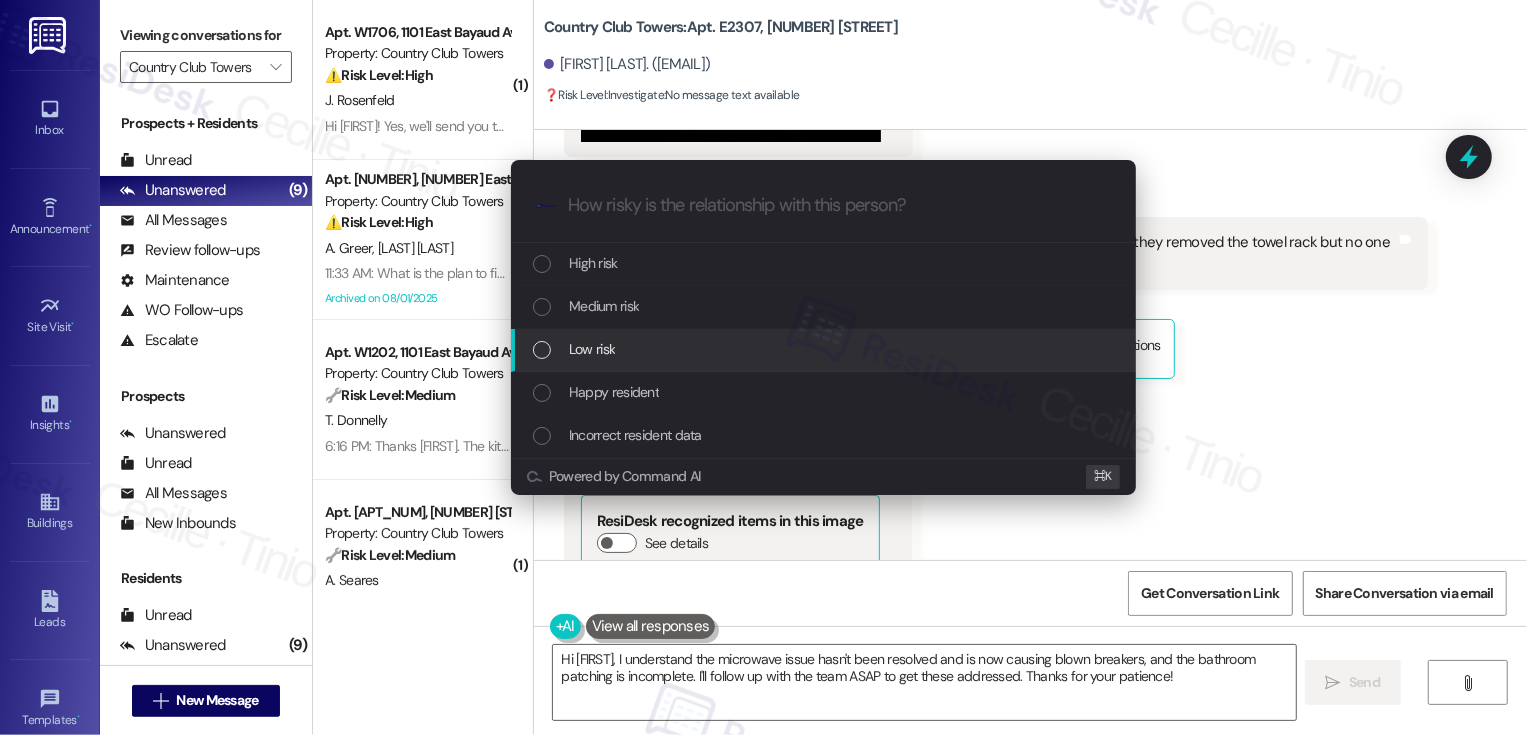 click on "Escalate Conversation How risky is the relationship with this person? Topics (e.g. broken fridge, delayed service) Any messages to highlight in the email? .cls-1{fill:#0a055f;}.cls-2{fill:#0cc4c4;} resideskLogoBlueOrange High risk Medium risk Low risk Happy resident Incorrect resident data Powered by Command AI ⌘ K" at bounding box center [763, 367] 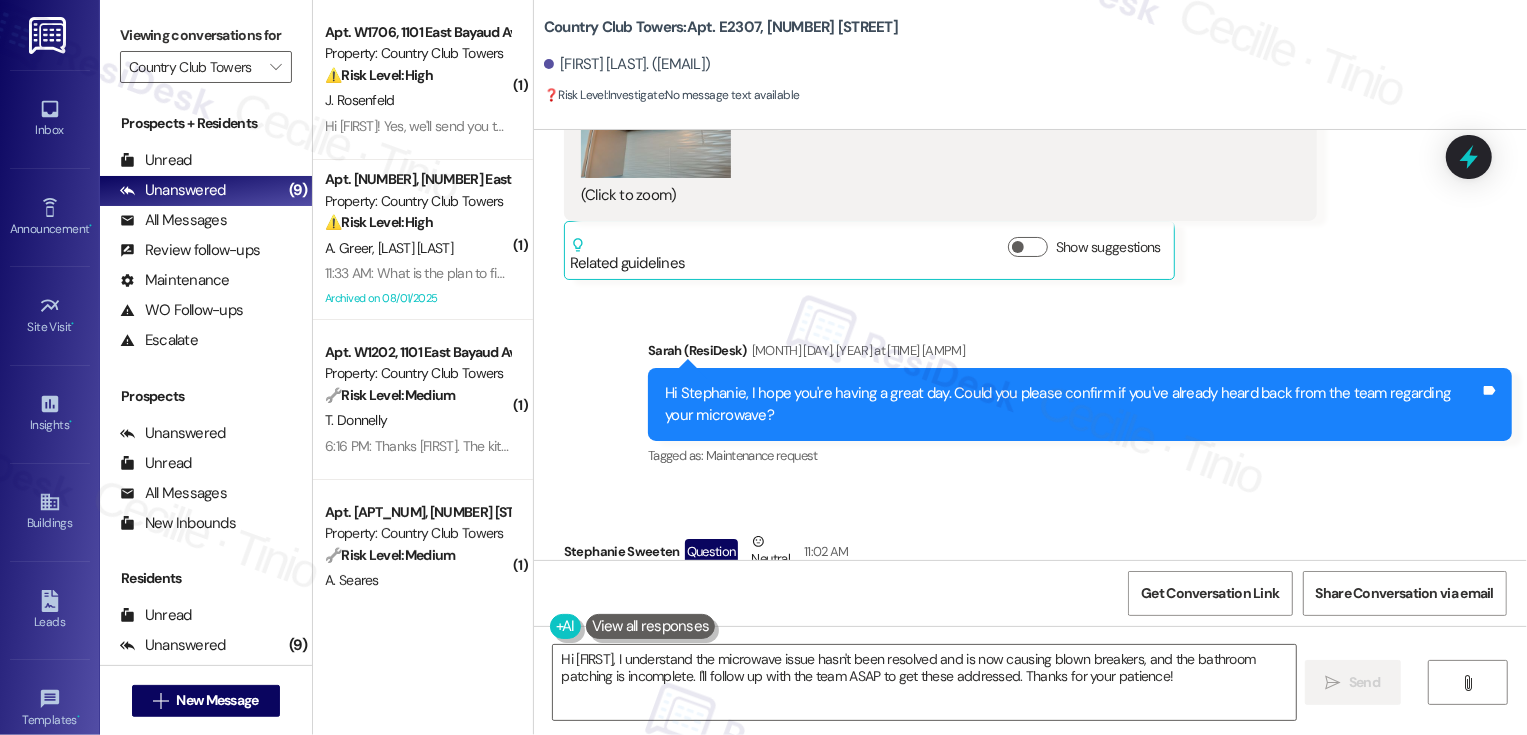 scroll, scrollTop: 2021, scrollLeft: 0, axis: vertical 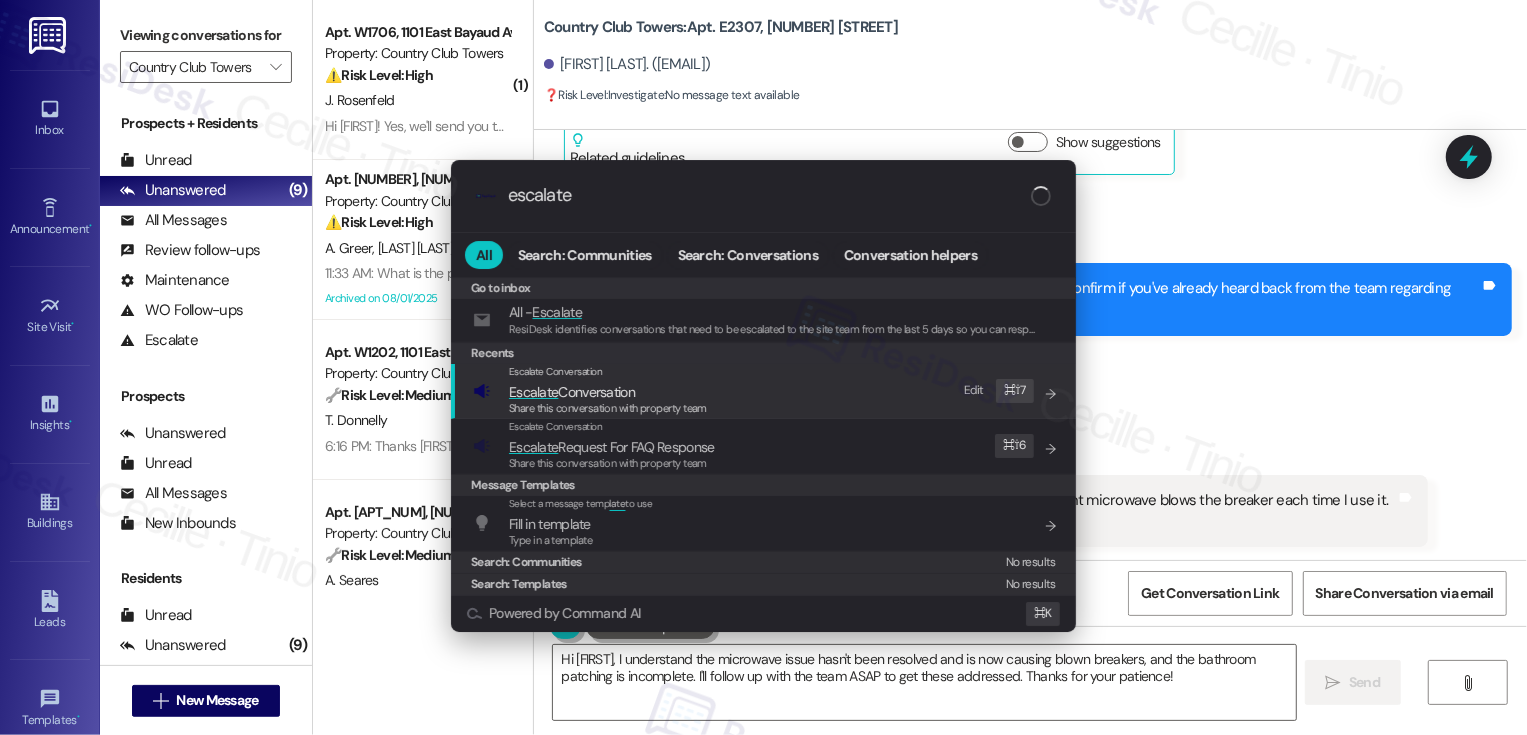 type on "escalate" 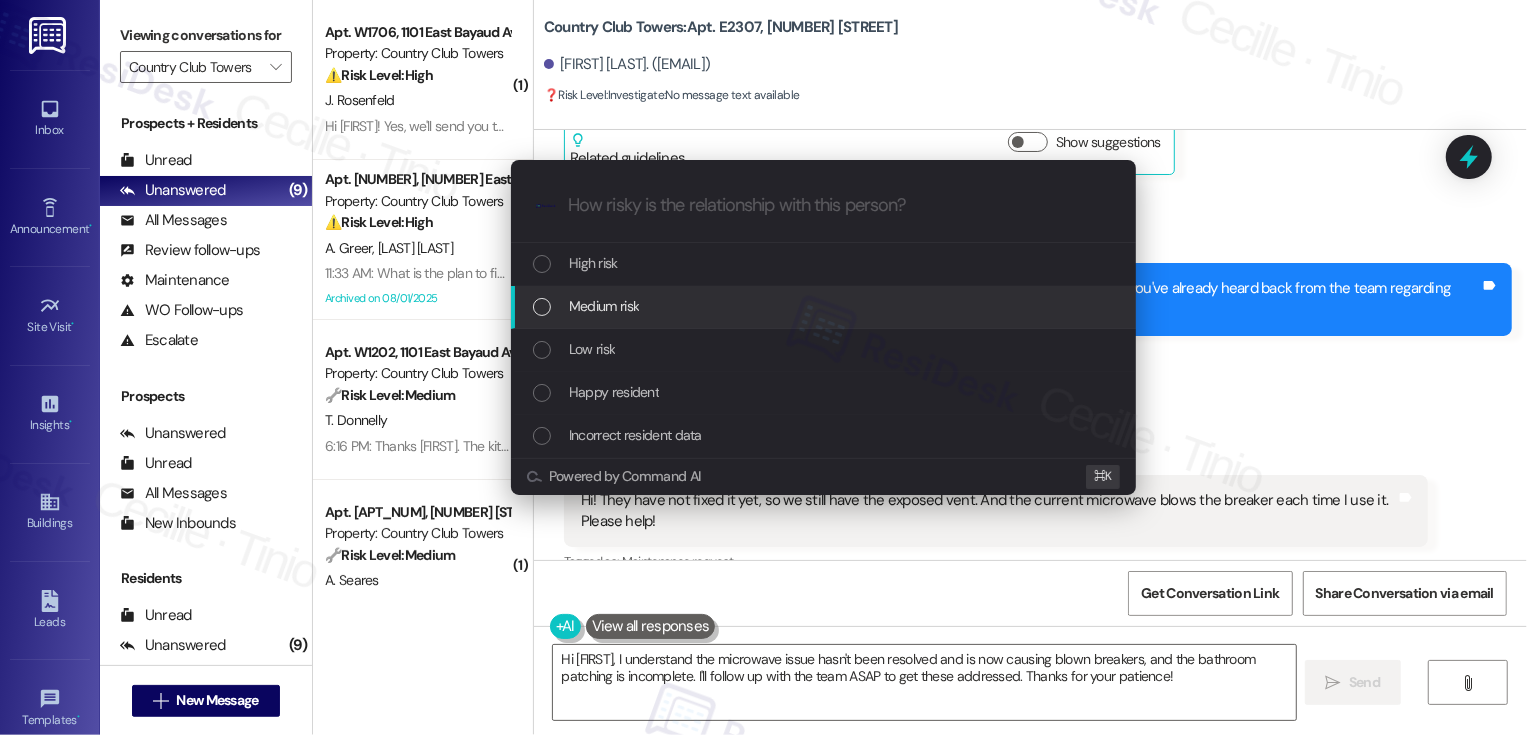 click on "Medium risk" at bounding box center [604, 306] 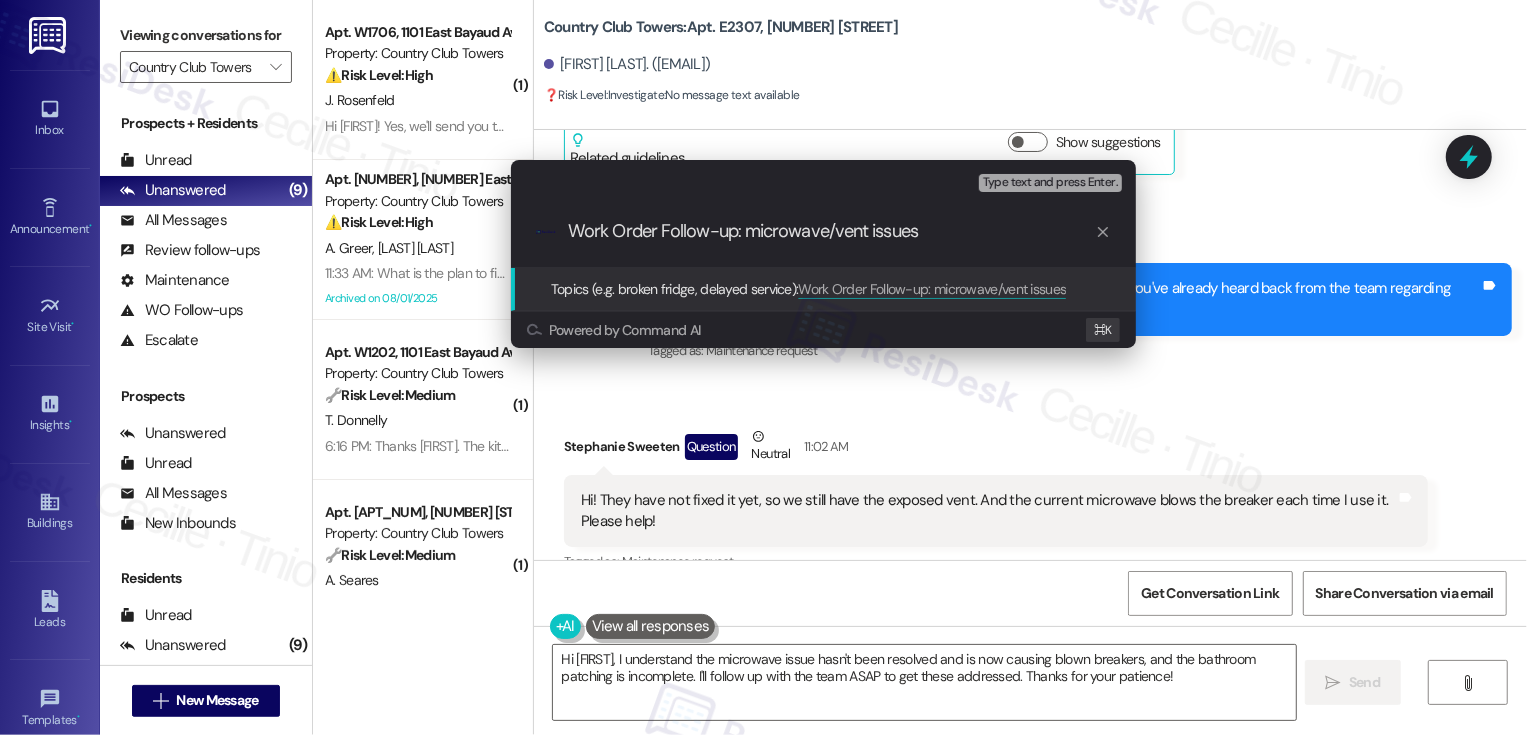 click on "Work Order Follow-up: microwave/vent issues" at bounding box center [831, 231] 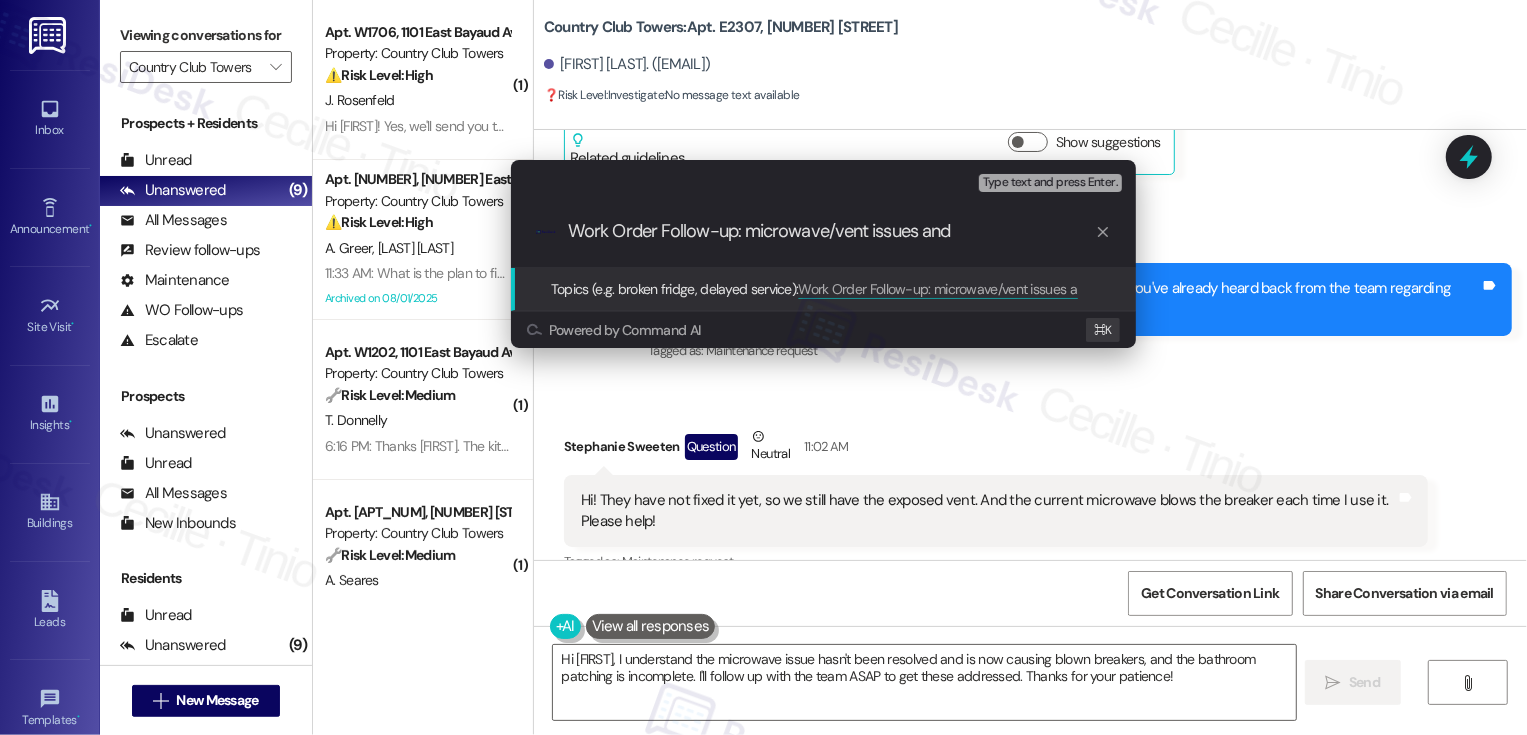 paste on "patch and paint in the bathroom" 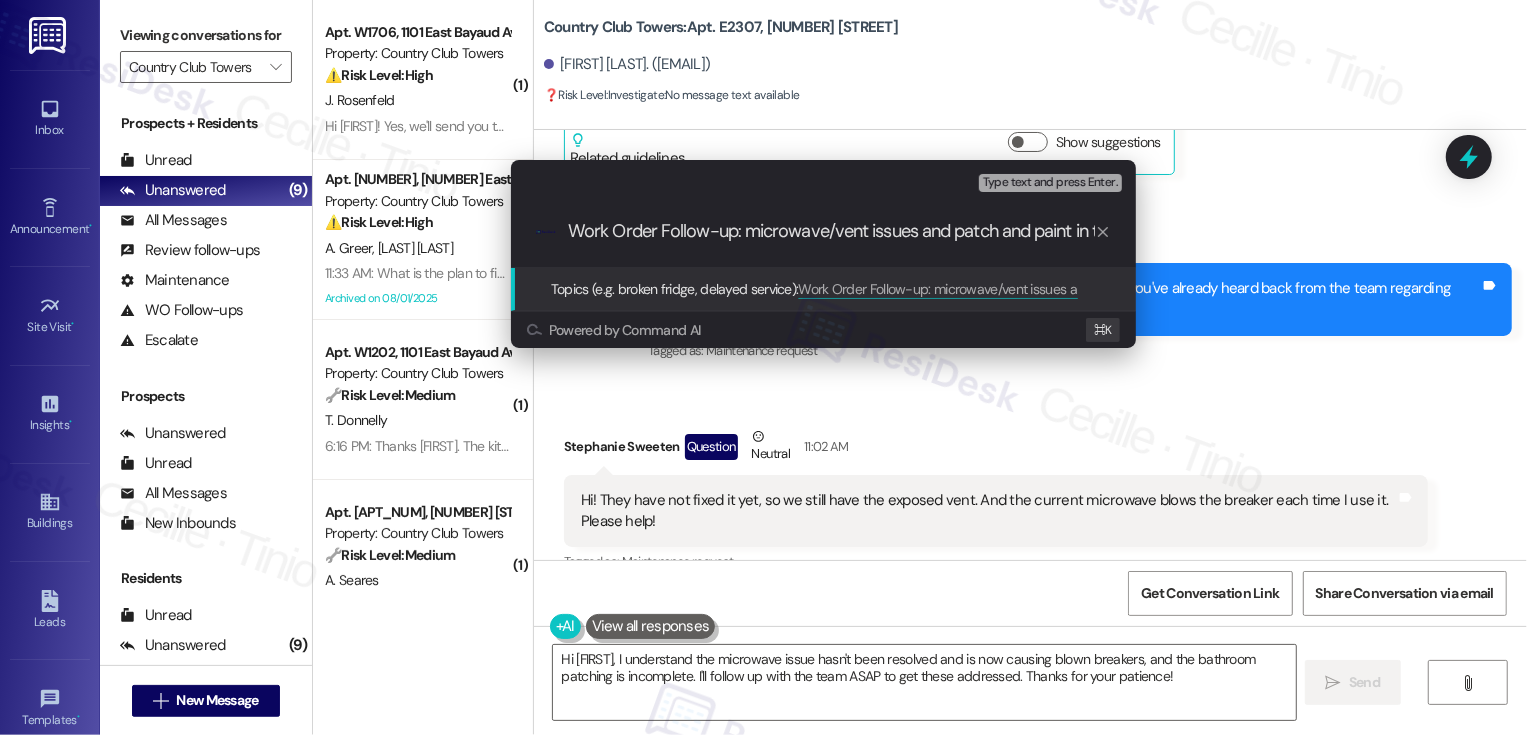 scroll, scrollTop: 0, scrollLeft: 110, axis: horizontal 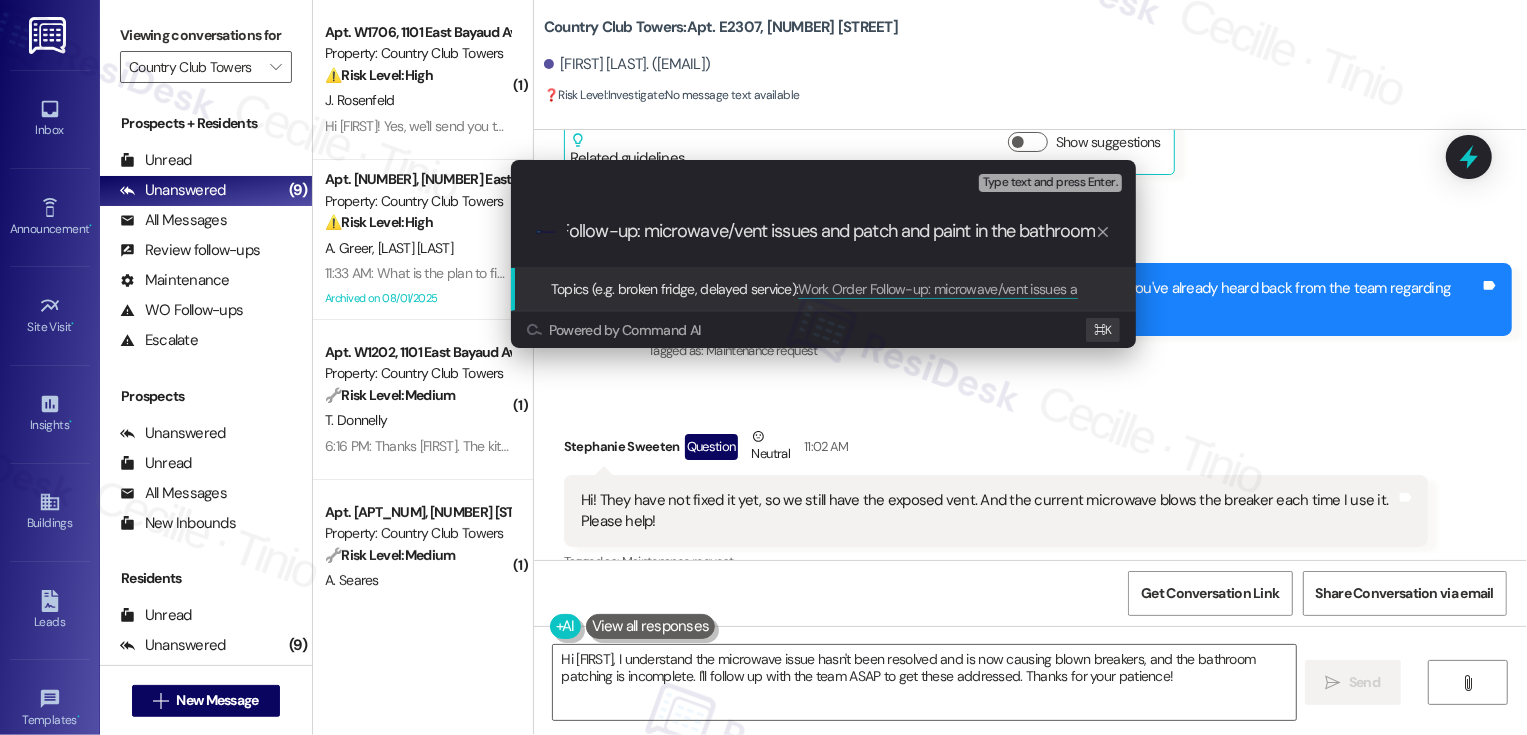 click on "Work Order Follow-up: microwave/vent issues and  patch and paint in the bathroom" at bounding box center (831, 231) 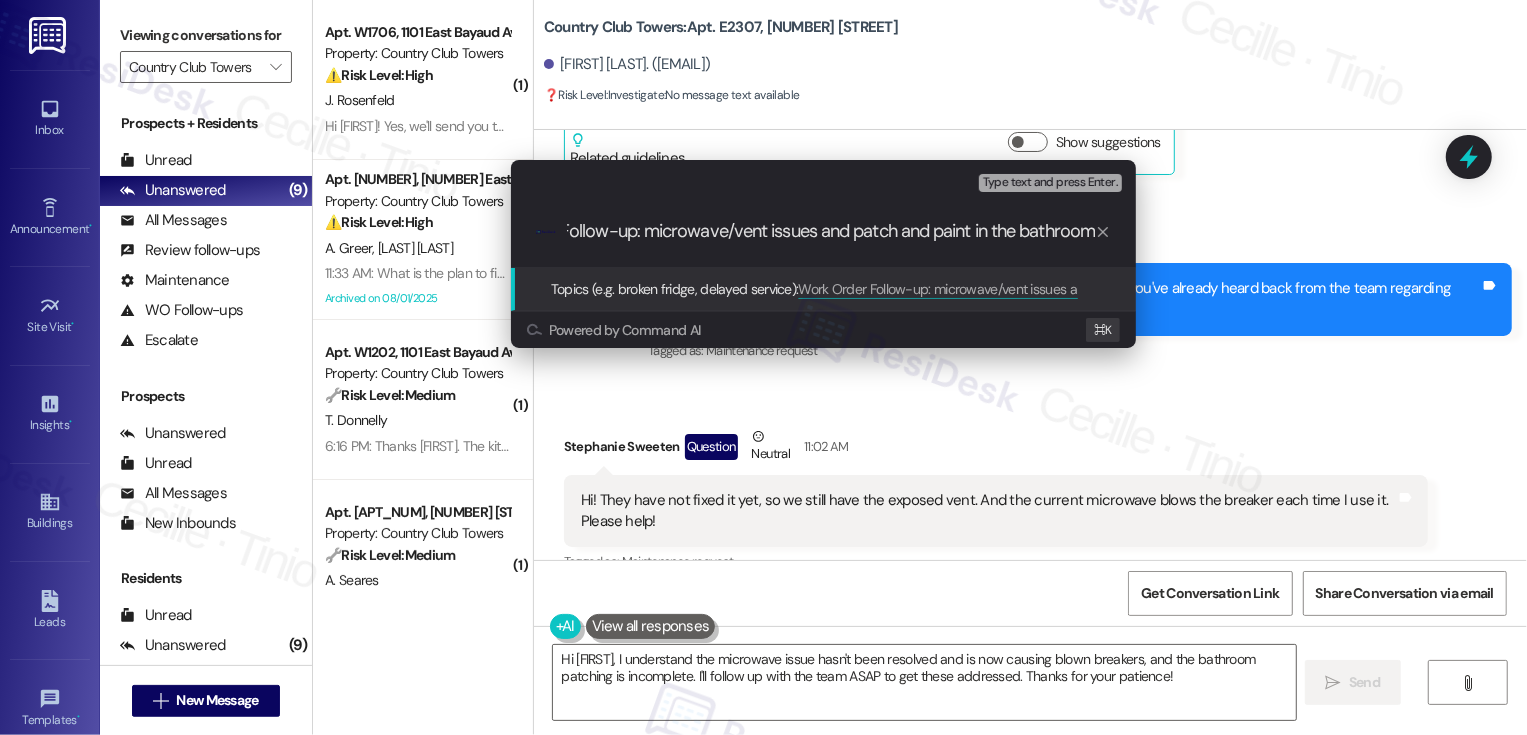 click on "Work Order Follow-up: microwave/vent issues and patch and paint in the bathroom" at bounding box center [831, 231] 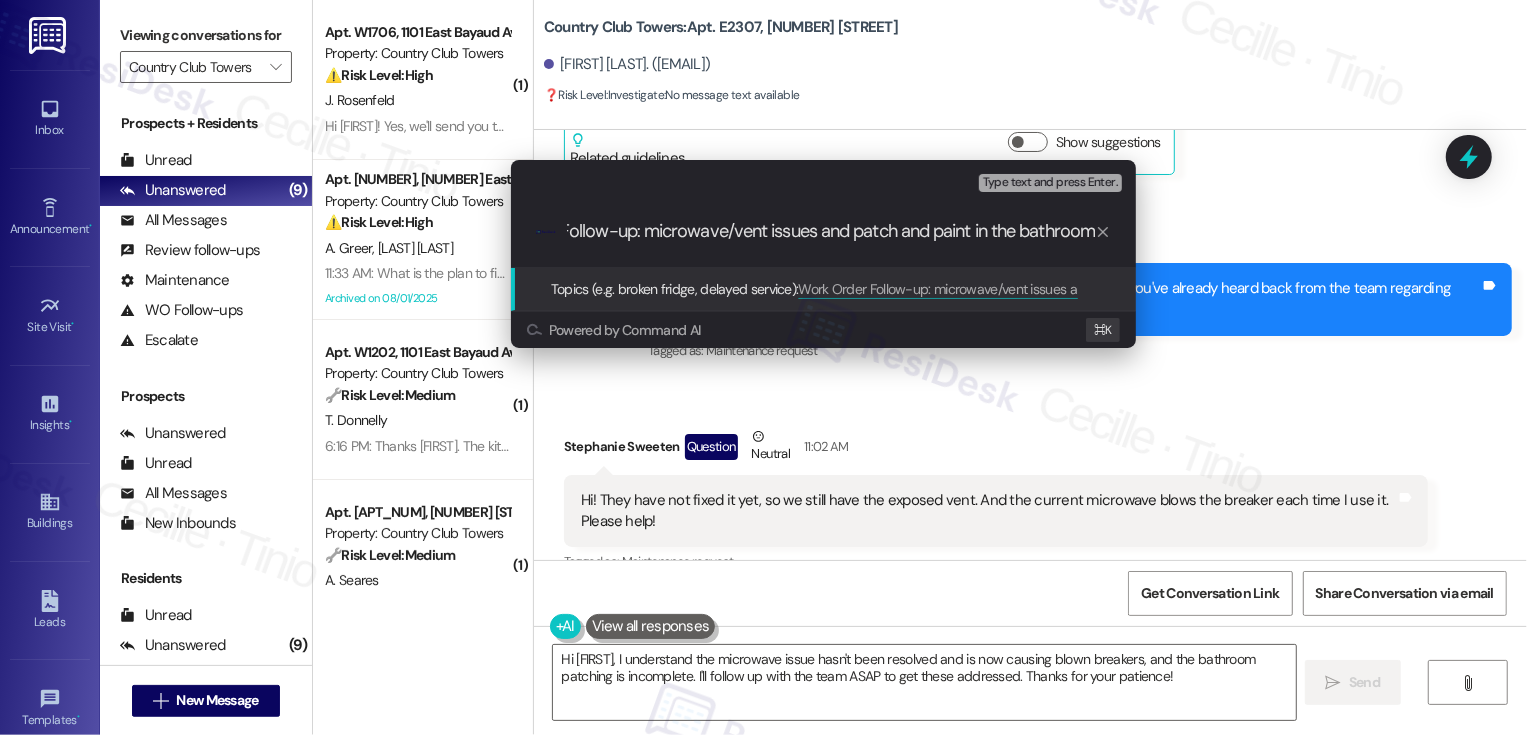 click on "Work Order Follow-up: microwave/vent issues and patch and paint in the bathroom" at bounding box center [831, 231] 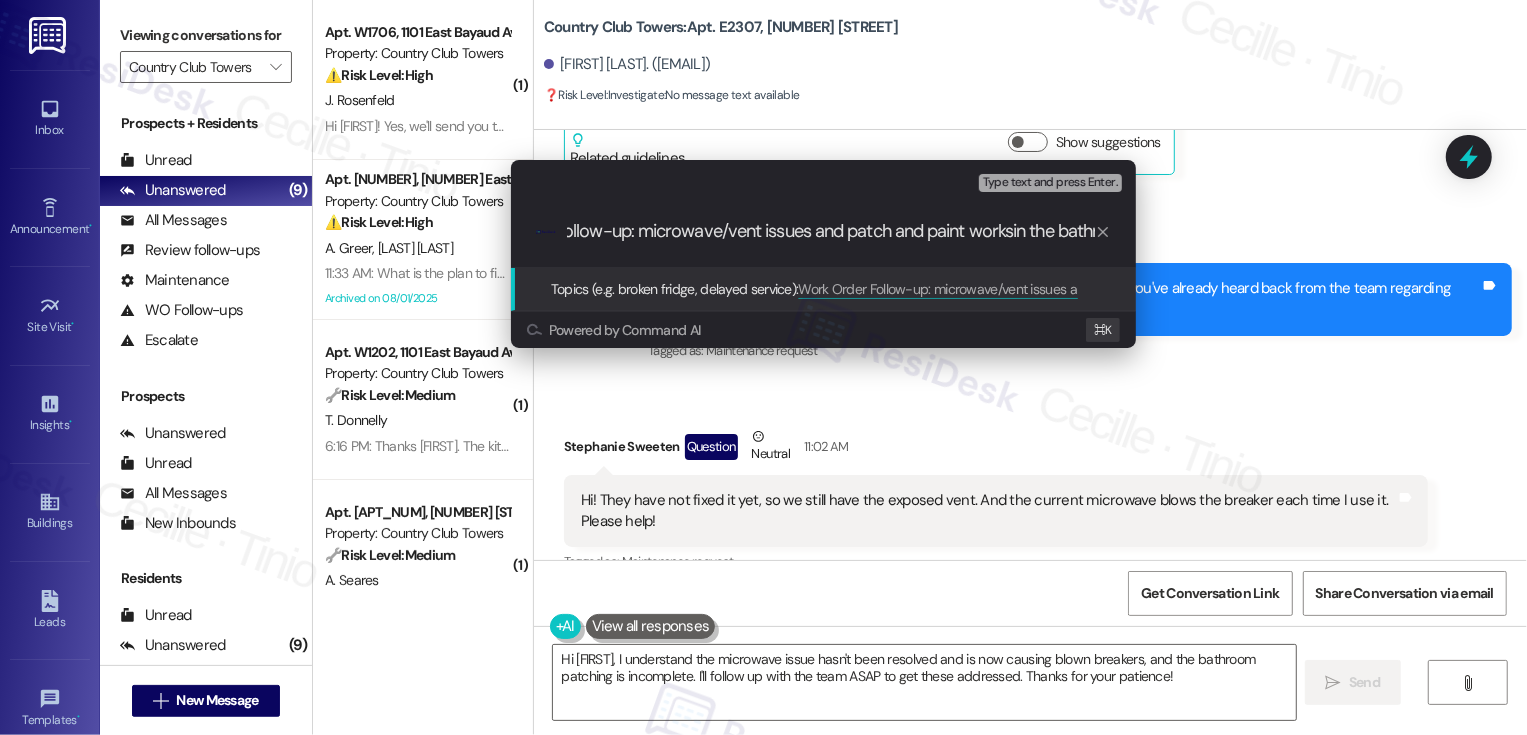 type on "Work Order Follow-up: microwave/vent issues and patch and paint works in the bathroom" 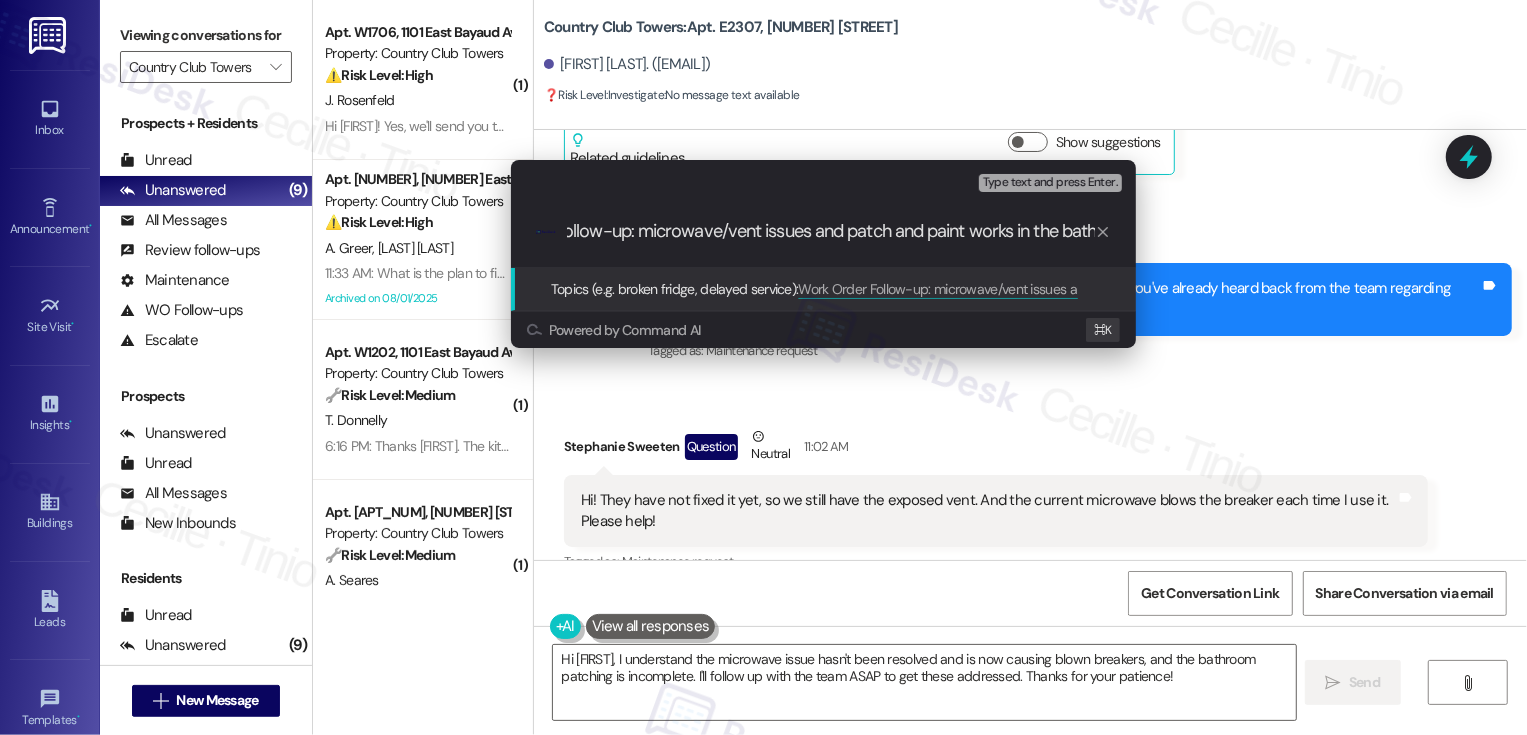 scroll, scrollTop: 0, scrollLeft: 155, axis: horizontal 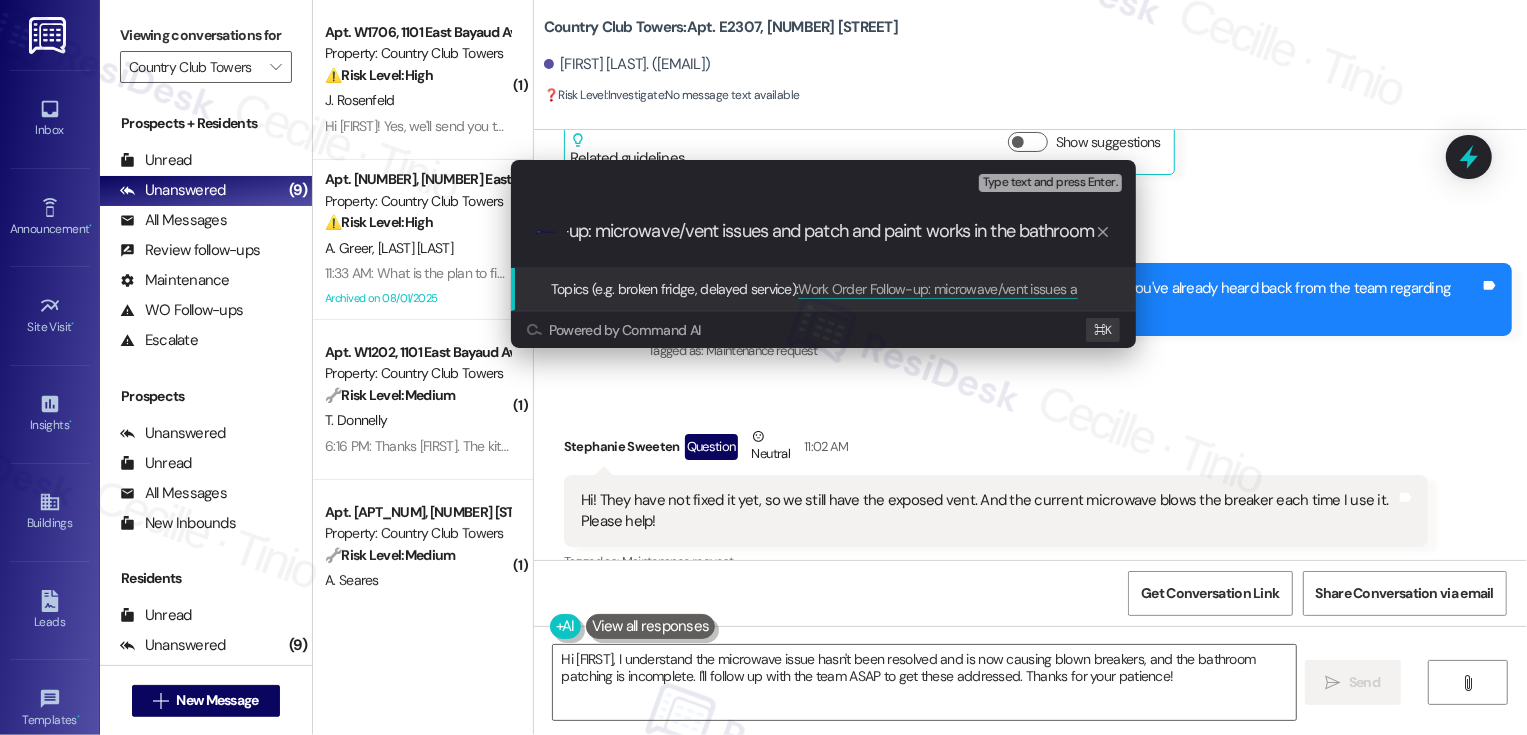 drag, startPoint x: 1049, startPoint y: 234, endPoint x: 1217, endPoint y: 236, distance: 168.0119 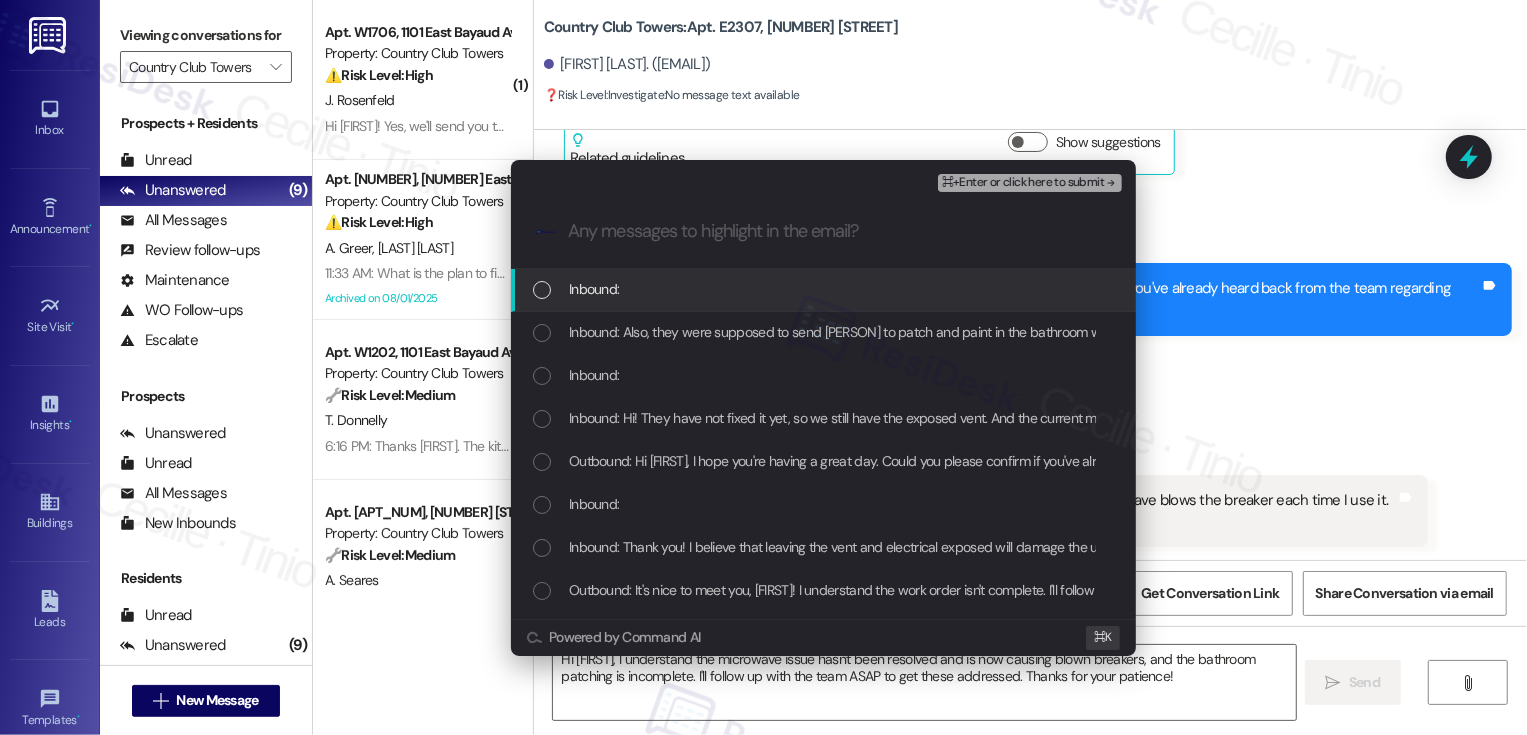 scroll, scrollTop: 0, scrollLeft: 0, axis: both 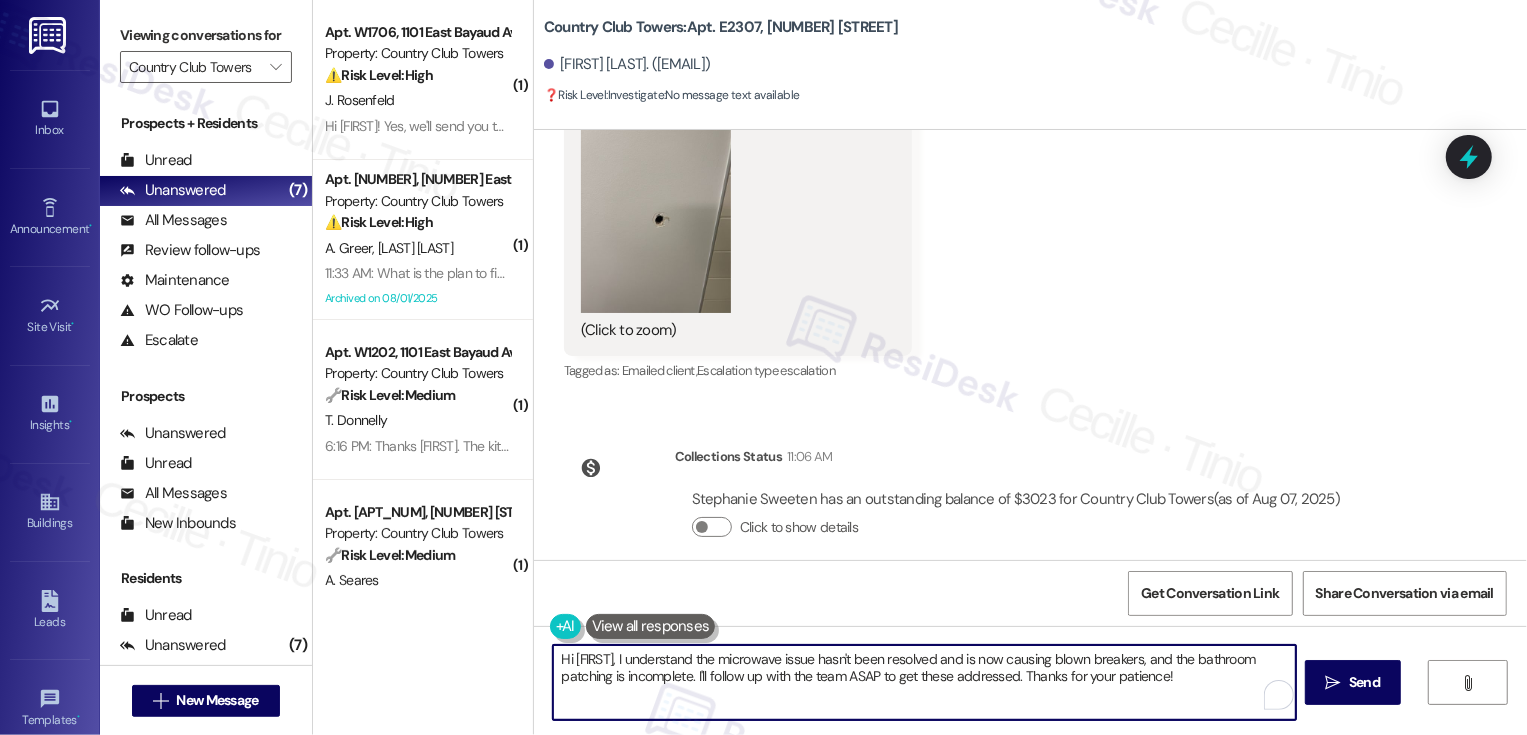 drag, startPoint x: 697, startPoint y: 678, endPoint x: 992, endPoint y: 695, distance: 295.4894 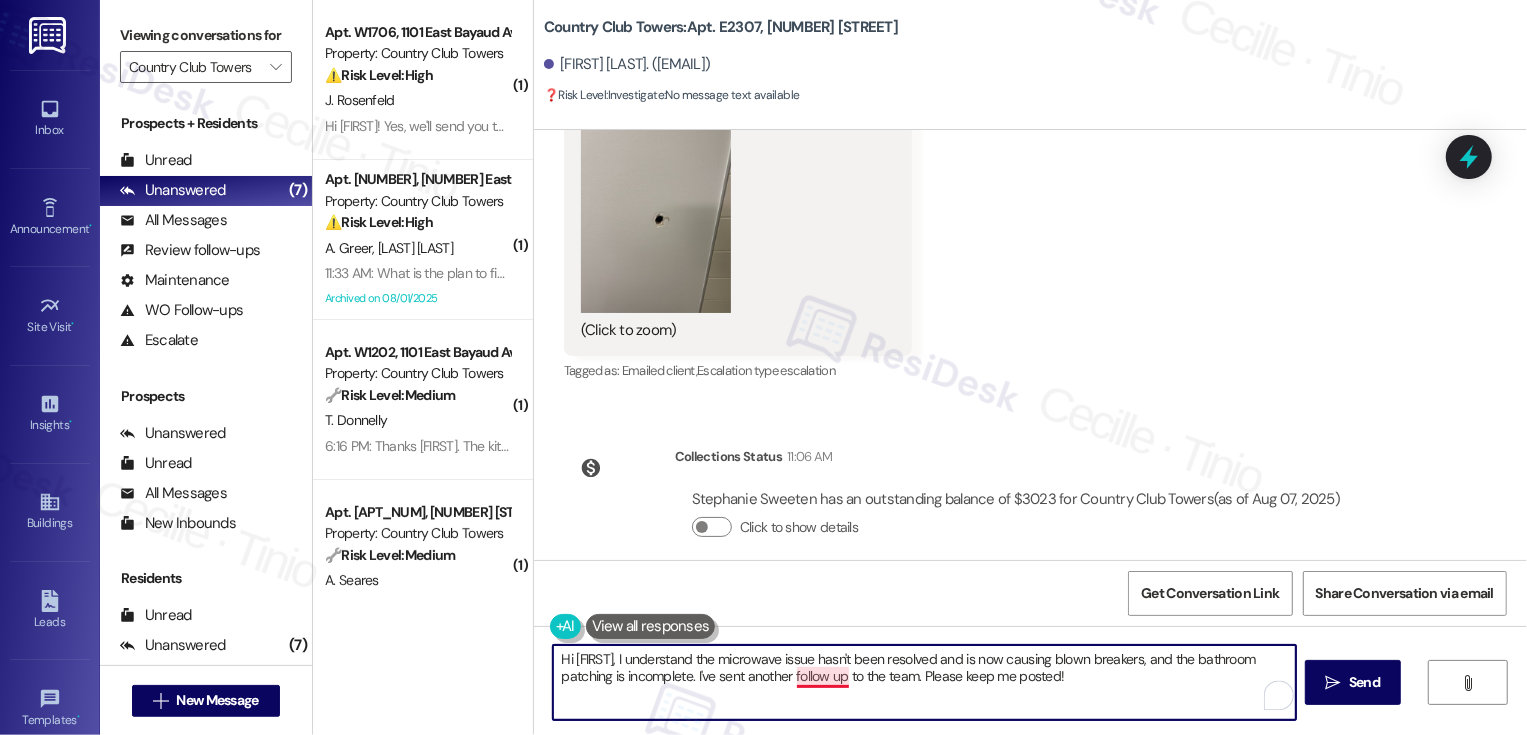 click on "Hi {{first_name}}, I understand the microwave issue hasn't been resolved and is now causing blown breakers, and the bathroom patching is incomplete. I've sent another follow up to the team. Please keep me posted!" at bounding box center [924, 682] 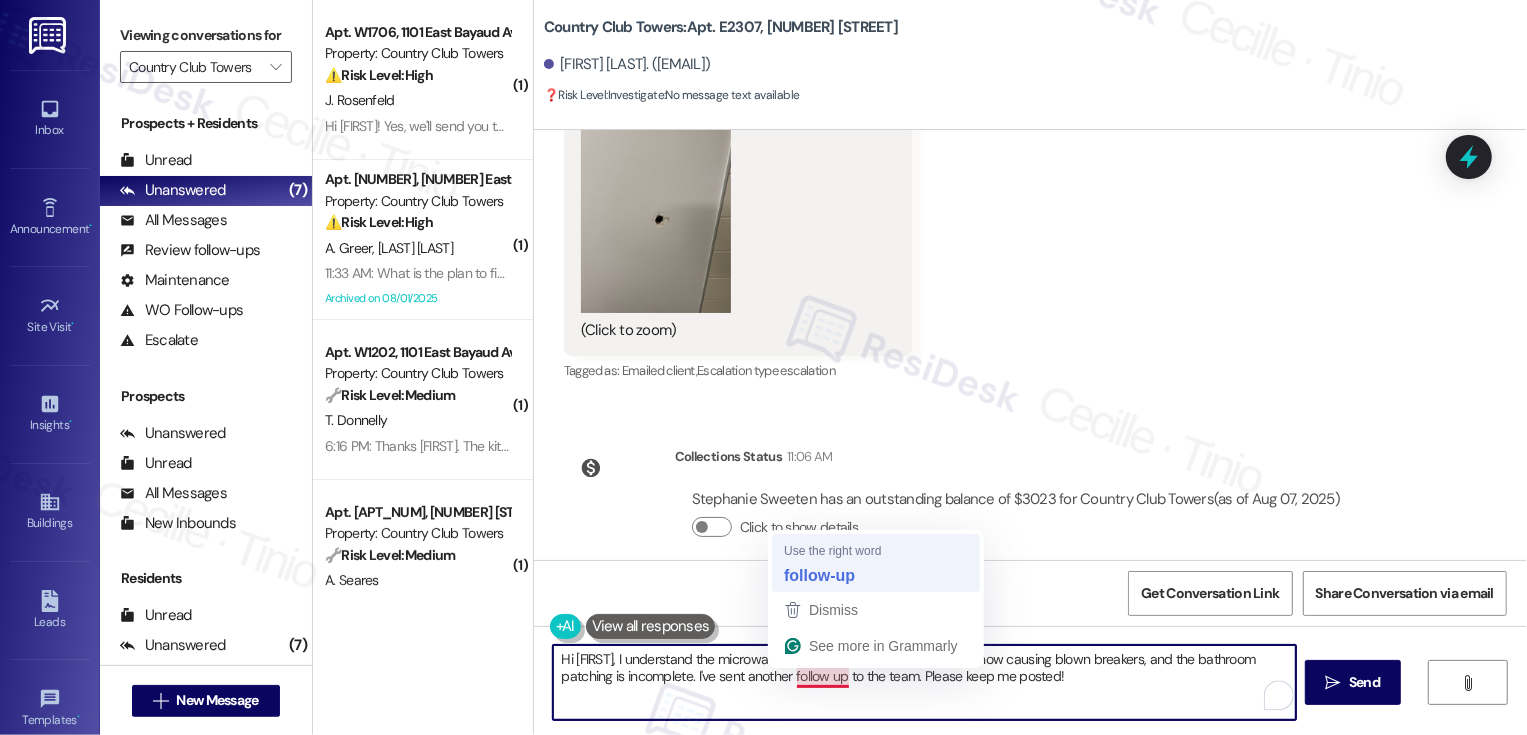 type on "Hi {{first_name}}, I understand the microwave issue hasn't been resolved and is now causing blown breakers, and the bathroom patching is incomplete. I've sent another follow-up to the team. Please keep me posted!" 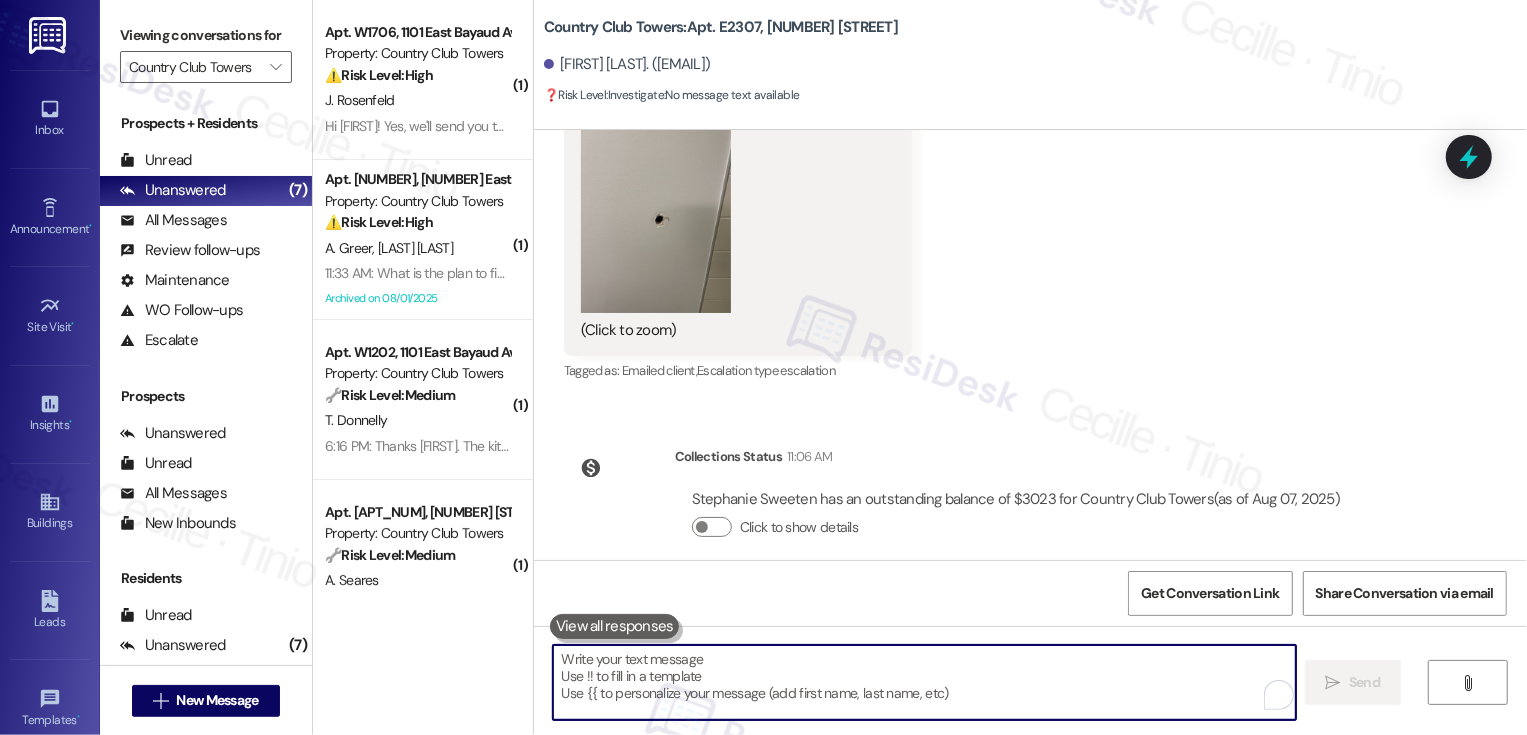 scroll, scrollTop: 3849, scrollLeft: 0, axis: vertical 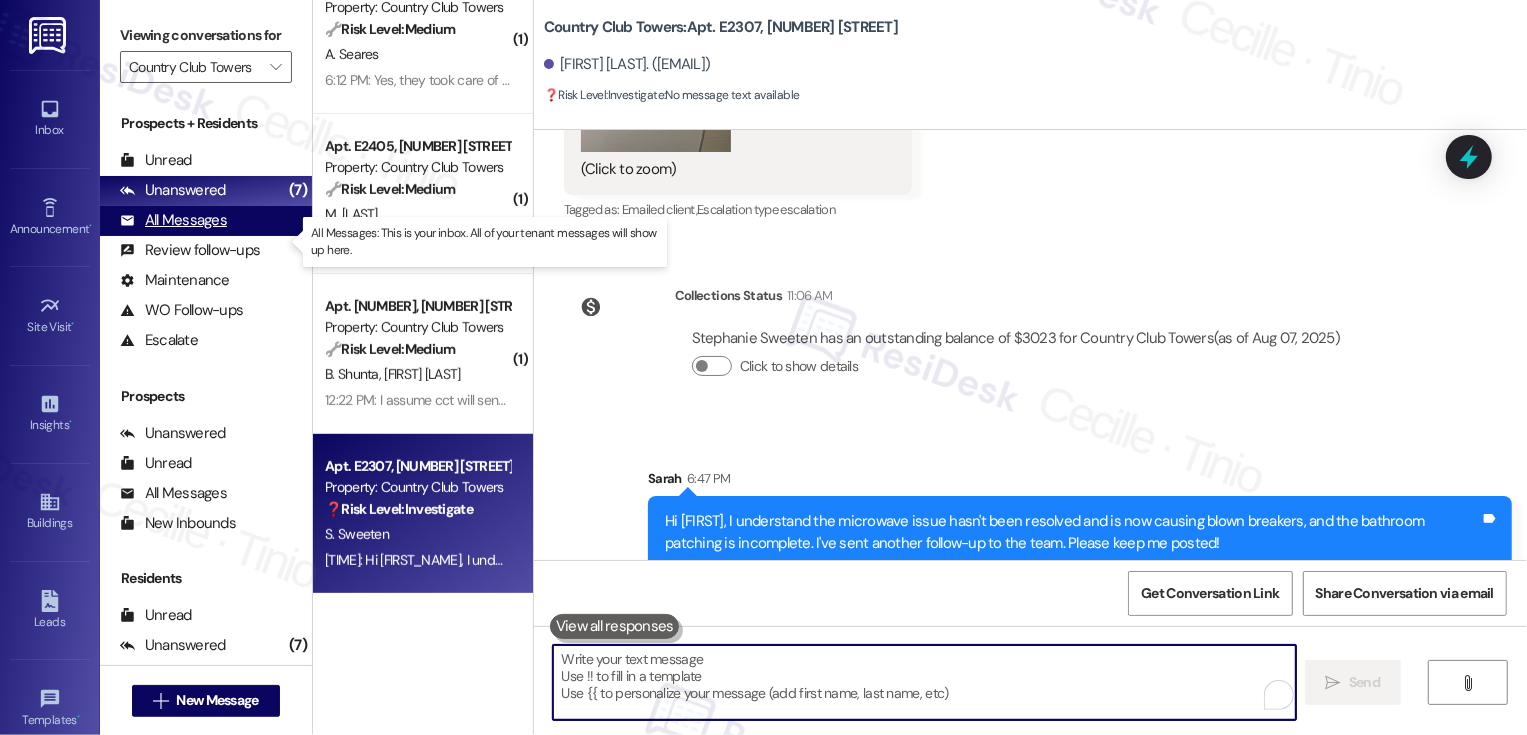 type 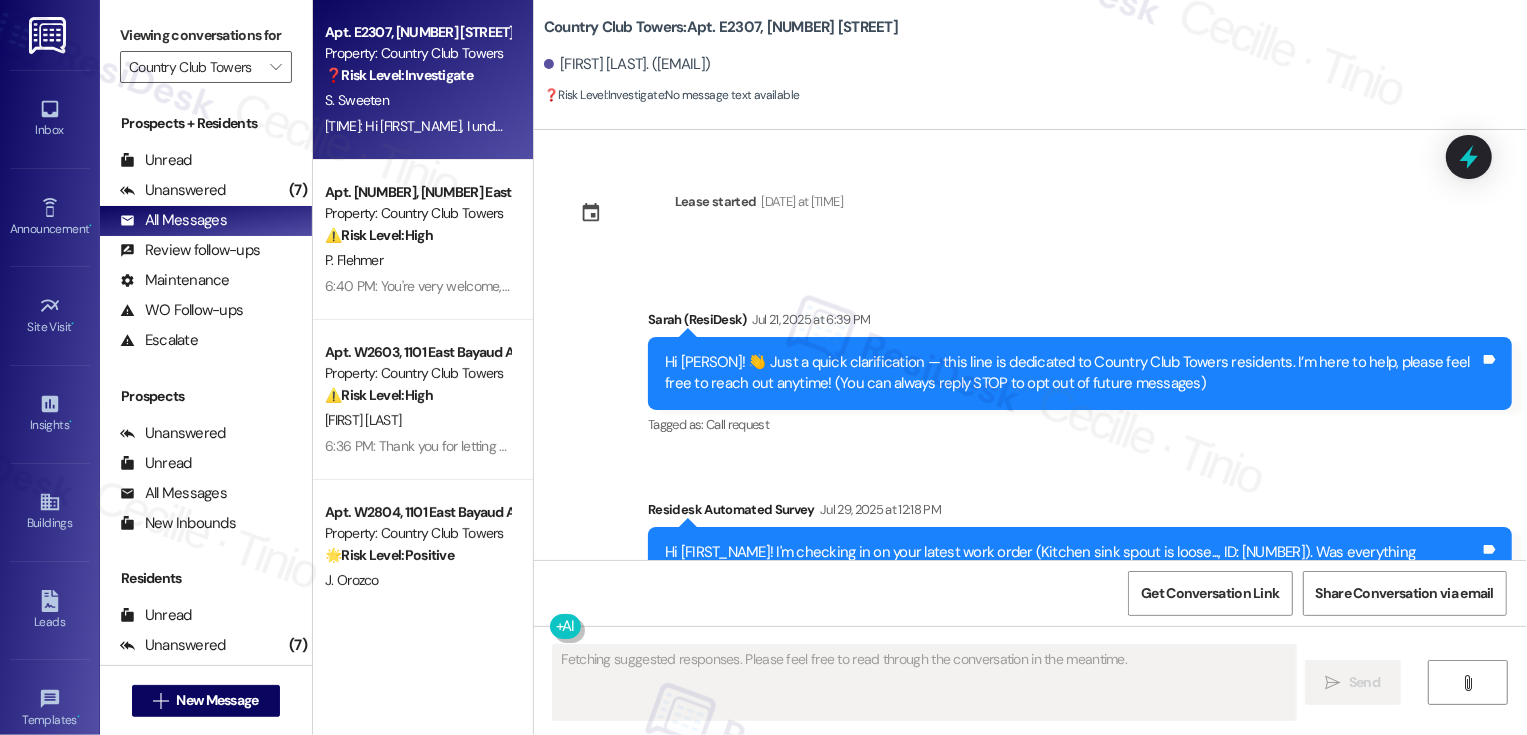 scroll, scrollTop: 4125, scrollLeft: 0, axis: vertical 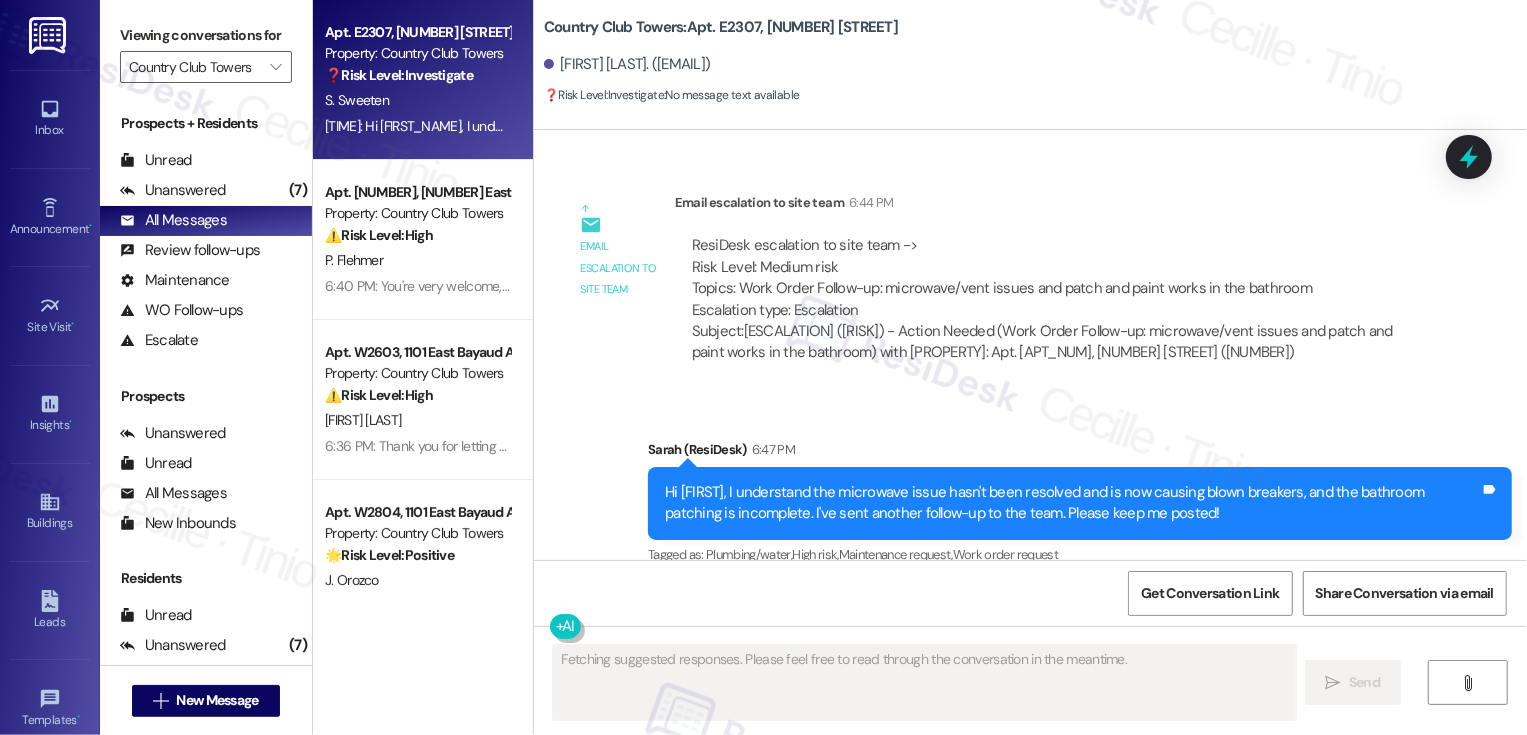 type on "Fetching suggested responses. Please feel free to read through the conversation in the meantime." 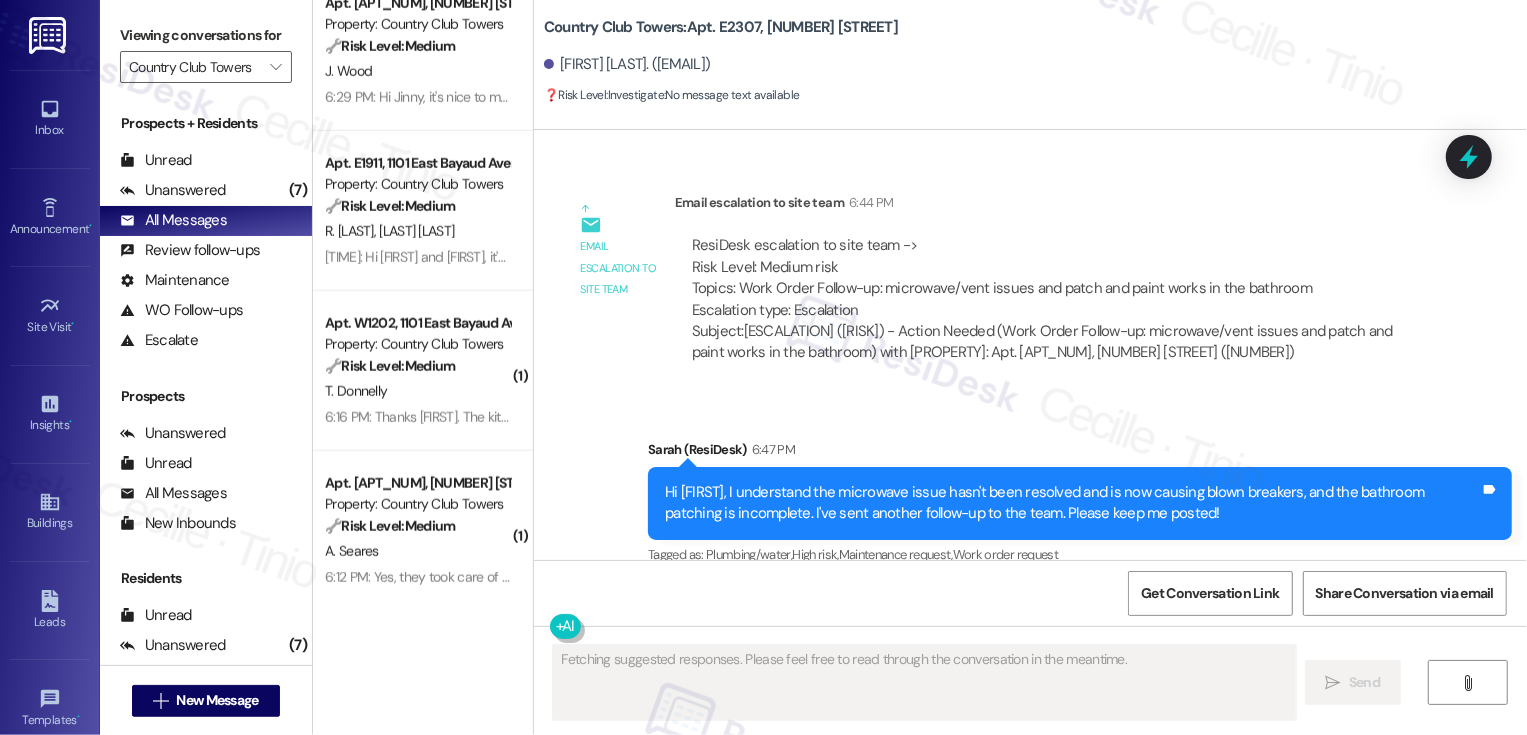 scroll, scrollTop: 1572, scrollLeft: 0, axis: vertical 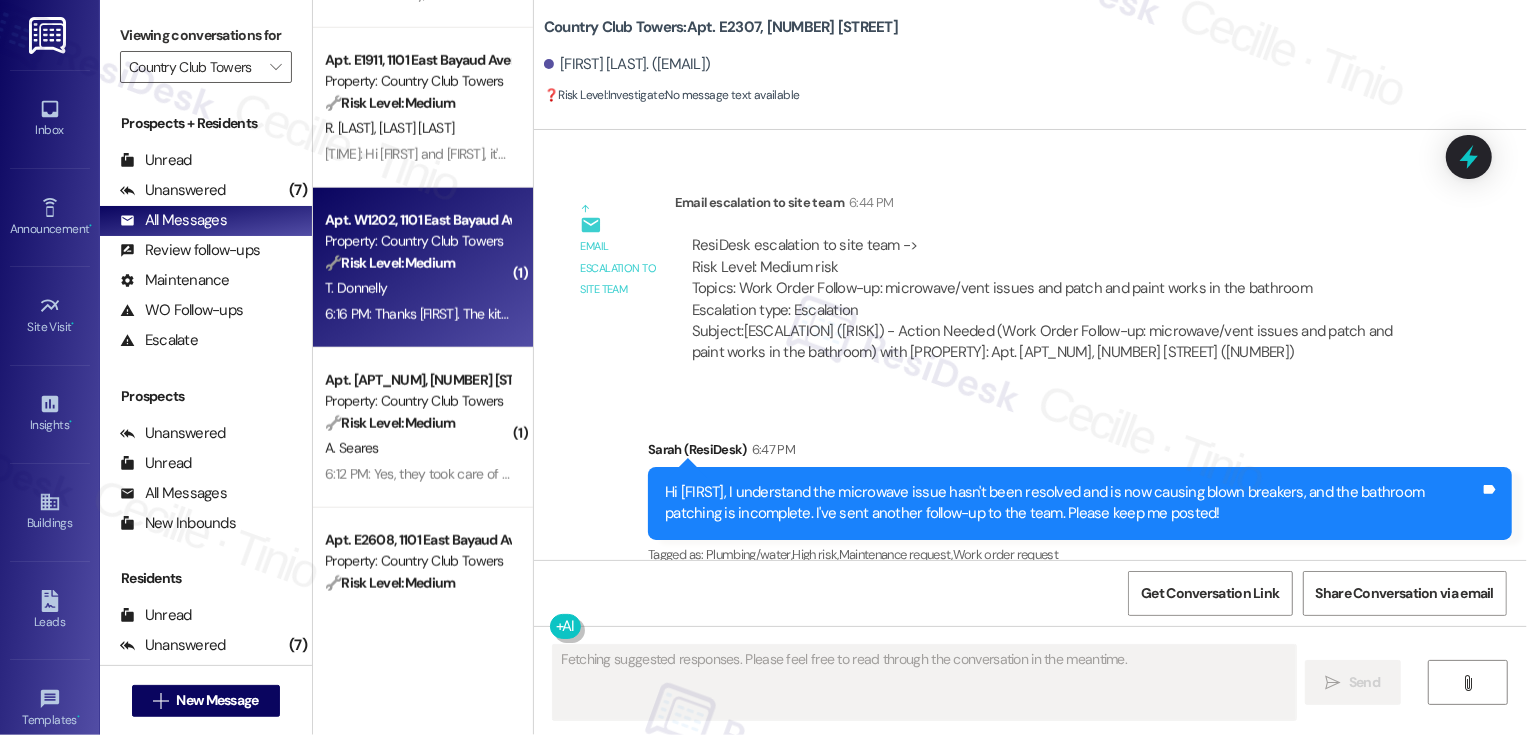 click on "T. Donnelly" at bounding box center [417, 288] 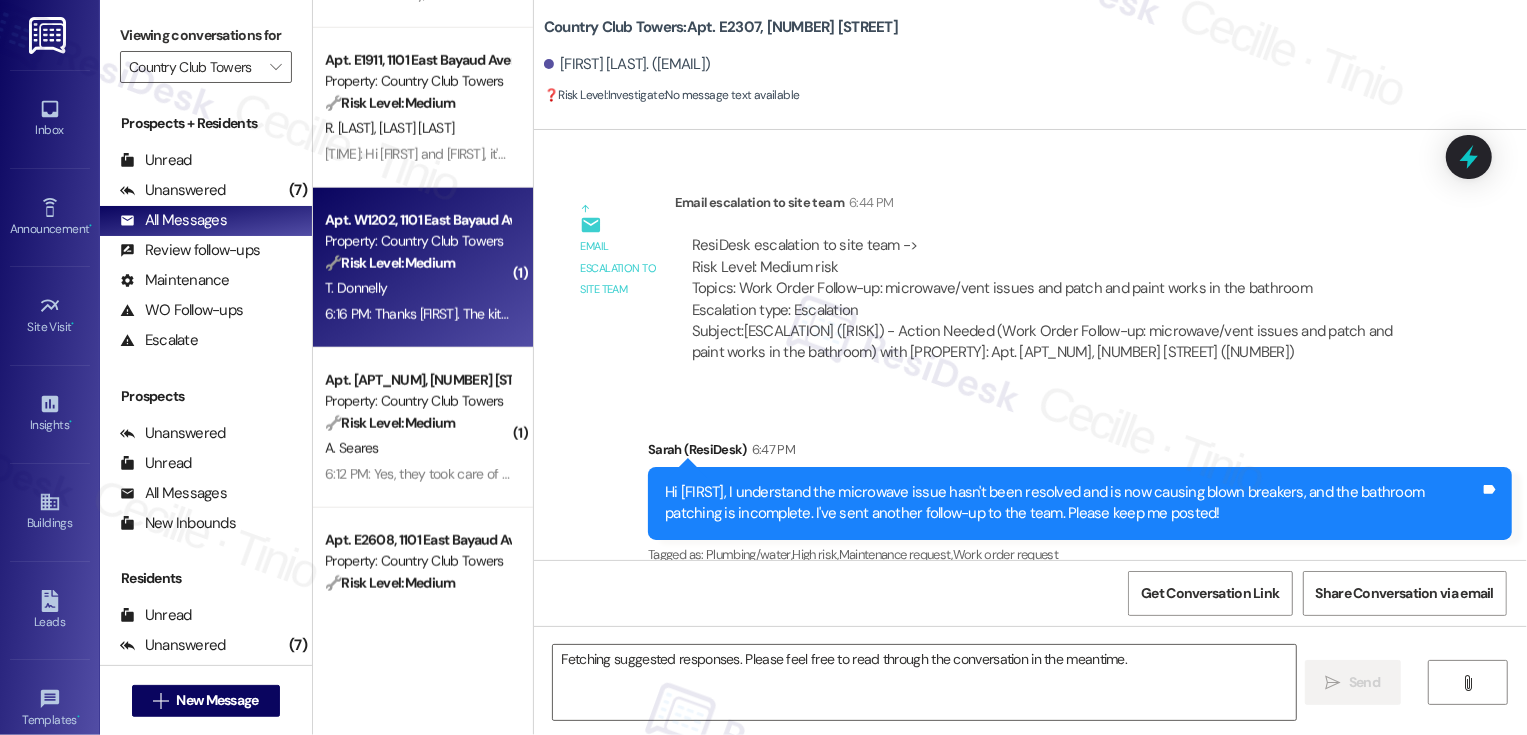 click on "T. Donnelly" at bounding box center [417, 288] 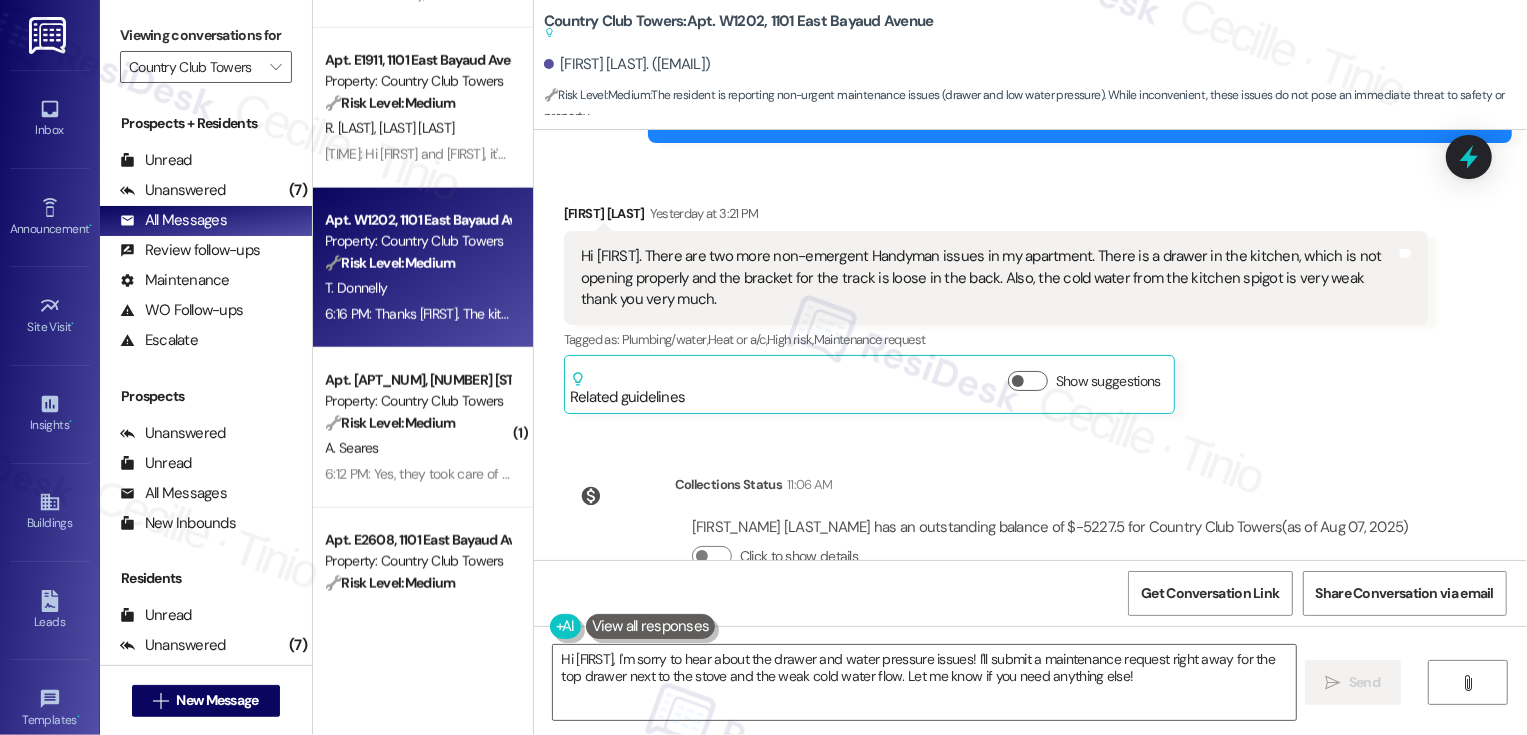 scroll, scrollTop: 4338, scrollLeft: 0, axis: vertical 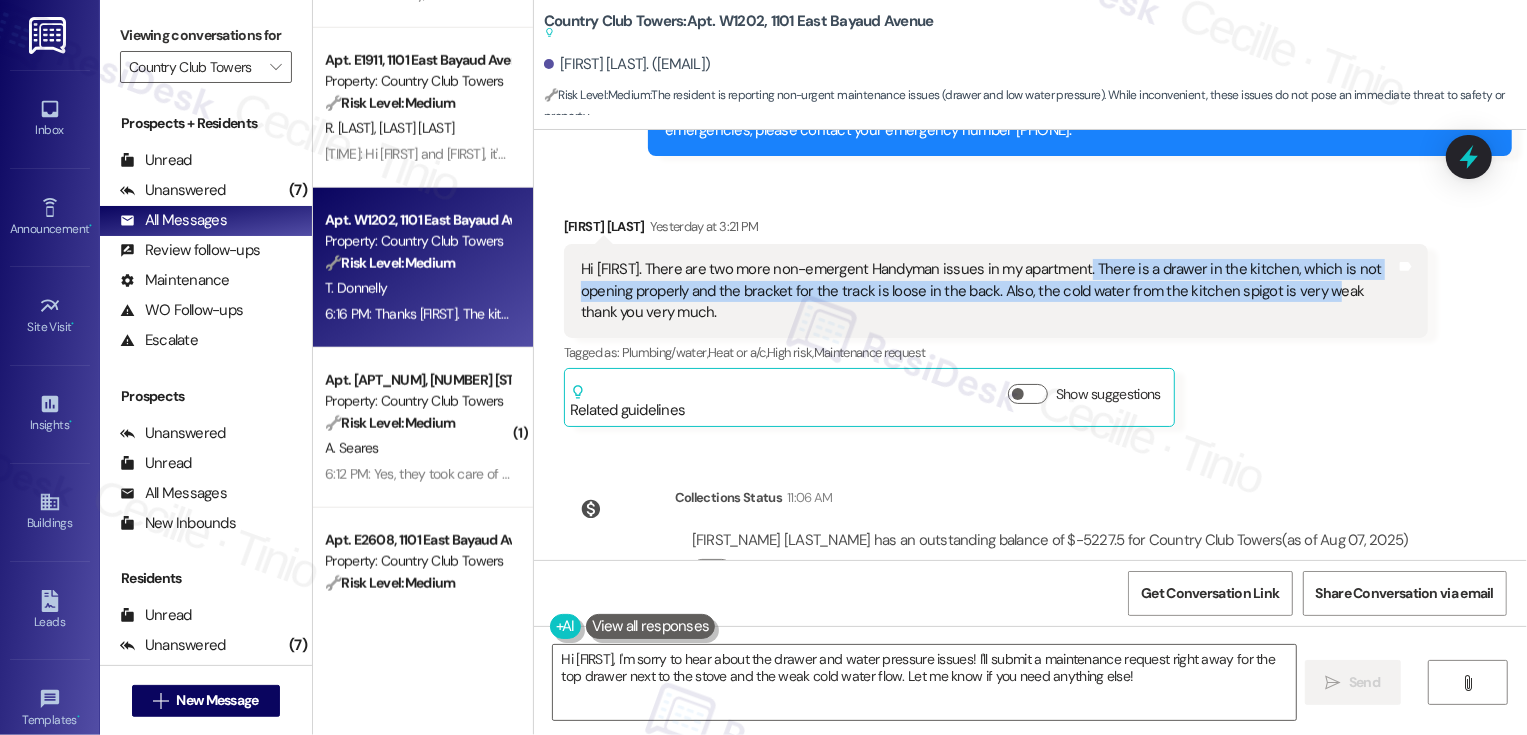 drag, startPoint x: 1070, startPoint y: 242, endPoint x: 1327, endPoint y: 272, distance: 258.74506 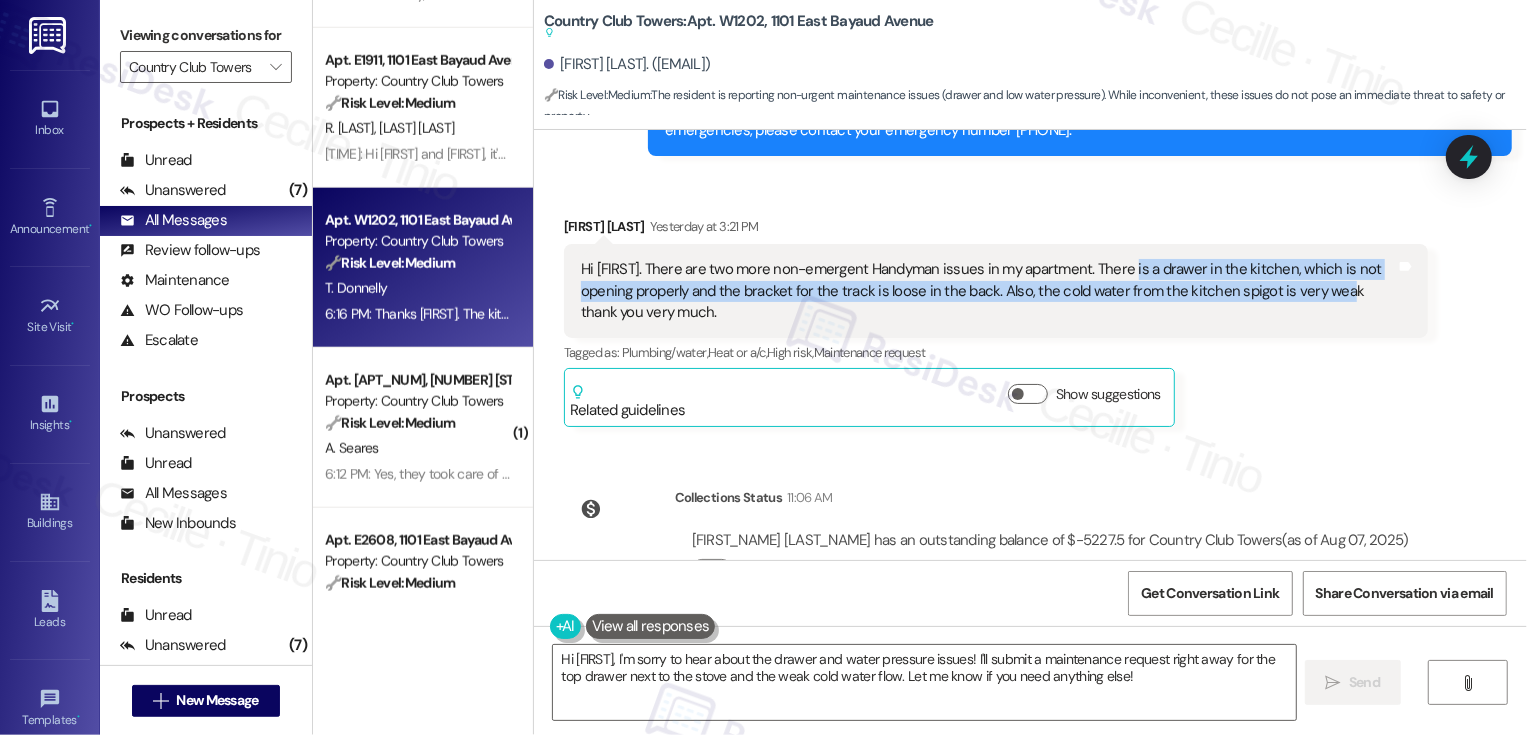 drag, startPoint x: 1333, startPoint y: 272, endPoint x: 1116, endPoint y: 251, distance: 218.01376 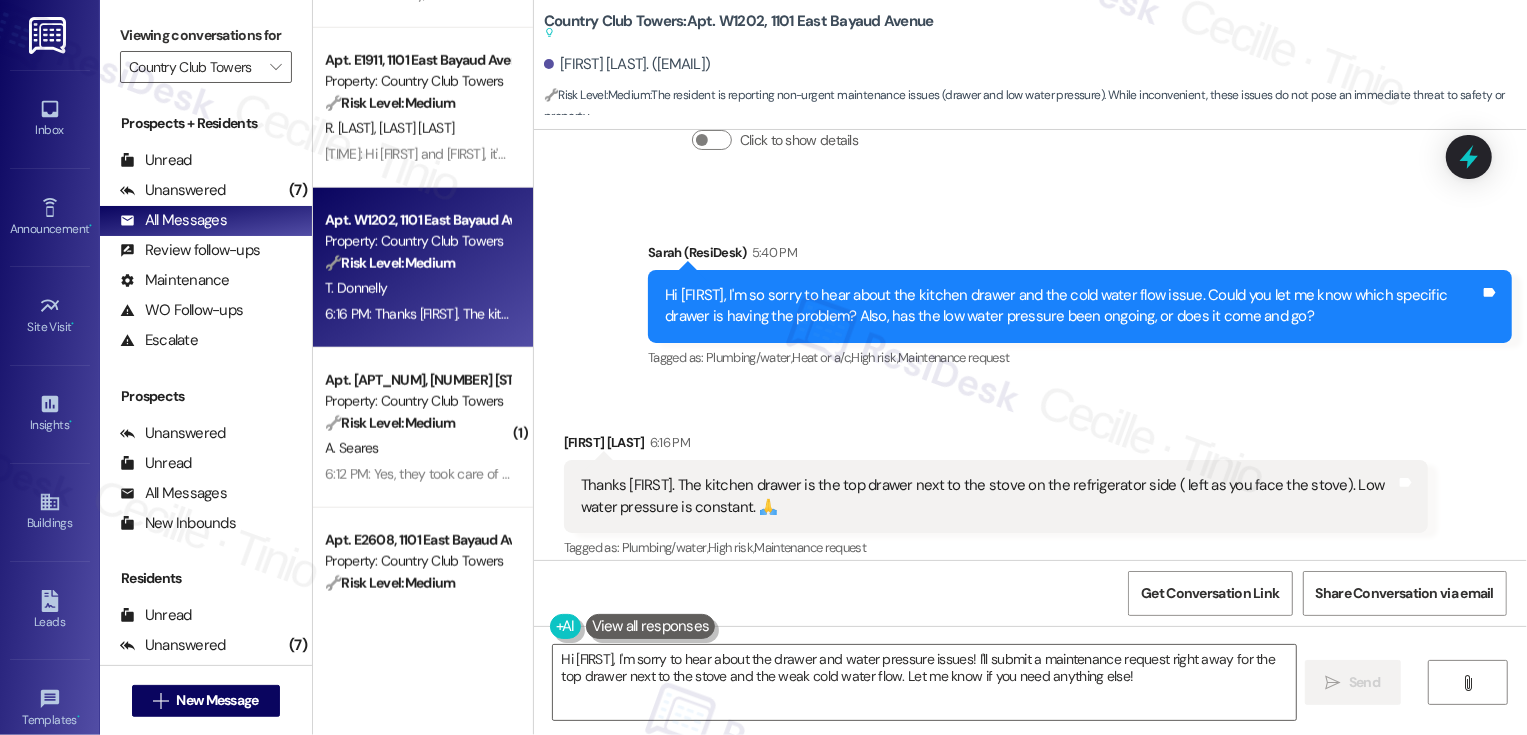 scroll, scrollTop: 4853, scrollLeft: 0, axis: vertical 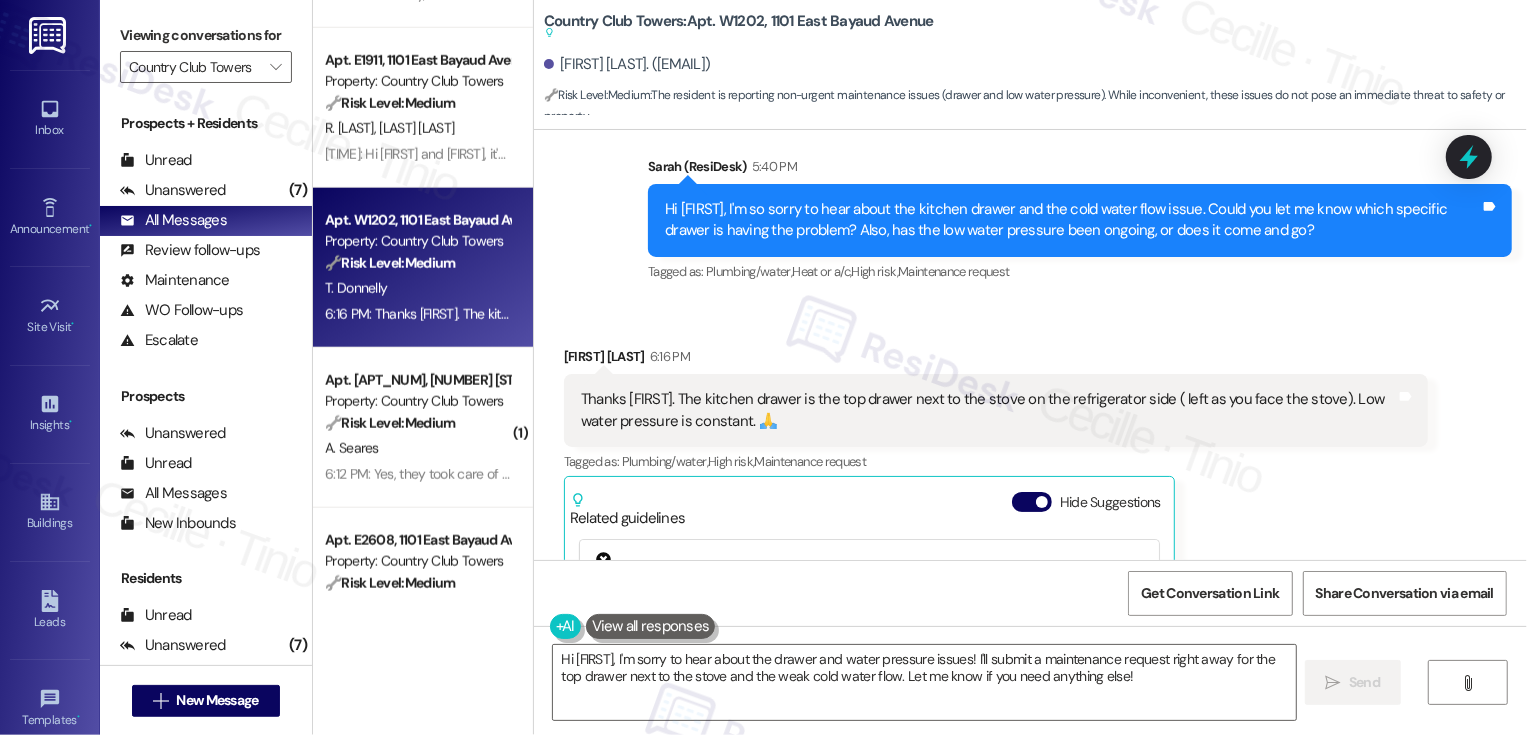 copy on "he kitchen drawer is the top drawer next to the stove on the refrigerator side ( left as you face the stove).  Low water pressure is constant.   🙏" 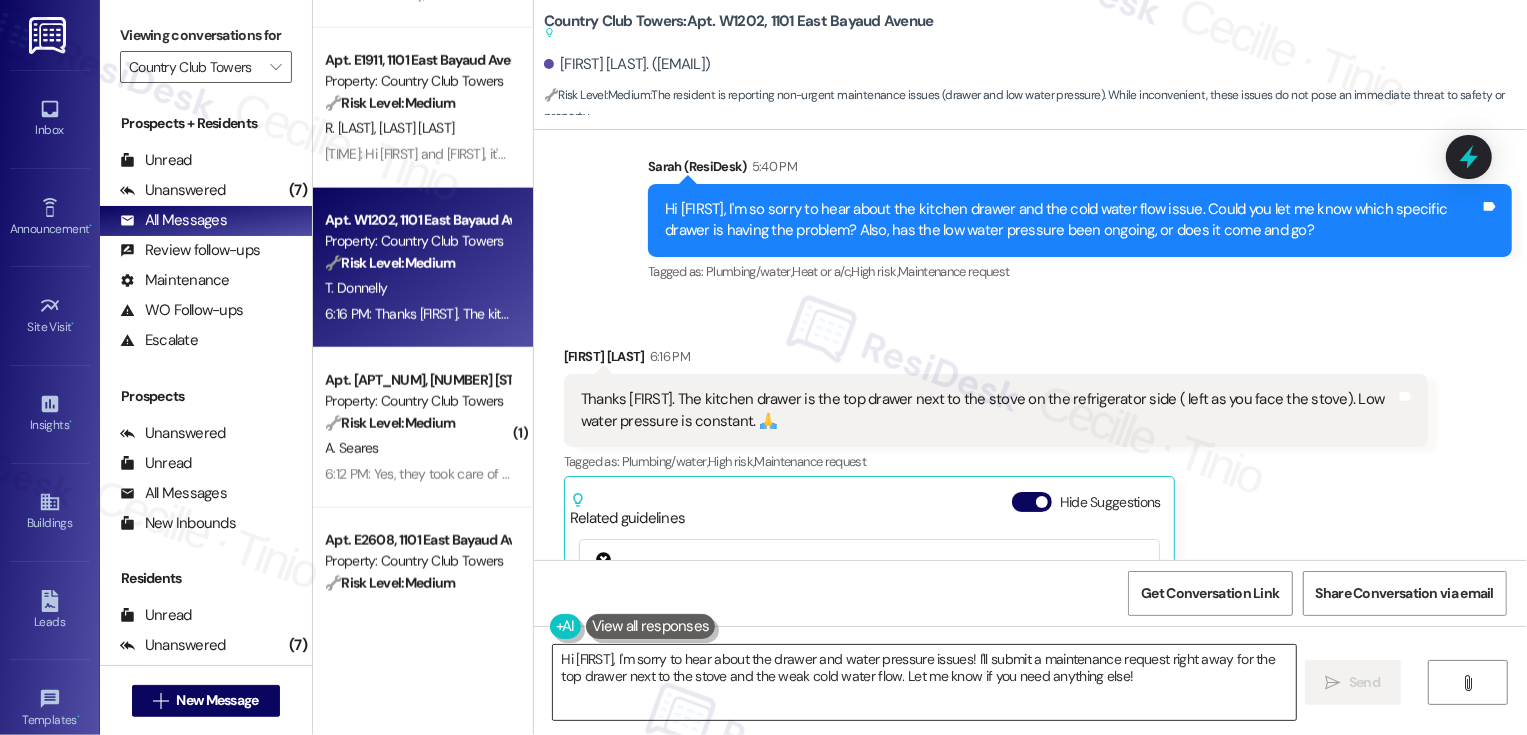 click on "Hi {{first_name}}, I'm sorry to hear about the drawer and water pressure issues! I'll submit a maintenance request right away for the top drawer next to the stove and the weak cold water flow. Let me know if you need anything else!" at bounding box center (924, 682) 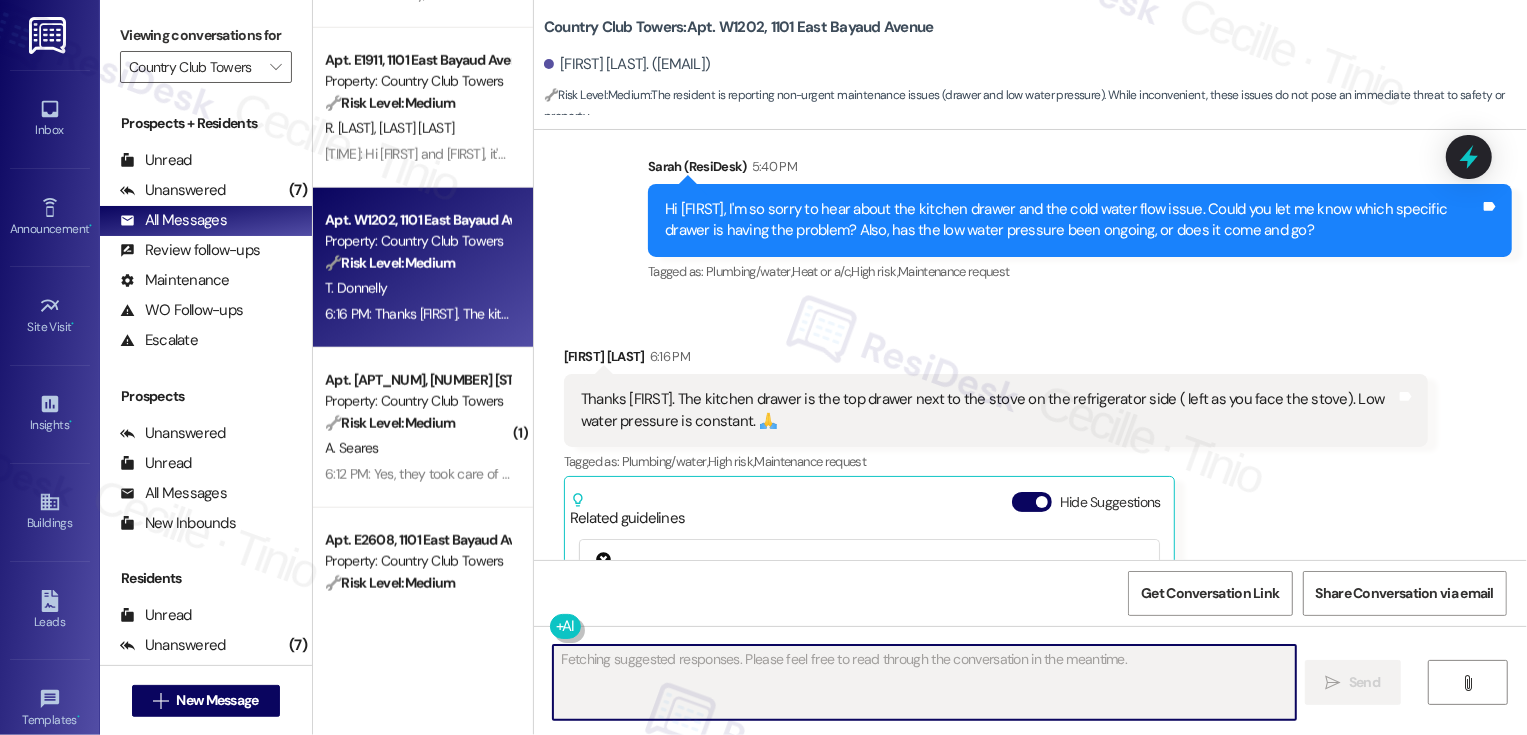 scroll, scrollTop: 5115, scrollLeft: 0, axis: vertical 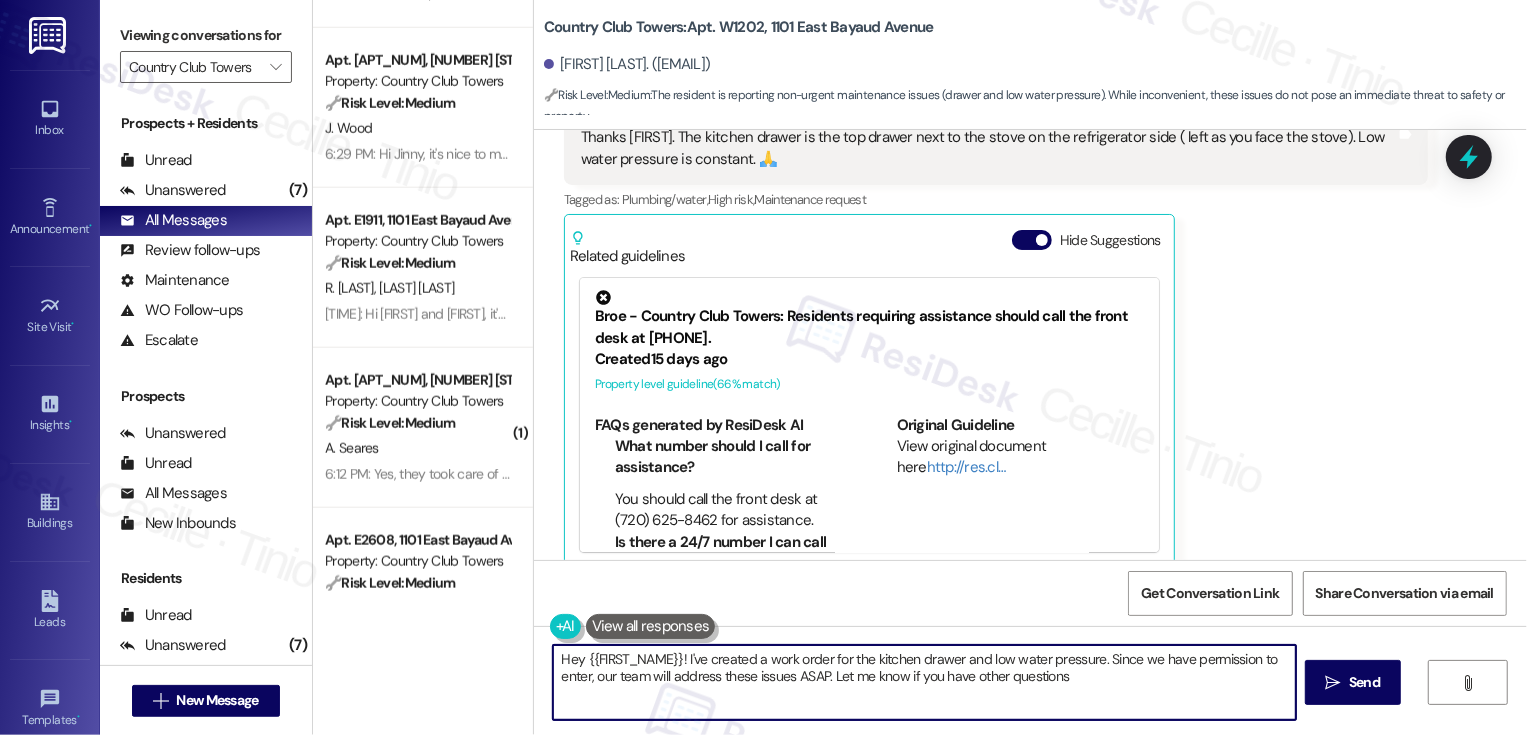 type on "Hey {{first_name}}! I've created a work order for the kitchen drawer and low water pressure. Since we have permission to enter, our team will address these issues ASAP. Let me know if you have other questions!" 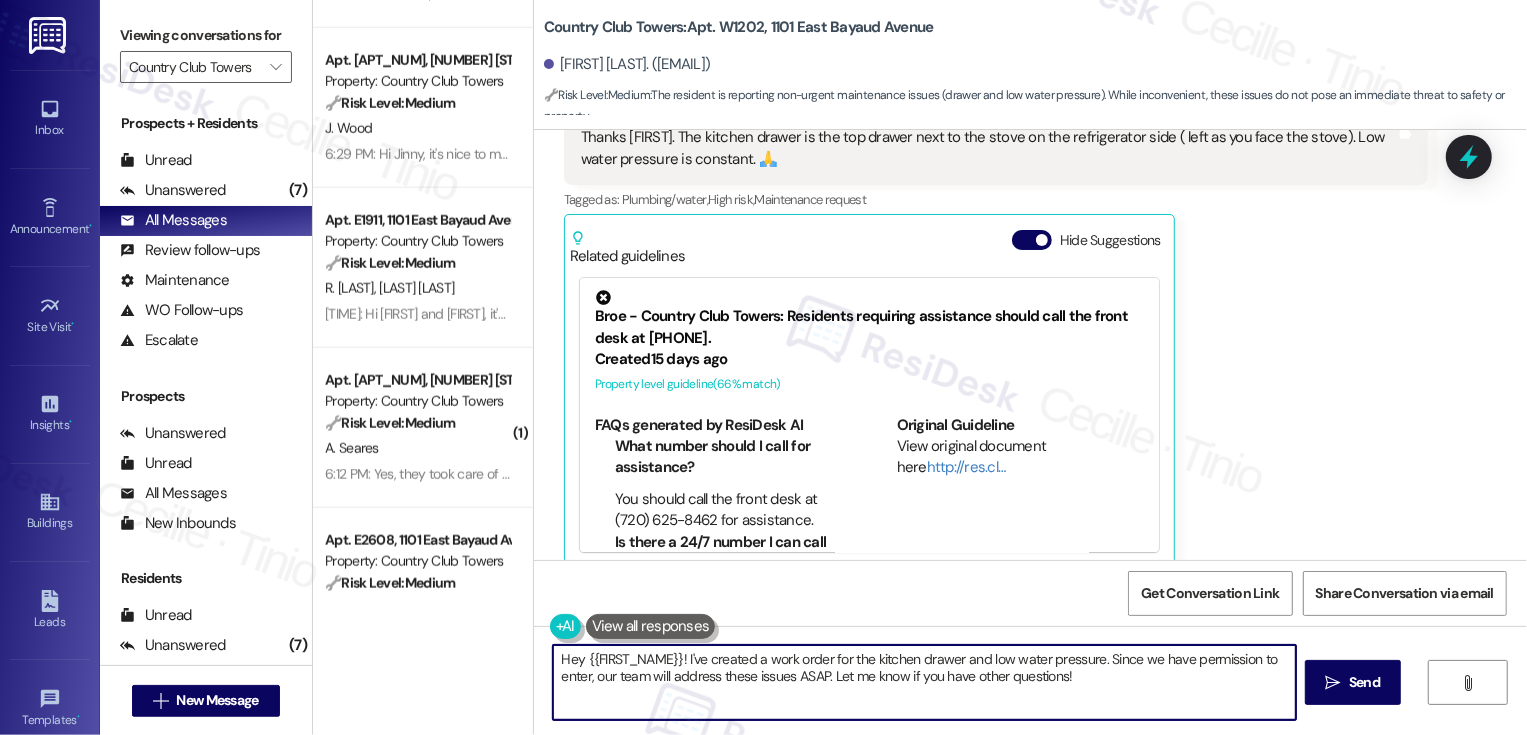 click on "Thomas Donnelly 6:16 PM Thanks Sarah.  The kitchen drawer is the top drawer next to the stove on the refrigerator side ( left as you face the stove).  Low water pressure is constant.   🙏 Tags and notes Tagged as:   Plumbing/water ,  Click to highlight conversations about Plumbing/water High risk ,  Click to highlight conversations about High risk Maintenance request Click to highlight conversations about Maintenance request  Related guidelines Hide Suggestions Broe - Country Club Towers: Residents requiring assistance should call the front desk at (720) 625-8462.
Created  15 days ago Property level guideline  ( 66 % match) FAQs generated by ResiDesk AI What number should I call for assistance? You should call the front desk at (720) 625-8462 for assistance. Is there a 24/7 number I can call for help? Yes, you can call the front desk at (720) 625-8462 for assistance at any time. Who should I contact if I have a maintenance issue? What's the number for the property management office? Original Guideline  (" at bounding box center (996, 326) 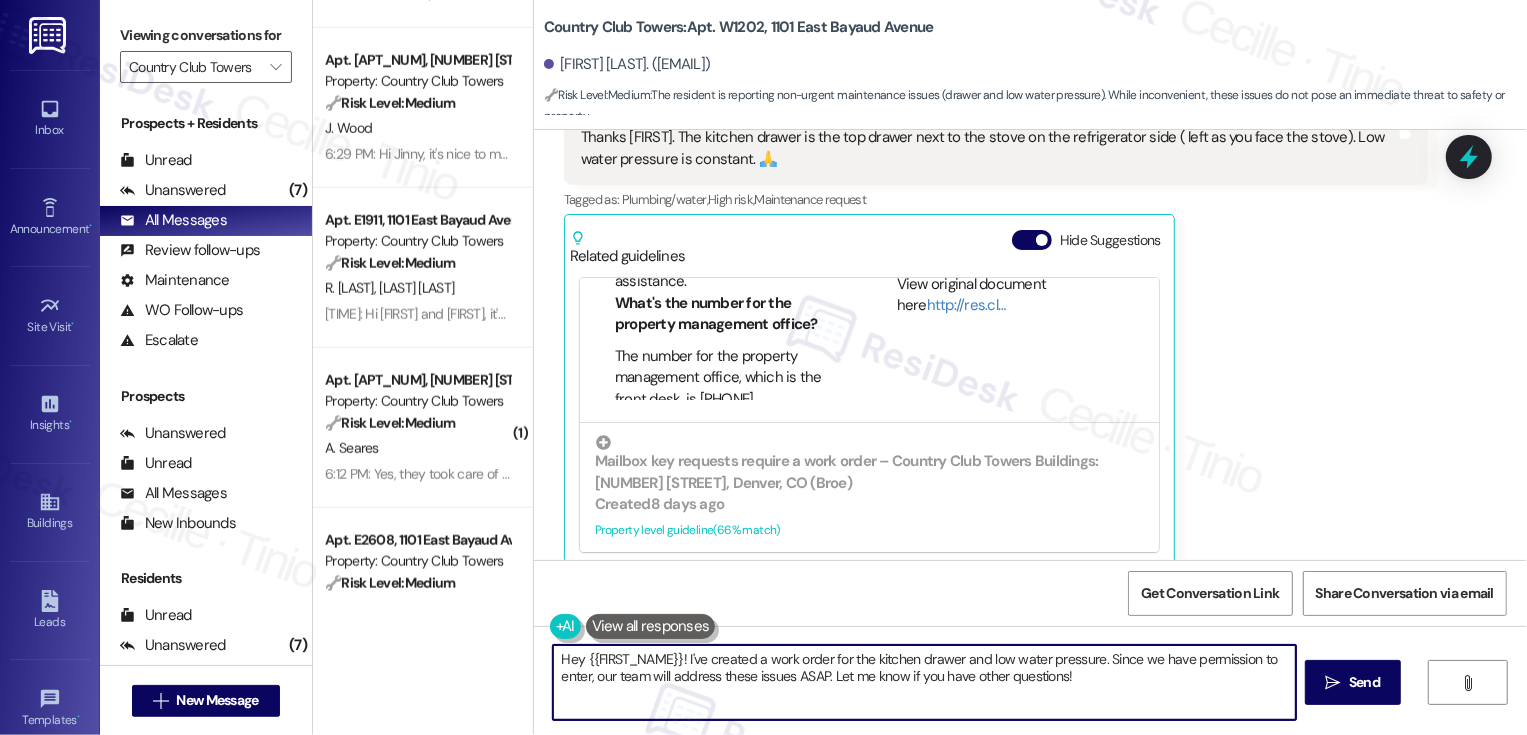 scroll, scrollTop: 381, scrollLeft: 0, axis: vertical 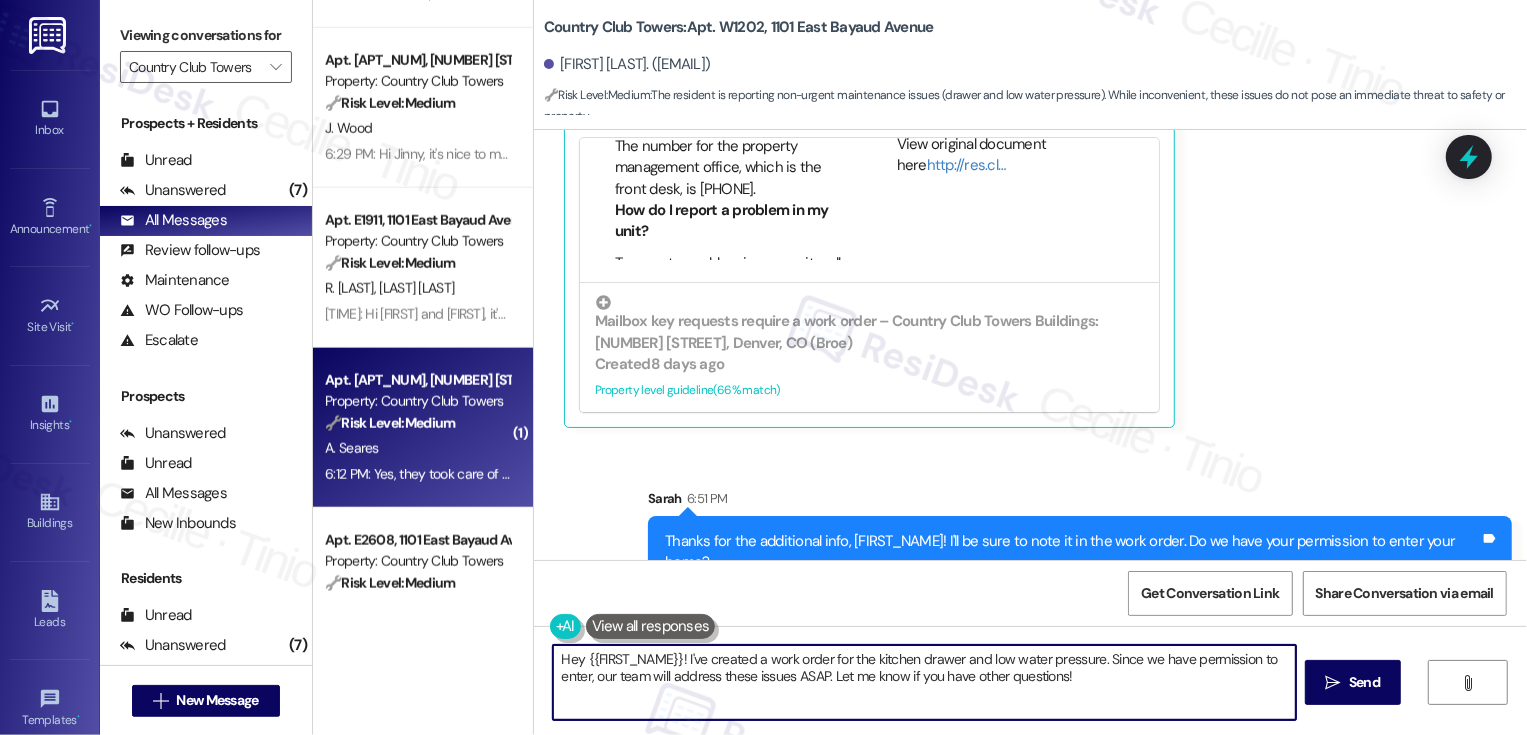 click on "🔧  Risk Level:  Medium" at bounding box center (390, 423) 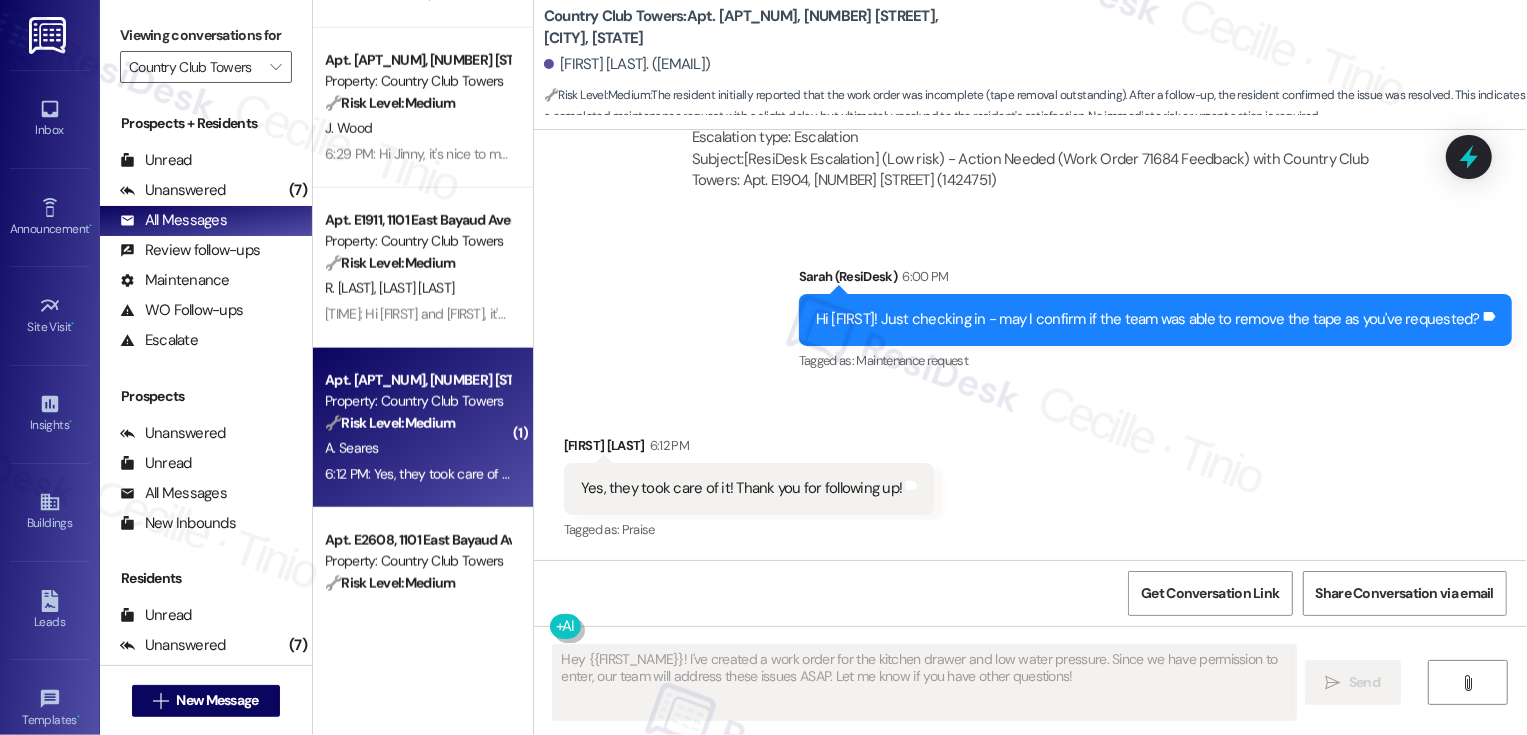 click on "🔧  Risk Level:  Medium" at bounding box center (390, 423) 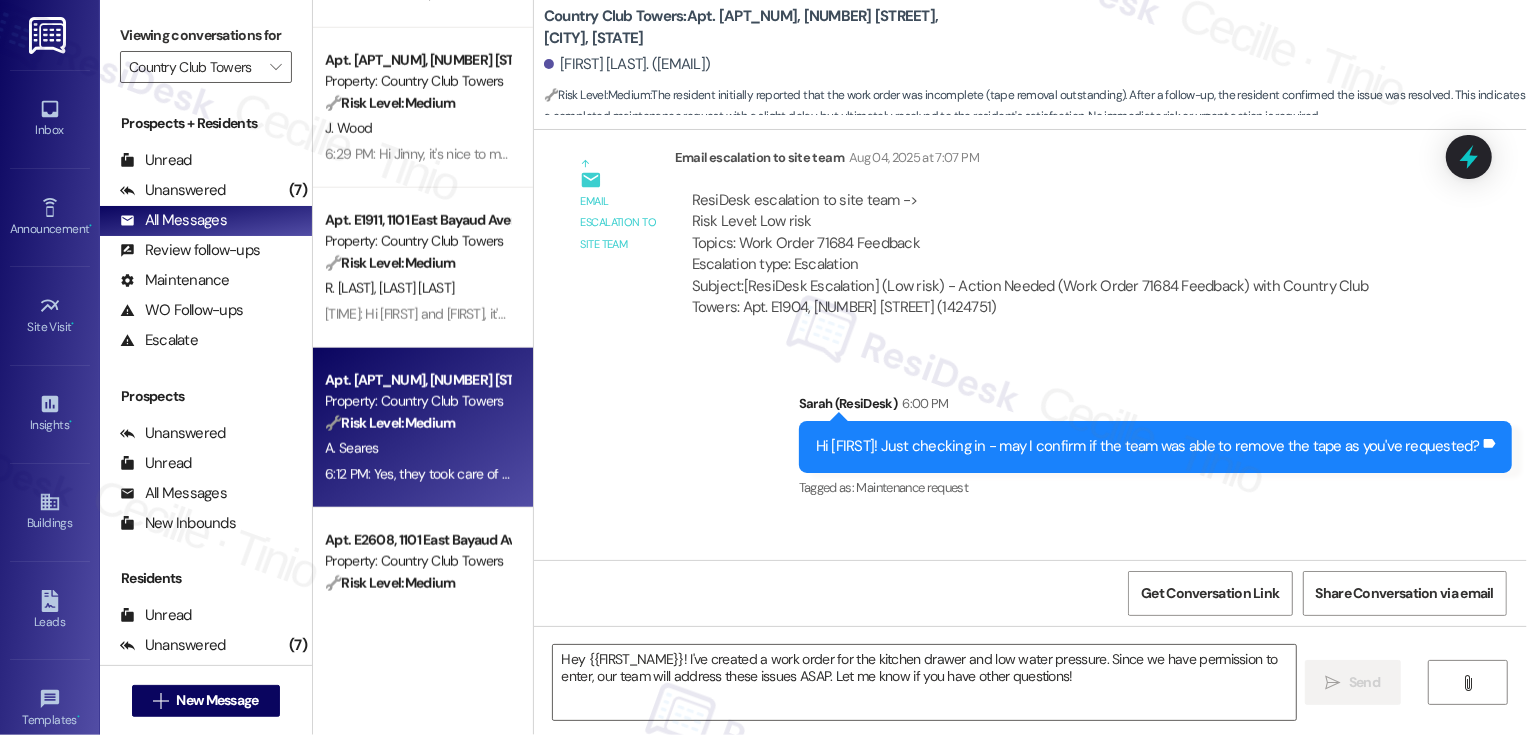 scroll, scrollTop: 1200, scrollLeft: 0, axis: vertical 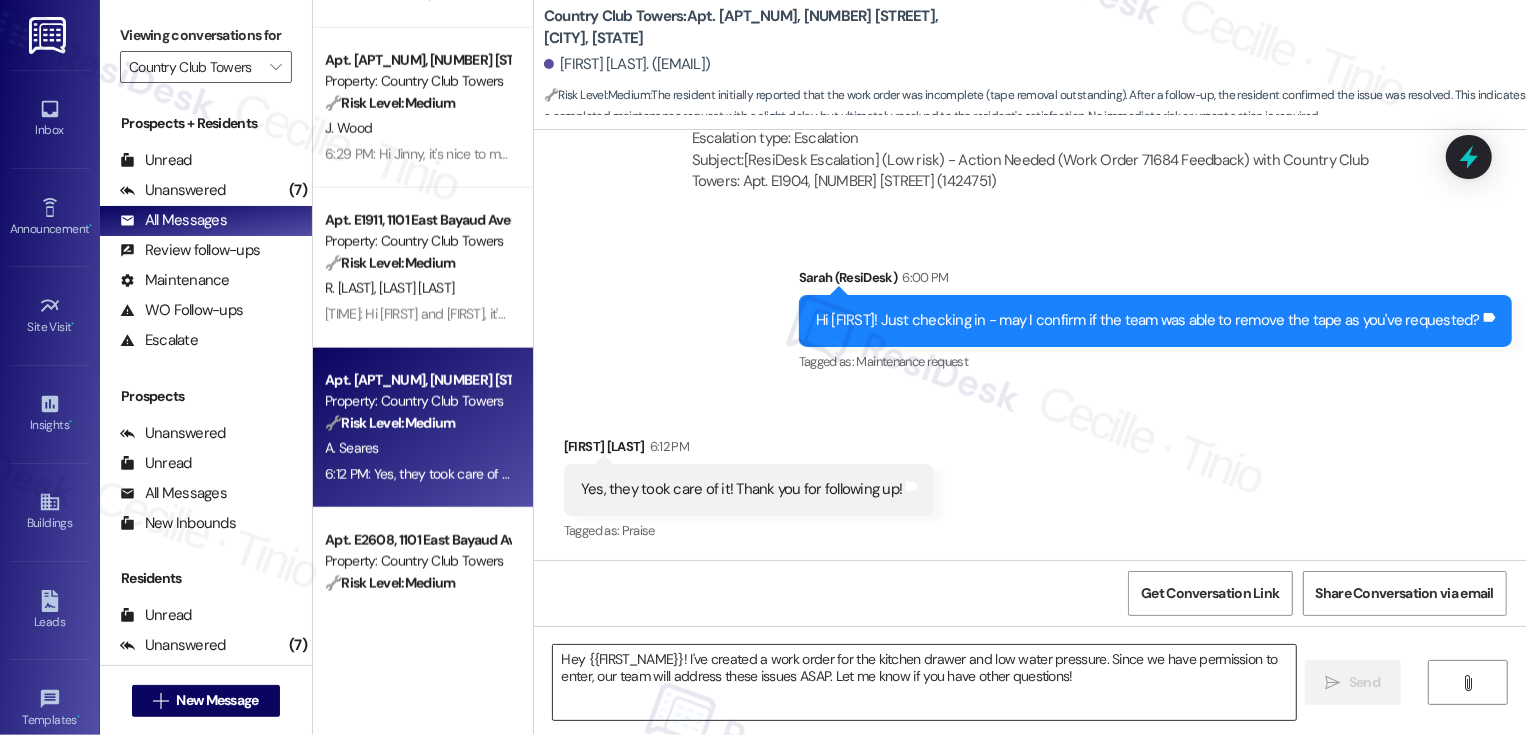 click on "Hey {{first_name}}! I've created a work order for the kitchen drawer and low water pressure. Since we have permission to enter, our team will address these issues ASAP. Let me know if you have other questions!" at bounding box center (924, 682) 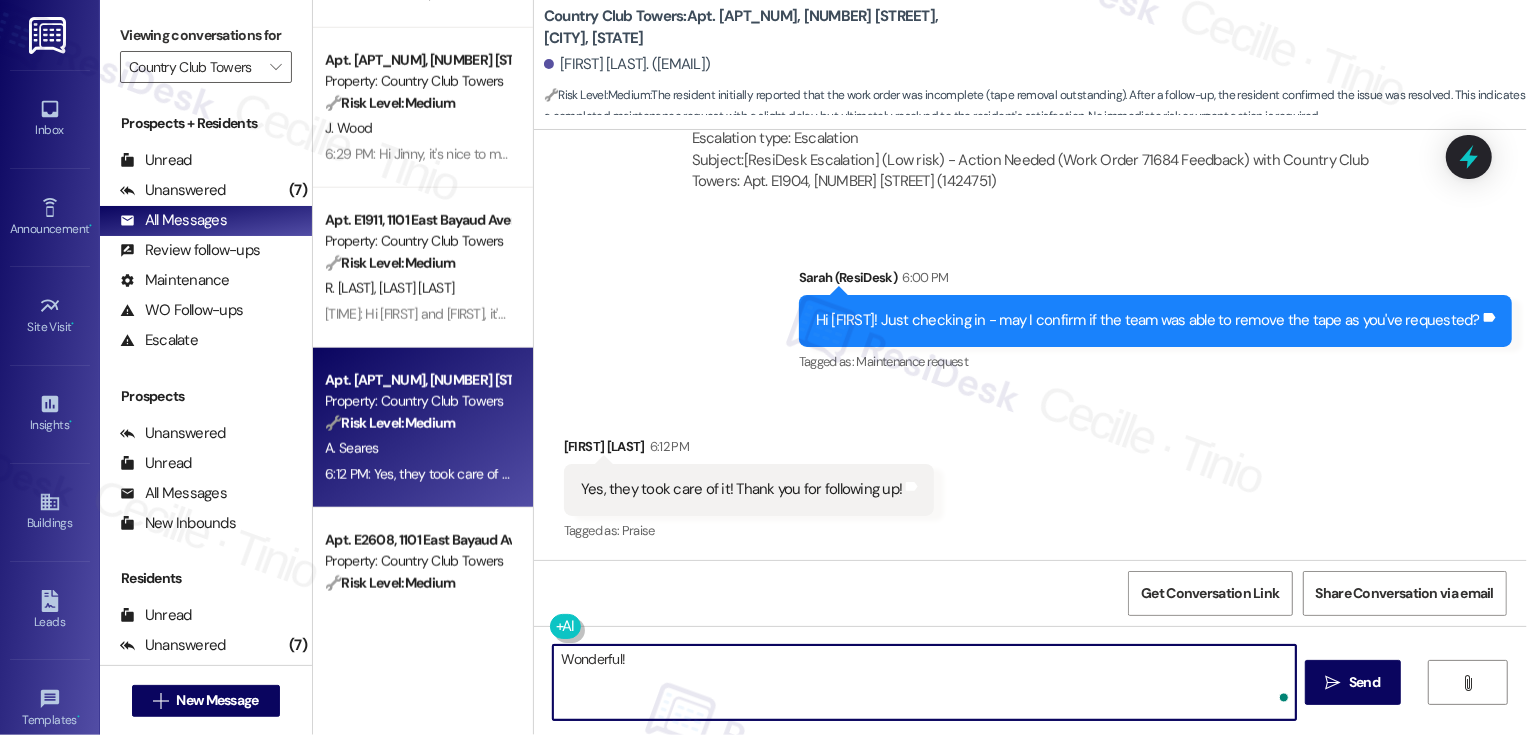 paste on "If I may ask..overall, has {{property}} lived up to your expectations?" 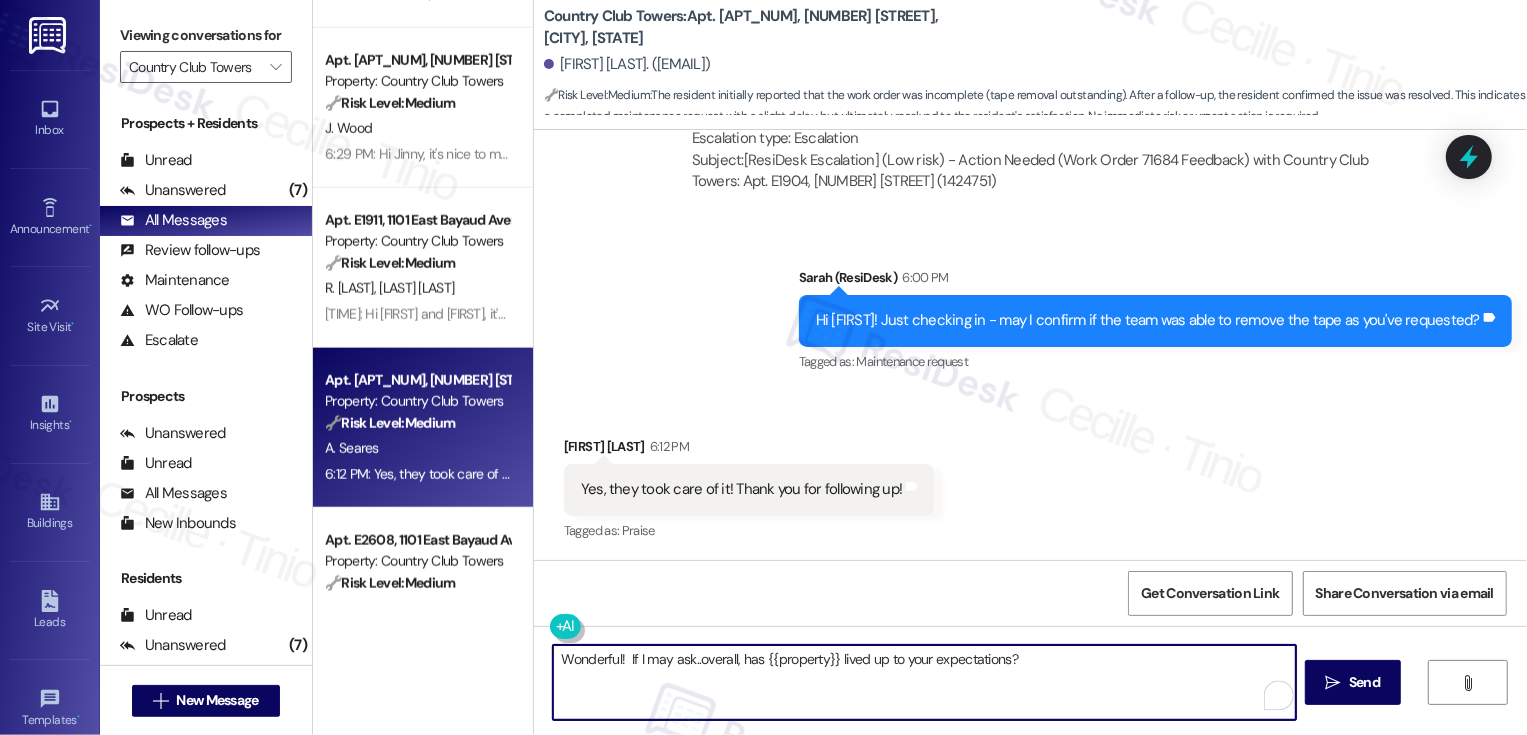 click on "Wonderful!  If I may ask..overall, has {{property}} lived up to your expectations?" at bounding box center (924, 682) 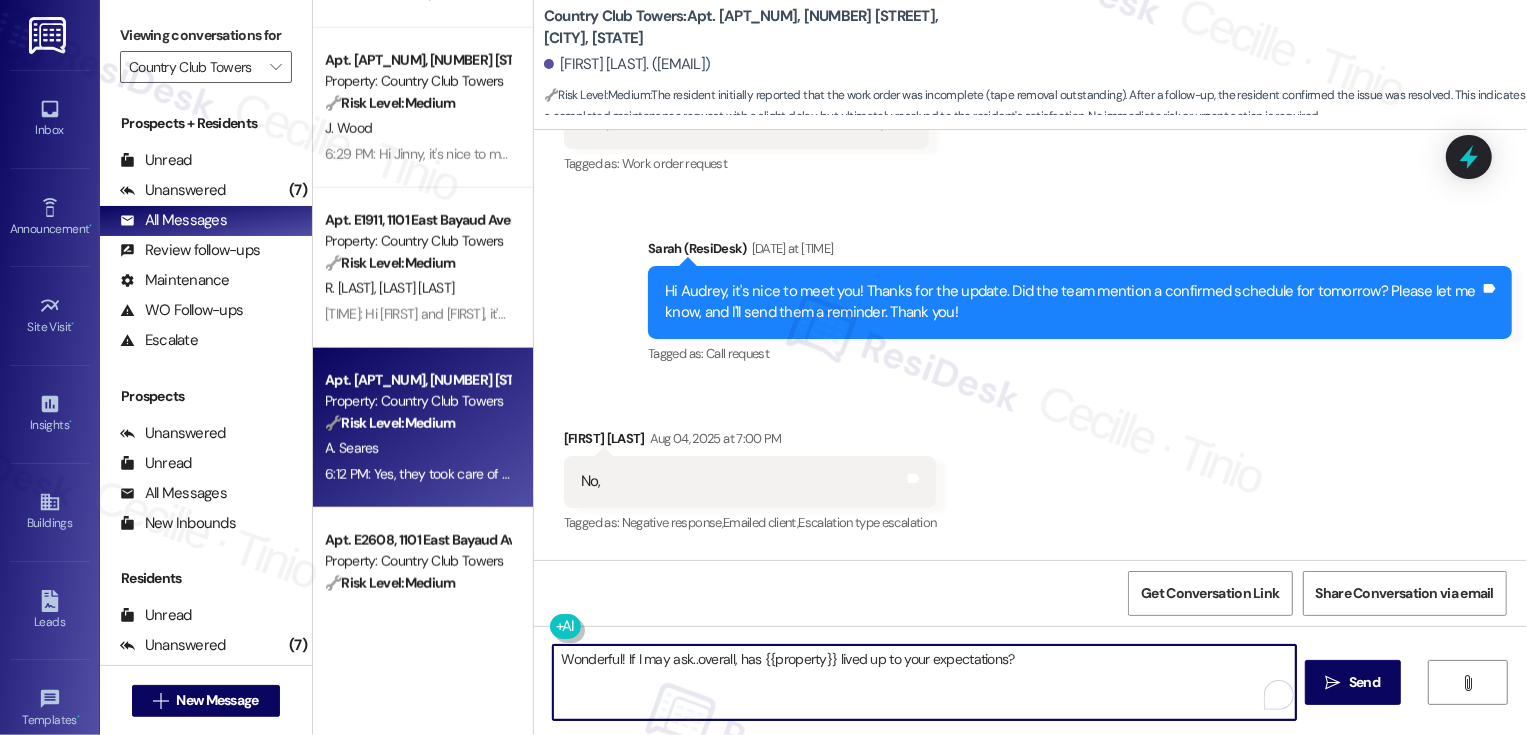 scroll, scrollTop: 1200, scrollLeft: 0, axis: vertical 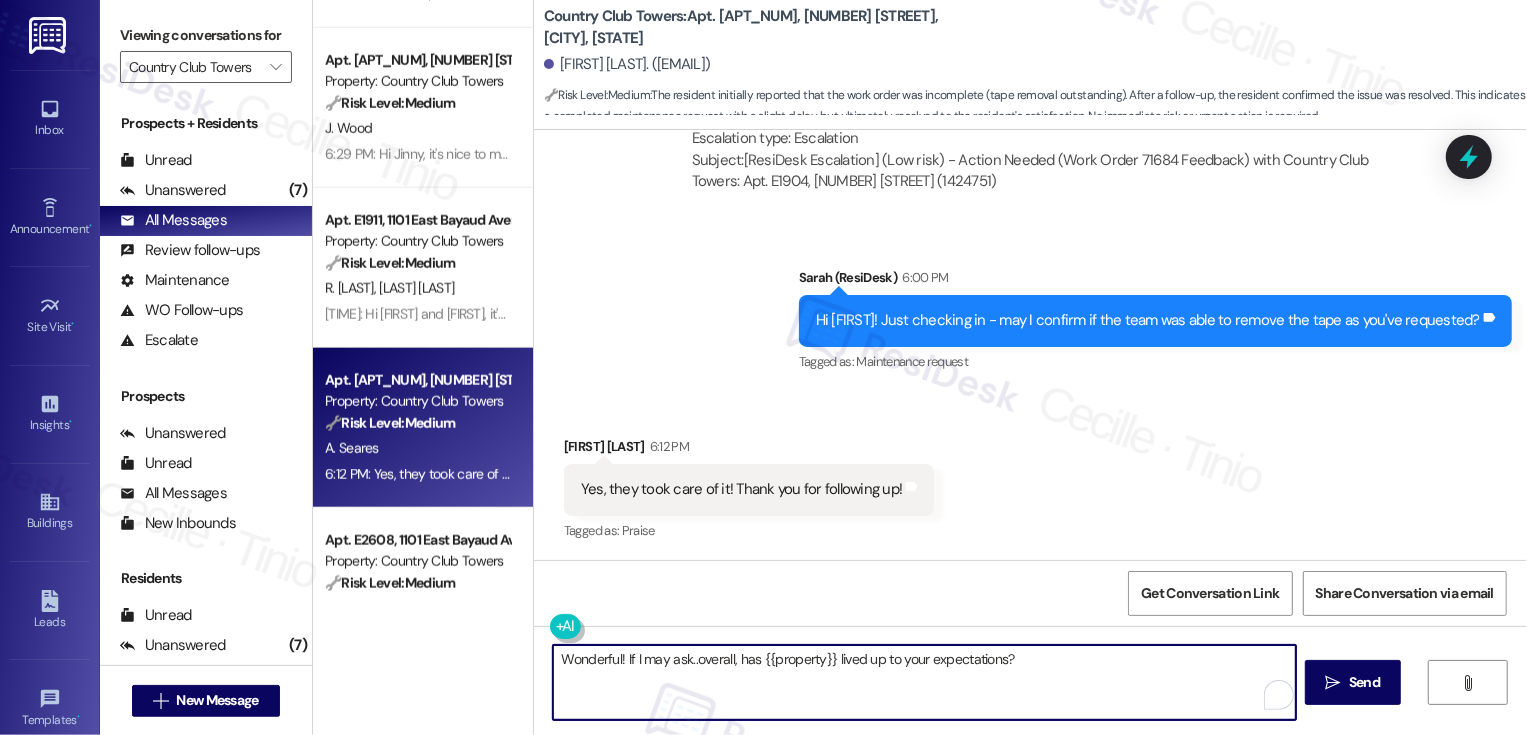 click on "Wonderful! If I may ask..overall, has {{property}} lived up to your expectations?" at bounding box center (924, 682) 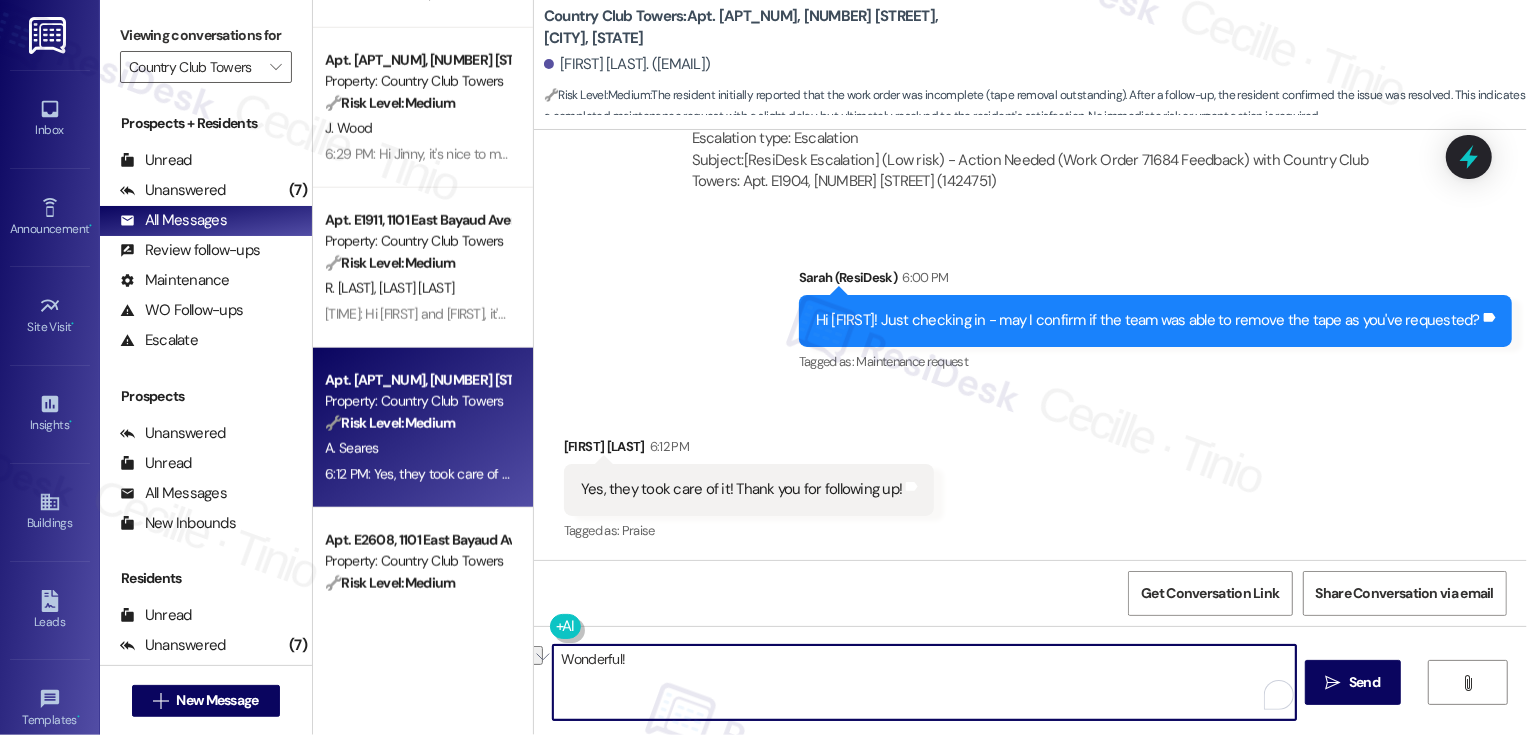 paste on "If I may ask, how has your experience been living at {{property}}? Has the property lived up to your expectations?" 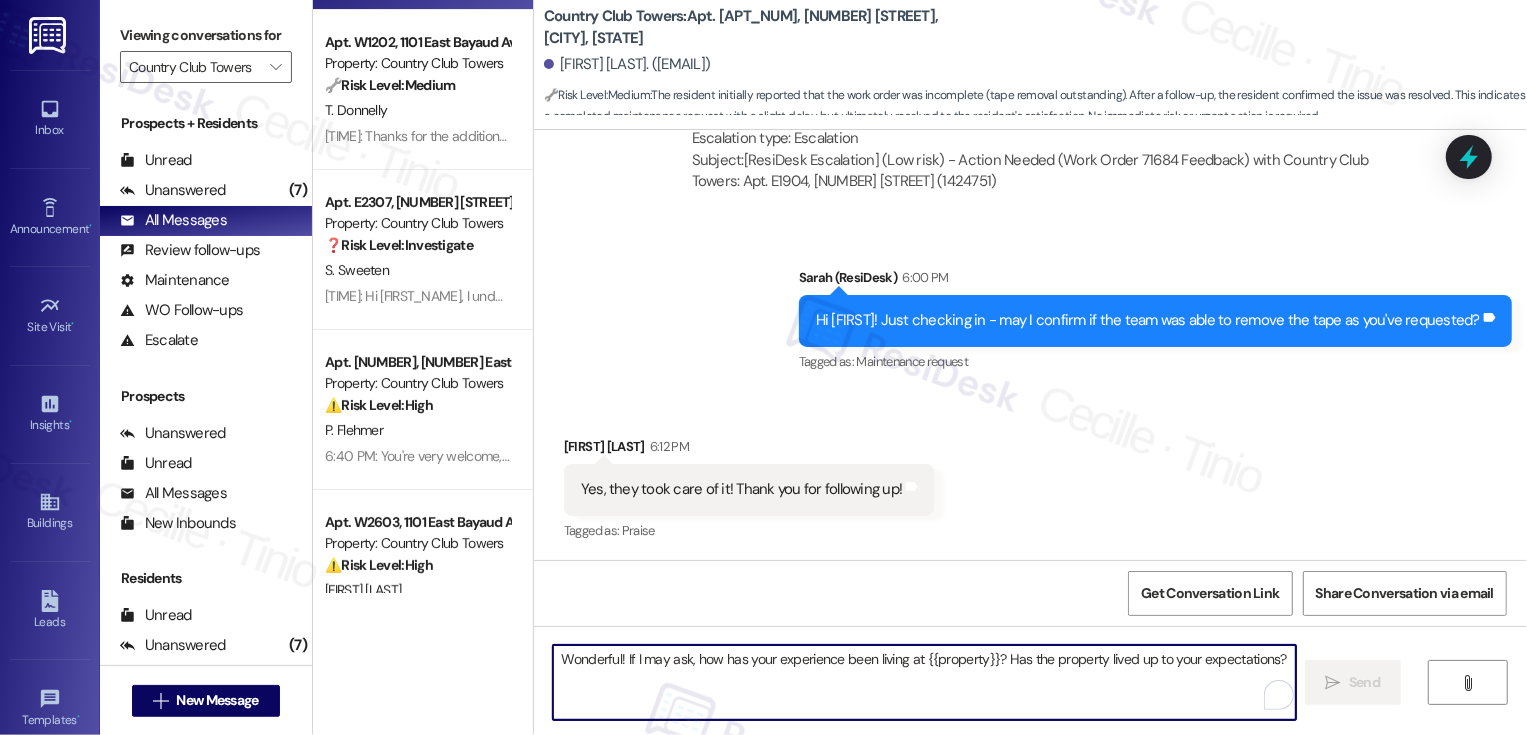 scroll, scrollTop: 0, scrollLeft: 0, axis: both 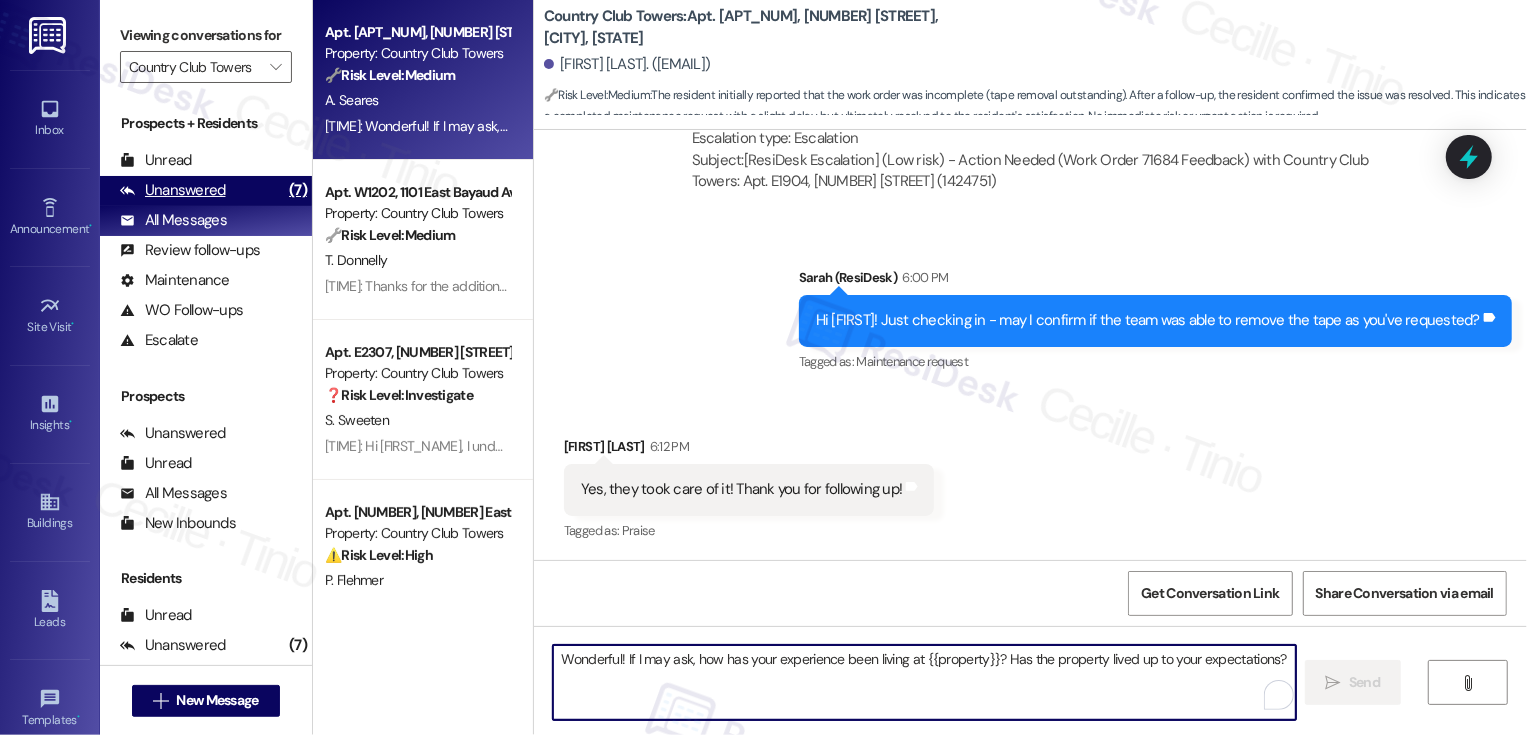 type 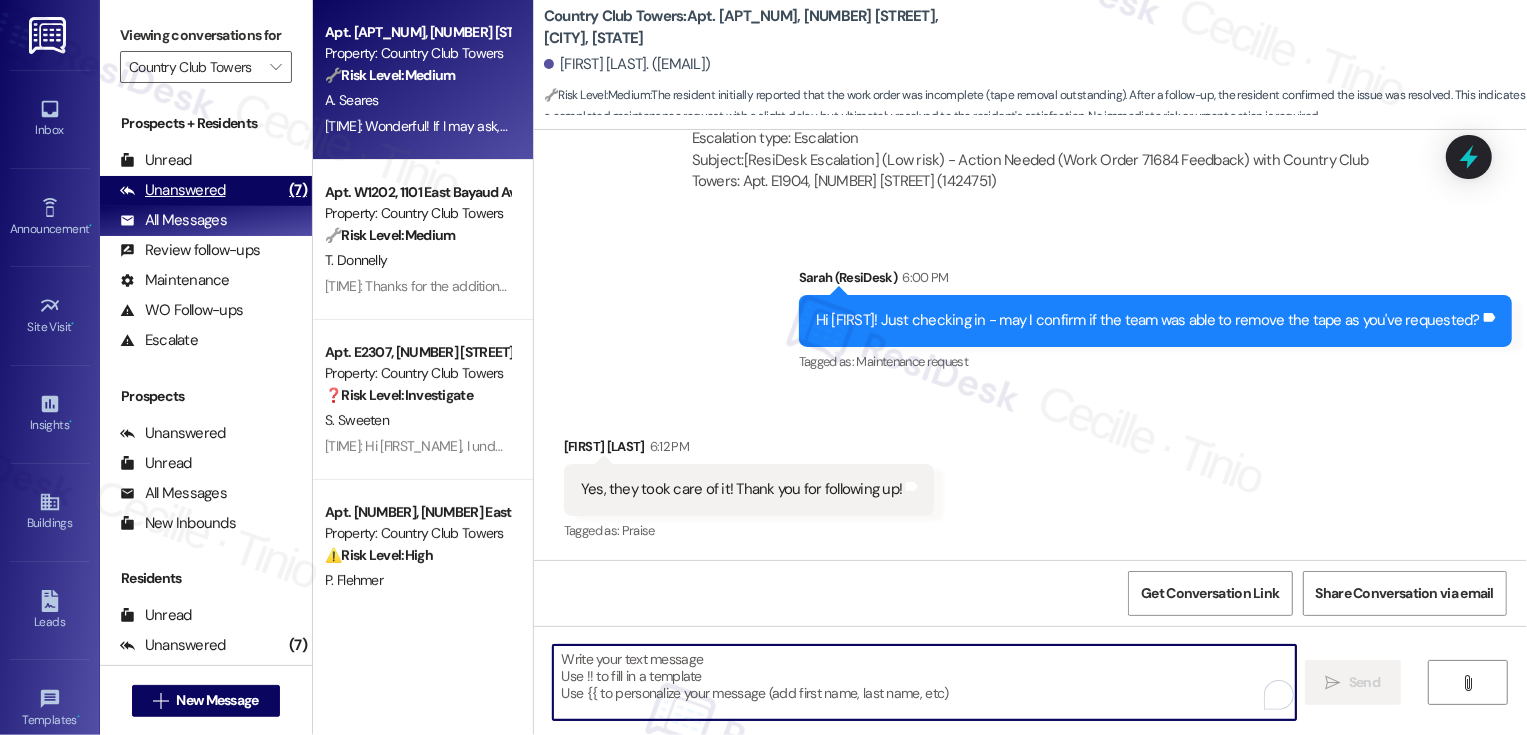 click on "Unanswered" at bounding box center (173, 190) 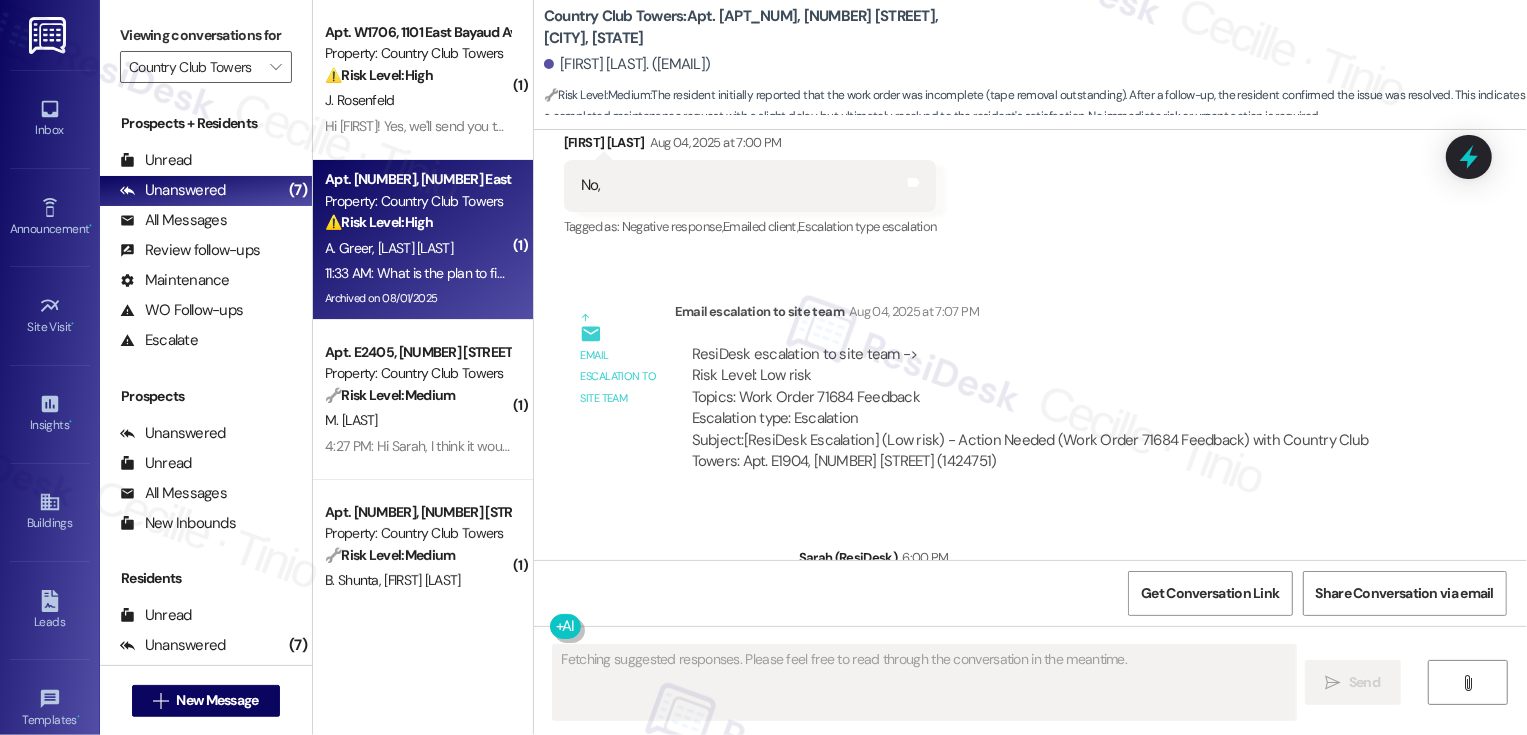 scroll, scrollTop: 1199, scrollLeft: 0, axis: vertical 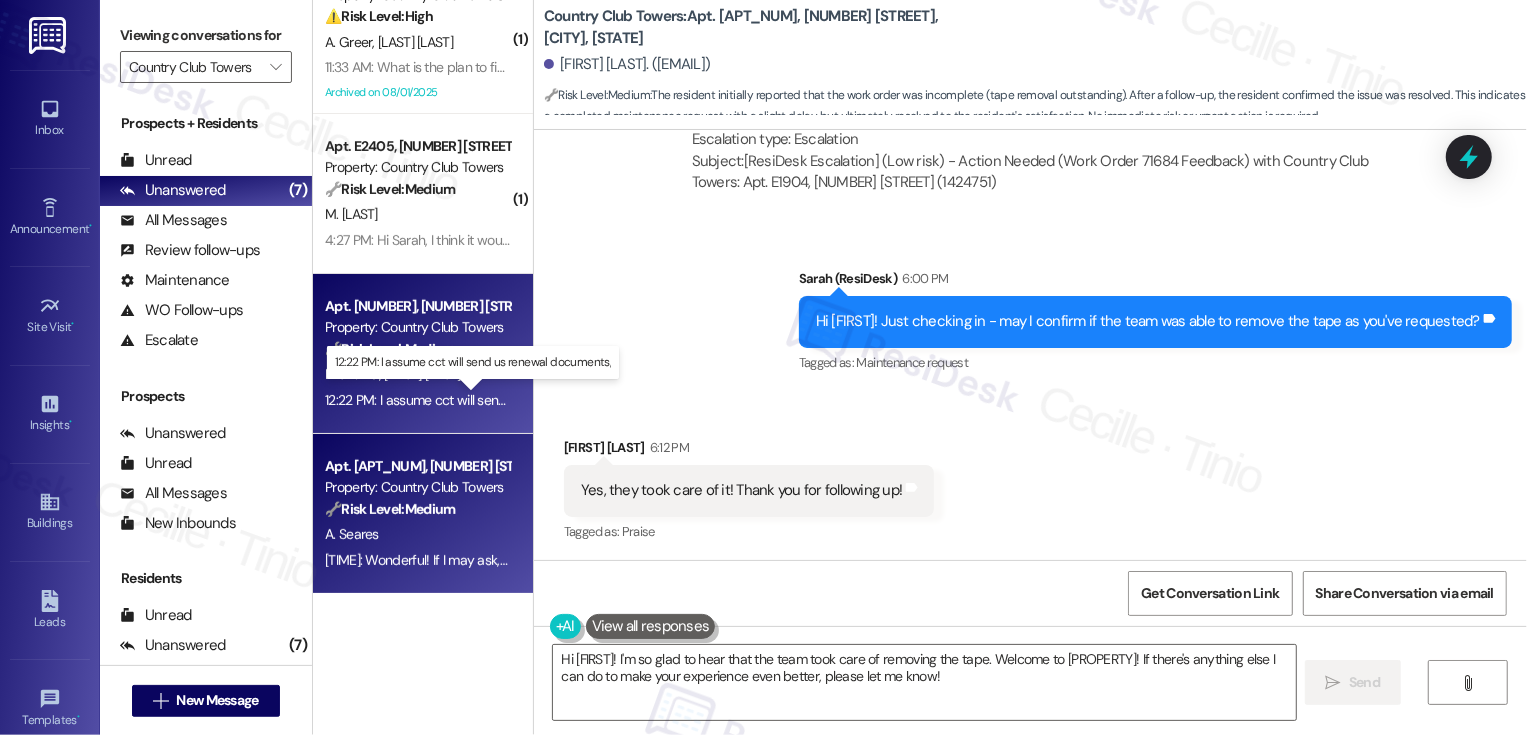 click on "12:22 PM: I assume cct will send us renewal documents,  12:22 PM: I assume cct will send us renewal documents," at bounding box center [485, 400] 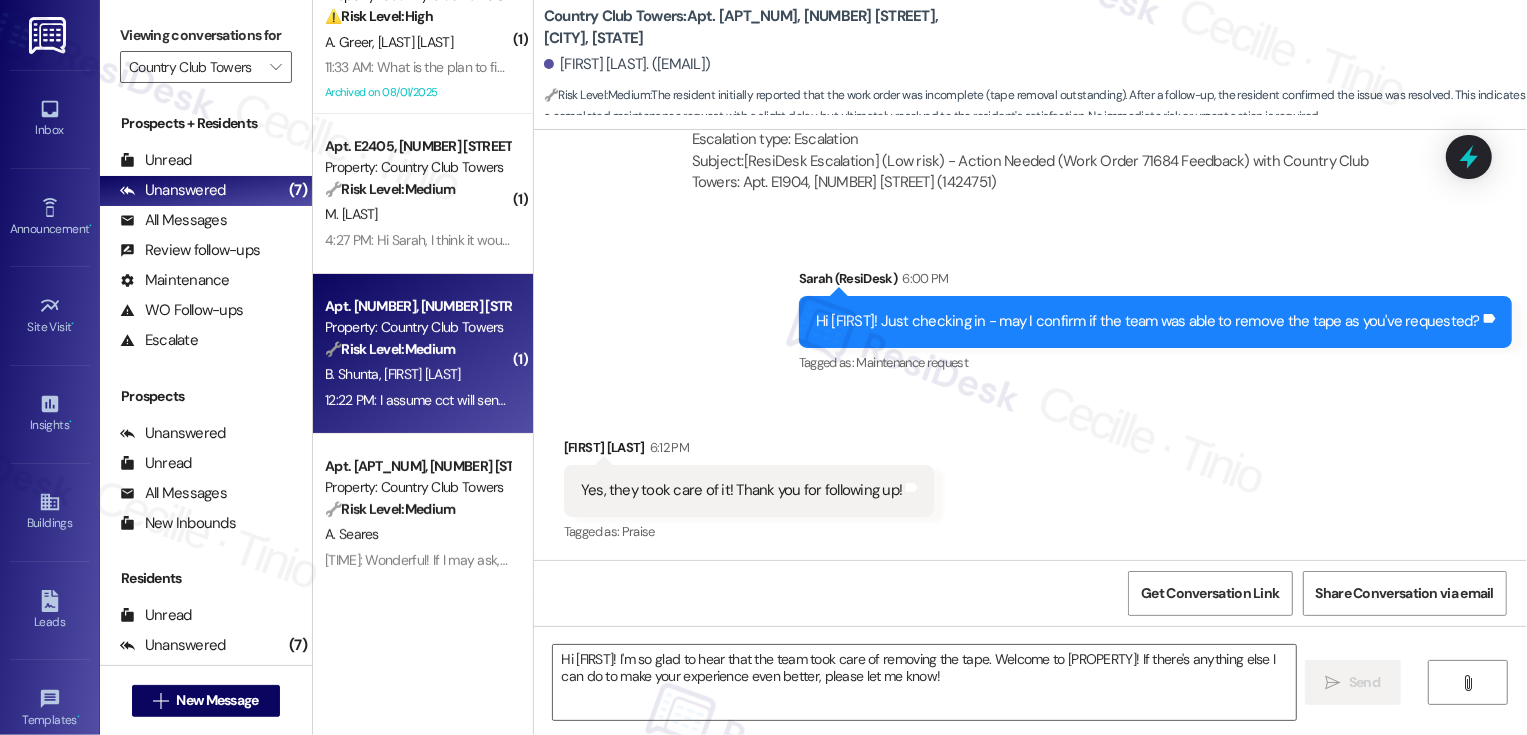 click on "12:22 PM: I assume cct will send us renewal documents,  12:22 PM: I assume cct will send us renewal documents," at bounding box center [485, 400] 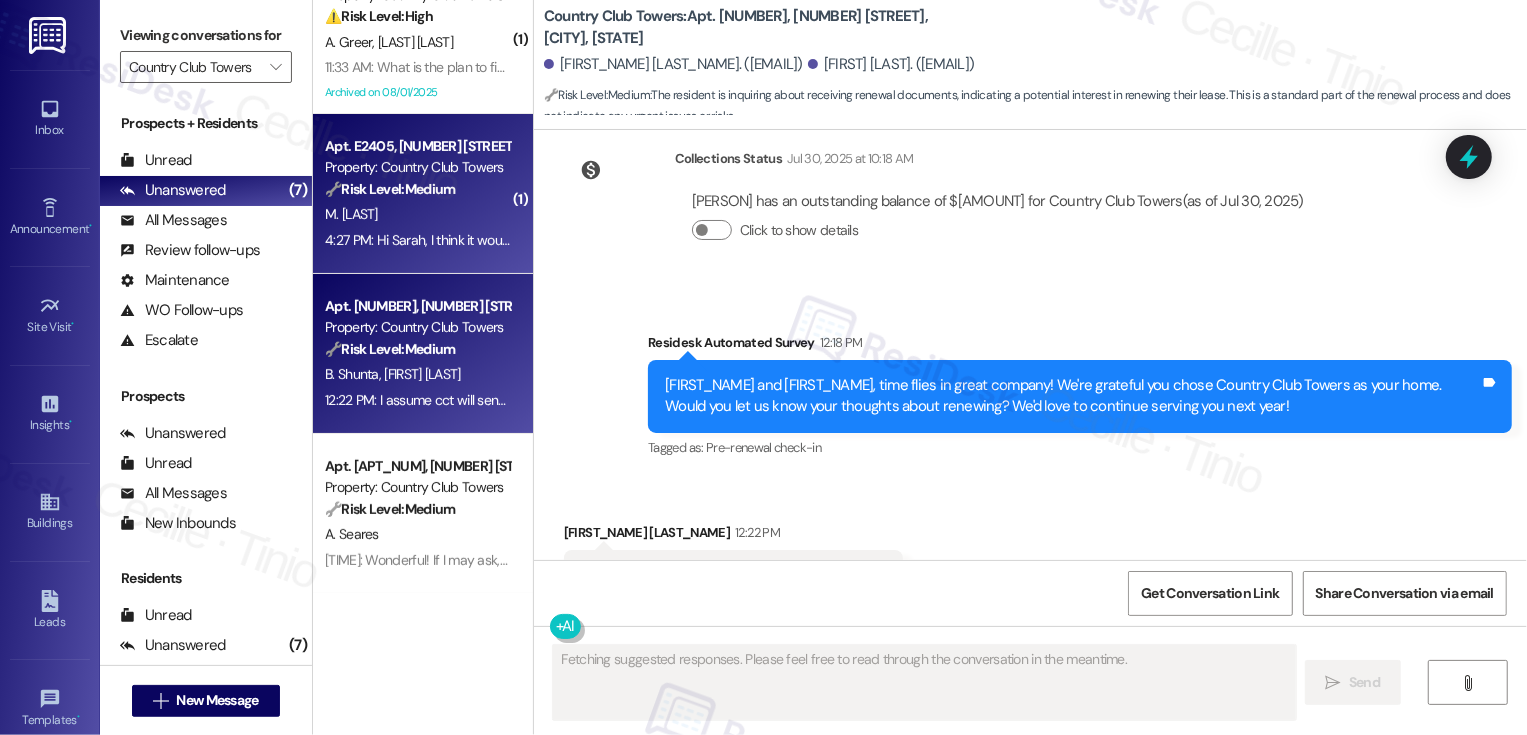 scroll, scrollTop: 2077, scrollLeft: 0, axis: vertical 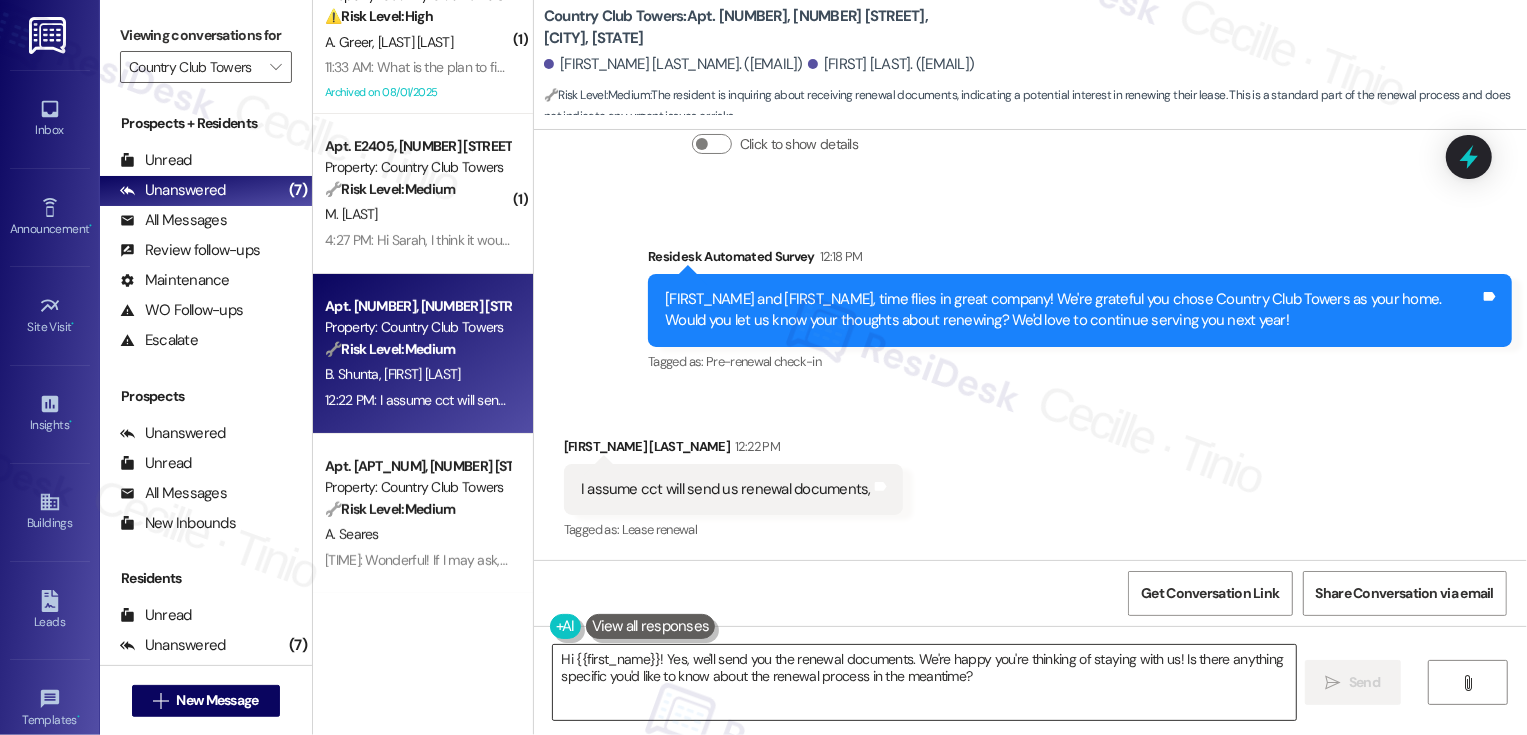 click on "Hi {{first_name}}! Yes, we'll send you the renewal documents. We're happy you're thinking of staying with us! Is there anything specific you'd like to know about the renewal process in the meantime?" at bounding box center (924, 682) 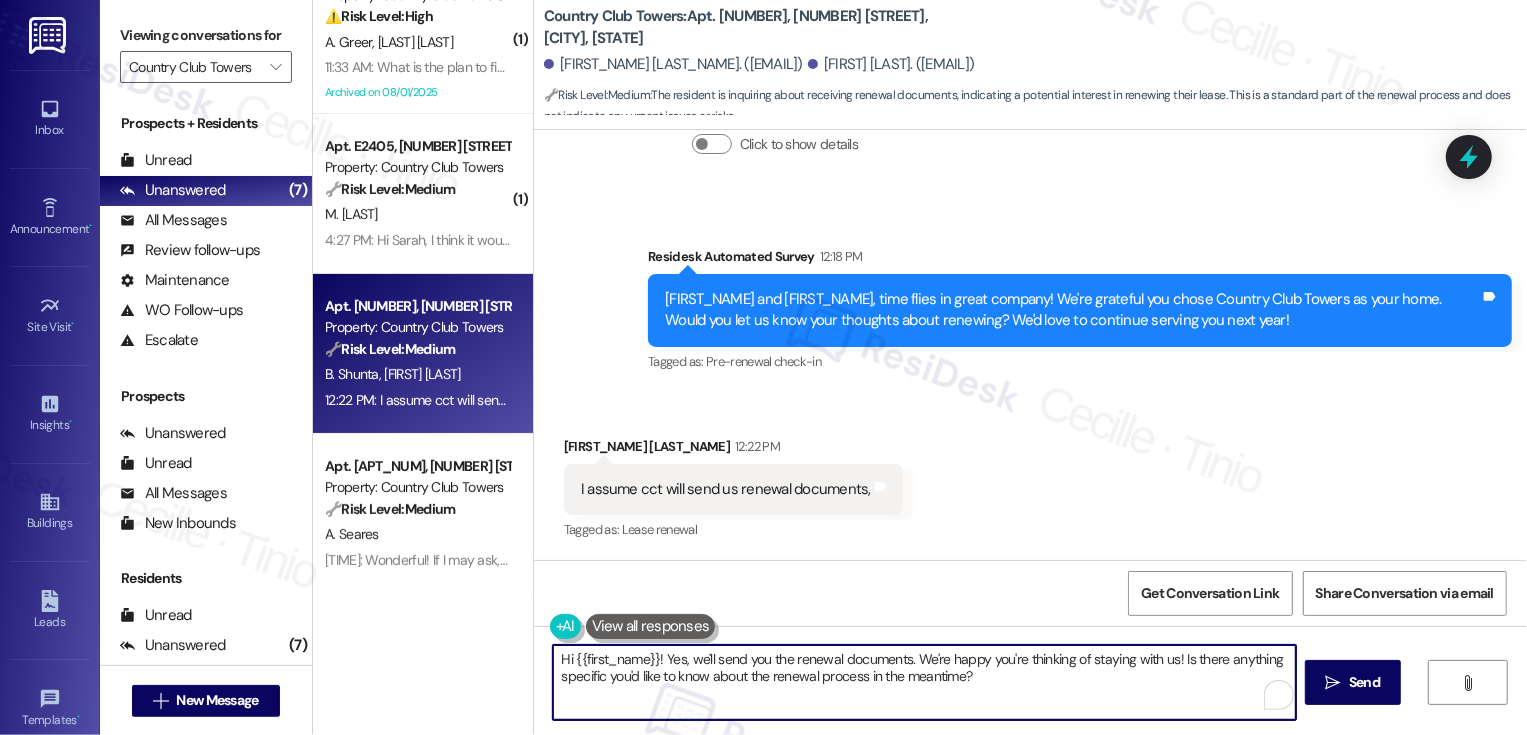 click on "Hi {{first_name}}! Yes, we'll send you the renewal documents. We're happy you're thinking of staying with us! Is there anything specific you'd like to know about the renewal process in the meantime?" at bounding box center (924, 682) 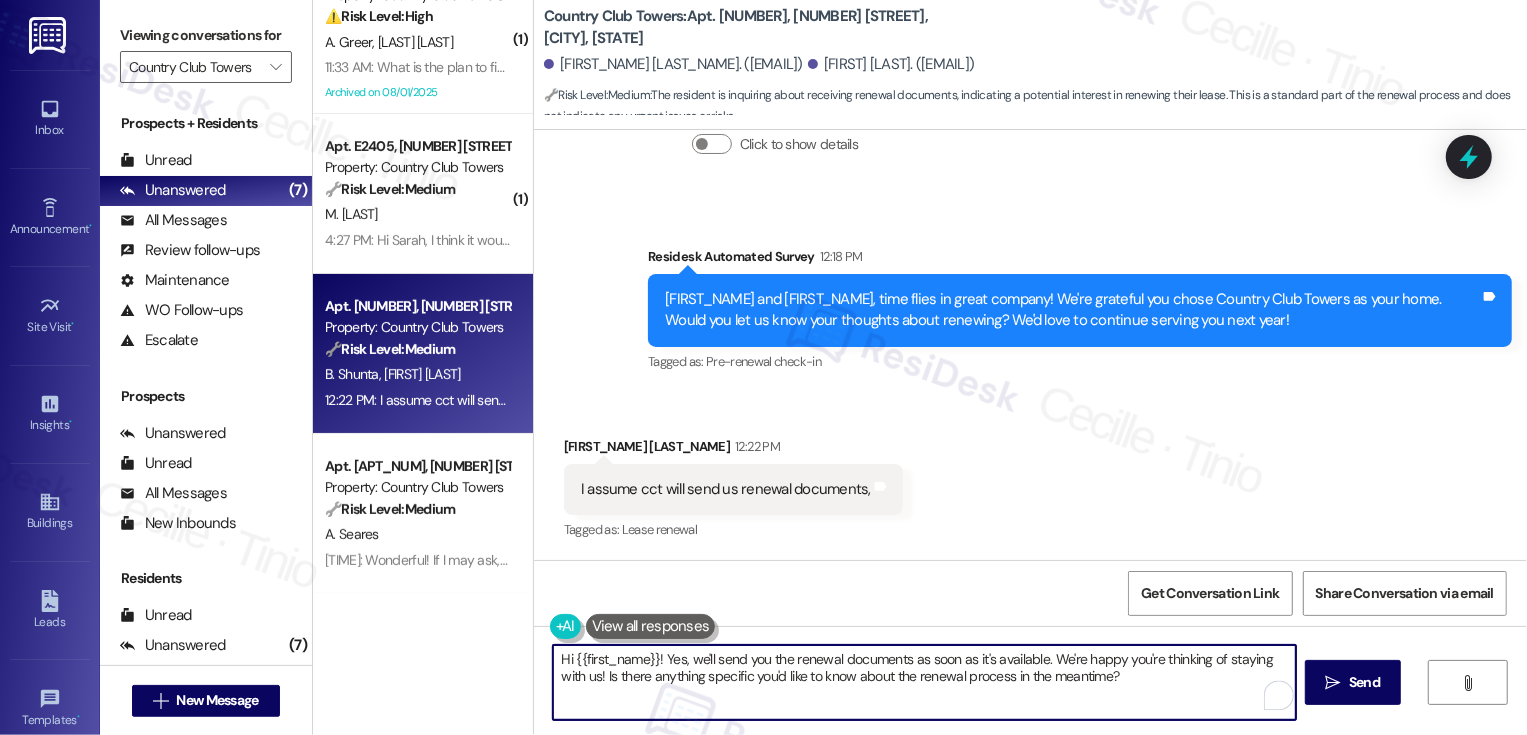 click on "Brian Shunta 12:22 PM" at bounding box center (733, 450) 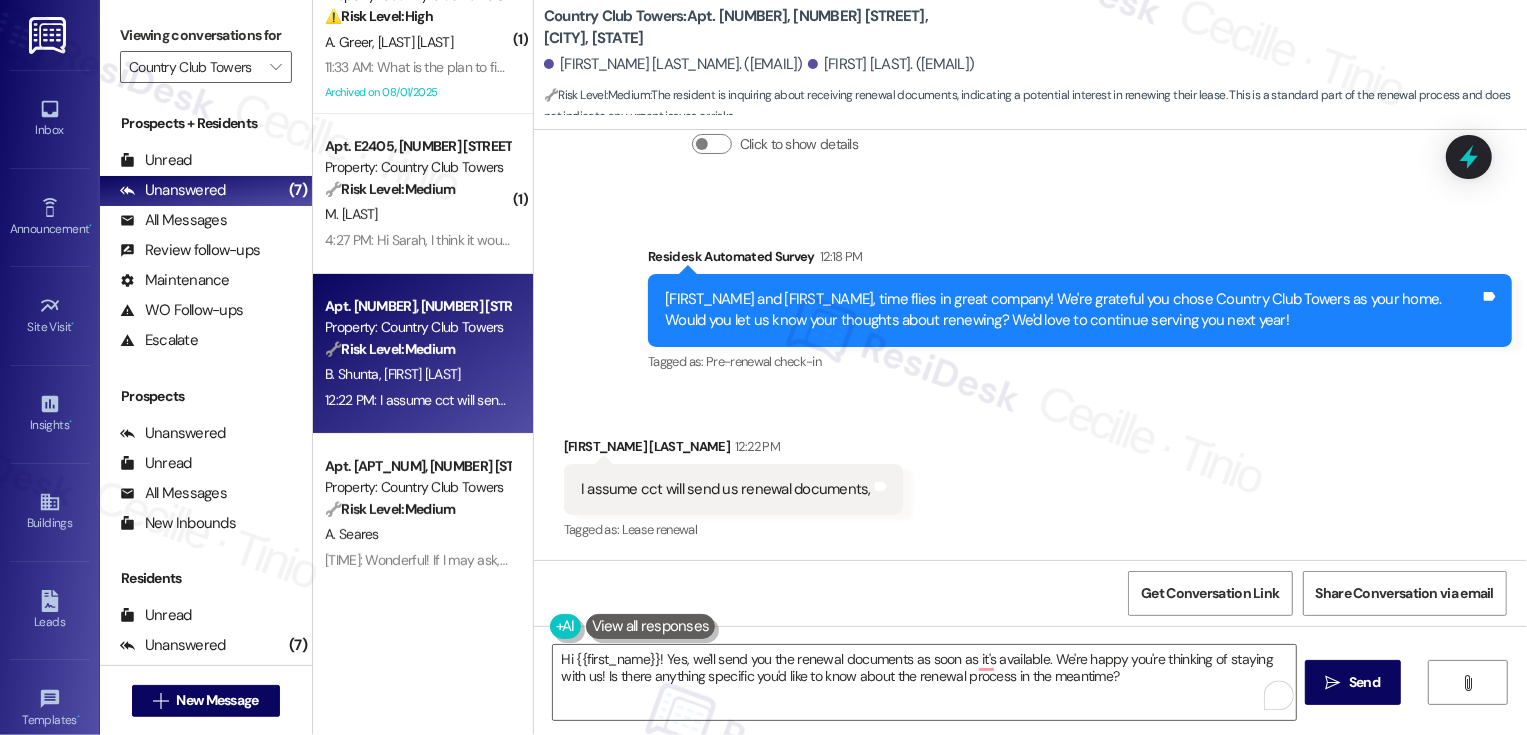 click on "Brian Shunta 12:22 PM" at bounding box center (733, 450) 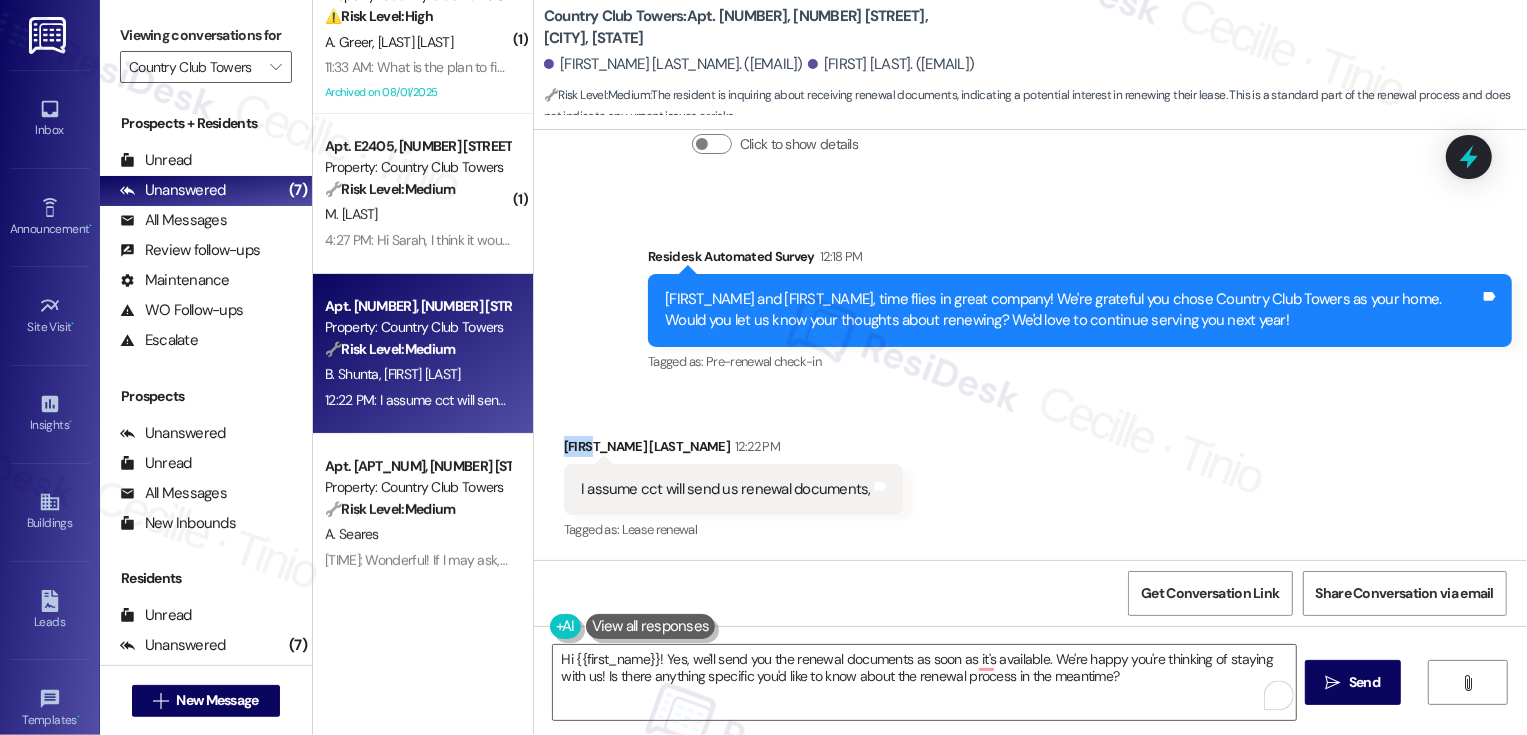 copy on "Brian" 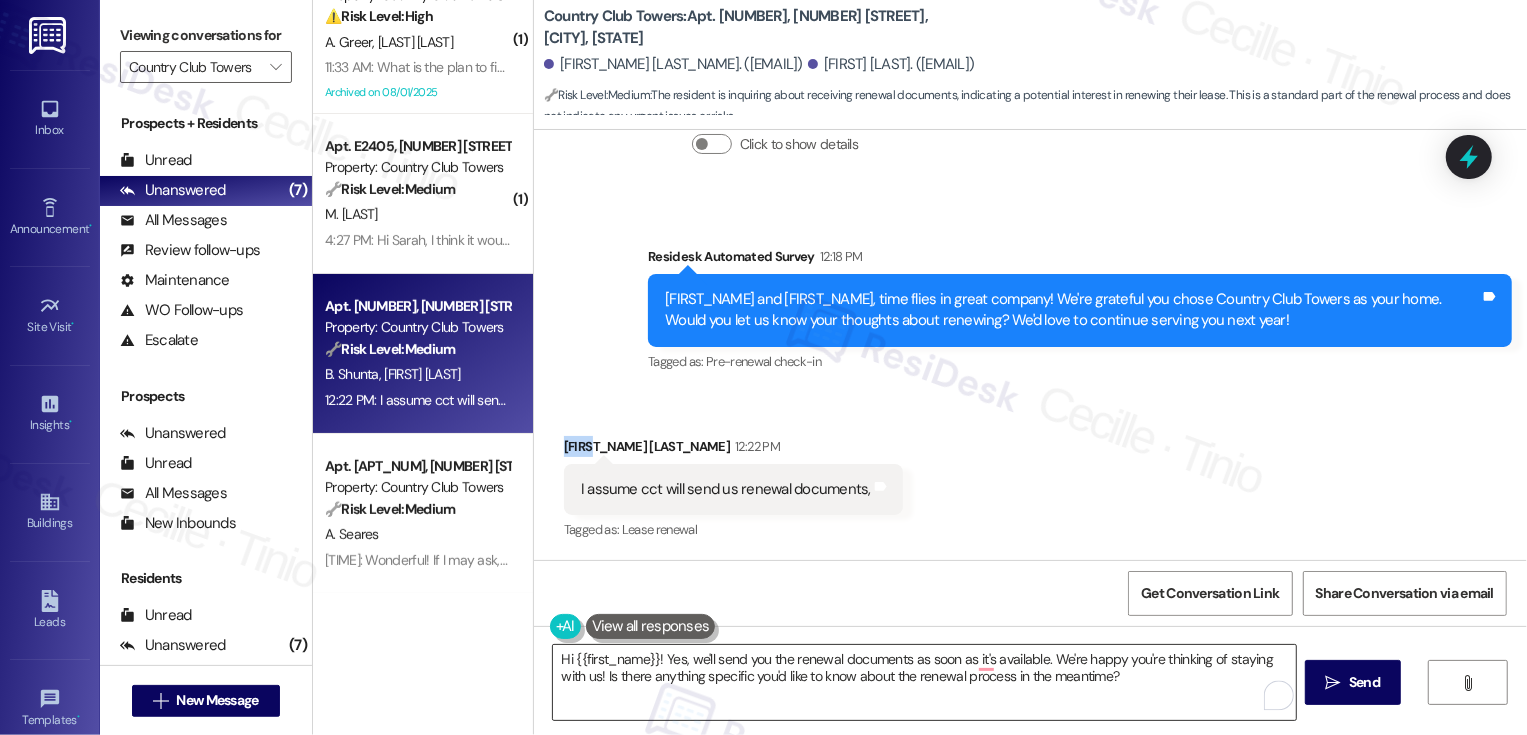 click on "Hi {{first_name}}! Yes, we'll send you the renewal documents as soon as it's available. We're happy you're thinking of staying with us! Is there anything specific you'd like to know about the renewal process in the meantime?" at bounding box center [924, 682] 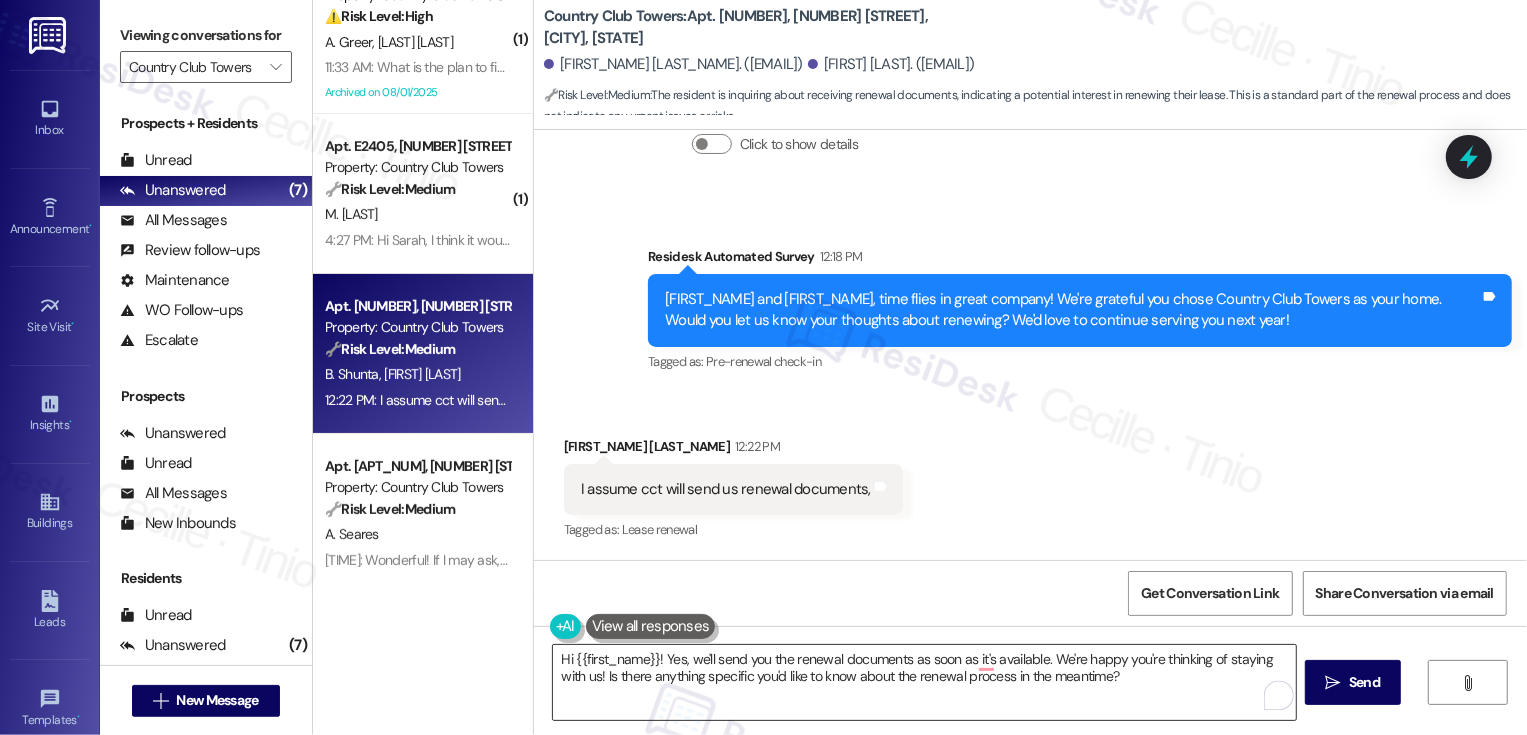 click on "Hi {{first_name}}! Yes, we'll send you the renewal documents as soon as it's available. We're happy you're thinking of staying with us! Is there anything specific you'd like to know about the renewal process in the meantime?" at bounding box center [924, 682] 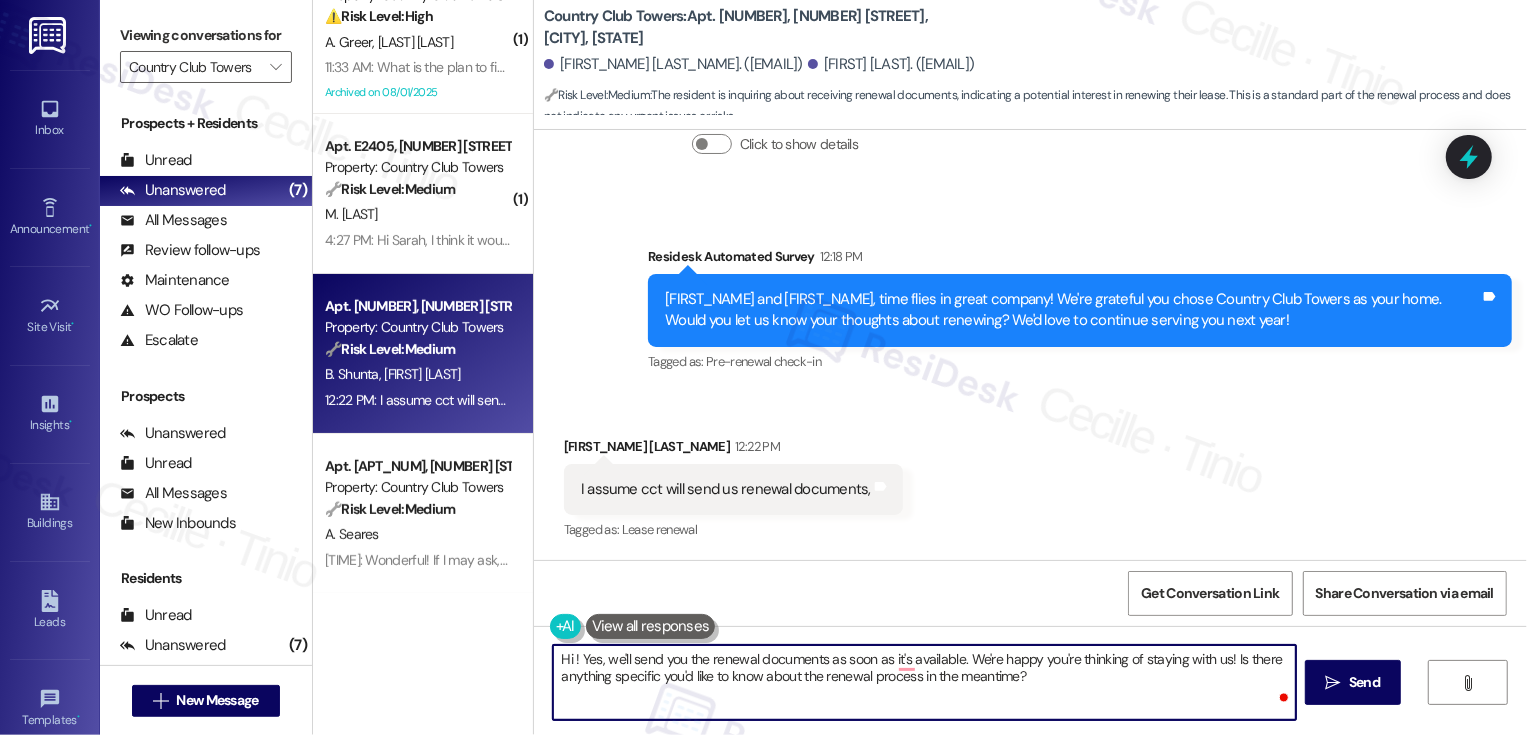 paste on "Brian" 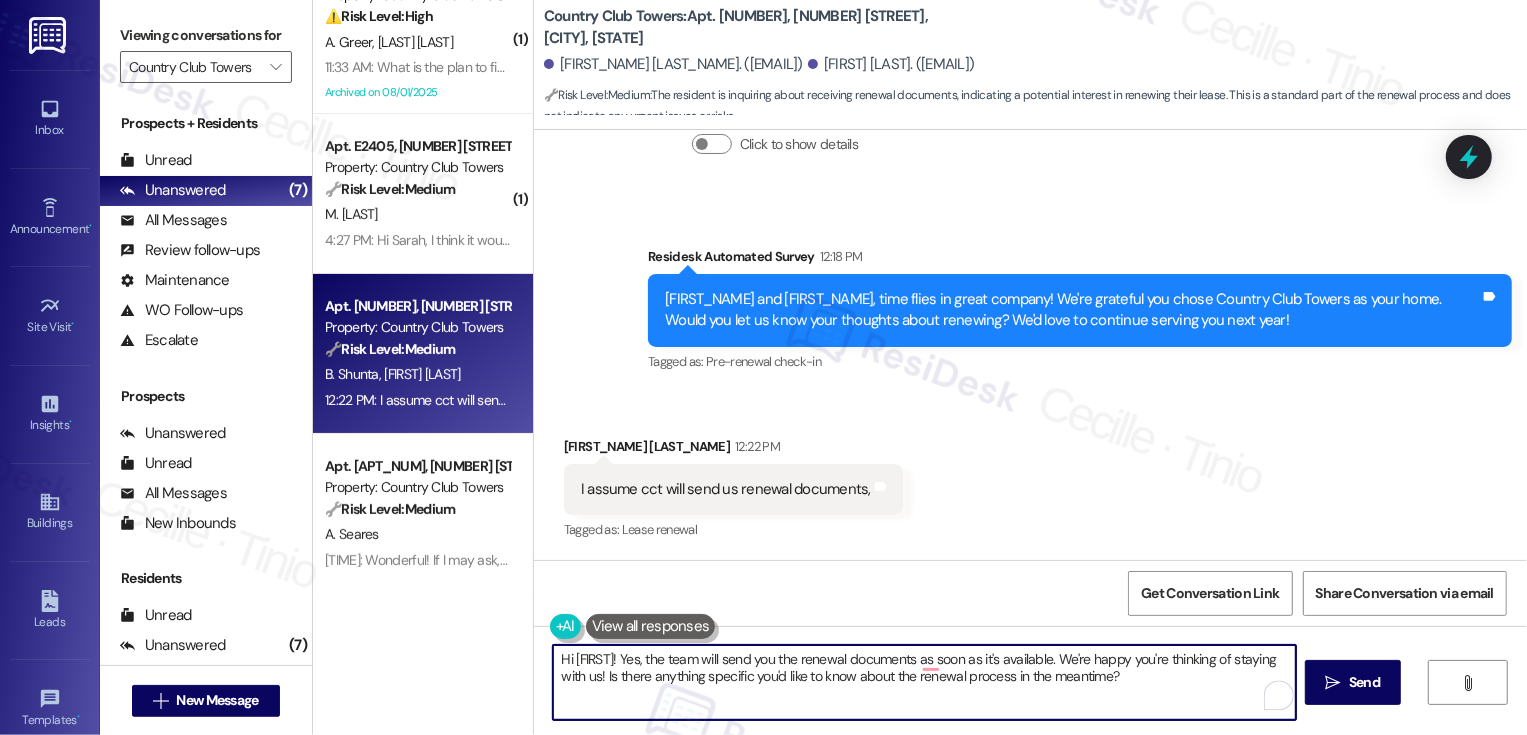 click on "Hi Brian! Yes, we'll send you the renewal documents as soon as it's available. We're happy you're thinking of staying with us! Is there anything specific you'd like to know about the renewal process in the meantime?" at bounding box center (924, 682) 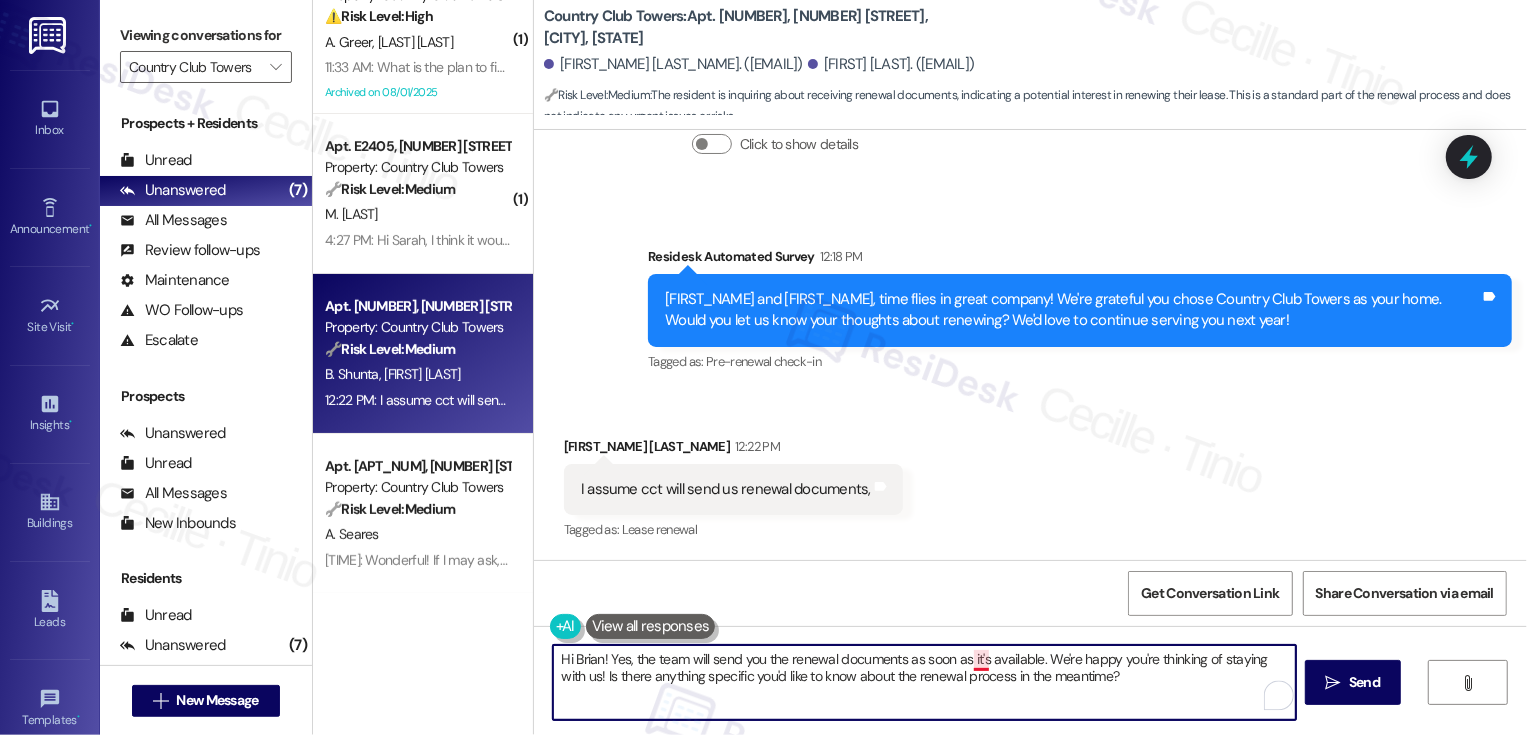 click on "Hi Brian! Yes, the team will send you the renewal documents as soon as it's available. We're happy you're thinking of staying with us! Is there anything specific you'd like to know about the renewal process in the meantime?" at bounding box center [924, 682] 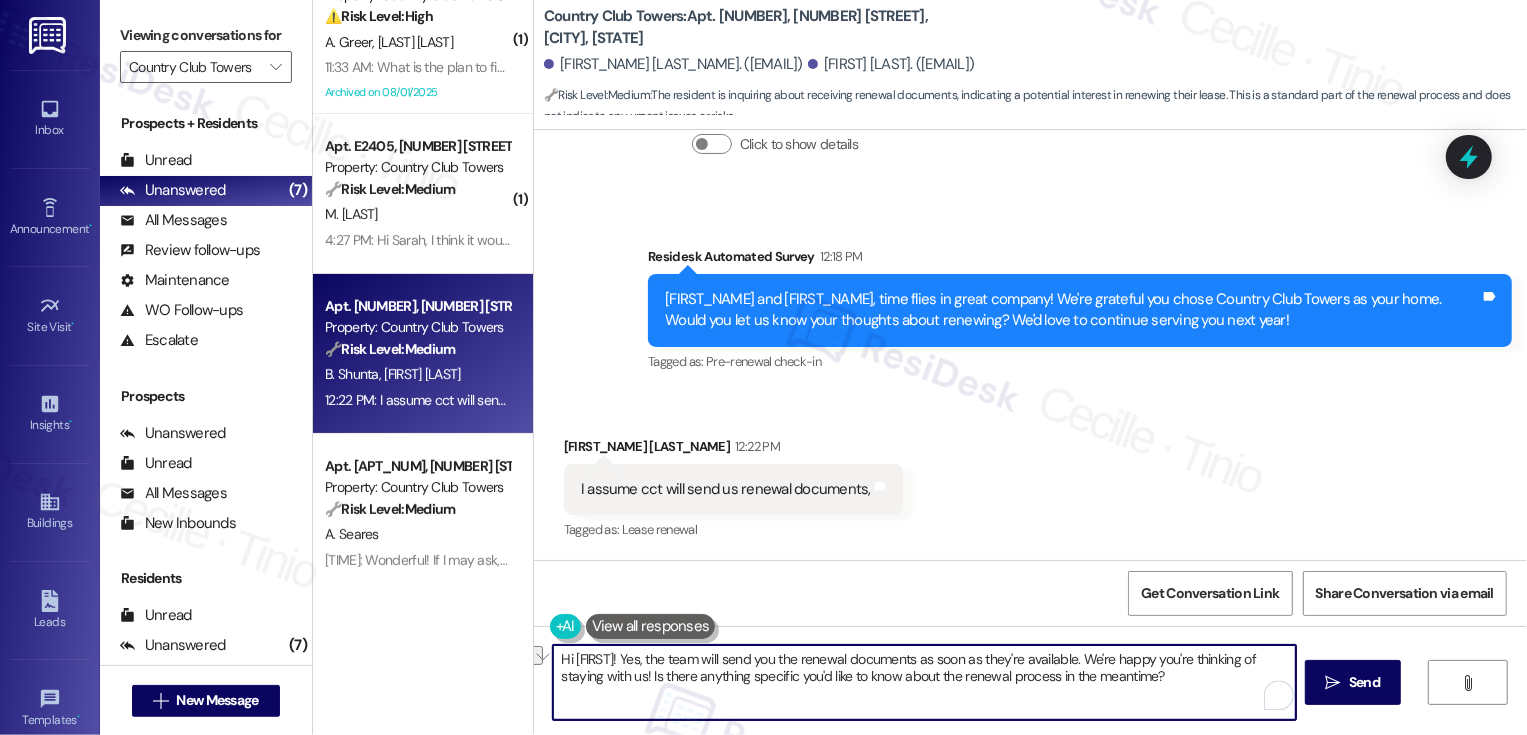 drag, startPoint x: 756, startPoint y: 659, endPoint x: 893, endPoint y: 661, distance: 137.0146 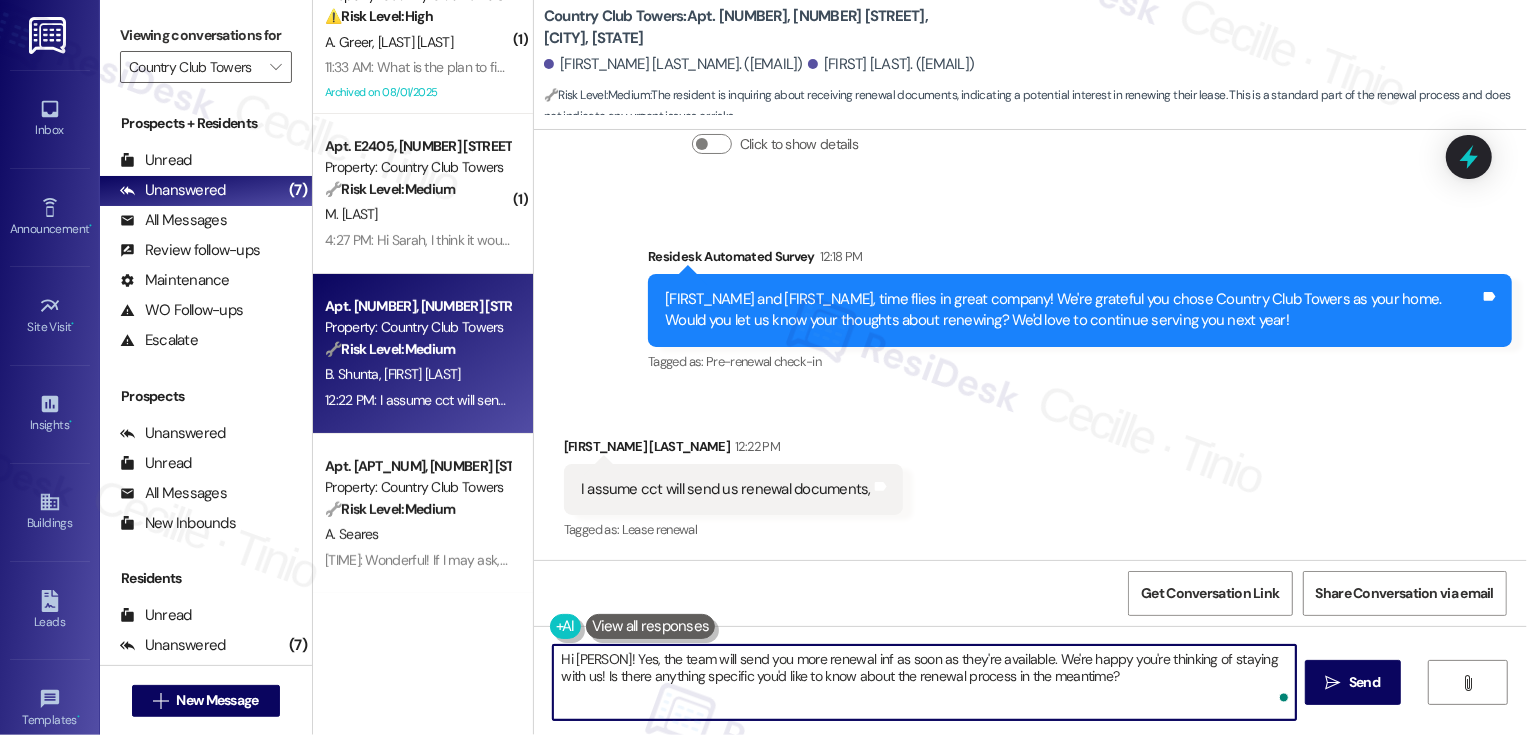 type on "Hi Brian! Yes, the team will send you more renewal info as soon as they're available. We're happy you're thinking of staying with us! Is there anything specific you'd like to know about the renewal process in the meantime?" 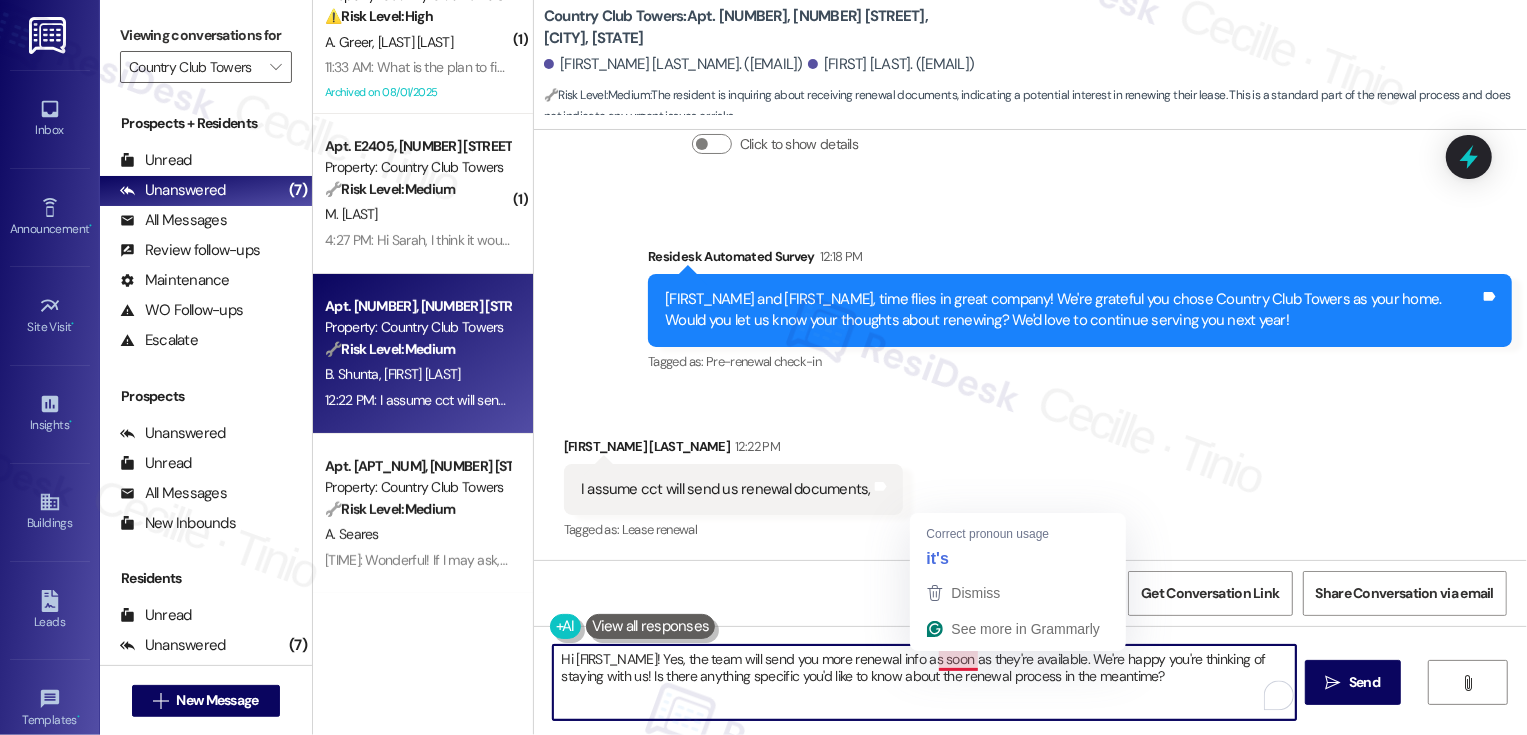 click on "Hi Brian! Yes, the team will send you more renewal info as soon as they're available. We're happy you're thinking of staying with us! Is there anything specific you'd like to know about the renewal process in the meantime?" at bounding box center (924, 682) 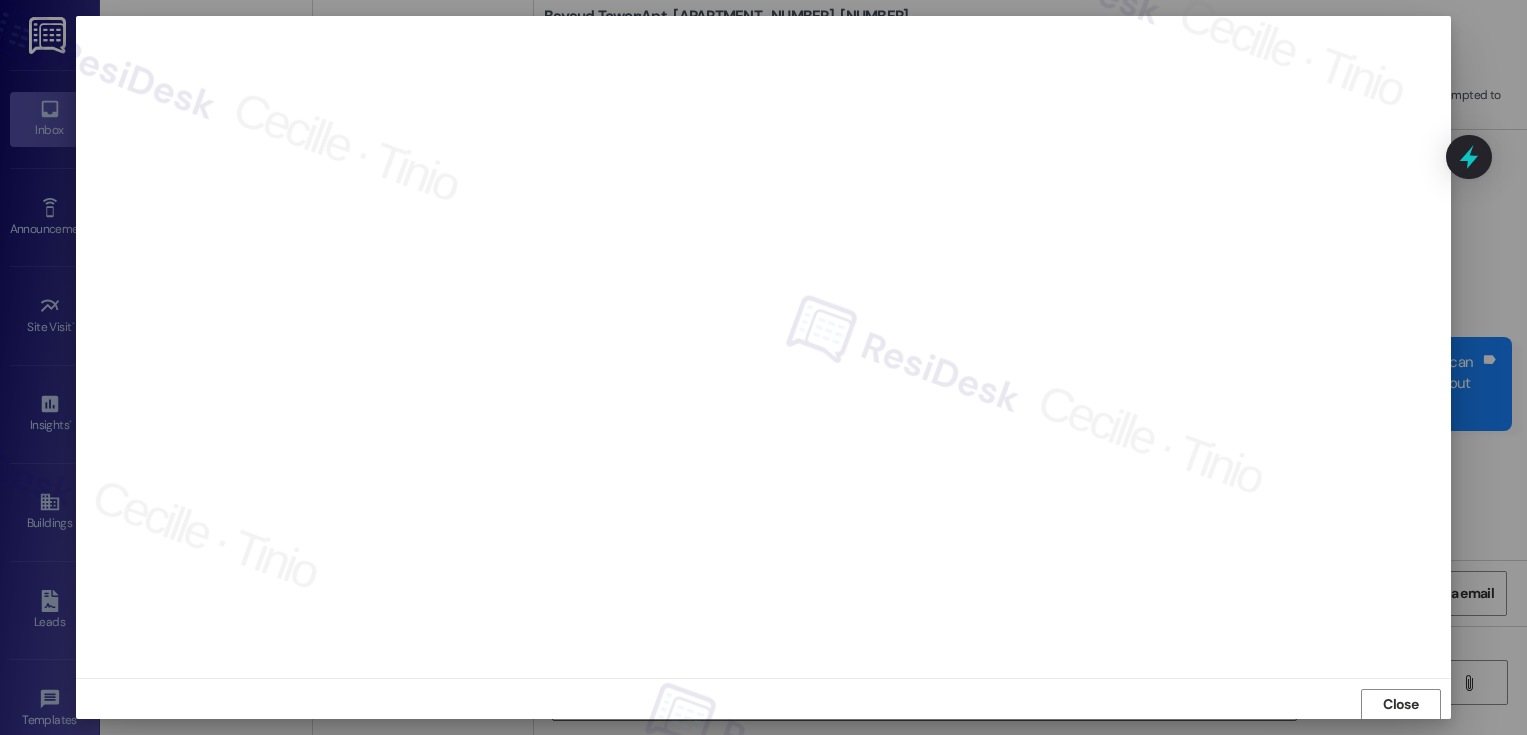 scroll, scrollTop: 0, scrollLeft: 0, axis: both 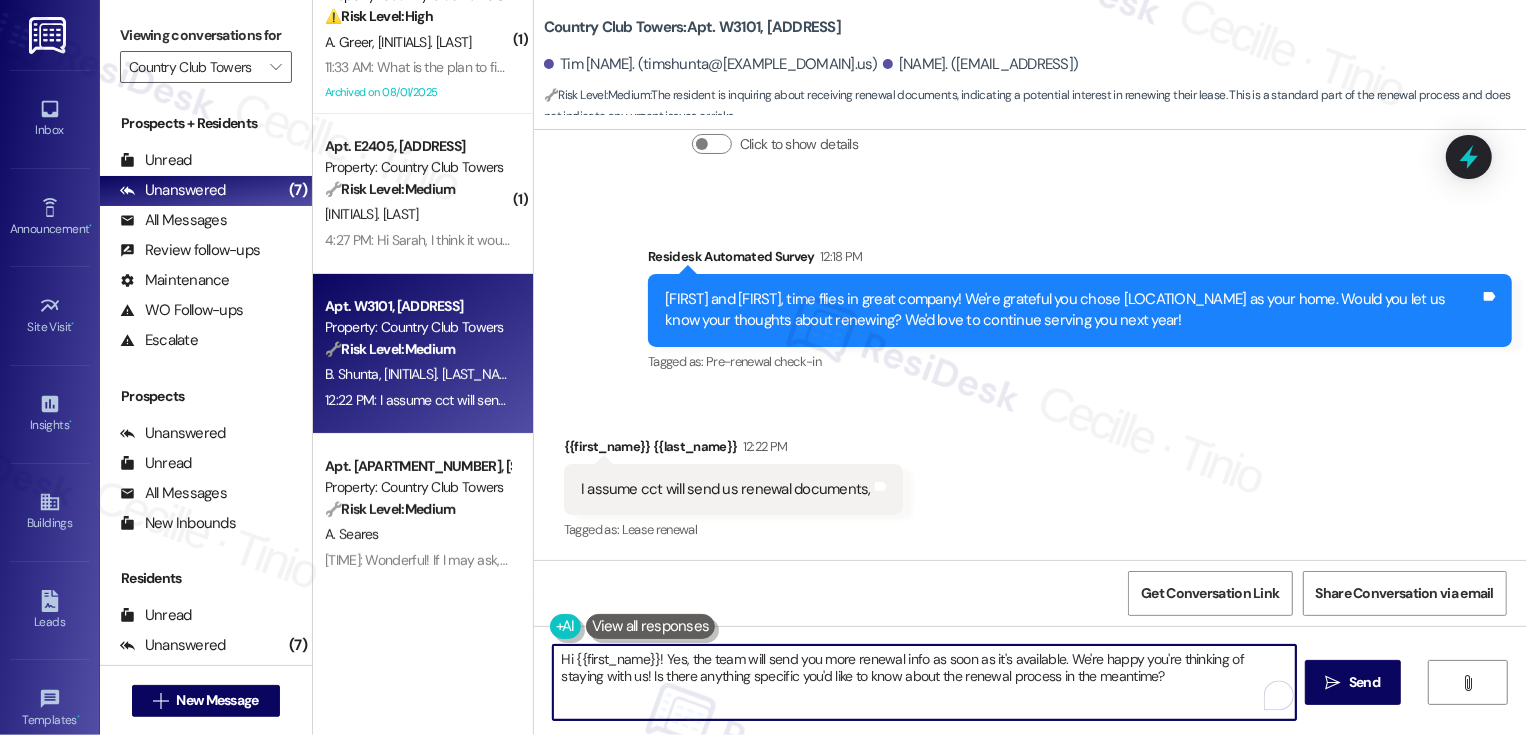 click on "Hi {{first_name}}! Yes, the team will send you more renewal info as soon as it's available. We're happy you're thinking of staying with us! Is there anything specific you'd like to know about the renewal process in the meantime?" at bounding box center (924, 682) 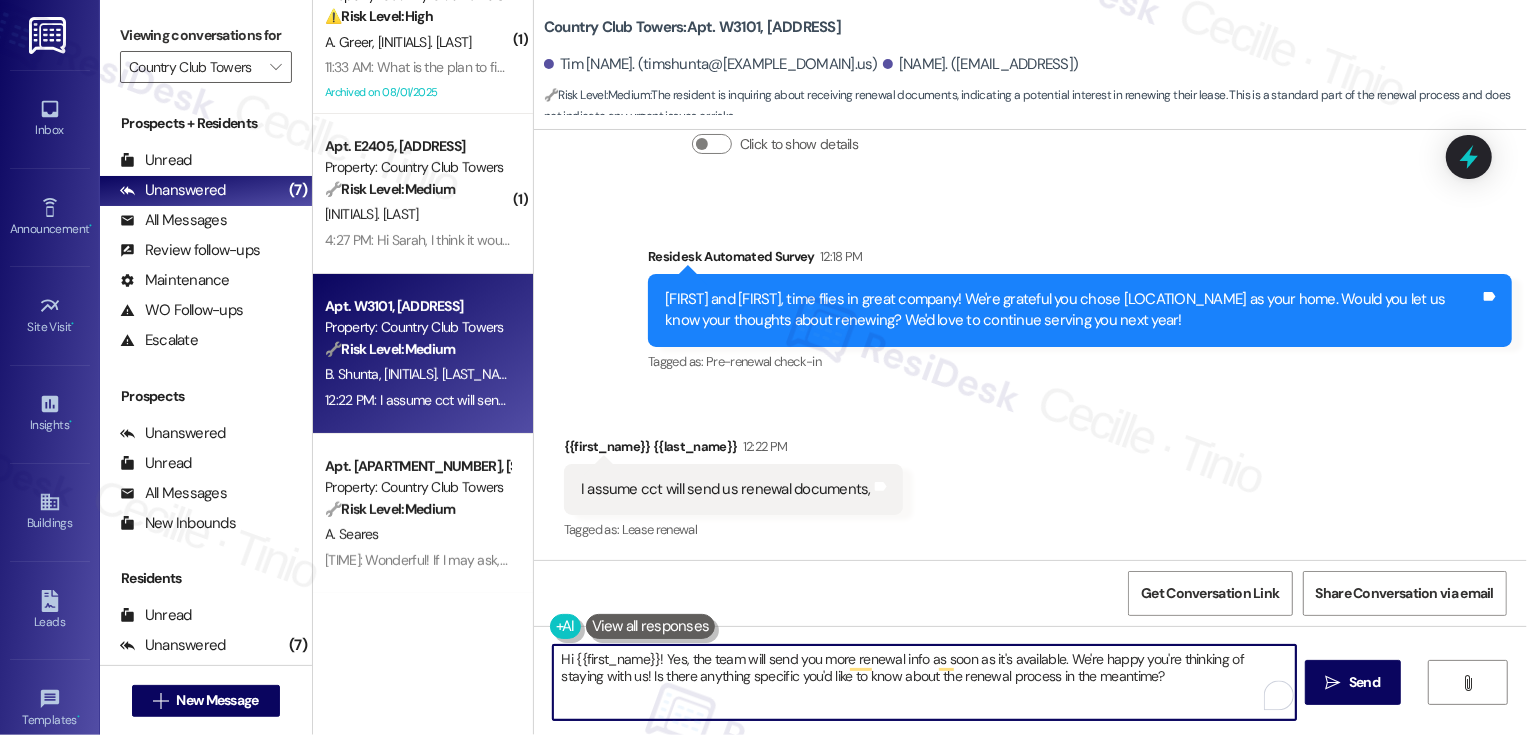 click on "Hi {{first_name}}! Yes, the team will send you more renewal info as soon as it's available. We're happy you're thinking of staying with us! Is there anything specific you'd like to know about the renewal process in the meantime?" at bounding box center [924, 682] 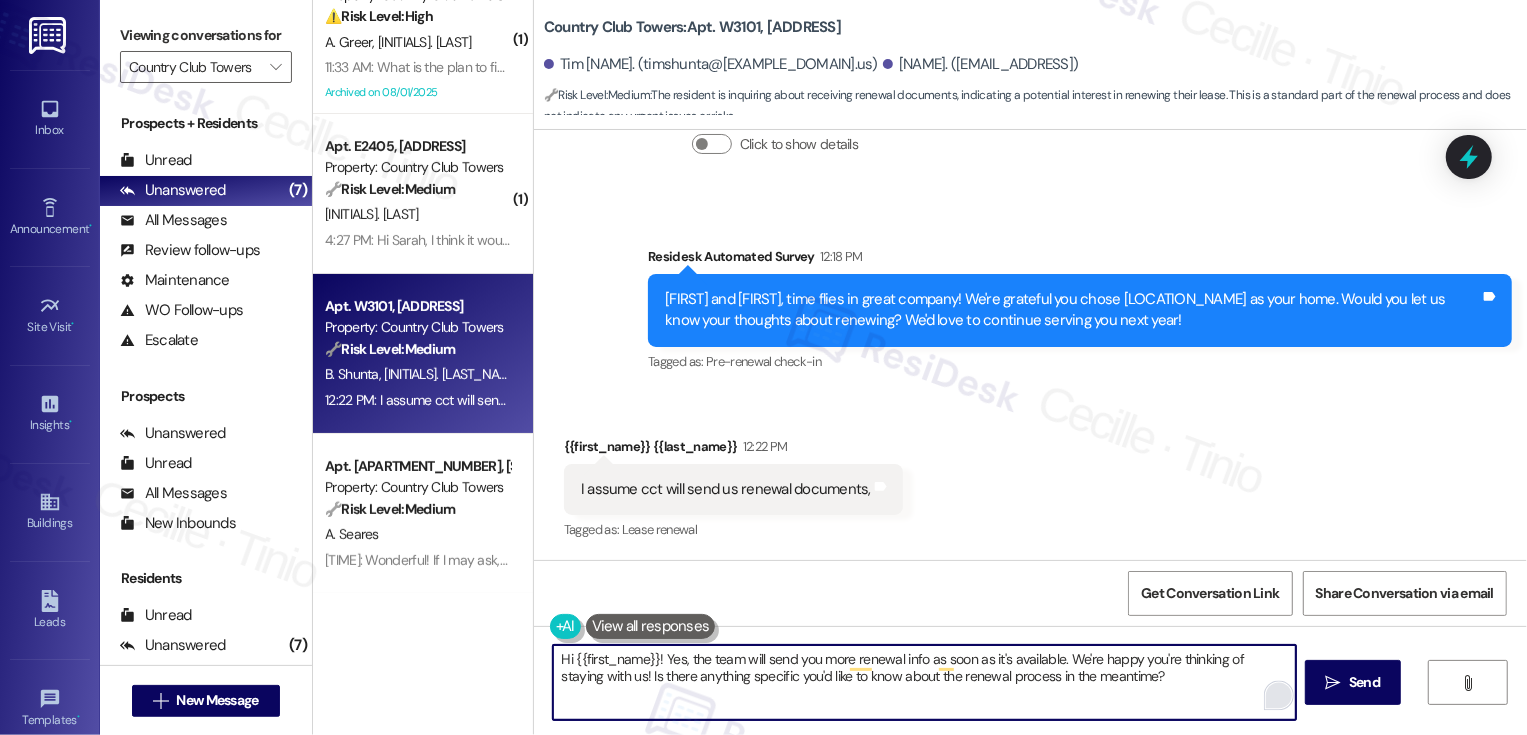 drag, startPoint x: 1266, startPoint y: 658, endPoint x: 1266, endPoint y: 697, distance: 39 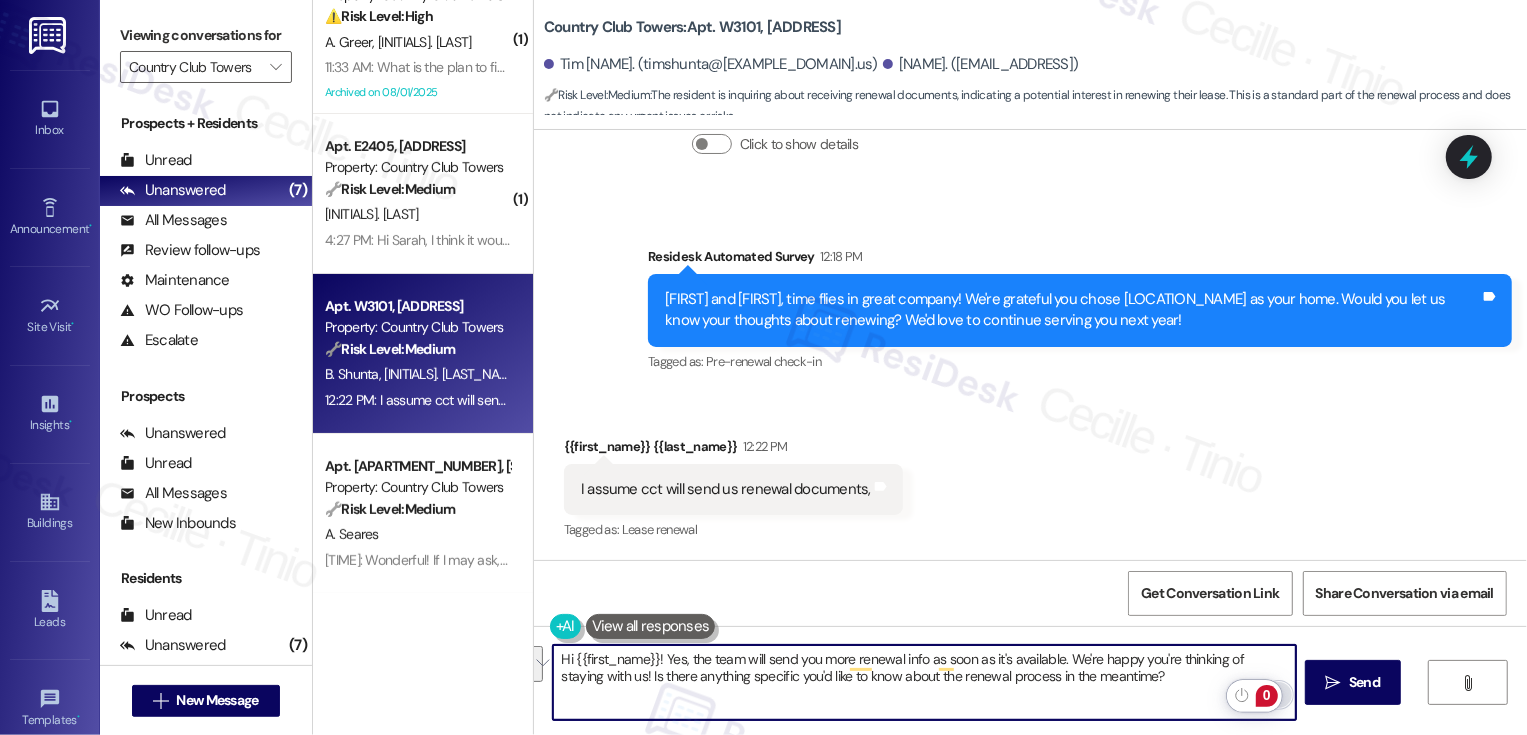 type on "Hi {{first_name}}! Yes, the team will send you more renewal info as soon as it's available. We're happy you're thinking of staying with us!" 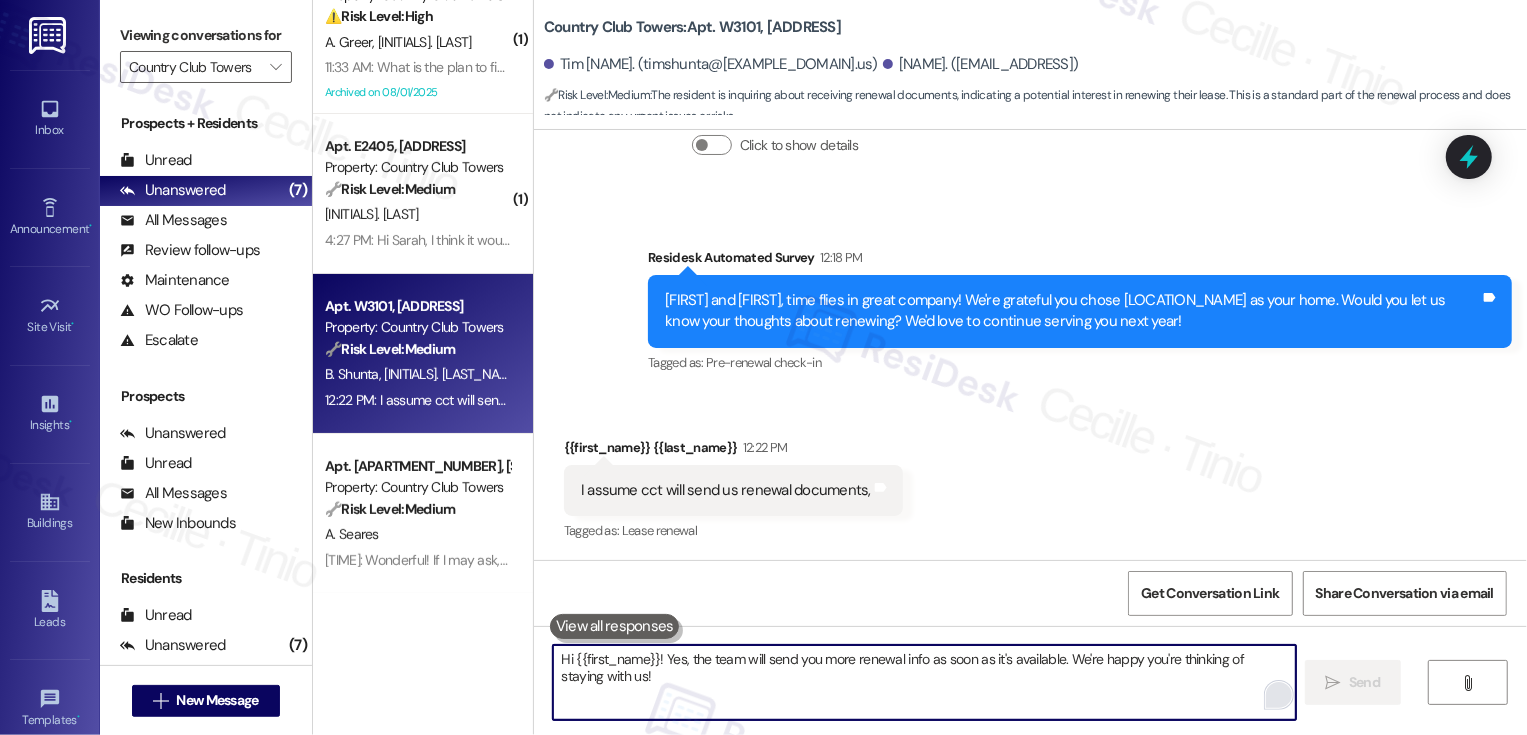 scroll, scrollTop: 2217, scrollLeft: 0, axis: vertical 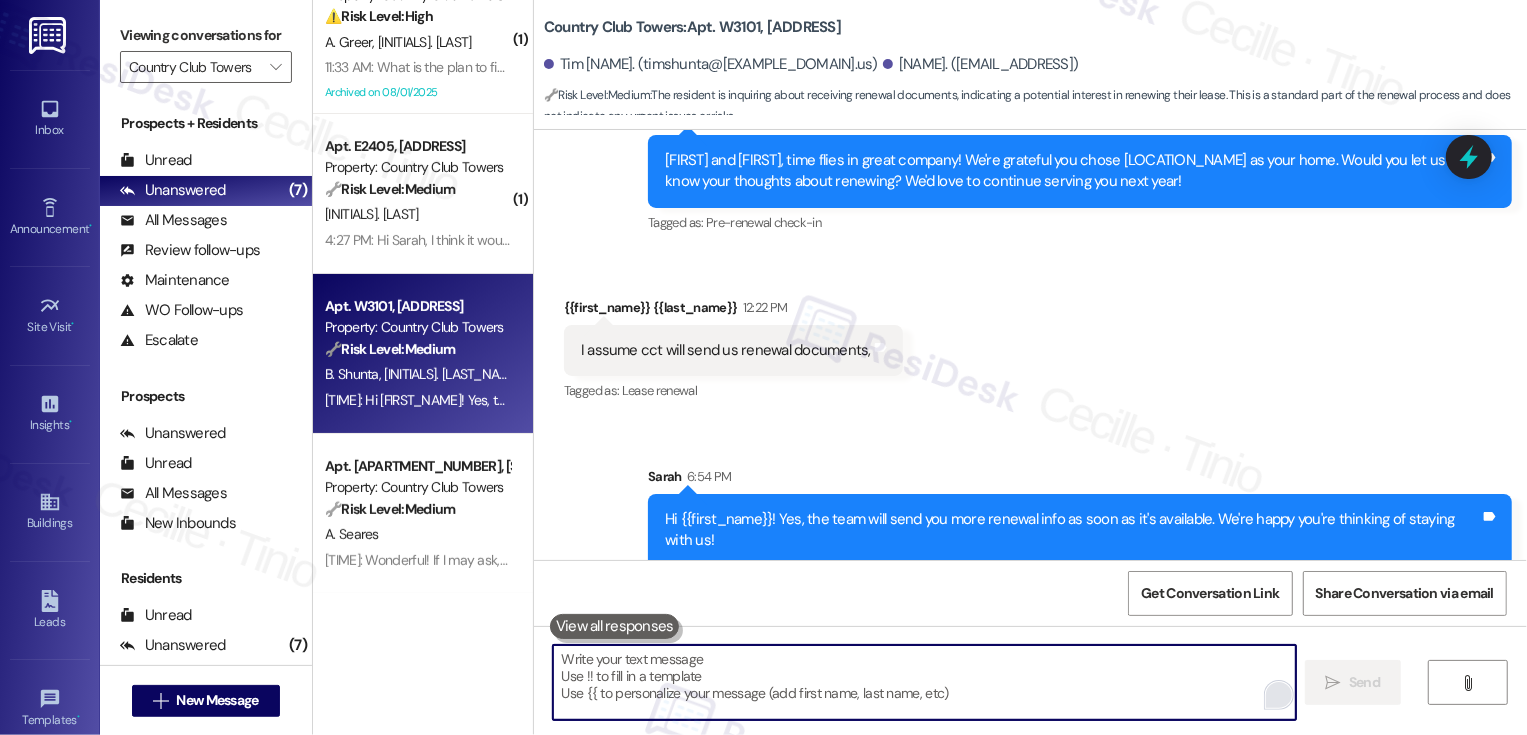 type 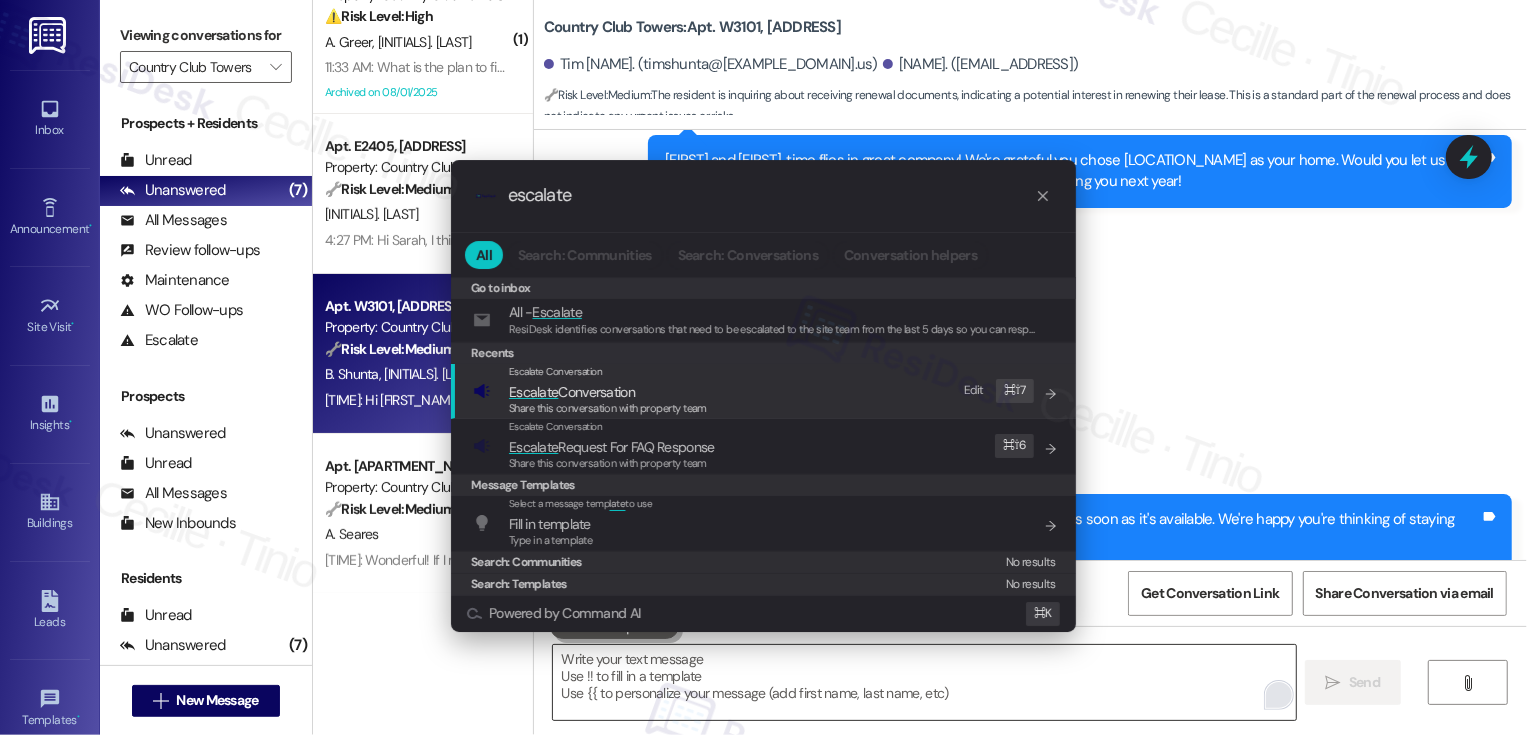 type on "escalate" 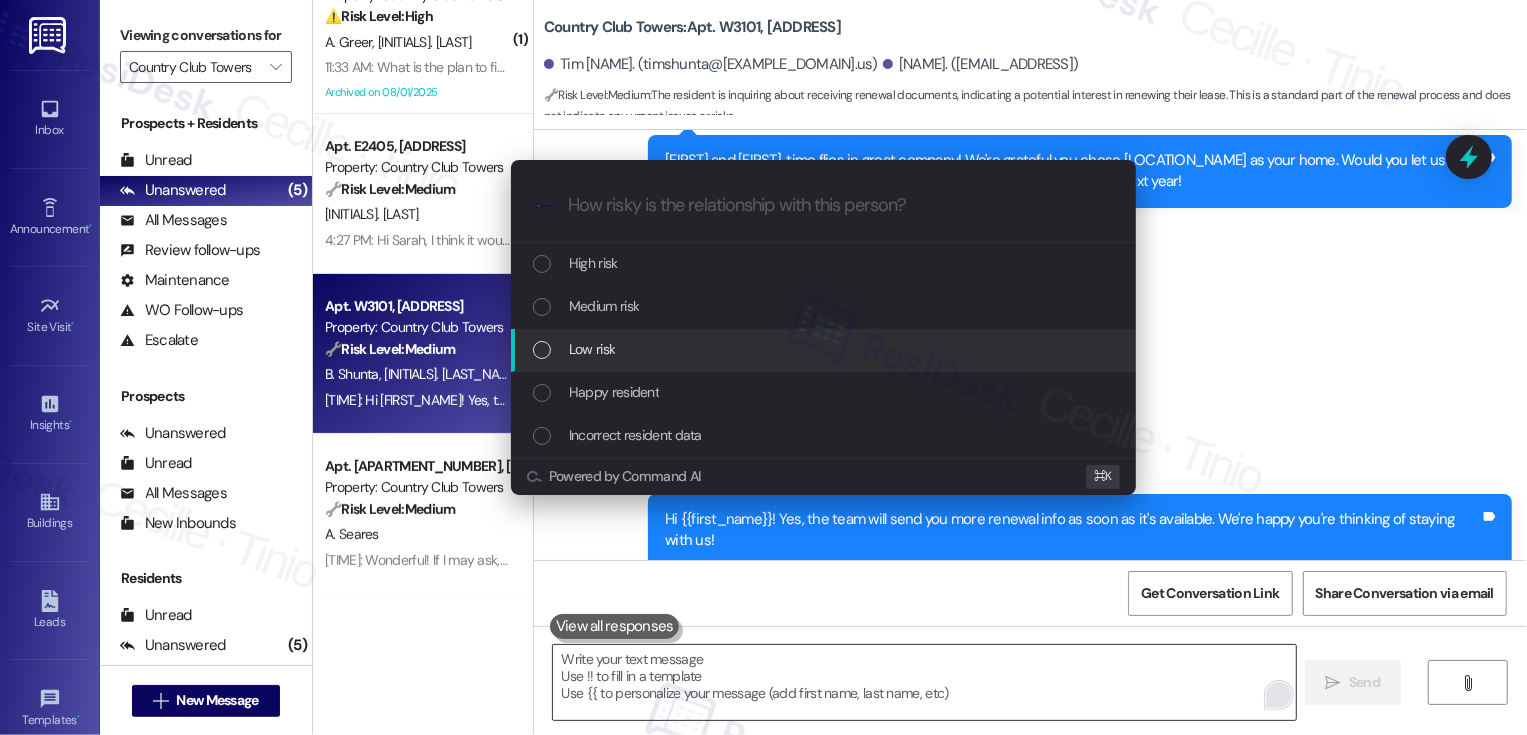 click on "Low risk" at bounding box center [592, 349] 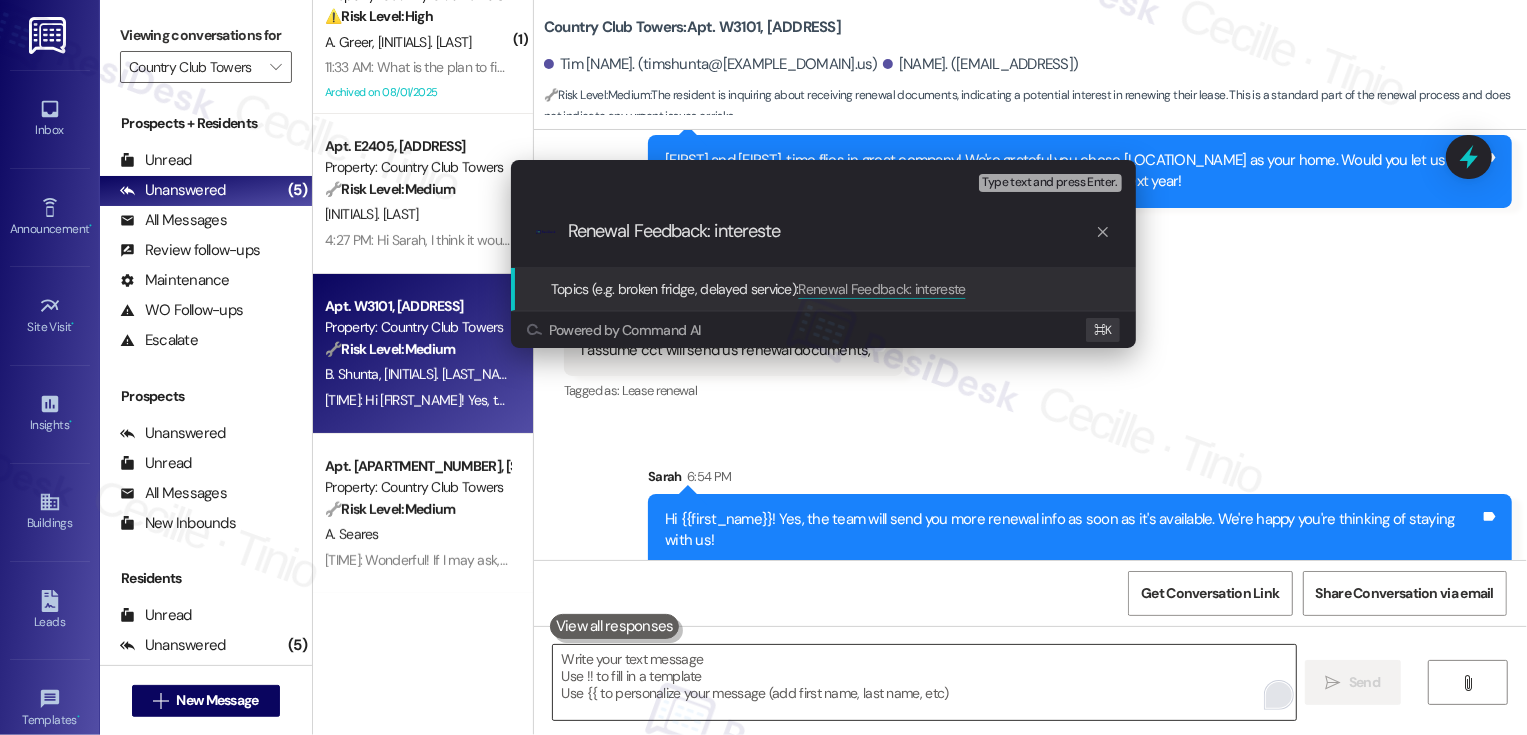 type on "Renewal Feedback: interested" 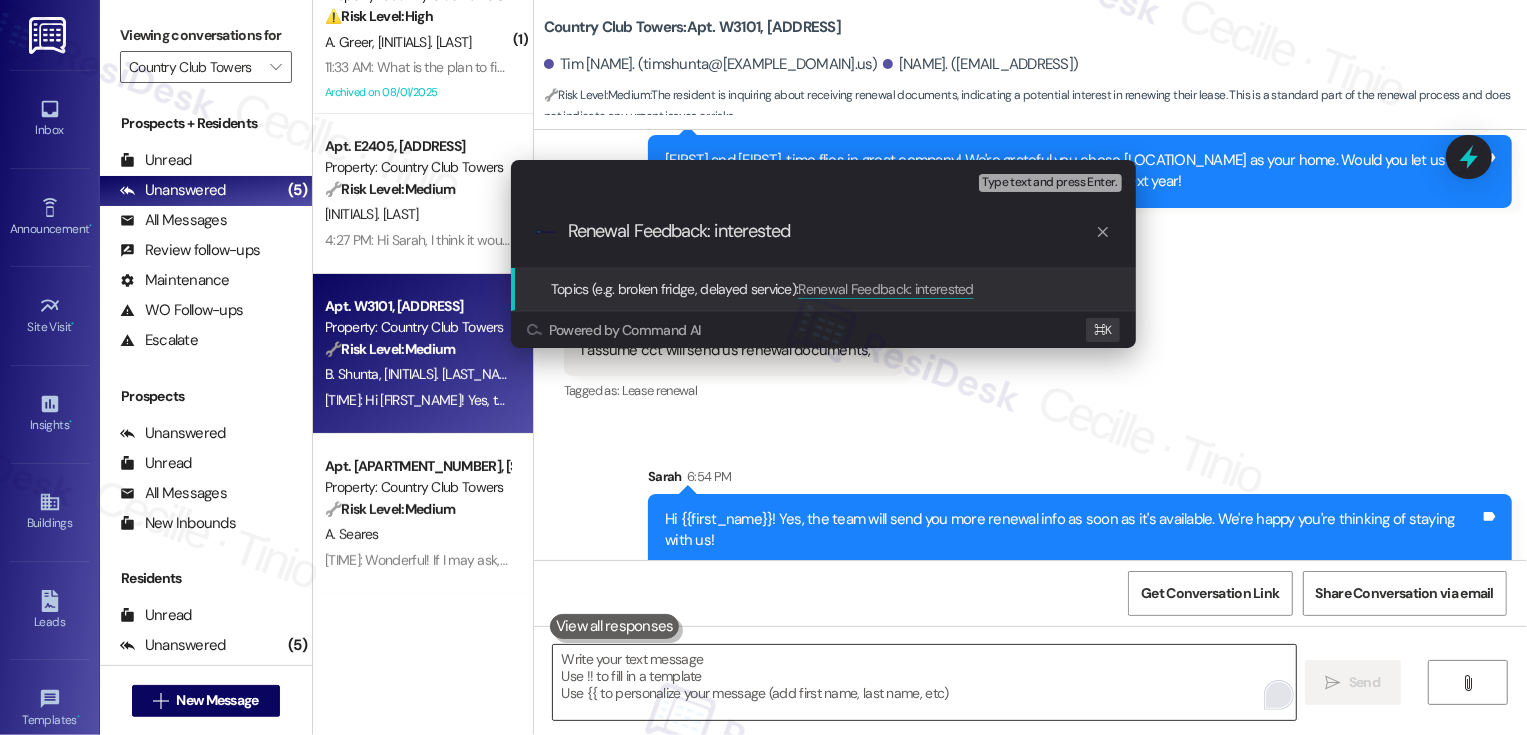 type 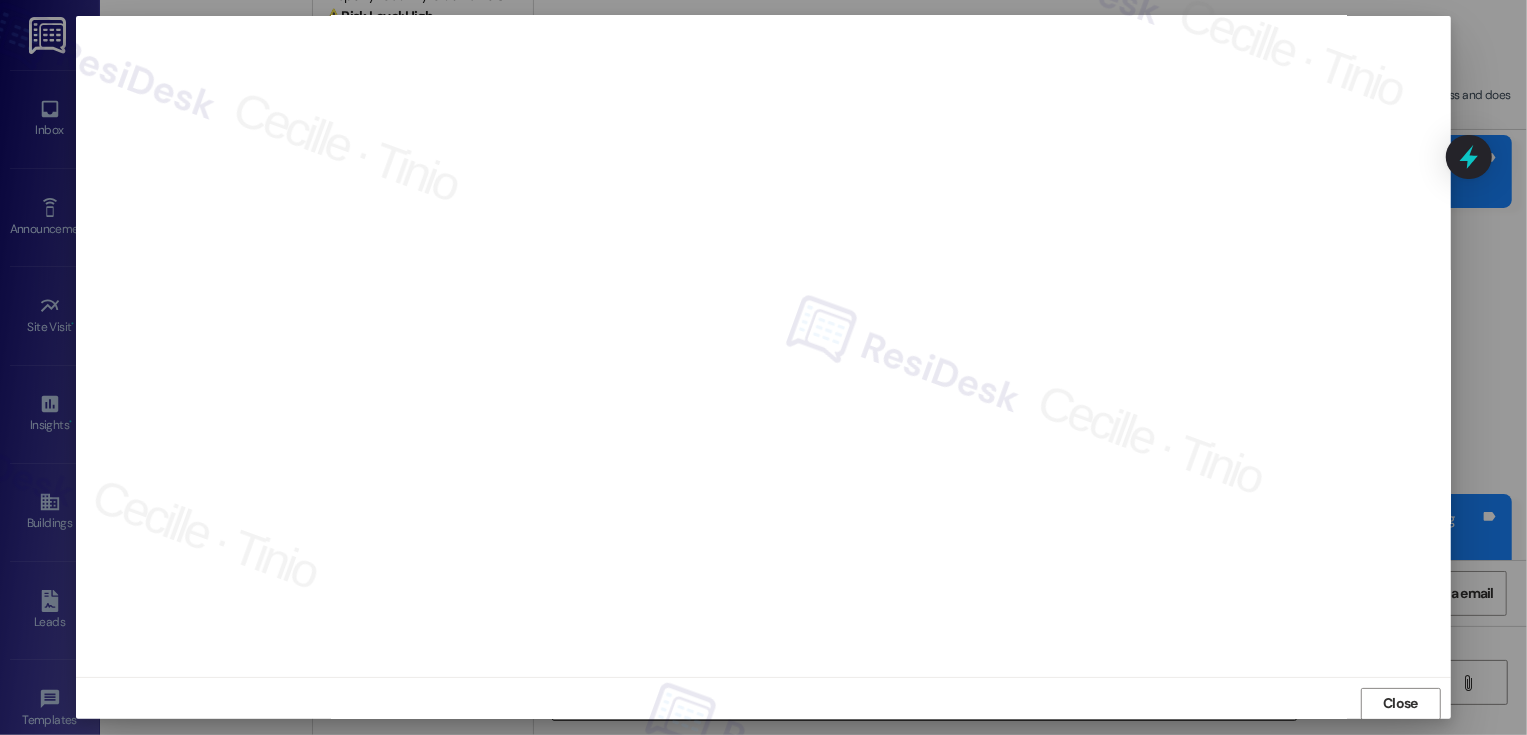 scroll, scrollTop: 11, scrollLeft: 0, axis: vertical 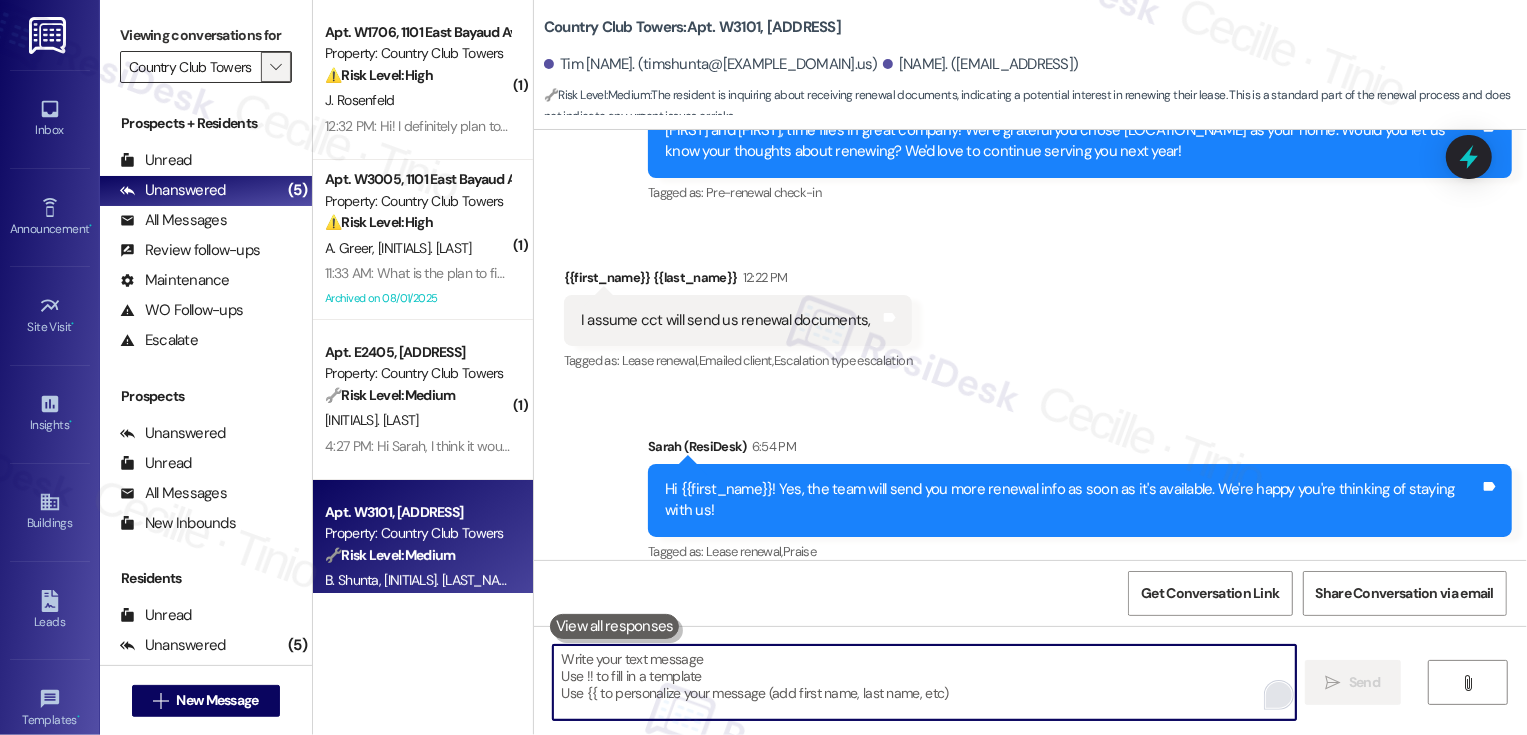 click on "" at bounding box center (275, 67) 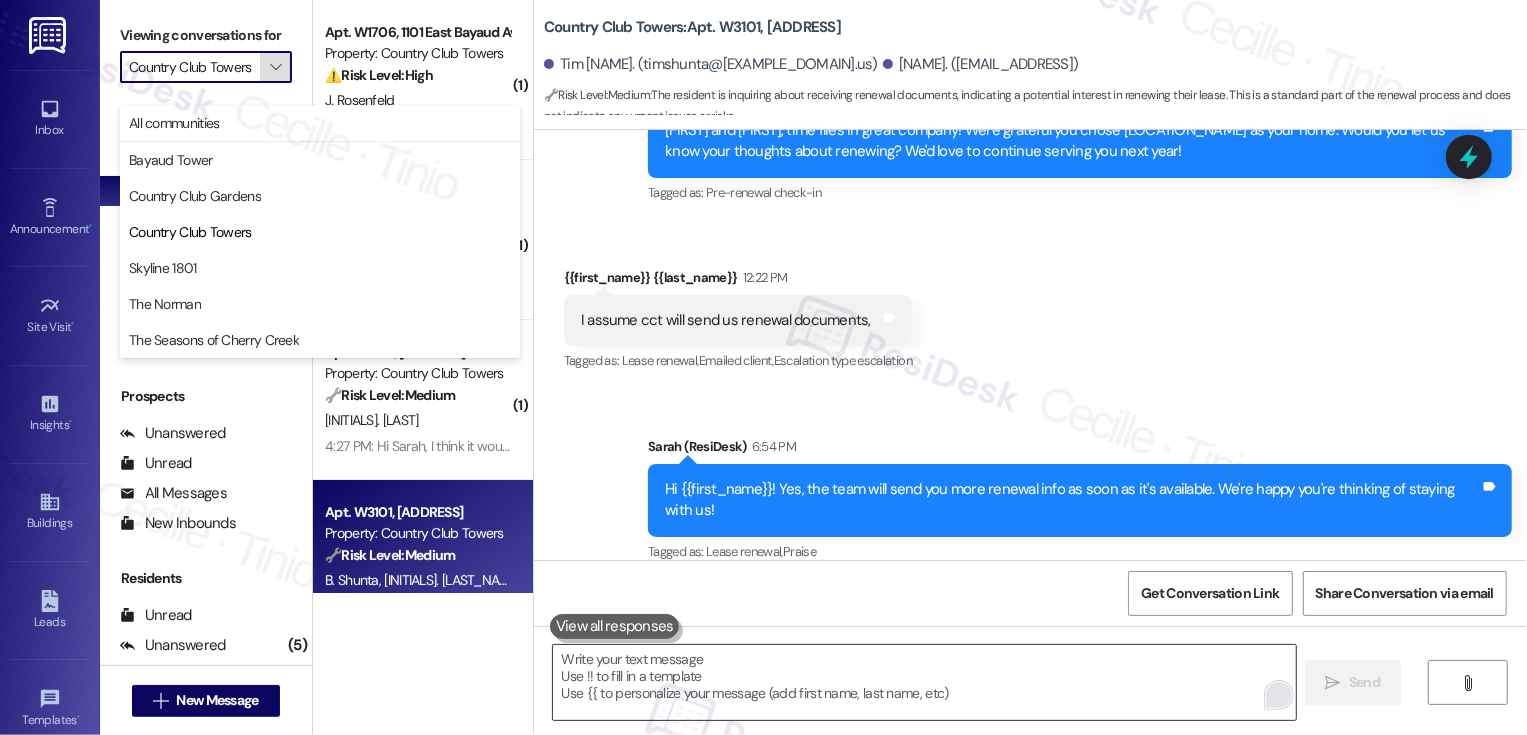 scroll, scrollTop: 0, scrollLeft: 4, axis: horizontal 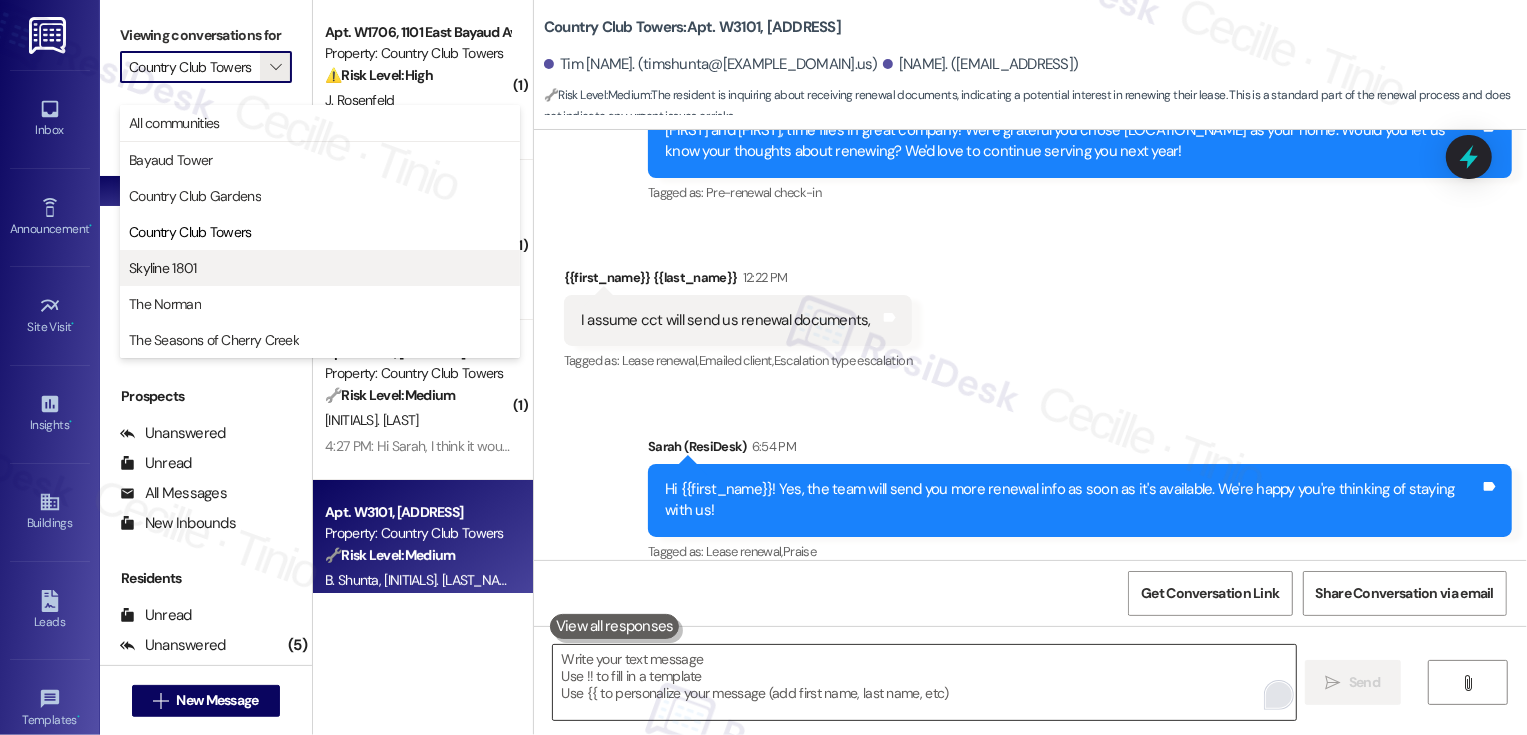 click on "Skyline 1801" at bounding box center (320, 268) 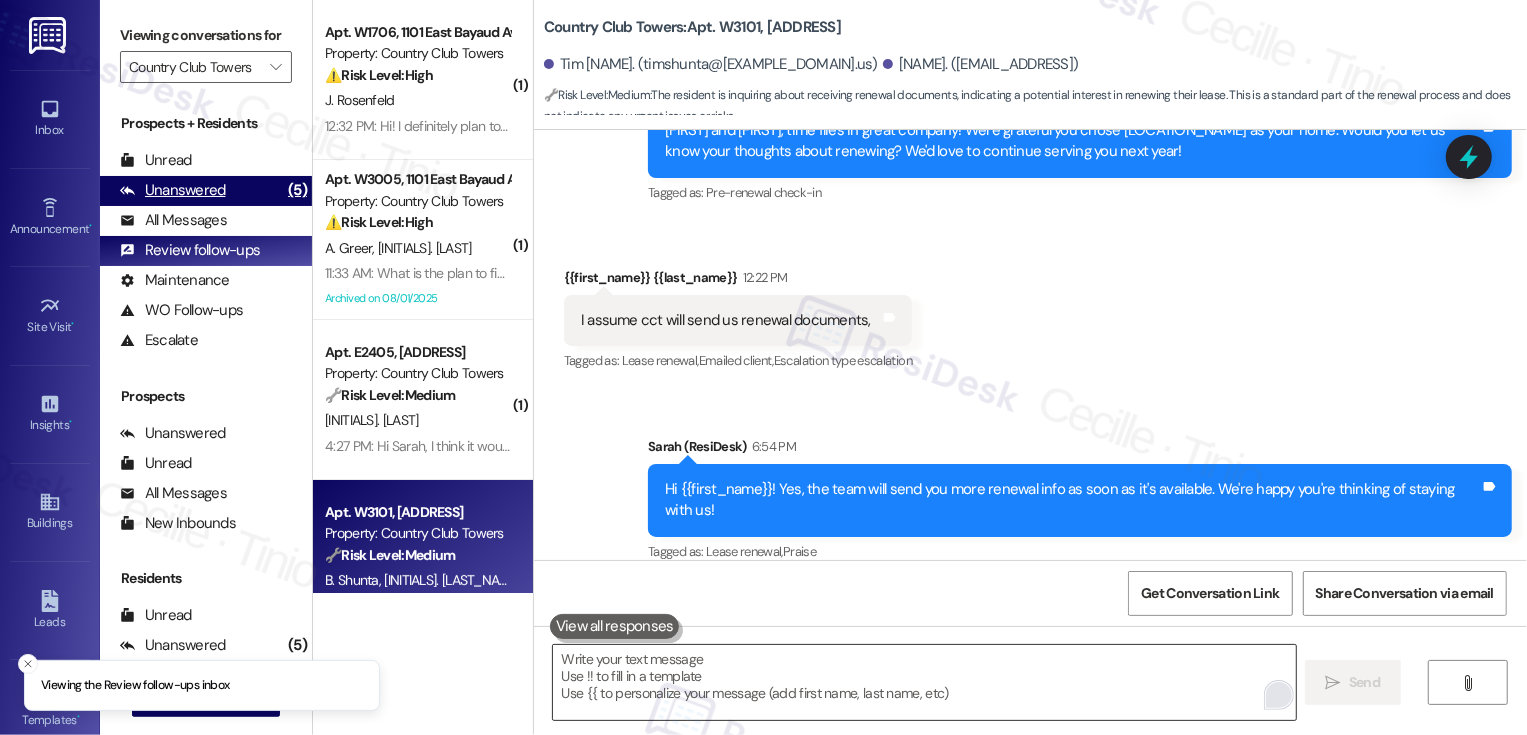 type on "Skyline 1801" 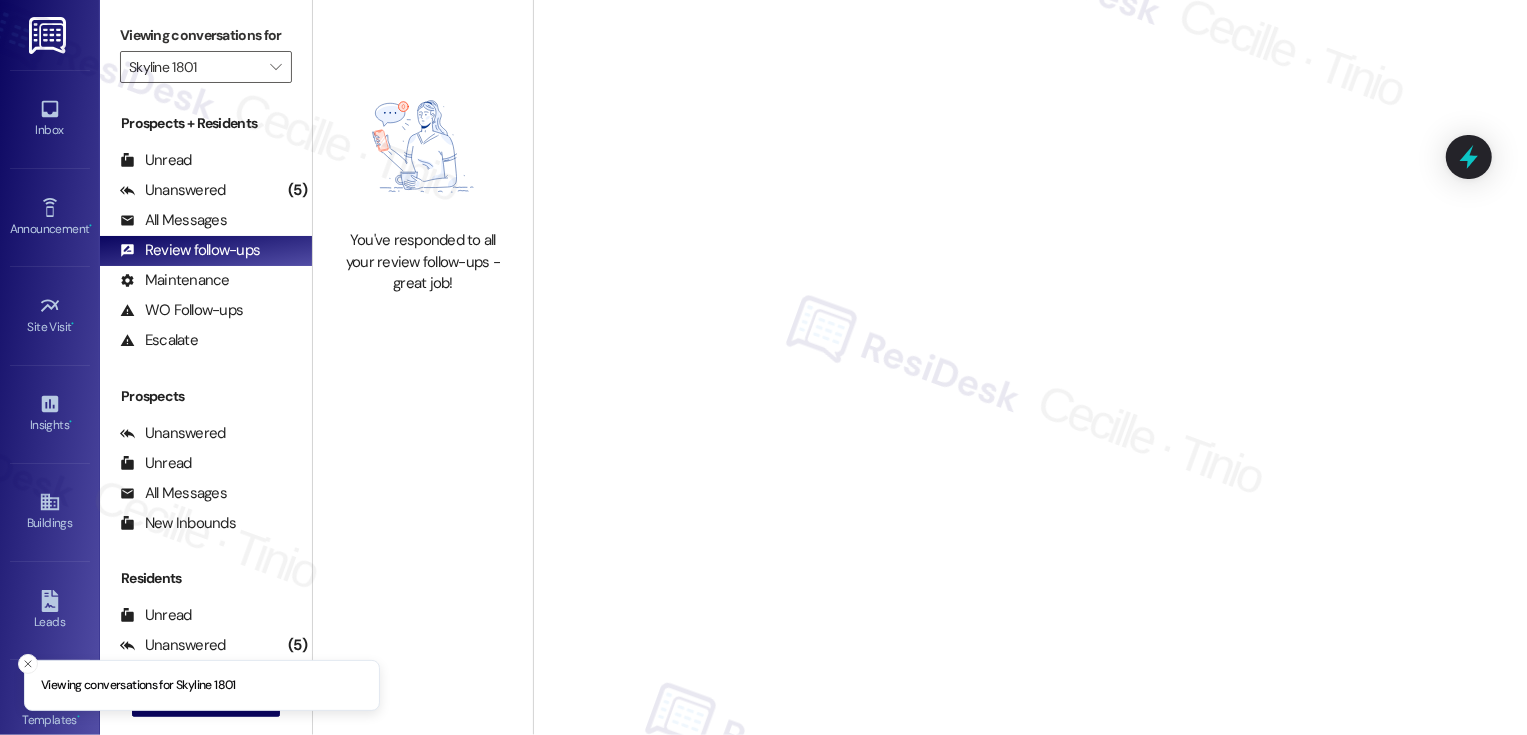 scroll, scrollTop: 0, scrollLeft: 0, axis: both 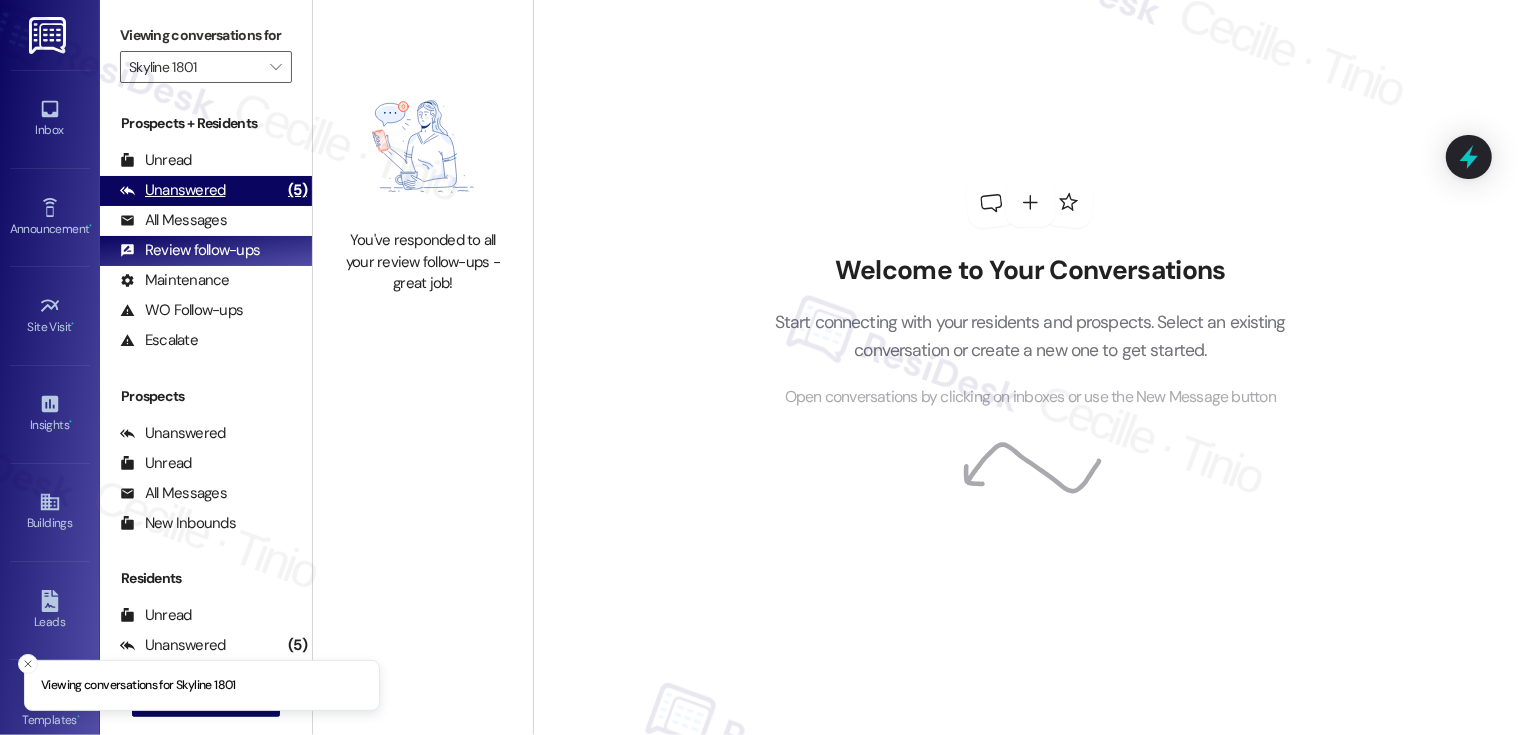 click on "(5)" at bounding box center (297, 190) 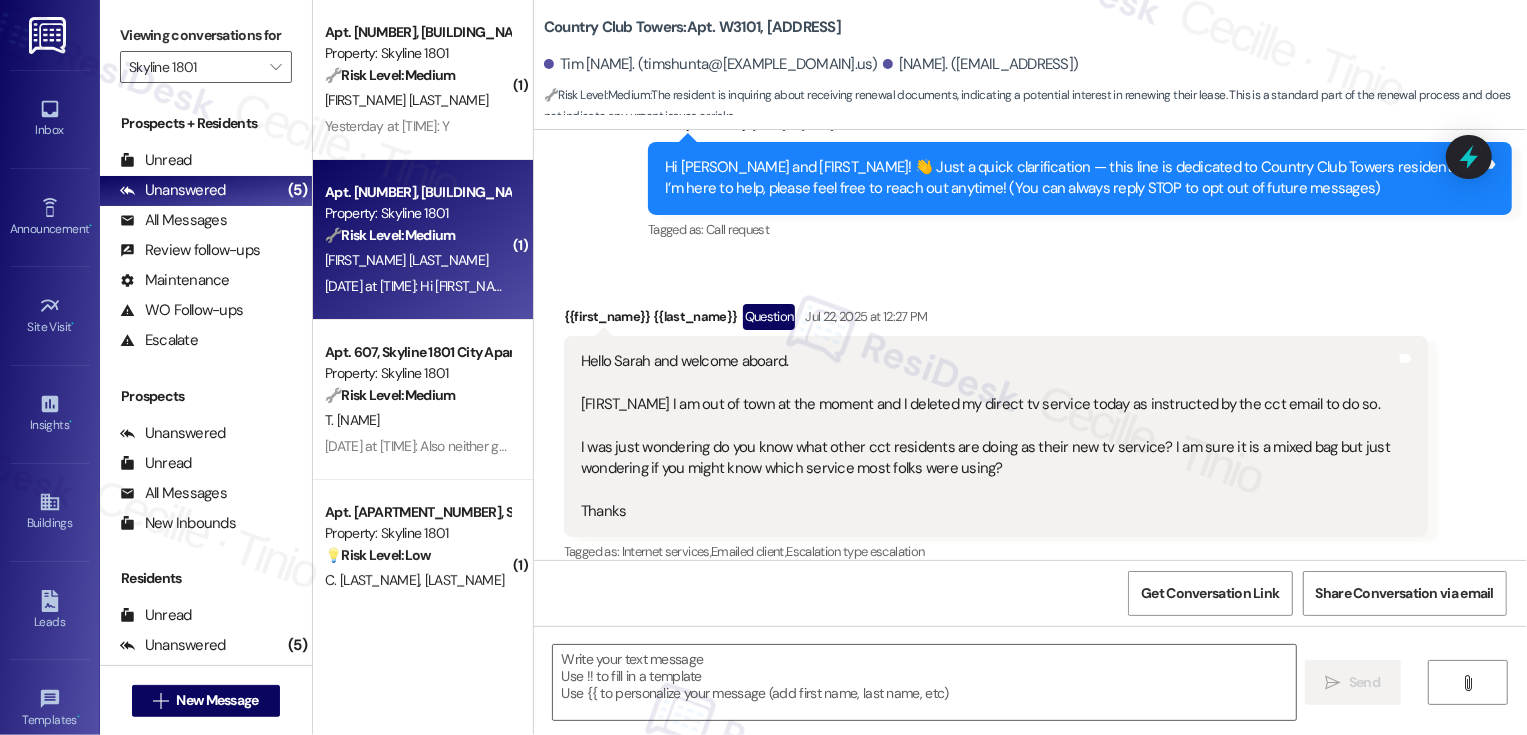 type on "Fetching suggested responses. Please feel free to read through the conversation in the meantime." 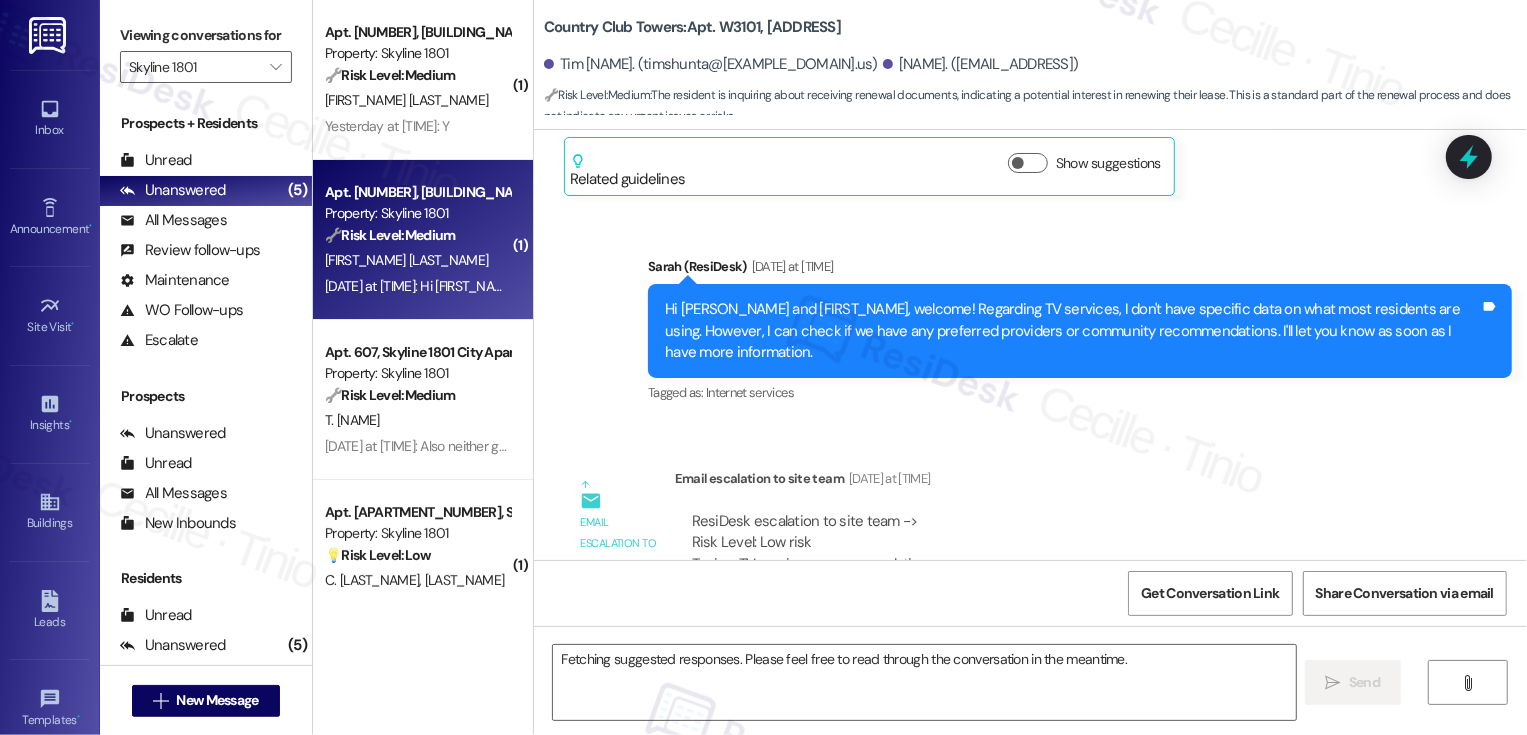 click on "🔧  Risk Level:  Medium The resident reports a potential pest problem (juvenile cockroaches). While pests are a concern, the situation is described as limited (one or two sightings) and not originating in the apartment. This is a non-urgent maintenance issue and a community concern that requires investigation and preventative measures." at bounding box center [417, 235] 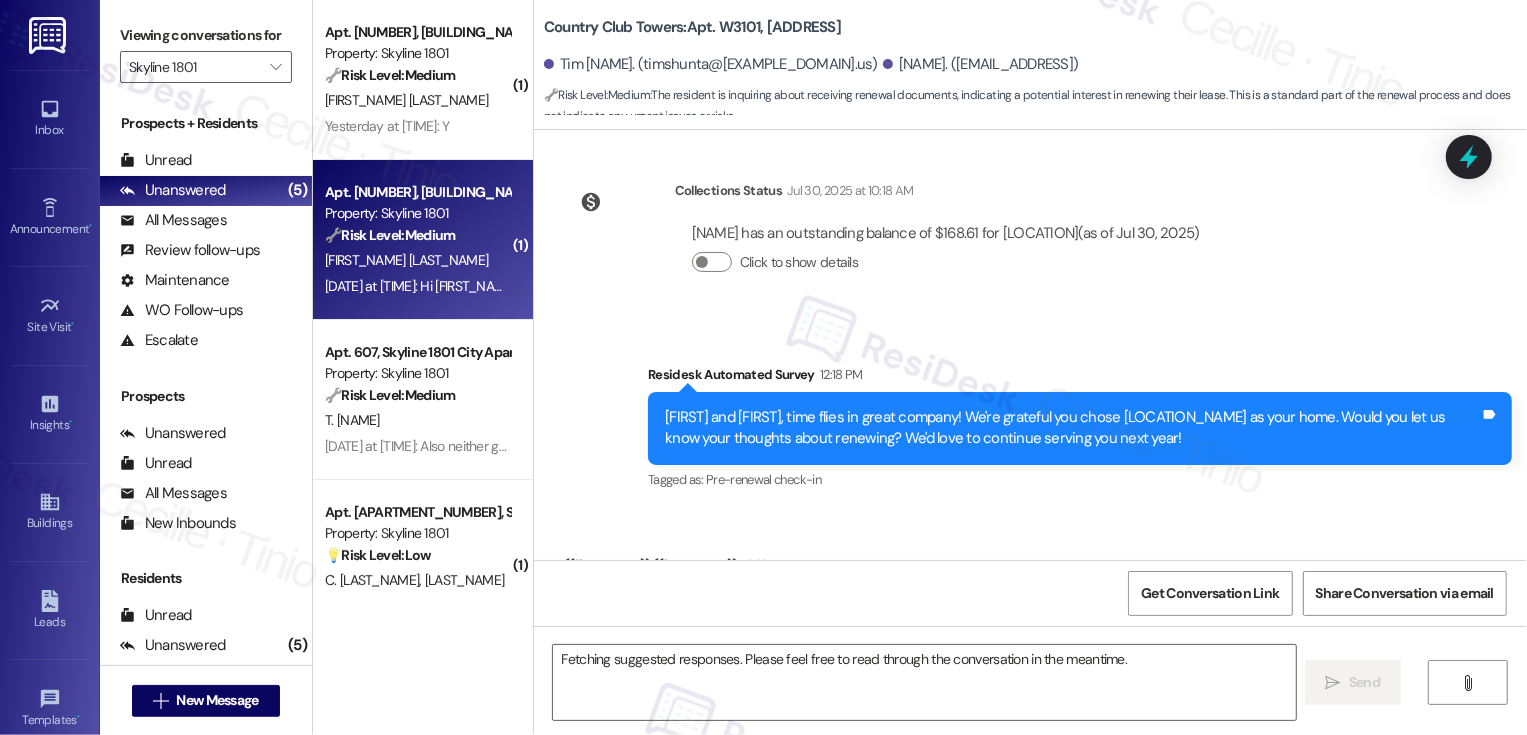 click on "🔧  Risk Level:  Medium The resident reports a potential pest problem (juvenile cockroaches). While pests are a concern, the situation is described as limited (one or two sightings) and not originating in the apartment. This is a non-urgent maintenance issue and a community concern that requires investigation and preventative measures." at bounding box center (417, 235) 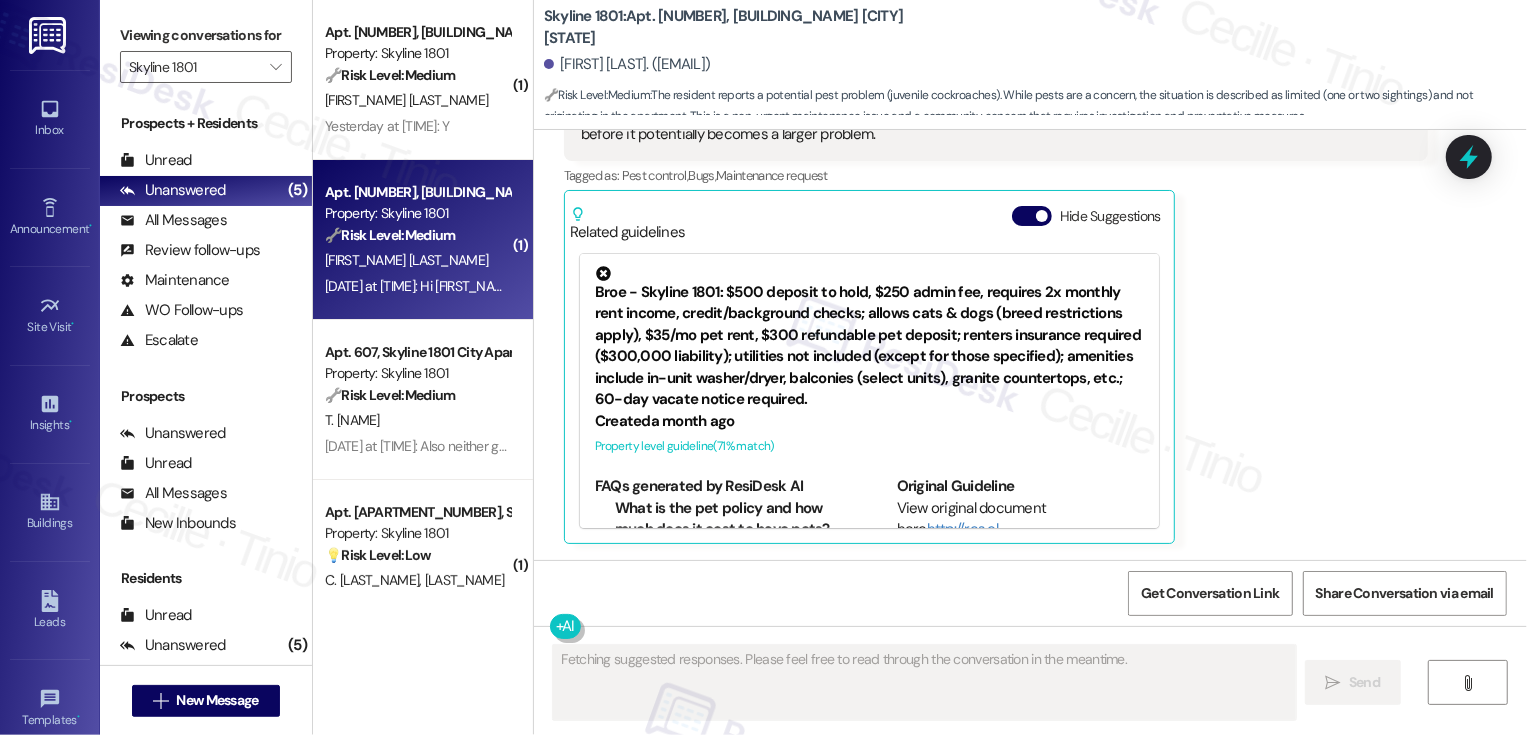 scroll, scrollTop: 707, scrollLeft: 0, axis: vertical 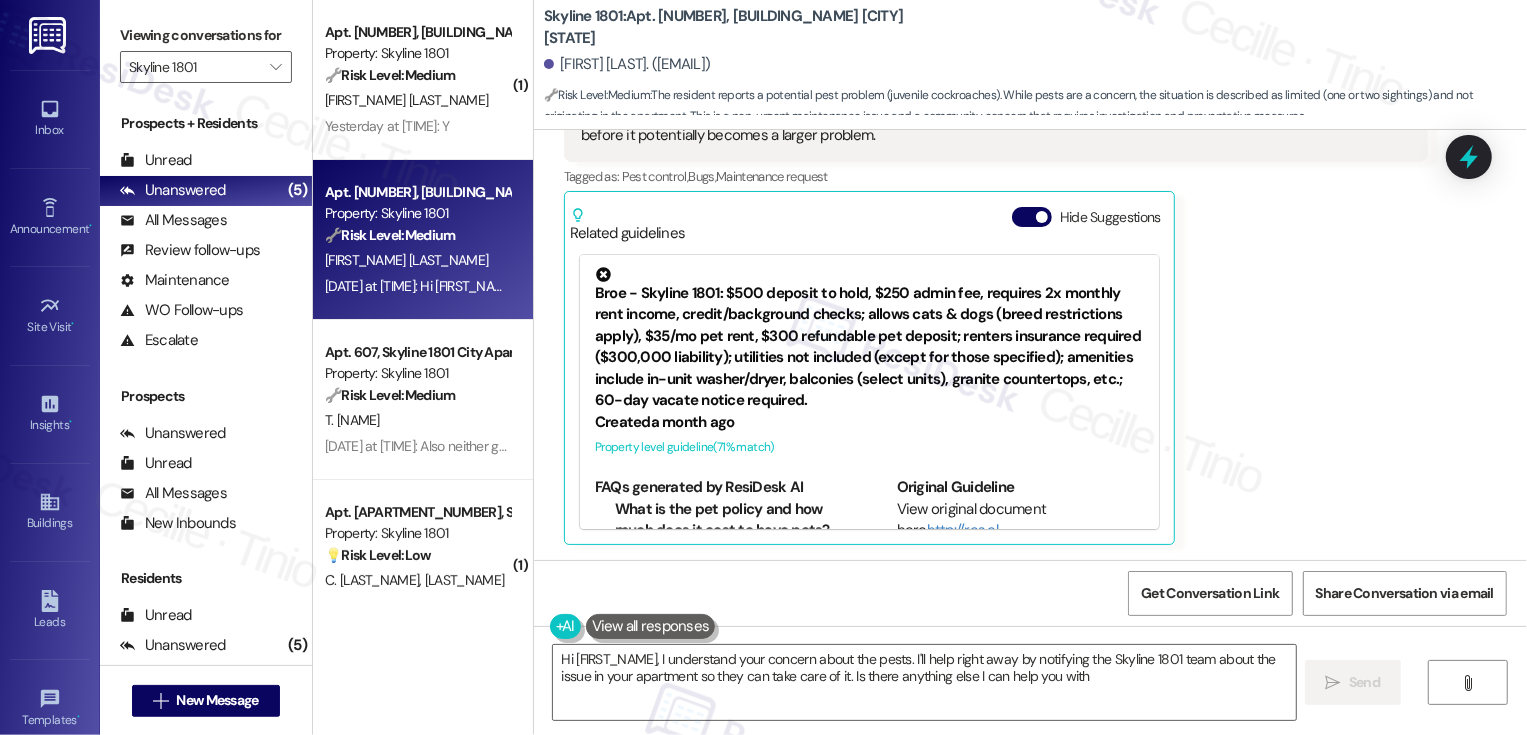 type on "Hi [FIRST_NAME], I understand your concern about the pests. I'll help right away by notifying the Skyline 1801 team about the issue in your apartment so they can take care of it. Is there anything else I can help you with?" 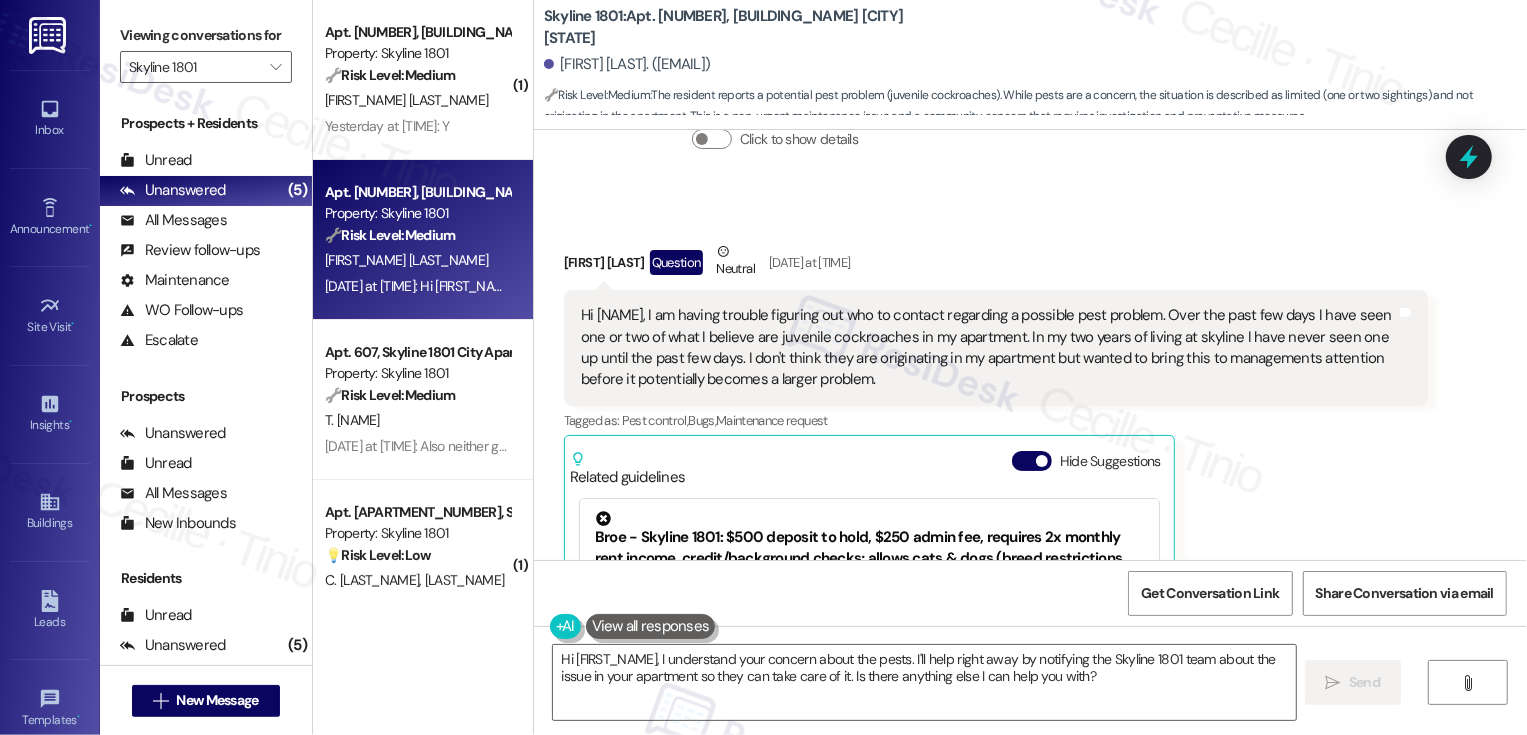 scroll, scrollTop: 468, scrollLeft: 0, axis: vertical 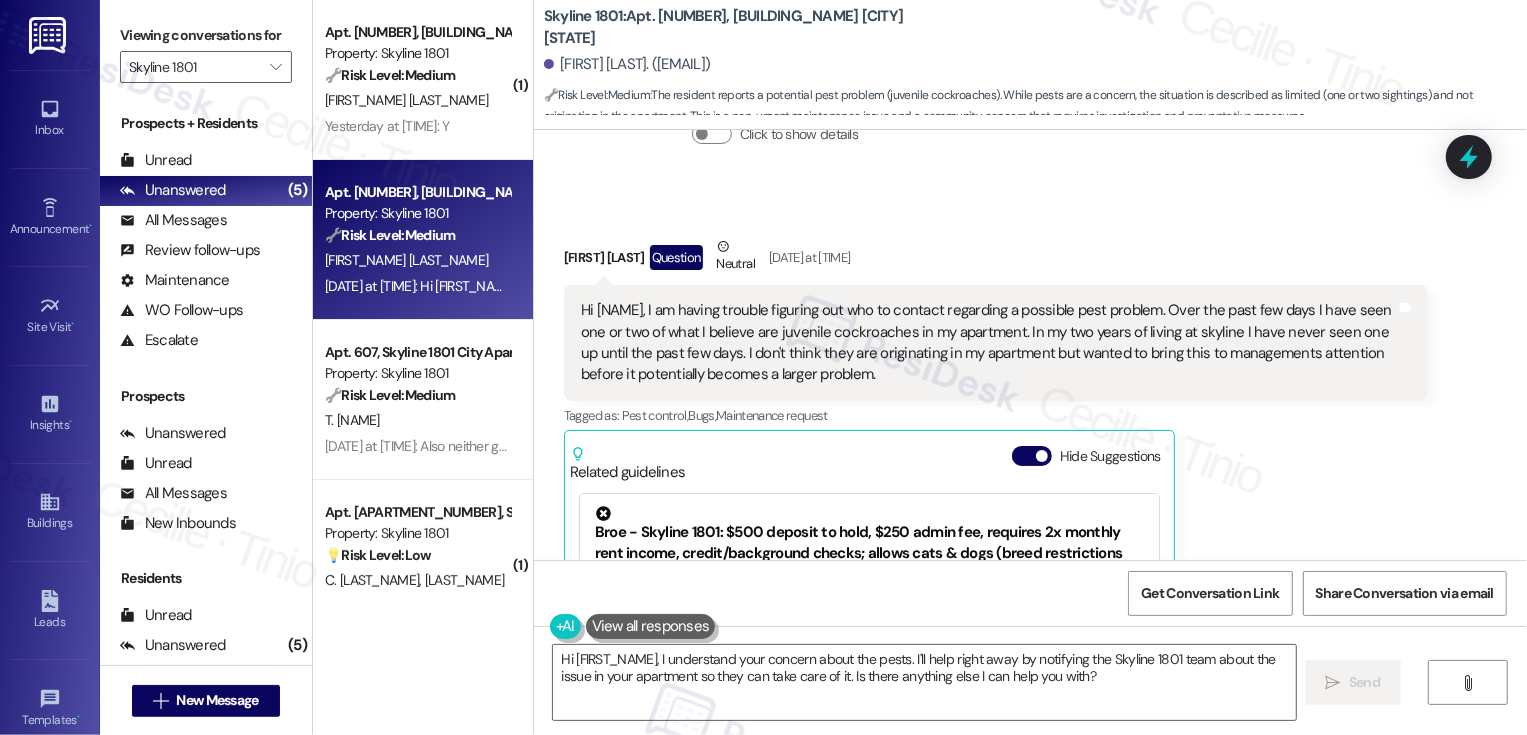 click on "Received via SMS Thomas [NAME] Question   Neutral Aug 05, 2025 at 10:26 AM Hi Sarah I am having trouble figuring out who to contact regarding a possible pest problem. Over the past few days I have seen one or two of what I believe are juvenile cockroaches in my apartment. In my two years of living at skyline I have never seen one up until the past few days. I don't think they are originating in my apartment but wanted to bring this to managements attention before it potentially becomes a larger problem.  Tags and notes Tagged as:   Pest control ,  Click to highlight conversations about Pest control Bugs ,  Click to highlight conversations about Bugs Maintenance request Click to highlight conversations about Maintenance request  Related guidelines Hide Suggestions Created  a month ago Property level guideline  ( 71 % match) FAQs generated by ResiDesk AI What is the pet policy and how much does it cost to have pets? How much notice do I need to give before moving out? Are utilities included in the rent? Created" at bounding box center (1030, 494) 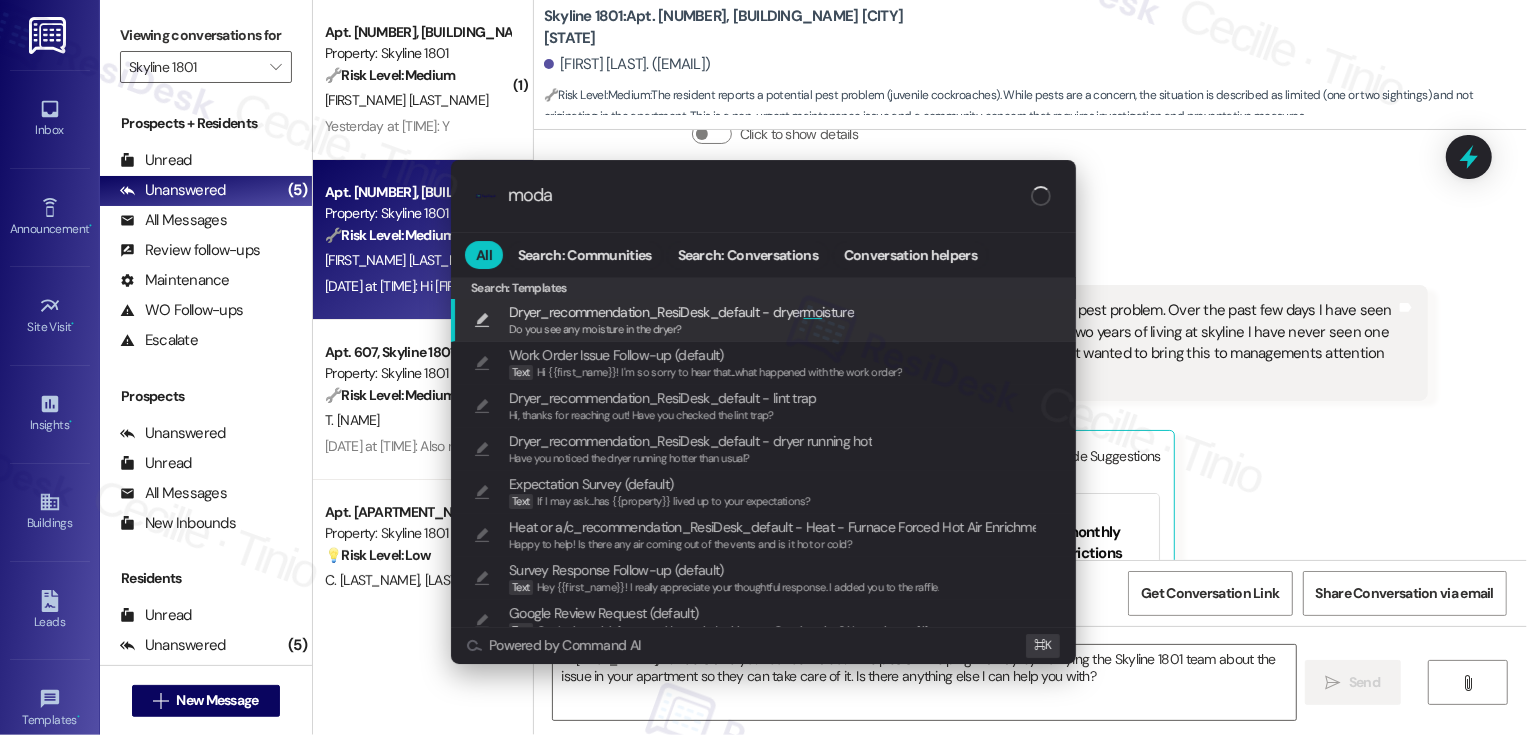 type on "modal" 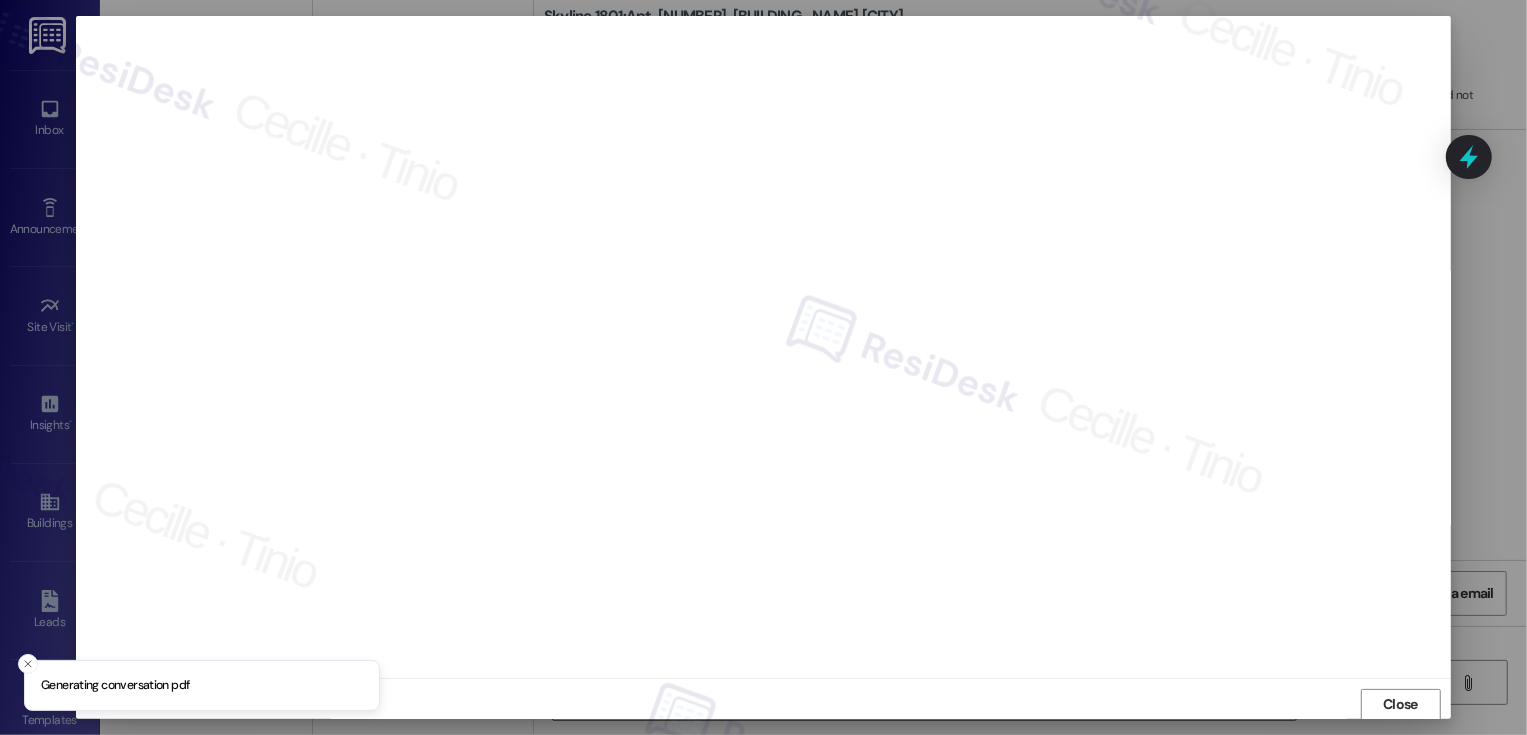 scroll, scrollTop: 1, scrollLeft: 0, axis: vertical 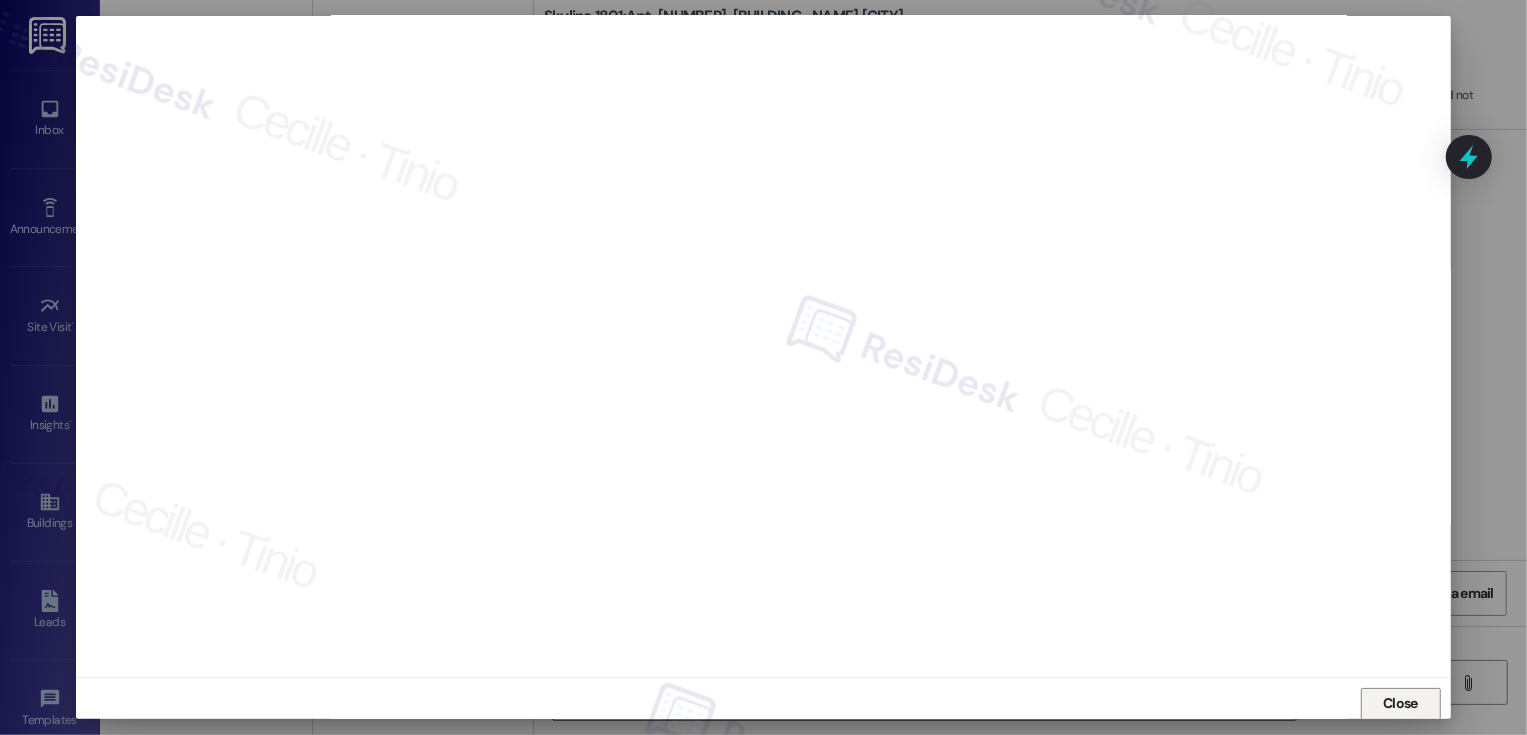 click on "Close" at bounding box center [1400, 703] 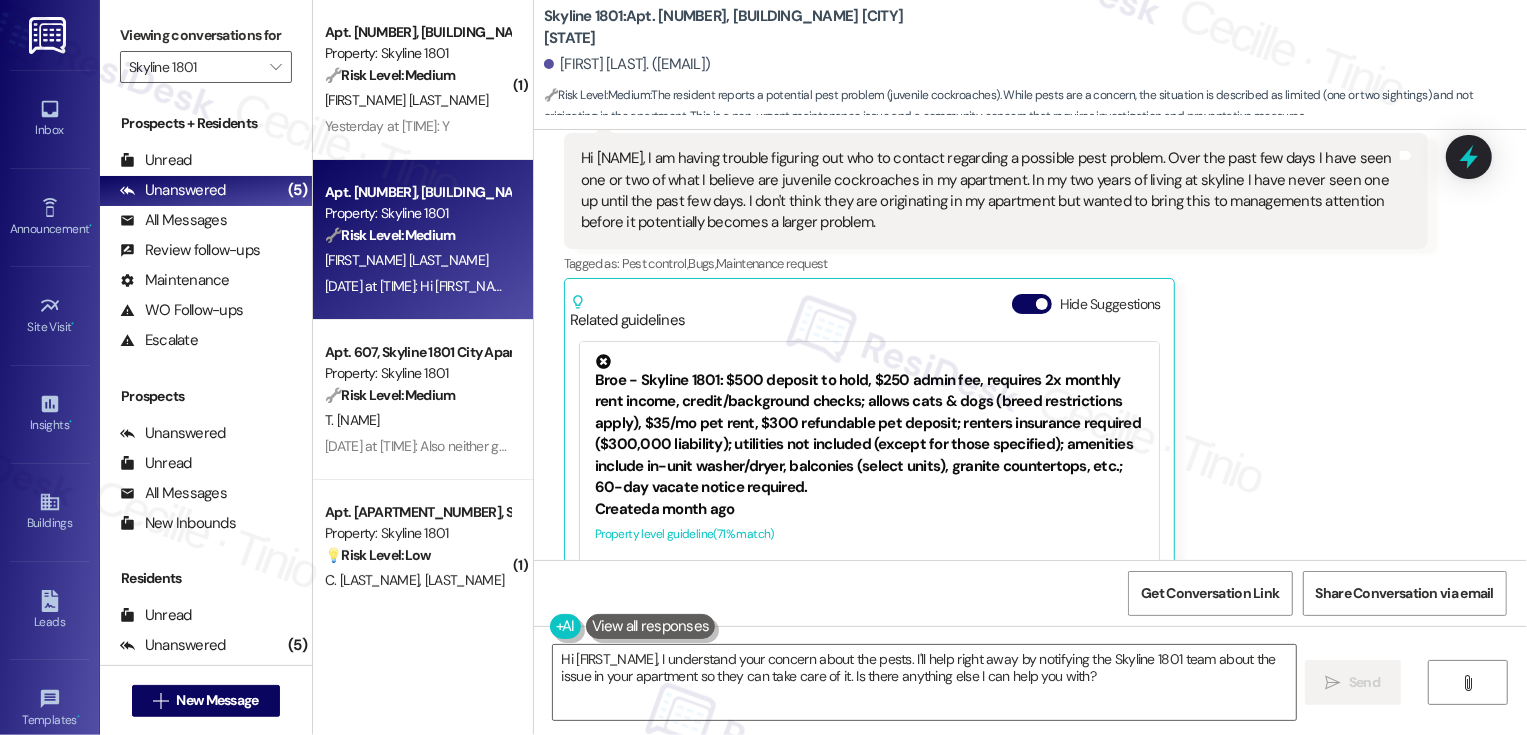 scroll, scrollTop: 644, scrollLeft: 0, axis: vertical 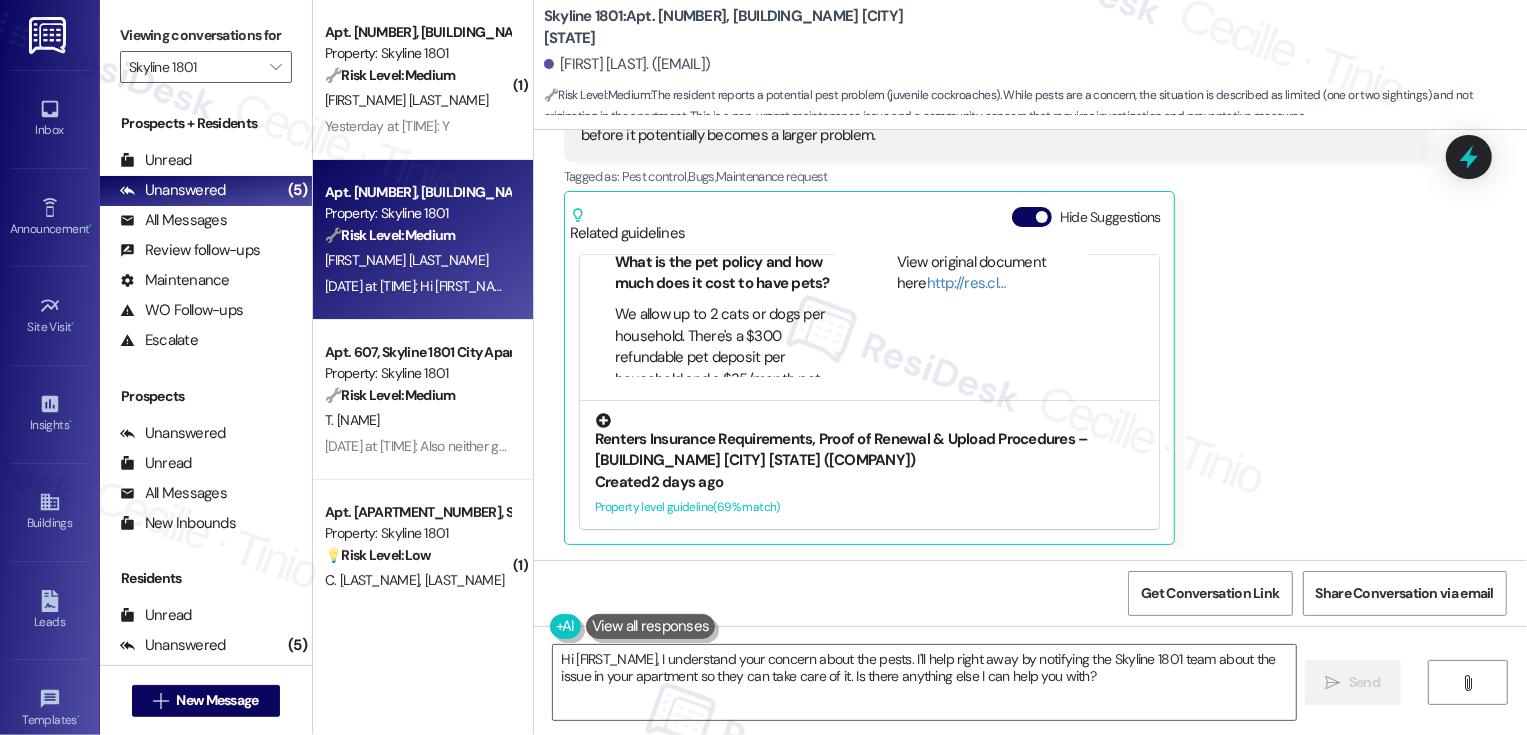 click on "Created  2 days ago" at bounding box center (869, 482) 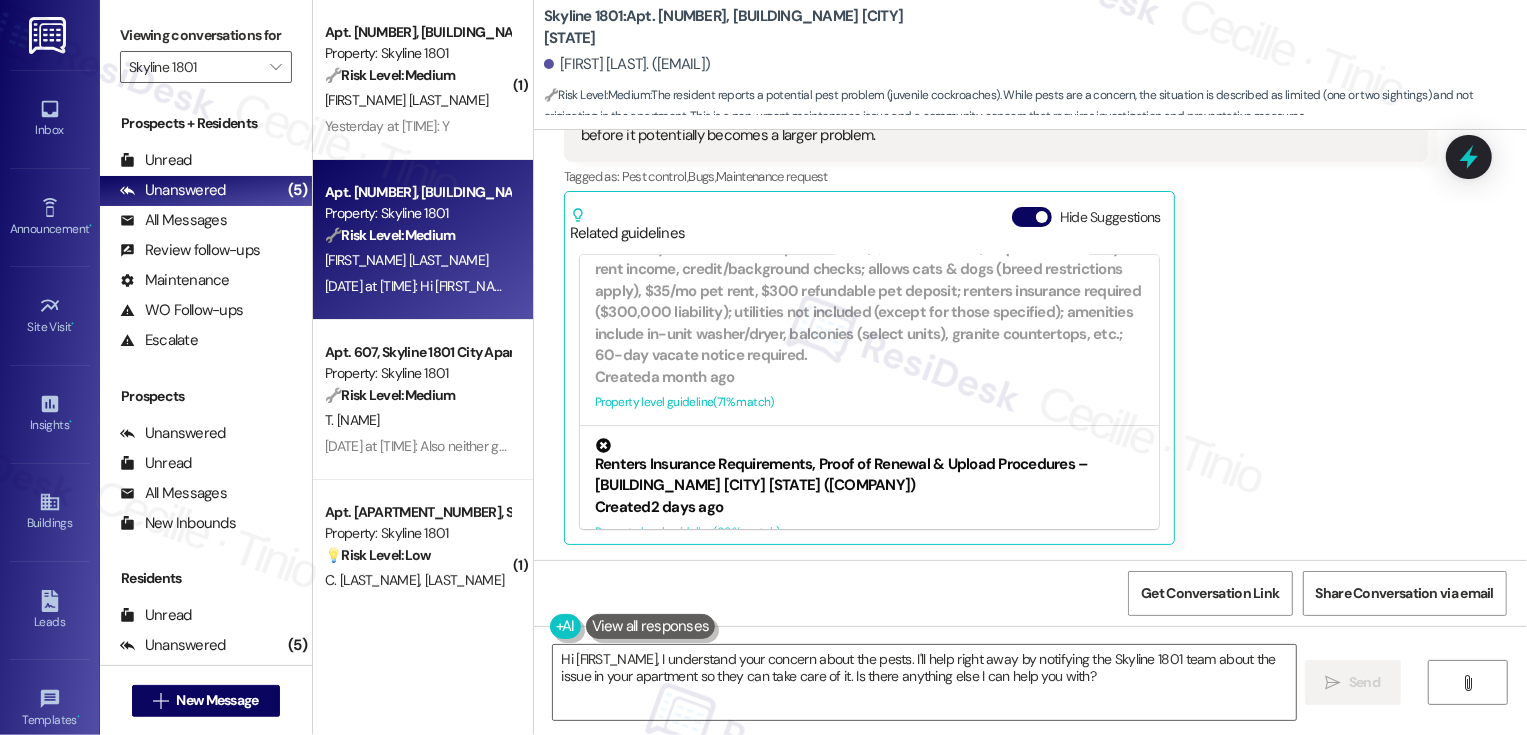 scroll, scrollTop: 3, scrollLeft: 0, axis: vertical 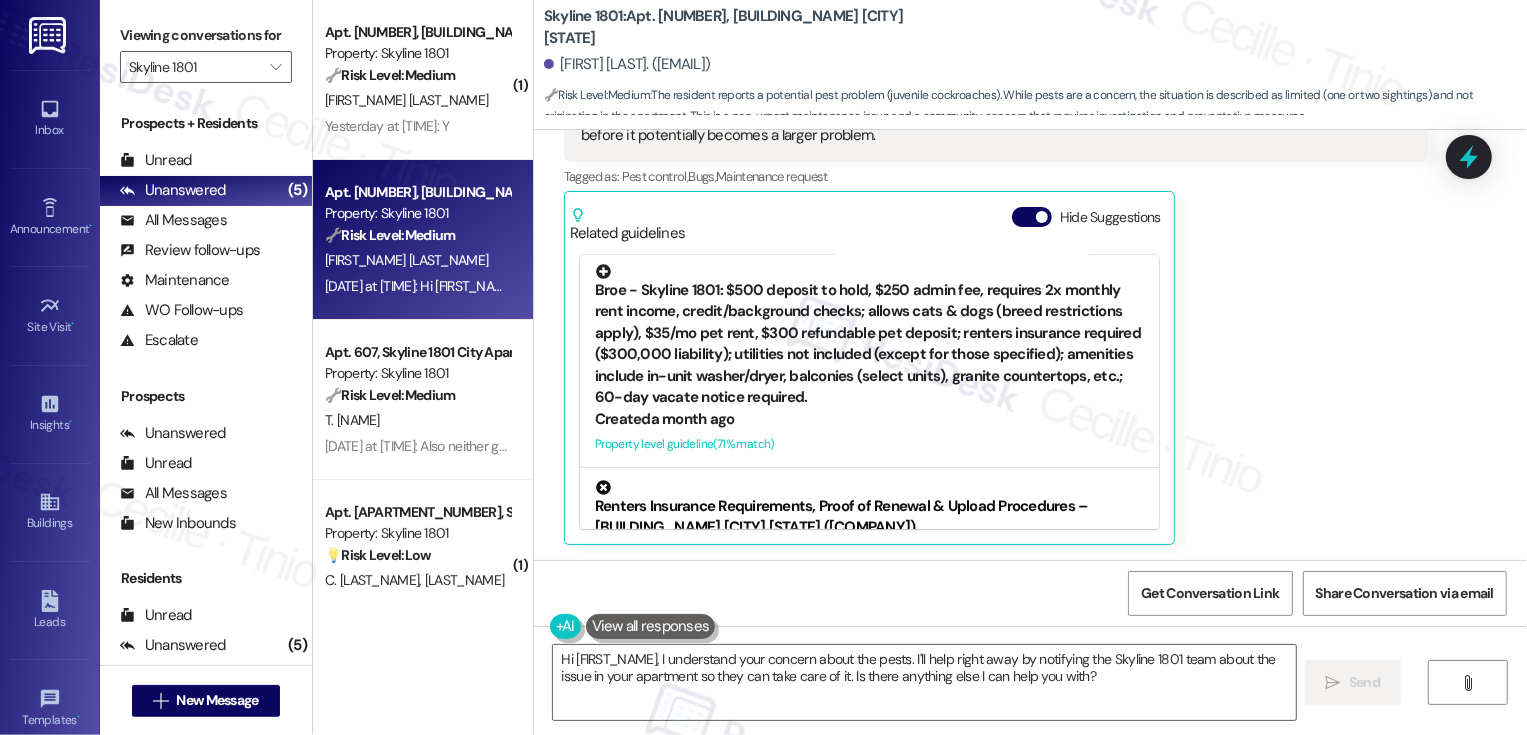 click on "Broe - Skyline 1801:  $500 deposit to hold, $250 admin fee, requires 2x monthly rent income, credit/background checks; allows cats & dogs (breed restrictions apply), $35/mo pet rent, $300 refundable pet deposit;  renters insurance required ($300,000 liability); utilities not included (except for those specified);  amenities include in-unit washer/dryer, balconies (select units), granite countertops, etc.;  60-day vacate notice required." at bounding box center (869, 336) 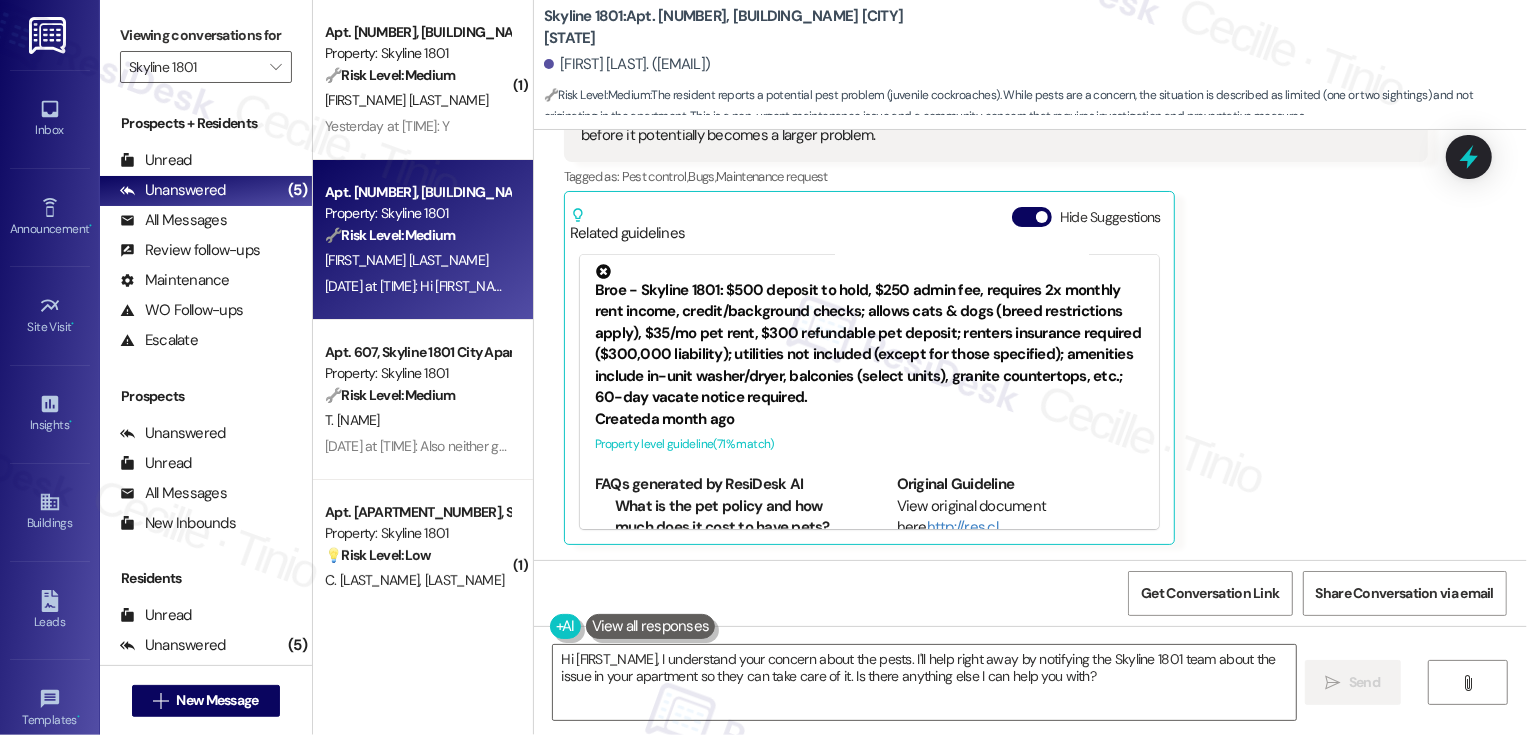 scroll, scrollTop: 48, scrollLeft: 0, axis: vertical 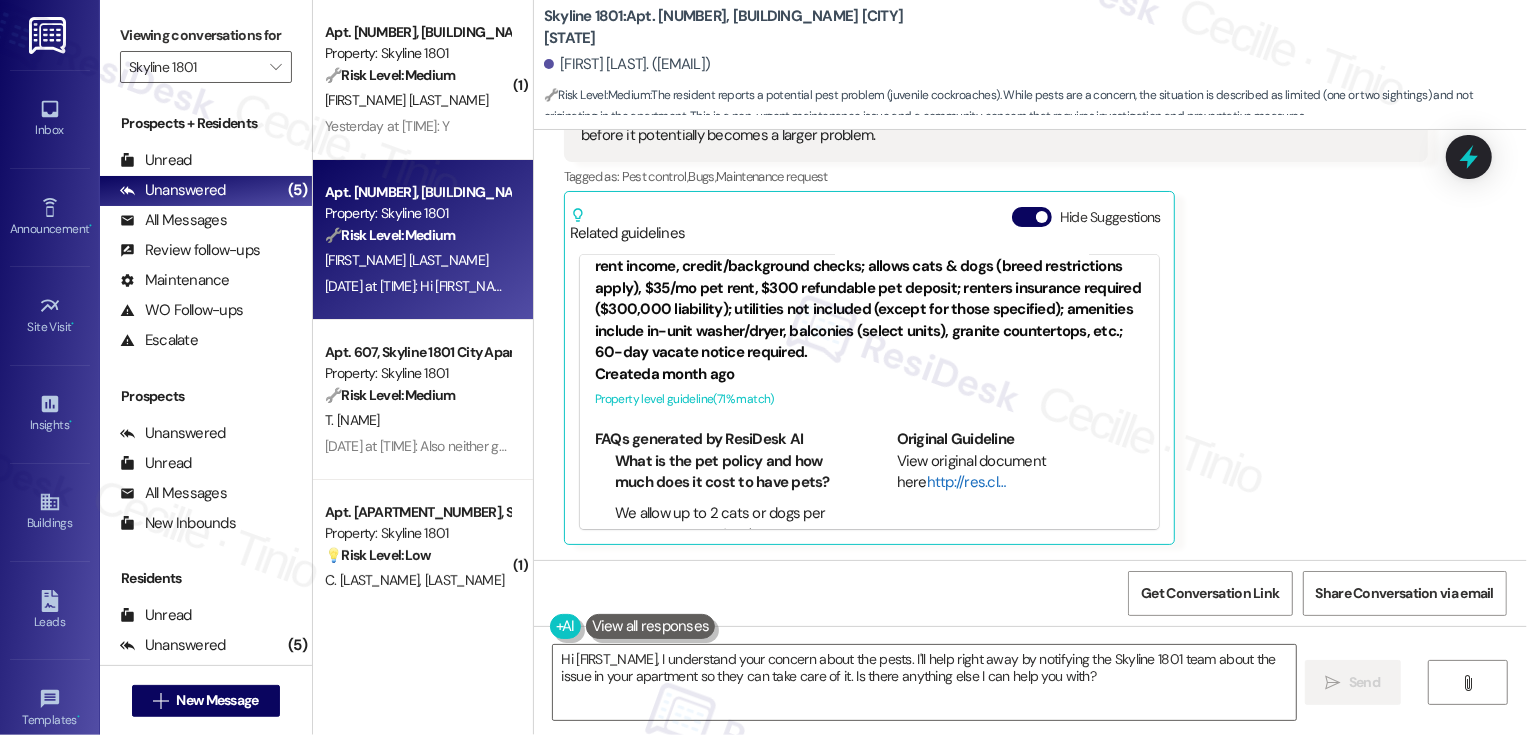 click on "http://res.cl…" at bounding box center [966, 482] 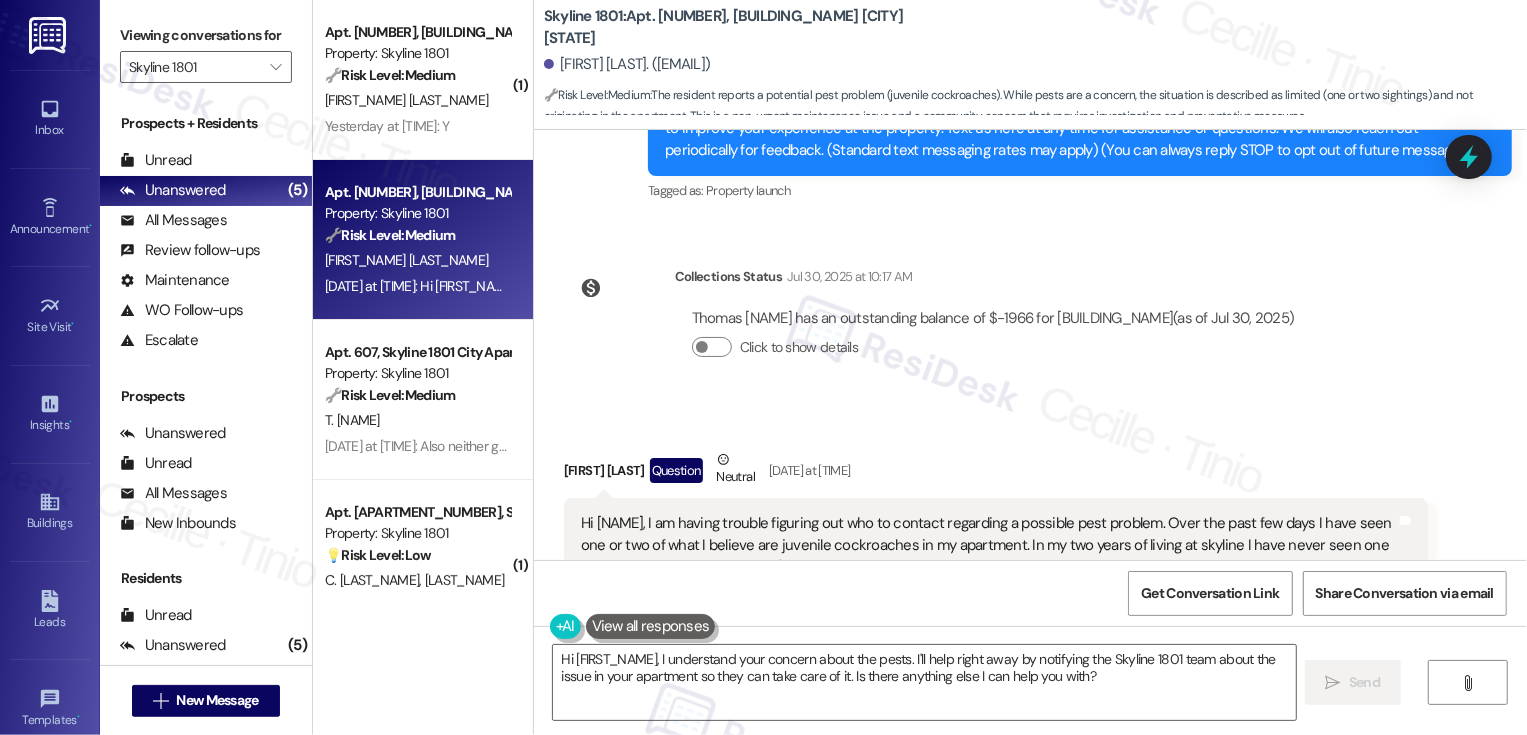 scroll, scrollTop: 266, scrollLeft: 0, axis: vertical 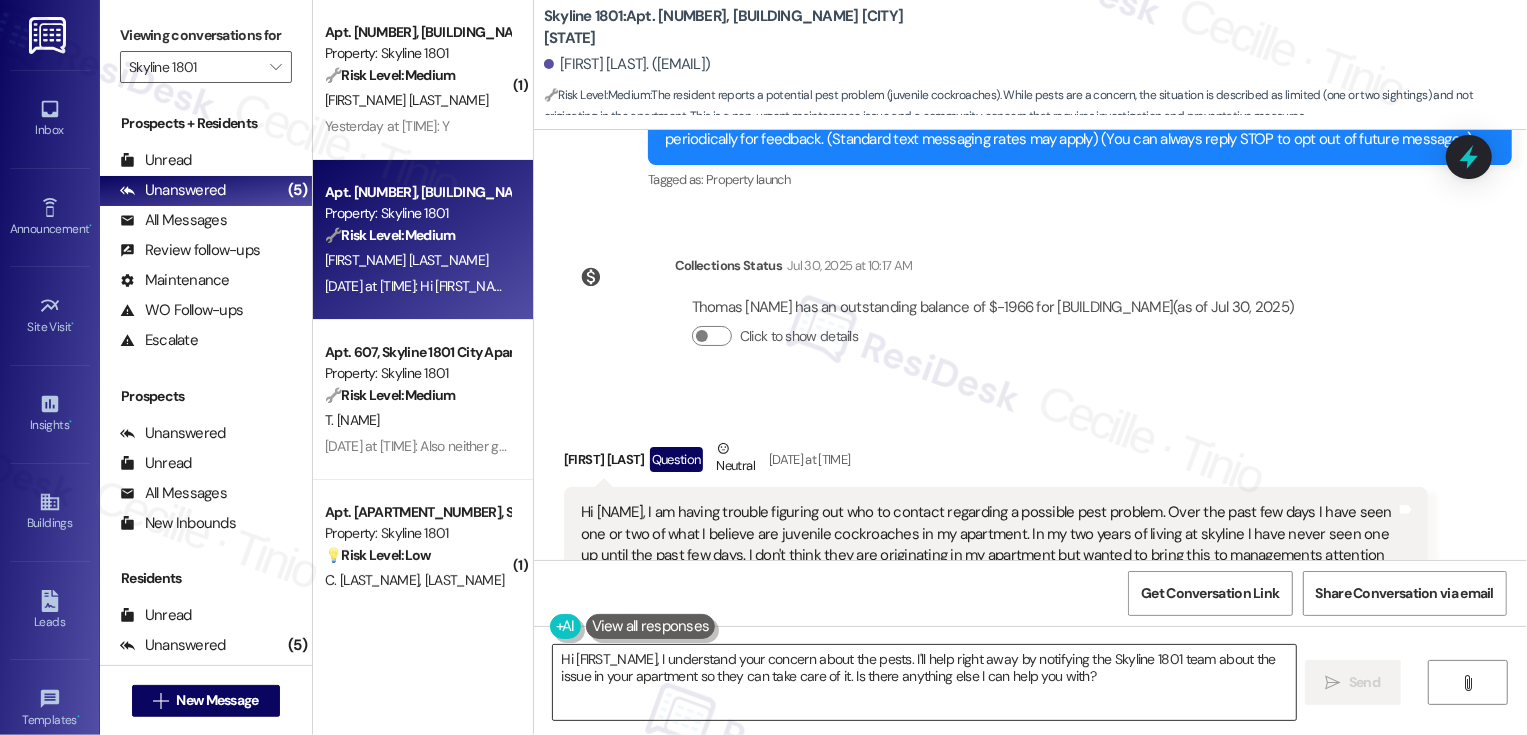 click on "Hi [FIRST_NAME], I understand your concern about the pests. I'll help right away by notifying the Skyline 1801 team about the issue in your apartment so they can take care of it. Is there anything else I can help you with?" at bounding box center (924, 682) 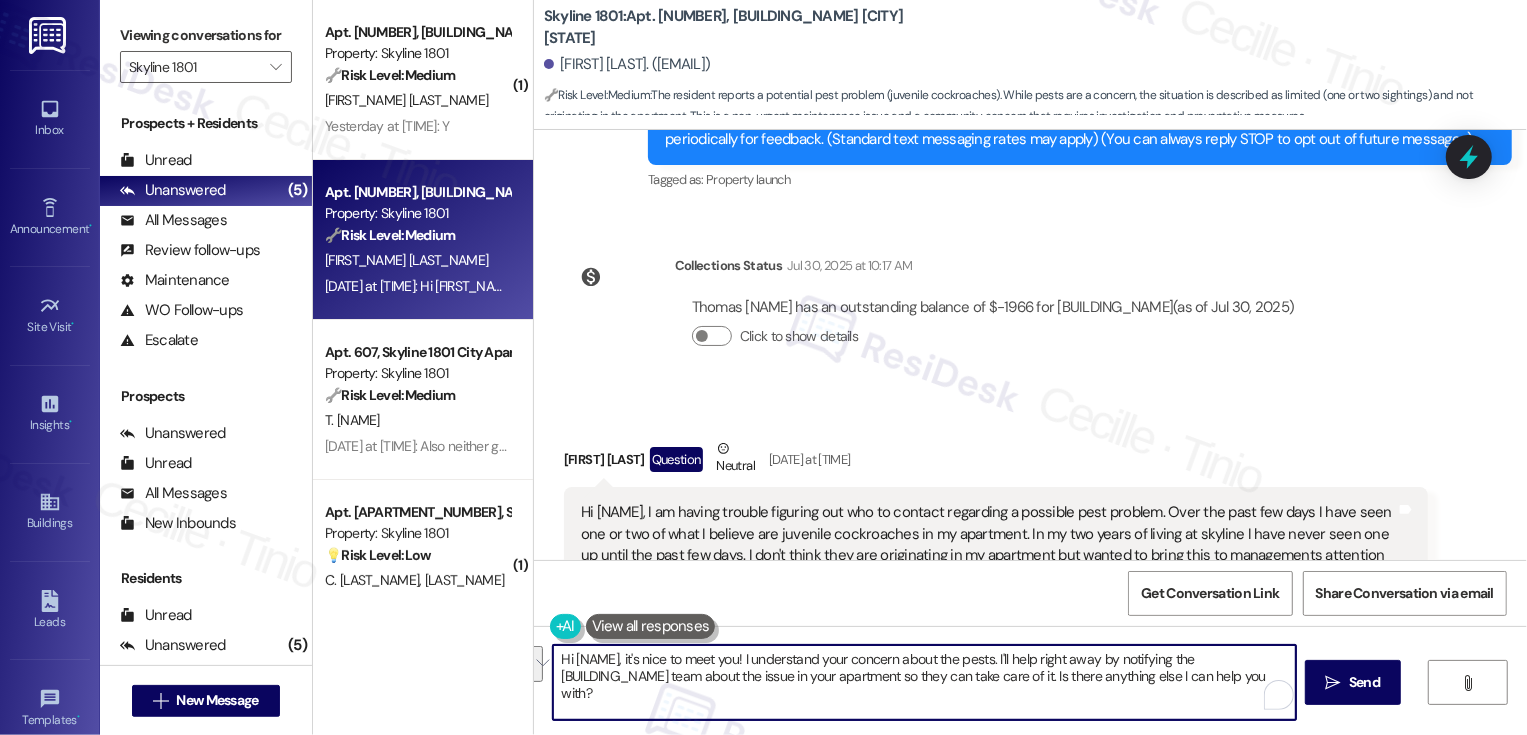 drag, startPoint x: 1029, startPoint y: 659, endPoint x: 1081, endPoint y: 695, distance: 63.245552 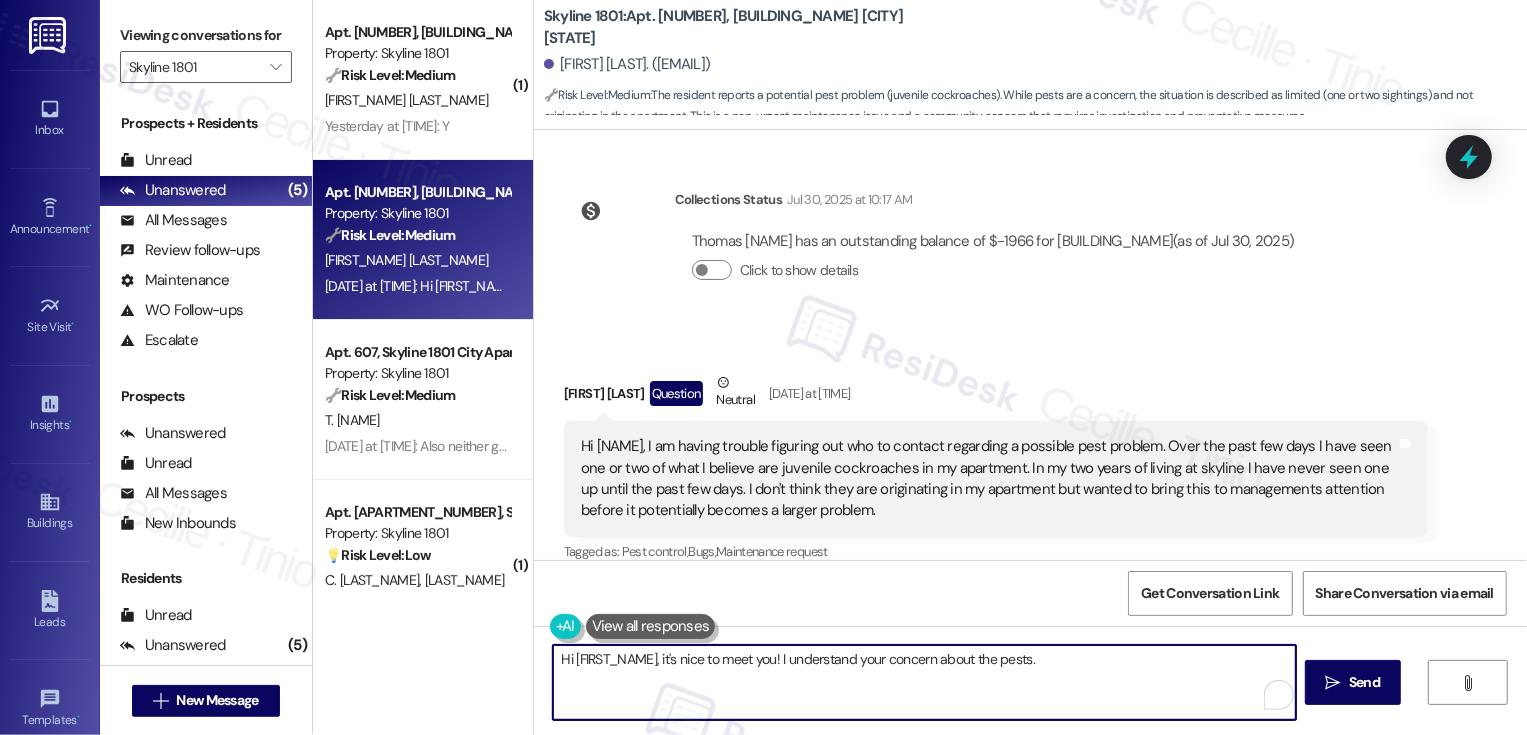 scroll, scrollTop: 333, scrollLeft: 0, axis: vertical 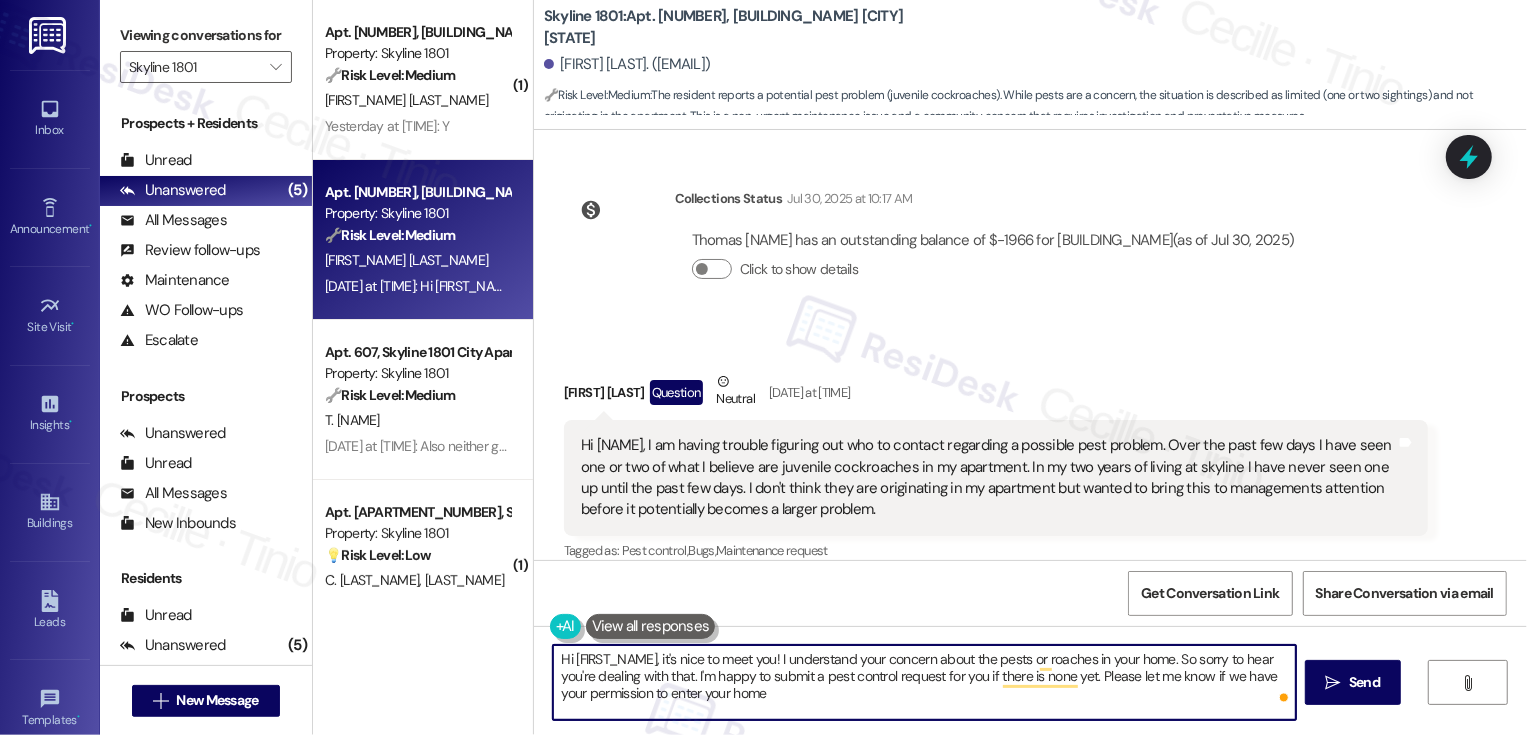 type on "Hi [FIRST_NAME], it's nice to meet you! I understand your concern about the pests or roaches in your home. So sorry to hear you're dealing with that. I'm happy to submit a pest control request for you if there is none yet. Please let me know if we have your permission to enter your home!" 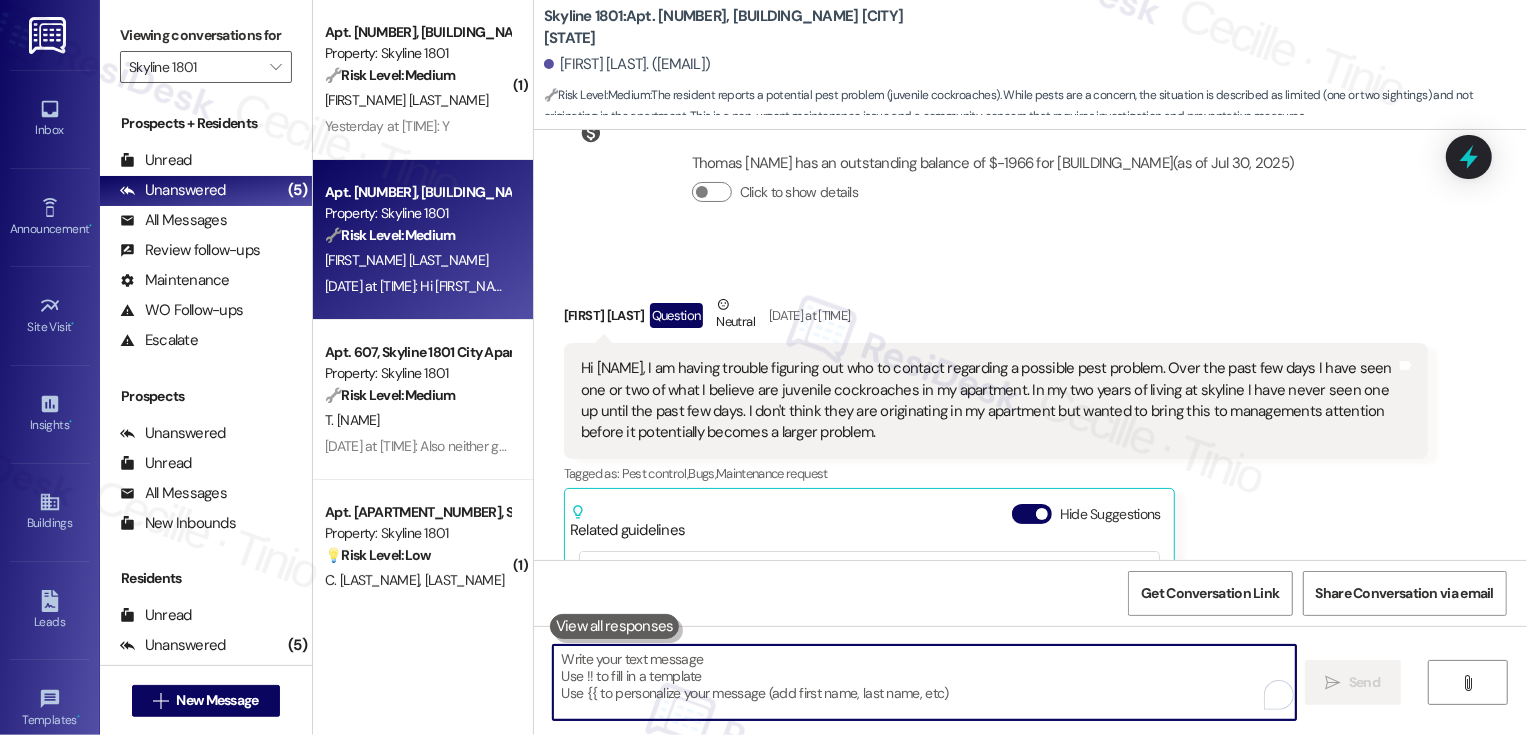 scroll, scrollTop: 445, scrollLeft: 0, axis: vertical 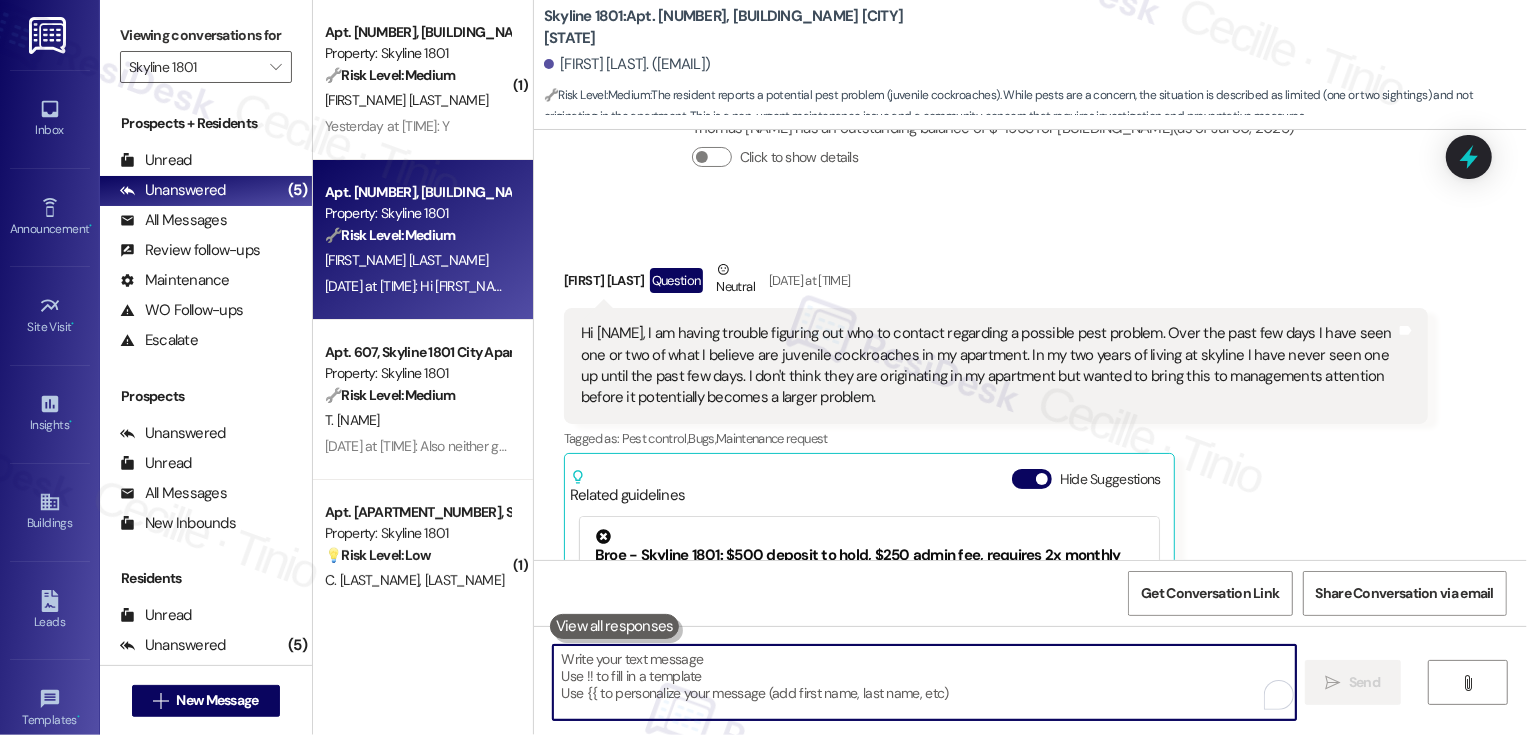 click at bounding box center (924, 682) 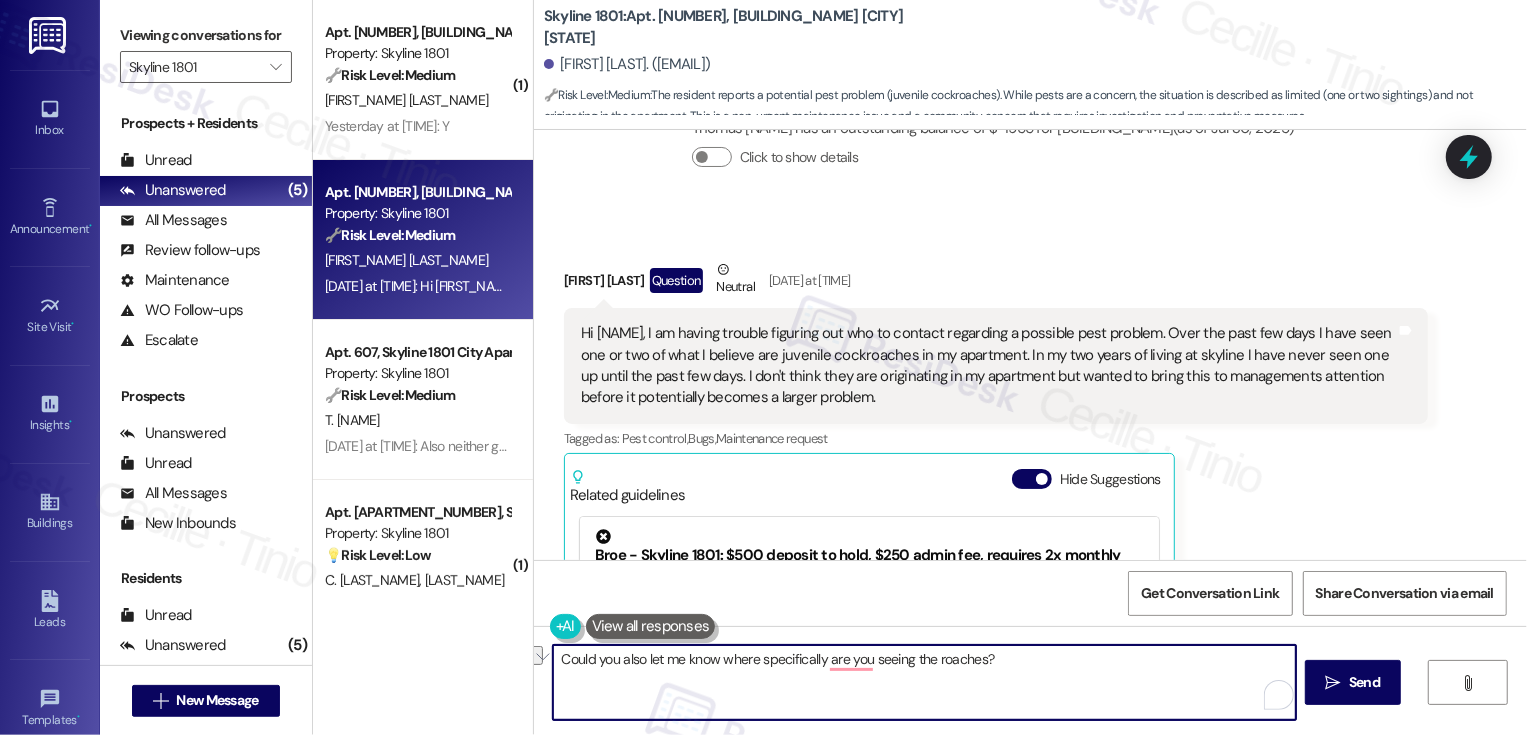 type on "Could you also let me know where specifically are you seeing the roaches?" 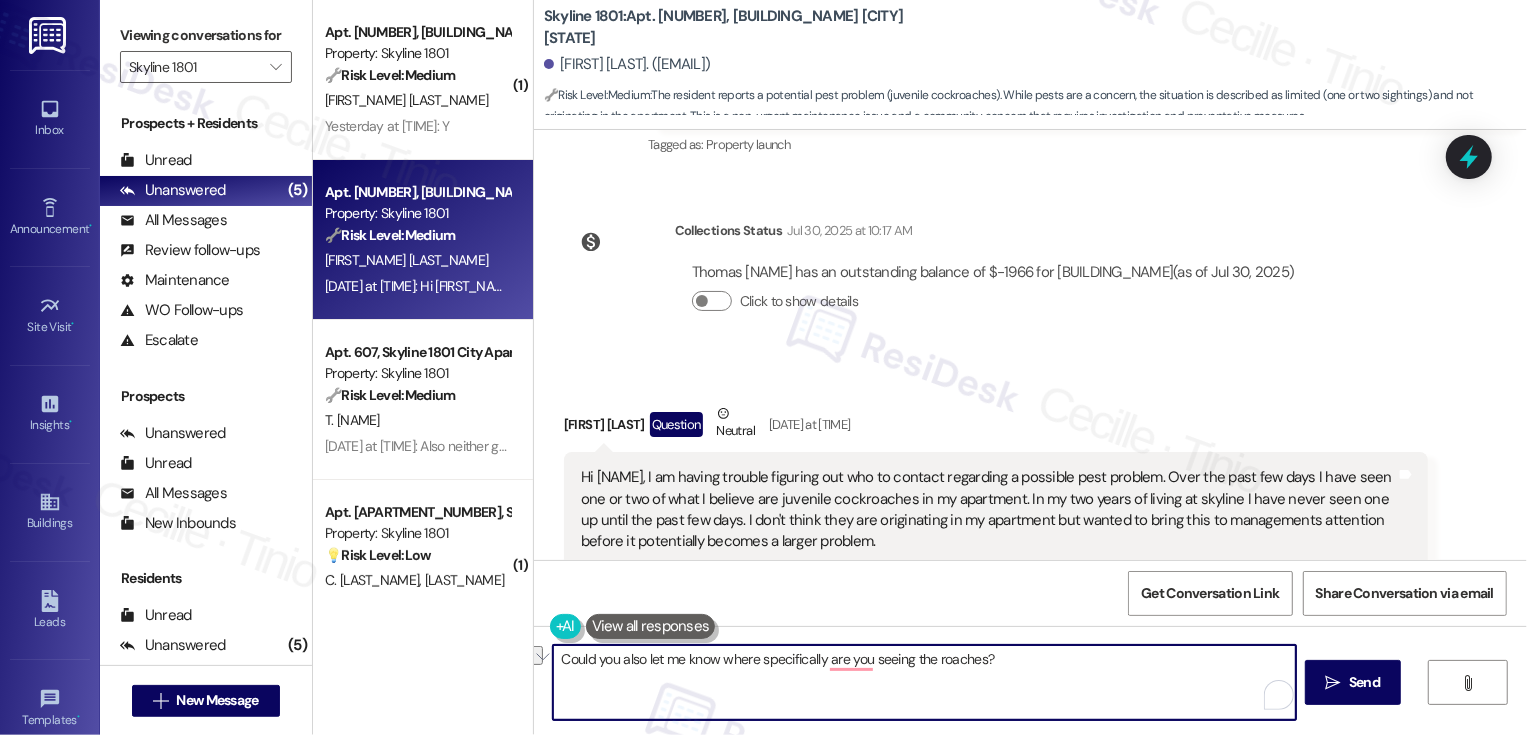 scroll, scrollTop: 250, scrollLeft: 0, axis: vertical 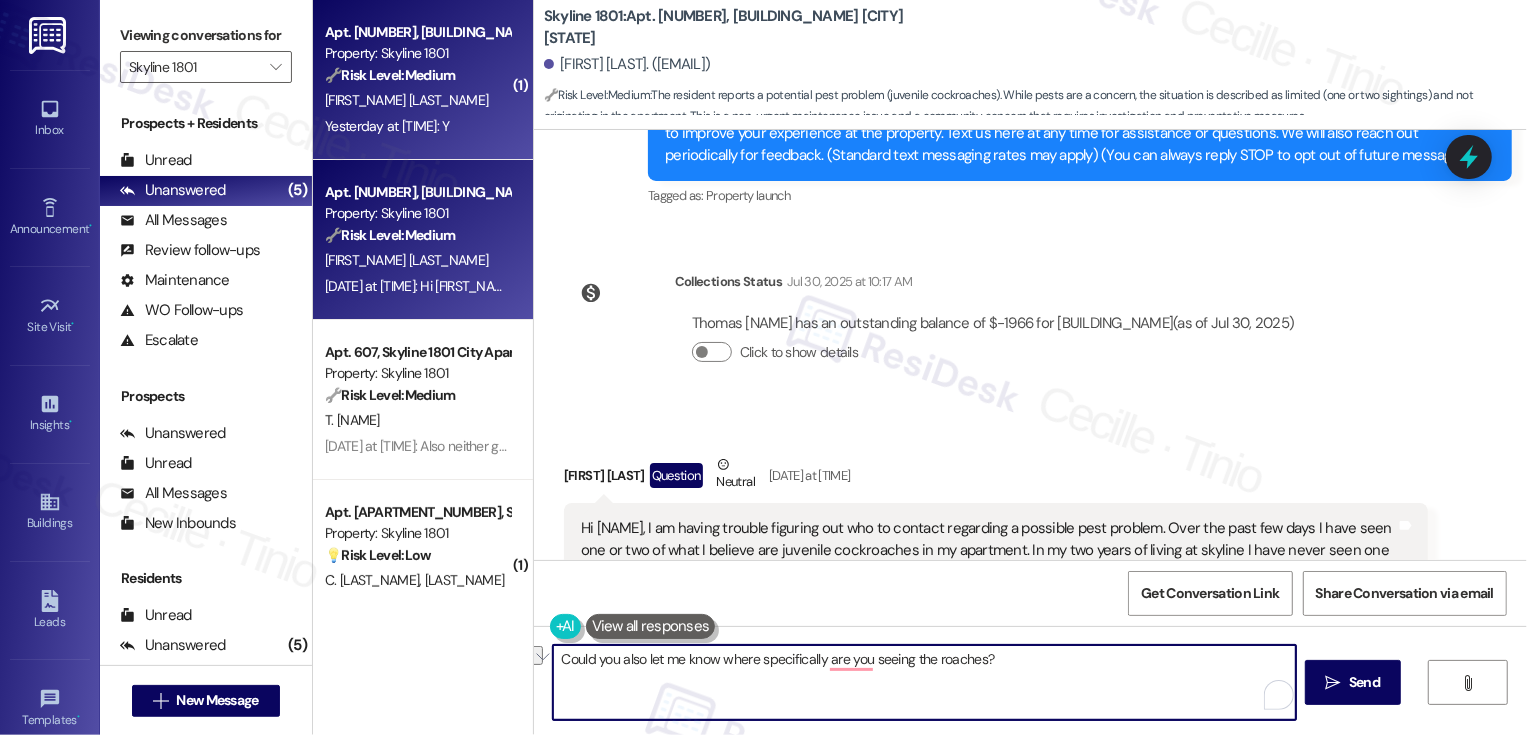click on "Yesterday at [TIME]: Y Yesterday at [TIME]: Y" at bounding box center [417, 126] 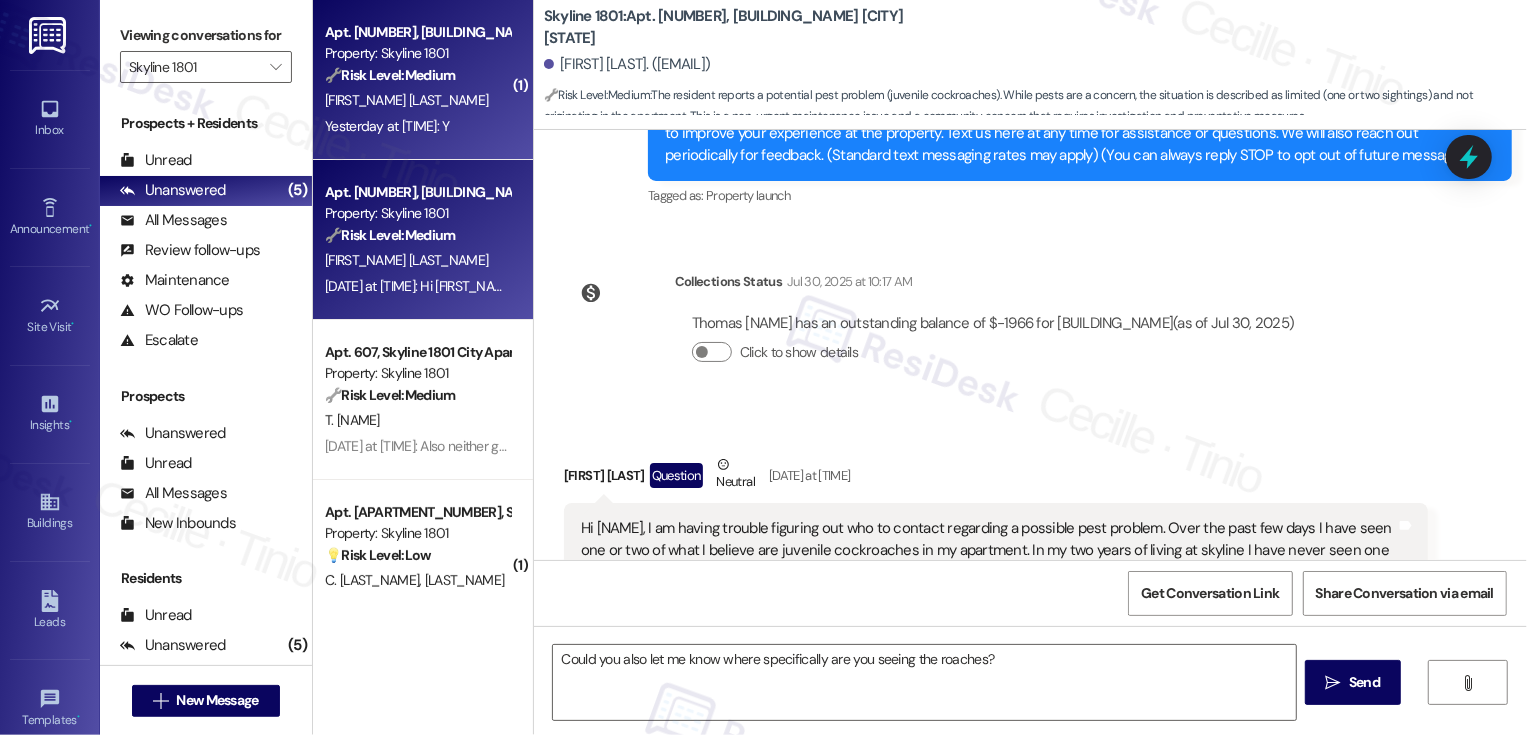 click on "Property: Skyline 1801" at bounding box center [417, 213] 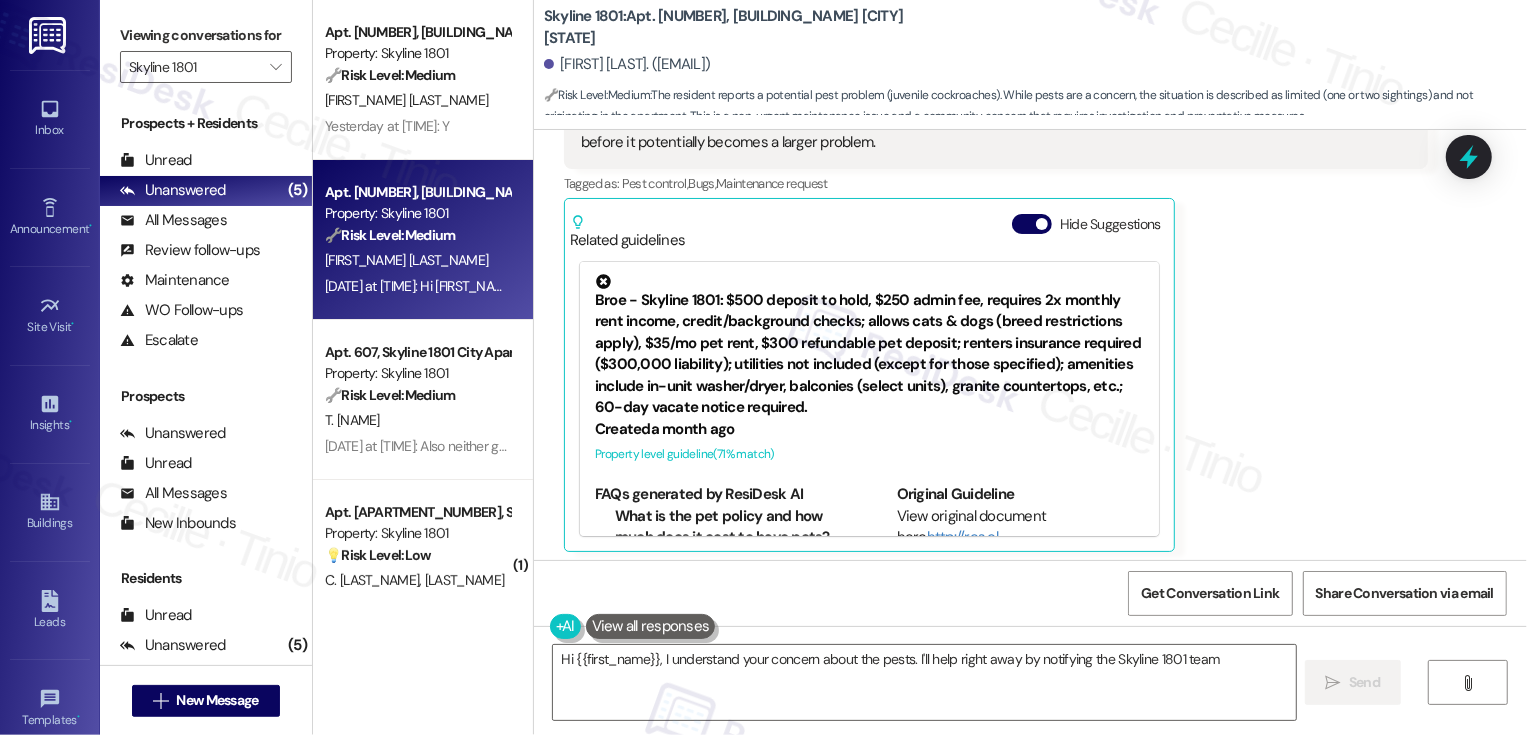 scroll, scrollTop: 706, scrollLeft: 0, axis: vertical 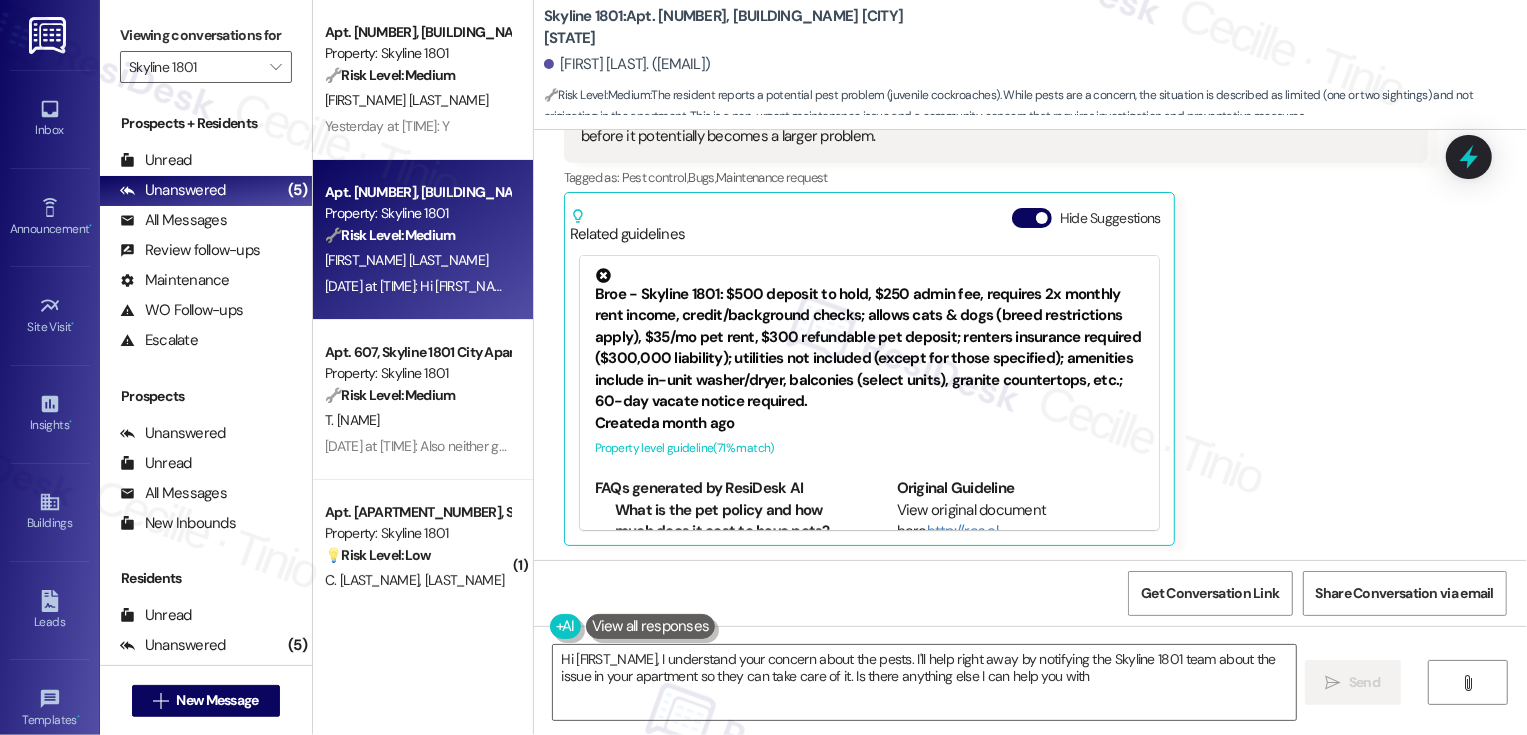 type on "Hi [FIRST_NAME], I understand your concern about the pests. I'll help right away by notifying the Skyline 1801 team about the issue in your apartment so they can take care of it. Is there anything else I can help you with?" 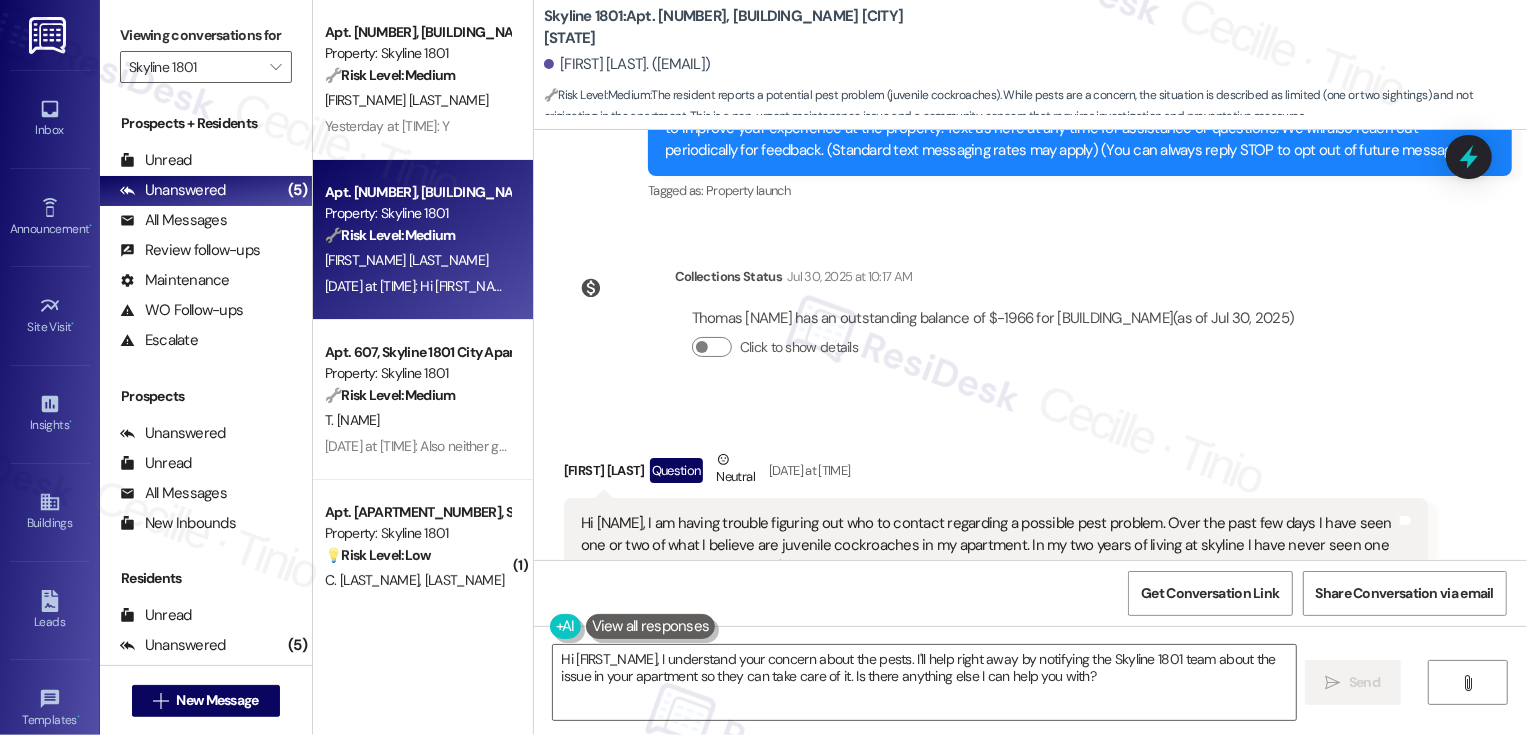 scroll, scrollTop: 242, scrollLeft: 0, axis: vertical 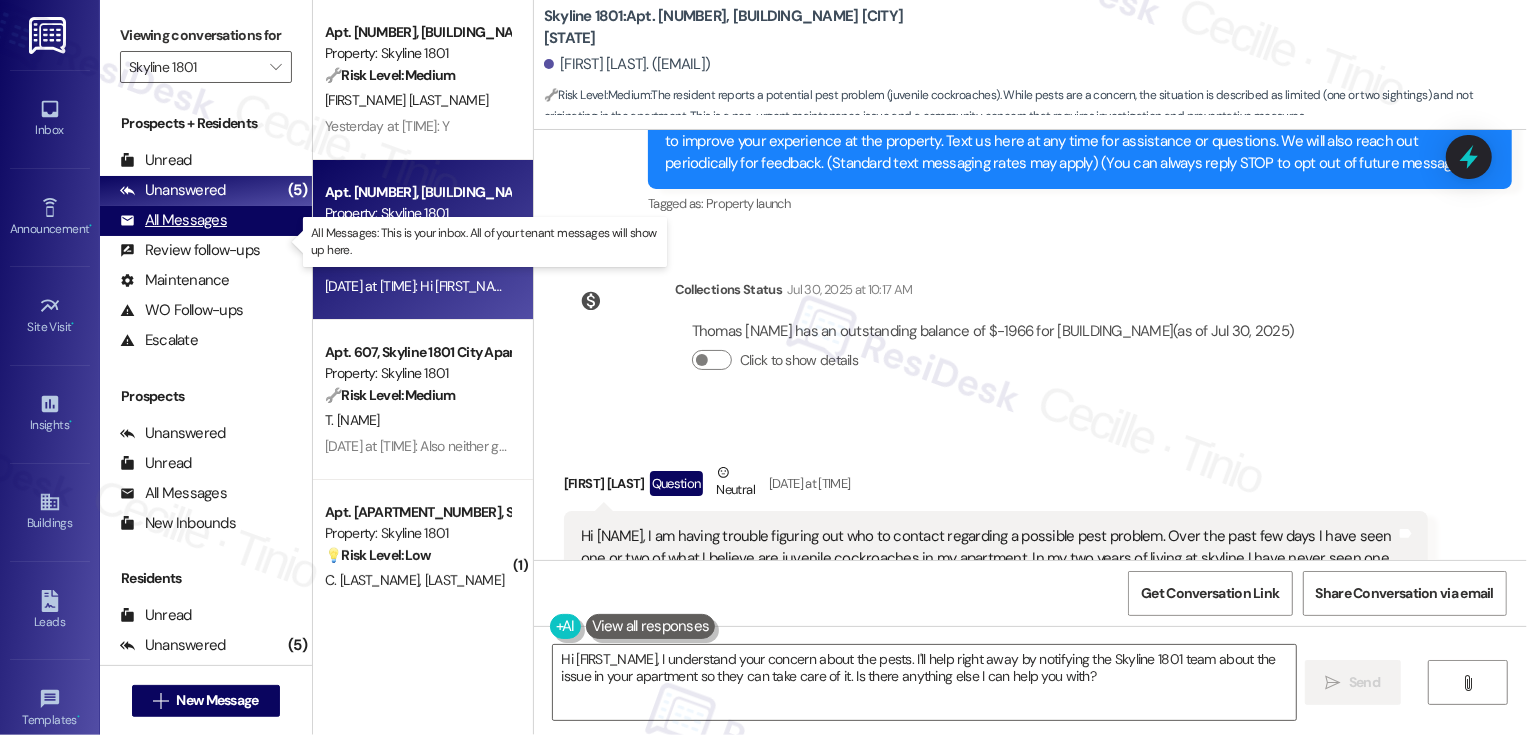 click on "All Messages" at bounding box center [173, 220] 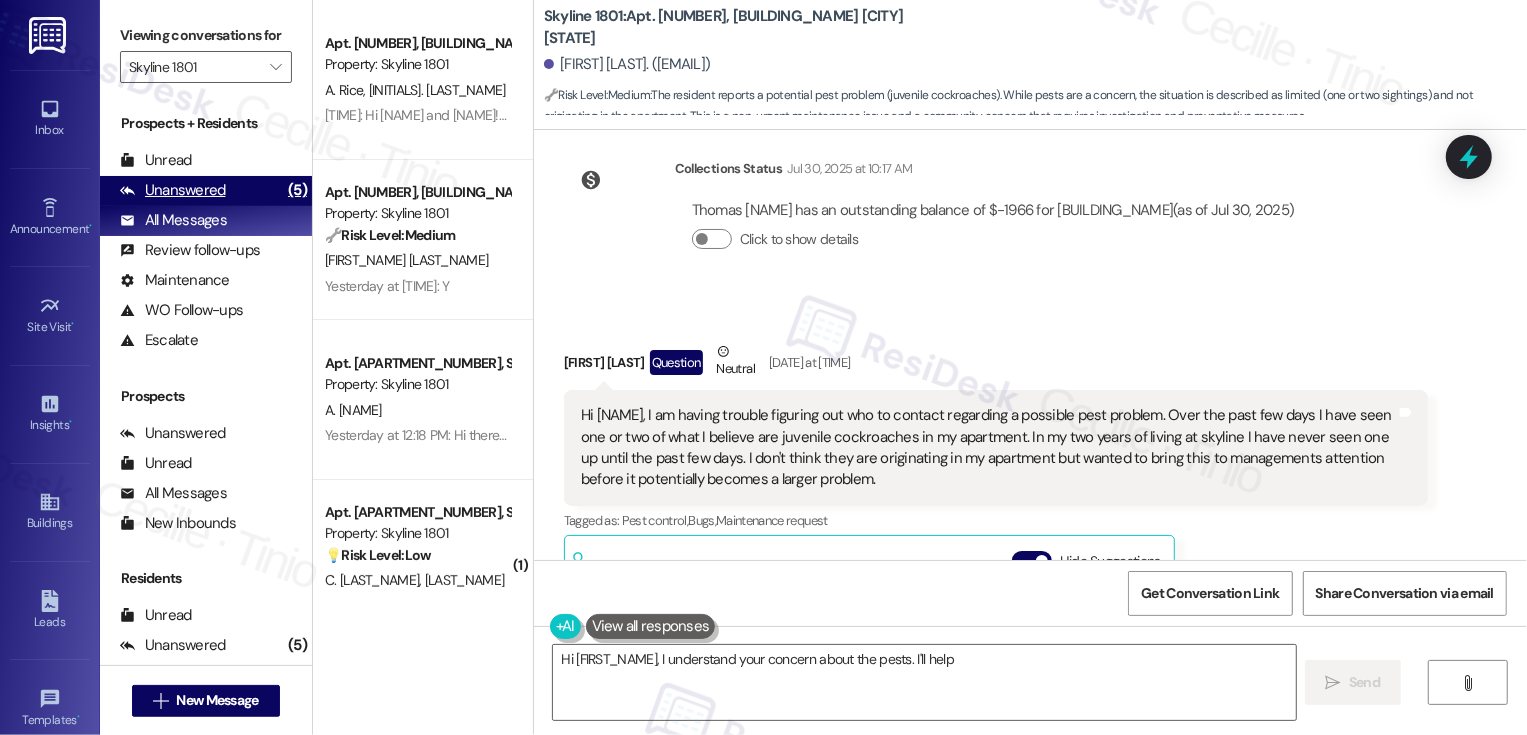 scroll, scrollTop: 706, scrollLeft: 0, axis: vertical 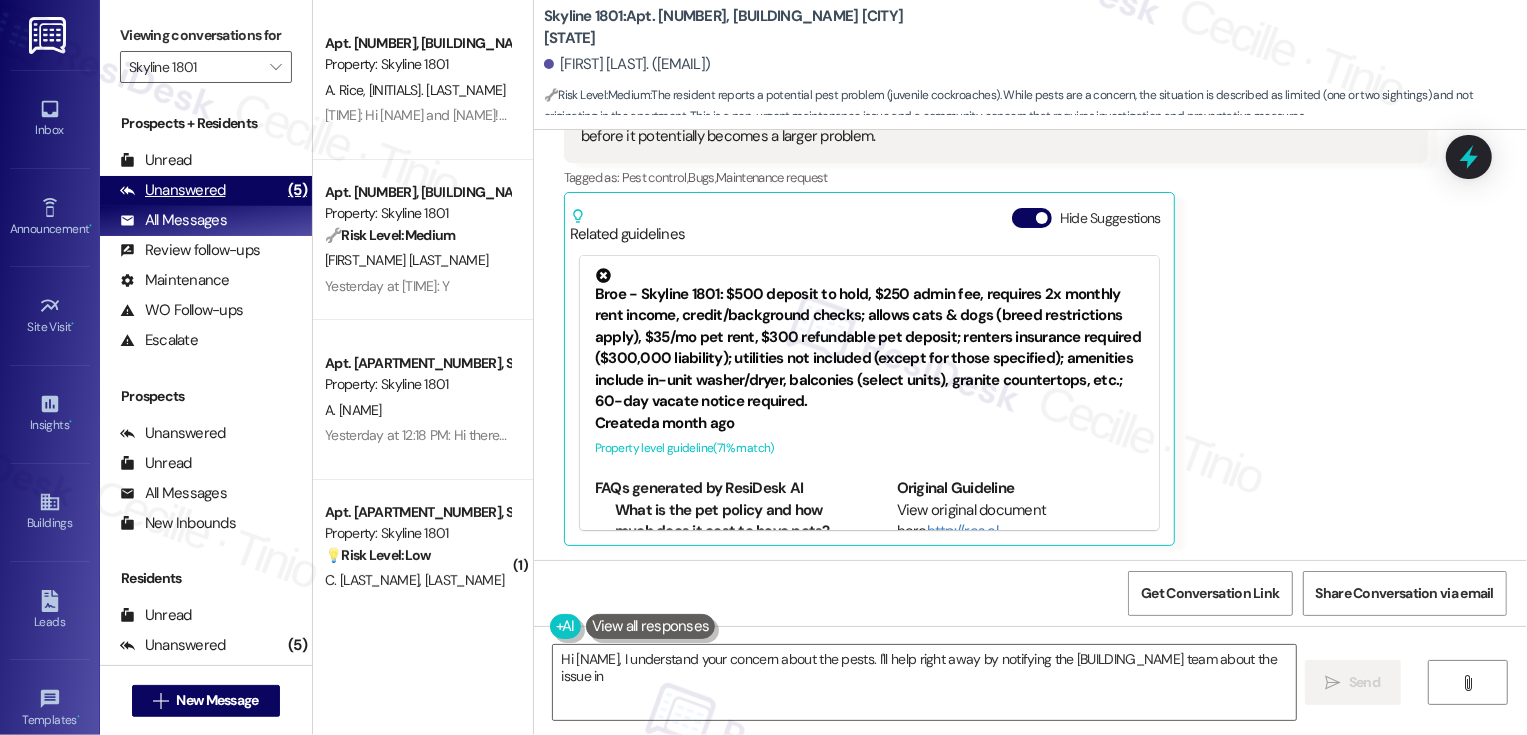 click on "Unanswered (5)" at bounding box center [206, 191] 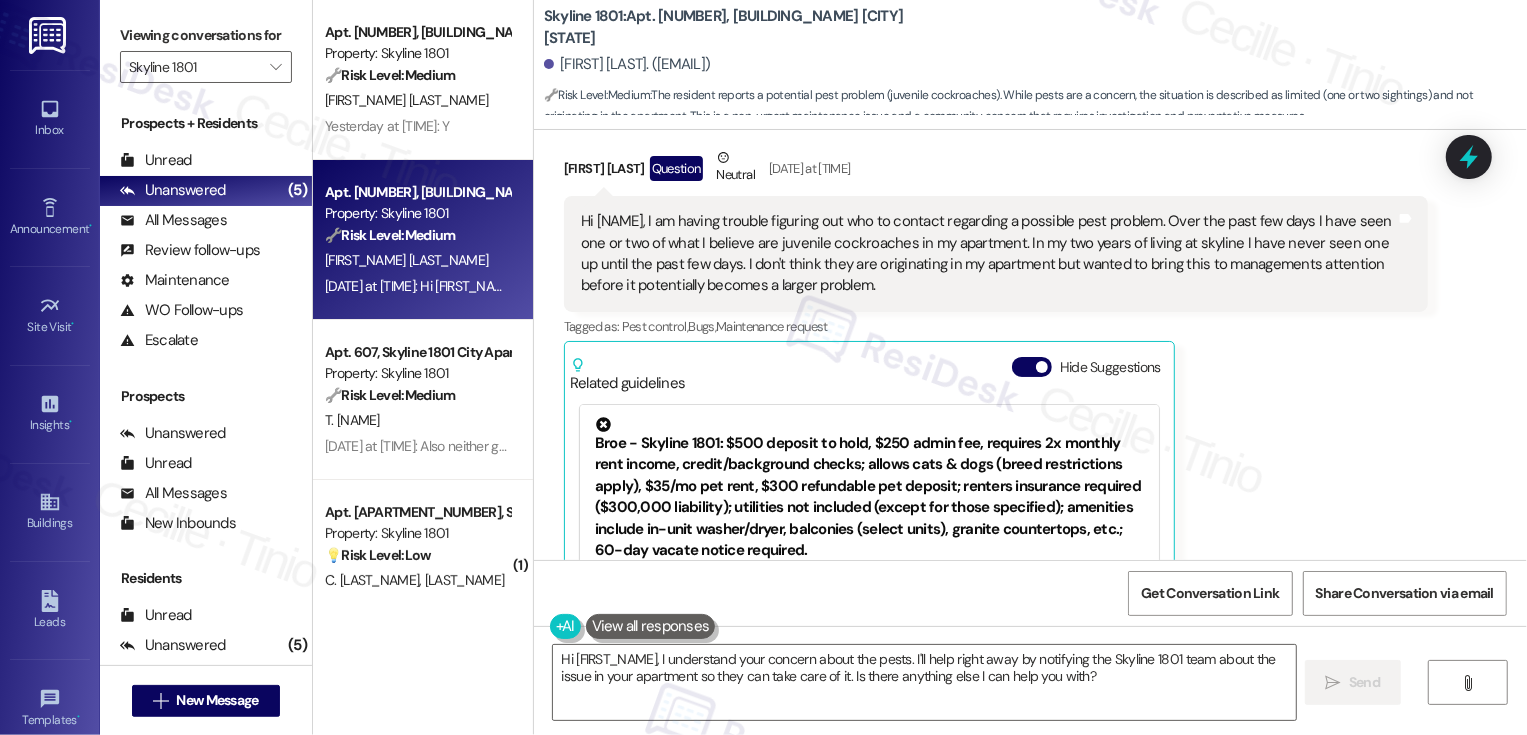 scroll, scrollTop: 707, scrollLeft: 0, axis: vertical 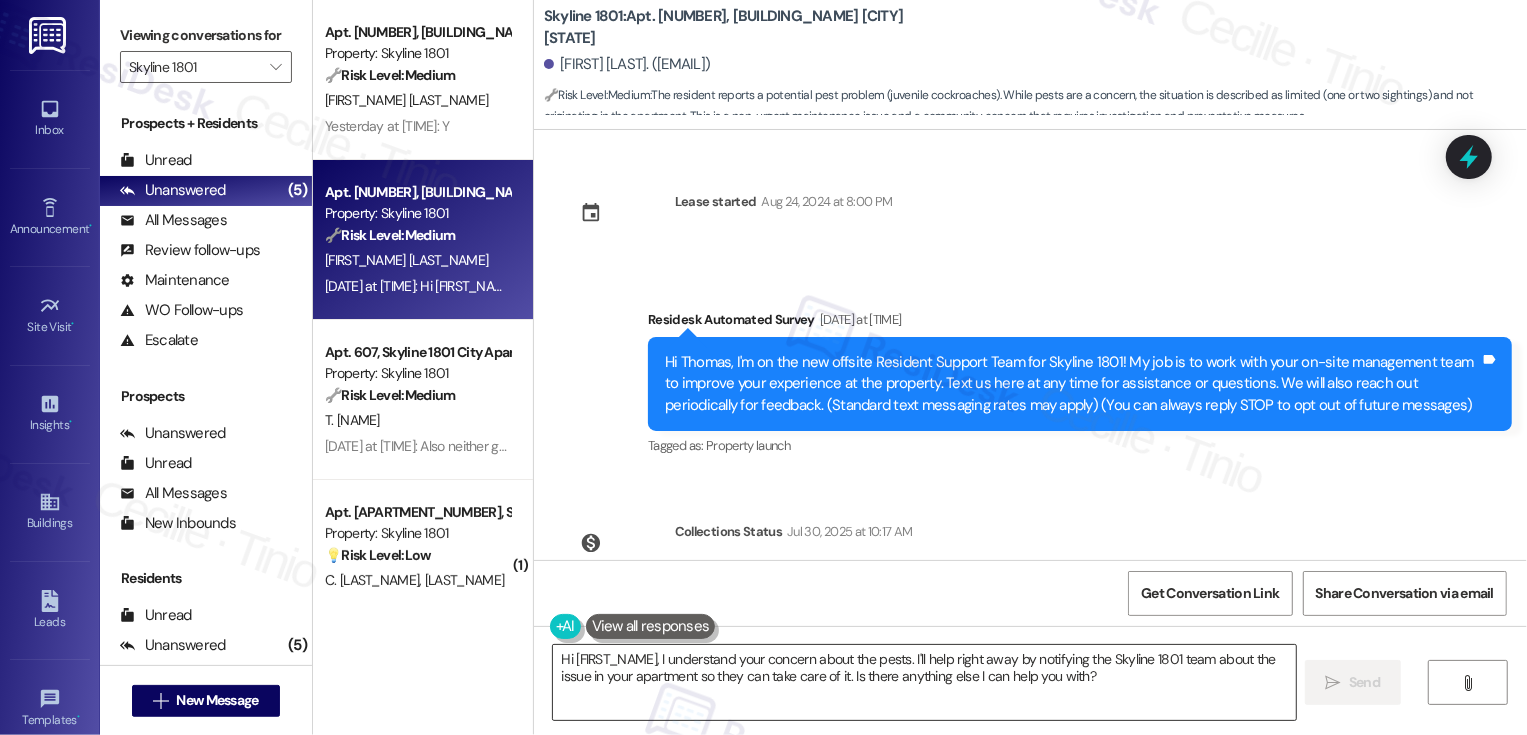 click on "Hi [FIRST_NAME], I understand your concern about the pests. I'll help right away by notifying the Skyline 1801 team about the issue in your apartment so they can take care of it. Is there anything else I can help you with?" at bounding box center (924, 682) 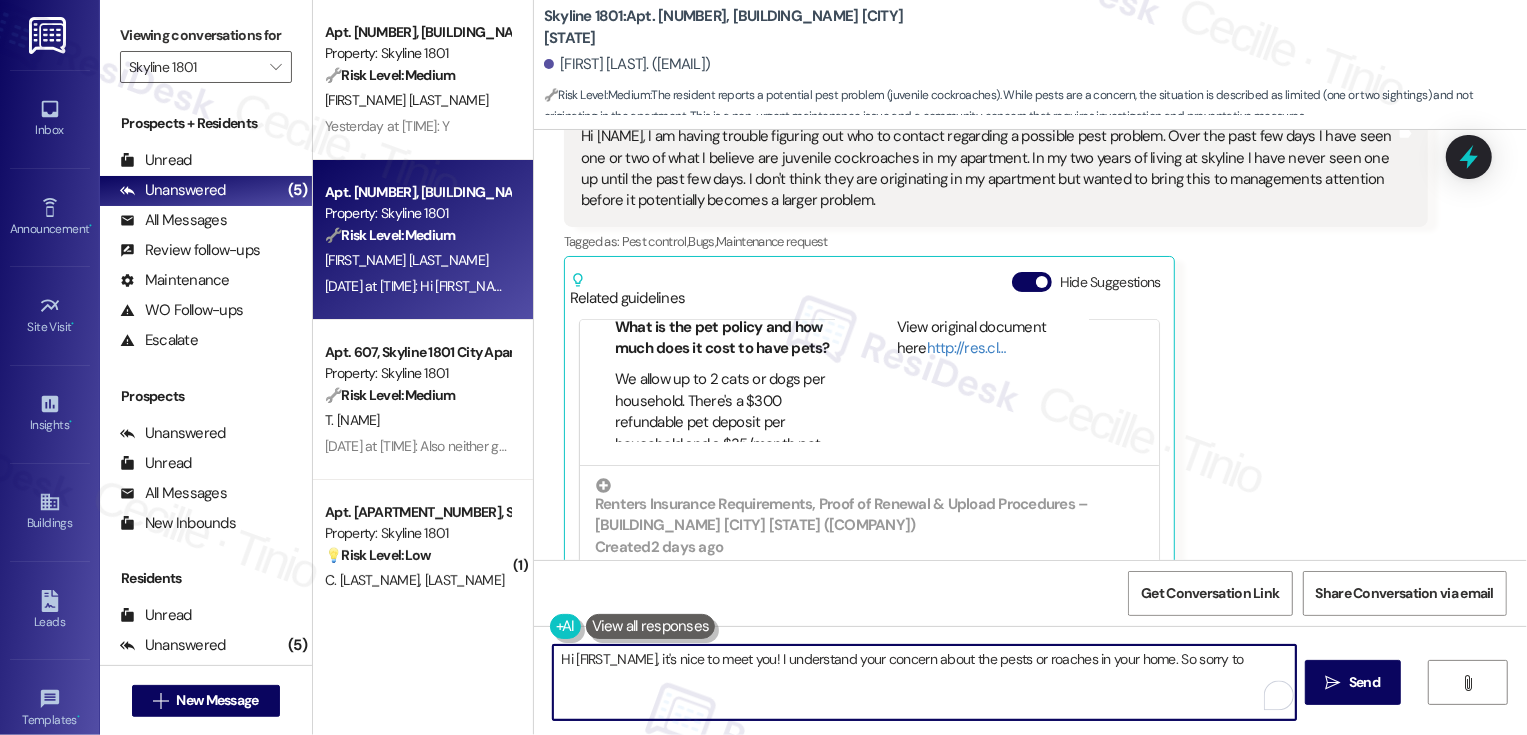 scroll, scrollTop: 707, scrollLeft: 0, axis: vertical 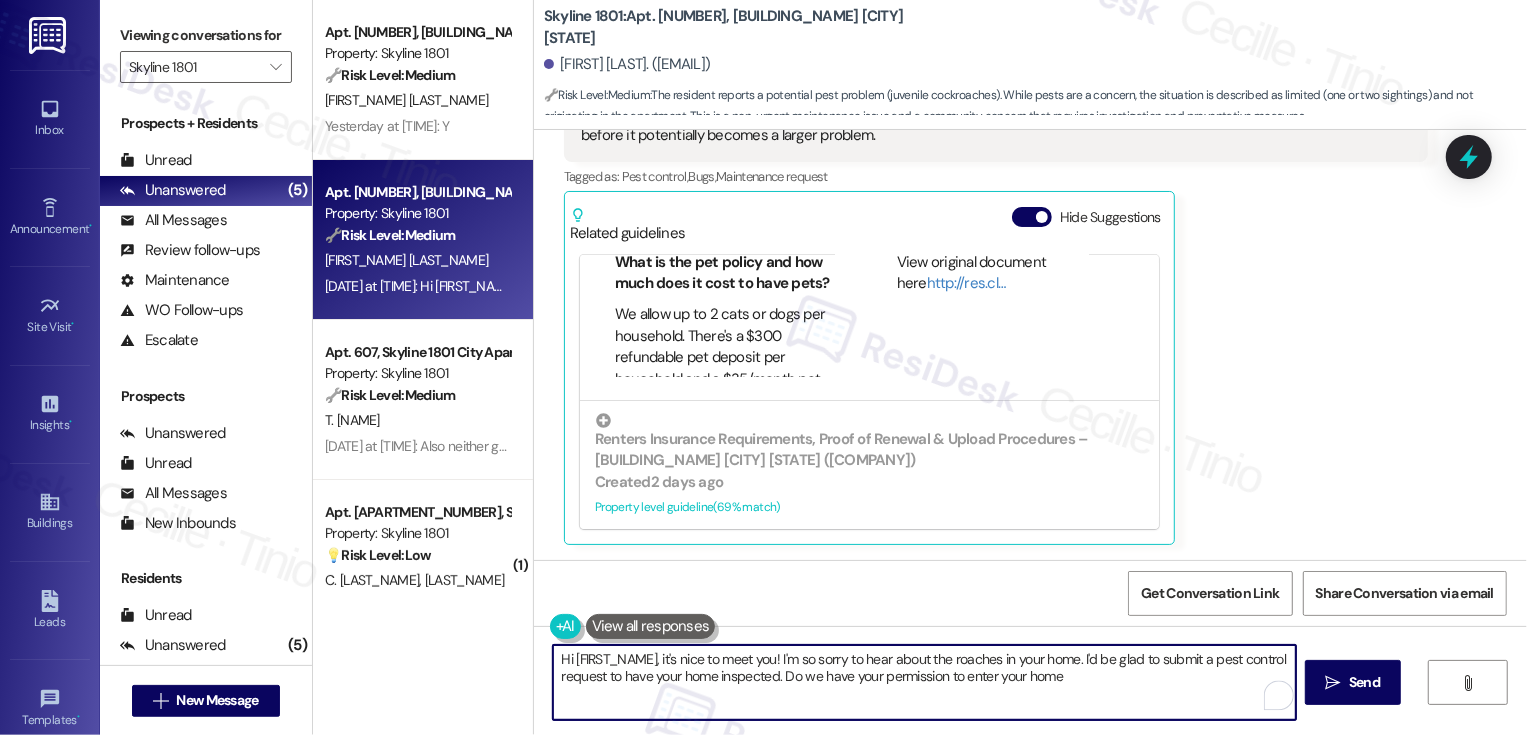 type on "Hi [FIRST_NAME], it's nice to meet you! I'm so sorry to hear about the roaches in your home. I'd be glad to submit a pest control request to have your home inspected. Do we have your permission to enter your home?" 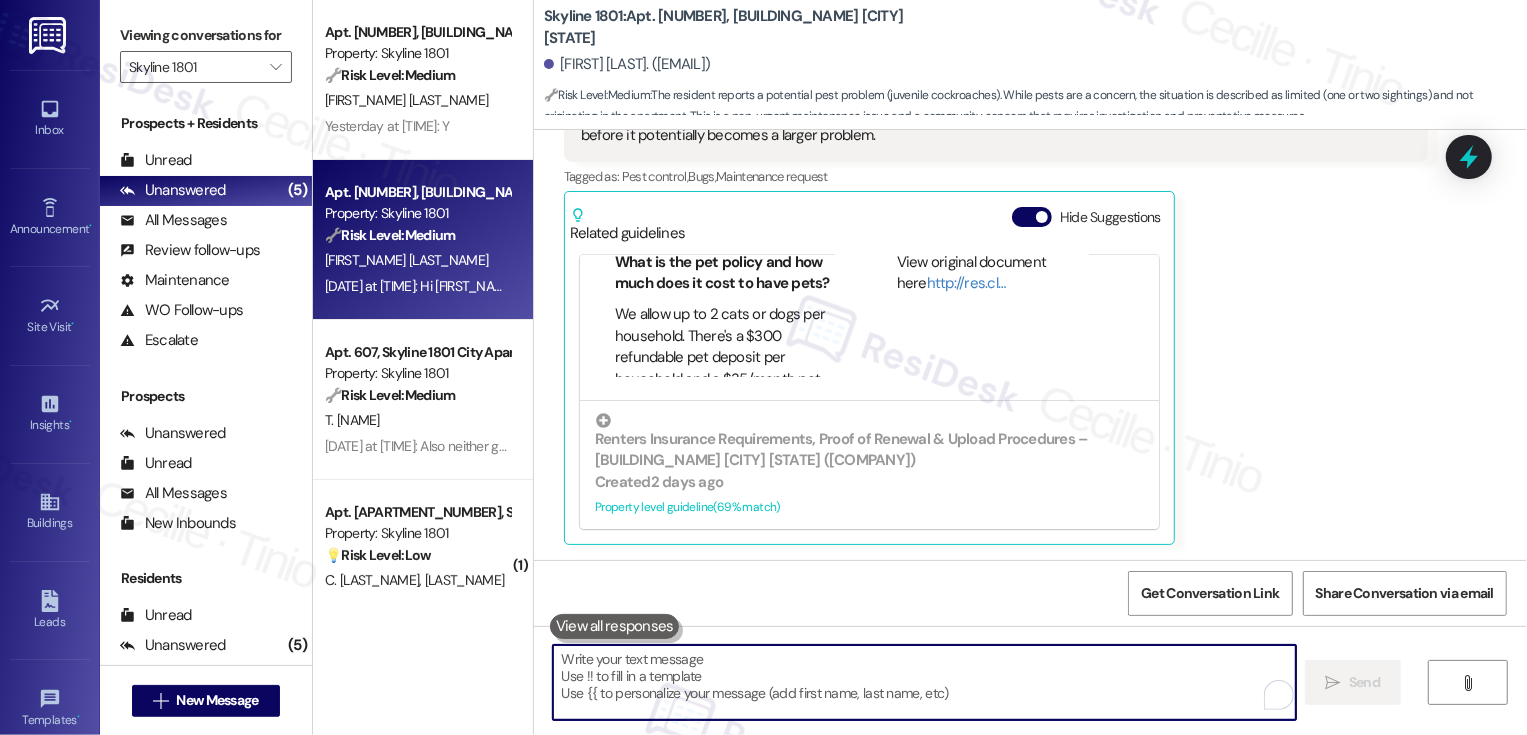 type 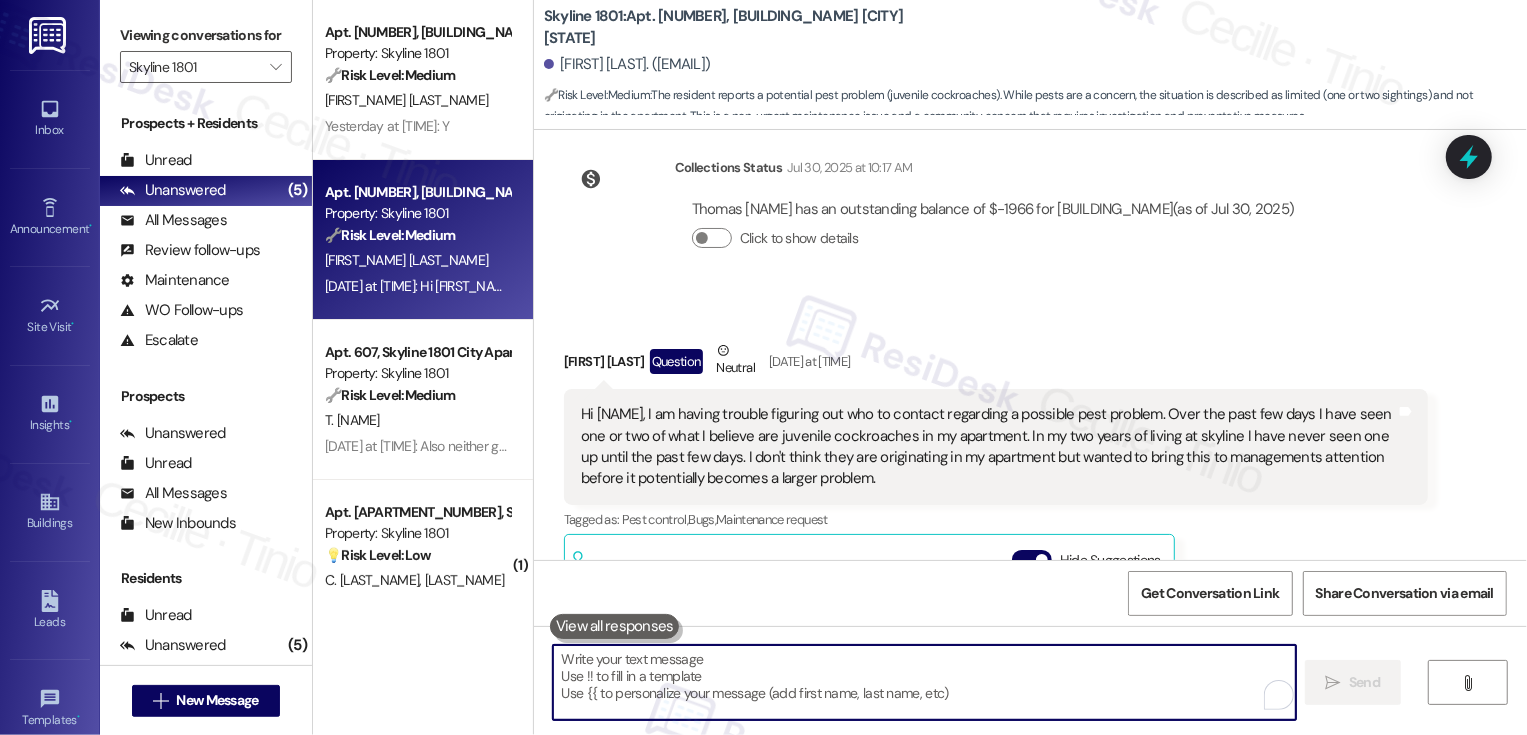 scroll, scrollTop: 707, scrollLeft: 0, axis: vertical 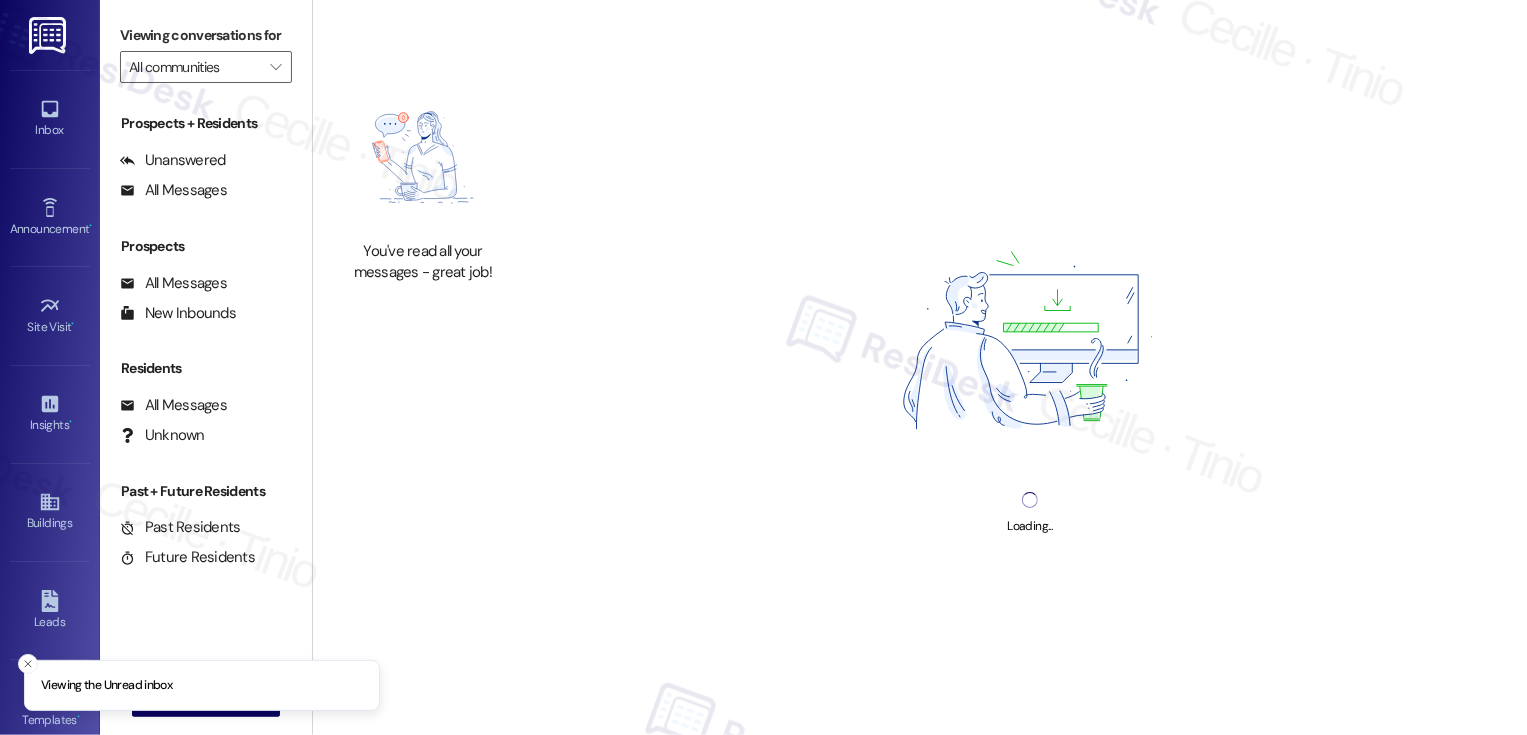 type on "Skyline 1801" 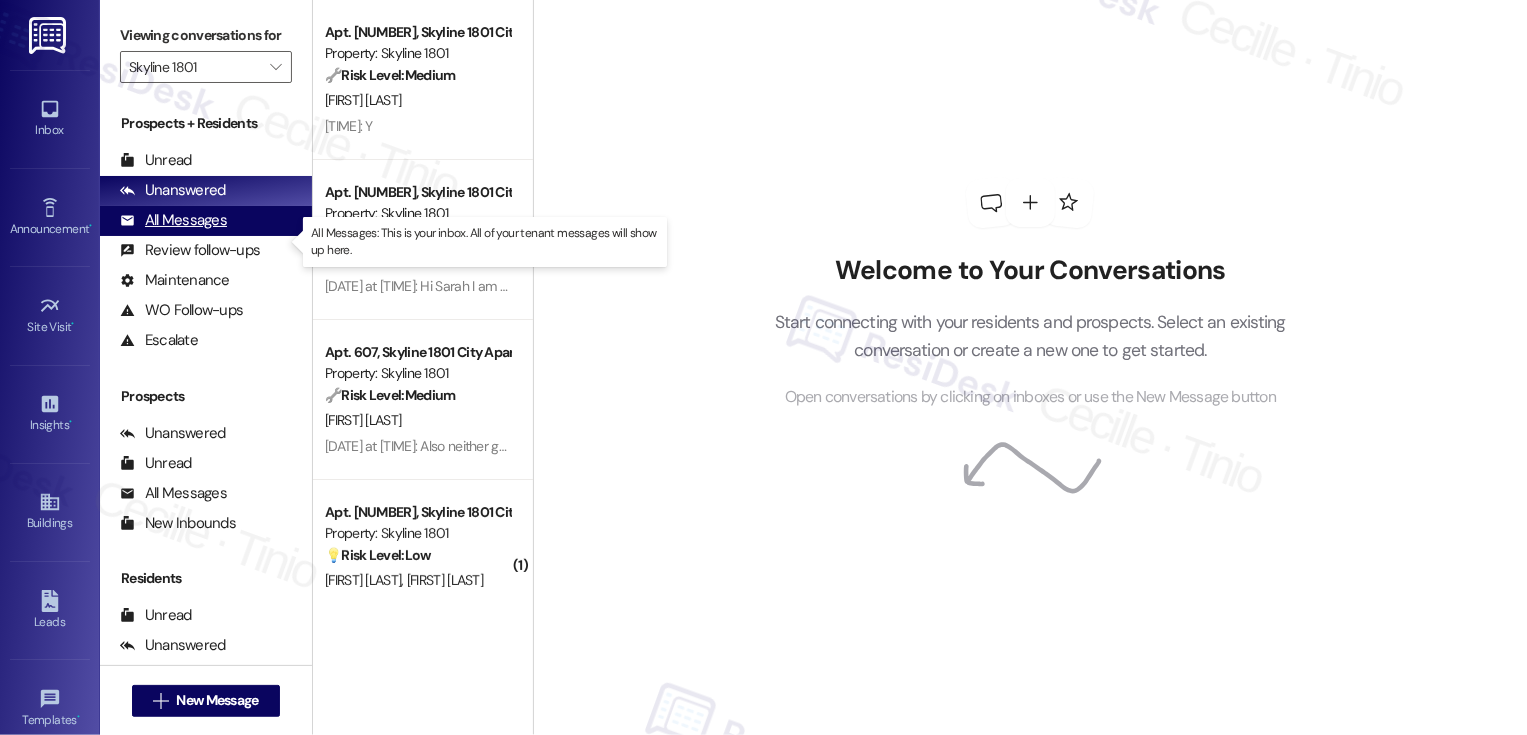 click on "All Messages (undefined)" at bounding box center [206, 221] 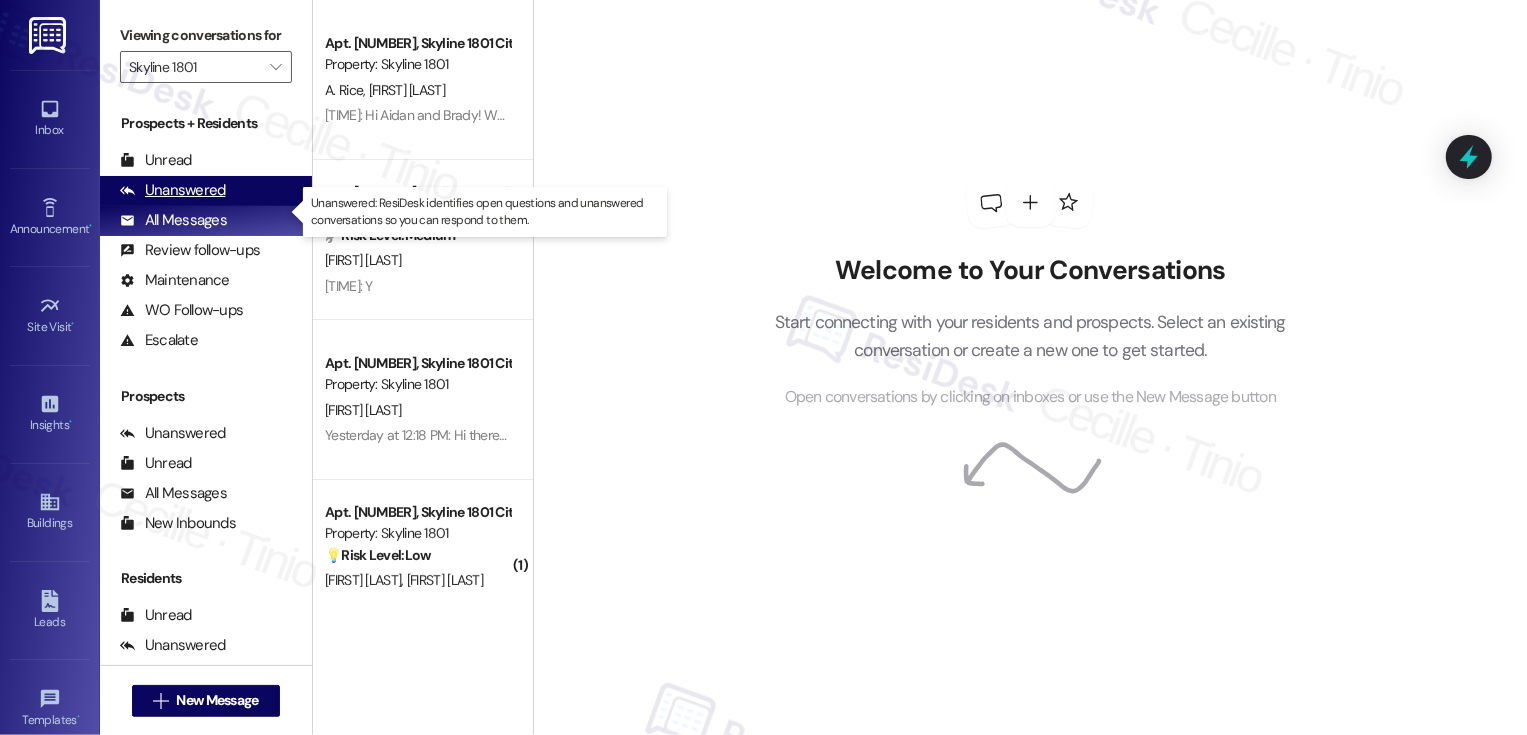 click on "Unanswered (0)" at bounding box center (206, 191) 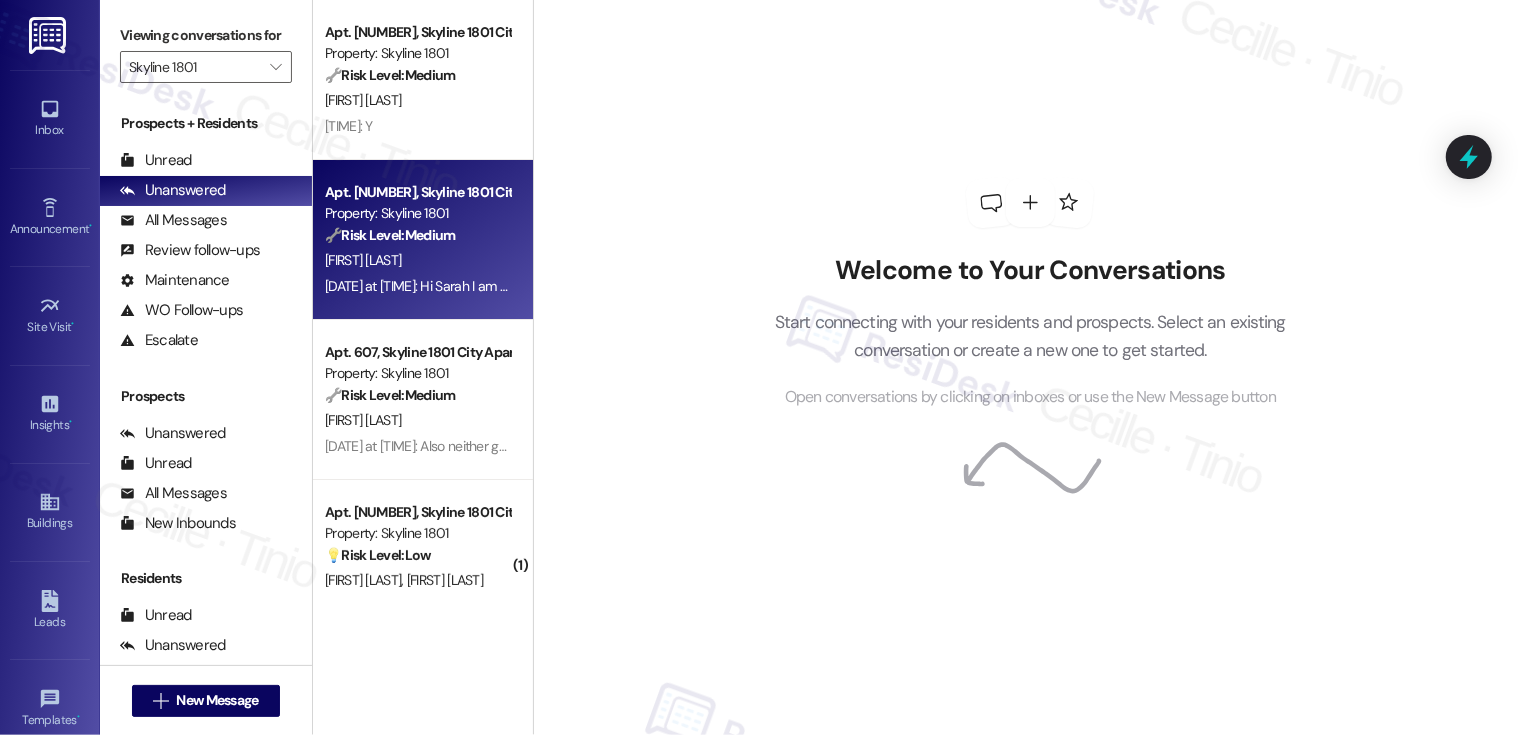 click on "[FIRST] [LAST]" at bounding box center [417, 260] 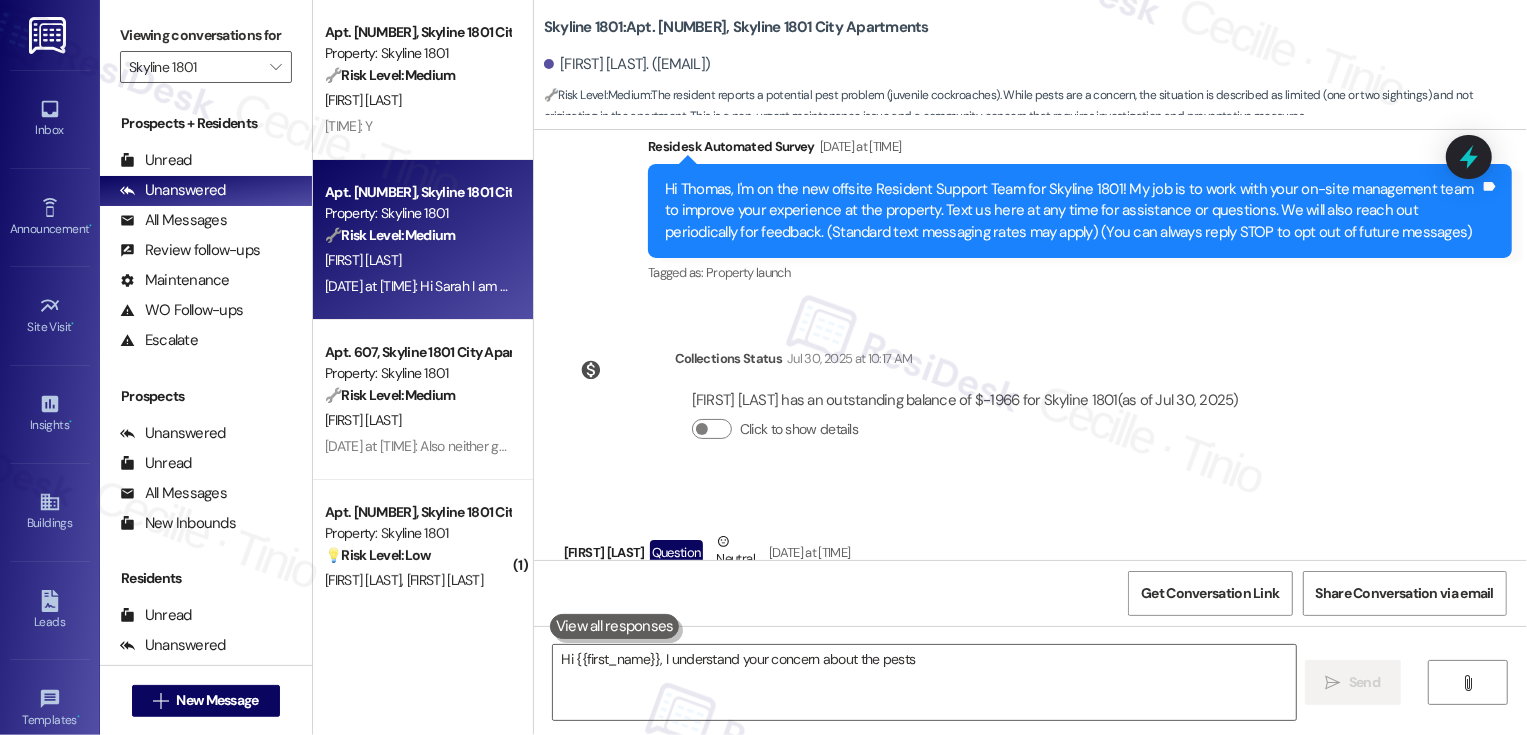click on "[FIRST] [LAST]" at bounding box center (417, 260) 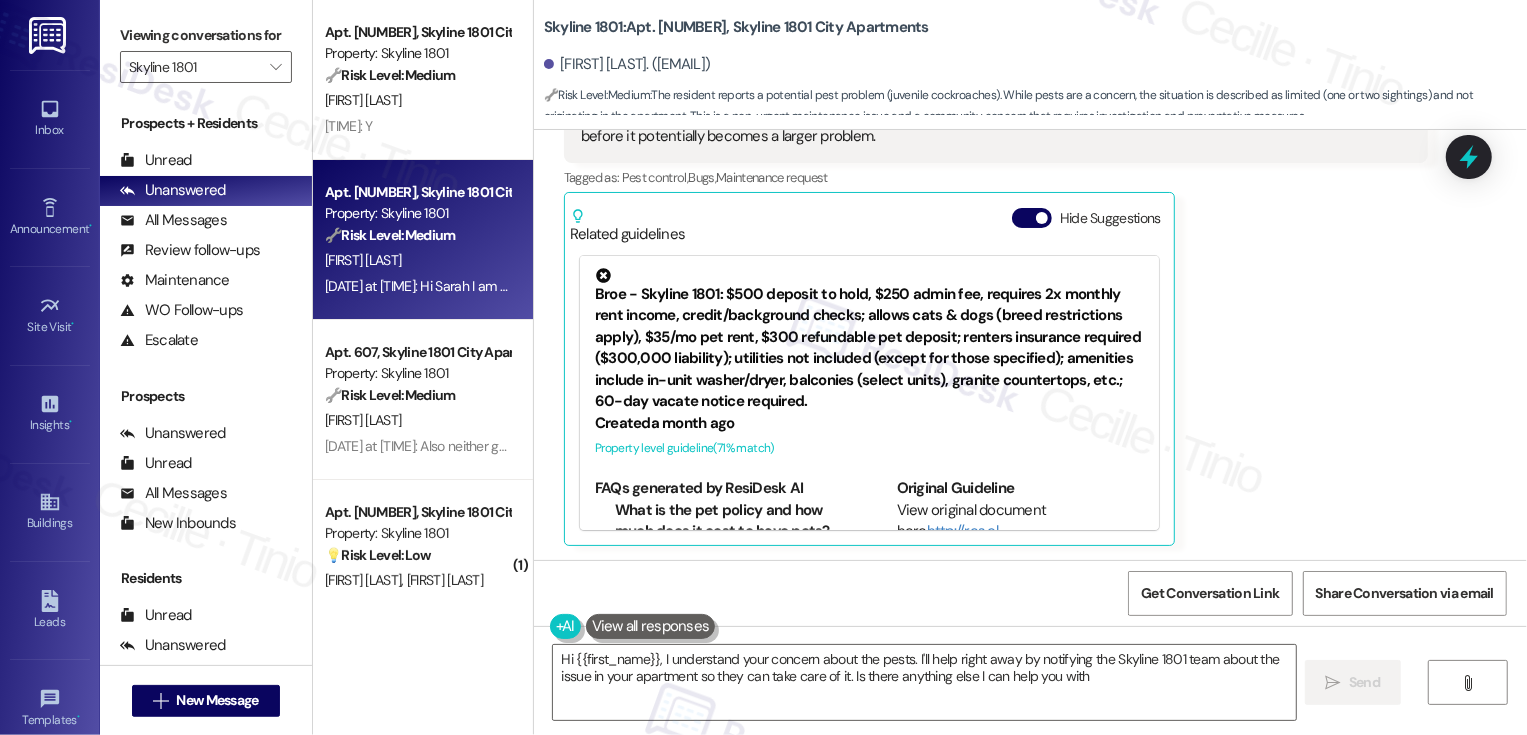 type on "Hi {{first_name}}, I understand your concern about the pests. I'll help right away by notifying the Skyline 1801 team about the issue in your apartment so they can take care of it. Is there anything else I can help you with?" 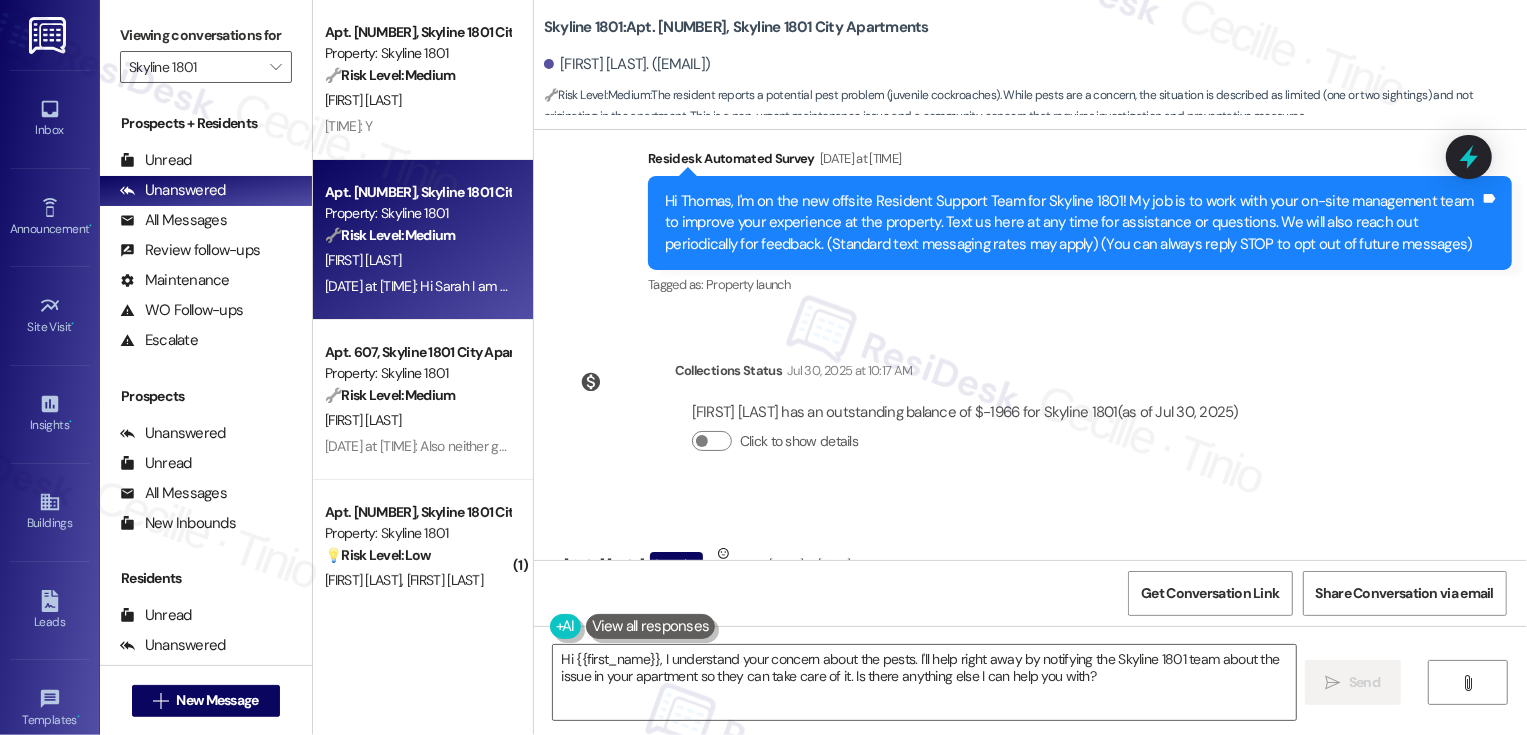 scroll, scrollTop: 102, scrollLeft: 0, axis: vertical 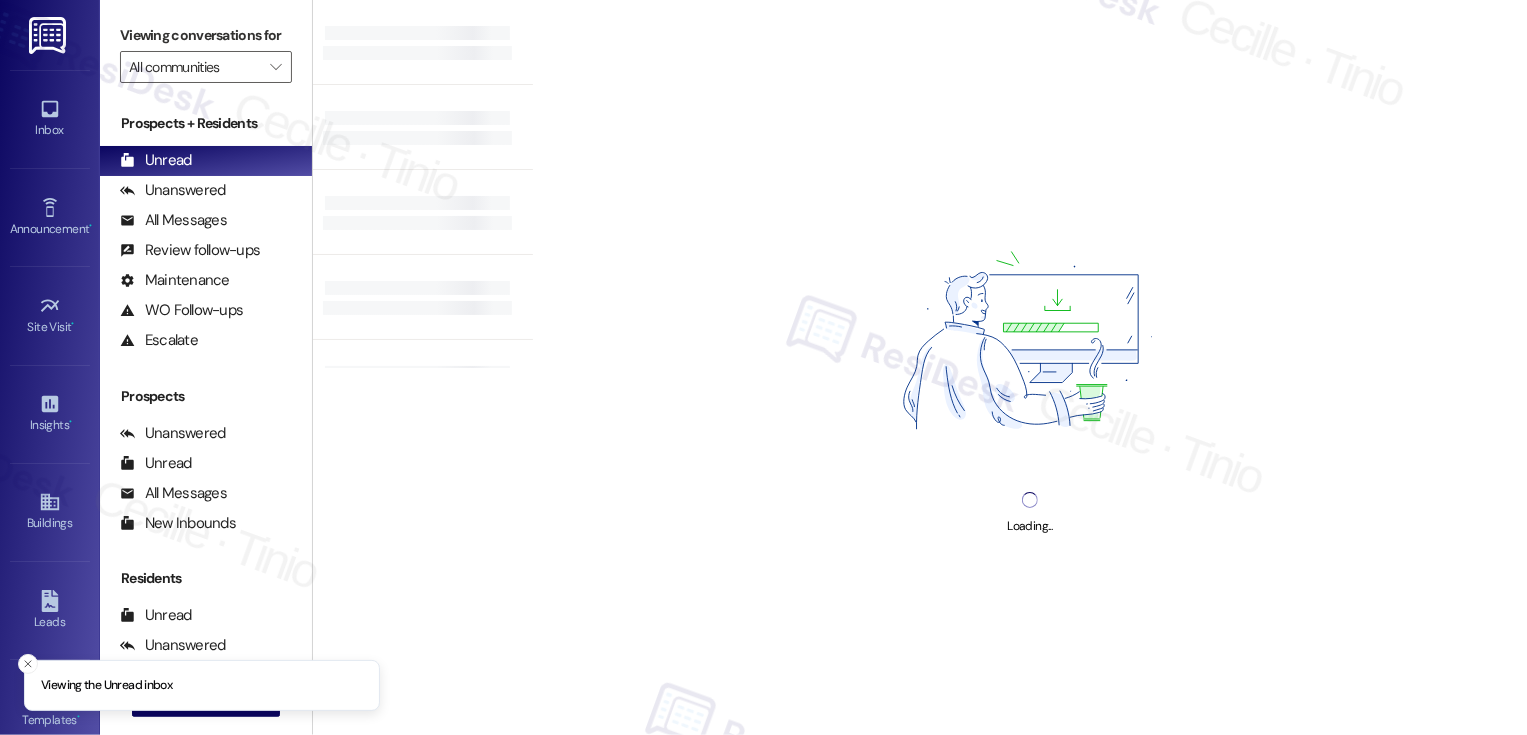 type on "Skyline 1801" 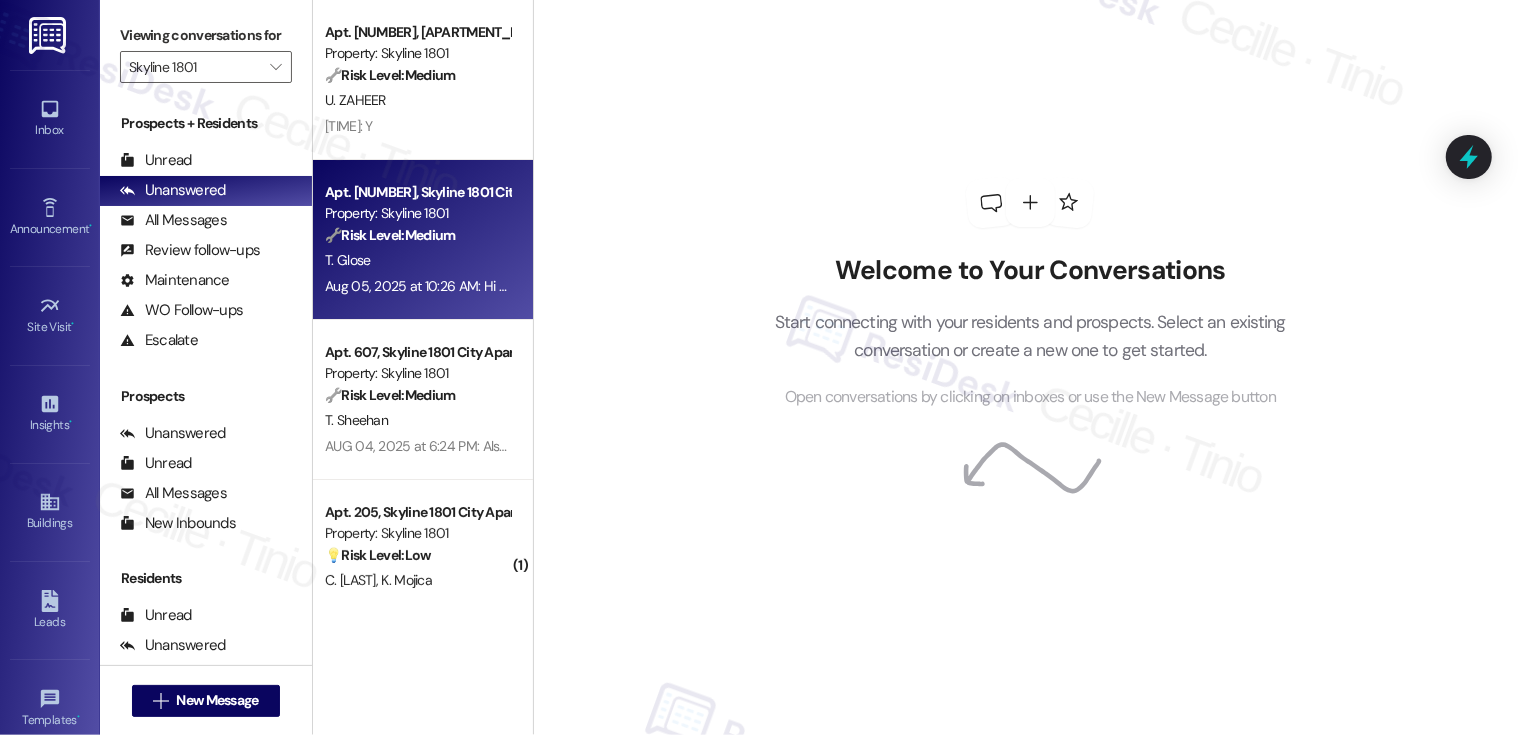 click on "T. Glose" at bounding box center (417, 260) 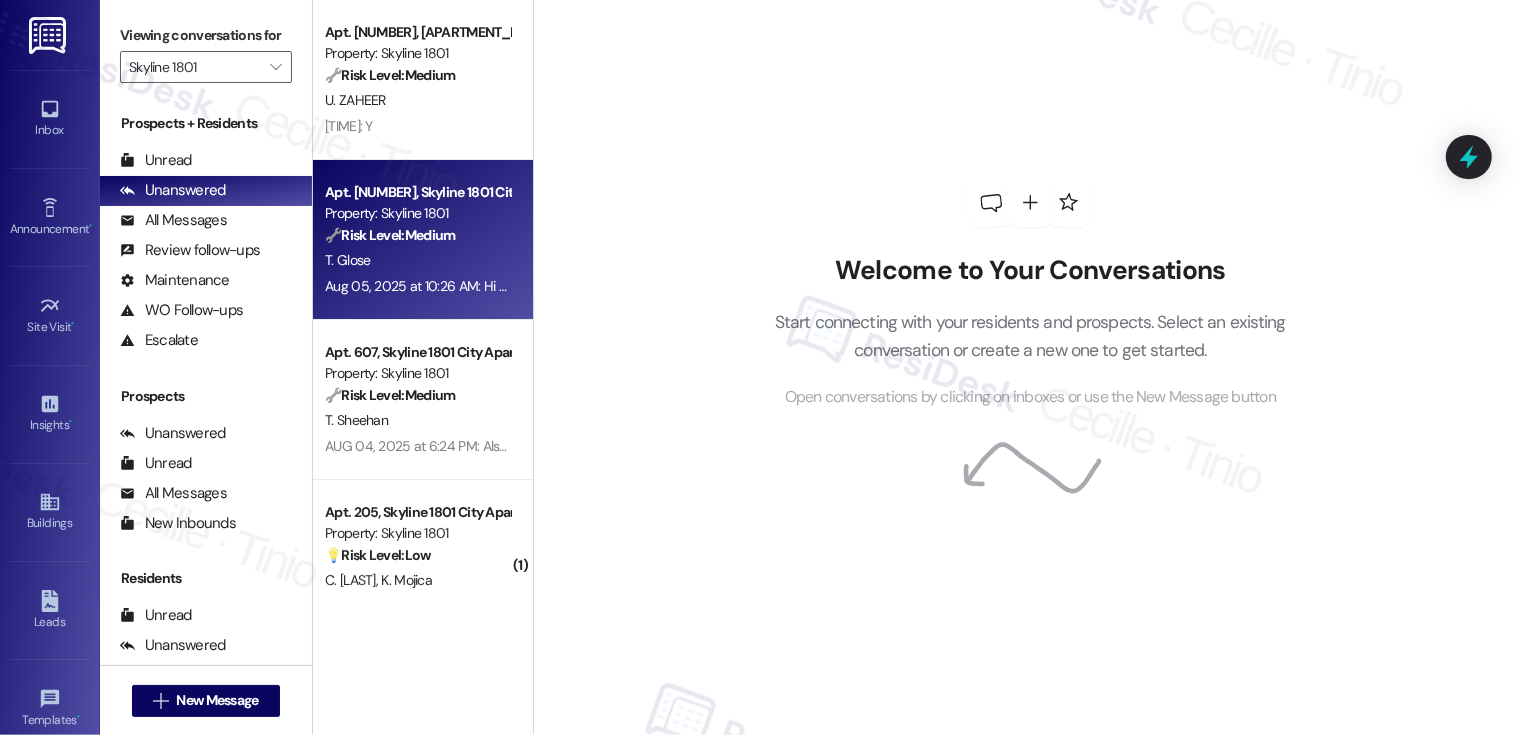 click on "T. Glose" at bounding box center (417, 260) 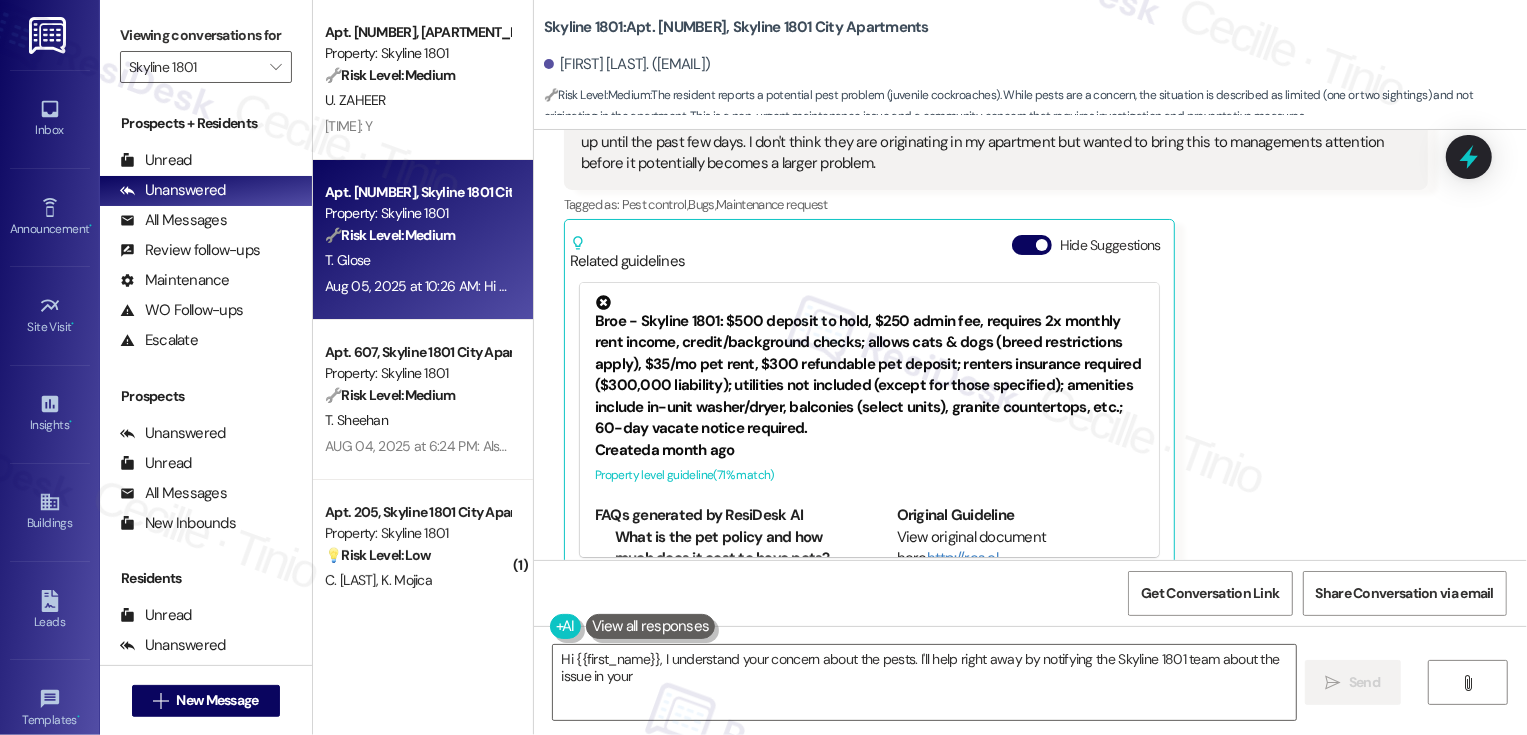 scroll, scrollTop: 706, scrollLeft: 0, axis: vertical 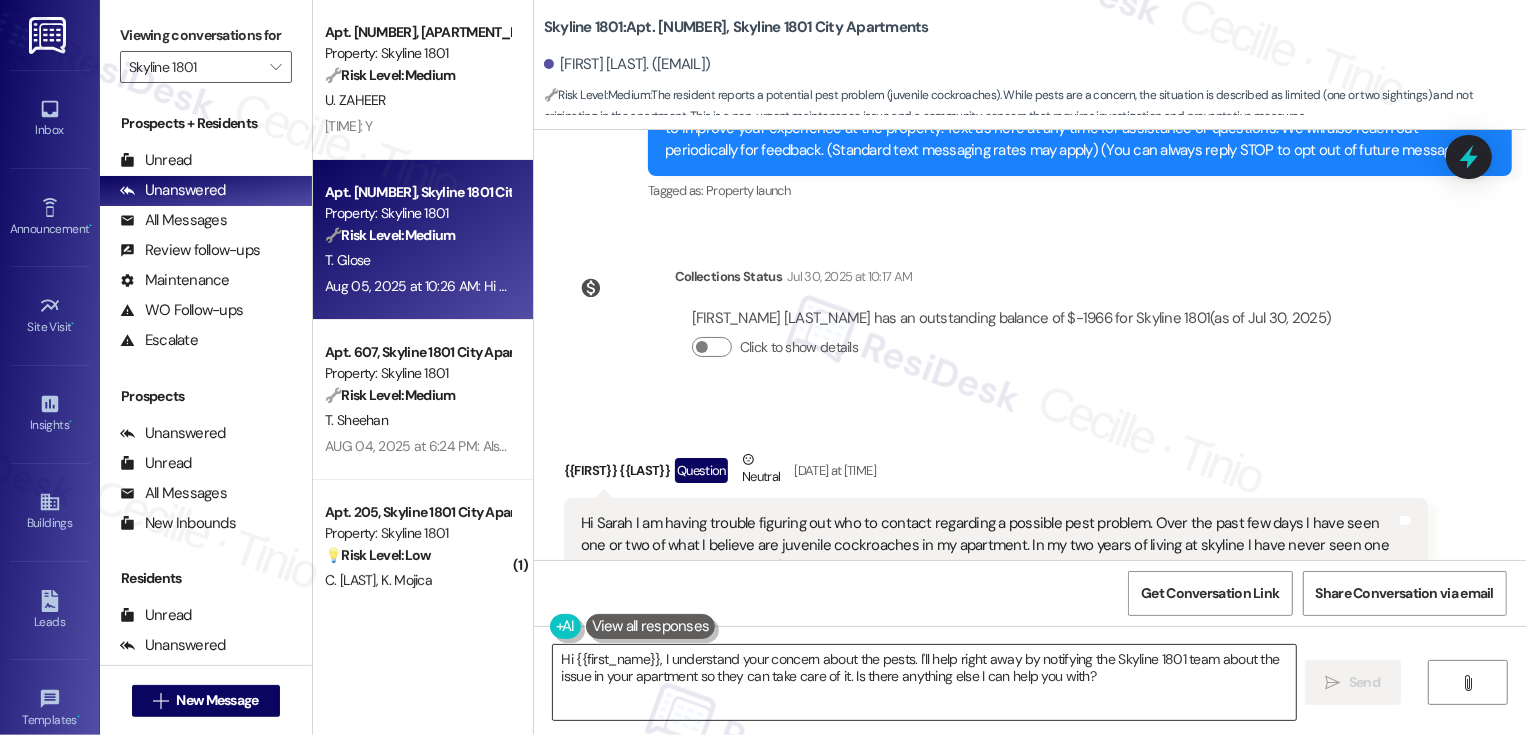 click on "Hi {{first_name}}, I understand your concern about the pests. I'll help right away by notifying the Skyline 1801 team about the issue in your apartment so they can take care of it. Is there anything else I can help you with?" at bounding box center (924, 682) 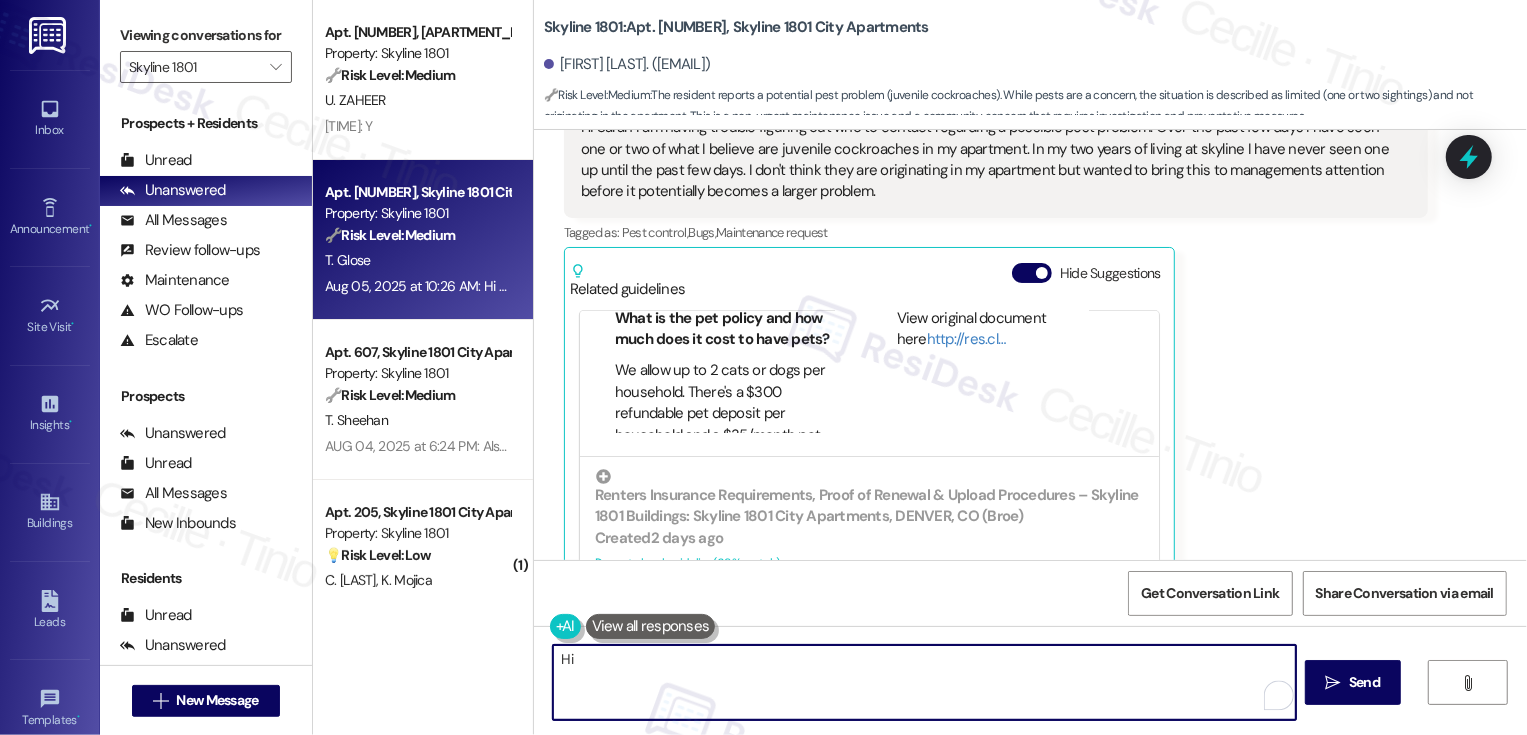scroll, scrollTop: 707, scrollLeft: 0, axis: vertical 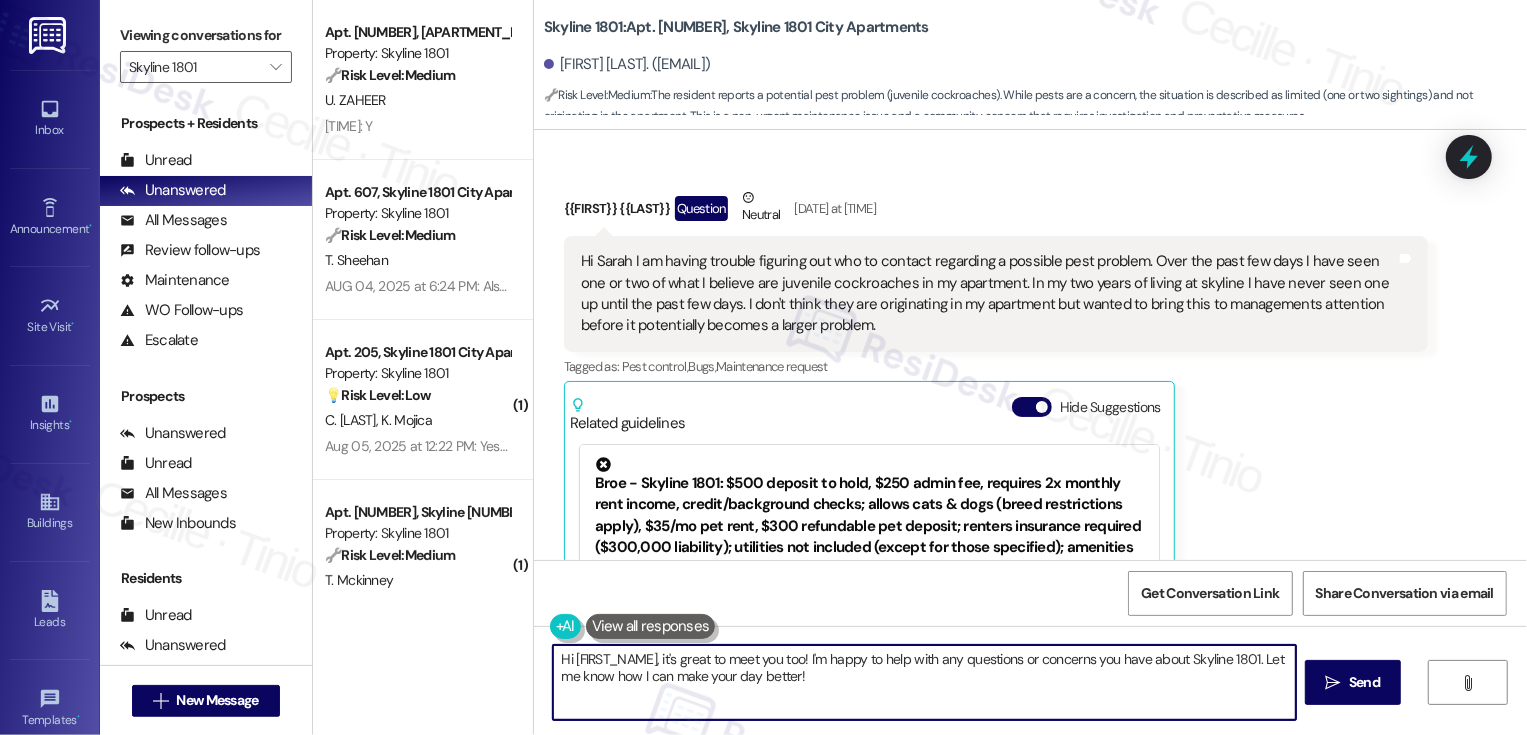 click on "Hi [FIRST_NAME], it's great to meet you too! I'm happy to help with any questions or concerns you have about Skyline 1801. Let me know how I can make your day better!" at bounding box center [924, 682] 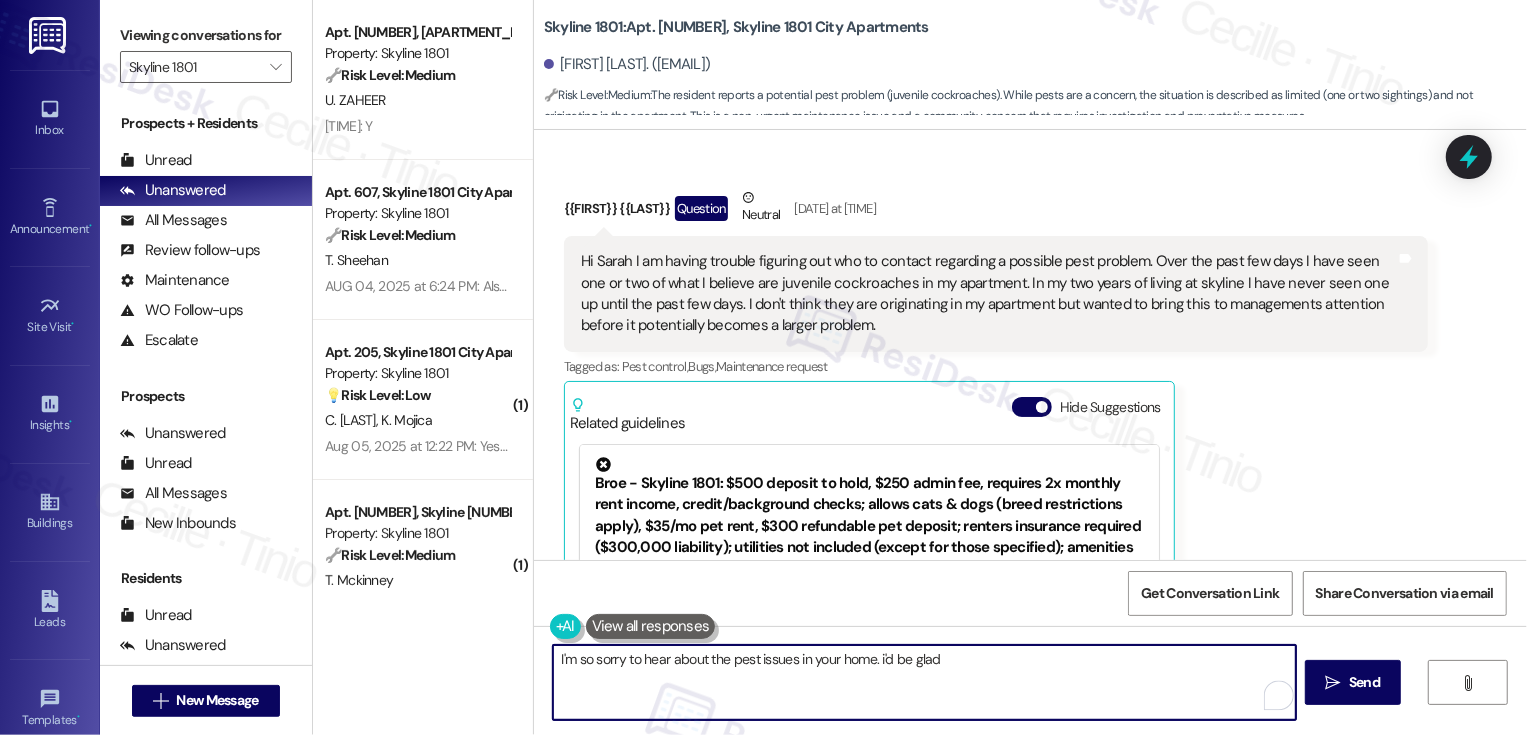 click on "I'm so sorry to hear about the pest issues in your home. i'd be glad" at bounding box center [924, 682] 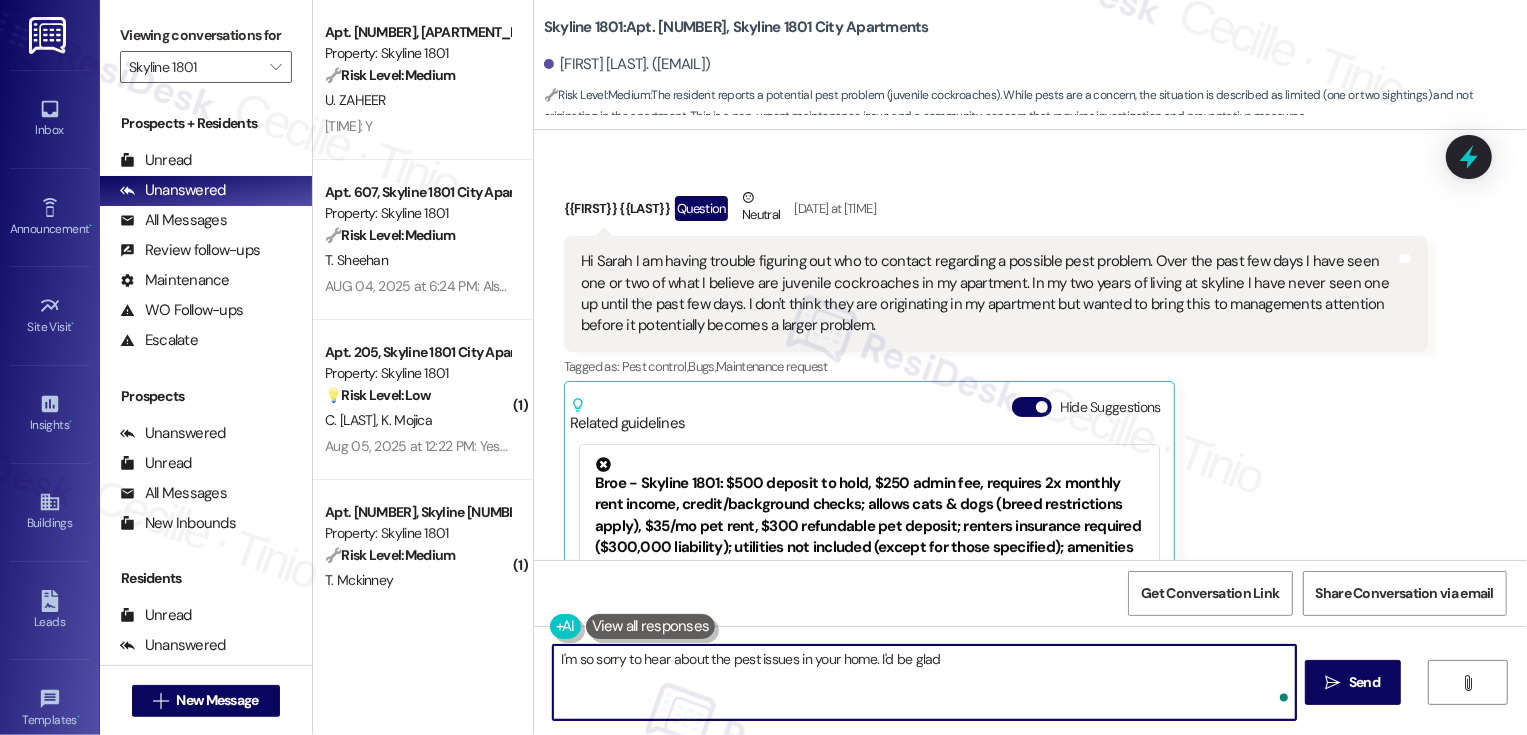 click on "I'm so sorry to hear about the pest issues in your home. I'd be glad" at bounding box center [924, 682] 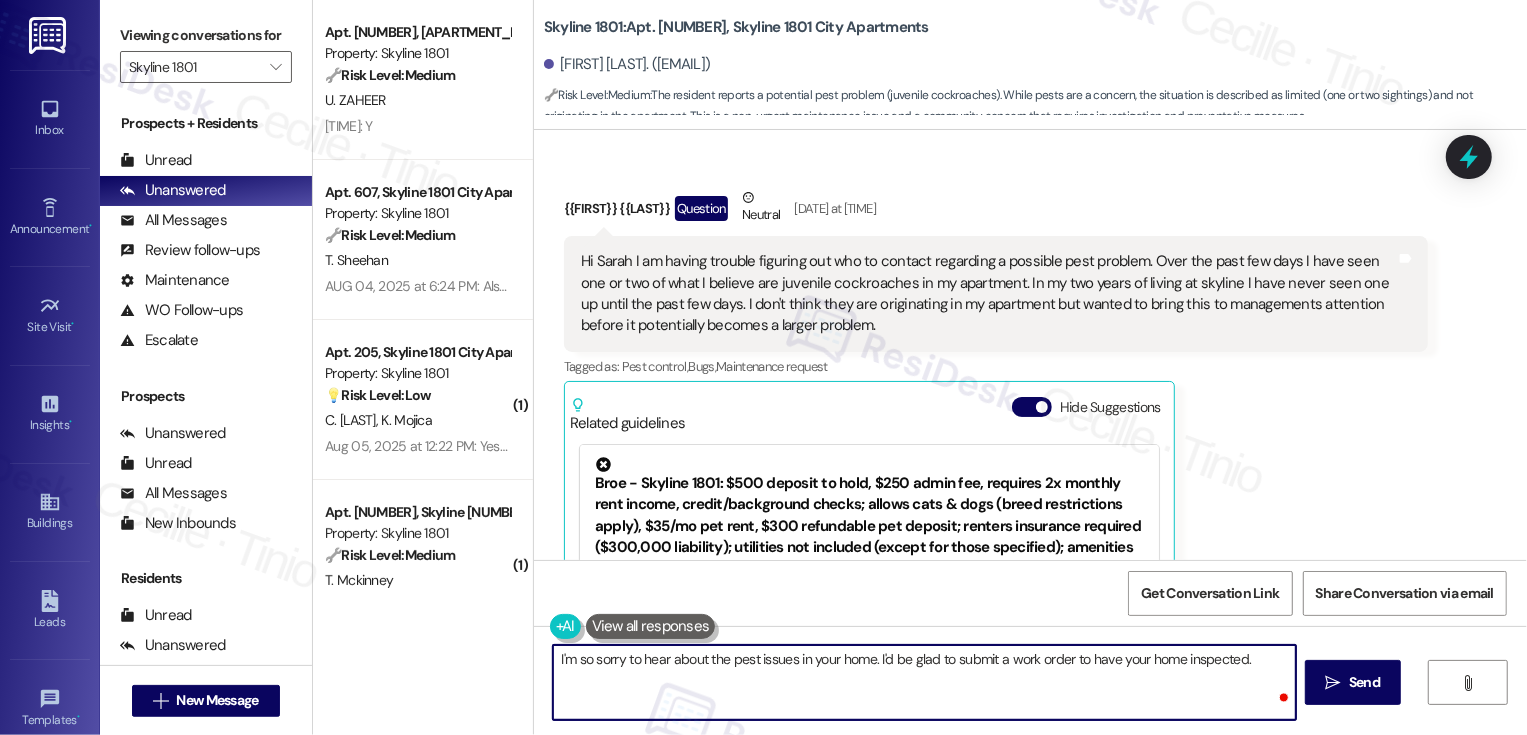 paste on "Could you also let me know exactly where you’ve been seeing the roaches?" 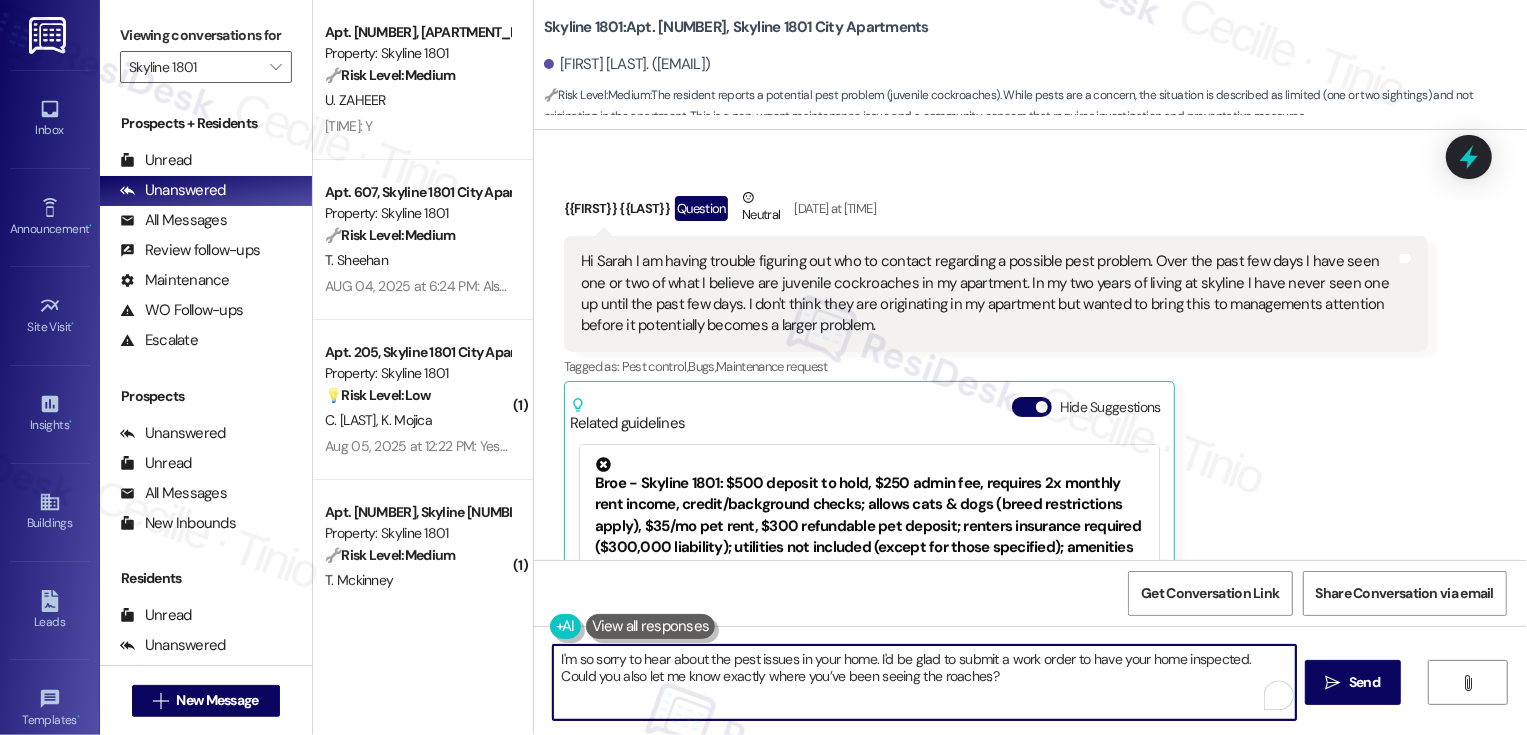 click on "I'm so sorry to hear about the pest issues in your home. I'd be glad to submit a work order to have your home inspected. Could you also let me know exactly where you’ve been seeing the roaches?" at bounding box center (924, 682) 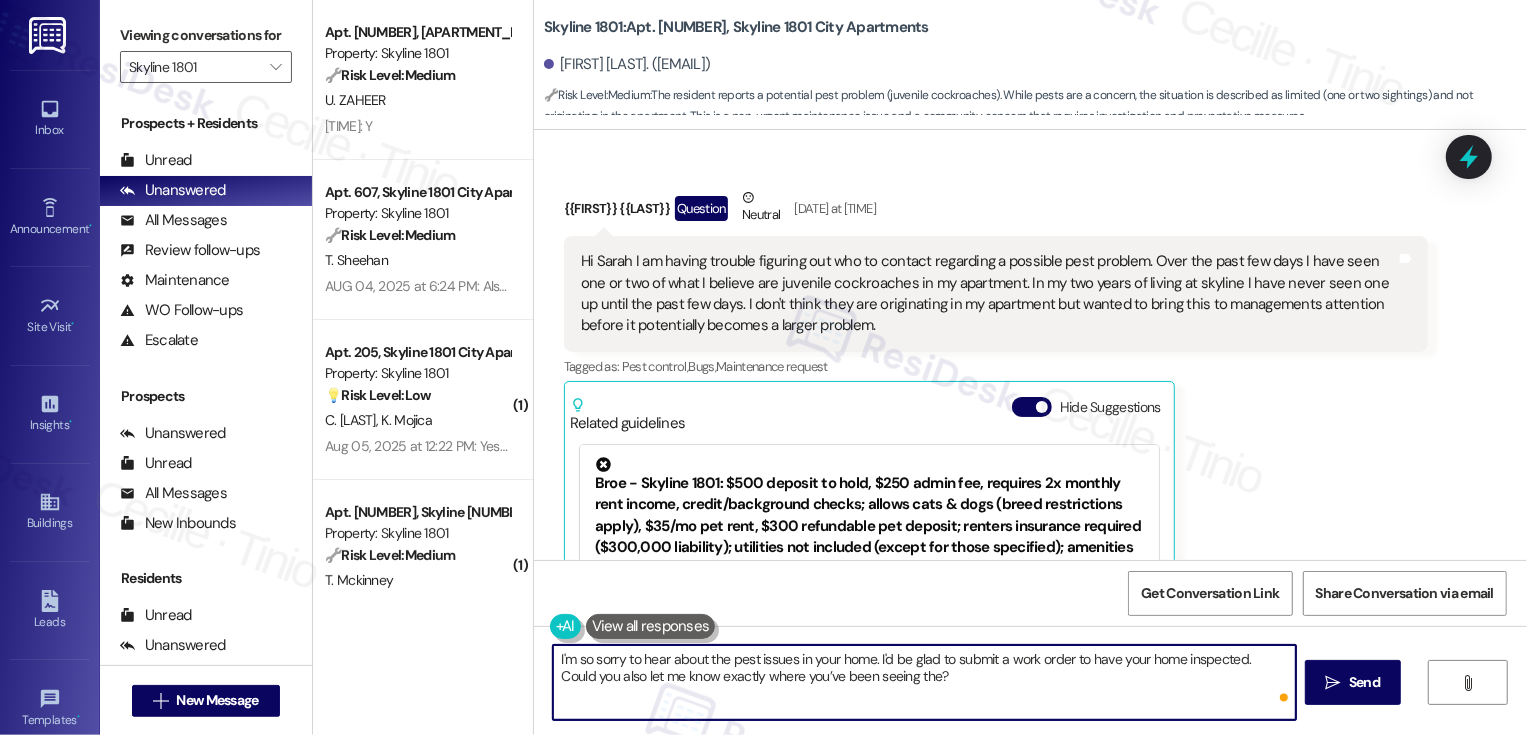 type on "I'm so sorry to hear about the pest issues in your home. I'd be glad to submit a work order to have your home inspected. Could you also let me know exactly where you’ve been seeing them?" 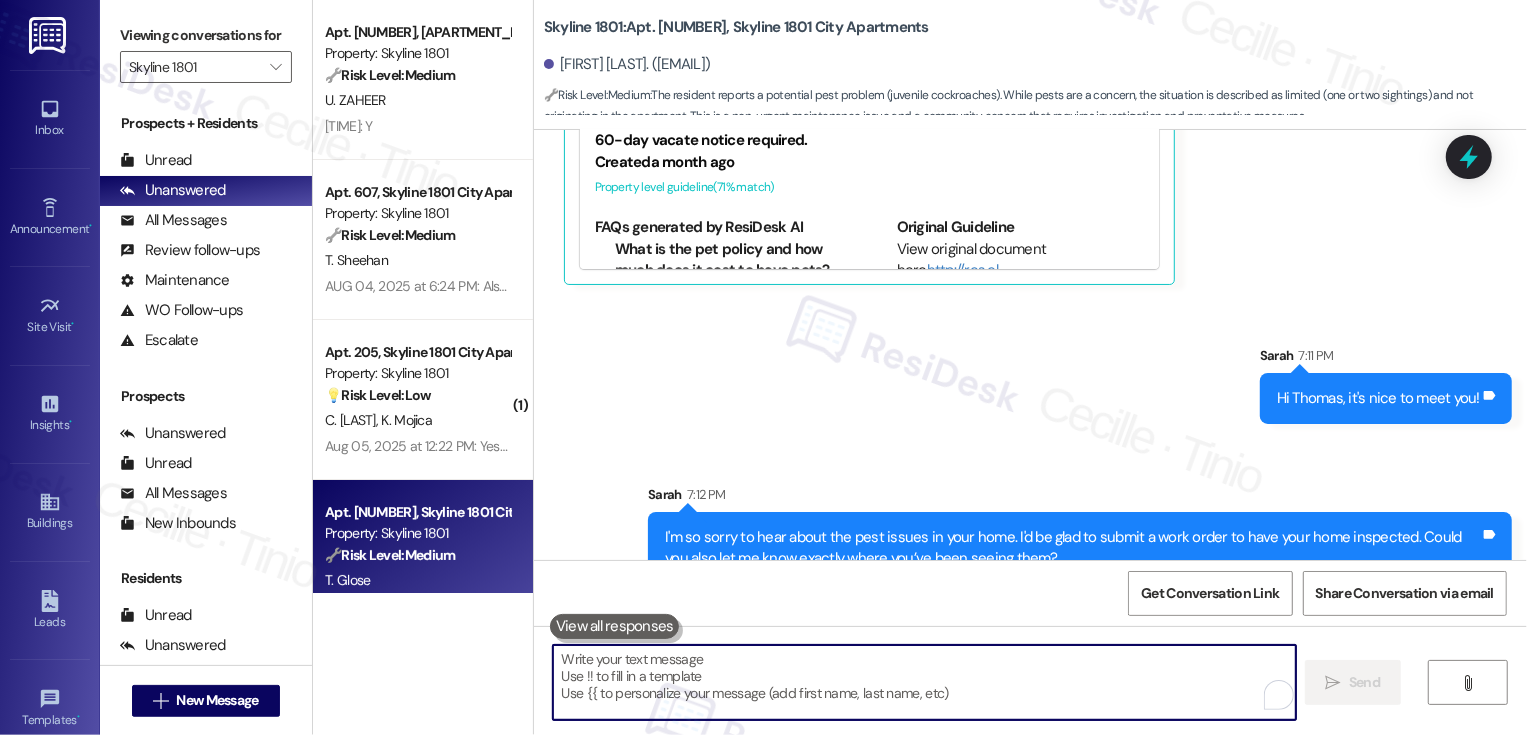 scroll, scrollTop: 1007, scrollLeft: 0, axis: vertical 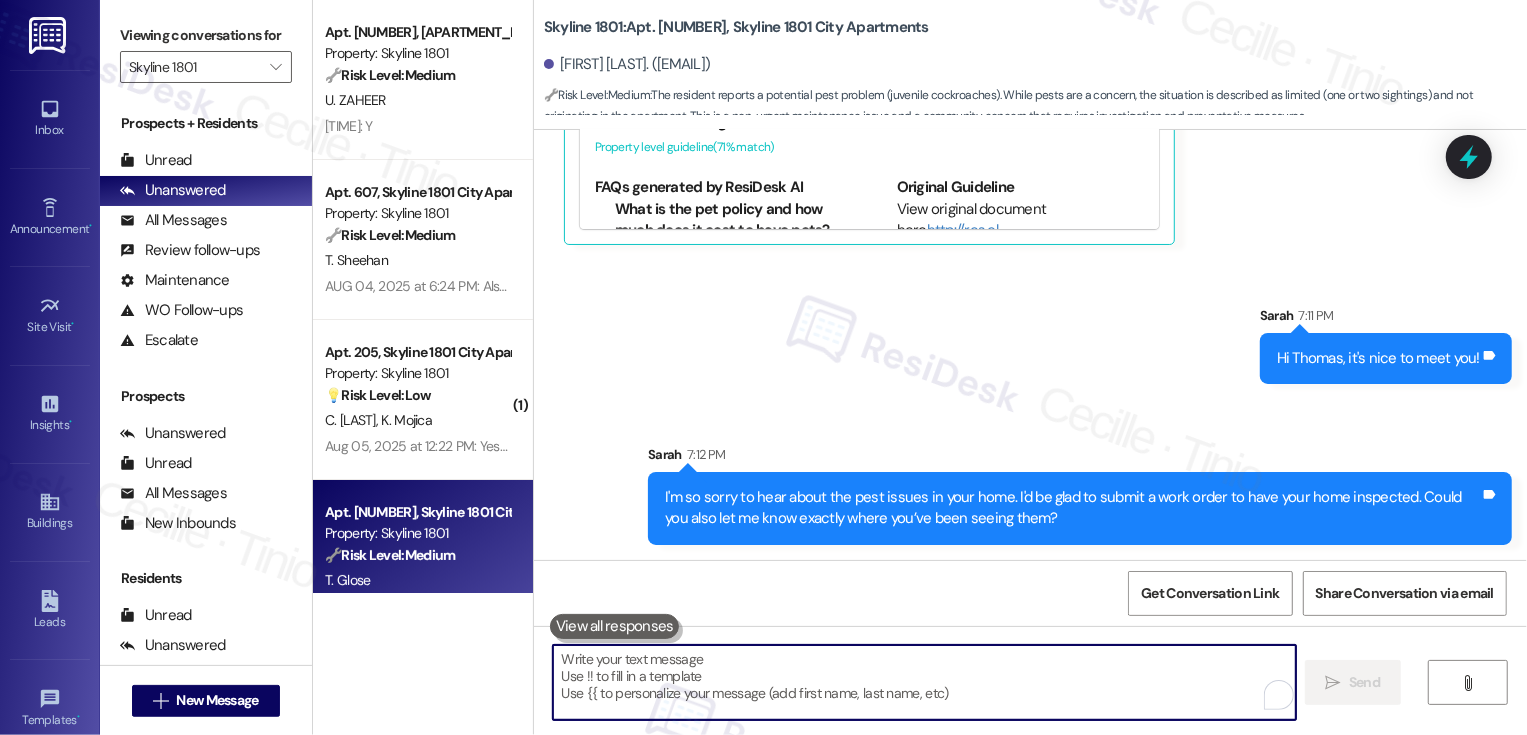 click at bounding box center [924, 682] 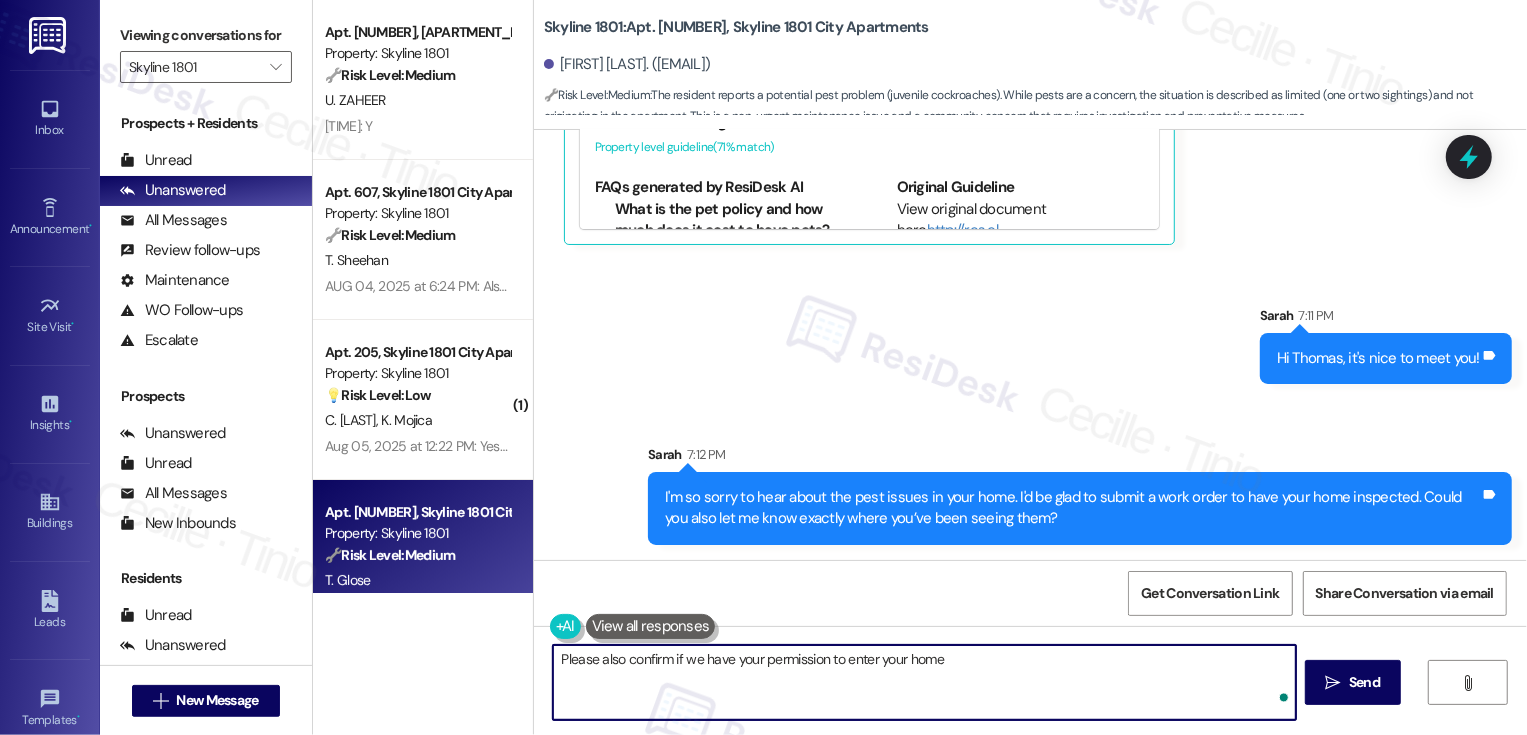 type on "Please also confirm if we have your permission to enter your home." 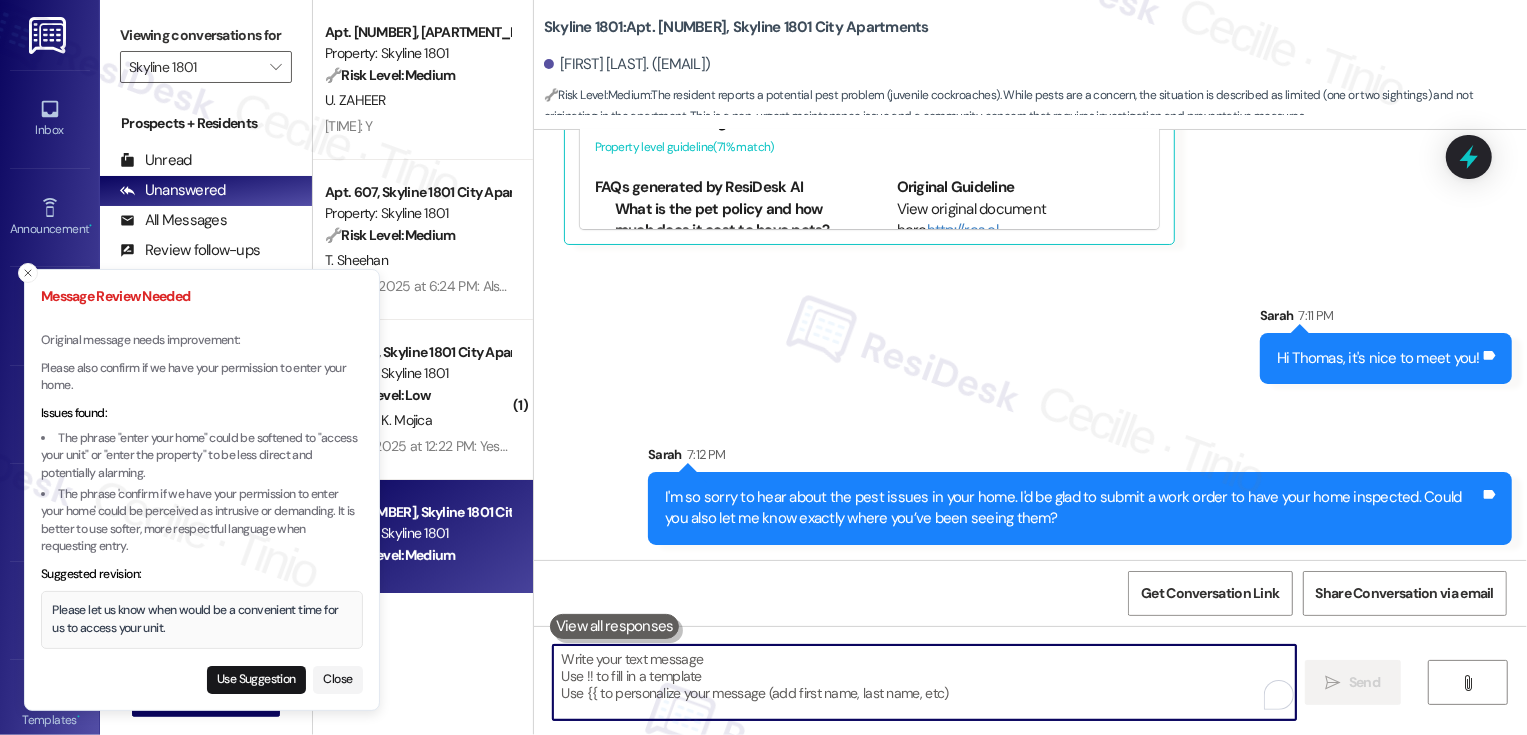 type 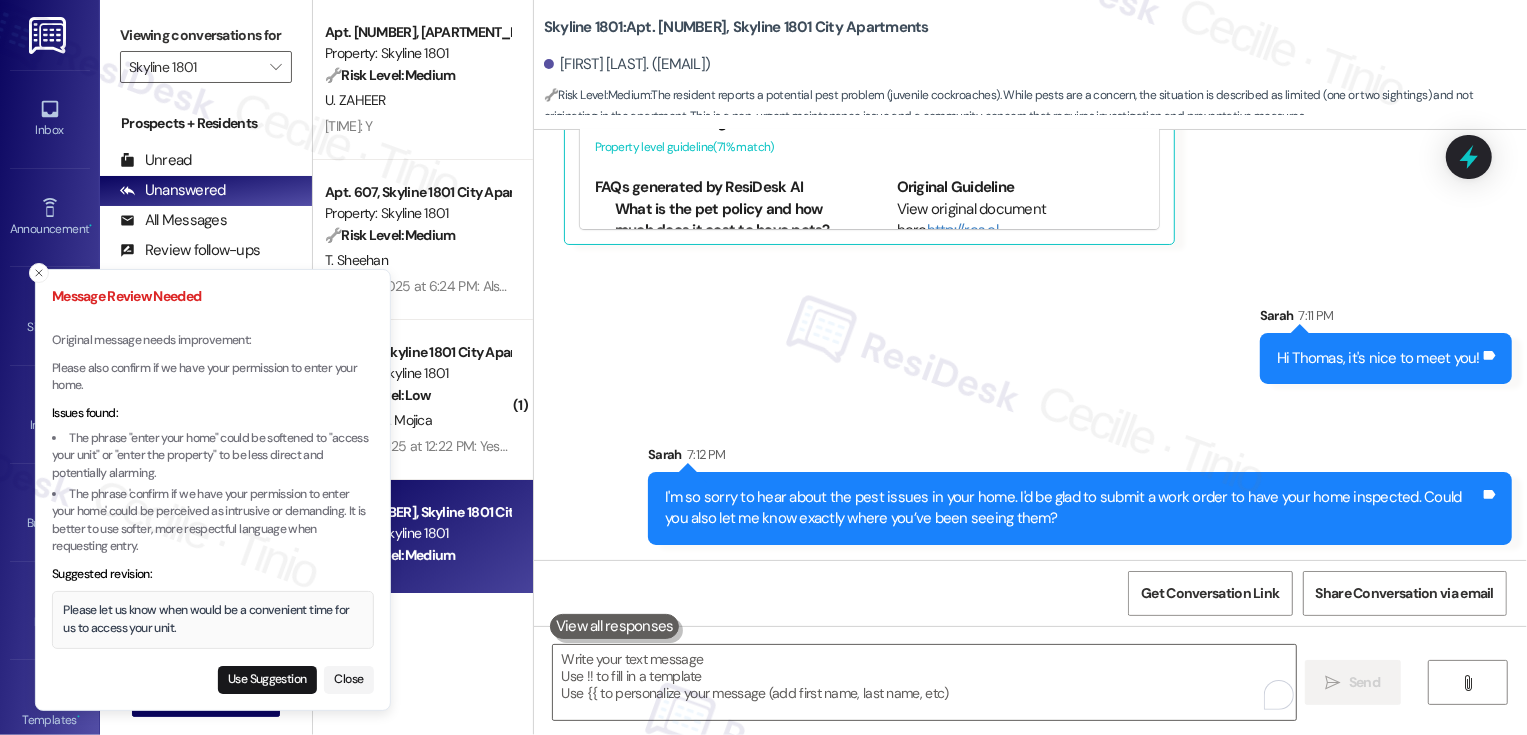 drag, startPoint x: 45, startPoint y: 366, endPoint x: 81, endPoint y: 375, distance: 37.107952 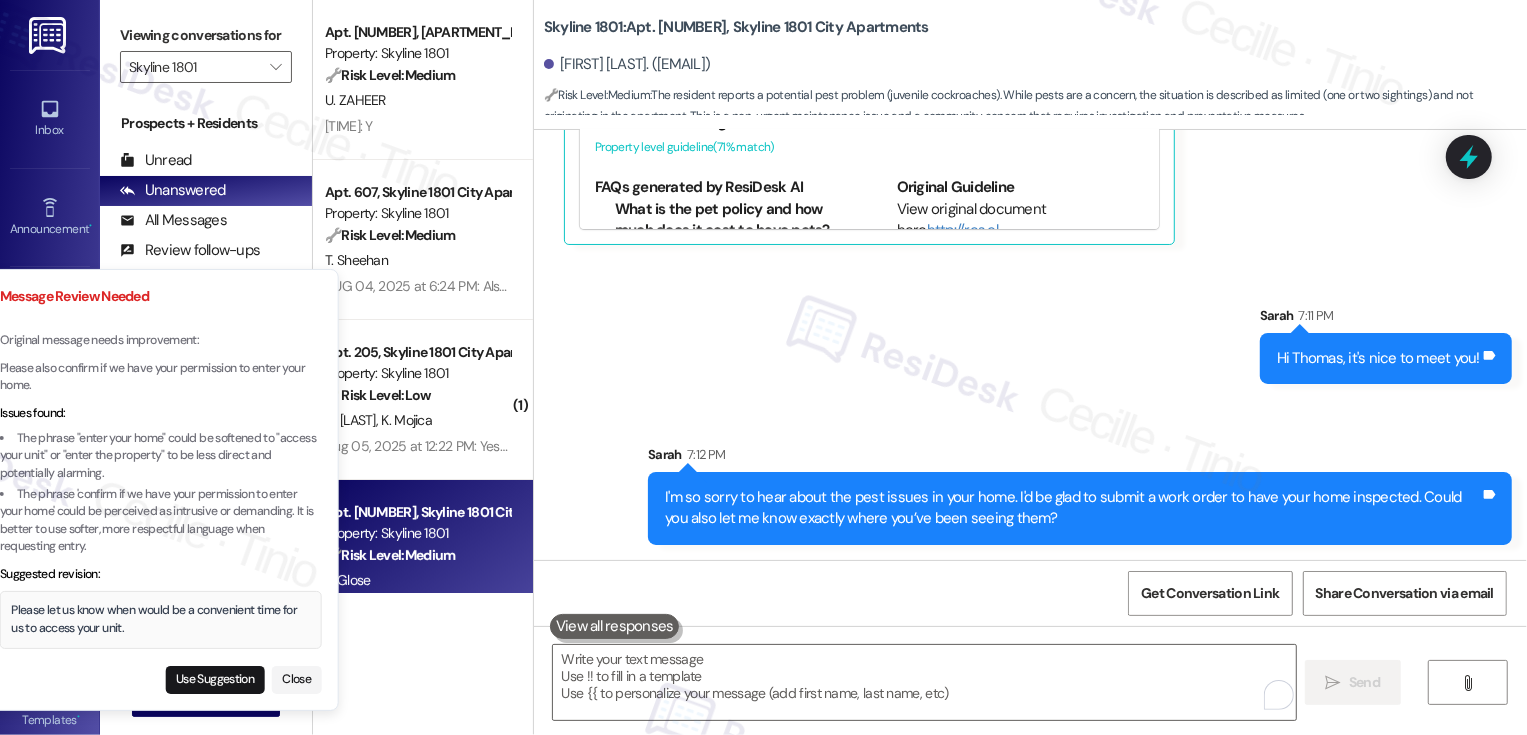 drag, startPoint x: 81, startPoint y: 386, endPoint x: 59, endPoint y: 373, distance: 25.553865 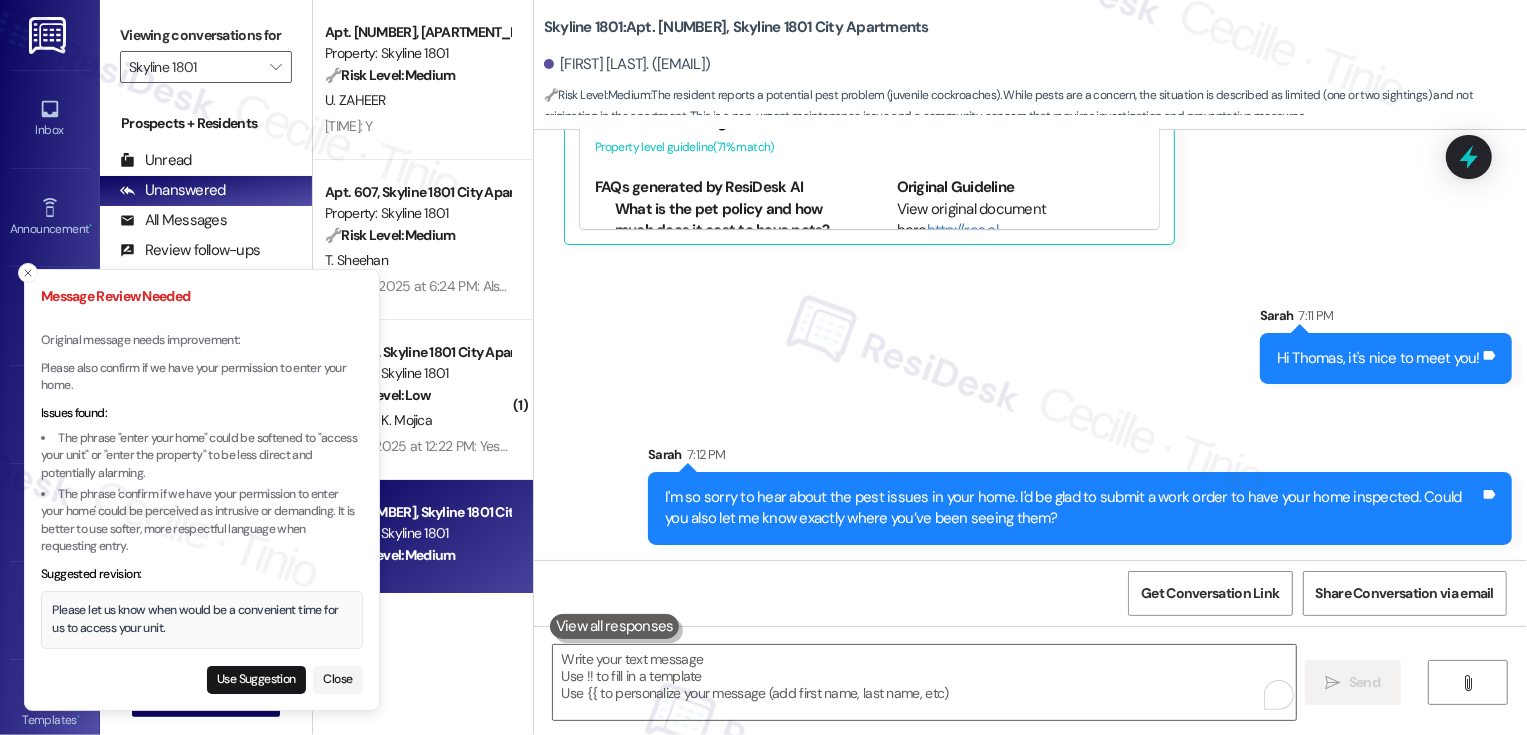 click on "Please also confirm if we have your permission to enter your home." at bounding box center (202, 377) 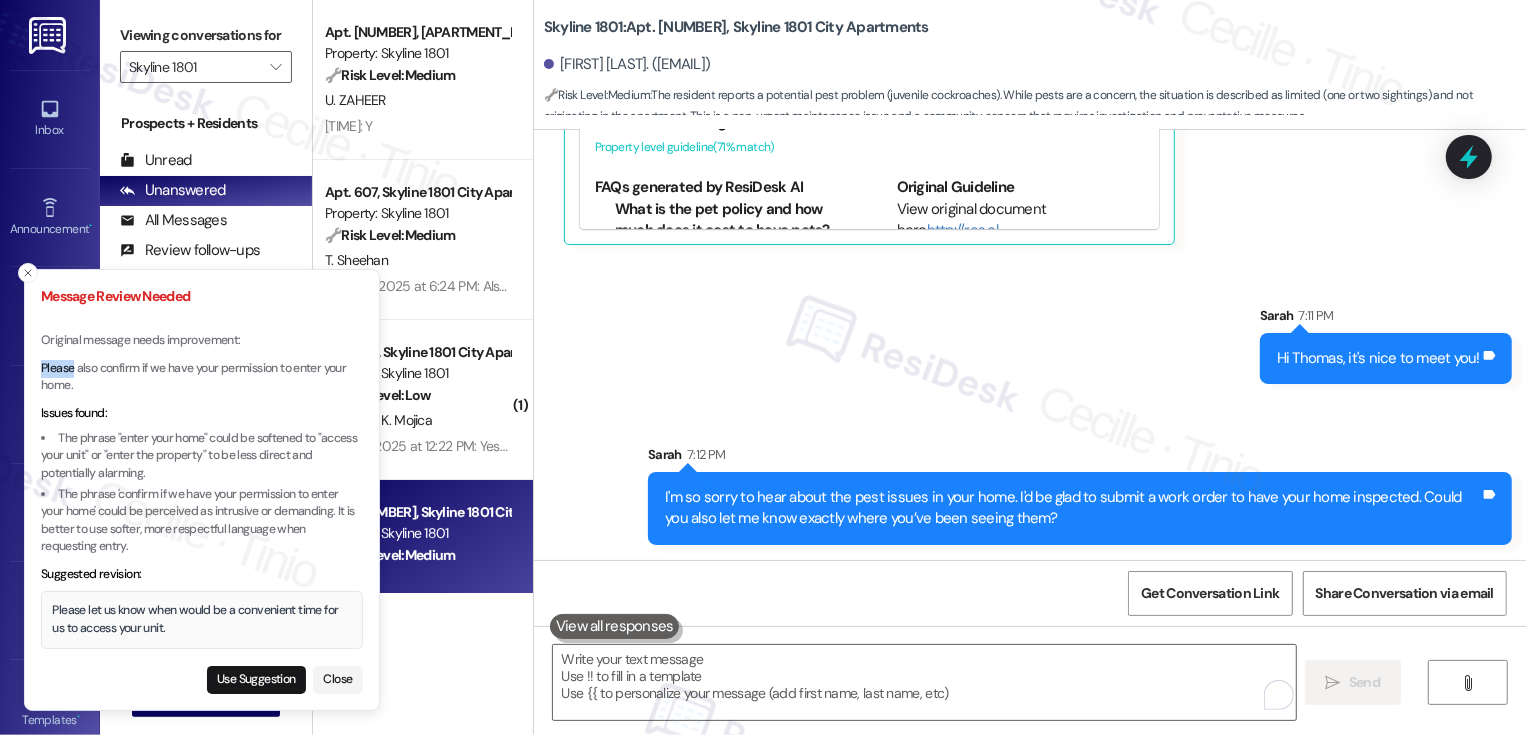 type 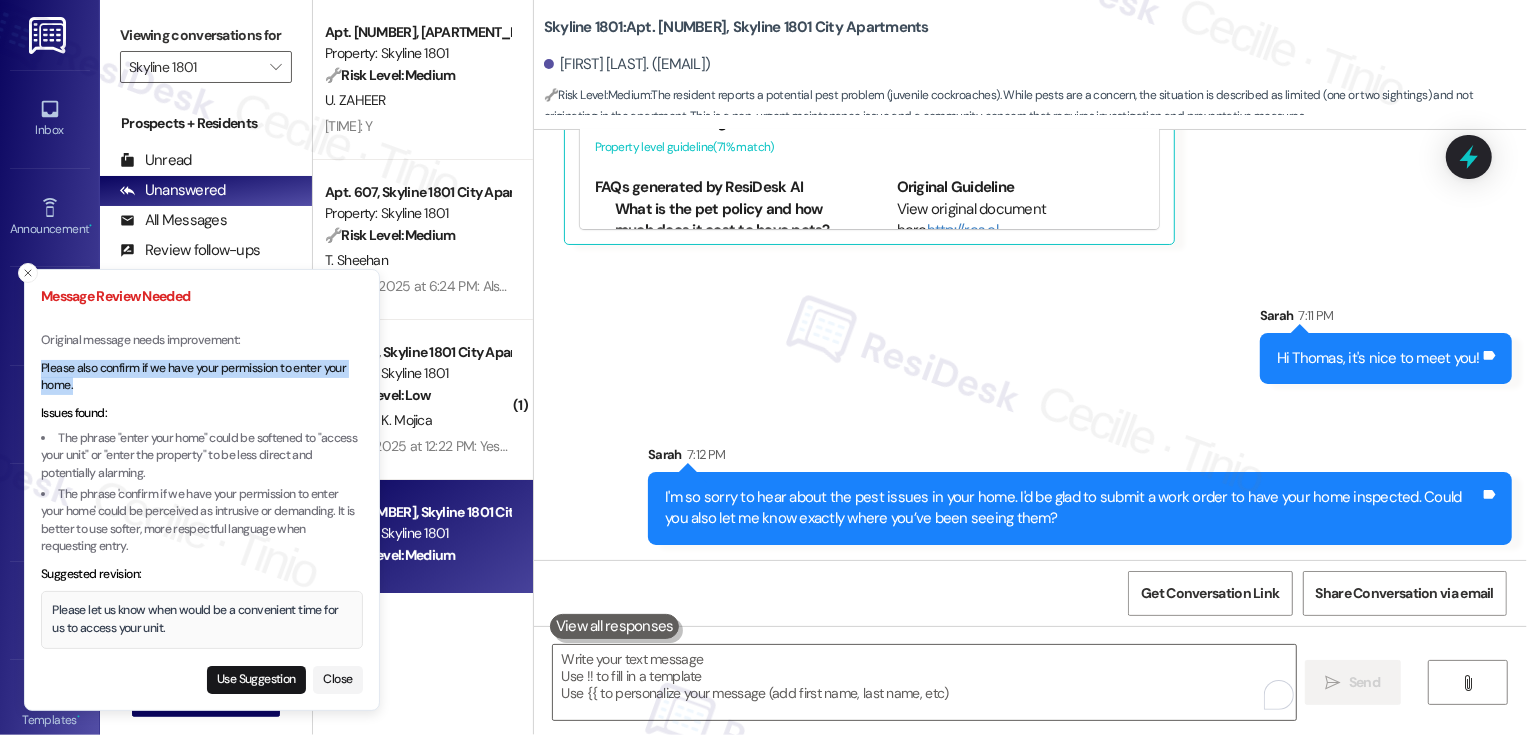 copy on "Please also confirm if we have your permission to enter your home." 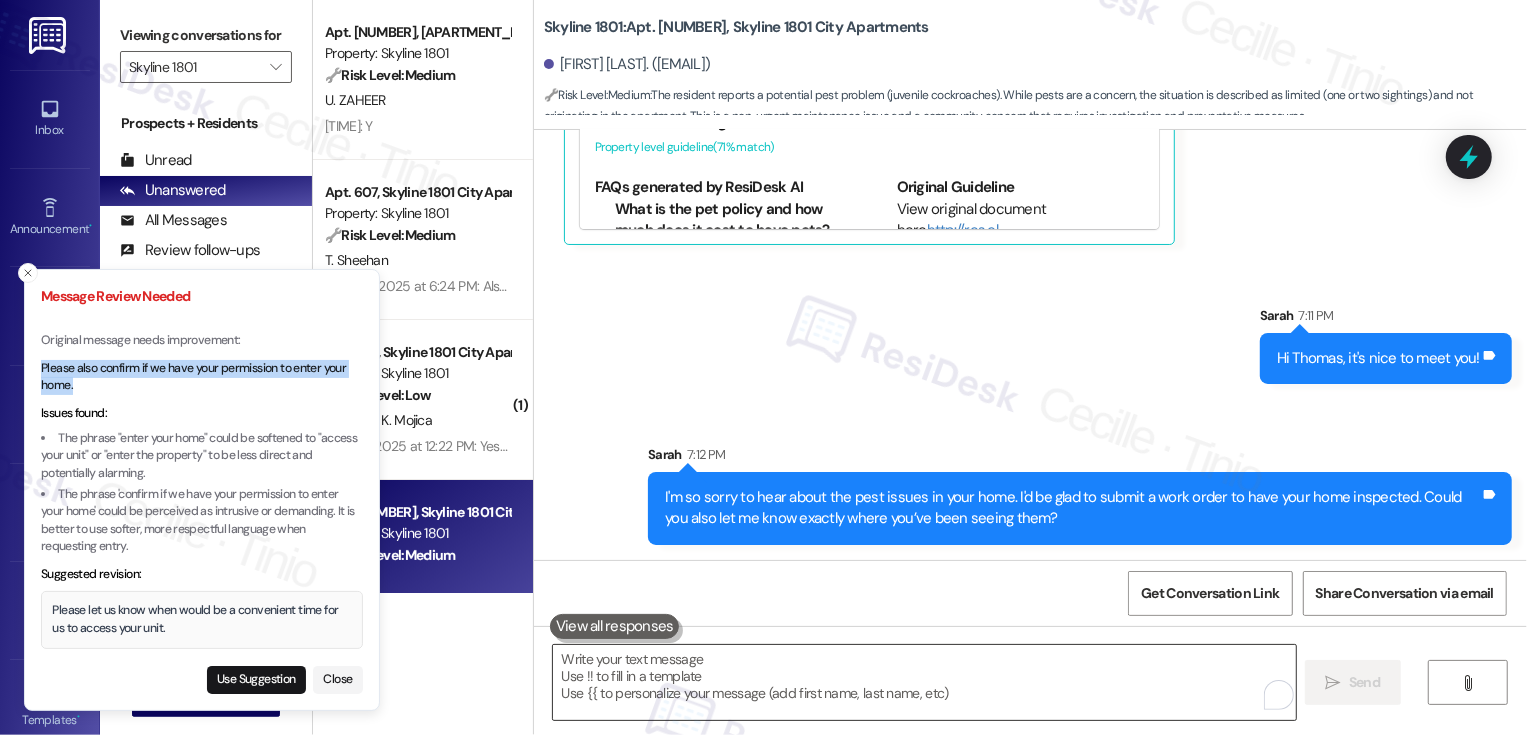 click at bounding box center [924, 682] 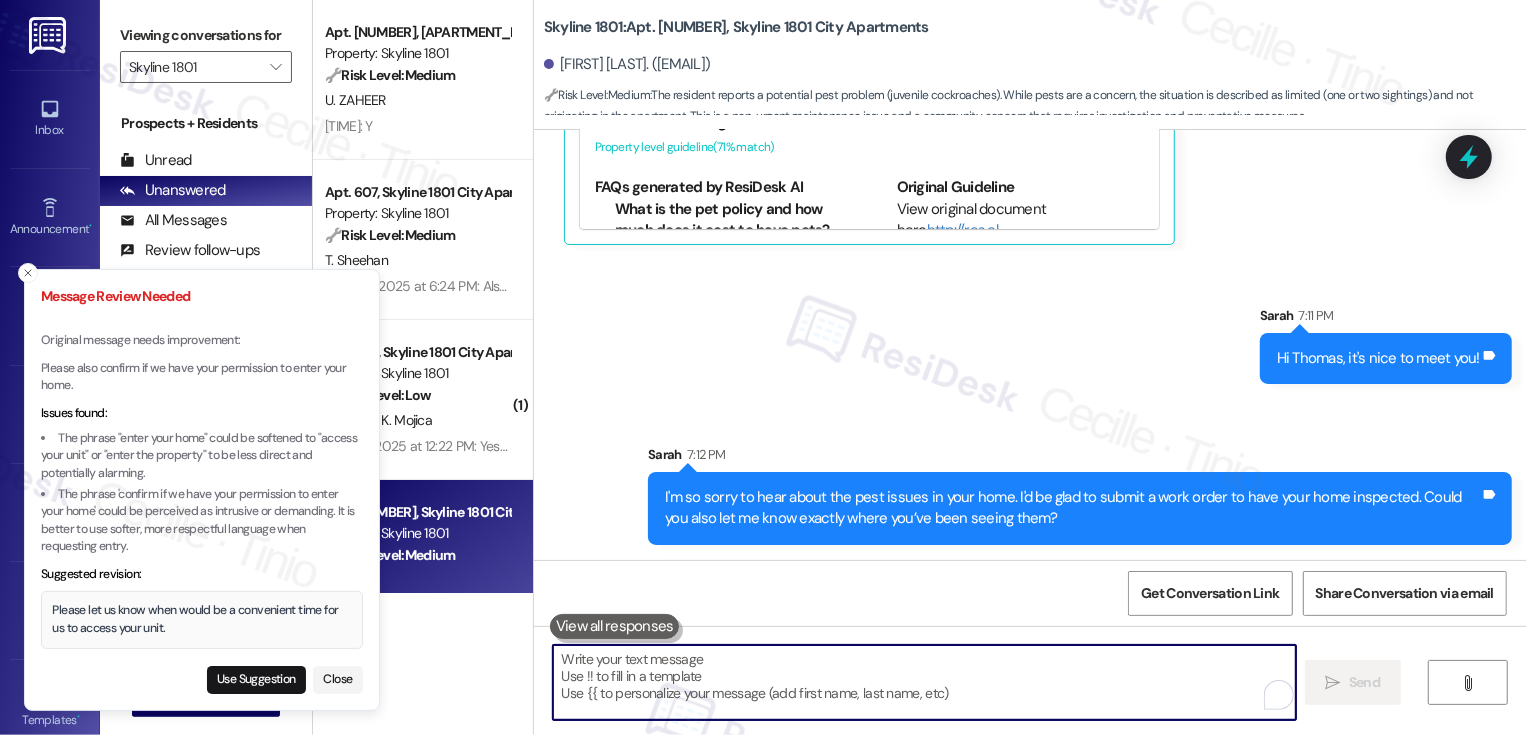 paste on "Please also confirm if we have your permission to enter your home." 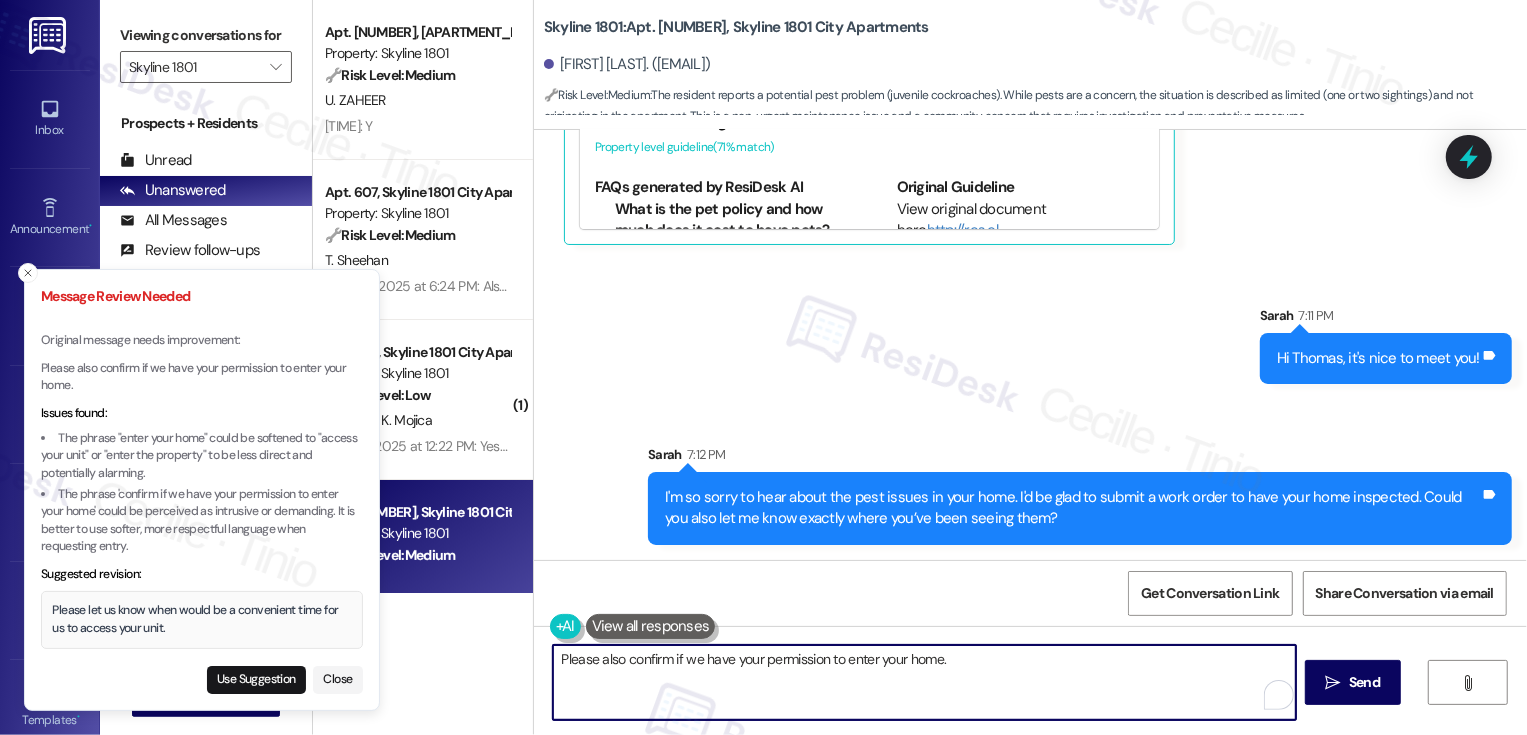 click on "Please also confirm if we have your permission to enter your home." at bounding box center [924, 682] 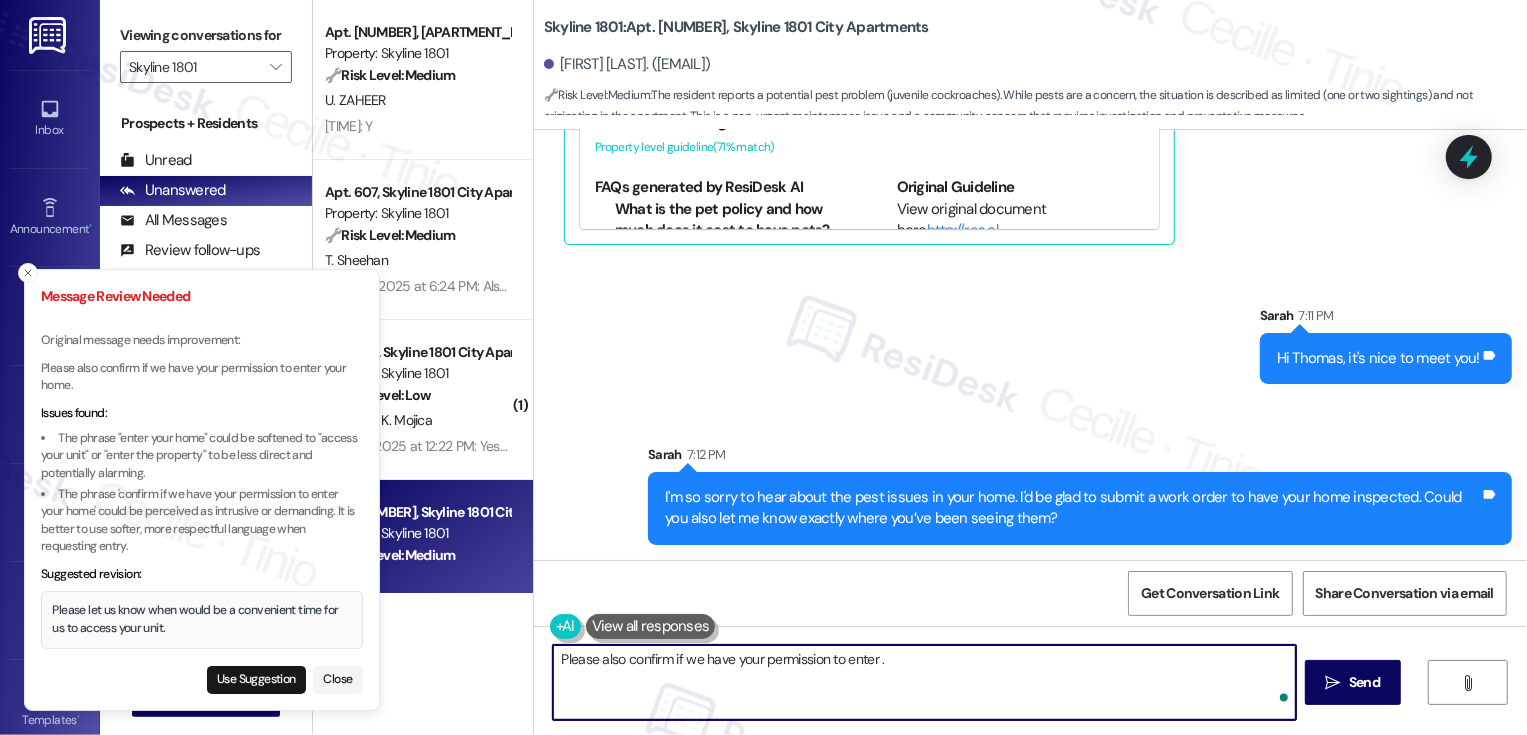 type on "Please also confirm if we have your permission to enter." 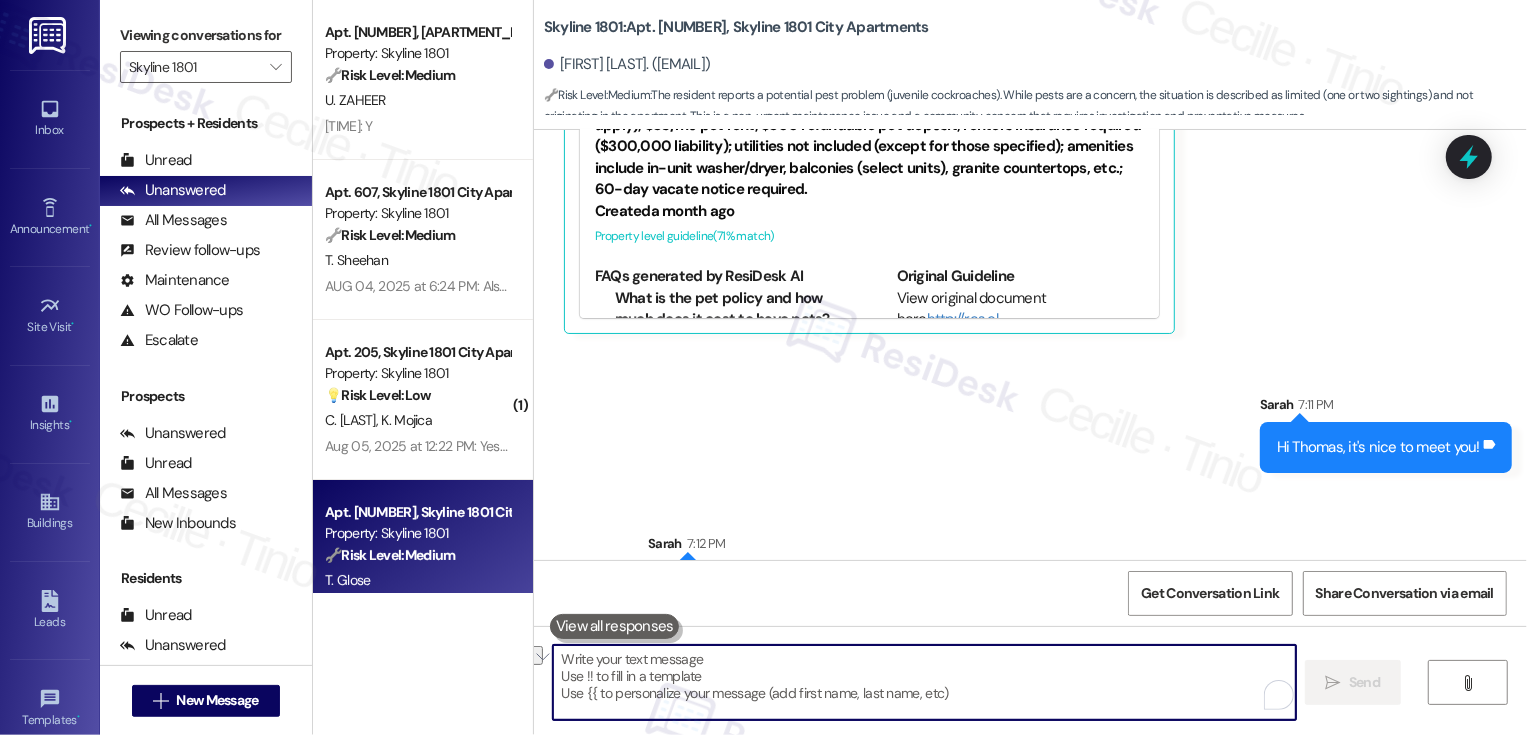 scroll, scrollTop: 1007, scrollLeft: 0, axis: vertical 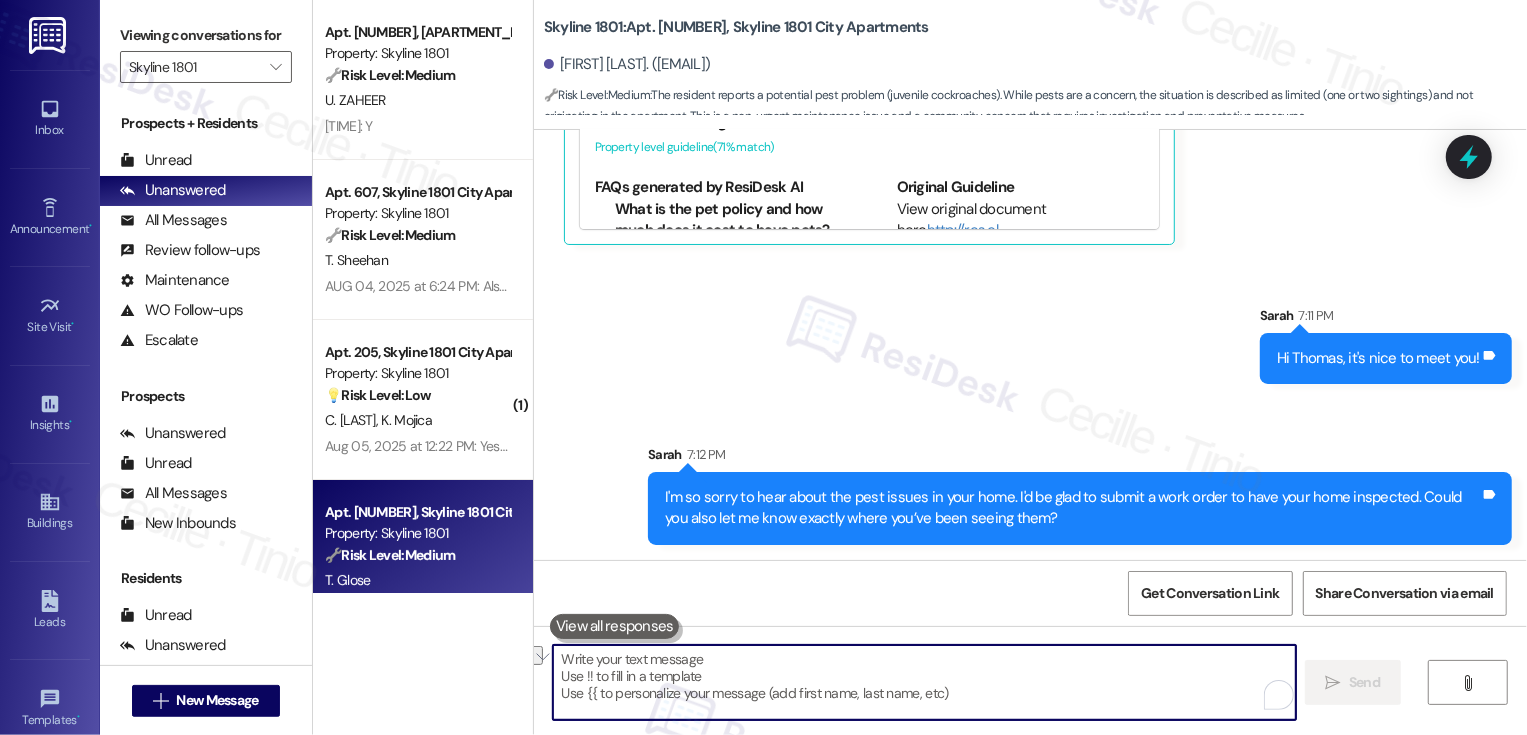 click at bounding box center [924, 682] 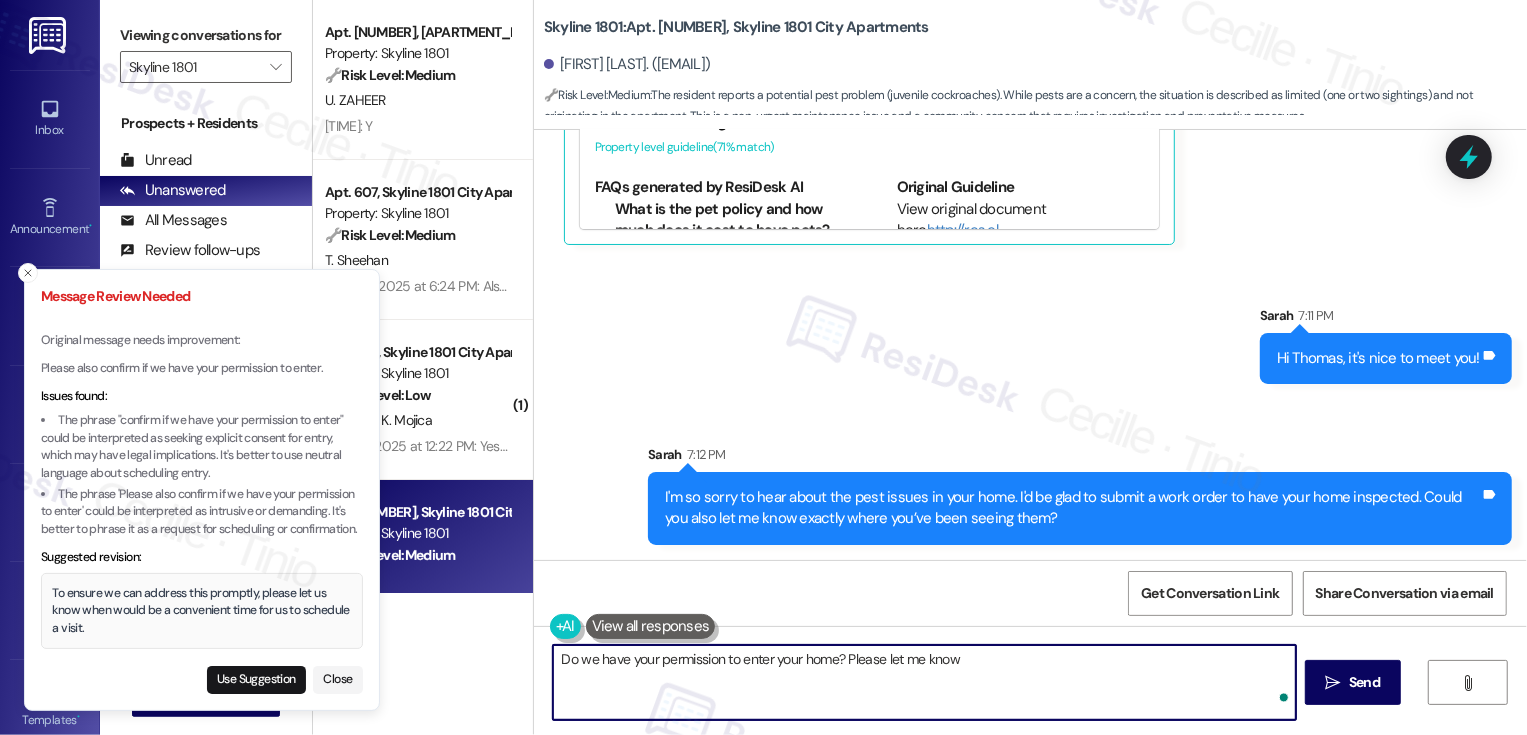 type on "Do we have your permission to enter your home? Please let me know!" 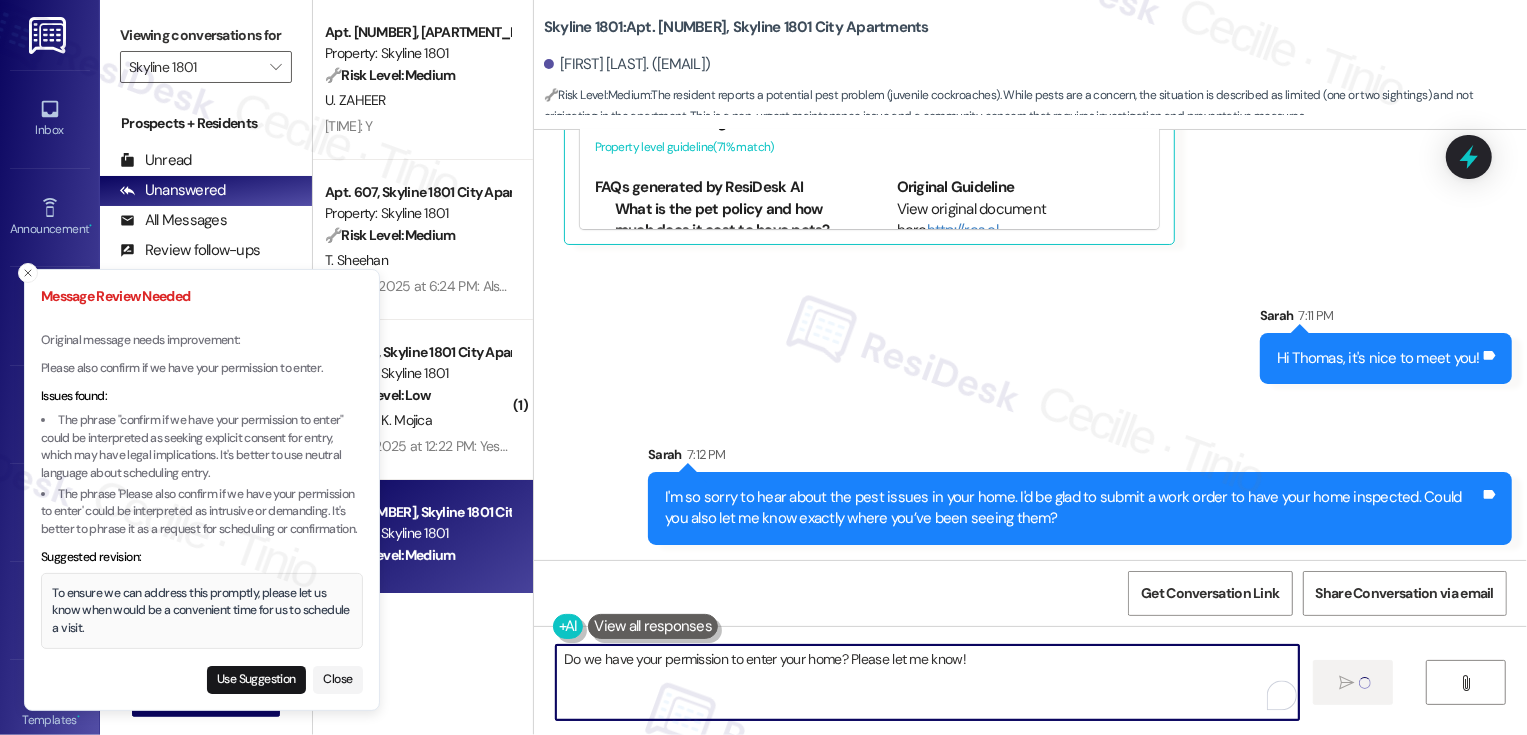 type 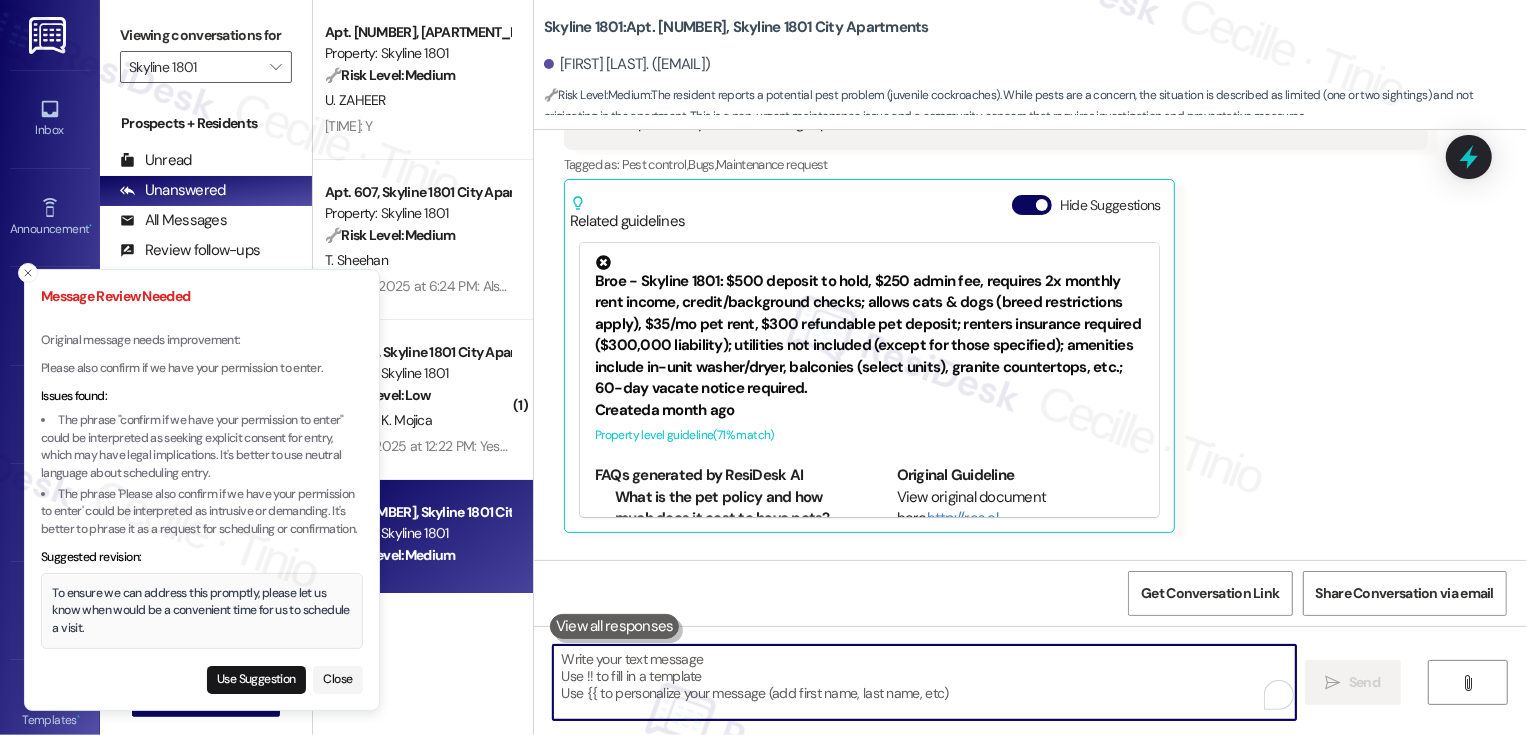 scroll, scrollTop: 706, scrollLeft: 0, axis: vertical 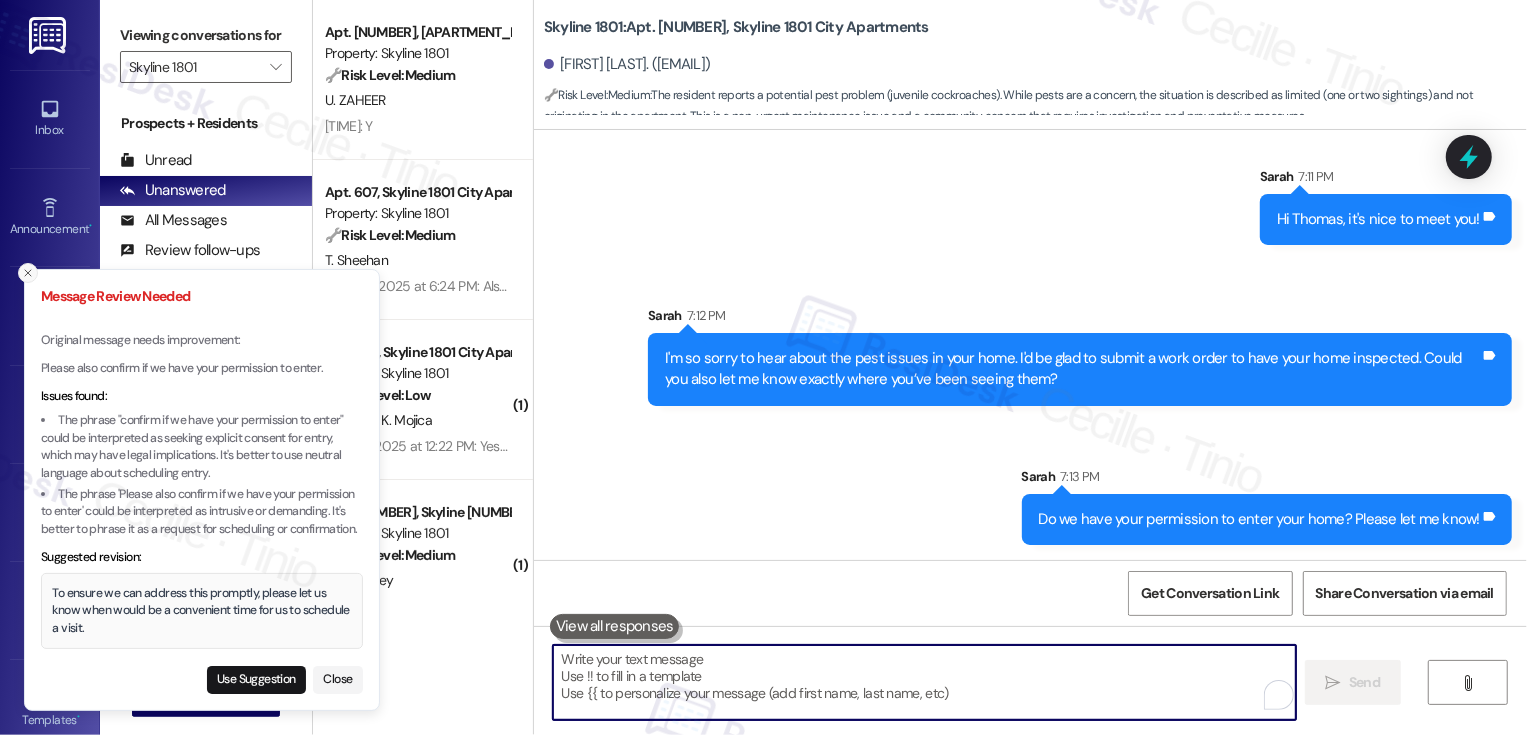 click at bounding box center [28, 273] 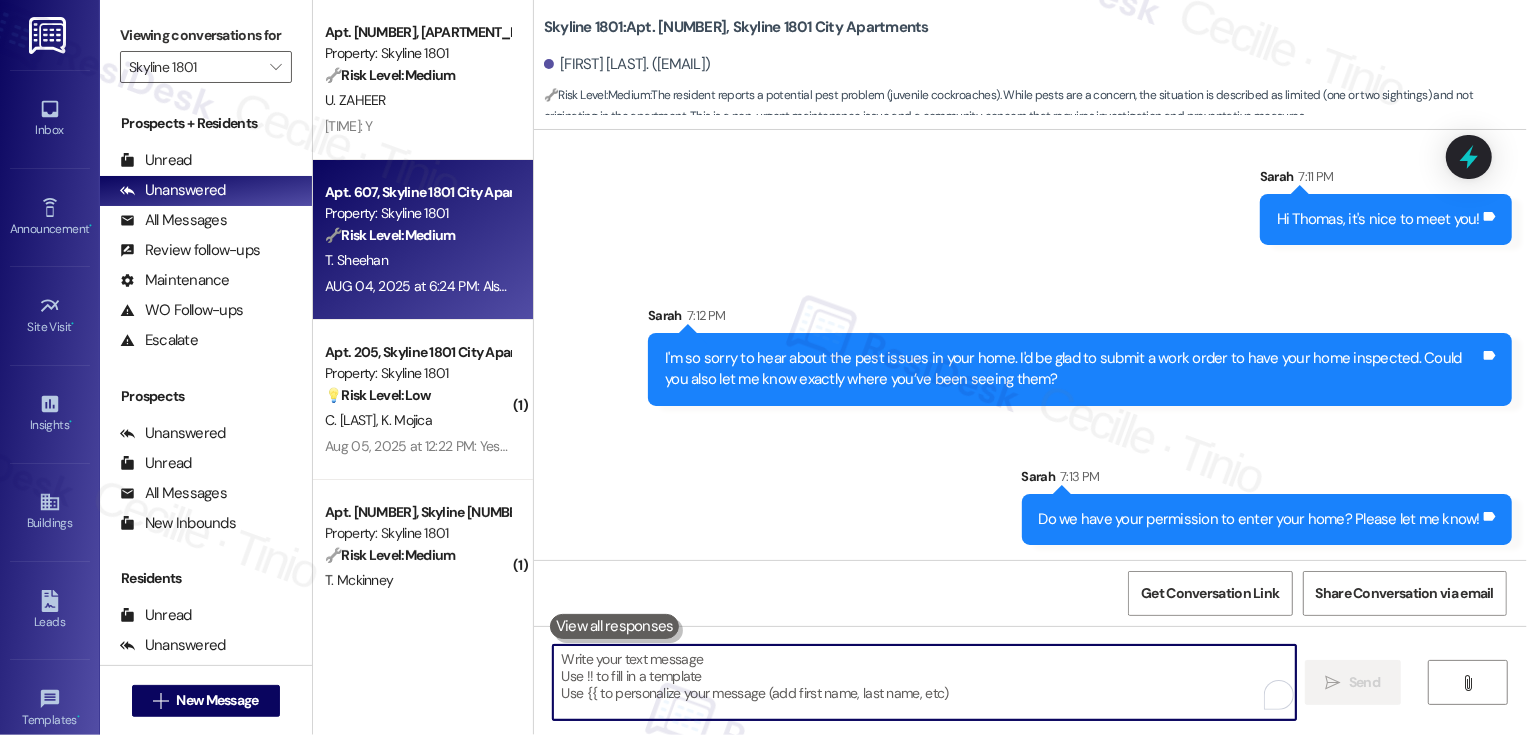 click on "T. Sheehan" at bounding box center [417, 260] 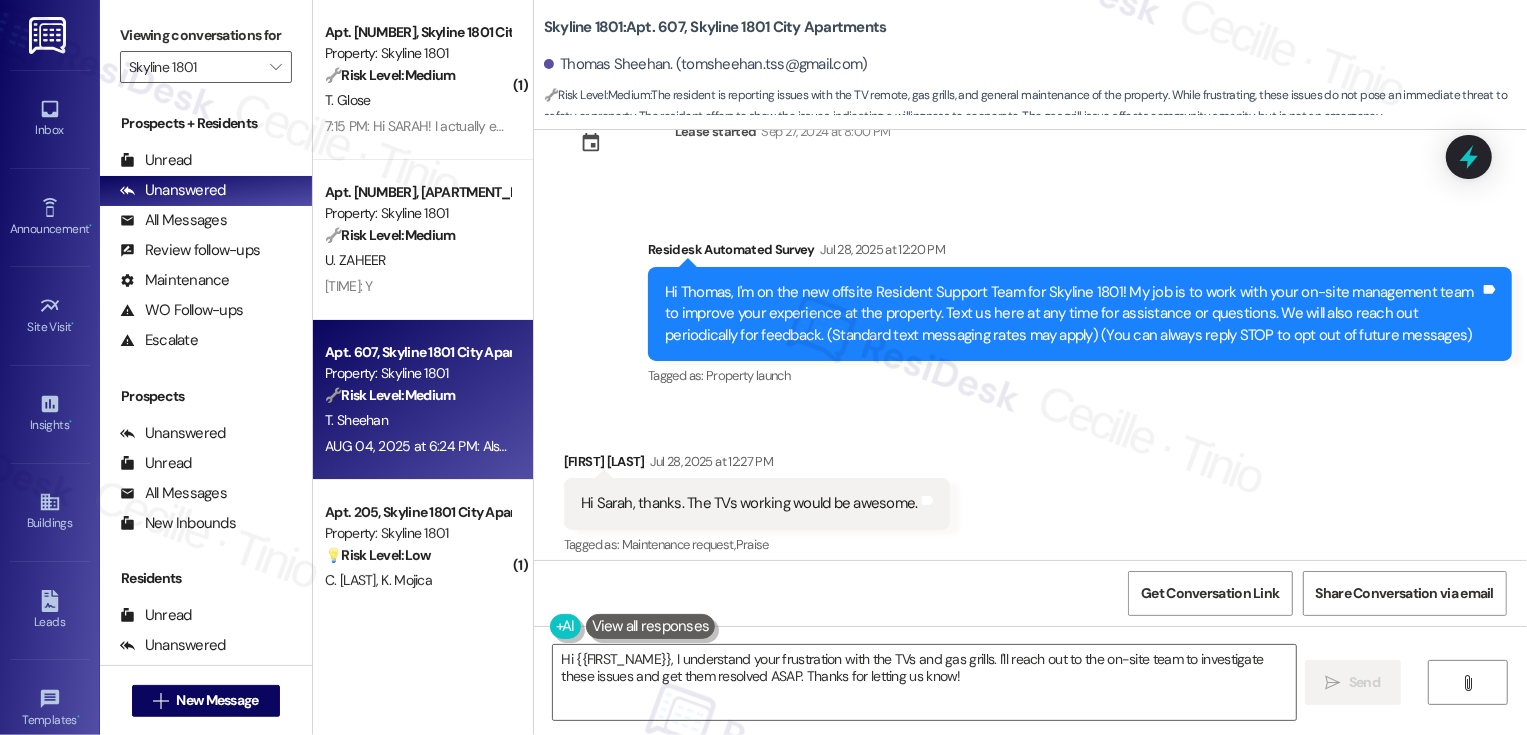 scroll, scrollTop: 51, scrollLeft: 0, axis: vertical 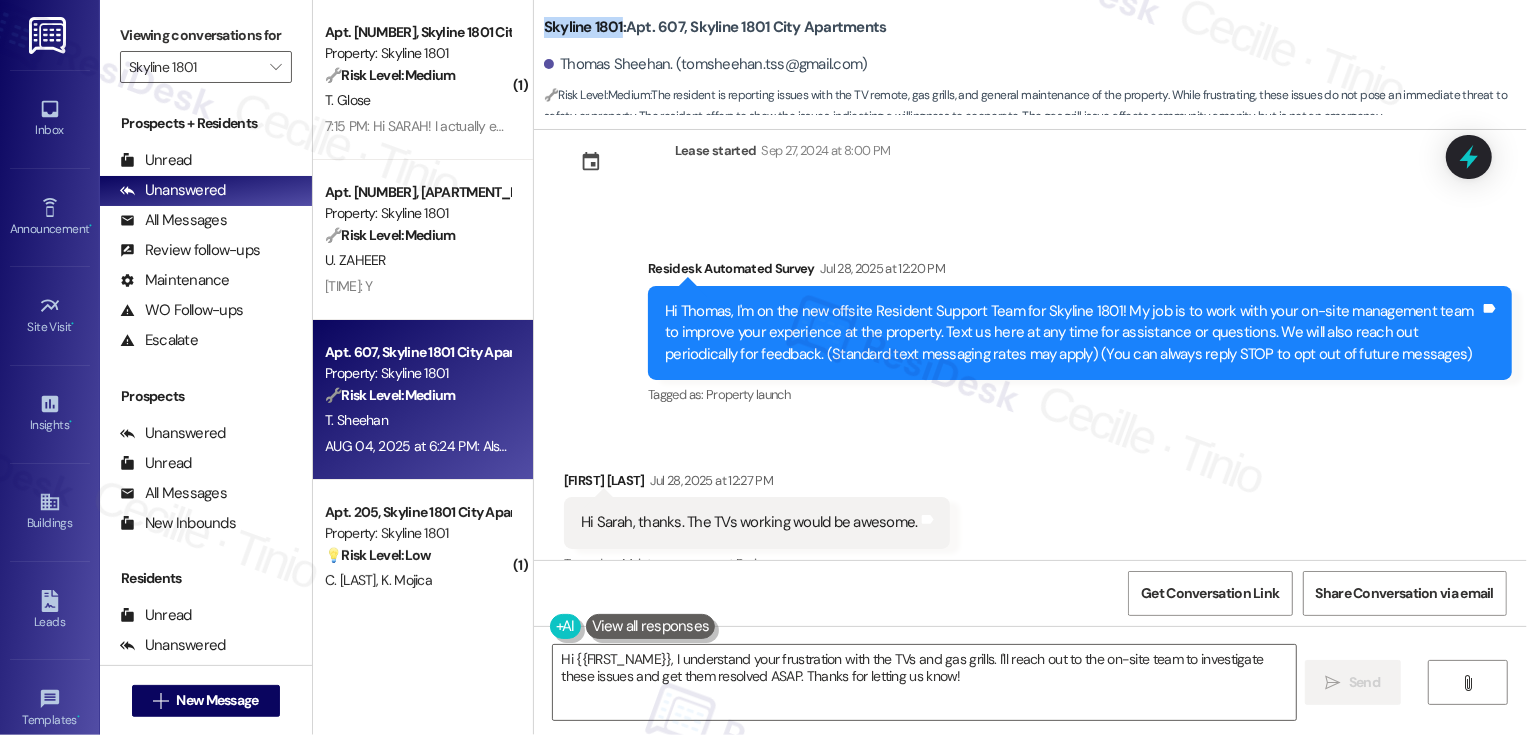 drag, startPoint x: 533, startPoint y: 26, endPoint x: 610, endPoint y: 25, distance: 77.00649 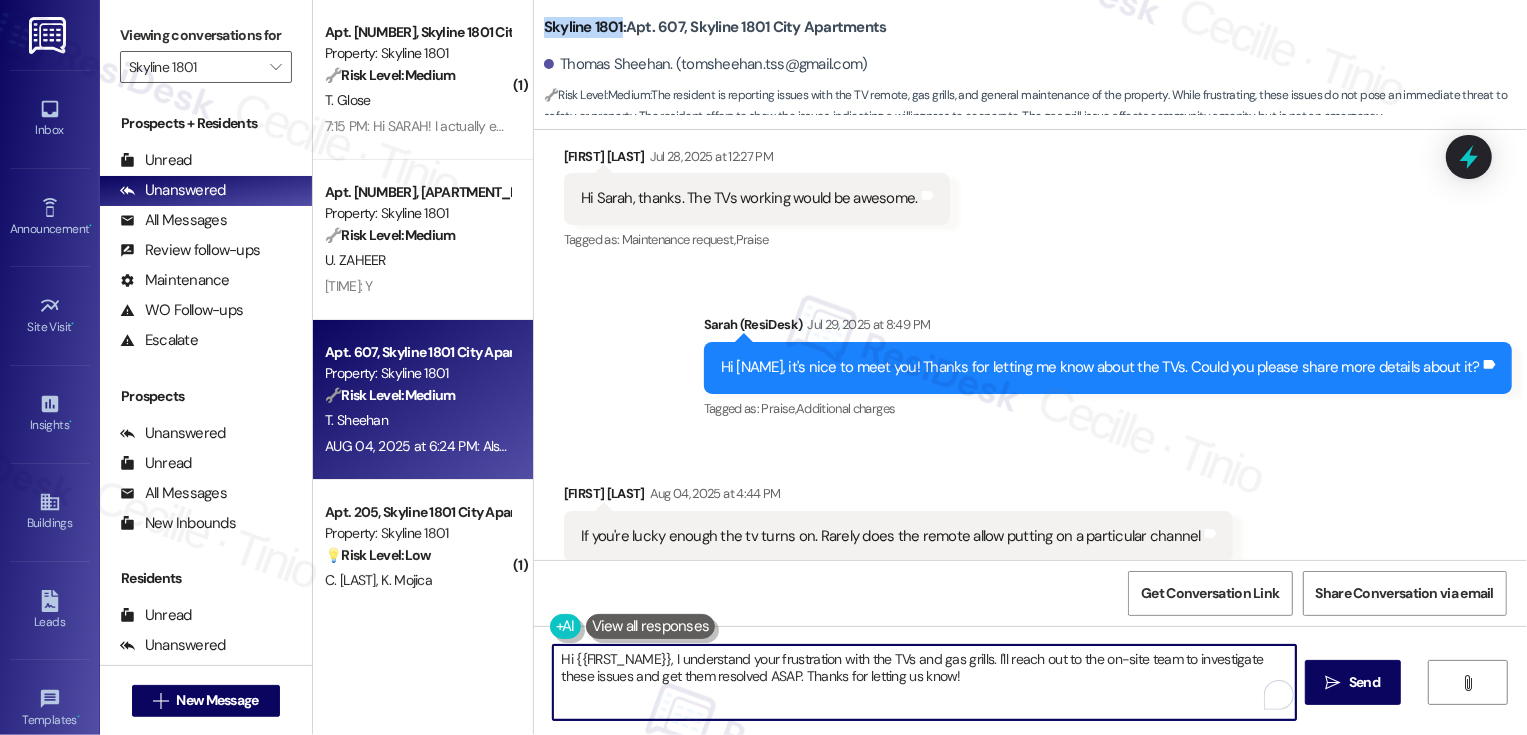 drag, startPoint x: 667, startPoint y: 661, endPoint x: 981, endPoint y: 685, distance: 314.91586 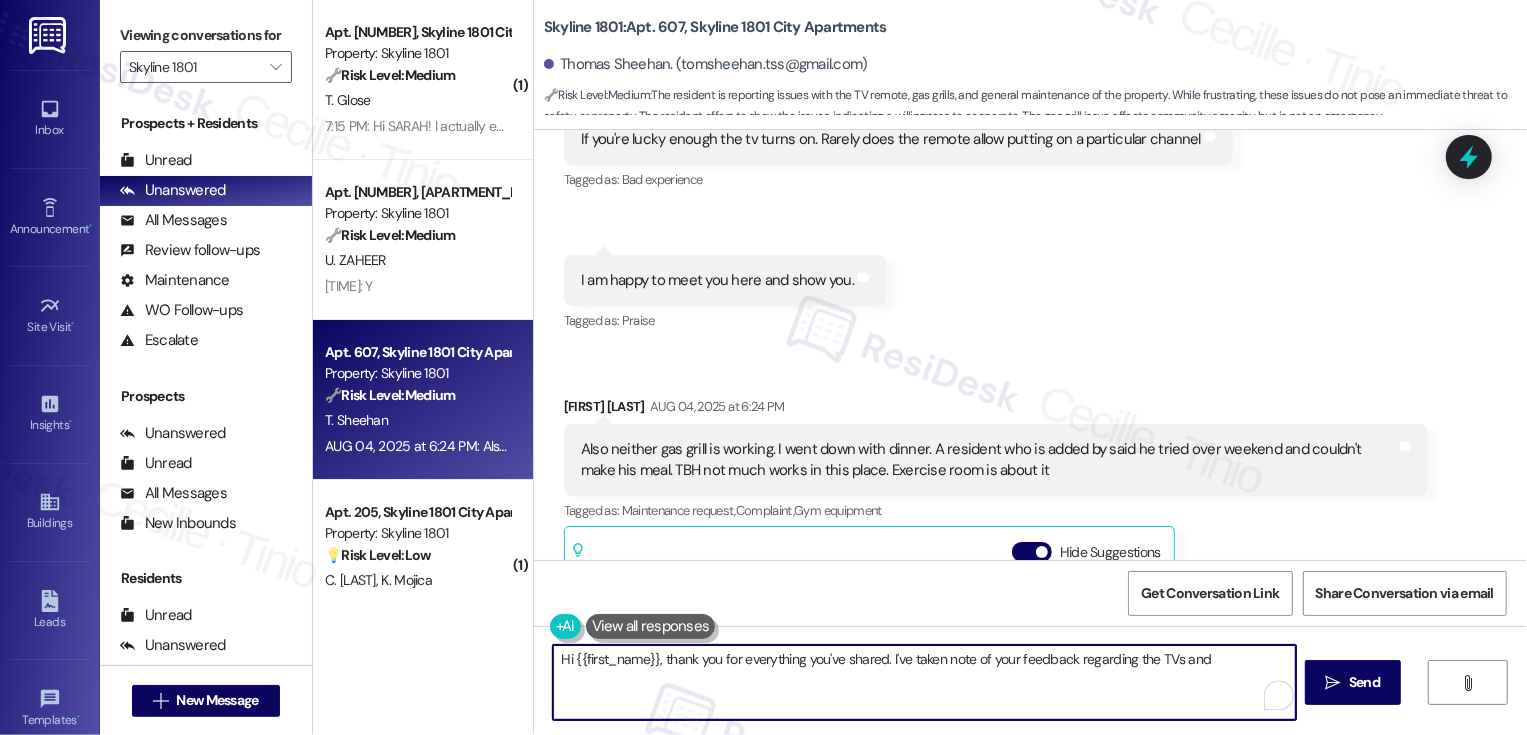 scroll, scrollTop: 807, scrollLeft: 0, axis: vertical 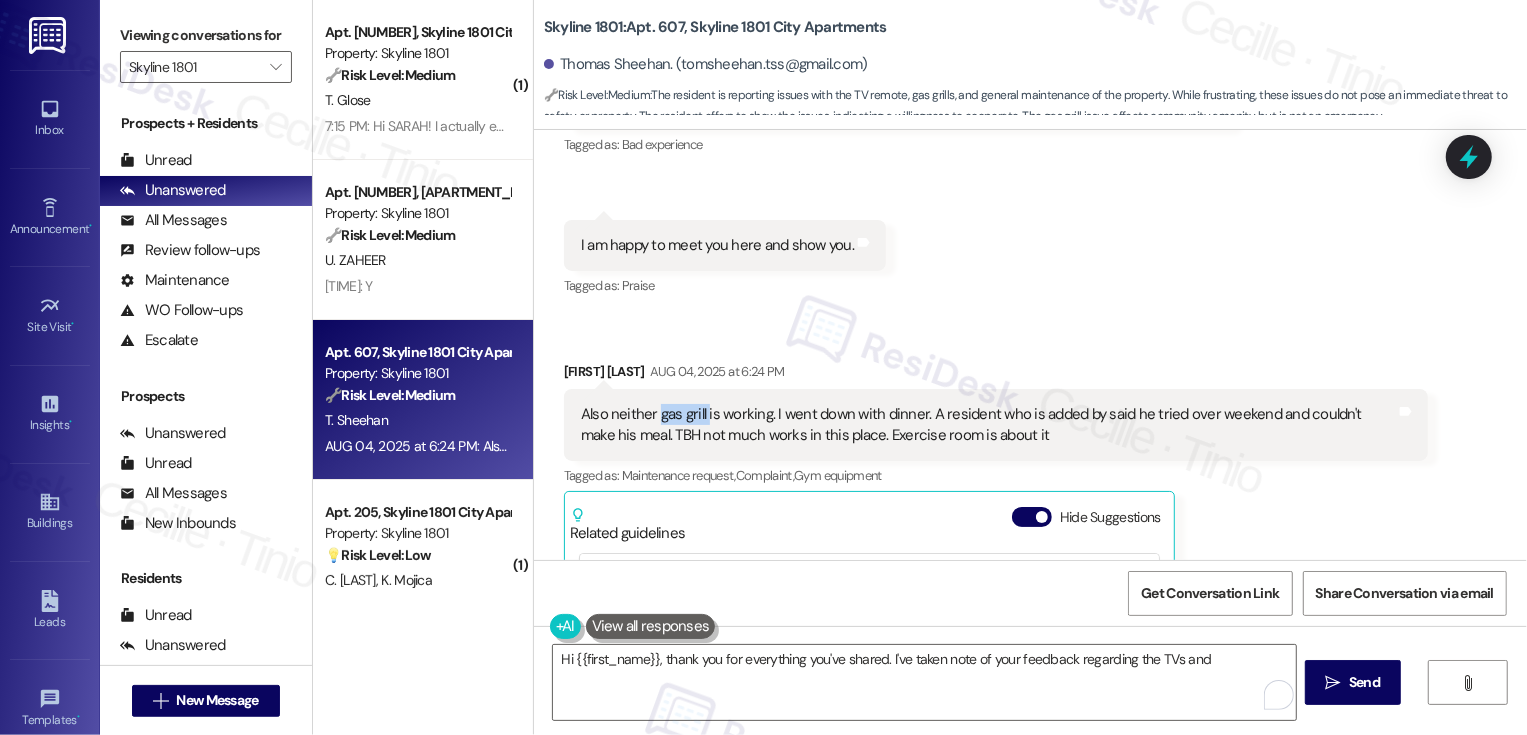 drag, startPoint x: 646, startPoint y: 417, endPoint x: 693, endPoint y: 413, distance: 47.169907 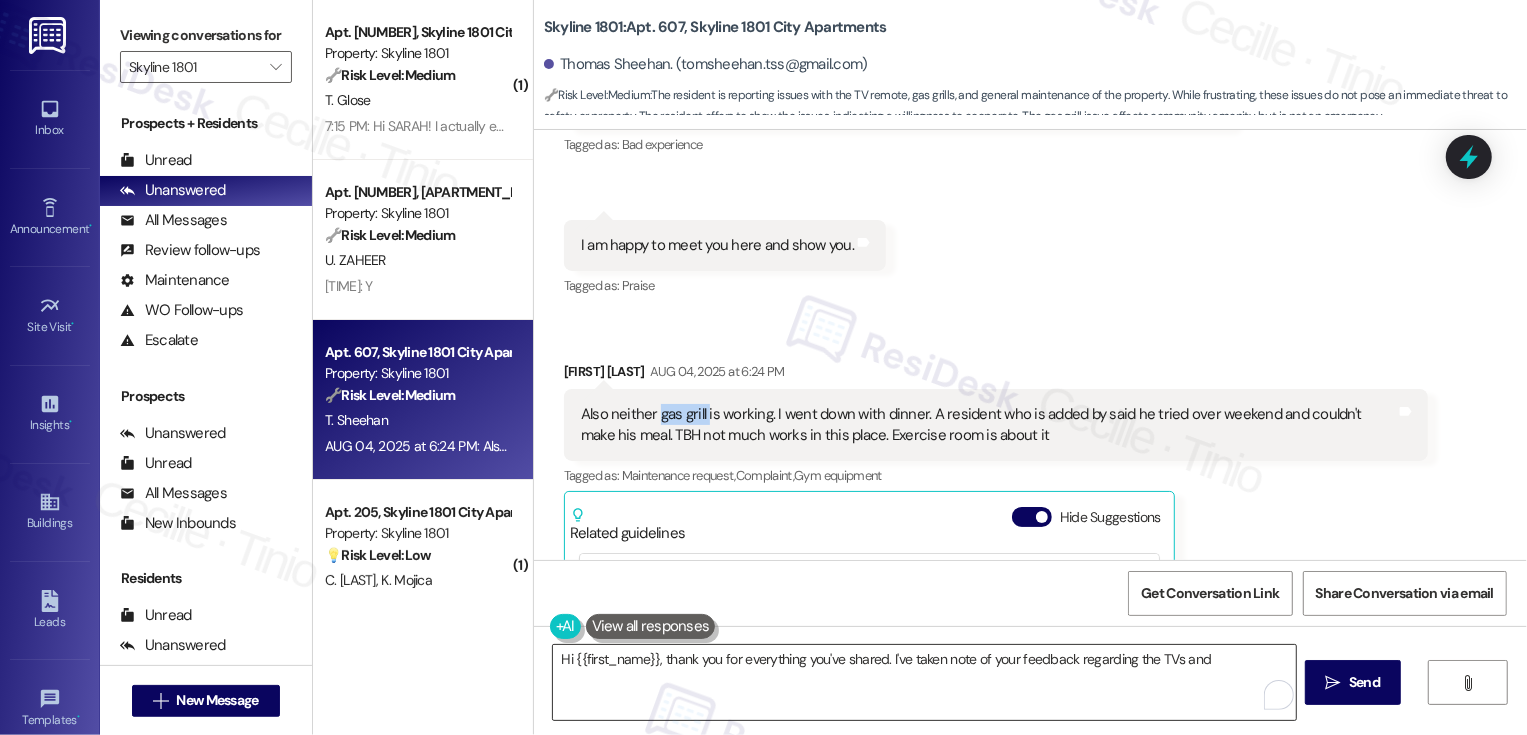 click on "Hi {{first_name}}, thank you for everything you've shared. I've taken note of your feedback regarding the TVs and" at bounding box center [924, 682] 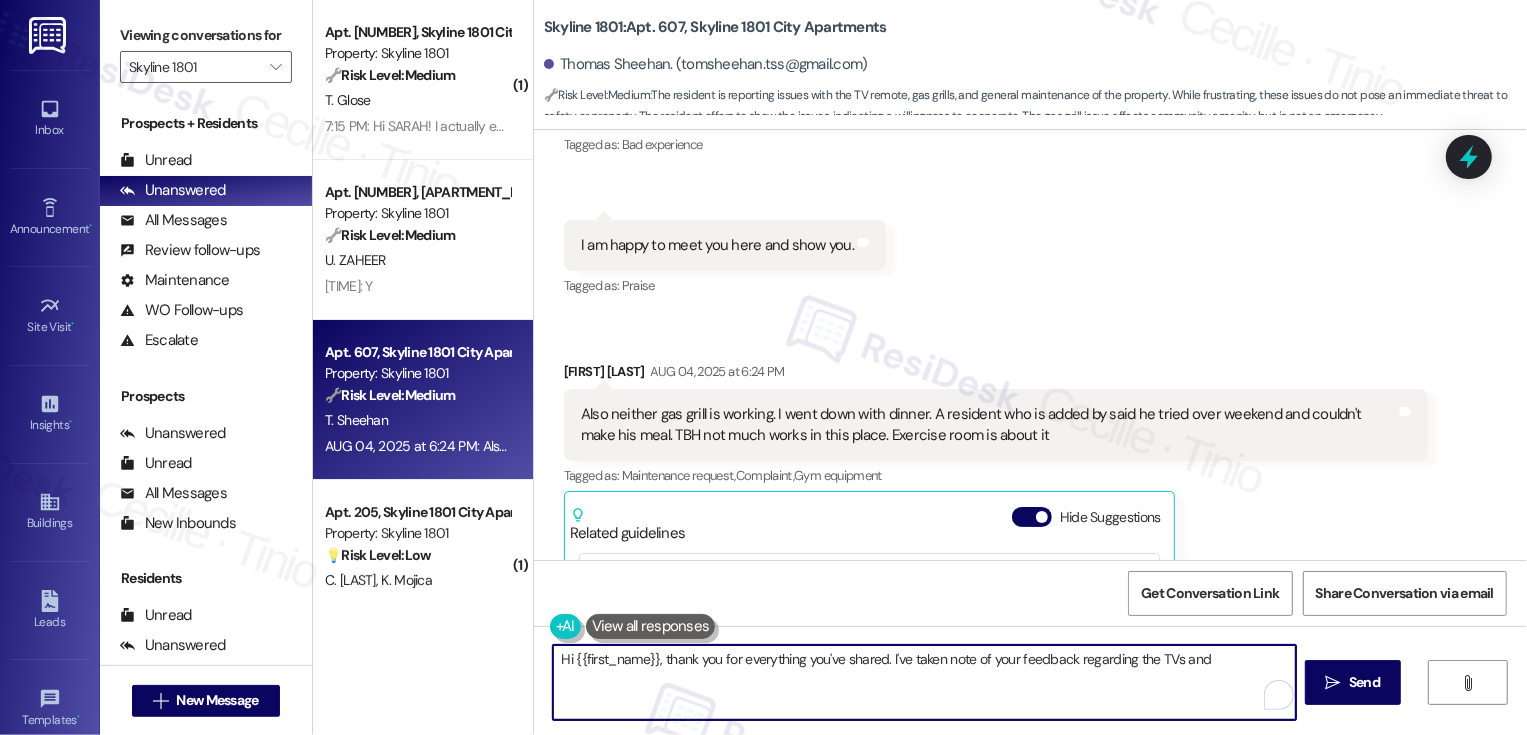 paste on "gas grill" 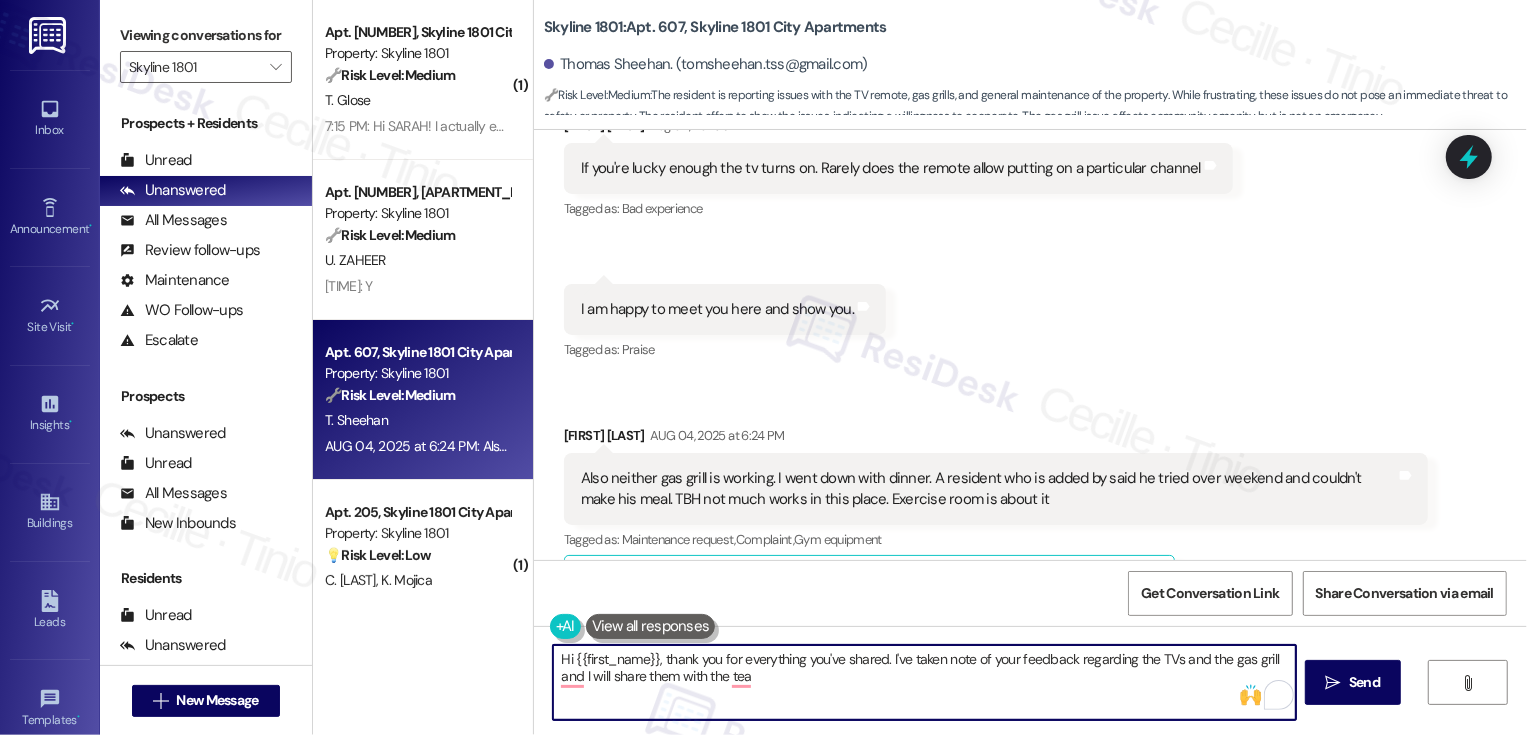 scroll, scrollTop: 673, scrollLeft: 0, axis: vertical 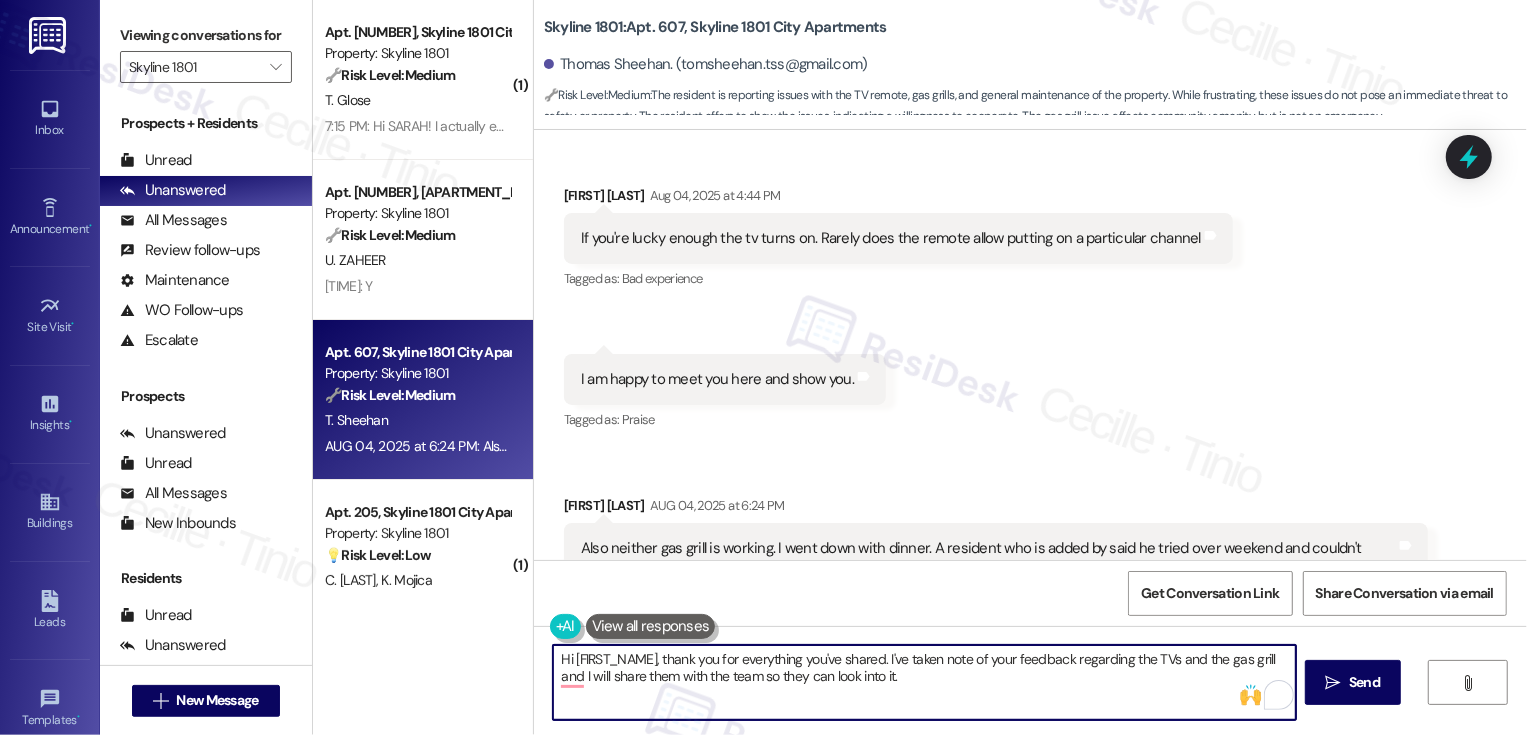 paste on "so much for sharing your feedback. I’ve made note of your comments about the TVs and the gas grill, and I’ll be passing them along to the team so they can look into it. We really appreciate you taking the time to let us know!" 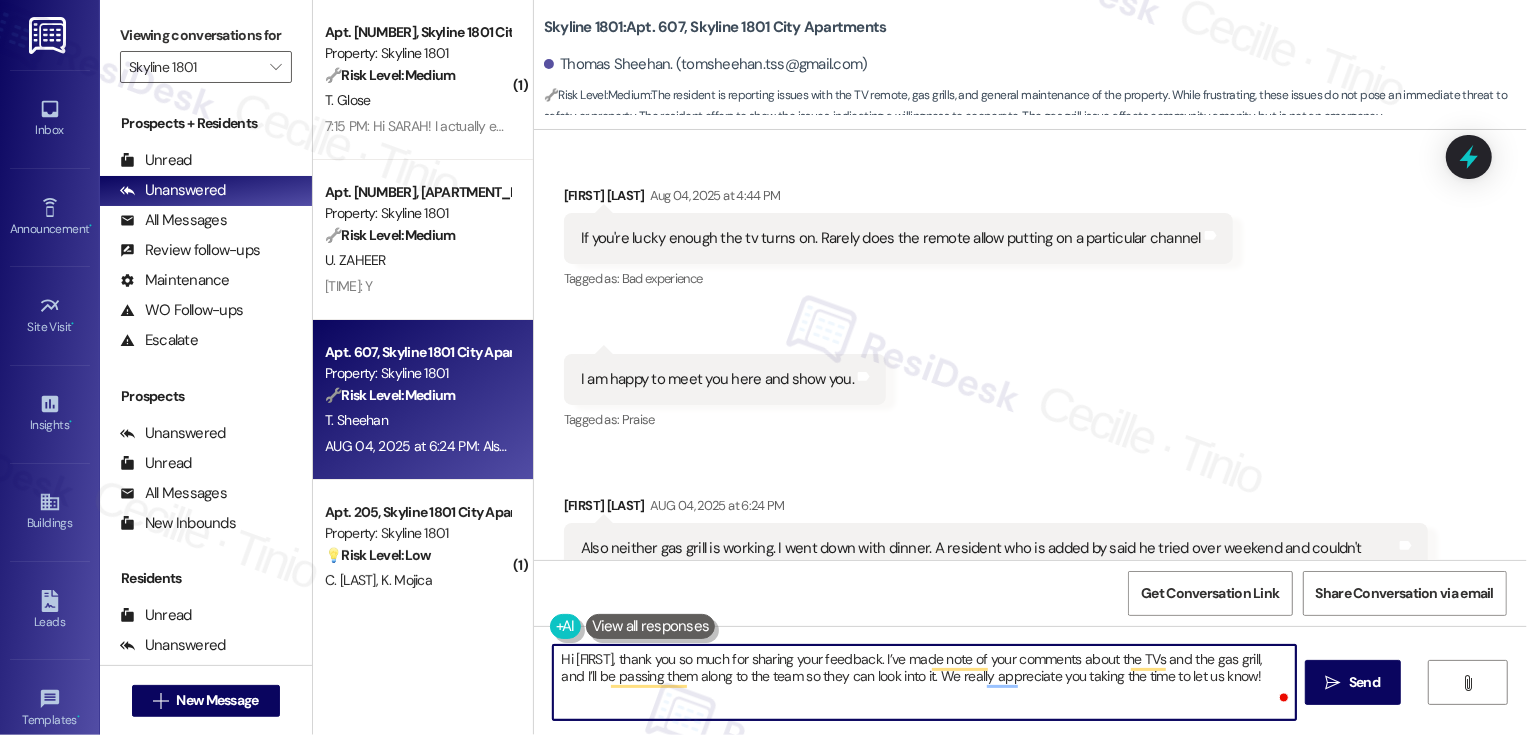 drag, startPoint x: 658, startPoint y: 659, endPoint x: 464, endPoint y: 659, distance: 194 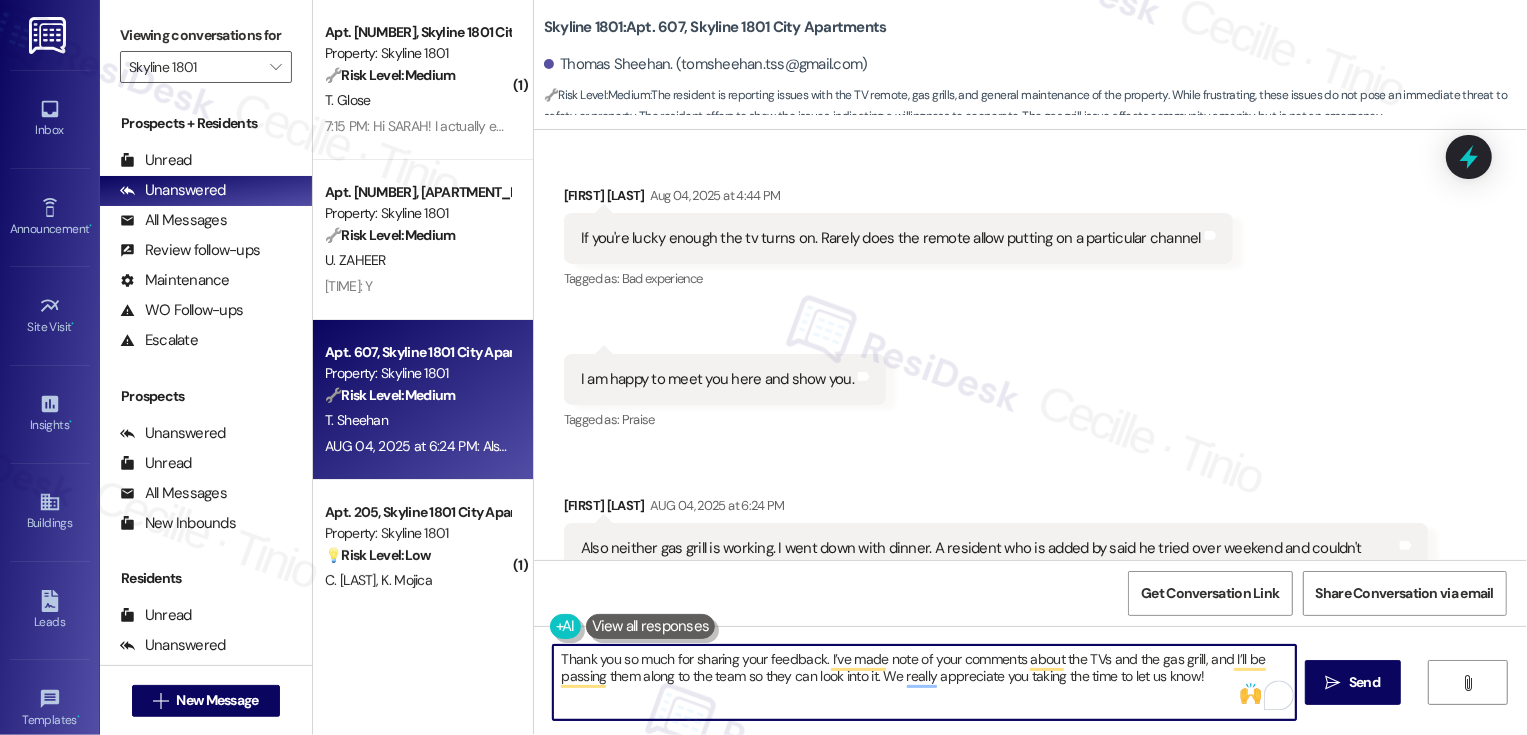 click on "Thank you so much for sharing your feedback. I’ve made note of your comments about the TVs and the gas grill, and I’ll be passing them along to the team so they can look into it. We really appreciate you taking the time to let us know!" at bounding box center (924, 682) 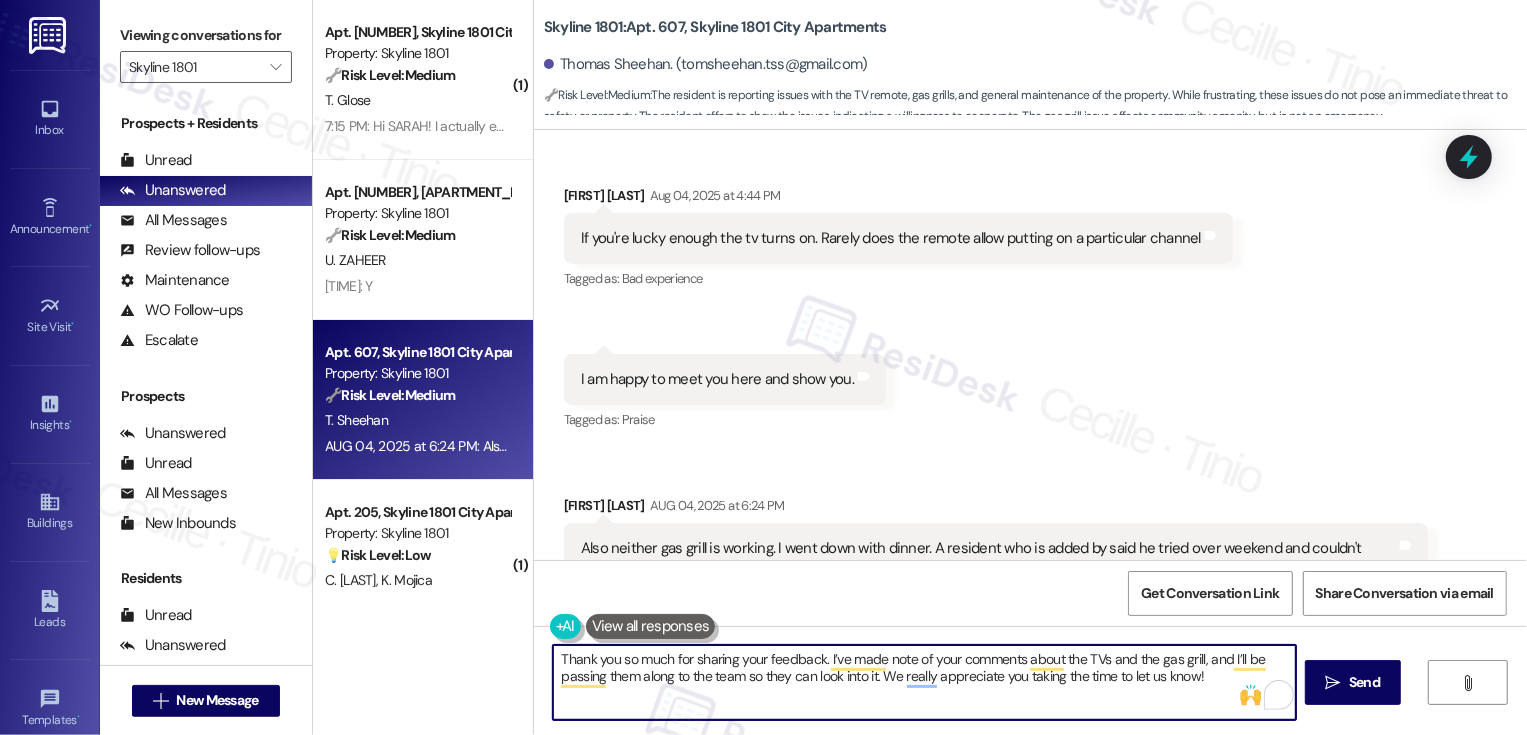 click on "Thank you so much for sharing your feedback. I’ve made note of your comments about the TVs and the gas grill, and I’ll be passing them along to the team so they can look into it. We really appreciate you taking the time to let us know!" at bounding box center (924, 682) 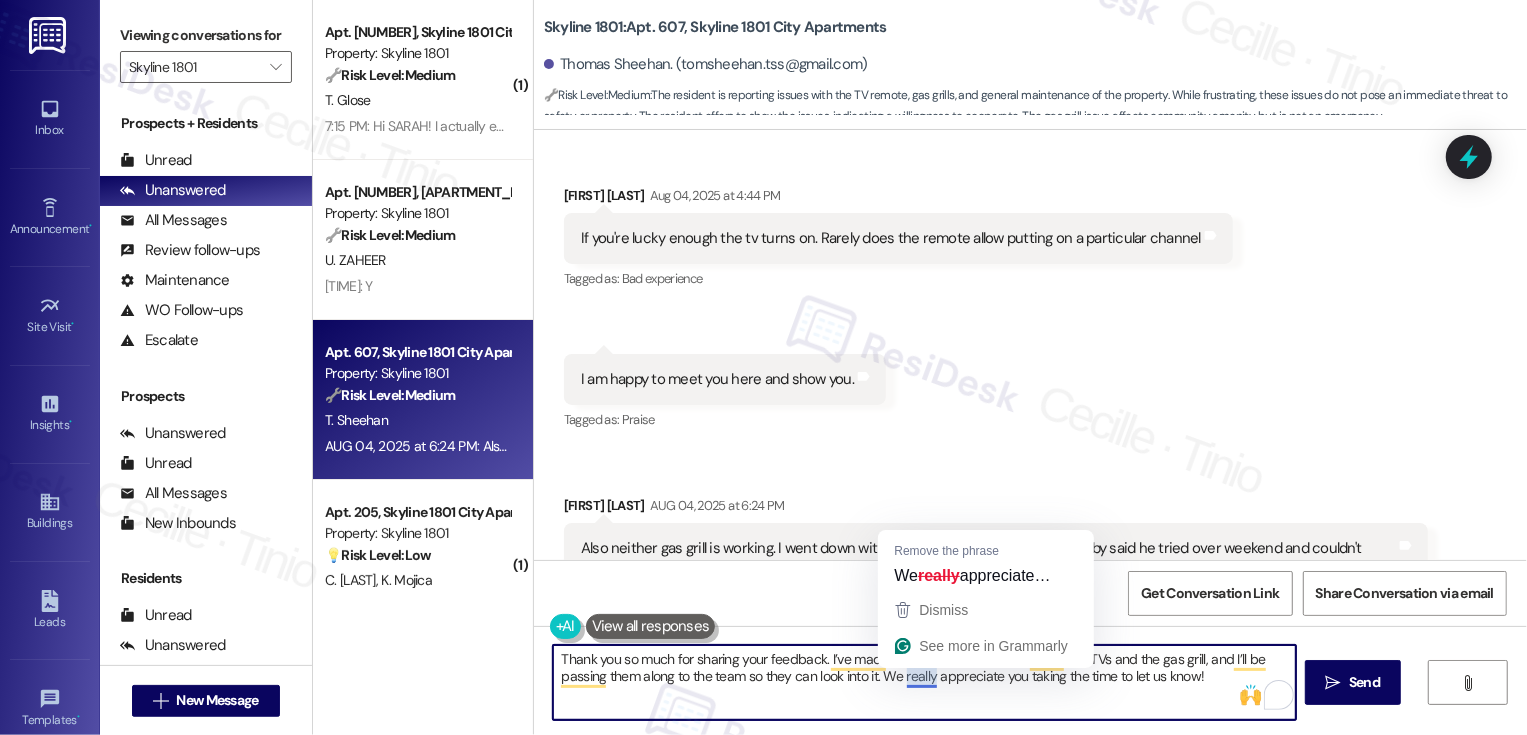 click on "Thank you so much for sharing your feedback. I’ve made note of your comments about the TVs and the gas grill, and I’ll be passing them along to the team so they can look into it. We really appreciate you taking the time to let us know!" at bounding box center [924, 682] 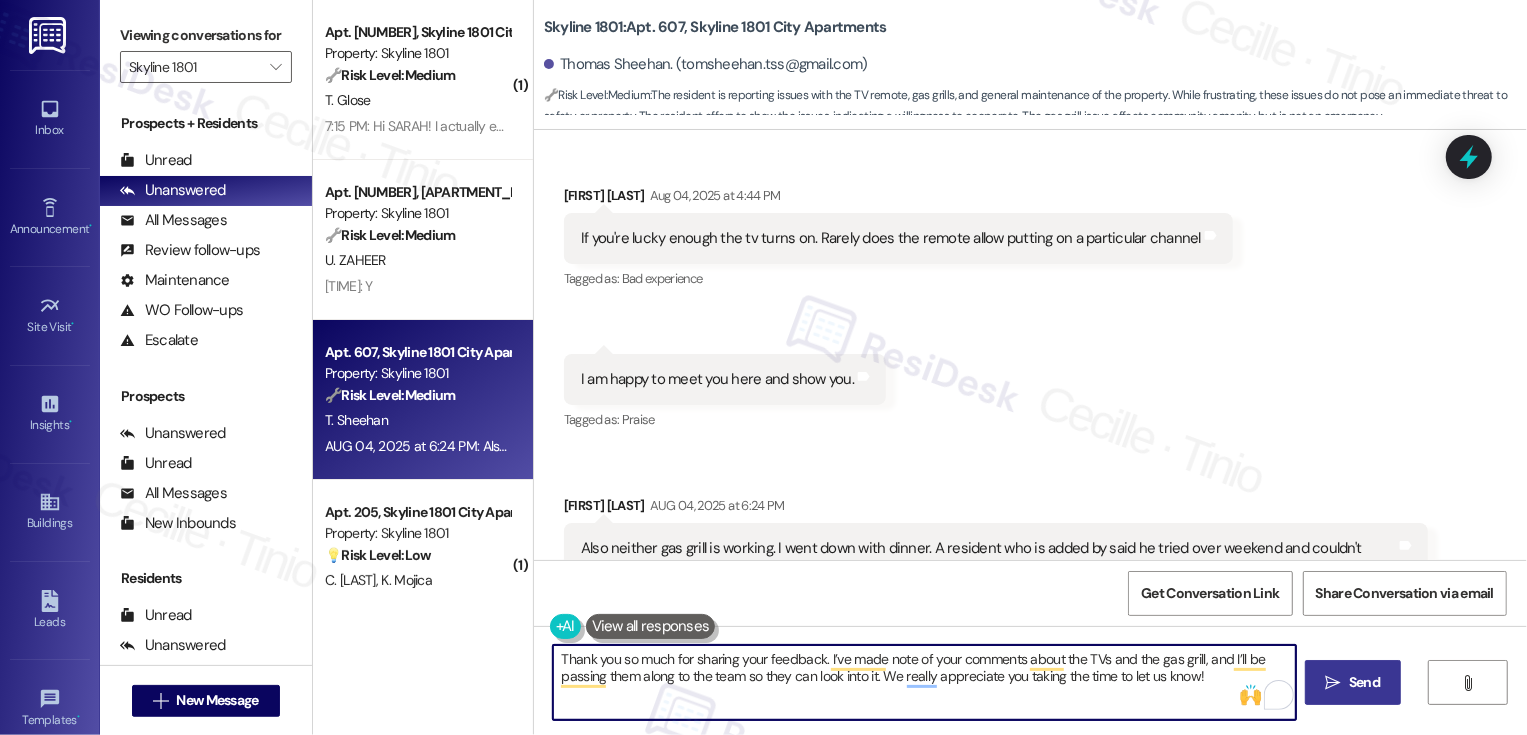 type on "Thank you so much for sharing your feedback. I’ve made note of your comments about the TVs and the gas grill, and I’ll be passing them along to the team so they can look into it. We really appreciate you taking the time to let us know!" 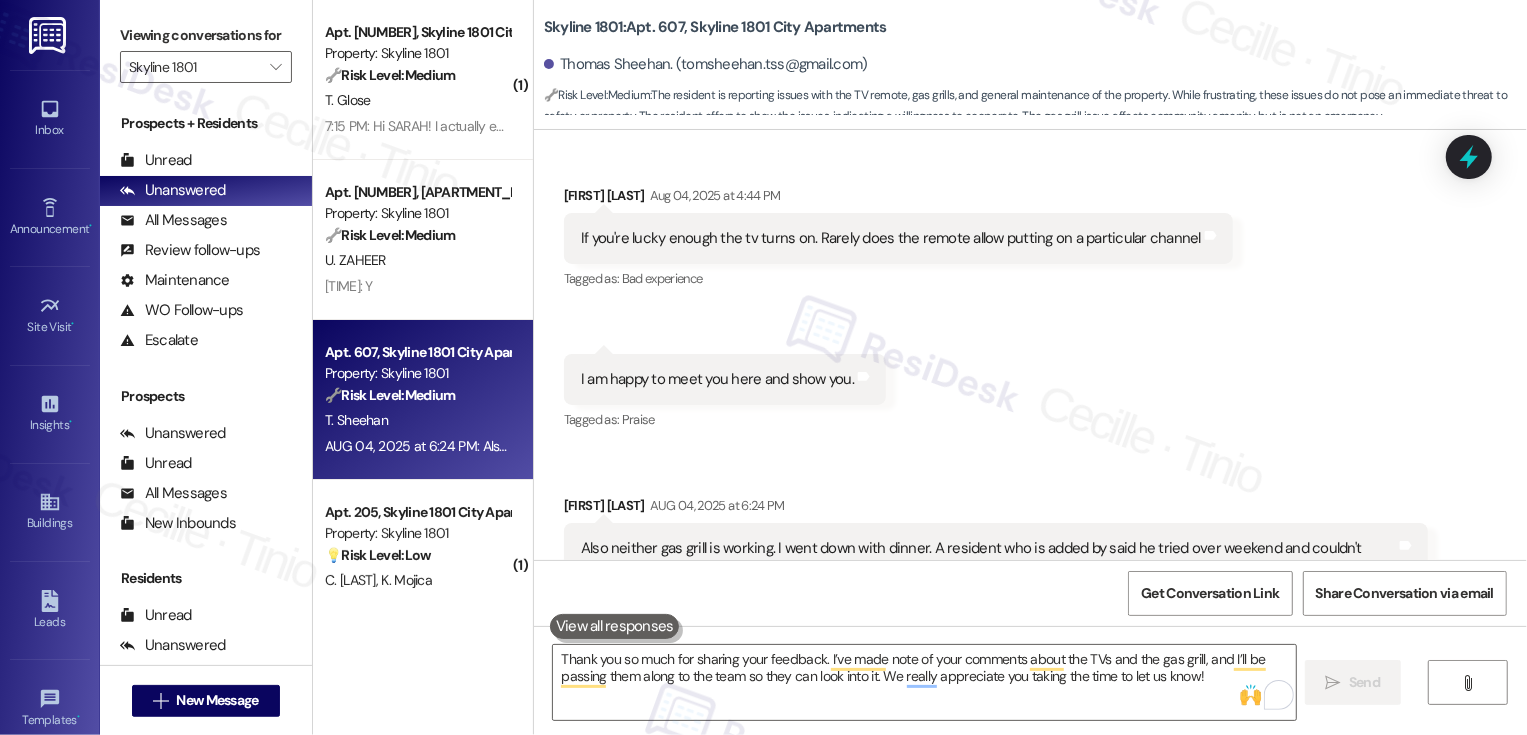 type 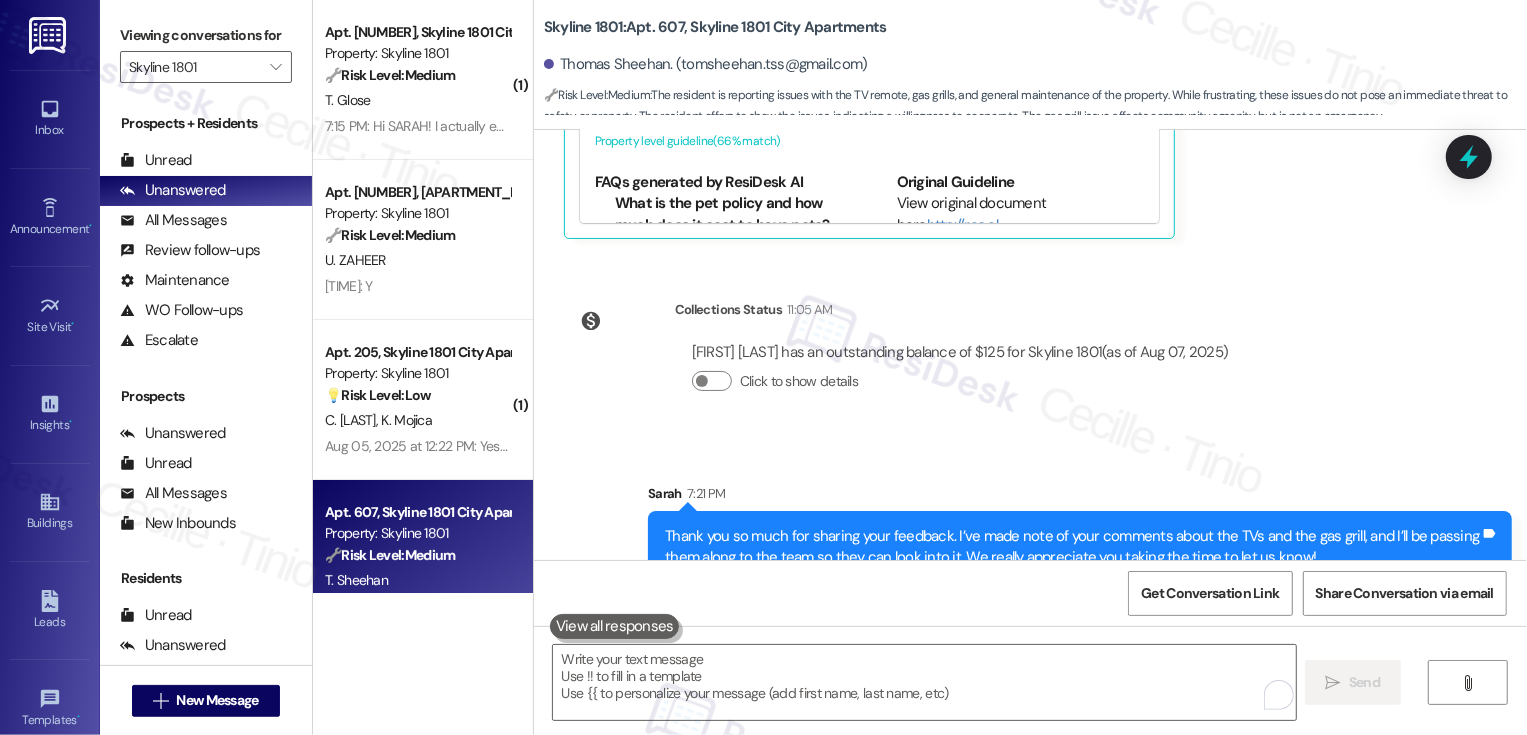 scroll, scrollTop: 1451, scrollLeft: 0, axis: vertical 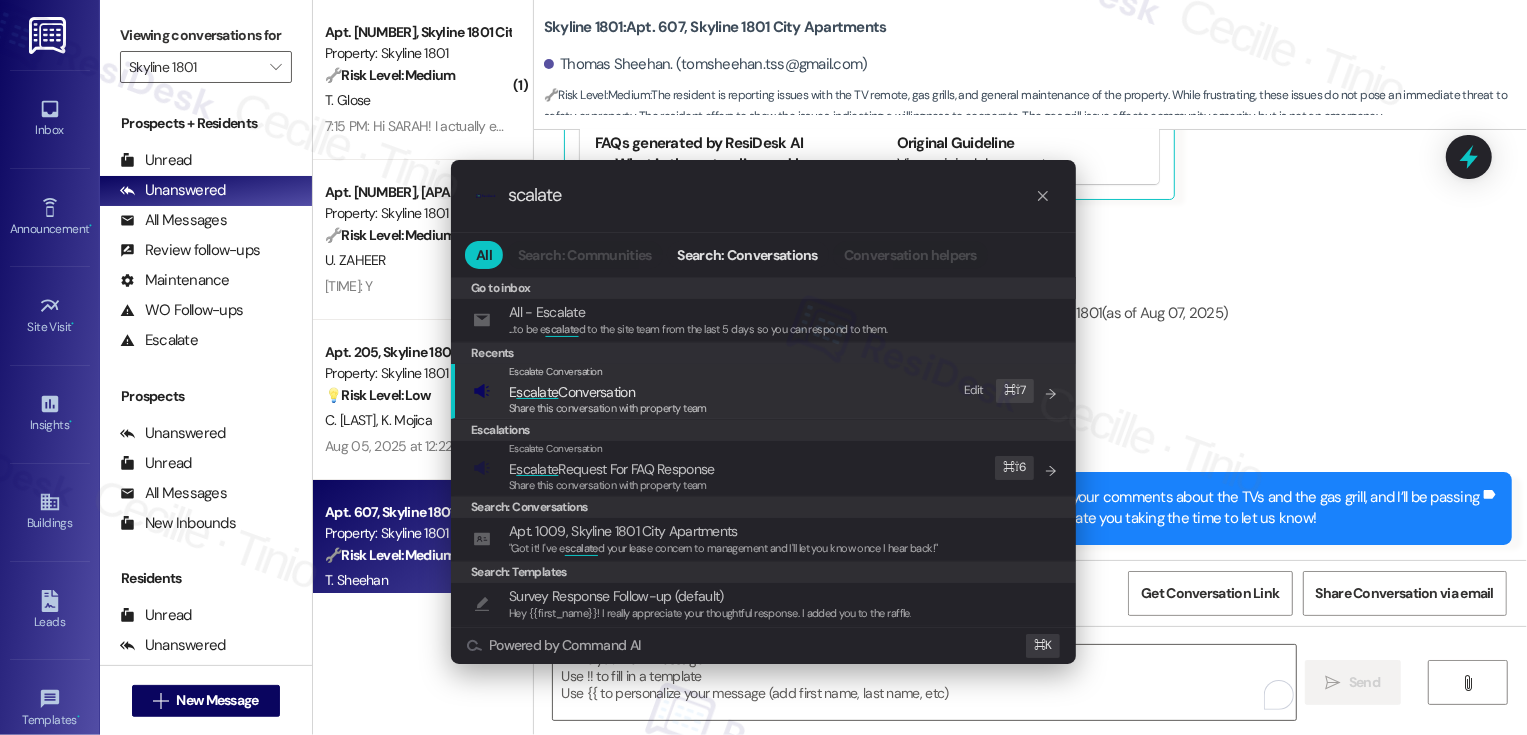 type on "scalate" 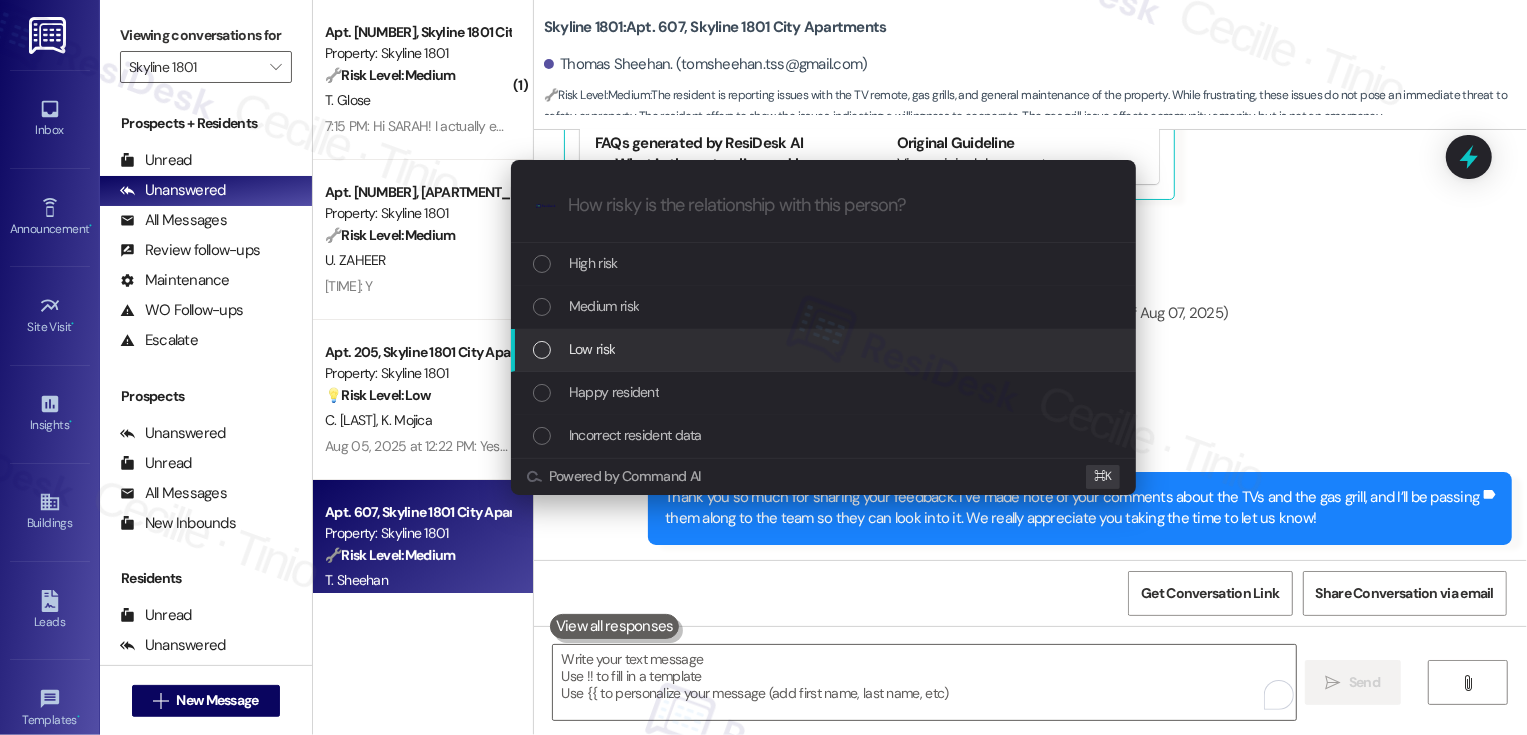 click on "Low risk" at bounding box center [825, 349] 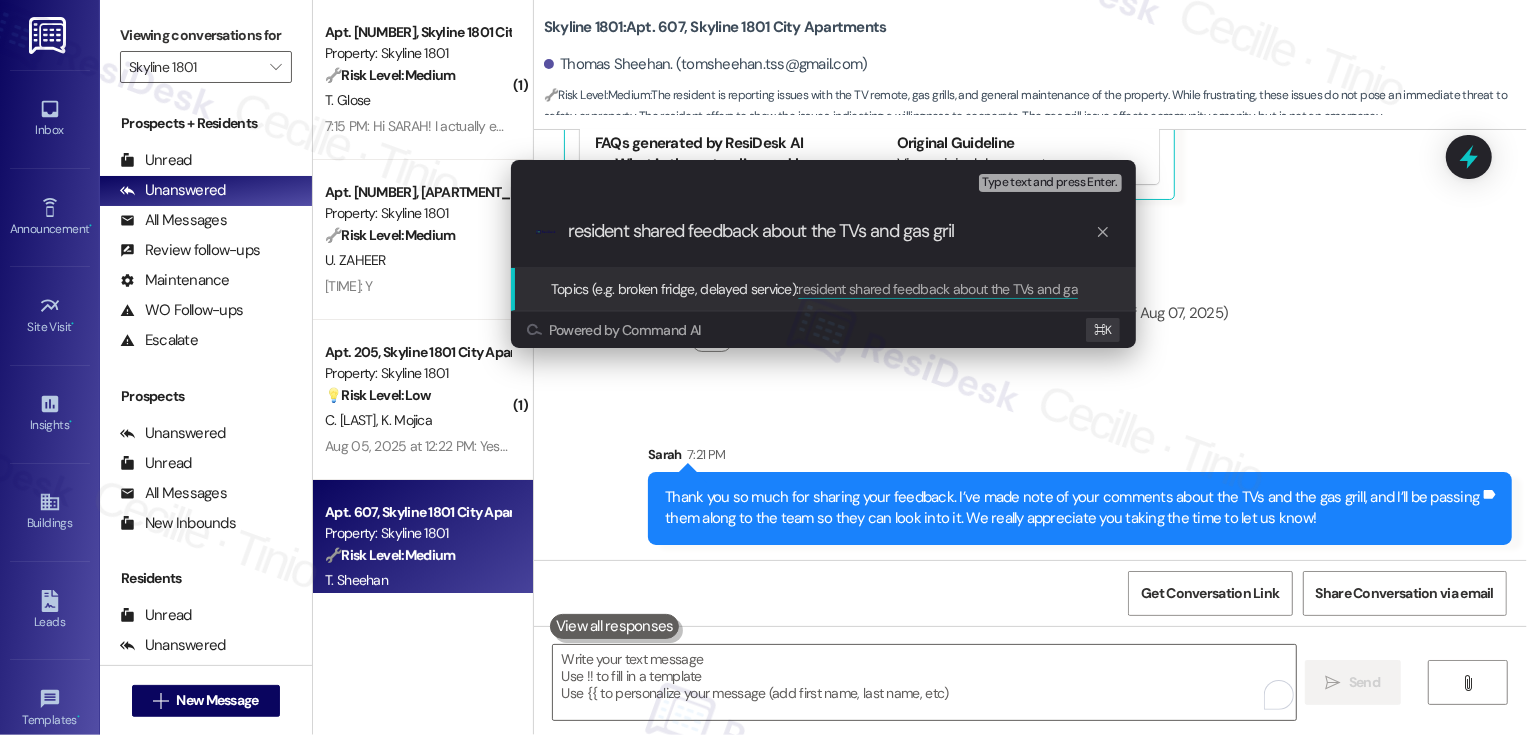 type on "resident shared feedback about the TVs and gas grill" 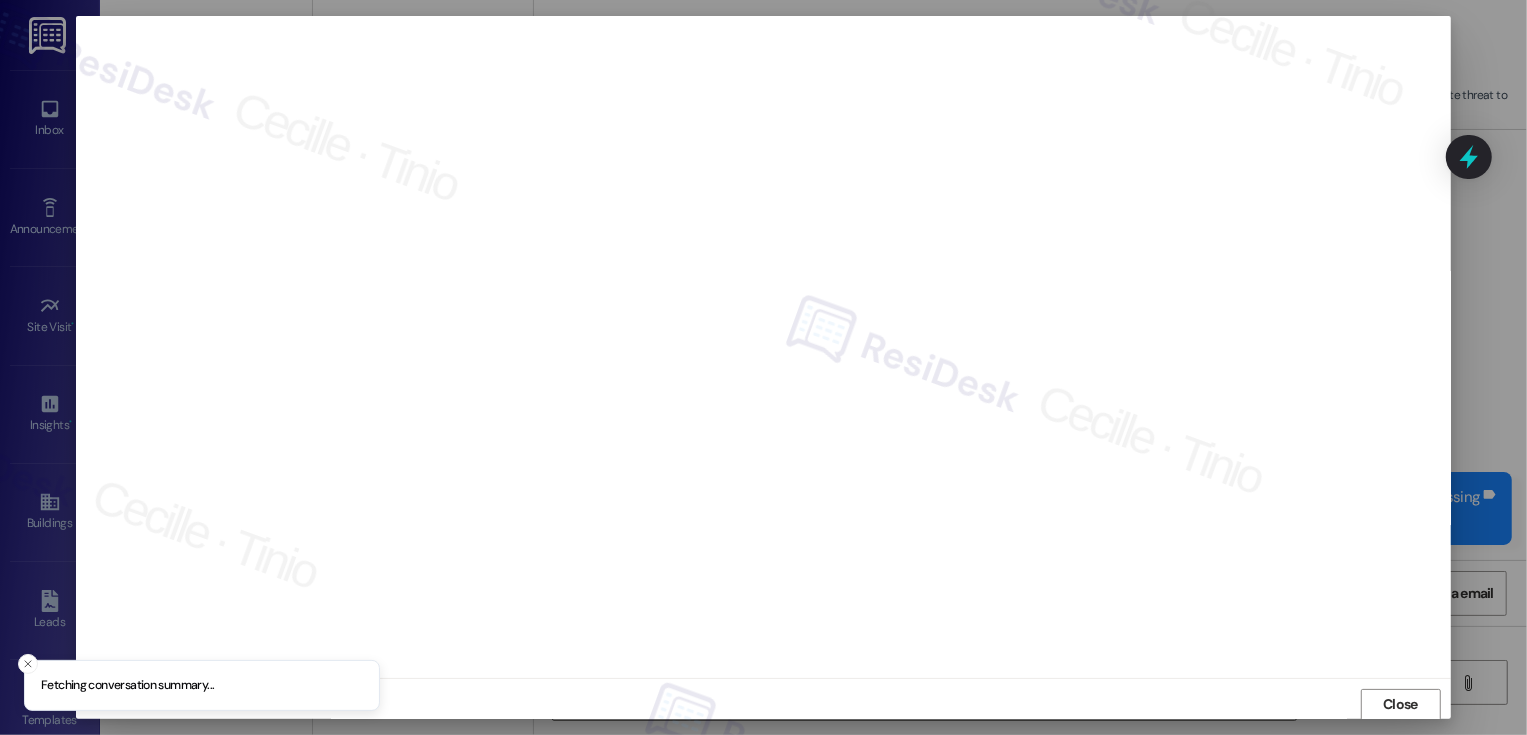 scroll, scrollTop: 1, scrollLeft: 0, axis: vertical 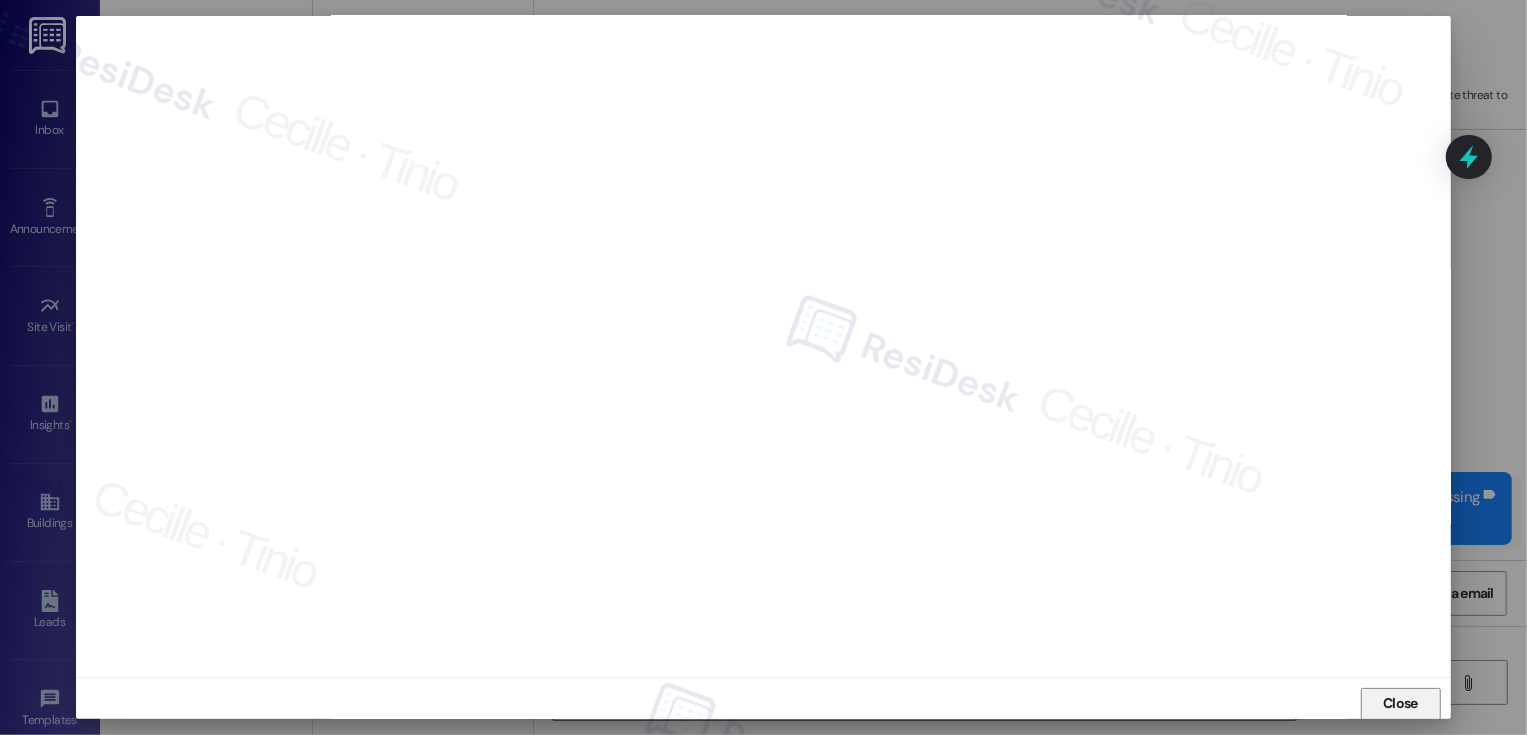 click on "Close" at bounding box center [1401, 704] 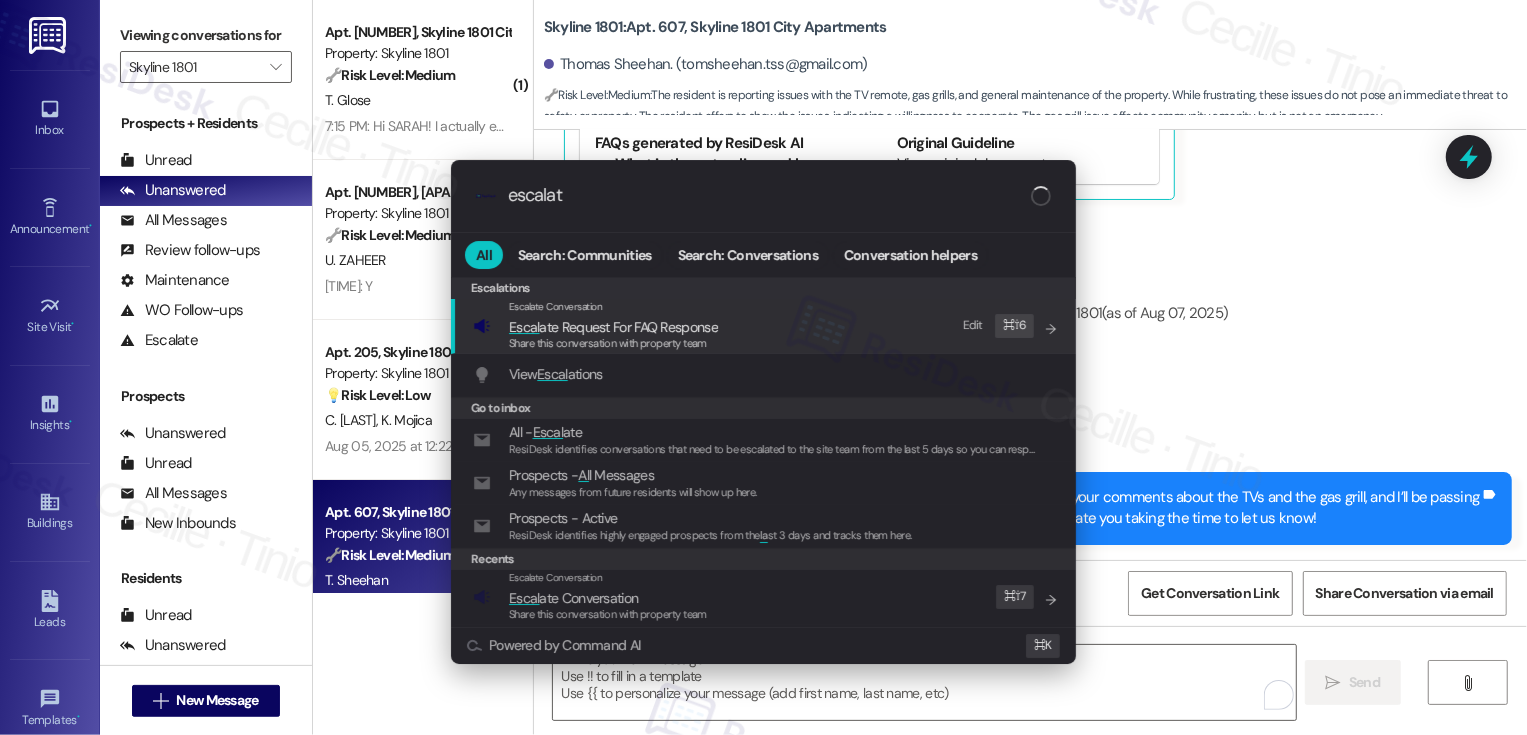 type on "escalate" 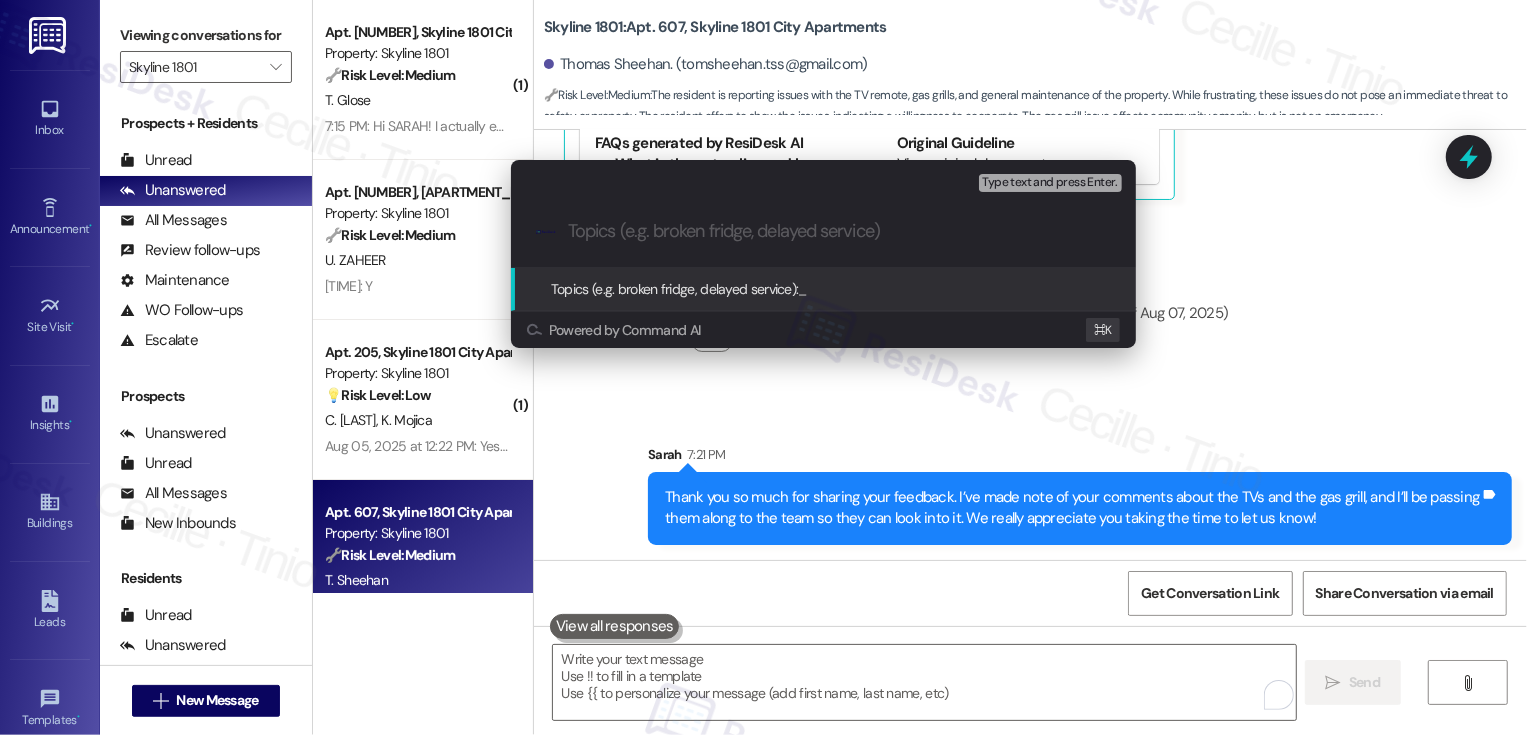 paste on "resident shared feedback about the TVs and gas grill" 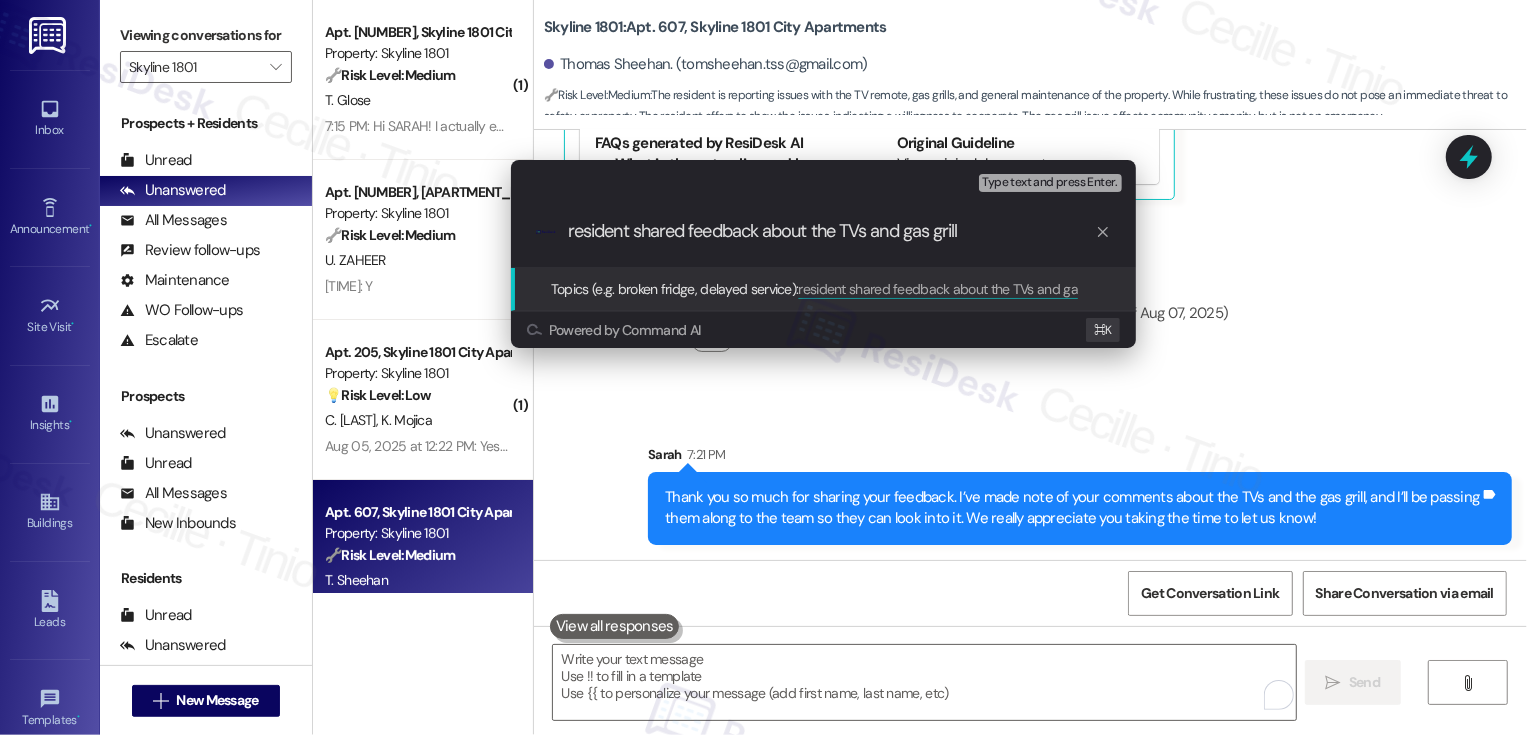 click on "resident shared feedback about the TVs and gas grill" at bounding box center (831, 231) 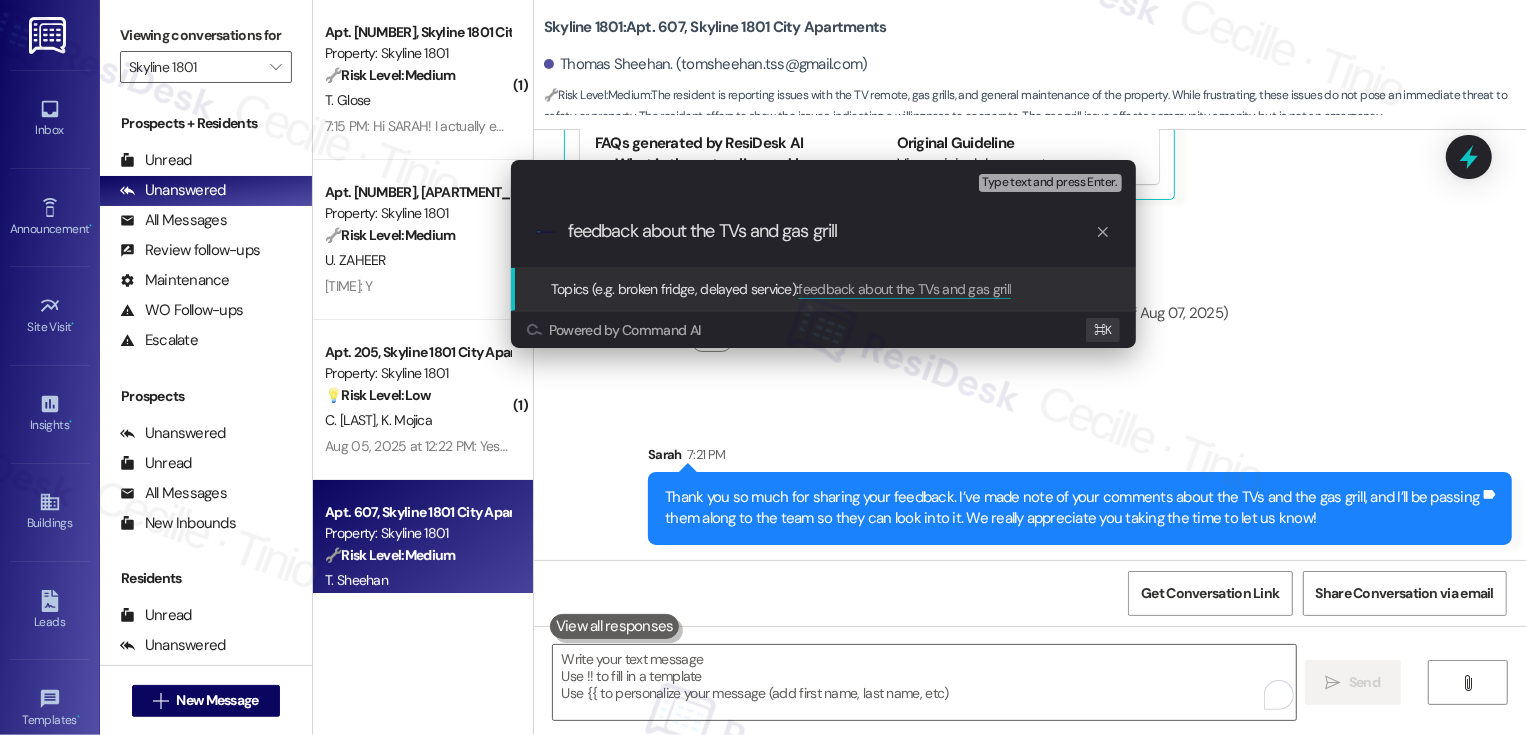 type 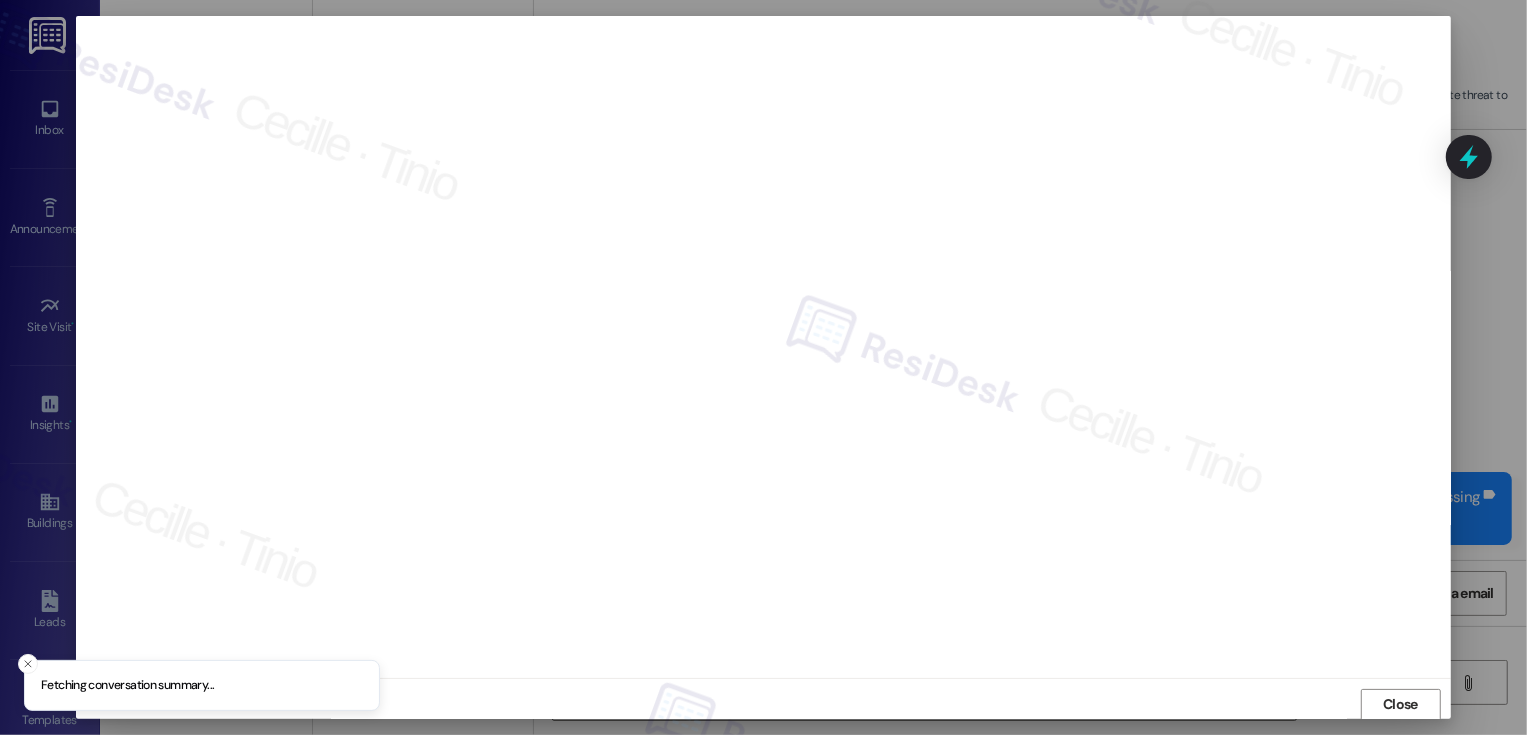 scroll, scrollTop: 1, scrollLeft: 0, axis: vertical 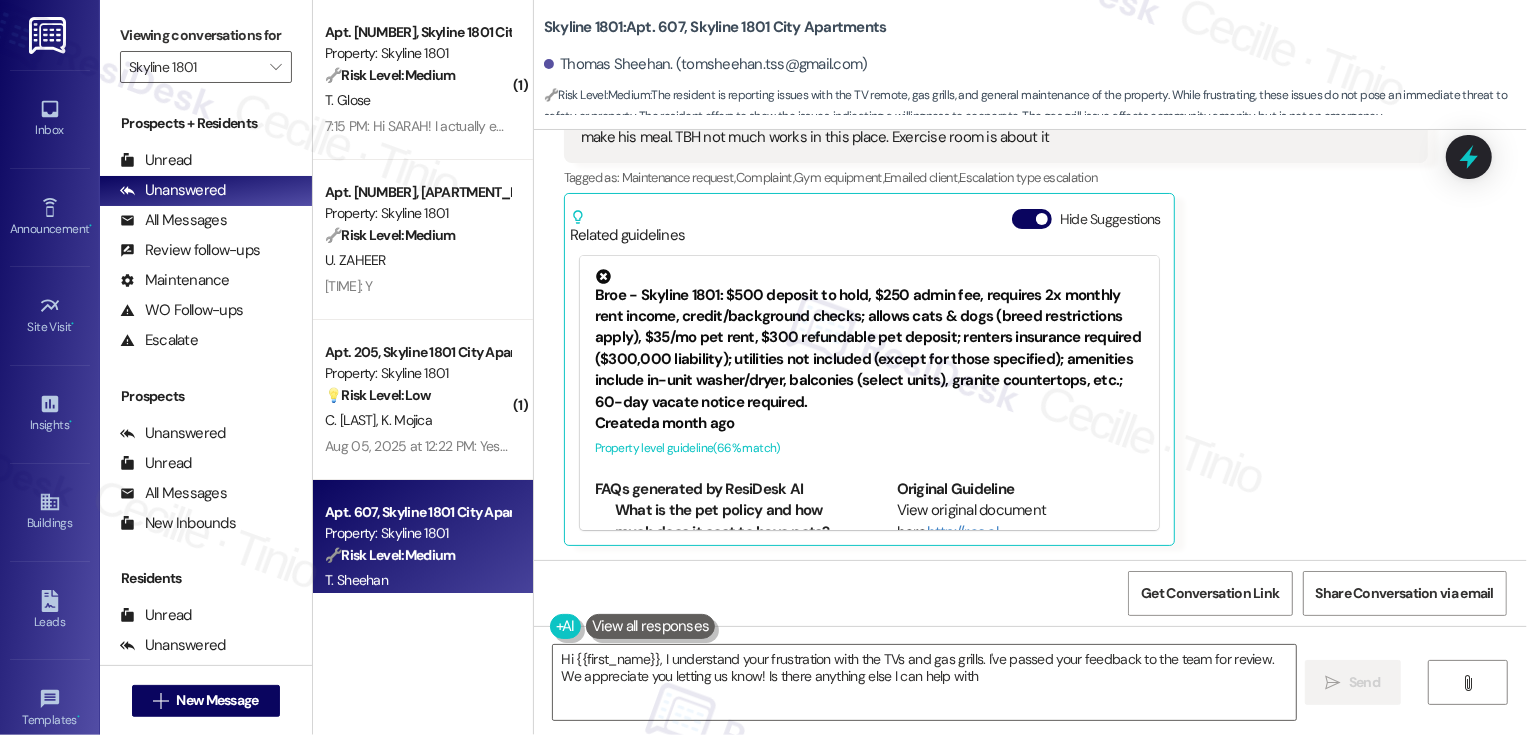 type on "Hi {{first_name}}, I understand your frustration with the TVs and gas grills. I've passed your feedback to the team for review. We appreciate you letting us know! Is there anything else I can help with?" 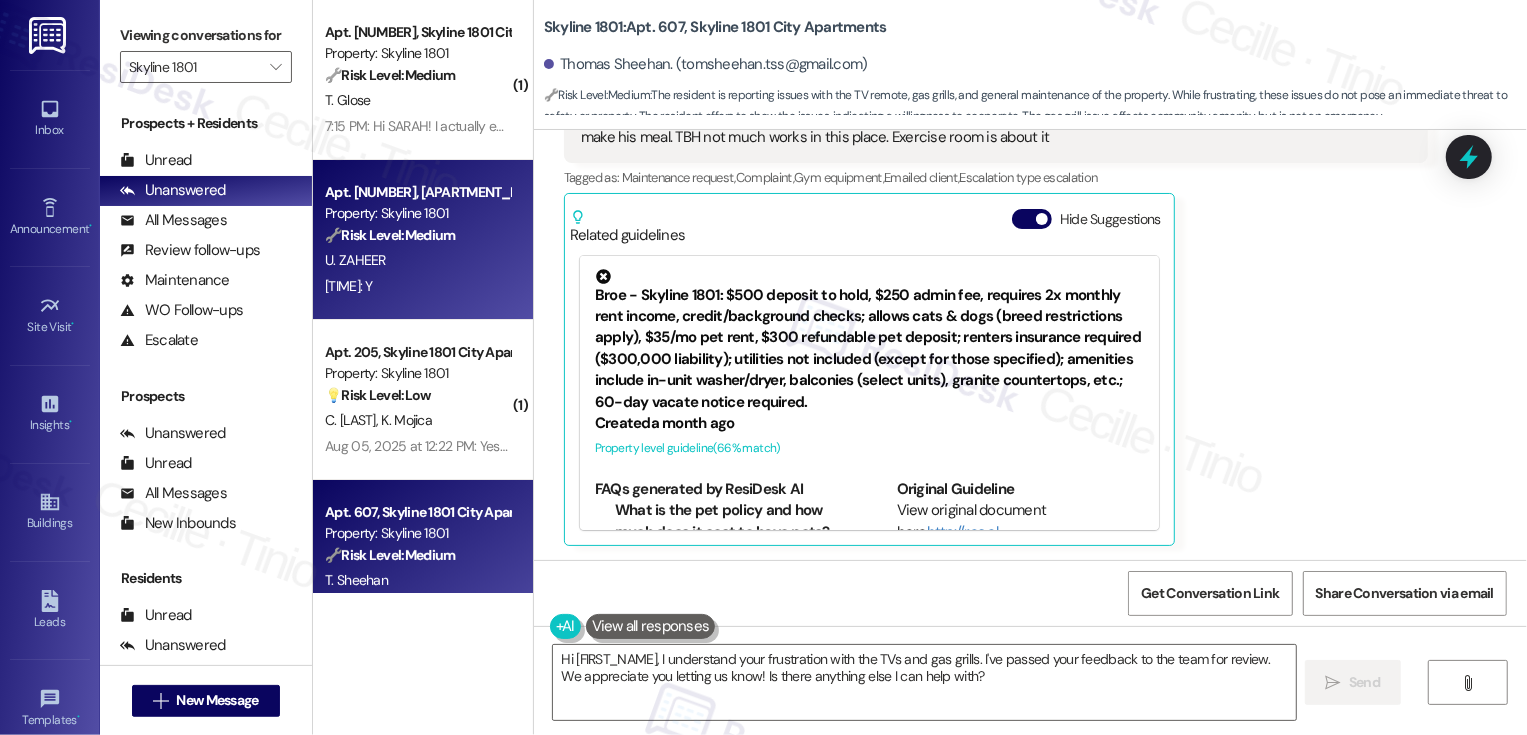click on "Property: Skyline 1801" at bounding box center [417, 213] 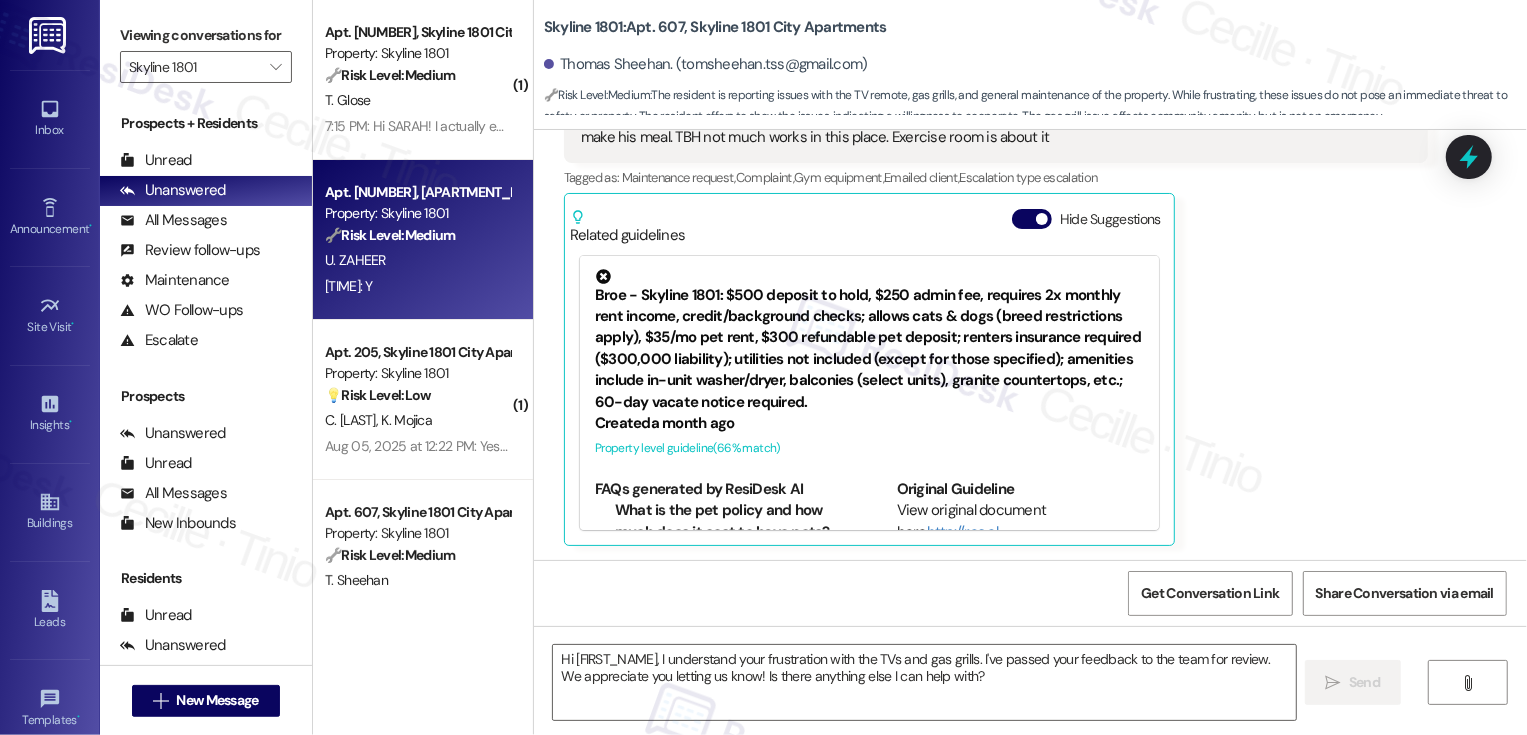 click on "Property: Skyline 1801" at bounding box center (417, 213) 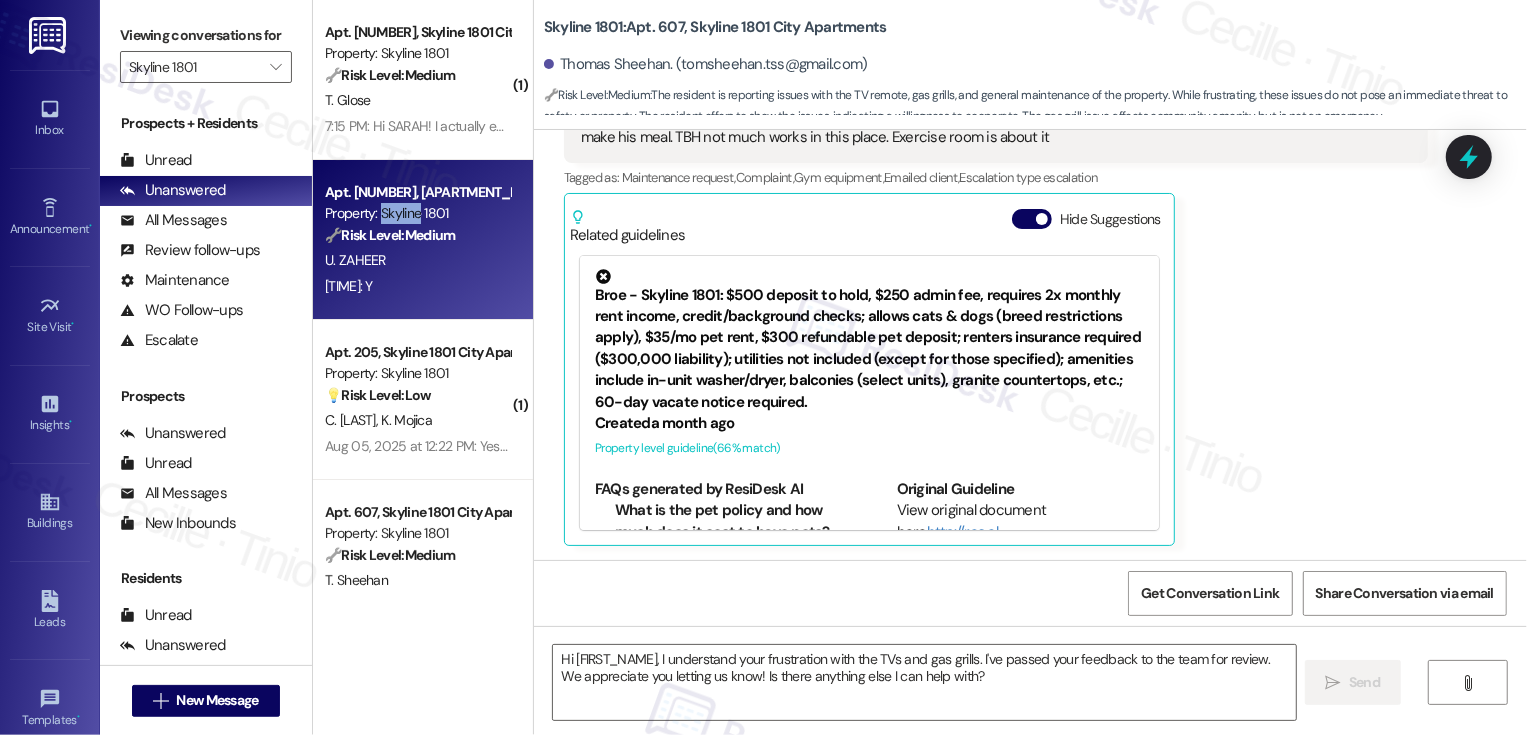 type on "Fetching suggested responses. Please feel free to read through the conversation in the meantime." 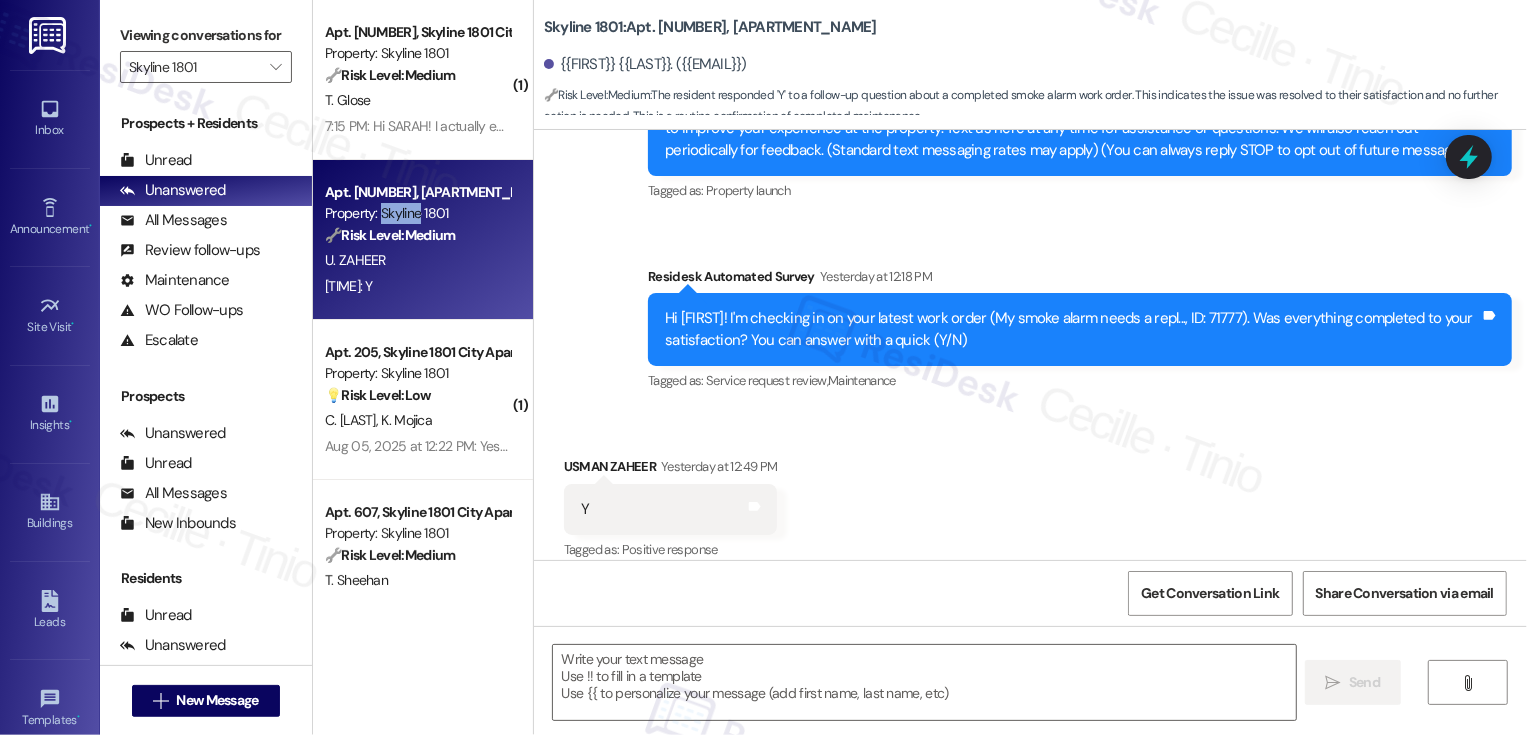 type on "Fetching suggested responses. Please feel free to read through the conversation in the meantime." 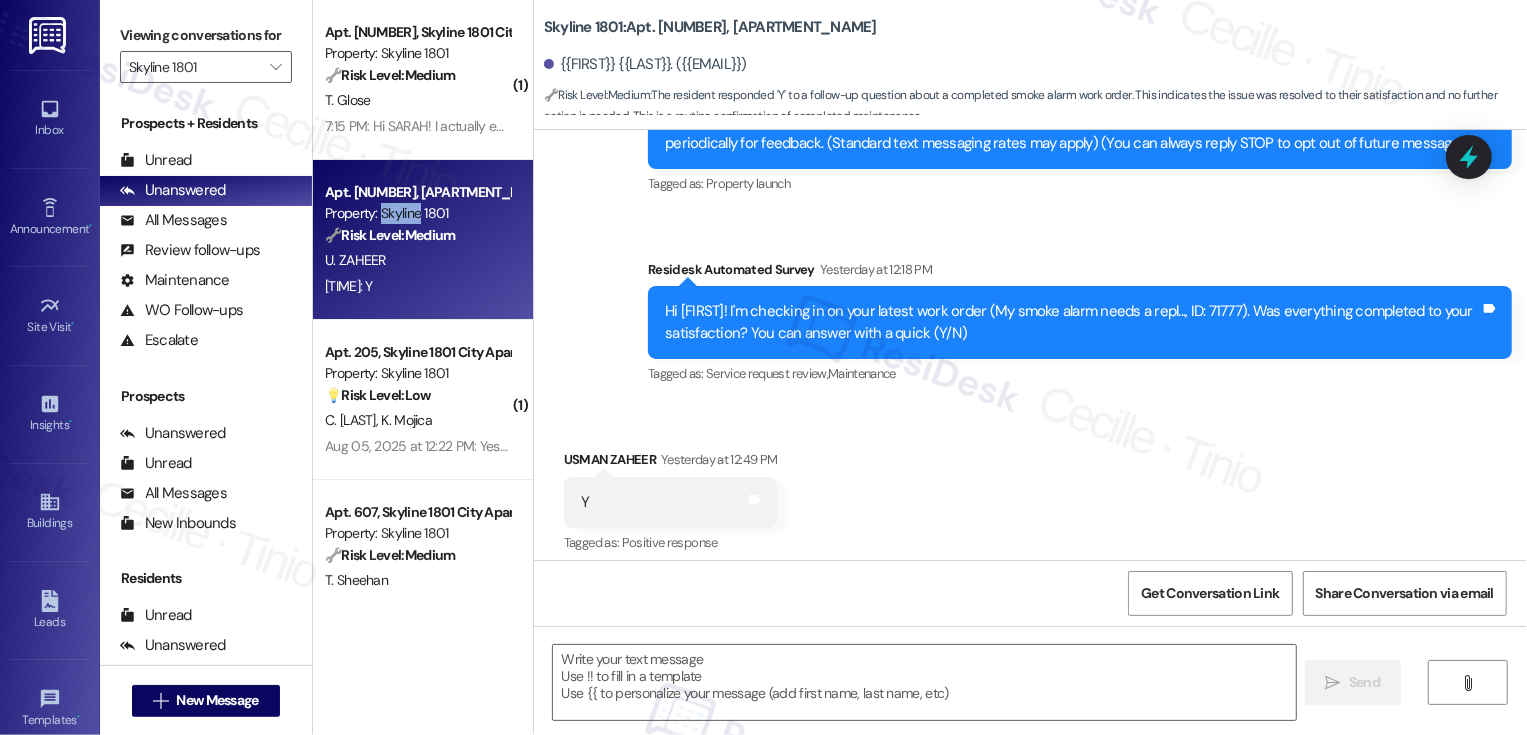 scroll, scrollTop: 275, scrollLeft: 0, axis: vertical 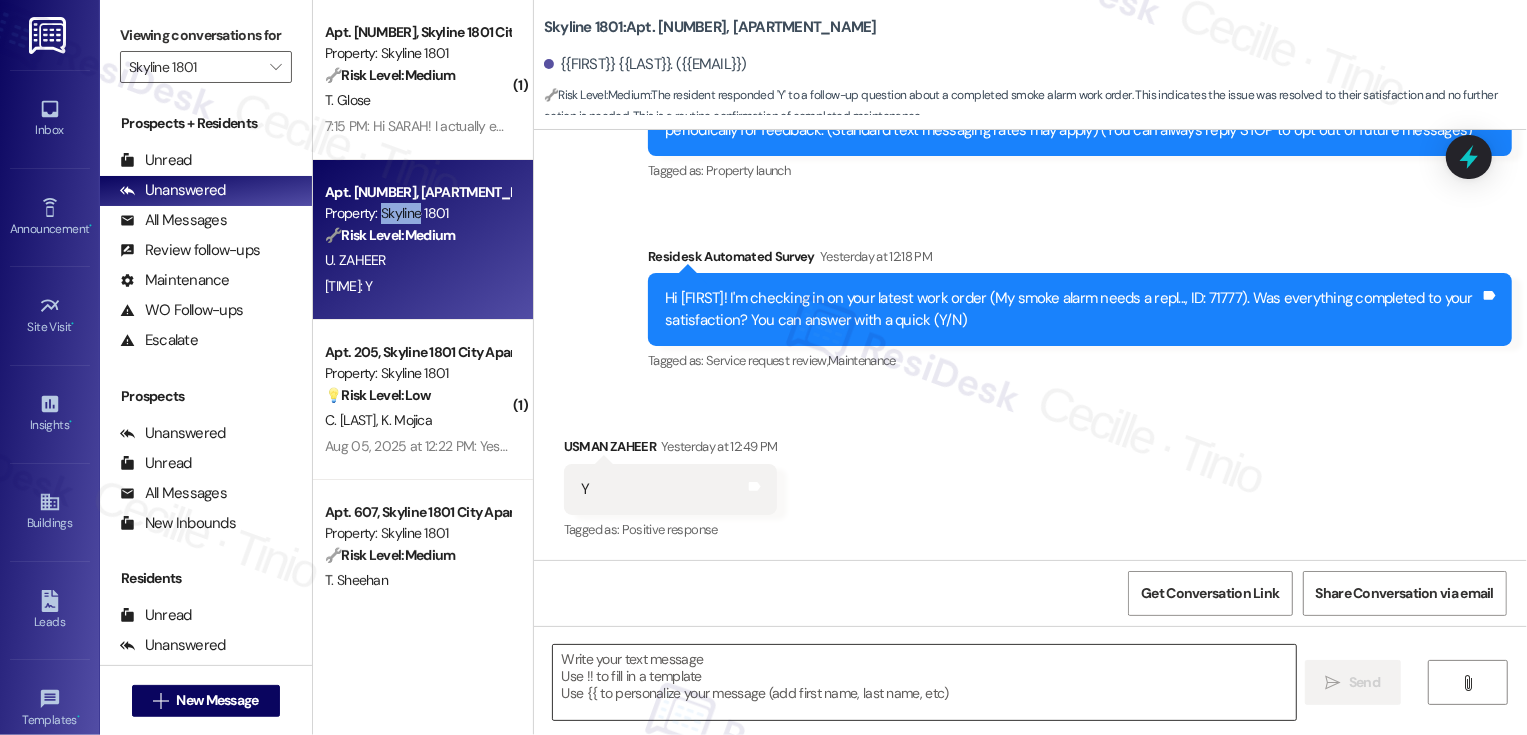 click at bounding box center (924, 682) 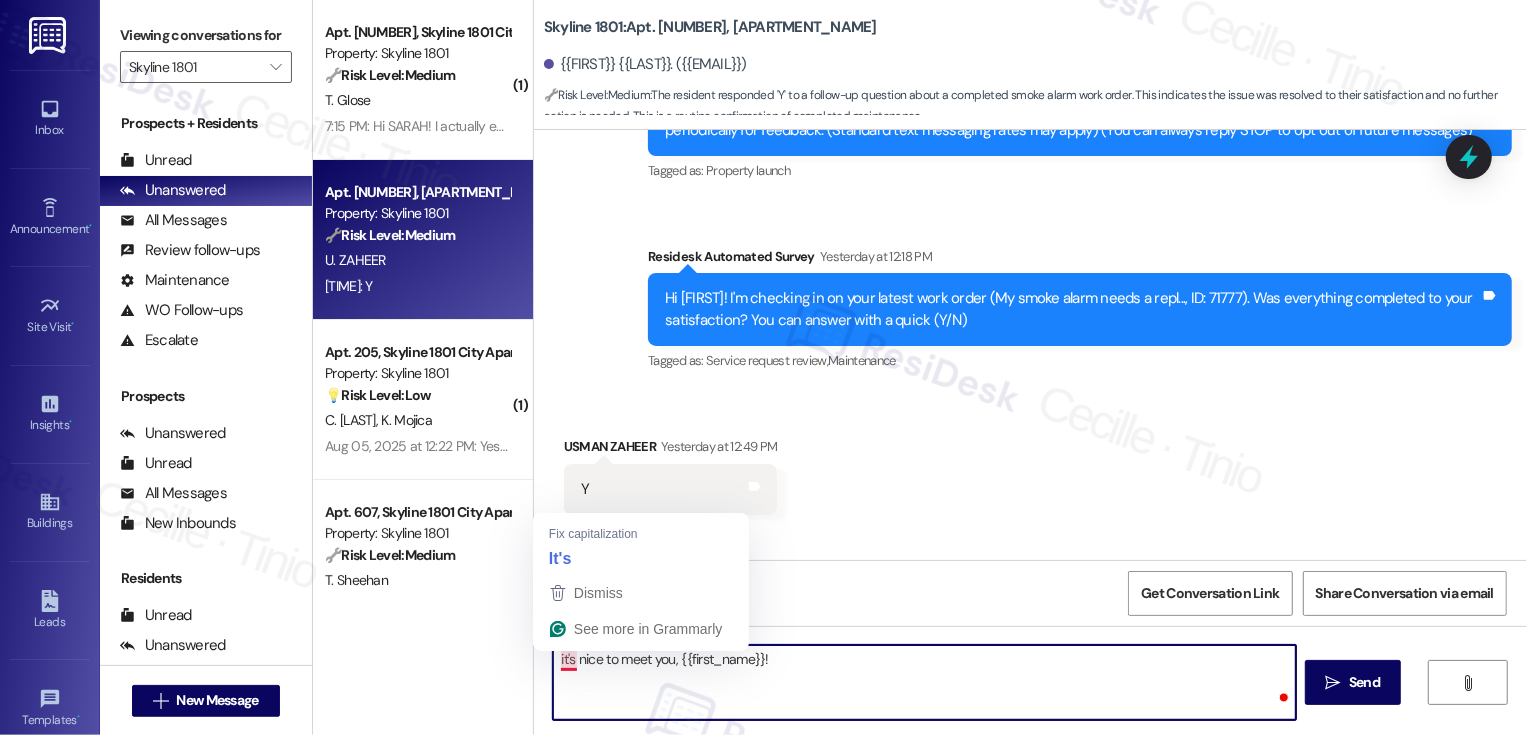 click on "it's nice to meet you, {{first_name}}!" at bounding box center (924, 682) 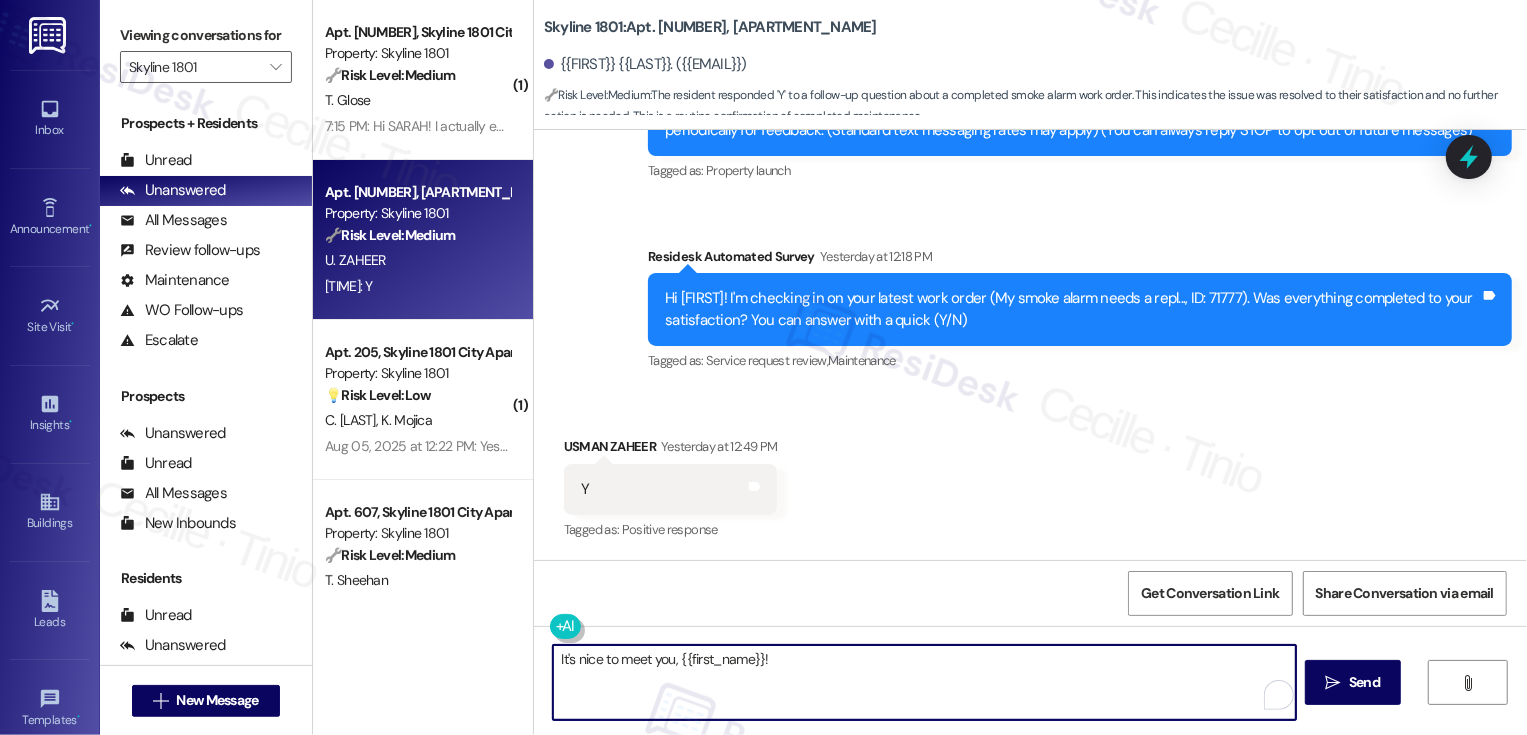 click on "It's nice to meet you, {{first_name}}!" at bounding box center [924, 682] 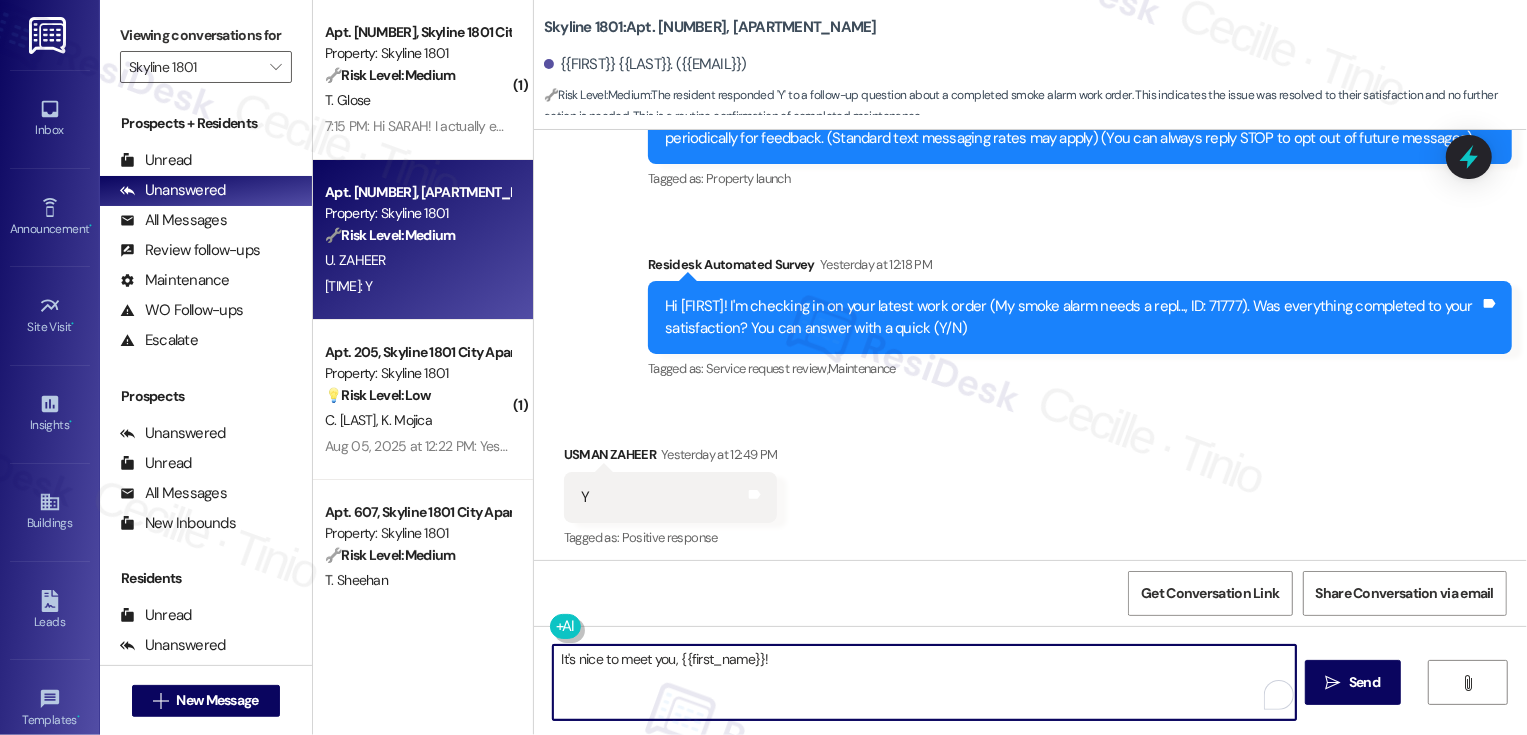 scroll, scrollTop: 275, scrollLeft: 0, axis: vertical 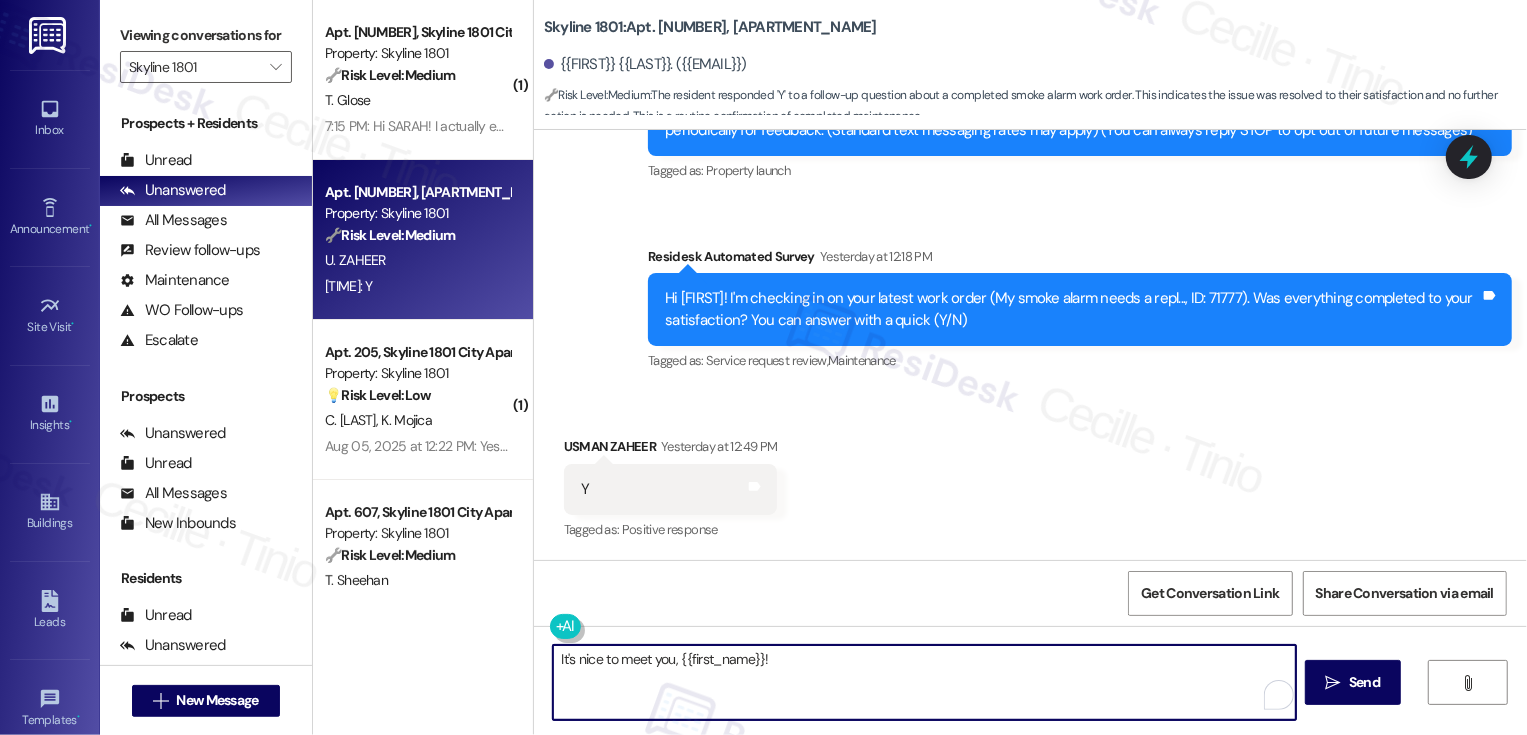 paste on "resident shared feedback about the TVs and gas grill" 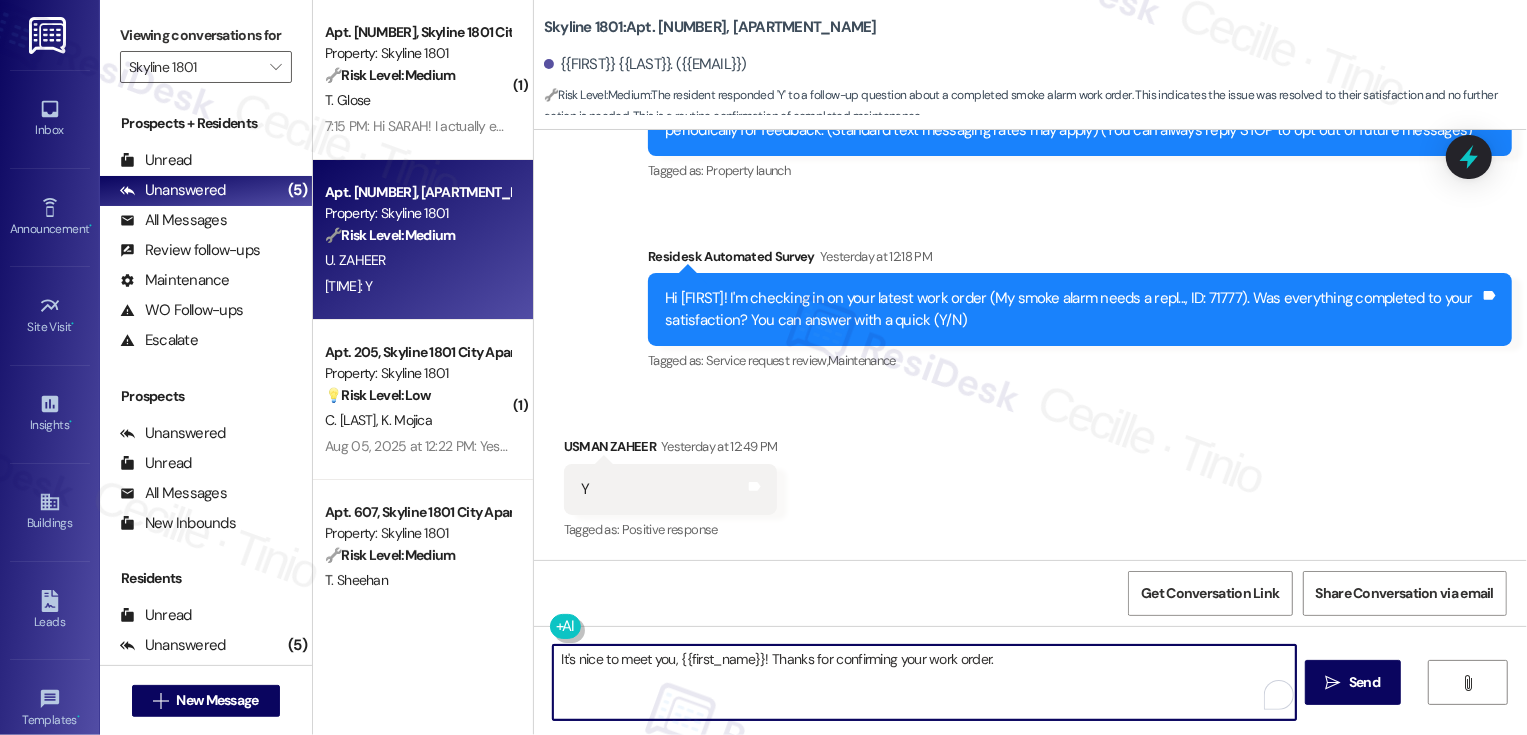 paste on "If I may ask, how has your experience been living at {{property}}? Has the property lived up to your expectations?" 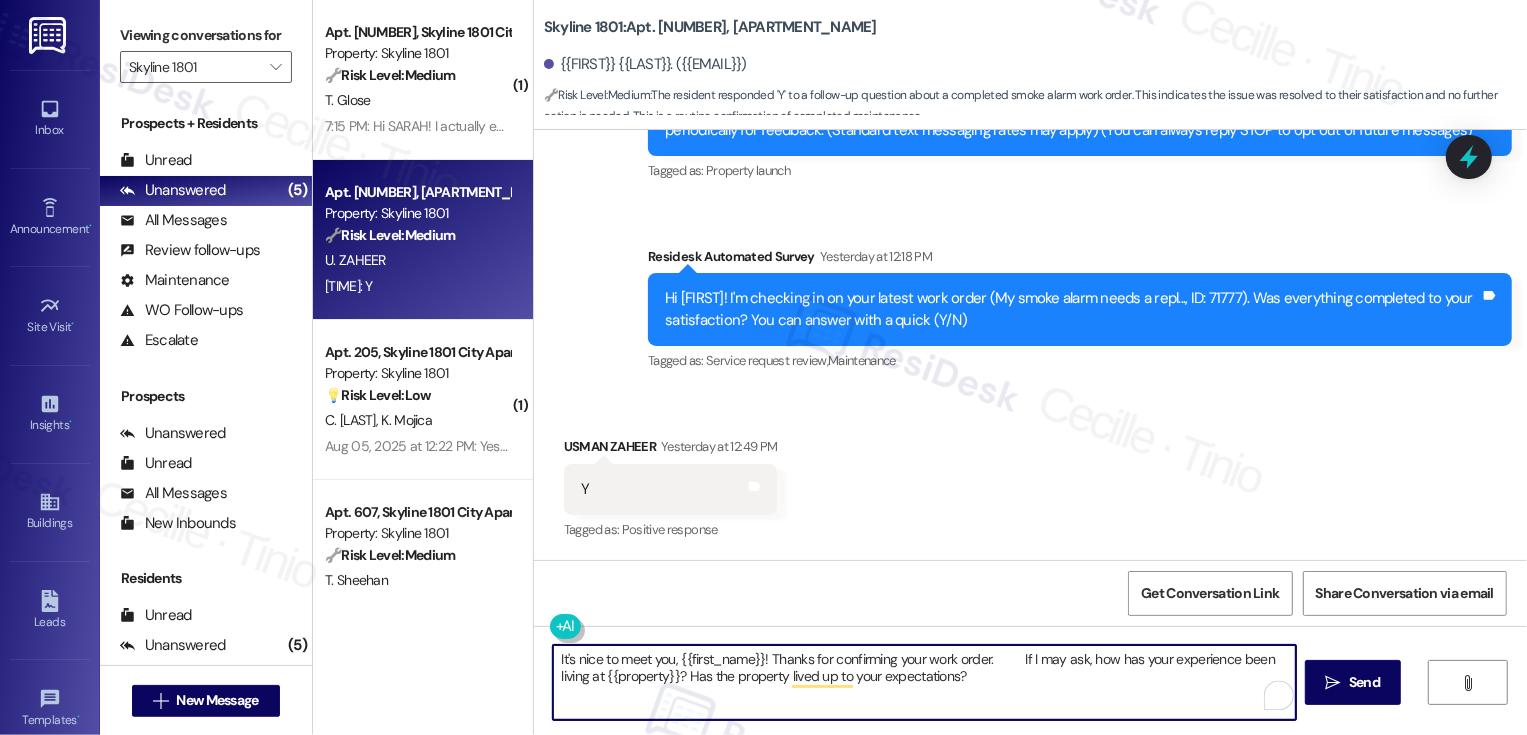 click on "It's nice to meet you, {{first_name}}! Thanks for confirming your work order. 		If I may ask, how has your experience been living at {{property}}? Has the property lived up to your expectations?" at bounding box center [924, 682] 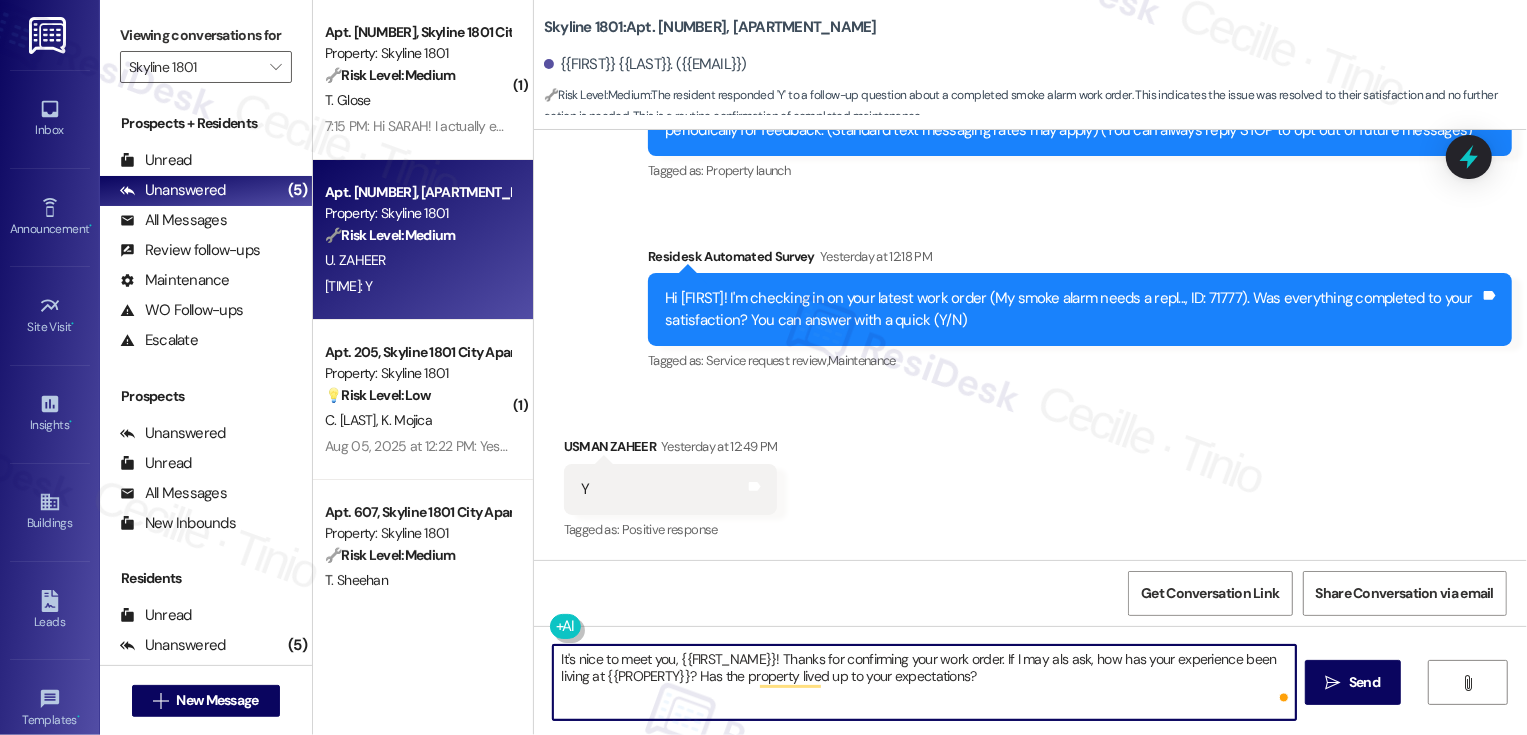 type on "It's nice to meet you, {{first_name}}! Thanks for confirming your work order. If I may also ask, how has your experience been living at {{property}}? Has the property lived up to your expectations?" 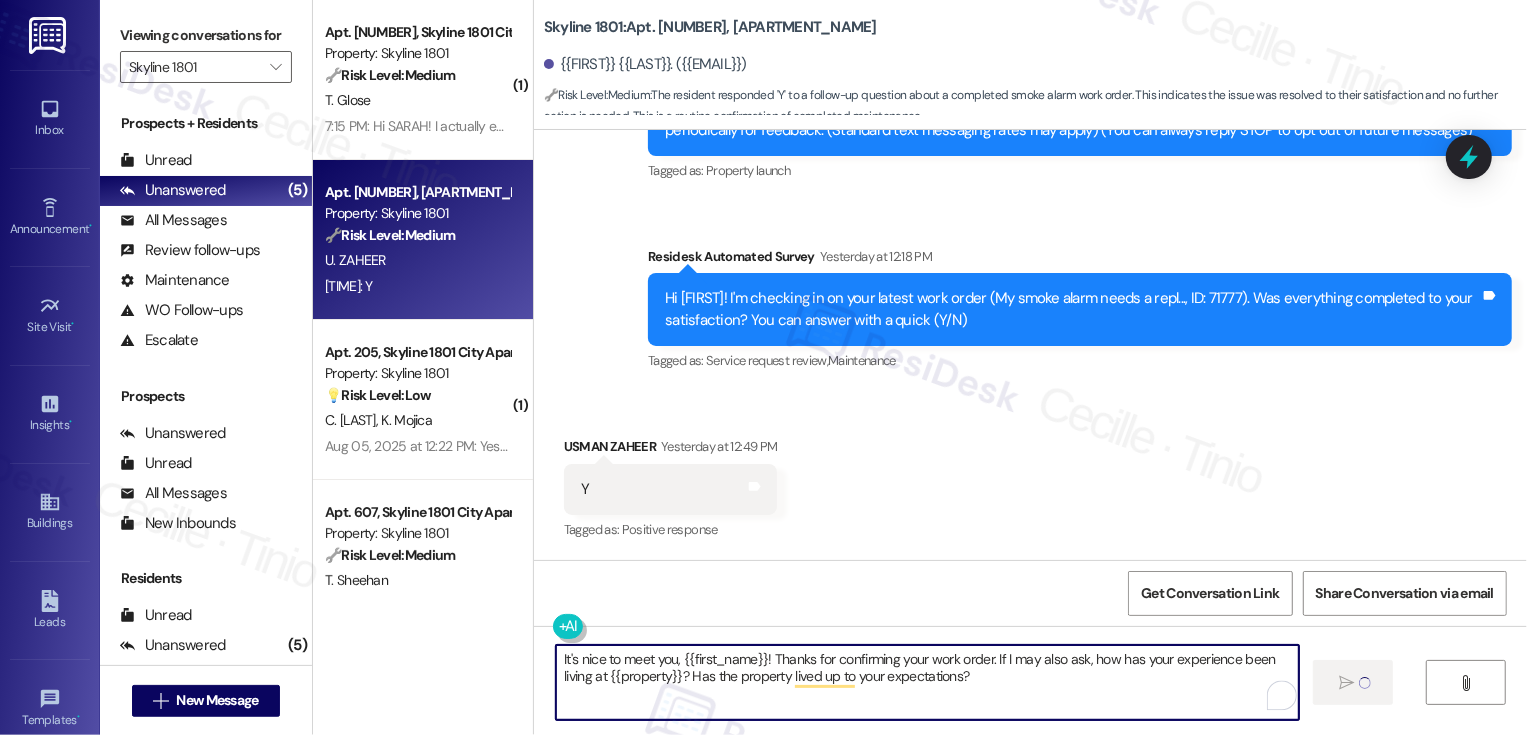 type 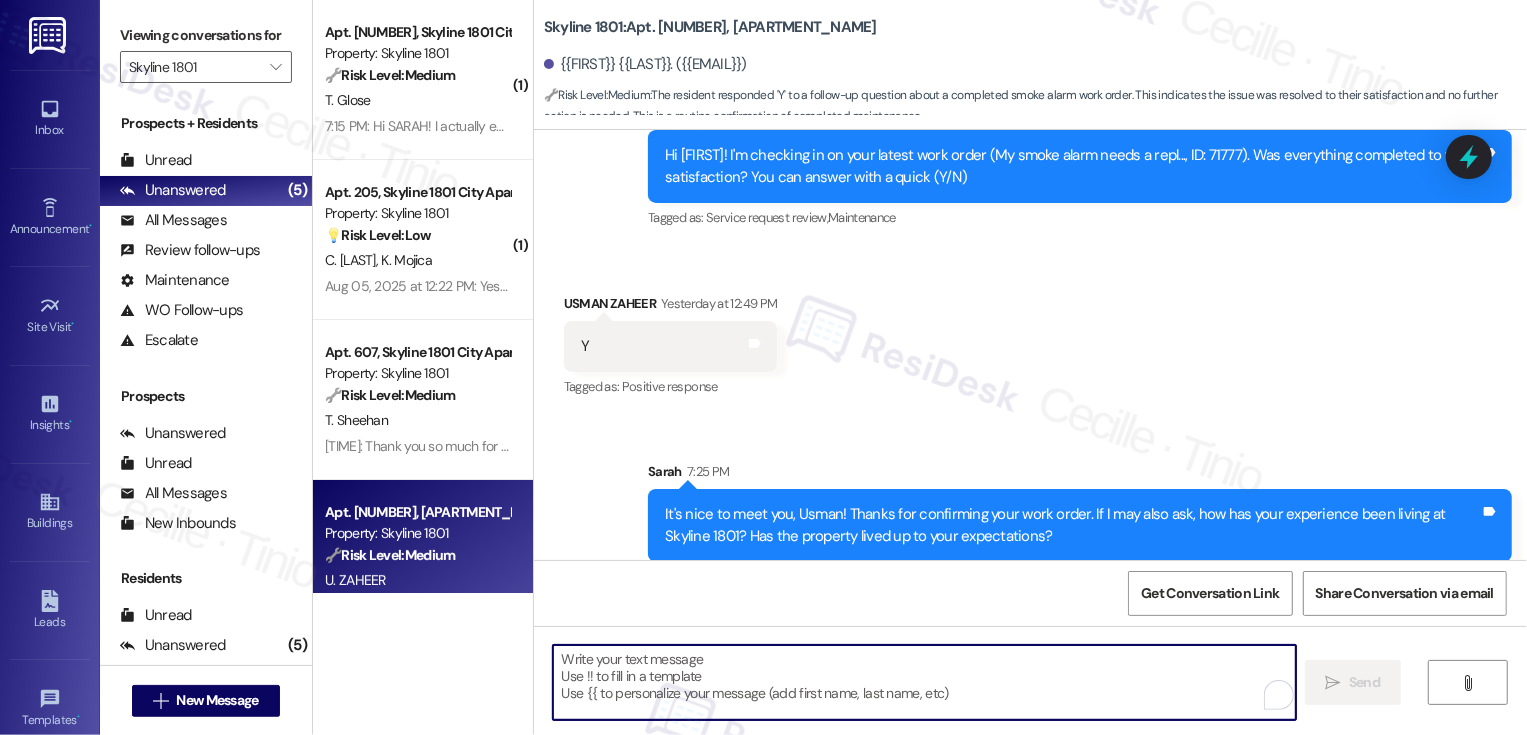 scroll, scrollTop: 435, scrollLeft: 0, axis: vertical 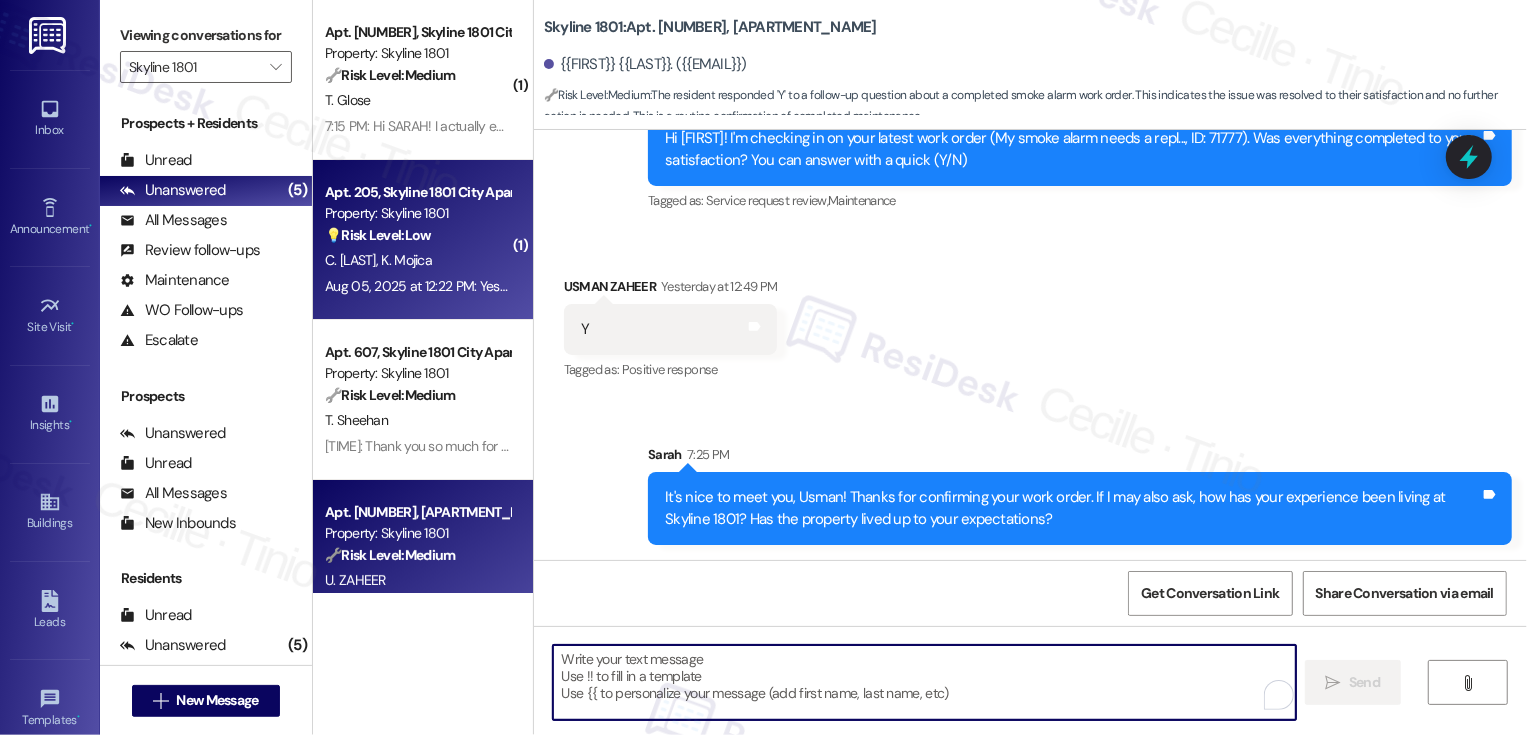 click on "C. Perales K. Mojica" at bounding box center (417, 260) 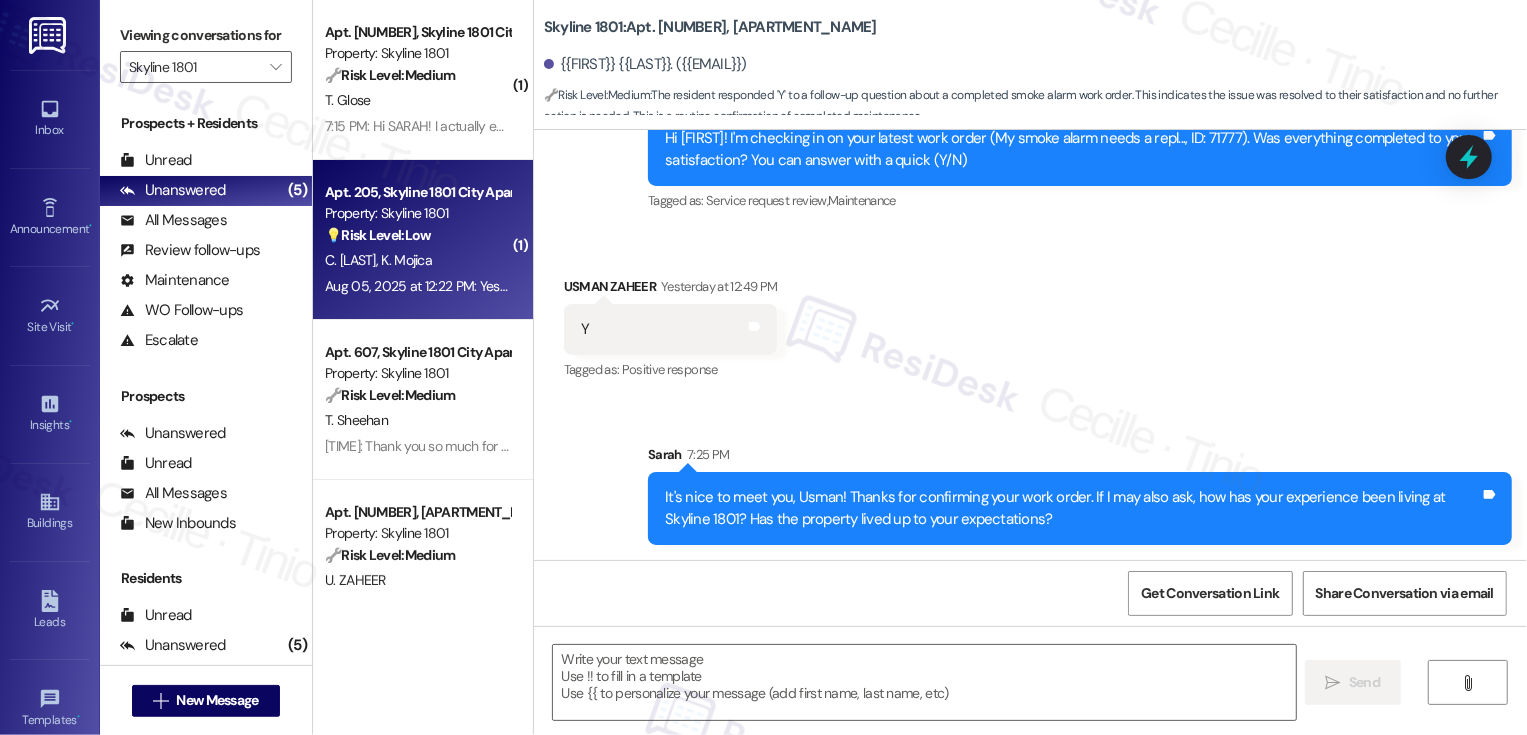 click on "C. Perales K. Mojica" at bounding box center (417, 260) 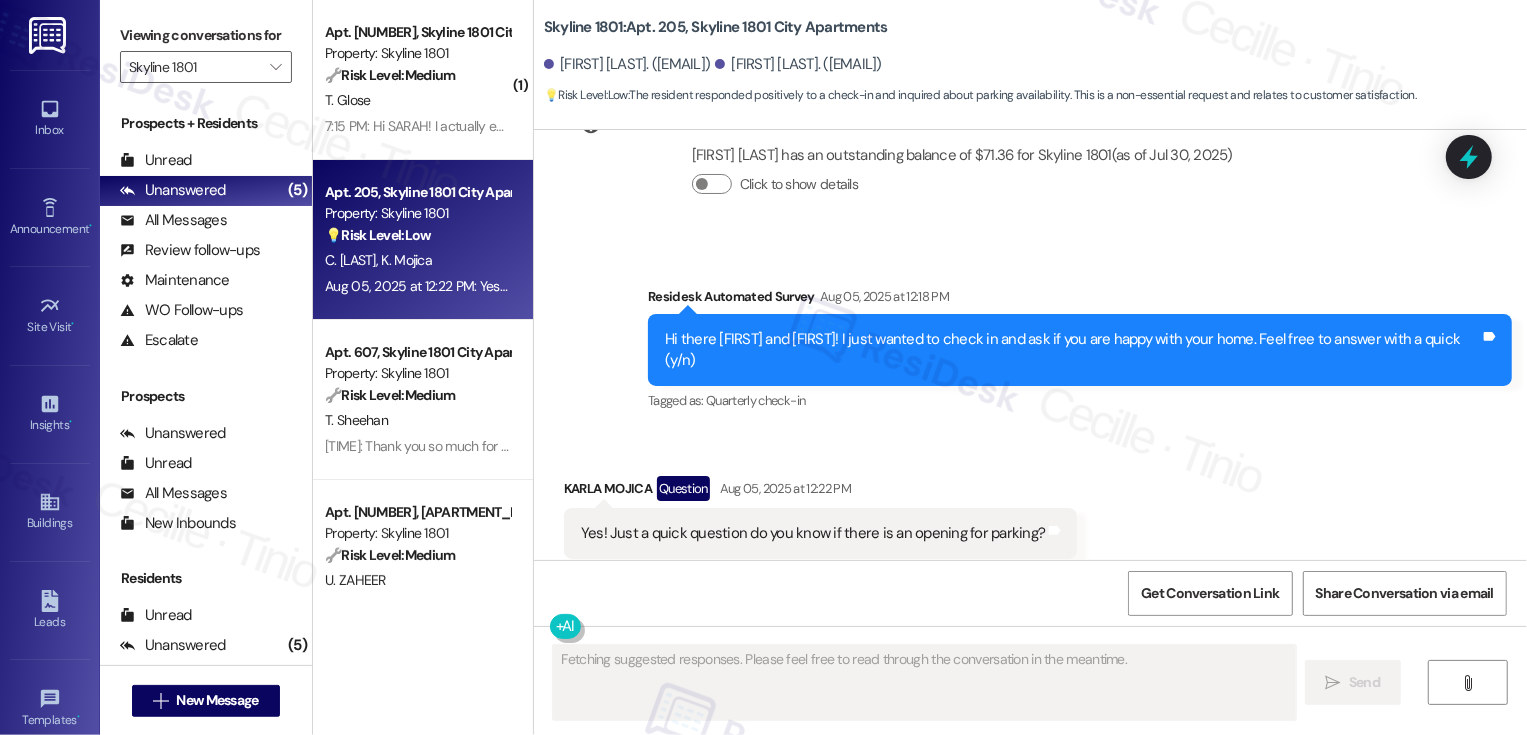 scroll, scrollTop: 441, scrollLeft: 0, axis: vertical 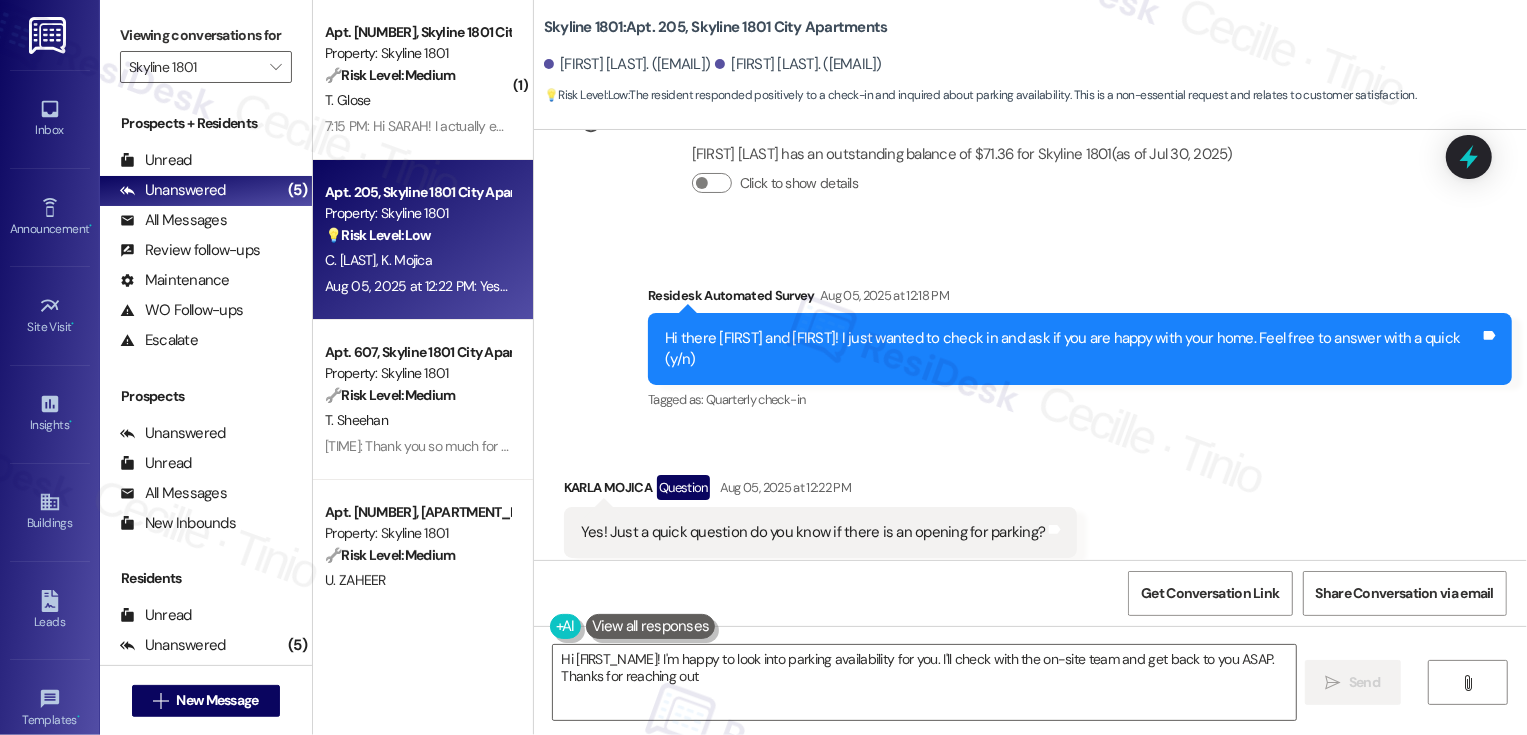 type on "Hi {{first_name}}! I'm happy to look into parking availability for you. I'll check with the on-site team and get back to you ASAP. Thanks for reaching out!" 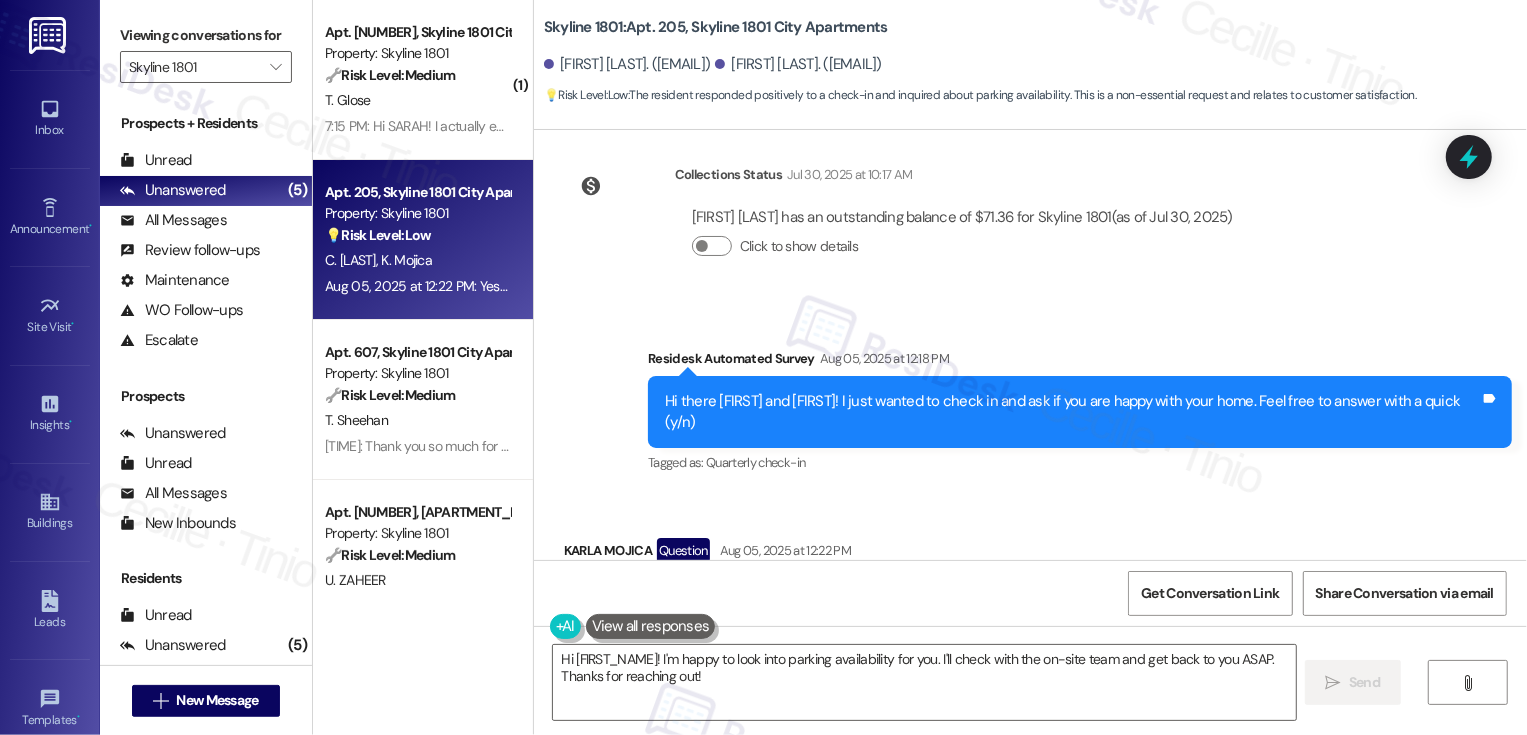 scroll, scrollTop: 441, scrollLeft: 0, axis: vertical 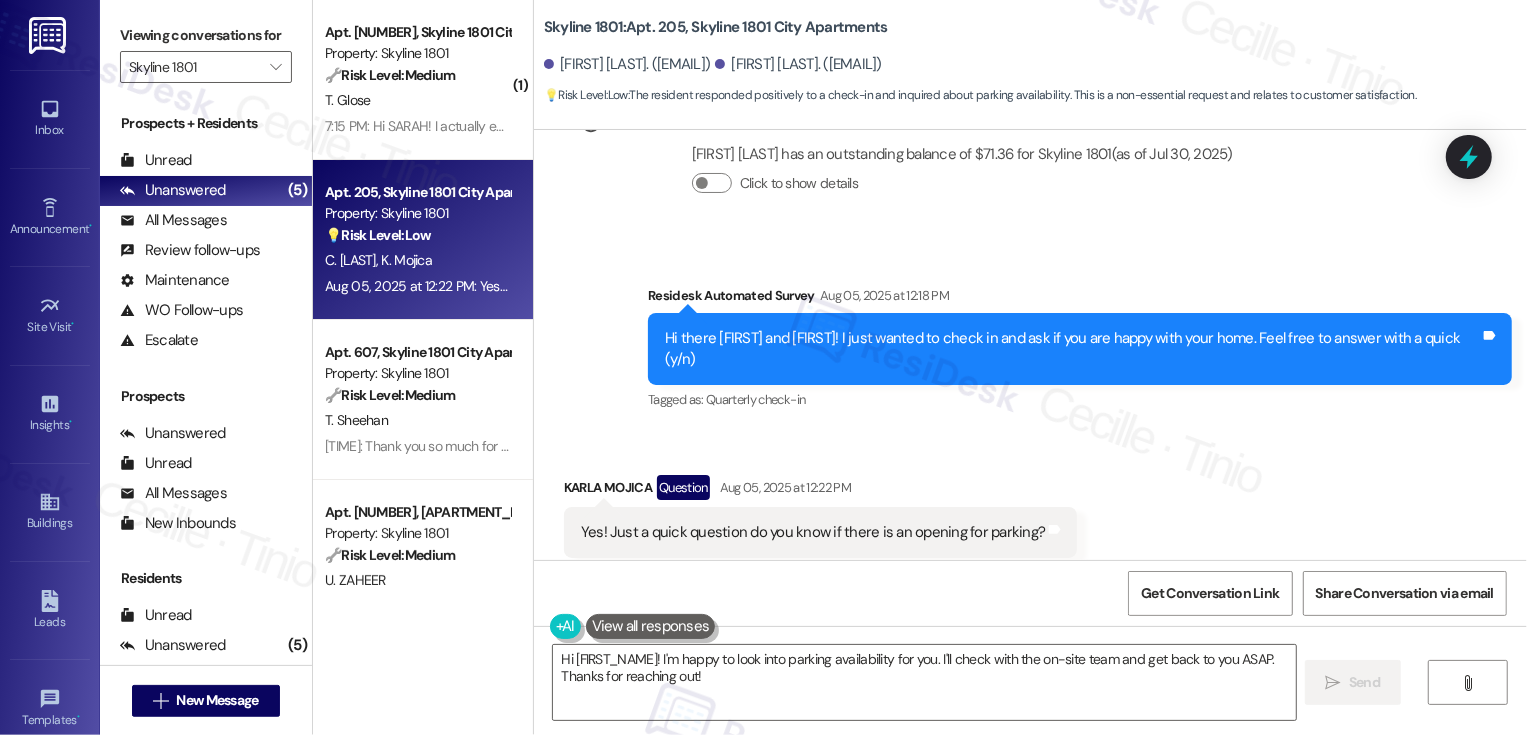 click on "Karla Mojica Question Aug 05, 2025 at 12:22 PM" at bounding box center (821, 491) 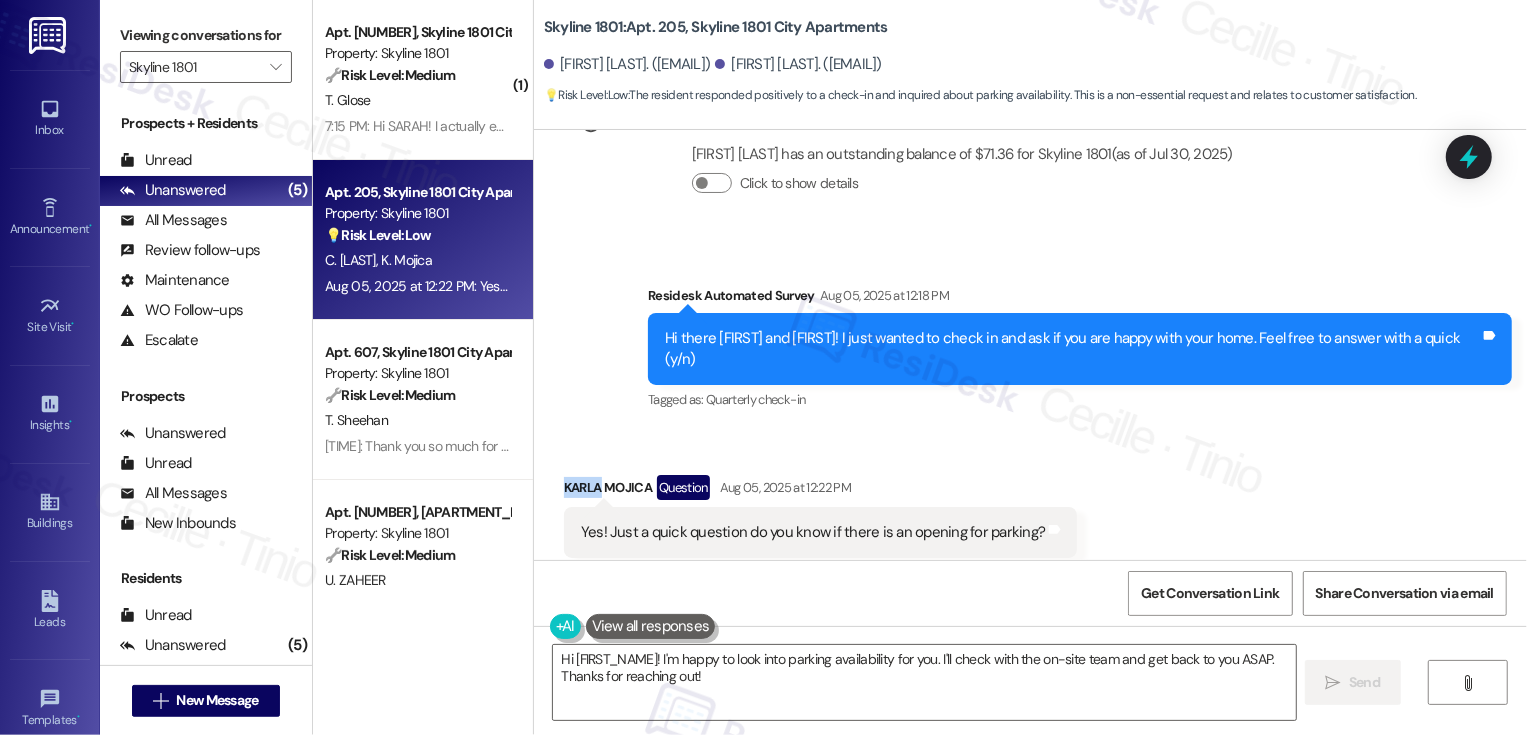 copy on "Karla" 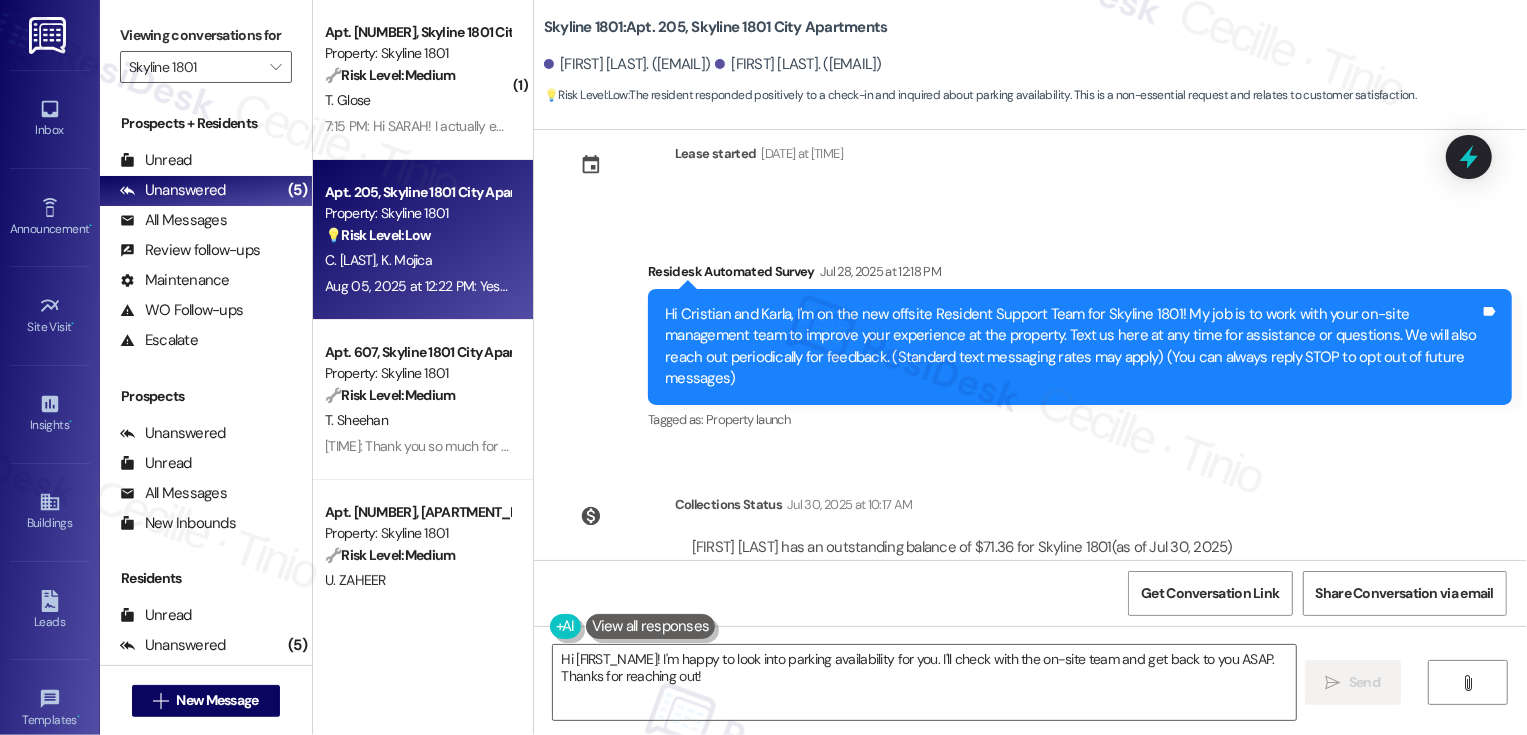 scroll, scrollTop: 43, scrollLeft: 0, axis: vertical 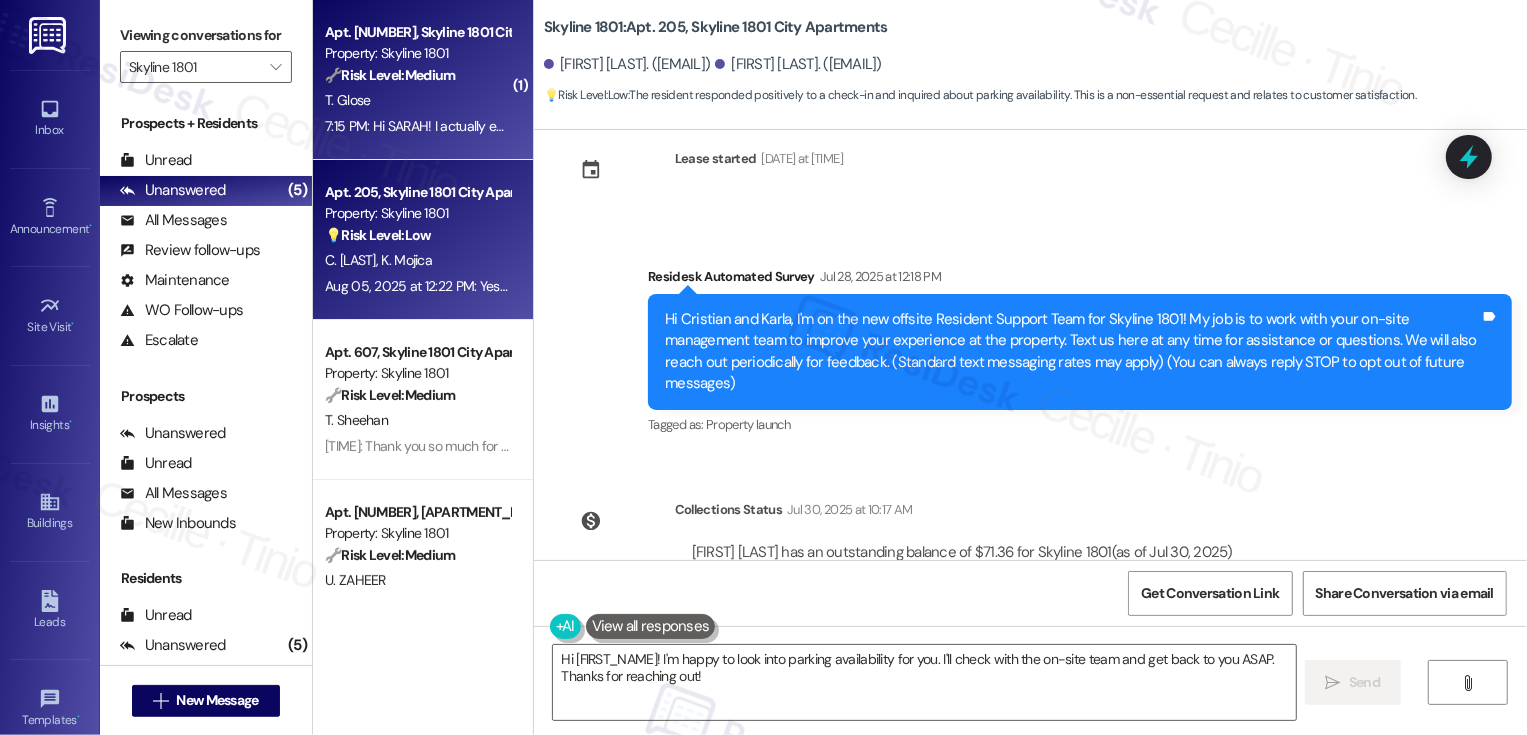 click on "T. Glose" at bounding box center [417, 100] 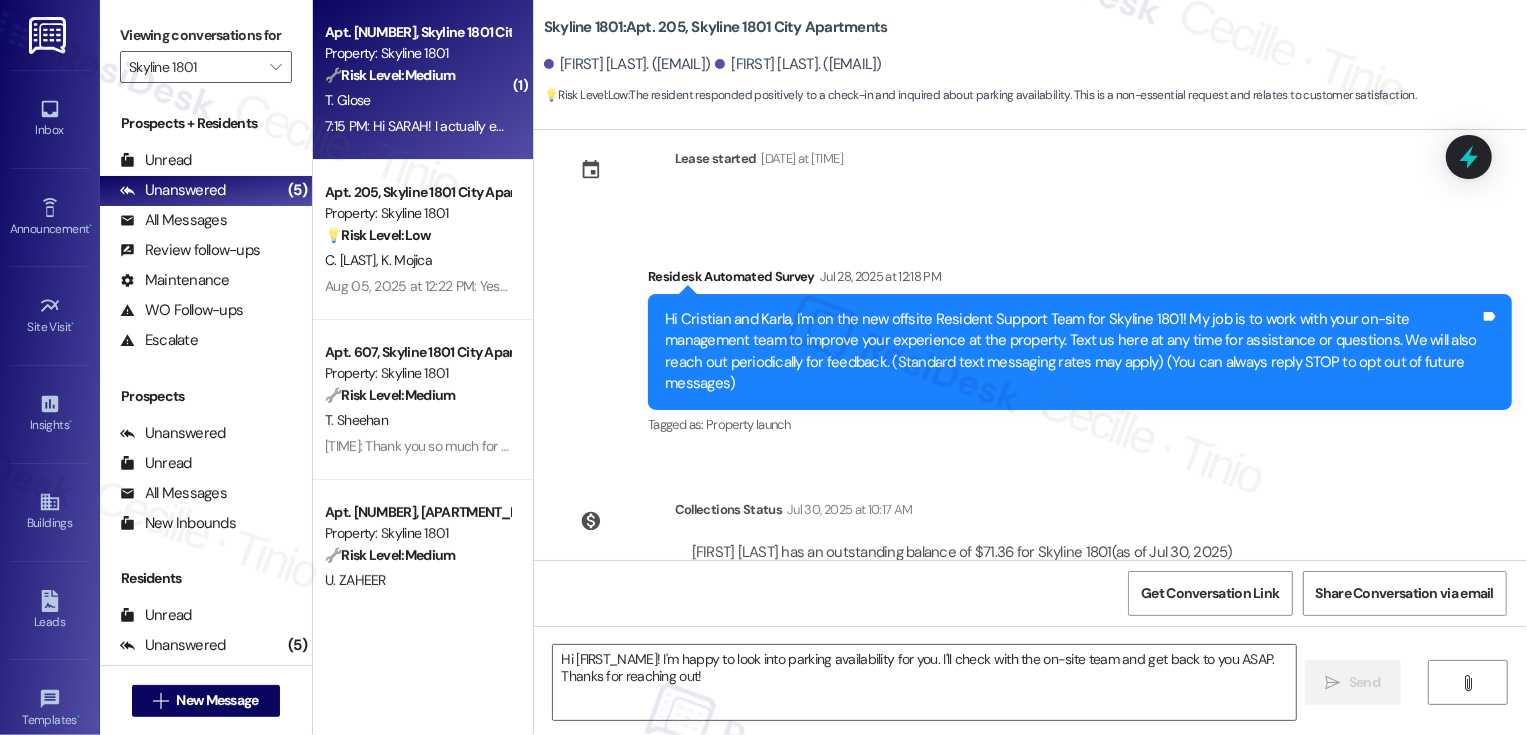 type on "Fetching suggested responses. Please feel free to read through the conversation in the meantime." 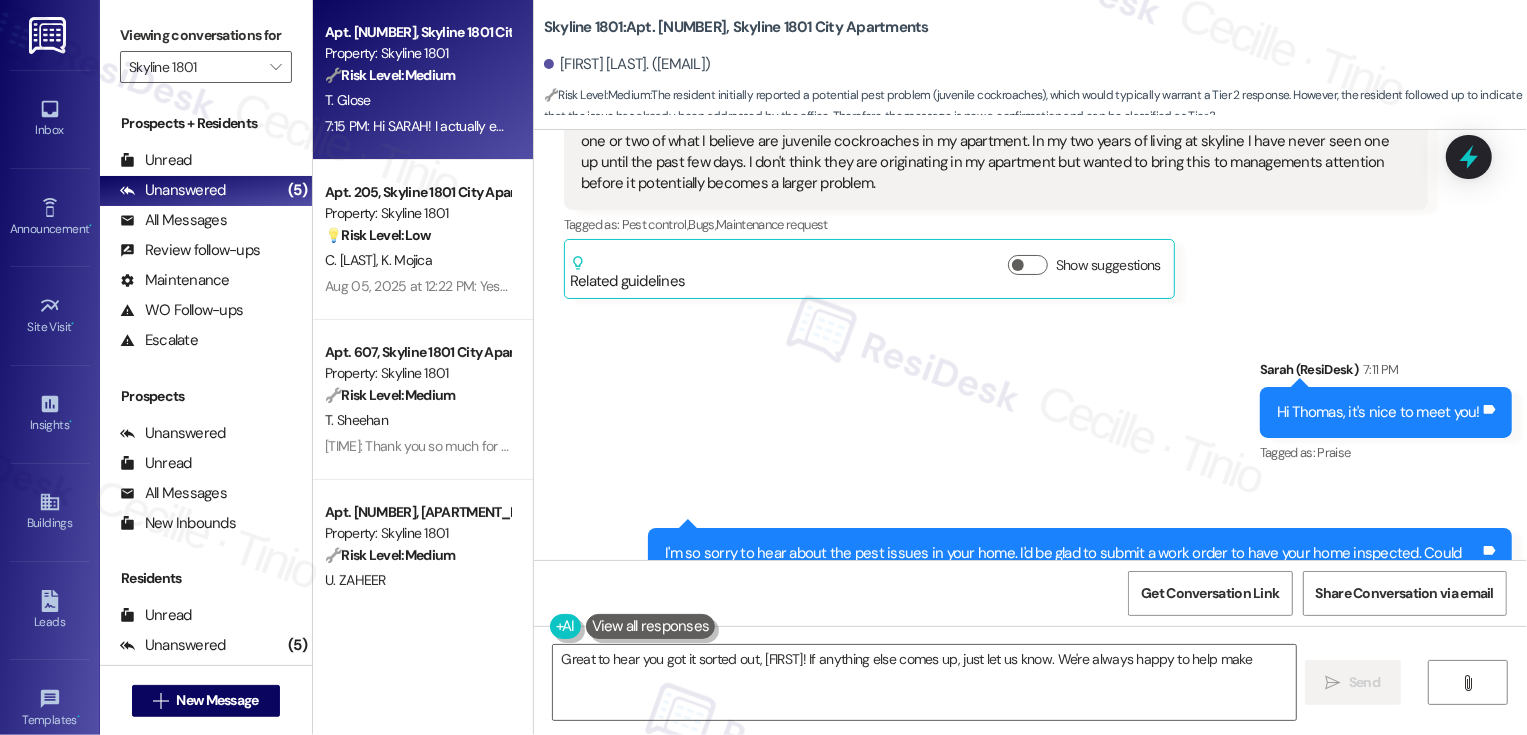 scroll, scrollTop: 647, scrollLeft: 0, axis: vertical 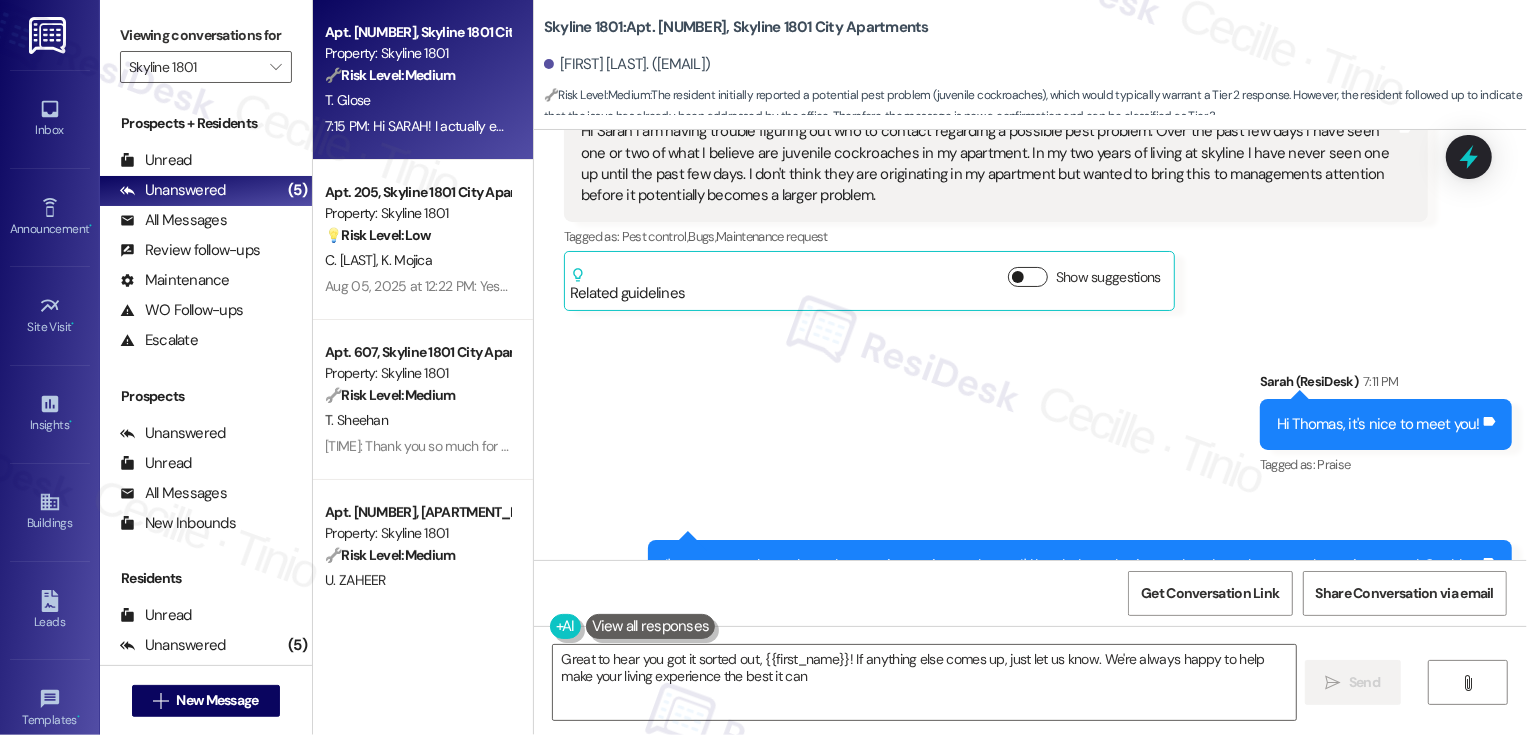 click on "Show suggestions" at bounding box center (1028, 277) 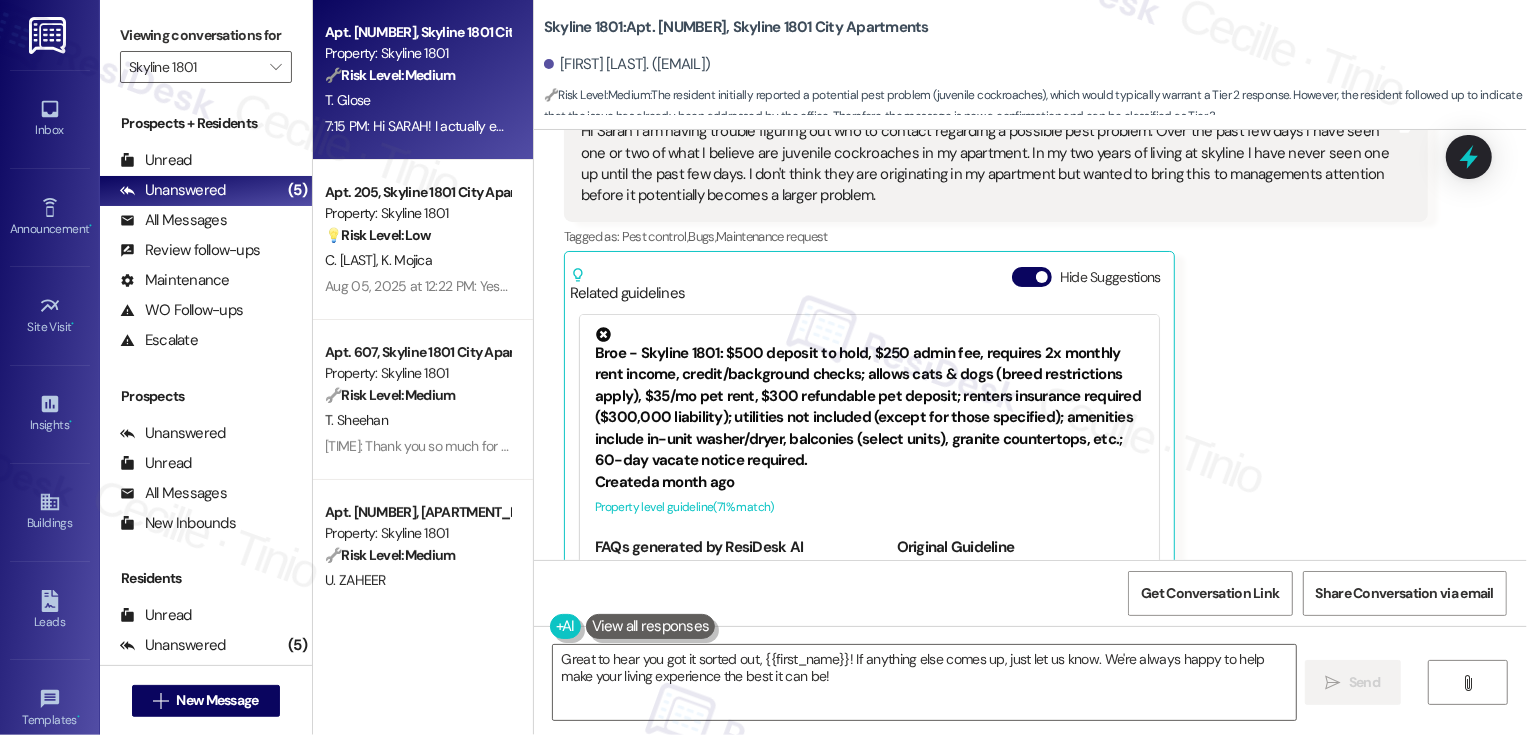 scroll, scrollTop: 247, scrollLeft: 0, axis: vertical 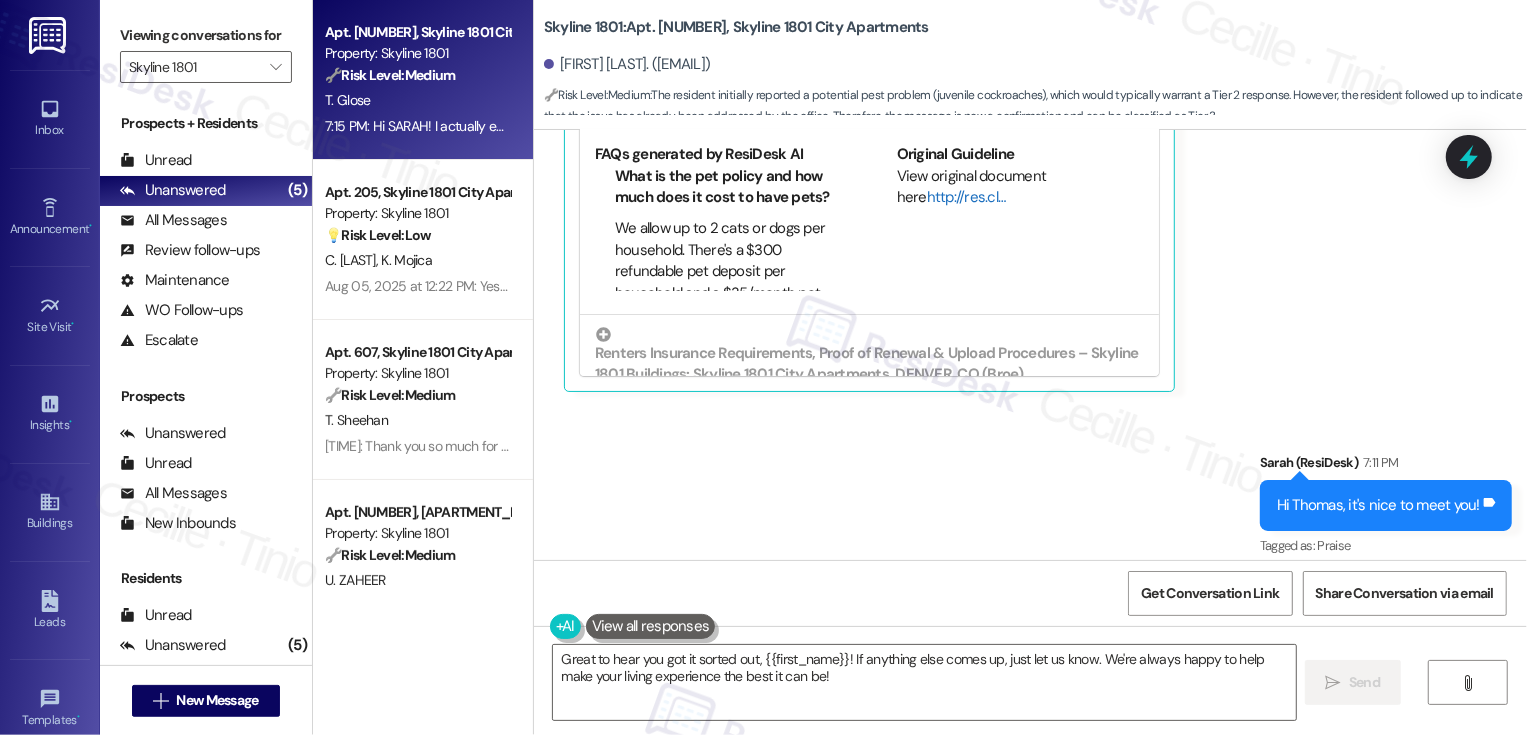 click on "http://res.cl…" at bounding box center (966, 197) 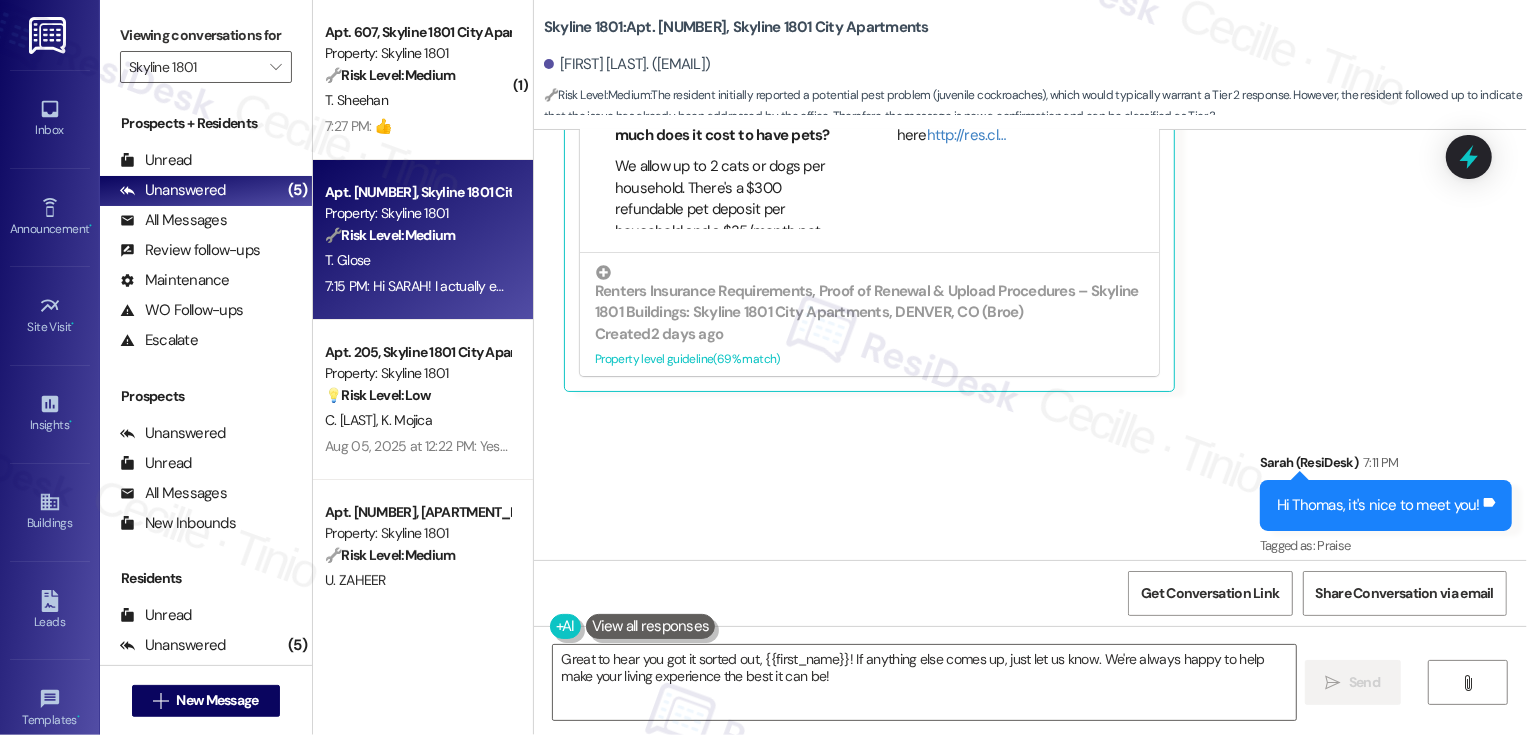scroll, scrollTop: 247, scrollLeft: 0, axis: vertical 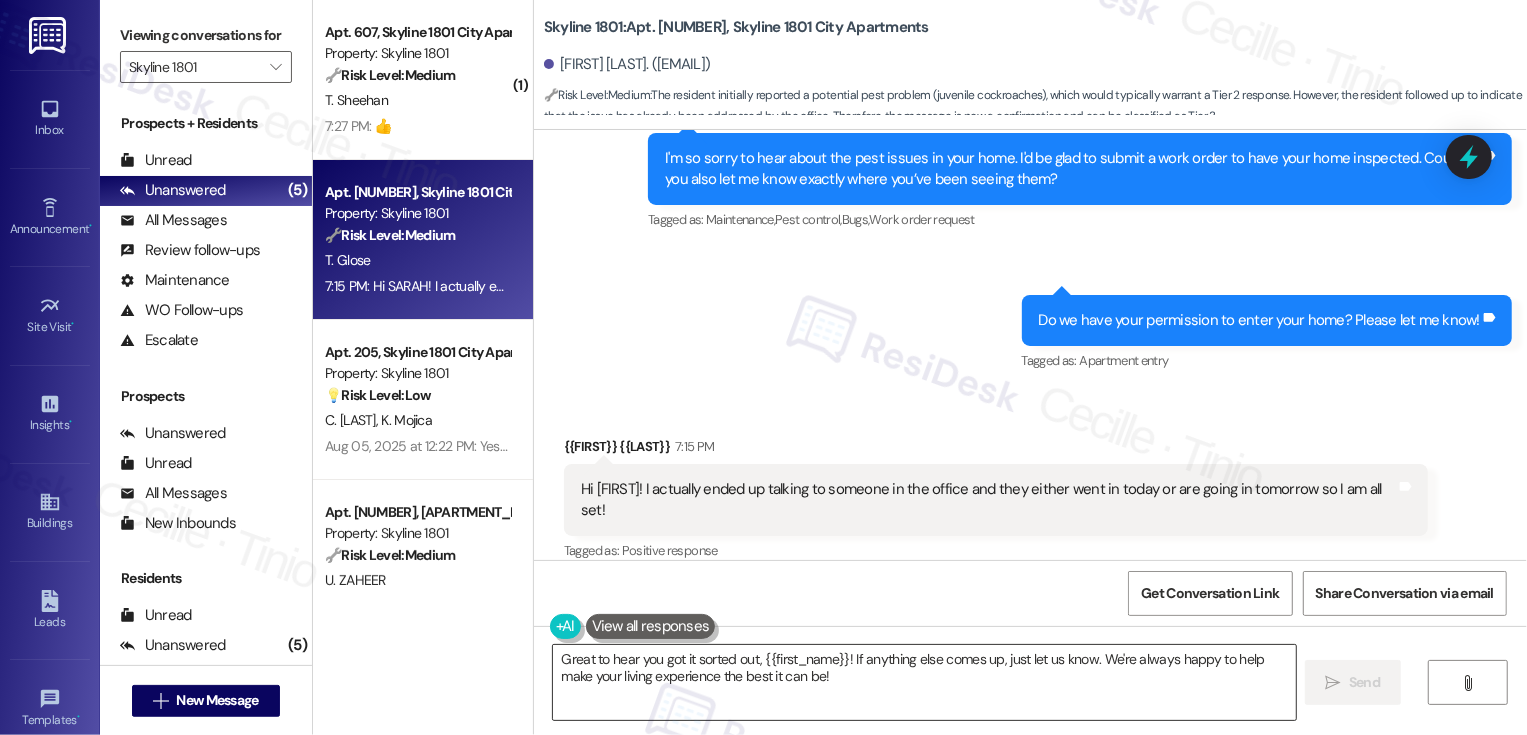 click on "Great to hear you got it sorted out, {{first_name}}! If anything else comes up, just let us know. We're always happy to help make your living experience the best it can be!" at bounding box center (924, 682) 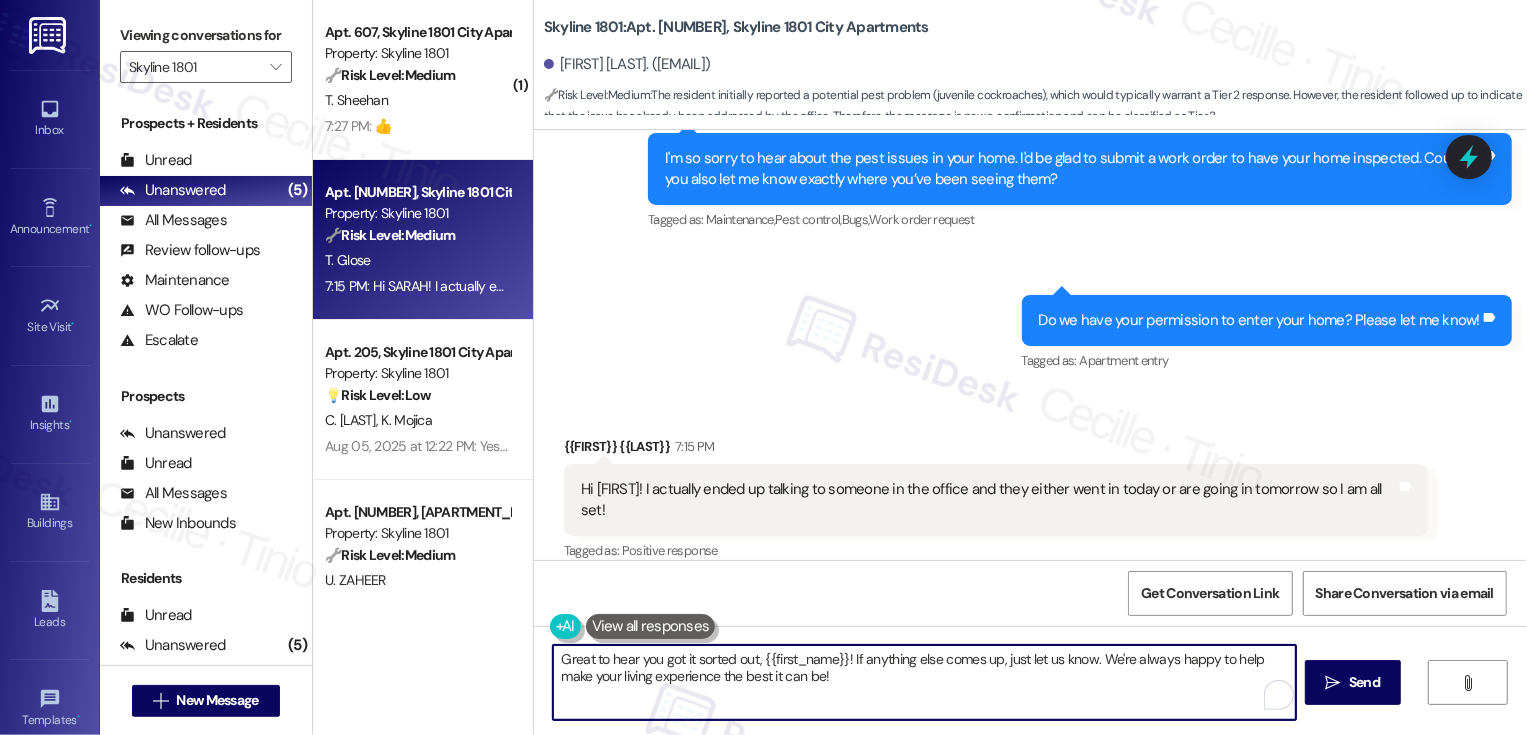 click on "Great to hear you got it sorted out, {{first_name}}! If anything else comes up, just let us know. We're always happy to help make your living experience the best it can be!" at bounding box center (924, 682) 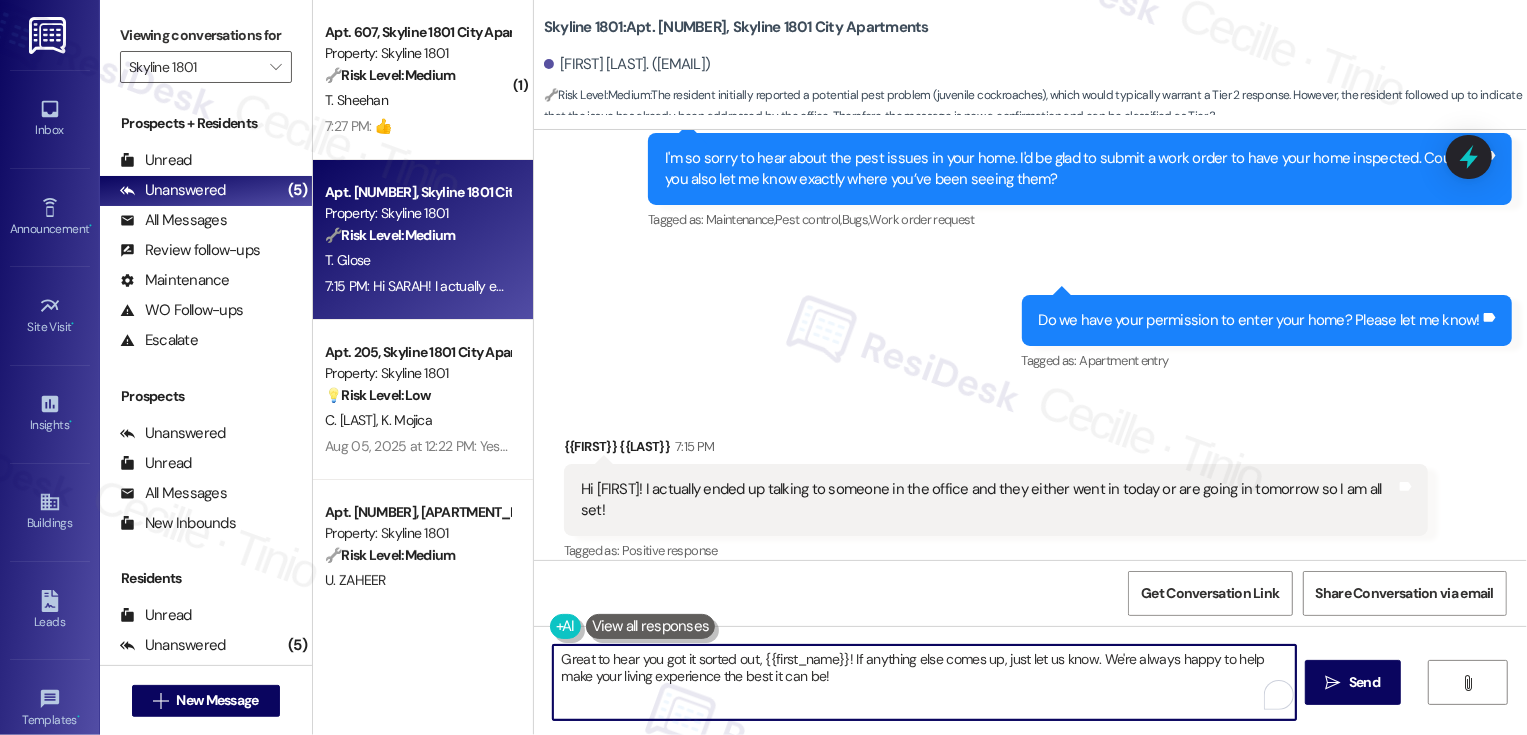 drag, startPoint x: 1085, startPoint y: 658, endPoint x: 1095, endPoint y: 688, distance: 31.622776 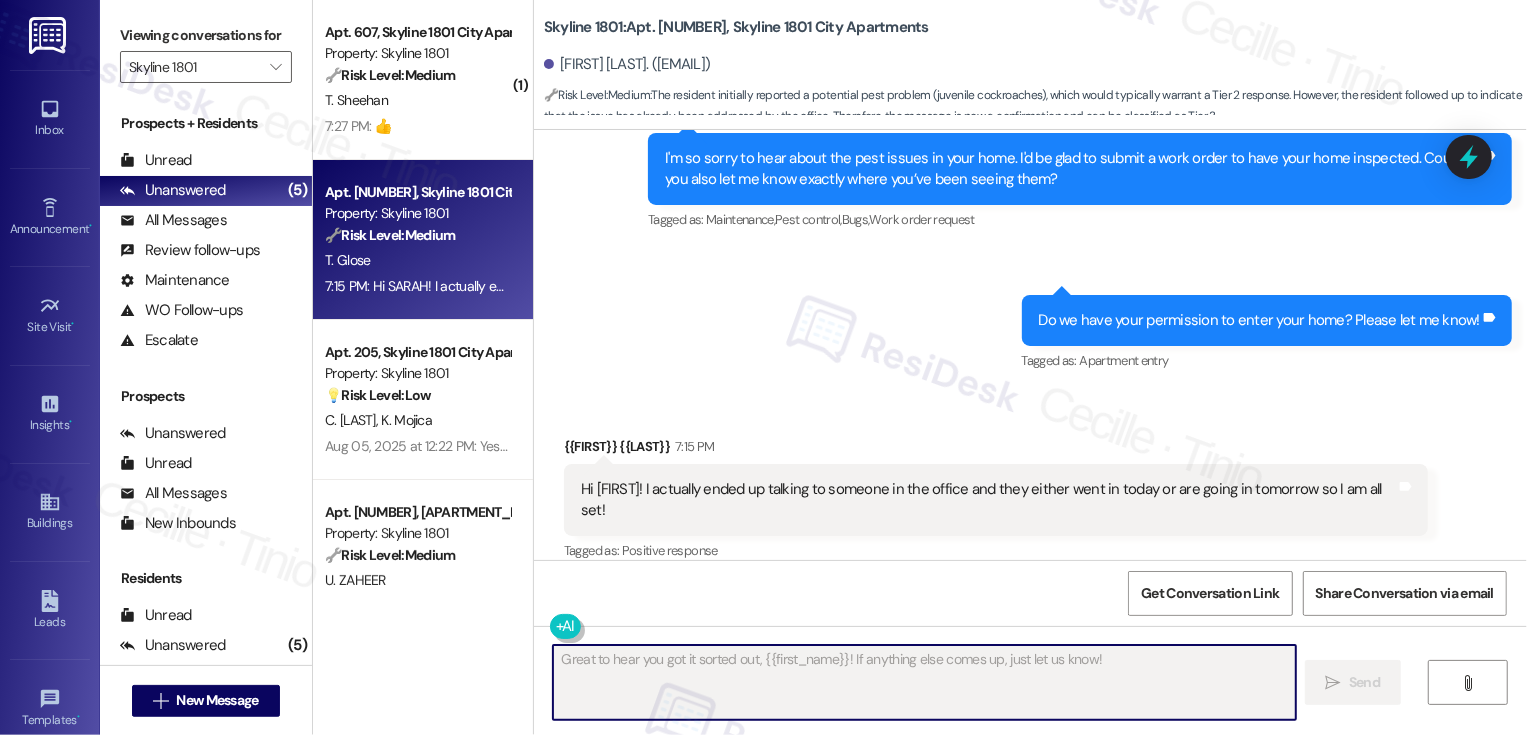 type on "Fetching suggested responses. Please feel free to read through the conversation in the meantime." 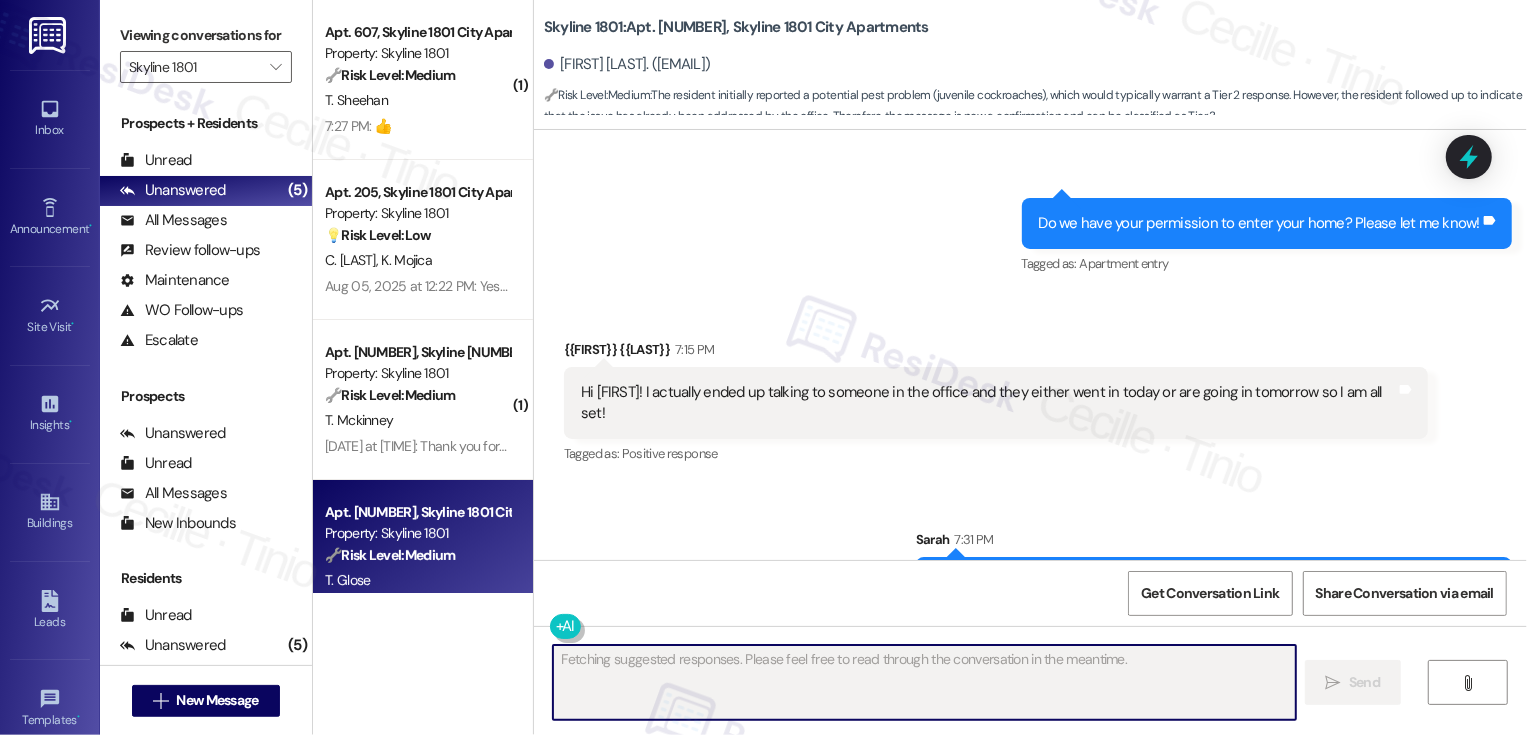 scroll, scrollTop: 1487, scrollLeft: 0, axis: vertical 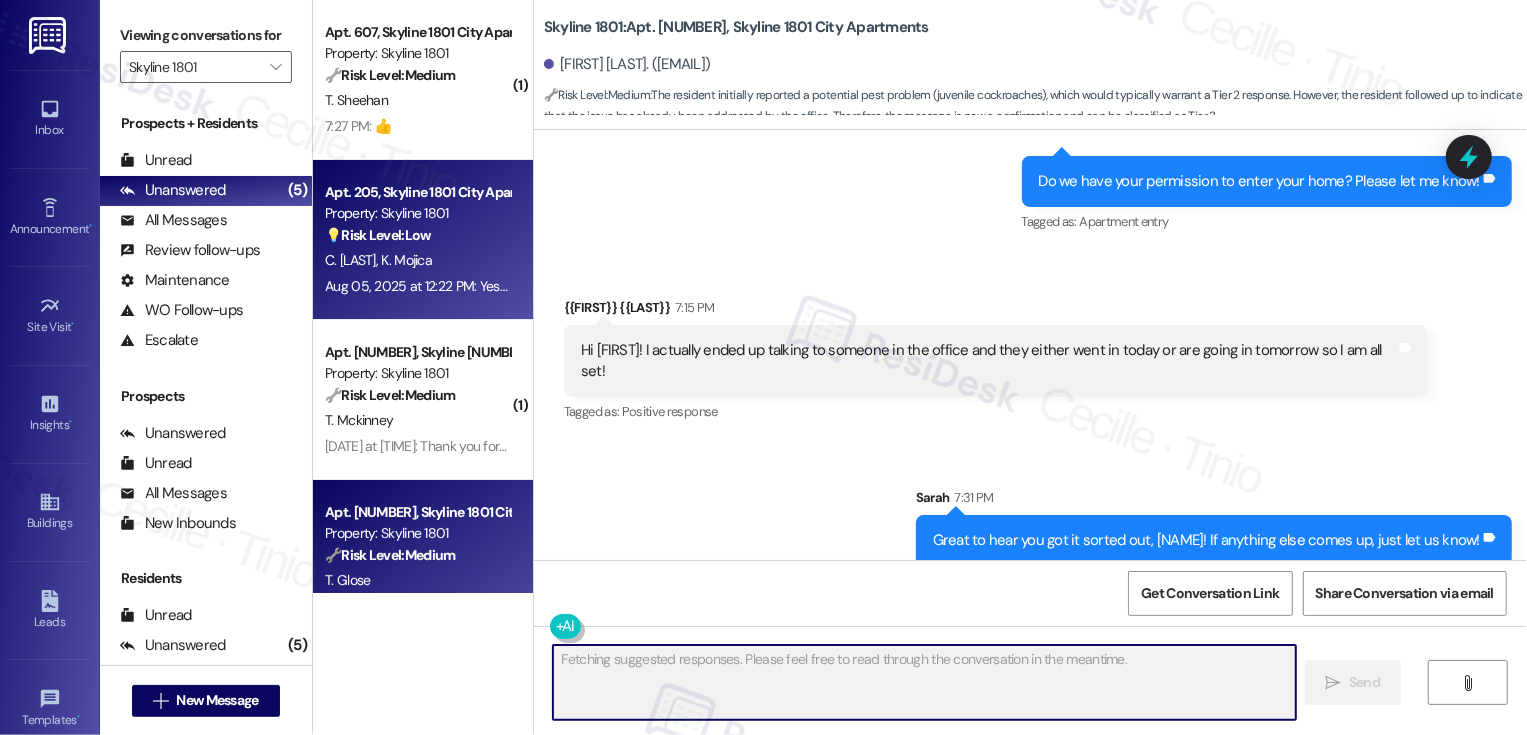 click on "K. Mojica" at bounding box center [406, 260] 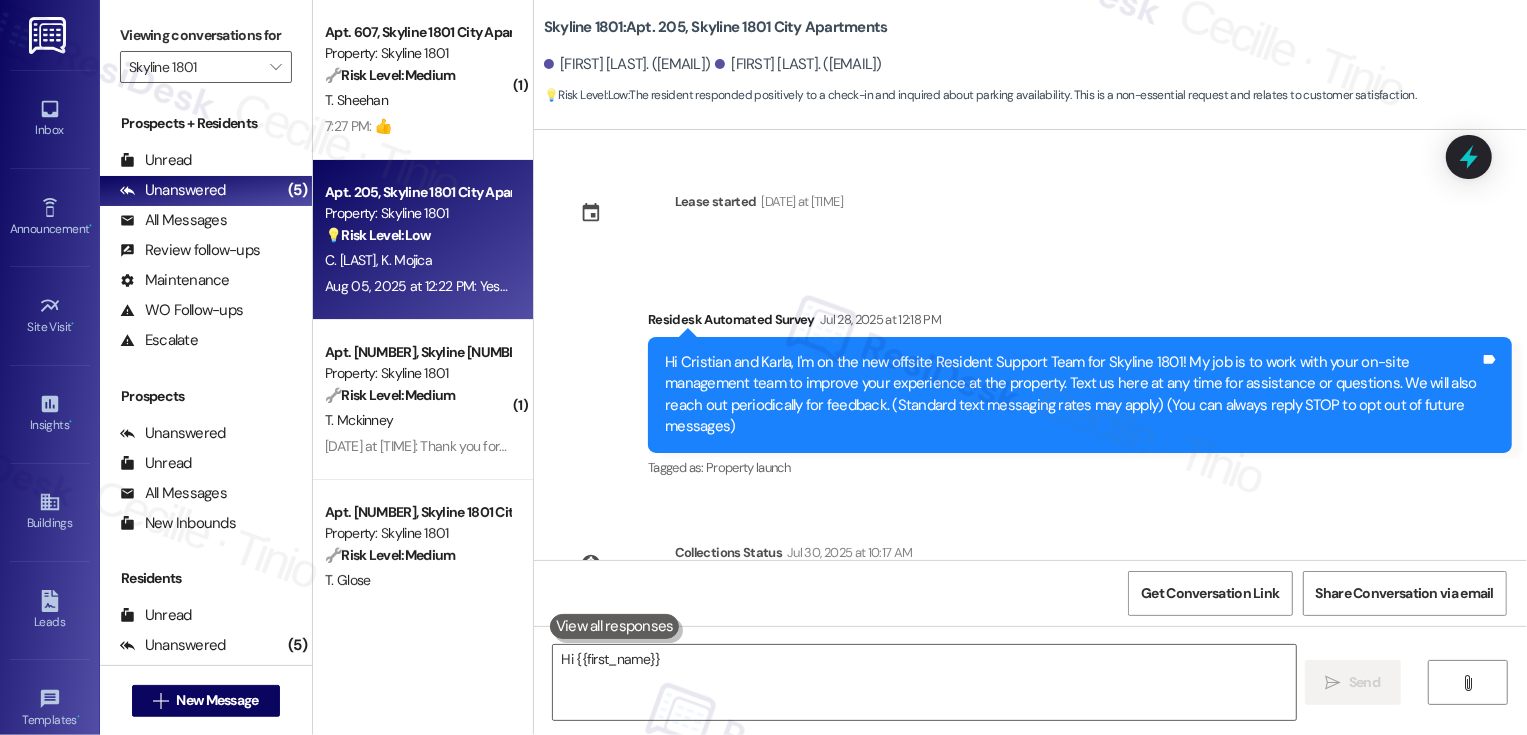 click on "K. Mojica" at bounding box center [406, 260] 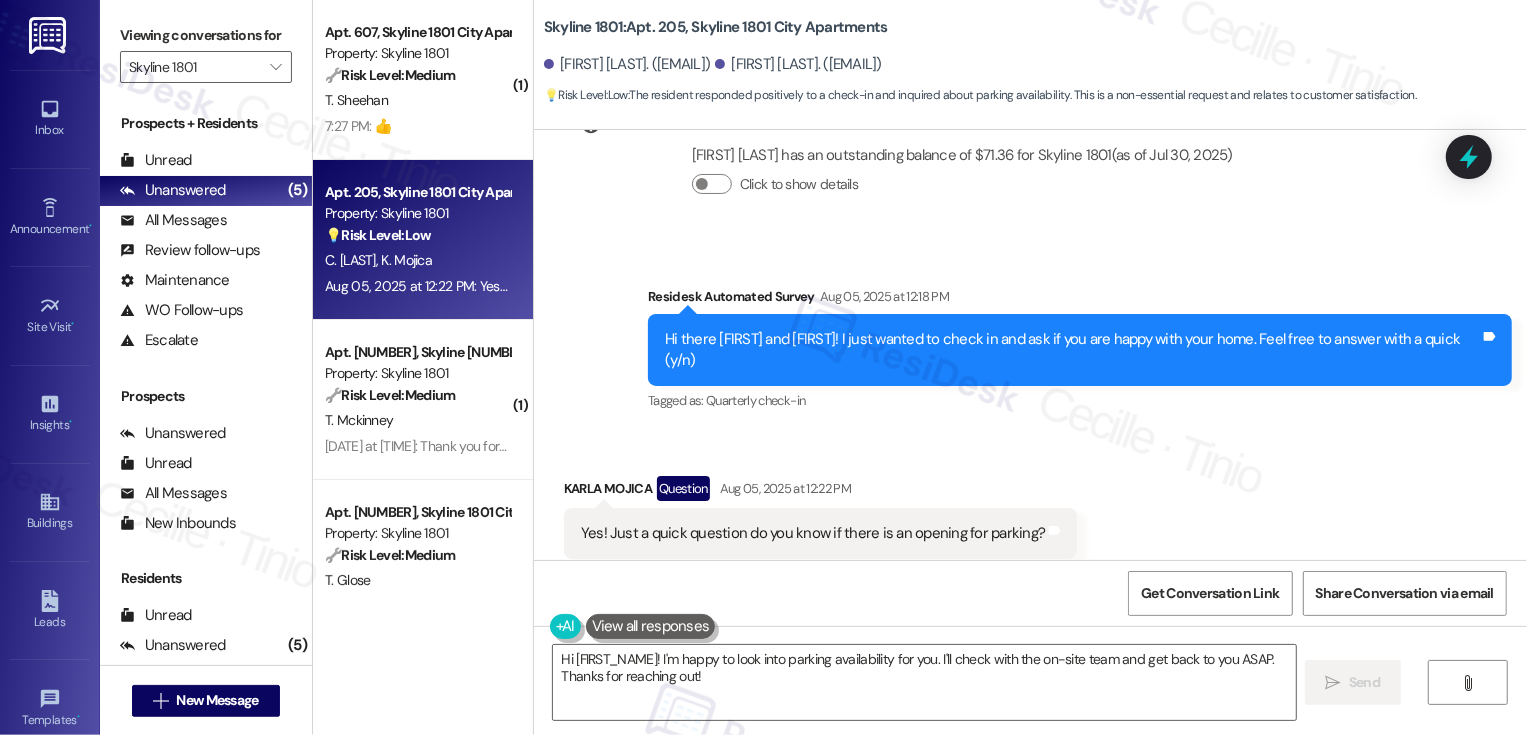 scroll, scrollTop: 441, scrollLeft: 0, axis: vertical 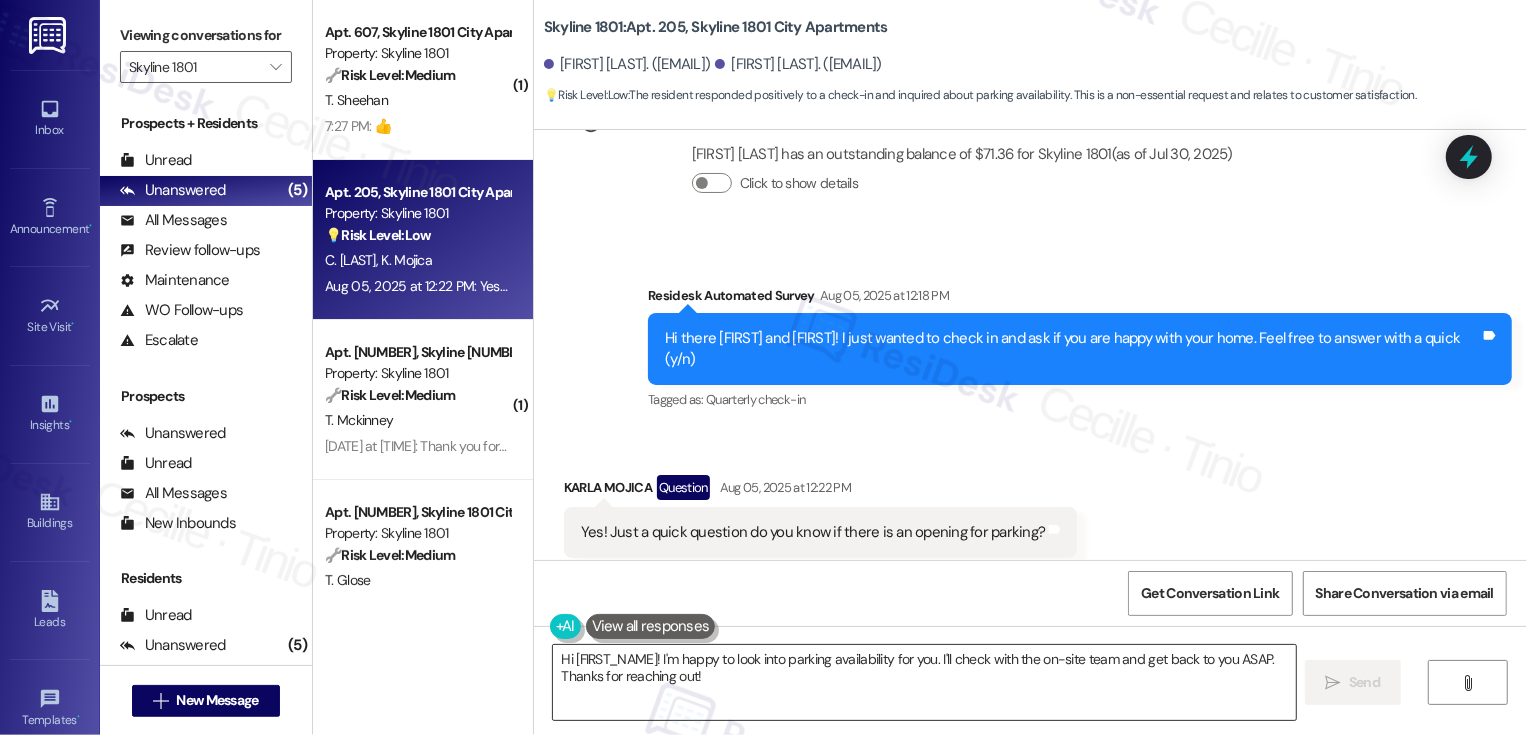 click on "Hi {{first_name}}! I'm happy to look into parking availability for you. I'll check with the on-site team and get back to you ASAP. Thanks for reaching out!" at bounding box center [924, 682] 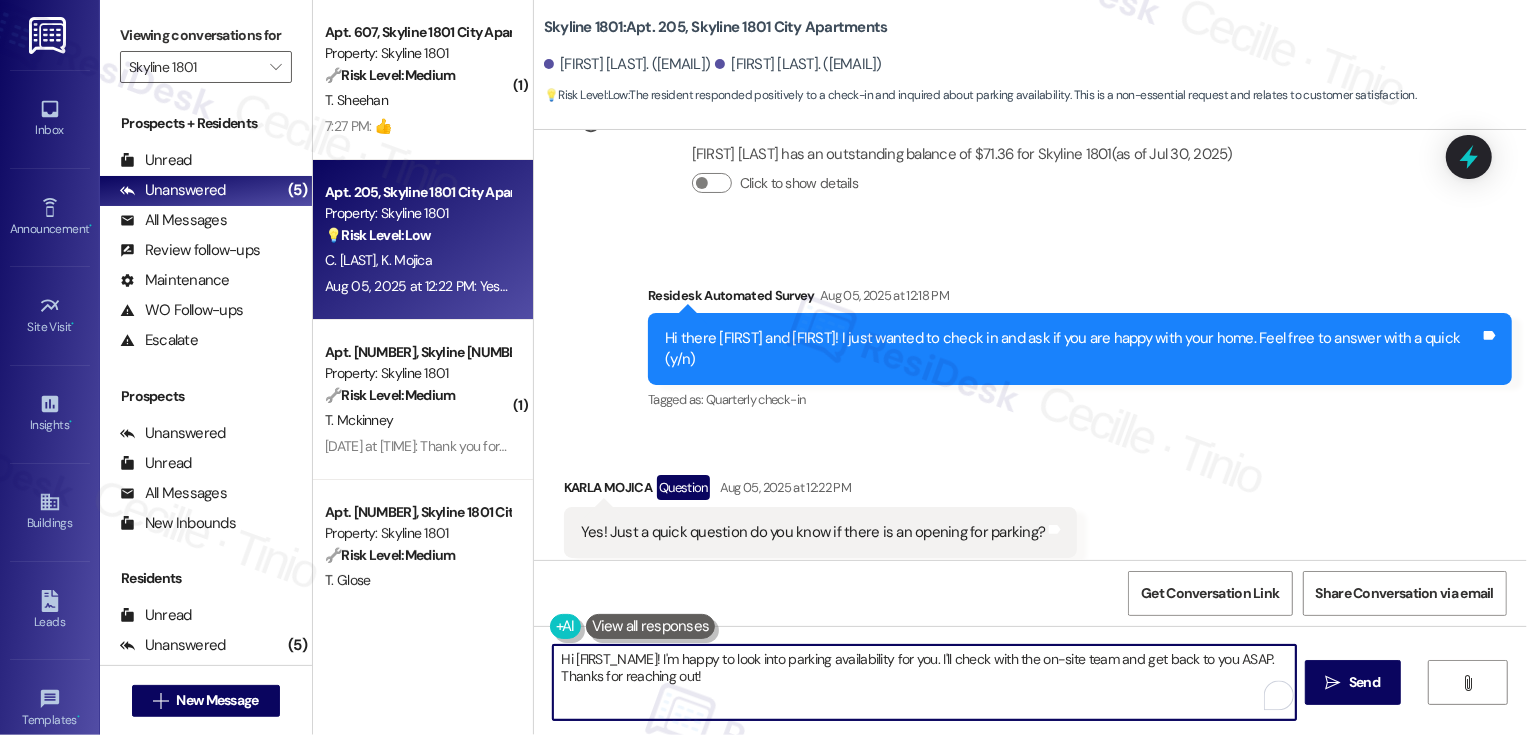 drag, startPoint x: 932, startPoint y: 657, endPoint x: 945, endPoint y: 685, distance: 30.870699 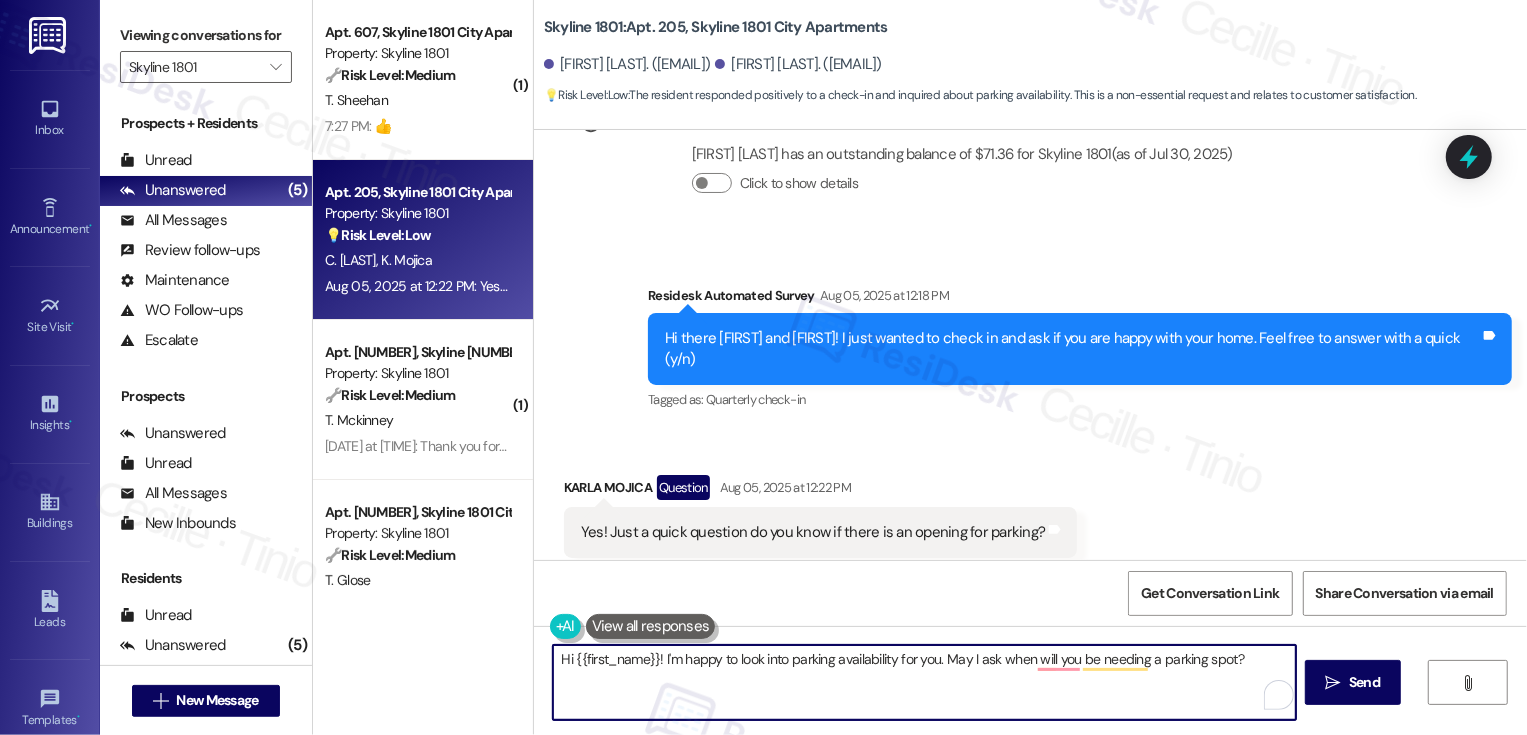 click on "Karla Mojica Question Aug 05, 2025 at 12:22 PM" at bounding box center [821, 491] 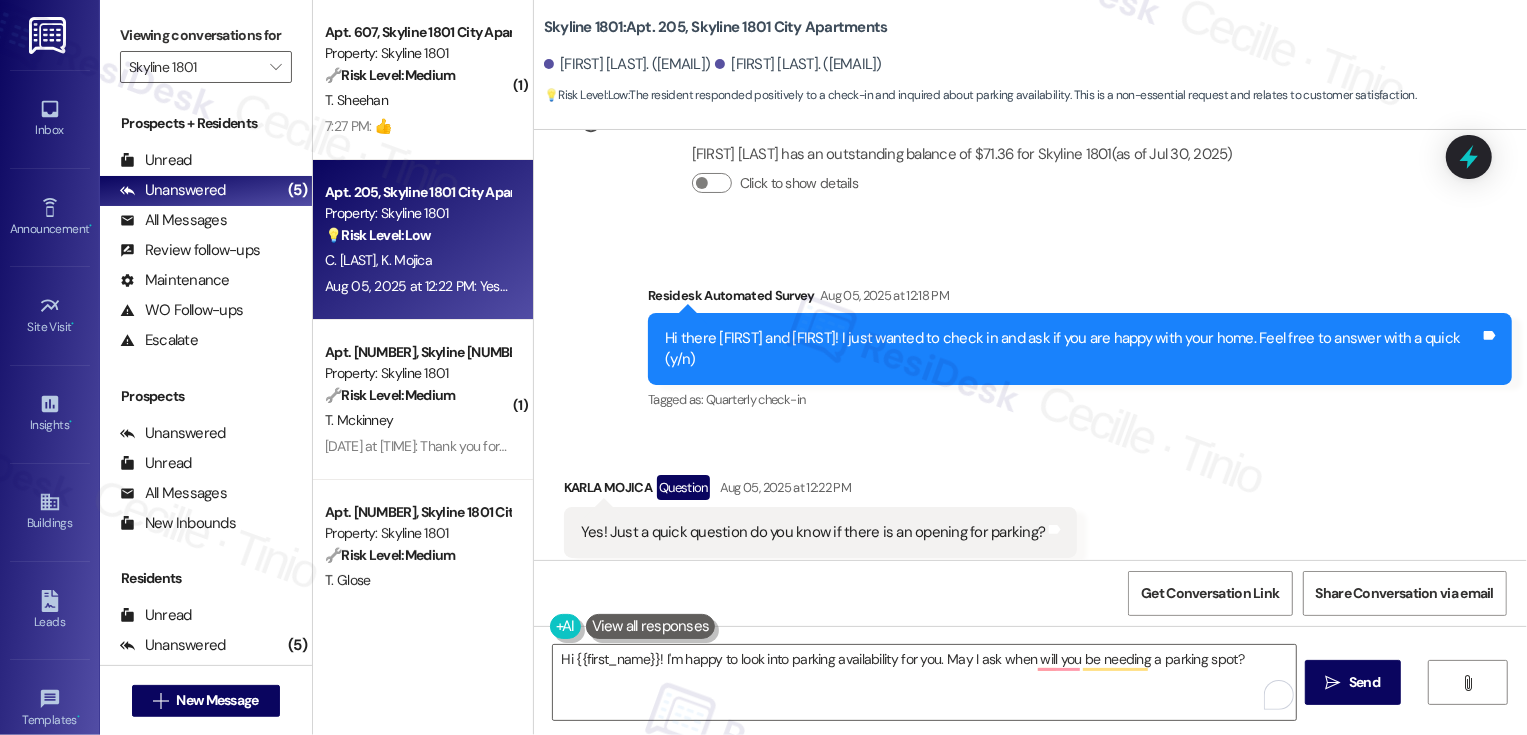 click on "Karla Mojica Question Aug 05, 2025 at 12:22 PM" at bounding box center (821, 491) 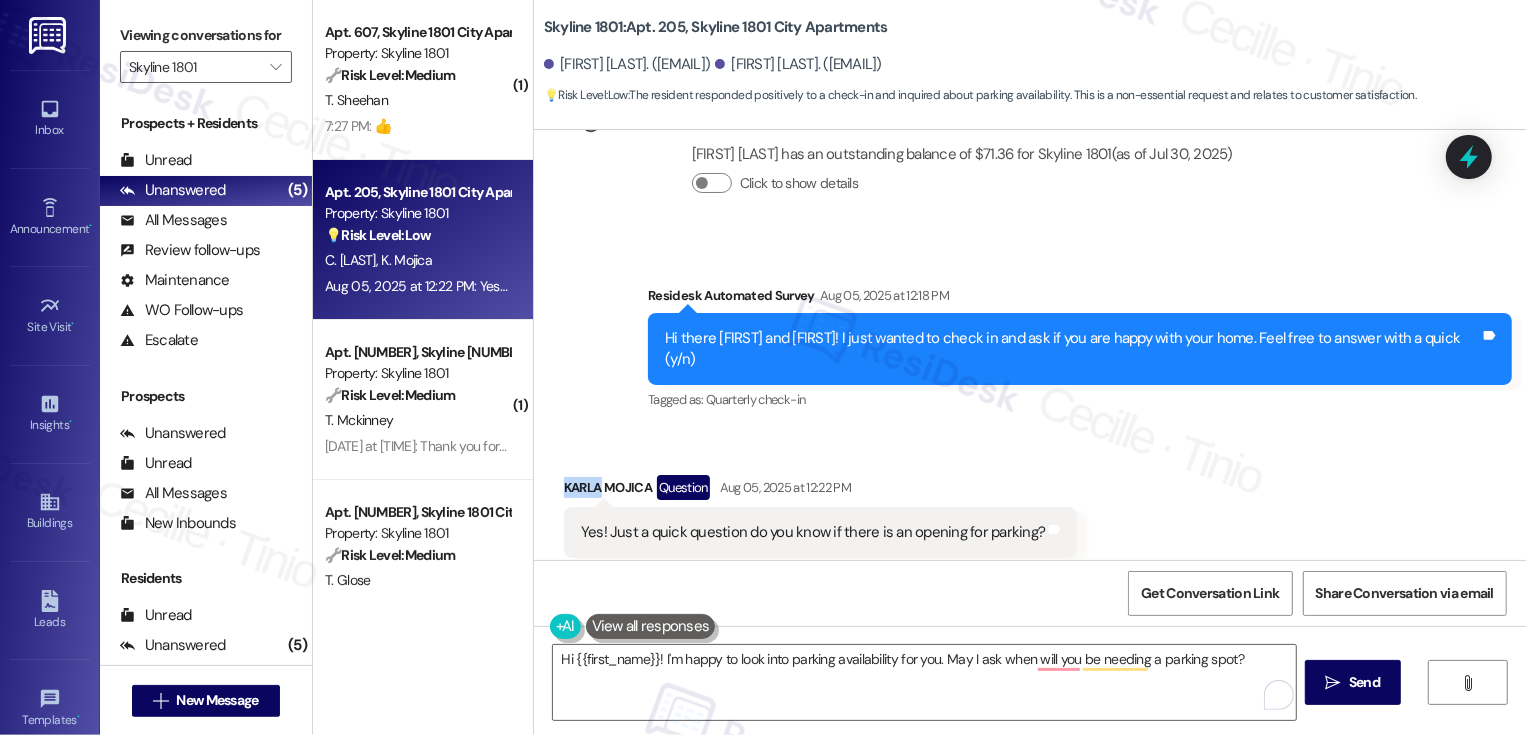 copy on "Karla" 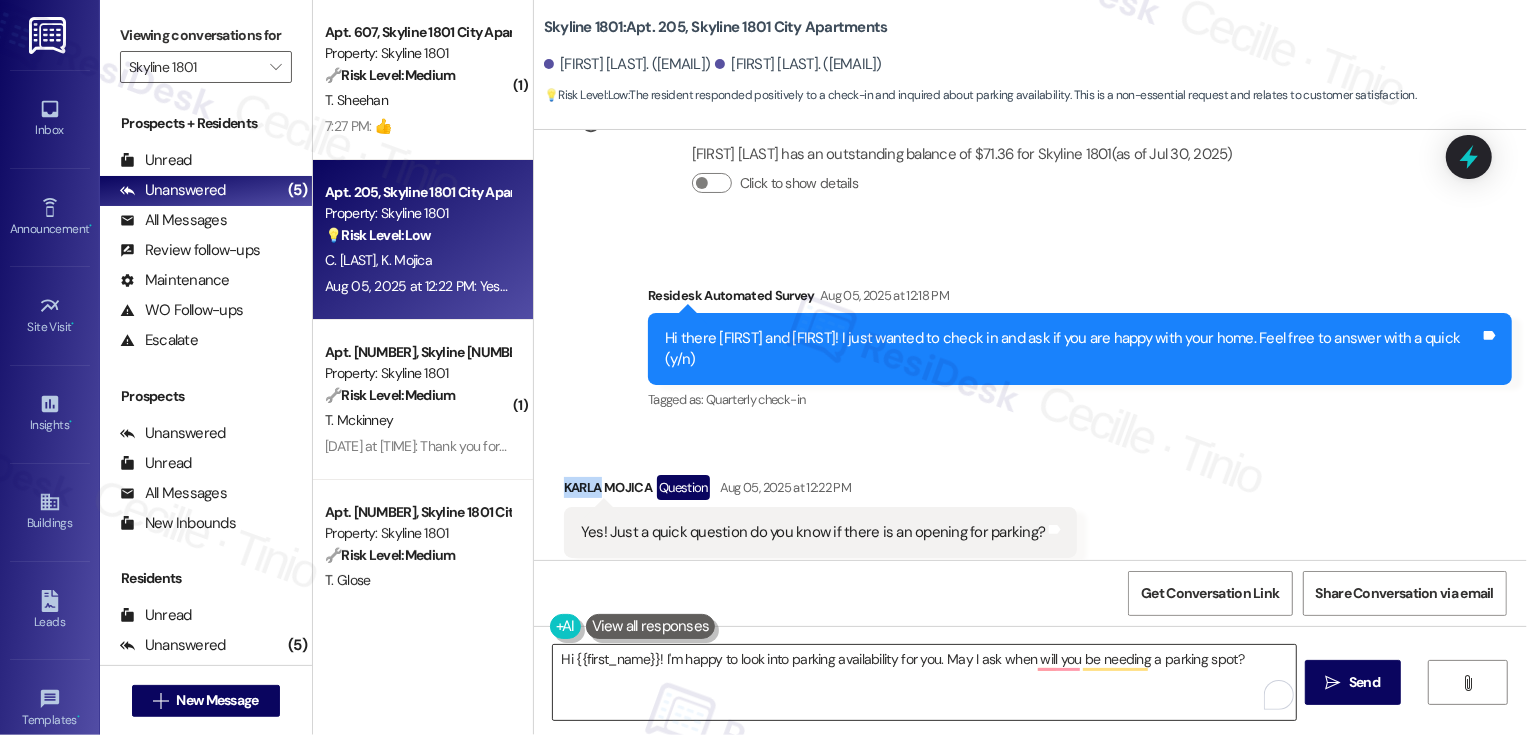 click on "Hi {{first_name}}! I'm happy to look into parking availability for you. May I ask when will you be needing a parking spot?" at bounding box center (924, 682) 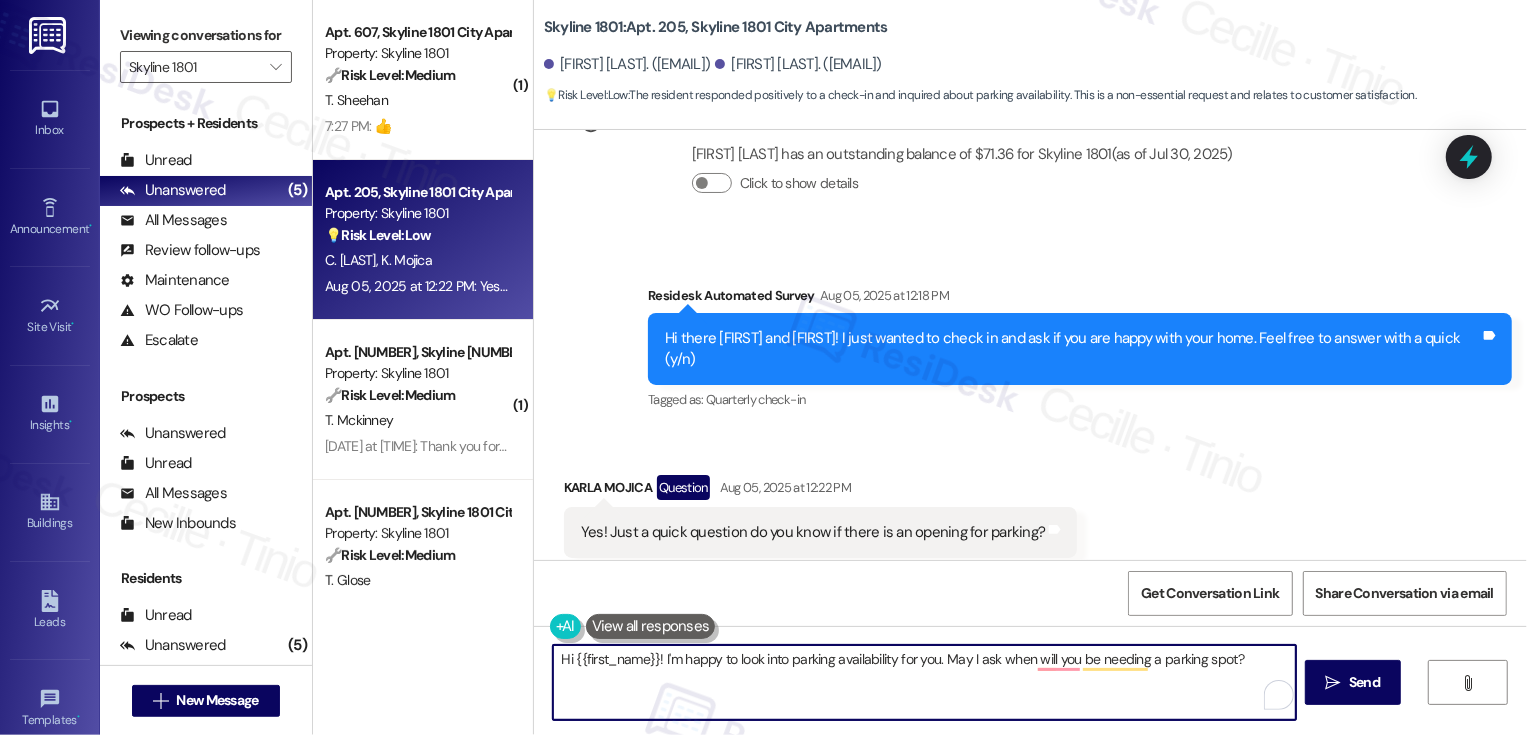 click on "Hi {{first_name}}! I'm happy to look into parking availability for you. May I ask when will you be needing a parking spot?" at bounding box center [924, 682] 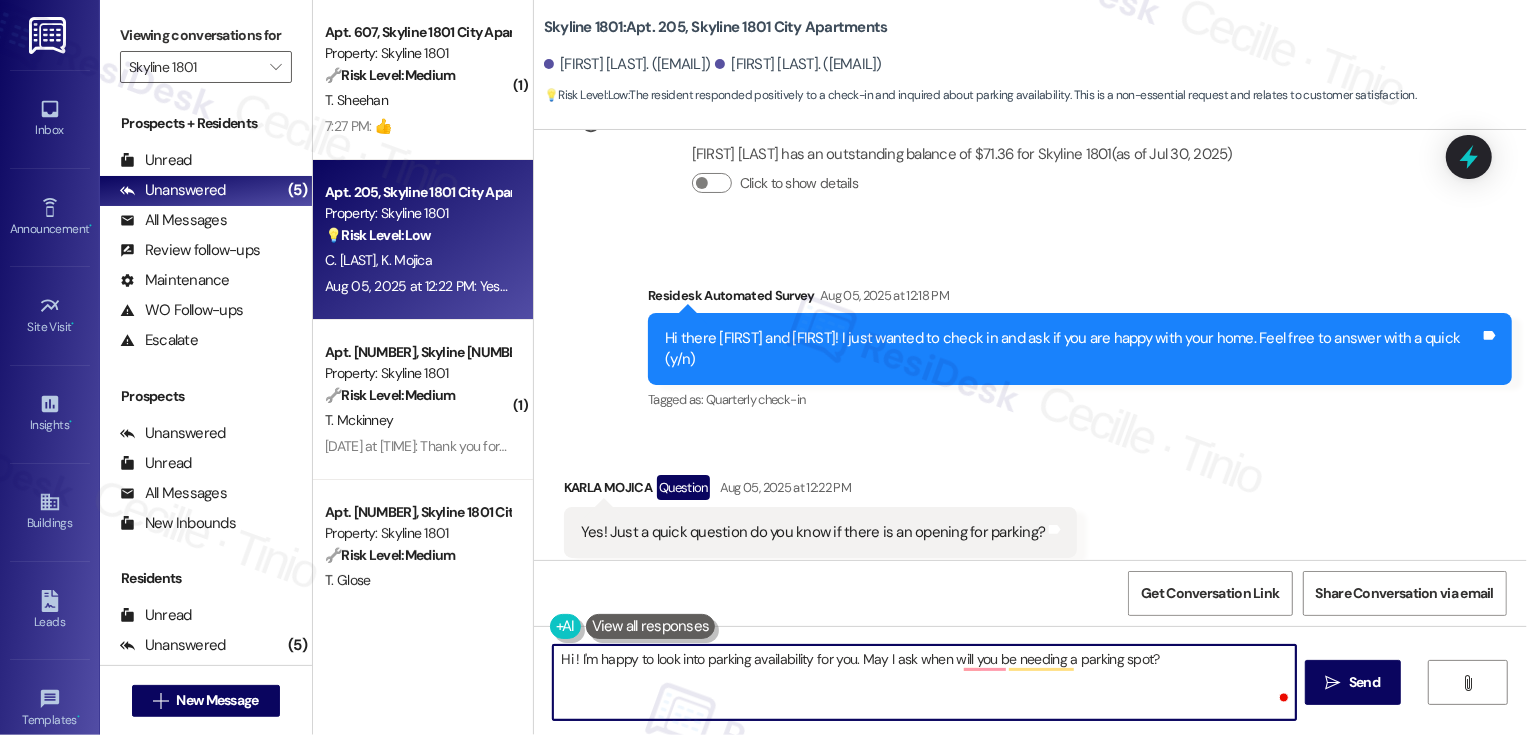 paste on "Karla" 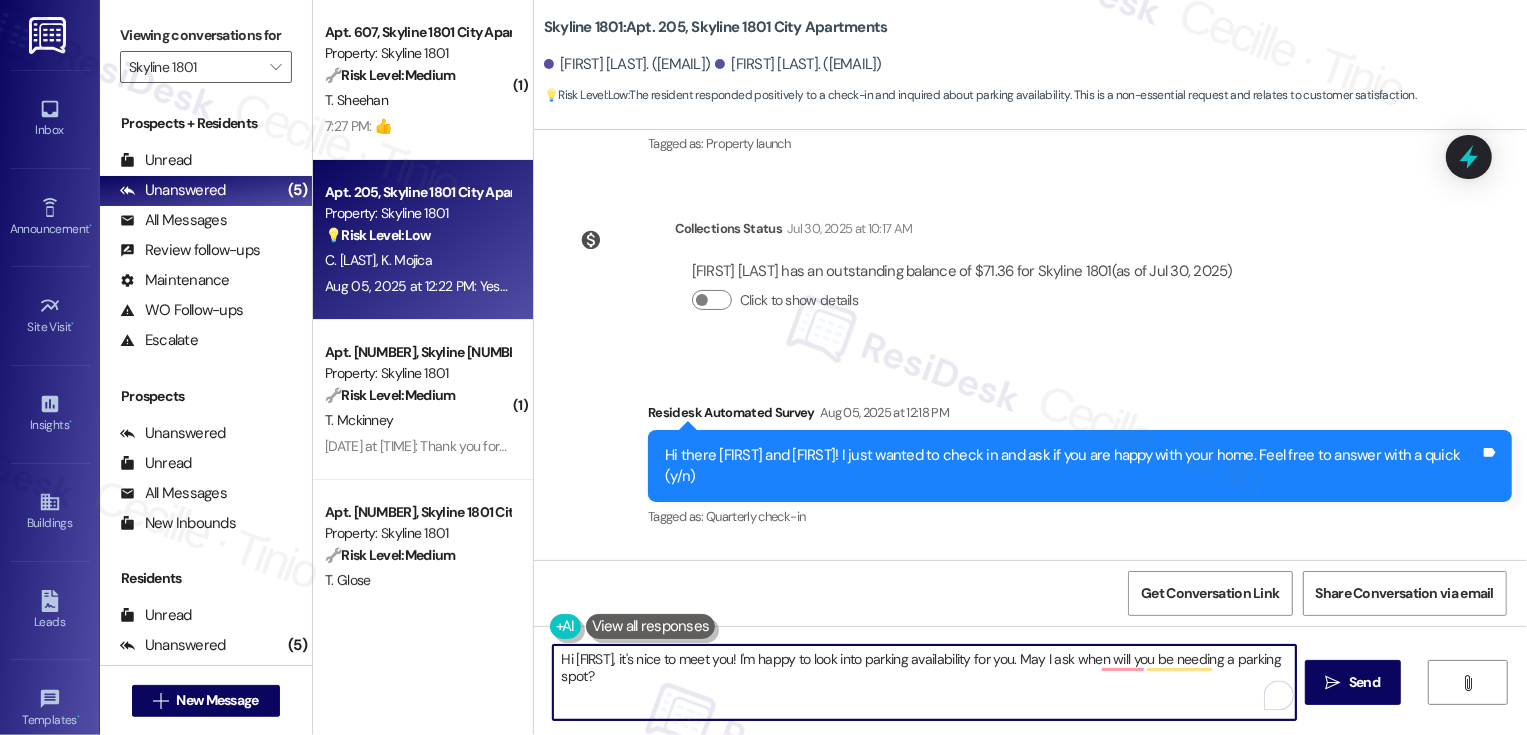 scroll, scrollTop: 441, scrollLeft: 0, axis: vertical 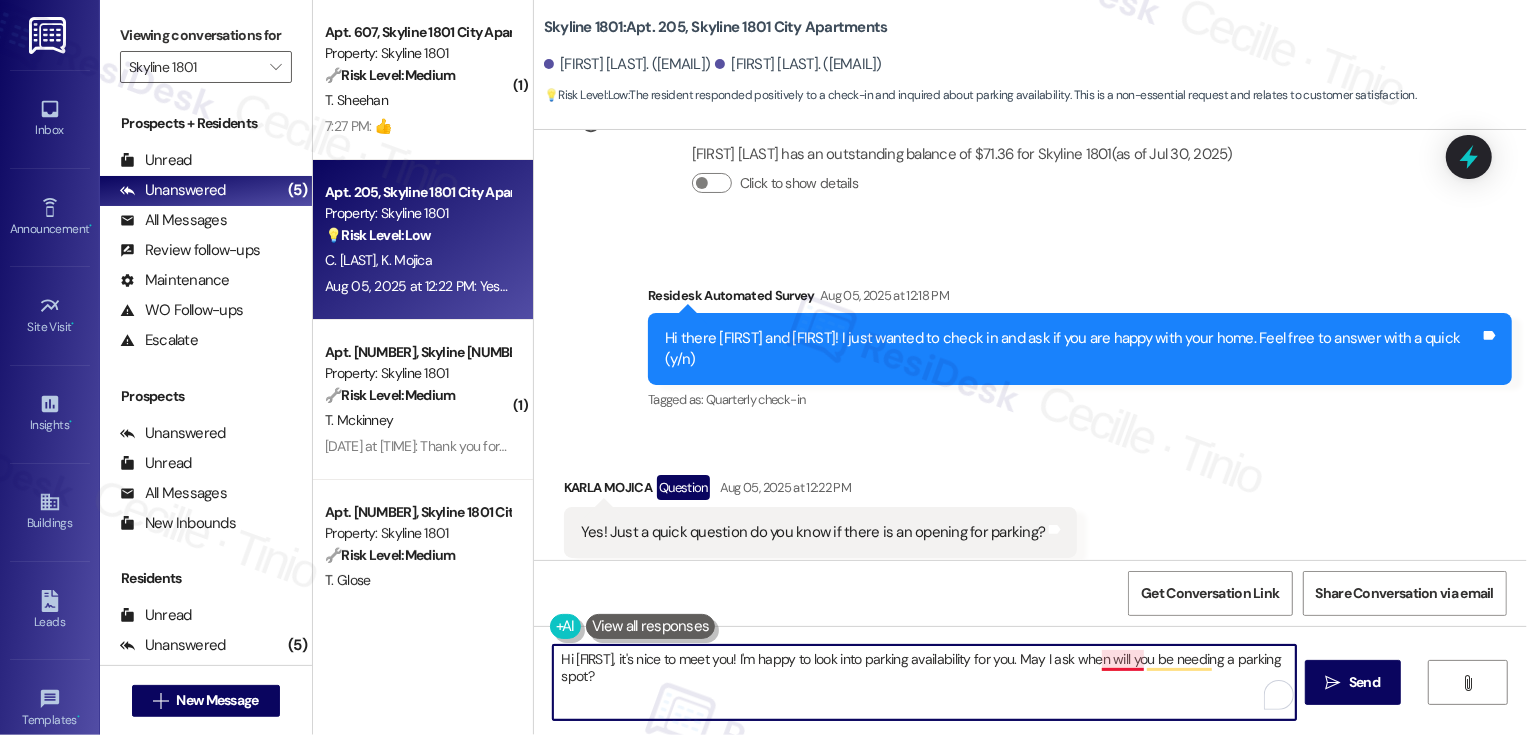 click on "Hi Karla, it's nice to meet you! I'm happy to look into parking availability for you. May I ask when will you be needing a parking spot?" at bounding box center [924, 682] 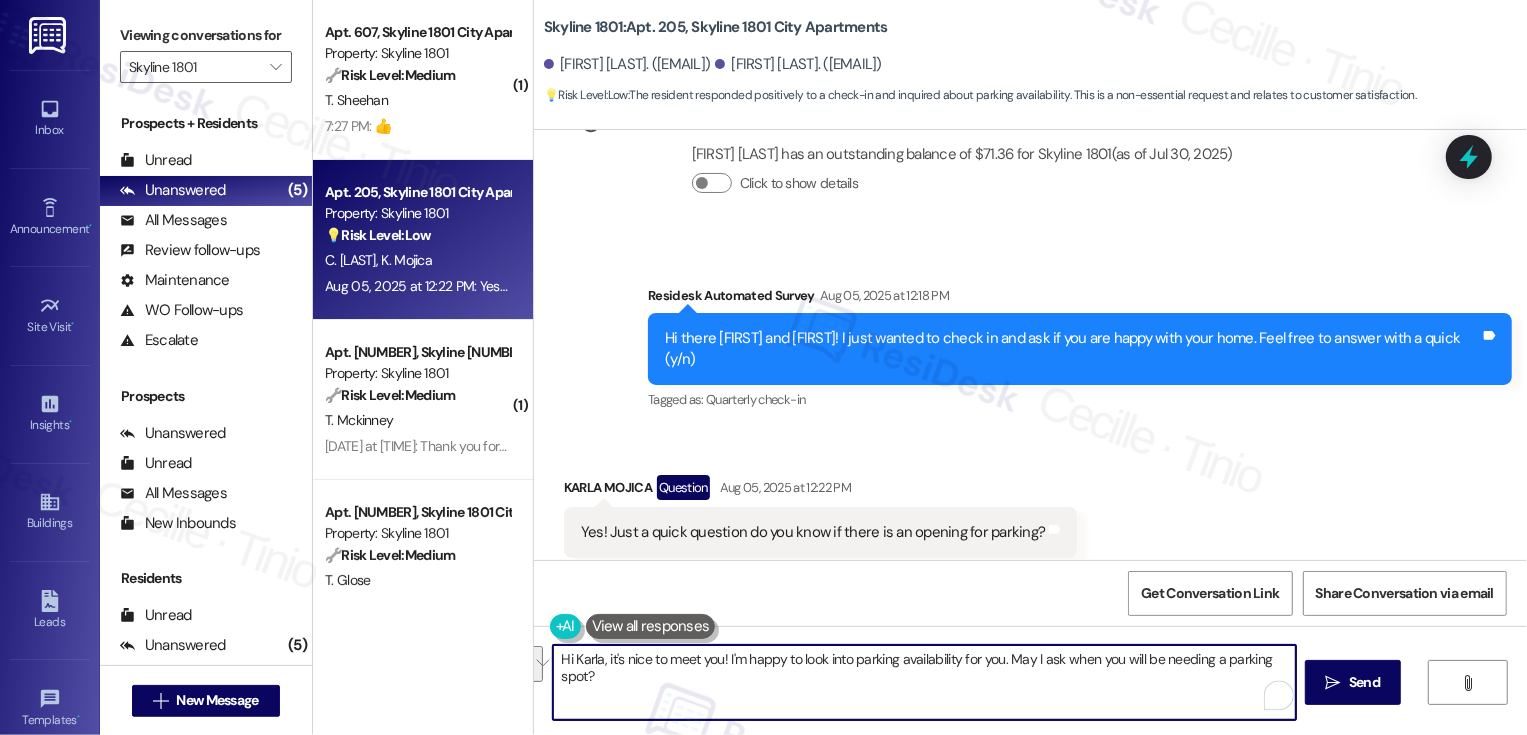click on "Hi Karla, it's nice to meet you! I'm happy to look into parking availability for you. May I ask when you will be needing a parking spot?" at bounding box center (924, 682) 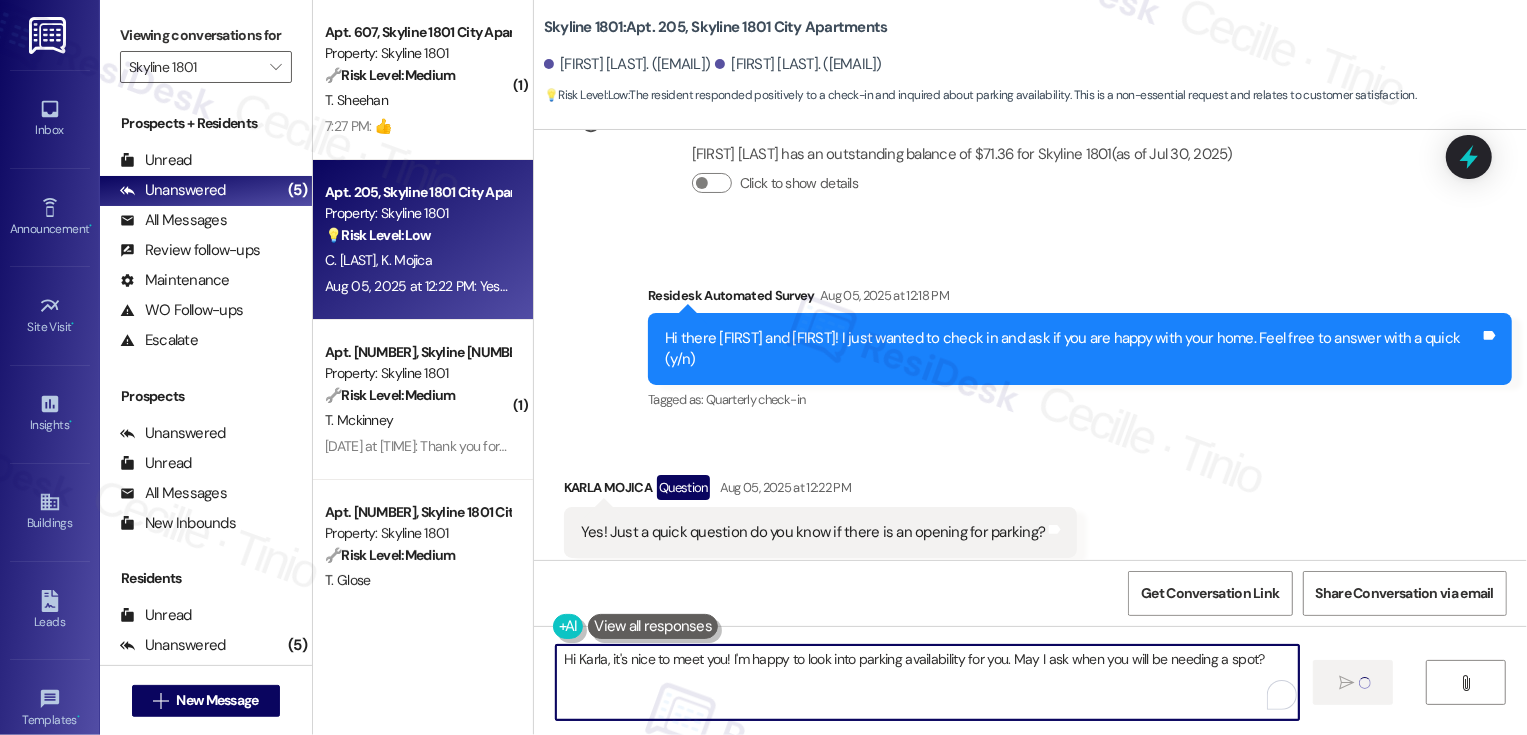 type on "Fetching suggested responses. Please feel free to read through the conversation in the meantime." 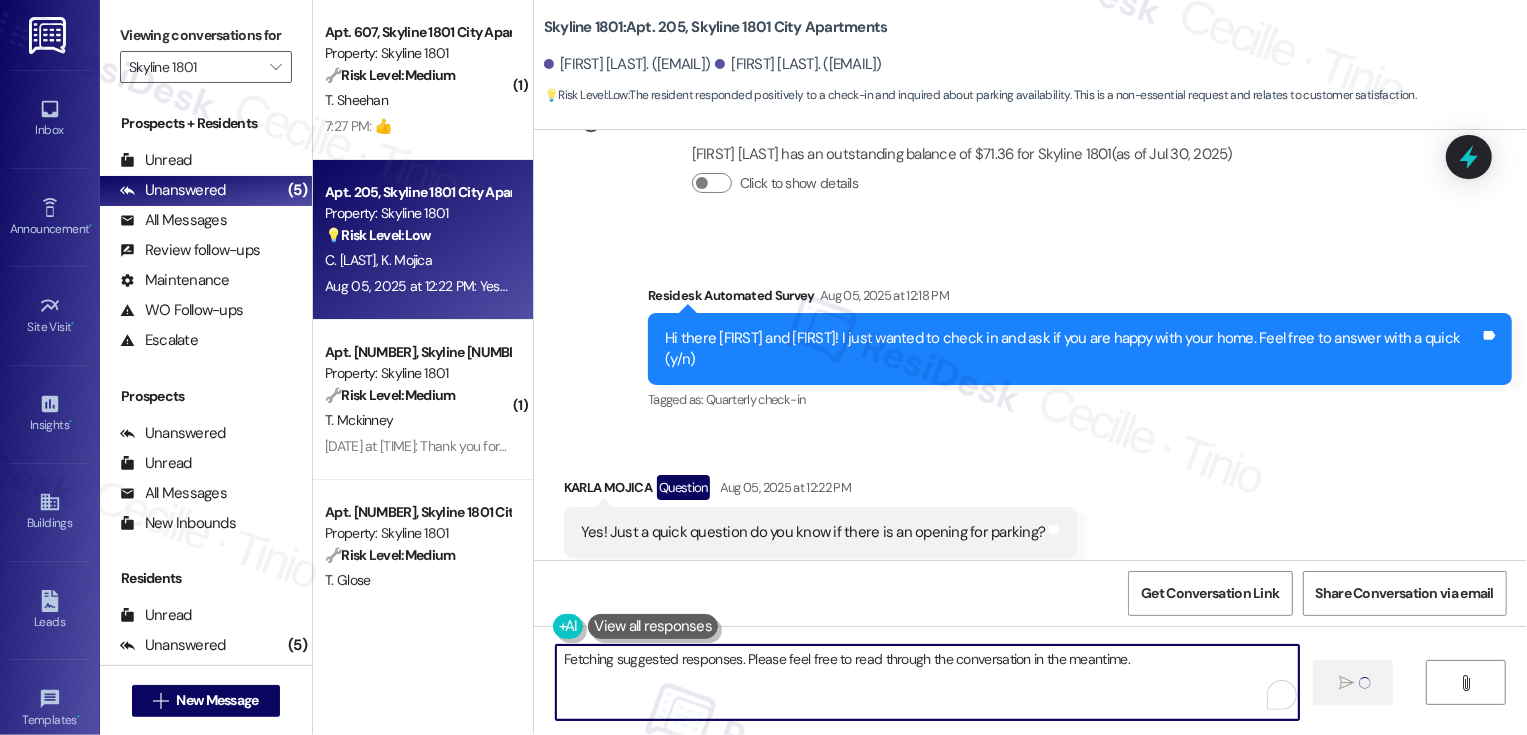type 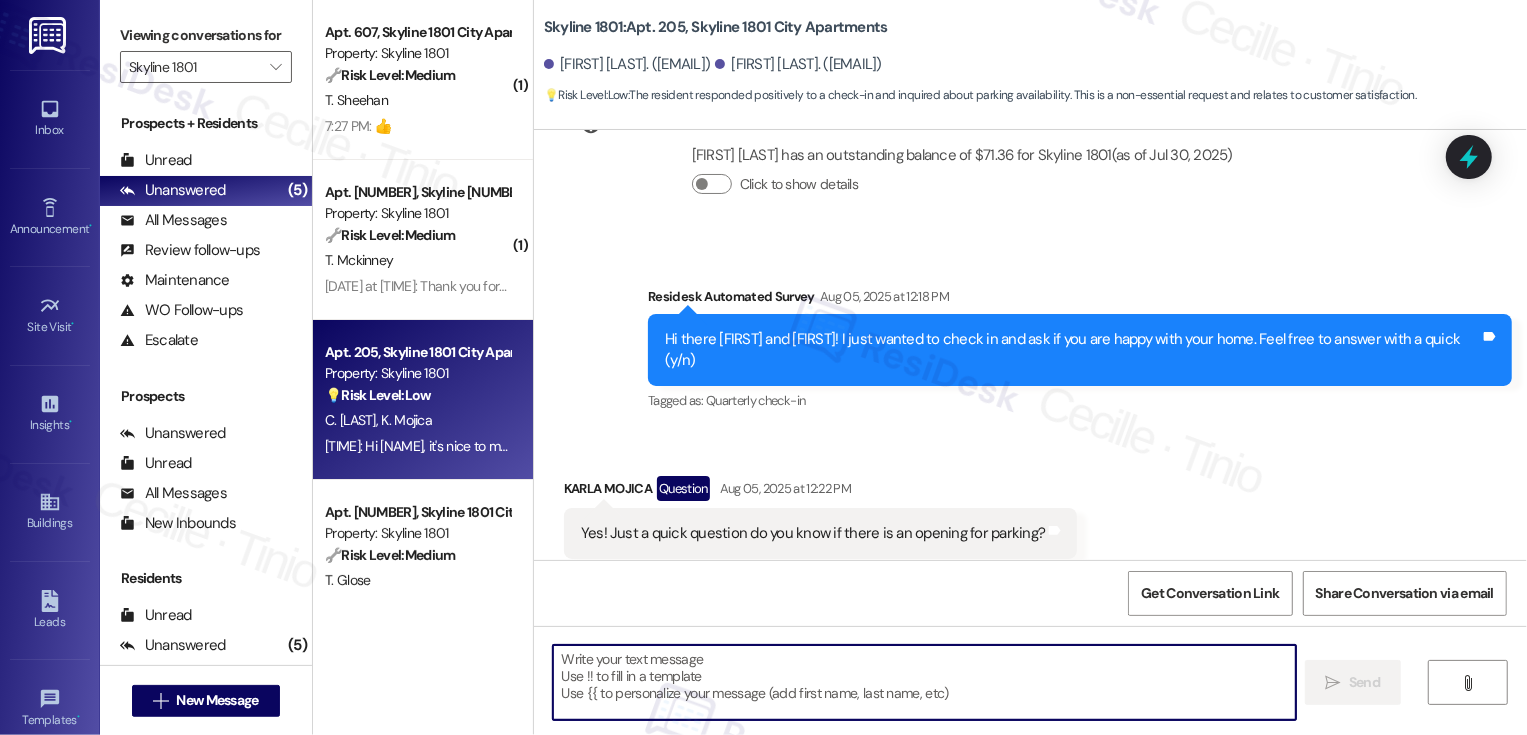 scroll, scrollTop: 580, scrollLeft: 0, axis: vertical 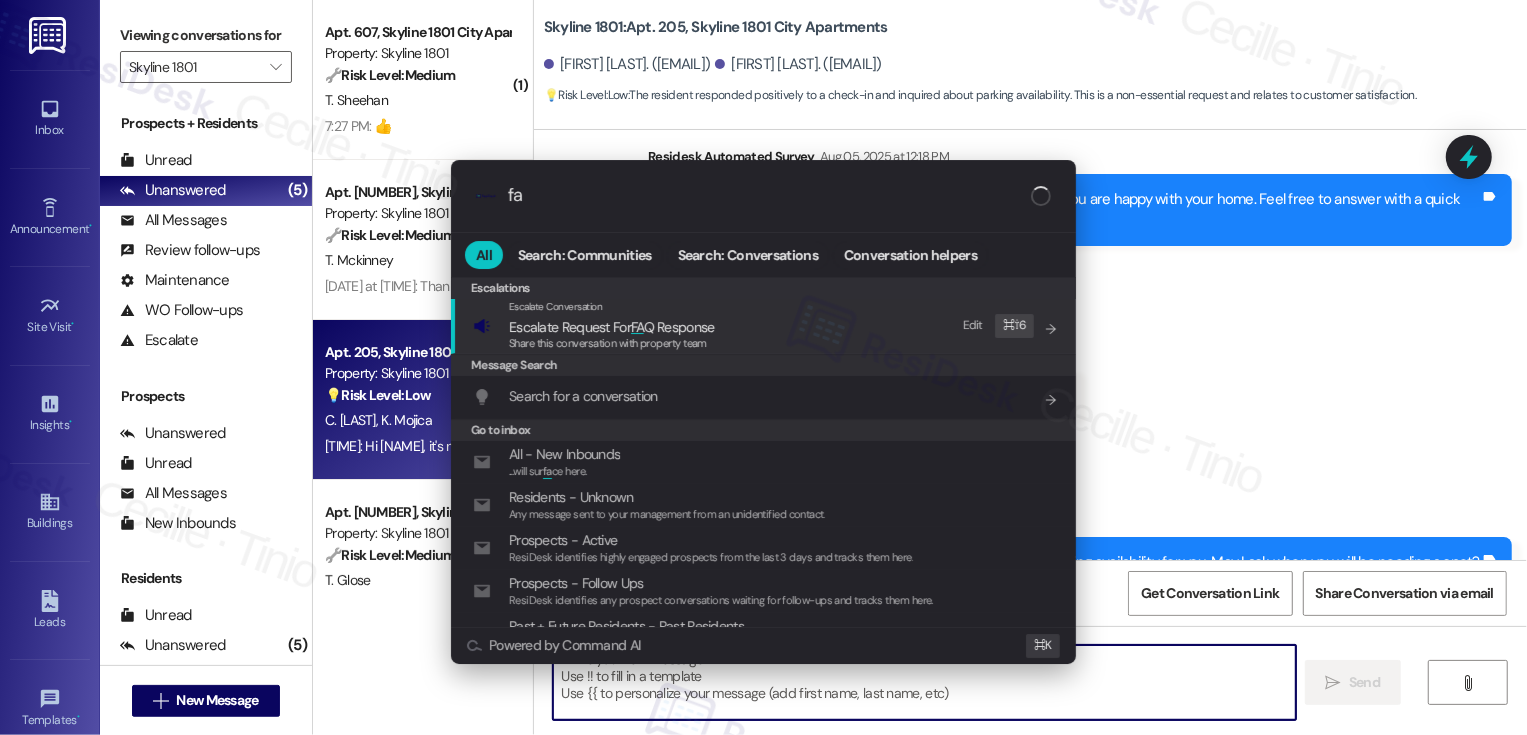 type on "faq" 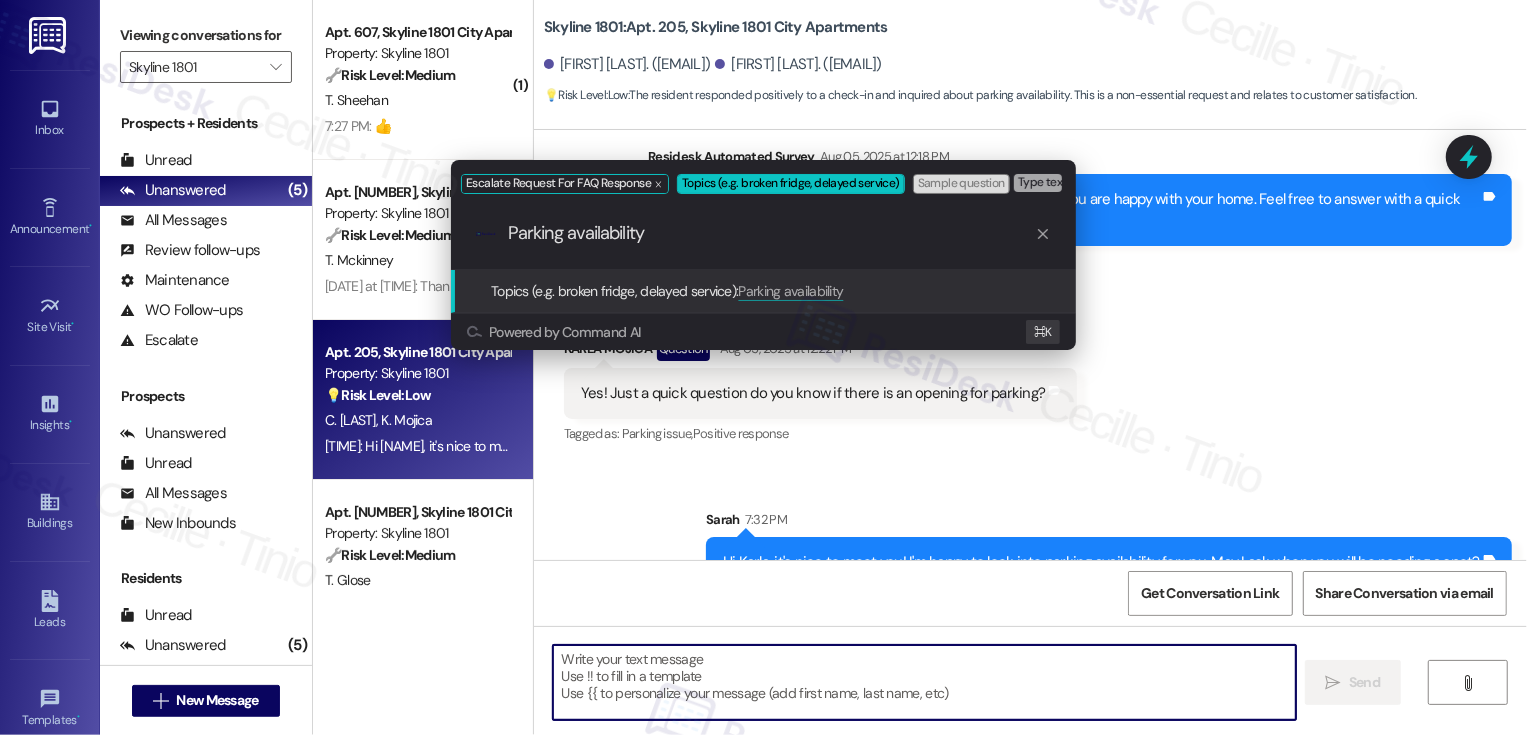 type on "Parking availability" 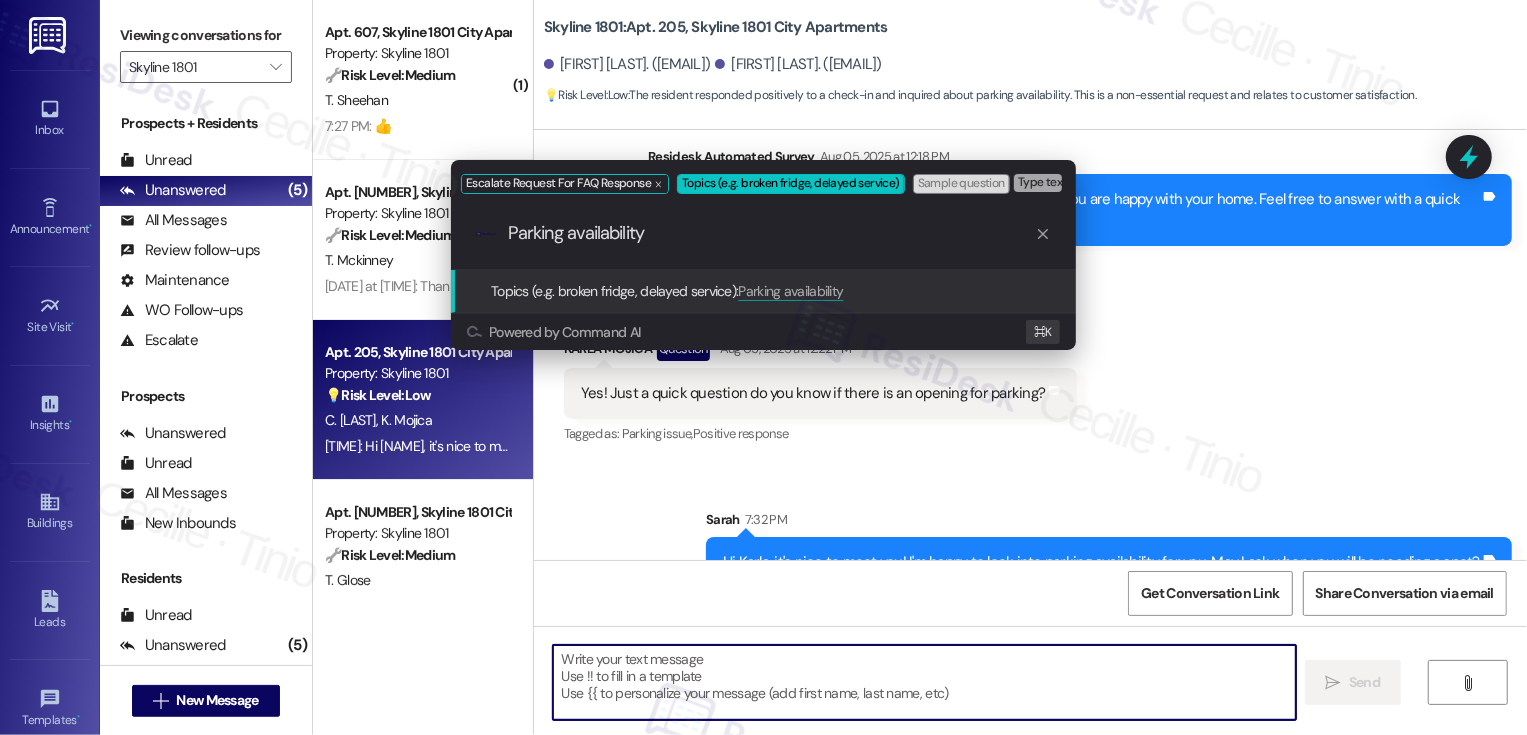 type 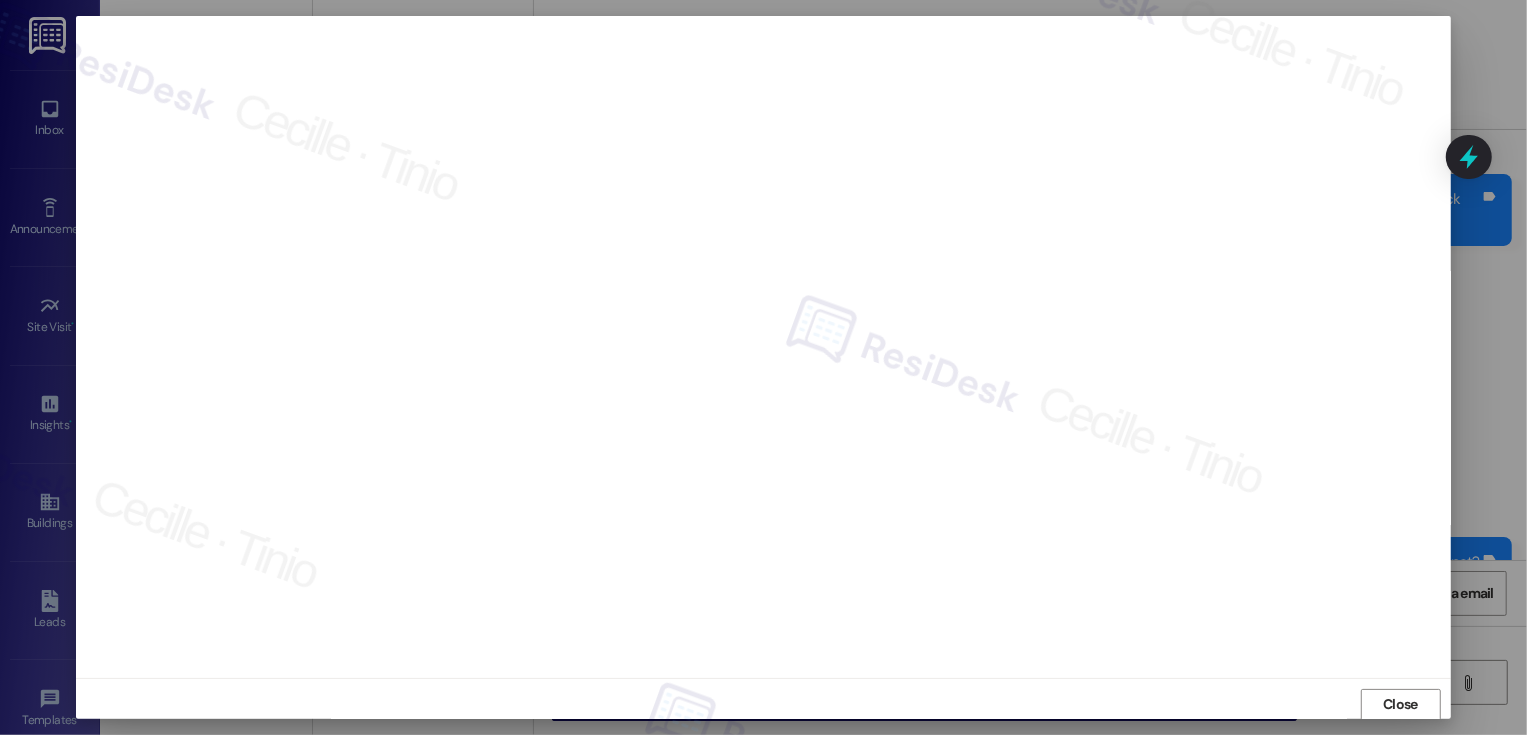 scroll, scrollTop: 1, scrollLeft: 0, axis: vertical 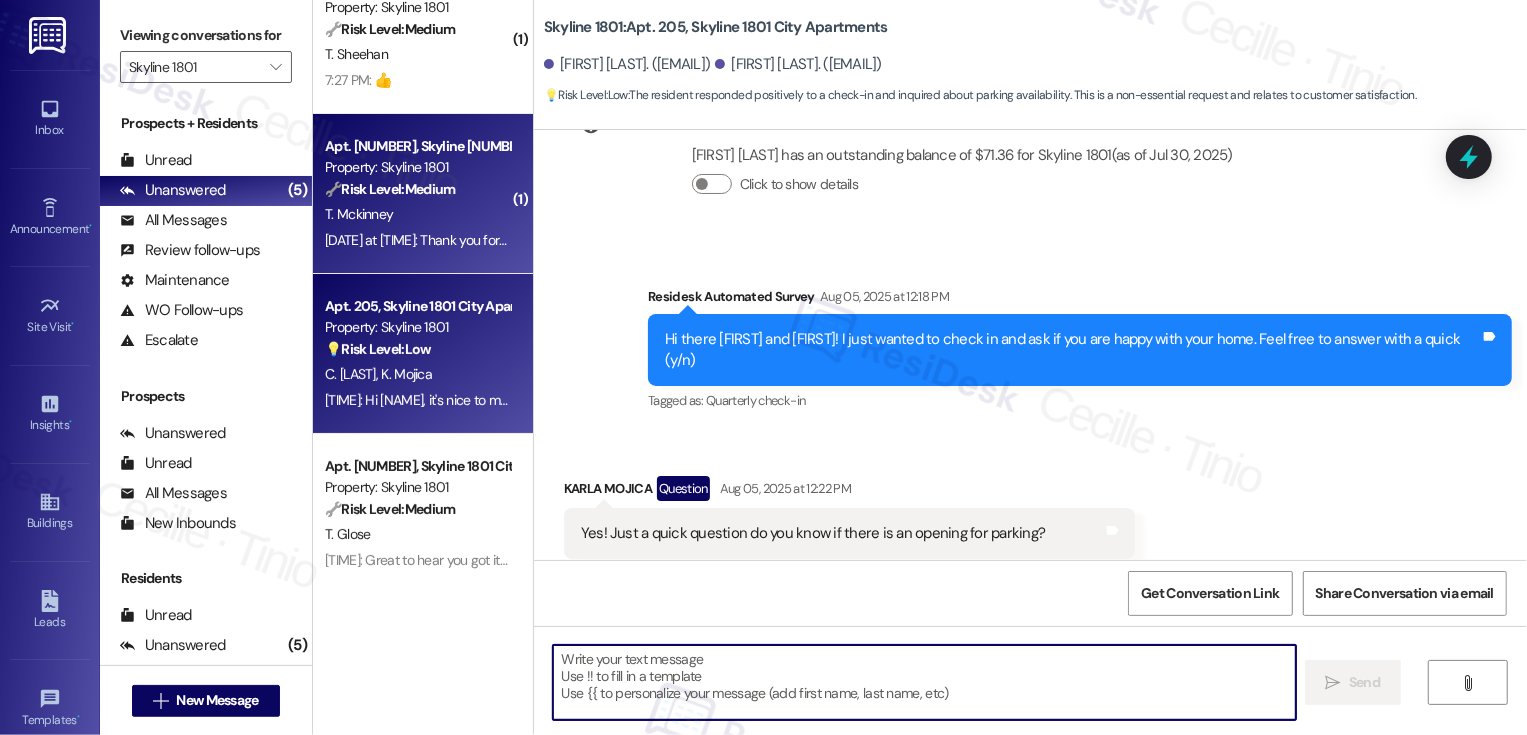 click on "T. Mckinney" at bounding box center (417, 214) 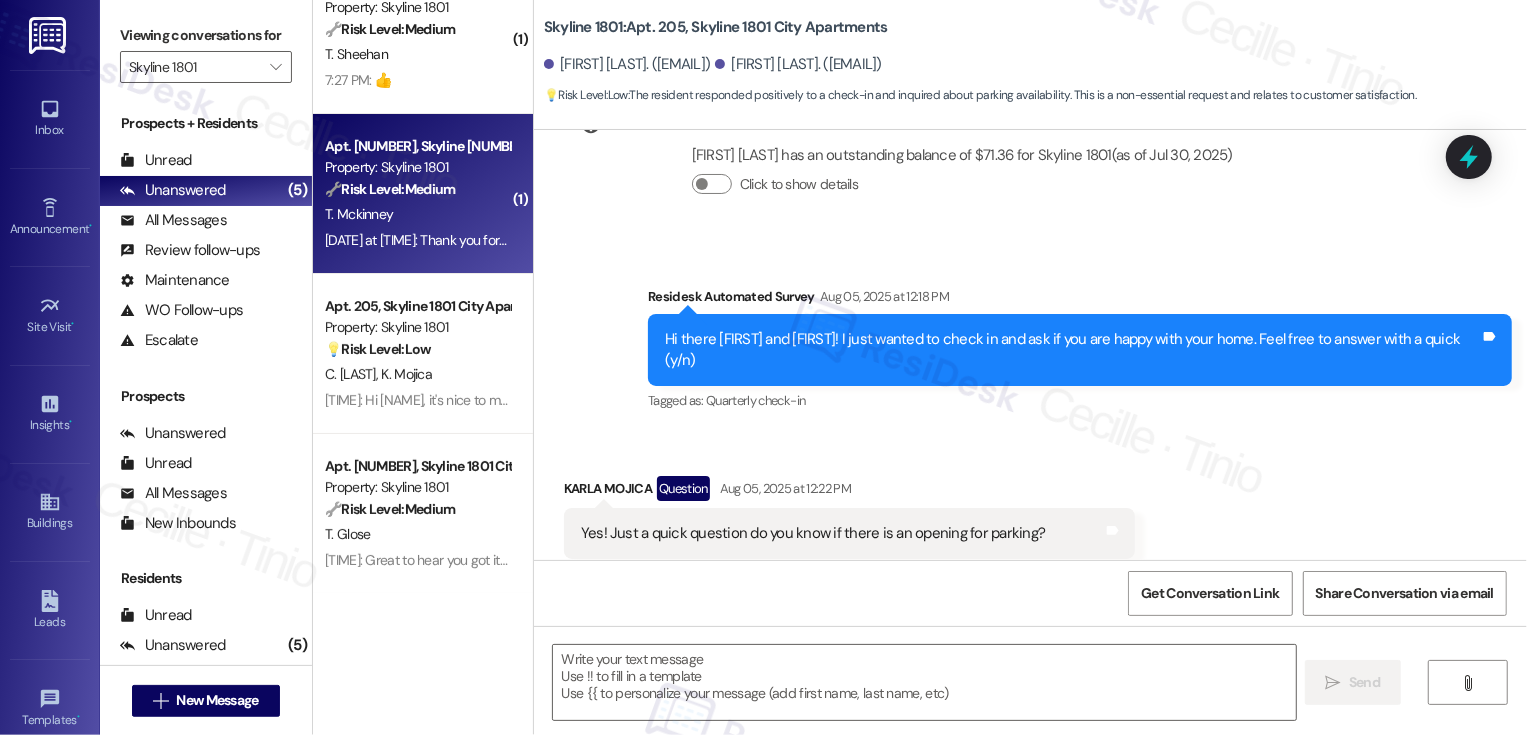 type on "Fetching suggested responses. Please feel free to read through the conversation in the meantime." 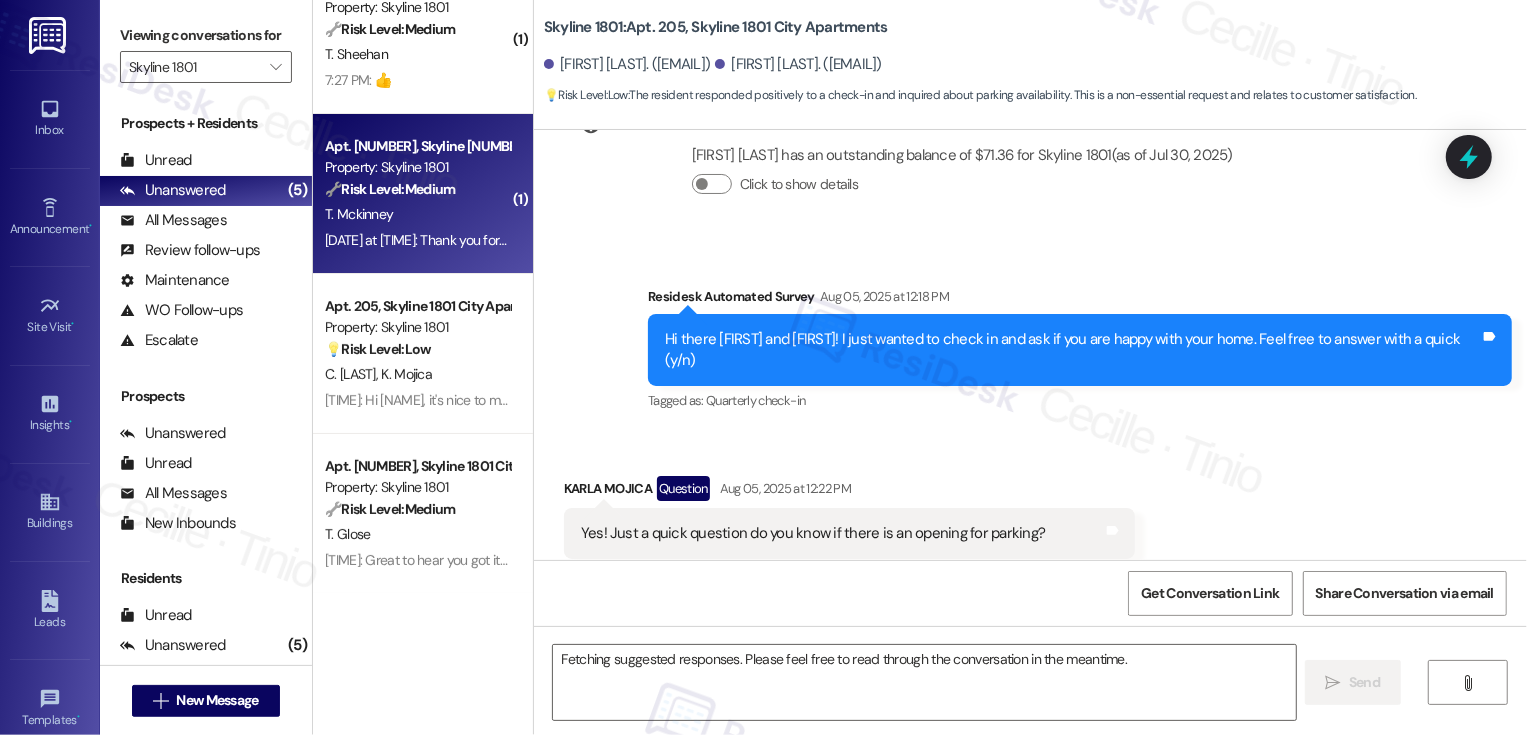 click on "T. Mckinney" at bounding box center (417, 214) 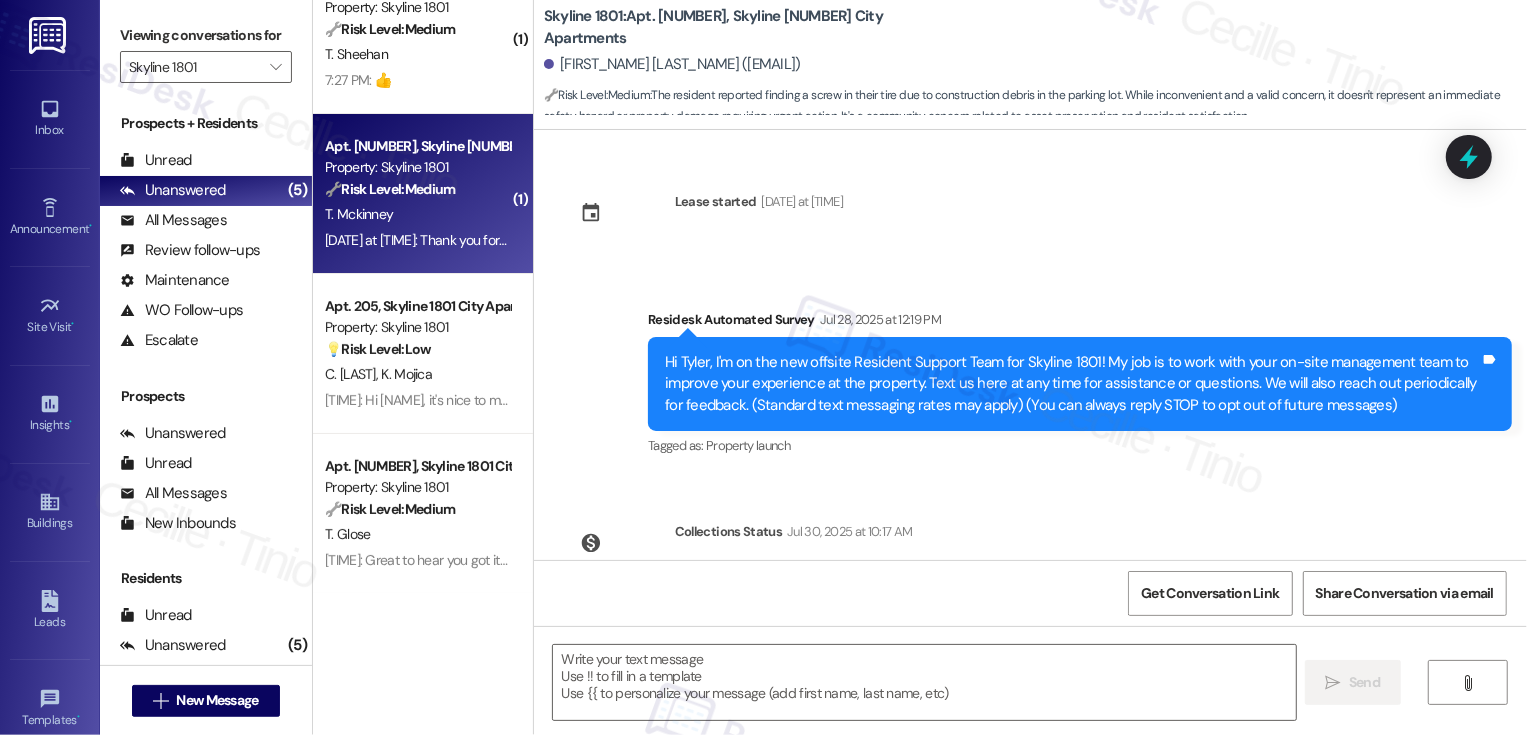 type on "Fetching suggested responses. Please feel free to read through the conversation in the meantime." 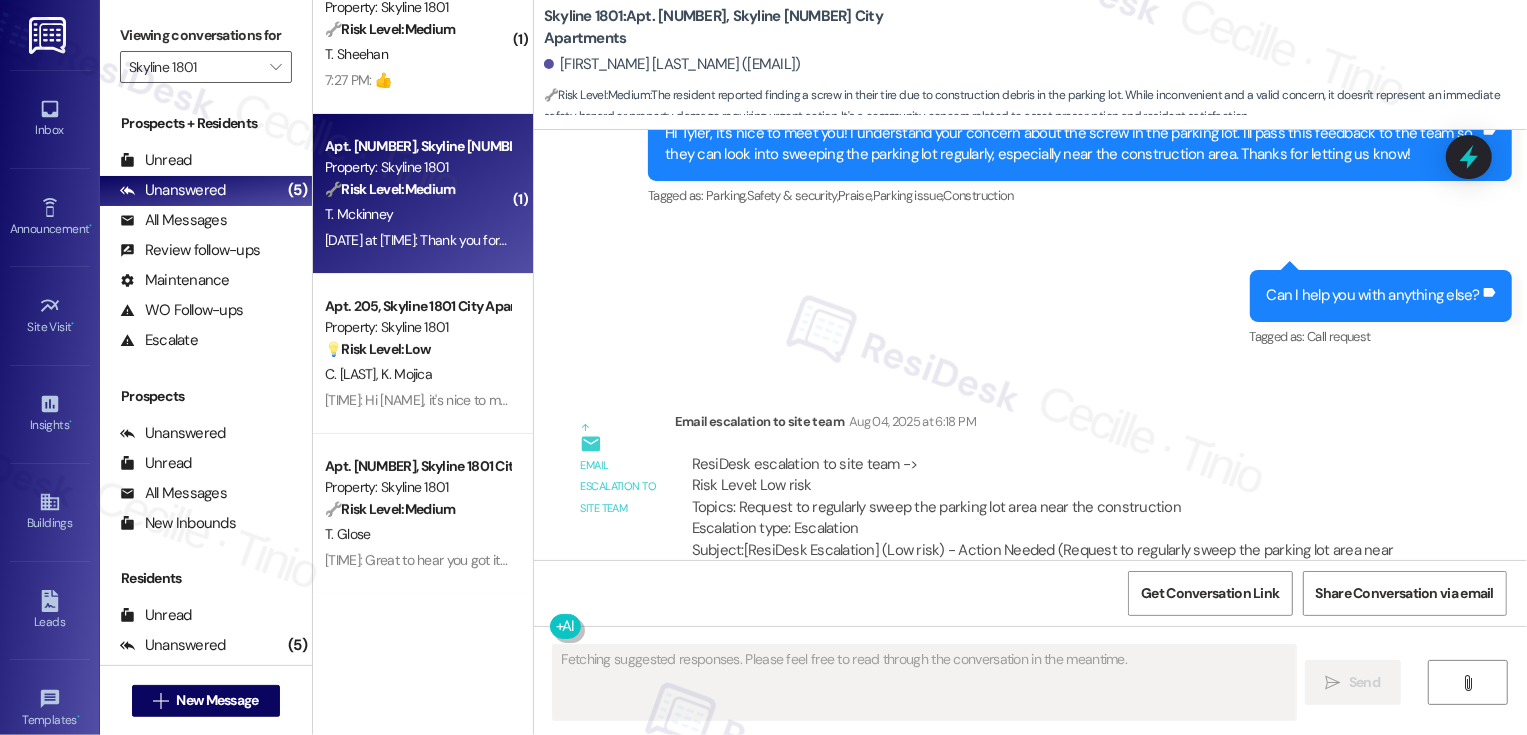 scroll, scrollTop: 1098, scrollLeft: 0, axis: vertical 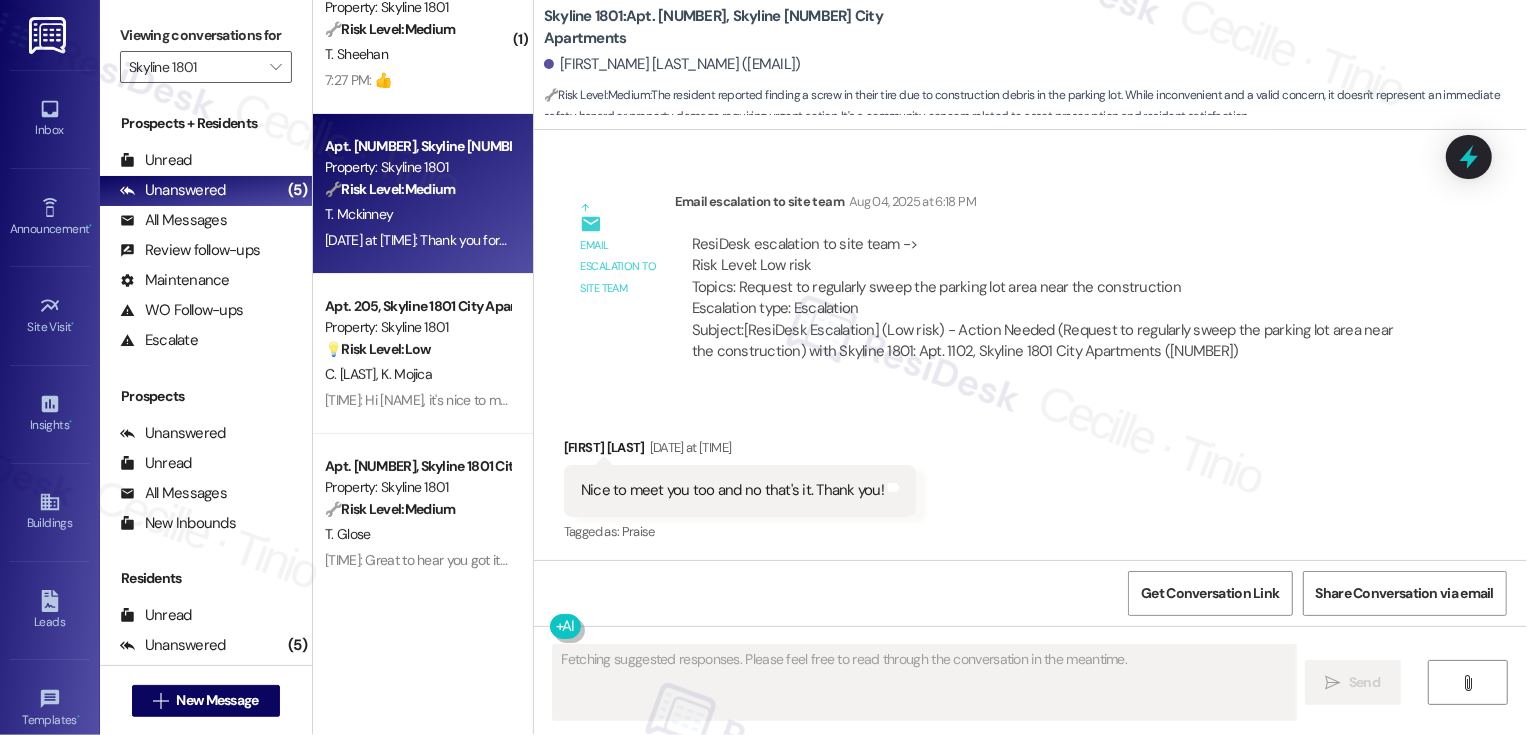 type 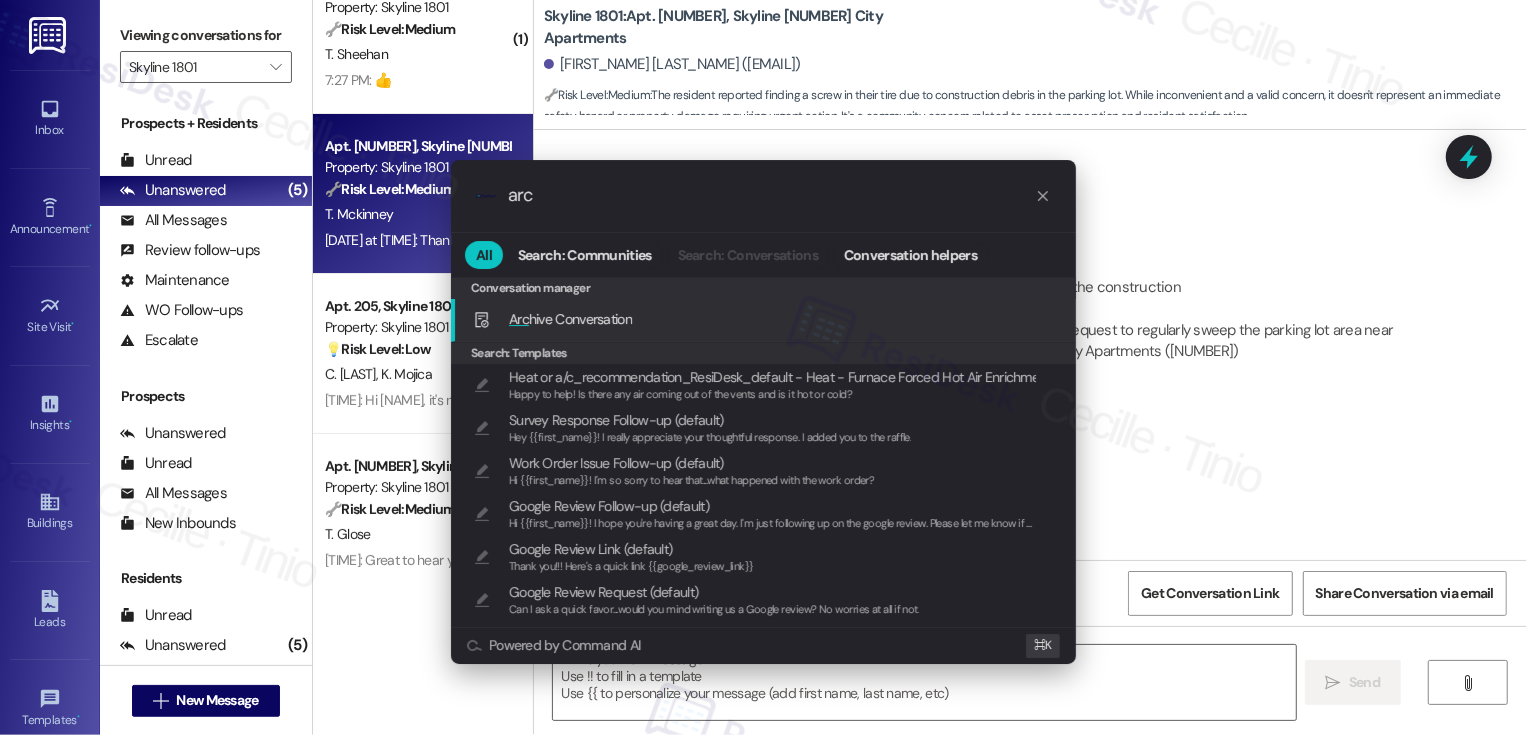 type on "arch" 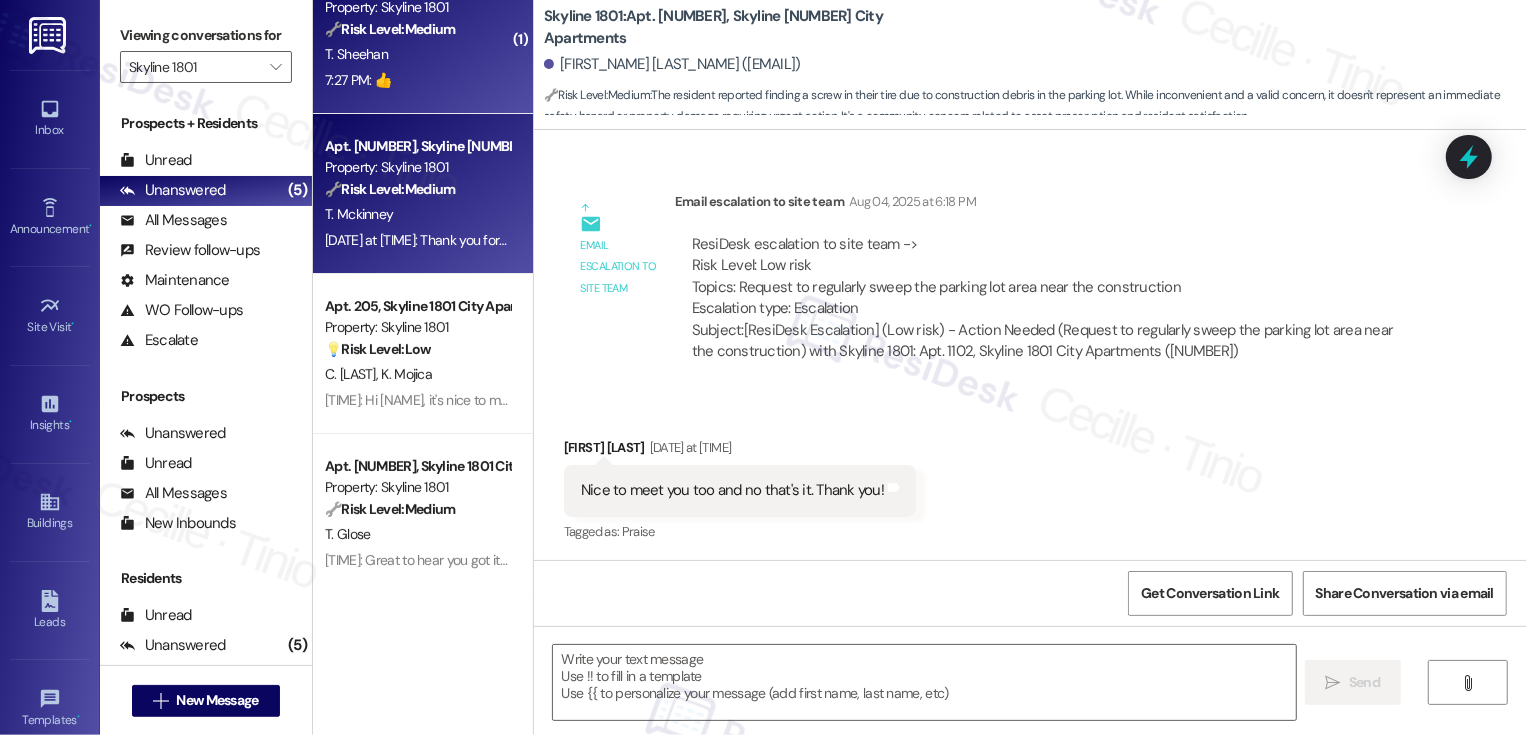 click on "🔧  Risk Level:  Medium The resident is reporting issues with the TV and gas grills in a common area. This is a community amenity maintenance issue, but not an emergency or safety hazard. The resident's final message is simply an acknowledgement." at bounding box center [417, 29] 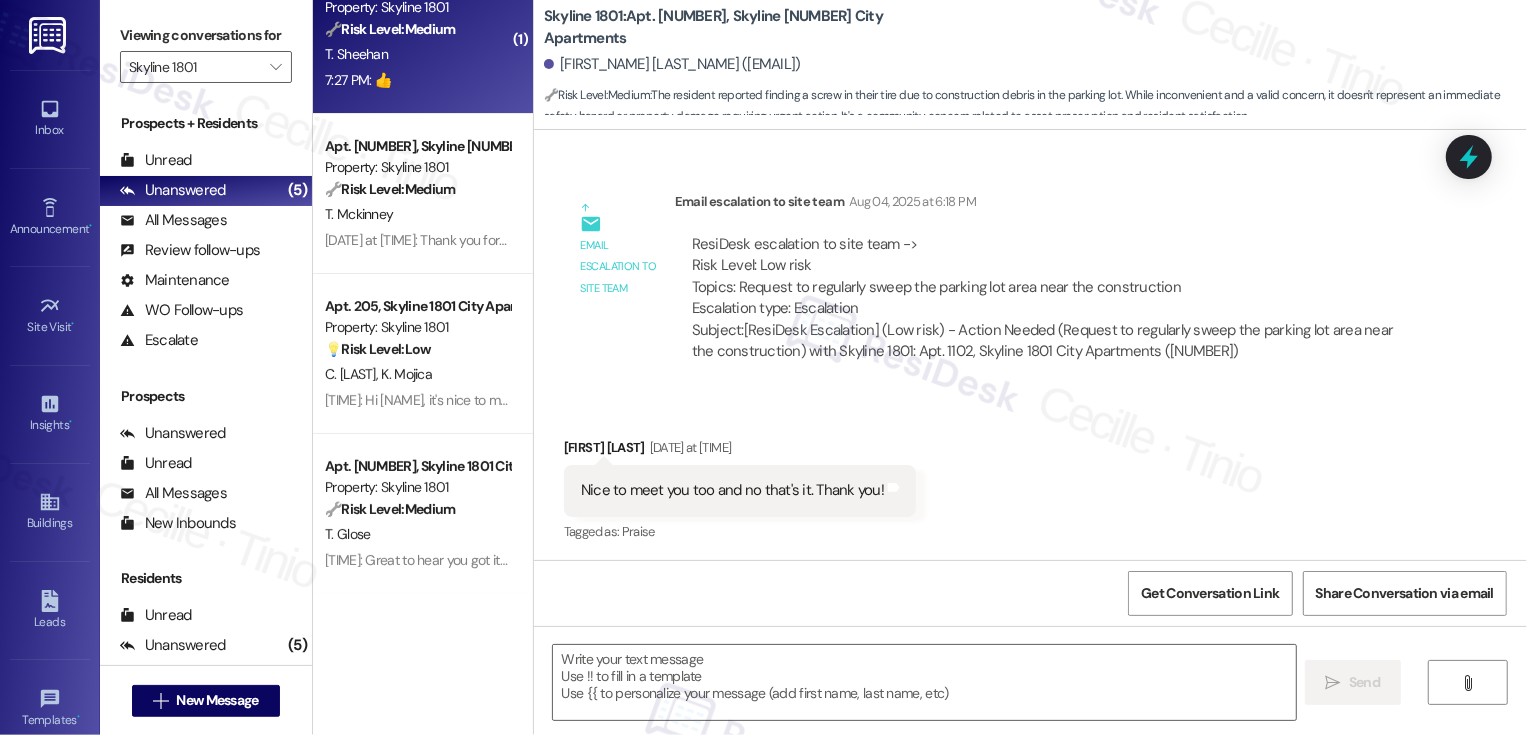type on "Fetching suggested responses. Please feel free to read through the conversation in the meantime." 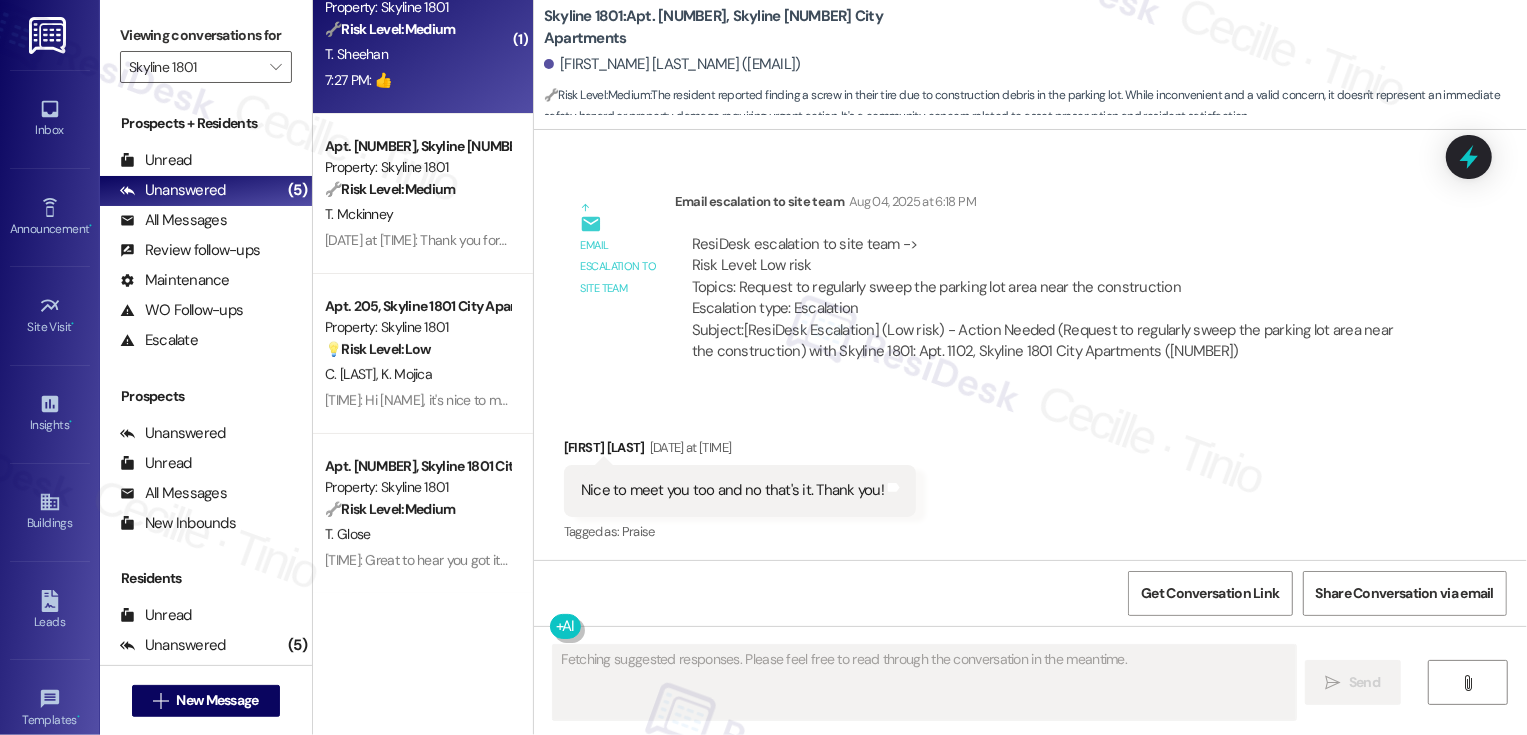 click on "🔧  Risk Level:  Medium The resident is reporting issues with the TV and gas grills in a common area. This is a community amenity maintenance issue, but not an emergency or safety hazard. The resident's final message is simply an acknowledgement." at bounding box center (417, 29) 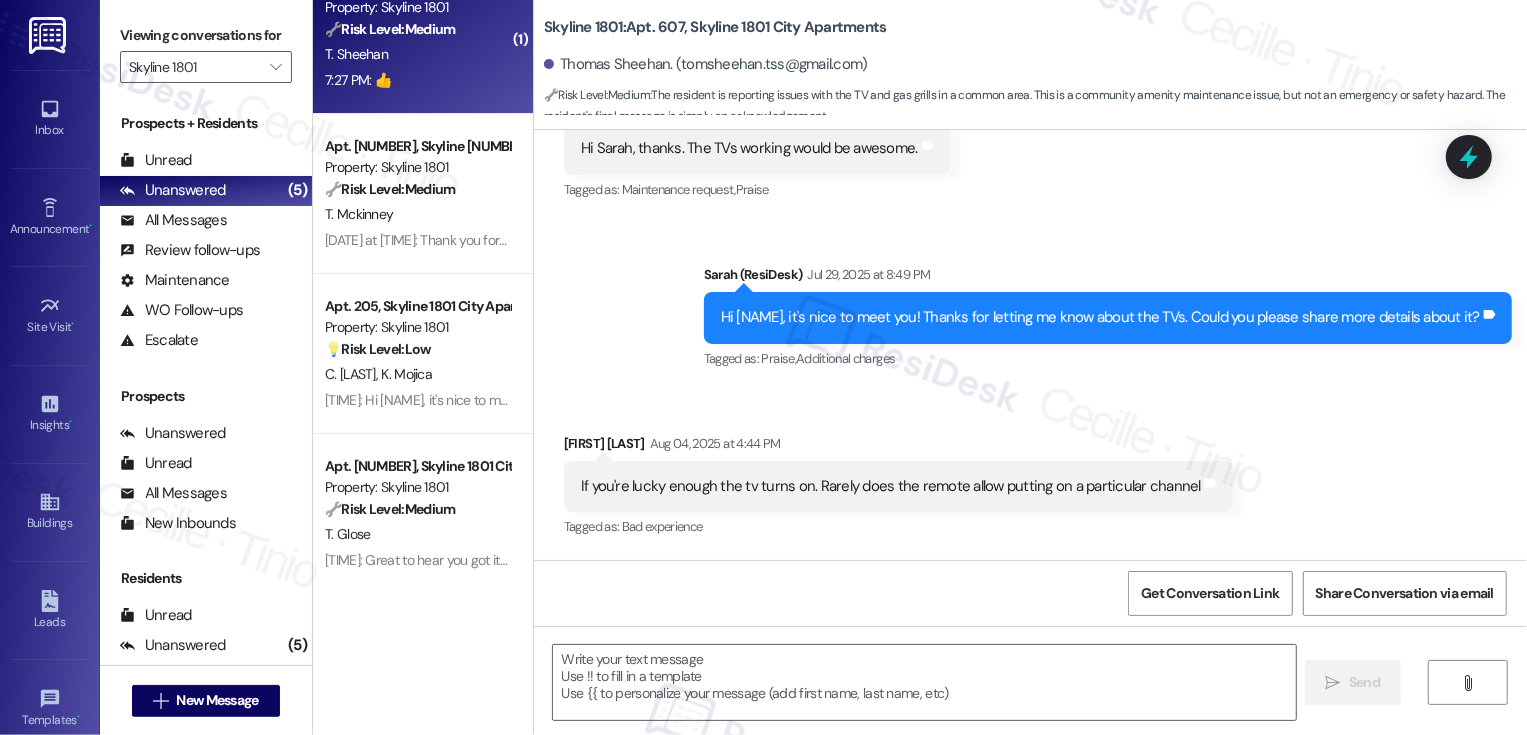 type on "Fetching suggested responses. Please feel free to read through the conversation in the meantime." 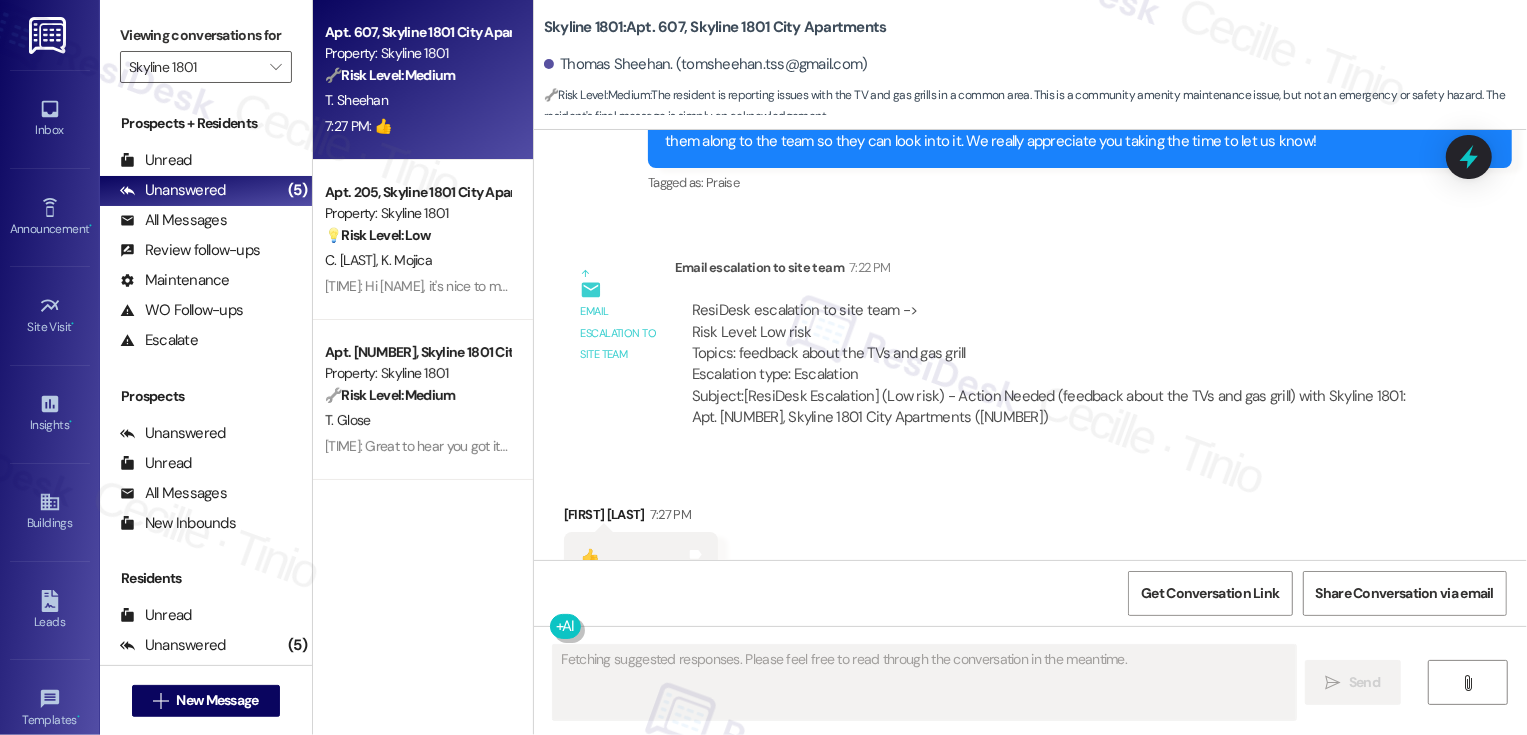 scroll, scrollTop: 1600, scrollLeft: 0, axis: vertical 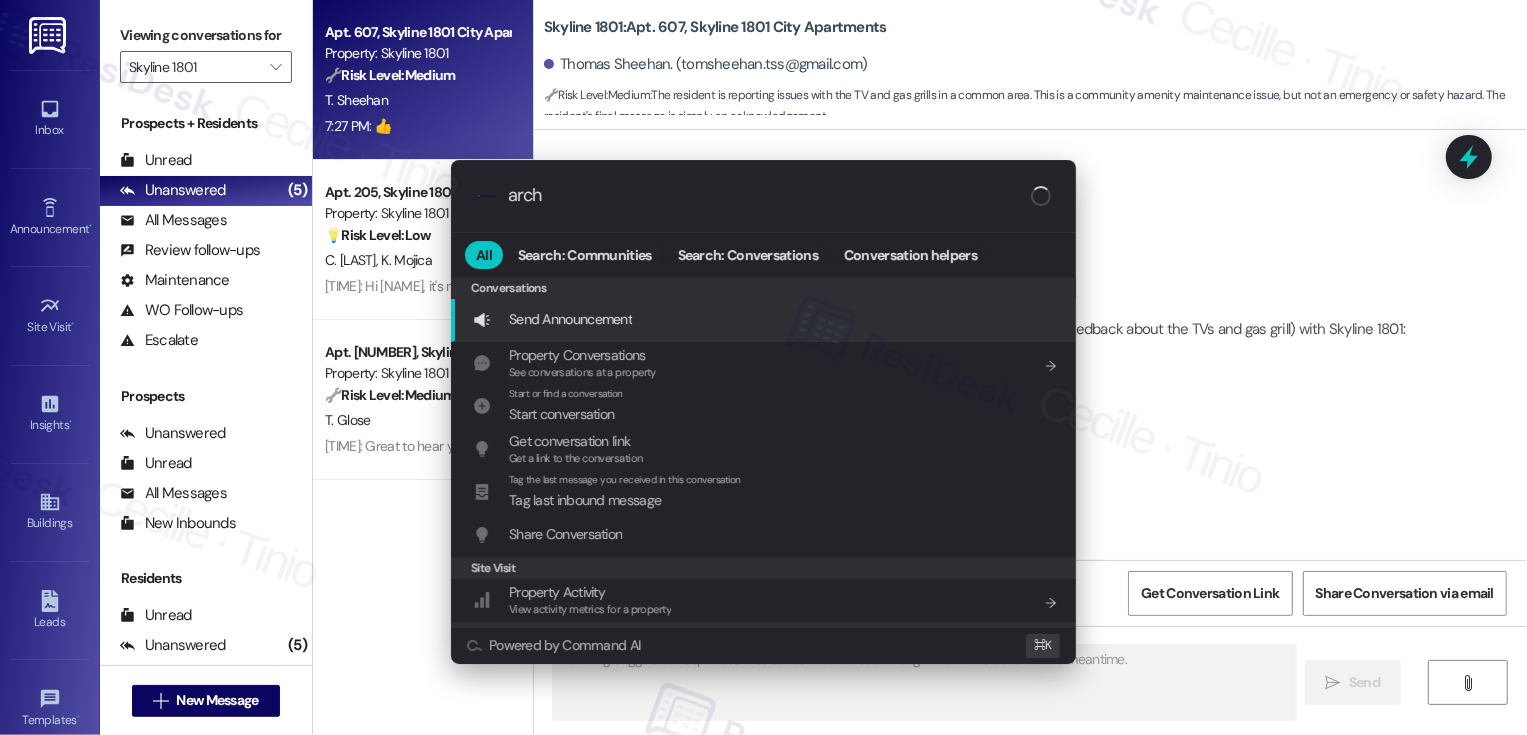 type on "archi" 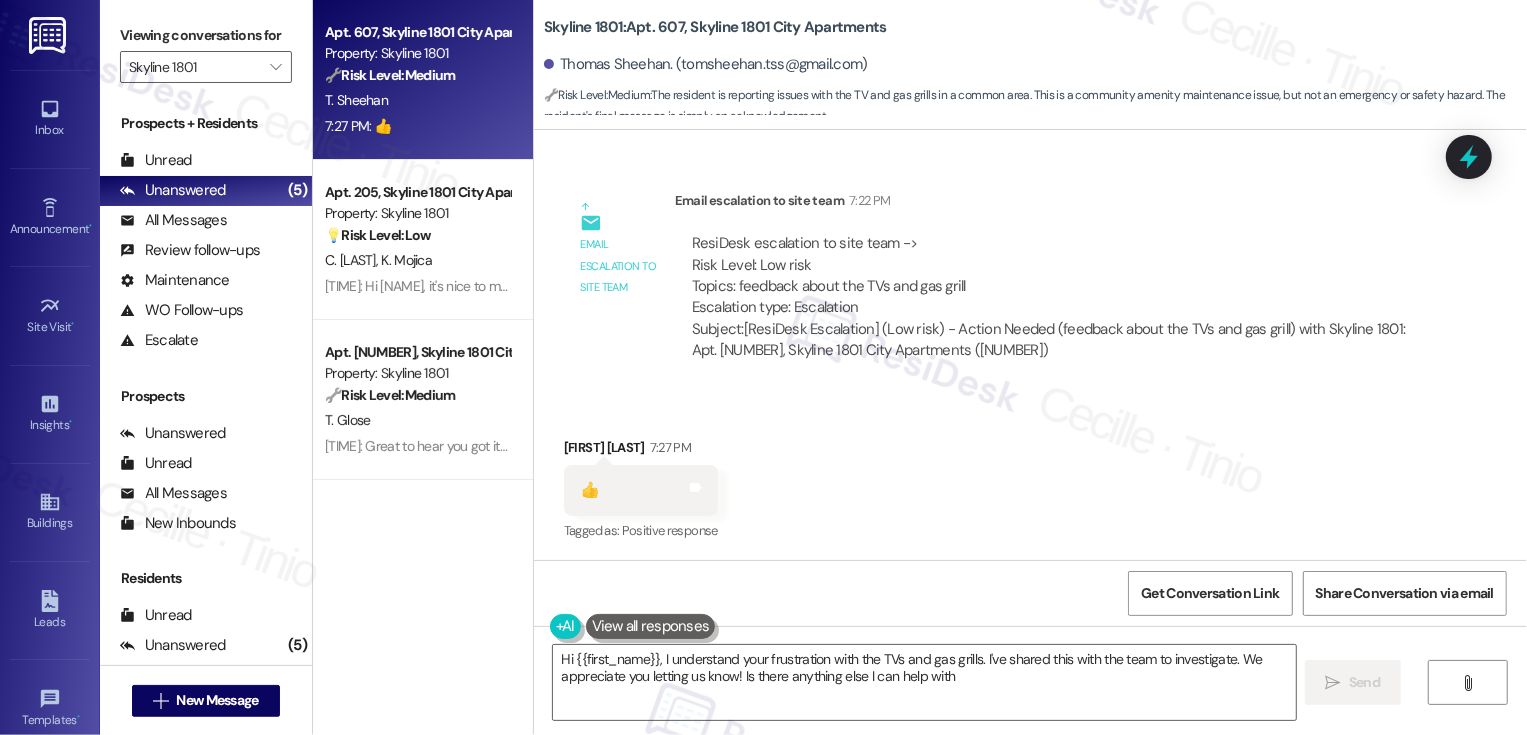 type on "Hi {{first_name}}, I understand your frustration with the TVs and gas grills. I've shared this with the team to investigate. We appreciate you letting us know! Is there anything else I can help with?" 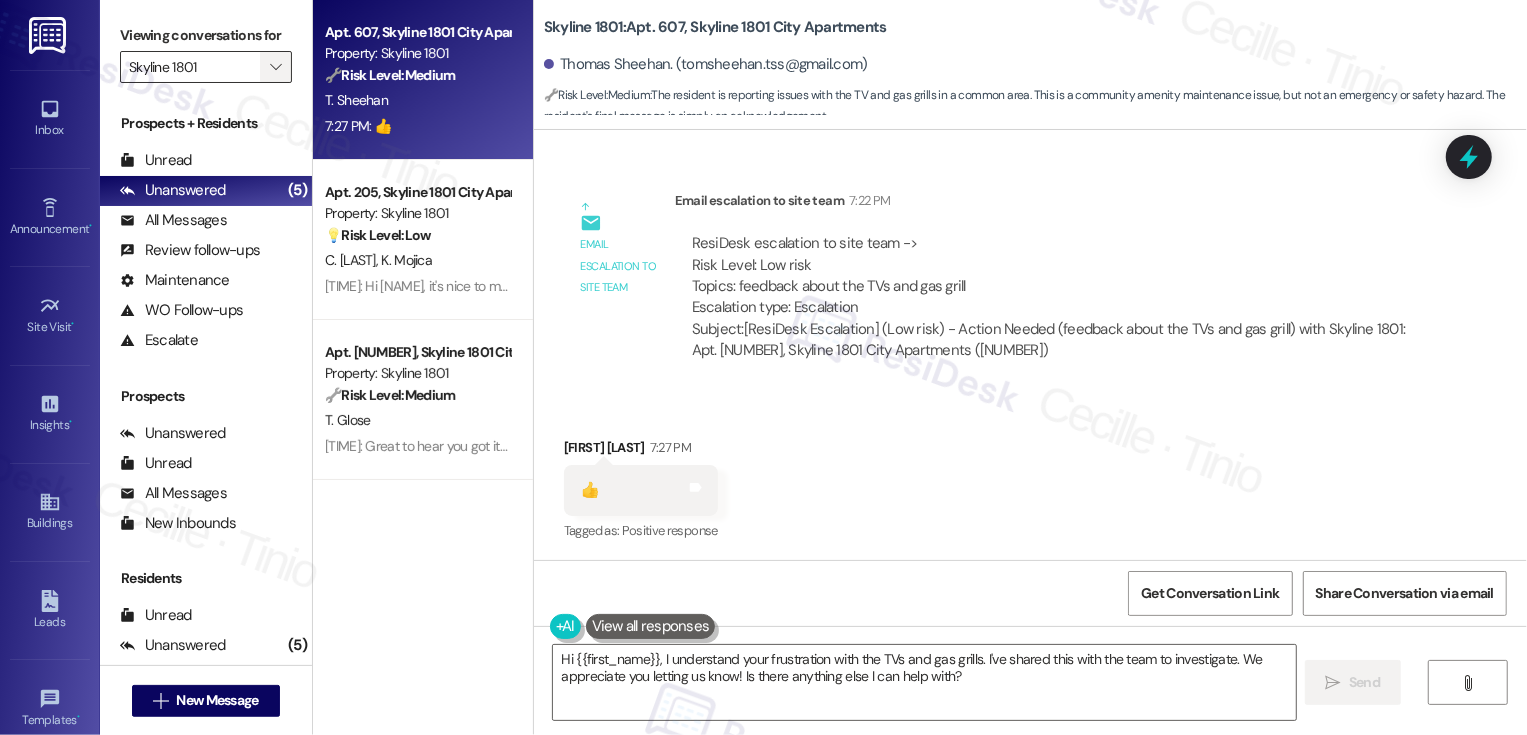 click on "" at bounding box center [275, 67] 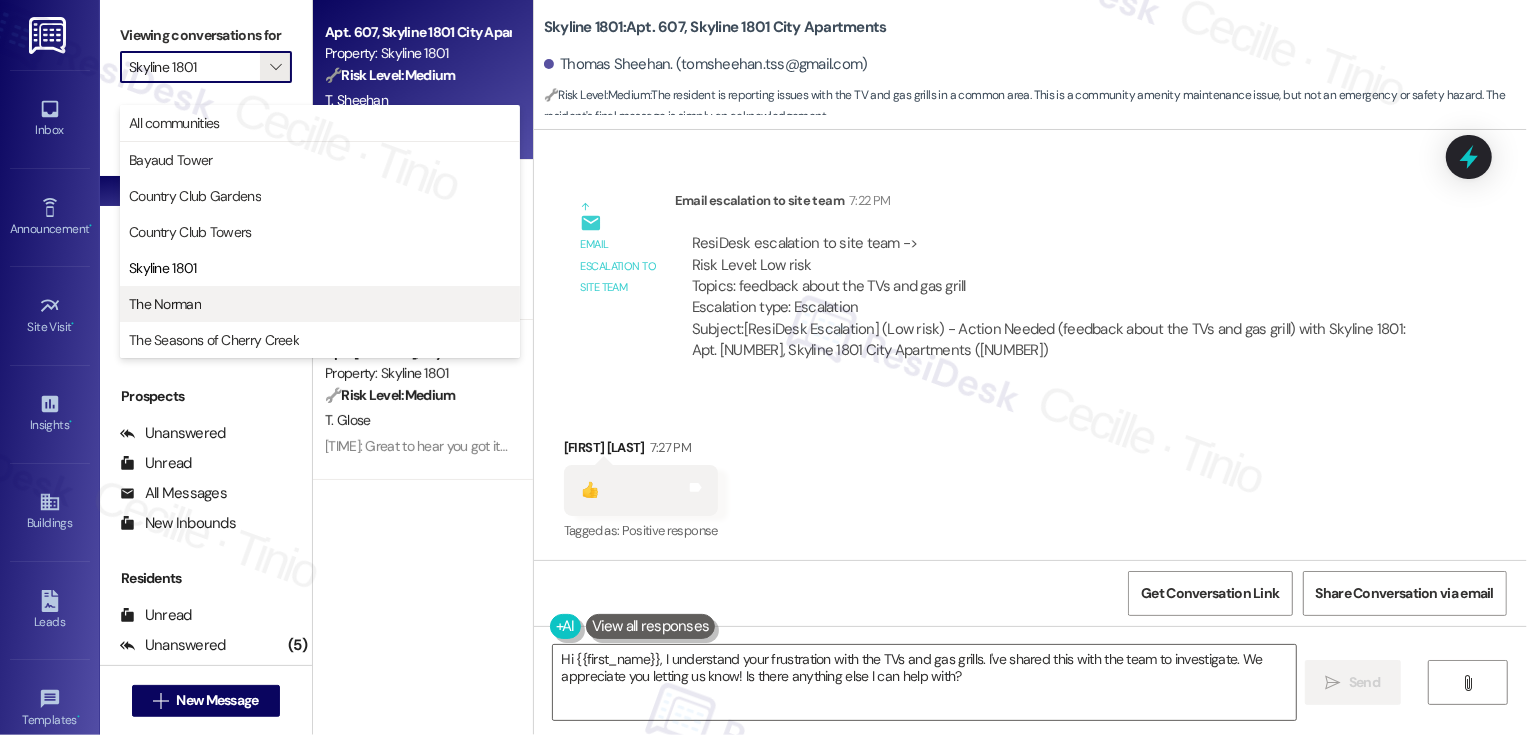 click on "The Norman" at bounding box center (320, 304) 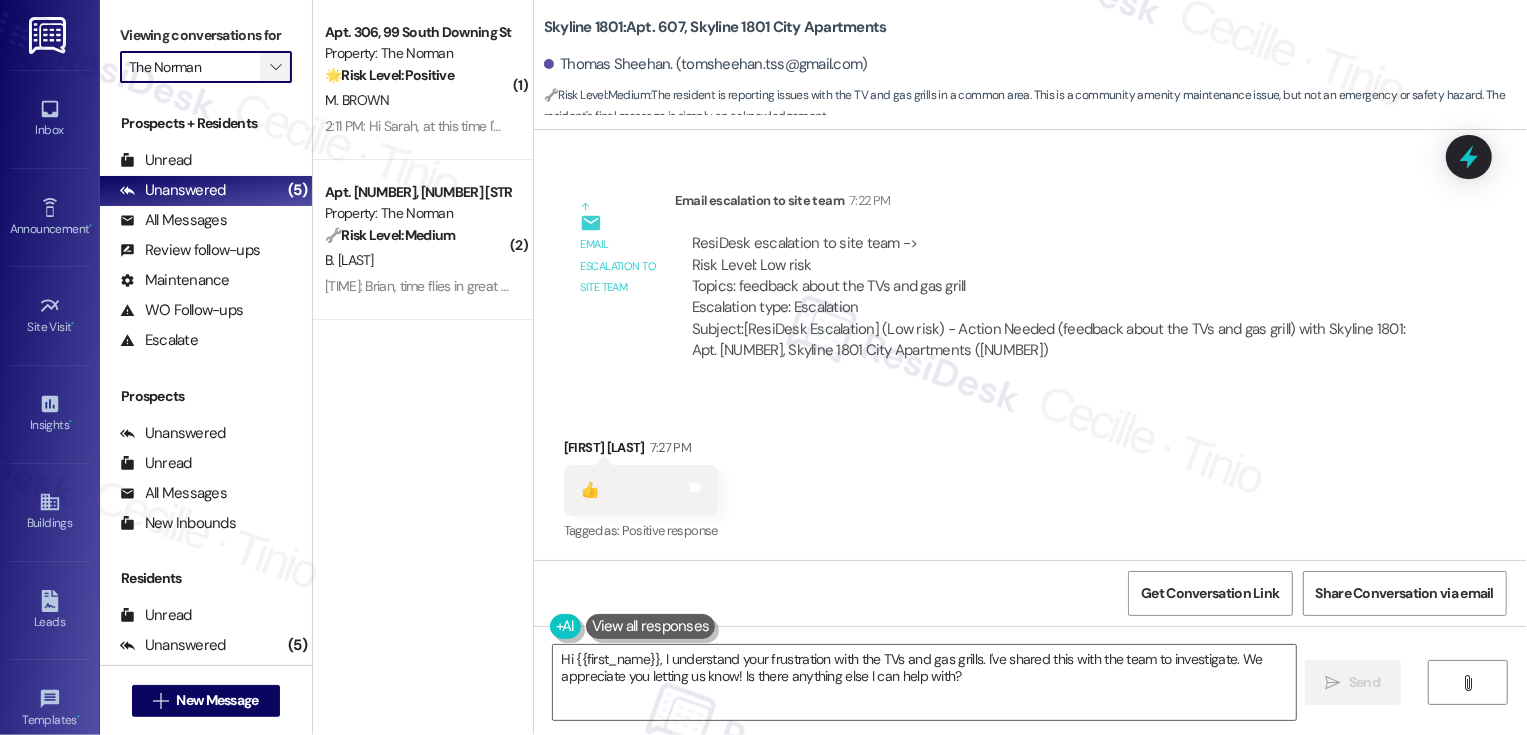 click on "" at bounding box center (275, 67) 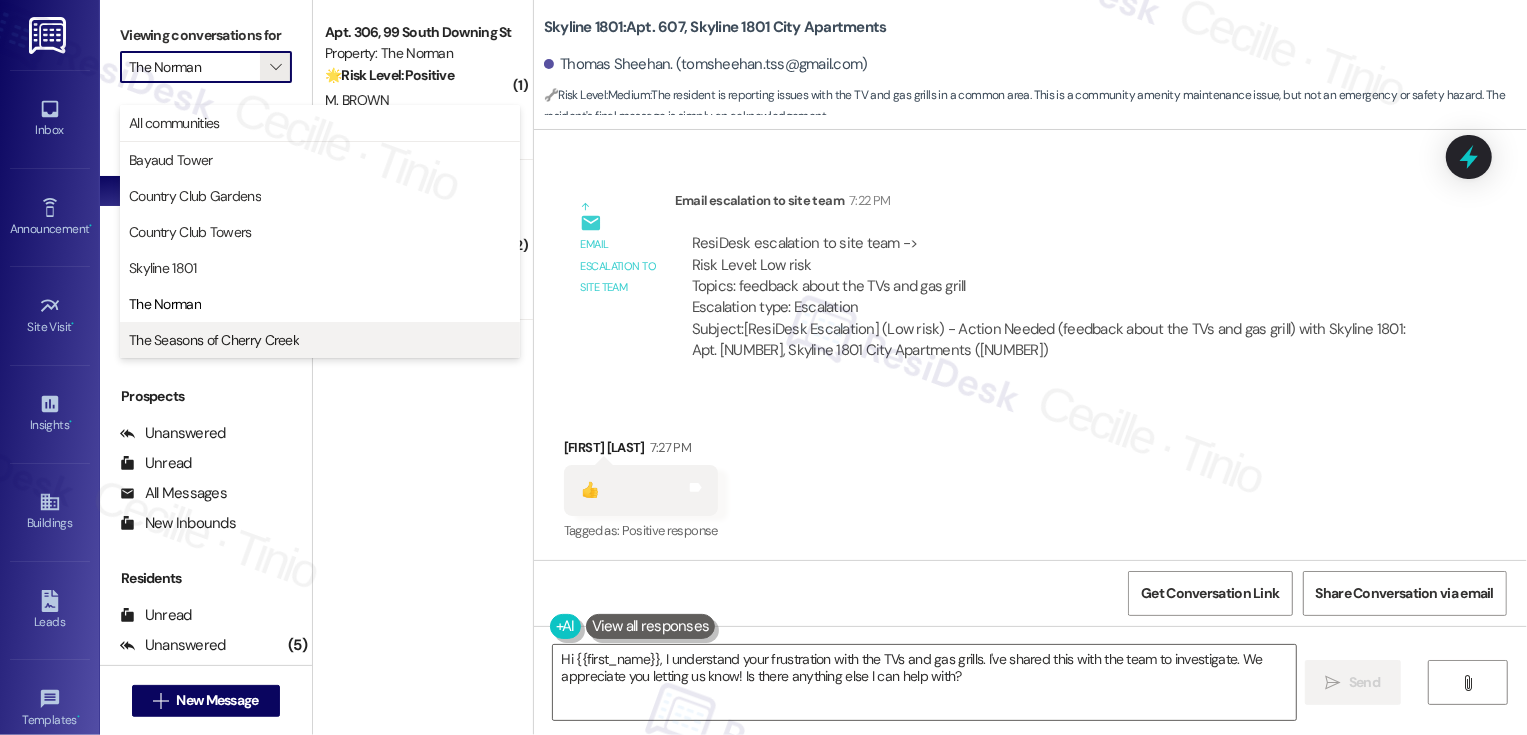 click on "The Seasons of Cherry Creek" at bounding box center (214, 340) 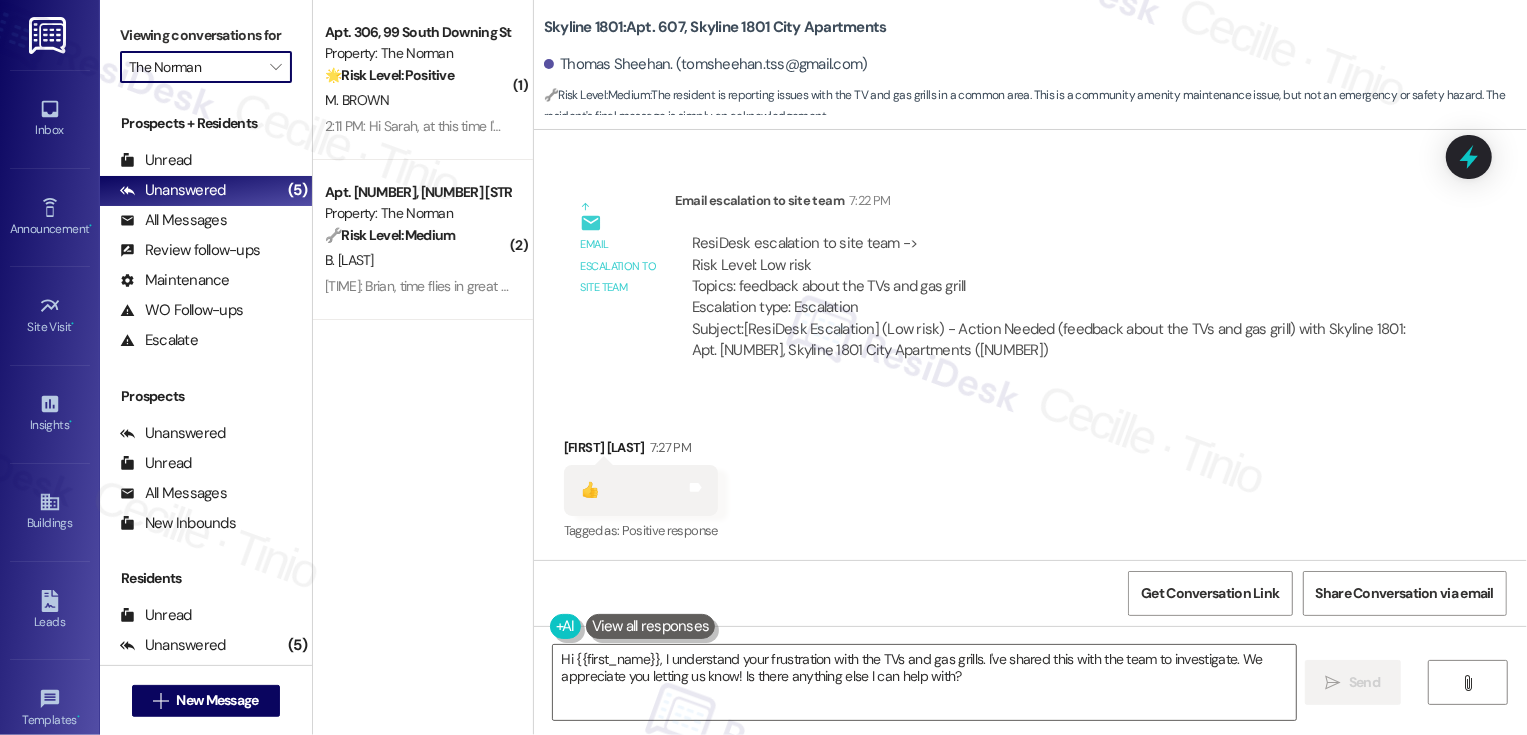 type on "The Seasons of Cherry Creek" 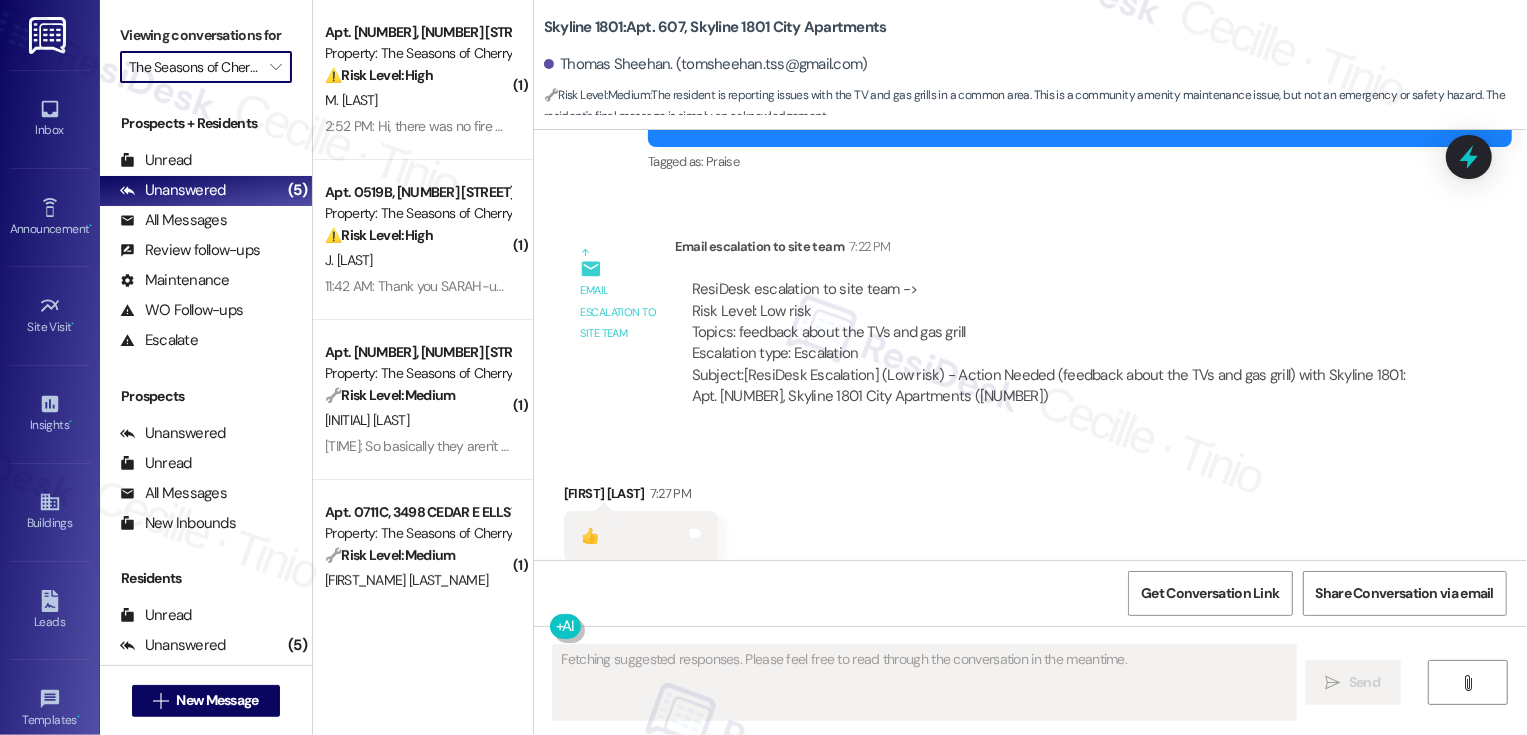 scroll, scrollTop: 1600, scrollLeft: 0, axis: vertical 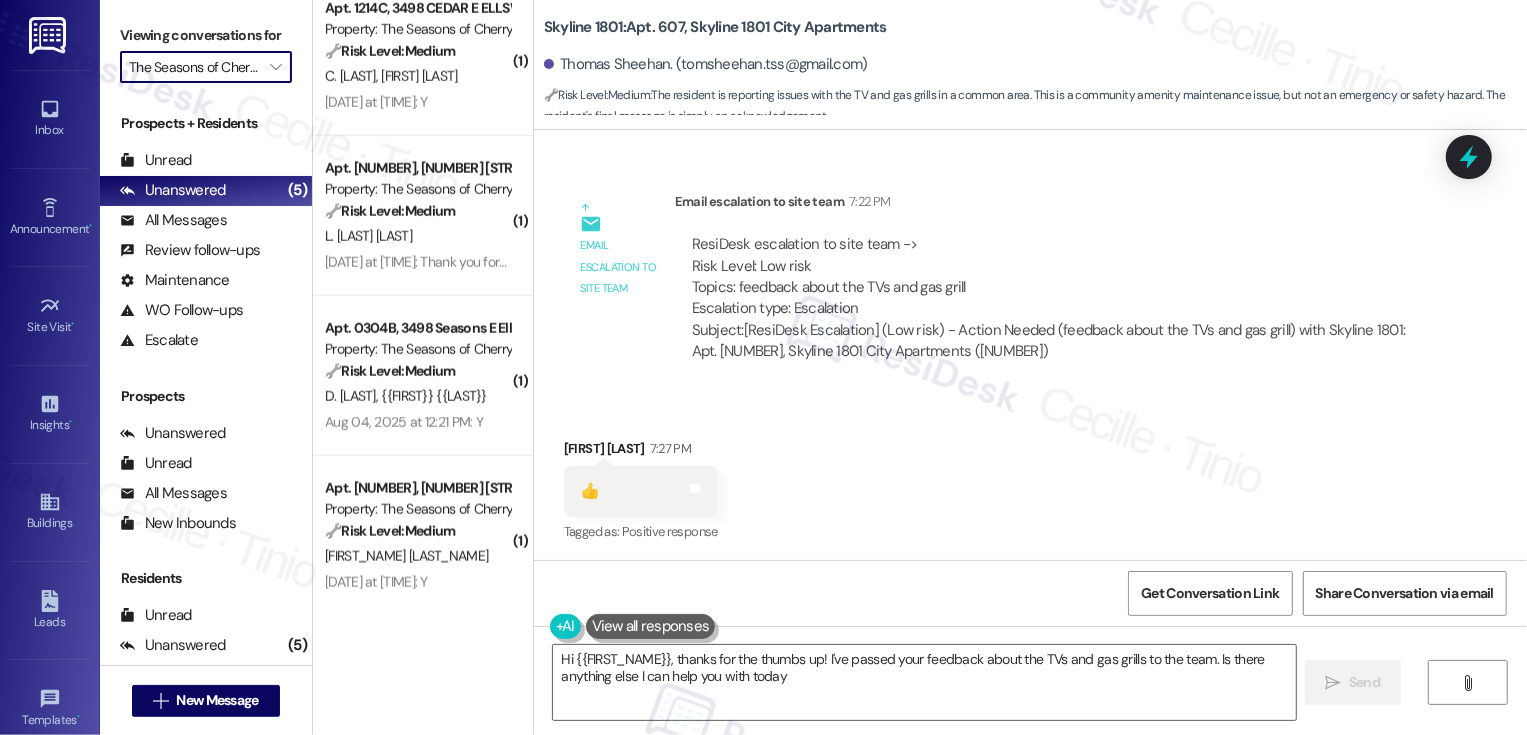 type on "Hi {{first_name}}, thanks for the thumbs up! I've passed your feedback about the TVs and gas grills to the team. Is there anything else I can help you with today?" 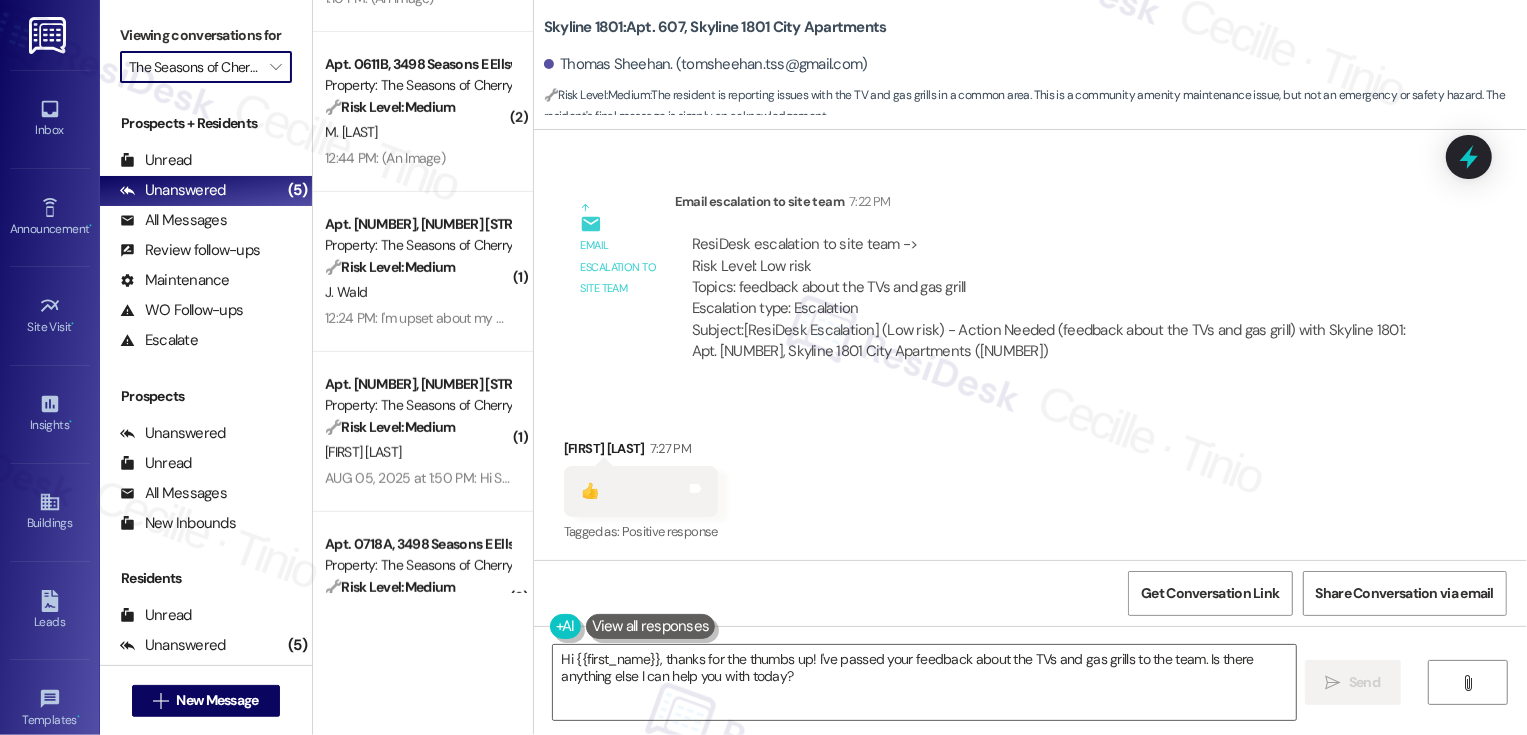 scroll, scrollTop: 720, scrollLeft: 0, axis: vertical 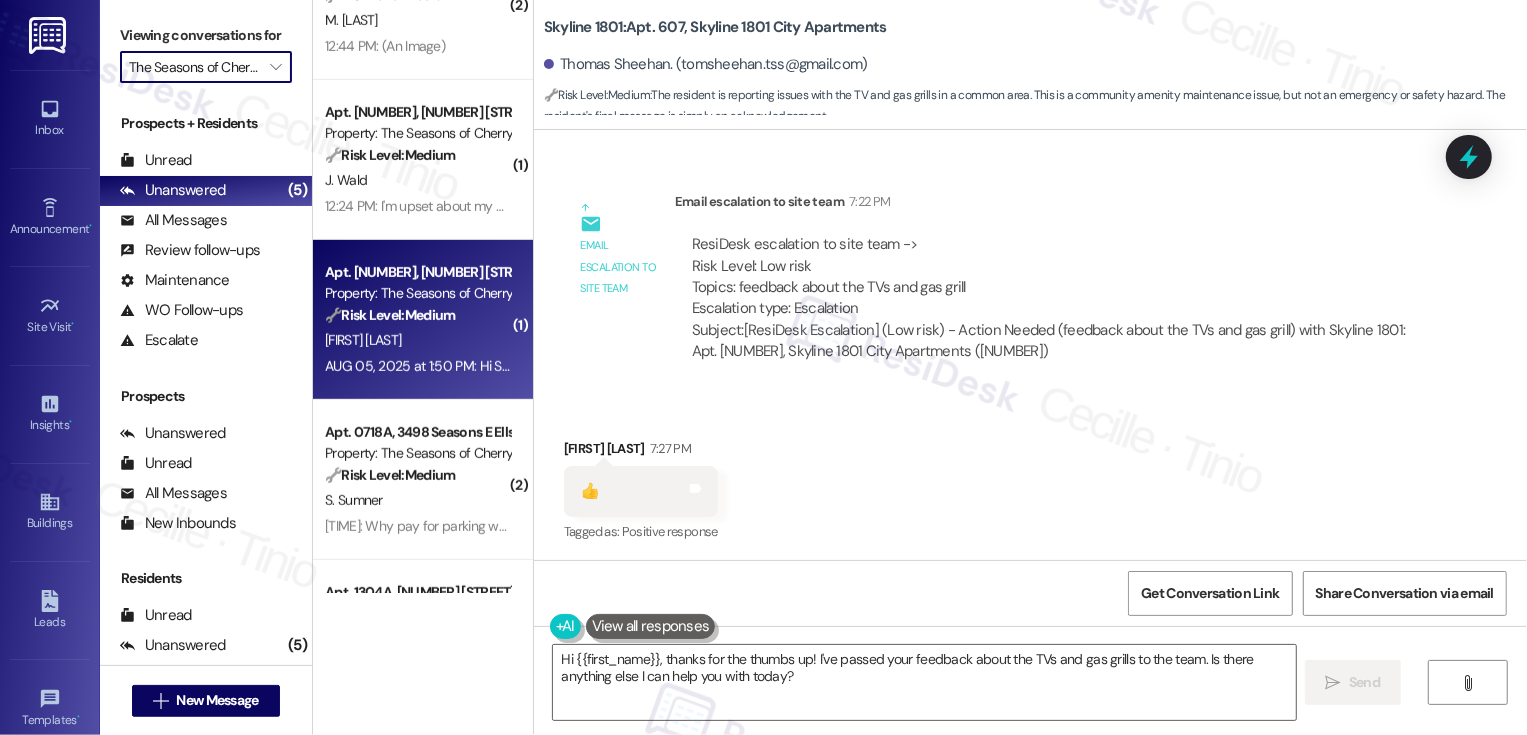 click on "Aug 05, 2025 at 1:50 PM: Hi Sarah! Just letting you know the Peloton bike in the front workout room isn't working 😊  Aug 05, 2025 at 1:50 PM: Hi Sarah! Just letting you know the Peloton bike in the front workout room isn't working 😊" at bounding box center (417, 366) 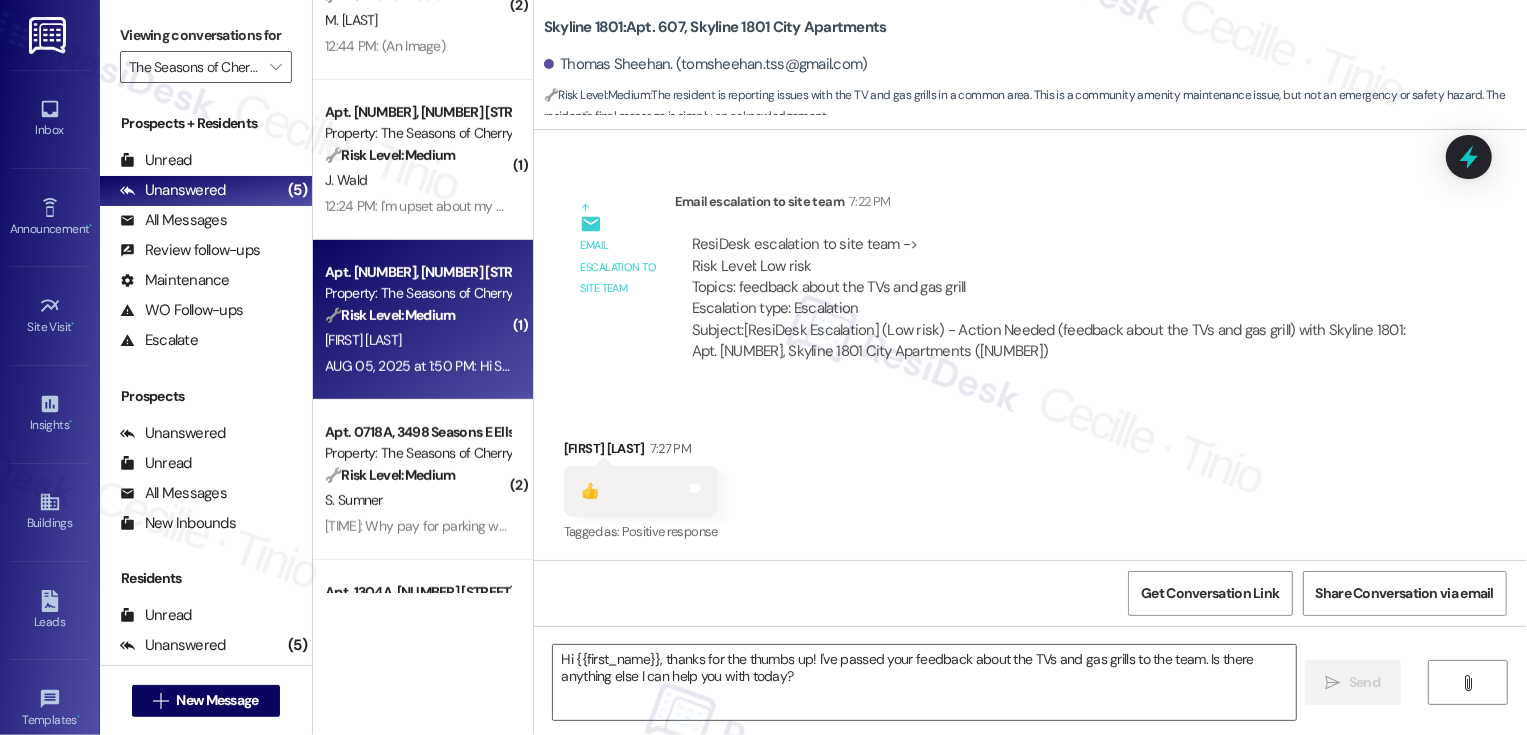 click on "Aug 05, 2025 at 1:50 PM: Hi Sarah! Just letting you know the Peloton bike in the front workout room isn't working 😊  Aug 05, 2025 at 1:50 PM: Hi Sarah! Just letting you know the Peloton bike in the front workout room isn't working 😊" at bounding box center (417, 366) 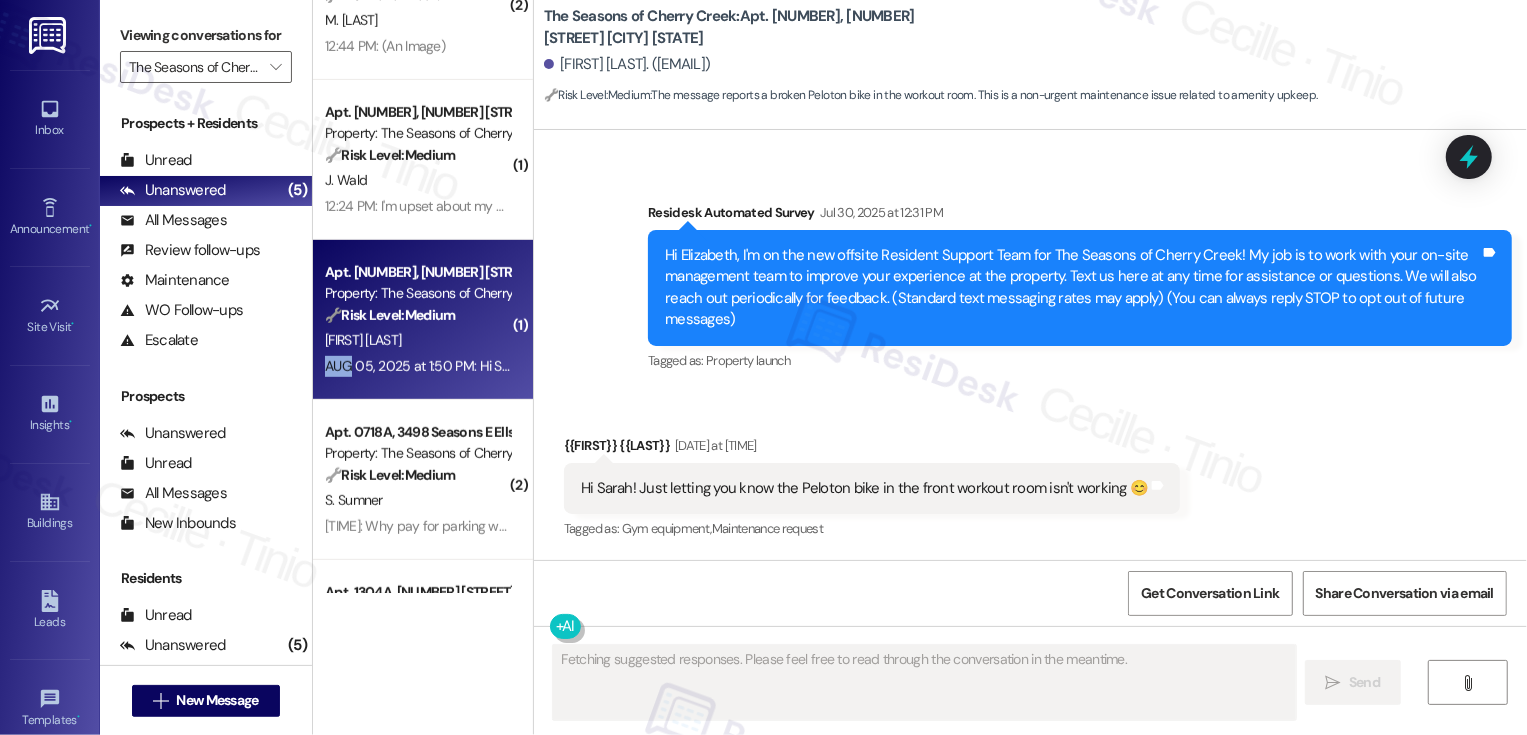 scroll, scrollTop: 106, scrollLeft: 0, axis: vertical 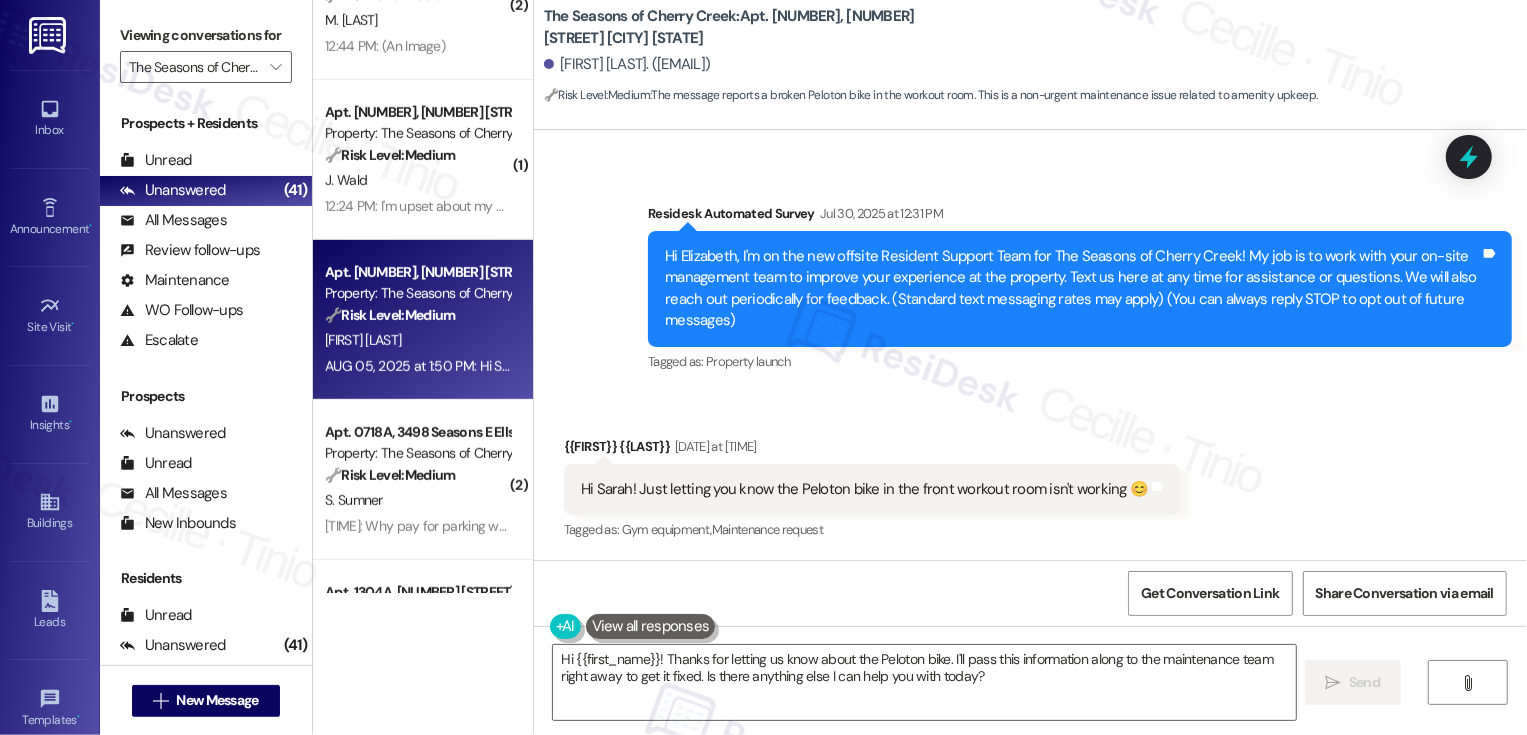 click on "Elizabeth Pritchard Aug 05, 2025 at 1:50 PM" at bounding box center (872, 450) 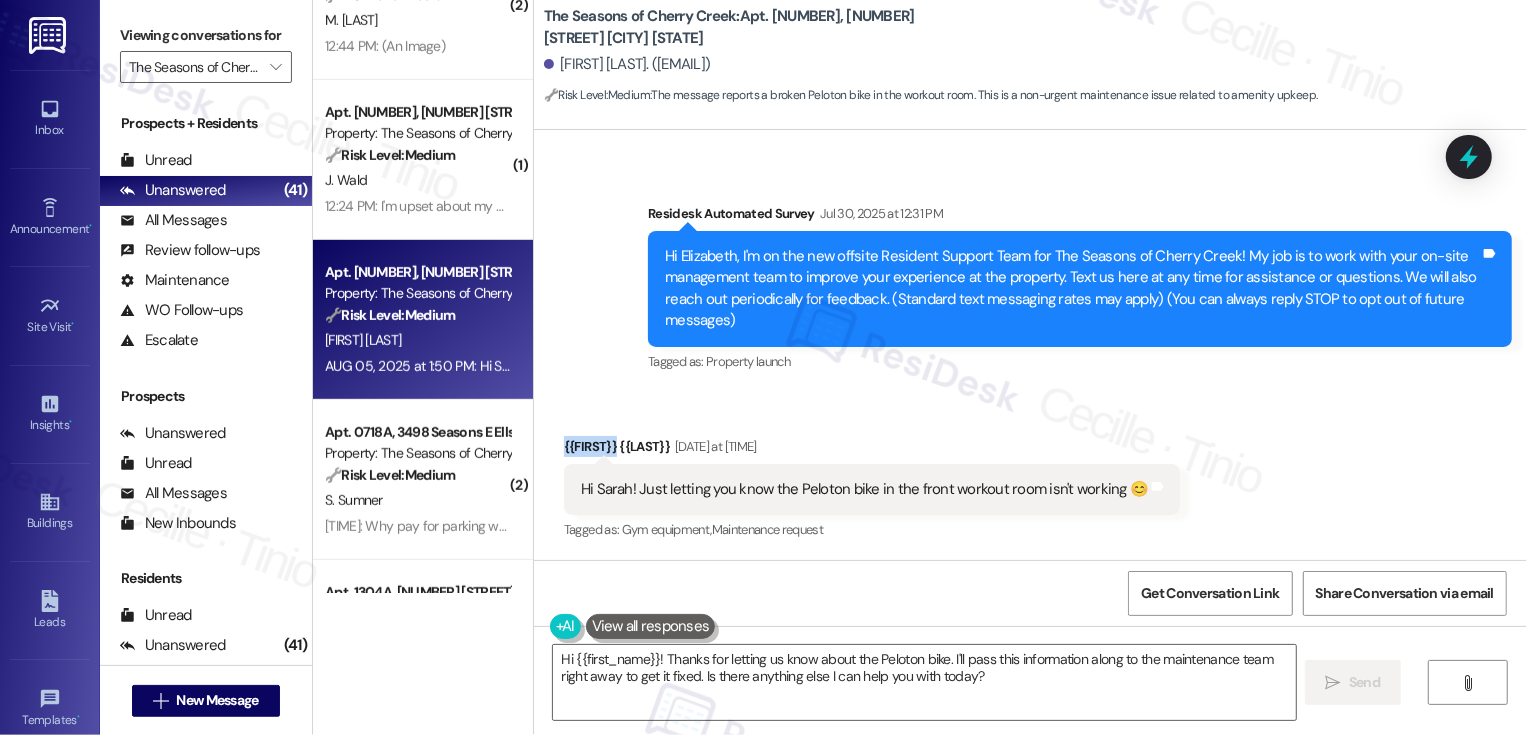 copy on "Elizabeth" 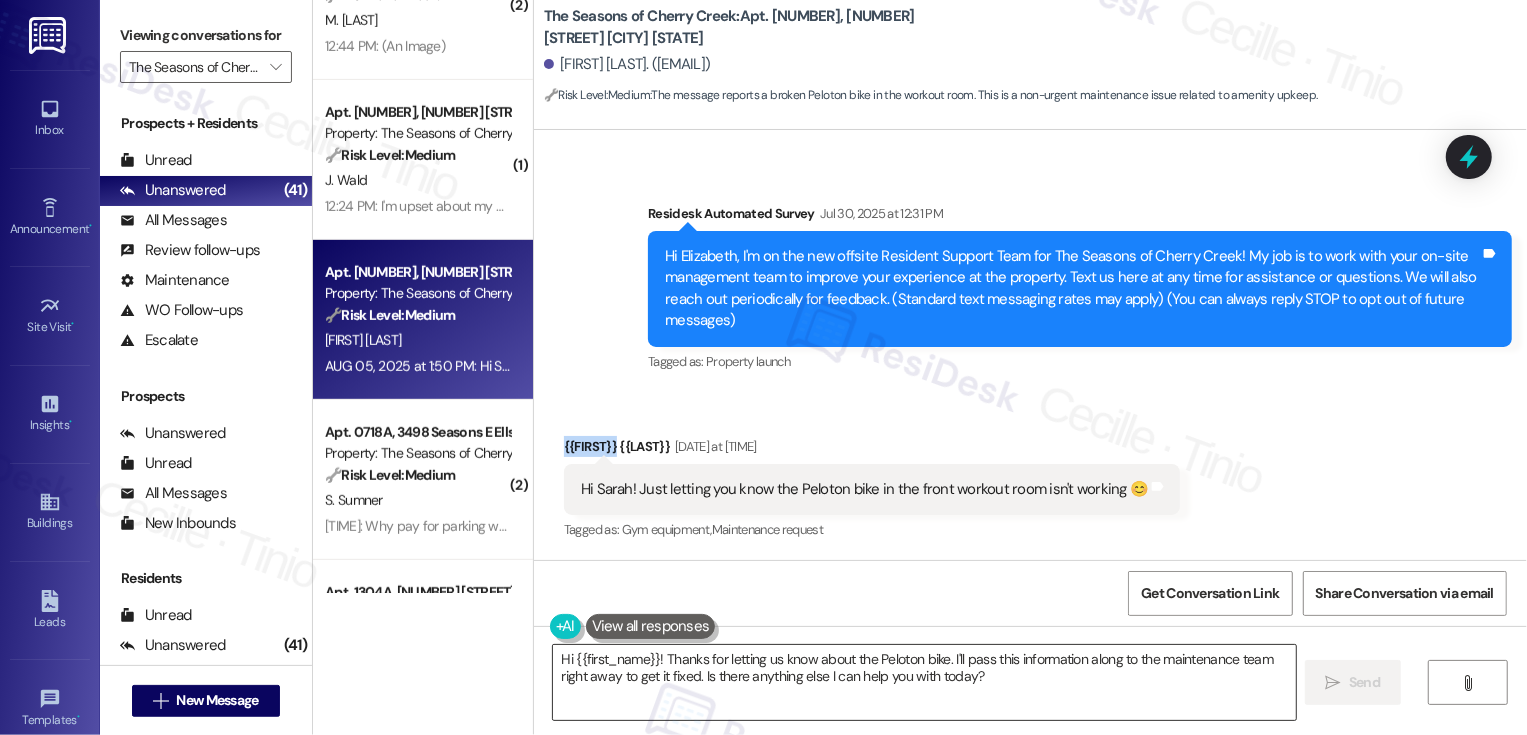 click on "Hi {{first_name}}! Thanks for letting us know about the Peloton bike. I'll pass this information along to the maintenance team right away to get it fixed. Is there anything else I can help you with today?" at bounding box center [924, 682] 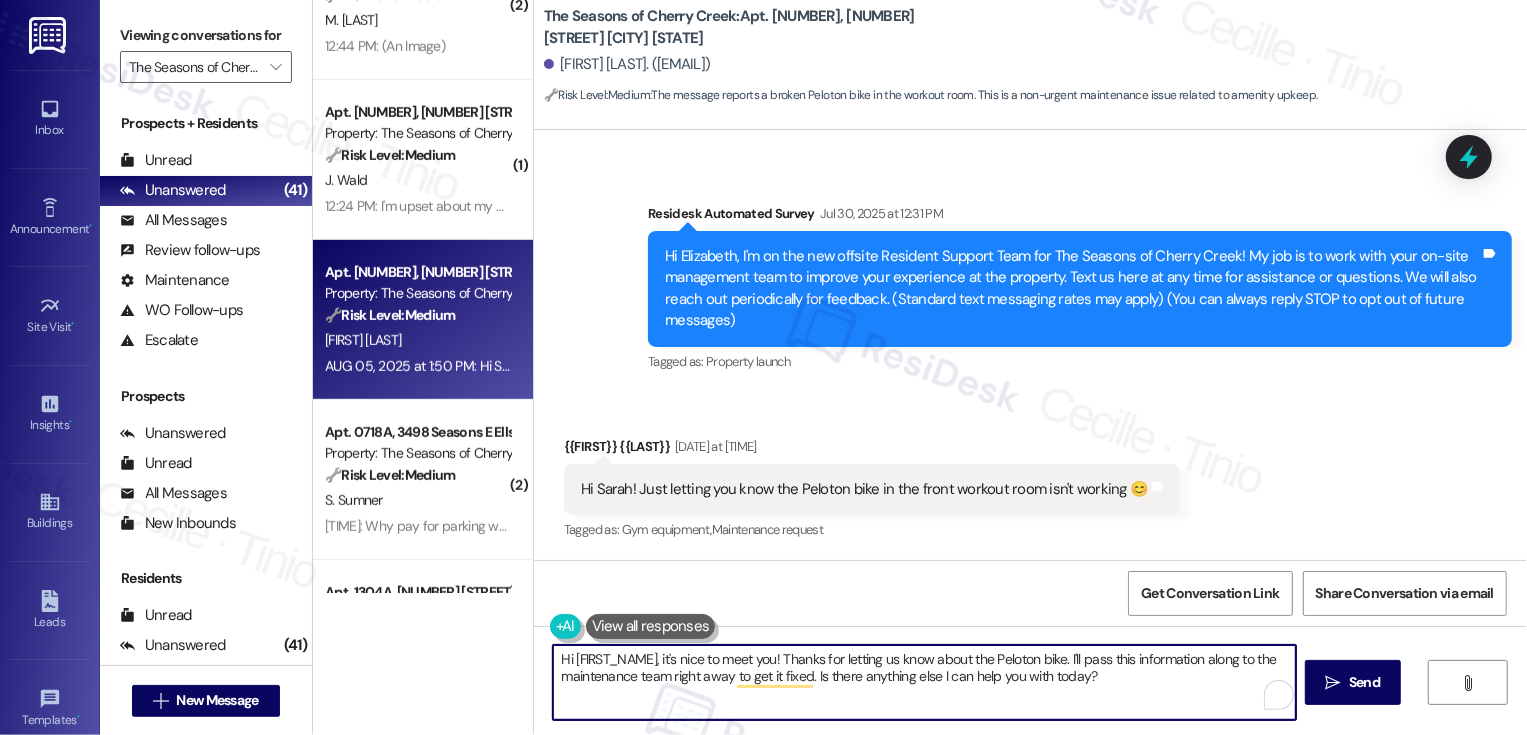 click on "Hi {{first_name}}, it's nice to meet you! Thanks for letting us know about the Peloton bike. I'll pass this information along to the maintenance team right away to get it fixed. Is there anything else I can help you with today?" at bounding box center [924, 682] 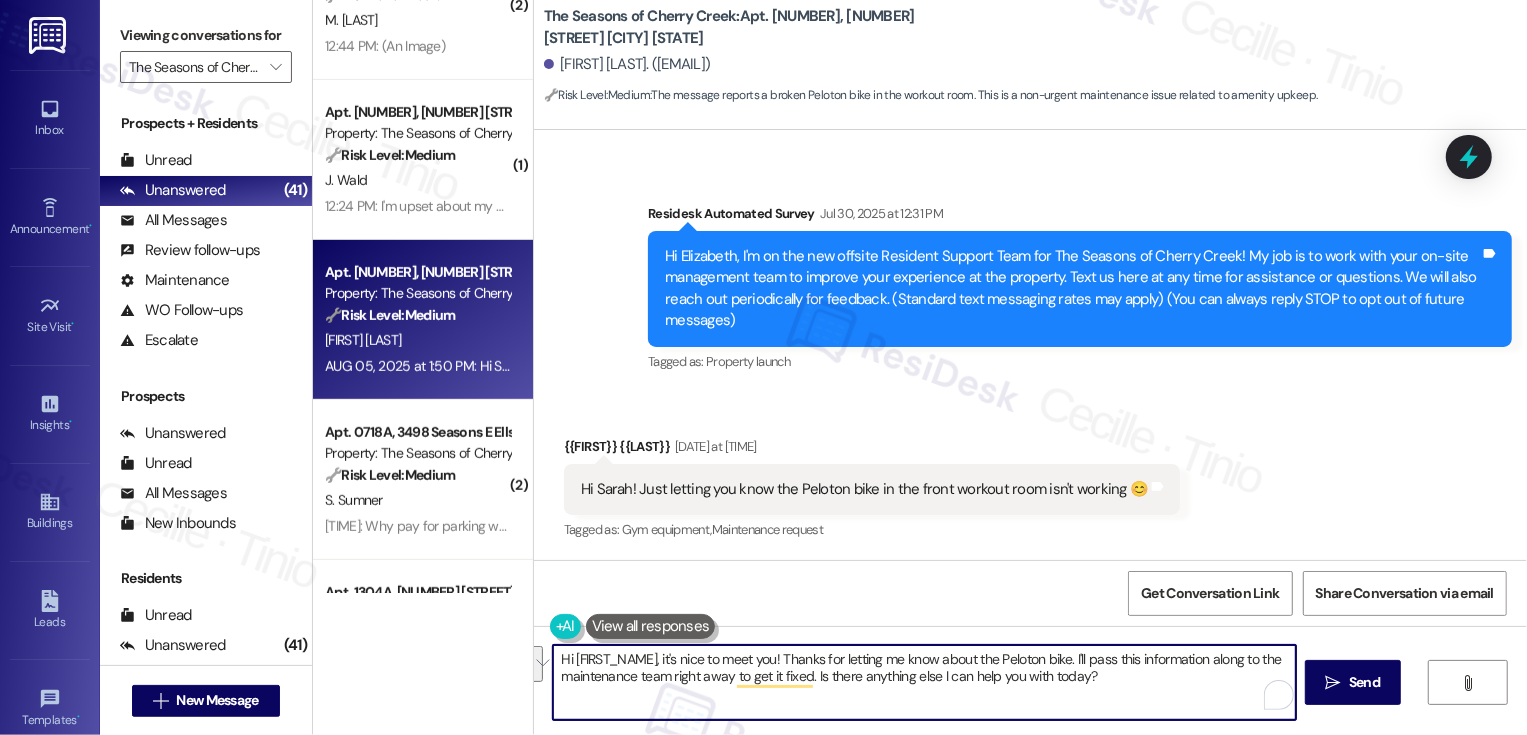 drag, startPoint x: 1068, startPoint y: 655, endPoint x: 1083, endPoint y: 673, distance: 23.43075 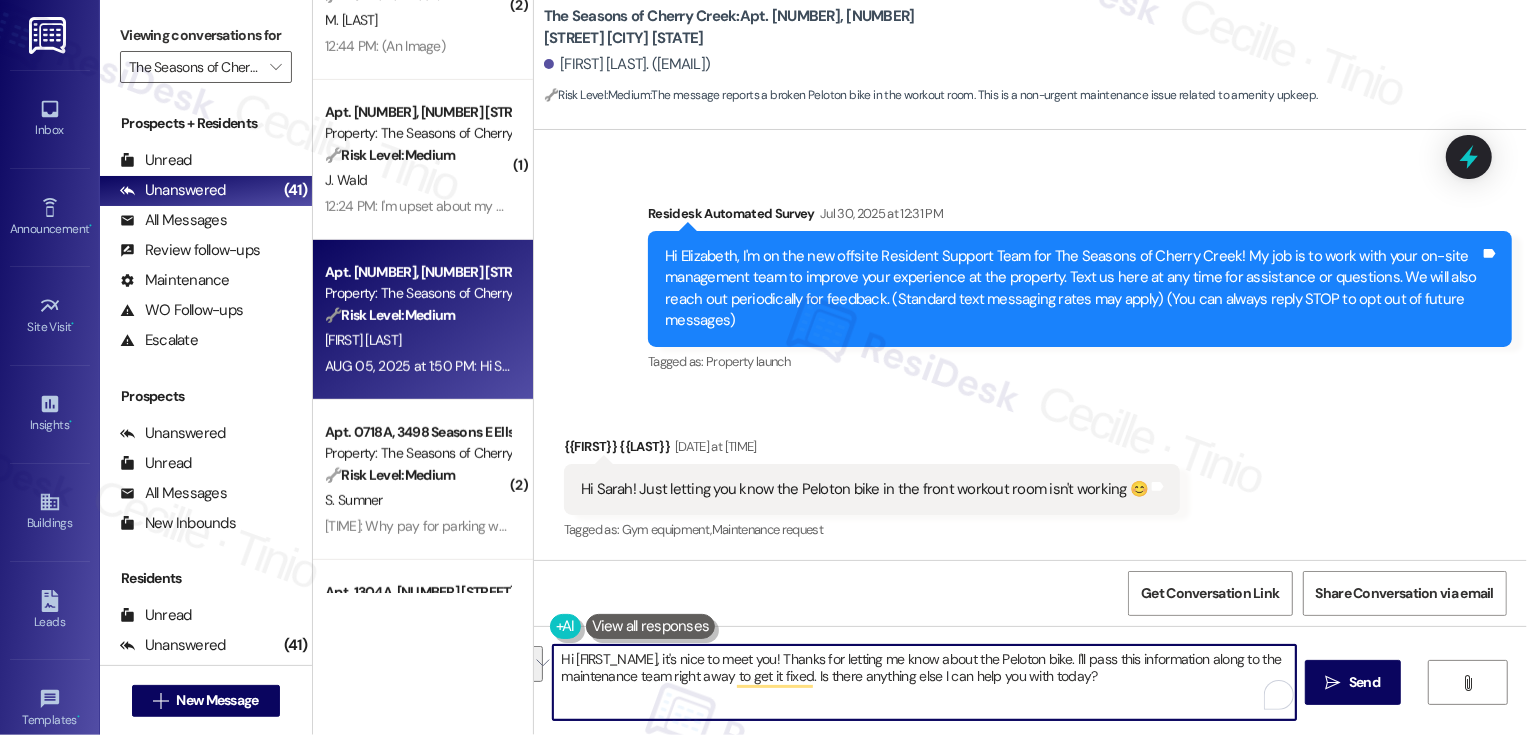 click on "Hi {{first_name}}, it's nice to meet you! Thanks for letting me know about the Peloton bike. I'll pass this information along to the maintenance team right away to get it fixed. Is there anything else I can help you with today?" at bounding box center (924, 682) 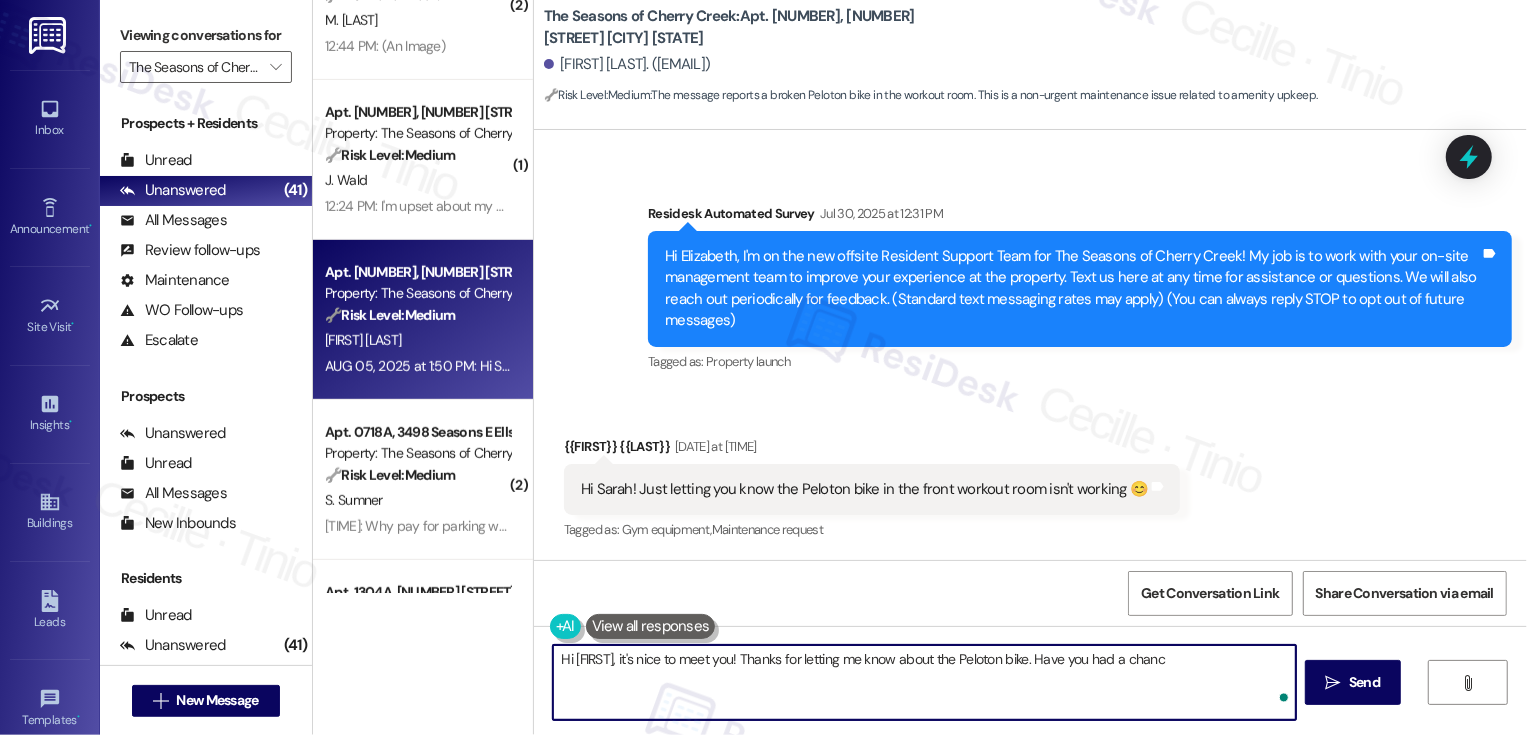 type on "Hi {{first_name}}, it's nice to meet you! Thanks for letting me know about the Peloton bike. Have you had a chance" 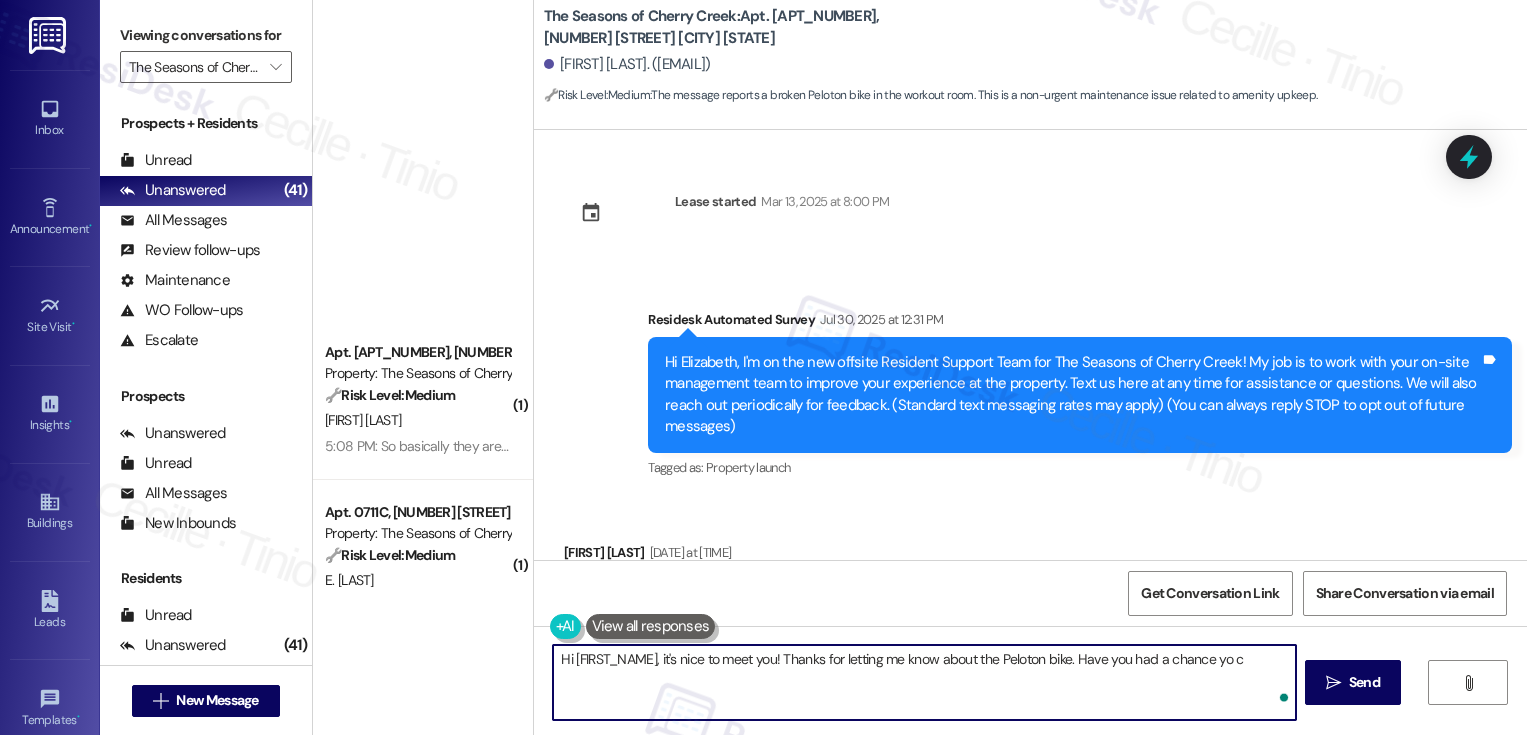 scroll, scrollTop: 0, scrollLeft: 0, axis: both 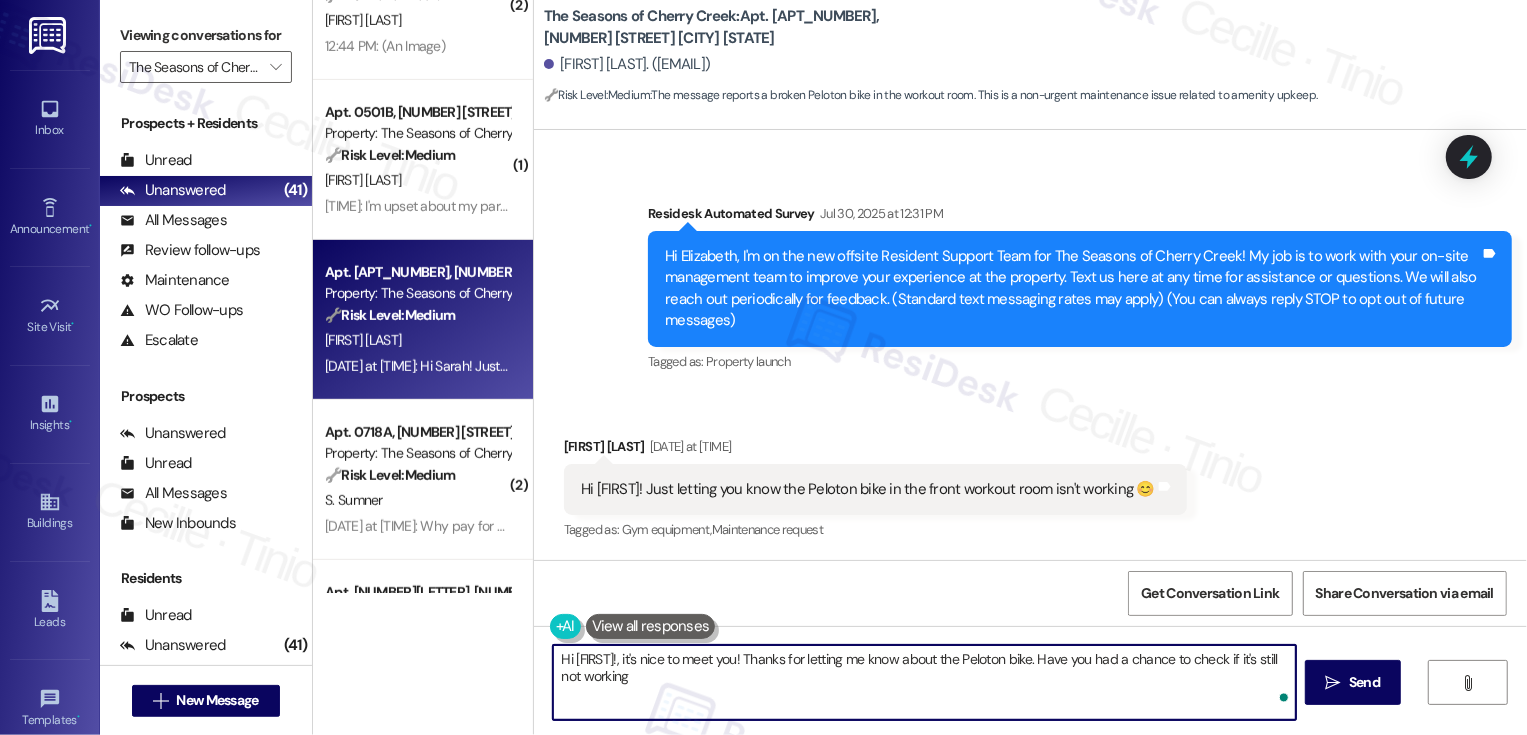 type on "Hi {{first_name}}, it's nice to meet you! Thanks for letting me know about the Peloton bike. Have you had a chance to check if it's still not working?" 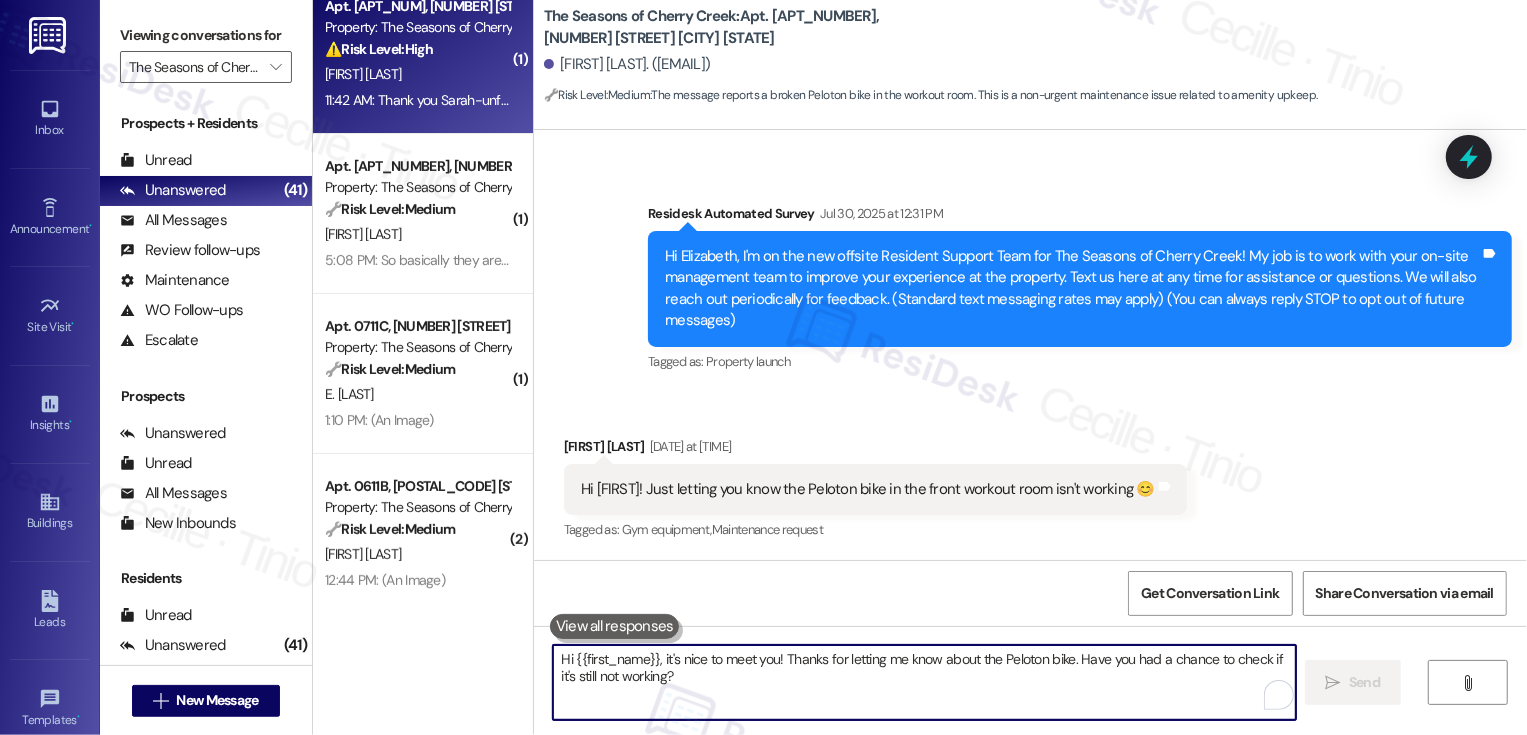 scroll, scrollTop: 68, scrollLeft: 0, axis: vertical 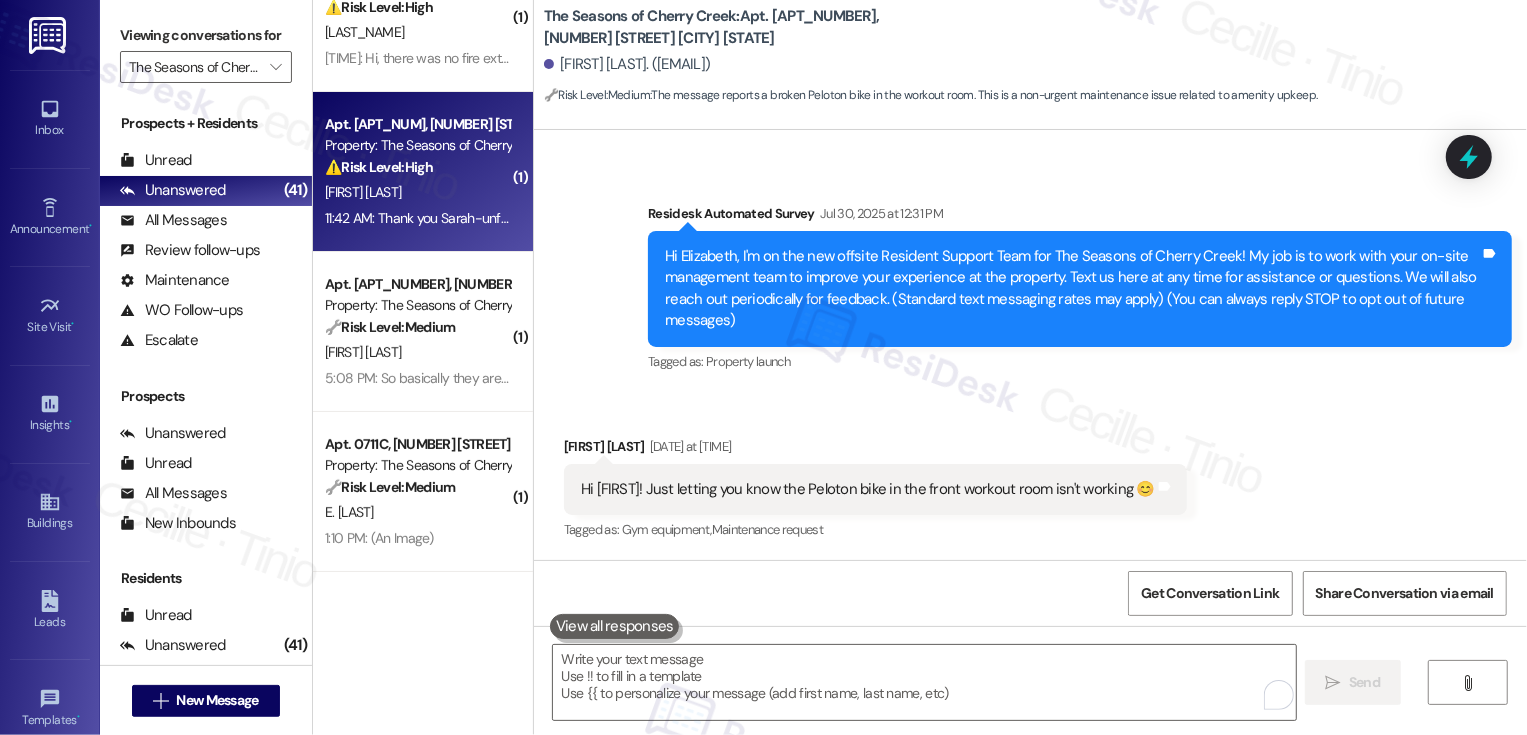click on "Property: The Seasons of Cherry Creek" at bounding box center [417, 145] 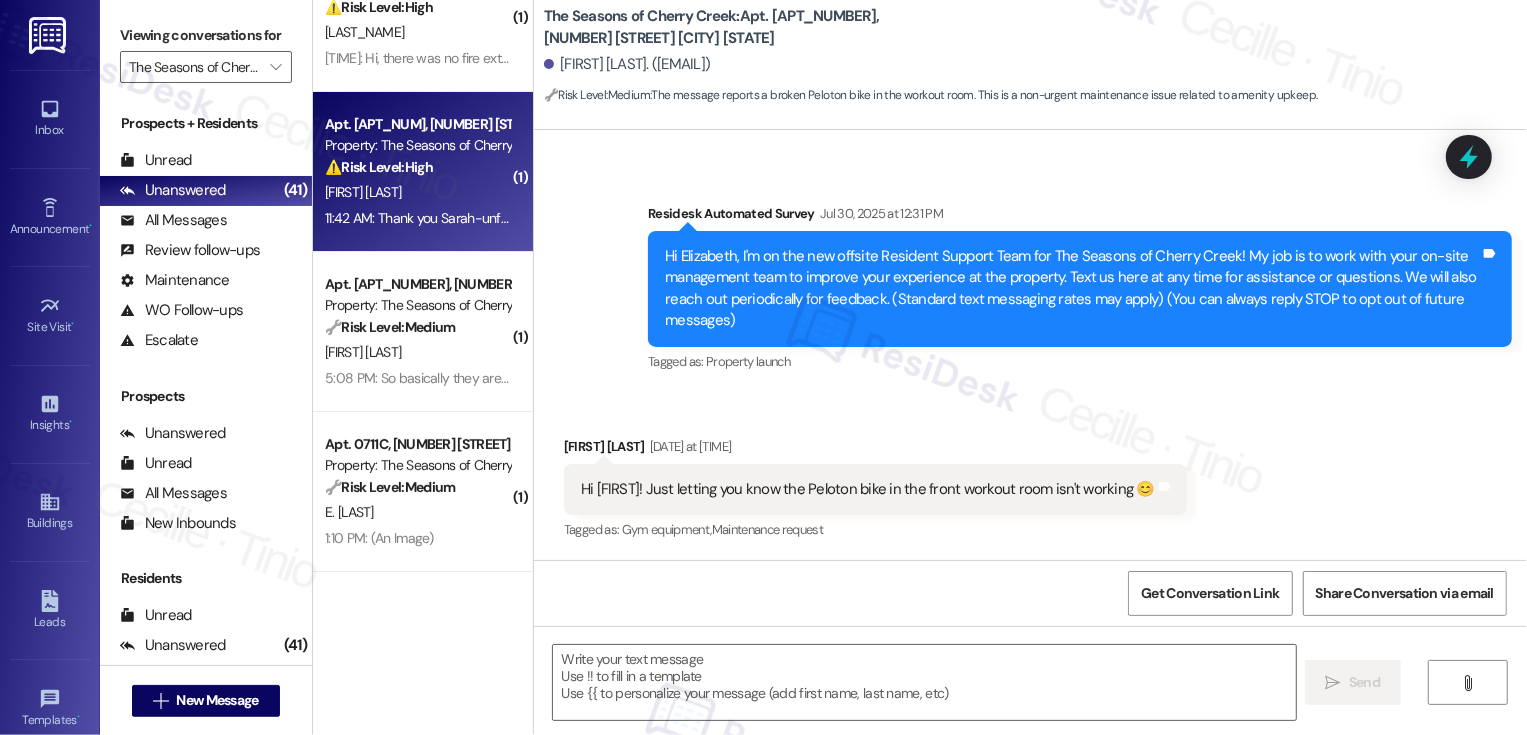 click on "Property: The Seasons of Cherry Creek" at bounding box center (417, 145) 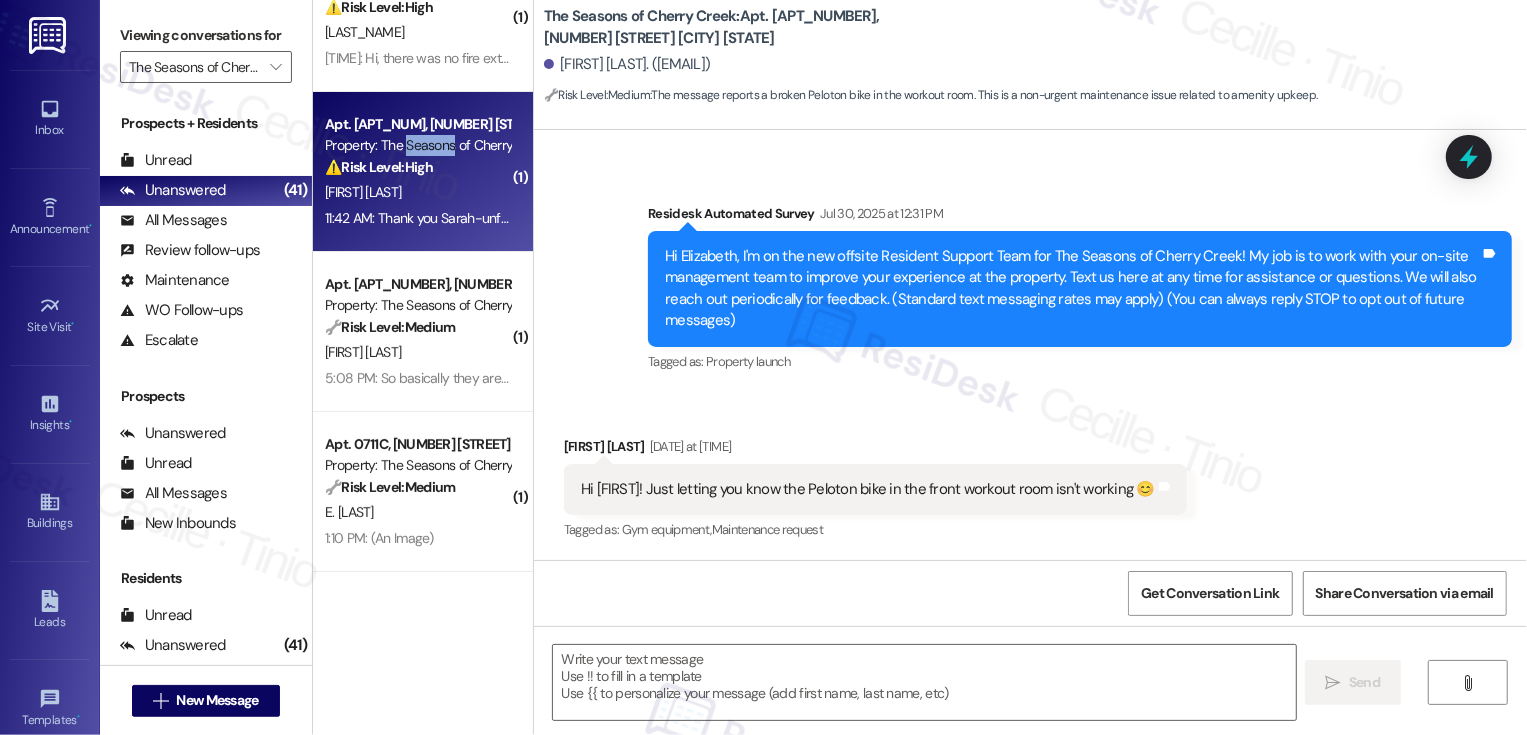 type on "Fetching suggested responses. Please feel free to read through the conversation in the meantime." 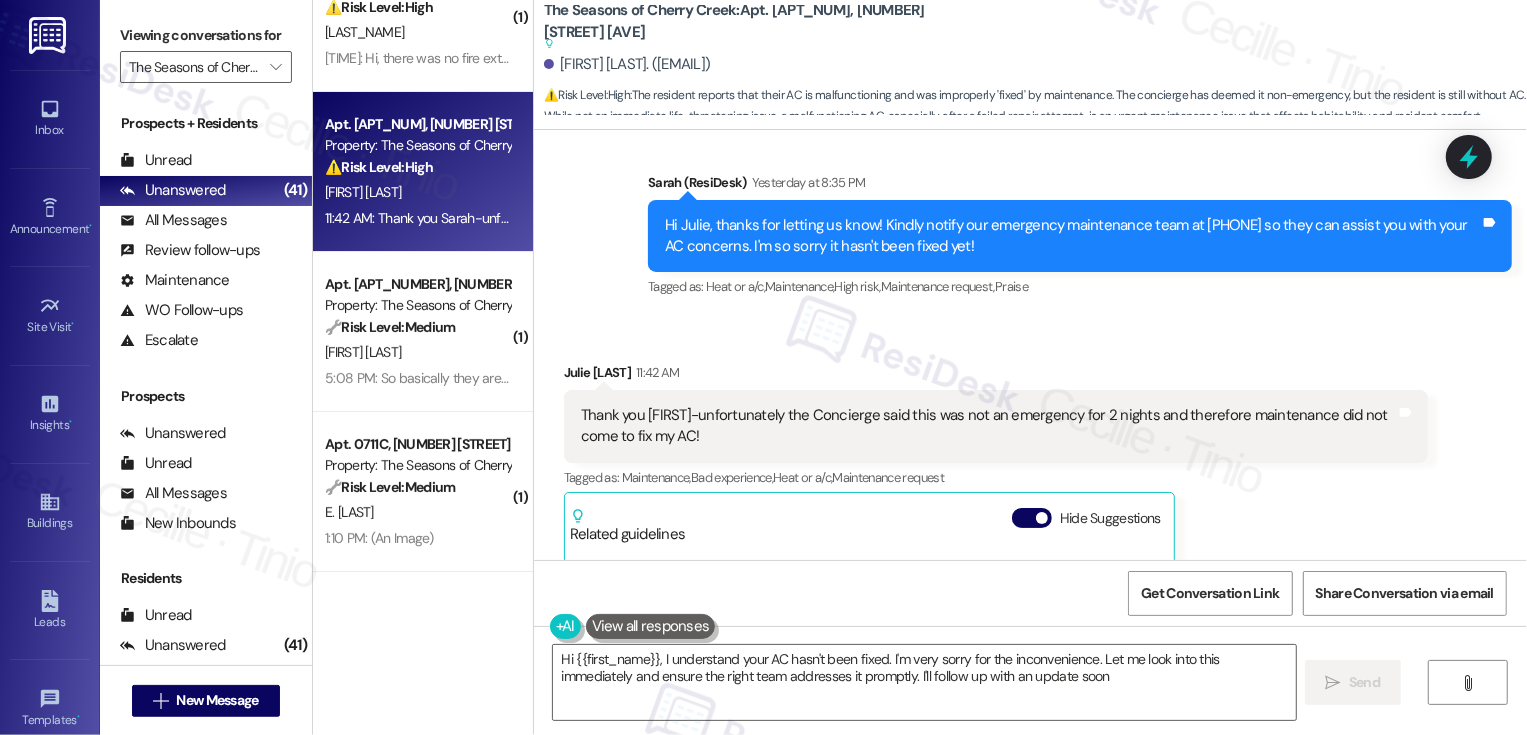 type on "Hi {{first_name}}, I understand your AC hasn't been fixed. I'm very sorry for the inconvenience. Let me look into this immediately and ensure the right team addresses it promptly. I'll follow up with an update soon!" 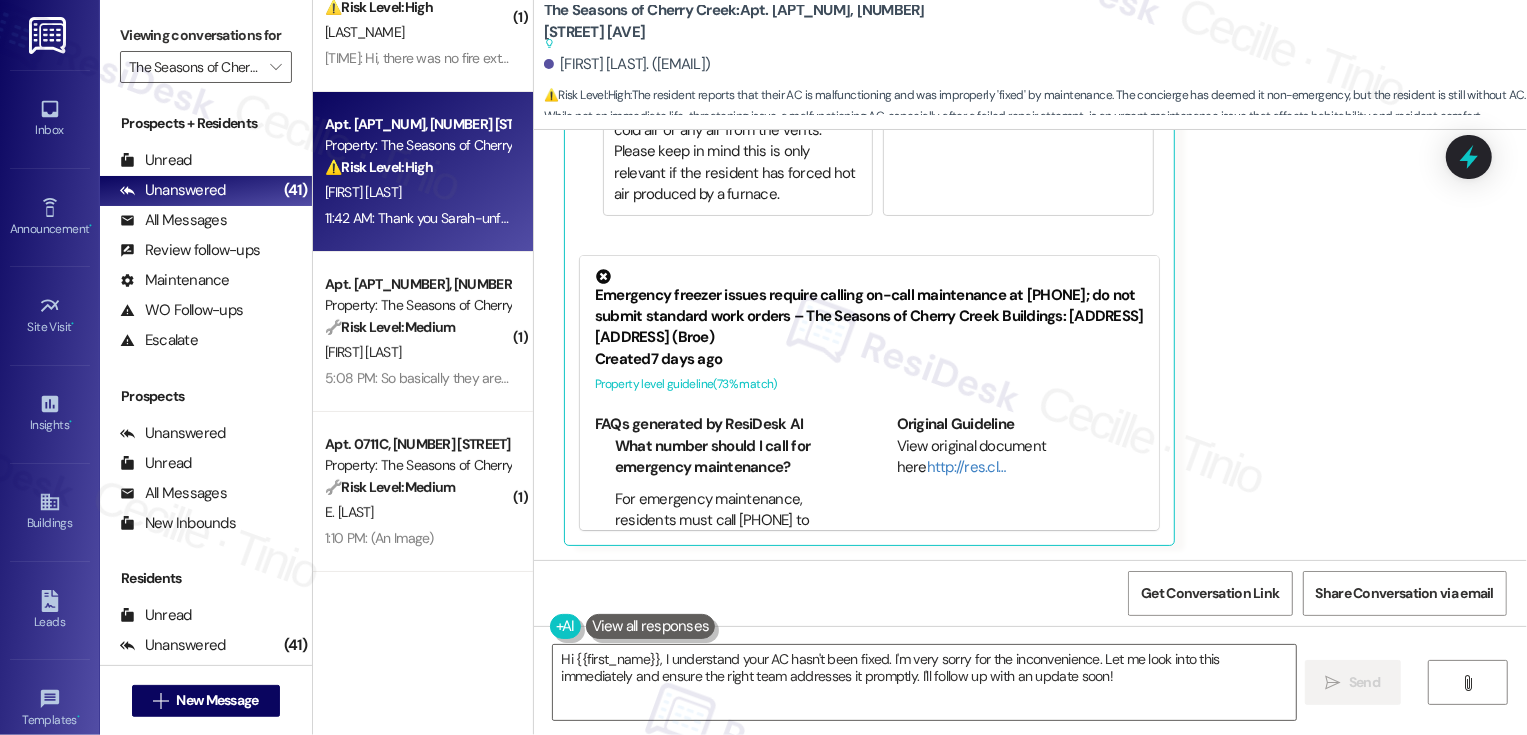 scroll, scrollTop: 1457, scrollLeft: 0, axis: vertical 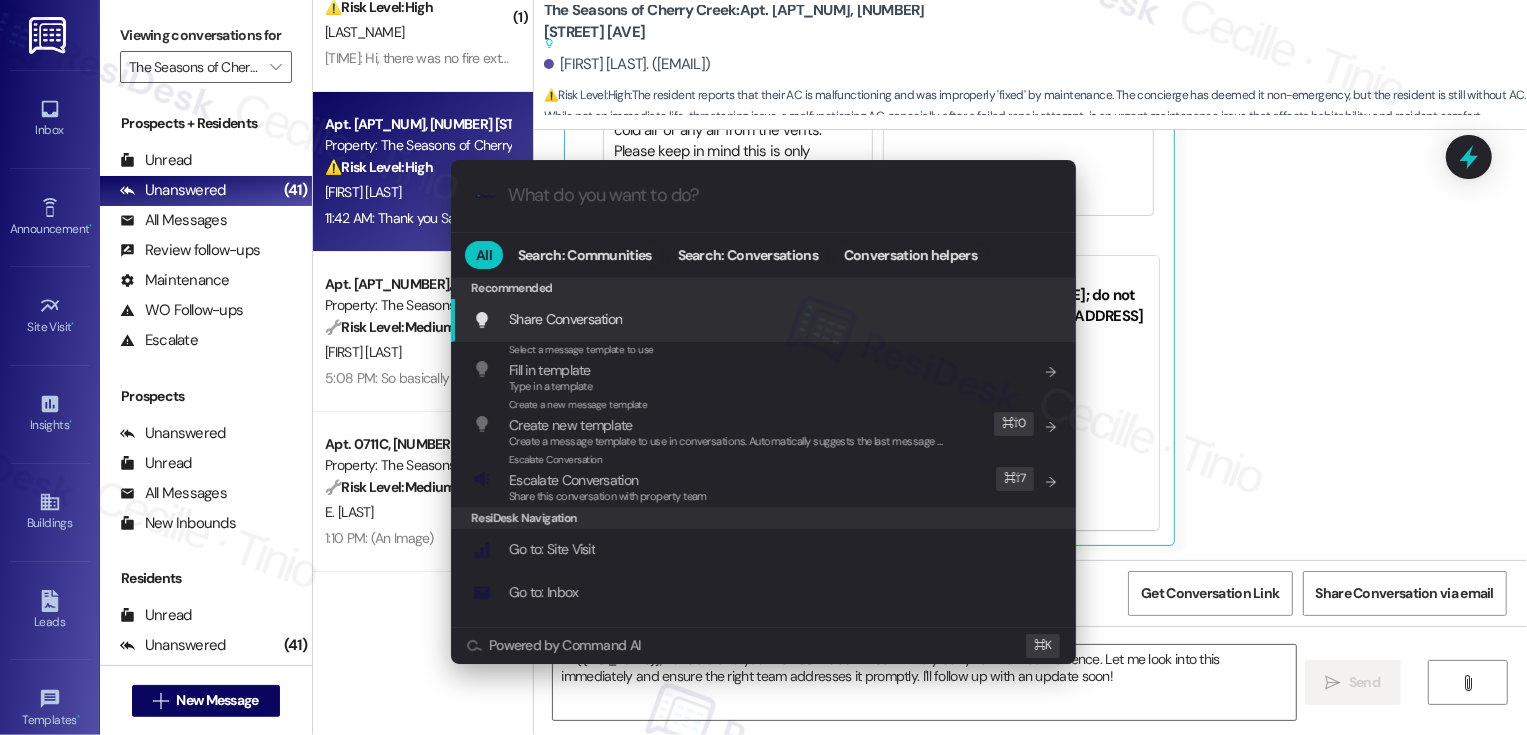 click on ".cls-1{fill:#0a055f;}.cls-2{fill:#0cc4c4;} resideskLogoBlueOrange All Search: Communities Search: Conversations Conversation helpers Recommended Recommended Share Conversation Add shortcut Select a message template to use Fill in template Type in a template Add shortcut Create a new message template Create new template Create a message template to use in conversations. Automatically suggests the last message you sent. Edit ⌘ ⇧ 0 Escalate Conversation Escalate Conversation Share this conversation with property team Edit ⌘ ⇧ 7 ResiDesk Navigation Go to: Site Visit Add shortcut Go to: Inbox Add shortcut Go to: Settings Add shortcut Go to: Message Templates Add shortcut Go to: Buildings Add shortcut Help Getting Started: What you can do with ResiDesk How to message a tenant
How to send an announcement
How to attach a file on messages and announcements
How to message a prospect
How to message an inbound prospect
How to send an internal message
How to use the ResiDesk Outlook Add-in Add shortcut ⌘ K" at bounding box center (763, 367) 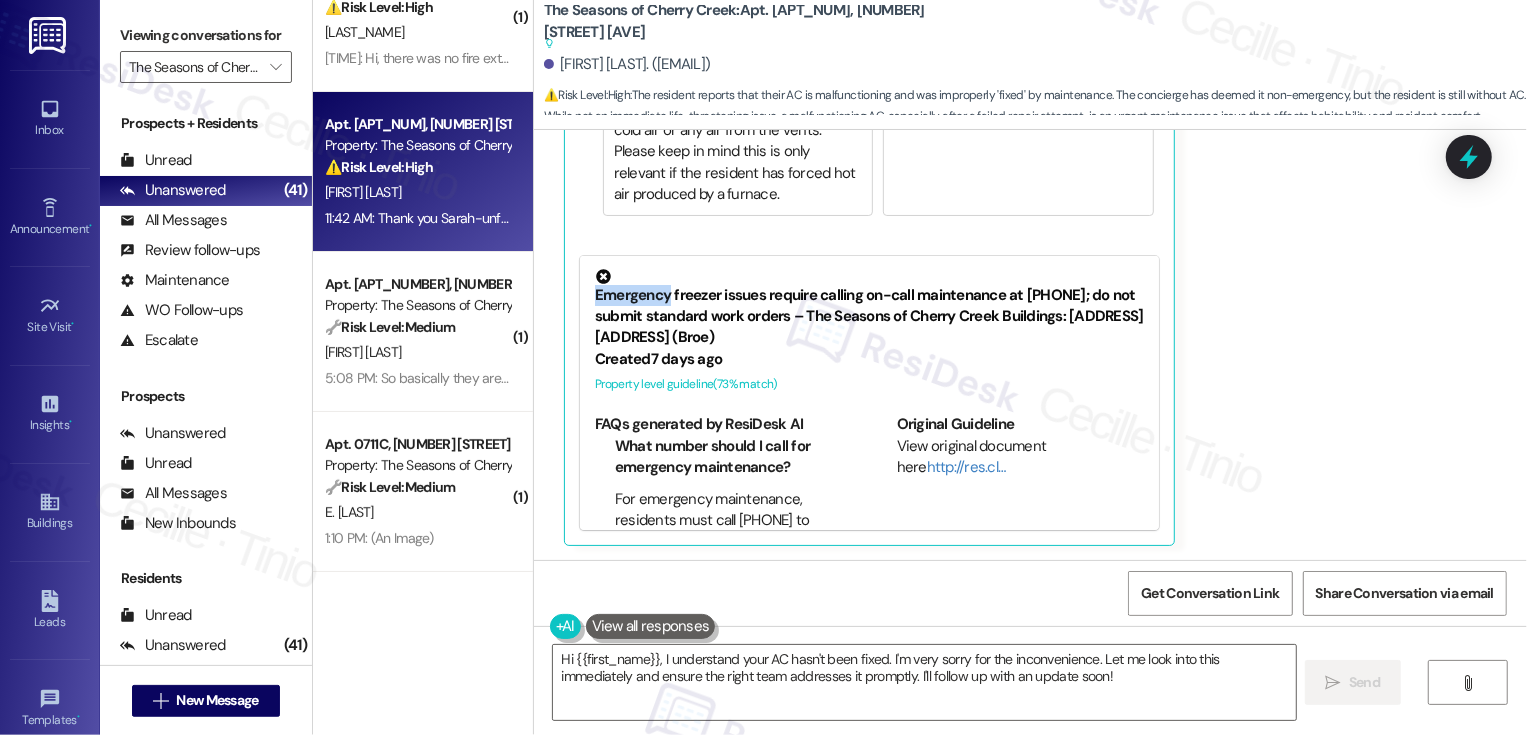 click on "Julie Gart 11:42 AM Thank you Sarah-unfortunately the Concierge said this was not an emergency for 2 nights and therefore maintenance did not come to fix my AC! Tags and notes Tagged as: Maintenance , Click to highlight conversations about Maintenance Bad experience , Click to highlight conversations about Bad experience Heat or a/c , Click to highlight conversations about Heat or a/c Maintenance request Click to highlight conversations about Maintenance request Related guidelines Hide Suggestions ResiDesk guideline: Follow-up for Heat or a/c Guideline If the resident complains about their heat, ask if they are getting hot air, cold air or any air from the vents. Please keep in mind this is only relevant if the resident has forced hot air produced by a furnace. 1 suggestion for next step (Click to fill) ' Happy to help! Is there any air coming out of the vents and is it hot or cold? ' Click to use this message in your reply Created 7 days ago Property level guideline ( 73 % match) Created (" at bounding box center (996, 166) 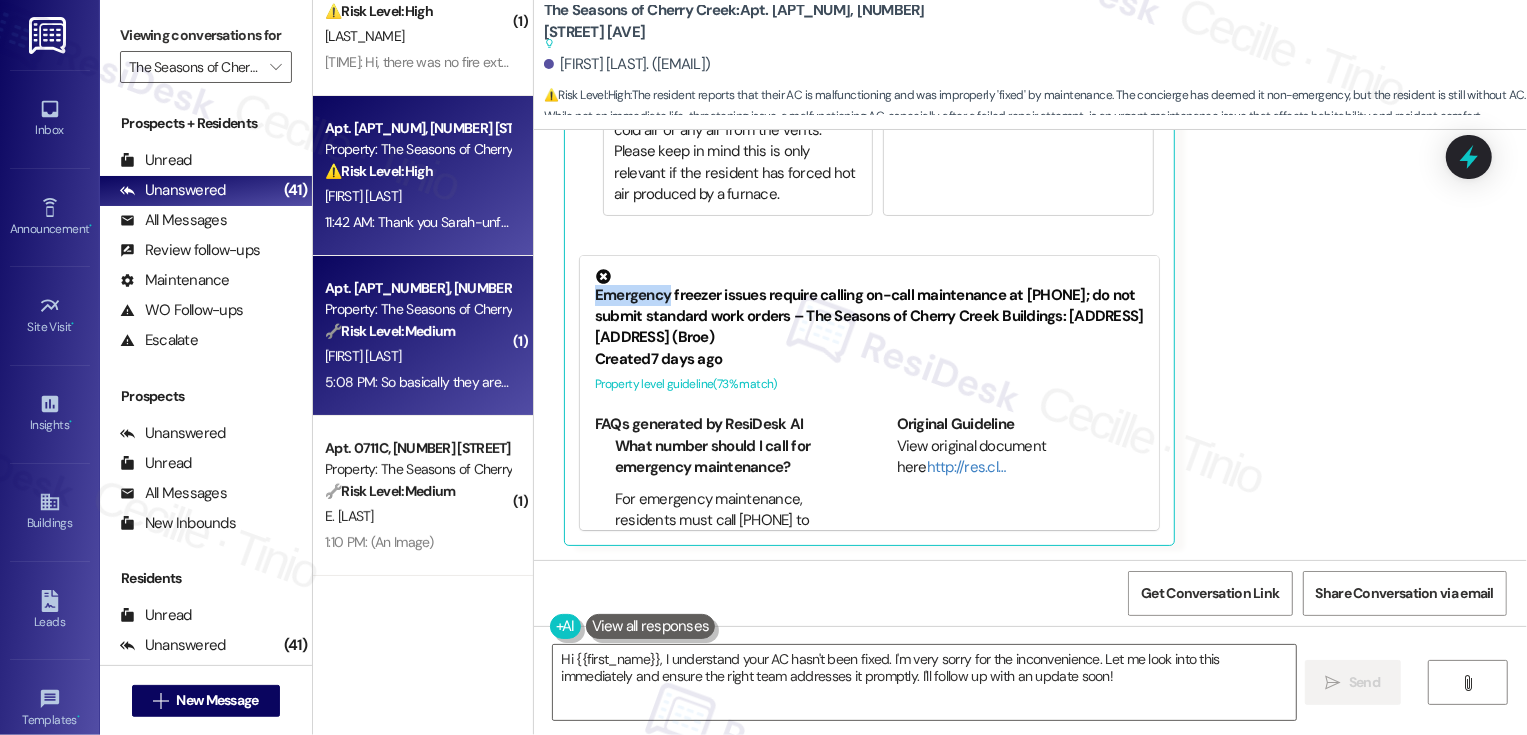 scroll, scrollTop: 0, scrollLeft: 0, axis: both 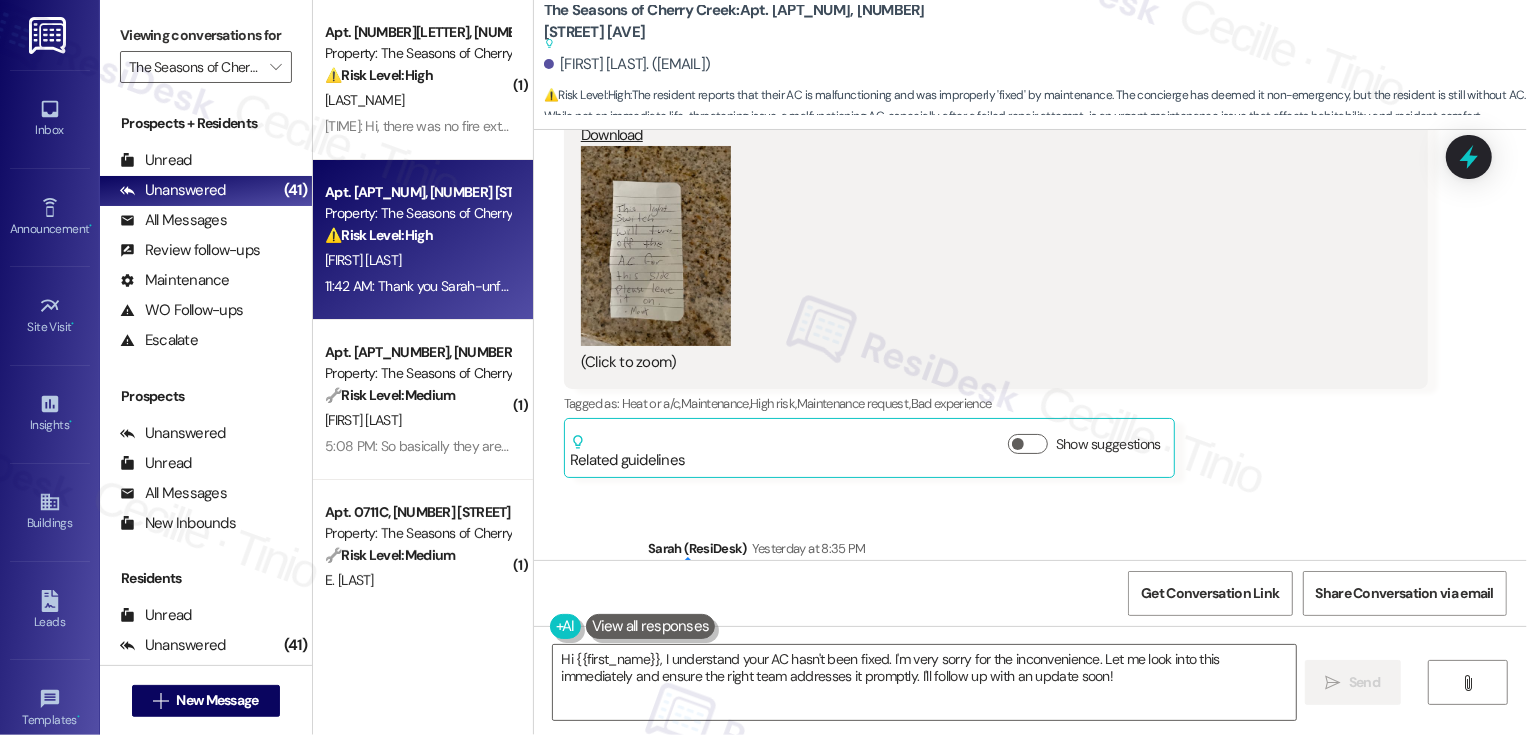 click at bounding box center (656, 246) 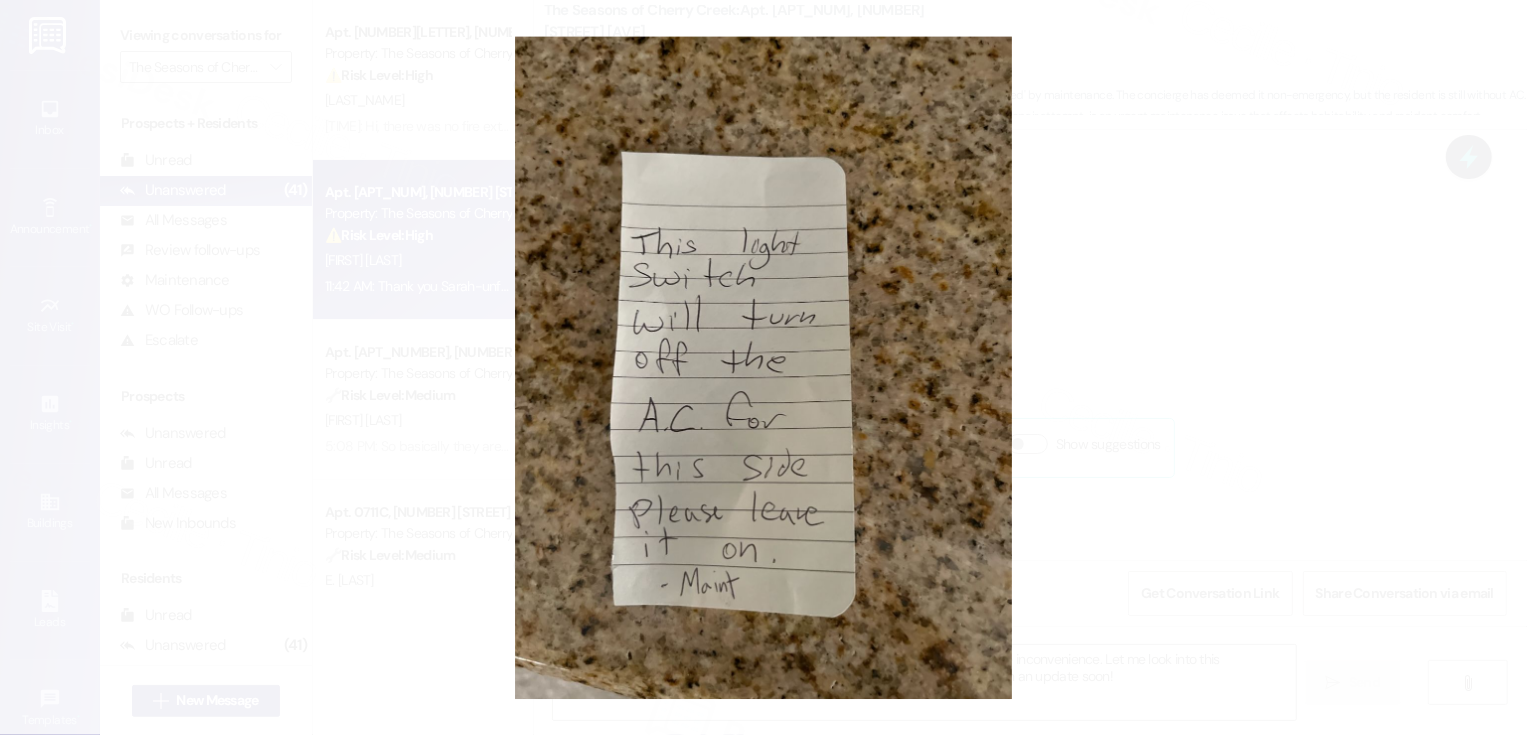 click at bounding box center (763, 367) 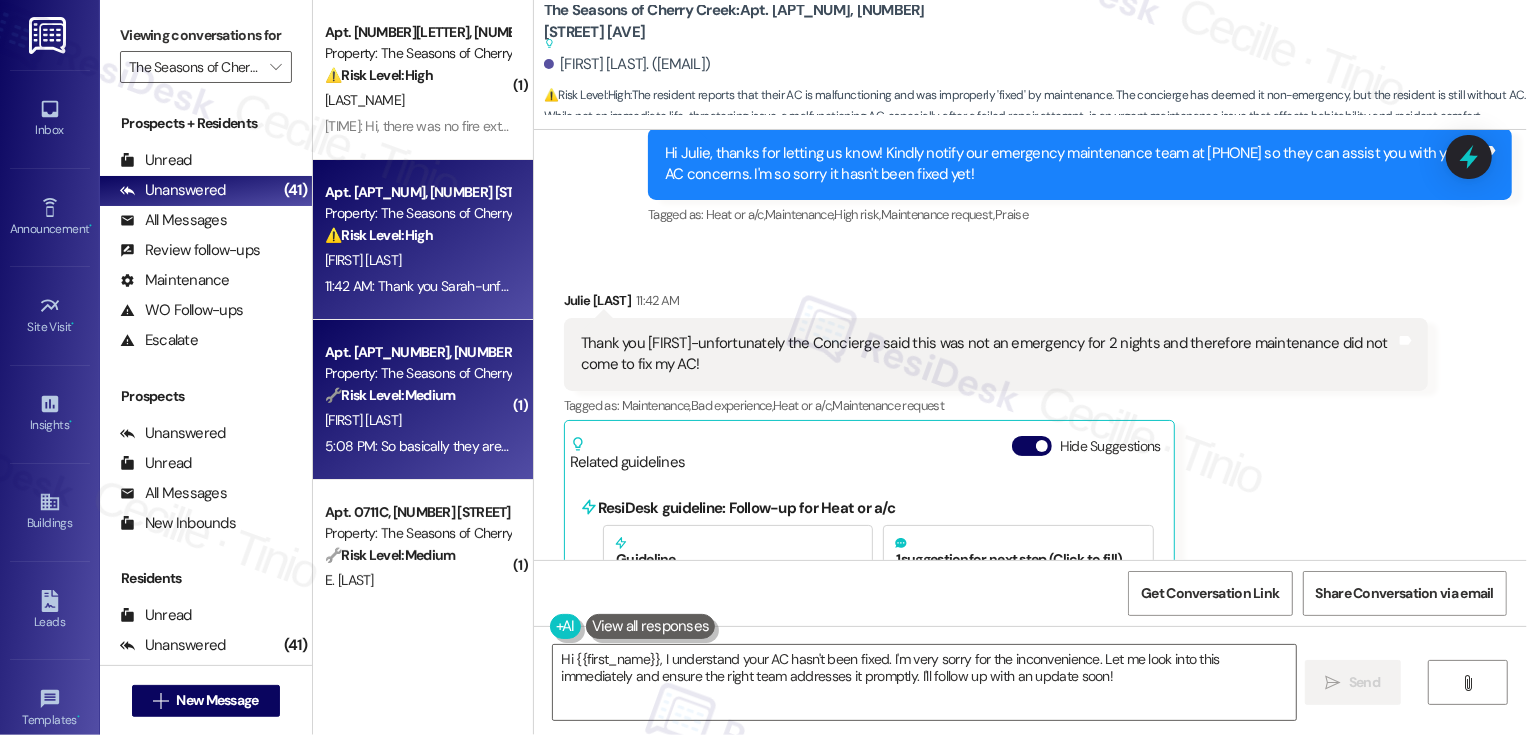 scroll, scrollTop: 999, scrollLeft: 0, axis: vertical 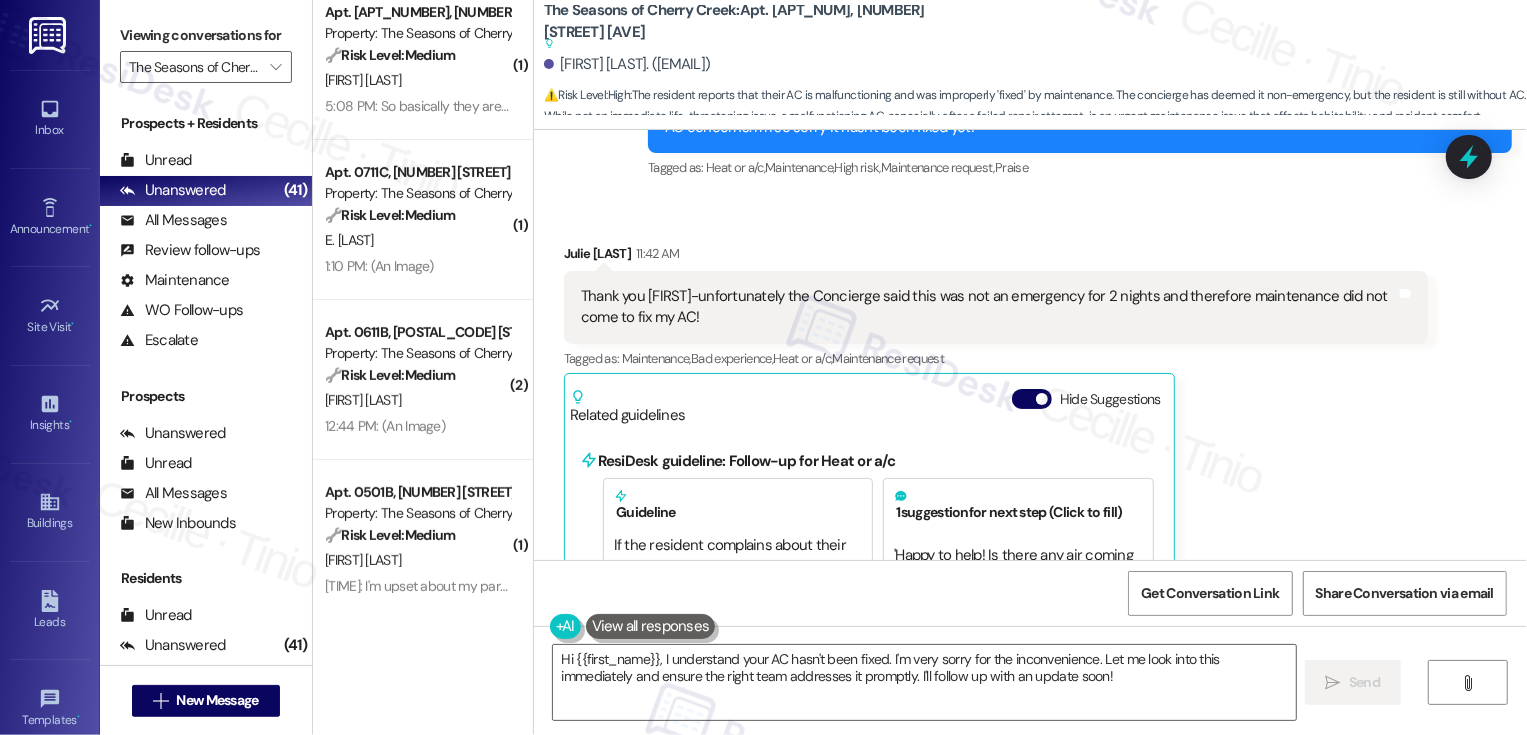click on "Apt. [APT_NUMBER], [ADDRESS] Property: The Seasons of Cherry Creek 🔧 Risk Level: Medium The resident is inquiring about lease renewal options, but there are none available. This is a standard inquiry regarding lease terms and falls under asset preservation and resident retention. [NAME] 12:44 PM: (An Image) 12:44 PM: (An Image)" at bounding box center (423, 380) 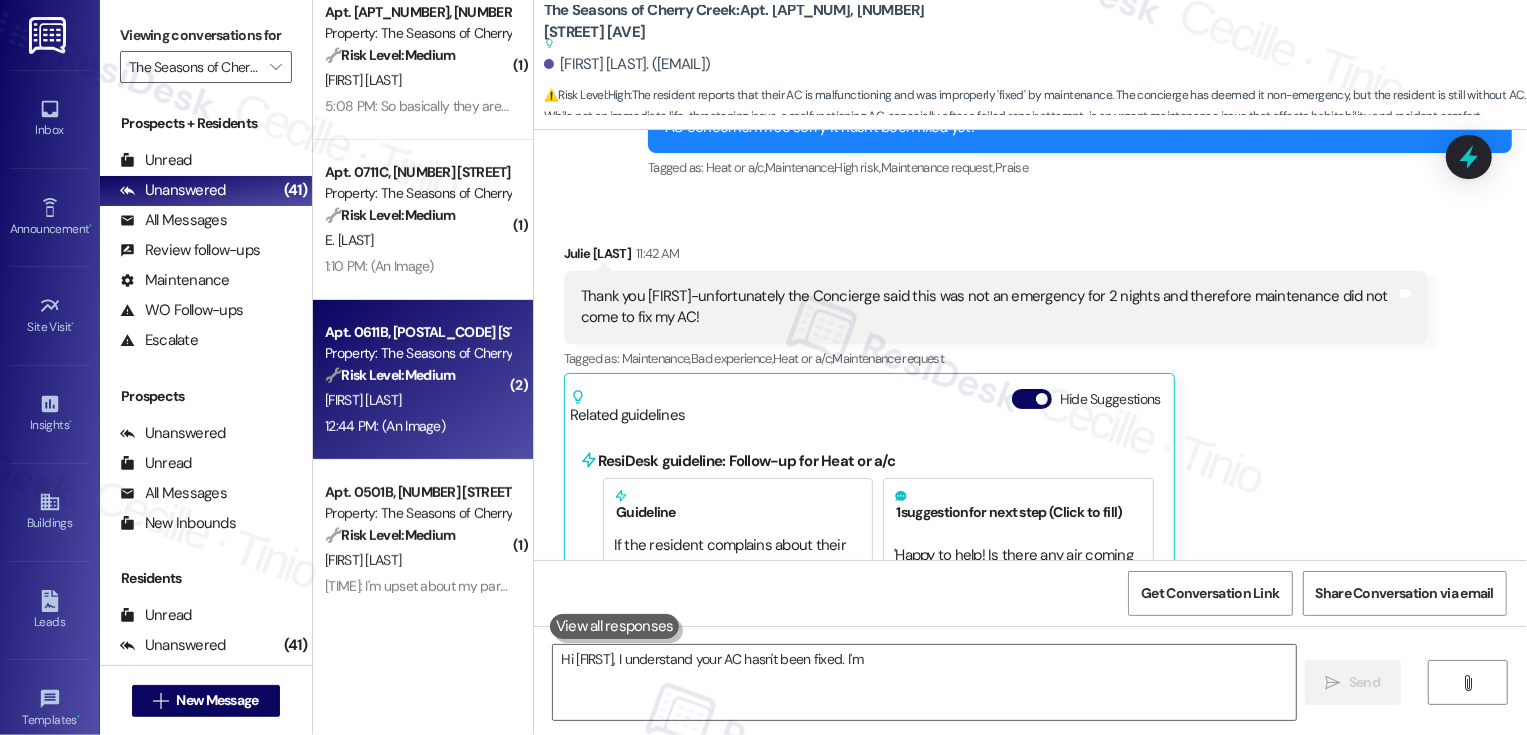 click on "Apt. [APT_NUMBER], [ADDRESS] Property: The Seasons of Cherry Creek 🔧 Risk Level: Medium The resident is inquiring about lease renewal options, but there are none available. This is a standard inquiry regarding lease terms and falls under asset preservation and resident retention. [NAME] 12:44 PM: (An Image) 12:44 PM: (An Image)" at bounding box center [423, 380] 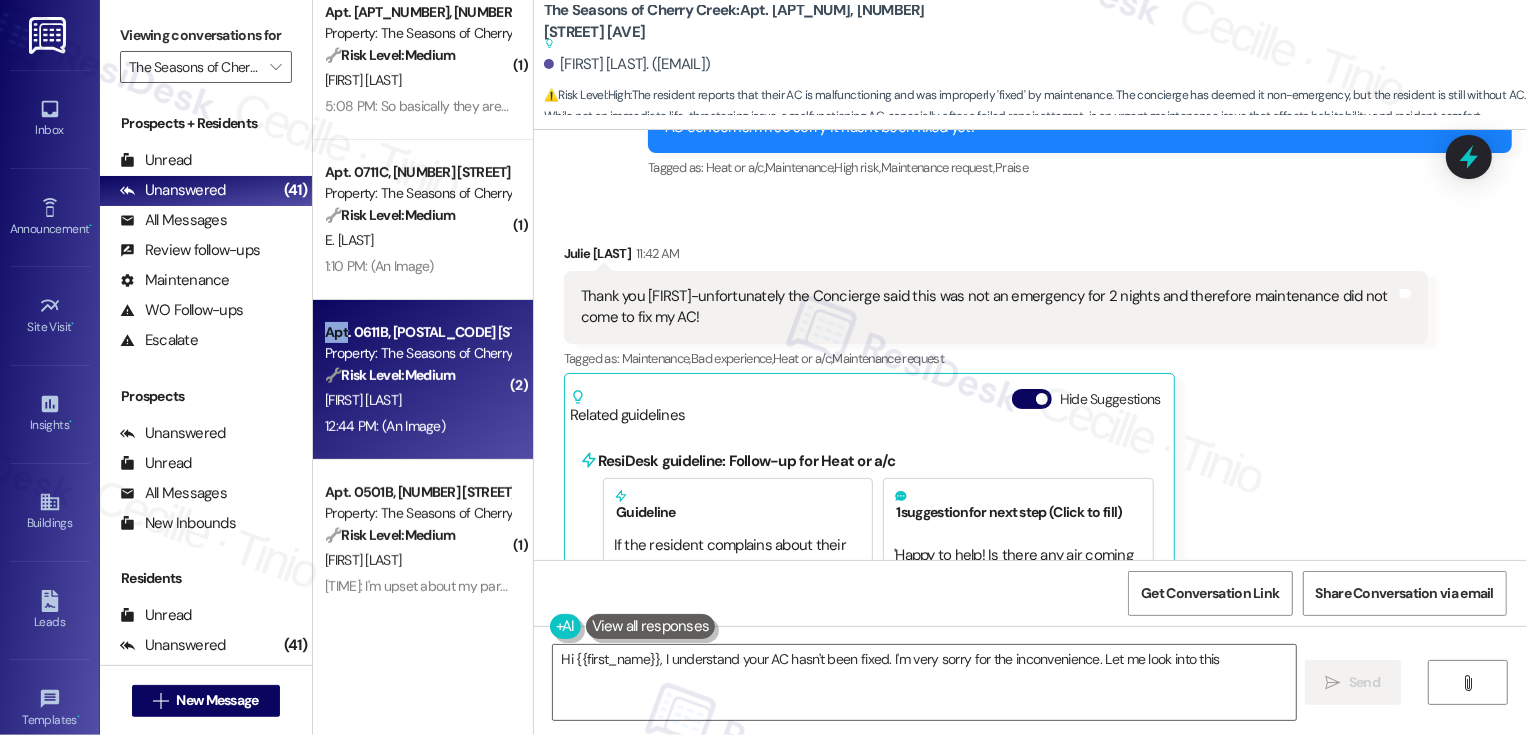 type on "Hi {{first_name}}, I understand your AC hasn't been fixed. I'm very sorry for the inconvenience. Let me look into this immediately" 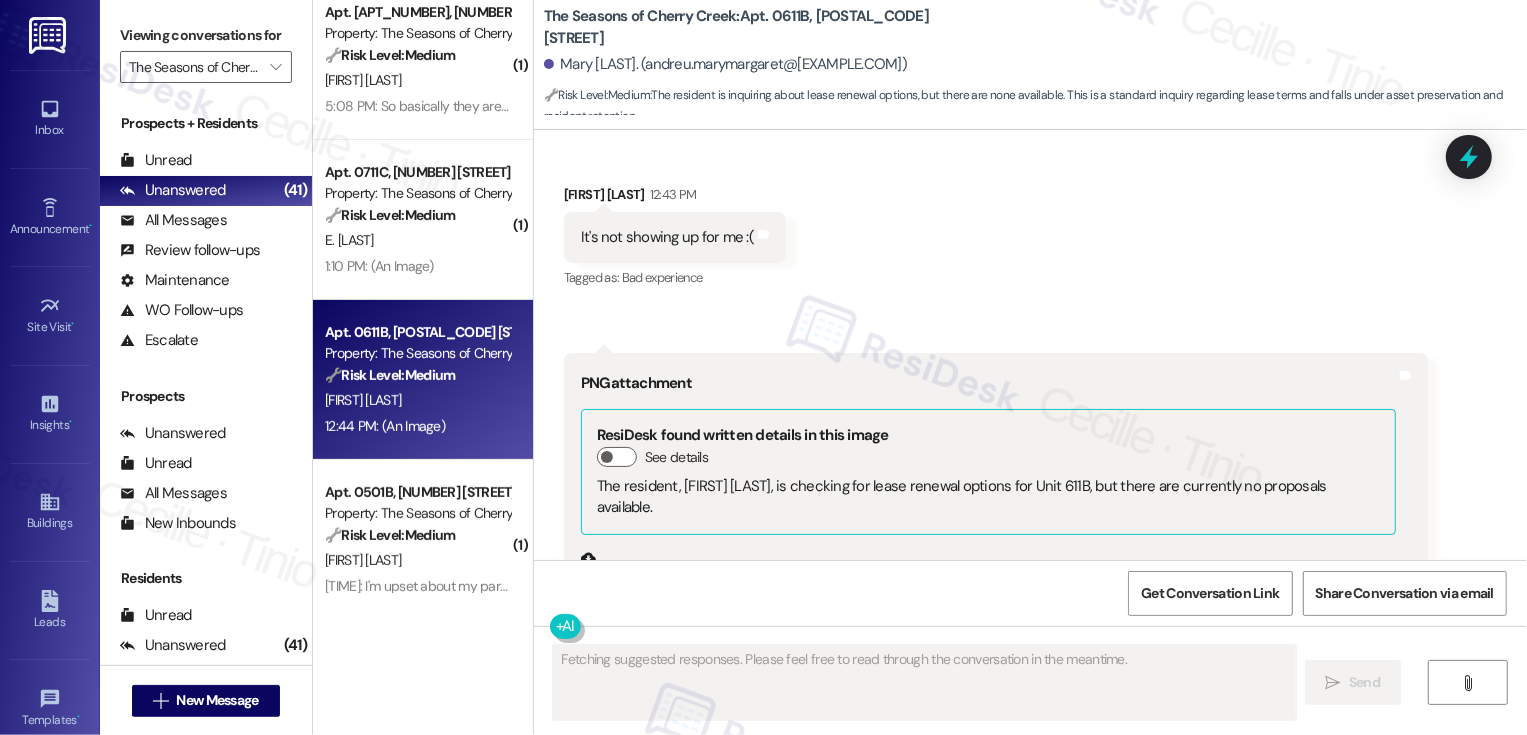 scroll, scrollTop: 1520, scrollLeft: 0, axis: vertical 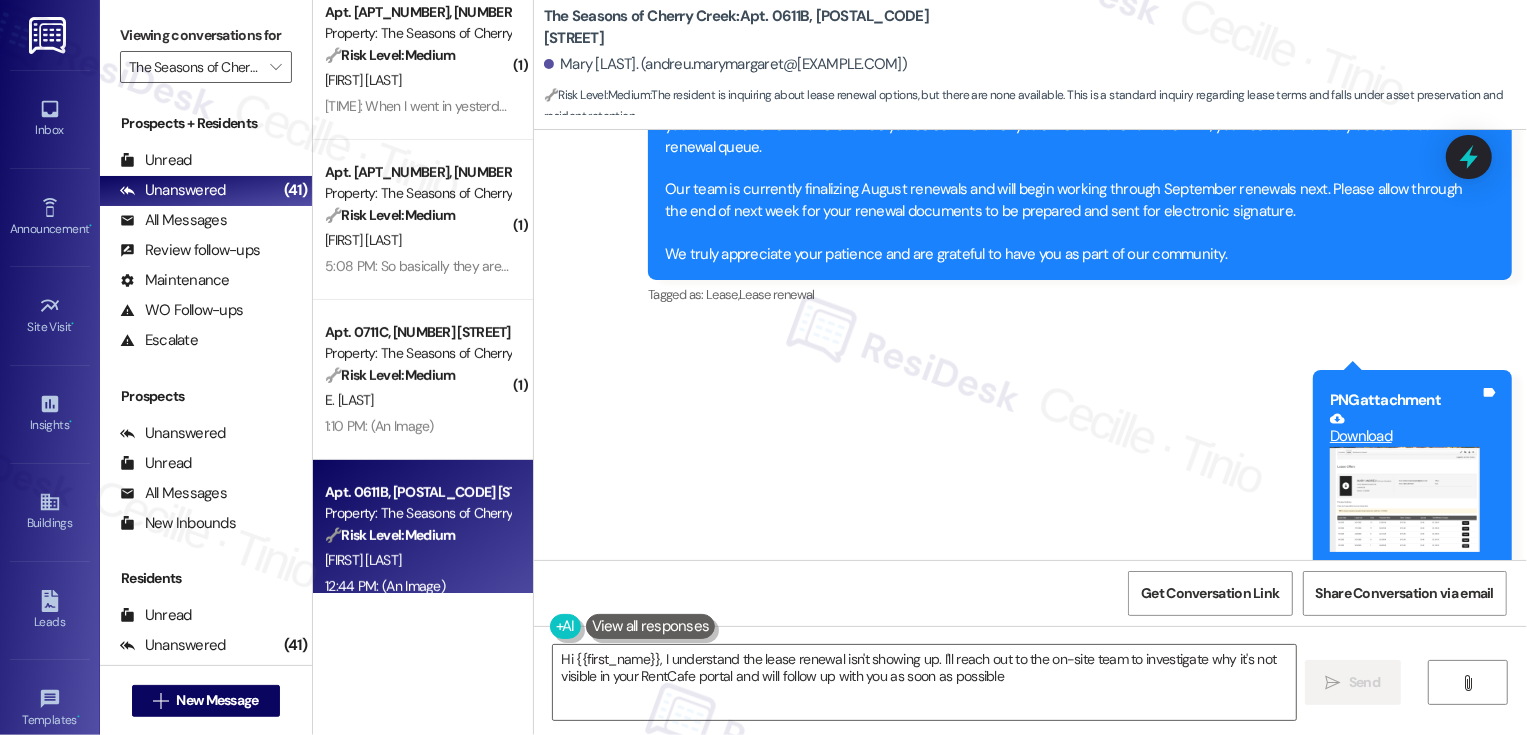 type on "Hi {{first_name}}, I understand the lease renewal isn't showing up. I'll reach out to the on-site team to investigate why it's not visible in your RentCafe portal and will follow up with you as soon as possible!" 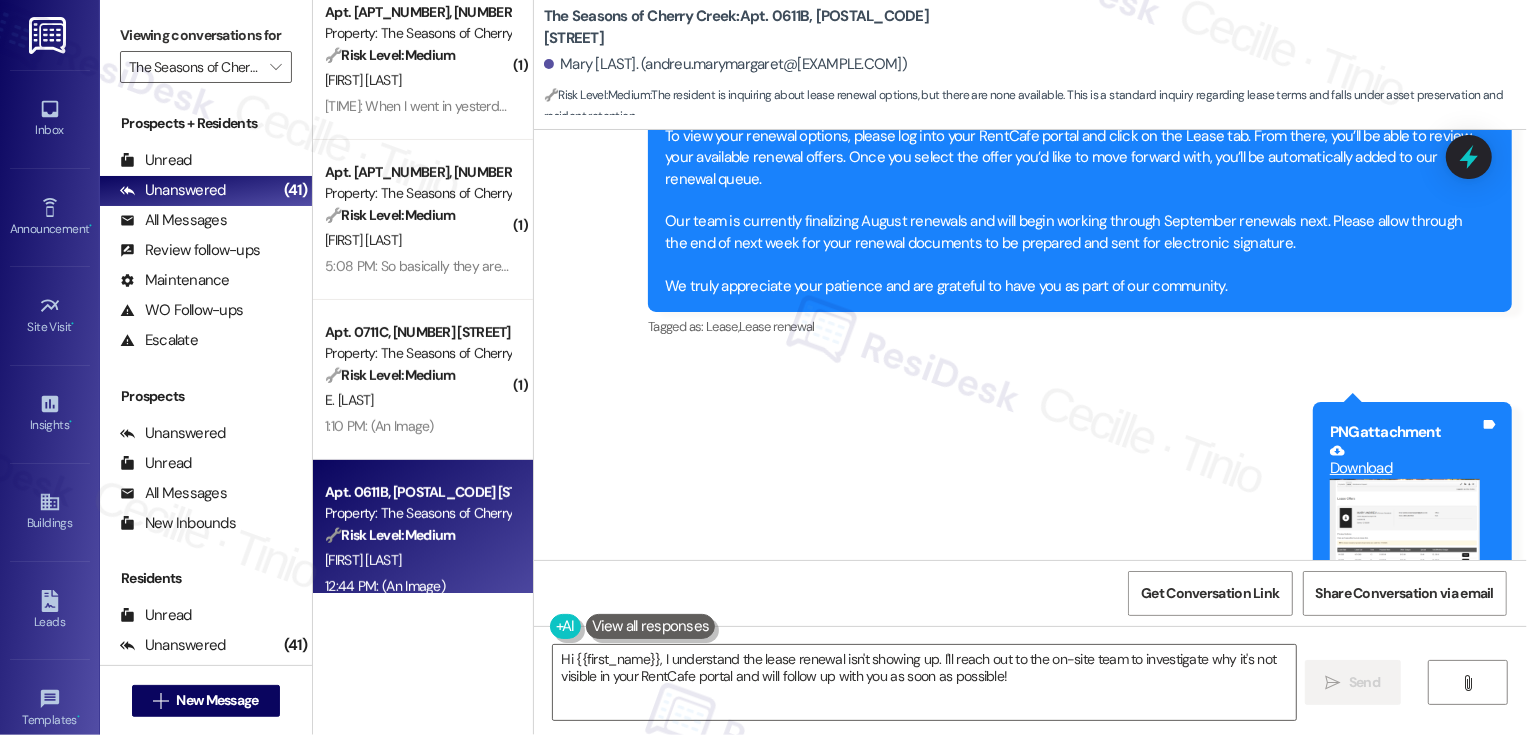 scroll, scrollTop: 1340, scrollLeft: 0, axis: vertical 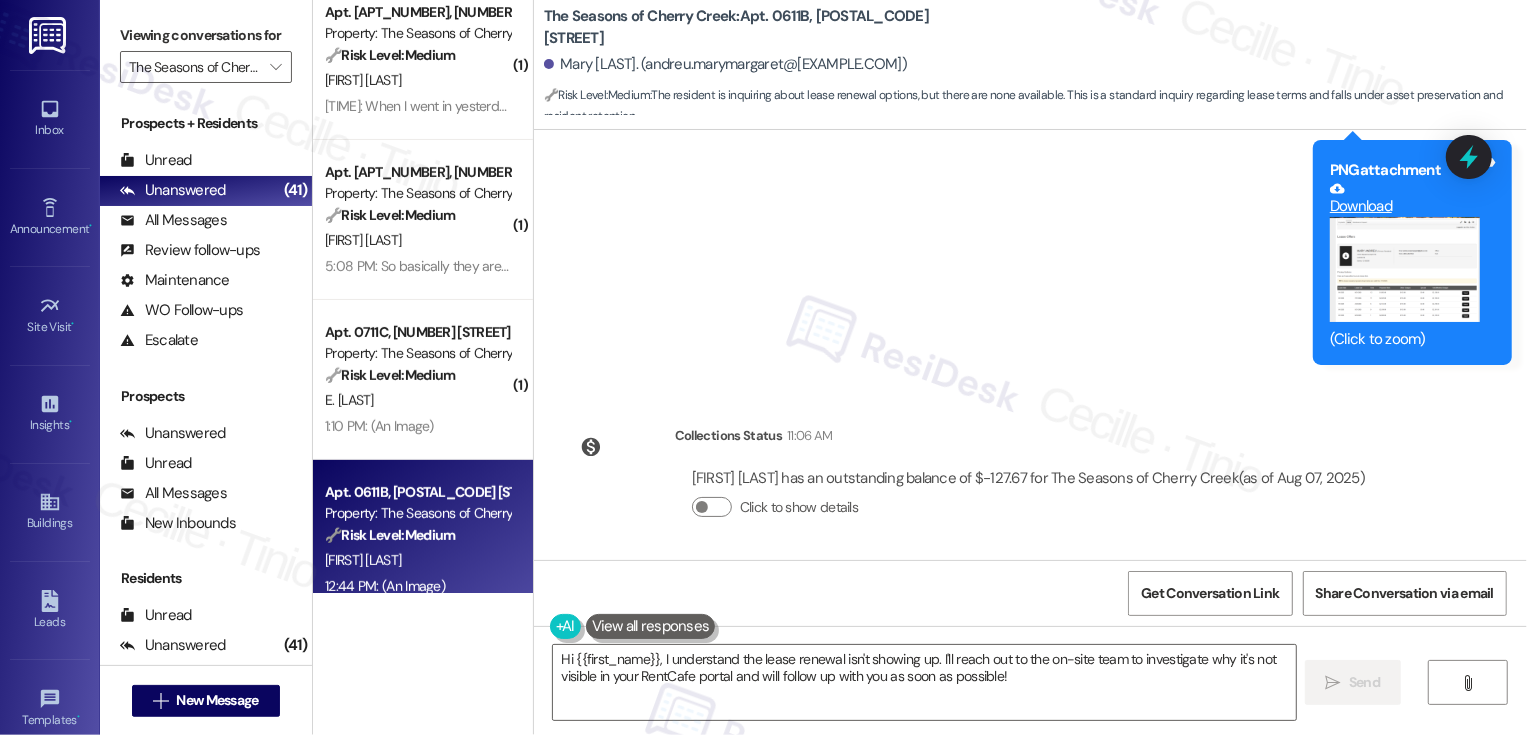 click at bounding box center [1405, 269] 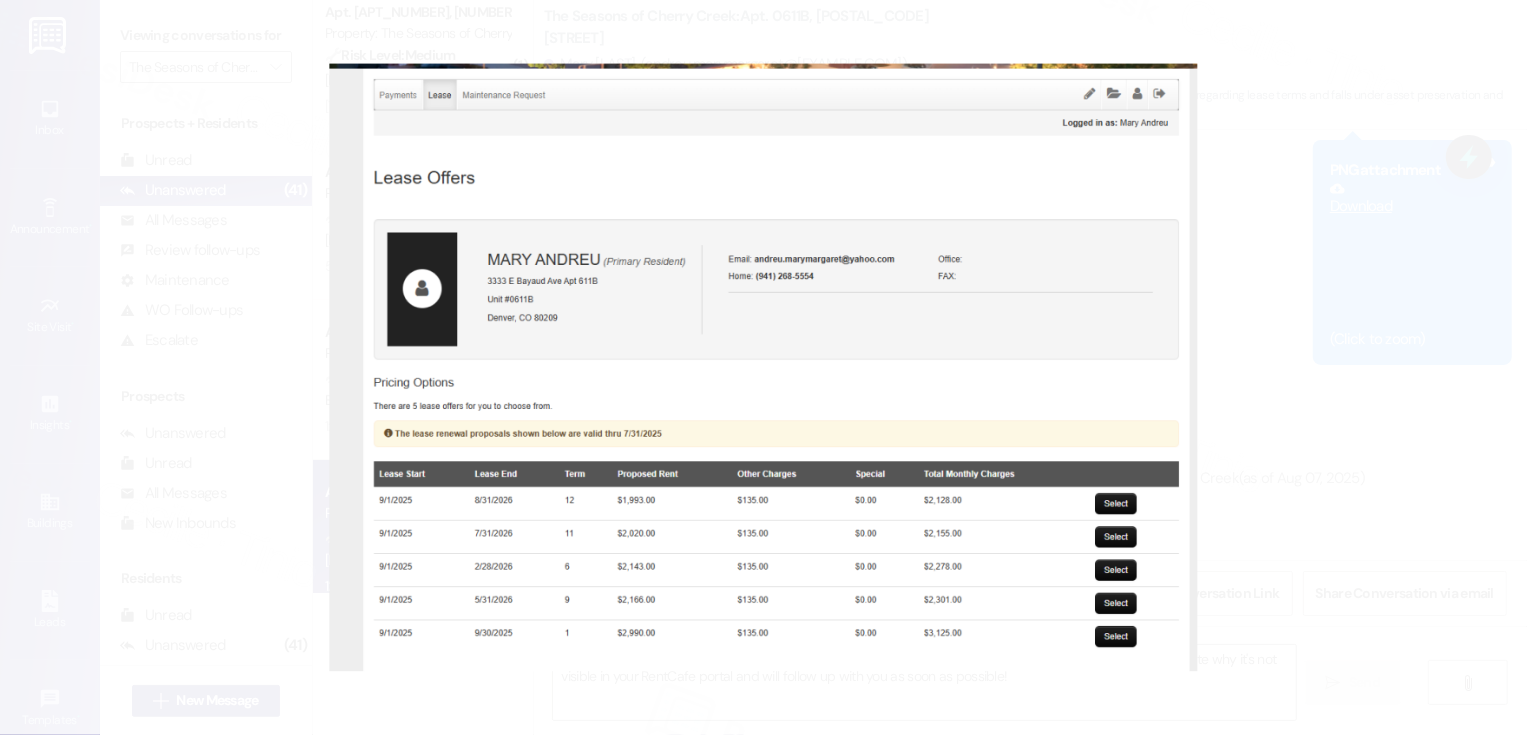 click at bounding box center [763, 367] 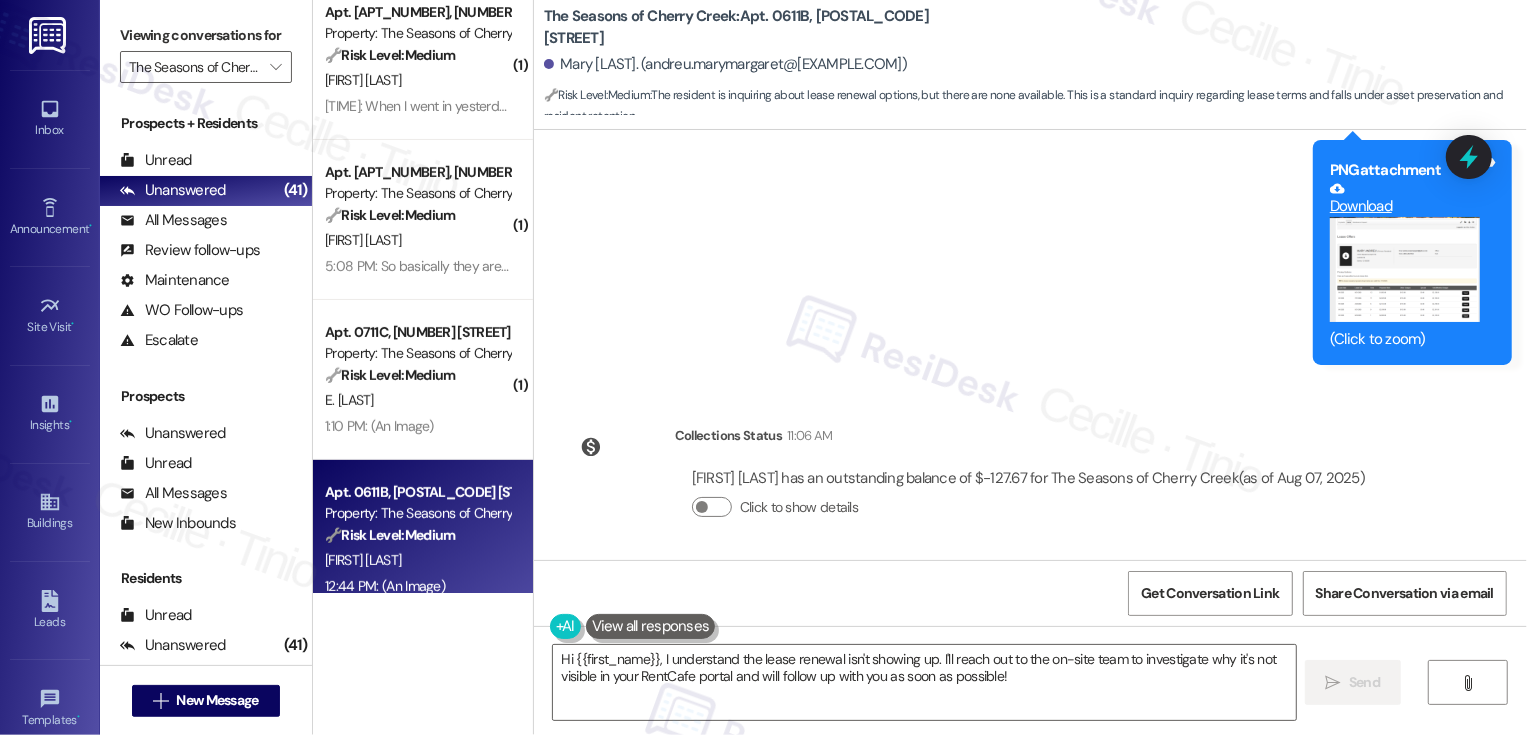 click on "Download" at bounding box center (1405, 199) 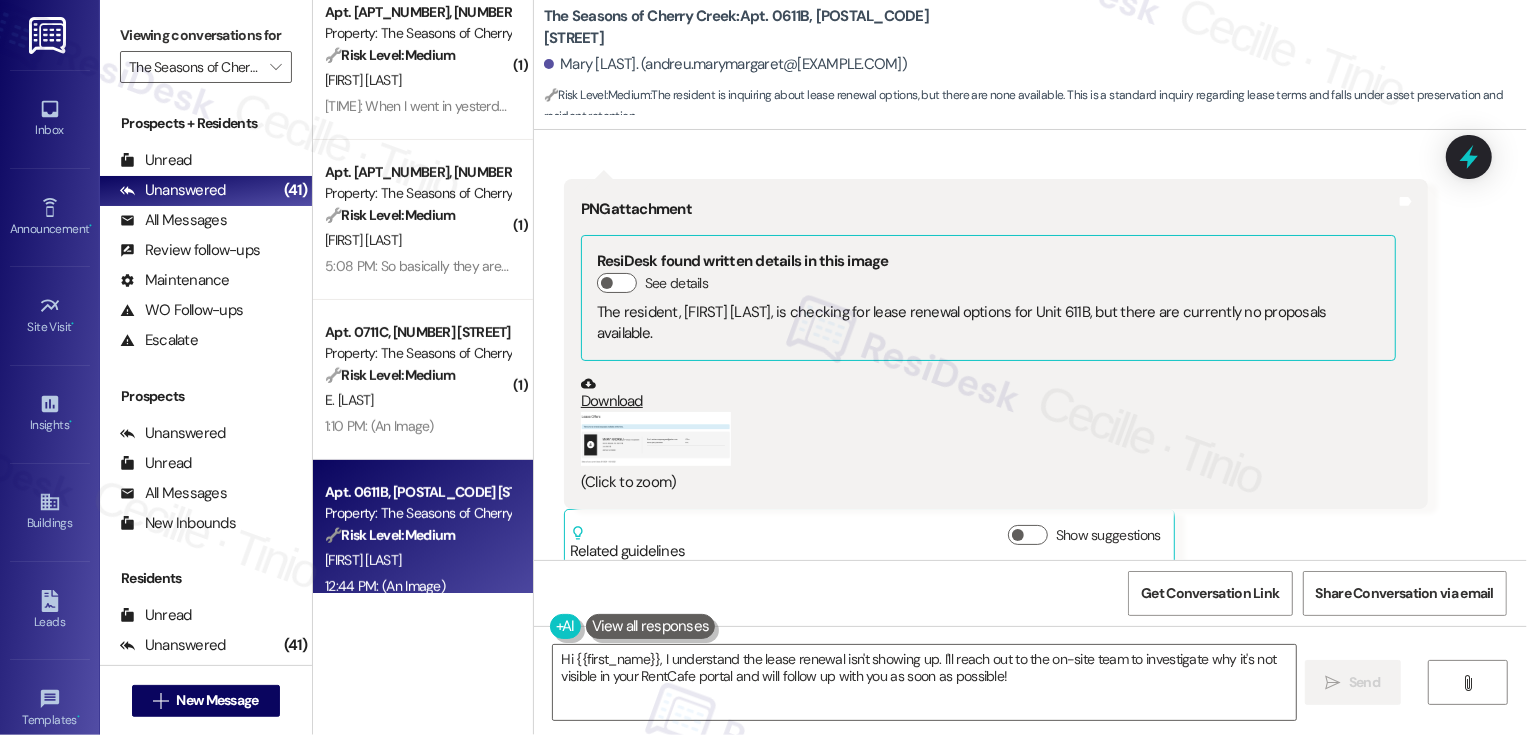 click at bounding box center (656, 439) 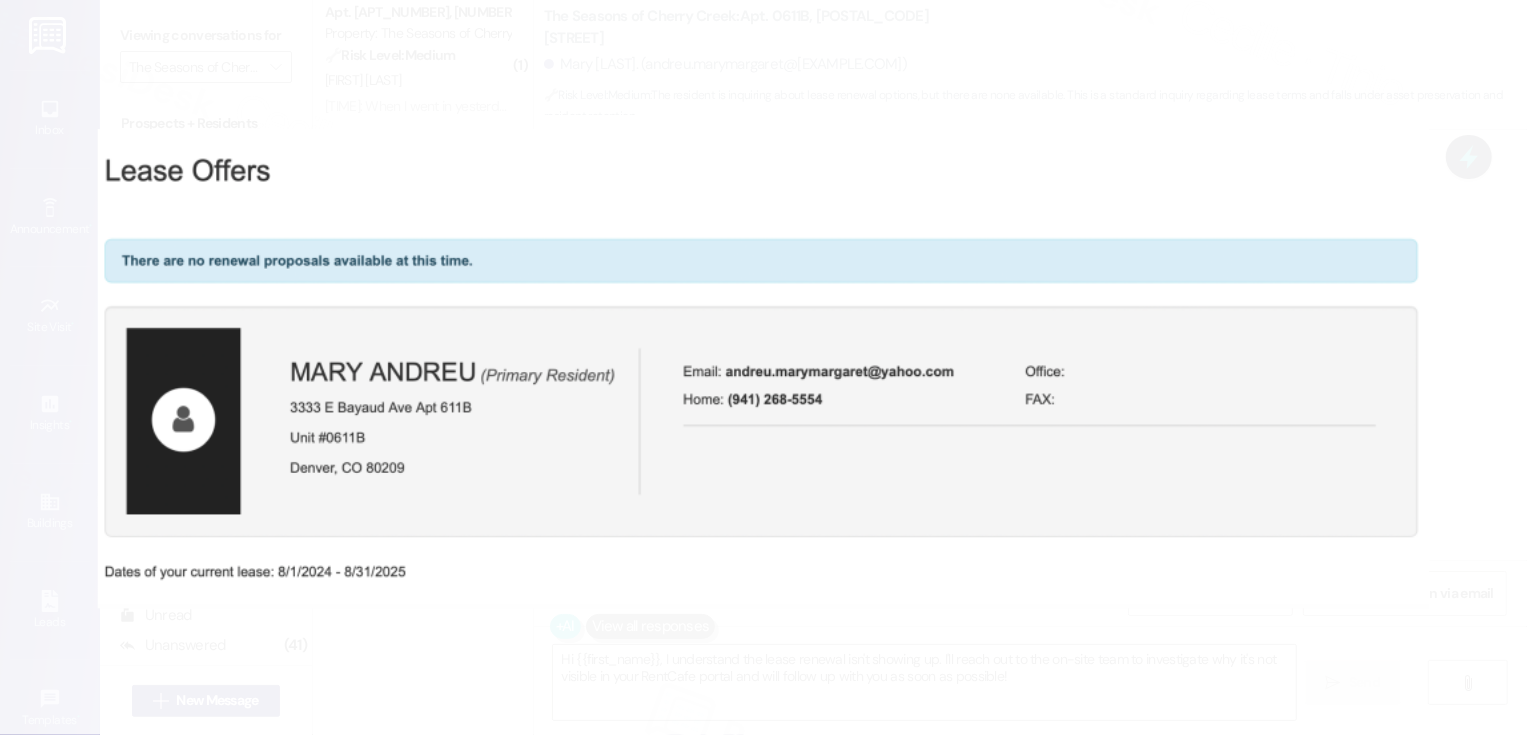 scroll, scrollTop: 1939, scrollLeft: 0, axis: vertical 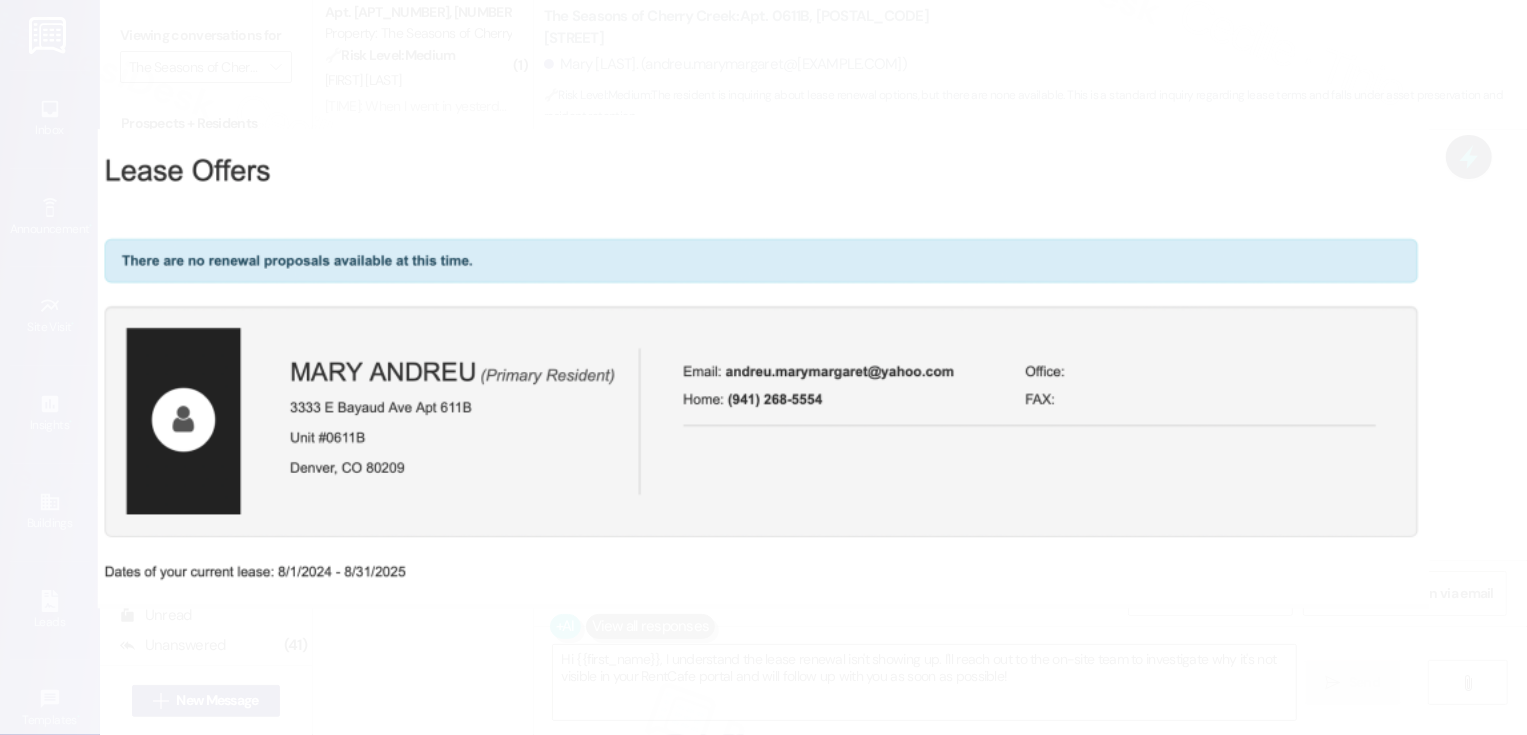 click at bounding box center (763, 367) 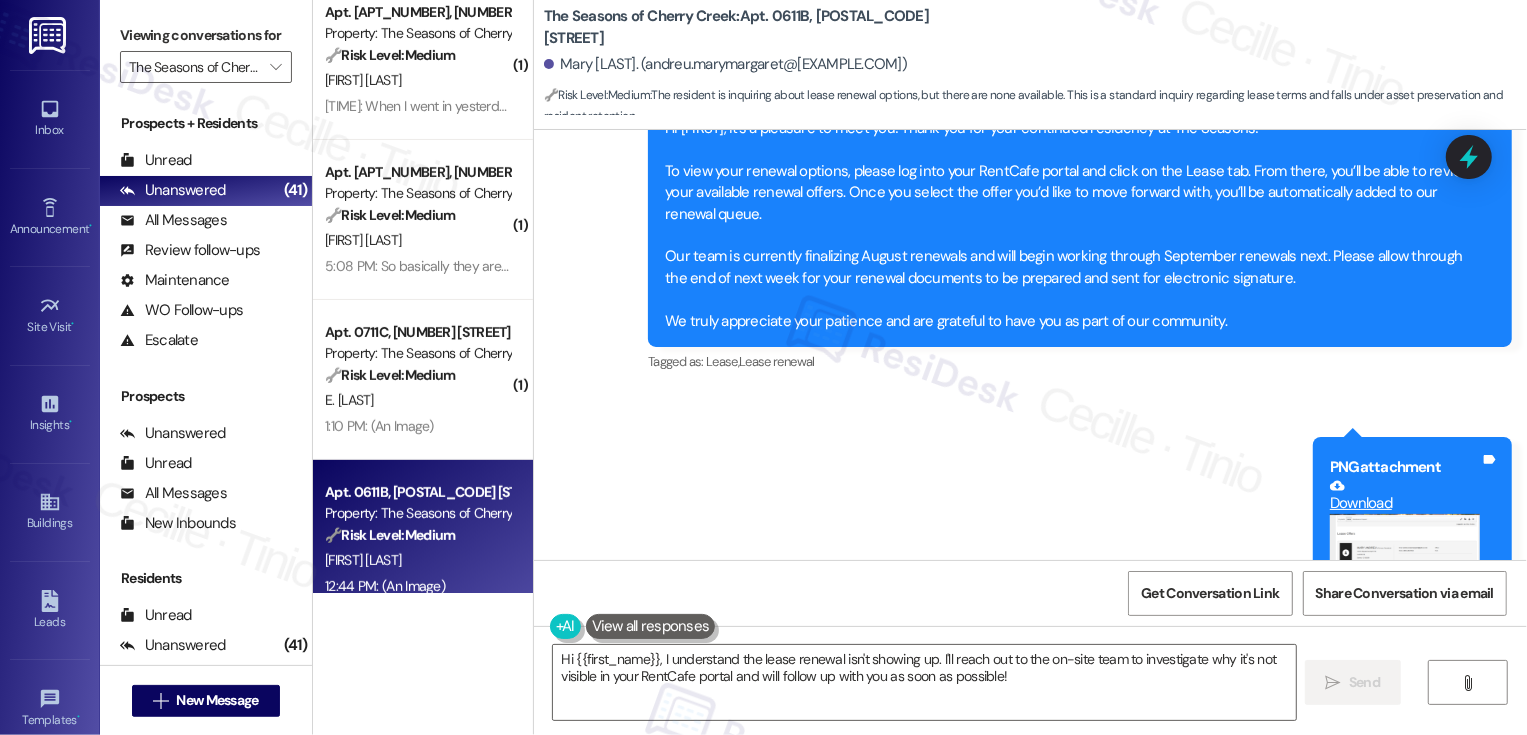 scroll, scrollTop: 1042, scrollLeft: 0, axis: vertical 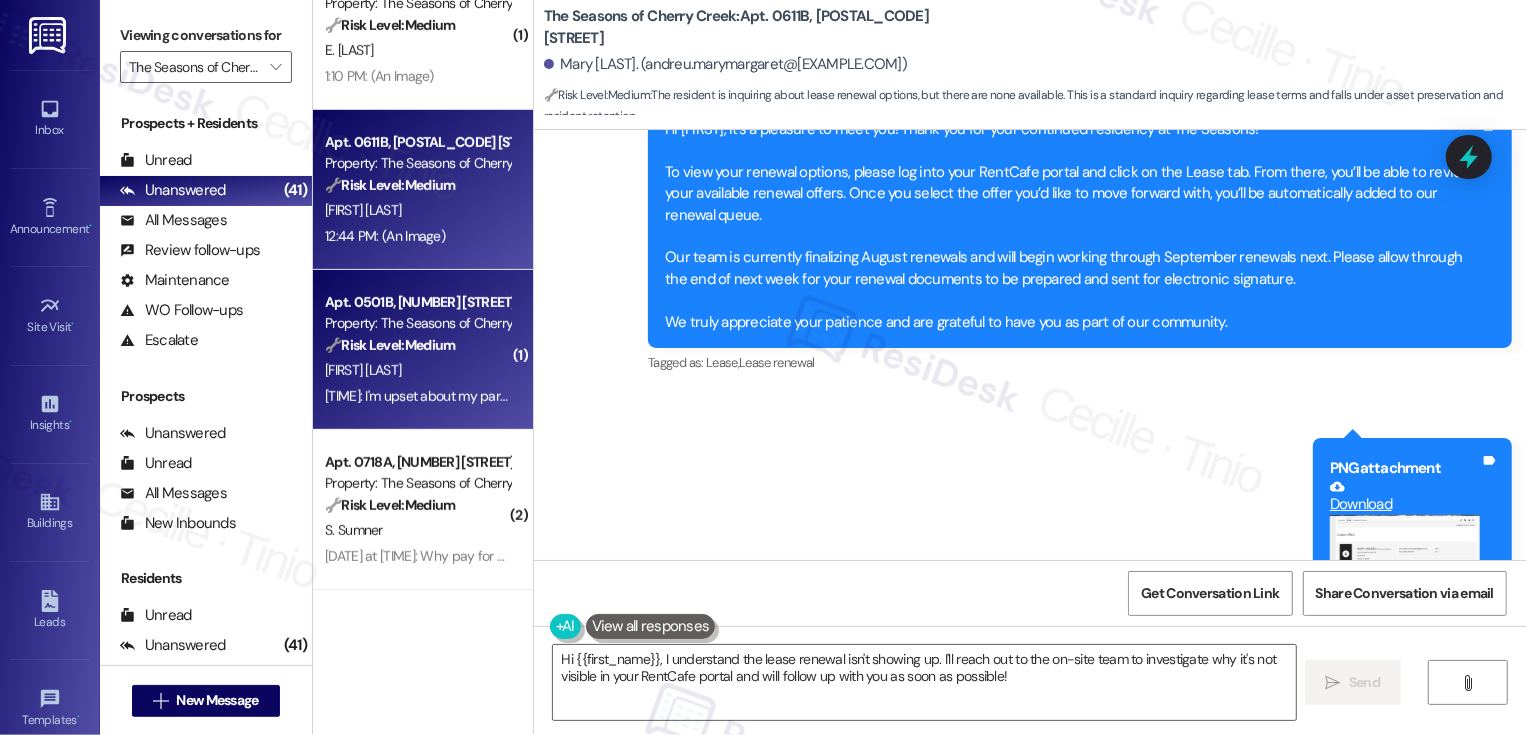 click on "[FIRST] [LAST]" at bounding box center [417, 370] 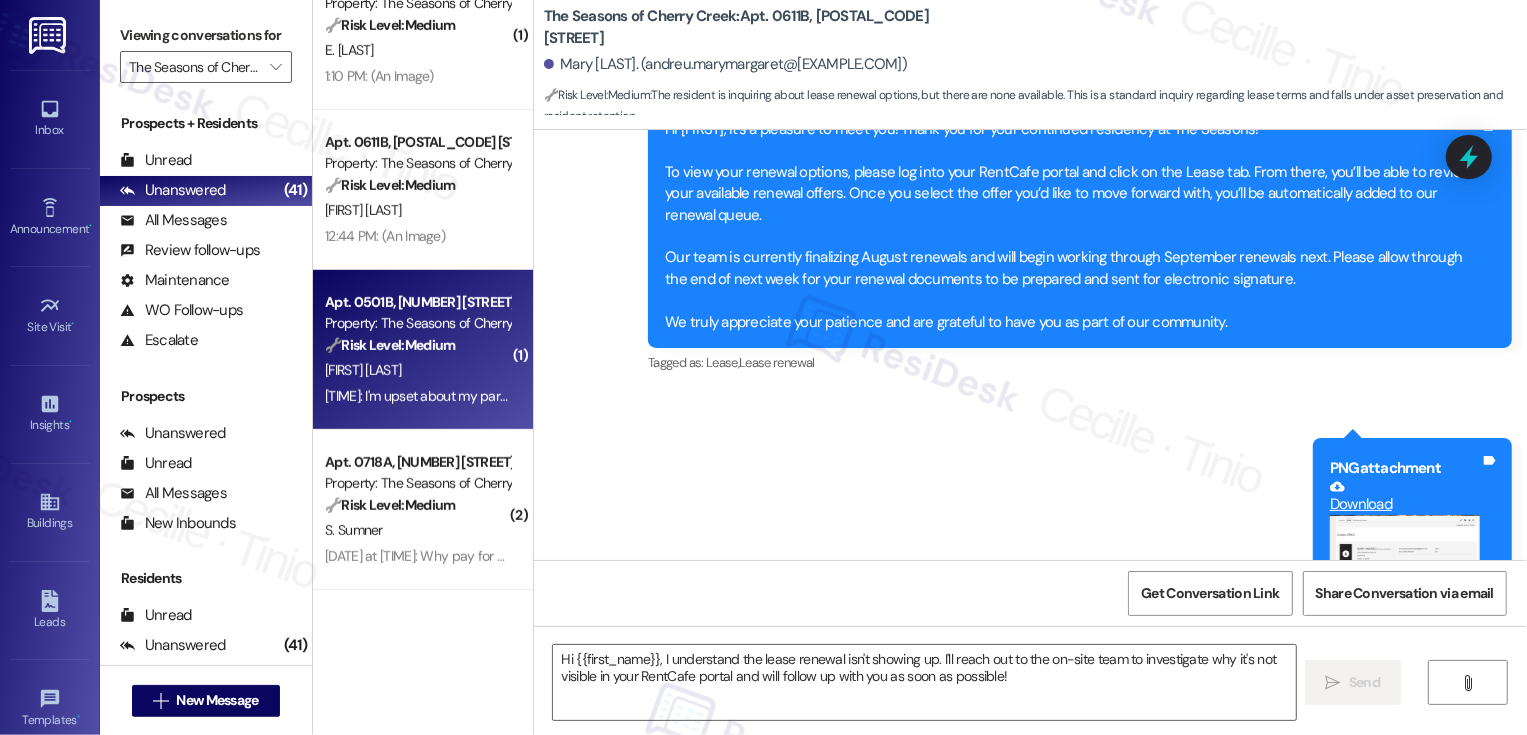 type on "Fetching suggested responses. Please feel free to read through the conversation in the meantime." 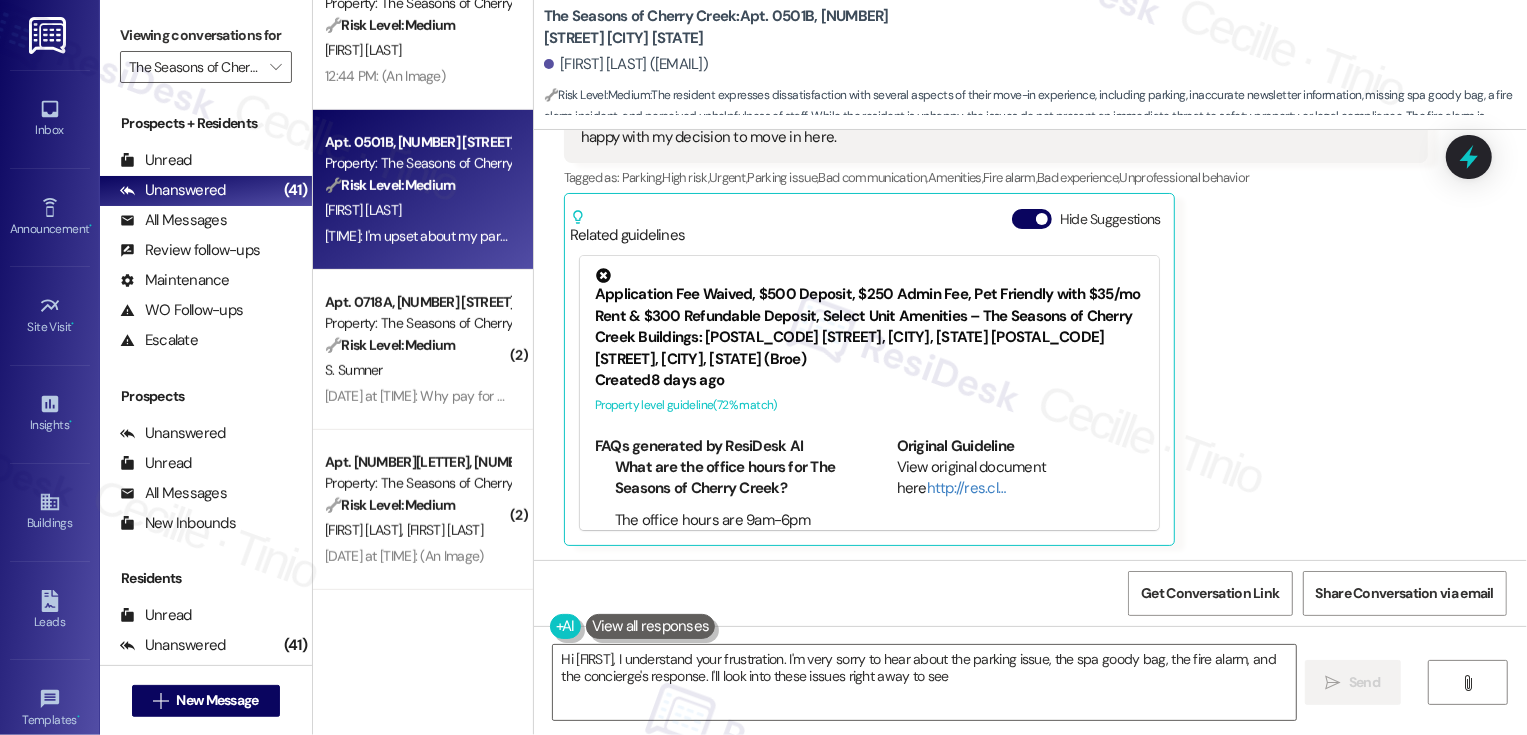 scroll, scrollTop: 294, scrollLeft: 0, axis: vertical 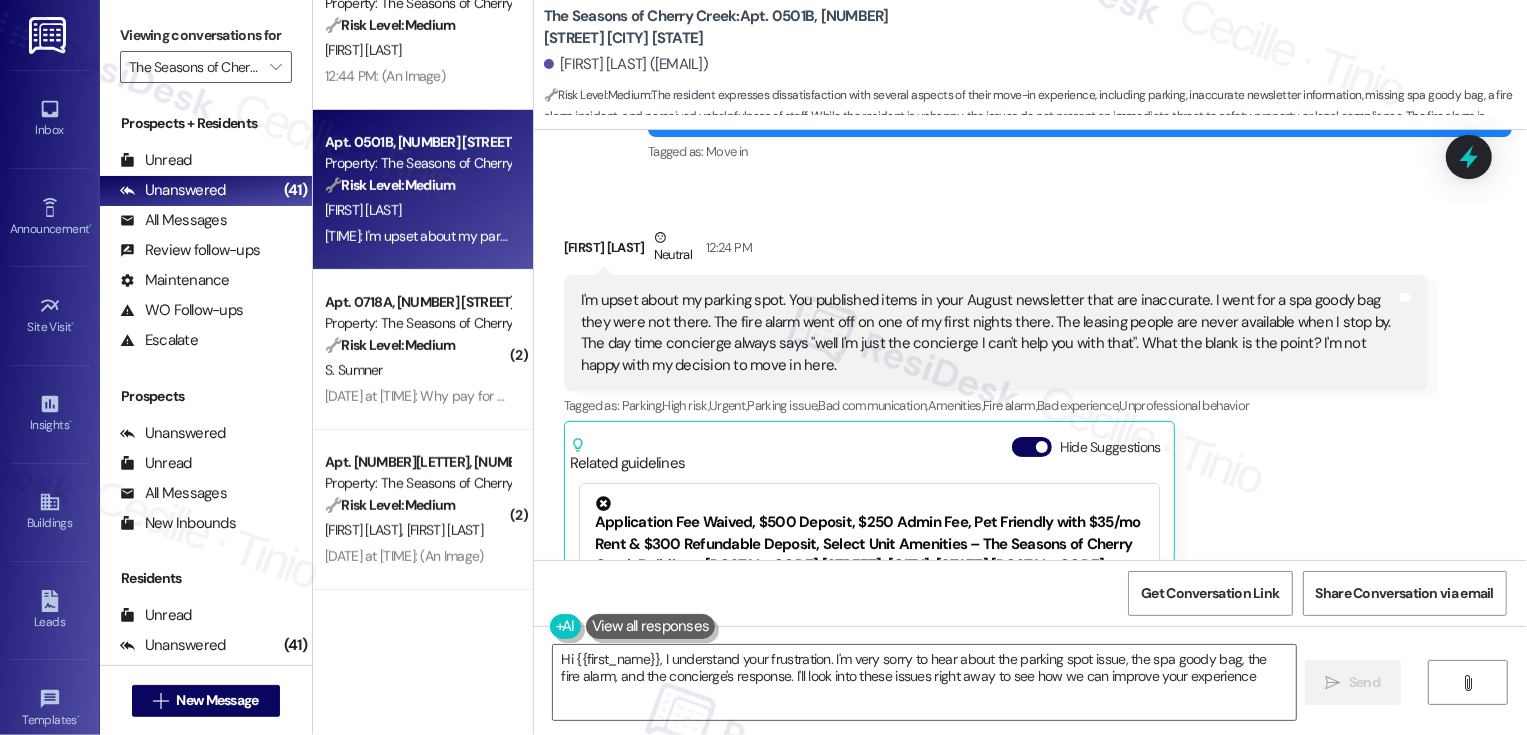 type on "Hi {{first_name}}, I understand your frustration. I'm very sorry to hear about the parking spot issue, the spa goody bag, the fire alarm, and the concierge's response. I'll look into these issues right away to see how we can improve your experience." 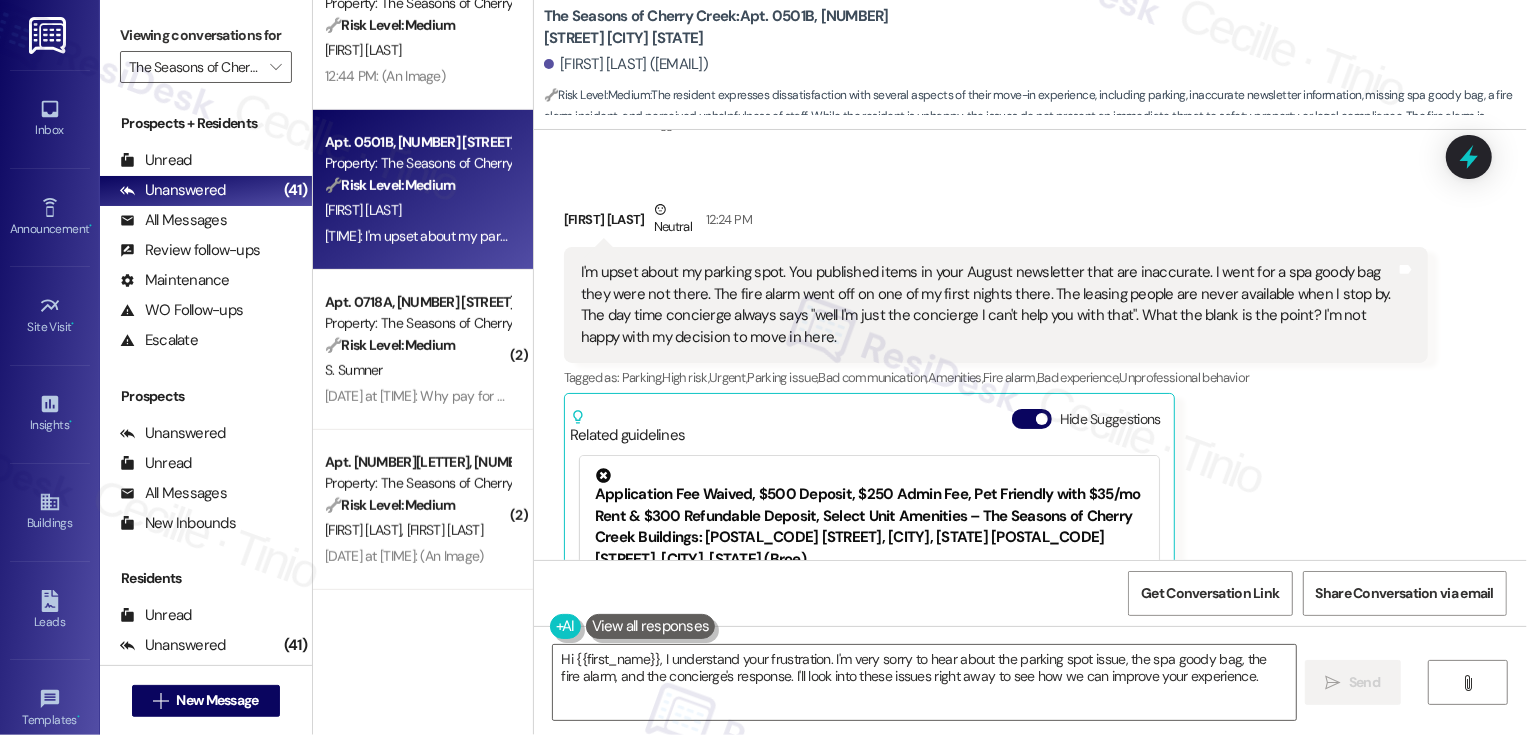 scroll, scrollTop: 312, scrollLeft: 0, axis: vertical 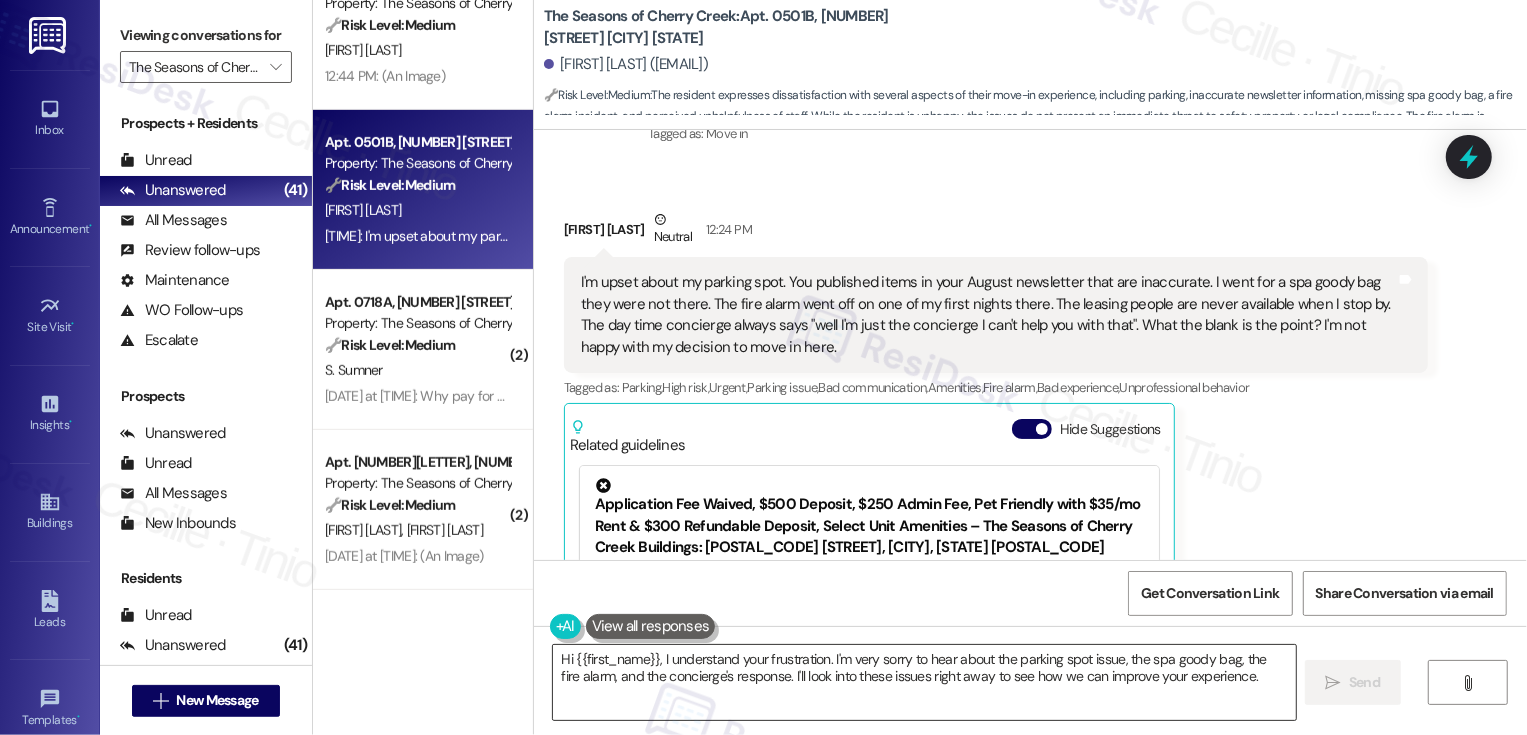 click on "Hi {{first_name}}, I understand your frustration. I'm very sorry to hear about the parking spot issue, the spa goody bag, the fire alarm, and the concierge's response. I'll look into these issues right away to see how we can improve your experience." at bounding box center (924, 682) 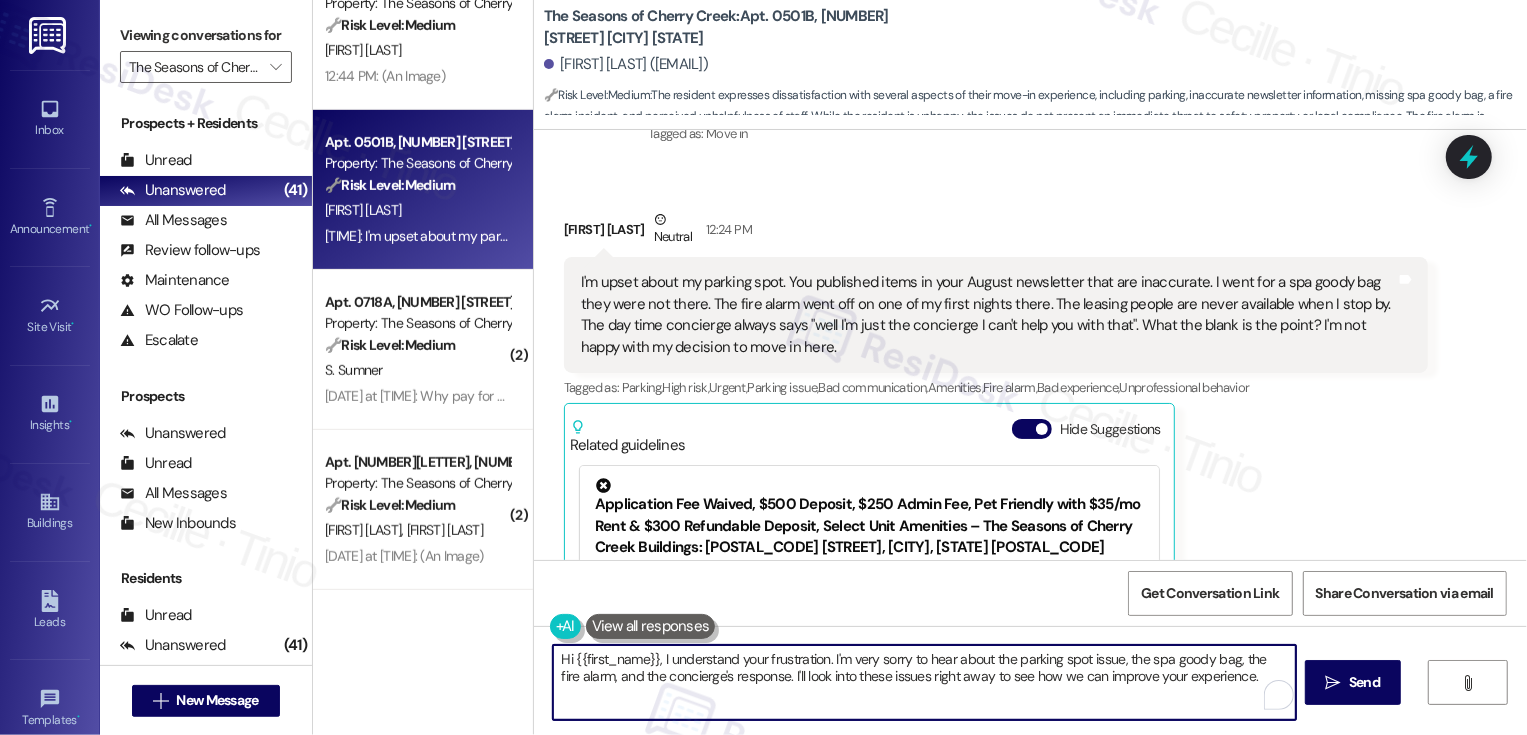 scroll, scrollTop: 587, scrollLeft: 0, axis: vertical 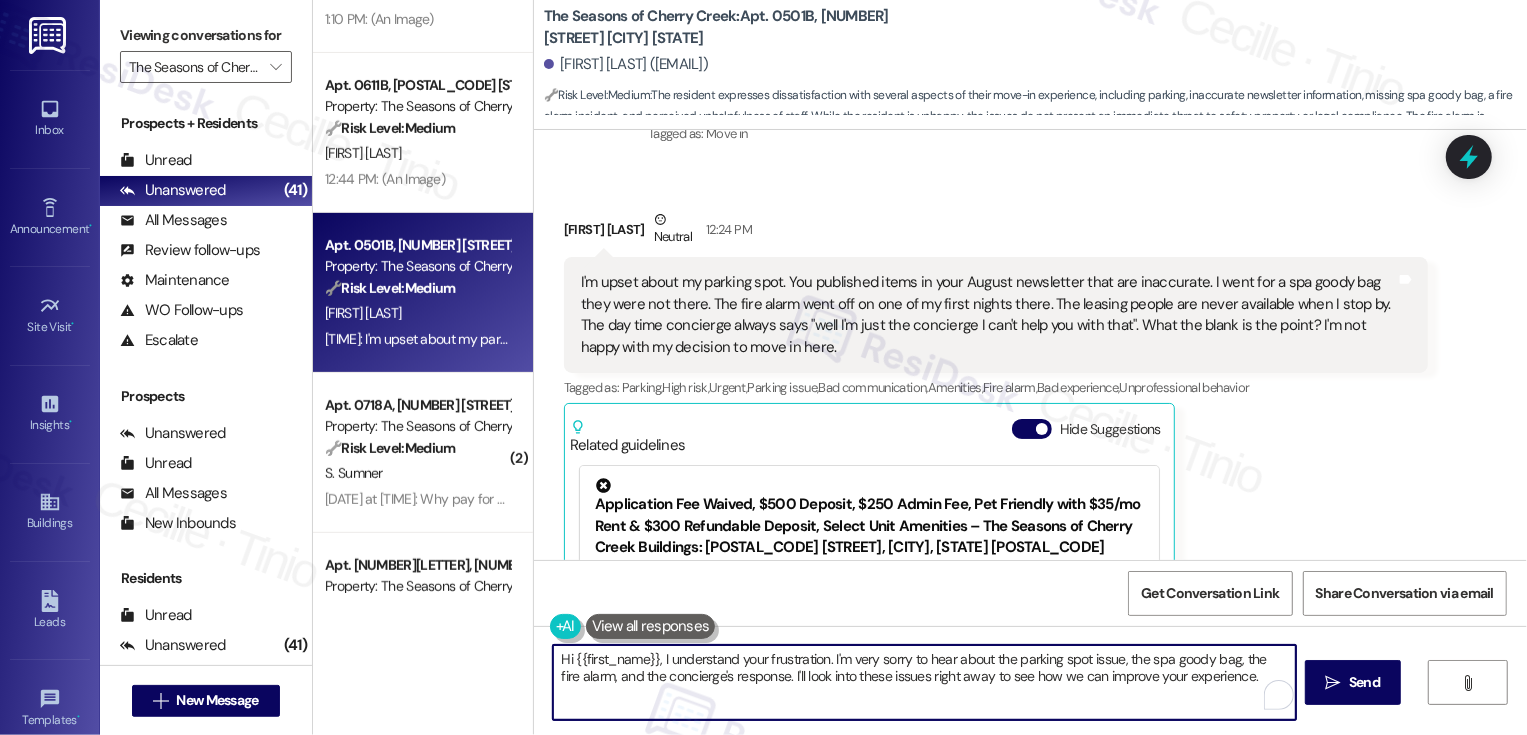 click on "12:44 PM: (An Image) 12:44 PM: (An Image)" at bounding box center (385, 179) 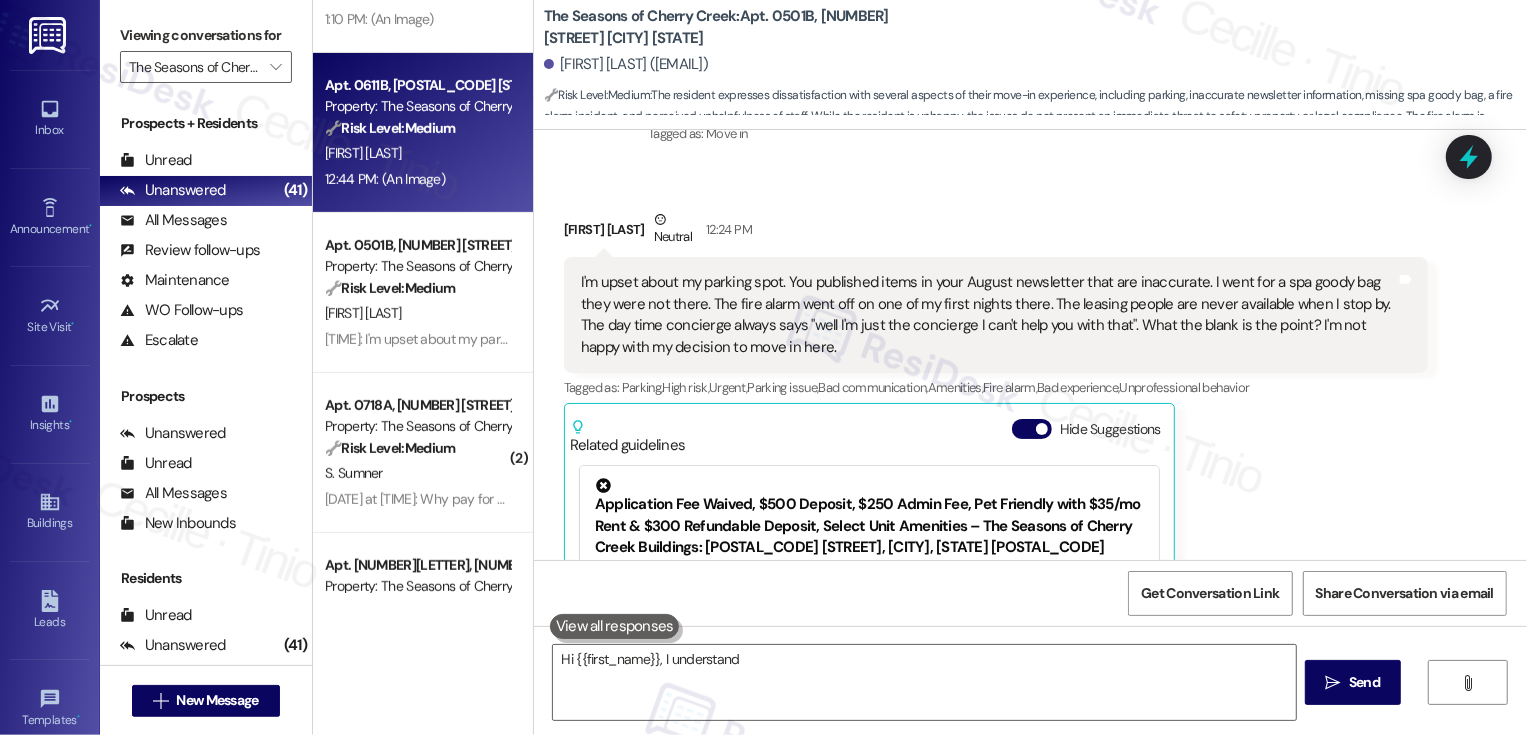 click on "12:44 PM: (An Image) 12:44 PM: (An Image)" at bounding box center [385, 179] 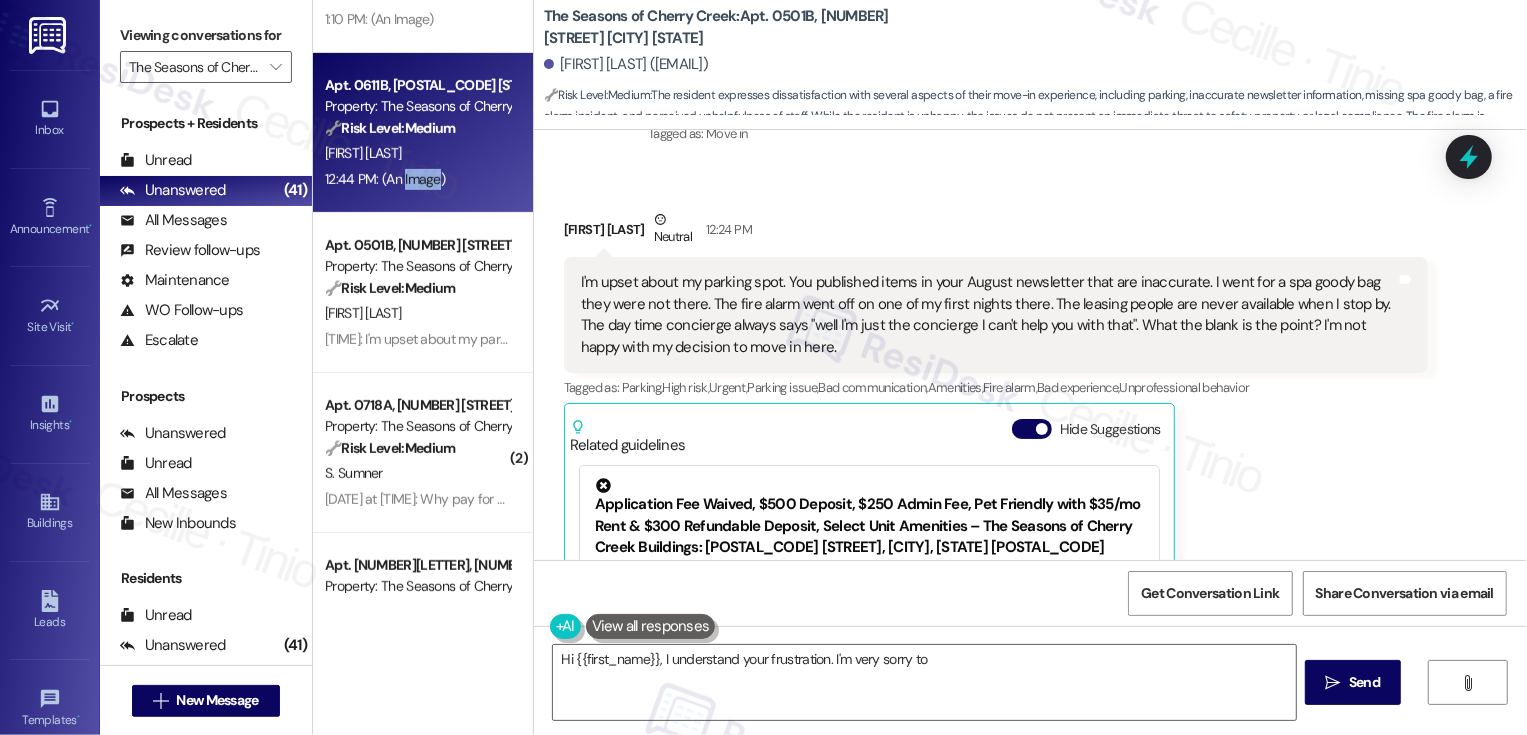 type on "Hi {{first_name}}, I understand your frustration. I'm very sorry to hear" 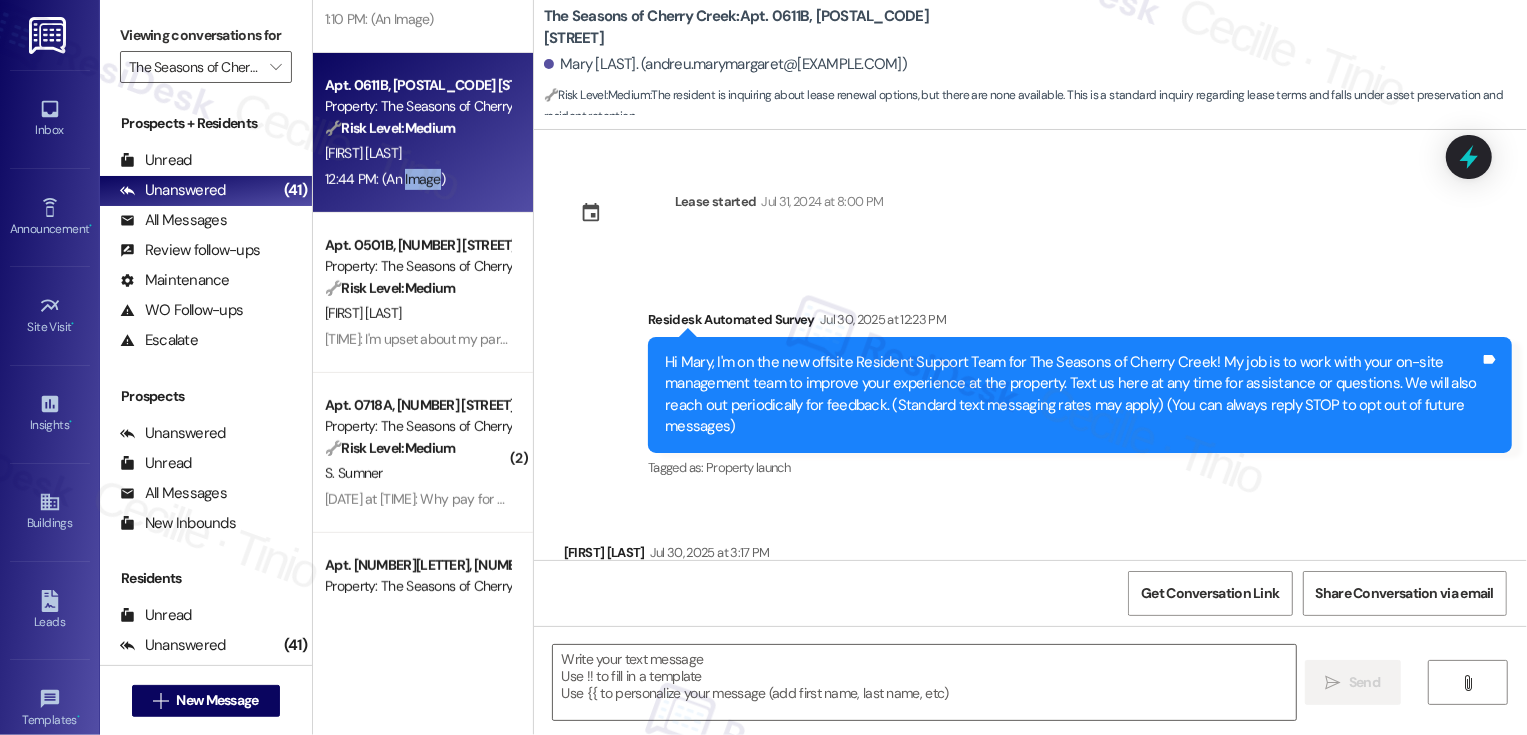 scroll, scrollTop: 1939, scrollLeft: 0, axis: vertical 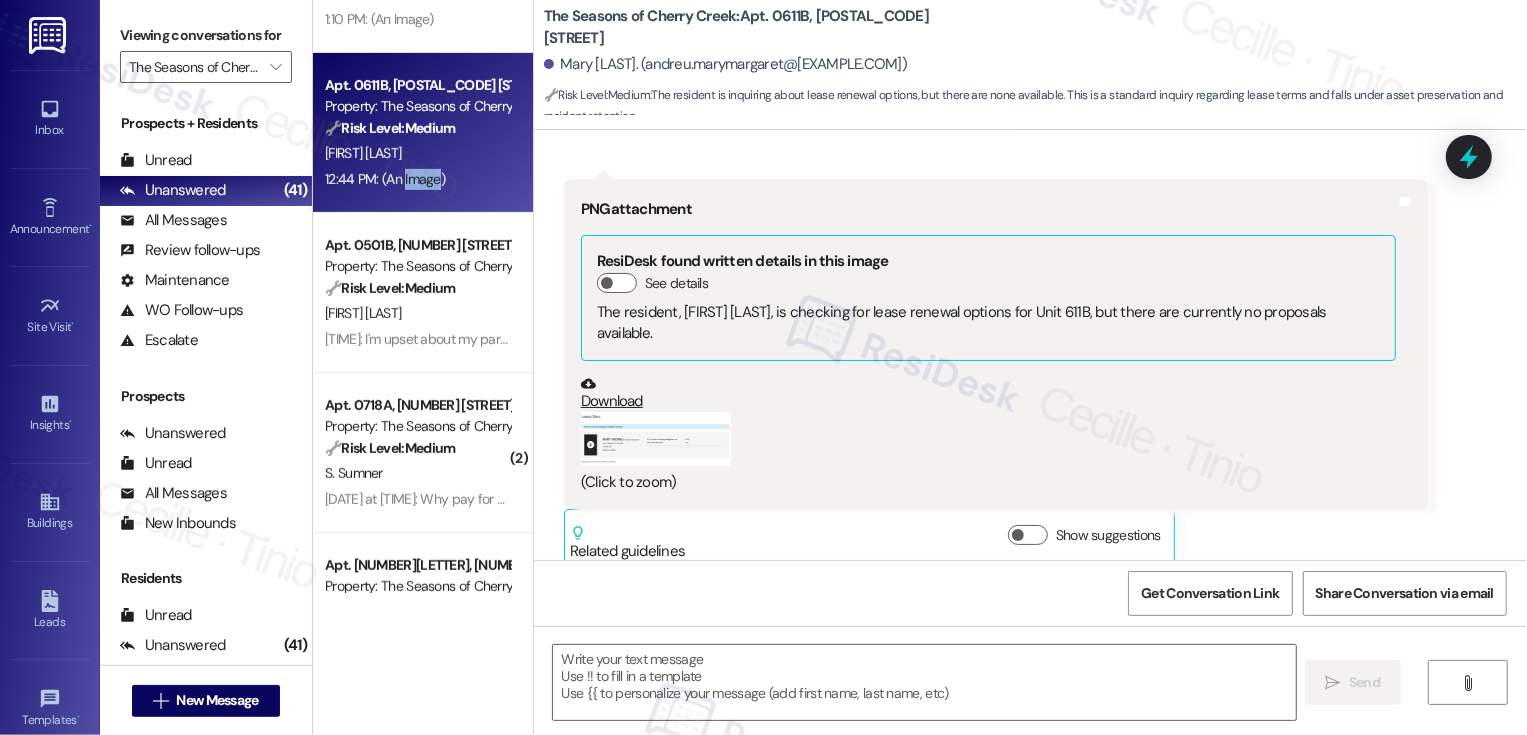type on "Fetching suggested responses. Please feel free to read through the conversation in the meantime." 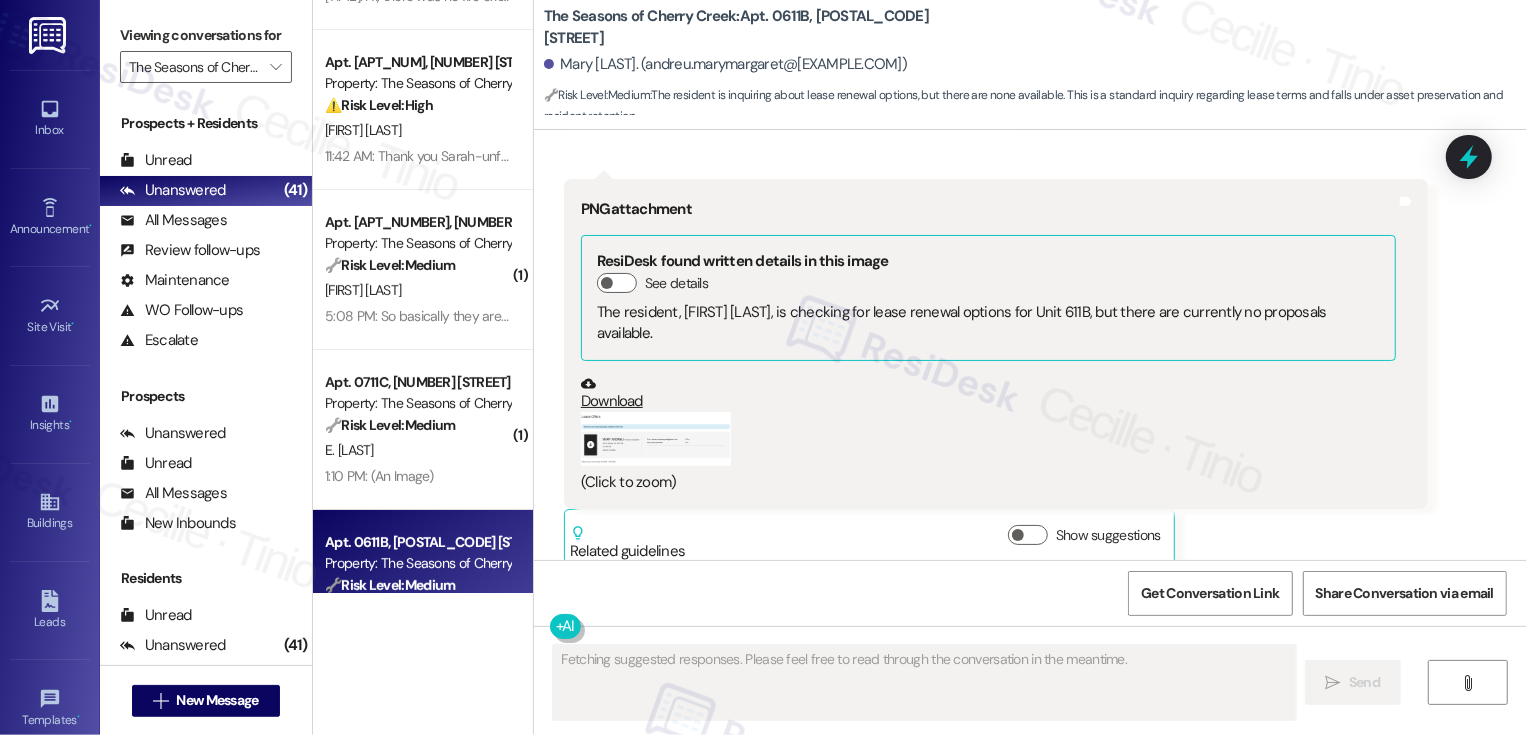 scroll, scrollTop: 59, scrollLeft: 0, axis: vertical 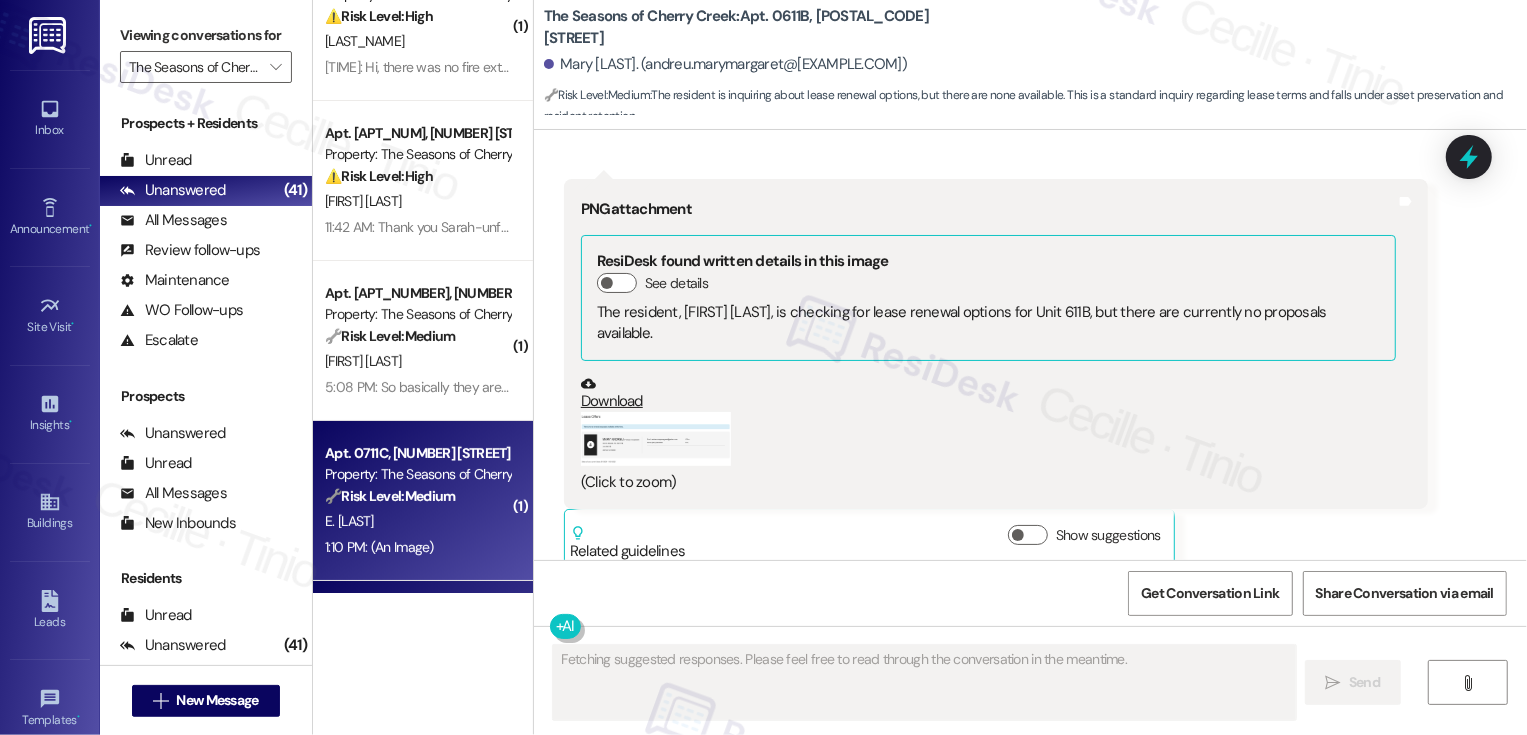 click on "1:10 PM: (An Image) 1:10 PM: (An Image)" at bounding box center (379, 547) 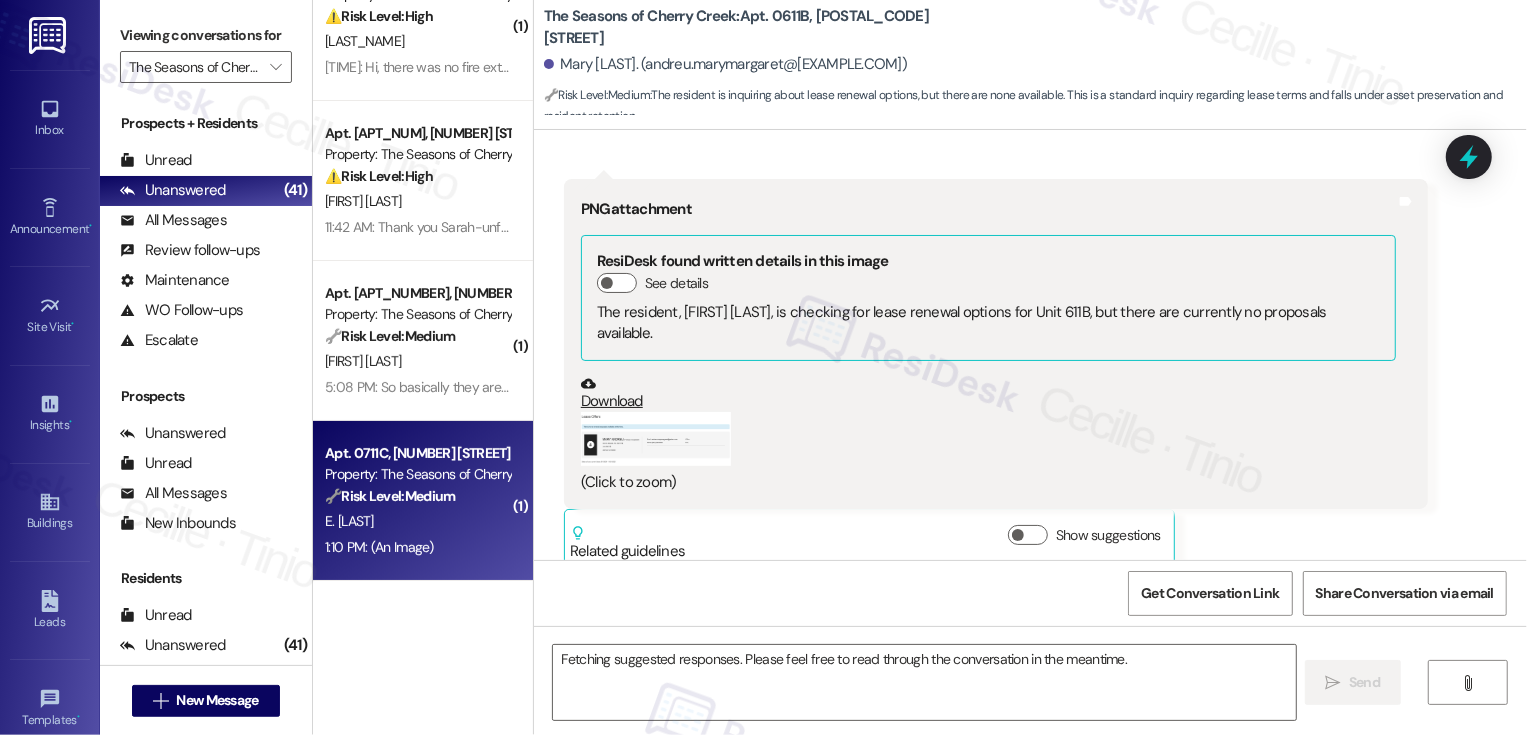 click on "1:10 PM: (An Image) 1:10 PM: (An Image)" at bounding box center [379, 547] 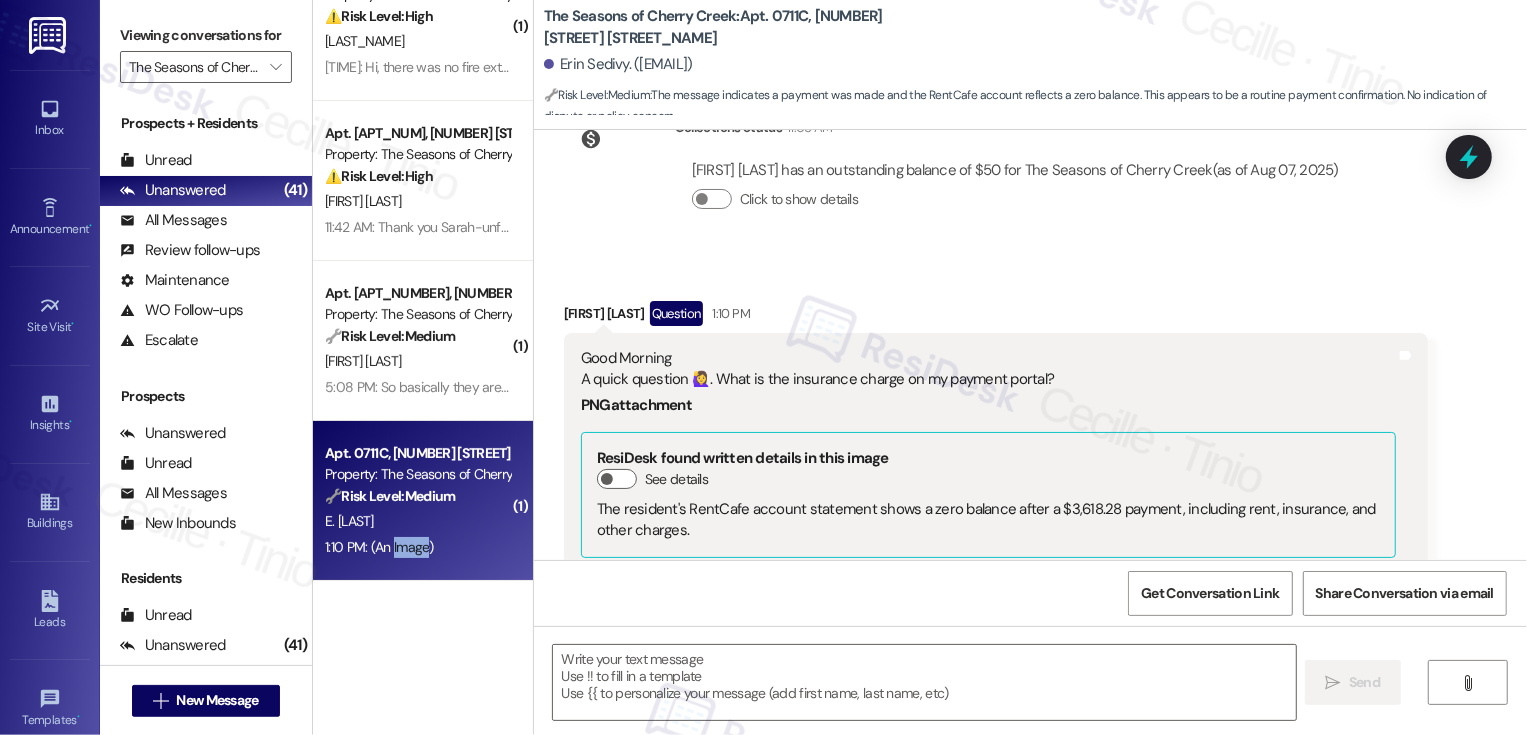 type on "Fetching suggested responses. Please feel free to read through the conversation in the meantime." 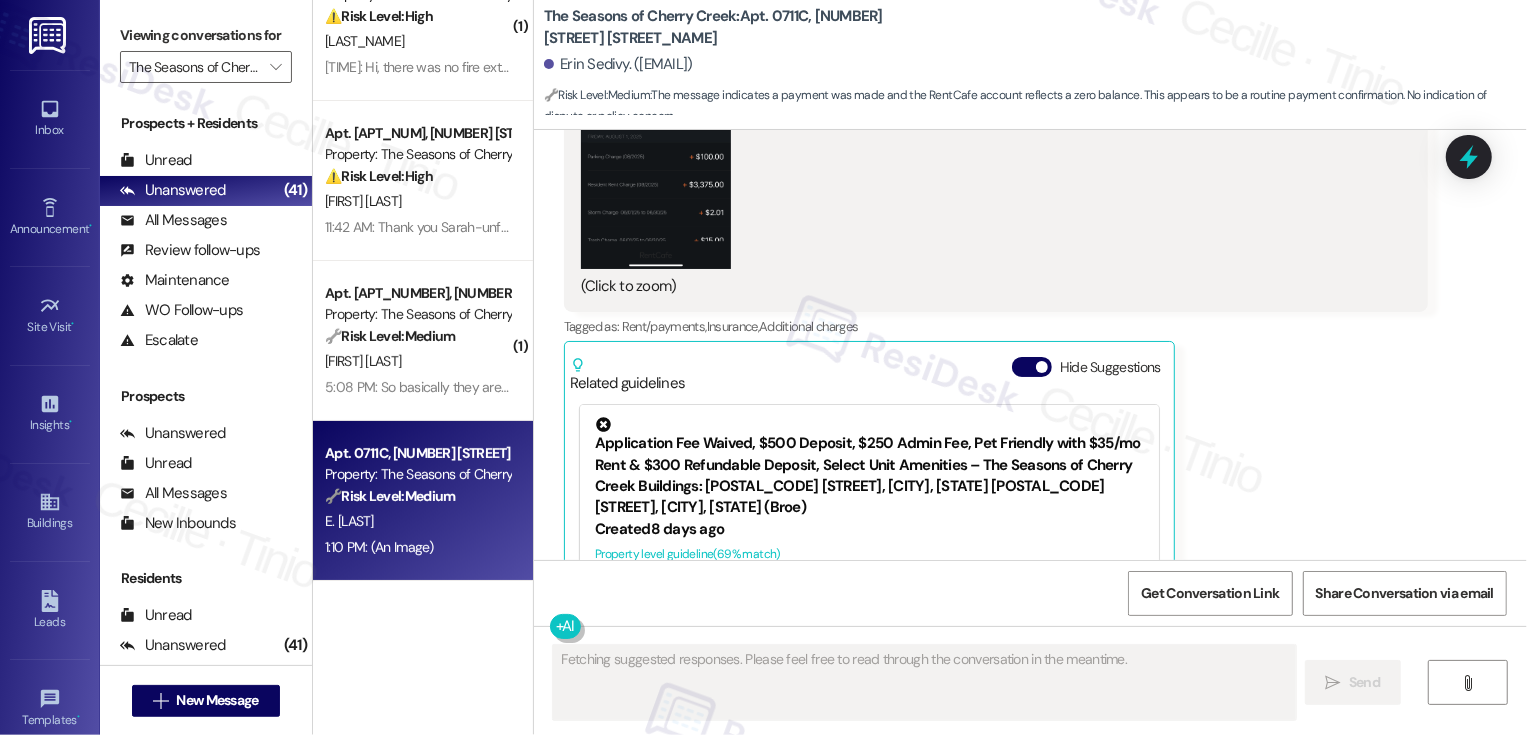 type 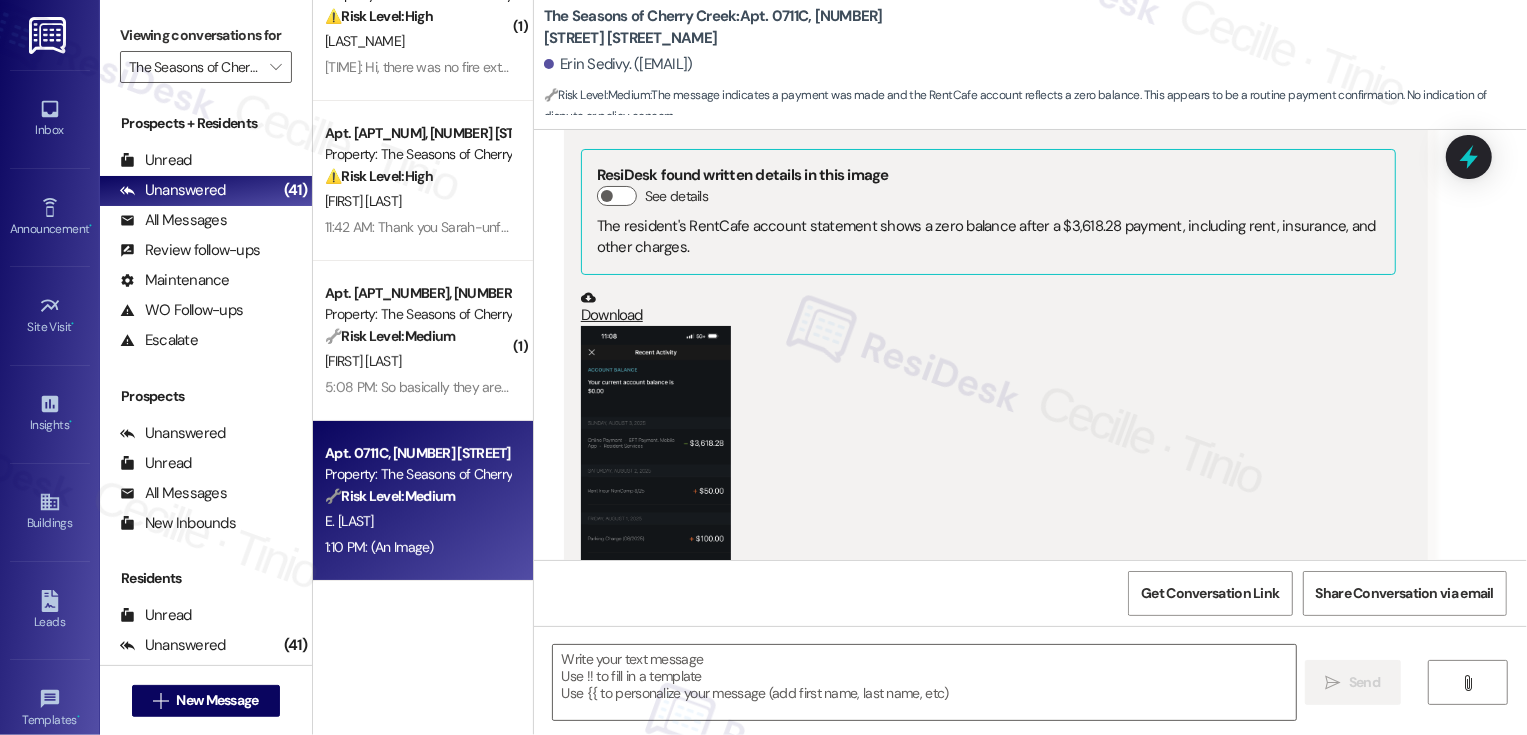 scroll, scrollTop: 740, scrollLeft: 0, axis: vertical 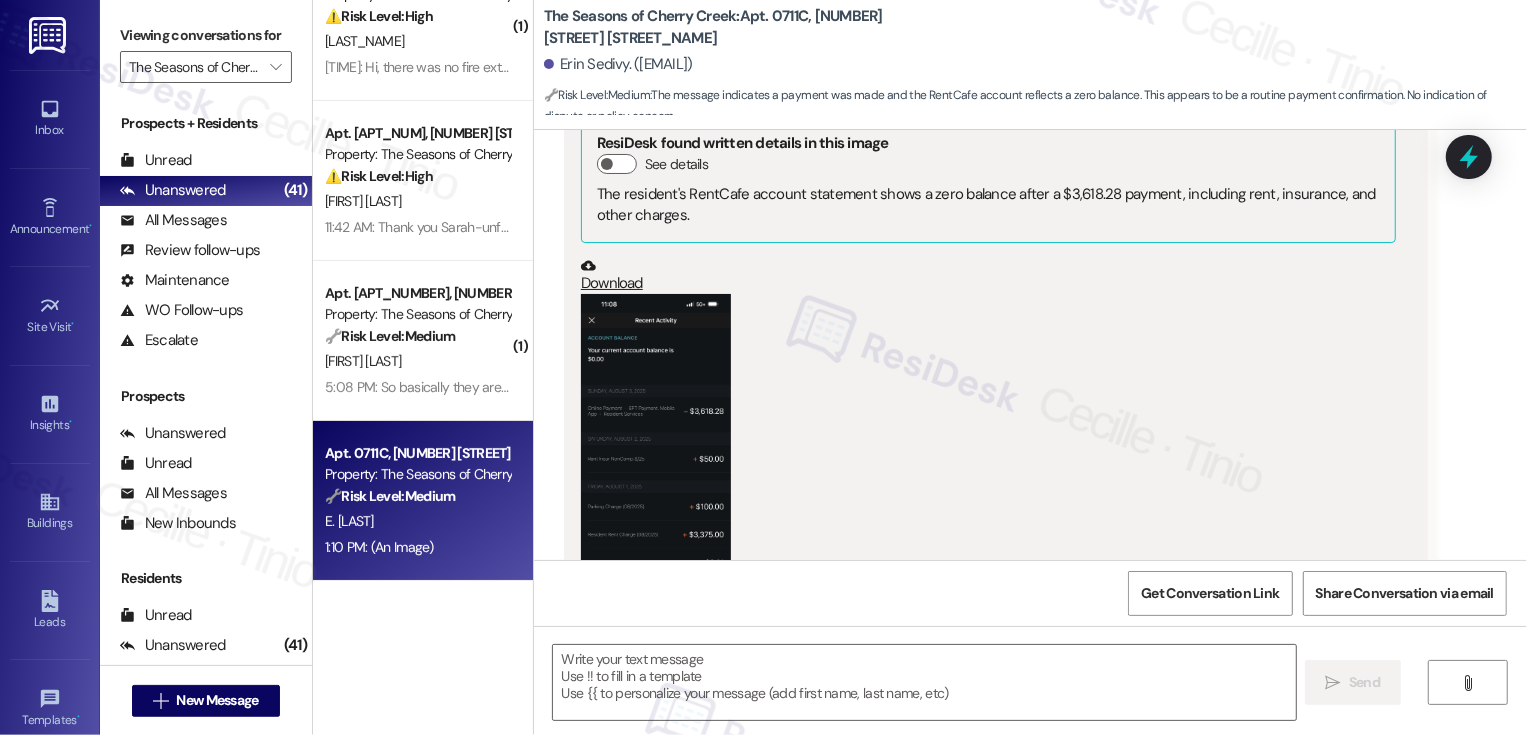 click at bounding box center [656, 456] 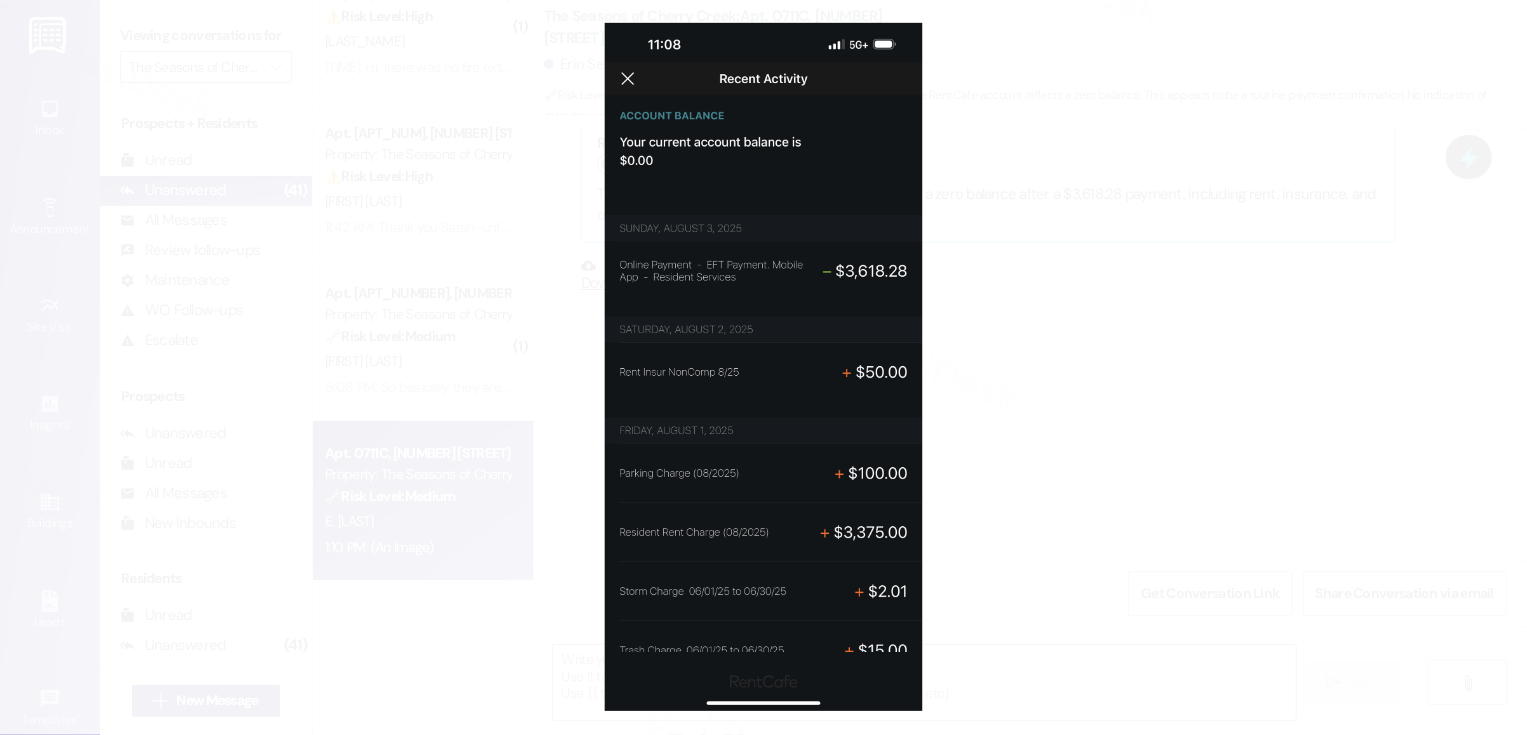 click at bounding box center (763, 367) 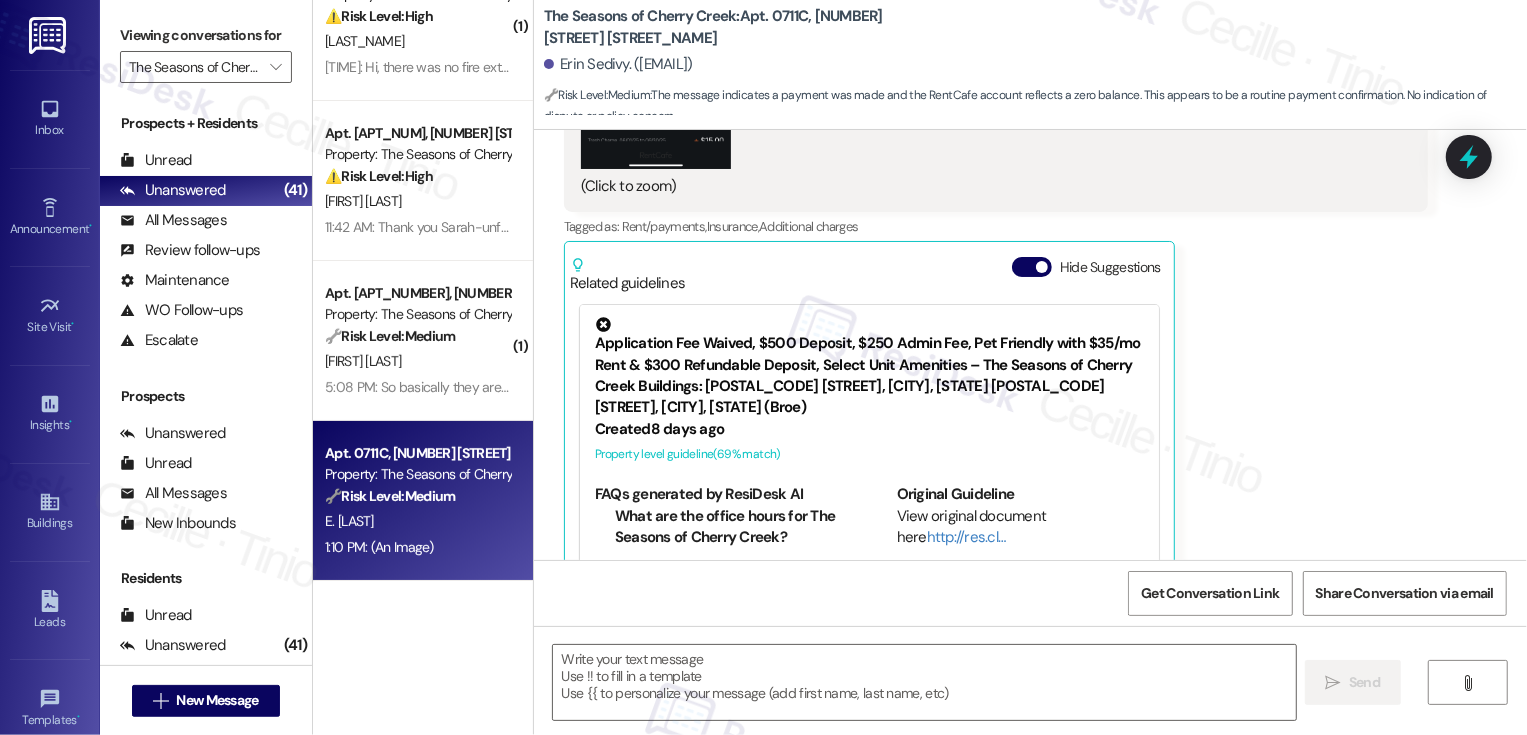 scroll, scrollTop: 1239, scrollLeft: 0, axis: vertical 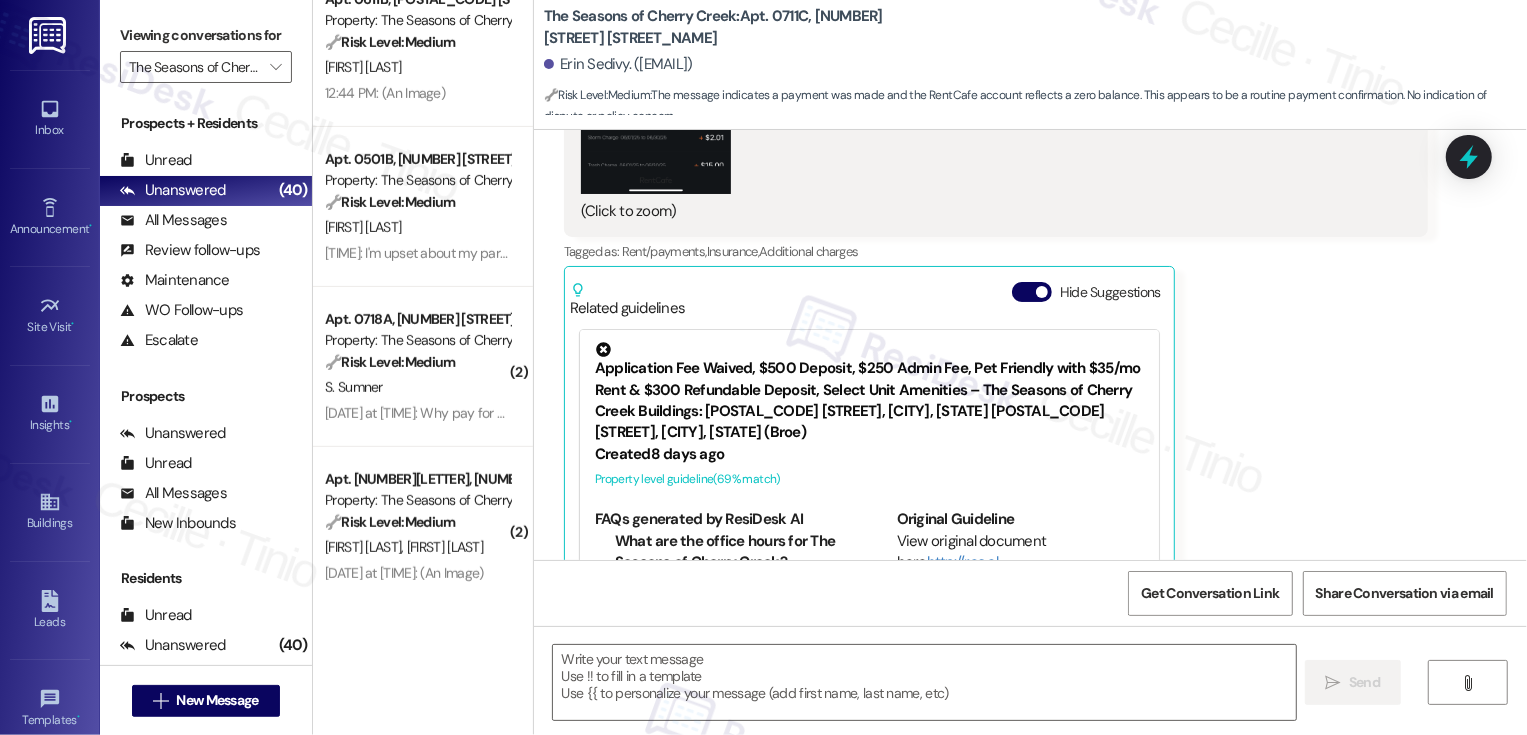 click on "S. Sumner" at bounding box center (417, 387) 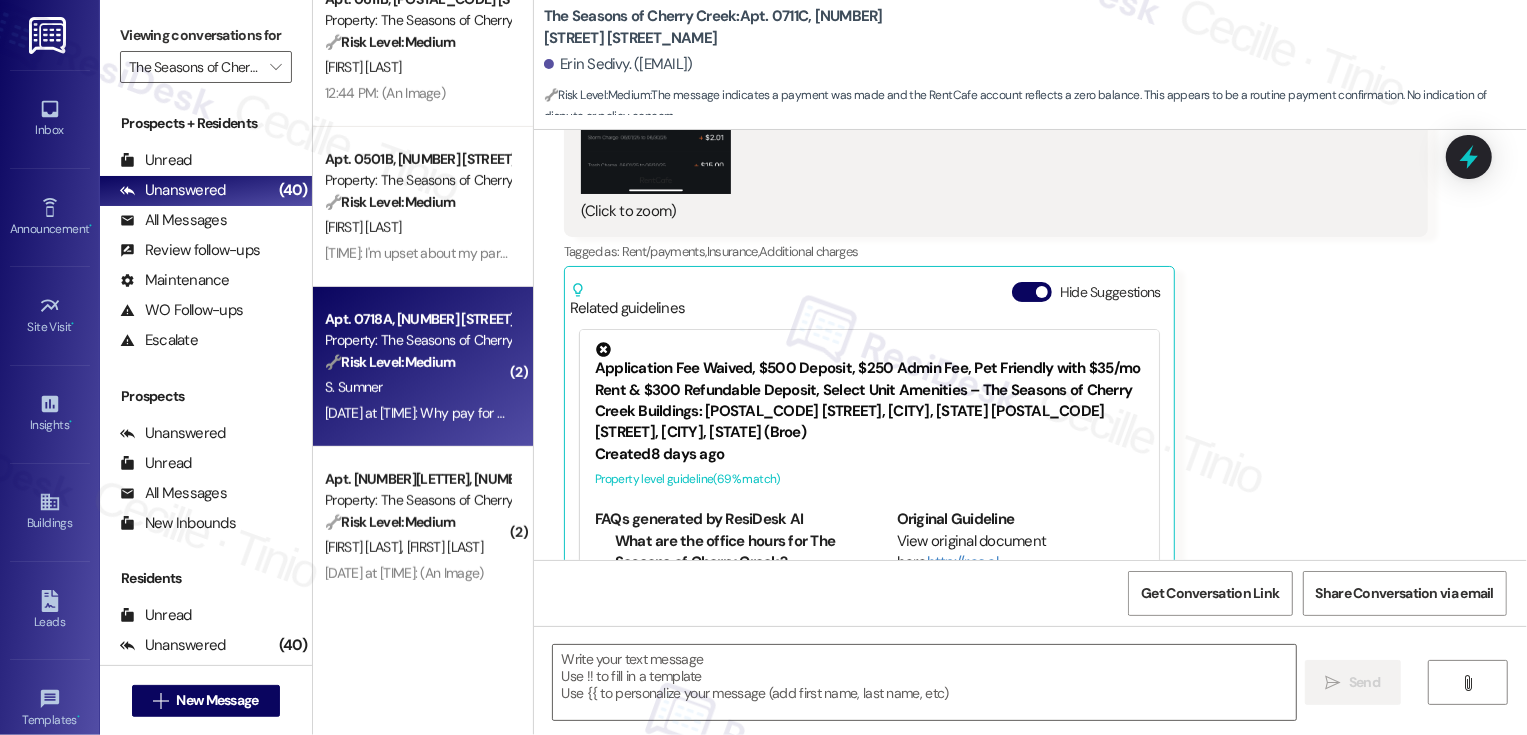 click on "S. Sumner" at bounding box center (417, 387) 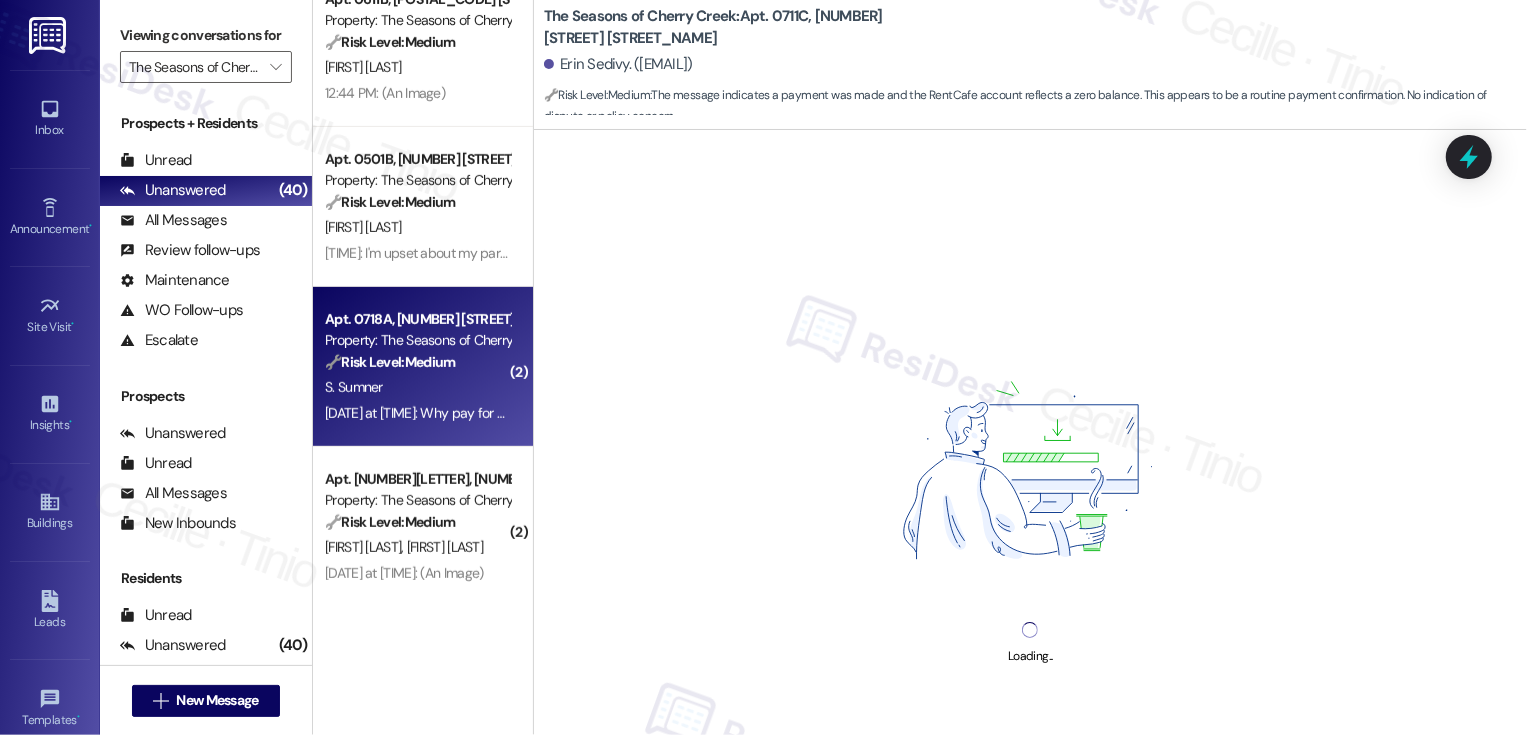 click on "S. Sumner" at bounding box center [417, 387] 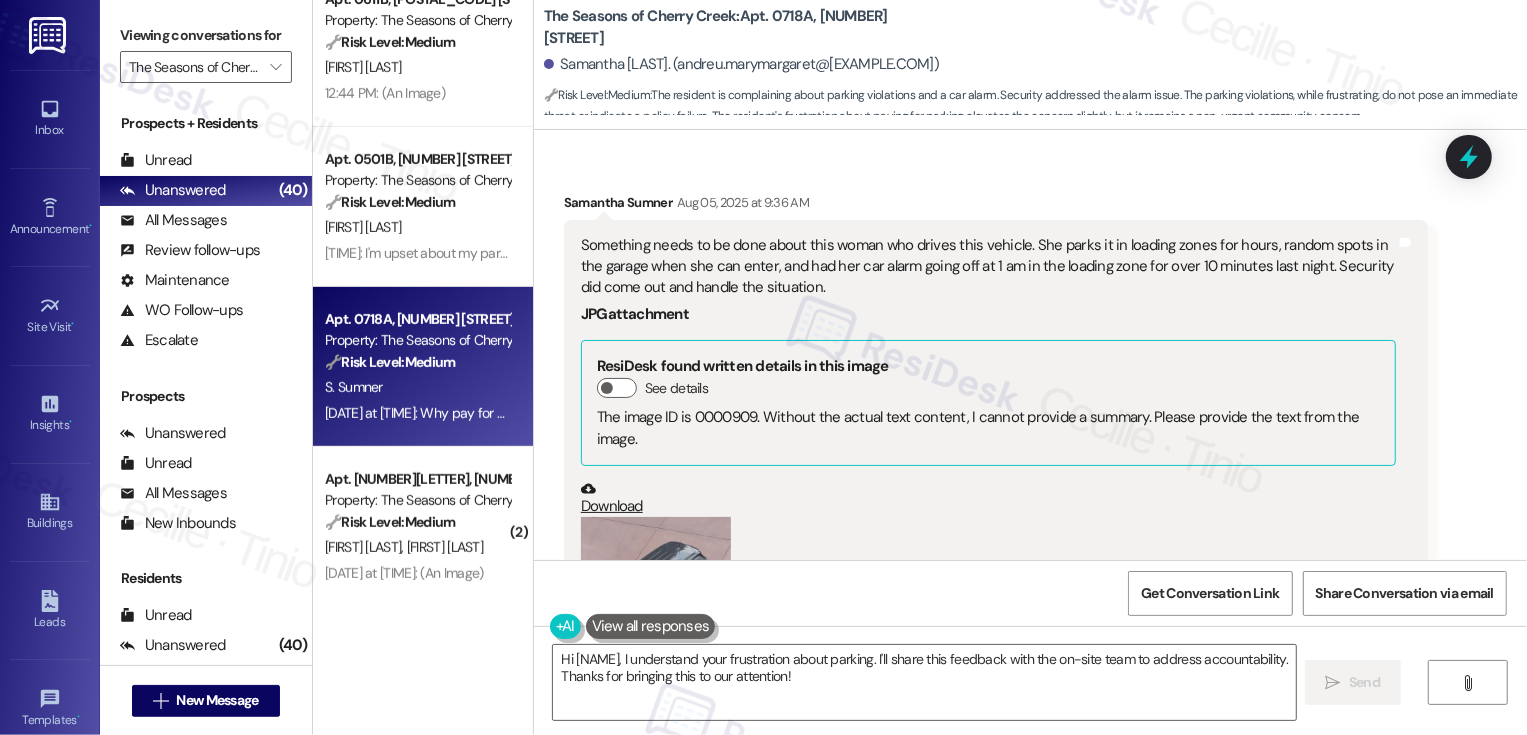 scroll, scrollTop: 793, scrollLeft: 0, axis: vertical 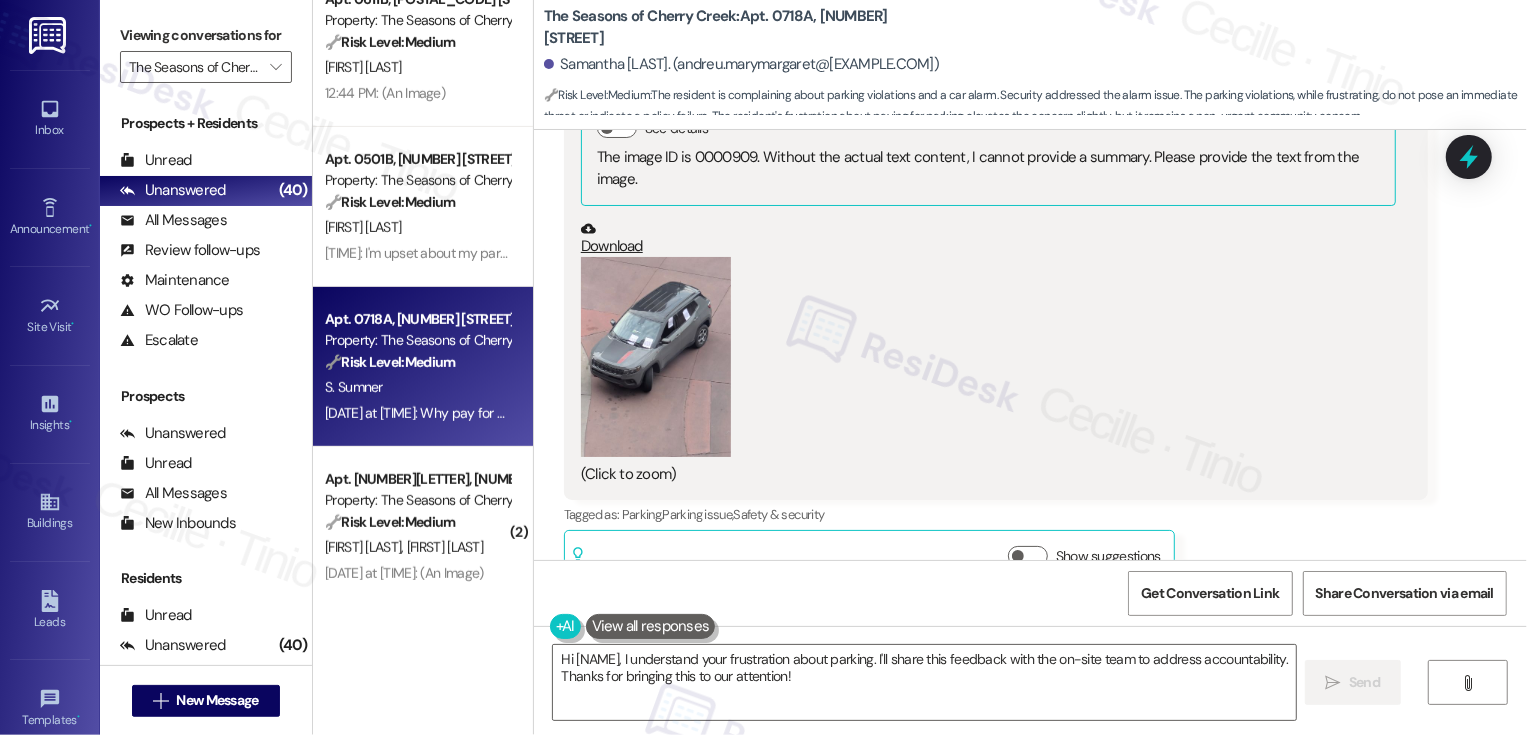 click at bounding box center [656, 357] 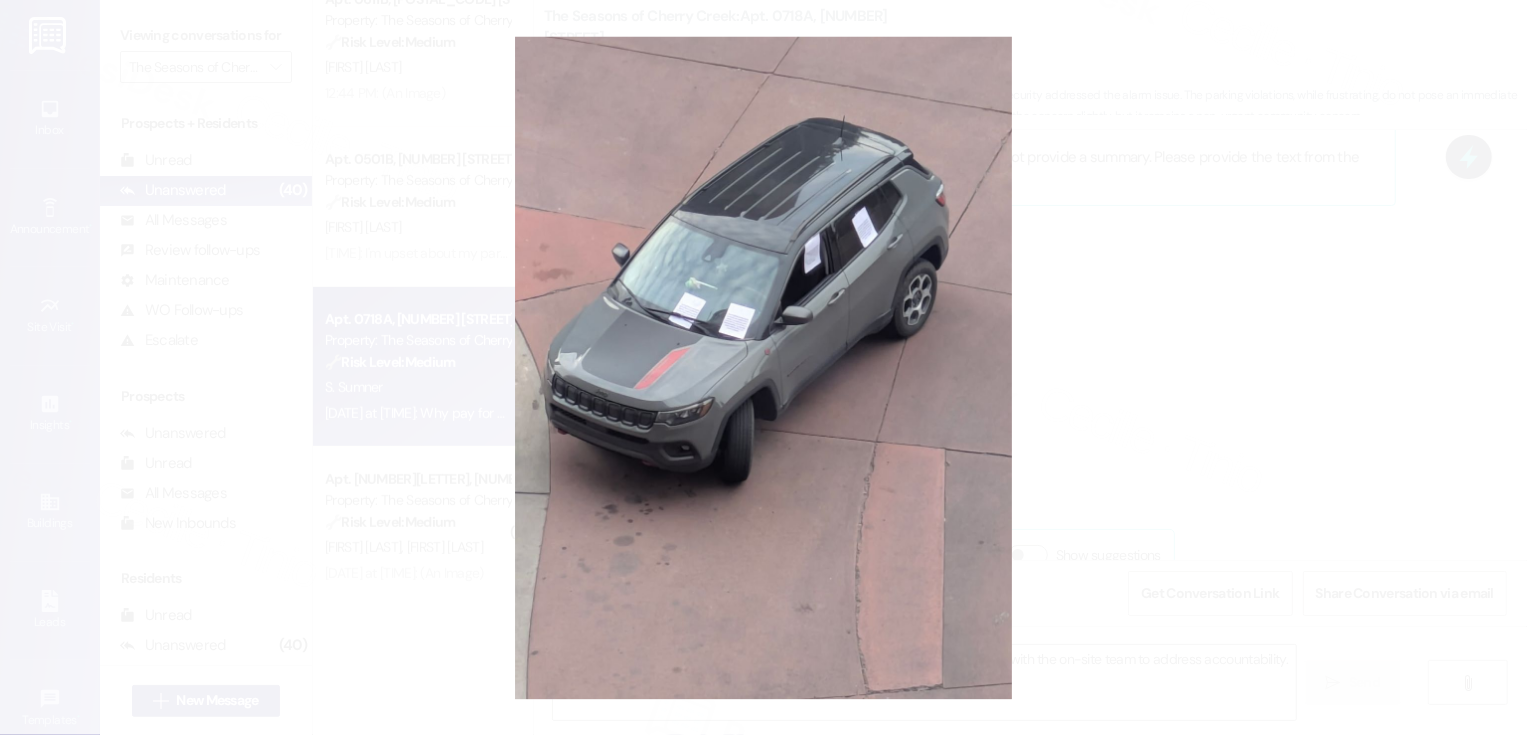 click at bounding box center (763, 367) 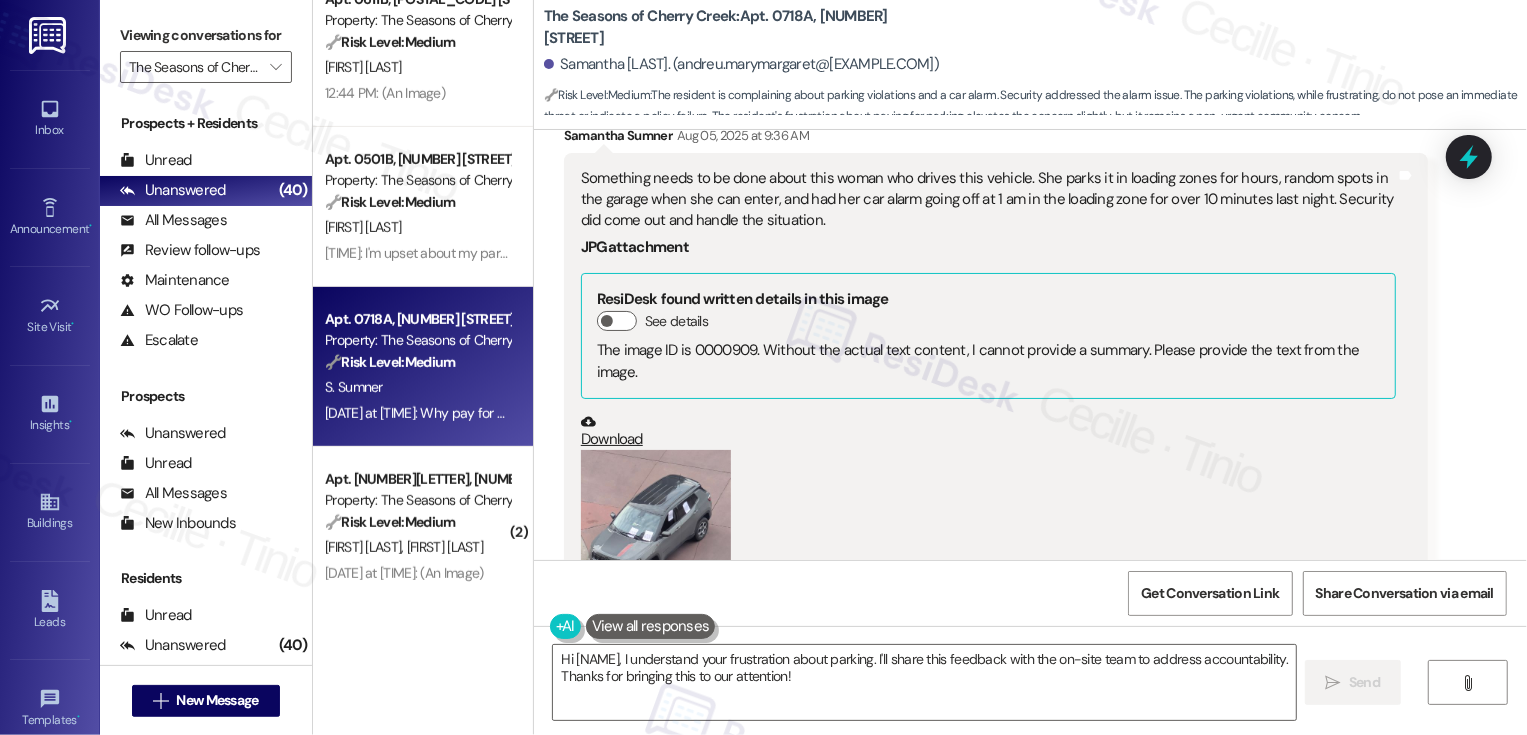 scroll, scrollTop: 585, scrollLeft: 0, axis: vertical 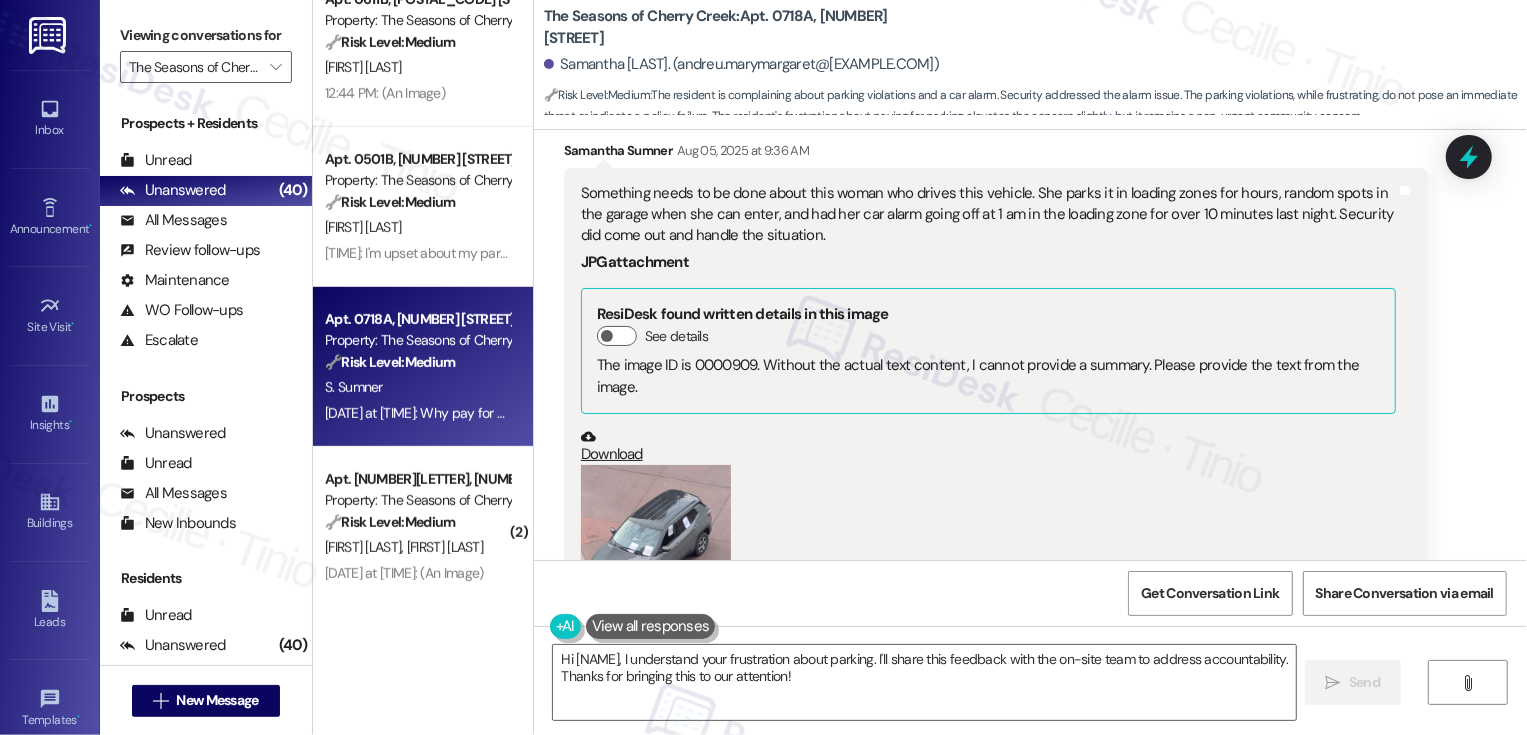 click on "Samantha [LAST]. (andreu.marymargaret@[EXAMPLE.COM])" at bounding box center [741, 64] 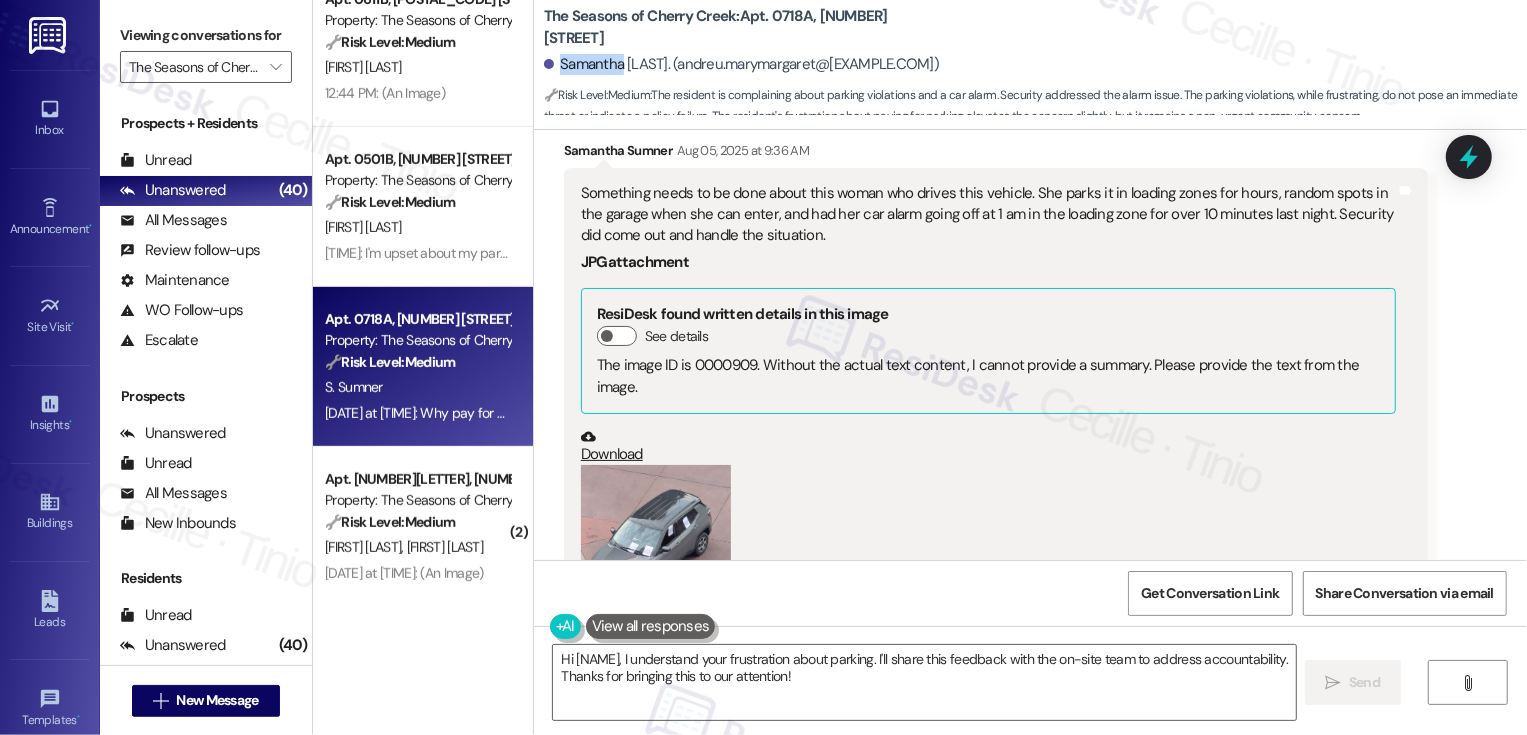 copy on "Samantha" 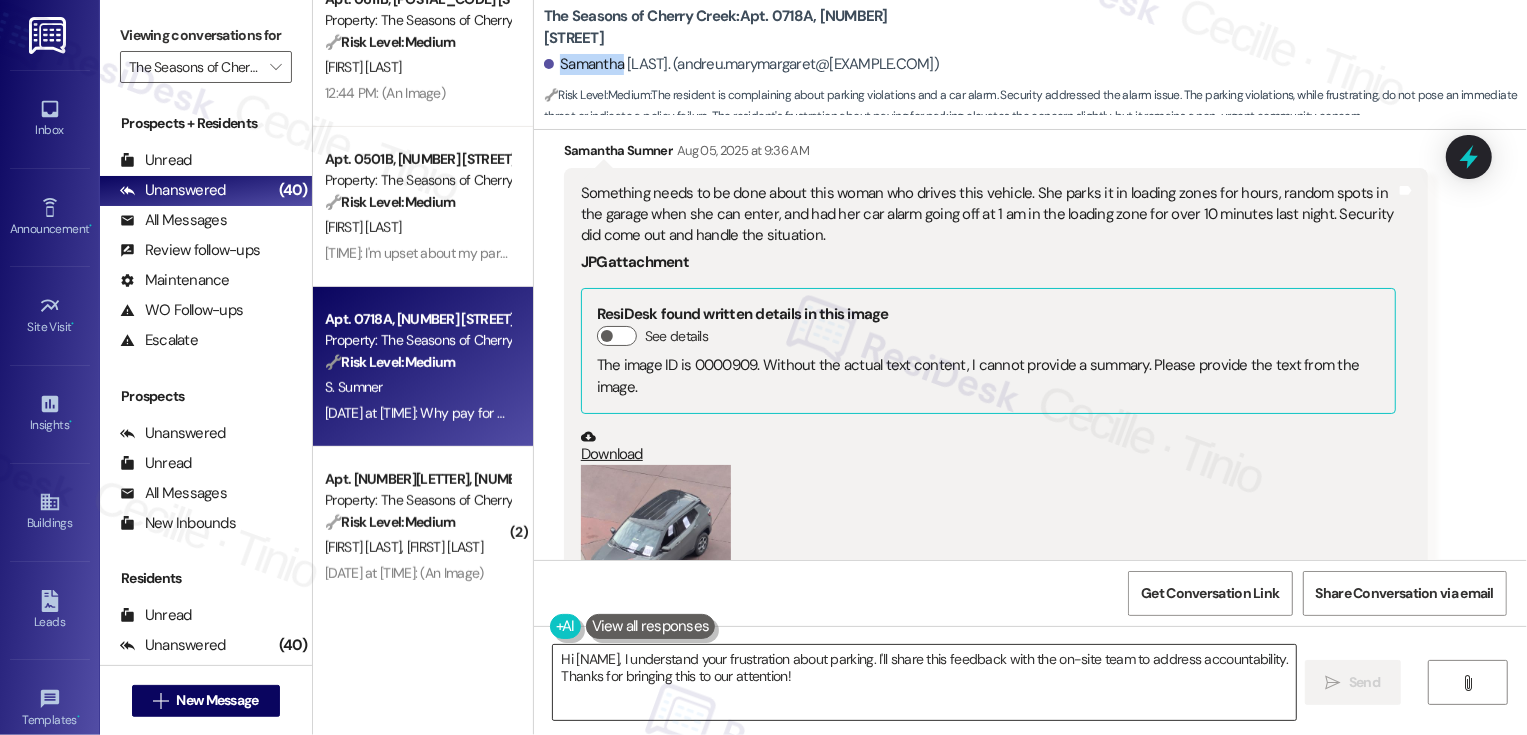 click on "Hi [NAME], I understand your frustration about parking. I'll share this feedback with the on-site team to address accountability. Thanks for bringing this to our attention!" at bounding box center (924, 682) 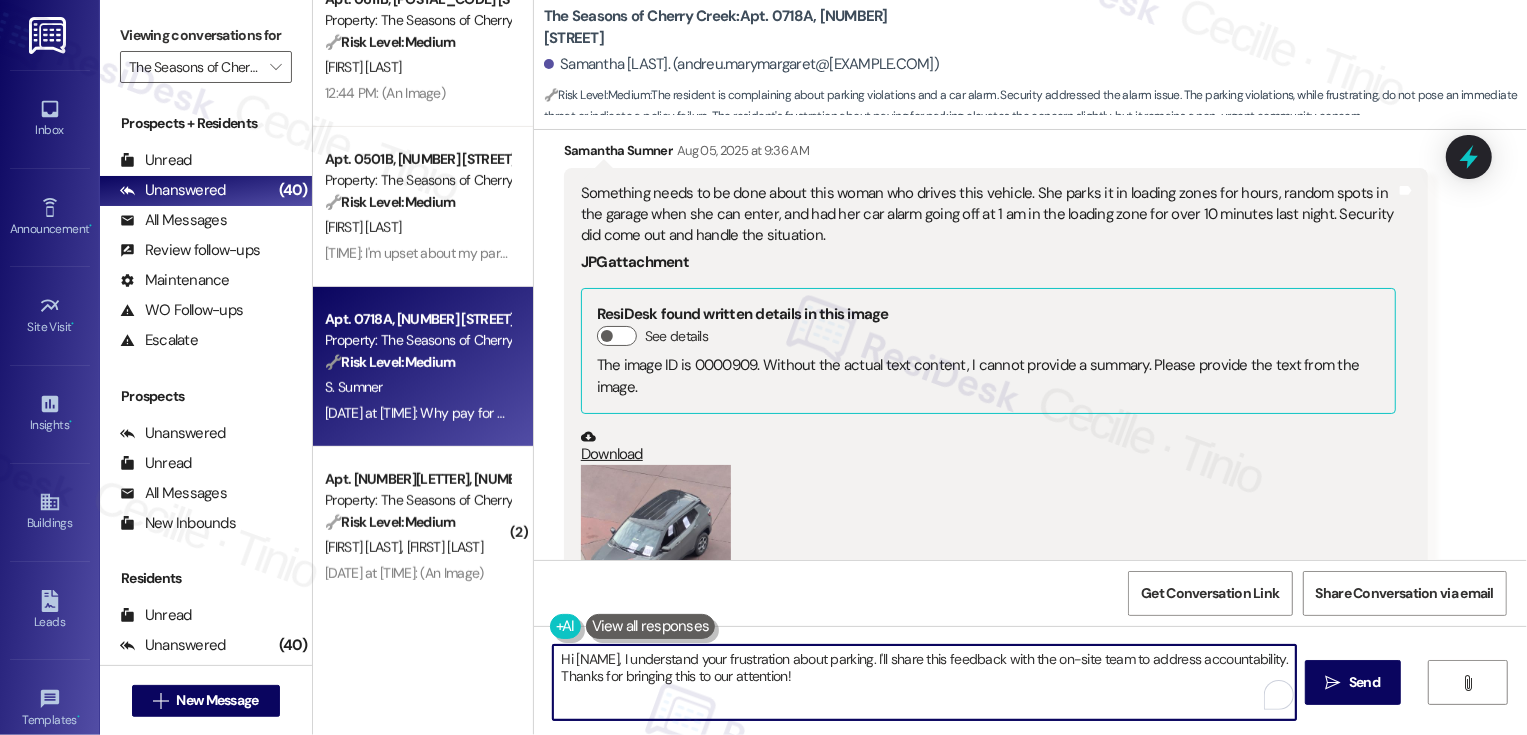 drag, startPoint x: 564, startPoint y: 661, endPoint x: 877, endPoint y: 698, distance: 315.17932 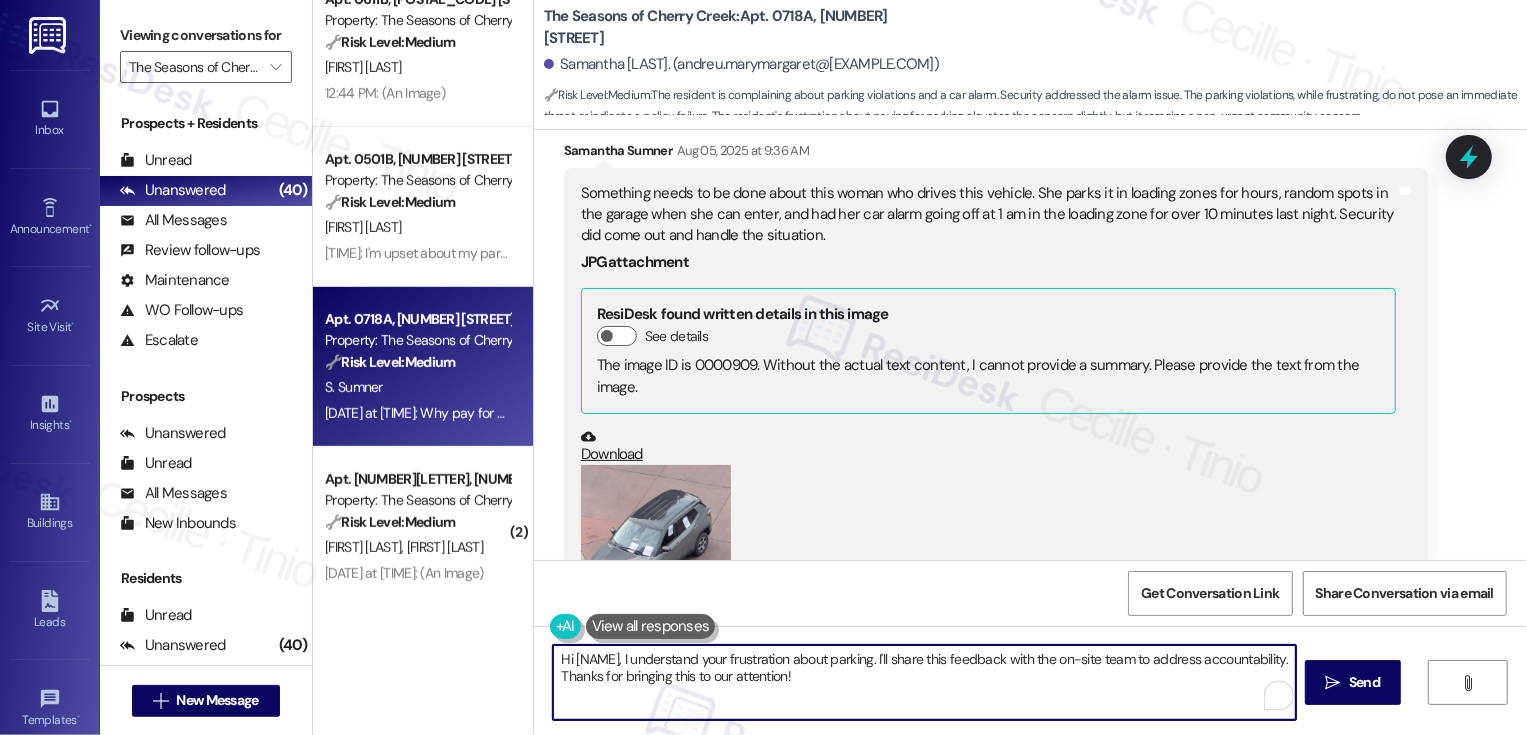 paste on "Samantha" 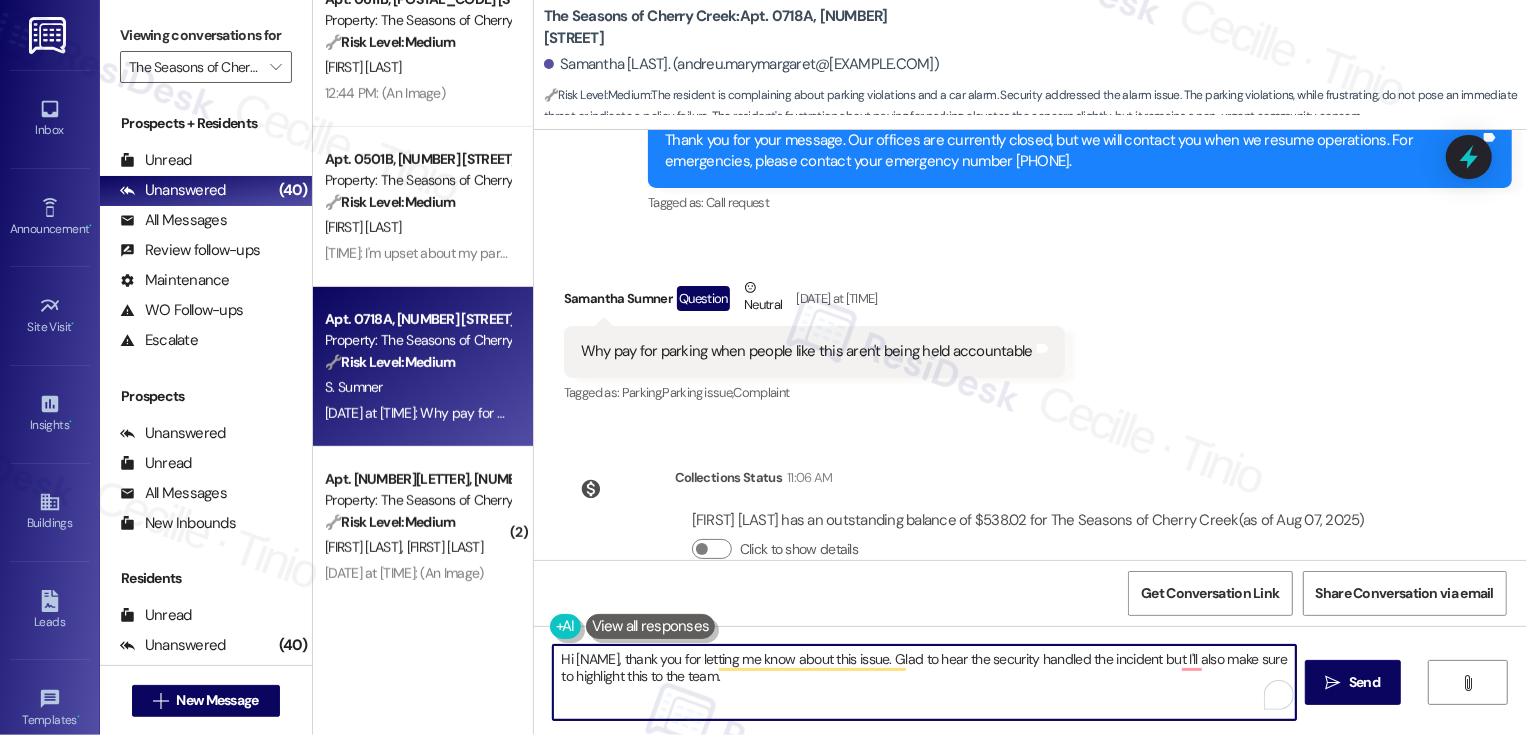 scroll, scrollTop: 1377, scrollLeft: 0, axis: vertical 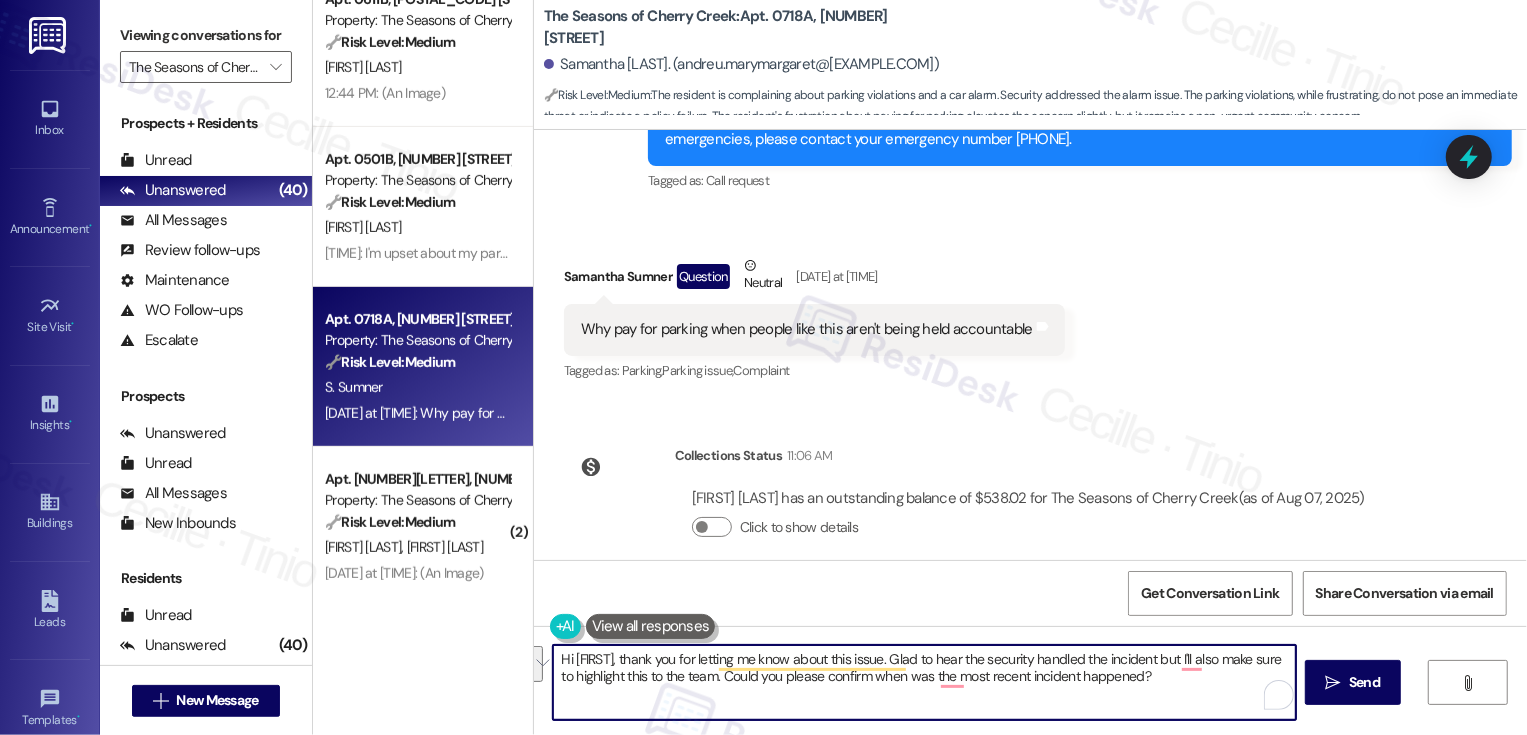 paste on "so much for sharing this with me. I’m relieved to hear security was able to step in and handle the situation, and I’ll make sure to bring it to the team’s attention as well. Could you please let me know when the most recent incident happened?" 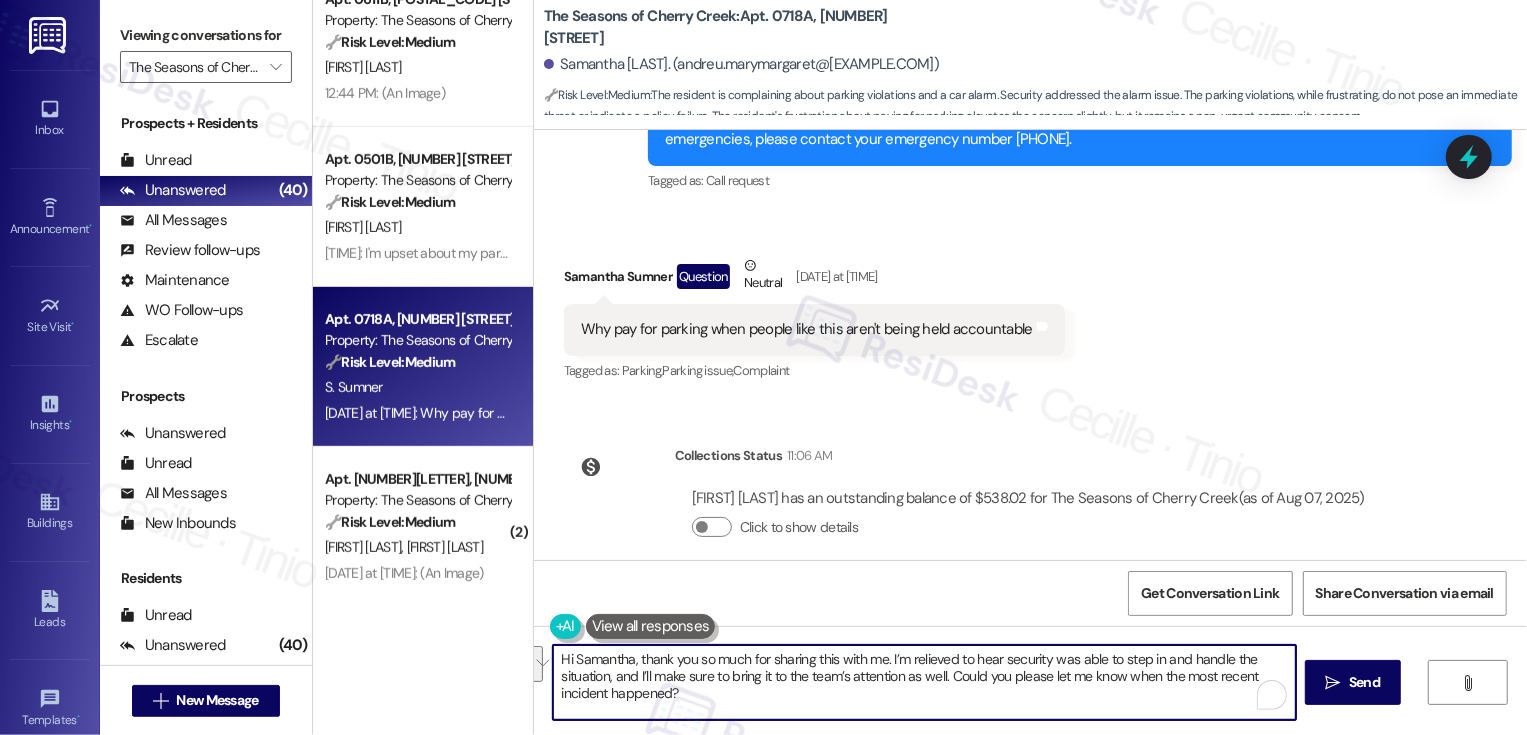 scroll, scrollTop: 17, scrollLeft: 0, axis: vertical 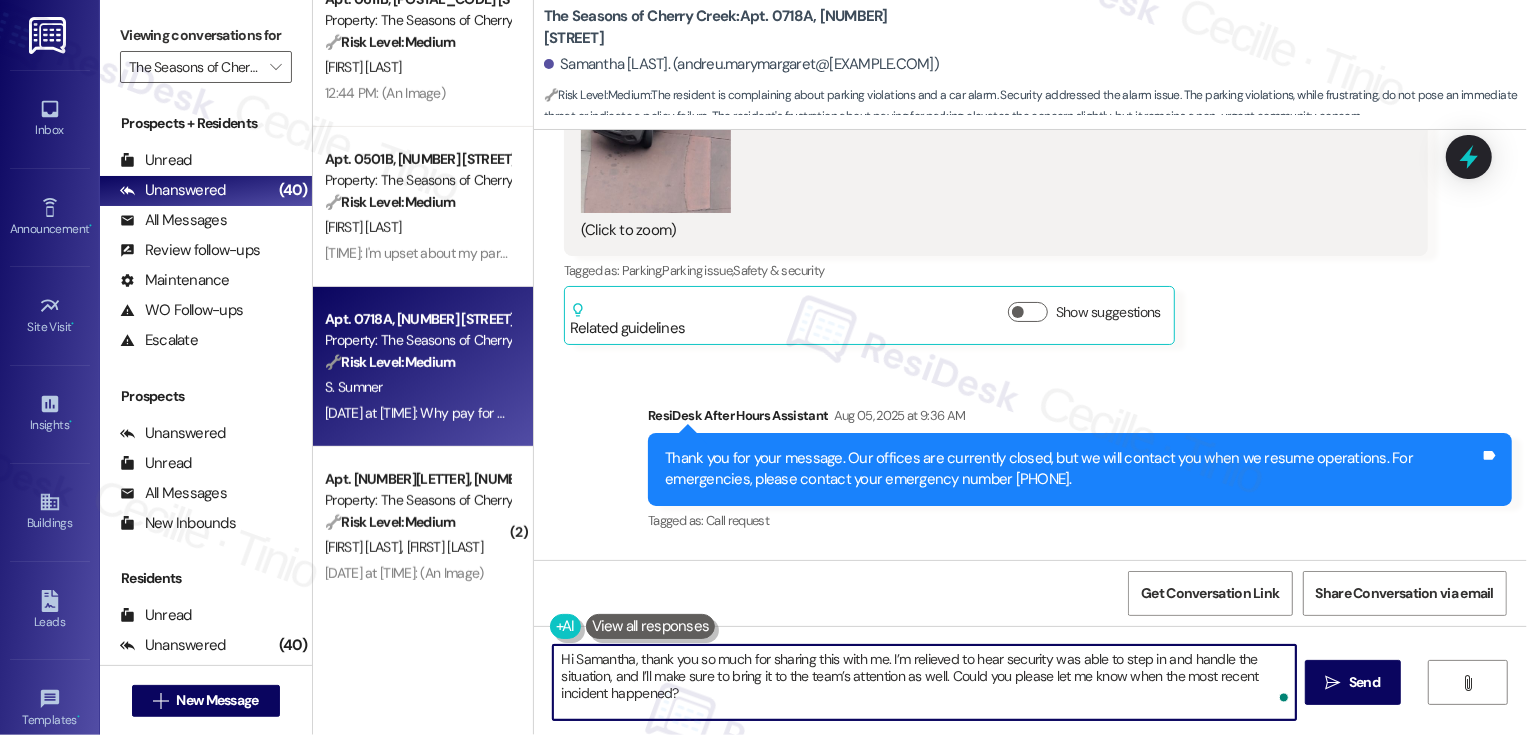 click on "Hi Samantha, thank you so much for sharing this with me. I’m relieved to hear security was able to step in and handle the situation, and I’ll make sure to bring it to the team’s attention as well. Could you please let me know when the most recent incident happened?" at bounding box center (924, 682) 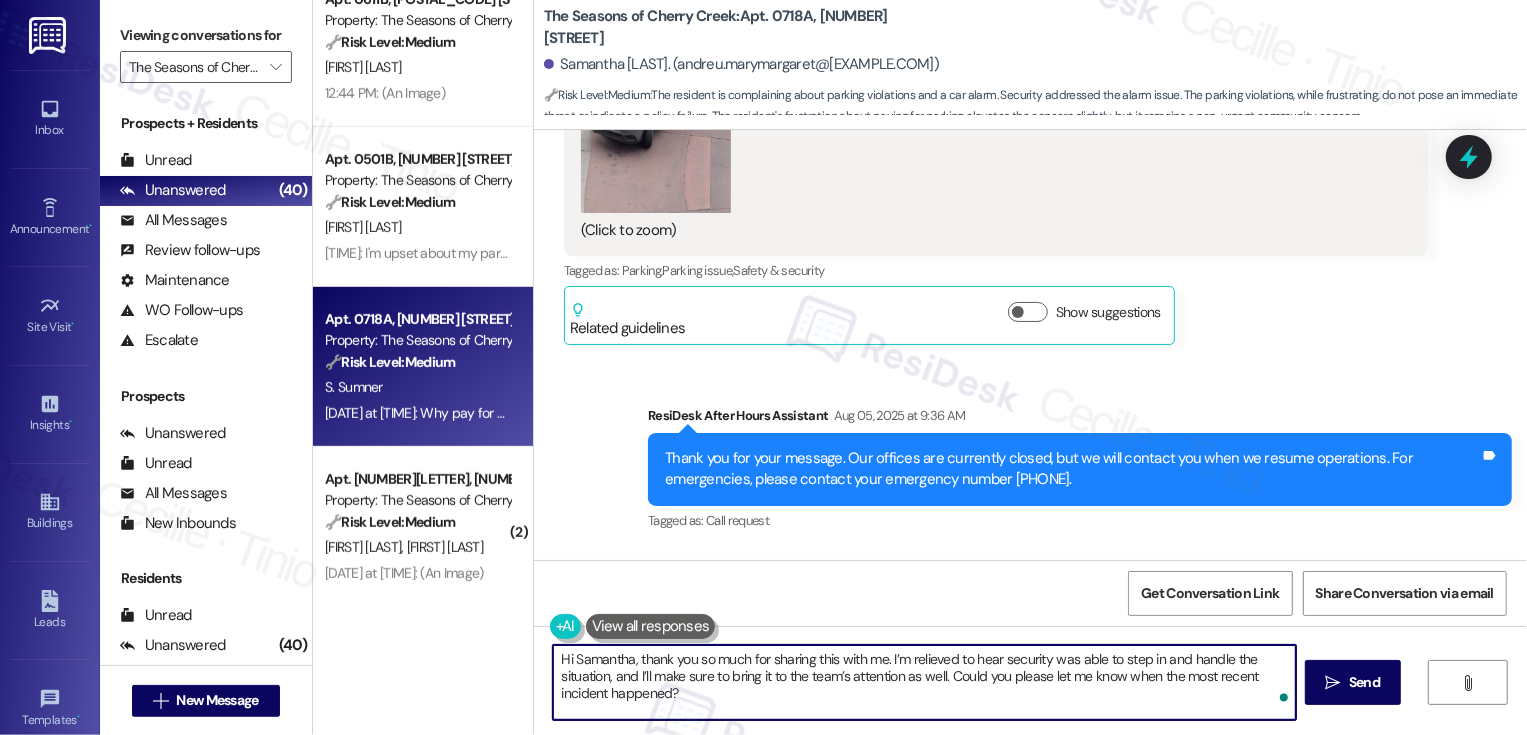 click on "Hi Samantha, thank you so much for sharing this with me. I’m relieved to hear security was able to step in and handle the situation, and I’ll make sure to bring it to the team’s attention as well. Could you please let me know when the most recent incident happened?" at bounding box center [924, 682] 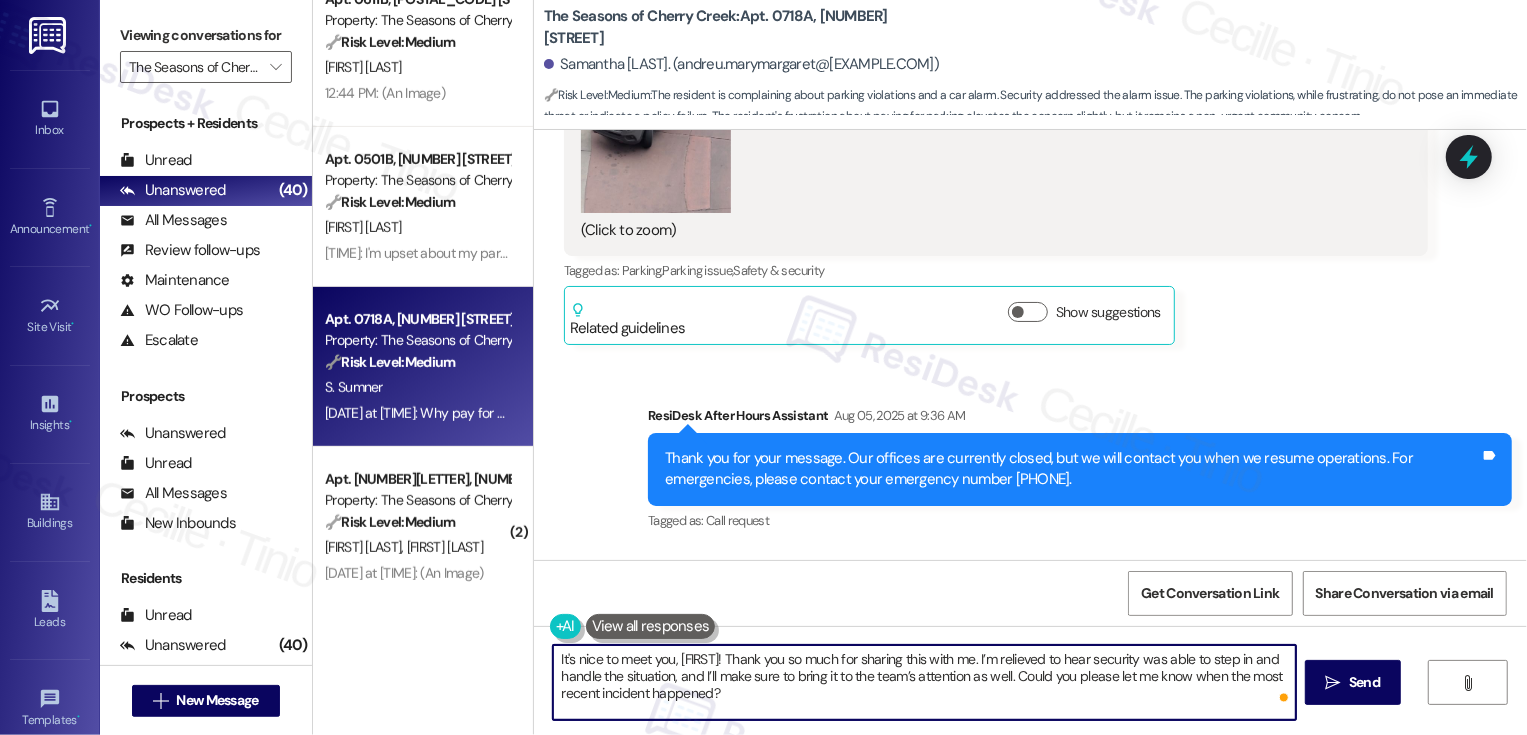 click on "It's nice to meet you, [FIRST]! Thank you so much for sharing this with me. I’m relieved to hear security was able to step in and handle the situation, and I’ll make sure to bring it to the team’s attention as well. Could you please let me know when the most recent incident happened?" at bounding box center [924, 682] 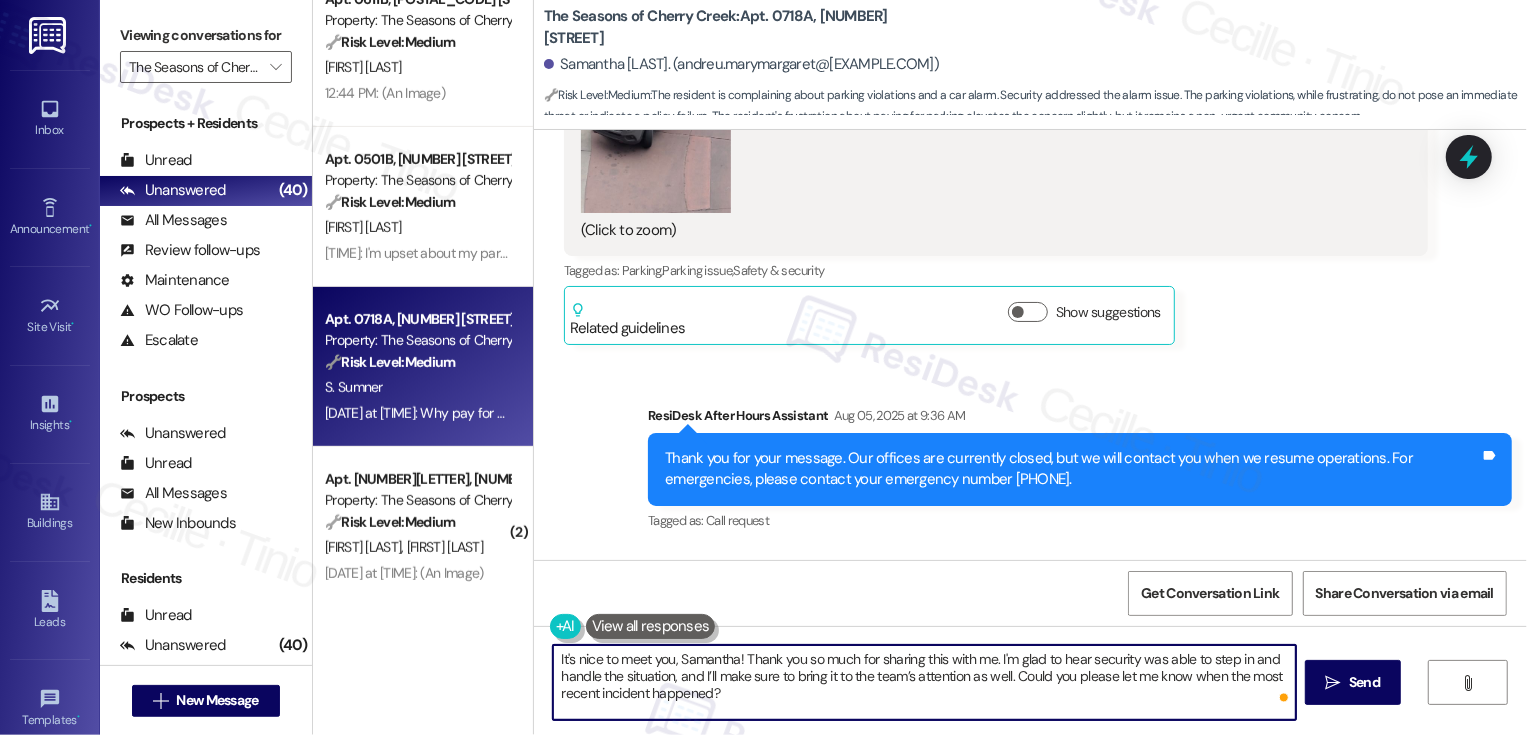 click on "It's nice to meet you, Samantha! Thank you so much for sharing this with me. I'm glad to hear security was able to step in and handle the situation, and I’ll make sure to bring it to the team’s attention as well. Could you please let me know when the most recent incident happened?" at bounding box center (924, 682) 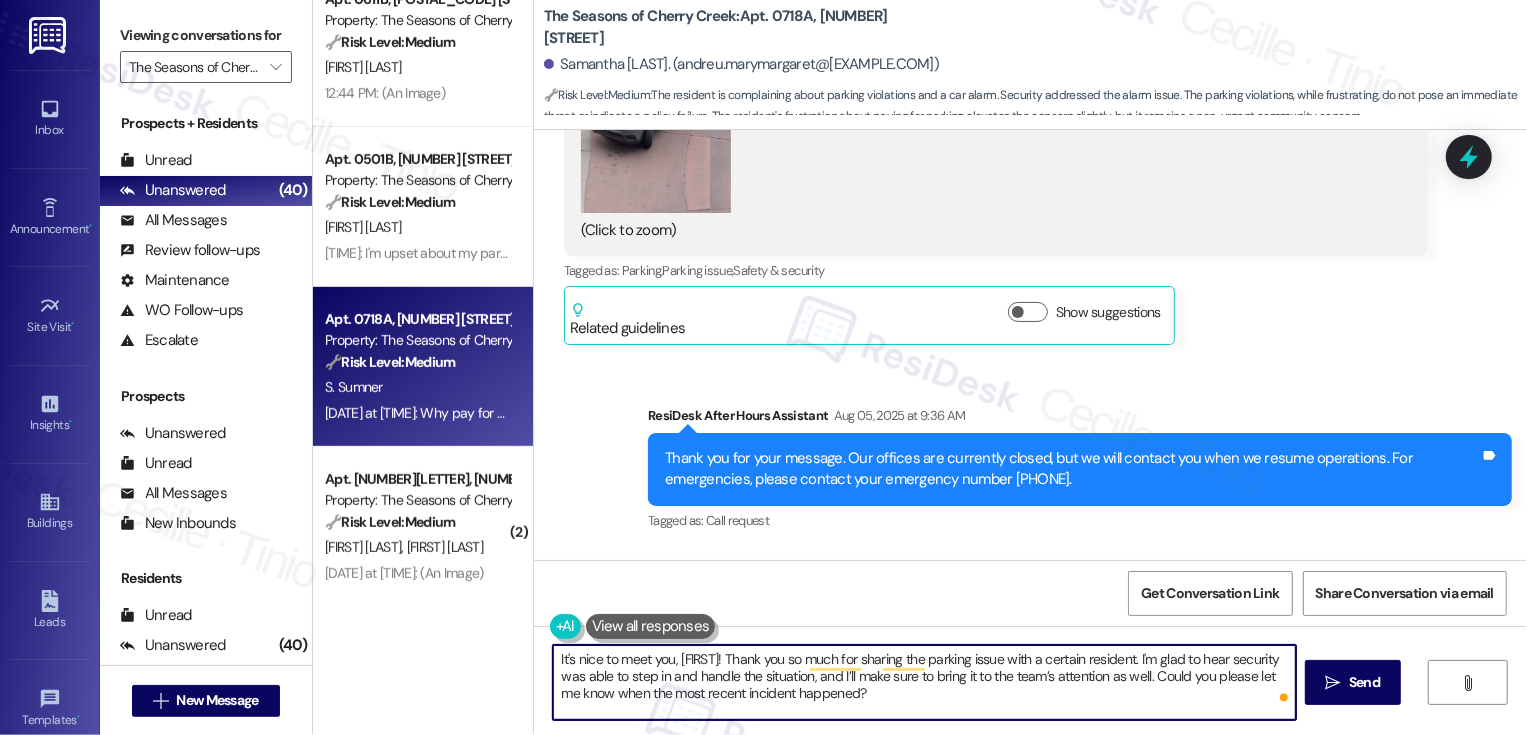 click on "It's nice to meet you, [FIRST]! Thank you so much for sharing the parking issue with a certain resident. I'm glad to hear security was able to step in and handle the situation, and I’ll make sure to bring it to the team’s attention as well. Could you please let me know when the most recent incident happened?" at bounding box center [924, 682] 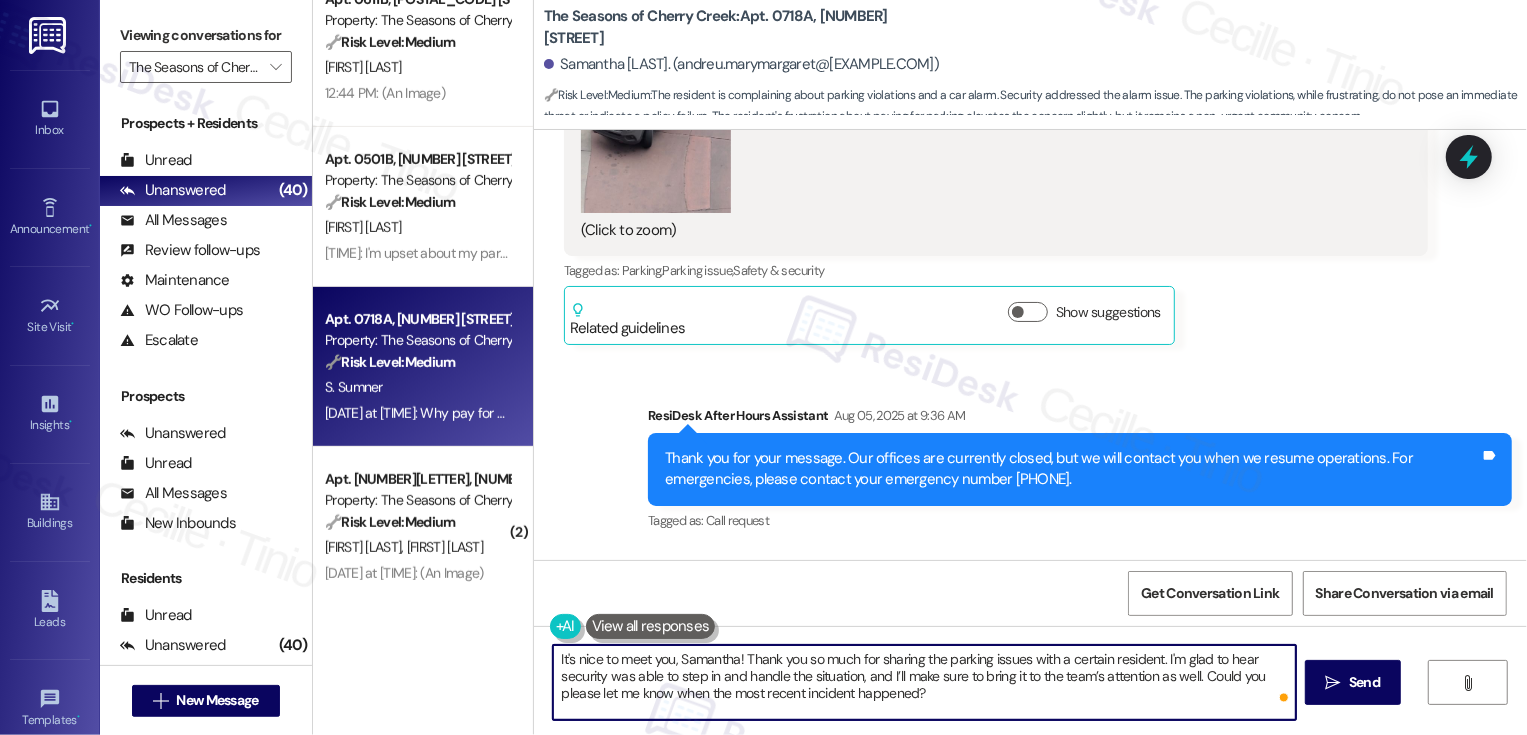 click on "It's nice to meet you, Samantha! Thank you so much for sharing the parking issues with a certain resident. I'm glad to hear security was able to step in and handle the situation, and I’ll make sure to bring it to the team’s attention as well. Could you please let me know when the most recent incident happened?" at bounding box center (924, 682) 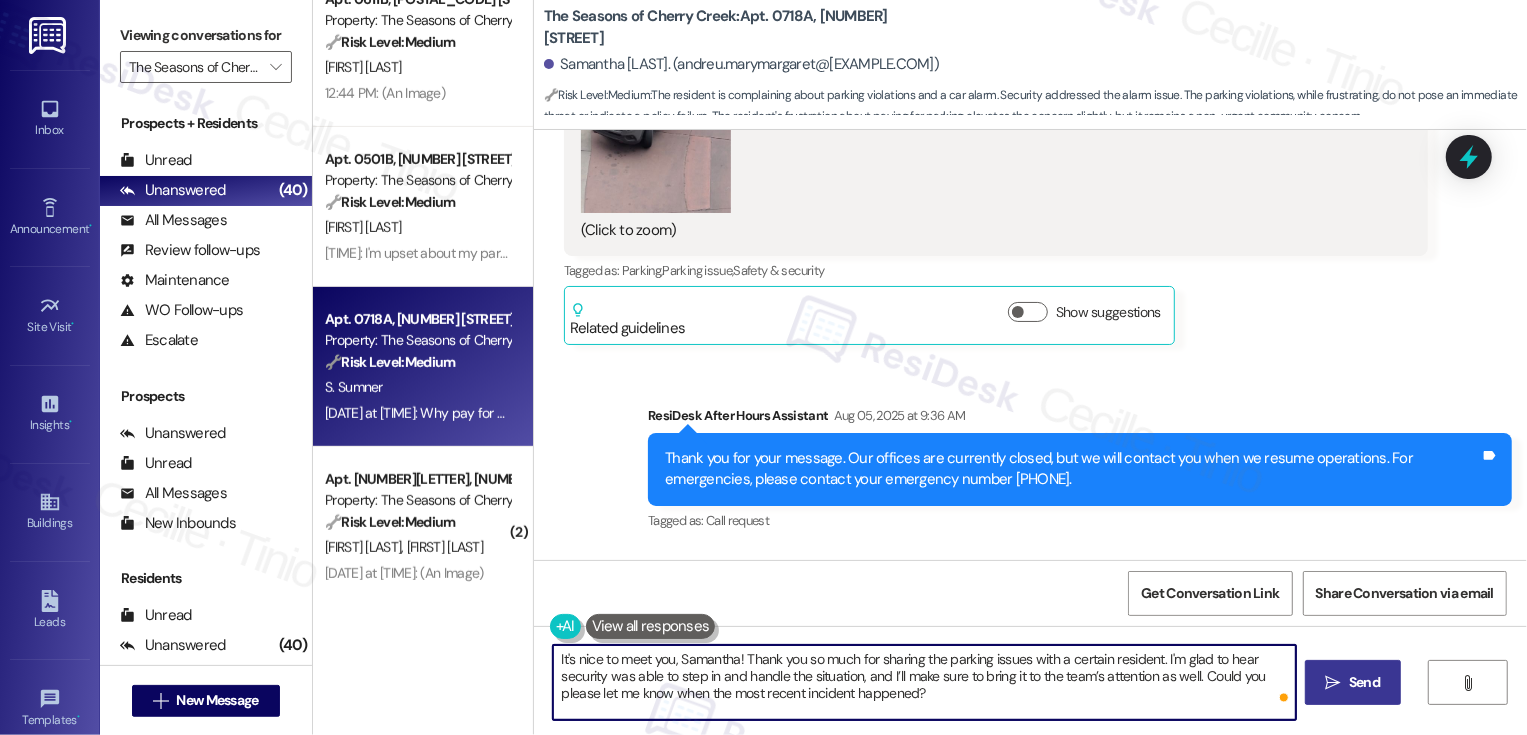 type on "It's nice to meet you, Samantha! Thank you so much for sharing the parking issues with a certain resident. I'm glad to hear security was able to step in and handle the situation, and I’ll make sure to bring it to the team’s attention as well. Could you please let me know when the most recent incident happened?" 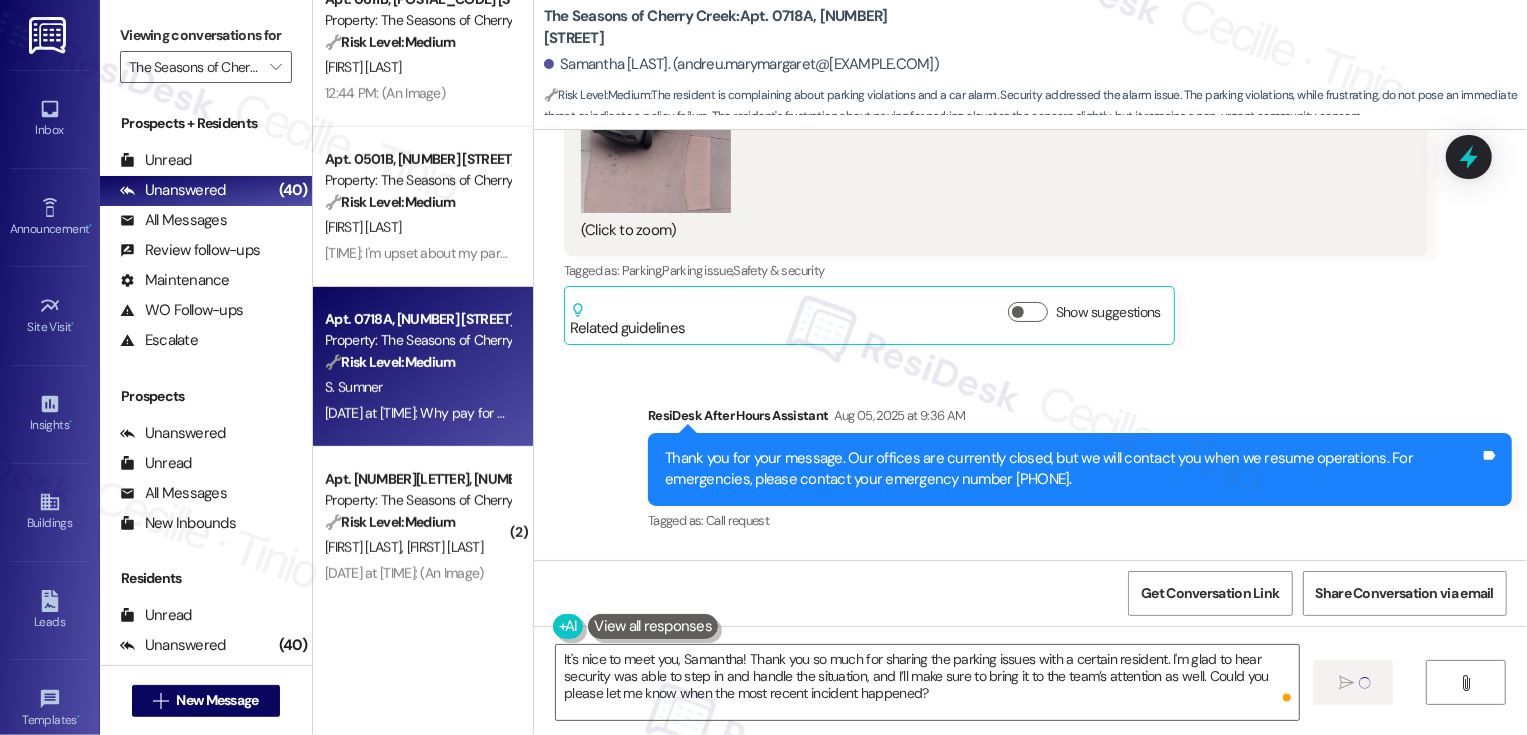 type 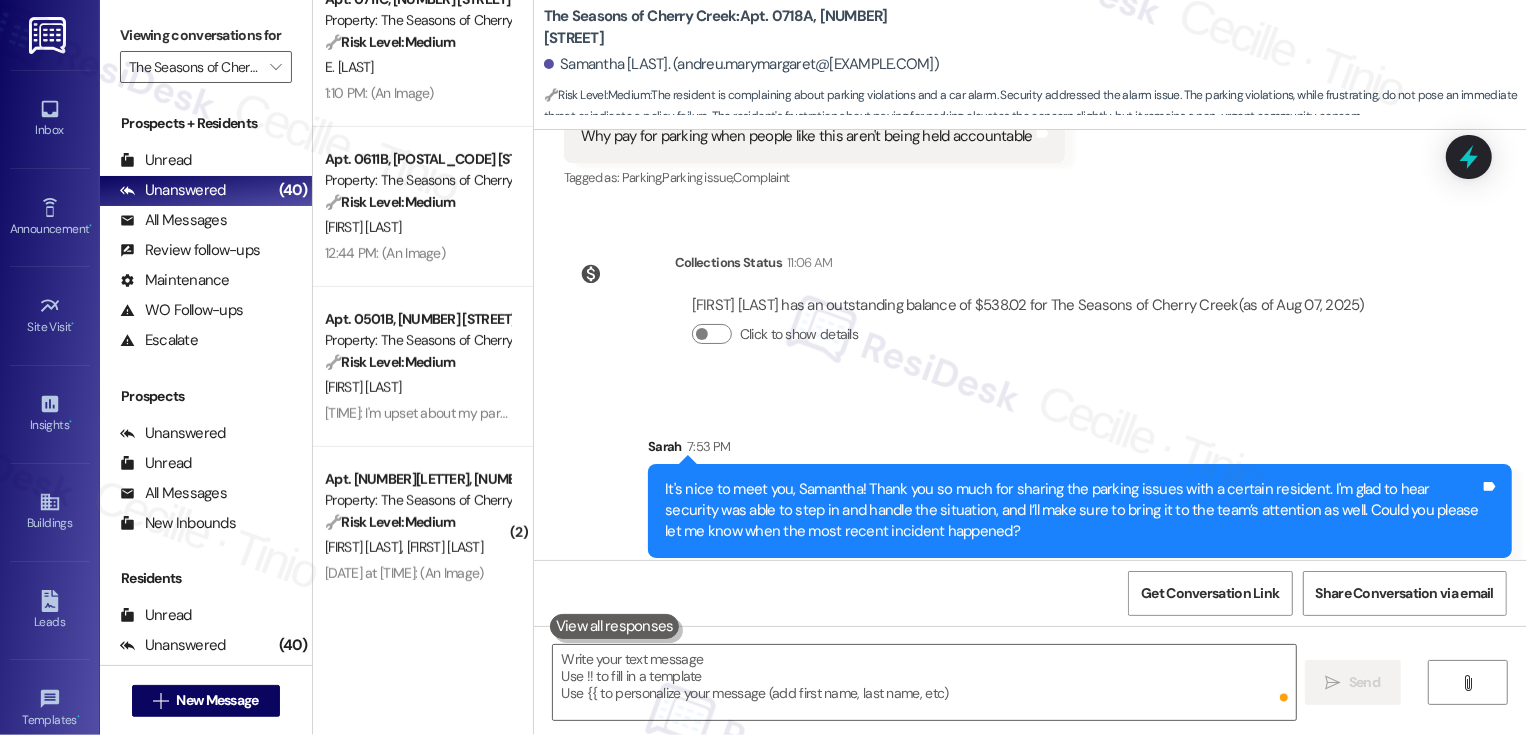 scroll, scrollTop: 1582, scrollLeft: 0, axis: vertical 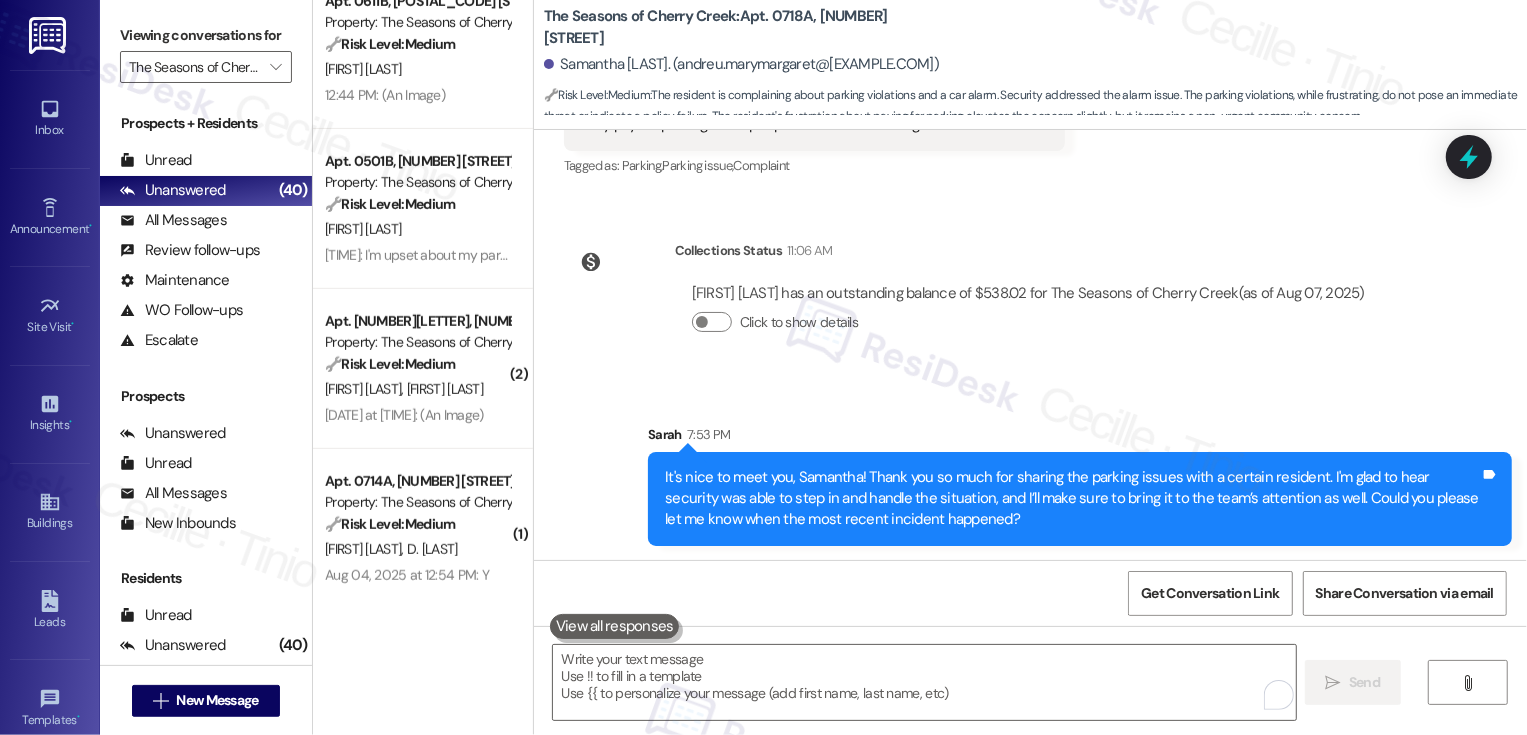 click on "Aug 04, 2025 at 8:48 PM: (An Image) Aug 04, 2025 at 8:48 PM: (An Image)" at bounding box center (417, 415) 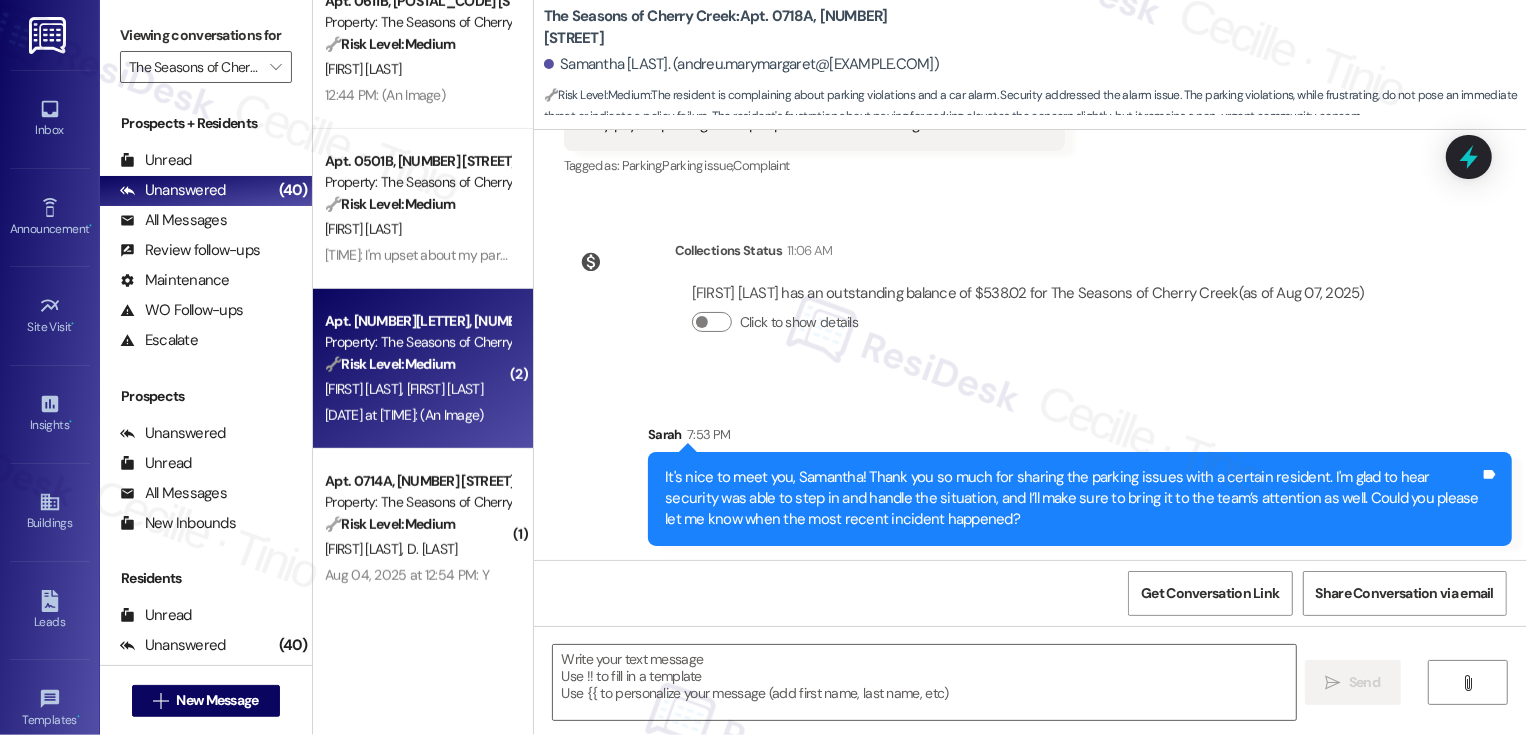 click on "Aug 04, 2025 at 8:48 PM: (An Image) Aug 04, 2025 at 8:48 PM: (An Image)" at bounding box center (417, 415) 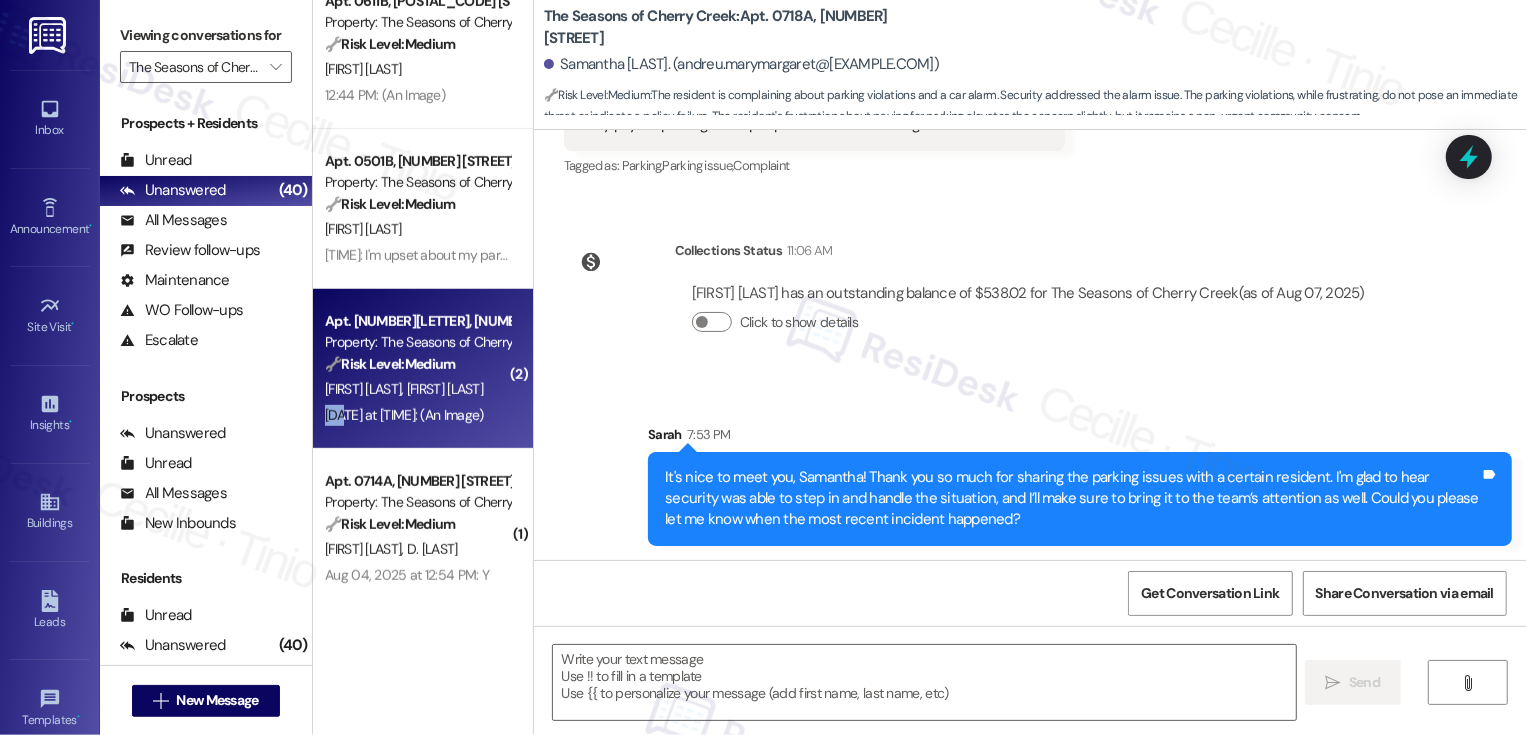 type on "Fetching suggested responses. Please feel free to read through the conversation in the meantime." 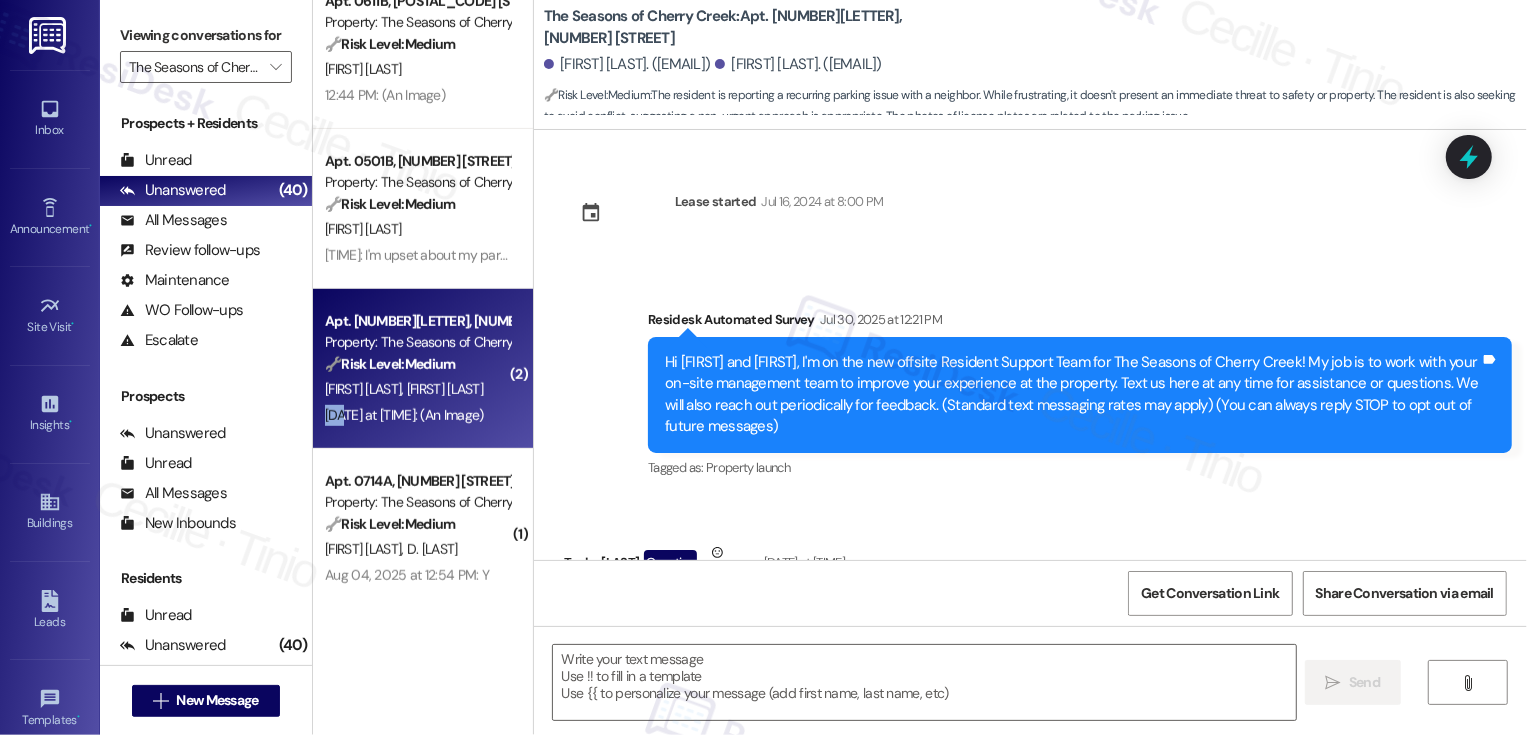 click on "Aug 04, 2025 at 8:48 PM: (An Image) Aug 04, 2025 at 8:48 PM: (An Image)" at bounding box center (417, 415) 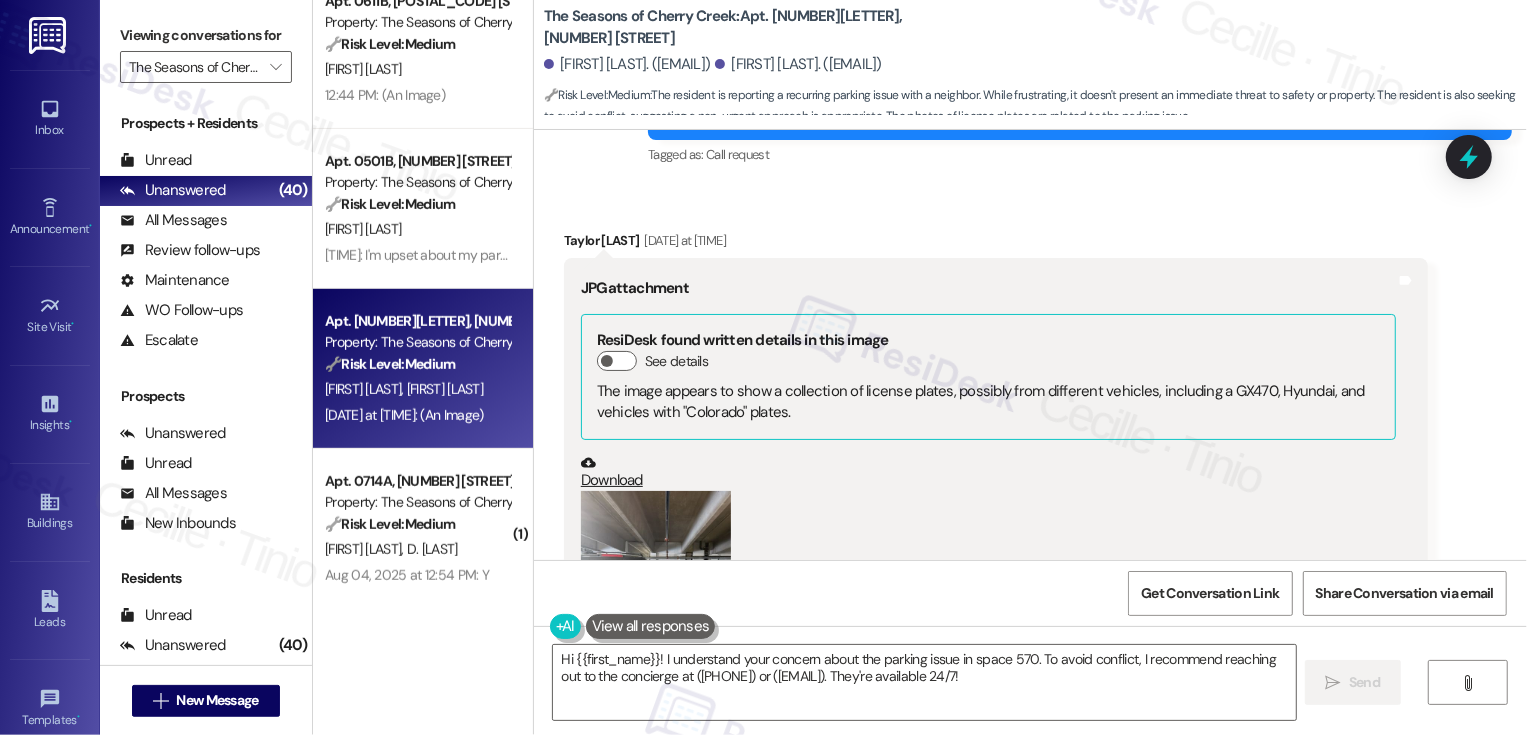 scroll, scrollTop: 1288, scrollLeft: 0, axis: vertical 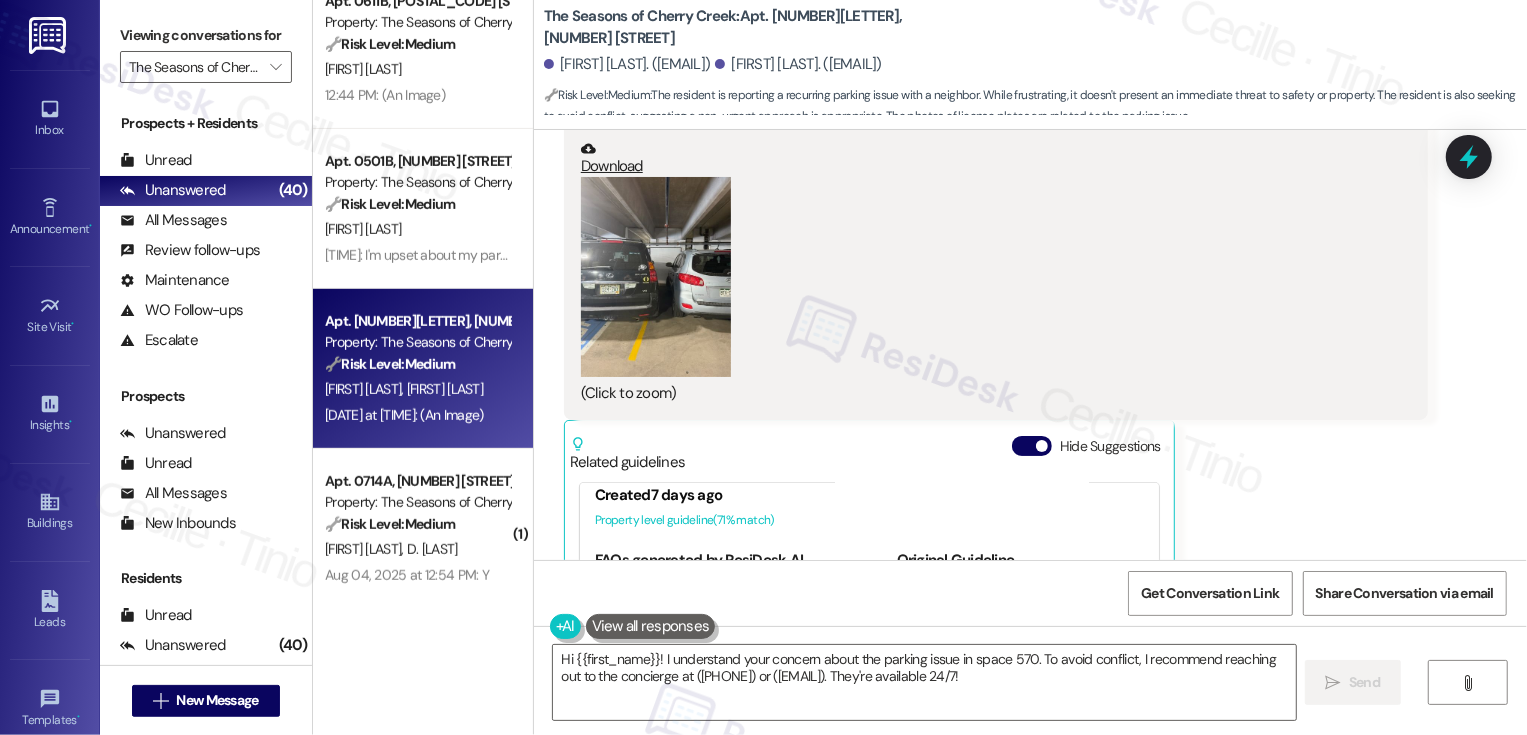 click at bounding box center [656, 277] 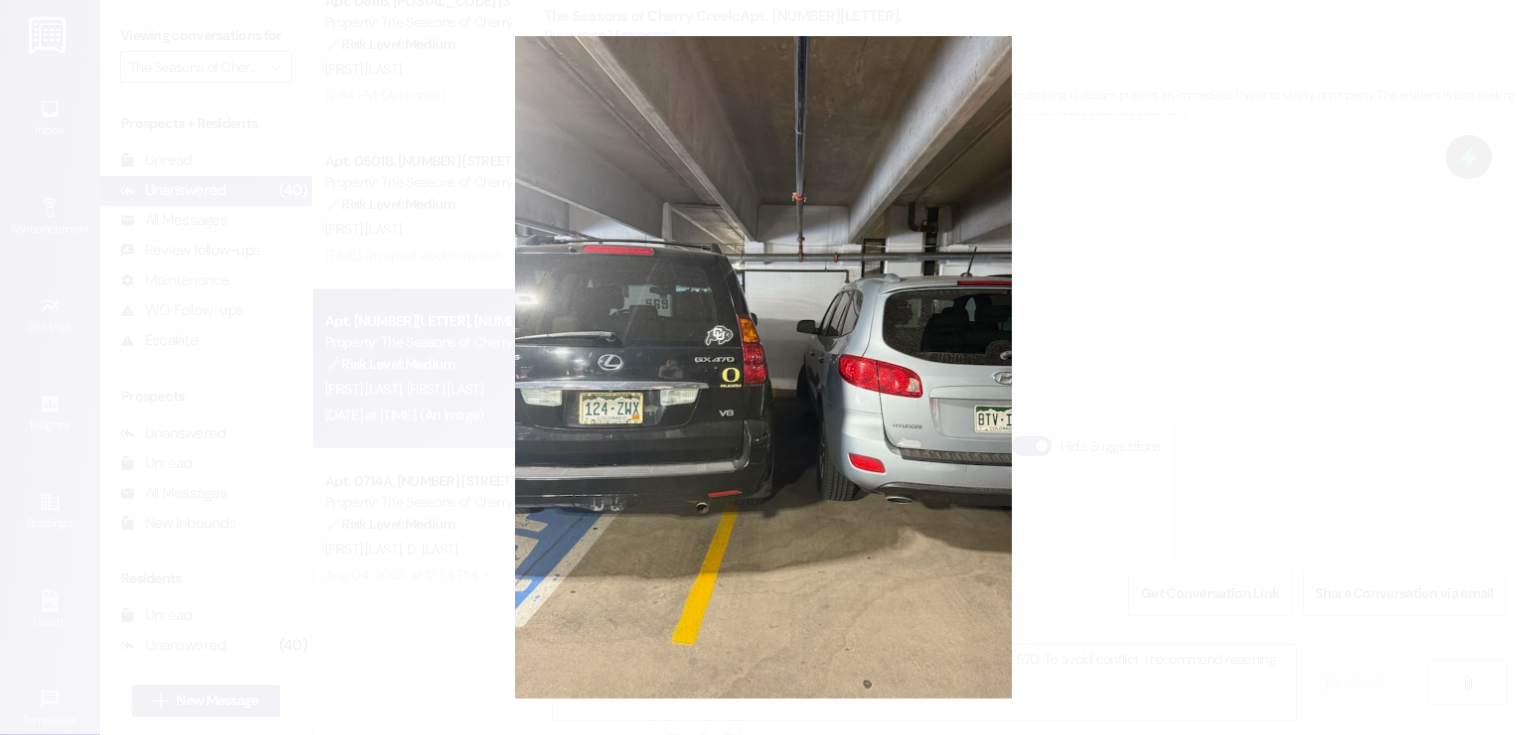 click at bounding box center (763, 367) 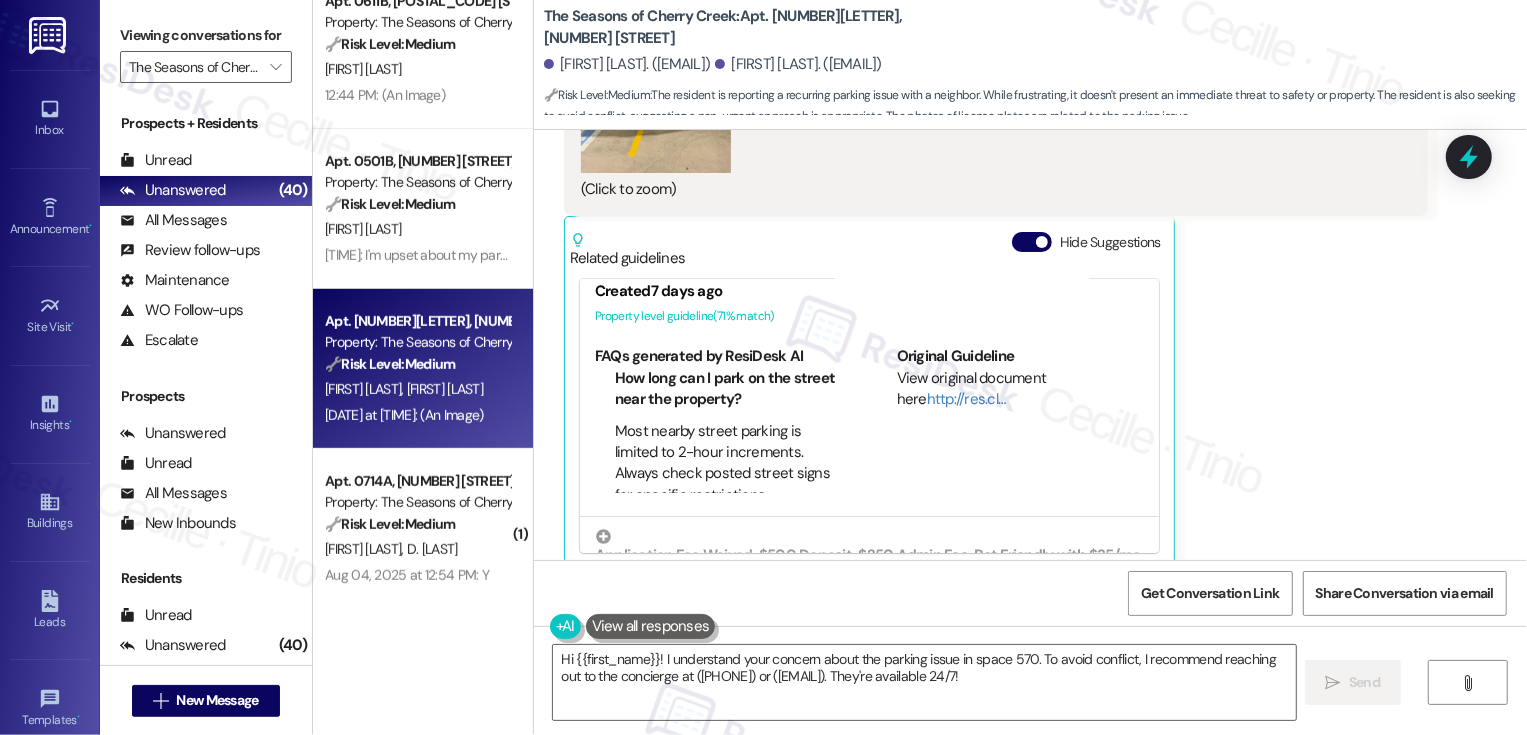 scroll, scrollTop: 1476, scrollLeft: 0, axis: vertical 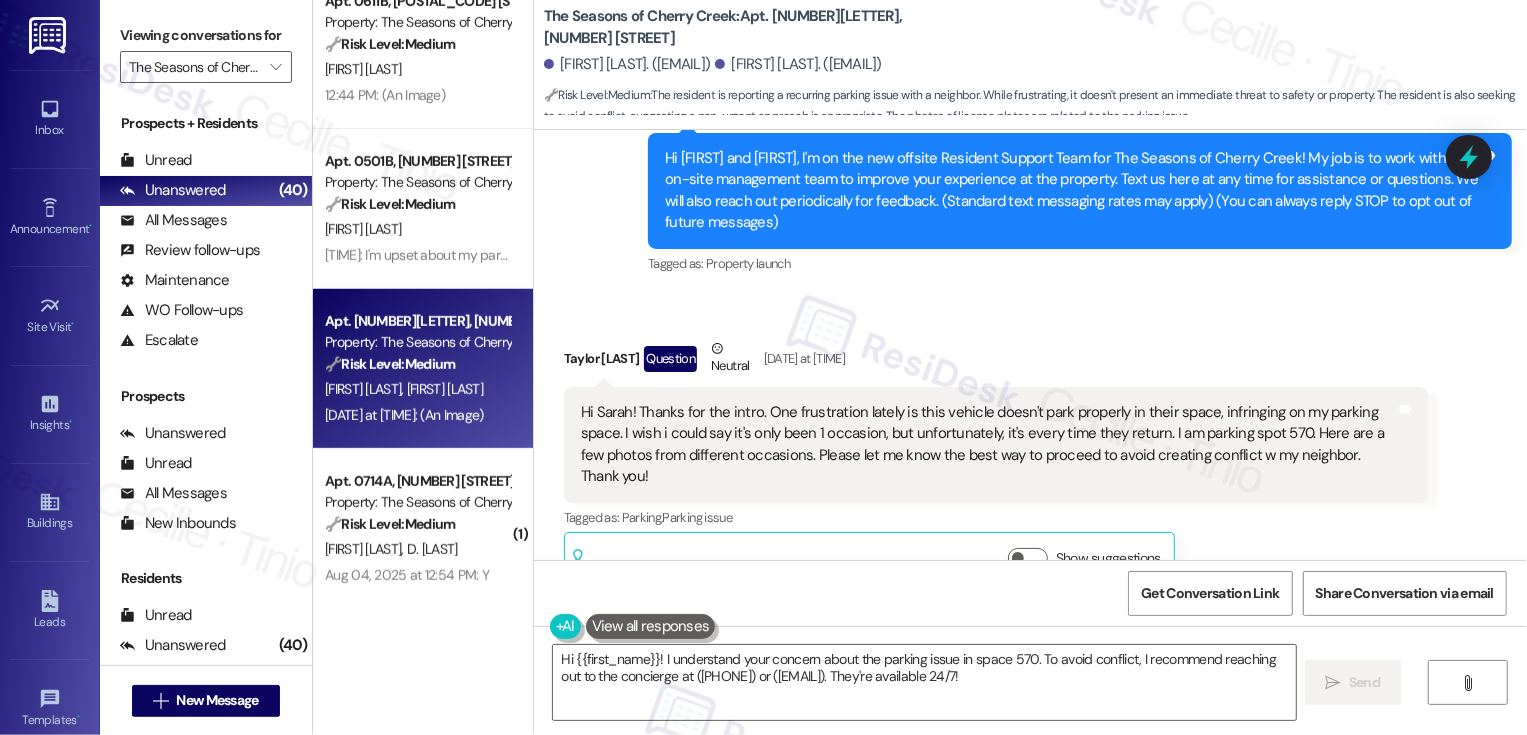 click on "[FIRST] [LAST] Question Neutral Aug 04, 2025 at 8:48 PM" at bounding box center (996, 362) 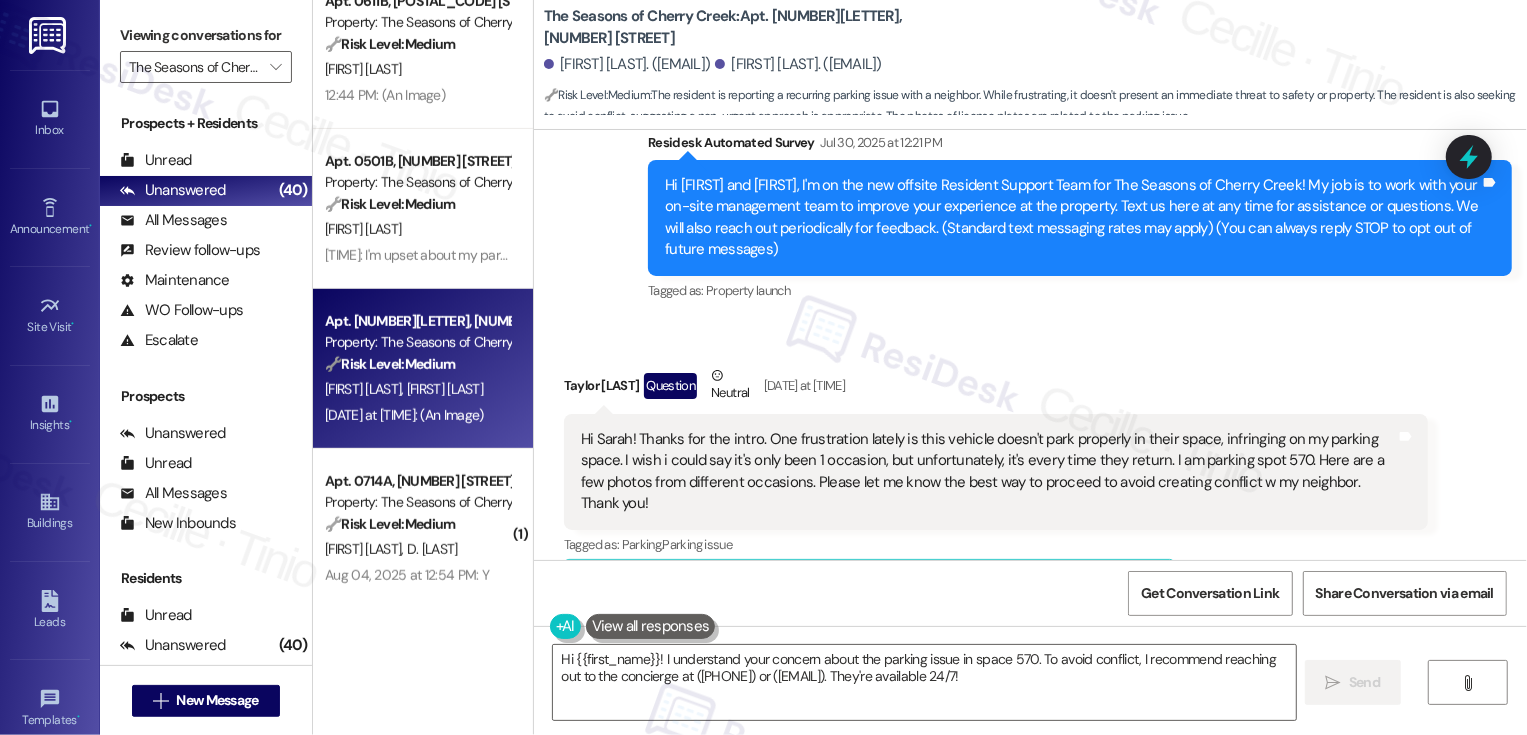 click on "[FIRST] [LAST] Question Neutral Aug 04, 2025 at 8:48 PM" at bounding box center [996, 389] 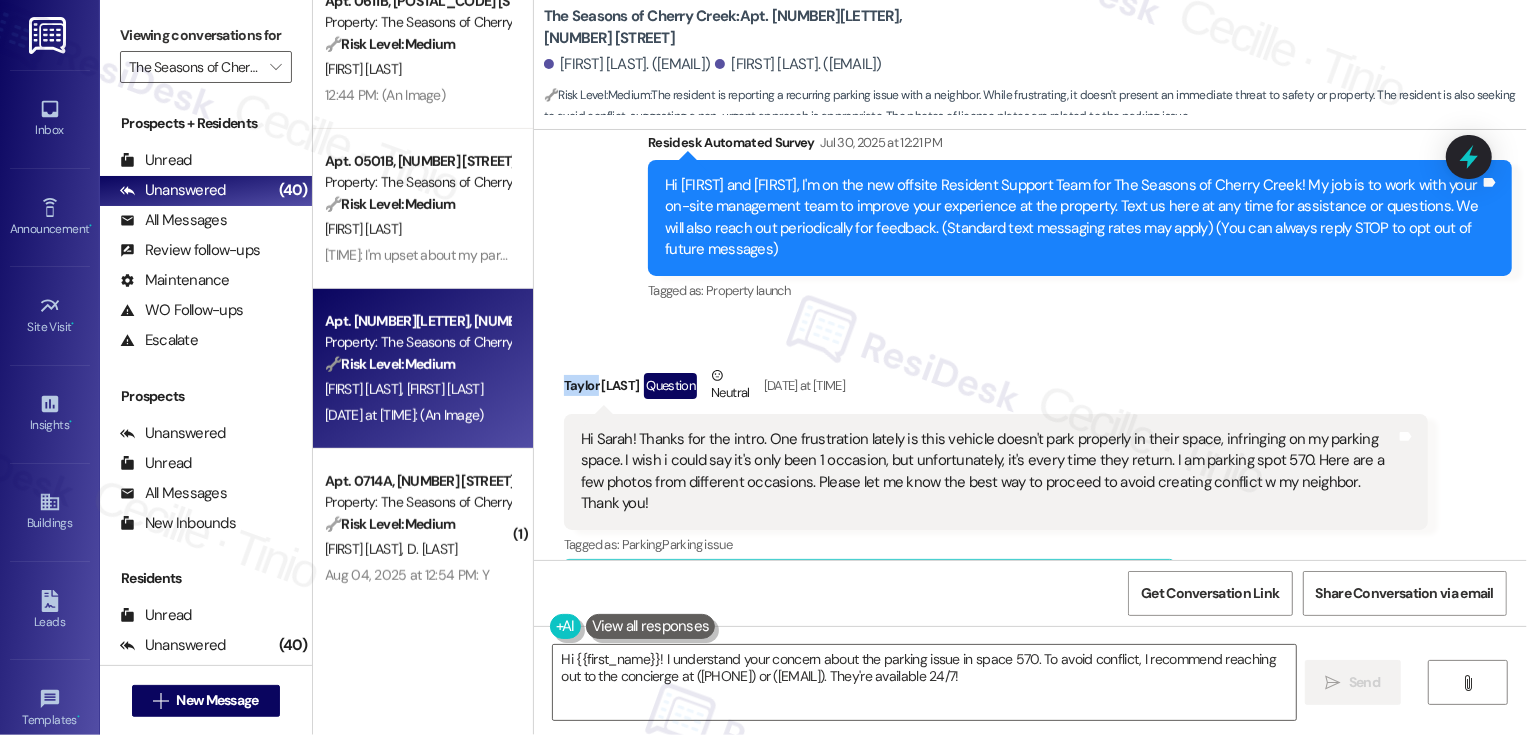click on "[FIRST] [LAST] Question Neutral Aug 04, 2025 at 8:48 PM" at bounding box center (996, 389) 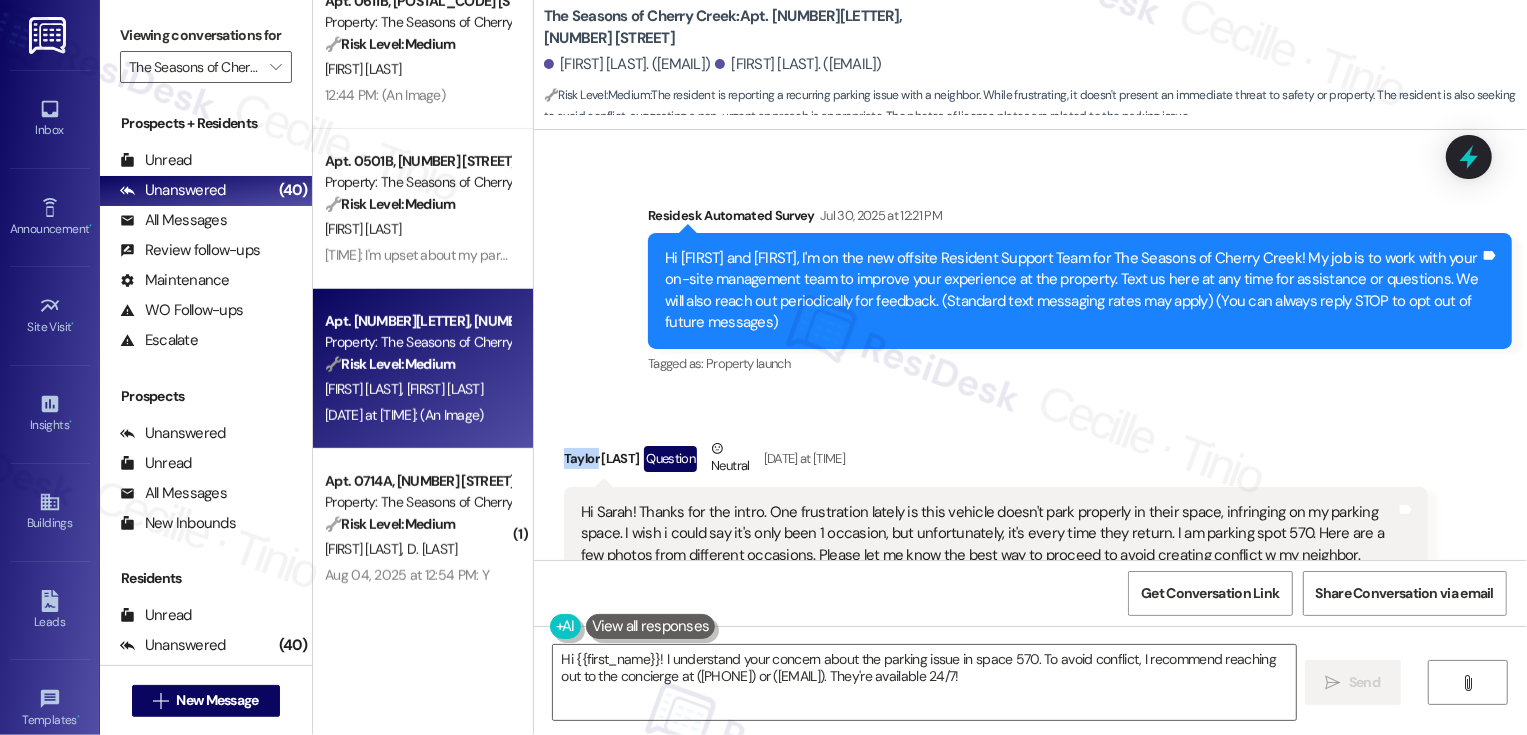 scroll, scrollTop: 163, scrollLeft: 0, axis: vertical 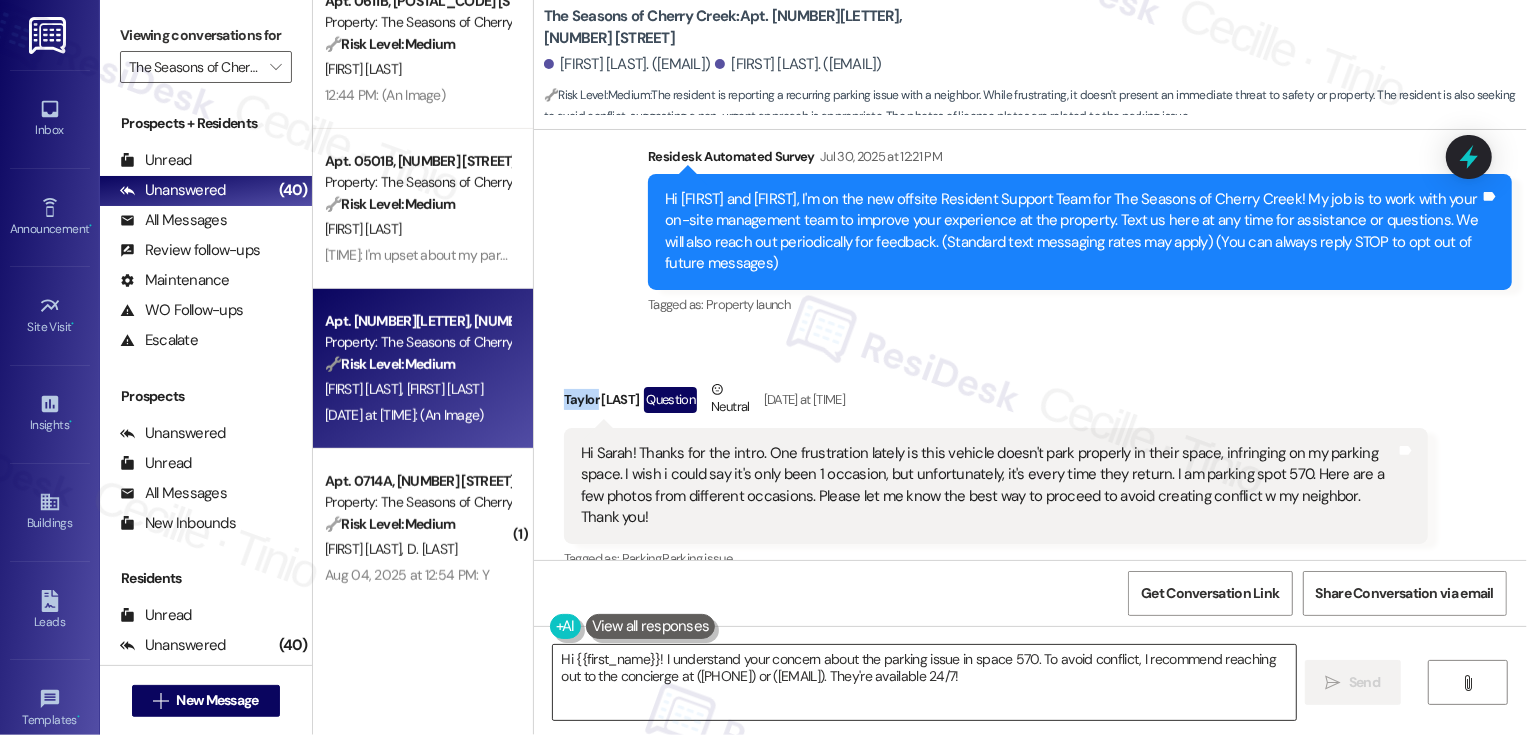 click on "Hi {{first_name}}! I understand your concern about the parking issue in space 570. To avoid conflict, I recommend reaching out to the concierge at ([PHONE]) or ([EMAIL]). They're available 24/7!" at bounding box center [924, 682] 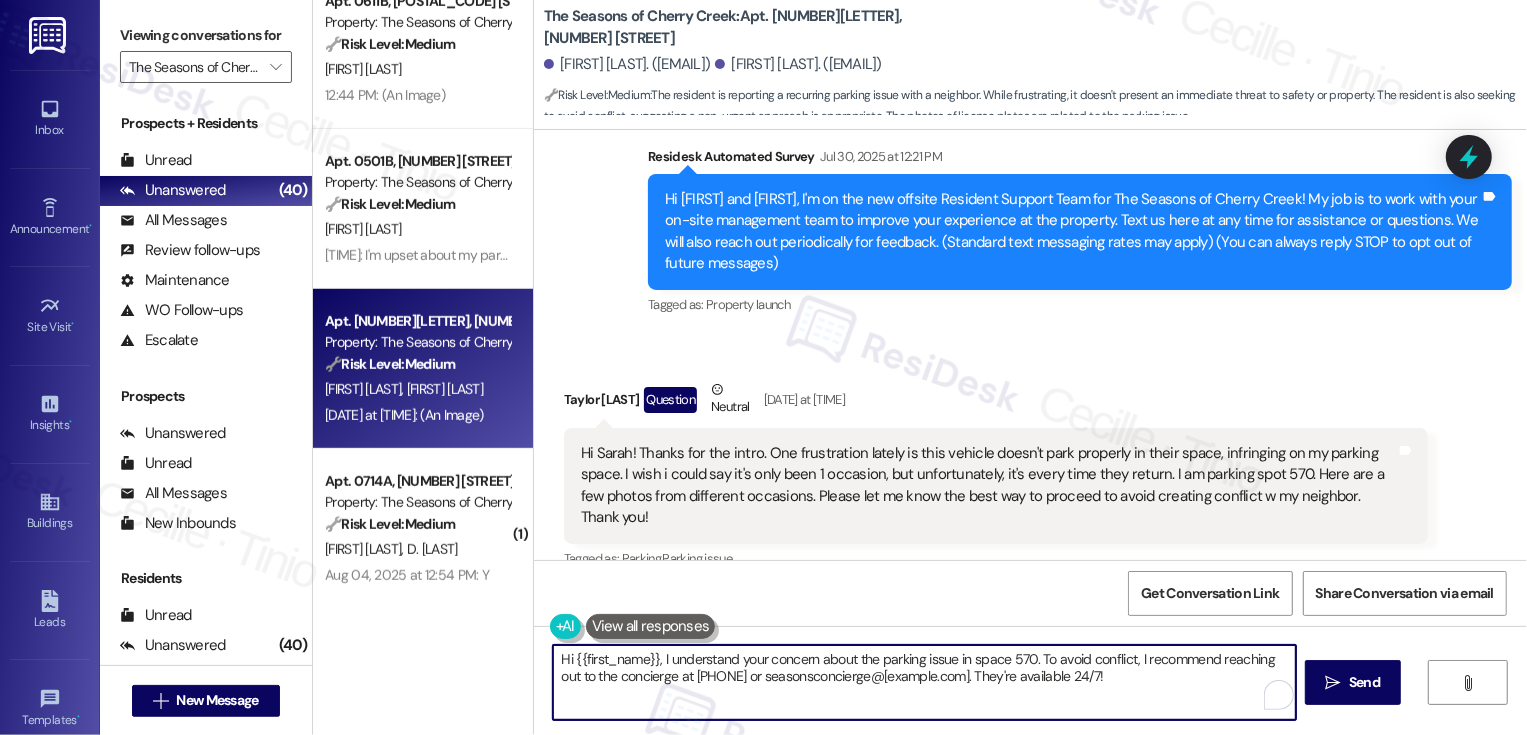 paste on "Taylor" 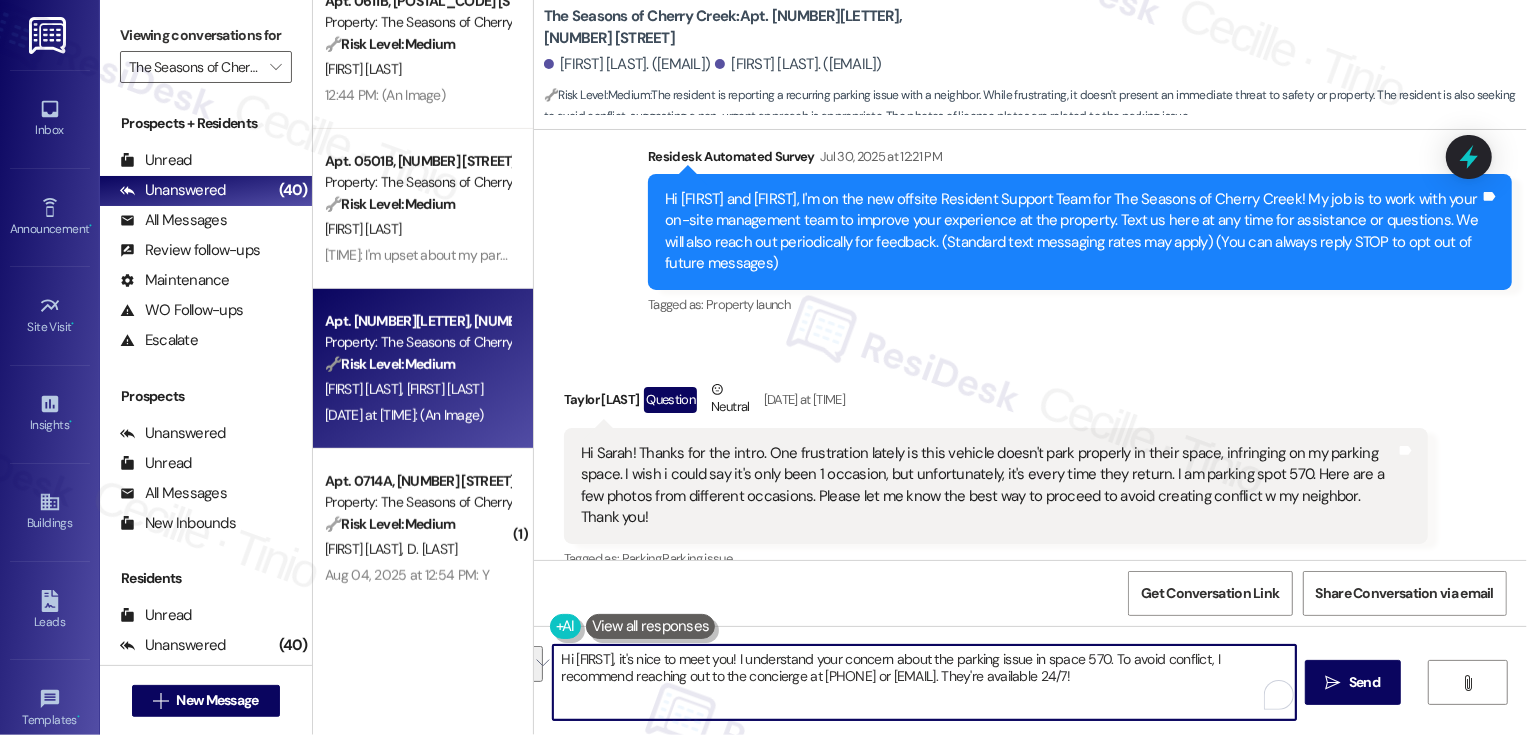 drag, startPoint x: 1098, startPoint y: 659, endPoint x: 1126, endPoint y: 701, distance: 50.47772 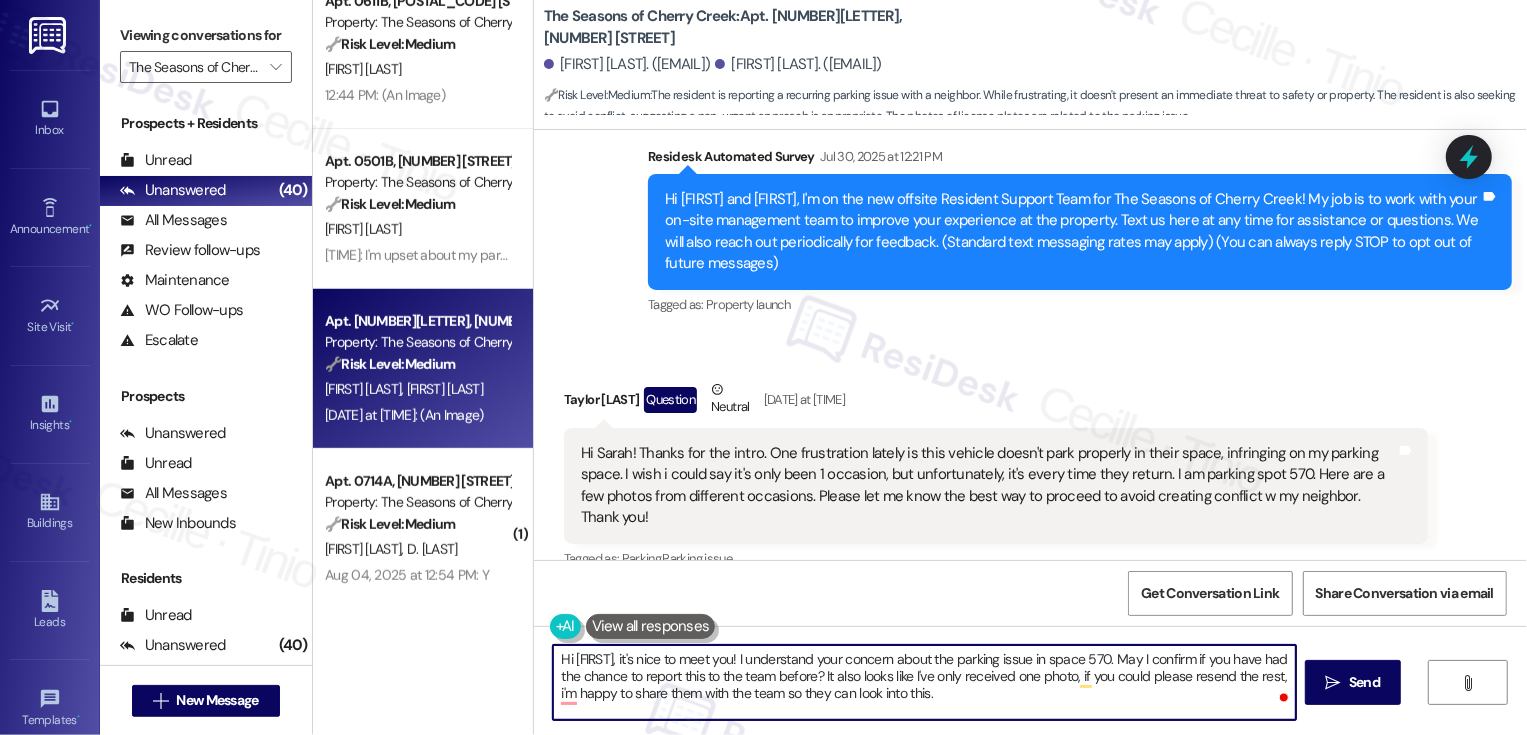 click on "Hi [FIRST], it's nice to meet you! I understand your concern about the parking issue in space 570. May I confirm if you have had the chance to report this to the team before? It also looks like I've only received one photo, if you could please resend the rest, i'm happy to share them with the team so they can look into this." at bounding box center (924, 682) 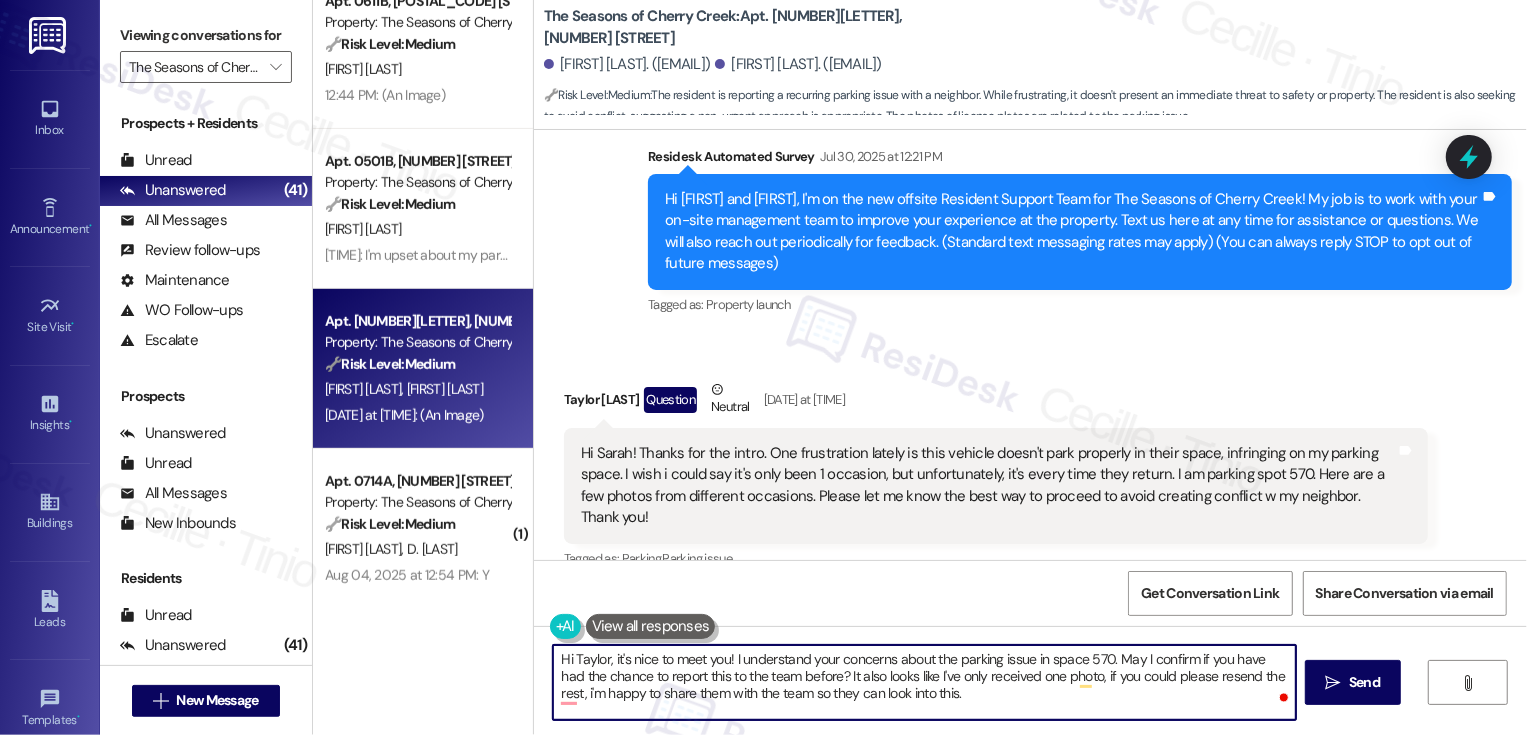 click on "Hi Taylor, it's nice to meet you! I understand your concerns about the parking issue in space 570. May I confirm if you have had the chance to report this to the team before? It also looks like I've only received one photo, if you could please resend the rest, i'm happy to share them with the team so they can look into this." at bounding box center [924, 682] 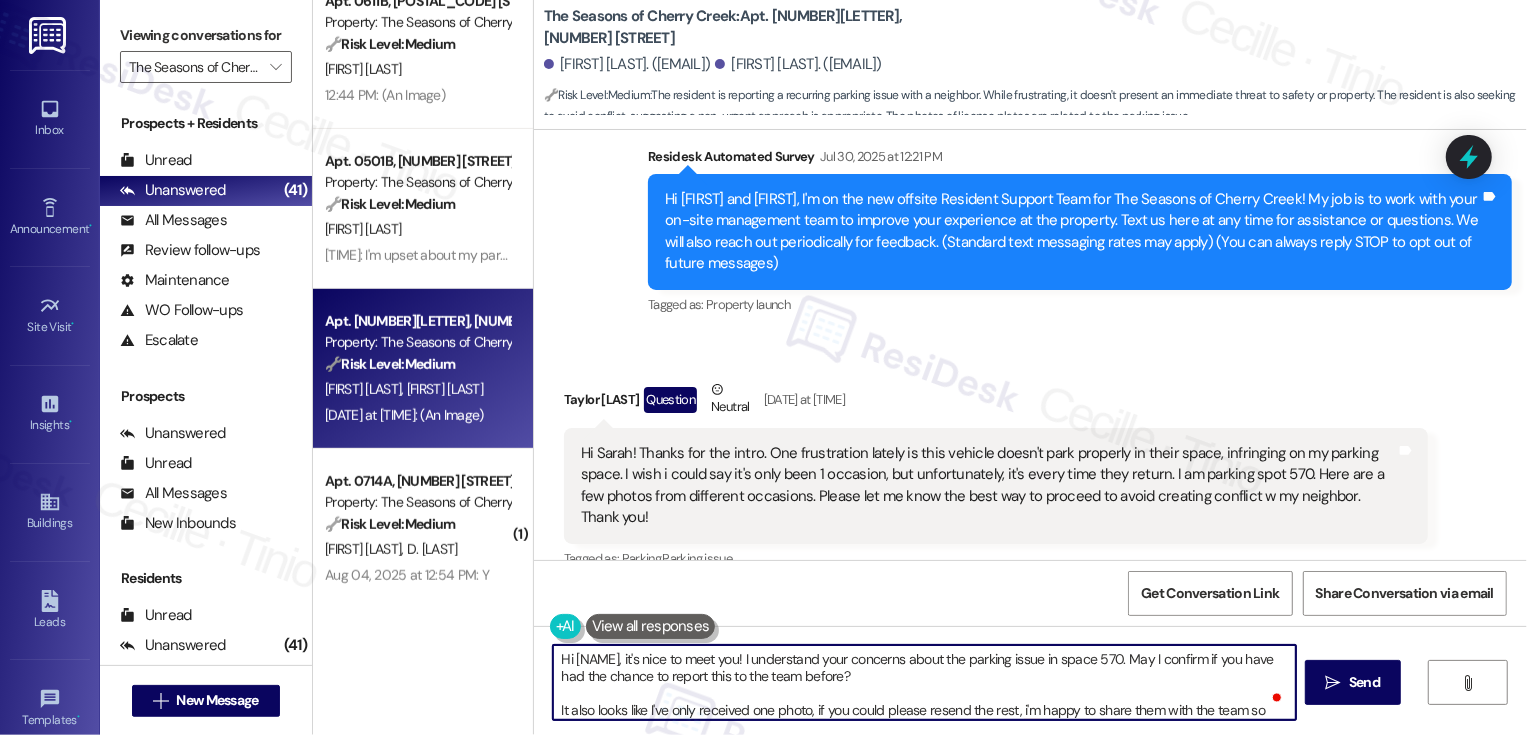 scroll, scrollTop: 21, scrollLeft: 0, axis: vertical 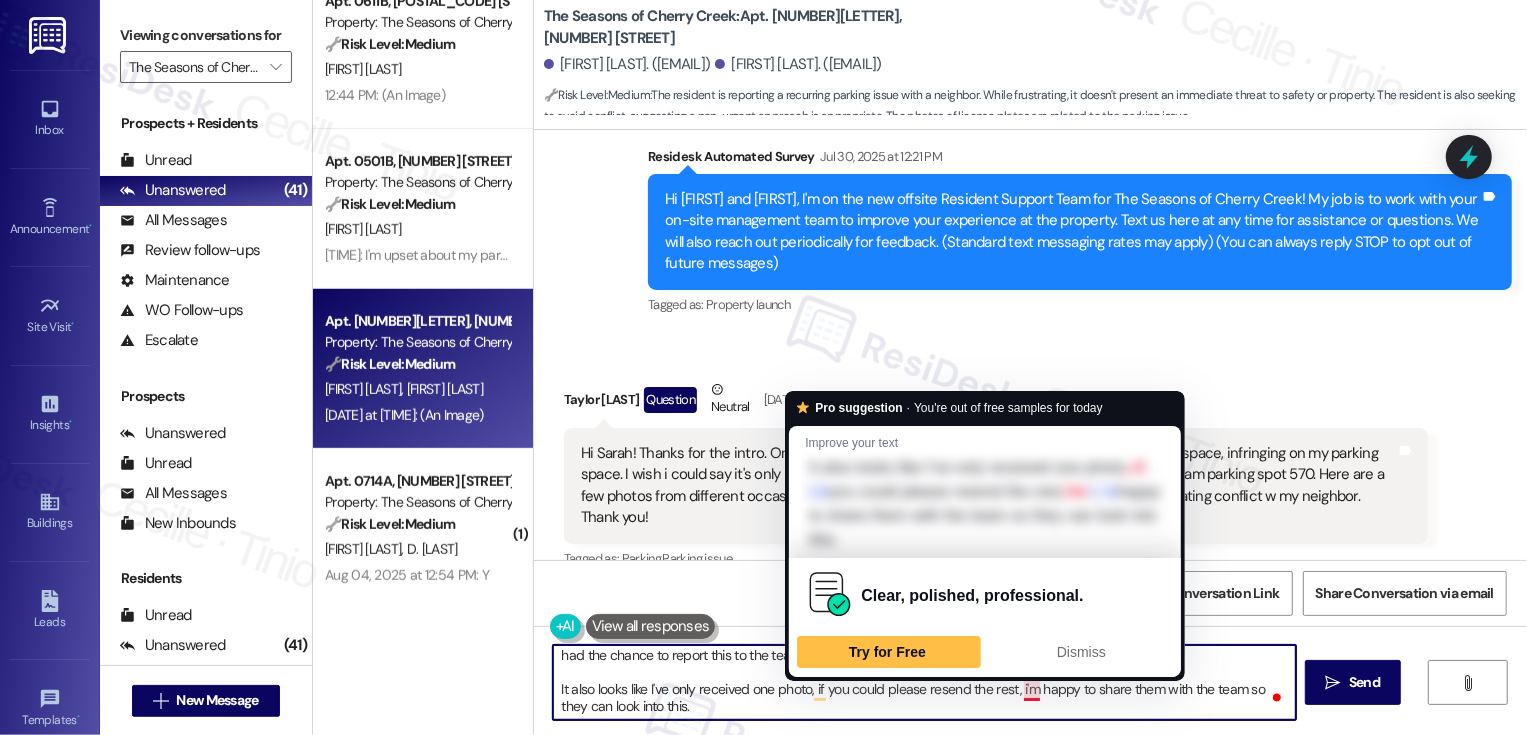 click on "Hi [NAME], it's nice to meet you! I understand your concerns about the parking issue in space 570. May I confirm if you have had the chance to report this to the team before?
It also looks like I've only received one photo, if you could please resend the rest, i'm happy to share them with the team so they can look into this." at bounding box center (924, 682) 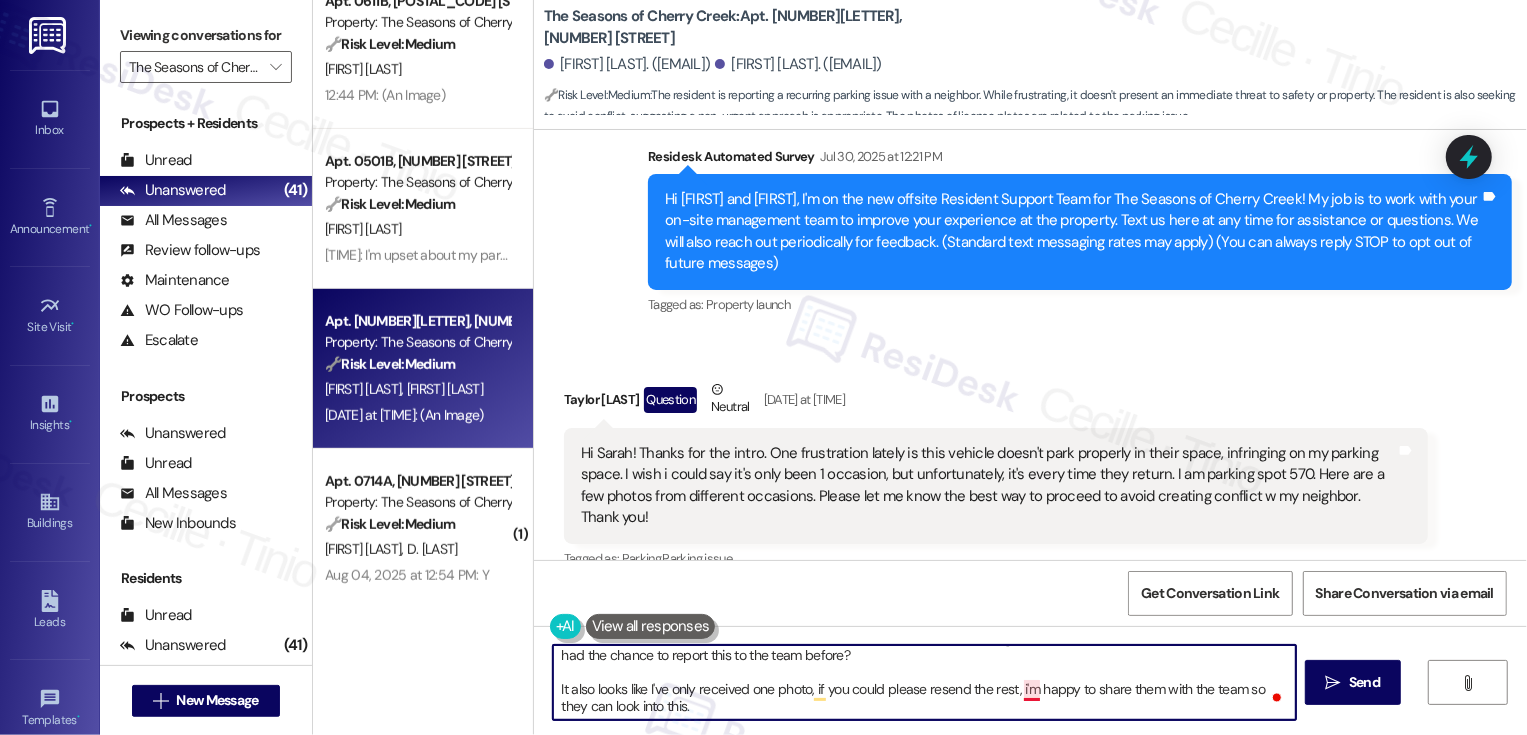 click on "Hi [NAME], it's nice to meet you! I understand your concerns about the parking issue in space 570. May I confirm if you have had the chance to report this to the team before?
It also looks like I've only received one photo, if you could please resend the rest, i'm happy to share them with the team so they can look into this." at bounding box center [924, 682] 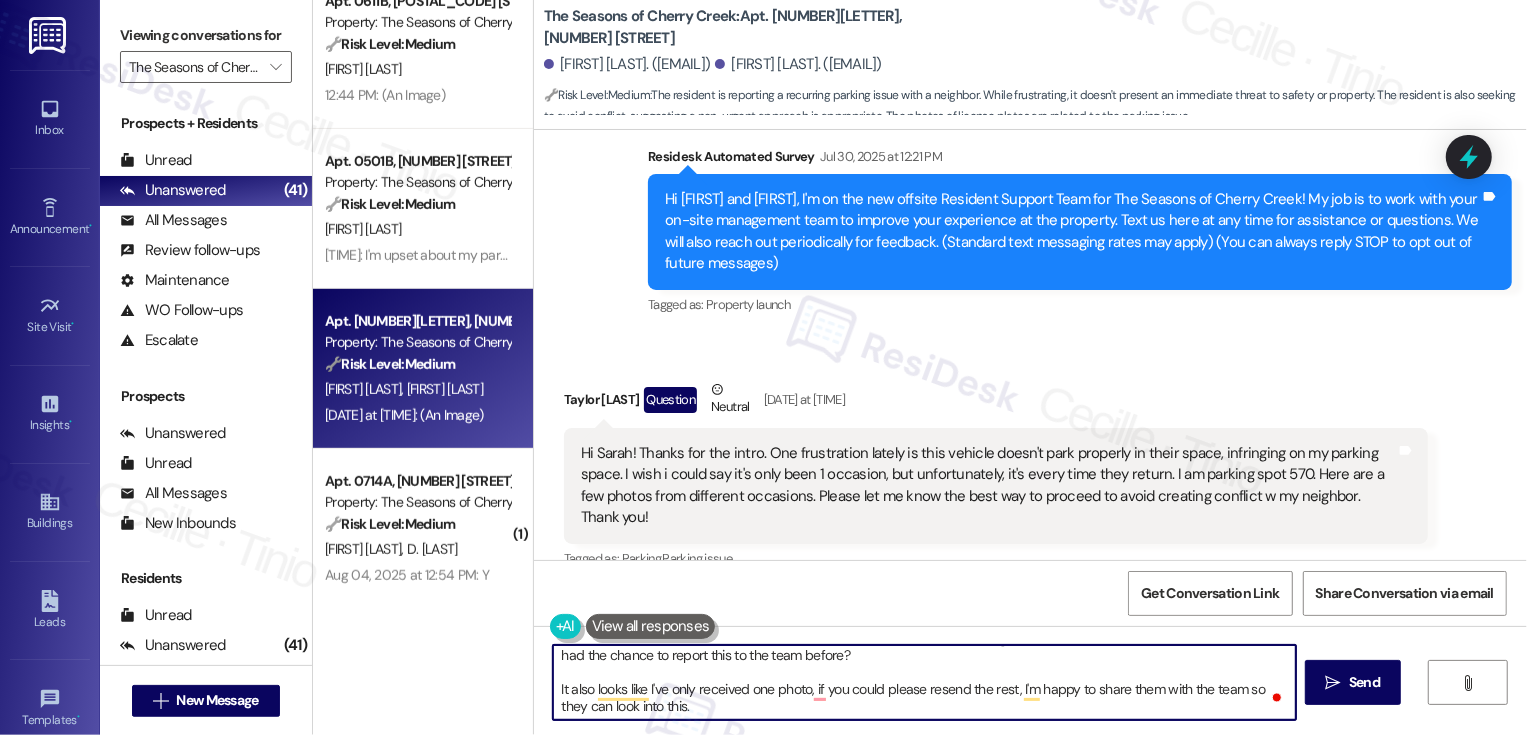 click on "Hi [FIRST], it's nice to meet you! I understand your concerns about the parking issue in space 570. May I confirm if you have had the chance to report this to the team before?
It also looks like I've only received one photo, if you could please resend the rest, I'm happy to share them with the team so they can look into this." at bounding box center (924, 682) 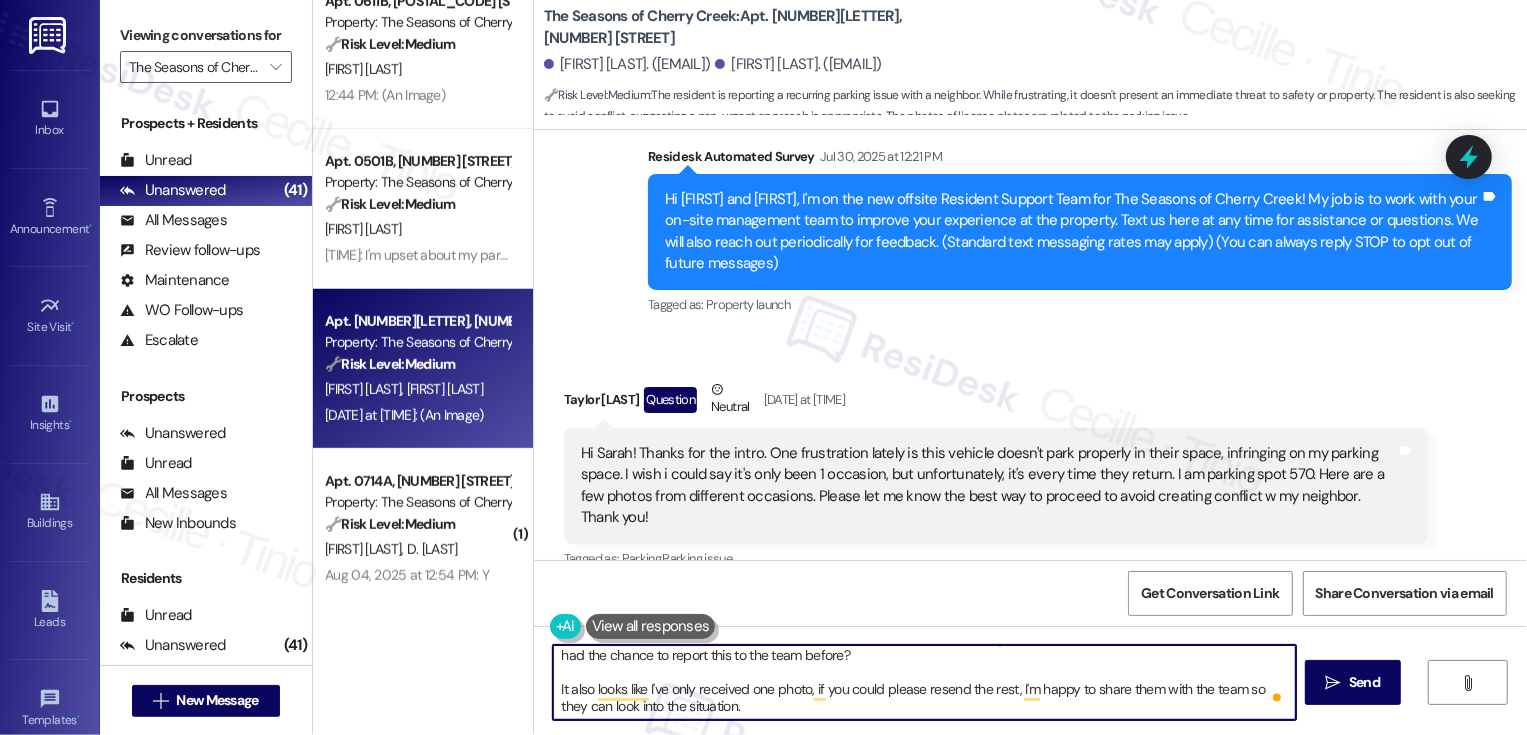 click on "Hi Taylor, it's nice to meet you! I understand your concerns about the parking issue in space 570. May I confirm if you have had the chance to report this to the team before?
It also looks like I've only received one photo, if you could please resend the rest, I'm happy to share them with the team so they can look into the situation." at bounding box center (924, 682) 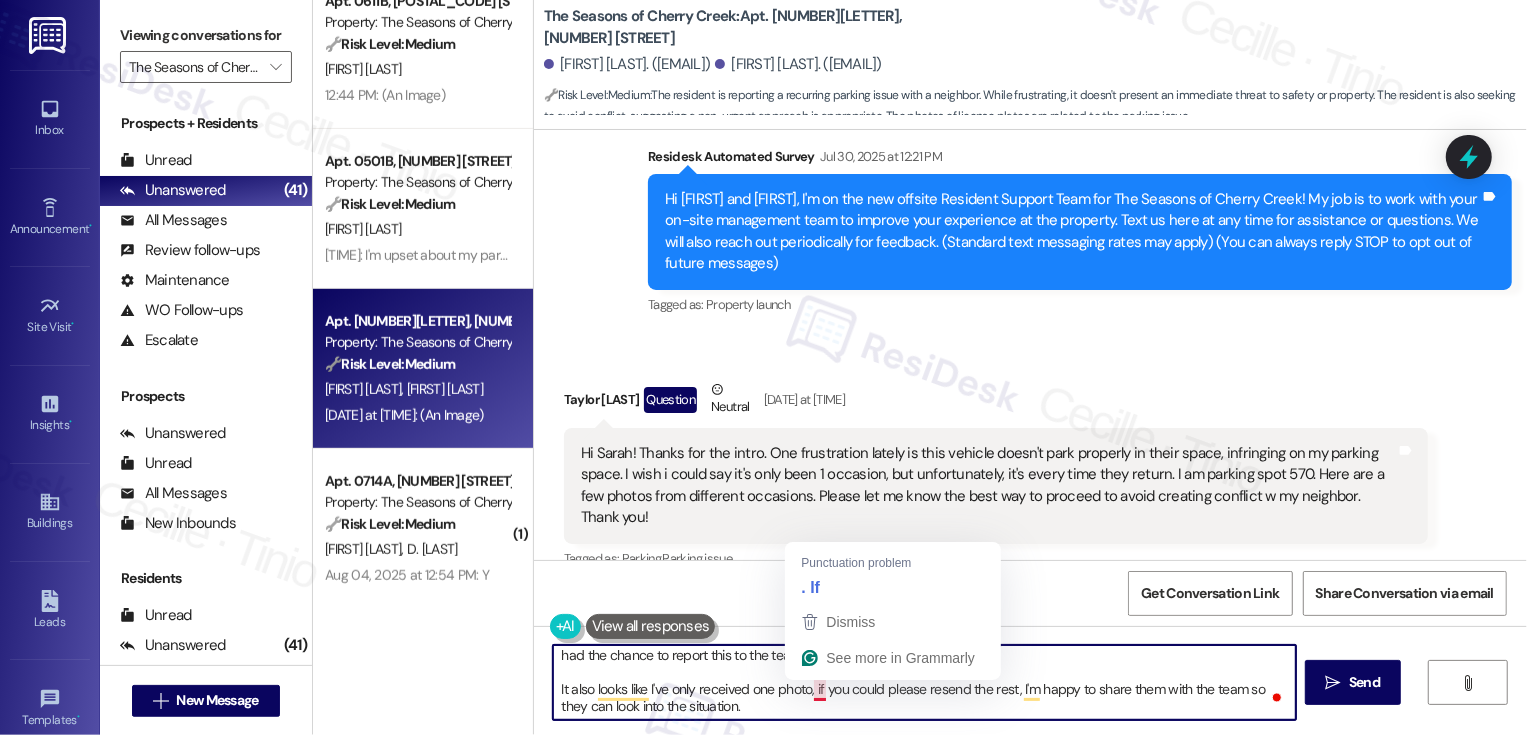 click on "Hi Taylor, it's nice to meet you! I understand your concerns about the parking issue in space 570. May I confirm if you have had the chance to report this to the team before?
It also looks like I've only received one photo, if you could please resend the rest, I'm happy to share them with the team so they can look into the situation." at bounding box center [924, 682] 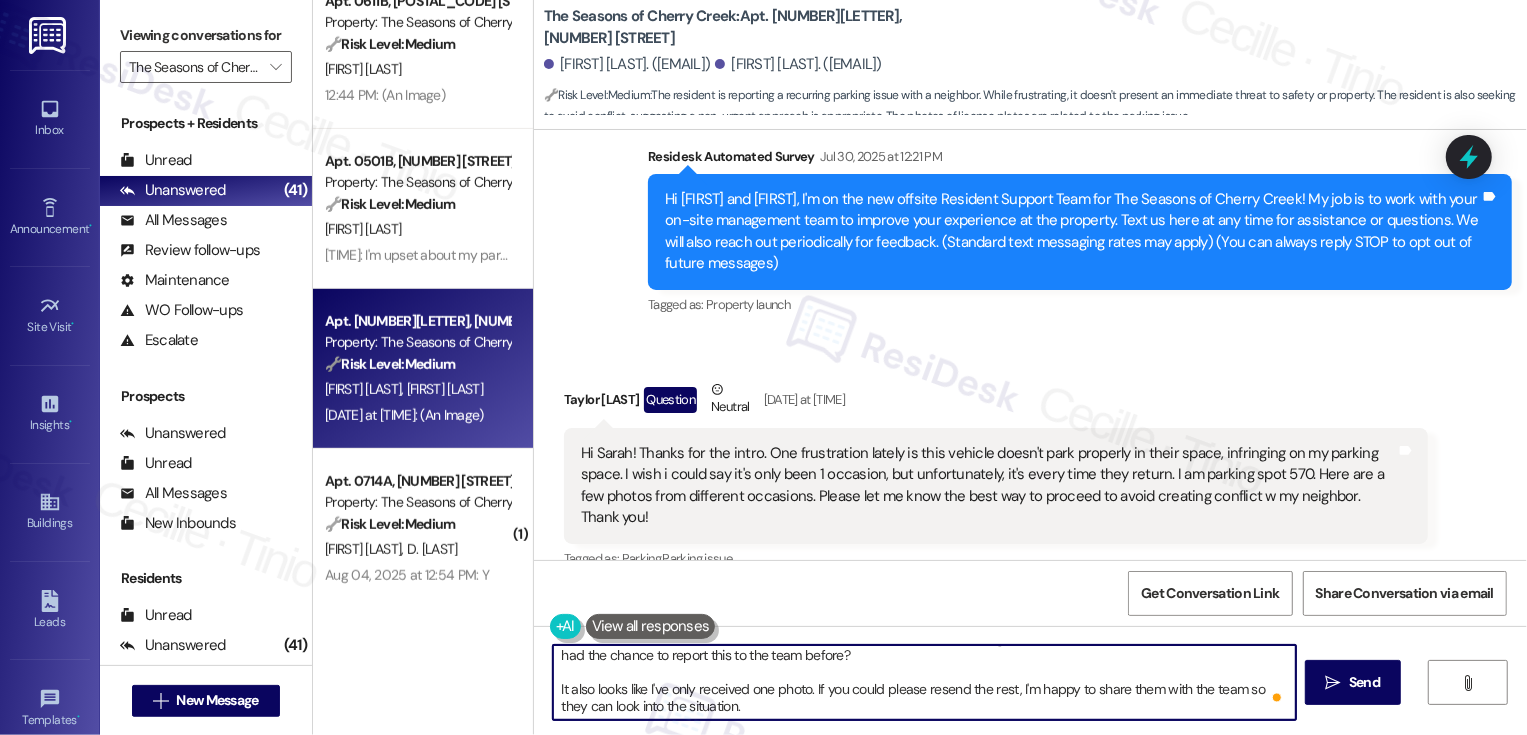 click on "Hi Taylor, it's nice to meet you! I understand your concerns about the parking issue in space 570. May I confirm if you have had the chance to report this to the team before?
It also looks like I've only received one photo. If you could please resend the rest, I'm happy to share them with the team so they can look into the situation." at bounding box center (924, 682) 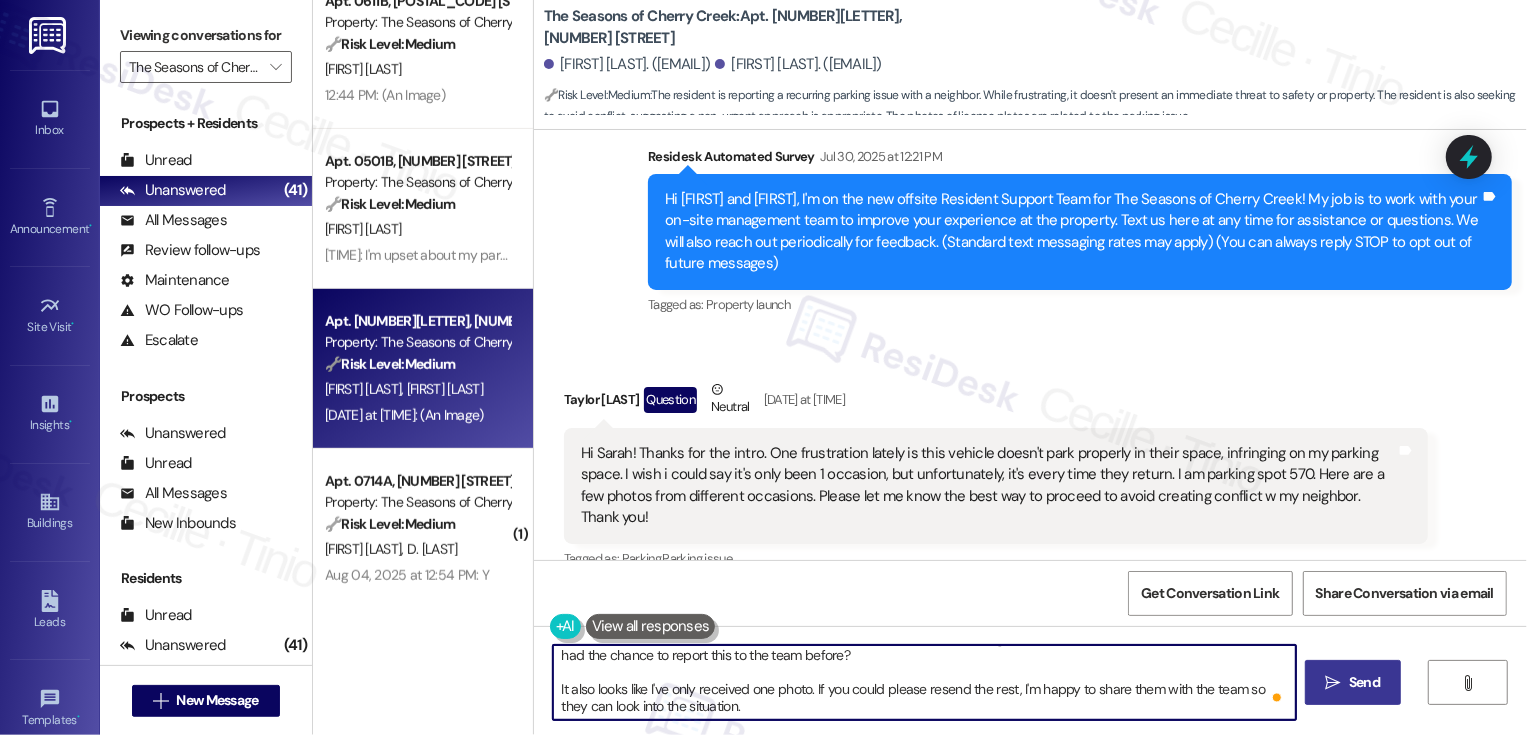 type on "Hi Taylor, it's nice to meet you! I understand your concerns about the parking issue in space 570. May I confirm if you have had the chance to report this to the team before?
It also looks like I've only received one photo. If you could please resend the rest, I'm happy to share them with the team so they can look into the situation." 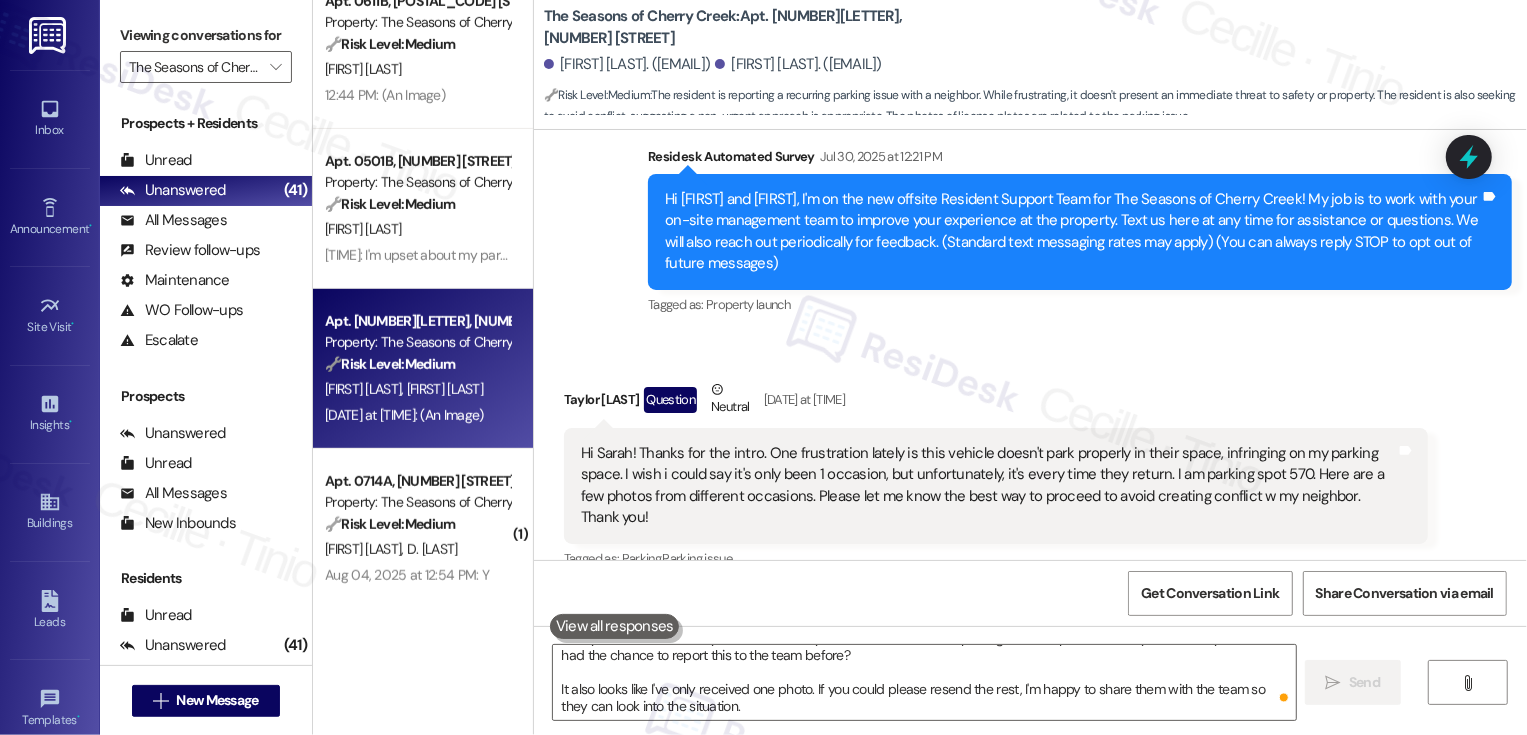 type 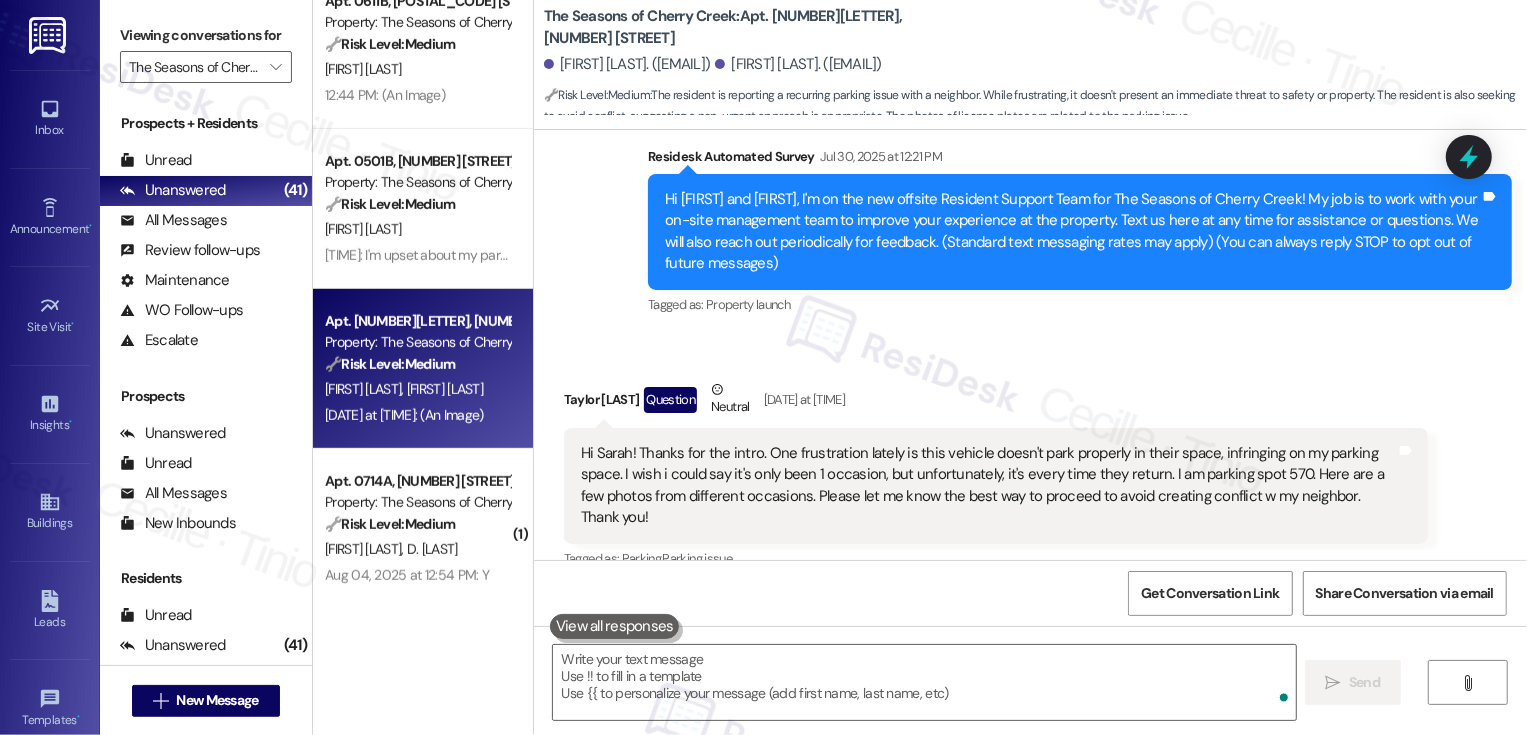scroll, scrollTop: 785, scrollLeft: 0, axis: vertical 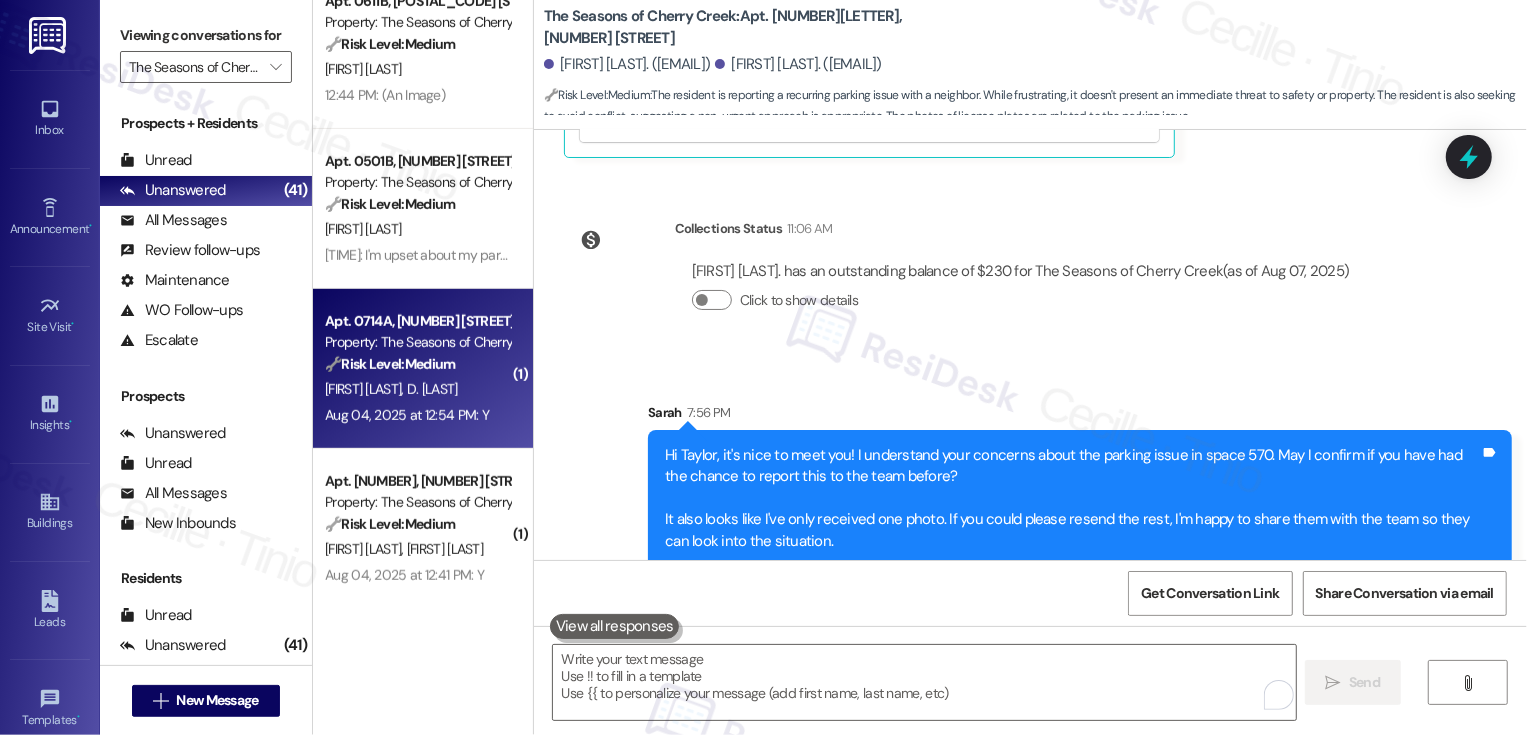 click on "Apt. 0714A, 3498 Seasons E Ellsworth Ave" at bounding box center [417, 321] 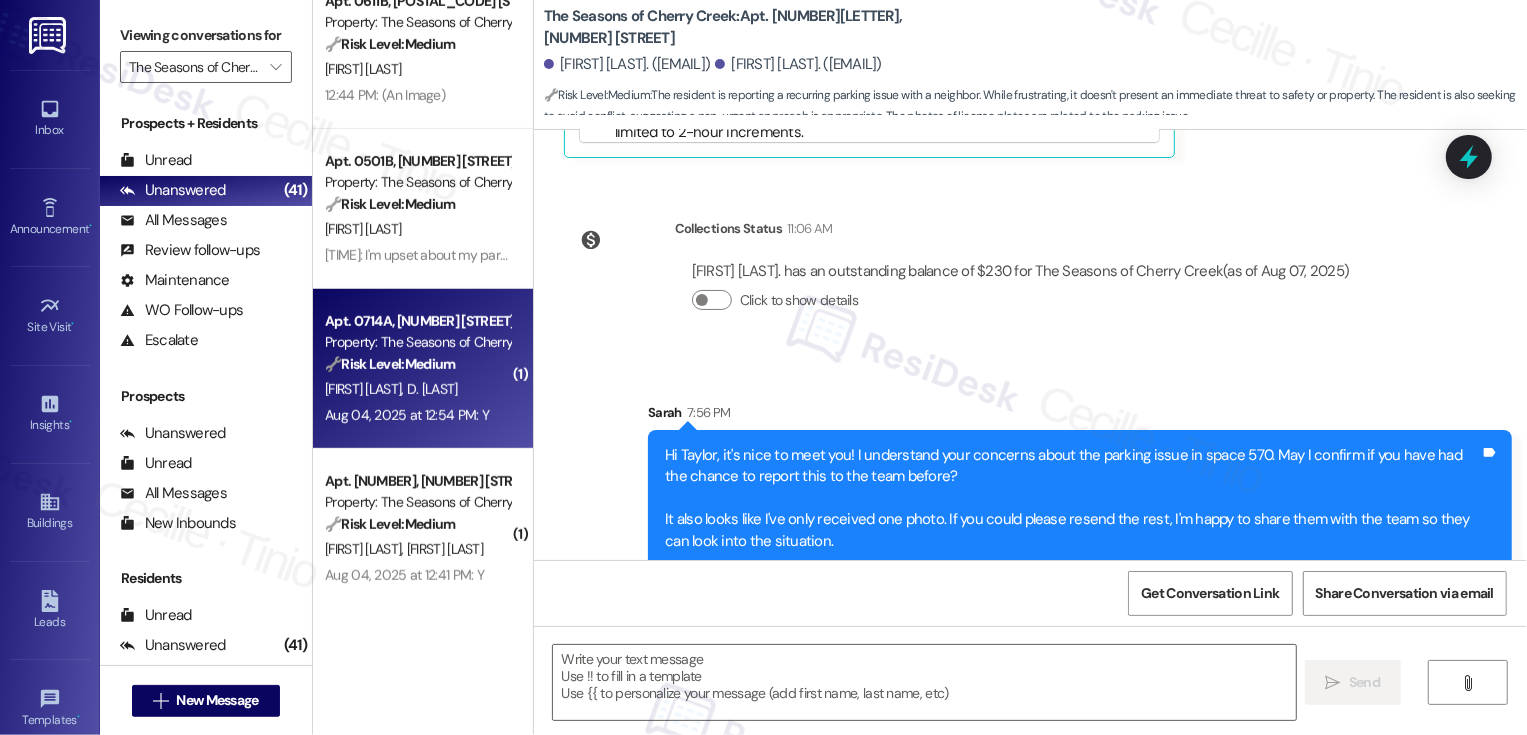 click on "Apt. 0714A, 3498 Seasons E Ellsworth Ave" at bounding box center (417, 321) 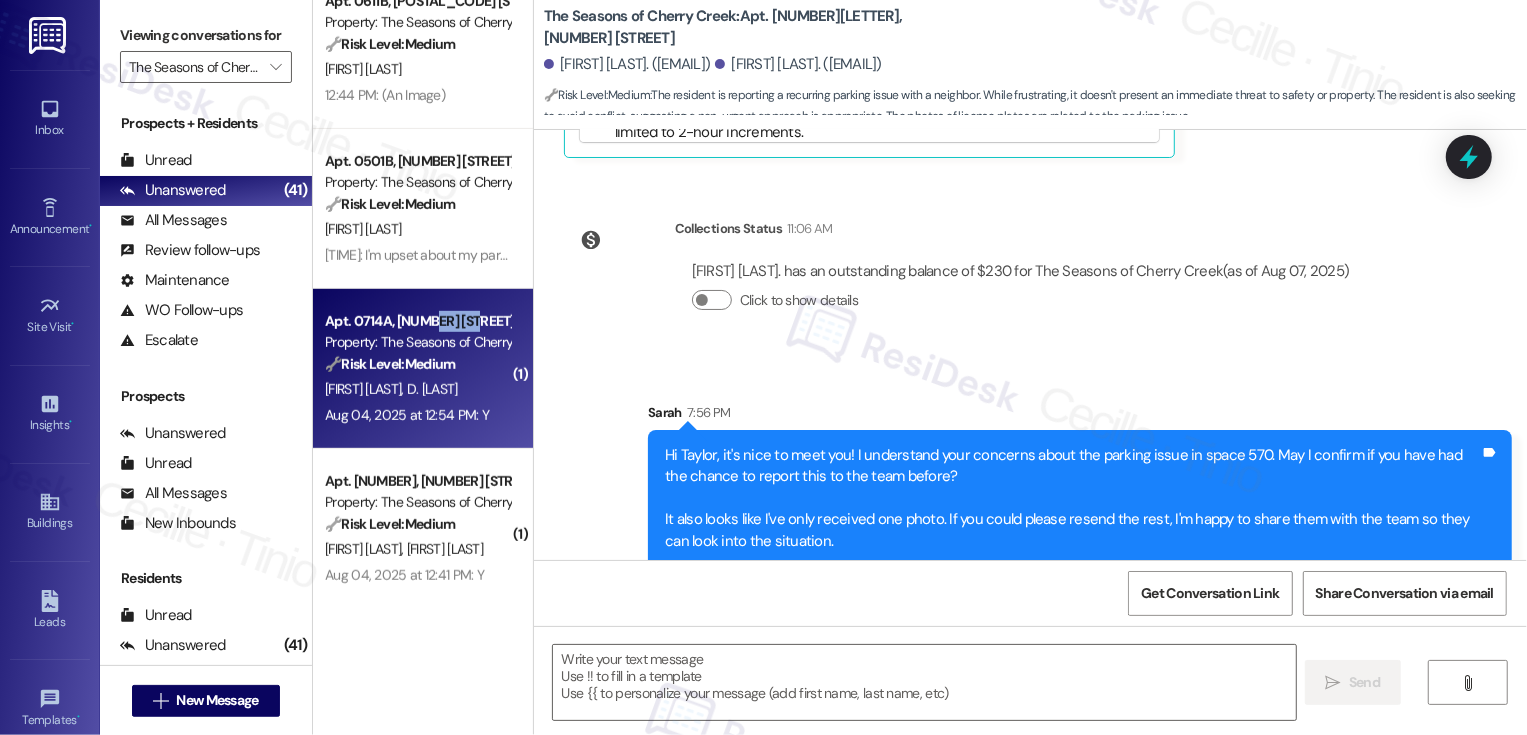 type on "Fetching suggested responses. Please feel free to read through the conversation in the meantime." 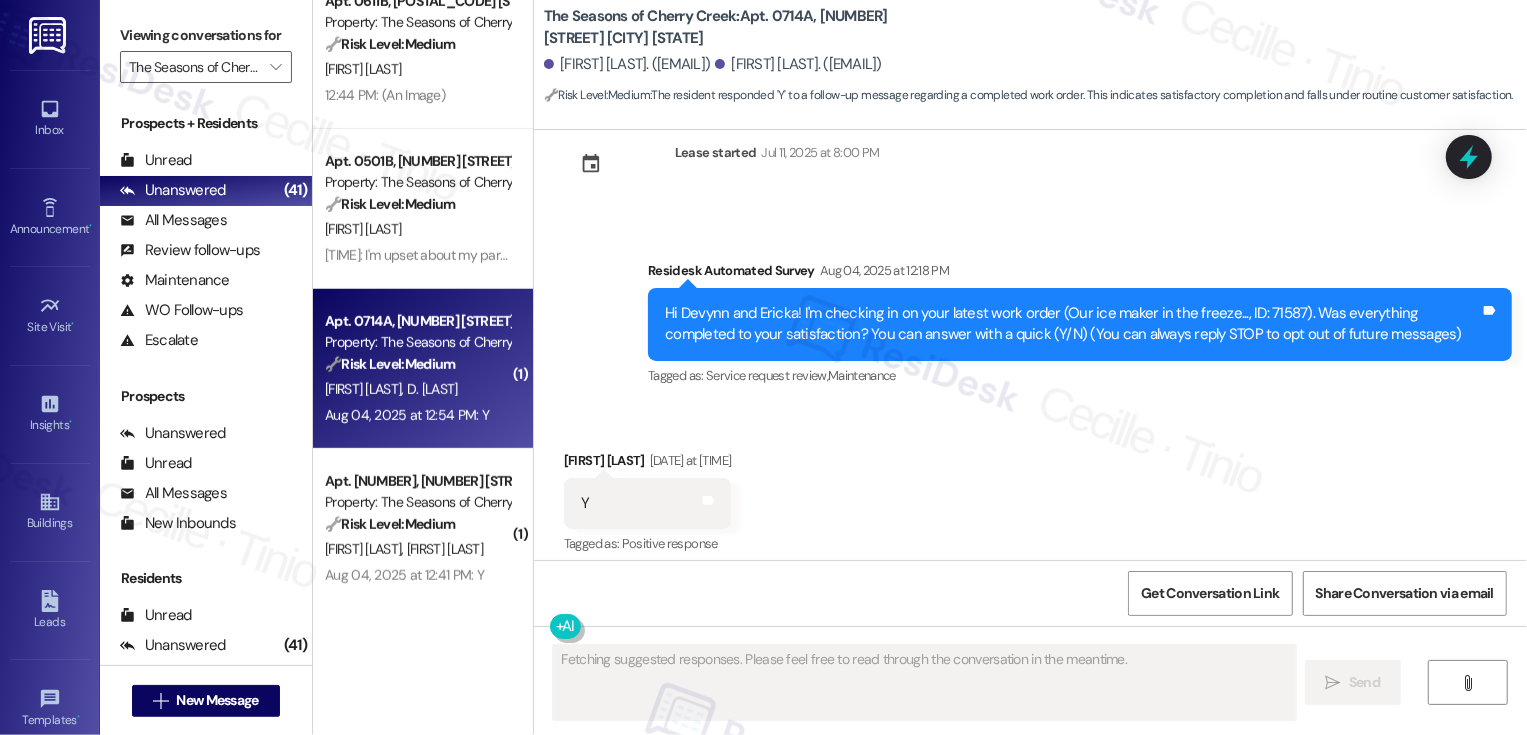 scroll, scrollTop: 62, scrollLeft: 0, axis: vertical 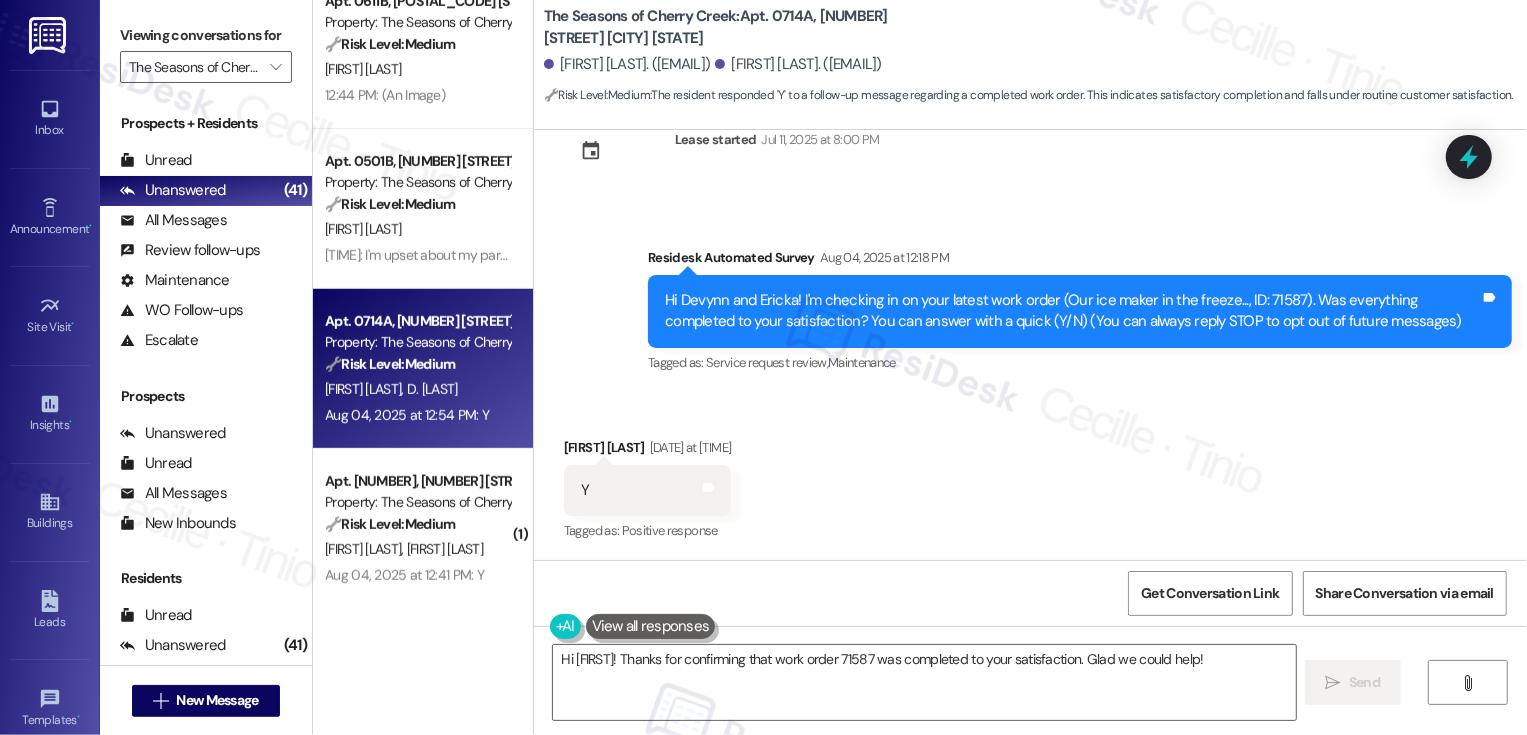 click on "Devynn Lapp Aug 04, 2025 at 12:54 PM" at bounding box center (648, 451) 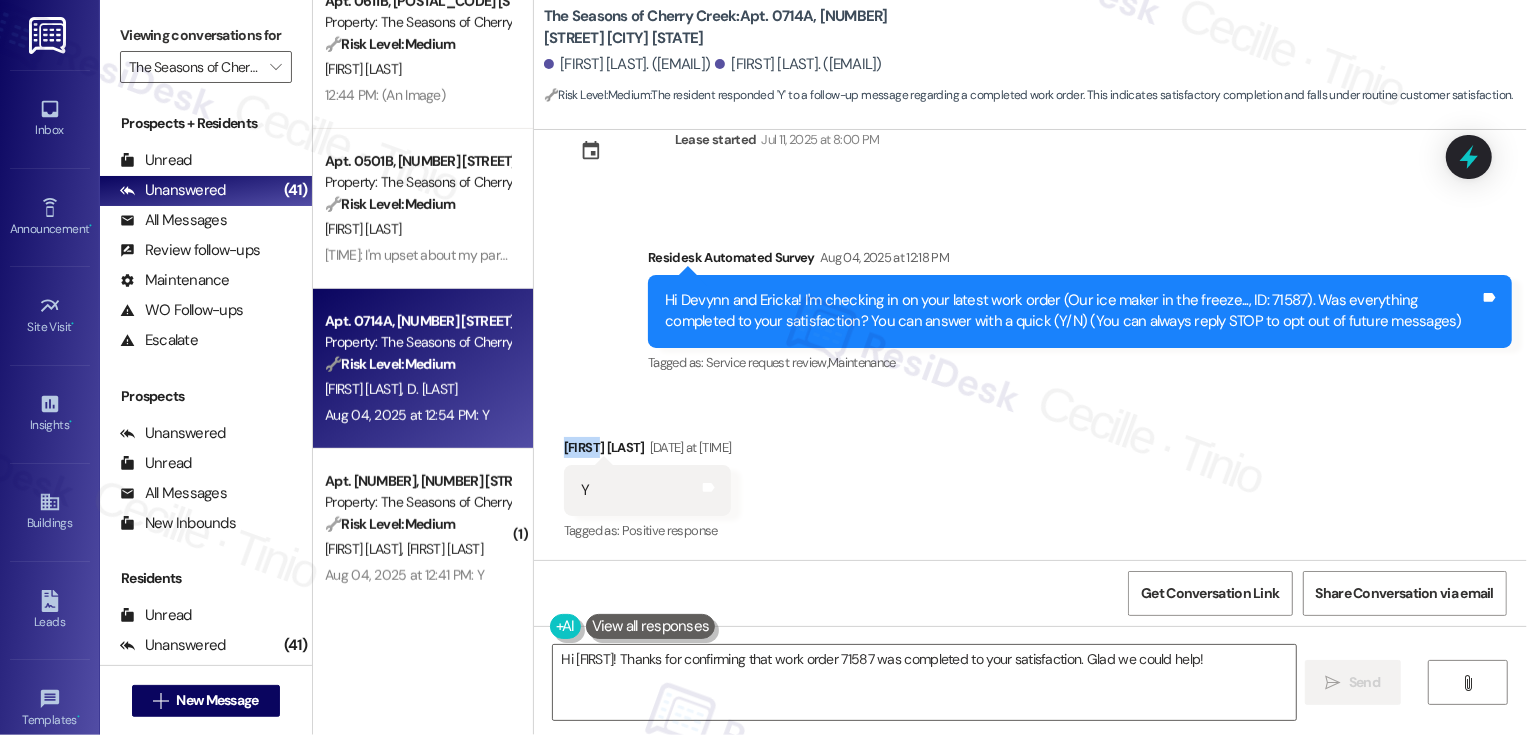 copy on "Devynn" 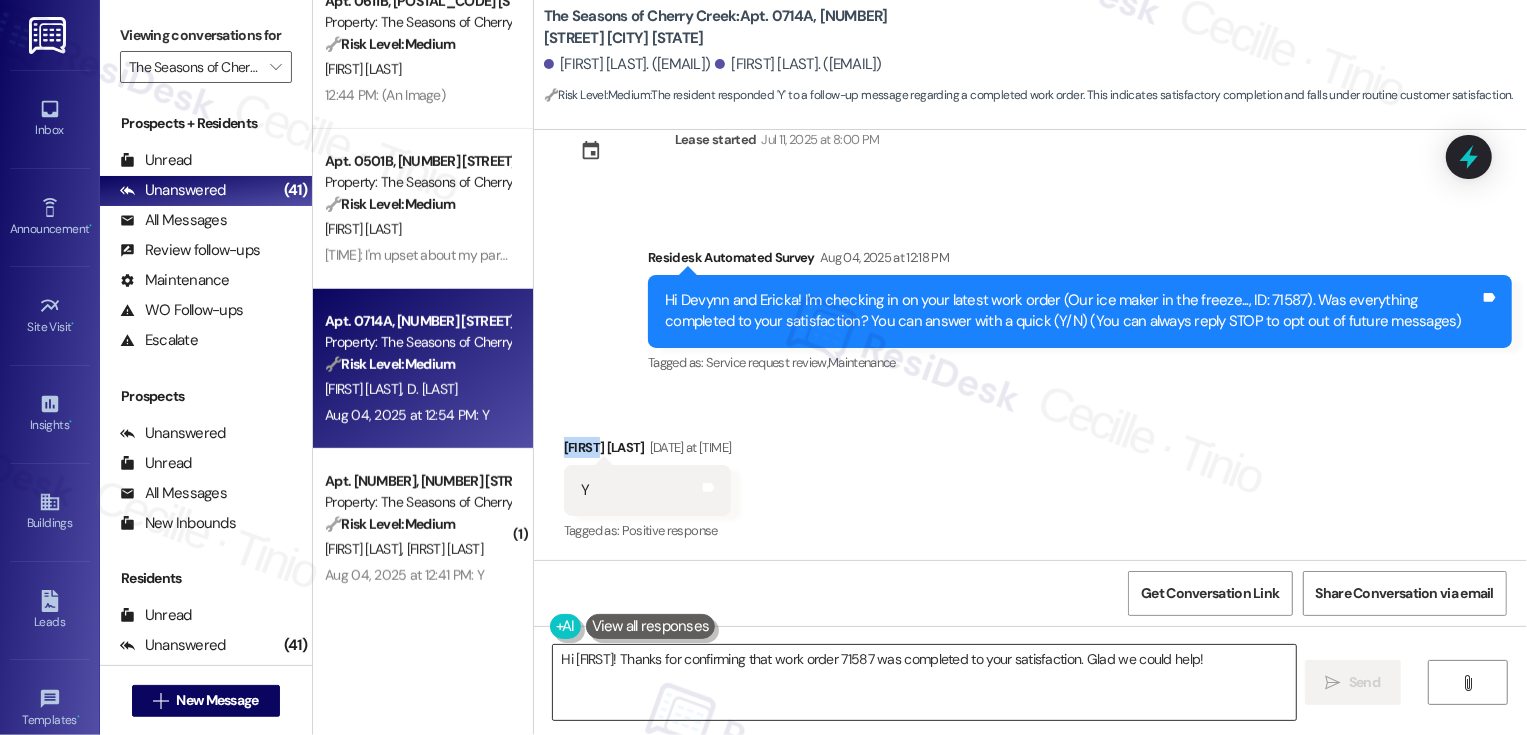 click on "Hi {{first_name}}! Thanks for confirming that work order 71587 was completed to your satisfaction. Glad we could help!" at bounding box center (924, 682) 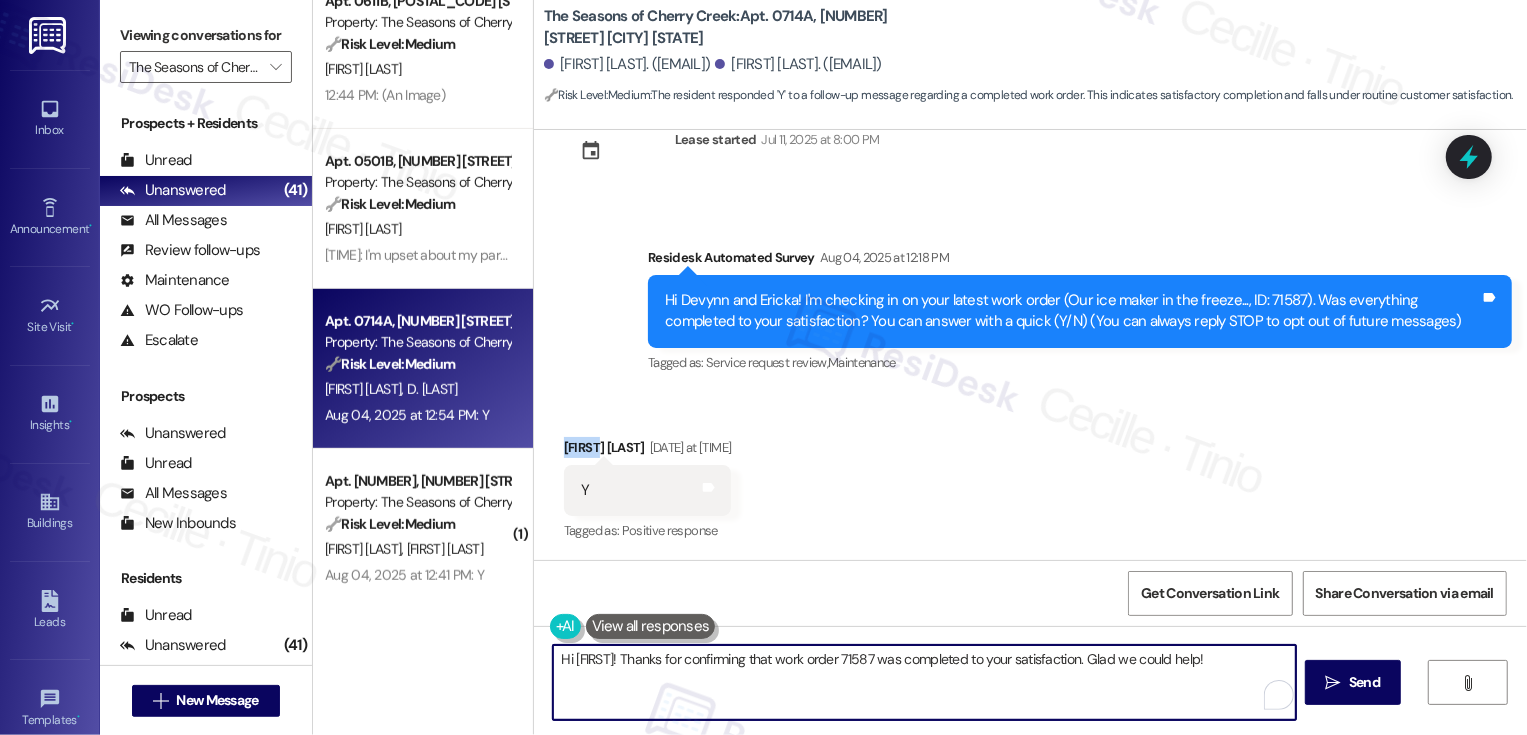 click on "Hi {{first_name}}! Thanks for confirming that work order 71587 was completed to your satisfaction. Glad we could help!" at bounding box center [924, 682] 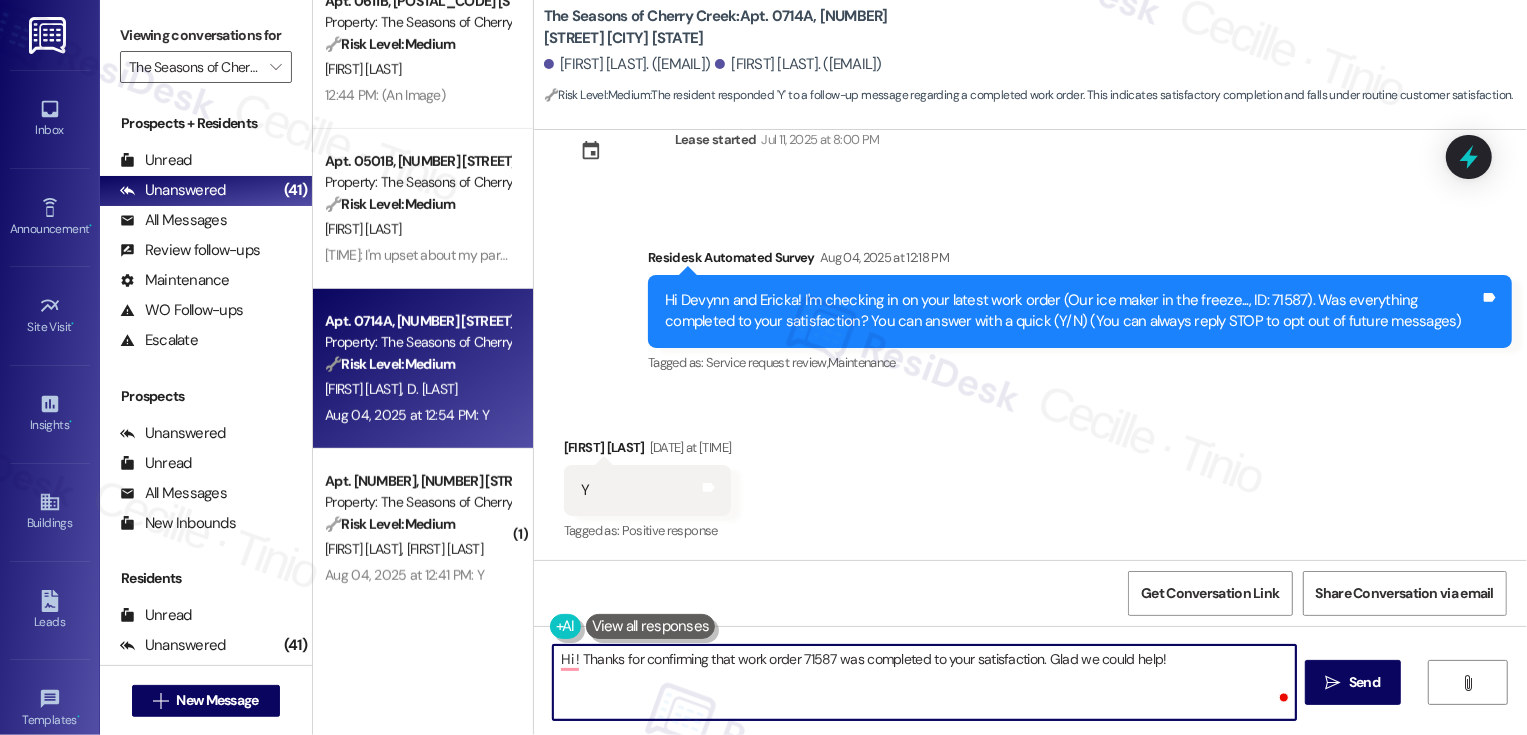 paste on "Devynn" 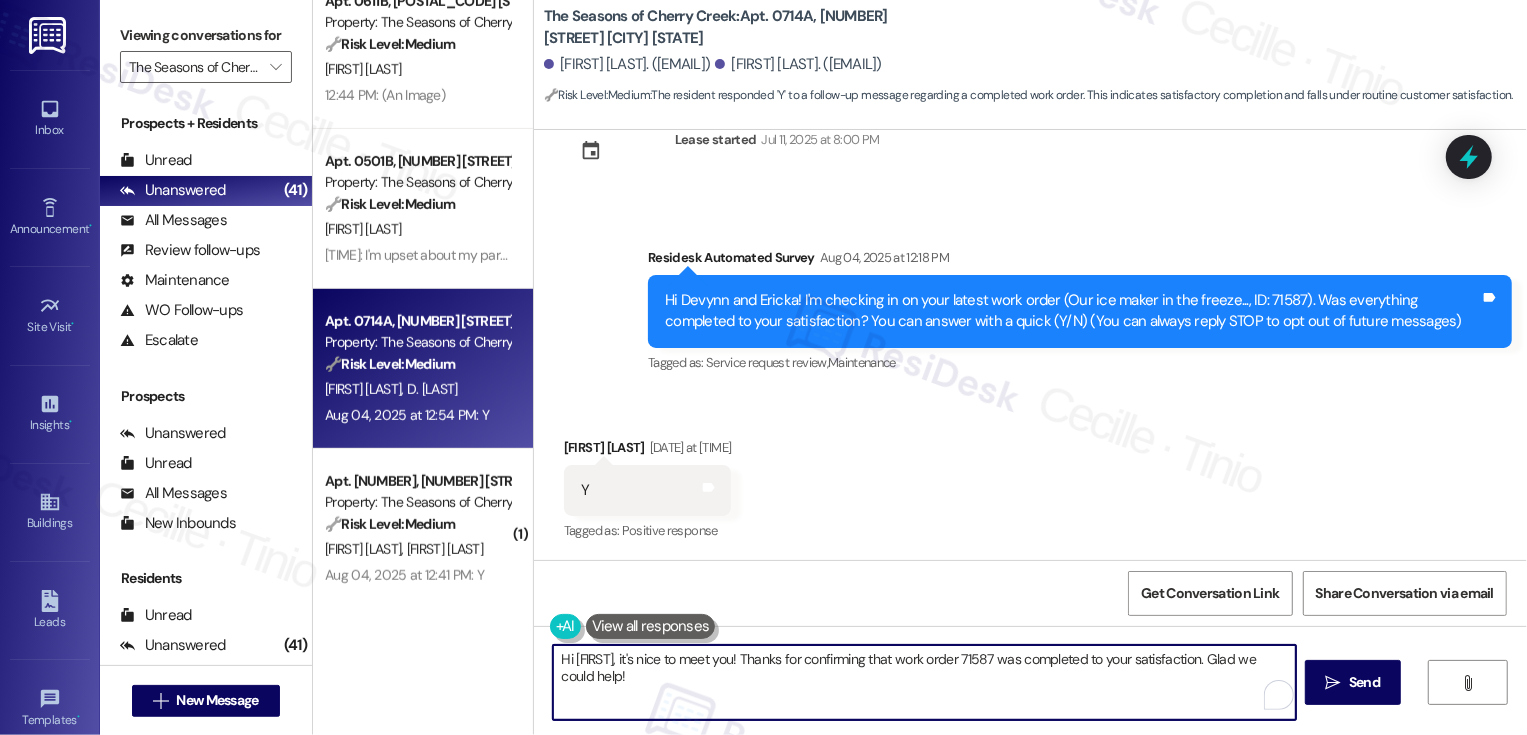 drag, startPoint x: 1203, startPoint y: 656, endPoint x: 1205, endPoint y: 701, distance: 45.044422 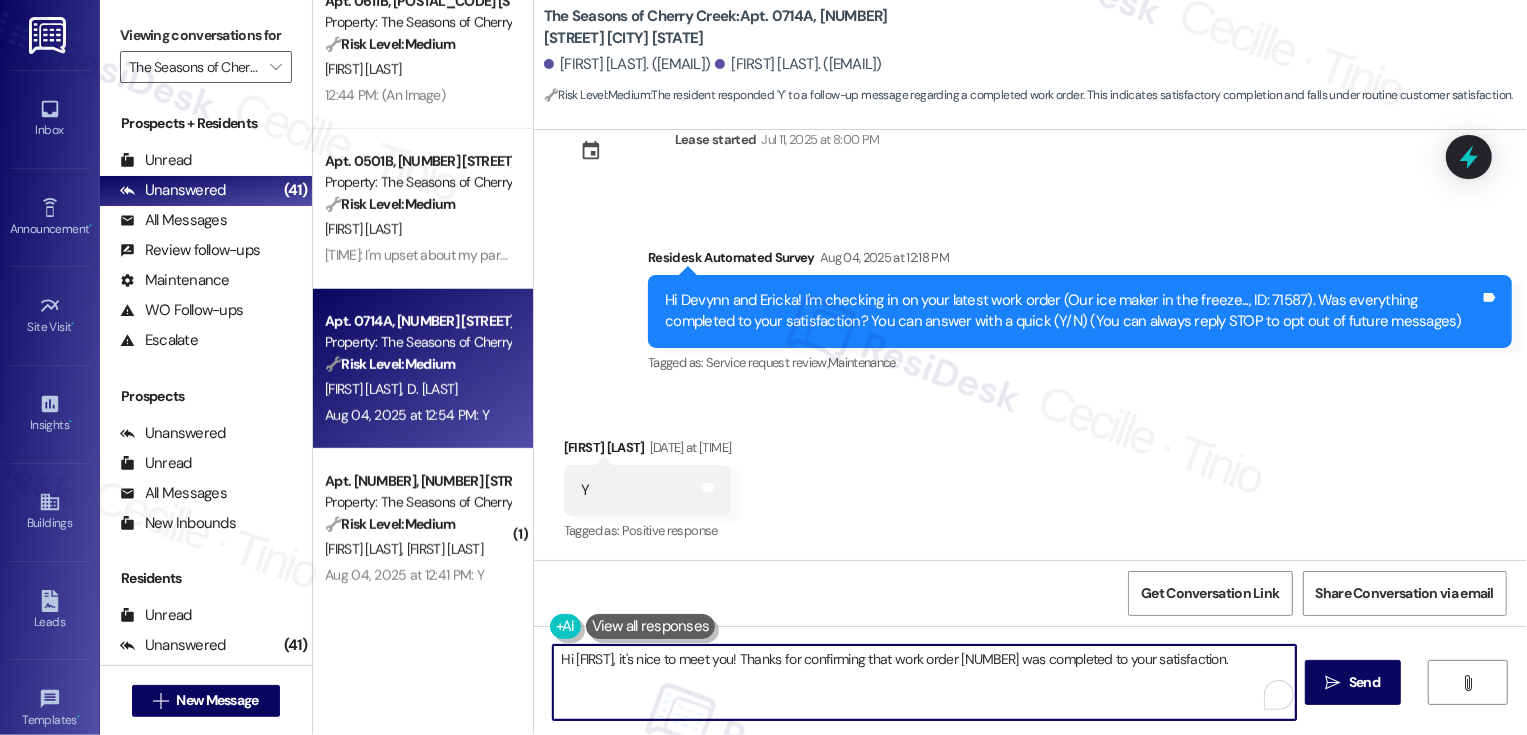 paste on "Devynn" 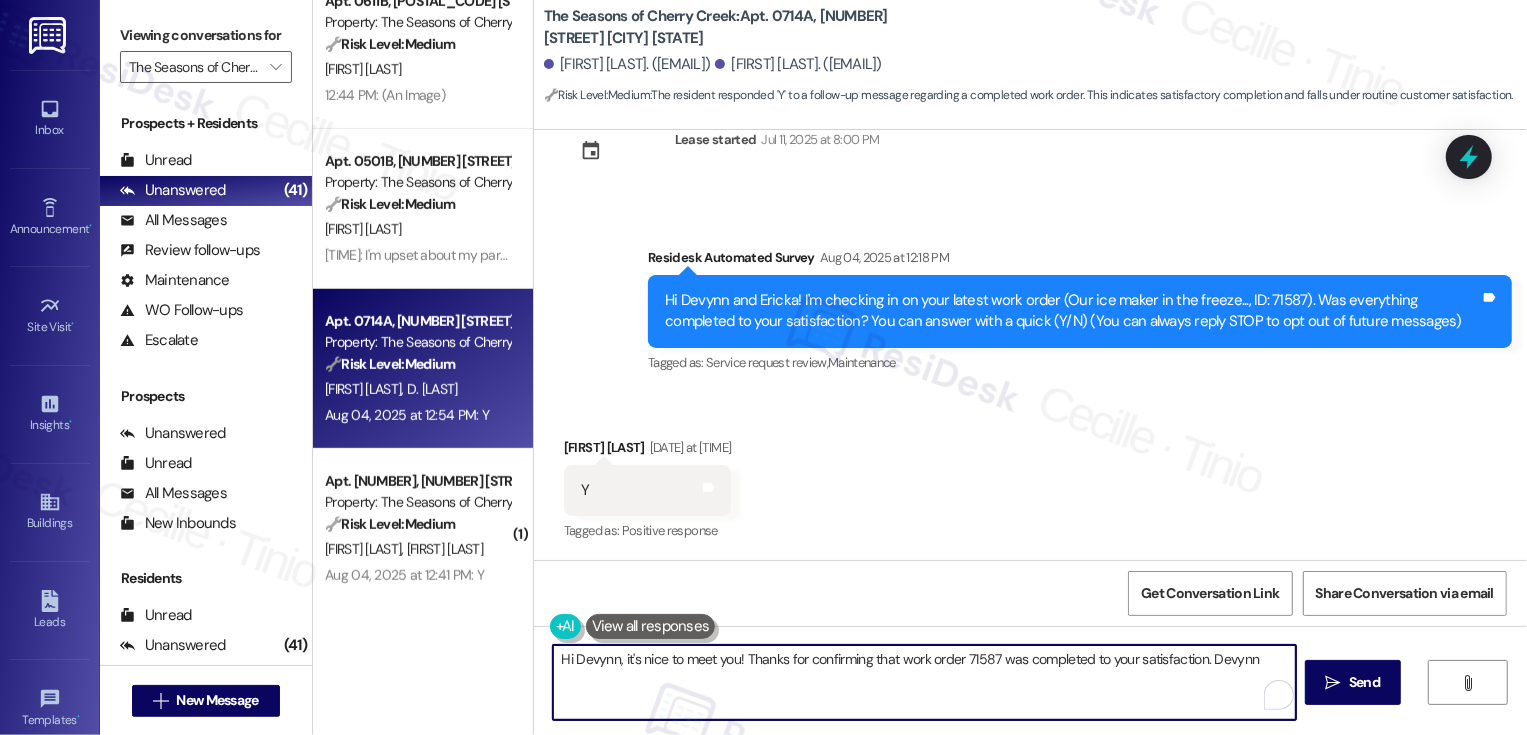 click on "Hi Devynn, it's nice to meet you! Thanks for confirming that work order 71587 was completed to your satisfaction. Devynn" at bounding box center [924, 682] 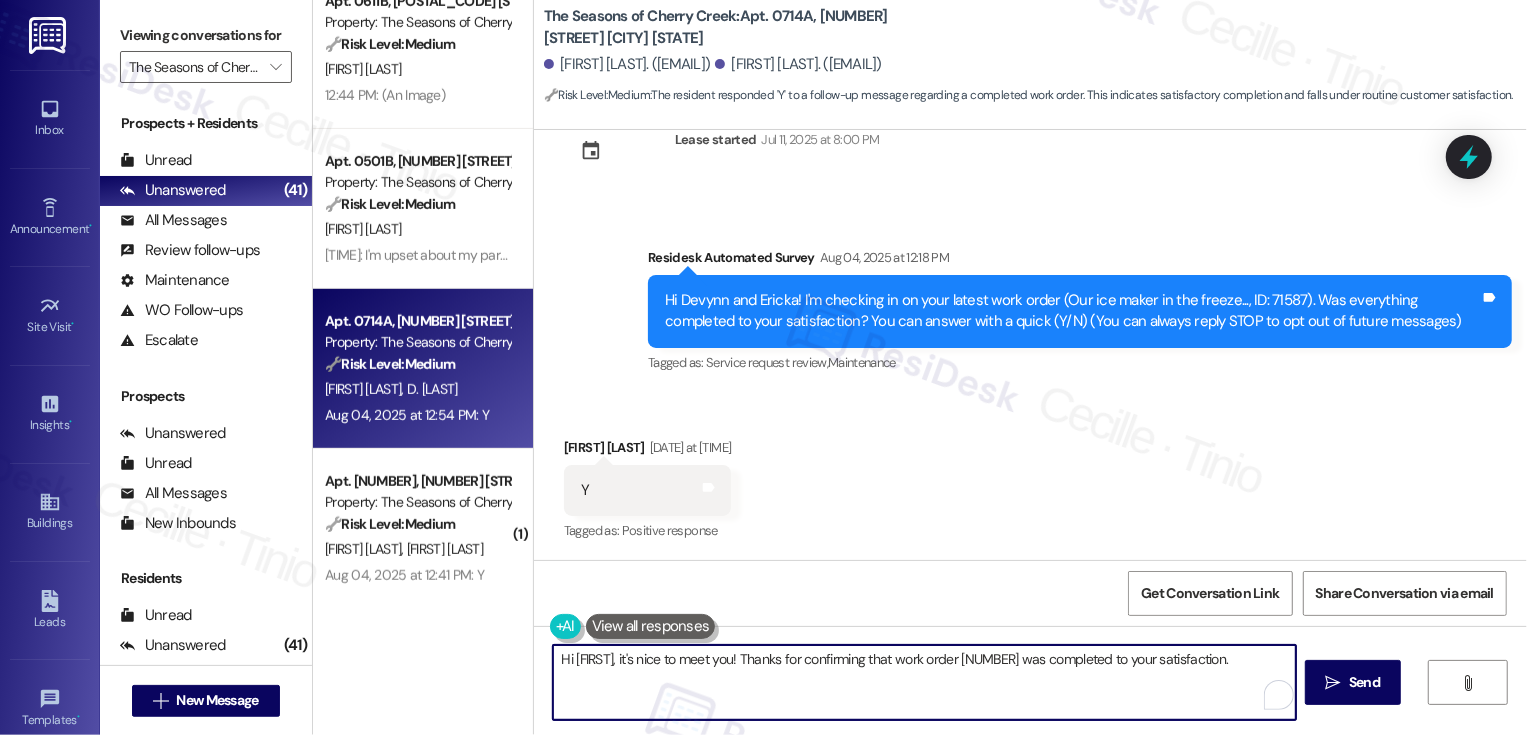 paste on "If I may ask, how has your experience been living at {{property}}? Has the property lived up to your expectations?" 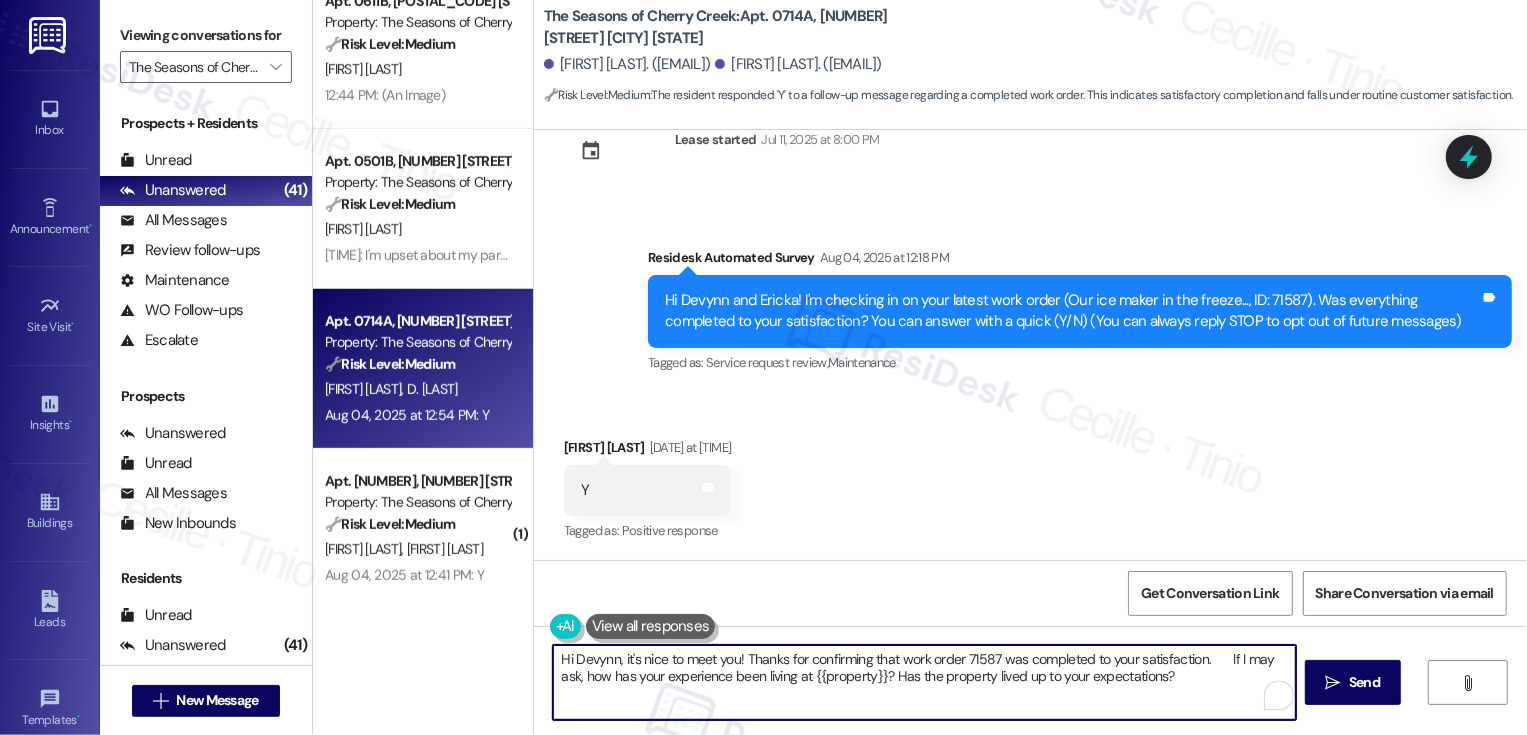click on "Hi Devynn, it's nice to meet you! Thanks for confirming that work order 71587 was completed to your satisfaction.		If I may ask, how has your experience been living at {{property}}? Has the property lived up to your expectations?" at bounding box center [924, 682] 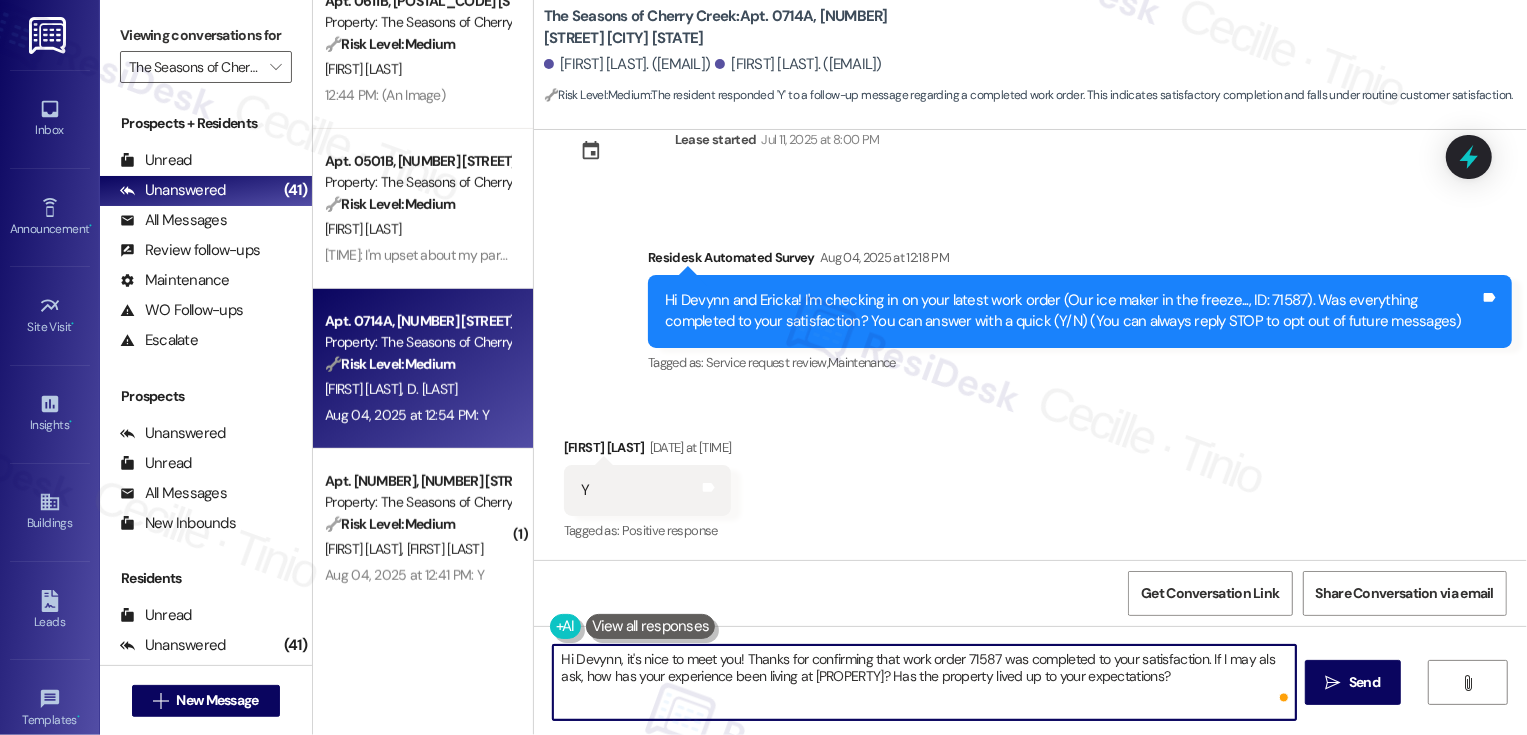 type on "Hi Devynn, it's nice to meet you! Thanks for confirming that work order 71587 was completed to your satisfaction. If I may also ask, how has your experience been living at {{property}}? Has the property lived up to your expectations?" 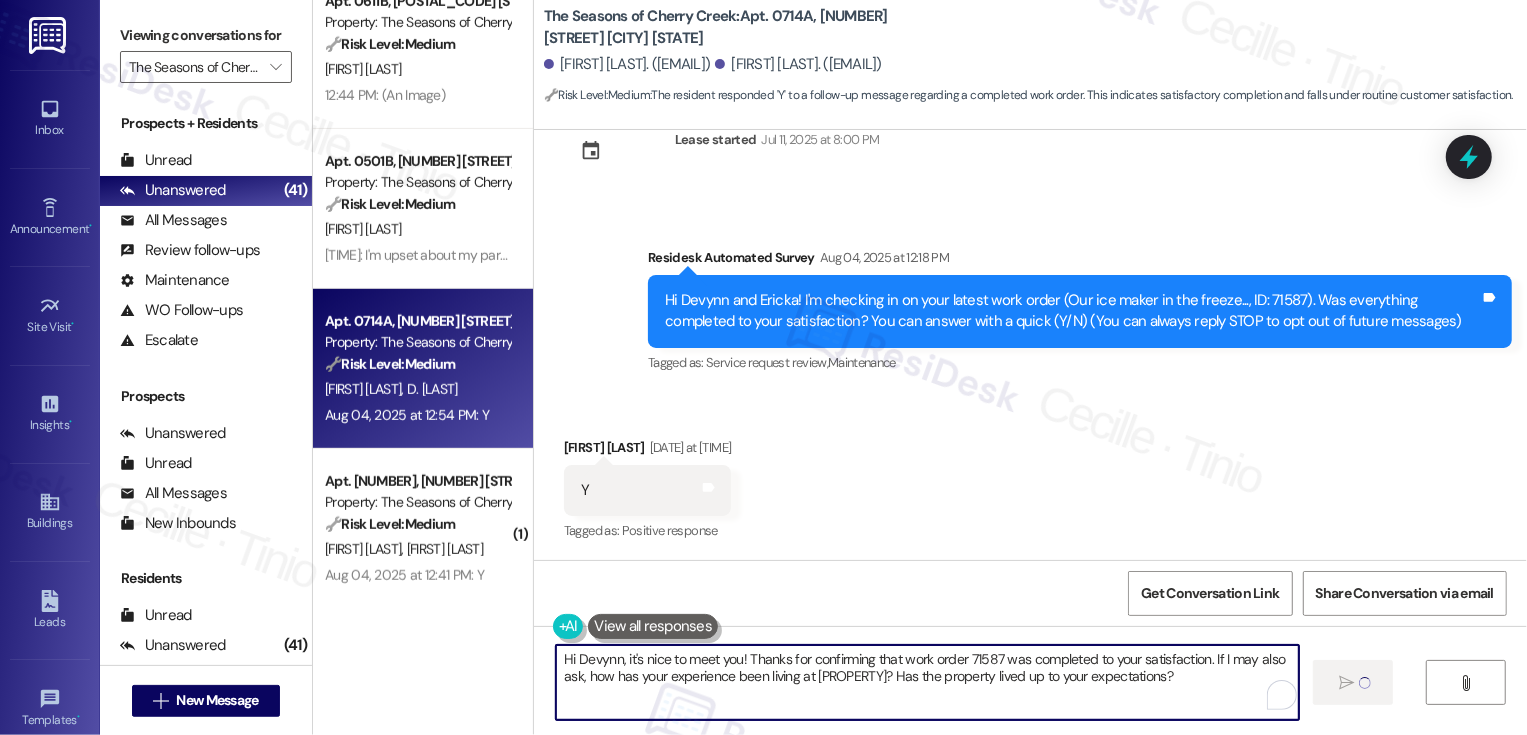 type 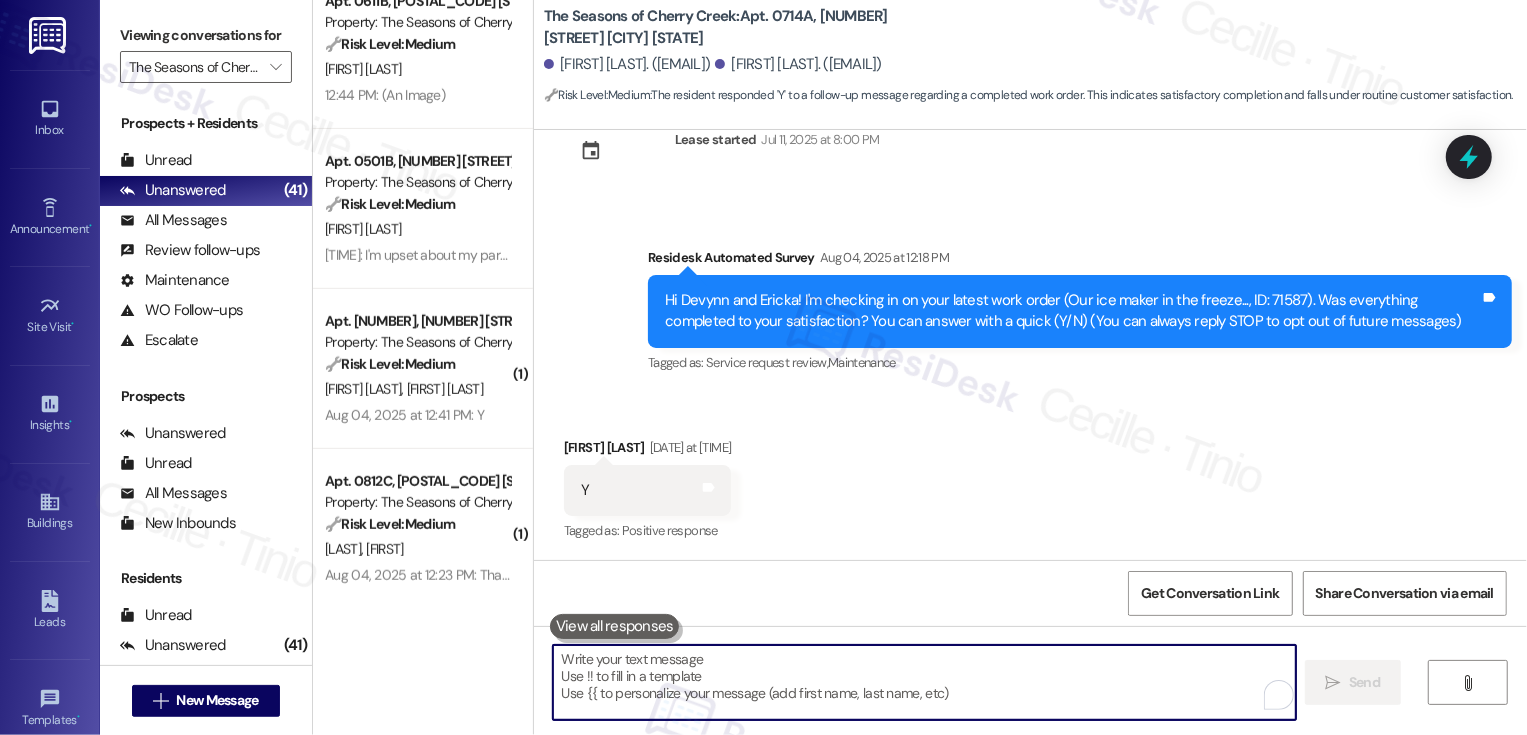 scroll, scrollTop: 408, scrollLeft: 0, axis: vertical 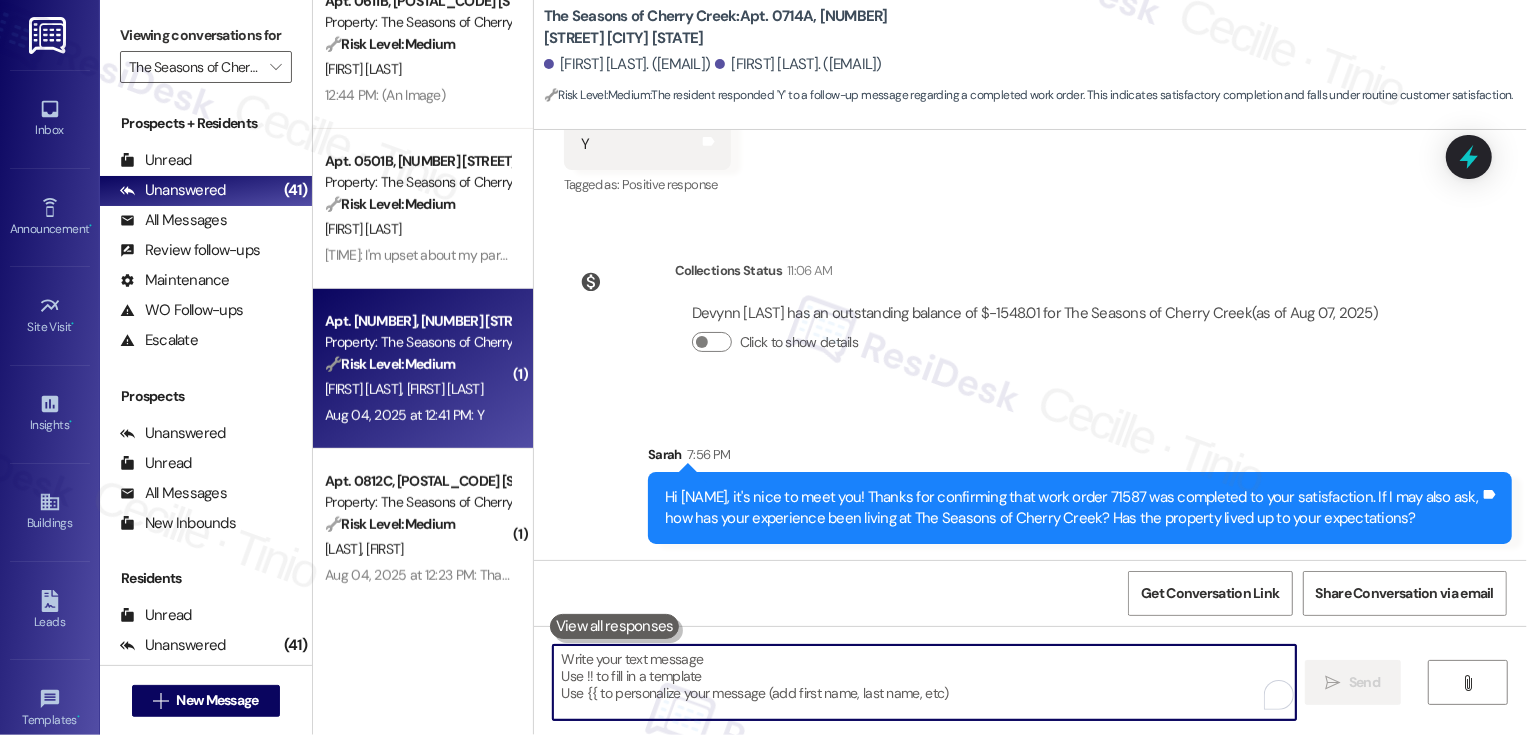 click on "🔧  Risk Level:  Medium The resident responded 'Y' to a follow-up question regarding a completed work order. This indicates satisfactory completion and no further action is needed. This falls under customer satisfaction and routine follow-up." at bounding box center (417, 364) 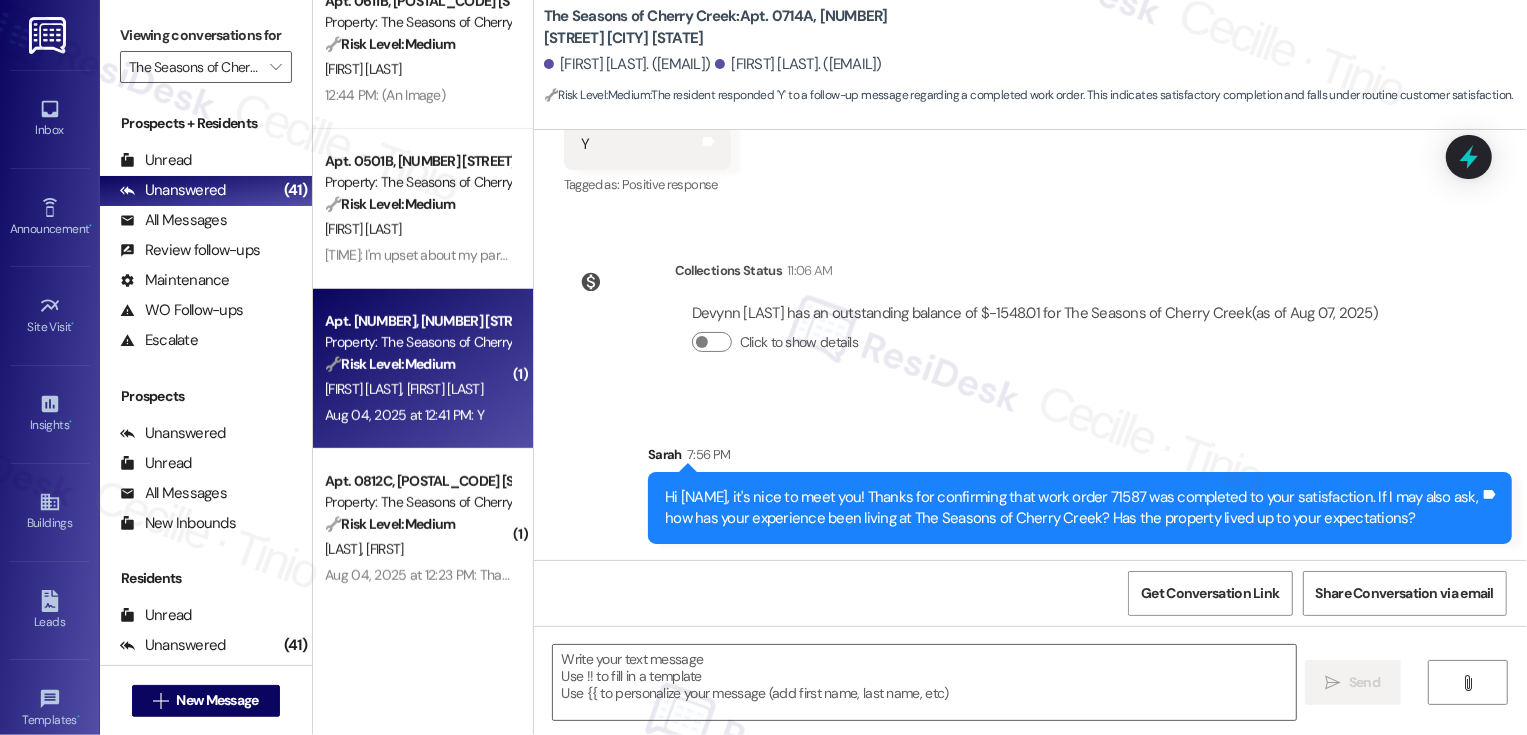 click on "🔧  Risk Level:  Medium The resident responded 'Y' to a follow-up question regarding a completed work order. This indicates satisfactory completion and no further action is needed. This falls under customer satisfaction and routine follow-up." at bounding box center [417, 364] 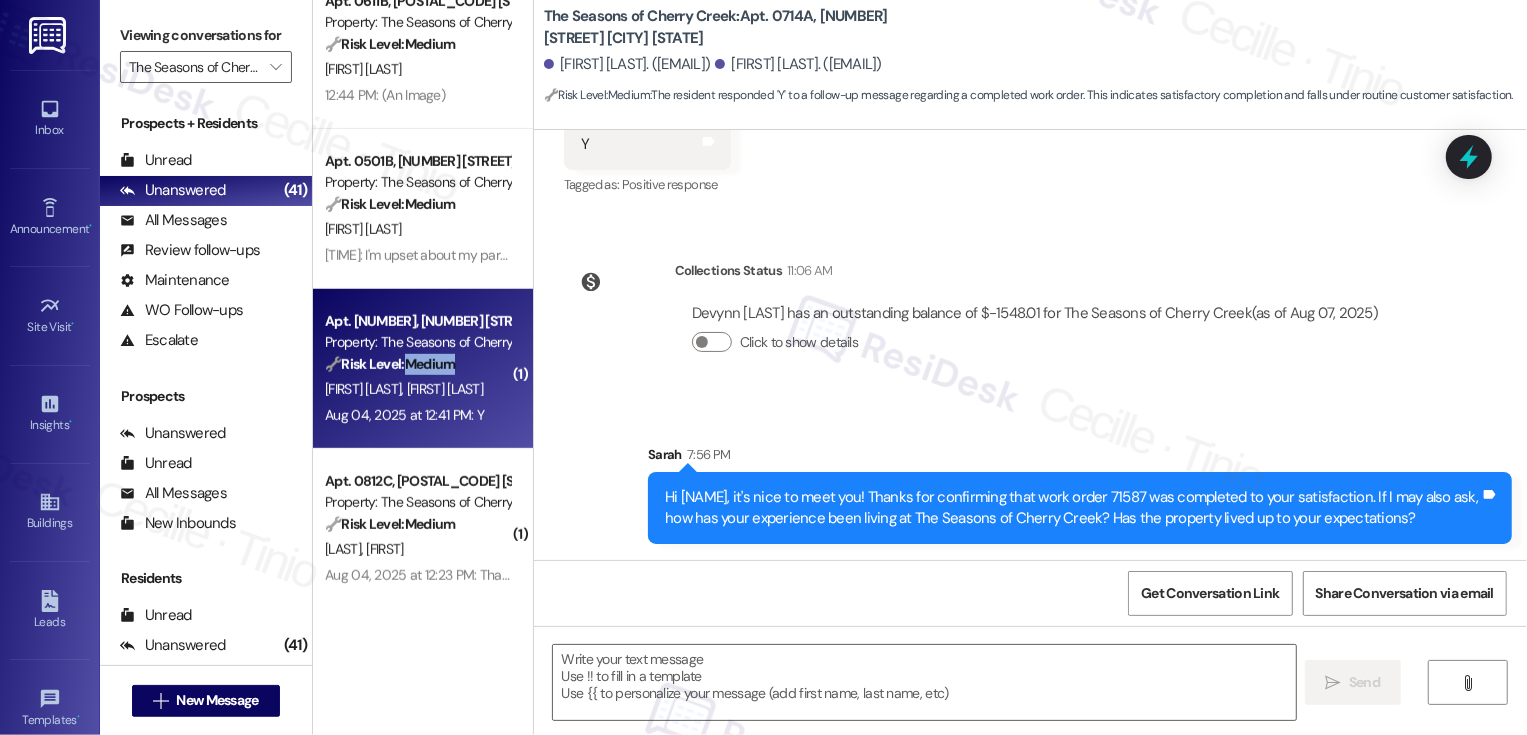 type on "Fetching suggested responses. Please feel free to read through the conversation in the meantime." 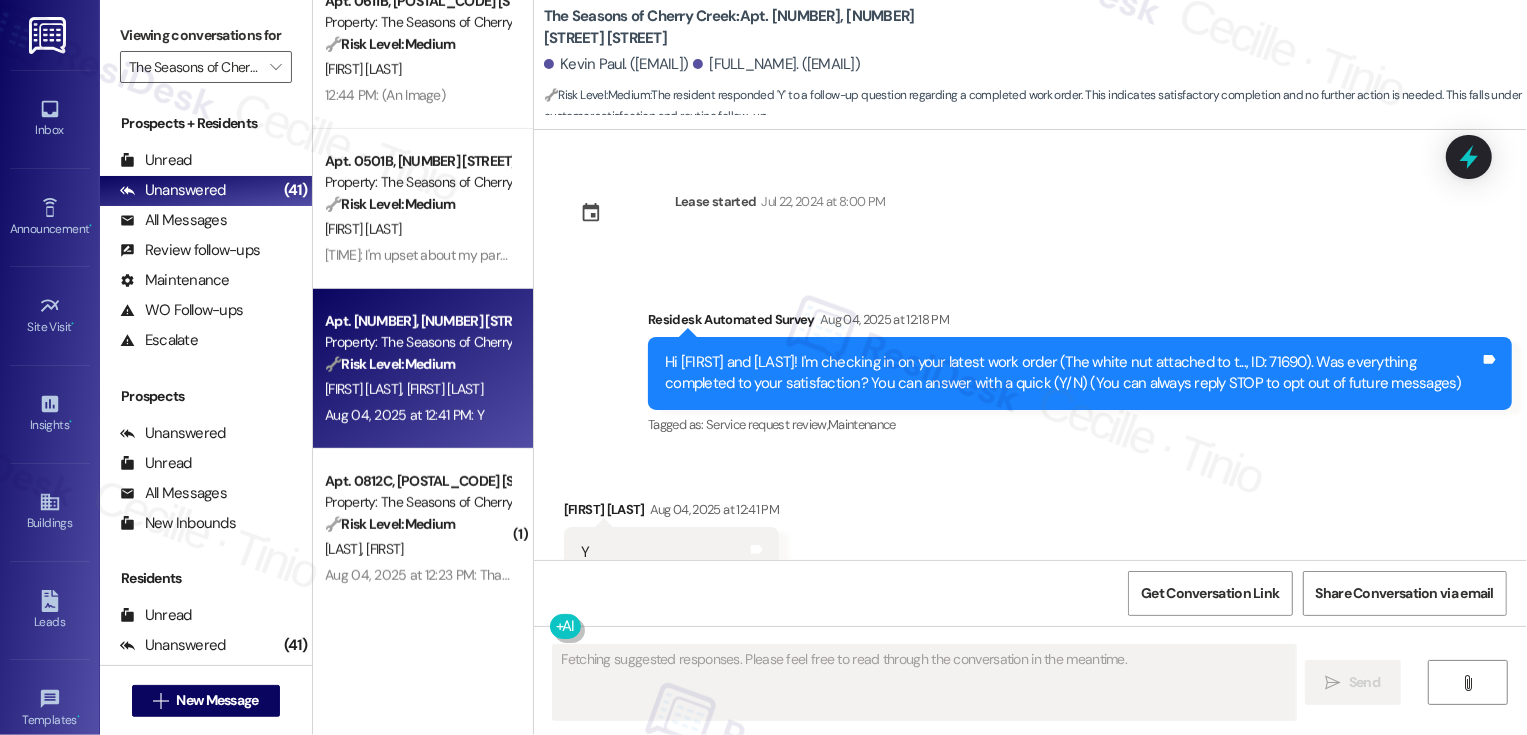 scroll, scrollTop: 63, scrollLeft: 0, axis: vertical 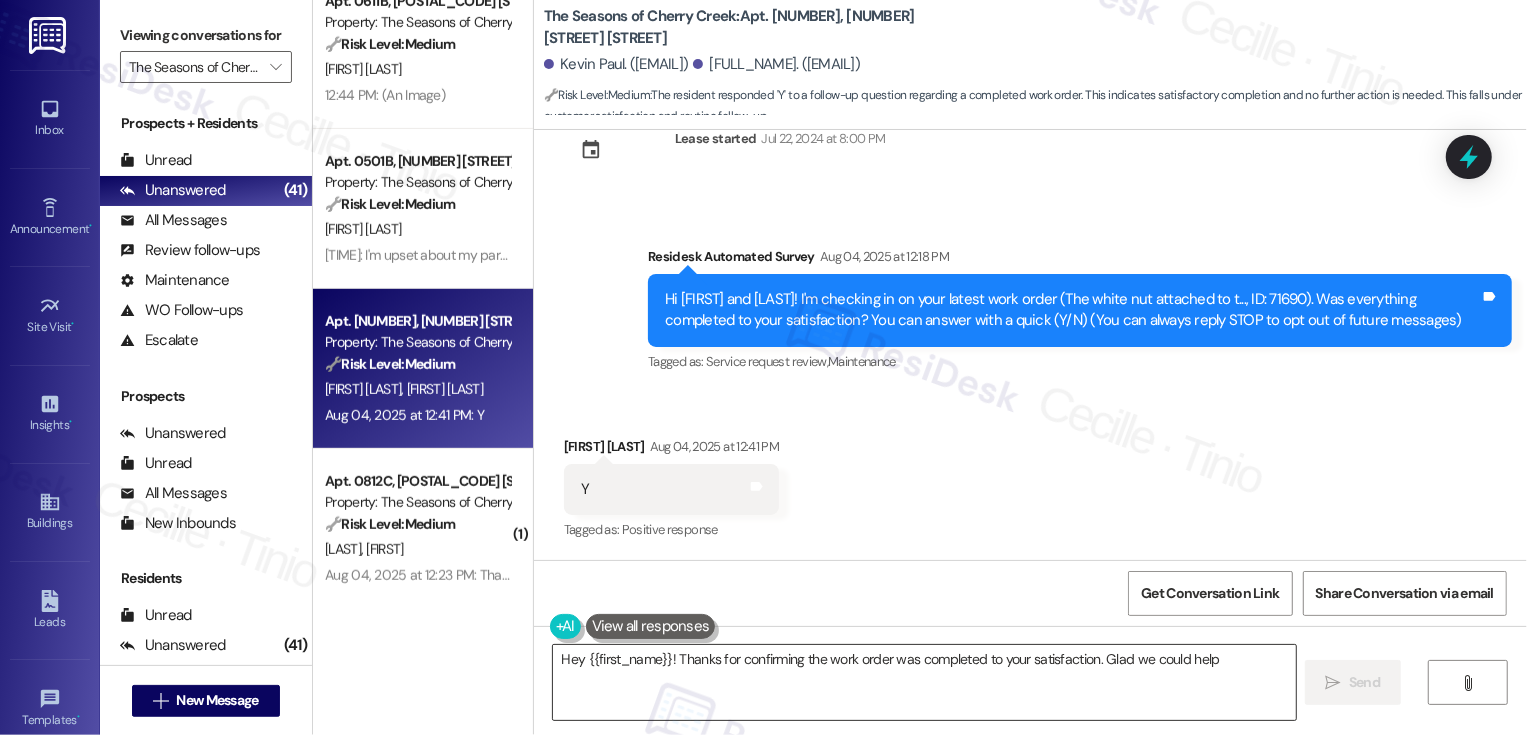 type on "Hey {{first_name}}! Thanks for confirming the work order was completed to your satisfaction. Glad we could help!" 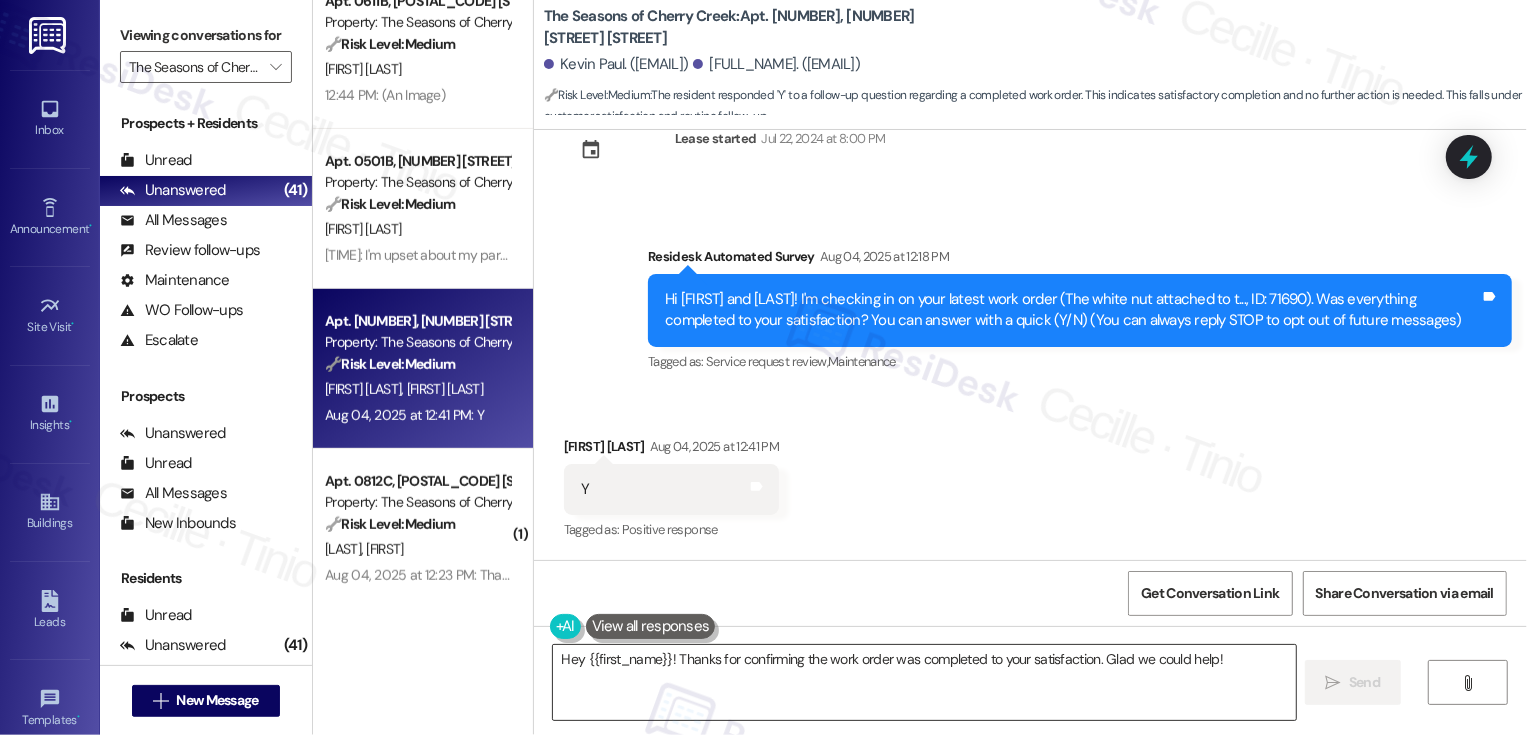 click on "Hey {{first_name}}! Thanks for confirming the work order was completed to your satisfaction. Glad we could help!" at bounding box center (924, 682) 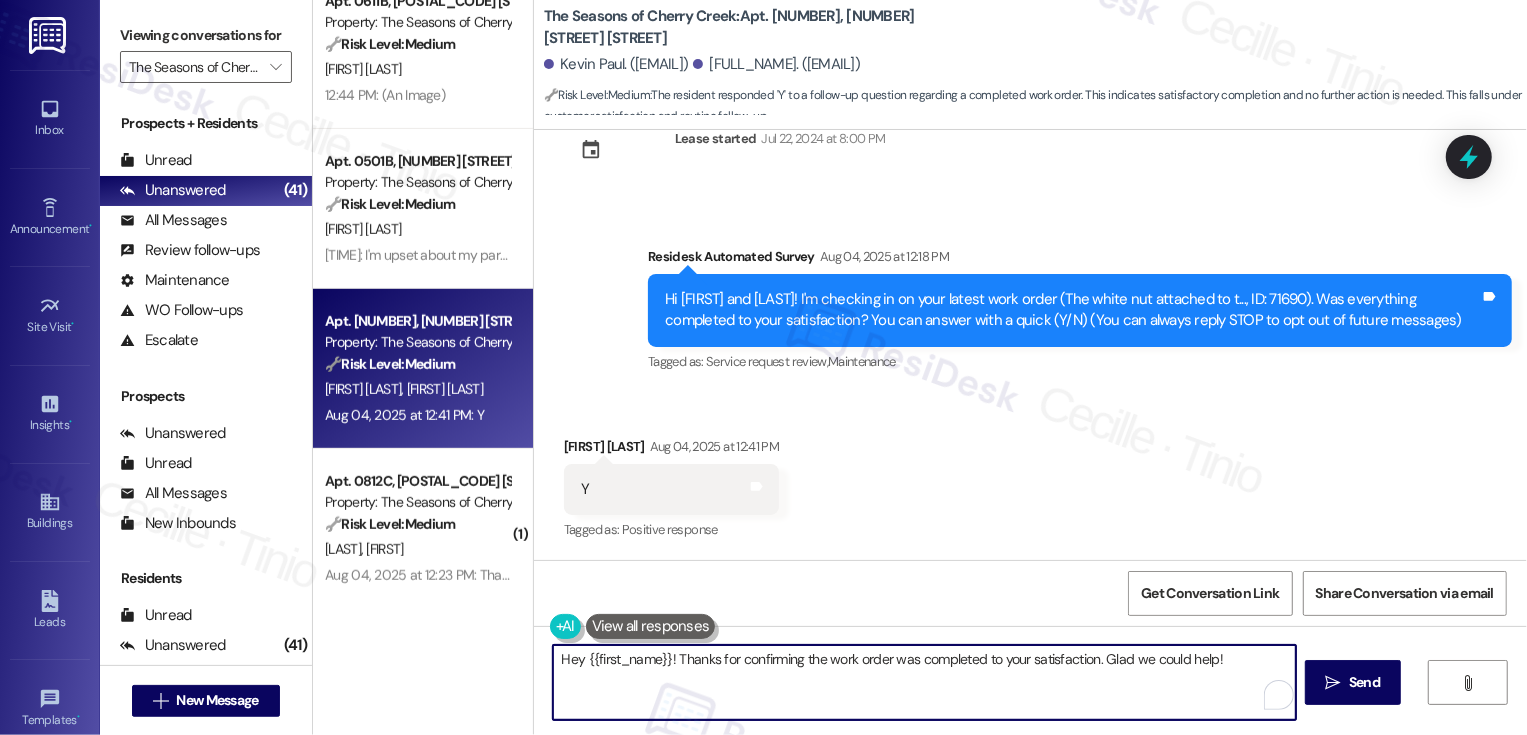 click on "Hey {{first_name}}! Thanks for confirming the work order was completed to your satisfaction. Glad we could help!" at bounding box center (924, 682) 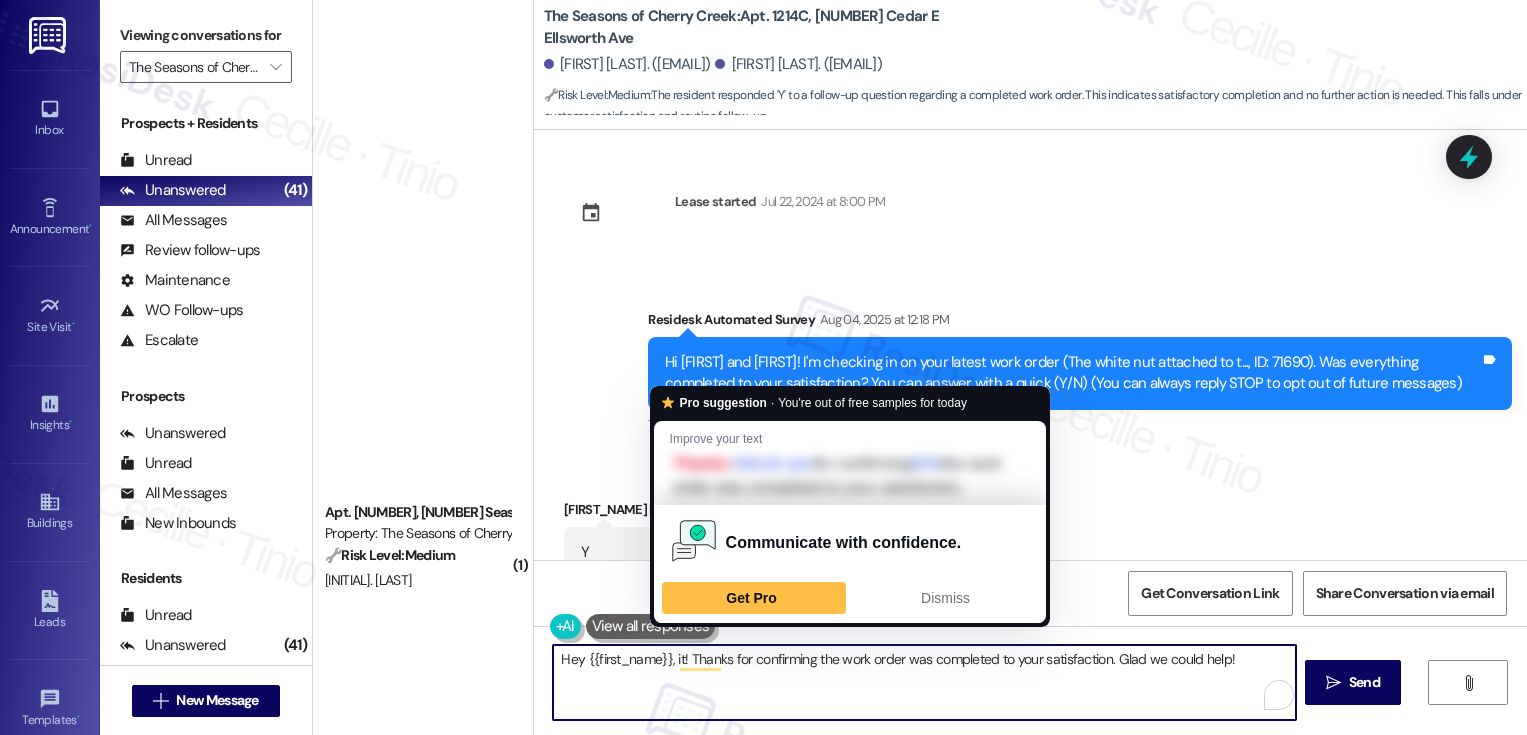 scroll, scrollTop: 0, scrollLeft: 0, axis: both 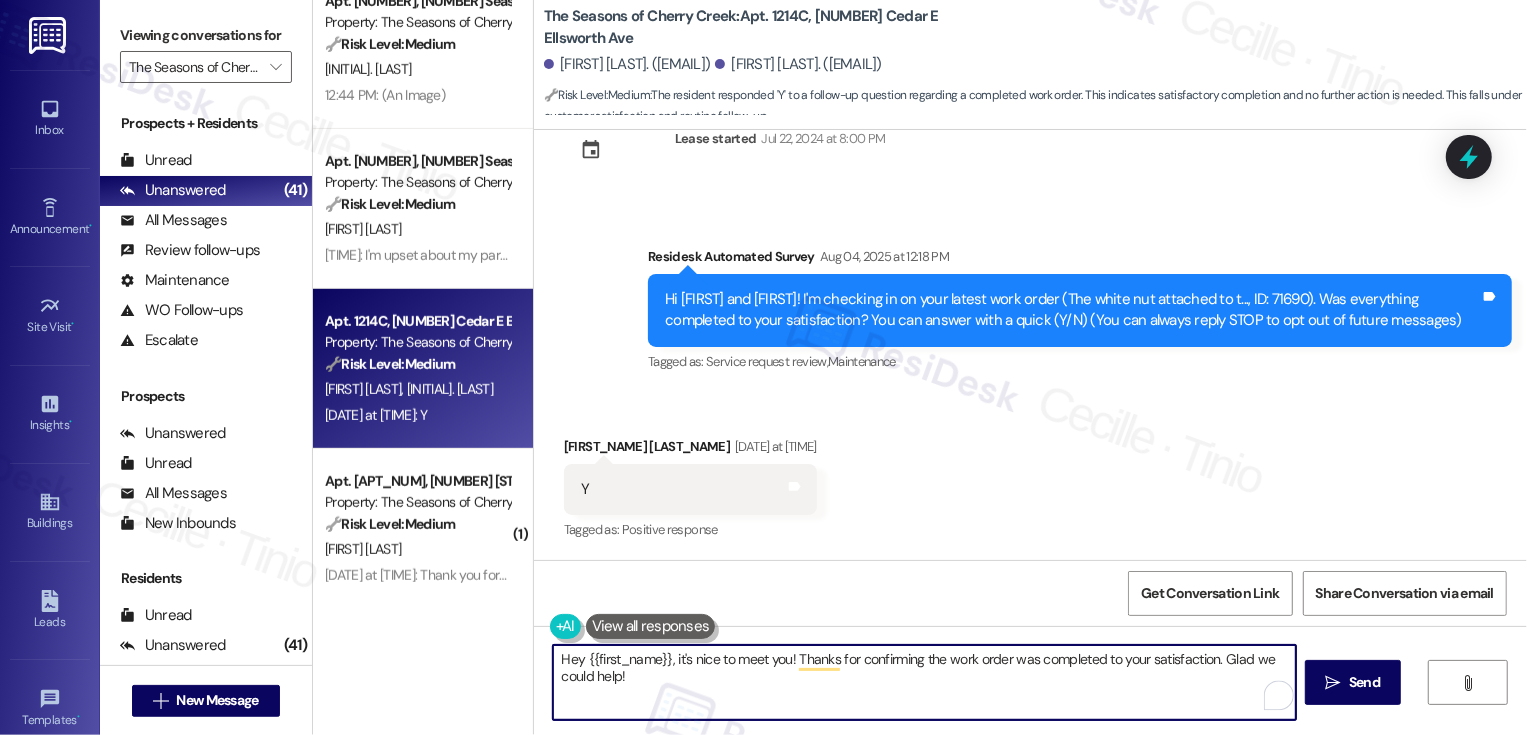 drag, startPoint x: 1214, startPoint y: 659, endPoint x: 1215, endPoint y: 712, distance: 53.009434 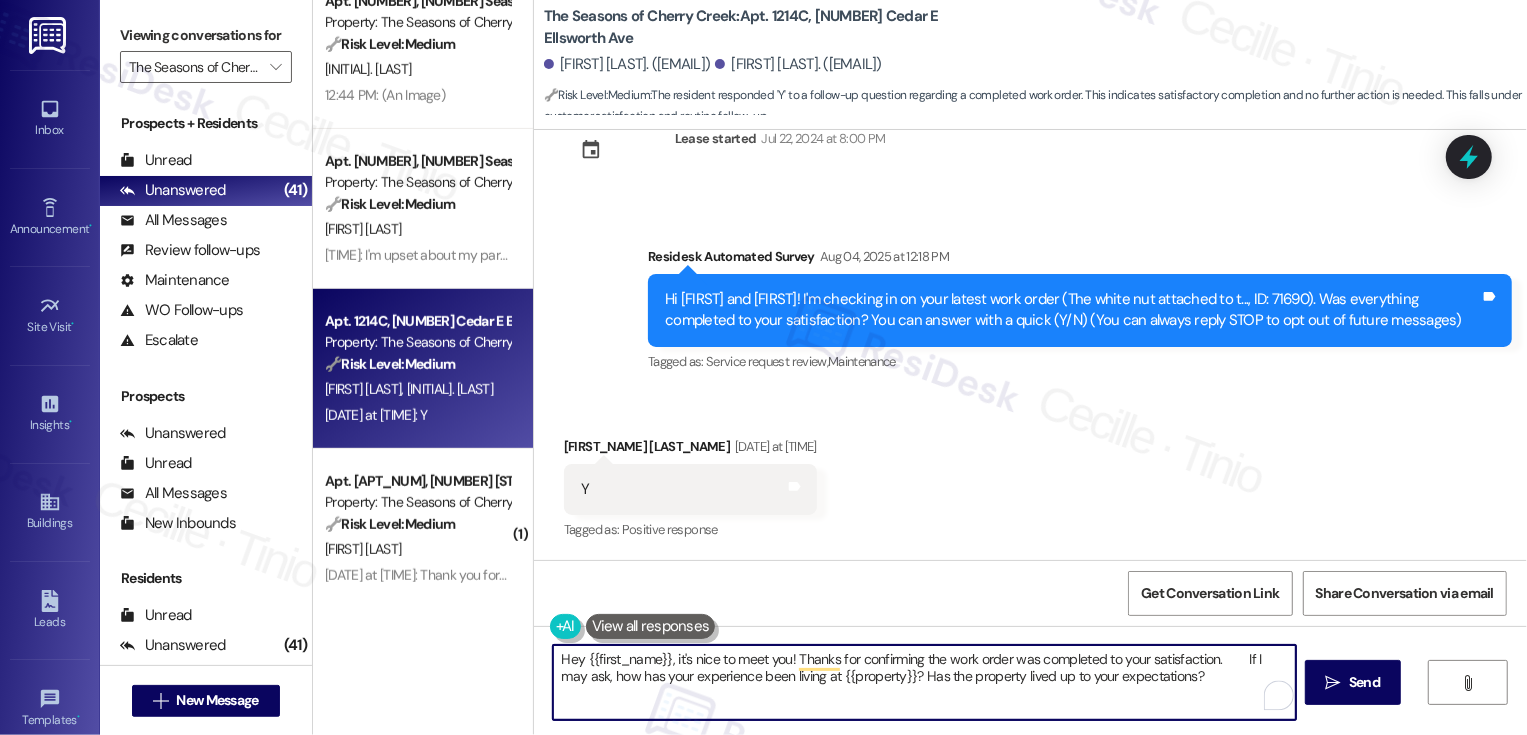 click on "Hey {{first_name}}, it's nice to meet you! Thanks for confirming the work order was completed to your satisfaction. 		If I may ask, how has your experience been living at {{property}}? Has the property lived up to your expectations?" at bounding box center (924, 682) 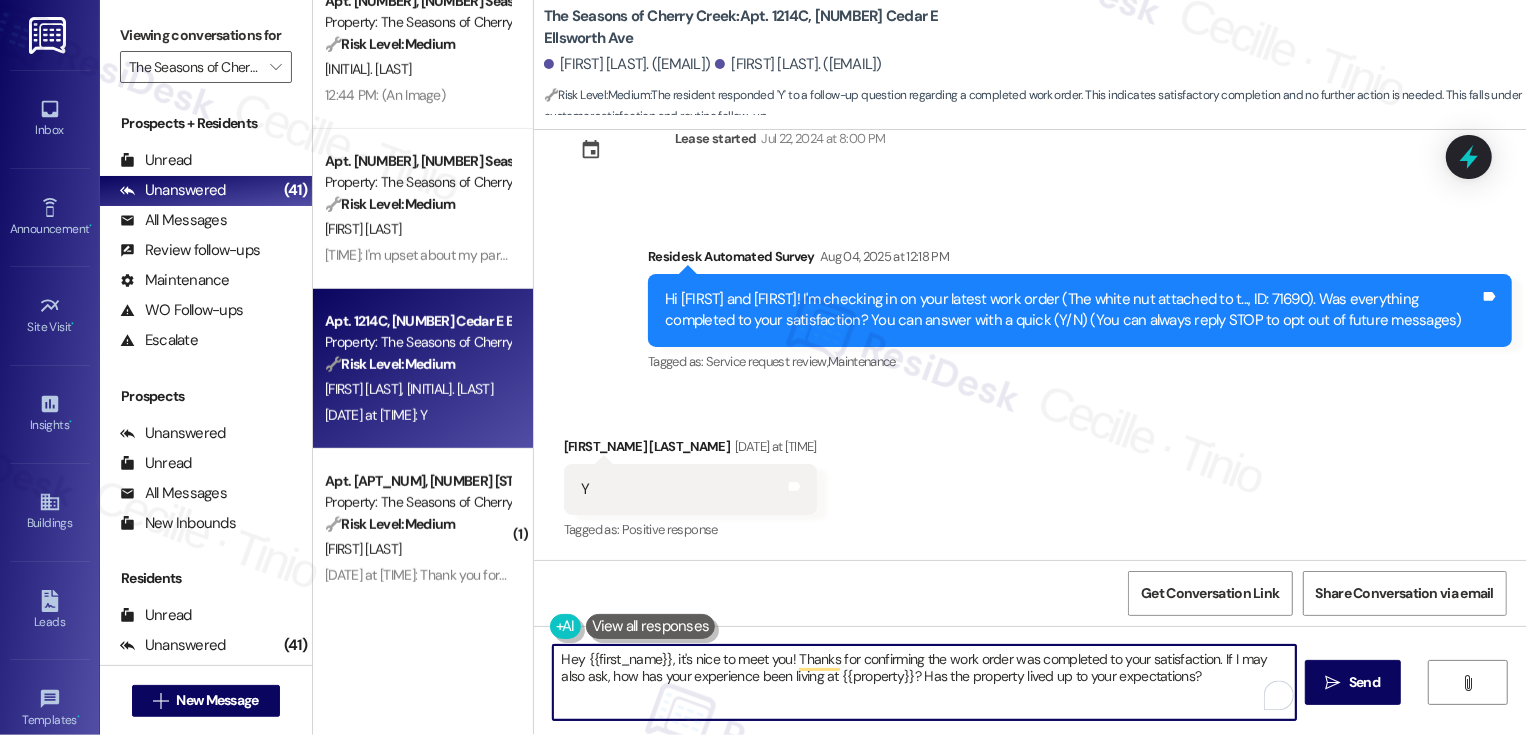 click on "Hey {{first_name}}, it's nice to meet you! Thanks for confirming the work order was completed to your satisfaction. If I may also ask, how has your experience been living at {{property}}? Has the property lived up to your expectations?" at bounding box center (924, 682) 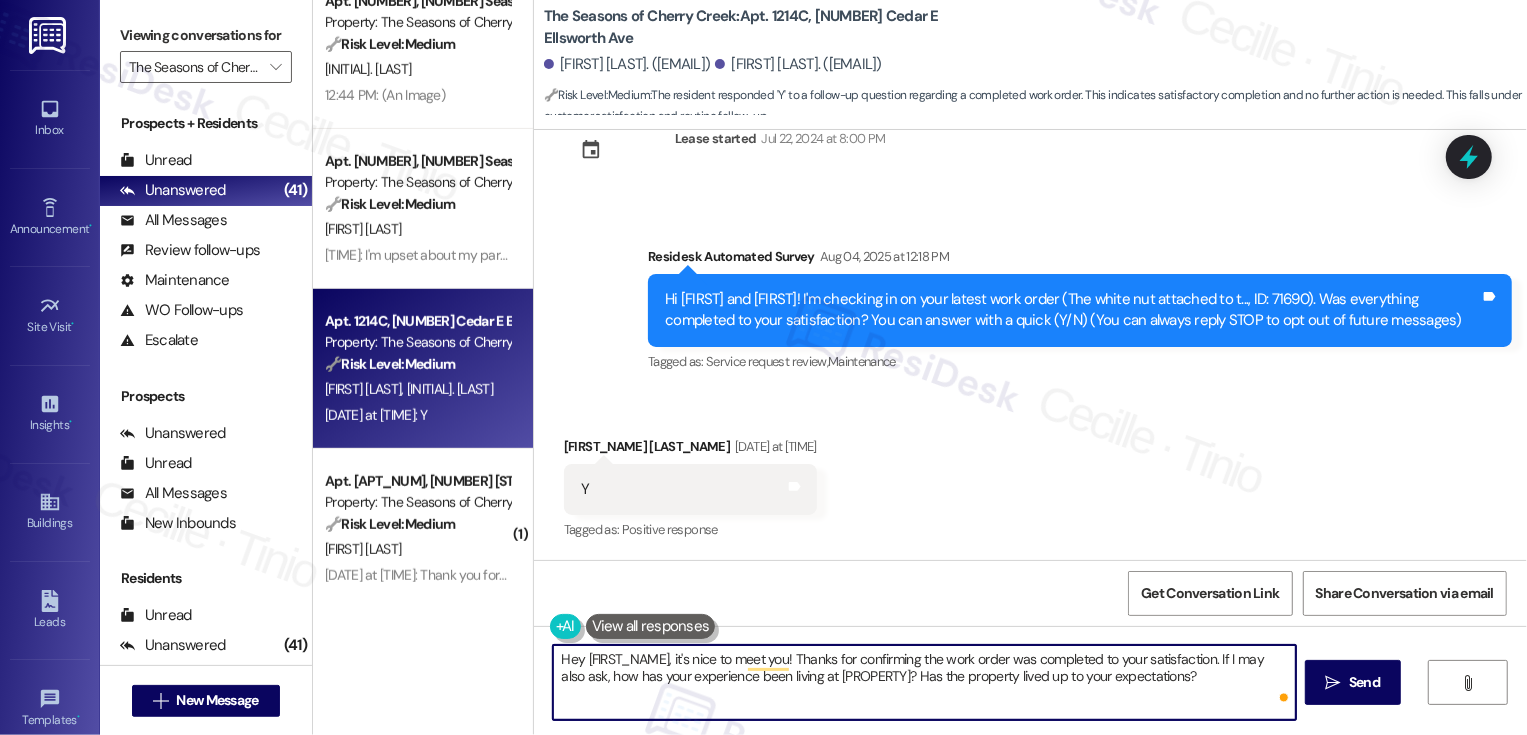 type on "Hey Caroline, it's nice to meet you! Thanks for confirming the work order was completed to your satisfaction. If I may also ask, how has your experience been living at {{property}}? Has the property lived up to your expectations?" 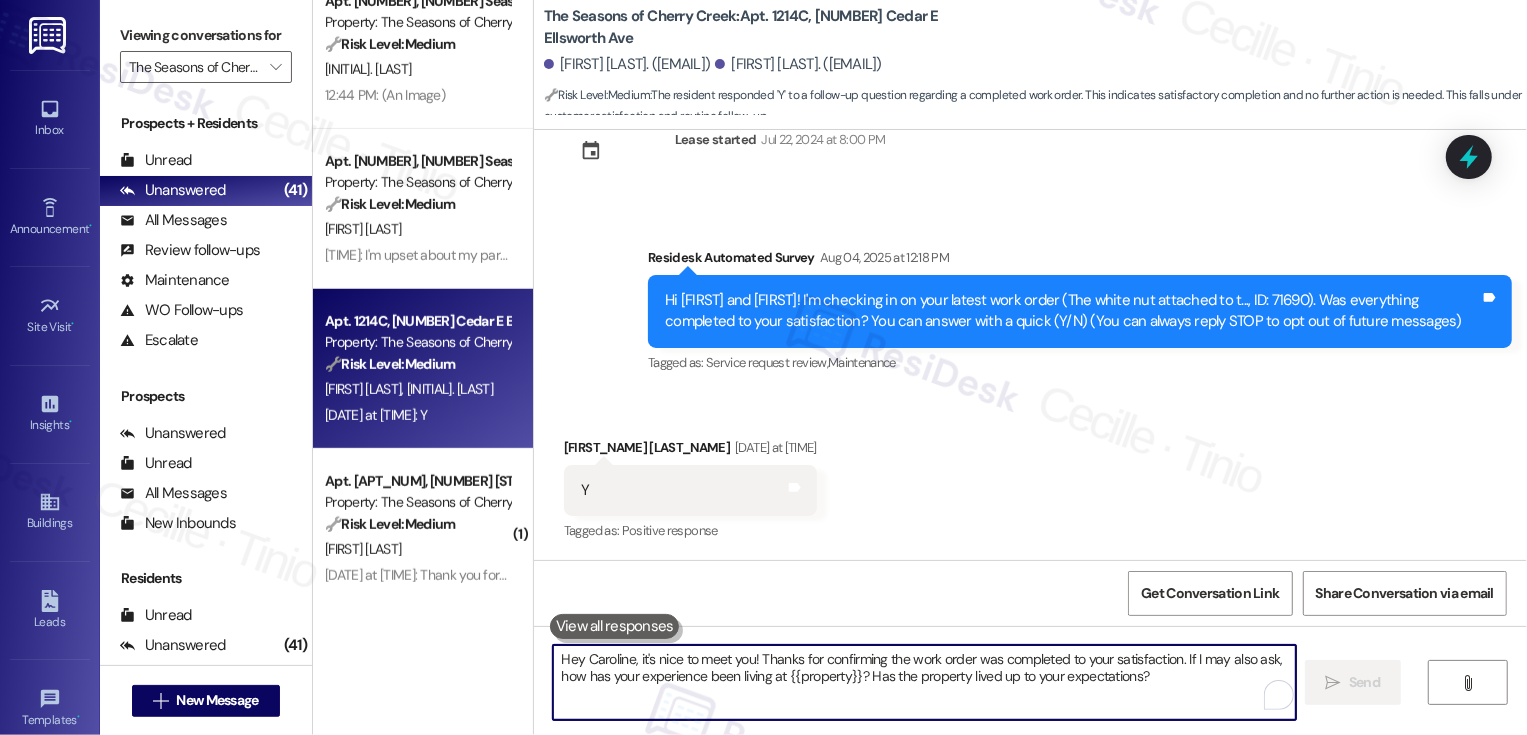 scroll, scrollTop: 224, scrollLeft: 0, axis: vertical 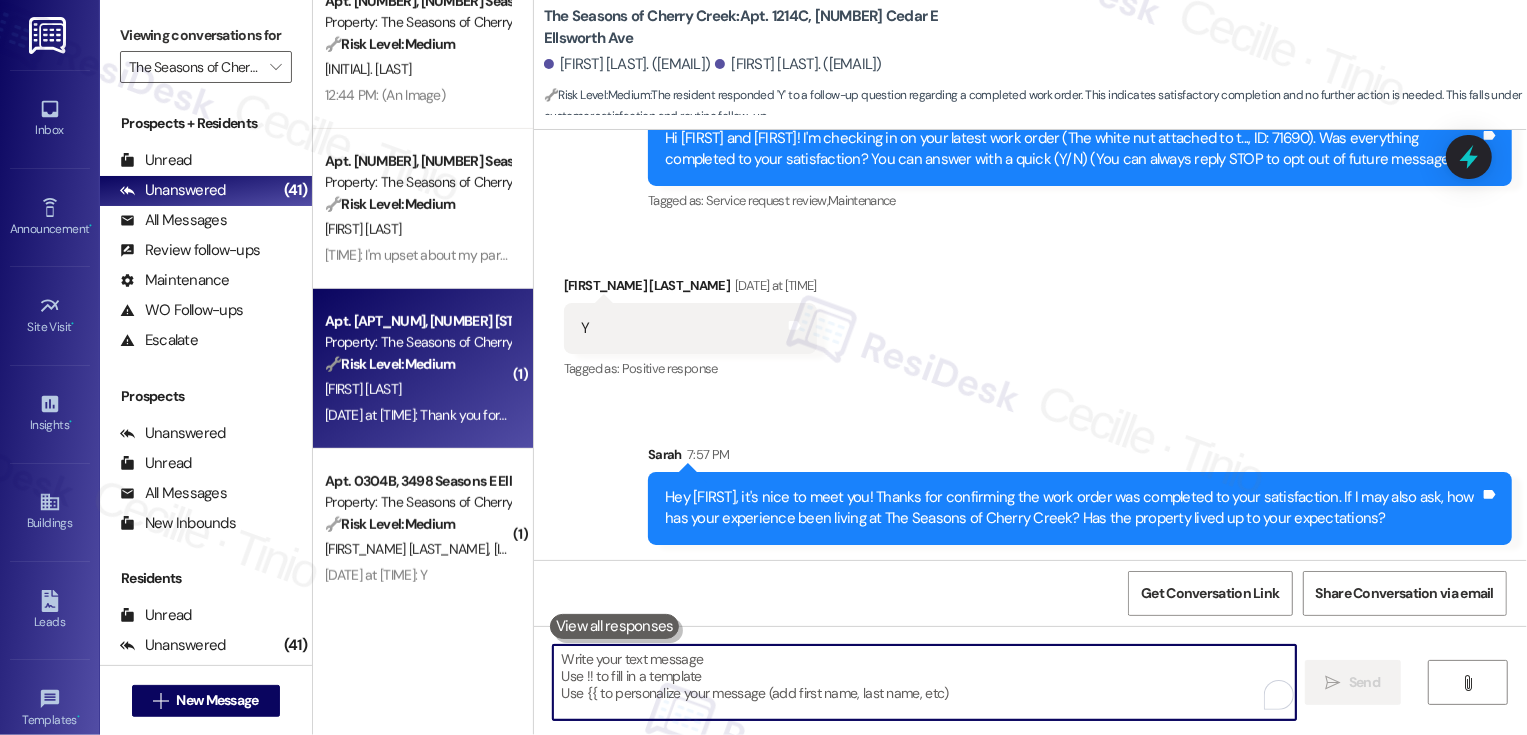 click on "🔧  Risk Level:  Medium" at bounding box center [390, 364] 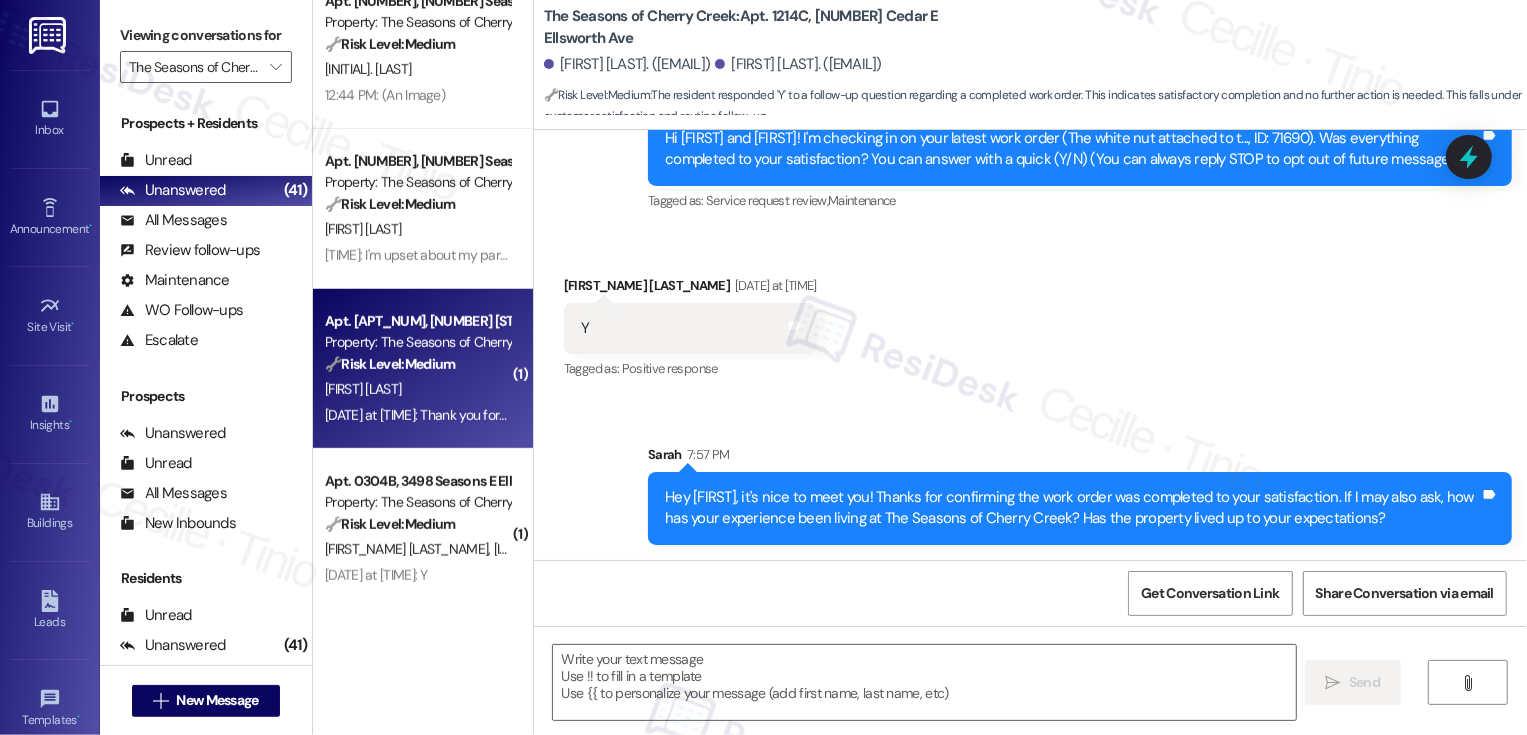 click on "🔧  Risk Level:  Medium" at bounding box center (390, 364) 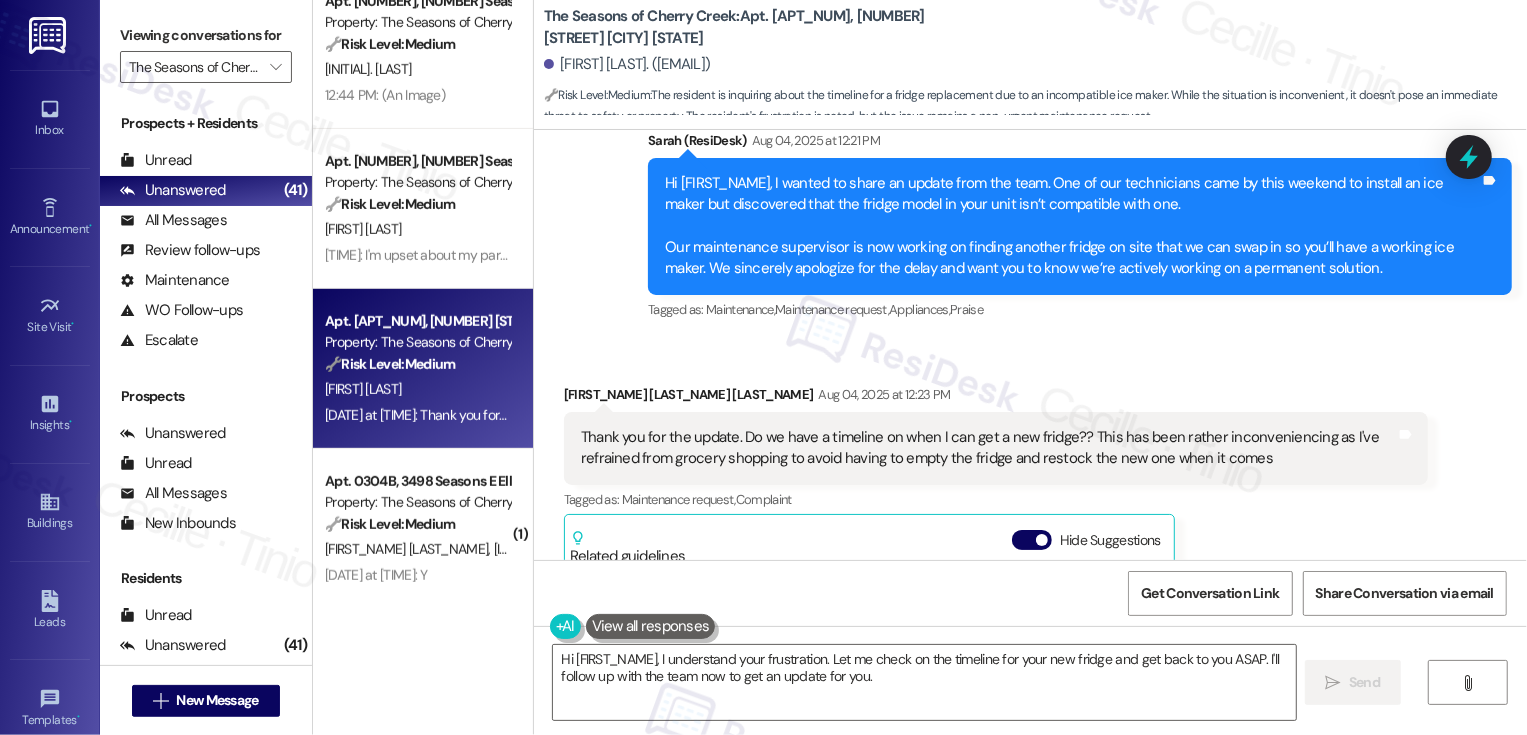 scroll, scrollTop: 1981, scrollLeft: 0, axis: vertical 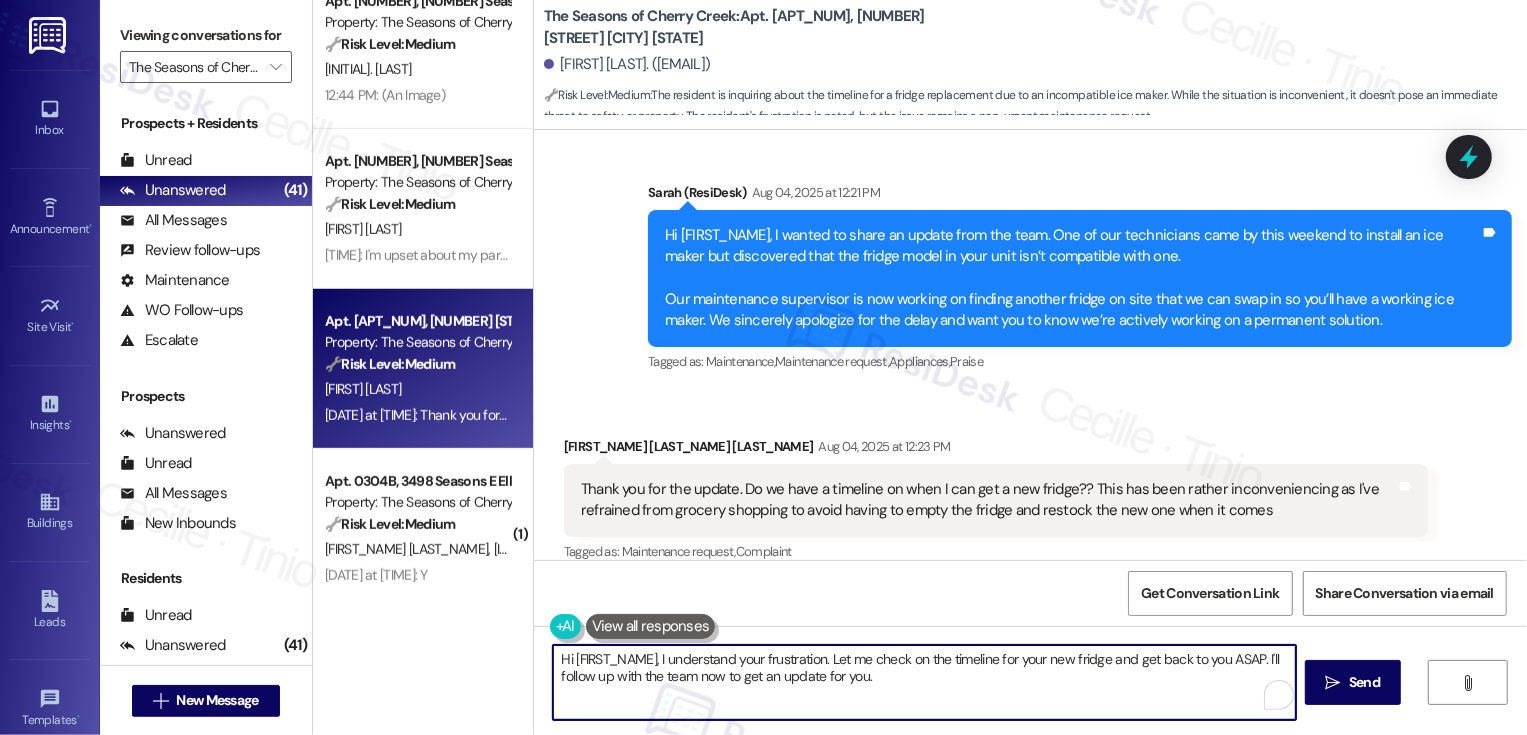drag, startPoint x: 652, startPoint y: 657, endPoint x: 536, endPoint y: 668, distance: 116.520386 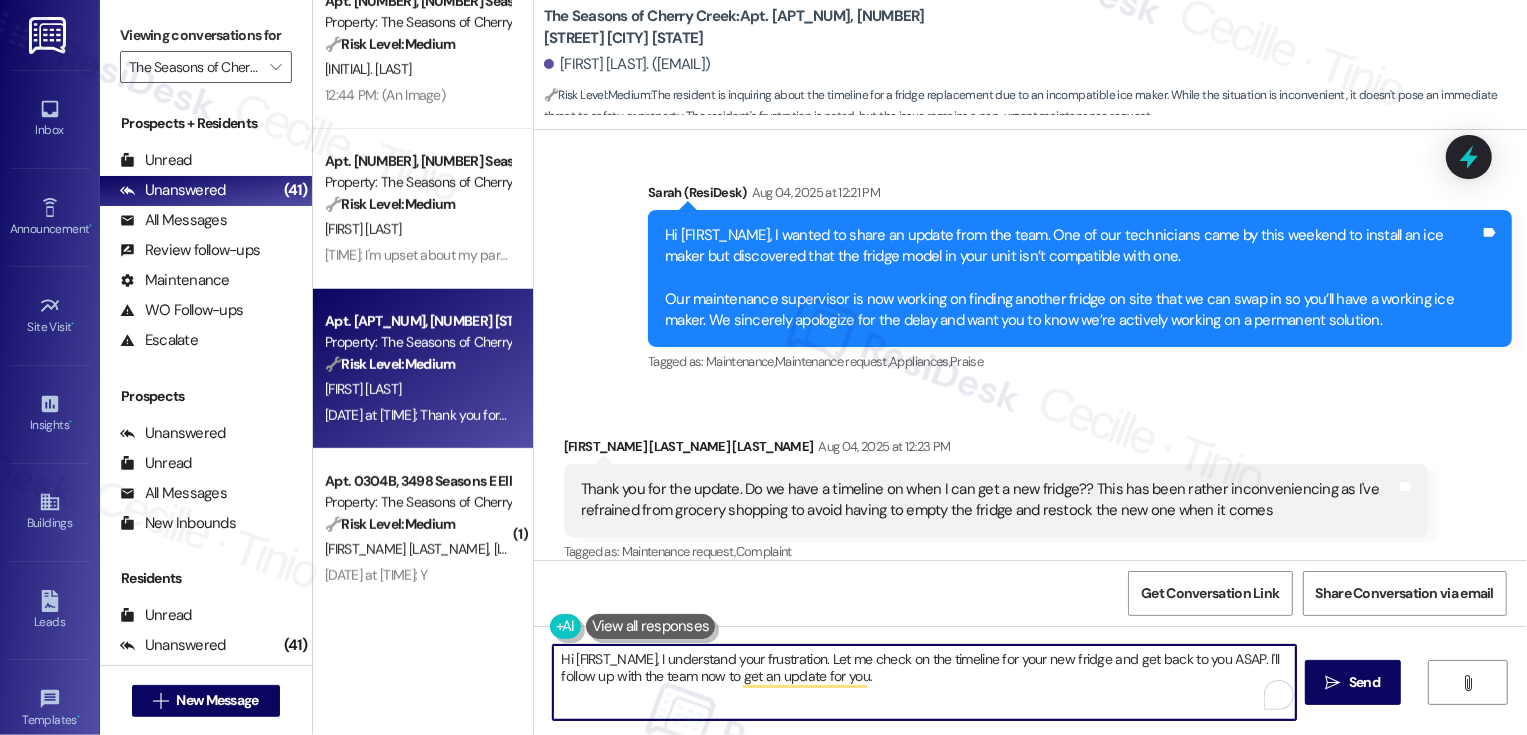 drag, startPoint x: 652, startPoint y: 660, endPoint x: 559, endPoint y: 659, distance: 93.00538 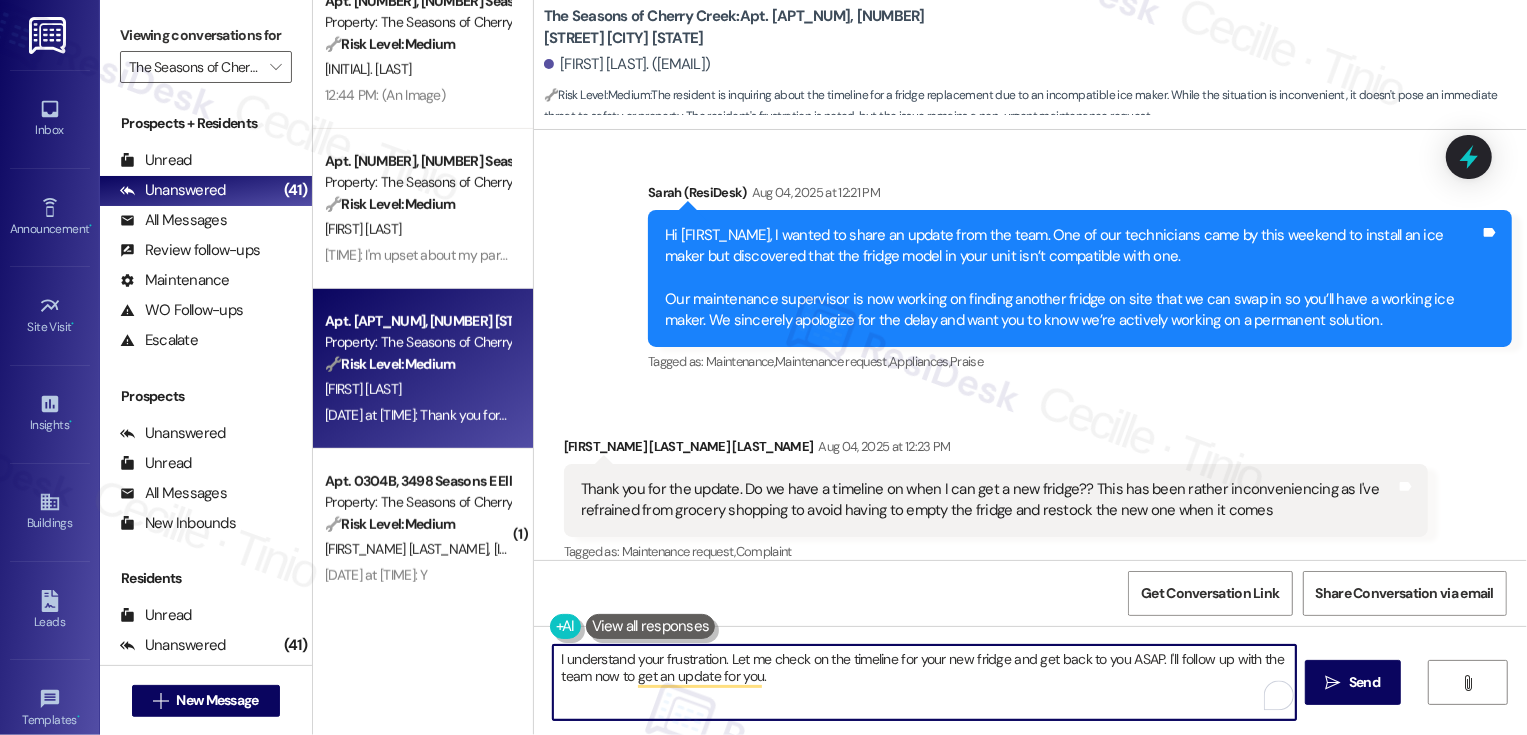 click on "I understand your frustration. Let me check on the timeline for your new fridge and get back to you ASAP. I'll follow up with the team now to get an update for you." at bounding box center [924, 682] 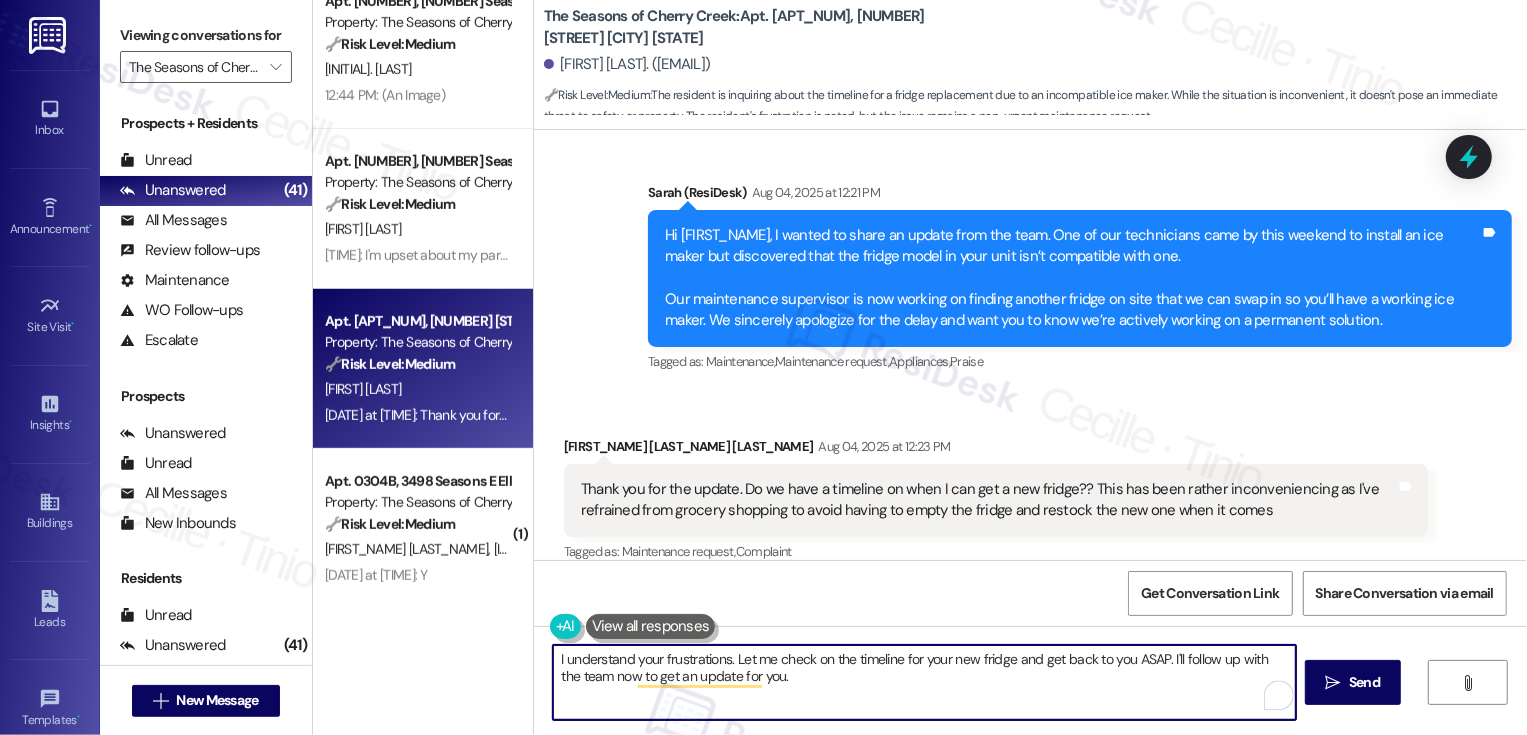 click on "I understand your frustrations. Let me check on the timeline for your new fridge and get back to you ASAP. I'll follow up with the team now to get an update for you." at bounding box center (924, 682) 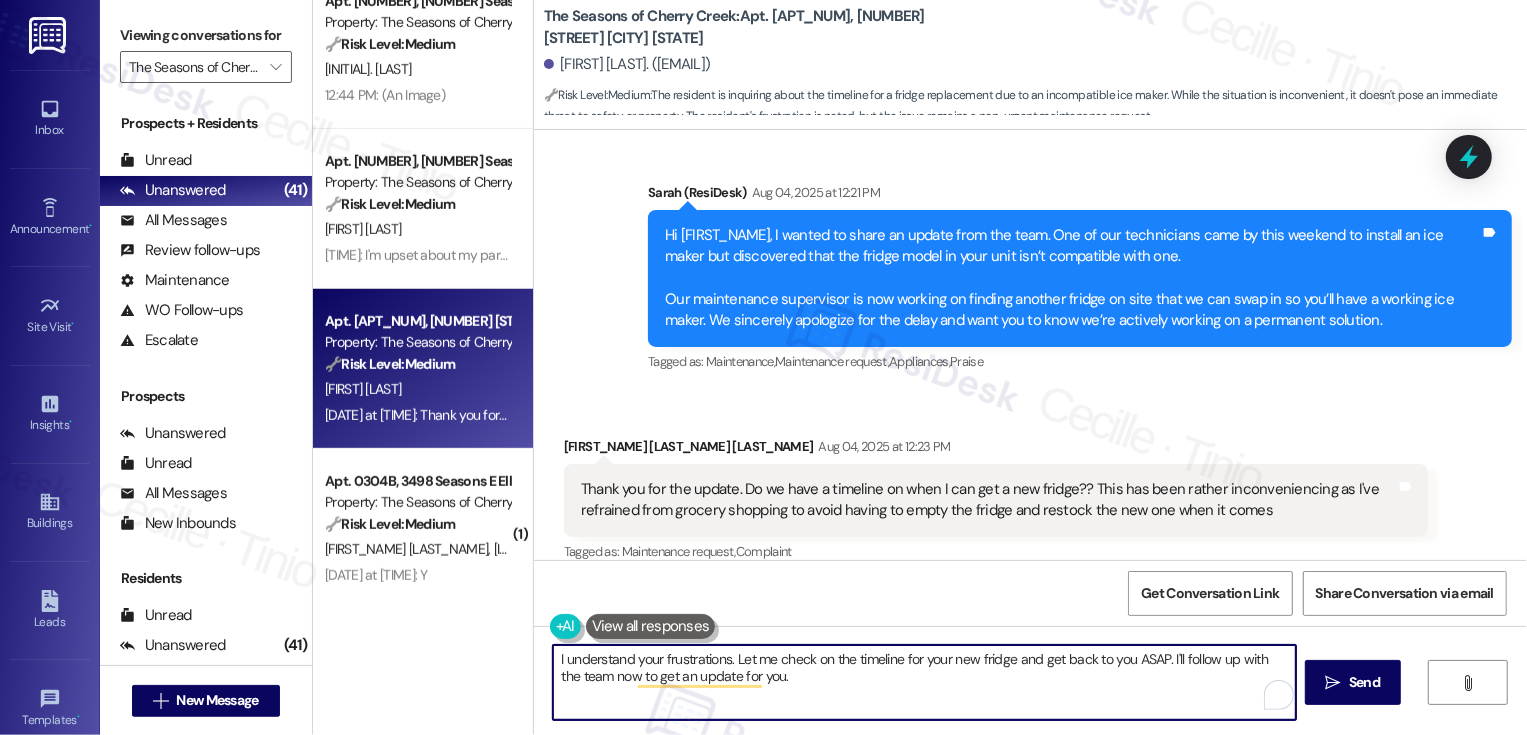 click on "I understand your frustrations. Let me check on the timeline for your new fridge and get back to you ASAP. I'll follow up with the team now to get an update for you." at bounding box center [924, 682] 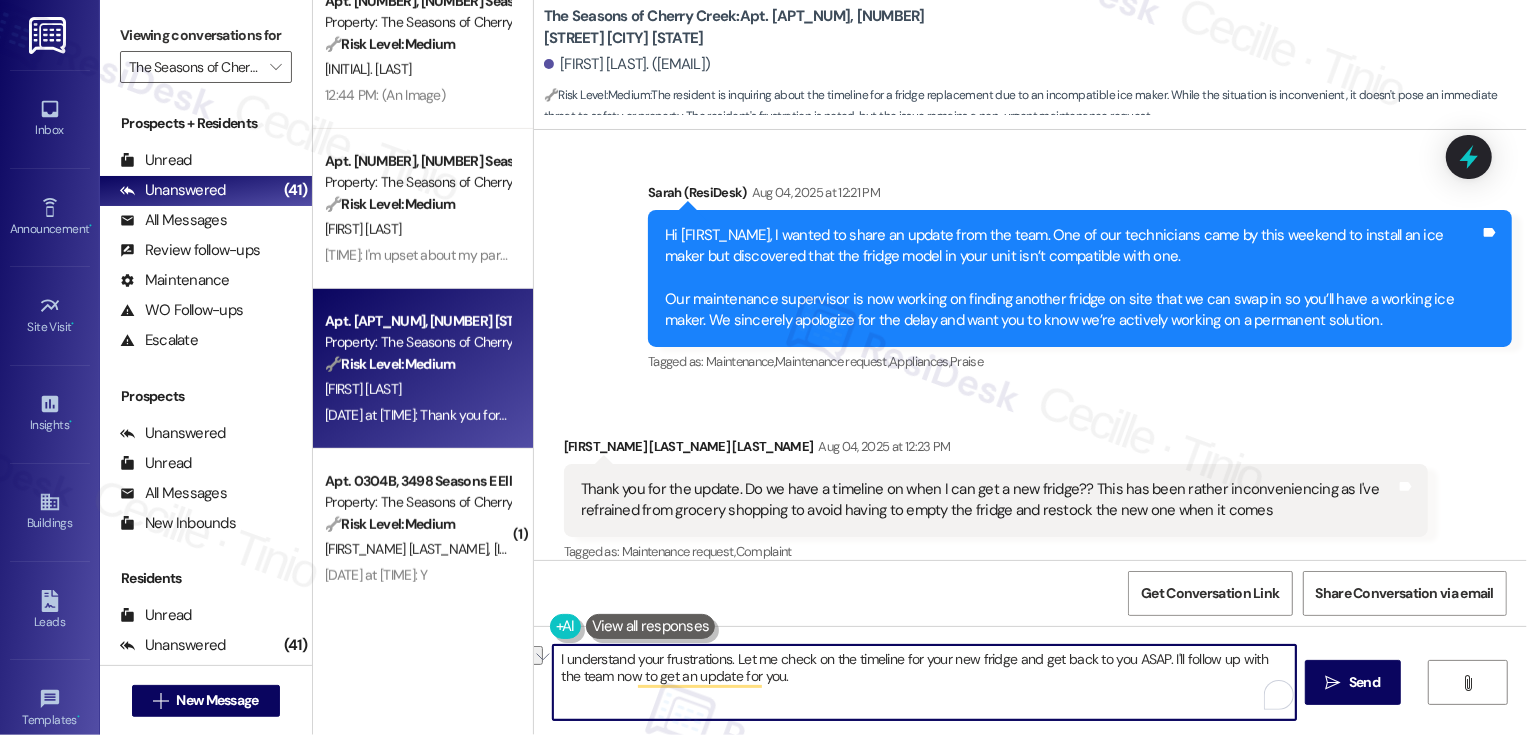 drag, startPoint x: 1158, startPoint y: 658, endPoint x: 810, endPoint y: 656, distance: 348.00574 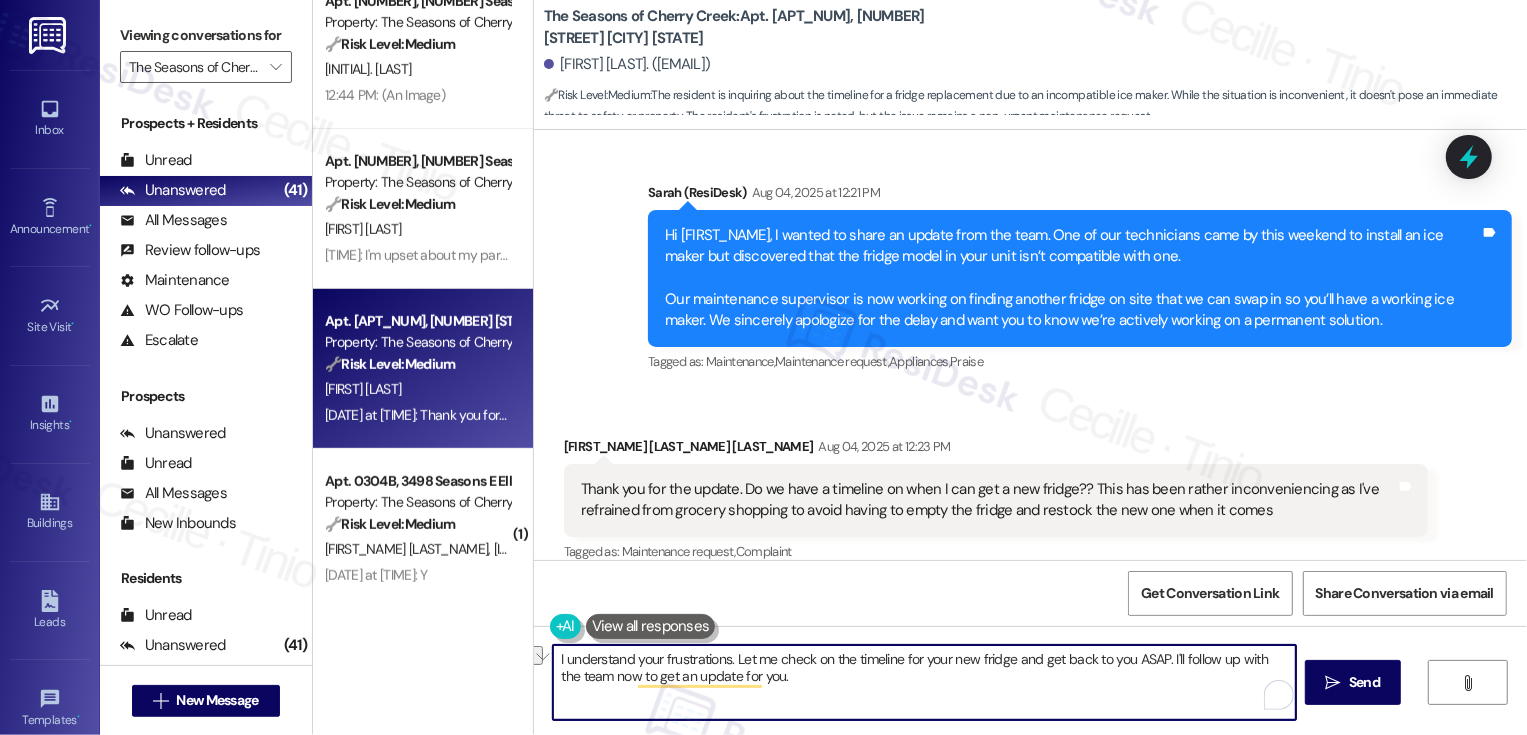 click on "I understand your frustrations. Let me check on the timeline for your new fridge and get back to you ASAP. I'll follow up with the team now to get an update for you." at bounding box center [924, 682] 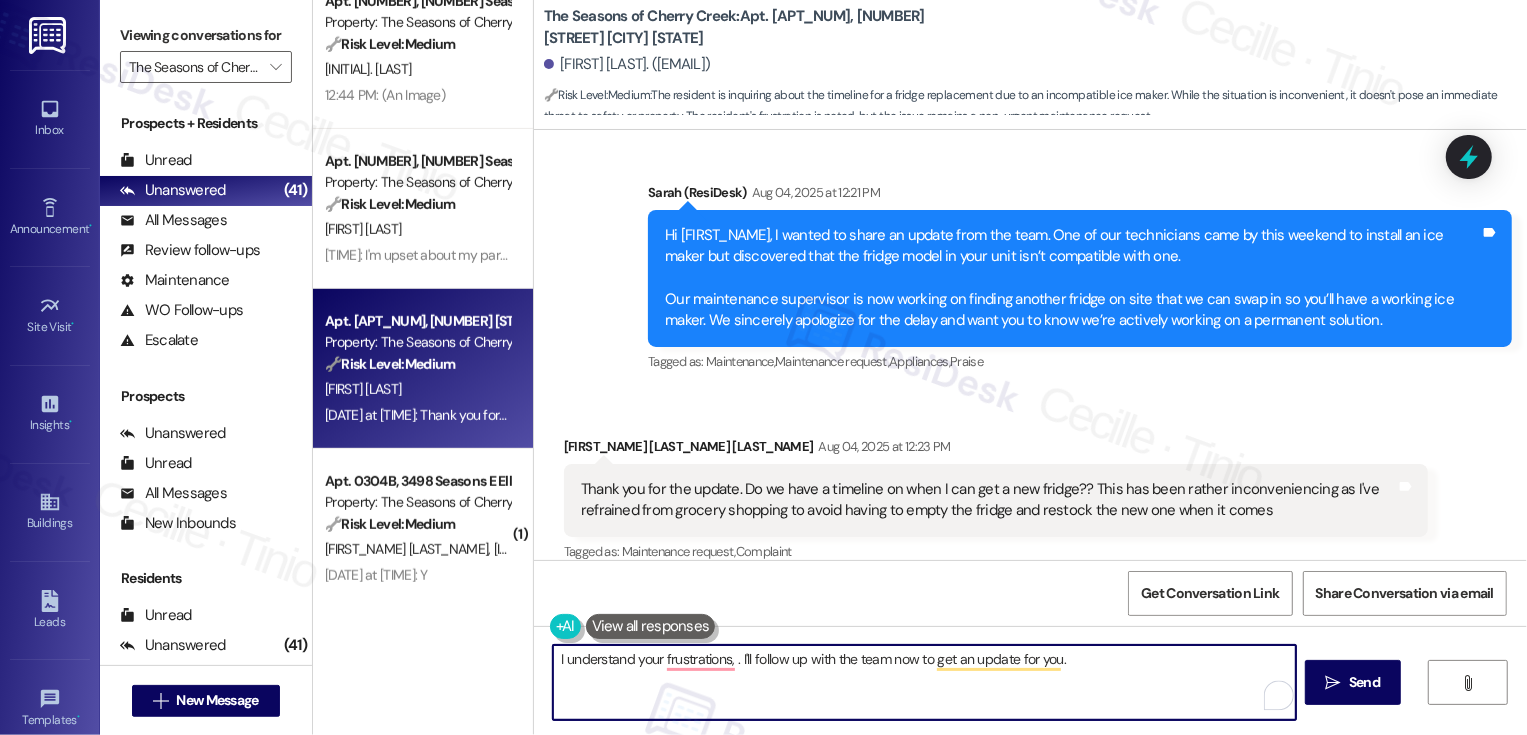 click on "Leonardo Cabrera Gomez Aug 04, 2025 at 12:23 PM" at bounding box center (996, 450) 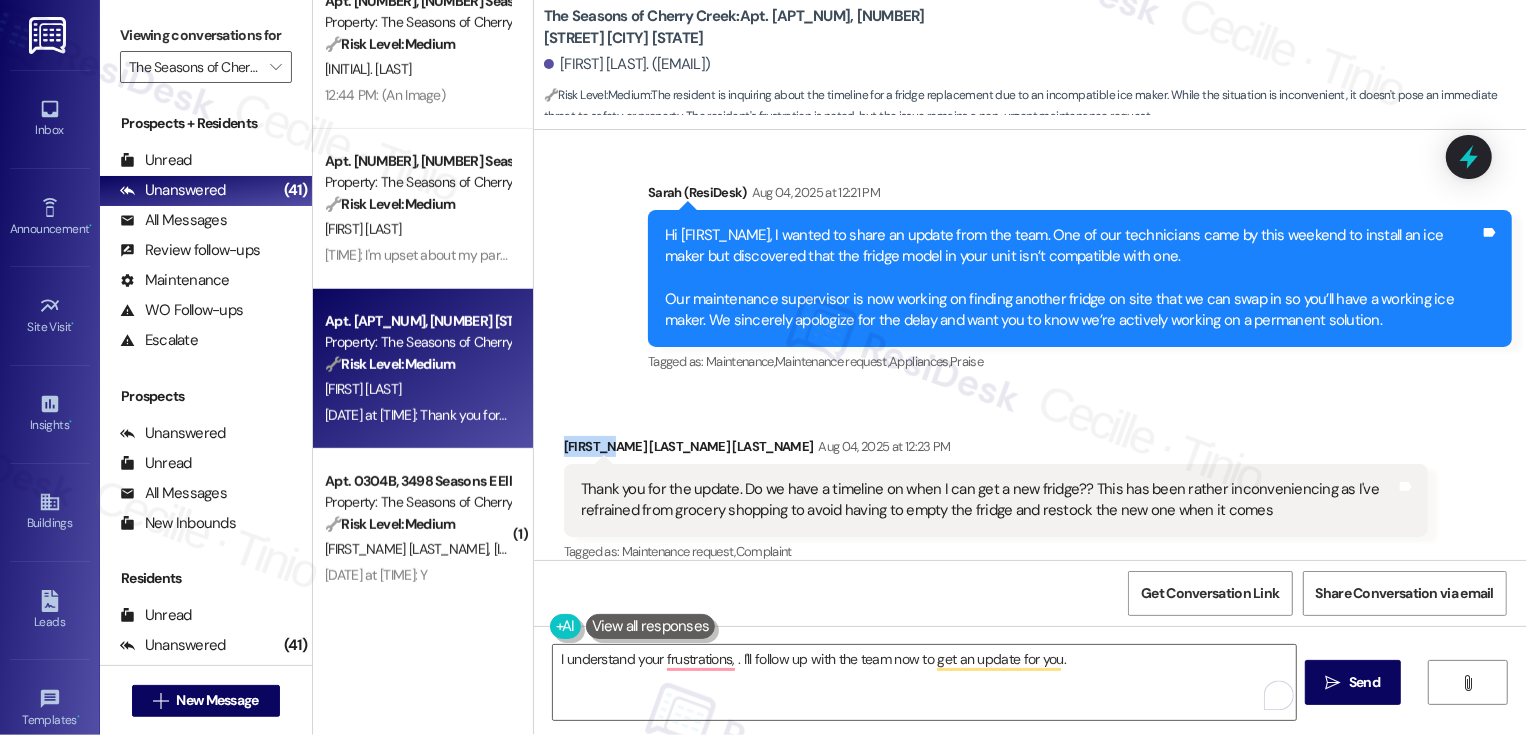 copy on "Leonardo" 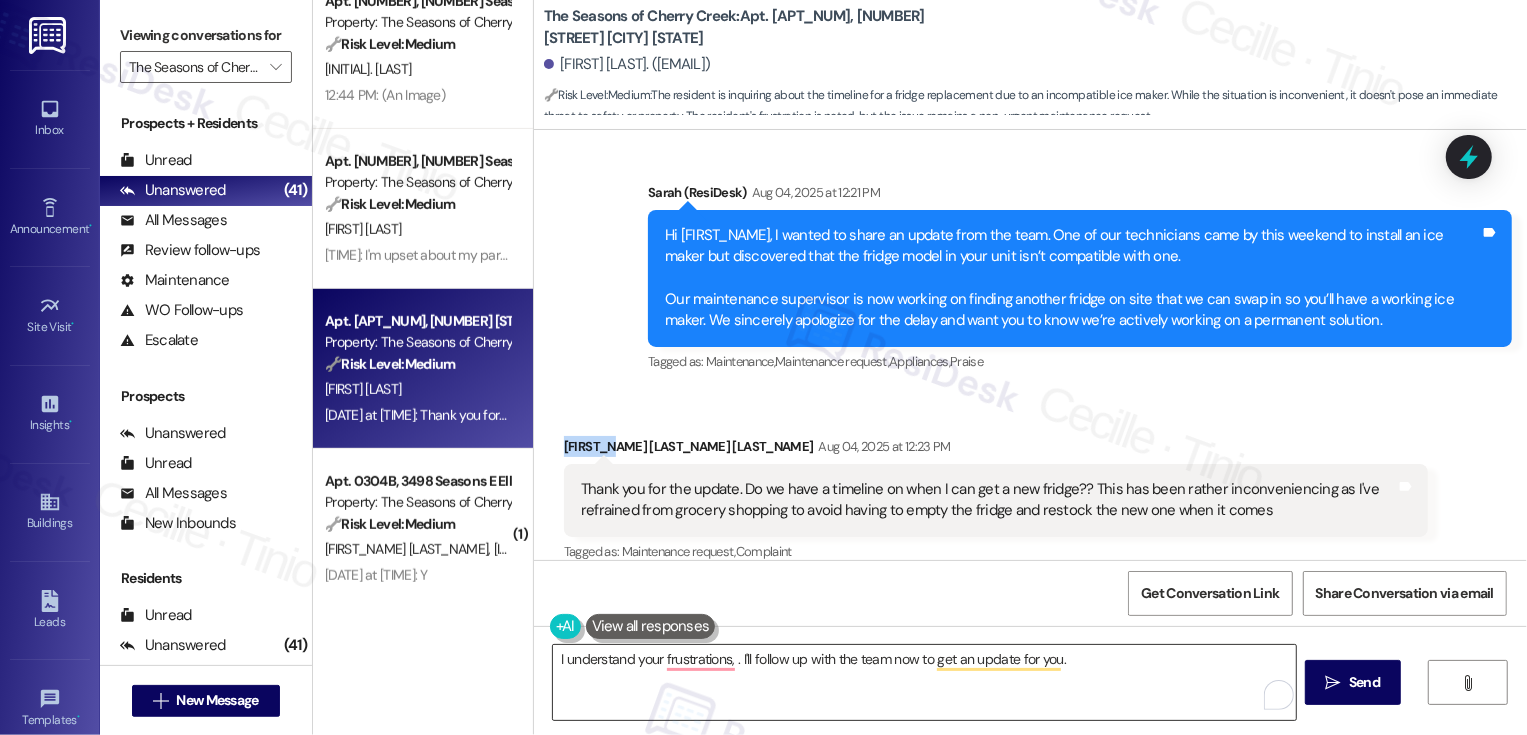 click on "I understand your frustrations, . I'll follow up with the team now to get an update for you." at bounding box center [924, 682] 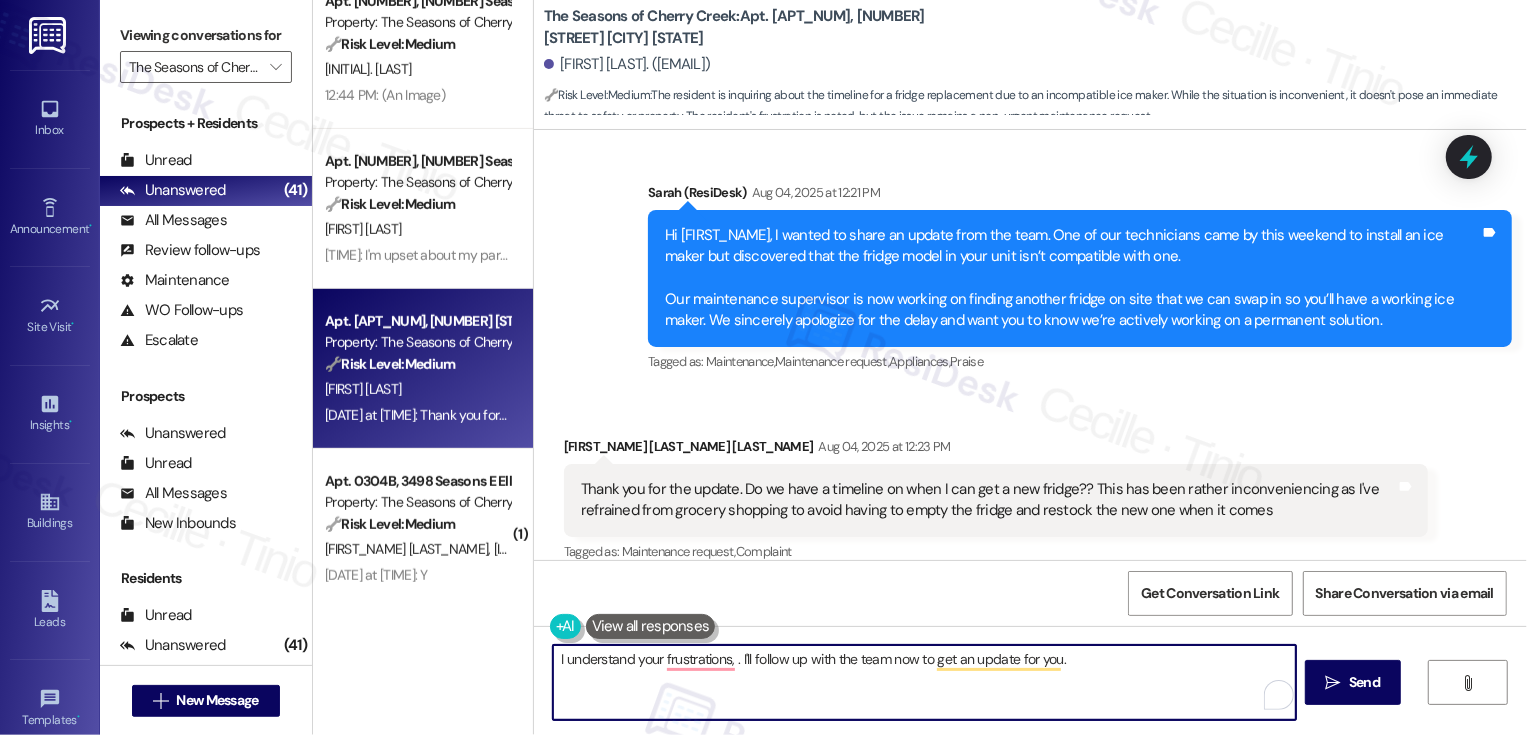 paste on "Leonardo" 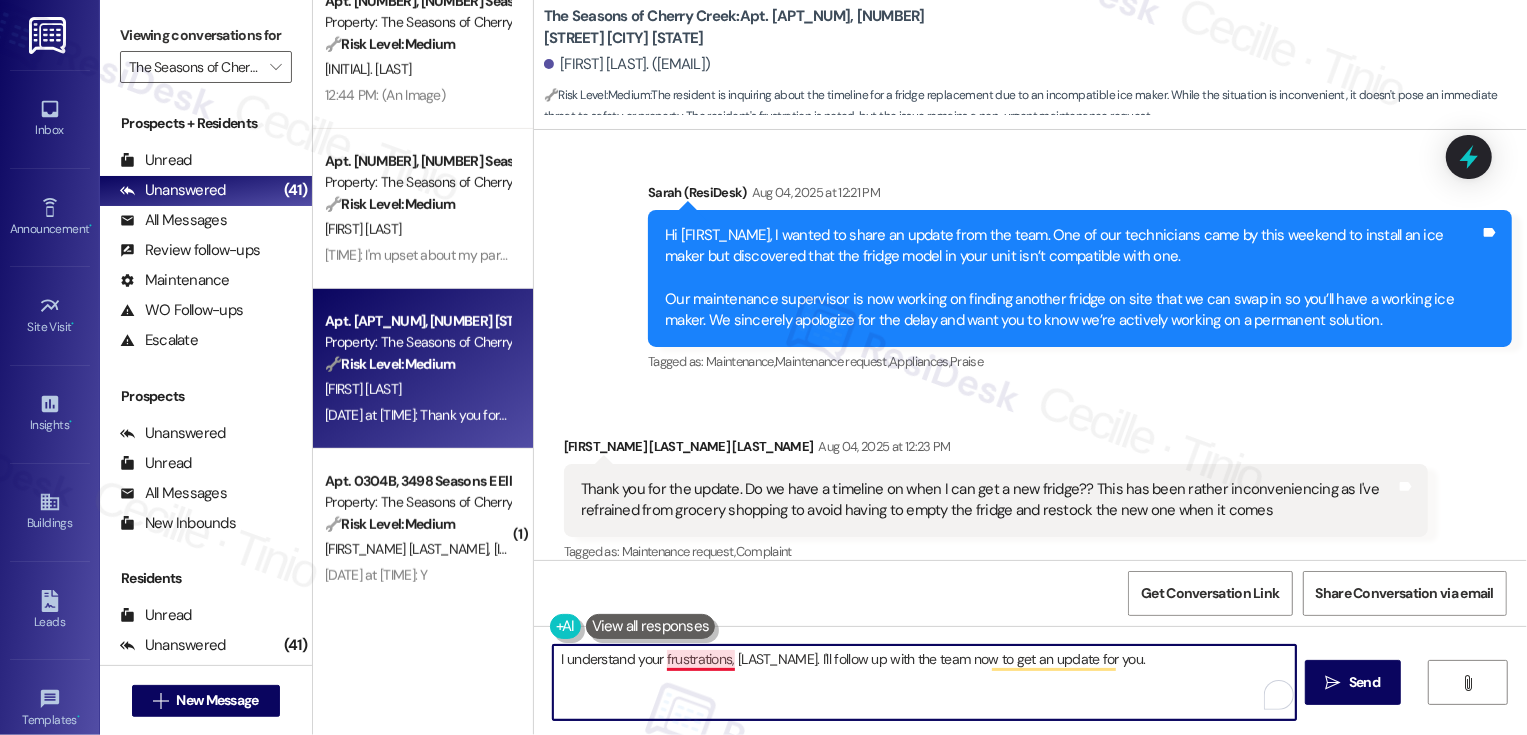 click on "I understand your frustrations, Leonardo. I'll follow up with the team now to get an update for you." at bounding box center (924, 682) 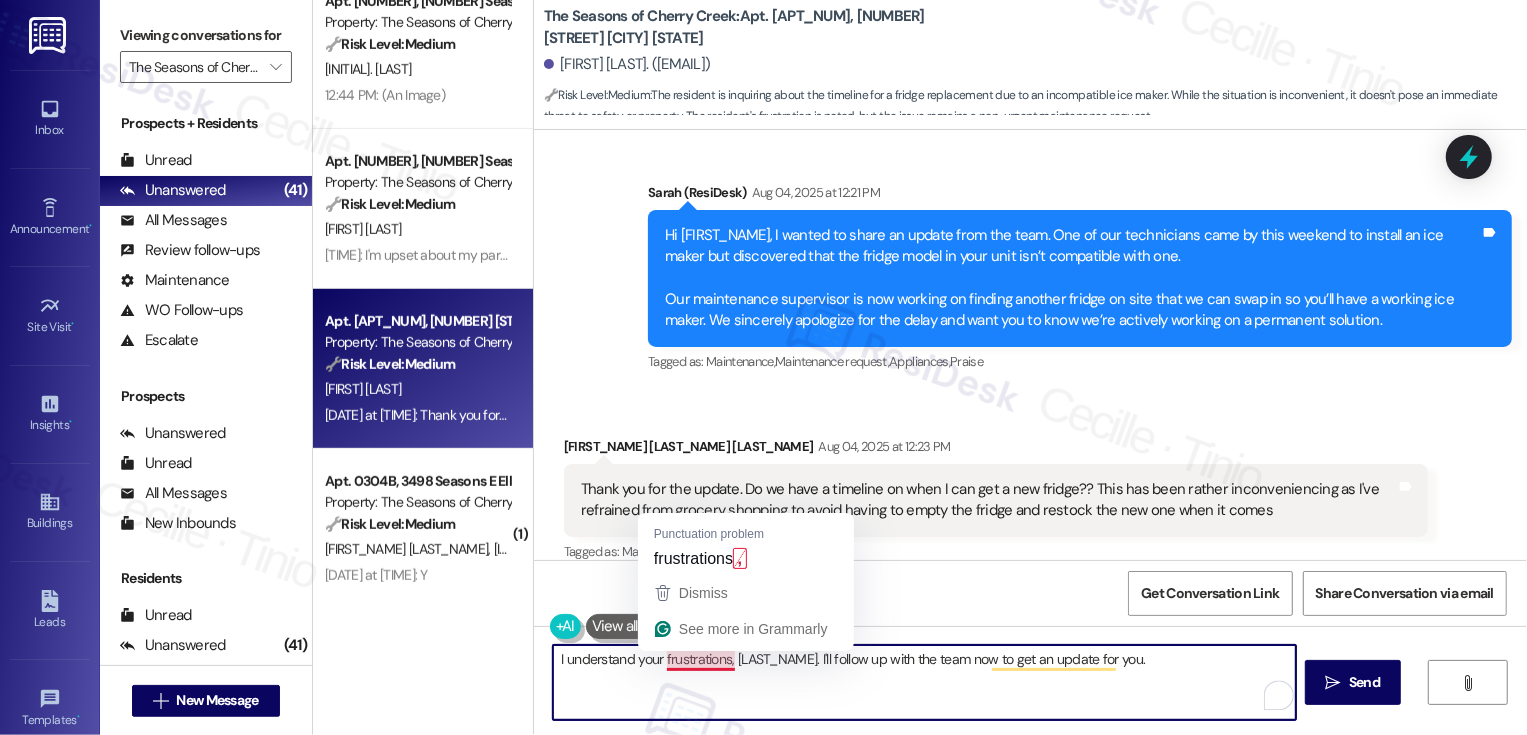 click on "Hi Leonardo, I wanted to share an update from the team. One of our technicians came by this weekend to install an ice maker but discovered that the fridge model in your unit isn’t compatible with one.
Our maintenance supervisor is now working on finding another fridge on site that we can swap in so you’ll have a working ice maker. We sincerely apologize for the delay and want you to know we’re actively working on a permanent solution. Tags and notes" at bounding box center [1080, 278] 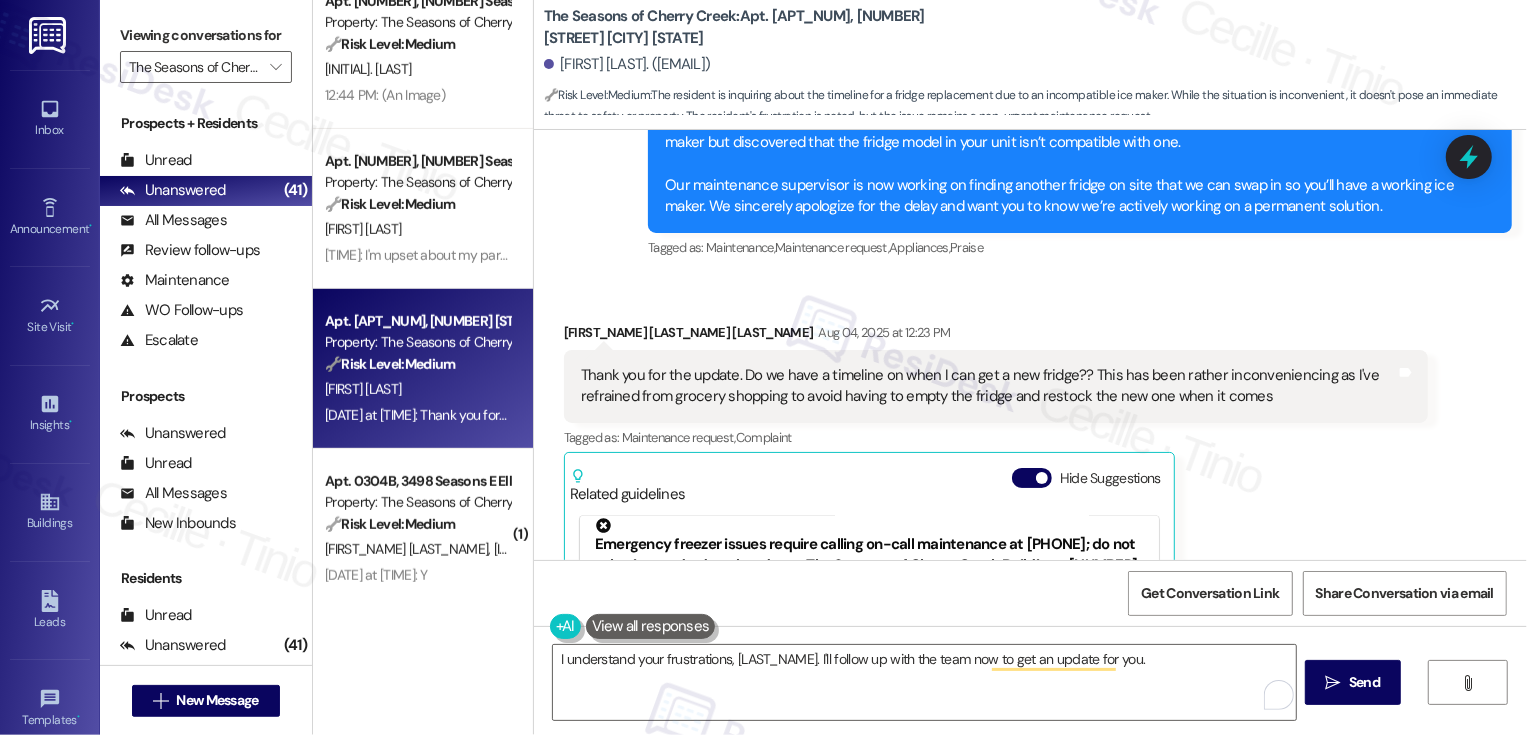 scroll, scrollTop: 2285, scrollLeft: 0, axis: vertical 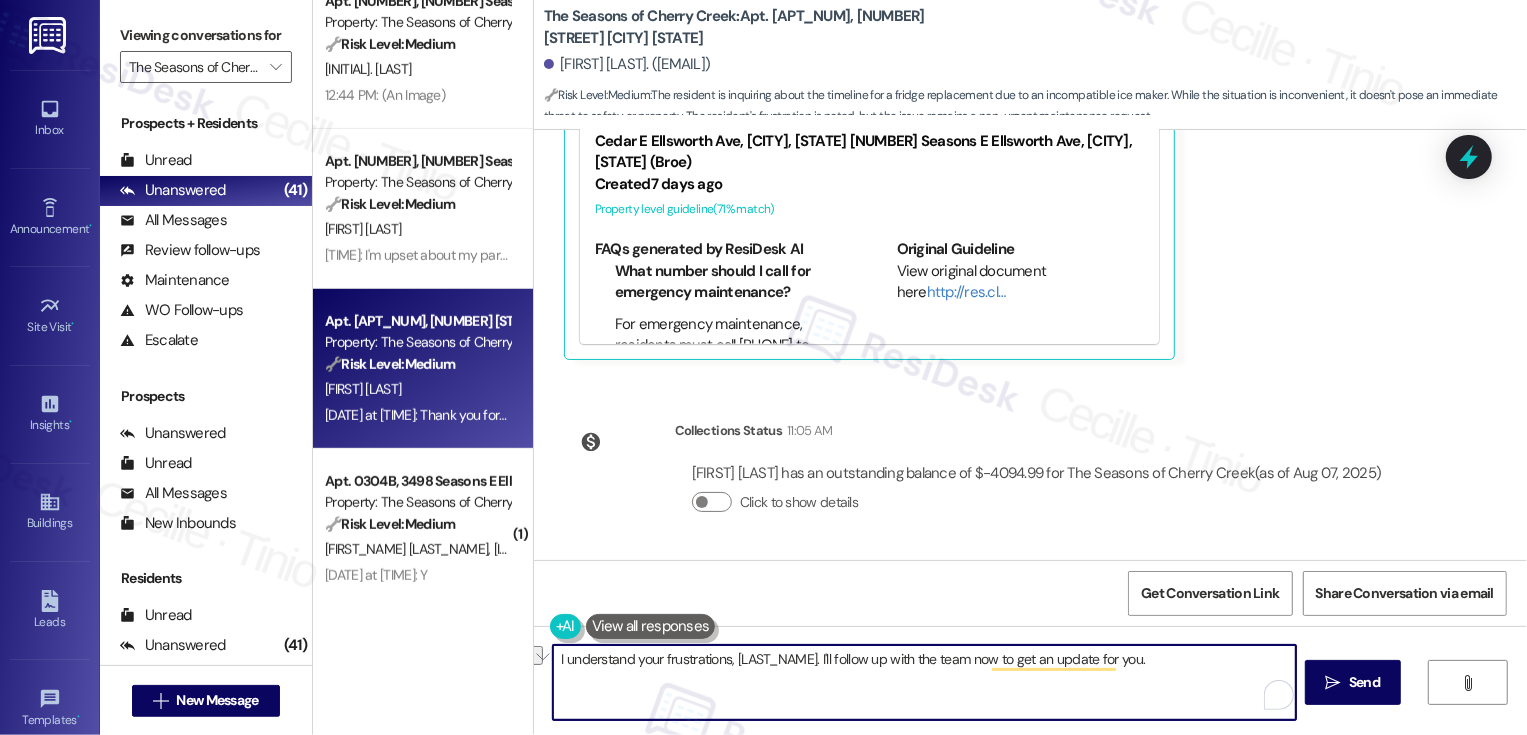 drag, startPoint x: 722, startPoint y: 659, endPoint x: 558, endPoint y: 657, distance: 164.01219 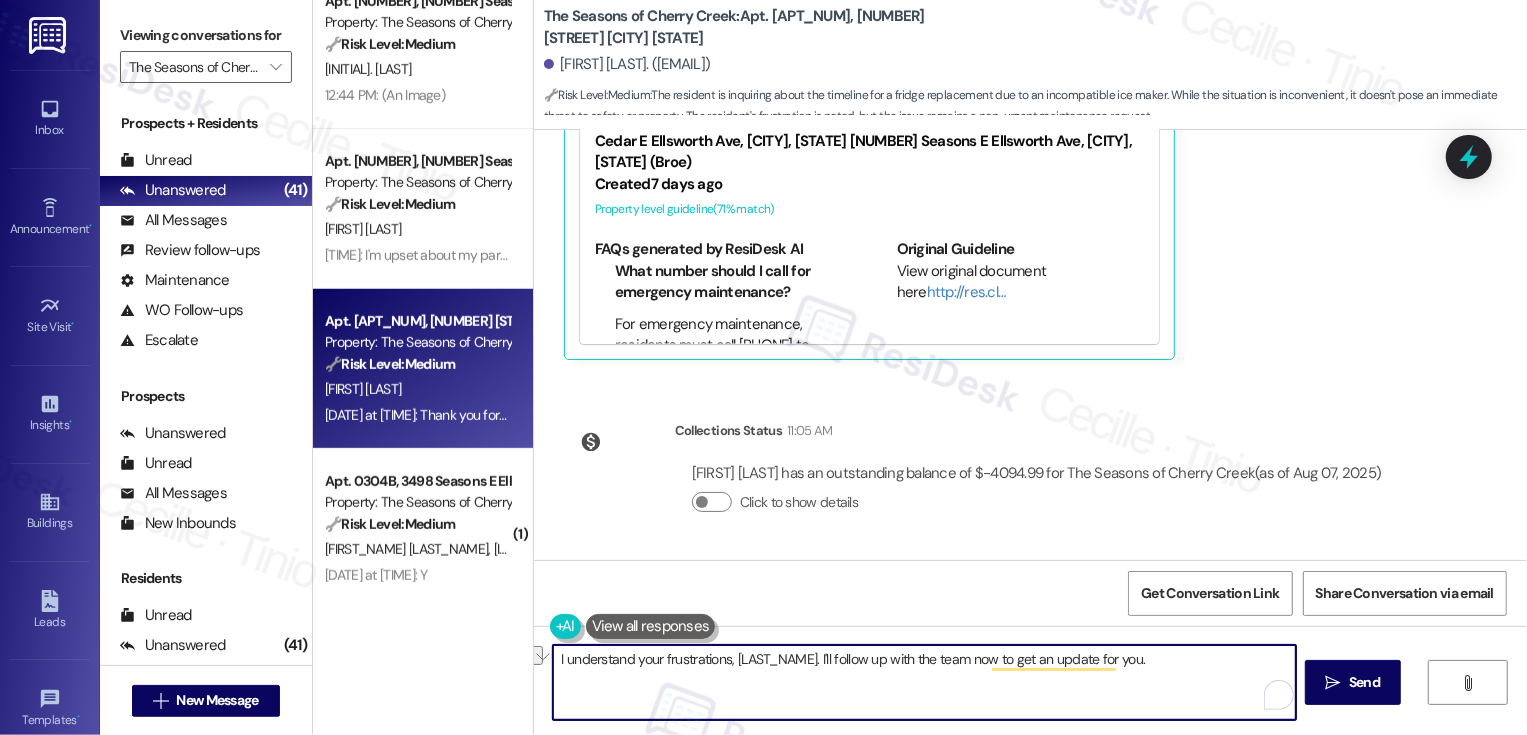 click on "I understand your frustrations, Leonardo. I'll follow up with the team now to get an update for you." at bounding box center [924, 682] 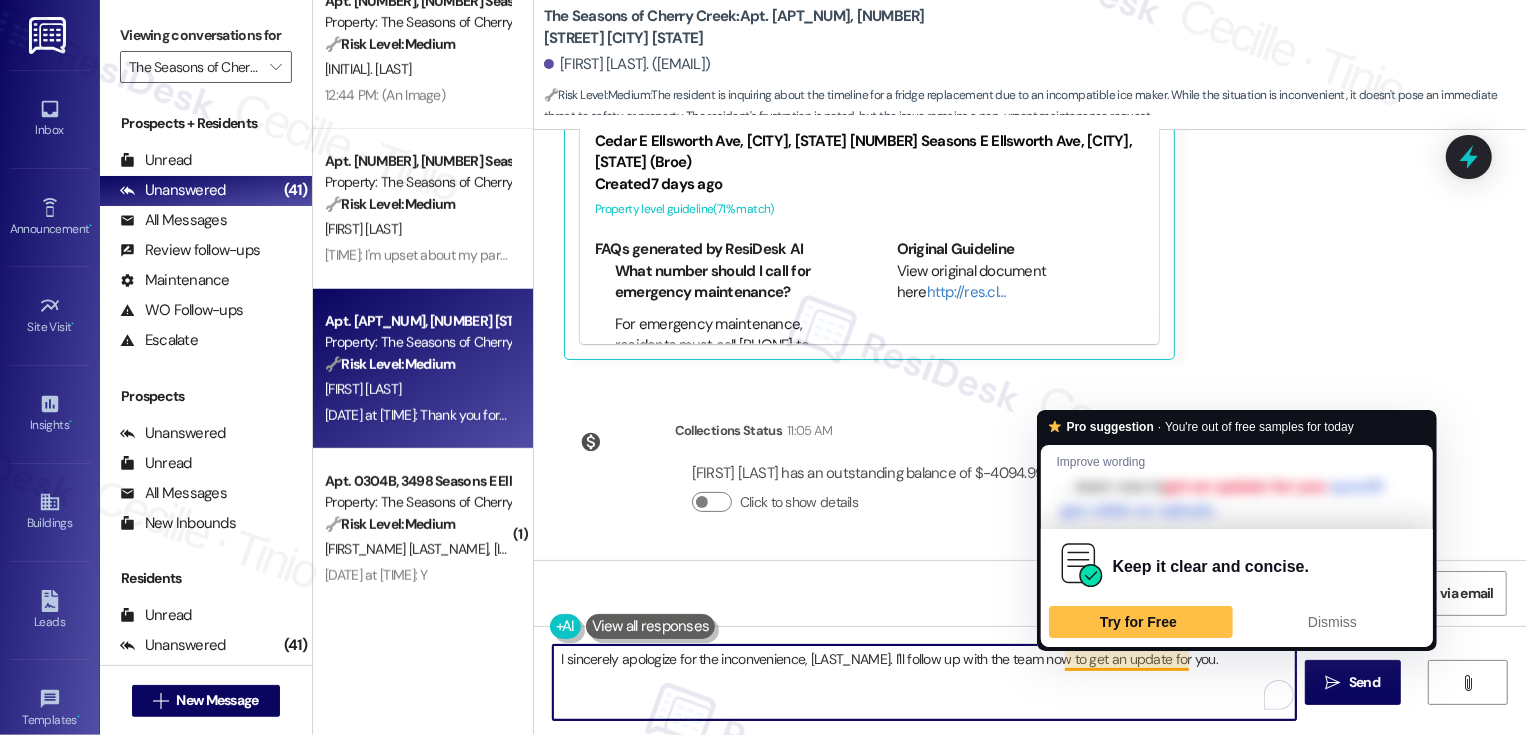 click on "I sincerely apologize for the inconvenience, Leonardo. I'll follow up with the team now to get an update for you." at bounding box center (924, 682) 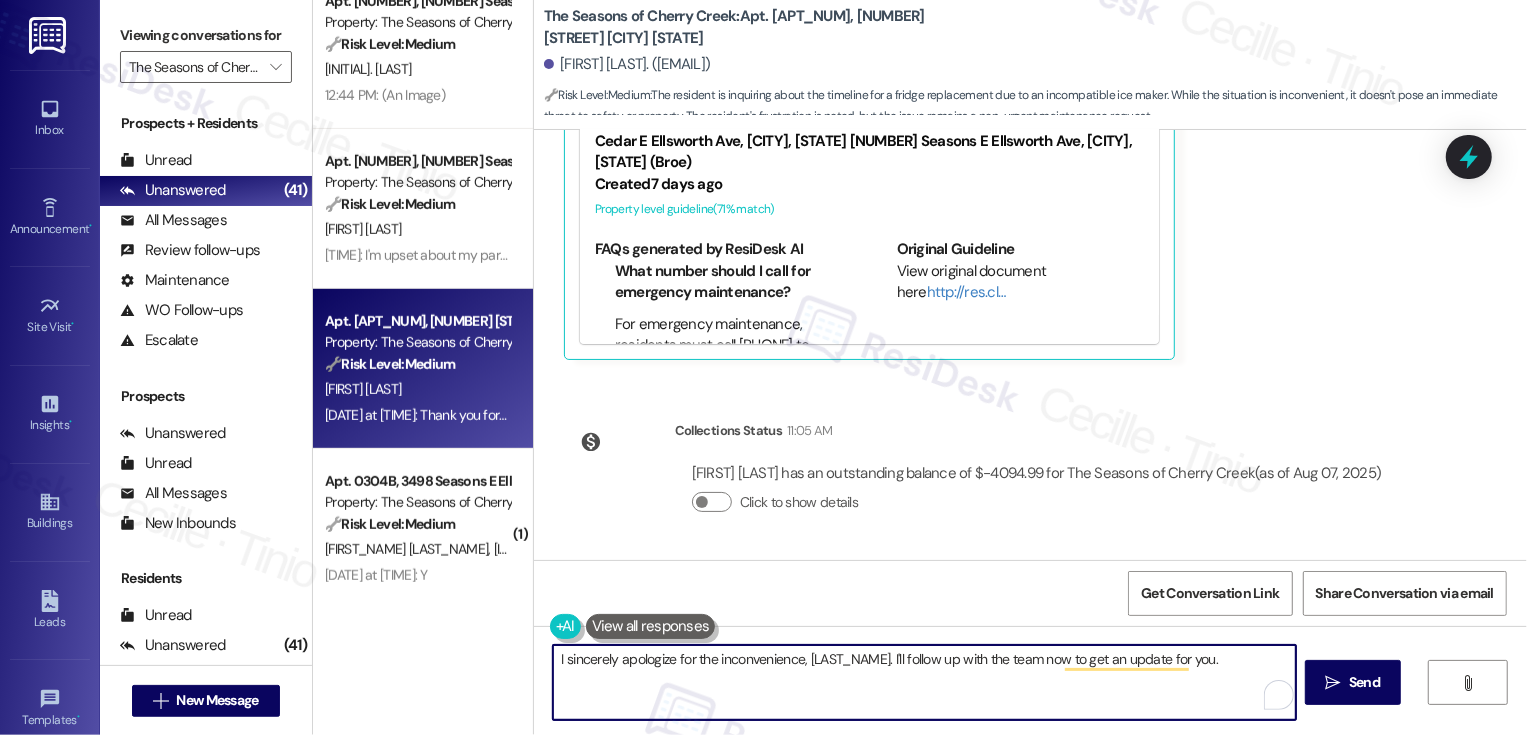 click on "I sincerely apologize for the inconvenience, Leonardo. I'll follow up with the team now to get an update for you." at bounding box center (924, 682) 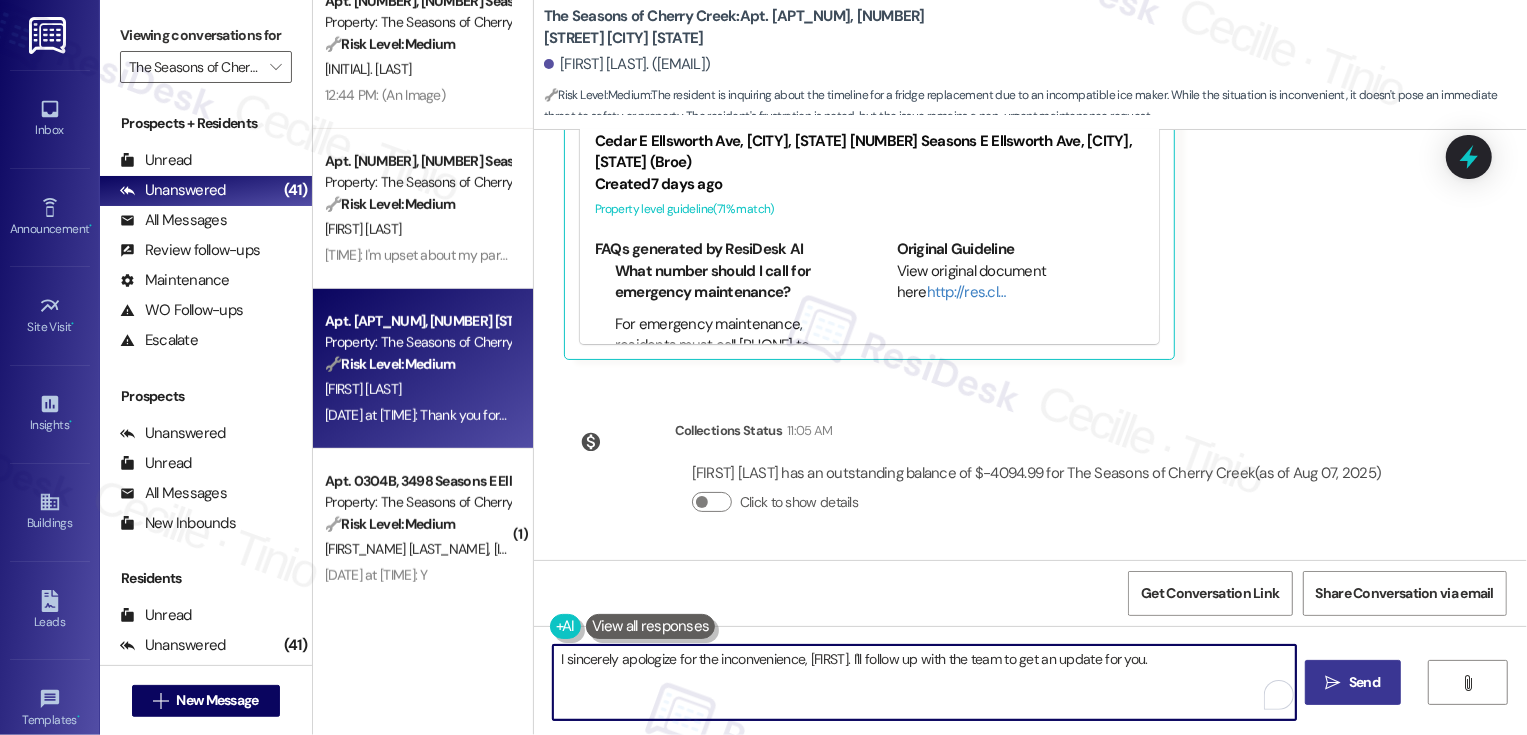 type on "I sincerely apologize for the inconvenience, Leonardo. I'll follow up with the team to get an update for you." 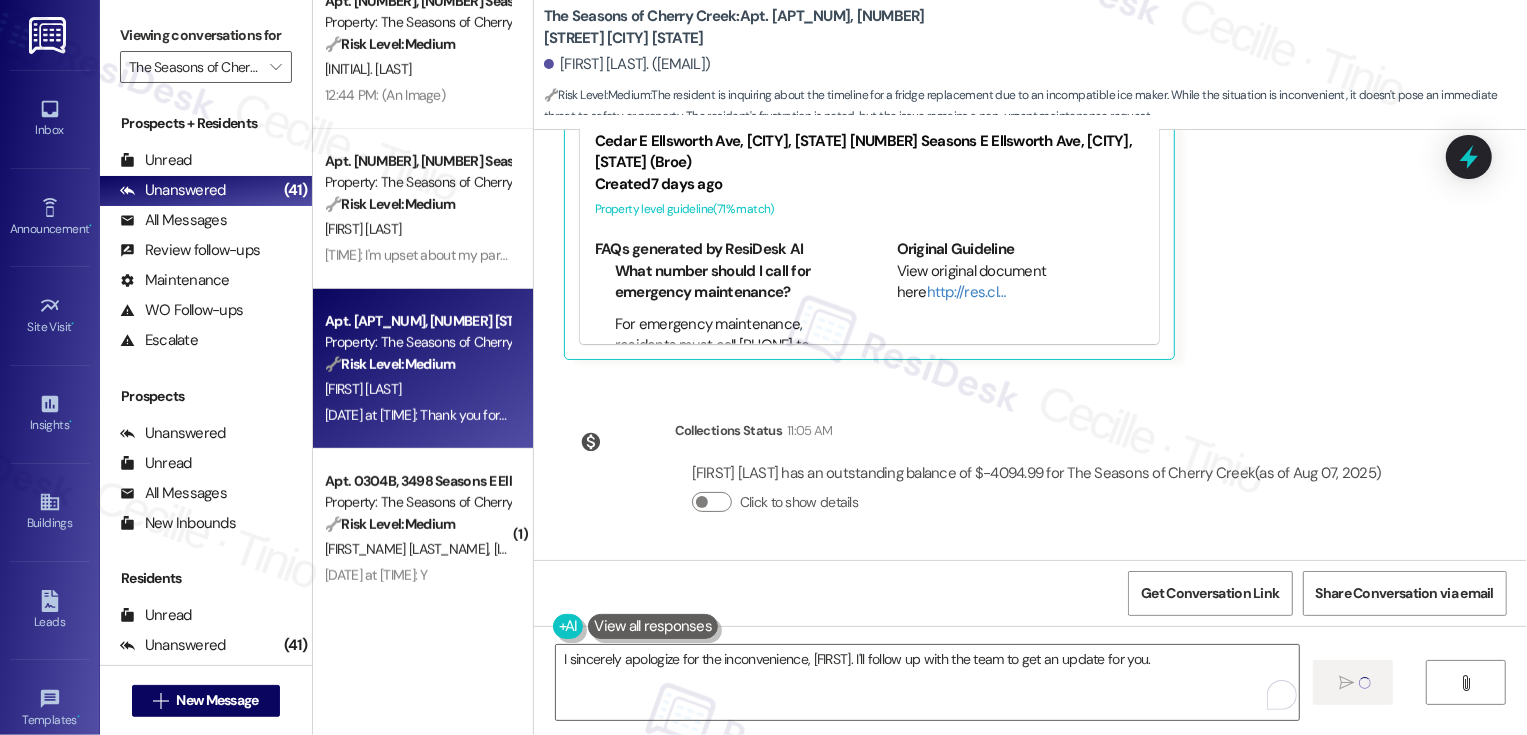 scroll, scrollTop: 2131, scrollLeft: 0, axis: vertical 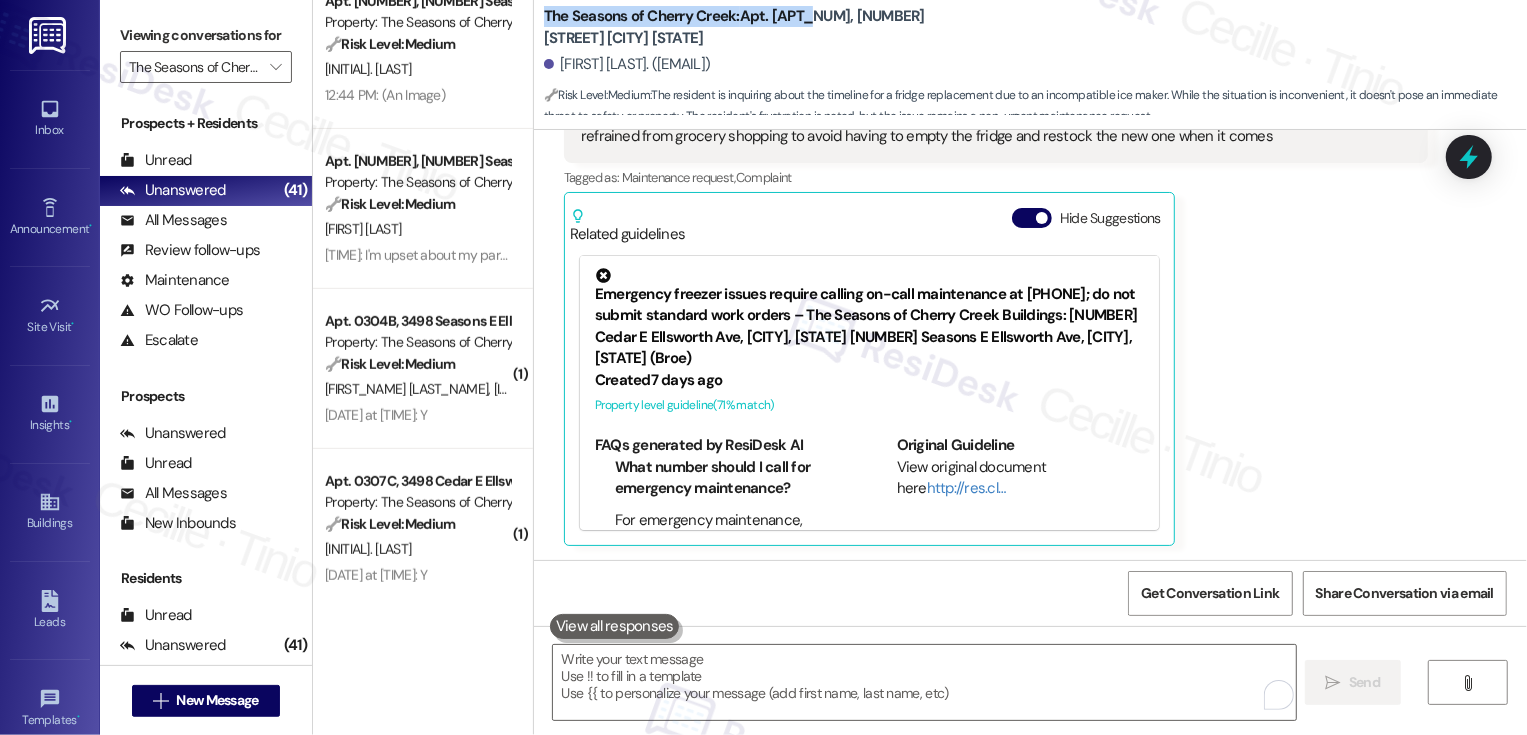 drag, startPoint x: 531, startPoint y: 12, endPoint x: 797, endPoint y: 12, distance: 266 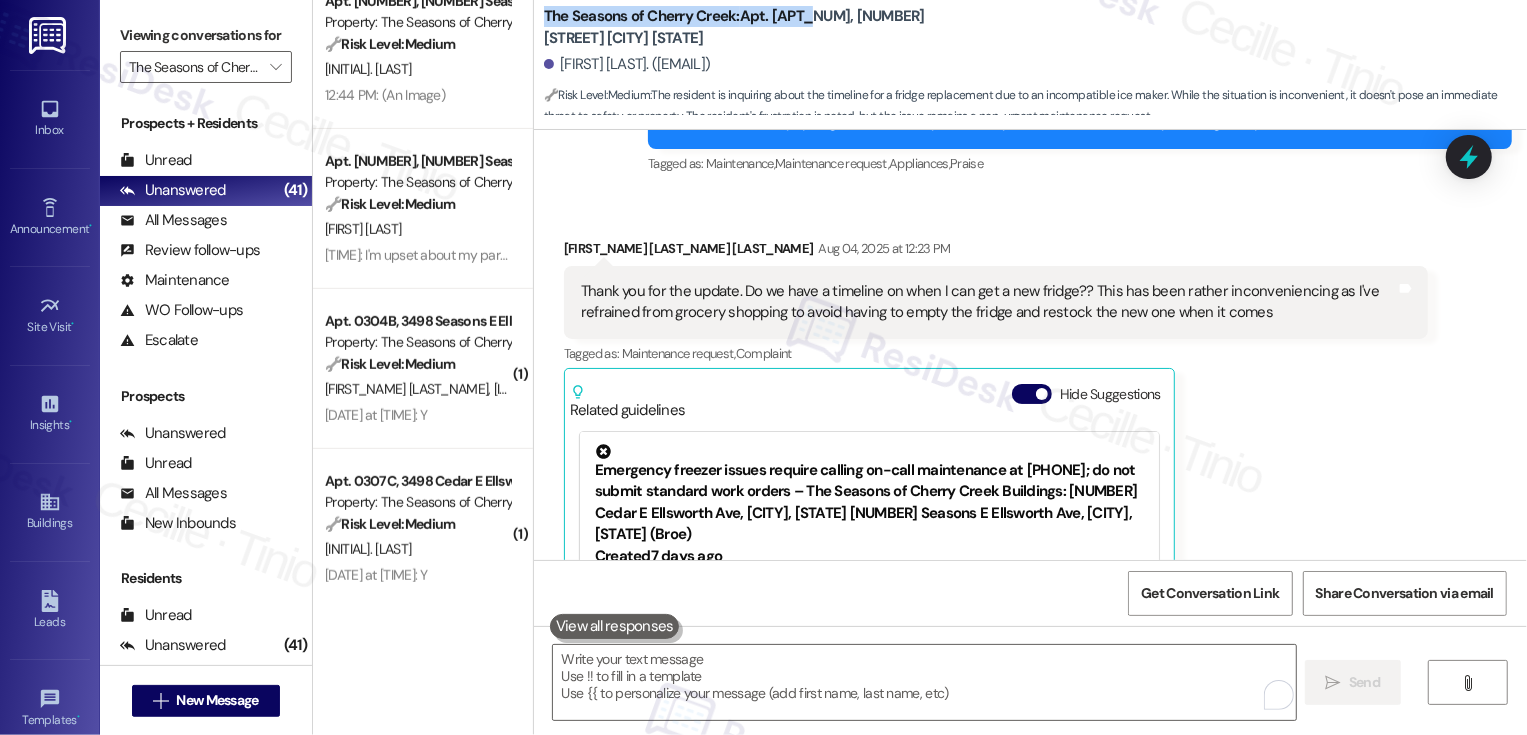 scroll, scrollTop: 1880, scrollLeft: 0, axis: vertical 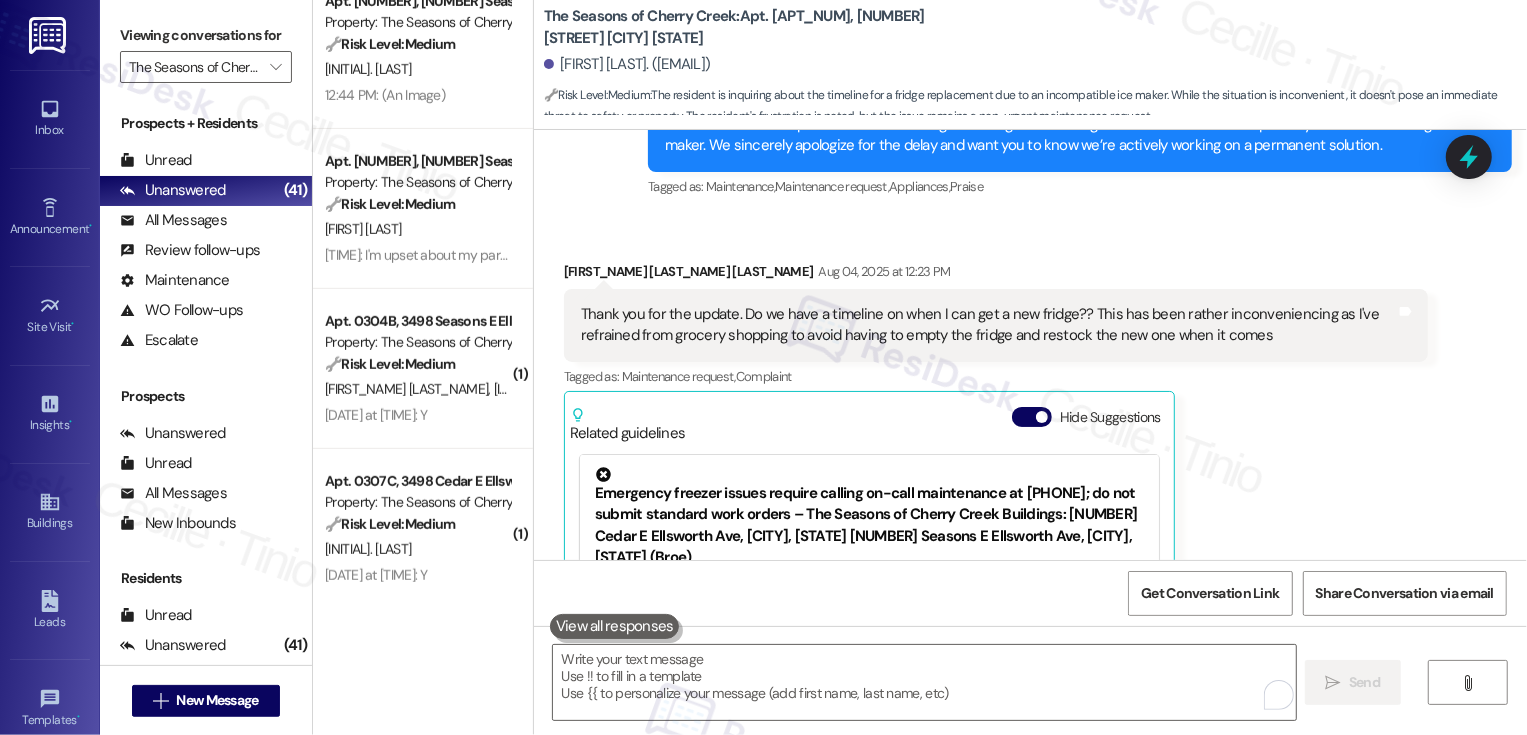 click on "Thank you for the update. Do we have a timeline on when I can get a new fridge?? This has been rather inconveniencing as I've refrained from grocery shopping to avoid having to empty the fridge and restock the new one when it comes" at bounding box center (988, 325) 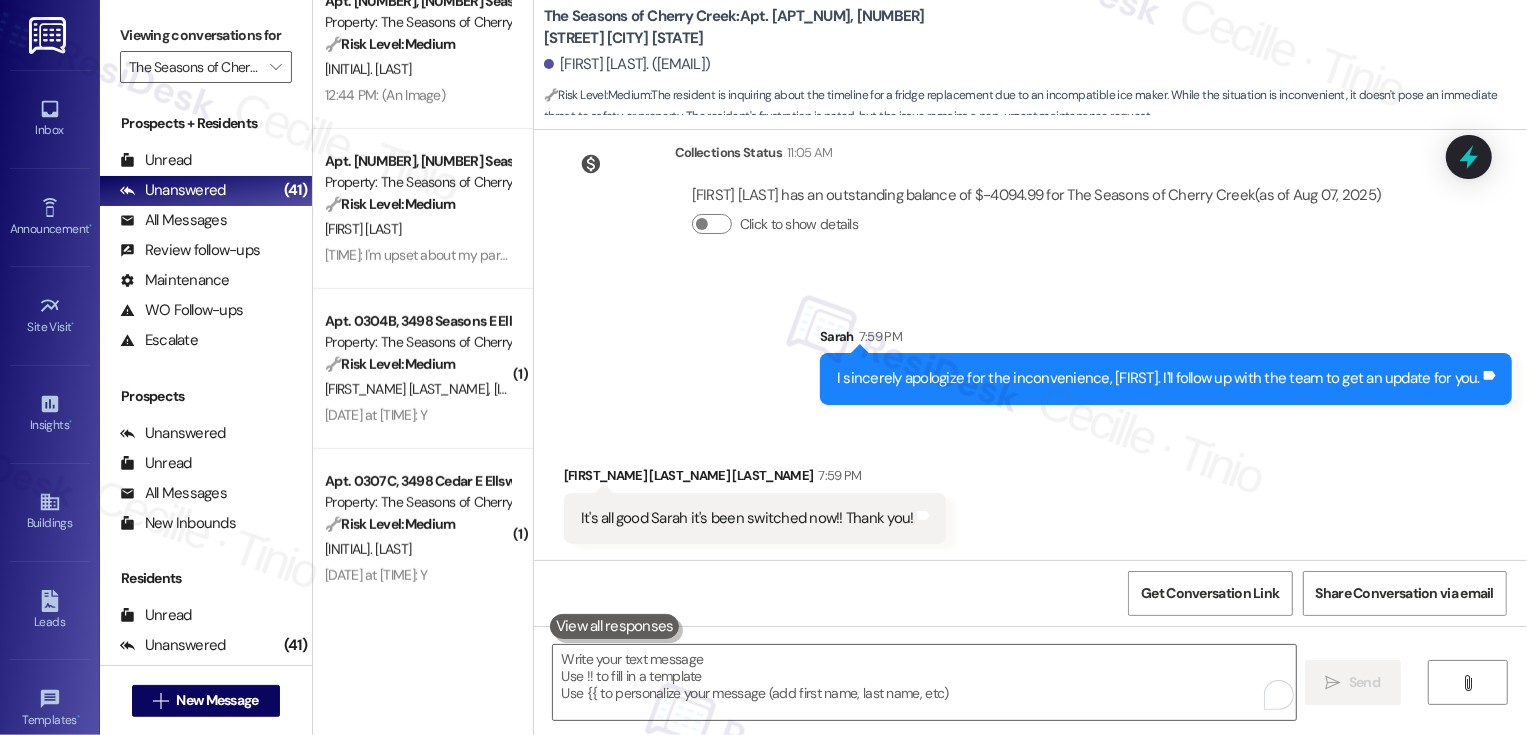 scroll, scrollTop: 2564, scrollLeft: 0, axis: vertical 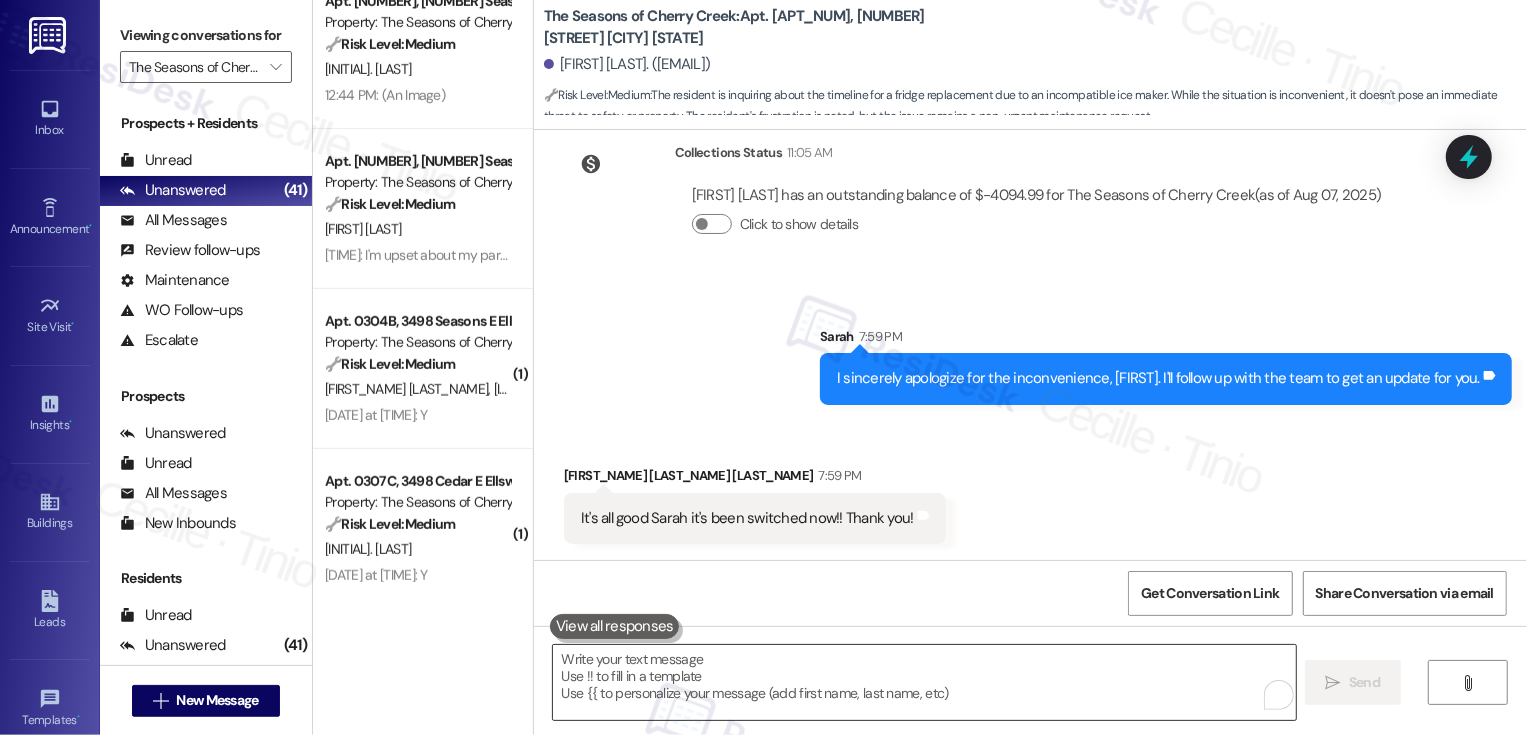 click at bounding box center [924, 682] 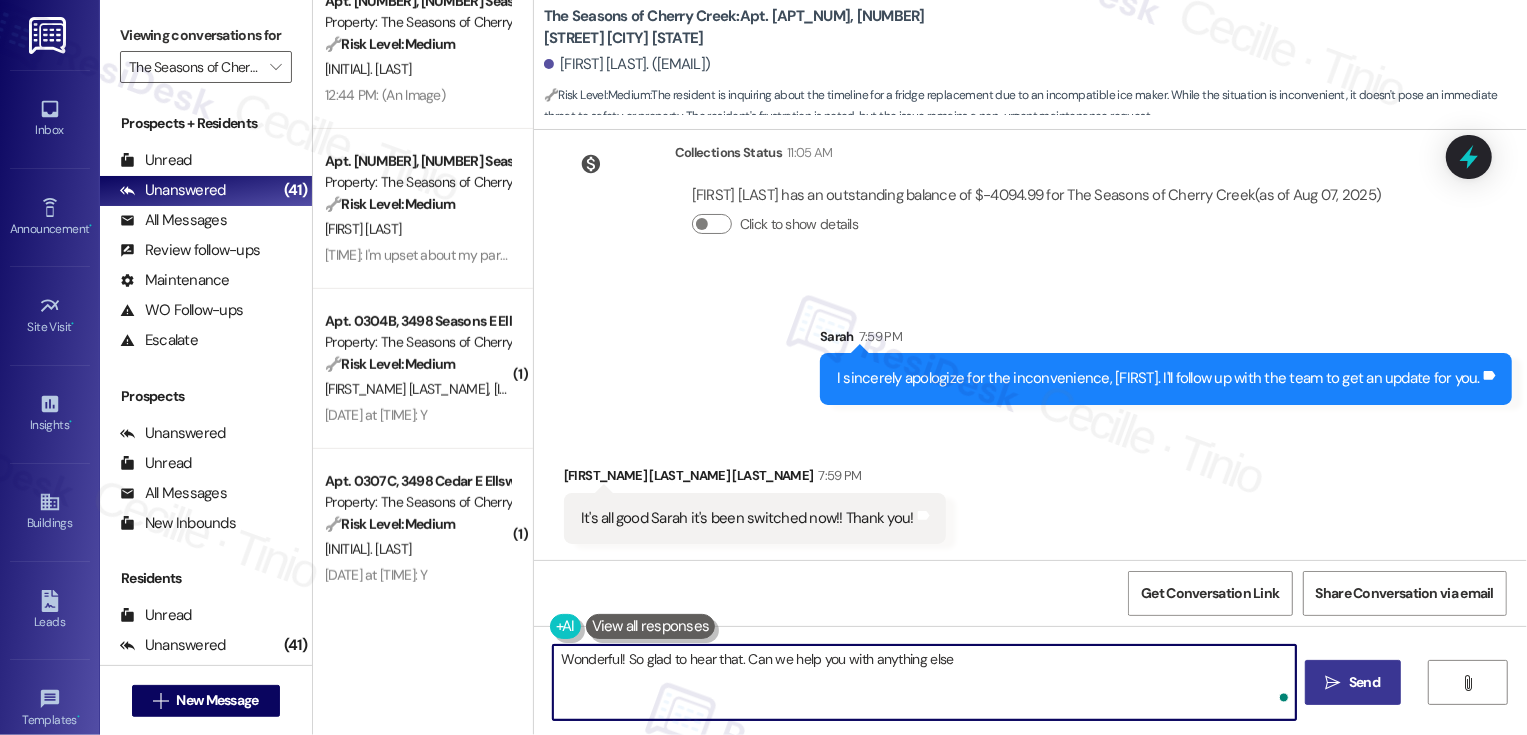 type on "Wonderful! So glad to hear that. Can we help you with anything else?" 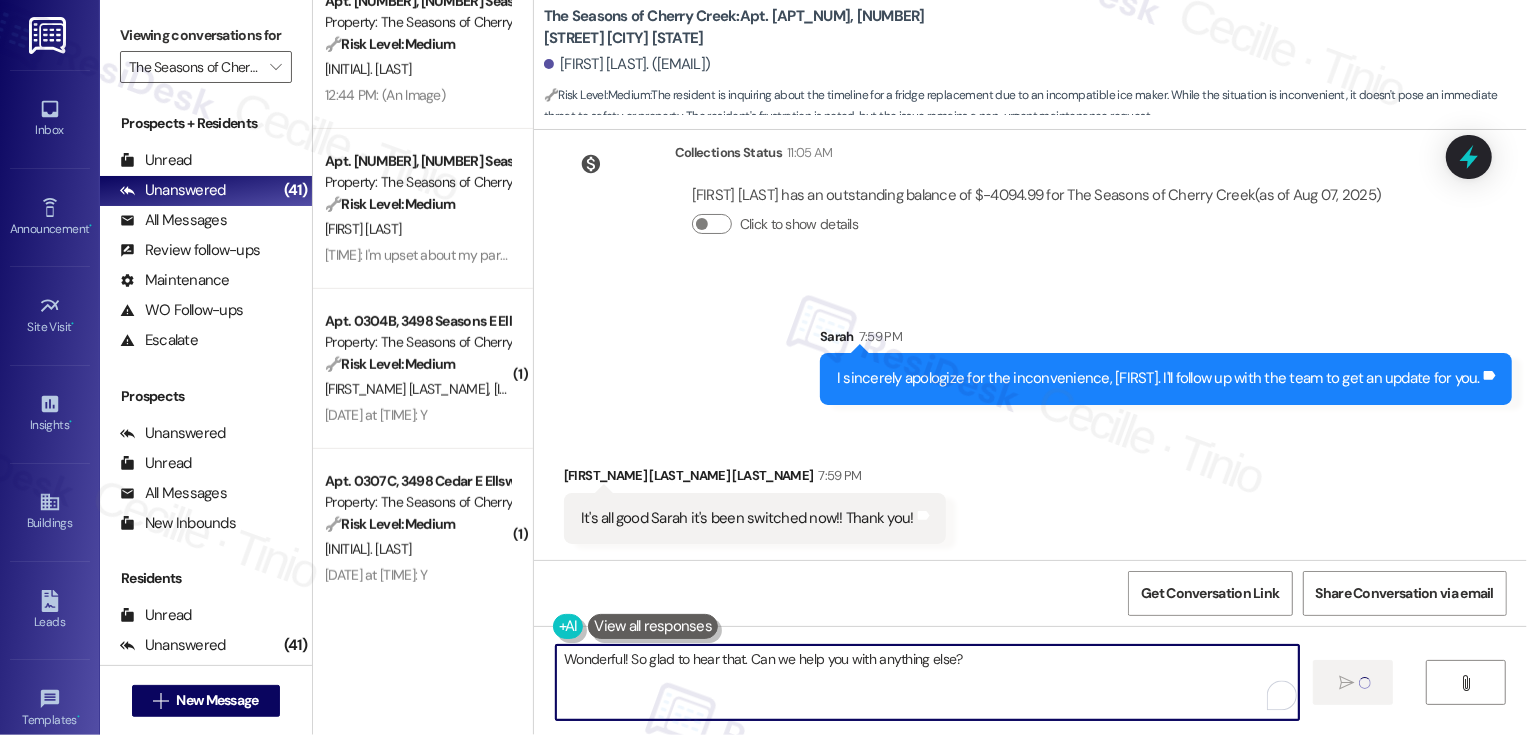type 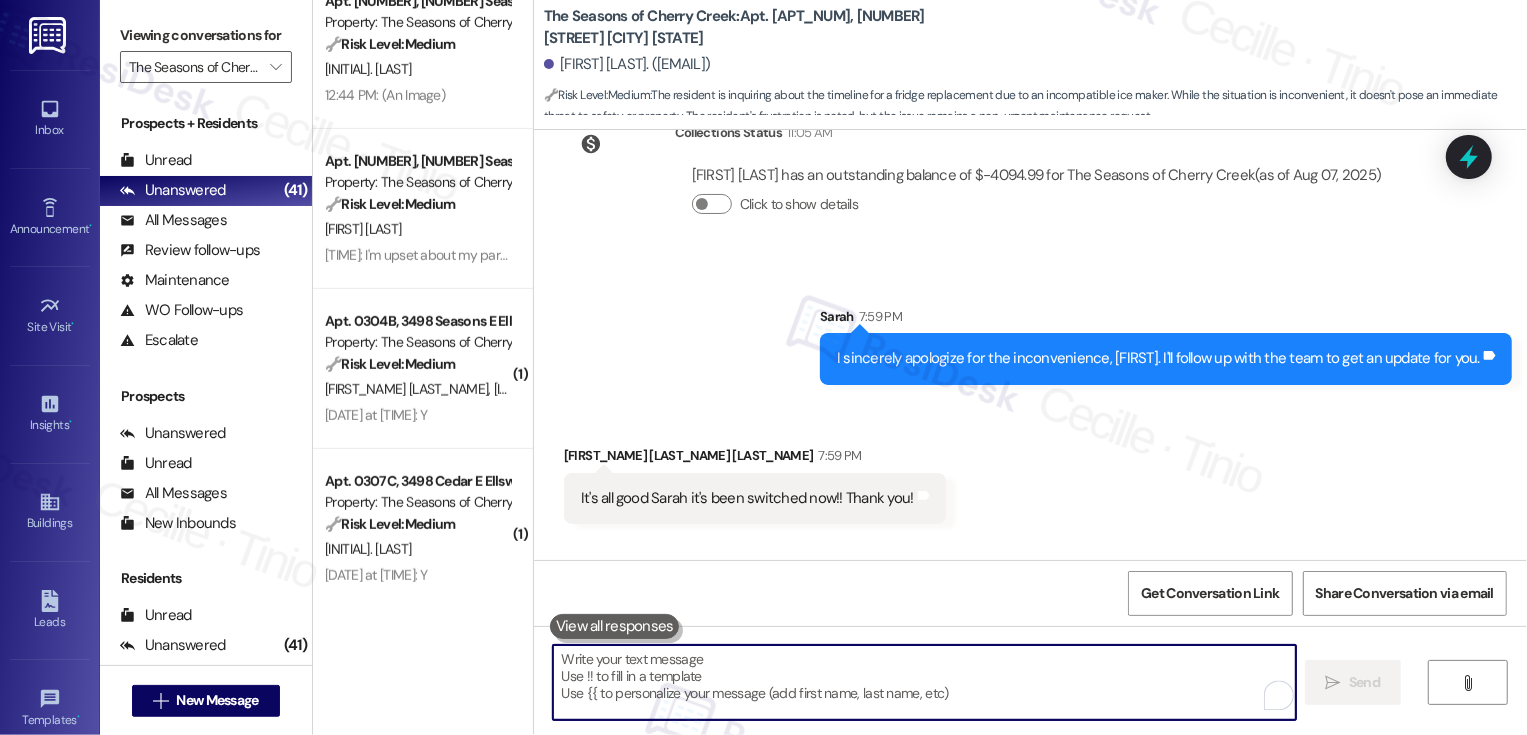 scroll, scrollTop: 2703, scrollLeft: 0, axis: vertical 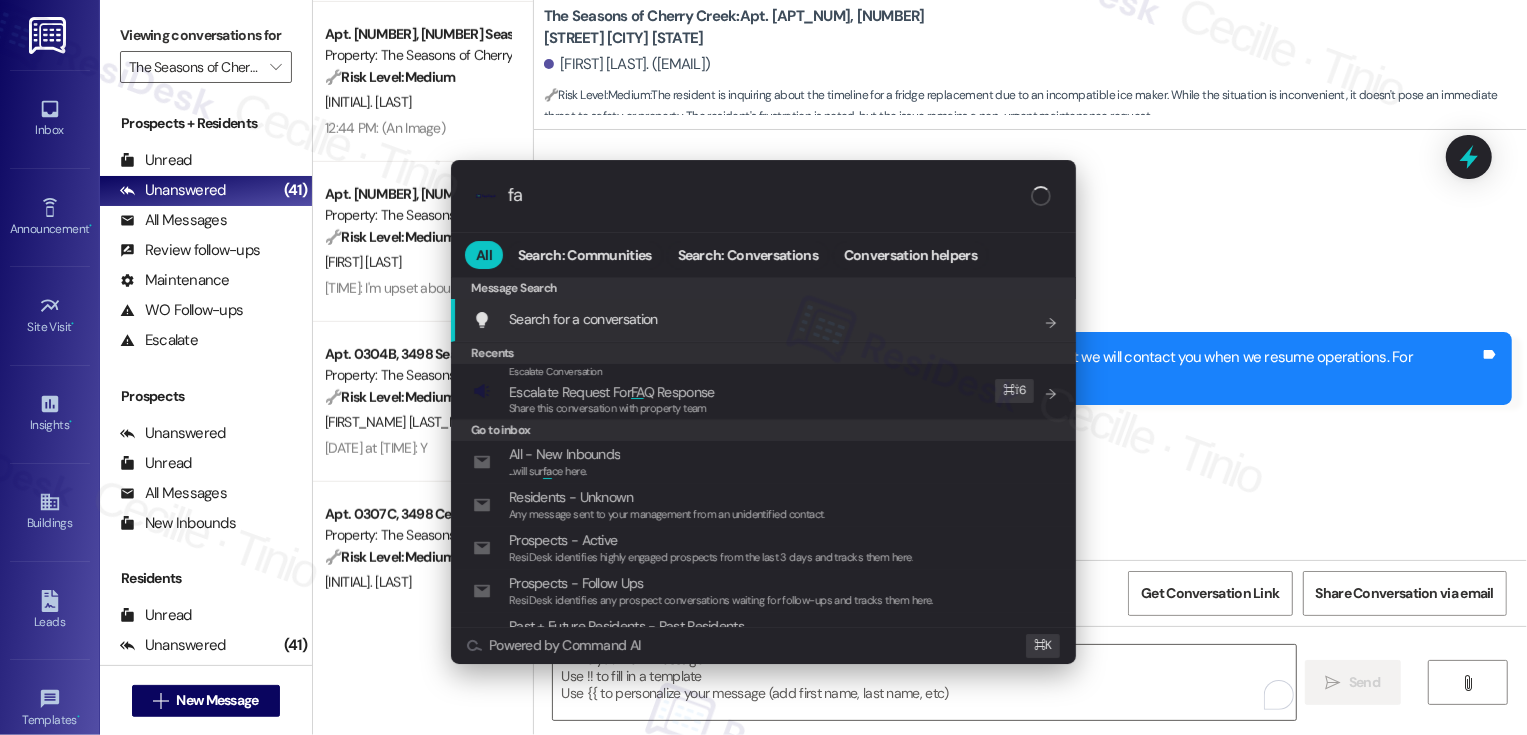 type on "faq" 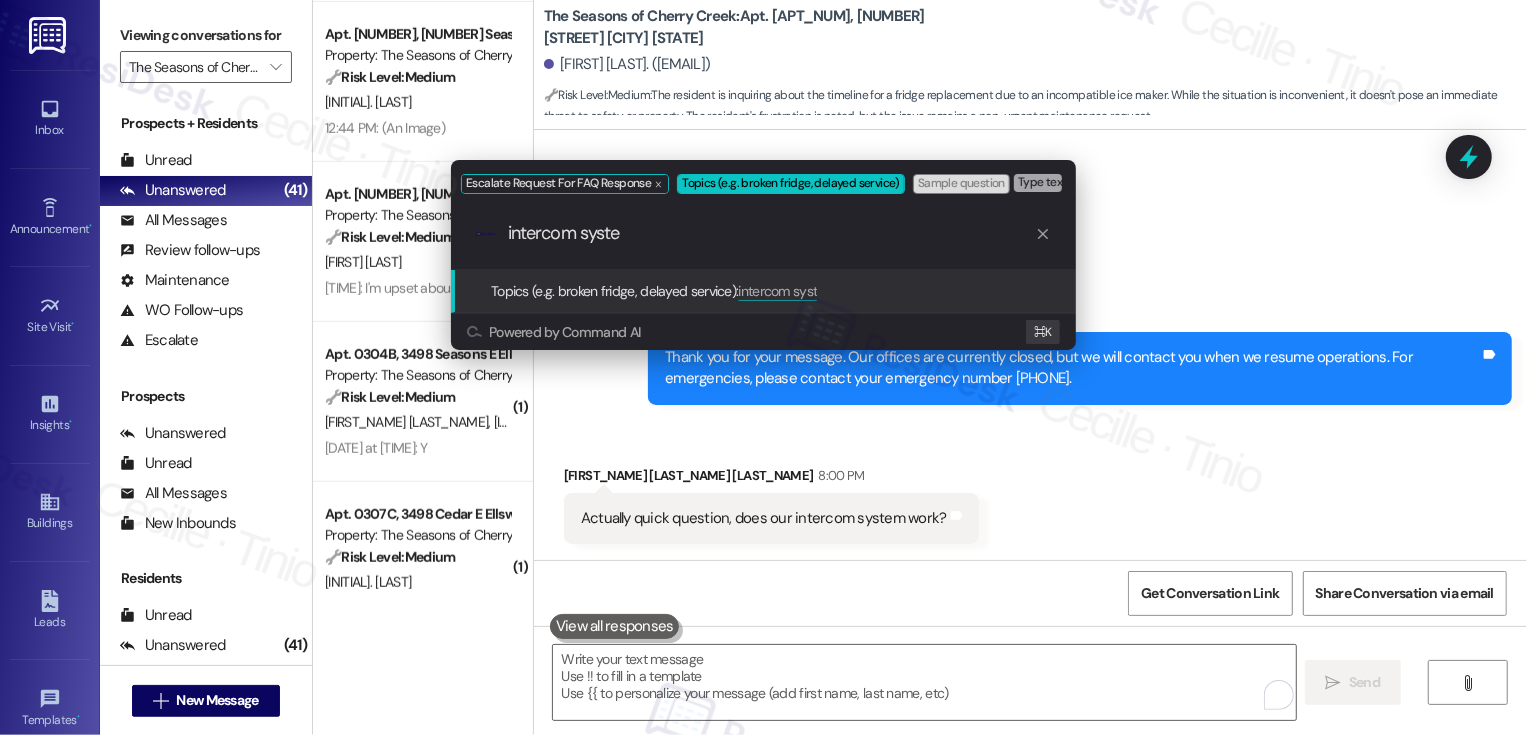 type on "intercom system" 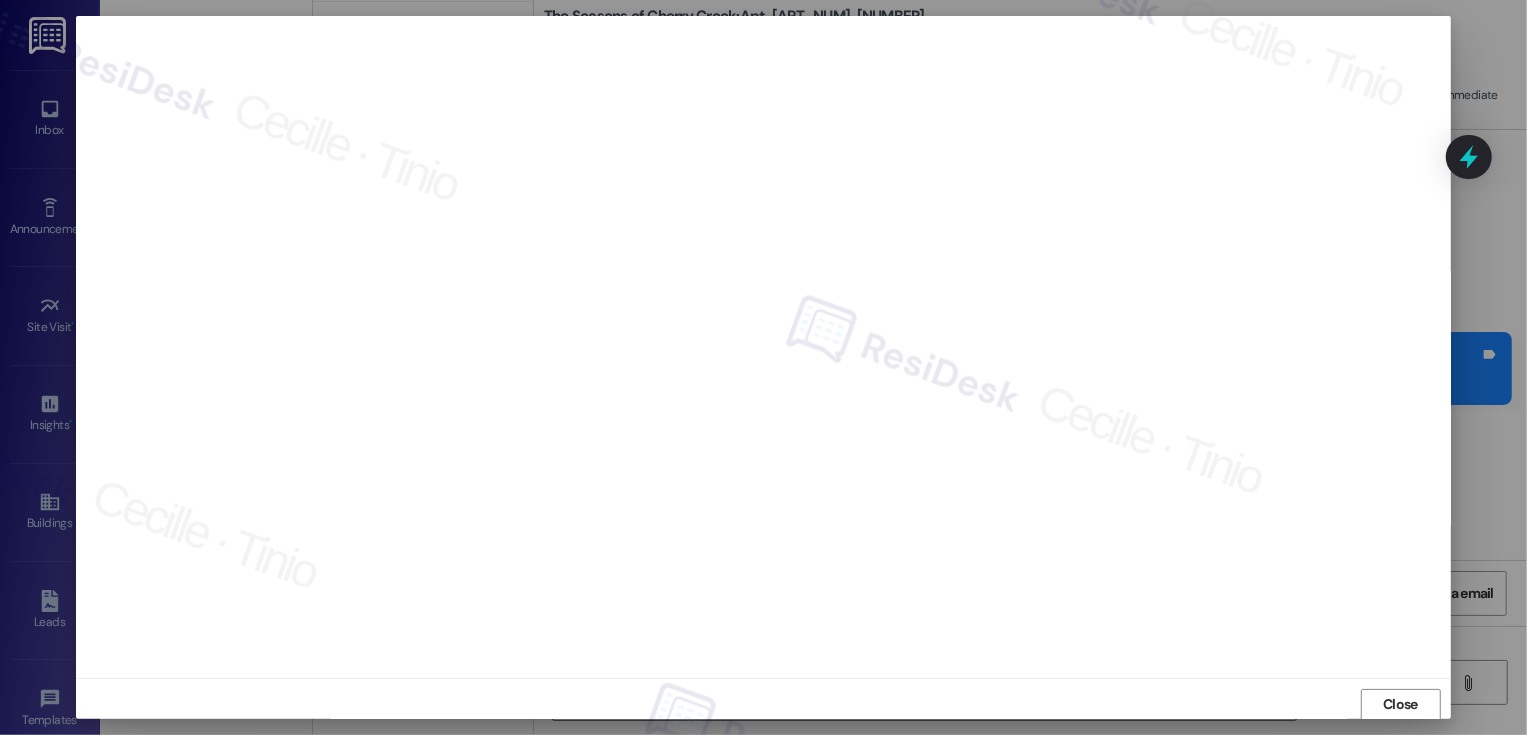 scroll, scrollTop: 1, scrollLeft: 0, axis: vertical 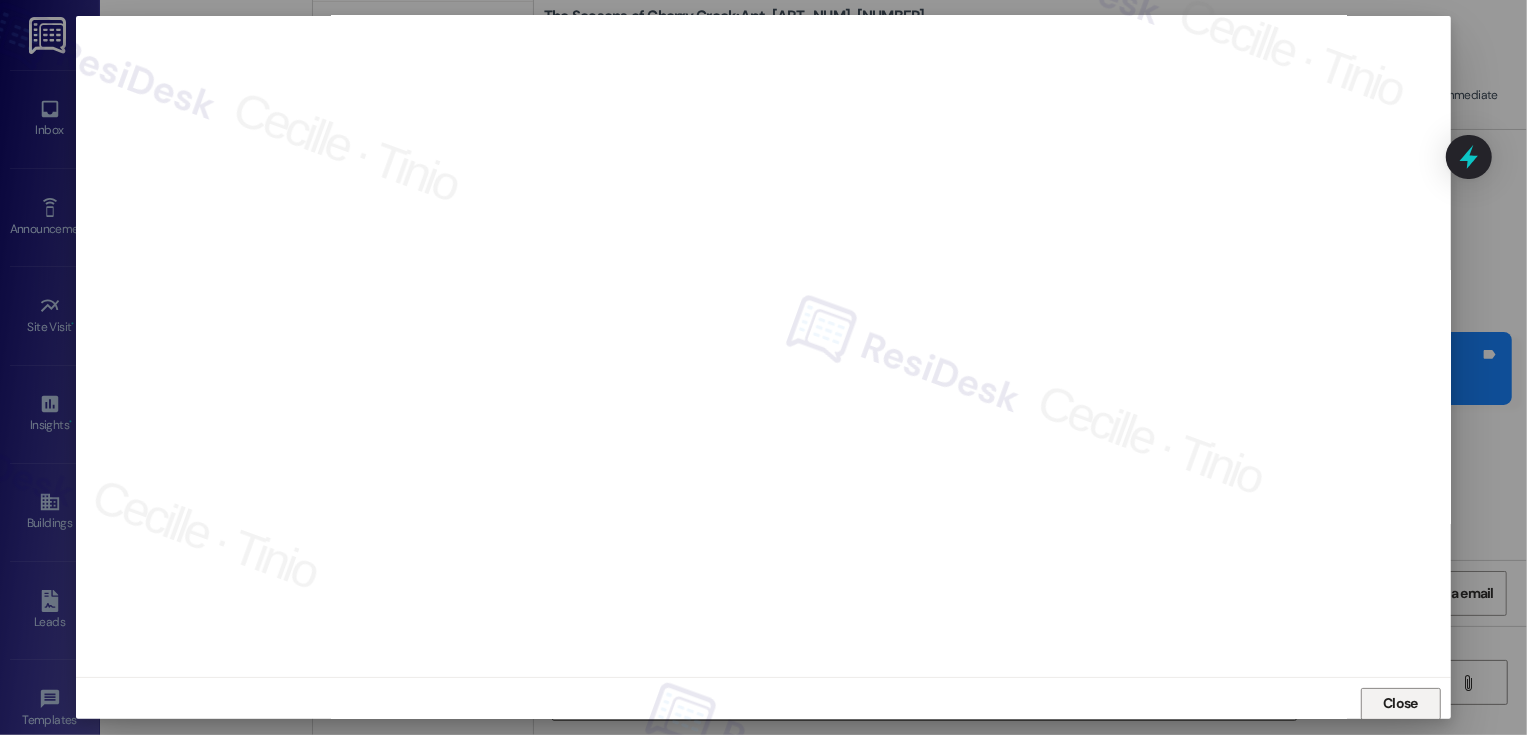 click on "Close" at bounding box center (1400, 704) 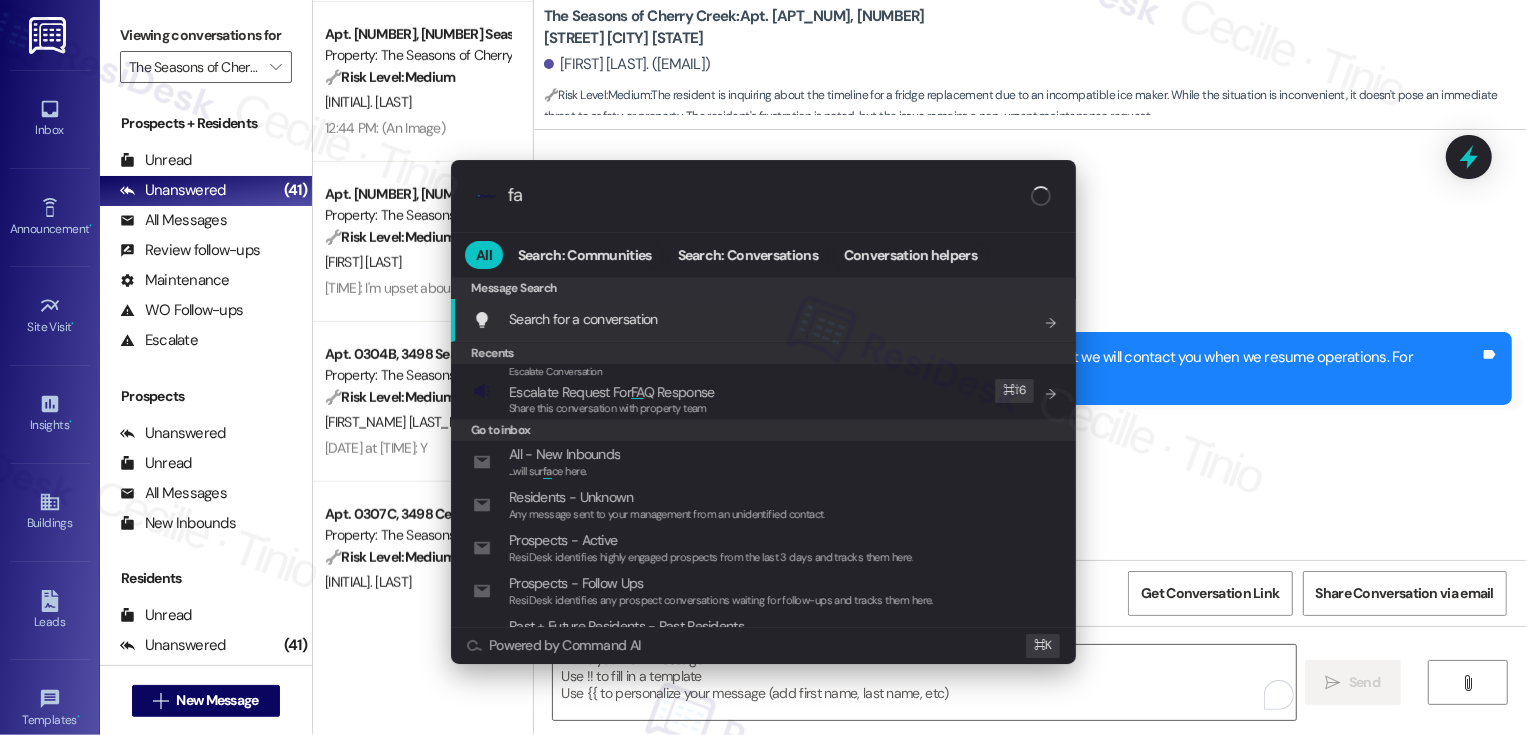 type on "faq" 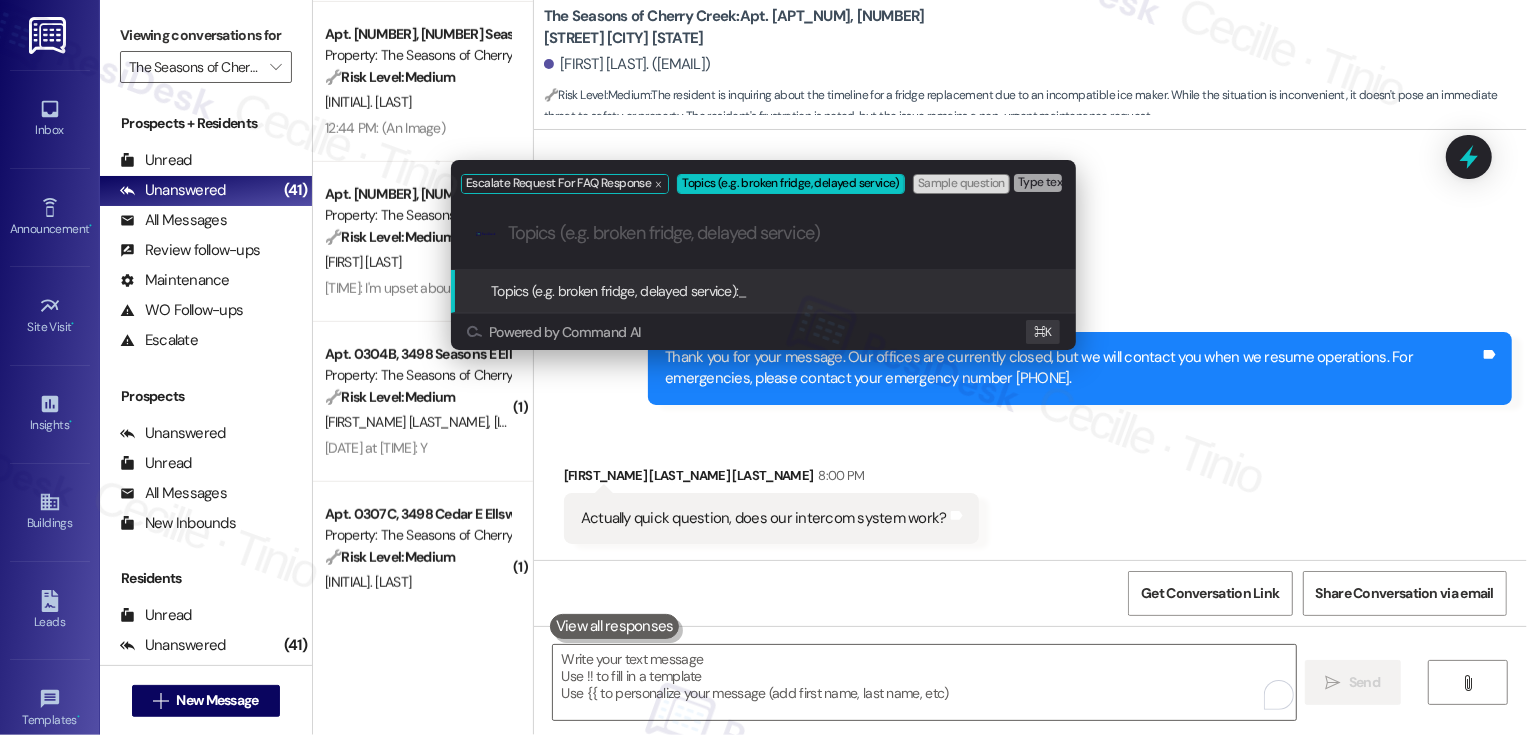 paste on "intercom system" 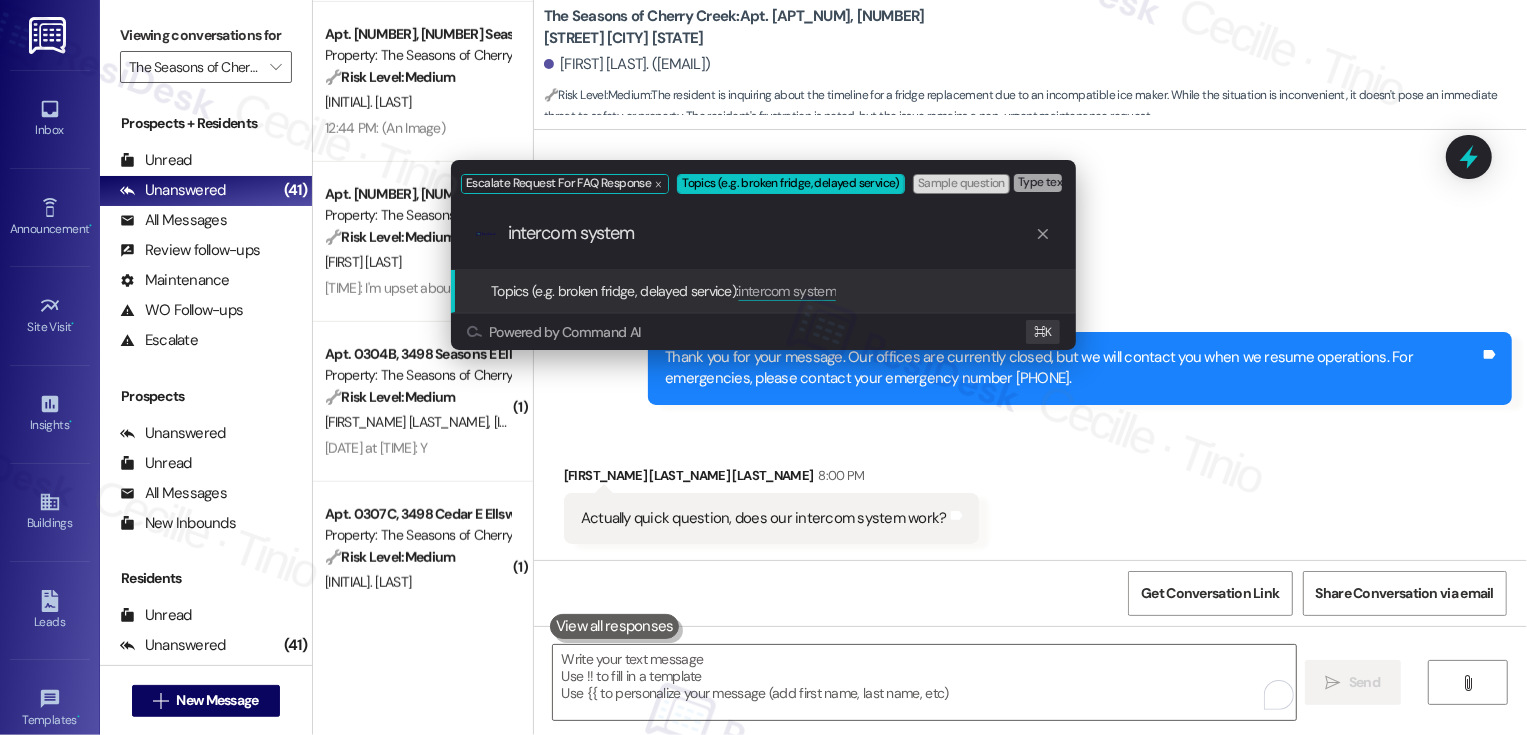 type 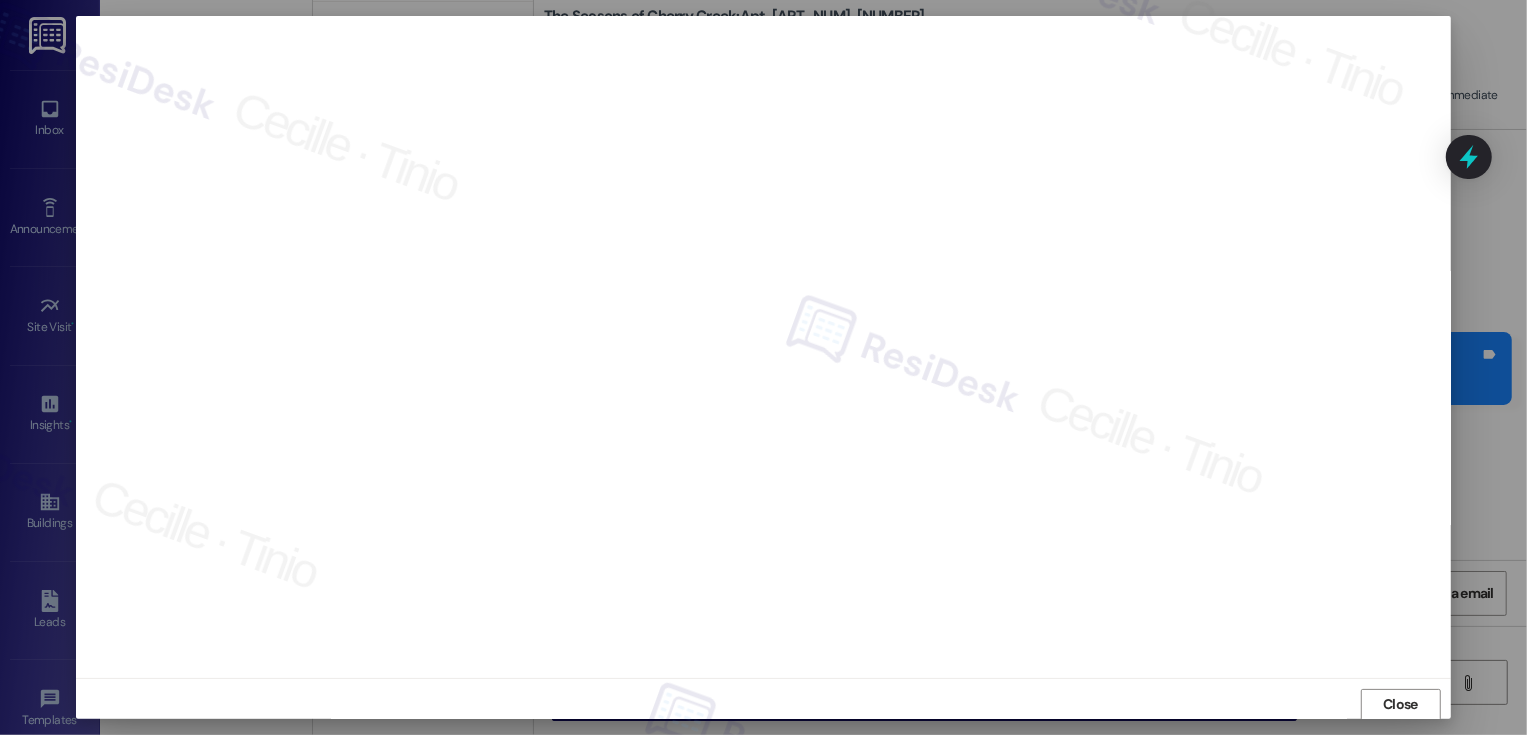 type 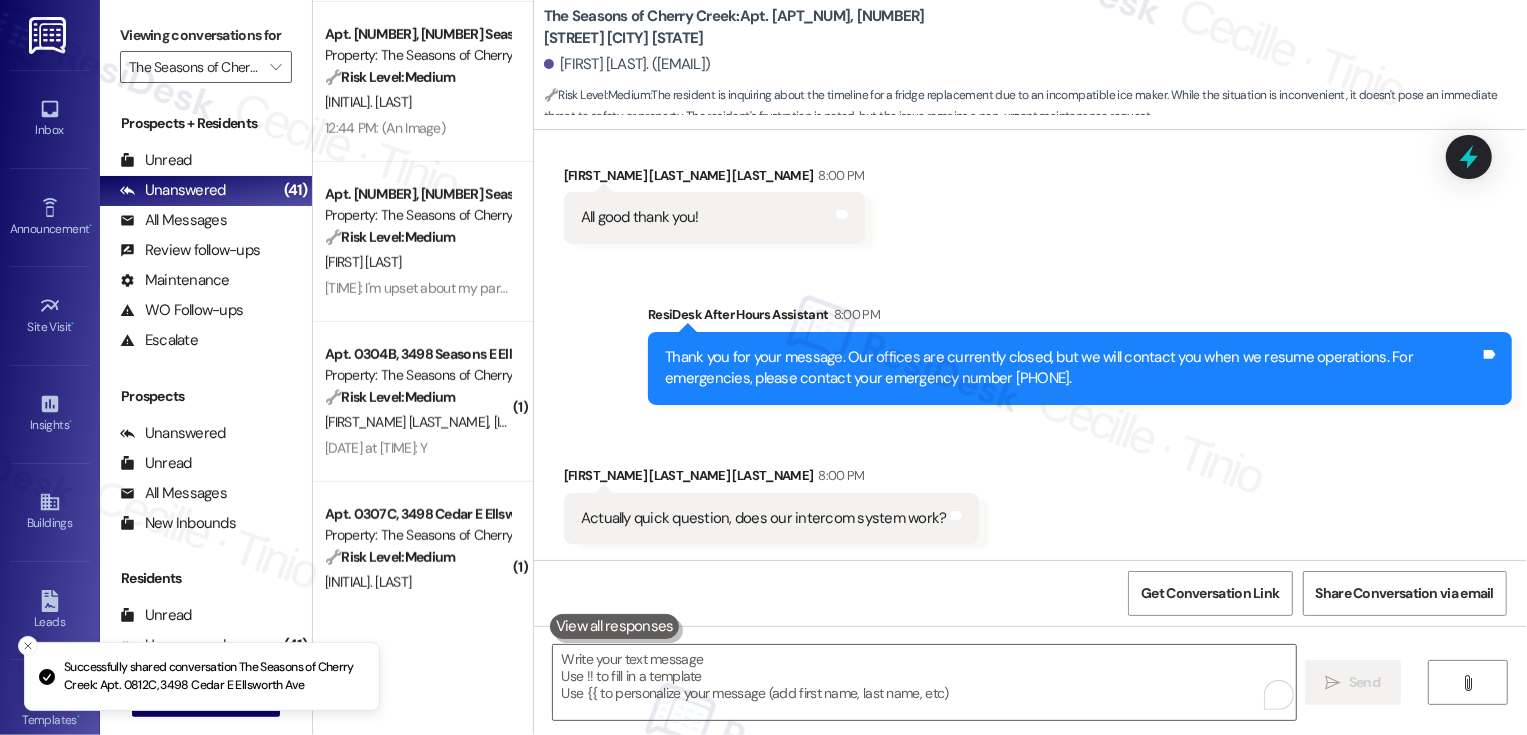 scroll, scrollTop: 2848, scrollLeft: 0, axis: vertical 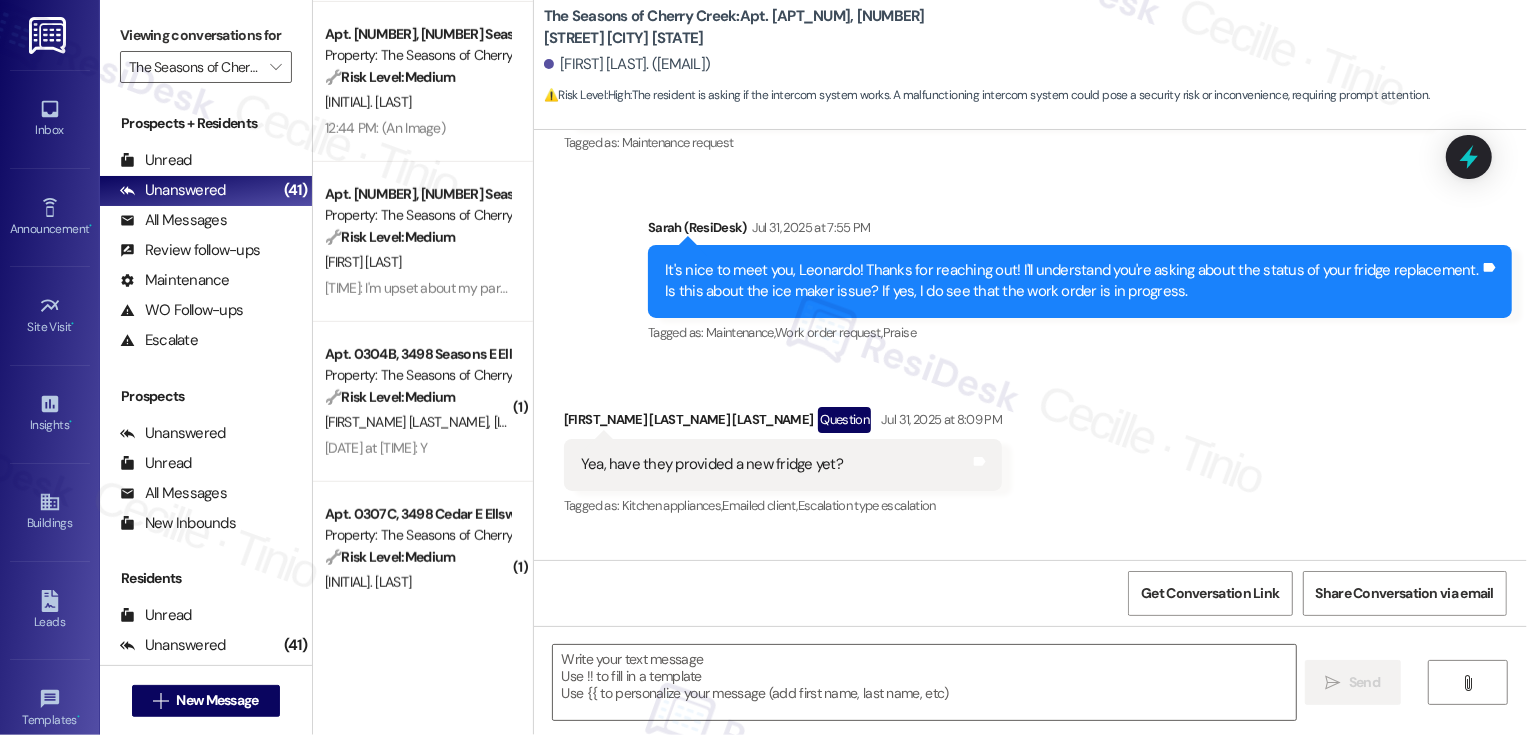 type on "Fetching suggested responses. Please feel free to read through the conversation in the meantime." 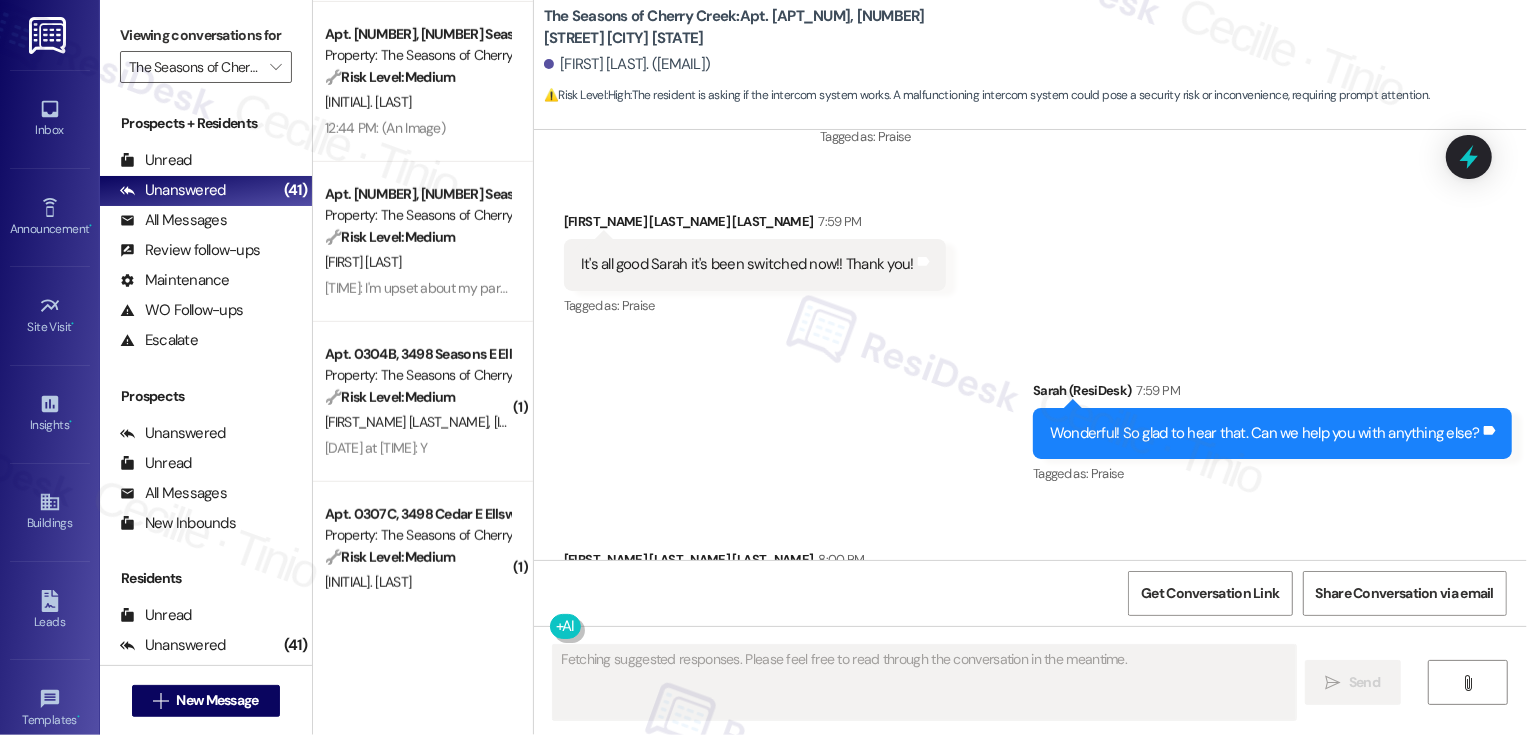 scroll, scrollTop: 3045, scrollLeft: 0, axis: vertical 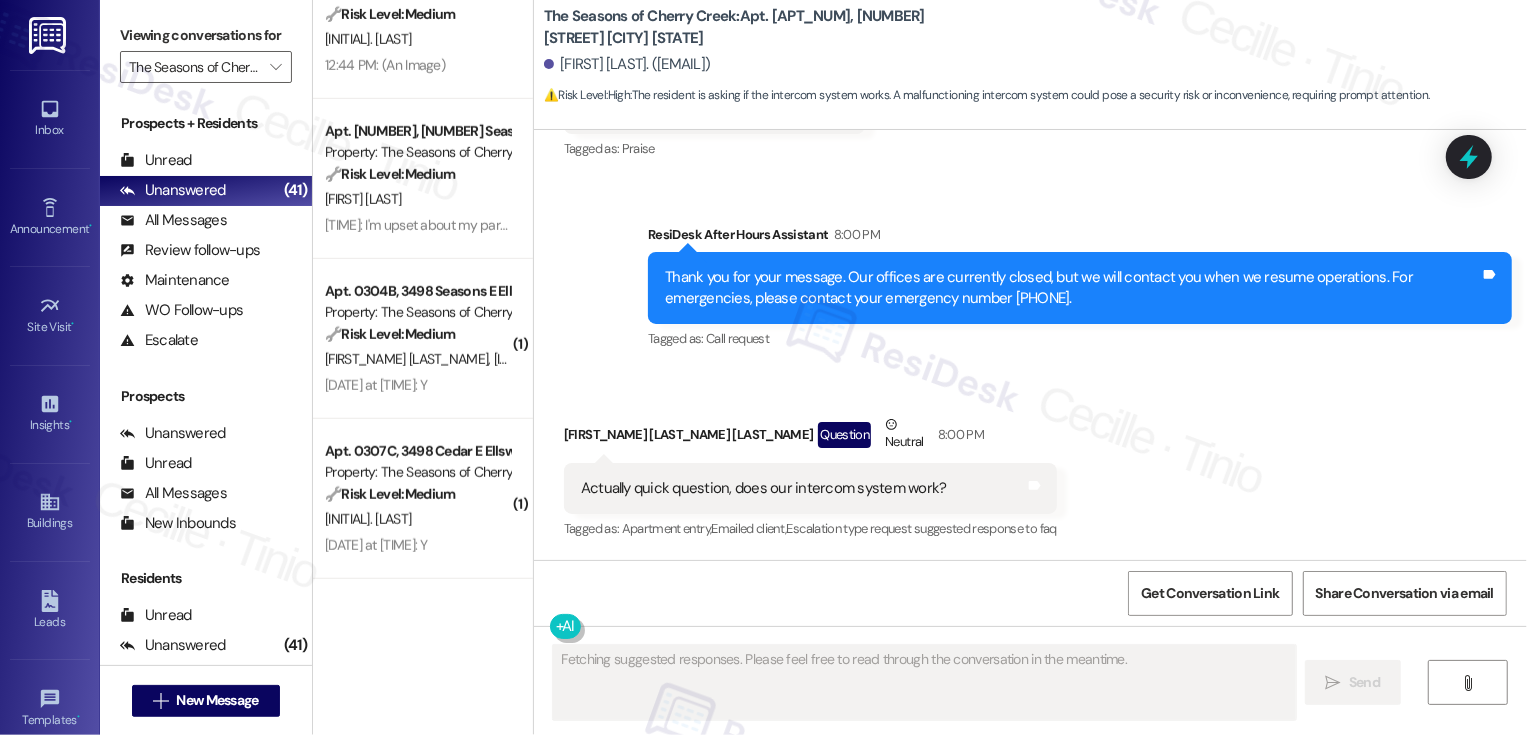 click on "[FIRST] [MIDDLE] [LAST]" at bounding box center (537, 359) 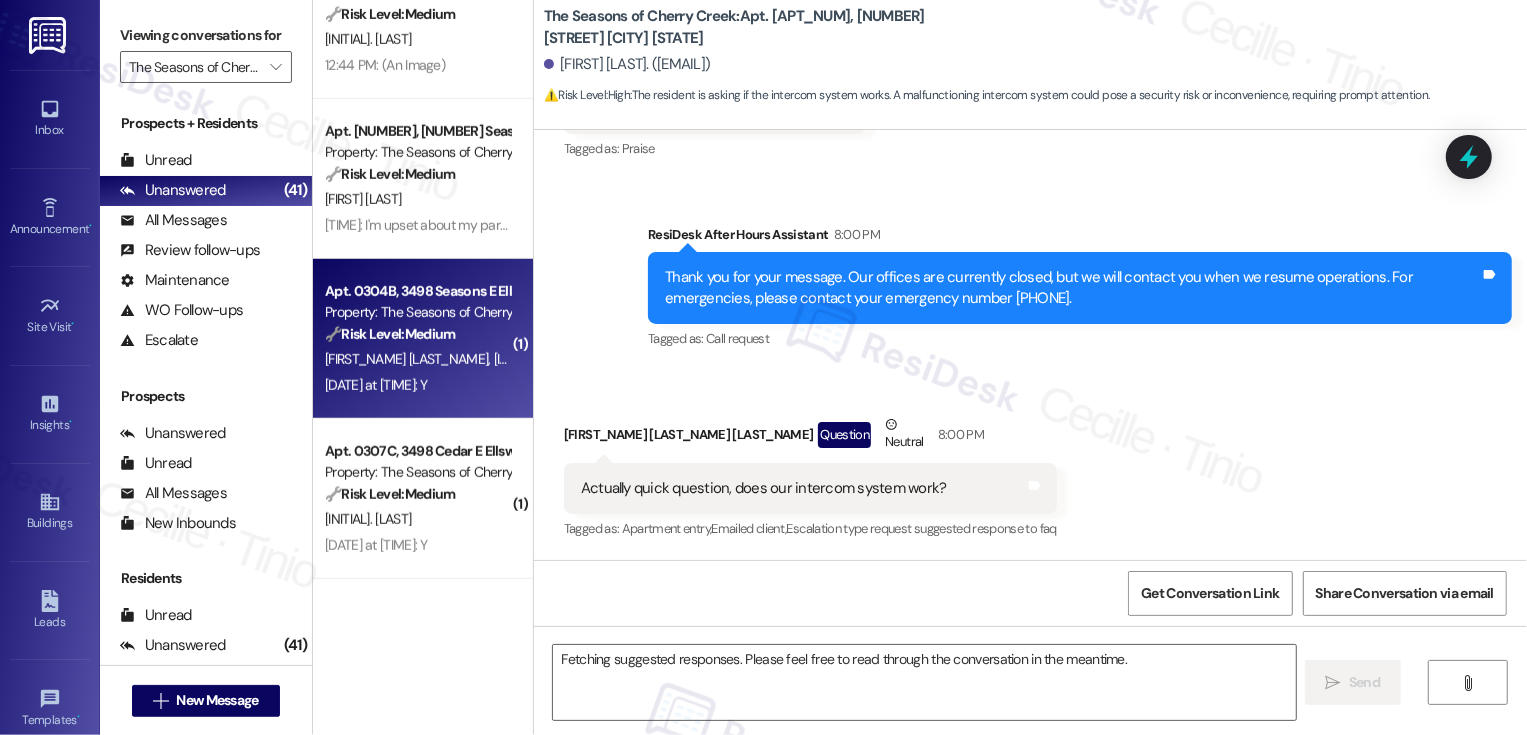 click on "[FIRST] [MIDDLE] [LAST]" at bounding box center (537, 359) 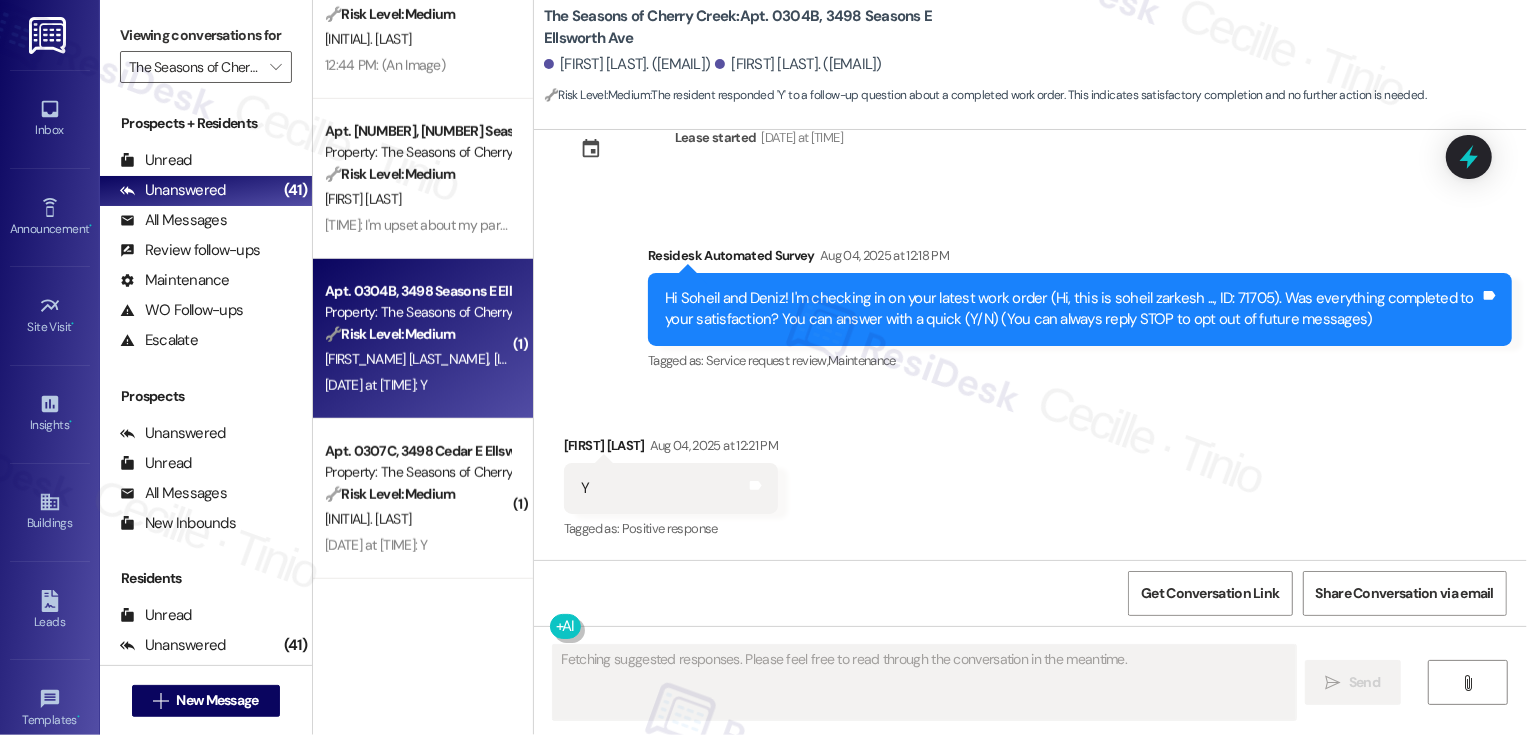 scroll, scrollTop: 63, scrollLeft: 0, axis: vertical 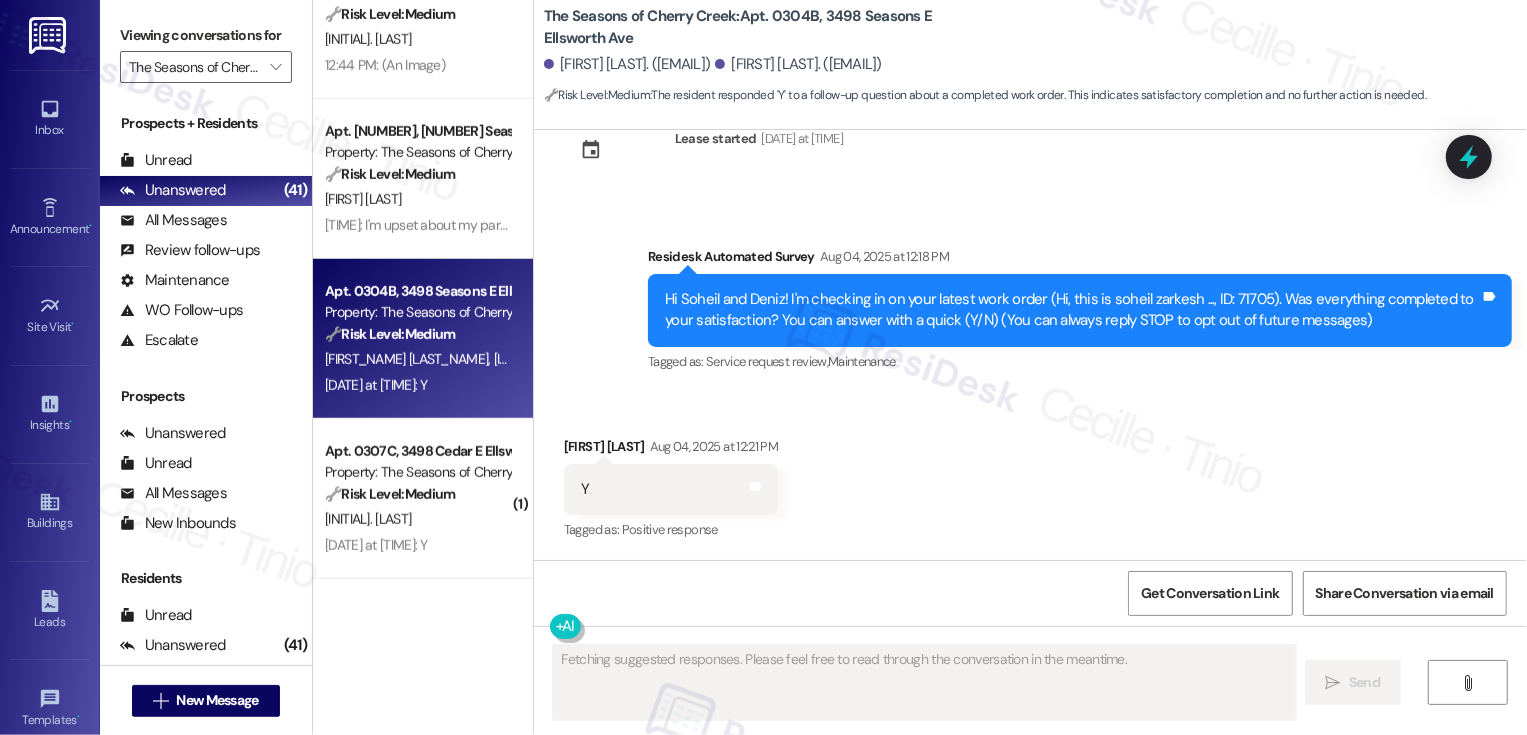 click on "D. Riyazi S. M Zarkesh" at bounding box center [417, 359] 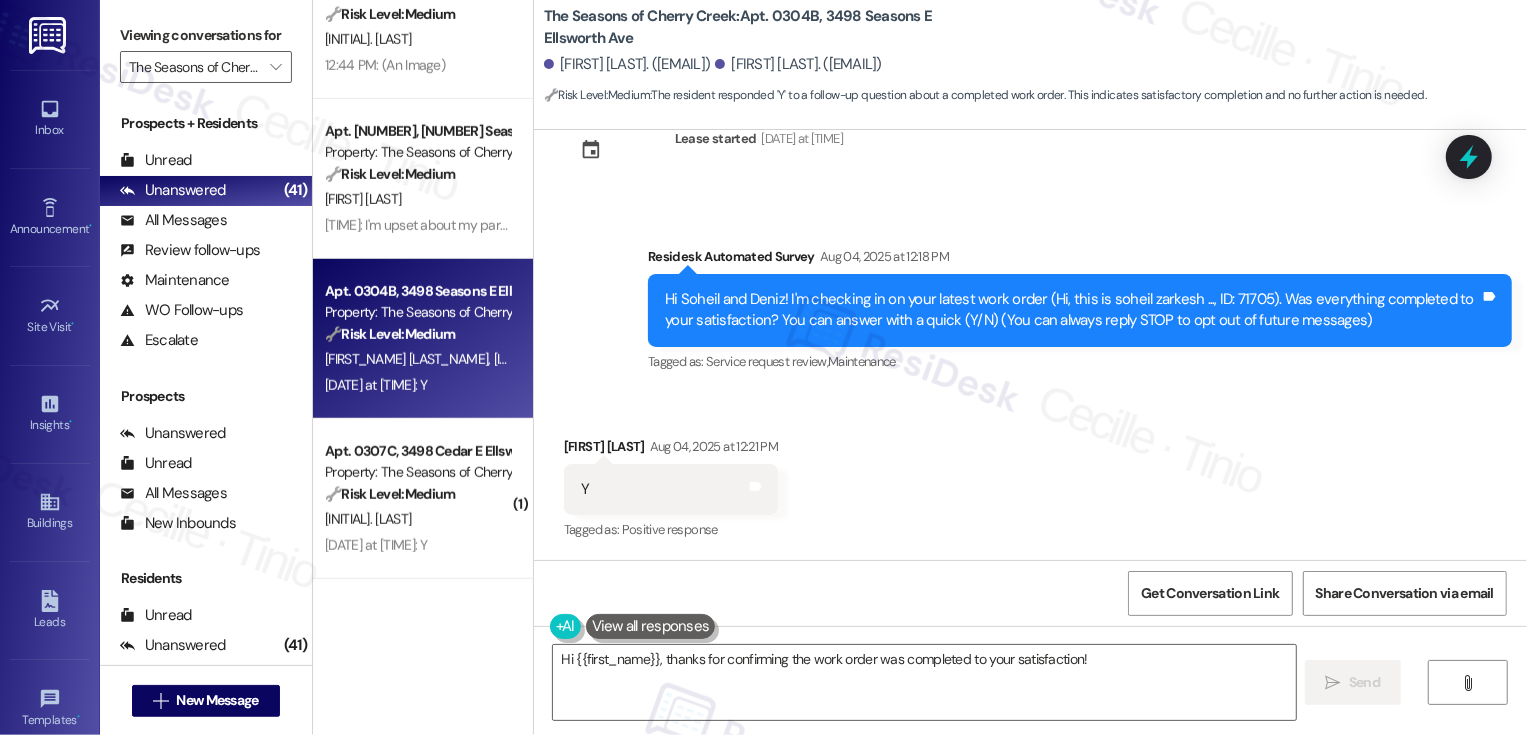 click on "D. Riyazi S. M Zarkesh" at bounding box center (417, 359) 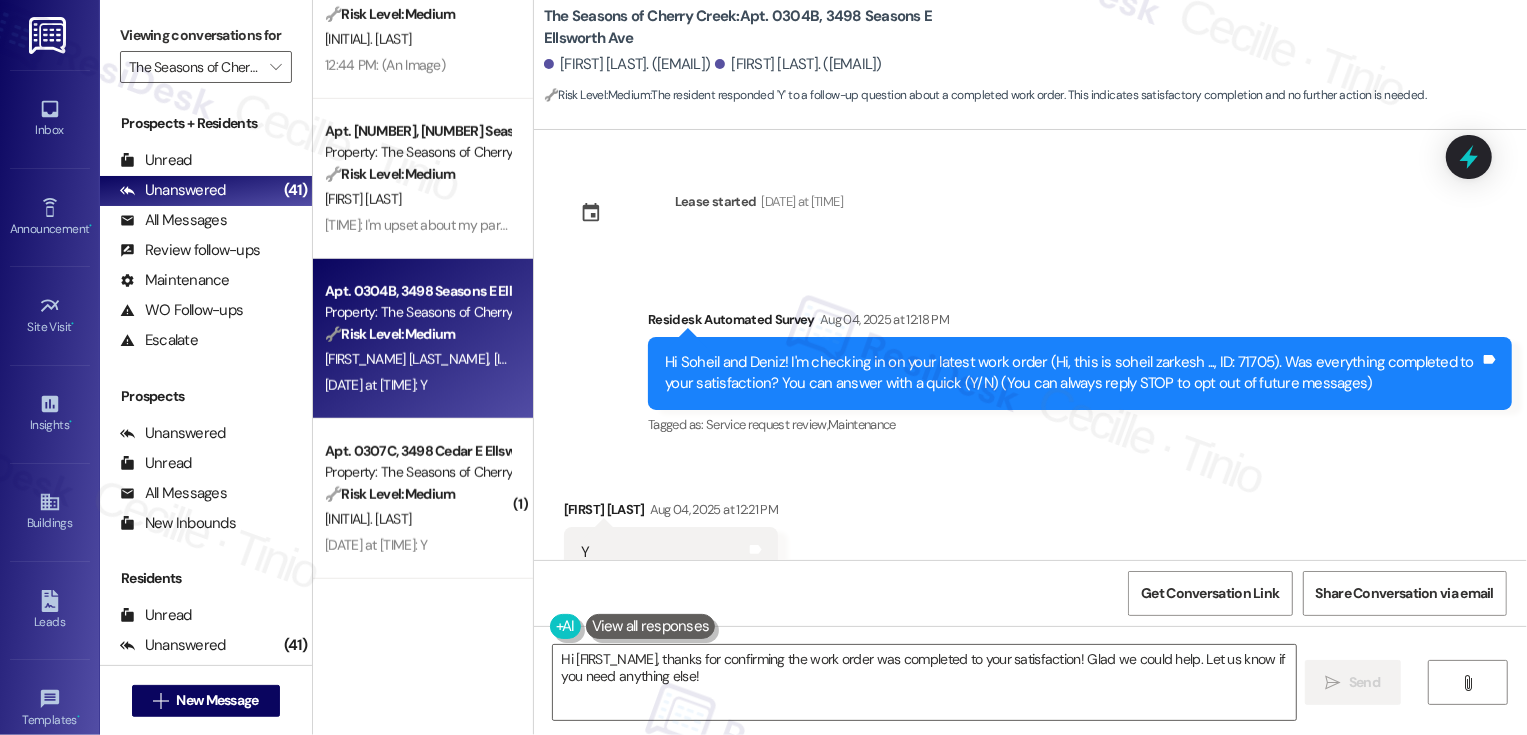 scroll, scrollTop: 63, scrollLeft: 0, axis: vertical 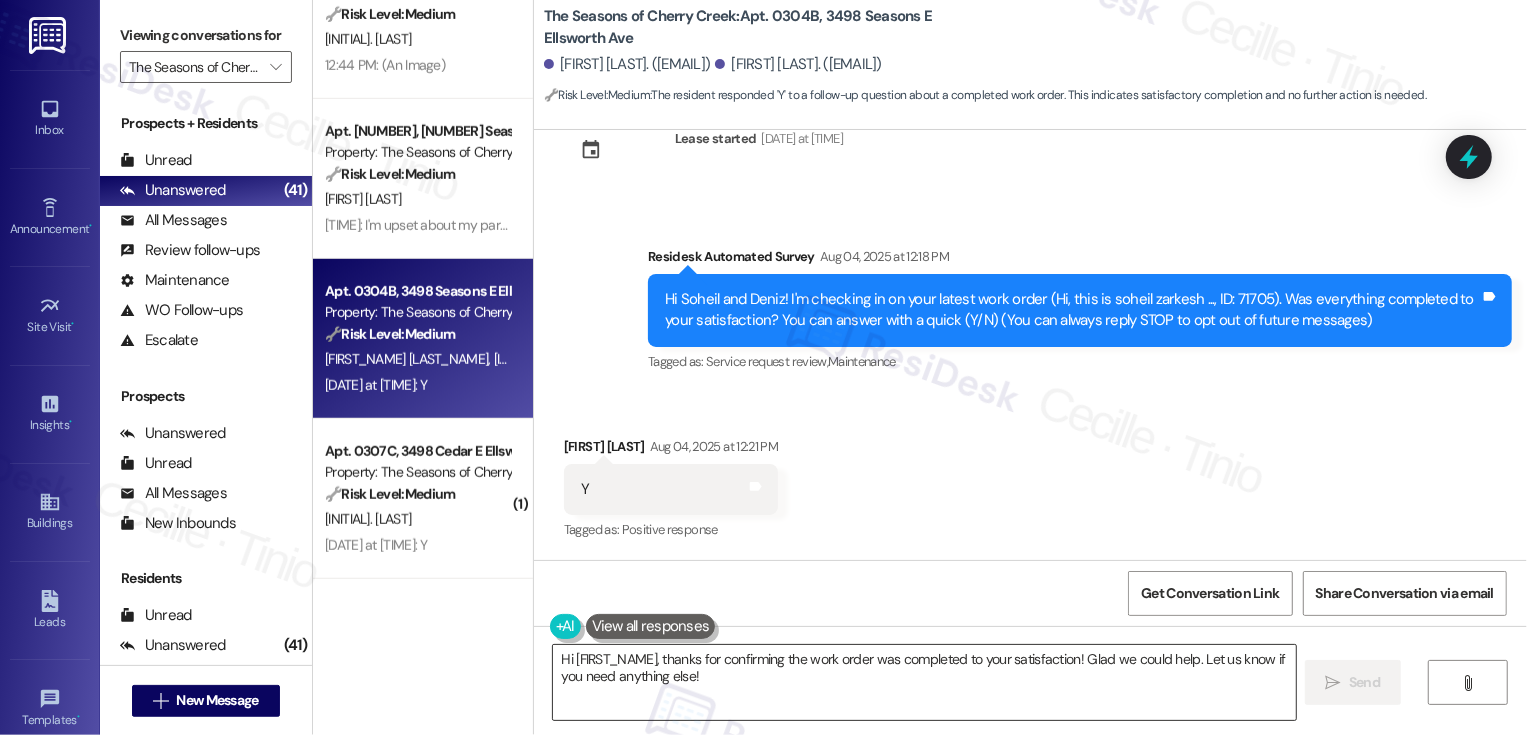 click on "Hi {{first_name}}, thanks for confirming the work order was completed to your satisfaction! Glad we could help. Let us know if you need anything else!" at bounding box center [924, 682] 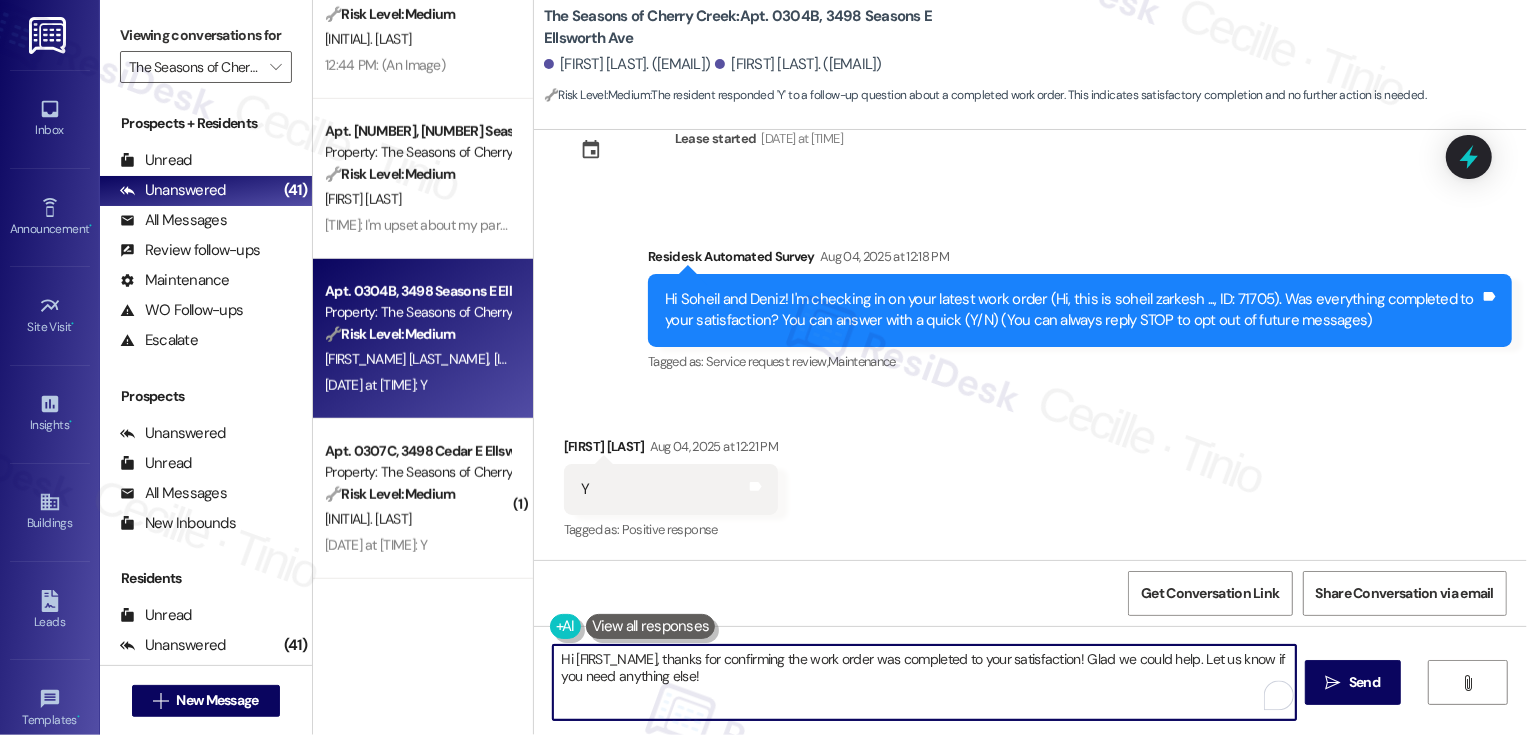 click on "Soheil M Zarkesh Aug 04, 2025 at 12:21 PM" at bounding box center [671, 450] 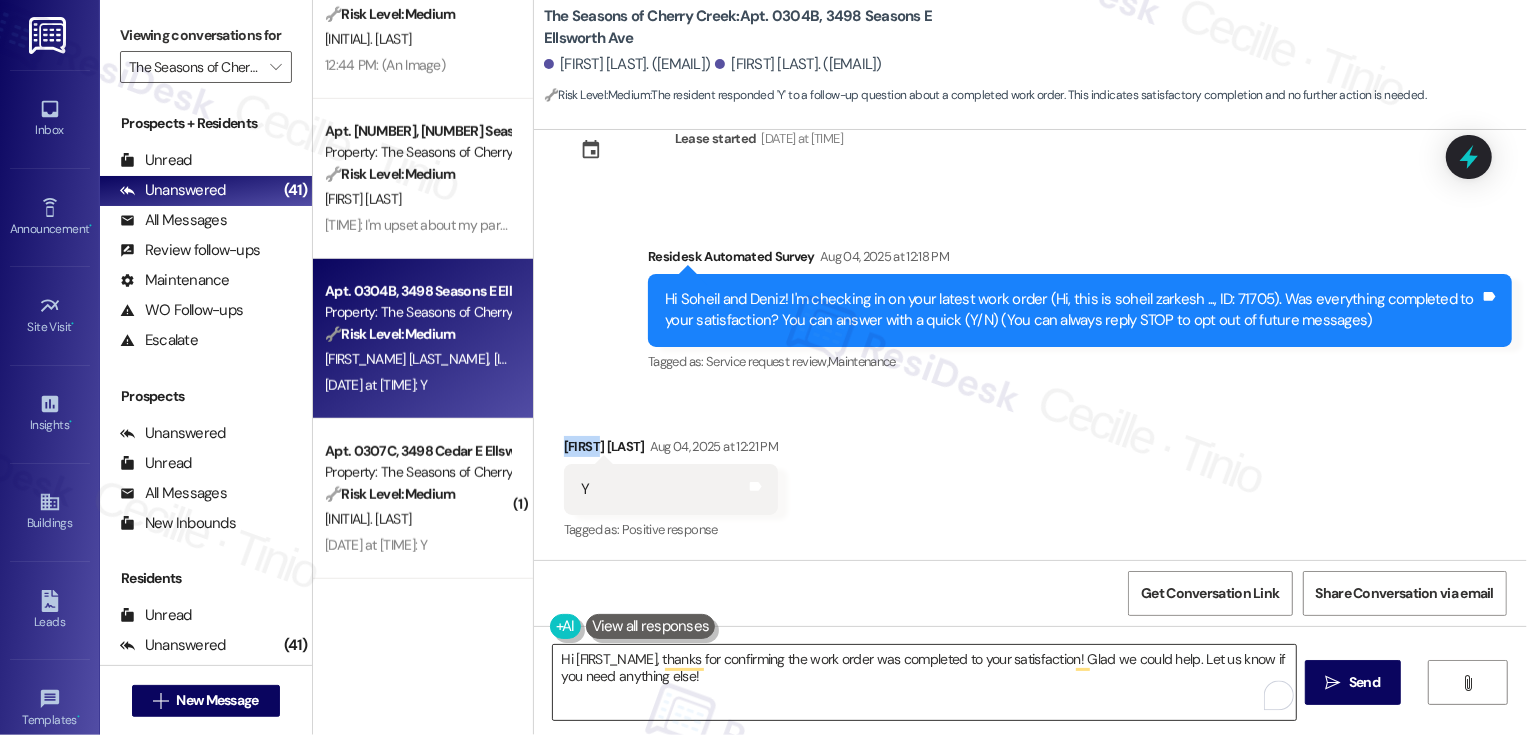 click on "Hi {{first_name}}, thanks for confirming the work order was completed to your satisfaction! Glad we could help. Let us know if you need anything else!" at bounding box center (924, 682) 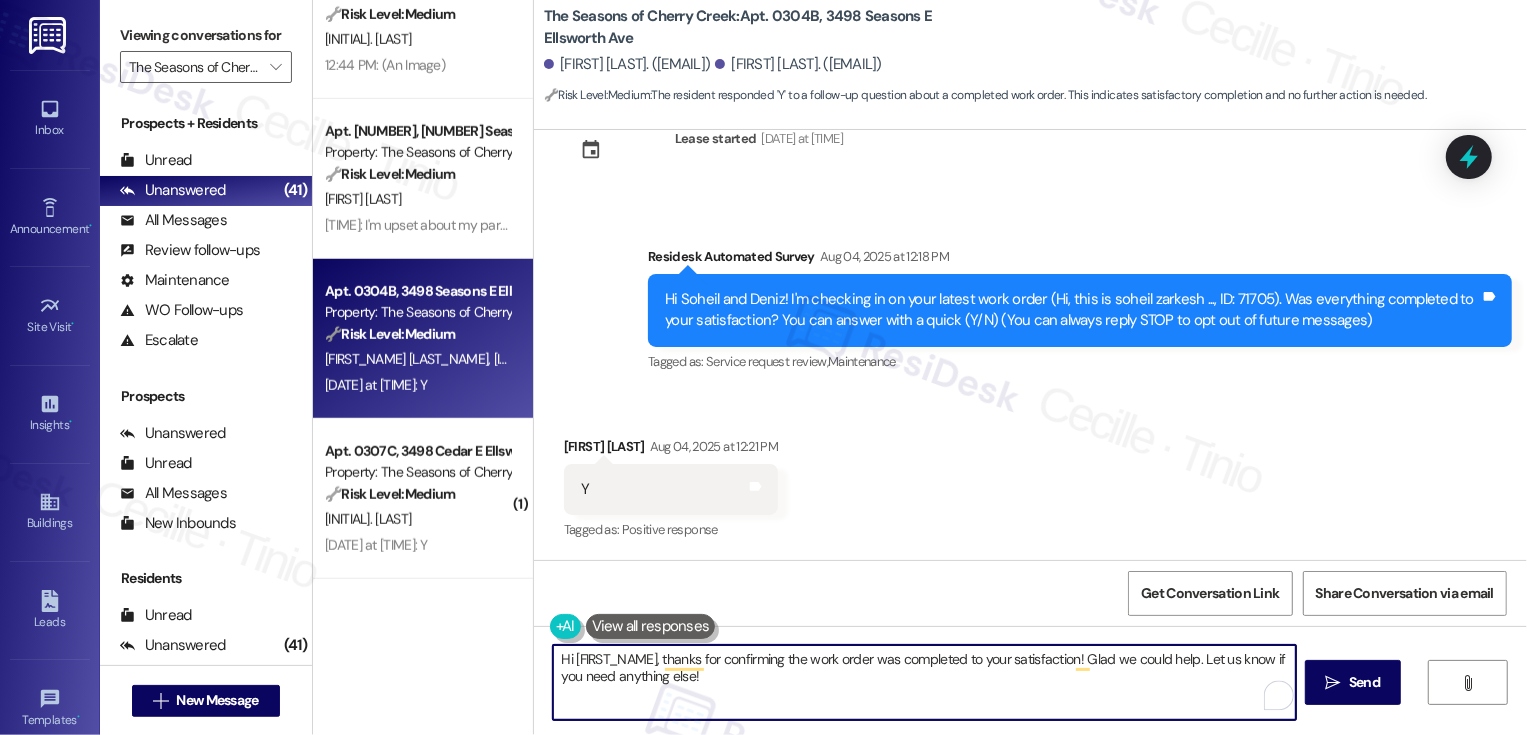 click on "Hi {{first_name}}, thanks for confirming the work order was completed to your satisfaction! Glad we could help. Let us know if you need anything else!" at bounding box center [924, 682] 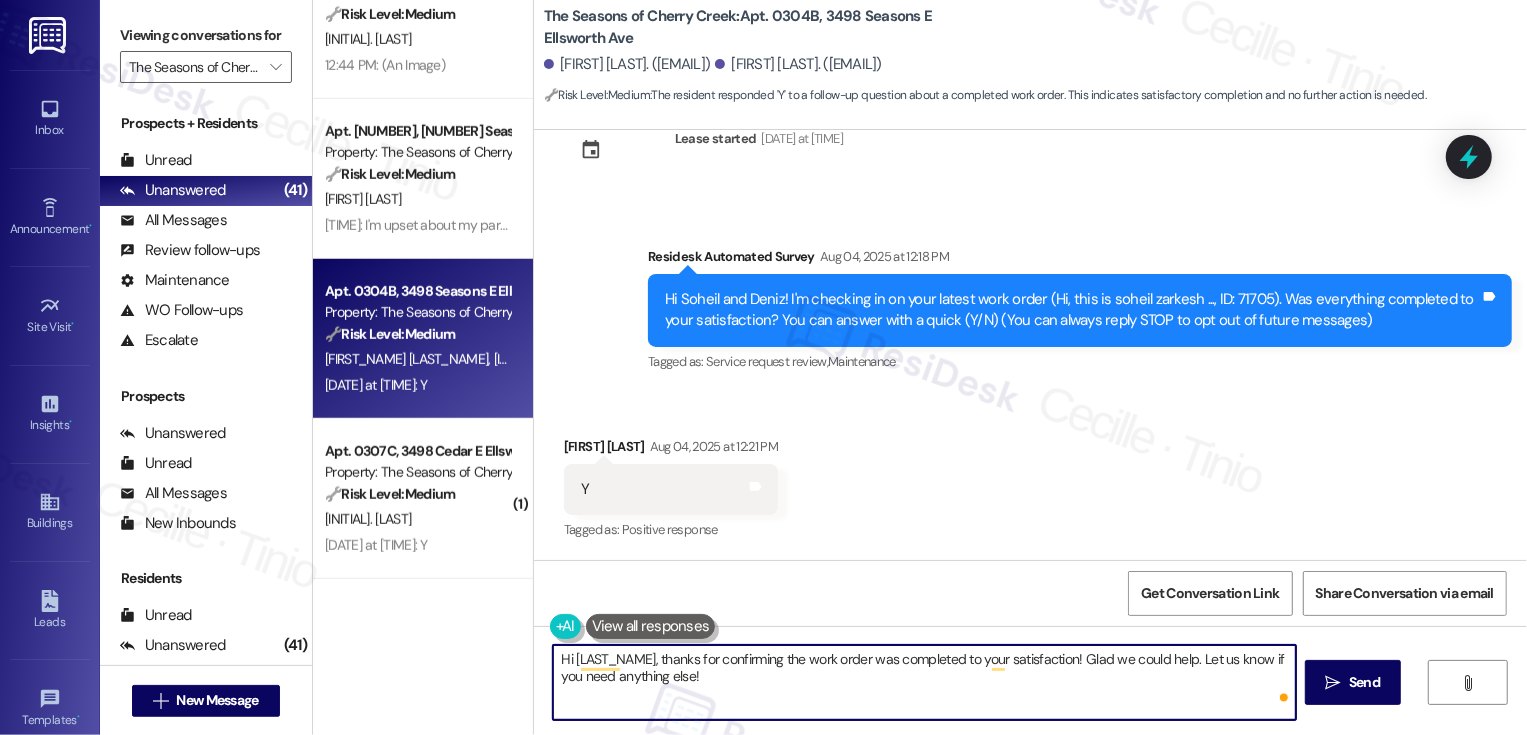paste on "Soheil" 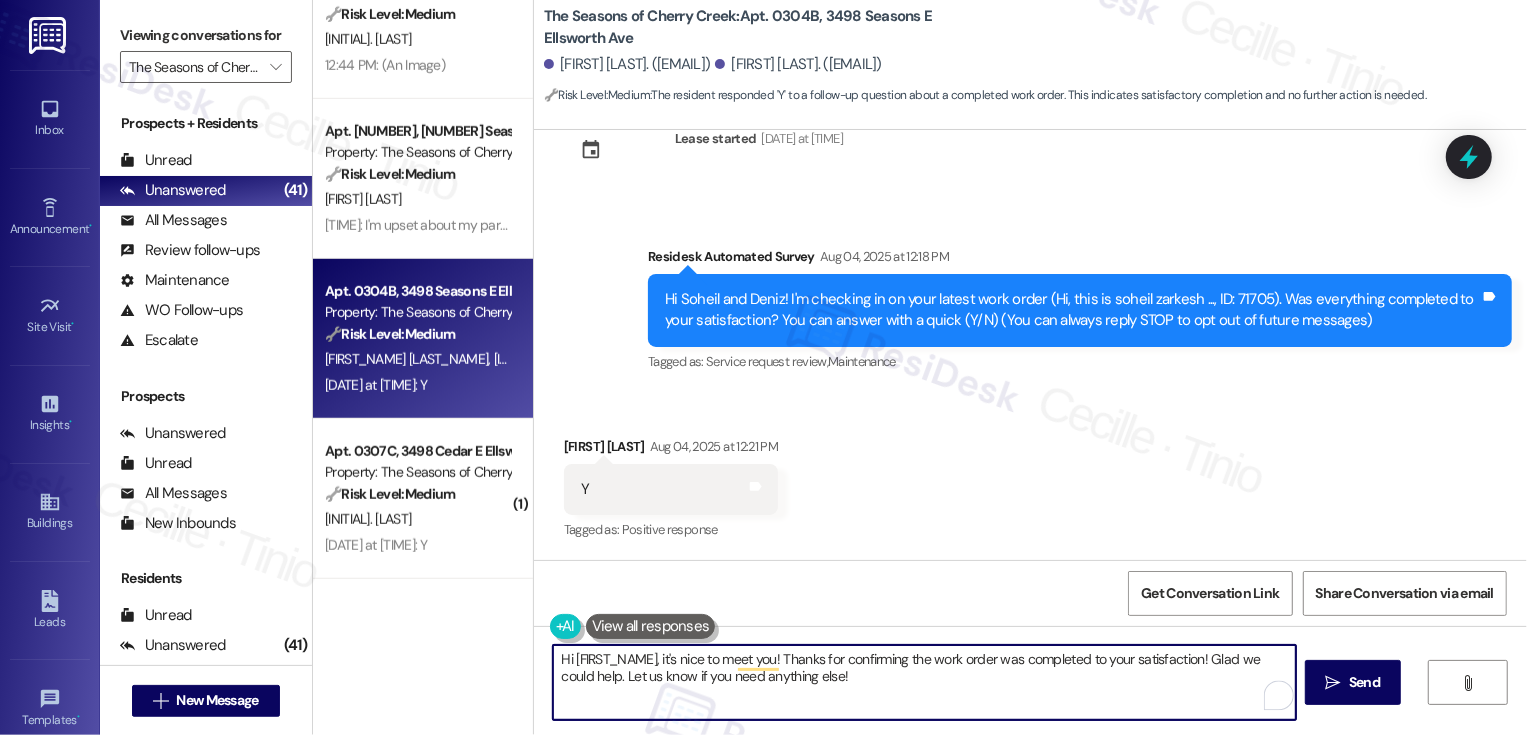 drag, startPoint x: 1152, startPoint y: 660, endPoint x: 1154, endPoint y: 686, distance: 26.076809 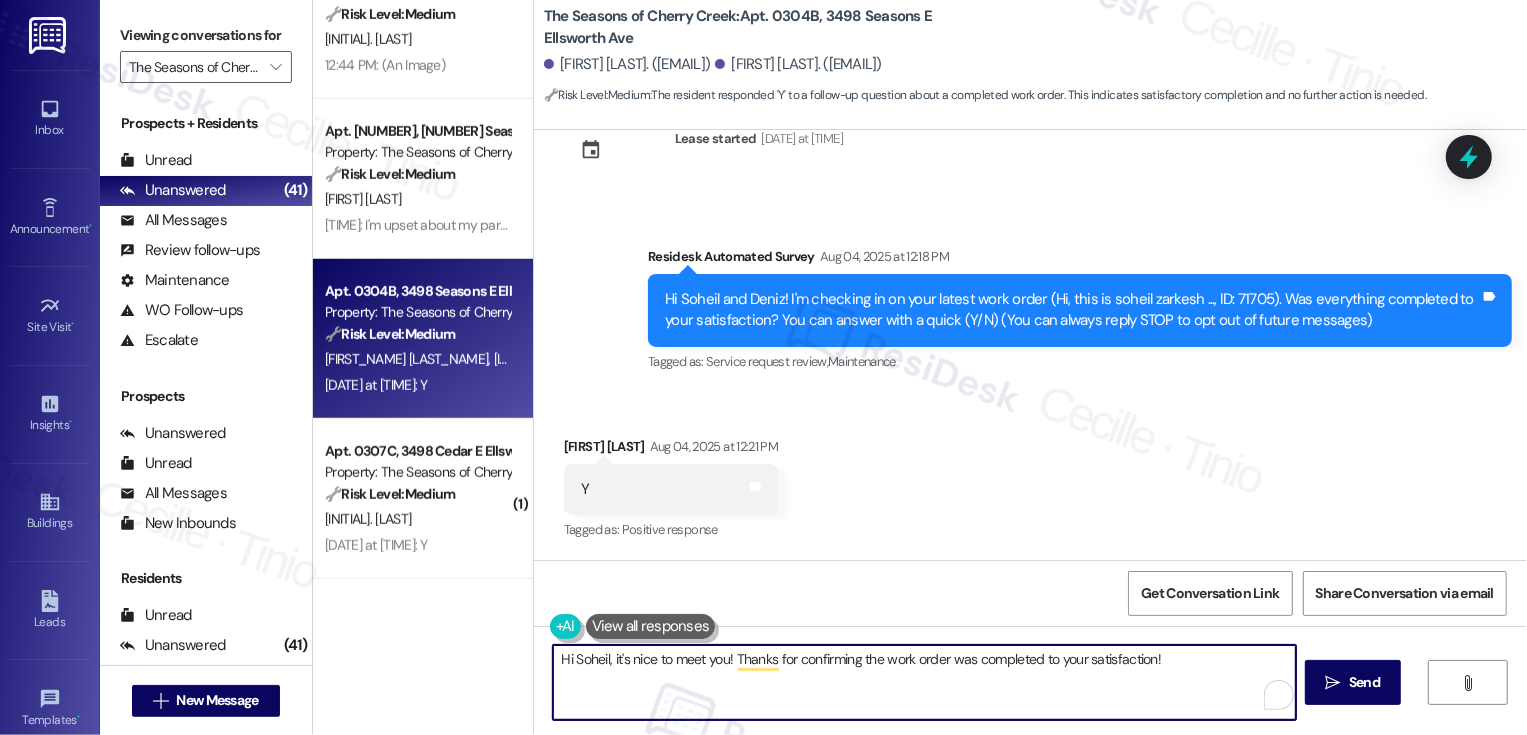 paste on "If I may ask, how has your experience been living at {{property}}? Has the property lived up to your expectations?" 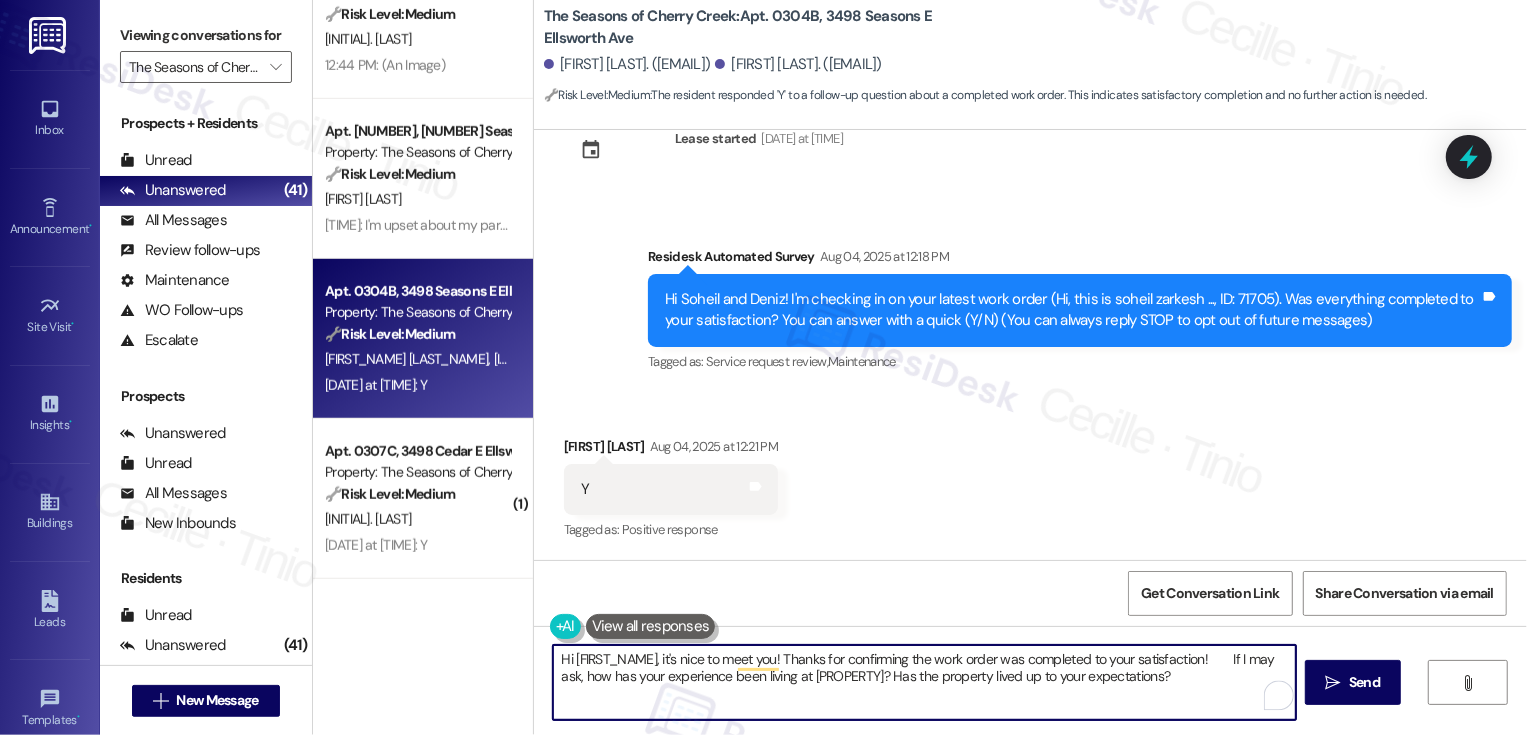 click on "Hi Soheil, it's nice to meet you! Thanks for confirming the work order was completed to your satisfaction! 		If I may ask, how has your experience been living at {{property}}? Has the property lived up to your expectations?" at bounding box center (924, 682) 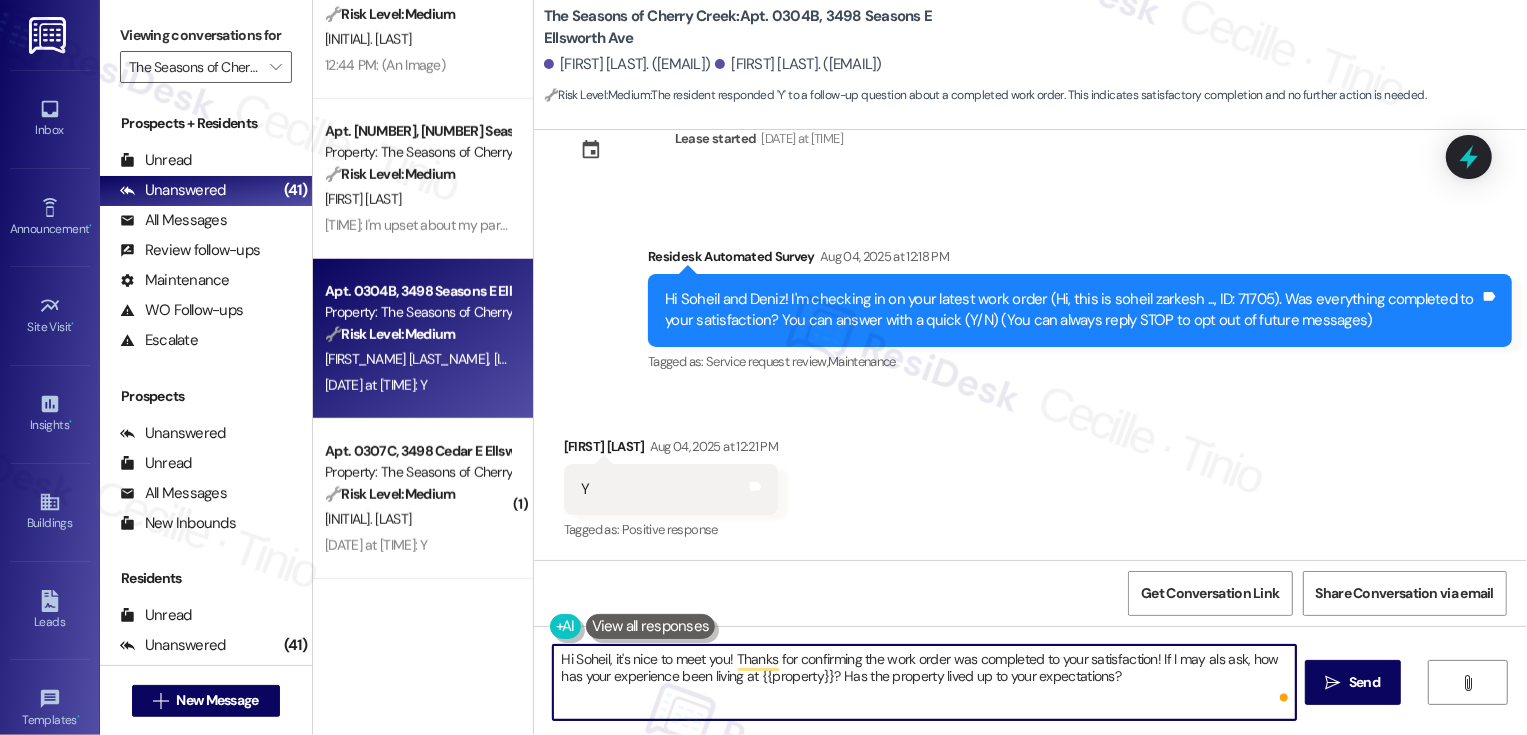 type on "Hi Soheil, it's nice to meet you! Thanks for confirming the work order was completed to your satisfaction! If I may also ask, how has your experience been living at {{property}}? Has the property lived up to your expectations?" 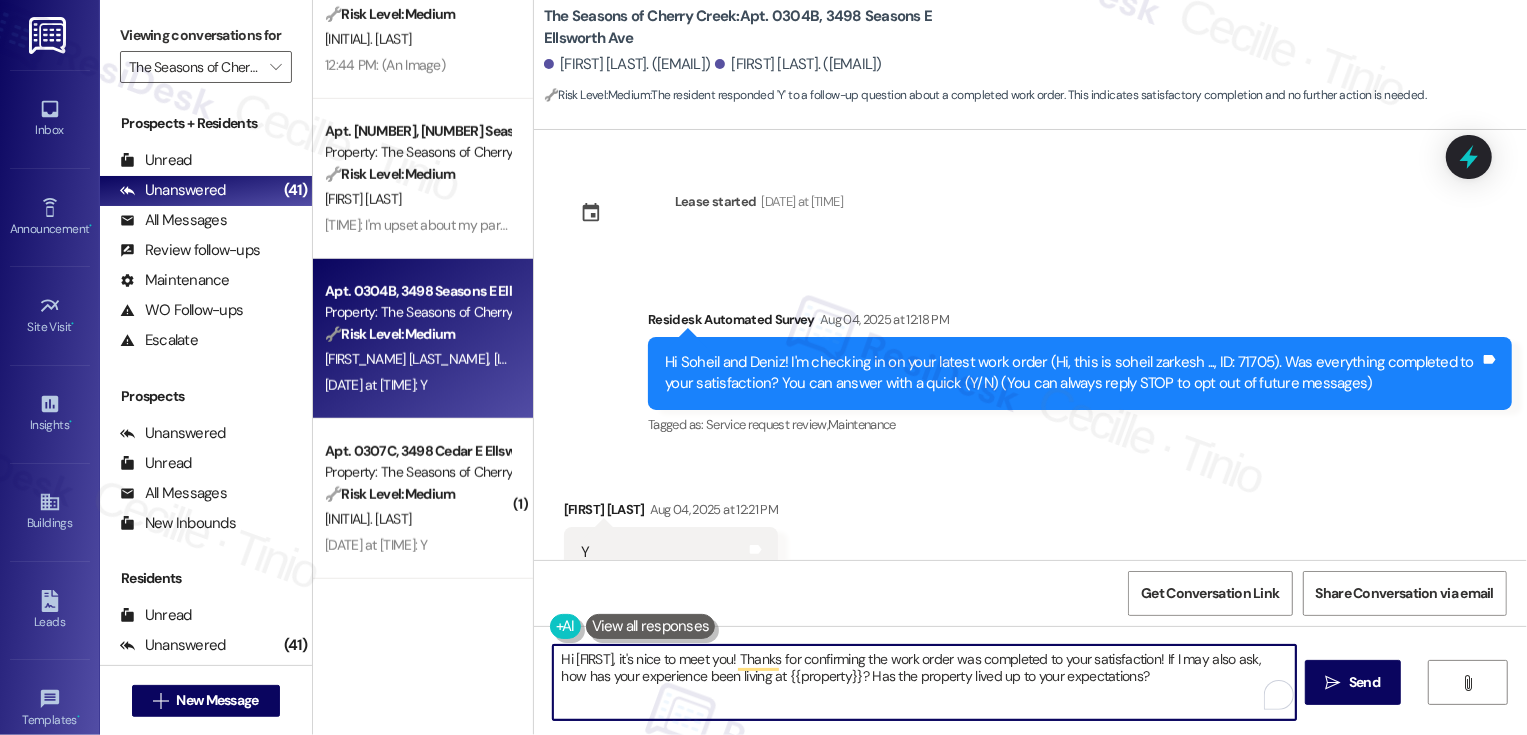 scroll, scrollTop: 63, scrollLeft: 0, axis: vertical 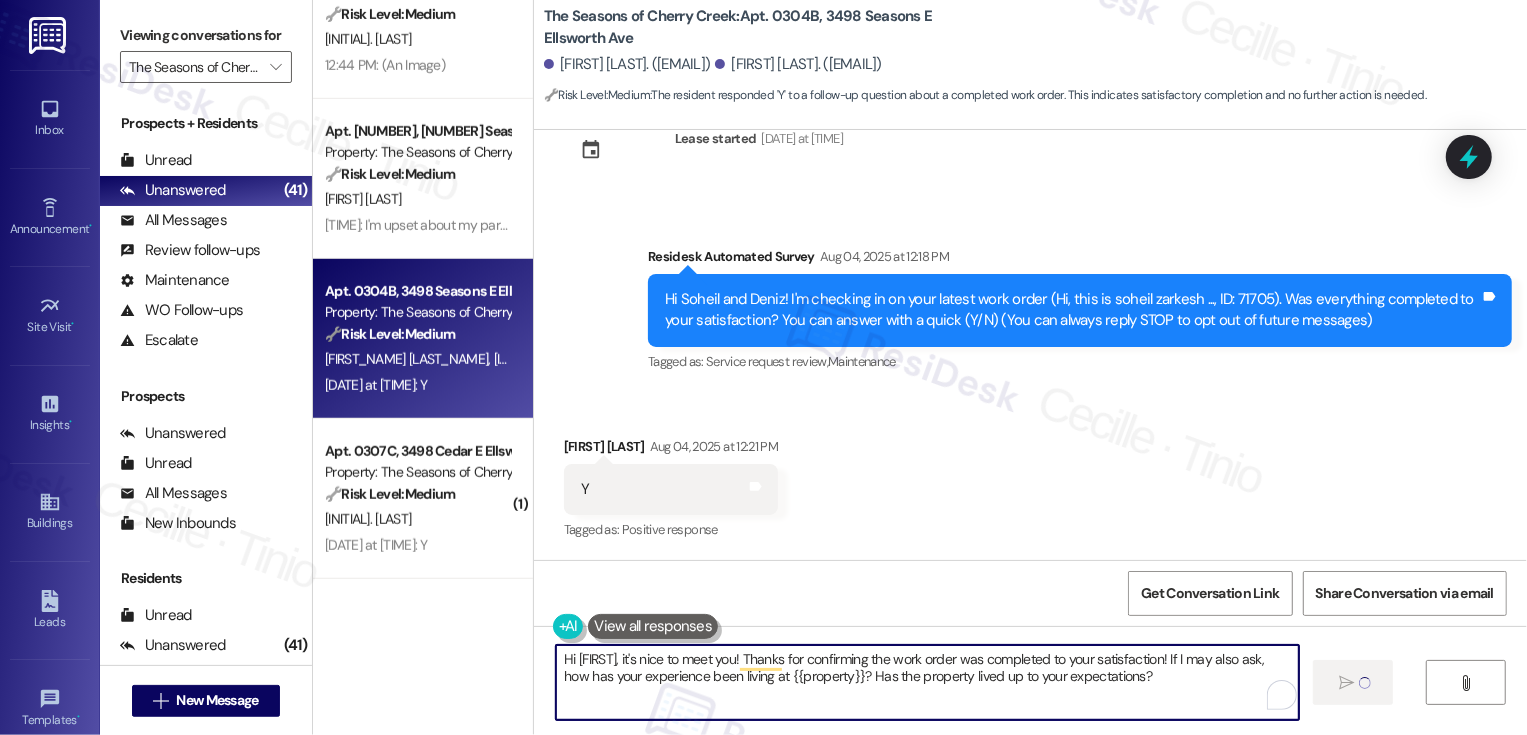 type 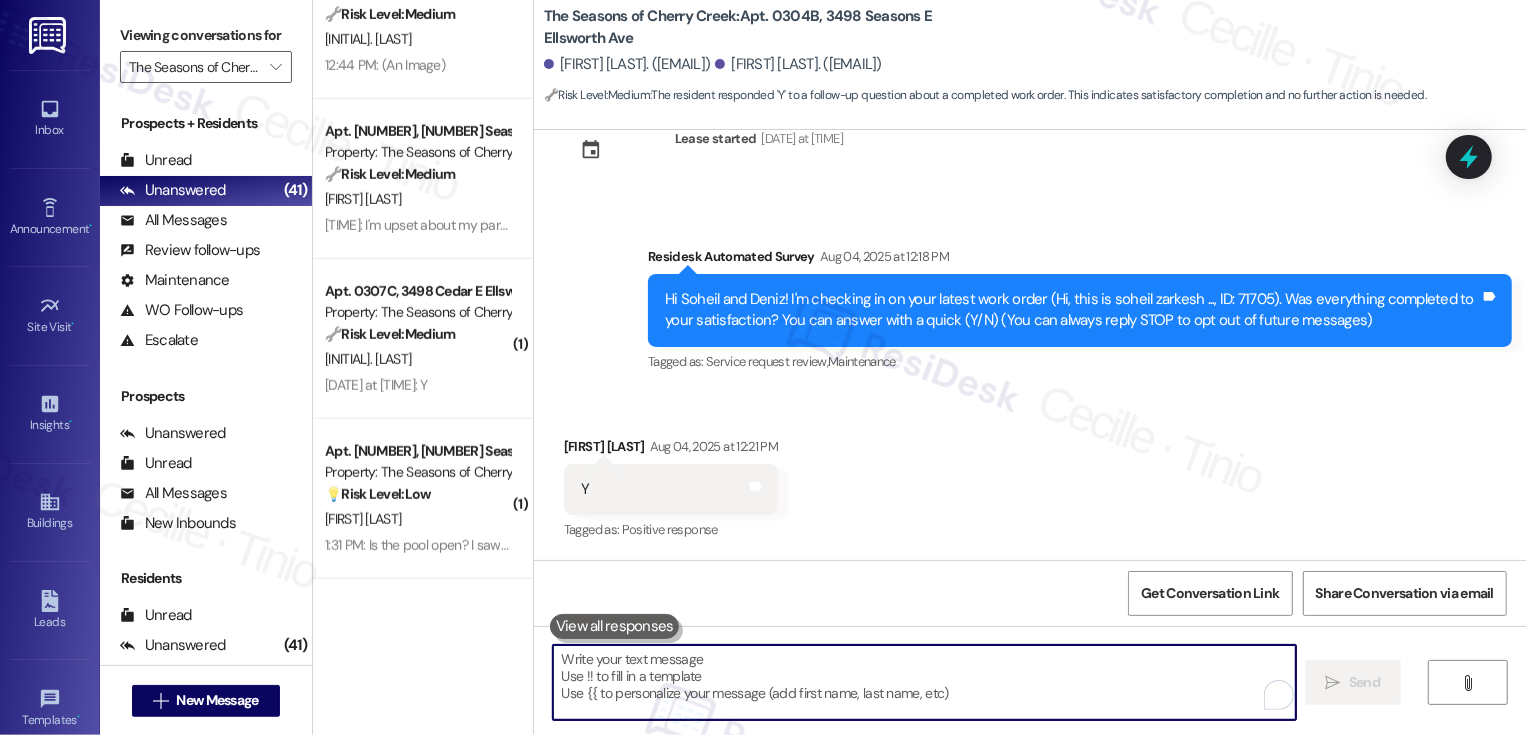 scroll, scrollTop: 224, scrollLeft: 0, axis: vertical 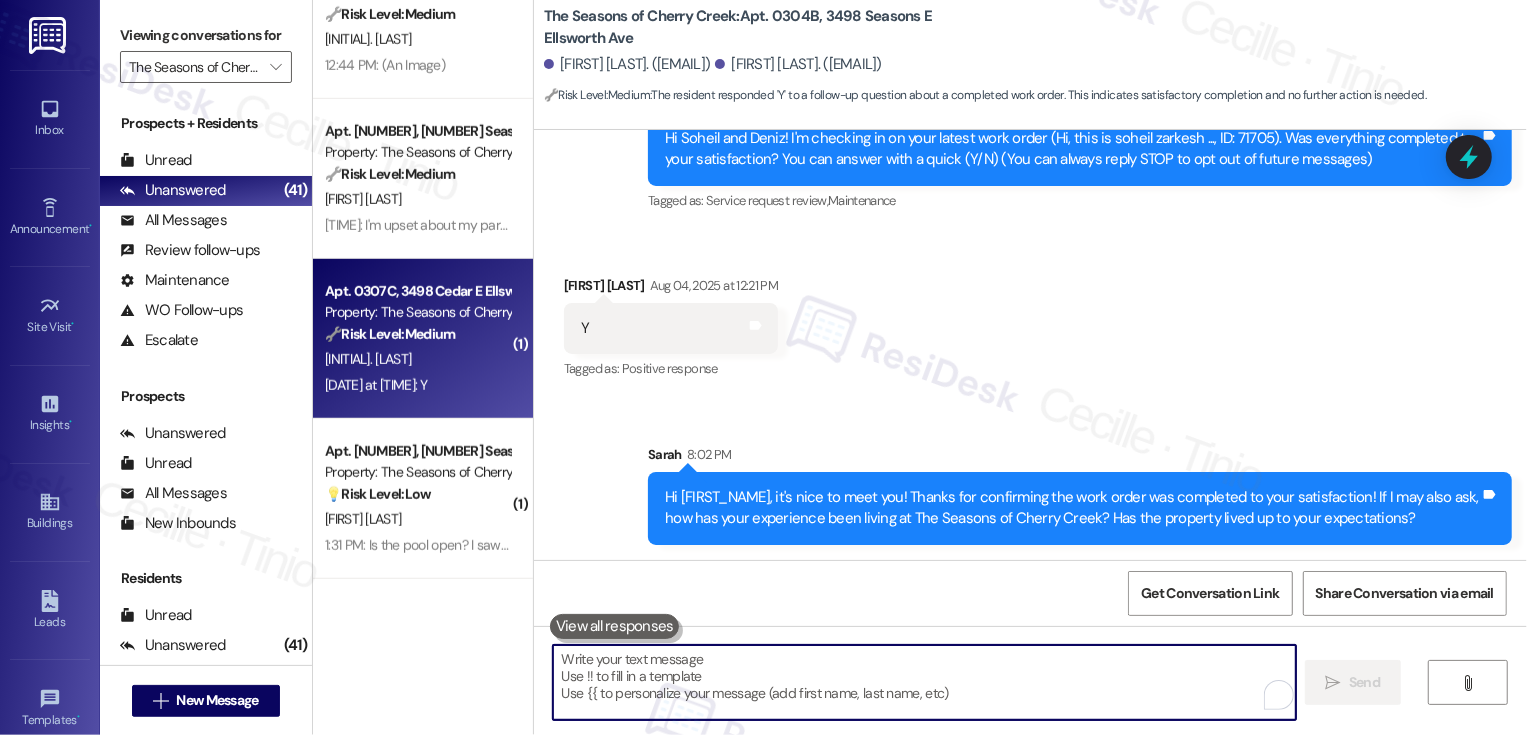 click on "🔧  Risk Level:  Medium" at bounding box center [390, 334] 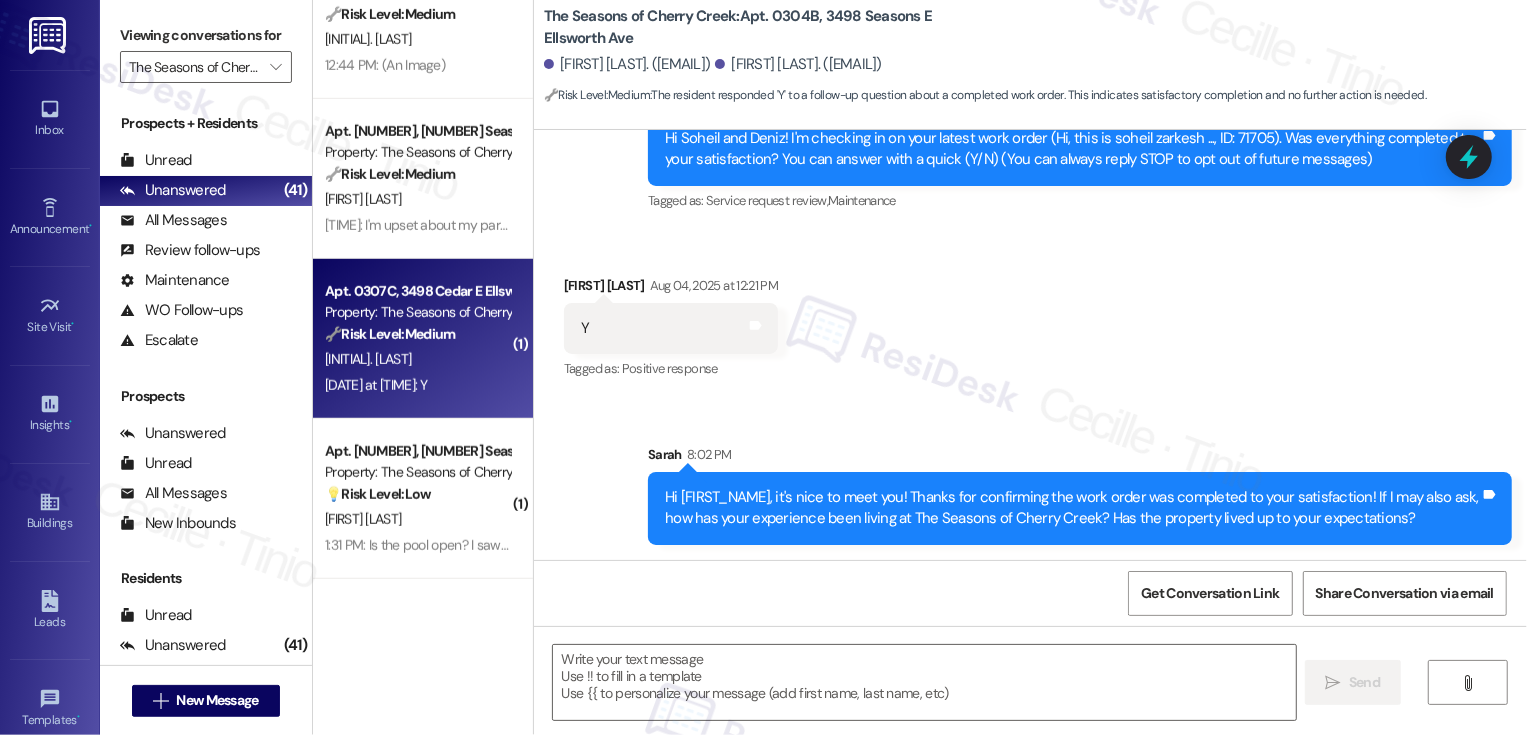 click on "🔧  Risk Level:  Medium" at bounding box center (390, 334) 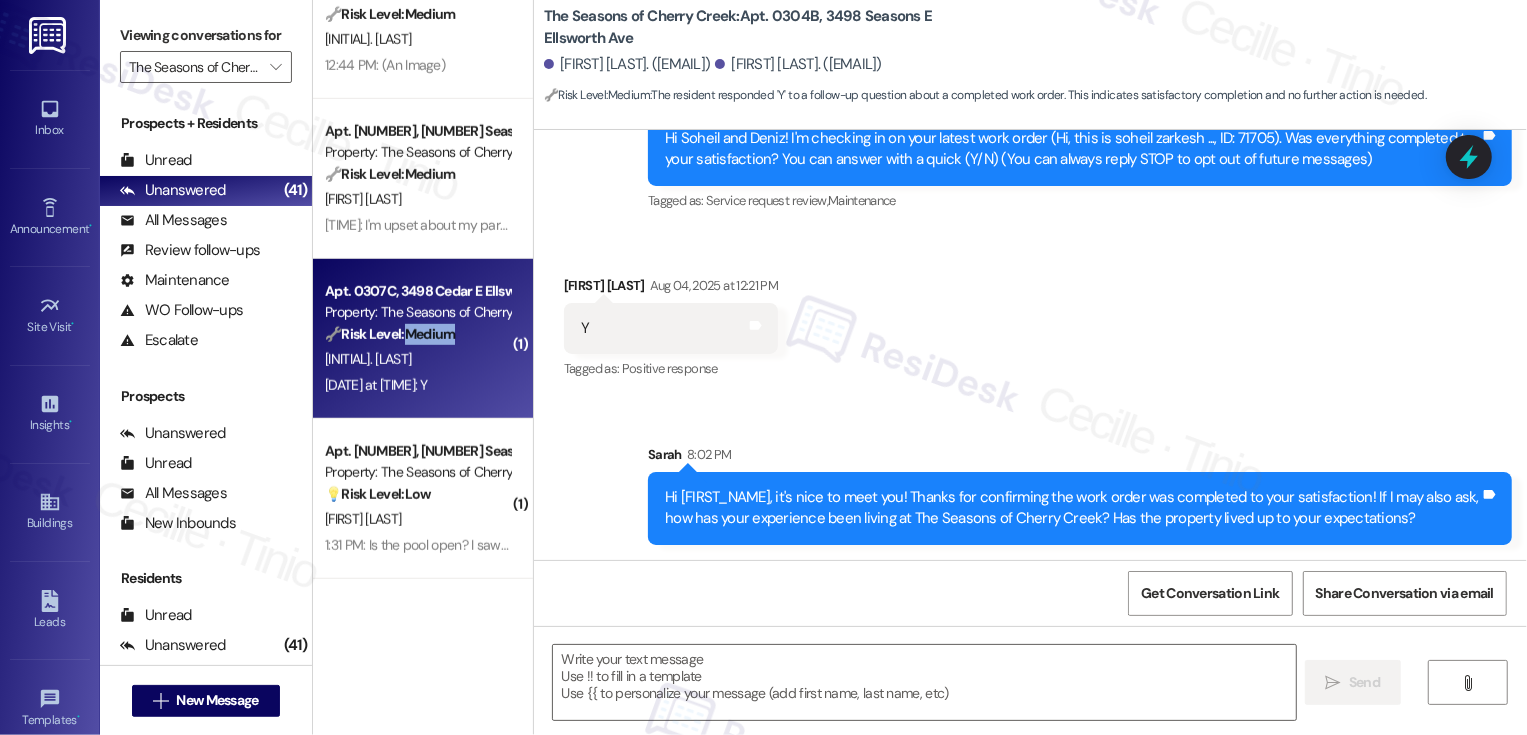 type on "Fetching suggested responses. Please feel free to read through the conversation in the meantime." 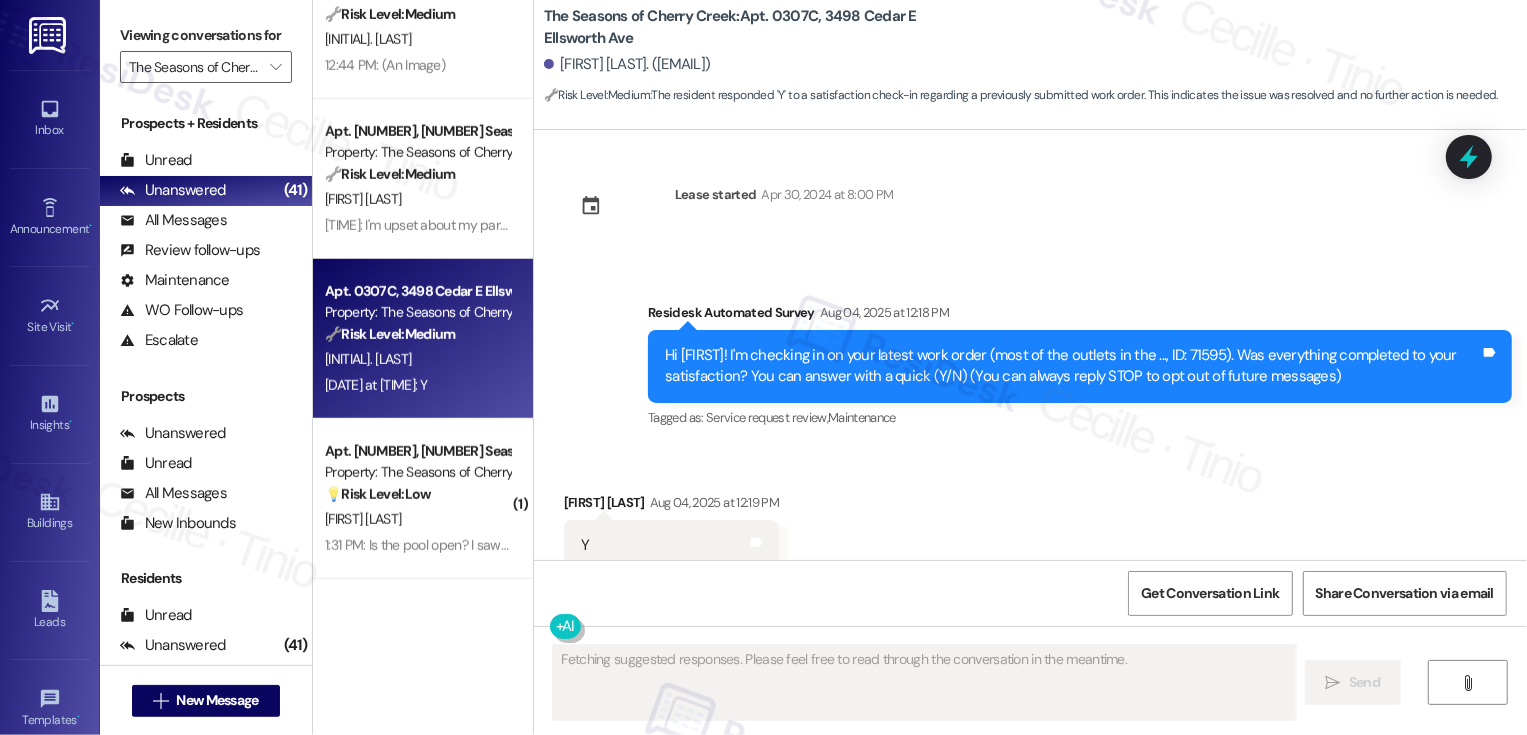 scroll, scrollTop: 0, scrollLeft: 0, axis: both 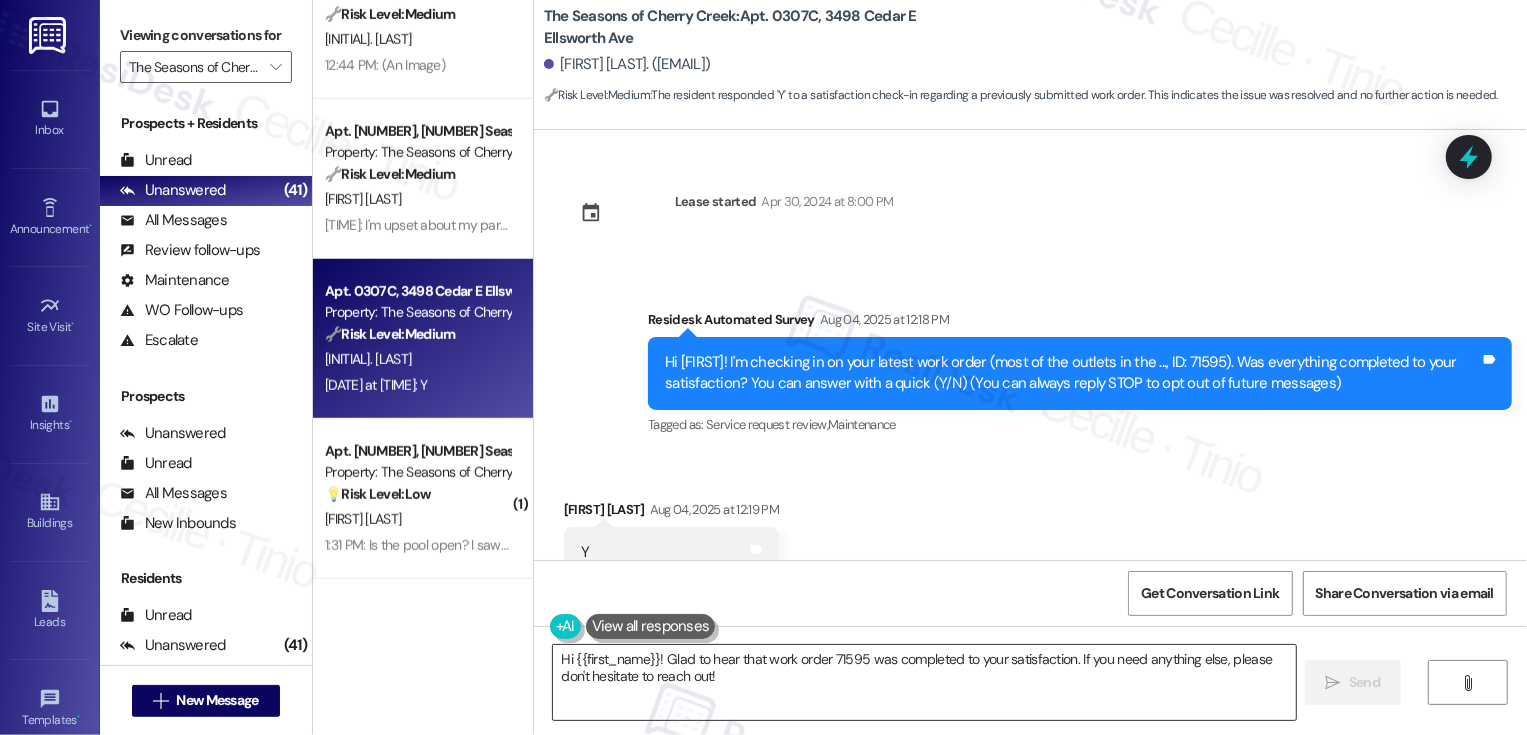 click on "Hi {{first_name}}! Glad to hear that work order 71595 was completed to your satisfaction. If you need anything else, please don't hesitate to reach out!" at bounding box center (924, 682) 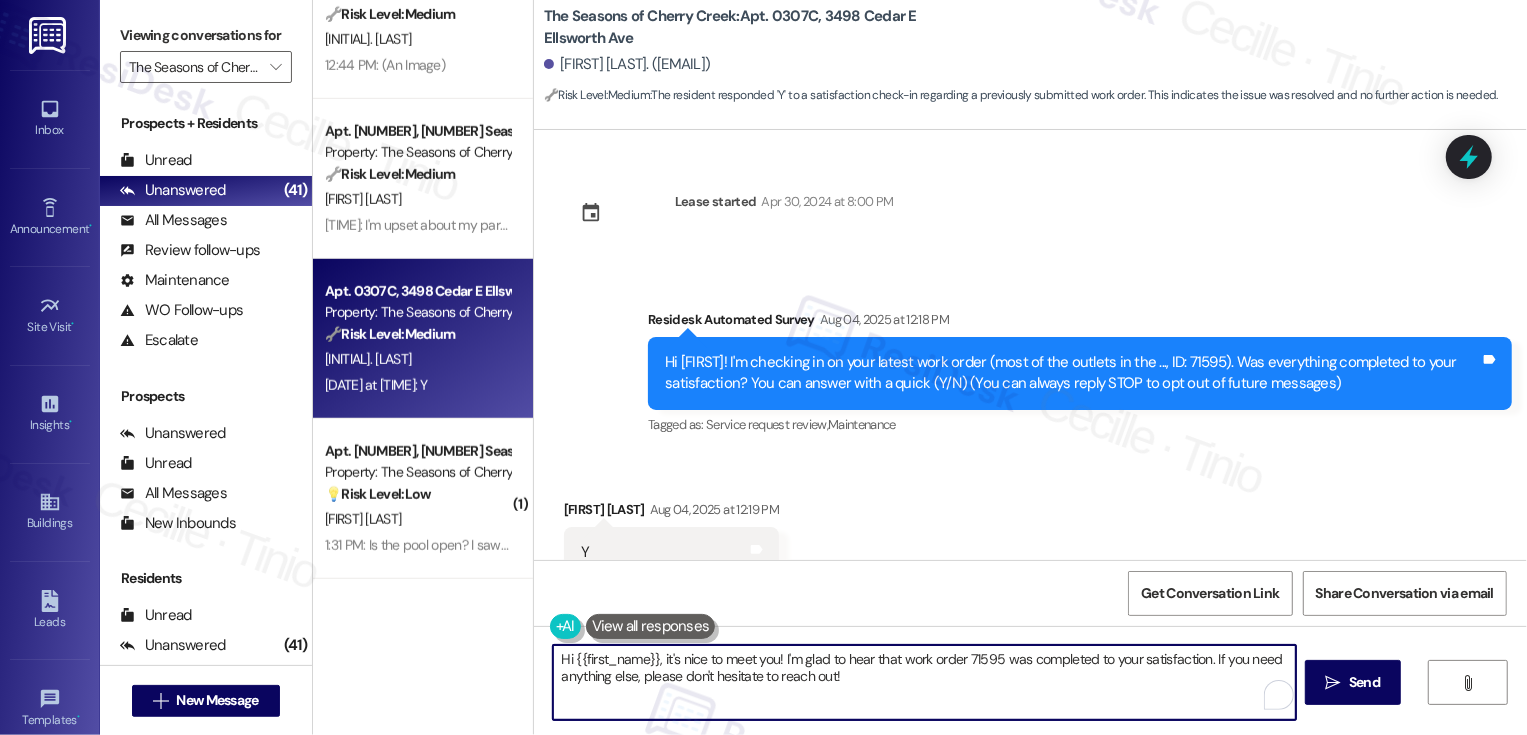 drag, startPoint x: 1203, startPoint y: 656, endPoint x: 1220, endPoint y: 696, distance: 43.462627 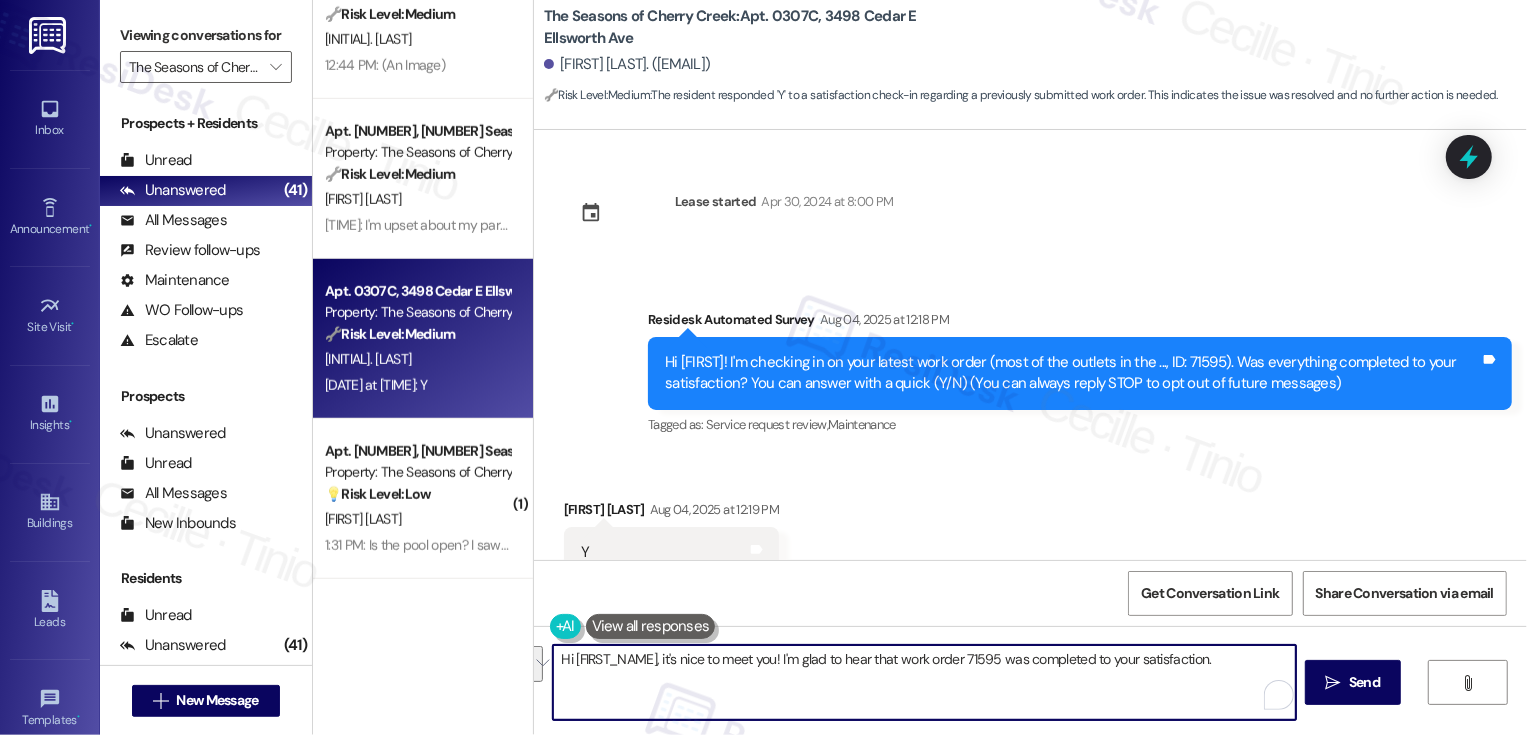 paste on "If I may ask, how has your experience been living at {{property}}? Has the property lived up to your expectations?" 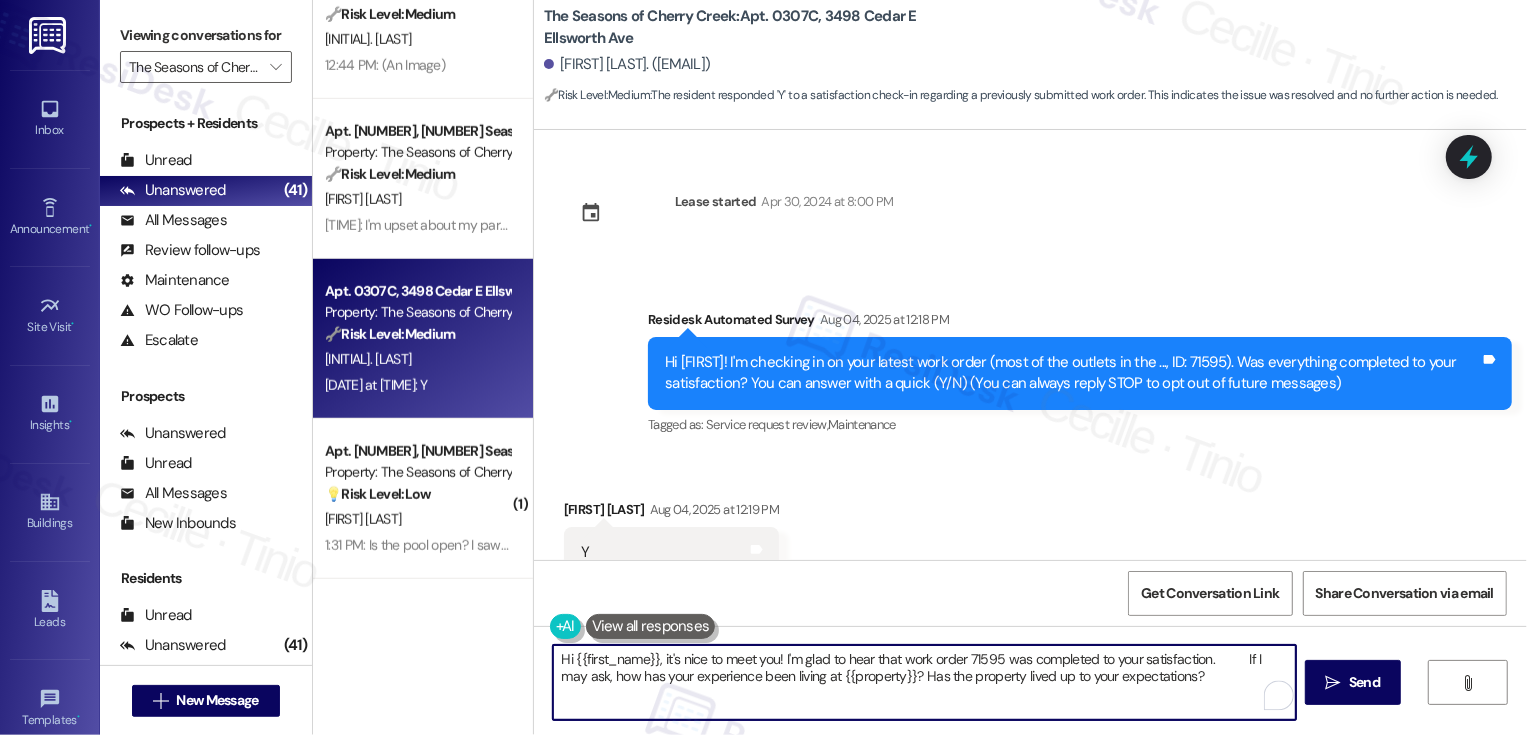 click on "Hi {{first_name}}, it's nice to meet you! I'm glad to hear that work order 71595 was completed to your satisfaction. 		If I may ask, how has your experience been living at {{property}}? Has the property lived up to your expectations?" at bounding box center [924, 682] 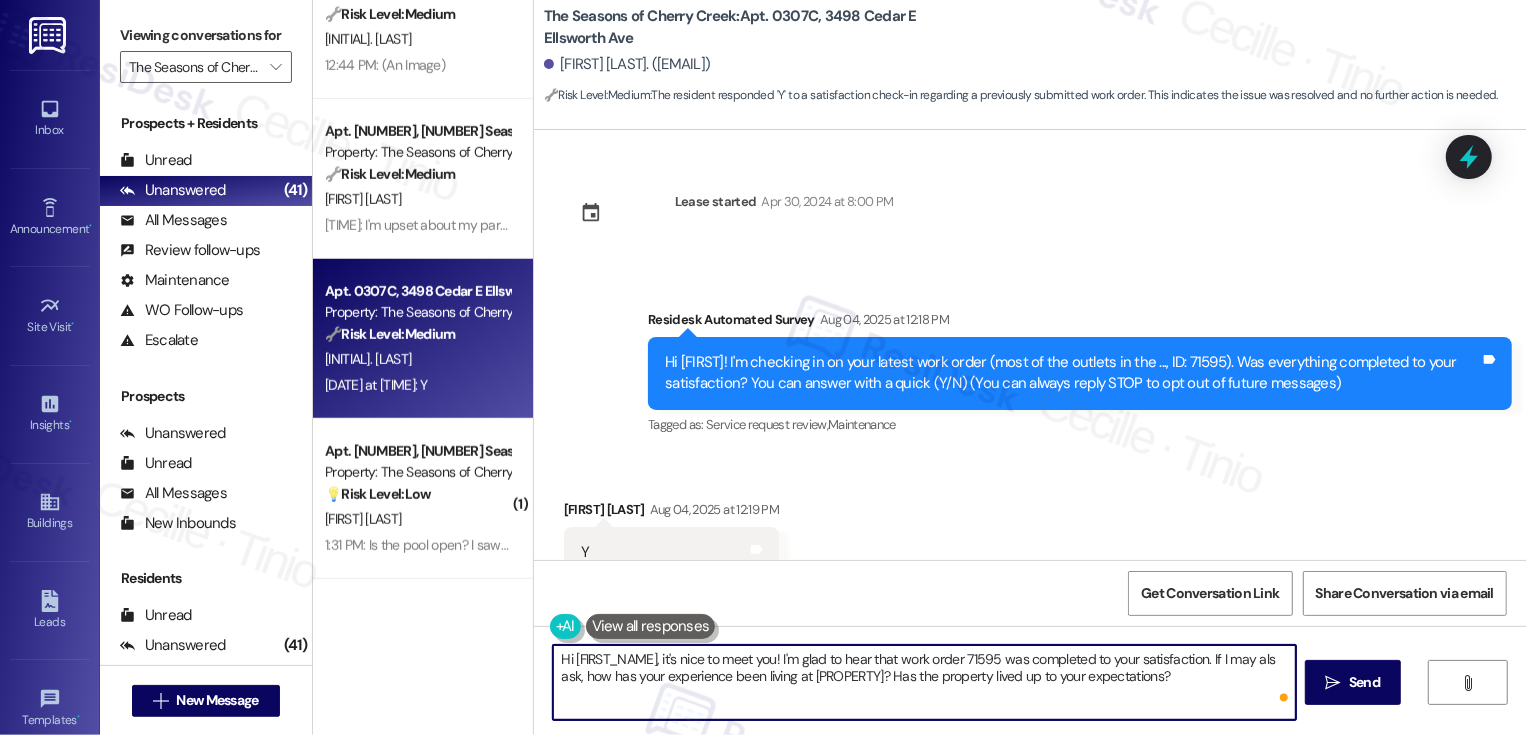 type on "Hi {{first_name}}, it's nice to meet you! I'm glad to hear that work order 71595 was completed to your satisfaction. If I may also ask, how has your experience been living at {{property}}? Has the property lived up to your expectations?" 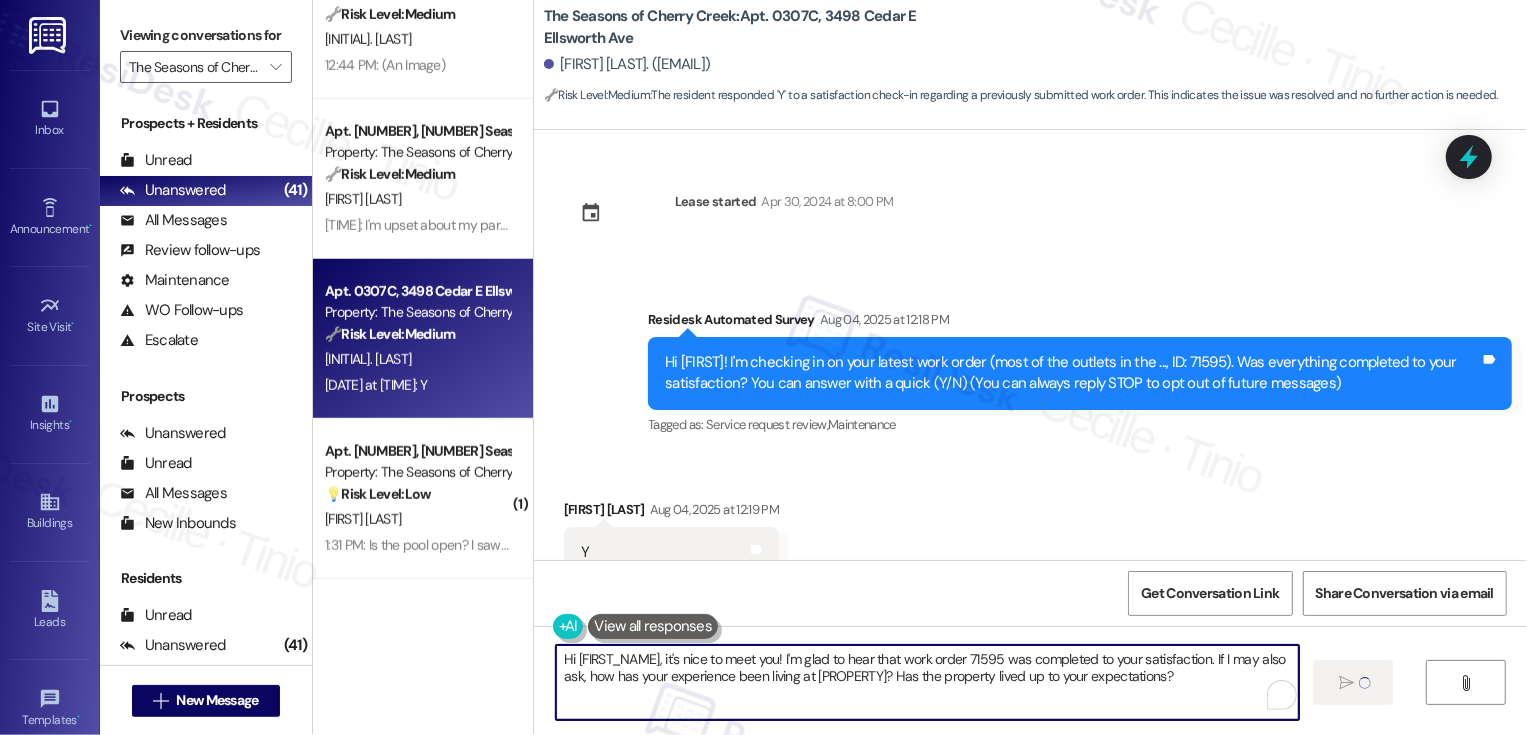 type 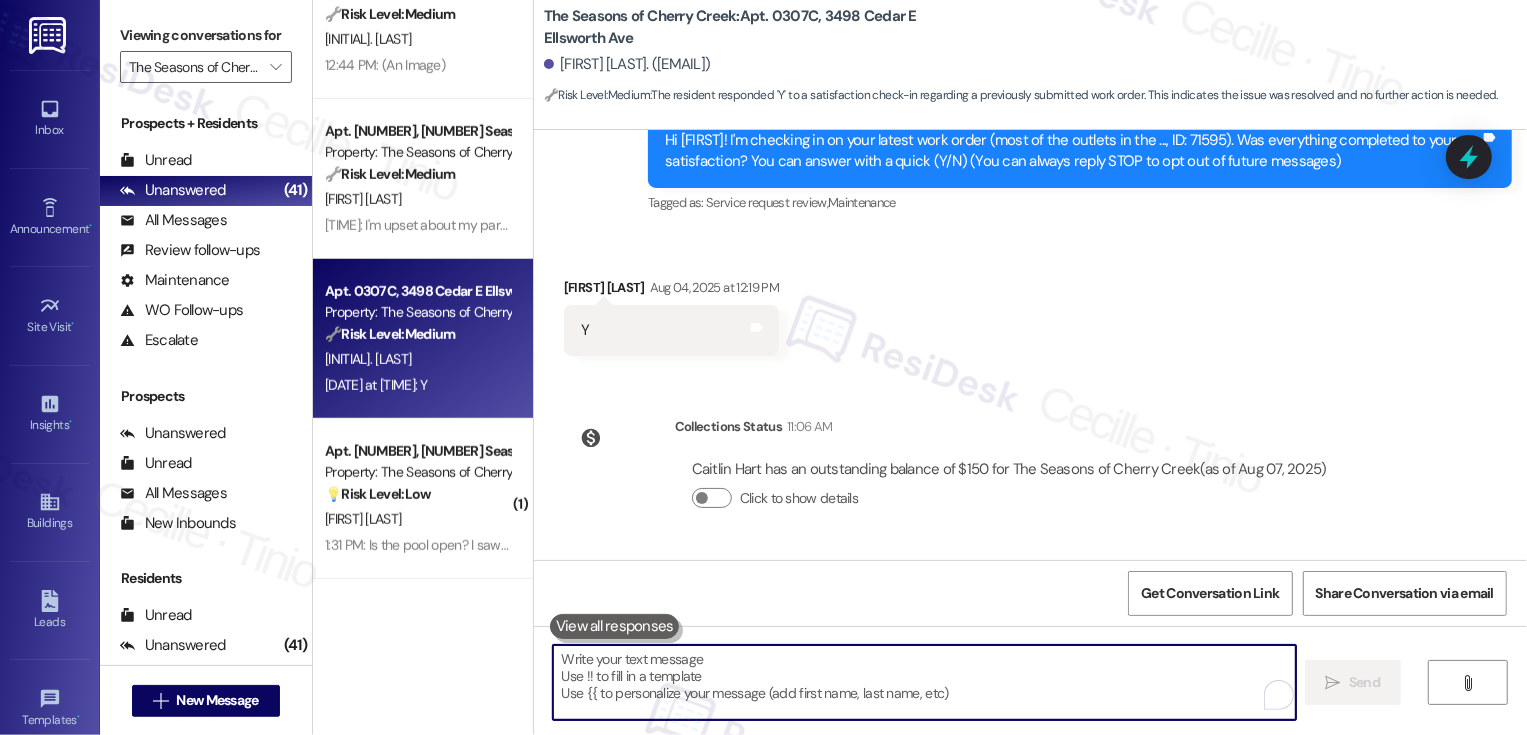 scroll, scrollTop: 378, scrollLeft: 0, axis: vertical 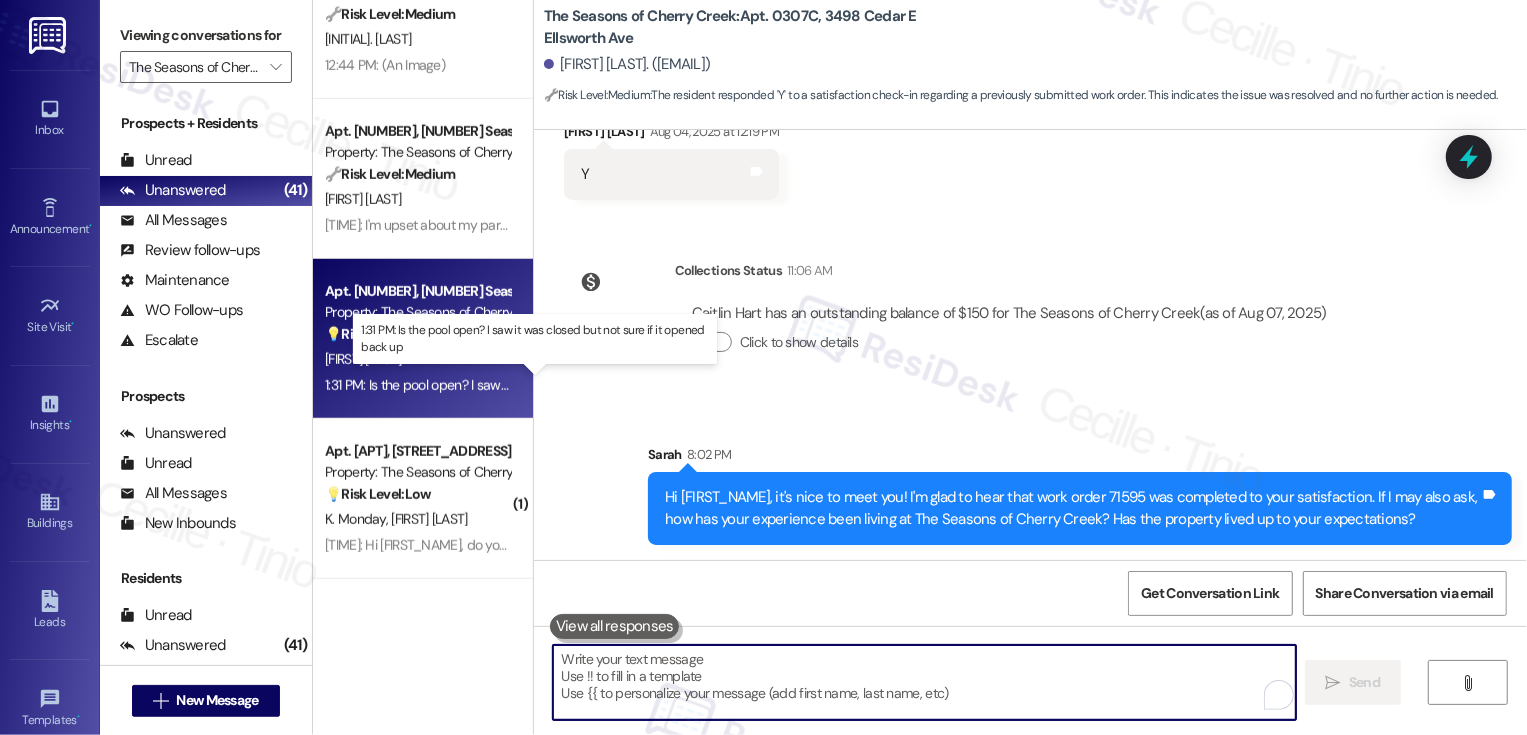 click on "1:31 PM: Is the pool open? I saw it was closed but not sure if it opened back up 1:31 PM: Is the pool open? I saw it was closed but not sure if it opened back up" at bounding box center [549, 385] 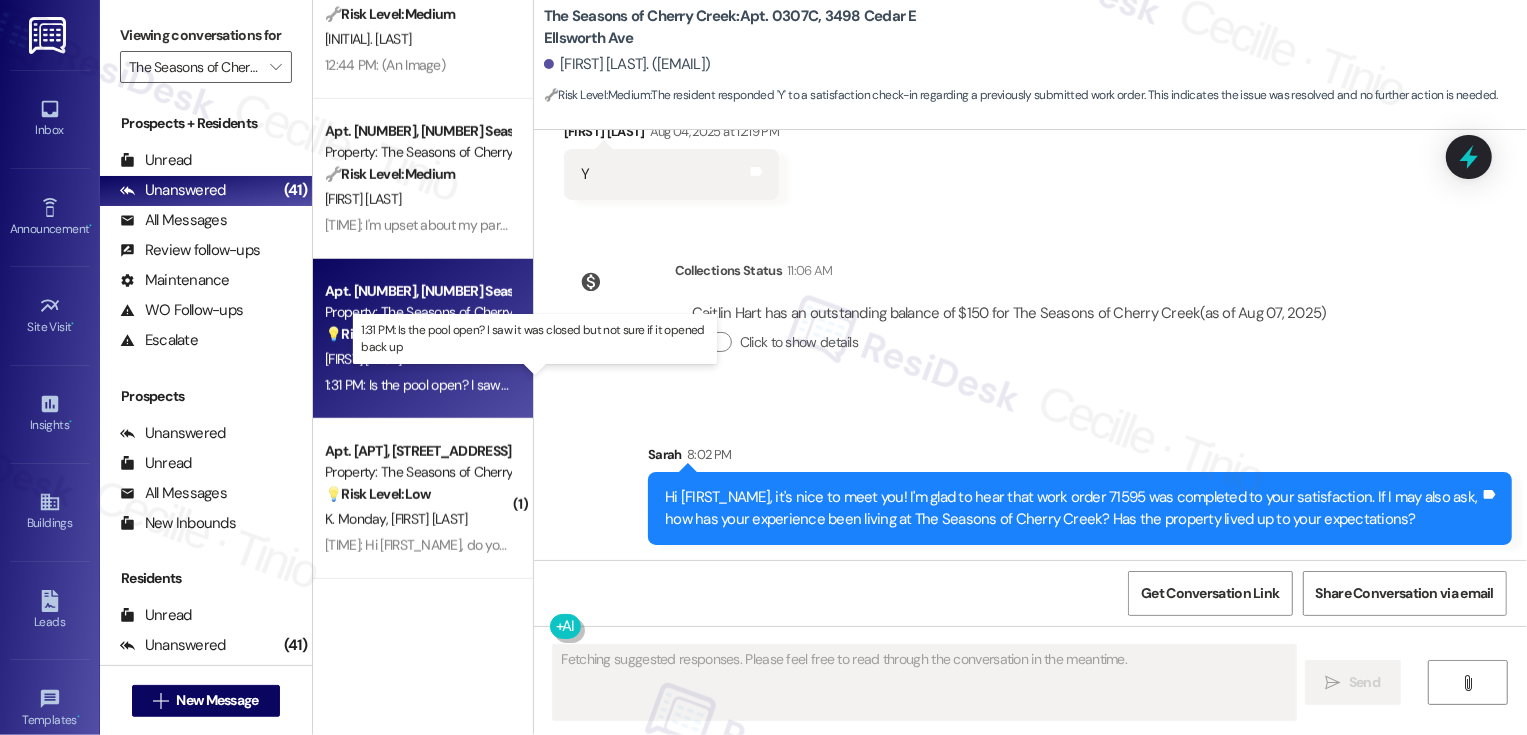 type on "Fetching suggested responses. Please feel free to read through the conversation in the meantime." 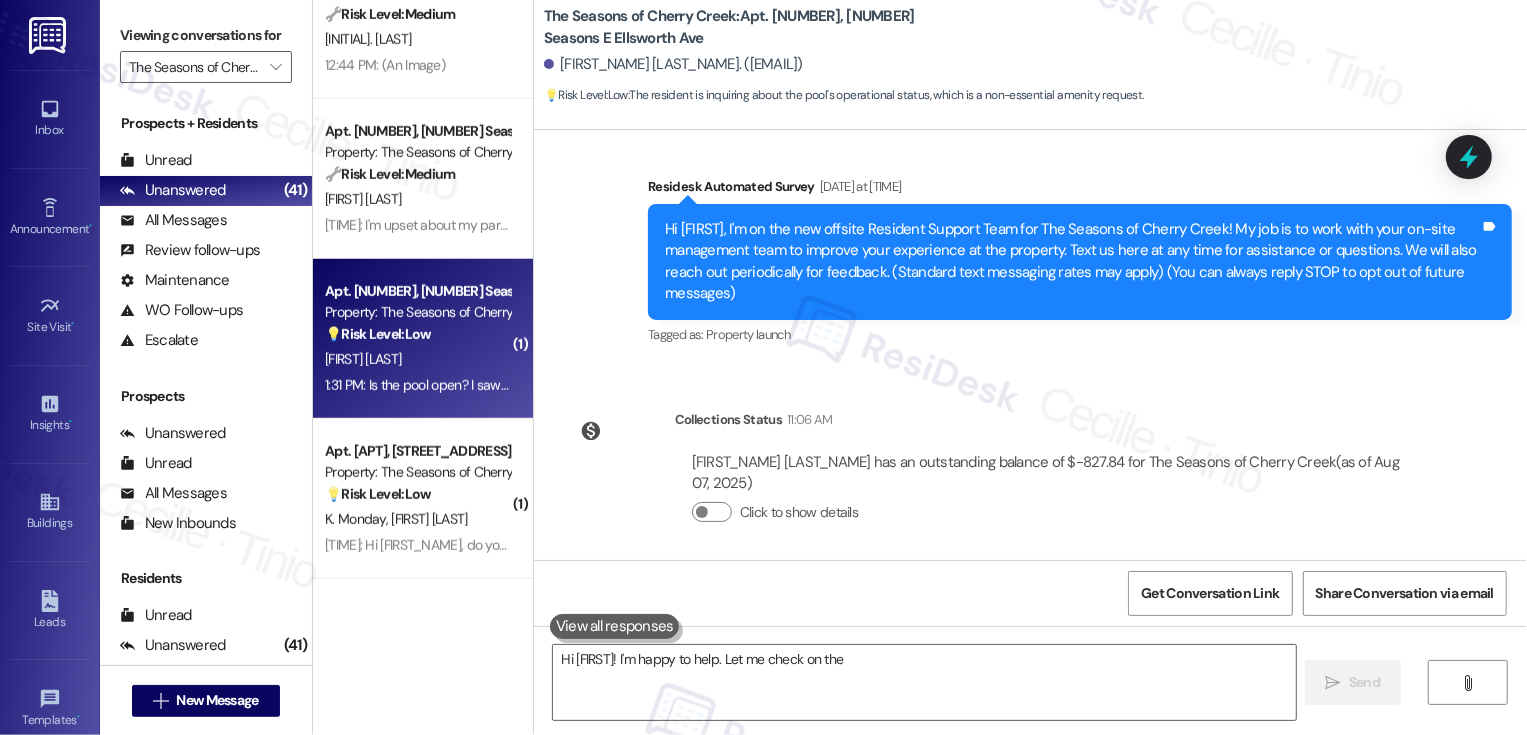 scroll, scrollTop: 310, scrollLeft: 0, axis: vertical 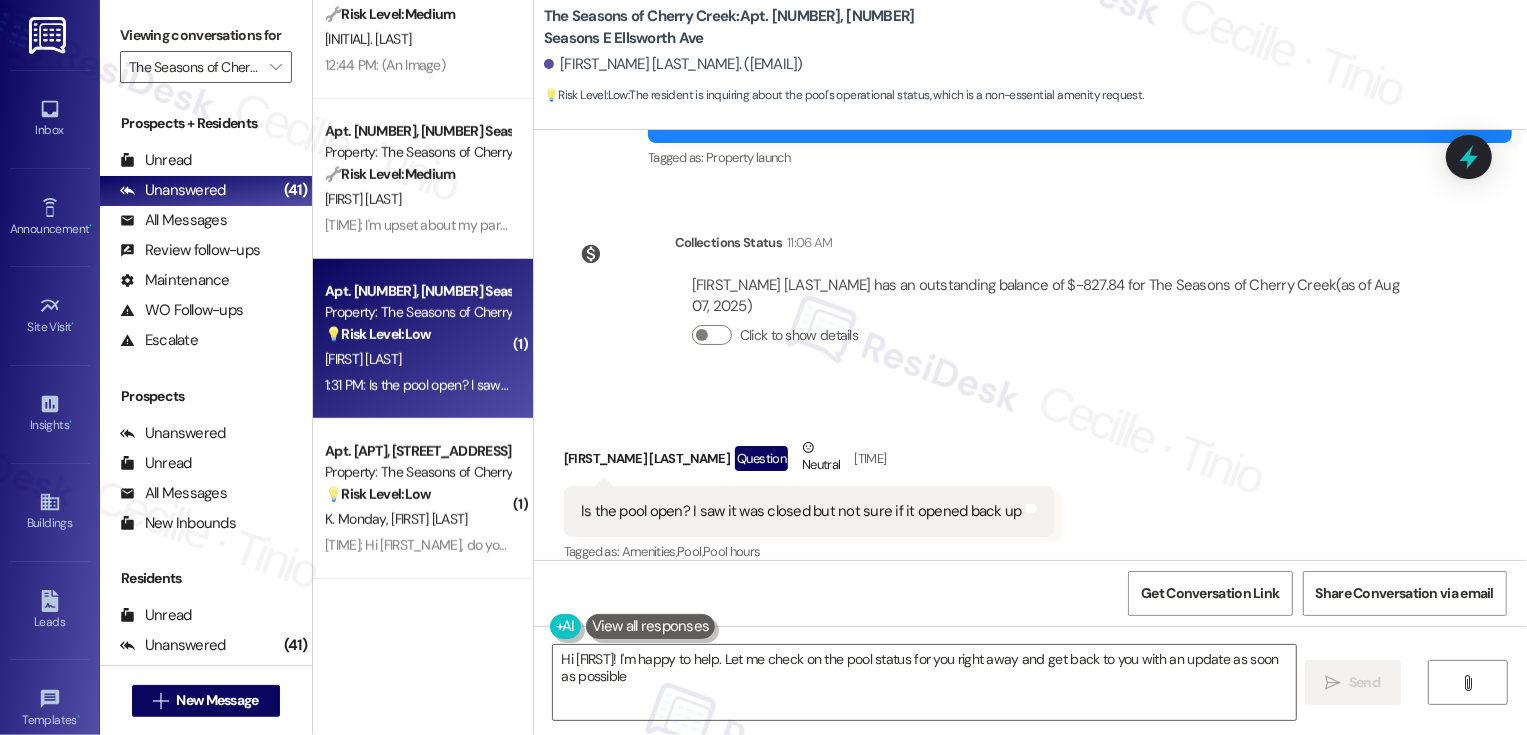 type on "Hi Steven! I'm happy to help. Let me check on the pool status for you right away and get back to you with an update as soon as possible!" 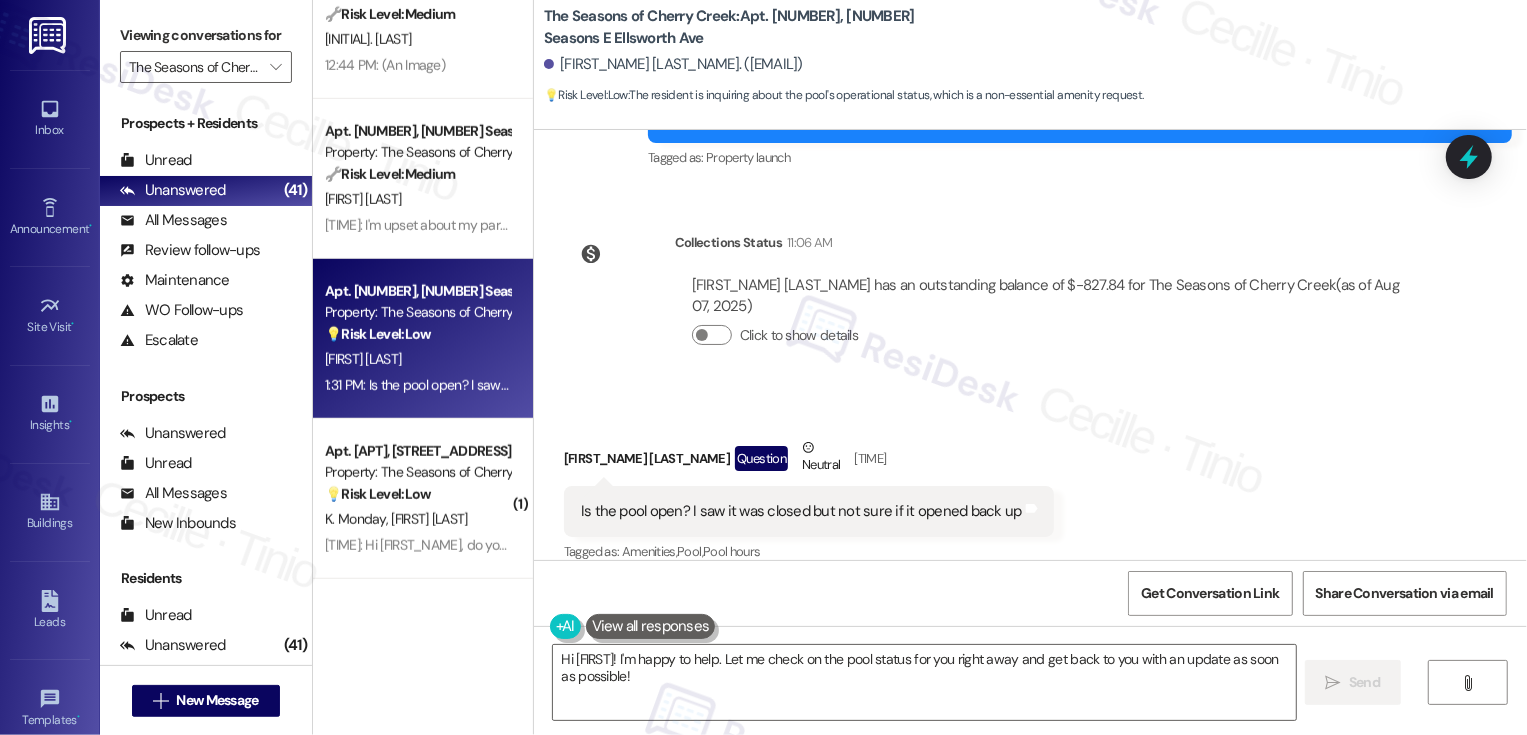 scroll, scrollTop: 310, scrollLeft: 0, axis: vertical 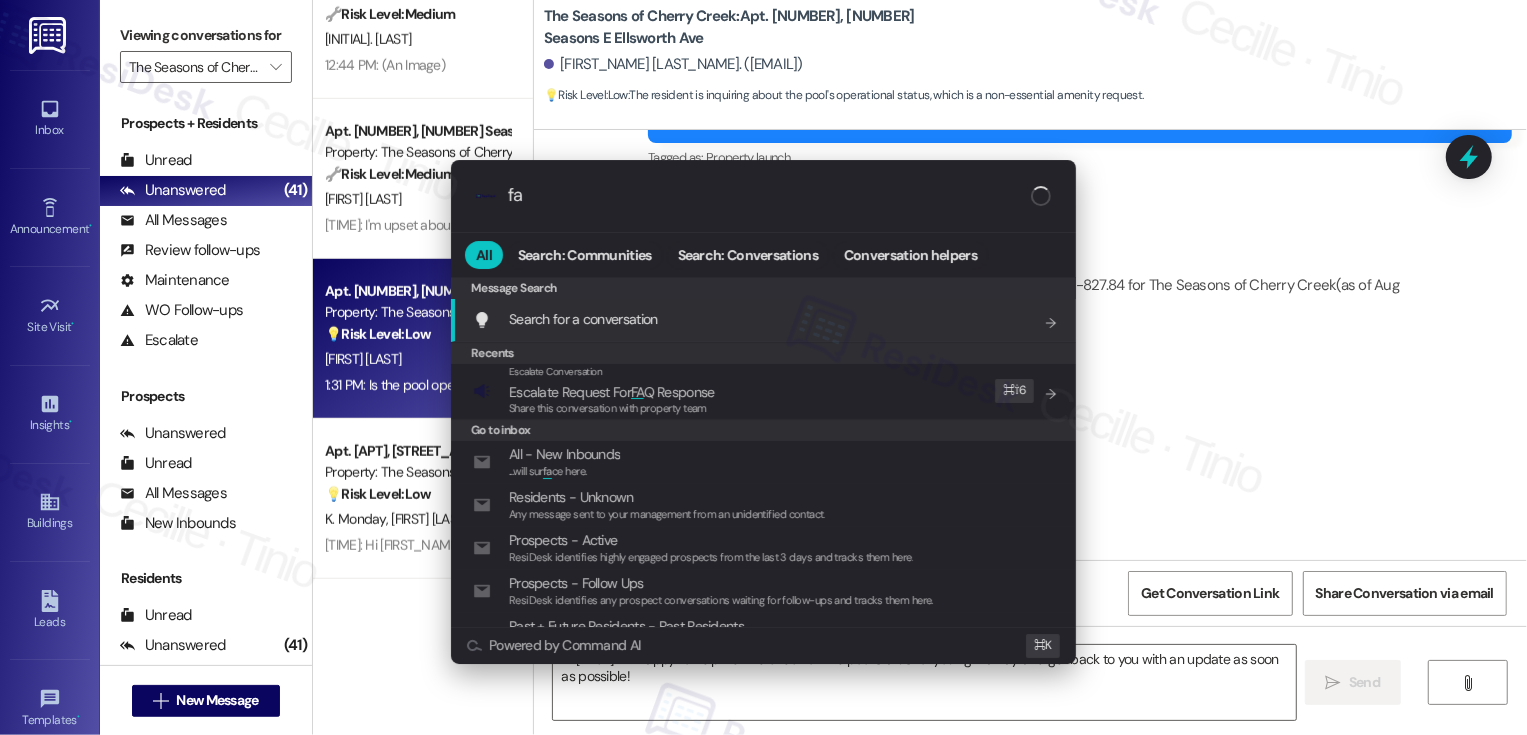 type on "faq" 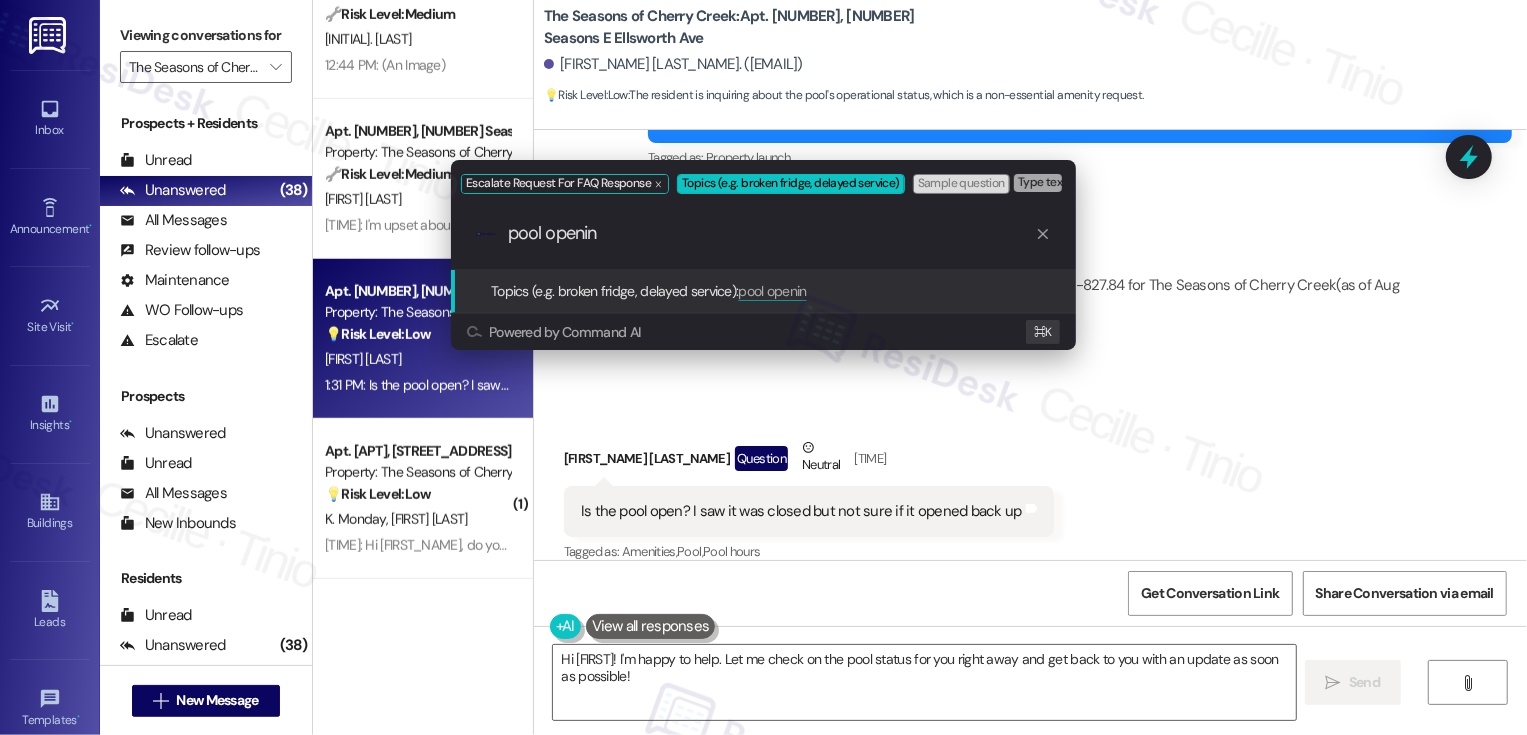 type on "pool opening" 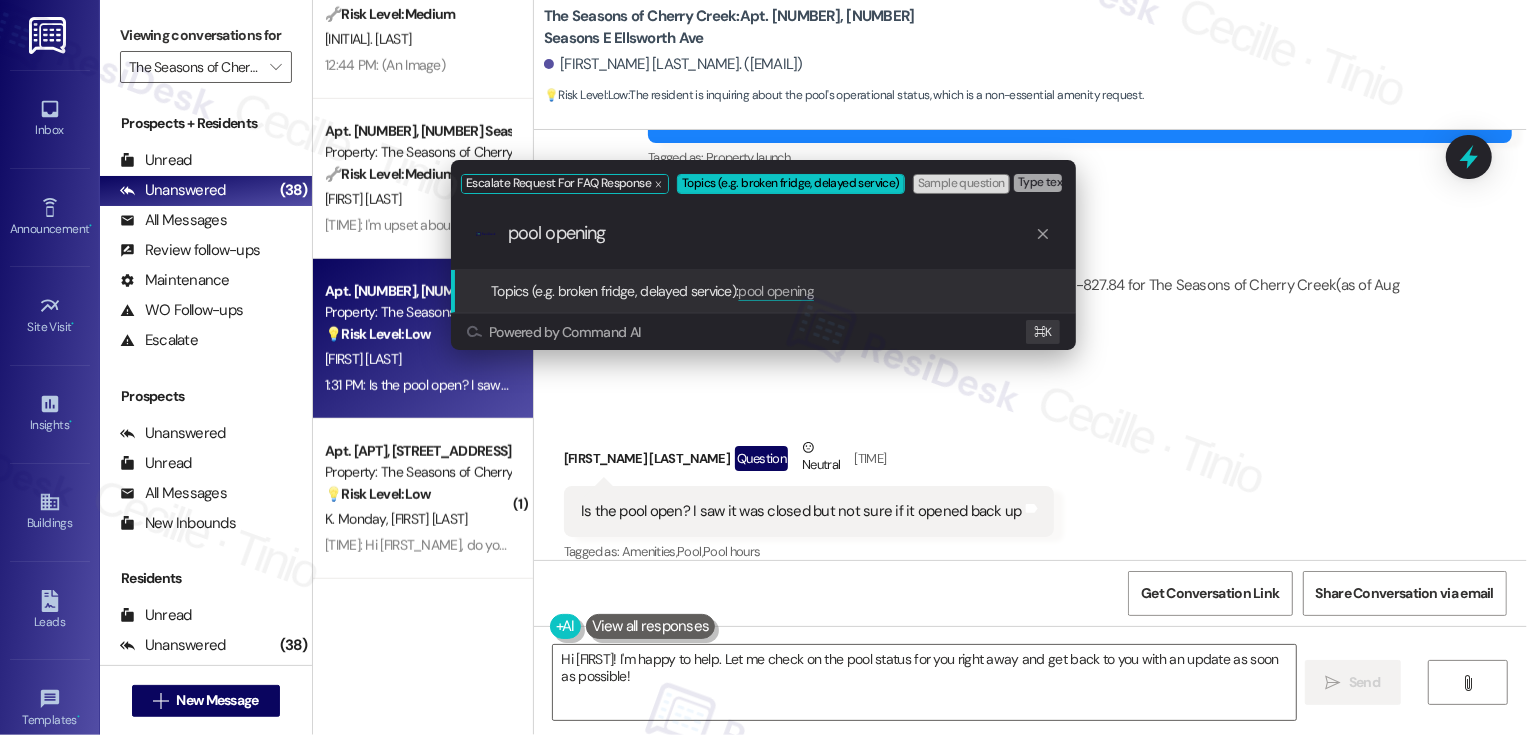 type 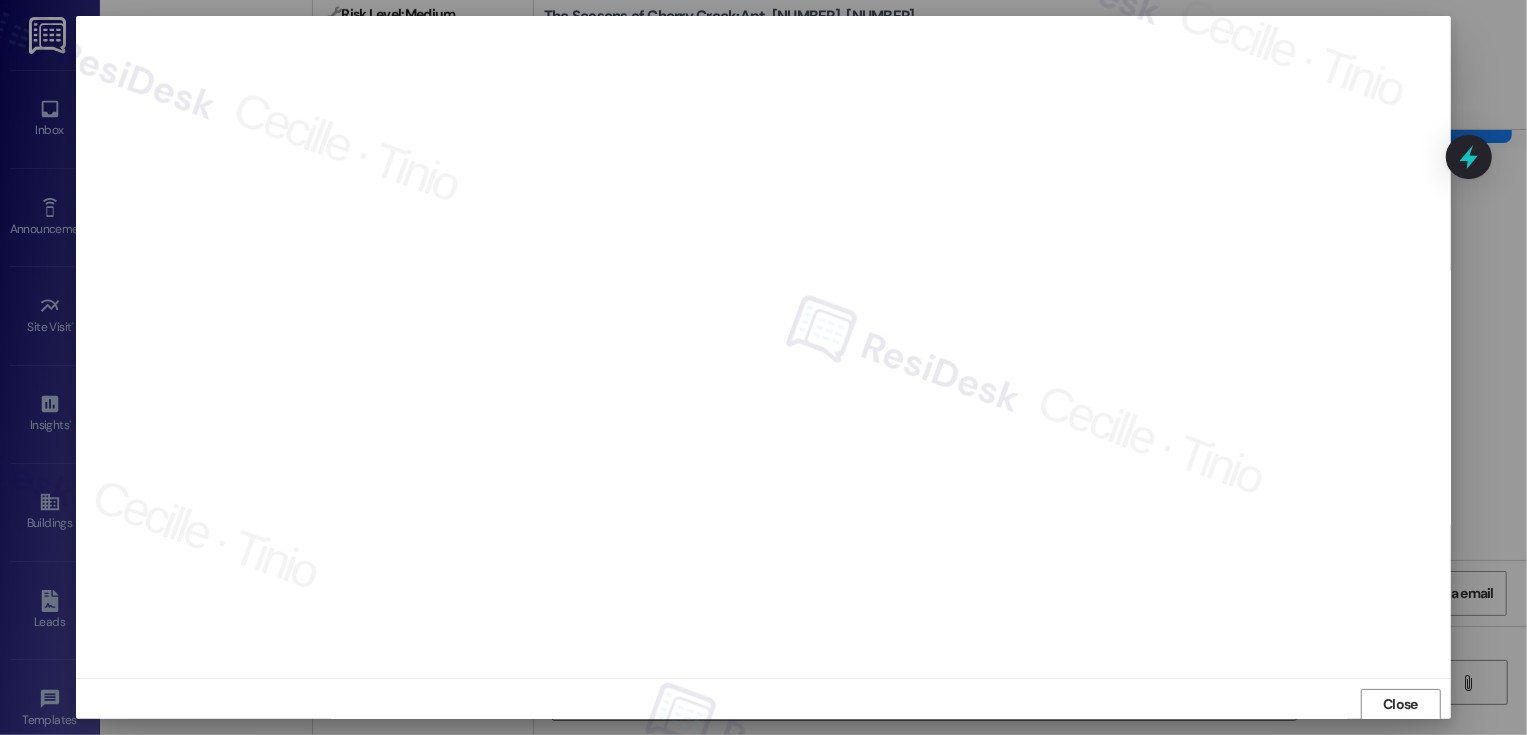 type 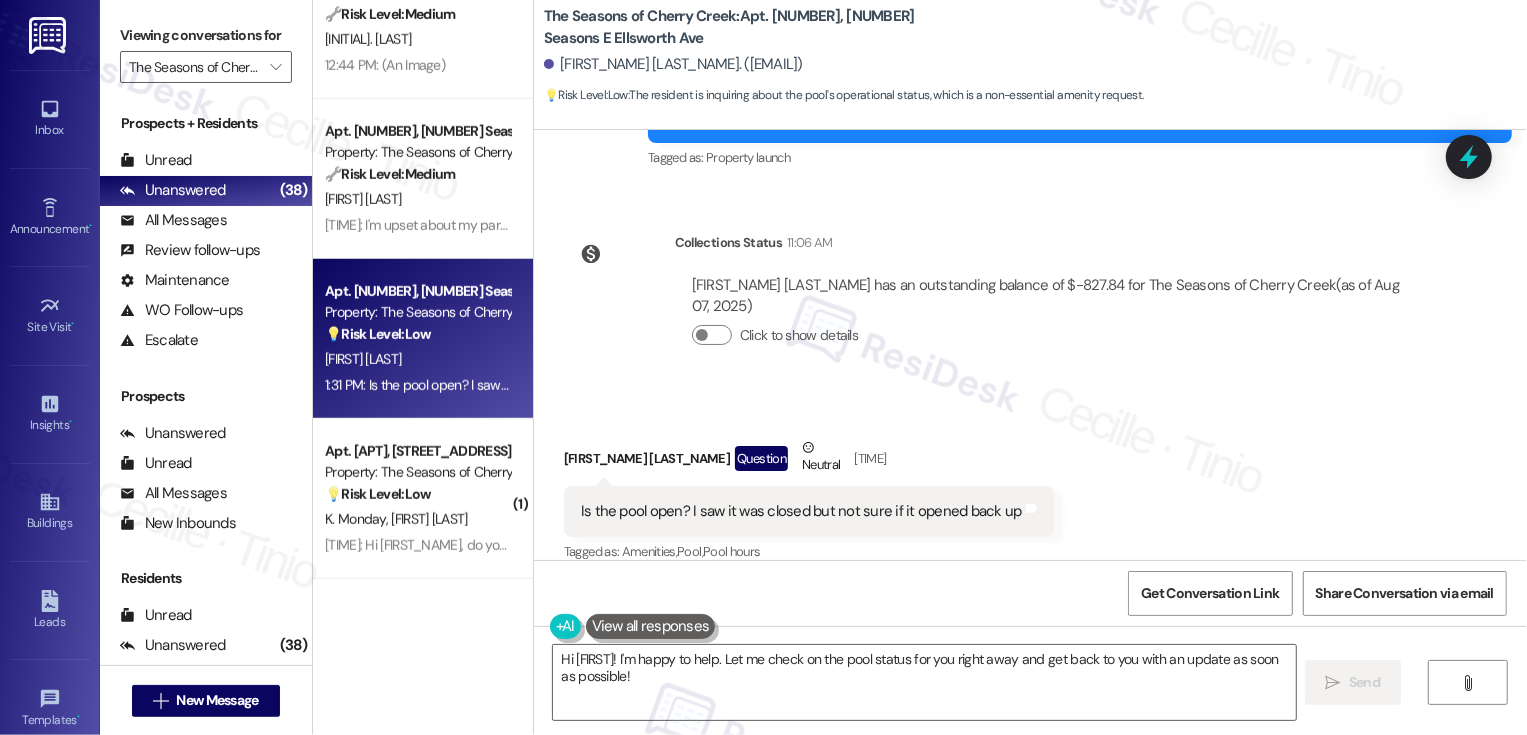 scroll, scrollTop: 310, scrollLeft: 0, axis: vertical 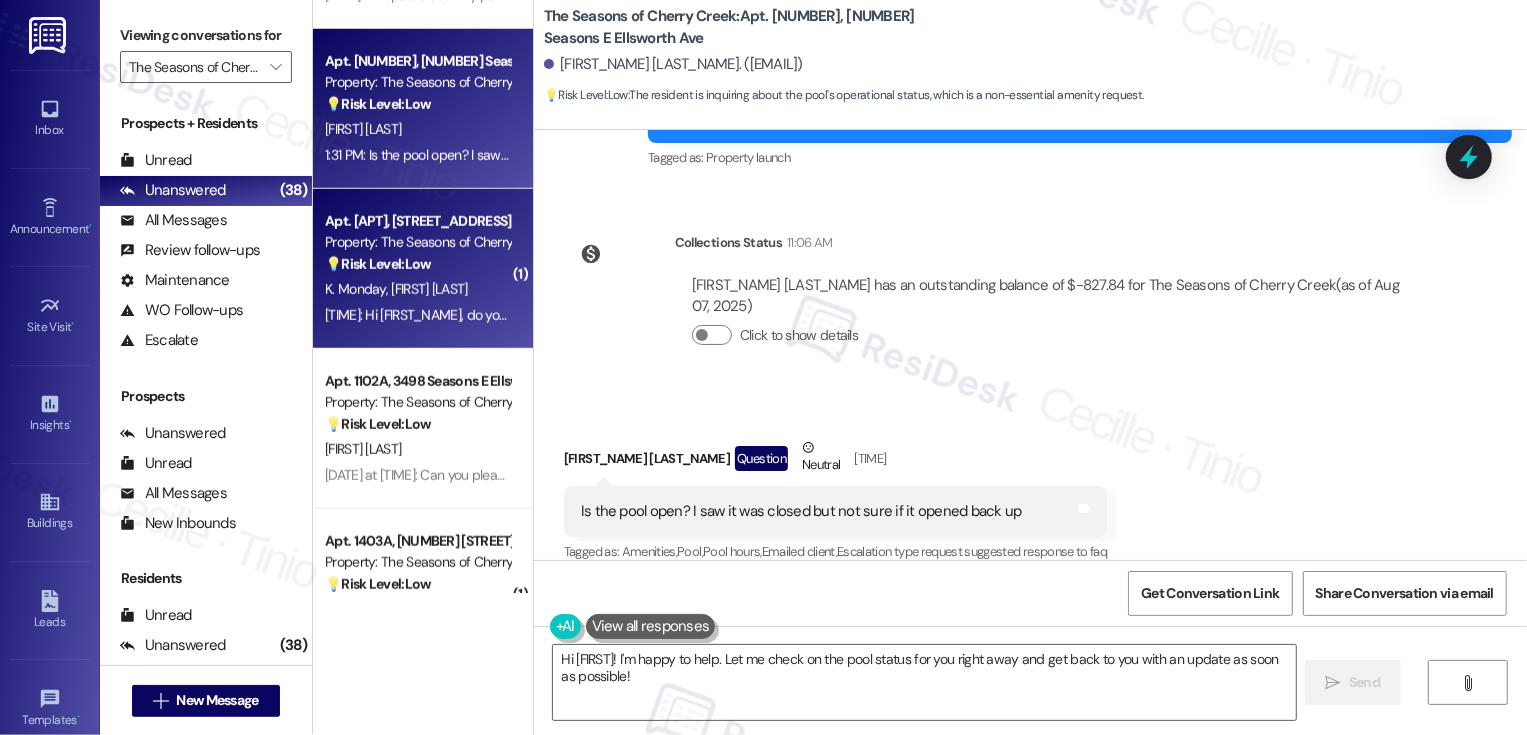 click on "12:12 PM: Hi Sarah, do you have an update?  12:12 PM: Hi Sarah, do you have an update?" at bounding box center (417, 315) 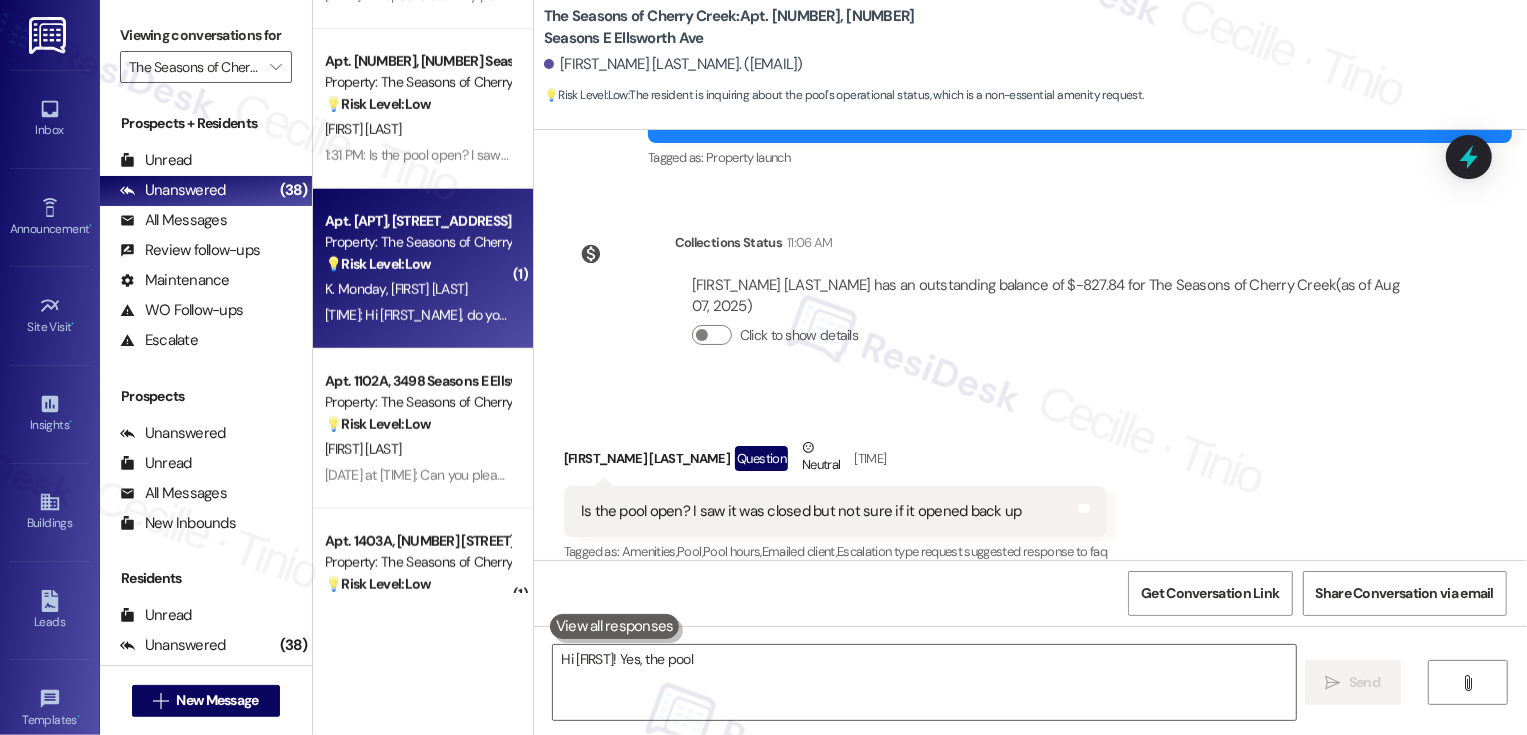 click on "12:12 PM: Hi Sarah, do you have an update?  12:12 PM: Hi Sarah, do you have an update?" at bounding box center [417, 315] 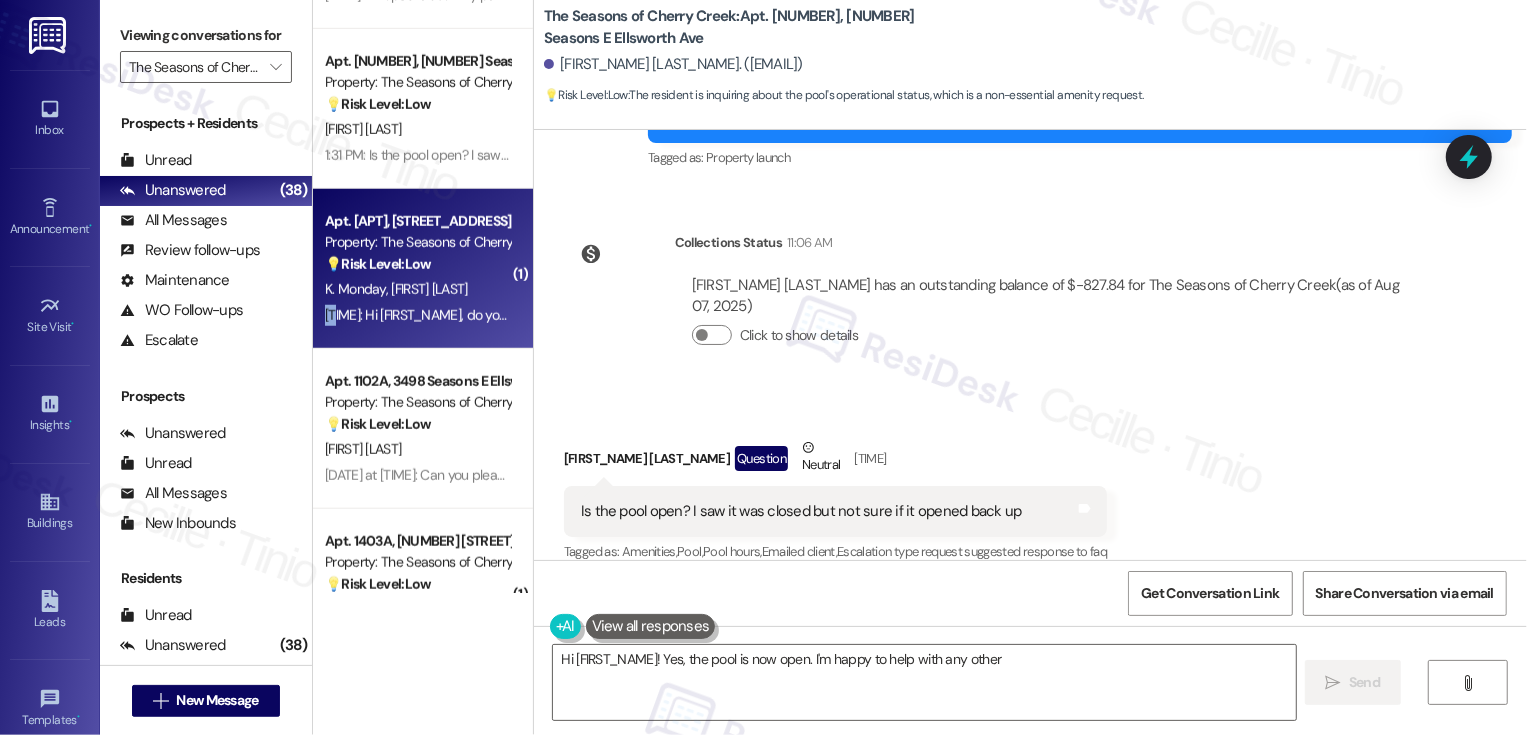 type on "Hi Steven! Yes, the pool is now open. I'm happy to help with any other" 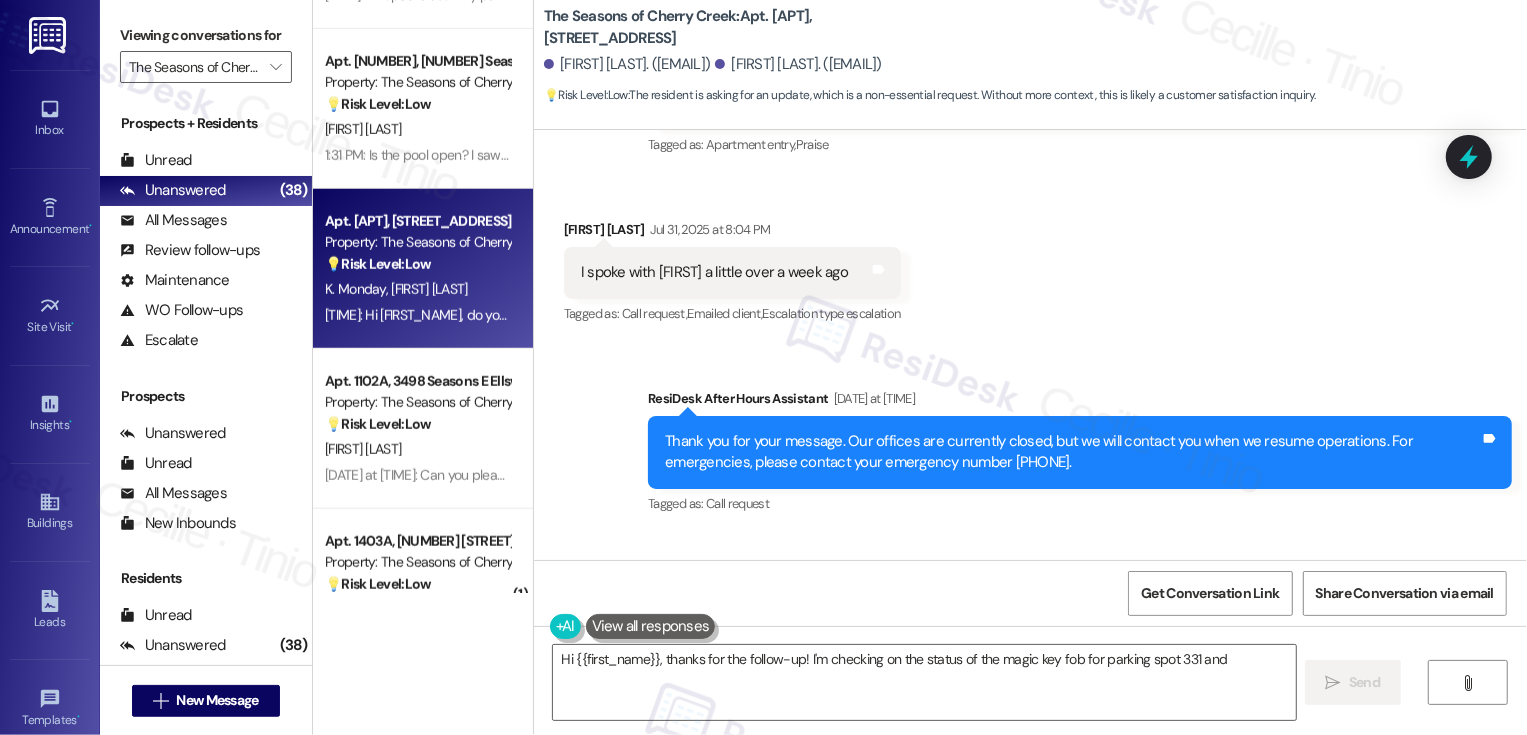 scroll, scrollTop: 677, scrollLeft: 0, axis: vertical 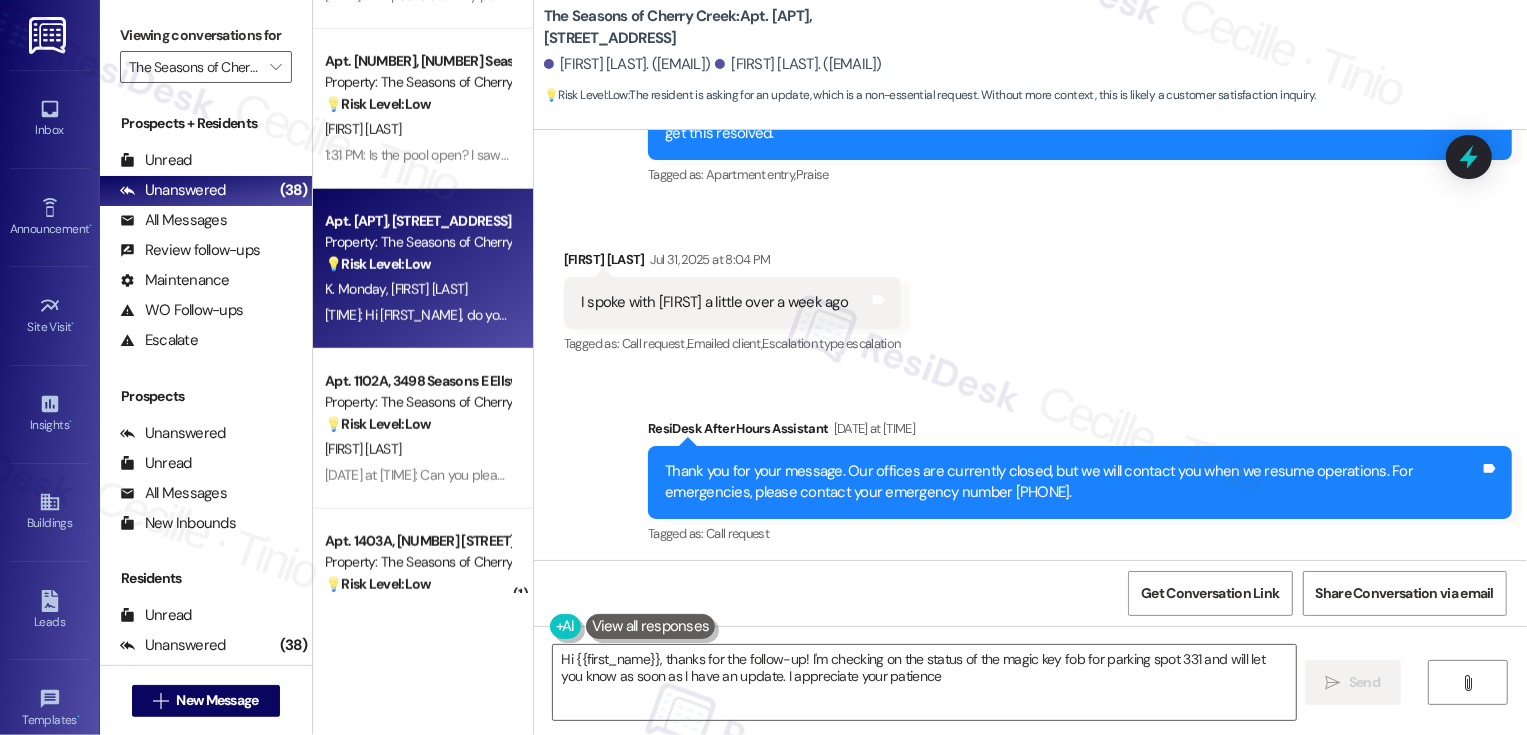type on "Hi {{first_name}}, thanks for the follow-up! I'm checking on the status of the magic key fob for parking spot 331 and will let you know as soon as I have an update. I appreciate your patience!" 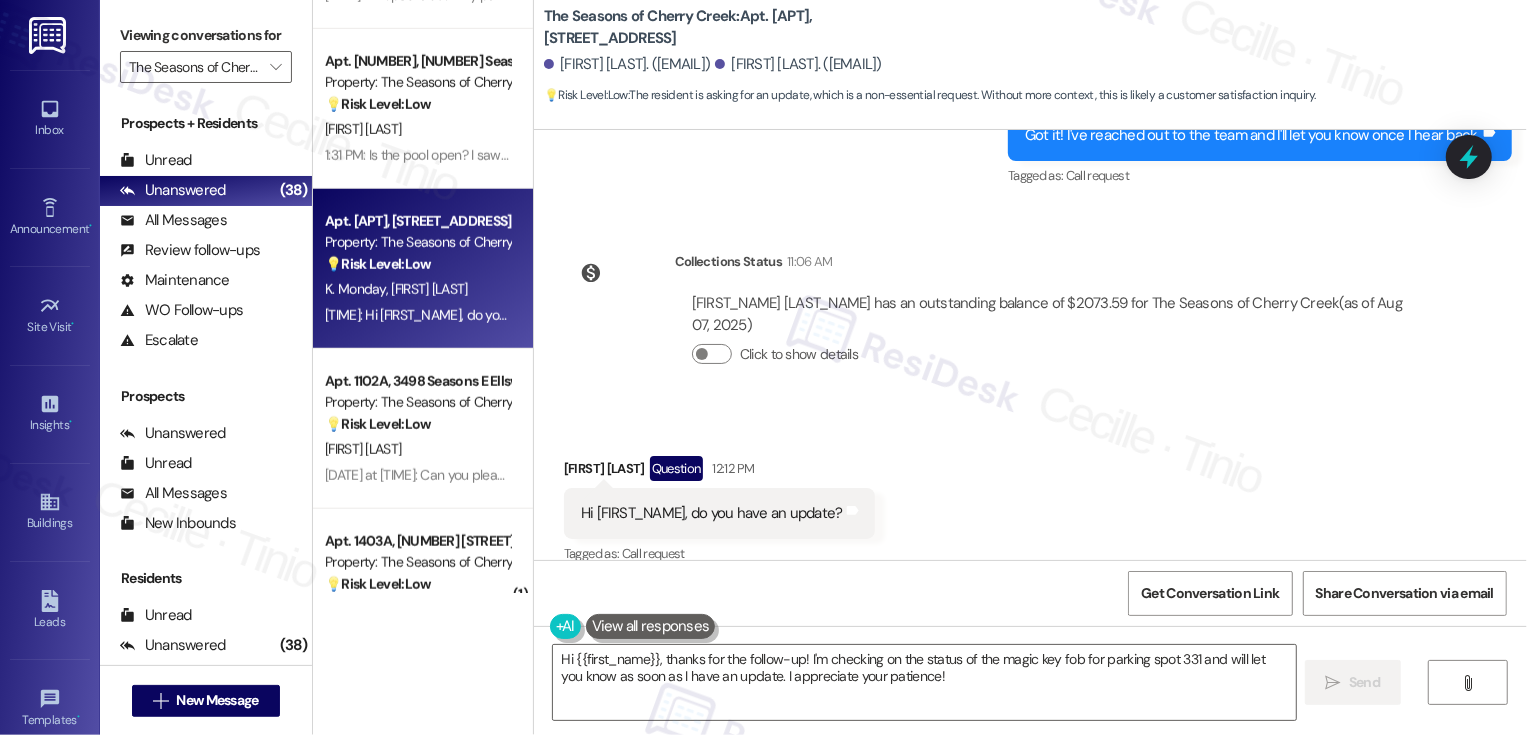 scroll, scrollTop: 1452, scrollLeft: 0, axis: vertical 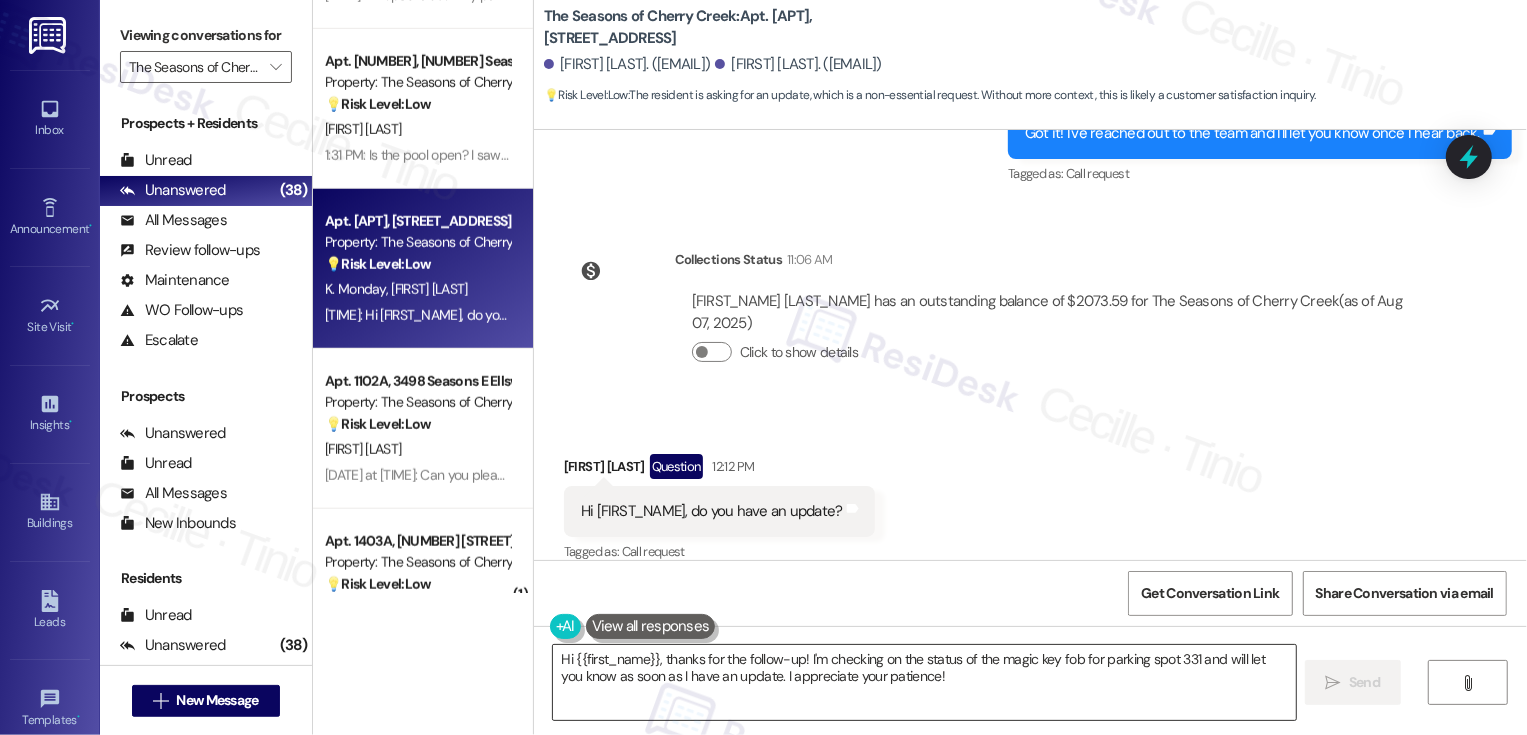 click on "Hi {{first_name}}, thanks for the follow-up! I'm checking on the status of the magic key fob for parking spot 331 and will let you know as soon as I have an update. I appreciate your patience!" at bounding box center (924, 682) 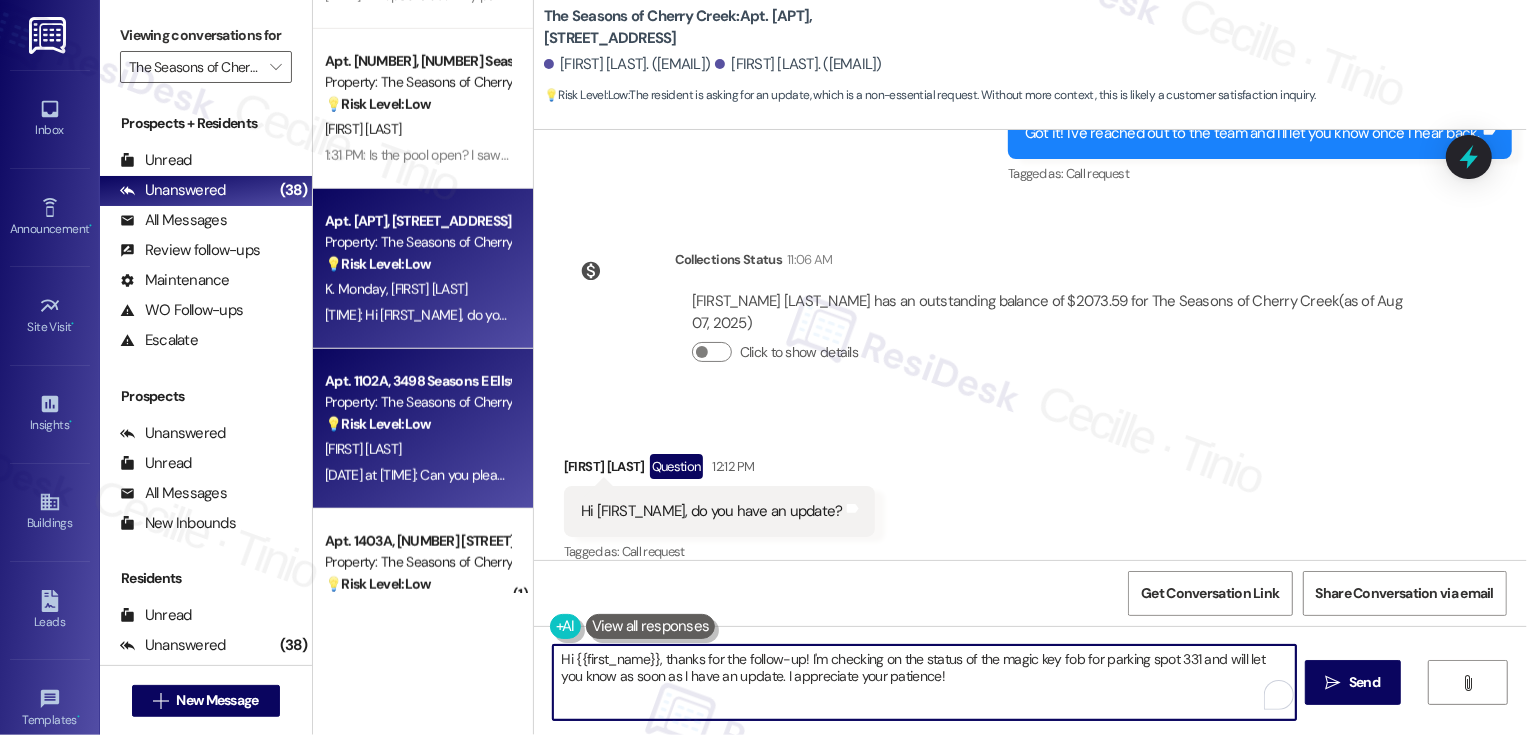 click on "M. Sysum" at bounding box center [417, 449] 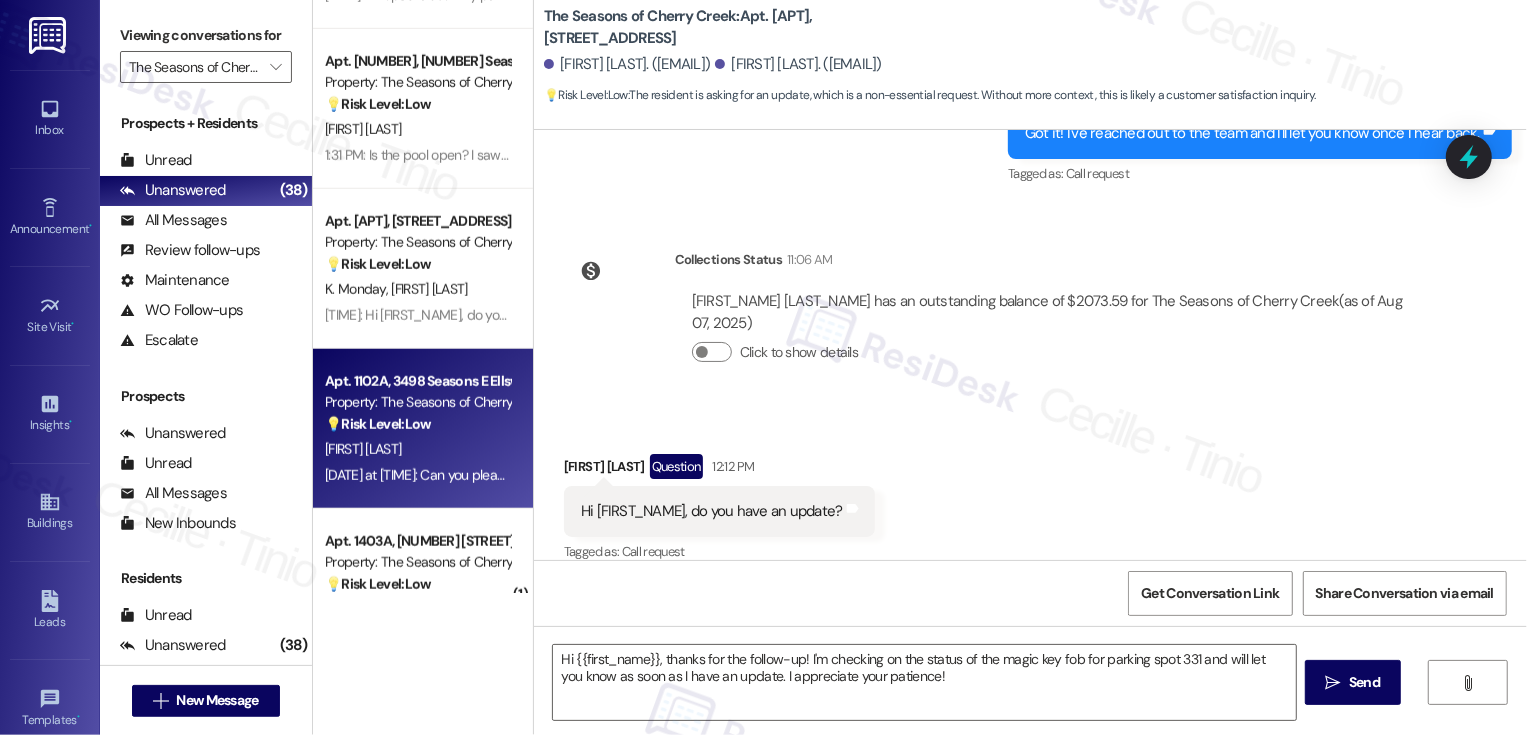 click on "M. Sysum" at bounding box center [417, 449] 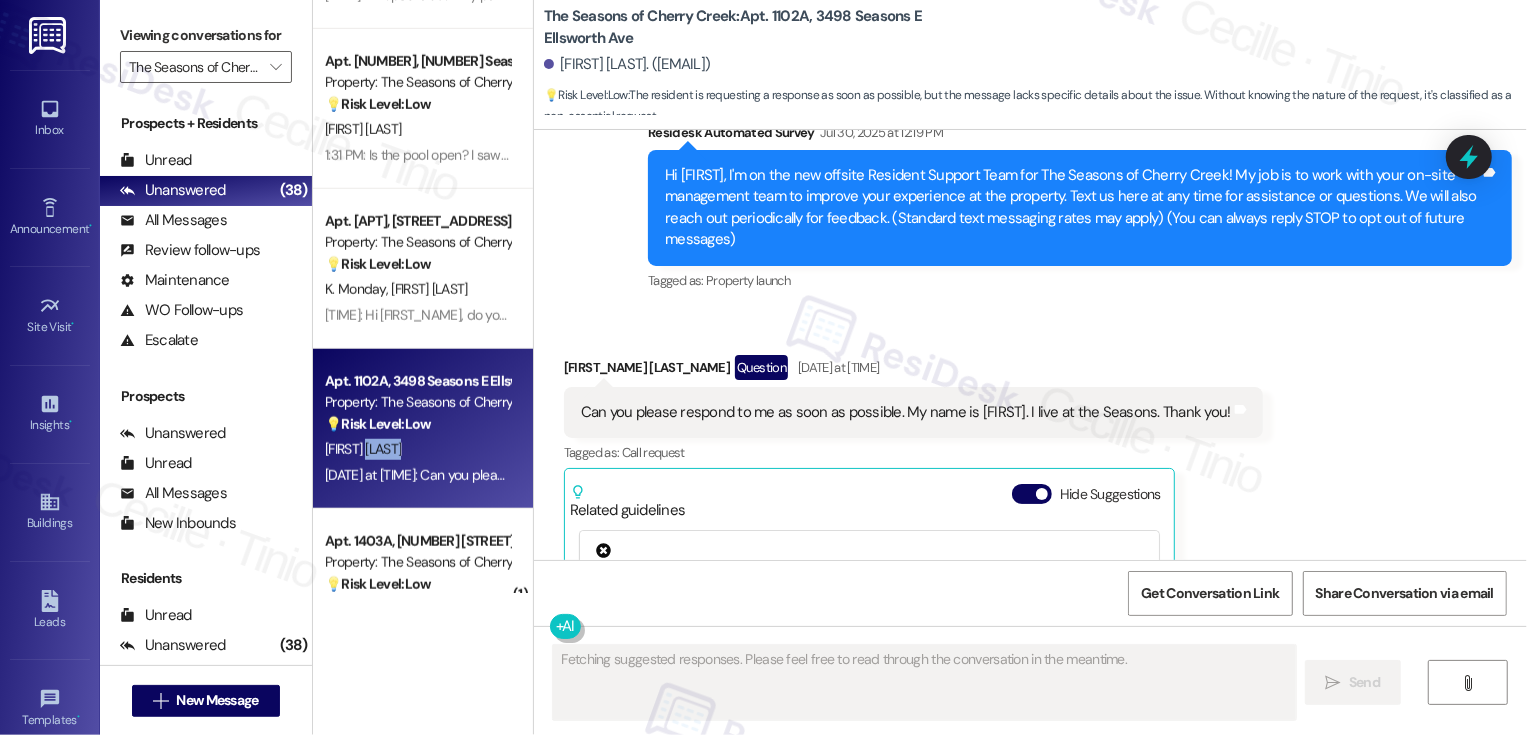 scroll, scrollTop: 164, scrollLeft: 0, axis: vertical 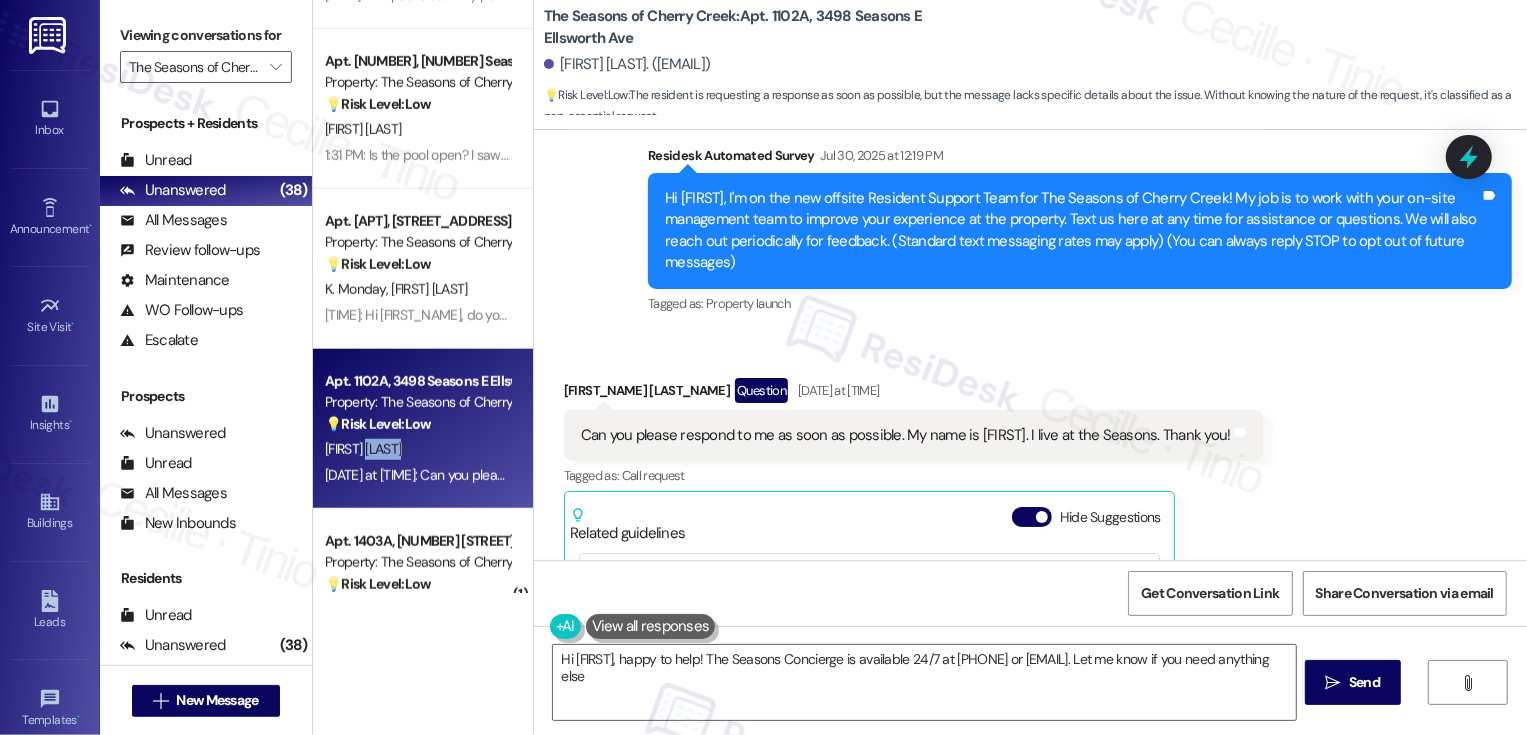 type on "Hi Matt, happy to help! The Seasons Concierge is available 24/7 at (720) 643-1211 or seasonsconcierge@broerealestate.com. Let me know if you need anything else!" 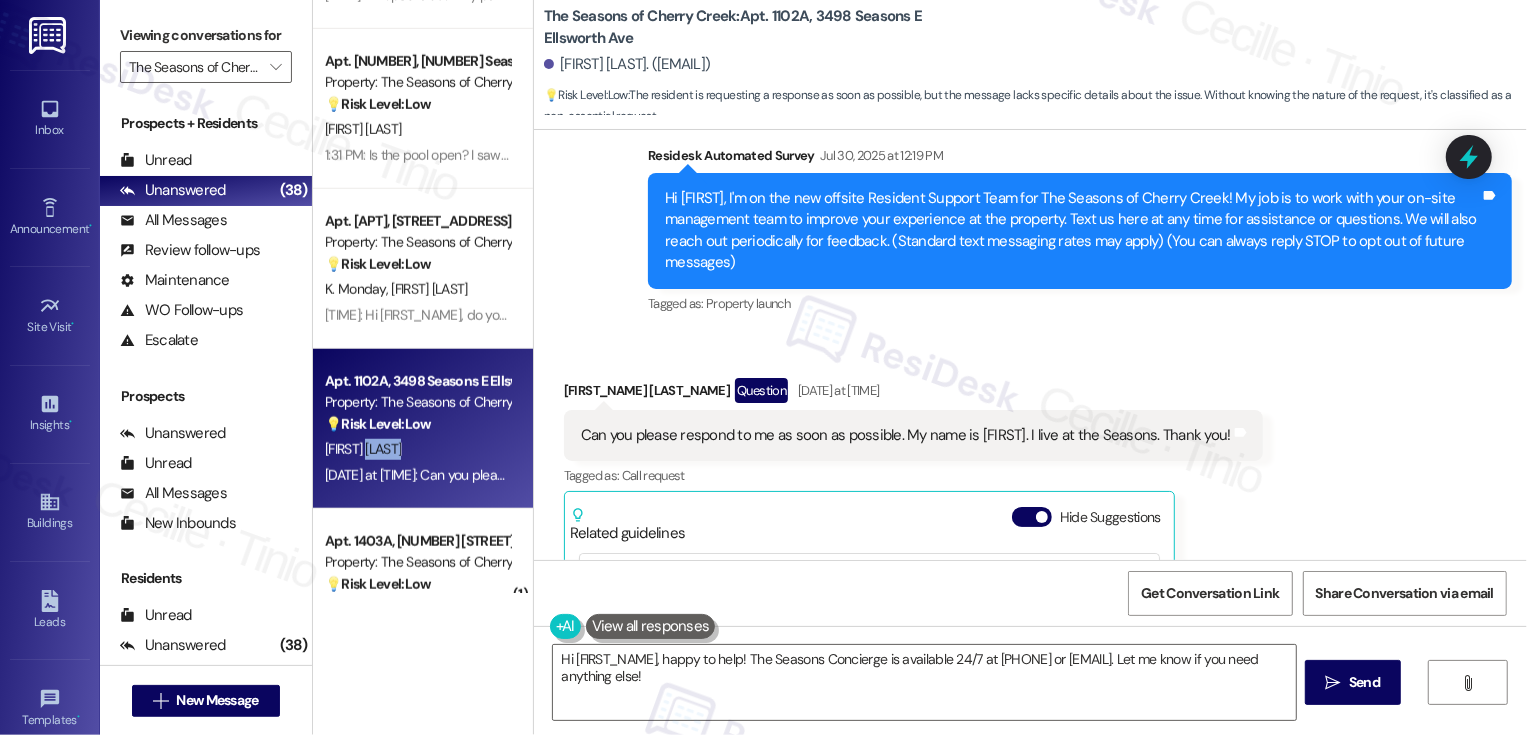 scroll, scrollTop: 117, scrollLeft: 0, axis: vertical 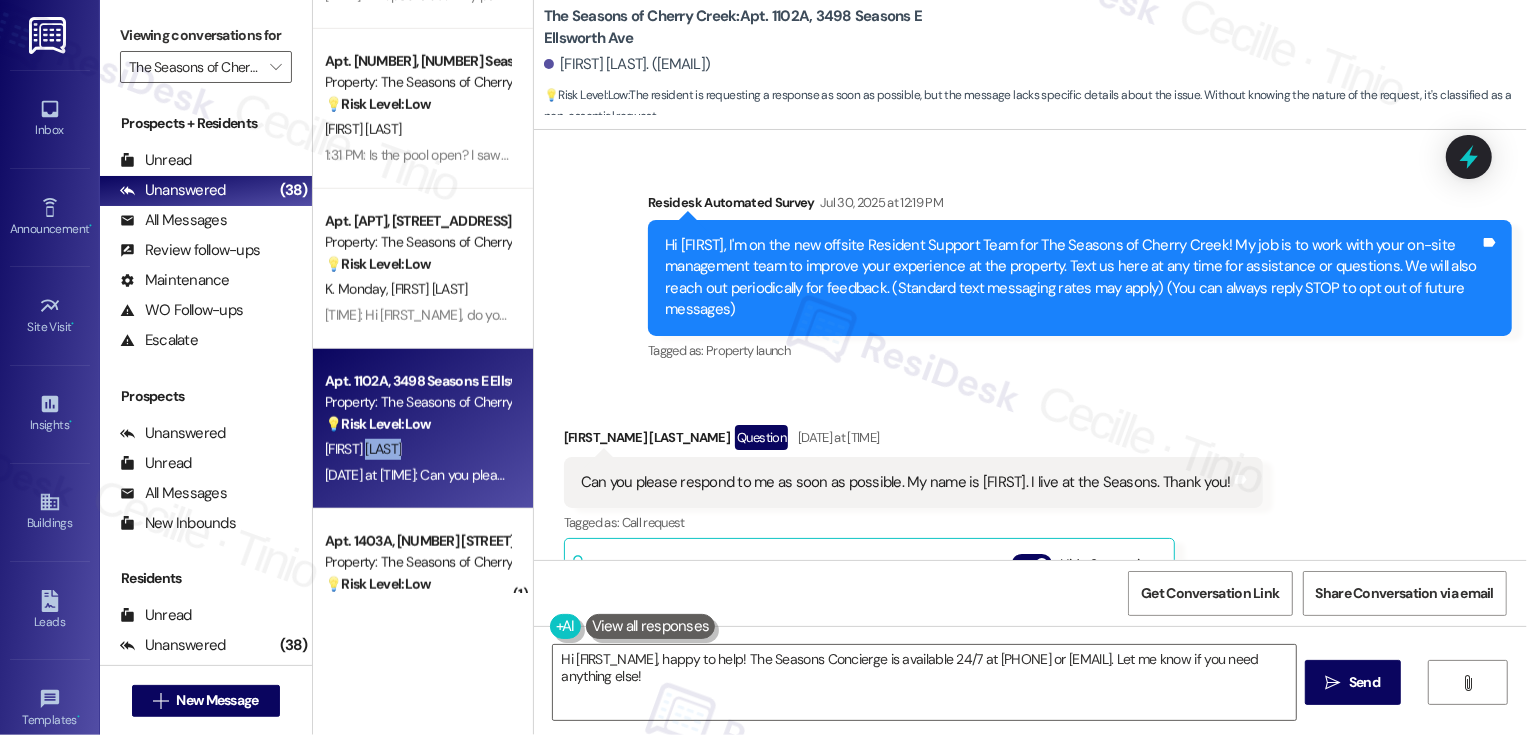 click on "Matthew Sysum Question Aug 05, 2025 at 6:51 PM" at bounding box center (913, 441) 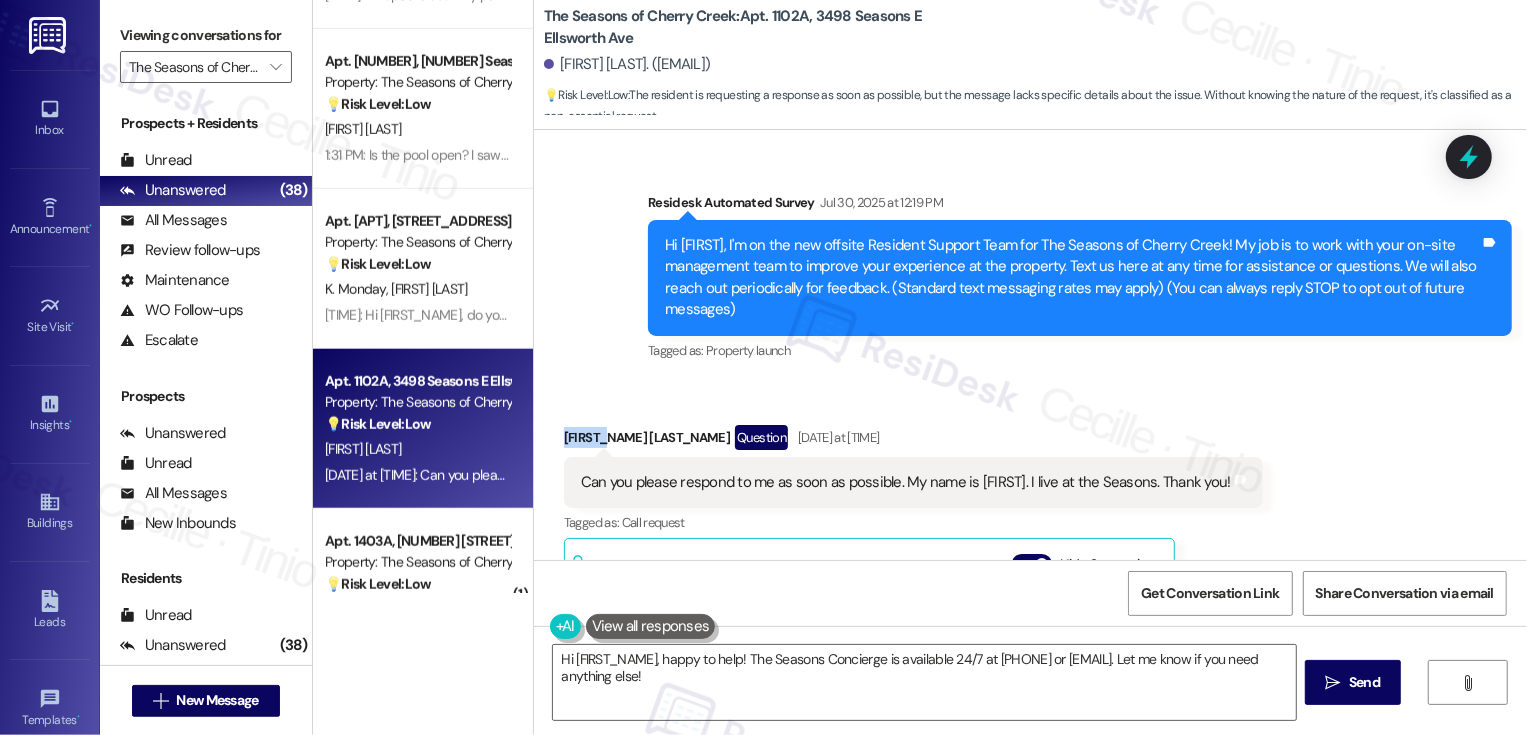 click on "Matthew Sysum Question Aug 05, 2025 at 6:51 PM" at bounding box center (913, 441) 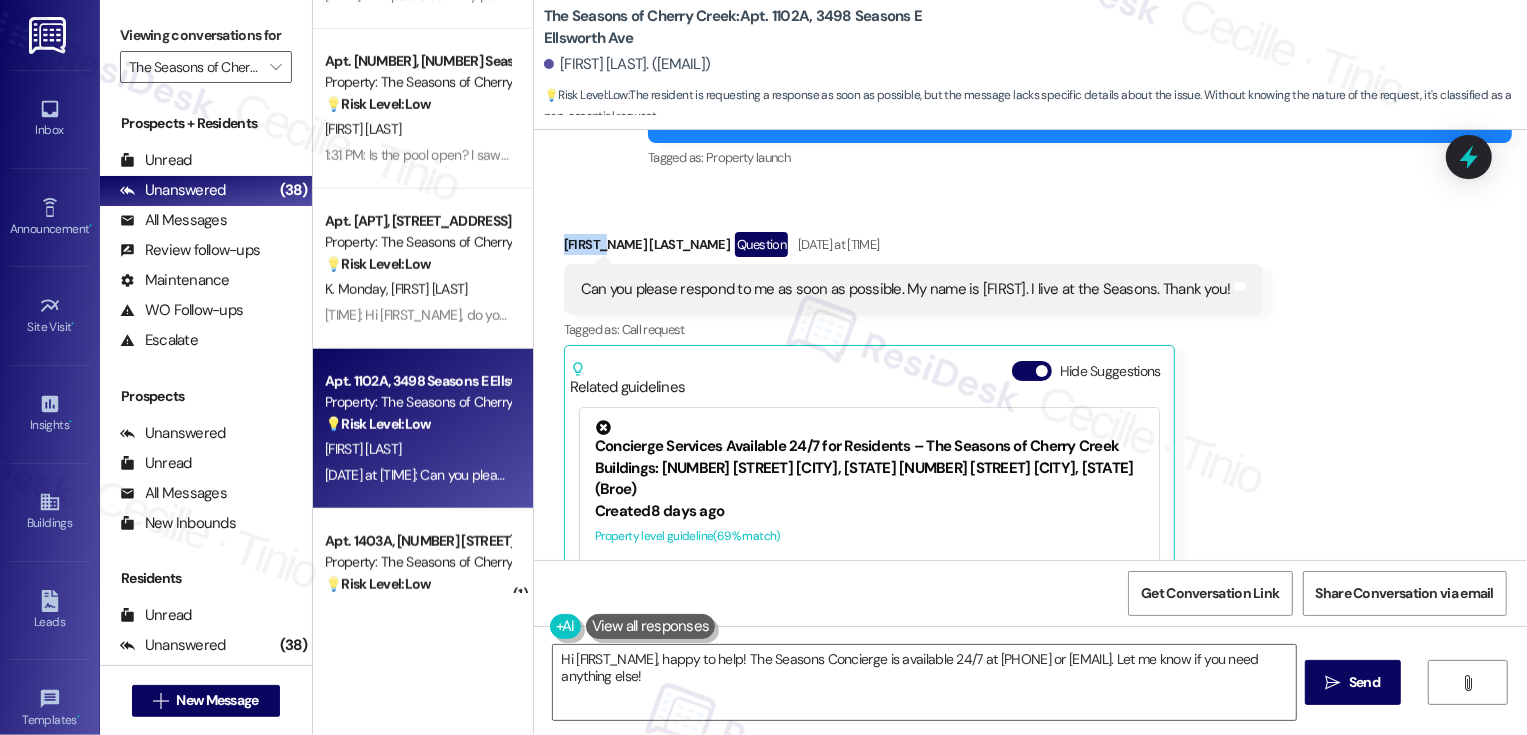 scroll, scrollTop: 240, scrollLeft: 0, axis: vertical 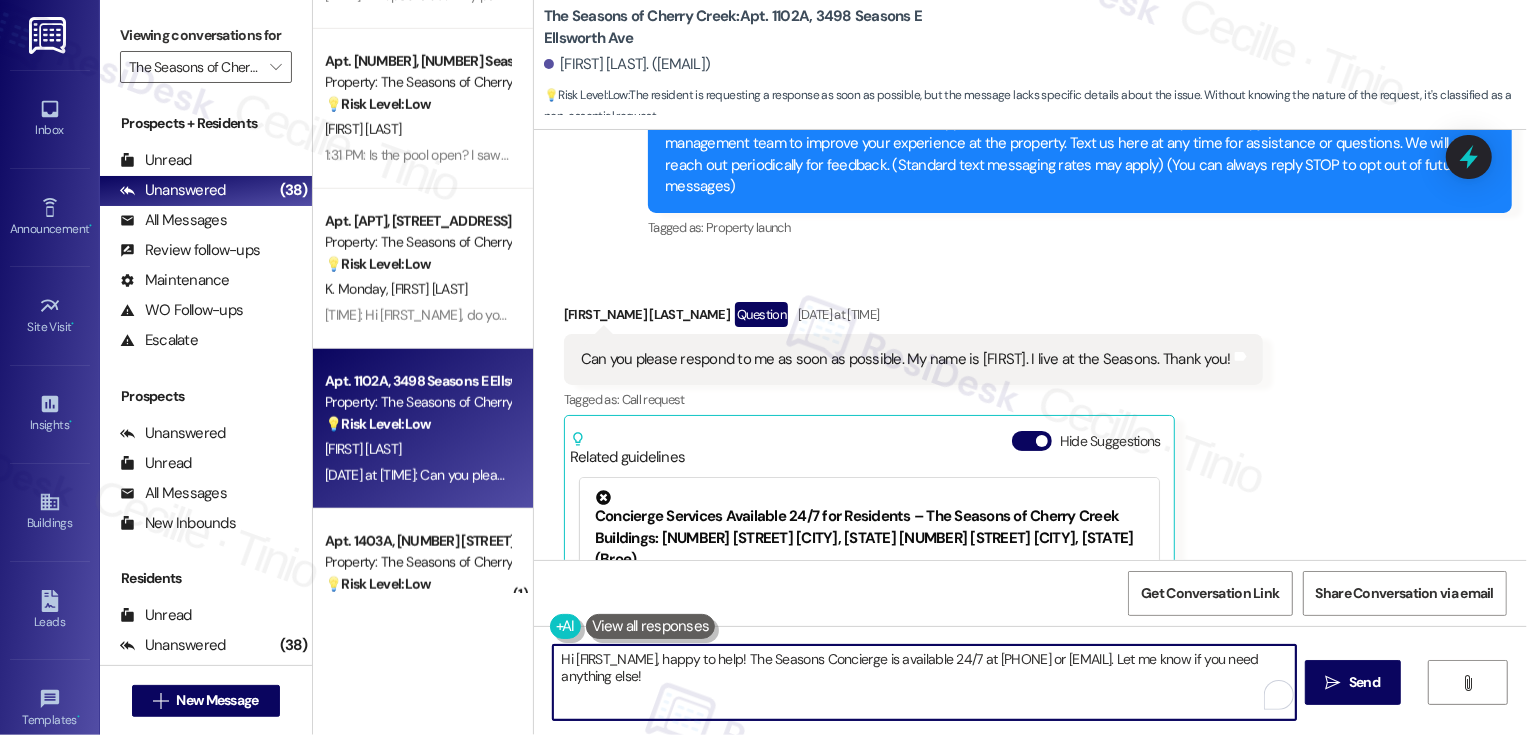click on "Hi Matt, happy to help! The Seasons Concierge is available 24/7 at (720) 643-1211 or seasonsconcierge@broerealestate.com. Let me know if you need anything else!" at bounding box center [924, 682] 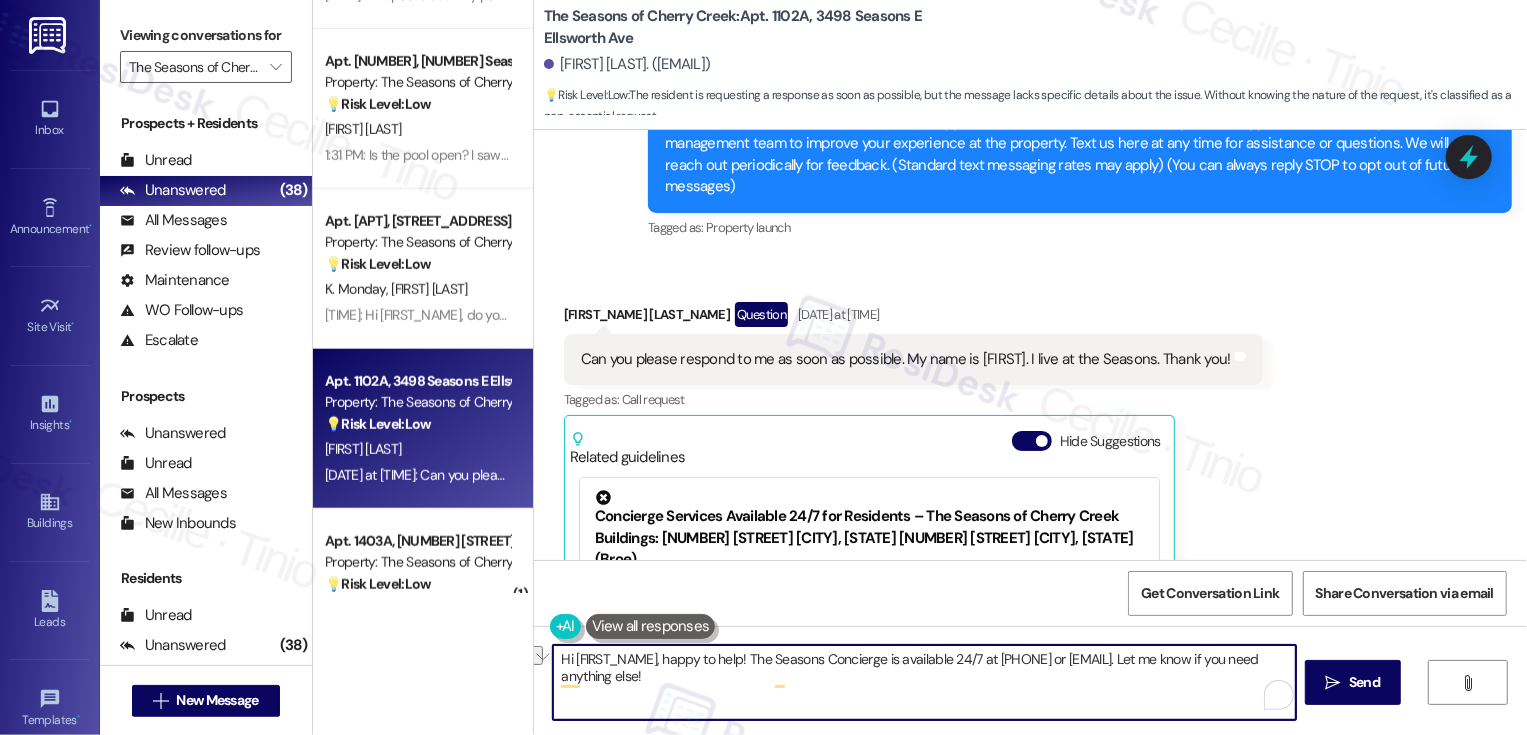 drag, startPoint x: 931, startPoint y: 660, endPoint x: 1015, endPoint y: 666, distance: 84.21401 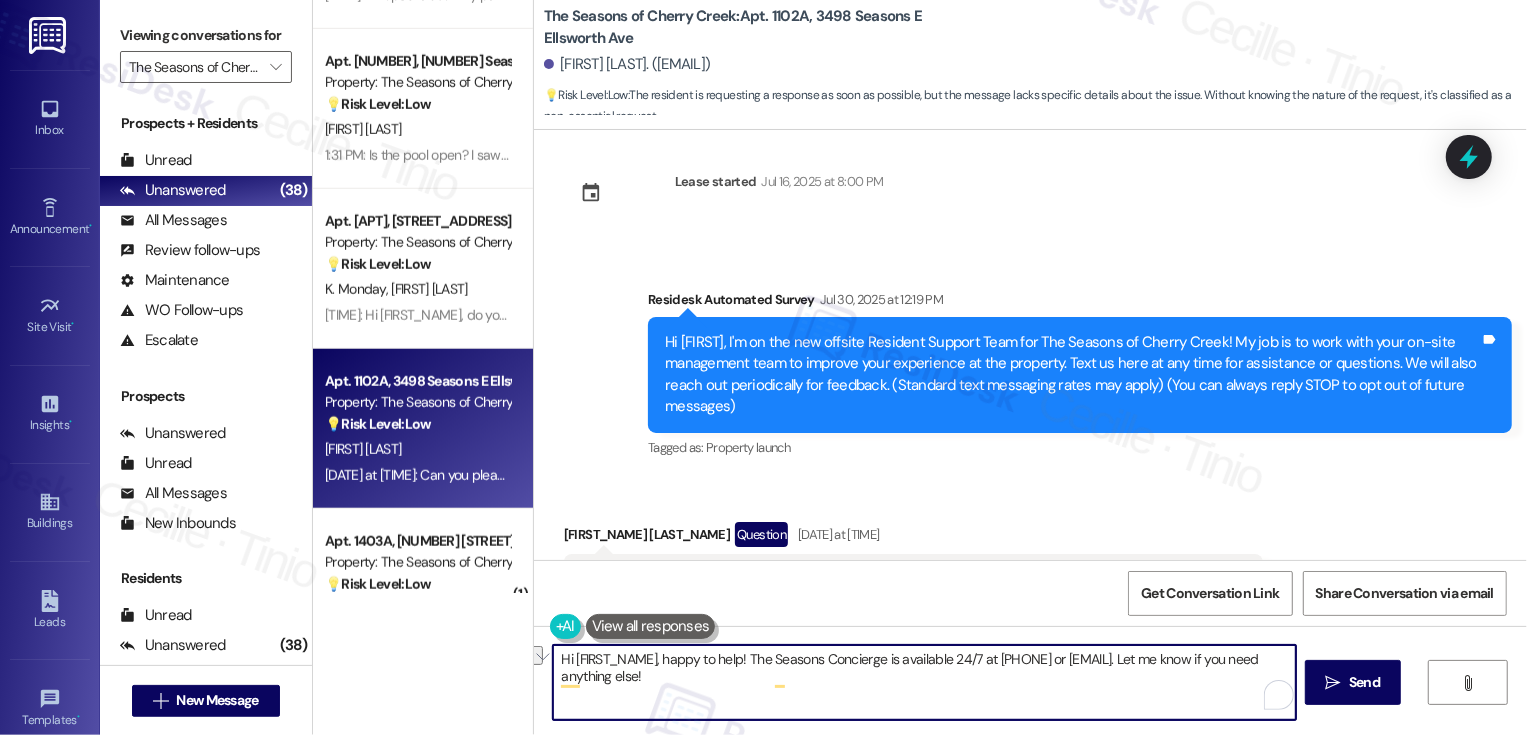 scroll, scrollTop: 0, scrollLeft: 0, axis: both 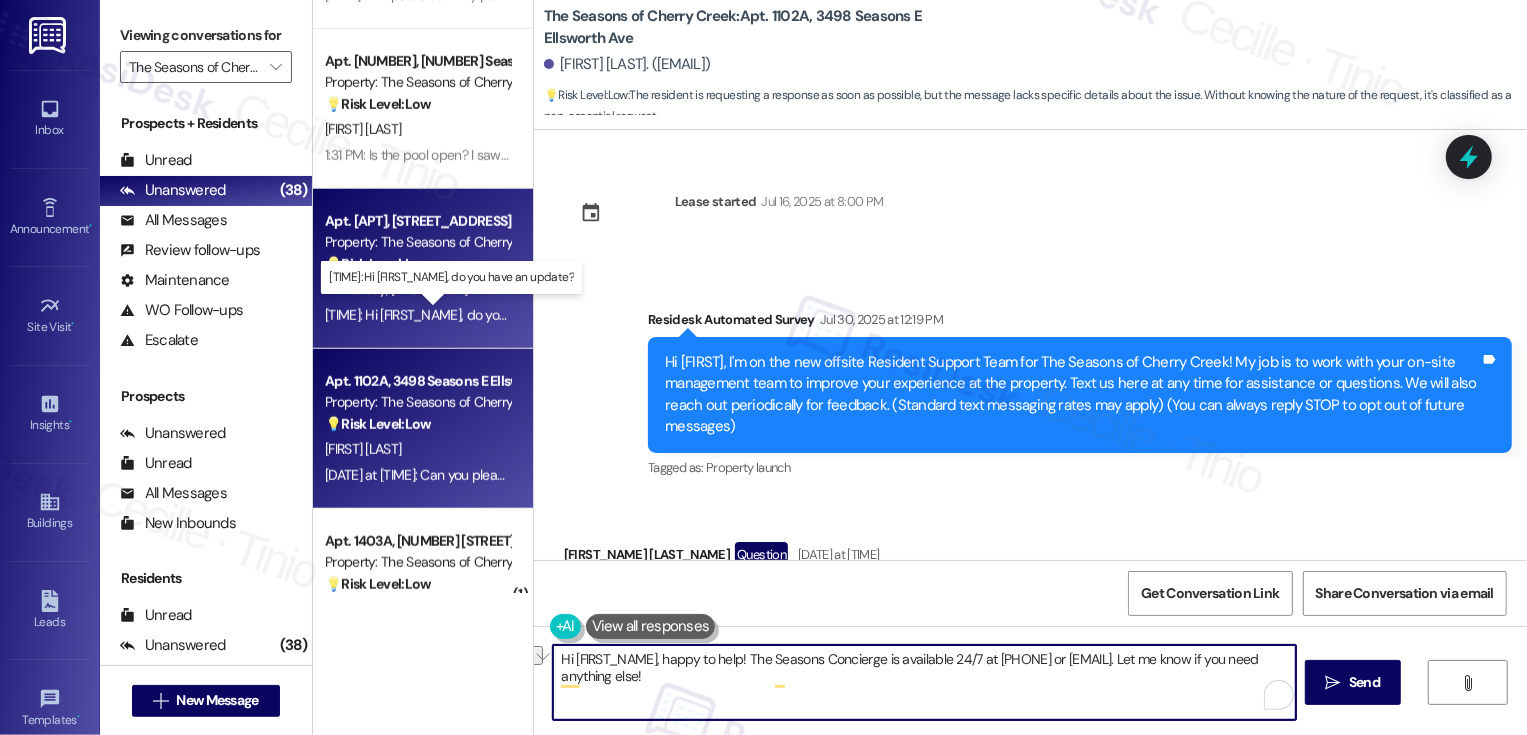 click on "12:12 PM: Hi Sarah, do you have an update?  12:12 PM: Hi Sarah, do you have an update?" at bounding box center [466, 315] 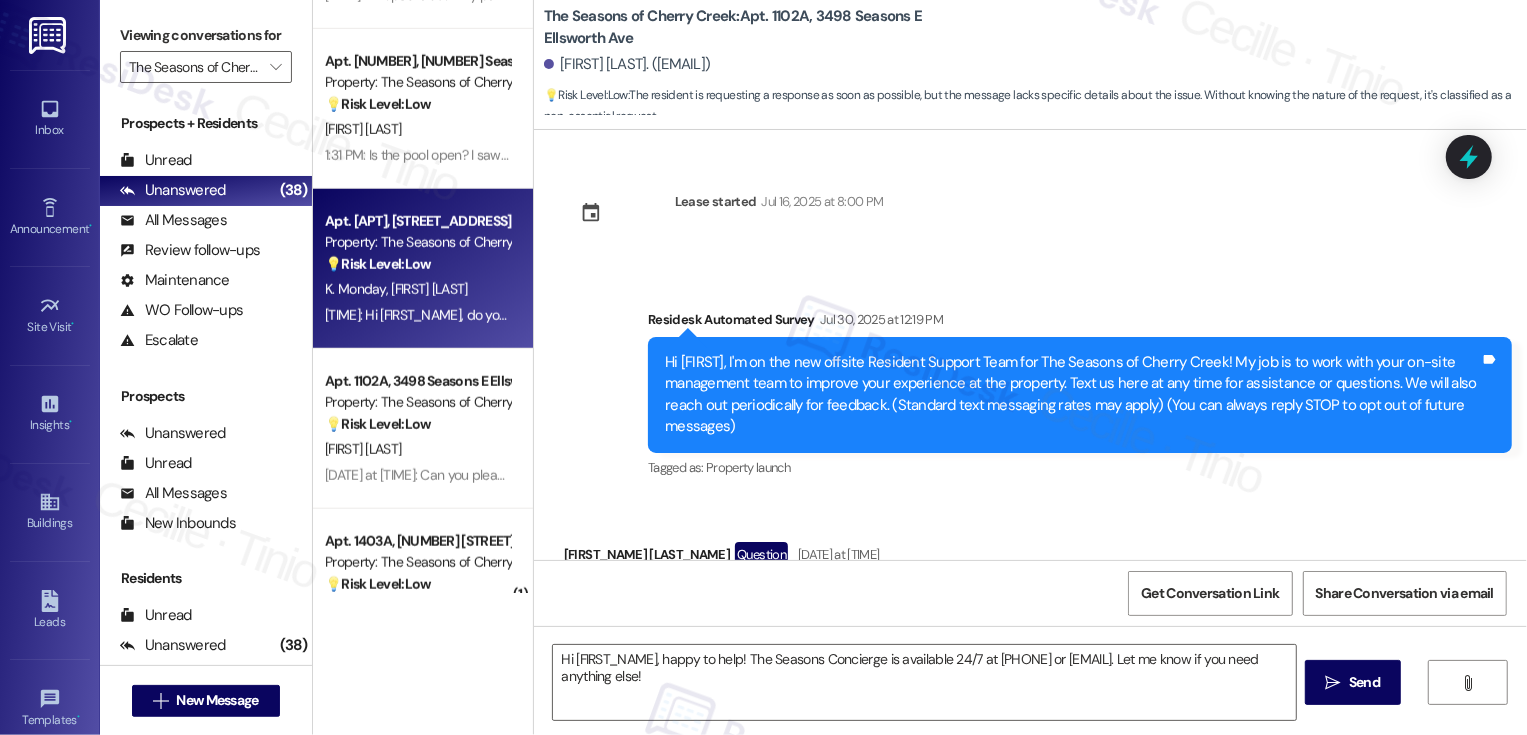 type on "Fetching suggested responses. Please feel free to read through the conversation in the meantime." 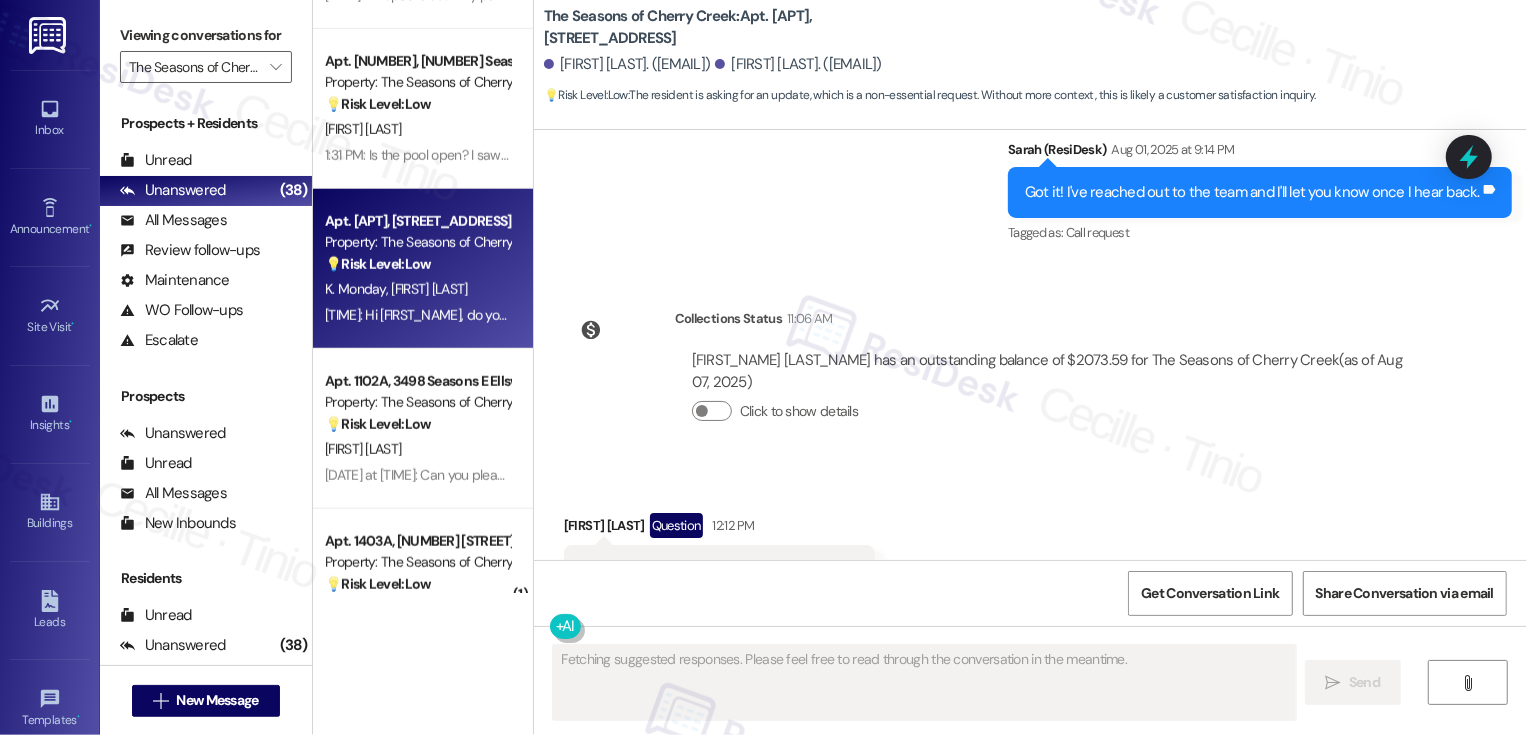 scroll, scrollTop: 1451, scrollLeft: 0, axis: vertical 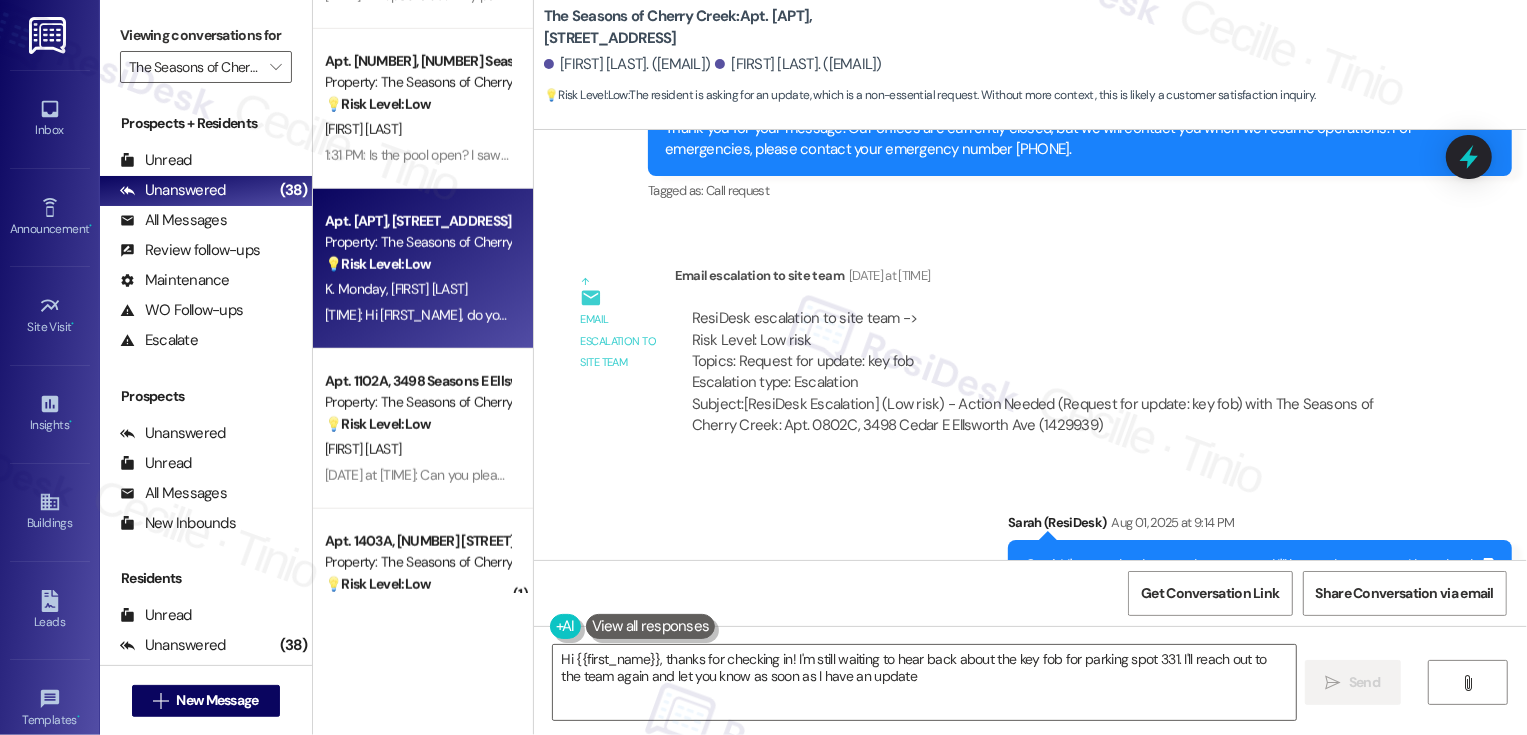 type on "Hi {{first_name}}, thanks for checking in! I'm still waiting to hear back about the key fob for parking spot 331. I'll reach out to the team again and let you know as soon as I have an update!" 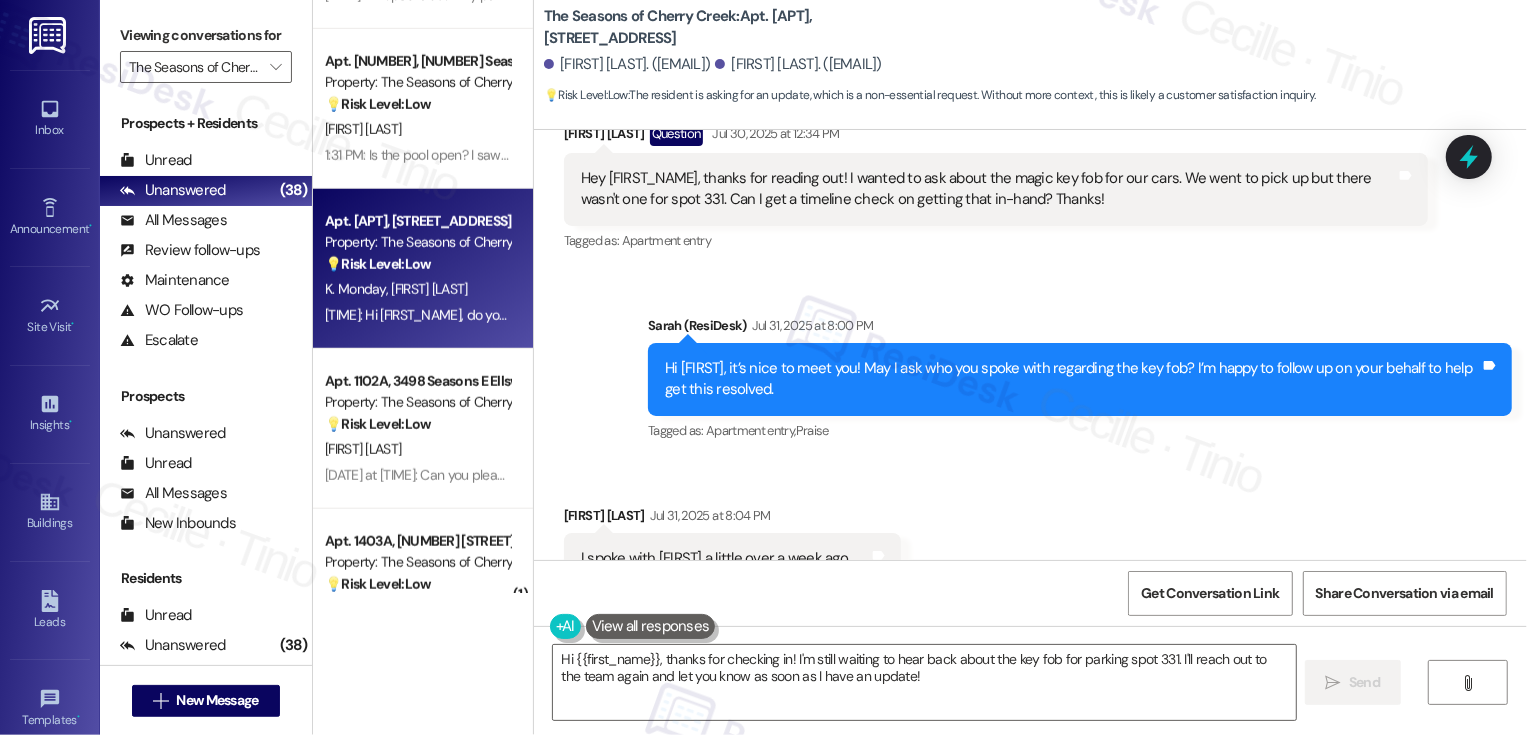 scroll, scrollTop: 160, scrollLeft: 0, axis: vertical 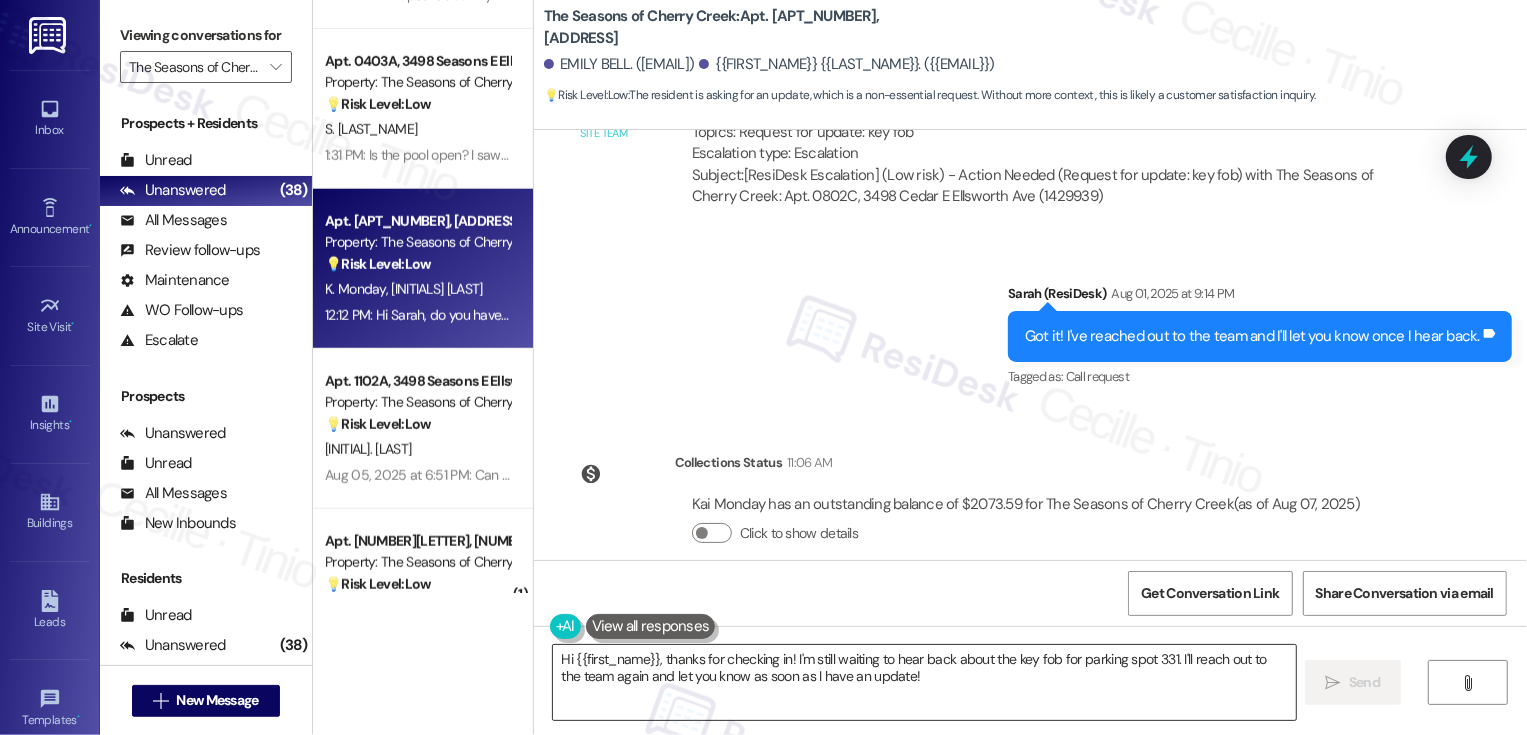 click on "Hi {{first_name}}, thanks for checking in! I'm still waiting to hear back about the key fob for parking spot 331. I'll reach out to the team again and let you know as soon as I have an update!" at bounding box center (924, 682) 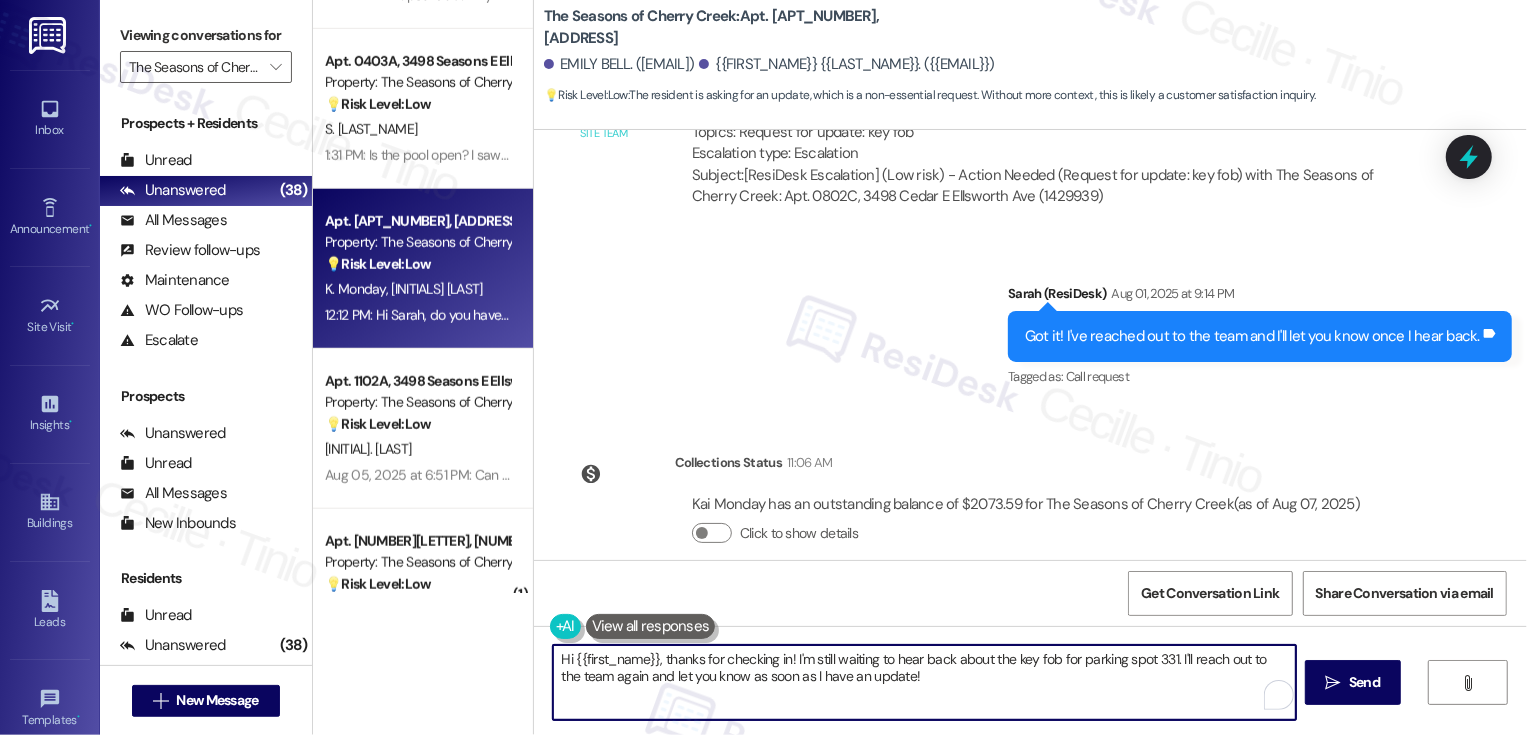 scroll, scrollTop: 1452, scrollLeft: 0, axis: vertical 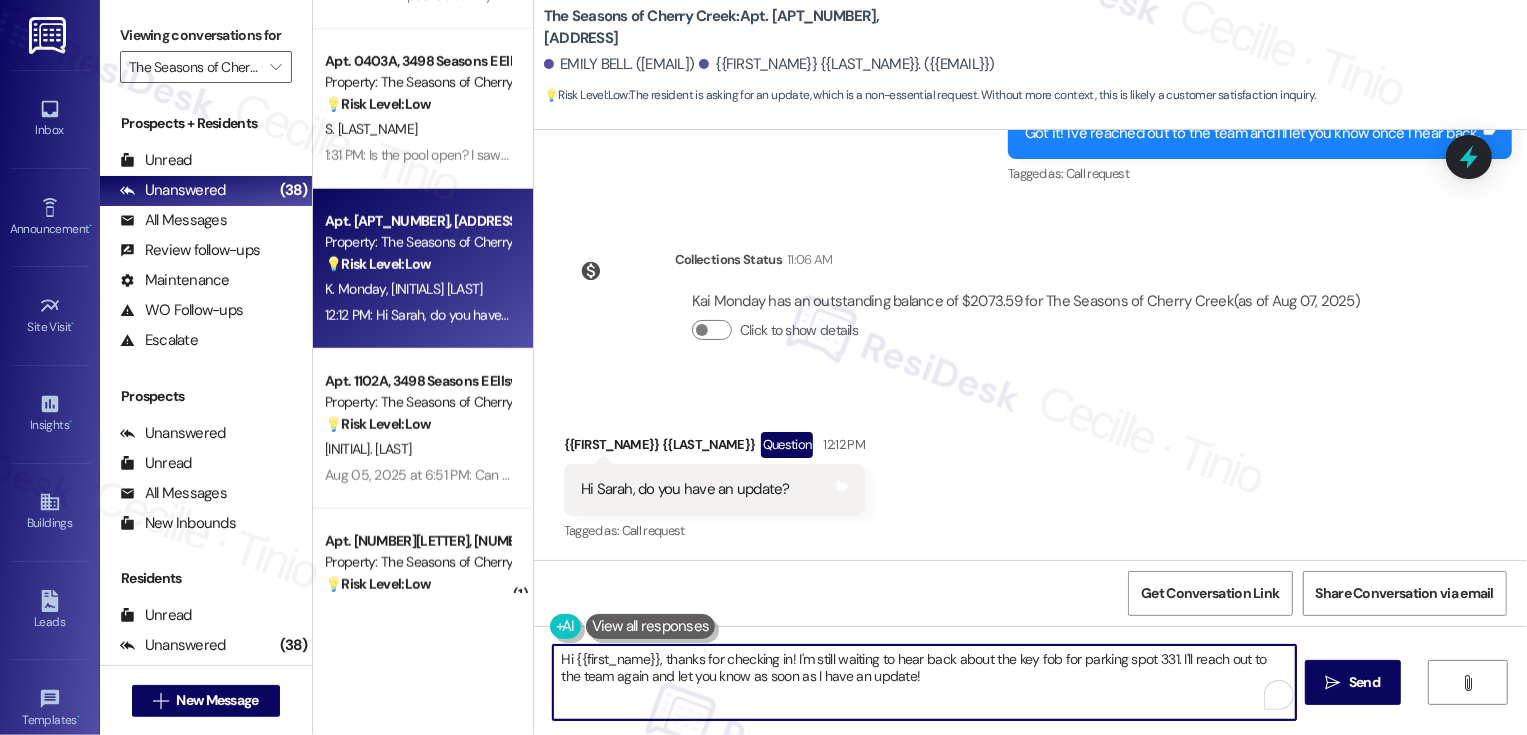 click on "Hi {{first_name}}, thanks for checking in! I'm still waiting to hear back about the key fob for parking spot 331. I'll reach out to the team again and let you know as soon as I have an update!" at bounding box center (924, 682) 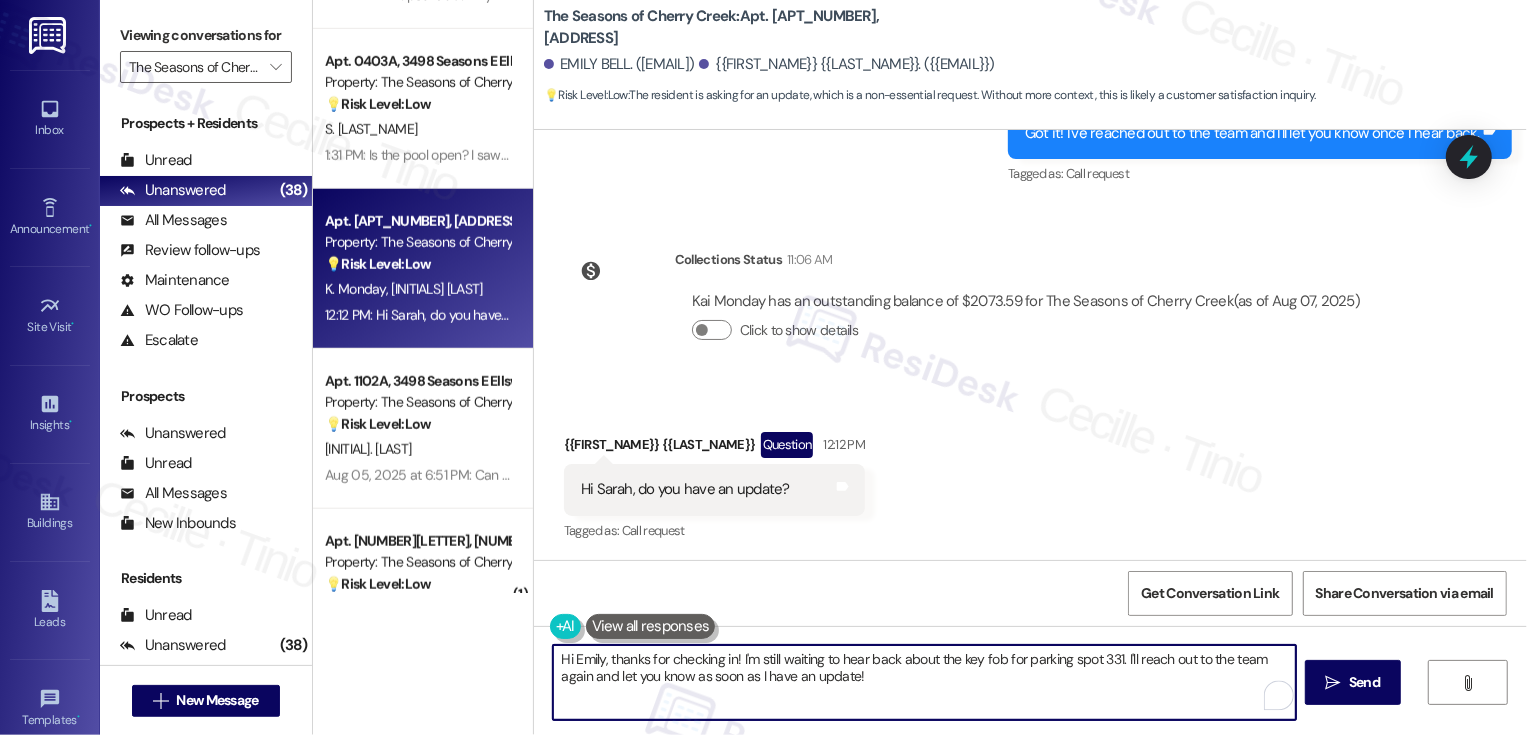 drag, startPoint x: 1113, startPoint y: 656, endPoint x: 1140, endPoint y: 703, distance: 54.20332 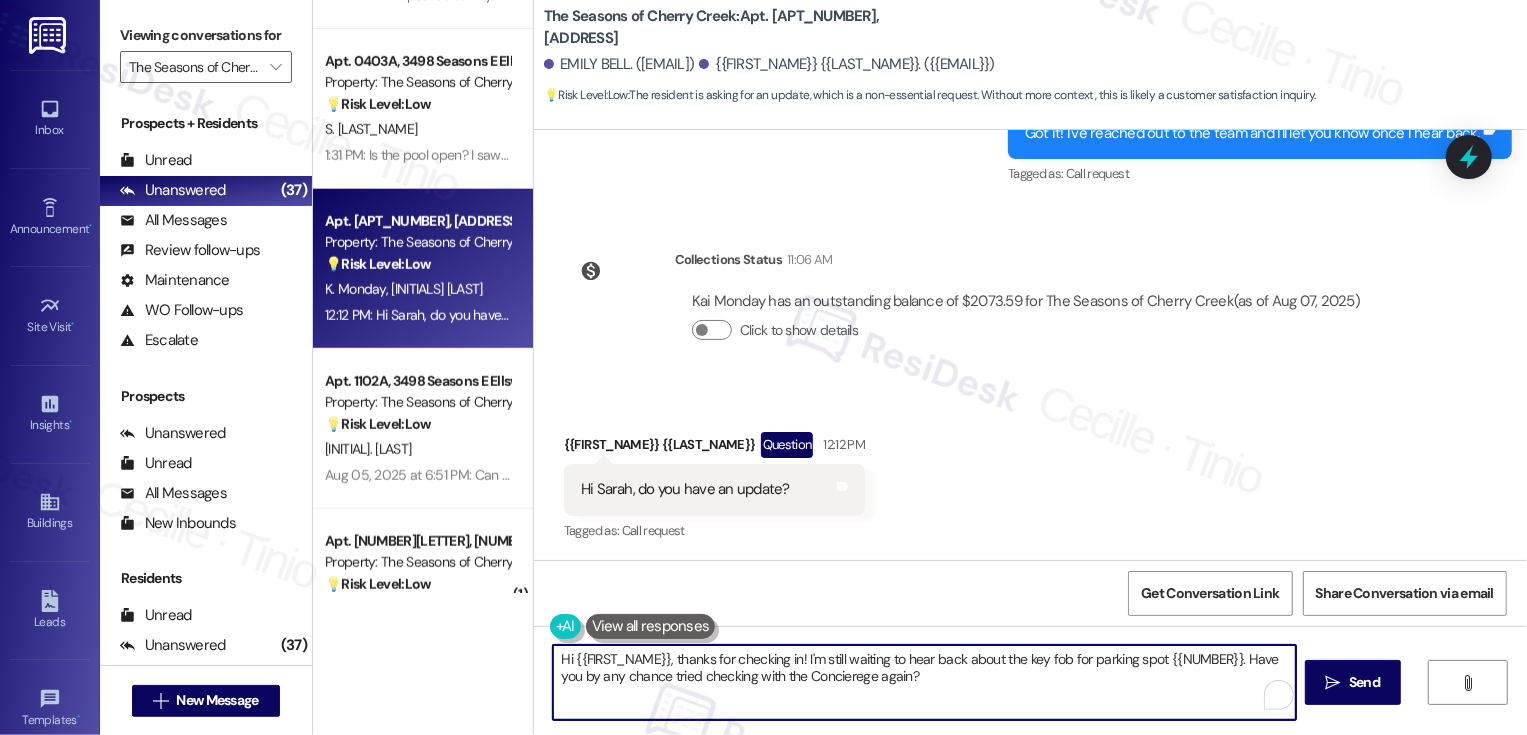 click on "Hi Emily, thanks for checking in! I'm still waiting to hear back about the key fob for parking spot 331. Have you by any chance tried checking with the Concierege again?" at bounding box center [924, 682] 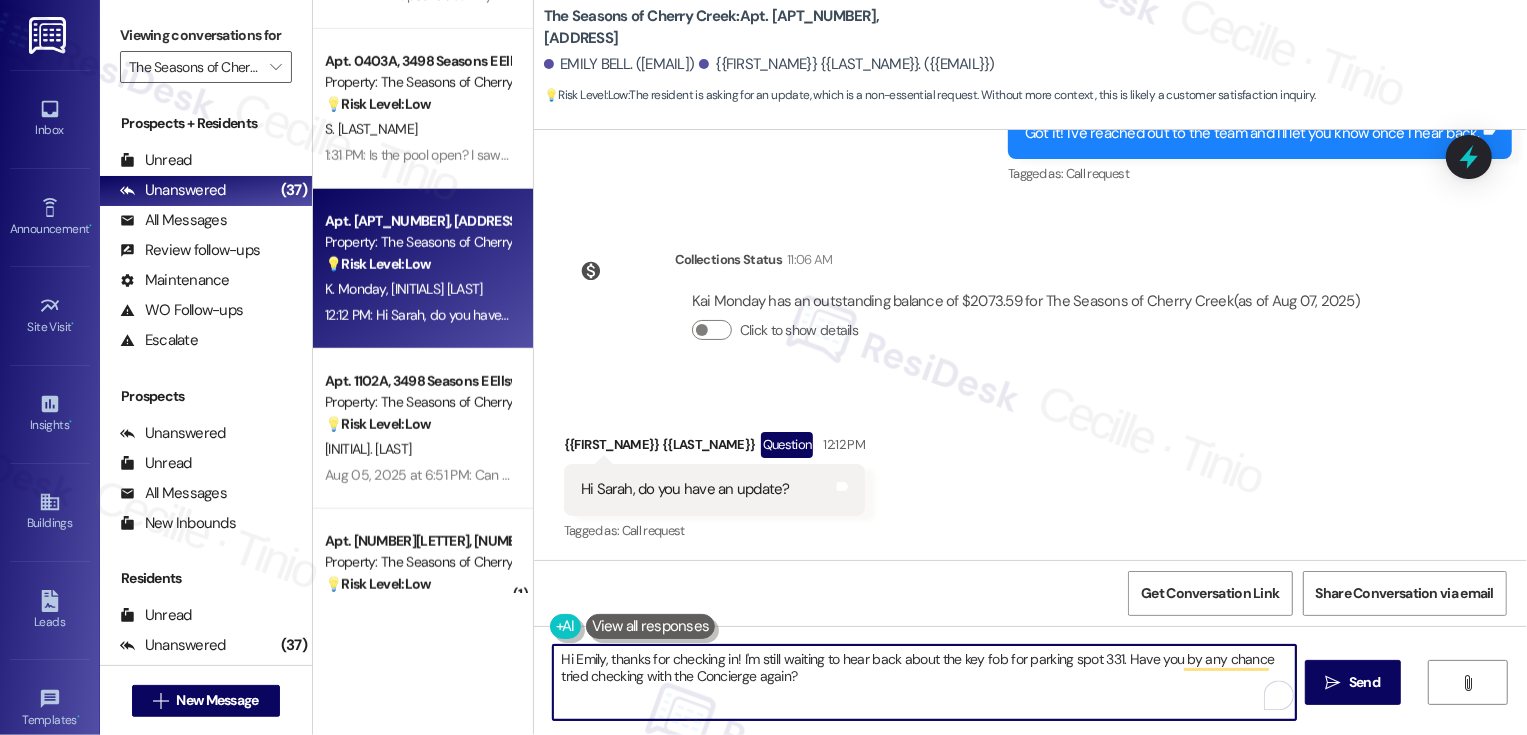 click on "Hi Emily, thanks for checking in! I'm still waiting to hear back about the key fob for parking spot 331. Have you by any chance tried checking with the Concierge again?" at bounding box center (924, 682) 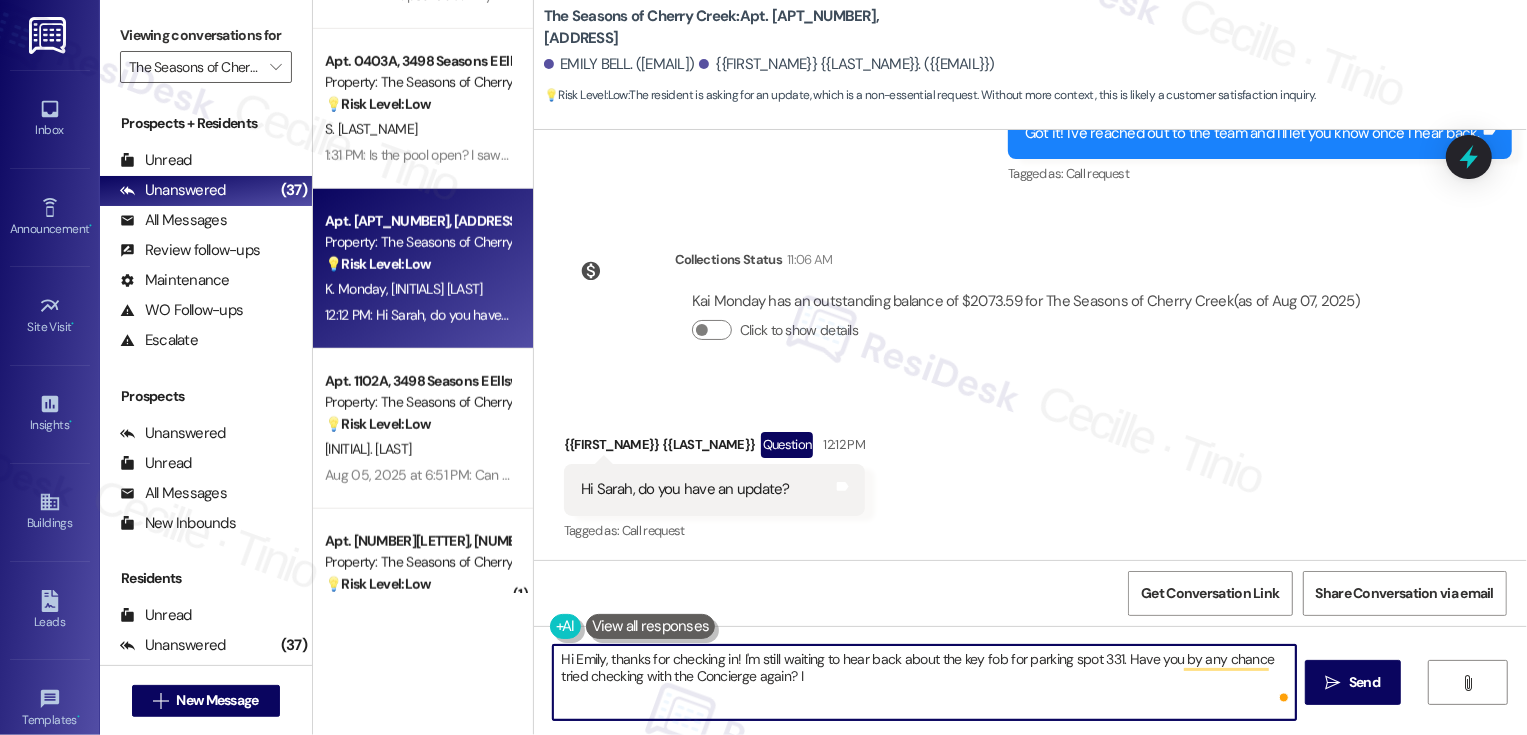 type on "Hi Emily, thanks for checking in! I'm still waiting to hear back about the key fob for parking spot 331. Have you by any chance tried checking with the Concierge again?" 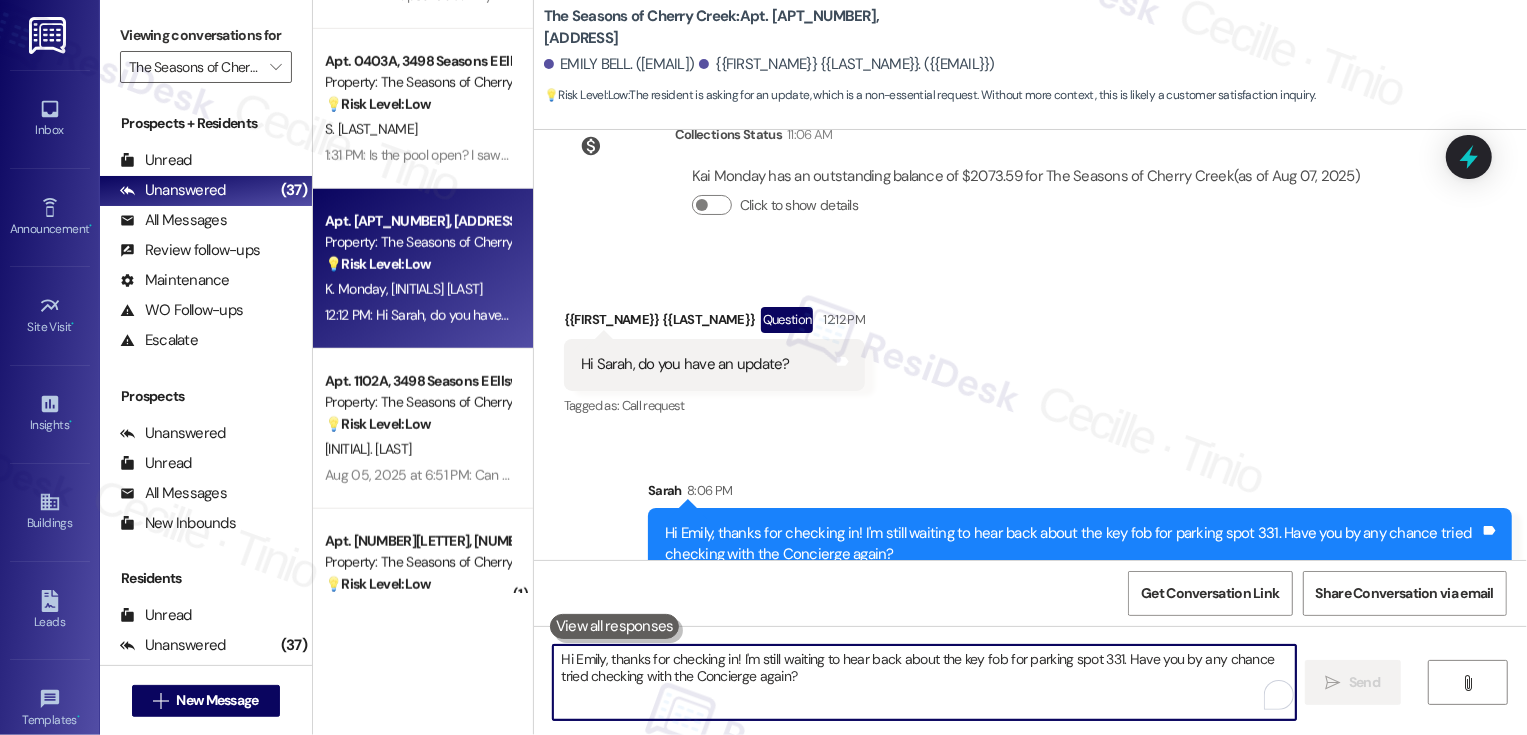 scroll, scrollTop: 1613, scrollLeft: 0, axis: vertical 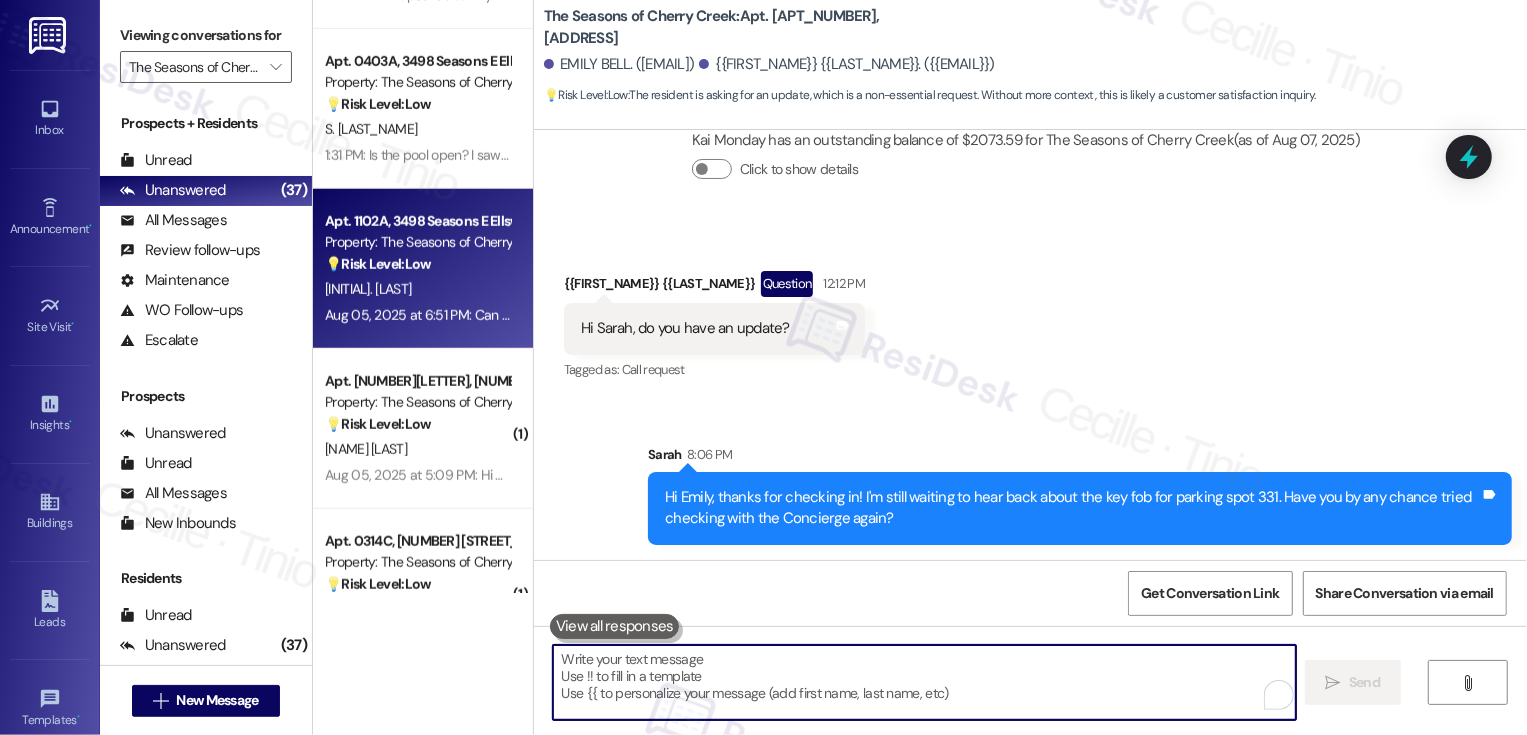 click on "Aug 05, 2025 at 6:51 PM: Can you please respond to me as soon as possible. My name is Matt. I live at the Seasons. Thank you! Aug 05, 2025 at 6:51 PM: Can you please respond to me as soon as possible. My name is Matt. I live at the Seasons. Thank you!" at bounding box center (720, 315) 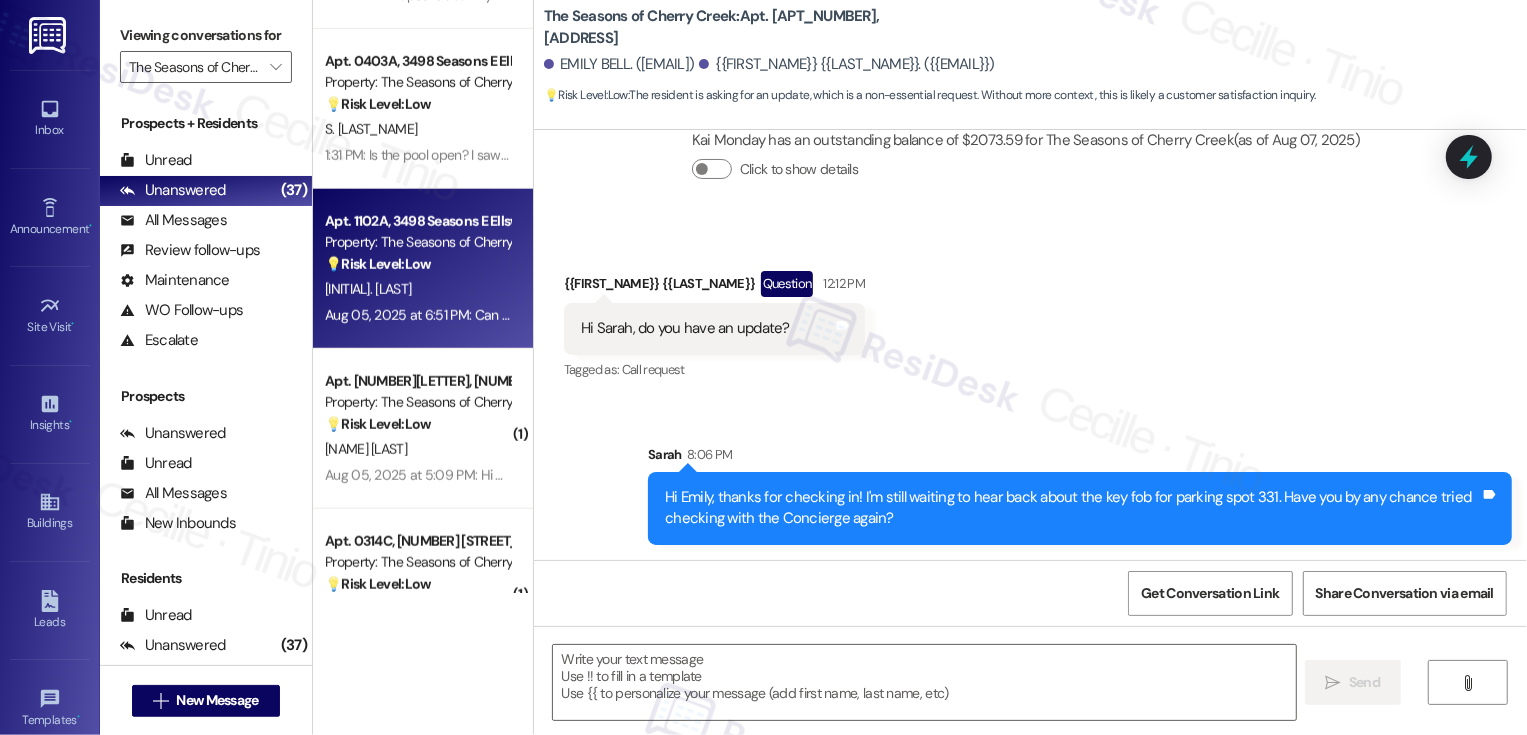 click on "Aug 05, 2025 at 6:51 PM: Can you please respond to me as soon as possible. My name is Matt. I live at the Seasons. Thank you! Aug 05, 2025 at 6:51 PM: Can you please respond to me as soon as possible. My name is Matt. I live at the Seasons. Thank you!" at bounding box center [720, 315] 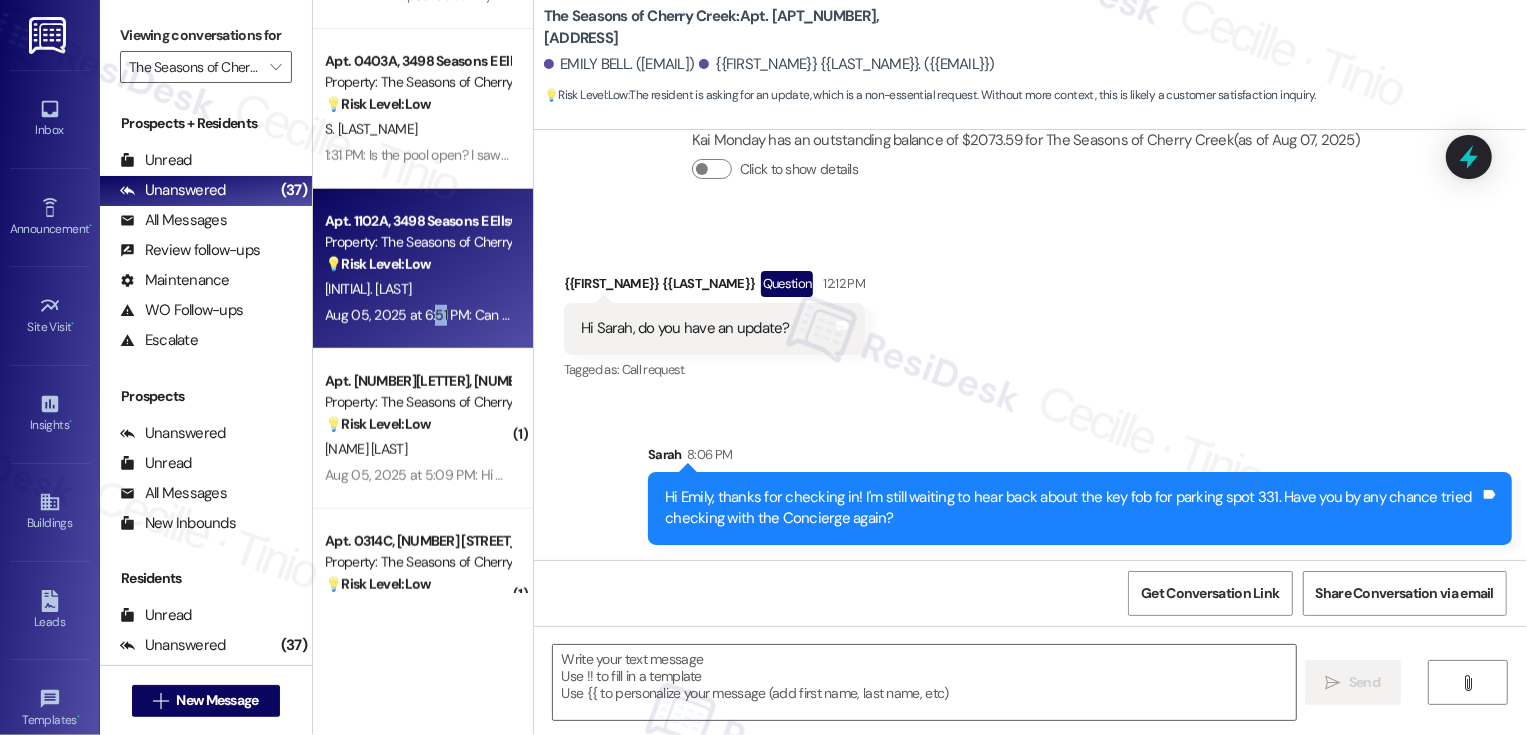 type on "Fetching suggested responses. Please feel free to read through the conversation in the meantime." 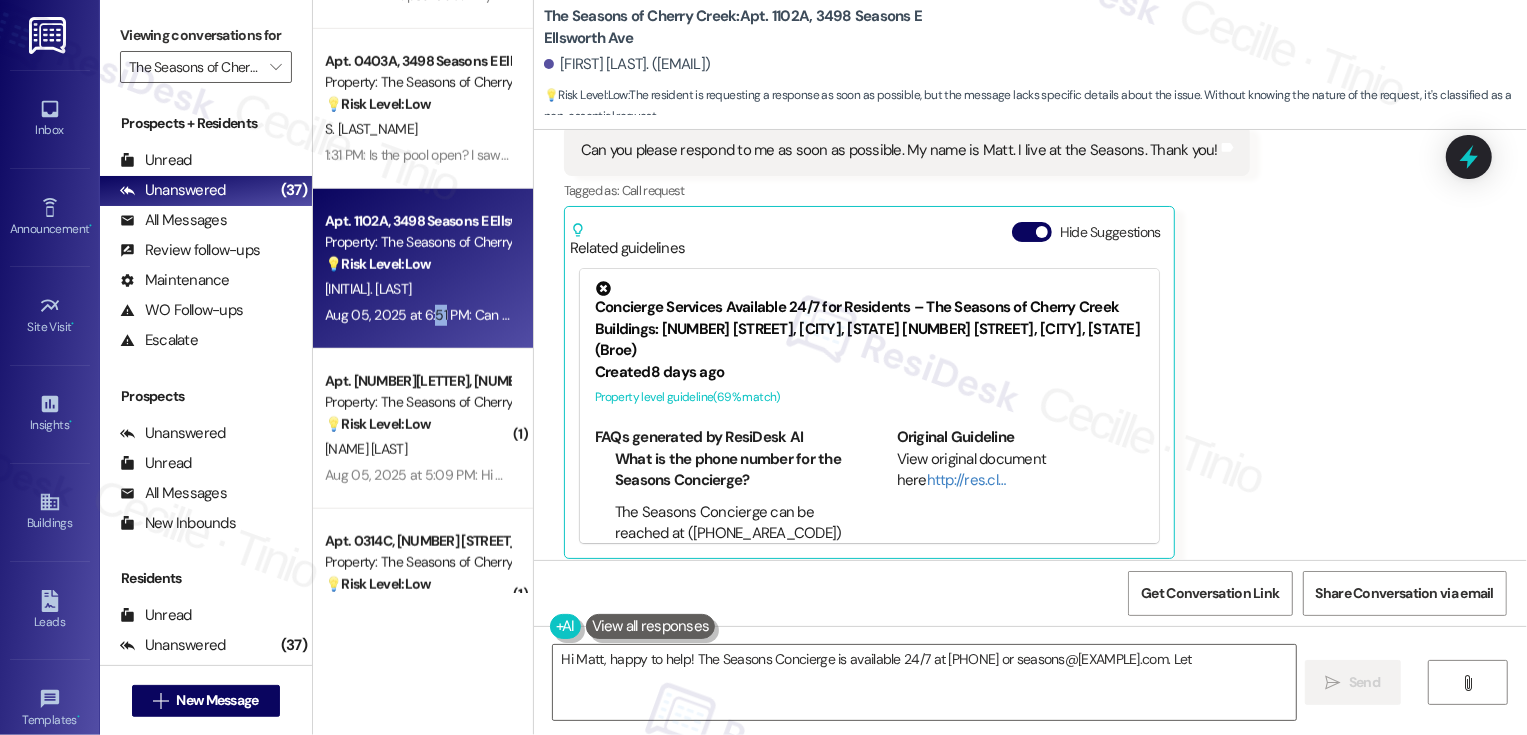 scroll, scrollTop: 462, scrollLeft: 0, axis: vertical 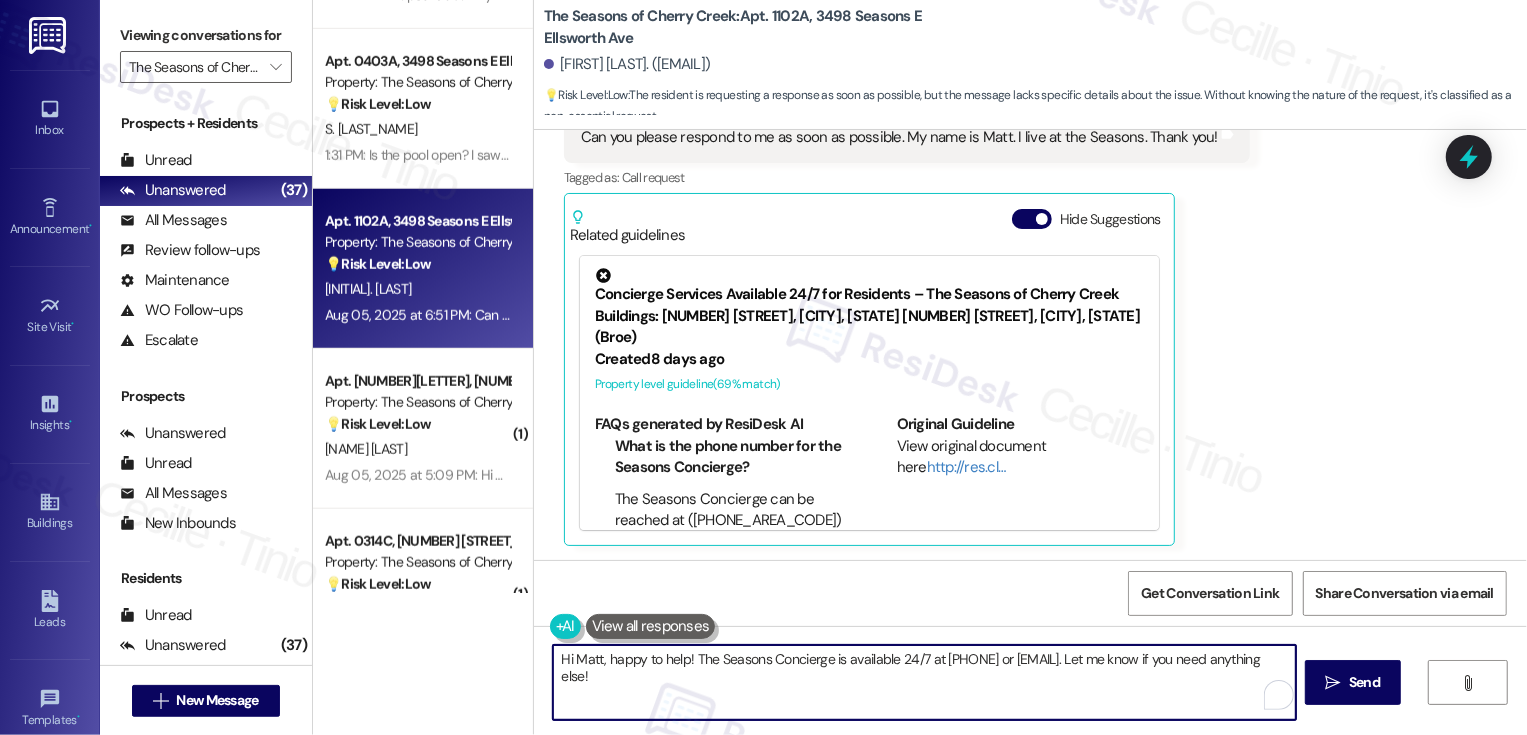 drag, startPoint x: 598, startPoint y: 657, endPoint x: 858, endPoint y: 723, distance: 268.24615 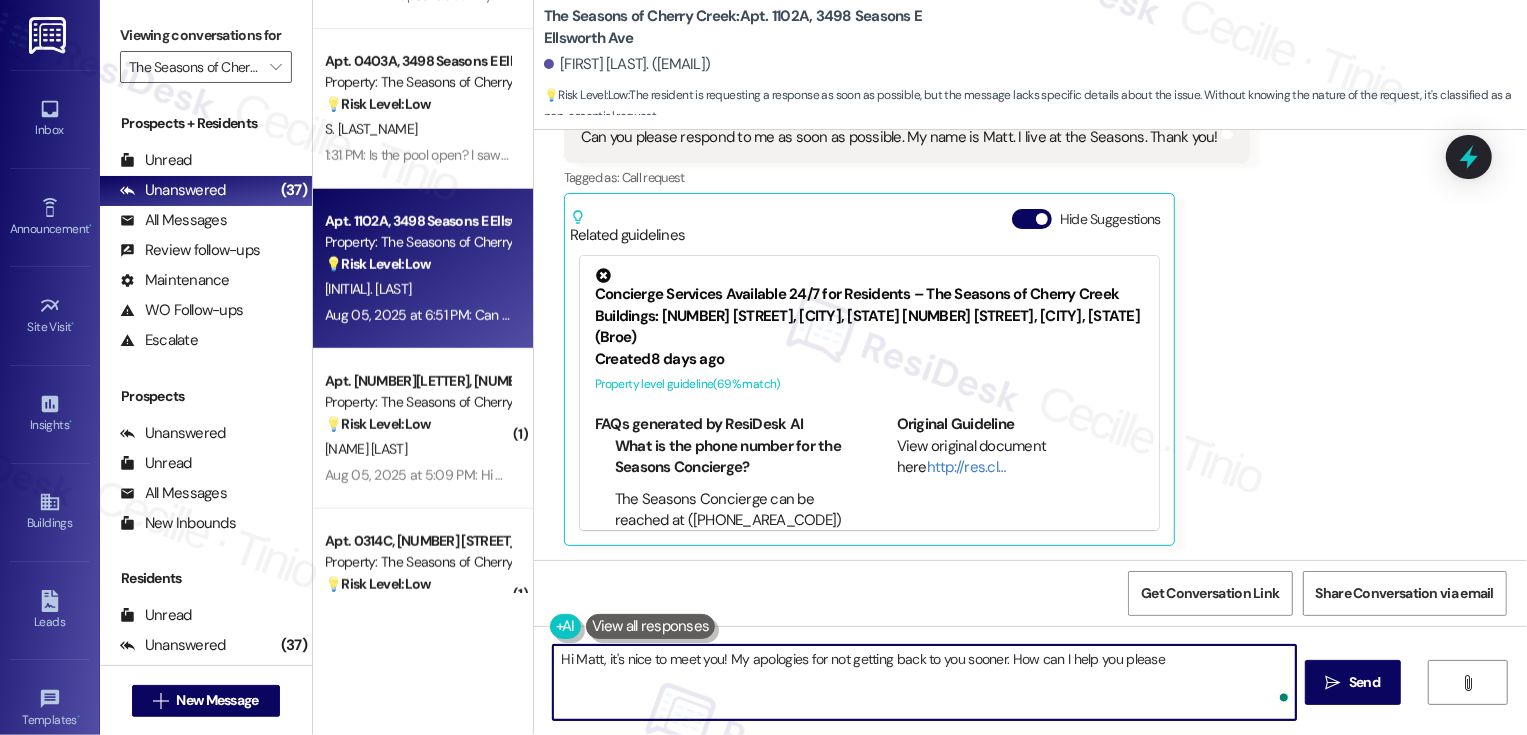 type on "Hi Matt, it's nice to meet you! My apologies for not getting back to you sooner. How can I help you please?" 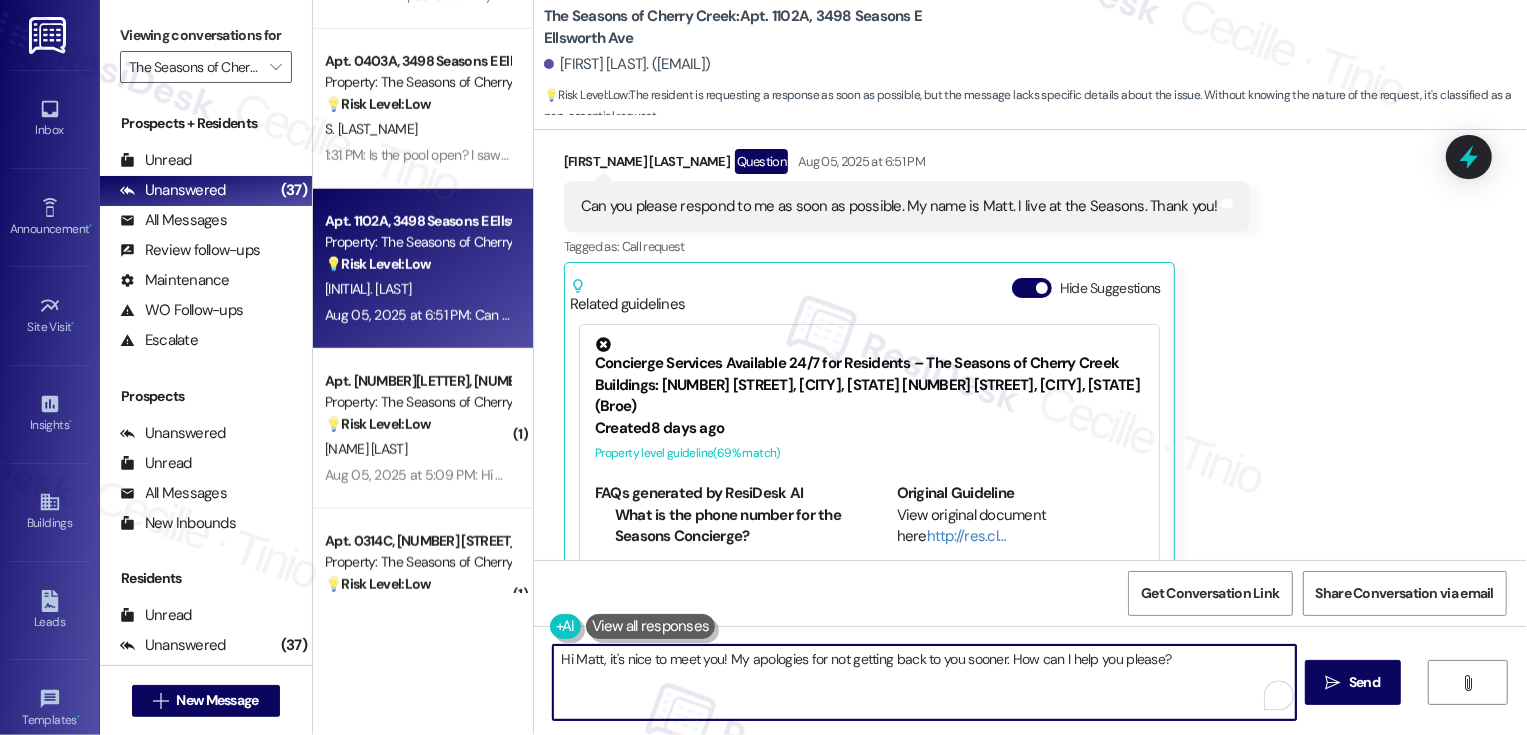 scroll, scrollTop: 647, scrollLeft: 0, axis: vertical 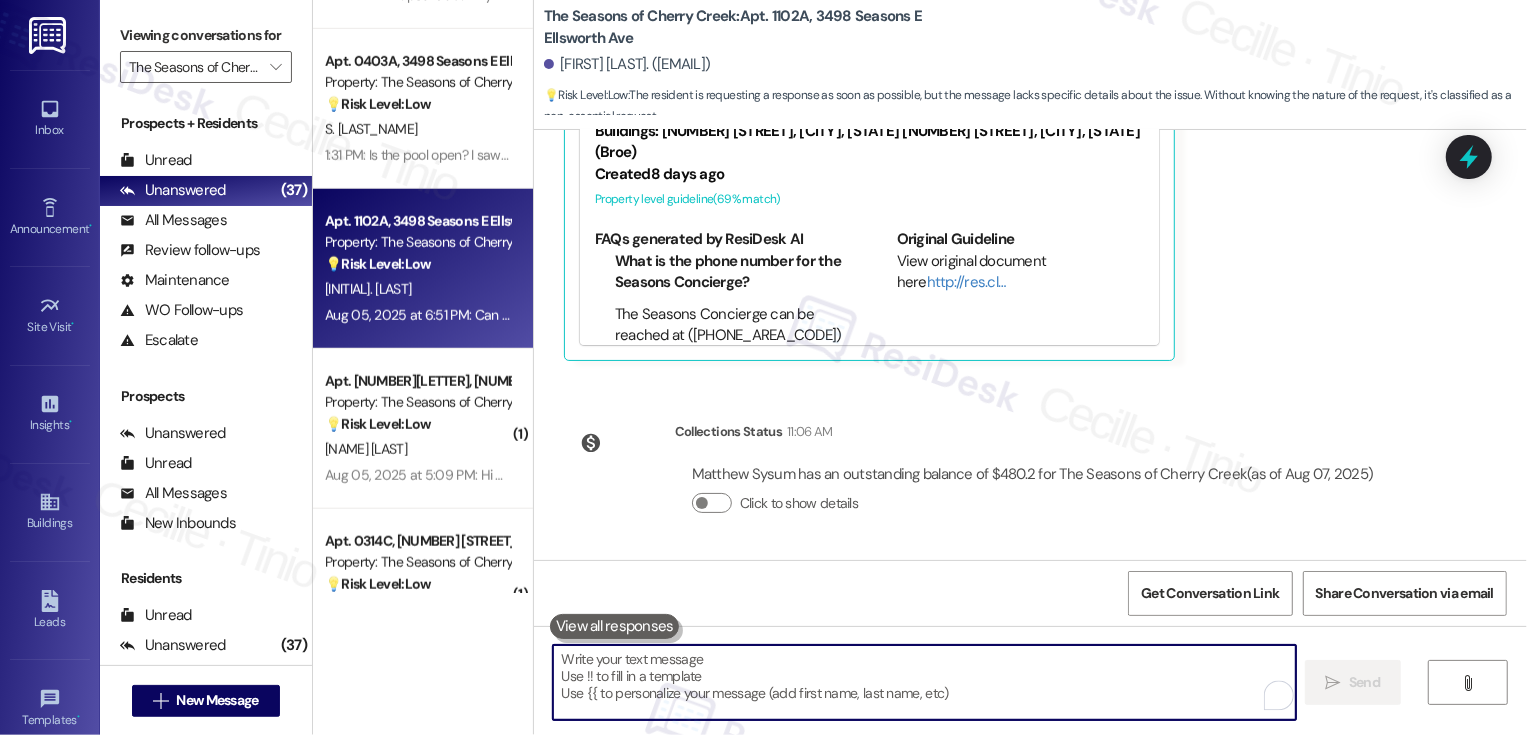 type on "Fetching suggested responses. Please feel free to read through the conversation in the meantime." 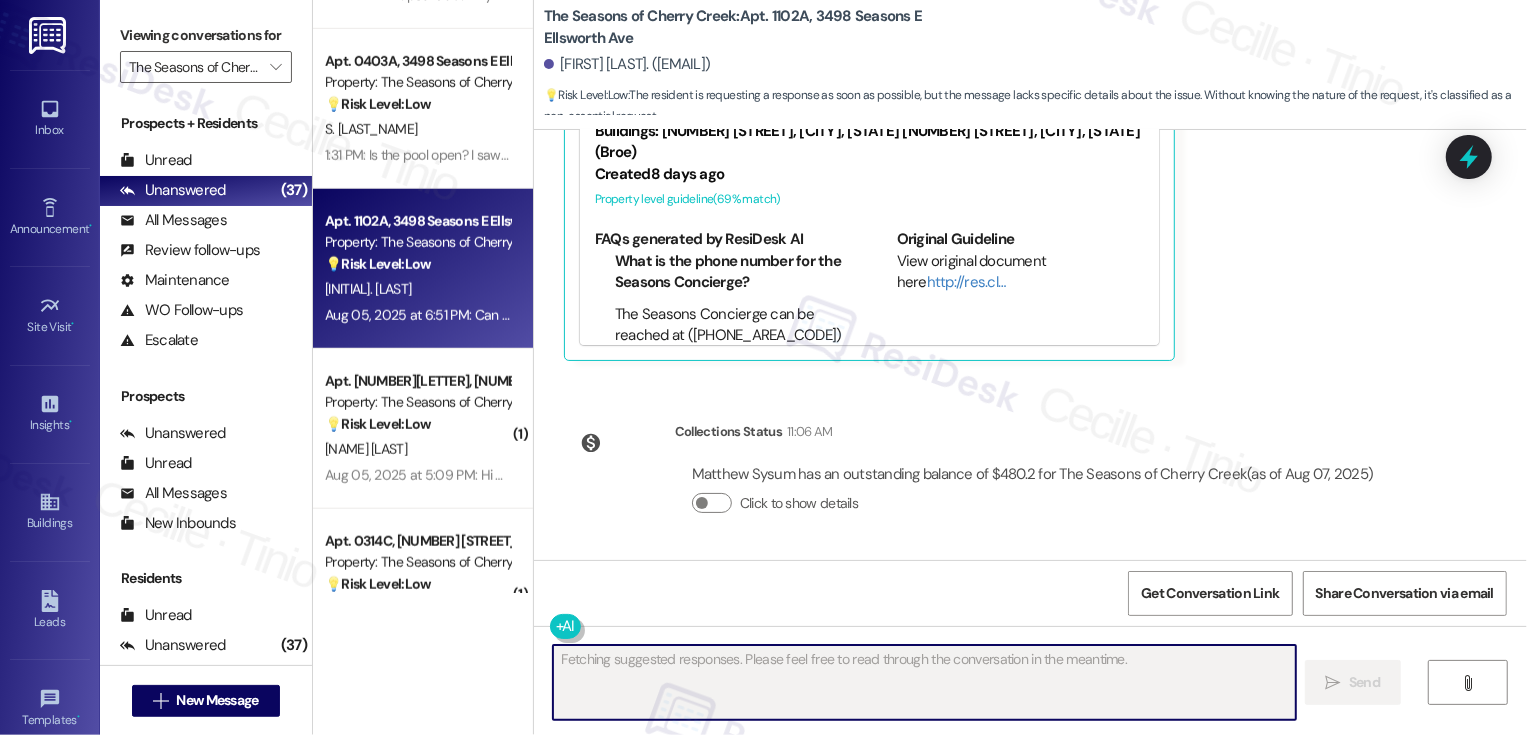 click on "M. Sysum" at bounding box center (417, 289) 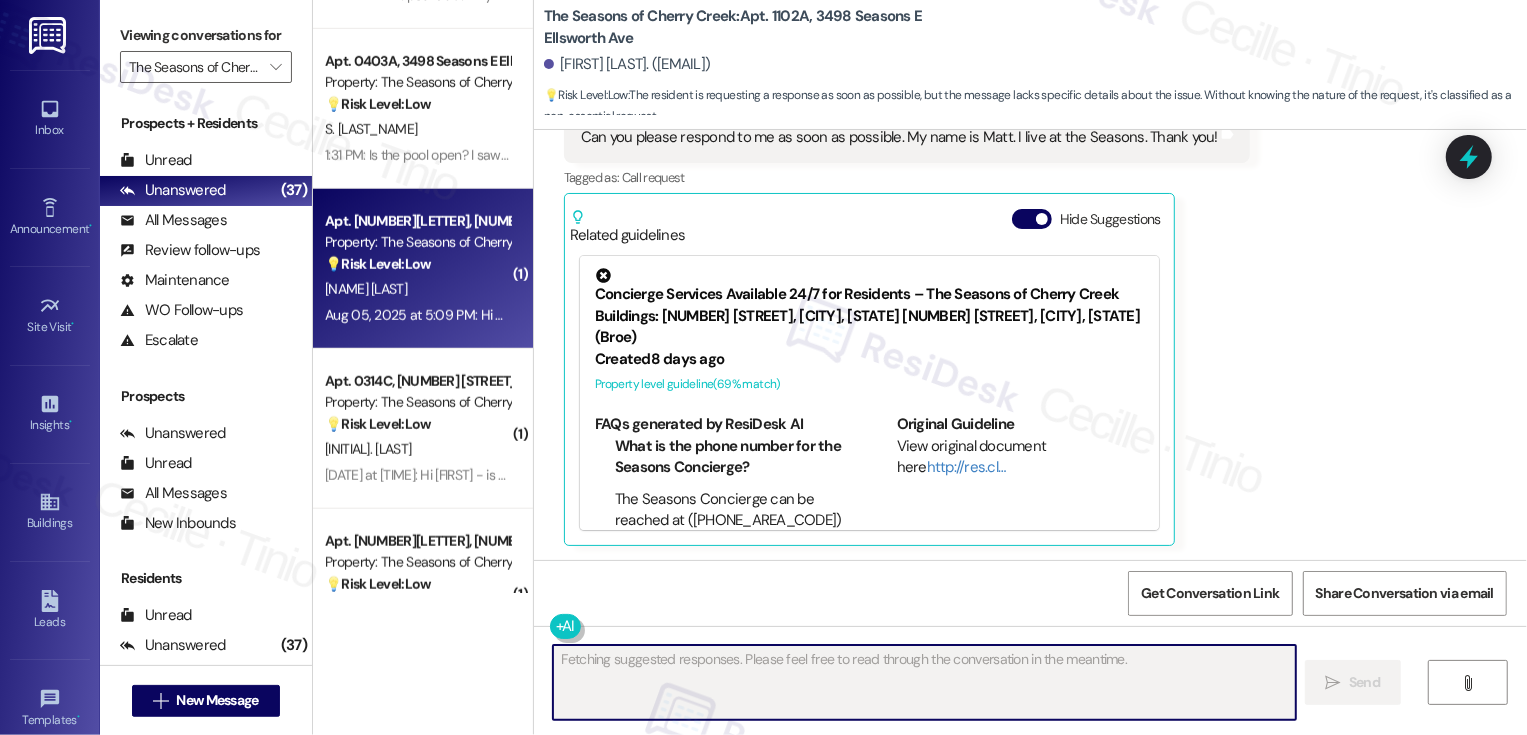 scroll, scrollTop: 1301, scrollLeft: 0, axis: vertical 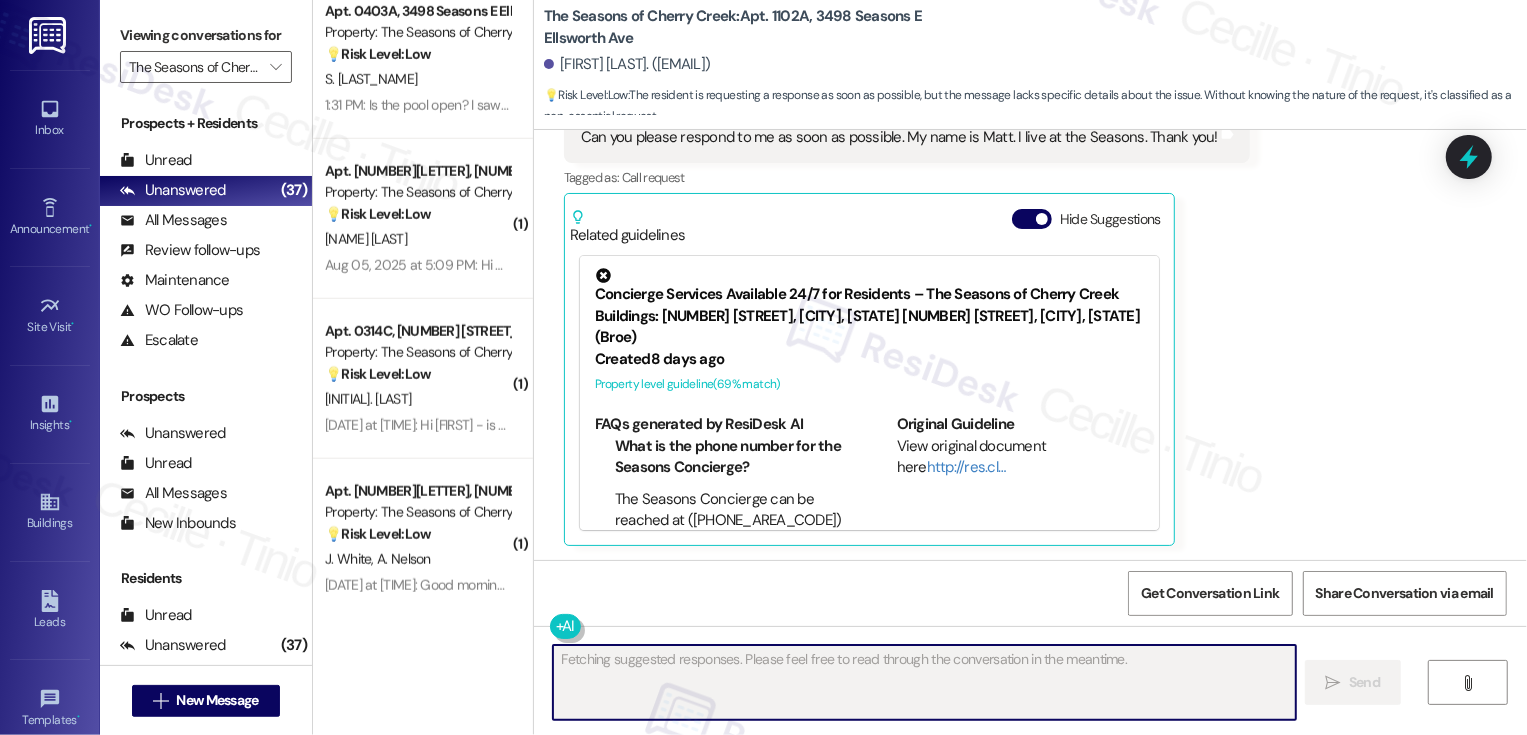 click on "J. Vaughan" at bounding box center [417, 239] 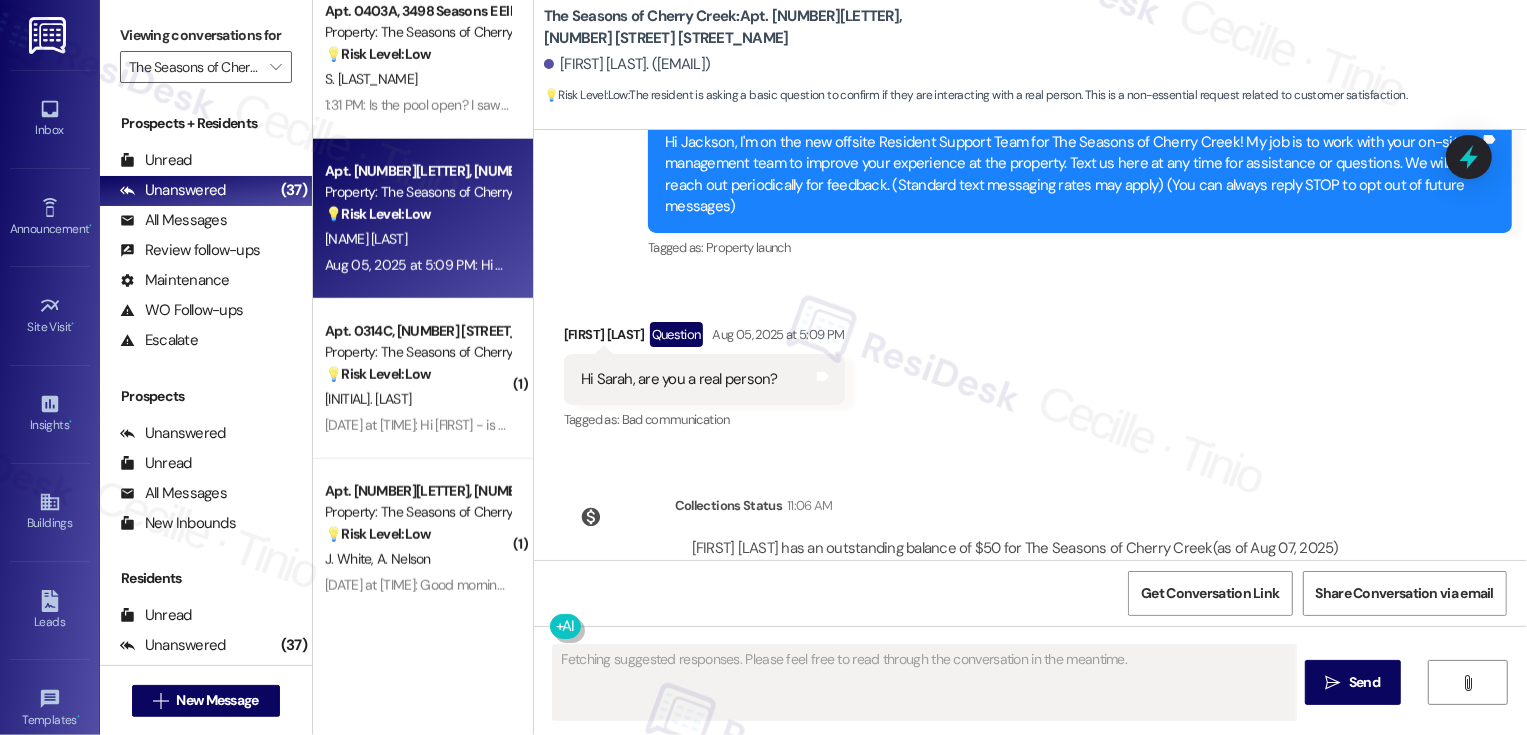 scroll, scrollTop: 294, scrollLeft: 0, axis: vertical 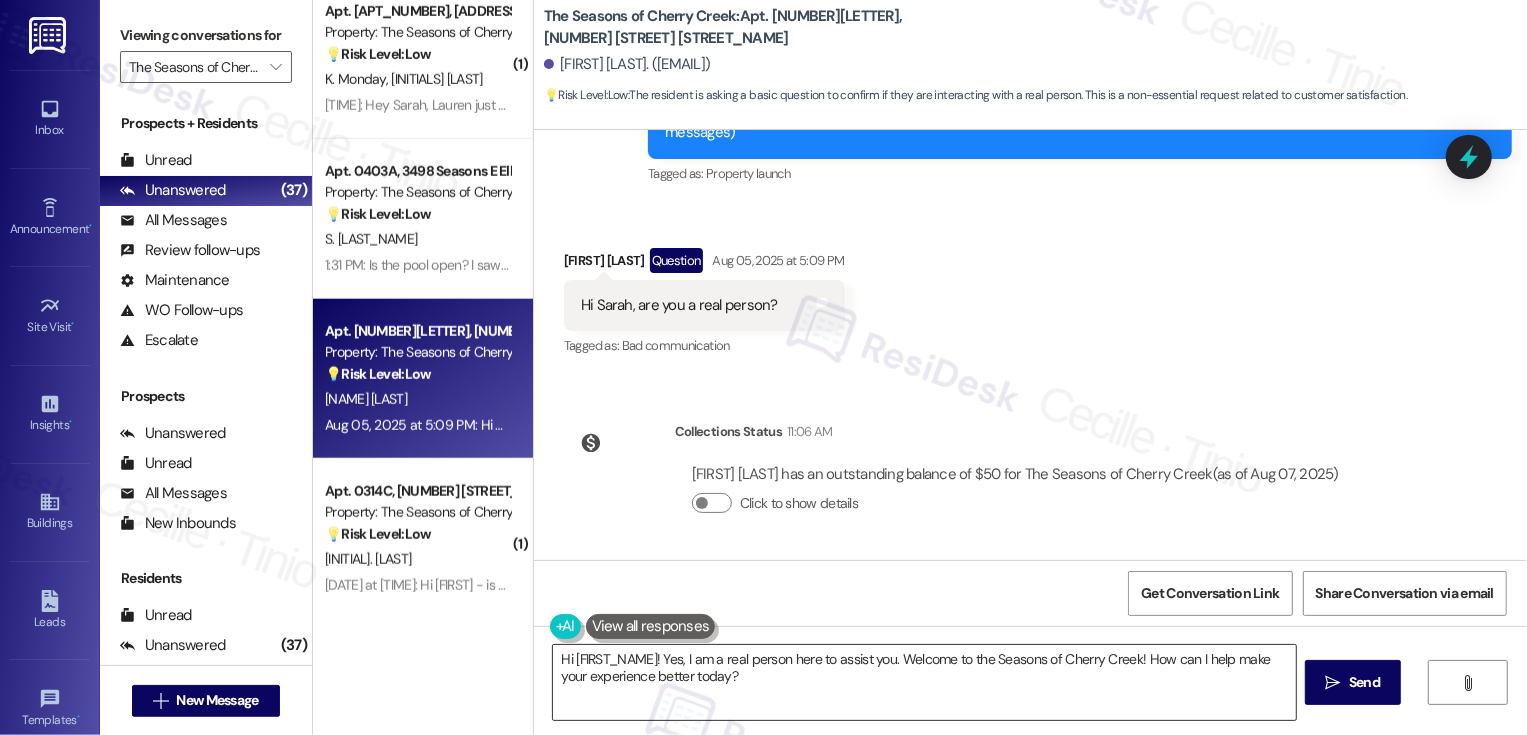 click on "Hi {{first_name}}! Yes, I am a real person here to assist you. Welcome to the Seasons of Cherry Creek! How can I help make your experience better today?" at bounding box center [924, 682] 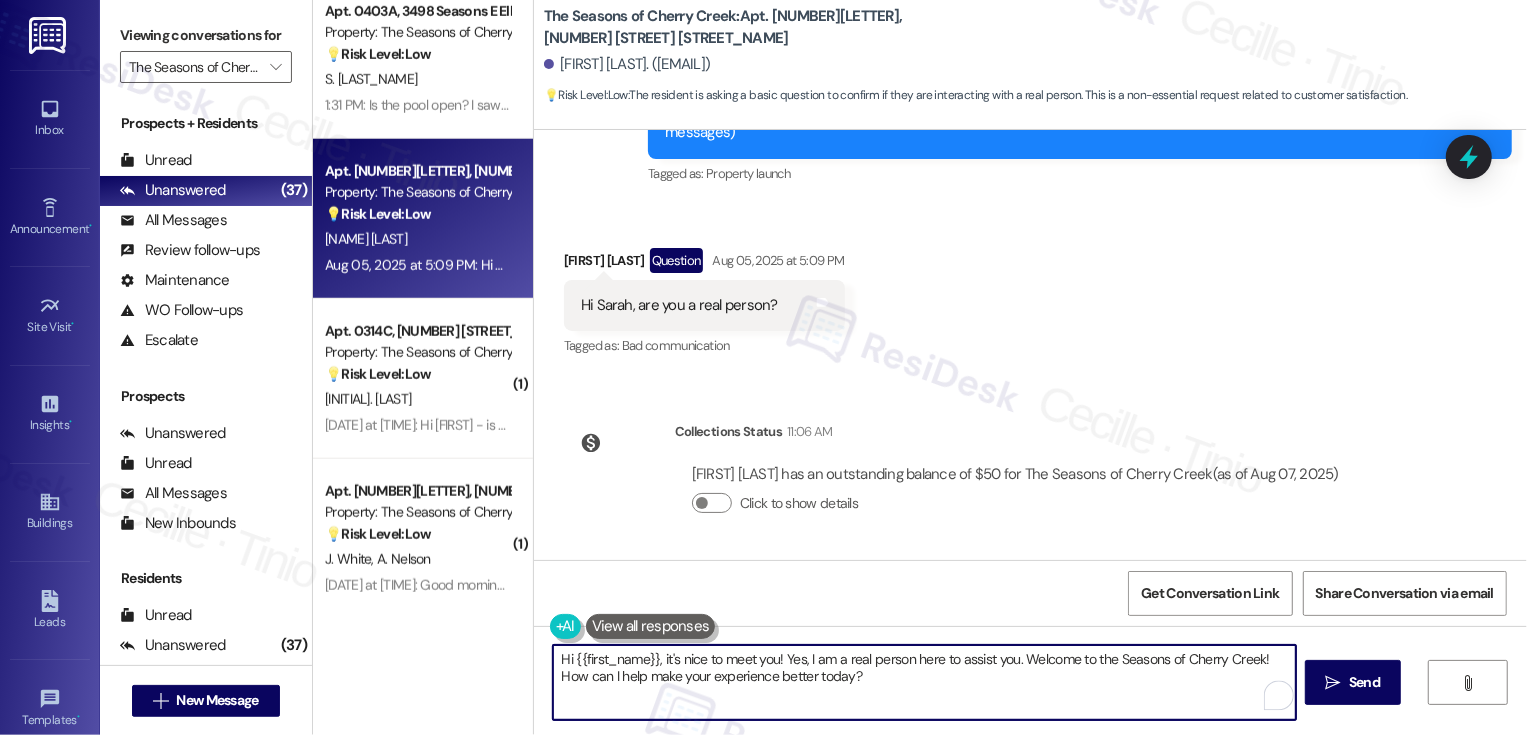 drag, startPoint x: 776, startPoint y: 657, endPoint x: 898, endPoint y: 714, distance: 134.65883 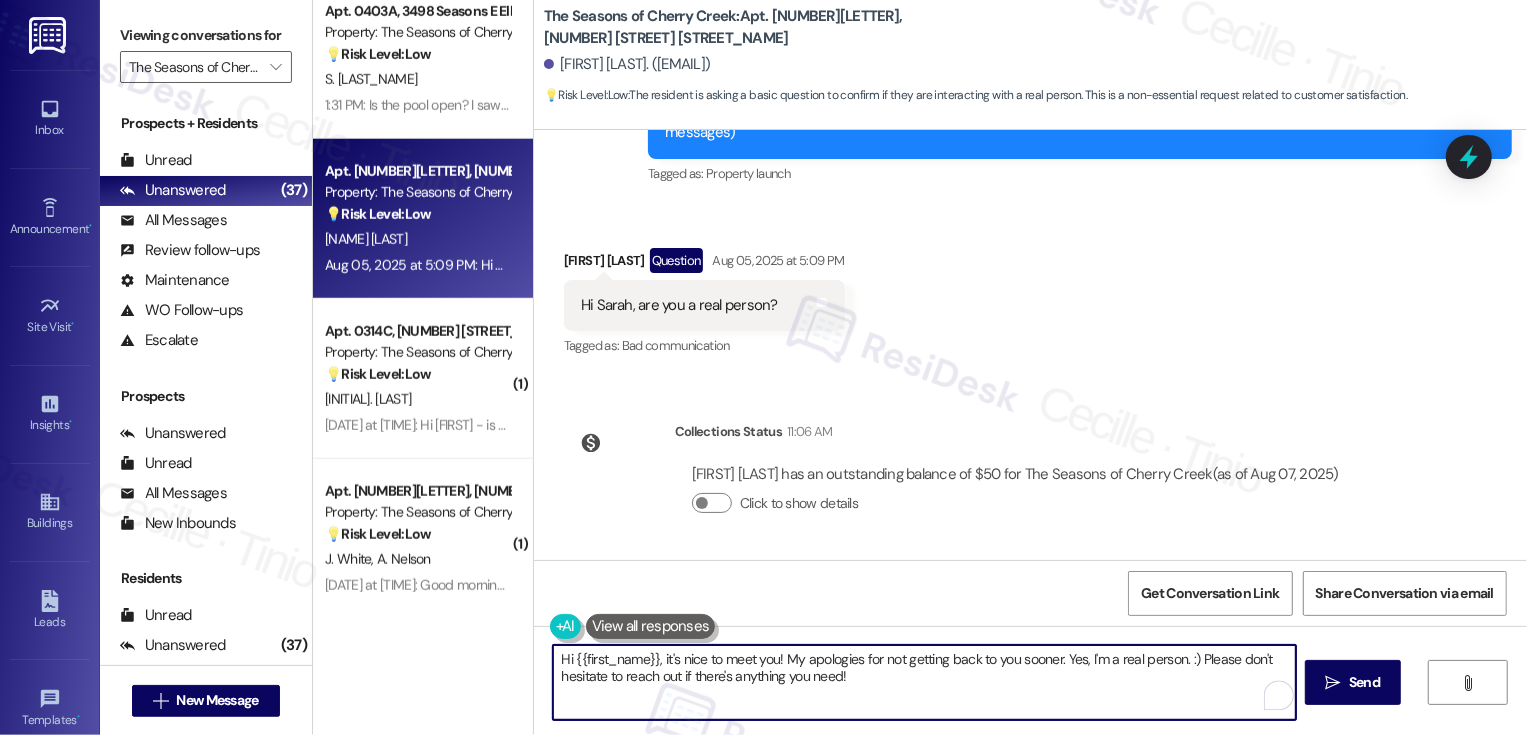 click on "Hi {{first_name}}, it's nice to meet you! My apologies for not getting back to you sooner. Yes, I'm a real person. :) Please don't hesitate to reach out if there's anything you need!" at bounding box center [924, 682] 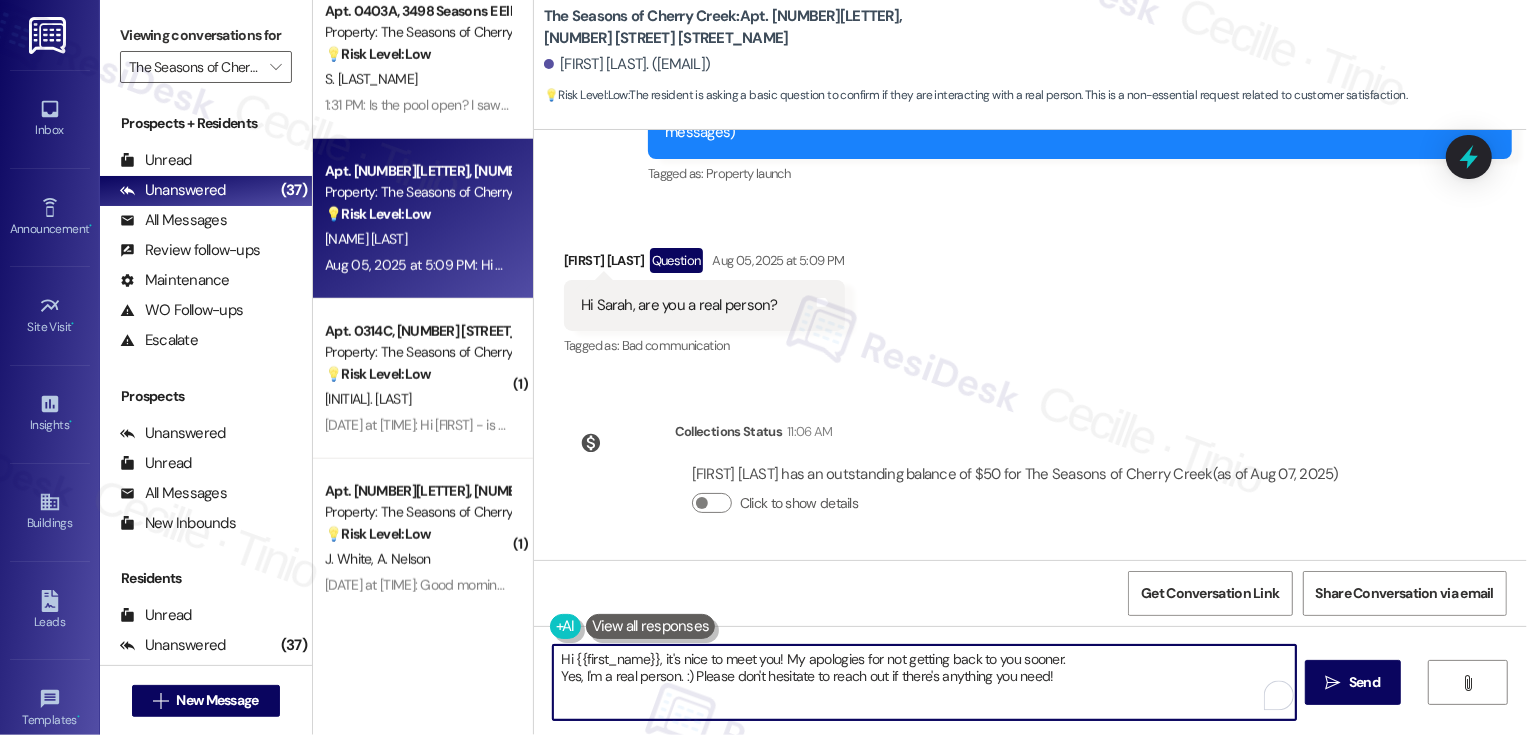 type on "Hi {{first_name}}, it's nice to meet you! My apologies for not getting back to you sooner.
Yes, I'm a real person. :) Please don't hesitate to reach out if there's anything you need!" 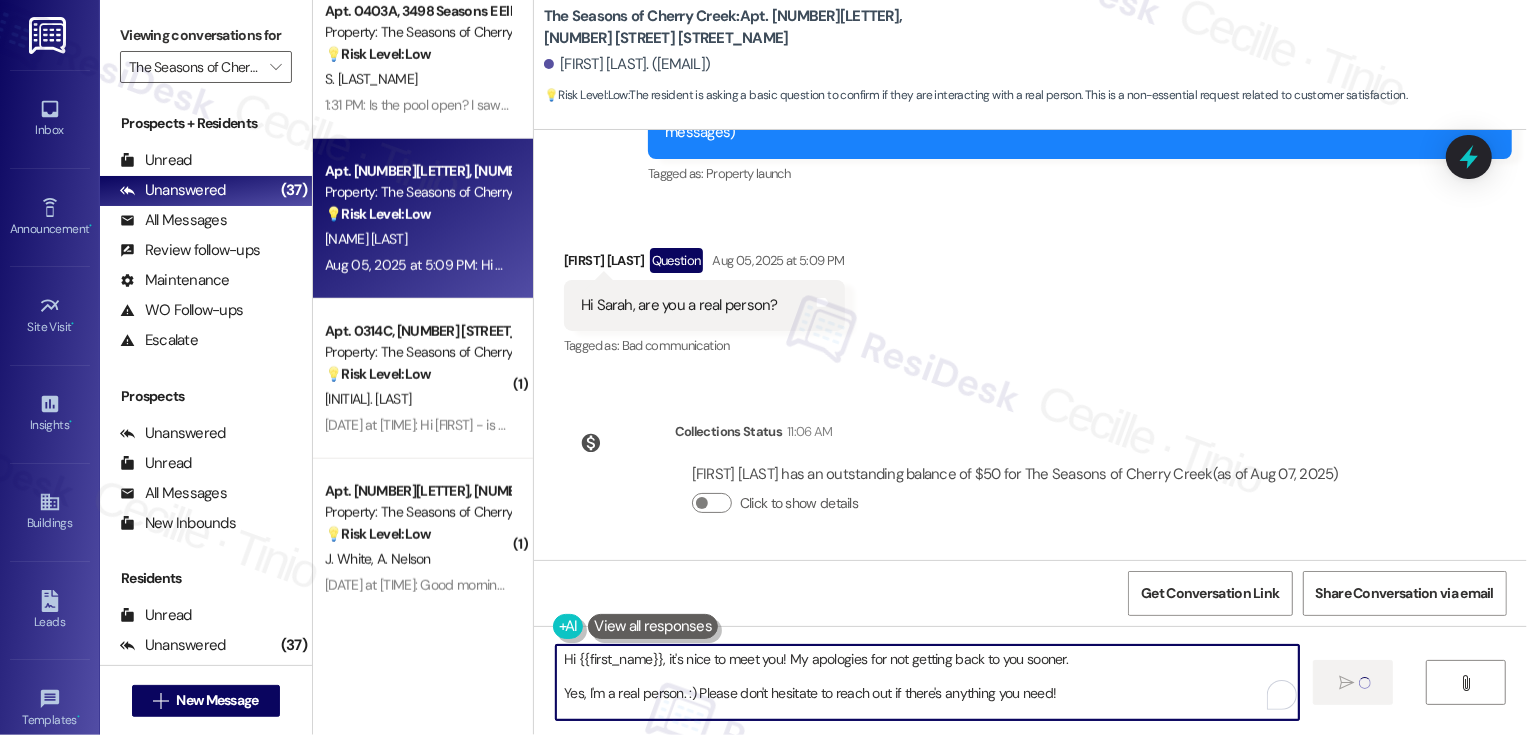 type 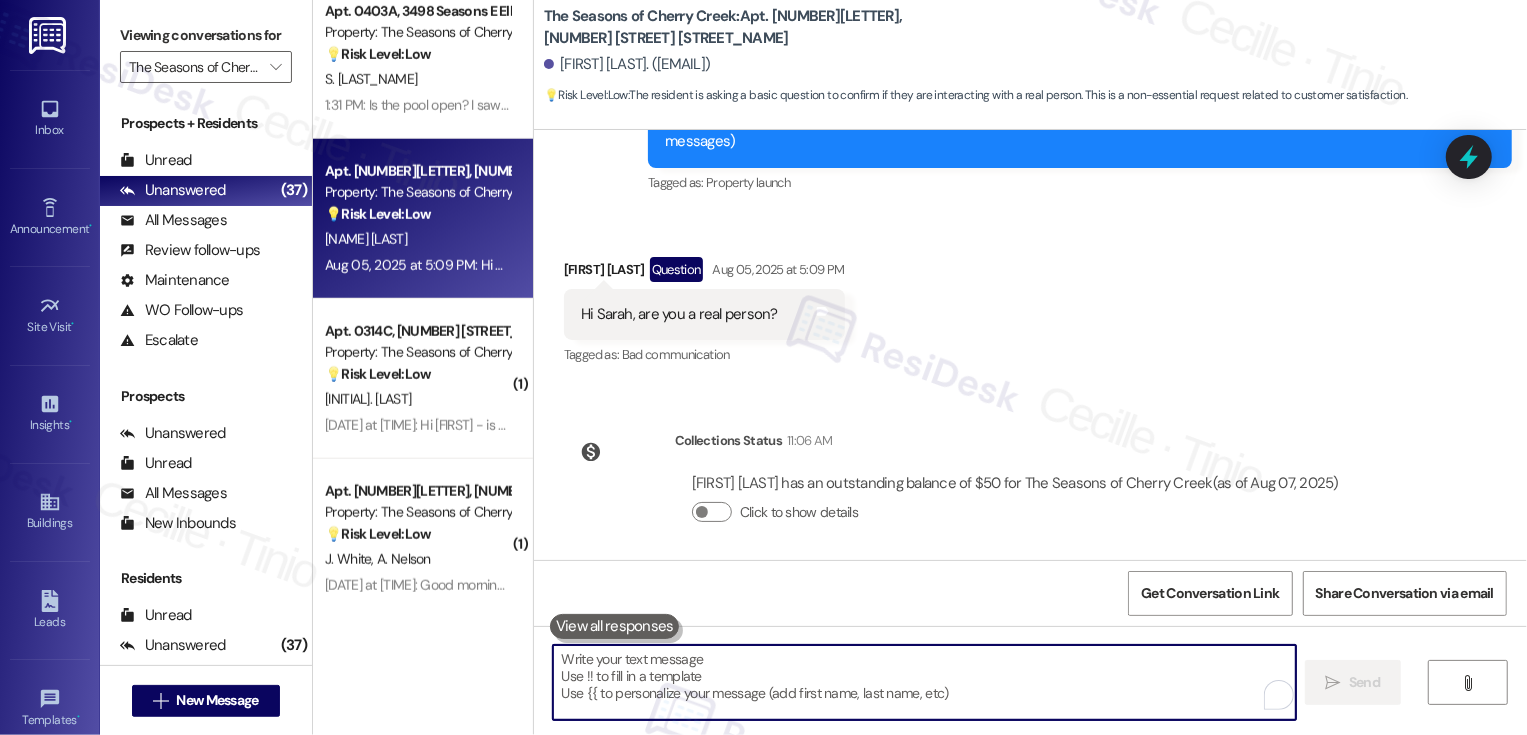 scroll, scrollTop: 476, scrollLeft: 0, axis: vertical 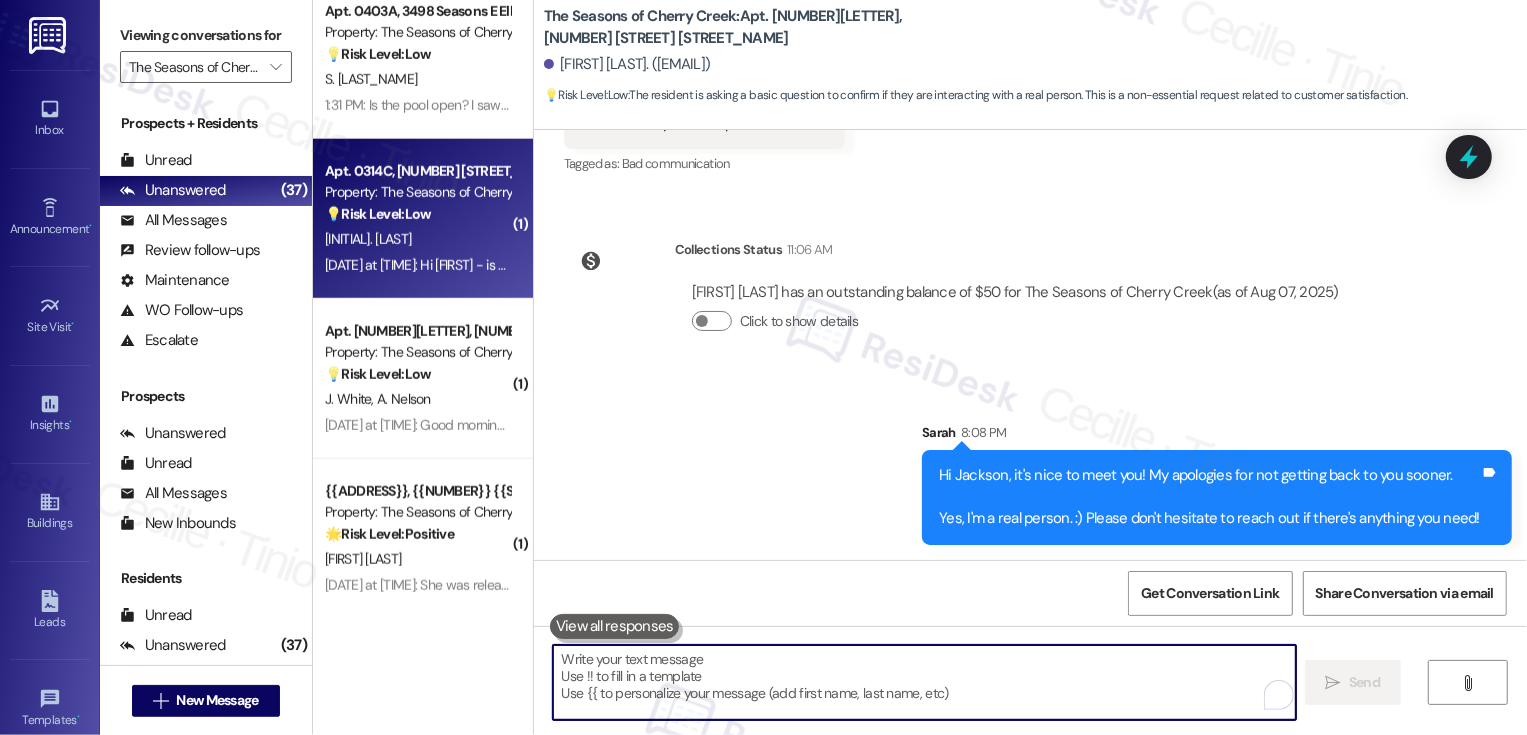 click on "Apt. 0314C, 3498 Cedar E Ellsworth Ave Property: The Seasons of Cherry Creek 💡  Risk Level:  Low The resident is asking for an email address to send feedback. This is a non-essential request related to customer satisfaction. S. Hegland Aug 04, 2025 at 7:11 PM: Hi Sarah - is there an email address where I can send my feedback? Aug 04, 2025 at 7:11 PM: Hi Sarah - is there an email address where I can send my feedback?" at bounding box center [423, 219] 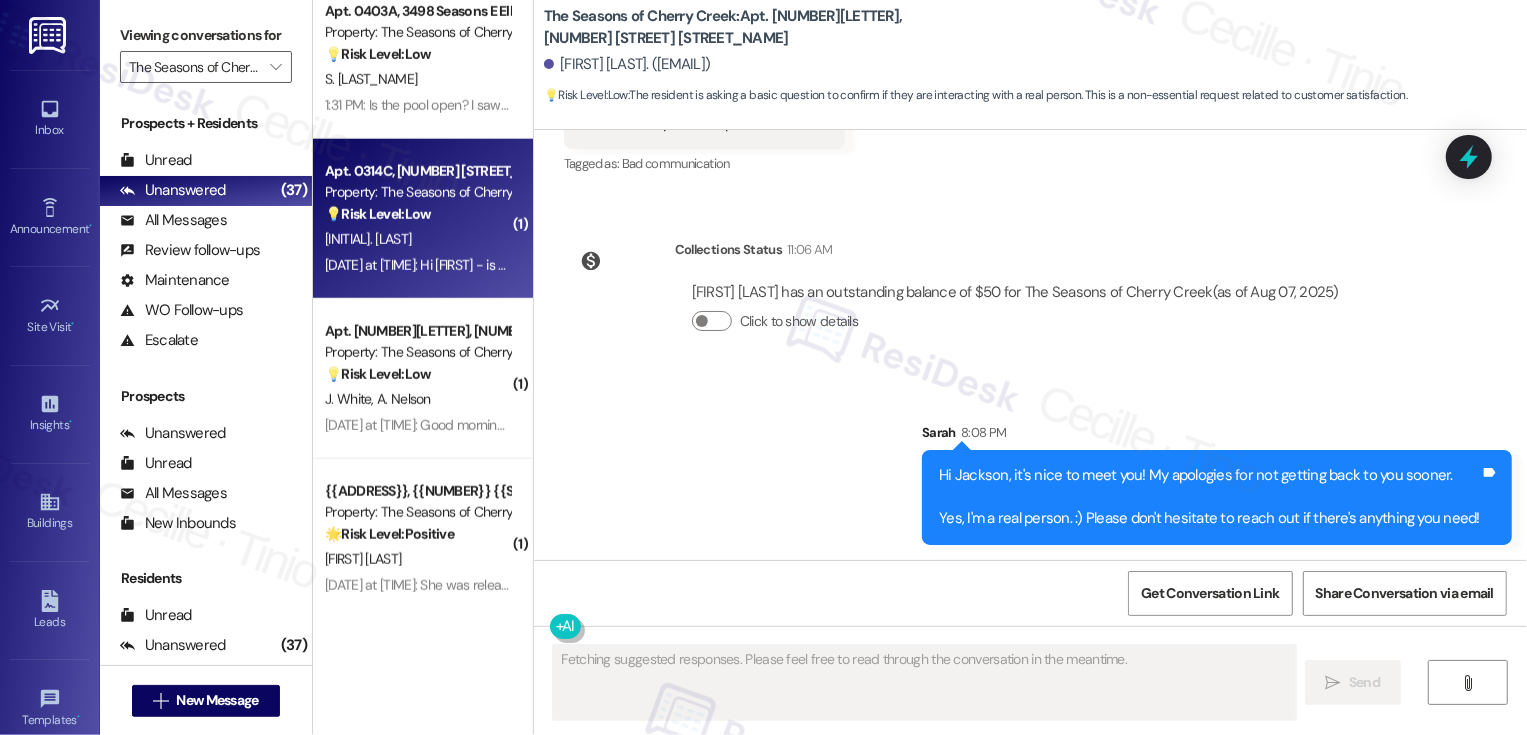 click on "Apt. 0314C, 3498 Cedar E Ellsworth Ave Property: The Seasons of Cherry Creek 💡  Risk Level:  Low The resident is asking for an email address to send feedback. This is a non-essential request related to customer satisfaction. S. Hegland Aug 04, 2025 at 7:11 PM: Hi Sarah - is there an email address where I can send my feedback? Aug 04, 2025 at 7:11 PM: Hi Sarah - is there an email address where I can send my feedback?" at bounding box center (423, 219) 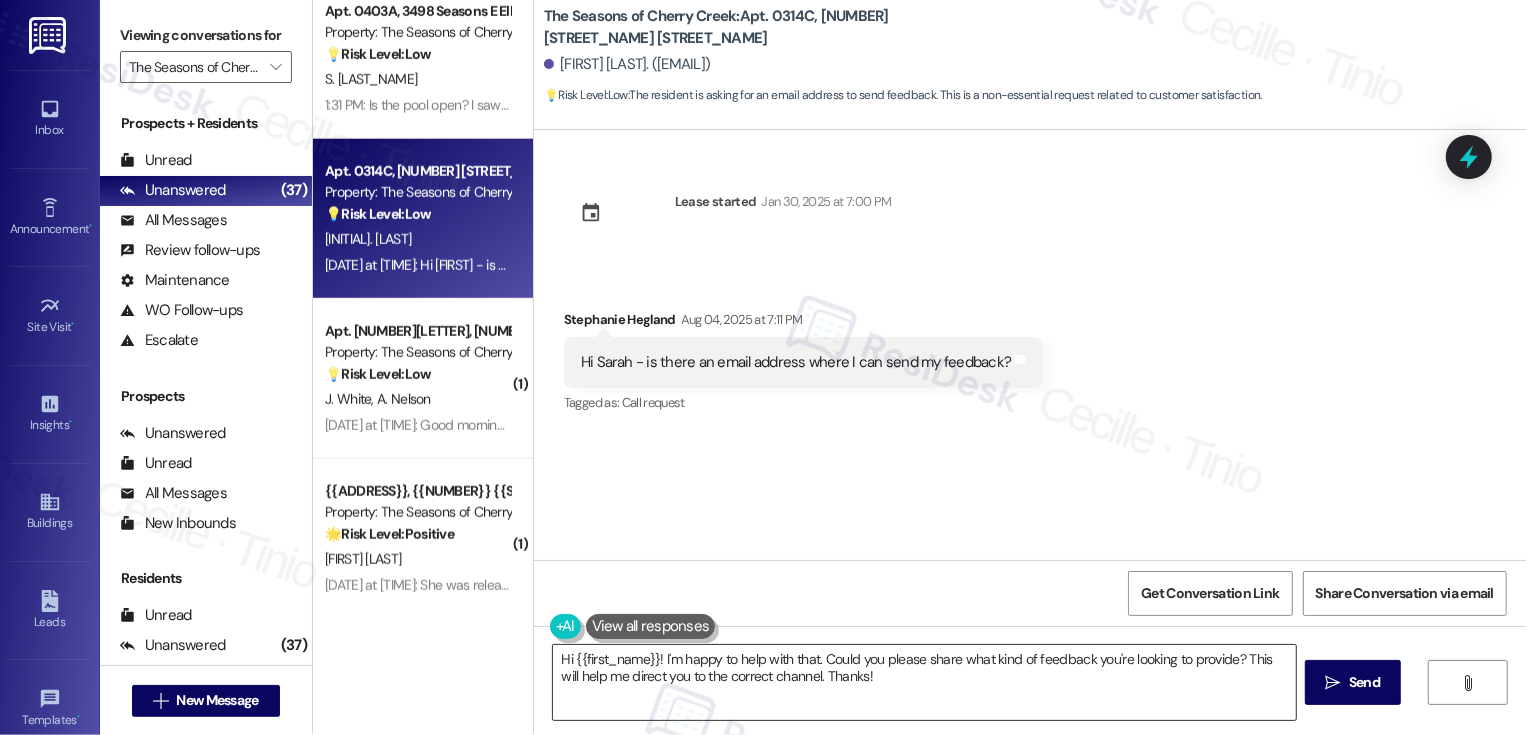 click on "Hi {{first_name}}! I'm happy to help with that. Could you please share what kind of feedback you're looking to provide? This will help me direct you to the correct channel. Thanks!" at bounding box center (924, 682) 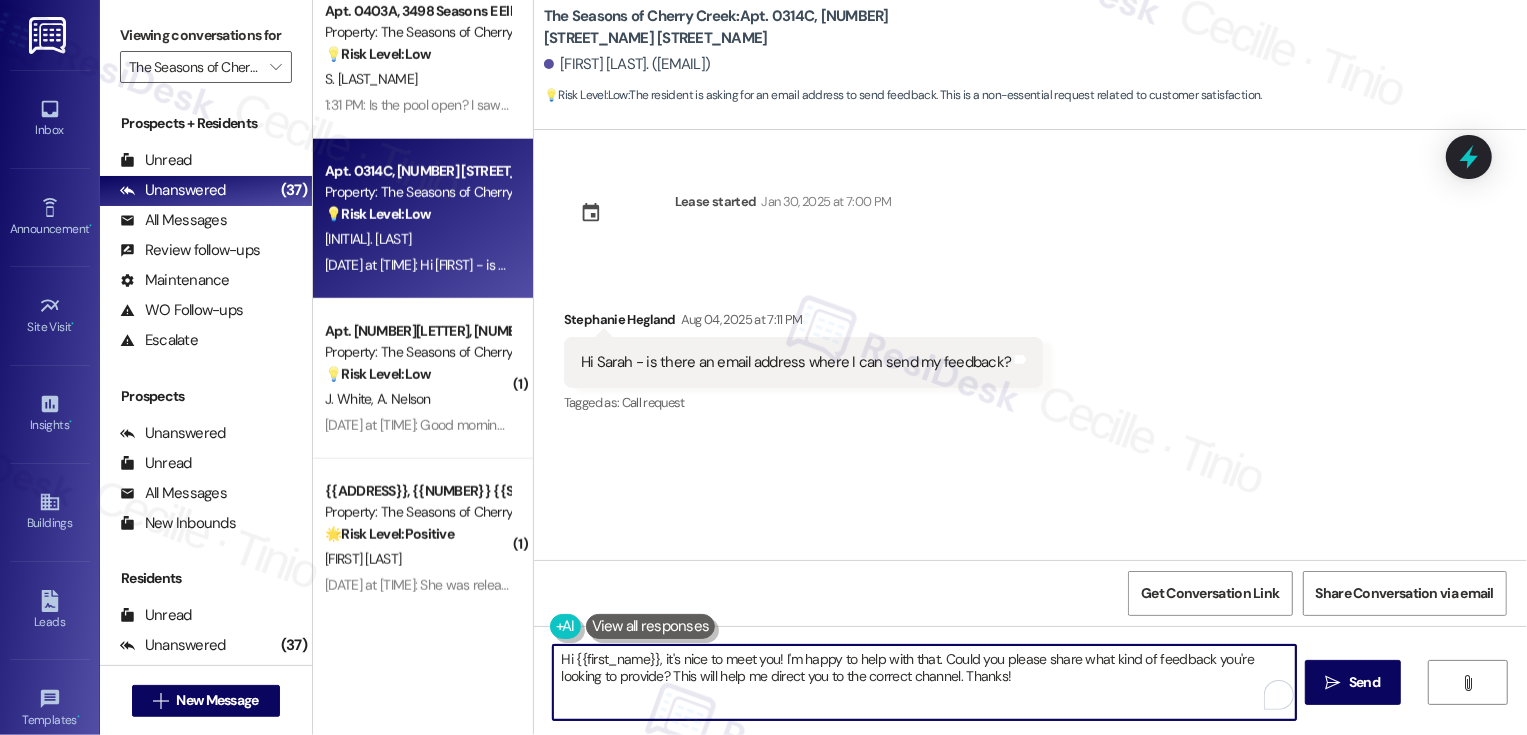 drag, startPoint x: 778, startPoint y: 659, endPoint x: 1010, endPoint y: 717, distance: 239.14012 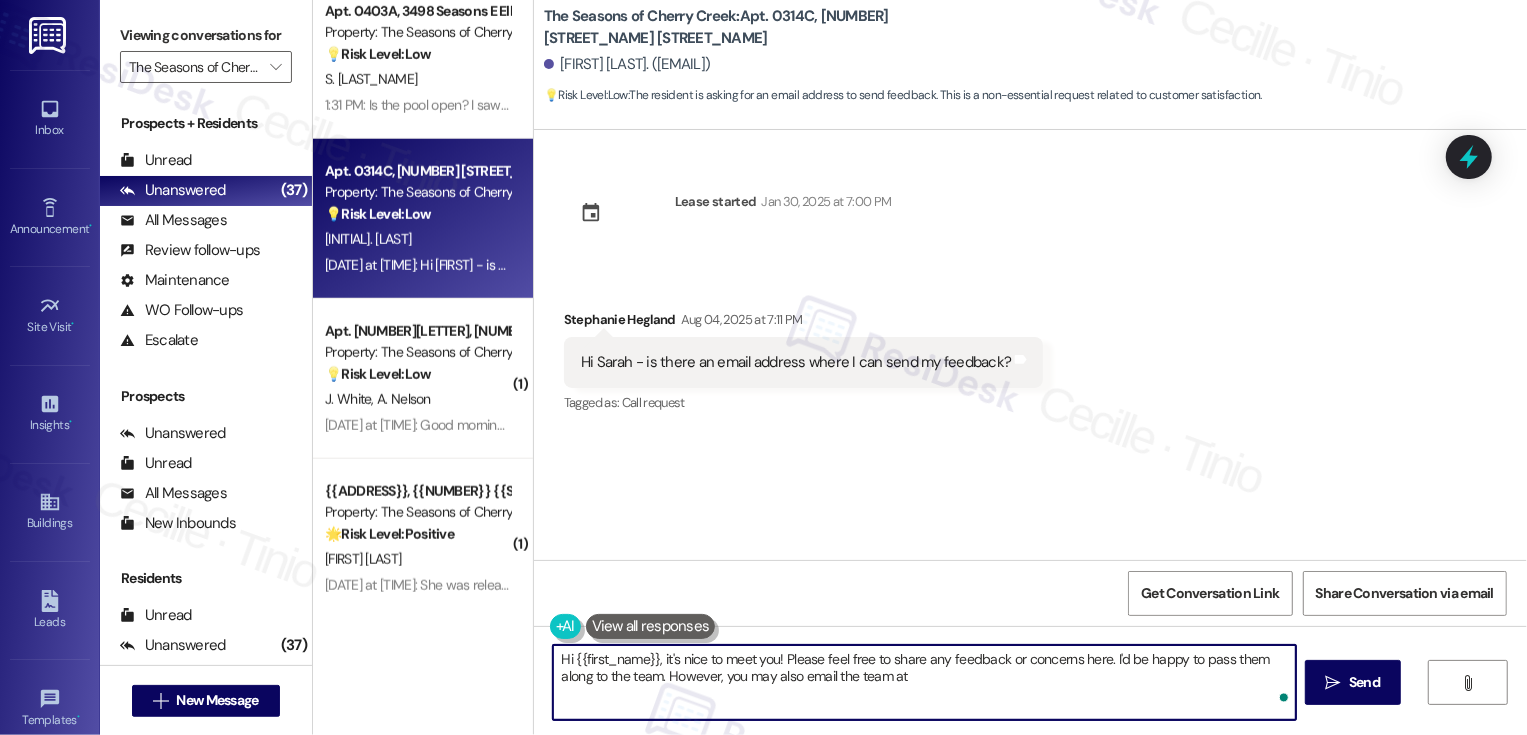 paste on "[EMAIL]" 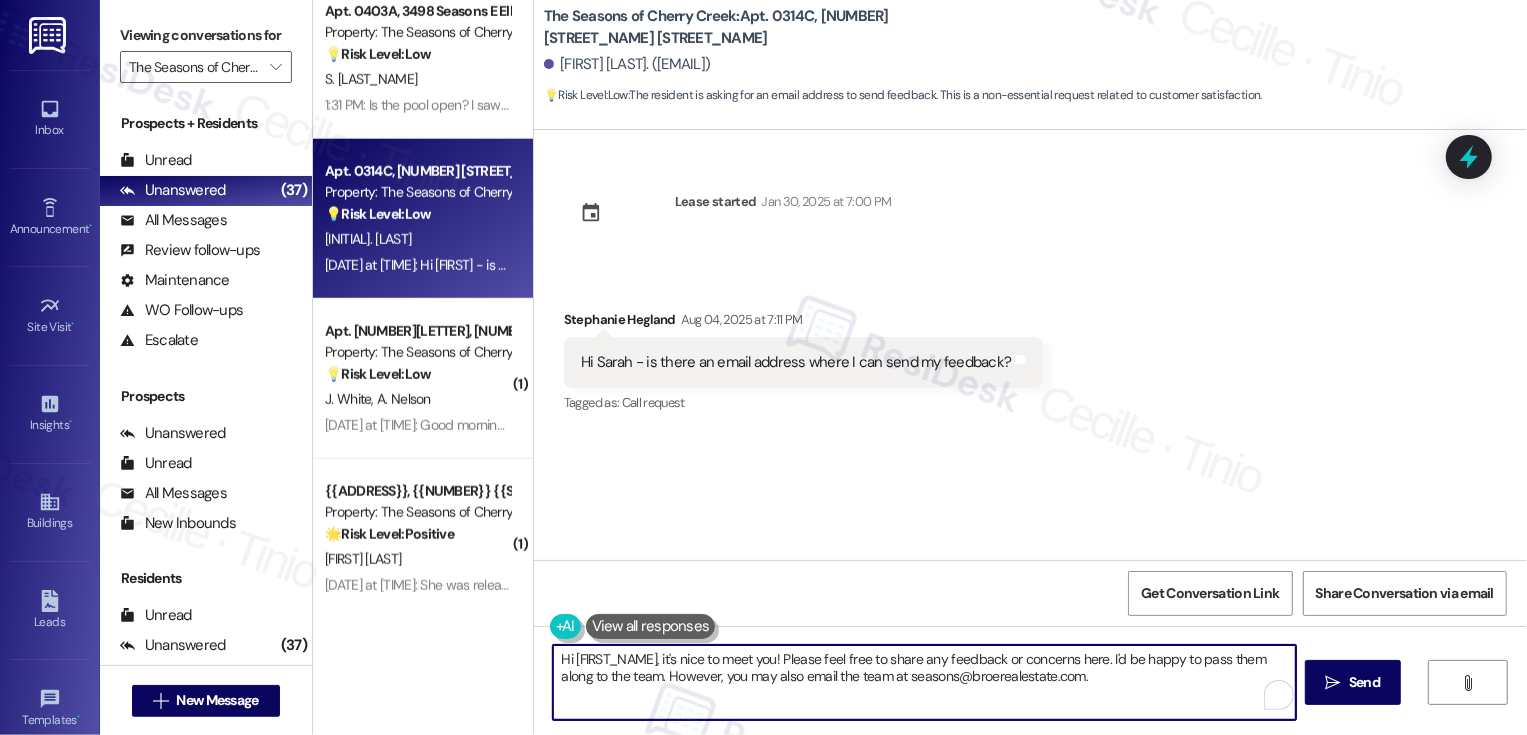 click on "Hi {{first_name}}, it's nice to meet you! Please feel free to share any feedback or concerns here. I'd be happy to pass them along to the team. However, you may also email the team at seasons@broerealestate.com." at bounding box center [924, 682] 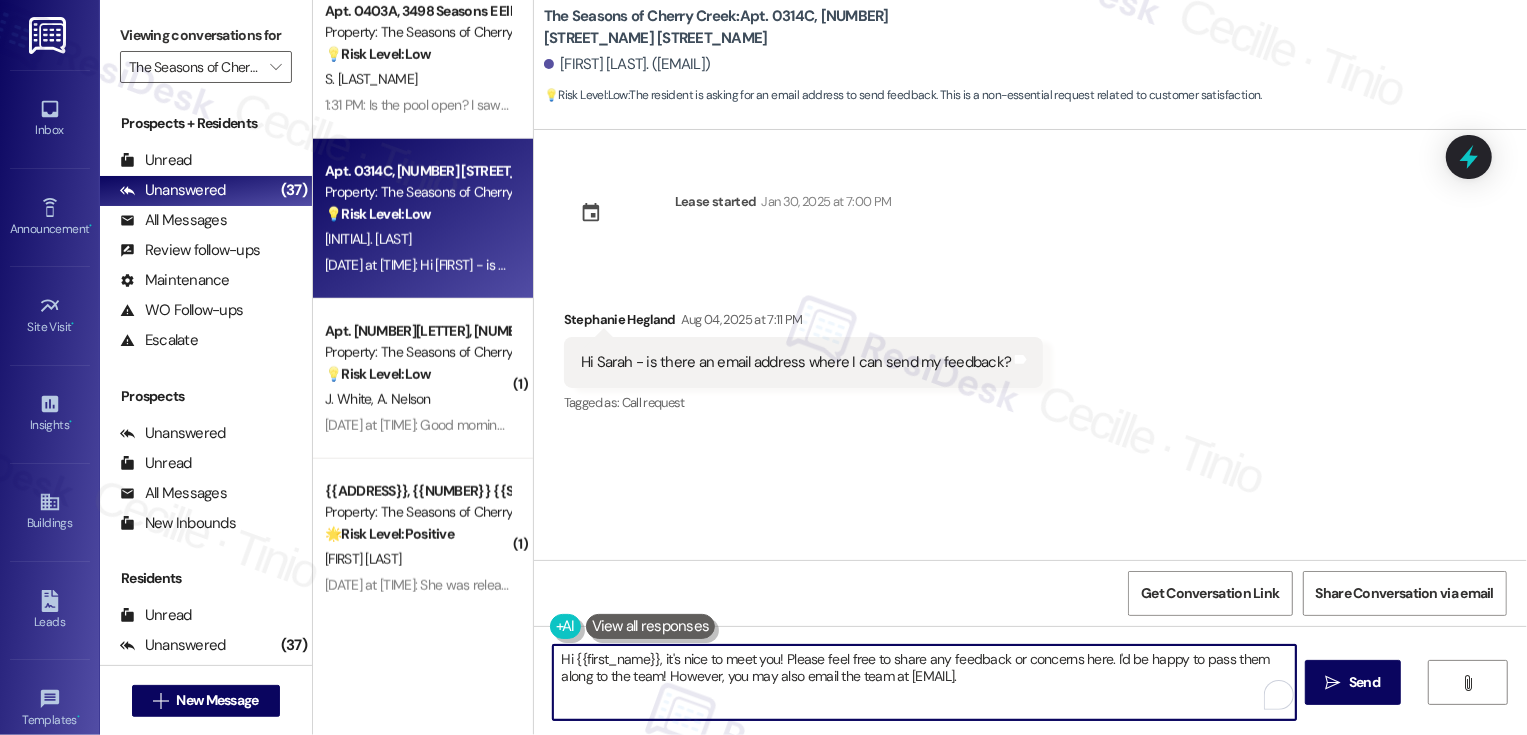 click on "Hi {{first_name}}, it's nice to meet you! Please feel free to share any feedback or concerns here. I'd be happy to pass them along to the team! However, you may also email the team at seasons@broerealestate.com." at bounding box center (924, 682) 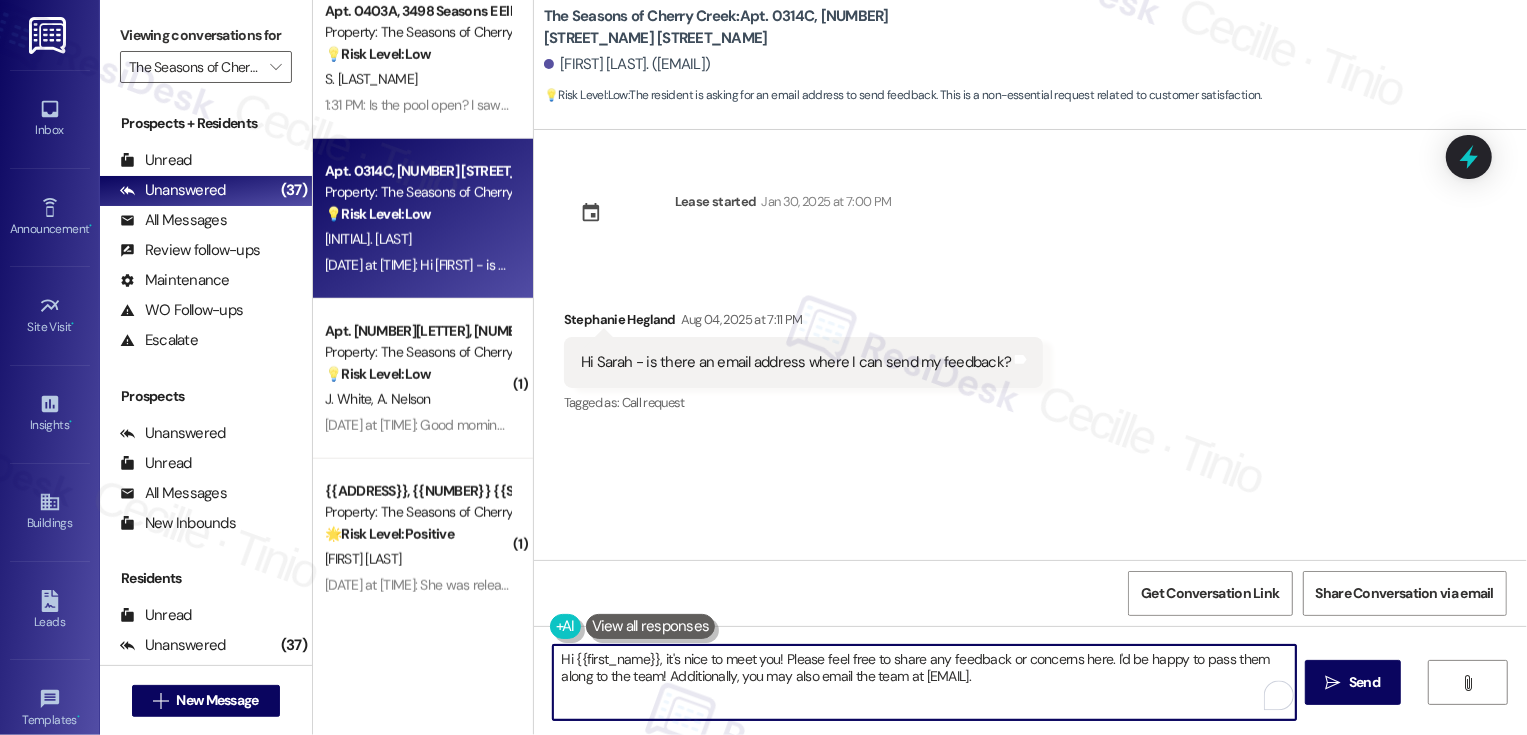 click on "Hi {{first_name}}, it's nice to meet you! Please feel free to share any feedback or concerns here. I'd be happy to pass them along to the team! Additionally, you may also email the team at seasons@broerealestate.com." at bounding box center [924, 682] 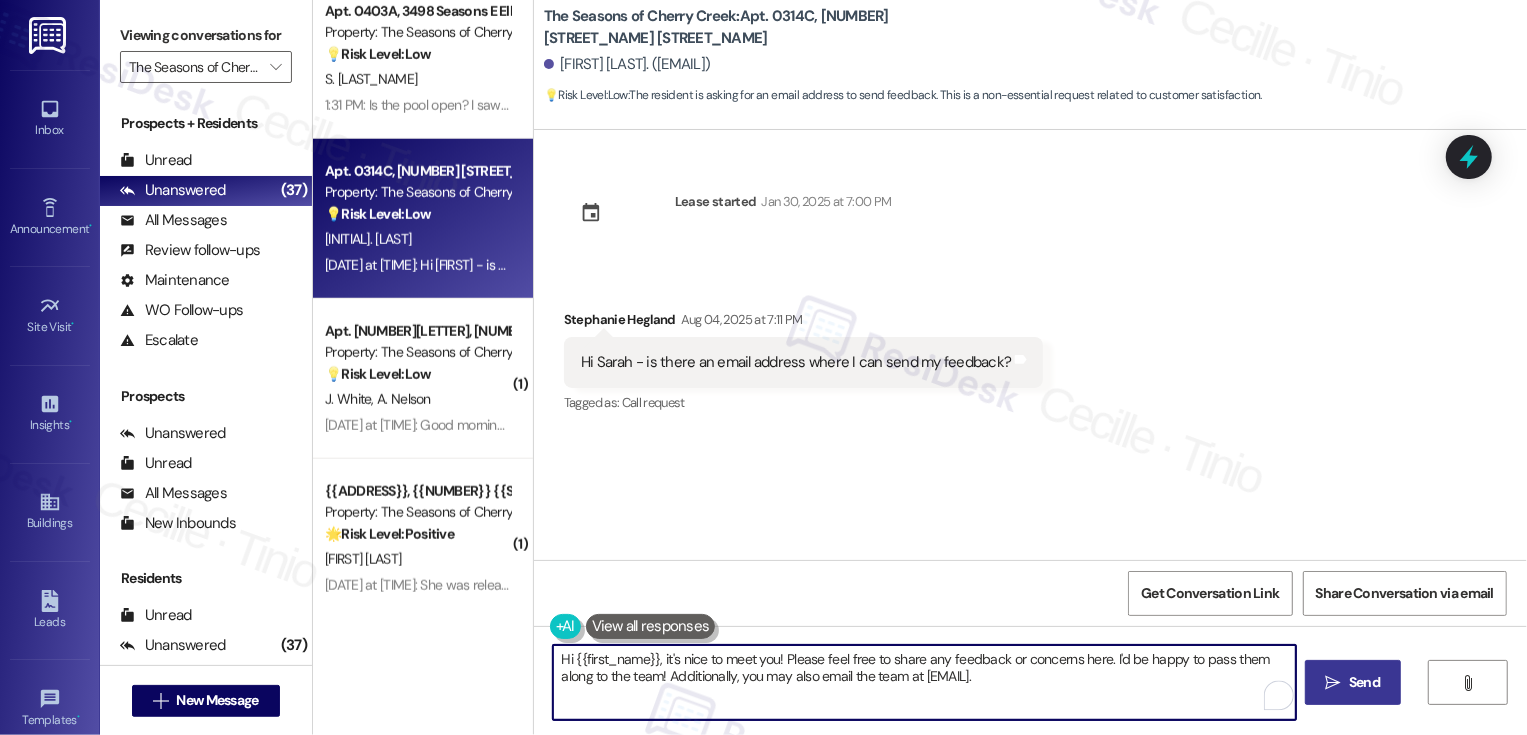 type on "Hi {{first_name}}, it's nice to meet you! Please feel free to share any feedback or concerns here. I'd be happy to pass them along to the team! Additionally, you may also email the team at seasons@broerealestate.com." 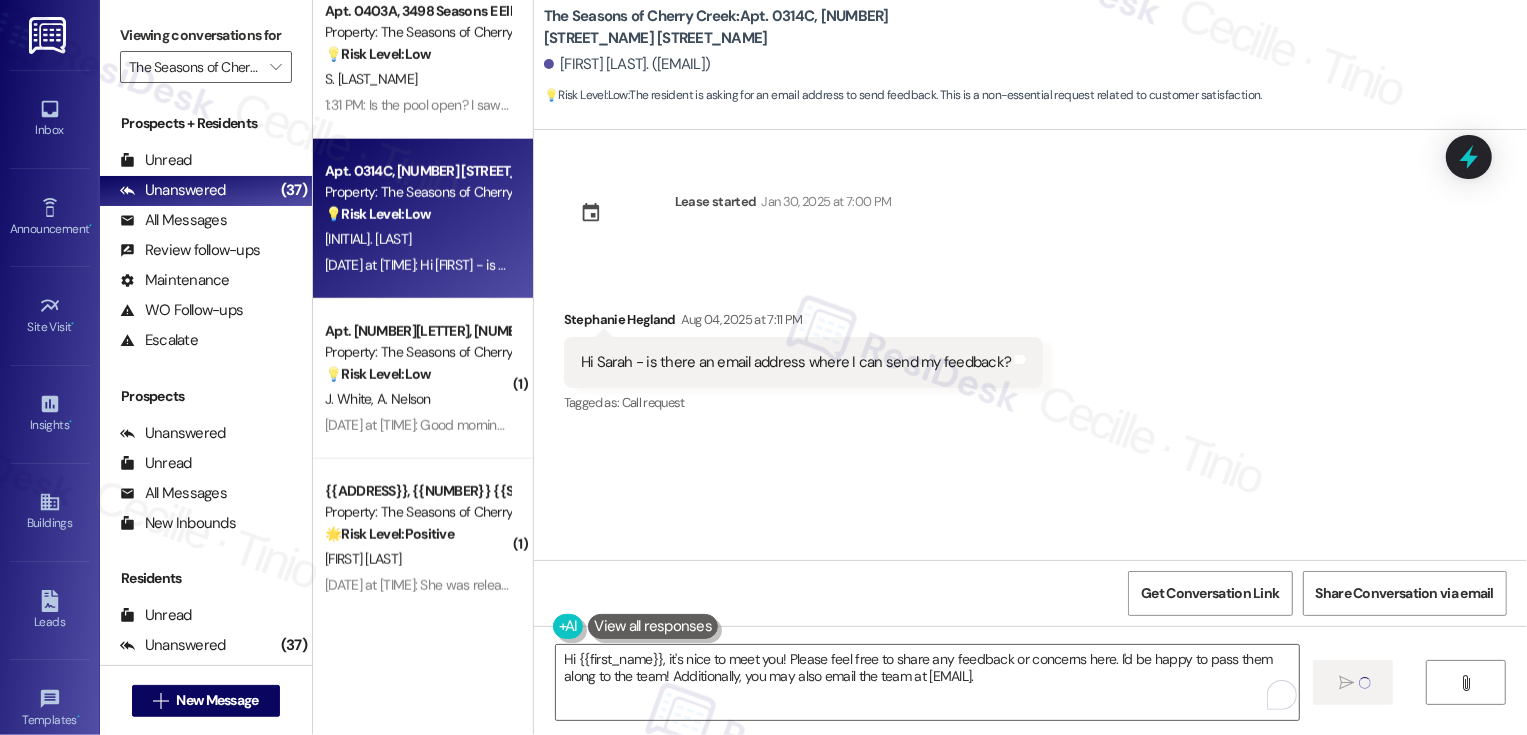 type 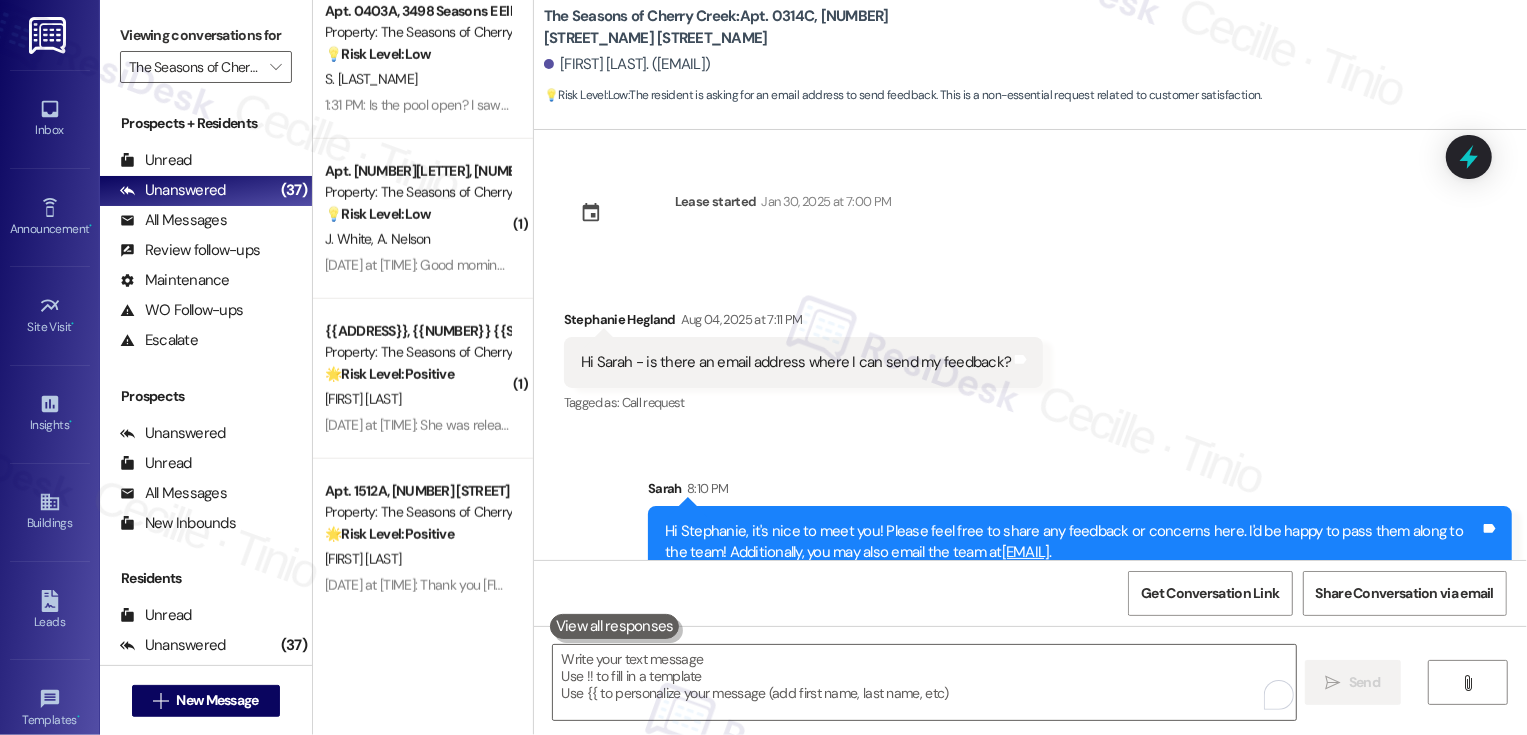scroll, scrollTop: 34, scrollLeft: 0, axis: vertical 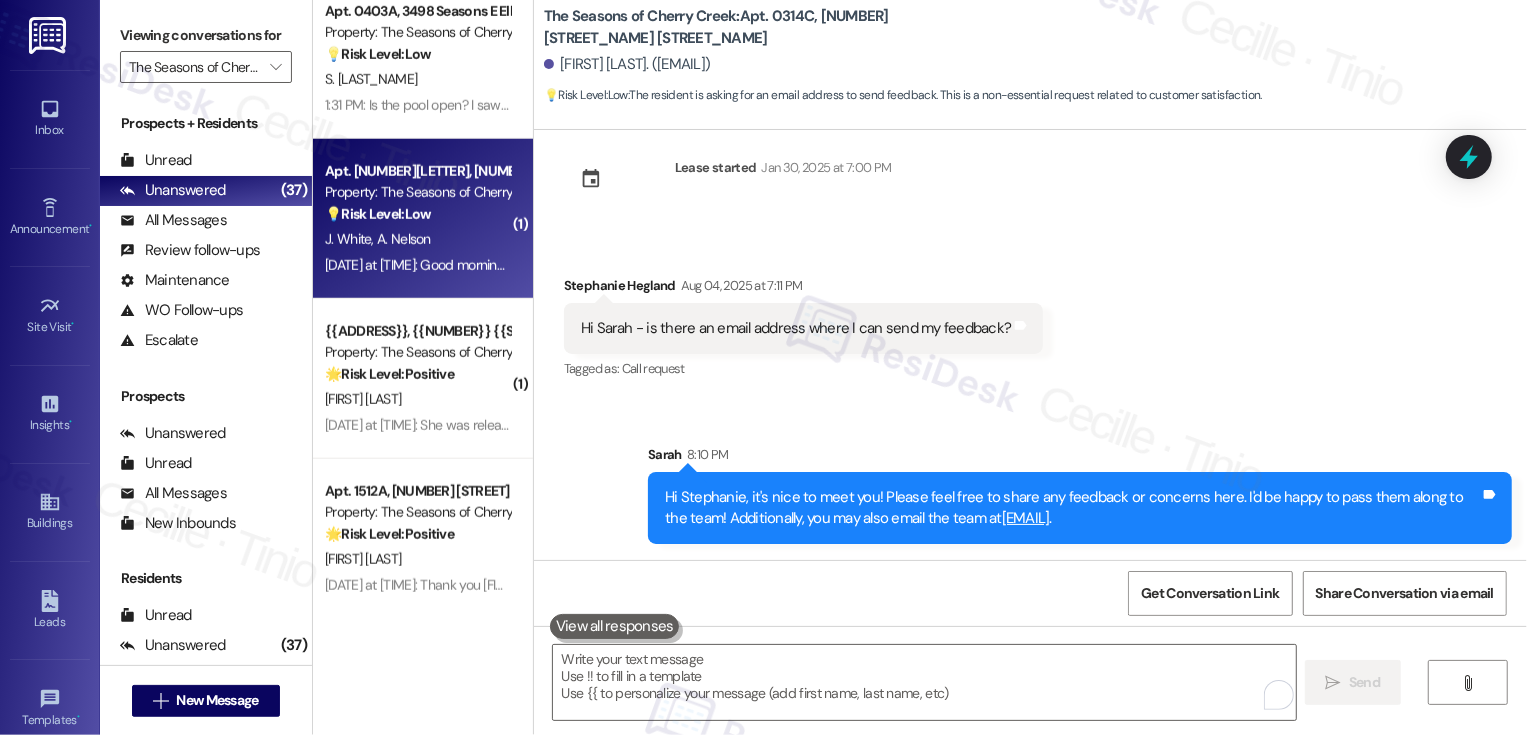 click on "Property: The Seasons of Cherry Creek" at bounding box center (417, 192) 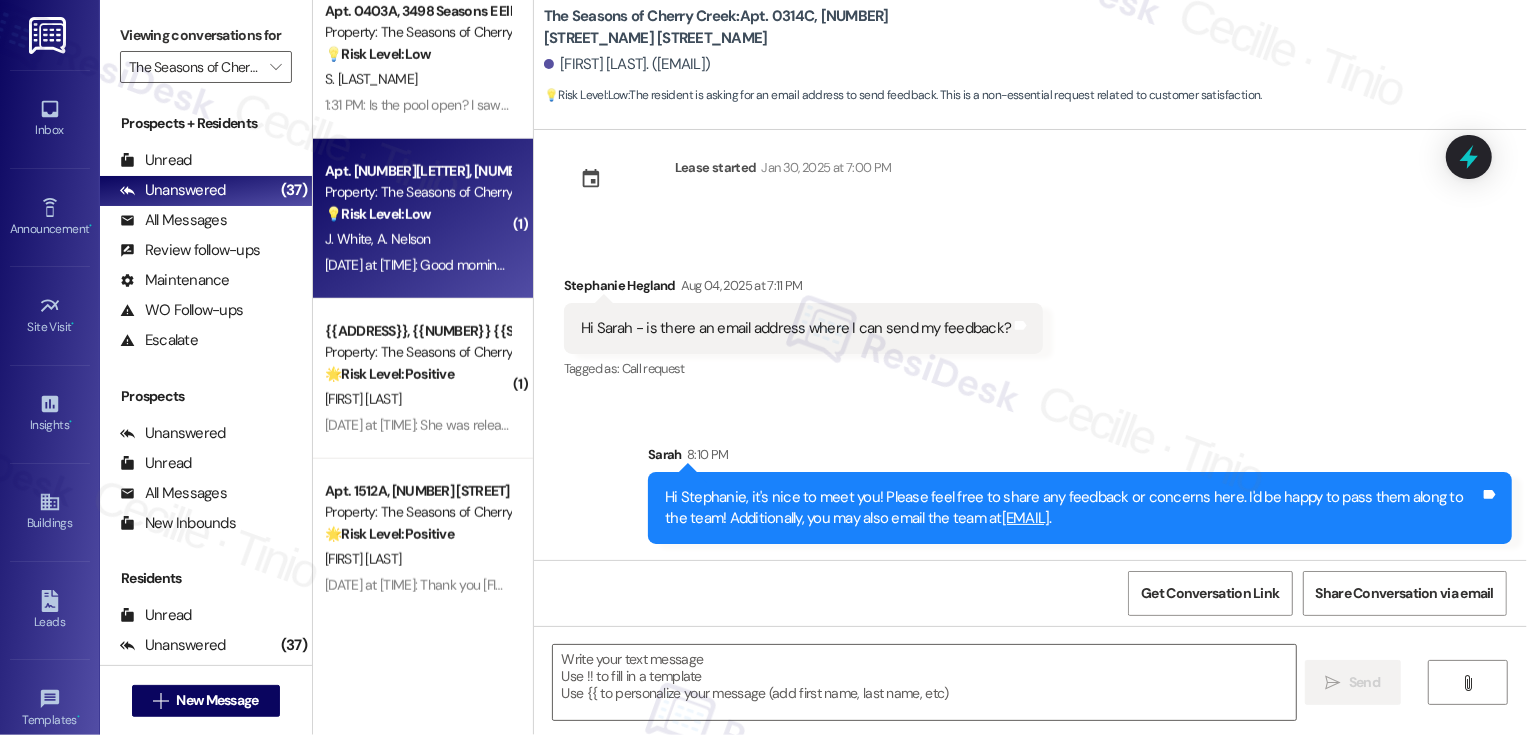click on "Property: The Seasons of Cherry Creek" at bounding box center [417, 192] 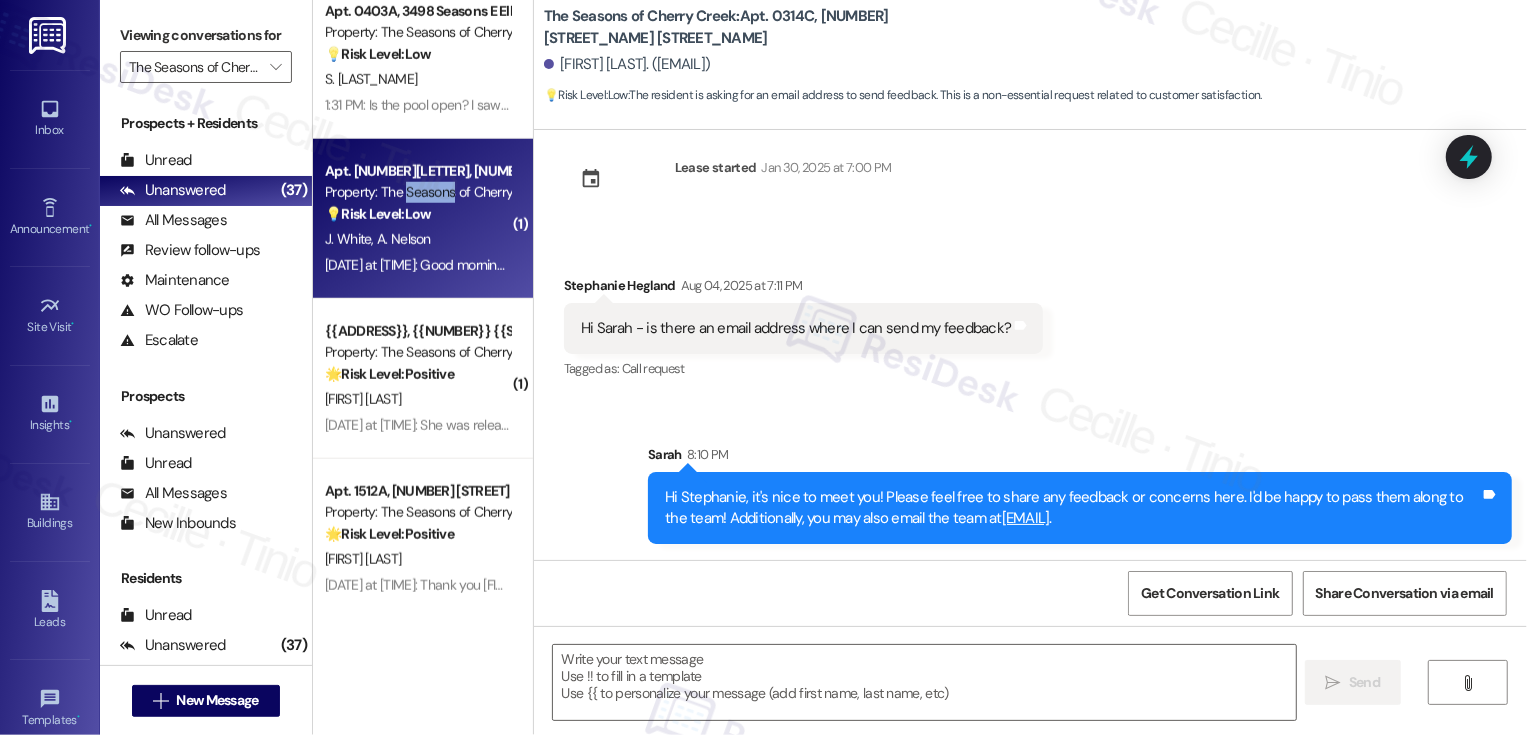 type on "Fetching suggested responses. Please feel free to read through the conversation in the meantime." 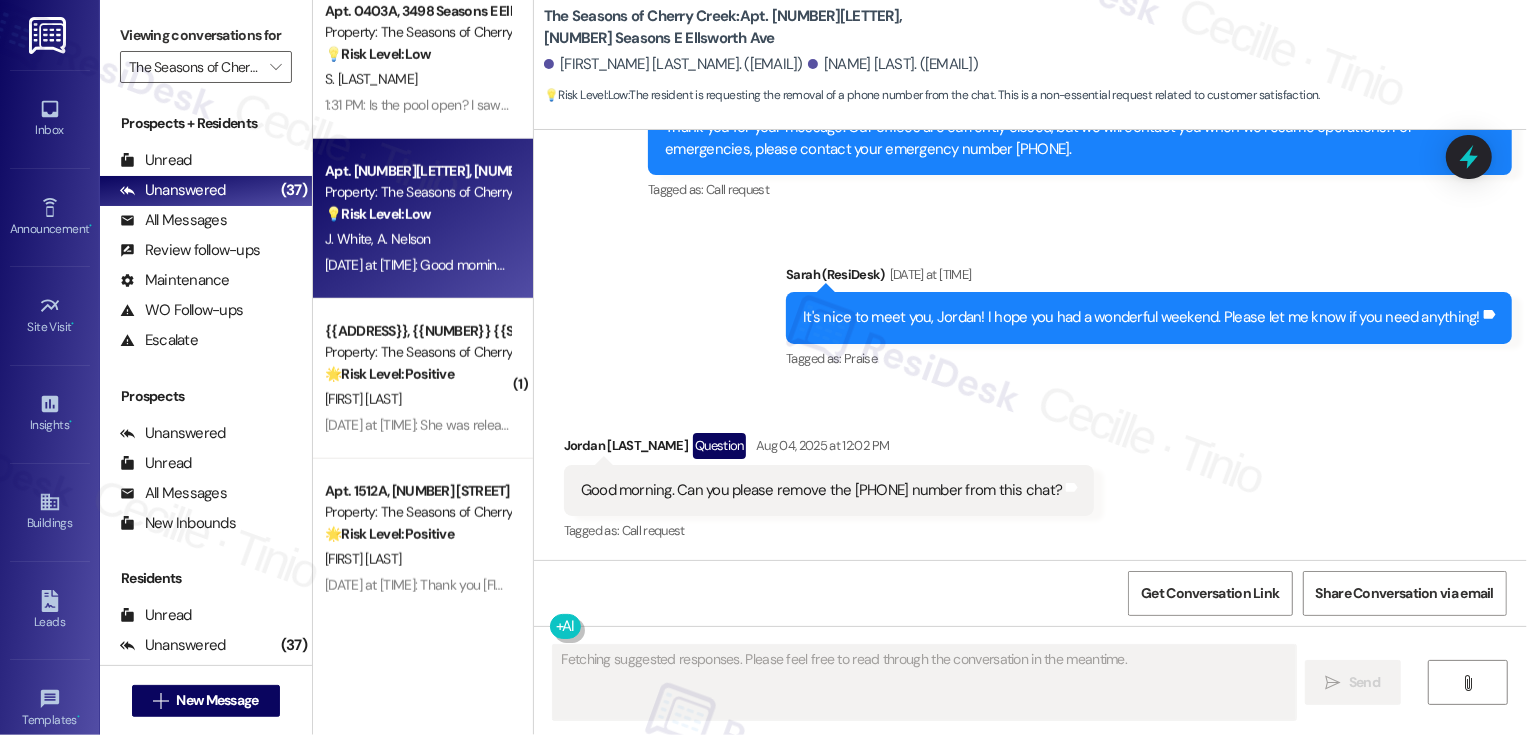 scroll, scrollTop: 981, scrollLeft: 0, axis: vertical 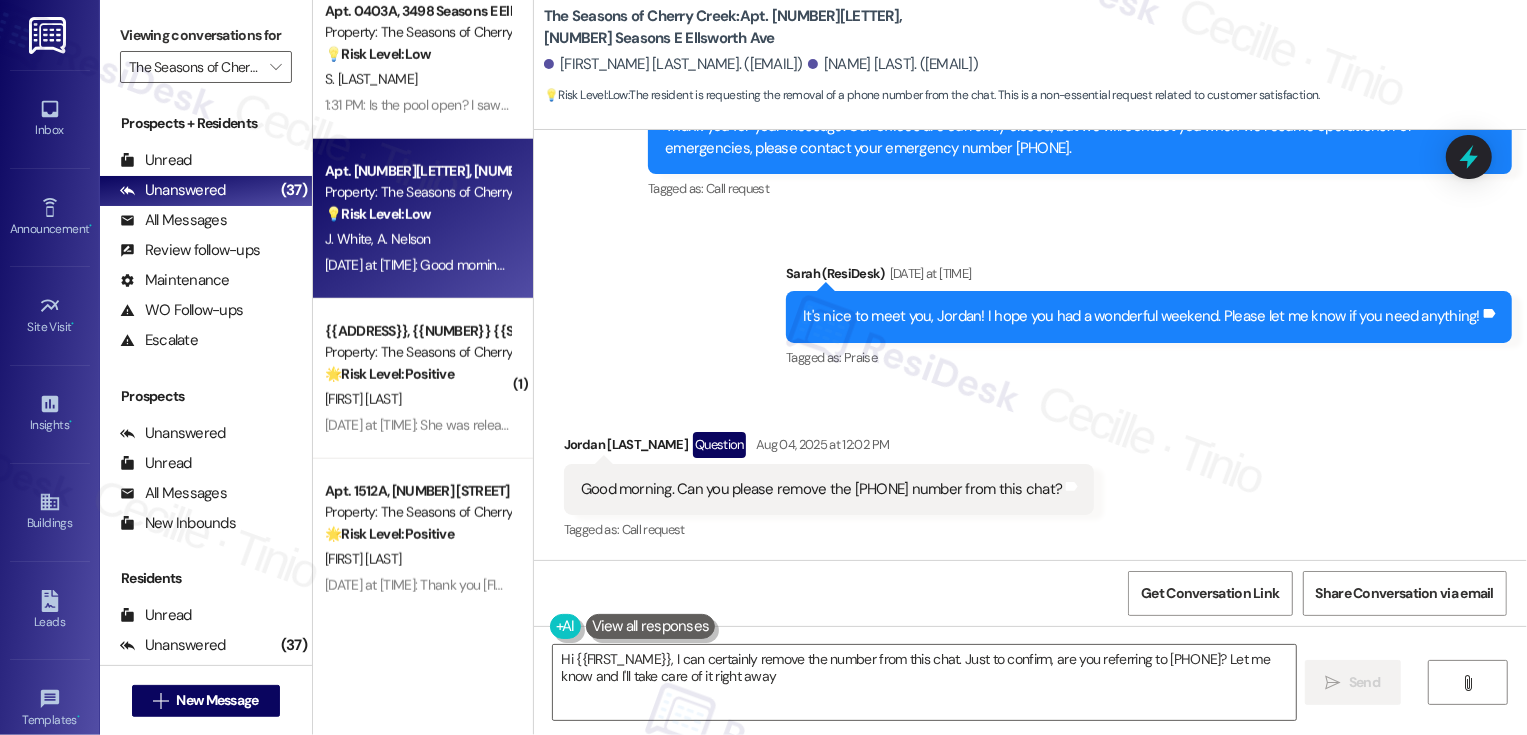 type on "Hi {{first_name}}, I can certainly remove the number from this chat. Just to confirm, are you referring to 720-668-3169? Let me know and I'll take care of it right away!" 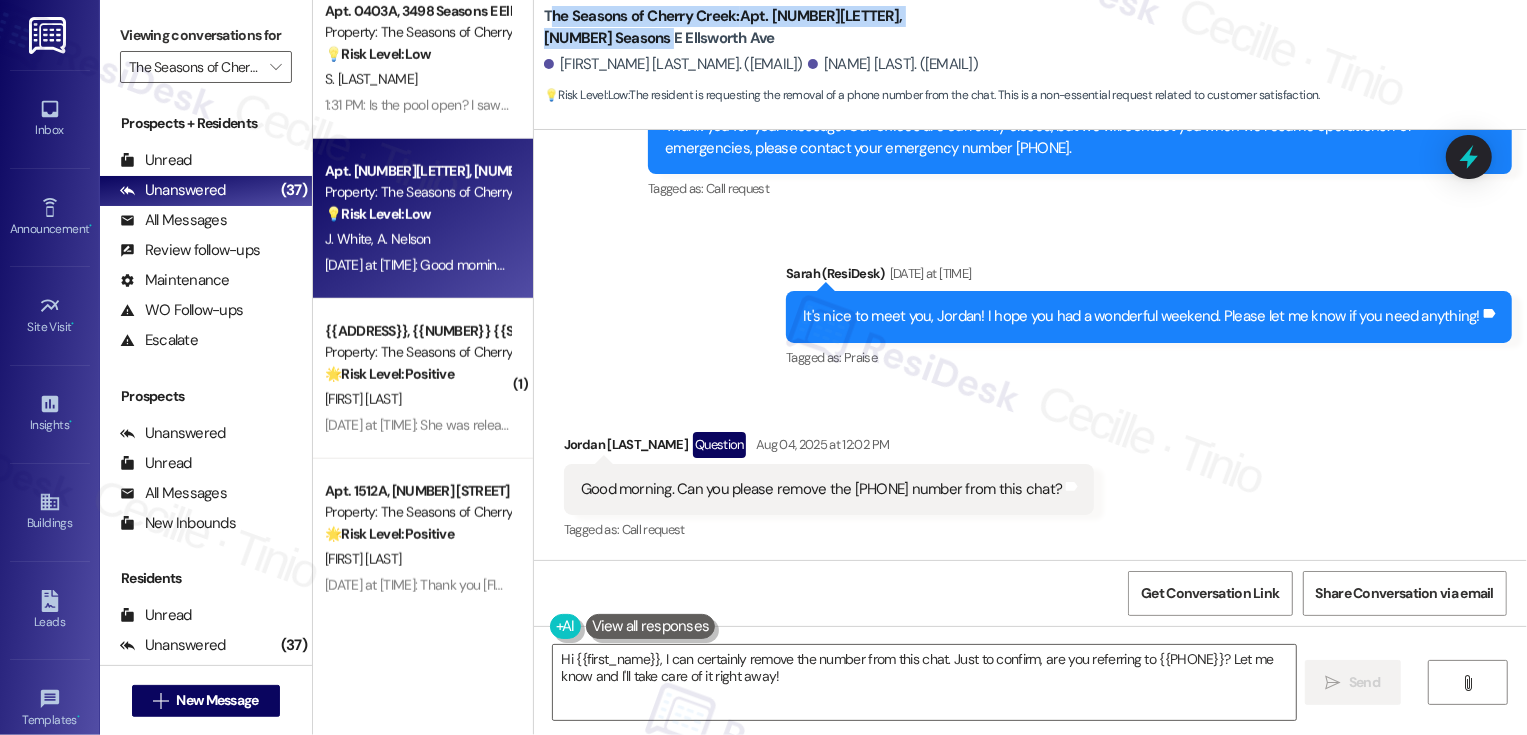 drag, startPoint x: 537, startPoint y: 12, endPoint x: 648, endPoint y: 36, distance: 113.56496 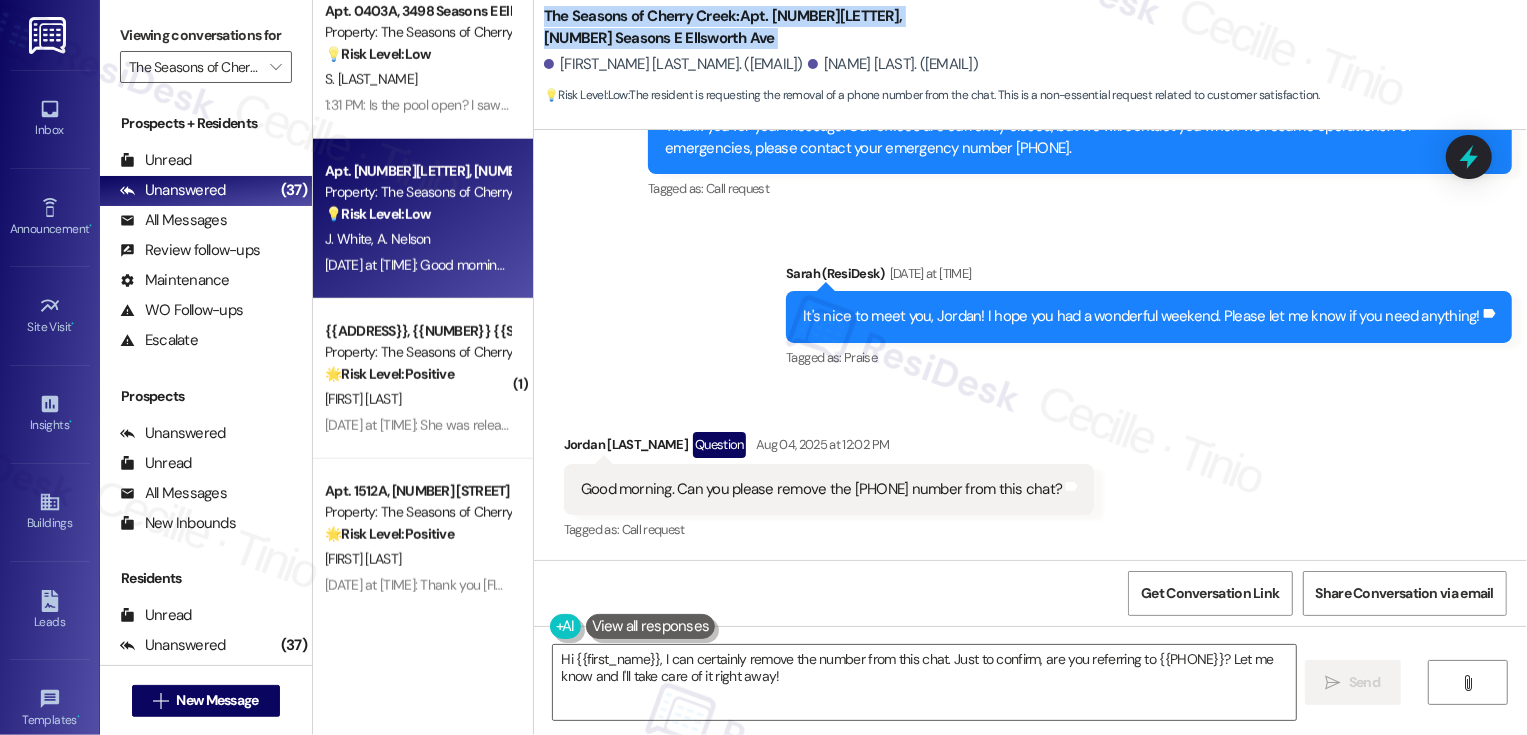 drag, startPoint x: 533, startPoint y: 14, endPoint x: 642, endPoint y: 50, distance: 114.791115 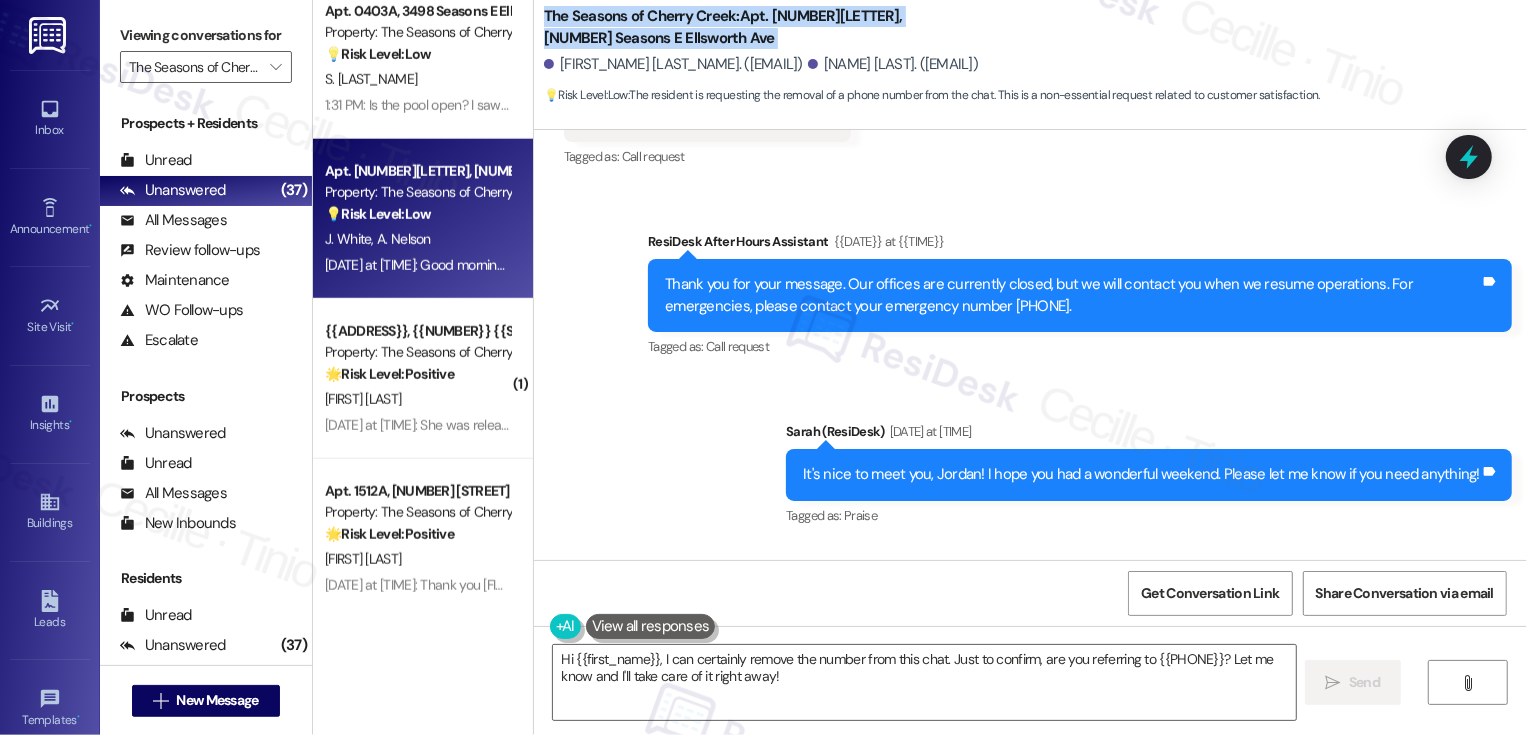 scroll, scrollTop: 981, scrollLeft: 0, axis: vertical 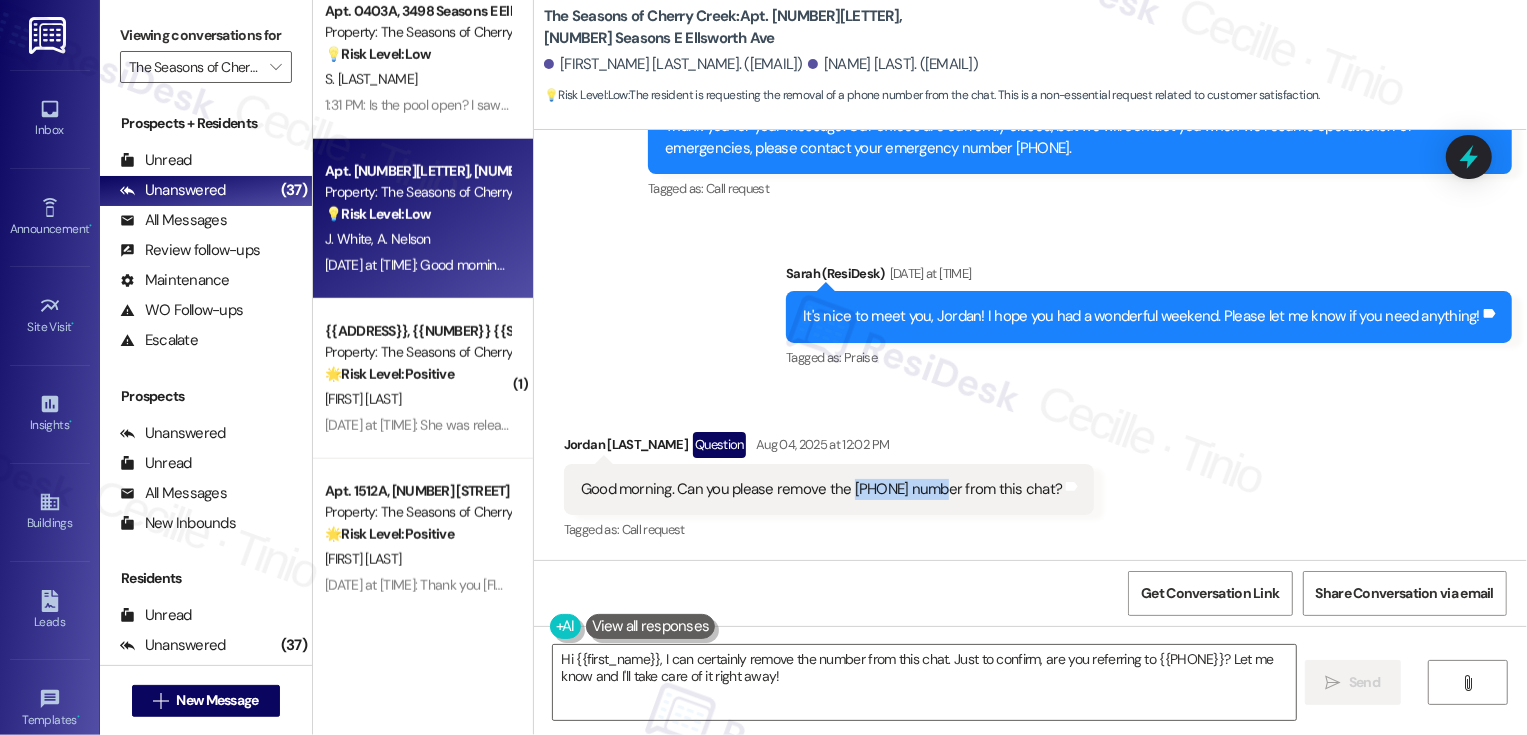 drag, startPoint x: 836, startPoint y: 489, endPoint x: 931, endPoint y: 496, distance: 95.257545 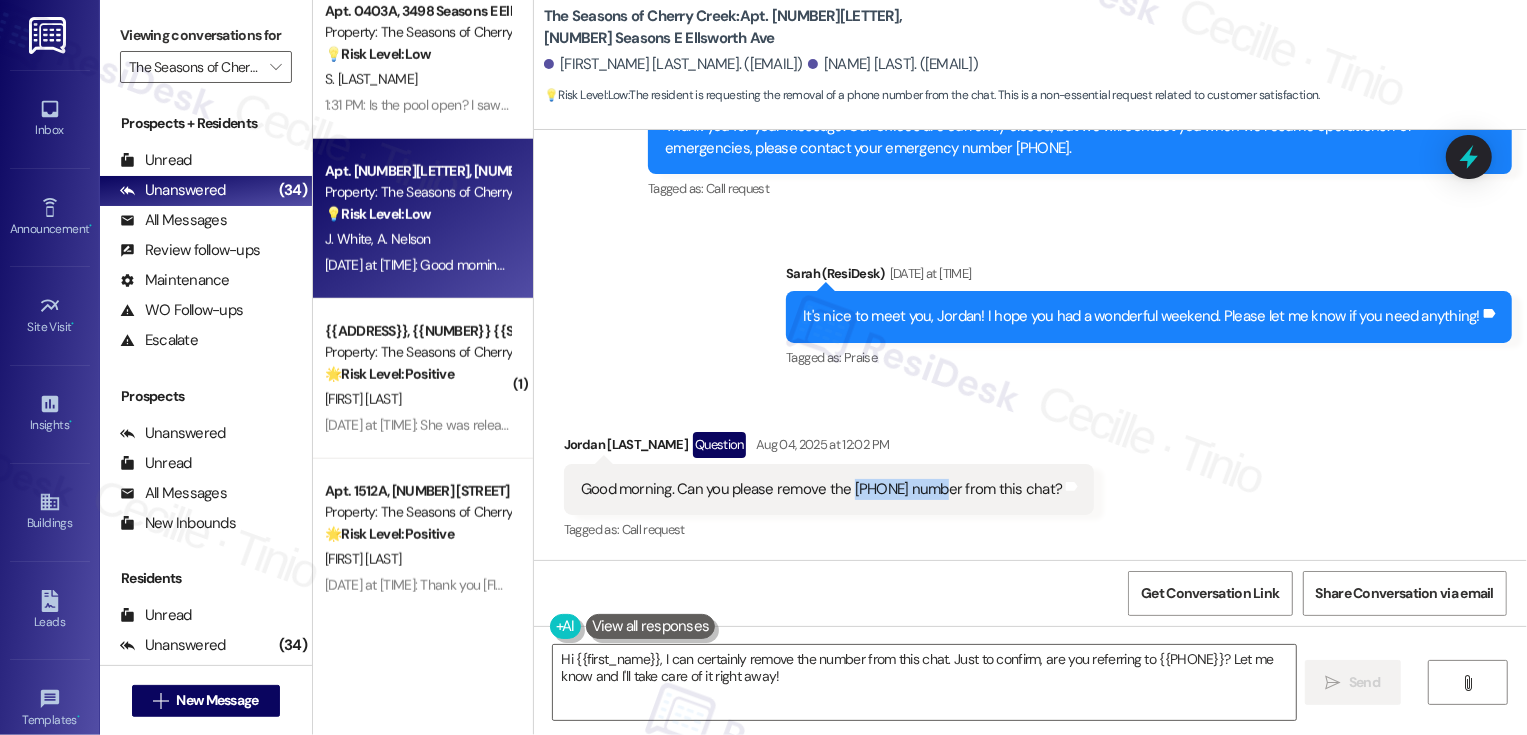 click on "Get Conversation Link Share Conversation via email" at bounding box center [1030, 593] 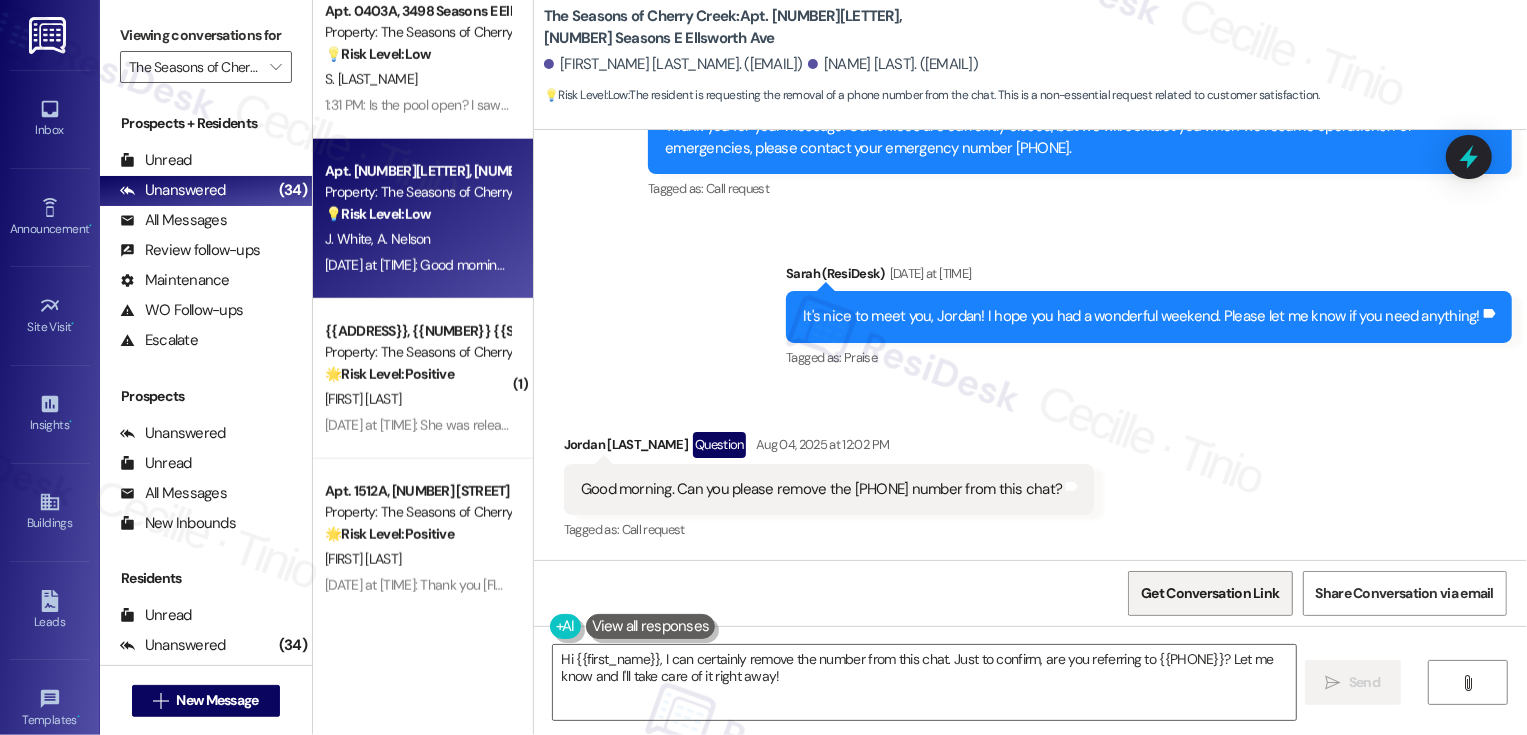 click on "Get Conversation Link" at bounding box center [1210, 593] 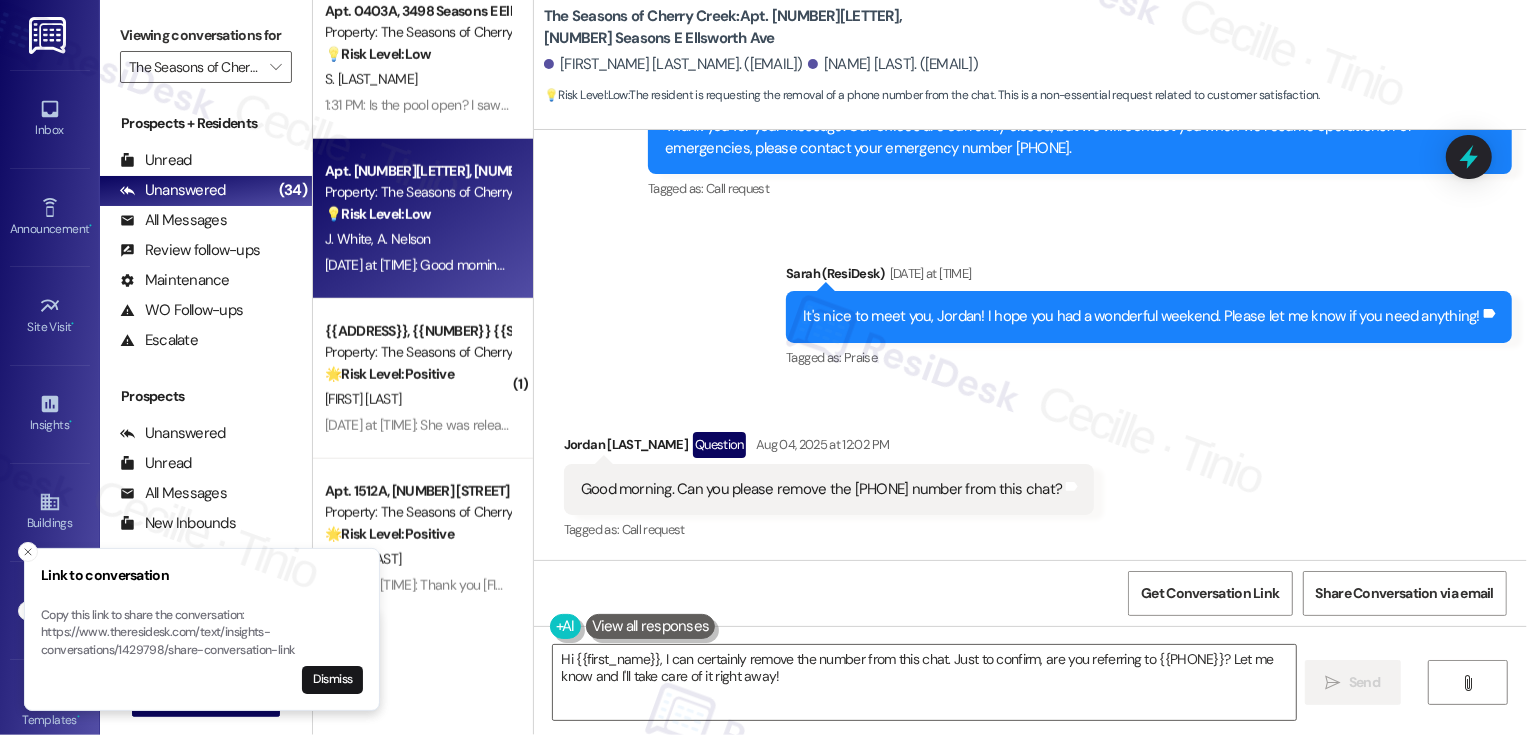 click on "Sent via SMS ResiDesk After Hours Assistant Aug 01, 2025 at 9:09 AM Thank you for your message. Our offices are currently closed, but we will contact you when we resume operations. For emergencies, please contact your emergency number 720-688-2812. Tags and notes Tagged as:   Call request Click to highlight conversations about Call request Sent via SMS Sarah   (ResiDesk) Aug 04, 2025 at 11:53 AM It's nice to meet you, Jordan! I hope you had a wonderful weekend. Please let me know if you need anything! Tags and notes Tagged as:   Praise Click to highlight conversations about Praise" at bounding box center (1030, 207) 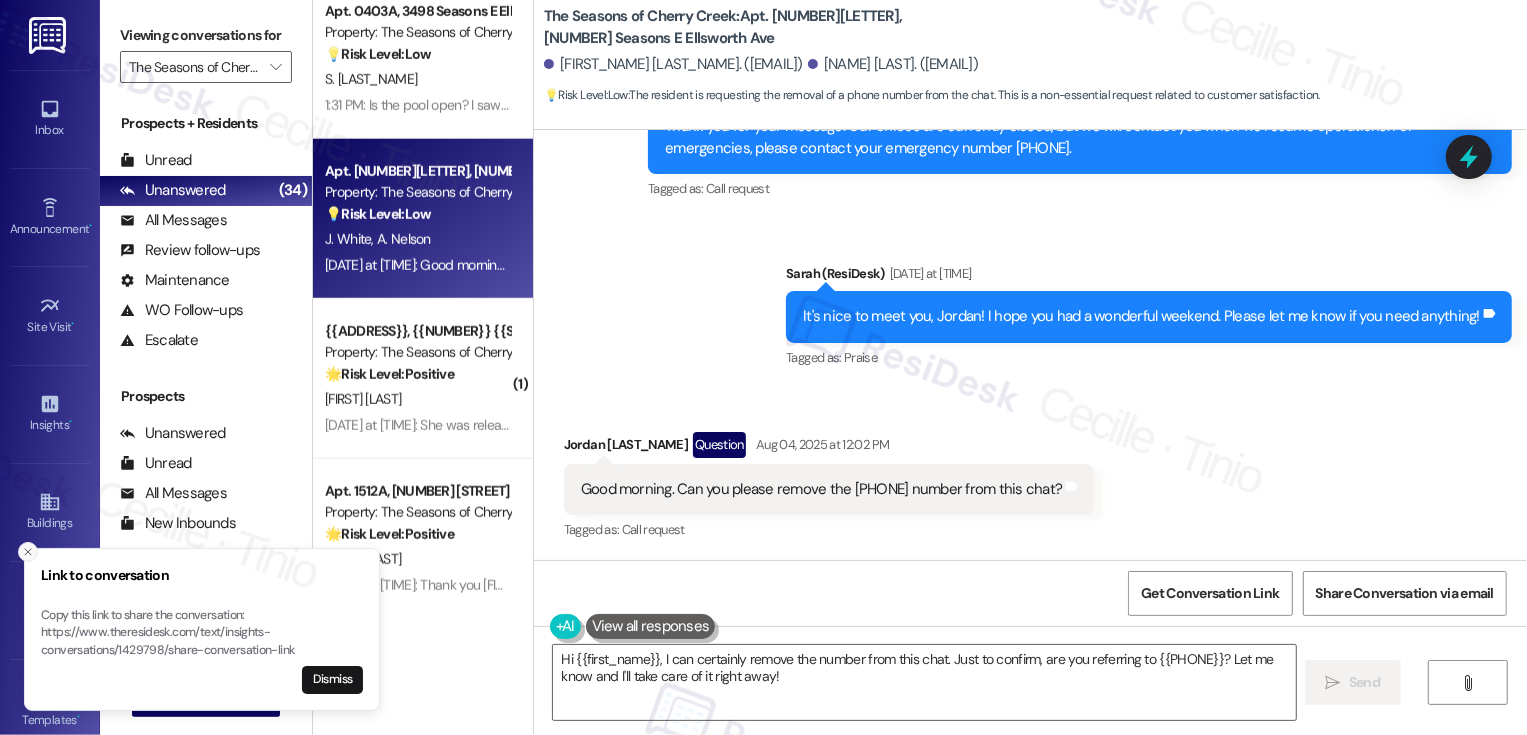 click 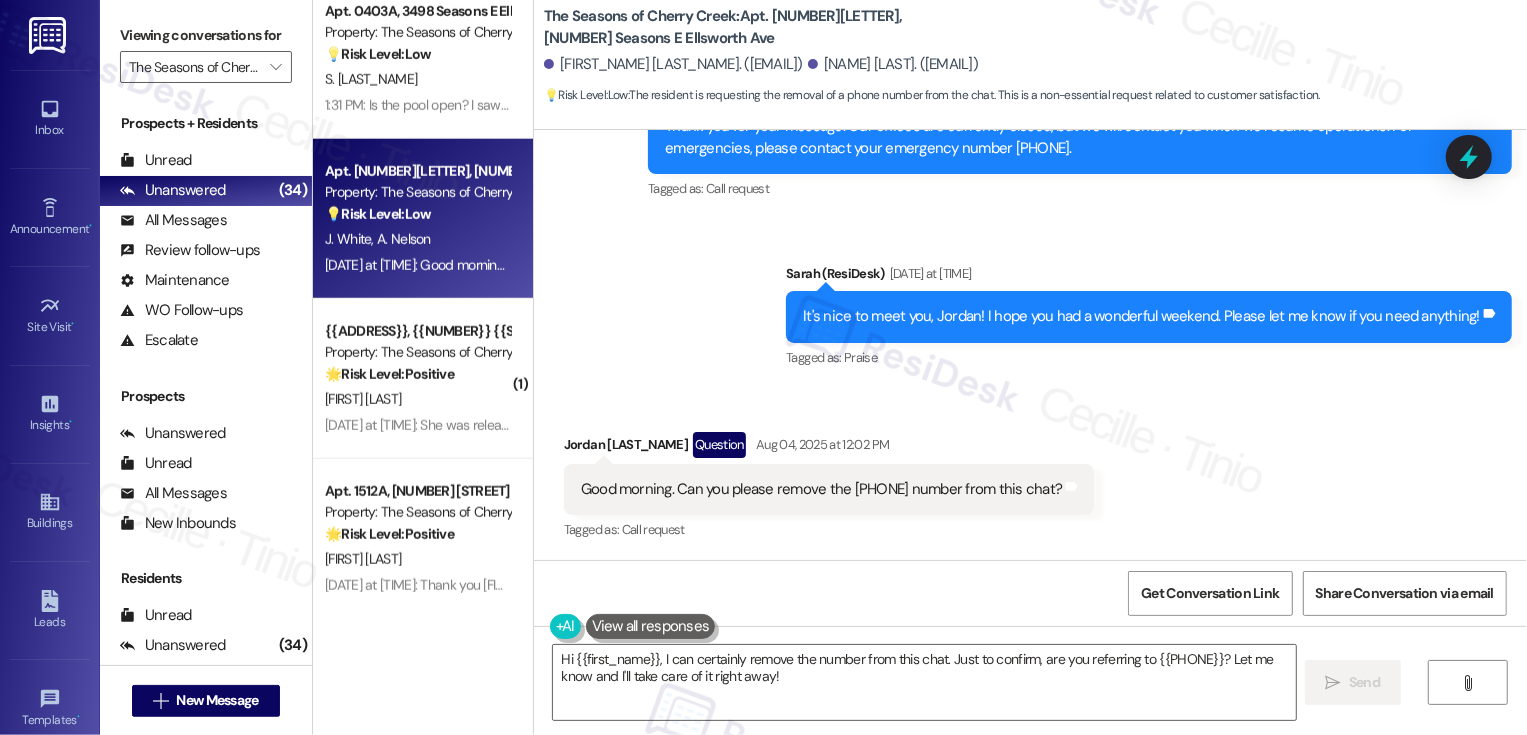 click on "Sent via SMS ResiDesk After Hours Assistant Aug 01, 2025 at 9:09 AM Thank you for your message. Our offices are currently closed, but we will contact you when we resume operations. For emergencies, please contact your emergency number 720-688-2812. Tags and notes Tagged as:   Call request Click to highlight conversations about Call request Sent via SMS Sarah   (ResiDesk) Aug 04, 2025 at 11:53 AM It's nice to meet you, Jordan! I hope you had a wonderful weekend. Please let me know if you need anything! Tags and notes Tagged as:   Praise Click to highlight conversations about Praise" at bounding box center [1030, 207] 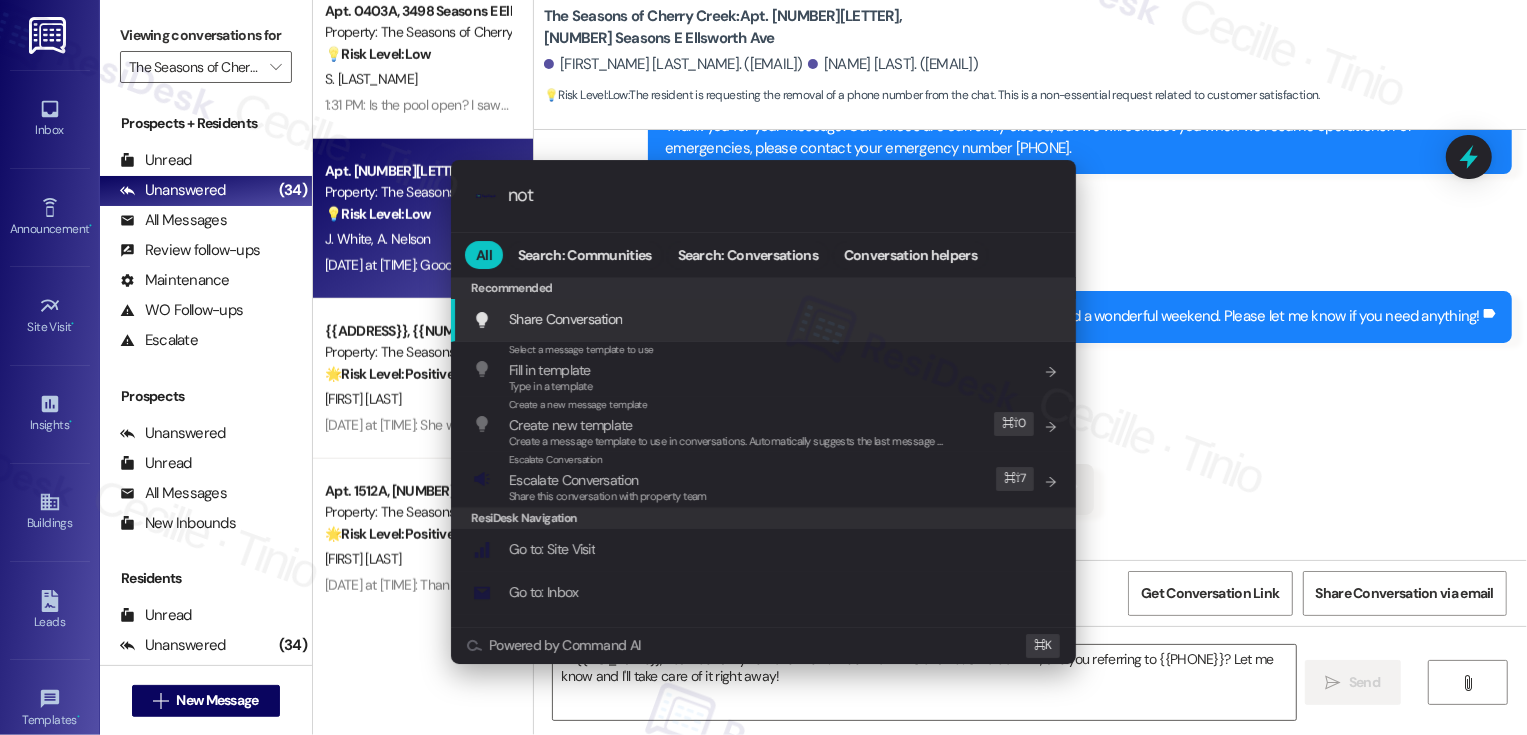 type on "note" 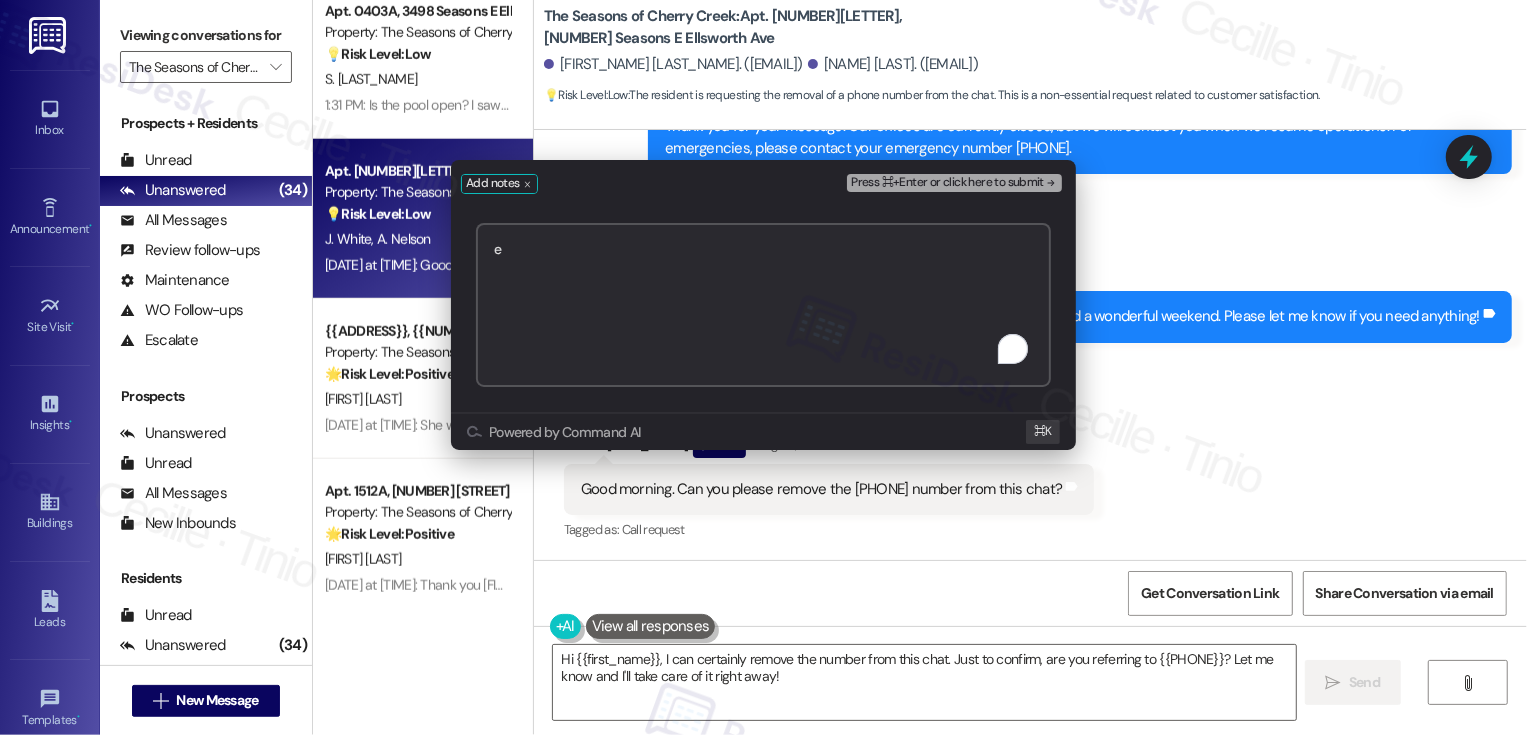 type on "e" 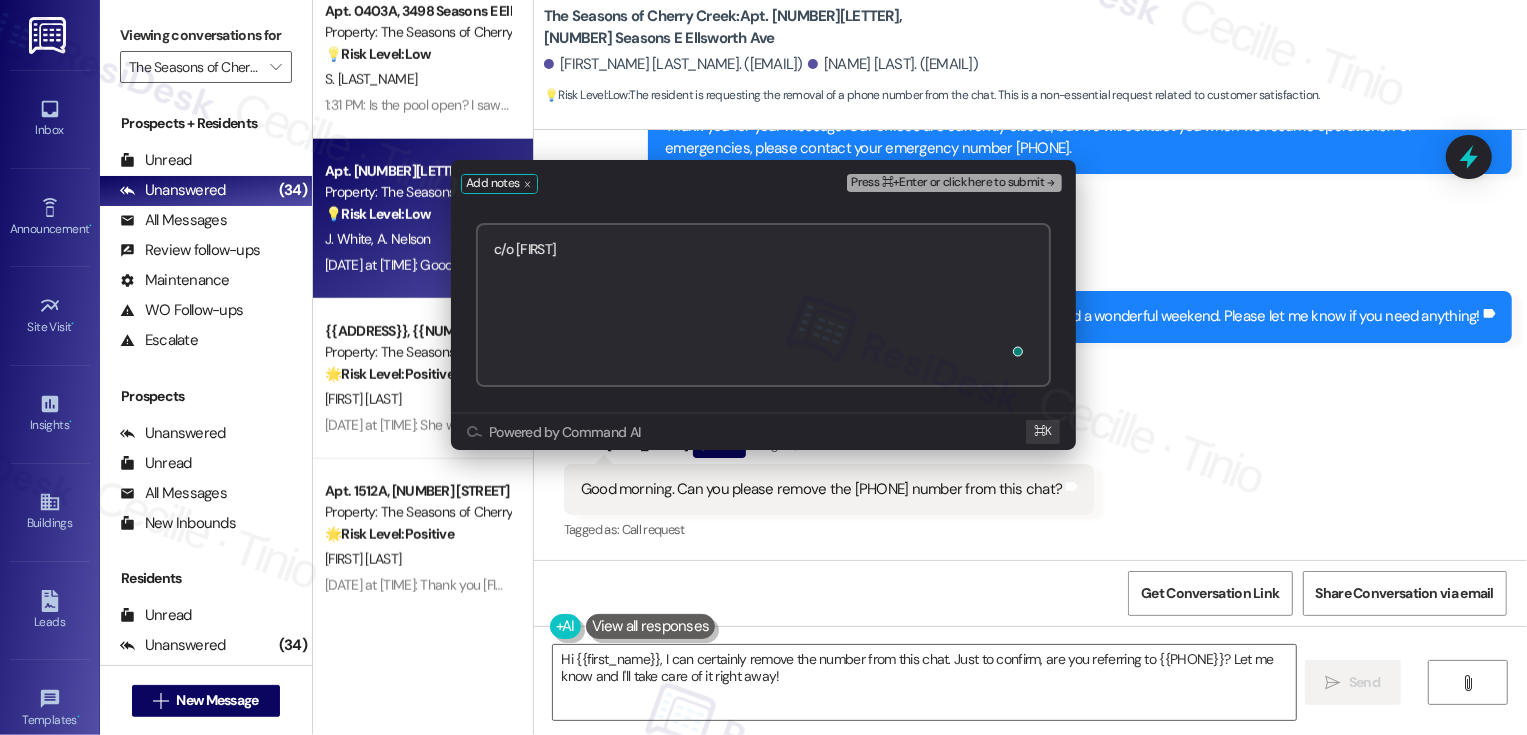 paste on "https://residesk.slack.com/archives/C094R0PAUN6/p1754611975181959" 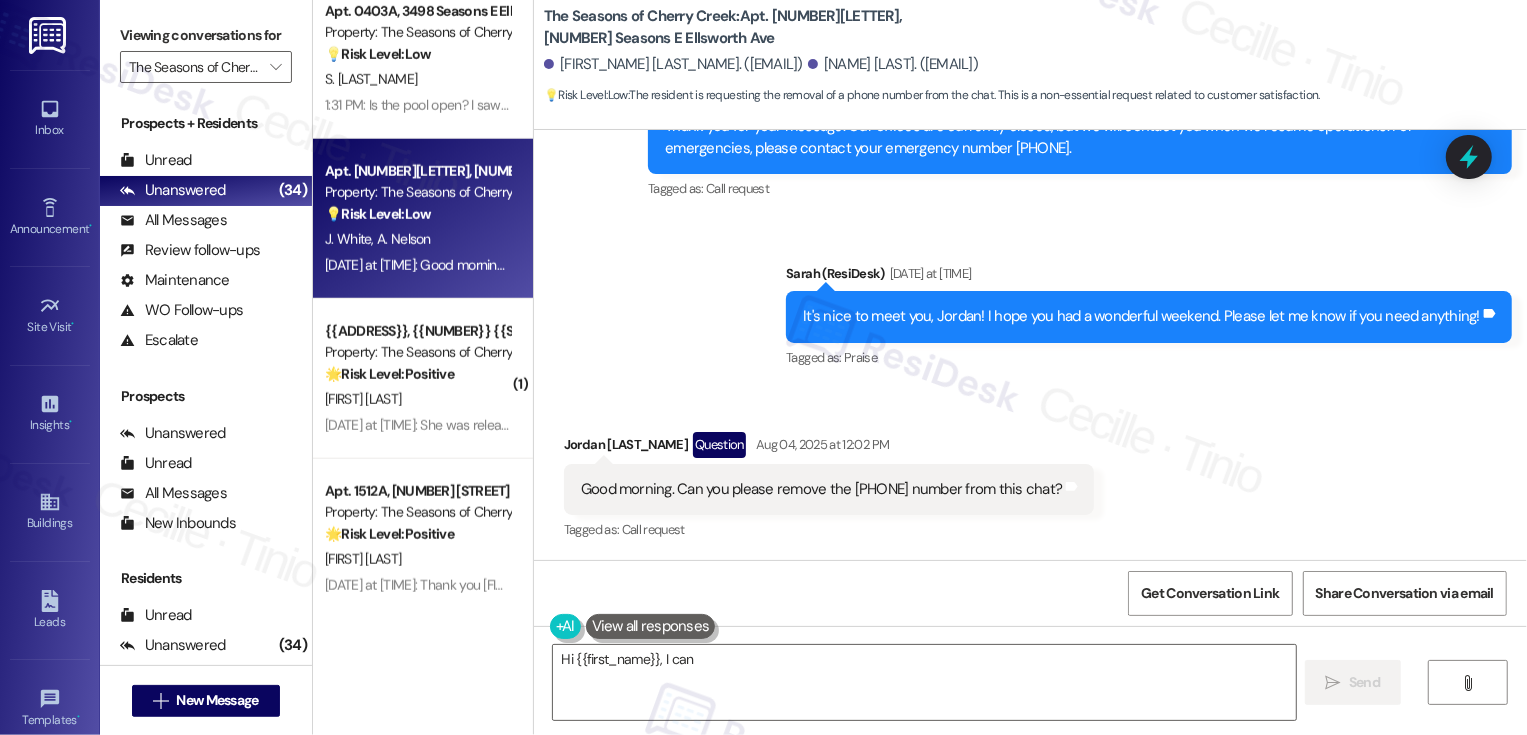 scroll, scrollTop: 980, scrollLeft: 0, axis: vertical 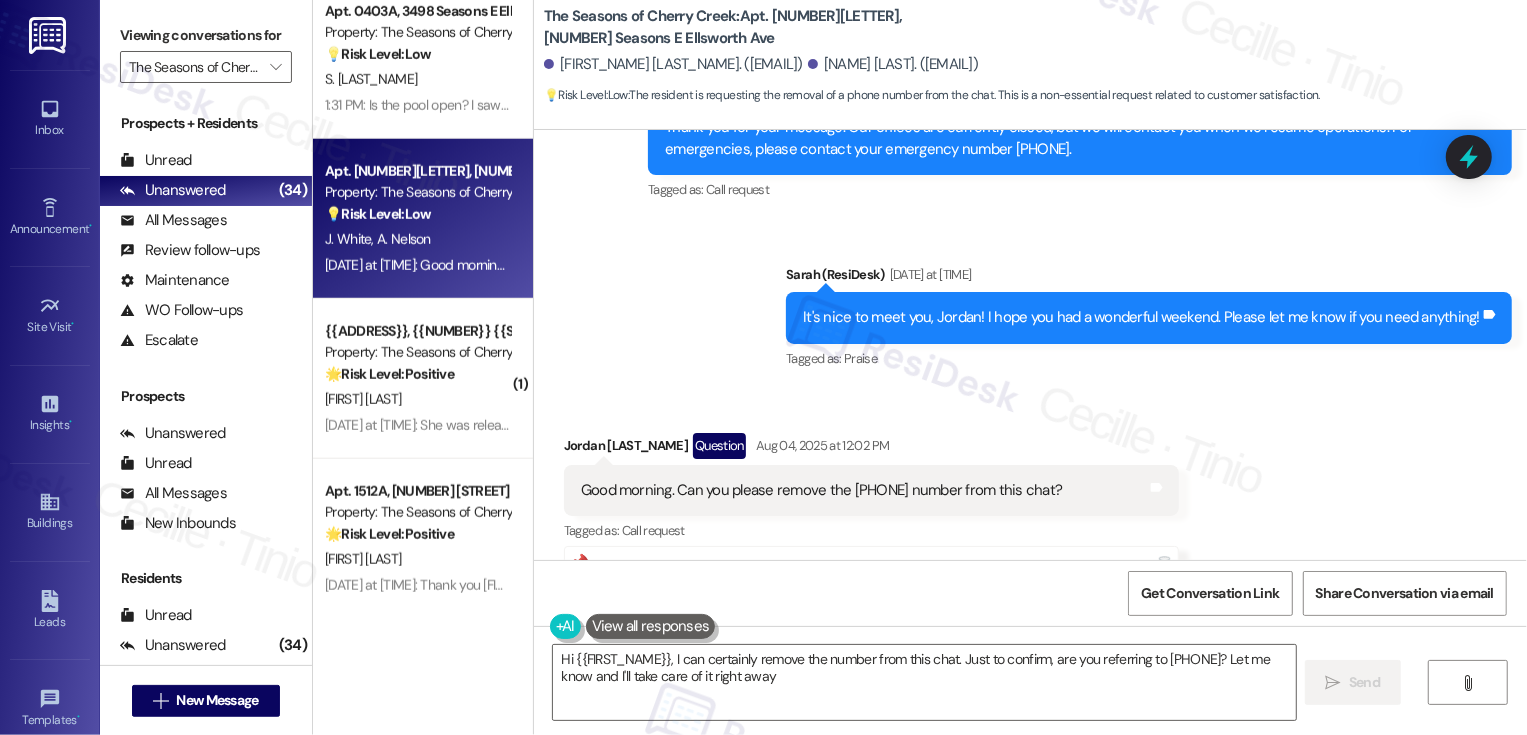 type on "Hi {{first_name}}, I can certainly remove the number from this chat. Just to confirm, are you referring to 720-668-3169? Let me know and I'll take care of it right away!" 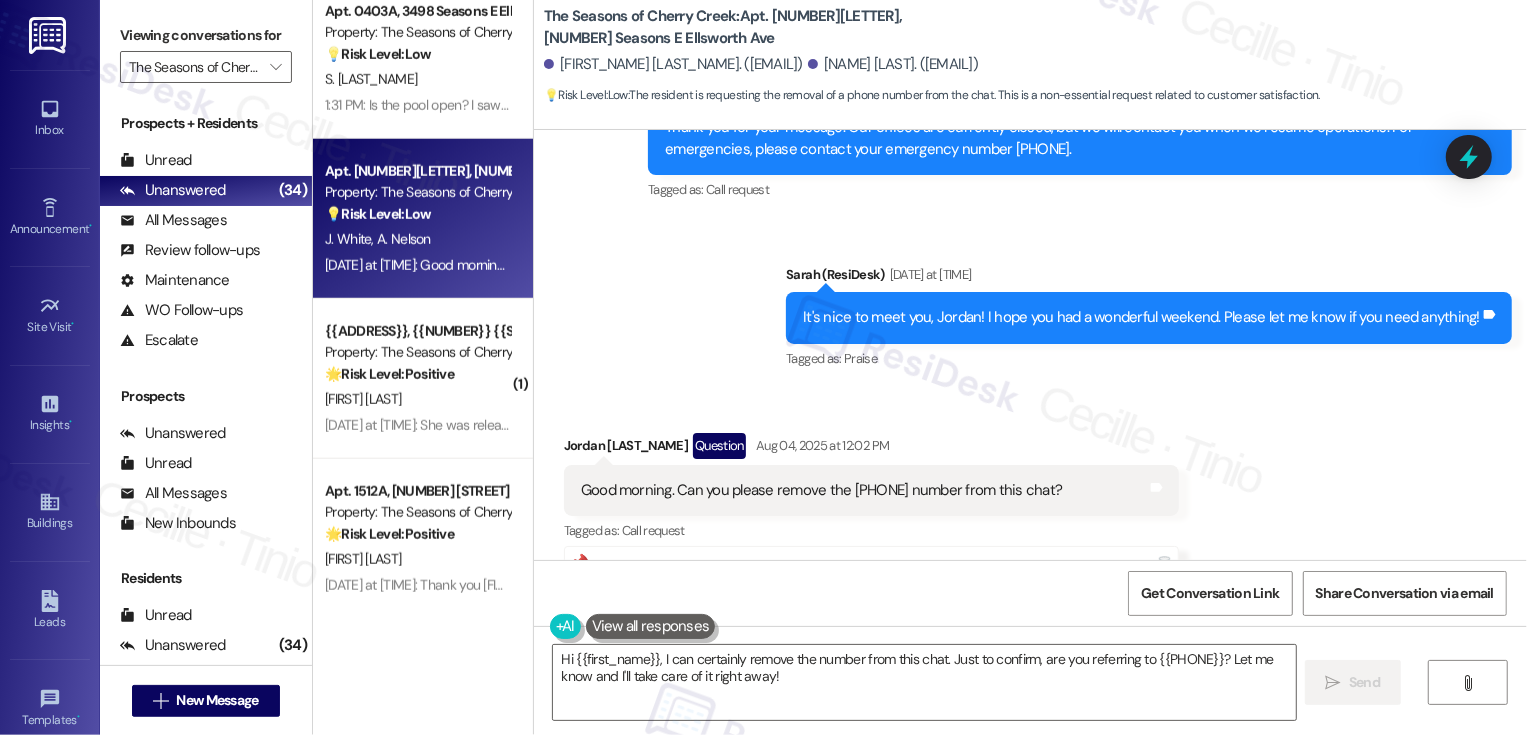 scroll, scrollTop: 1171, scrollLeft: 0, axis: vertical 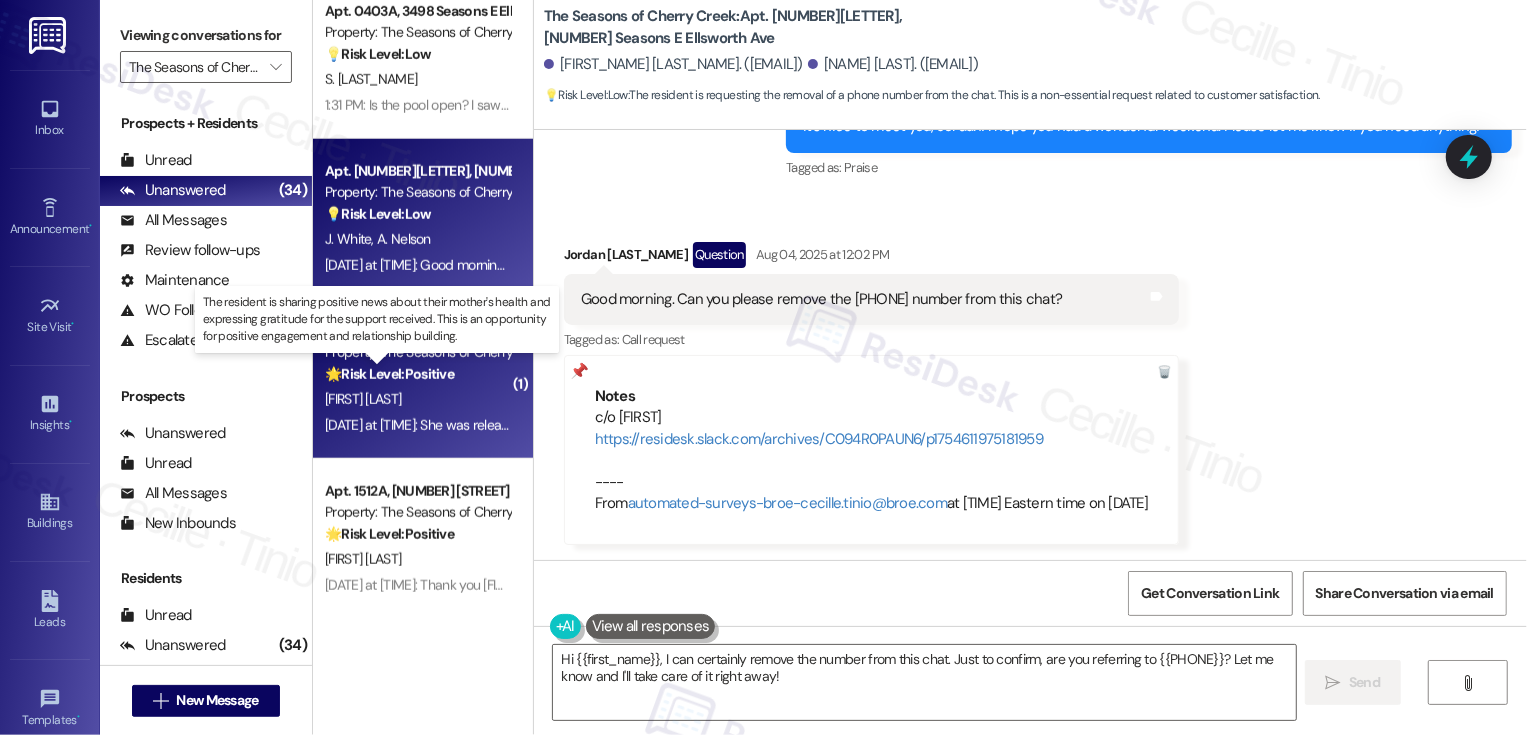 click on "🌟  Risk Level:  Positive" at bounding box center (389, 374) 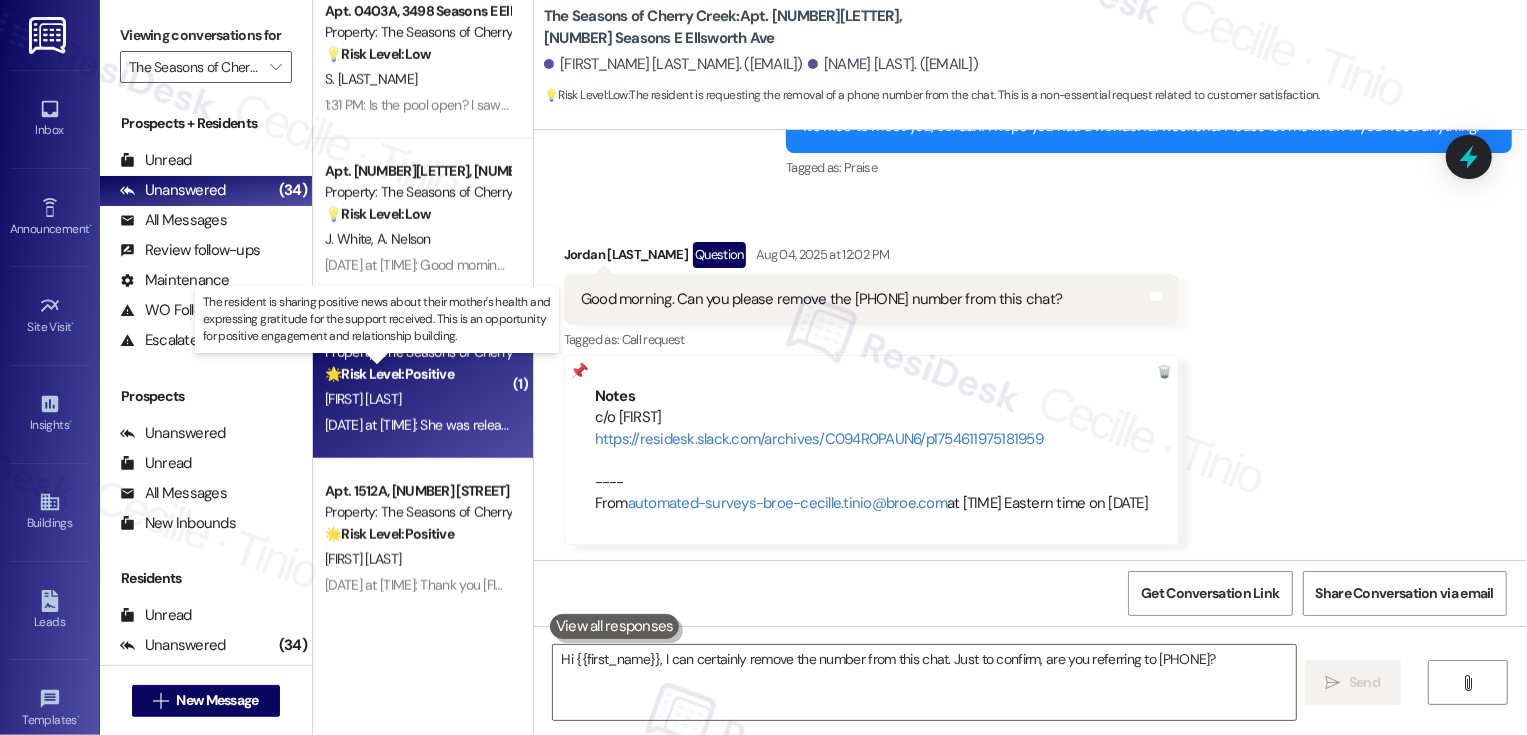 type on "Hi {{first_name}}, I can certainly remove the number from this chat. Just to confirm, are you referring to 720-668-3169? Let" 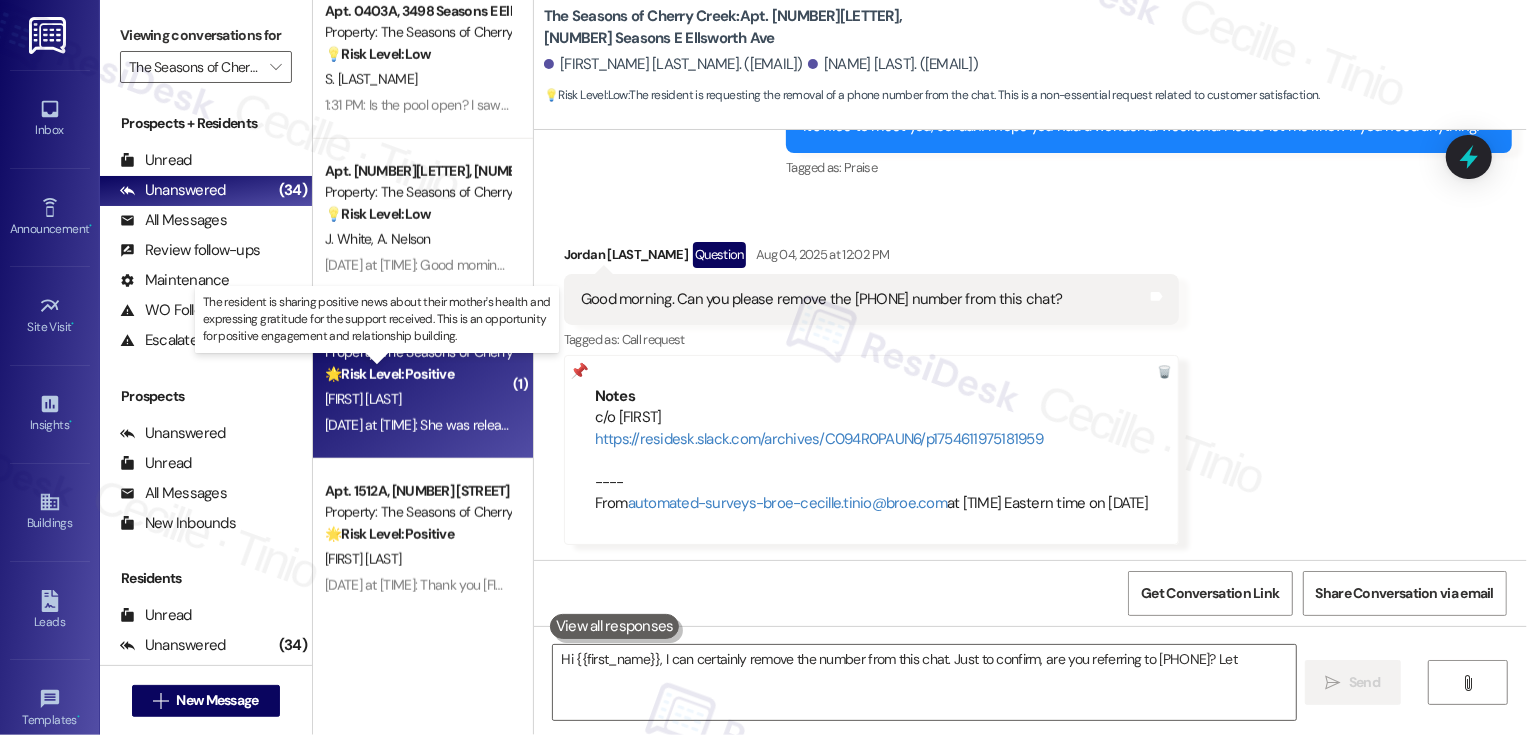 click on "🌟  Risk Level:  Positive" at bounding box center (389, 374) 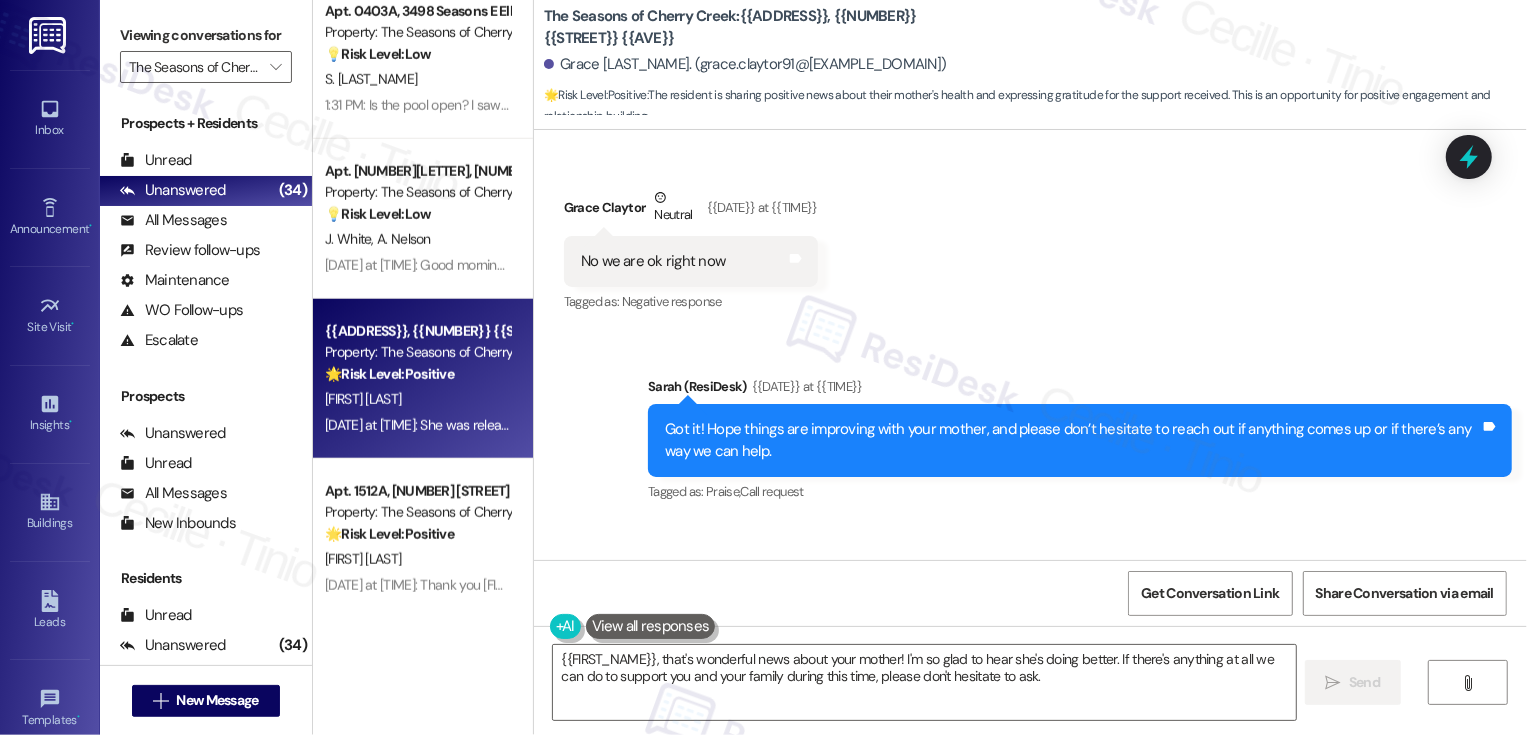 scroll, scrollTop: 1510, scrollLeft: 0, axis: vertical 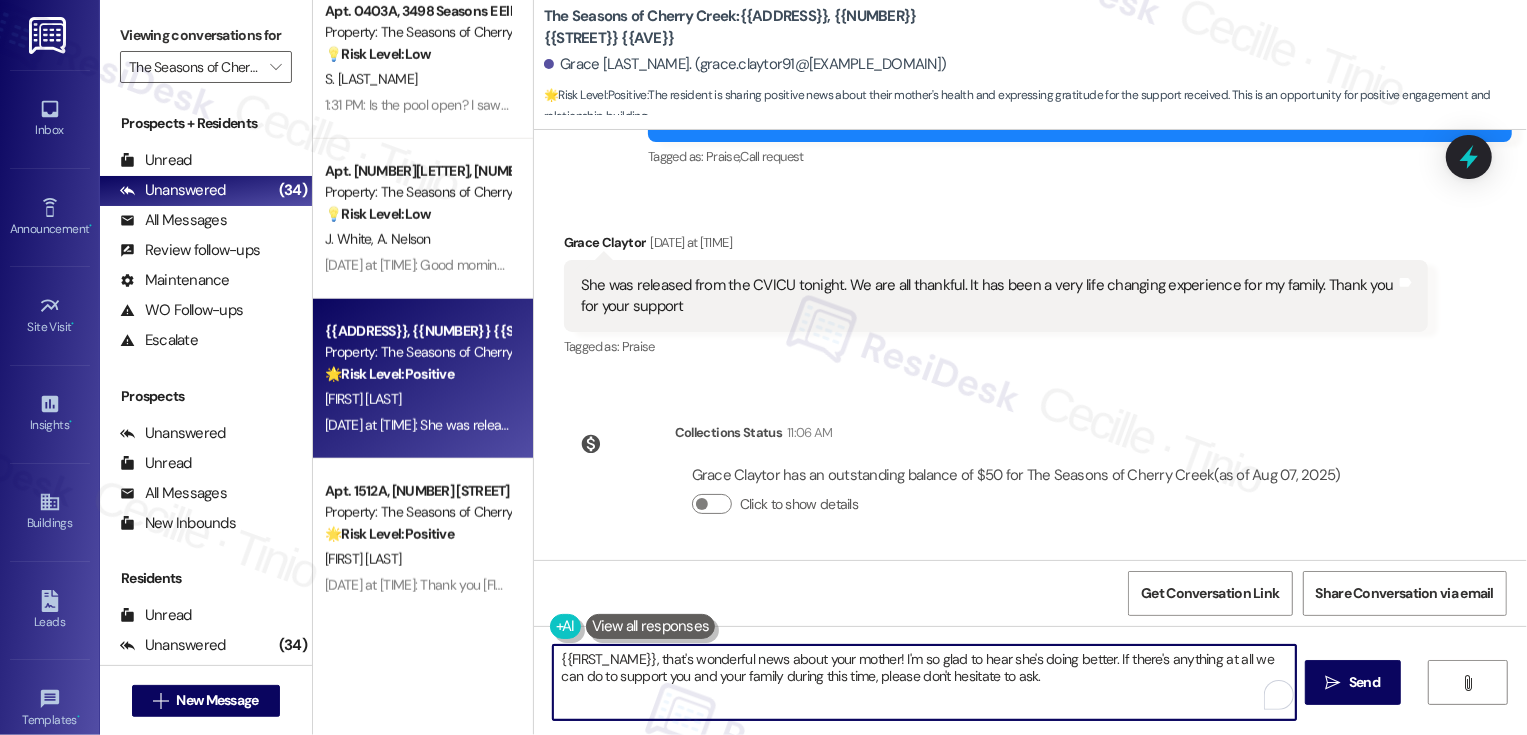 click on "{{first_name}}, that's wonderful news about your mother! I'm so glad to hear she's doing better. If there's anything at all we can do to support you and your family during this time, please don't hesitate to ask." at bounding box center (924, 682) 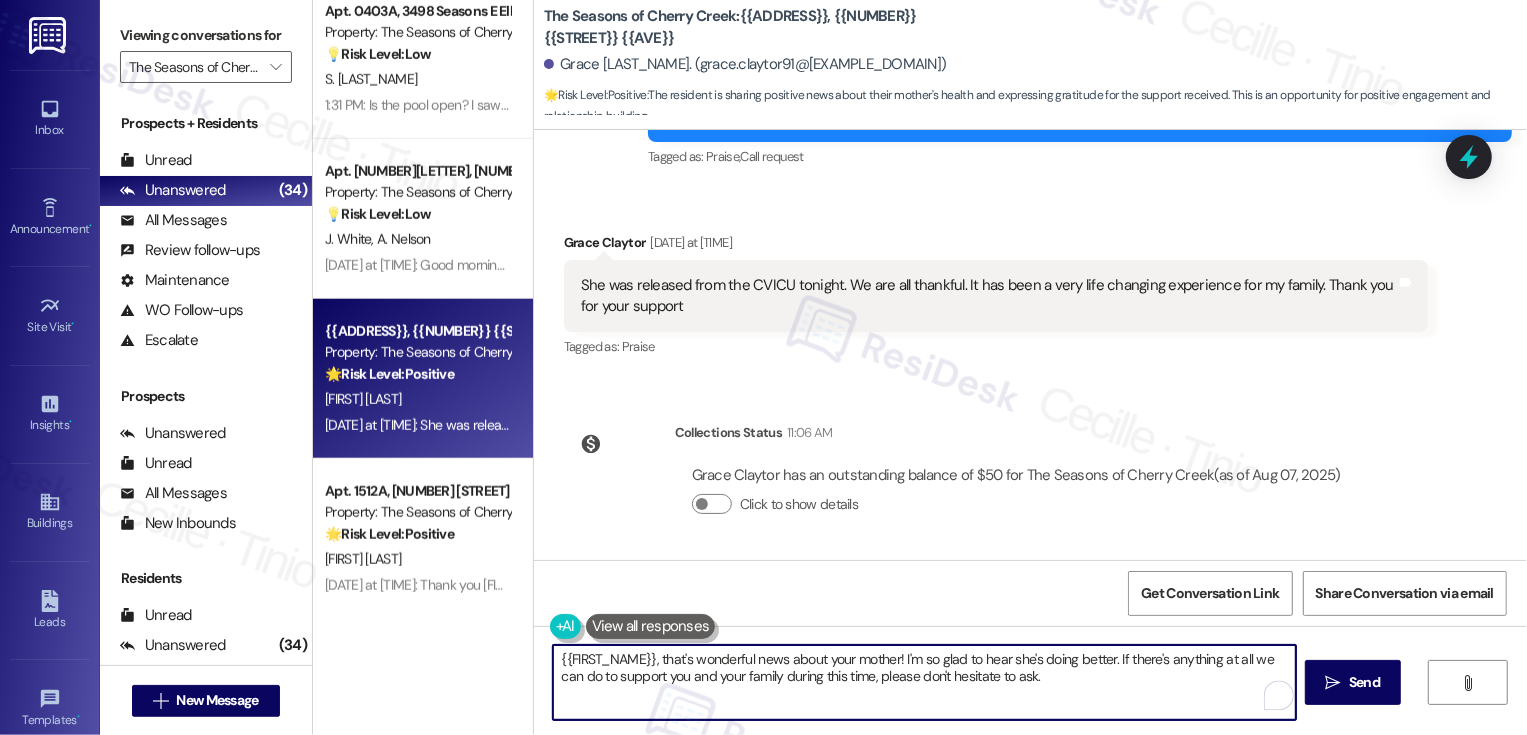 drag, startPoint x: 636, startPoint y: 661, endPoint x: 480, endPoint y: 663, distance: 156.01282 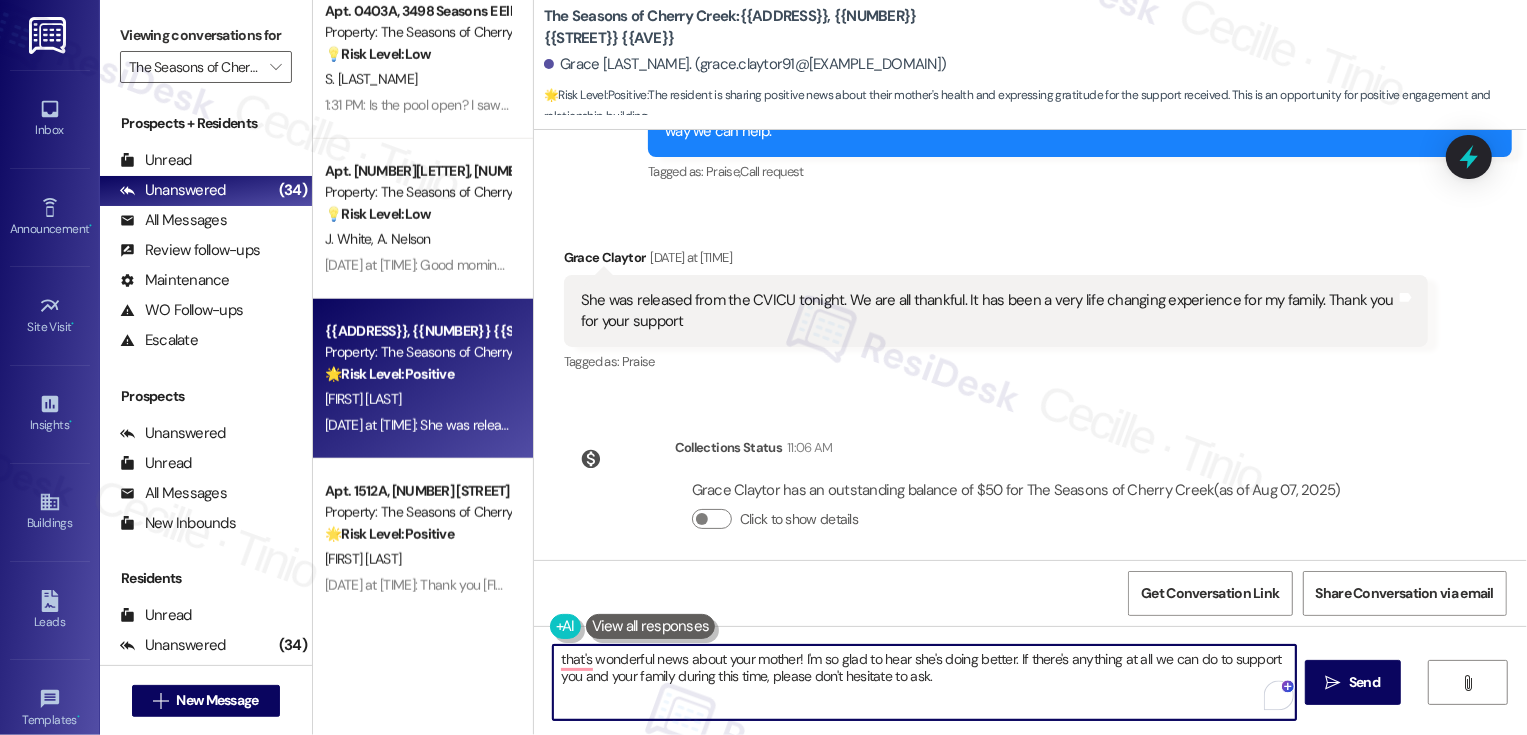 scroll, scrollTop: 1510, scrollLeft: 0, axis: vertical 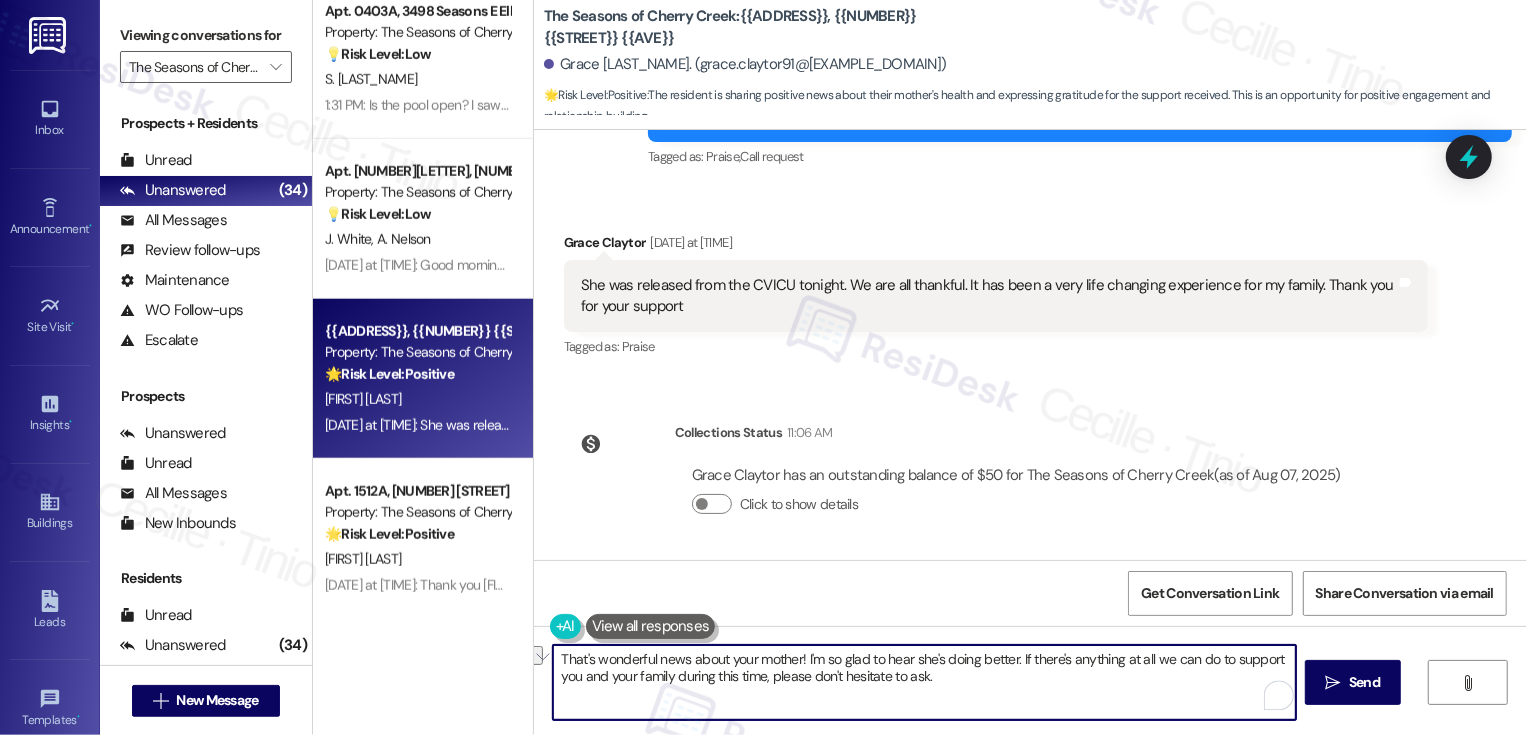 drag, startPoint x: 797, startPoint y: 657, endPoint x: 559, endPoint y: 654, distance: 238.0189 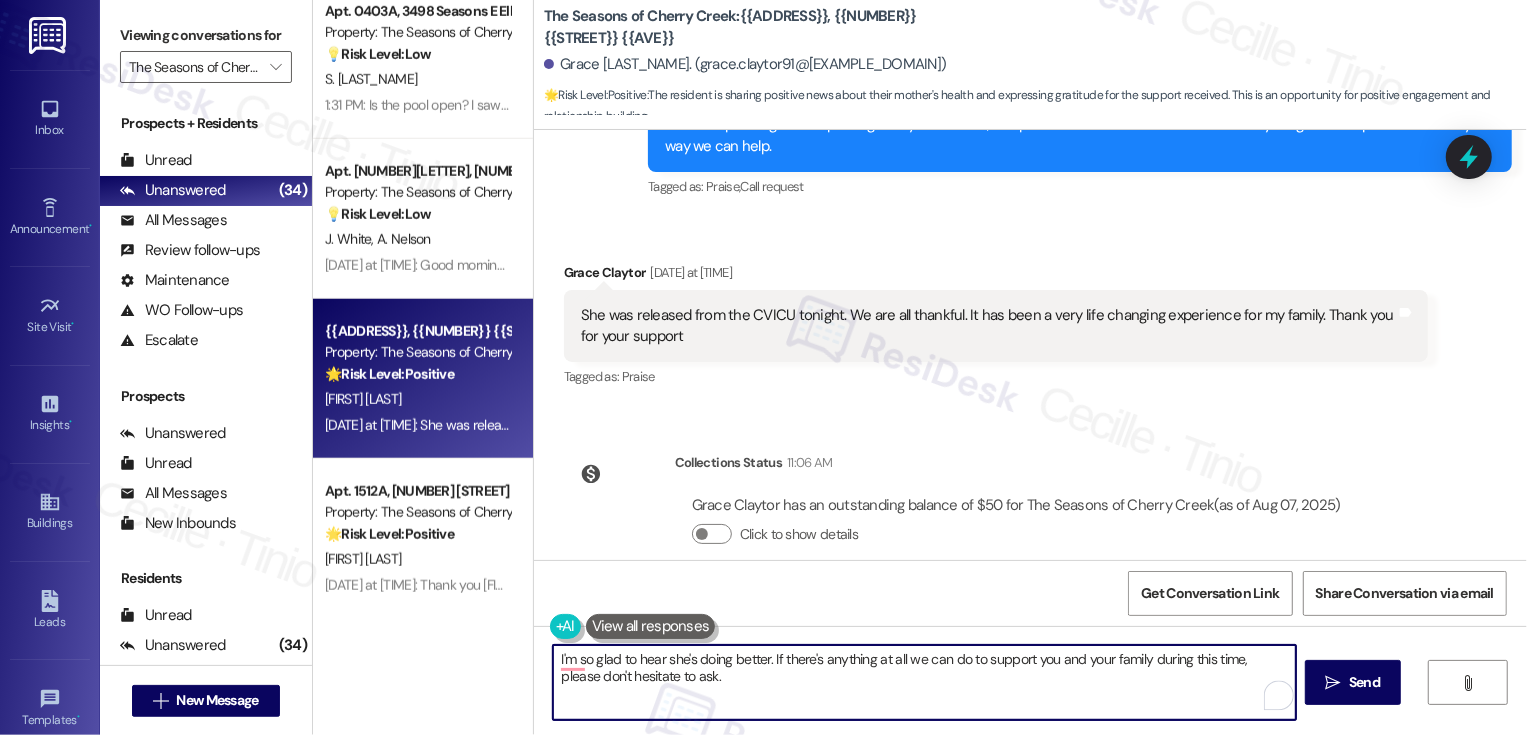 scroll, scrollTop: 1510, scrollLeft: 0, axis: vertical 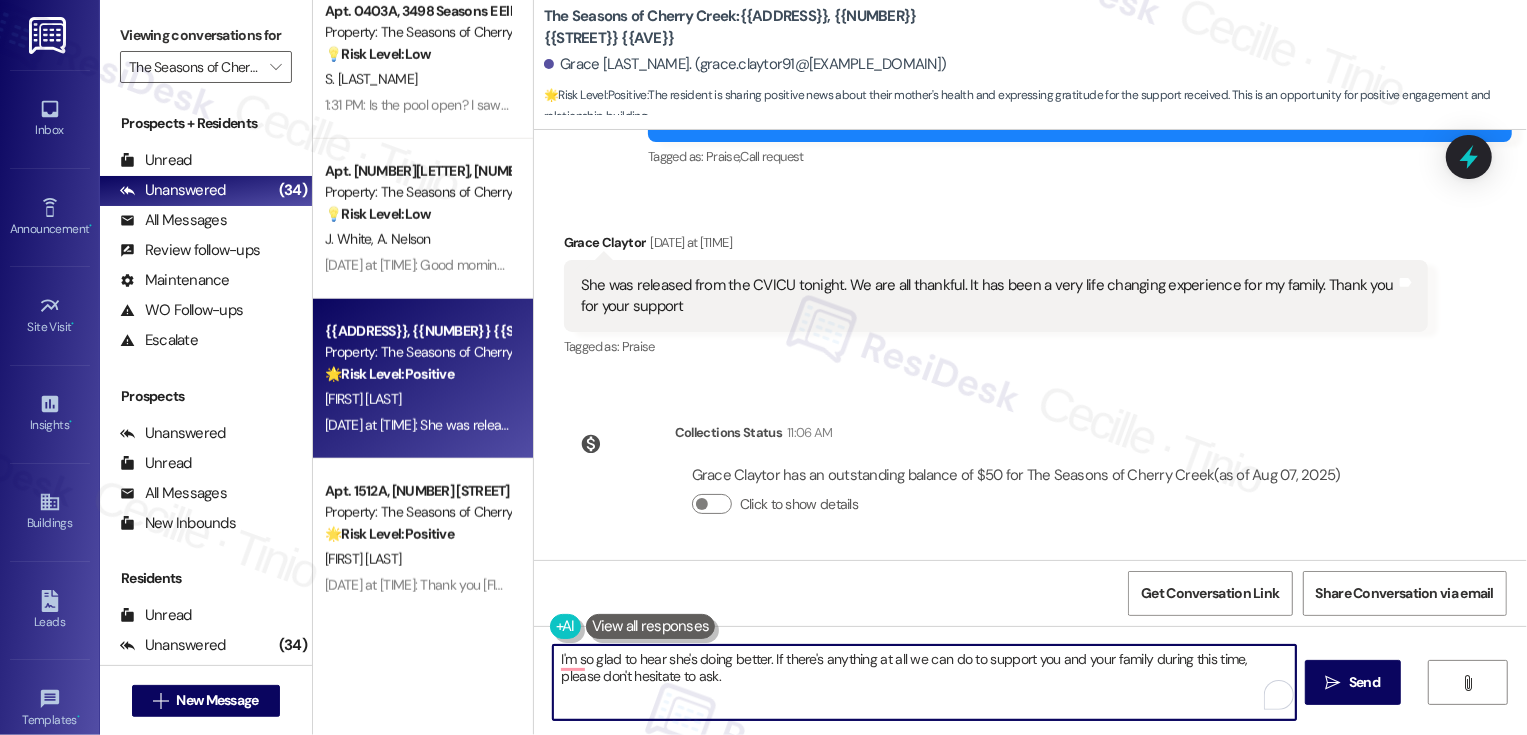 click on "TI'm so glad to hear she's doing better. If there's anything at all we can do to support you and your family during this time, please don't hesitate to ask." at bounding box center [924, 682] 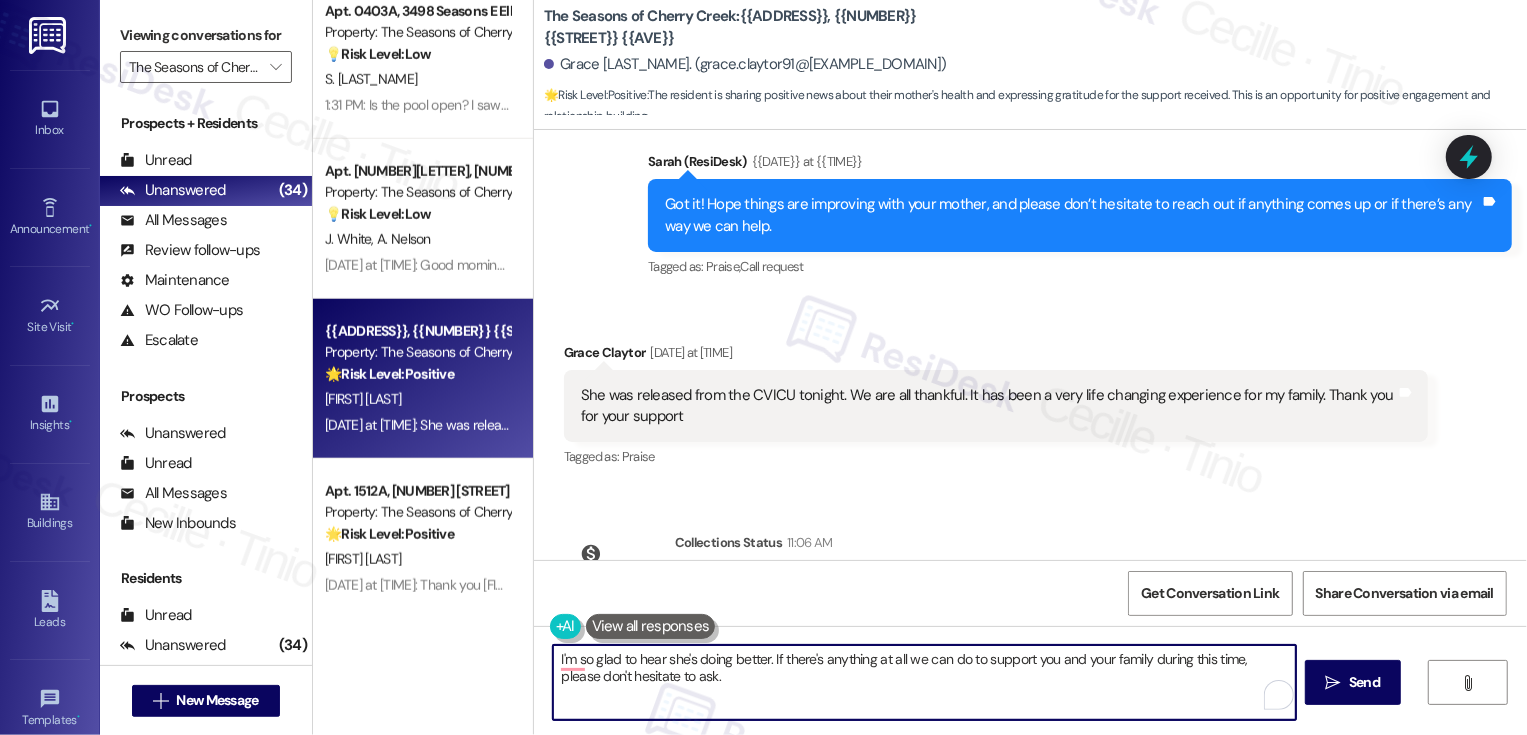 scroll, scrollTop: 1406, scrollLeft: 0, axis: vertical 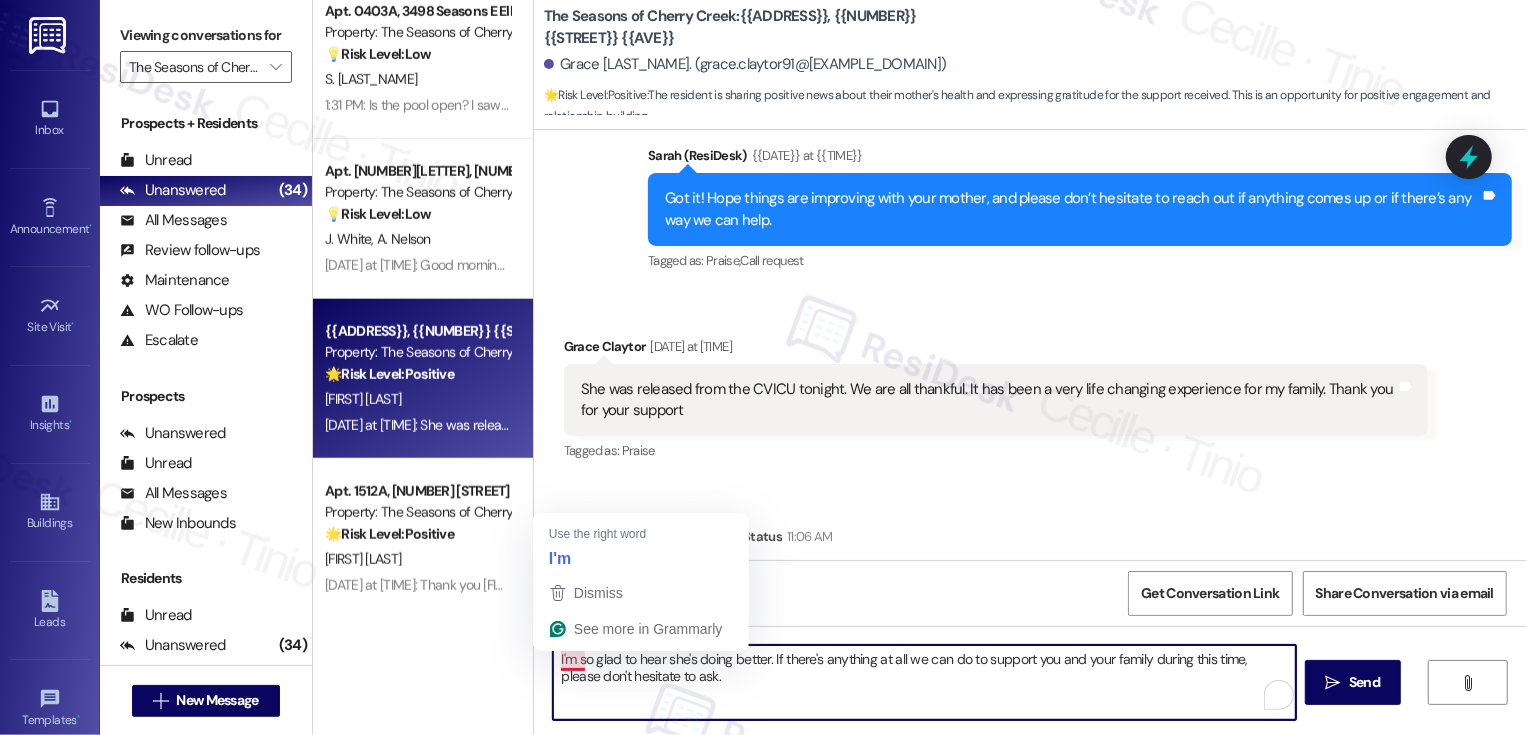 click on "TI'm so glad to hear she's doing better. If there's anything at all we can do to support you and your family during this time, please don't hesitate to ask." at bounding box center (924, 682) 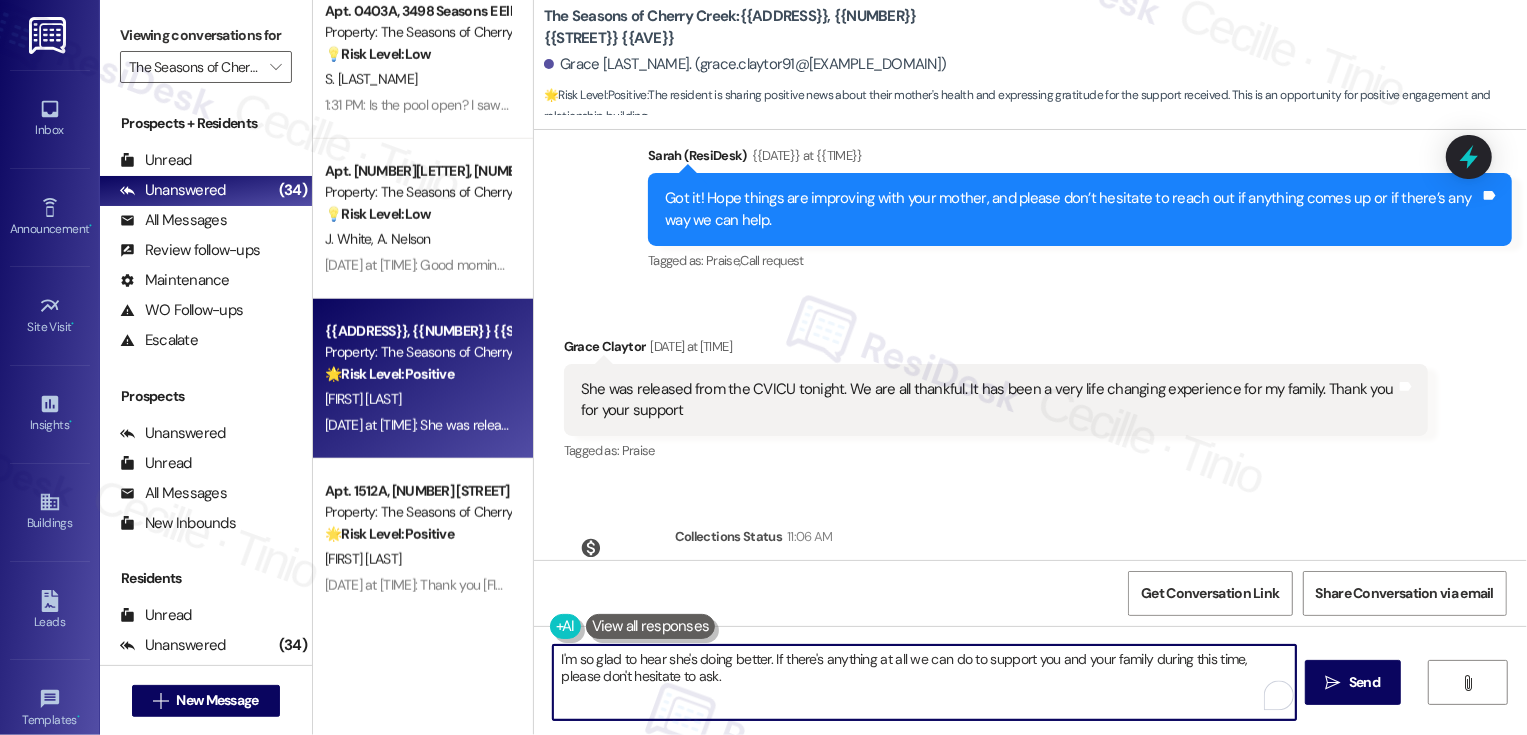 click on "I'm so glad to hear she's doing better. If there's anything at all we can do to support you and your family during this time, please don't hesitate to ask." at bounding box center [924, 682] 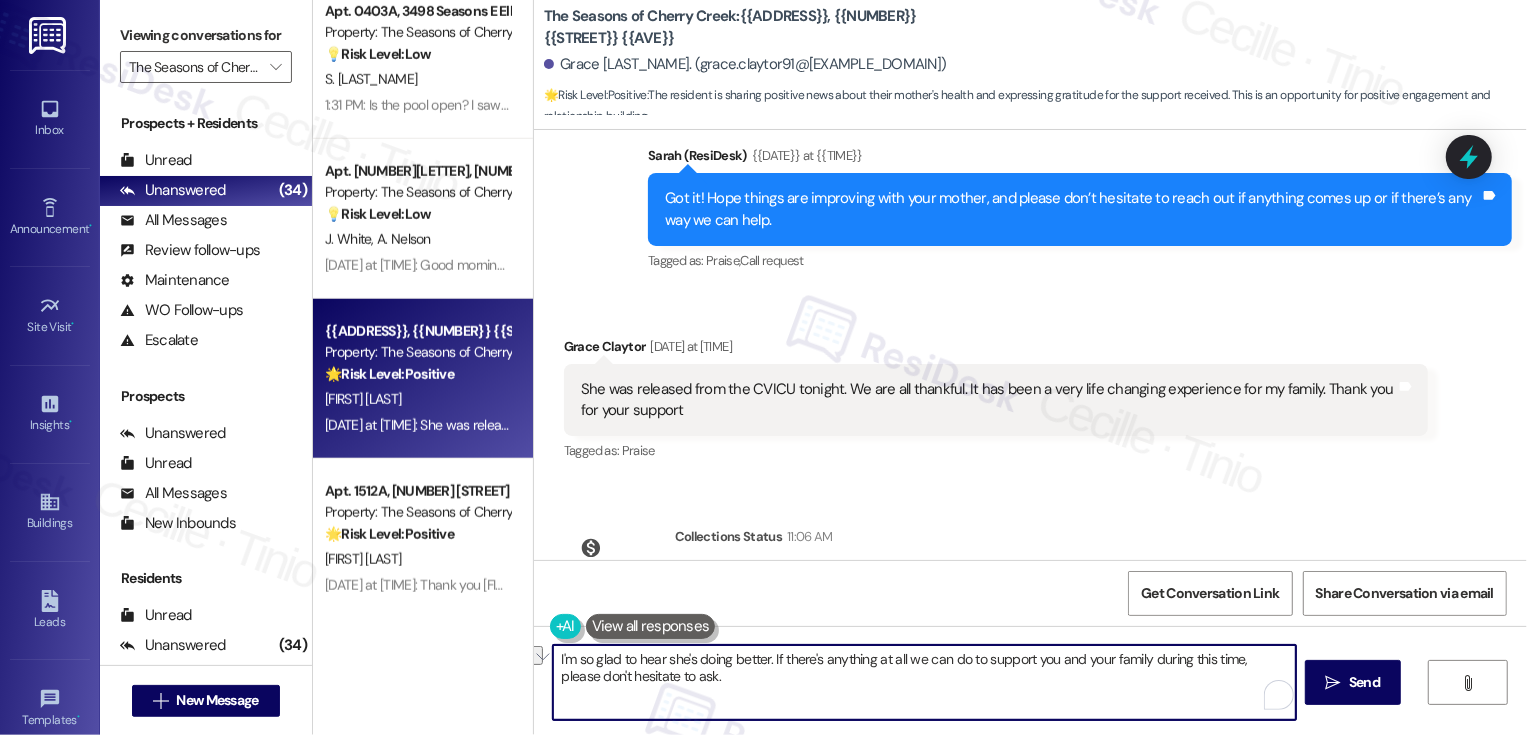 drag, startPoint x: 870, startPoint y: 661, endPoint x: 895, endPoint y: 664, distance: 25.179358 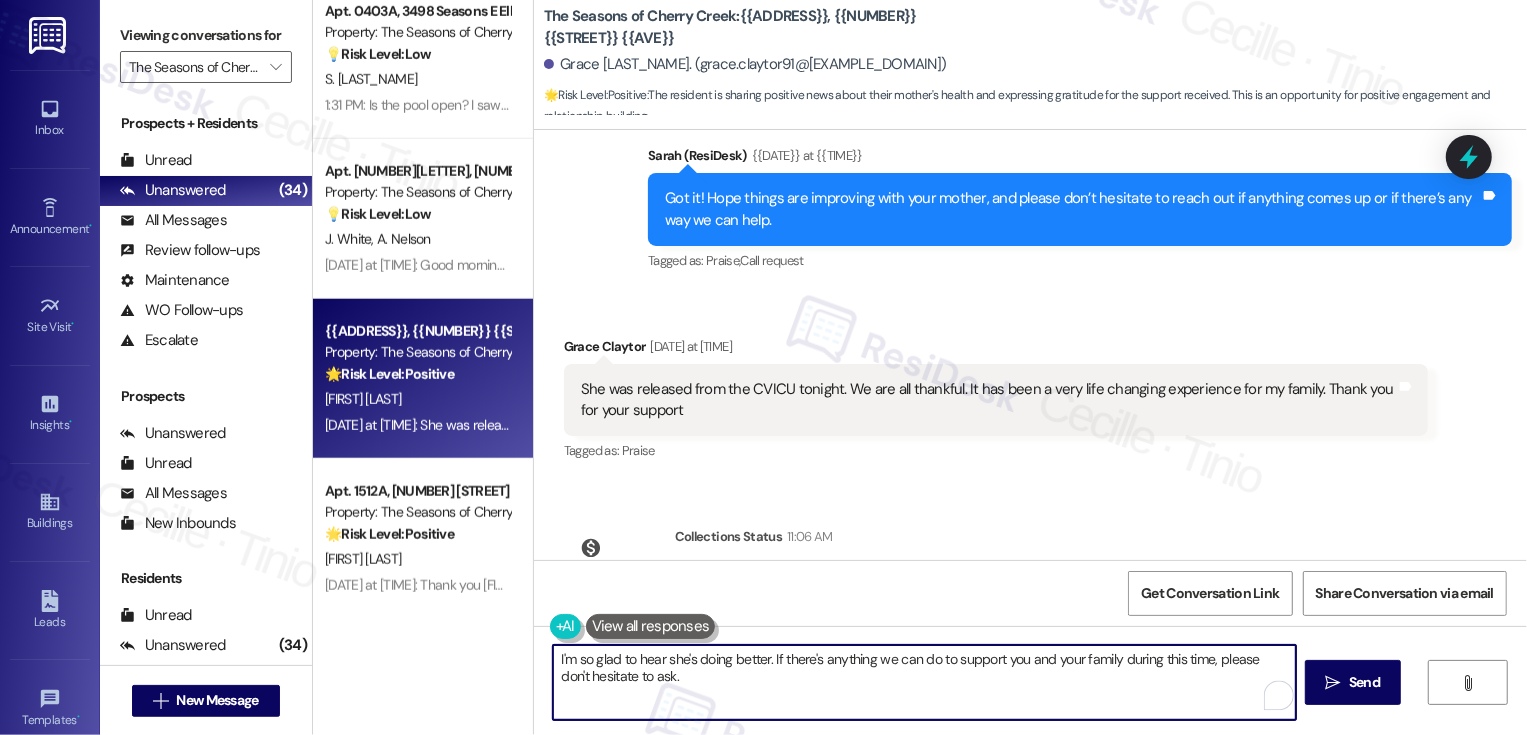 click on "I'm so glad to hear she's doing better. If there's anything we can do to support you and your family during this time, please don't hesitate to ask." at bounding box center (924, 682) 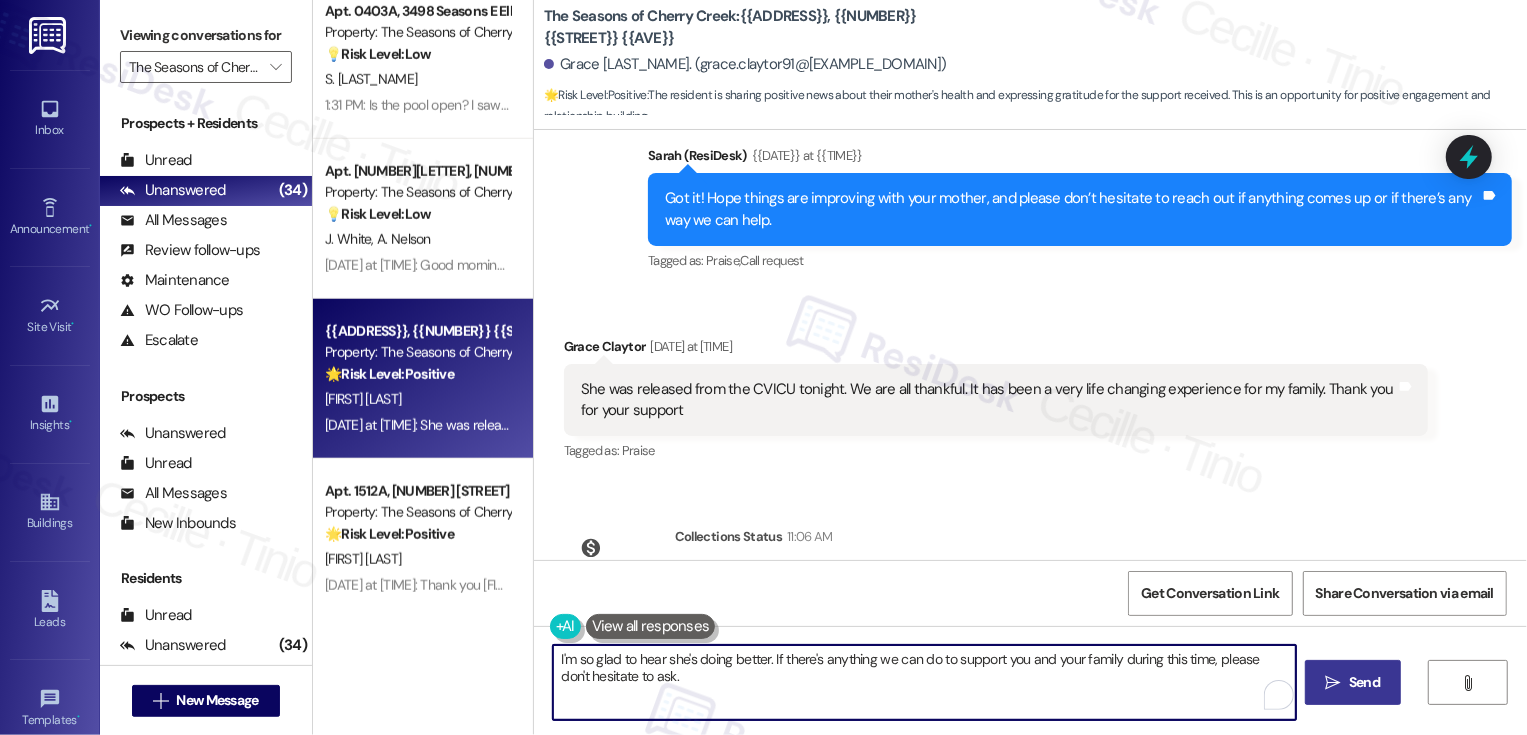 type on "I'm so glad to hear she's doing better. If there's anything we can do to support you and your family during this time, please don't hesitate to ask." 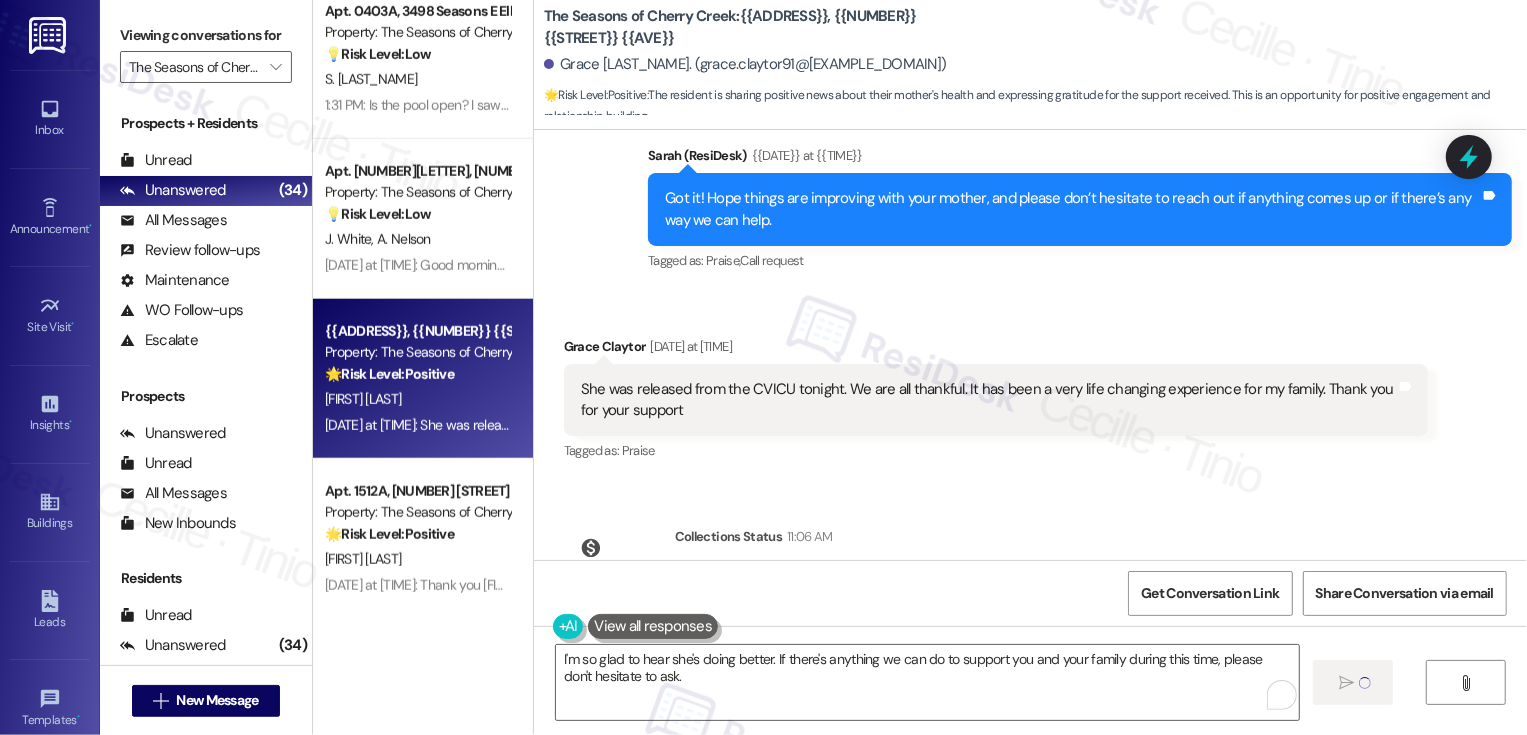 type 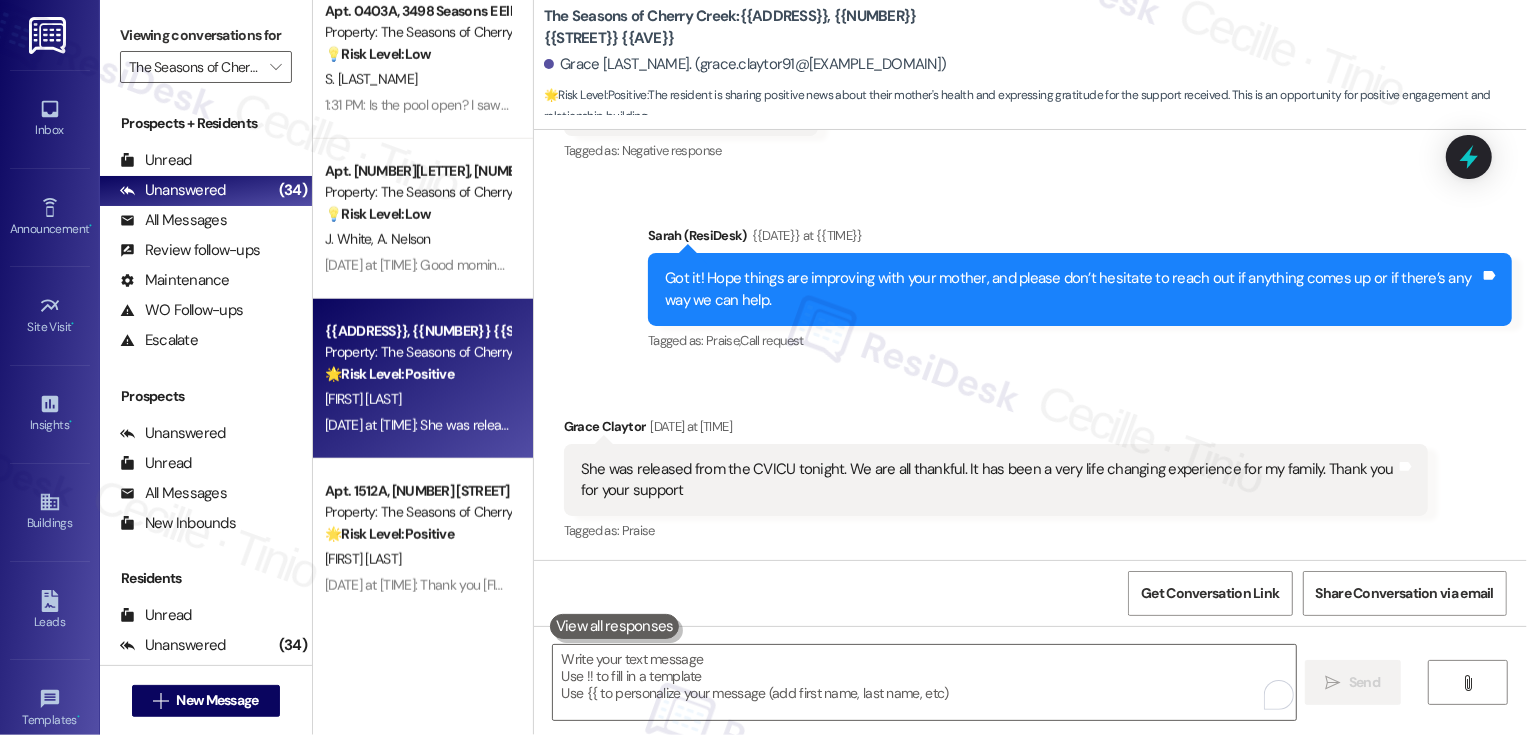 scroll, scrollTop: 1671, scrollLeft: 0, axis: vertical 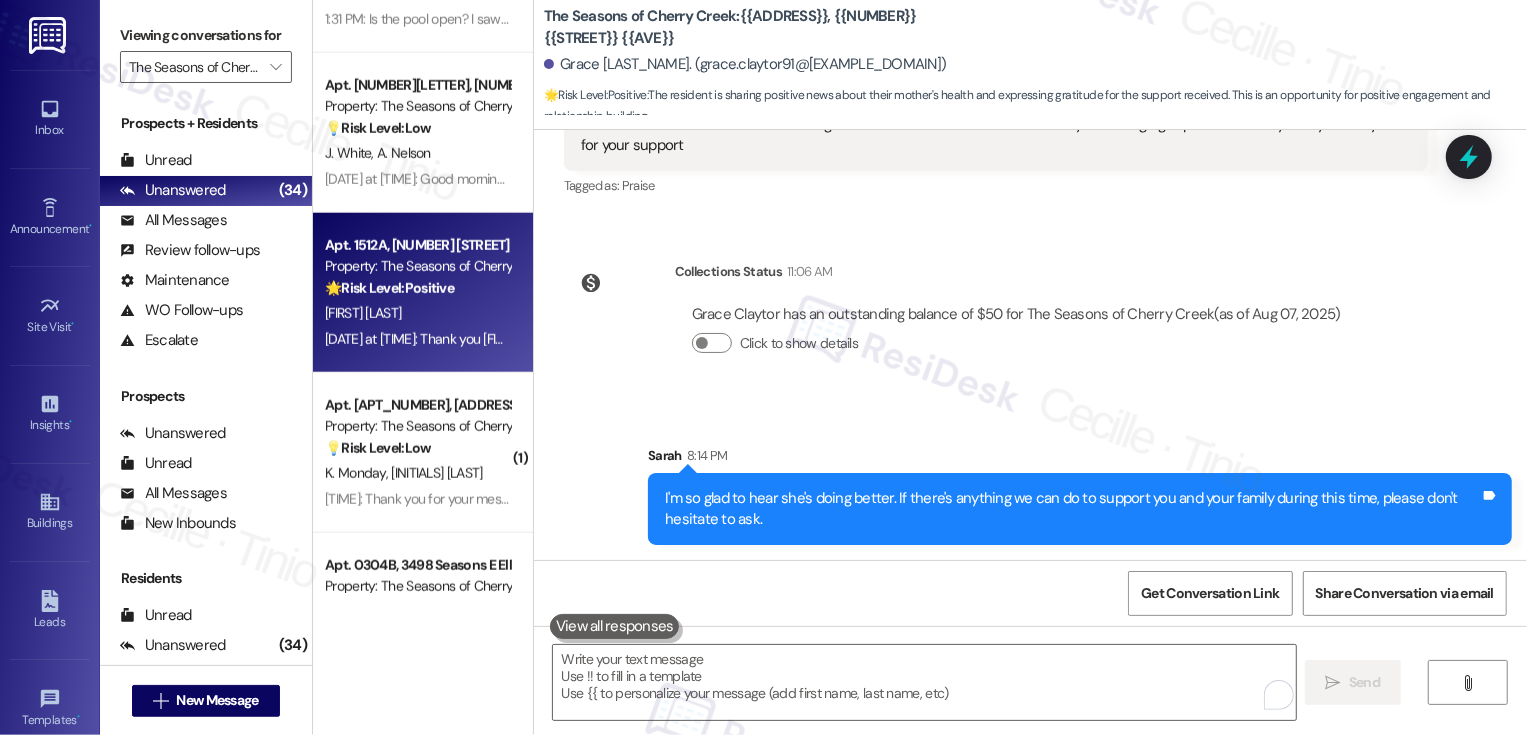 click on "🌟  Risk Level:  Positive The resident is expressing gratitude and requesting to add their daughter to the contact list. This is positive engagement and relationship building." at bounding box center (417, 288) 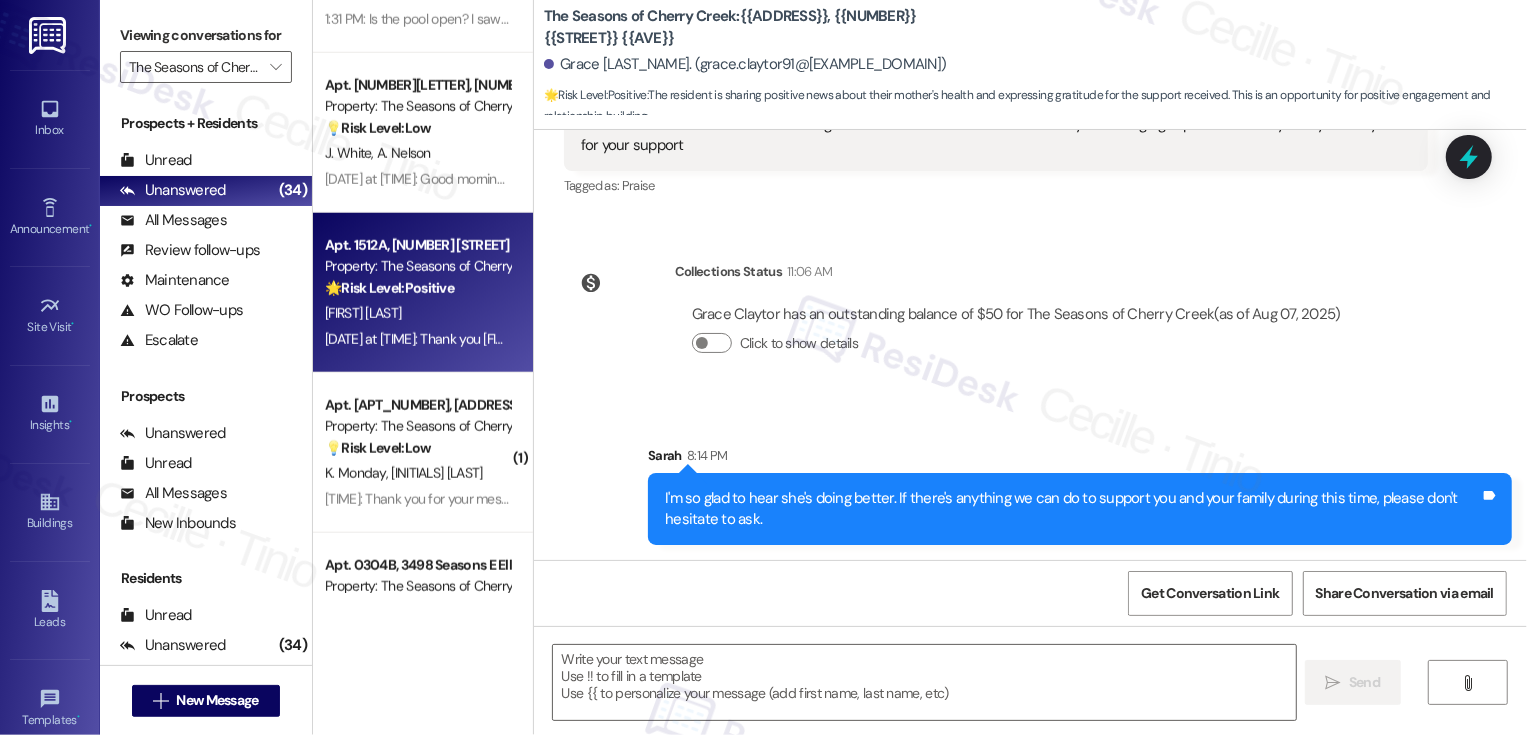 type on "Fetching suggested responses. Please feel free to read through the conversation in the meantime." 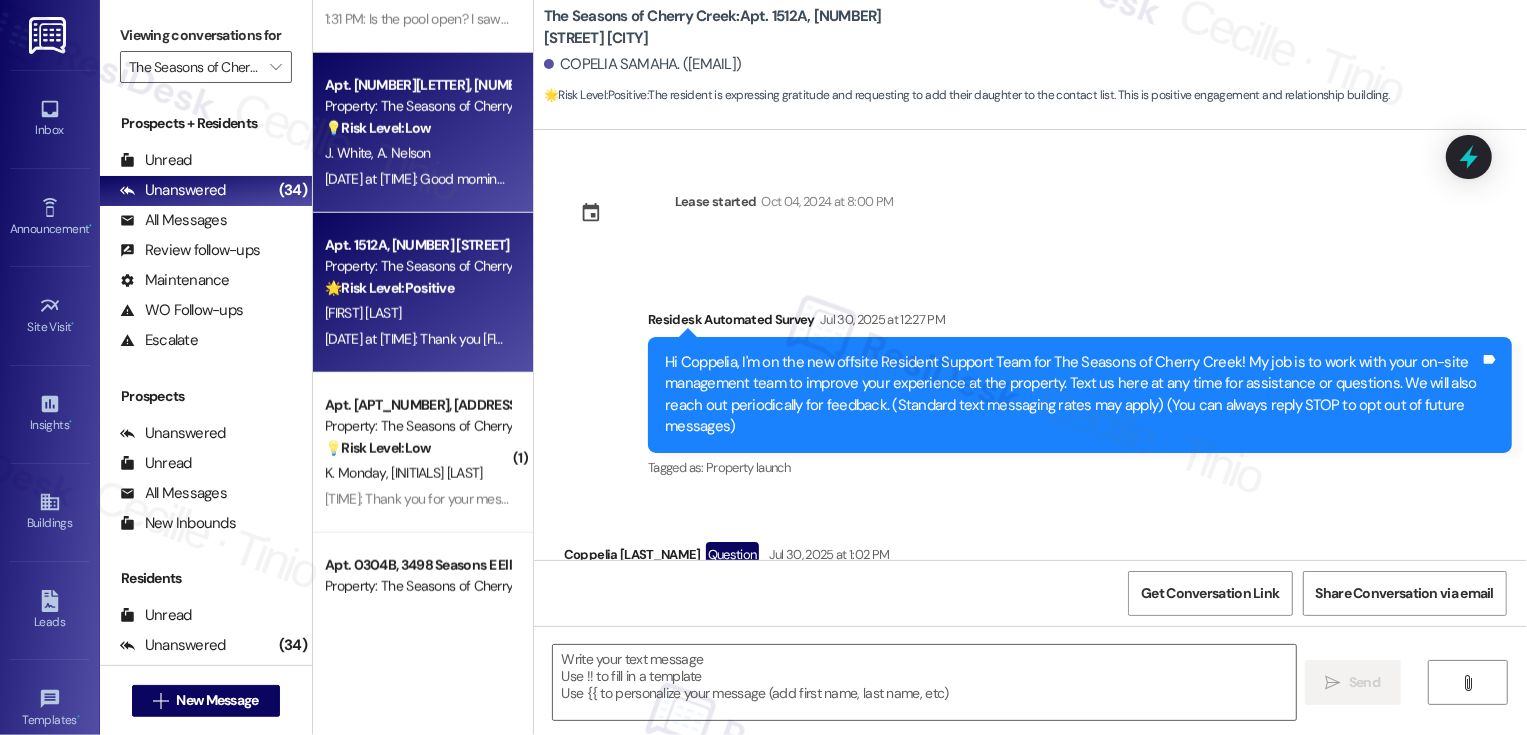 click on "Aug 04, 2025 at 12:02 PM: Good morning. Can you please remove the 720-668-3169 number from this chat? Aug 04, 2025 at 12:02 PM: Good morning. Can you please remove the 720-668-3169 number from this chat?" at bounding box center [593, 179] 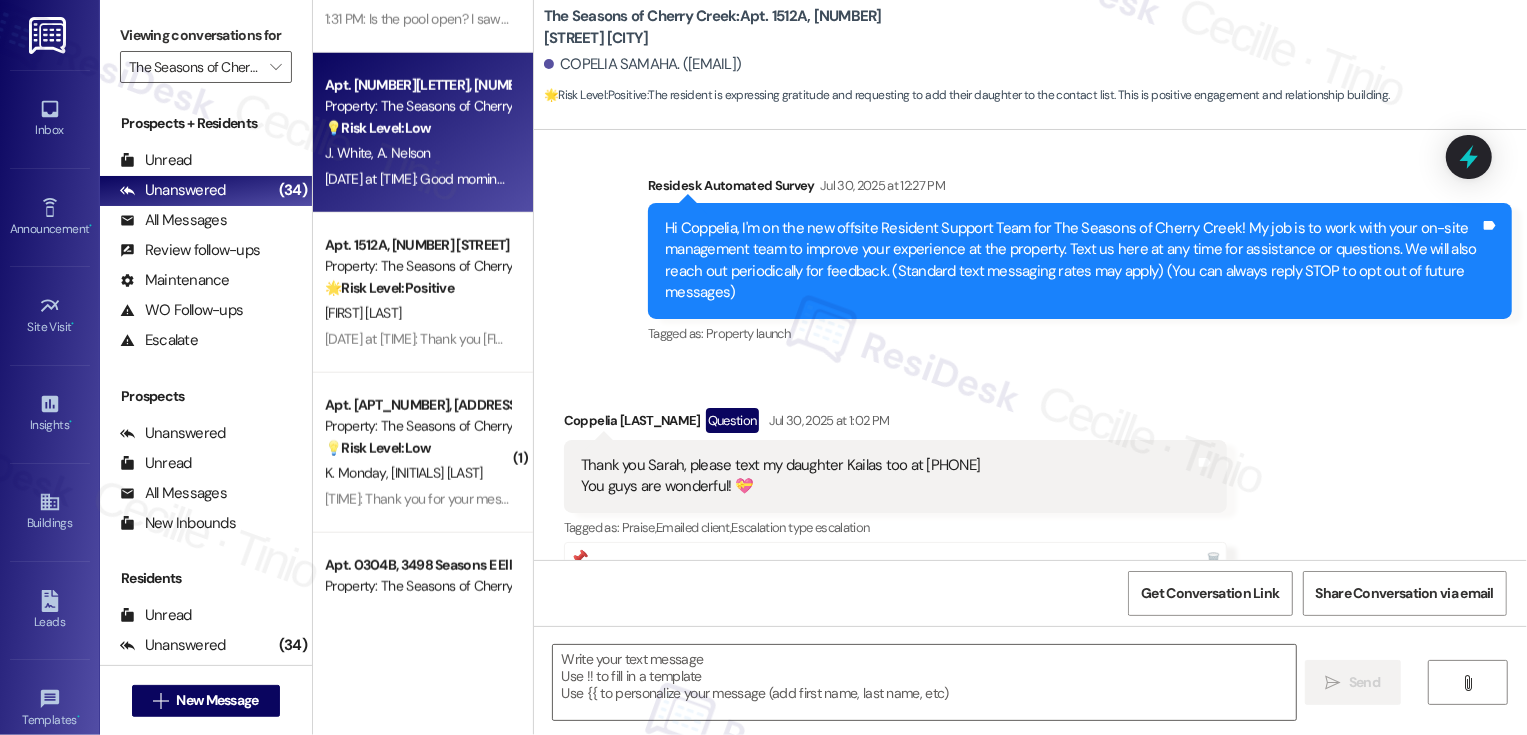 click on "Aug 04, 2025 at 12:02 PM: Good morning. Can you please remove the 720-668-3169 number from this chat? Aug 04, 2025 at 12:02 PM: Good morning. Can you please remove the 720-668-3169 number from this chat?" at bounding box center (593, 179) 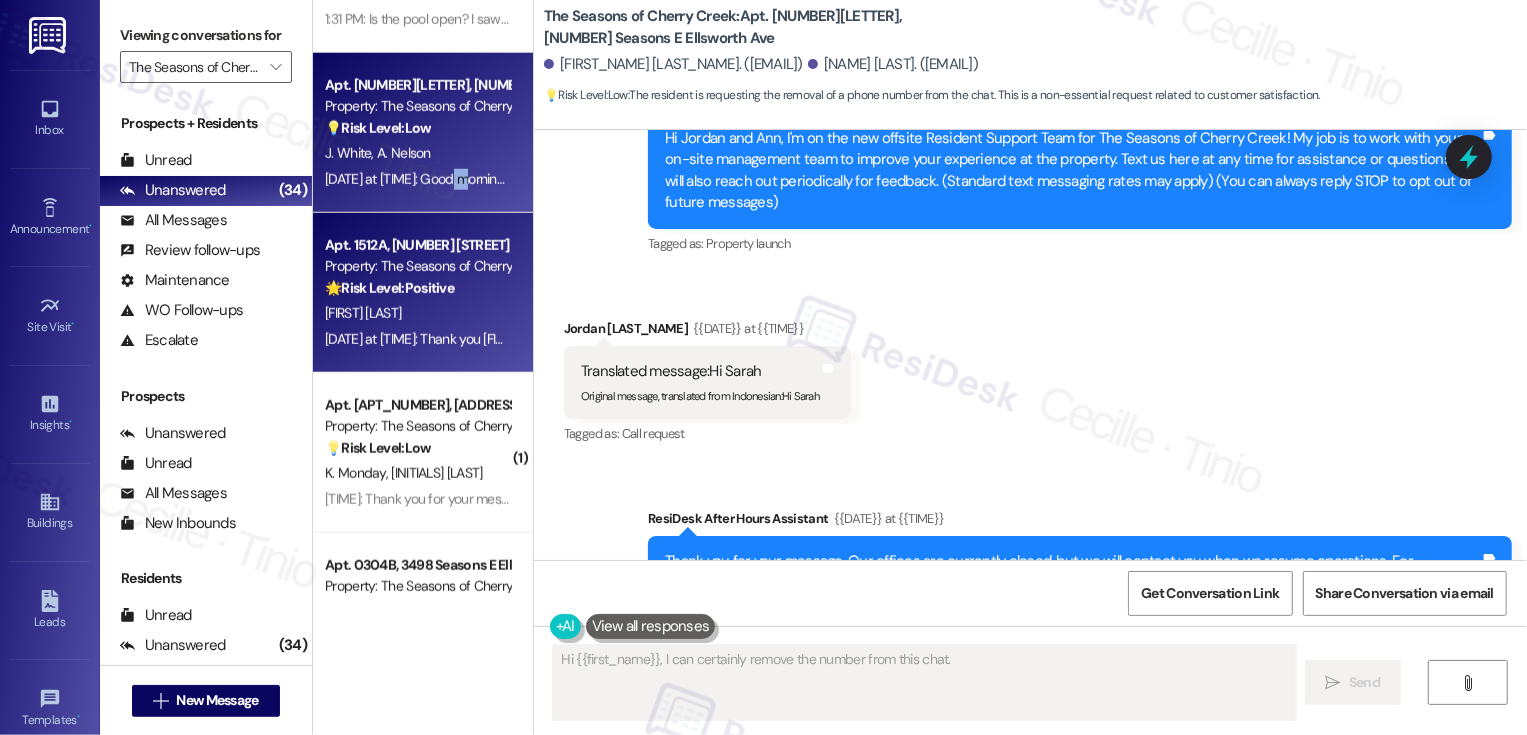 type on "Hi {{first_name}}, I can certainly remove the number from this chat. Just" 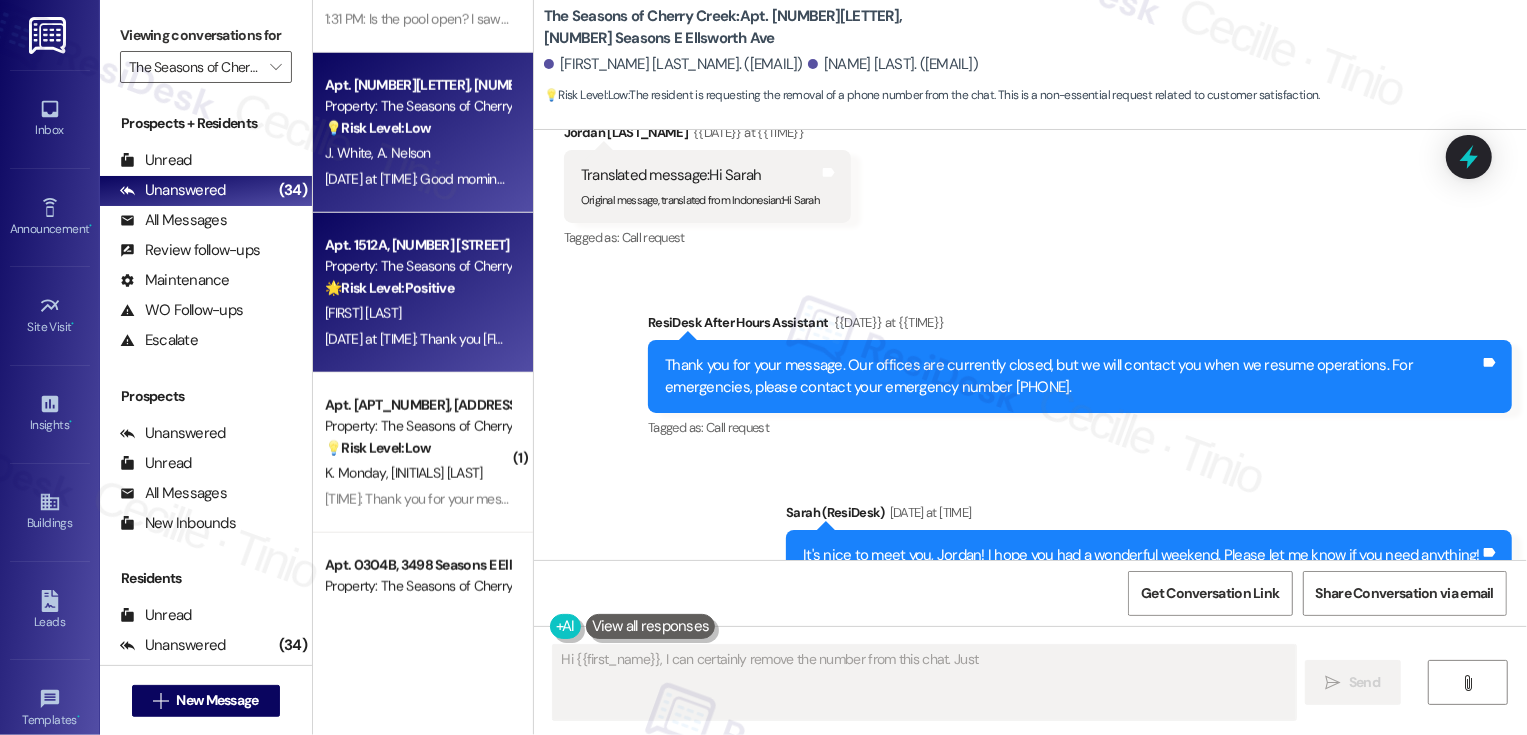 click on "Property: The Seasons of Cherry Creek" at bounding box center [417, 266] 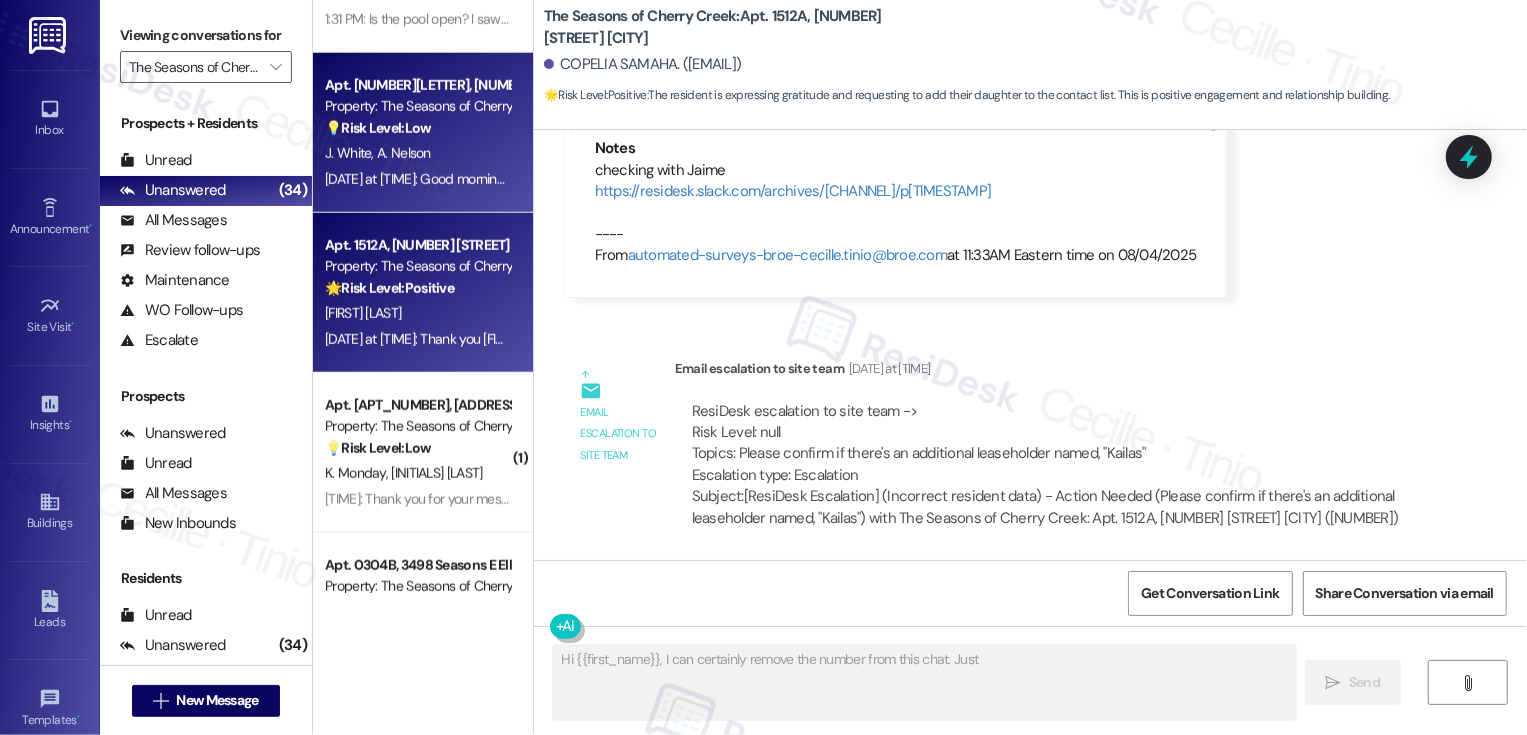 scroll, scrollTop: 568, scrollLeft: 0, axis: vertical 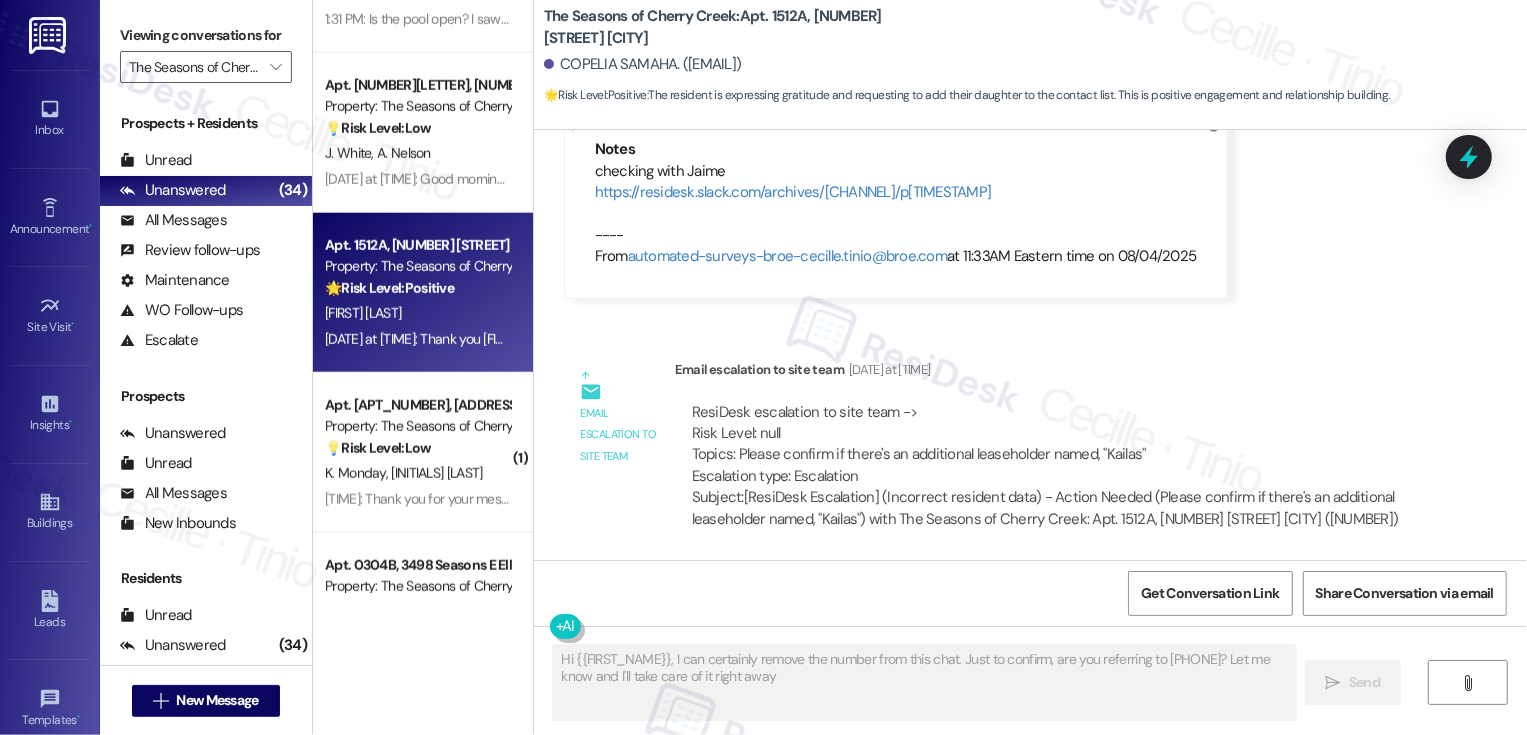 click on "🌟  Risk Level:  Positive The resident is expressing gratitude and requesting to add their daughter to the contact list. This is positive engagement and relationship building." at bounding box center [417, 288] 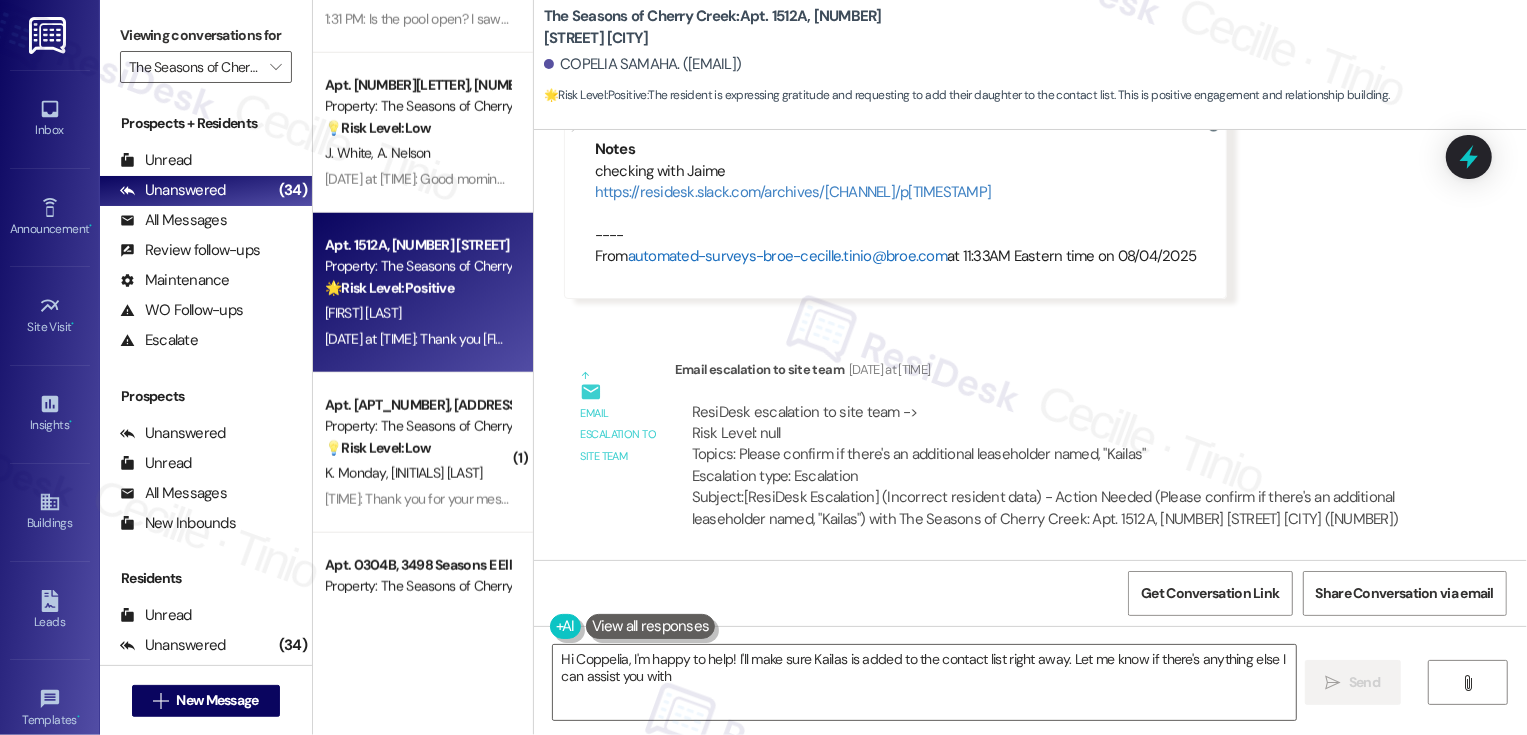 type on "Hi Coppelia, I'm happy to help! I'll make sure Kailas is added to the contact list right away. Let me know if there's anything else I can assist you with!" 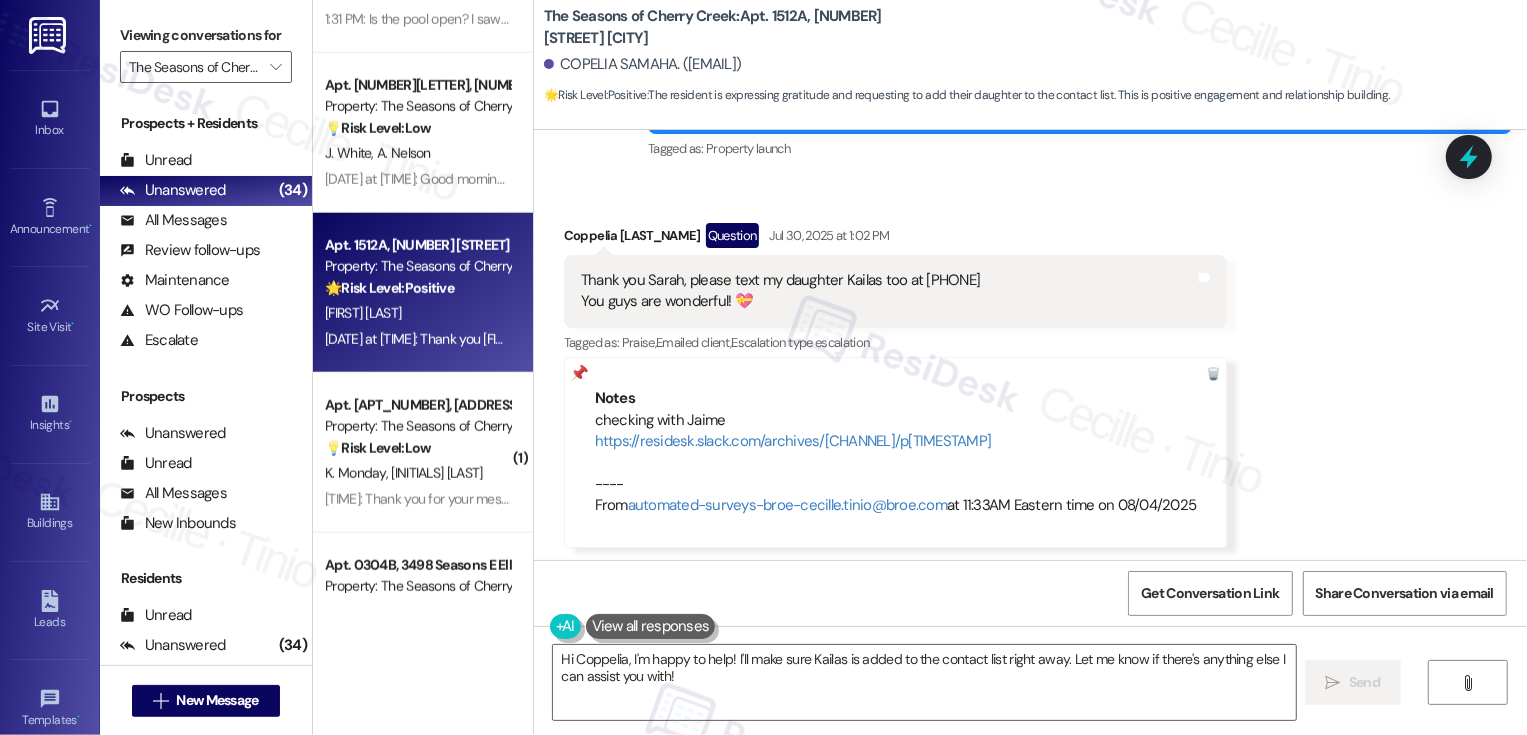 scroll, scrollTop: 568, scrollLeft: 0, axis: vertical 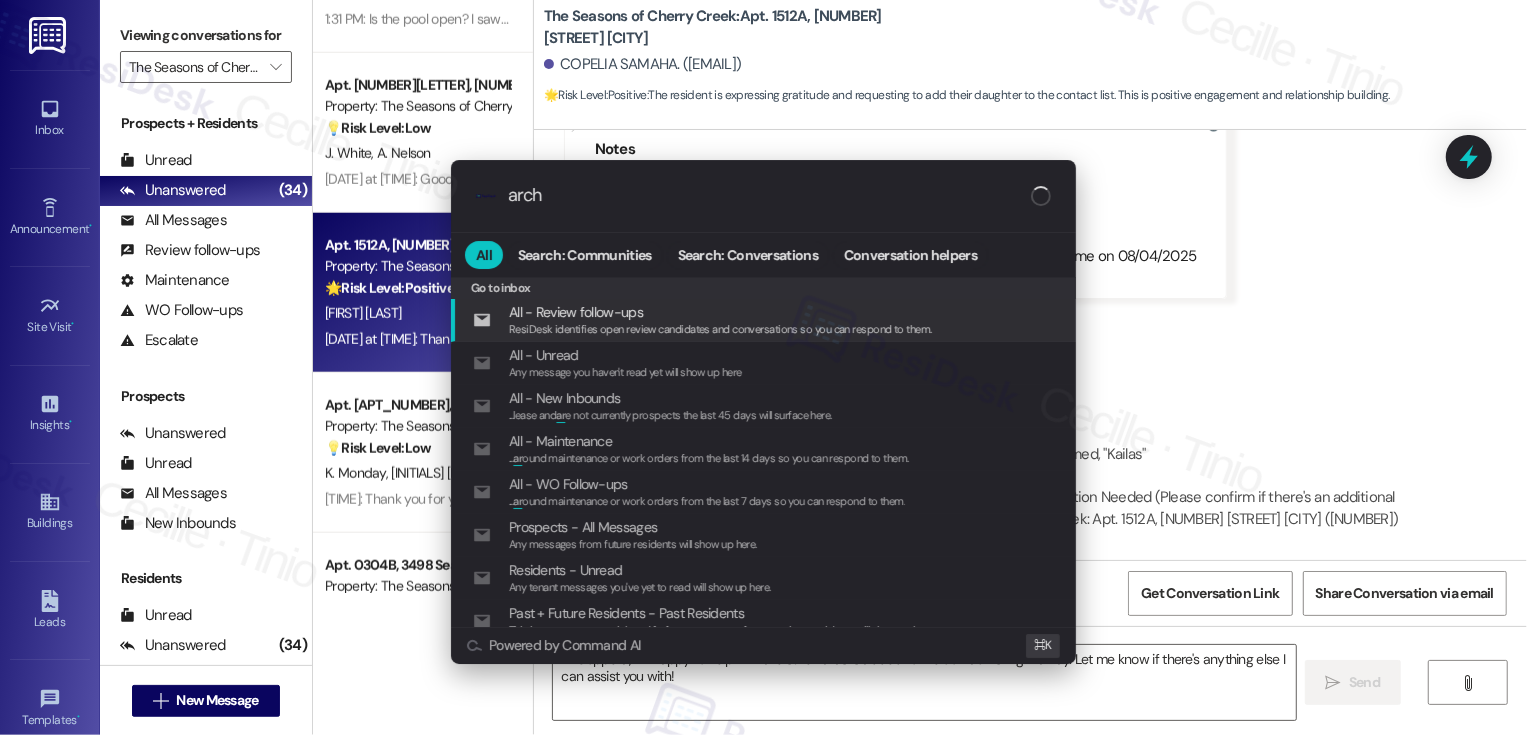 type on "archi" 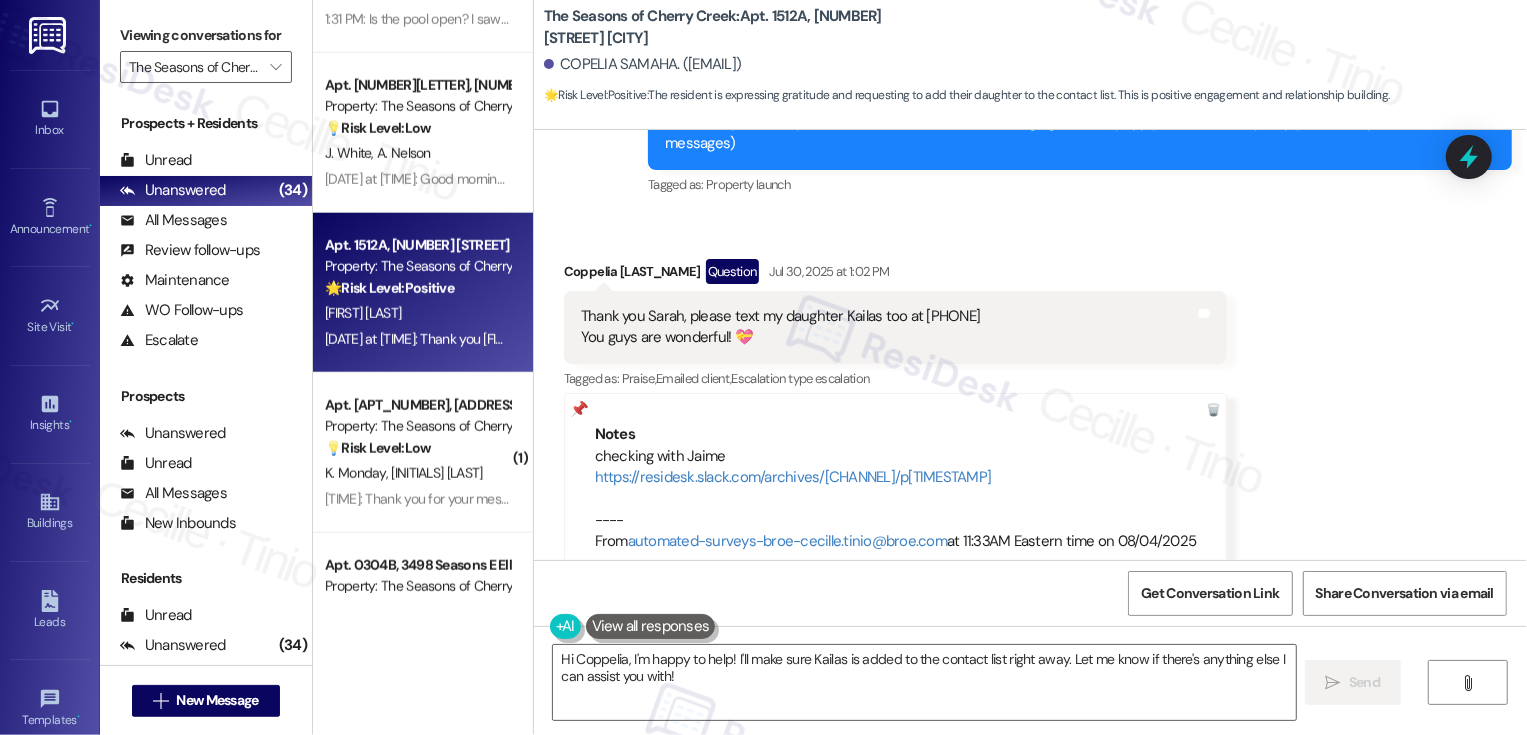 scroll, scrollTop: 250, scrollLeft: 0, axis: vertical 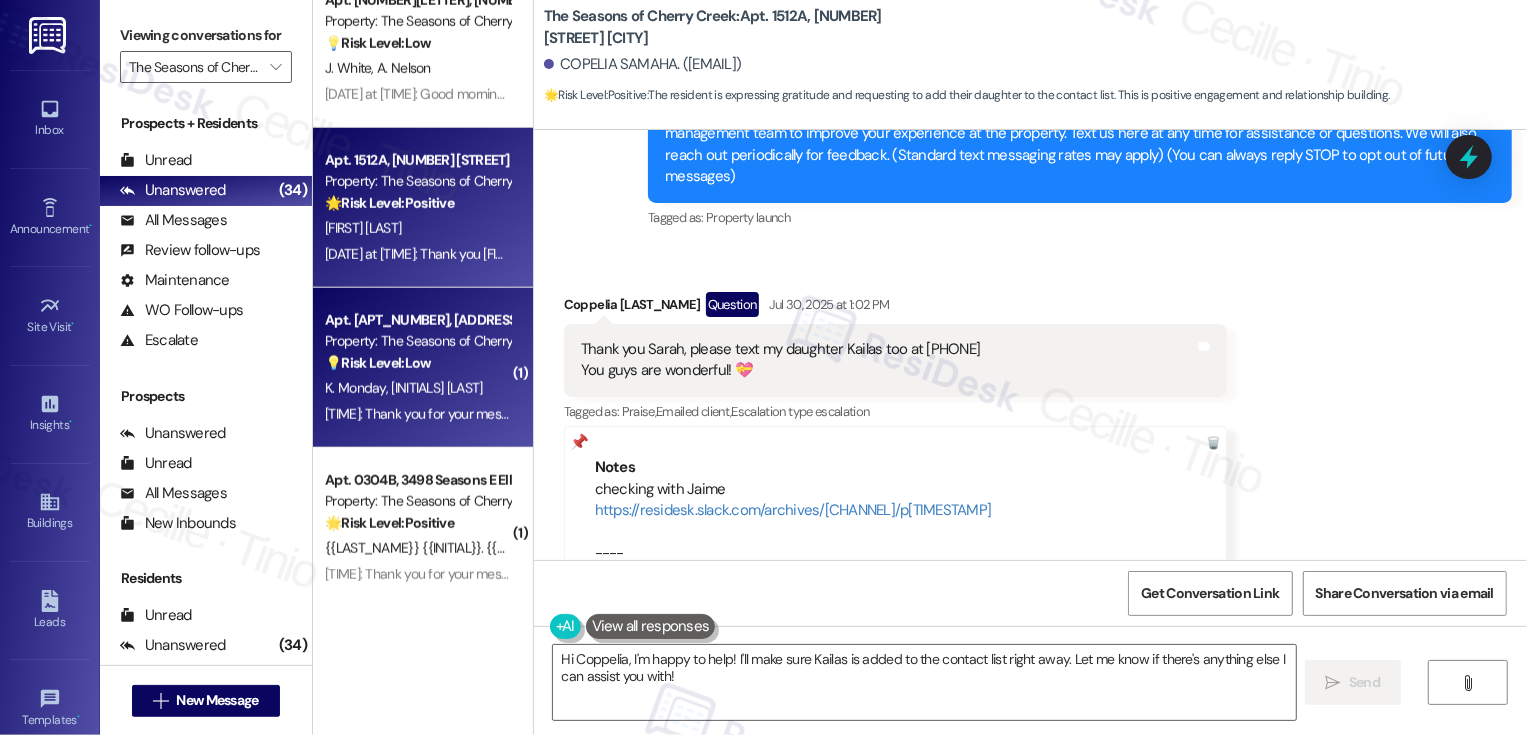 click on "K. Monday E. Bell" at bounding box center (417, 388) 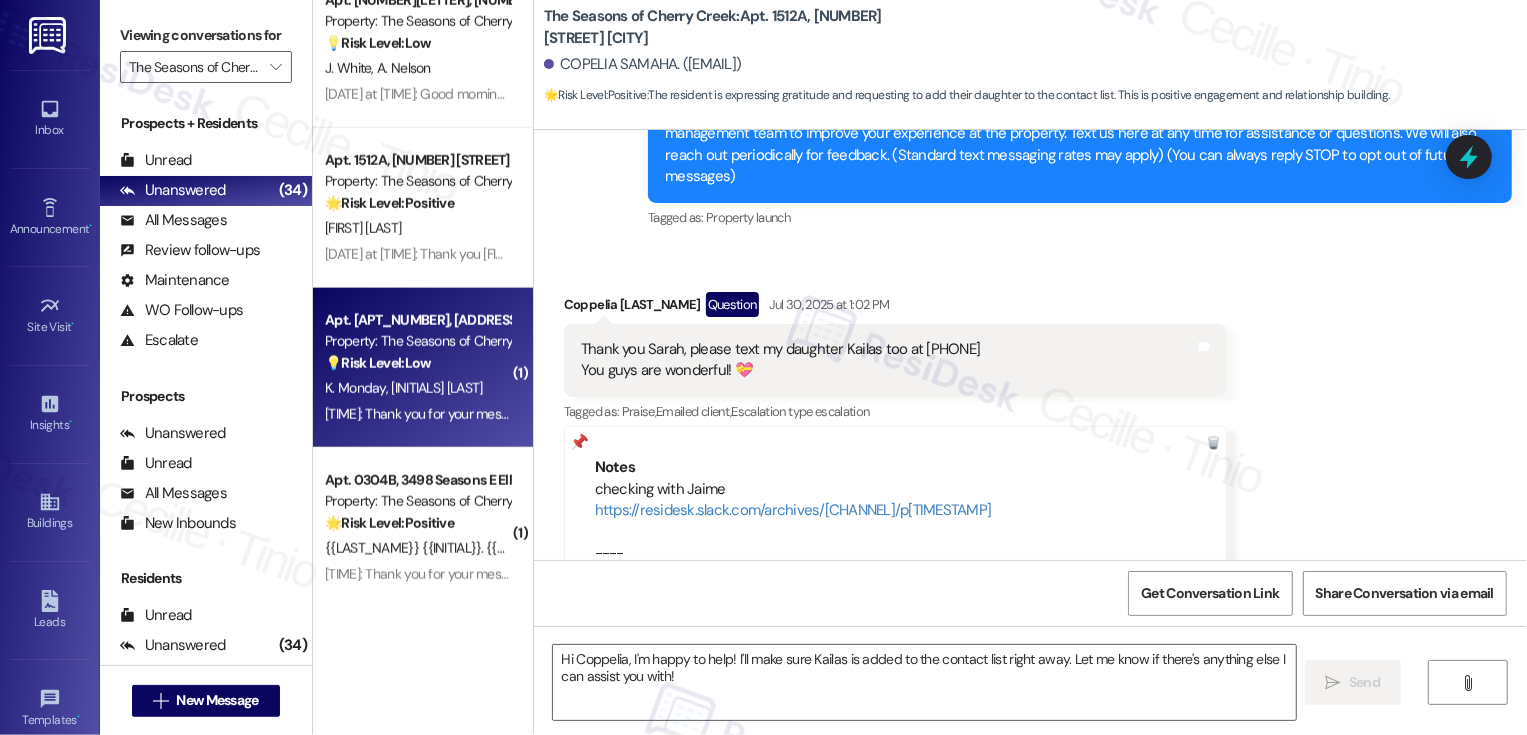 click on "K. Monday E. Bell" at bounding box center [417, 388] 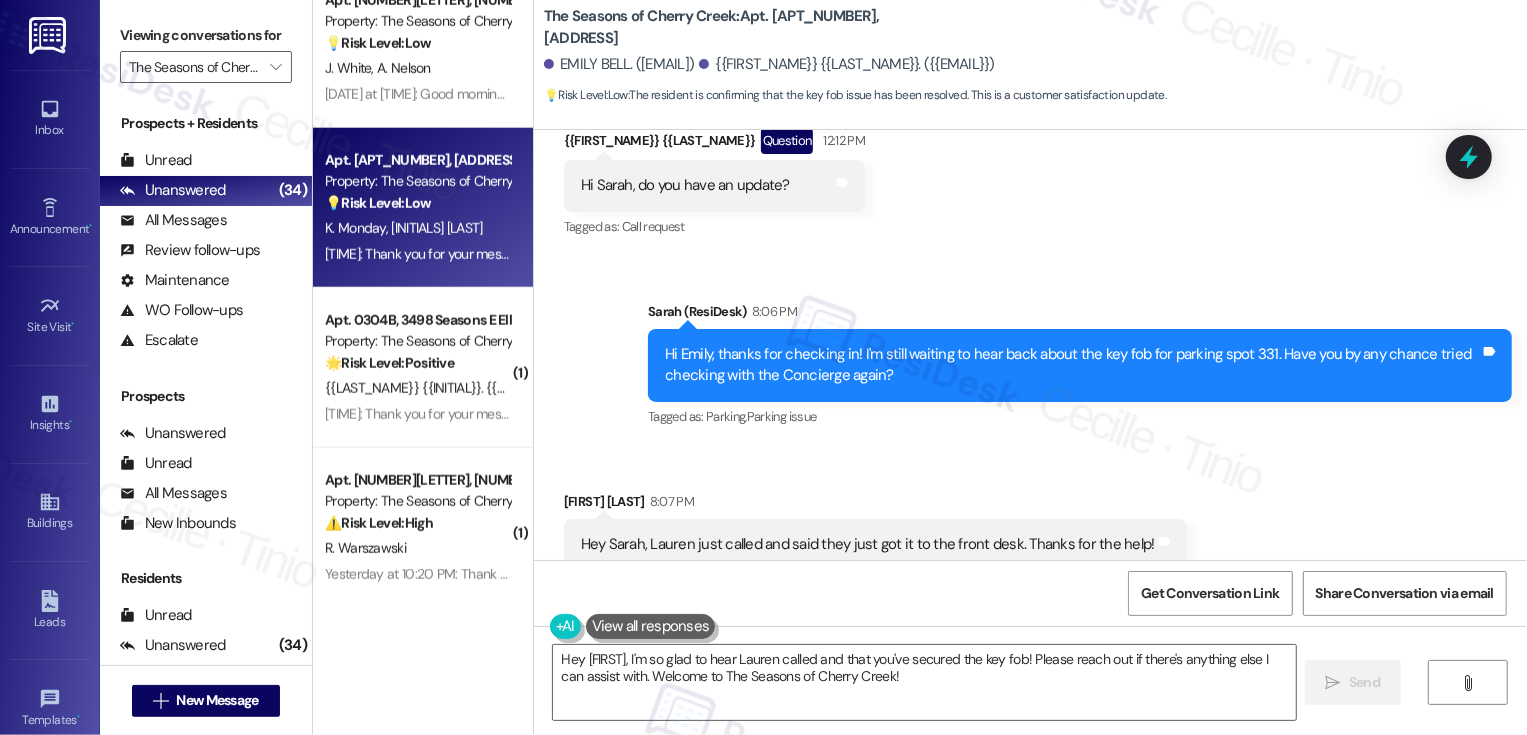 scroll, scrollTop: 2001, scrollLeft: 0, axis: vertical 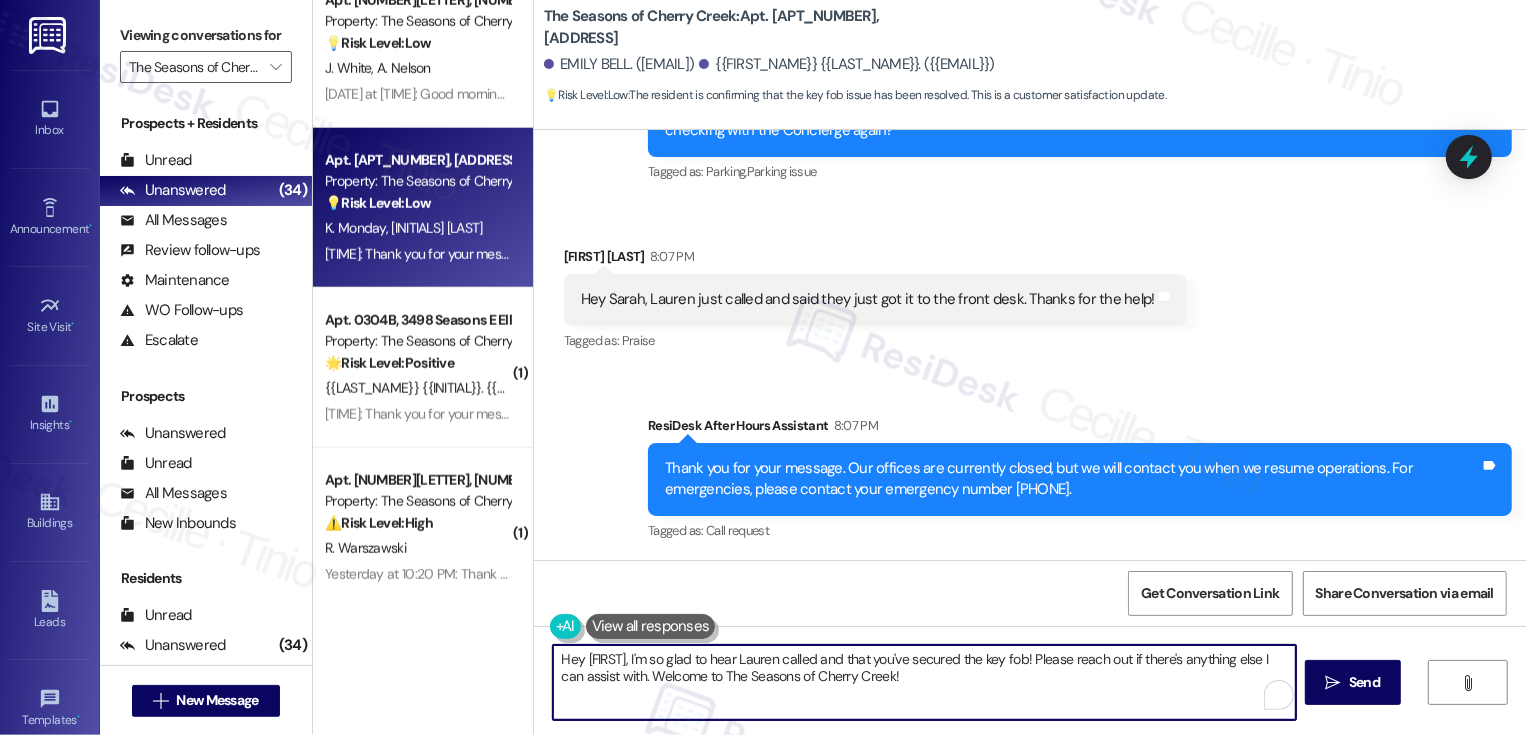 drag, startPoint x: 1063, startPoint y: 658, endPoint x: 551, endPoint y: 655, distance: 512.0088 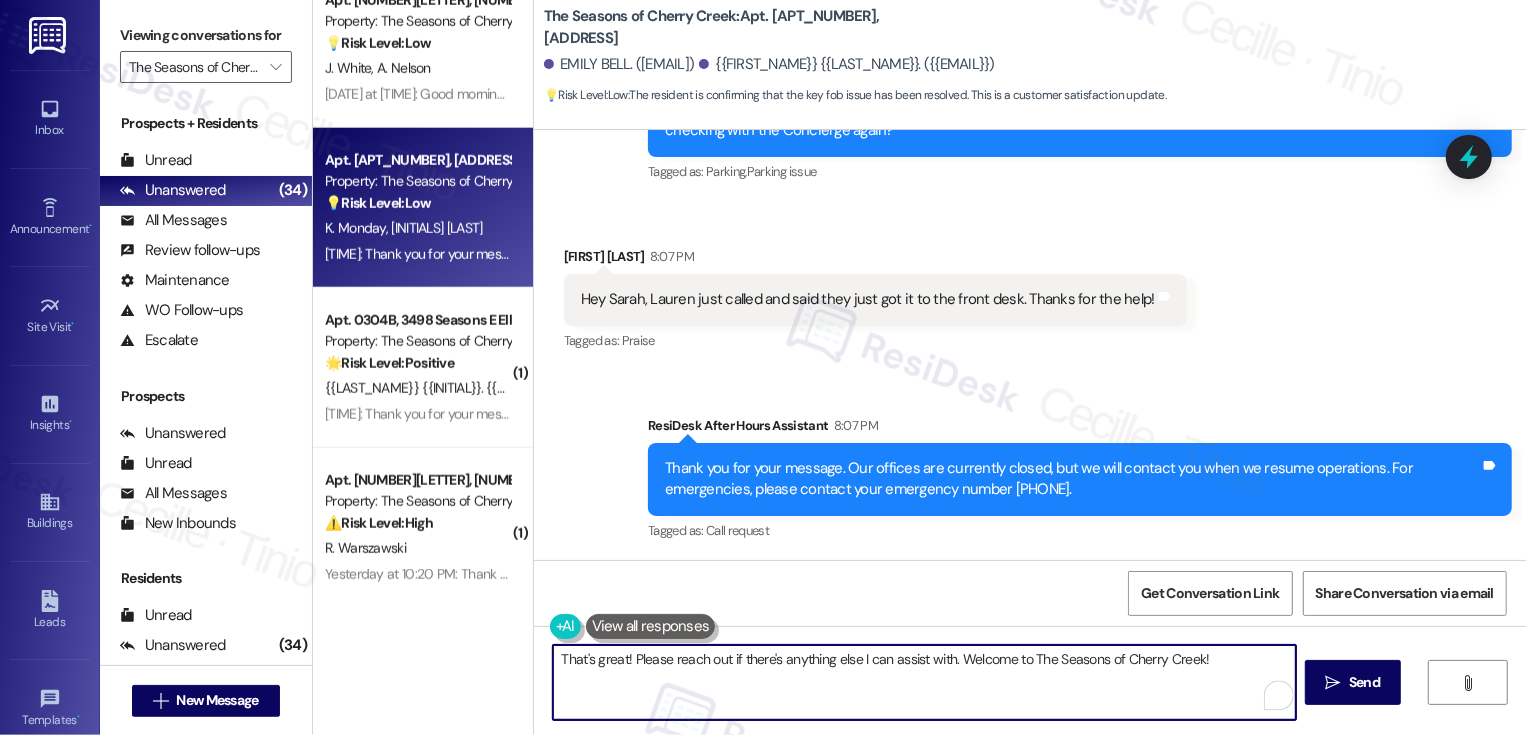 click on "That's great! Please reach out if there's anything else I can assist with. Welcome to The Seasons of Cherry Creek!" at bounding box center [924, 682] 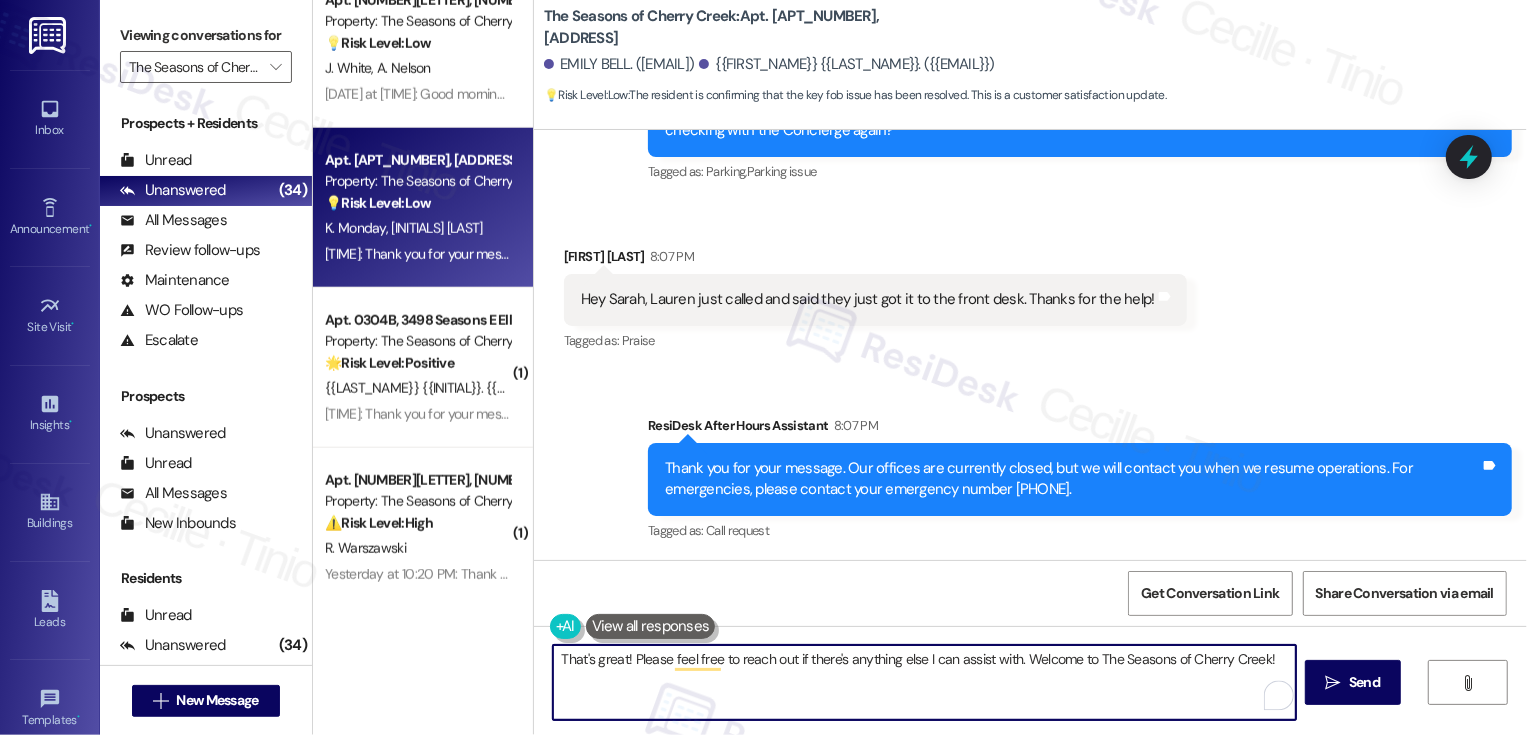 click on "That's great! Please feel free to reach out if there's anything else I can assist with. Welcome to The Seasons of Cherry Creek!" at bounding box center (924, 682) 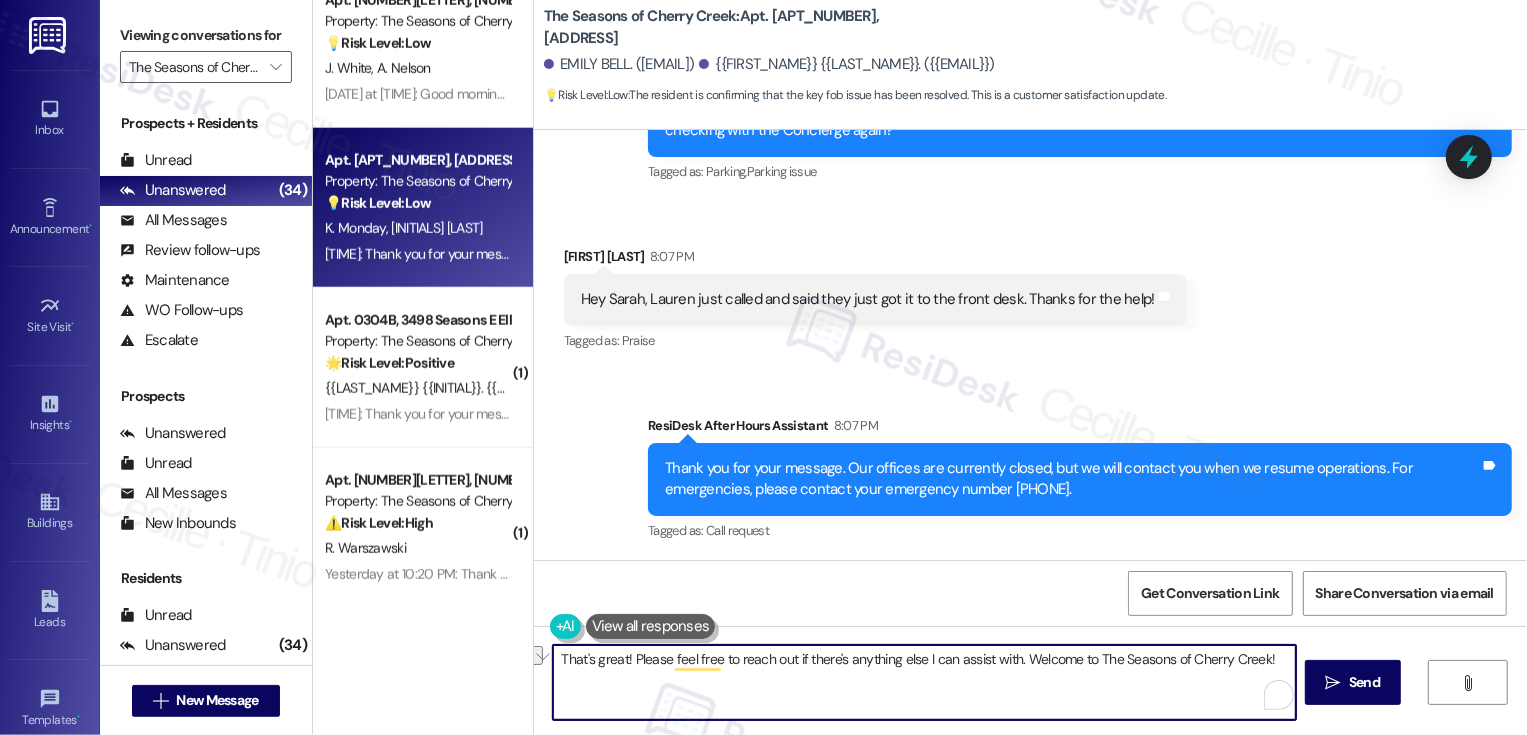 drag, startPoint x: 910, startPoint y: 657, endPoint x: 961, endPoint y: 684, distance: 57.706154 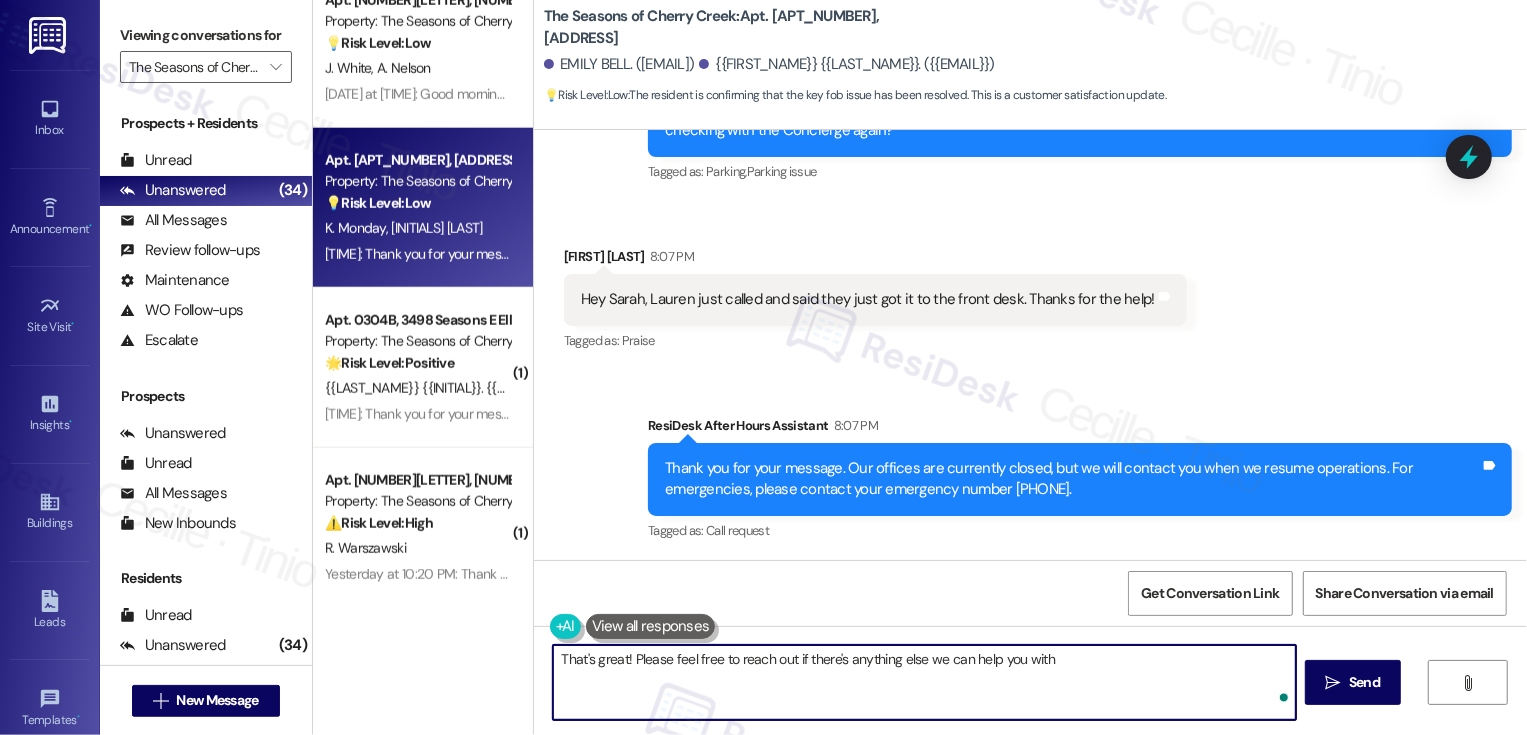 type on "That's great! Please feel free to reach out if there's anything else we can help you with!" 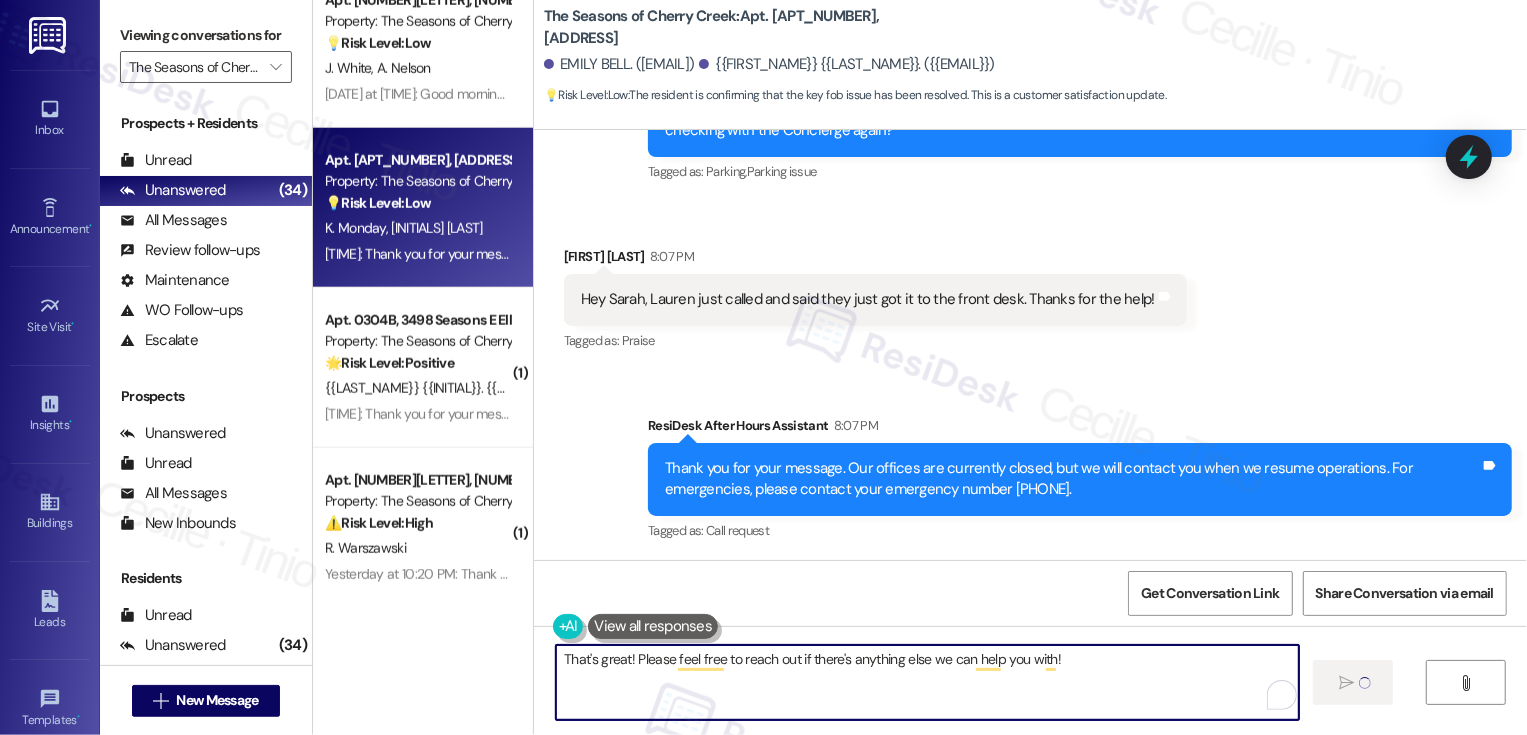 type 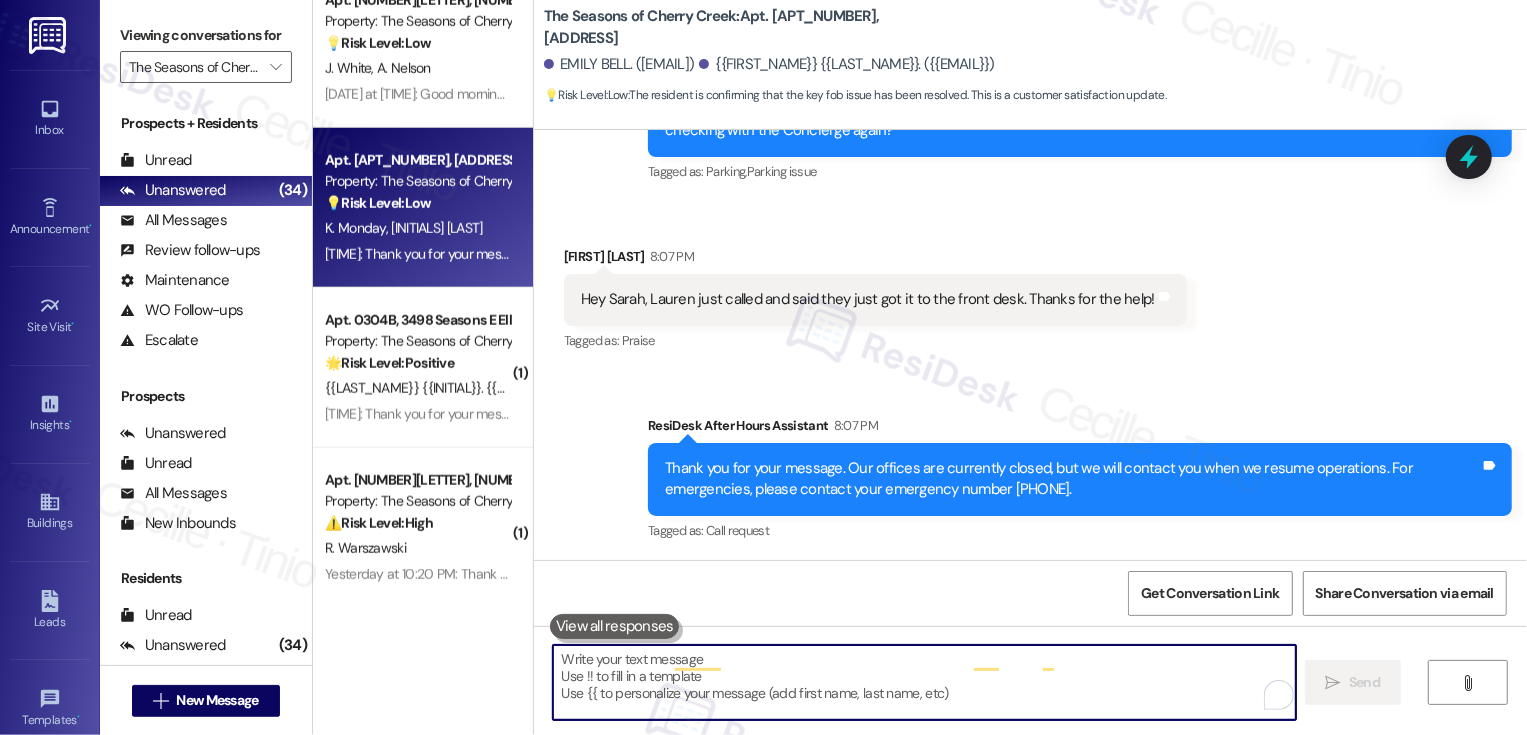 scroll, scrollTop: 1810, scrollLeft: 0, axis: vertical 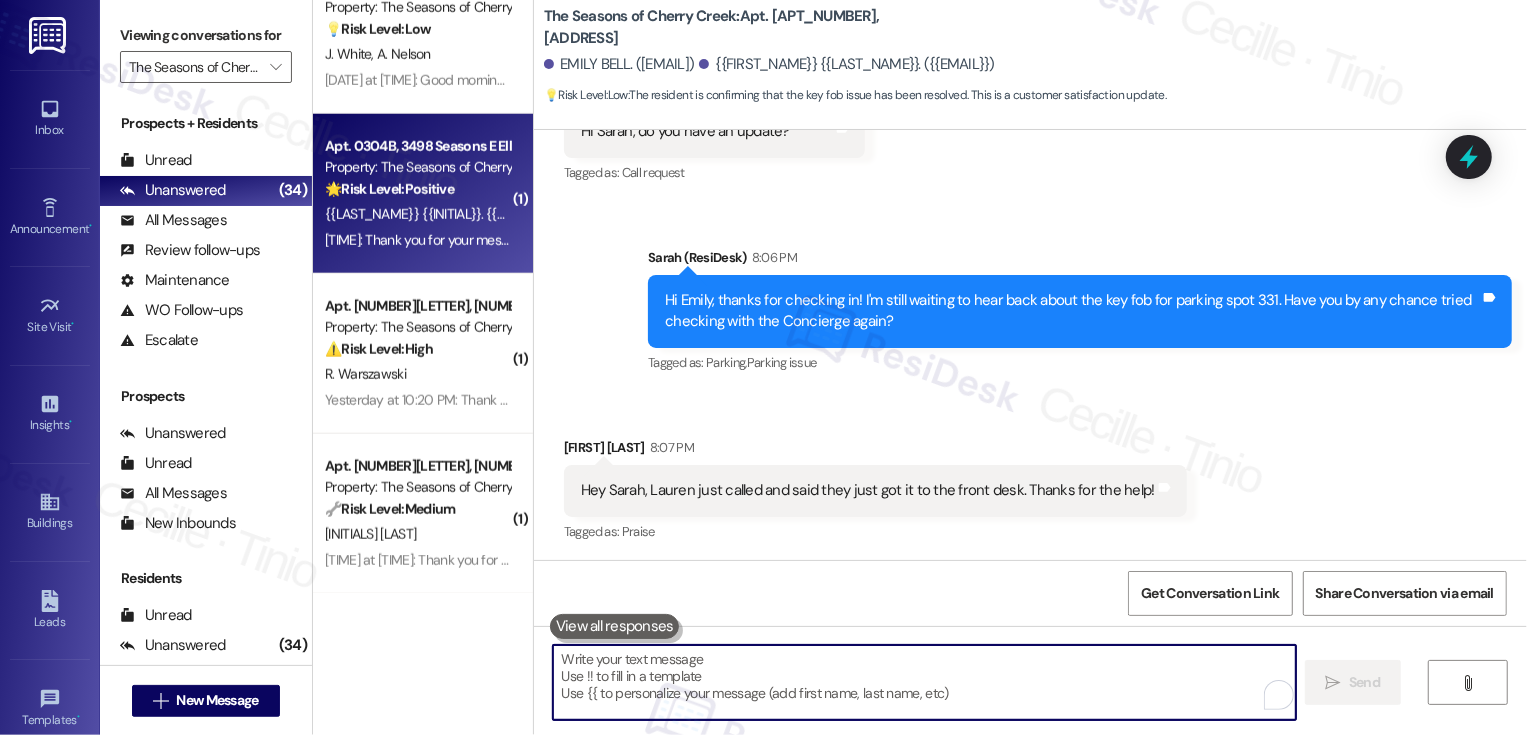 click on "8:04 PM: Thank you for your message. Our offices are currently closed, but we will contact you when we resume operations. For emergencies, please contact your emergency number 720-688-2812. 8:04 PM: Thank you for your message. Our offices are currently closed, but we will contact you when we resume operations. For emergencies, please contact your emergency number 720-688-2812." at bounding box center (875, 240) 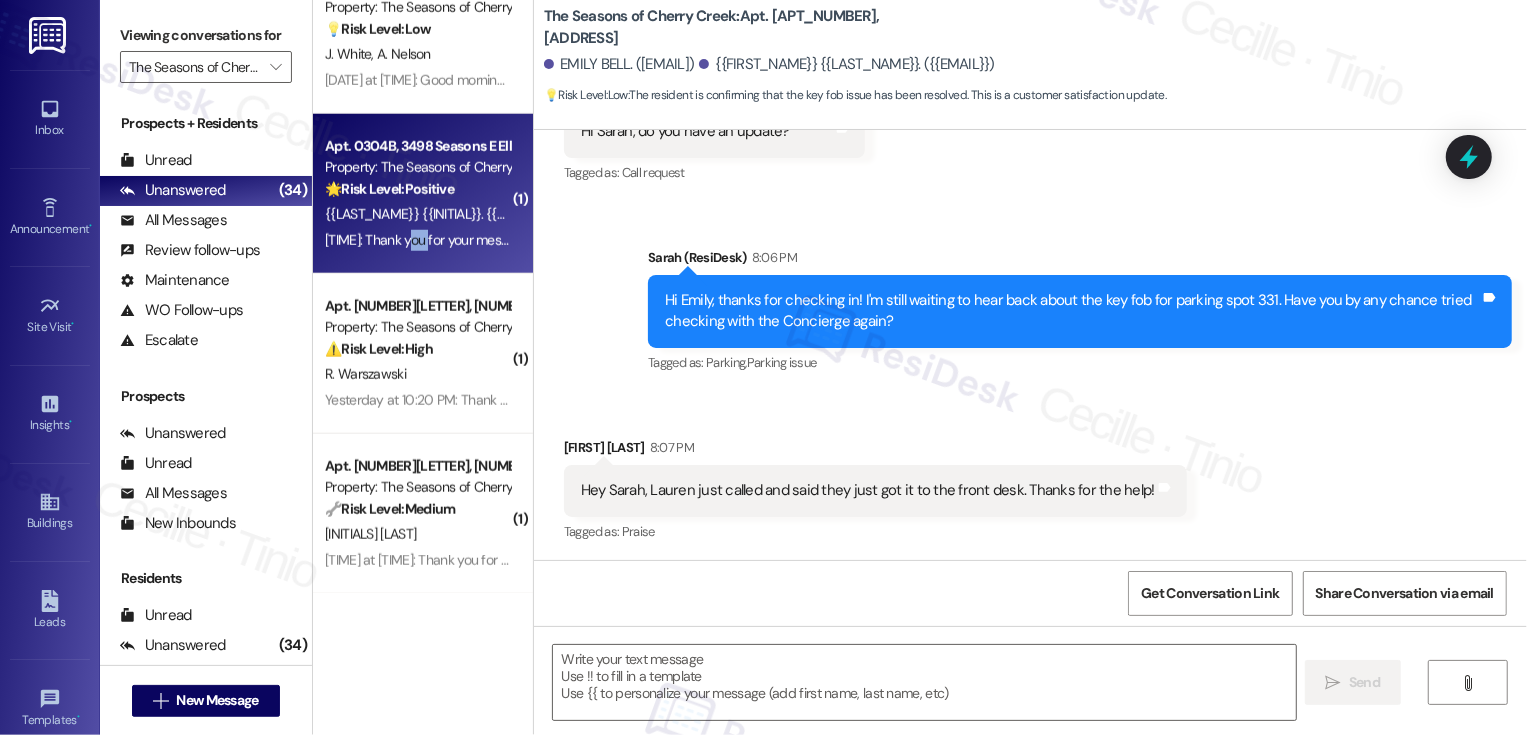 click on "8:04 PM: Thank you for your message. Our offices are currently closed, but we will contact you when we resume operations. For emergencies, please contact your emergency number 720-688-2812. 8:04 PM: Thank you for your message. Our offices are currently closed, but we will contact you when we resume operations. For emergencies, please contact your emergency number 720-688-2812." at bounding box center (875, 240) 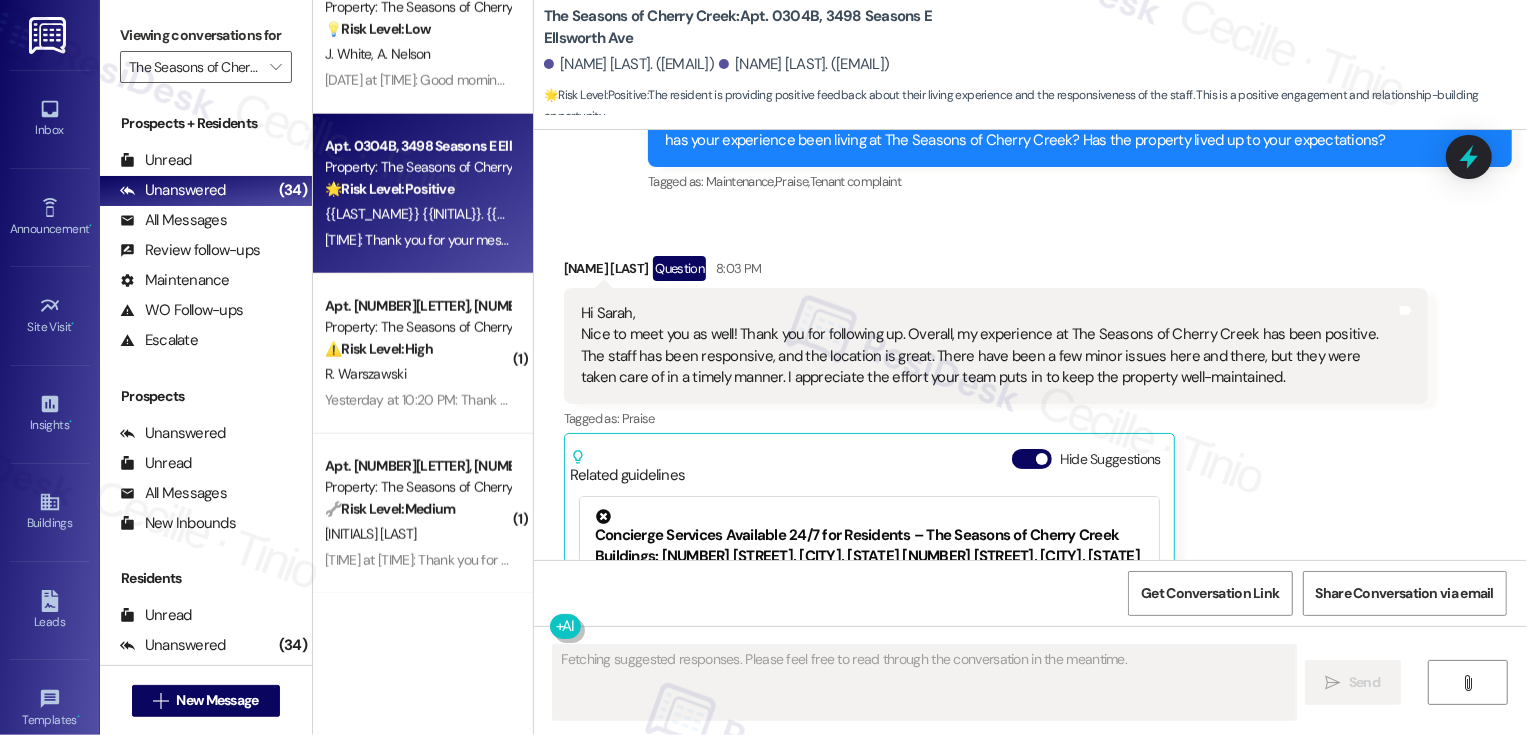 scroll, scrollTop: 596, scrollLeft: 0, axis: vertical 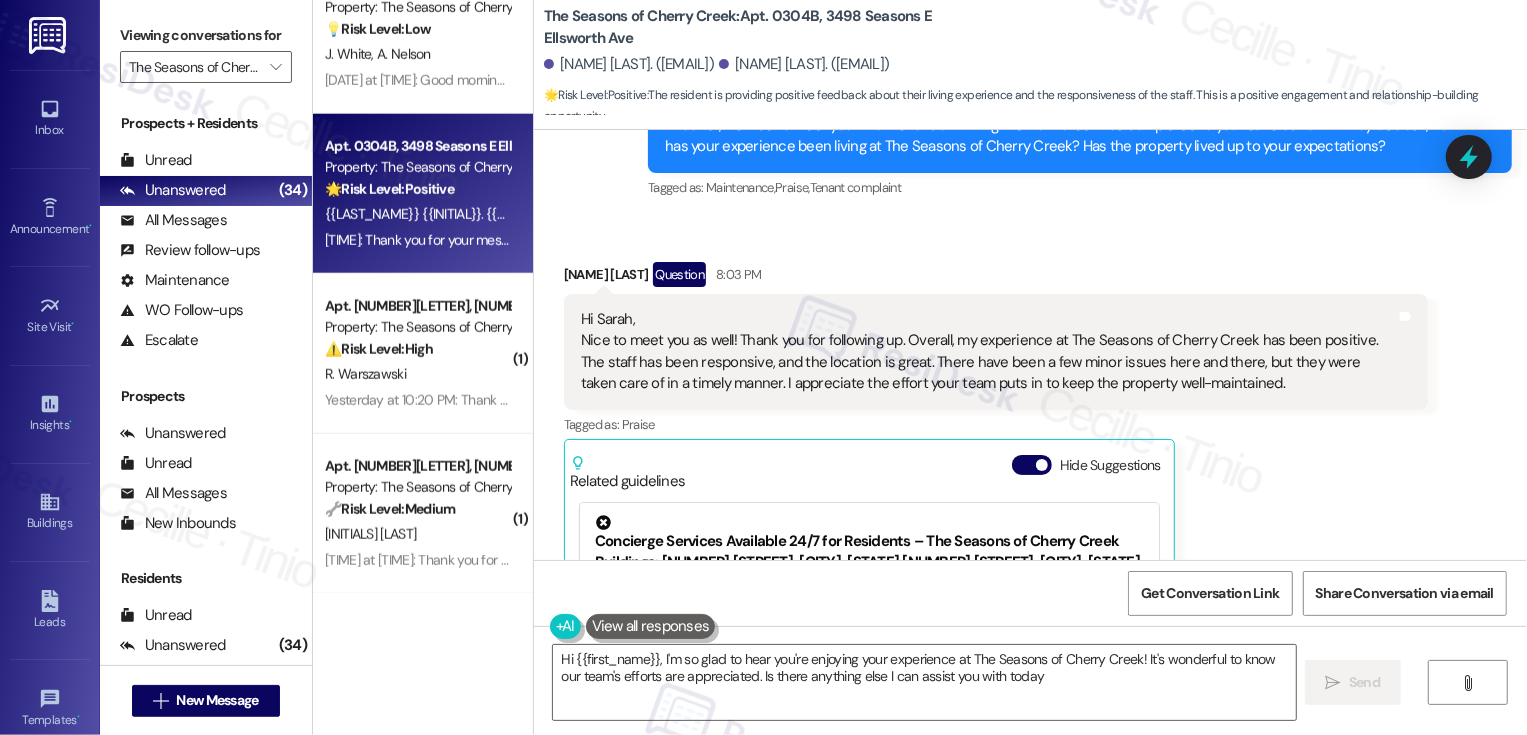 type on "Hi {{first_name}}, I'm so glad to hear you're enjoying your experience at The Seasons of Cherry Creek! It's wonderful to know our team's efforts are appreciated. Is there anything else I can assist you with today?" 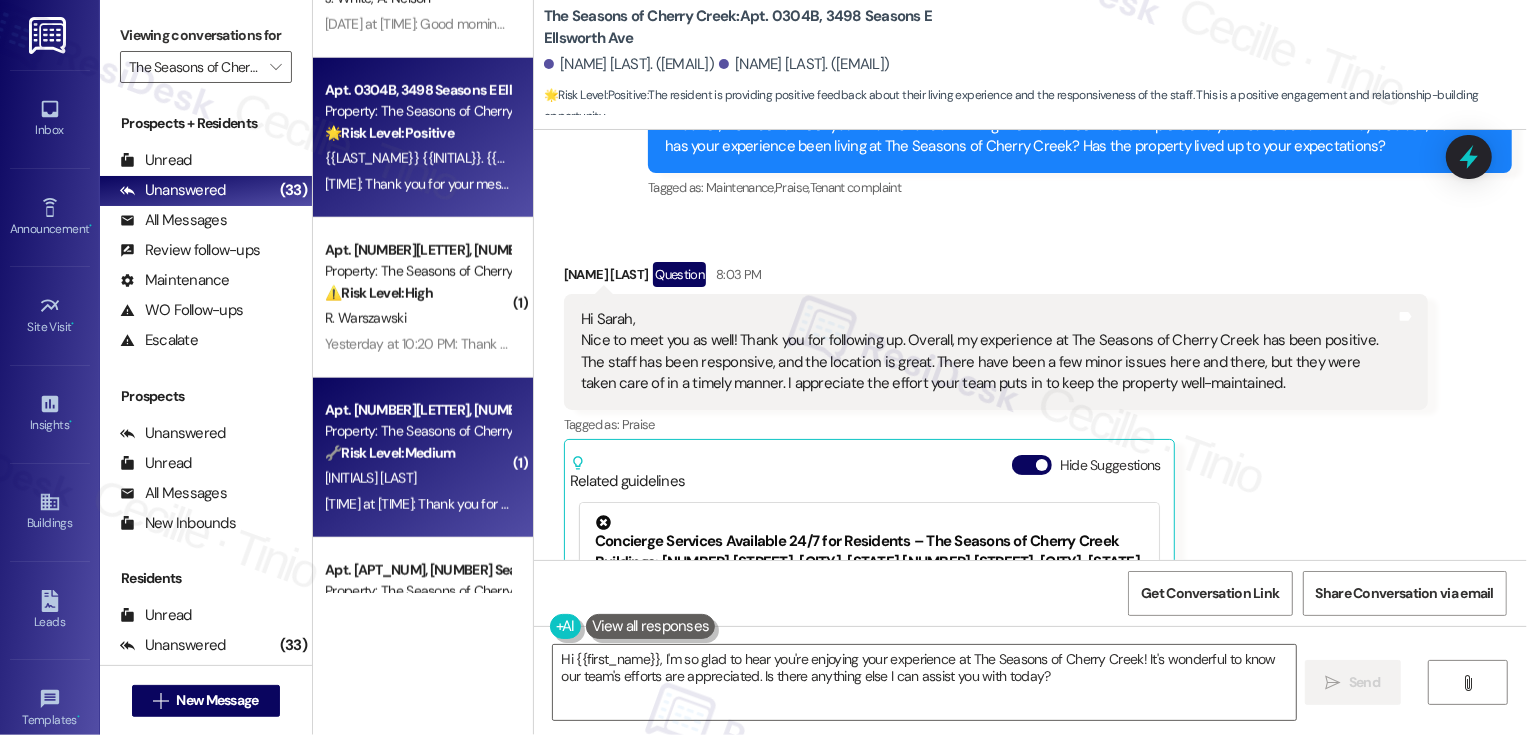 scroll, scrollTop: 1686, scrollLeft: 0, axis: vertical 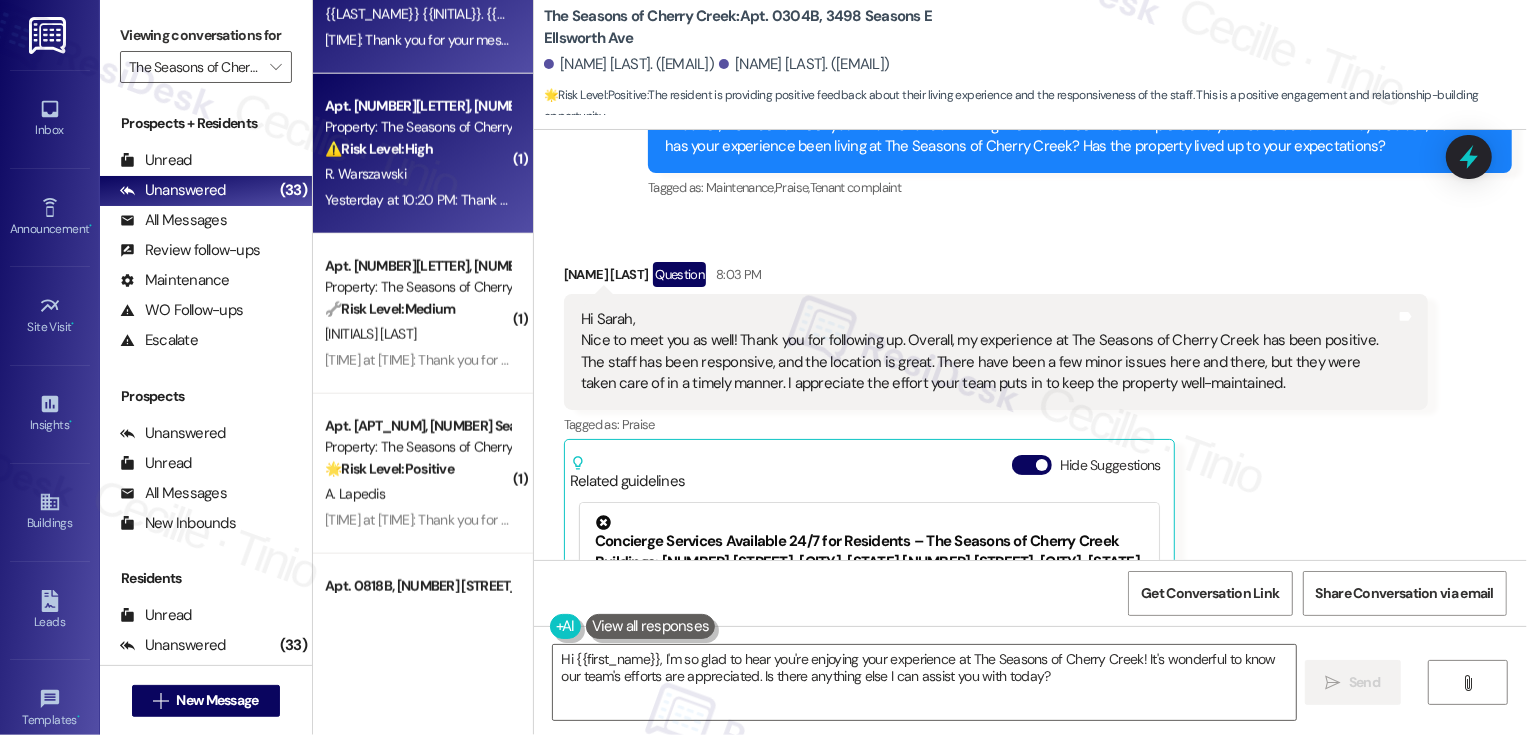 click on "R. Warszawski" at bounding box center (417, 174) 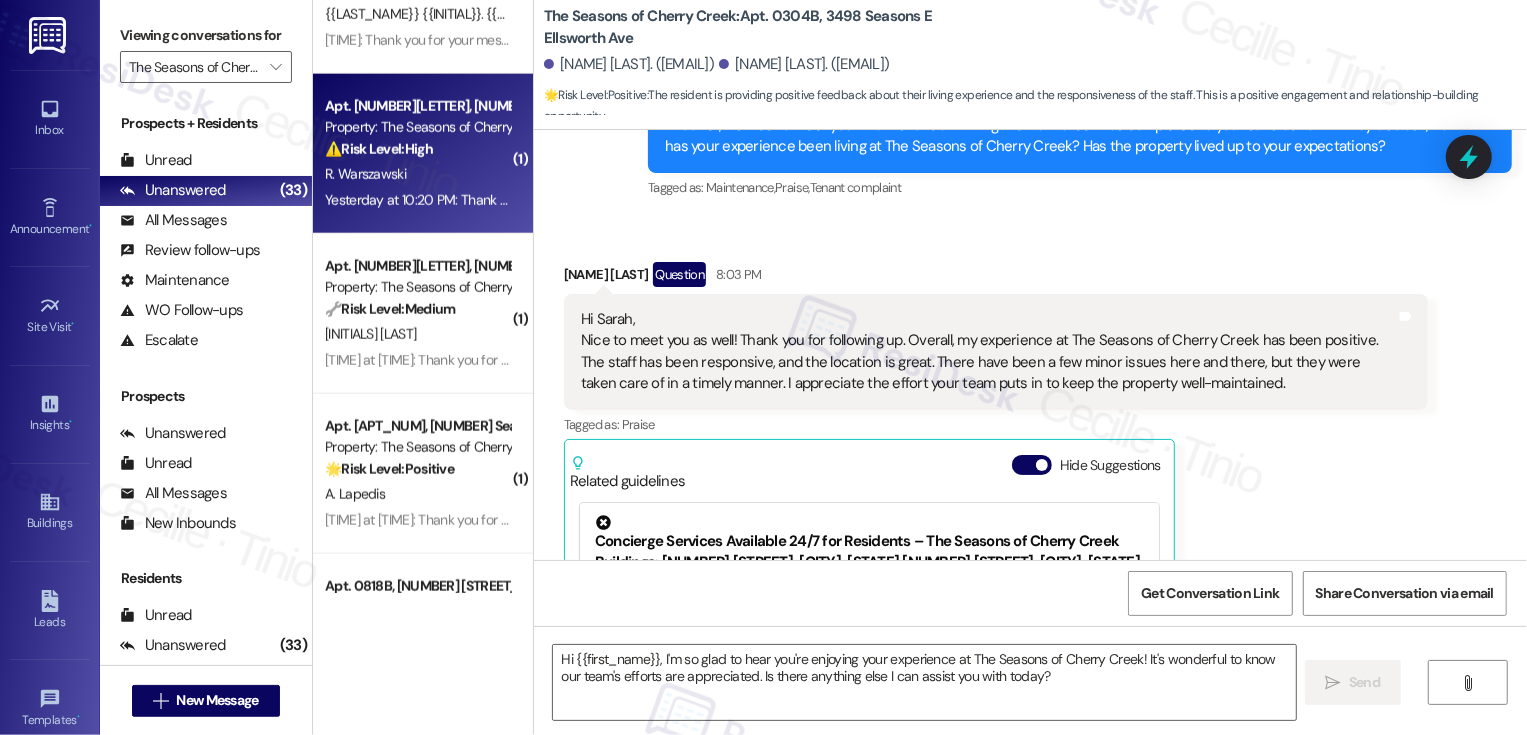 click on "R. Warszawski" at bounding box center [417, 174] 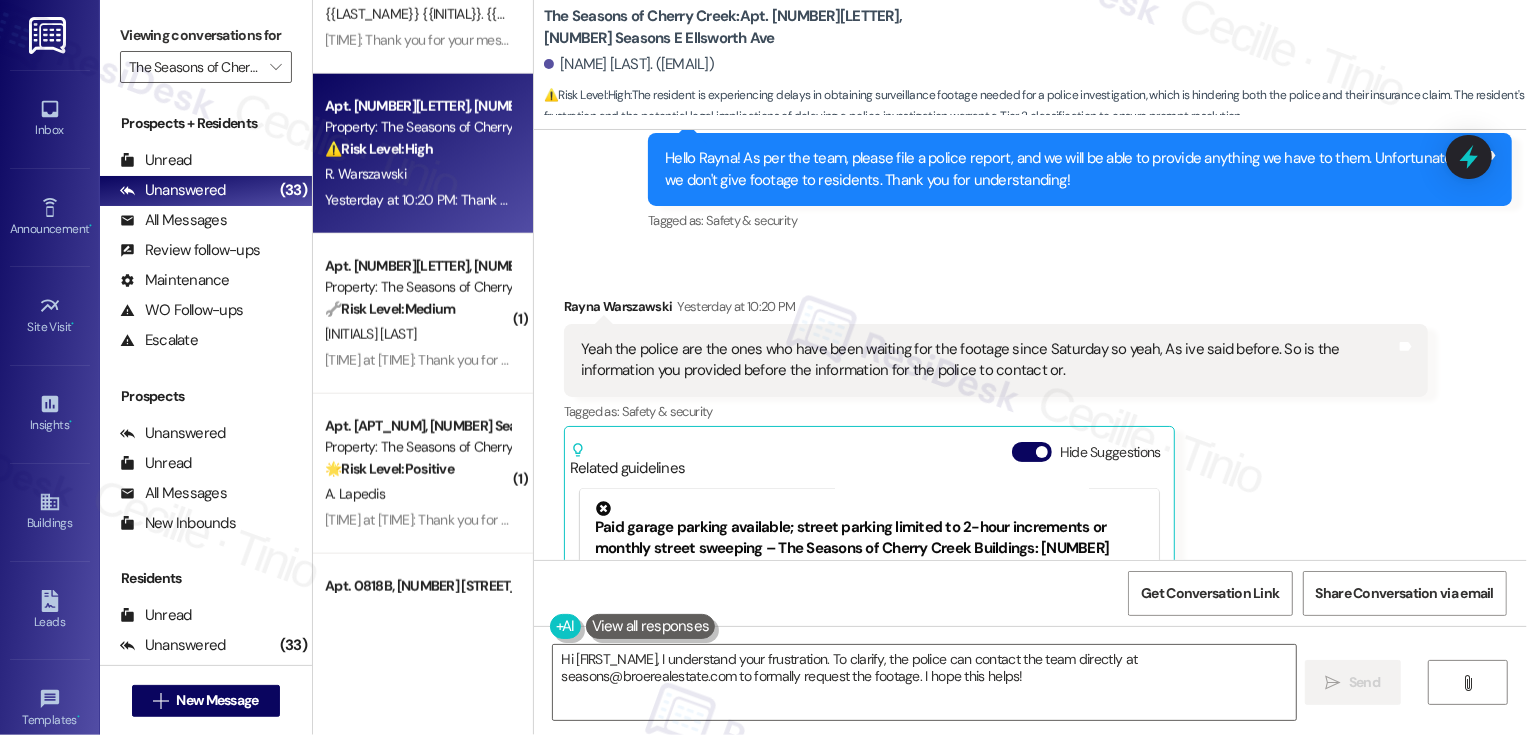scroll, scrollTop: 2949, scrollLeft: 0, axis: vertical 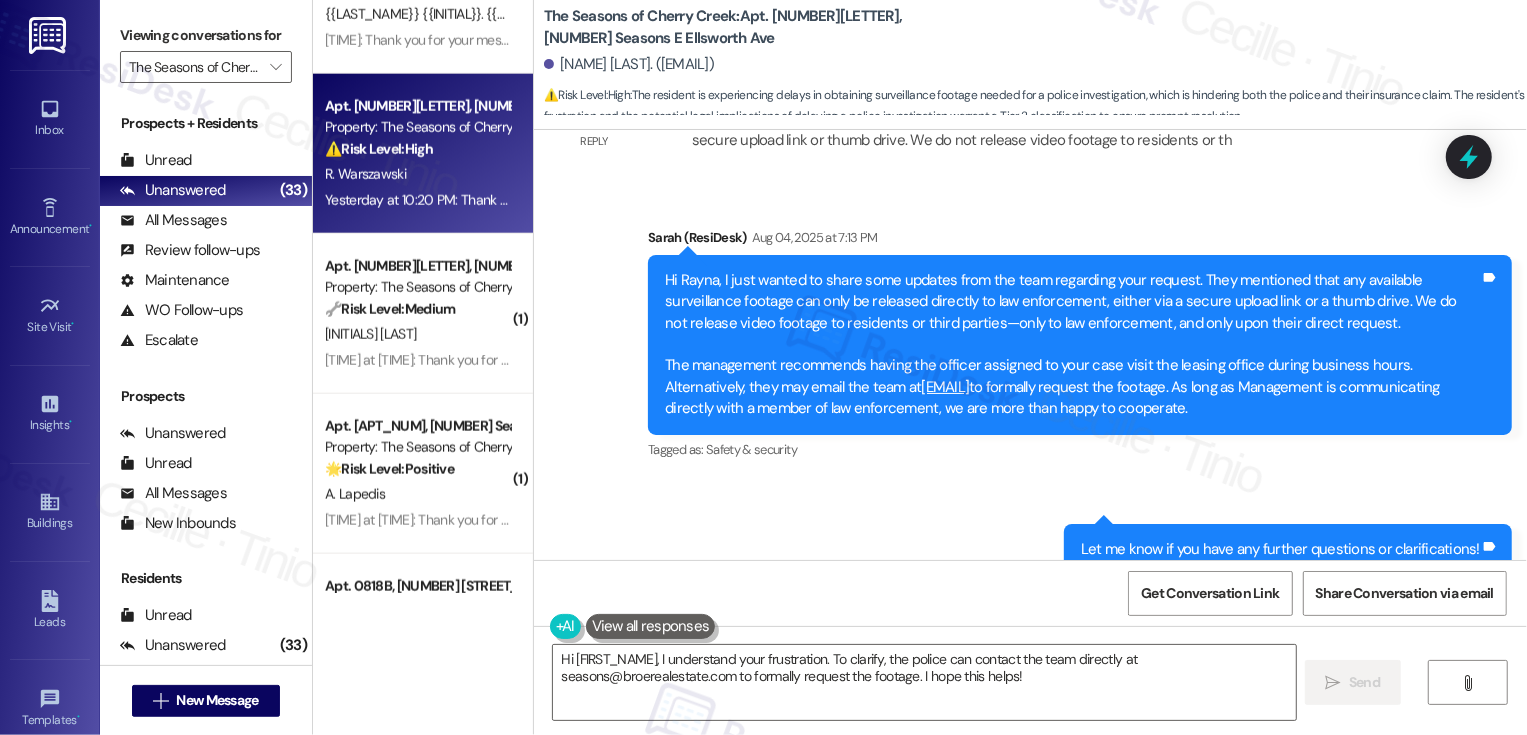 drag, startPoint x: 656, startPoint y: 363, endPoint x: 1339, endPoint y: 404, distance: 684.2295 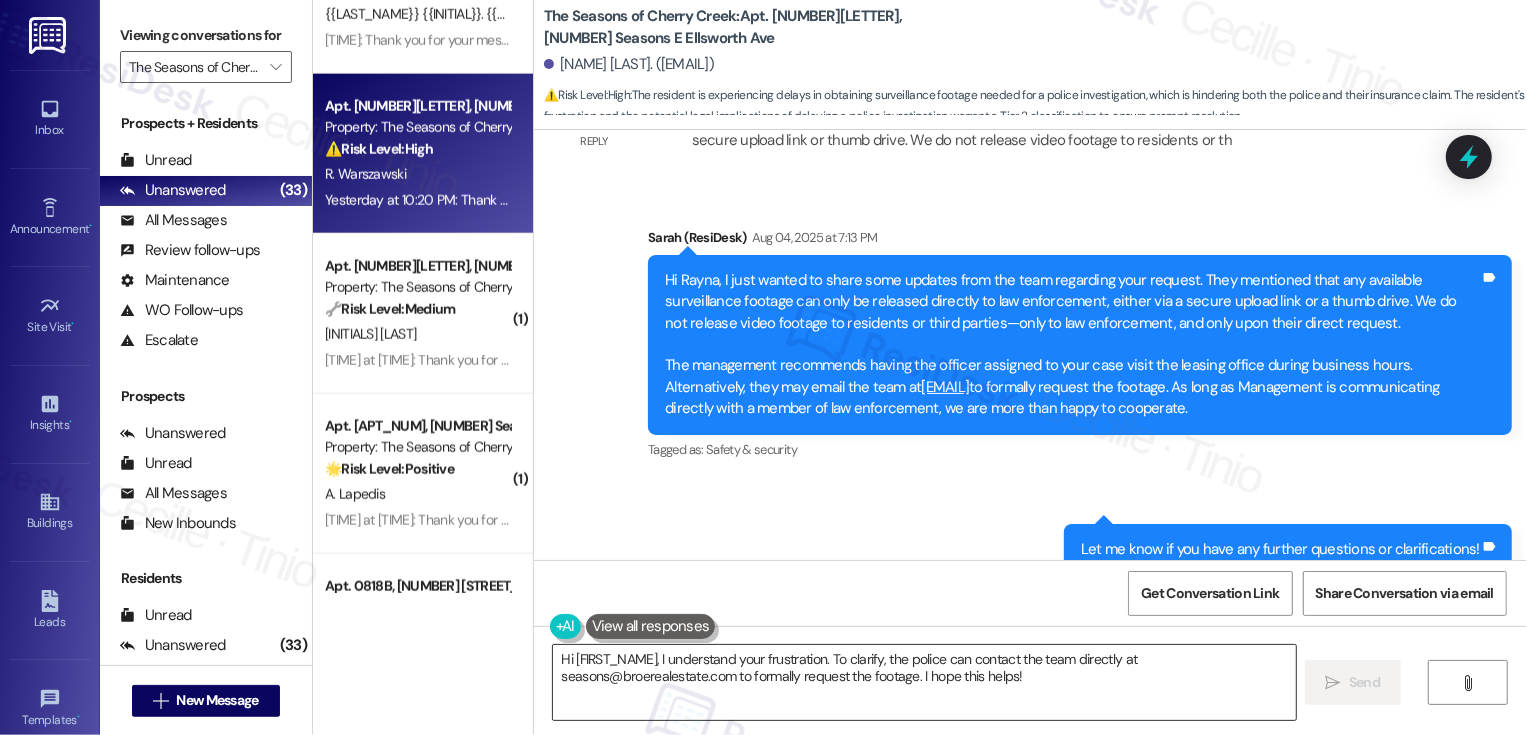 click on "Hi {{first_name}}, I understand your frustration. To clarify, the police can contact the team directly at seasons@broerealestate.com to formally request the footage. I hope this helps!" at bounding box center [924, 682] 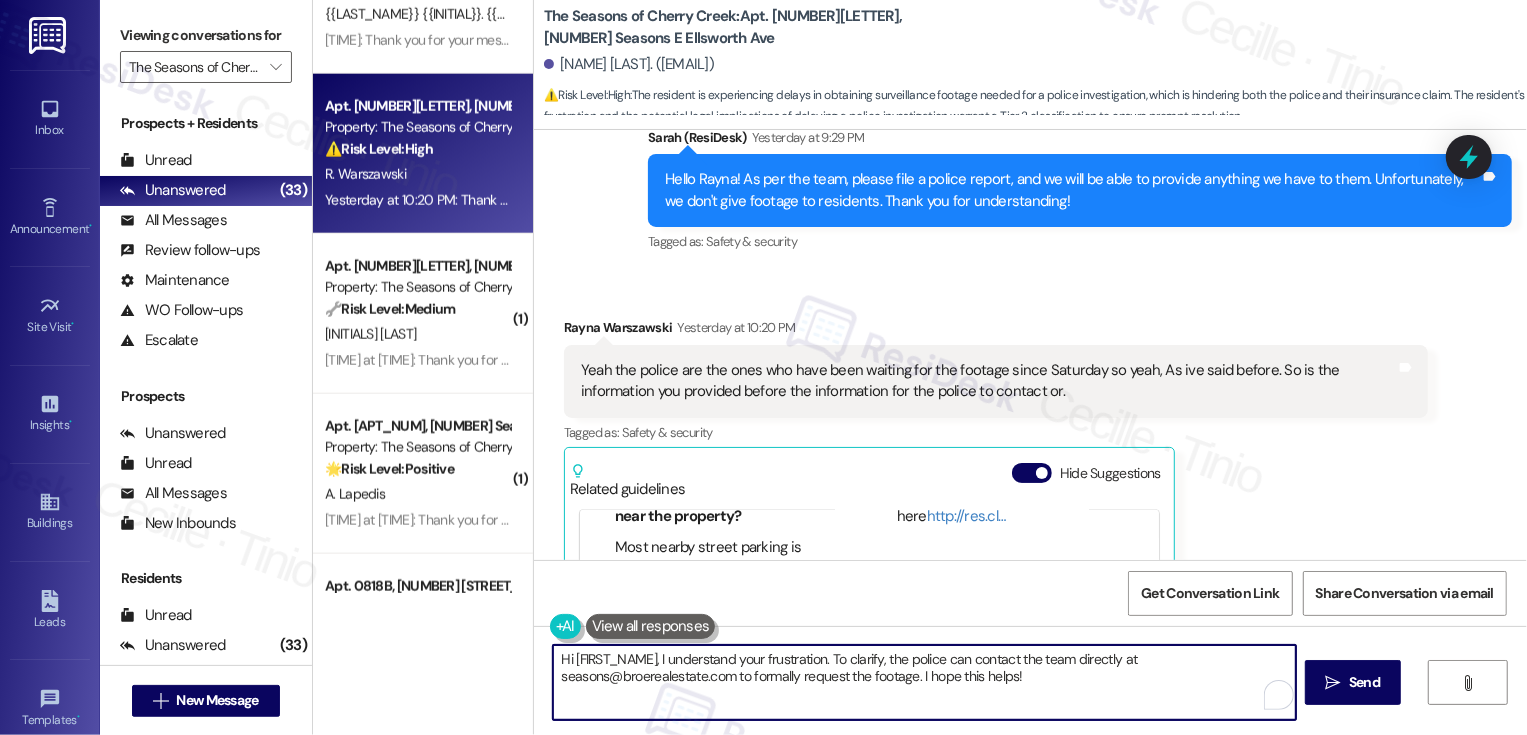 scroll, scrollTop: 3134, scrollLeft: 0, axis: vertical 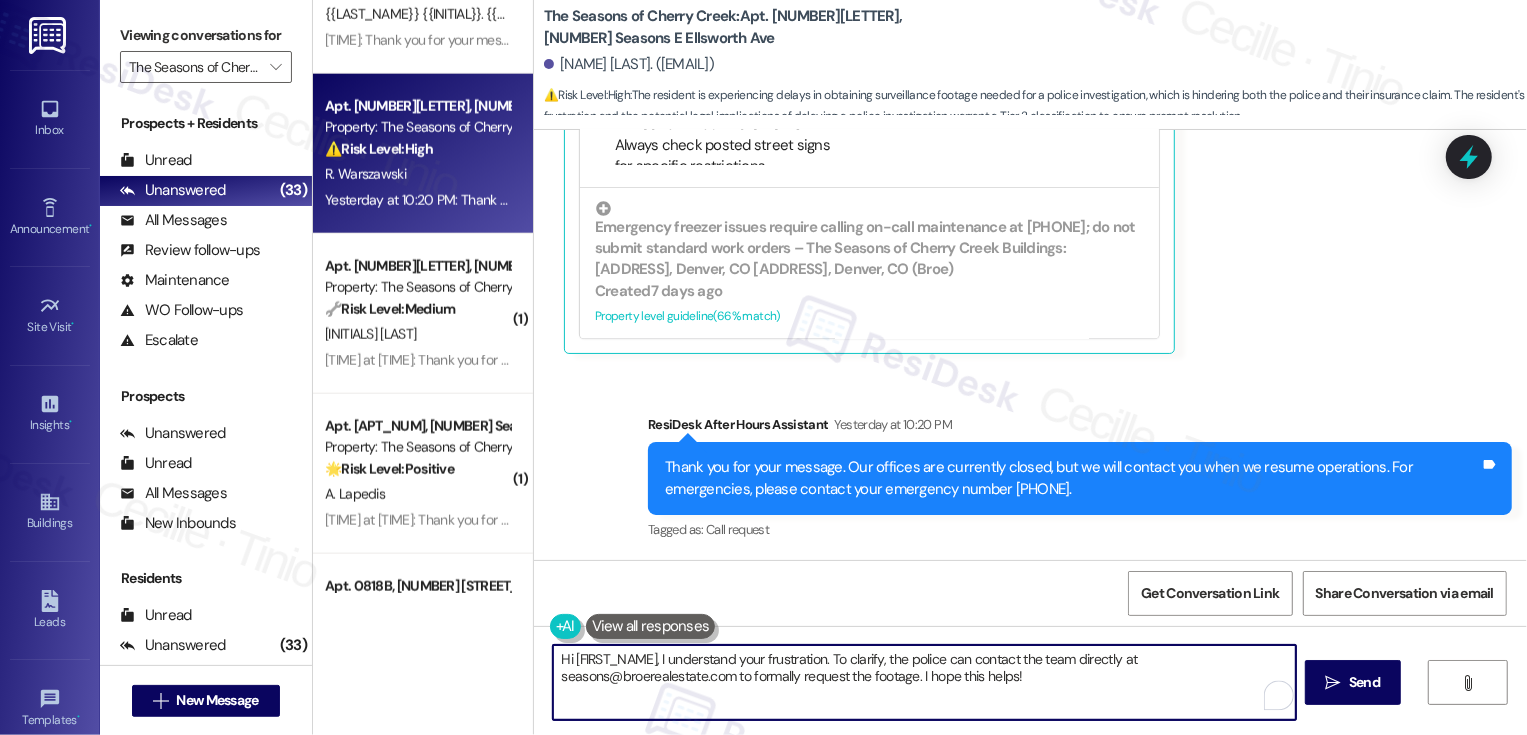 click on "Hi {{first_name}}, I understand your frustration. To clarify, the police can contact the team directly at seasons@broerealestate.com to formally request the footage. I hope this helps!" at bounding box center (924, 682) 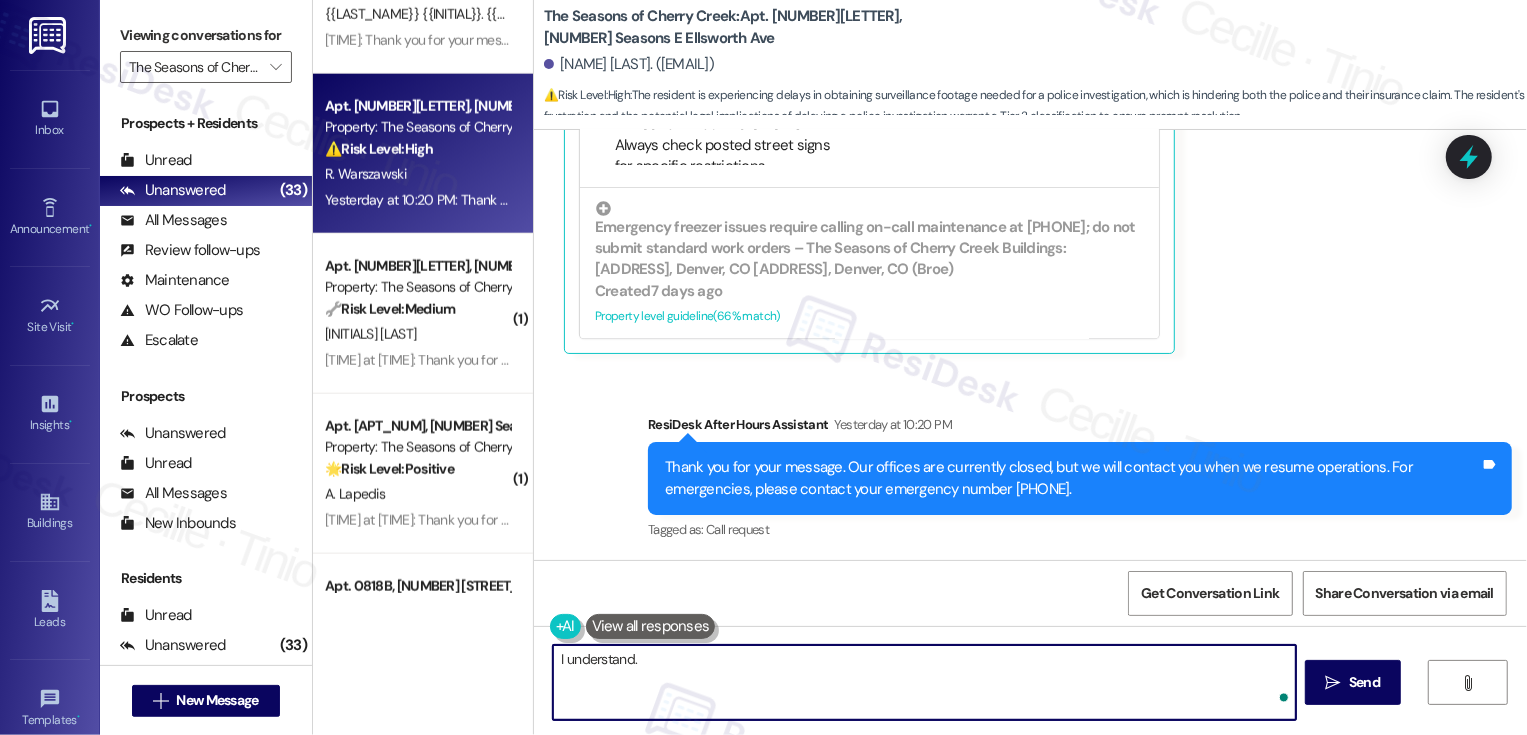 paste on "The management recommends having the officer assigned to your case visit the leasing office during business hours. Alternatively, they may email the team at seasons@broerealestate.com to formally request the footage. As long as Management is communicating directly with a member of law enforcement, we are more than happy to cooperate." 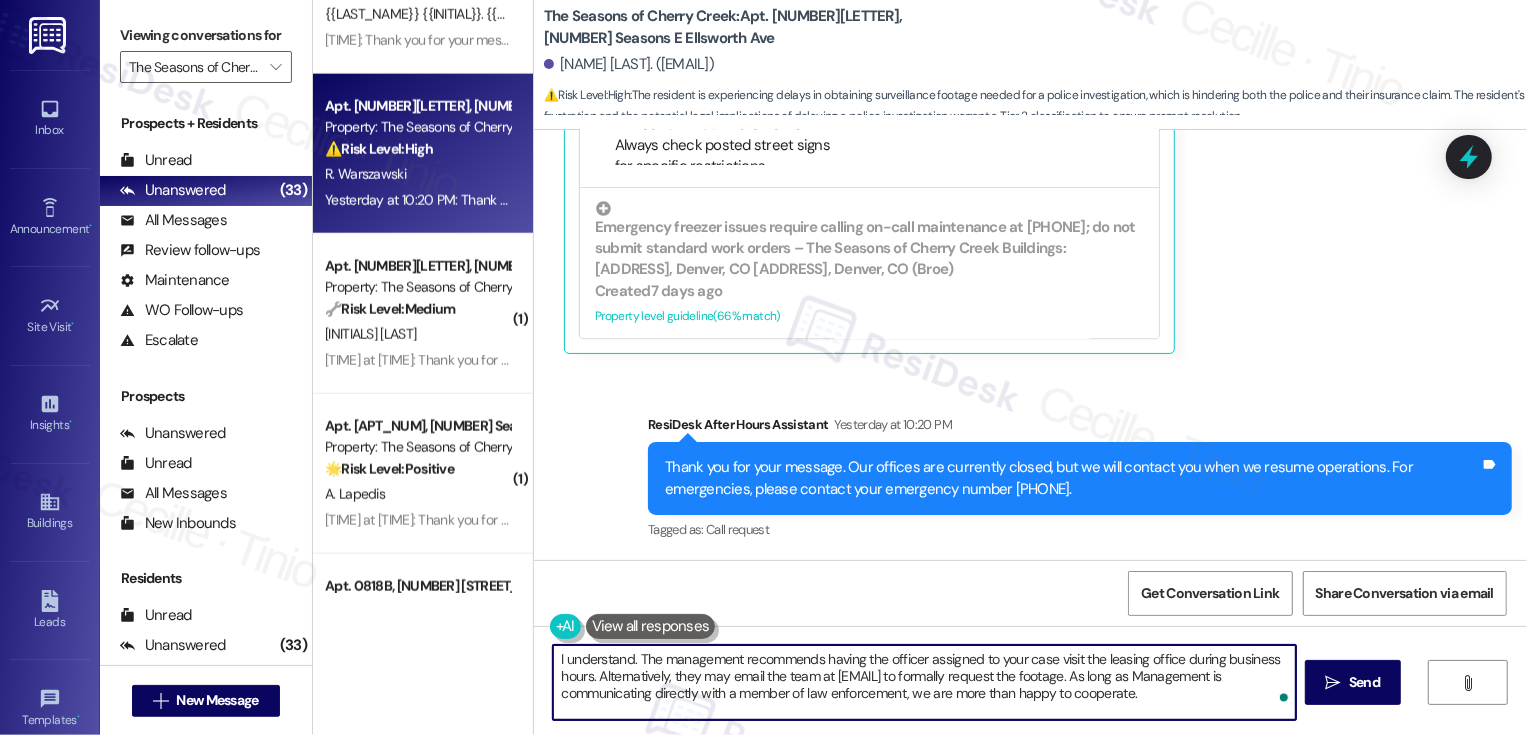 scroll, scrollTop: 2846, scrollLeft: 0, axis: vertical 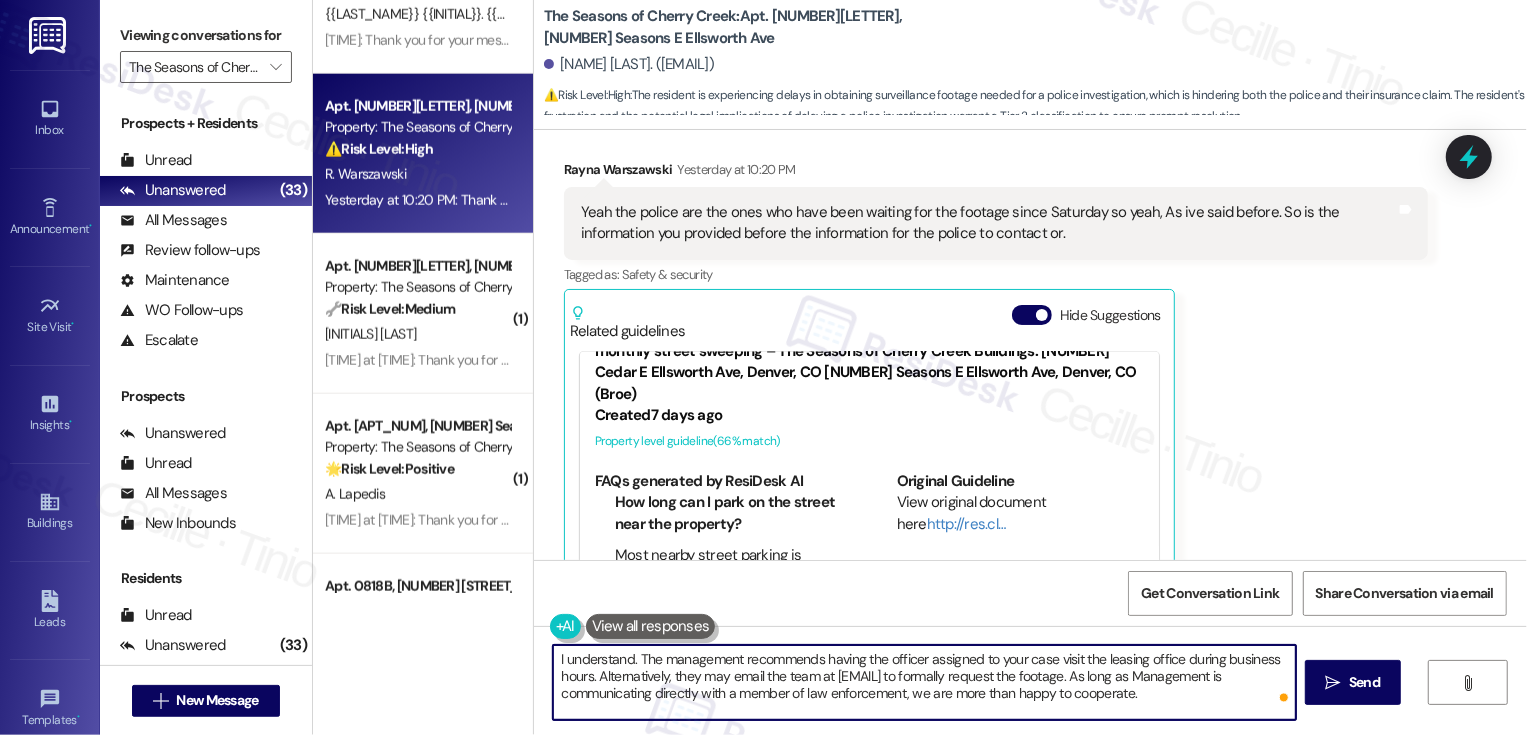 click on "I understand. The management recommends having the officer assigned to your case visit the leasing office during business hours. Alternatively, they may email the team at seasons@broerealestate.com to formally request the footage. As long as Management is communicating directly with a member of law enforcement, we are more than happy to cooperate." at bounding box center (924, 682) 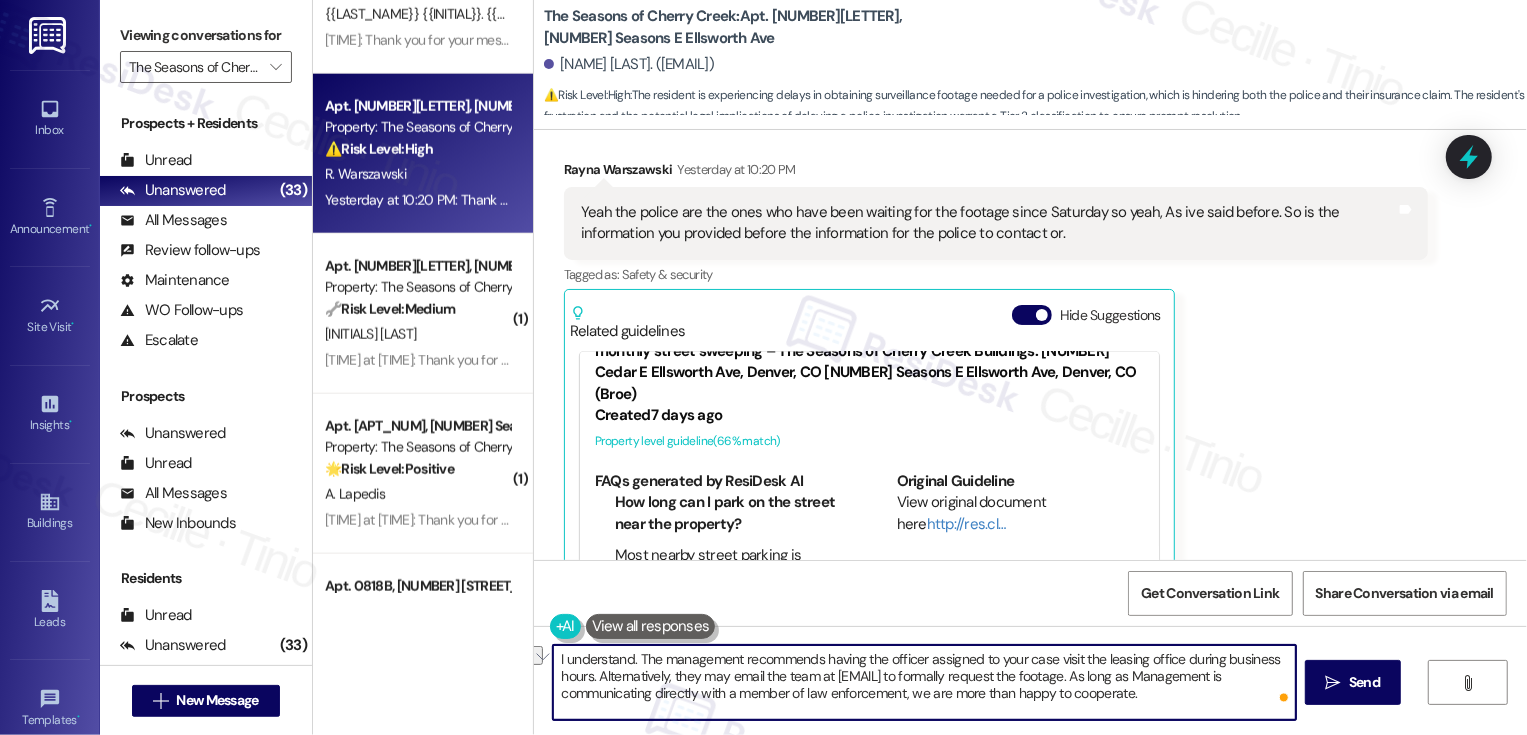 drag, startPoint x: 629, startPoint y: 657, endPoint x: 878, endPoint y: 652, distance: 249.0502 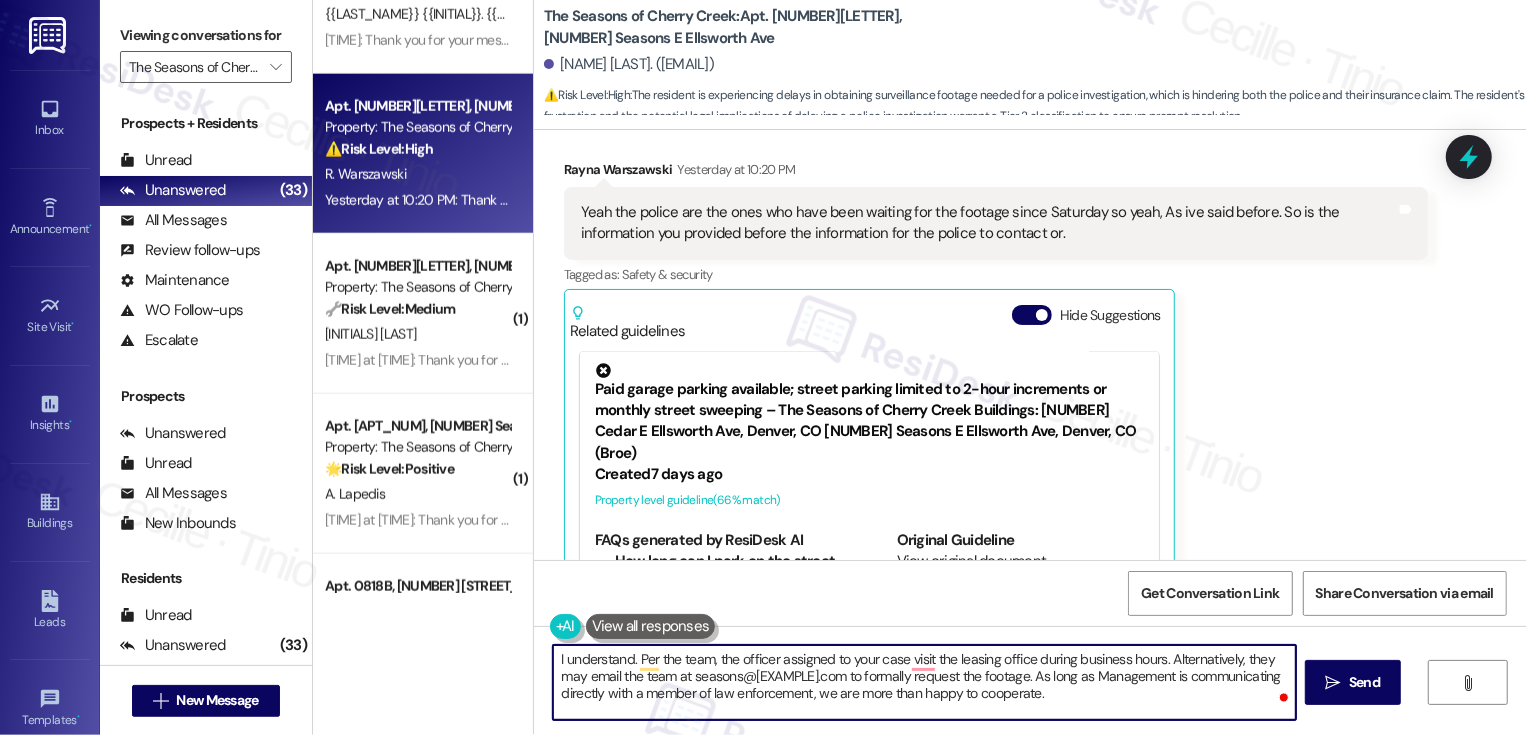 scroll, scrollTop: 0, scrollLeft: 0, axis: both 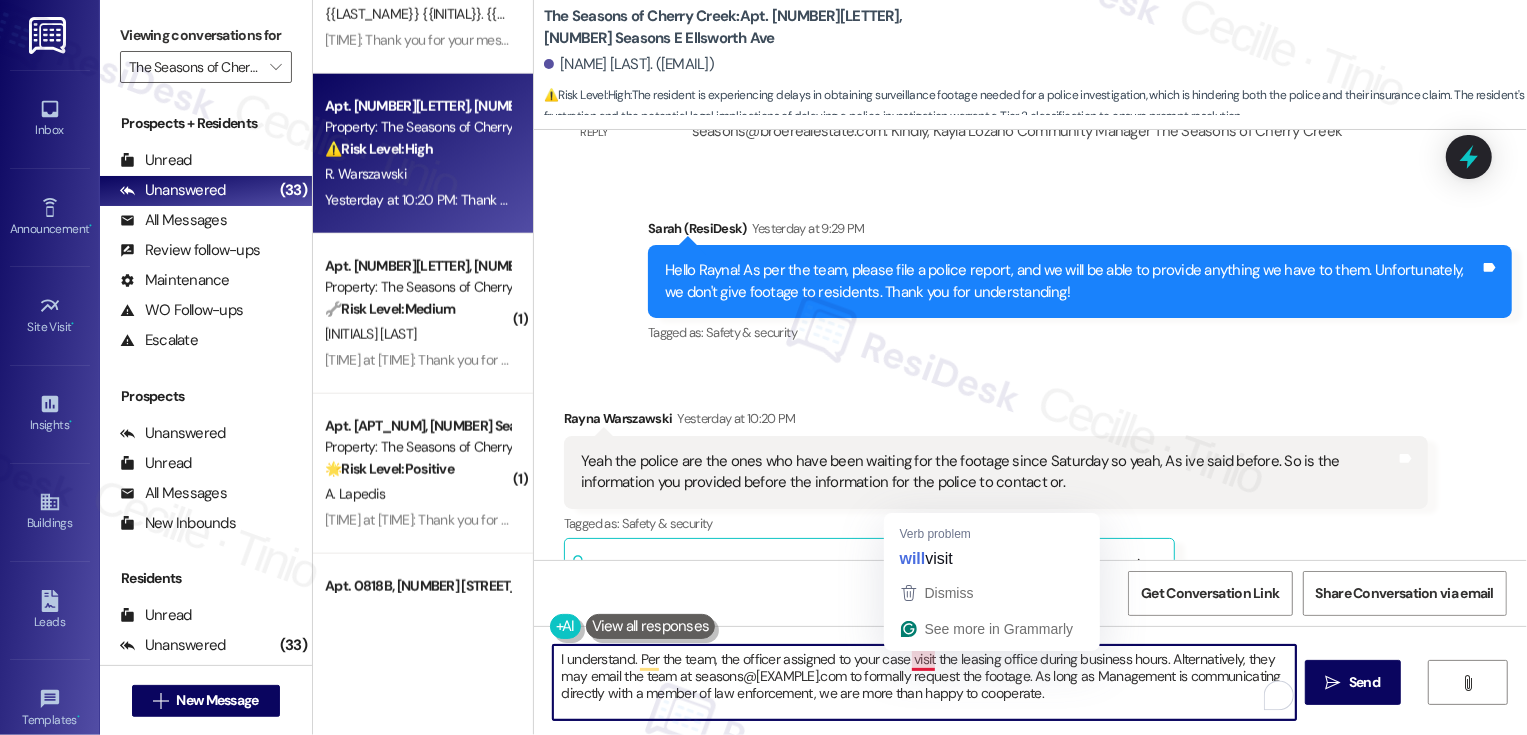 click on "I understand. Per the team, the officer assigned to your case visit the leasing office during business hours. Alternatively, they may email the team at seasons@broerealestate.com to formally request the footage. As long as Management is communicating directly with a member of law enforcement, we are more than happy to cooperate." at bounding box center (924, 682) 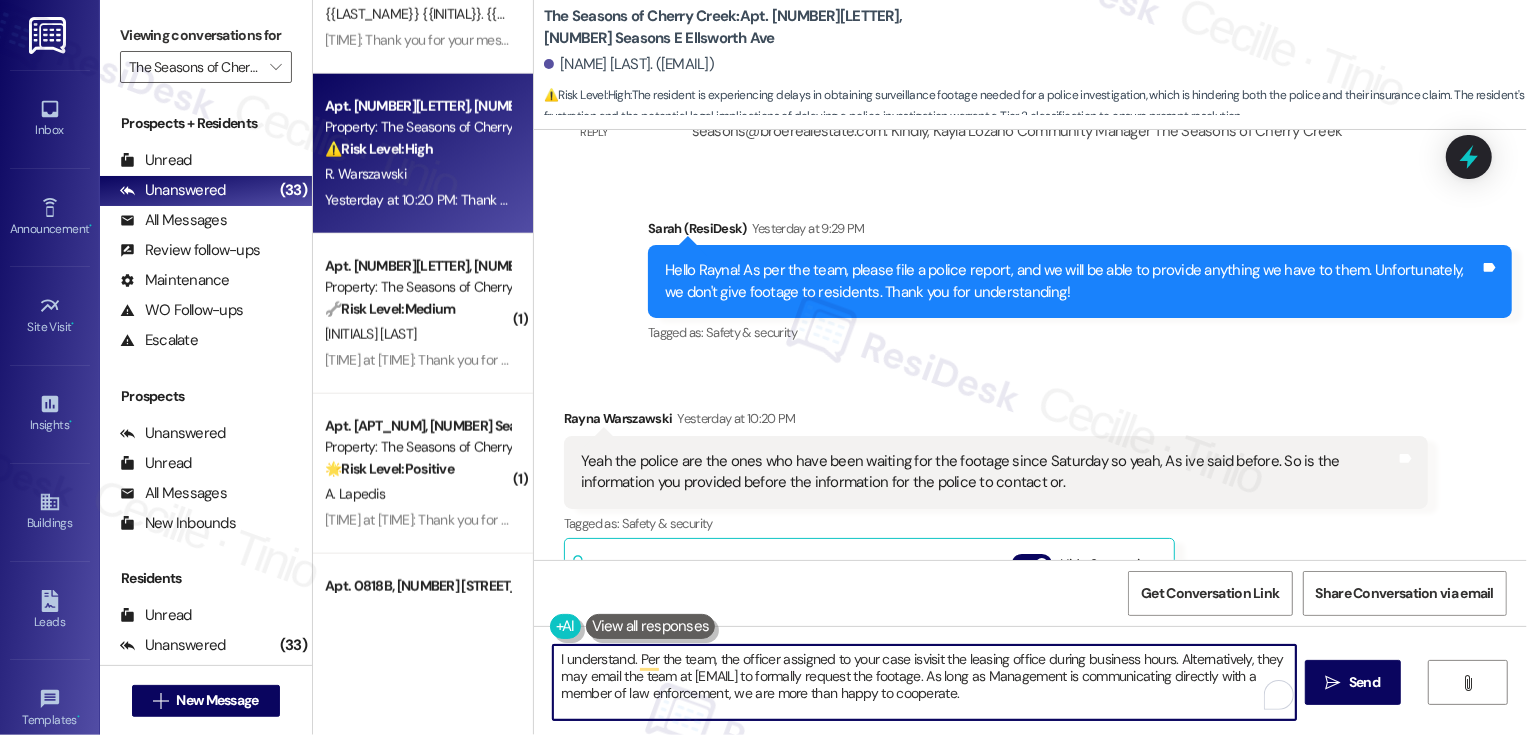 type on "I understand. Per the team, the officer assigned to your case is visit the leasing office during business hours. Alternatively, they may email the team at seasons@broerealestate.com to formally request the footage. As long as Management is communicating directly with a member of law enforcement, we are more than happy to cooperate." 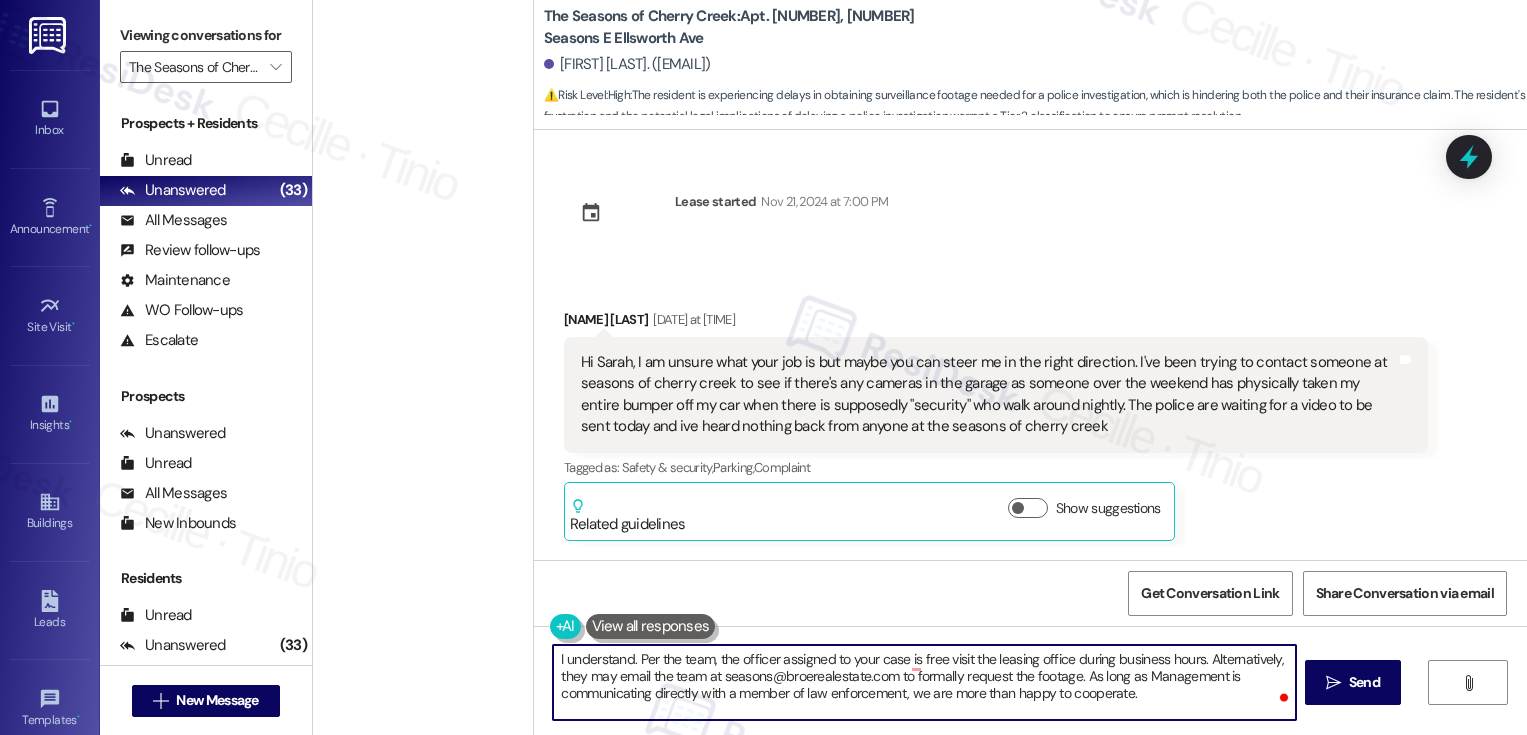 scroll, scrollTop: 0, scrollLeft: 0, axis: both 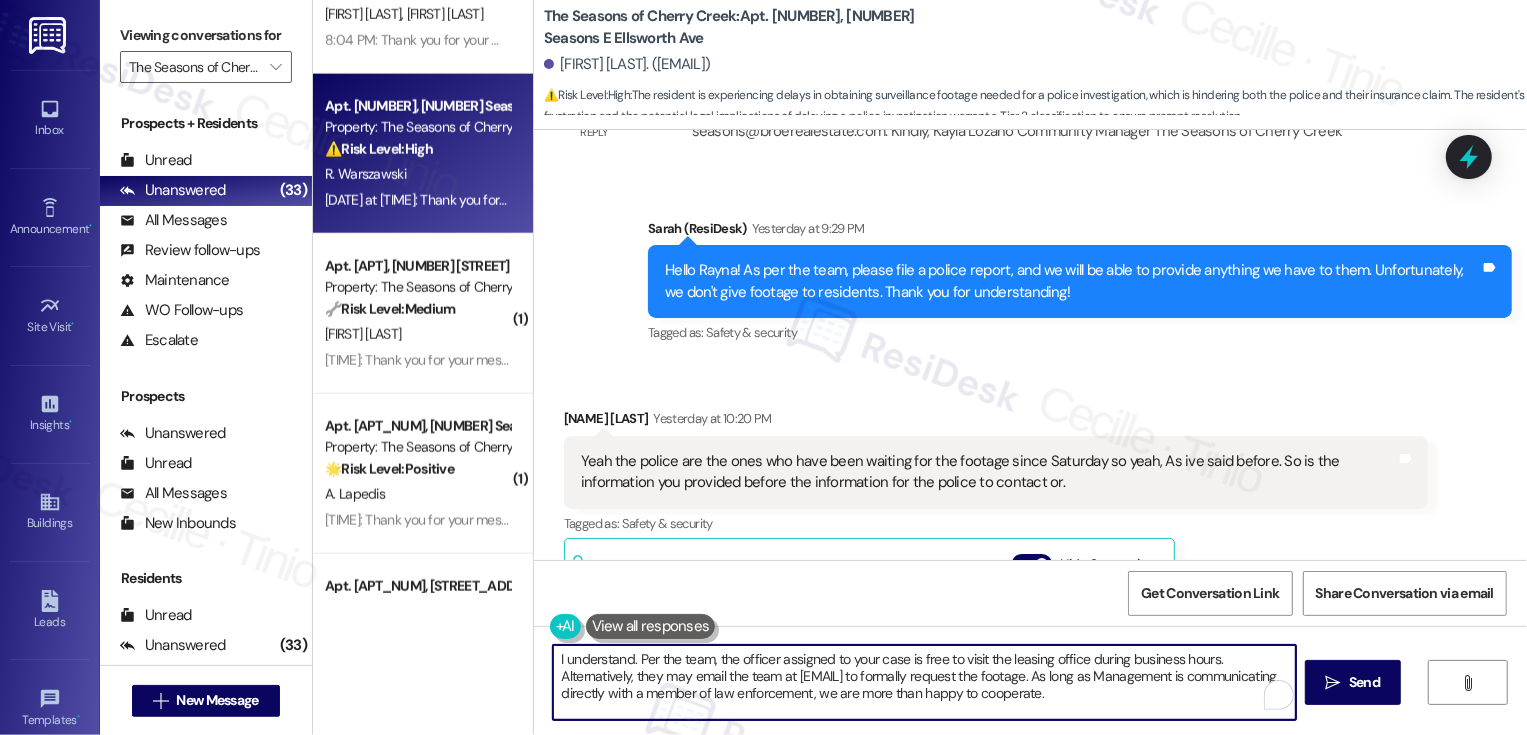 click on "I understand. Per the team, the officer assigned to your case is free to visit the leasing office during business hours. Alternatively, they may email the team at [EMAIL] to formally request the footage. As long as Management is communicating directly with a member of law enforcement, we are more than happy to cooperate." at bounding box center (924, 682) 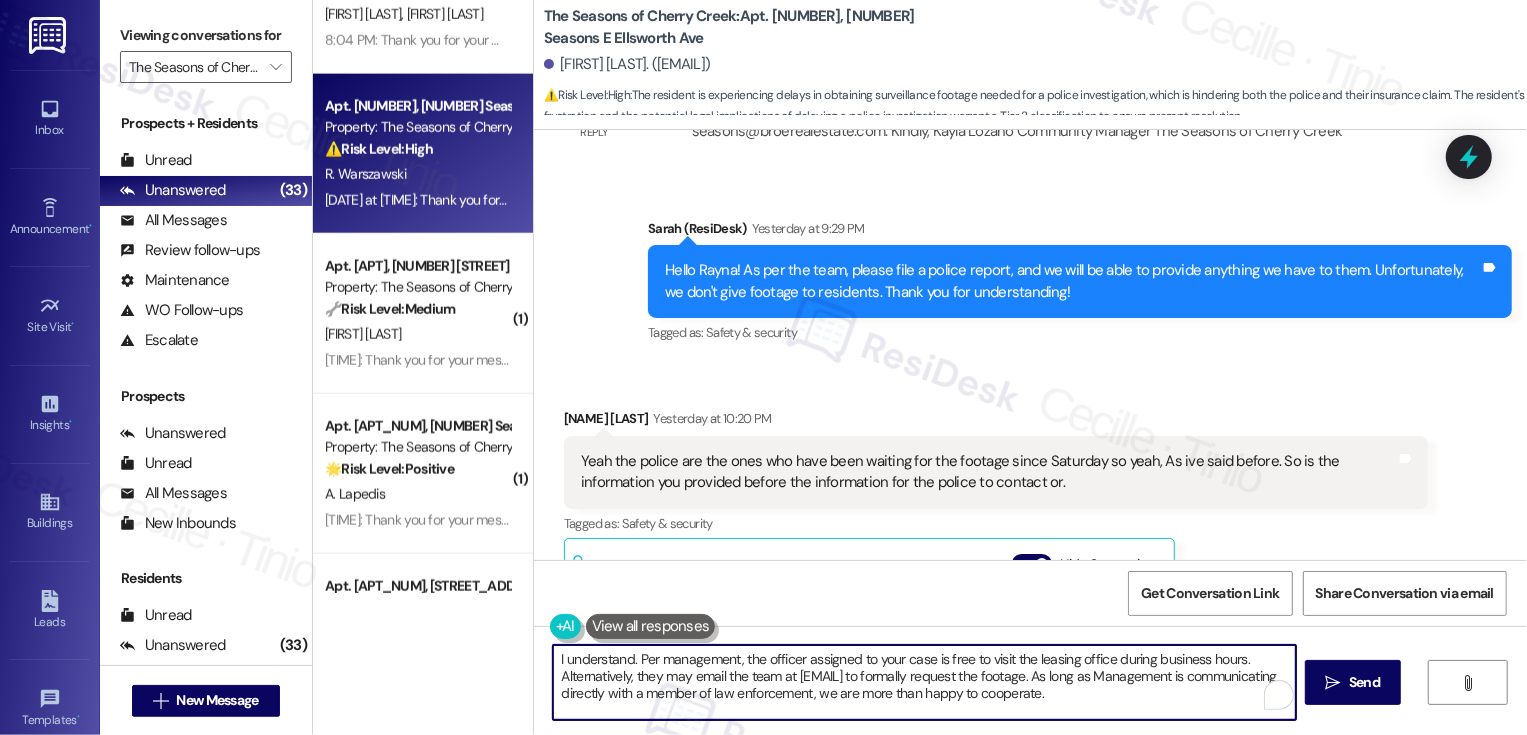 click on "I understand. Per management, the officer assigned to your case is free to visit the leasing office during business hours. Alternatively, they may email the team at [EMAIL] to formally request the footage. As long as Management is communicating directly with a member of law enforcement, we are more than happy to cooperate." at bounding box center [924, 682] 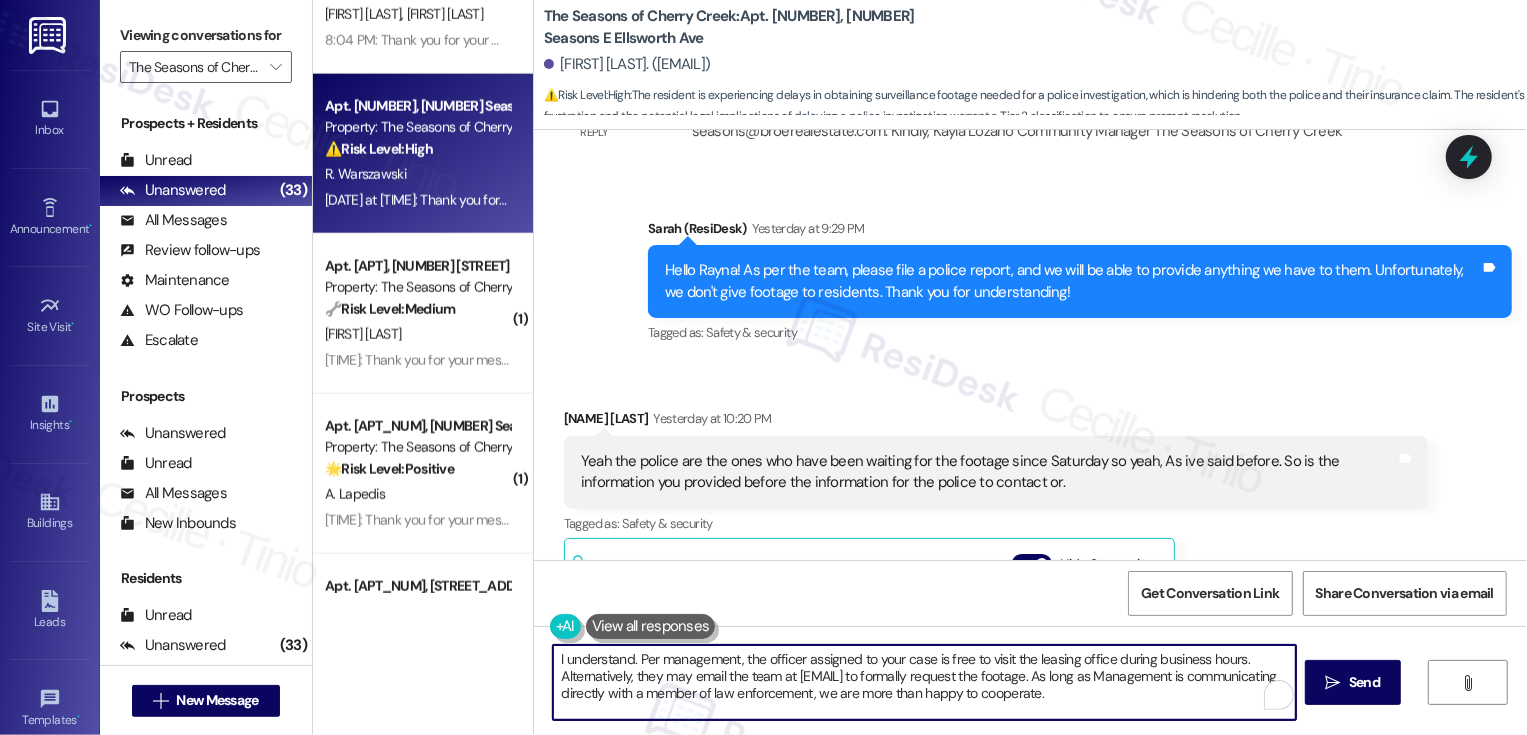 click on "I understand. Per management, the officer assigned to your case is free to visit the leasing office during business hours. Alternatively, they may email the team at seasons@broerealestate.com to formally request the footage. As long as Management is communicating directly with a member of law enforcement, we are more than happy to cooperate." at bounding box center (924, 682) 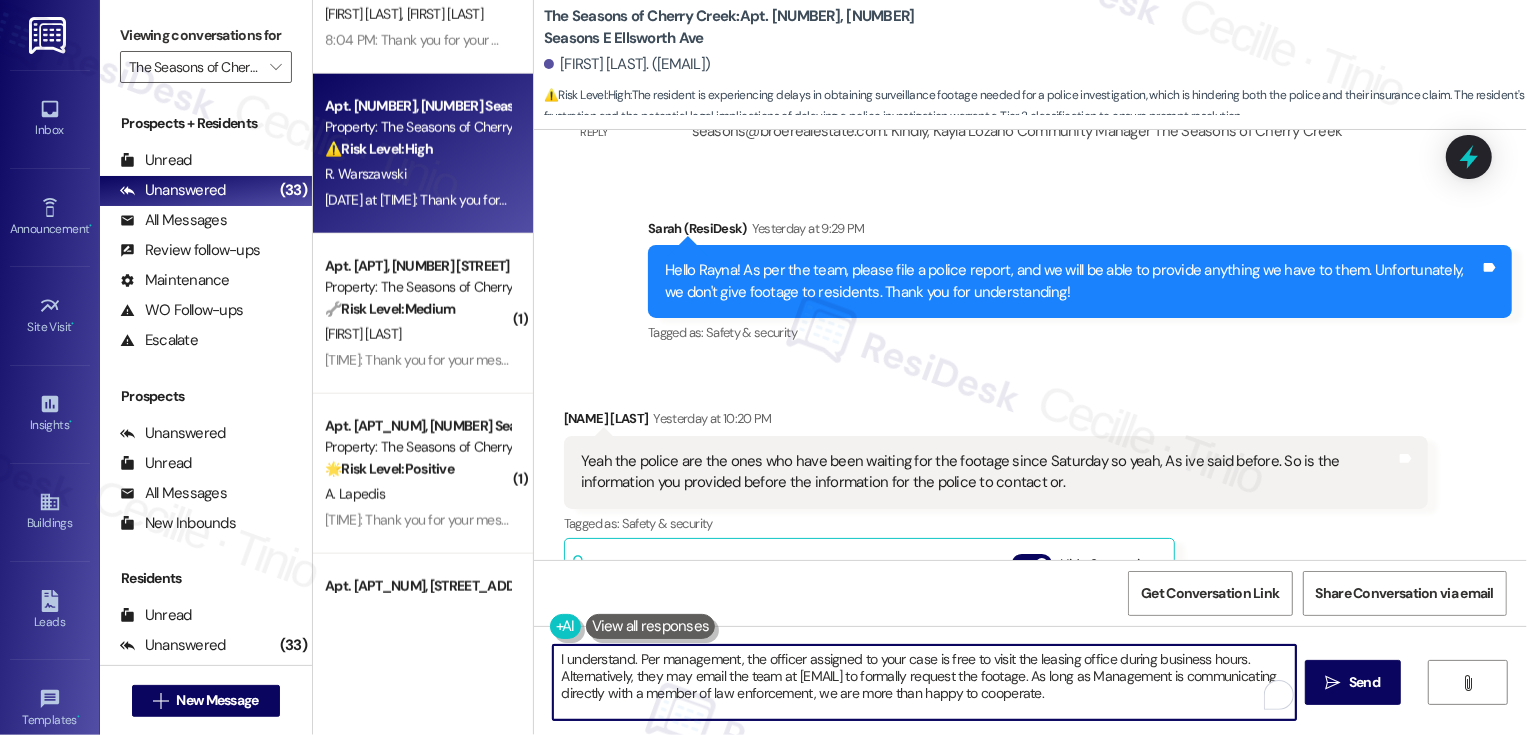 drag, startPoint x: 1152, startPoint y: 672, endPoint x: 1251, endPoint y: 725, distance: 112.29426 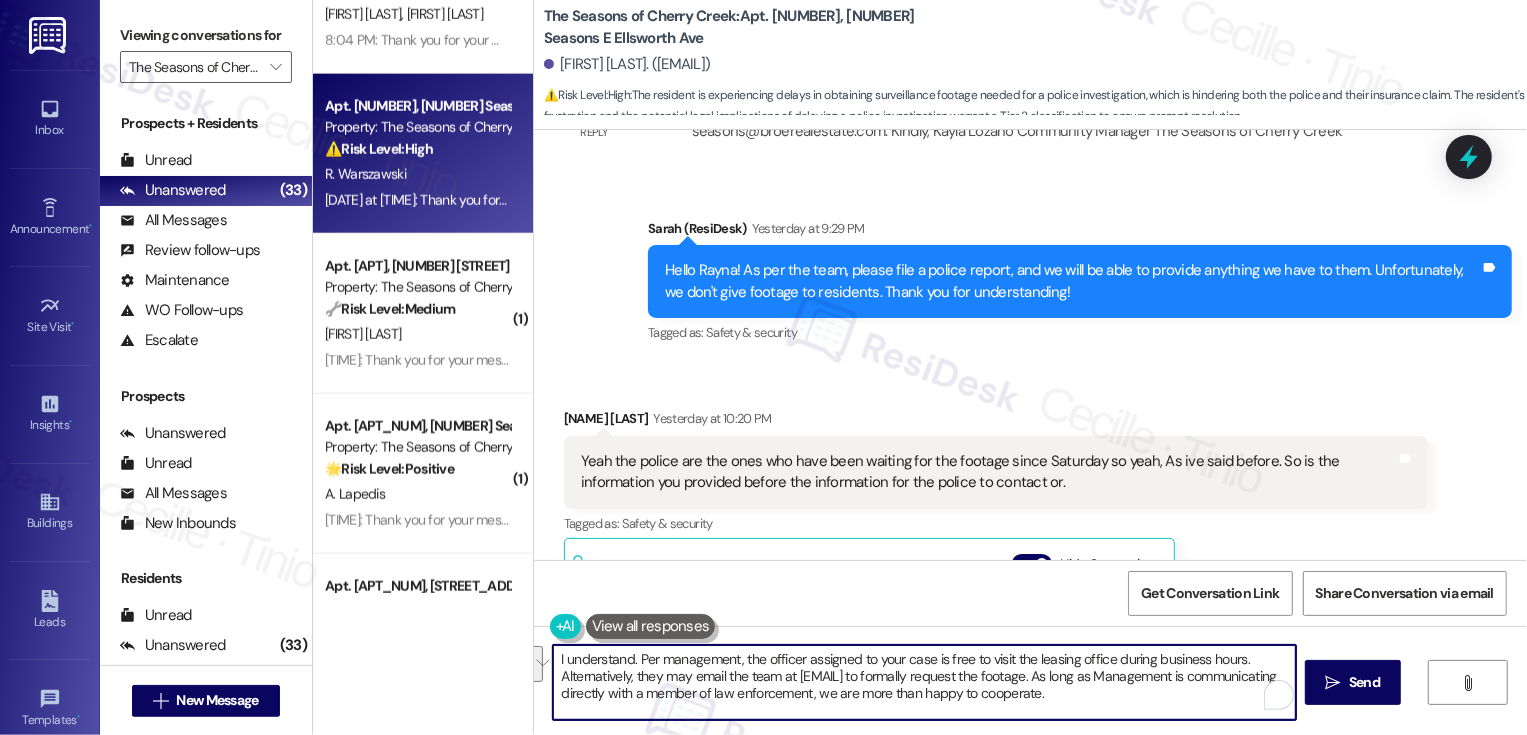 type on "I understand. Per management, the officer assigned to your case is free to visit the leasing office during business hours. Alternatively, they may email the team at seasons@broerealestate.com to formally request the footage." 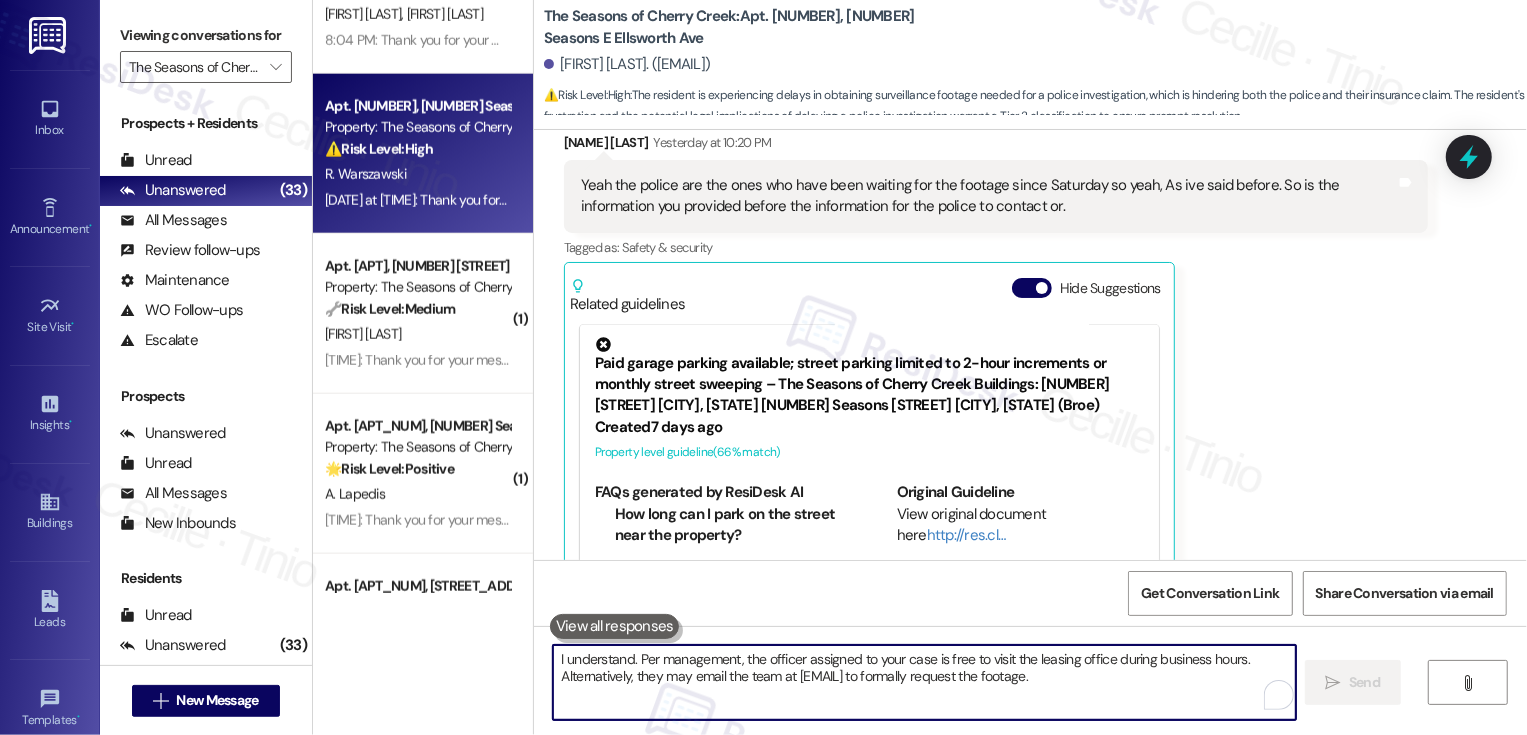 scroll, scrollTop: 2942, scrollLeft: 0, axis: vertical 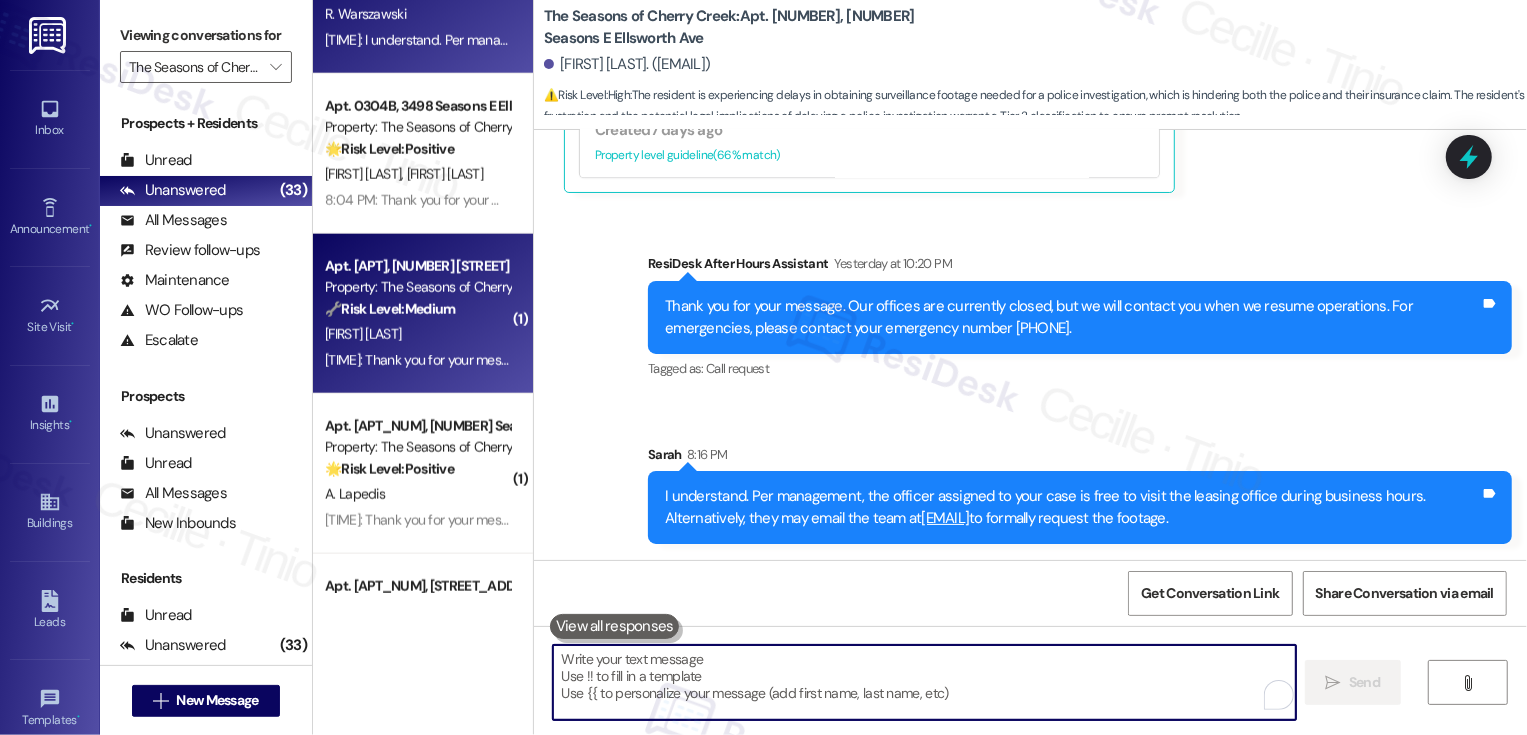 click on "L. Trani" at bounding box center [417, 334] 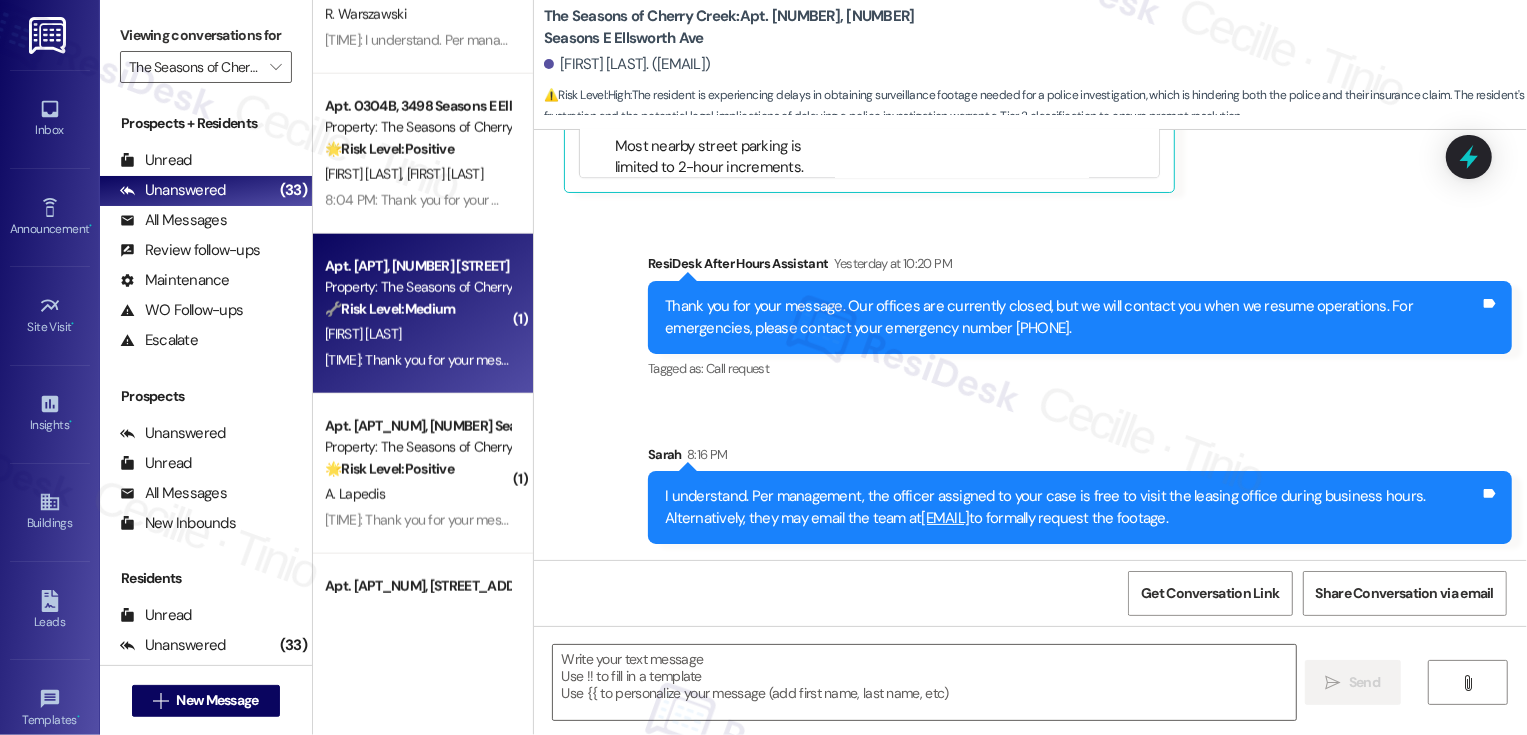 click on "L. Trani" at bounding box center [417, 334] 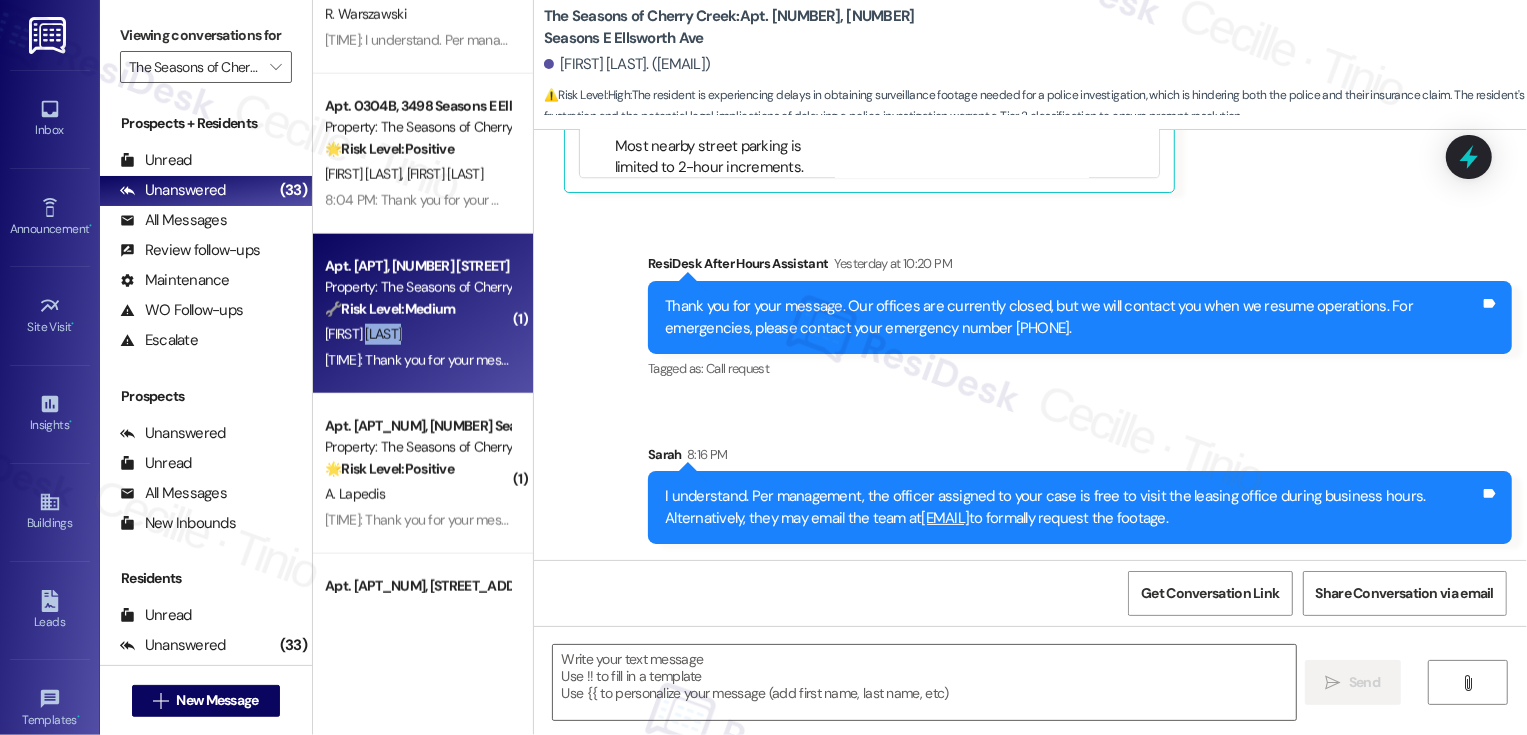 type on "Fetching suggested responses. Please feel free to read through the conversation in the meantime." 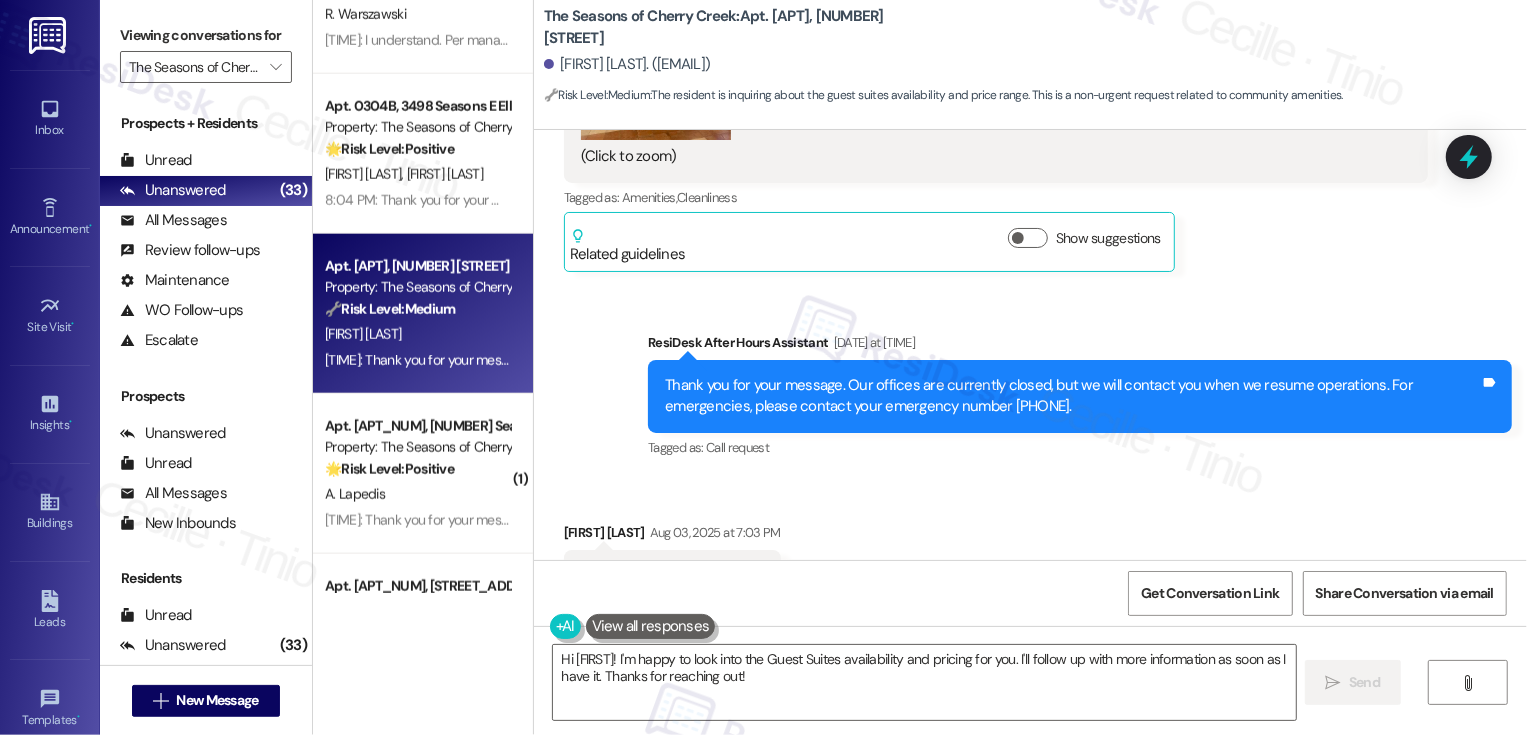 scroll, scrollTop: 1123, scrollLeft: 0, axis: vertical 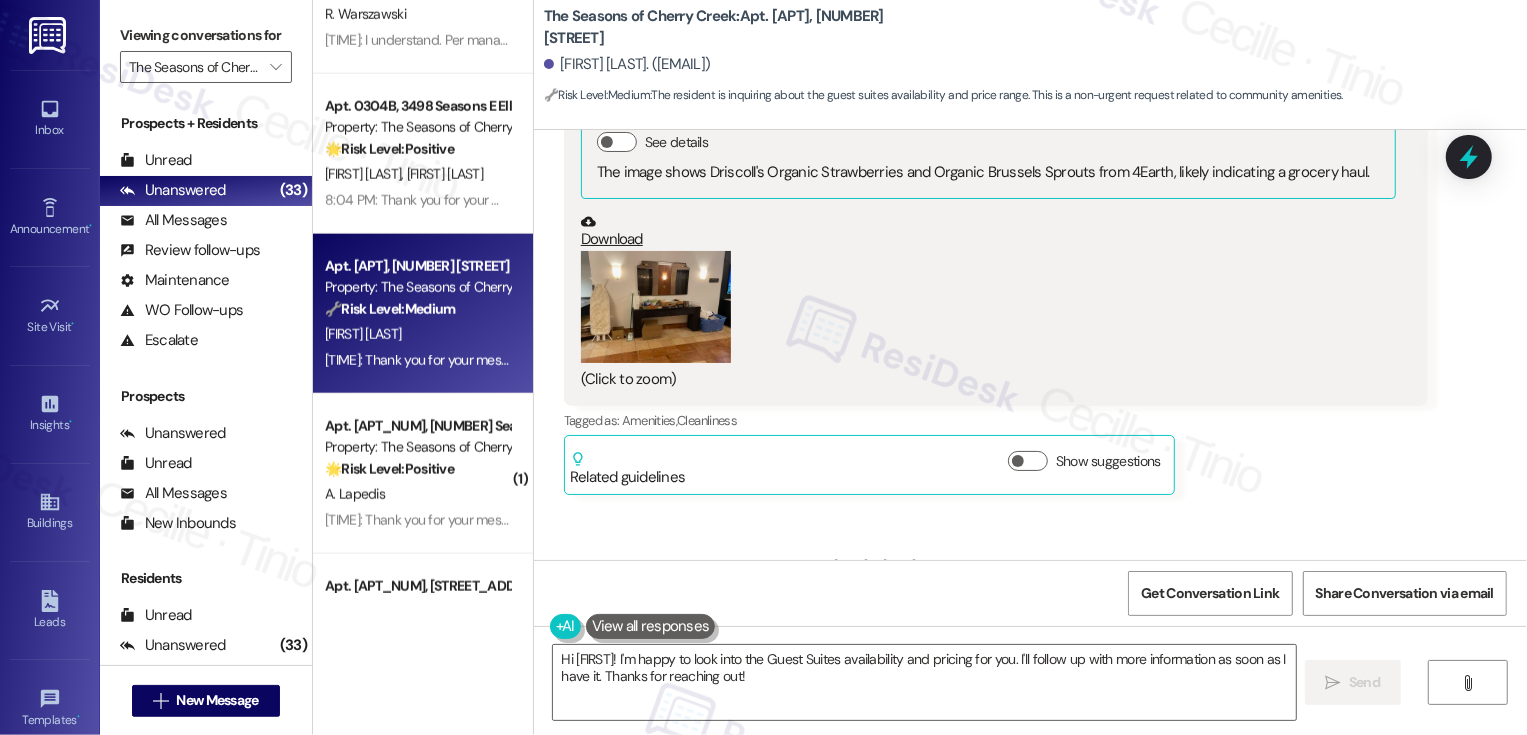 click at bounding box center [656, 307] 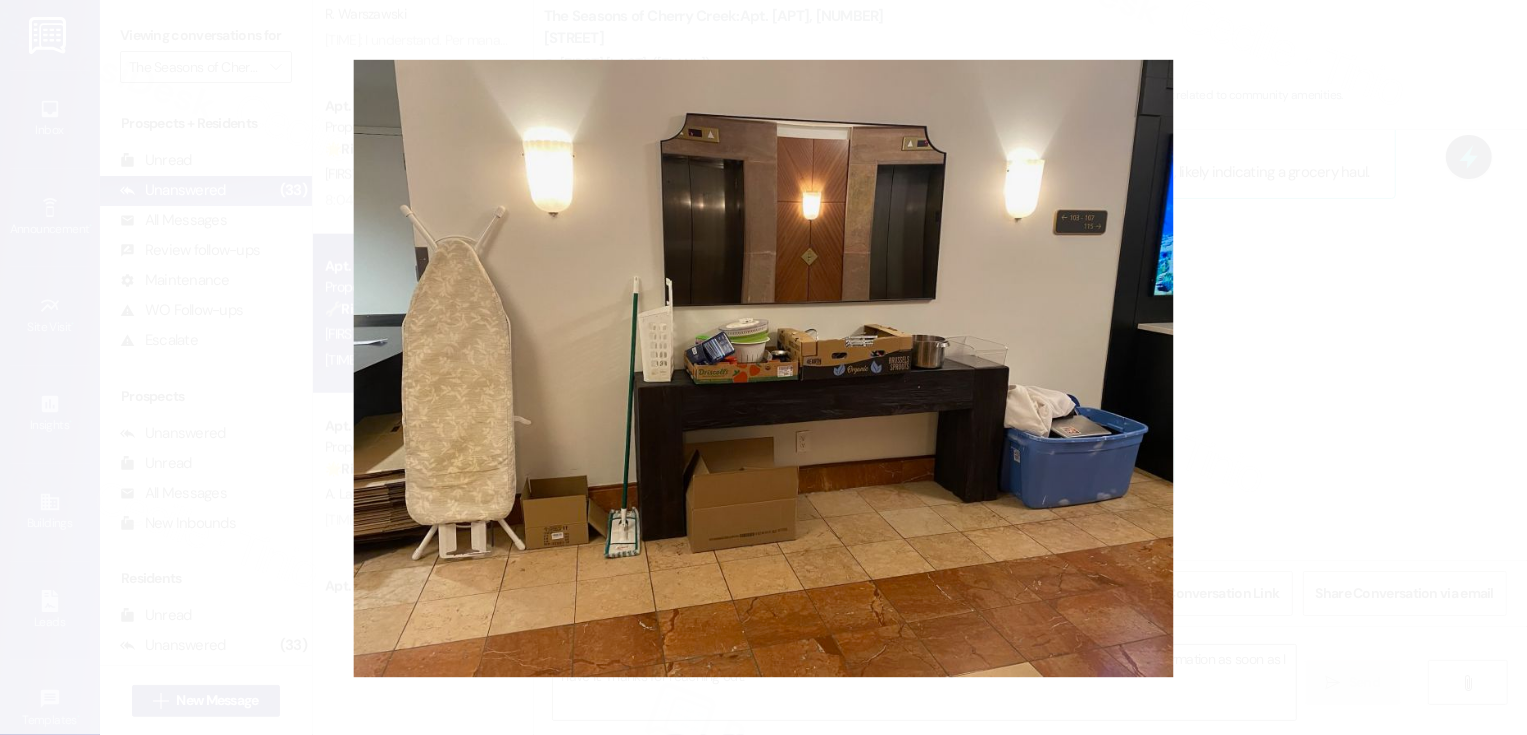 click at bounding box center (763, 367) 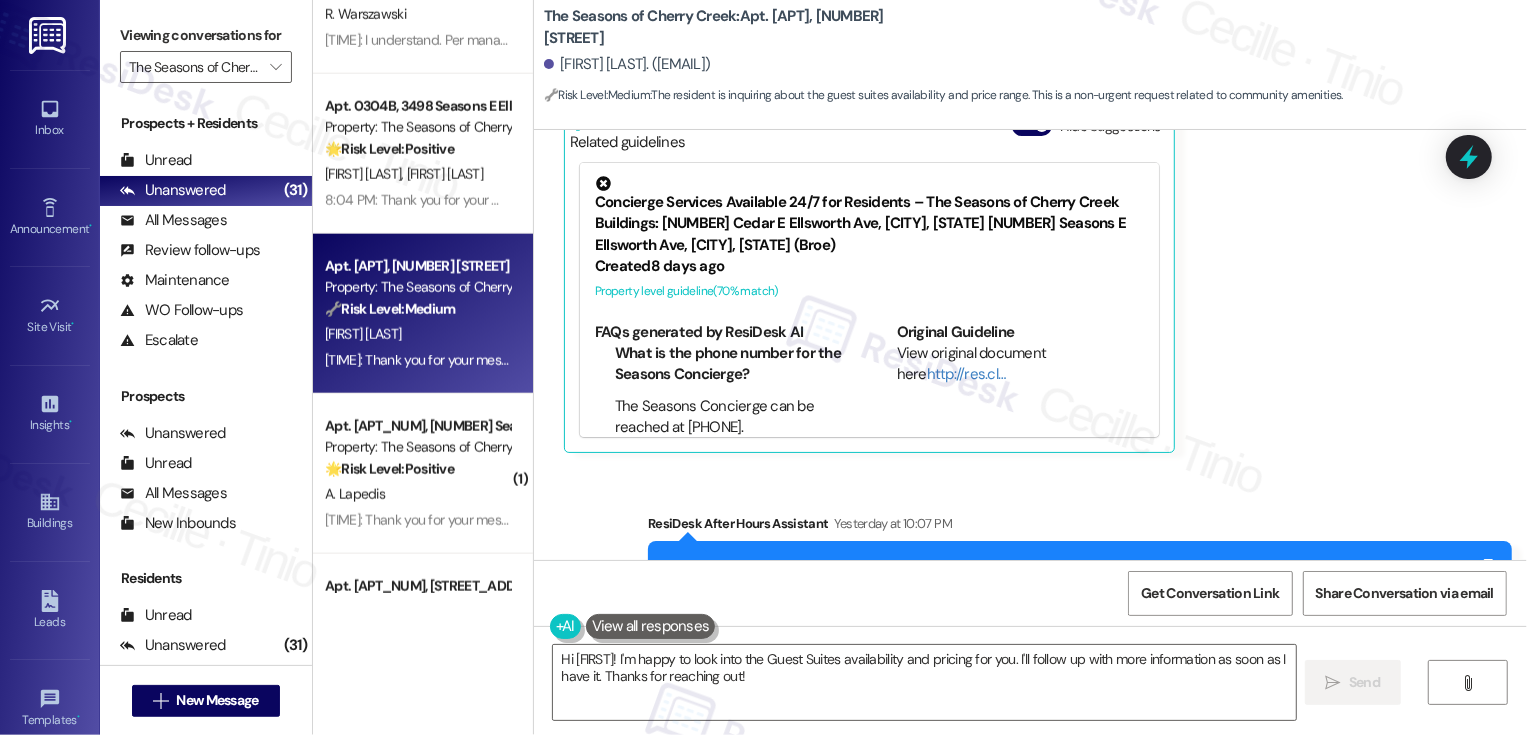 scroll, scrollTop: 1992, scrollLeft: 0, axis: vertical 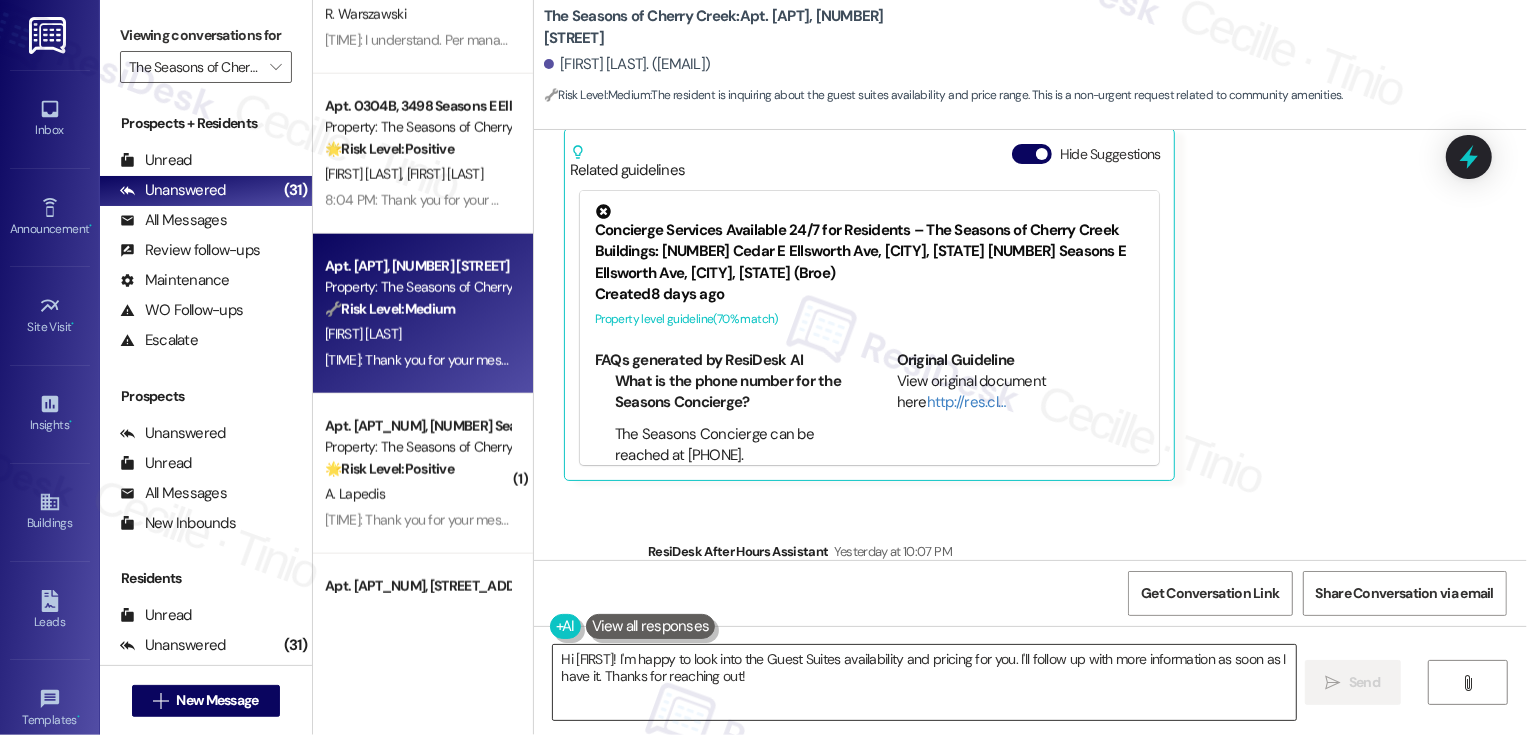 click on "Hi {{first_name}}! I'm happy to look into the Guest Suites availability and pricing for you. I'll follow up with more information as soon as I have it. Thanks for reaching out!" at bounding box center (924, 682) 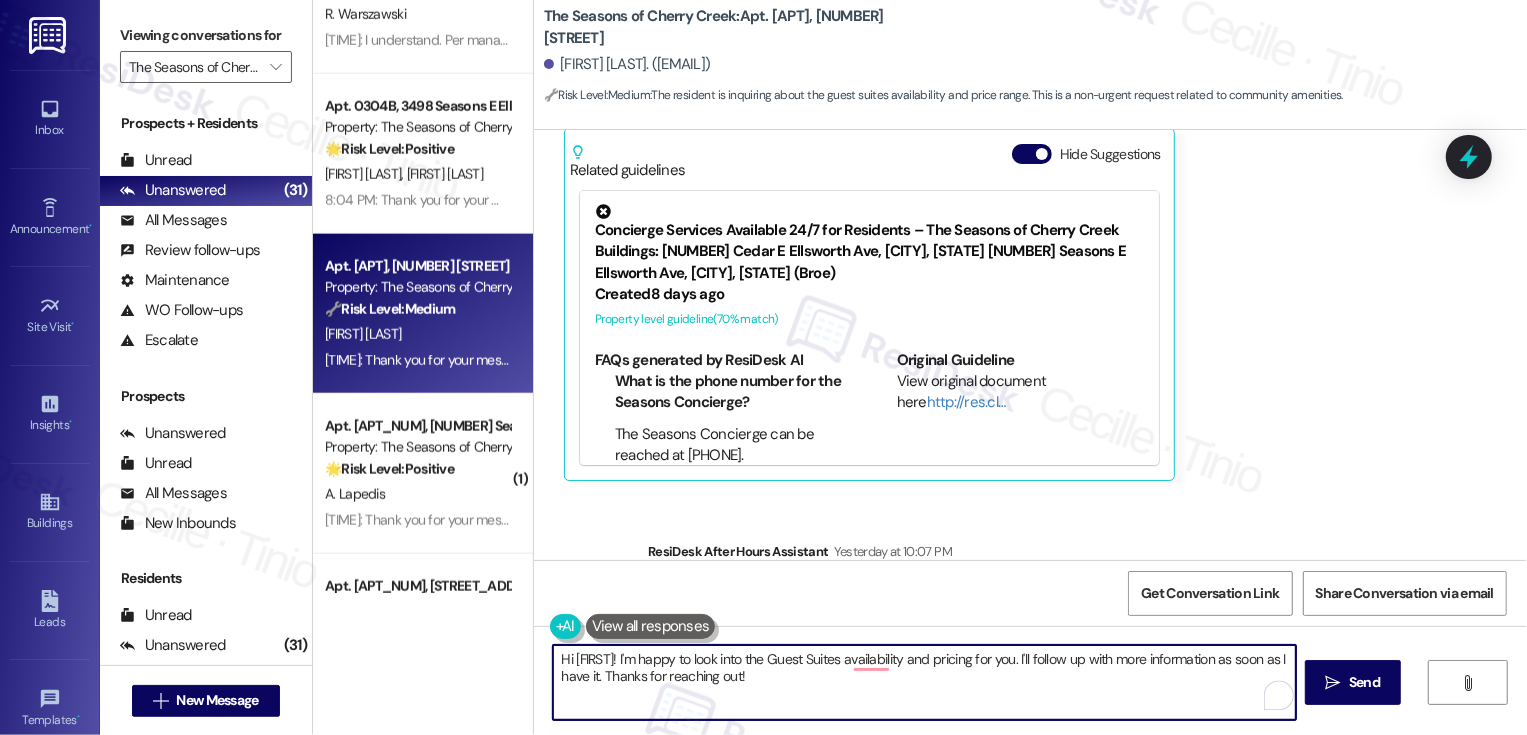 scroll, scrollTop: 1664, scrollLeft: 0, axis: vertical 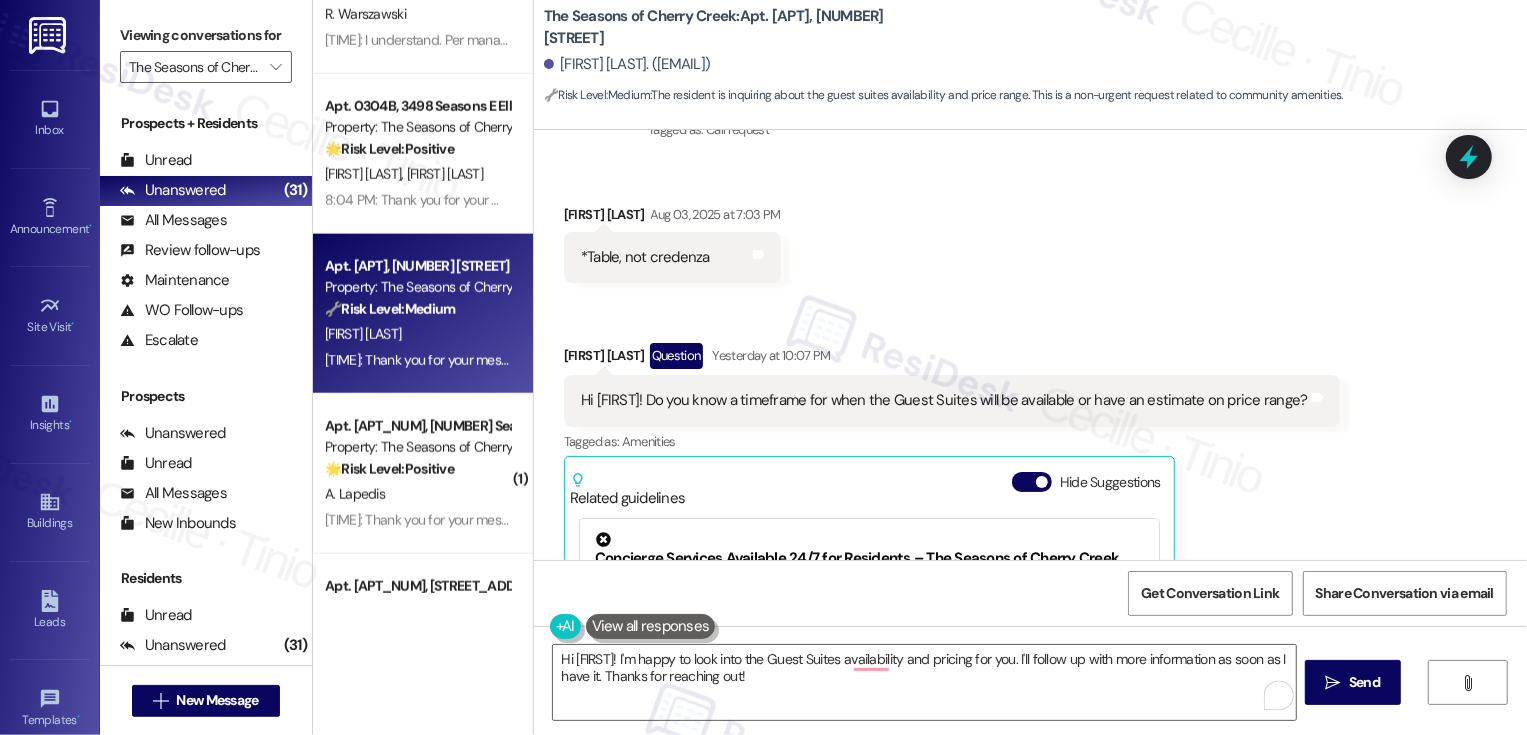 click on "Lori Trani Question Yesterday at 10:07 PM" at bounding box center [952, 359] 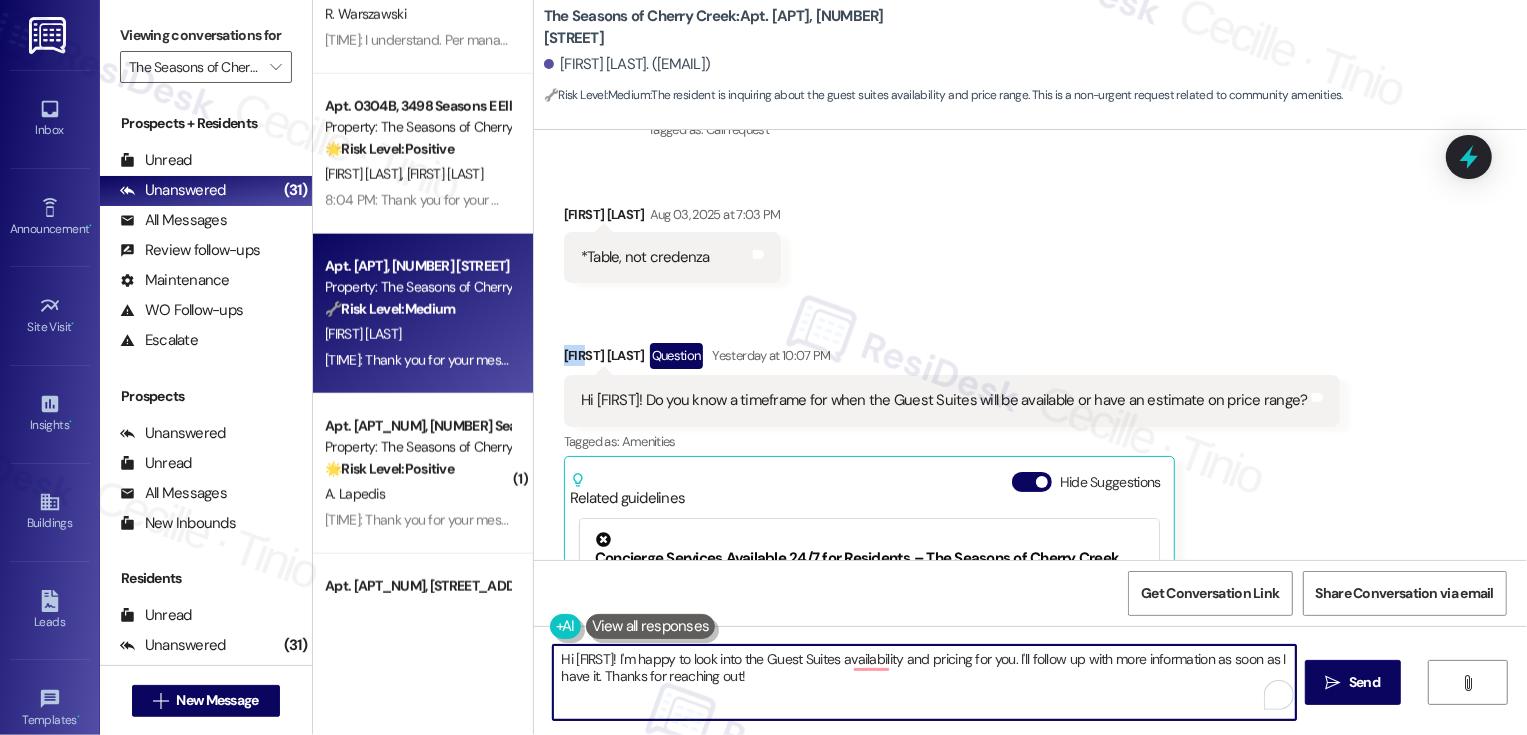 click on "Hi {{first_name}}! I'm happy to look into the Guest Suites availability and pricing for you. I'll follow up with more information as soon as I have it. Thanks for reaching out!" at bounding box center [924, 682] 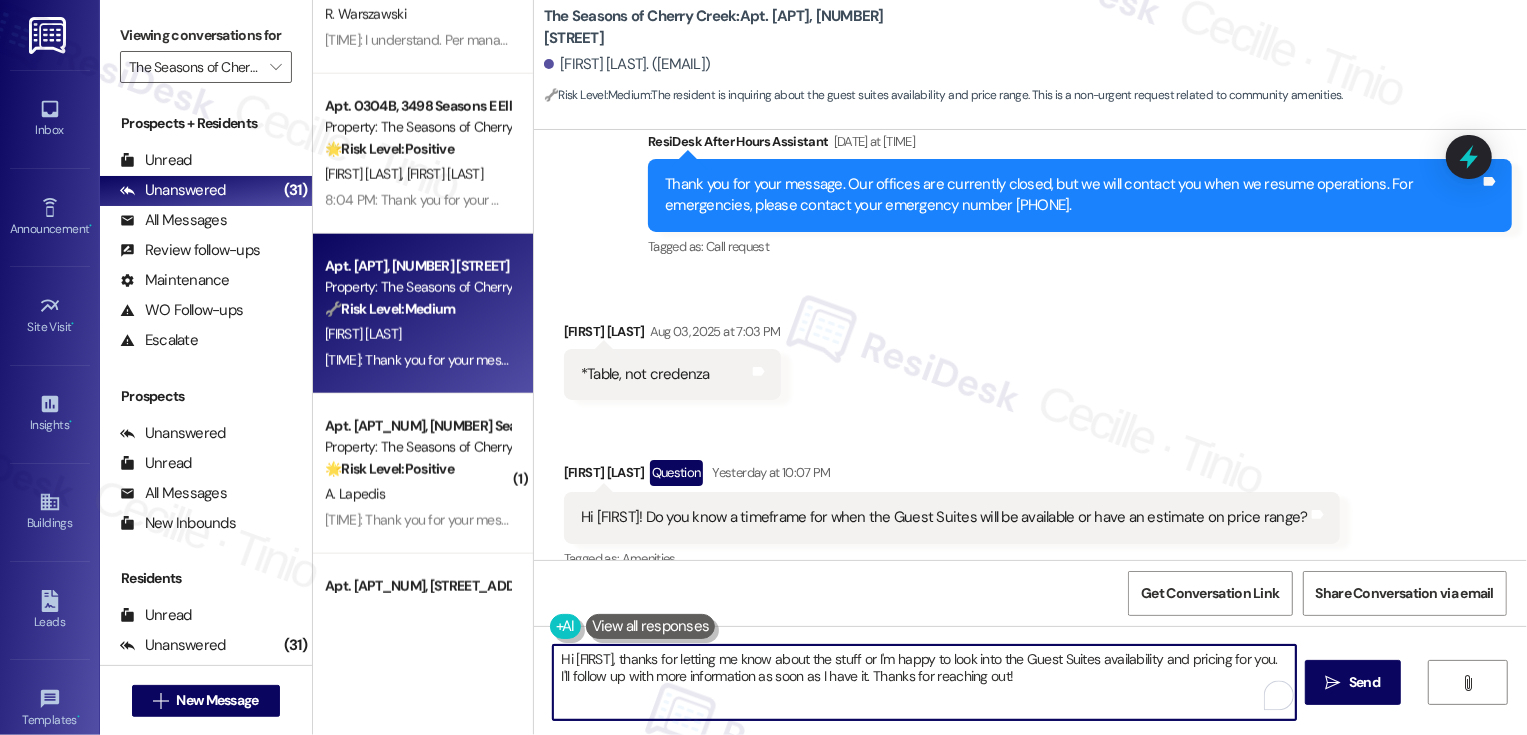 scroll, scrollTop: 1586, scrollLeft: 0, axis: vertical 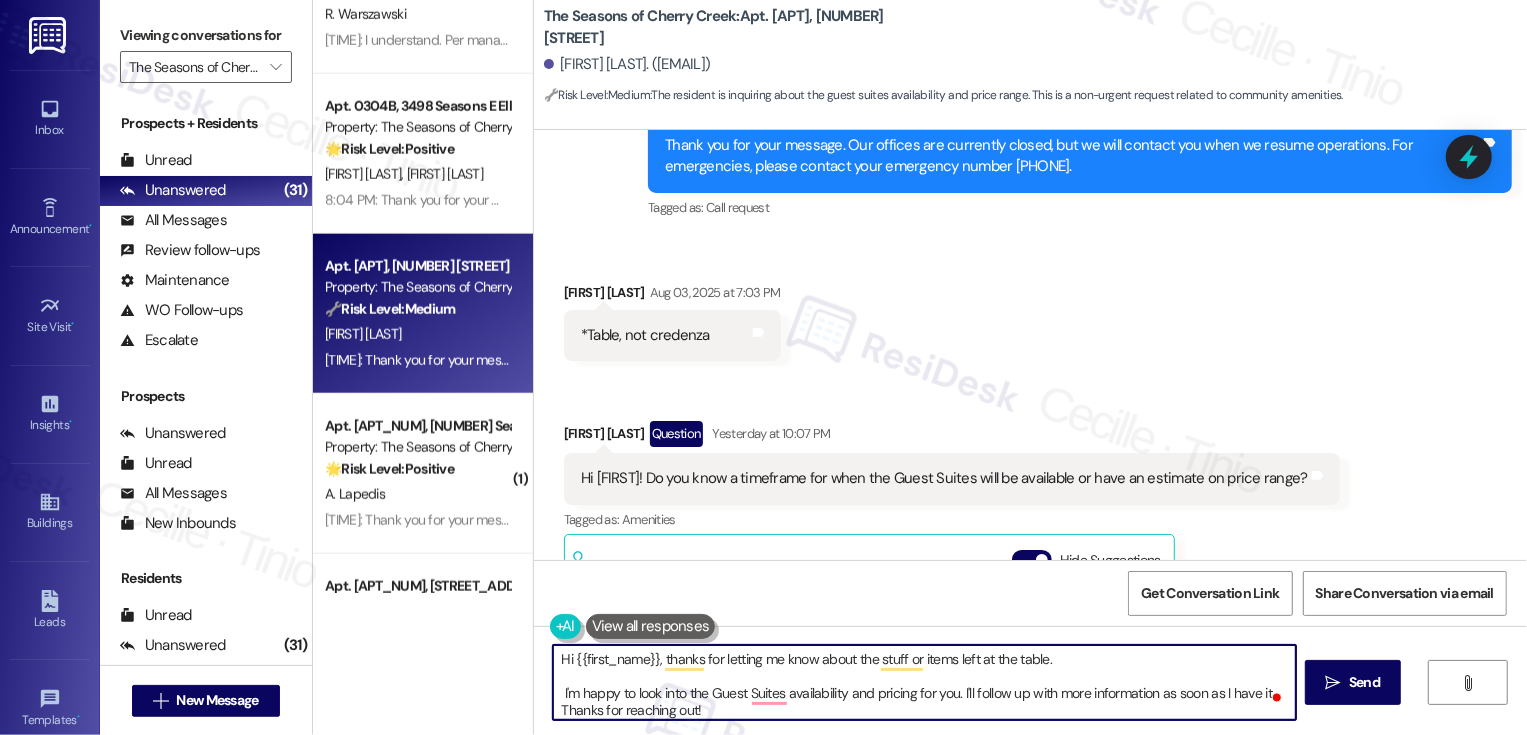 click on "Hi {{first_name}}, thanks for letting me know about the stuff or items left at the table.
I'm happy to look into the Guest Suites availability and pricing for you. I'll follow up with more information as soon as I have it. Thanks for reaching out!" at bounding box center [924, 682] 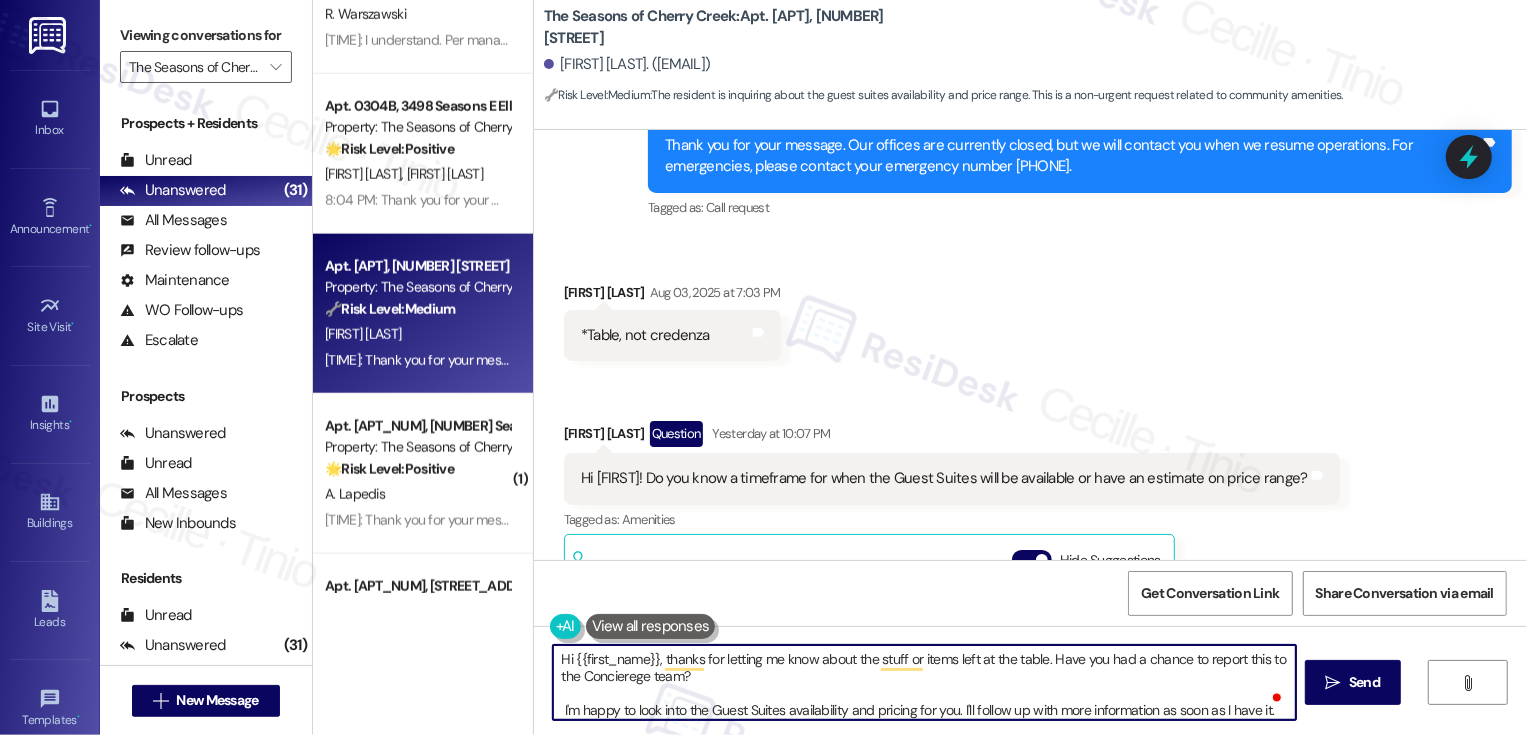 click on "Hi {{first_name}}, thanks for letting me know about the stuff or items left at the table. Have you had a chance to report this to the Concierege team?
I'm happy to look into the Guest Suites availability and pricing for you. I'll follow up with more information as soon as I have it. Thanks for reaching out!" at bounding box center [924, 682] 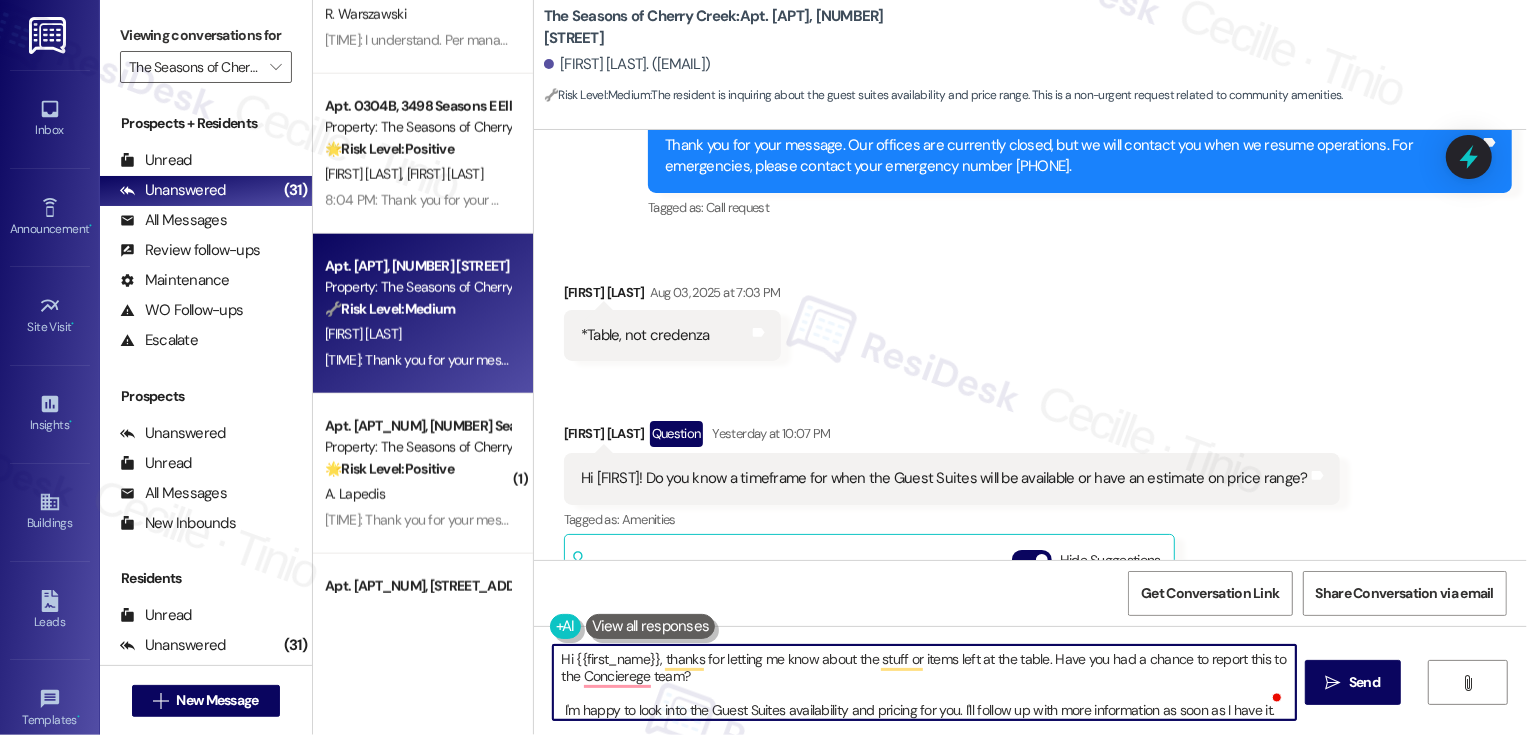 click on "Hi {{first_name}}, thanks for letting me know about the stuff or items left at the table. Have you had a chance to report this to the Concierege team?
I'm happy to look into the Guest Suites availability and pricing for you. I'll follow up with more information as soon as I have it. Thanks for reaching out!  Send " at bounding box center [1030, 701] 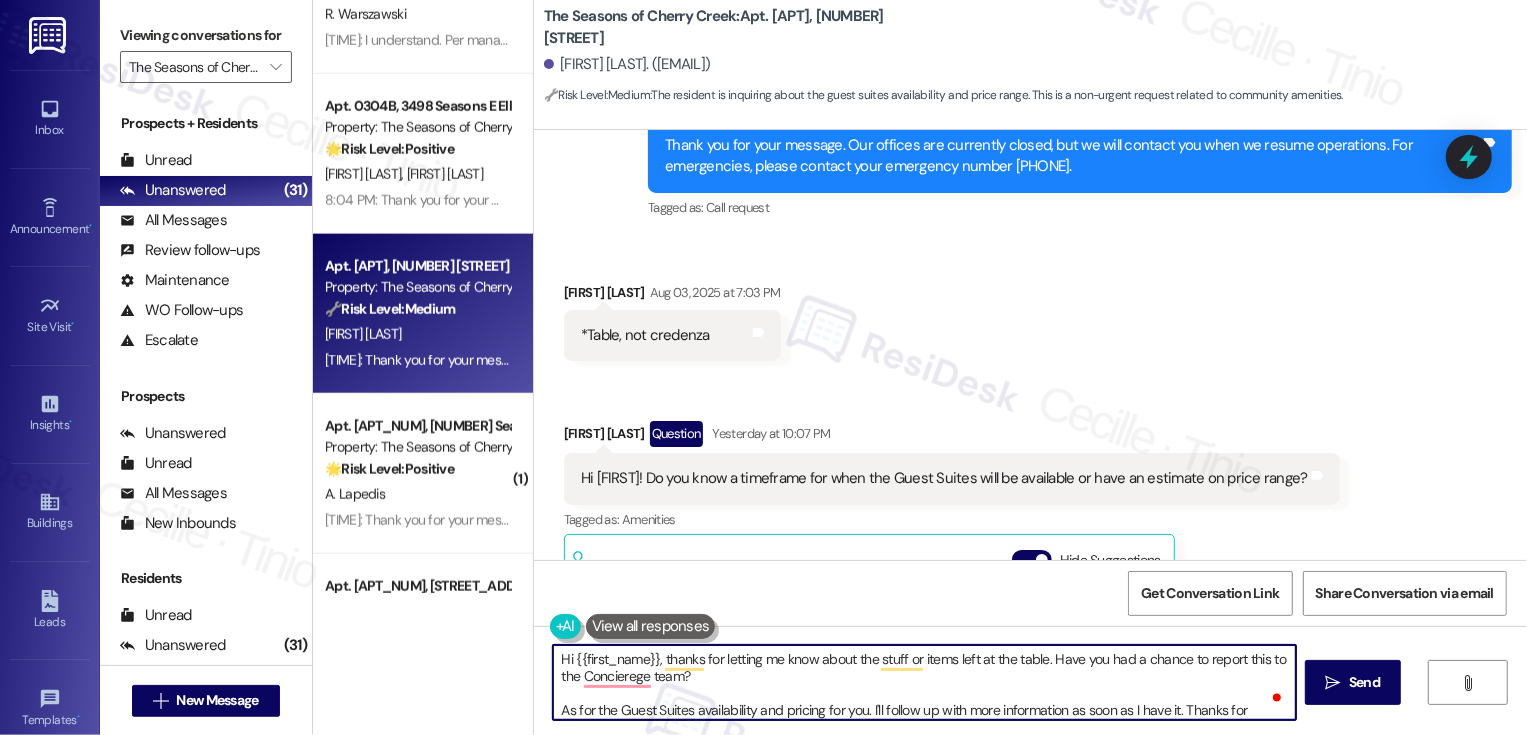 scroll, scrollTop: 21, scrollLeft: 0, axis: vertical 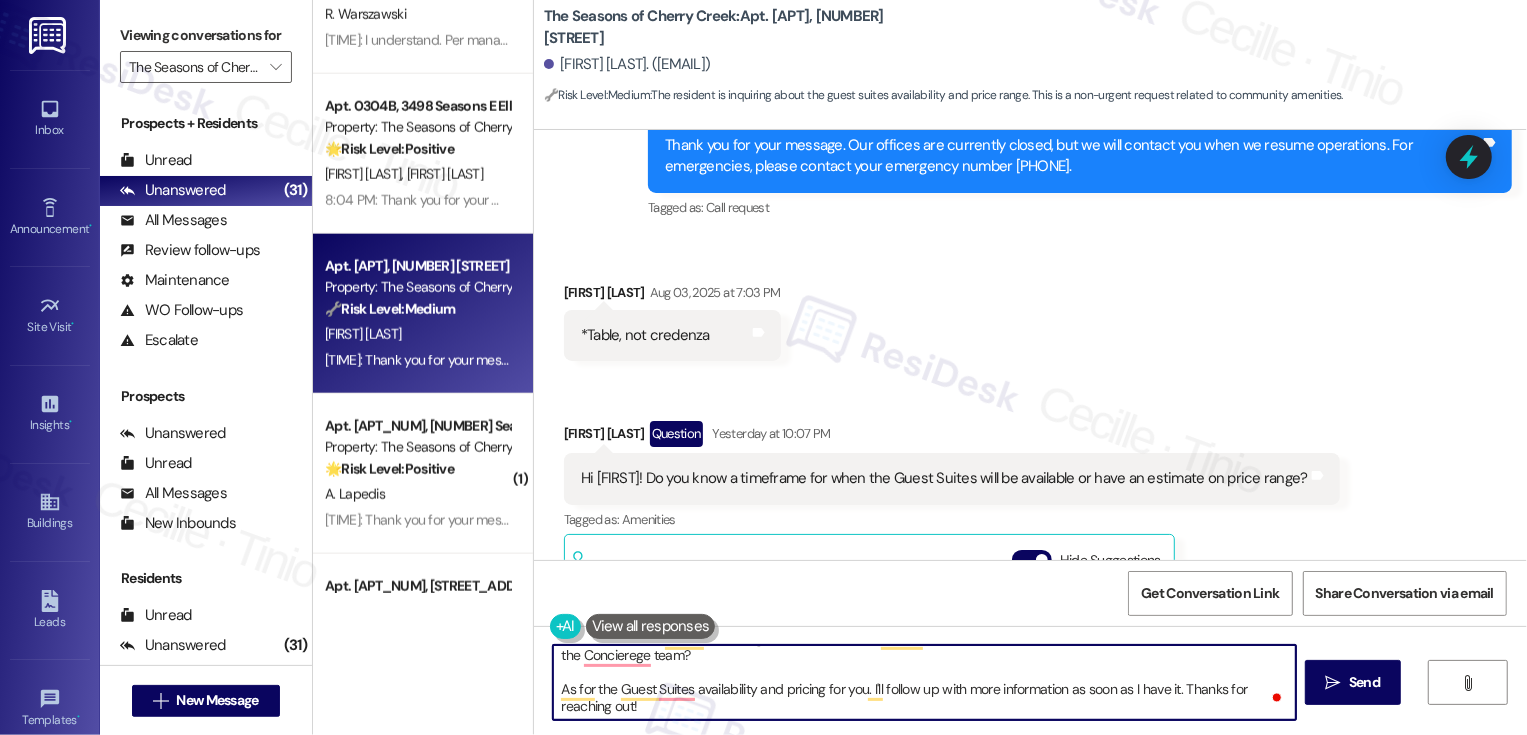 click on "Hi {{first_name}}, thanks for letting me know about the stuff or items left at the table. Have you had a chance to report this to the Concierege team?
As for the Guest Suites availability and pricing for you. I'll follow up with more information as soon as I have it. Thanks for reaching out!" at bounding box center [924, 682] 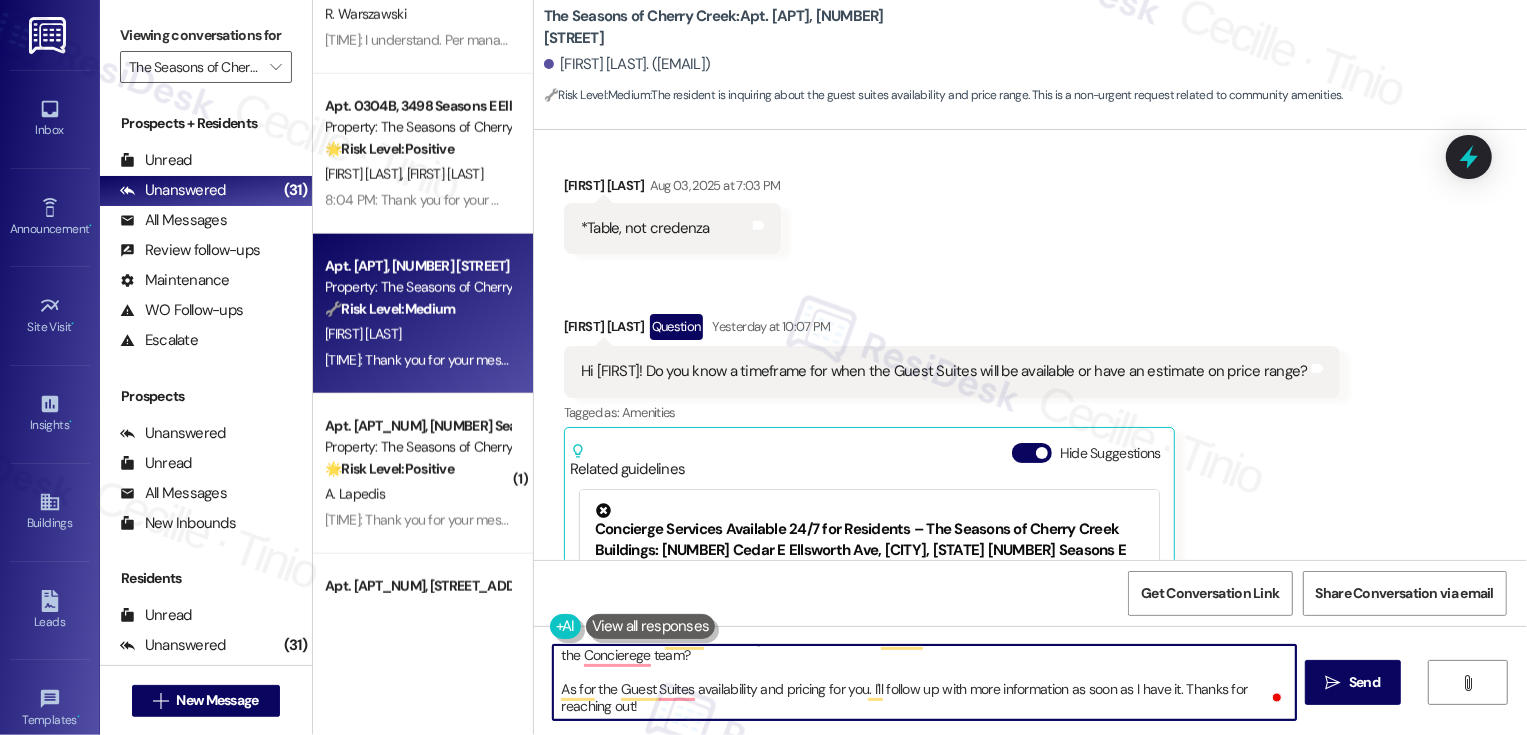 scroll, scrollTop: 1759, scrollLeft: 0, axis: vertical 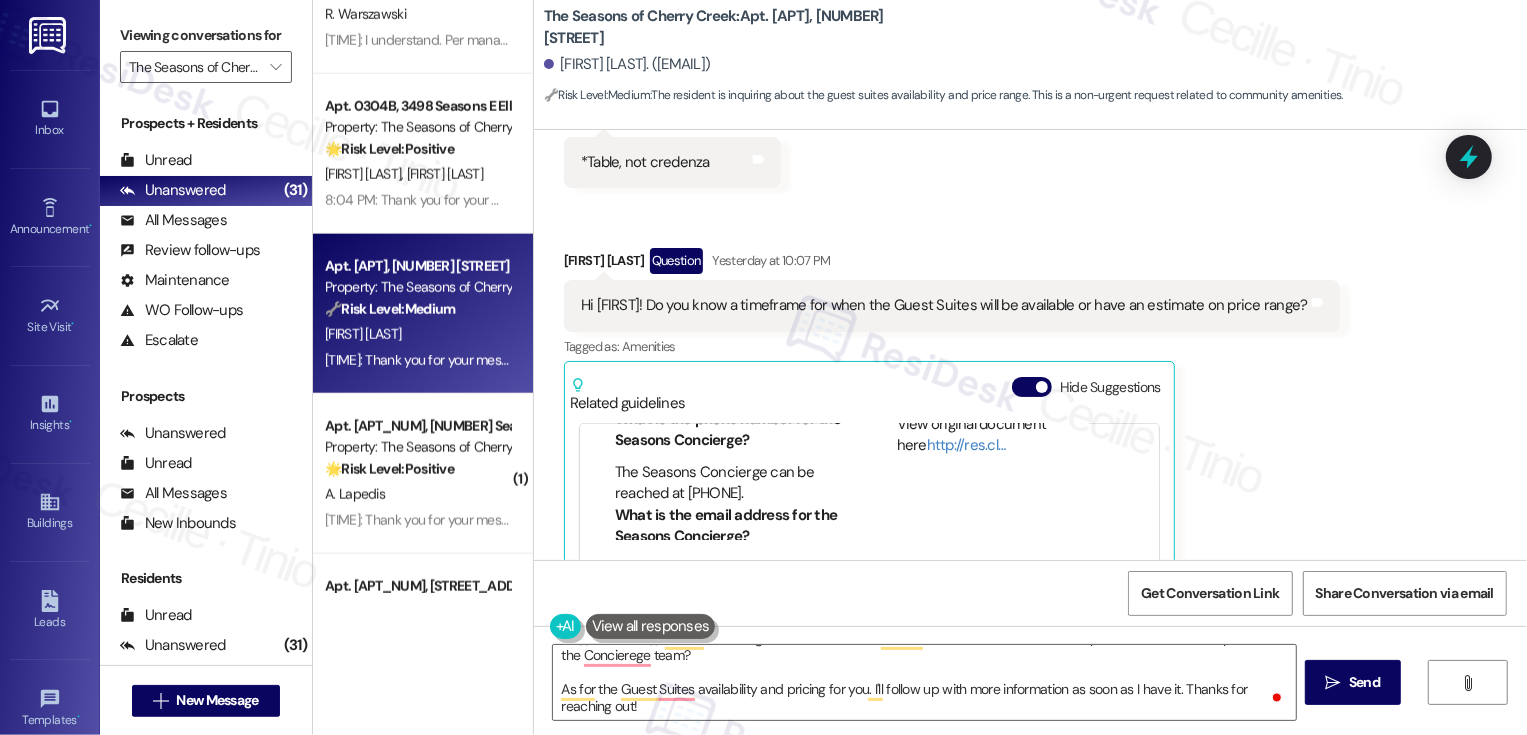 click on "The Seasons Concierge can be reached at [PHONE]." at bounding box center [728, 483] 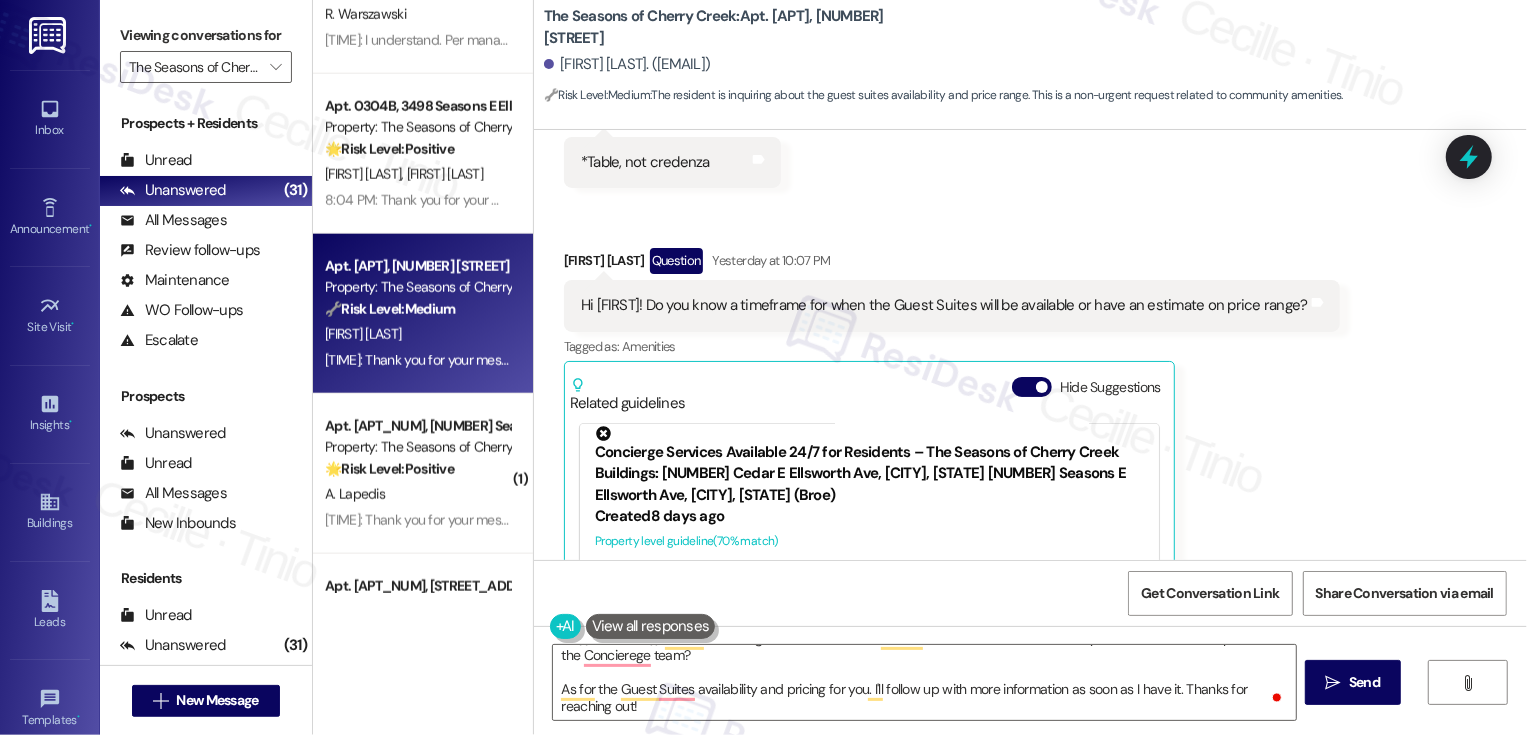 scroll, scrollTop: 45, scrollLeft: 0, axis: vertical 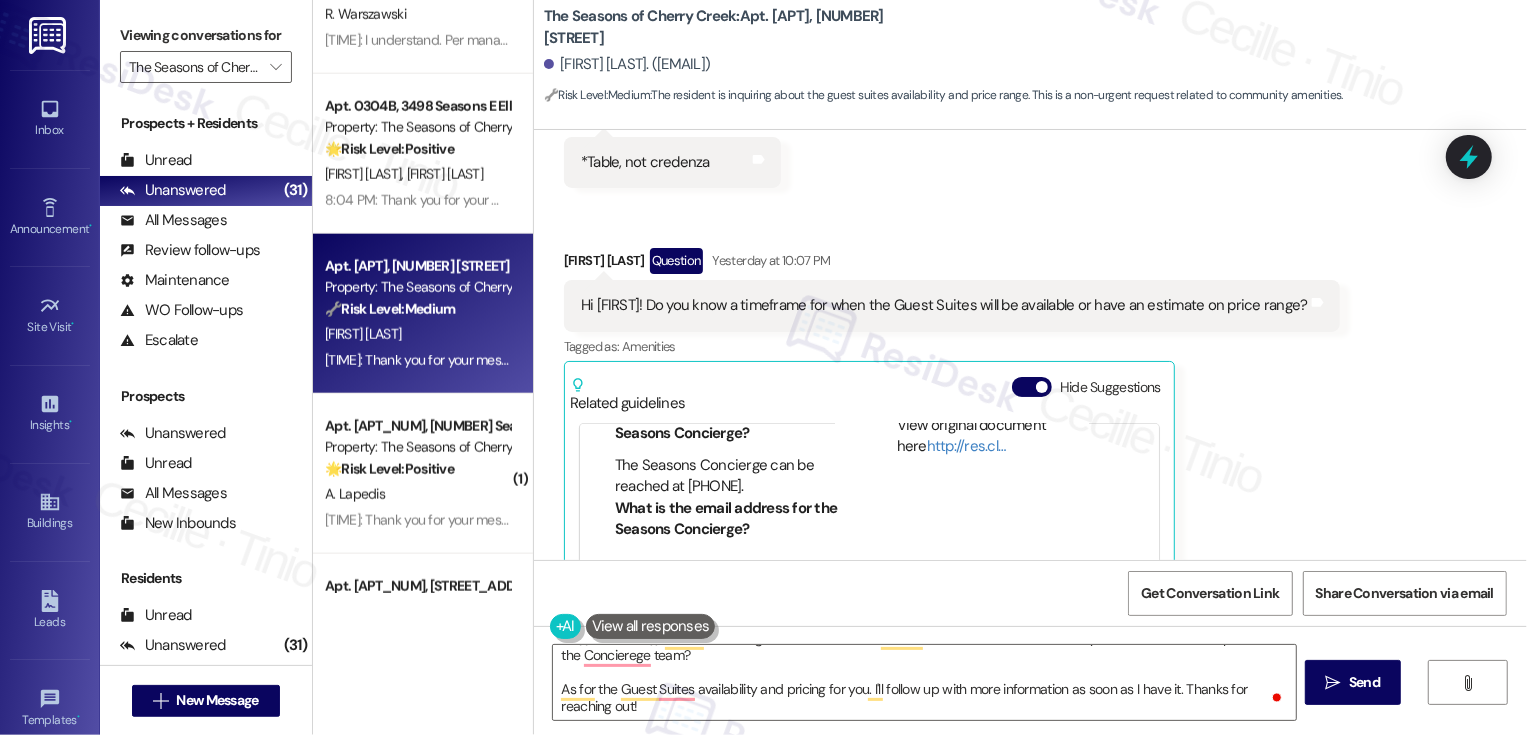 drag, startPoint x: 670, startPoint y: 482, endPoint x: 764, endPoint y: 481, distance: 94.00532 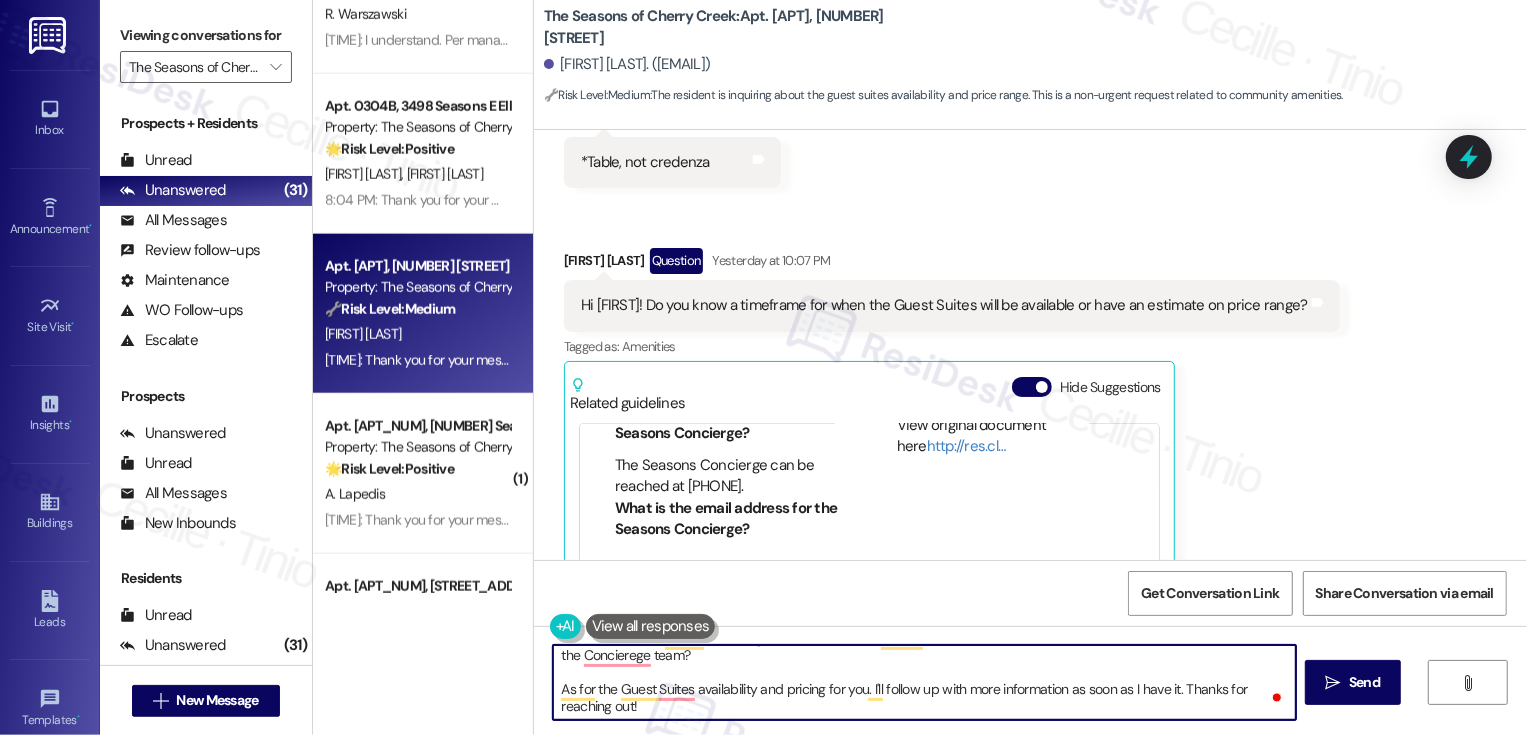 click on "Hi {{first_name}}, thanks for letting me know about the stuff or items left at the table. Have you had a chance to report this to the Concierege team?
As for the Guest Suites availability and pricing for you. I'll follow up with more information as soon as I have it. Thanks for reaching out!" at bounding box center [924, 682] 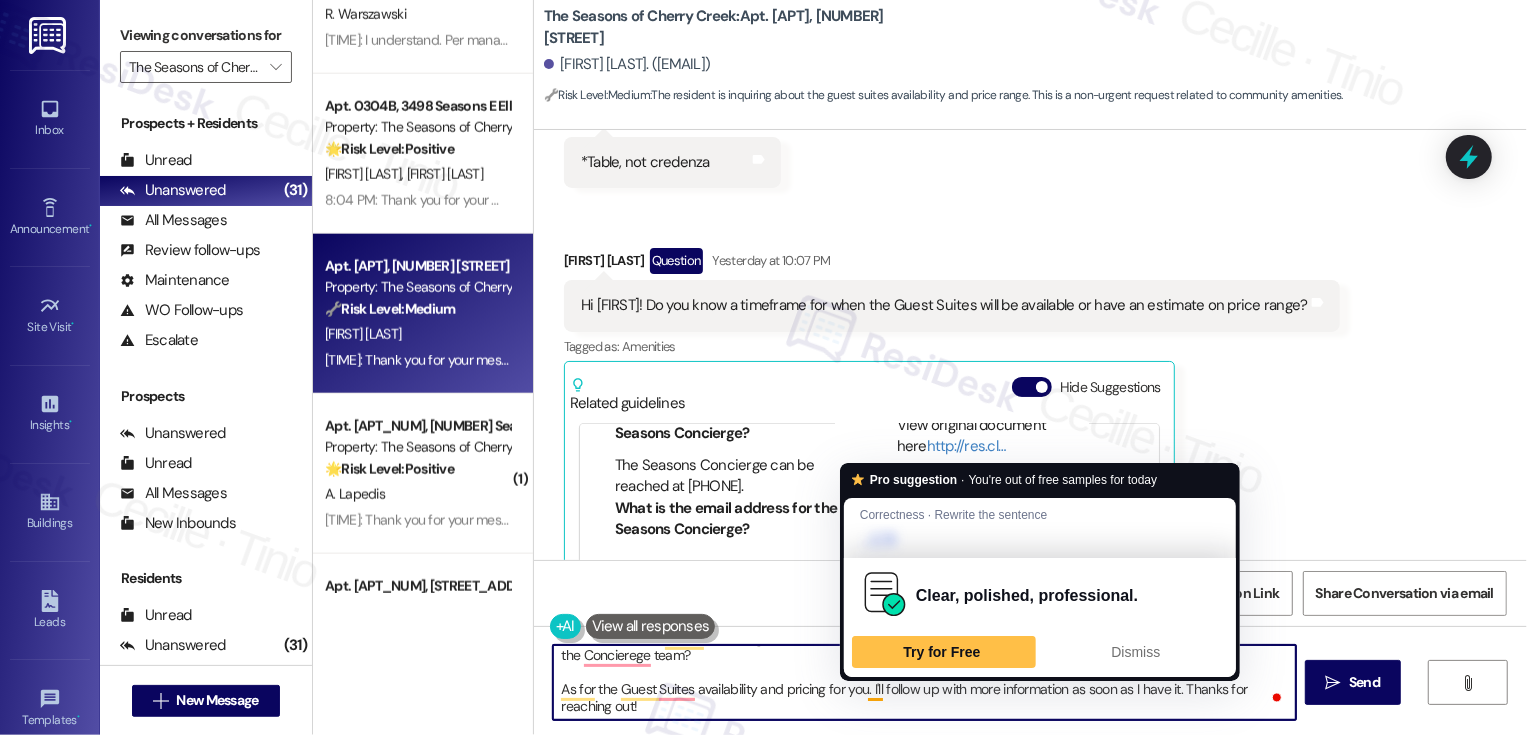 drag, startPoint x: 860, startPoint y: 682, endPoint x: 870, endPoint y: 728, distance: 47.07441 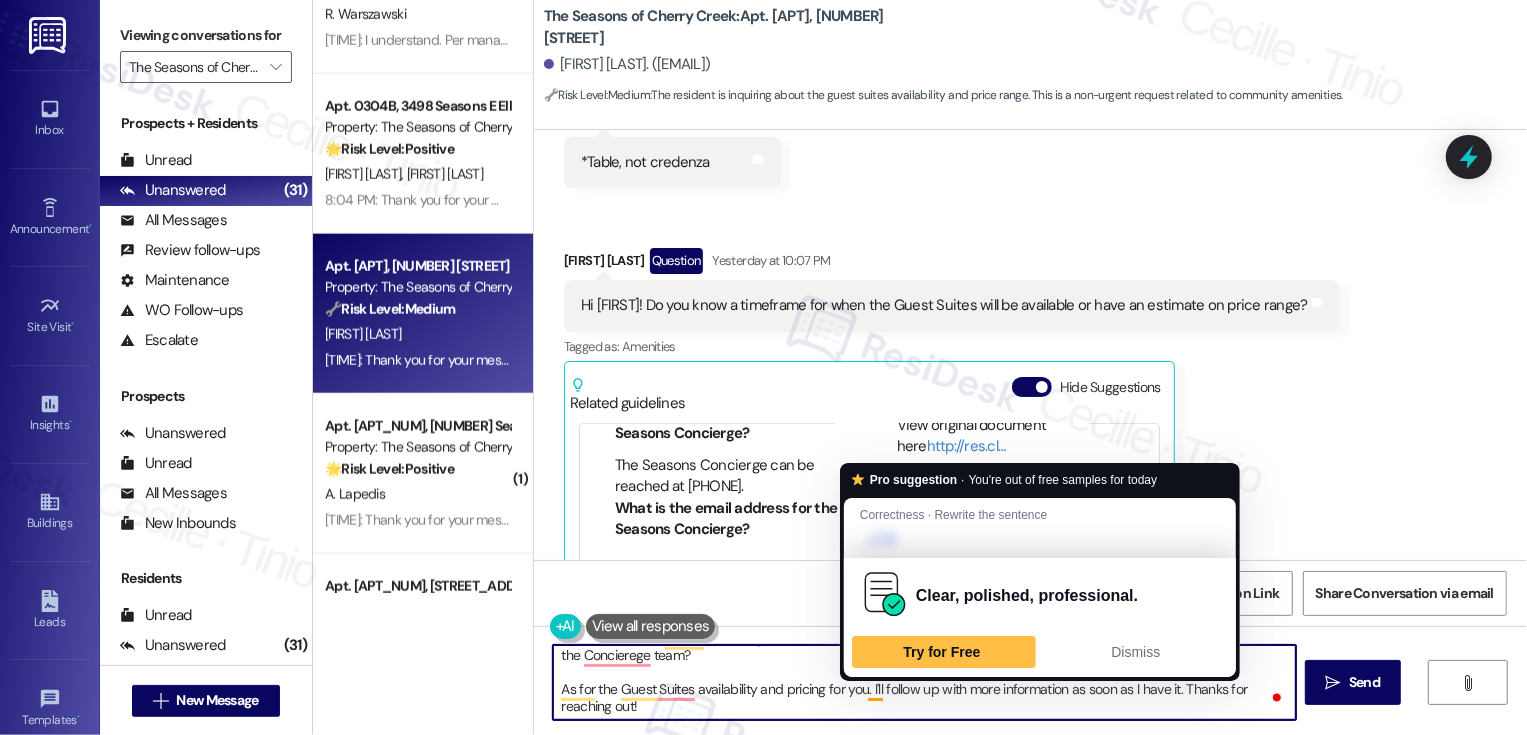 click on "Hi {{first_name}}, thanks for letting me know about the stuff or items left at the table. Have you had a chance to report this to the Concierege team?
As for the Guest Suites availability and pricing for you. I'll follow up with more information as soon as I have it. Thanks for reaching out!  Send " at bounding box center [1030, 701] 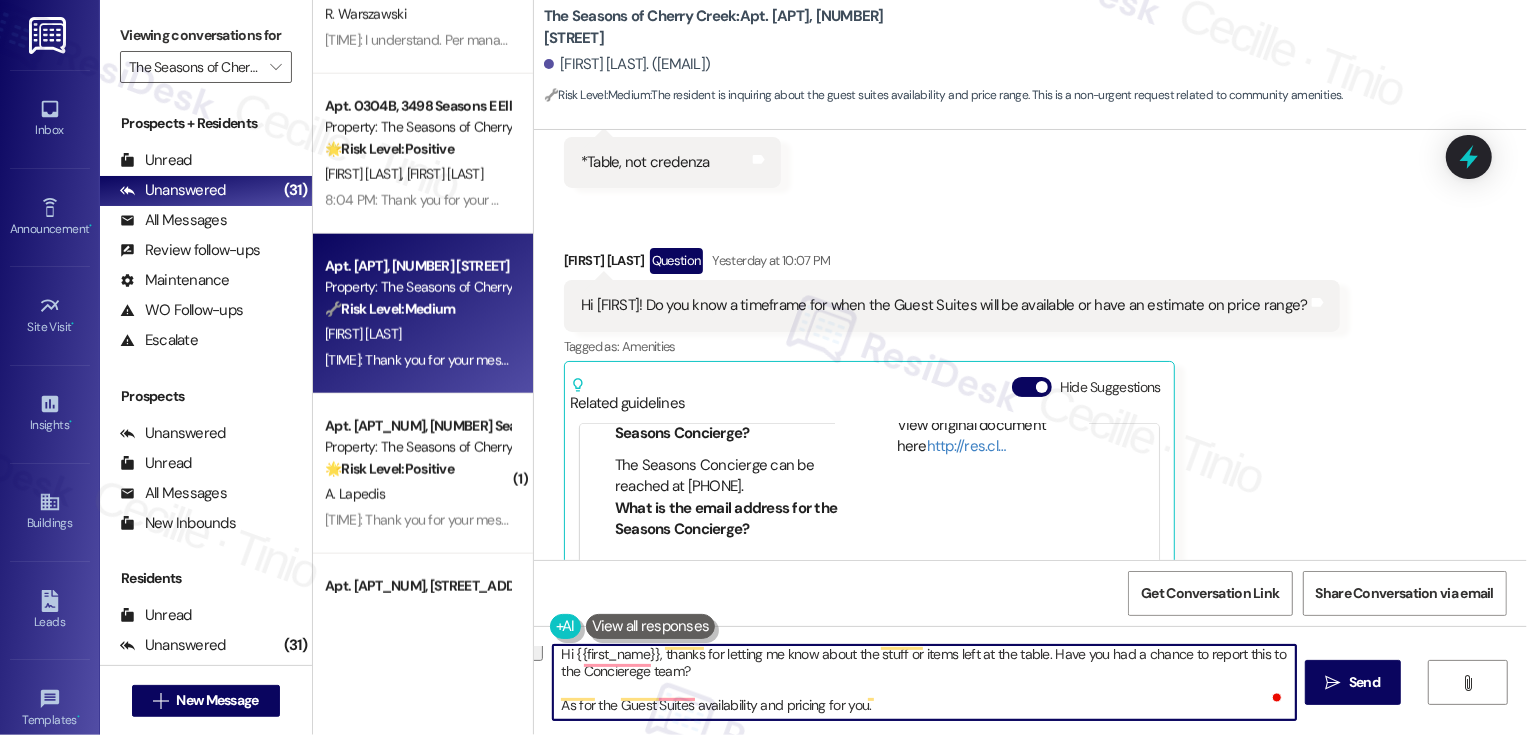 scroll, scrollTop: 5, scrollLeft: 0, axis: vertical 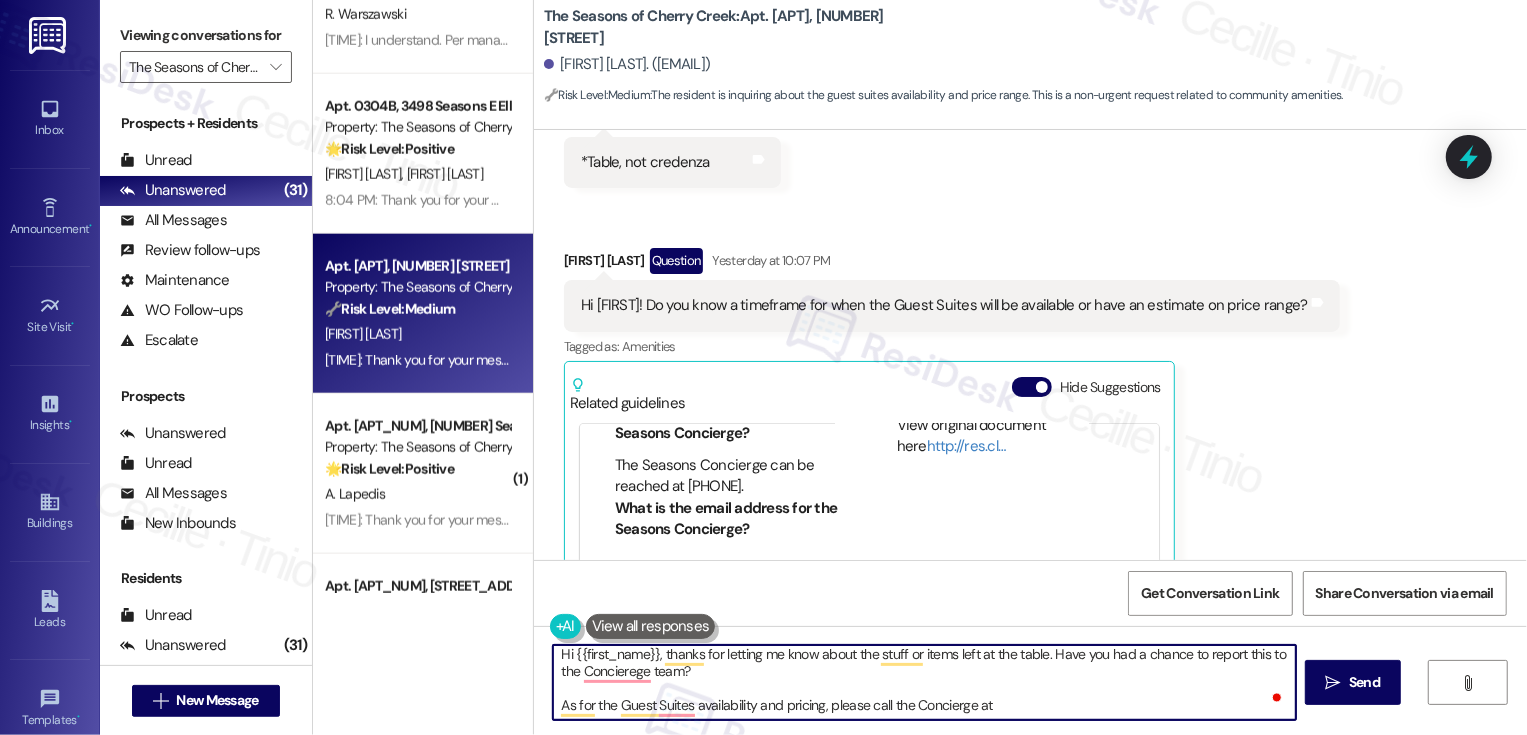 paste on "(720) 643-1211." 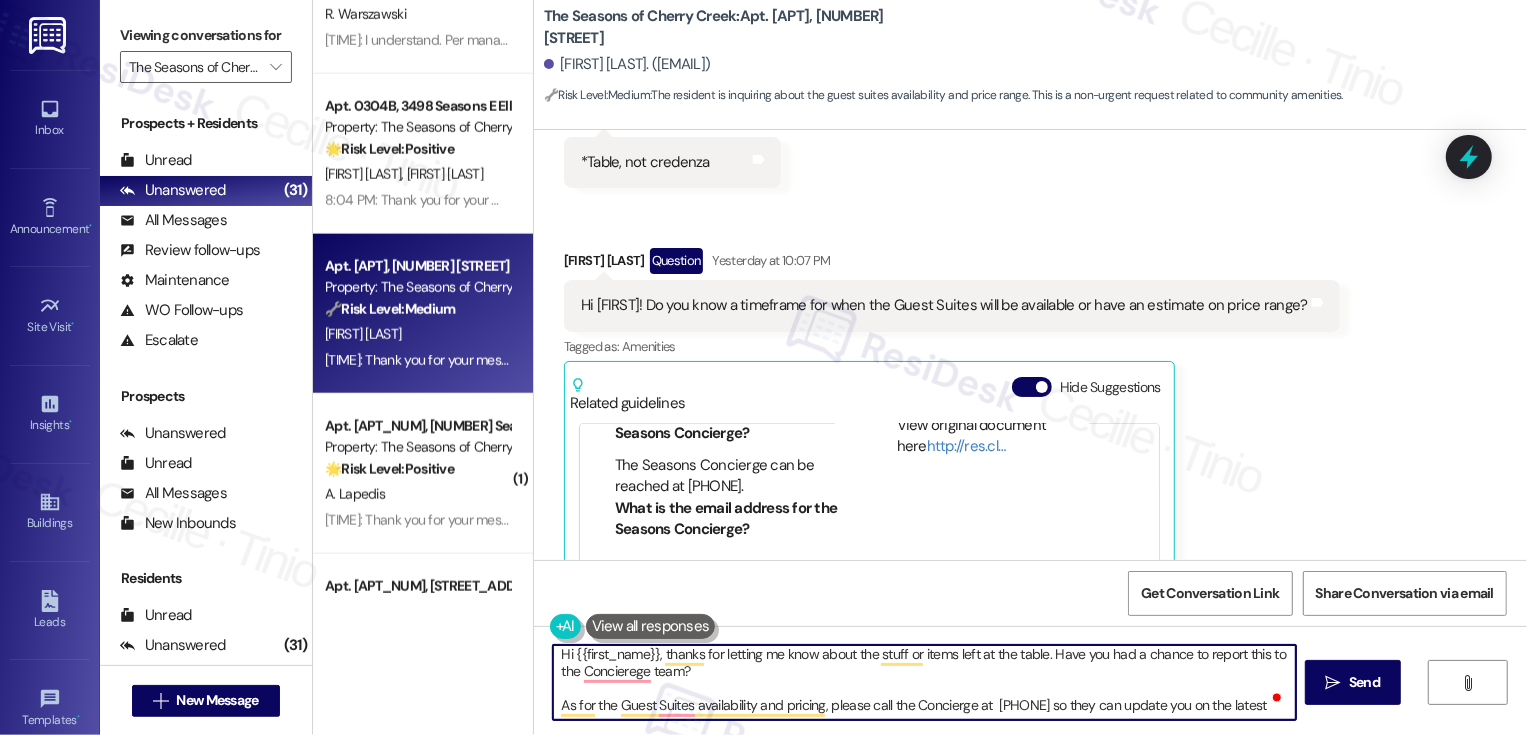 scroll, scrollTop: 21, scrollLeft: 0, axis: vertical 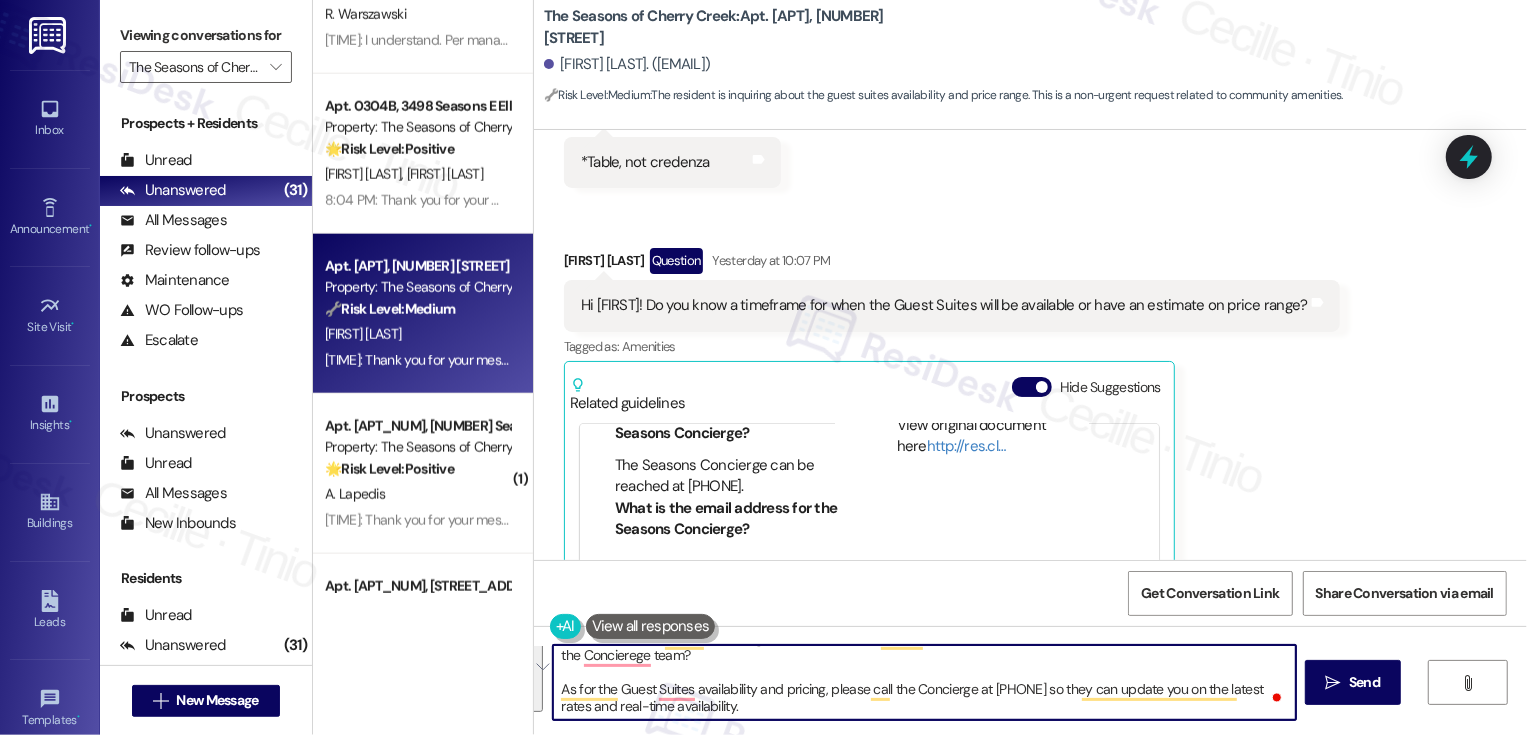 paste on "items left on the table. Have you had a chance to mention it to the Concierge team yet?
Regarding the Guest Suites’ availability and pricing, you can reach the Concierge directly at (720) 643-1211. They’ll be able to give you" 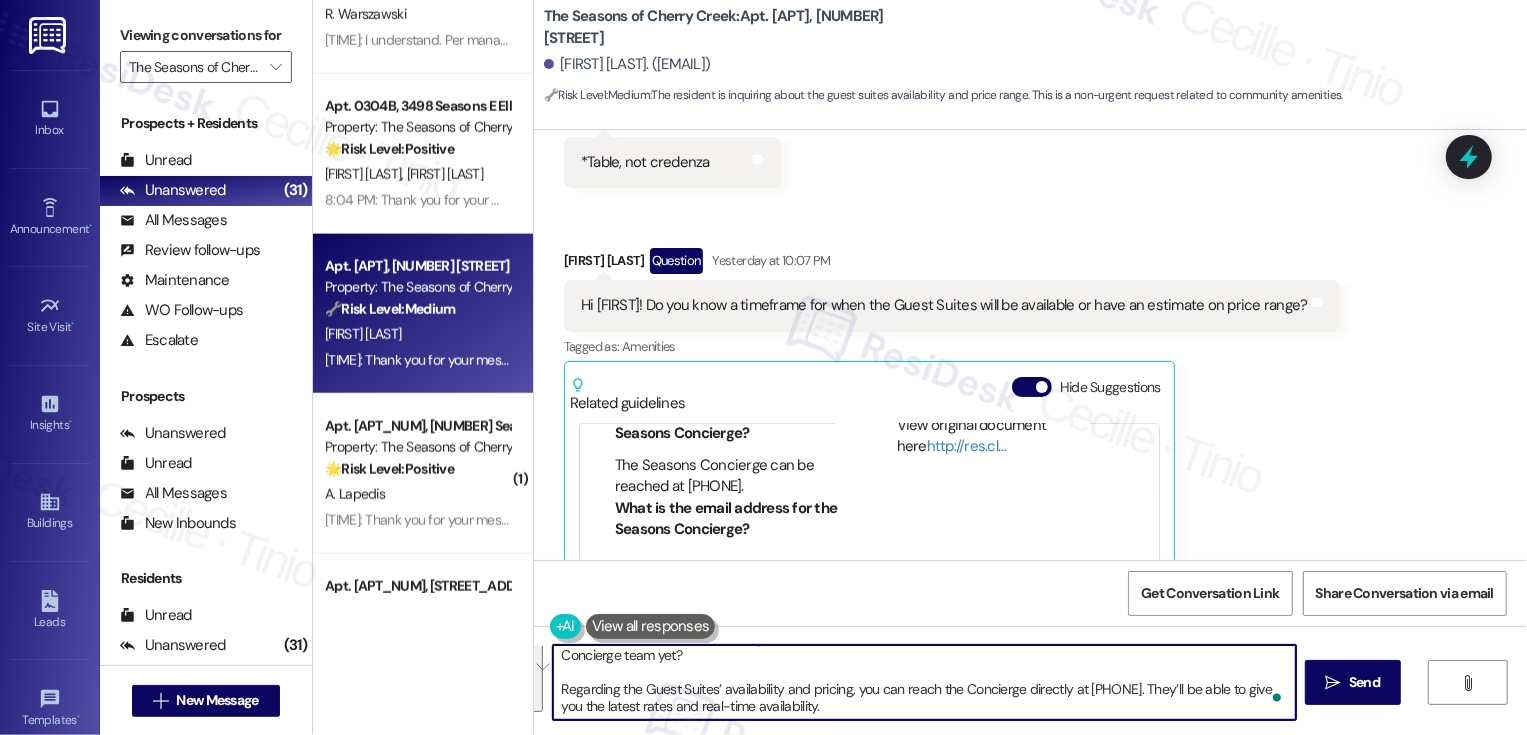 scroll, scrollTop: 17, scrollLeft: 0, axis: vertical 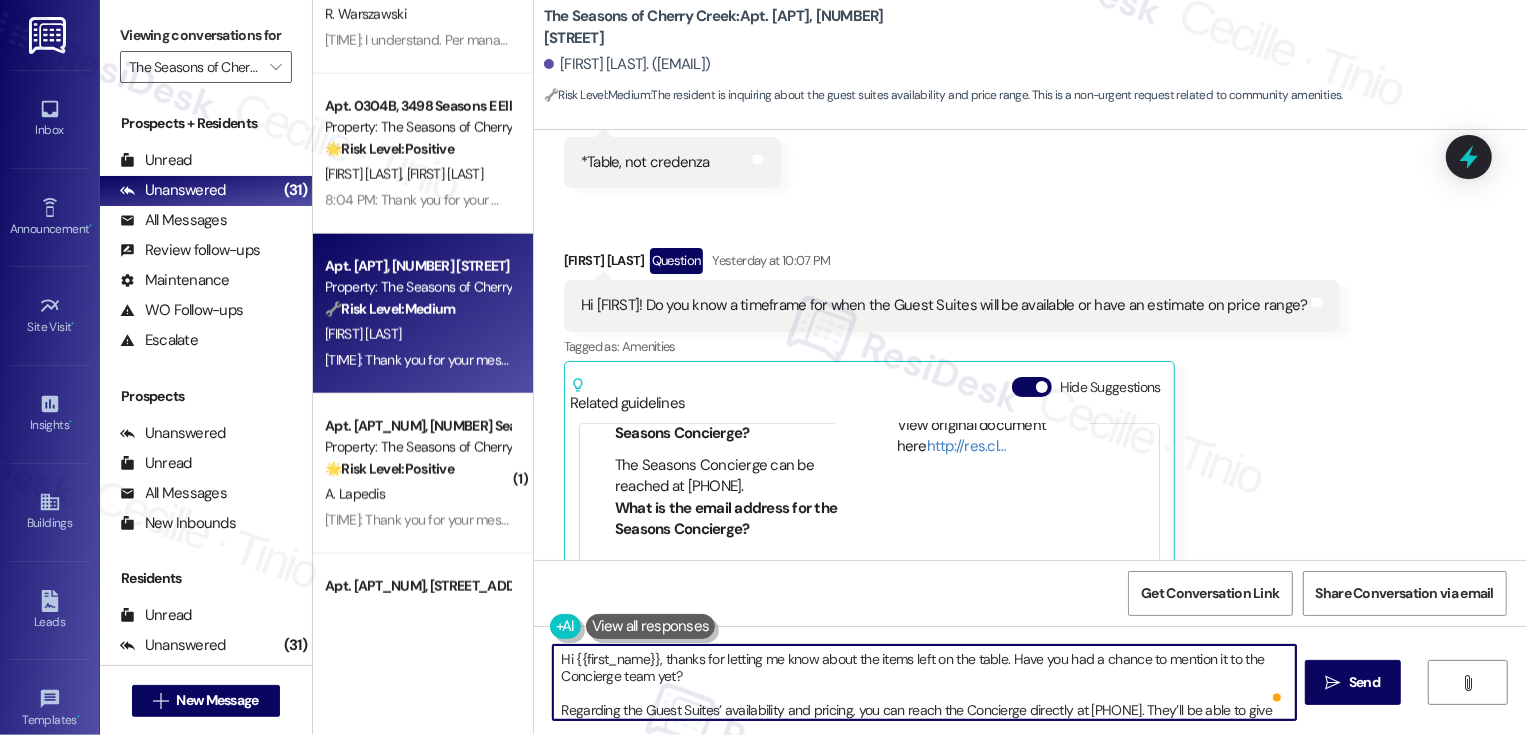click on "Hi {{first_name}}, thanks for letting me know about the items left on the table. Have you had a chance to mention it to the Concierge team yet?
Regarding the Guest Suites’ availability and pricing, you can reach the Concierge directly at (720) 643-1211. They’ll be able to give you the latest rates and real-time availability." at bounding box center [924, 682] 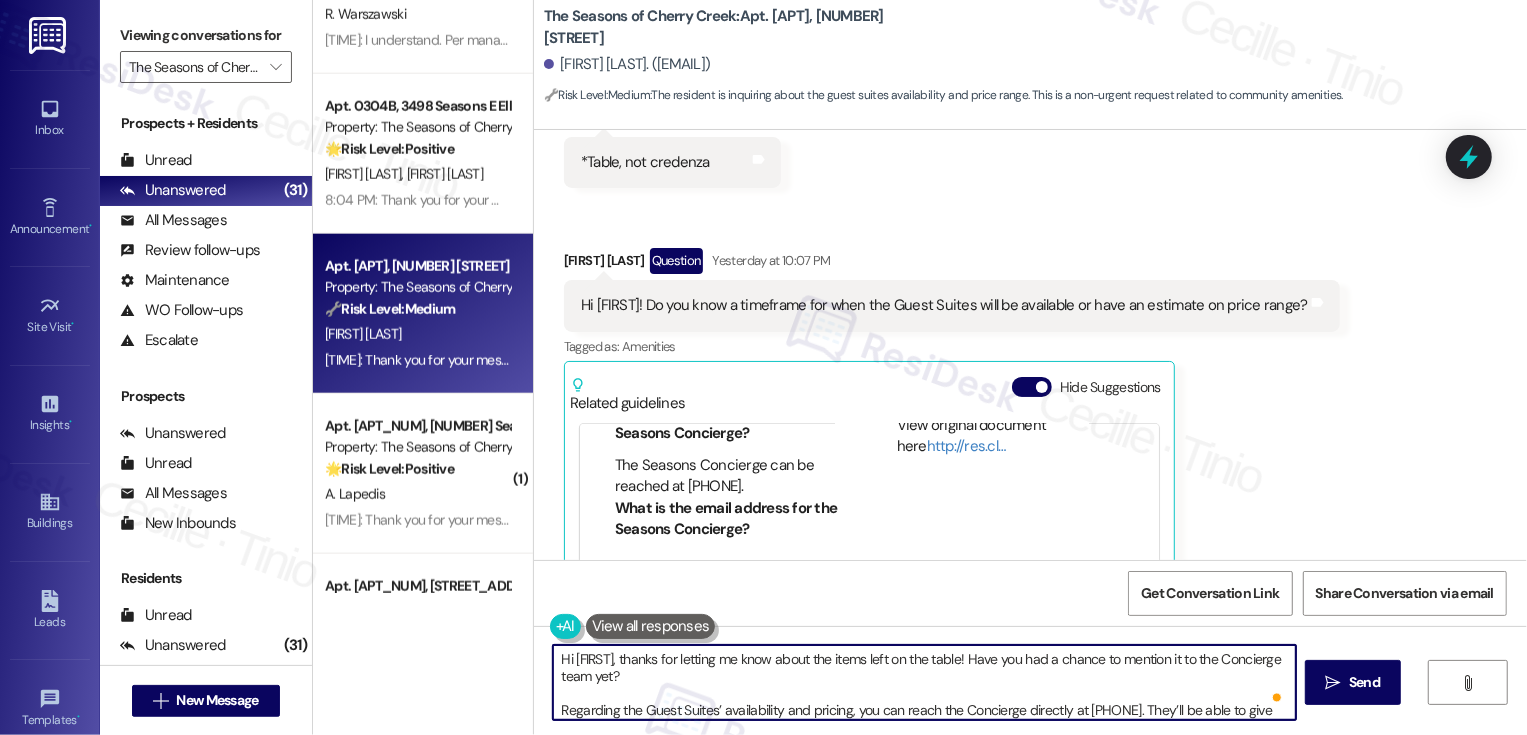 click on "Hi {{first_name}}, thanks for letting me know about the items left on the table! Have you had a chance to mention it to the Concierge team yet?
Regarding the Guest Suites’ availability and pricing, you can reach the Concierge directly at (720) 643-1211. They’ll be able to give you the latest rates and real-time availability." at bounding box center [924, 682] 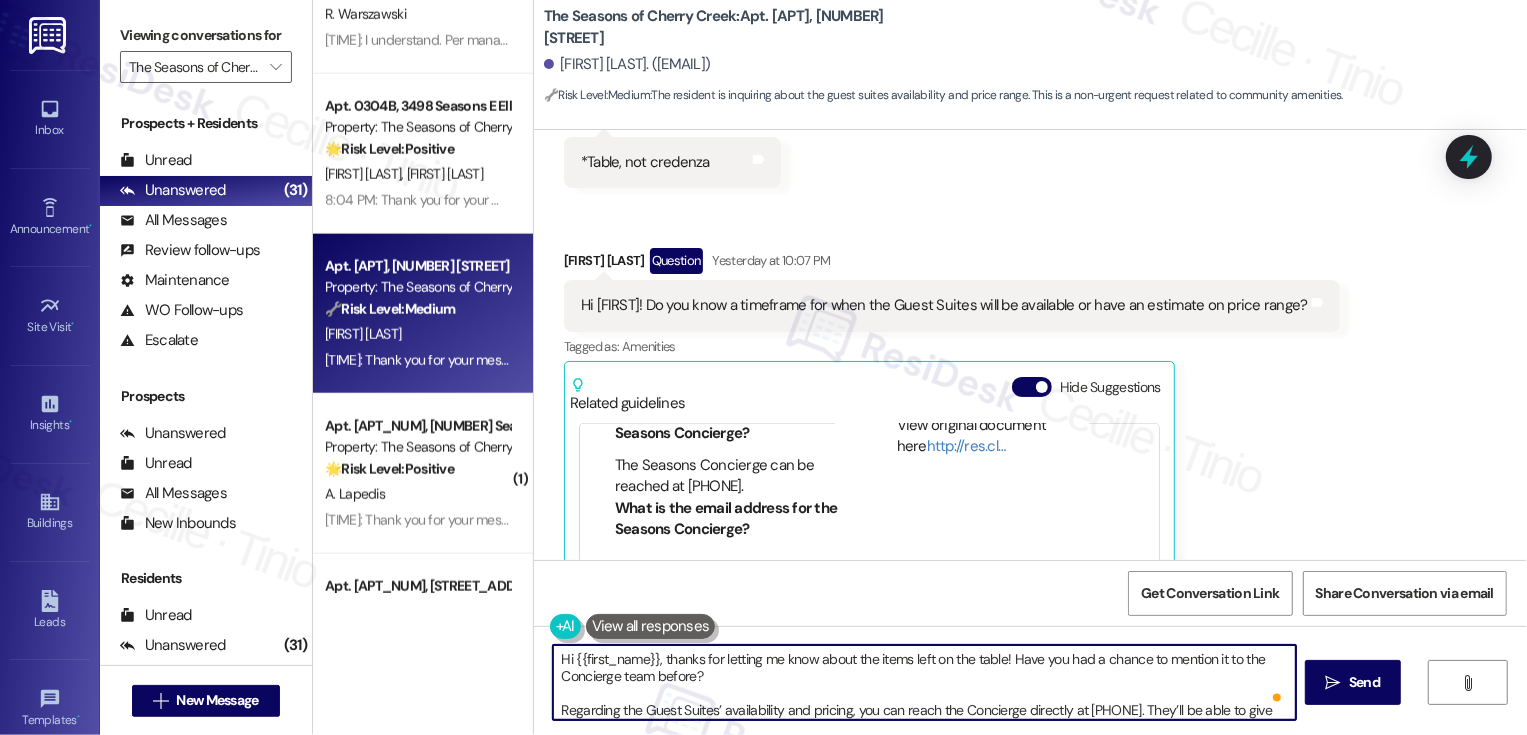 scroll, scrollTop: 16, scrollLeft: 0, axis: vertical 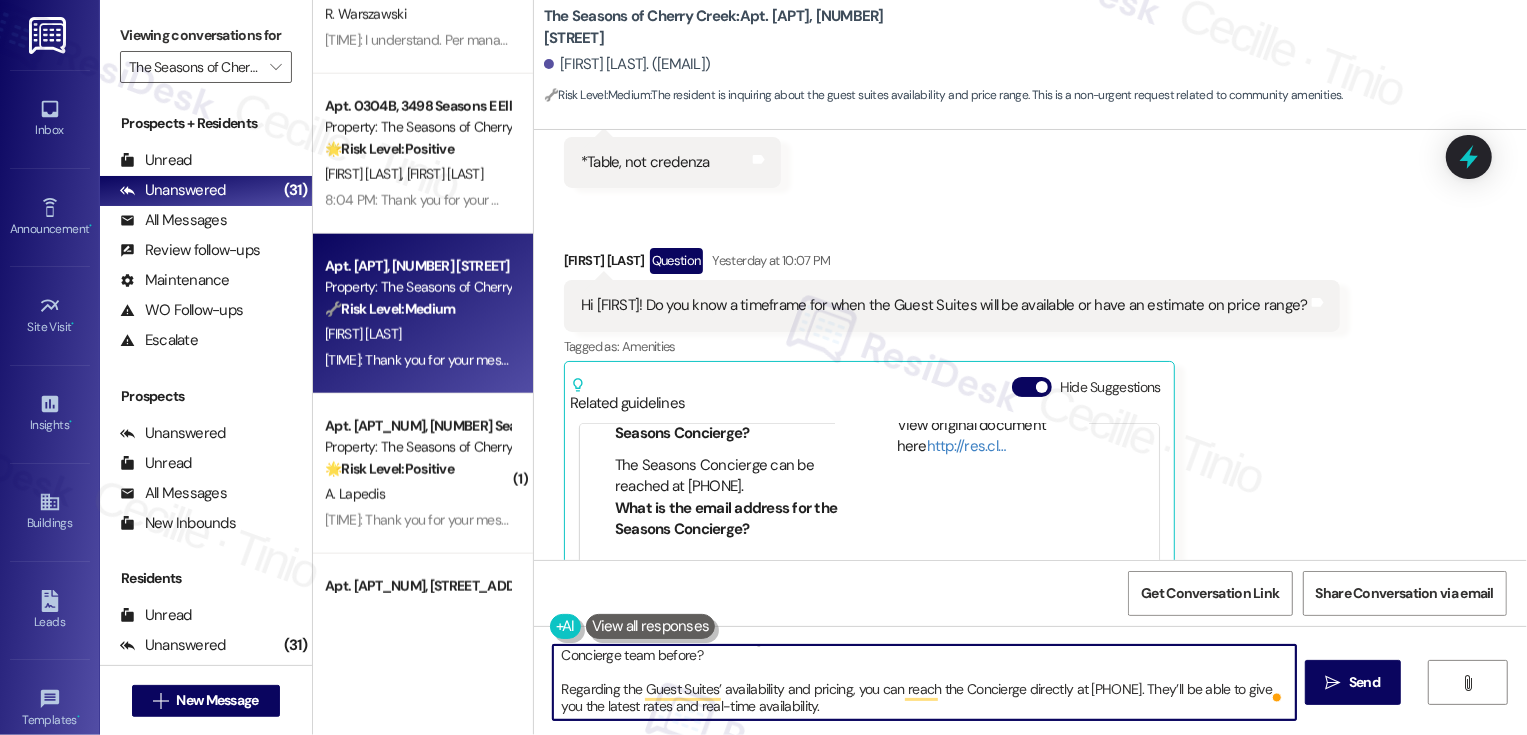 click on "Hi {{first_name}}, thanks for letting me know about the items left on the table! Have you had a chance to mention it to the Concierge team before?
Regarding the Guest Suites’ availability and pricing, you can reach the Concierge directly at (720) 643-1211. They’ll be able to give you the latest rates and real-time availability." at bounding box center [924, 682] 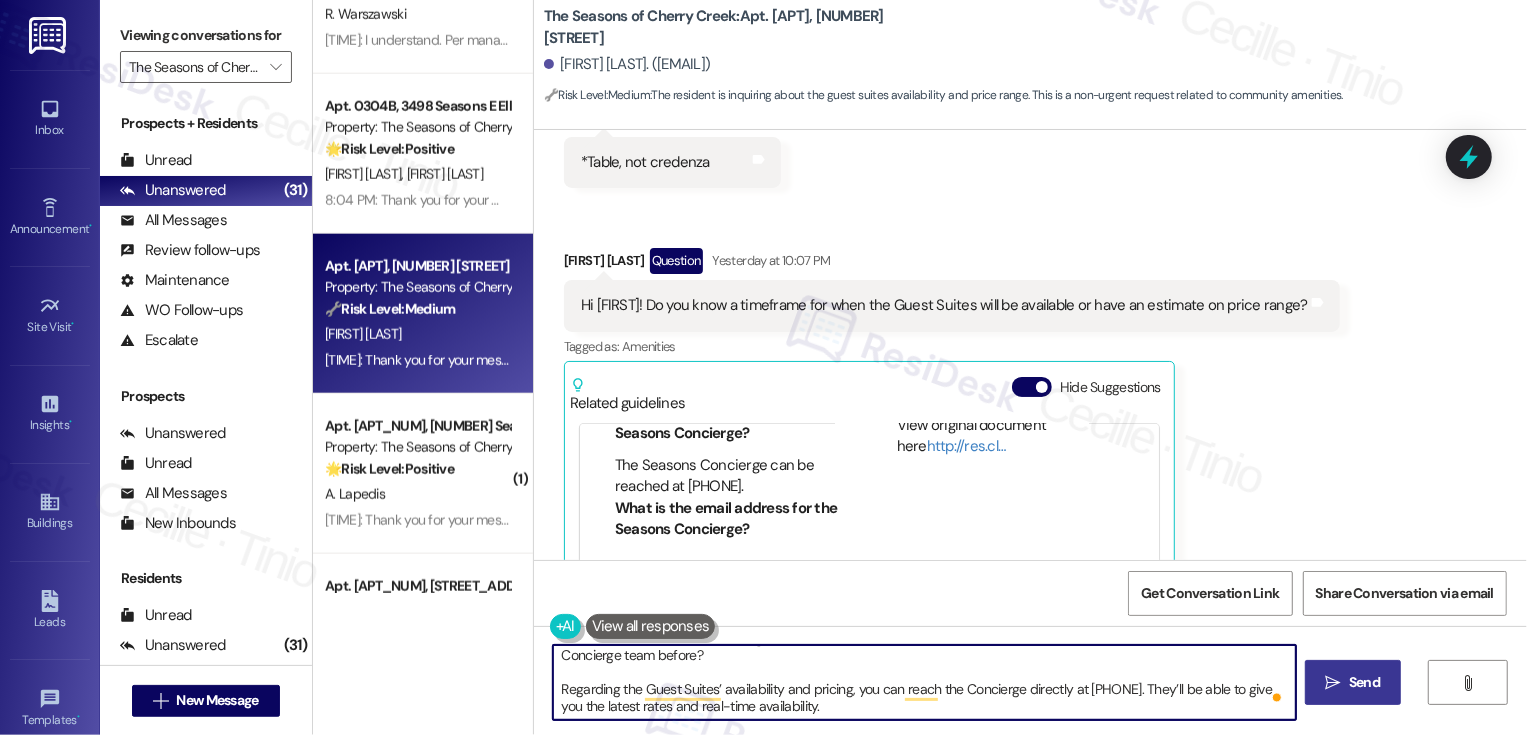 type on "Hi {{first_name}}, thanks for letting me know about the items left on the table! Have you had a chance to mention it to the Concierge team before?
Regarding the Guest Suites’ availability and pricing, you can reach the Concierge directly at (720) 643-1211. They’ll be able to give you the latest rates and real-time availability." 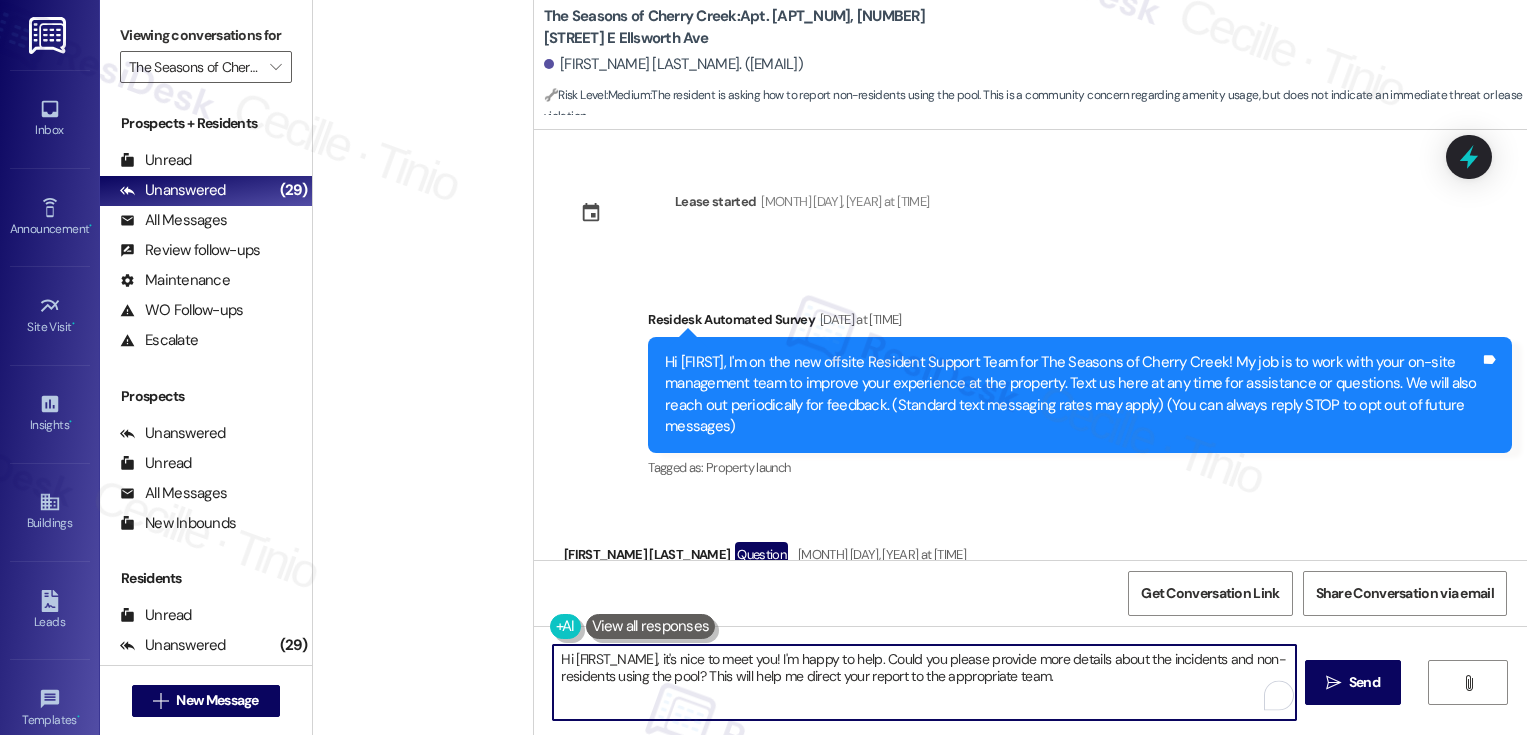 scroll, scrollTop: 0, scrollLeft: 0, axis: both 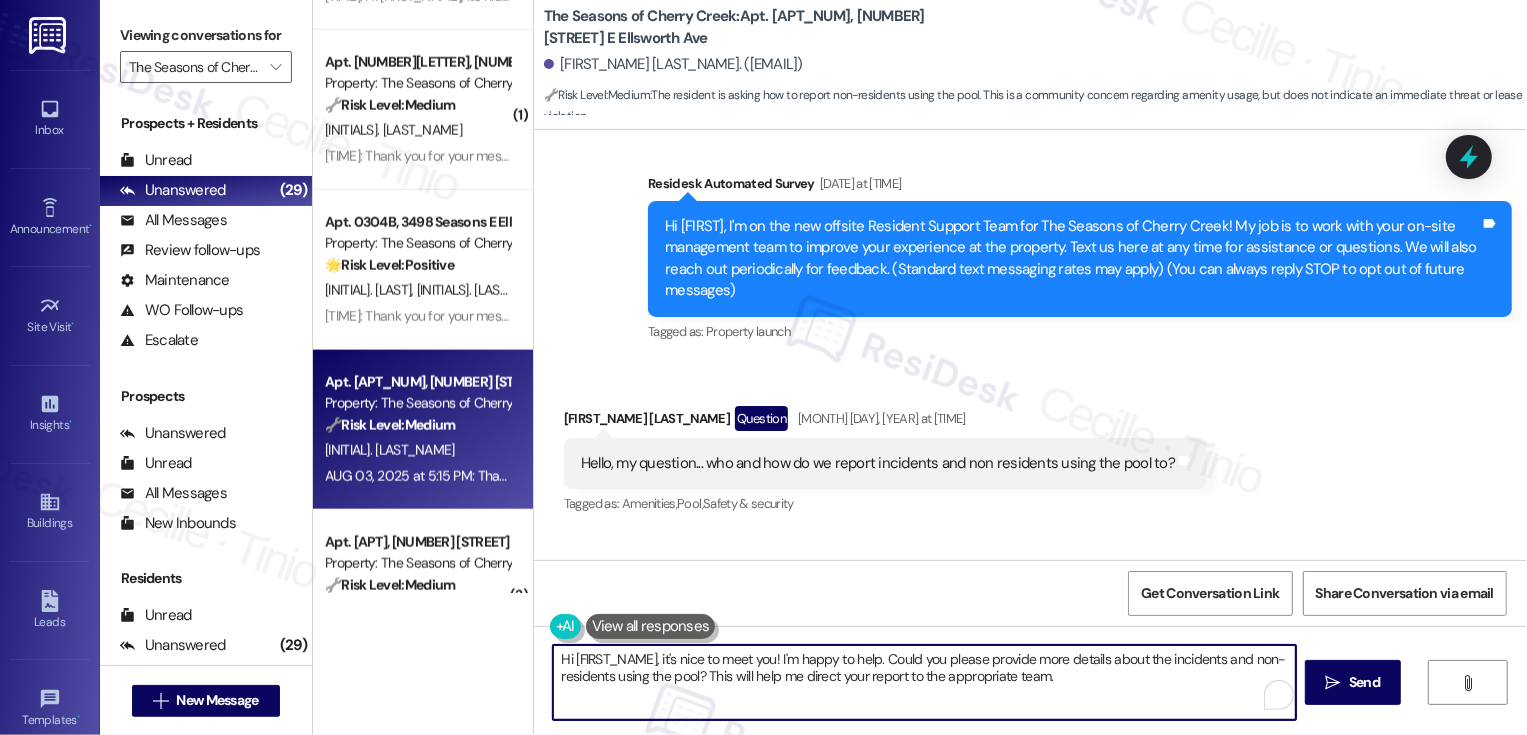 drag, startPoint x: 879, startPoint y: 657, endPoint x: 1105, endPoint y: 722, distance: 235.16165 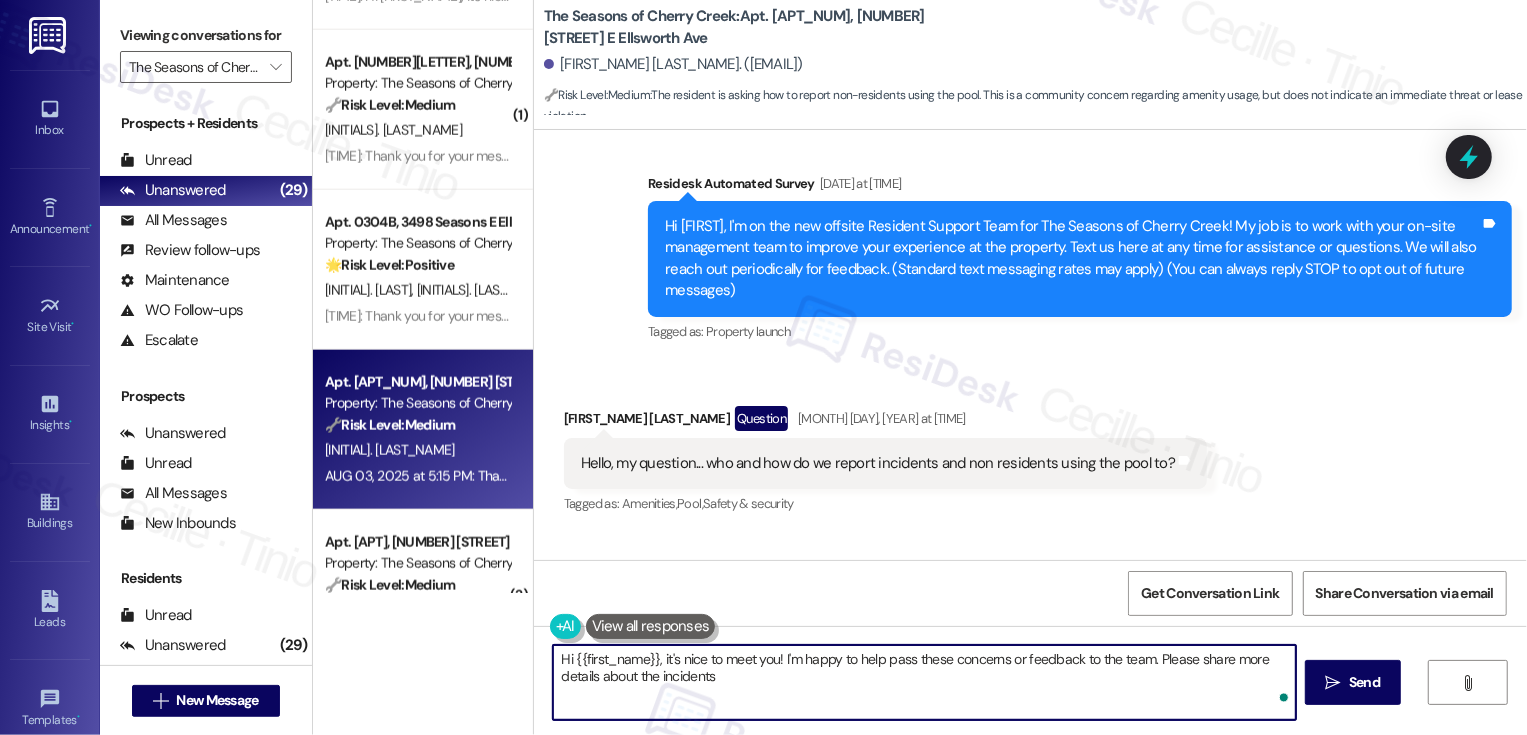 type on "Hi [NAME], it's nice to meet you! I'm happy to help pass these concerns or feedback to the team. Please share more details about the incidents." 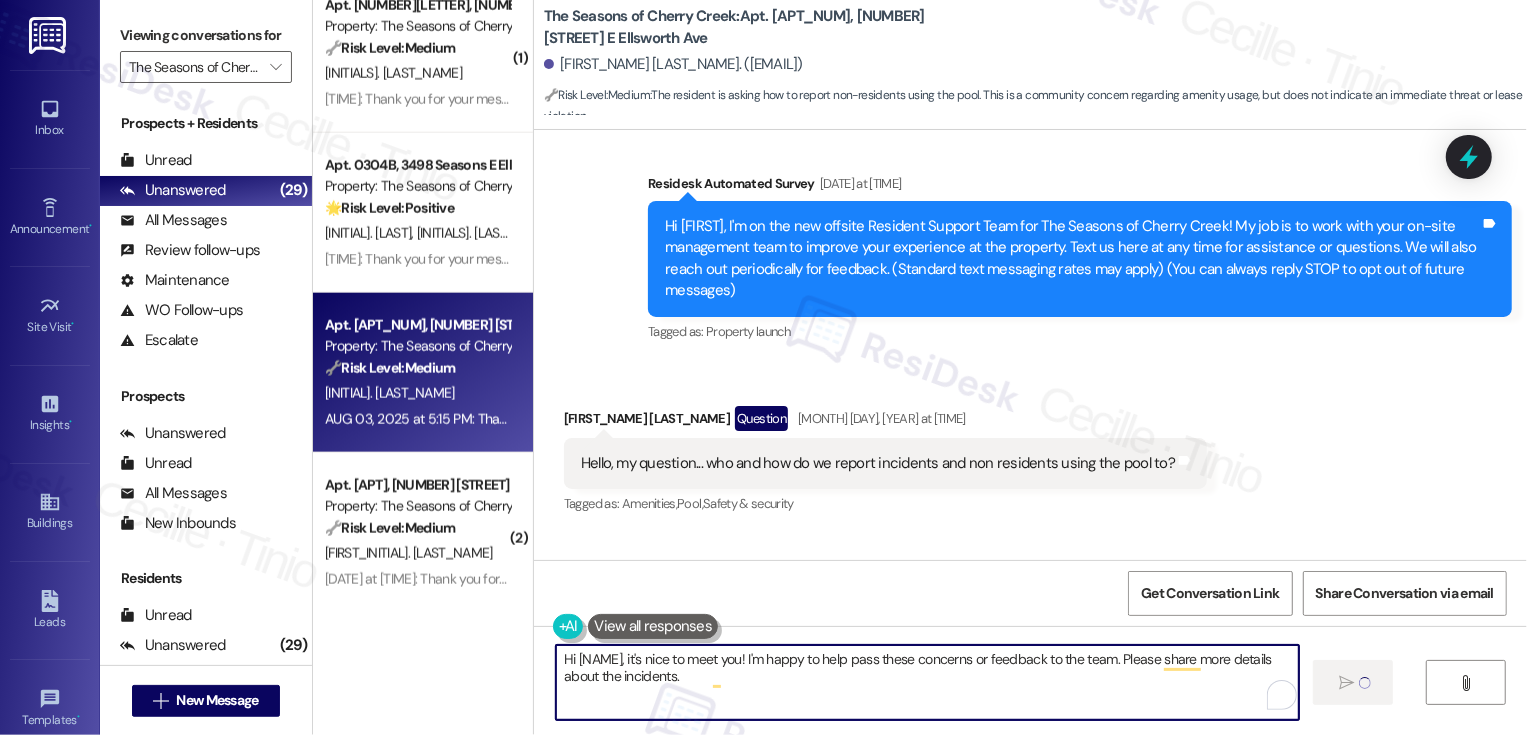 scroll, scrollTop: 1880, scrollLeft: 0, axis: vertical 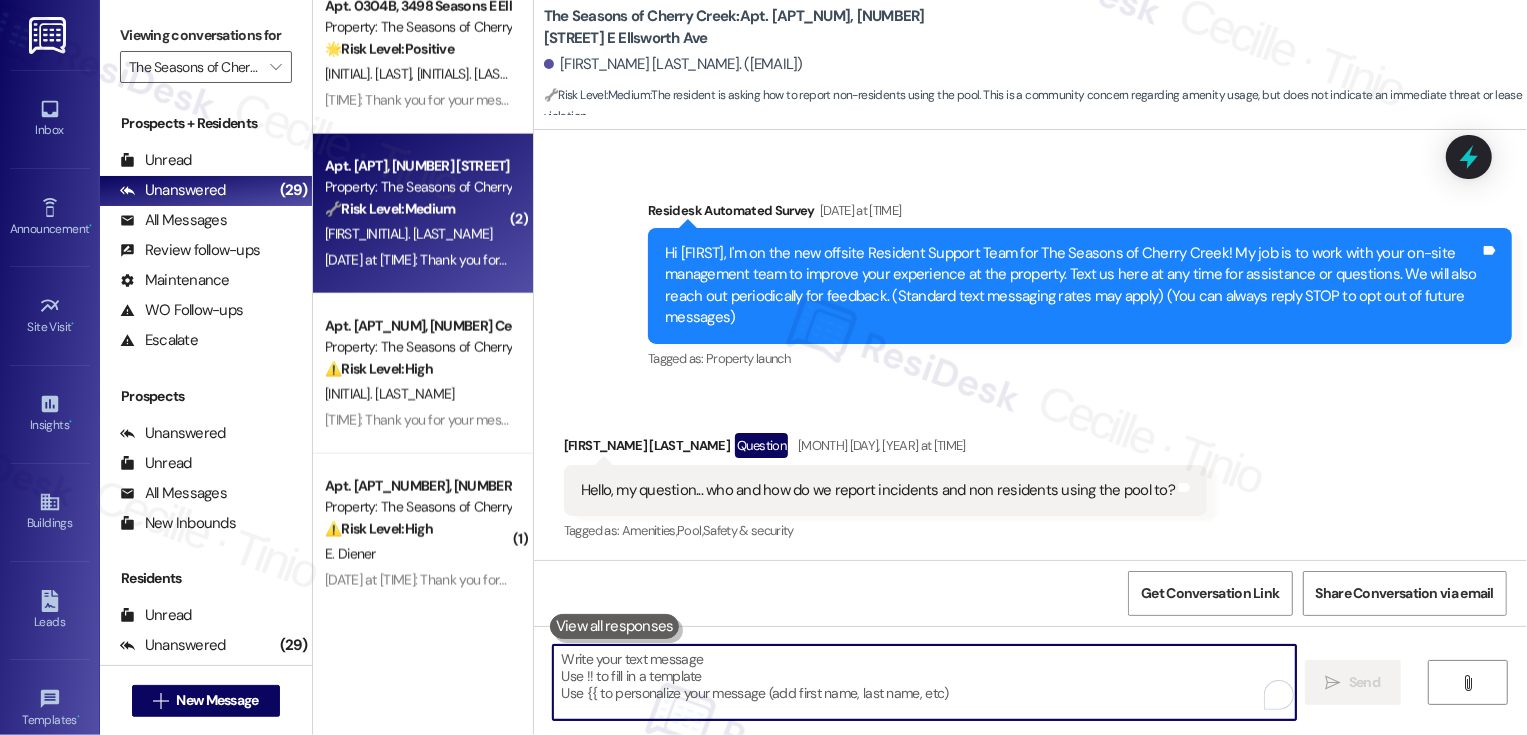 click on "[FIRST_INITIAL]. [LAST_NAME]" at bounding box center (417, 234) 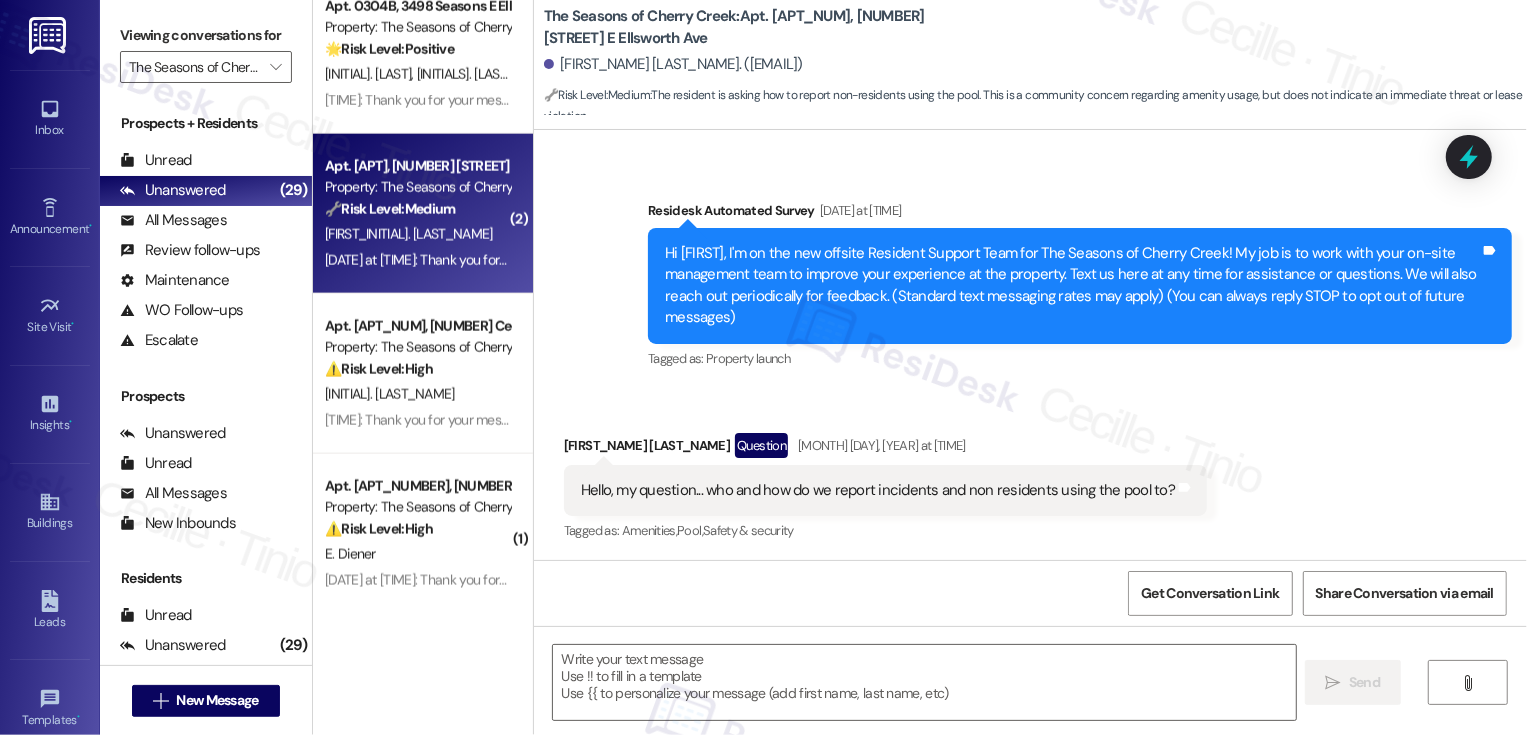 click on "[FIRST_INITIAL]. [LAST_NAME]" at bounding box center [417, 234] 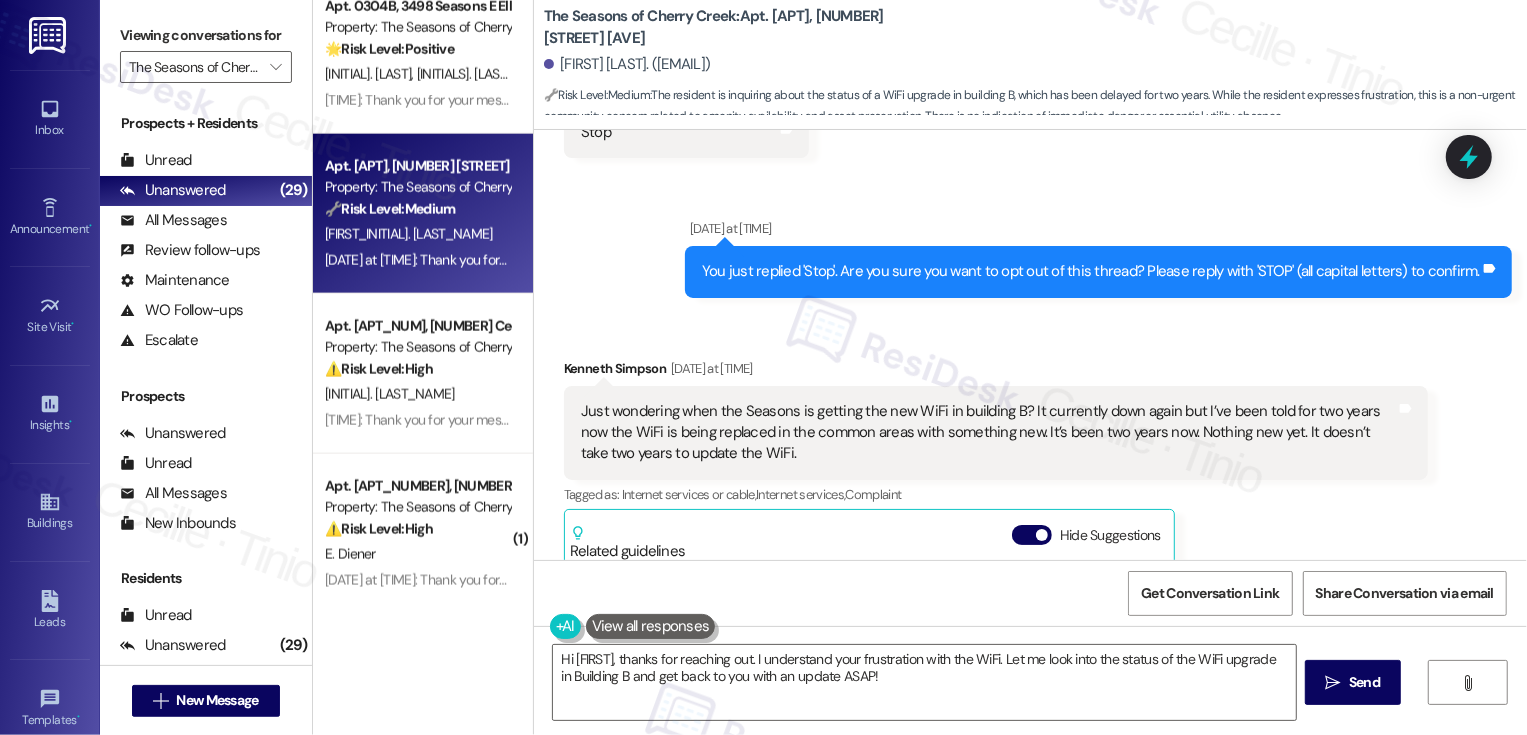 scroll, scrollTop: 613, scrollLeft: 0, axis: vertical 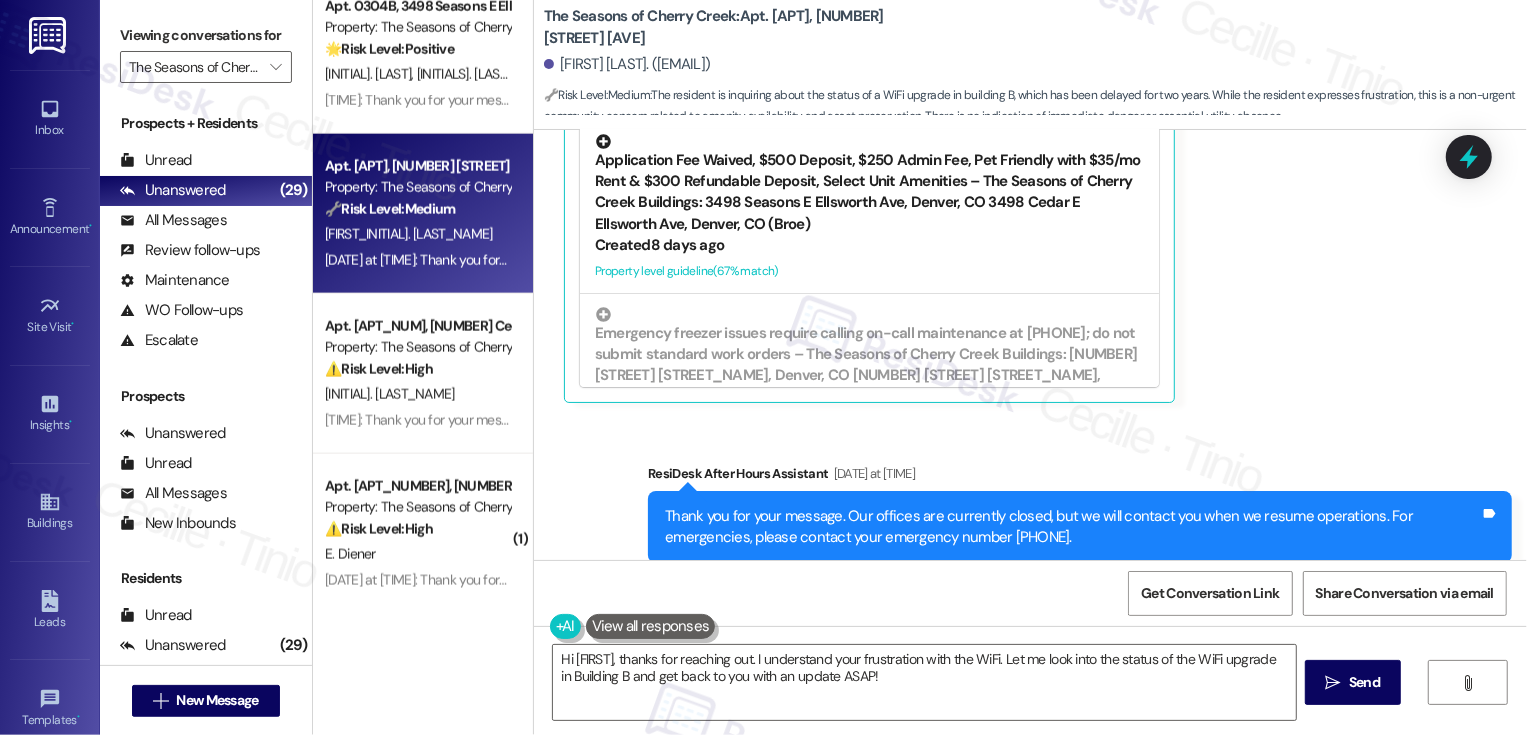 click on "Application Fee Waived, $500 Deposit, $250 Admin Fee, Pet Friendly with $35/mo Rent & $300 Refundable Deposit, Select Unit Amenities – The Seasons of Cherry Creek
Buildings:
3498 Seasons E Ellsworth Ave, Denver, CO
3498 Cedar E Ellsworth Ave, Denver, CO (Broe)" at bounding box center [869, 185] 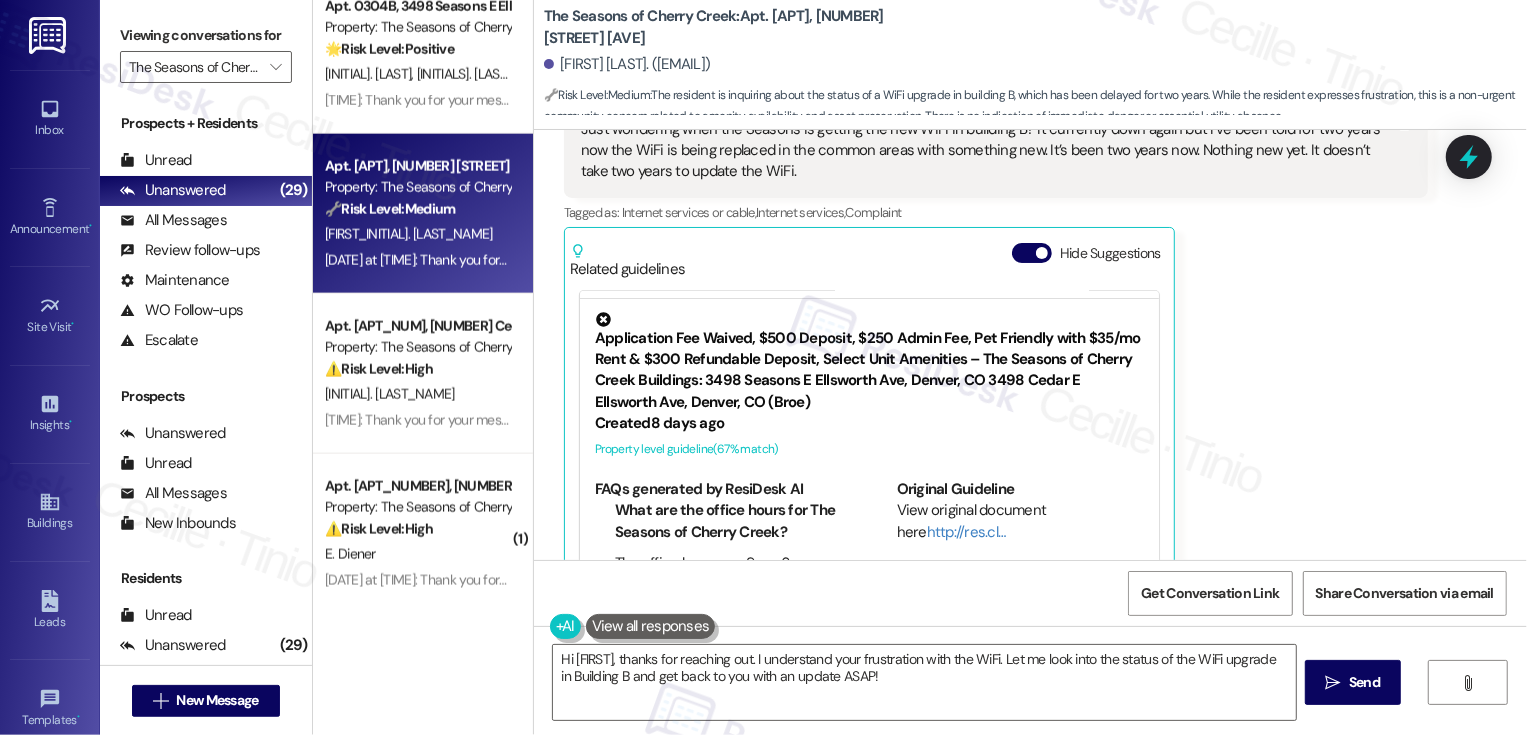 scroll, scrollTop: 944, scrollLeft: 0, axis: vertical 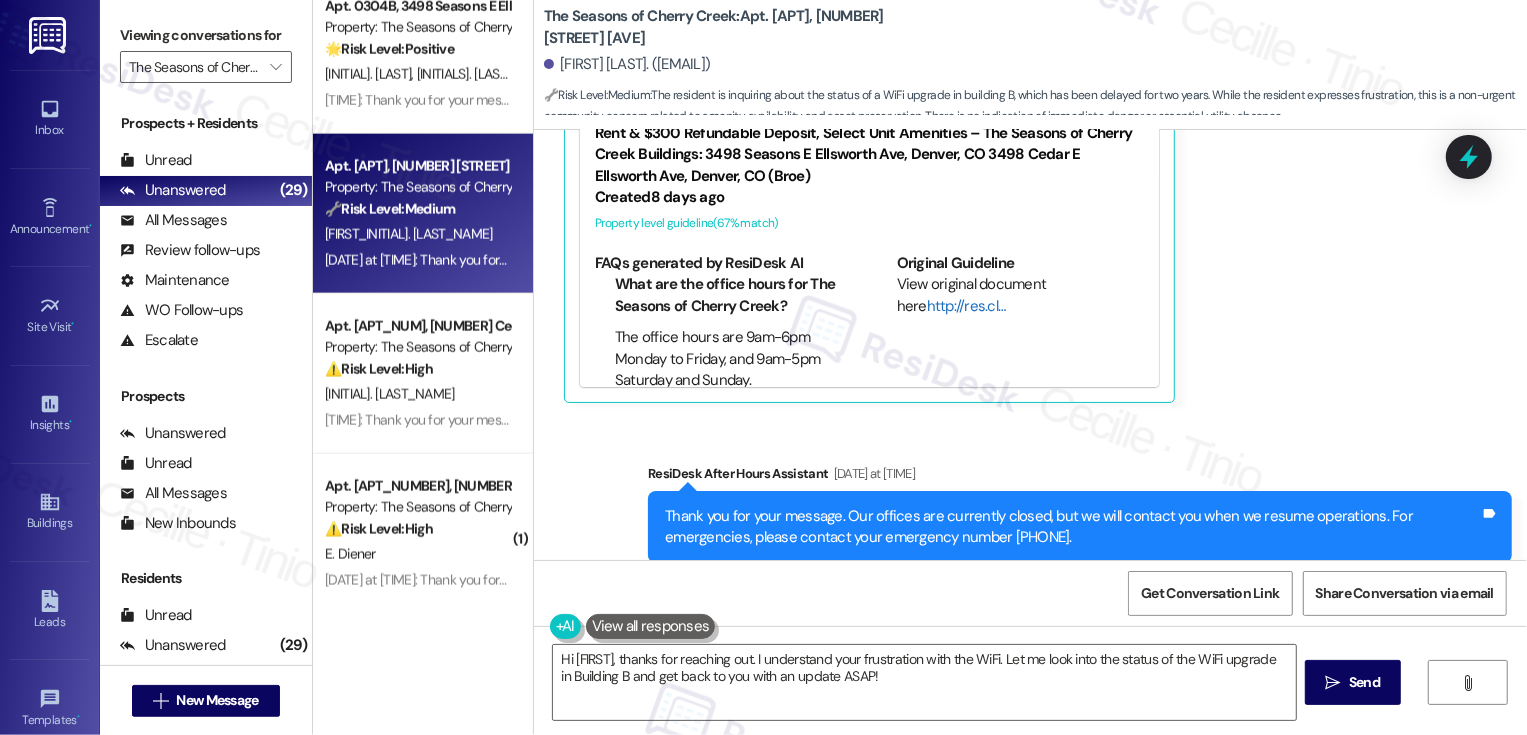 click on "http://res.cl…" at bounding box center [966, 306] 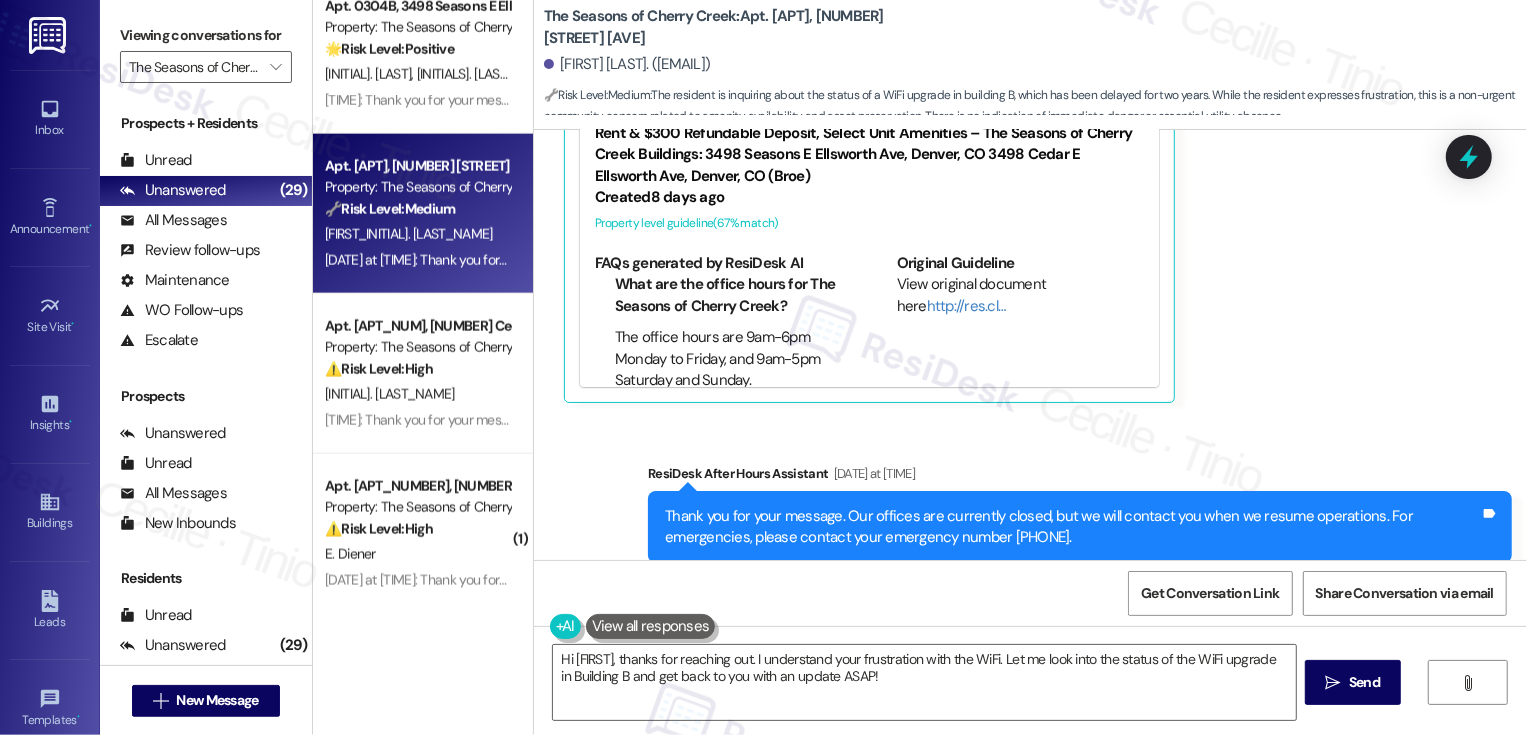 scroll, scrollTop: 0, scrollLeft: 0, axis: both 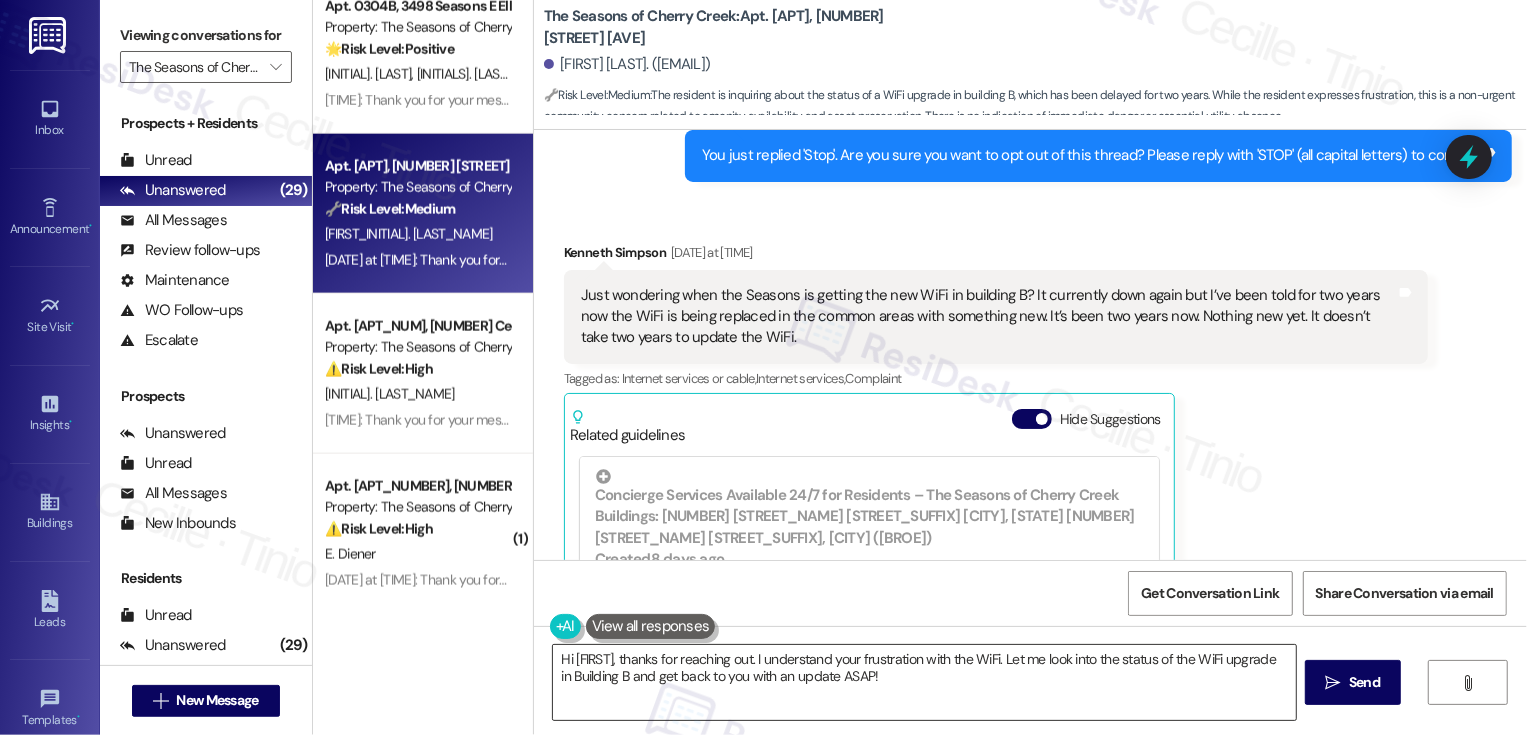 click on "Hi [FIRST], thanks for reaching out. I understand your frustration with the WiFi. Let me look into the status of the WiFi upgrade in Building B and get back to you with an update ASAP!" at bounding box center (924, 682) 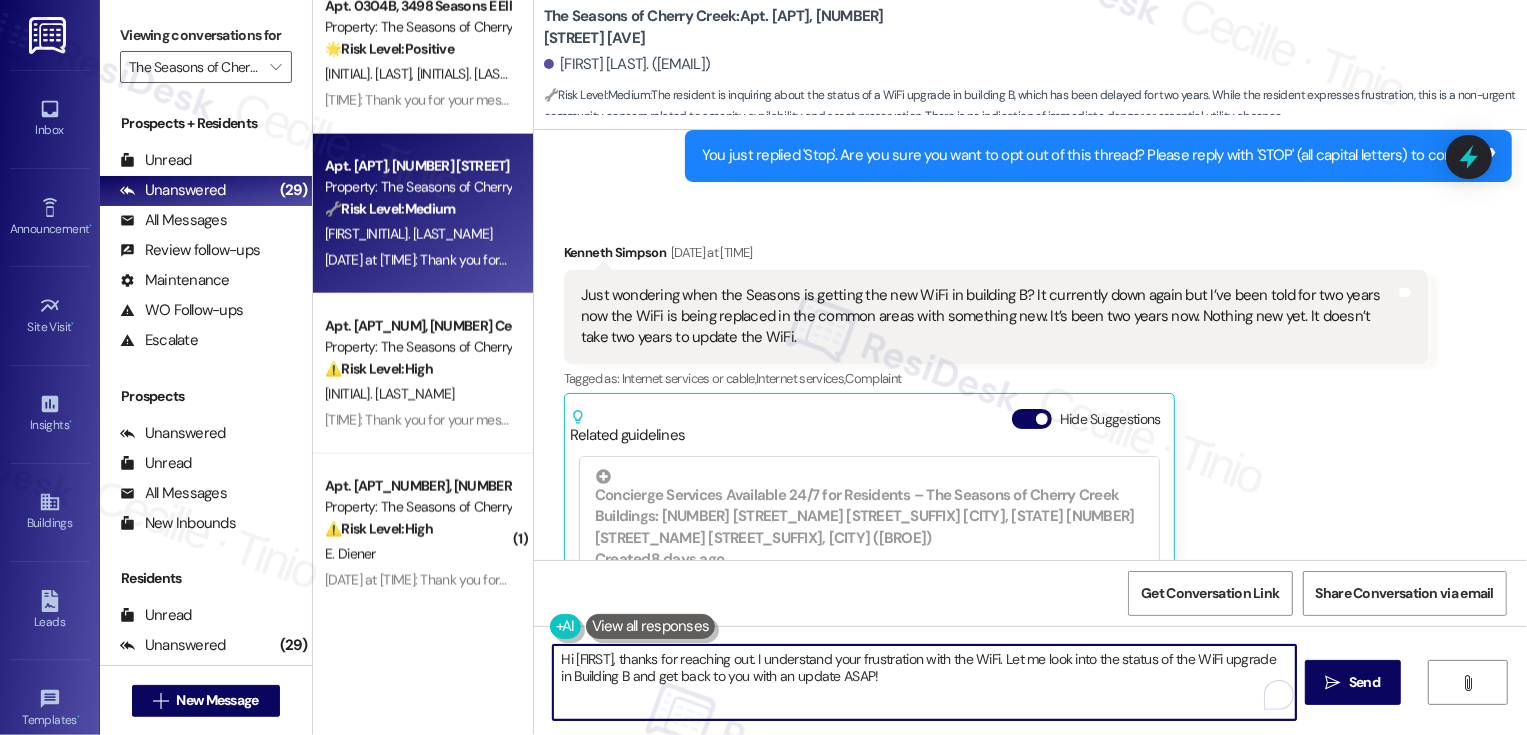 click on "Hi [FIRST], thanks for reaching out. I understand your frustration with the WiFi. Let me look into the status of the WiFi upgrade in Building B and get back to you with an update ASAP!" at bounding box center [924, 682] 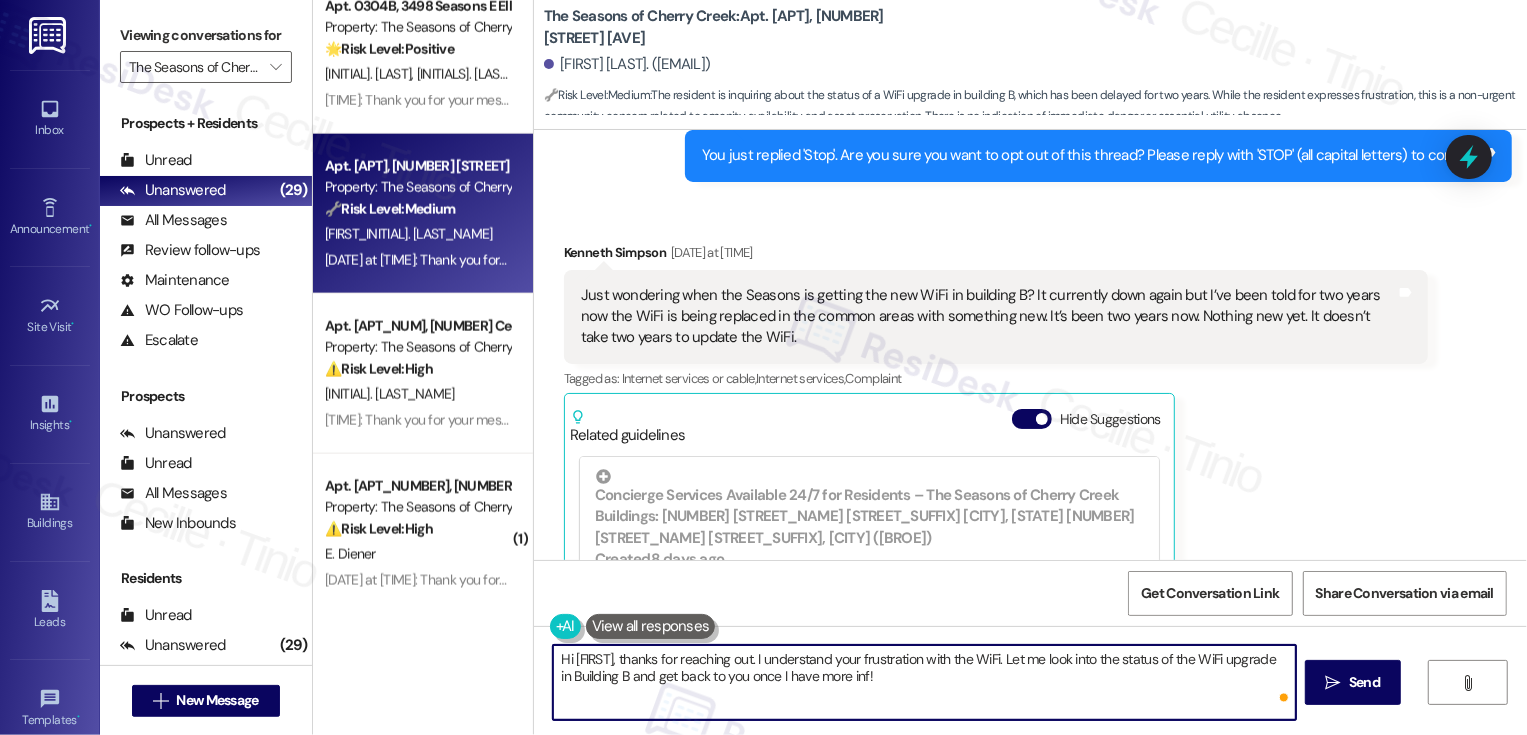 type on "Hi [FIRST_NAME], thanks for reaching out. I understand your frustration with the WiFi. Let me look into the status of the WiFi upgrade in Building B and get back to you once I have more info!" 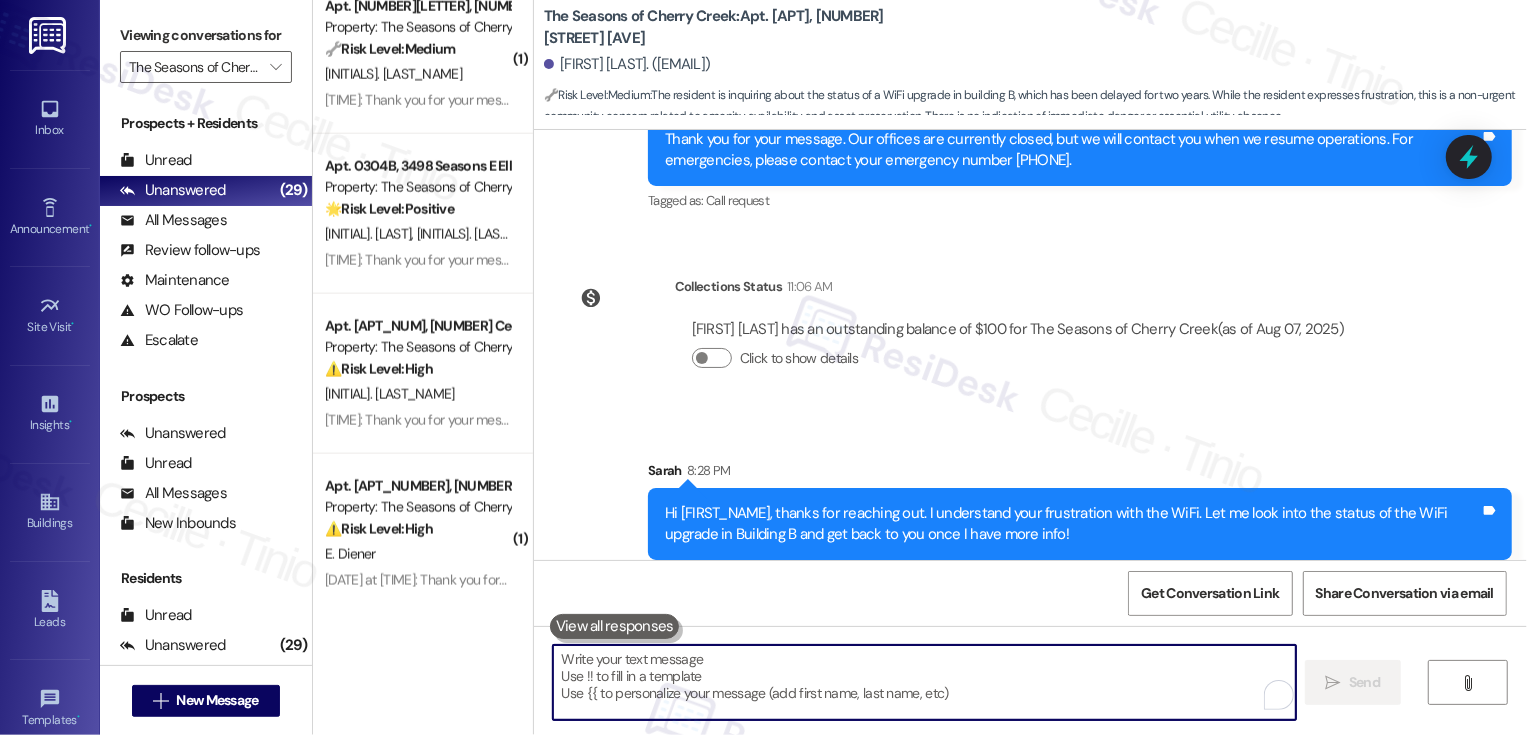 scroll, scrollTop: 1336, scrollLeft: 0, axis: vertical 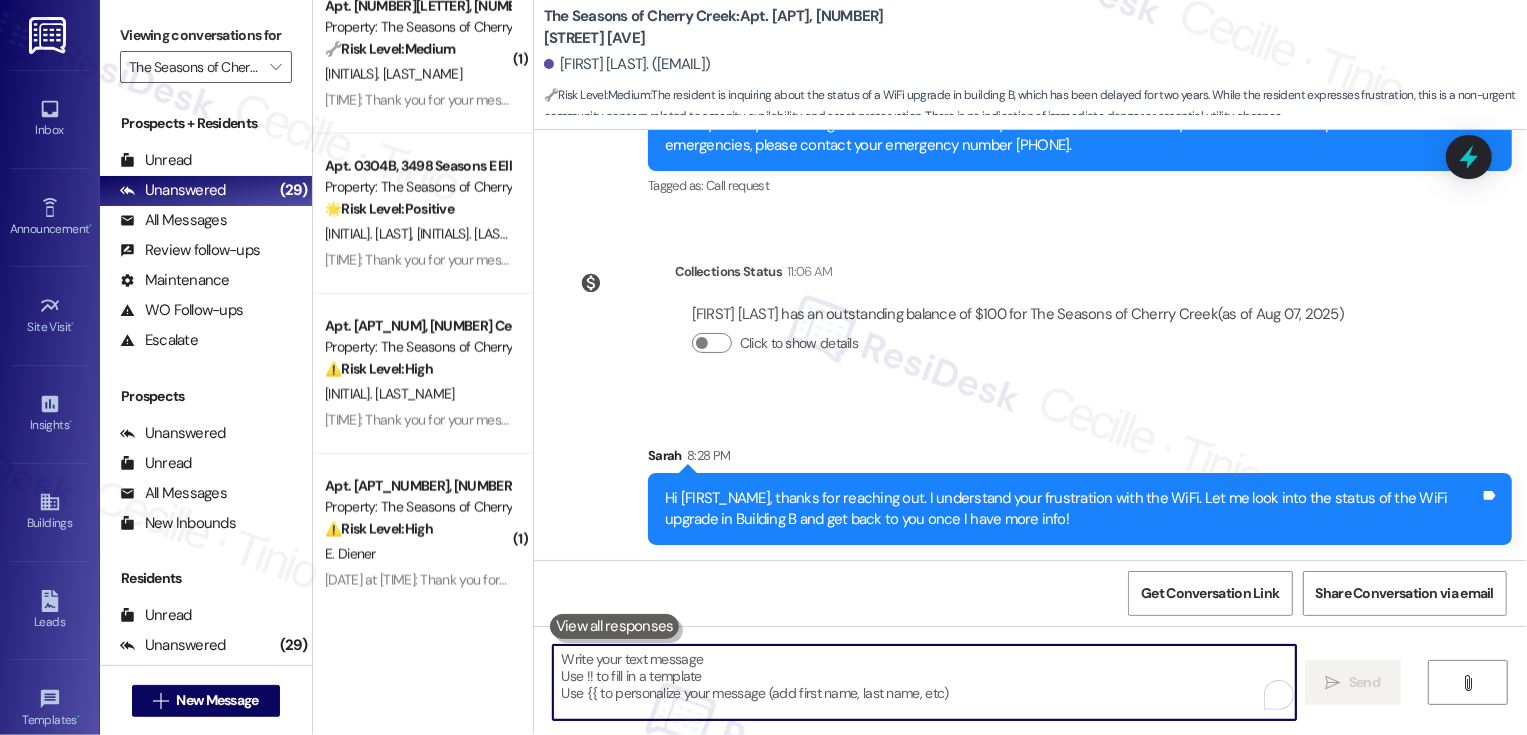 type 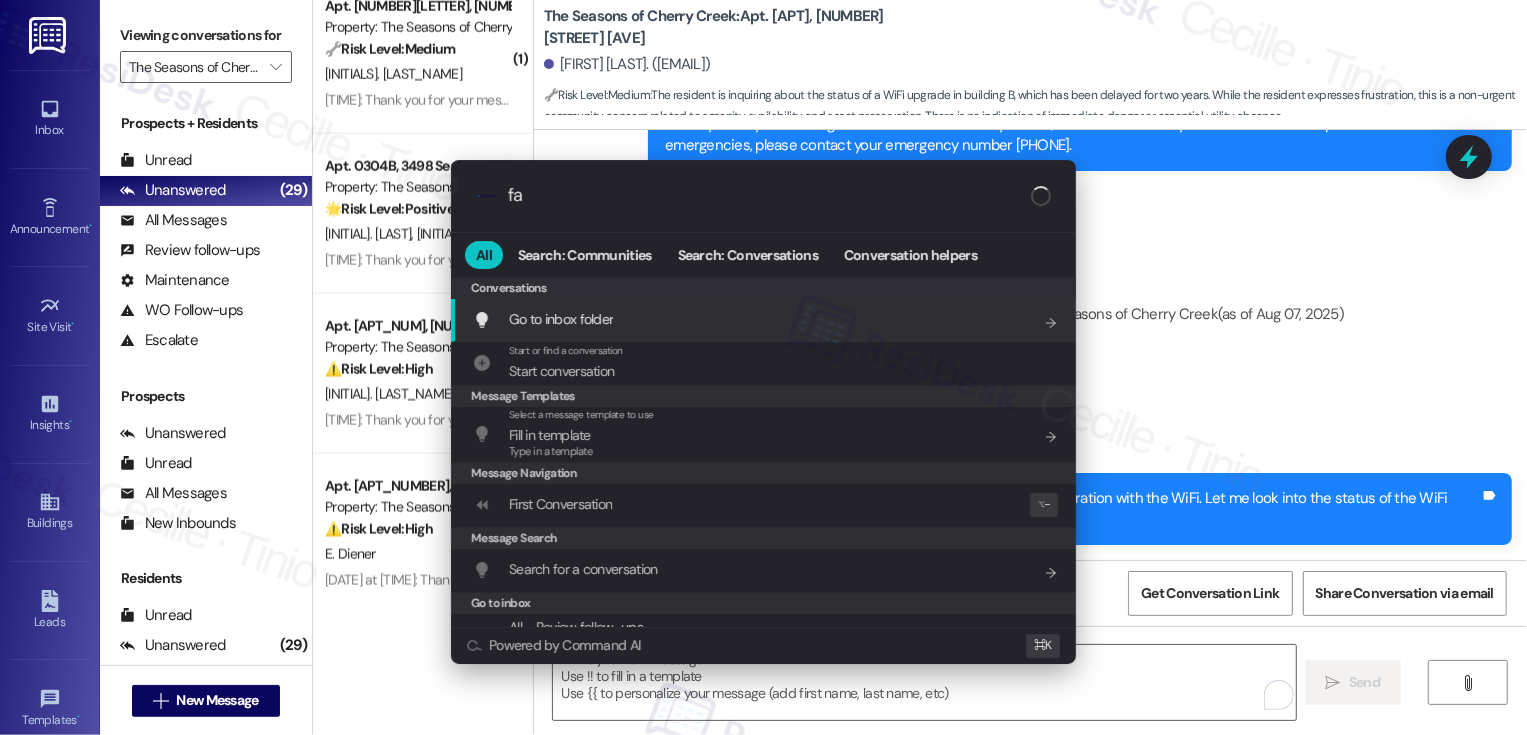 type on "faq" 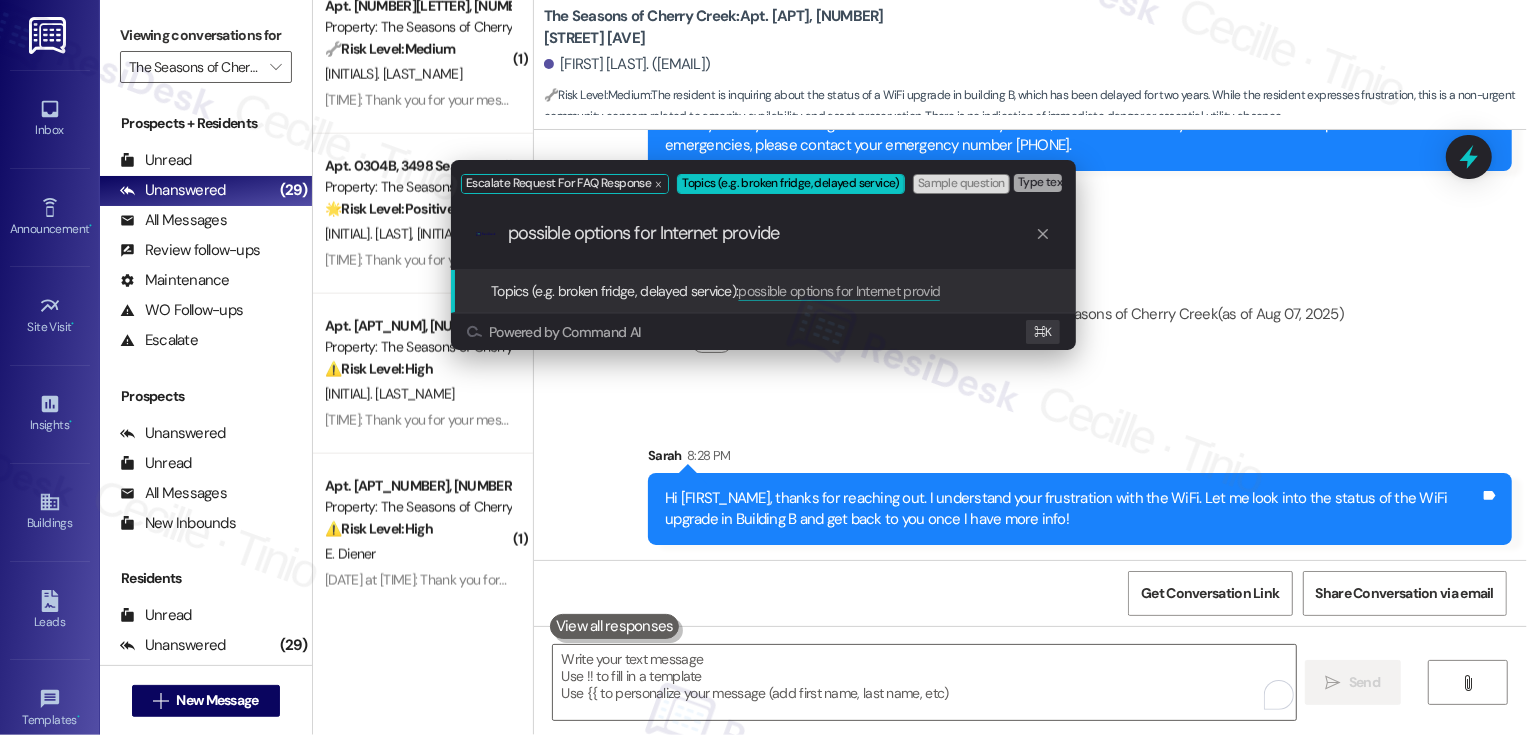 type on "possible options for Internet provider" 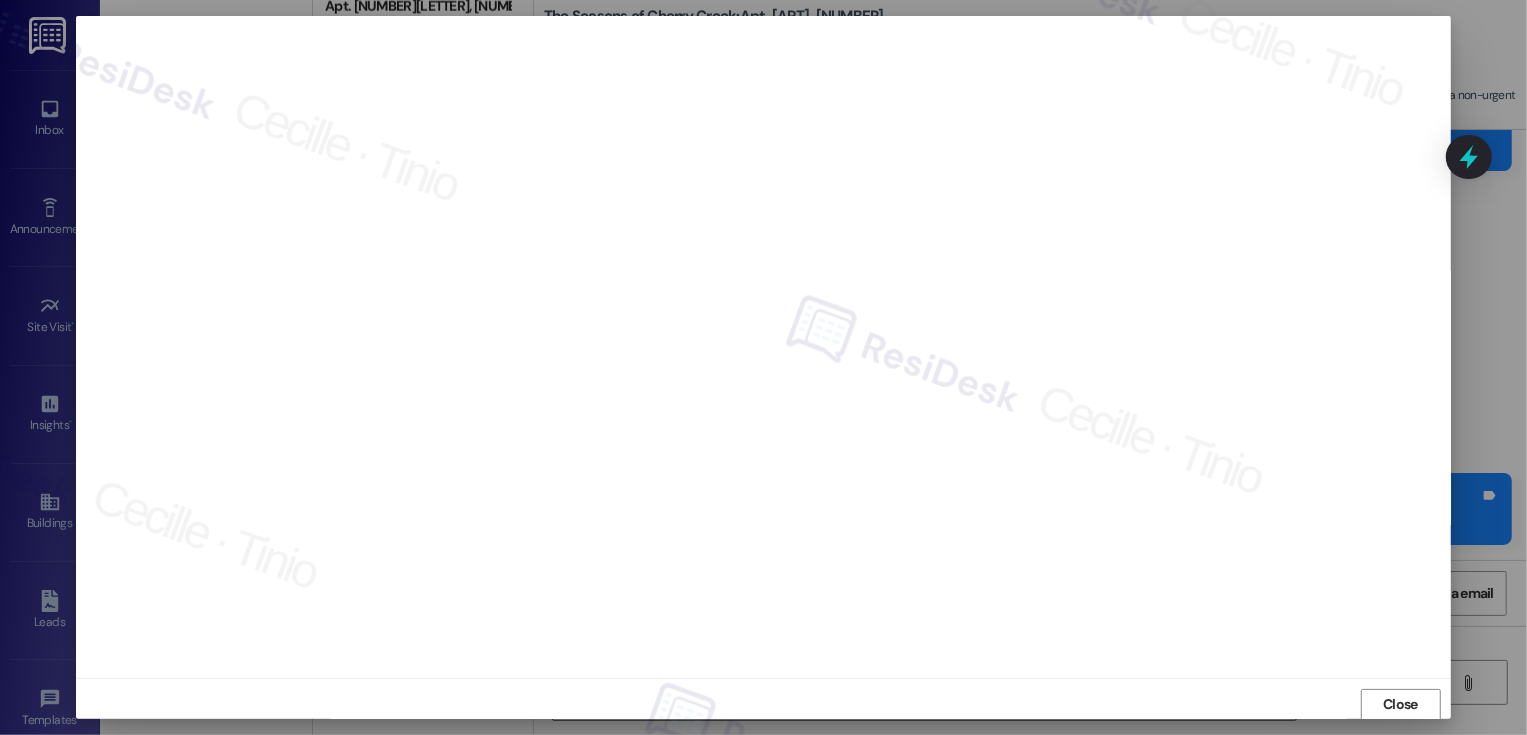 scroll, scrollTop: 1, scrollLeft: 0, axis: vertical 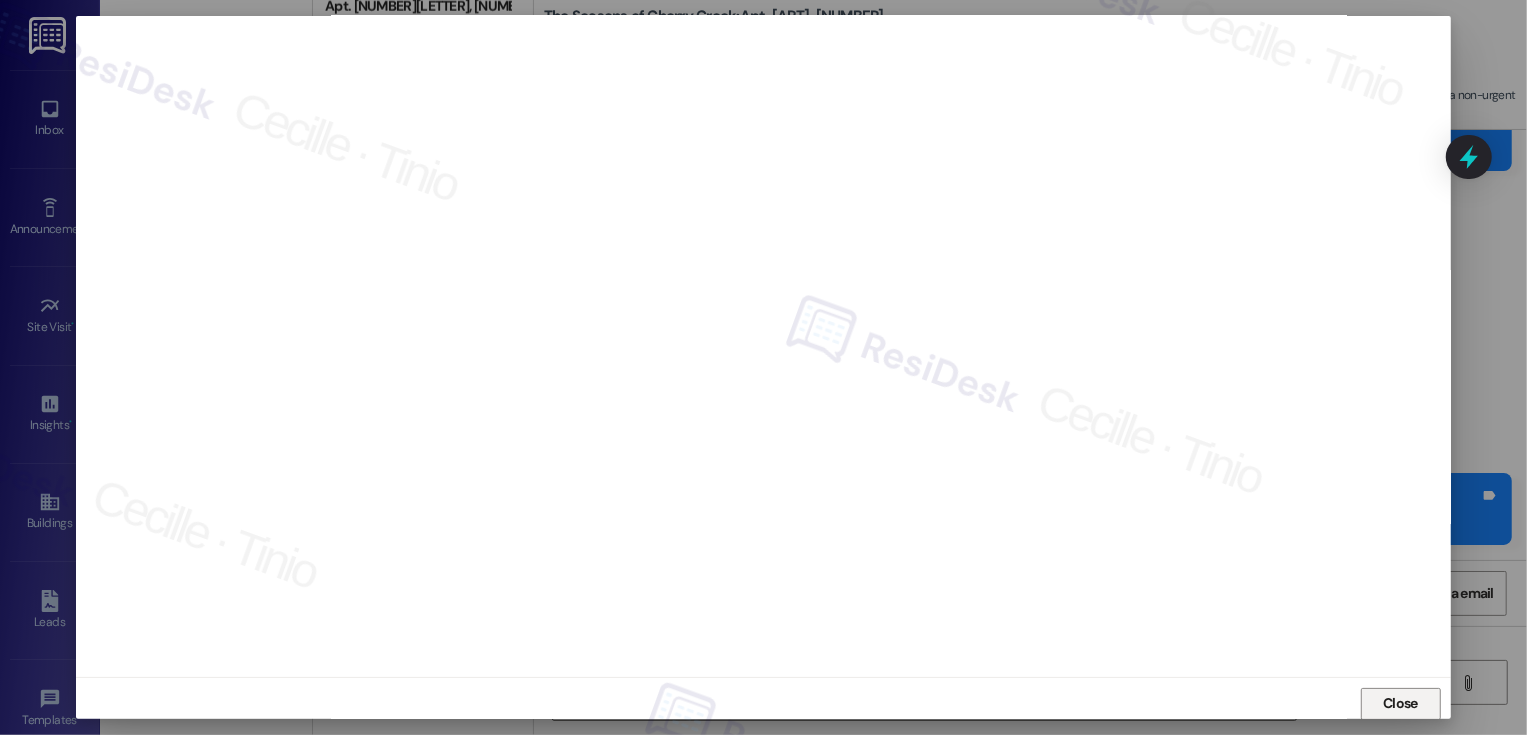 click on "Close" at bounding box center [1401, 704] 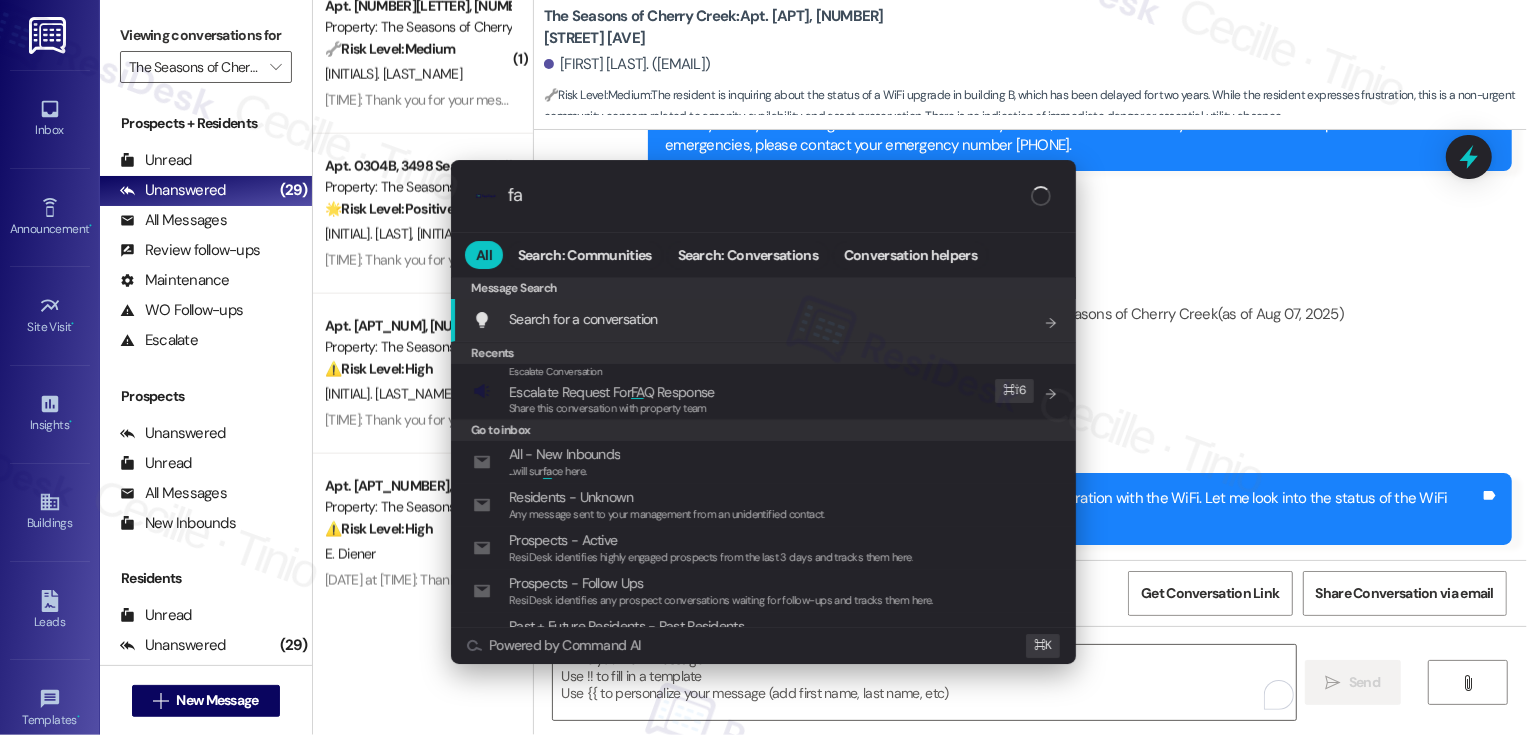 type on "faq" 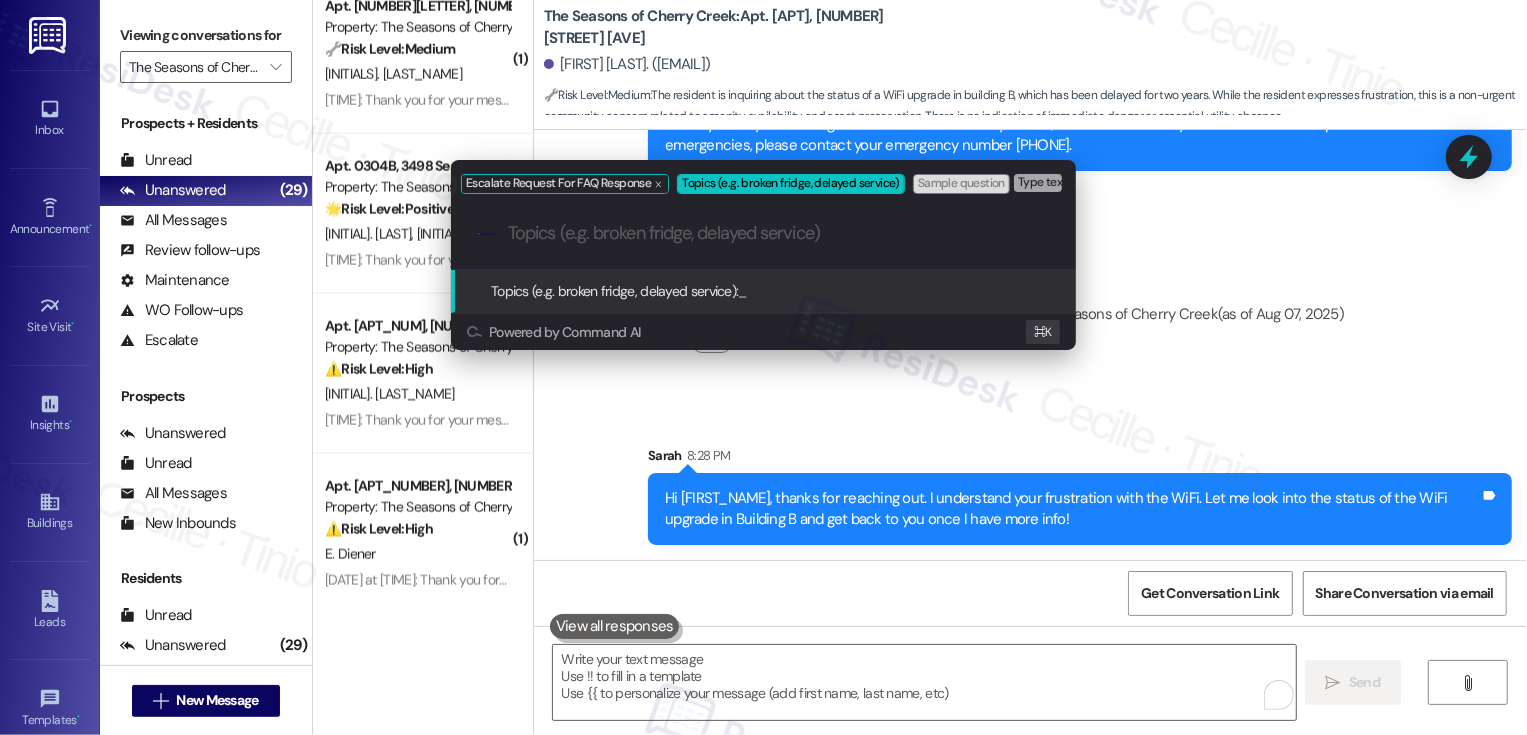 paste on "possible options for Internet provider" 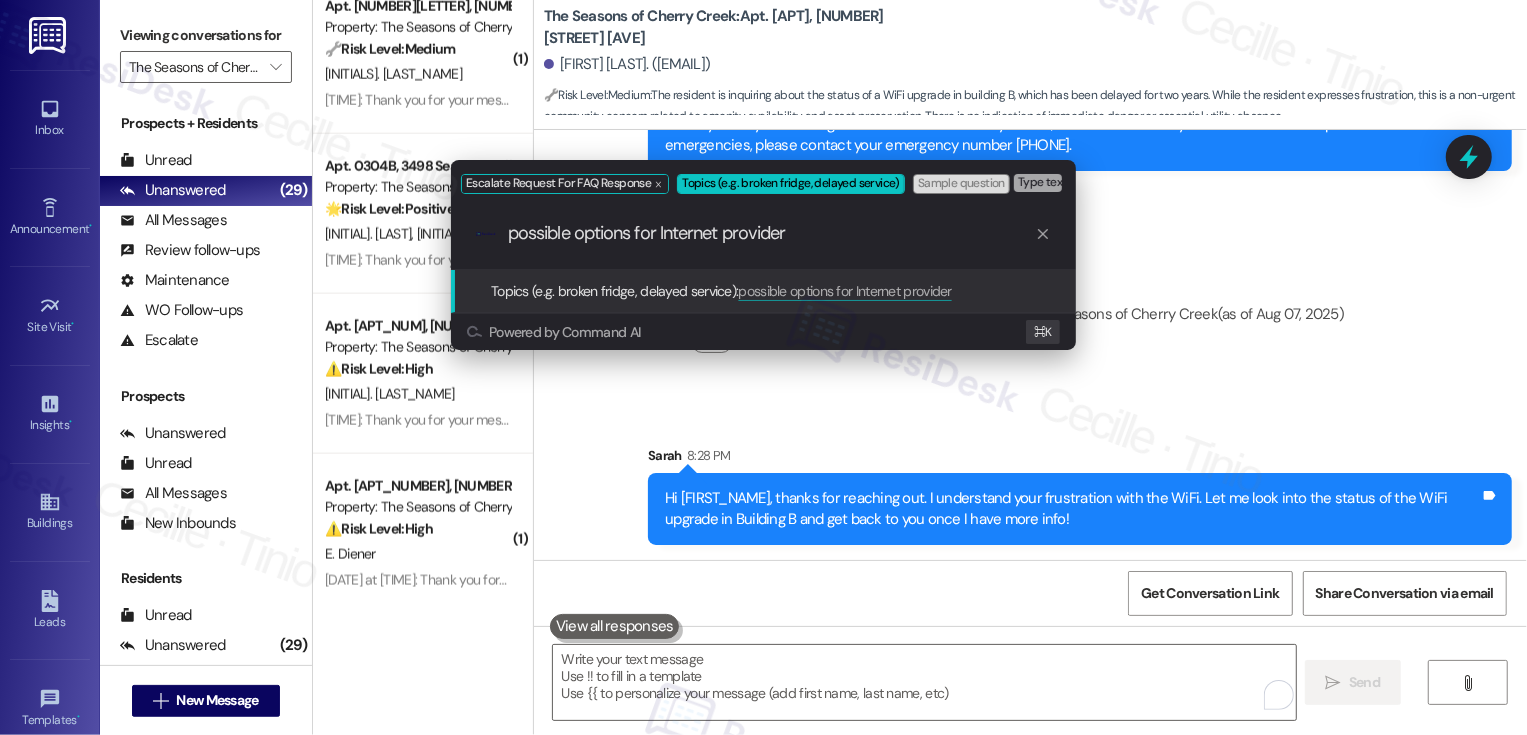 type 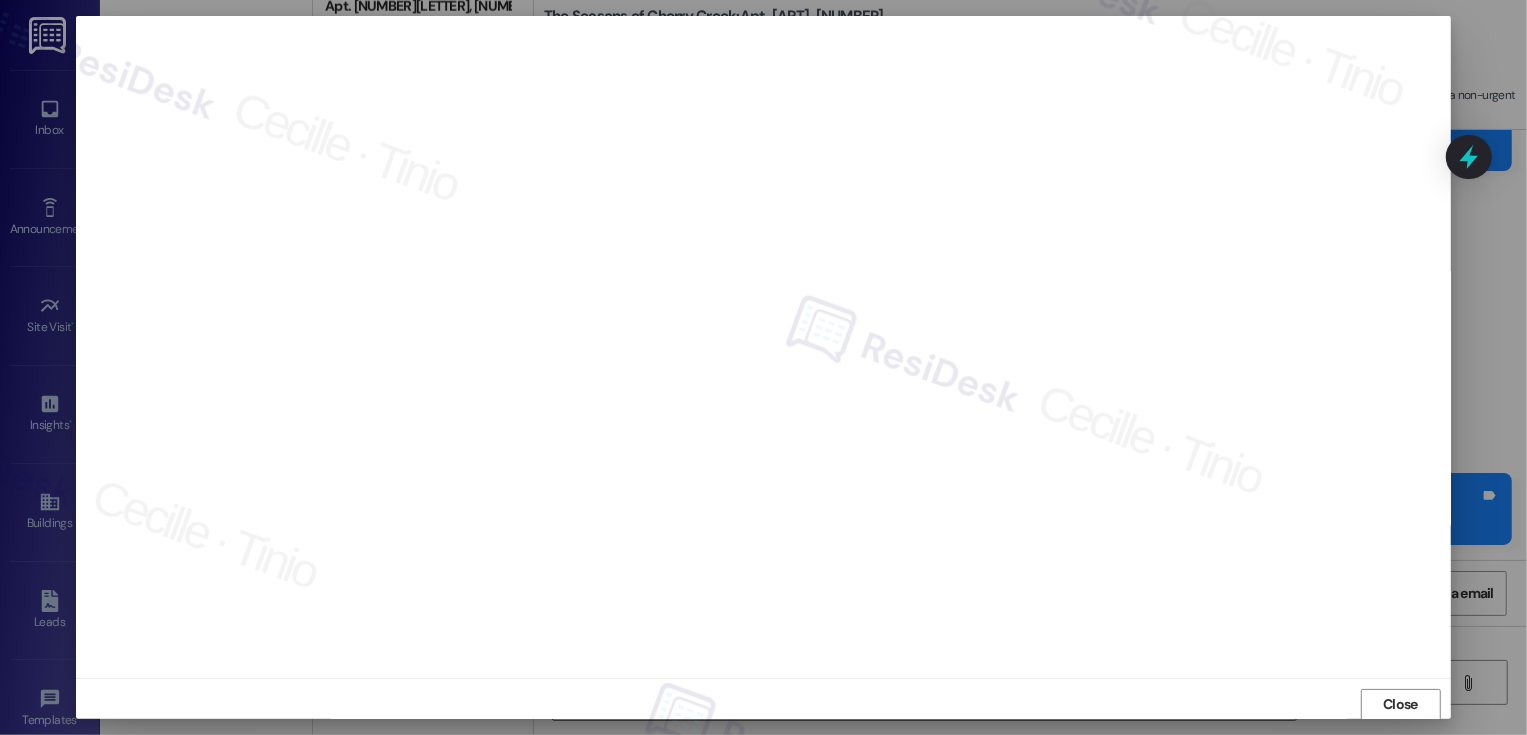 scroll, scrollTop: 1, scrollLeft: 0, axis: vertical 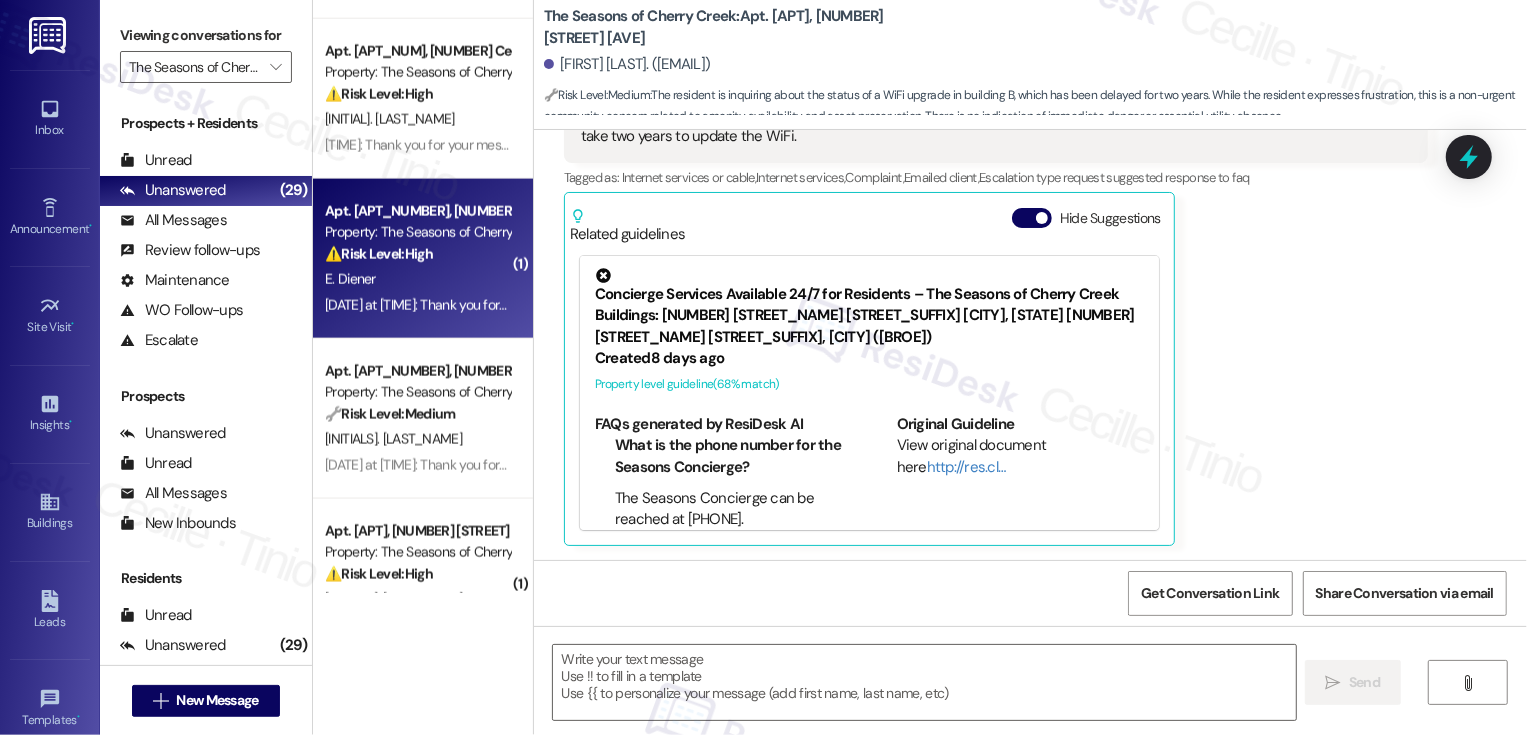 click on "Property: The Seasons of Cherry Creek" at bounding box center (417, 392) 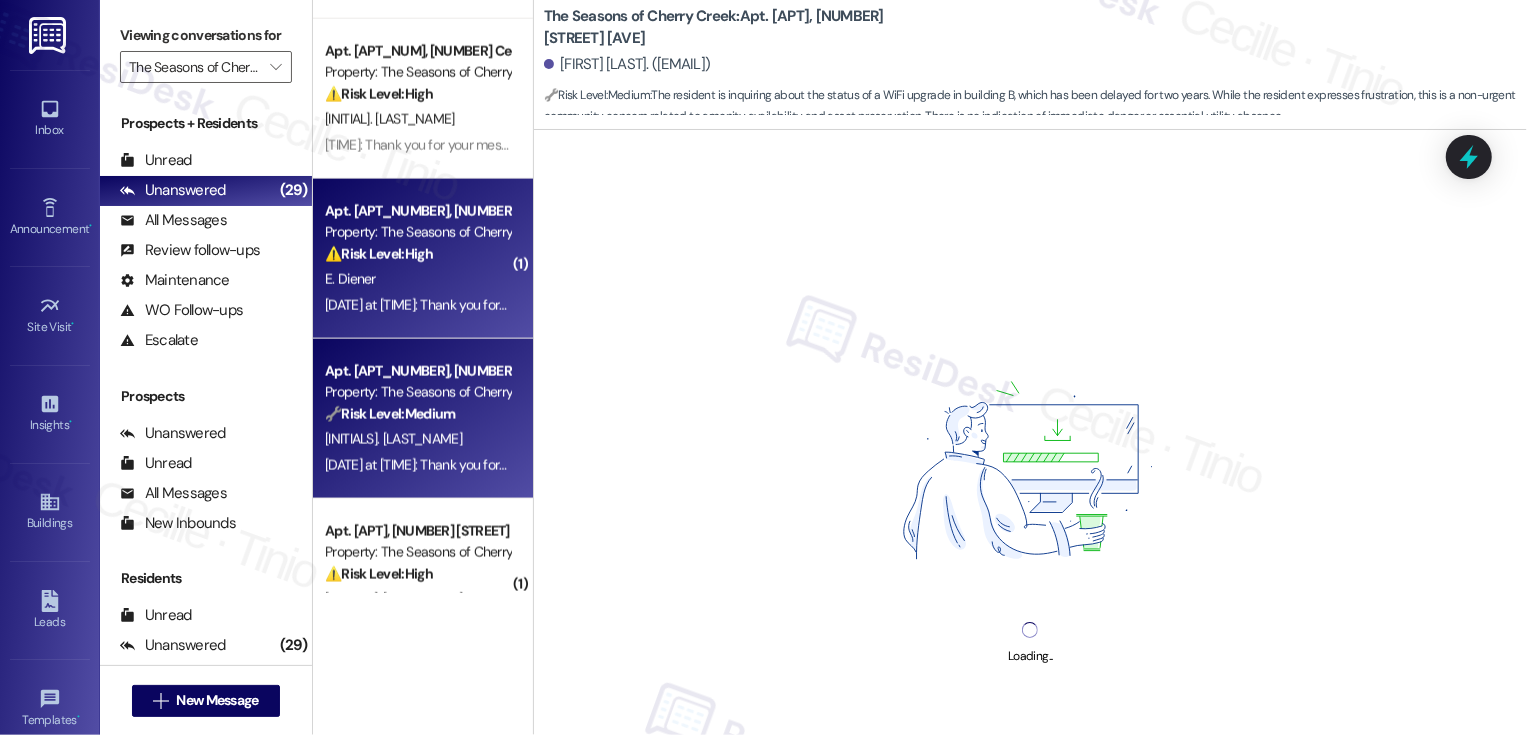 click on "E. Diener" at bounding box center (417, 279) 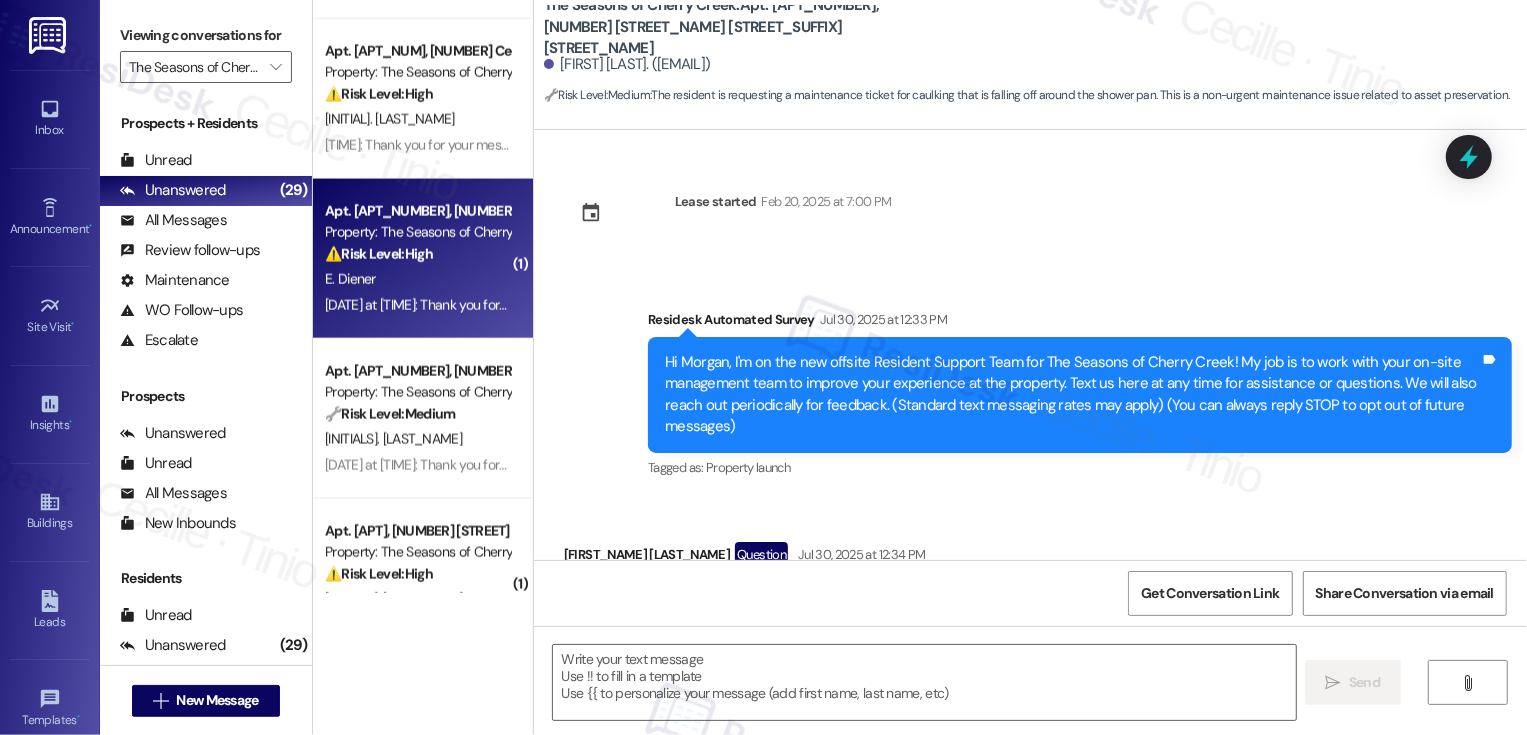 scroll, scrollTop: 326, scrollLeft: 0, axis: vertical 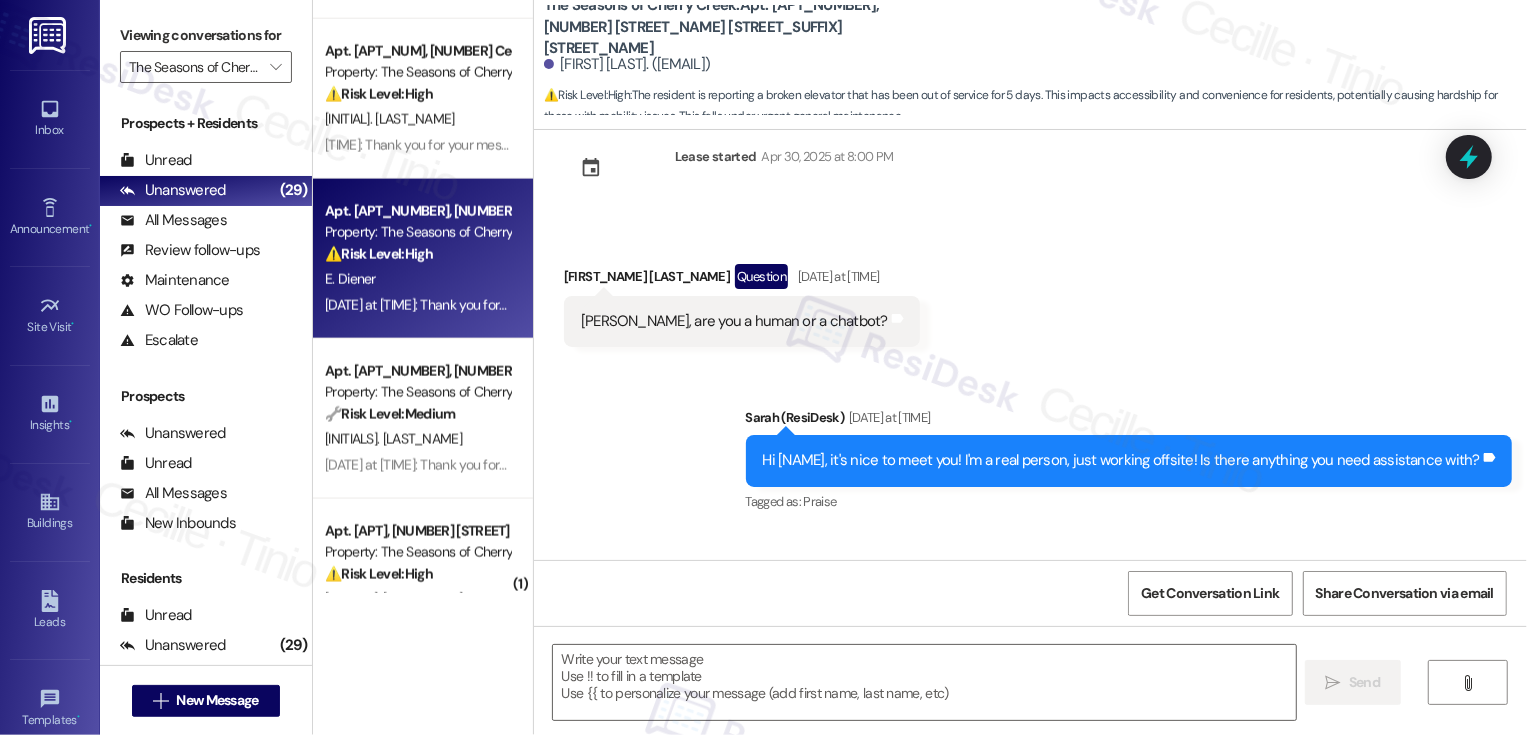 click on "Apt. [APT], [NUMBER] [STREET] [AVE] Property: The Seasons of Cherry Creek ⚠️ Risk Level: High The resident is disputing late fees and renter's insurance charges, which are financial concerns. The mention of 'BROE' and 'owners mark' suggests dissatisfaction with management changes, but the core issue is financial. T. Tanner [DATE] at [TIME]: Thank you for your message. Our offices are currently closed, but we will contact you when we resume operations. For emergencies, please contact your emergency number [PHONE]. [DATE] at [TIME]: Thank you for your message. Our offices are currently closed, but we will contact you when we resume operations. For emergencies, please contact your emergency number [PHONE]." at bounding box center (423, 99) 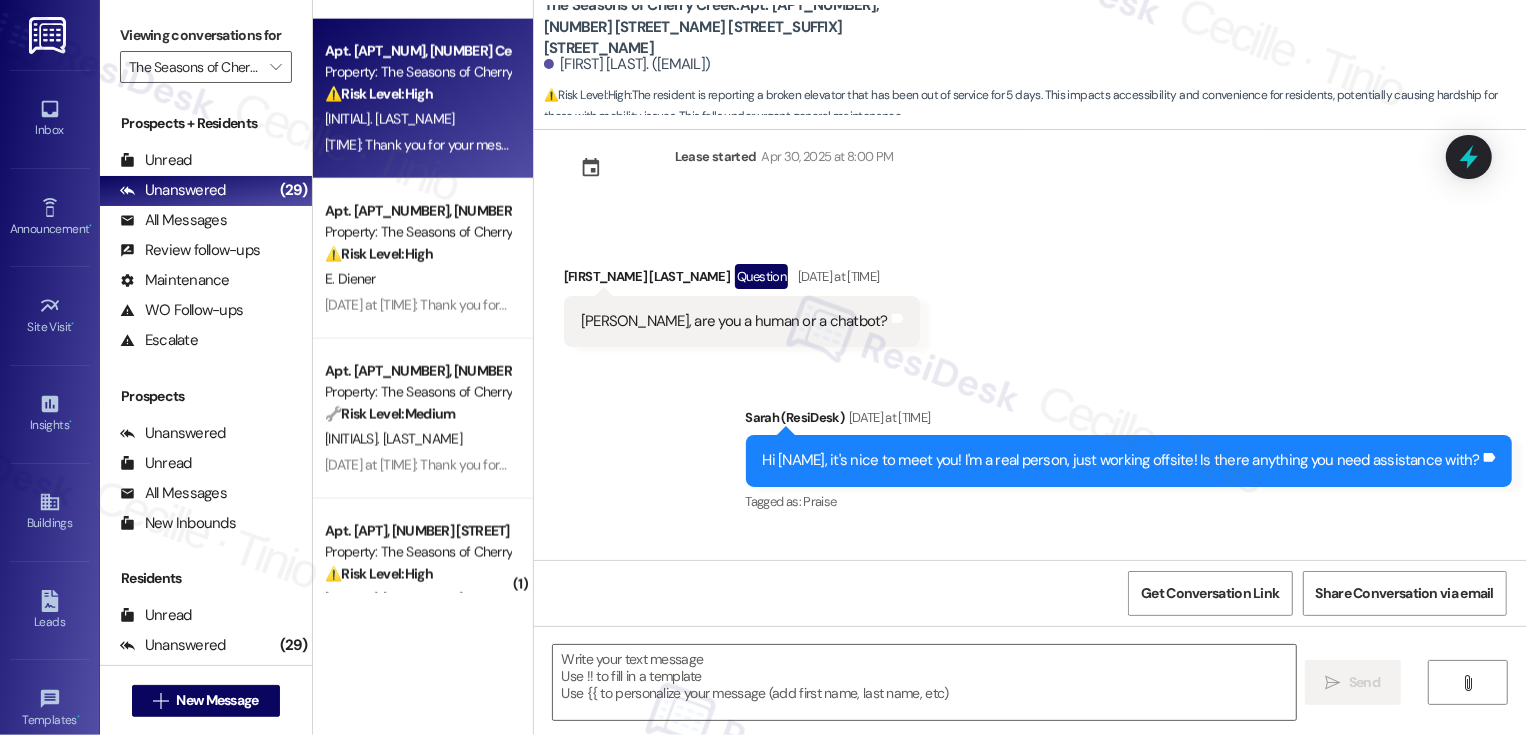scroll, scrollTop: 205, scrollLeft: 0, axis: vertical 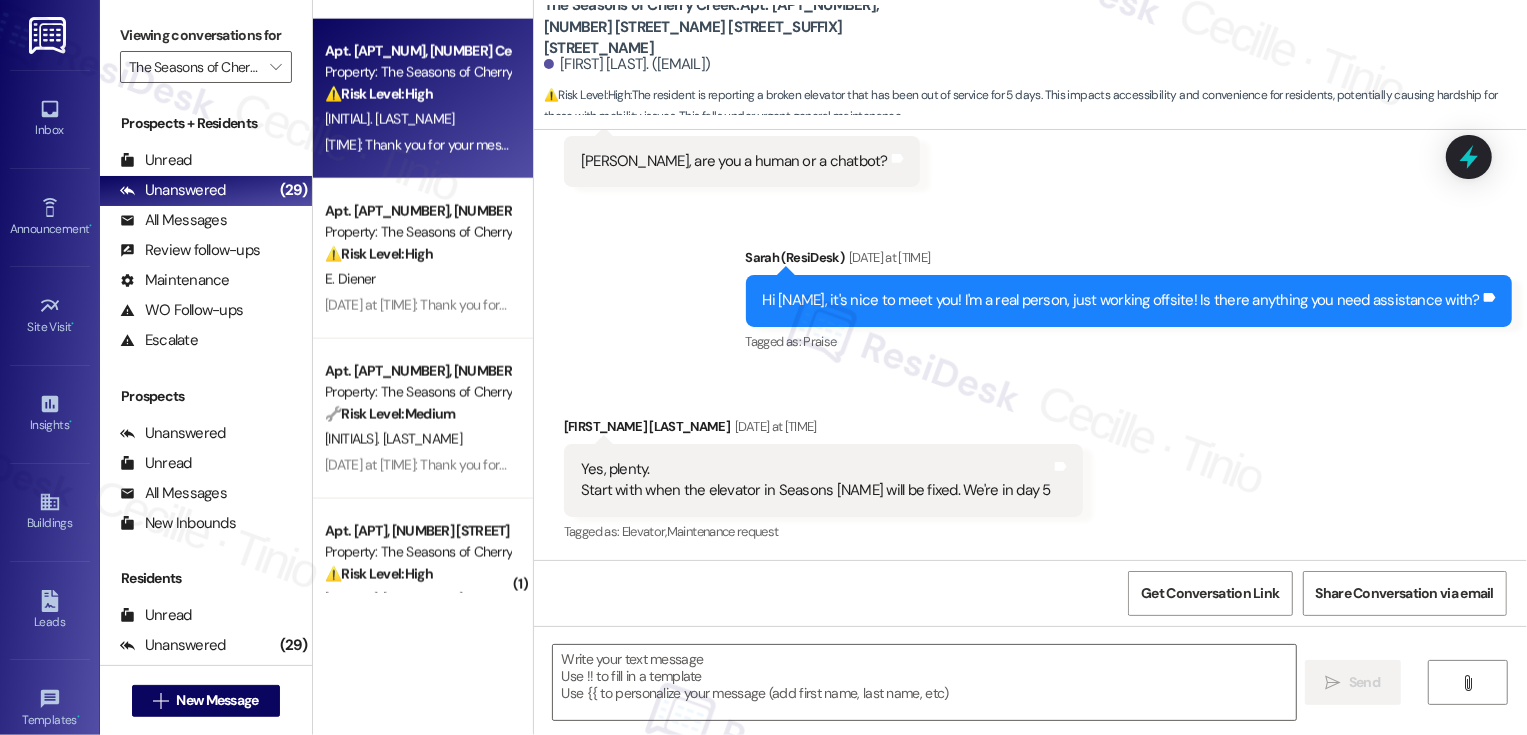 type on "Fetching suggested responses. Please feel free to read through the conversation in the meantime." 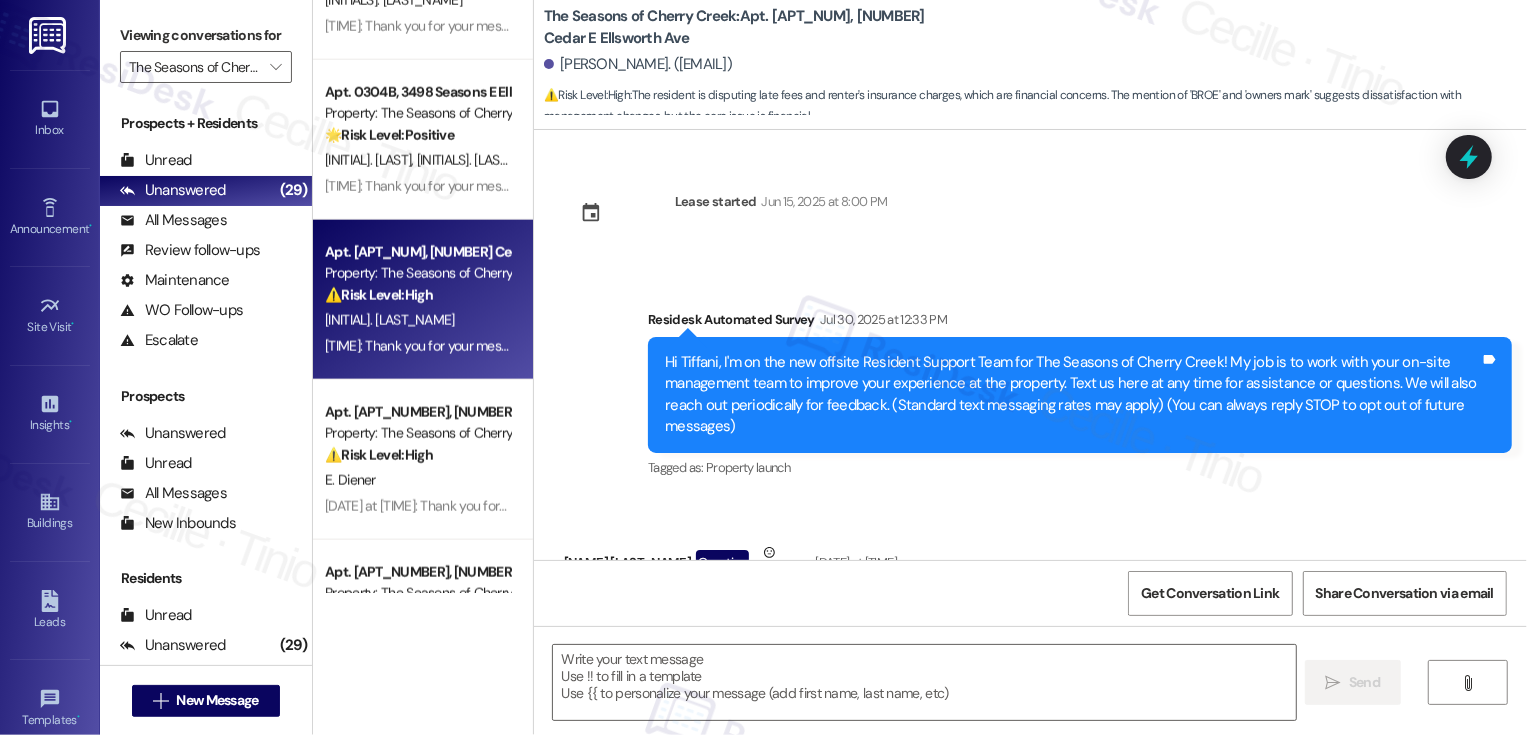 scroll, scrollTop: 1853, scrollLeft: 0, axis: vertical 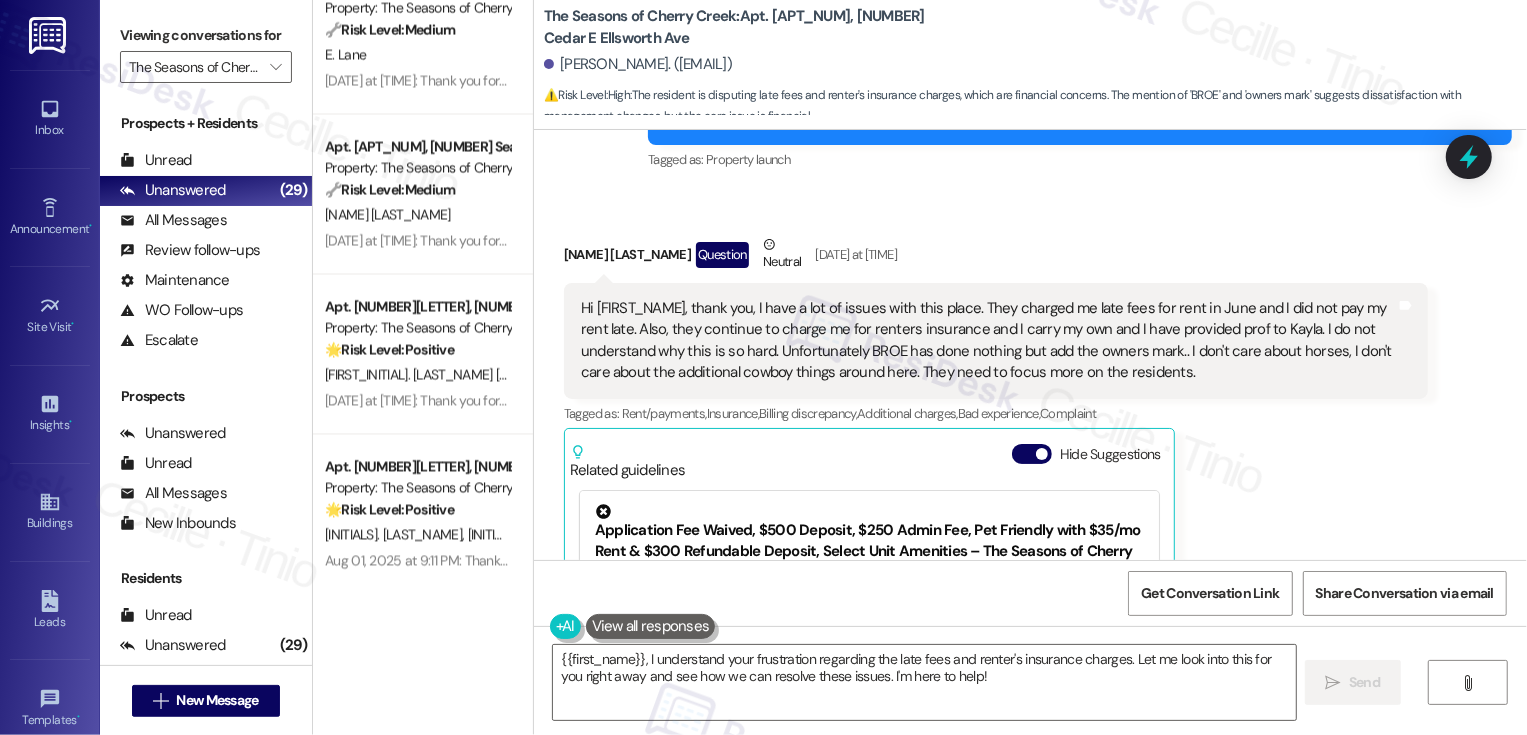 click on "Tiffani Tanner Question Neutral [DATE] at [TIME]" at bounding box center [996, 258] 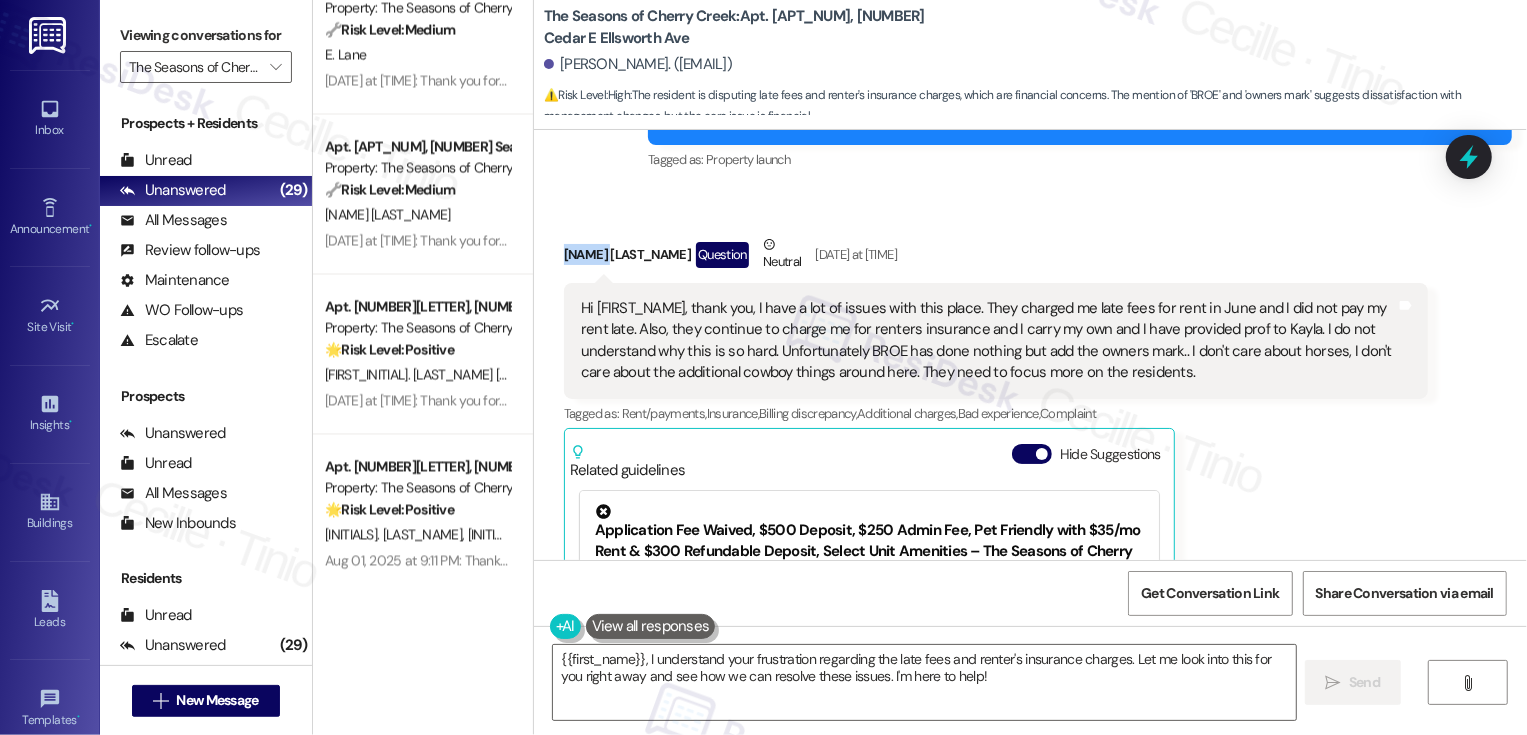 copy on "[FIRST]" 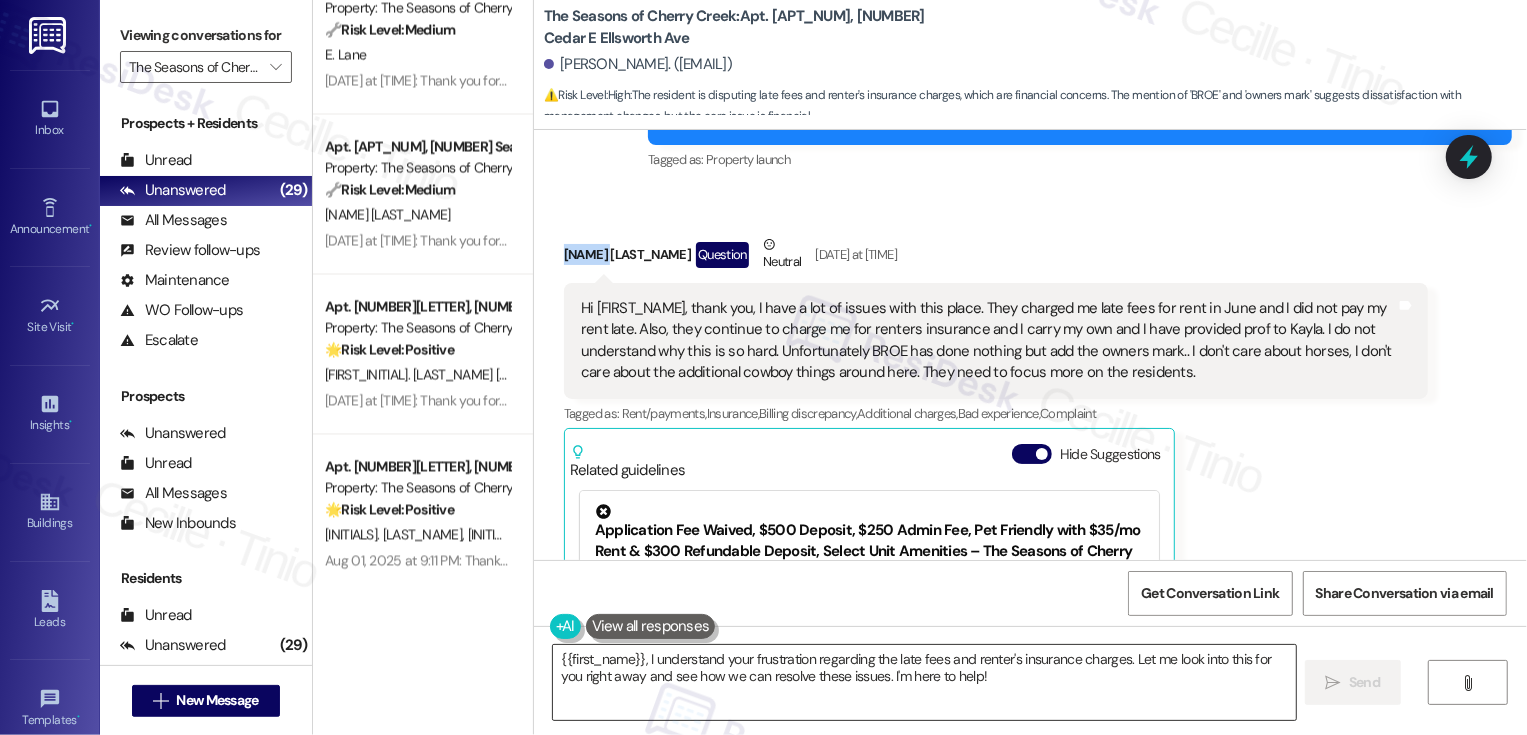 click on "{{first_name}}, I understand your frustration regarding the late fees and renter's insurance charges. Let me look into this for you right away and see how we can resolve these issues. I'm here to help!" at bounding box center [924, 682] 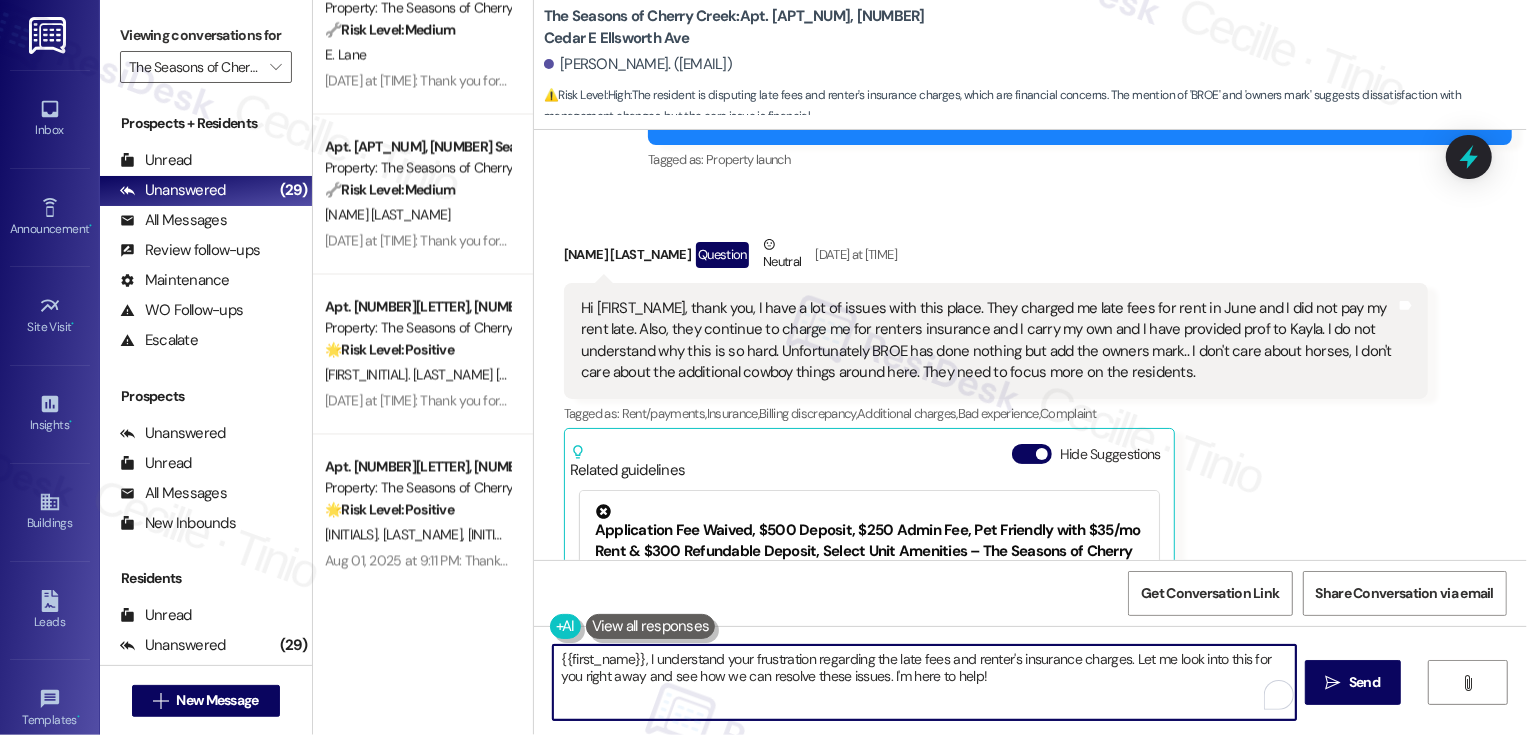click on "{{first_name}}, I understand your frustration regarding the late fees and renter's insurance charges. Let me look into this for you right away and see how we can resolve these issues. I'm here to help!" at bounding box center (924, 682) 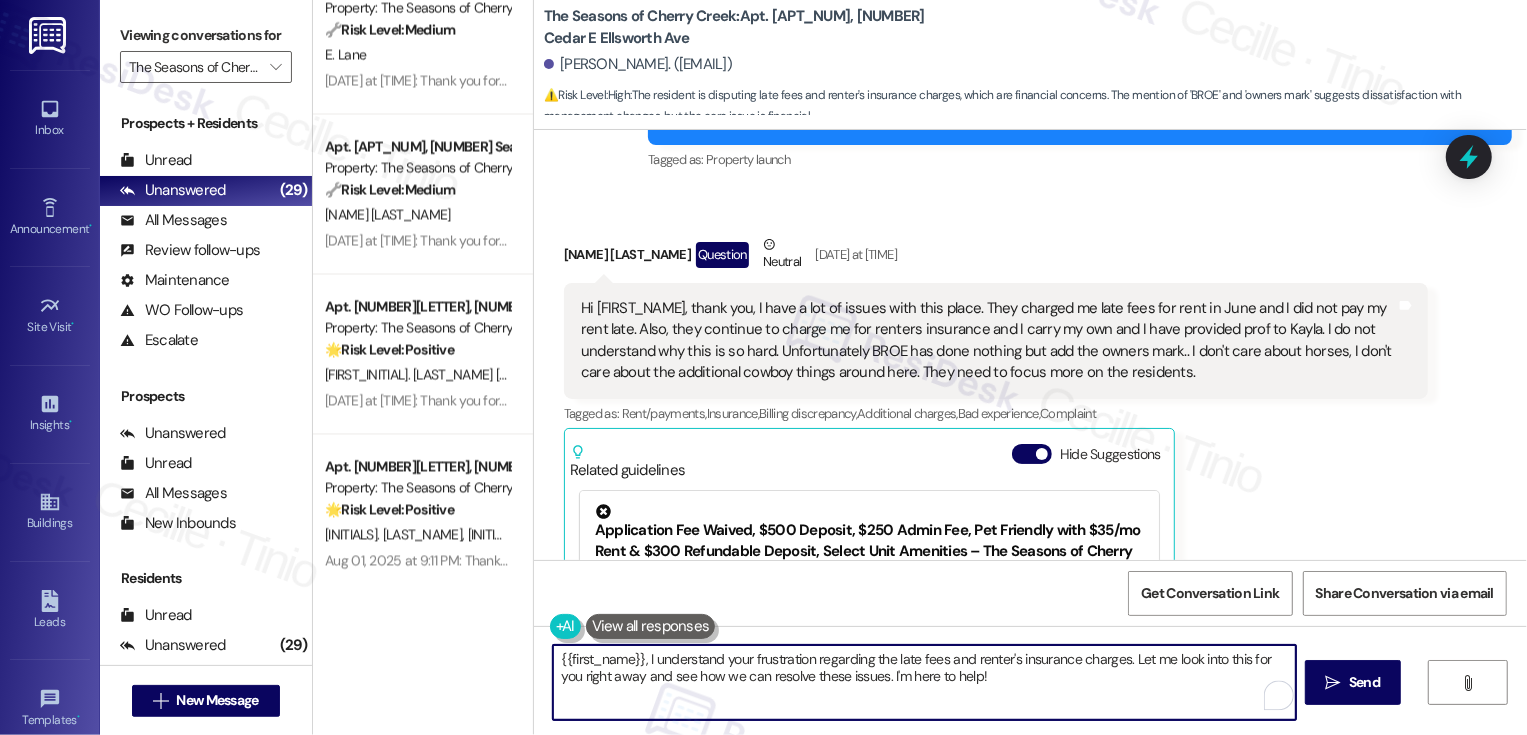 click on "{{first_name}}, I understand your frustration regarding the late fees and renter's insurance charges. Let me look into this for you right away and see how we can resolve these issues. I'm here to help!" at bounding box center [924, 682] 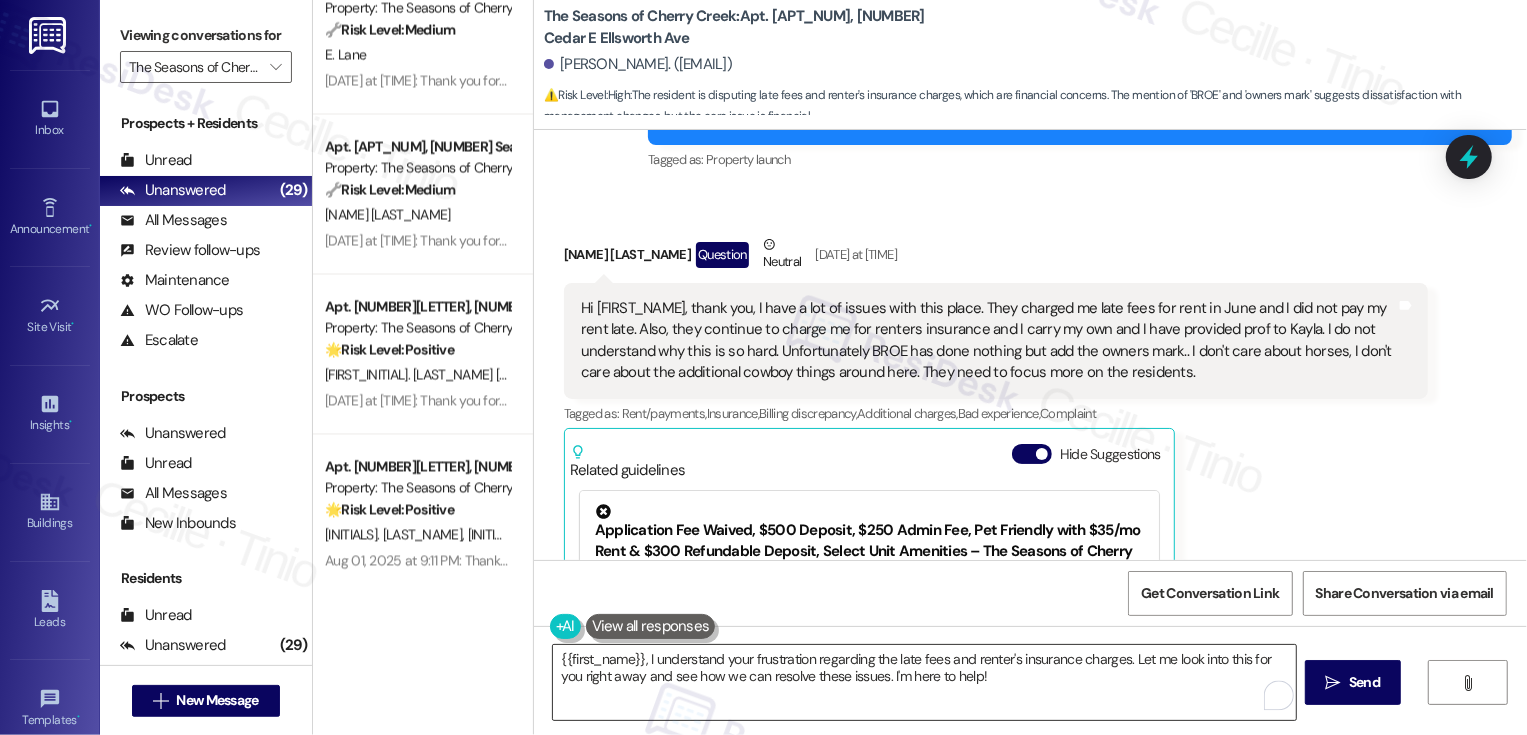 click on "{{first_name}}, I understand your frustration regarding the late fees and renter's insurance charges. Let me look into this for you right away and see how we can resolve these issues. I'm here to help!" at bounding box center [924, 682] 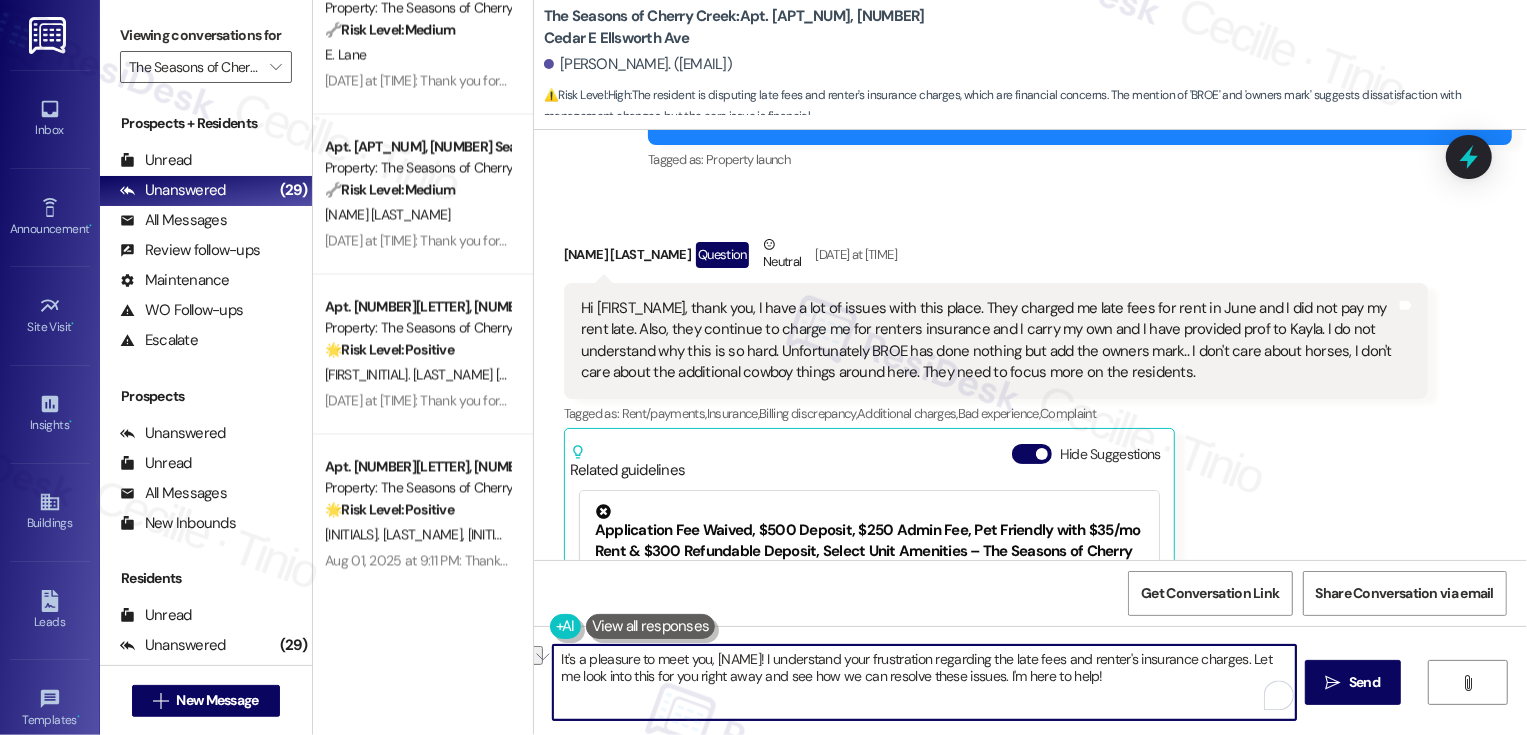 drag, startPoint x: 549, startPoint y: 679, endPoint x: 583, endPoint y: 697, distance: 38.470768 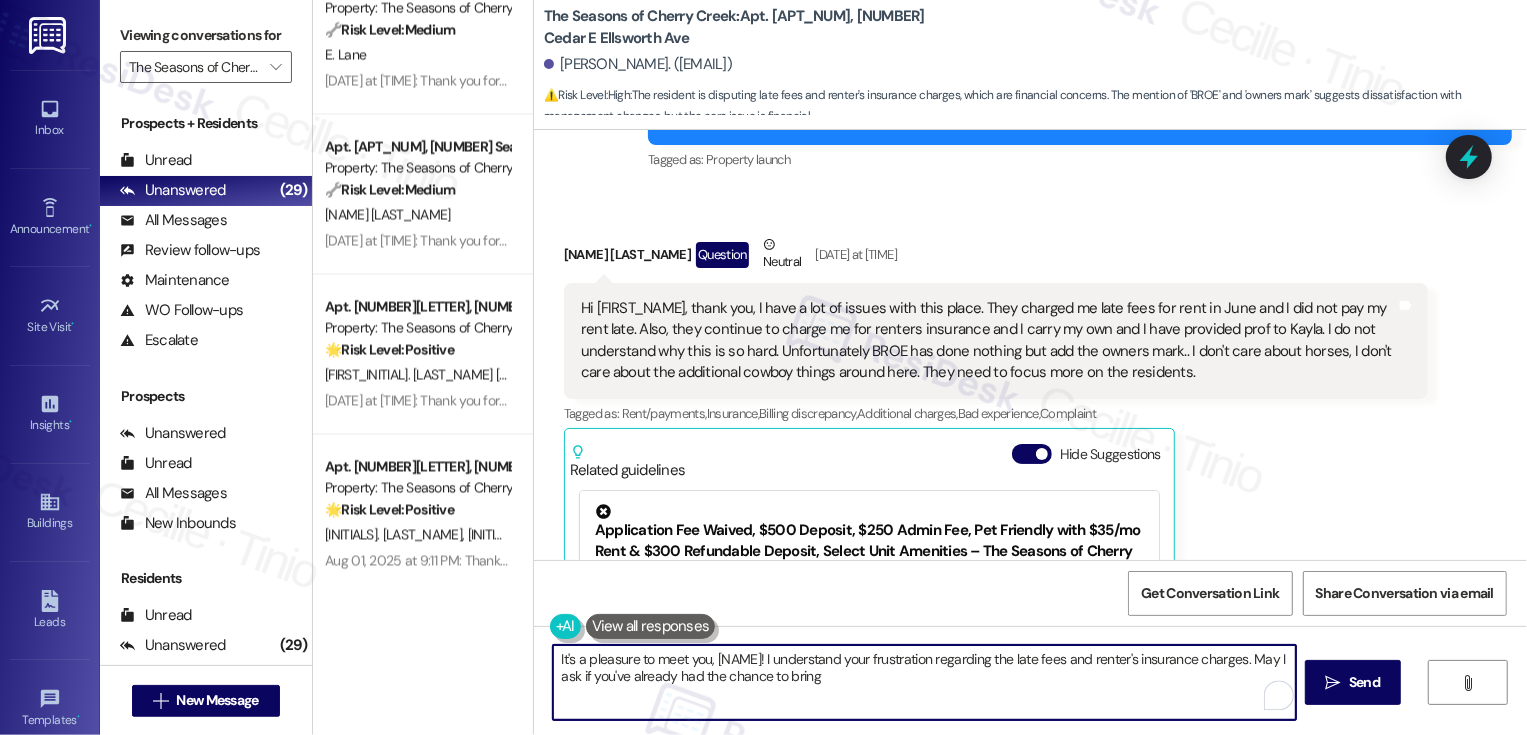 drag, startPoint x: 618, startPoint y: 676, endPoint x: 891, endPoint y: 698, distance: 273.885 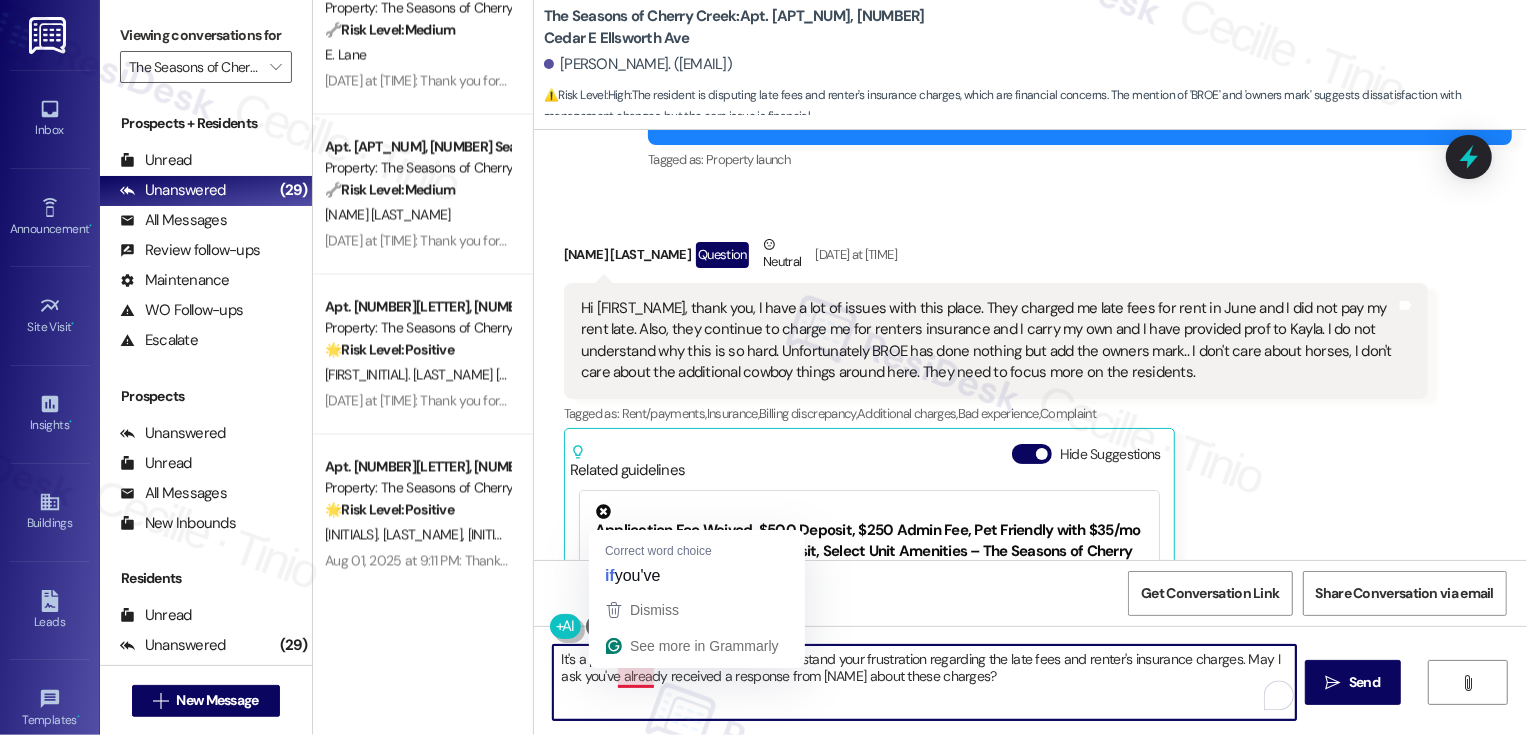 click on "It's a pleasure to meet you, {{first_name}}! I understand your frustration regarding the late fees and renter's insurance charges. May I ask you've already received a response from Kayla about these charges?" at bounding box center (924, 682) 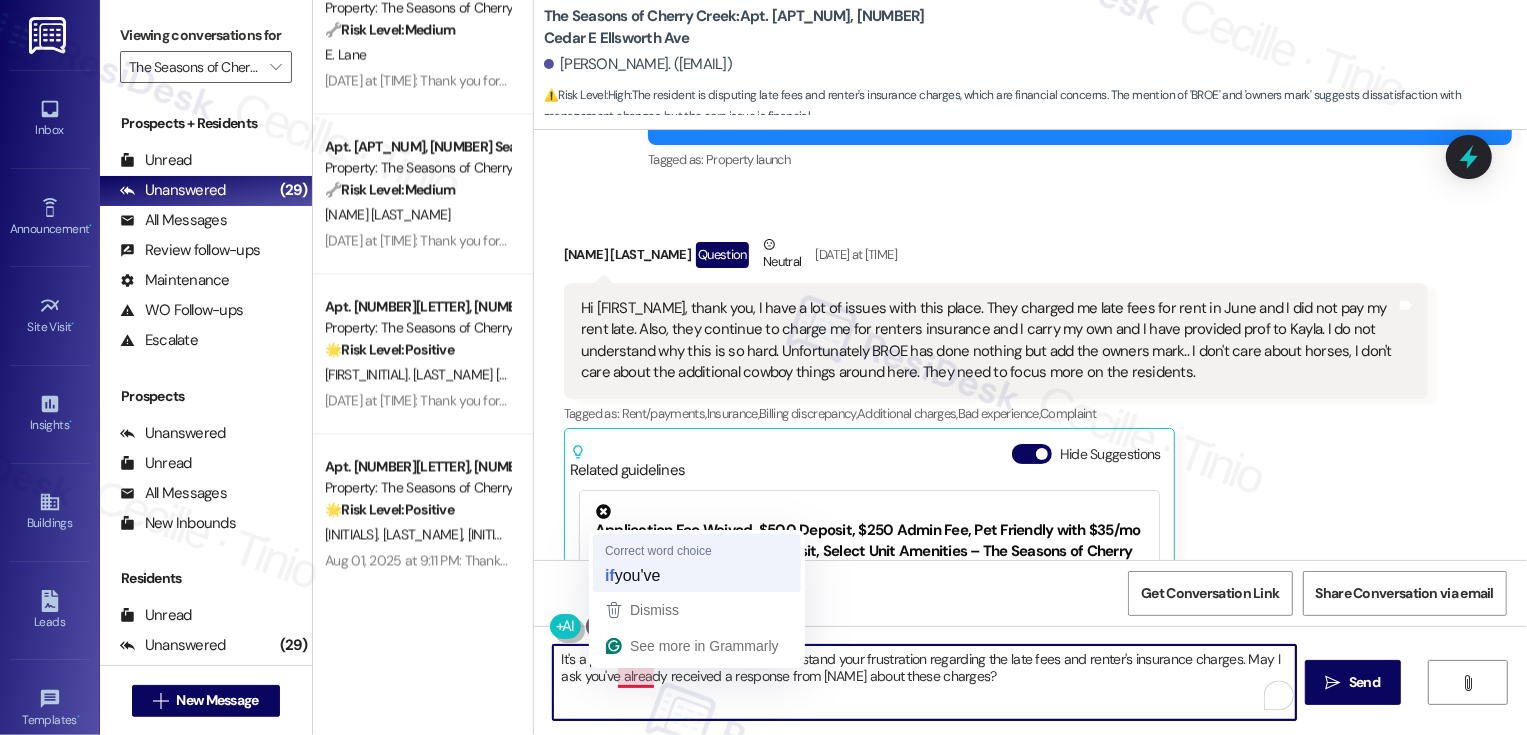 type on "It's a pleasure to meet you, {{first_name}}! I understand your frustration regarding the late fees and renter's insurance charges. May I ask if you've already received a response from Kayla about these charges?" 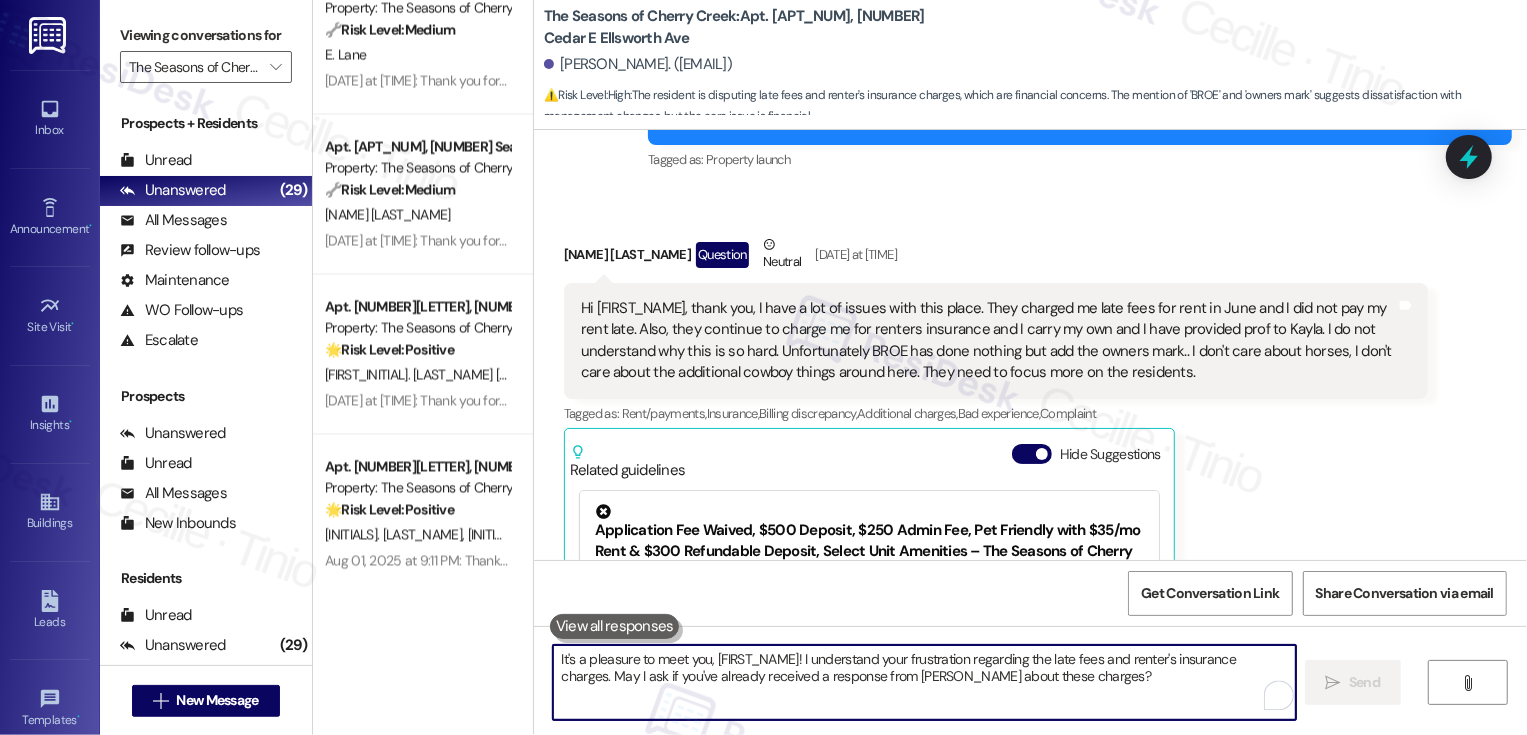type 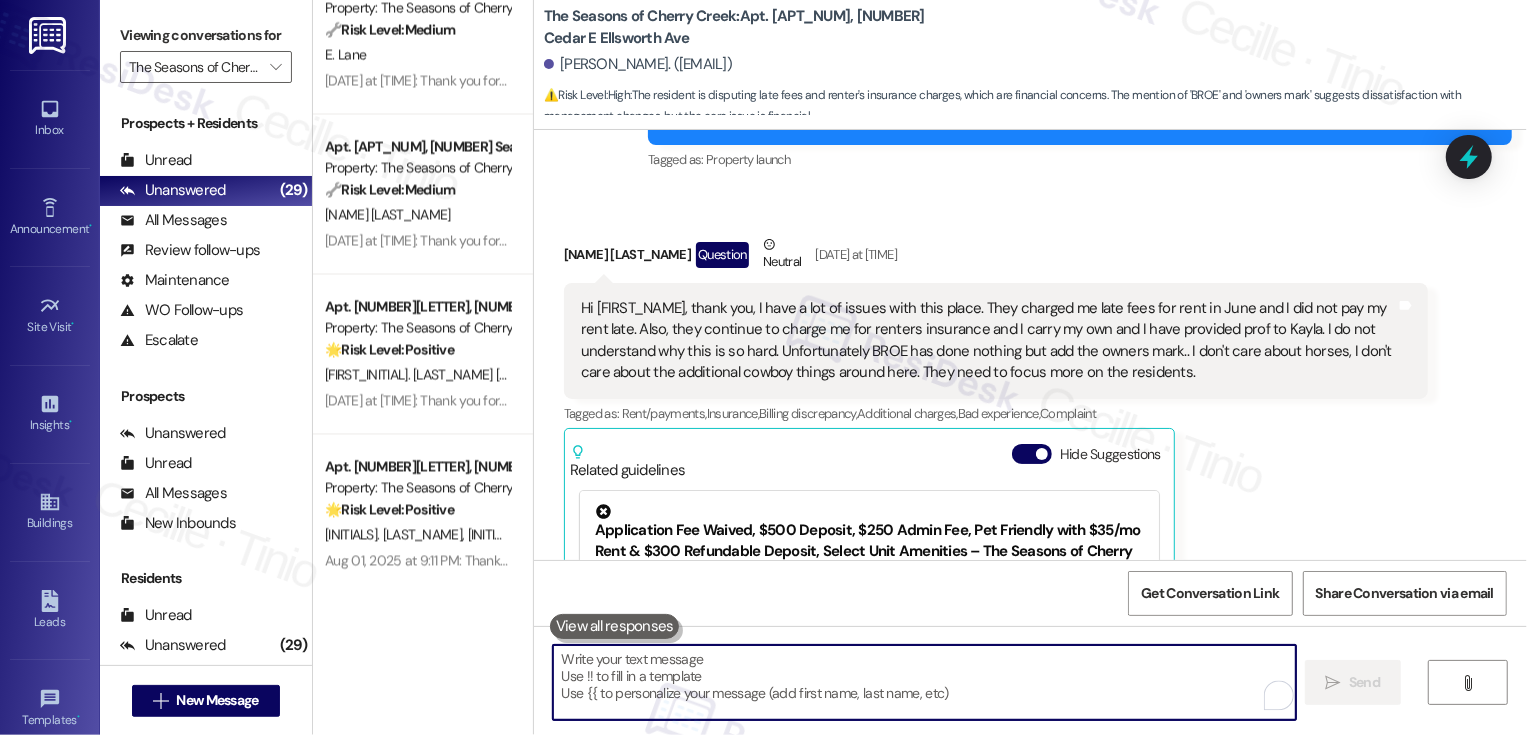 scroll, scrollTop: 2591, scrollLeft: 0, axis: vertical 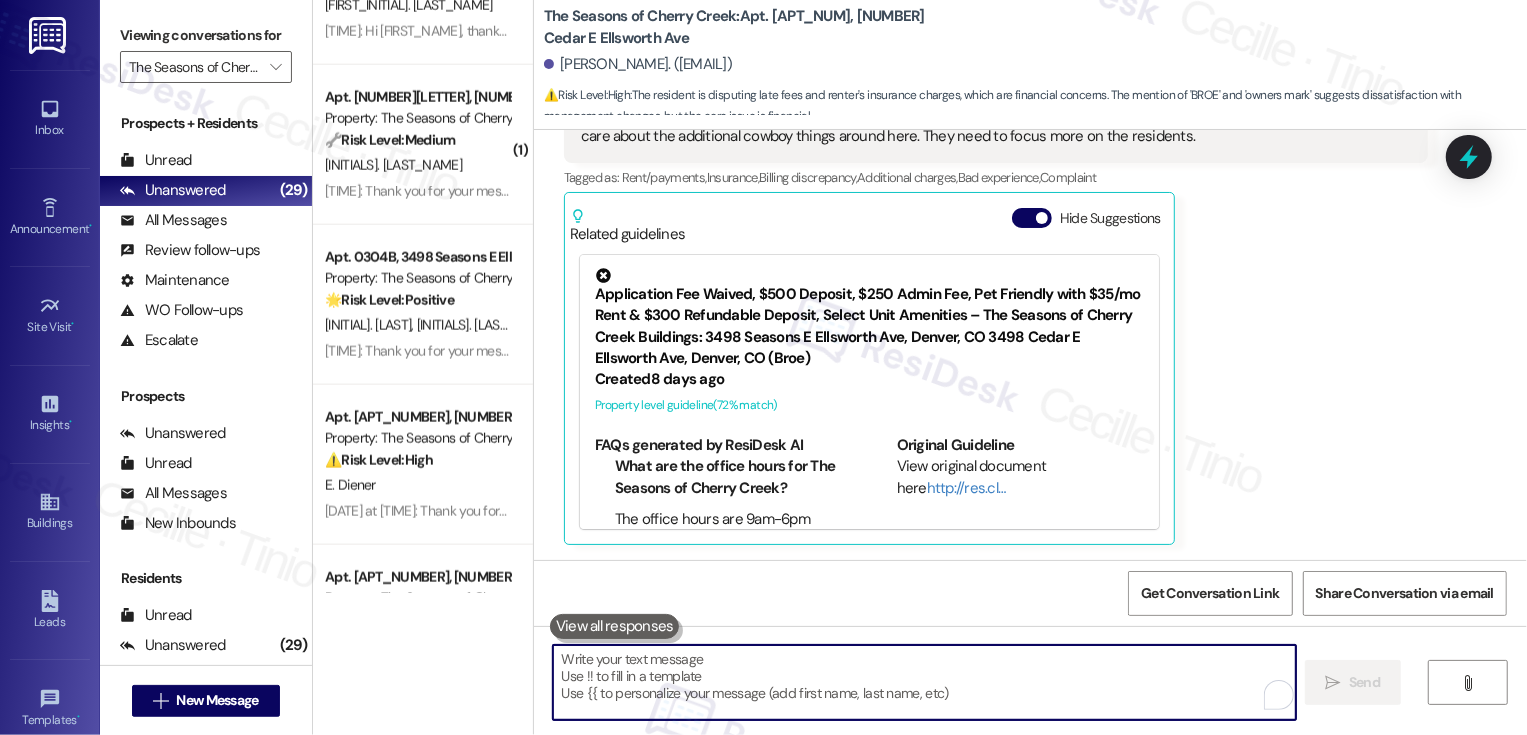 click on "⚠️  Risk Level:  High The resident is reporting a broken elevator that has been out of service for 5 days. This impacts accessibility and convenience for residents, potentially causing hardship for those with mobility issues. This falls under urgent general maintenance." at bounding box center (417, 460) 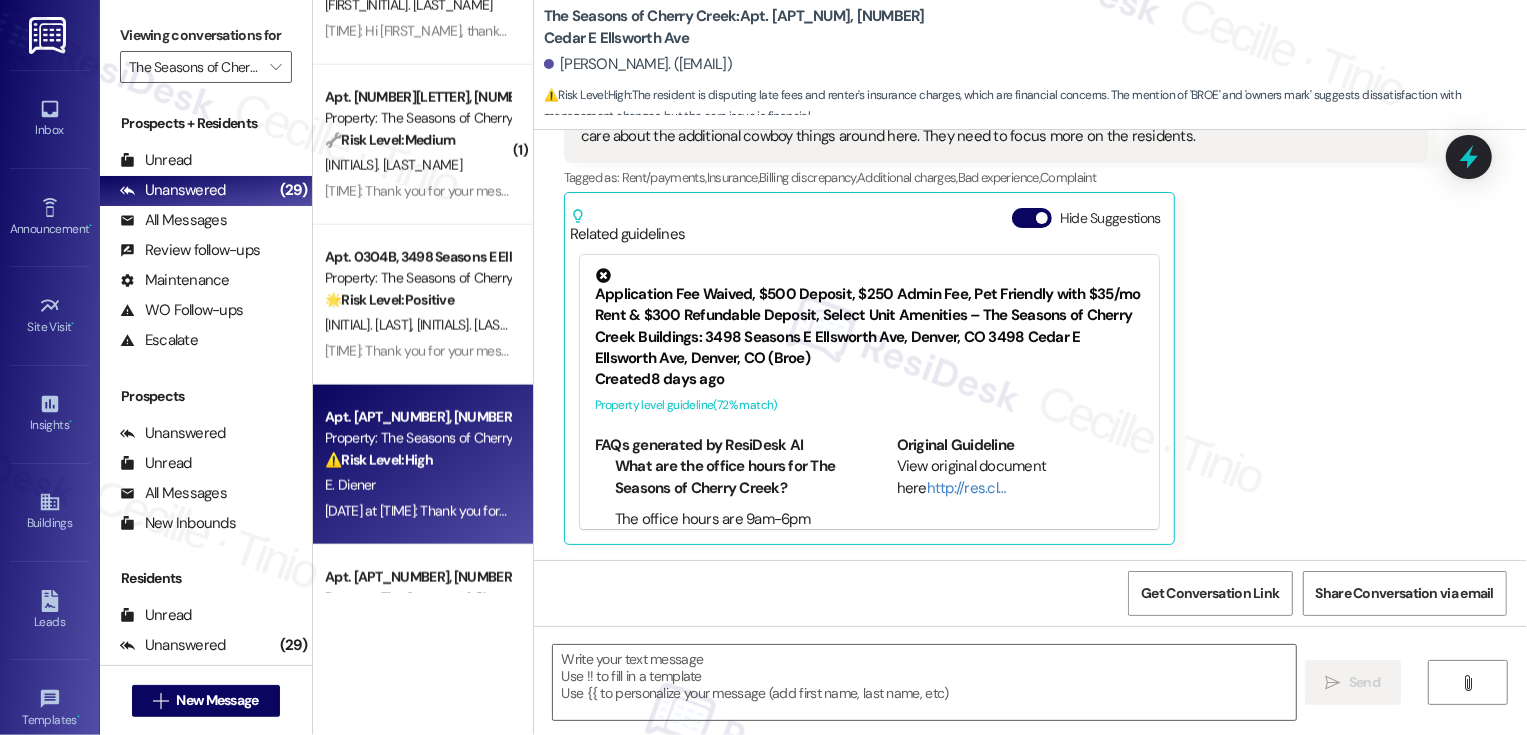 click on "⚠️  Risk Level:  High The resident is reporting a broken elevator that has been out of service for 5 days. This impacts accessibility and convenience for residents, potentially causing hardship for those with mobility issues. This falls under urgent general maintenance." at bounding box center (417, 460) 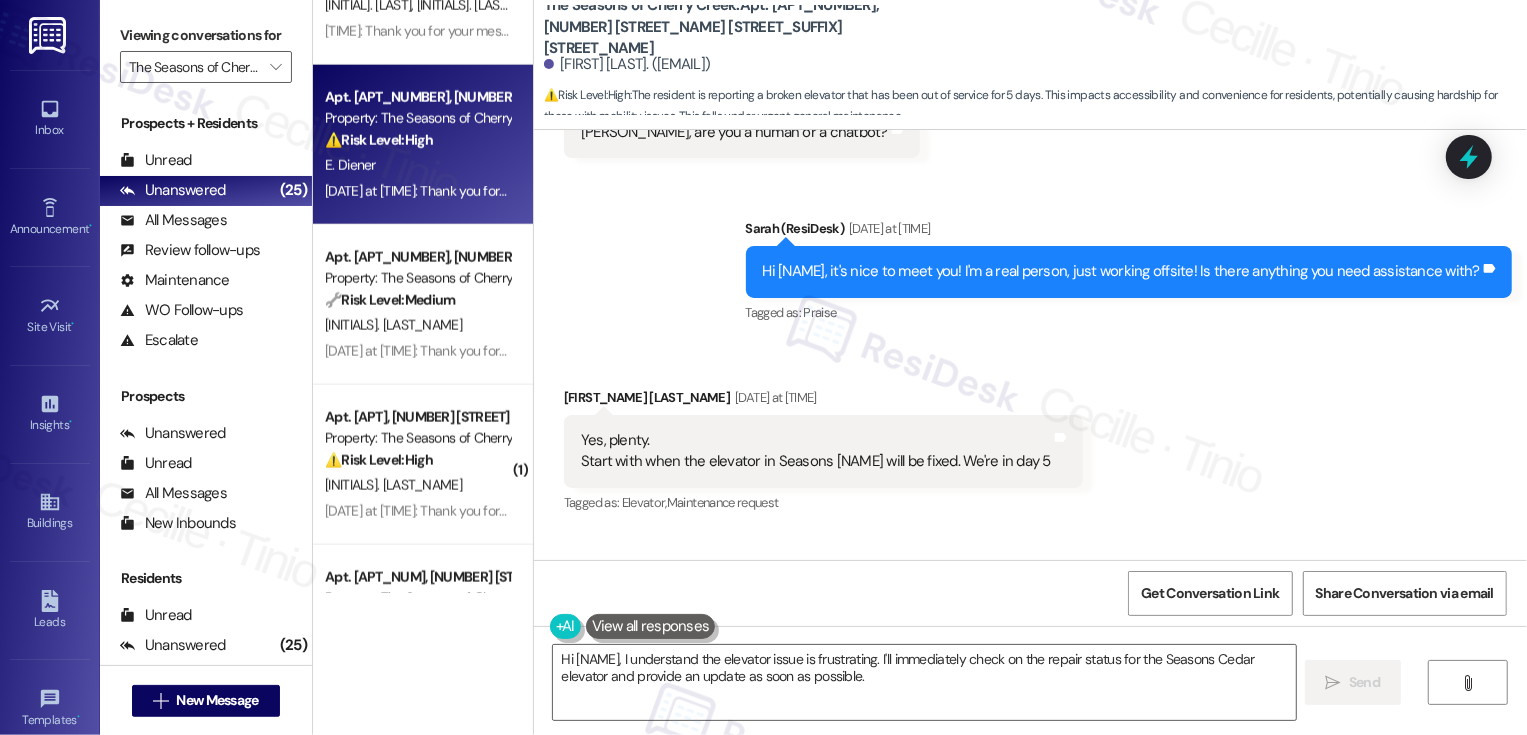 scroll, scrollTop: 249, scrollLeft: 0, axis: vertical 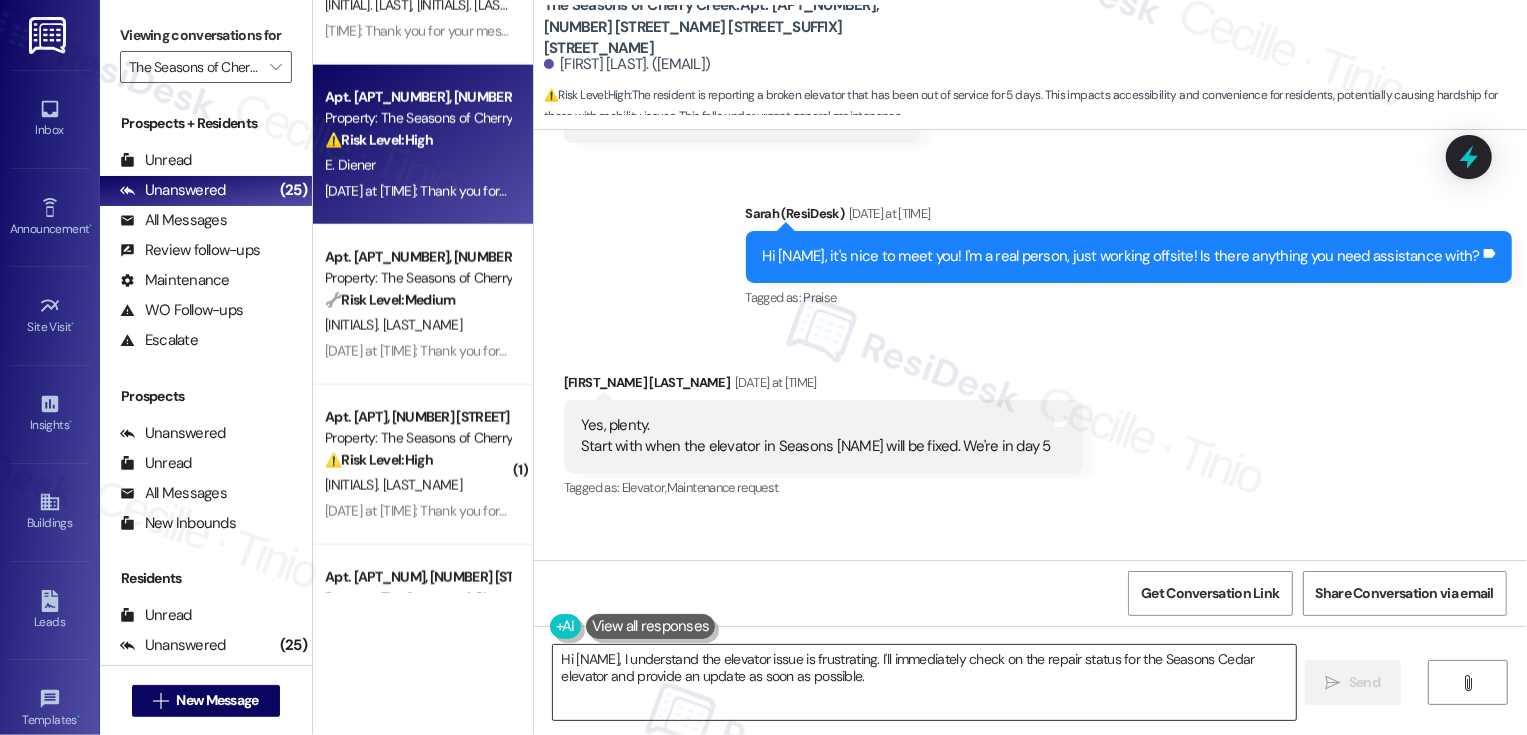 click on "Hi {{first_name}}, I understand the elevator issue is frustrating. I'll immediately check on the repair status for the Seasons Cedar elevator and provide an update as soon as possible." at bounding box center (924, 682) 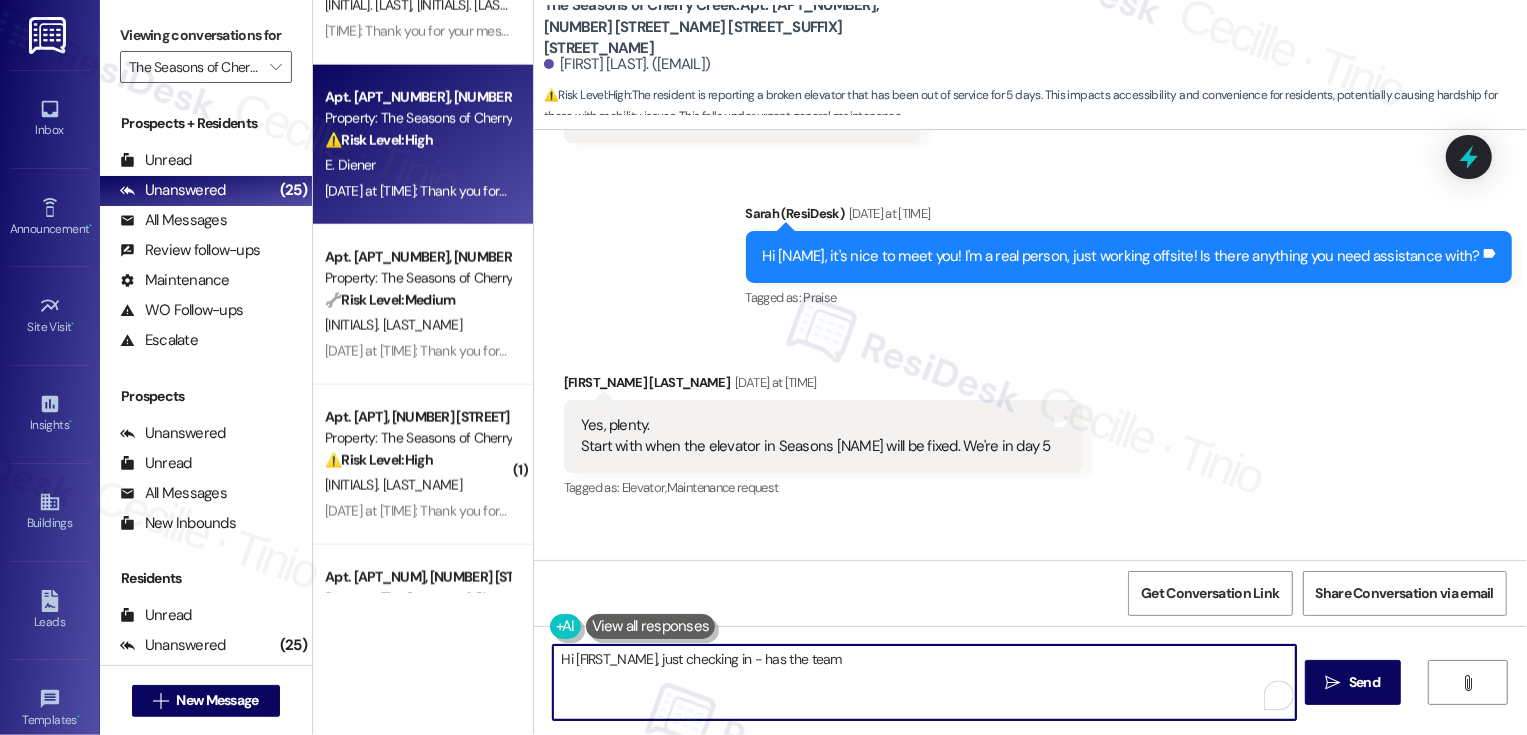 drag, startPoint x: 705, startPoint y: 661, endPoint x: 934, endPoint y: 662, distance: 229.00218 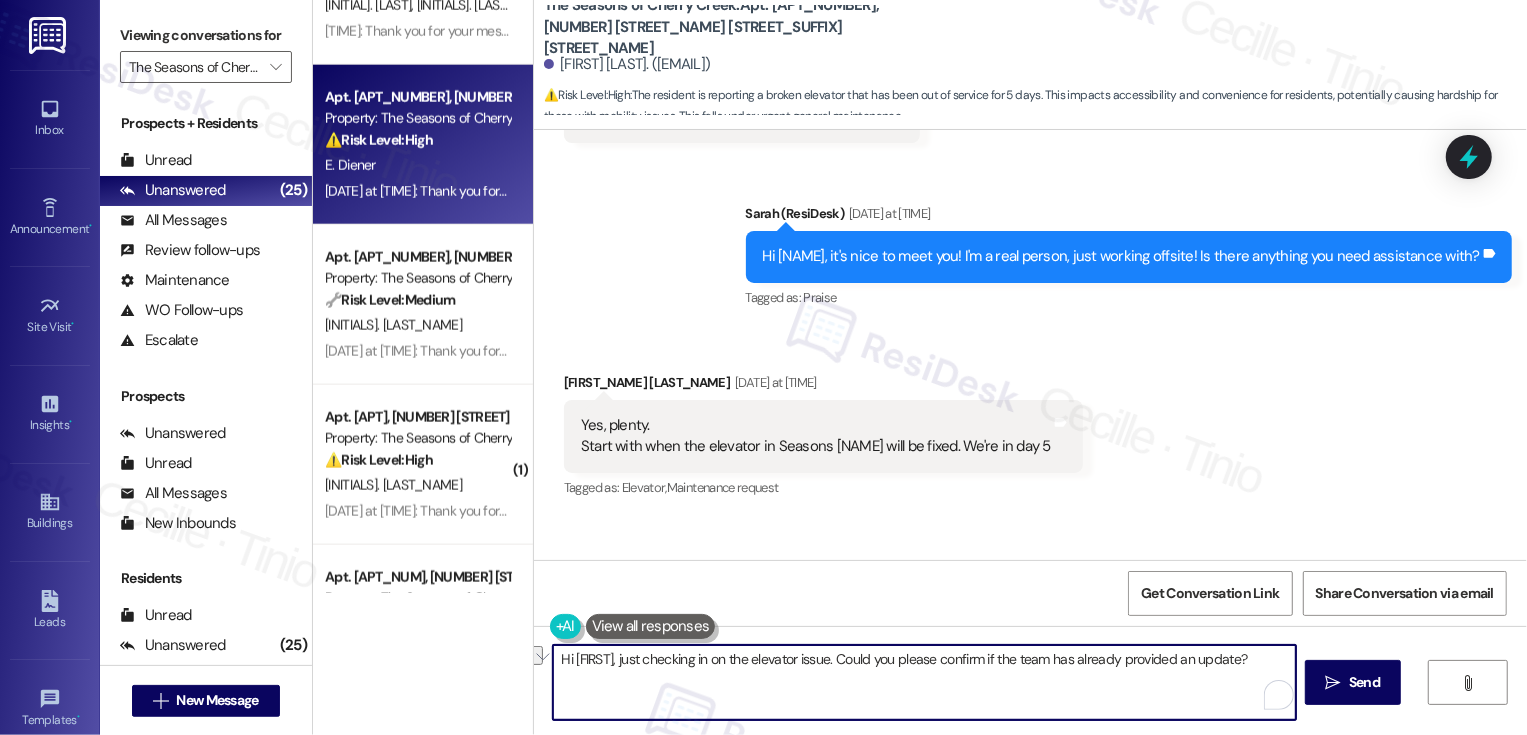click at bounding box center [535, 655] 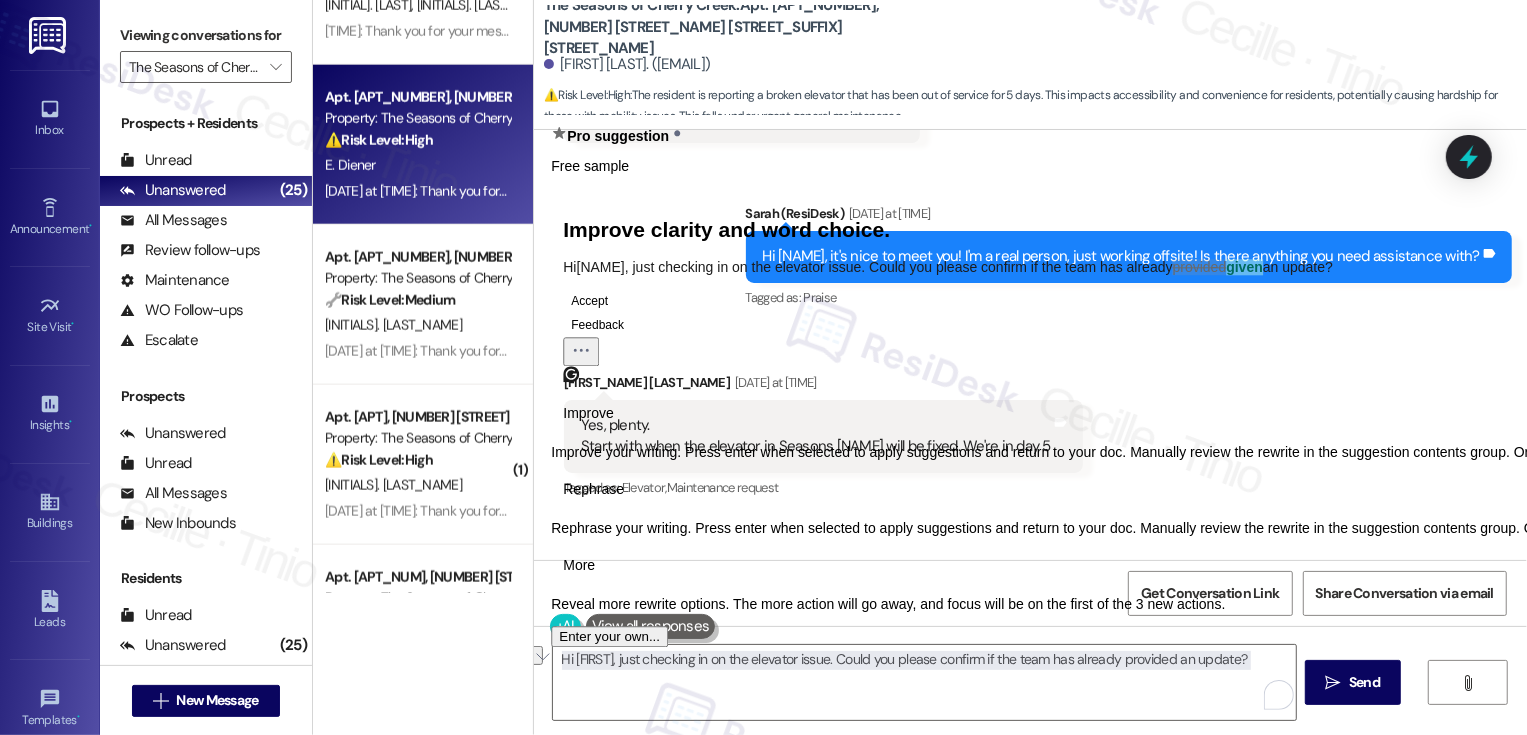 click on "Rephrase" at bounding box center [593, 489] 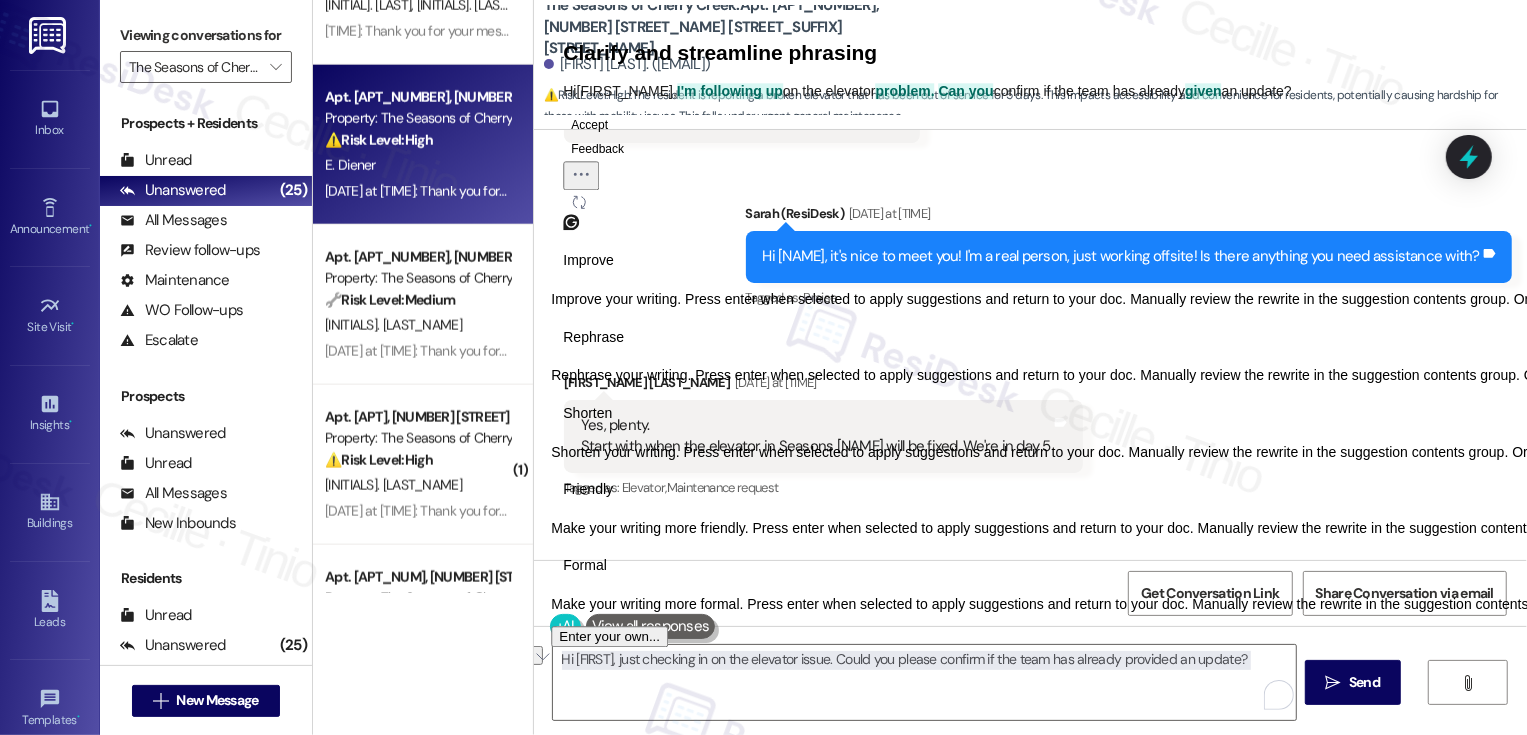 click on "Friendly" at bounding box center [588, 489] 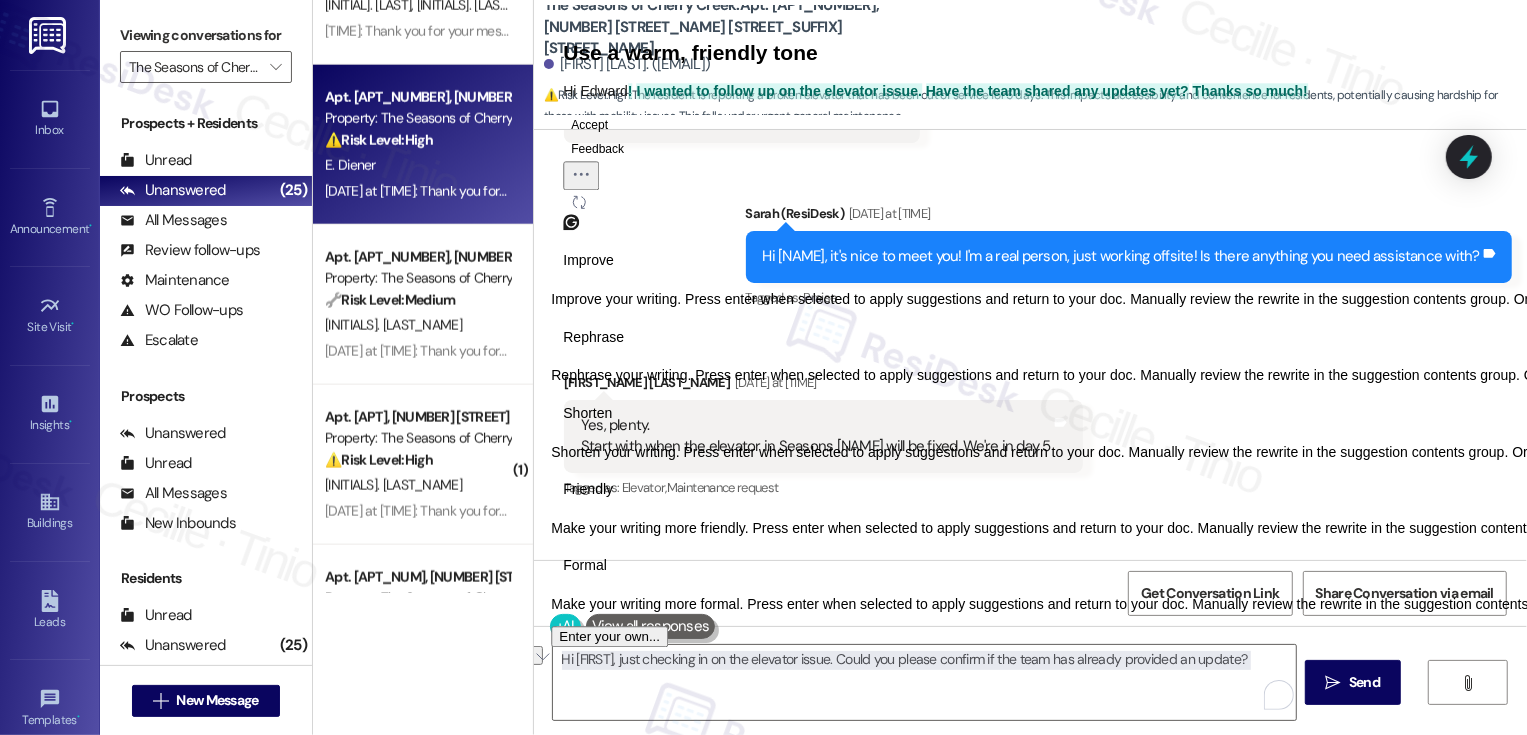 click on "Accept" 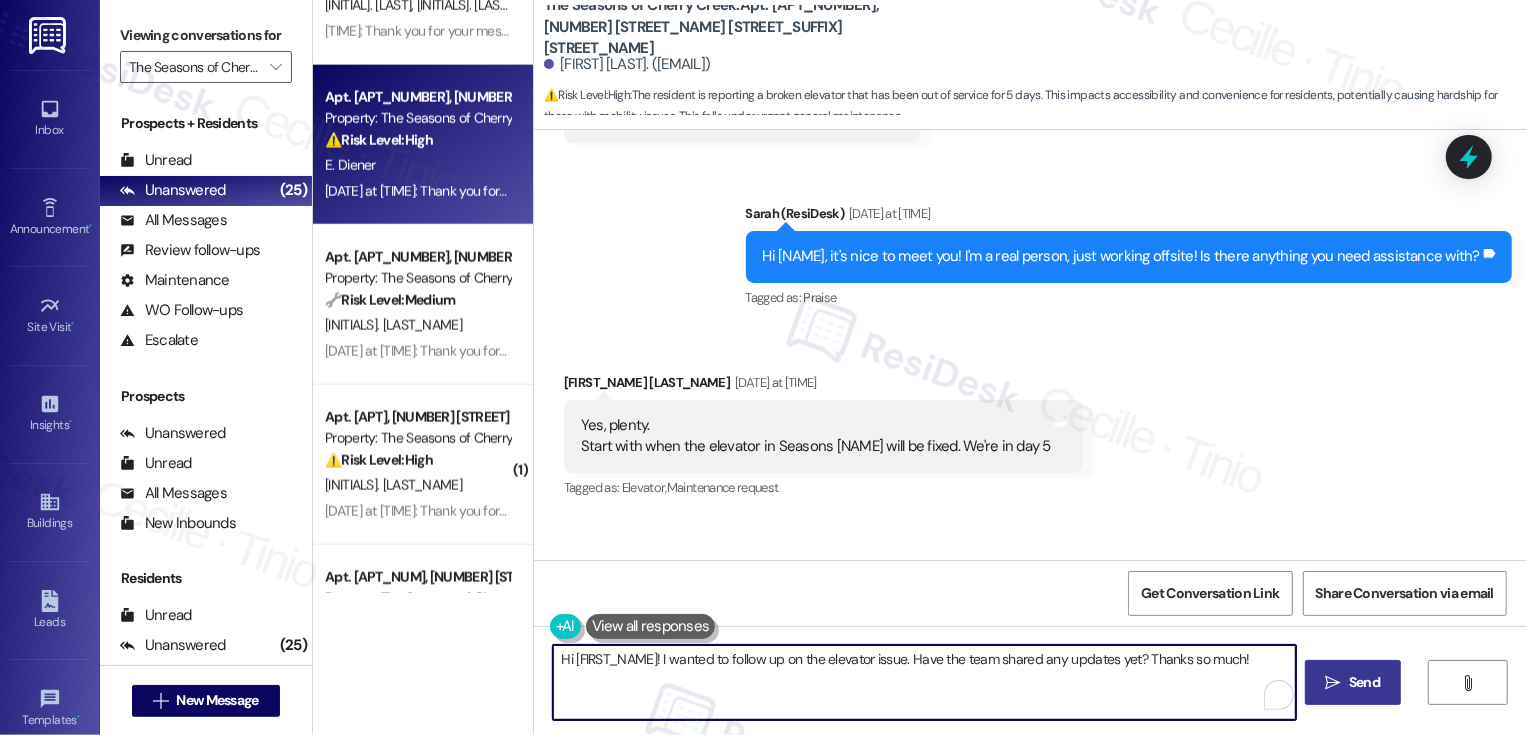 type on "Hi Edward! I wanted to follow up on the elevator issue. Have the team shared any updates yet? Thanks so much!" 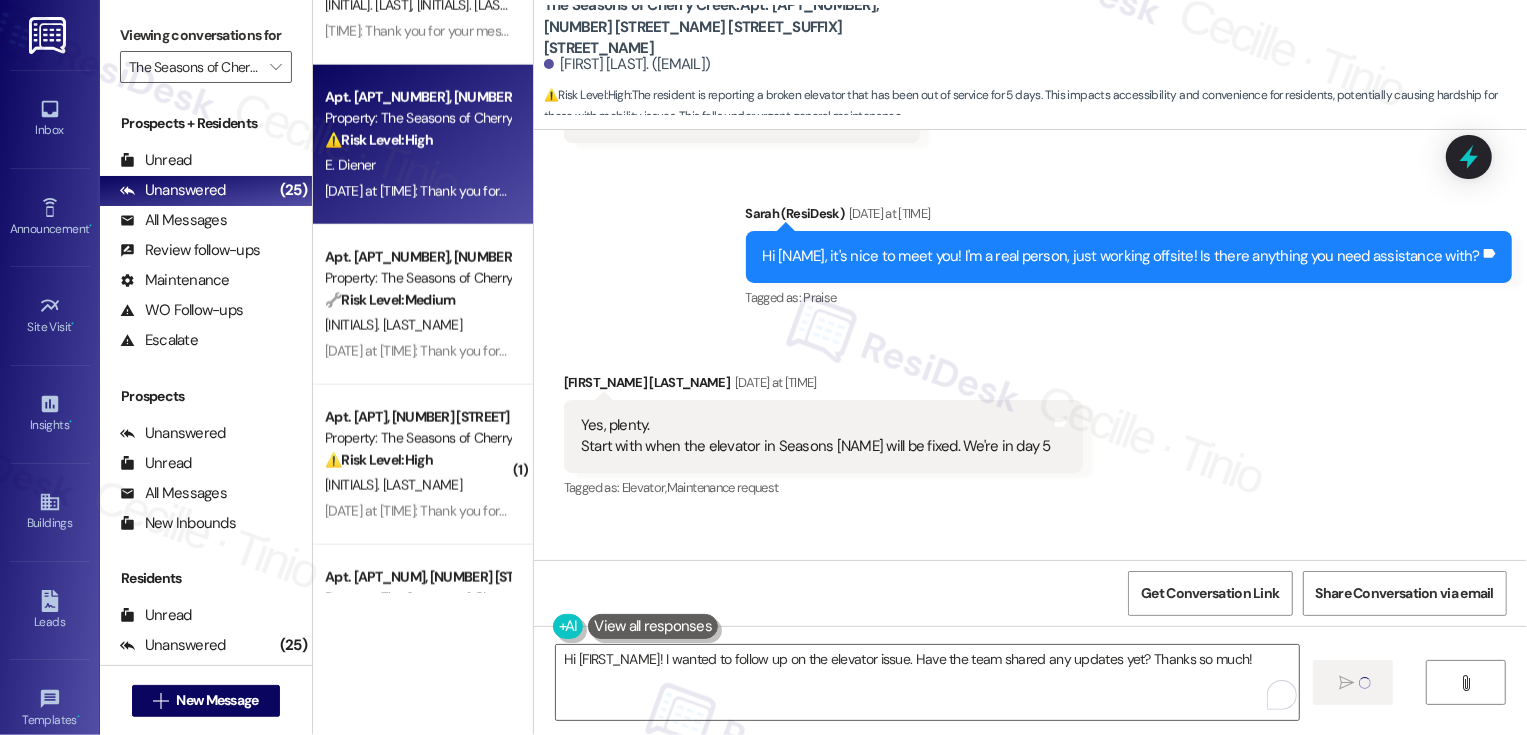 type 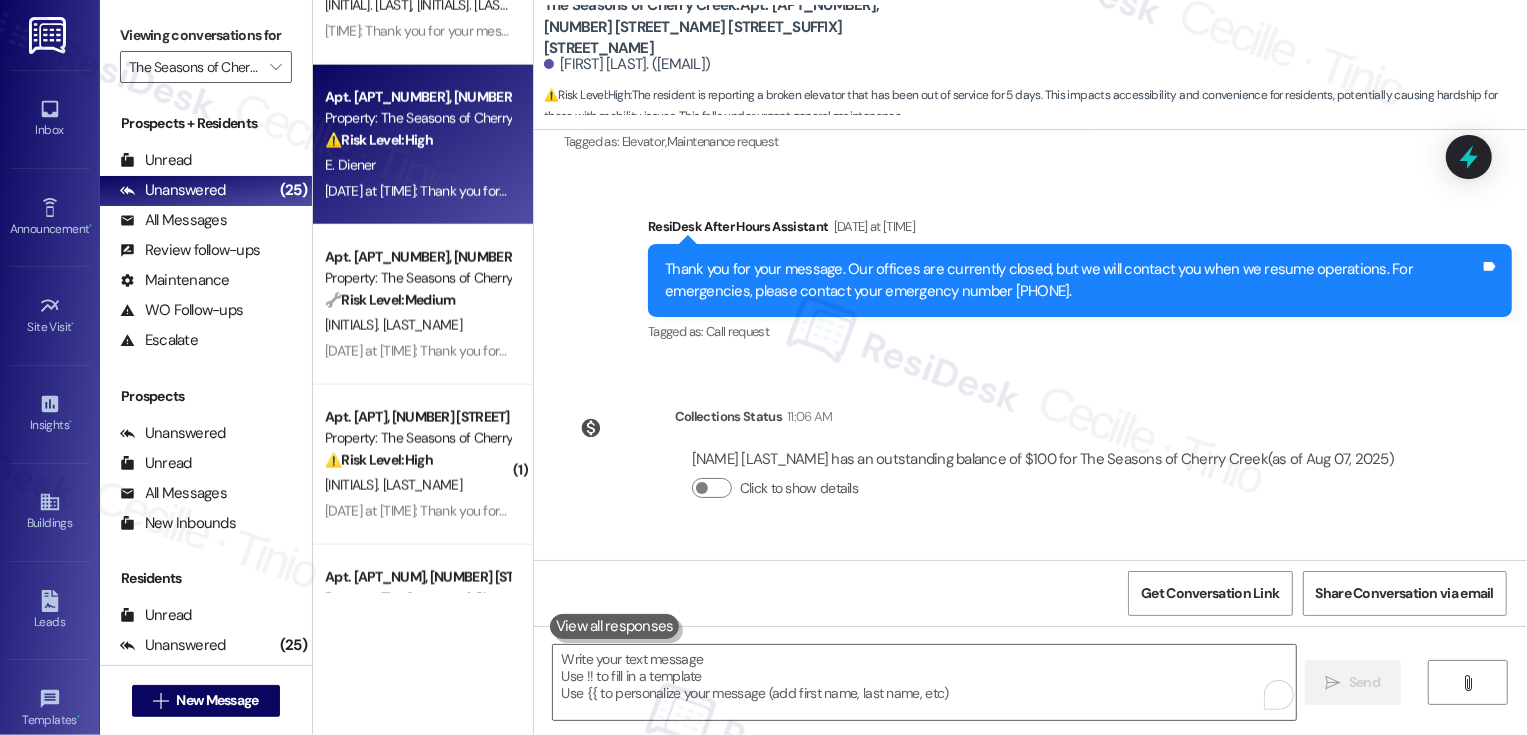 scroll, scrollTop: 619, scrollLeft: 0, axis: vertical 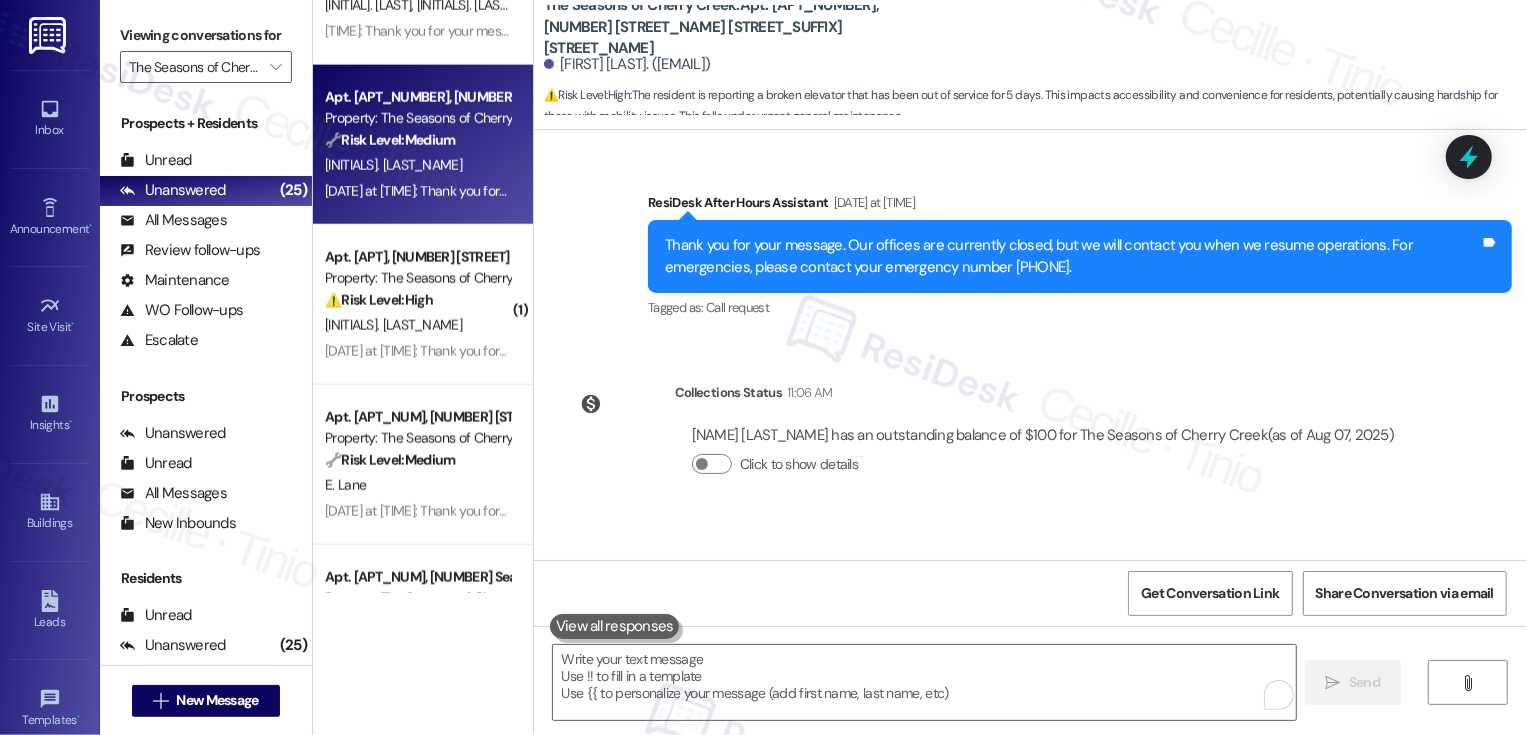 click on "Aug 02, 2025 at 3:54 PM: Thank you for your message. Our offices are currently closed, but we will contact you when we resume operations. For emergencies, please contact your emergency number 720-688-2812. Aug 02, 2025 at 3:54 PM: Thank you for your message. Our offices are currently closed, but we will contact you when we resume operations. For emergencies, please contact your emergency number 720-688-2812." at bounding box center (902, 191) 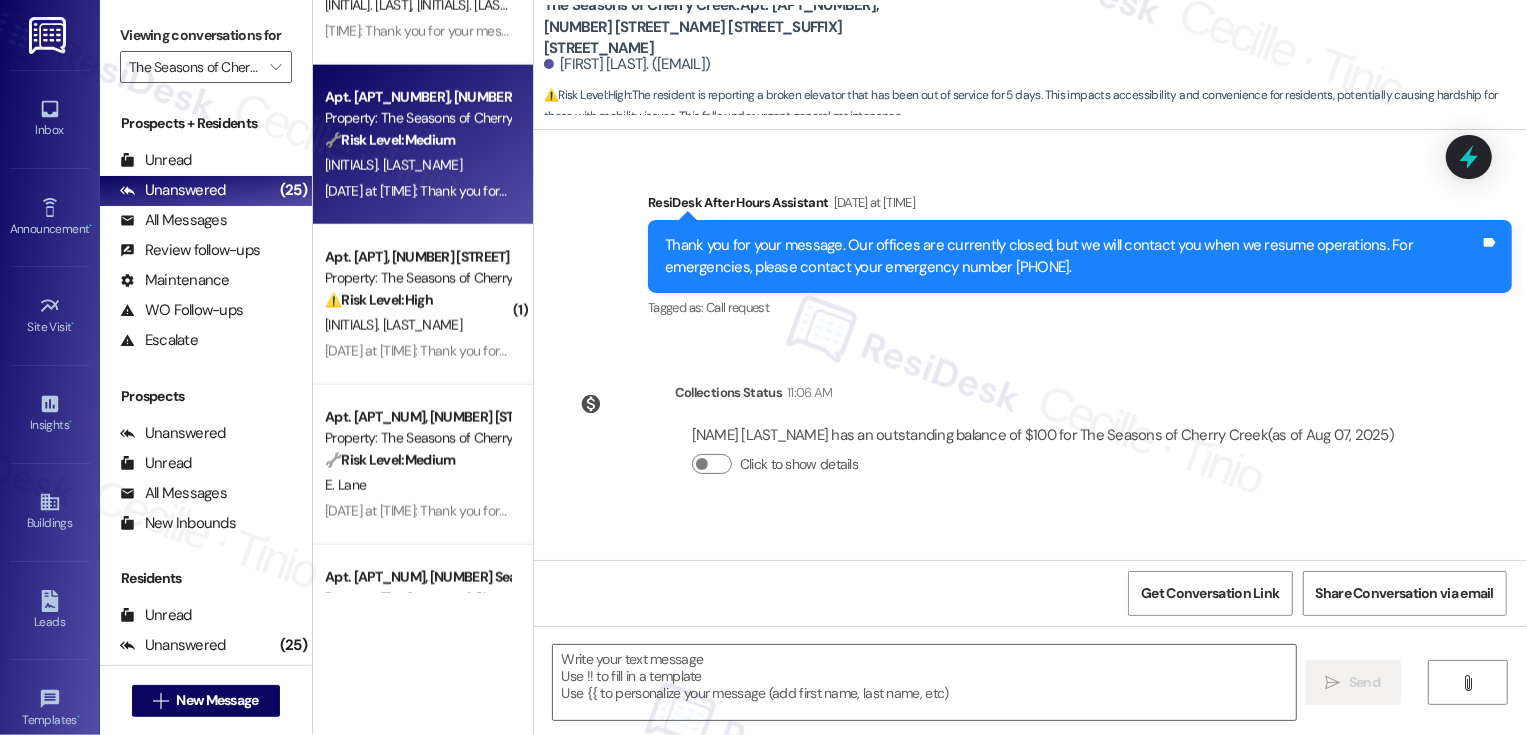 click on "Aug 02, 2025 at 3:54 PM: Thank you for your message. Our offices are currently closed, but we will contact you when we resume operations. For emergencies, please contact your emergency number 720-688-2812. Aug 02, 2025 at 3:54 PM: Thank you for your message. Our offices are currently closed, but we will contact you when we resume operations. For emergencies, please contact your emergency number 720-688-2812." at bounding box center [902, 191] 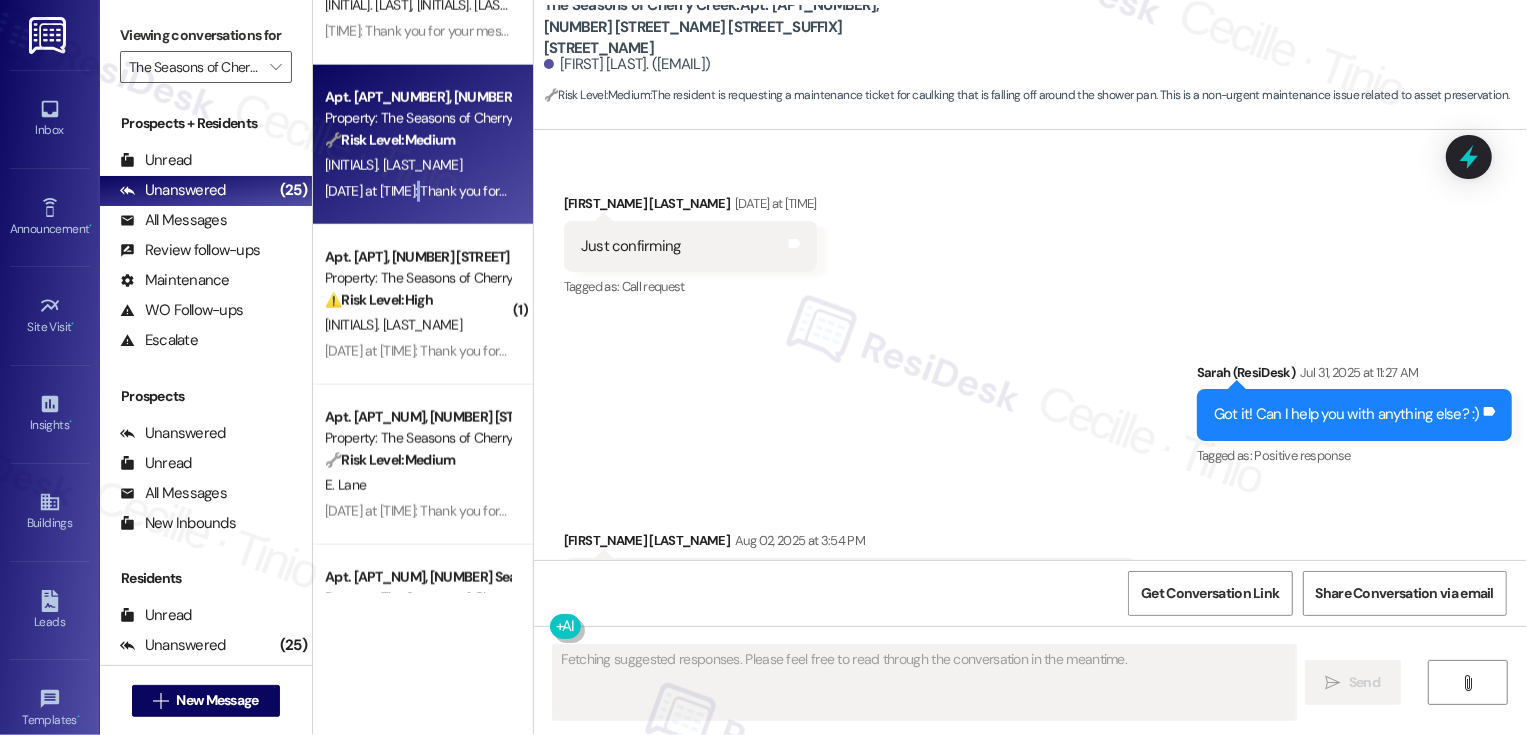 scroll, scrollTop: 2767, scrollLeft: 0, axis: vertical 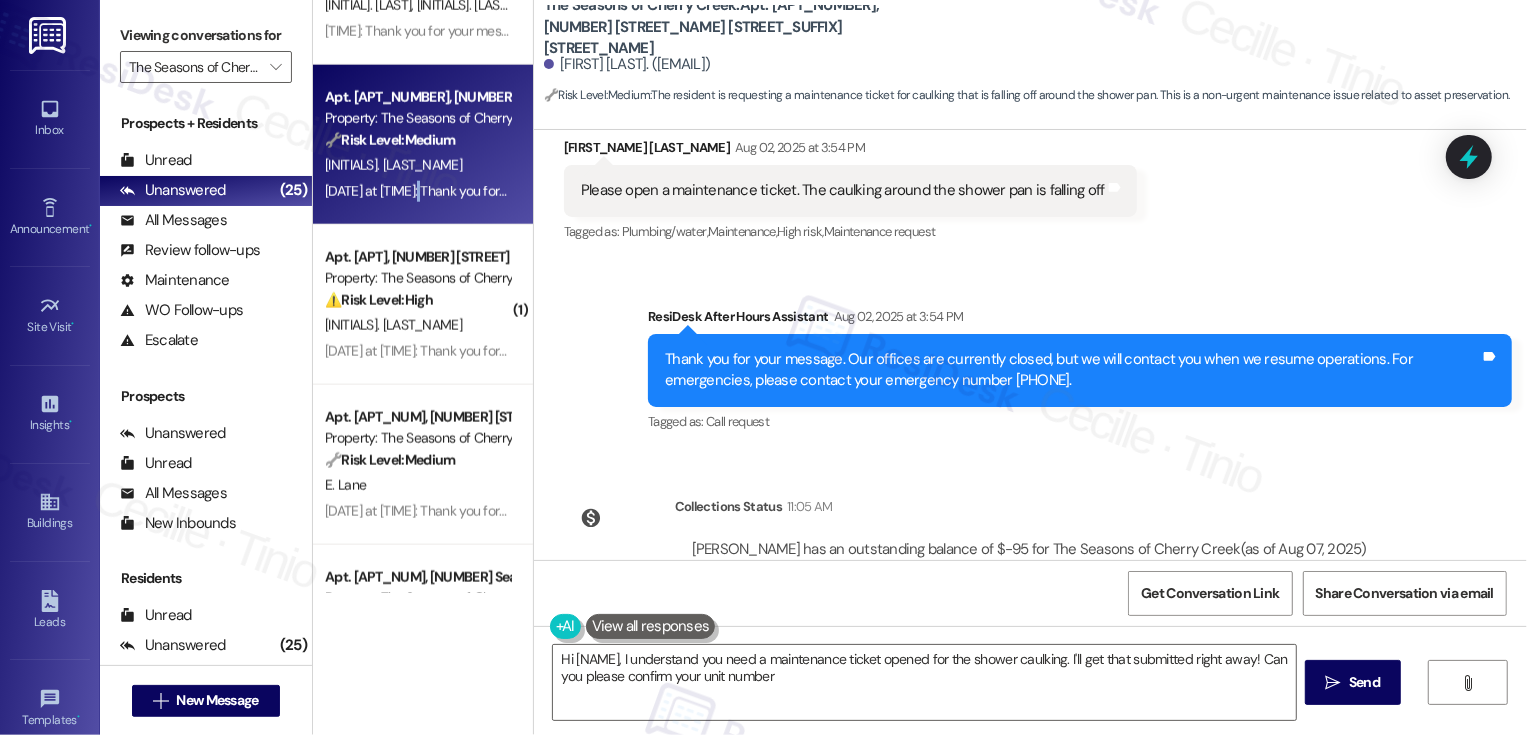type on "Hi {{first_name}}, I understand you need a maintenance ticket opened for the shower caulking. I'll get that submitted right away! Can you please confirm your unit number?" 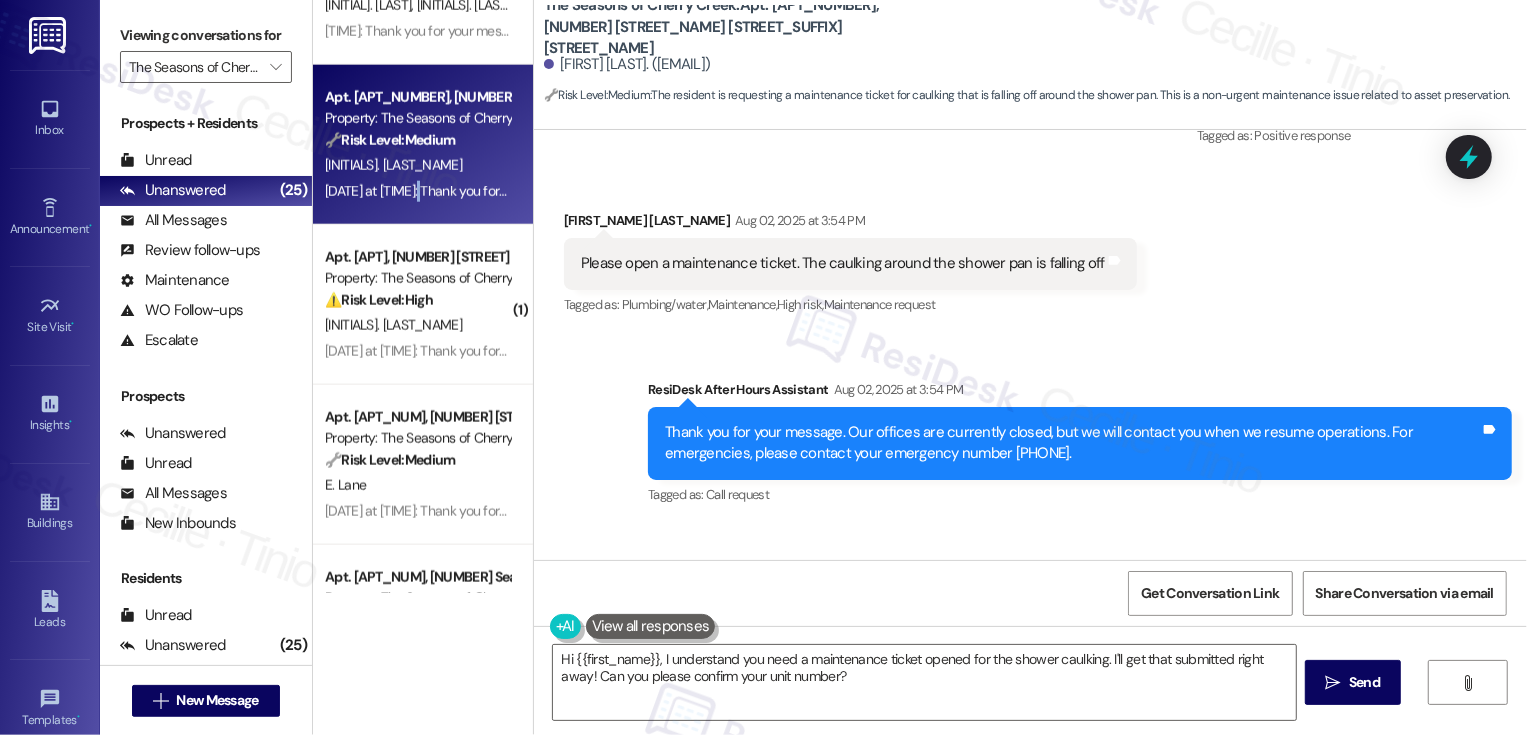scroll, scrollTop: 2990, scrollLeft: 0, axis: vertical 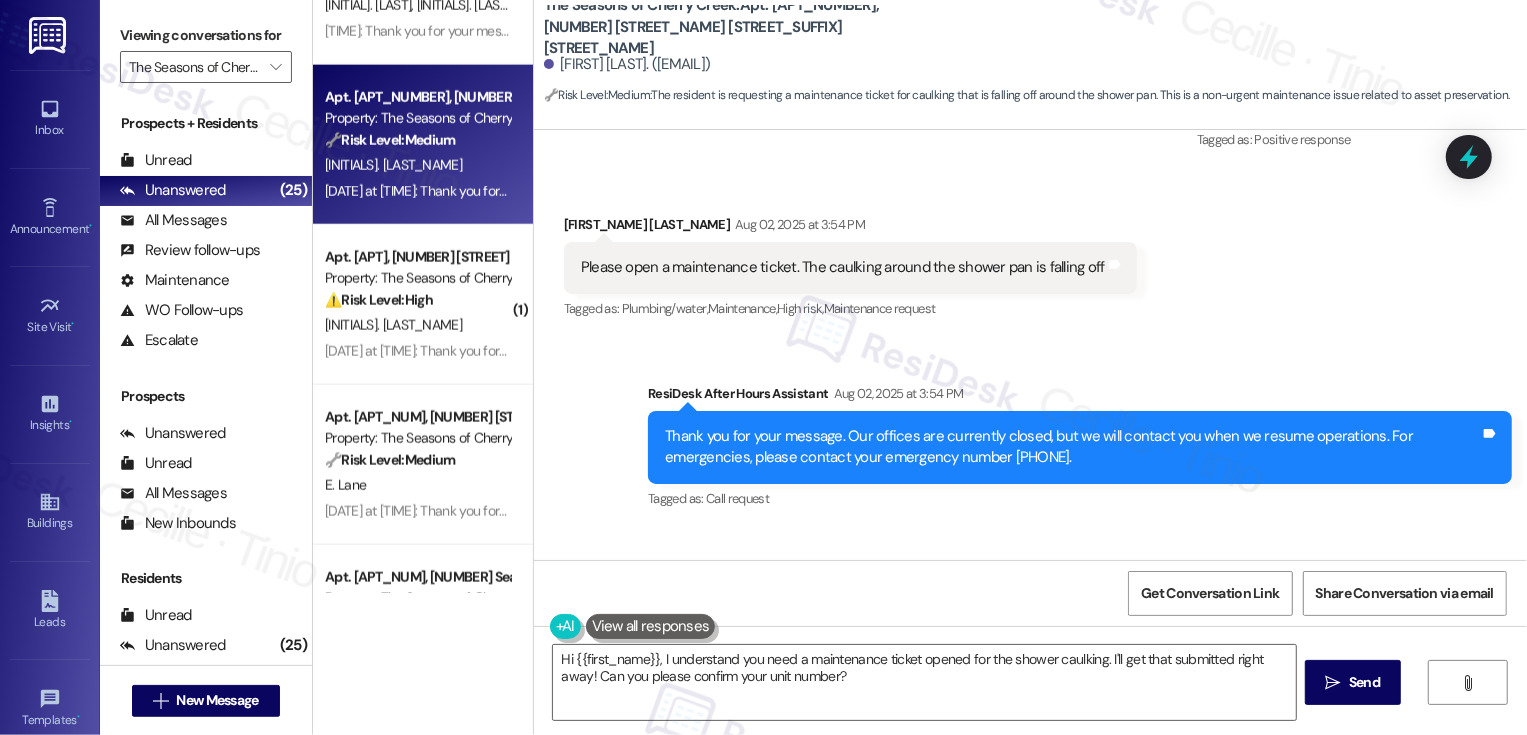 click on "Sent via SMS ResiDesk After Hours Assistant Aug 02, 2025 at 3:54 PM Thank you for your message. Our offices are currently closed, but we will contact you when we resume operations. For emergencies, please contact your emergency number 720-688-2812. Tags and notes Tagged as:   Call request Click to highlight conversations about Call request" at bounding box center (1030, 433) 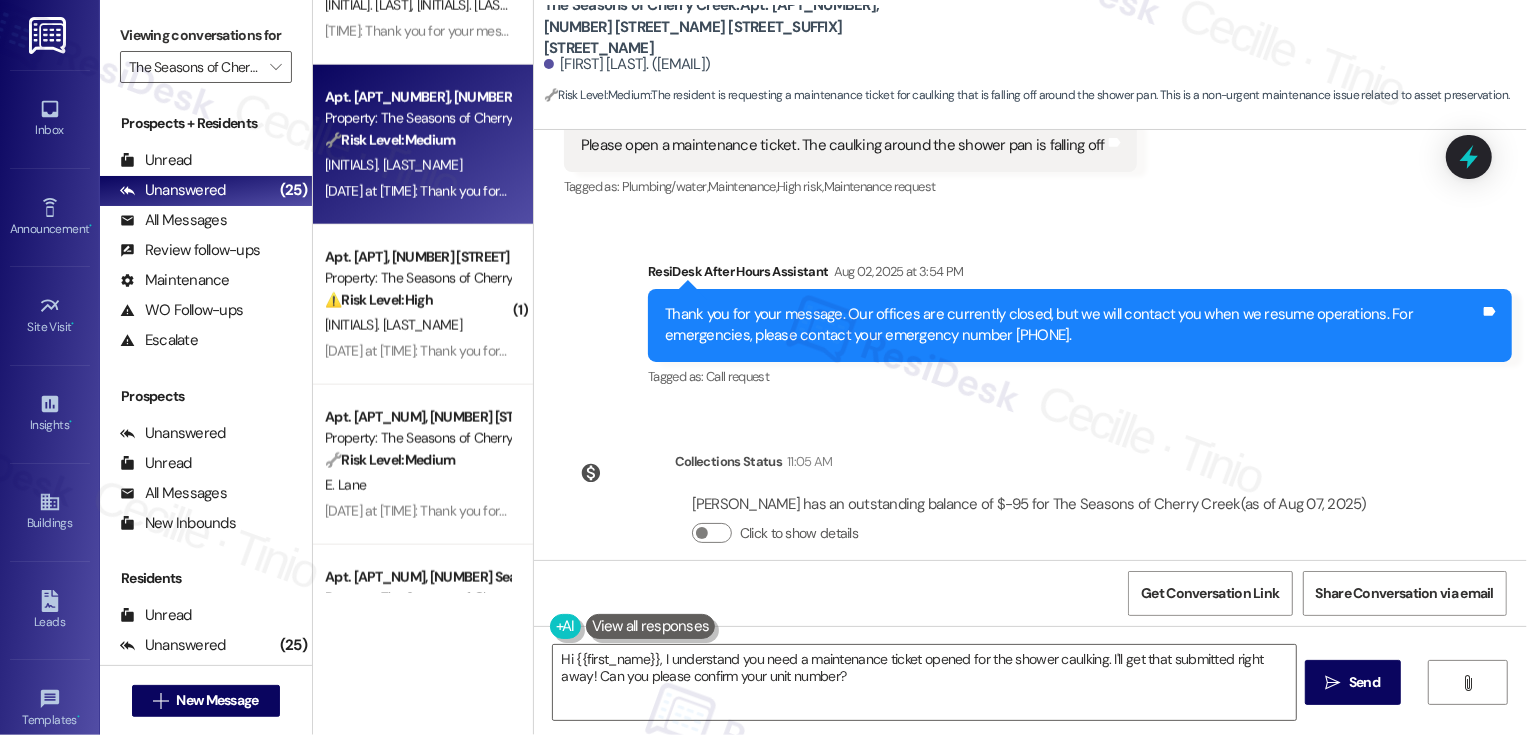 scroll, scrollTop: 3142, scrollLeft: 0, axis: vertical 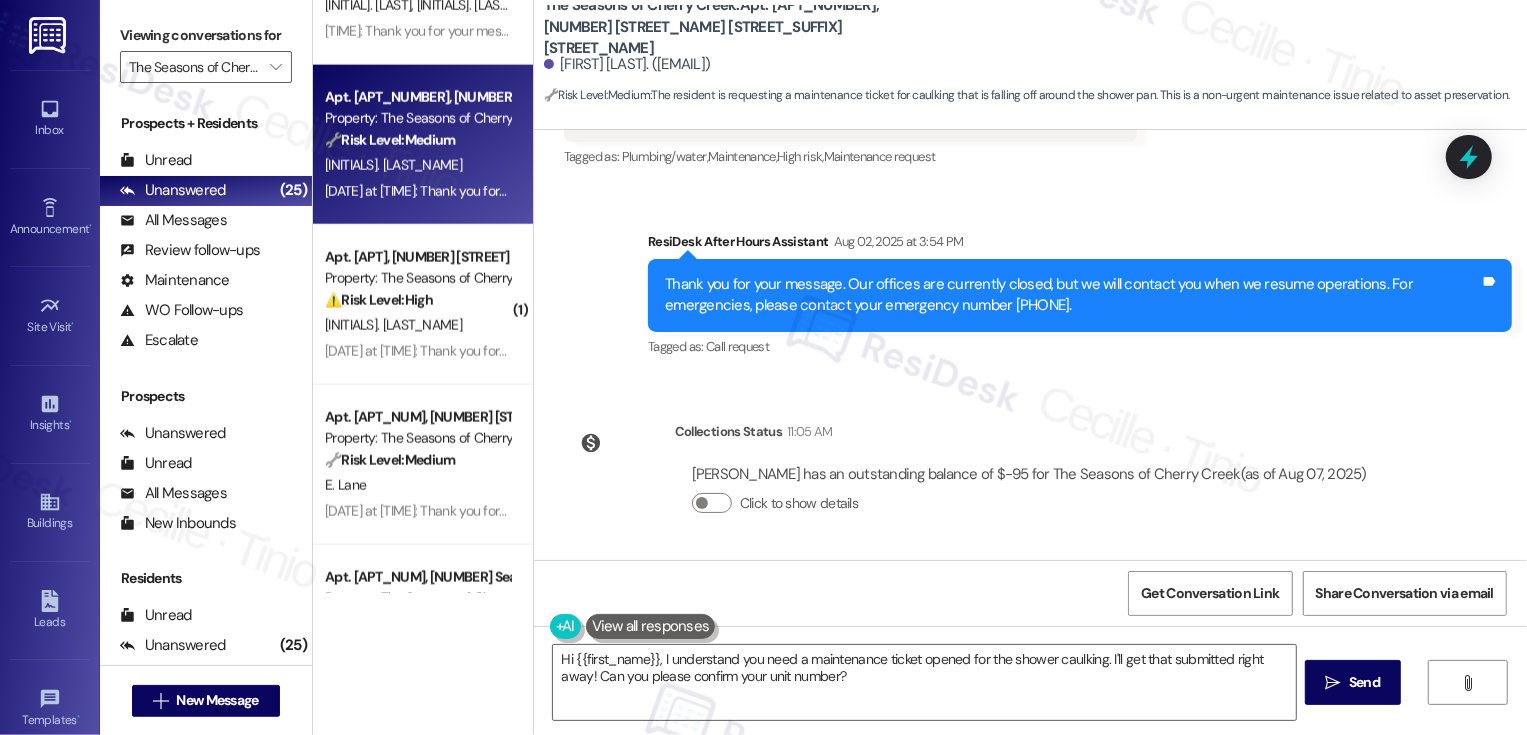 click on "Collections Status 11:05 AM Morgan Stoll has an outstanding balance of $-95 for The Seasons of Cherry Creek  (as of Aug 07, 2025) Click to show details" at bounding box center (974, 483) 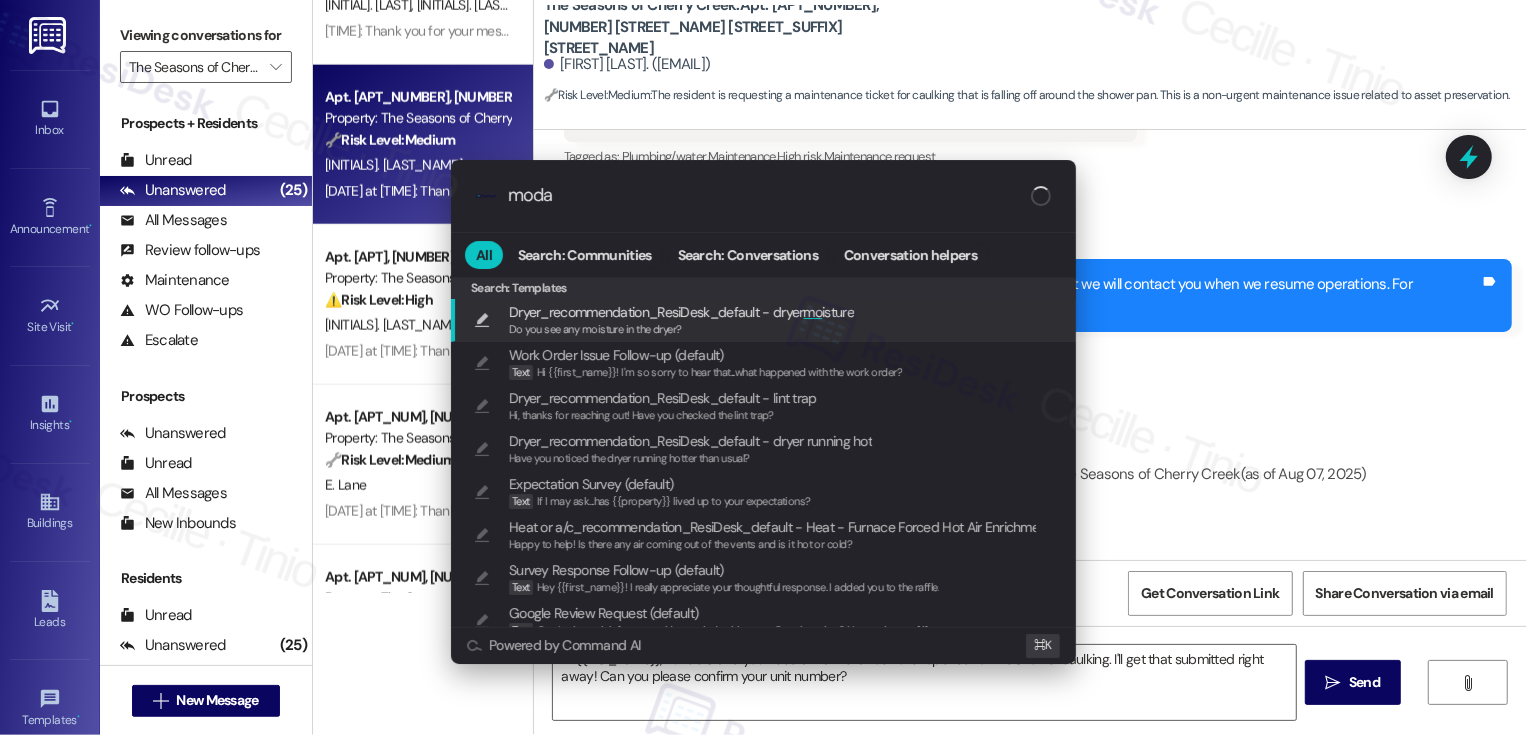 type on "modal" 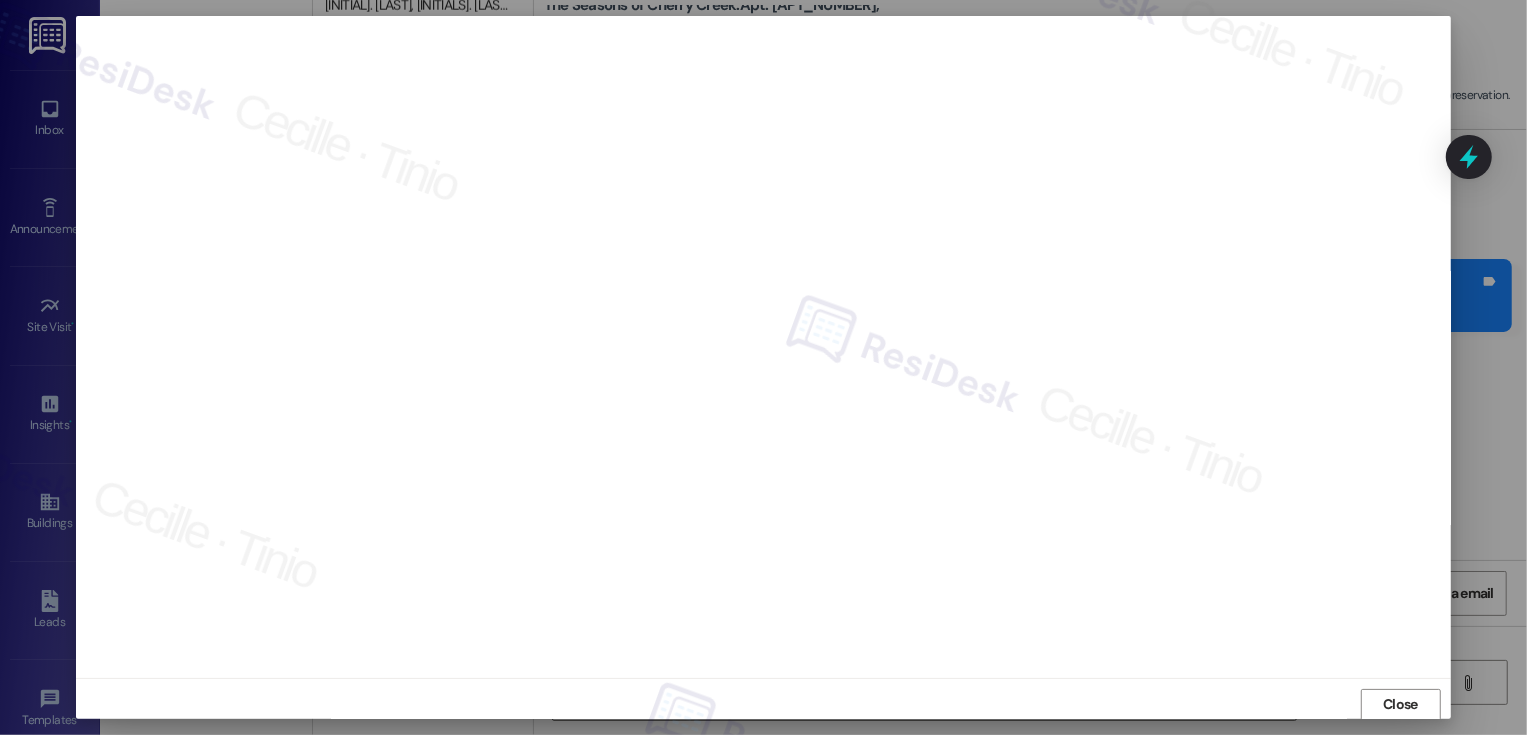 scroll, scrollTop: 1, scrollLeft: 0, axis: vertical 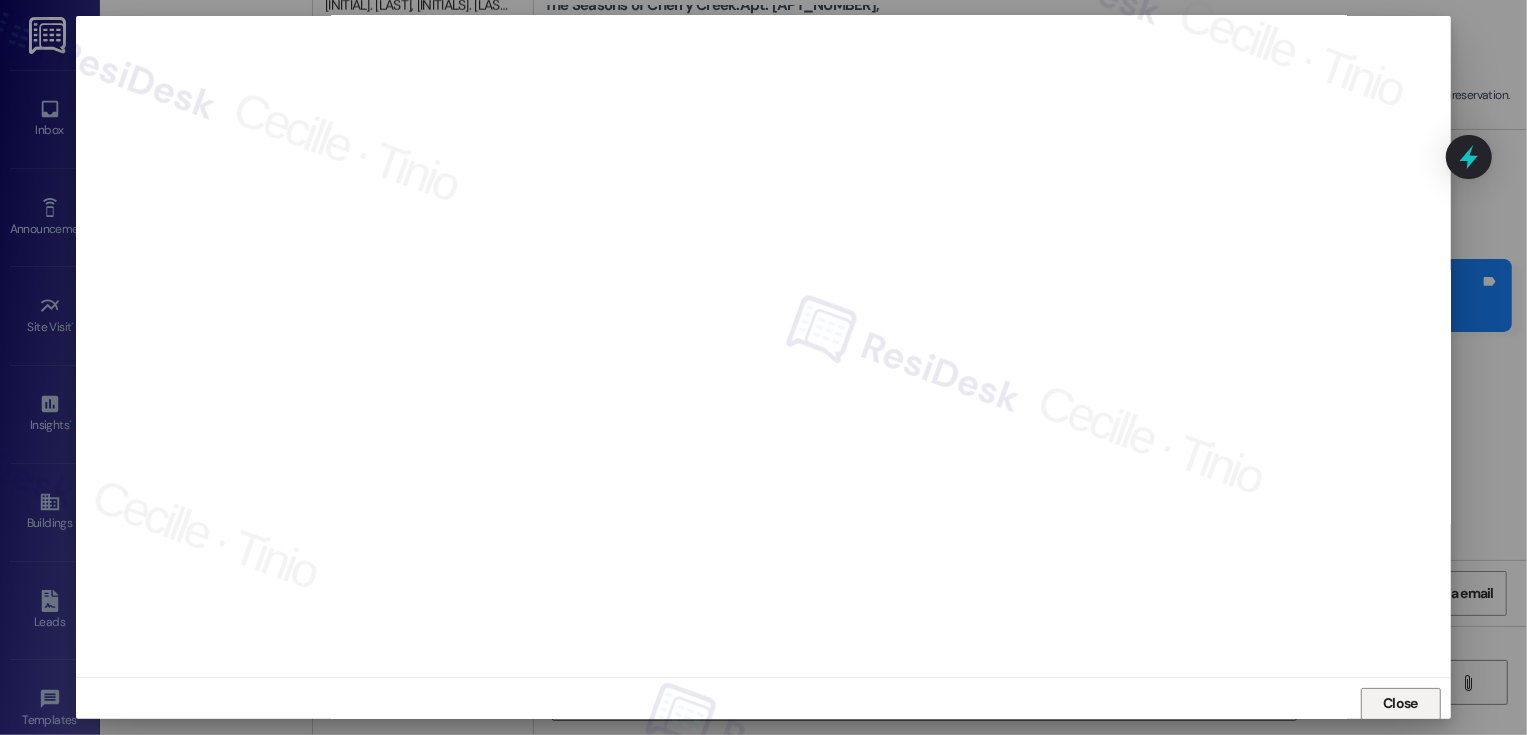 click on "Close" at bounding box center (1400, 703) 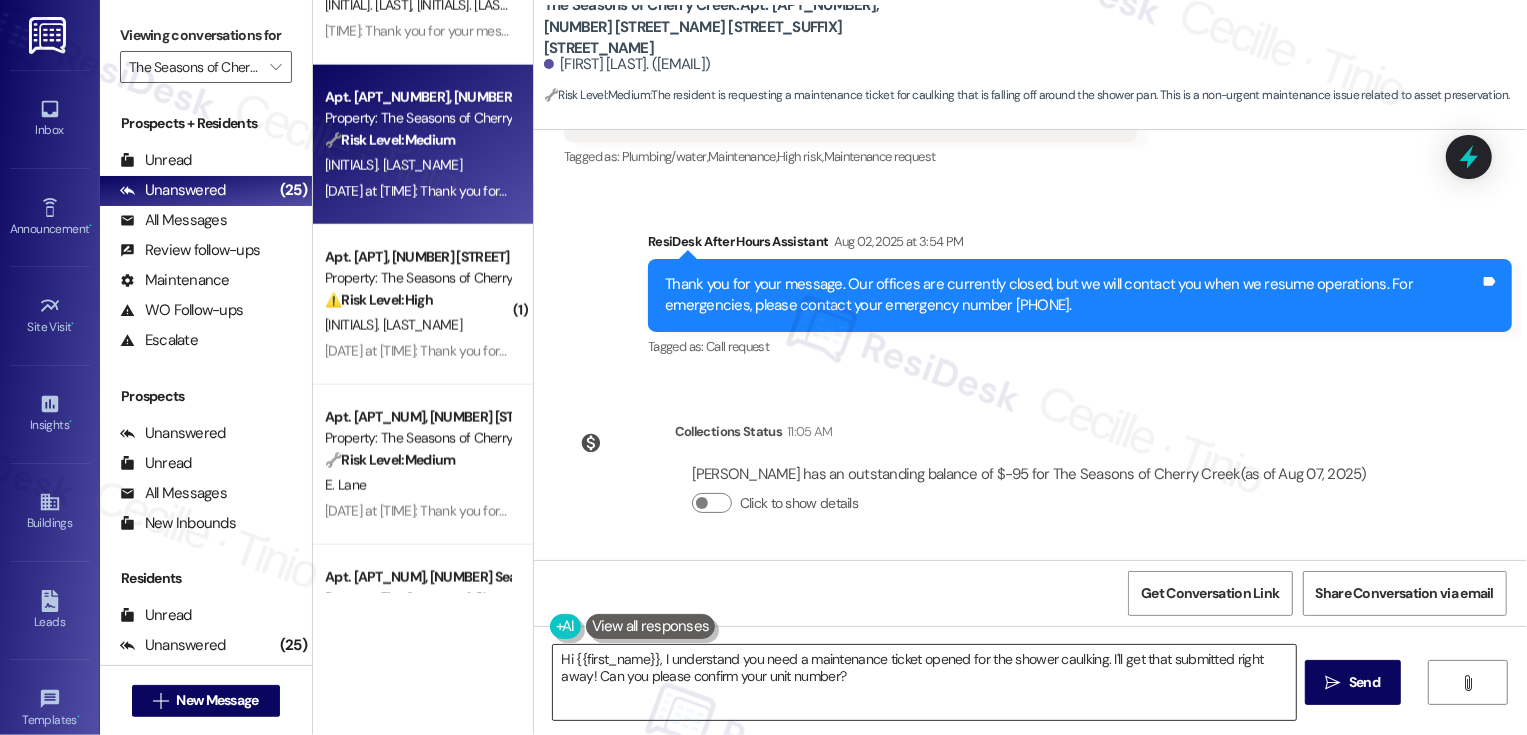 click on "Hi {{first_name}}, I understand you need a maintenance ticket opened for the shower caulking. I'll get that submitted right away! Can you please confirm your unit number?" at bounding box center (924, 682) 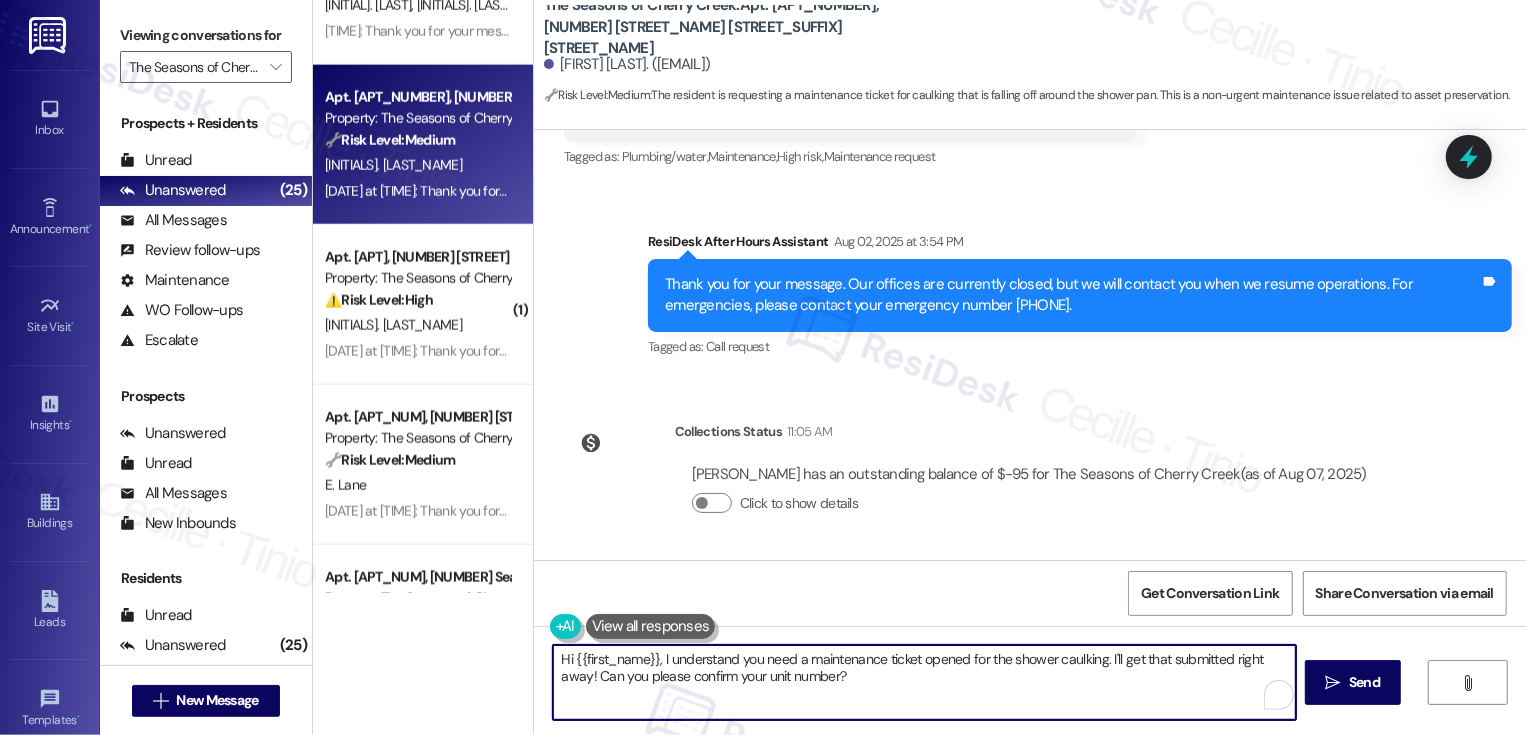 drag, startPoint x: 911, startPoint y: 690, endPoint x: 925, endPoint y: 688, distance: 14.142136 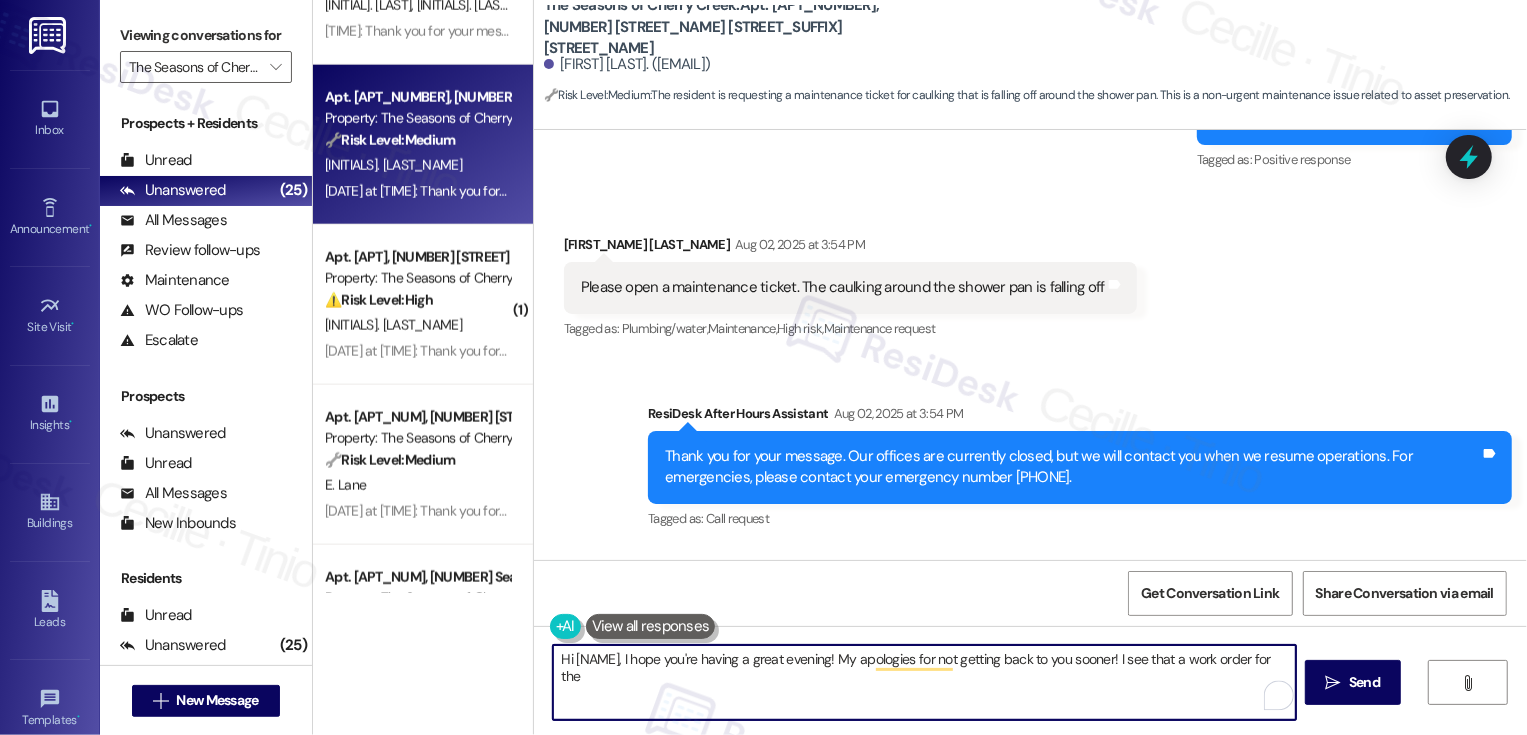 scroll, scrollTop: 2956, scrollLeft: 0, axis: vertical 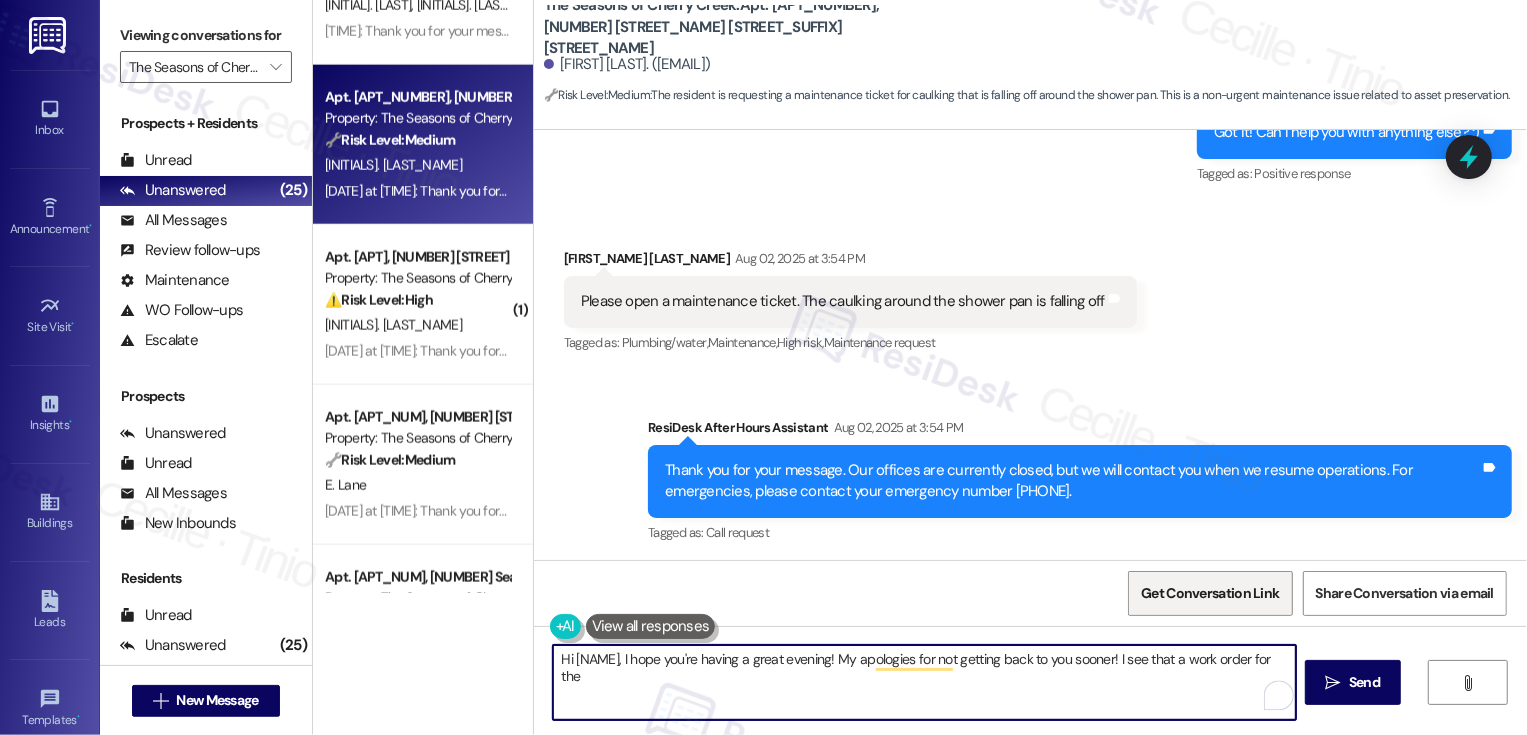 click on "Get Conversation Link" at bounding box center (1210, 593) 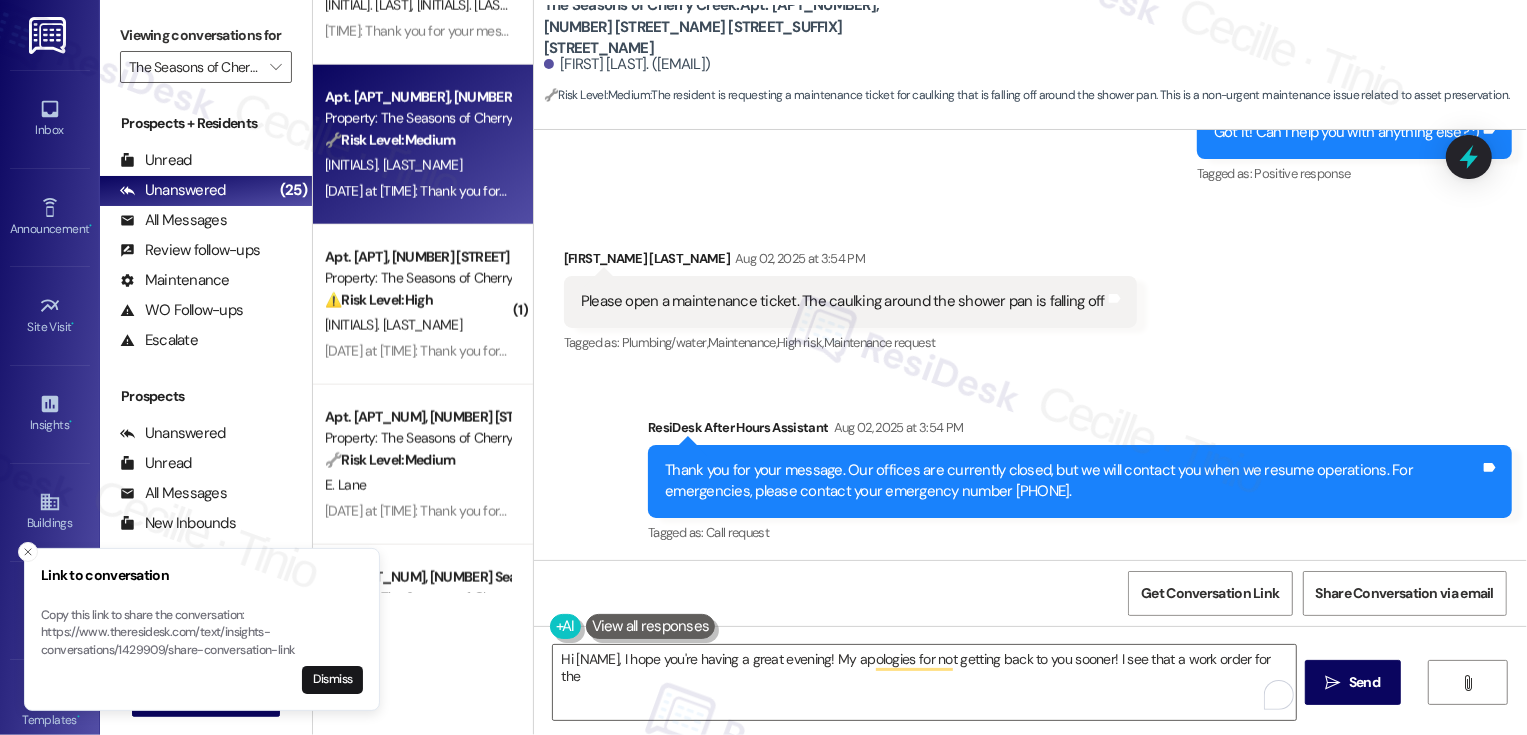 click on "Hi {{first_name}}, I hope you're having a great evening! My apologies for not getting back to you sooner! I see that a work order for the" at bounding box center (924, 682) 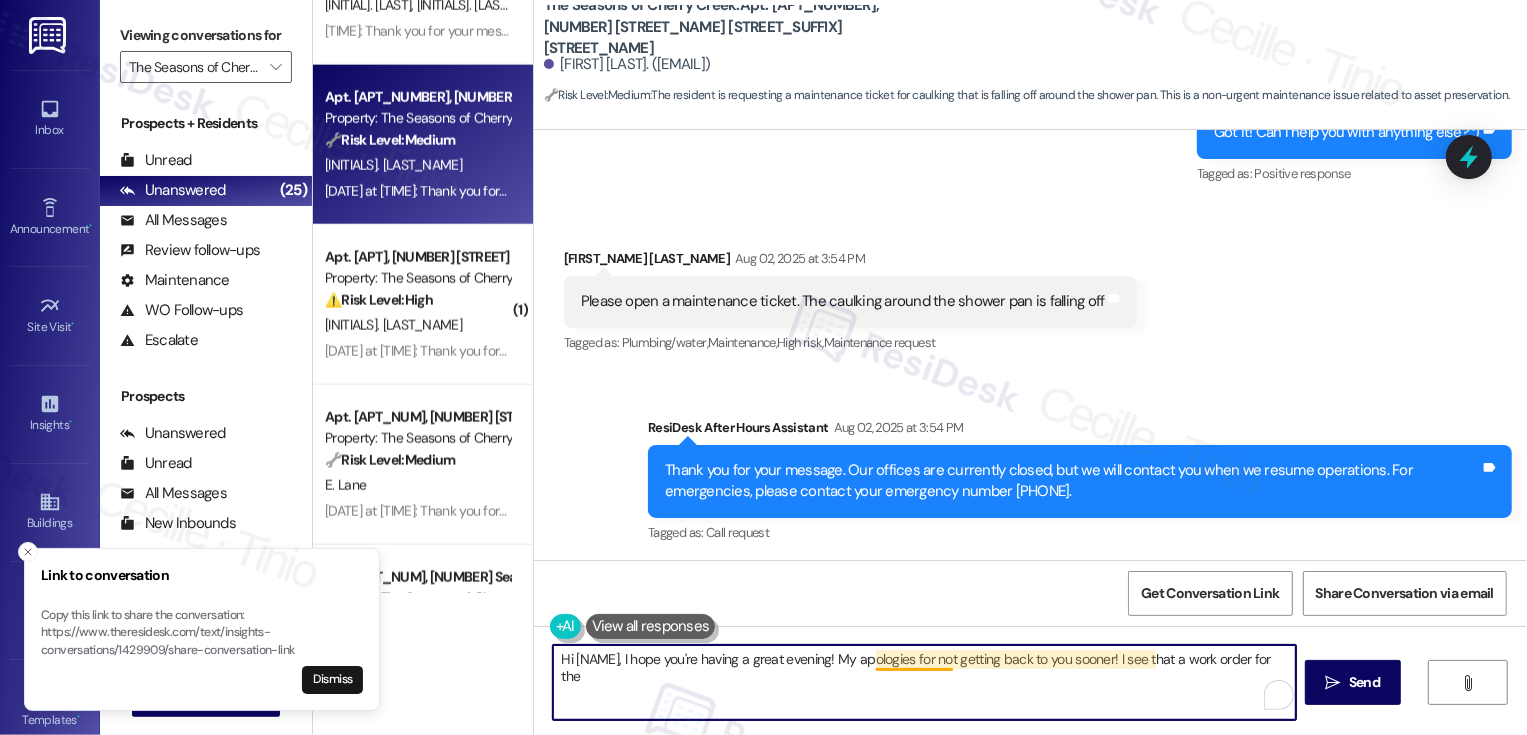 click on "Hi {{first_name}}, I hope you're having a great evening! My apologies for not getting back to you sooner! I see that a work order for the" at bounding box center [924, 682] 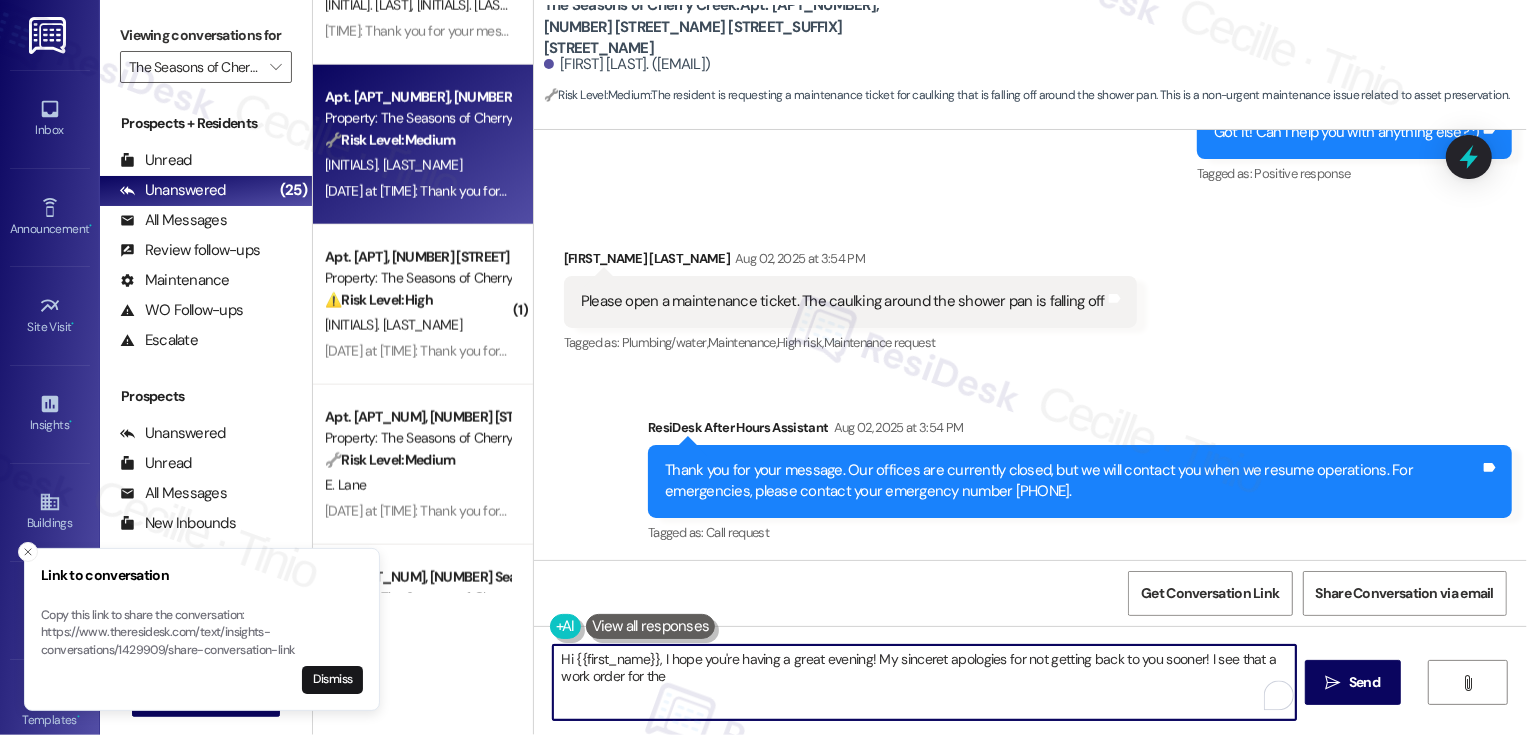 click 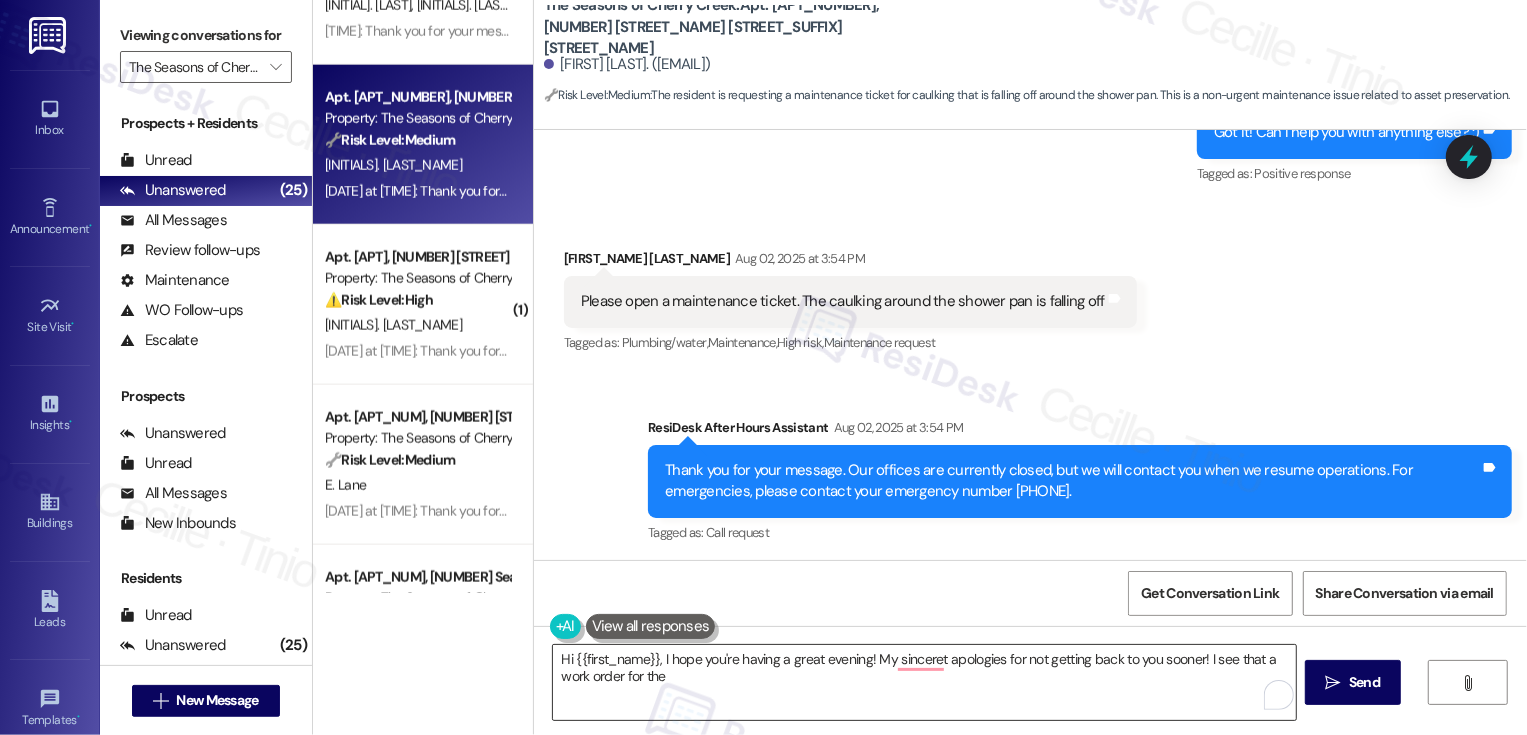 click on "Hi {{first_name}}, I hope you're having a great evening! My sinceret apologies for not getting back to you sooner! I see that a work order for the" at bounding box center (924, 682) 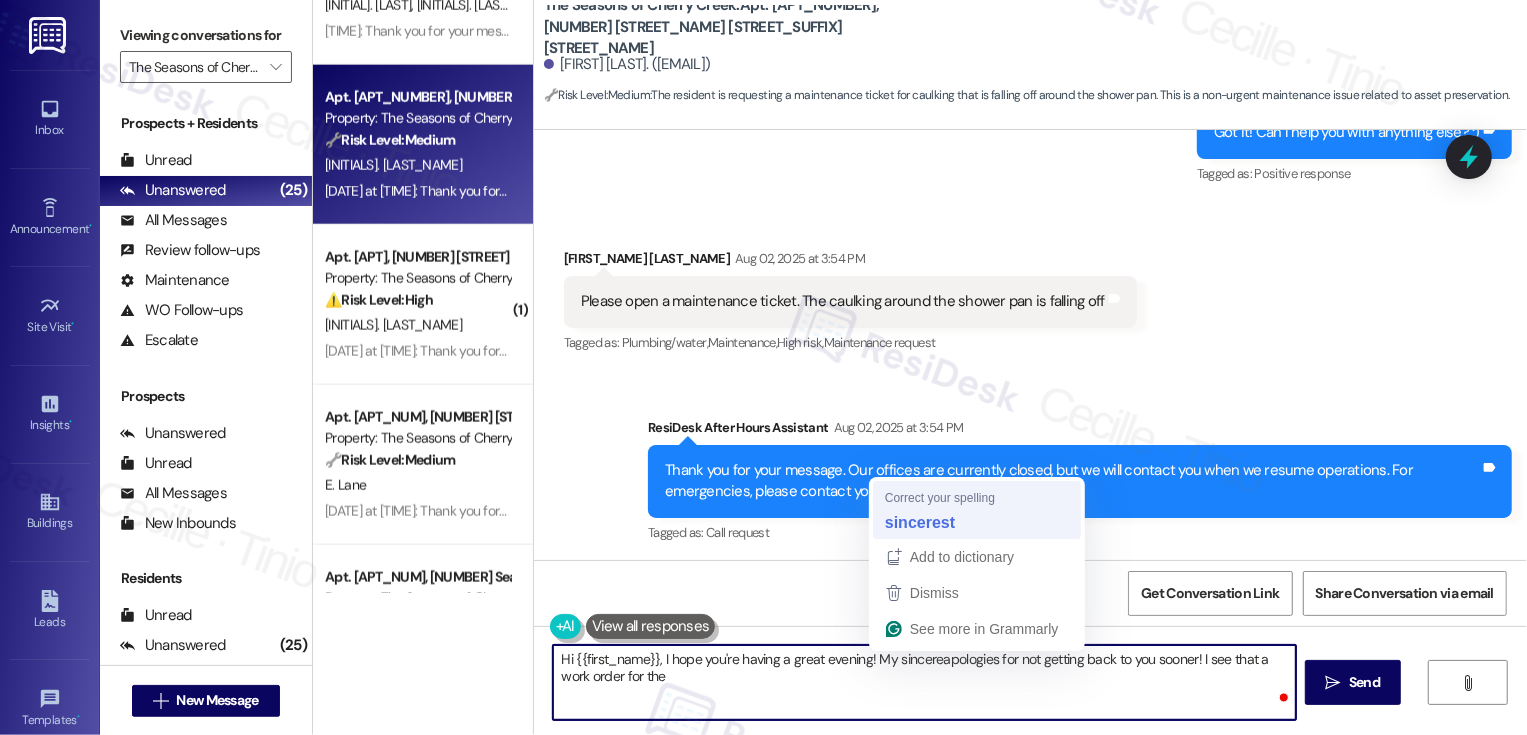 click on "Thank you for your message. Our offices are currently closed, but we will contact you when we resume operations. For emergencies, please contact your emergency number 720-688-2812. Tags and notes" at bounding box center (1080, 481) 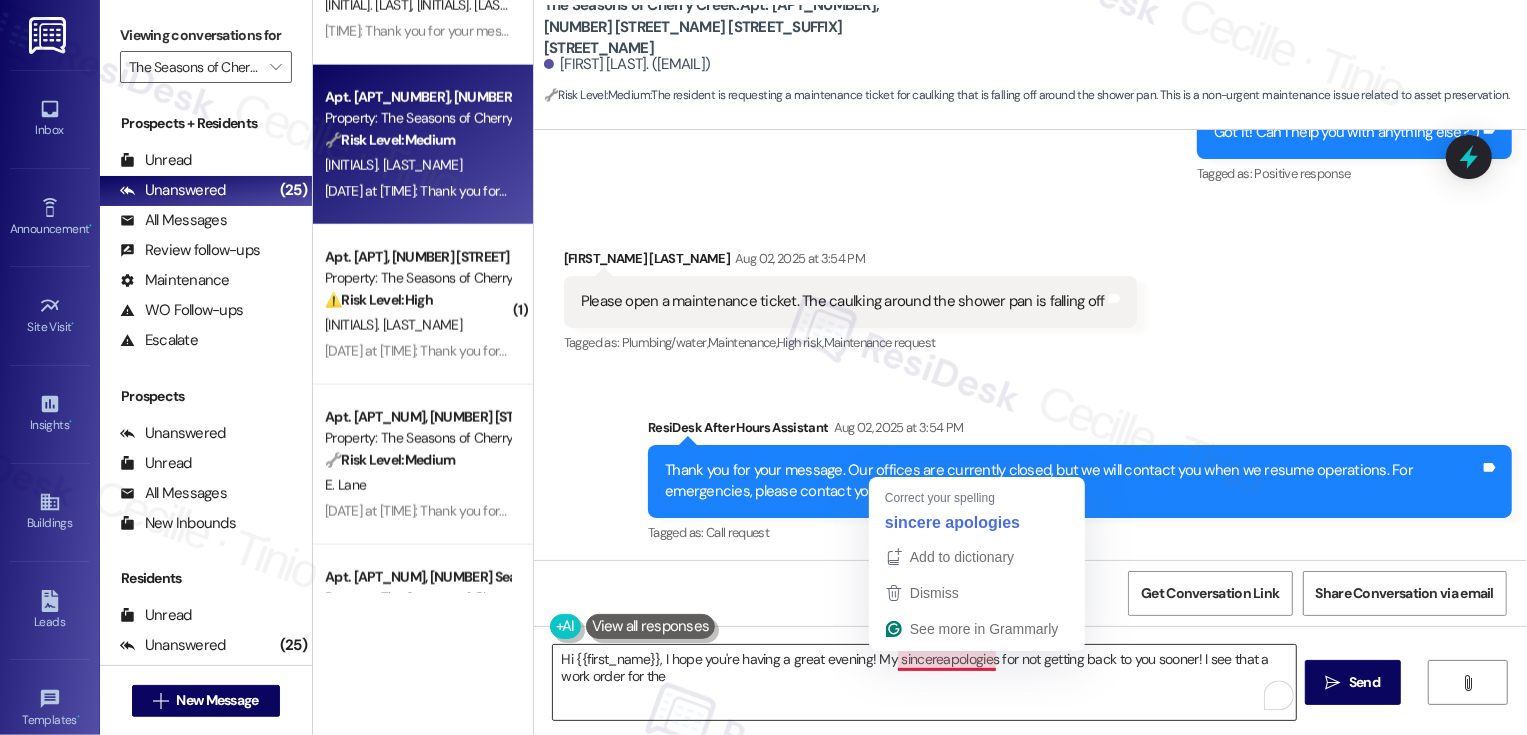 click on "Hi {{first_name}}, I hope you're having a great evening! My sincereapologies for not getting back to you sooner! I see that a work order for the" at bounding box center [924, 682] 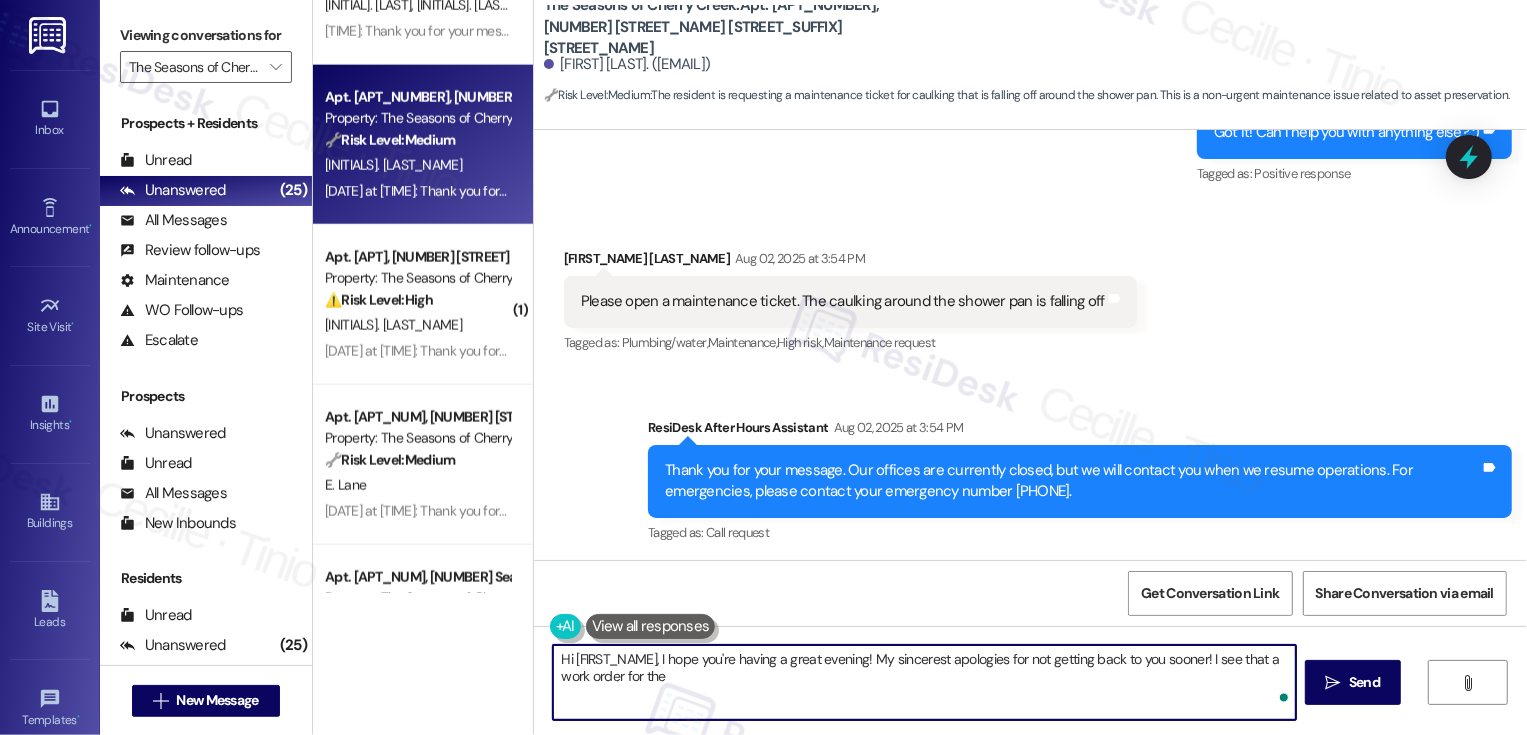 click on "Hi {{first_name}}, I hope you're having a great evening! My sincerest apologies for not getting back to you sooner! I see that a work order for the" at bounding box center (924, 682) 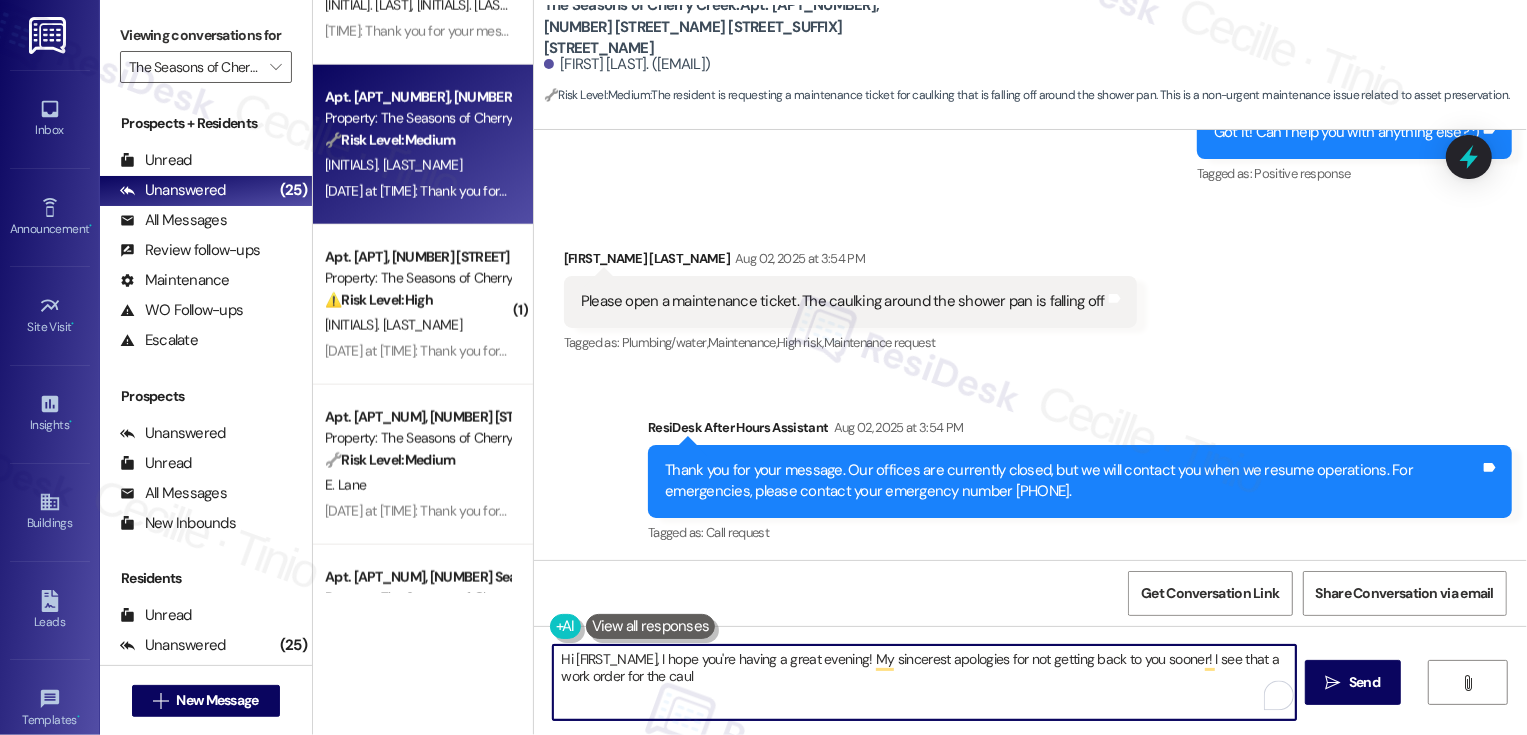 type on "Hi [FIRST_NAME], I hope you're having a great evening! My sincerest apologies for not getting back to you sooner! I see that a work order for the caul" 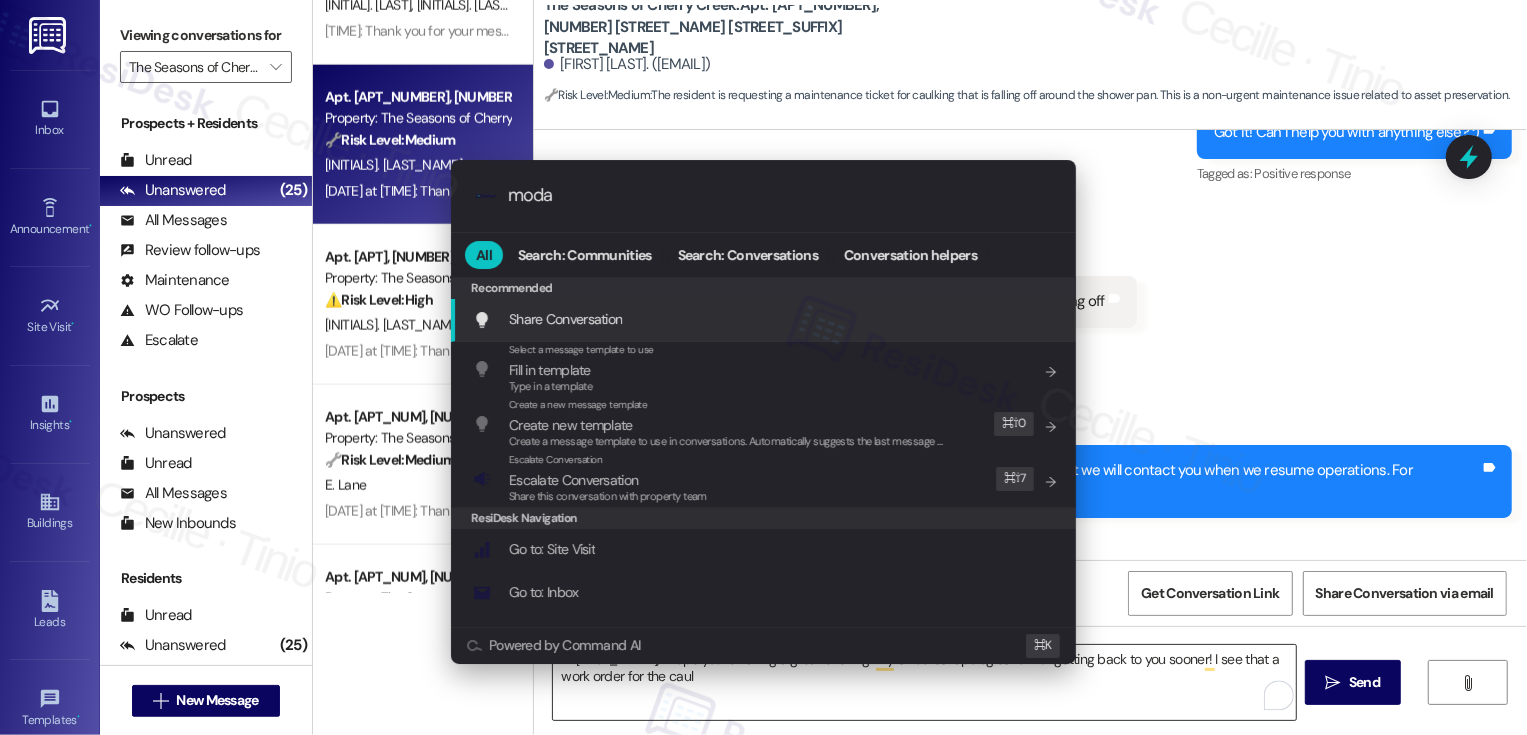 type on "modal" 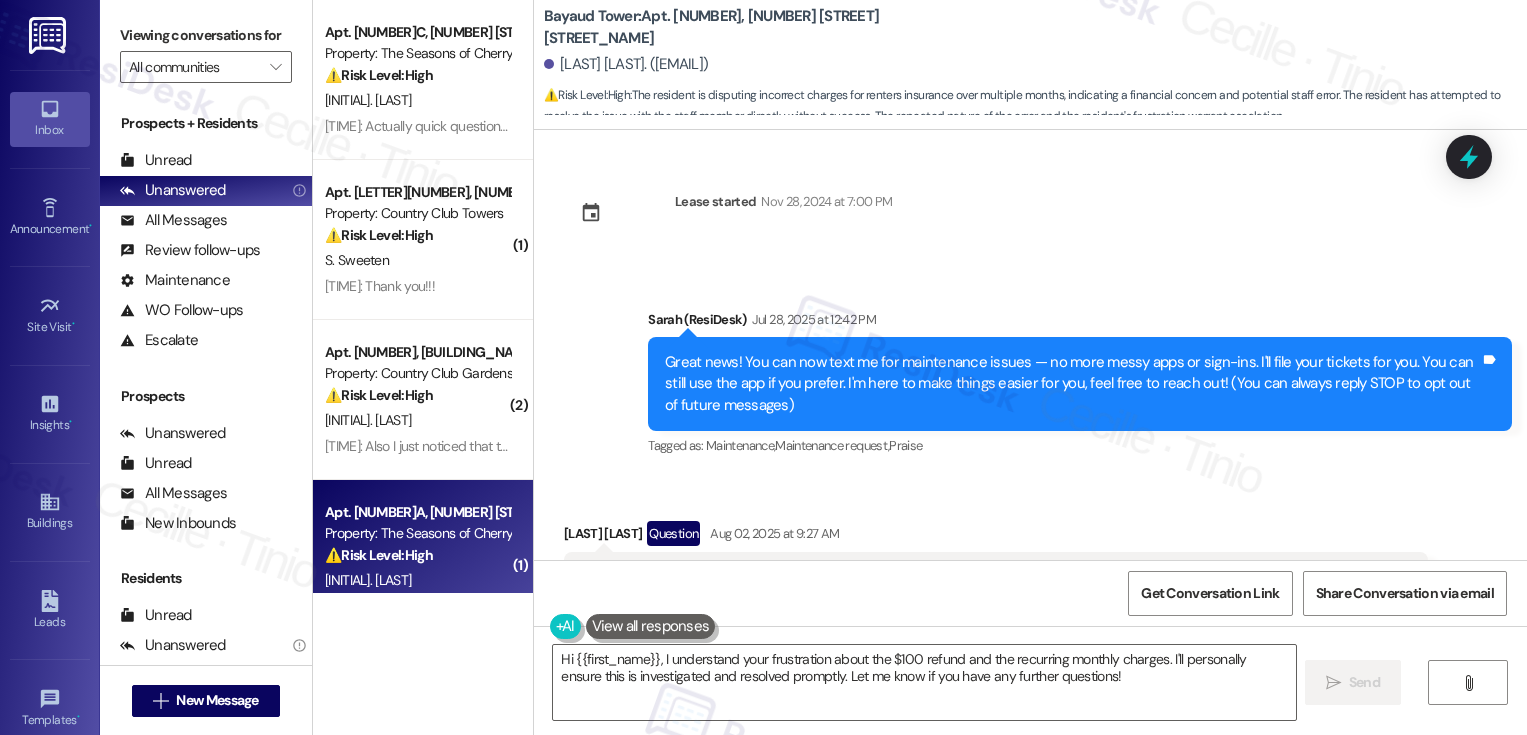 scroll, scrollTop: 0, scrollLeft: 0, axis: both 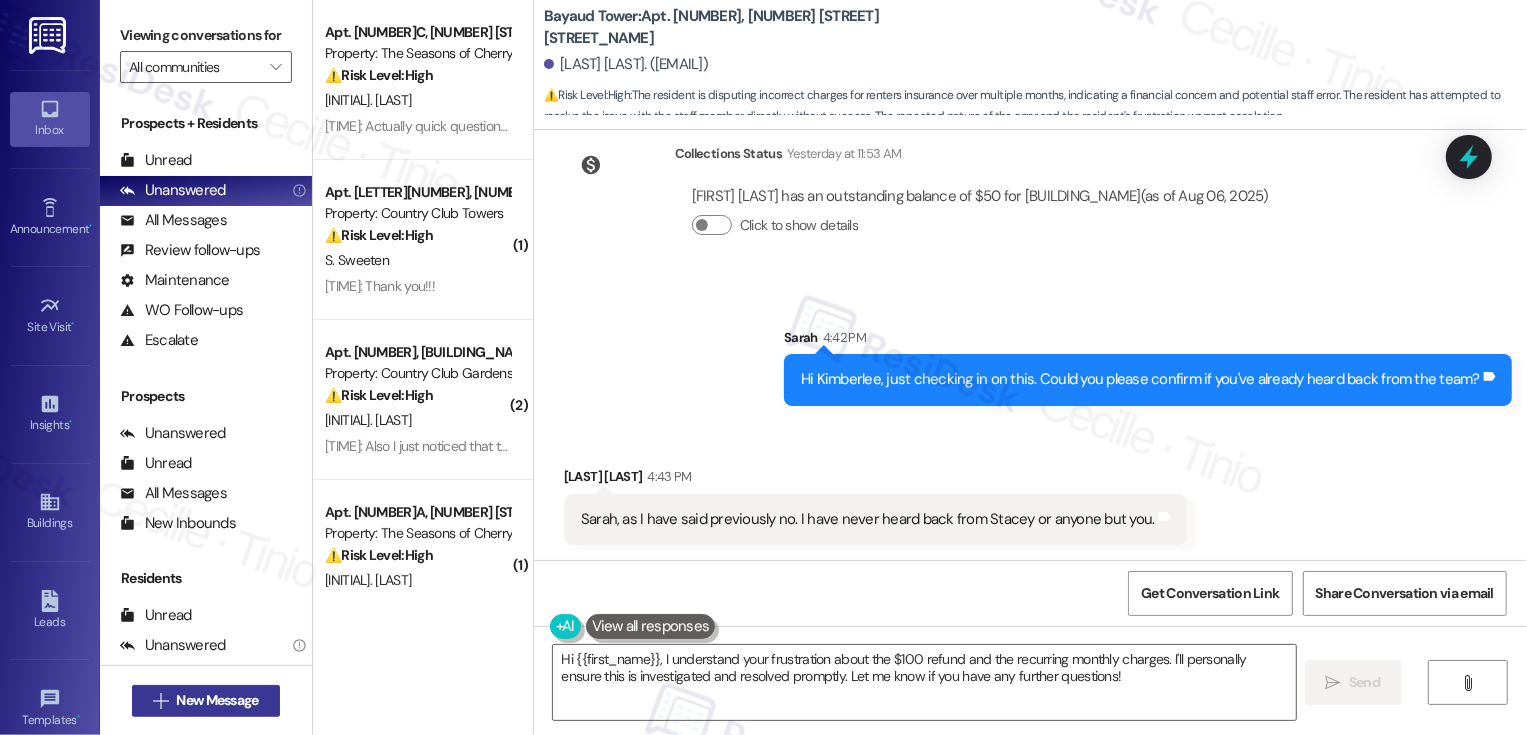 click on "New Message" at bounding box center [217, 700] 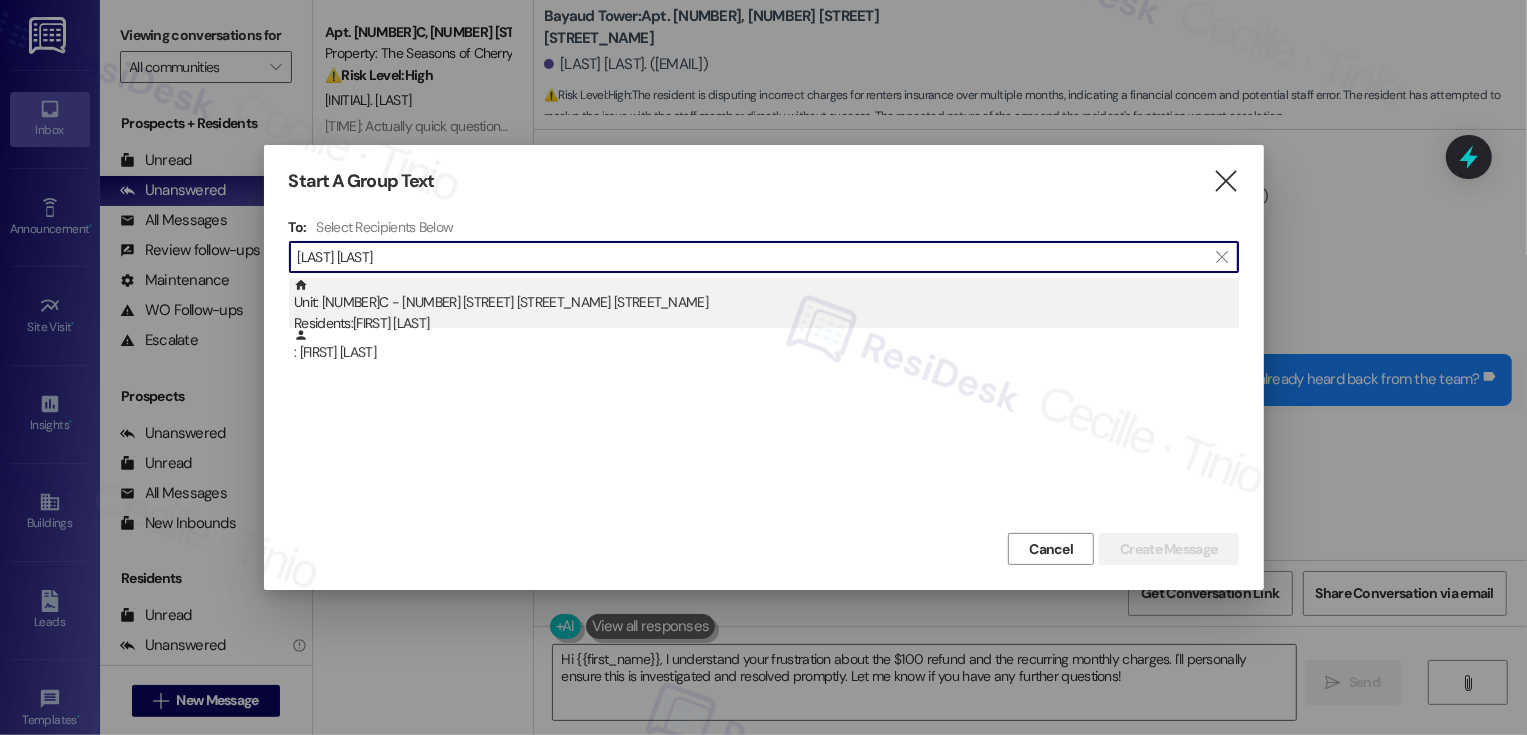 type on "[LAST] [LAST]" 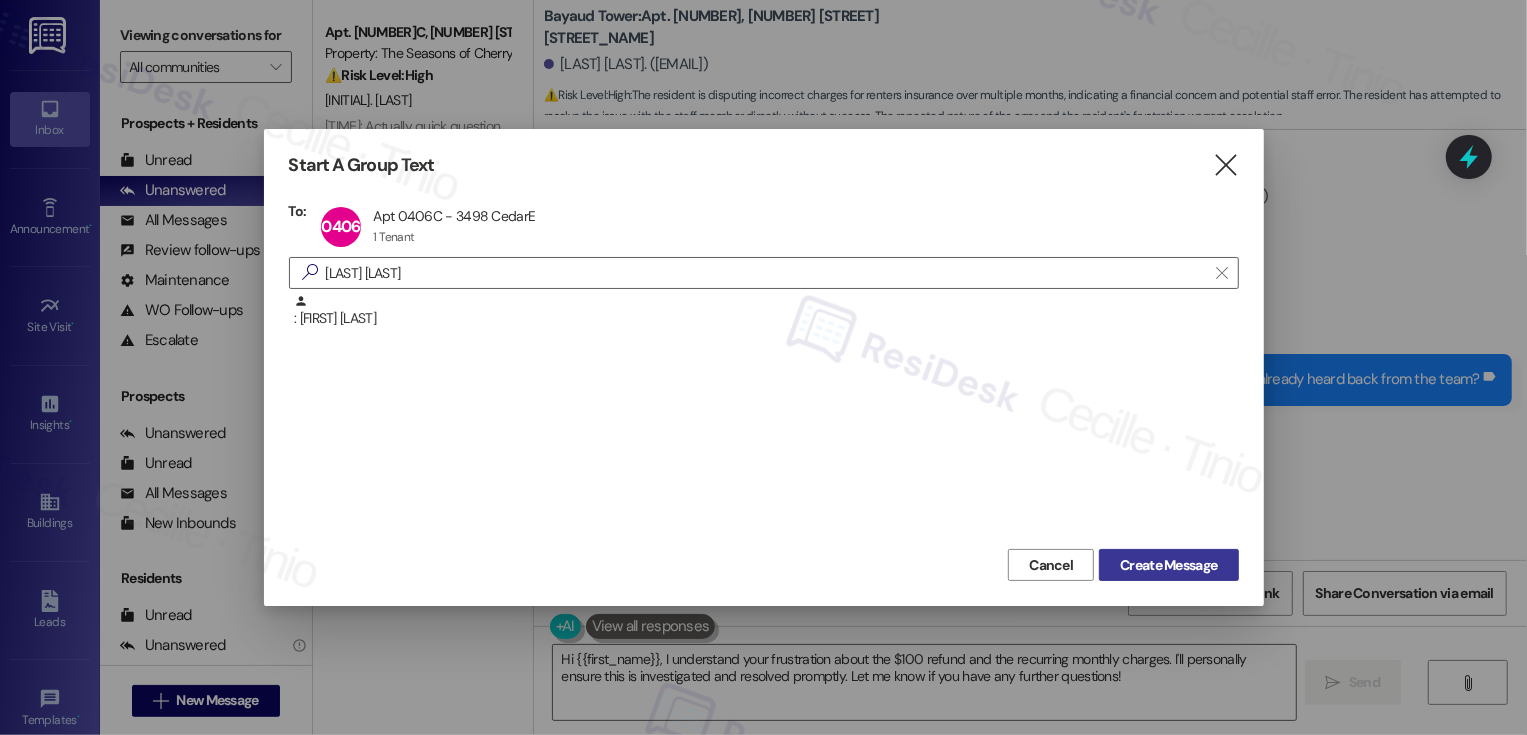 click on "Create Message" at bounding box center (1168, 565) 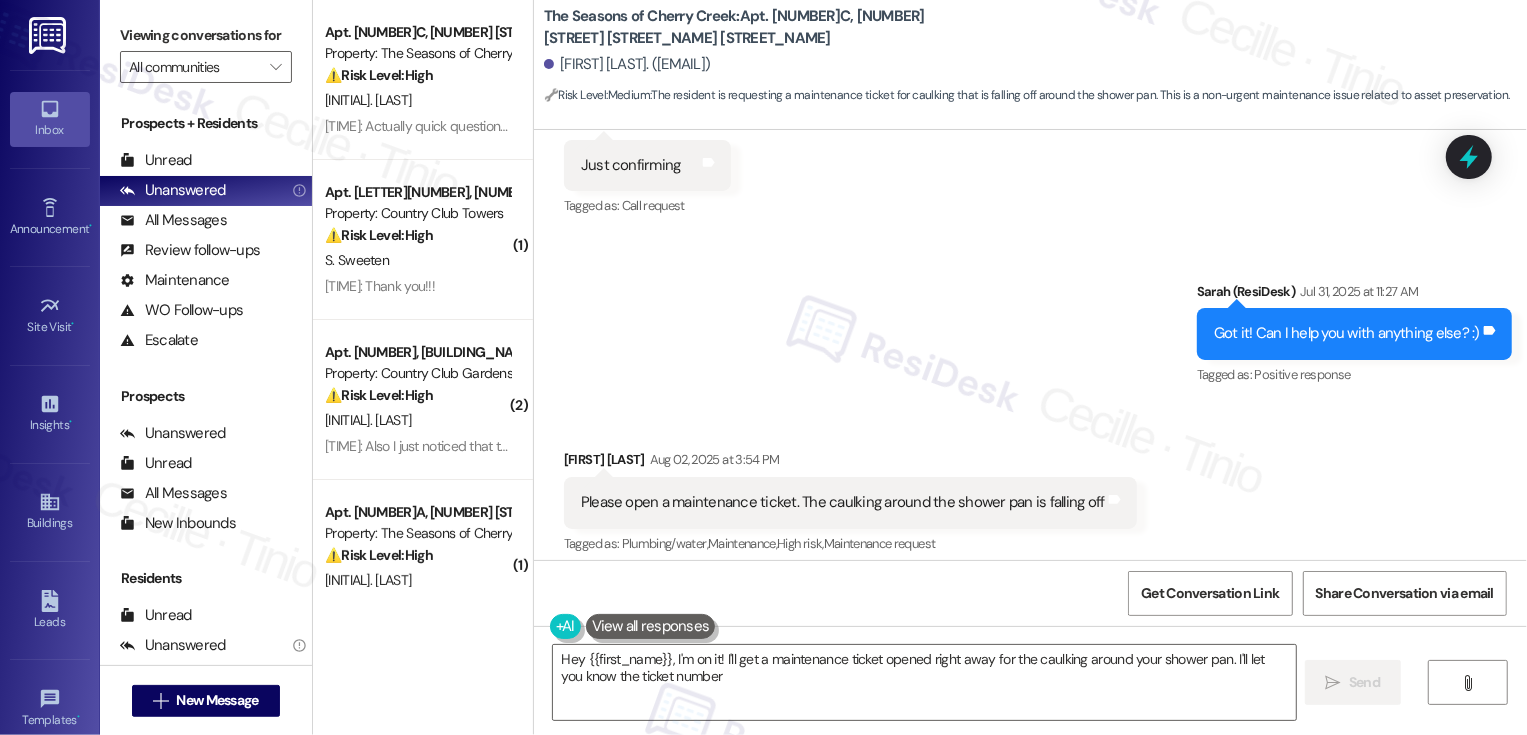scroll, scrollTop: 2767, scrollLeft: 0, axis: vertical 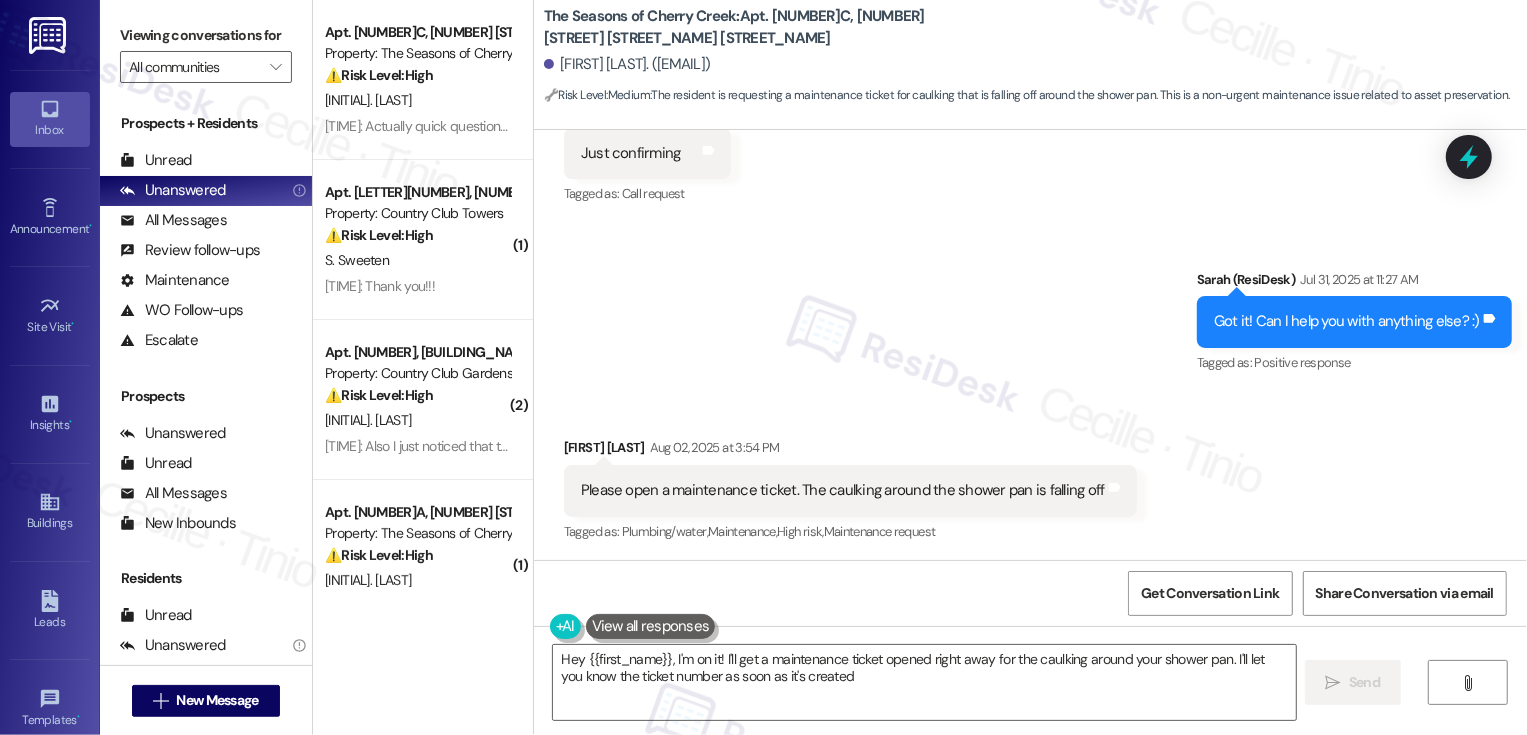type on "Hey {{first_name}}, I'm on it! I'll get a maintenance ticket opened right away for the caulking around your shower pan. I'll let you know the ticket number as soon as it's created!" 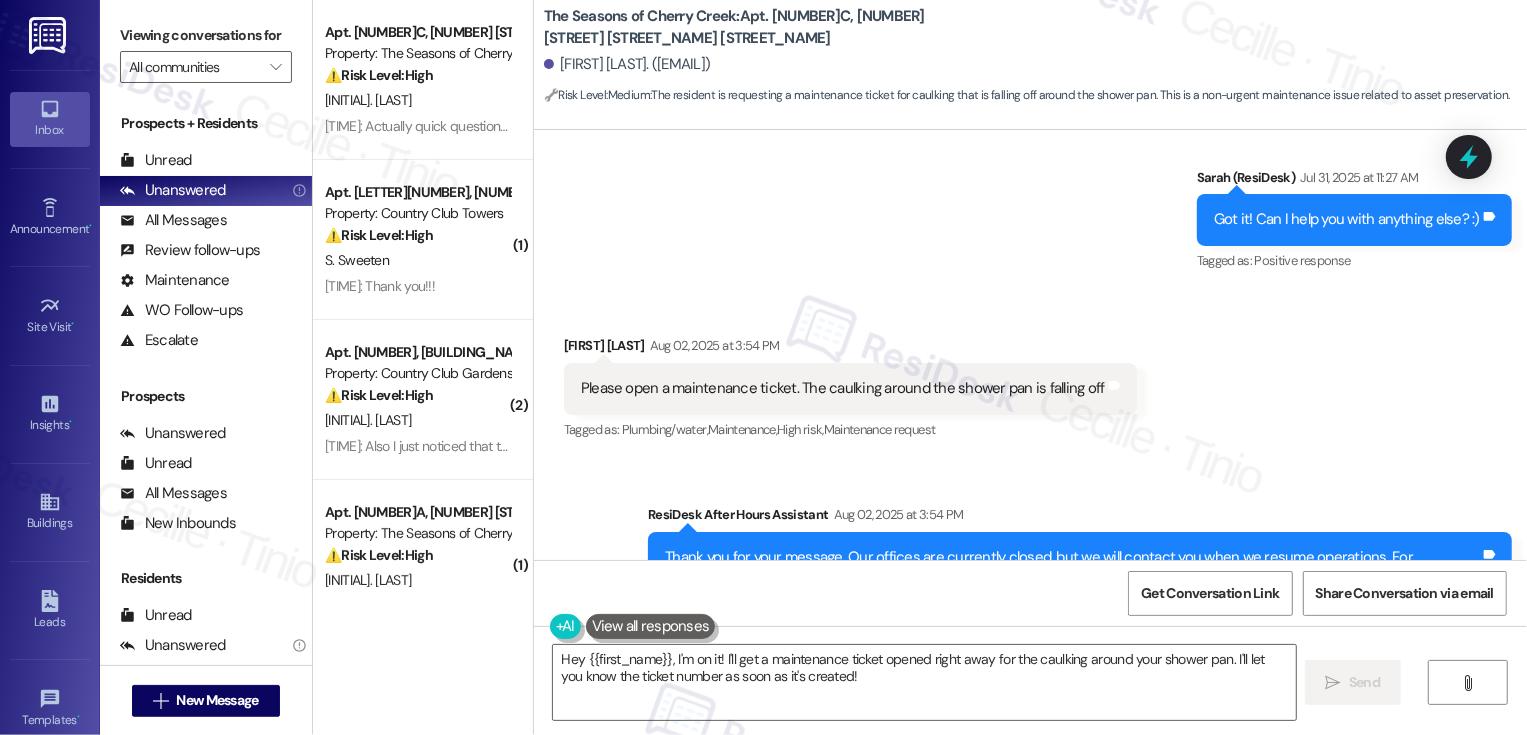 scroll, scrollTop: 3325, scrollLeft: 0, axis: vertical 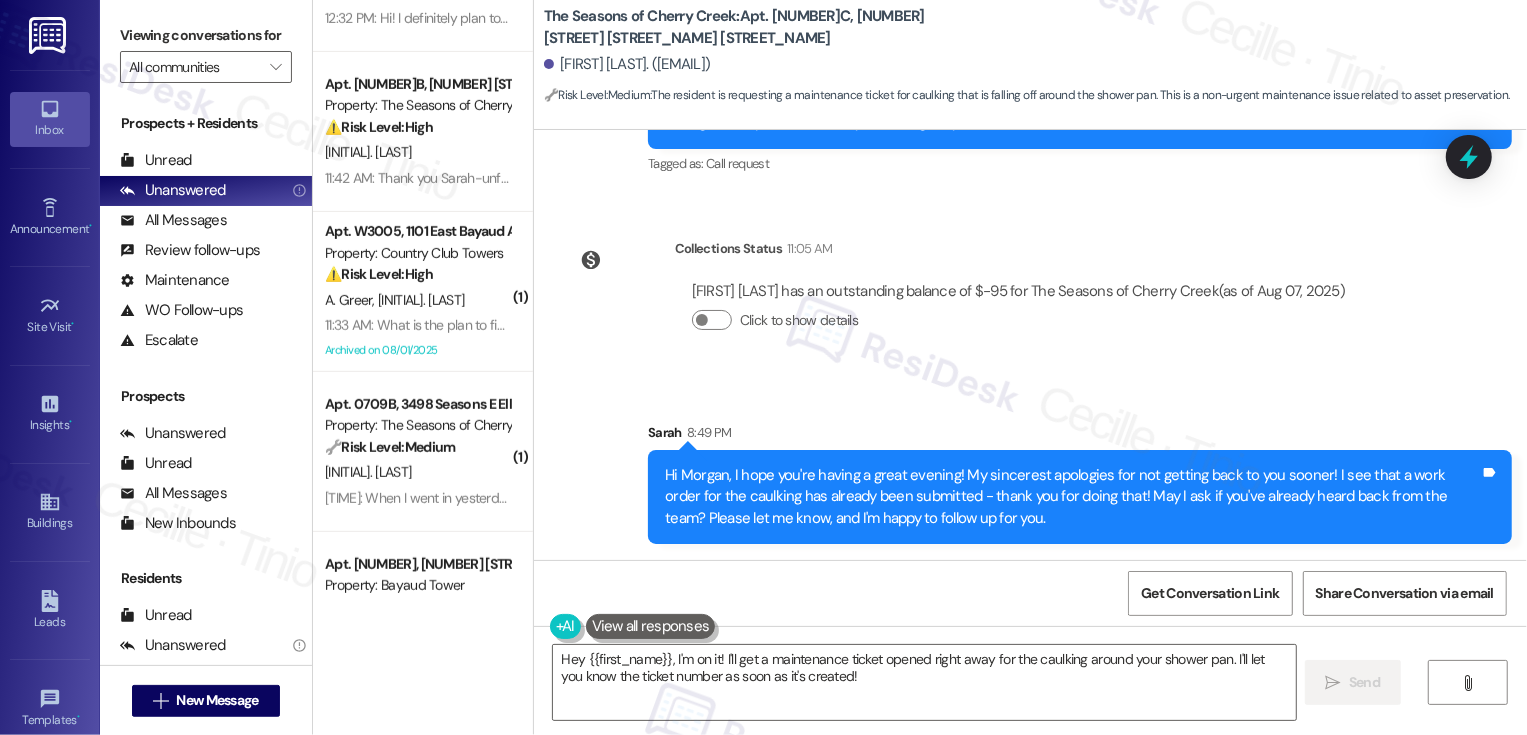 type 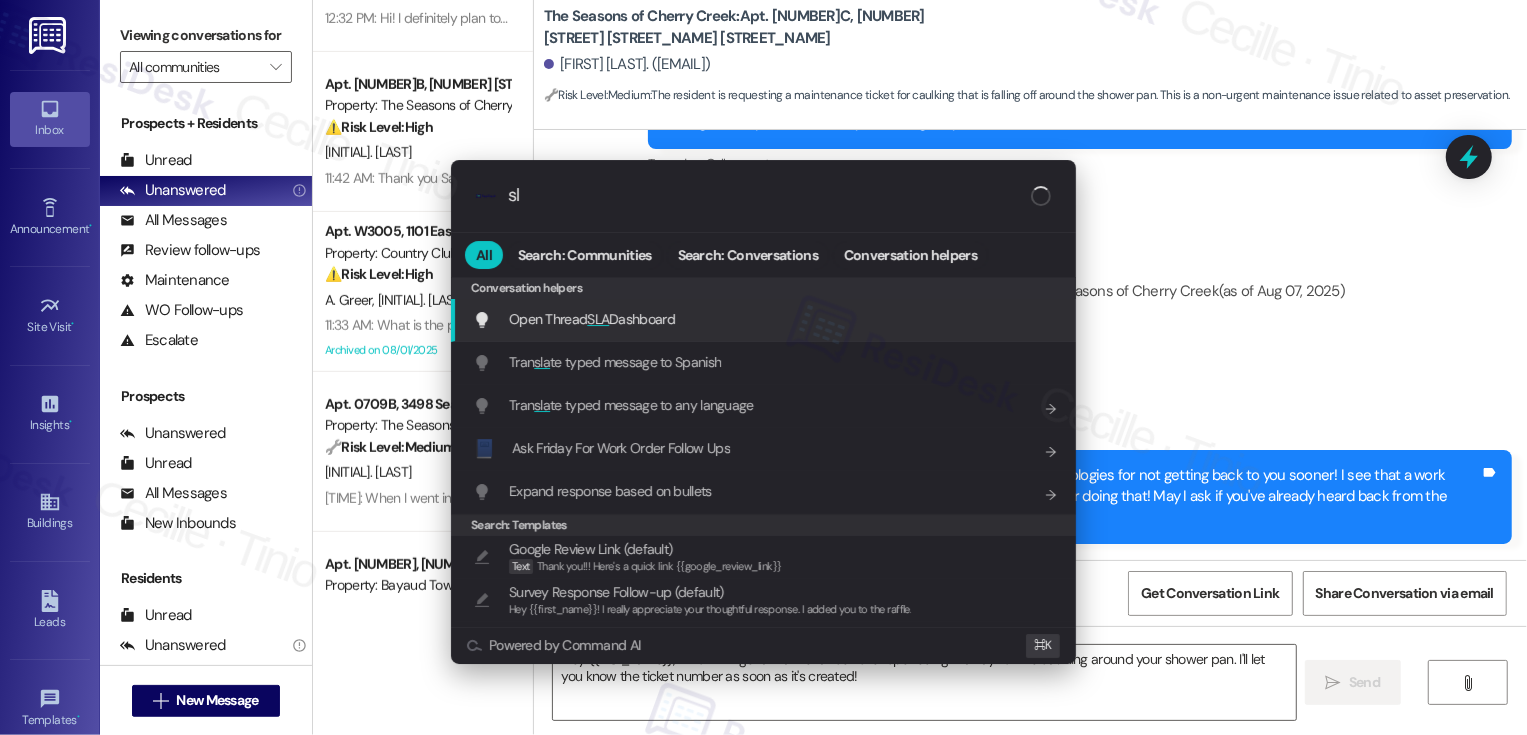 type on "sla" 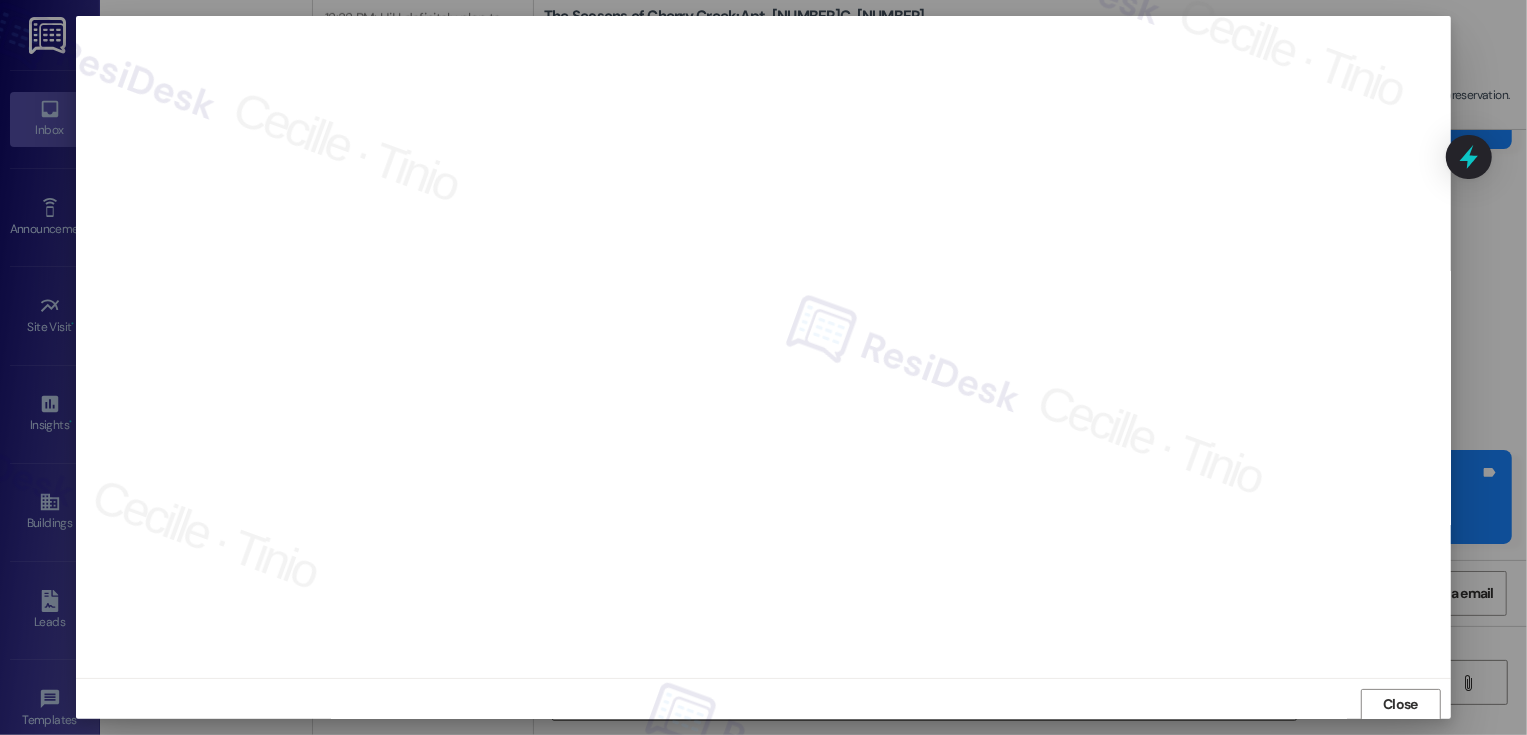 scroll, scrollTop: 1, scrollLeft: 0, axis: vertical 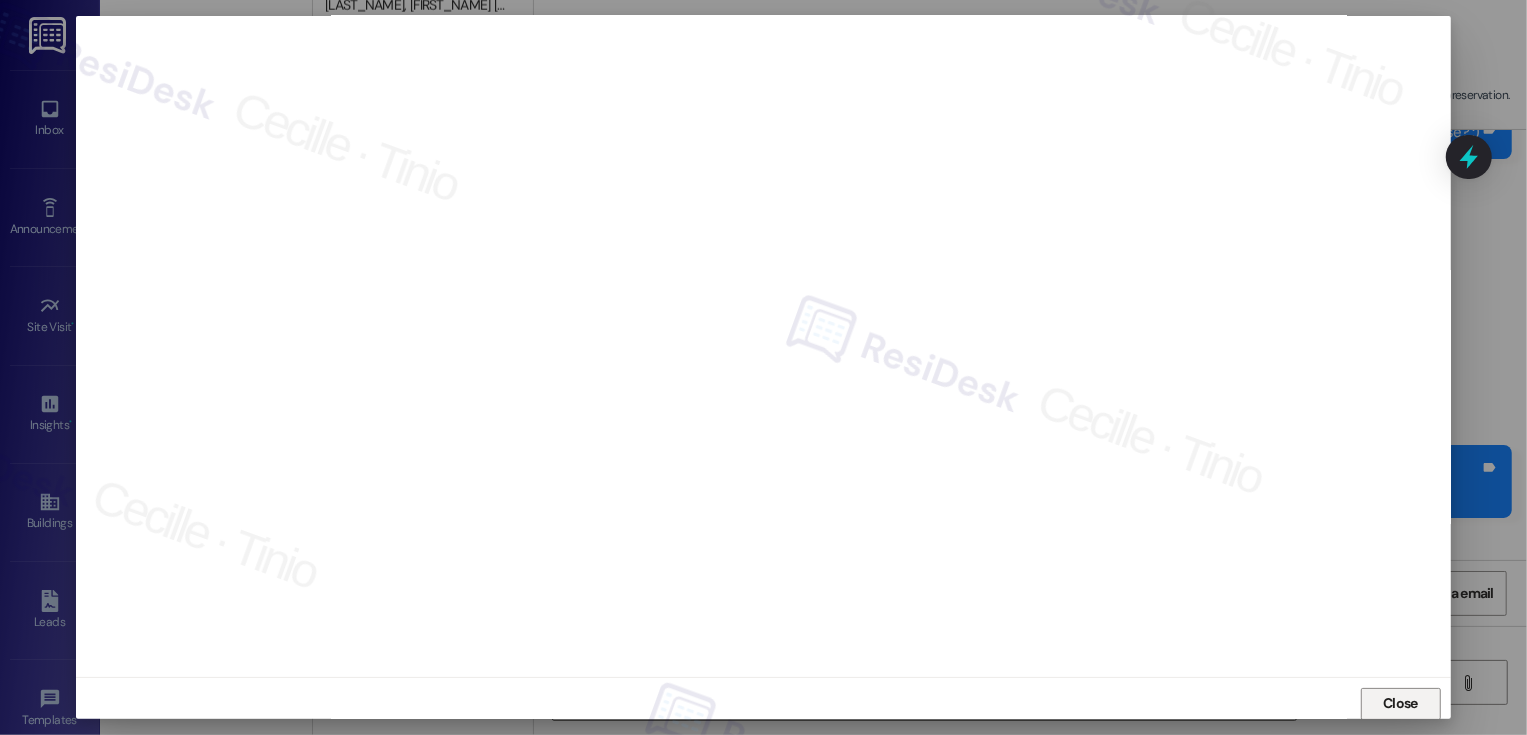 click on "Close" at bounding box center [1400, 703] 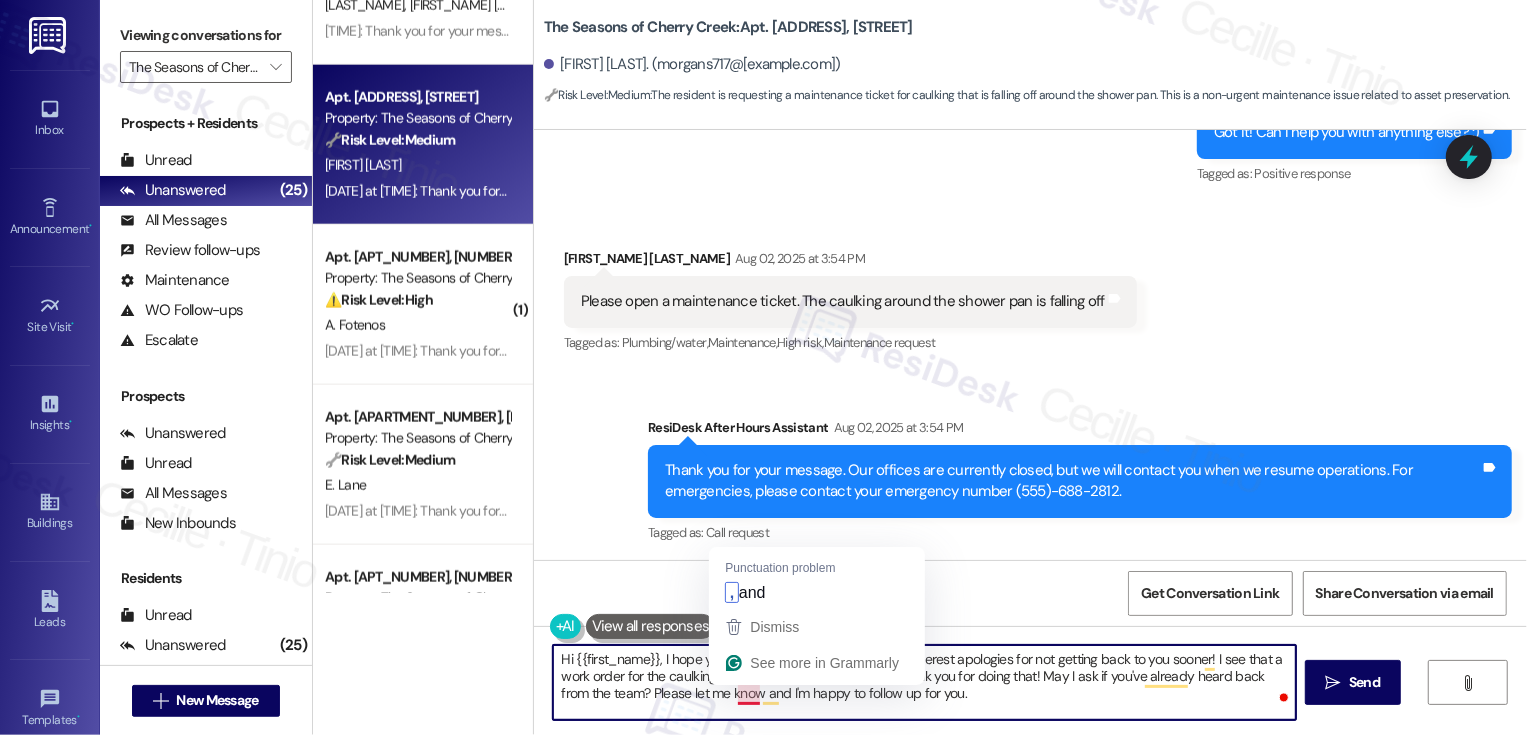 click on "Hi {{first_name}}, I hope you're having a great evening! My sincerest apologies for not getting back to you sooner! I see that a work order for the caulking has already been submitted - thank you for doing that! May I ask if you've already heard back from the team? Please let me know and I'm happy to follow up for you." at bounding box center (924, 682) 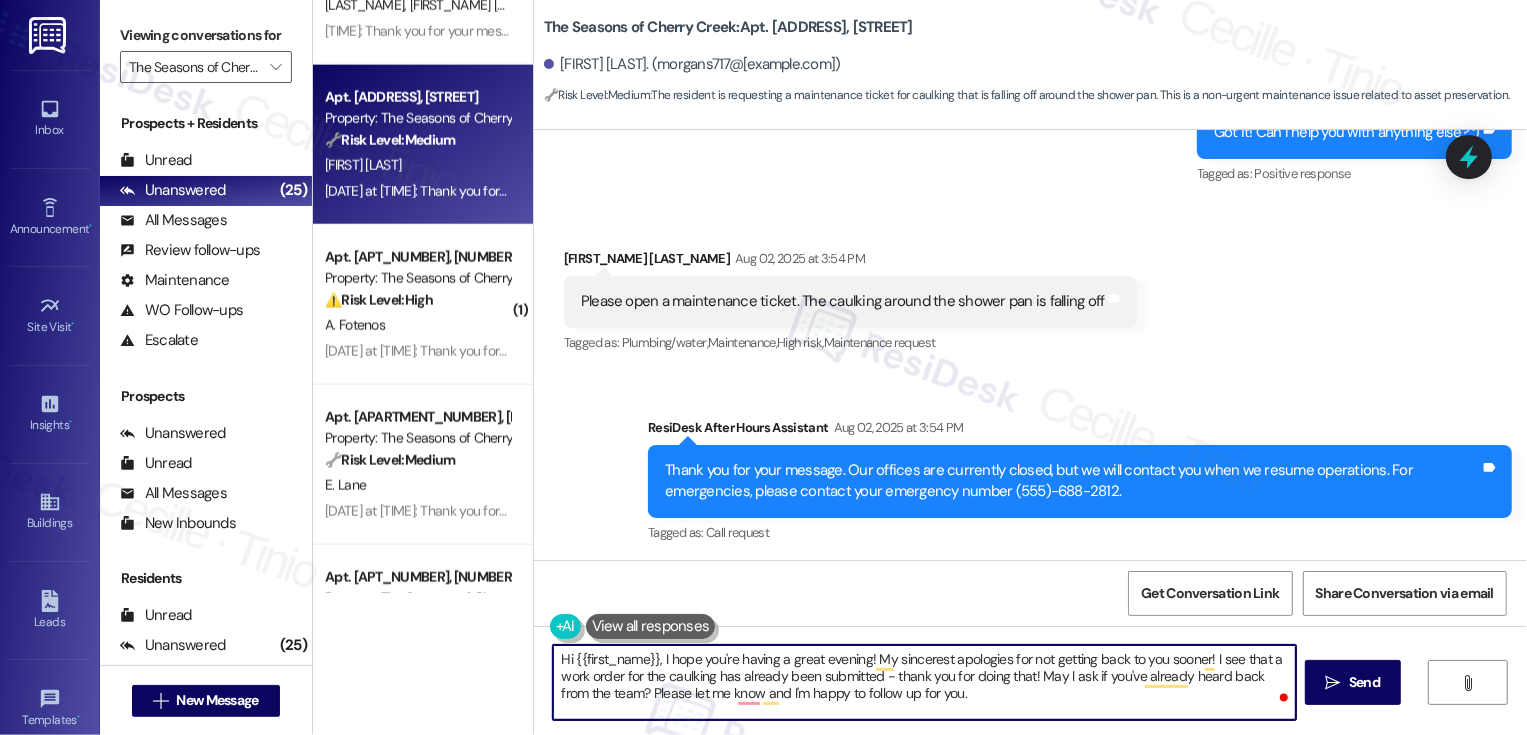 click on "Hi {{first_name}}, I hope you're having a great evening! My sincerest apologies for not getting back to you sooner! I see that a work order for the caulking has already been submitted - thank you for doing that! May I ask if you've already heard back from the team? Please let me know and I'm happy to follow up for you." at bounding box center [924, 682] 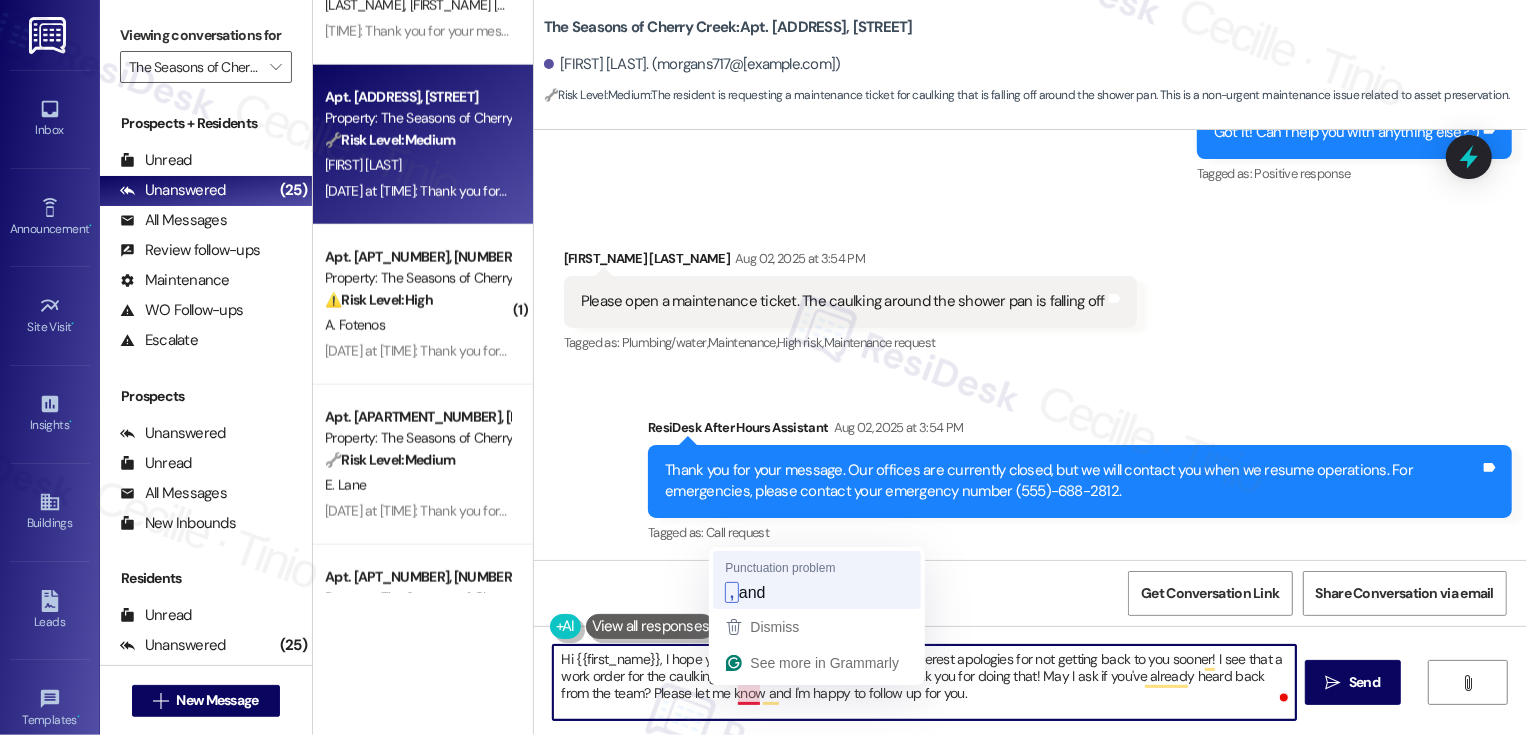 type on "Hi [FIRST_NAME], I hope you're having a great evening! My sincerest apologies for not getting back to you sooner! I see that a work order for the caulking has already been submitted - thank you for doing that! May I ask if you've already heard back from the team? Please let me know, and I'm happy to follow up for you." 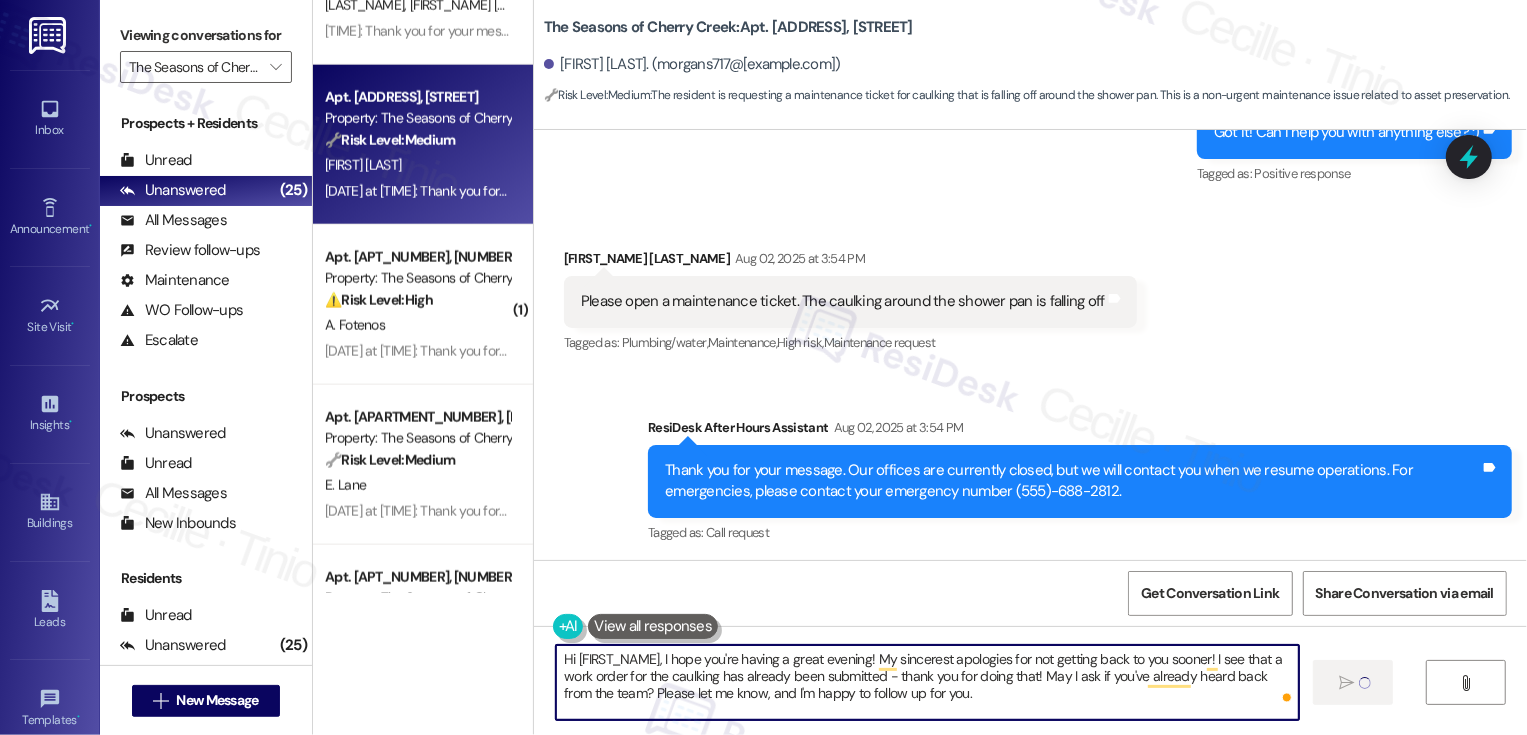 type 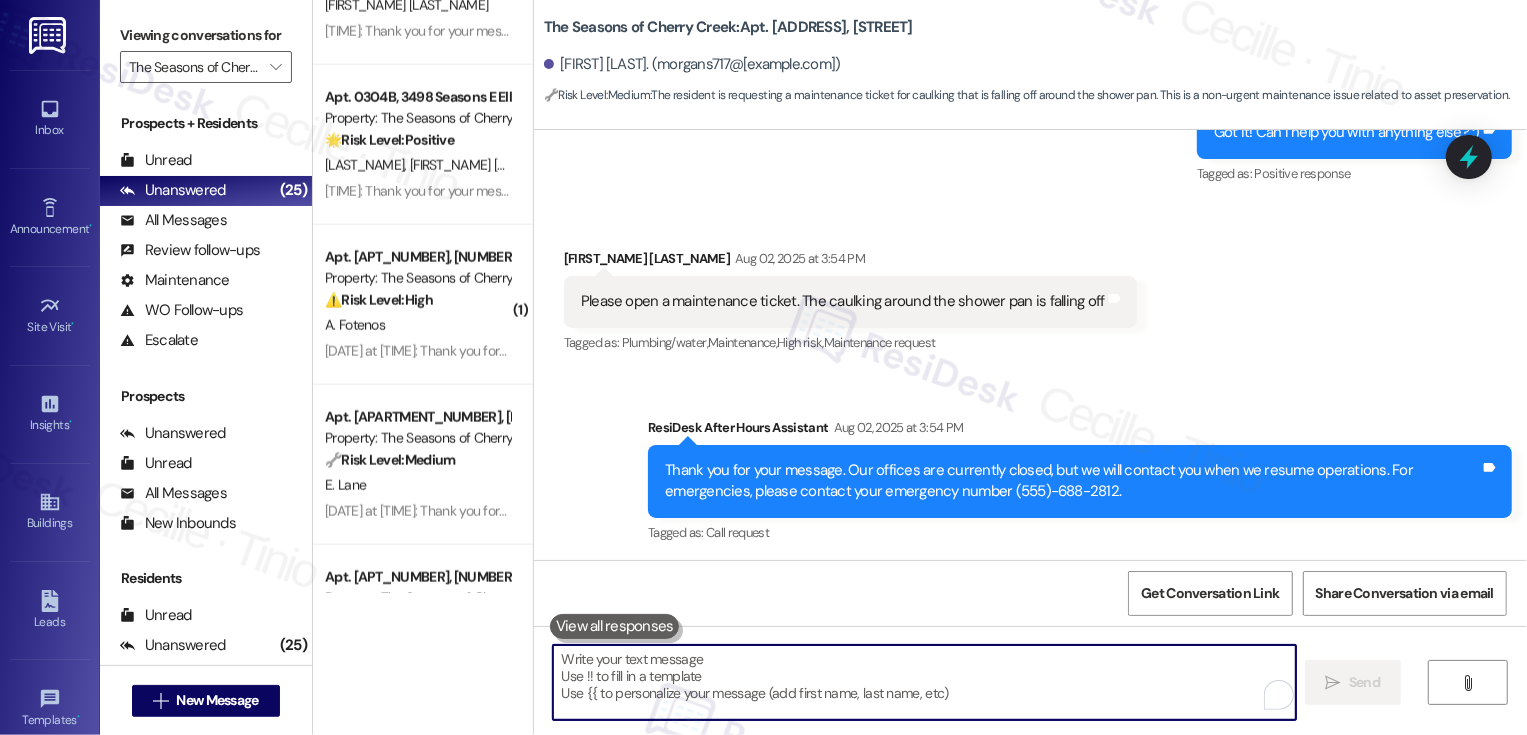 scroll, scrollTop: 2767, scrollLeft: 0, axis: vertical 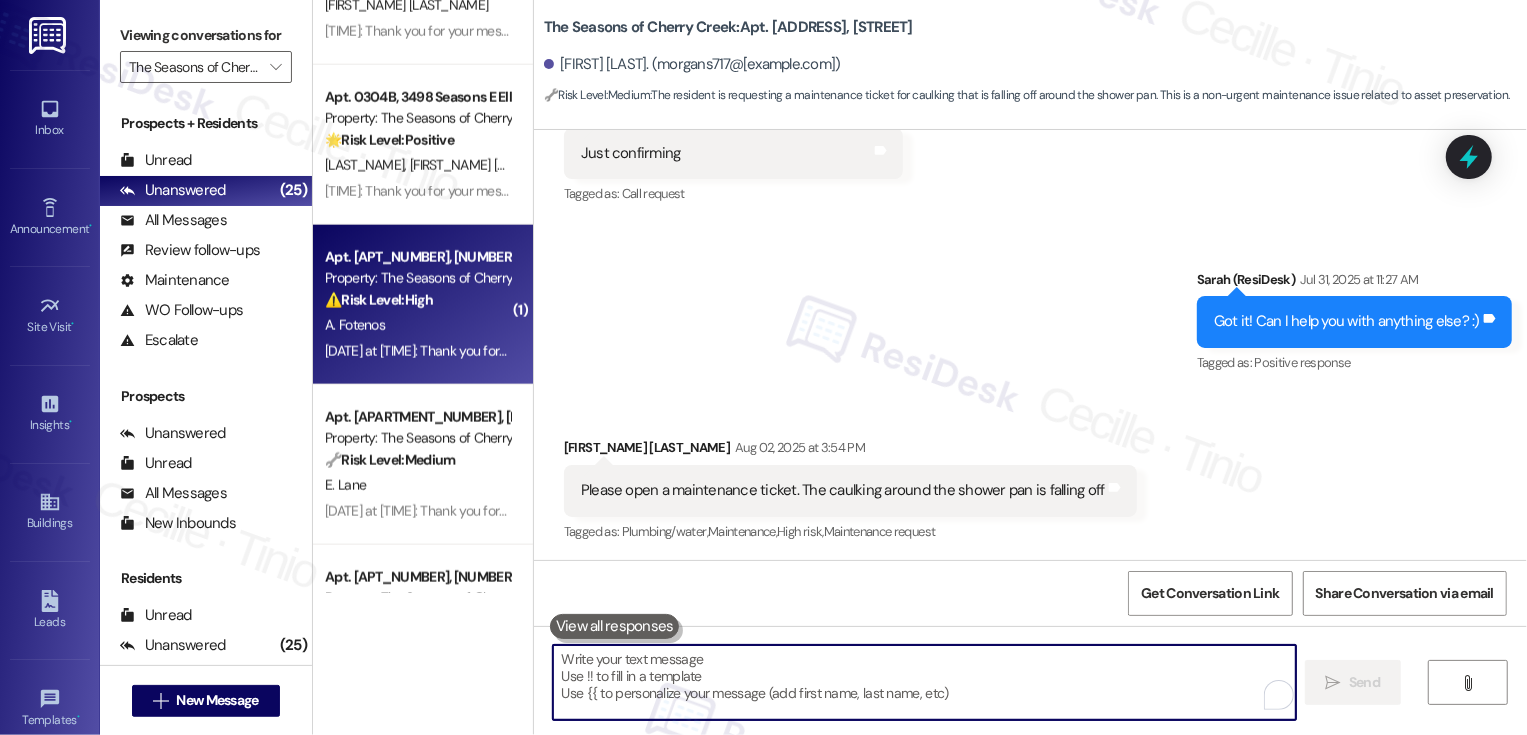 click on "[DATE] at [TIME]: Thank you for your message. Our offices are currently closed, but we will contact you when we resume operations. For emergencies, please contact your emergency number [PHONE]. [DATE] at [TIME]: Thank you for your message. Our offices are currently closed, but we will contact you when we resume operations. For emergencies, please contact your emergency number [PHONE]." at bounding box center [417, 351] 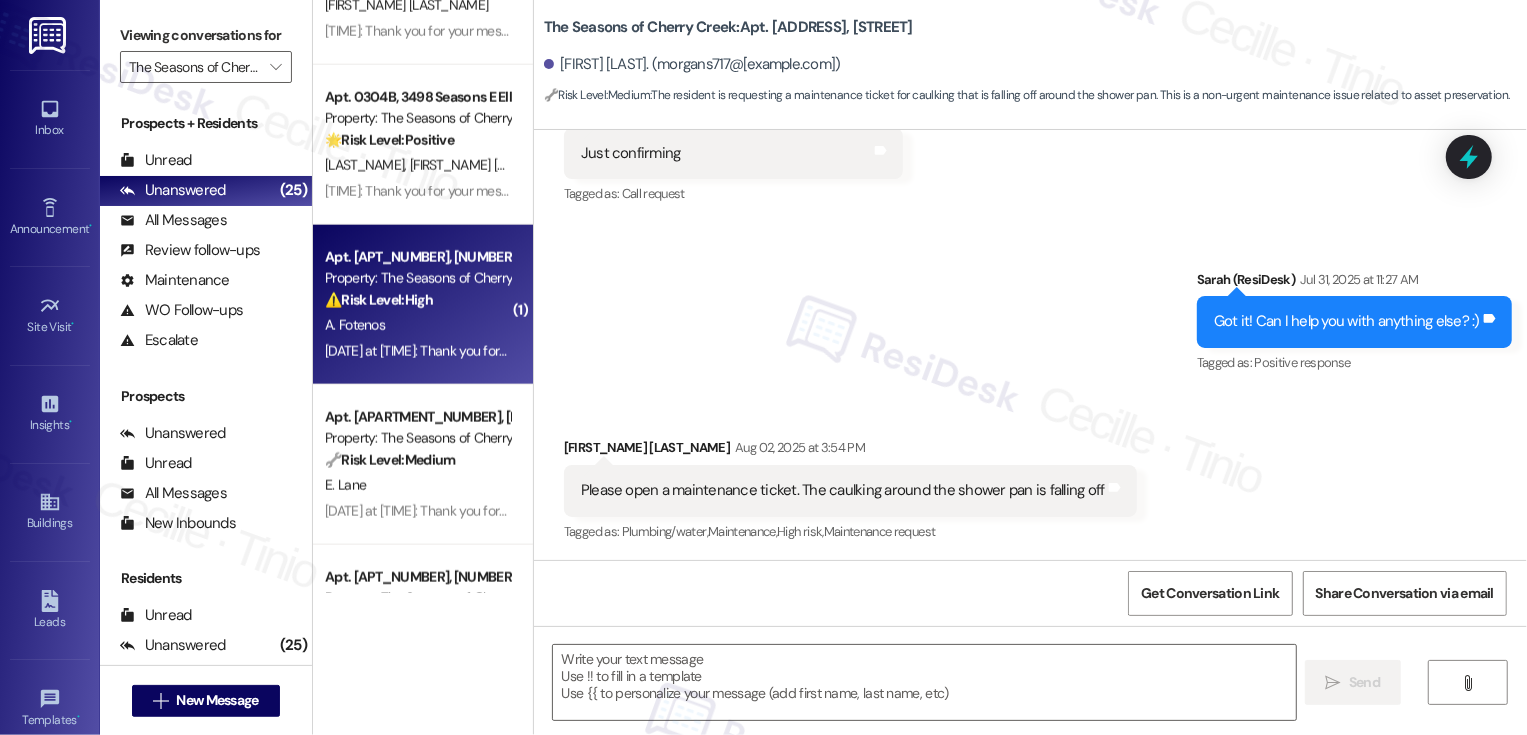 click on "[DATE] at [TIME]: Thank you for your message. Our offices are currently closed, but we will contact you when we resume operations. For emergencies, please contact your emergency number [PHONE]. [DATE] at [TIME]: Thank you for your message. Our offices are currently closed, but we will contact you when we resume operations. For emergencies, please contact your emergency number [PHONE]." at bounding box center [417, 351] 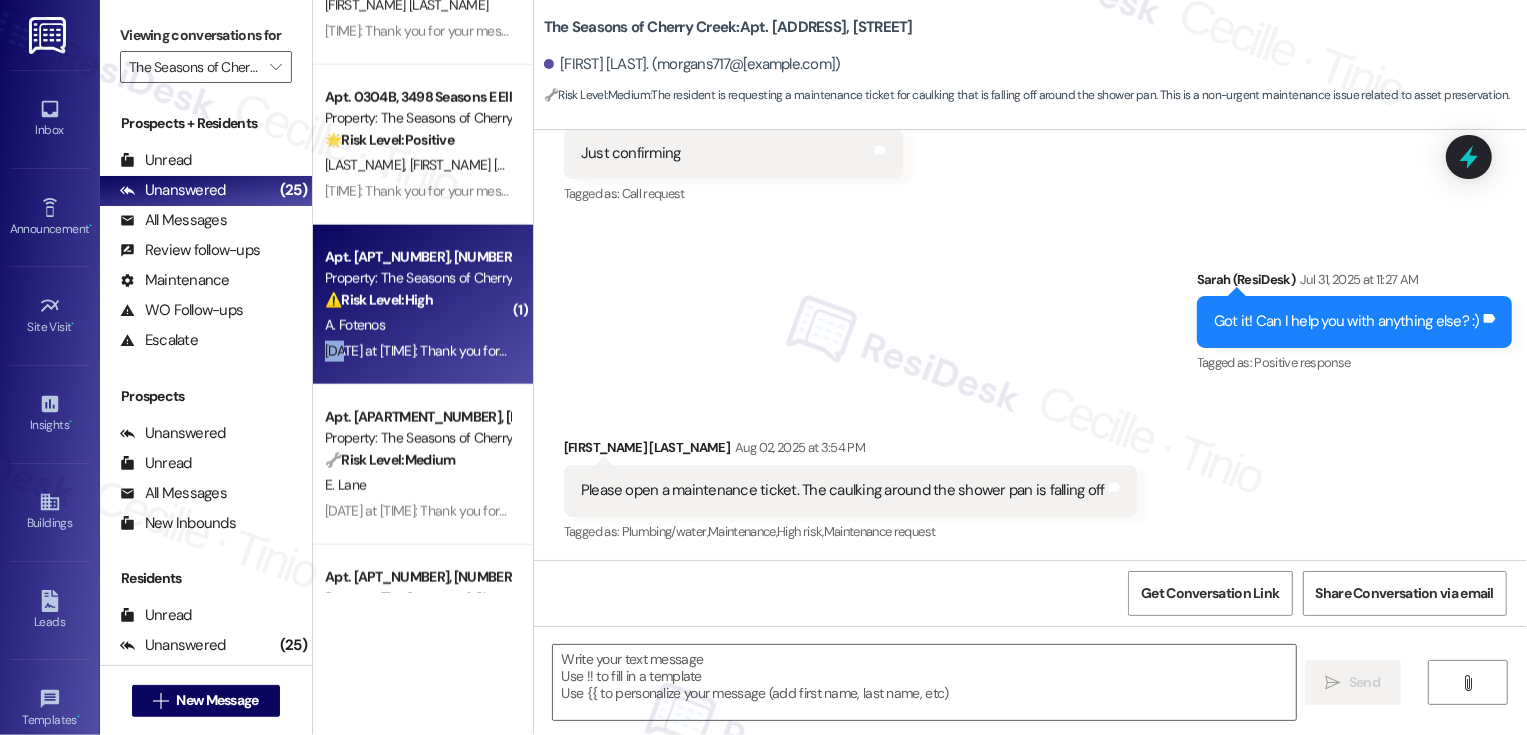 type on "Fetching suggested responses. Please feel free to read through the conversation in the meantime." 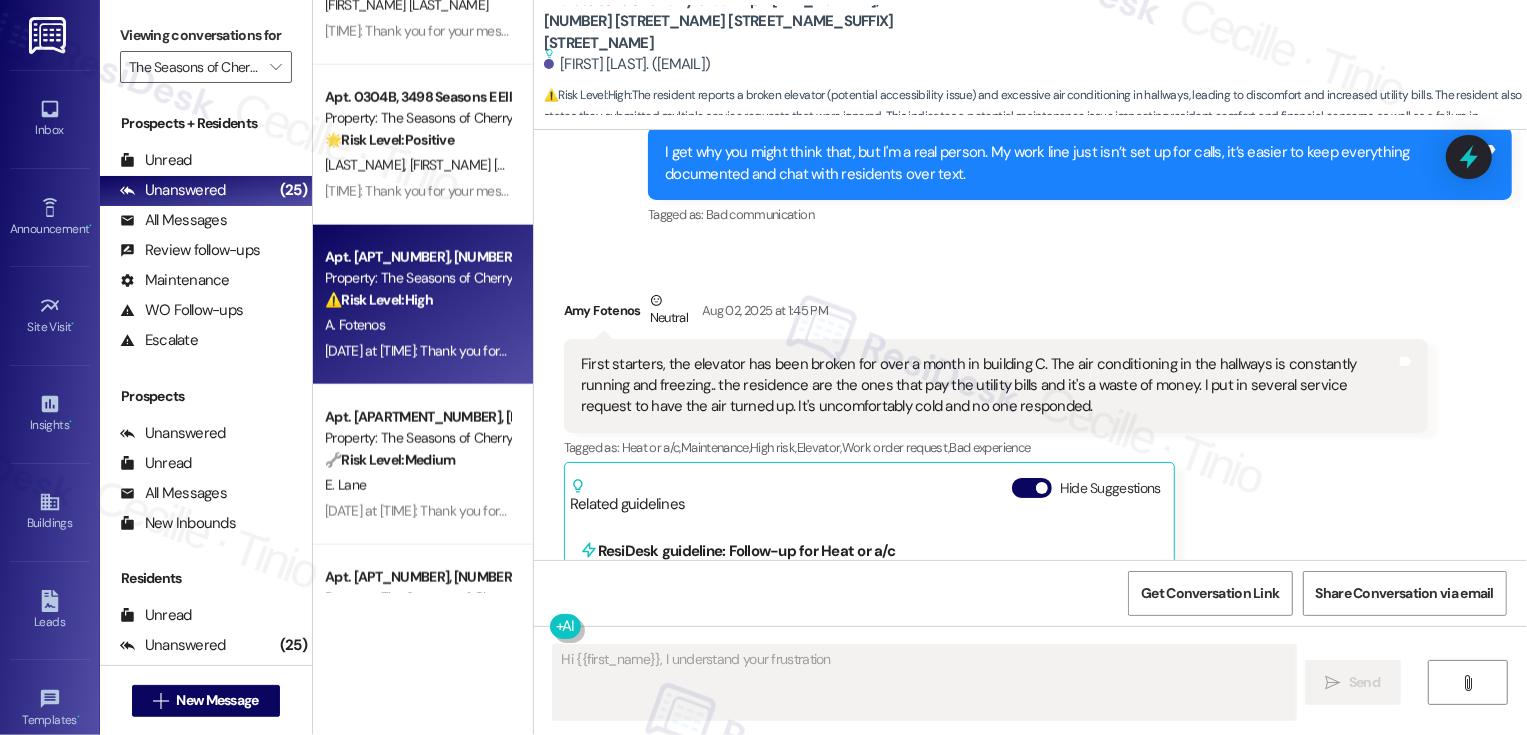 scroll, scrollTop: 1052, scrollLeft: 0, axis: vertical 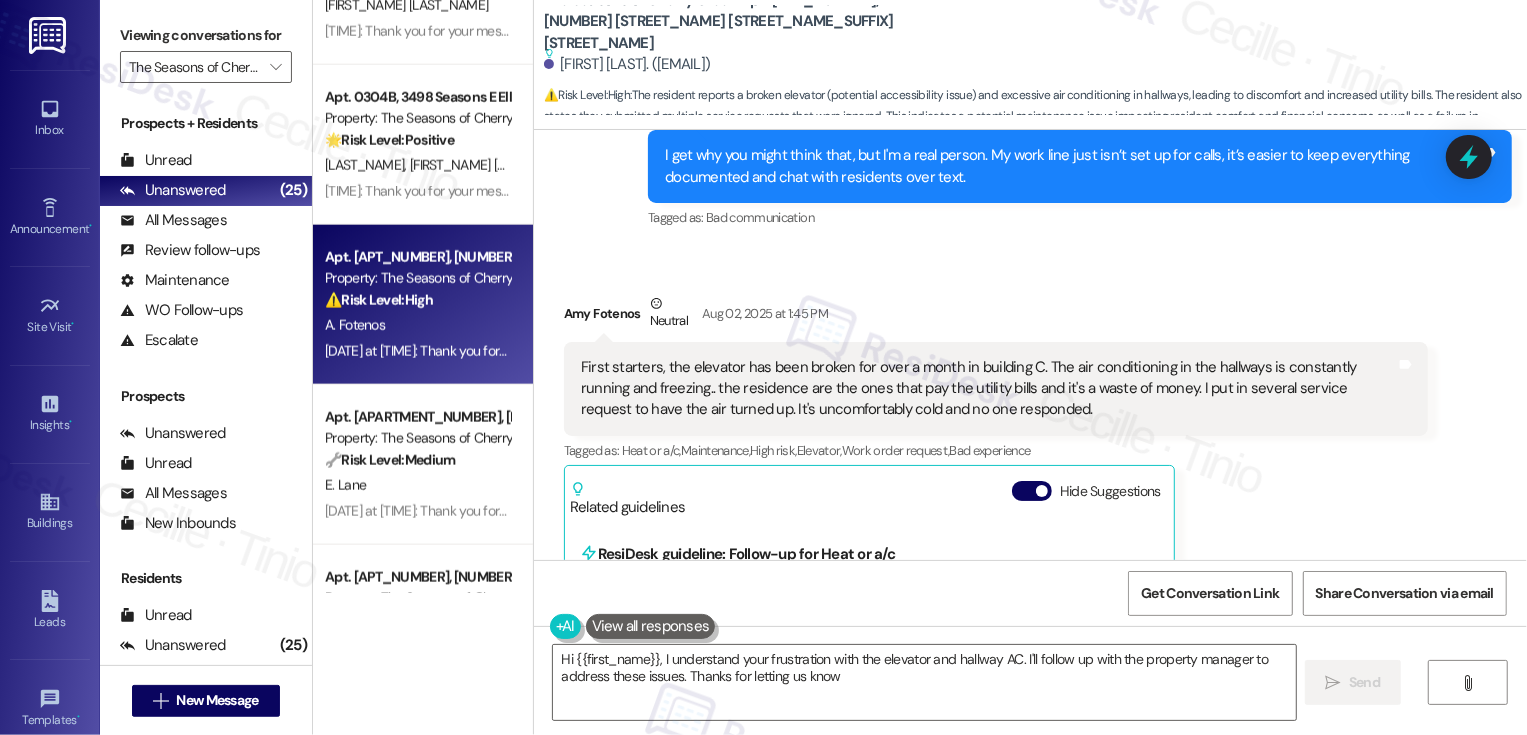 type on "Hi [FIRST], I understand your frustration with the elevator and hallway AC. I'll follow up with the property manager to address these issues. Thanks for letting us know!" 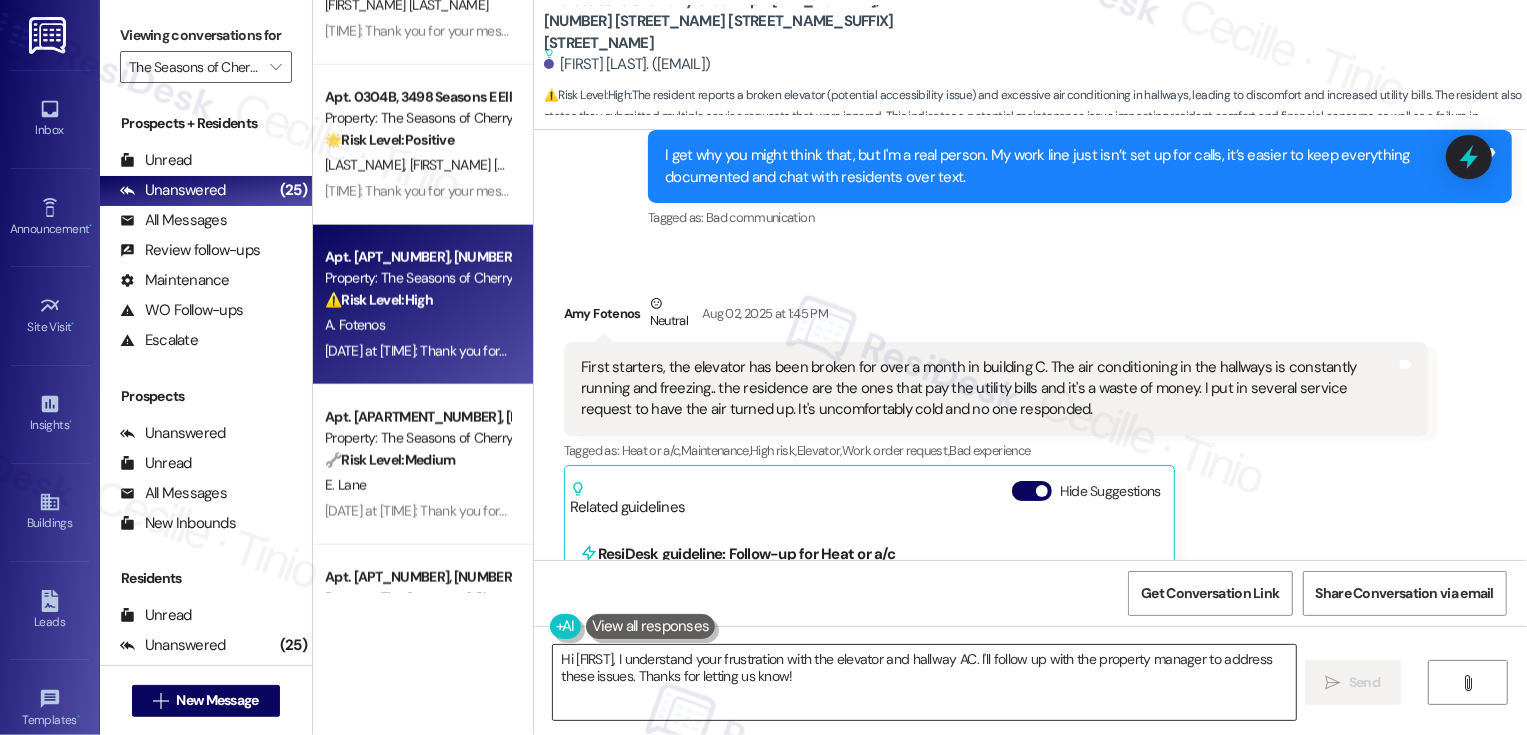 click on "Hi [FIRST], I understand your frustration with the elevator and hallway AC. I'll follow up with the property manager to address these issues. Thanks for letting us know!" at bounding box center [924, 682] 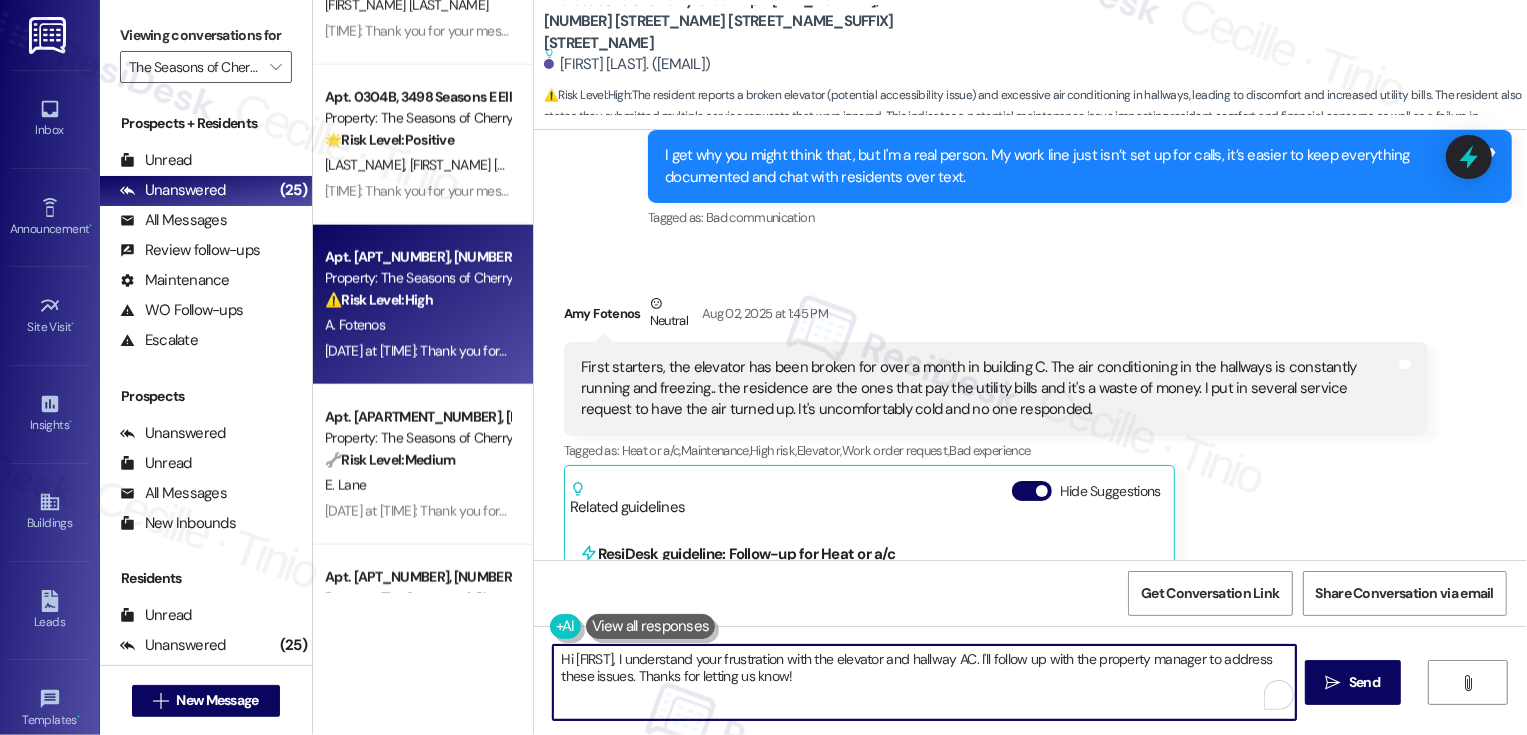 click on "First starters, the elevator has been broken for over a month in building C. The air conditioning in the hallways is constantly running and freezing.. the residence are the ones that pay the utility bills and it's a waste of money. I put in several service request to have the air turned up. It's uncomfortably cold and no one responded." at bounding box center (988, 389) 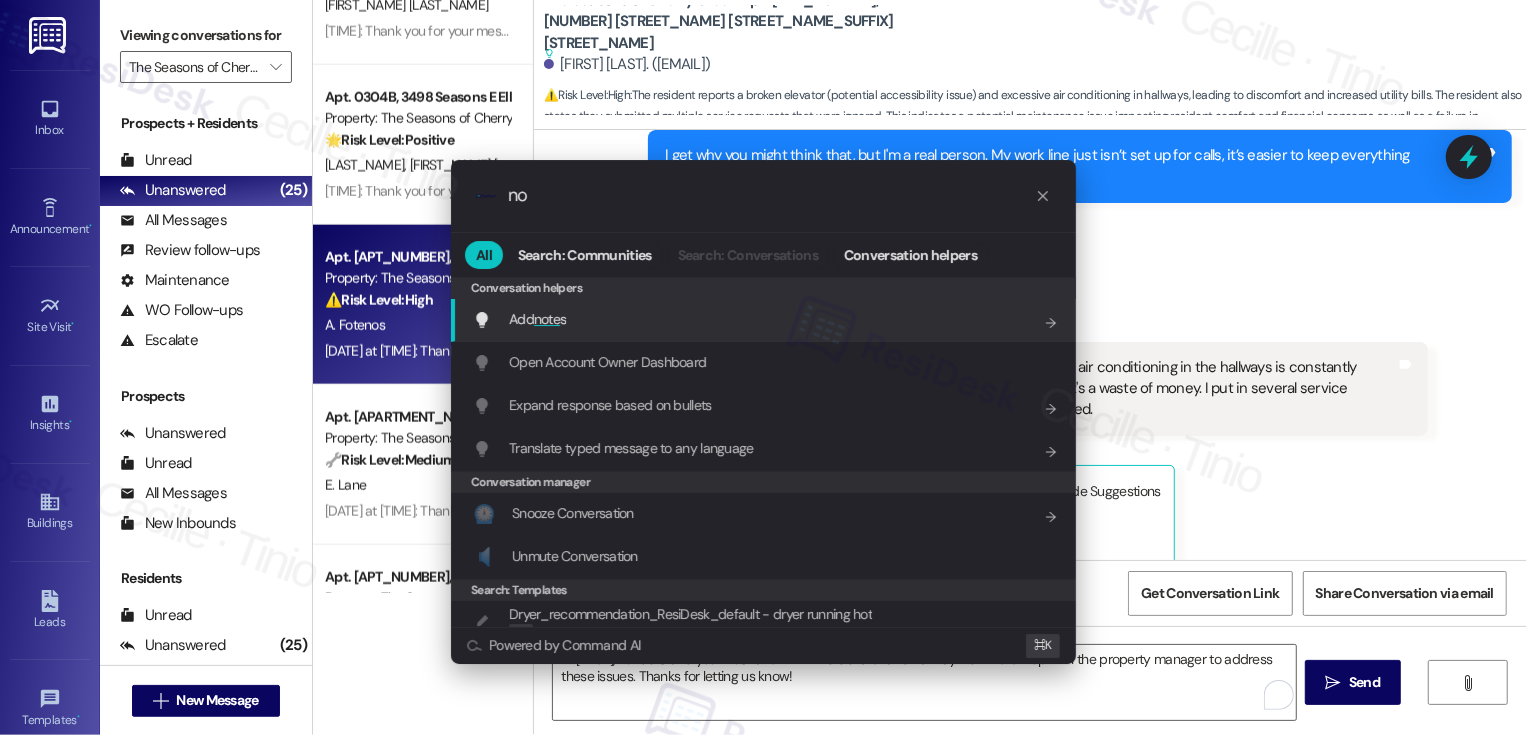 type on "n" 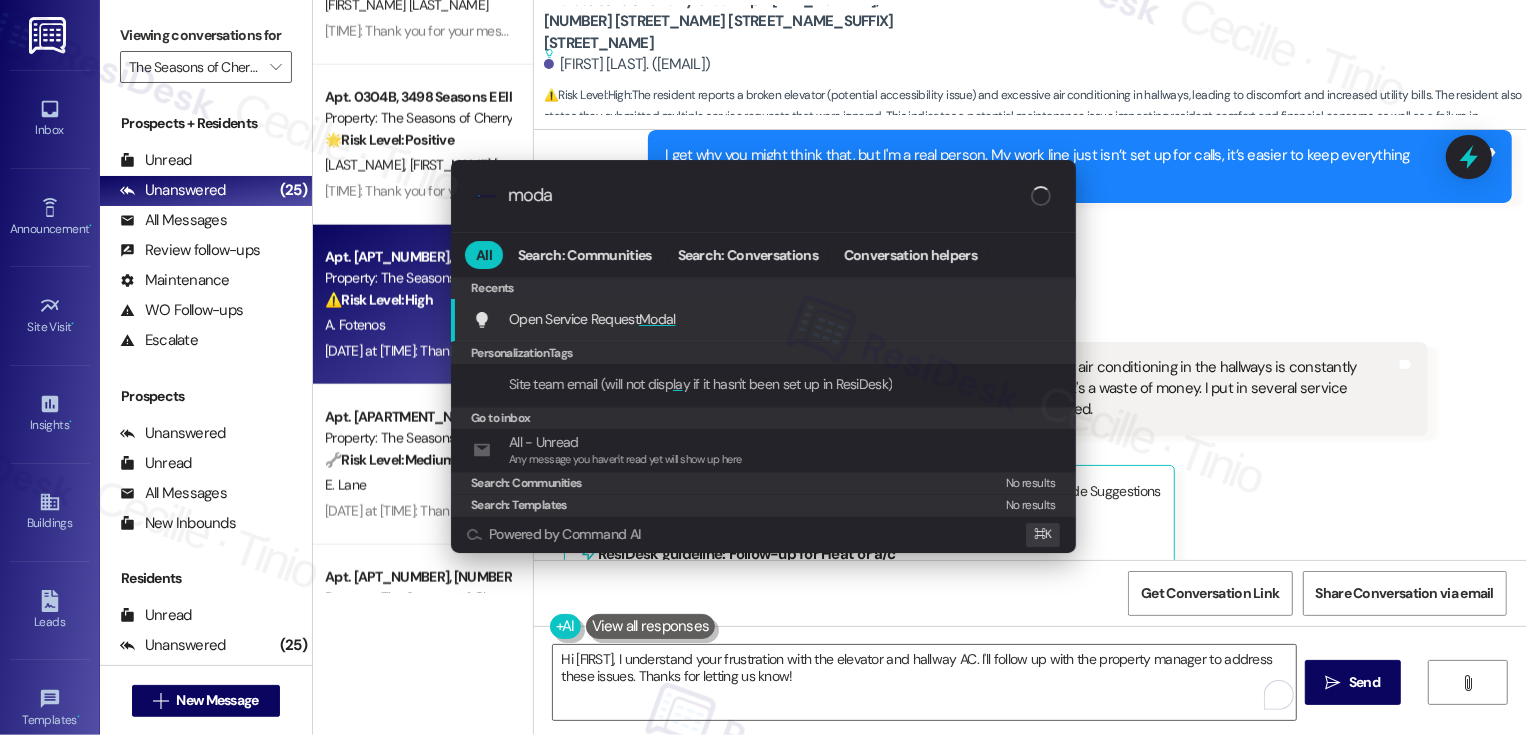 type on "modal" 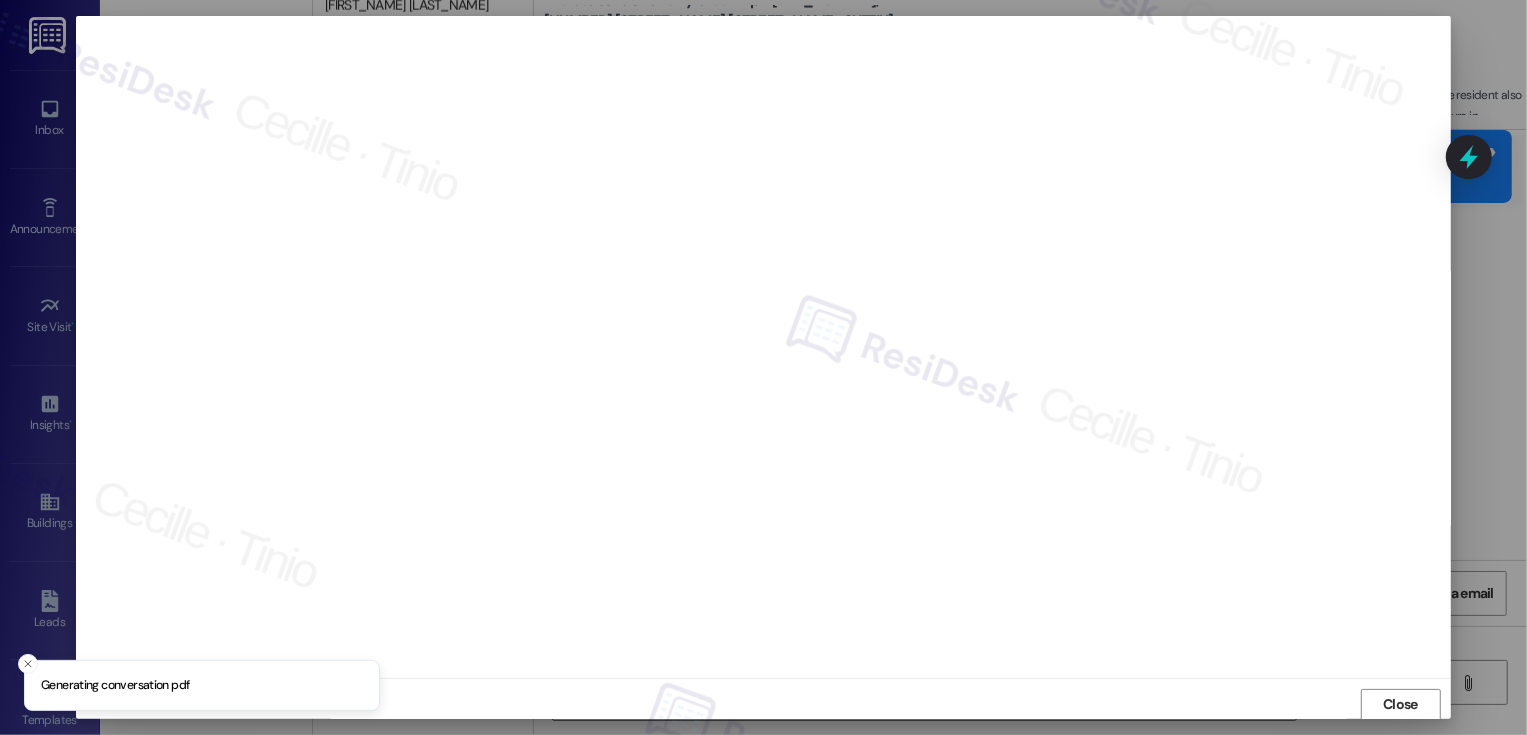 scroll, scrollTop: 1, scrollLeft: 0, axis: vertical 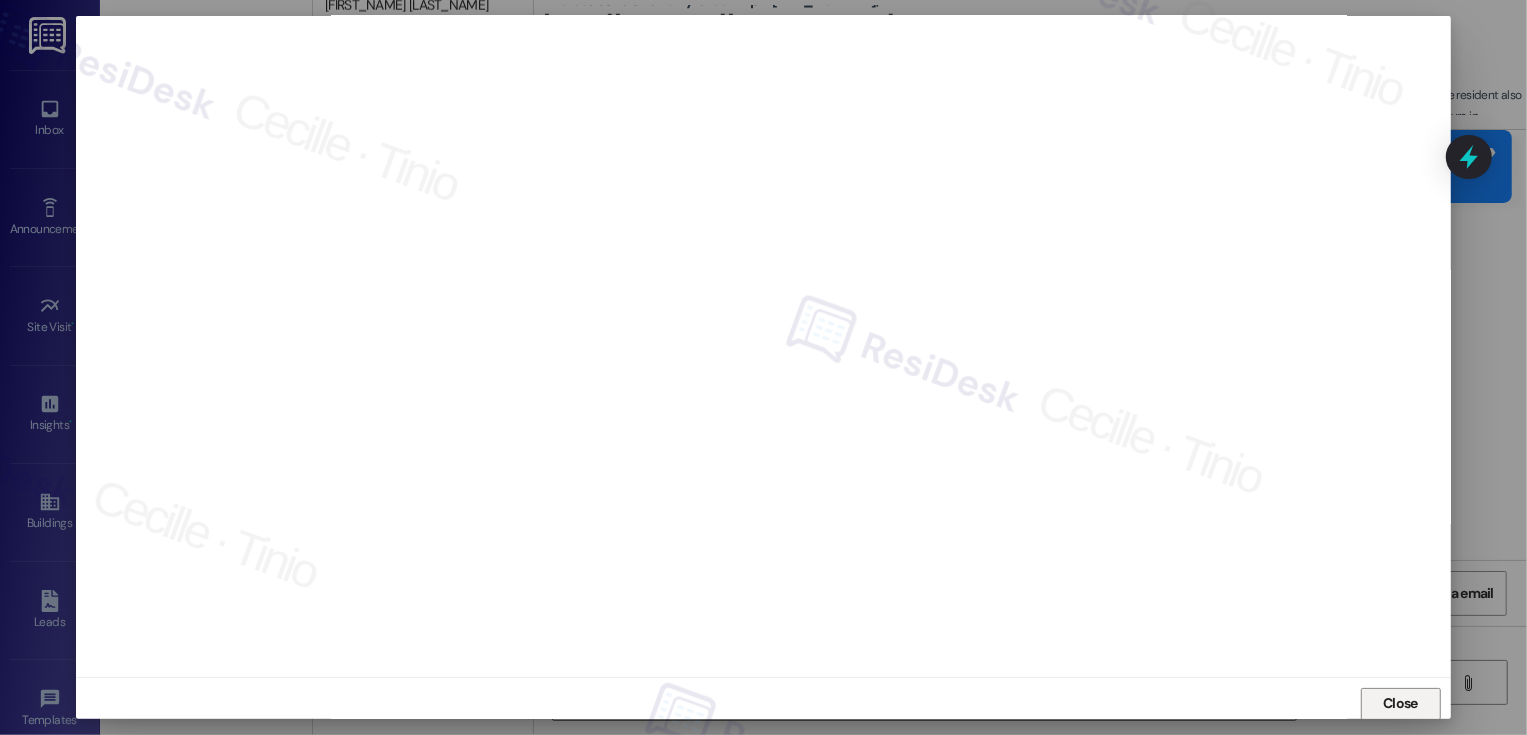 click on "Close" at bounding box center (1400, 703) 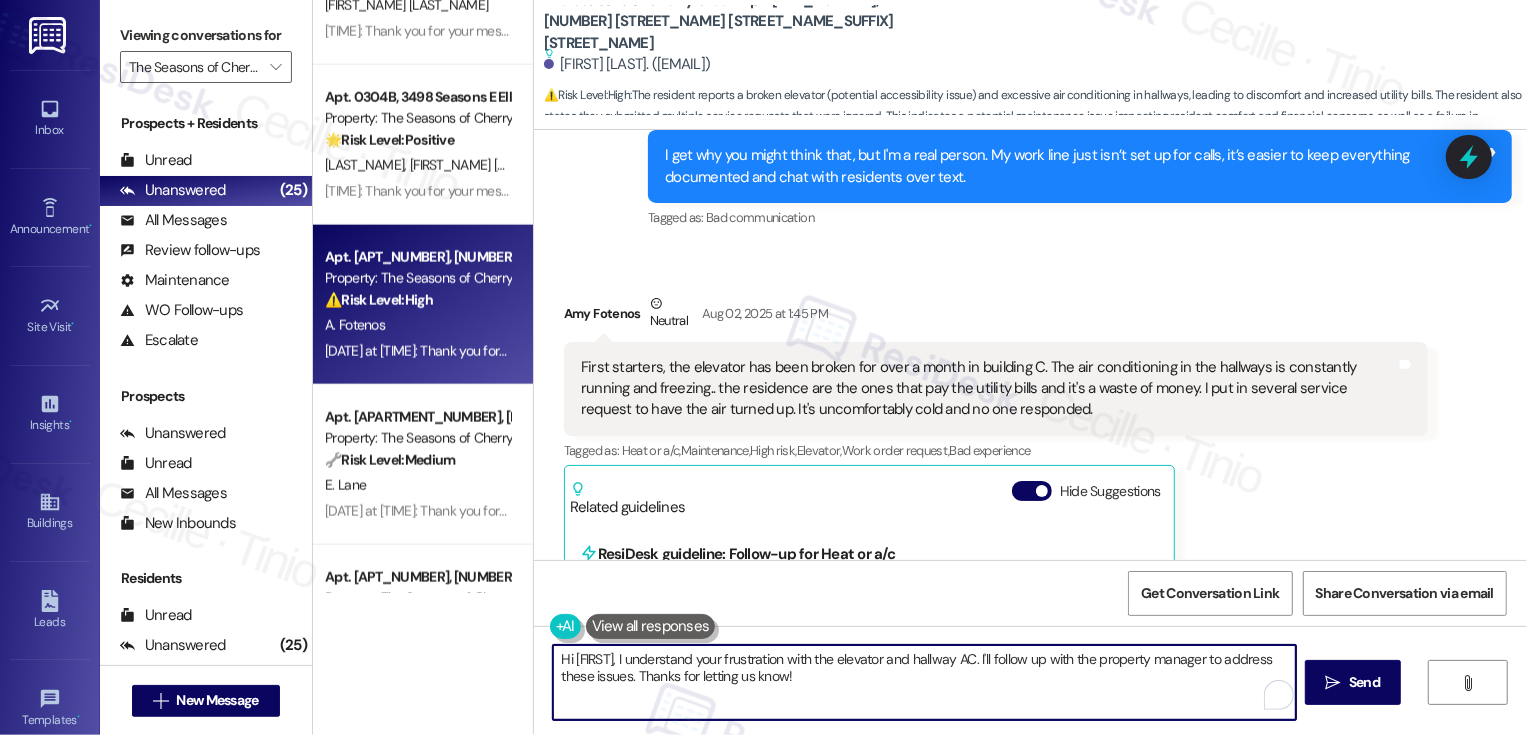 click on "Amy Fotenos   Neutral Aug 02, 2025 at 1:45 PM" at bounding box center [996, 317] 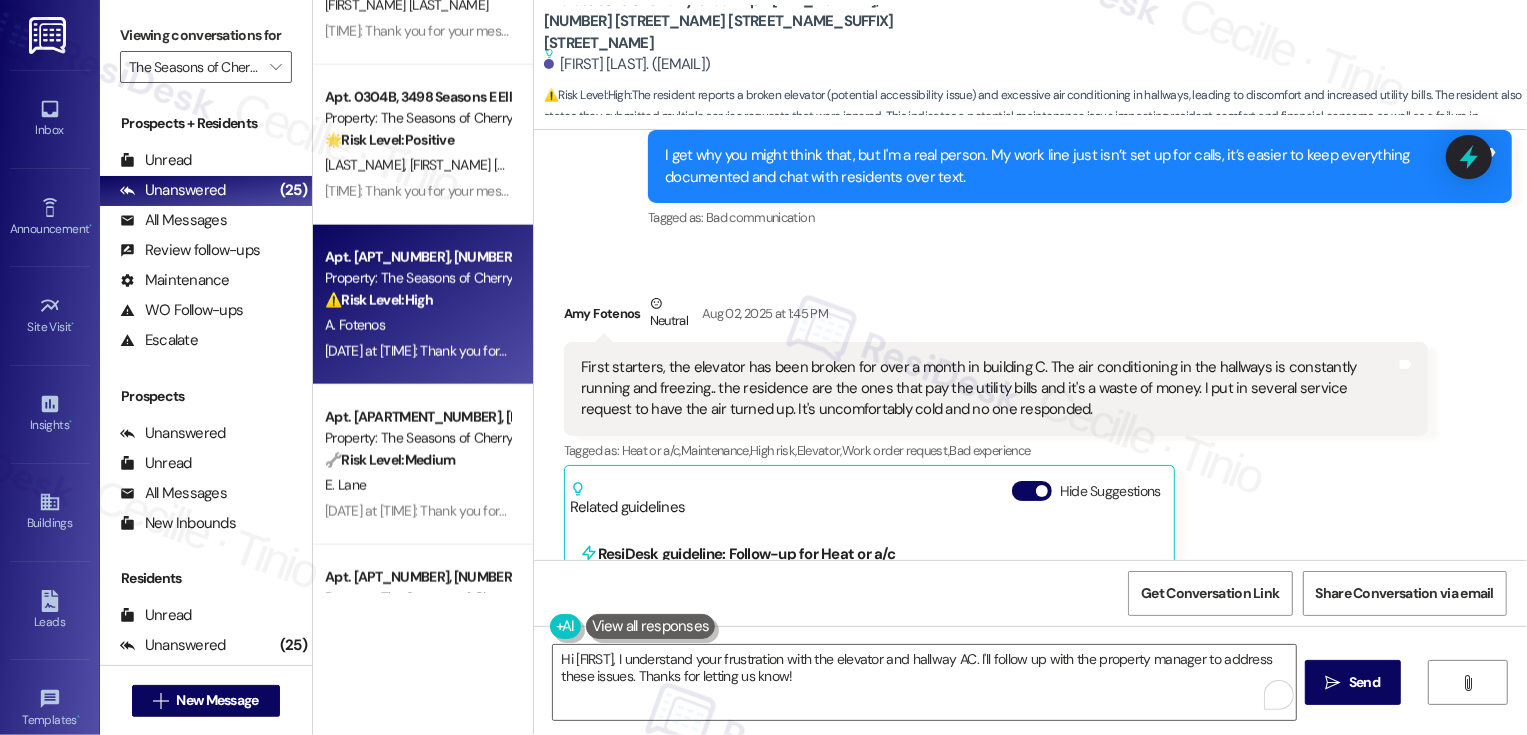 click on "Amy Fotenos   Neutral Aug 02, 2025 at 1:45 PM" at bounding box center [996, 317] 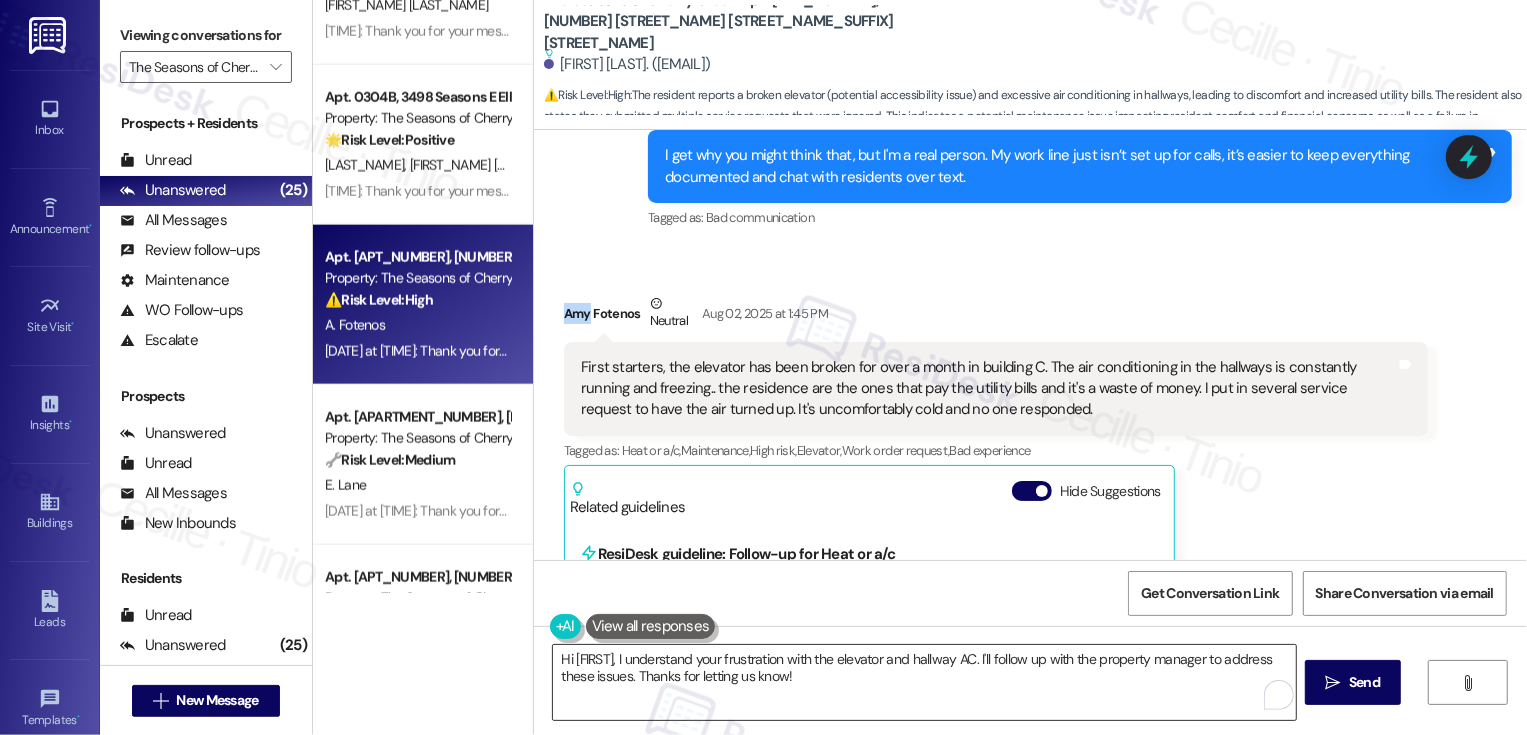 click on "Hi {{first_name}}, I understand your frustration with the elevator and hallway AC. I'll follow up with the property manager to address these issues. Thanks for letting us know!" at bounding box center [924, 682] 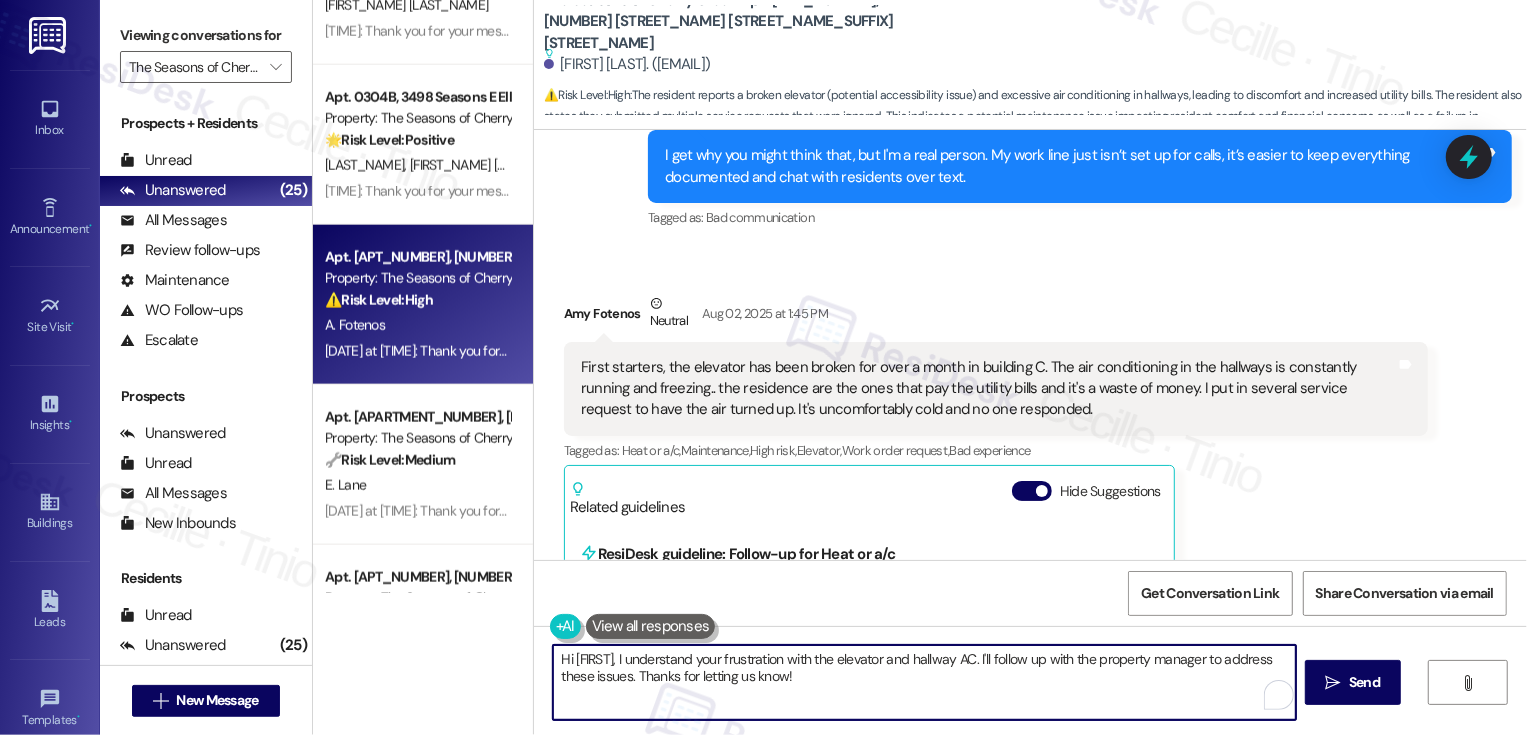 click on "Hi {{first_name}}, I understand your frustration with the elevator and hallway AC. I'll follow up with the property manager to address these issues. Thanks for letting us know!" at bounding box center [924, 682] 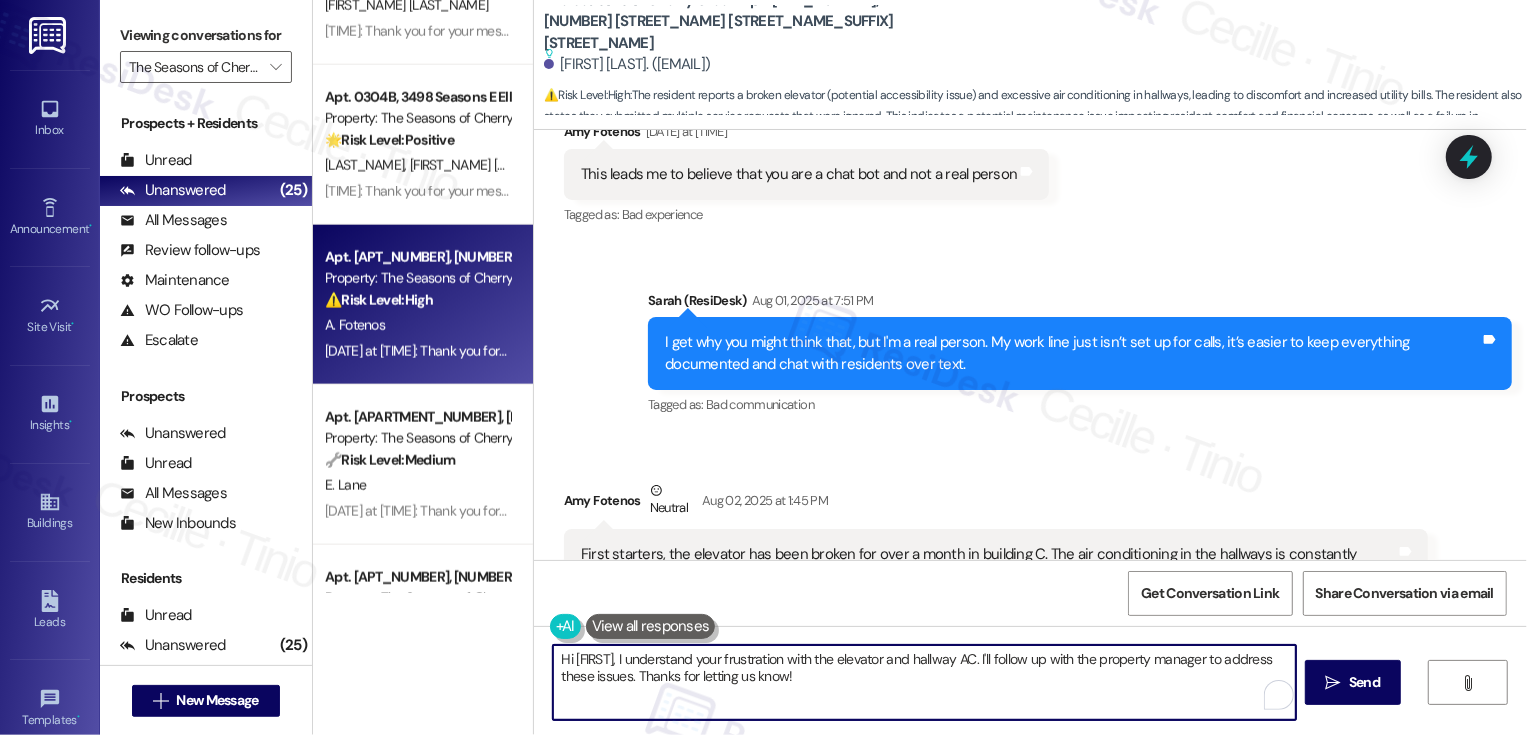 scroll, scrollTop: 925, scrollLeft: 0, axis: vertical 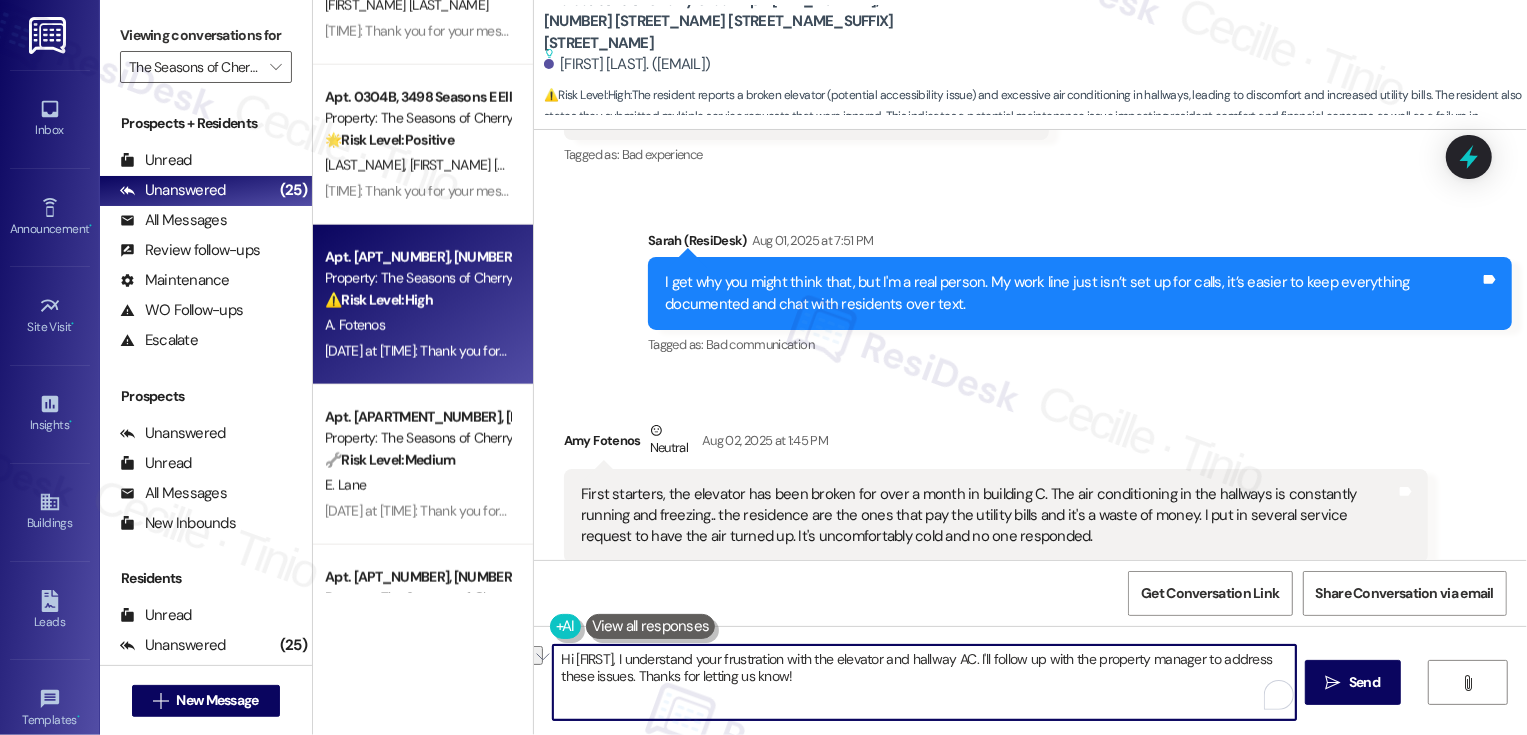 drag, startPoint x: 651, startPoint y: 660, endPoint x: 849, endPoint y: 663, distance: 198.02272 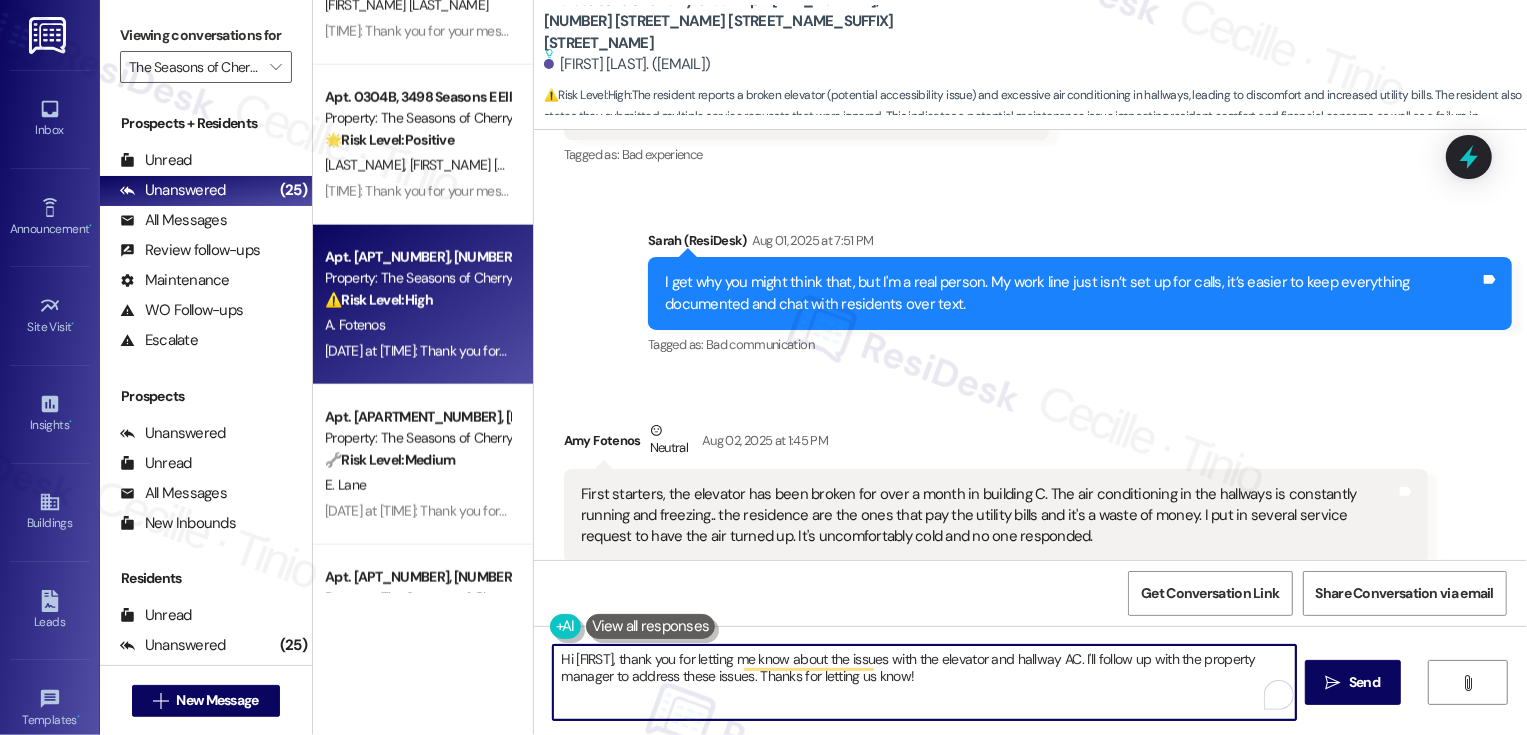 drag, startPoint x: 1122, startPoint y: 659, endPoint x: 1135, endPoint y: 694, distance: 37.336308 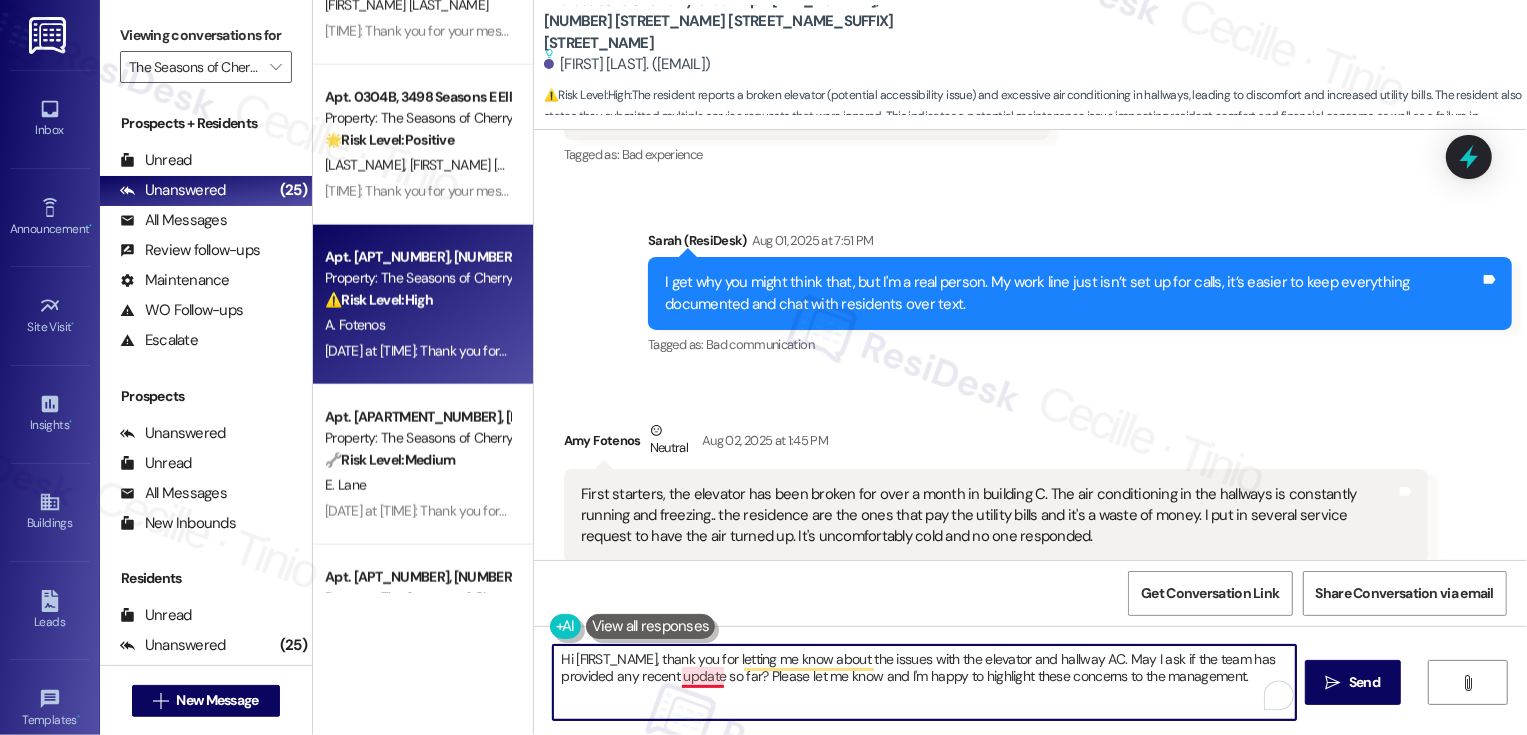 click on "Hi {{first_name}}, thank you for letting me know about the issues with the elevator and hallway AC. May I ask if the team has provided any recent update so far? Please let me know and I'm happy to highlight these concerns to the management." at bounding box center (924, 682) 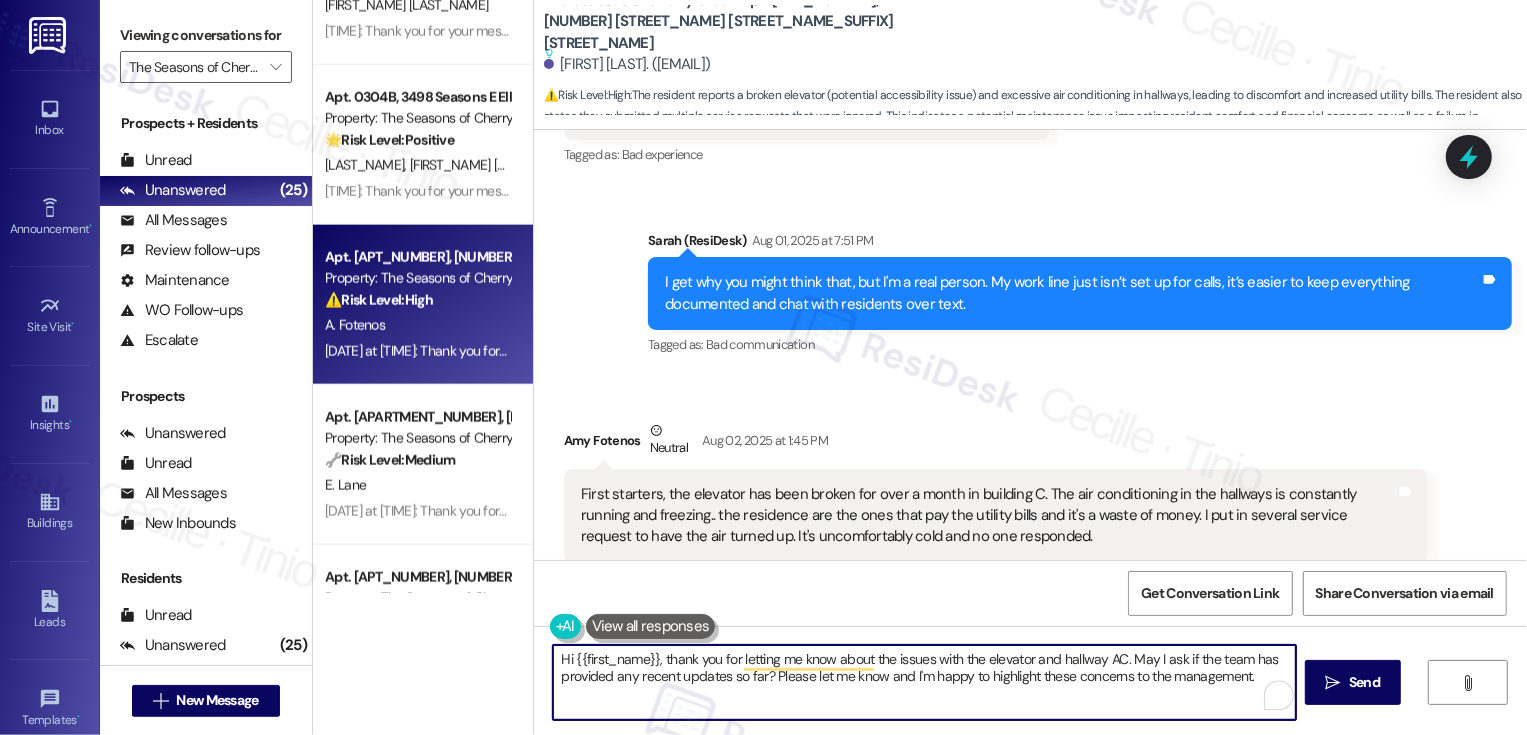 click on "Hi {{first_name}}, thank you for letting me know about the issues with the elevator and hallway AC. May I ask if the team has provided any recent updates so far? Please let me know and I'm happy to highlight these concerns to the management." at bounding box center [924, 682] 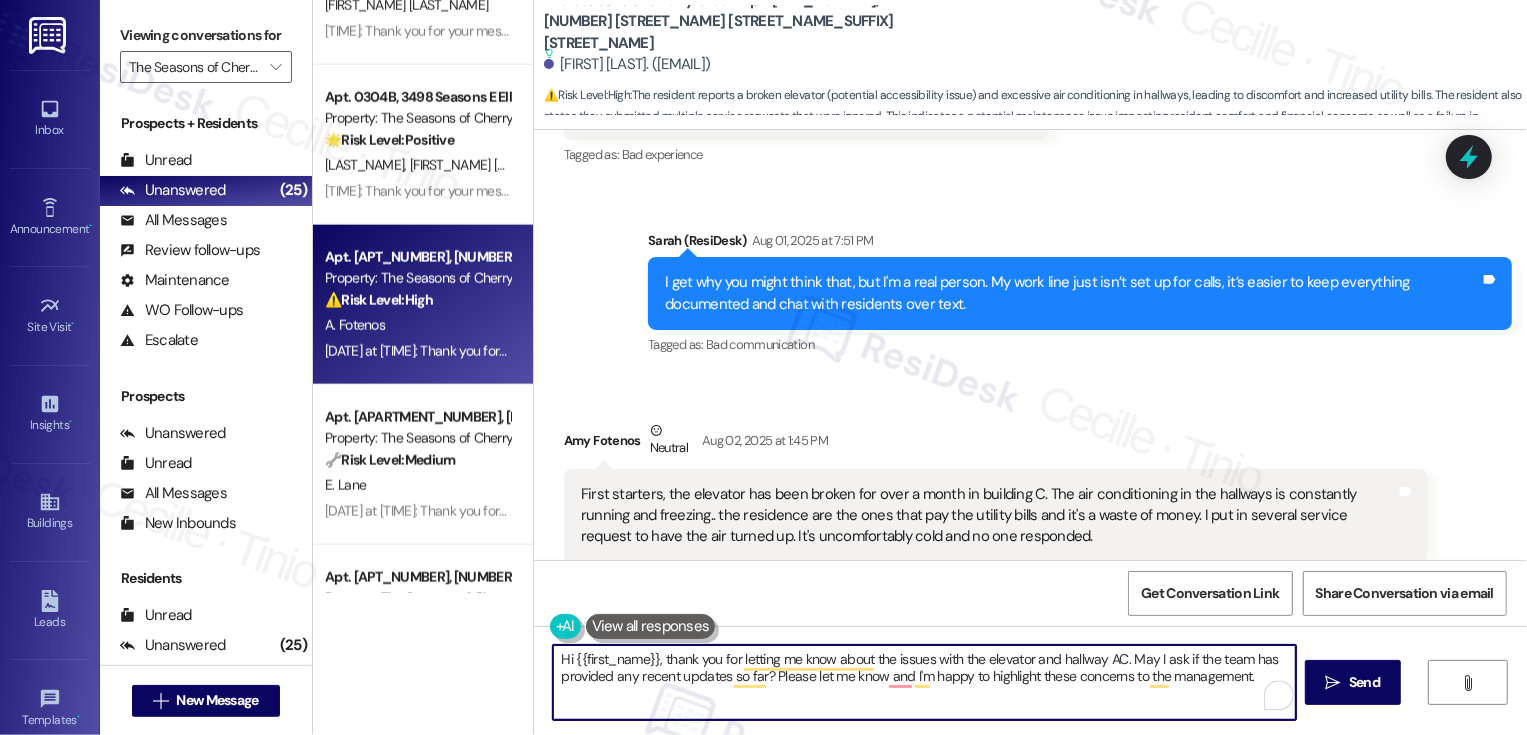 click on "Hi {{first_name}}, thank you for letting me know about the issues with the elevator and hallway AC. May I ask if the team has provided any recent updates so far? Please let me know and I'm happy to highlight these concerns to the management." at bounding box center (924, 682) 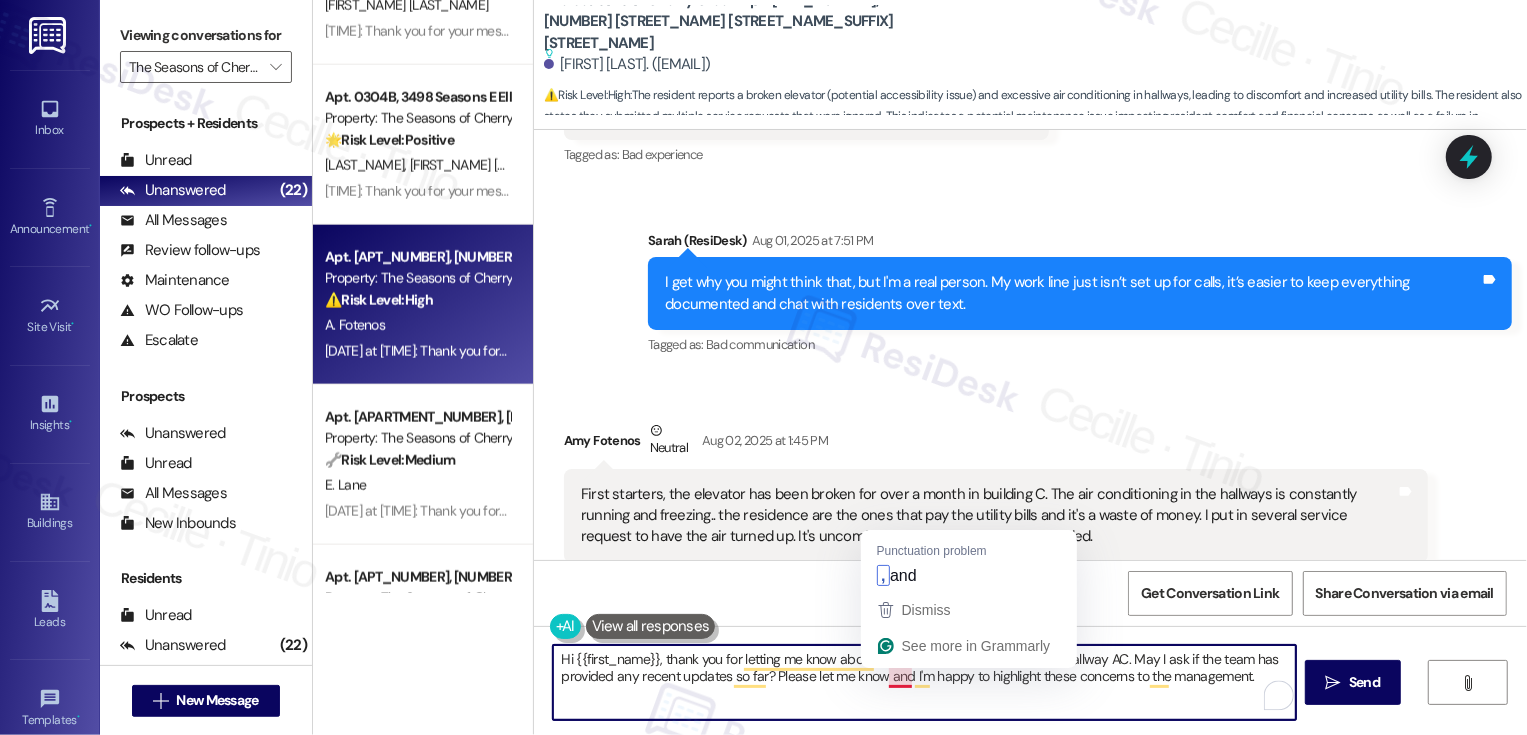 click on "Hi {{first_name}}, thank you for letting me know about the issues with the elevator and hallway AC. May I ask if the team has provided any recent updates so far? Please let me know and I'm happy to highlight these concerns to the management." at bounding box center (924, 682) 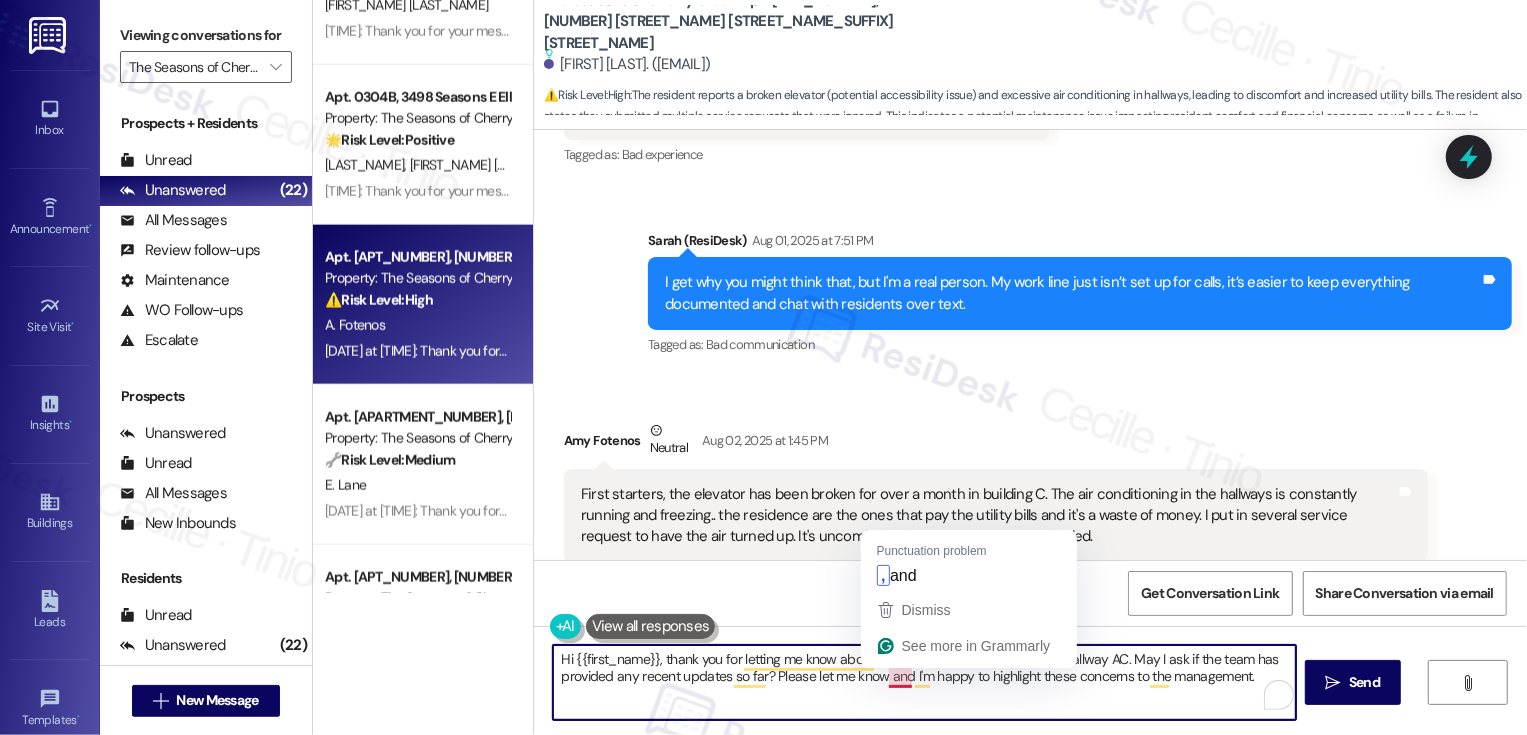 click on "Hi {{first_name}}, thank you for letting me know about the issues with the elevator and hallway AC. May I ask if the team has provided any recent updates so far? Please let me know and I'm happy to highlight these concerns to the management." at bounding box center [924, 682] 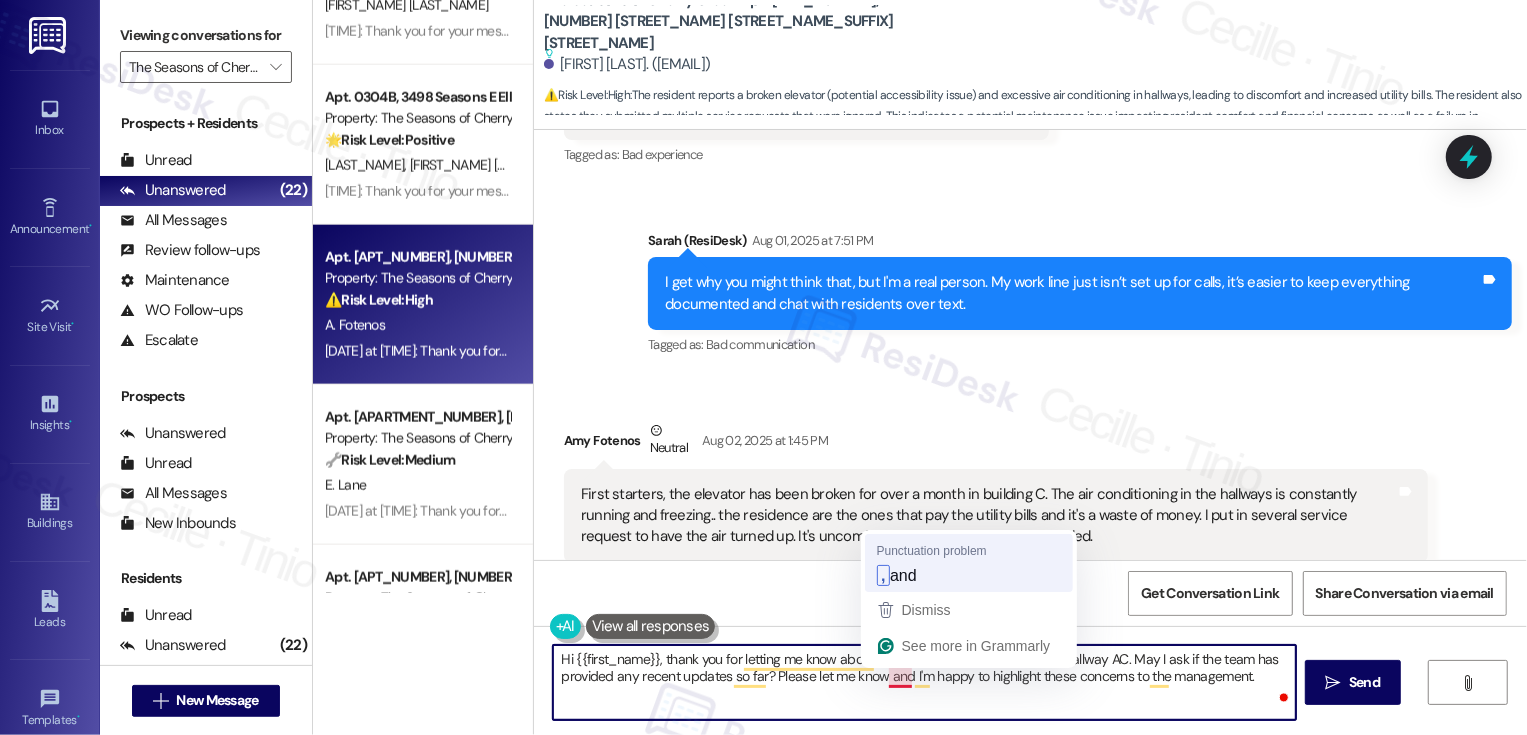 type on "Hi {{first_name}}, thank you for letting me know about the issues with the elevator and hallway AC. May I ask if the team has provided any recent updates so far? Please let me know, and I'm happy to highlight these concerns to the management." 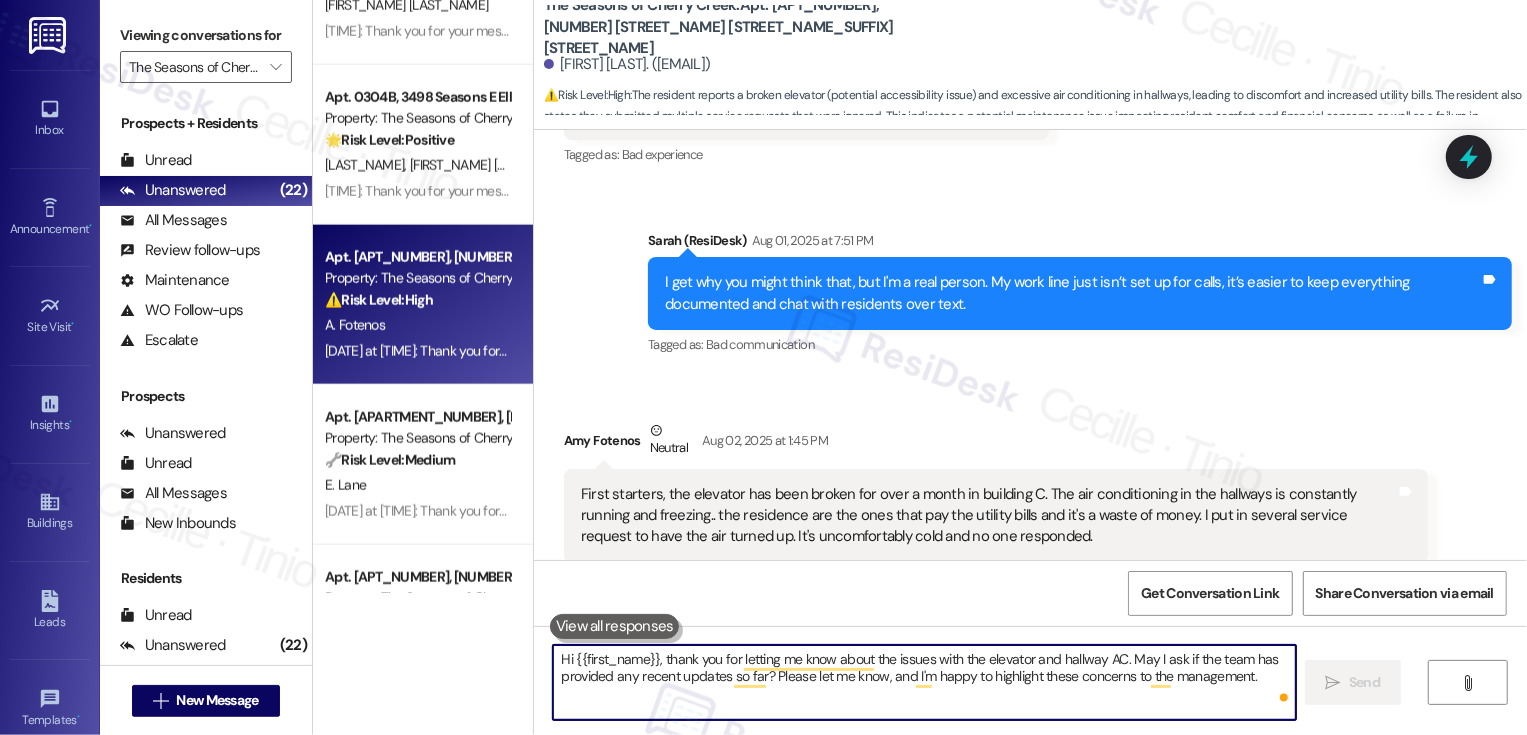 type 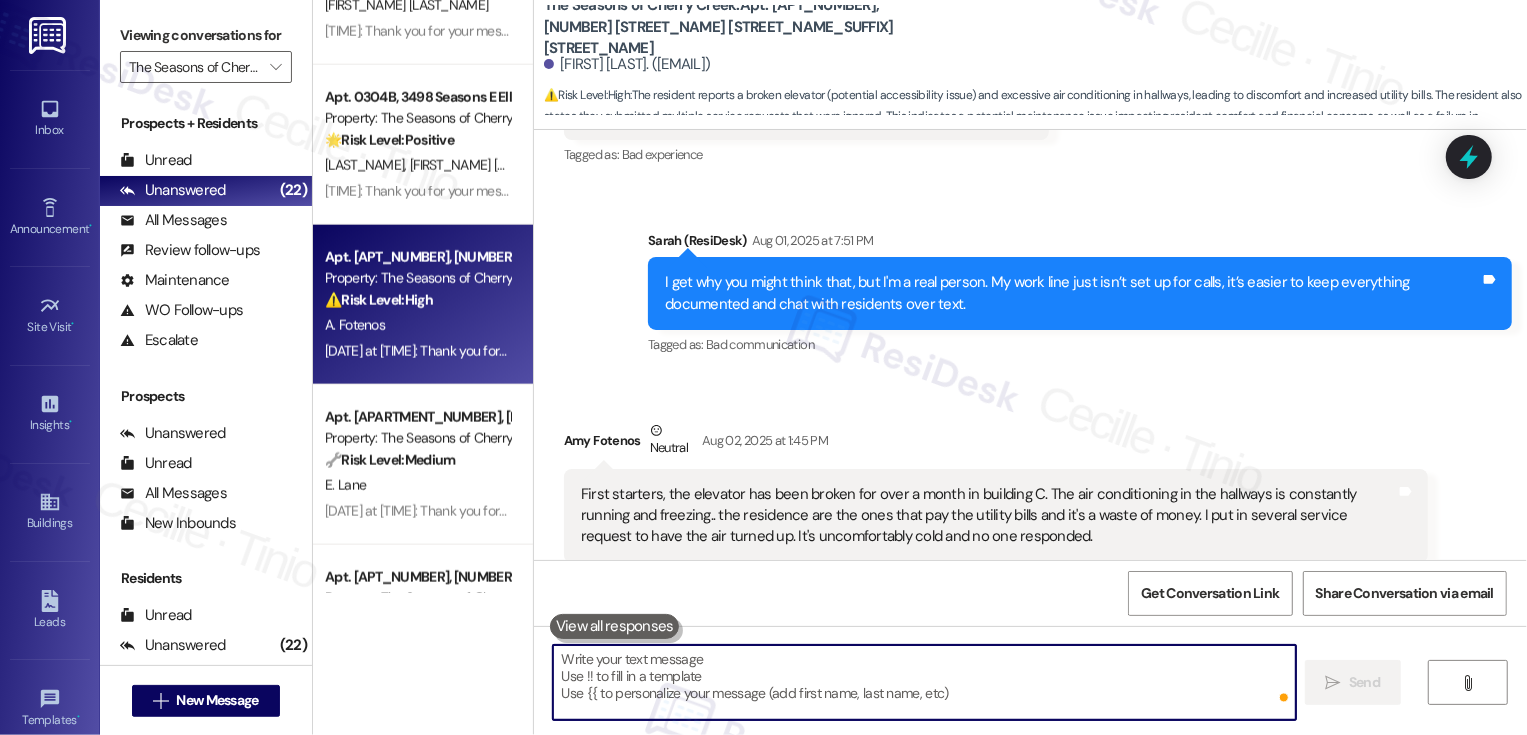 scroll, scrollTop: 1303, scrollLeft: 0, axis: vertical 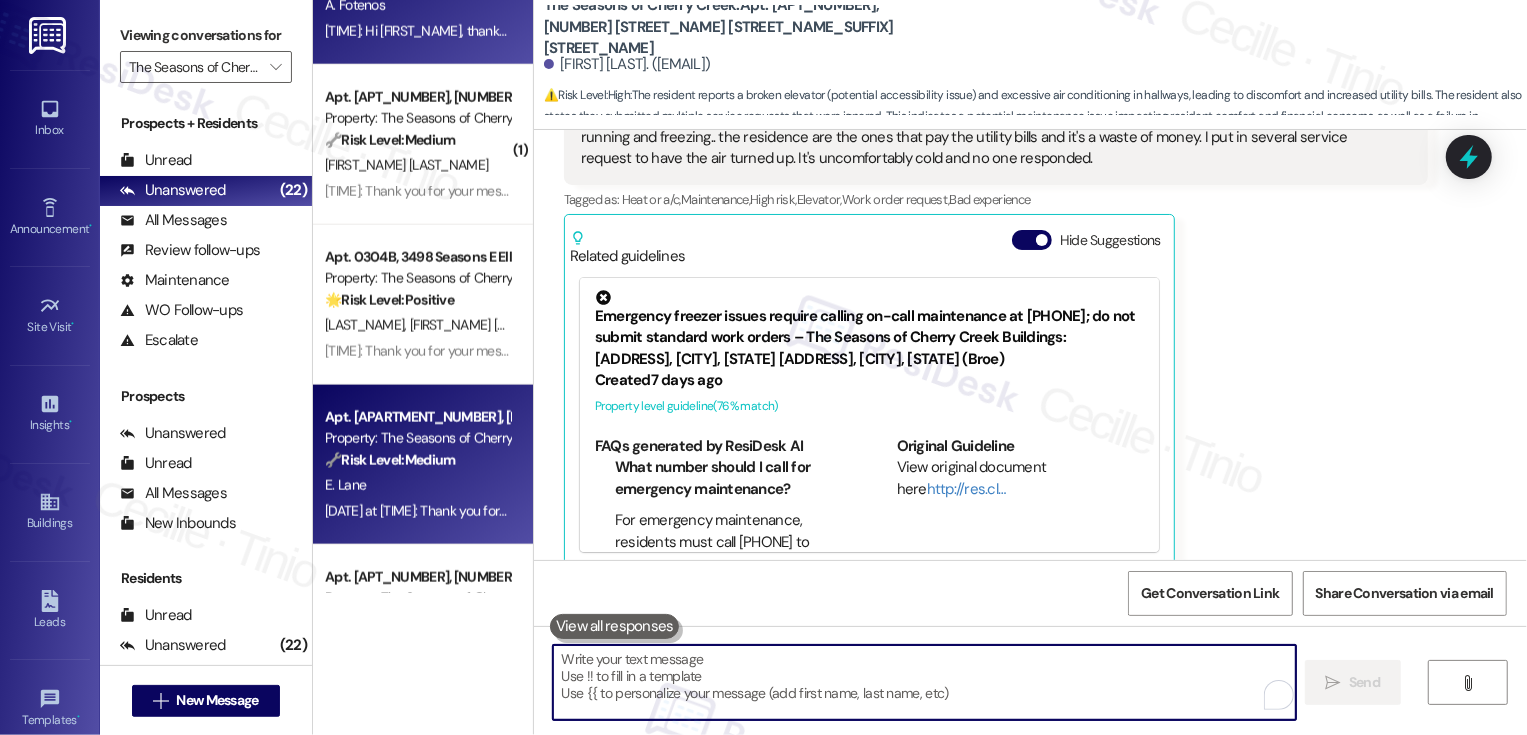 click on "Property: The Seasons of Cherry Creek" at bounding box center [417, 438] 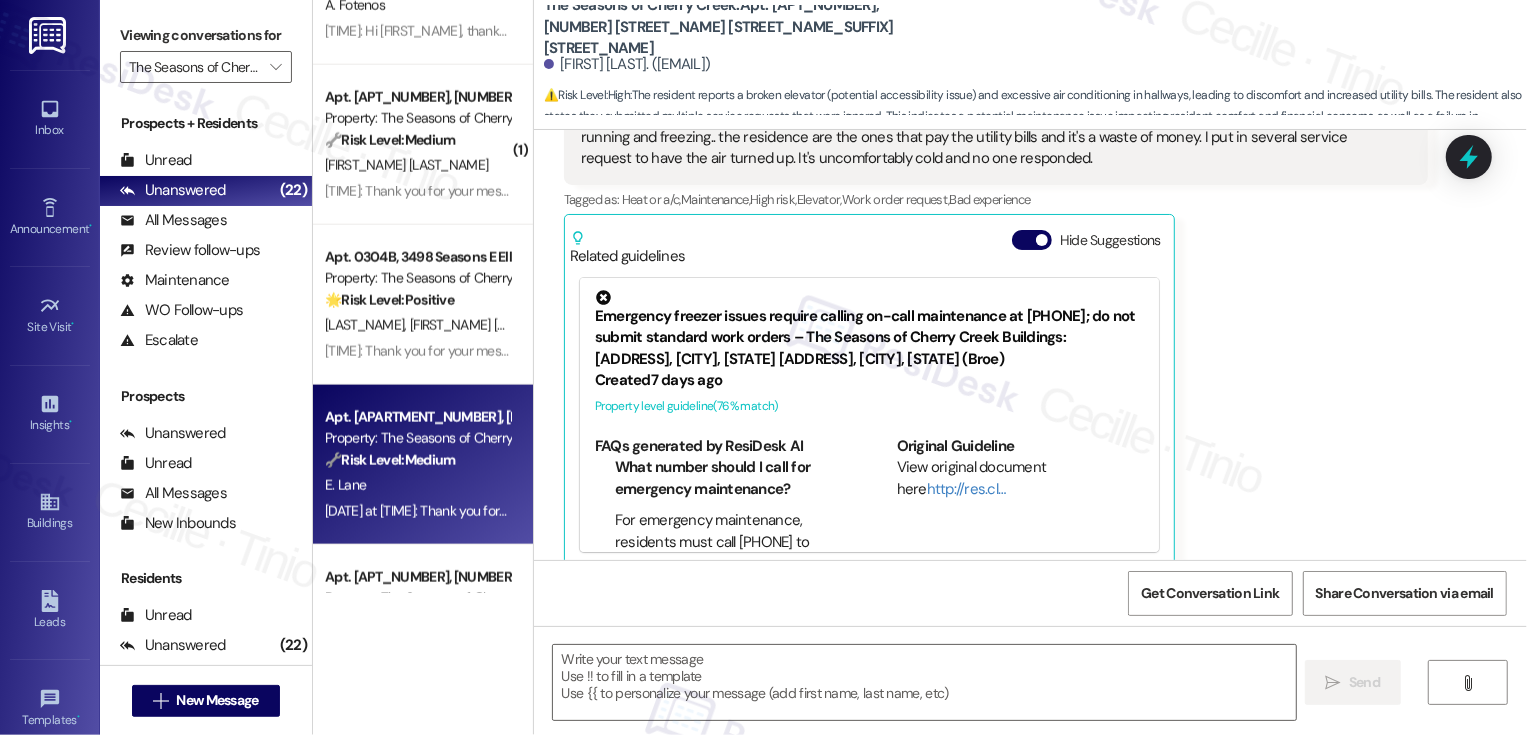click on "Property: The Seasons of Cherry Creek" at bounding box center [417, 438] 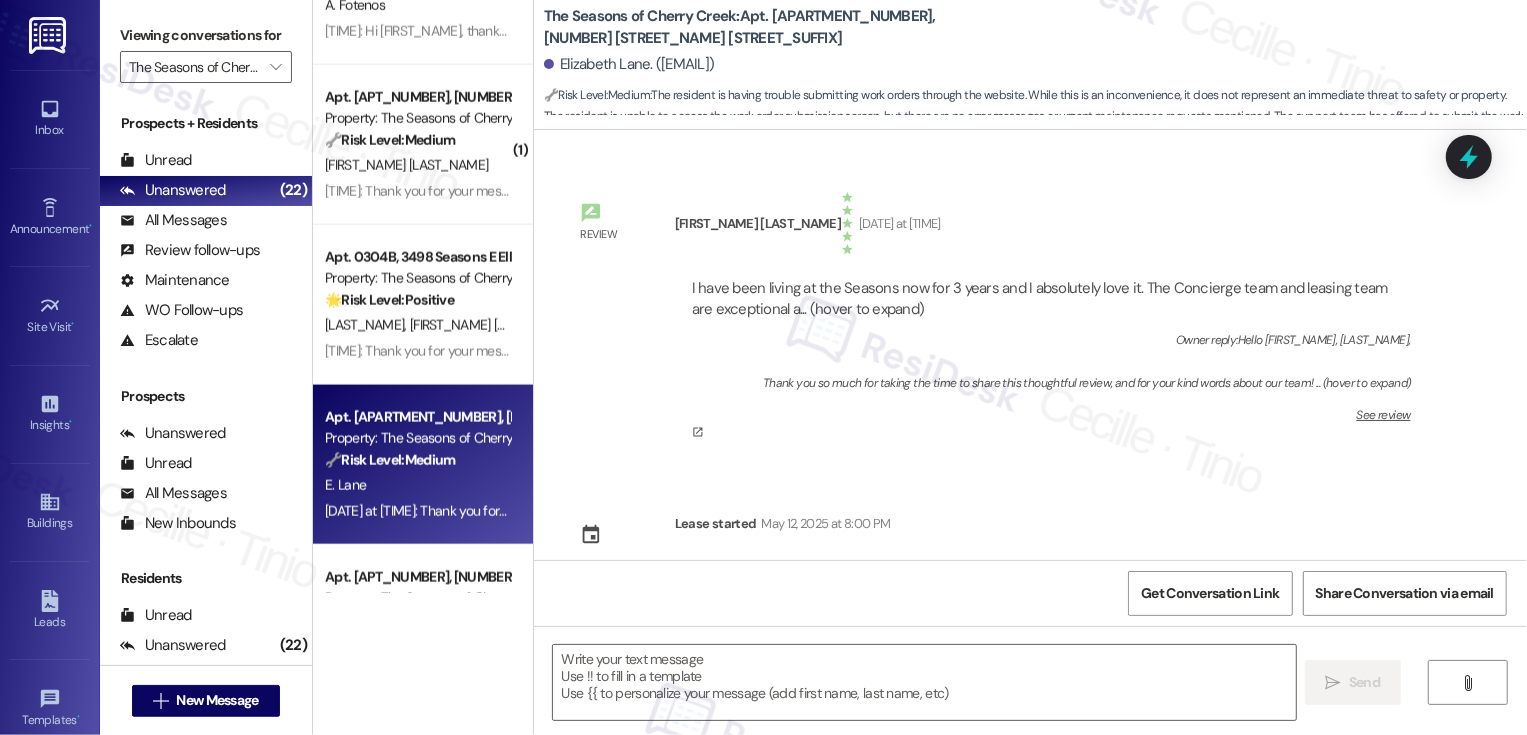scroll, scrollTop: 1998, scrollLeft: 0, axis: vertical 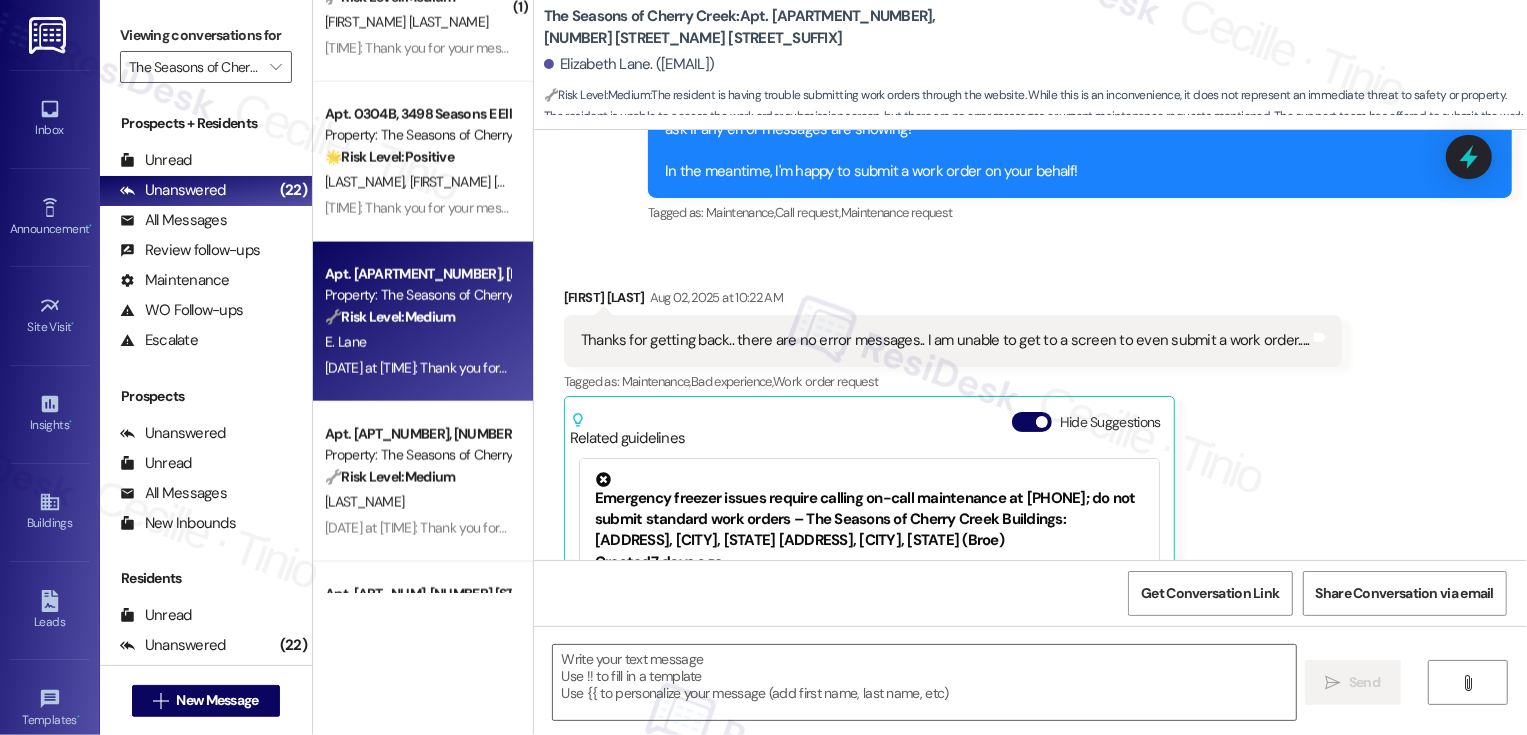 type on "Fetching suggested responses. Please feel free to read through the conversation in the meantime." 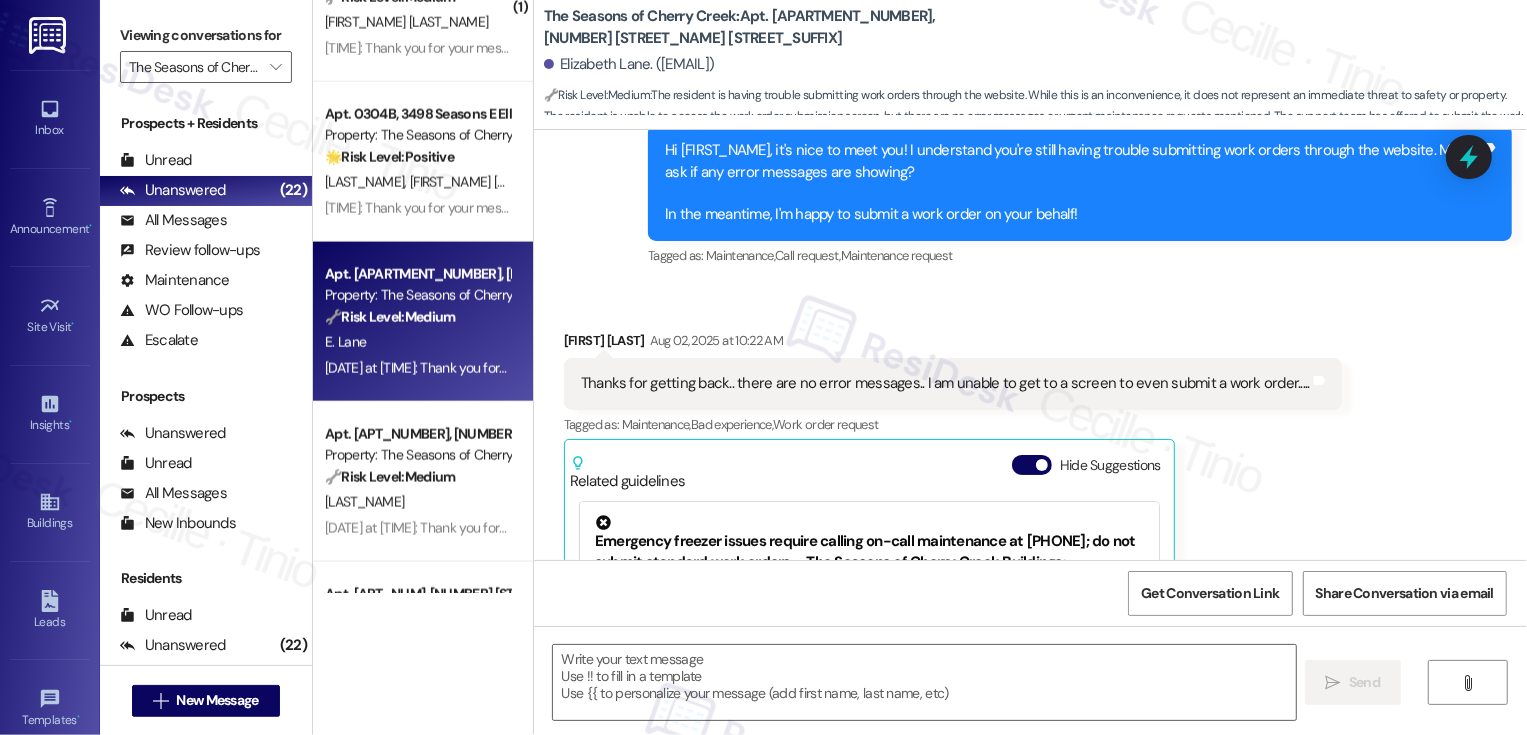scroll, scrollTop: 940, scrollLeft: 0, axis: vertical 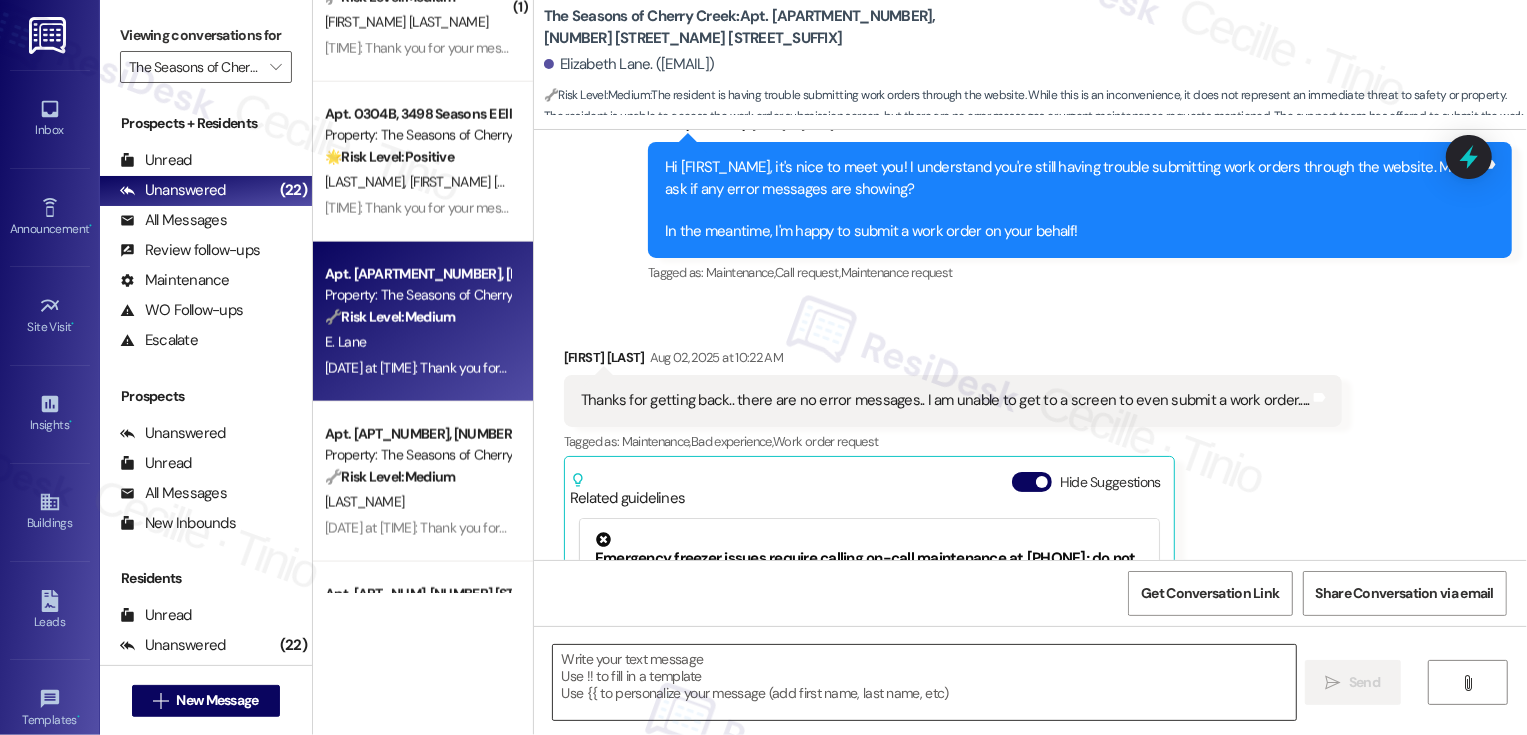 click at bounding box center (924, 682) 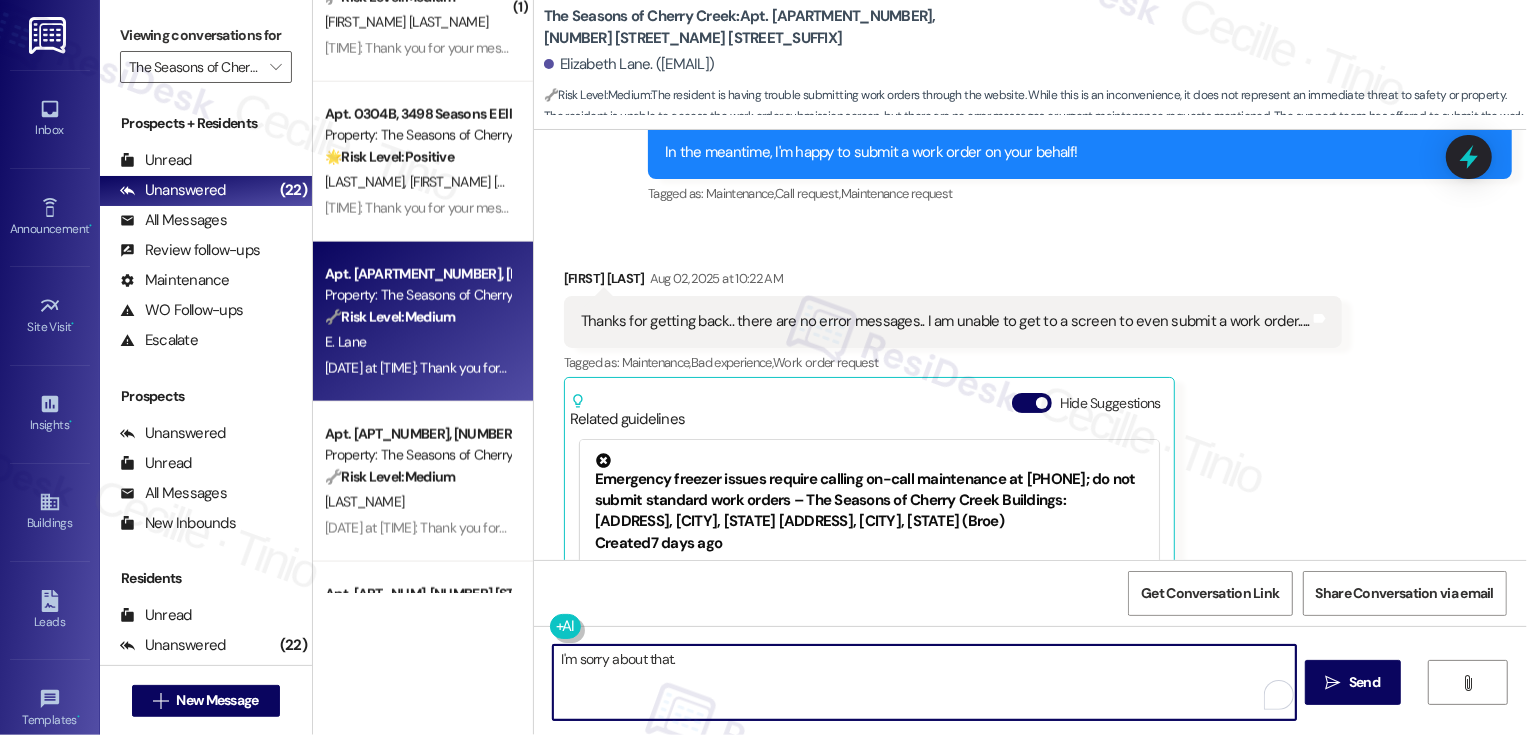 scroll, scrollTop: 1023, scrollLeft: 0, axis: vertical 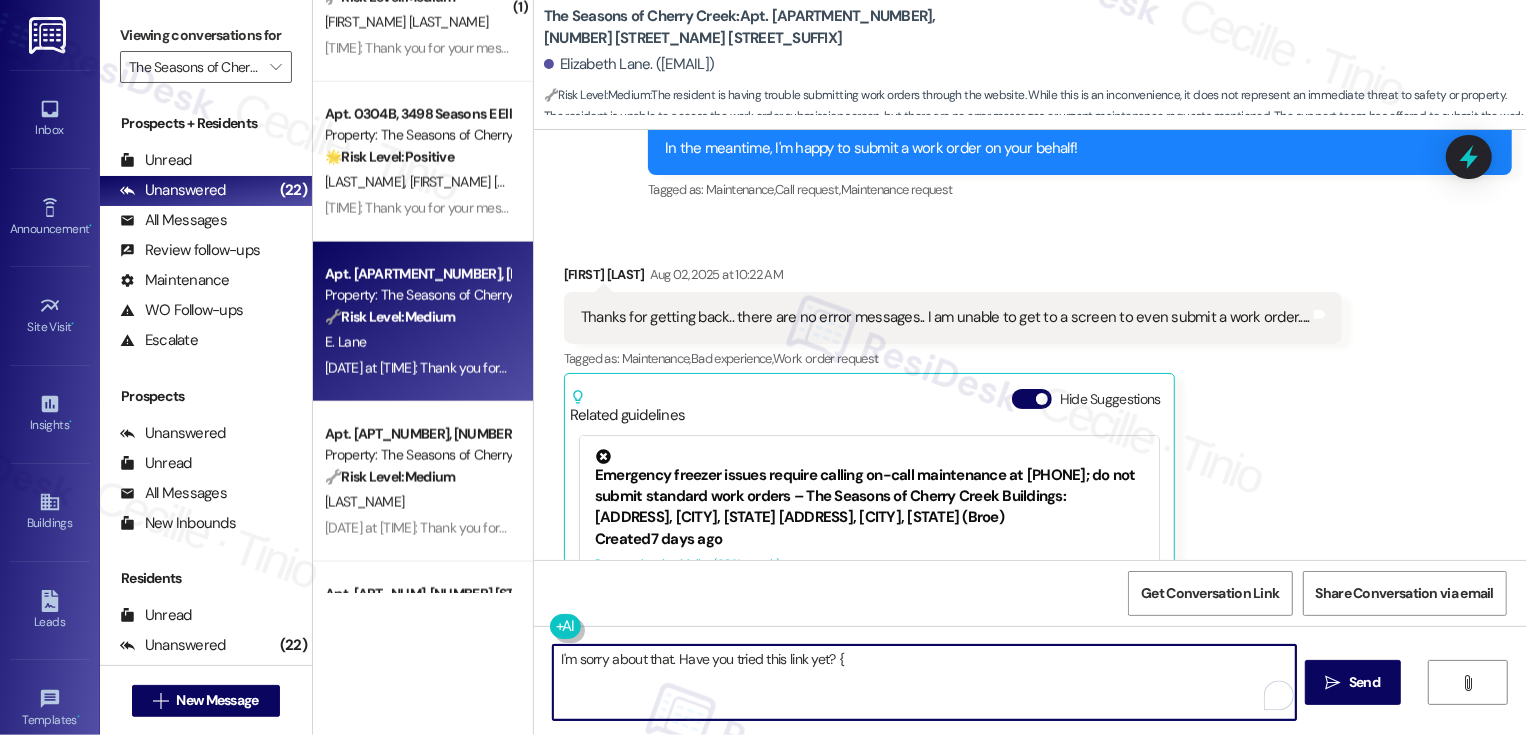 type on "I'm sorry about that. Have you tried this link yet? {{" 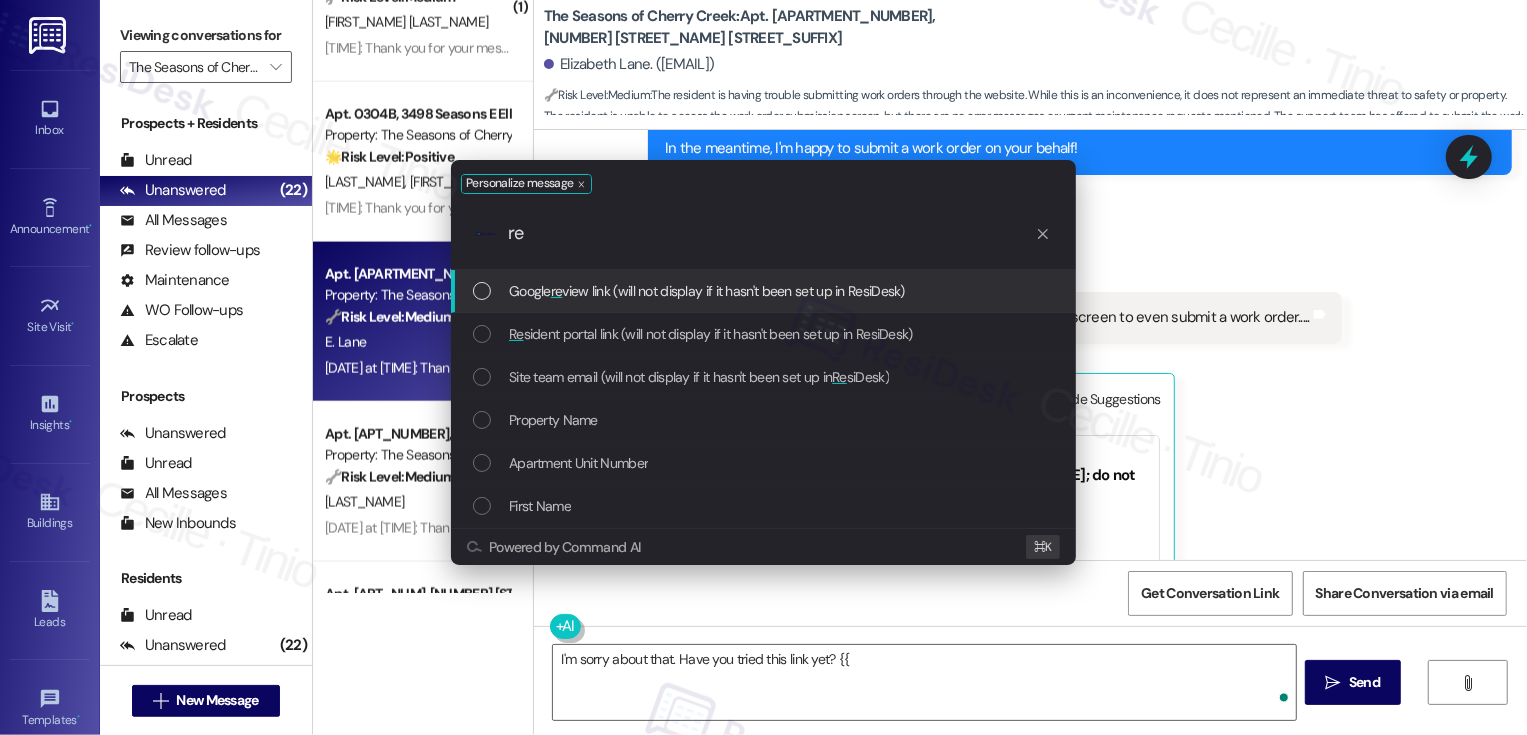 type on "res" 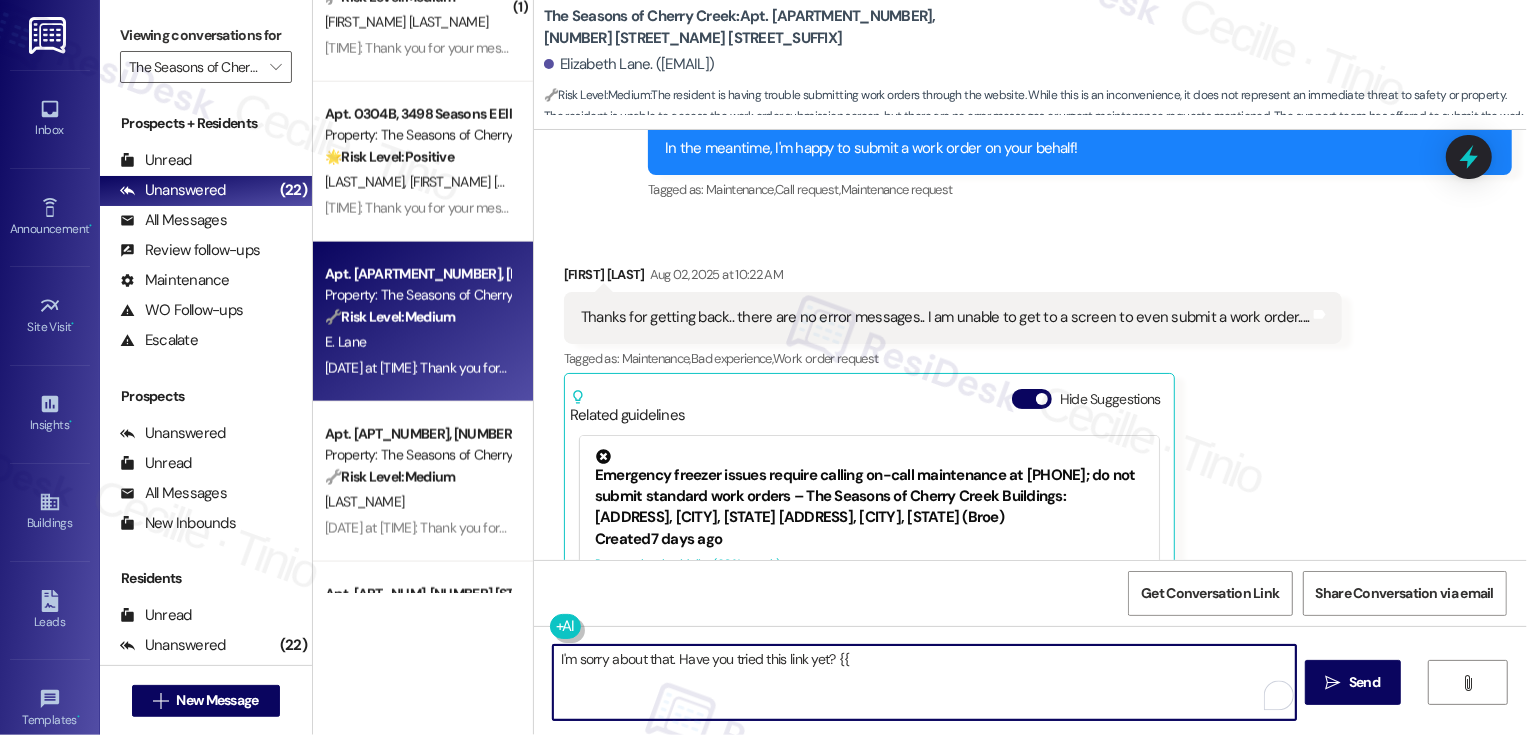type on "I'm sorry about that. Have you tried this link yet? {{resident_portal_link}}" 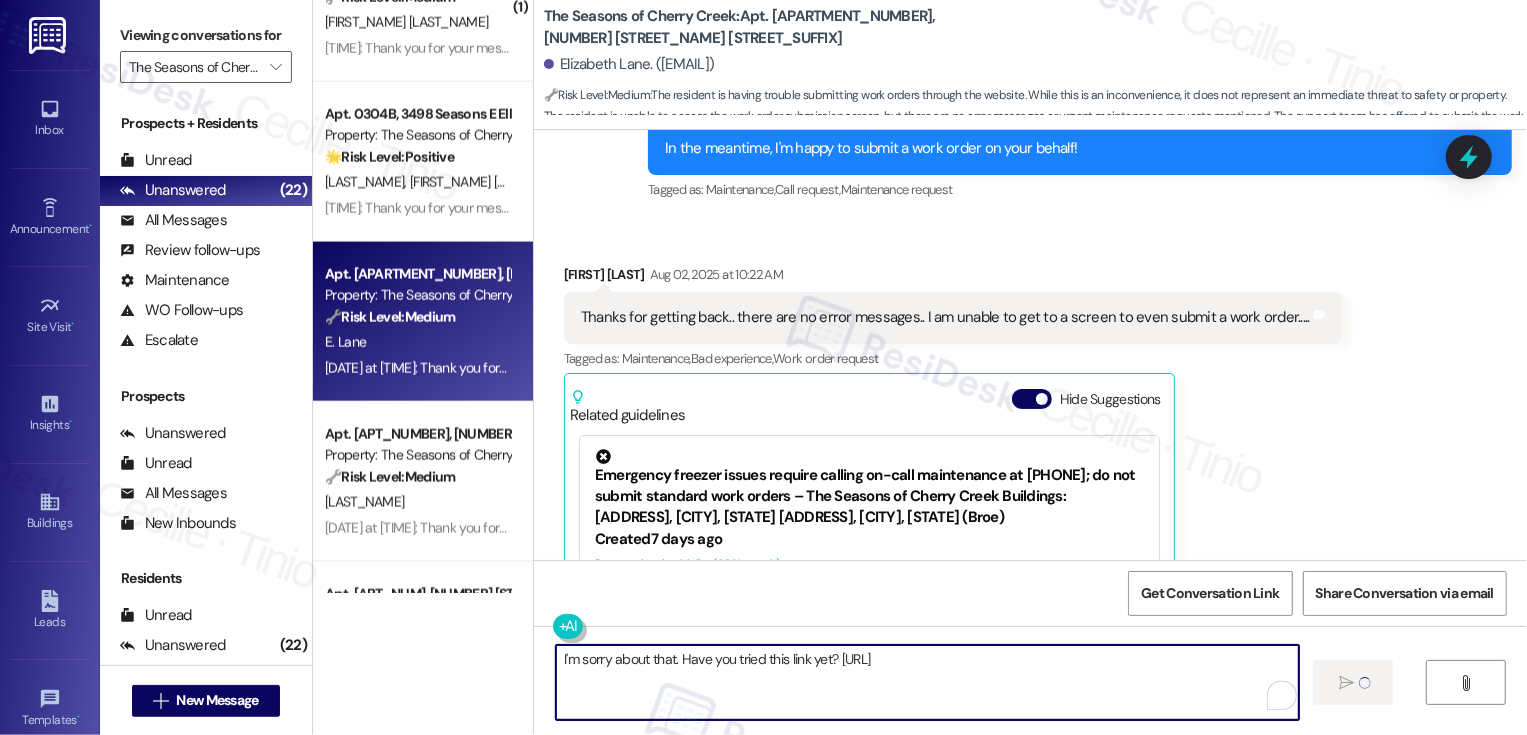 type 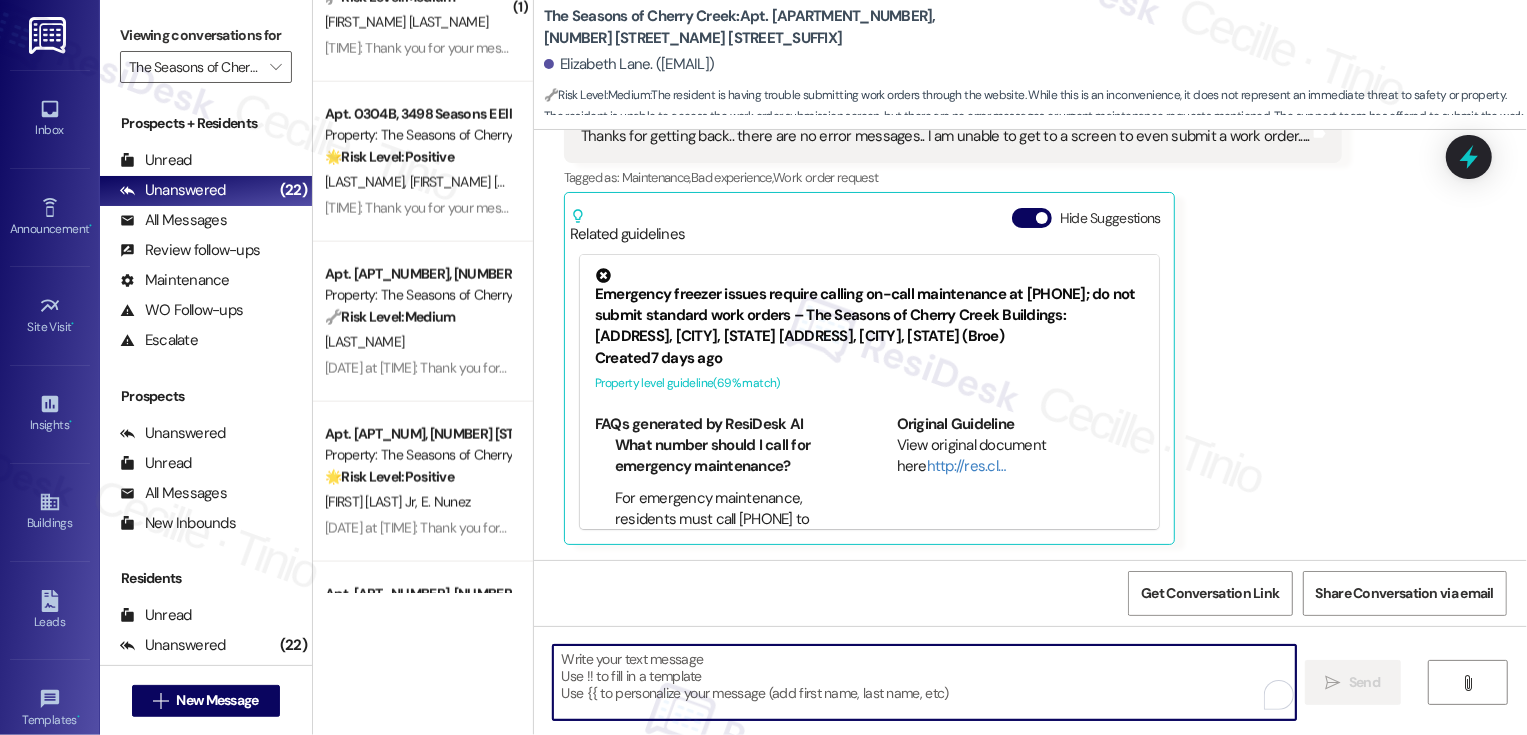 scroll, scrollTop: 1472, scrollLeft: 0, axis: vertical 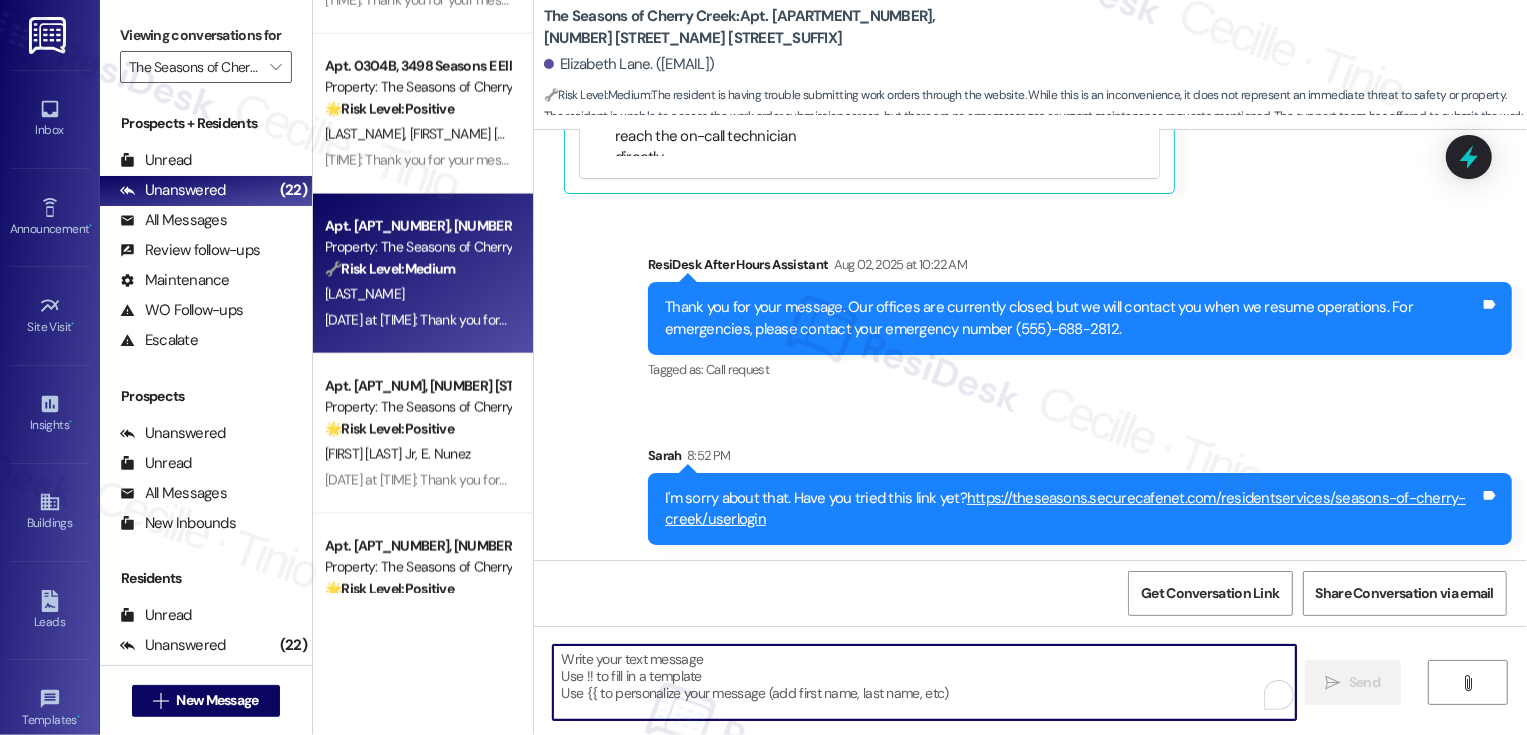 click on "Aug 01, 2025 at 11:28 PM: Thank you for your message. Our offices are currently closed, but we will contact you when we resume operations. For emergencies, please contact your emergency number 720-688-2812. Aug 01, 2025 at 11:28 PM: Thank you for your message. Our offices are currently closed, but we will contact you when we resume operations. For emergencies, please contact your emergency number 720-688-2812." at bounding box center [902, 320] 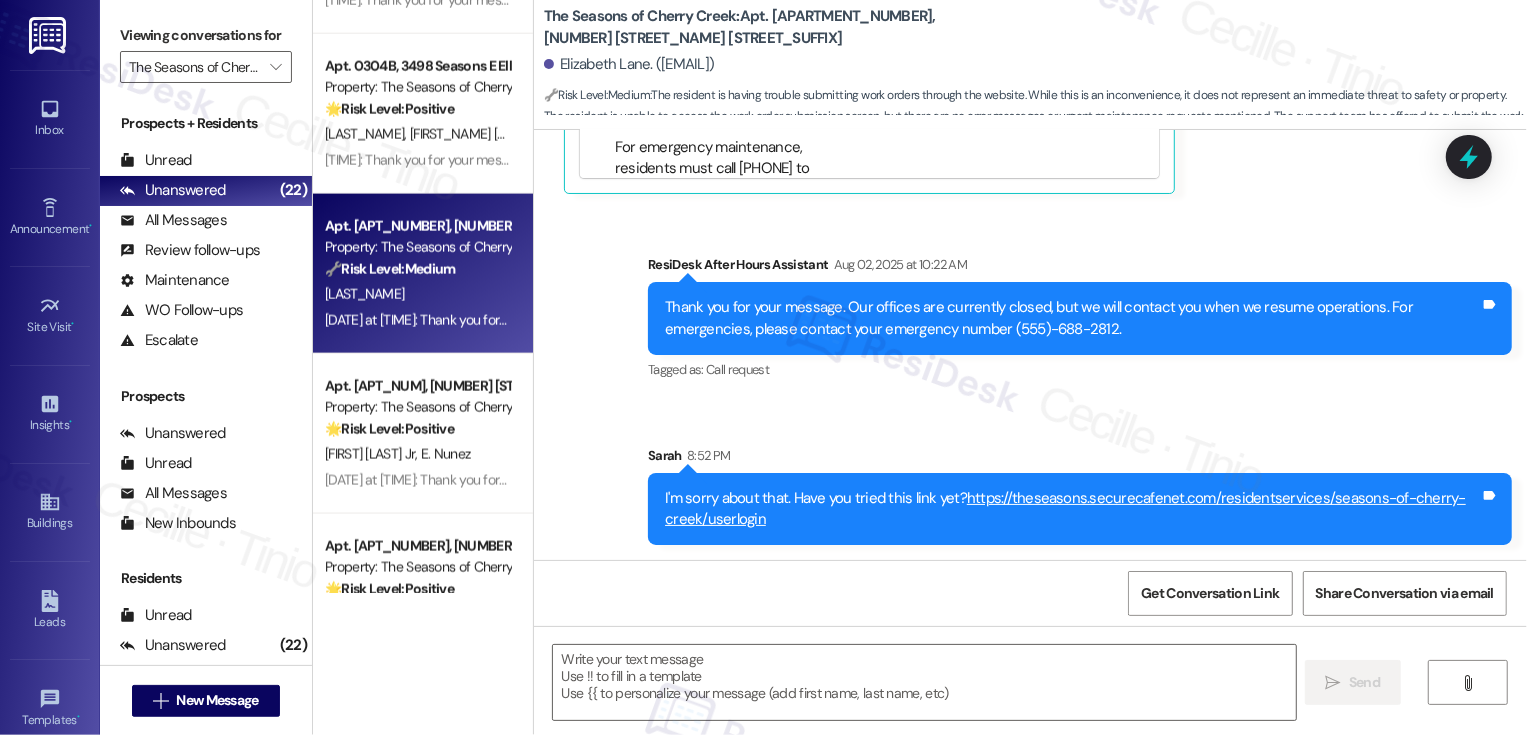 type on "Fetching suggested responses. Please feel free to read through the conversation in the meantime." 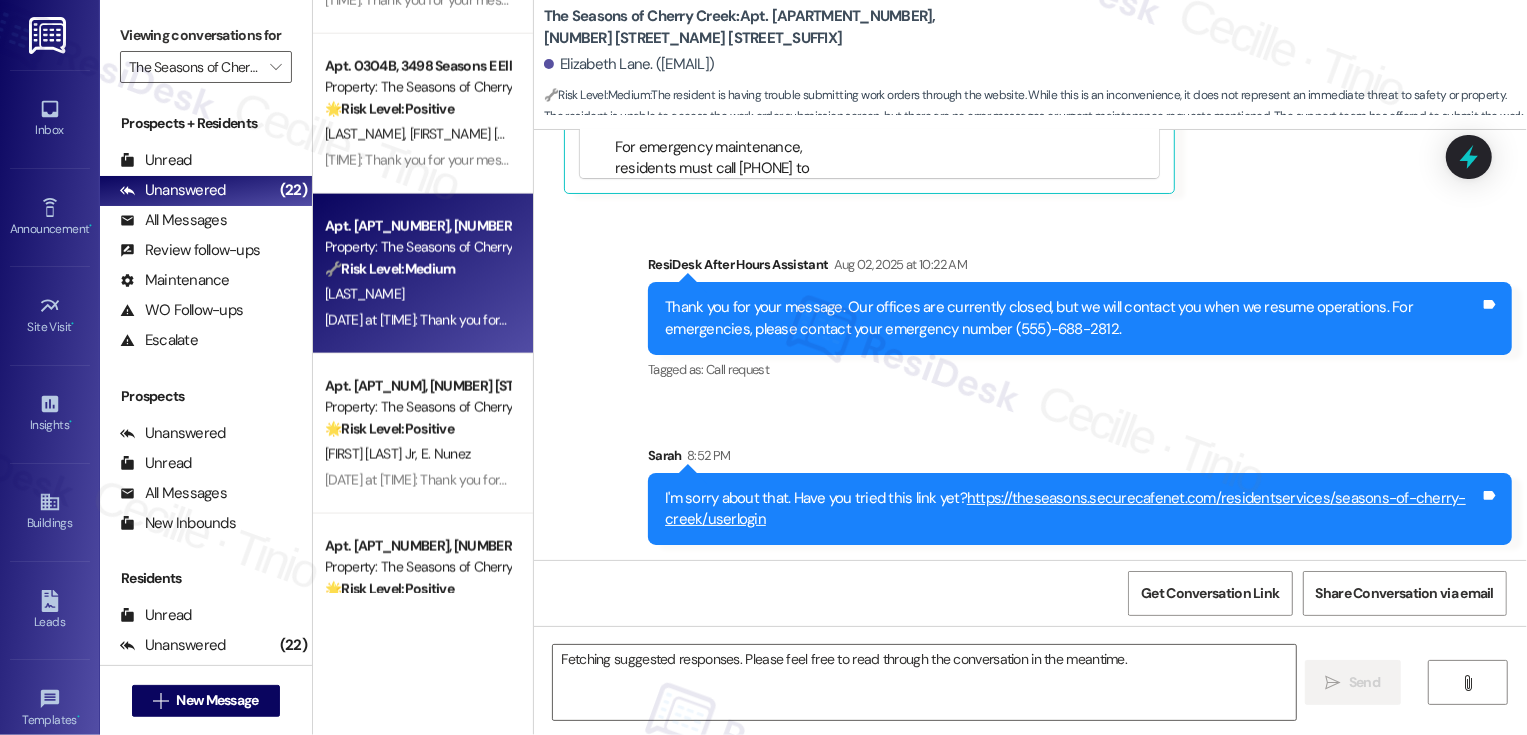 click on "Aug 01, 2025 at 11:28 PM: Thank you for your message. Our offices are currently closed, but we will contact you when we resume operations. For emergencies, please contact your emergency number 720-688-2812. Aug 01, 2025 at 11:28 PM: Thank you for your message. Our offices are currently closed, but we will contact you when we resume operations. For emergencies, please contact your emergency number 720-688-2812." at bounding box center [902, 320] 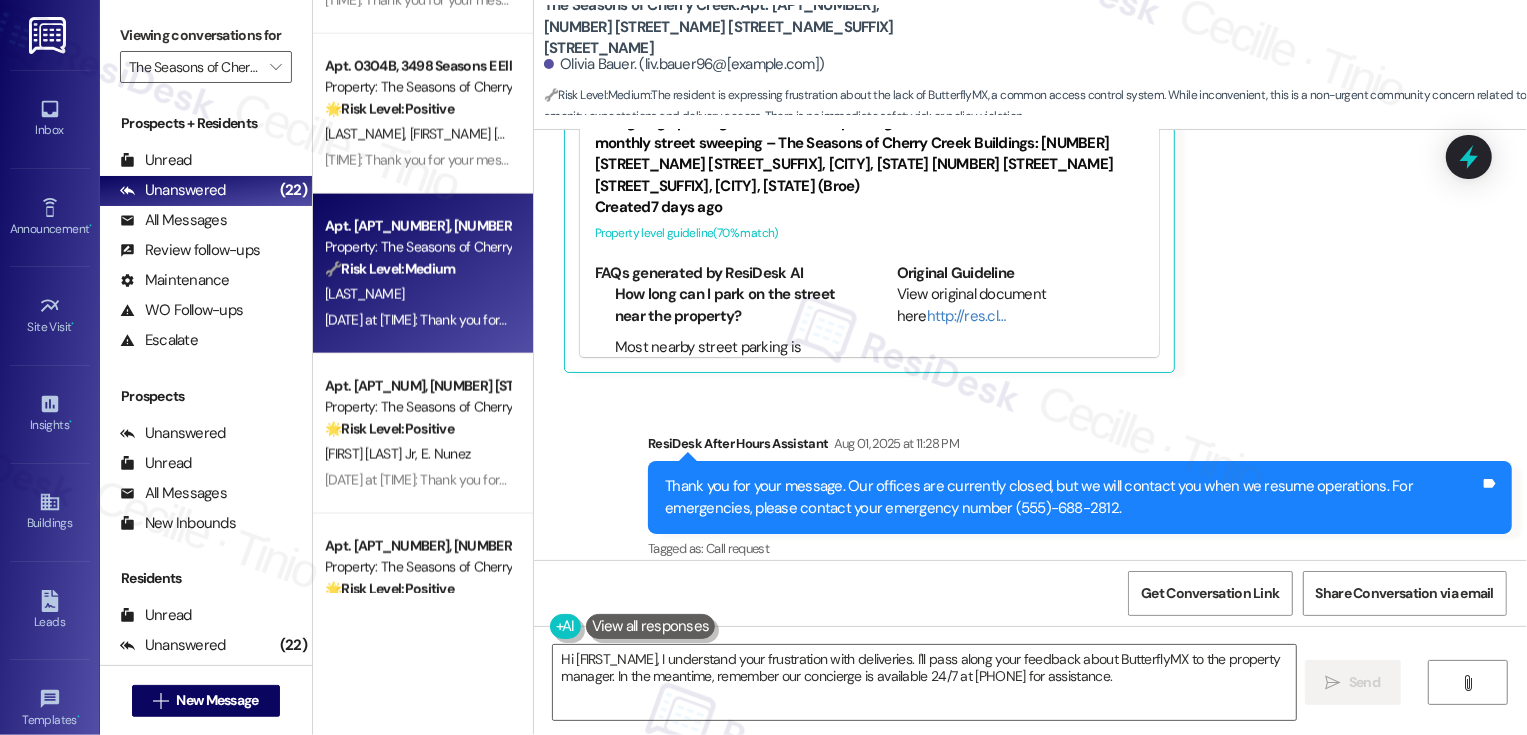 scroll, scrollTop: 1094, scrollLeft: 0, axis: vertical 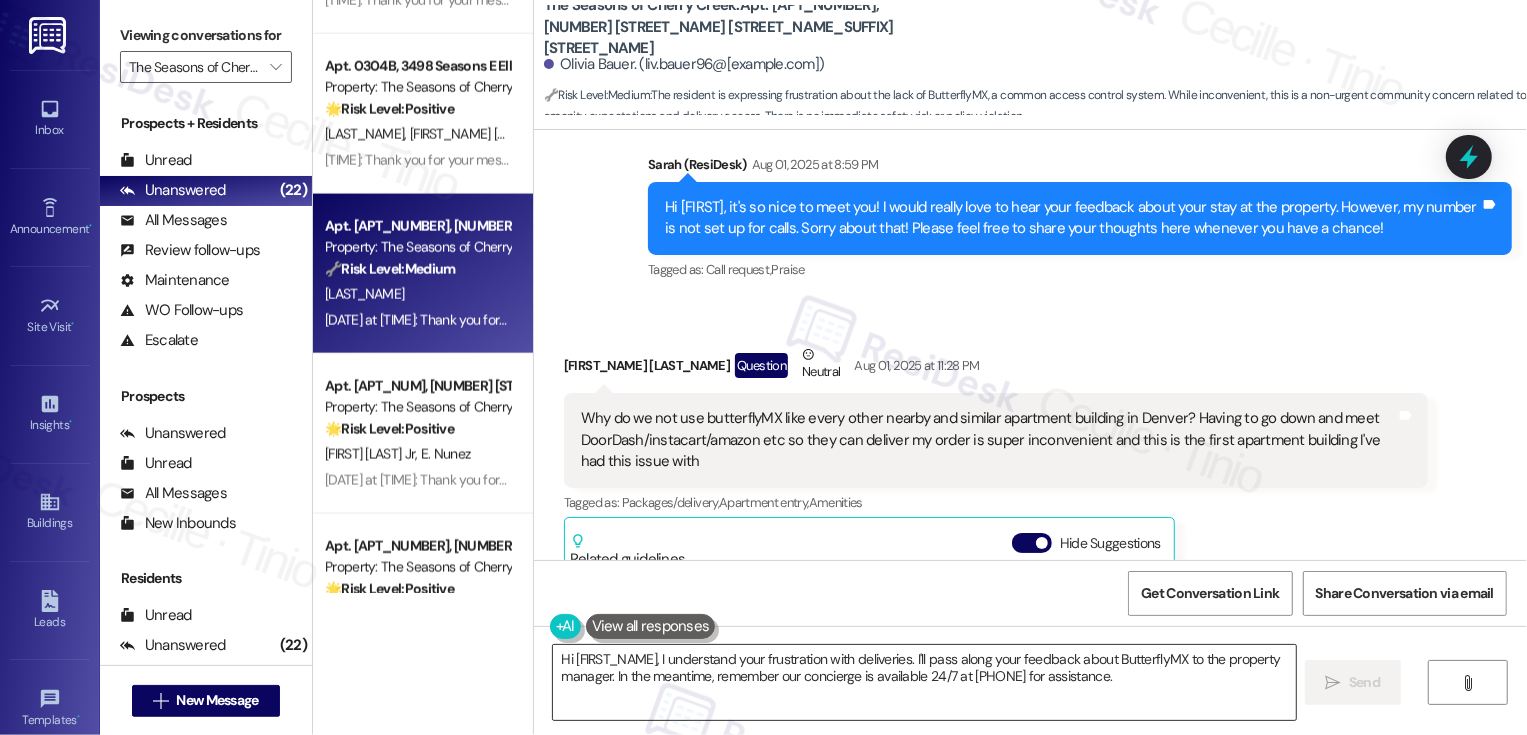 click on "Hi {{first_name}}, I understand your frustration with deliveries. I'll pass along your feedback about ButterflyMX to the property manager. In the meantime, remember our concierge is available 24/7 at (720) 643-1211 for assistance." at bounding box center [924, 682] 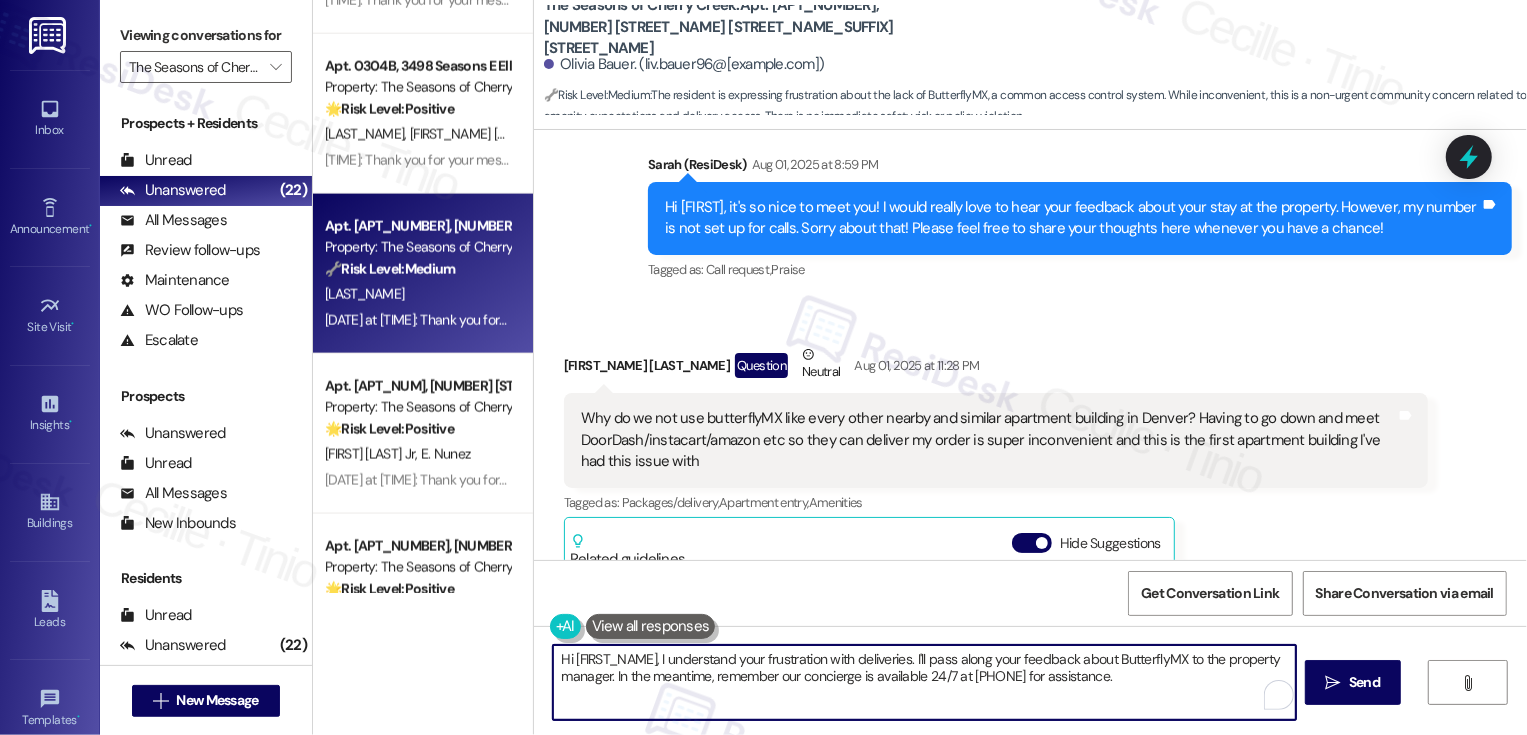 drag, startPoint x: 651, startPoint y: 658, endPoint x: 477, endPoint y: 666, distance: 174.1838 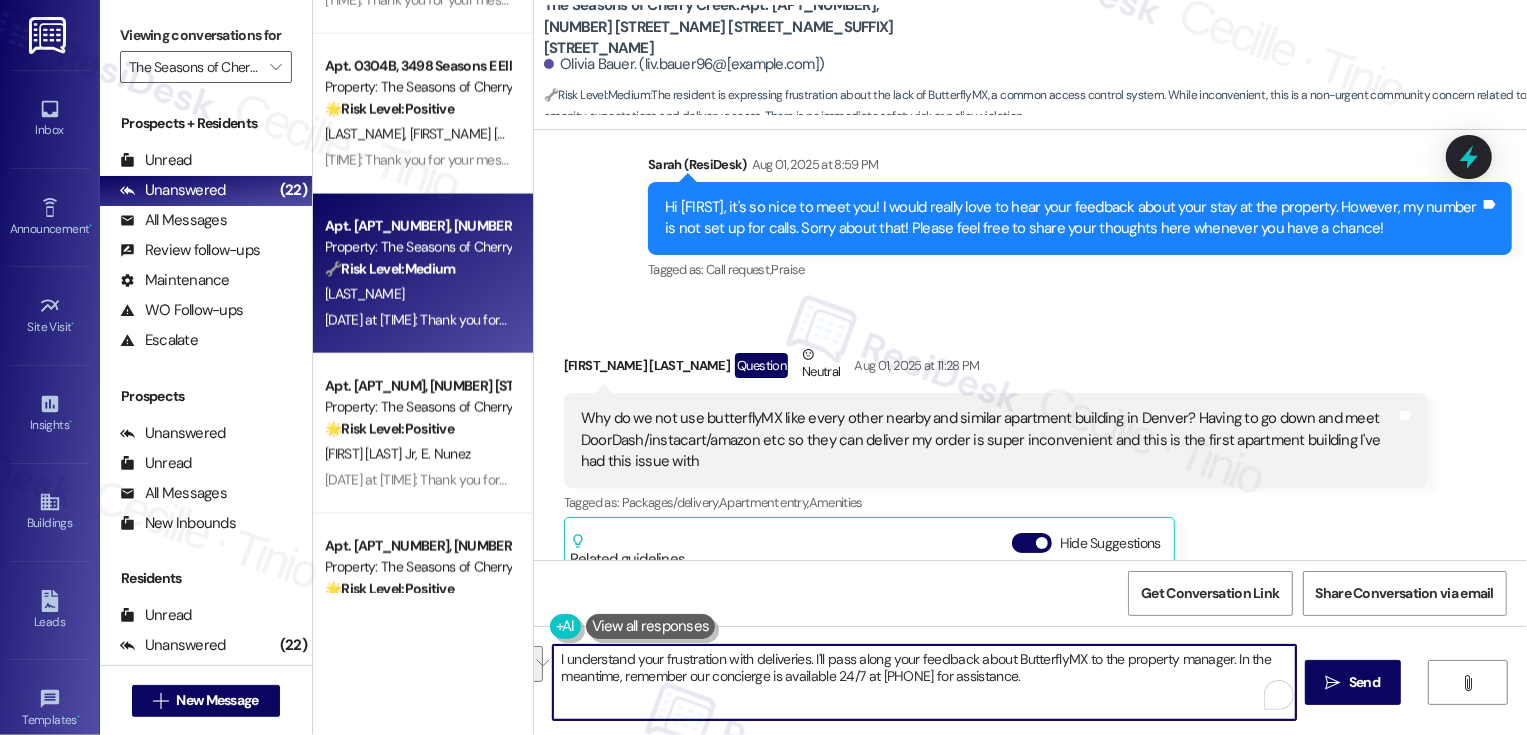 drag, startPoint x: 804, startPoint y: 653, endPoint x: 1114, endPoint y: 705, distance: 314.33102 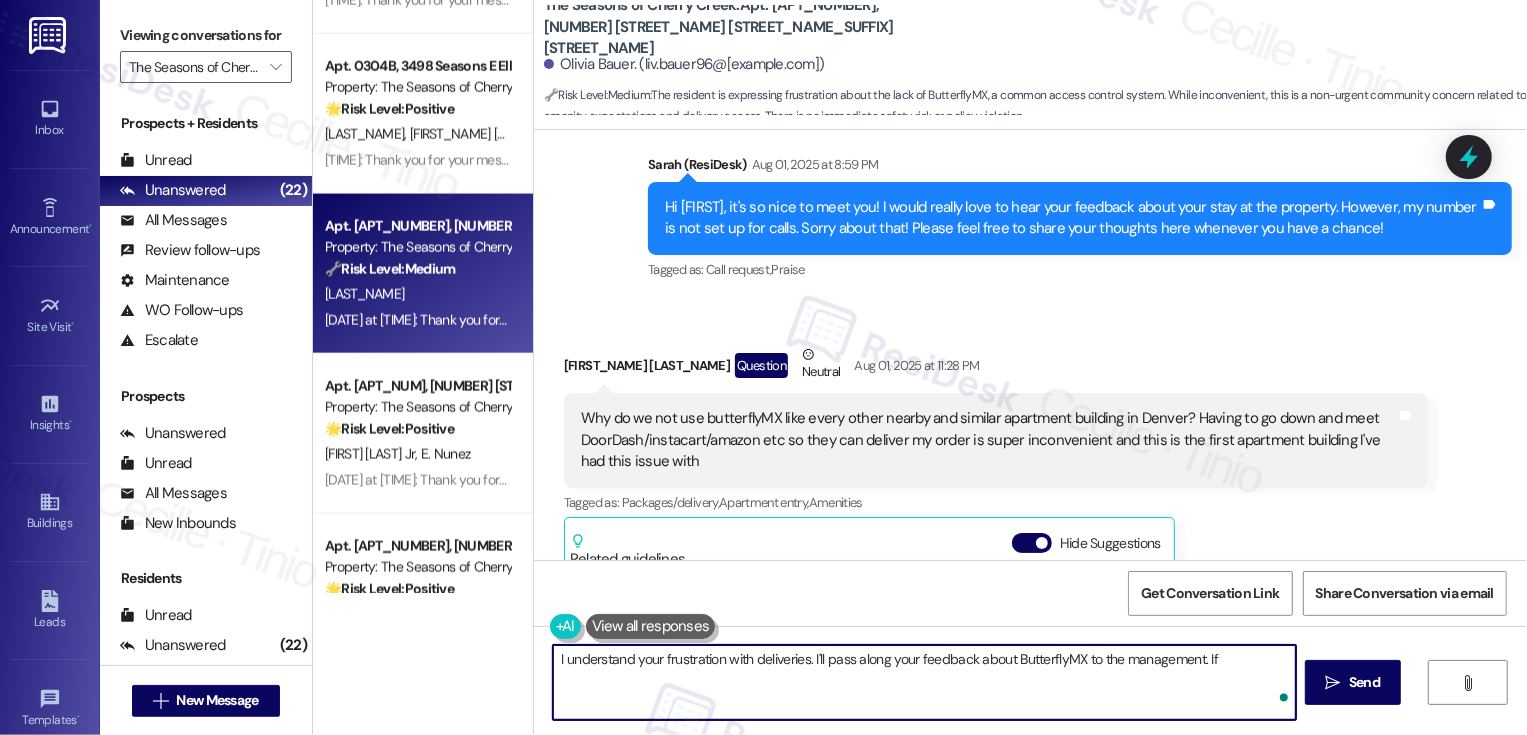 type on "I understand your frustration with deliveries. I'll pass along your feedback about ButterflyMX to the management. If" 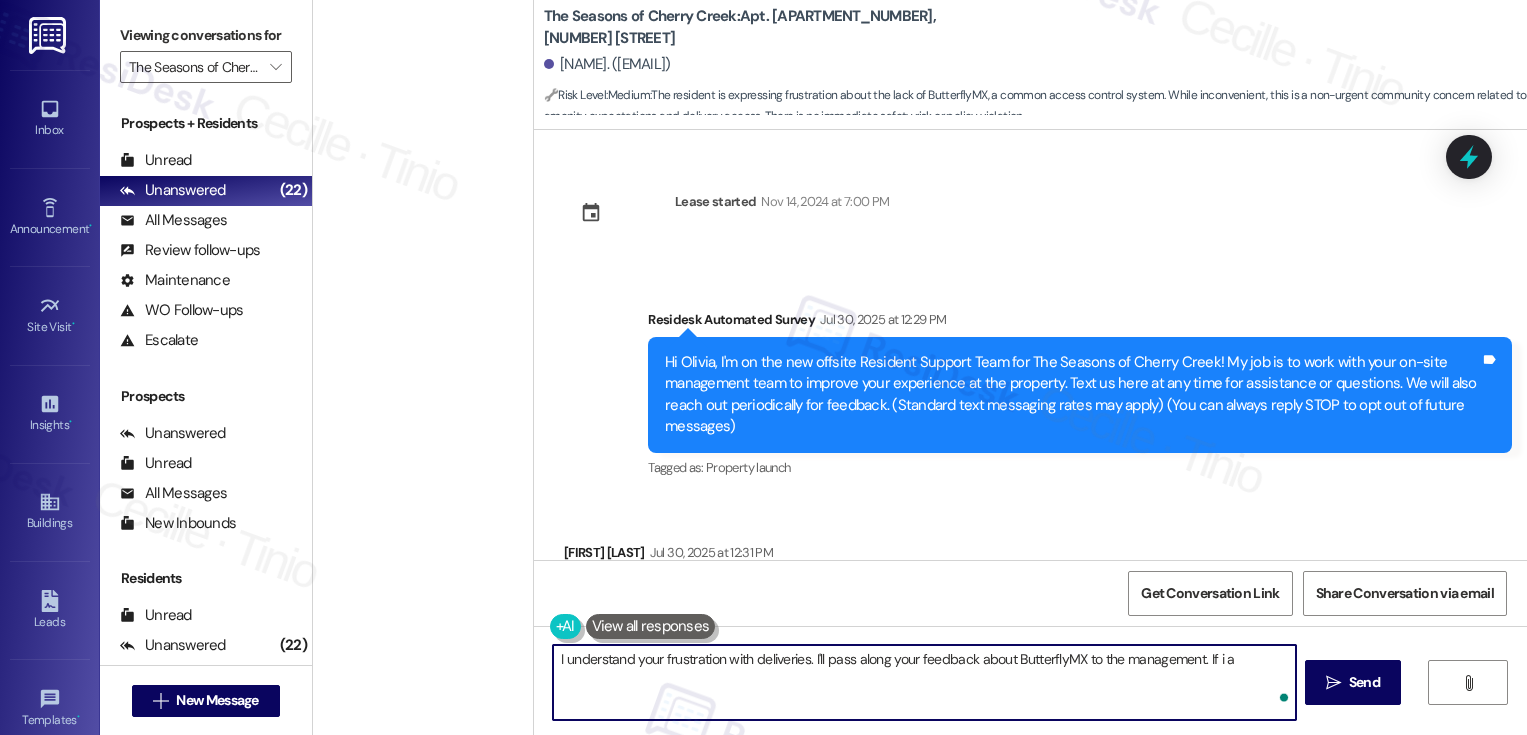 scroll, scrollTop: 0, scrollLeft: 0, axis: both 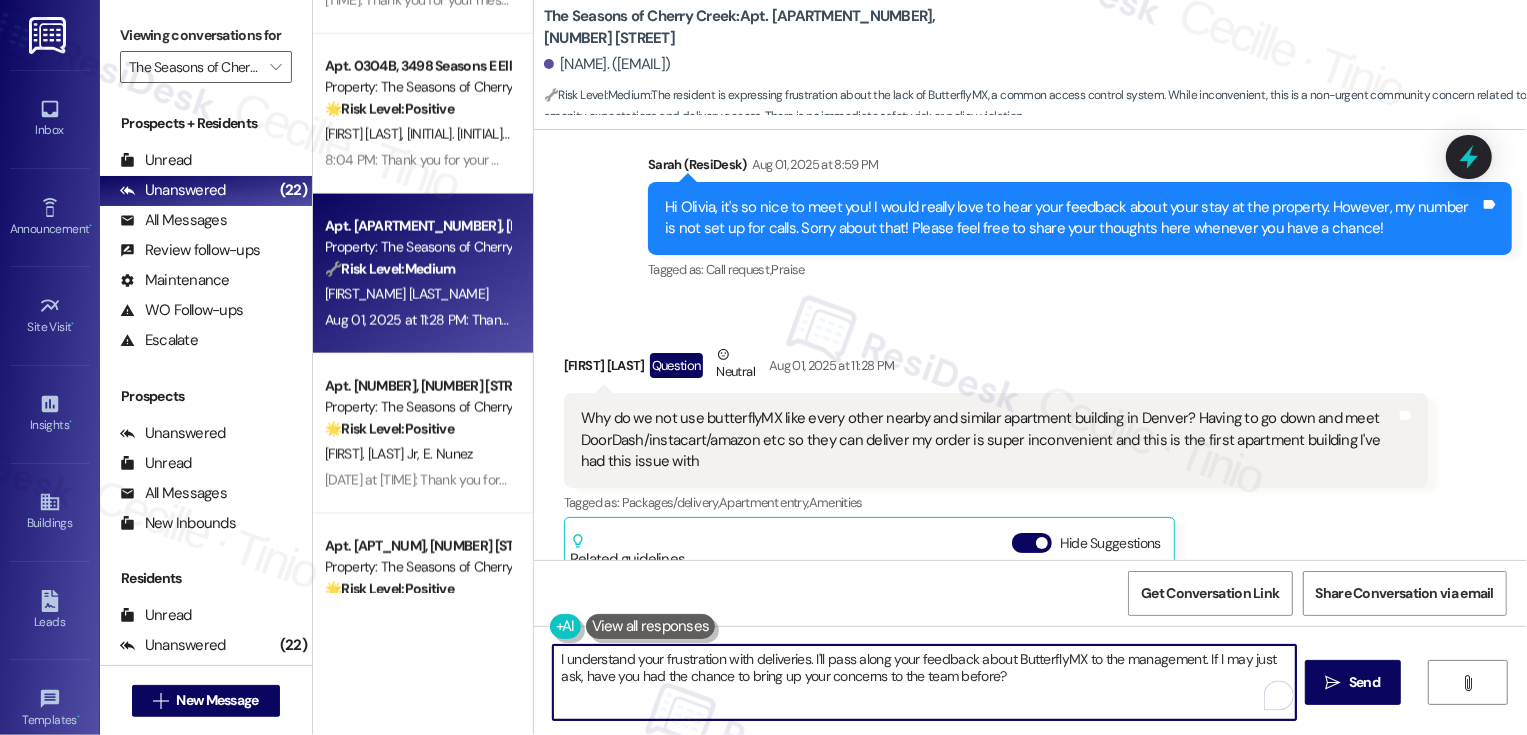 click on "I understand your frustration with deliveries. I'll pass along your feedback about ButterflyMX to the management. If I may just ask, have you had the chance to bring up your concerns to the team before?" at bounding box center [924, 682] 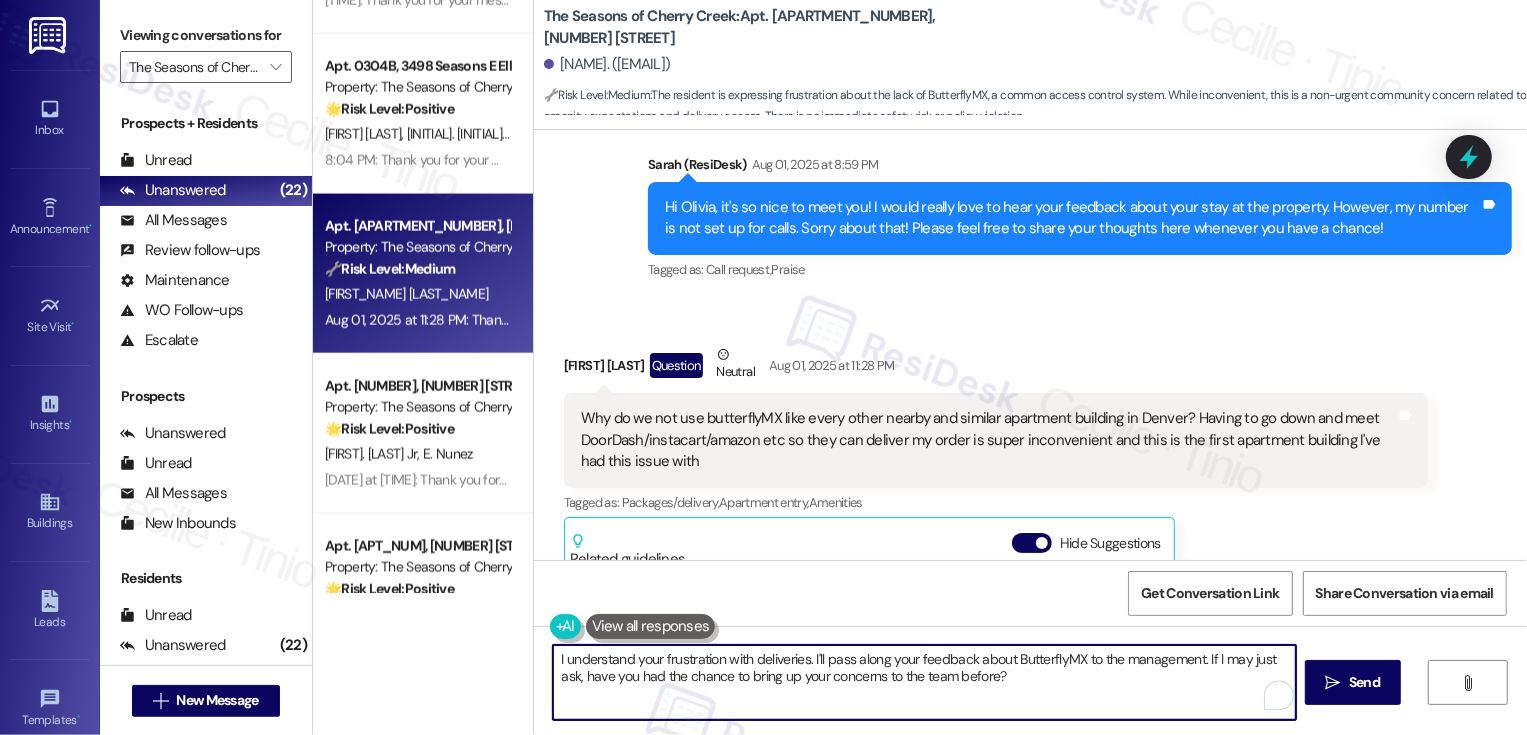 click on "I understand your frustration with deliveries. I'll pass along your feedback about ButterflyMX to the management. If I may just ask, have you had the chance to bring up your concerns to the team before?" at bounding box center (924, 682) 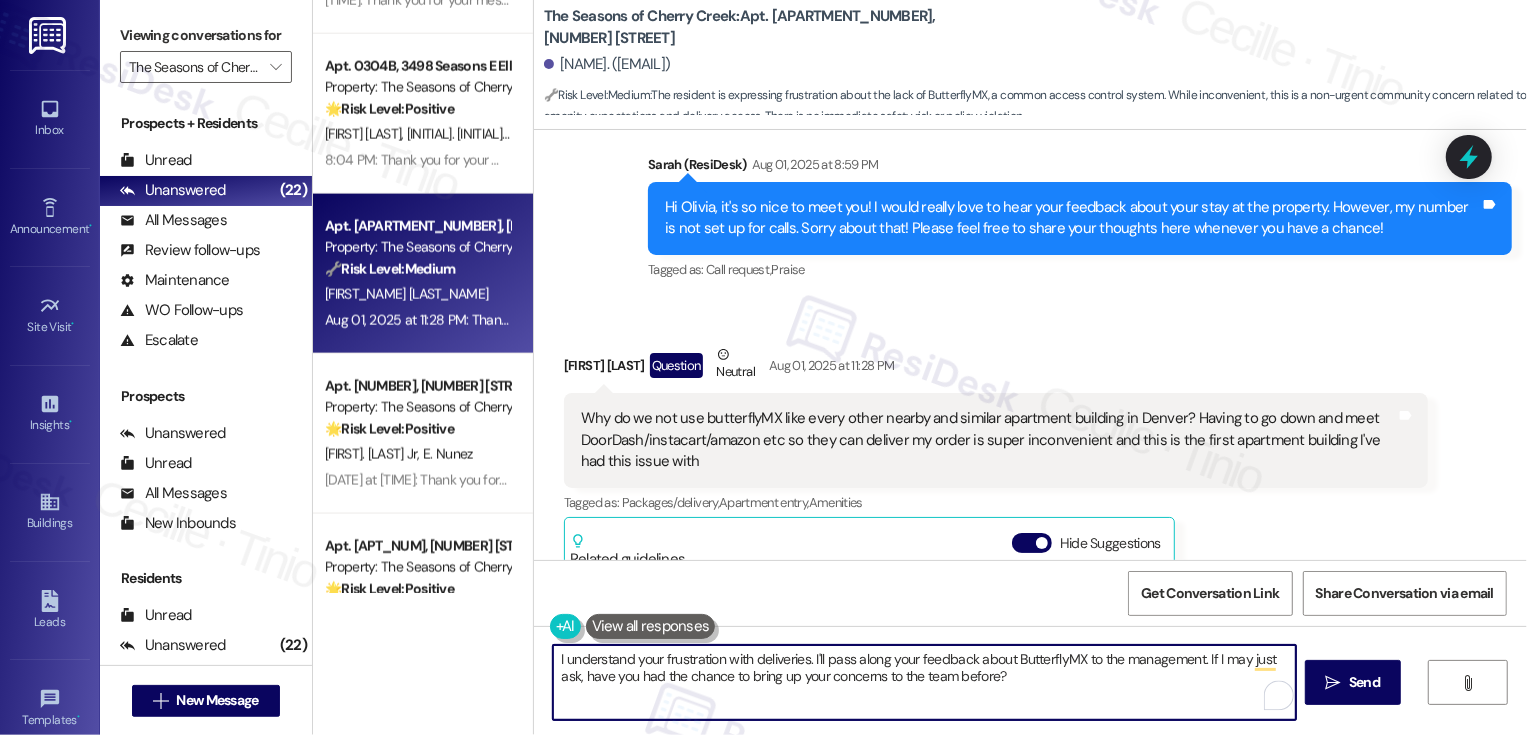 click on "I understand your frustration with deliveries. I'll pass along your feedback about ButterflyMX to the management. If I may just ask, have you had the chance to bring up your concerns to the team before?" at bounding box center [924, 682] 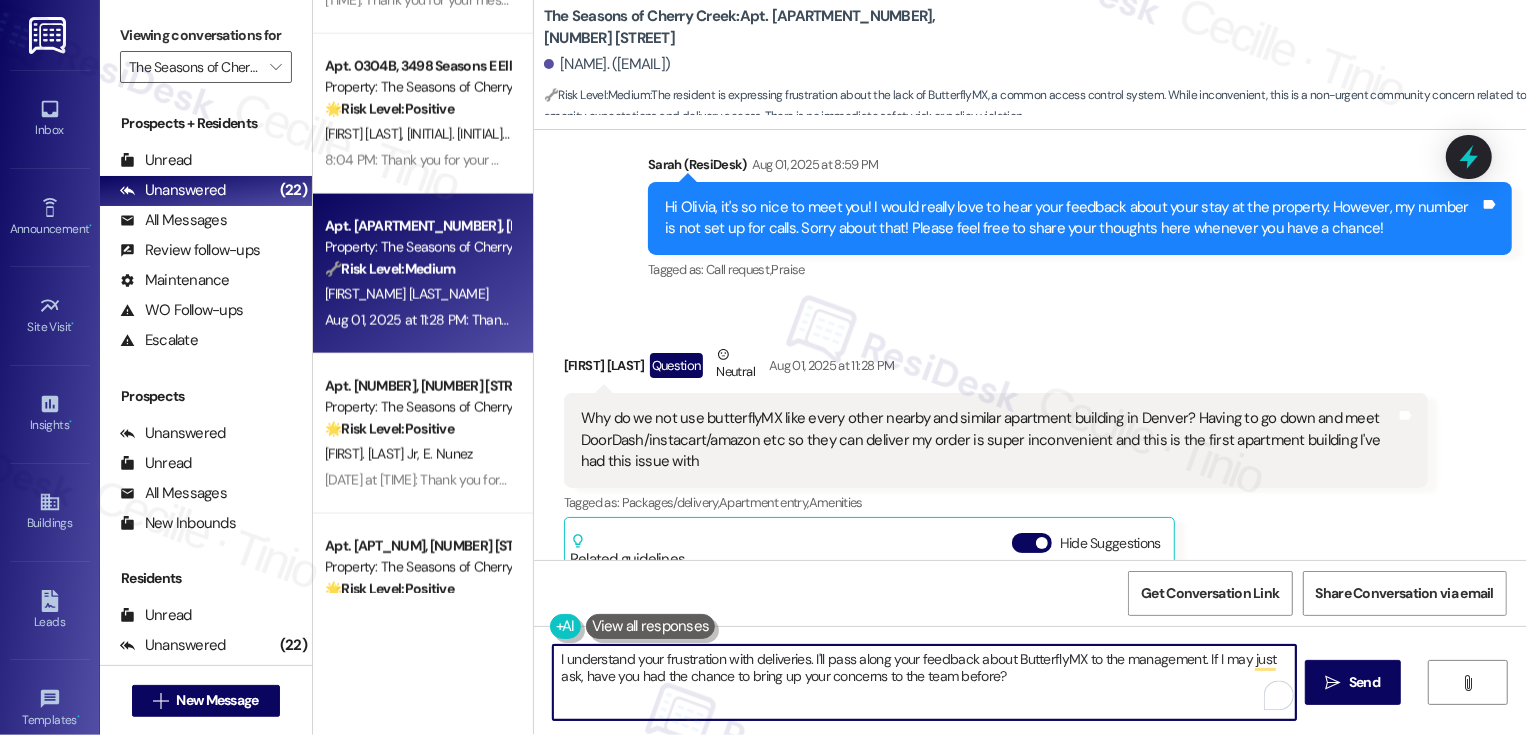 click on "I understand your frustration with deliveries. I'll pass along your feedback about ButterflyMX to the management. If I may just ask, have you had the chance to bring up your concerns to the team before?" at bounding box center (924, 682) 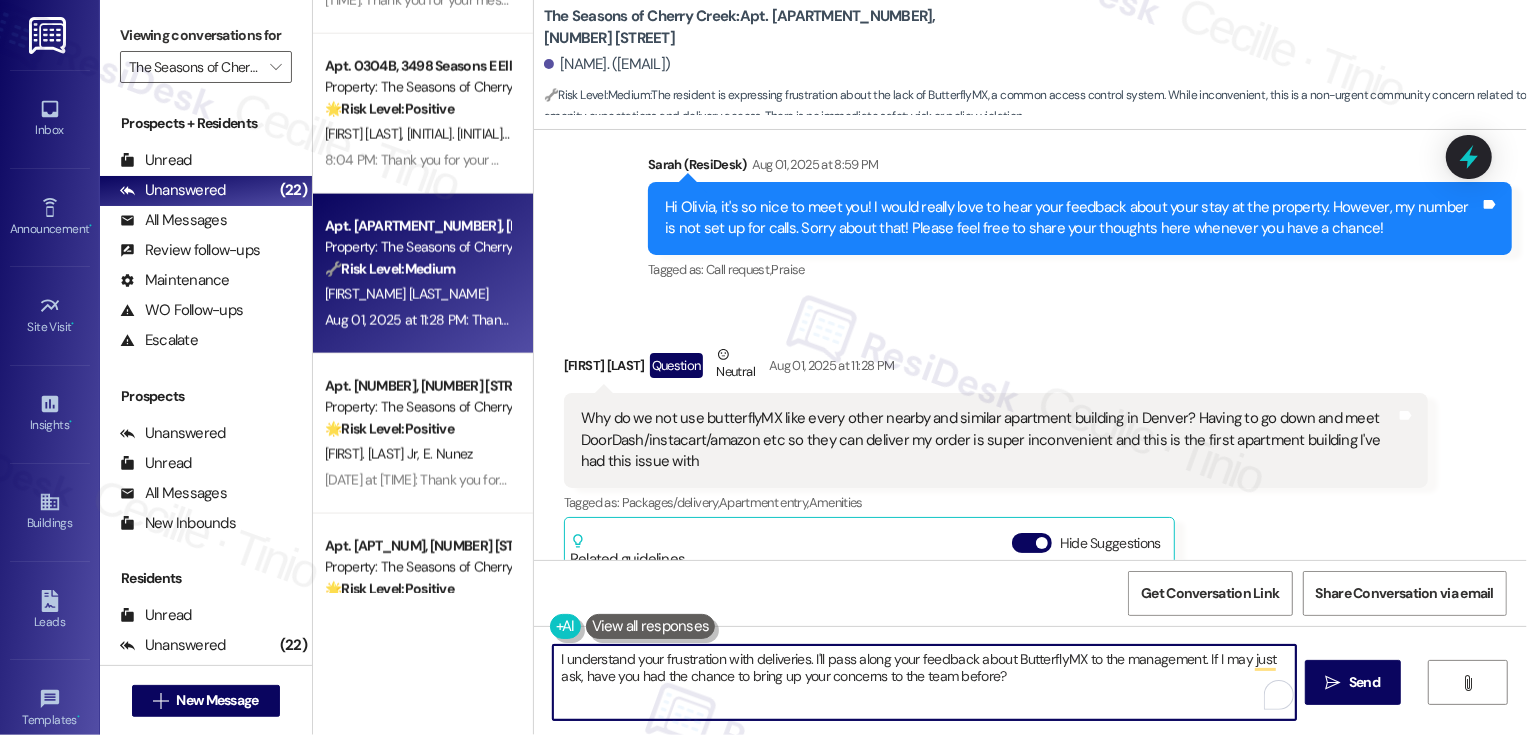 click on "I understand your frustration with deliveries. I'll pass along your feedback about ButterflyMX to the management. If I may just ask, have you had the chance to bring up your concerns to the team before?" at bounding box center [924, 682] 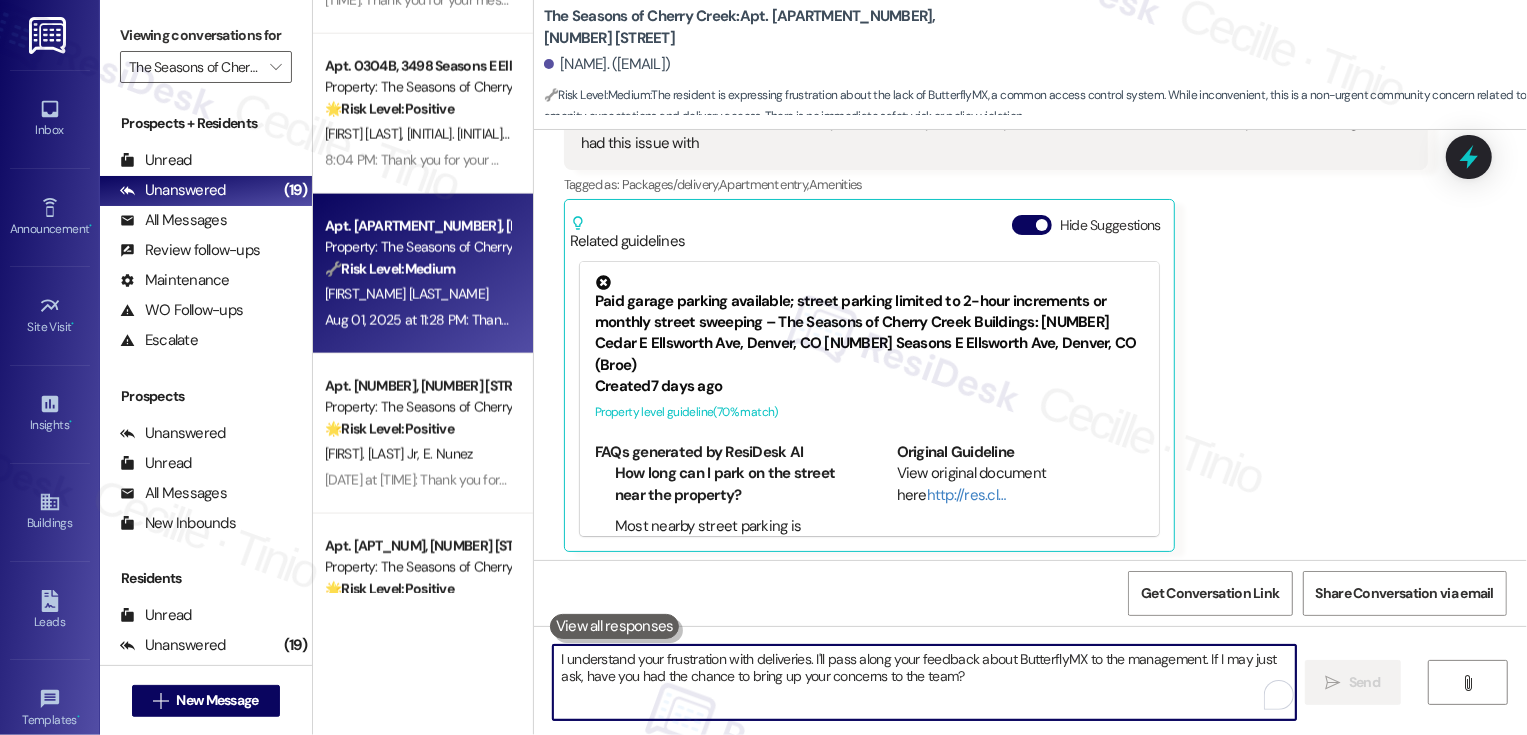 scroll, scrollTop: 903, scrollLeft: 0, axis: vertical 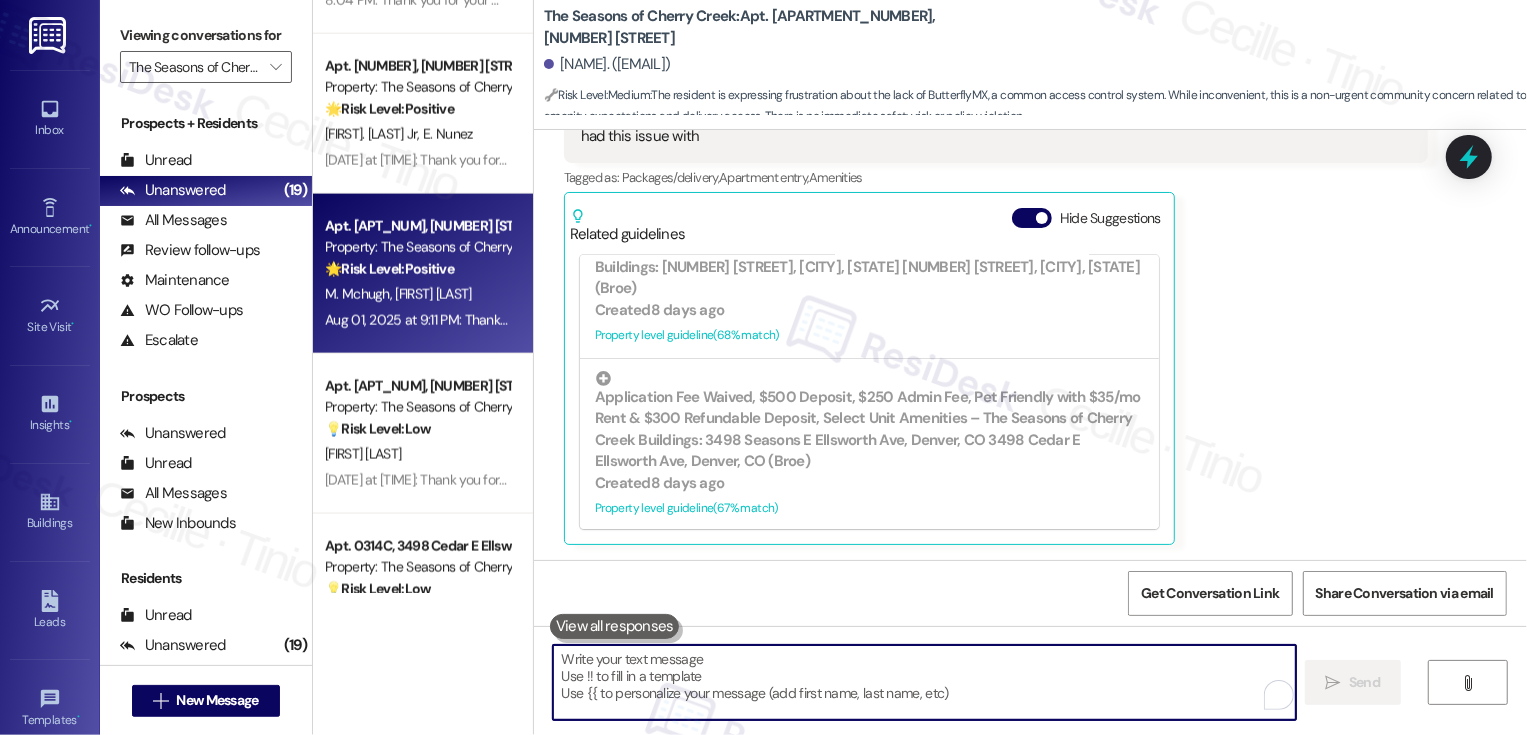 click on "[FIRST] [LAST]" at bounding box center (433, 294) 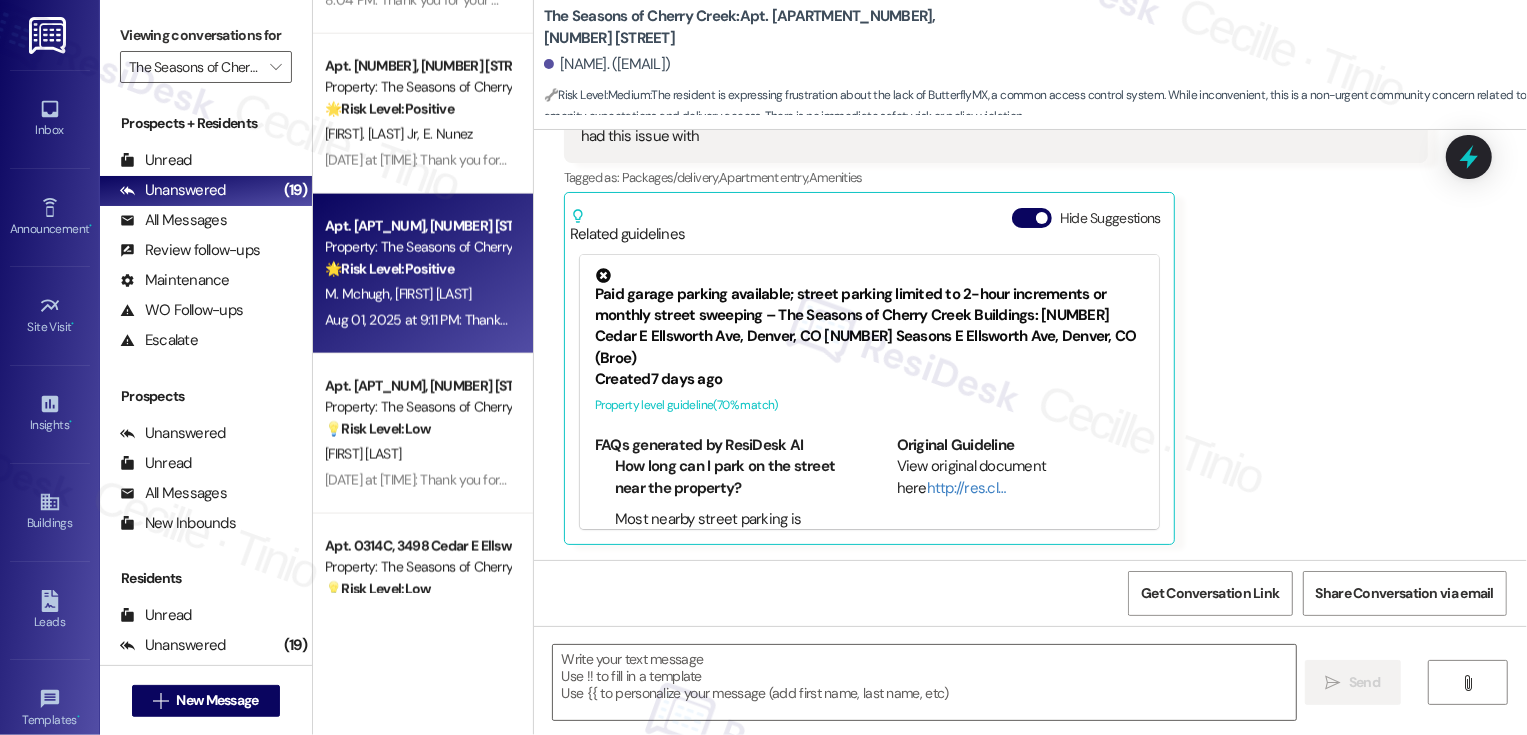 click on "[FIRST] [LAST]" at bounding box center (433, 294) 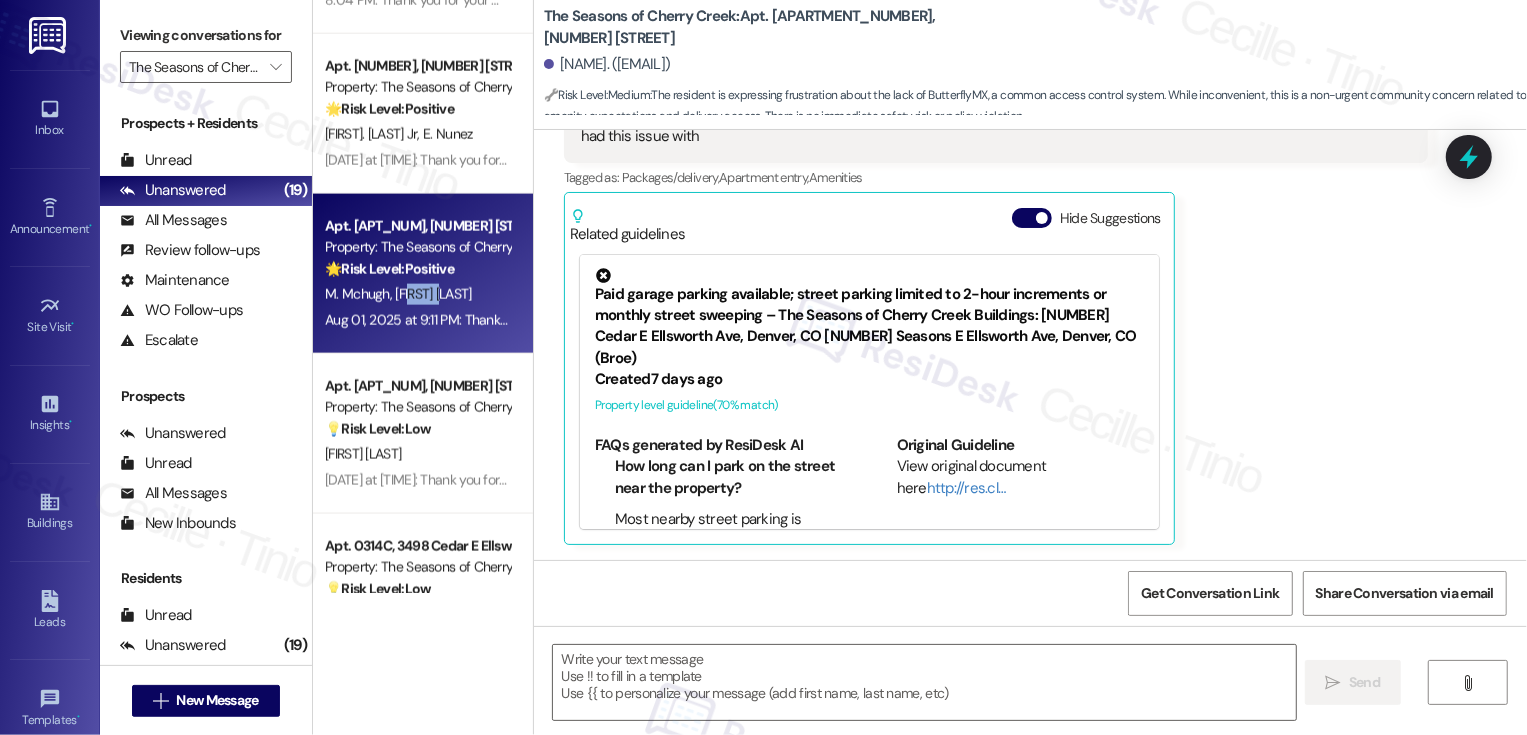 type on "Fetching suggested responses. Please feel free to read through the conversation in the meantime." 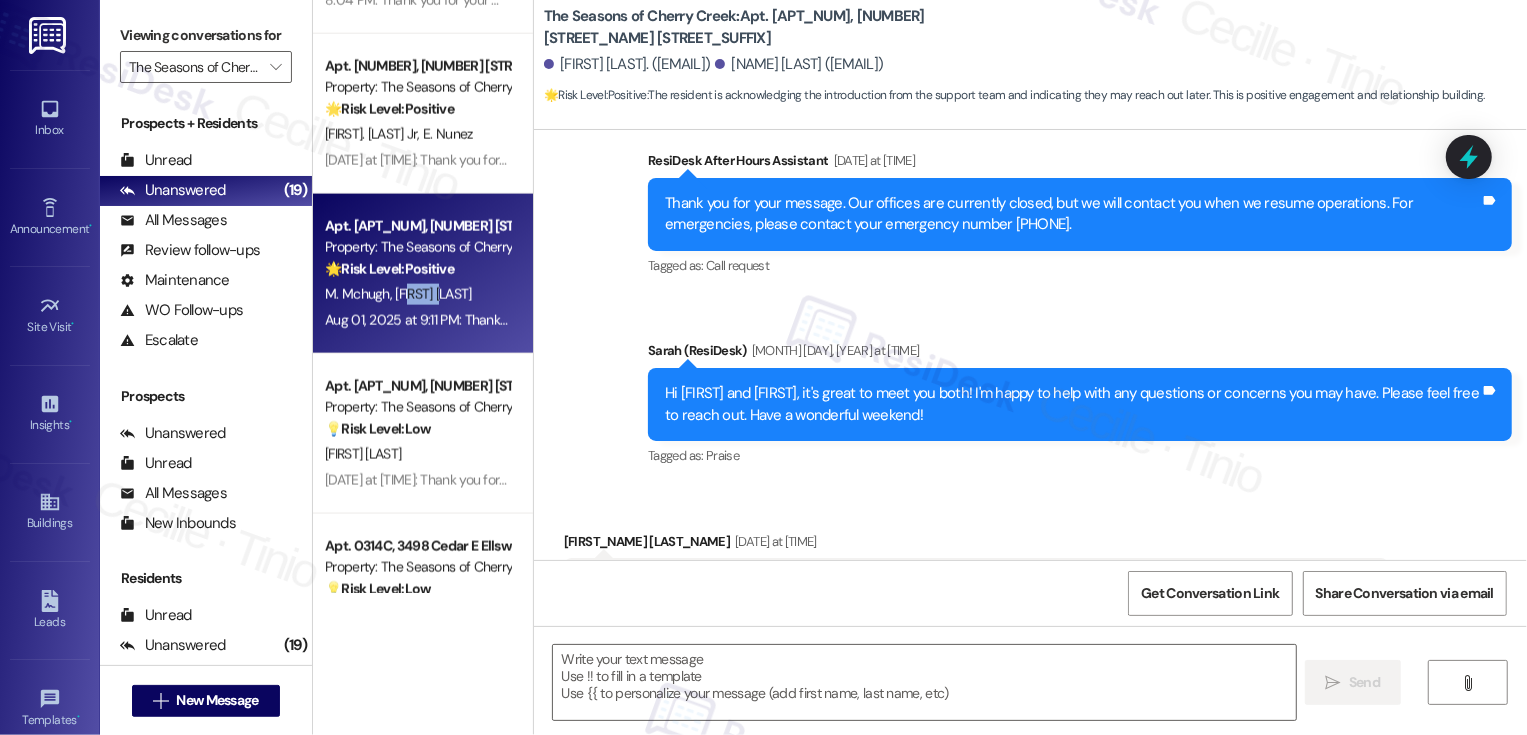 type on "Fetching suggested responses. Please feel free to read through the conversation in the meantime." 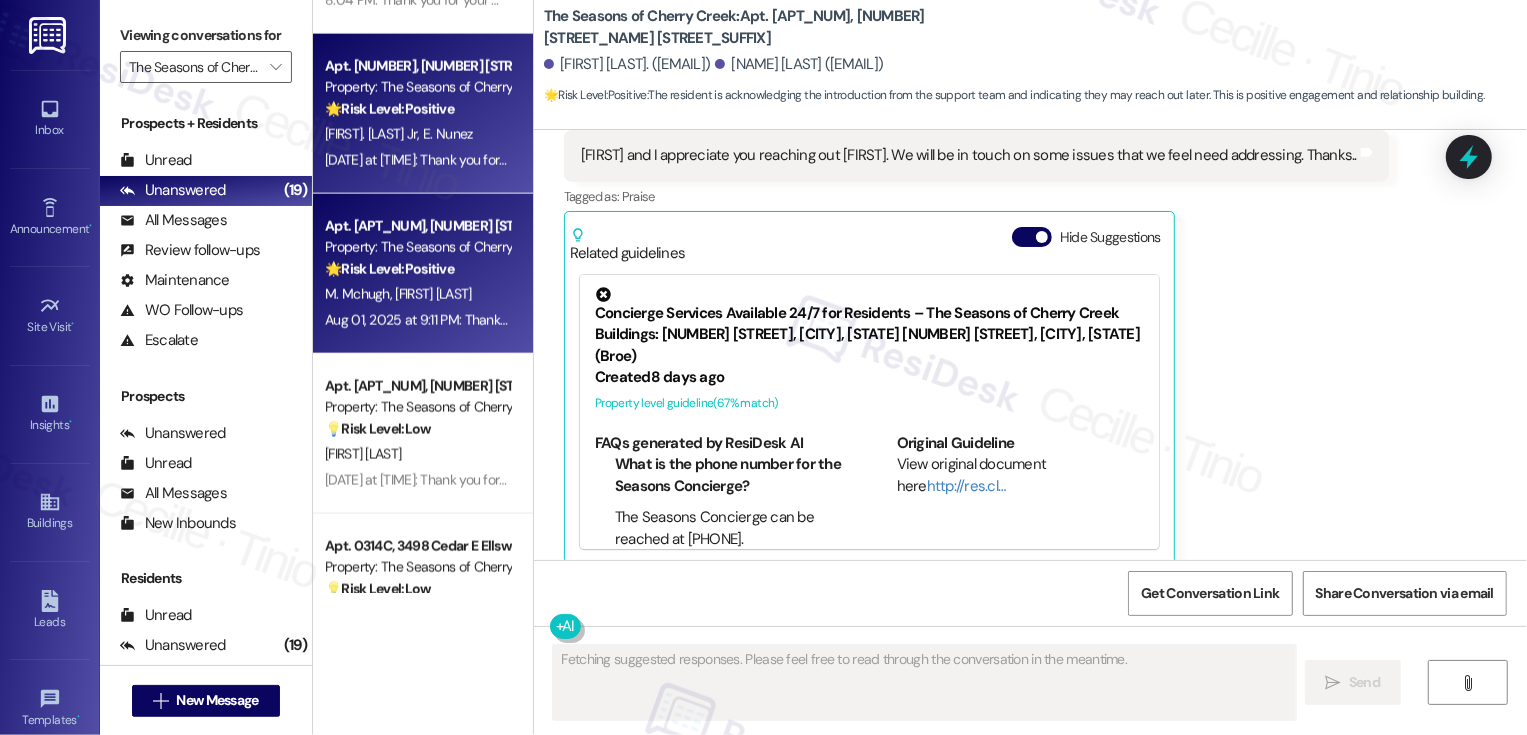 scroll, scrollTop: 1067, scrollLeft: 0, axis: vertical 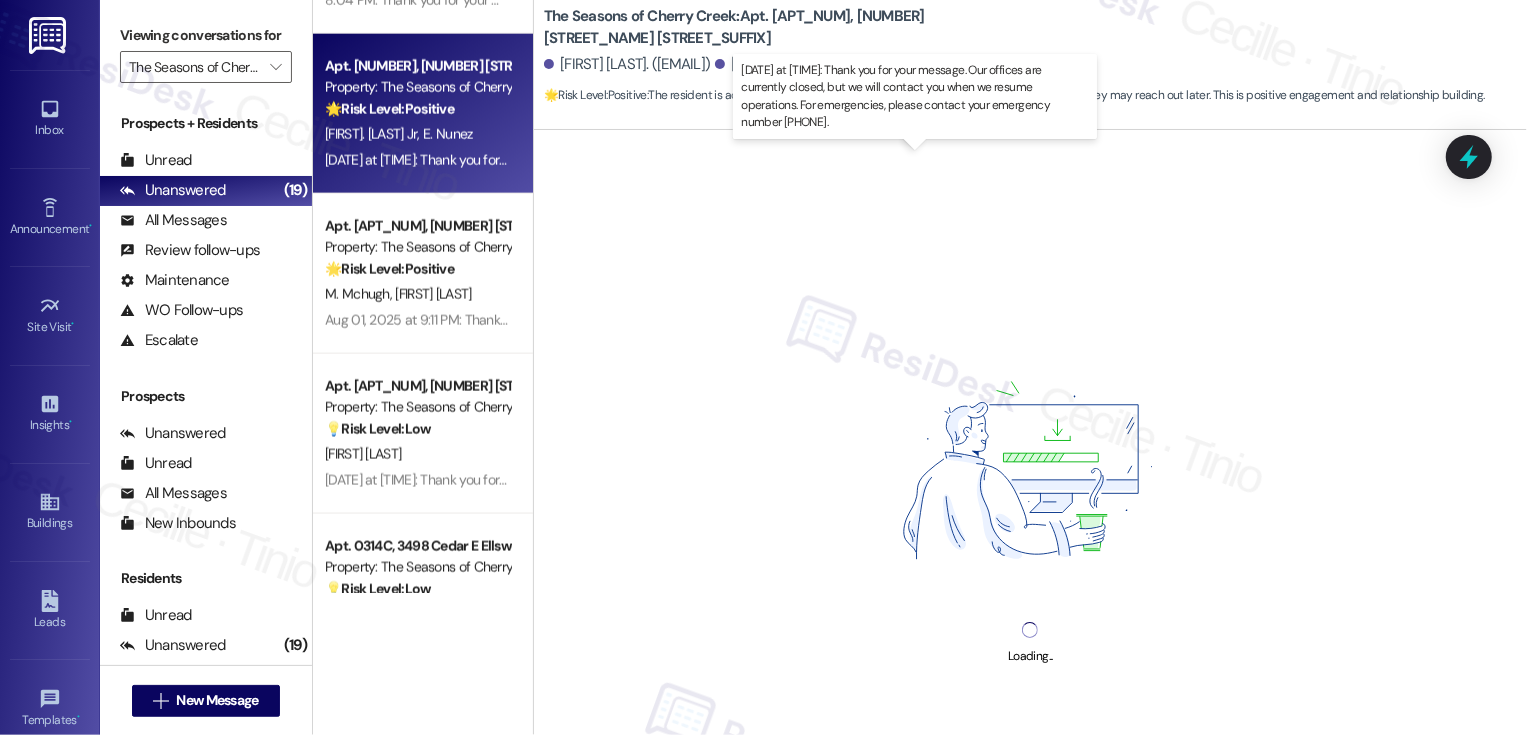 click on "[DATE] at [TIME]: Thank you for your message. Our offices are currently closed, but we will contact you when we resume operations. For emergencies, please contact your emergency number [PHONE]. [DATE] at [TIME]: Thank you for your message. Our offices are currently closed, but we will contact you when we resume operations. For emergencies, please contact your emergency number [PHONE]." at bounding box center (902, 160) 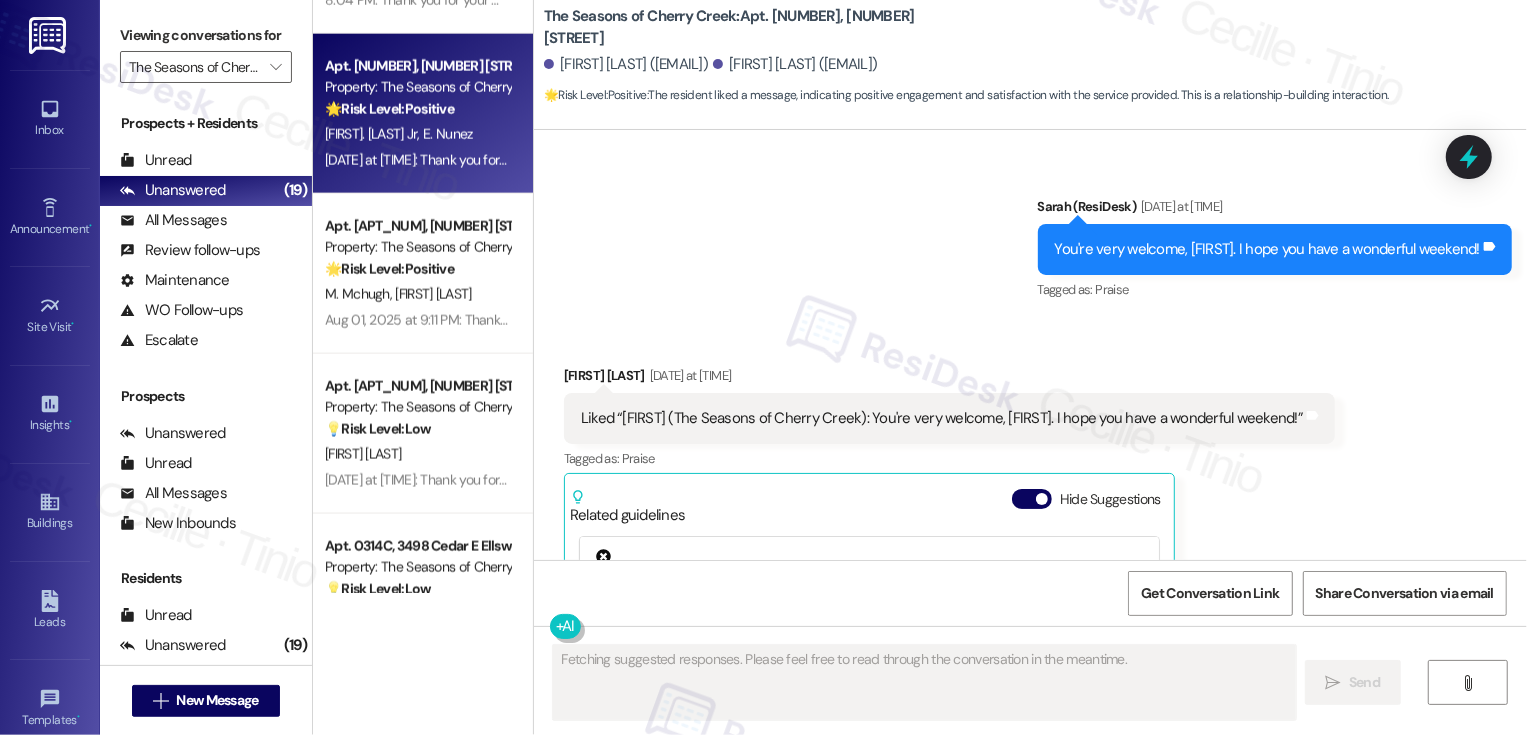 scroll, scrollTop: 2242, scrollLeft: 0, axis: vertical 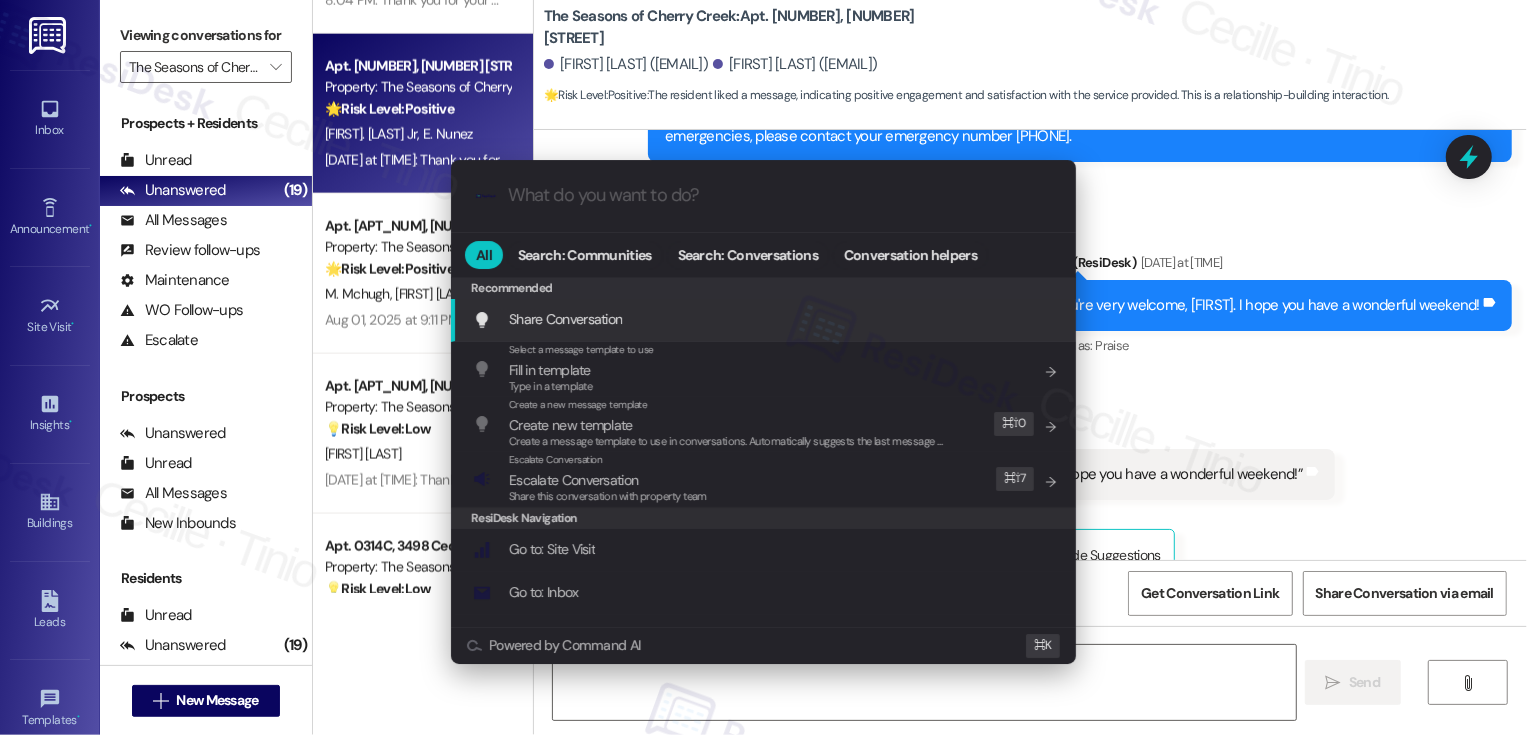 type on "Hi" 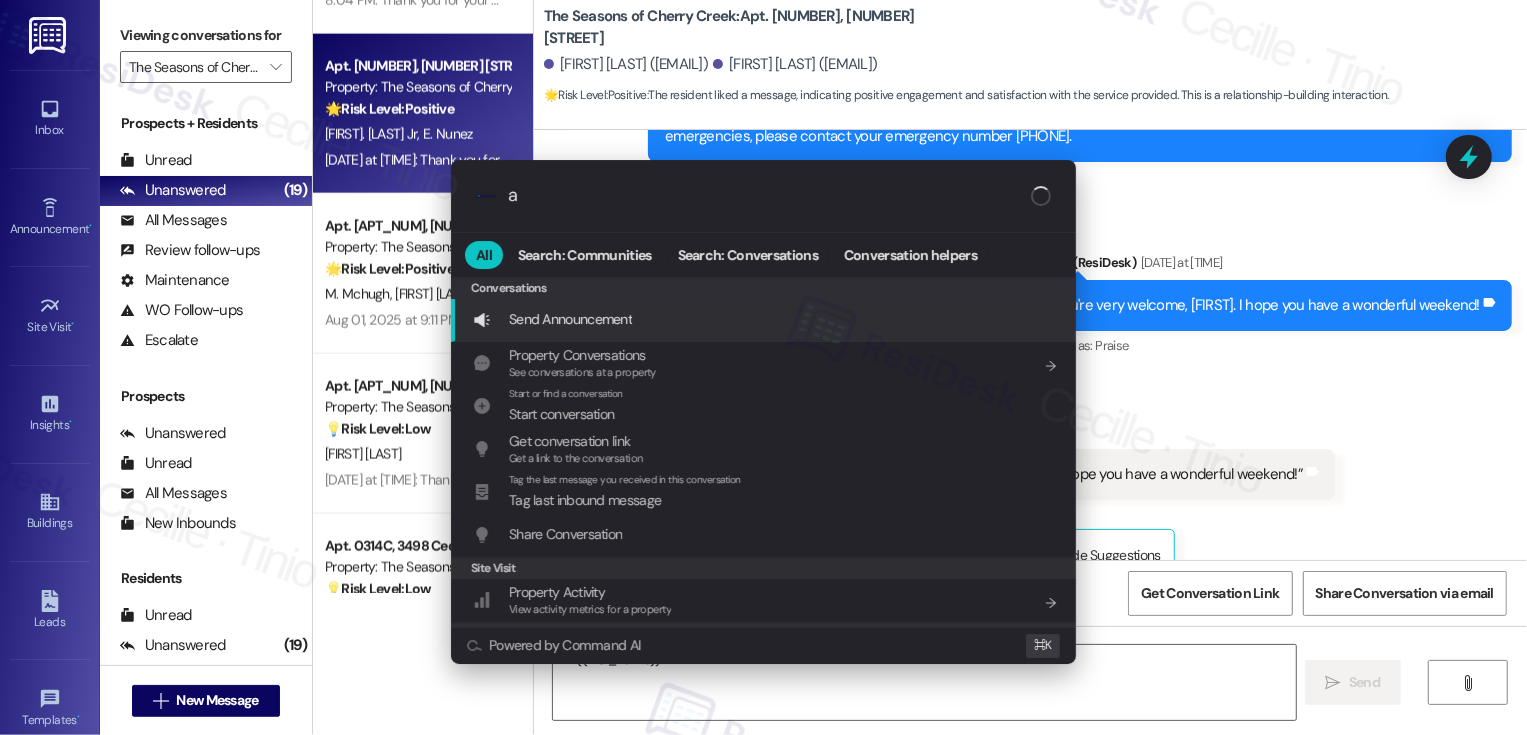 type on "Hi {{first_name}}," 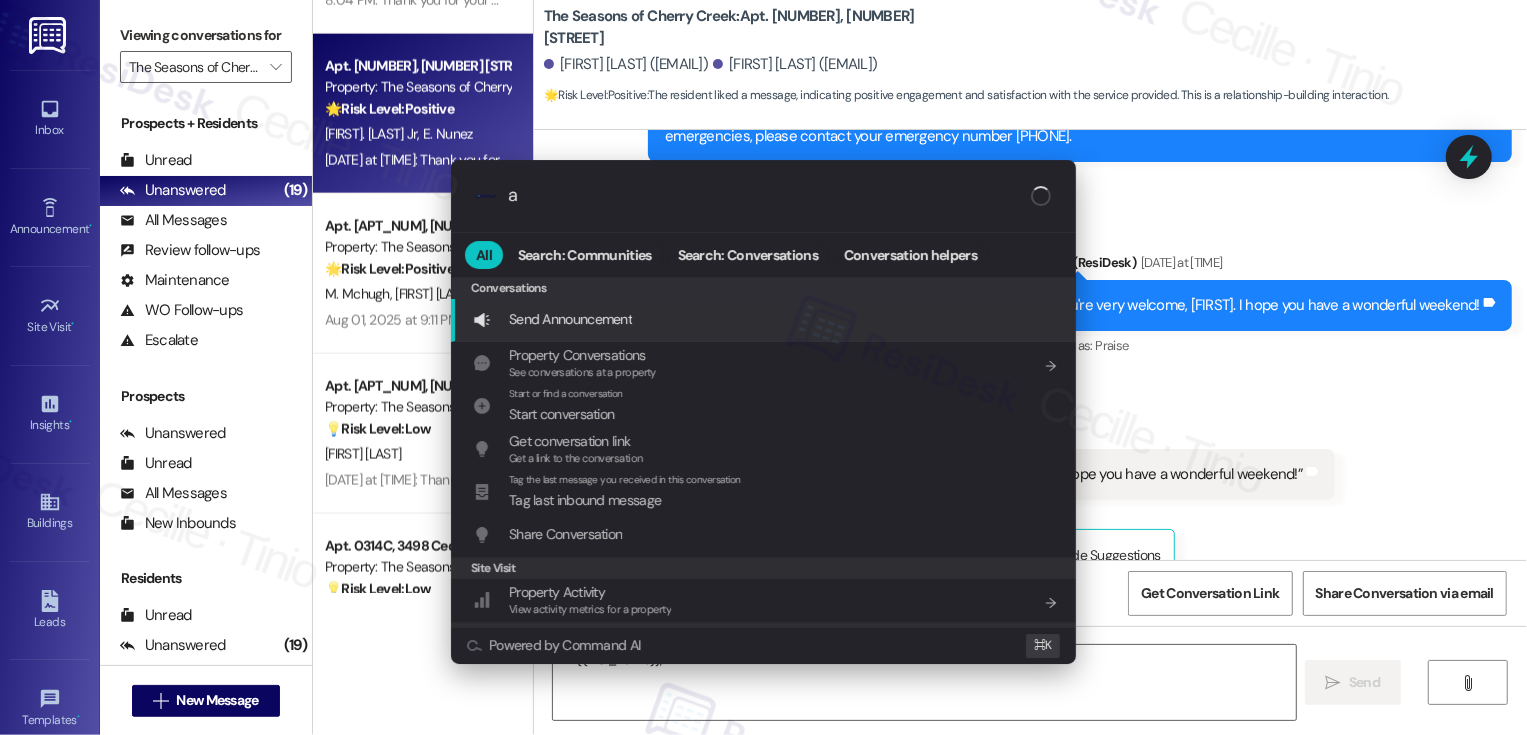 type on "ar" 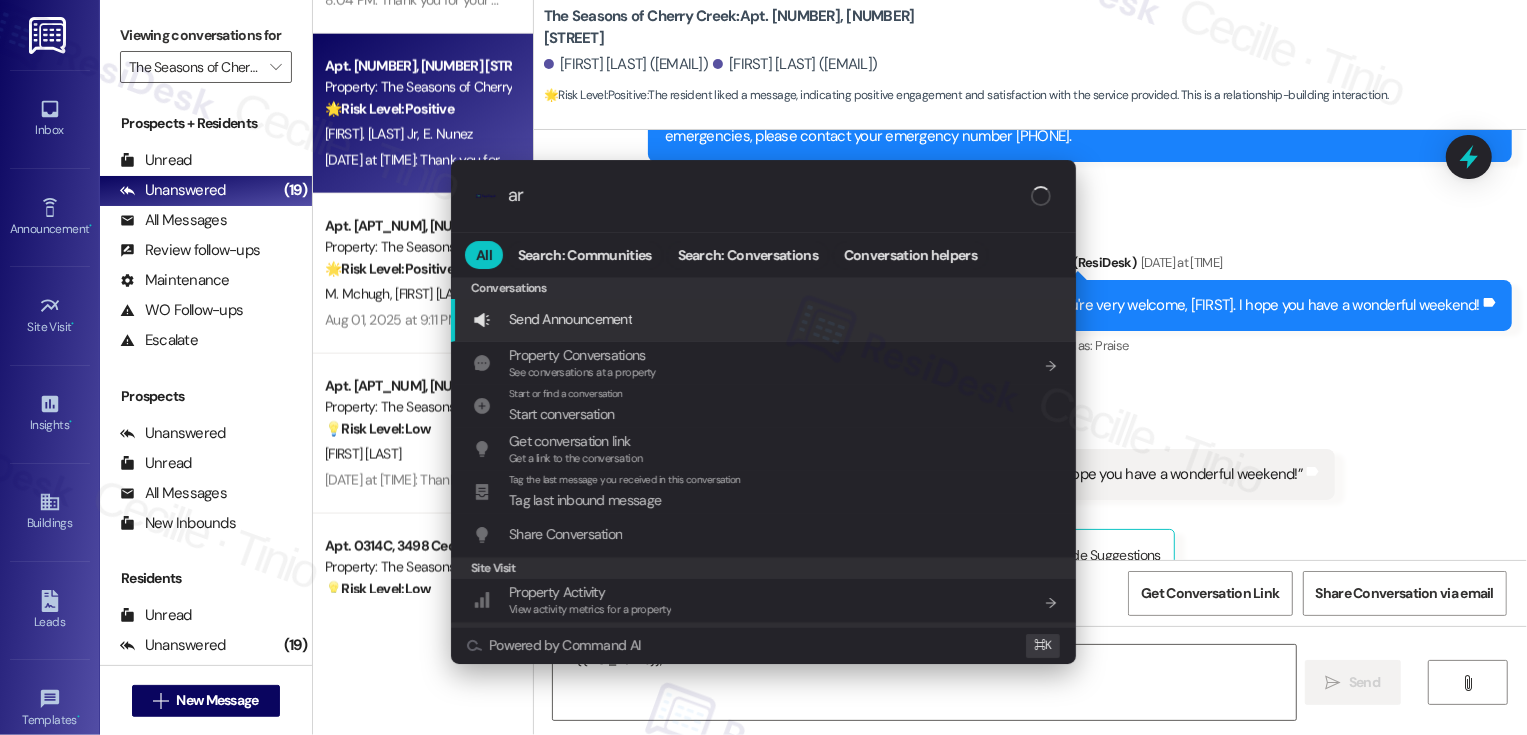 type on "Hi {{first_name}}, I'm" 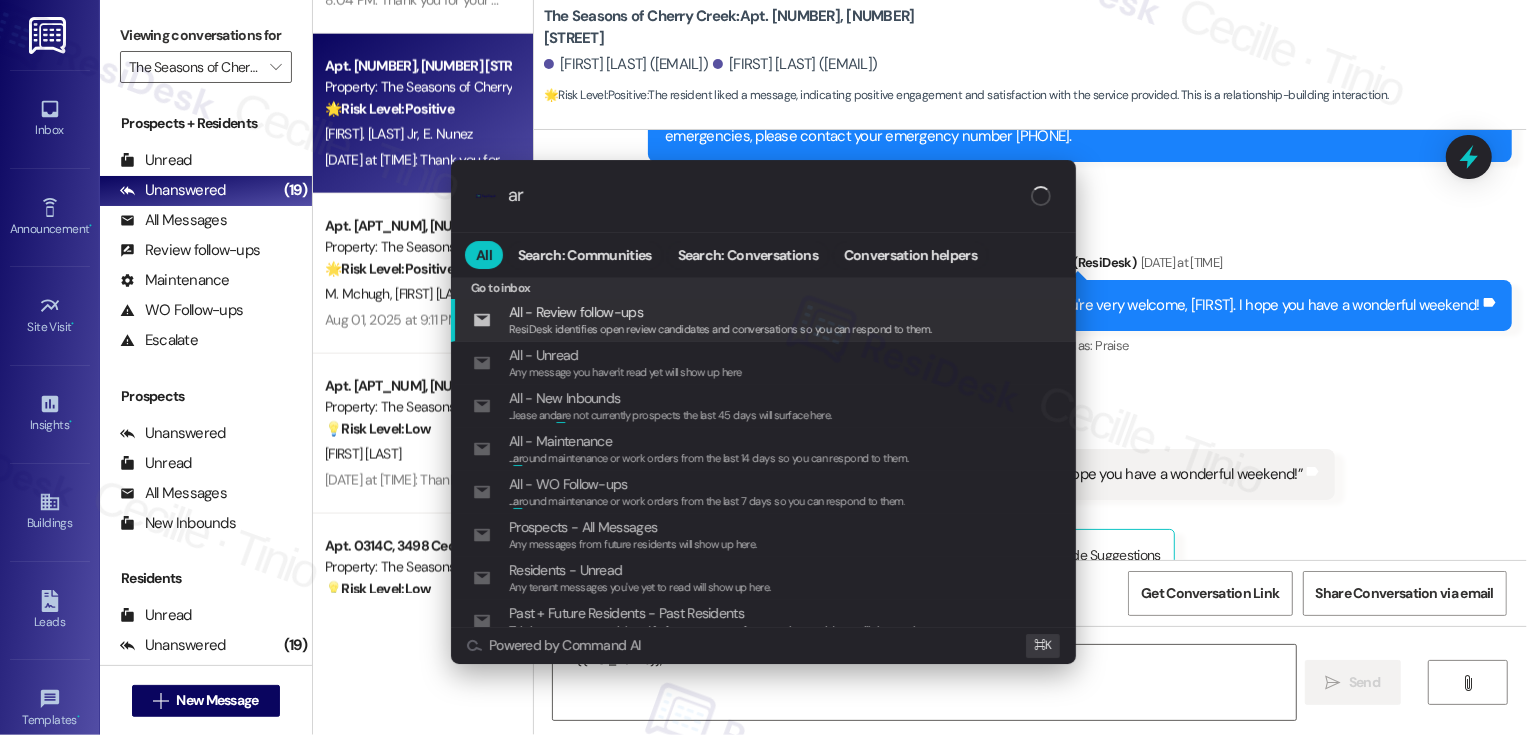type on "arc" 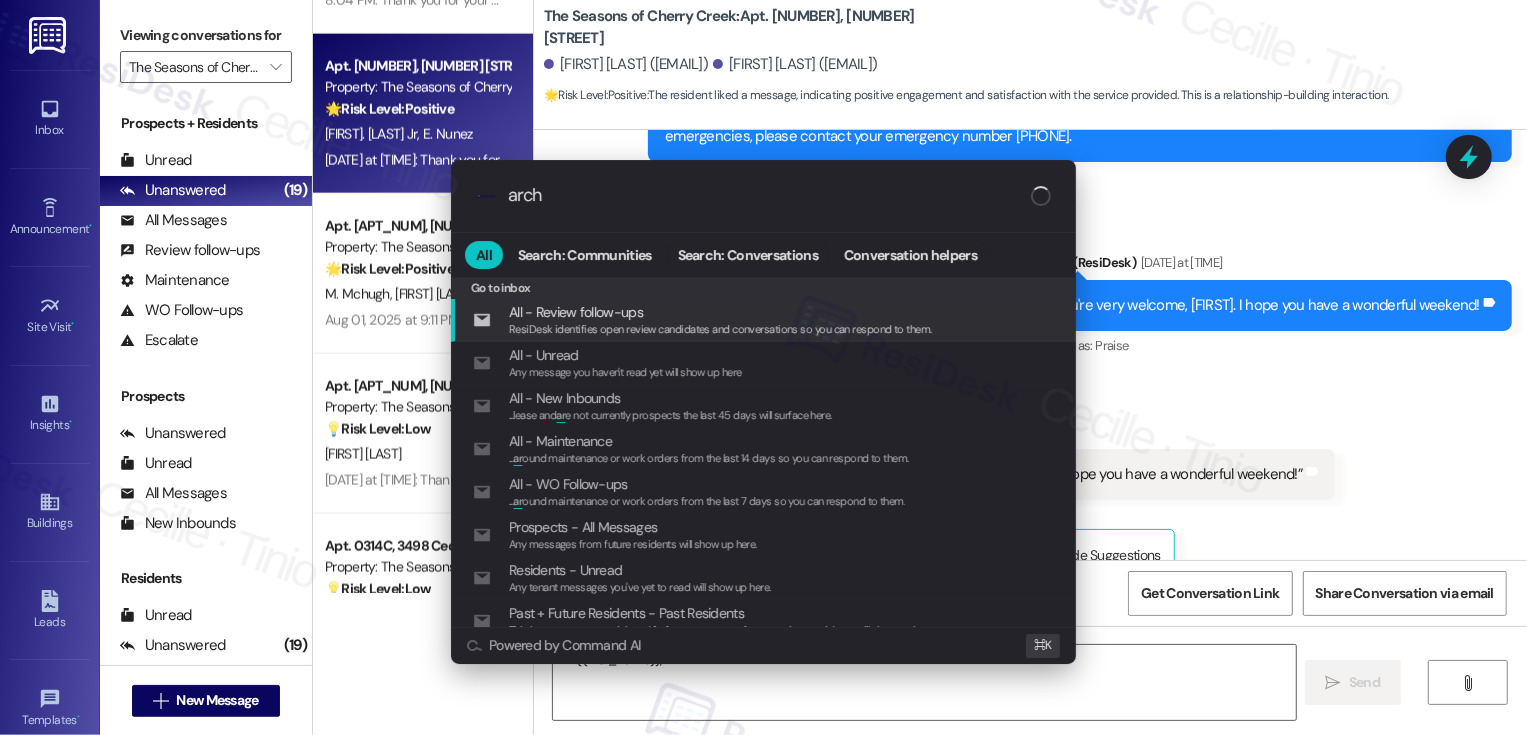 type on "archi" 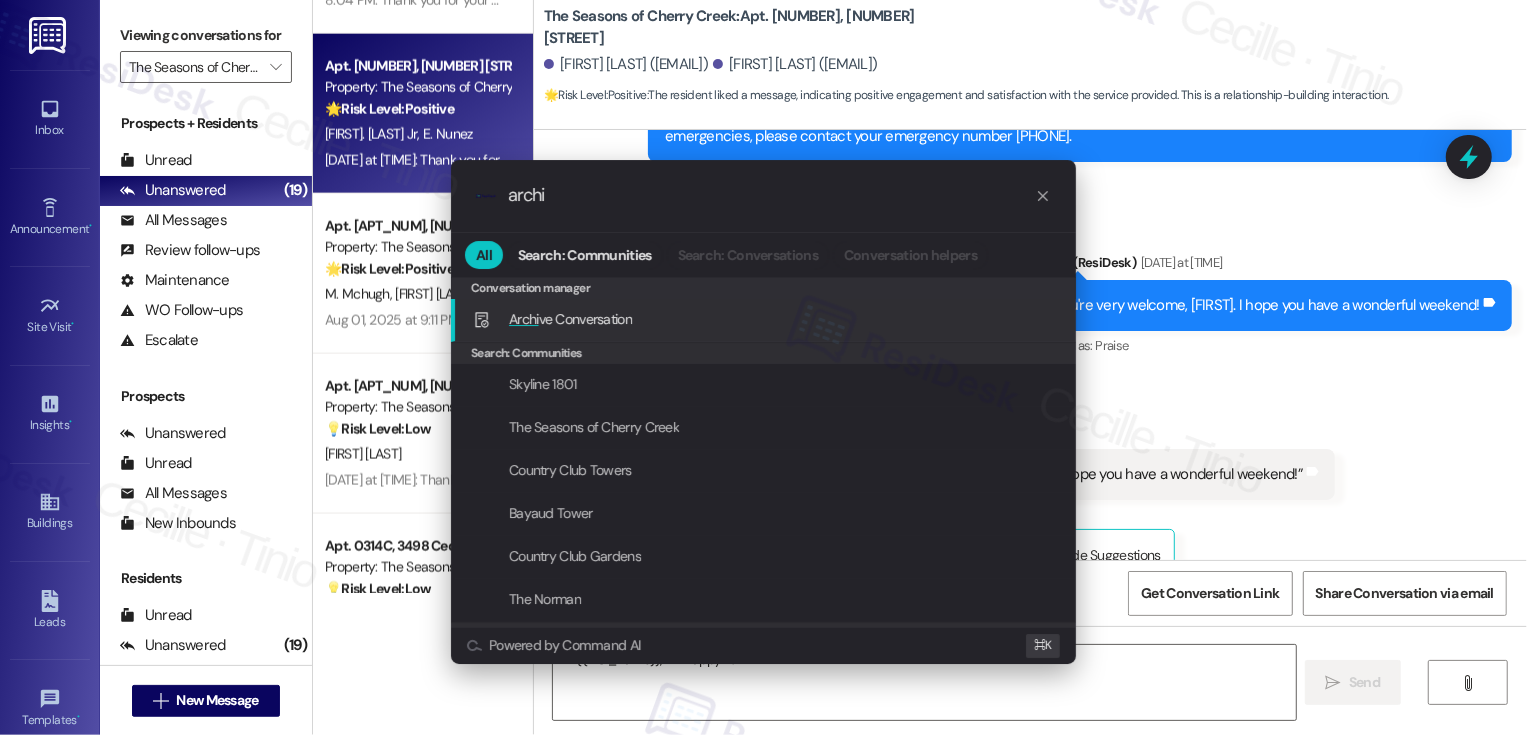 type on "Hi {{first_name}}, I'm happy to" 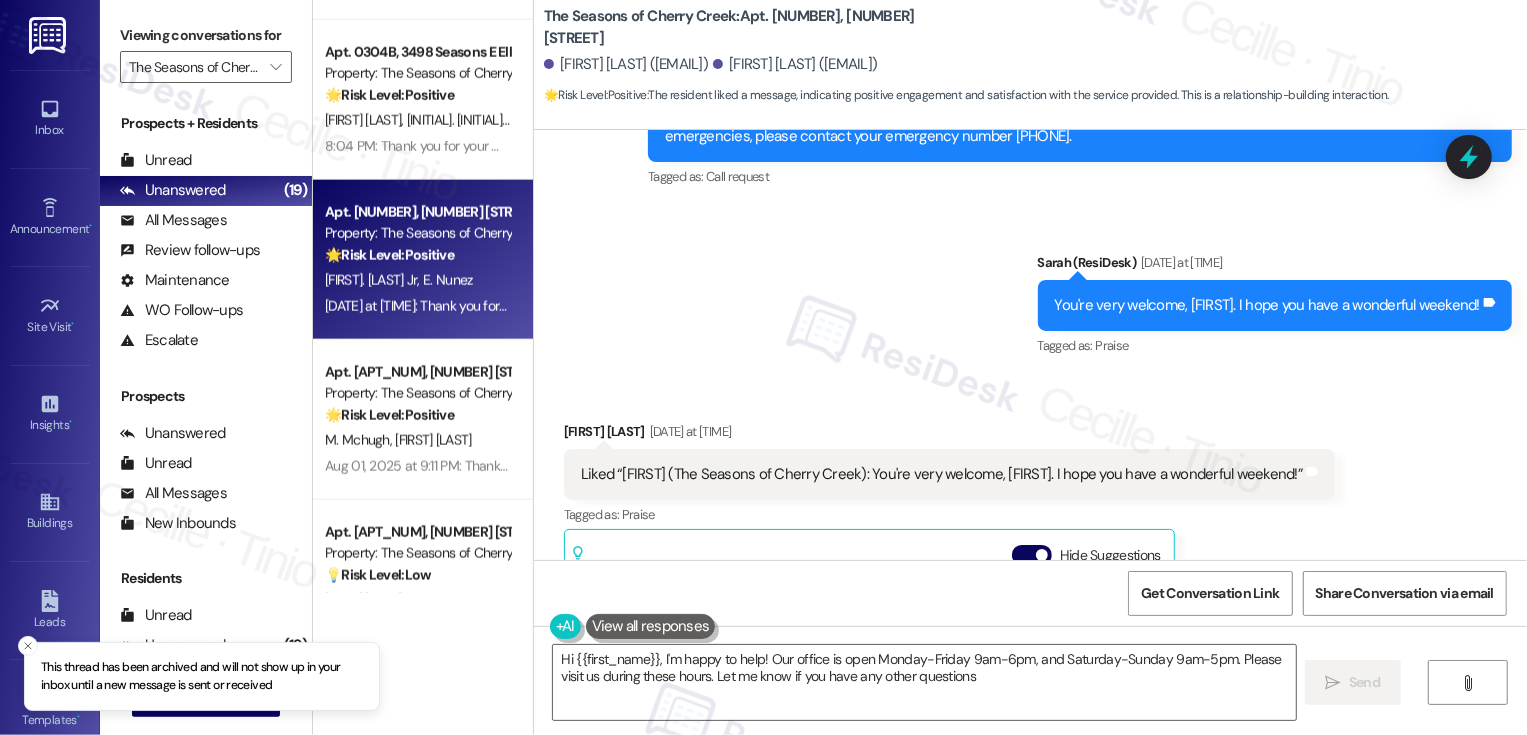 type on "Hi {{first_name}}, I'm happy to help! Our office is open Monday-Friday 9am-6pm, and Saturday-Sunday 9am-5pm. Please visit us during these hours. Let me know if you have any other questions!" 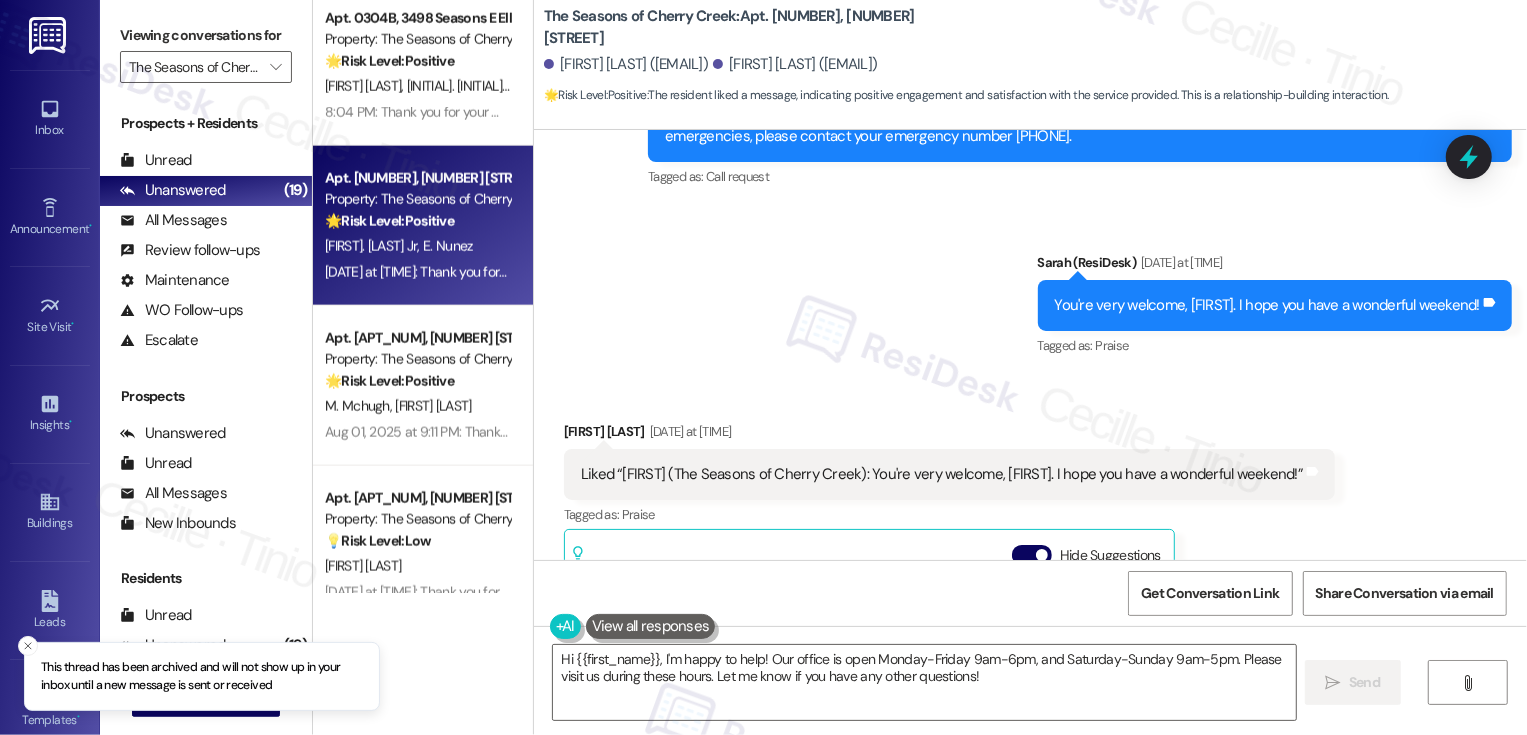 scroll, scrollTop: 1961, scrollLeft: 0, axis: vertical 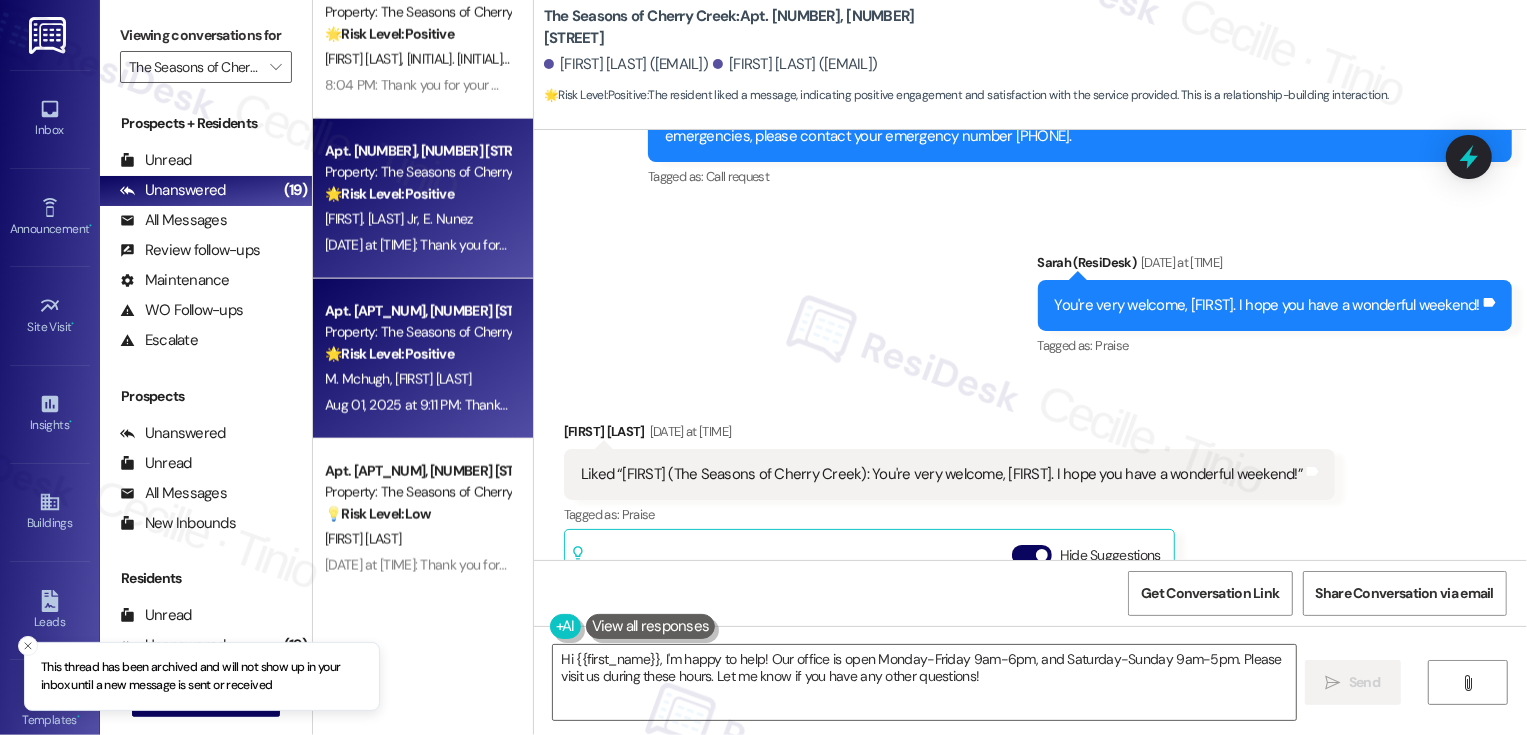 click on "Property: The Seasons of Cherry Creek" at bounding box center (417, 332) 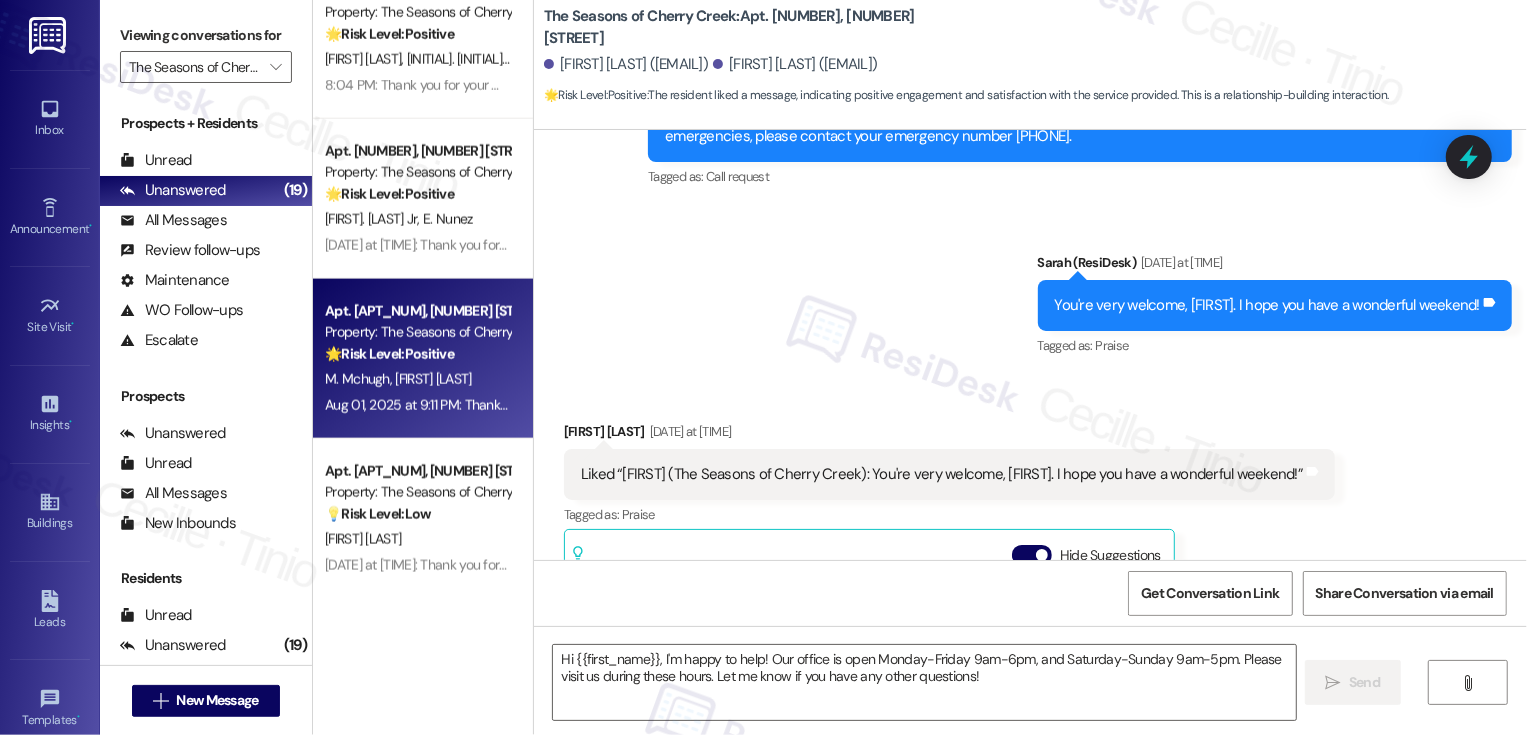 type on "Fetching suggested responses. Please feel free to read through the conversation in the meantime." 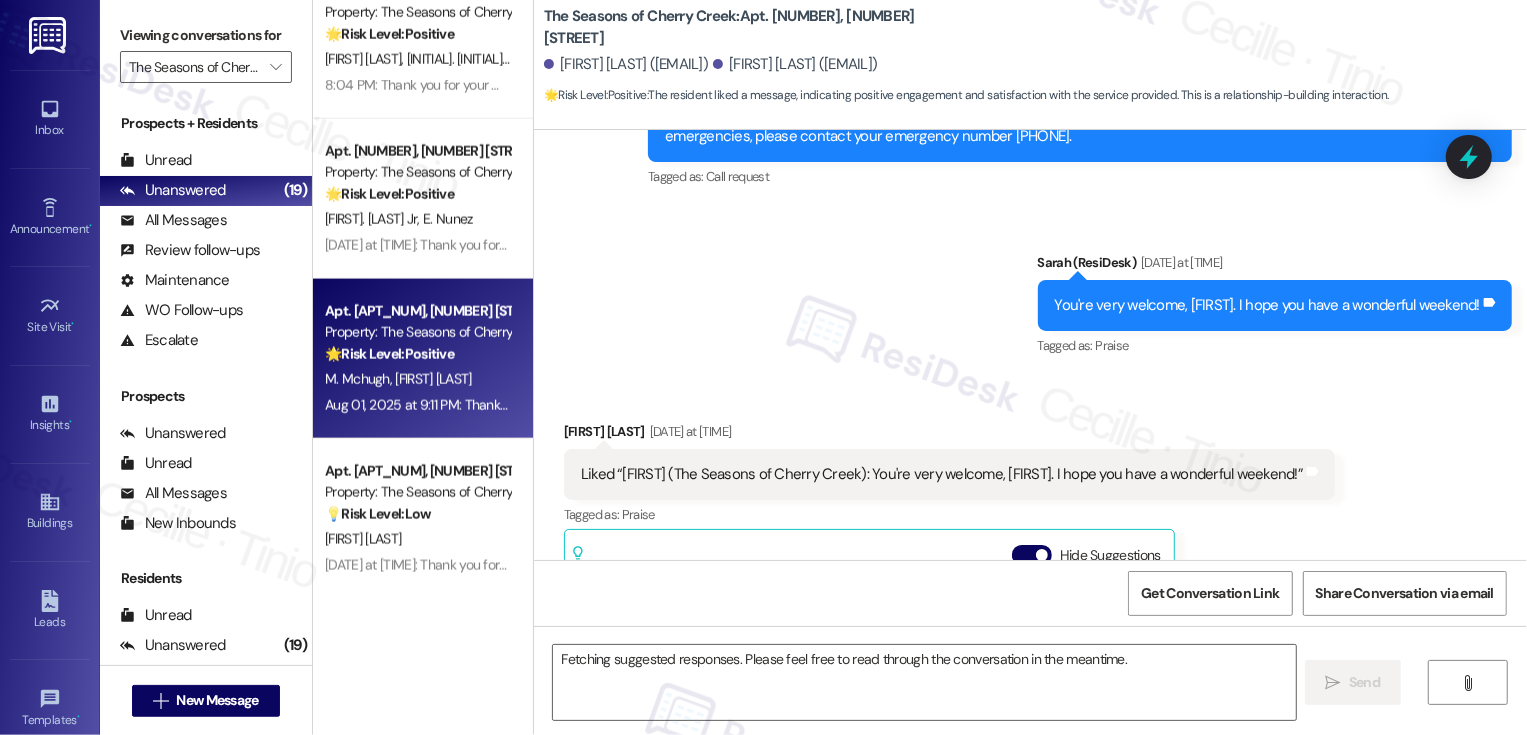 click on "Property: The Seasons of Cherry Creek" at bounding box center (417, 332) 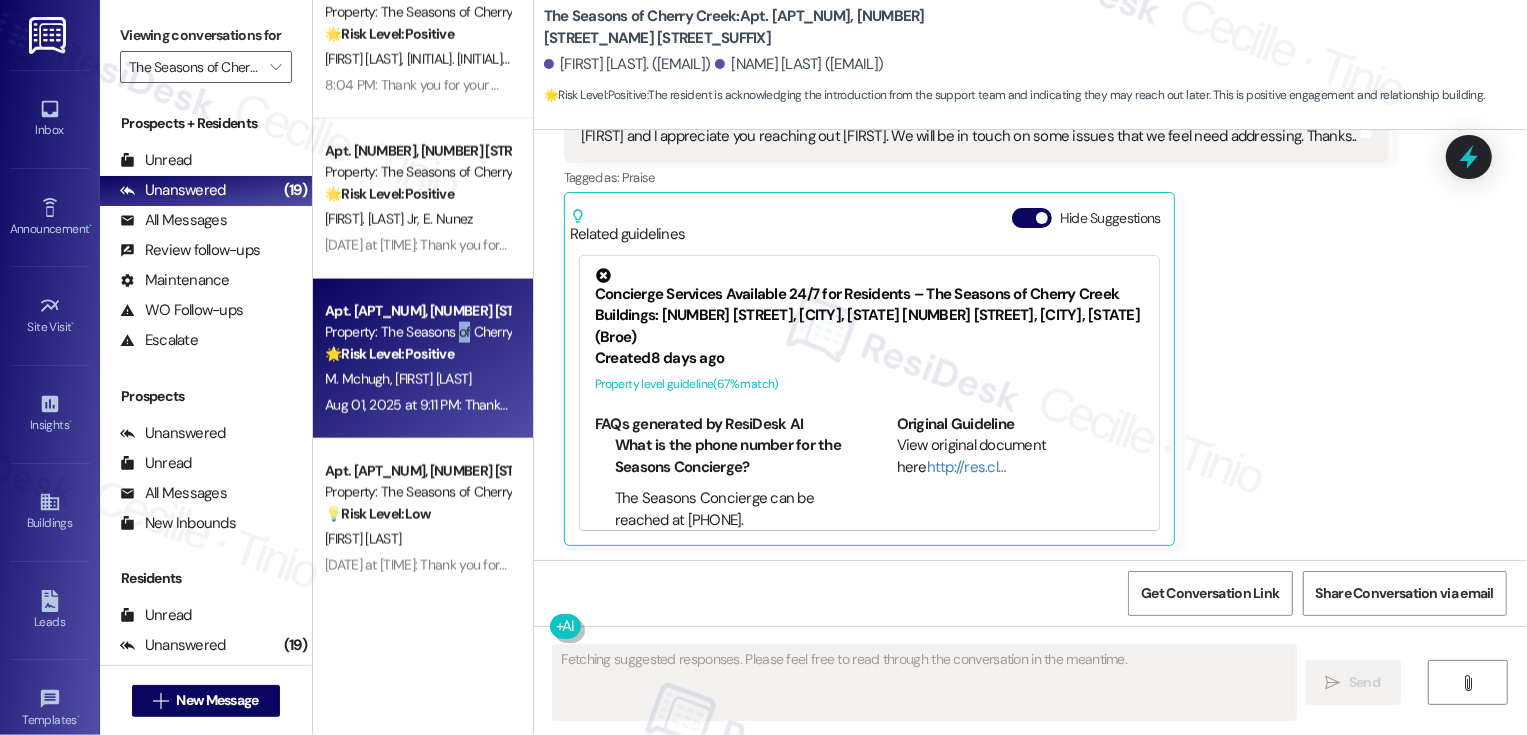 type 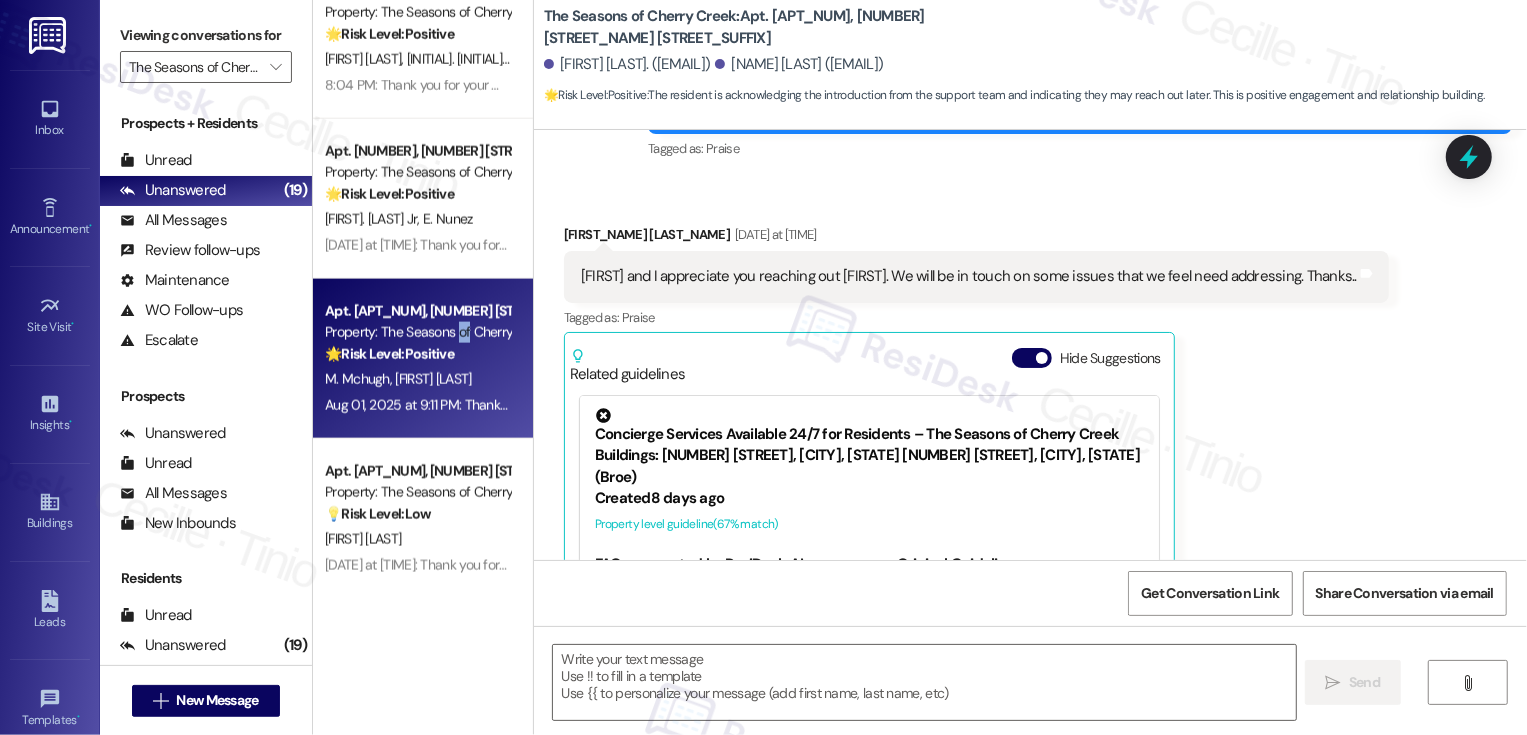 scroll, scrollTop: 1042, scrollLeft: 0, axis: vertical 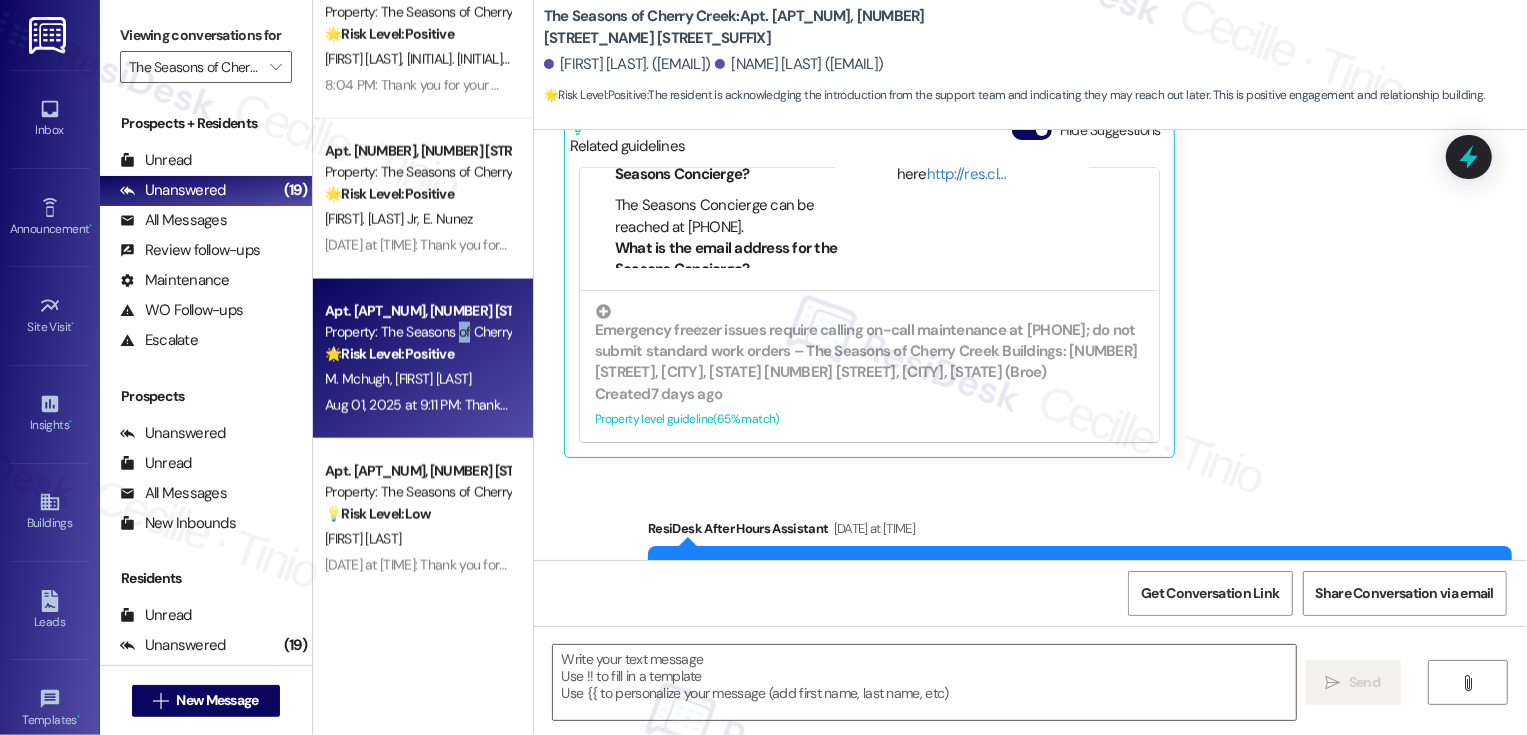click on "[FIRST] [LAST] [DATE] at [TIME] [FIRST] and I appreciate you reaching out [FIRST]. We will be in touch on some issues that we feel need addressing. Thanks.. Tags and notes Tagged as: Praise Click to highlight conversations about Praise Related guidelines Hide Suggestions Concierge Services Available 24/7 for Residents – The Seasons of Cherry Creek
Buildings:
[NUMBER] [STREET_NAME] [STREET_SUFFIX], Denver, CO
[NUMBER] Seasons [STREET_NAME] [STREET_SUFFIX], Denver, CO (Broe) Created 8 days ago Property level guideline ( 67 % match) FAQs generated by ResiDesk AI What is the phone number for the Seasons Concierge? The Seasons Concierge can be reached at [PHONE]. What is the email address for the Seasons Concierge? The email address for the Seasons Concierge is [EMAIL]. What are the hours of operation for the Seasons Concierge? The Seasons Concierge is available 24/7. Who should I contact for assistance with my apartment? You should contact the Seasons Concierge for assistance with your apartment." at bounding box center (976, 227) 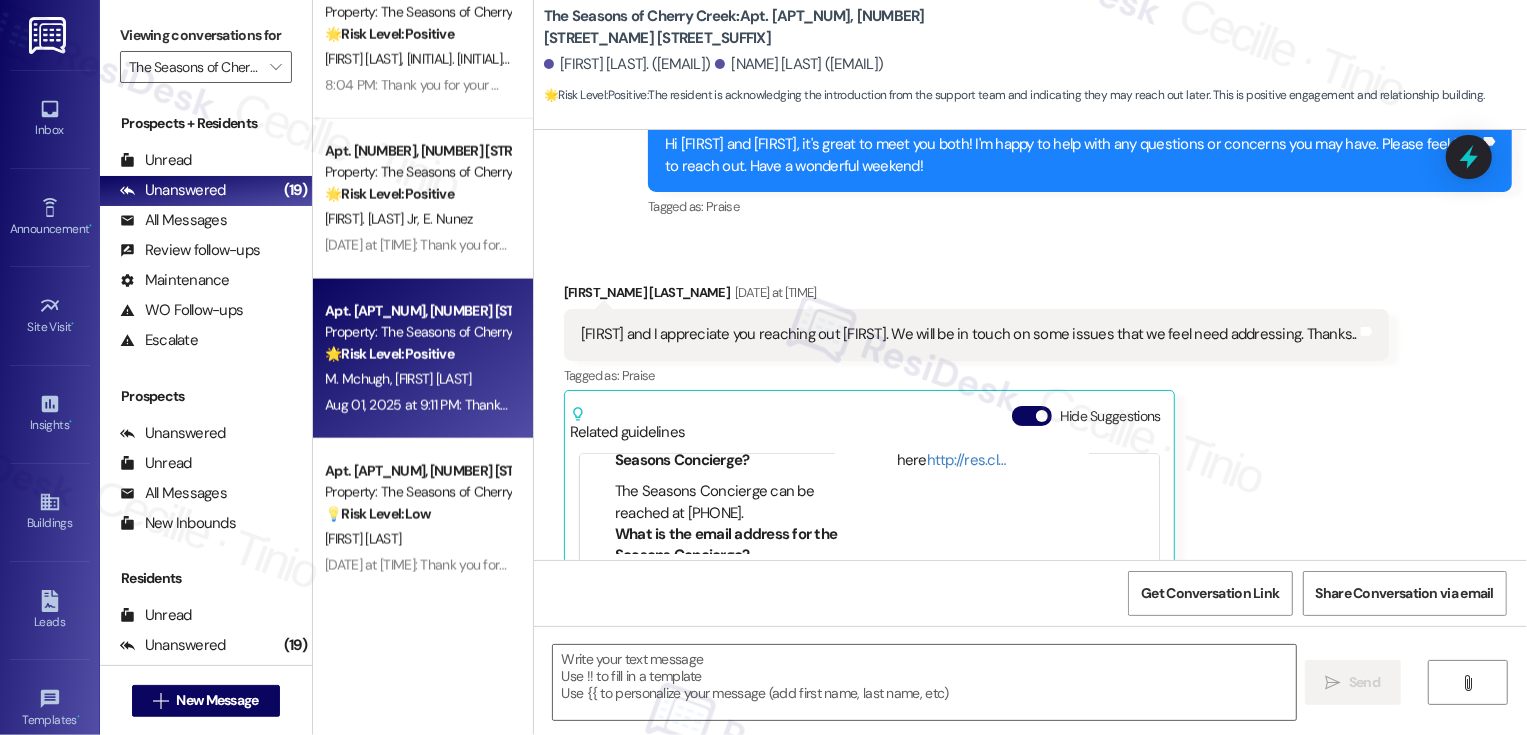 scroll, scrollTop: 867, scrollLeft: 0, axis: vertical 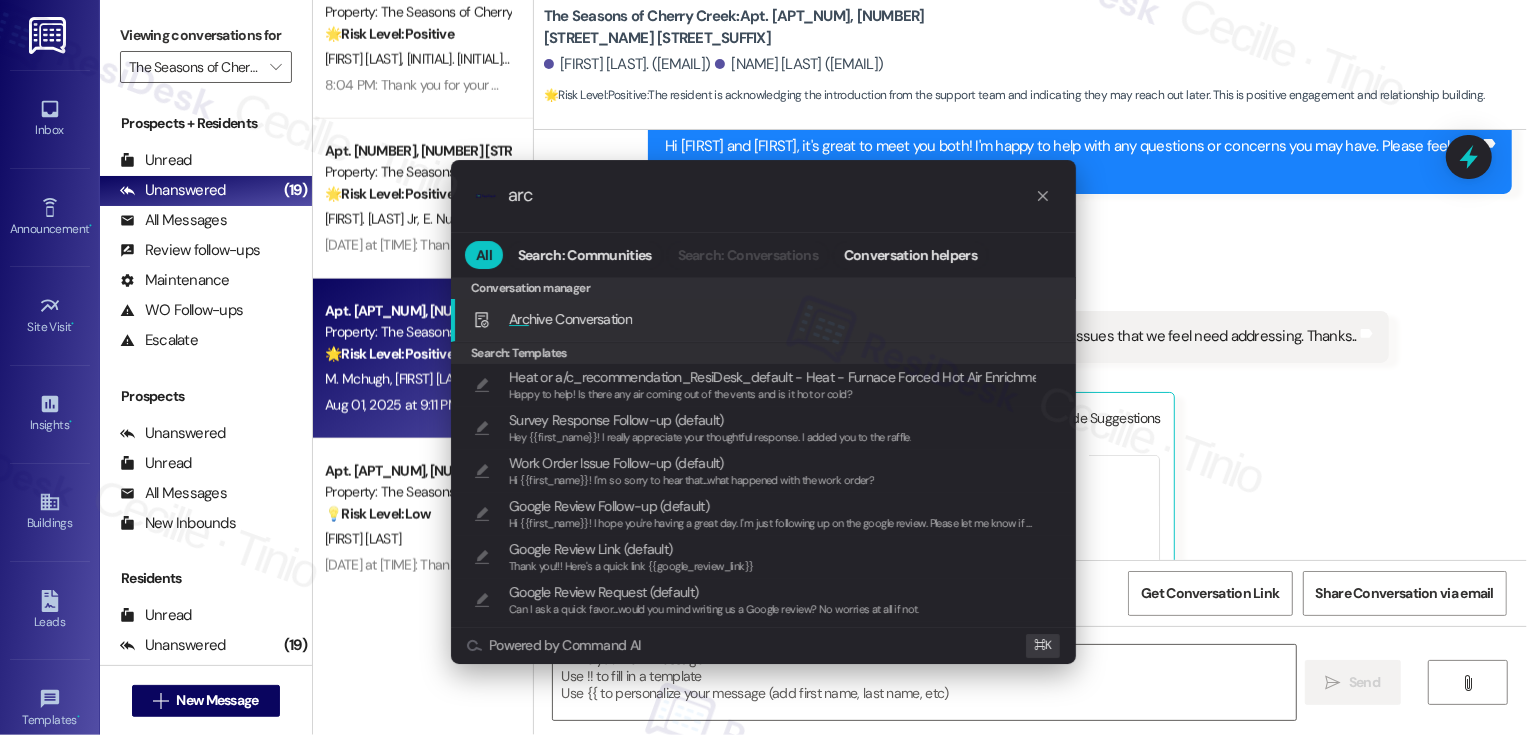 type on "arc" 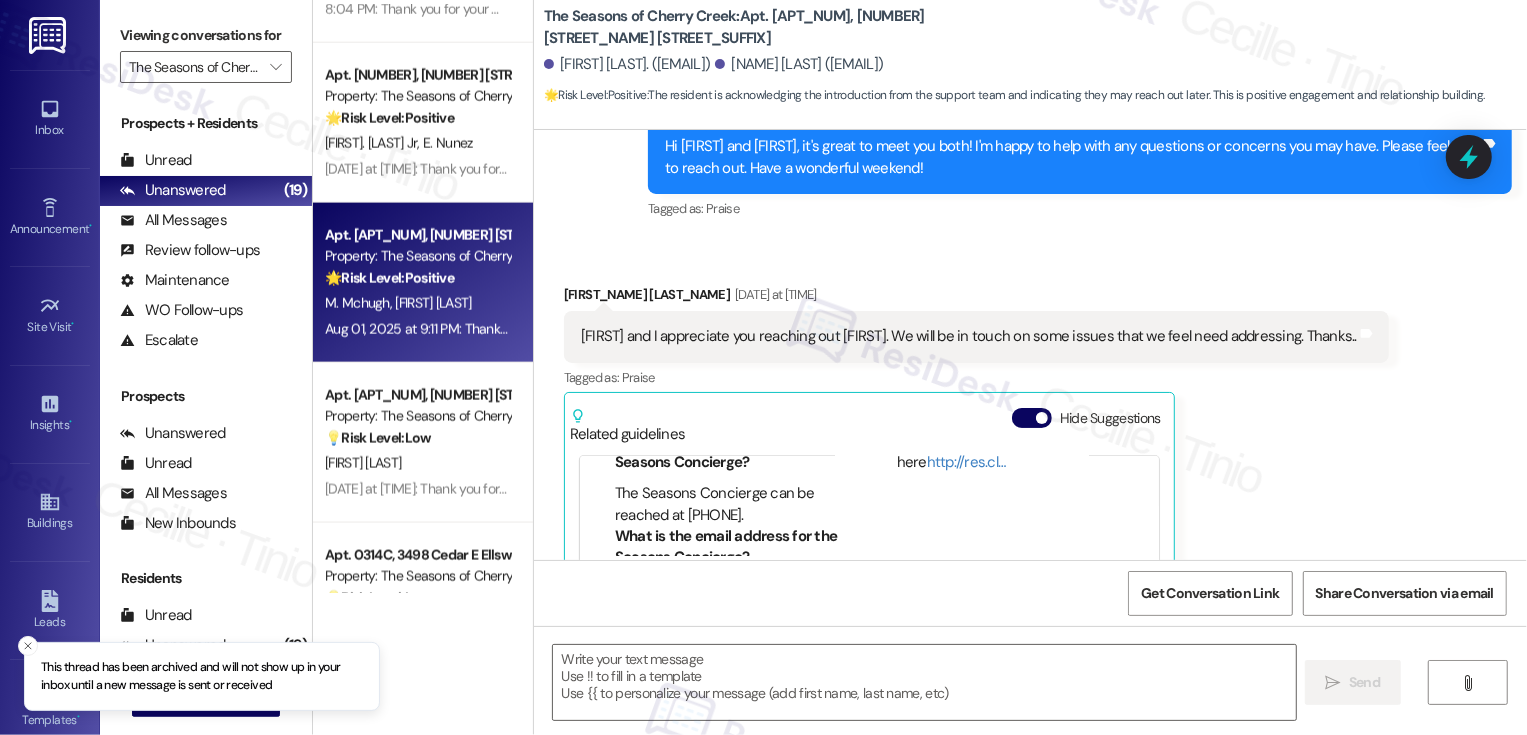 scroll, scrollTop: 2065, scrollLeft: 0, axis: vertical 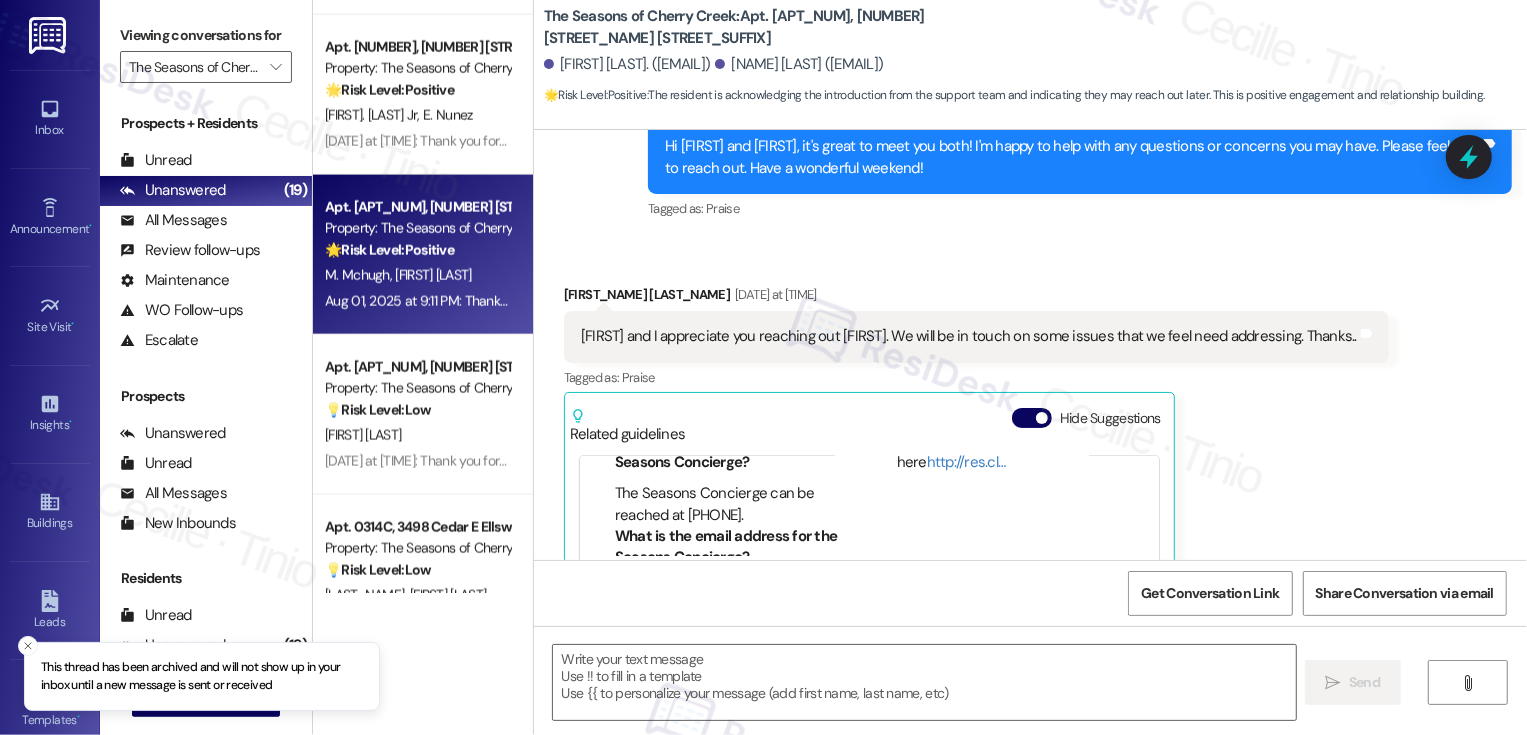 click on "💡  Risk Level:  Low The resident is requesting to use a vacuum cleaner. This is a non-essential request and falls under customer satisfaction." at bounding box center [417, 410] 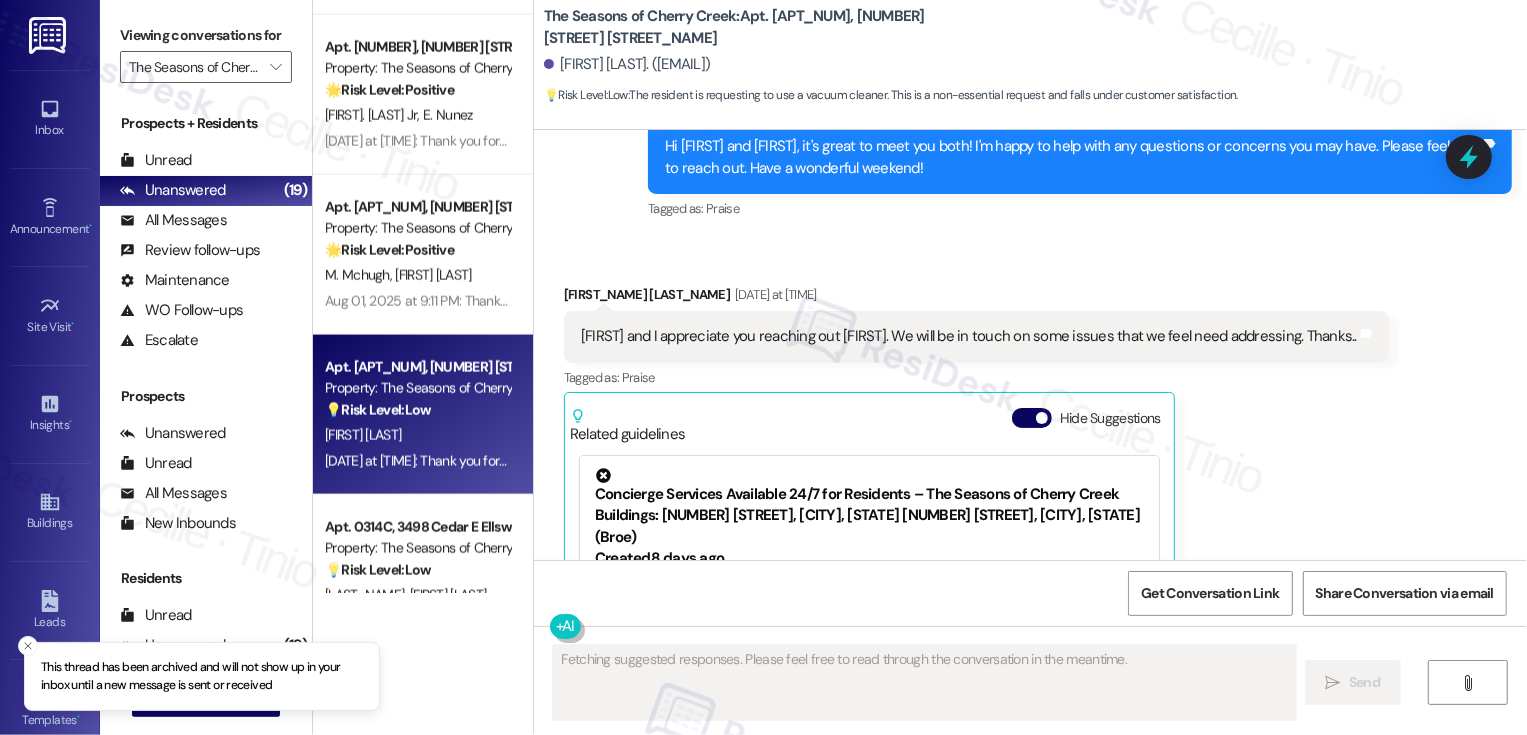 click on "💡  Risk Level:  Low The resident is requesting to use a vacuum cleaner. This is a non-essential request and falls under customer satisfaction." at bounding box center [417, 410] 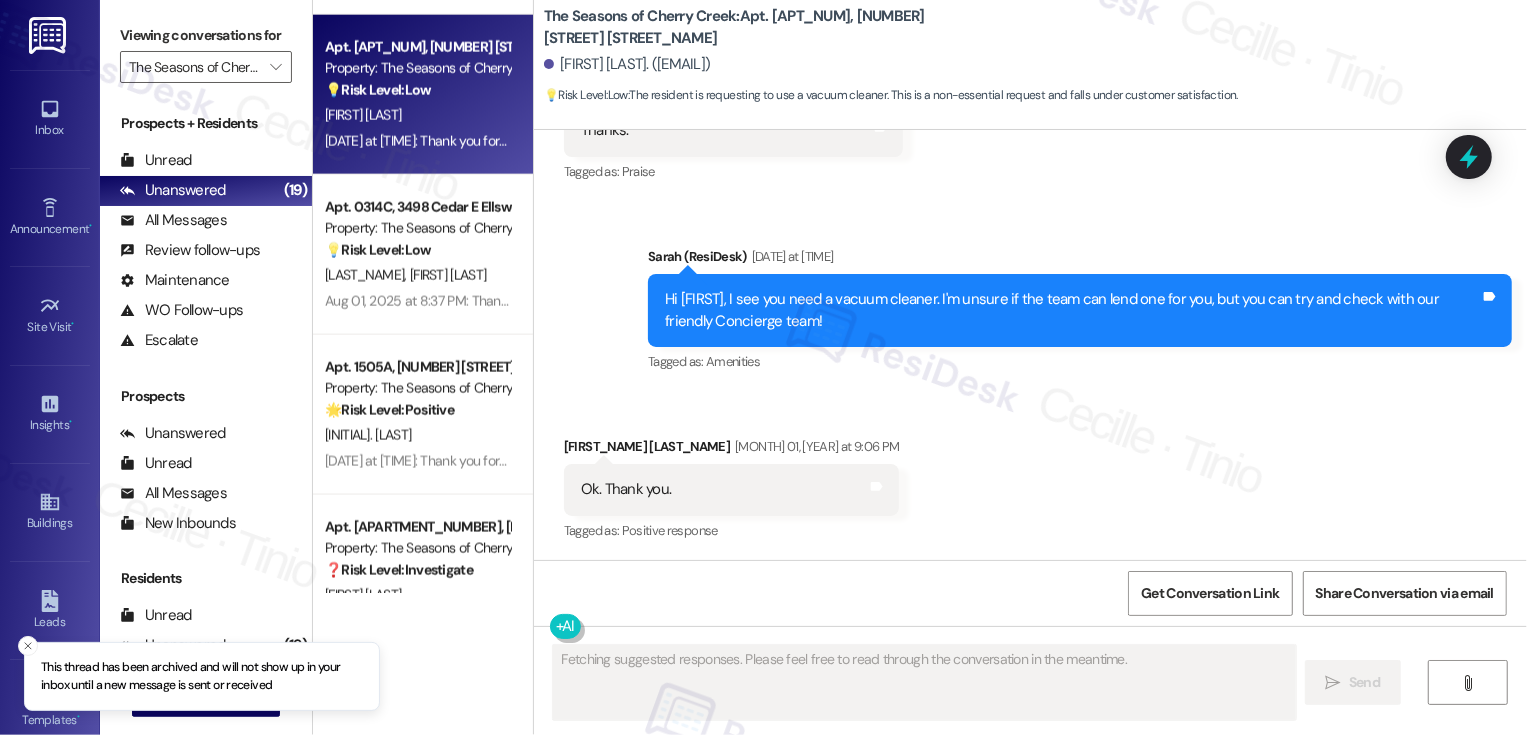 scroll, scrollTop: 1111, scrollLeft: 0, axis: vertical 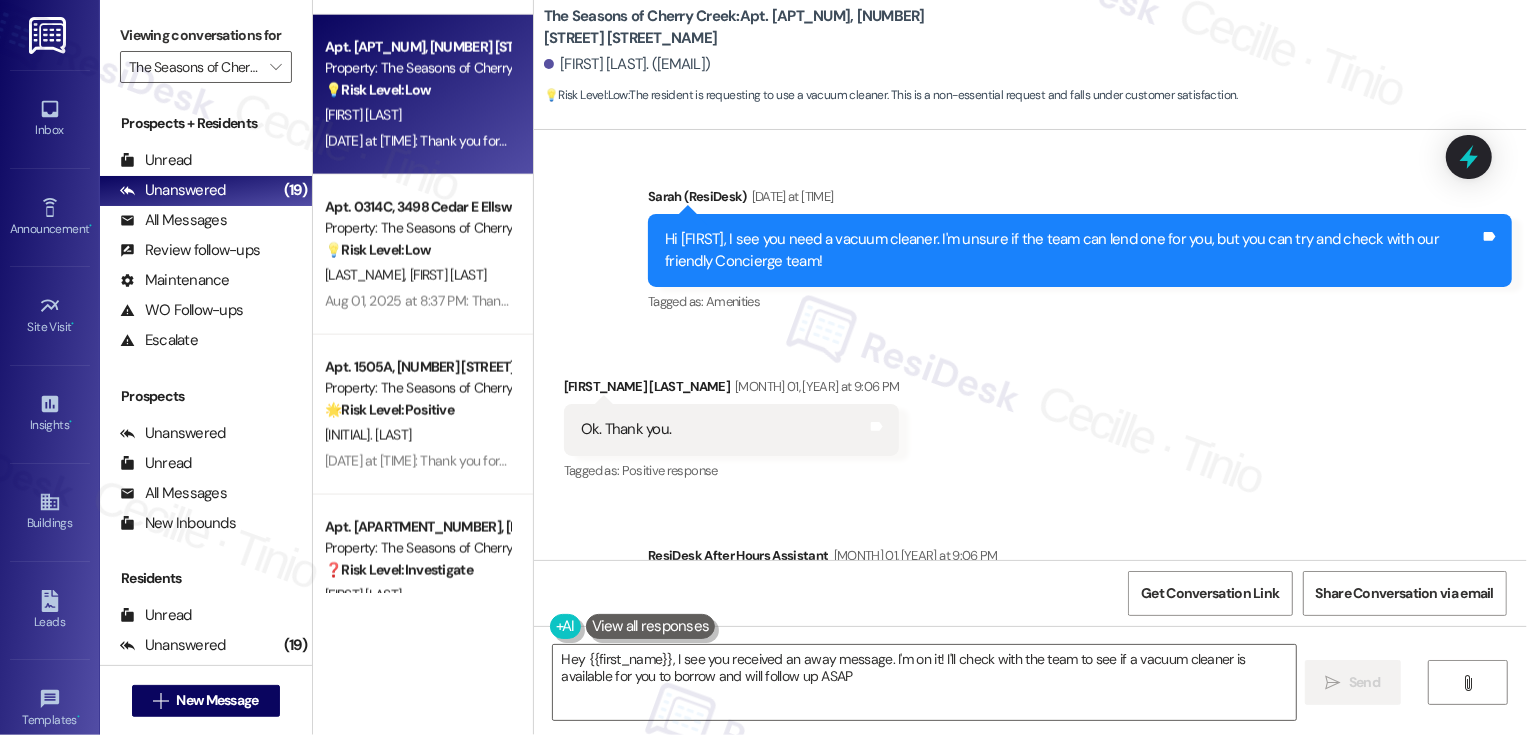 type on "Hey {{first_name}}, I see you received an away message. I'm on it! I'll check with the team to see if a vacuum cleaner is available for you to borrow and will follow up ASAP!" 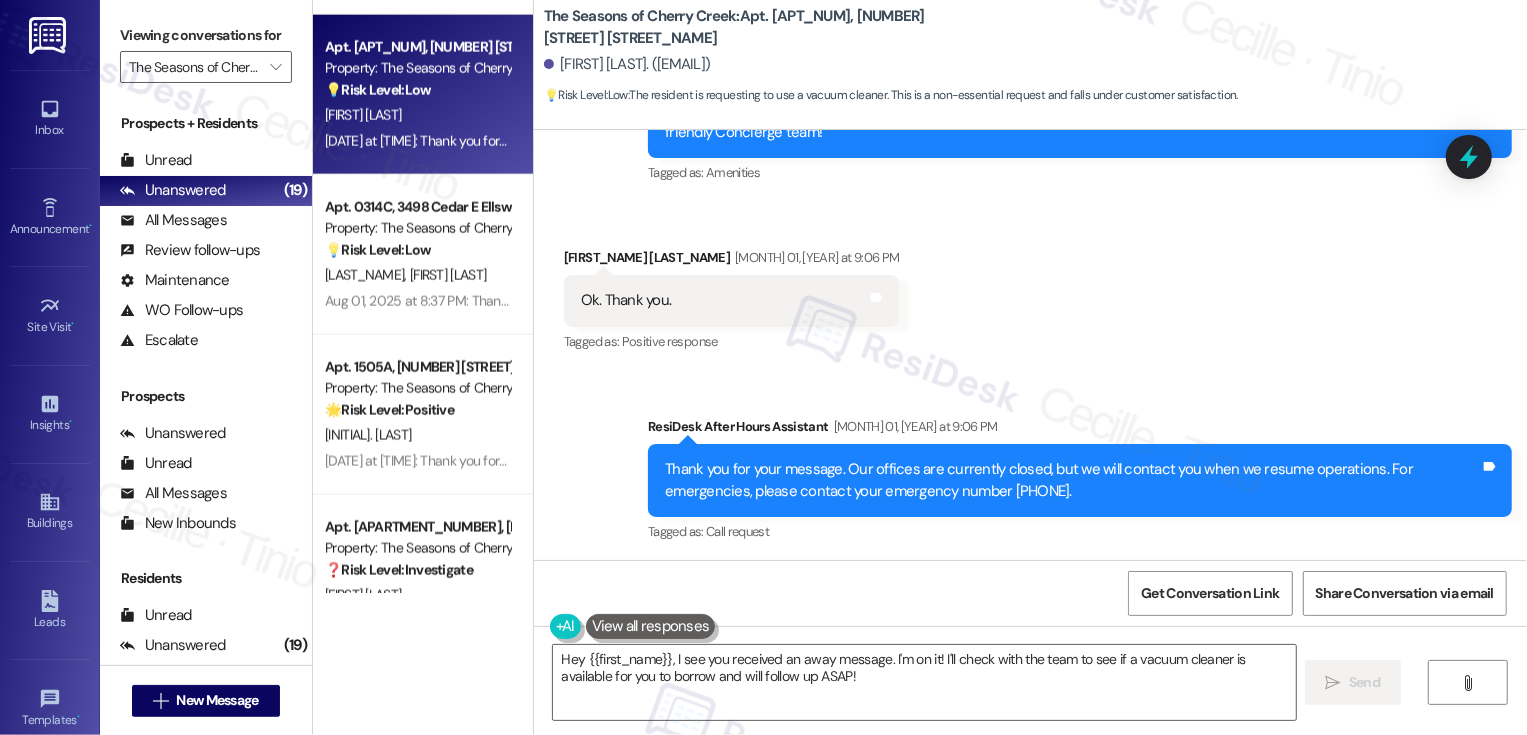 scroll, scrollTop: 1355, scrollLeft: 0, axis: vertical 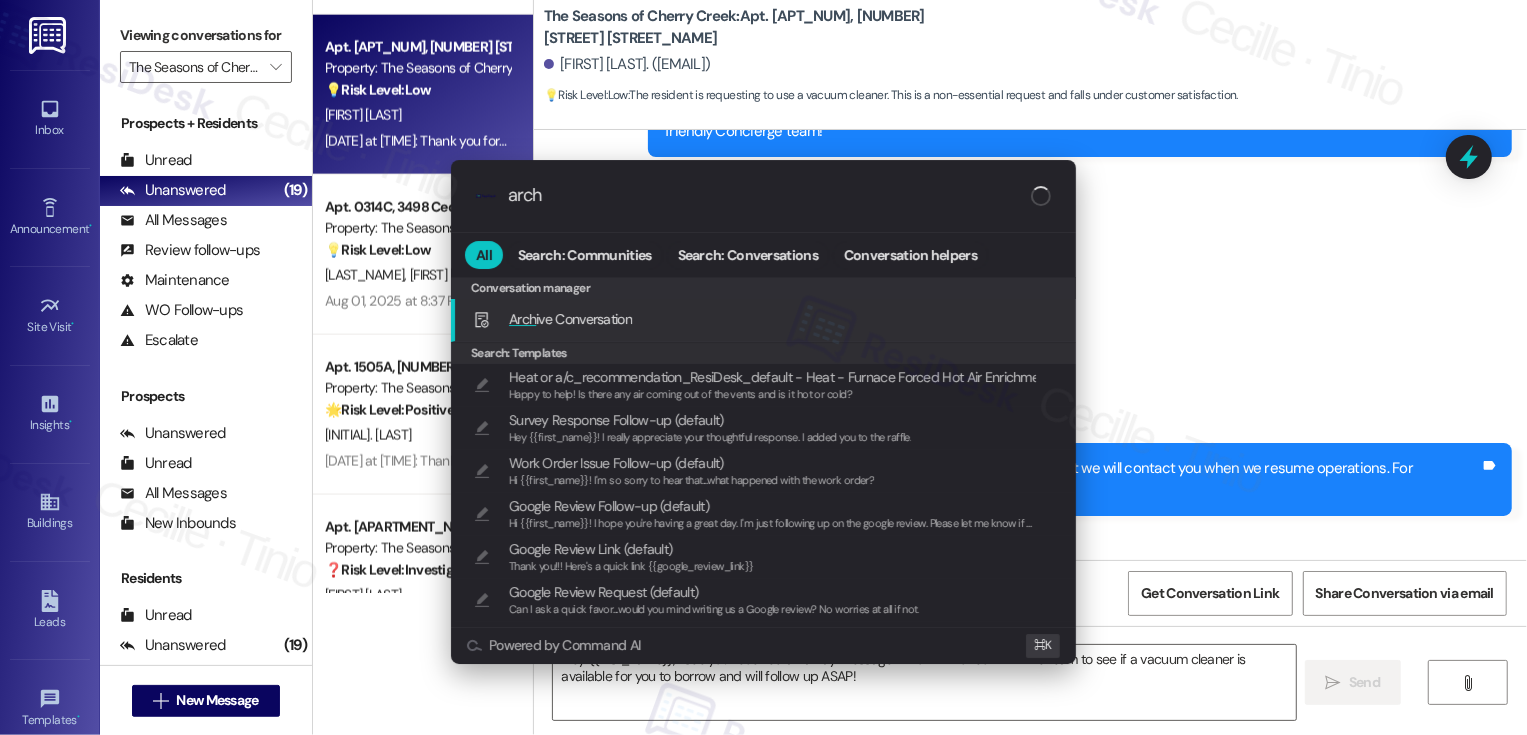 type on "archi" 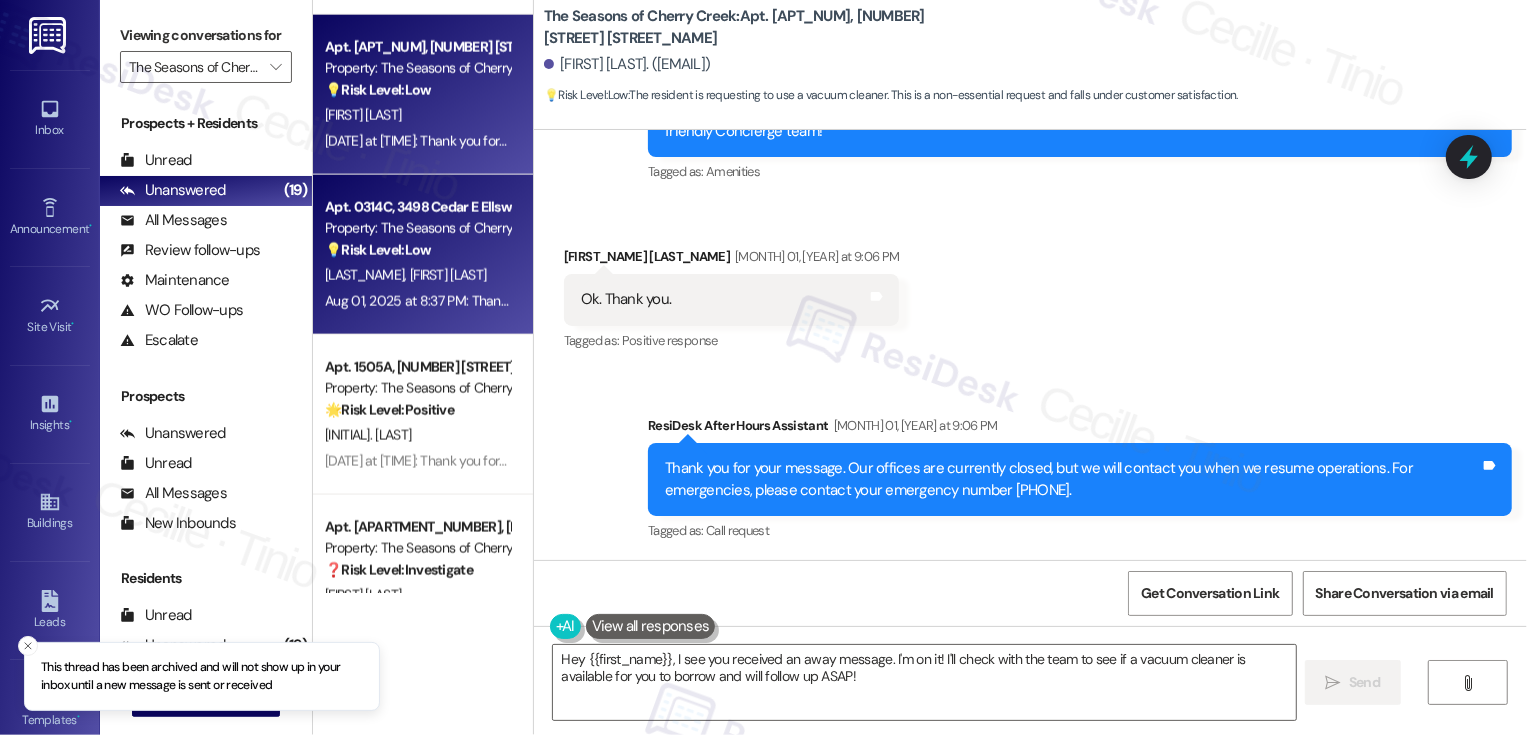 click on "[FIRST]. [LAST] [LAST]" at bounding box center (417, 275) 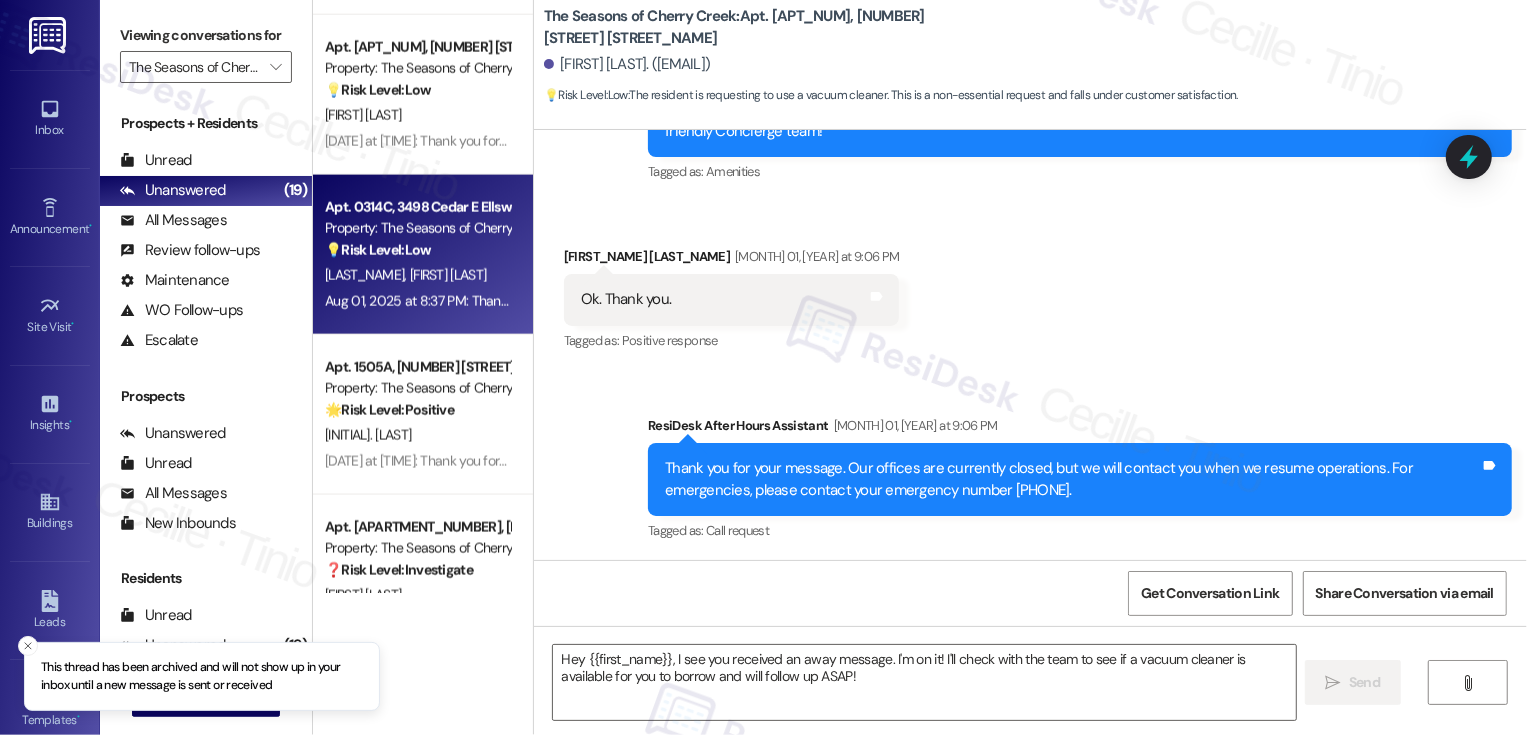 click on "[FIRST]. [LAST] [LAST]" at bounding box center (417, 275) 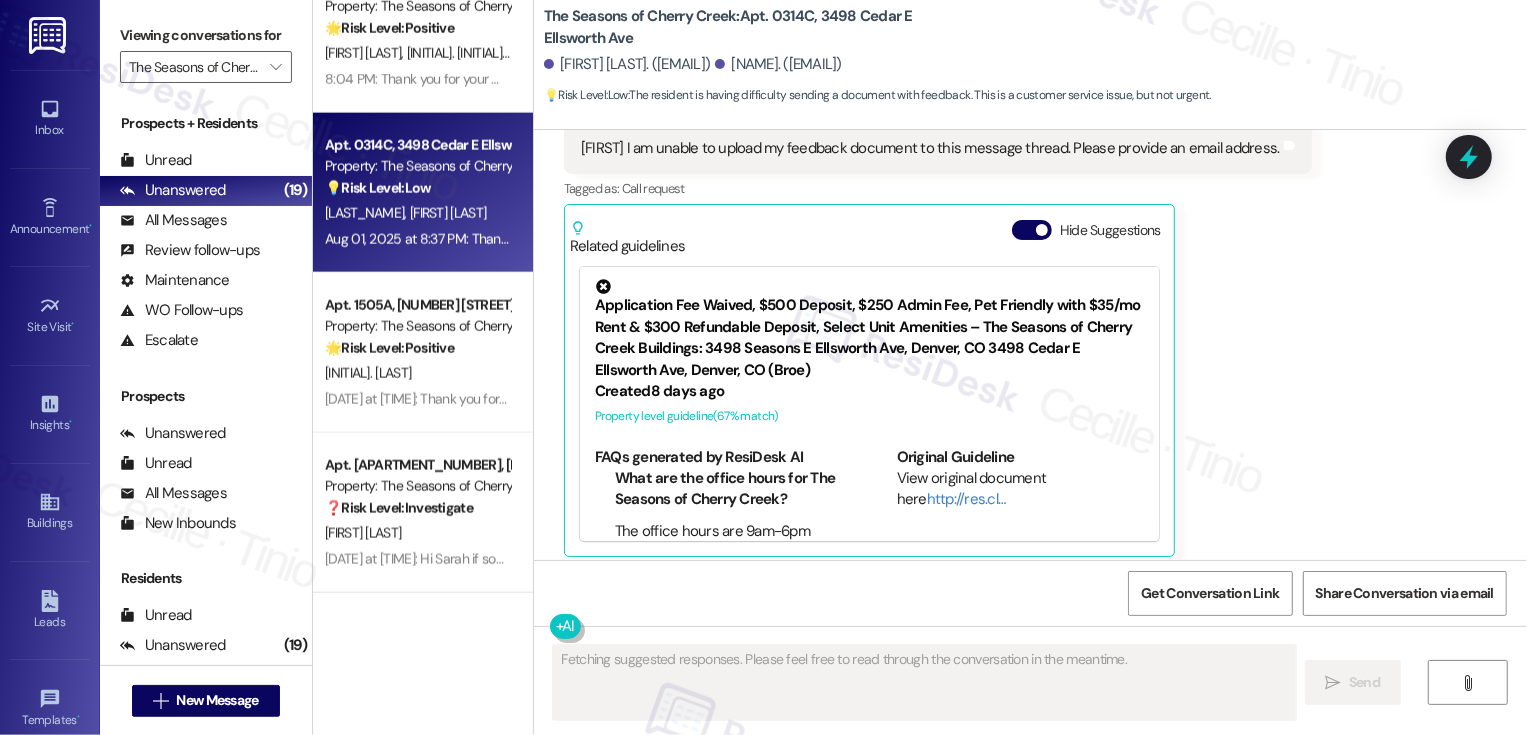 scroll, scrollTop: 1176, scrollLeft: 0, axis: vertical 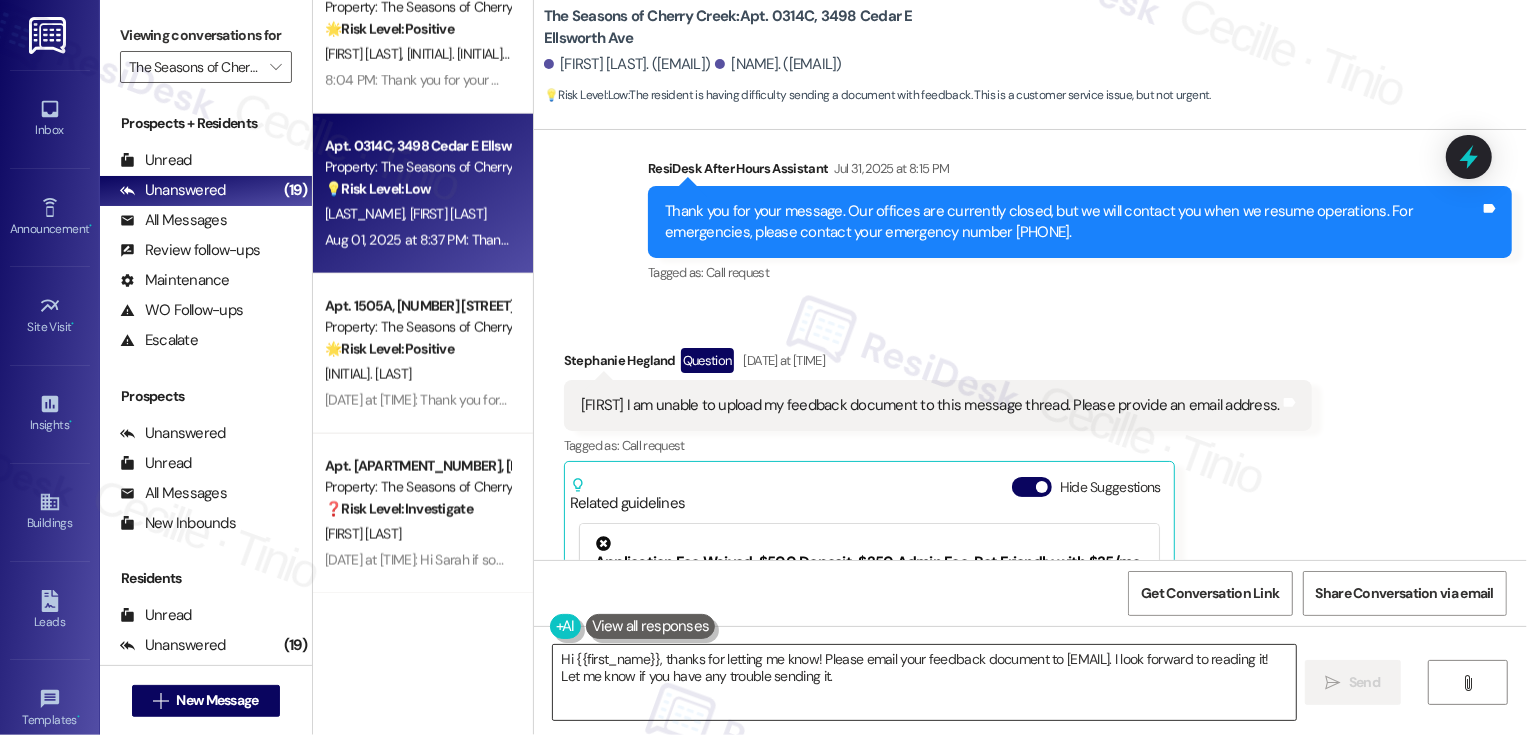 click on "Hi {{first_name}}, thanks for letting me know! Please email your feedback document to [EMAIL]. I look forward to reading it! Let me know if you have any trouble sending it." at bounding box center (924, 682) 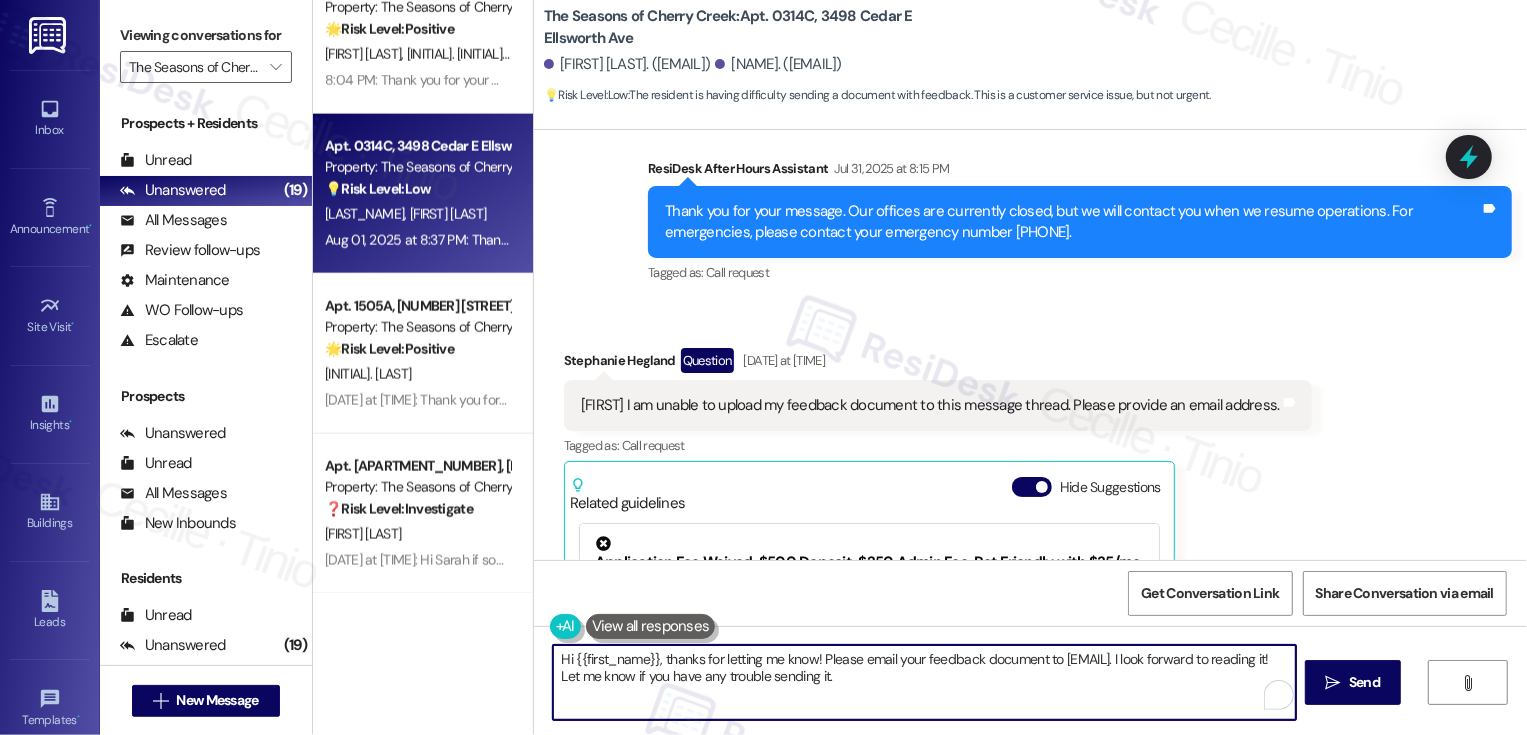 drag, startPoint x: 652, startPoint y: 658, endPoint x: 1103, endPoint y: 668, distance: 451.11084 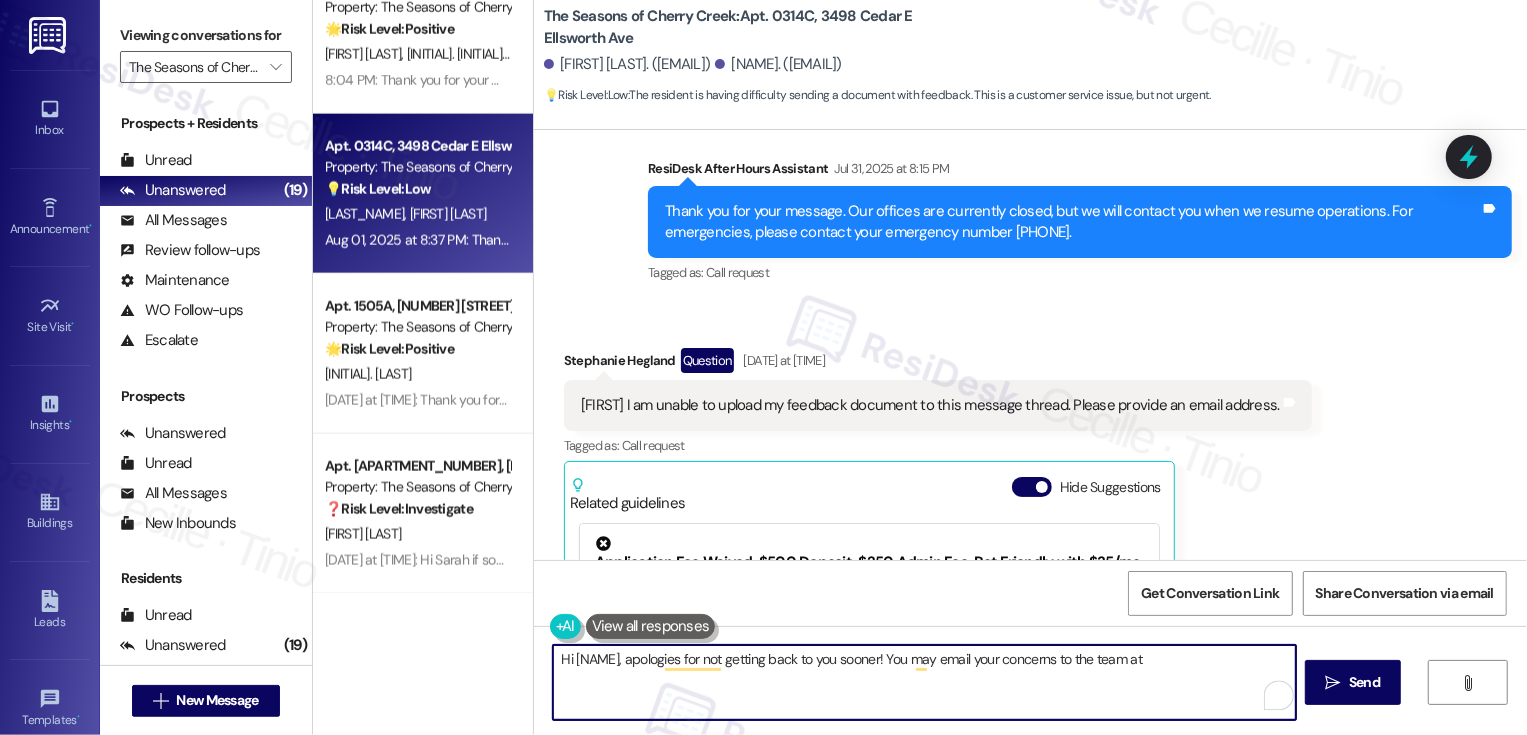paste on "[EMAIL]" 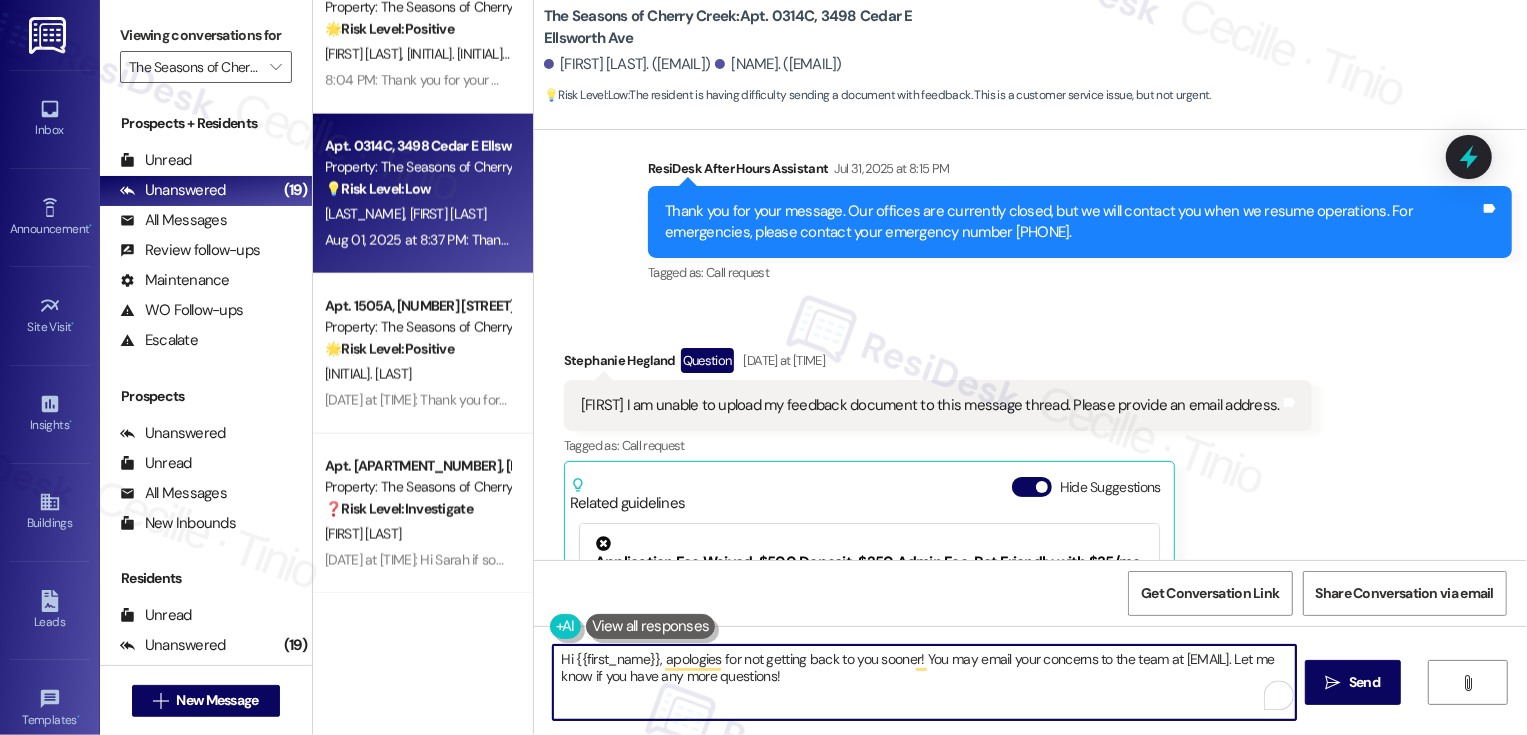 click on "[FIRST] [LAST] [DATE] at [TIME]" at bounding box center [938, 364] 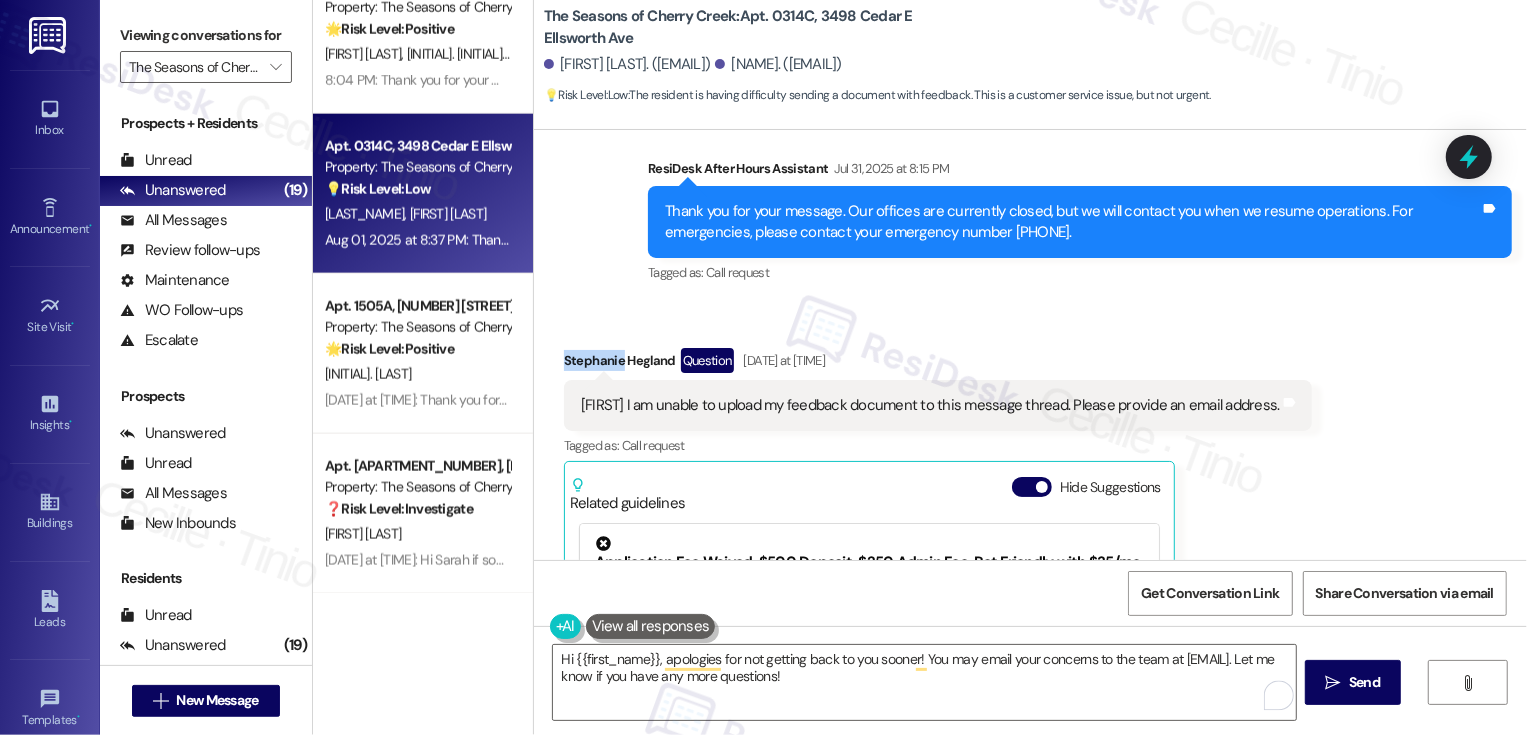 copy on "[FIRST]" 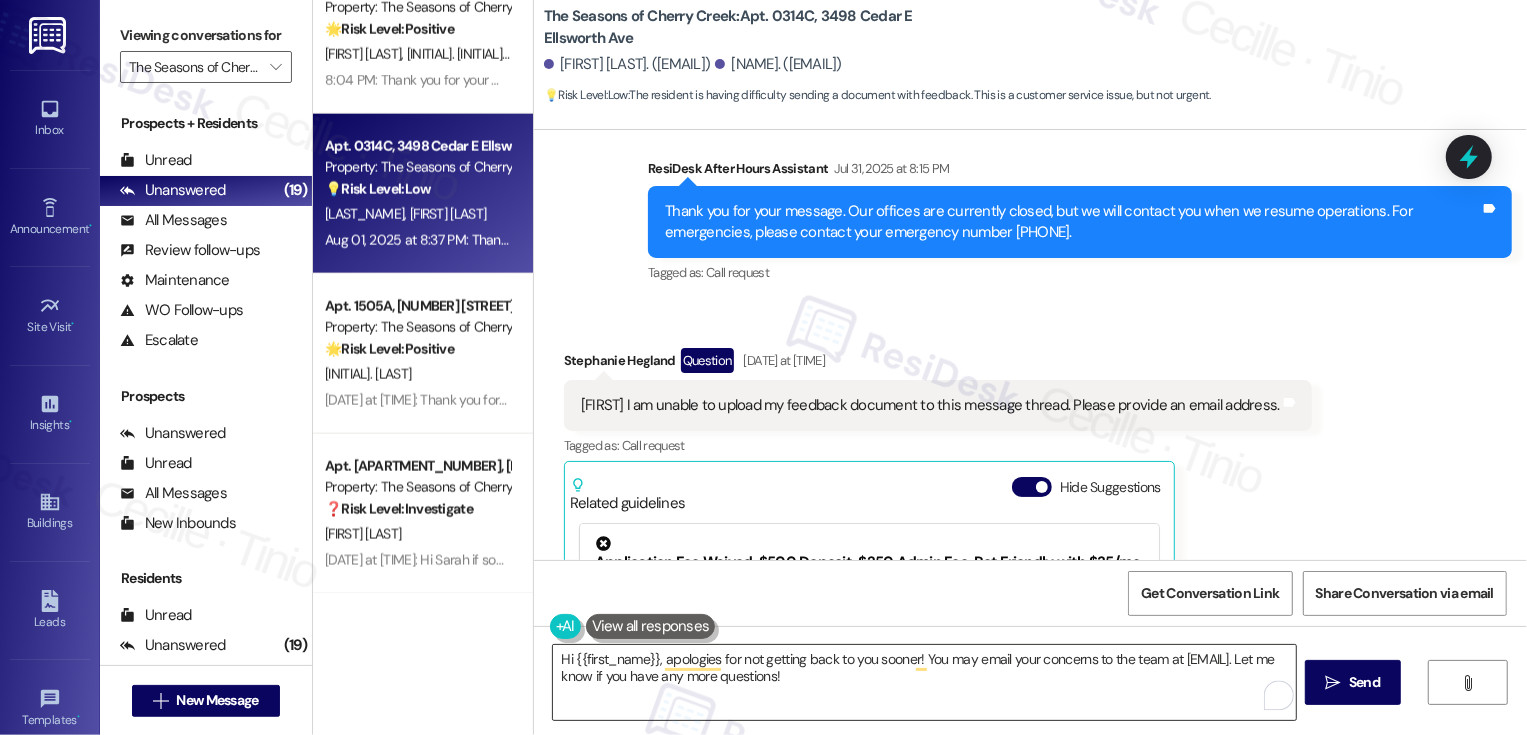 click on "Hi {{first_name}}, apologies for not getting back to you sooner! You may email your concerns to the team at [EMAIL]. Let me know if you have any more questions!" at bounding box center (924, 682) 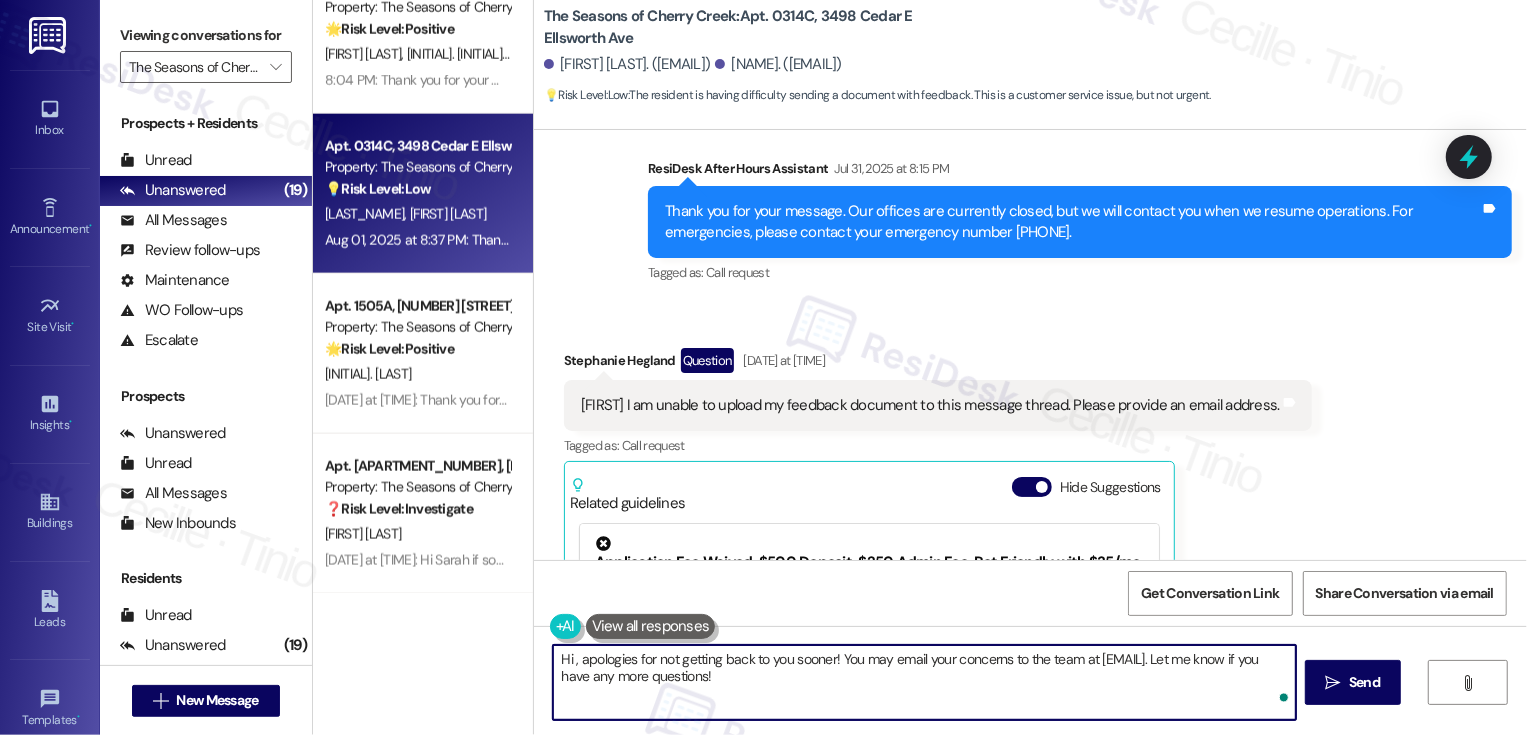 paste on "[FIRST]" 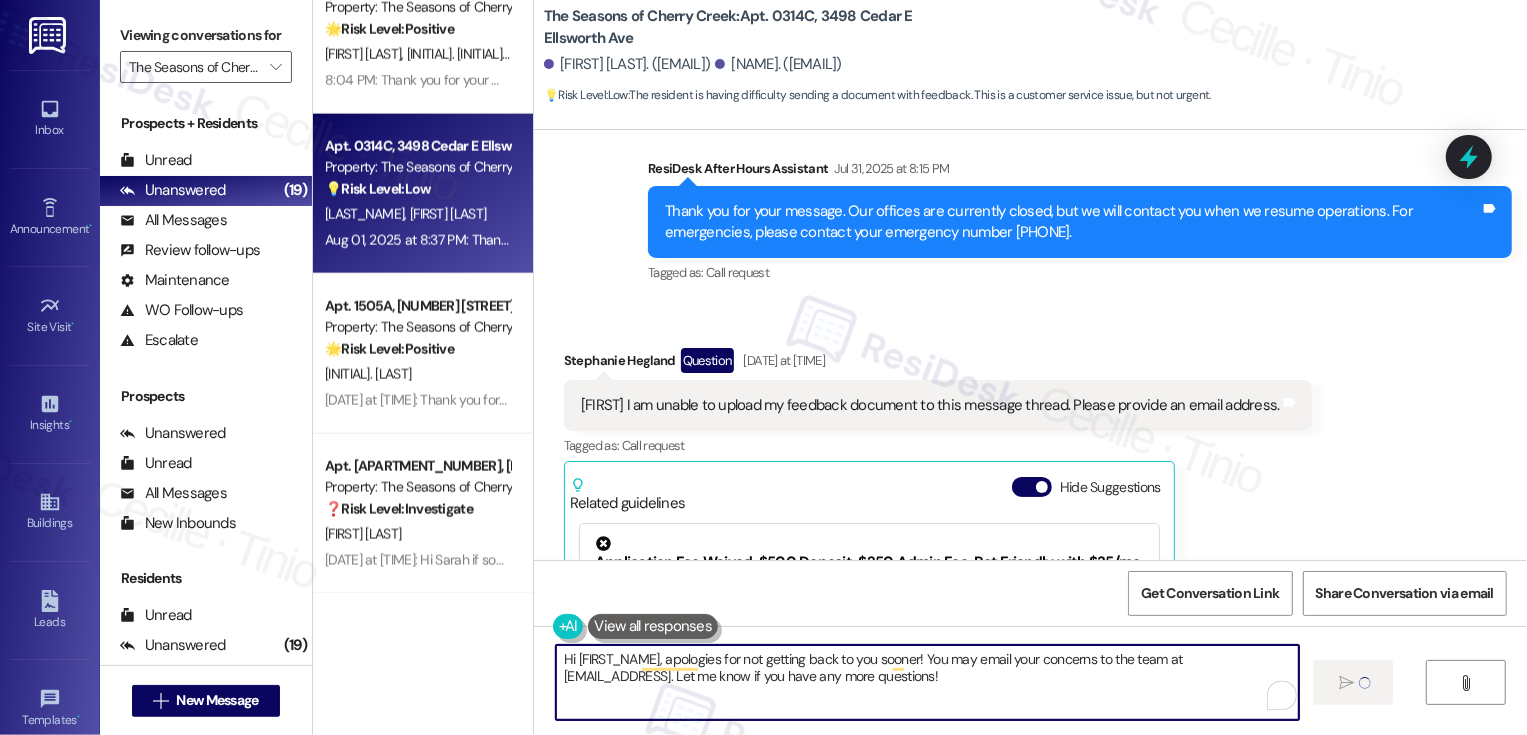 type on "Hi [FIRST_NAME], apologies for not getting back to you sooner! You may email your concerns to the team at [EMAIL_ADDRESS]. Let me know if you have any more questions!" 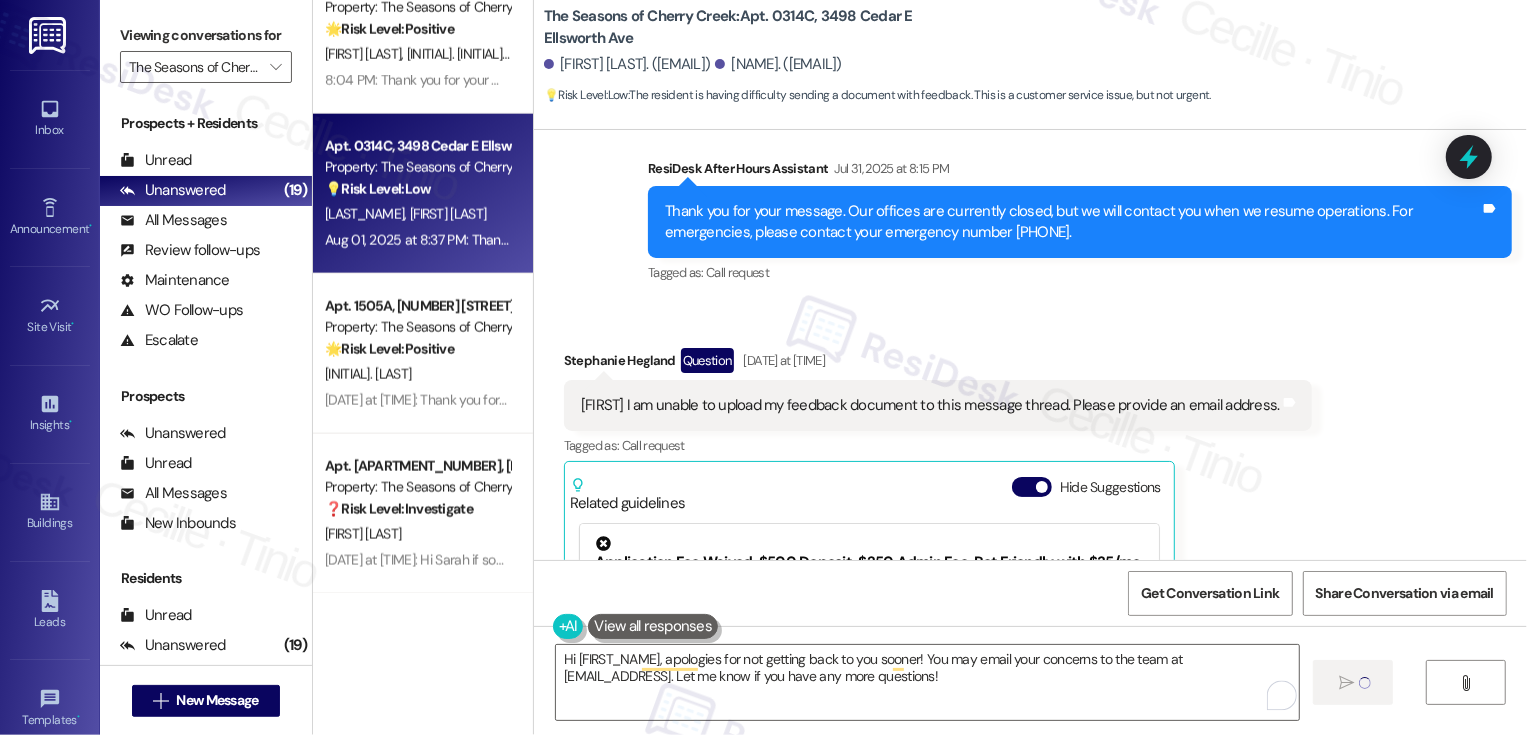 type 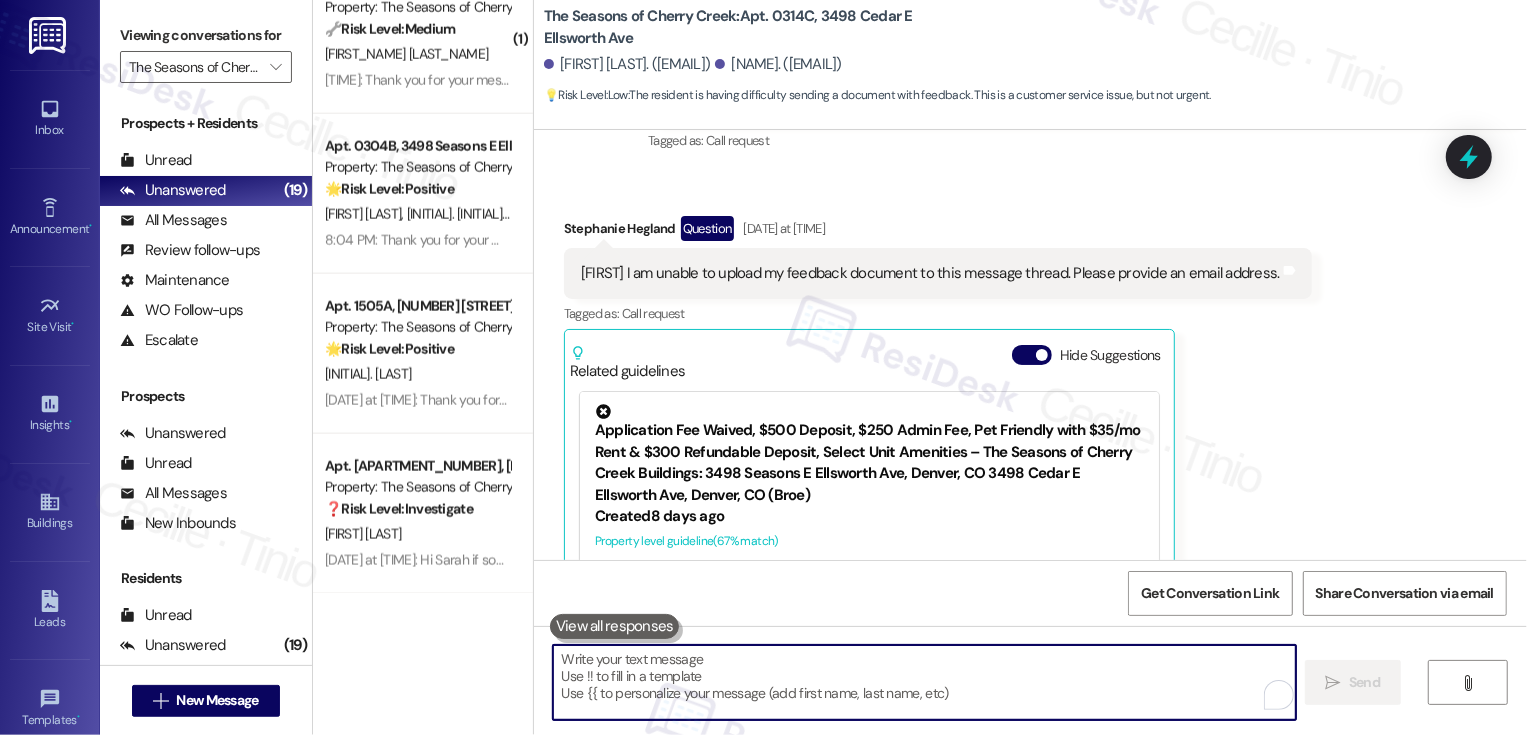 scroll, scrollTop: 1176, scrollLeft: 0, axis: vertical 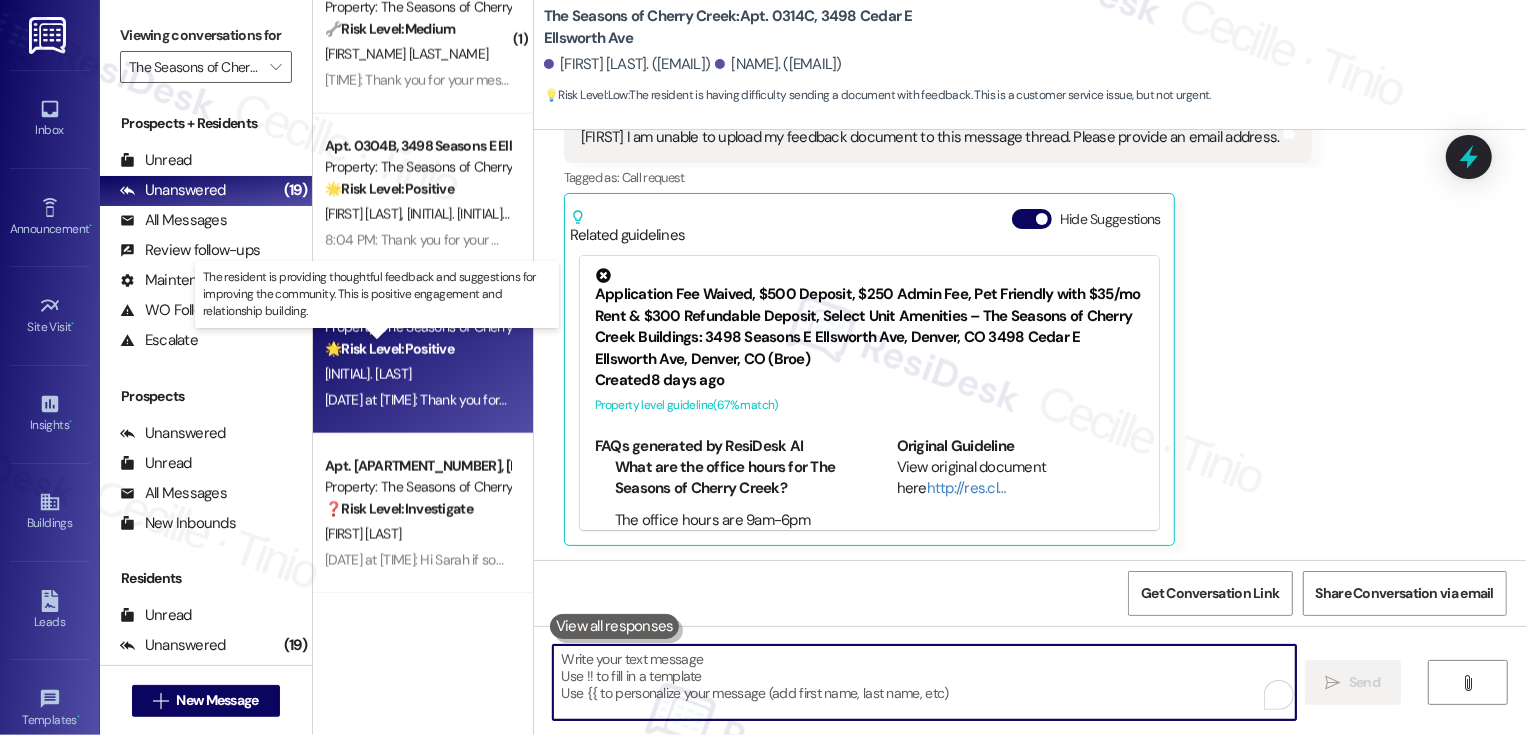 click on "🌟  Risk Level:  Positive" at bounding box center (389, 349) 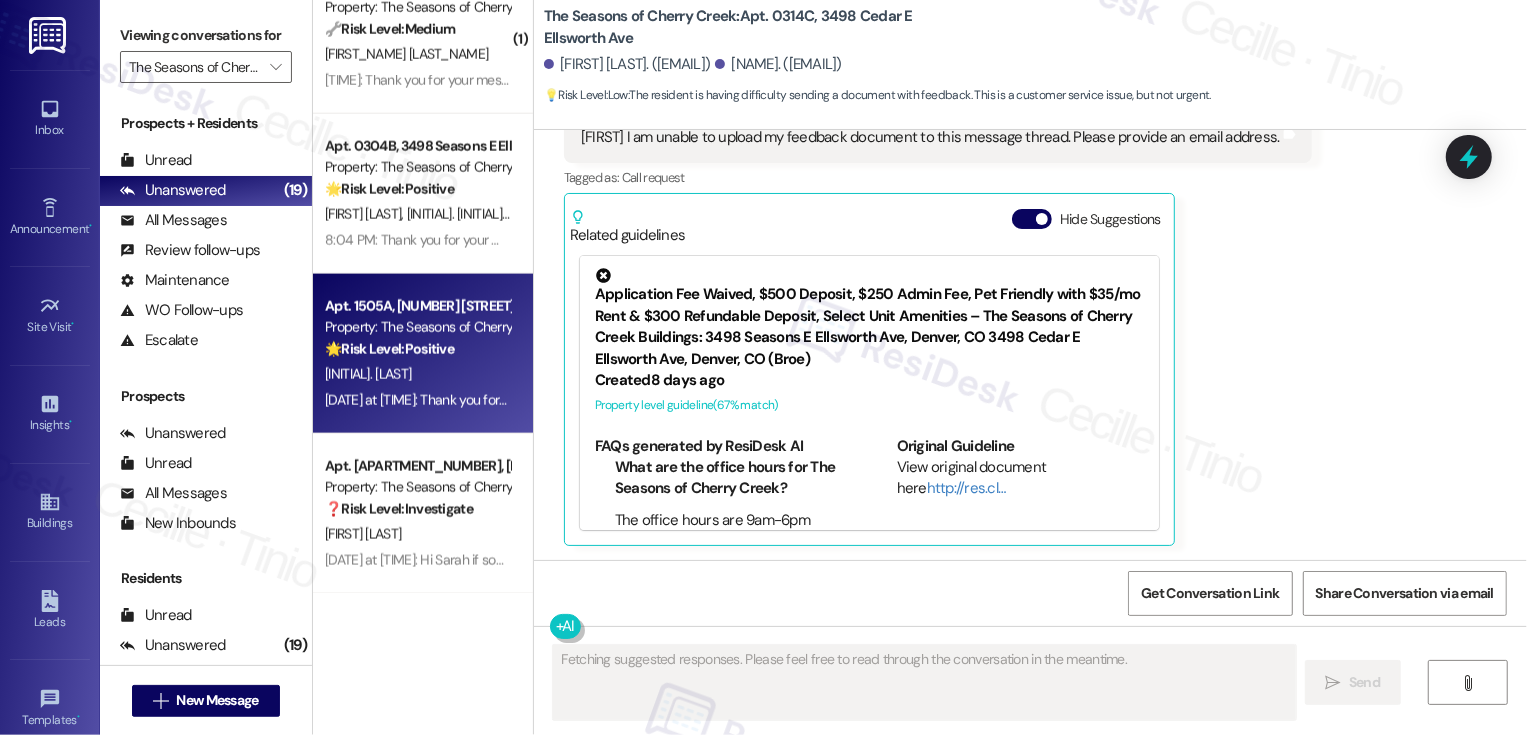 click on "🌟  Risk Level:  Positive" at bounding box center [389, 349] 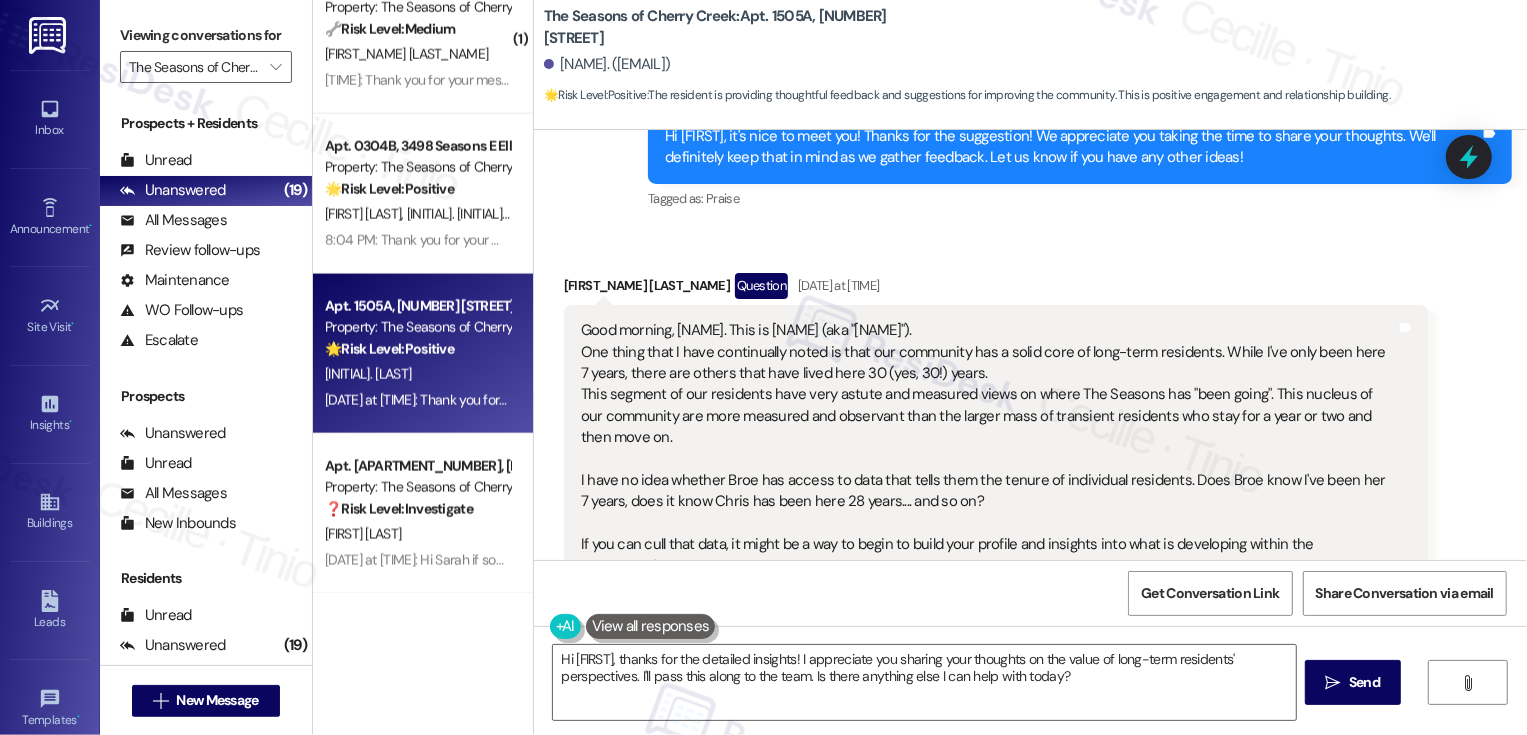 scroll, scrollTop: 719, scrollLeft: 0, axis: vertical 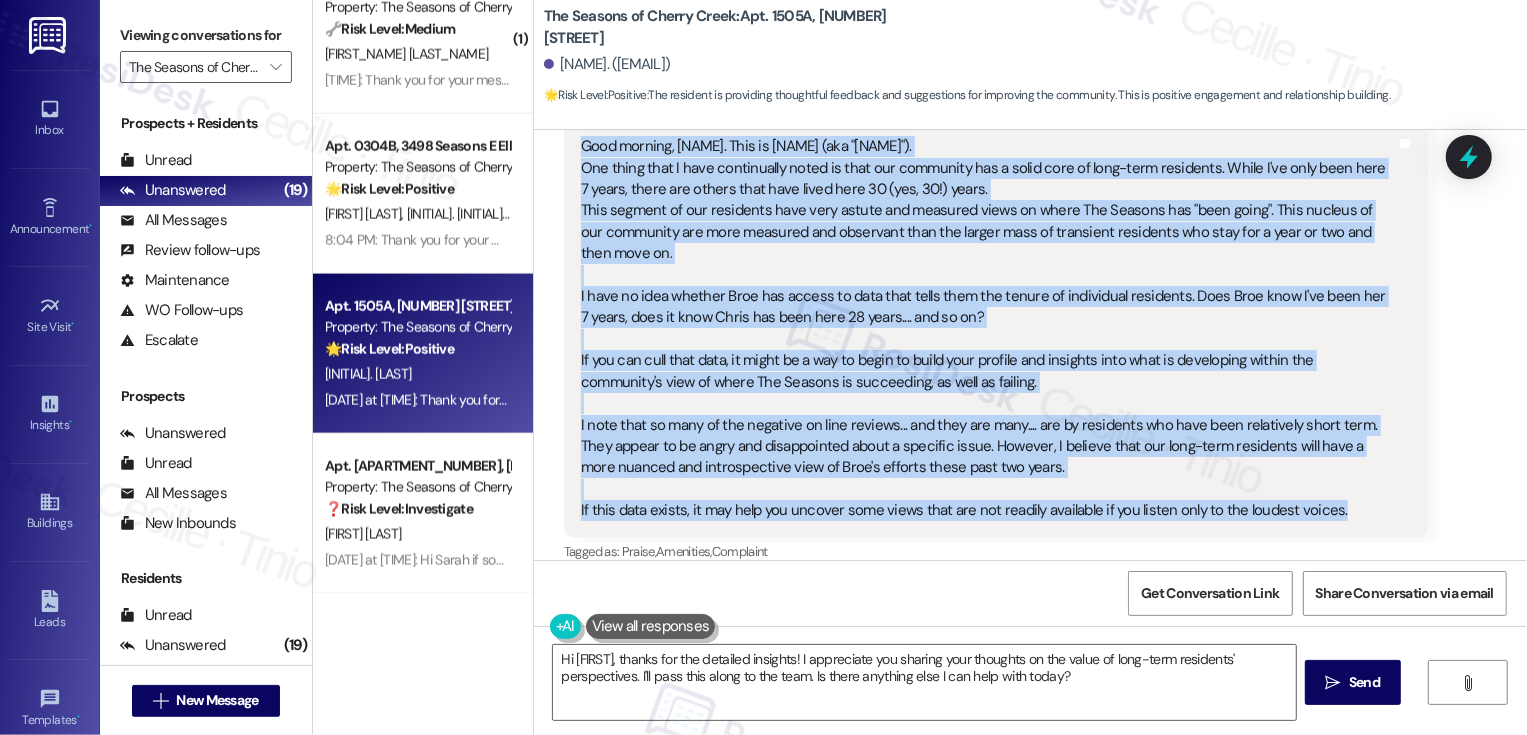 drag, startPoint x: 551, startPoint y: 253, endPoint x: 1323, endPoint y: 510, distance: 813.6541 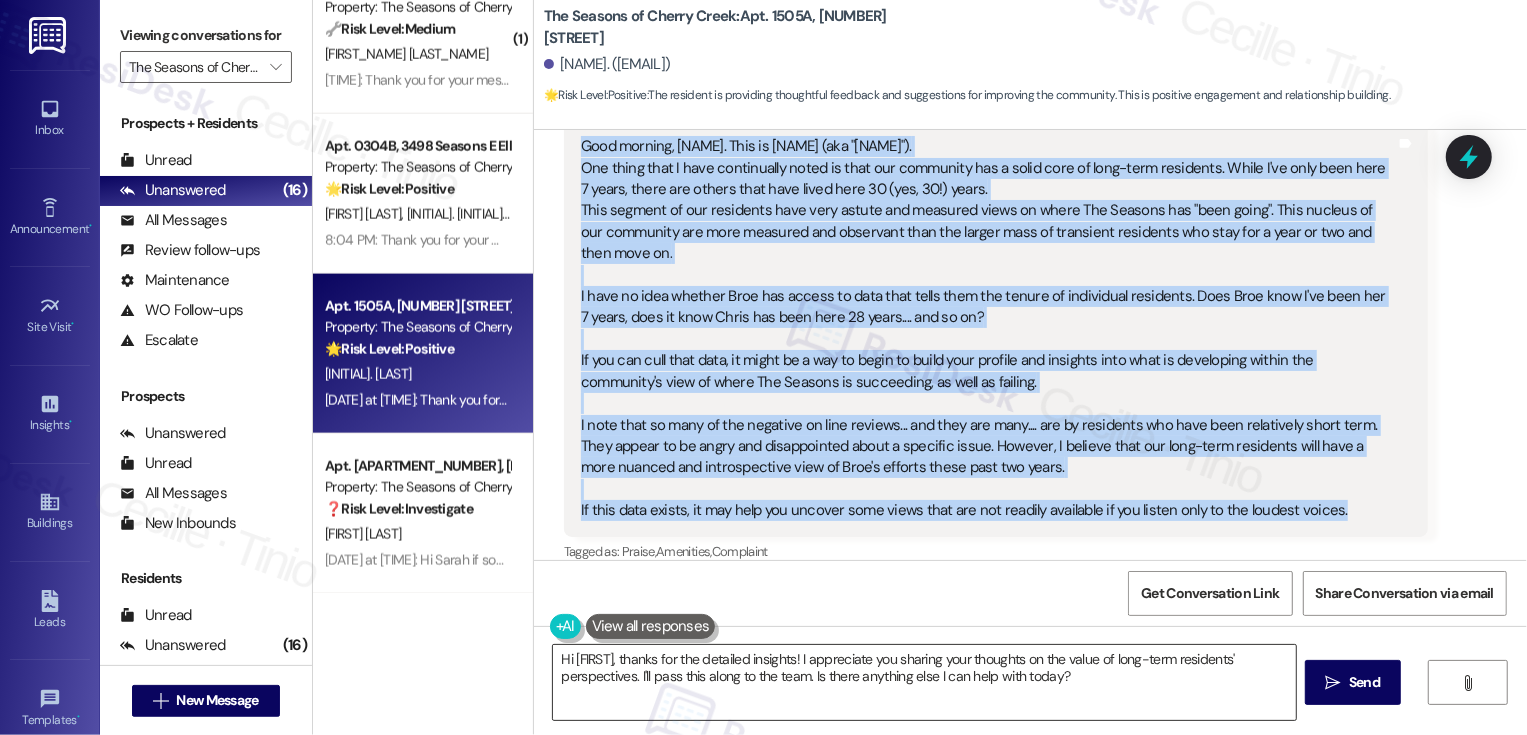 click on "Hi [FIRST], thanks for the detailed insights! I appreciate you sharing your thoughts on the value of long-term residents' perspectives. I'll pass this along to the team. Is there anything else I can help with today?" at bounding box center (924, 682) 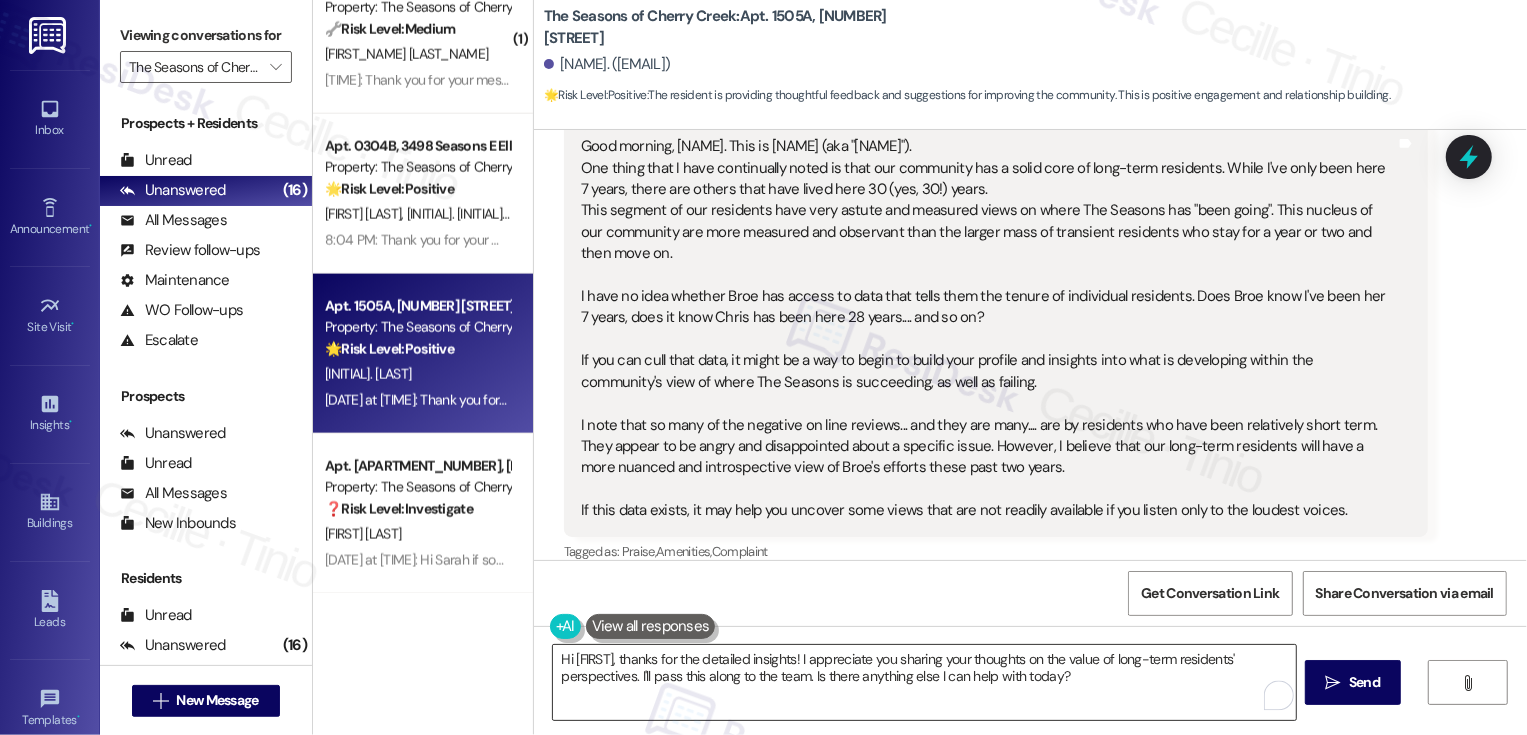 drag, startPoint x: 598, startPoint y: 628, endPoint x: 592, endPoint y: 653, distance: 25.70992 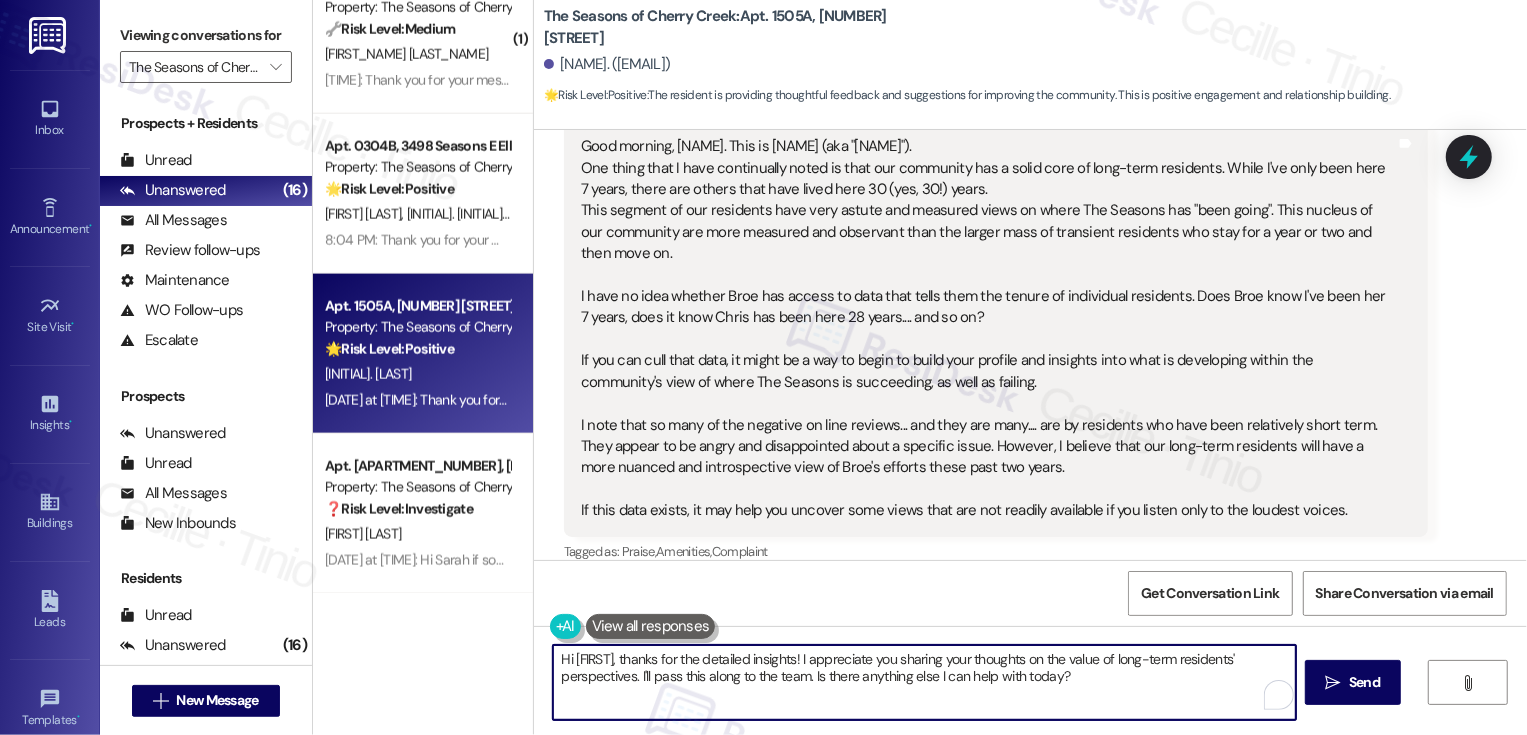 drag, startPoint x: 592, startPoint y: 659, endPoint x: 1012, endPoint y: 652, distance: 420.05832 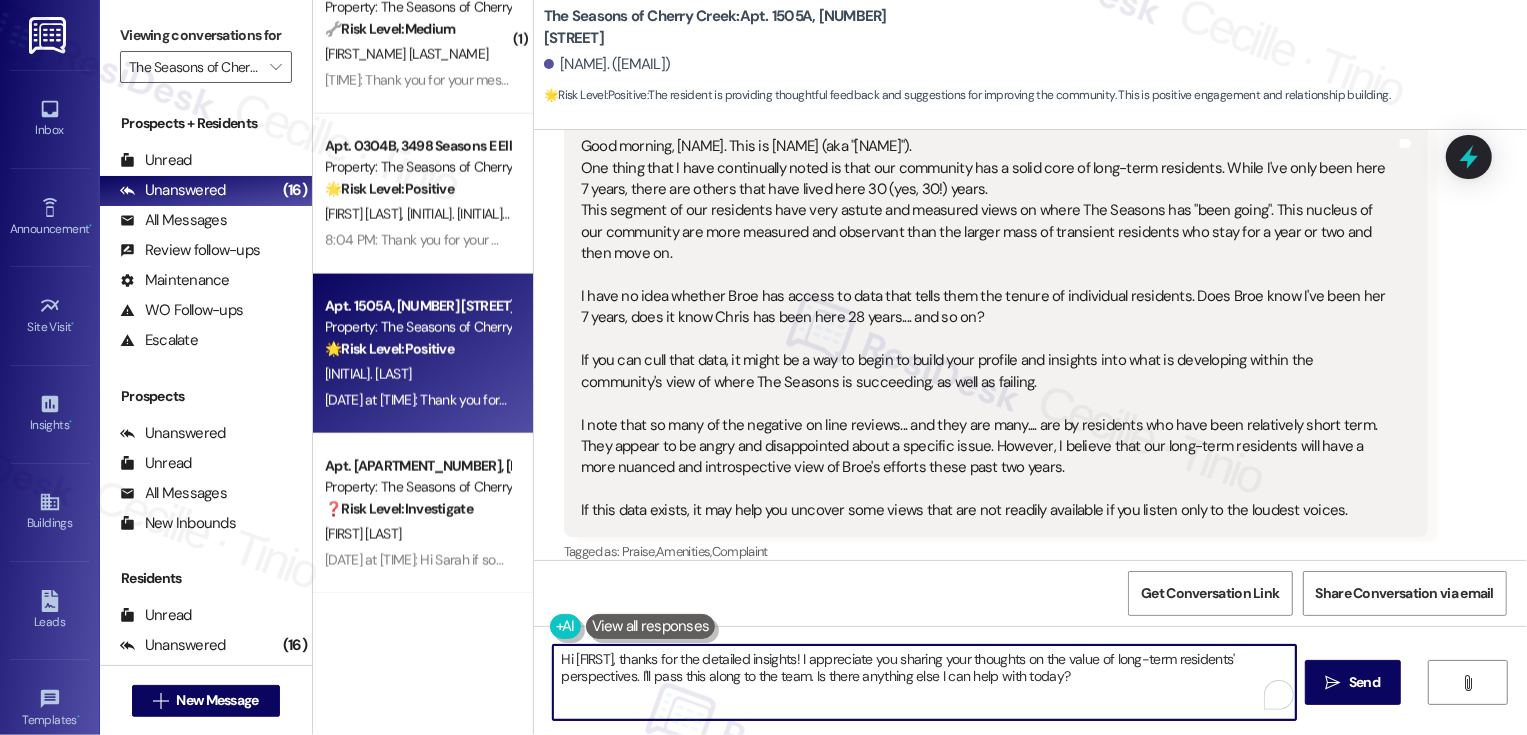 drag, startPoint x: 596, startPoint y: 659, endPoint x: 1013, endPoint y: 713, distance: 420.48187 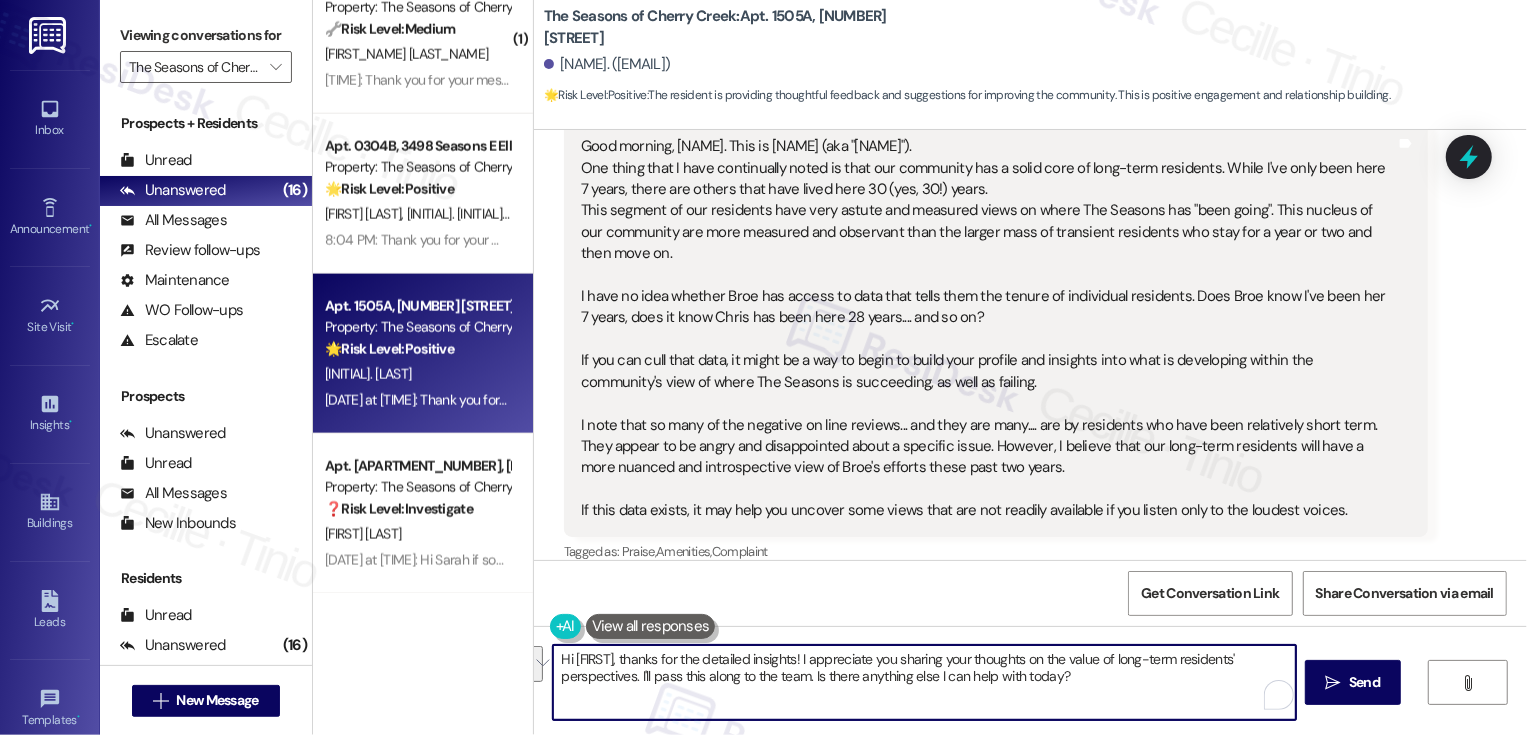 drag, startPoint x: 594, startPoint y: 659, endPoint x: 1166, endPoint y: 675, distance: 572.22375 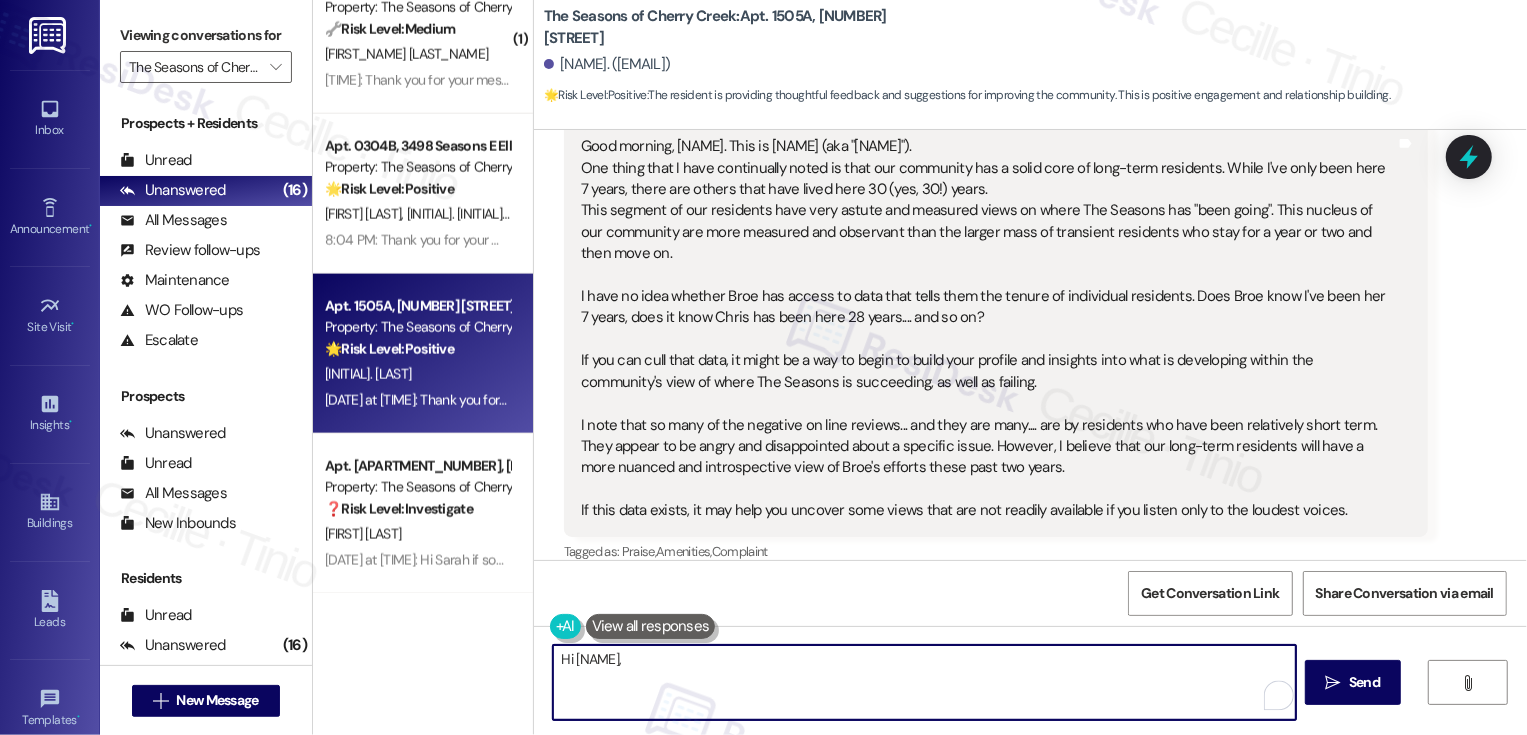 paste on "nk you for sharing such a thoughtful perspective. I really appreciate the point you’re making about the value of our long-term residents’ insights and how their experiences can give a more balanced view of the community over time.
I’m not sure what specific data is readily available to the team regarding resident tenure, but I’ll share your suggestion so they can consider how this information might be used to better understand and serve the community.
Thank you again for taking the time to share your thoughts — and for being such a long-standing part of The Seasons yourself. Seven years is no small milestone!" 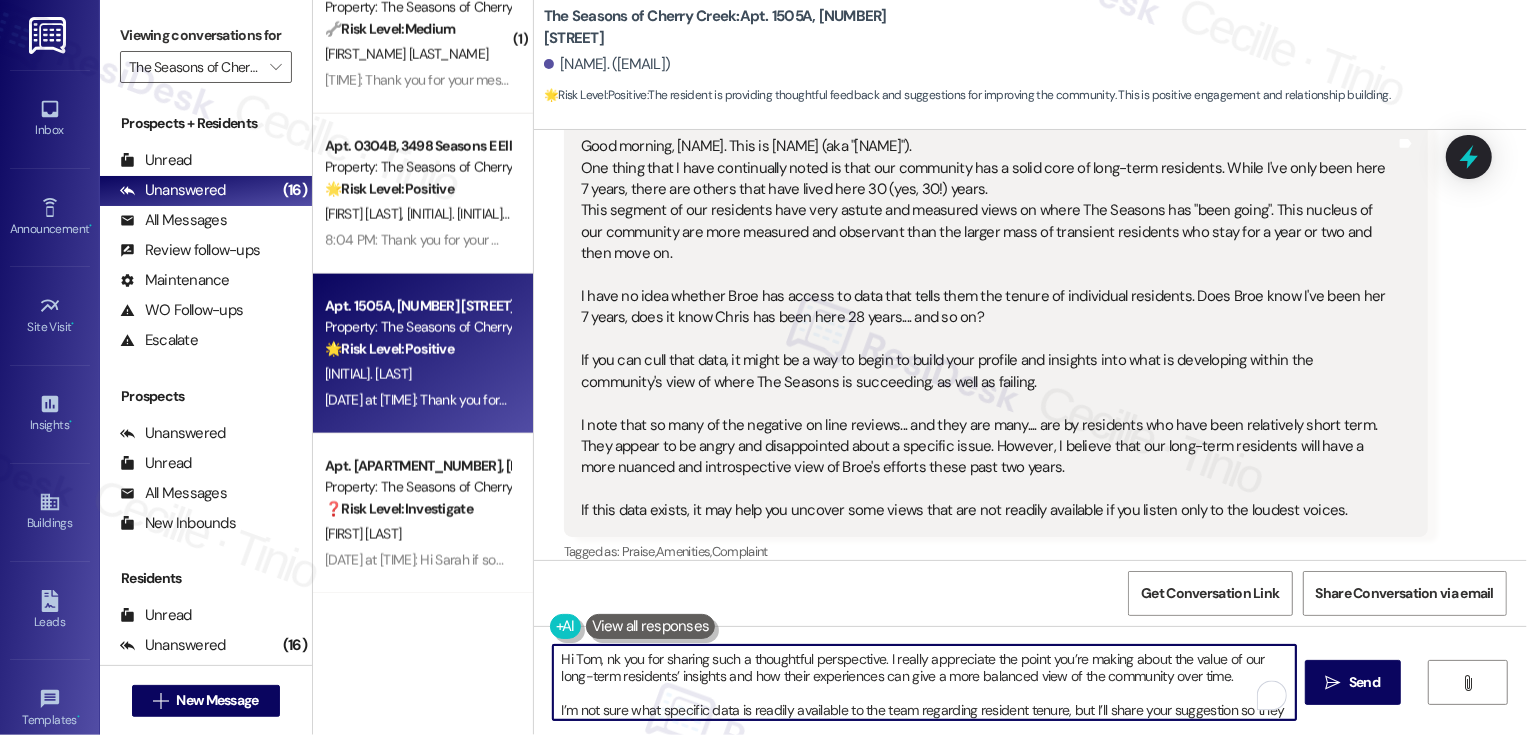 scroll, scrollTop: 102, scrollLeft: 0, axis: vertical 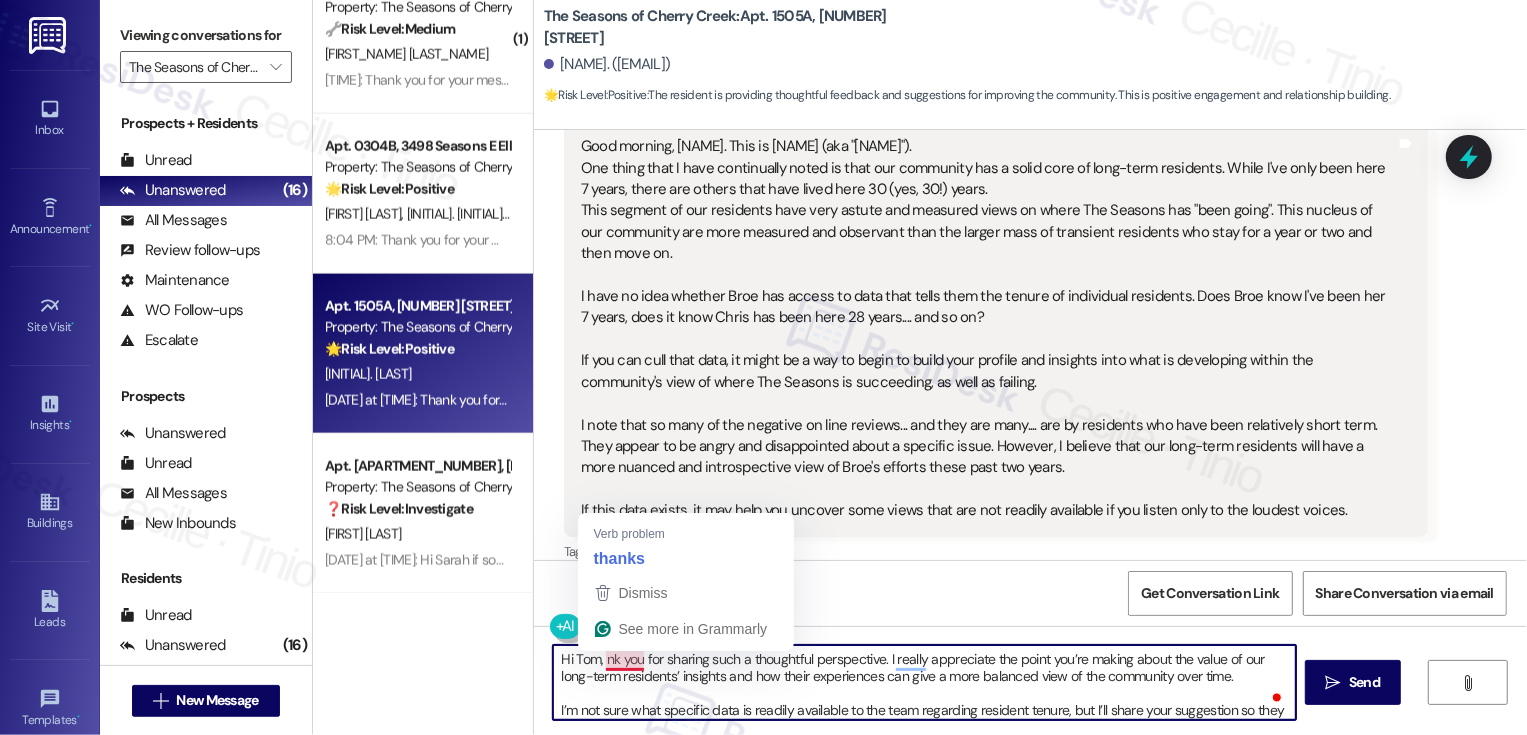 click on "Hi Tom, nk you for sharing such a thoughtful perspective. I really appreciate the point you’re making about the value of our long-term residents’ insights and how their experiences can give a more balanced view of the community over time.
I’m not sure what specific data is readily available to the team regarding resident tenure, but I’ll share your suggestion so they can consider how this information might be used to better understand and serve the community.
Thank you again for taking the time to share your thoughts — and for being such a long-standing part of The Seasons yourself. Seven years is no small milestone!" at bounding box center (924, 682) 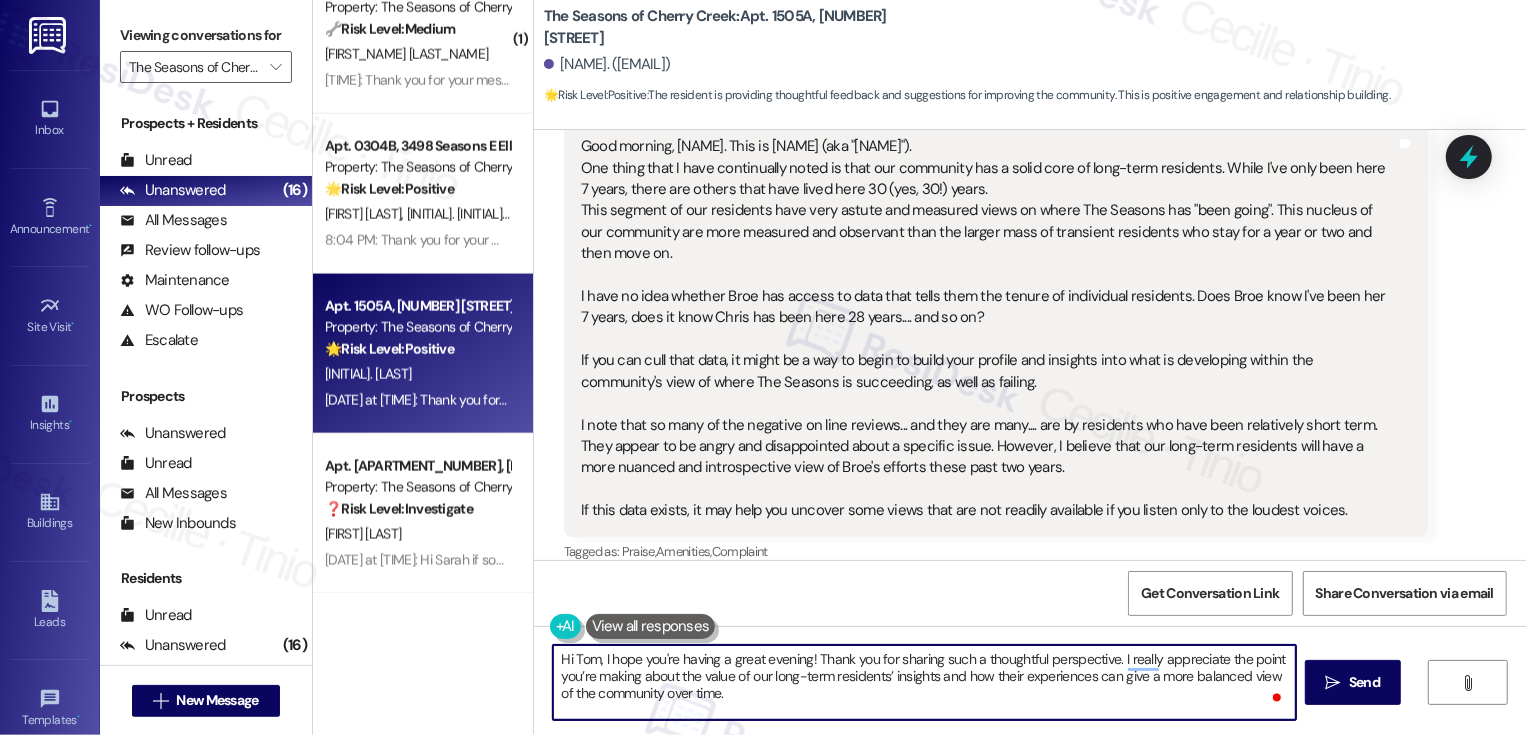 scroll, scrollTop: 8, scrollLeft: 0, axis: vertical 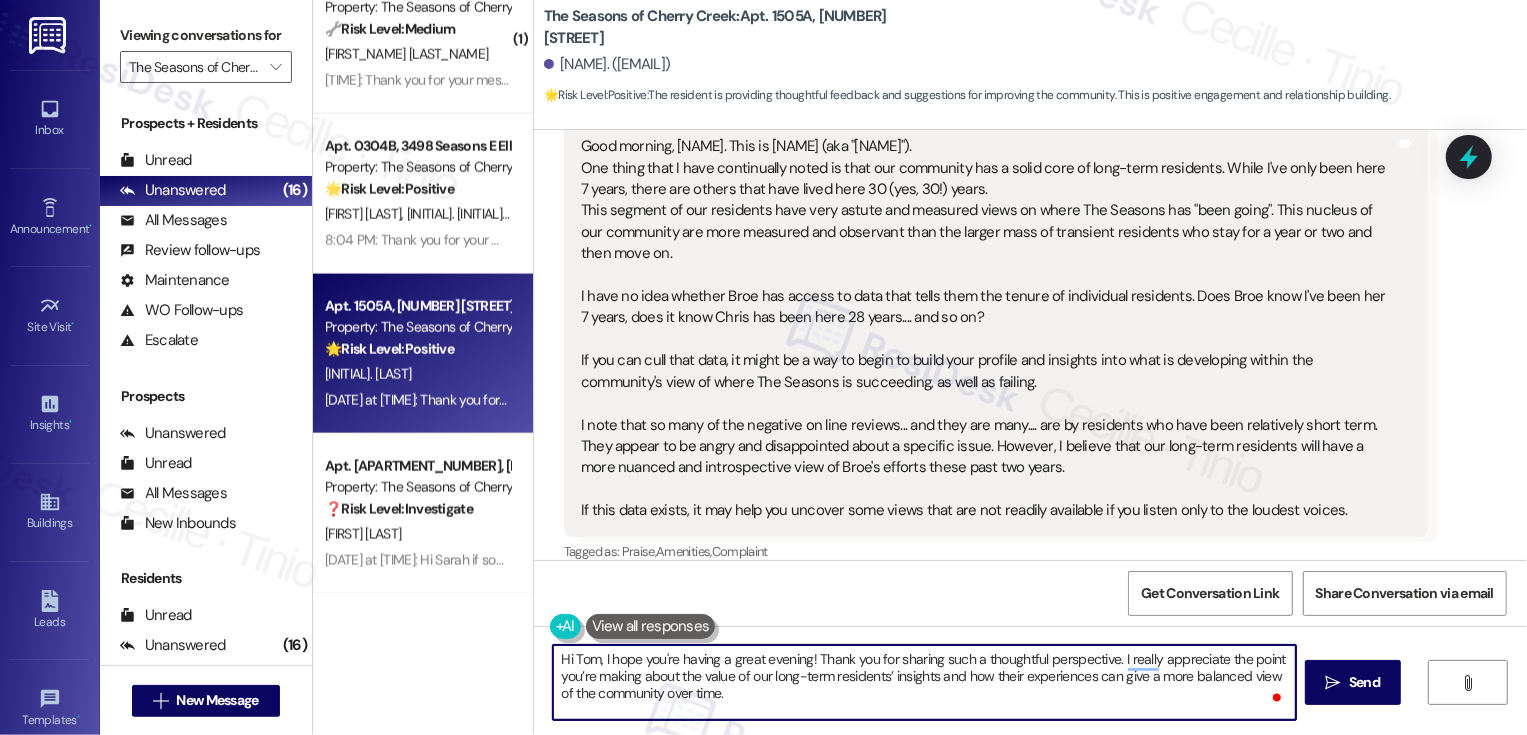 click on "Hi Tom, I hope you're having a great evening! Thank you for sharing such a thoughtful perspective. I really appreciate the point you’re making about the value of our long-term residents’ insights and how their experiences can give a more balanced view of the community over time.
I’m not sure what specific data is readily available to the team regarding resident tenure, but I’ll share your suggestion so they can consider how this information might be used to better understand and serve the community.
Thank you again for taking the time to share your thoughts — and for being such a long-standing part of The Seasons yourself. Seven years is no small milestone!" at bounding box center [924, 682] 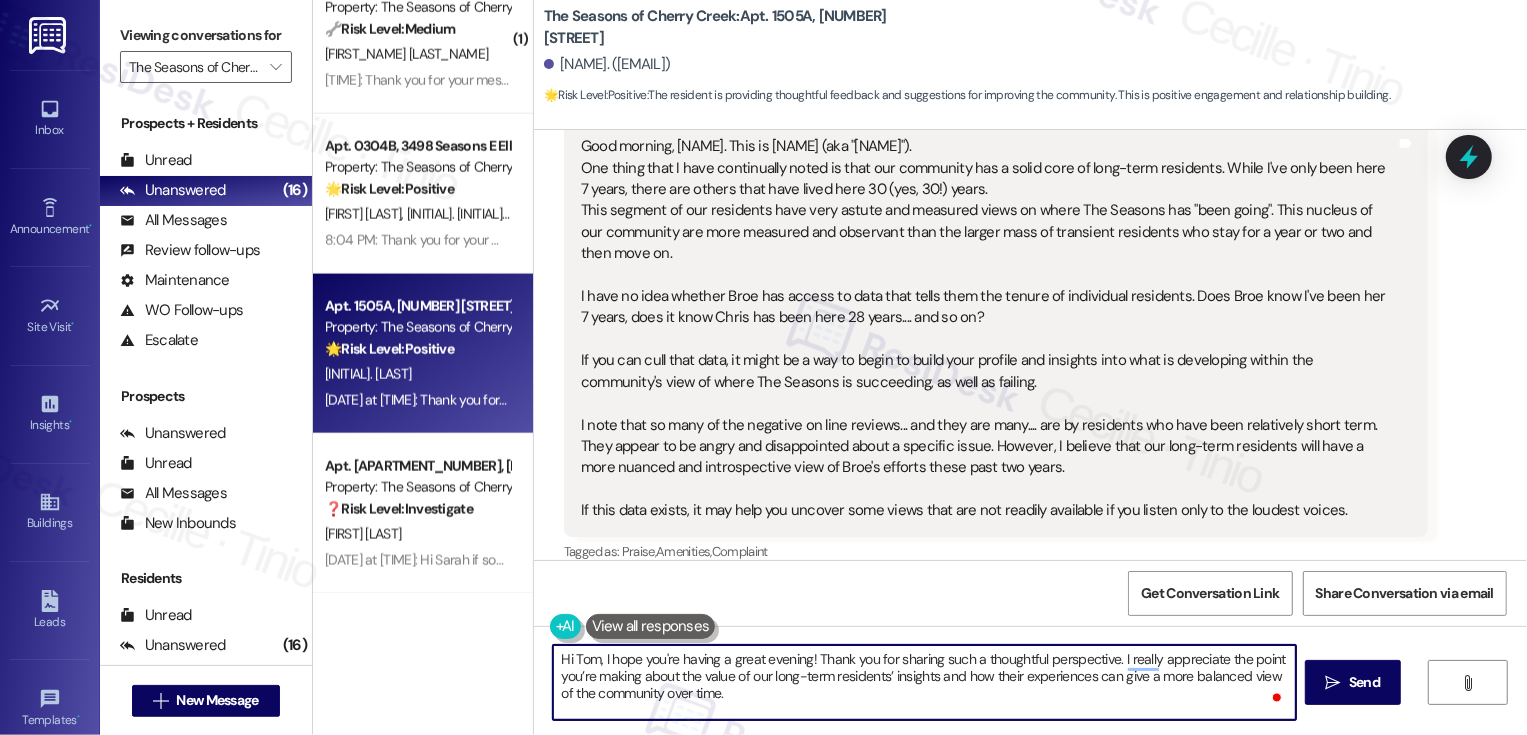 scroll, scrollTop: 7, scrollLeft: 0, axis: vertical 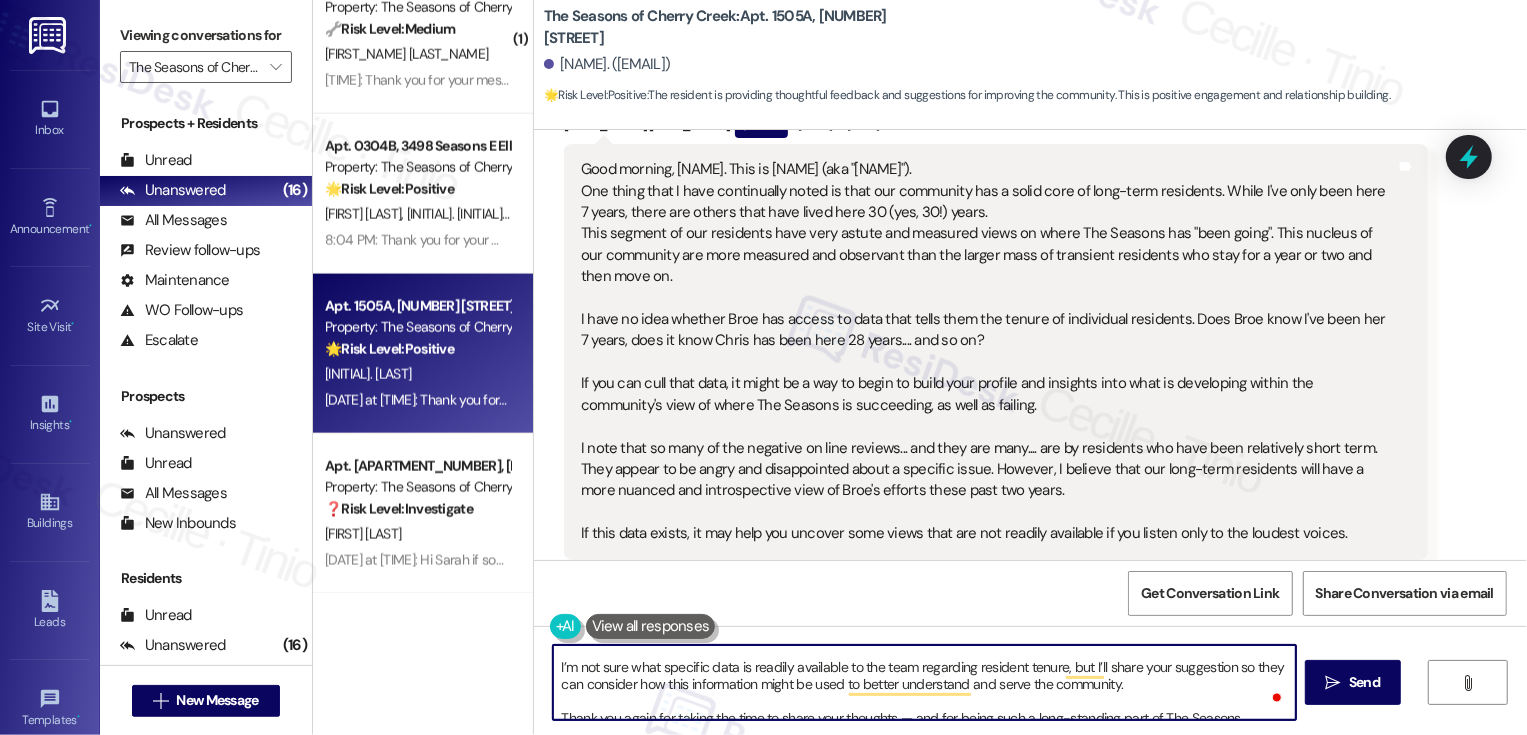 drag, startPoint x: 571, startPoint y: 666, endPoint x: 1106, endPoint y: 681, distance: 535.21027 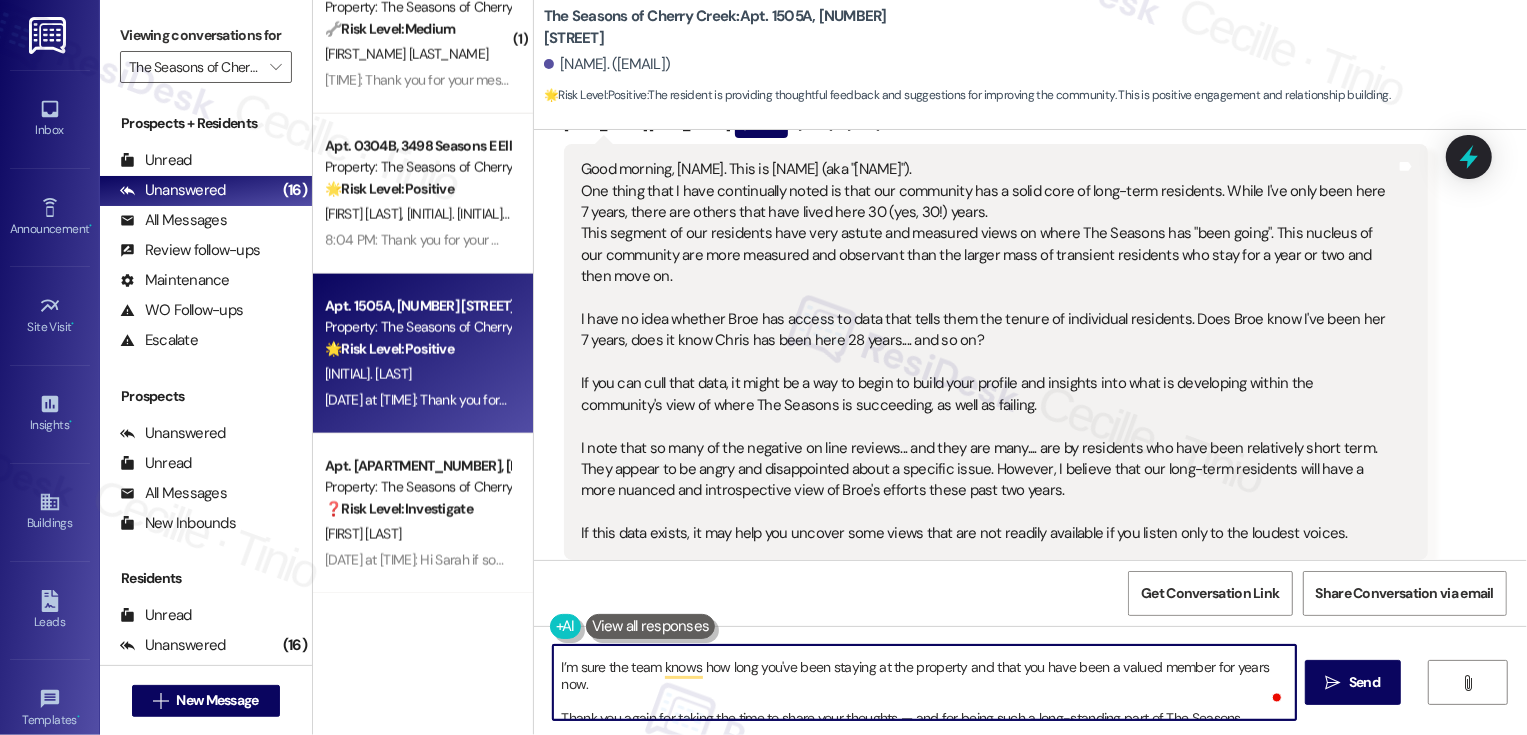 click on "Hi [FIRST], I hope you're having a great evening! Thank you for sharing such a thoughtful perspective. I really appreciate the point you’re making about the value of our long-term residents’ insights and how their experiences can give a more balanced view of the community over time.
I’m sure the team knows how long you've been staying at the property and that you have been a valued member for years now.
Thank you again for taking the time to share your thoughts — and for being such a long-standing part of The Seasons yourself. Seven years is no small milestone!" at bounding box center (924, 682) 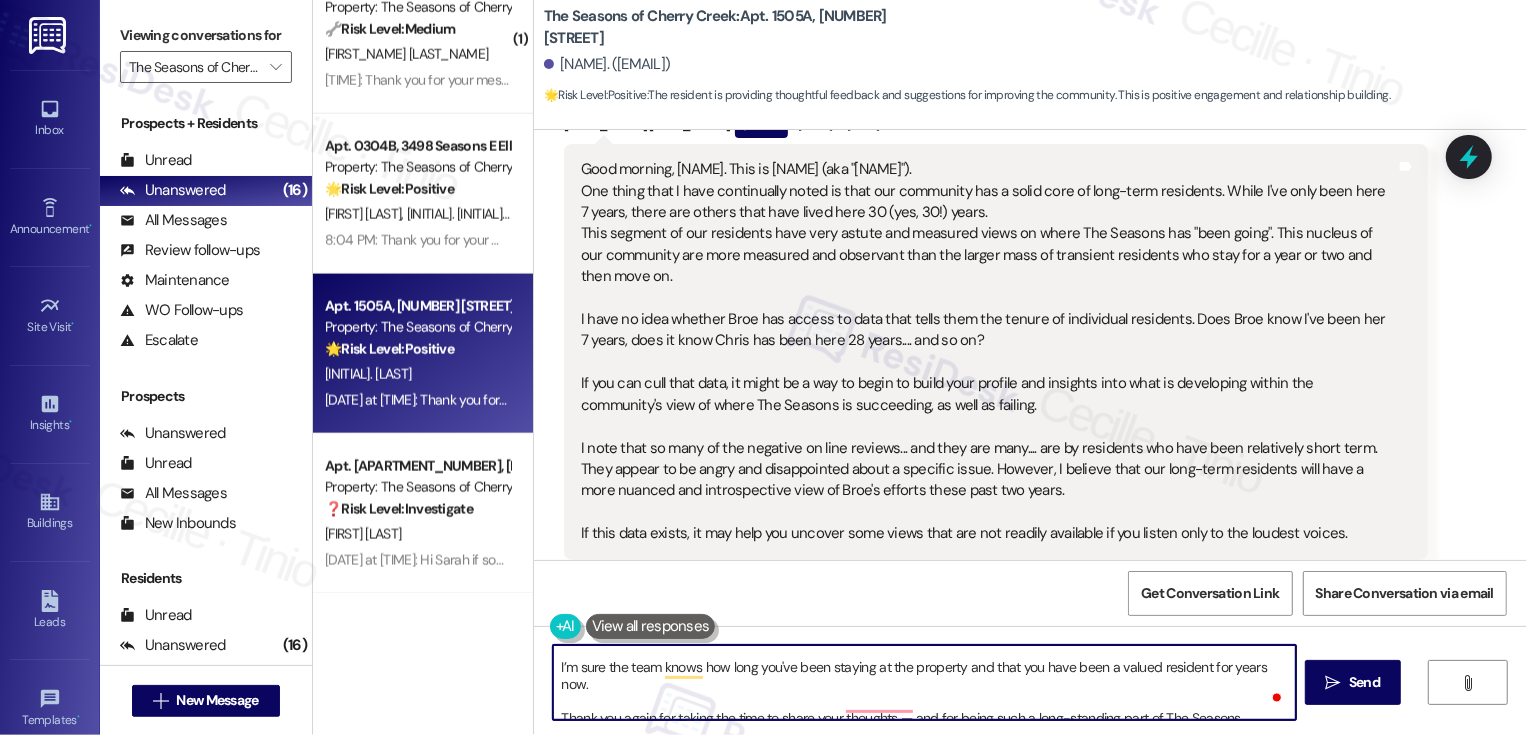 scroll, scrollTop: 67, scrollLeft: 0, axis: vertical 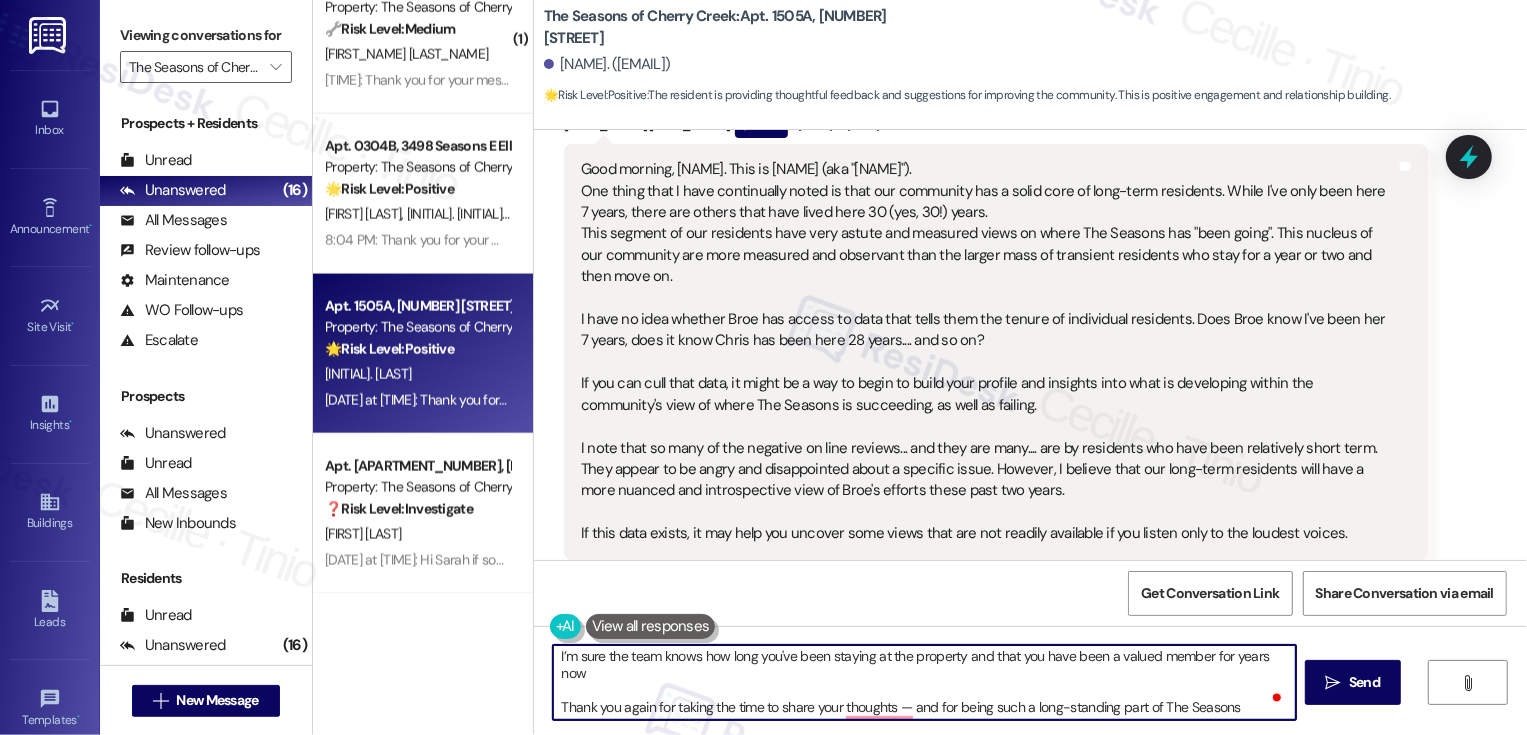 click on "Hi Tom, I hope you're having a great evening! Thank you for sharing such a thoughtful perspective. I really appreciate the point you’re making about the value of our long-term residents’ insights and how their experiences can give a more balanced view of the community over time.
I’m sure the team knows how long you've been staying at the property and that you have been a valued member for years now
Thank you again for taking the time to share your thoughts — and for being such a long-standing part of The Seasons yourself. Seven years is no small milestone!" at bounding box center (924, 682) 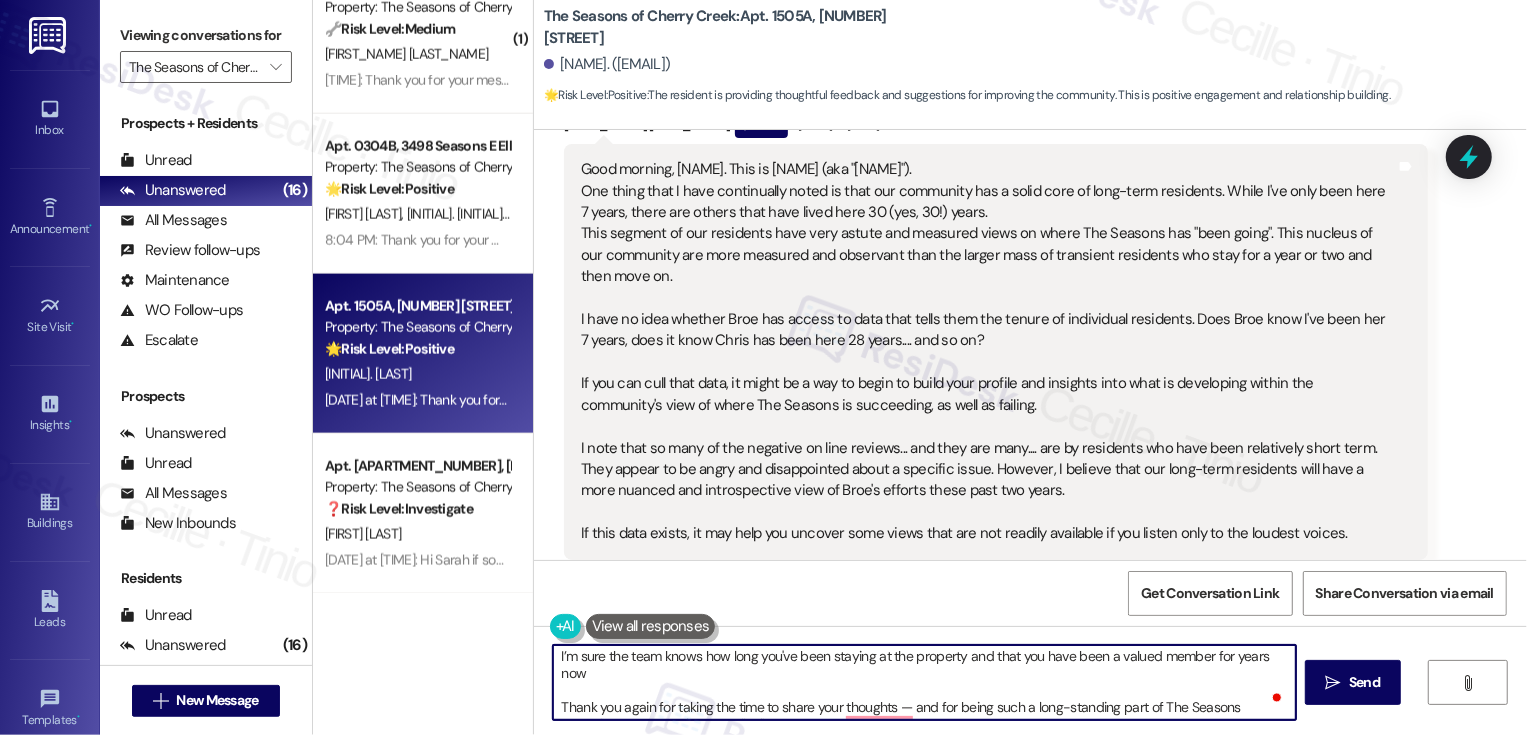 click on "Hi Tom, I hope you're having a great evening! Thank you for sharing such a thoughtful perspective. I really appreciate the point you’re making about the value of our long-term residents’ insights and how their experiences can give a more balanced view of the community over time.
I’m sure the team knows how long you've been staying at the property and that you have been a valued member for years now
Thank you again for taking the time to share your thoughts — and for being such a long-standing part of The Seasons yourself. Seven years is no small milestone!" at bounding box center (924, 682) 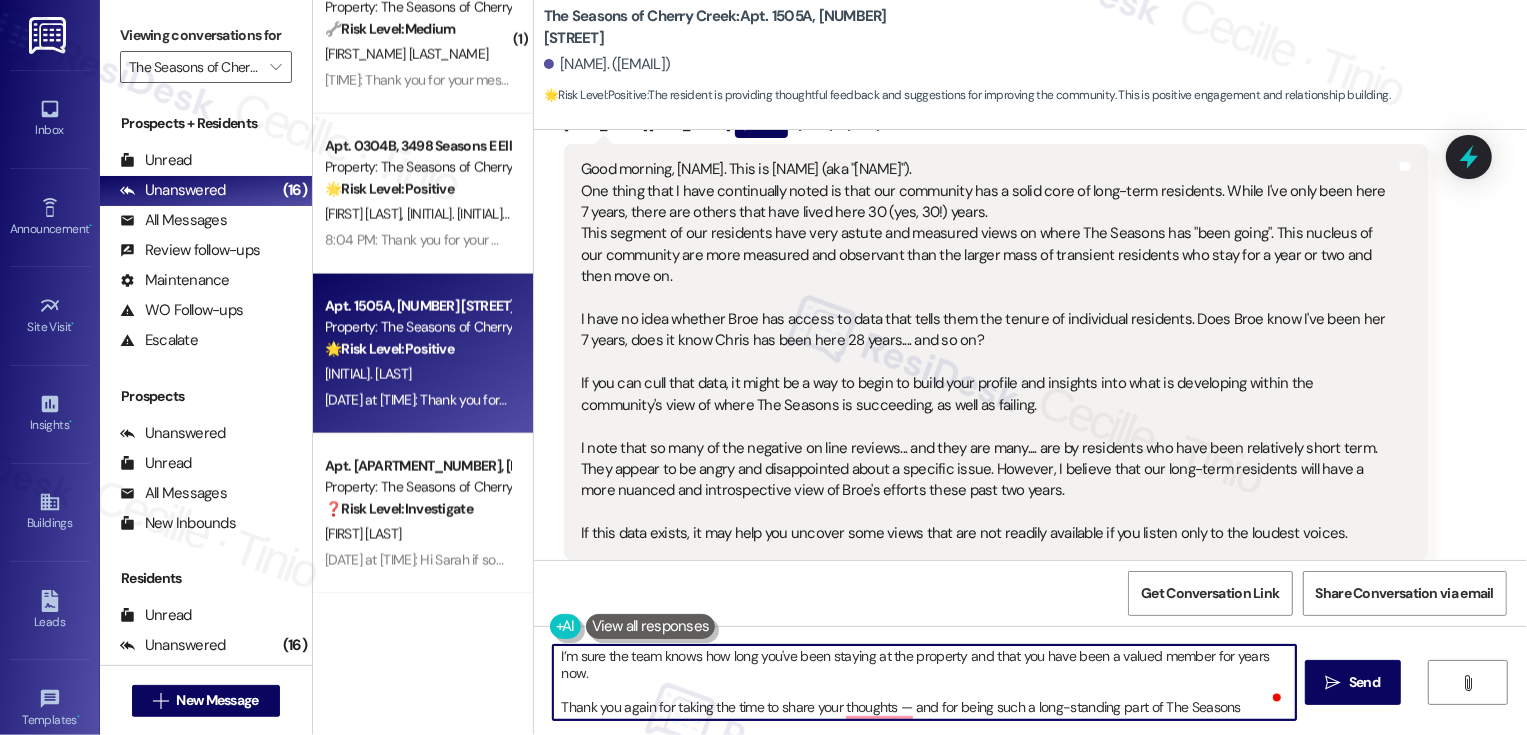 paste on "ut I’ll share your suggestion so they can consider how this information might be used to better understand and serve the community." 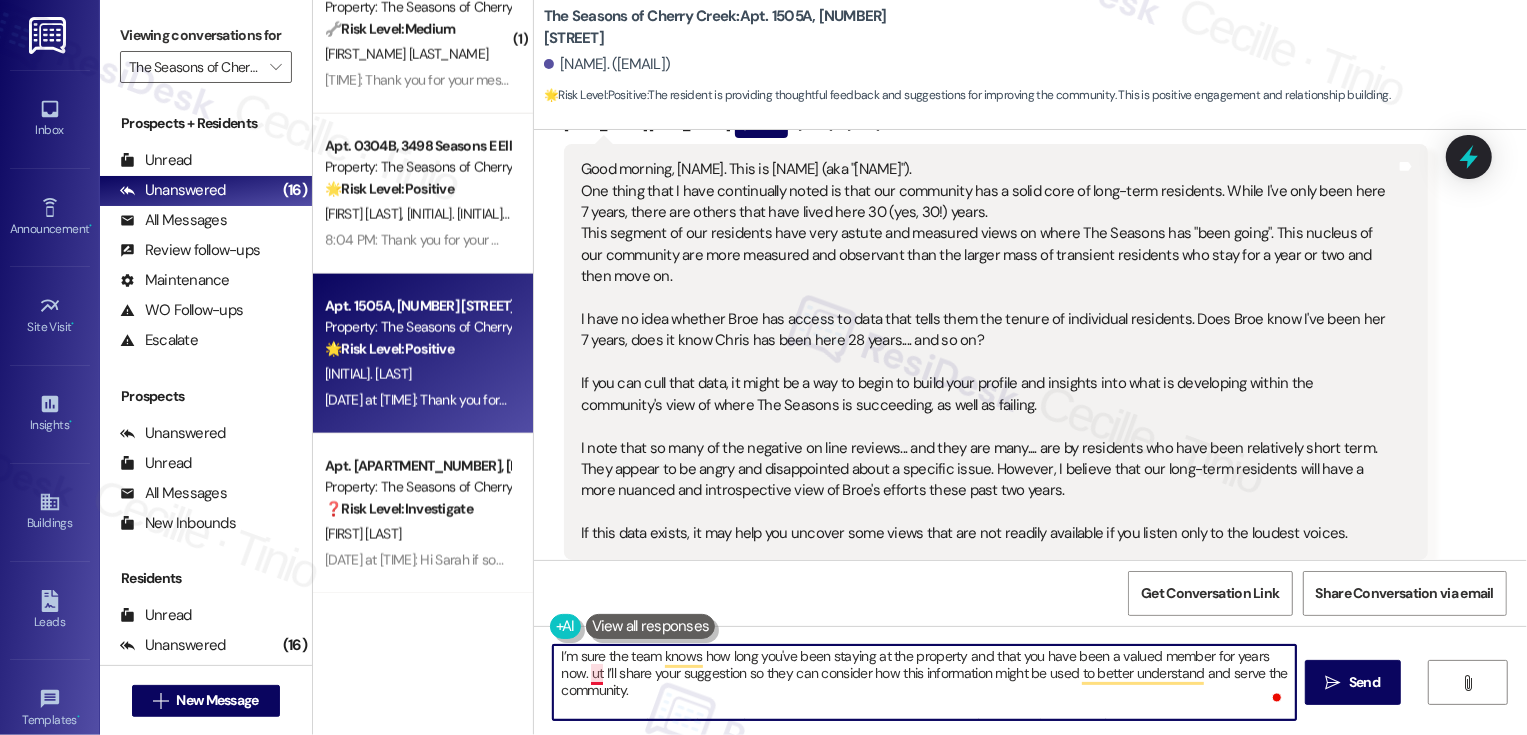 click on "Hi [FIRST], I hope you're having a great evening! Thank you for sharing such a thoughtful perspective. I really appreciate the point you’re making about the value of our long-term residents’ insights and how their experiences can give a more balanced view of the community over time.
I’m sure the team knows how long you've been staying at the property and that you have been a valued member for years now. ut I’ll share your suggestion so they can consider how this information might be used to better understand and serve the community.
Thank you again for taking the time to share your thoughts — and for being such a long-standing part of The Seasons yourself. Seven years is no small milestone!" at bounding box center [924, 682] 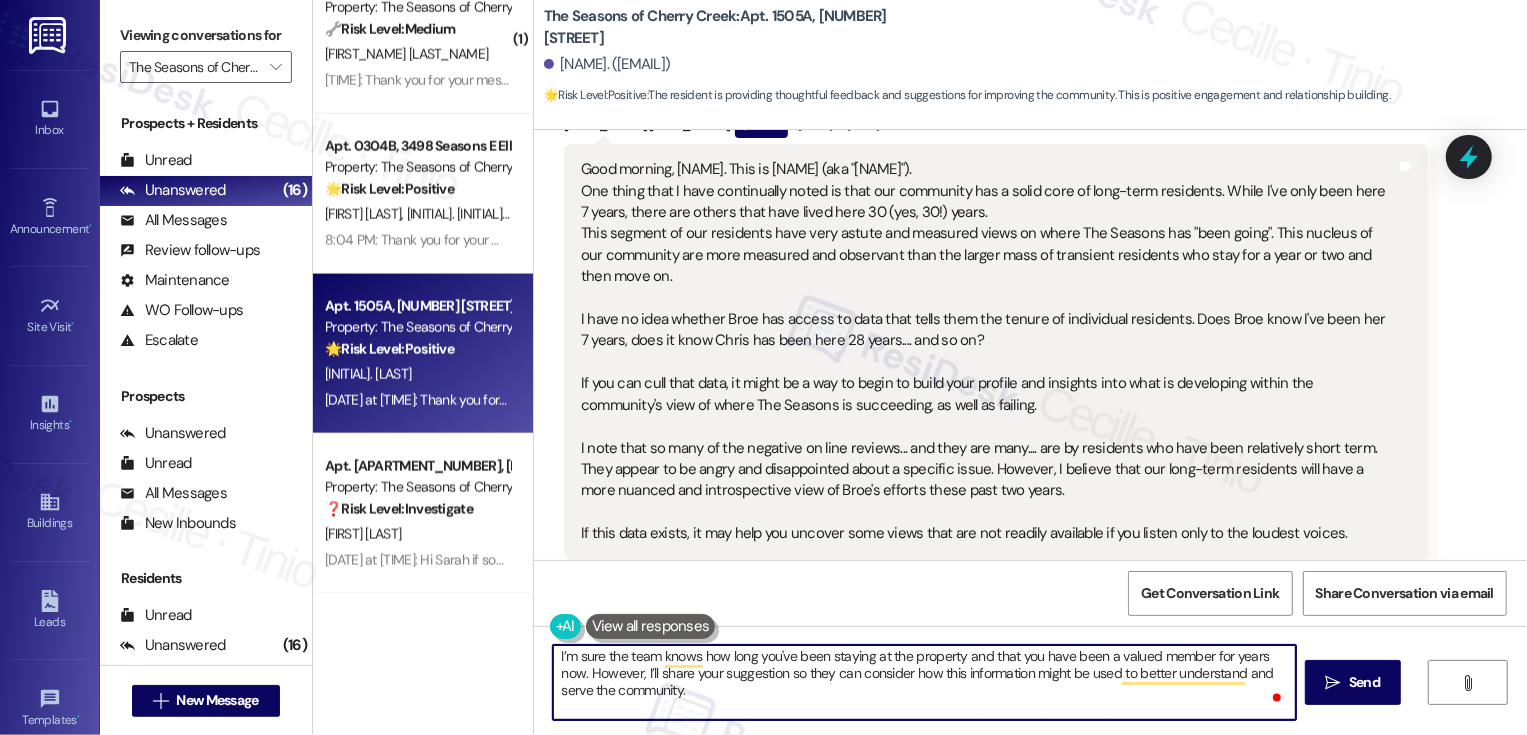 scroll, scrollTop: 79, scrollLeft: 0, axis: vertical 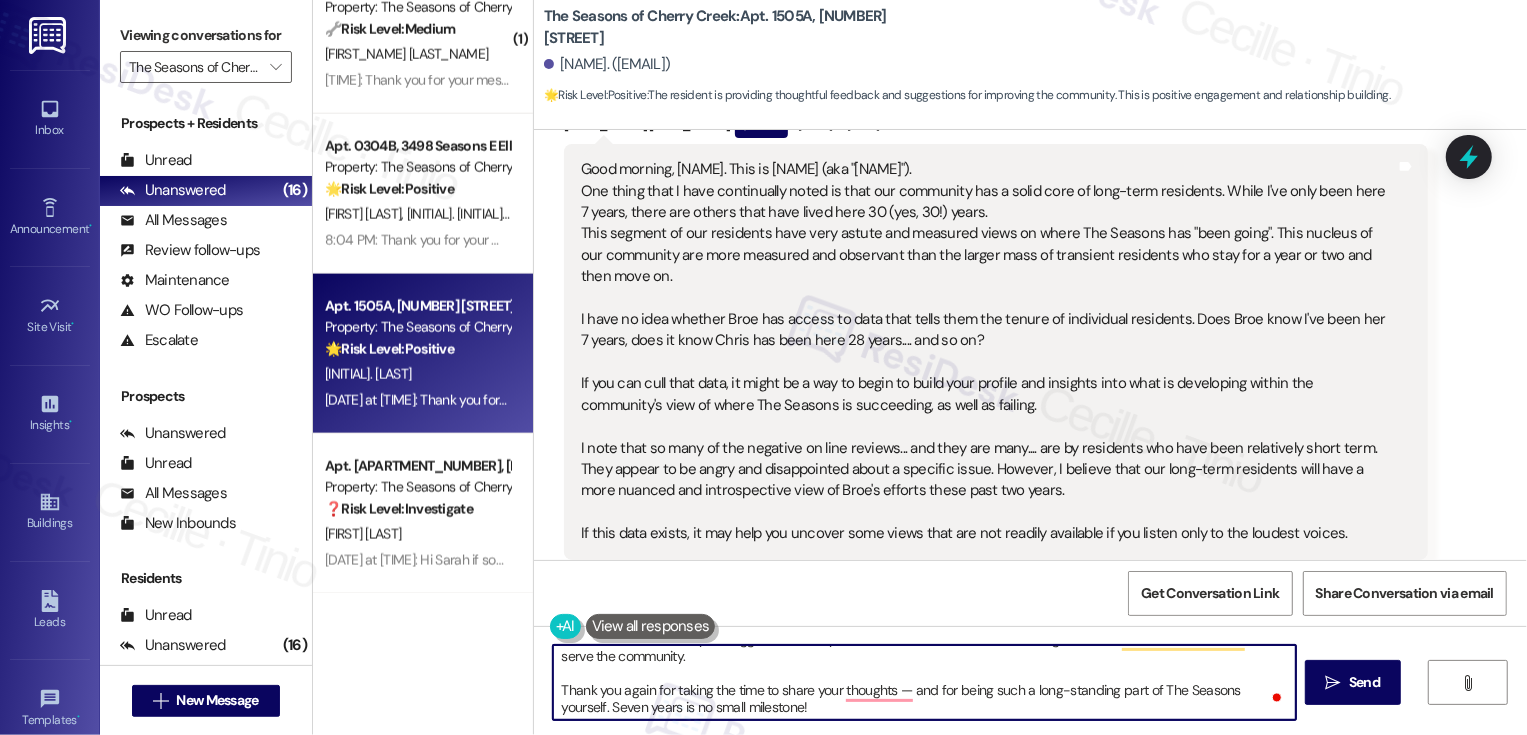click on "Hi [FIRST], I hope you're having a great evening! Thank you for sharing such a thoughtful perspective. I really appreciate the point you’re making about the value of our long-term residents’ insights and how their experiences can give a more balanced view of the community over time.
I’m sure the team knows how long you've been staying at the property and that you have been a valued member for years now. However, I’ll share your suggestion so they can consider how this information might be used to better understand and serve the community.
Thank you again for taking the time to share your thoughts — and for being such a long-standing part of The Seasons yourself. Seven years is no small milestone!" at bounding box center [924, 682] 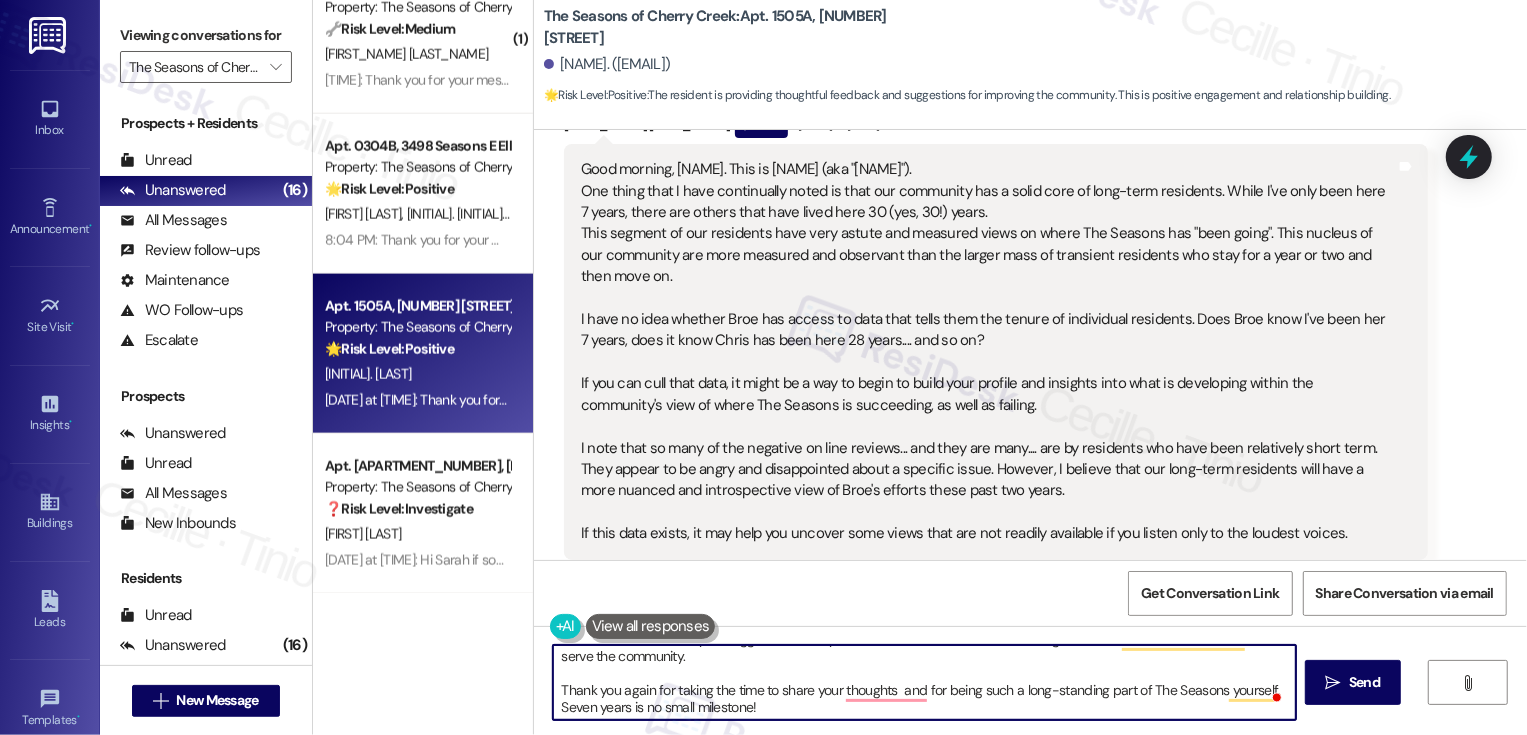 click on "Hi [FIRST] [LAST], I hope you're having a great evening! Thank you for sharing such a thoughtful perspective. I really appreciate the point you’re making about the value of our long-term residents’ insights and how their experiences can give a more balanced view of the community over time.
I’m sure the team knows how long you've been staying at the property and that you have been a valued member for years now. However, I’ll share your suggestion so they can consider how this information might be used to better understand and serve the community.
Thank you again for taking the time to share your thoughts  and for being such a long-standing part of The Seasons yourself. Seven years is no small milestone!" at bounding box center (924, 682) 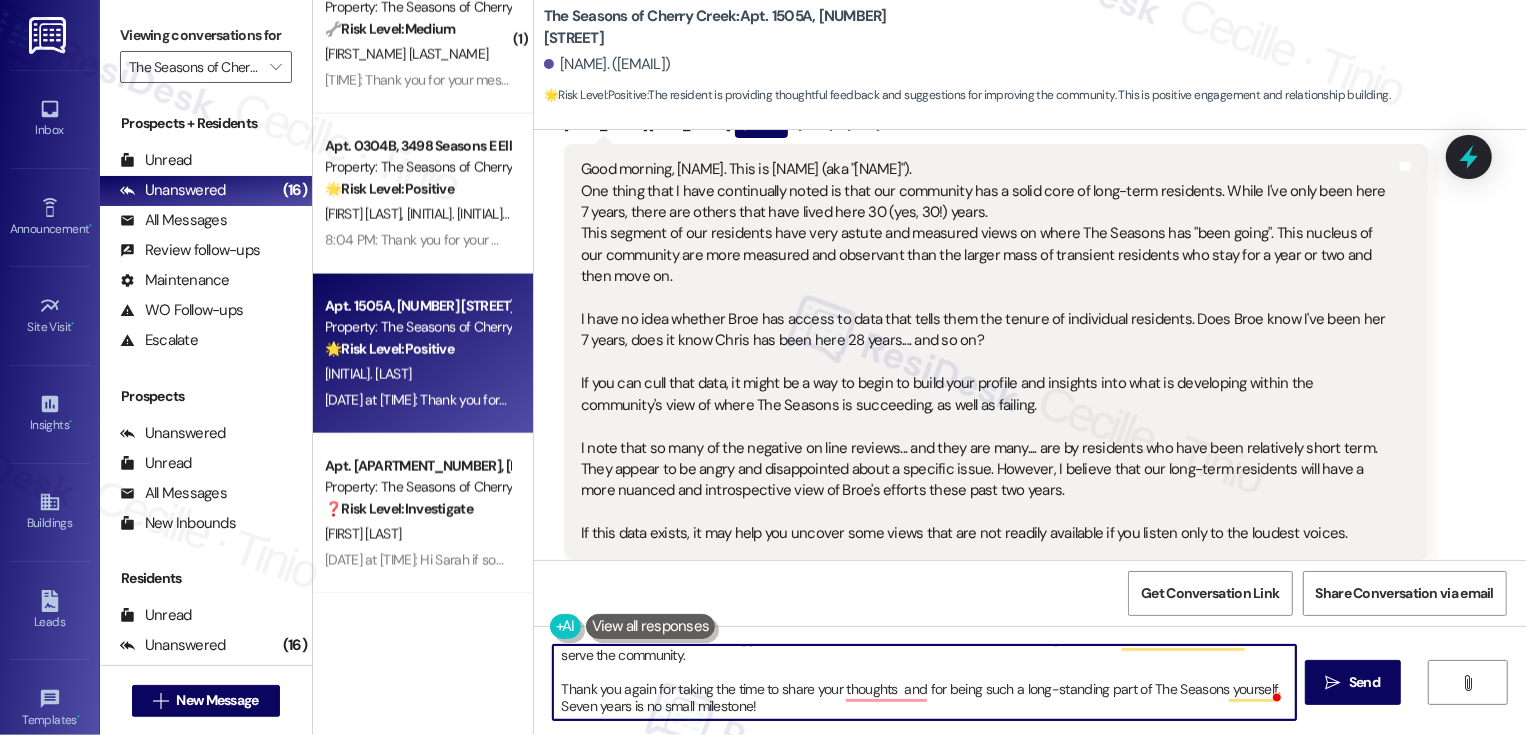 scroll, scrollTop: 106, scrollLeft: 0, axis: vertical 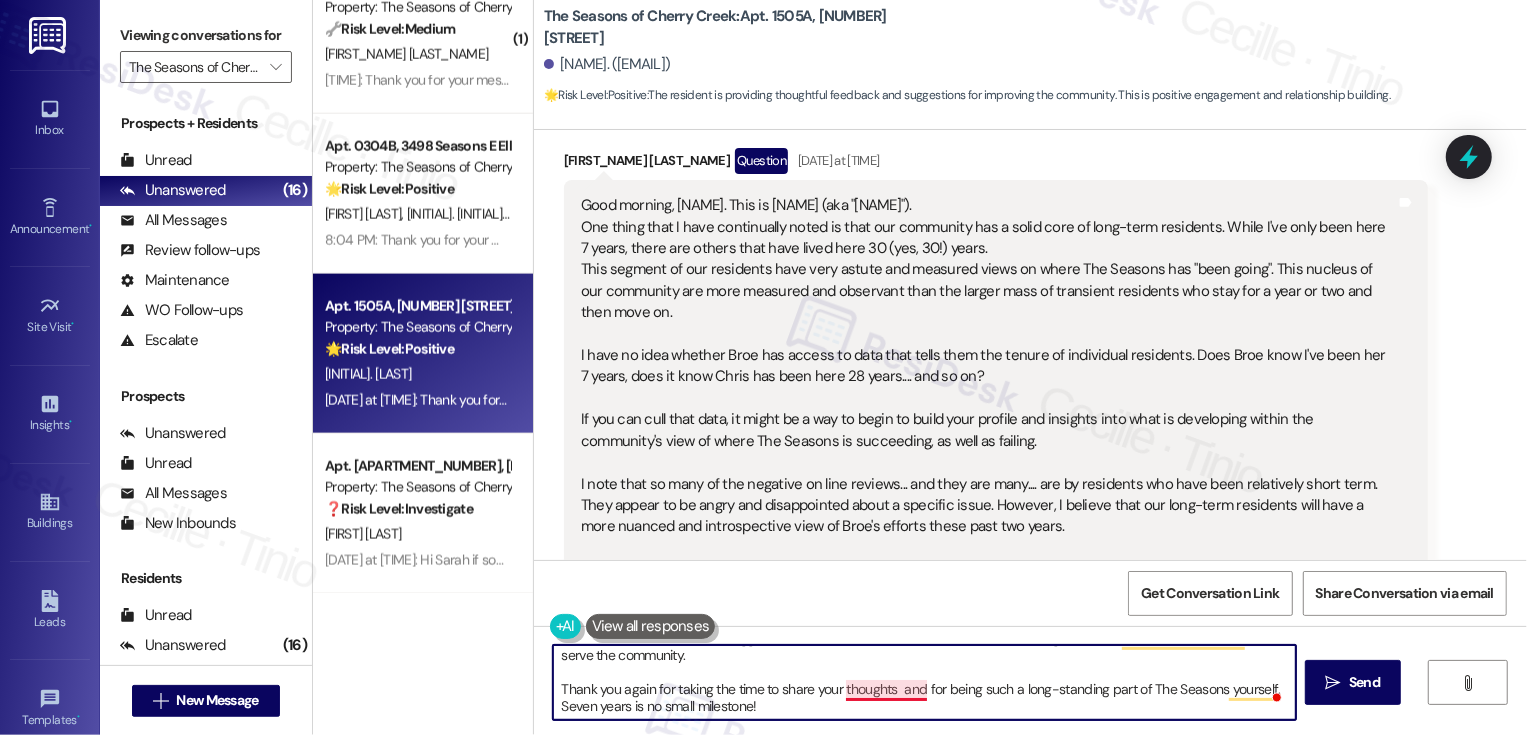 click on "Hi [FIRST] [LAST], I hope you're having a great evening! Thank you for sharing such a thoughtful perspective. I really appreciate the point you’re making about the value of our long-term residents’ insights and how their experiences can give a more balanced view of the community over time.
I’m sure the team knows how long you've been staying at the property and that you have been a valued member for years now. However, I’ll share your suggestion so they can consider how this information might be used to better understand and serve the community.
Thank you again for taking the time to share your thoughts  and for being such a long-standing part of The Seasons yourself. Seven years is no small milestone!" at bounding box center (924, 682) 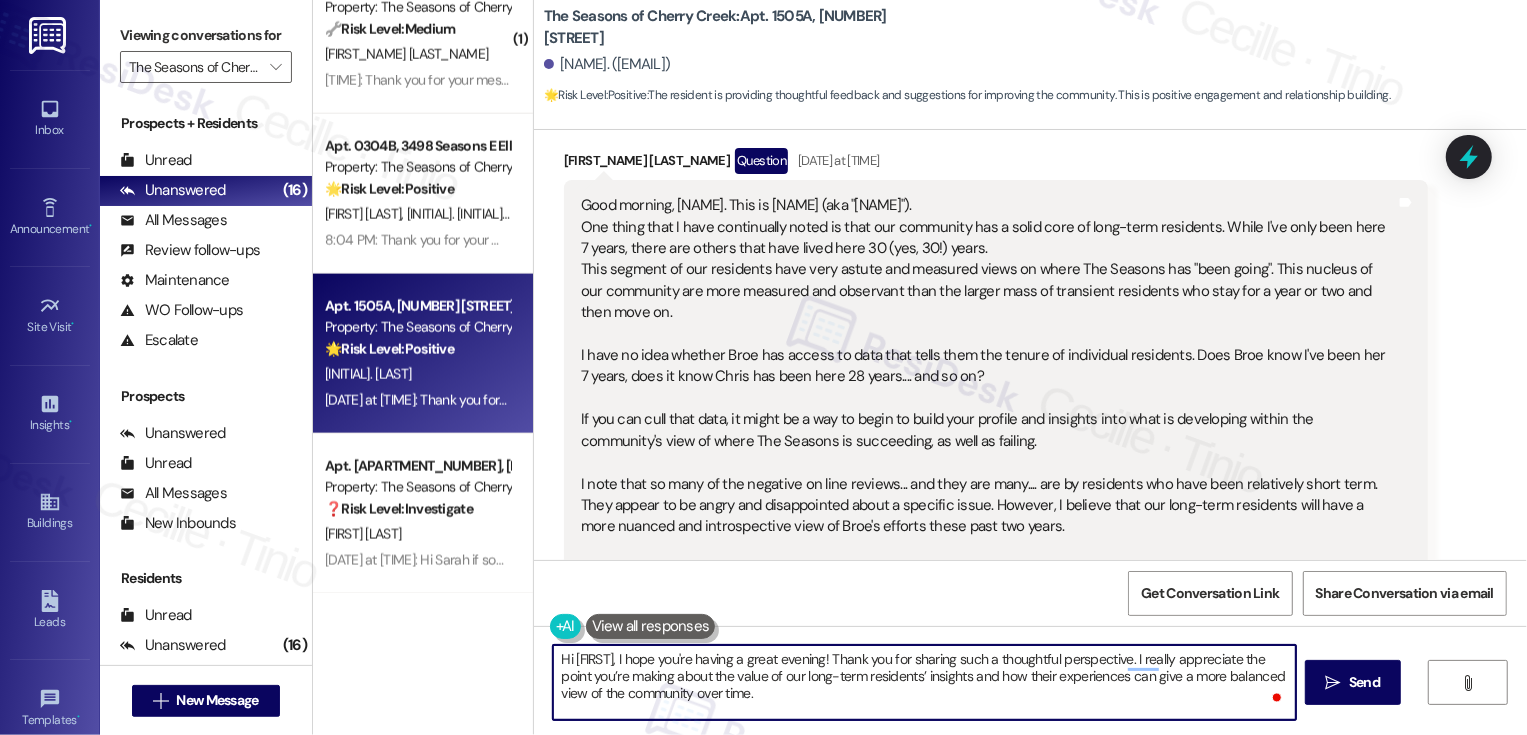 click on "Hi [FIRST], I hope you're having a great evening! Thank you for sharing such a thoughtful perspective. I really appreciate the point you’re making about the value of our long-term residents’ insights and how their experiences can give a more balanced view of the community over time.
I’m sure the team knows how long you've been staying at the property and that you have been a valued member for years now. However, I’ll share your suggestion so they can consider how this information might be used to better understand and serve the community.
Thank you again for taking the time to share your thoughts and for being such a long-standing part of The Seasons yourself. Seven years is no small milestone!" at bounding box center (924, 682) 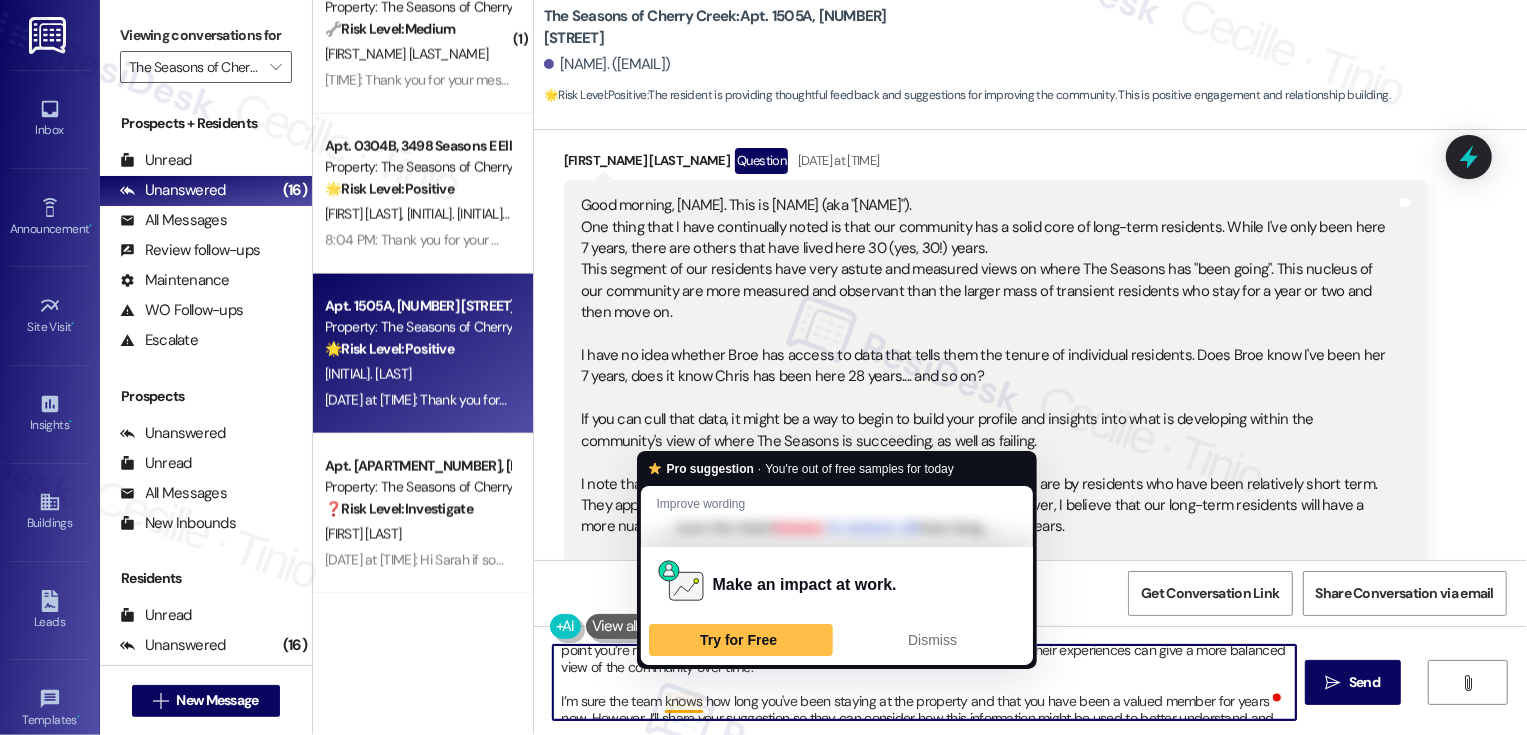 click on "Hi [FIRST], I hope you're having a great evening! Thank you for sharing such a thoughtful perspective. I really appreciate the point you’re making about the value of our long-term residents’ insights and how their experiences can give a more balanced view of the community over time.
I’m sure the team knows how long you've been staying at the property and that you have been a valued member for years now. However, I’ll share your suggestion so they can consider how this information might be used to better understand and serve the community.
Thank you again for taking the time to share your thoughts and for being such a long-standing part of The Seasons yourself. Seven years is no small milestone!" at bounding box center [924, 682] 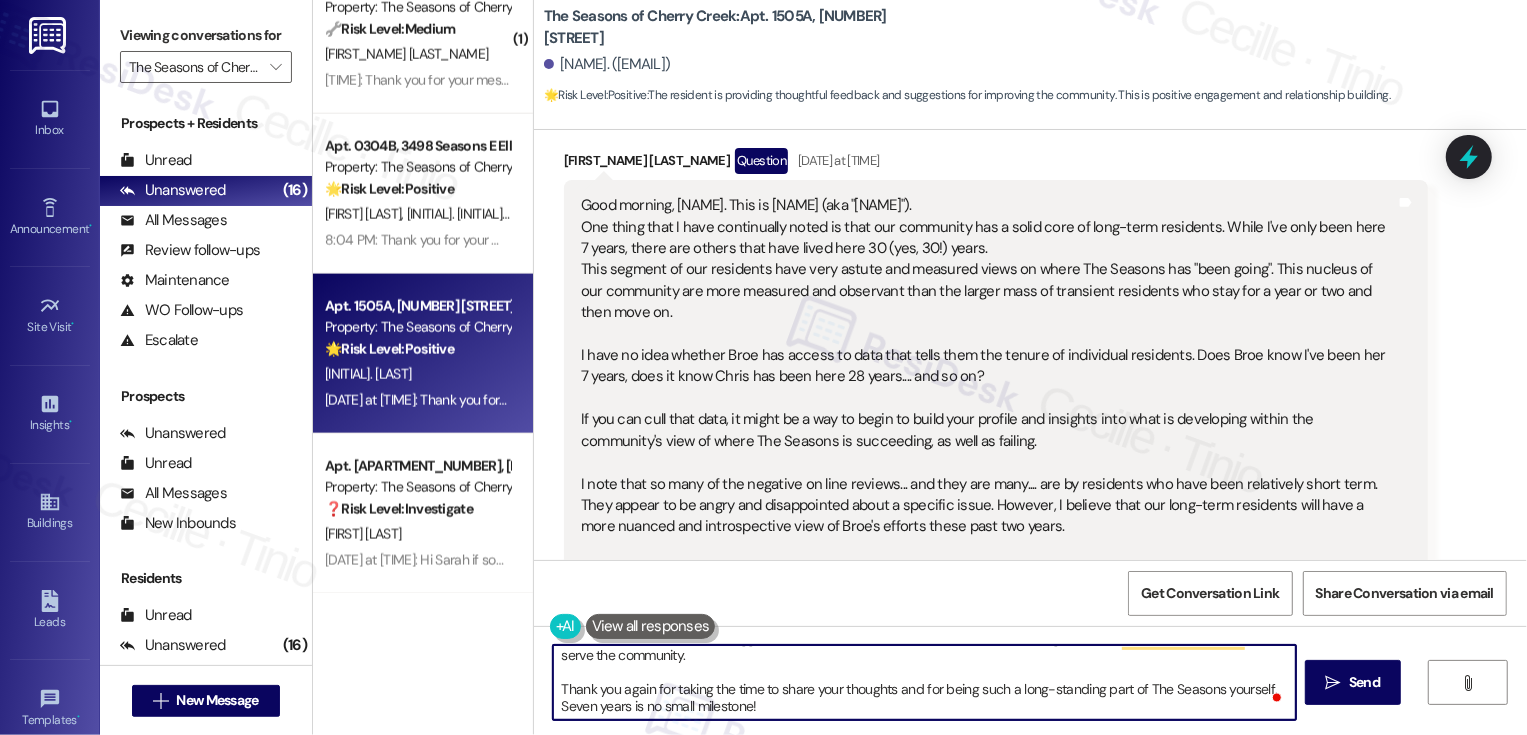 click on "Hi [FIRST], I hope you're having a great evening! Thank you for sharing such a thoughtful perspective. I really appreciate the point you’re making about the value of our long-term residents’ insights and how their experiences can give a more balanced view of the community over time.
I’m sure the team knows how long you've been staying at the property and that you have been a valued member for years now. However, I’ll share your suggestion so they can consider how this information might be used to better understand and serve the community.
Thank you again for taking the time to share your thoughts and for being such a long-standing part of The Seasons yourself. Seven years is no small milestone!" at bounding box center (924, 682) 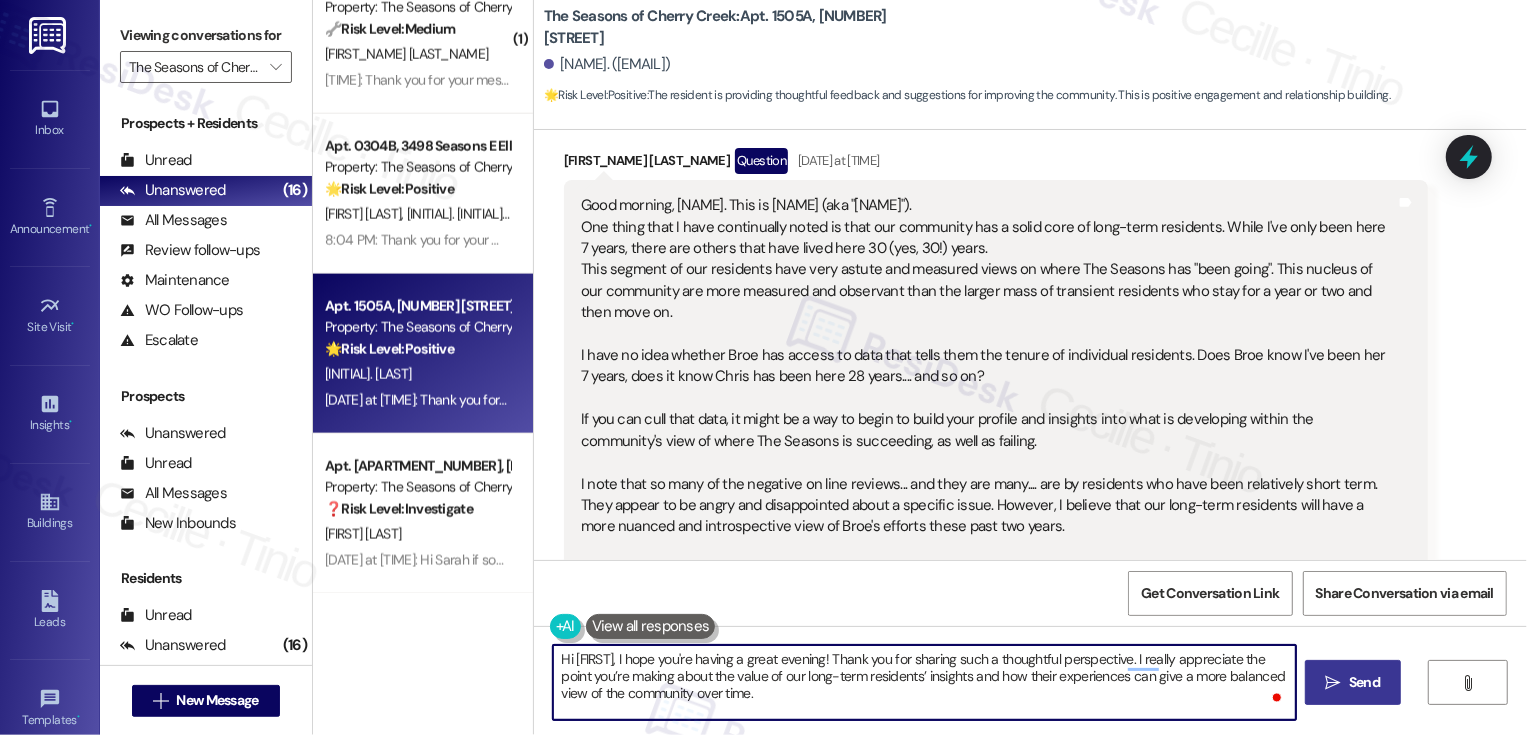type on "Hi [FIRST], I hope you're having a great evening! Thank you for sharing such a thoughtful perspective. I really appreciate the point you’re making about the value of our long-term residents’ insights and how their experiences can give a more balanced view of the community over time.
I’m sure the team knows how long you've been staying at the property and that you have been a valued member for years now. However, I’ll share your suggestion so they can consider how this information might be used to better understand and serve the community.
Thank you again for taking the time to share your thoughts and for being such a long-standing part of The Seasons yourself. Seven years is no small milestone!" 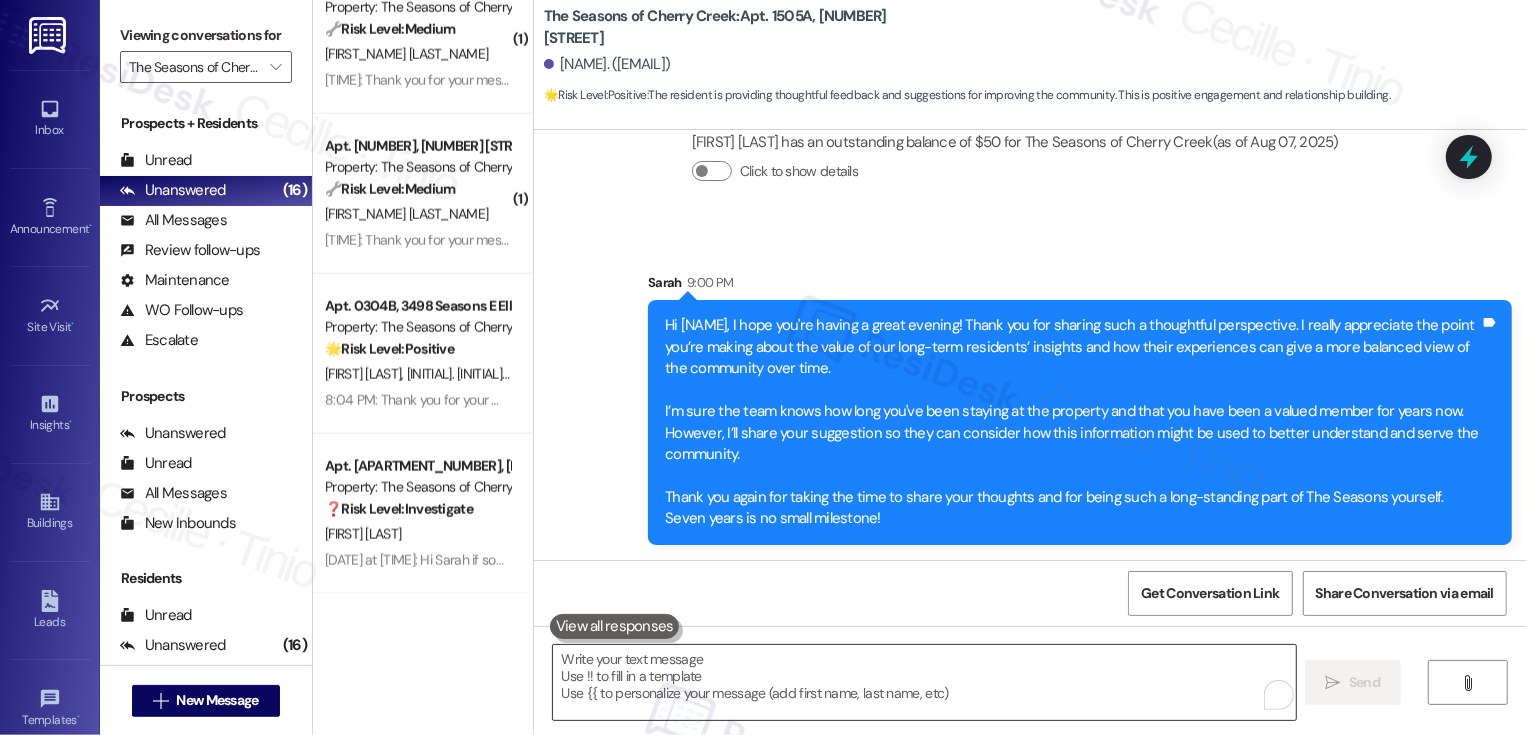click at bounding box center [924, 682] 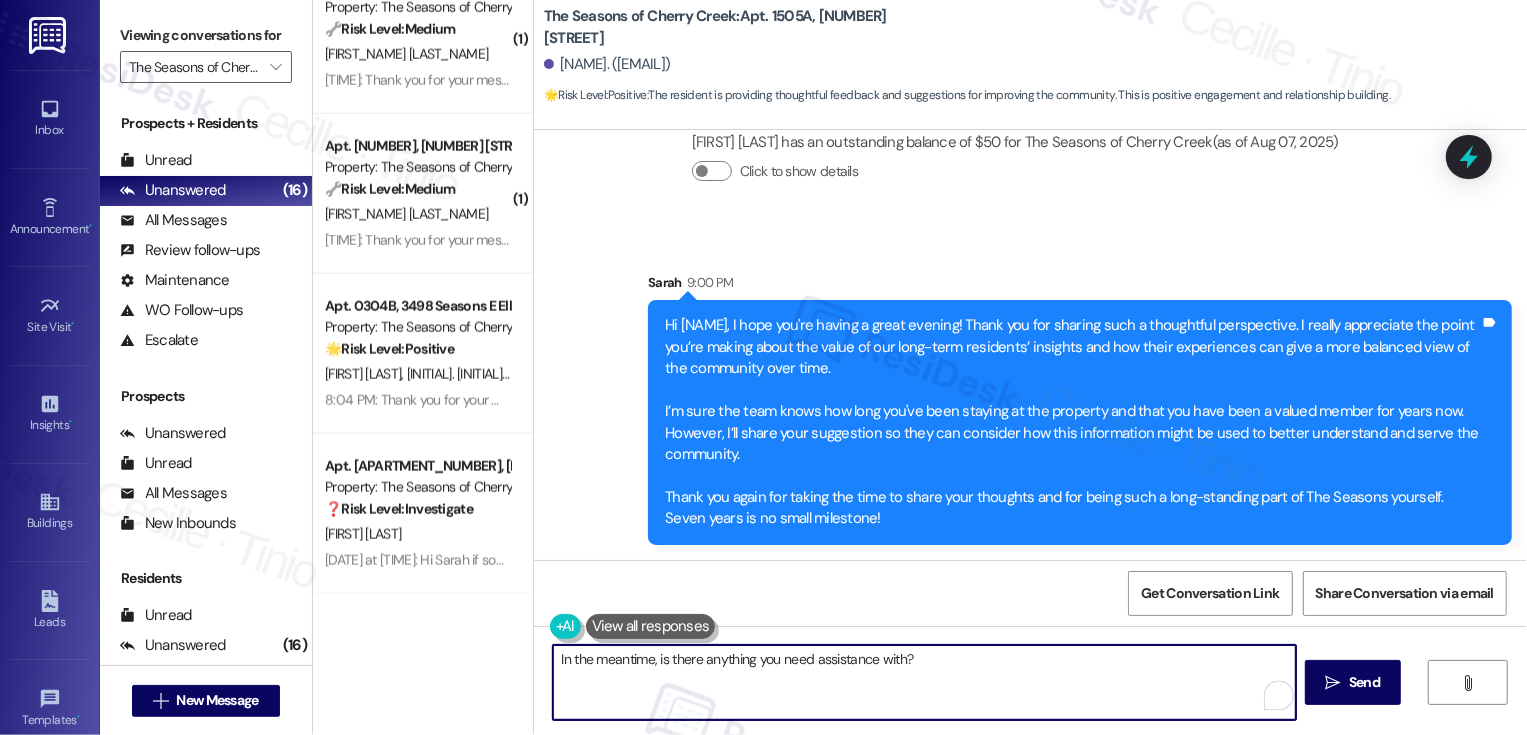 click on "In the meantime, is there anything you need assistance with?" at bounding box center [924, 682] 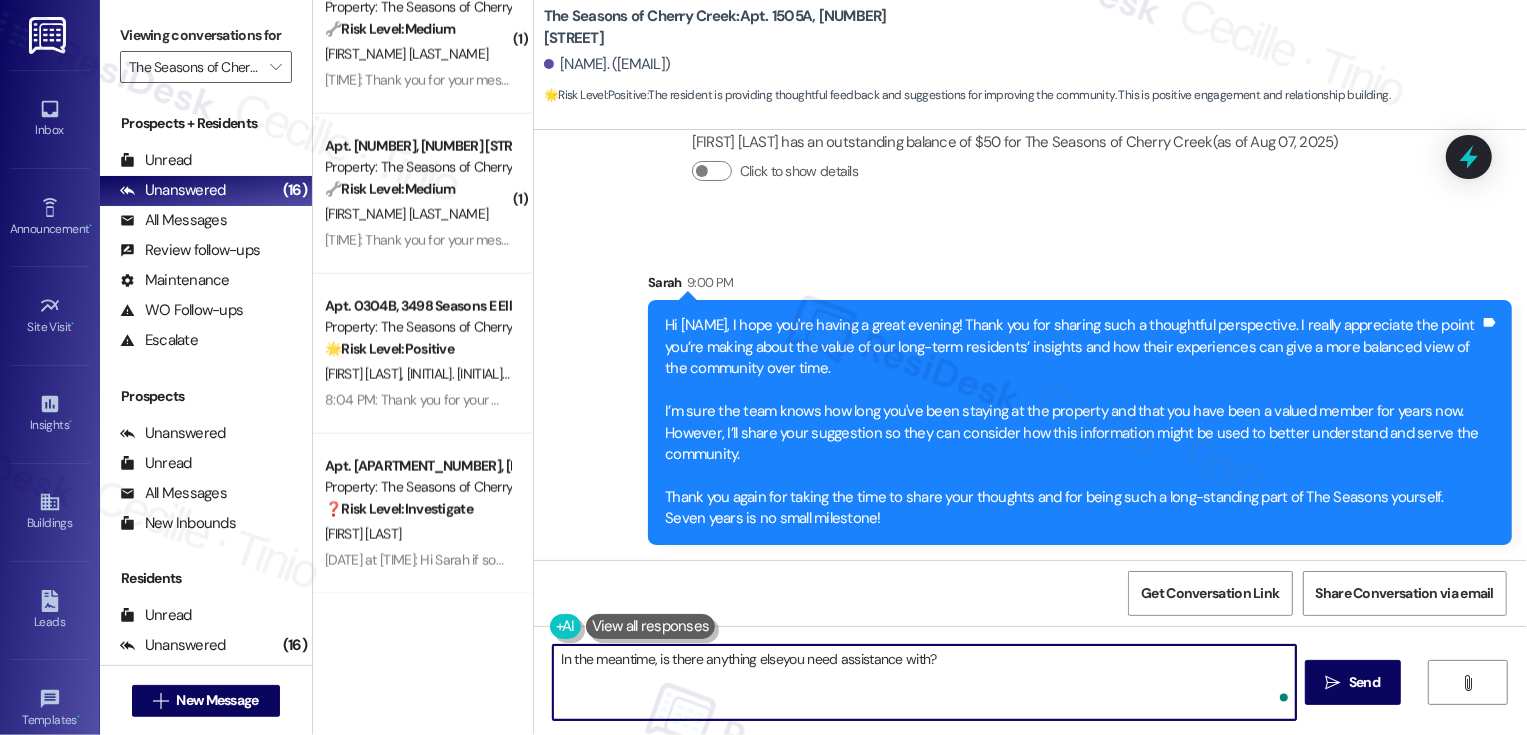 type on "In the meantime, is there anything else you need assistance with?" 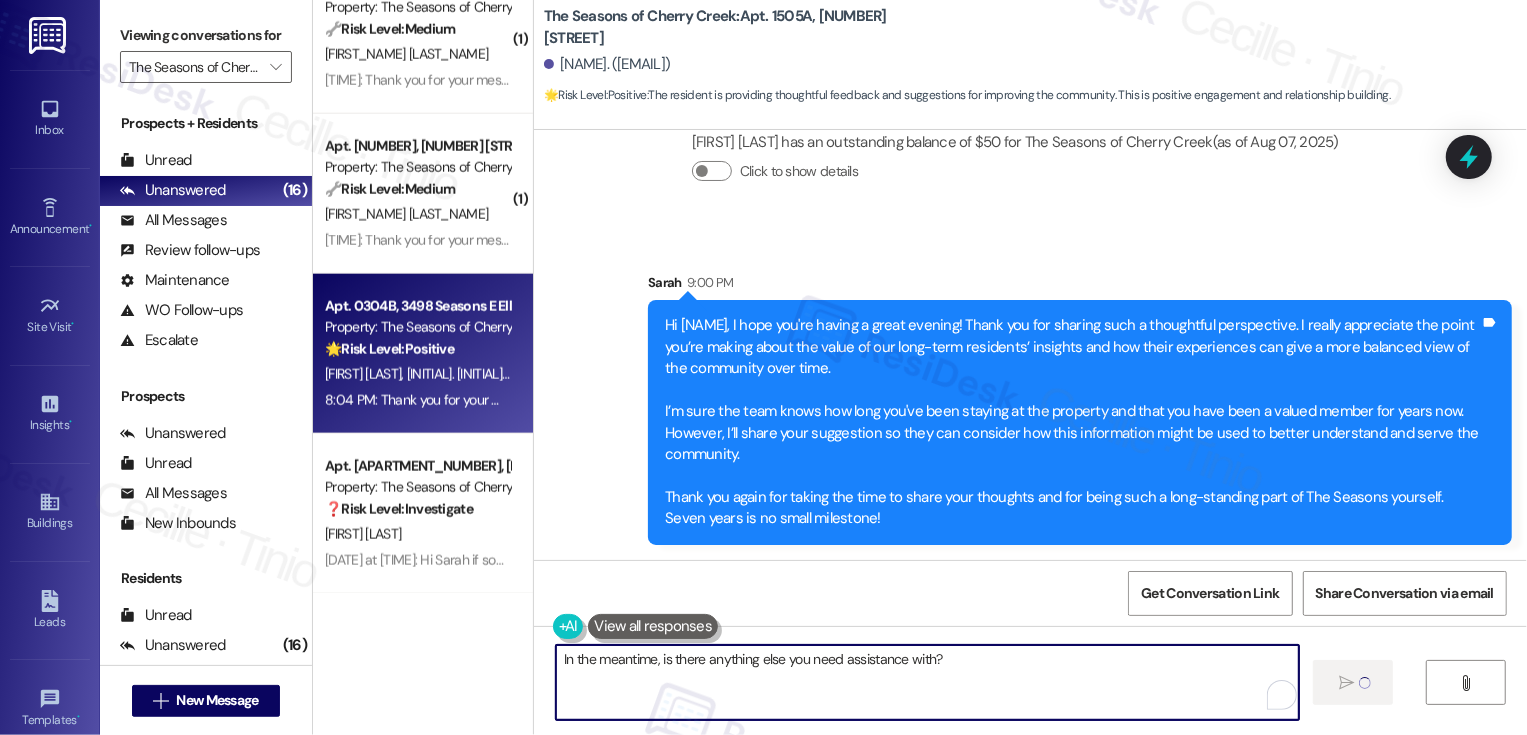 type 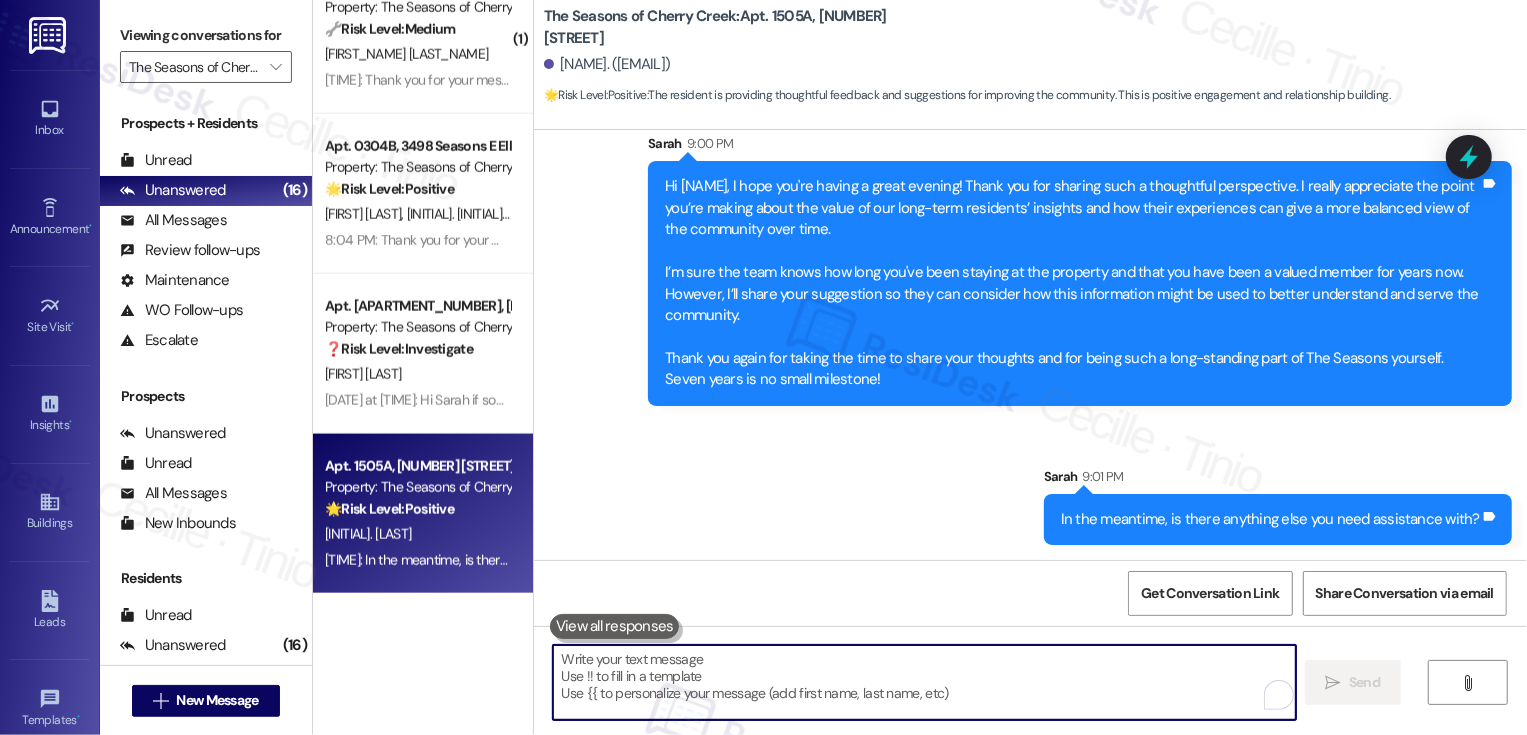 click on "Apt. [APT], [NUMBER] [STREET] Property: The Seasons of Cherry Creek 🌟  Risk Level:  Positive The resident is providing thoughtful feedback and suggestions for improving the community. This is positive engagement and relationship building. T. Jacka [TIME]: In the meantime, is there anything else you need assistance with? [TIME]: In the meantime, is there anything else you need assistance with?" at bounding box center [423, 514] 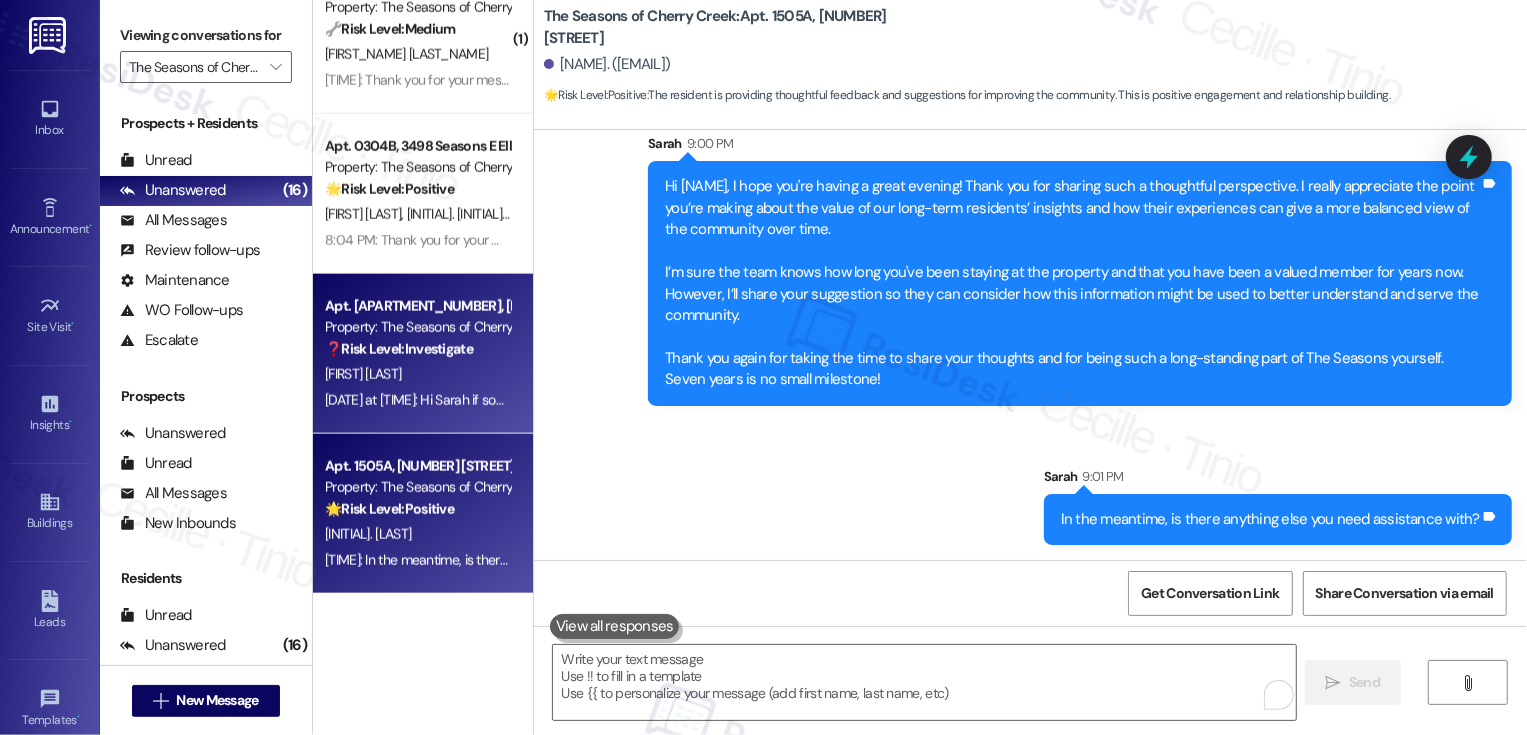click on "[MONTH] [DAY], [YEAR] at [TIME]: Hi Sarah
if someone wanted to come in for coffee during my meeting , that would be ok with me. thanks,
[FIRST] [LAST] [LAST] [MONTH] [DAY], [YEAR] at [TIME]: Hi Sarah
if someone wanted to come in for coffee during my meeting , that would be ok with me. thanks,
[FIRST] [LAST] [LAST]" at bounding box center [703, 400] 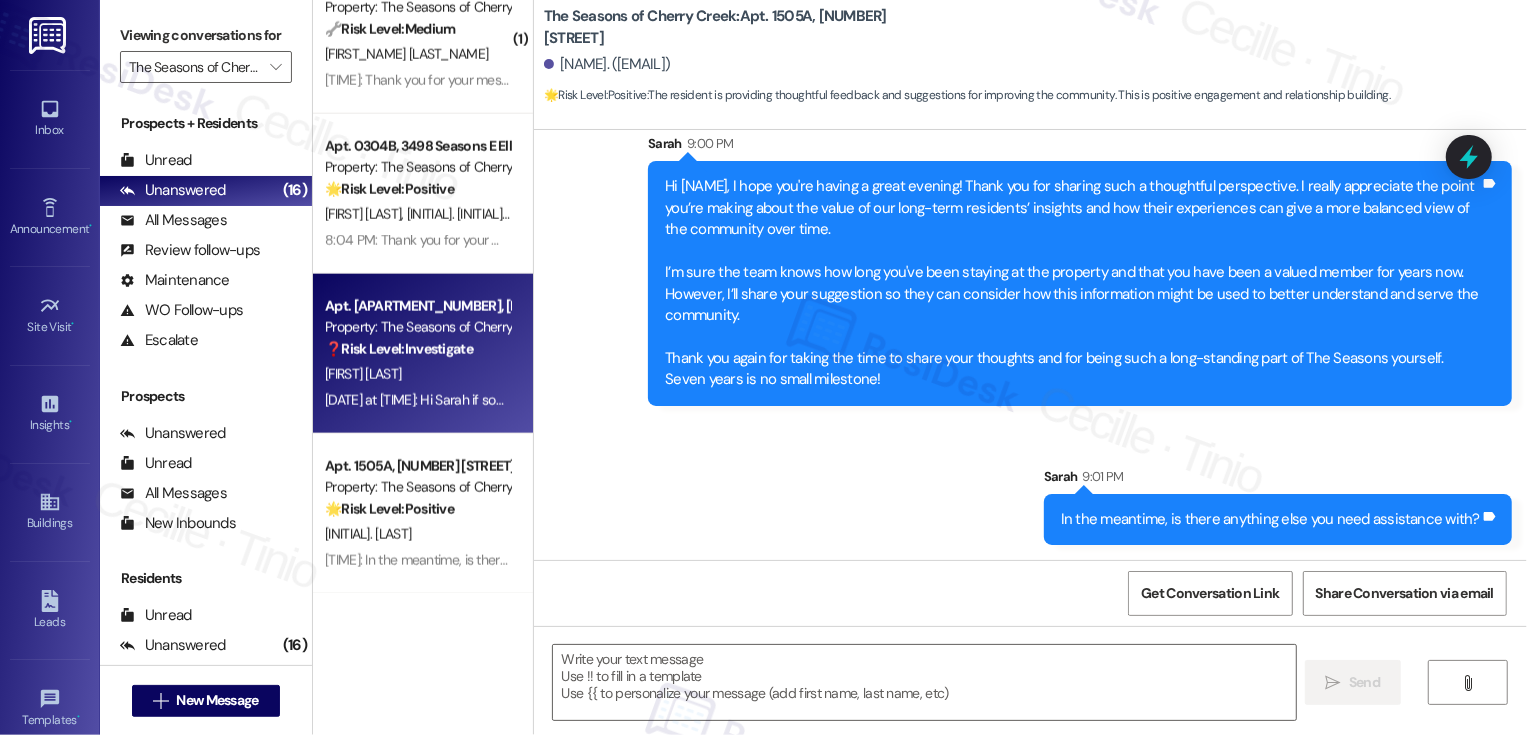 click on "[MONTH] [DAY], [YEAR] at [TIME]: Hi Sarah
if someone wanted to come in for coffee during my meeting , that would be ok with me. thanks,
[FIRST] [LAST] [LAST] [MONTH] [DAY], [YEAR] at [TIME]: Hi Sarah
if someone wanted to come in for coffee during my meeting , that would be ok with me. thanks,
[FIRST] [LAST] [LAST]" at bounding box center (703, 400) 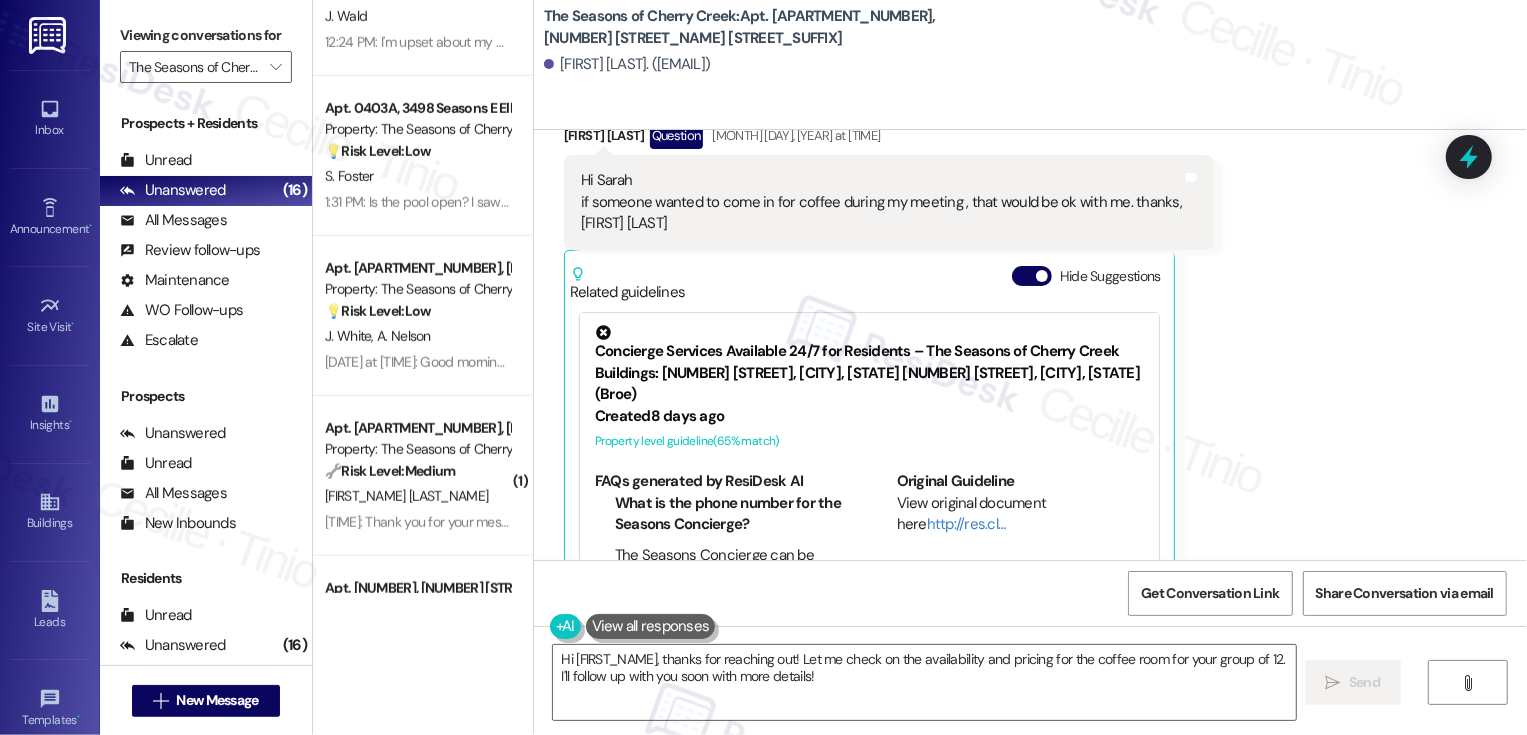 scroll, scrollTop: 2500, scrollLeft: 0, axis: vertical 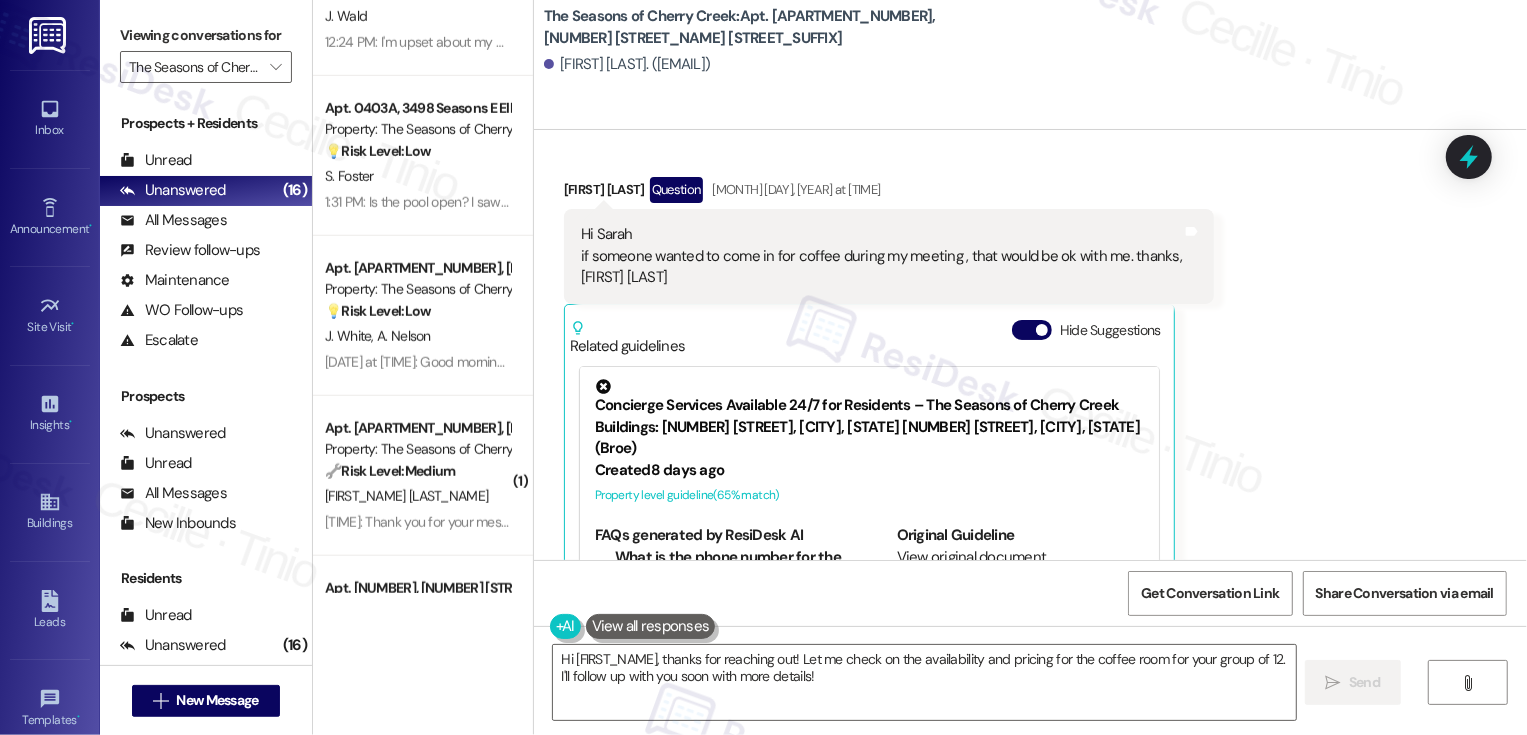 click on "[FIRST] [LAST] [QUESTION] [DATE] at [TIME]" at bounding box center [889, 193] 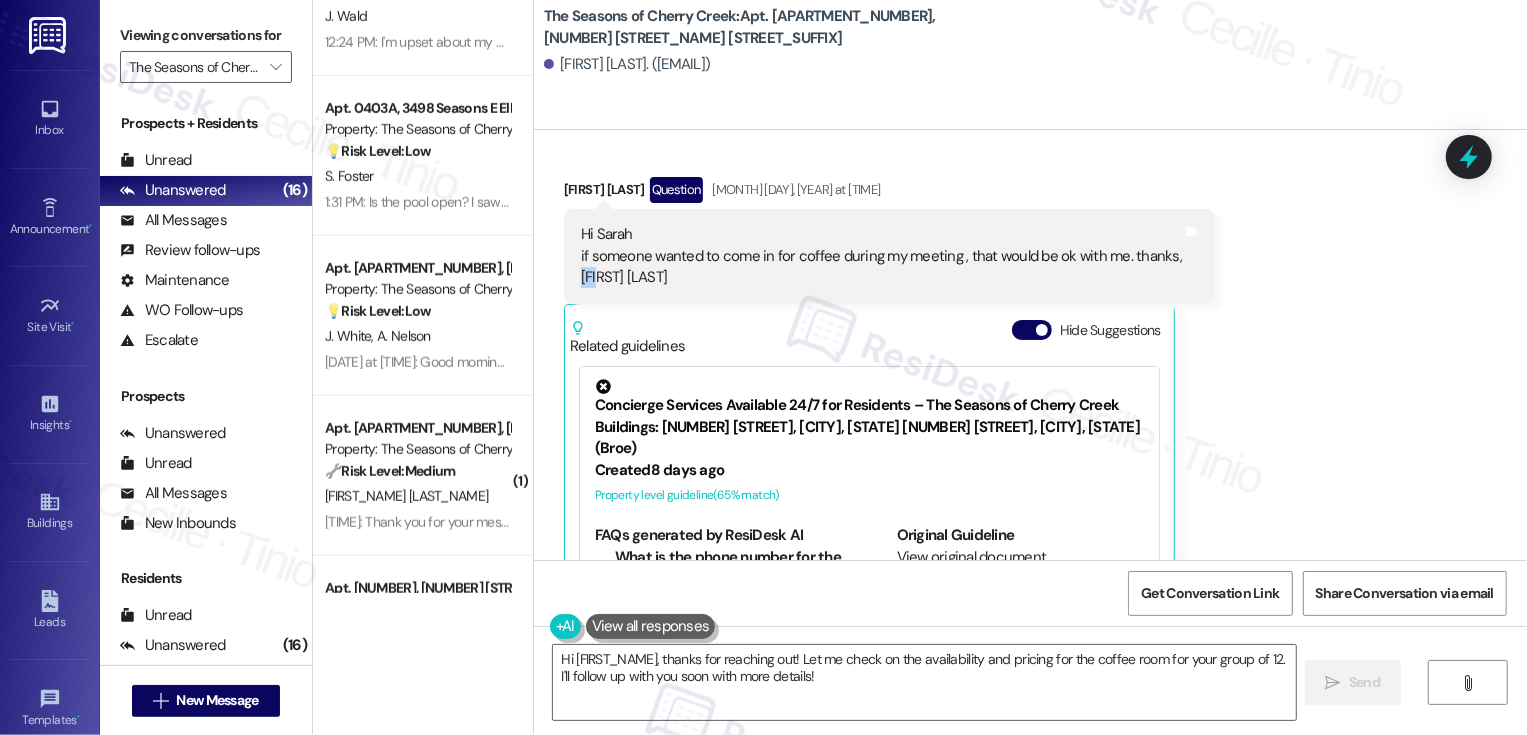 copy on "[FIRST_NAME]" 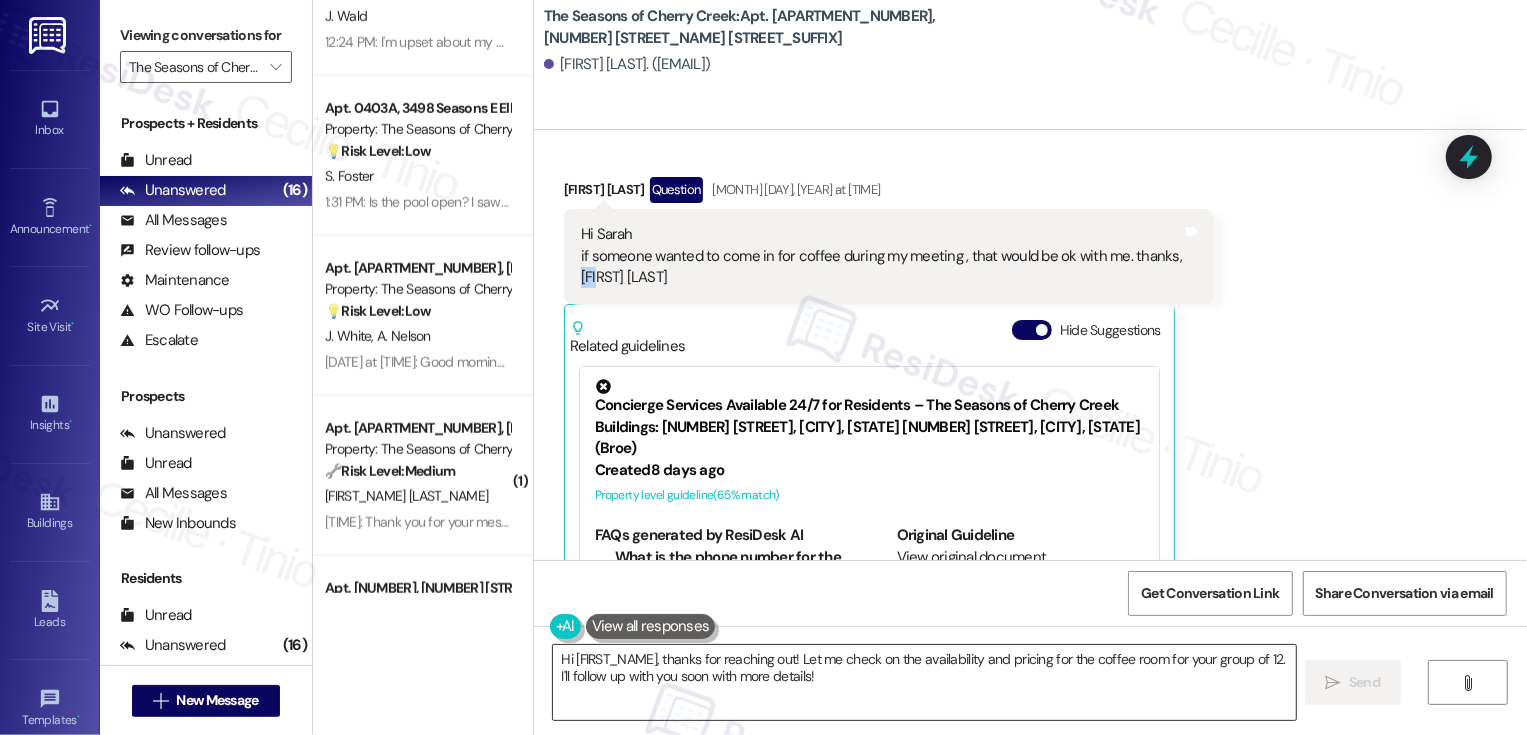 click on "Hi [FIRST_NAME], thanks for reaching out! Let me check on the availability and pricing for the coffee room for your group of 12. I'll follow up with you soon with more details!" at bounding box center [924, 682] 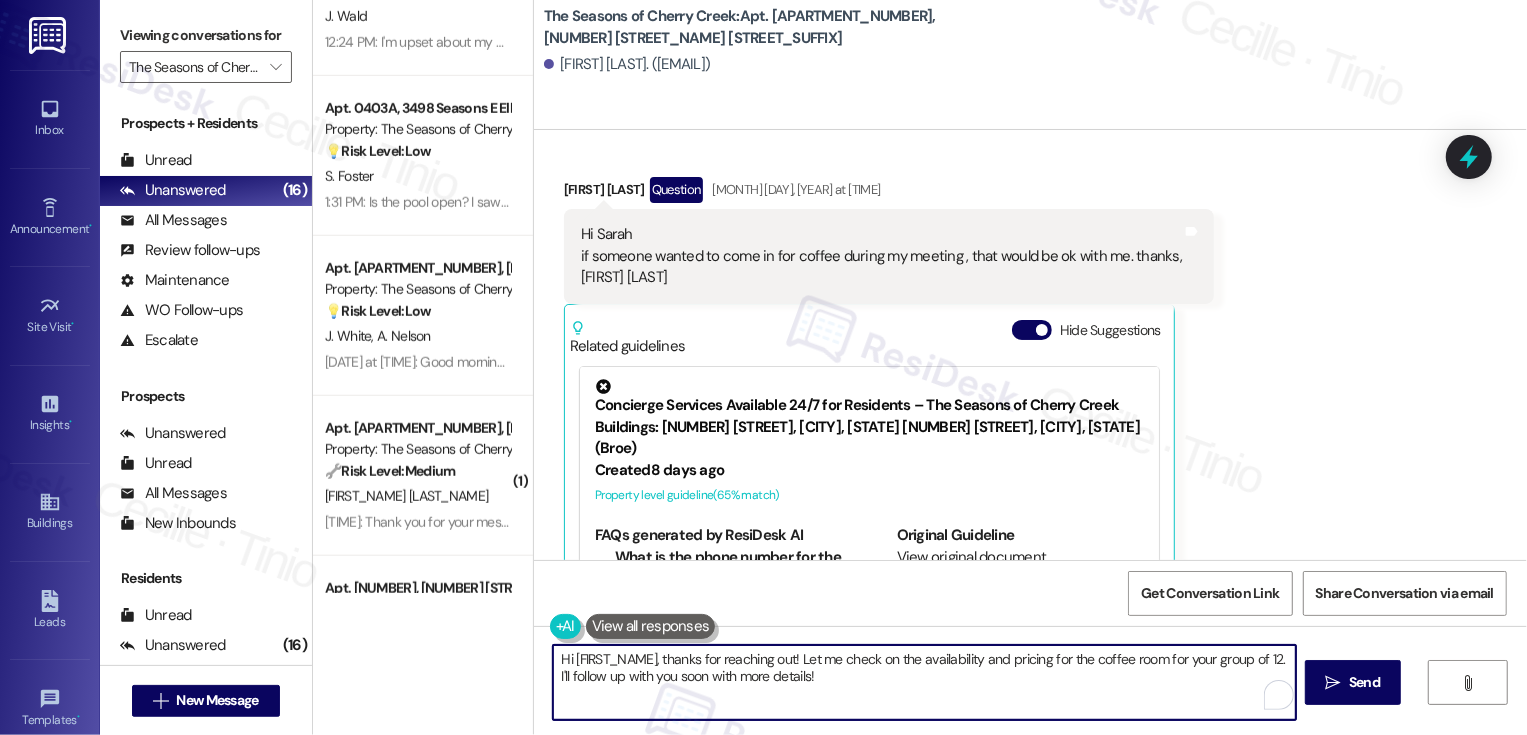 drag, startPoint x: 728, startPoint y: 657, endPoint x: 827, endPoint y: 716, distance: 115.24756 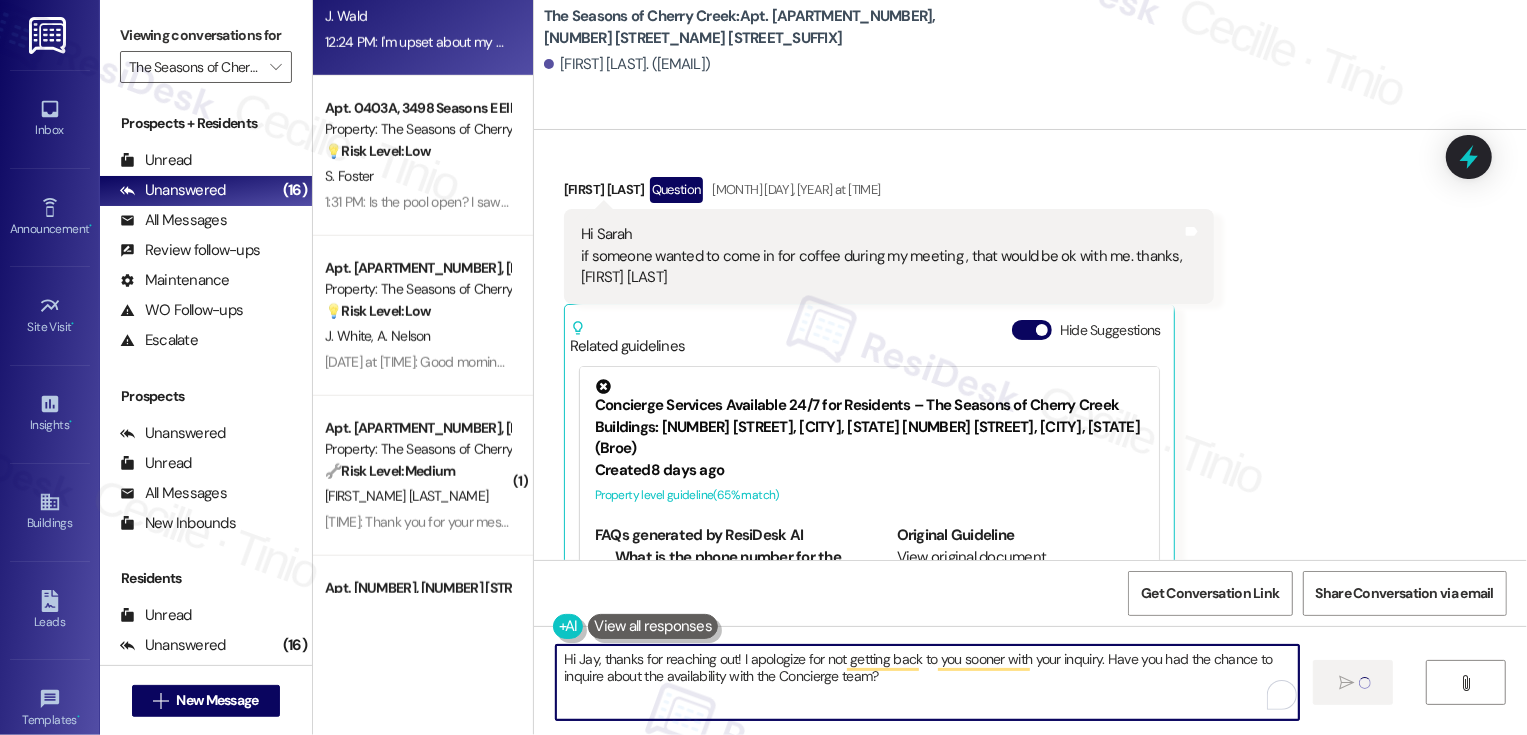 type on "Hi Jay, thanks for reaching out! I apologize for not getting back to you sooner with your inquiry. Have you had the chance to inquire about the availability with the Concierge team?" 